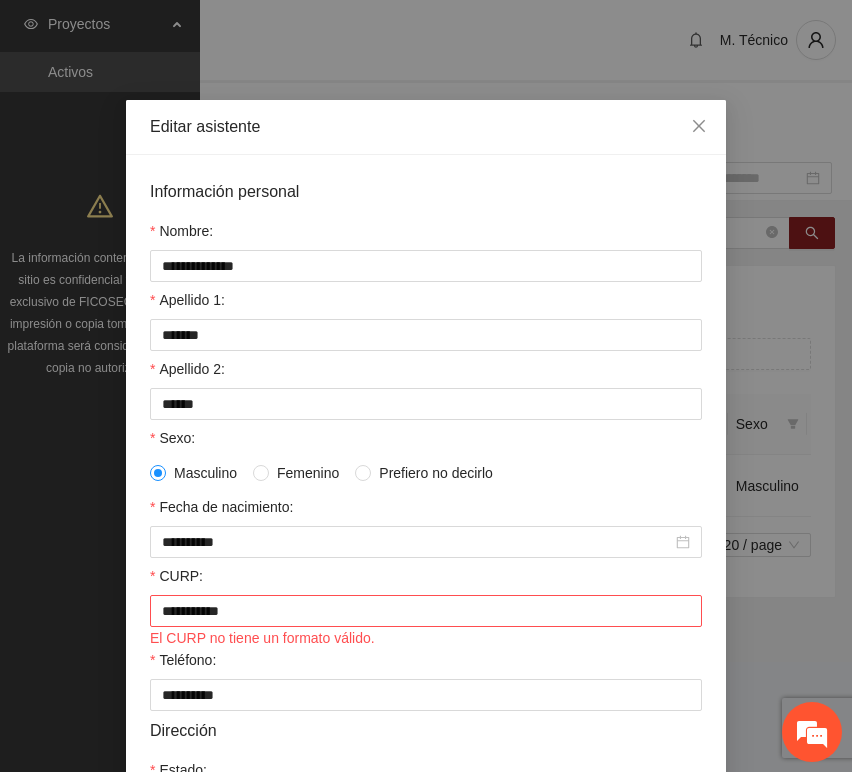 scroll, scrollTop: 0, scrollLeft: 0, axis: both 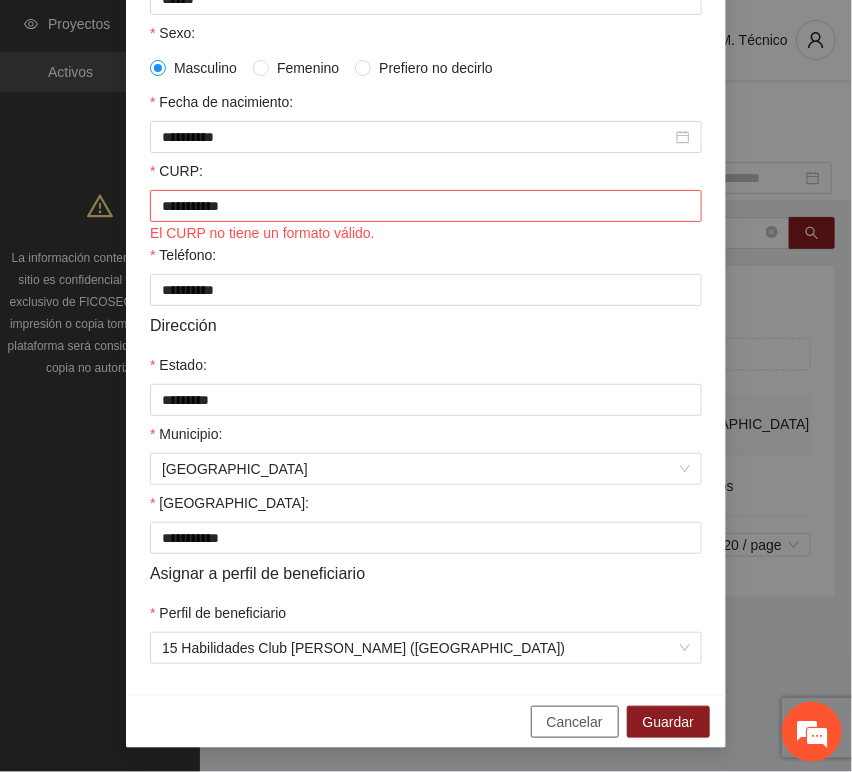 click on "Cancelar" at bounding box center [575, 722] 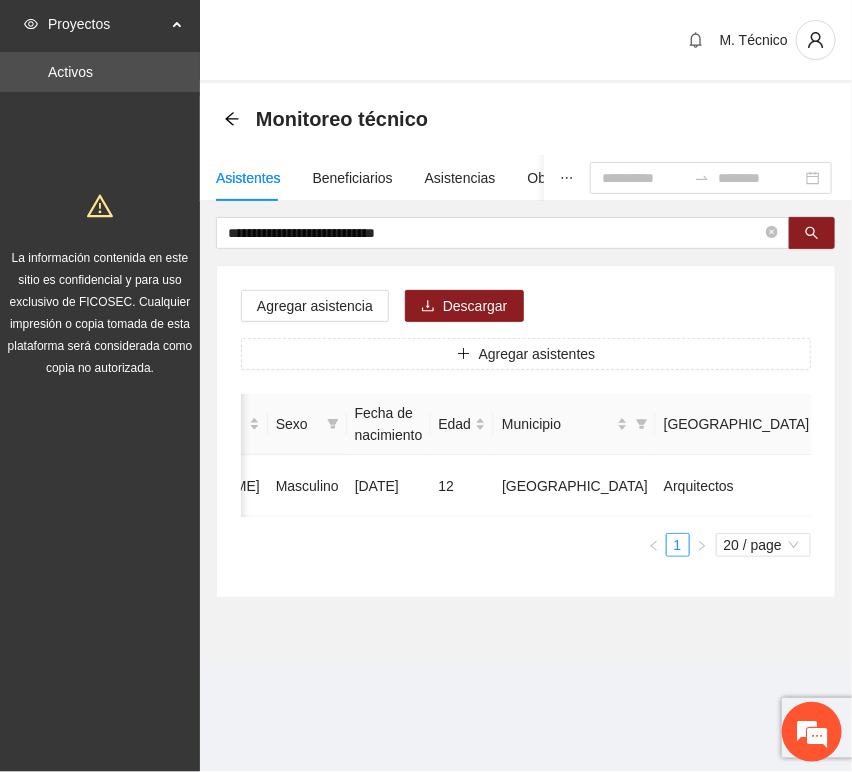 scroll, scrollTop: 294, scrollLeft: 0, axis: vertical 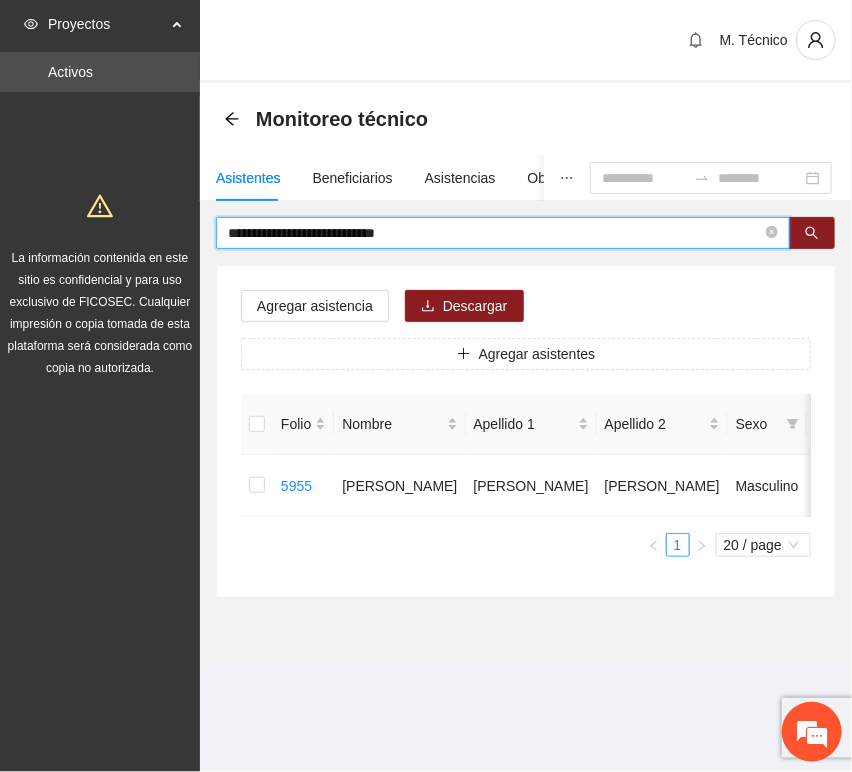 drag, startPoint x: 432, startPoint y: 237, endPoint x: 56, endPoint y: 189, distance: 379.05145 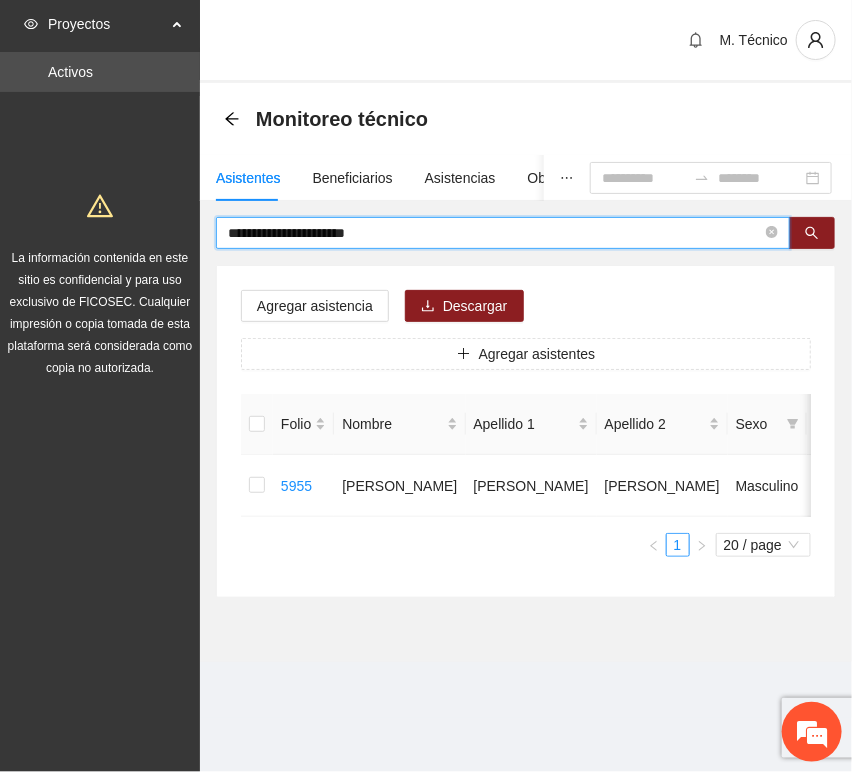 type on "**********" 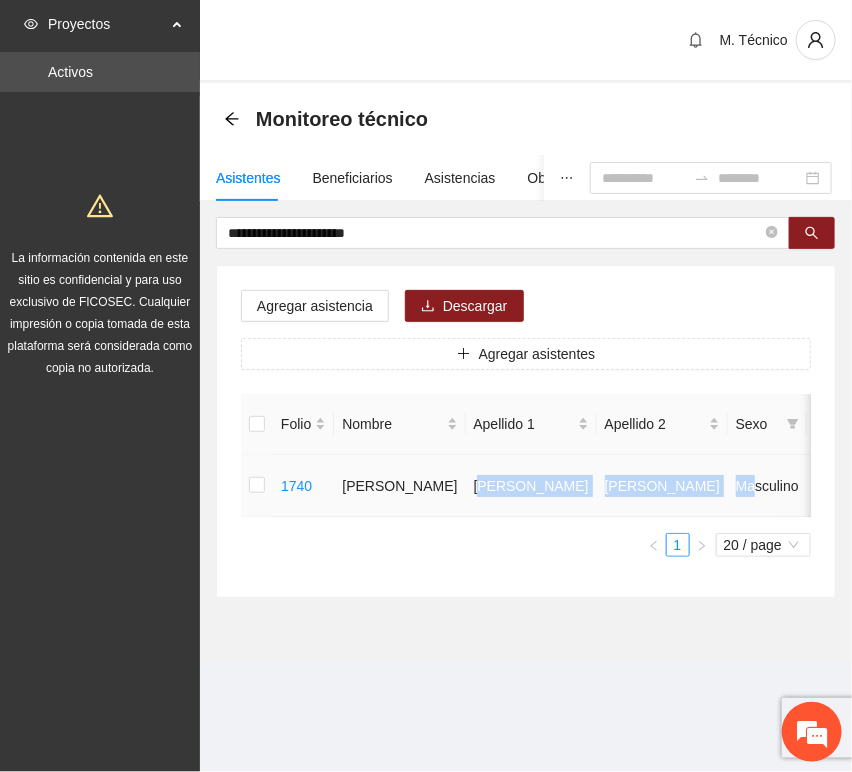 drag, startPoint x: 436, startPoint y: 513, endPoint x: 607, endPoint y: 515, distance: 171.01169 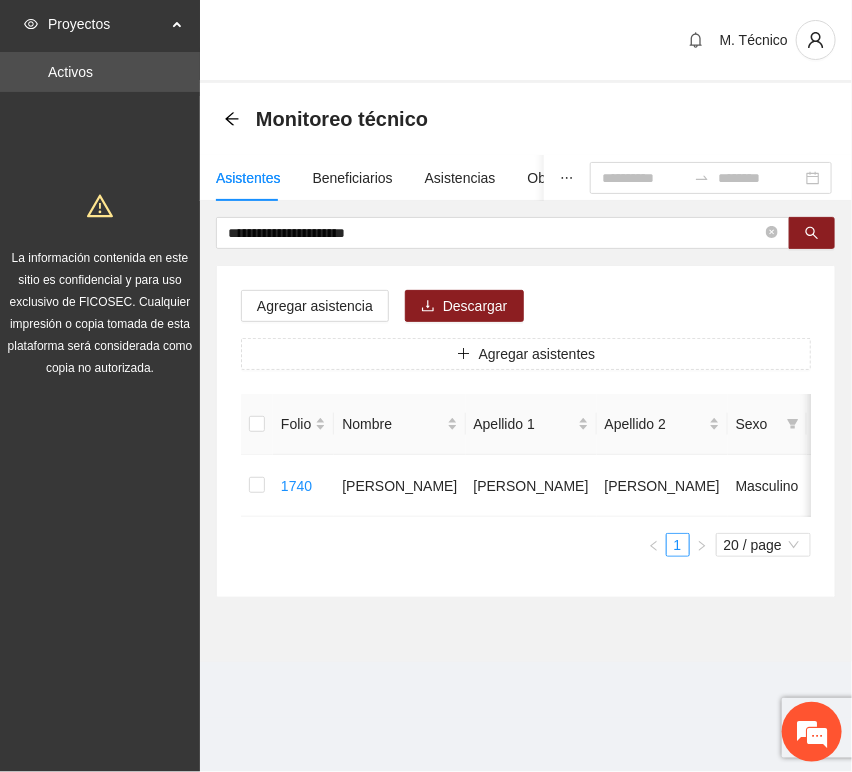 click on "1 20 / page" at bounding box center [526, 545] 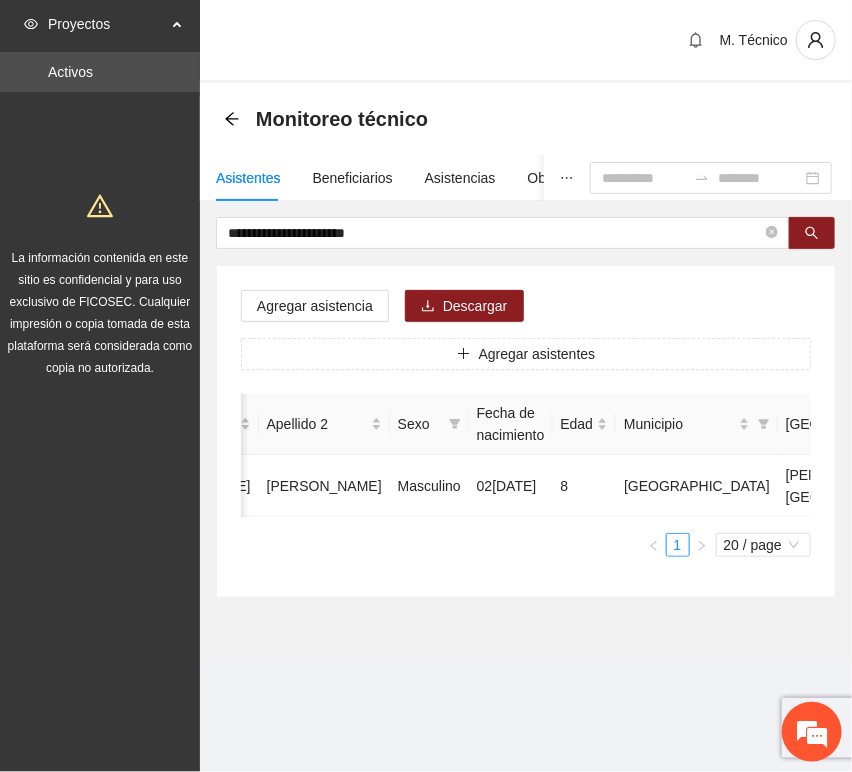 scroll, scrollTop: 0, scrollLeft: 452, axis: horizontal 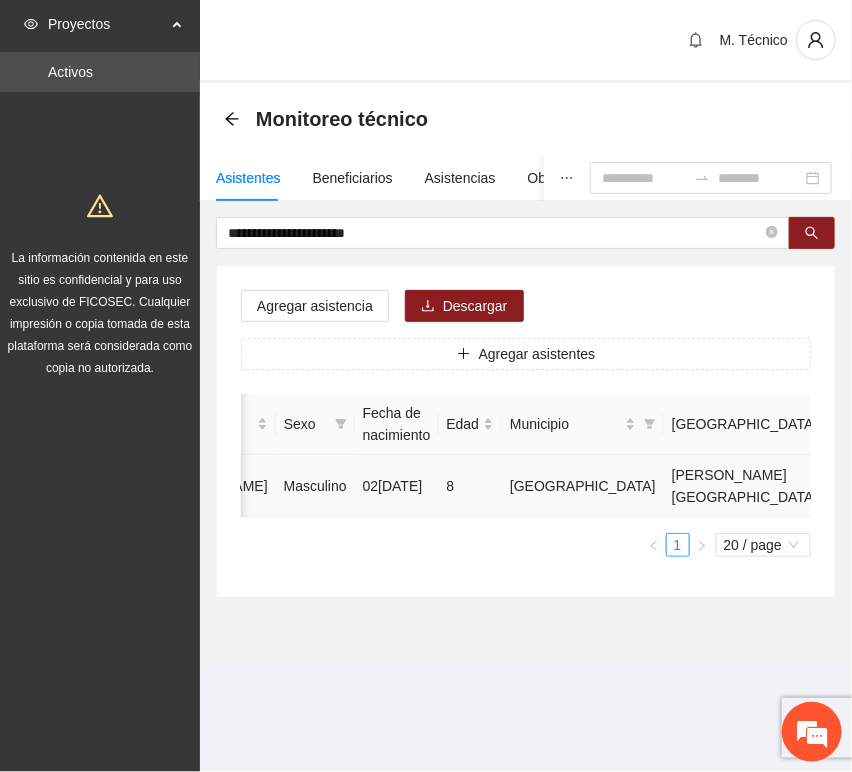 click 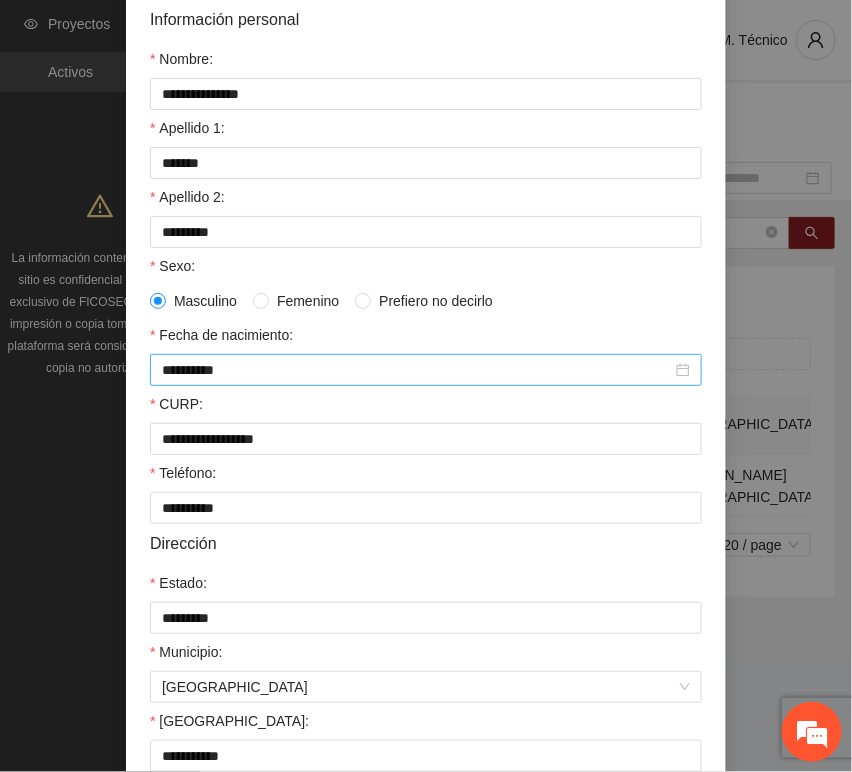 scroll, scrollTop: 394, scrollLeft: 0, axis: vertical 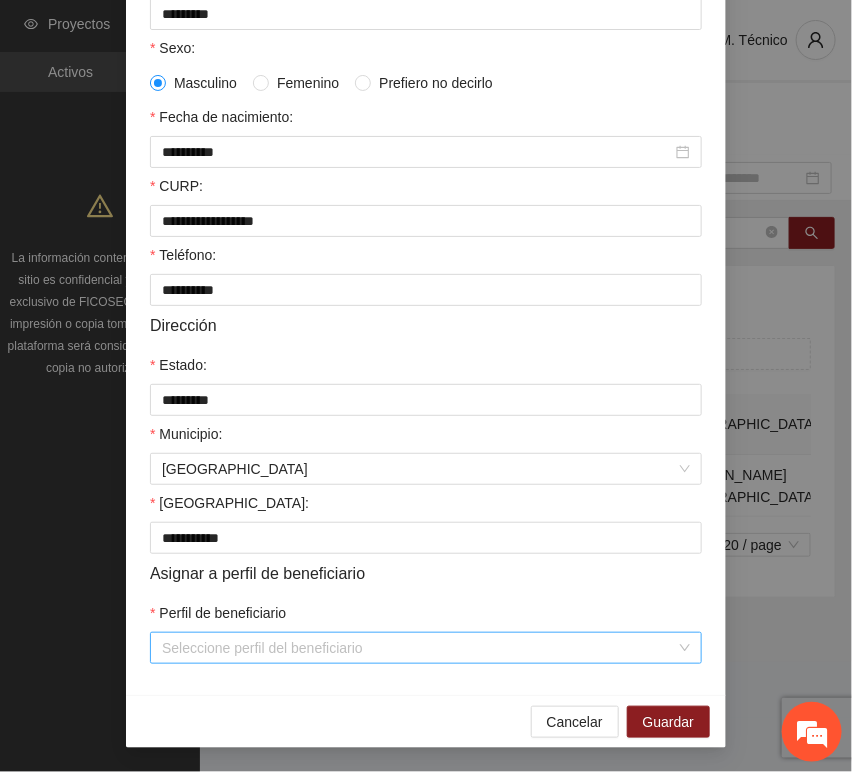 click on "Perfil de beneficiario" at bounding box center [419, 648] 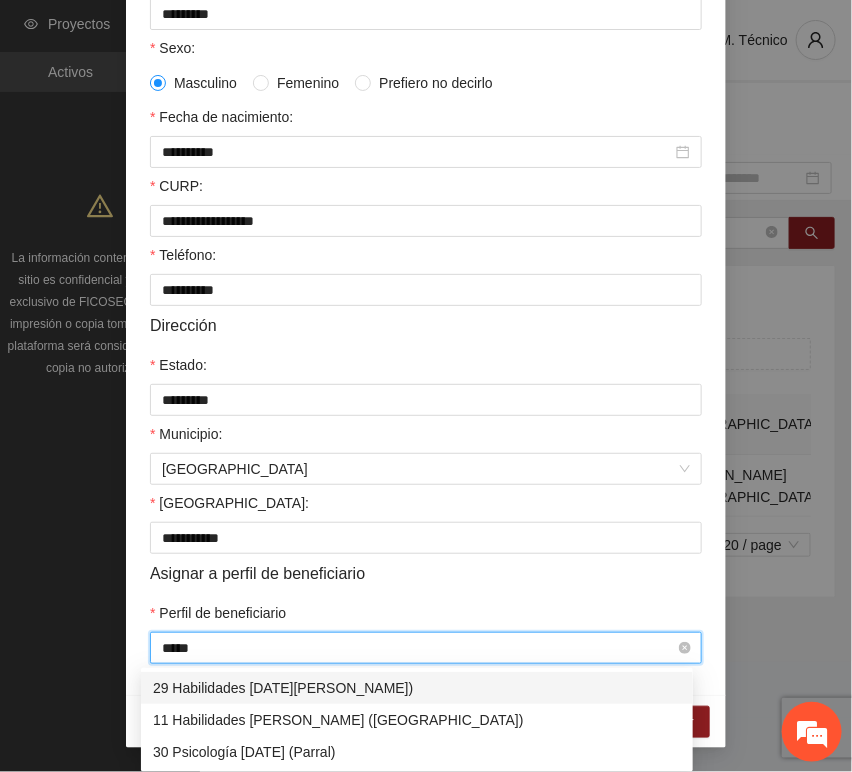 type on "*****" 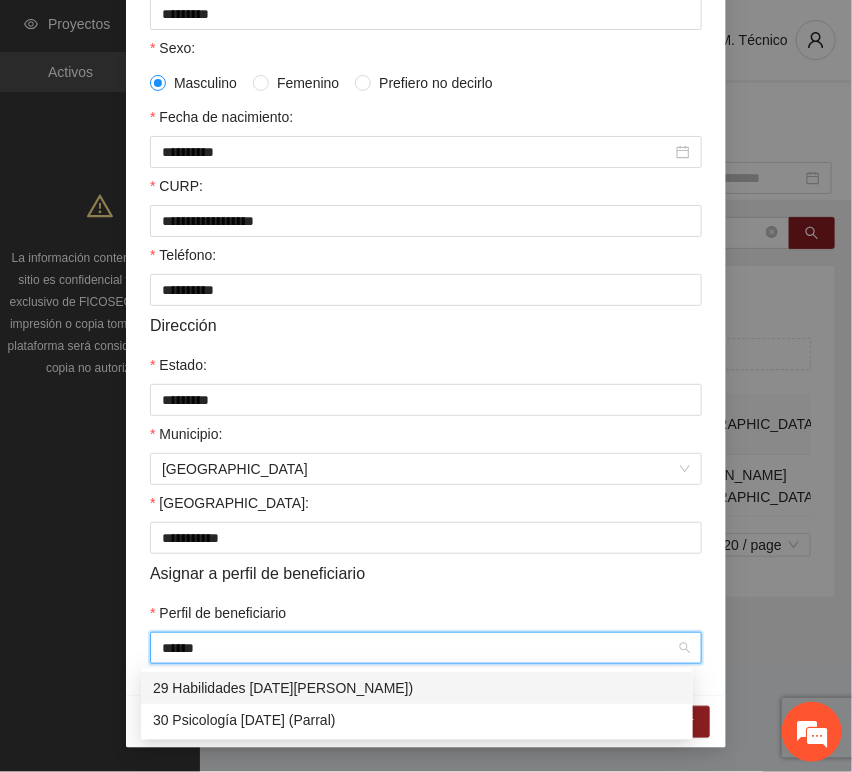 click on "29 Habilidades [DATE][PERSON_NAME])" at bounding box center (417, 688) 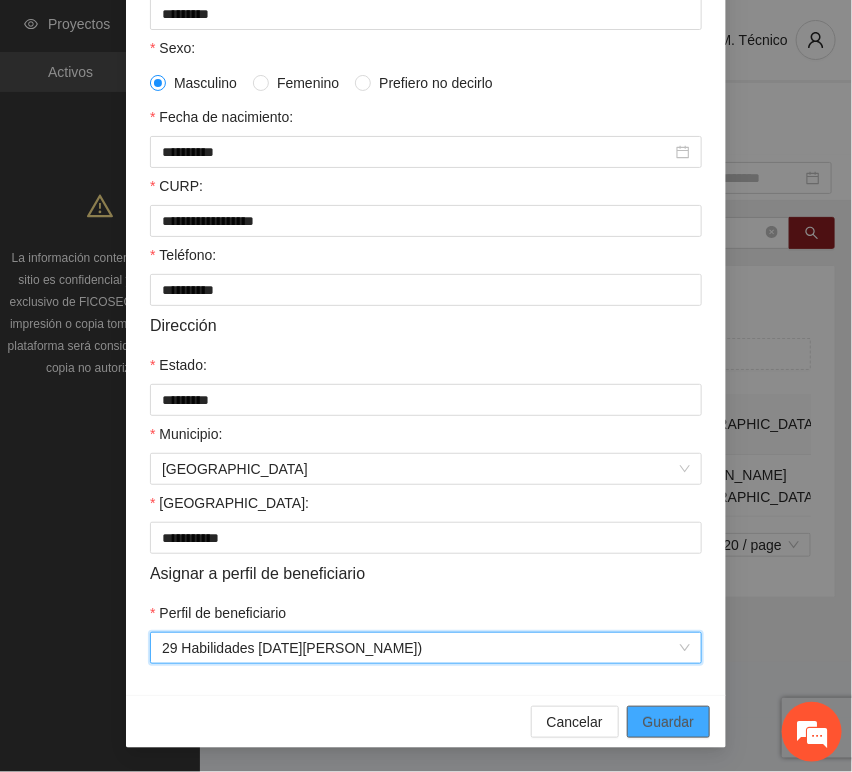 click on "Guardar" at bounding box center (668, 722) 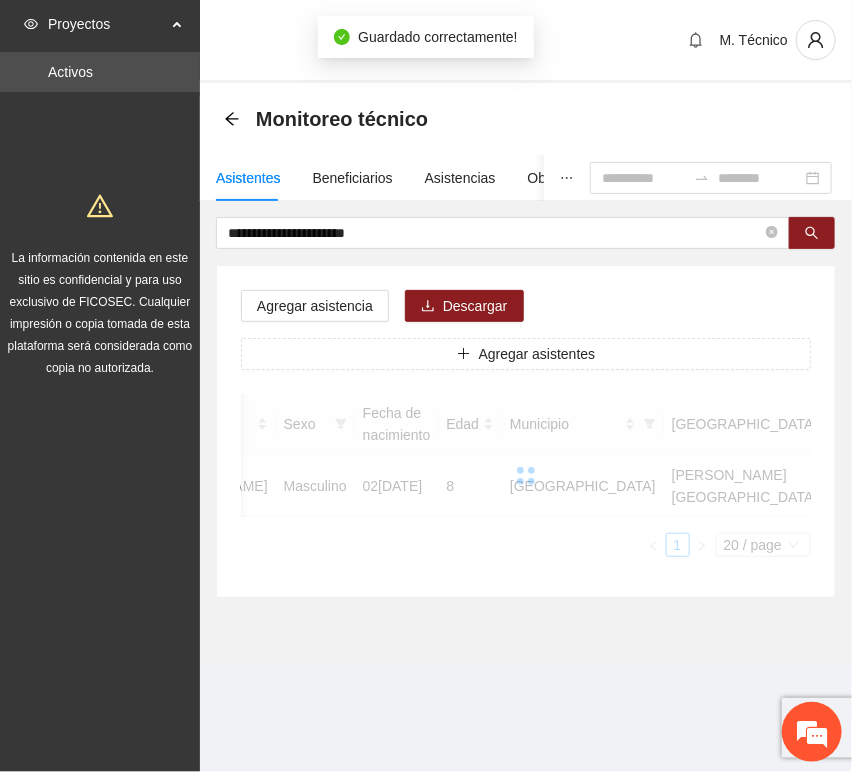 scroll, scrollTop: 294, scrollLeft: 0, axis: vertical 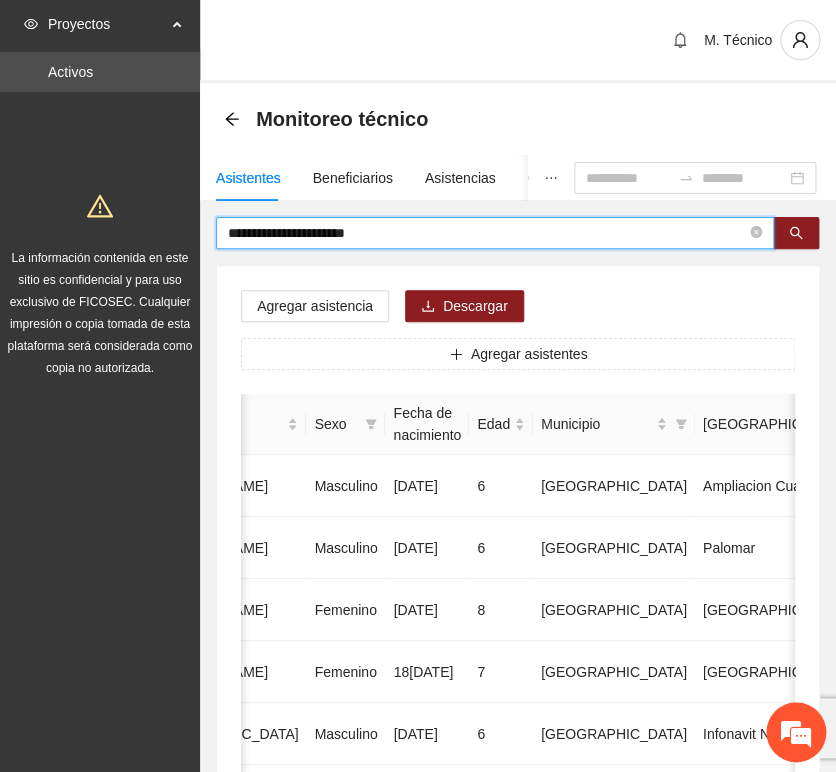 drag, startPoint x: 285, startPoint y: 222, endPoint x: 44, endPoint y: 222, distance: 241 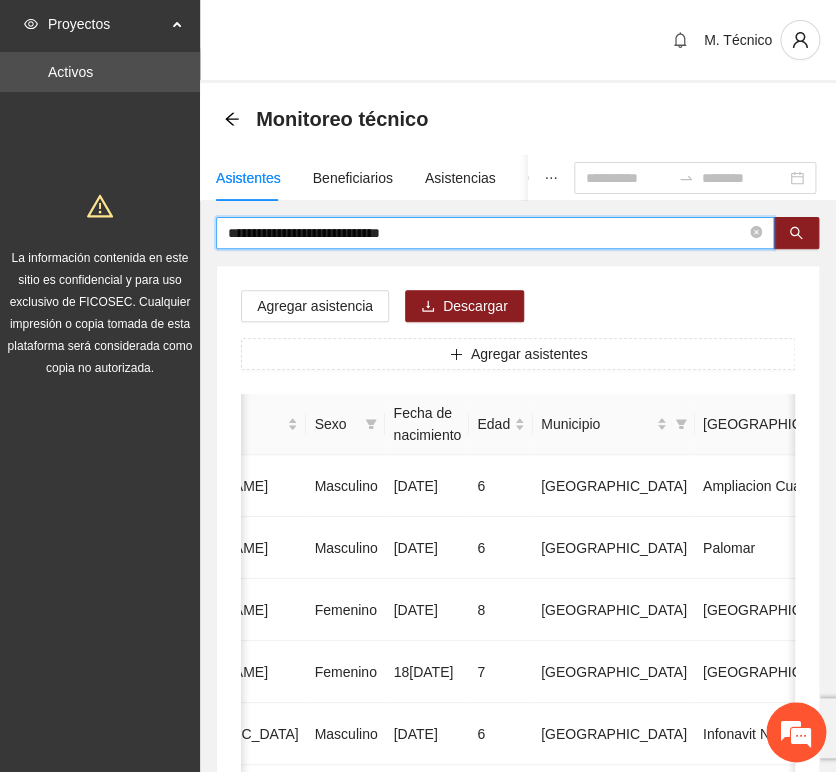 type on "**********" 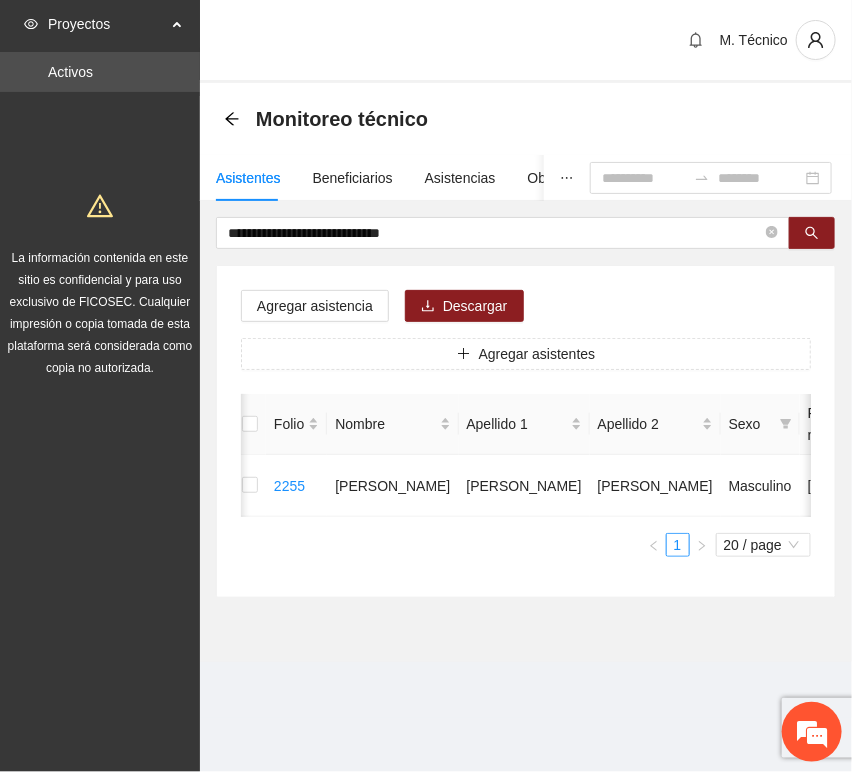 scroll, scrollTop: 0, scrollLeft: 0, axis: both 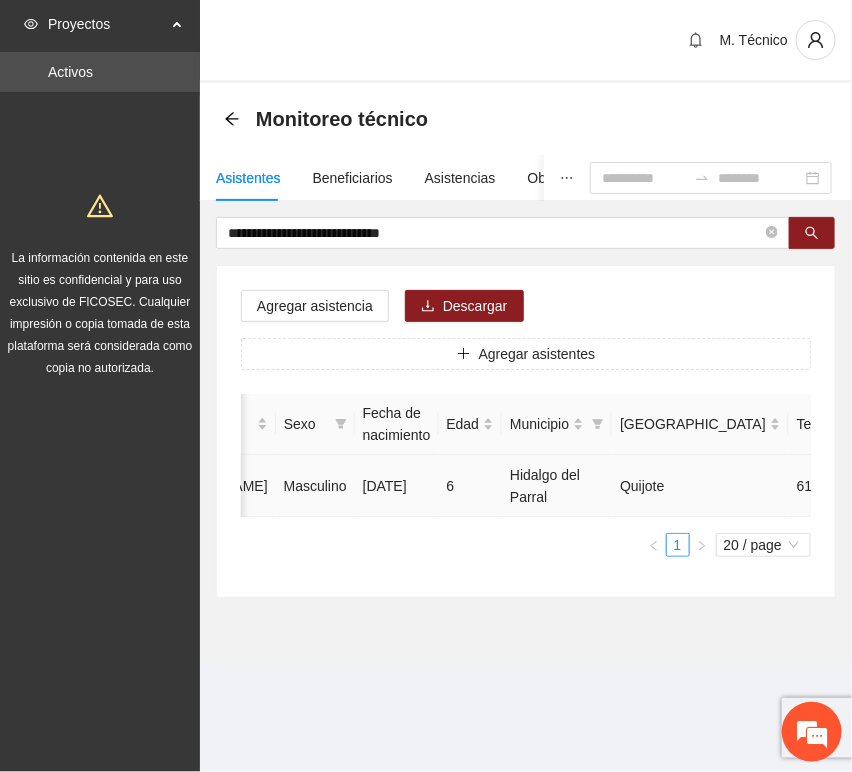 click 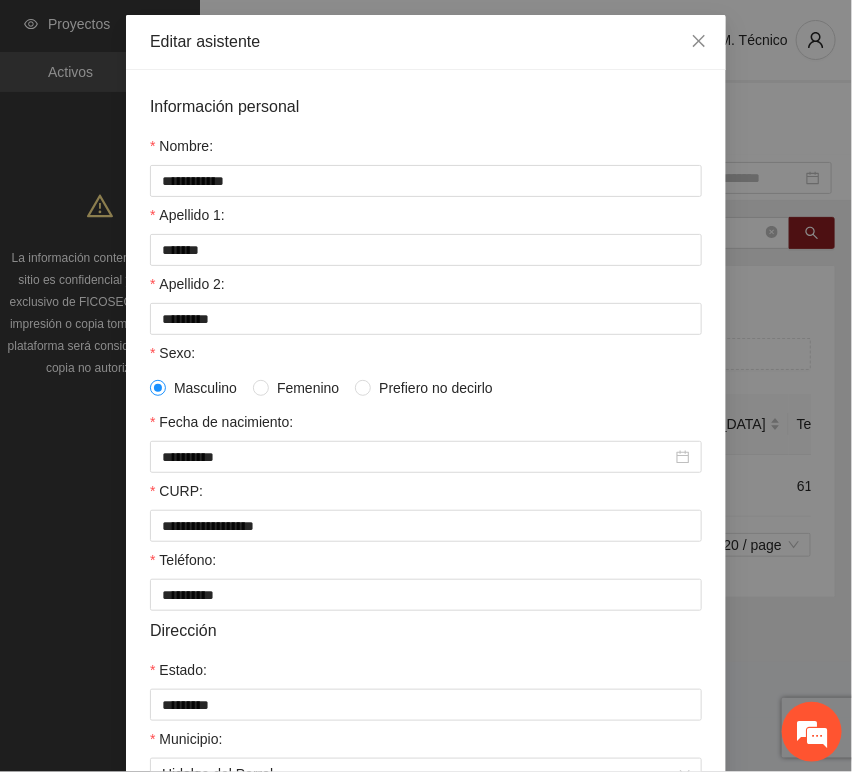 scroll, scrollTop: 394, scrollLeft: 0, axis: vertical 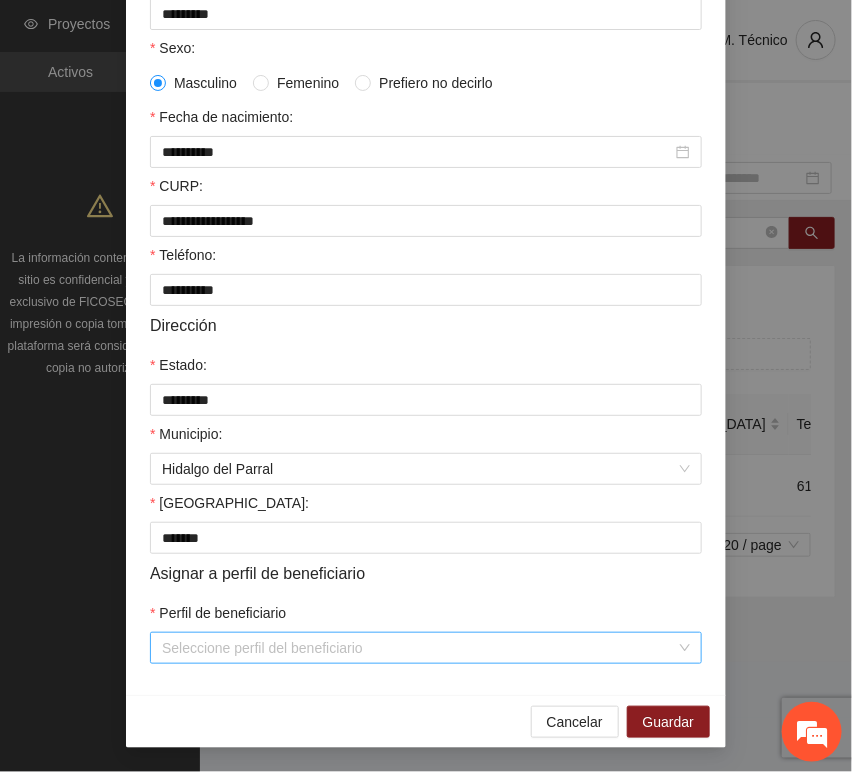 click on "Perfil de beneficiario" at bounding box center [419, 648] 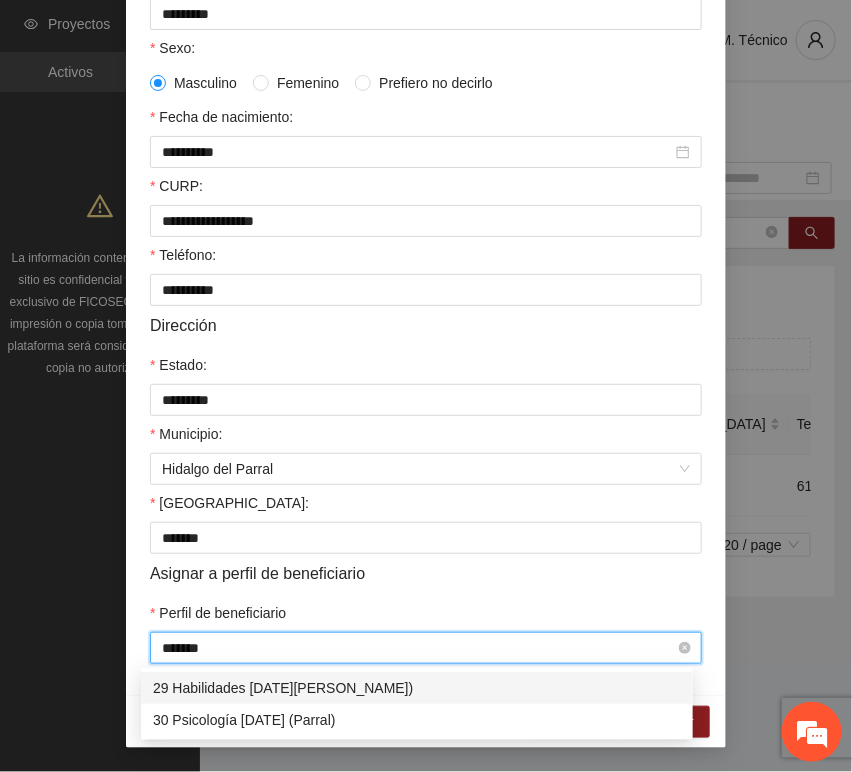 type on "********" 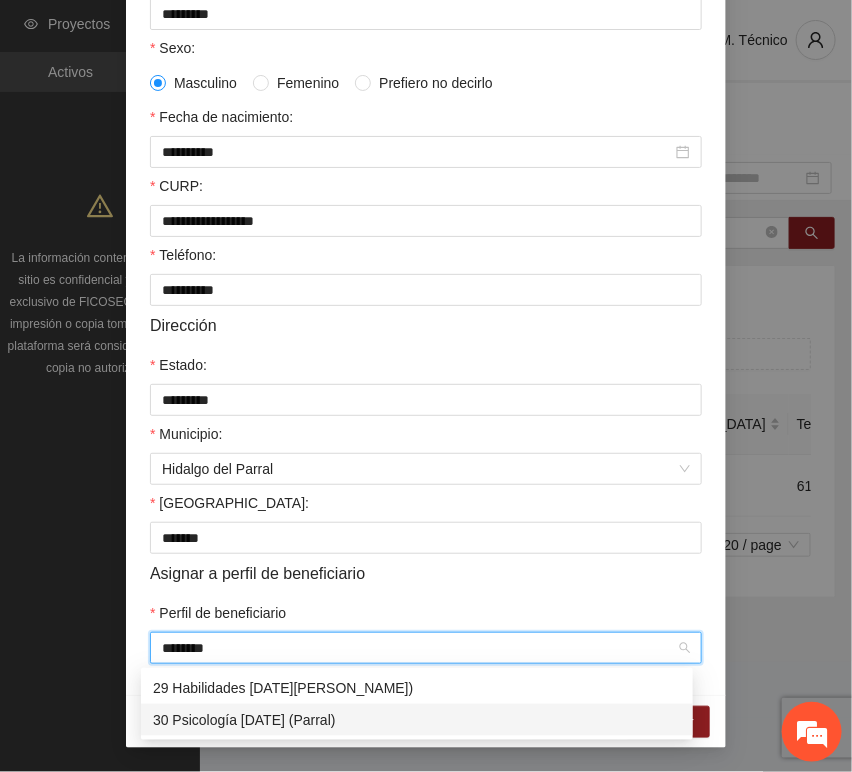 click on "30 Psicología [DATE] (Parral)" at bounding box center (417, 720) 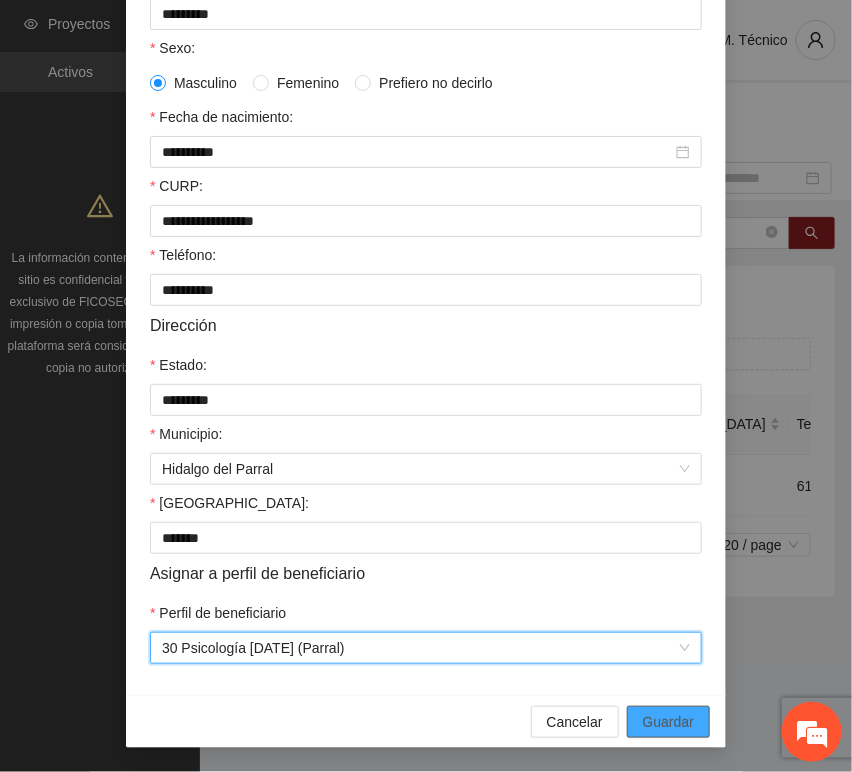 click on "Guardar" at bounding box center (668, 722) 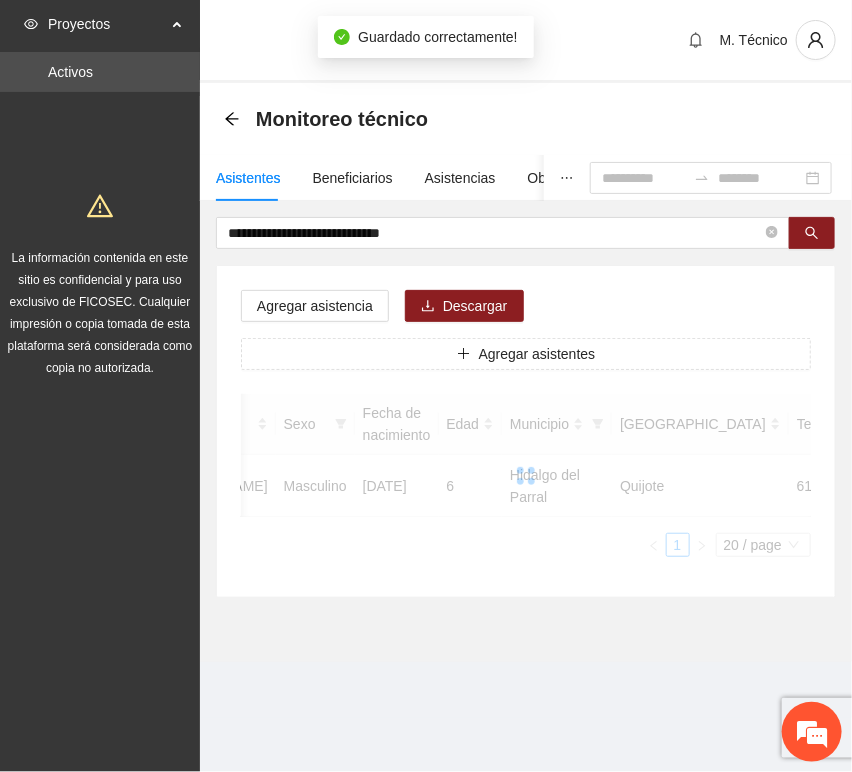 scroll, scrollTop: 294, scrollLeft: 0, axis: vertical 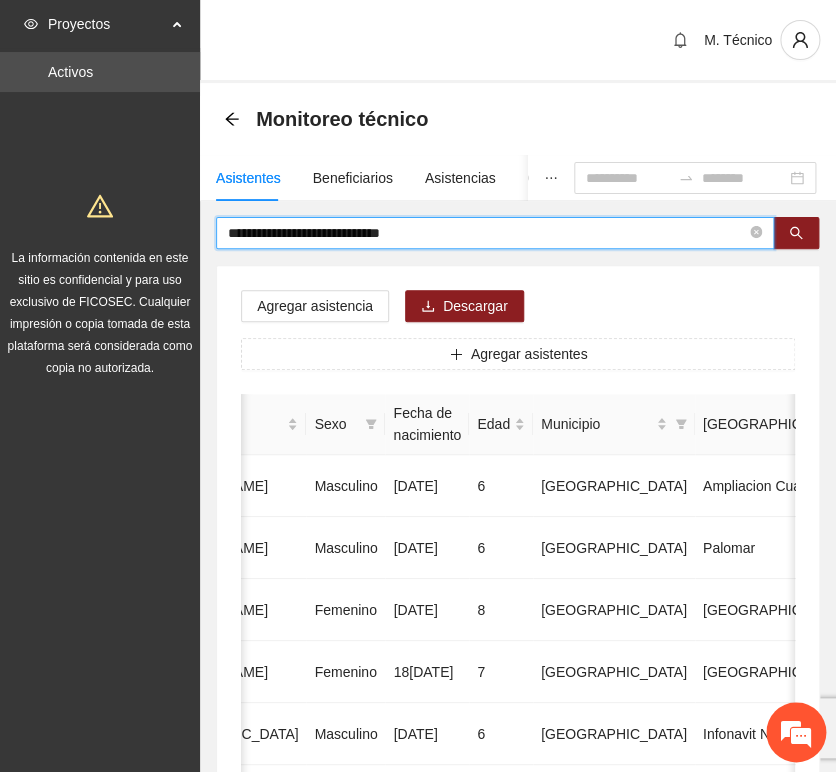 drag, startPoint x: 438, startPoint y: 232, endPoint x: -201, endPoint y: 176, distance: 641.44916 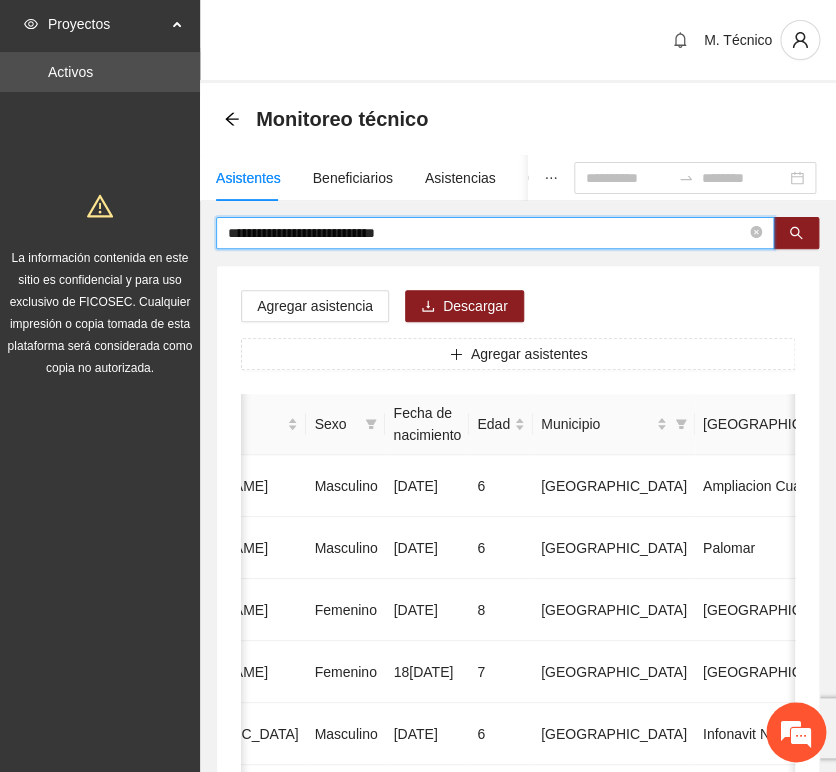 type on "**********" 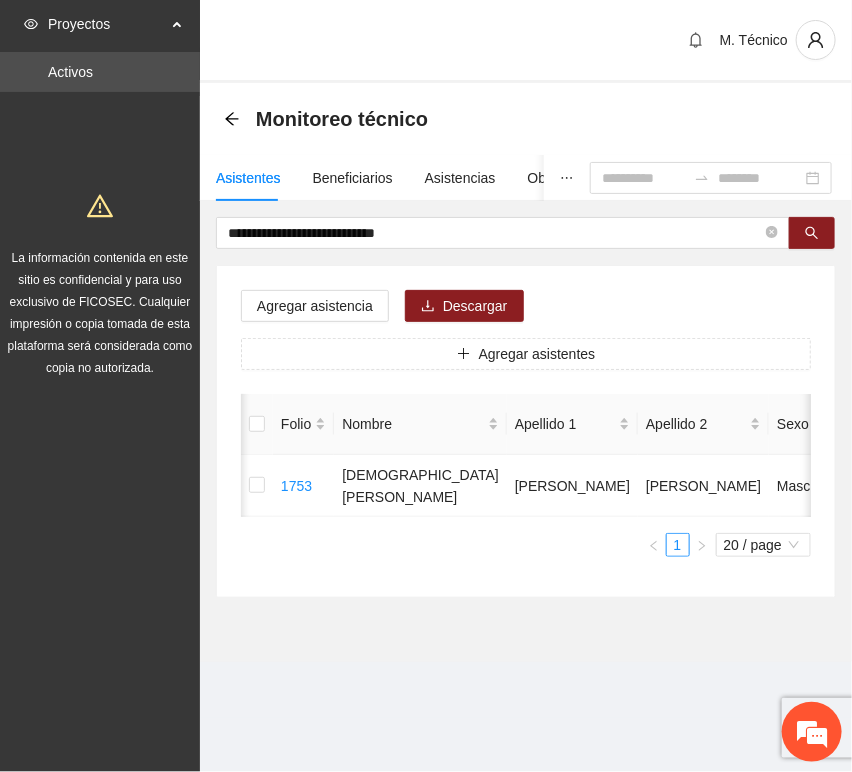 scroll, scrollTop: 0, scrollLeft: 452, axis: horizontal 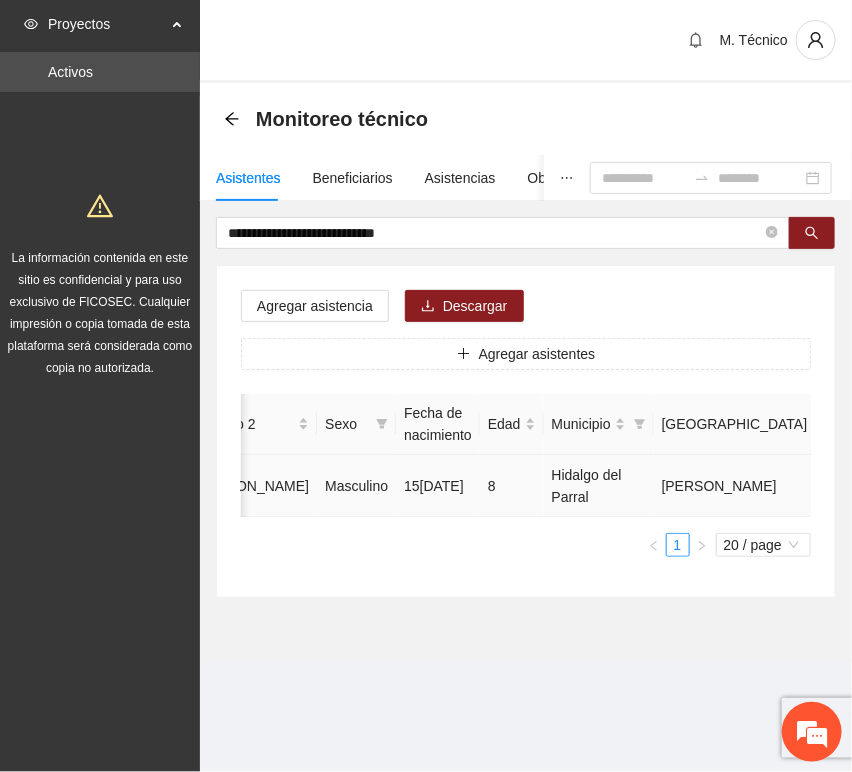 click 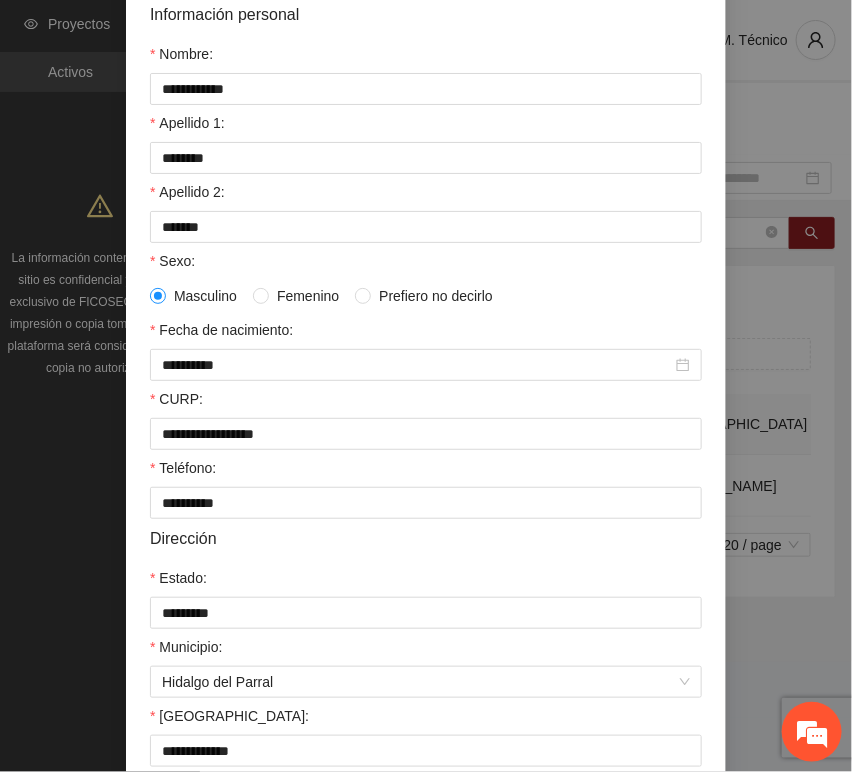 scroll, scrollTop: 394, scrollLeft: 0, axis: vertical 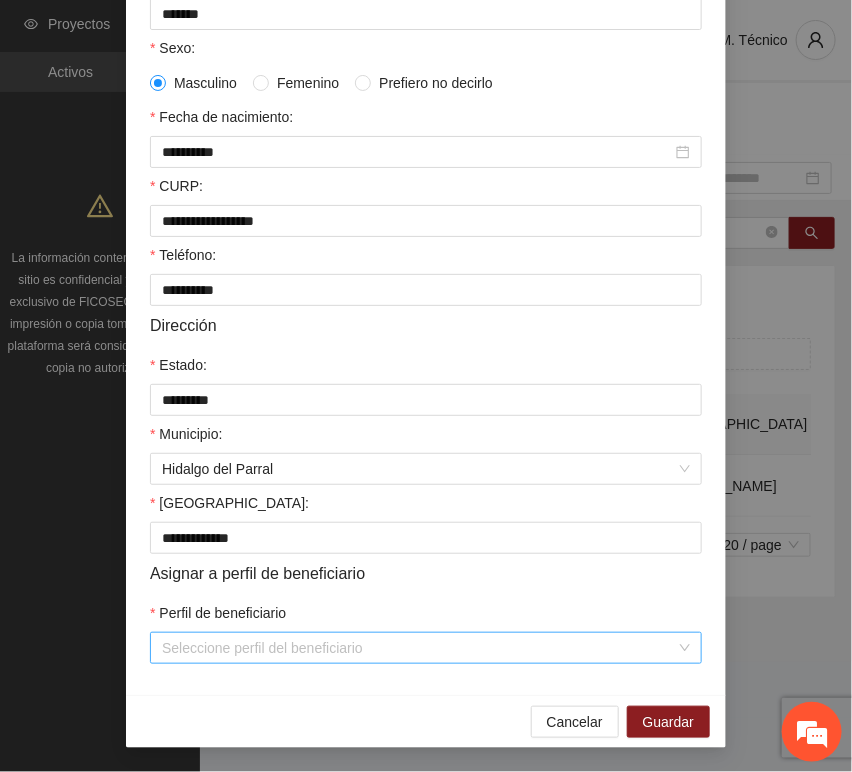 click on "Perfil de beneficiario" at bounding box center [419, 648] 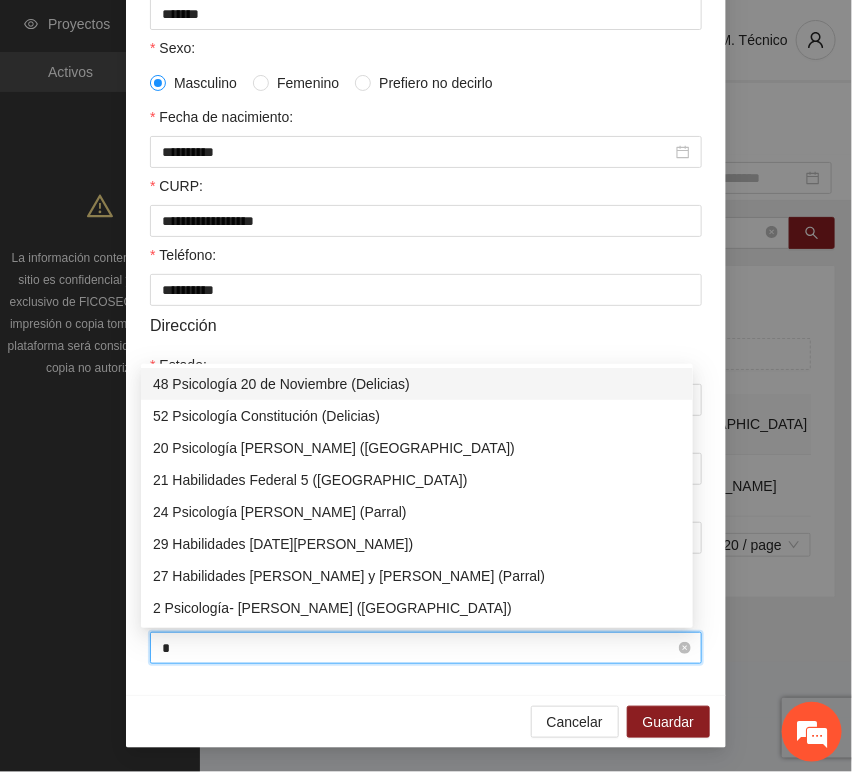 type on "**" 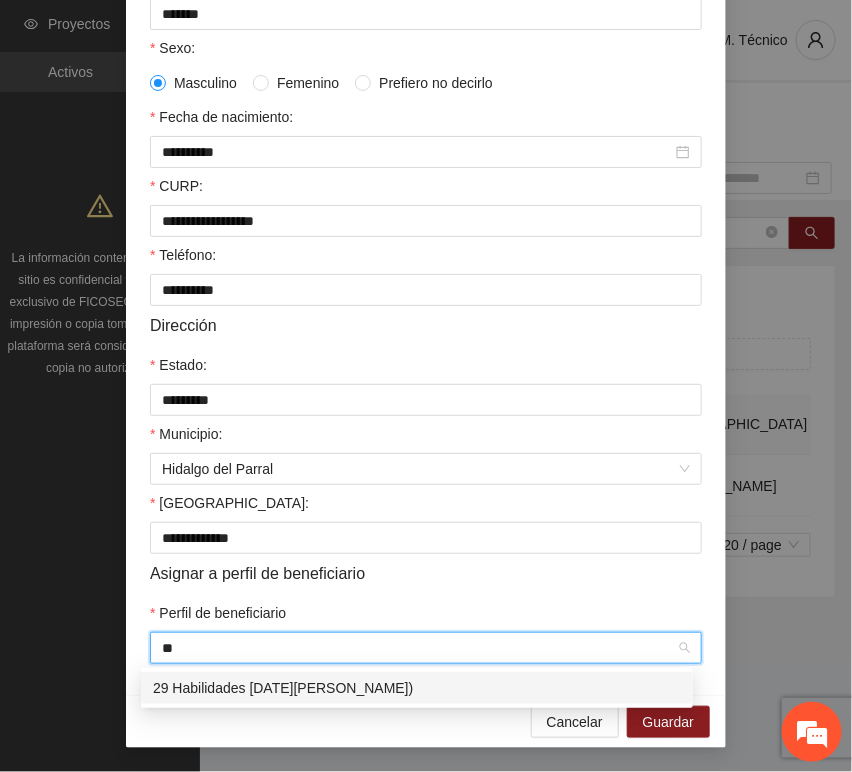 click on "29 Habilidades [DATE][PERSON_NAME])" at bounding box center [417, 688] 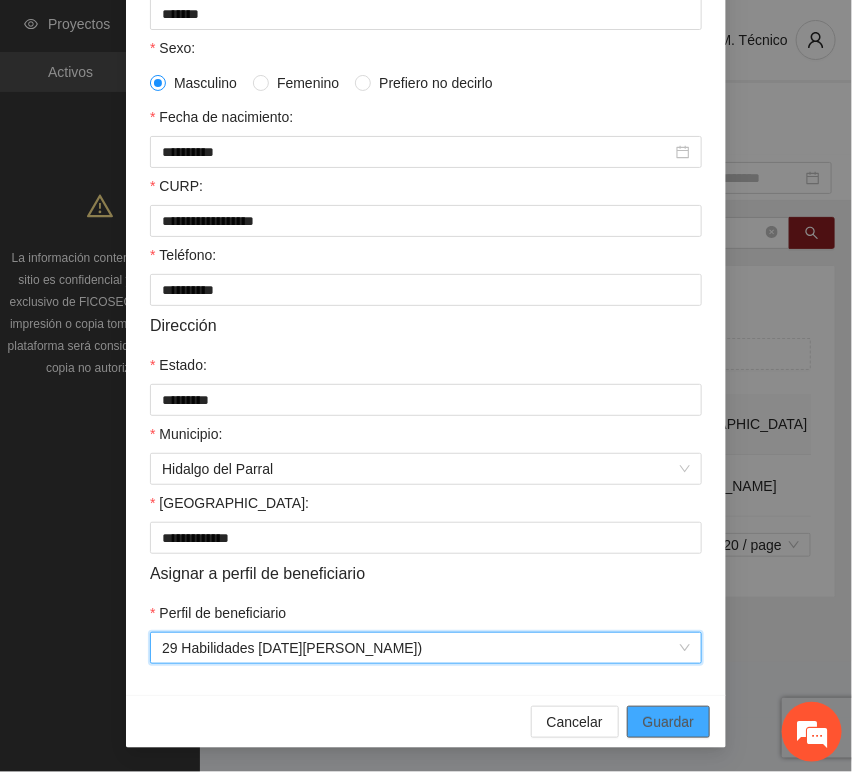 click on "Guardar" at bounding box center [668, 722] 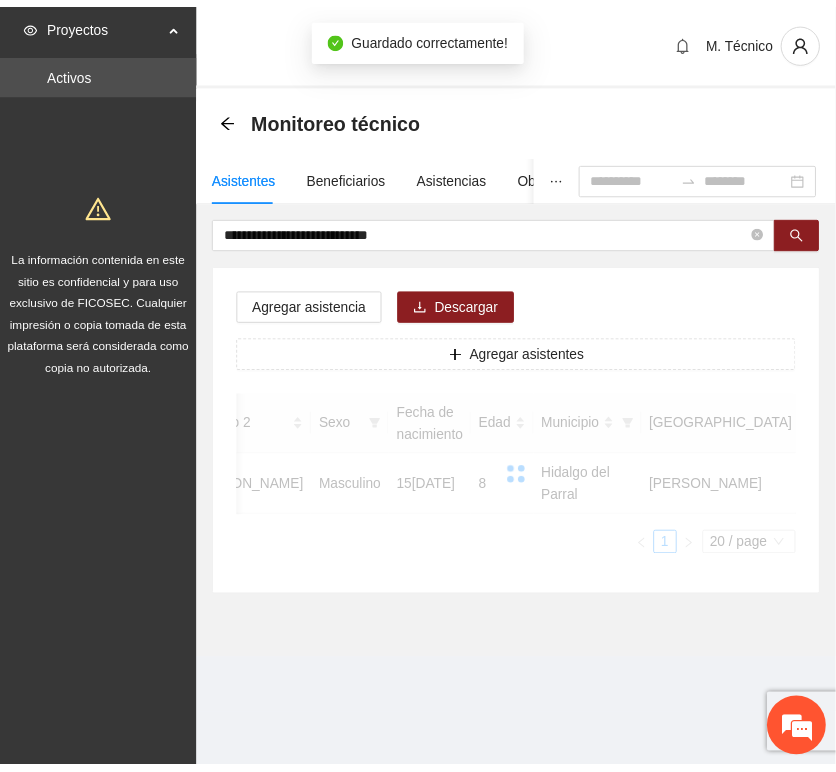 scroll, scrollTop: 294, scrollLeft: 0, axis: vertical 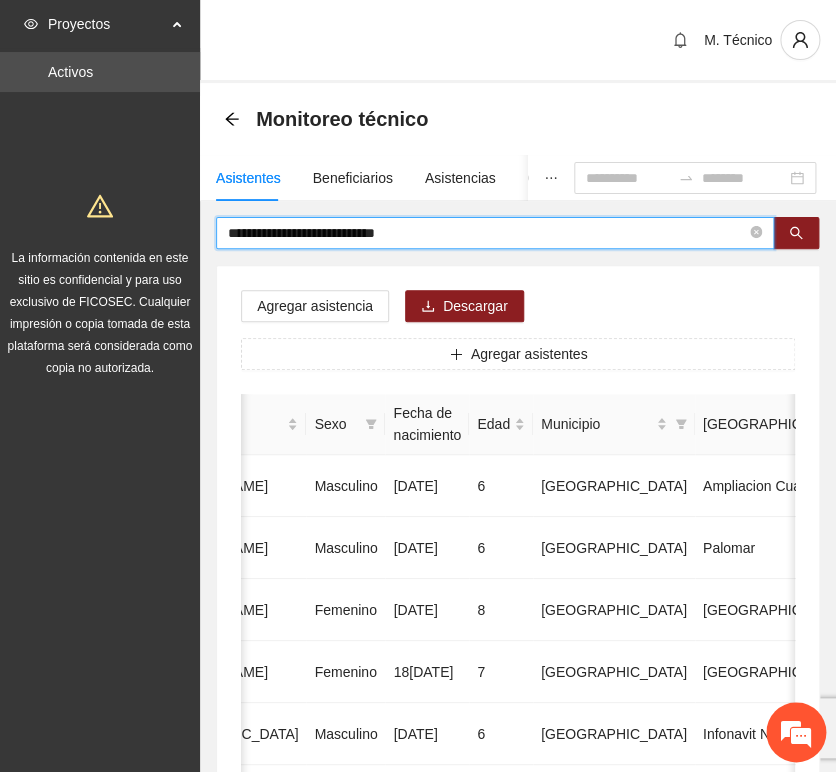 drag, startPoint x: 417, startPoint y: 230, endPoint x: 22, endPoint y: 212, distance: 395.4099 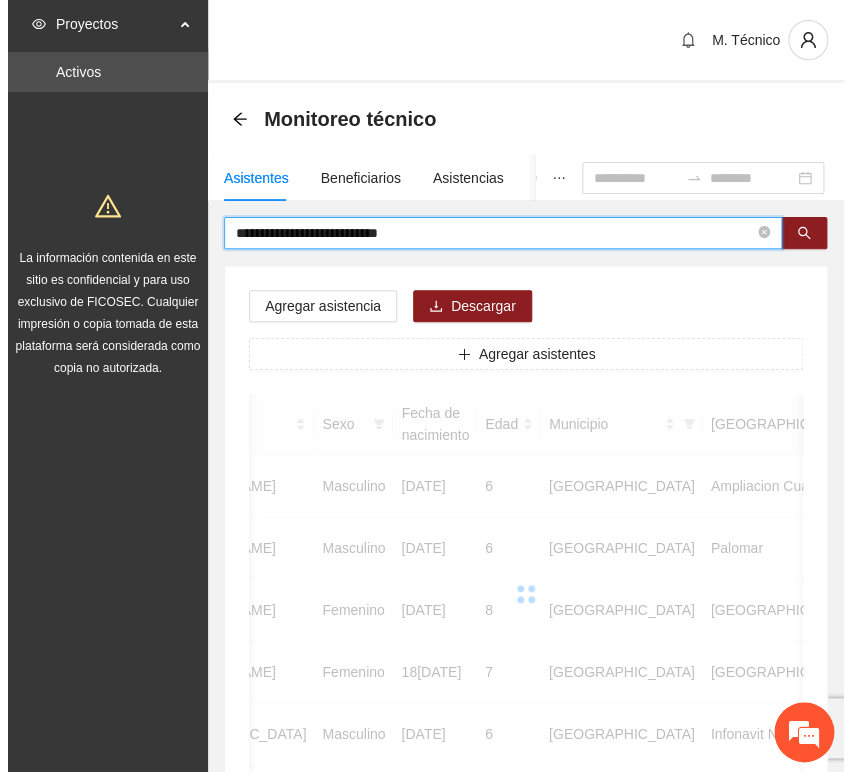 scroll, scrollTop: 0, scrollLeft: 363, axis: horizontal 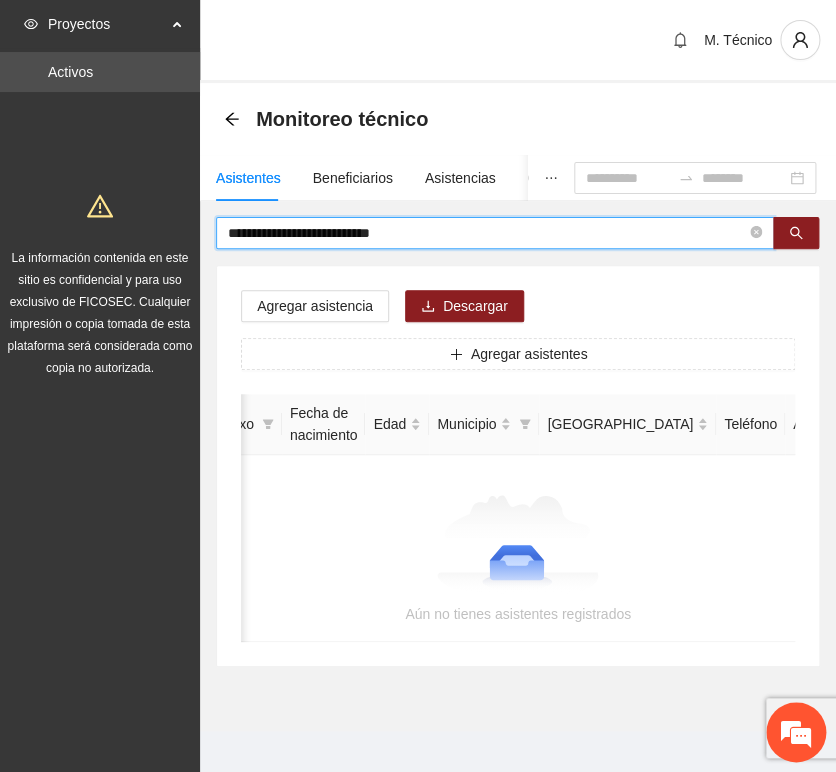 click on "**********" at bounding box center (487, 233) 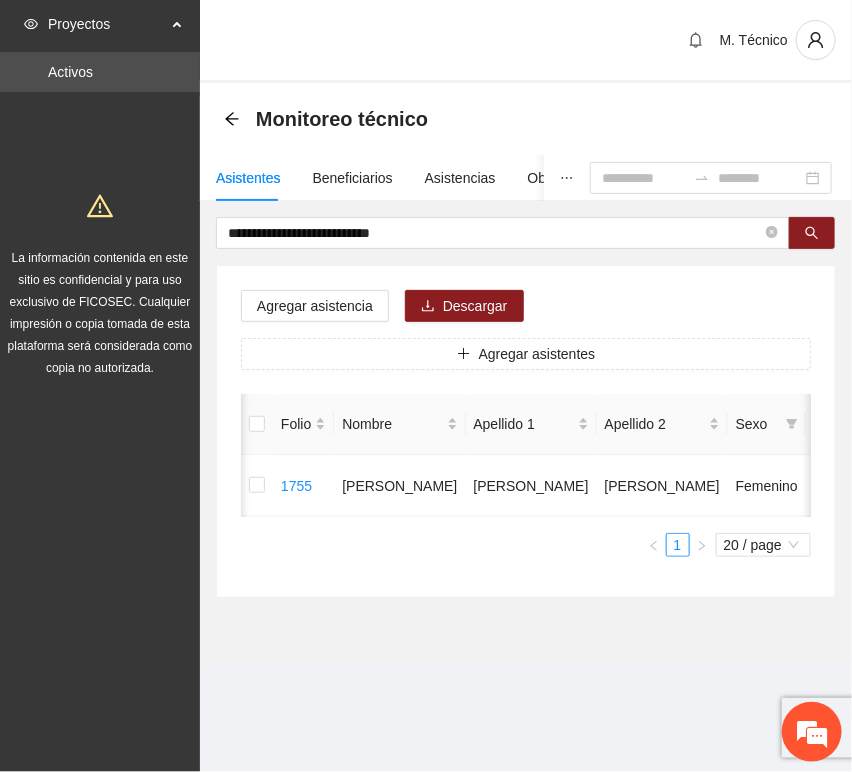 scroll, scrollTop: 0, scrollLeft: 450, axis: horizontal 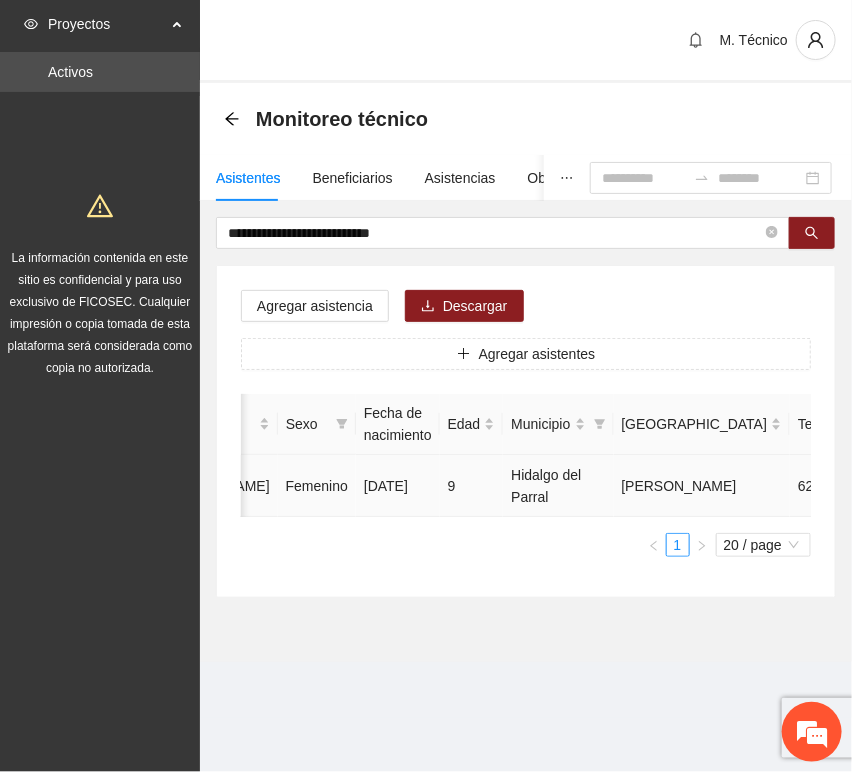 click at bounding box center (981, 486) 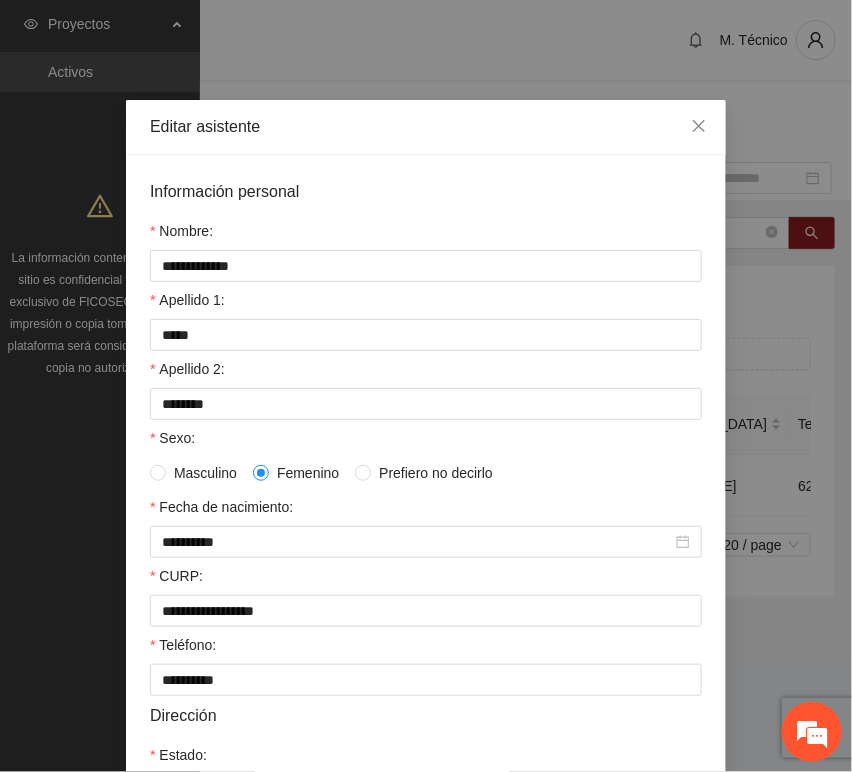 scroll, scrollTop: 394, scrollLeft: 0, axis: vertical 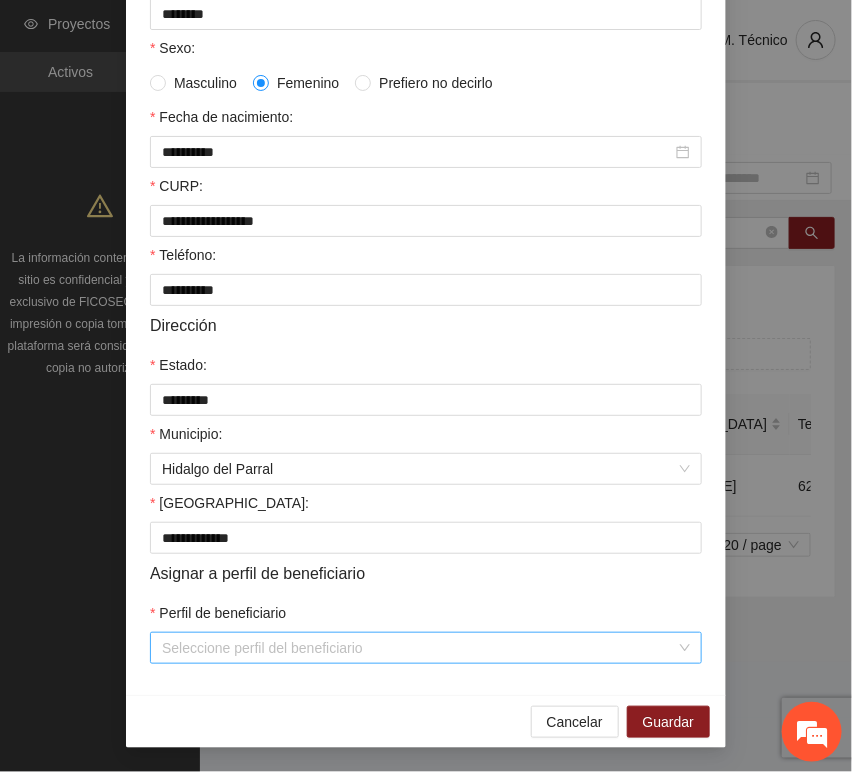 click on "Perfil de beneficiario" at bounding box center [419, 648] 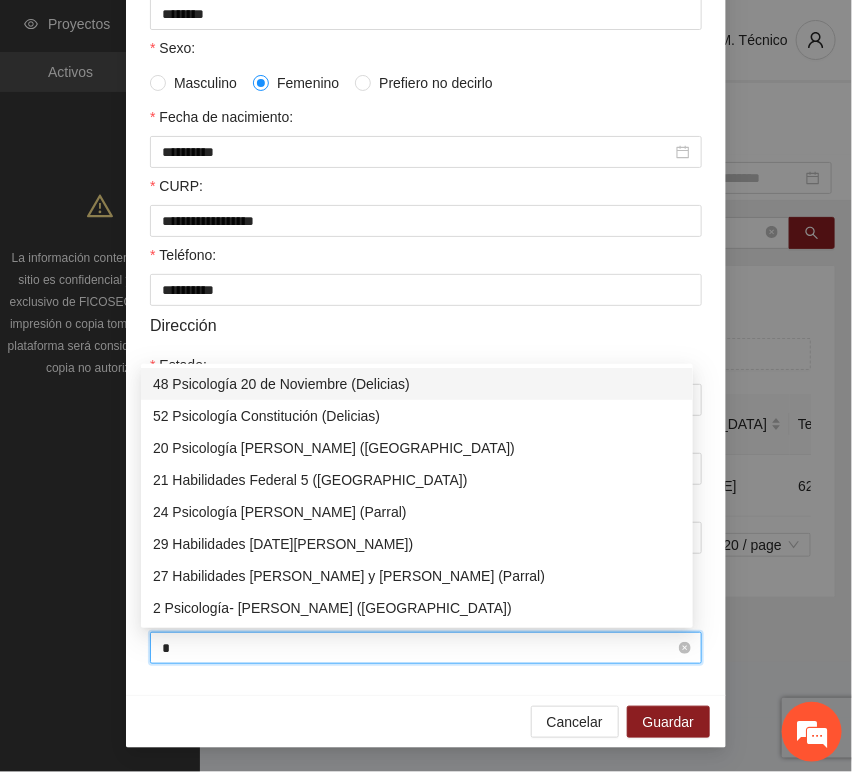 type on "**" 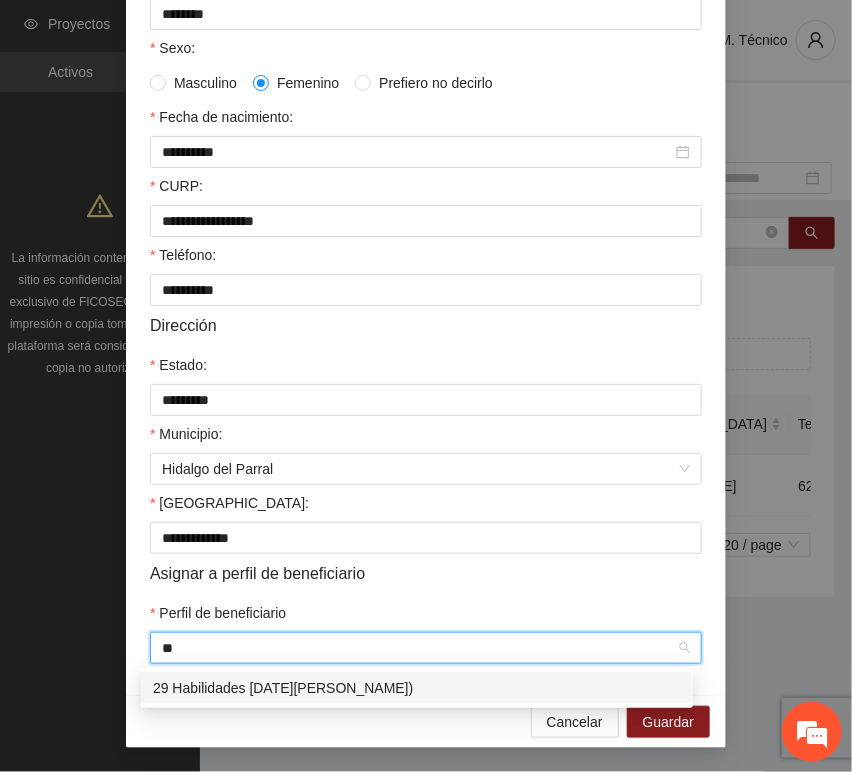 click on "29 Habilidades [DATE][PERSON_NAME])" at bounding box center [417, 688] 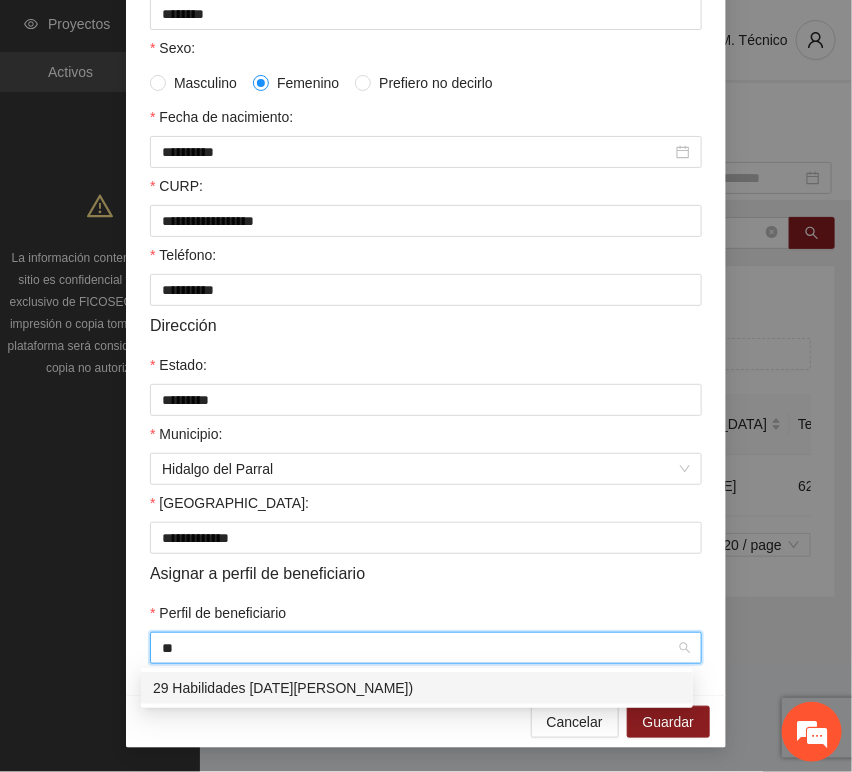 type 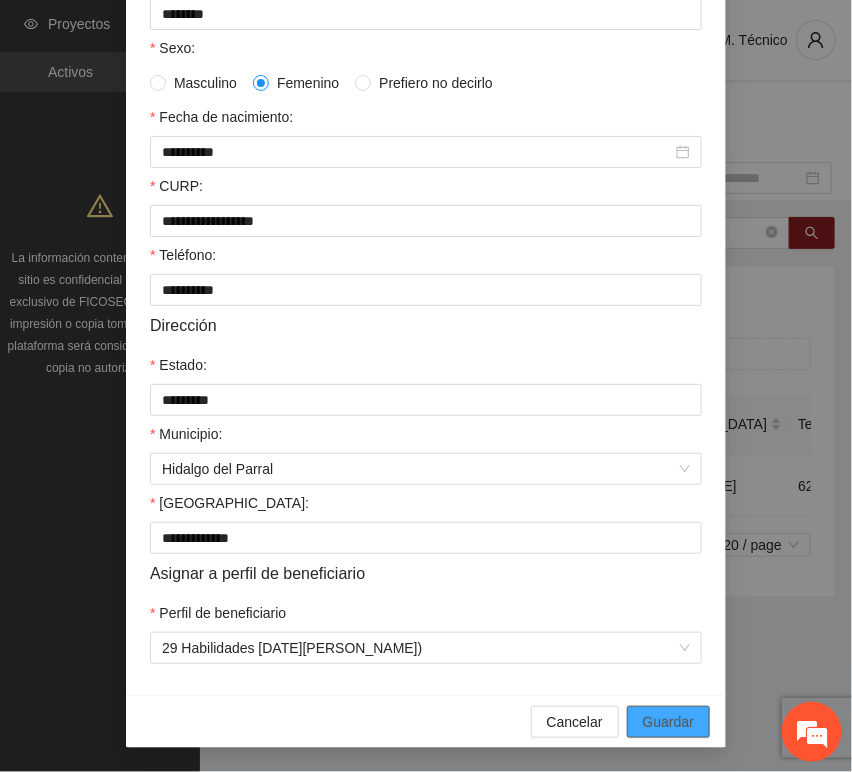 click on "Guardar" at bounding box center [668, 722] 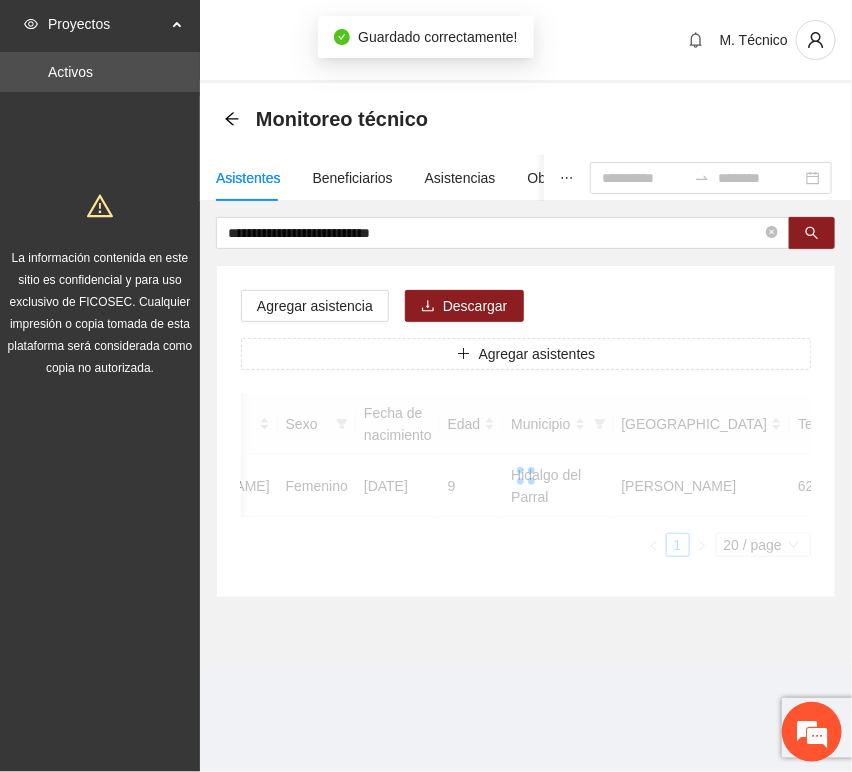 scroll, scrollTop: 294, scrollLeft: 0, axis: vertical 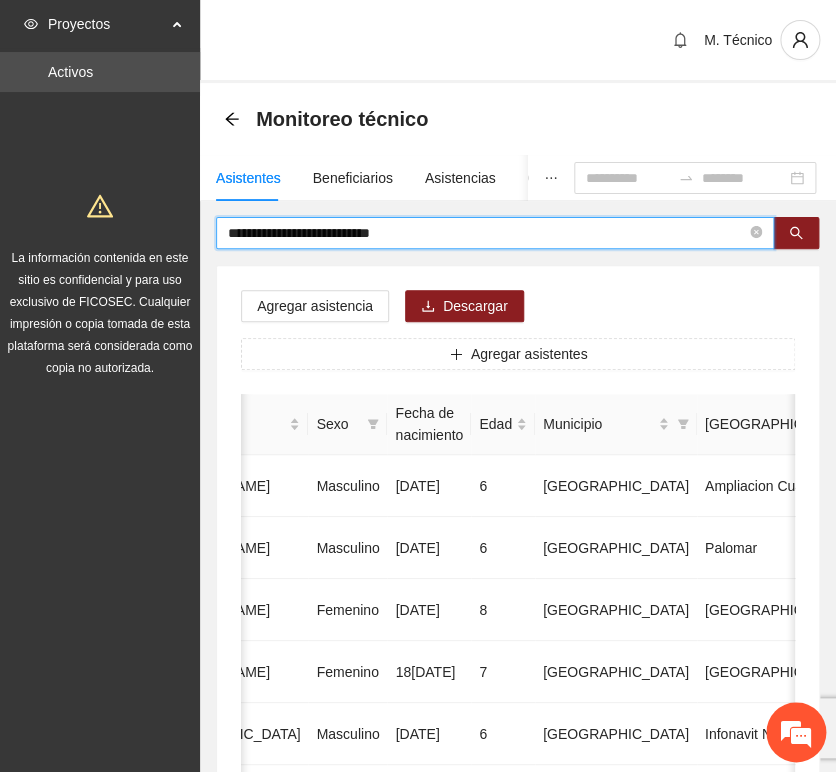 drag, startPoint x: 425, startPoint y: 238, endPoint x: -219, endPoint y: 219, distance: 644.2802 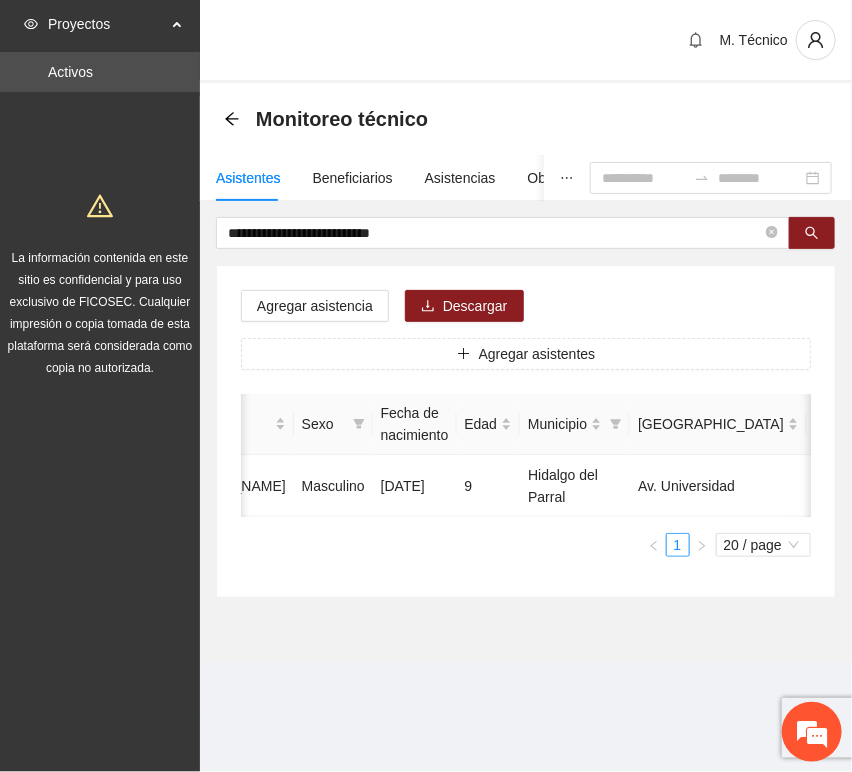 scroll, scrollTop: 0, scrollLeft: 456, axis: horizontal 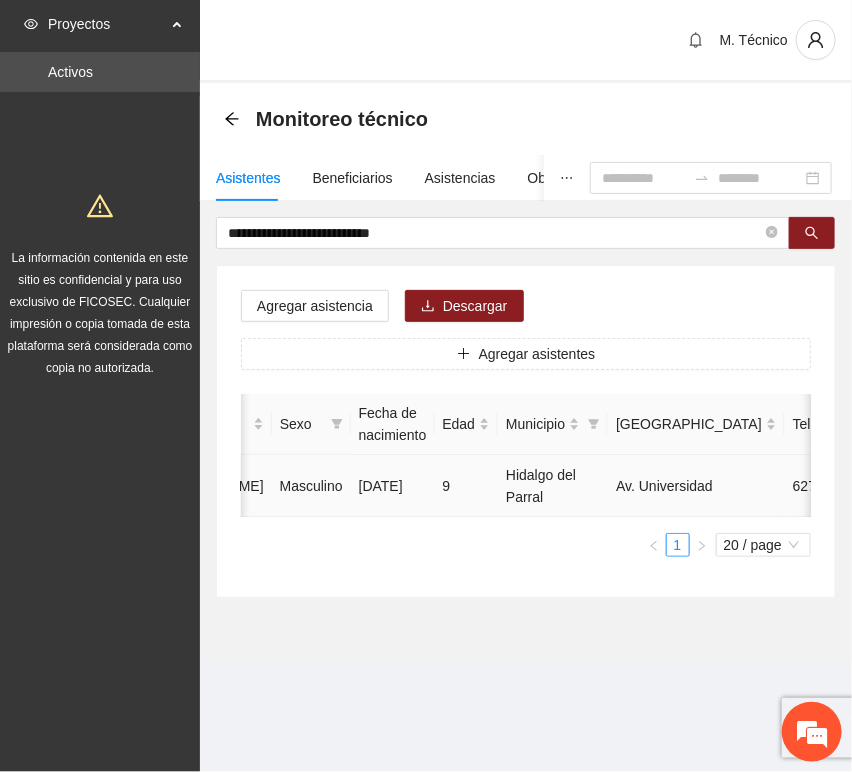click at bounding box center (976, 486) 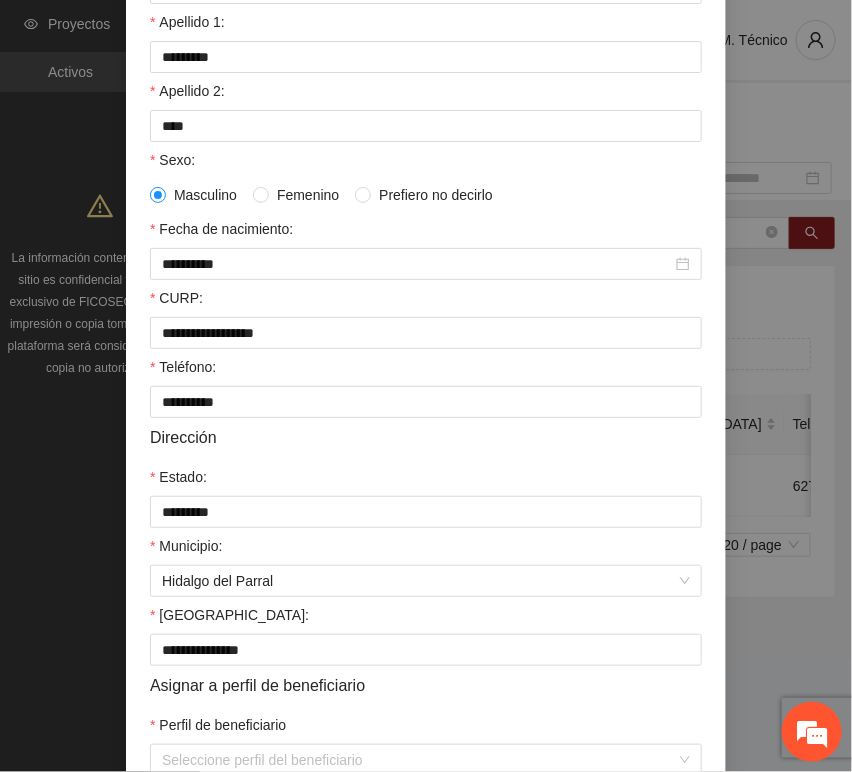 scroll, scrollTop: 394, scrollLeft: 0, axis: vertical 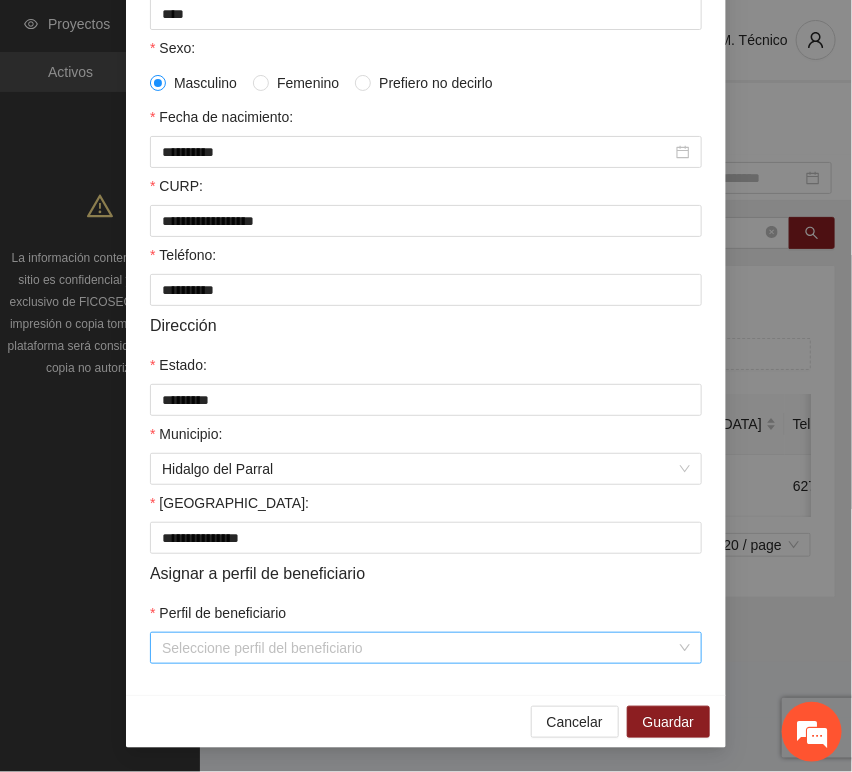 click on "Perfil de beneficiario" at bounding box center (419, 648) 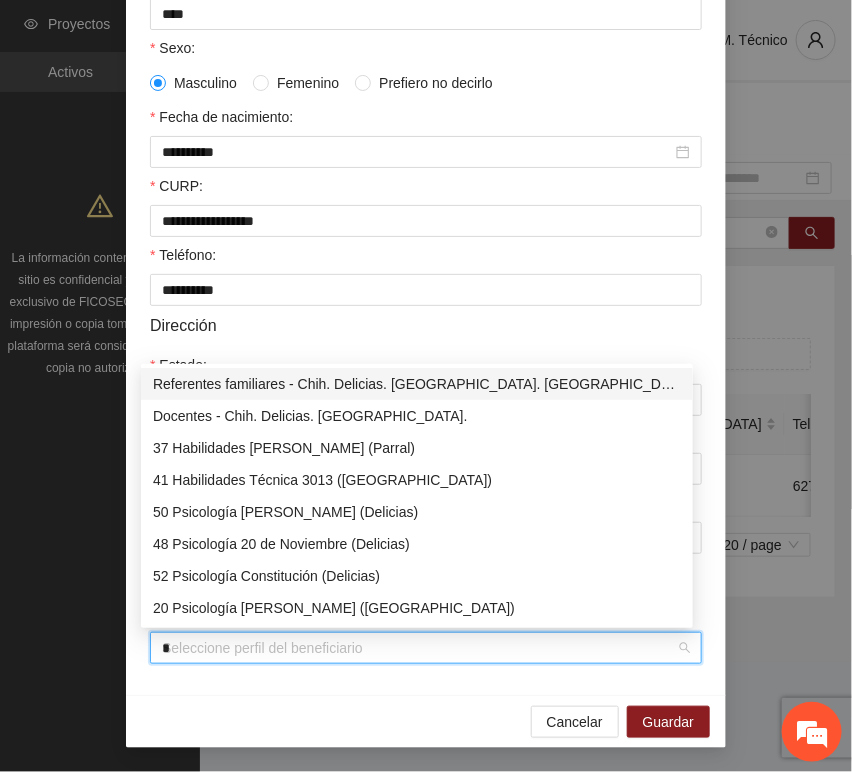 type on "**" 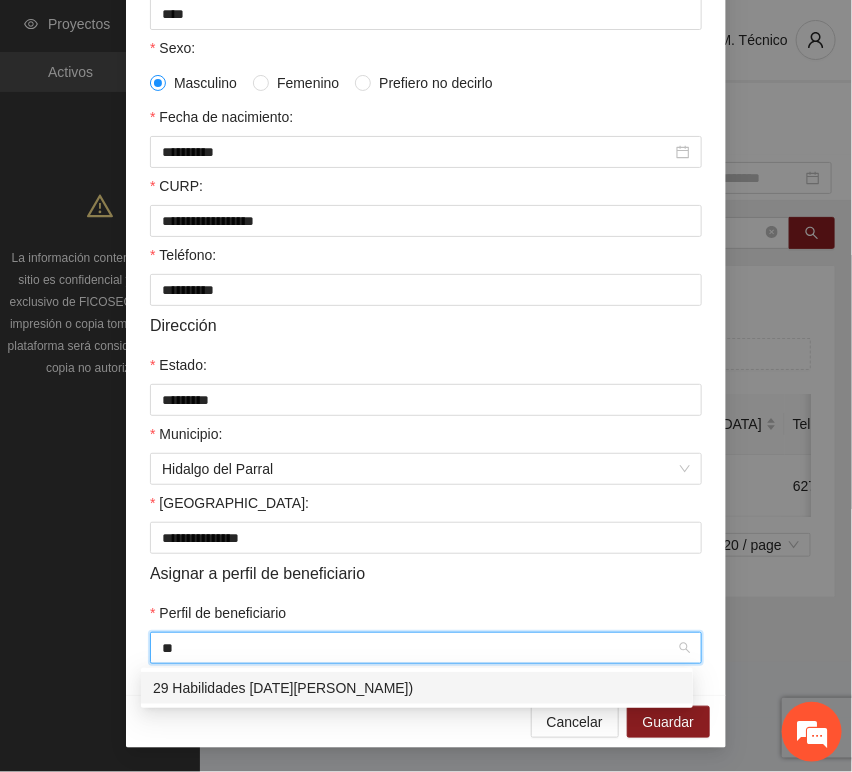 click on "29 Habilidades [DATE][PERSON_NAME])" at bounding box center [417, 688] 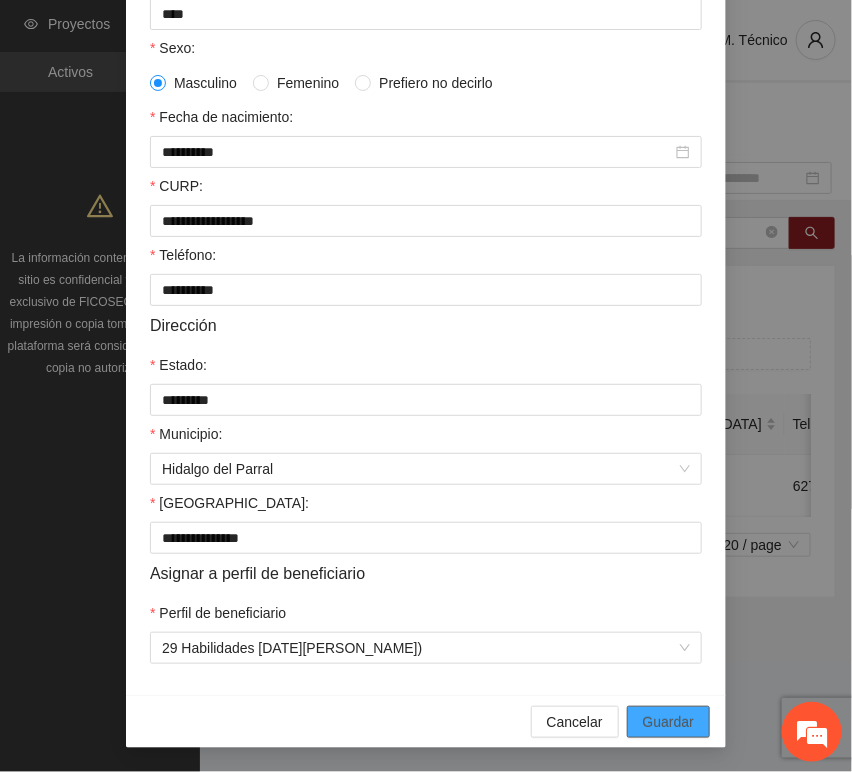 click on "Guardar" at bounding box center [668, 722] 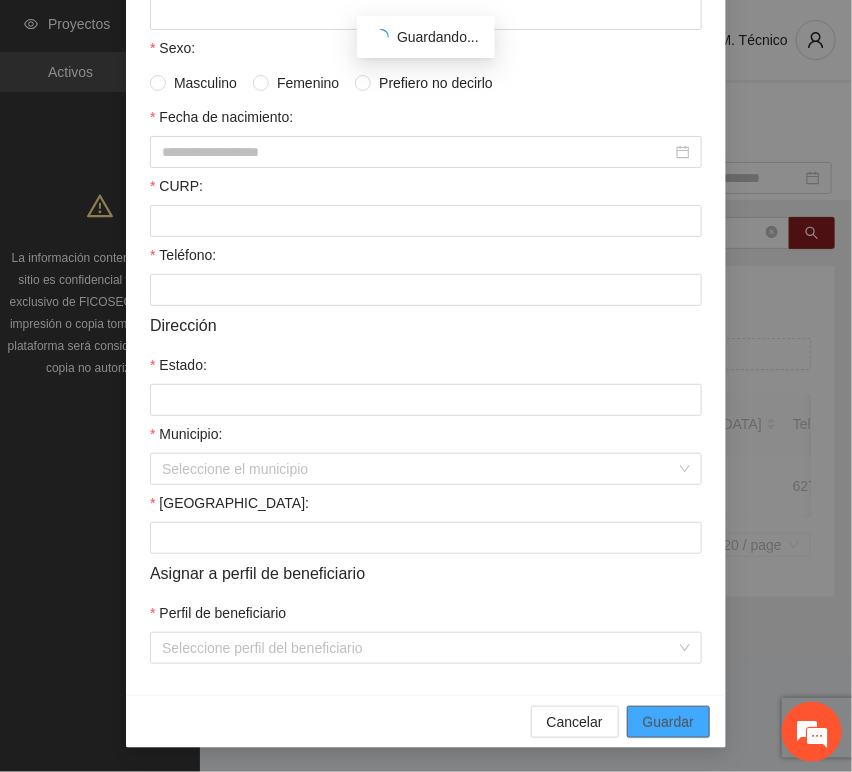 scroll, scrollTop: 294, scrollLeft: 0, axis: vertical 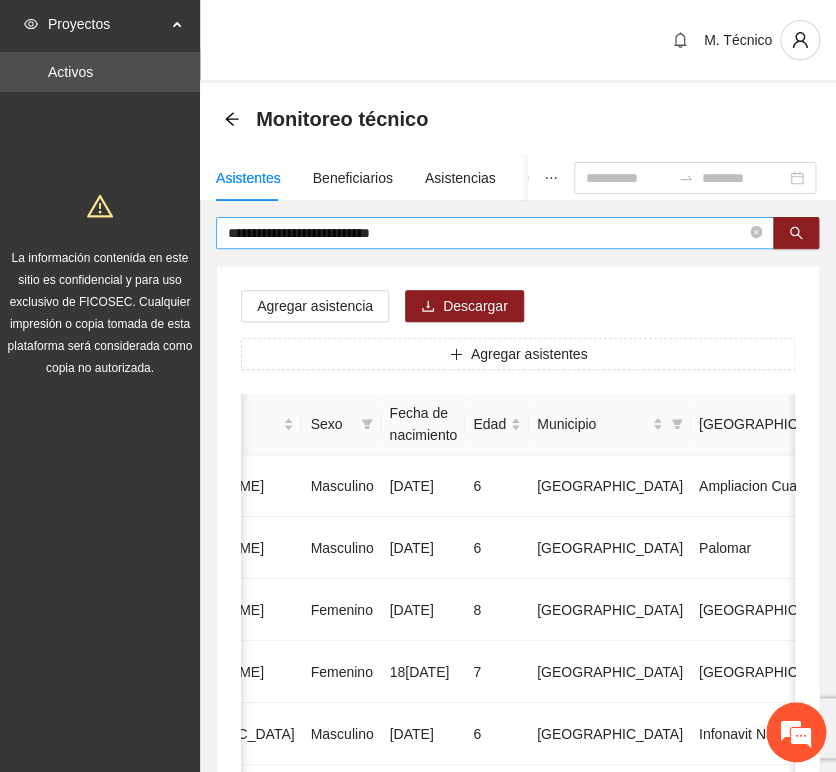 click on "**********" at bounding box center [495, 233] 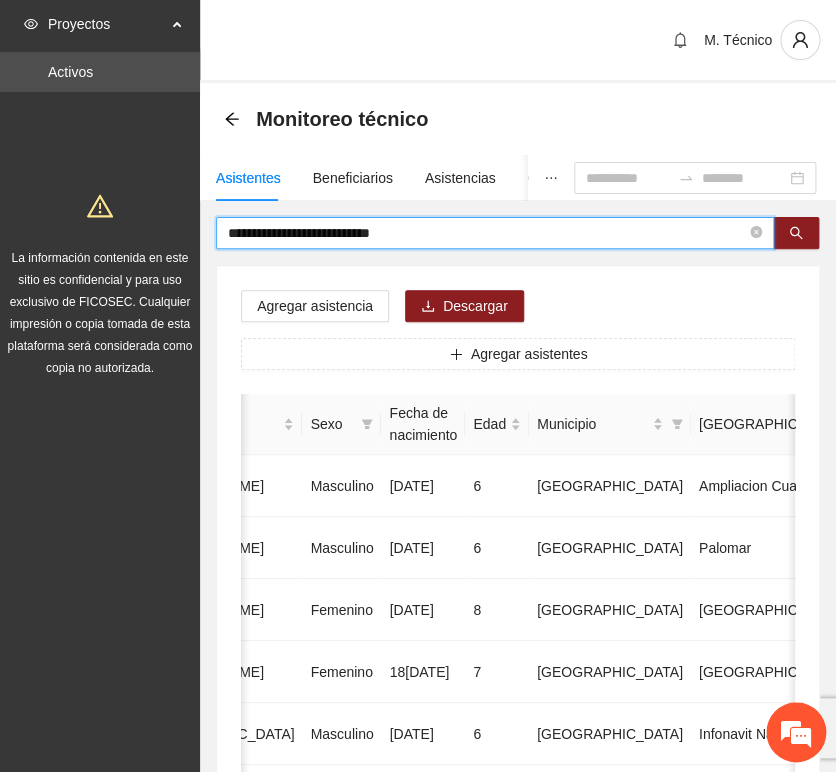 drag, startPoint x: 422, startPoint y: 238, endPoint x: 25, endPoint y: 229, distance: 397.102 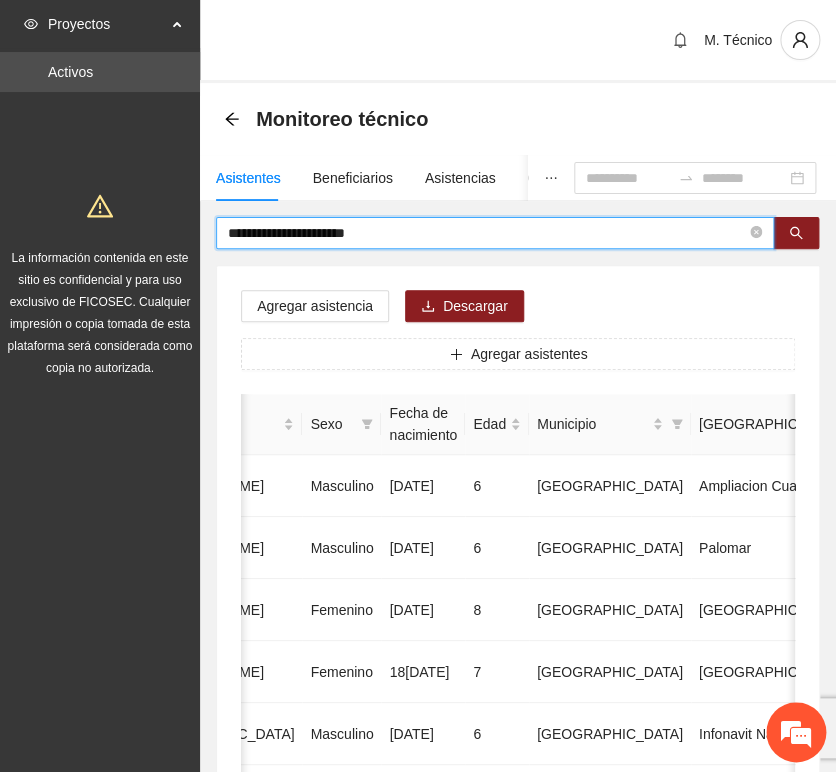 type on "**********" 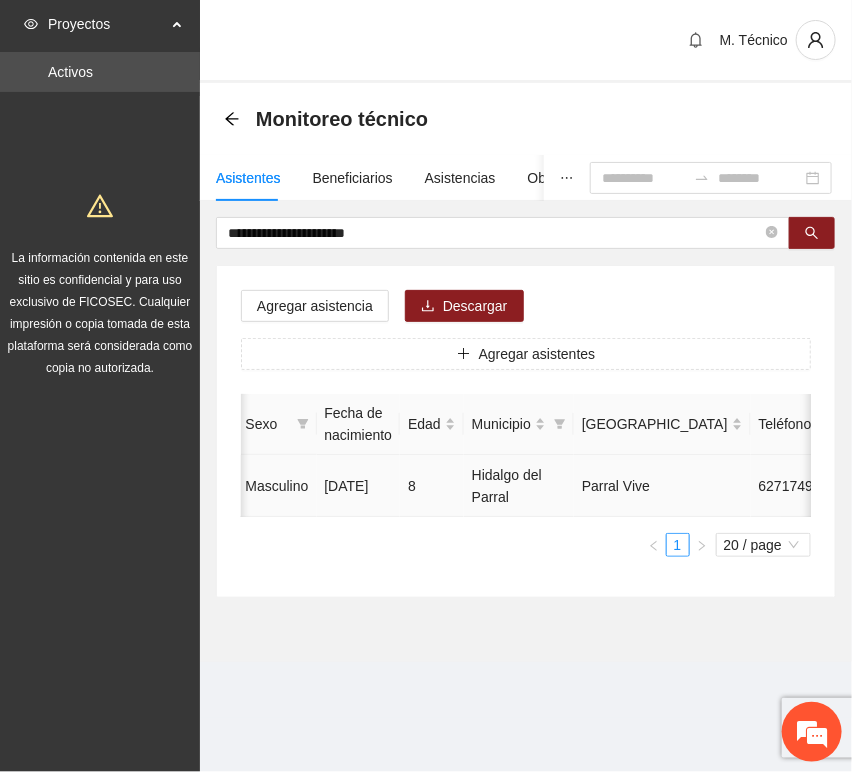scroll, scrollTop: 0, scrollLeft: 441, axis: horizontal 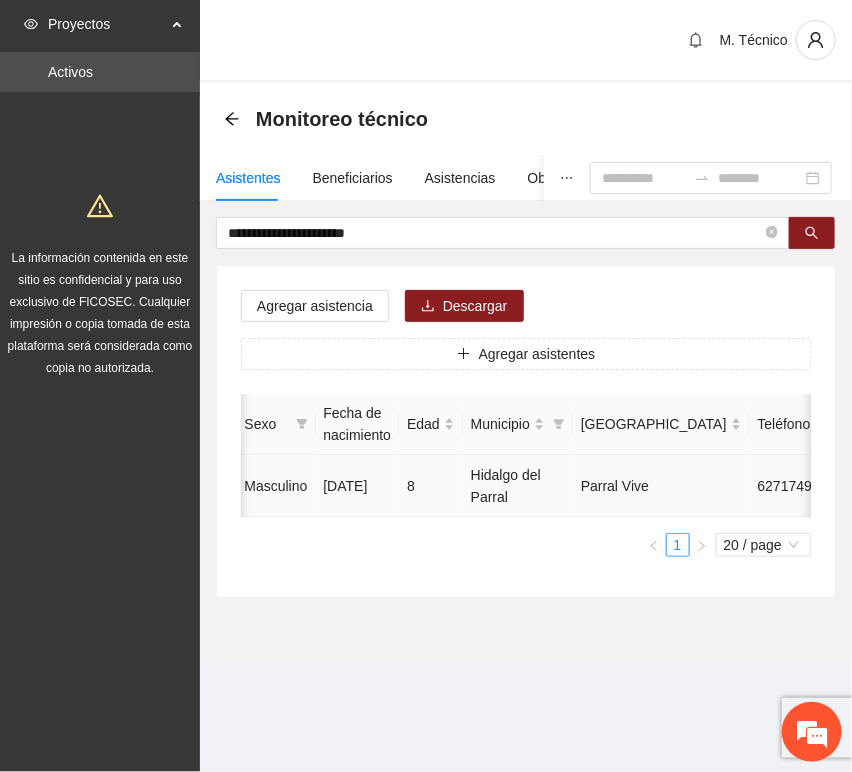 click 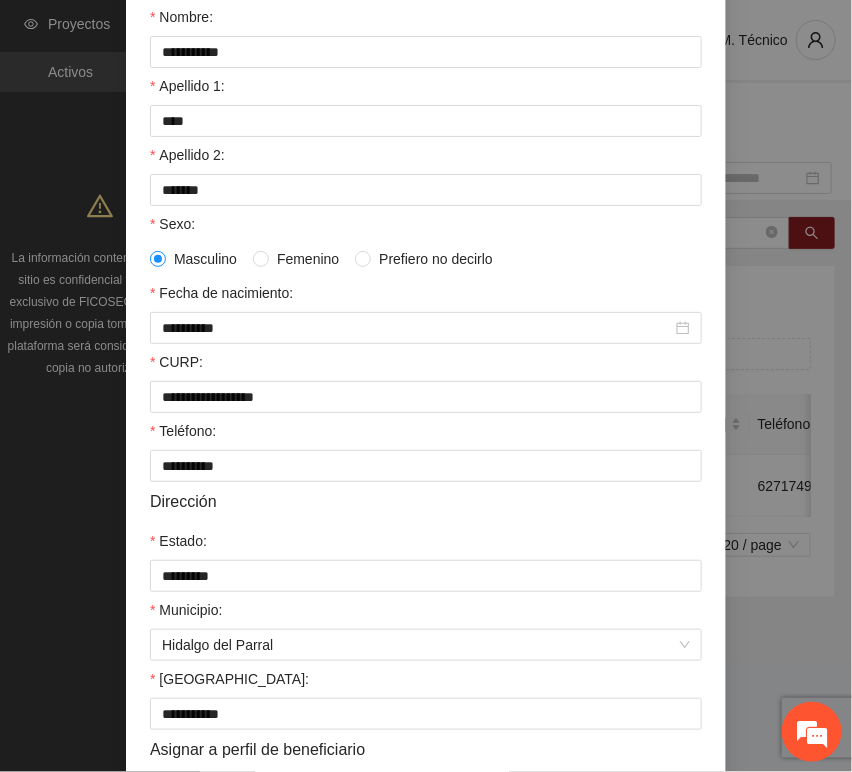 scroll, scrollTop: 394, scrollLeft: 0, axis: vertical 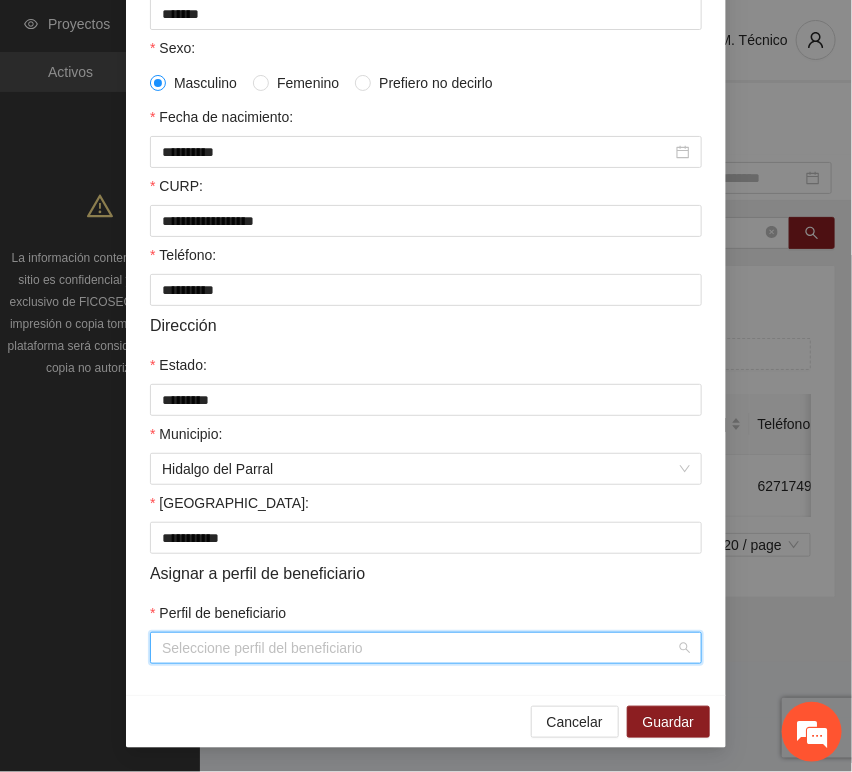 click on "Perfil de beneficiario" at bounding box center (419, 648) 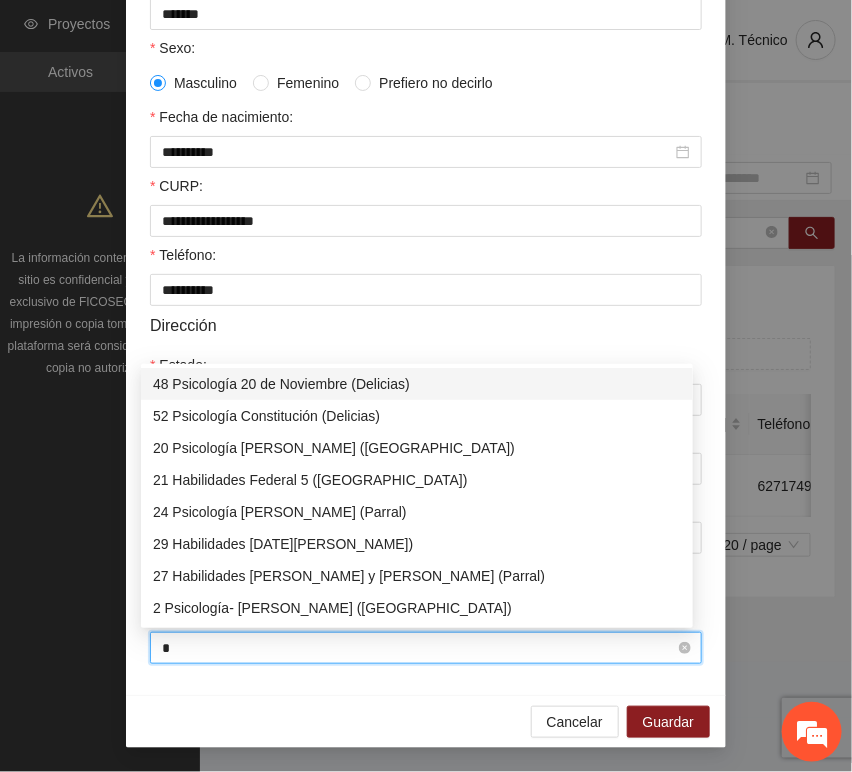 type on "**" 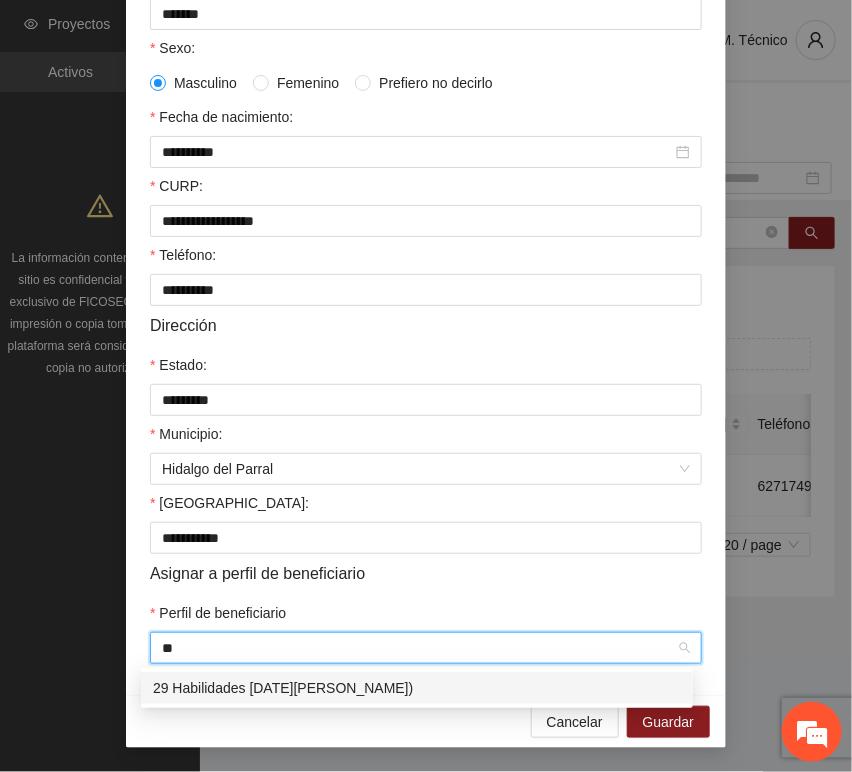 click on "29 Habilidades [DATE][PERSON_NAME])" at bounding box center (417, 688) 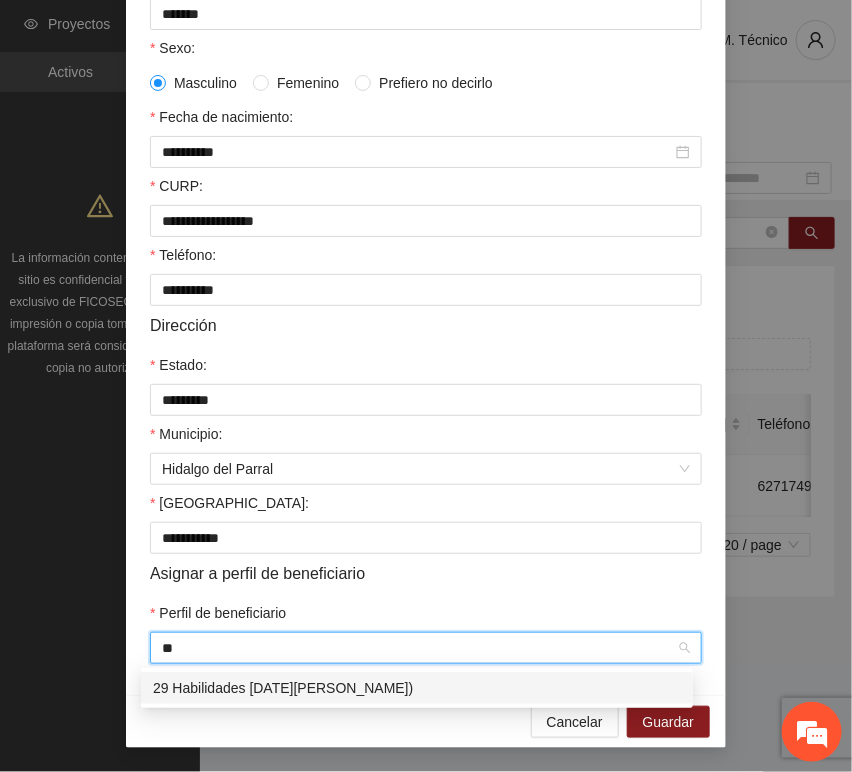 type 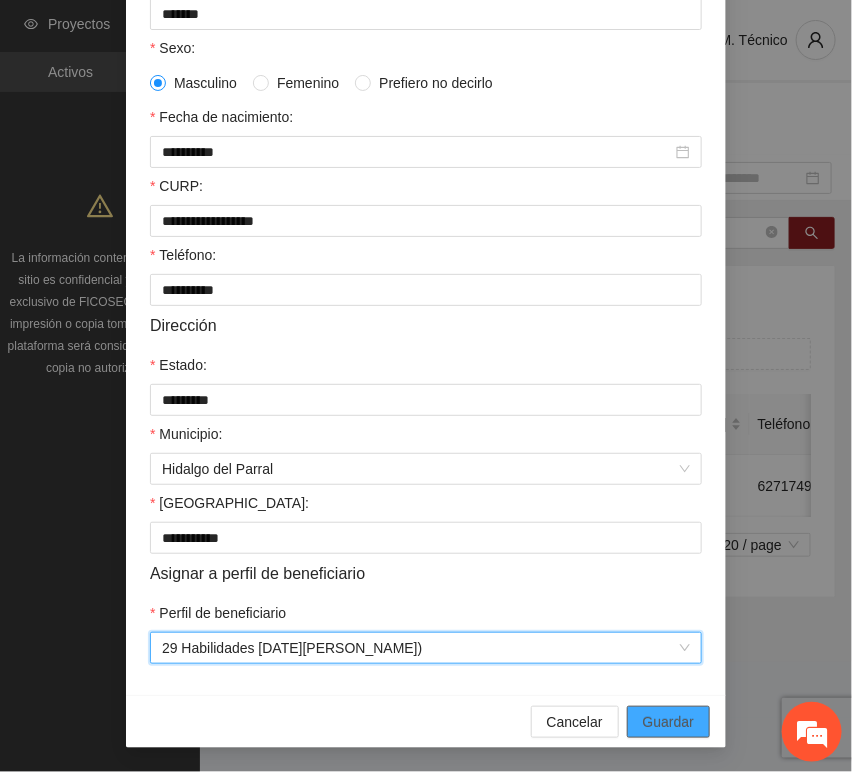 click on "Guardar" at bounding box center [668, 722] 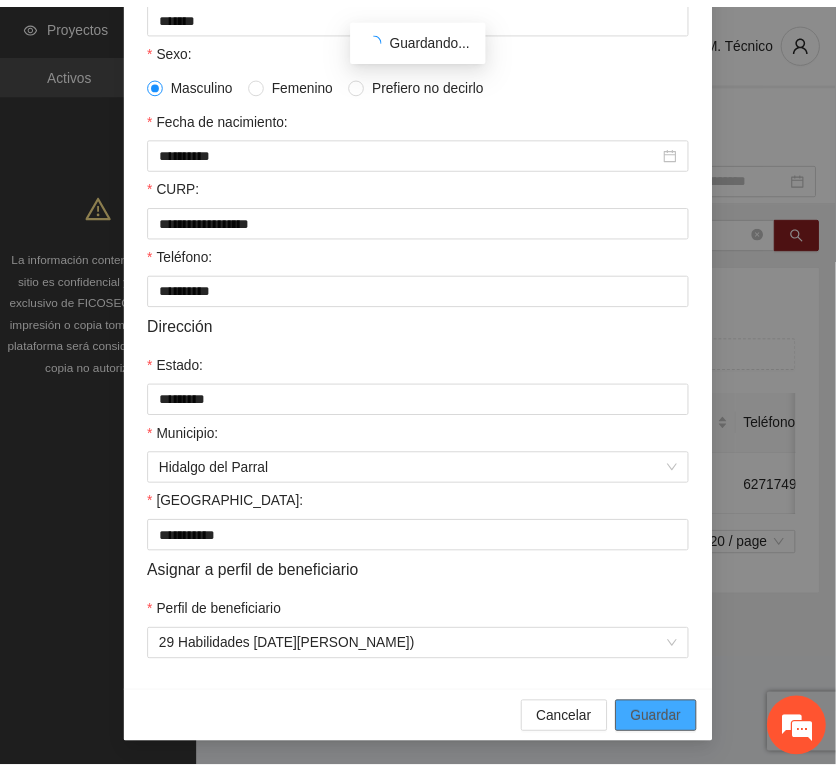 scroll, scrollTop: 294, scrollLeft: 0, axis: vertical 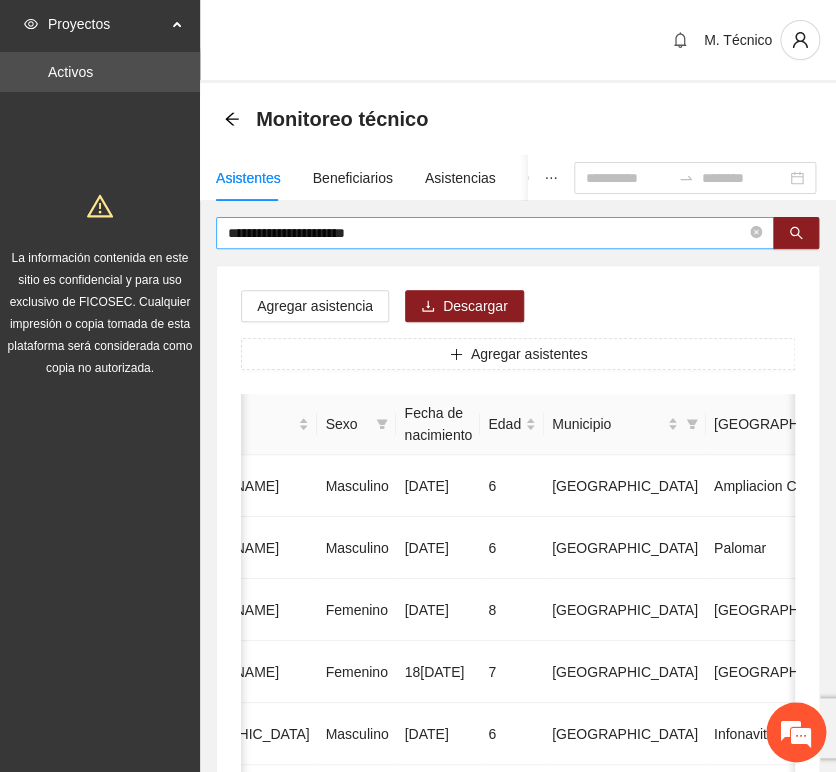 drag, startPoint x: 362, startPoint y: 251, endPoint x: 398, endPoint y: 238, distance: 38.27532 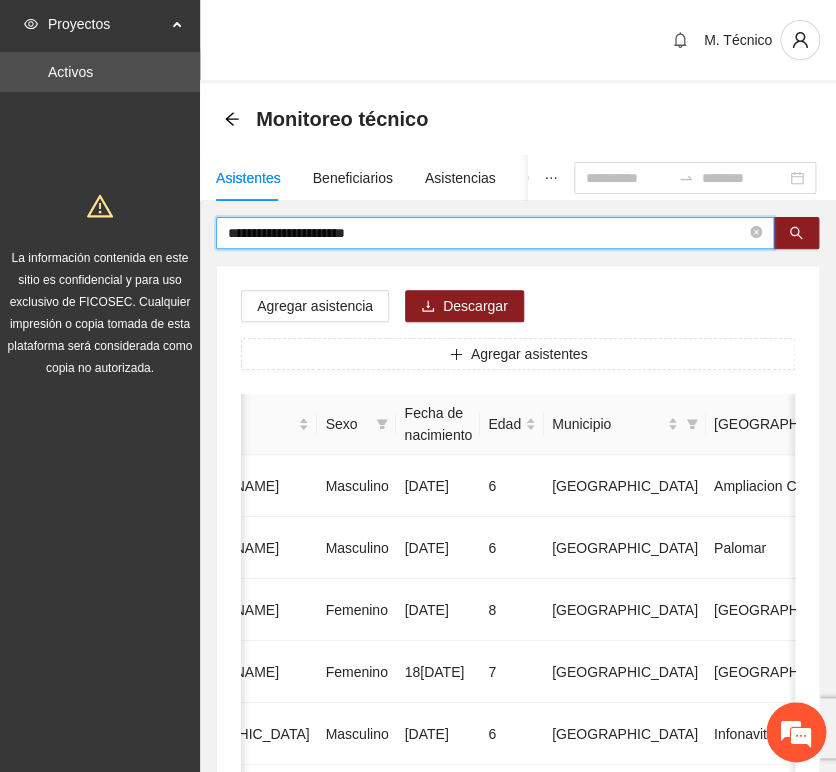 drag, startPoint x: 408, startPoint y: 235, endPoint x: 57, endPoint y: 194, distance: 353.38647 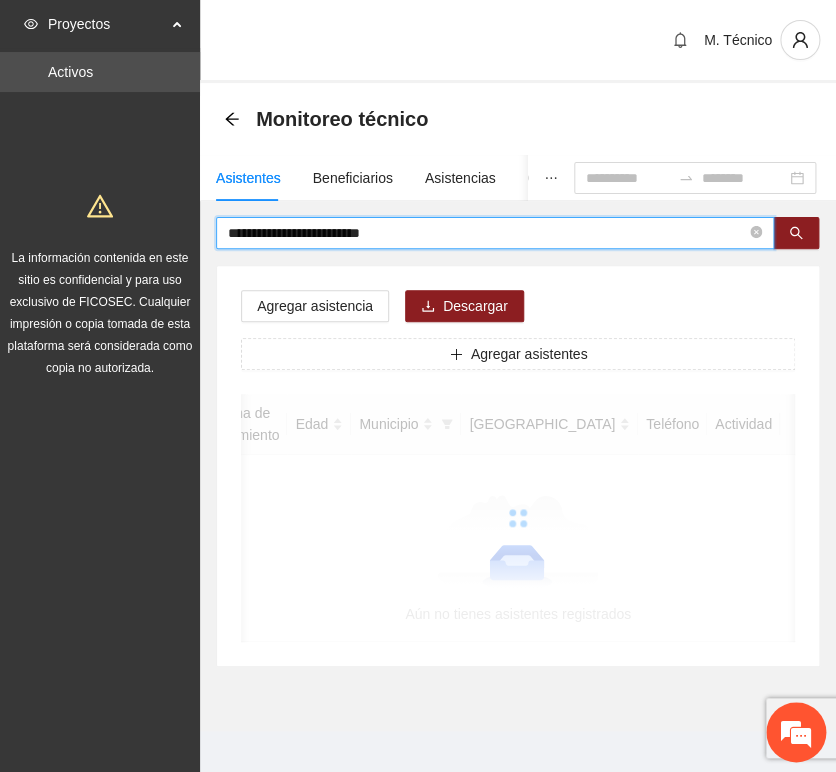 scroll, scrollTop: 0, scrollLeft: 363, axis: horizontal 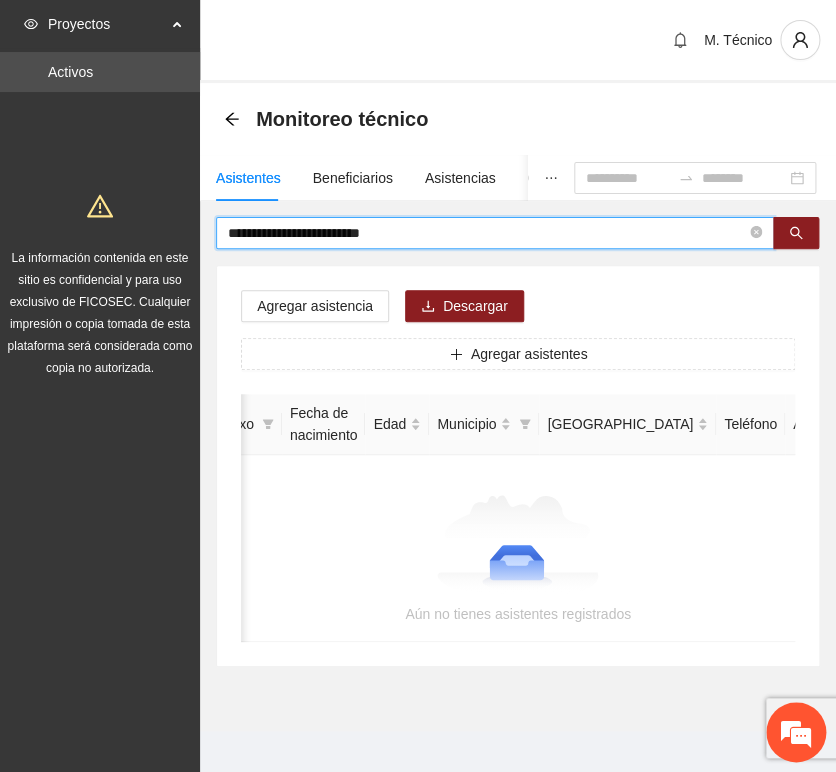click on "**********" at bounding box center [487, 233] 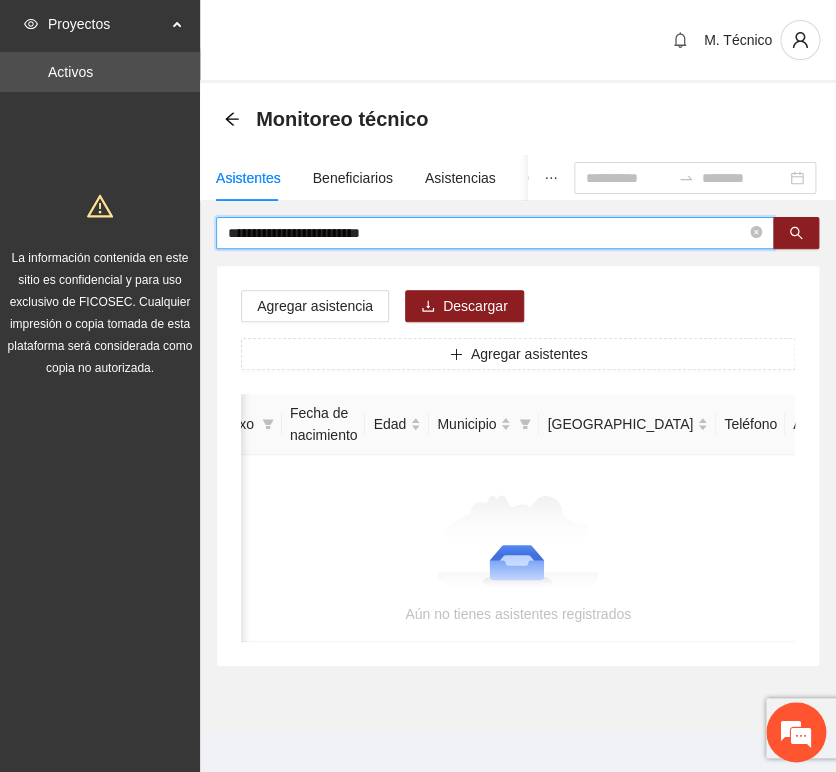 click on "**********" at bounding box center [487, 233] 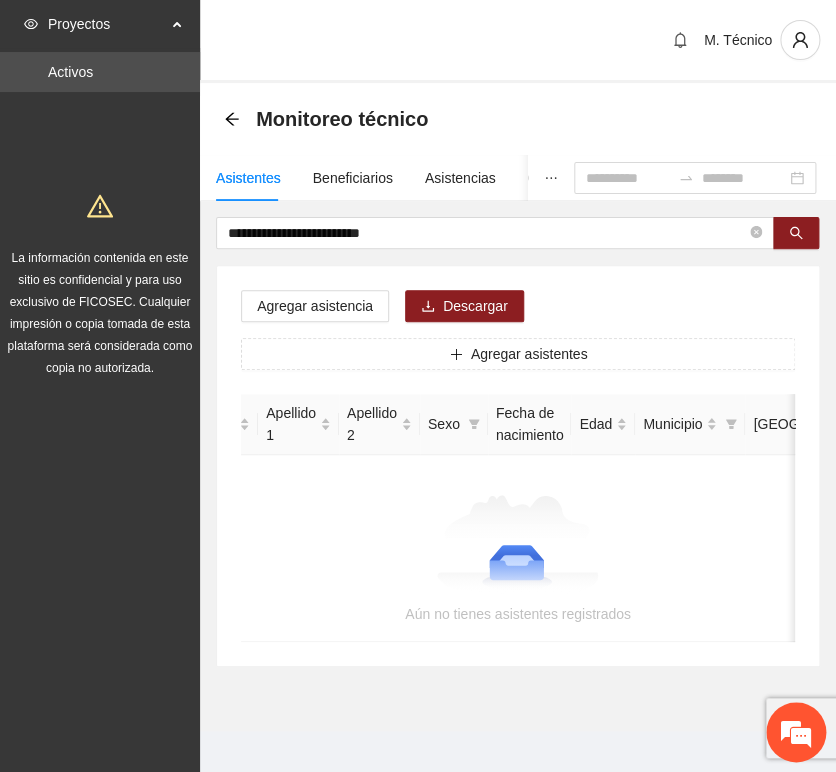 scroll, scrollTop: 0, scrollLeft: 0, axis: both 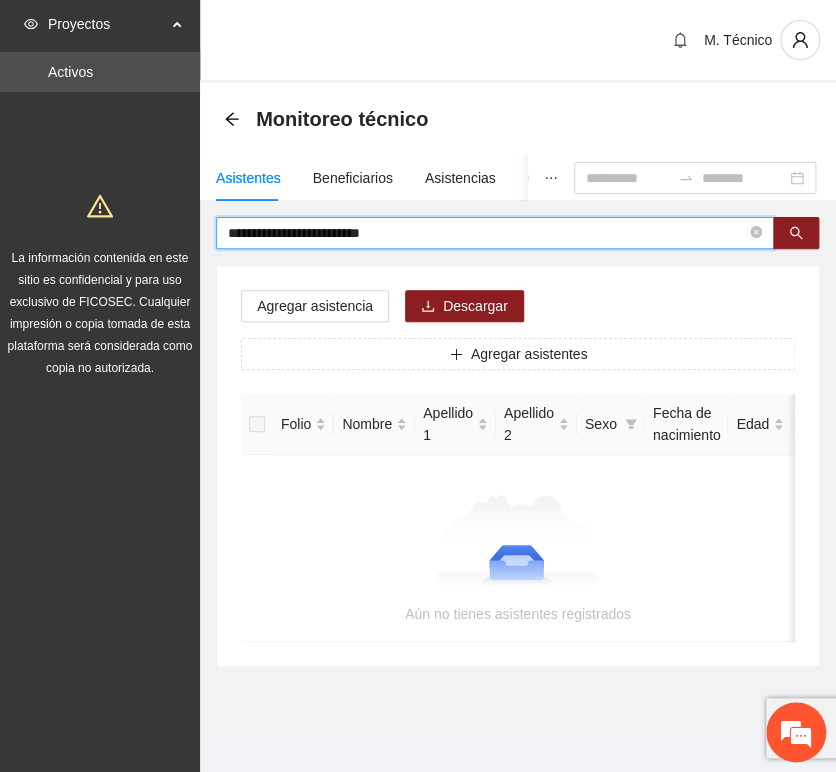 click on "**********" at bounding box center [487, 233] 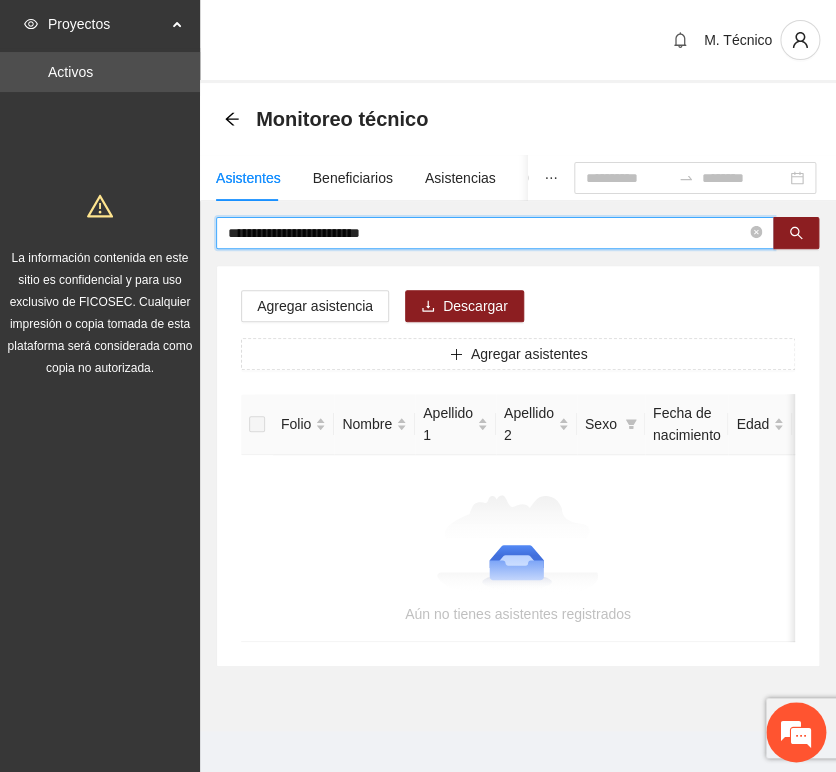 click on "**********" at bounding box center [487, 233] 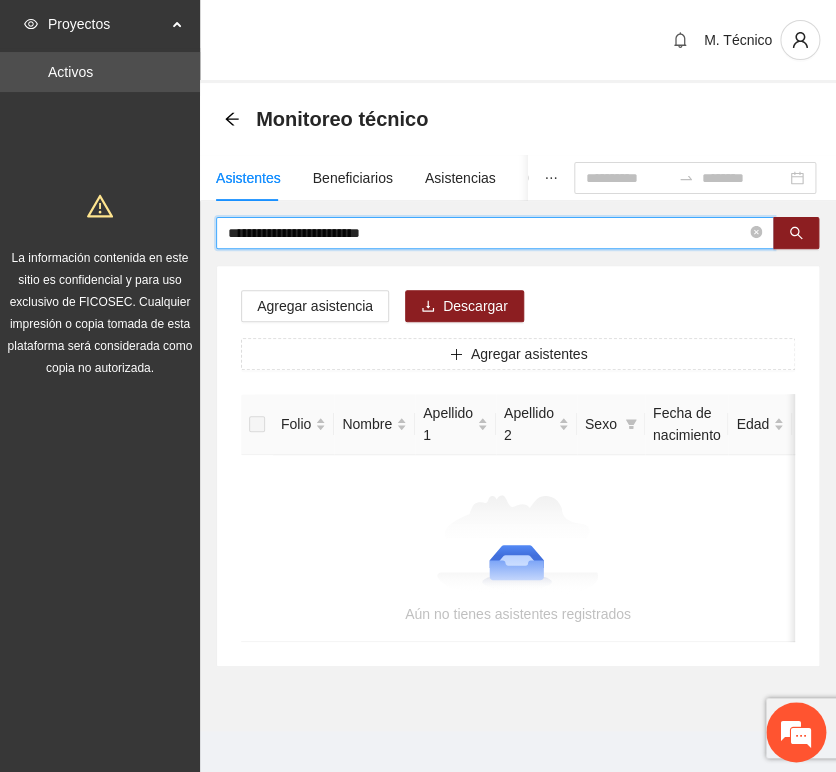 click on "**********" at bounding box center [487, 233] 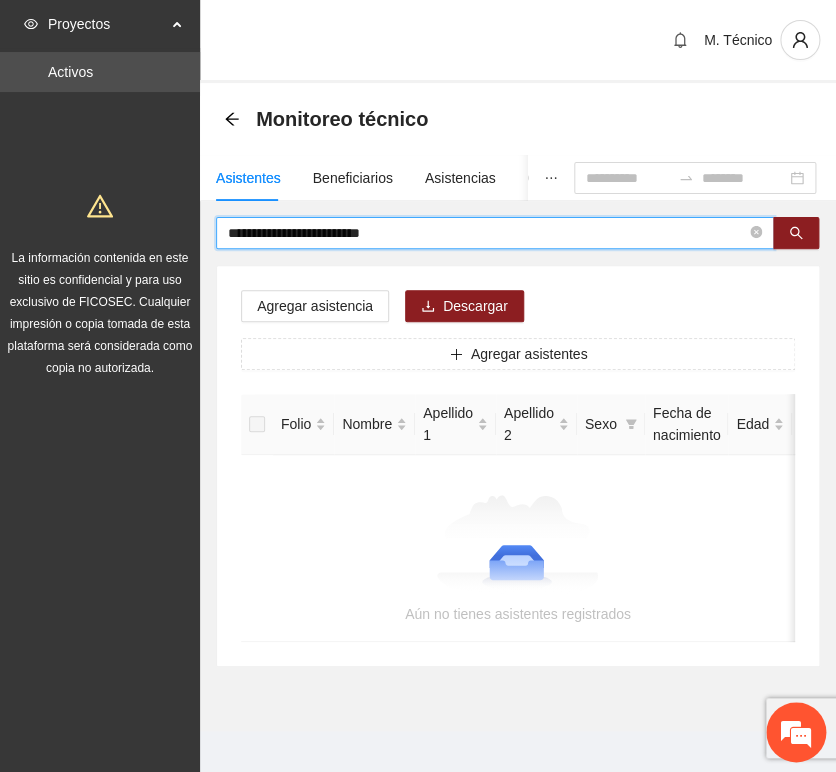click on "**********" at bounding box center [487, 233] 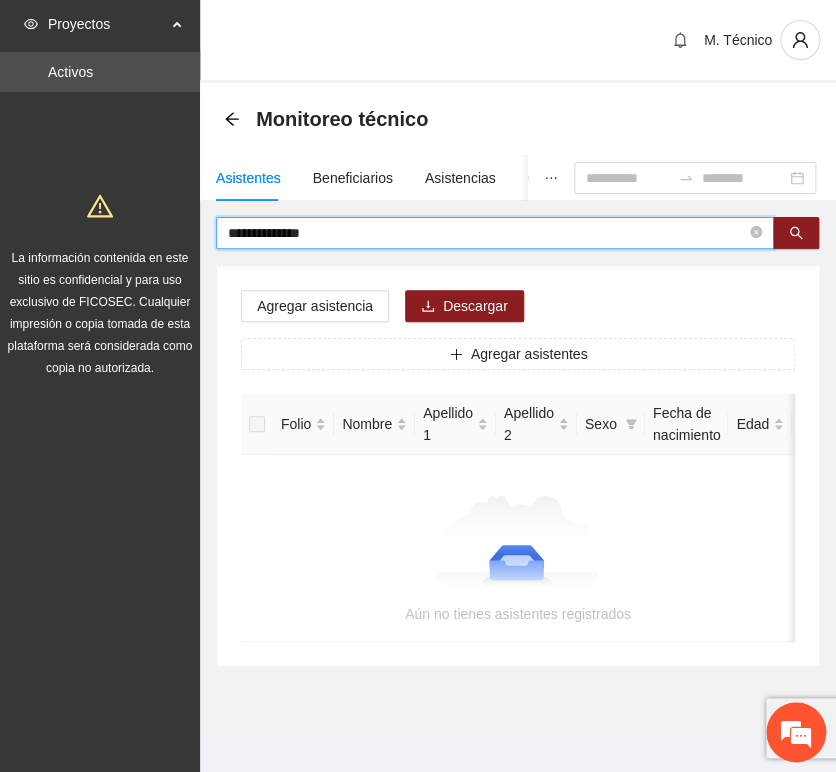 click on "**********" at bounding box center (487, 233) 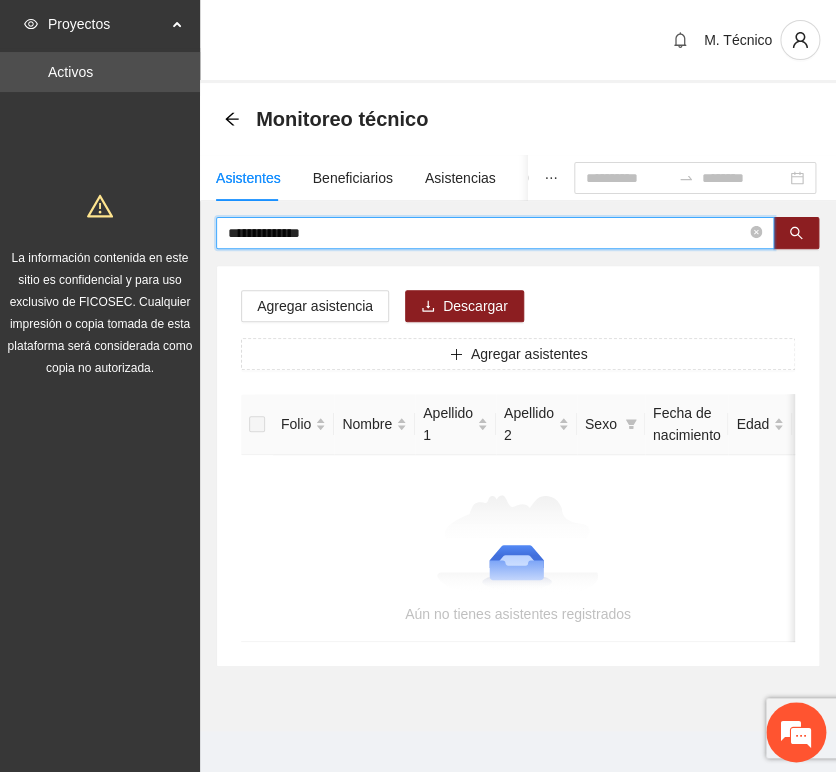 drag, startPoint x: 103, startPoint y: 207, endPoint x: -8, endPoint y: 206, distance: 111.0045 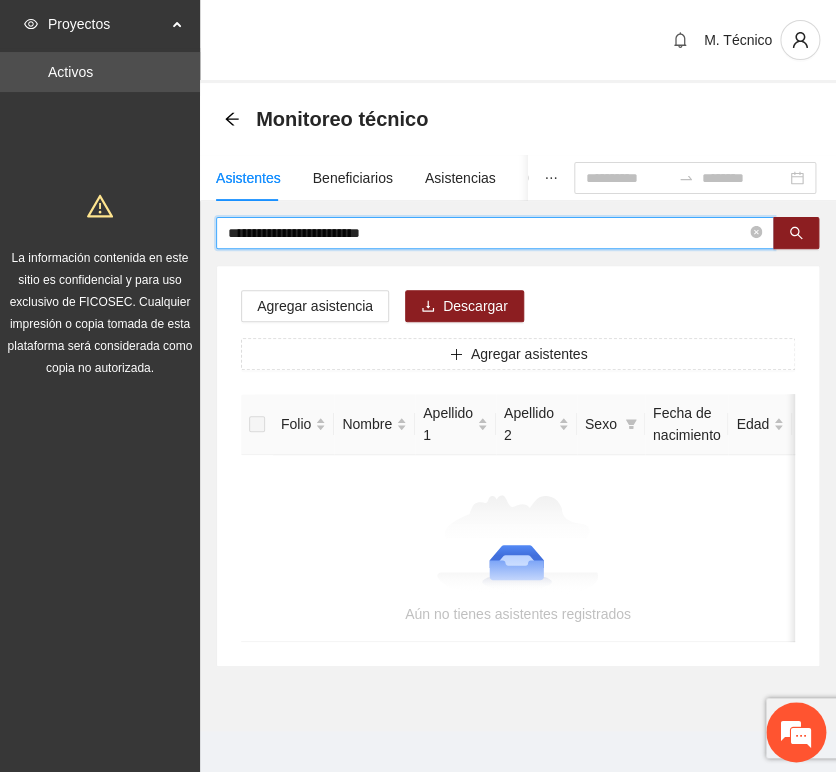 click on "**********" at bounding box center [487, 233] 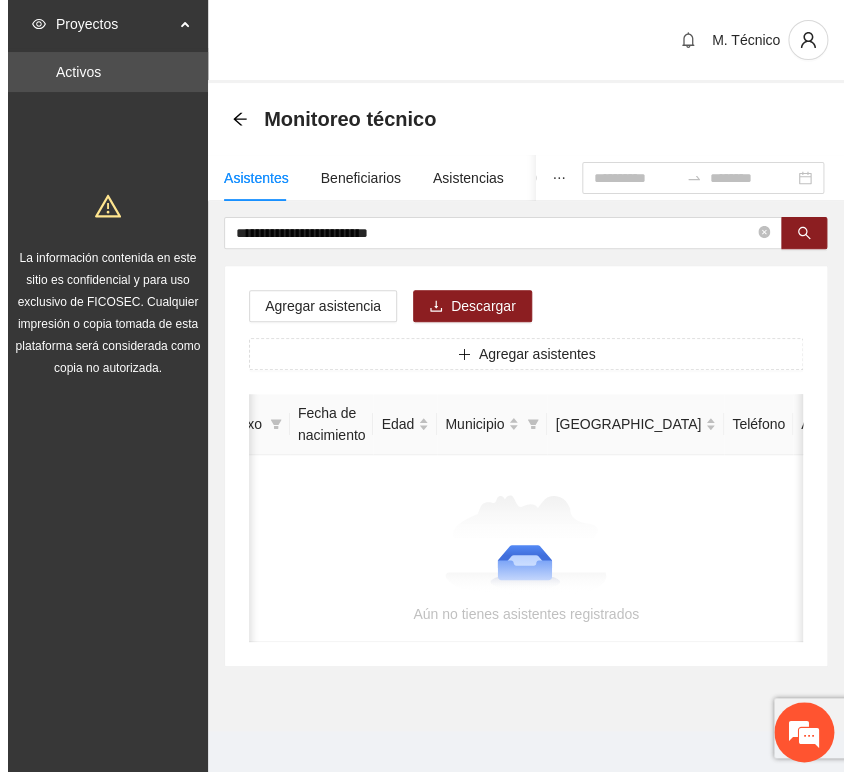 scroll, scrollTop: 0, scrollLeft: 0, axis: both 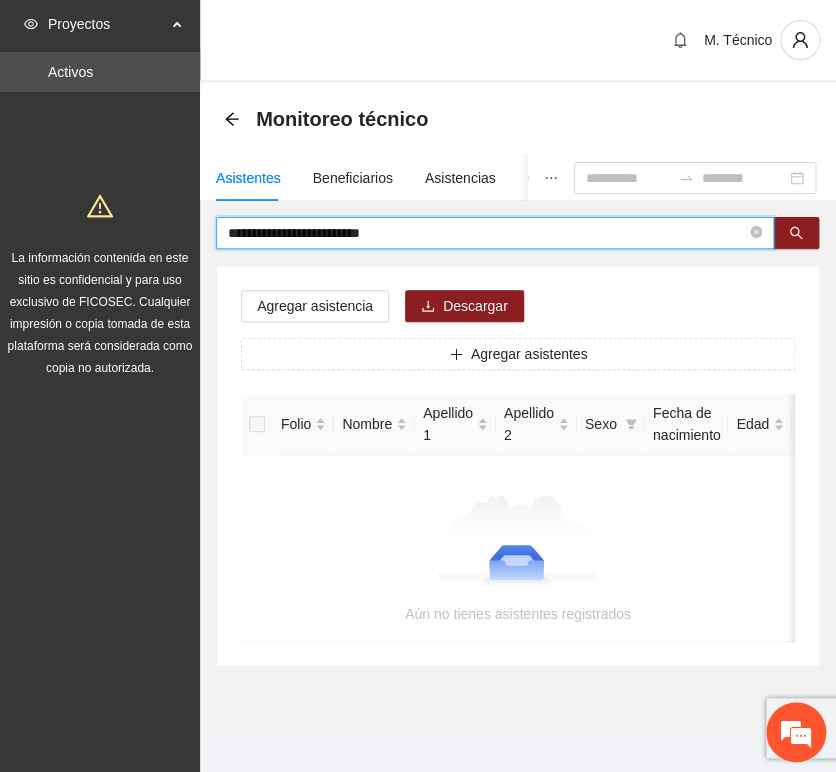 drag, startPoint x: 416, startPoint y: 222, endPoint x: 77, endPoint y: 214, distance: 339.0944 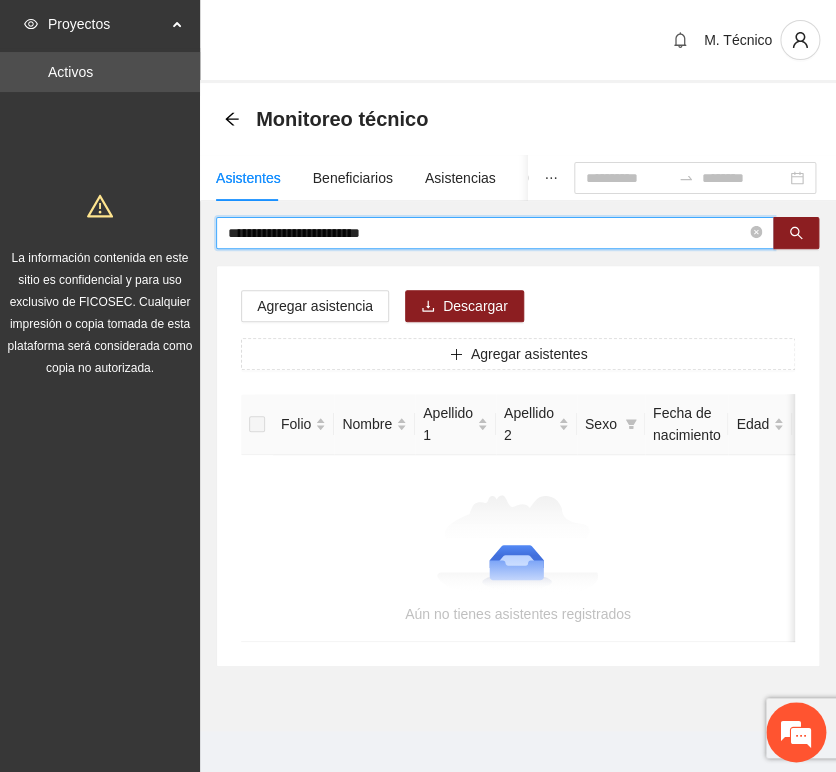 click on "**********" at bounding box center [487, 233] 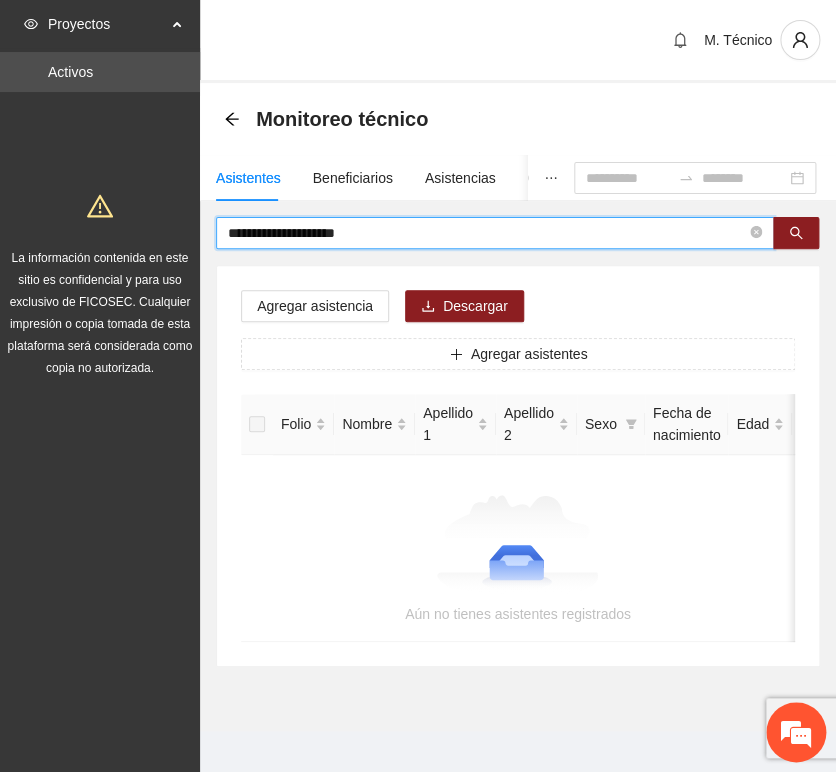 type on "**********" 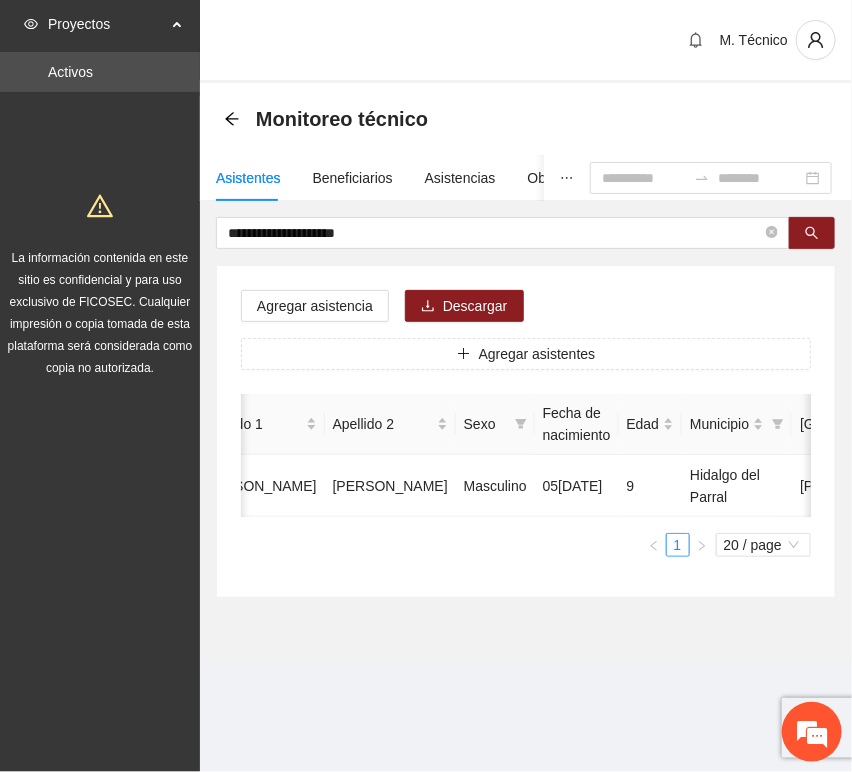 scroll, scrollTop: 0, scrollLeft: 452, axis: horizontal 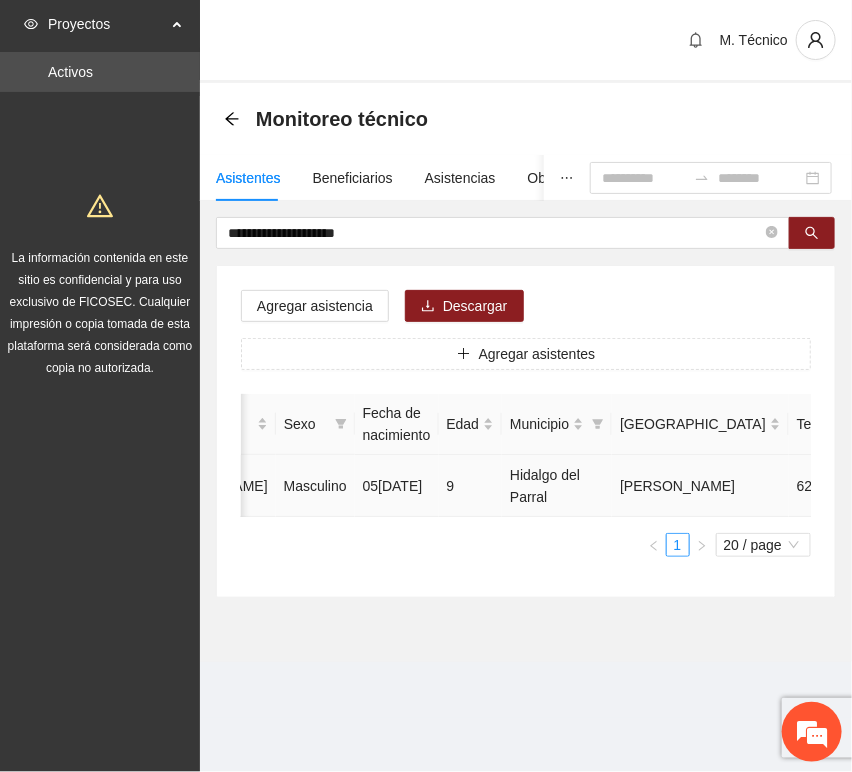 click at bounding box center [980, 486] 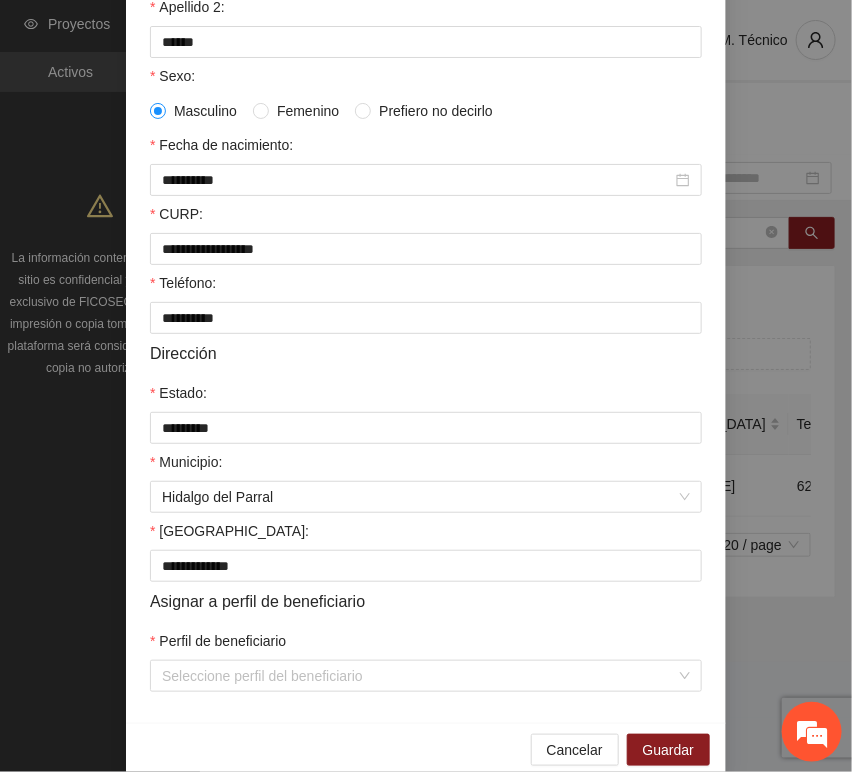 scroll, scrollTop: 394, scrollLeft: 0, axis: vertical 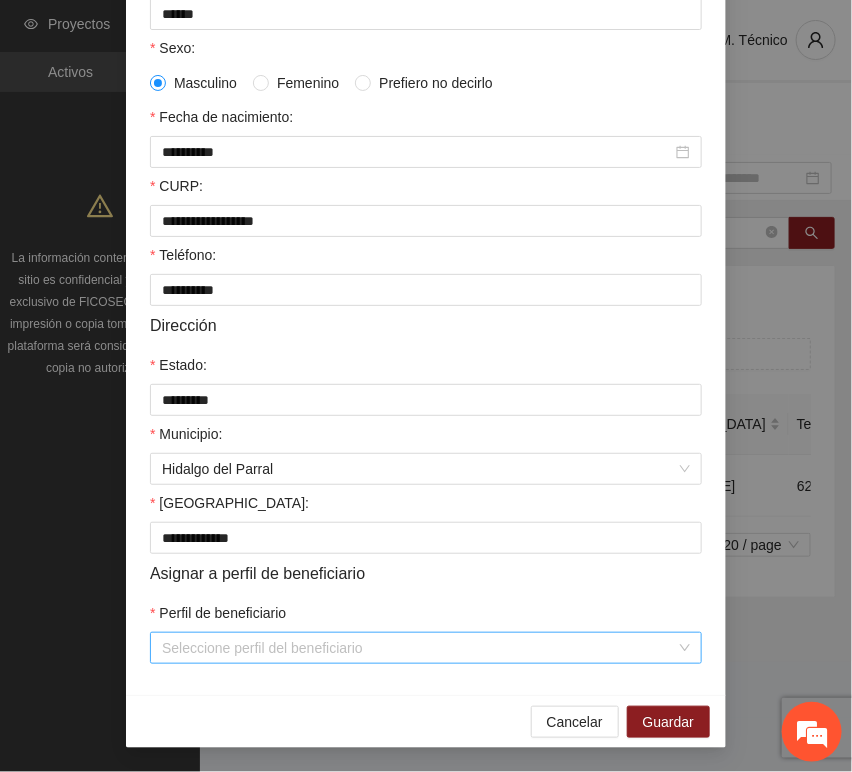 click on "Perfil de beneficiario" at bounding box center (419, 648) 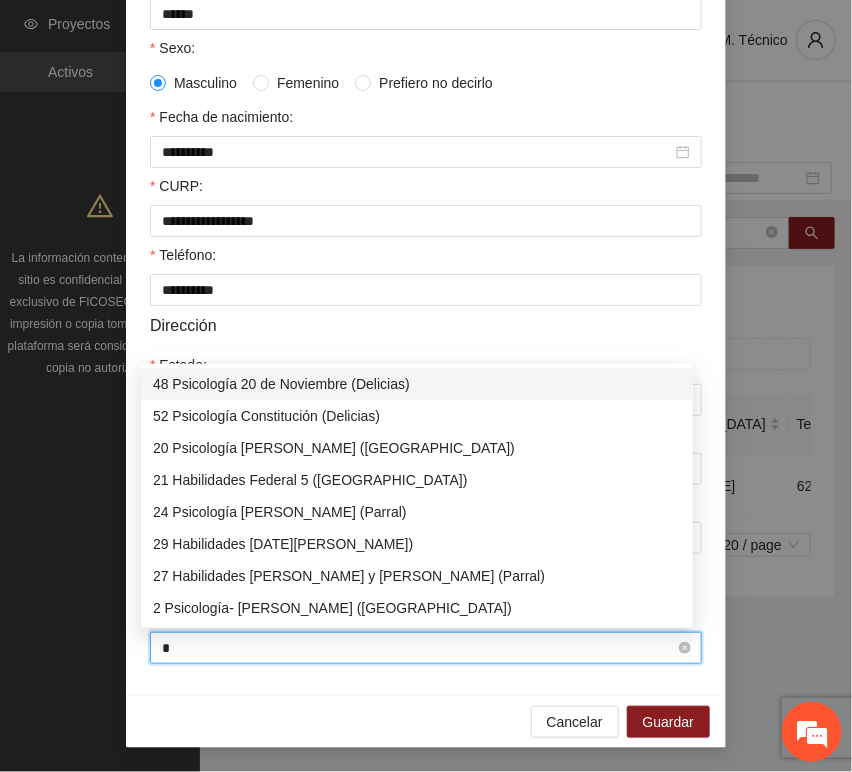 type on "**" 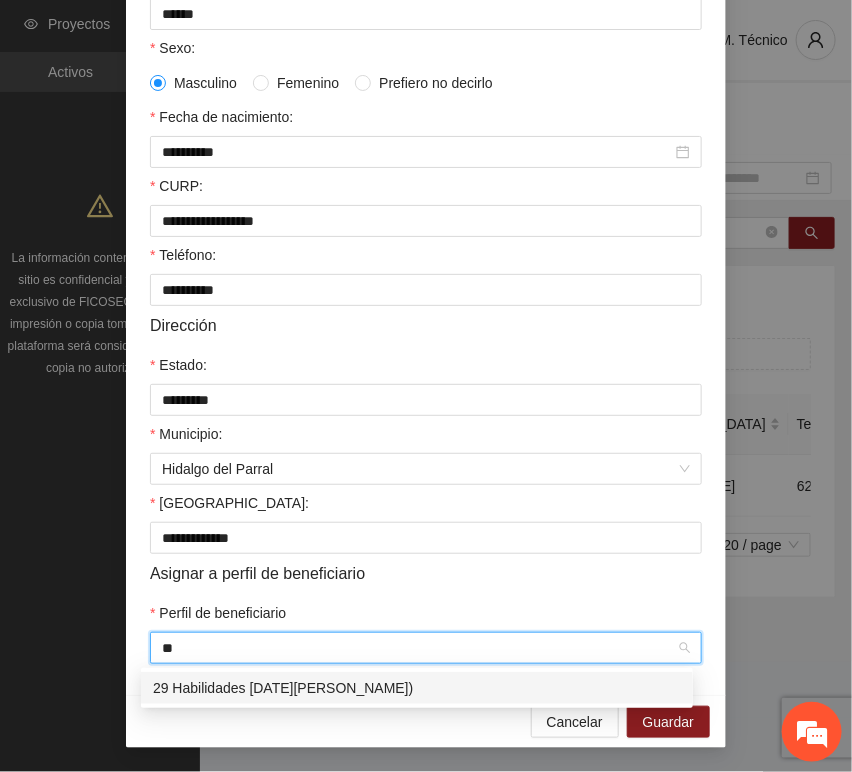 click on "29 Habilidades [DATE][PERSON_NAME])" at bounding box center [417, 688] 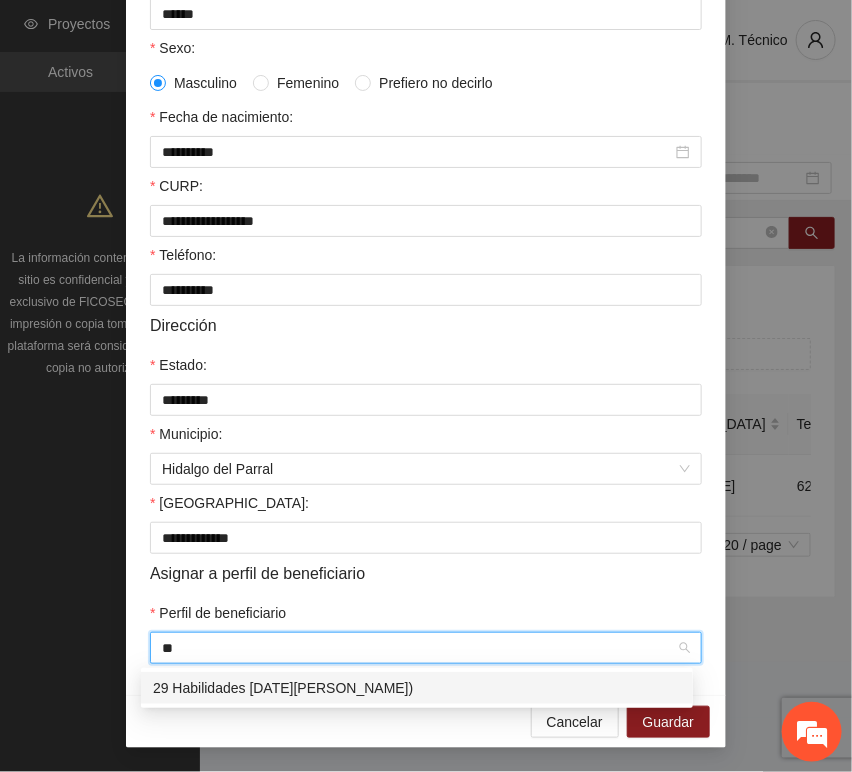 type 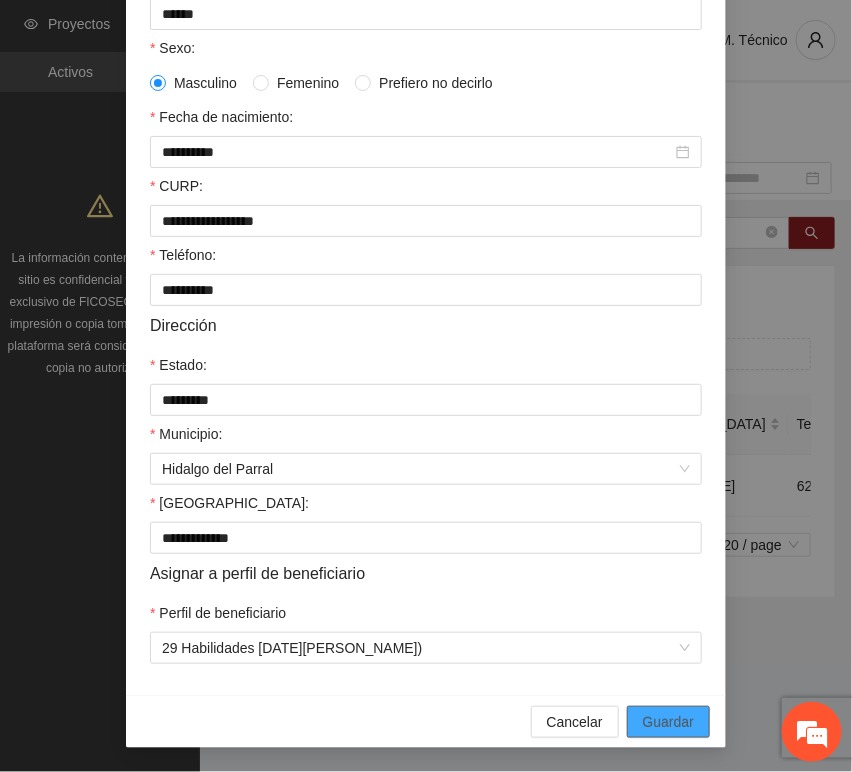 click on "Guardar" at bounding box center [668, 722] 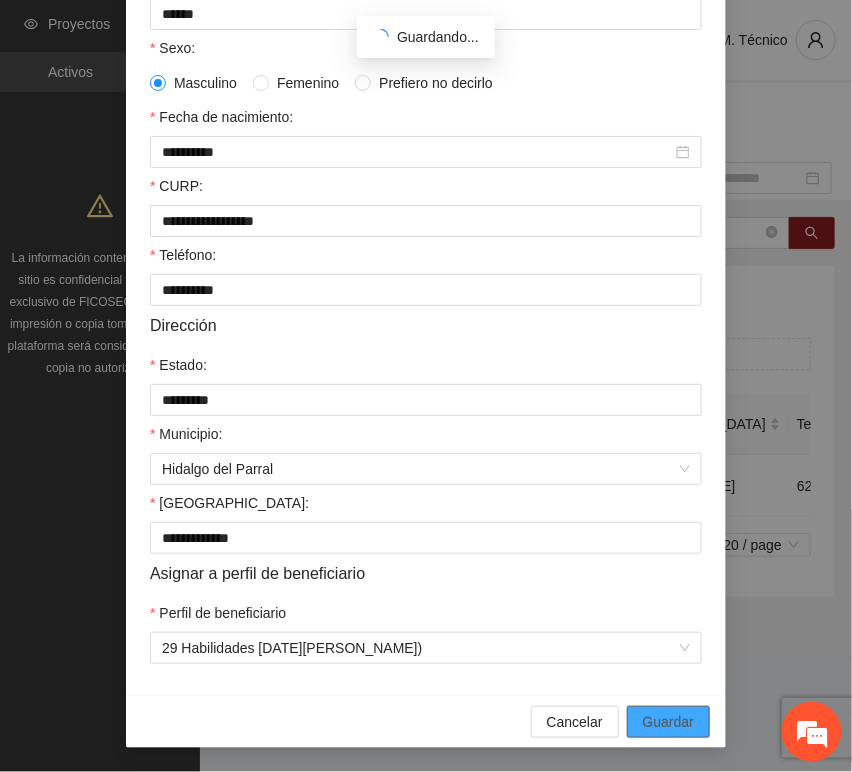 scroll, scrollTop: 294, scrollLeft: 0, axis: vertical 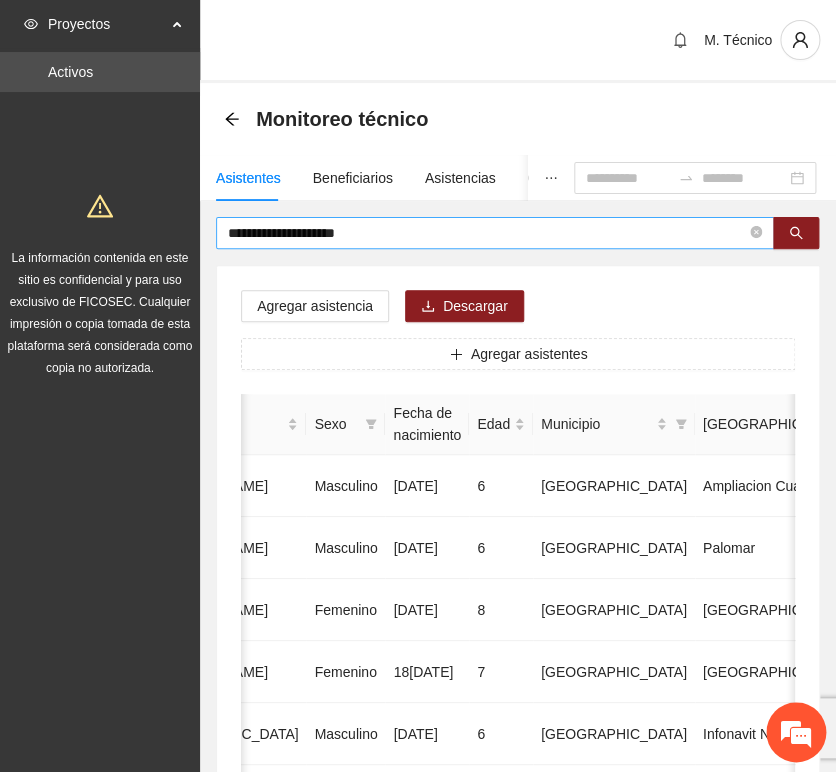 drag, startPoint x: 423, startPoint y: 276, endPoint x: 418, endPoint y: 246, distance: 30.413813 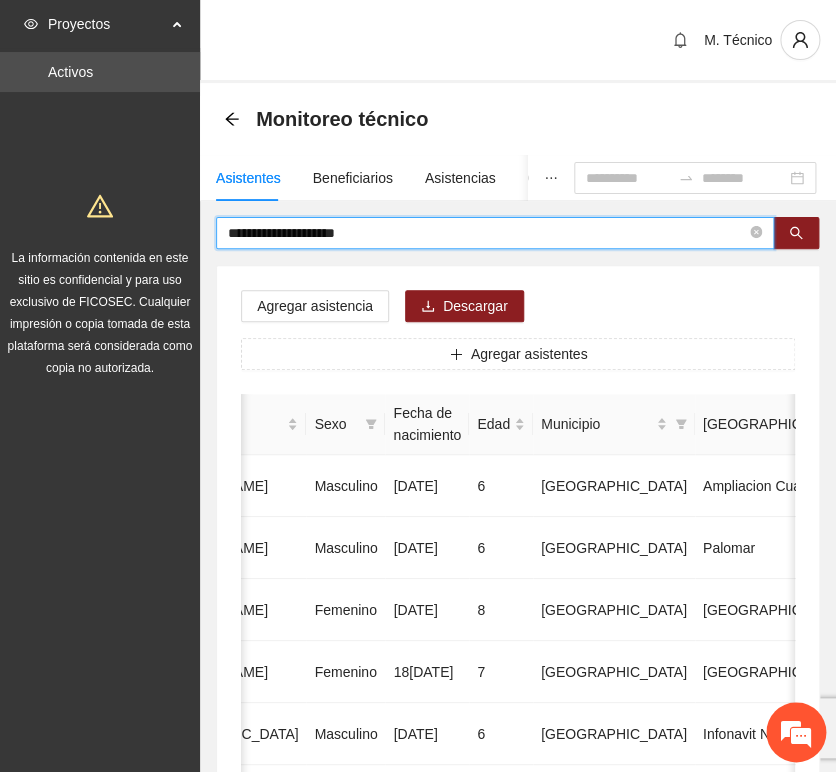 drag, startPoint x: 411, startPoint y: 238, endPoint x: 115, endPoint y: 196, distance: 298.96487 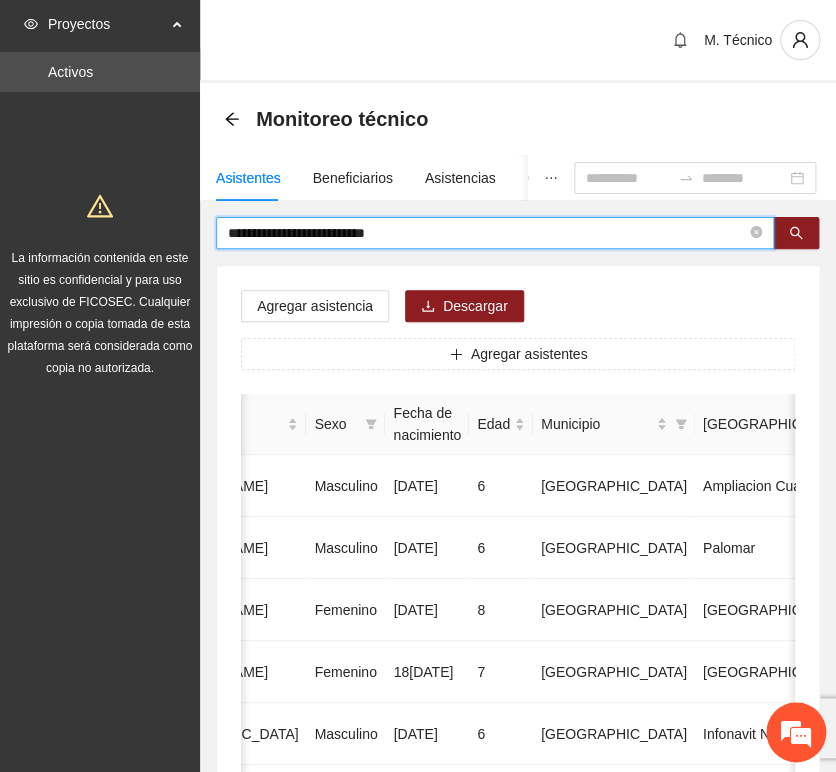 type on "**********" 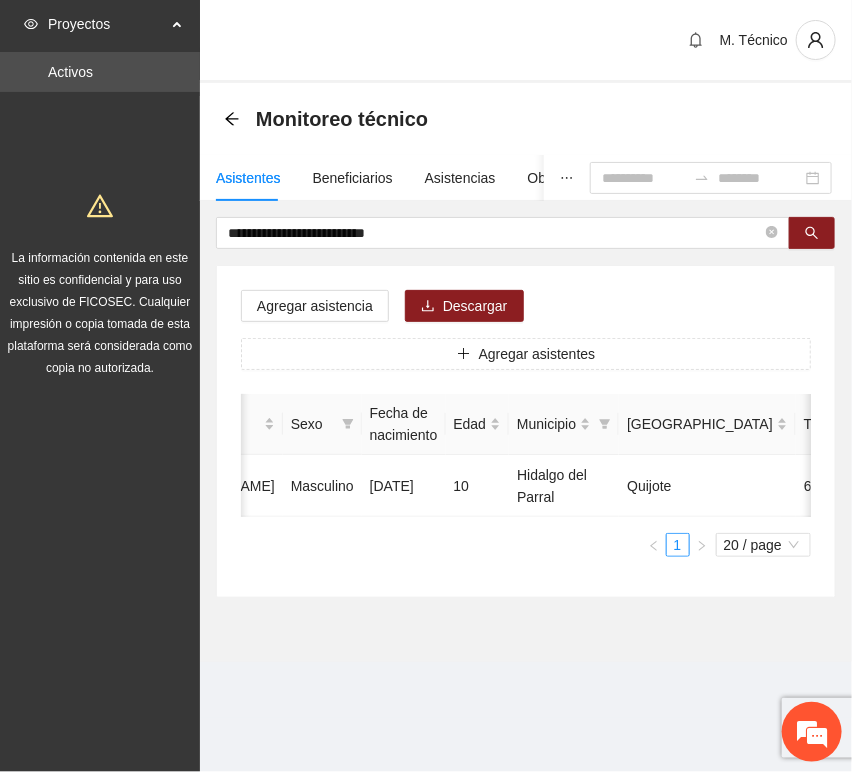 scroll, scrollTop: 0, scrollLeft: 452, axis: horizontal 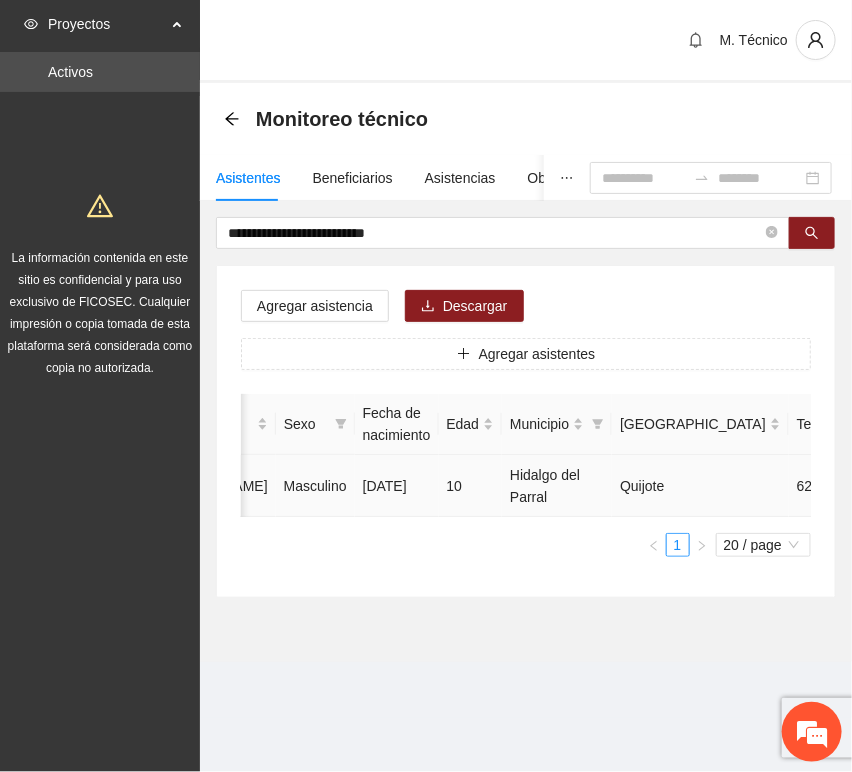 click 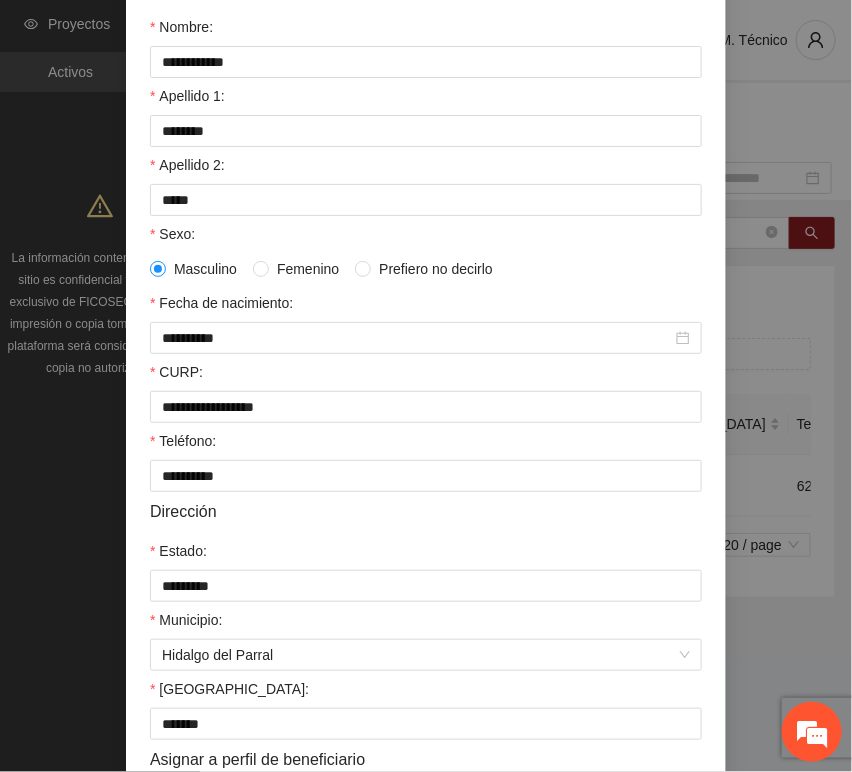 scroll, scrollTop: 394, scrollLeft: 0, axis: vertical 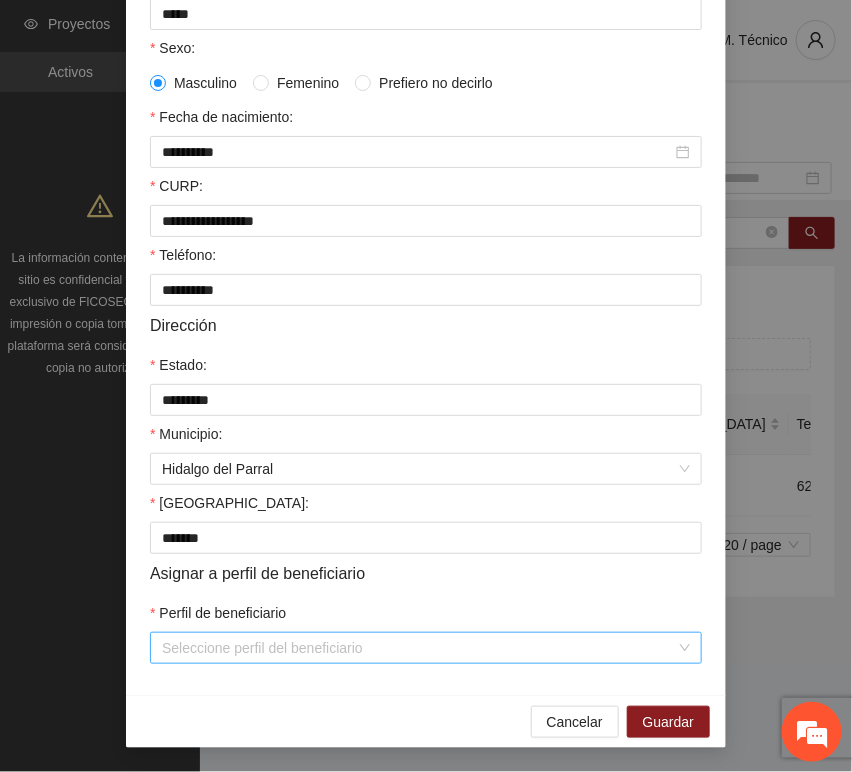 click on "Perfil de beneficiario" at bounding box center [419, 648] 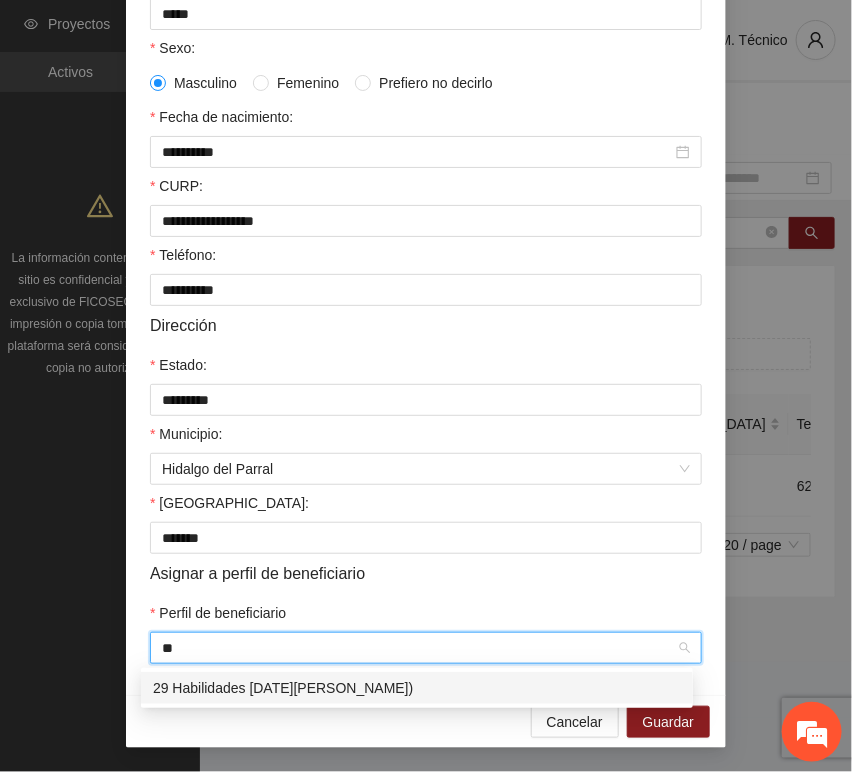 type on "**" 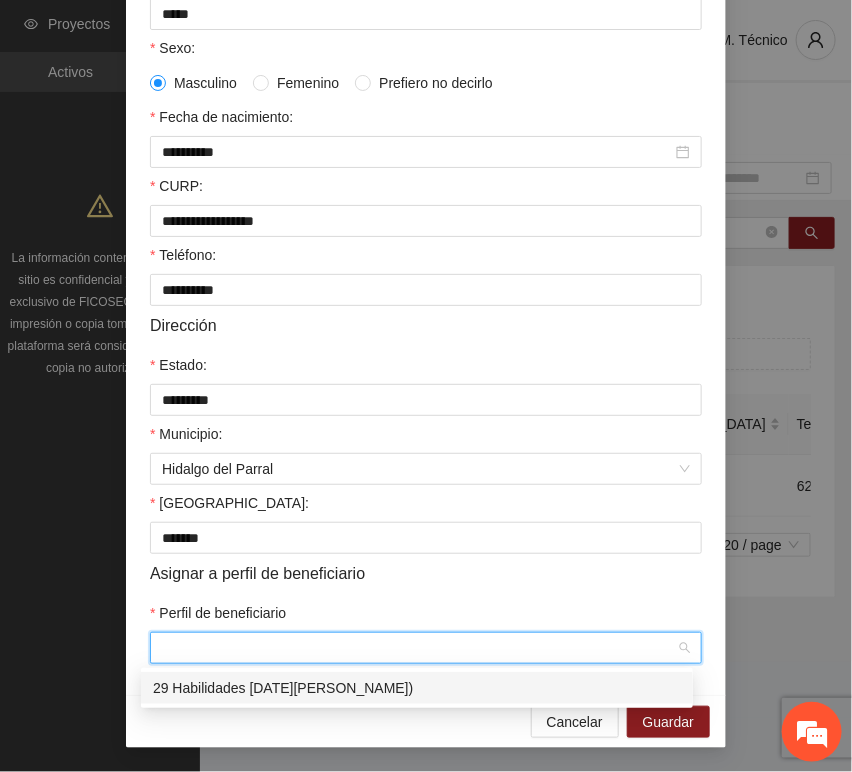 click on "**********" at bounding box center [426, 386] 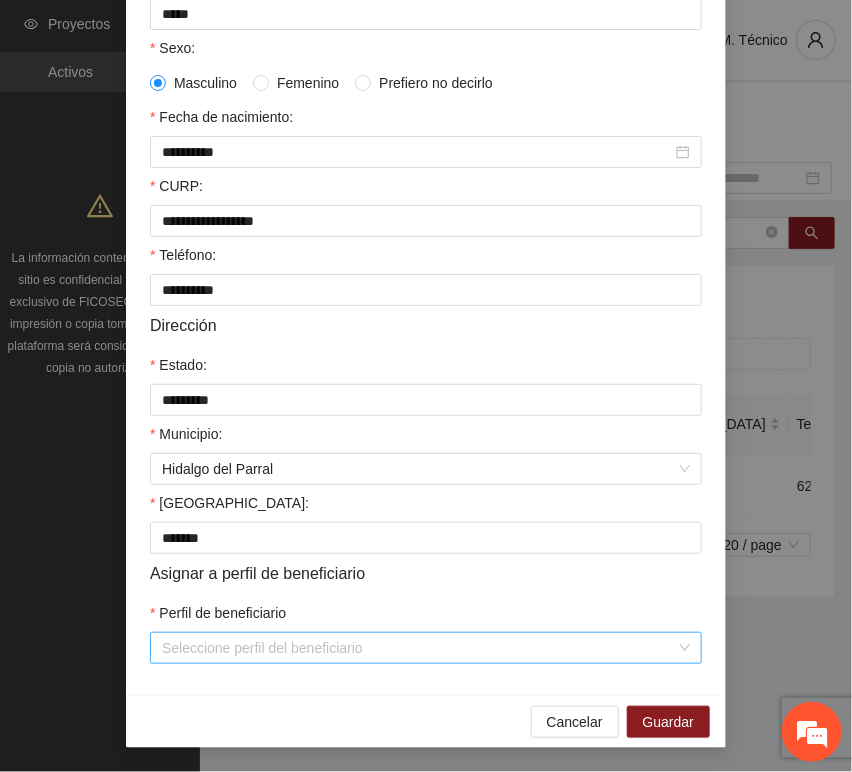 click on "Perfil de beneficiario" at bounding box center [419, 648] 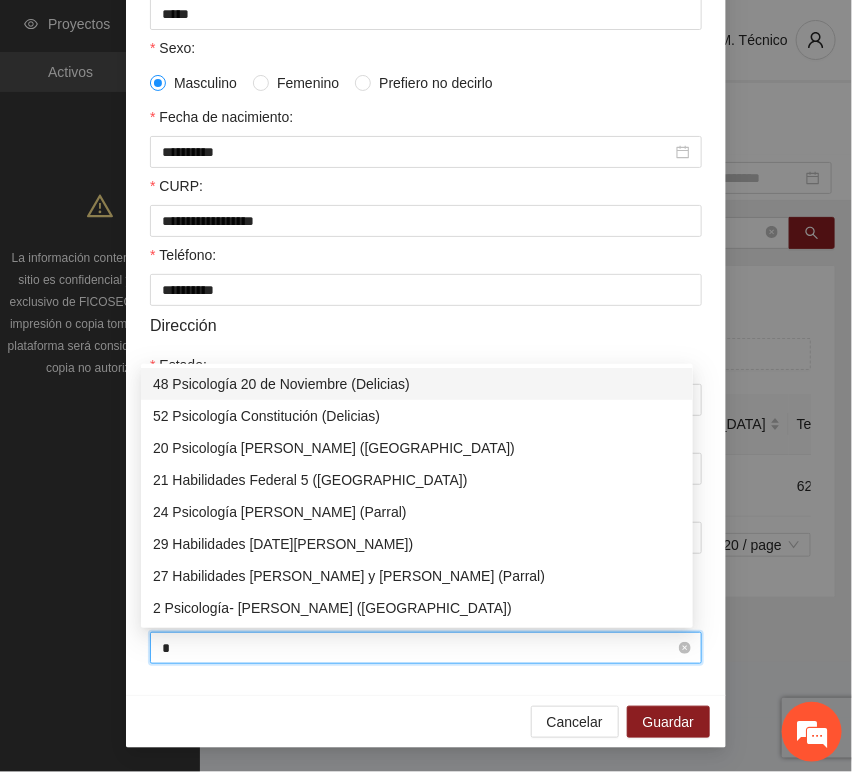 type on "**" 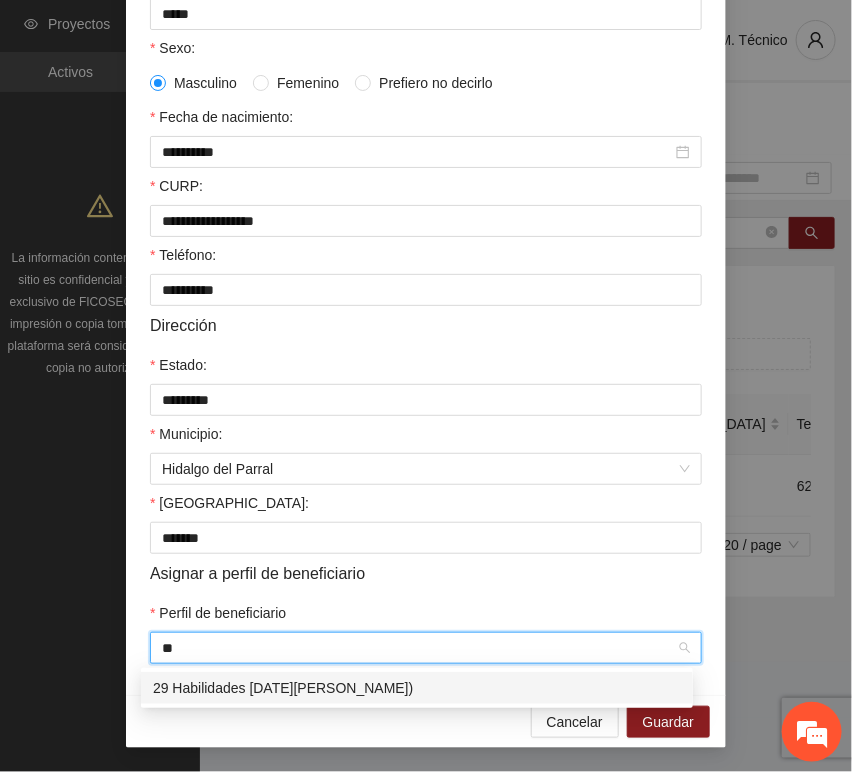 click on "29 Habilidades [DATE][PERSON_NAME])" at bounding box center [417, 688] 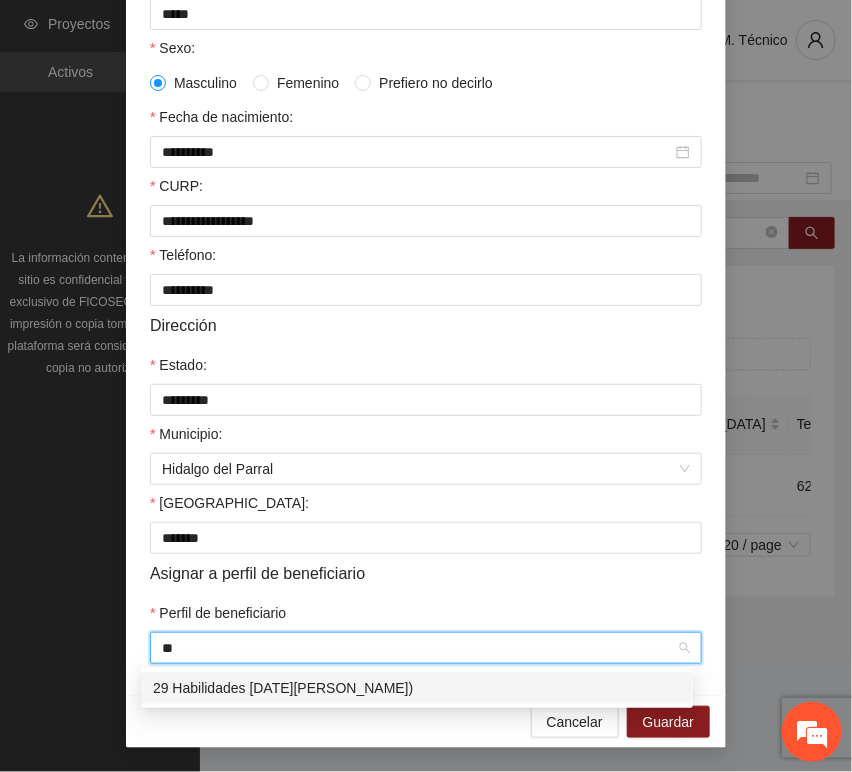 type 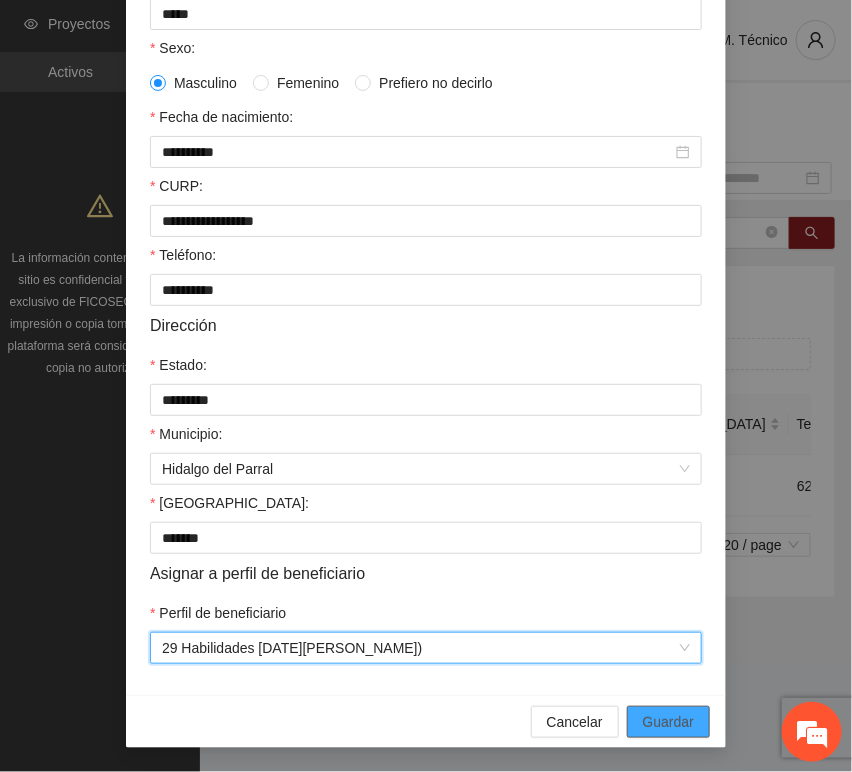 click on "Guardar" at bounding box center (668, 722) 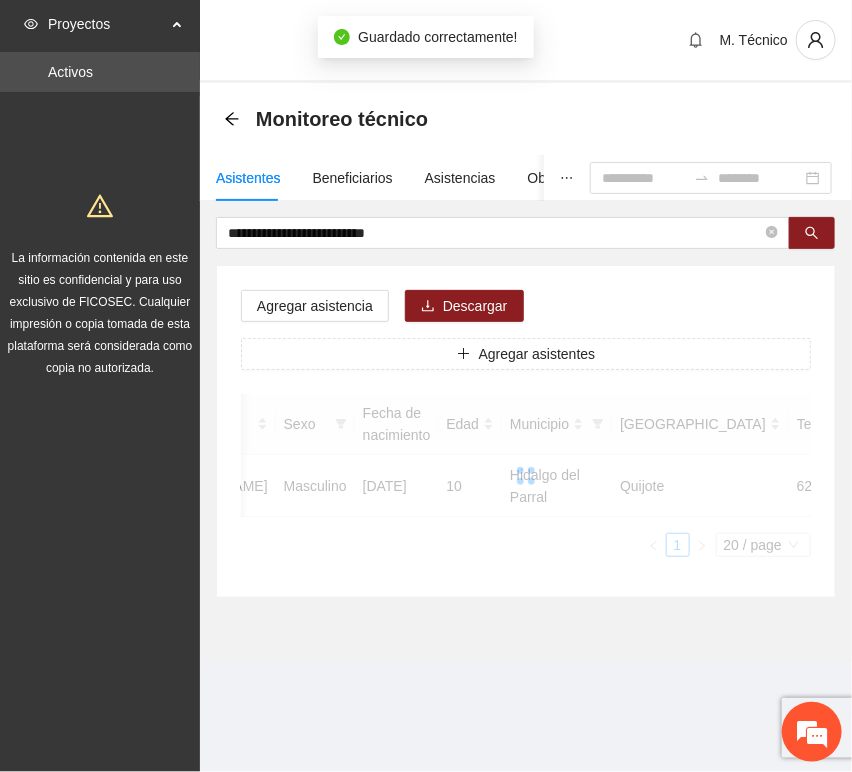 scroll, scrollTop: 294, scrollLeft: 0, axis: vertical 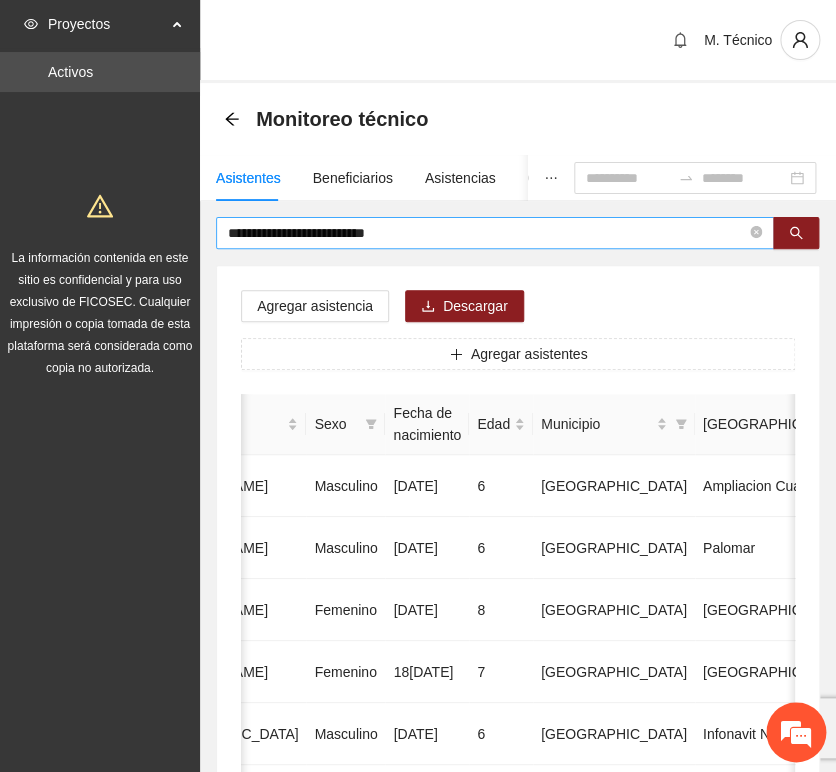 click on "**********" at bounding box center [487, 233] 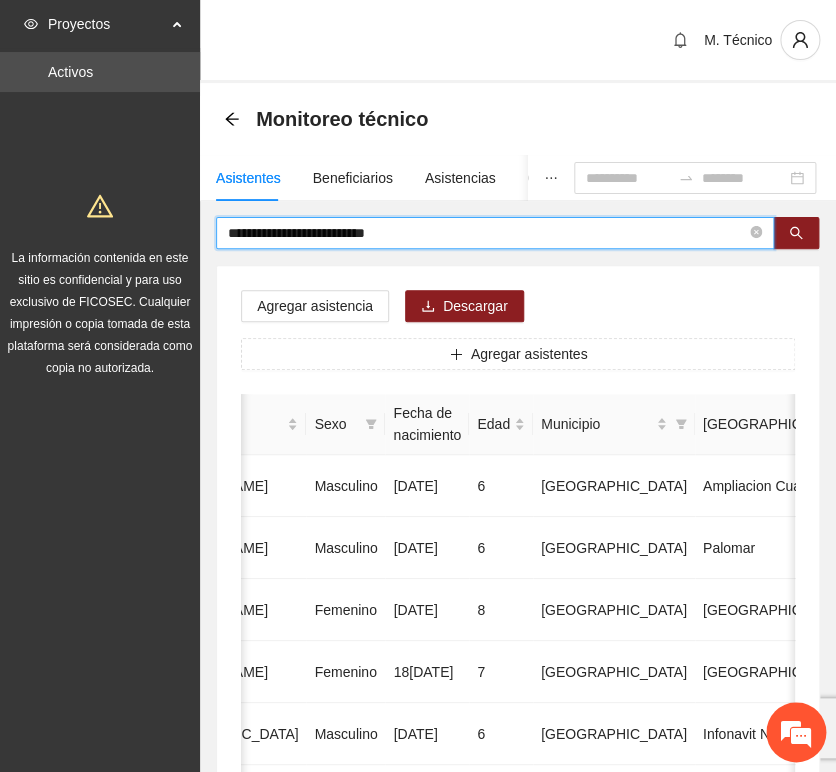 drag, startPoint x: 183, startPoint y: 225, endPoint x: -76, endPoint y: 210, distance: 259.434 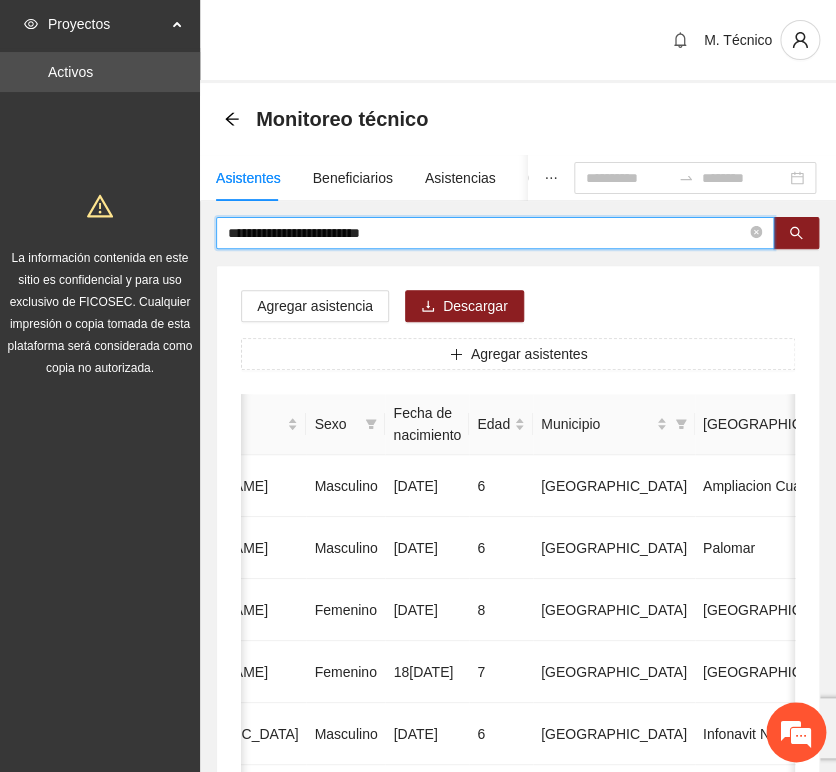type on "**********" 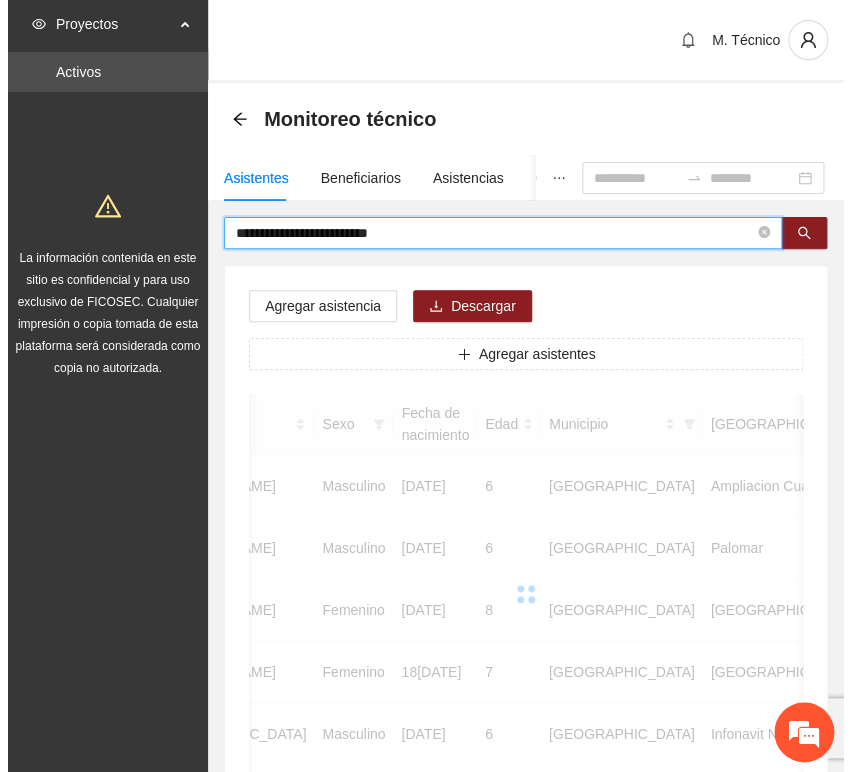 scroll, scrollTop: 0, scrollLeft: 450, axis: horizontal 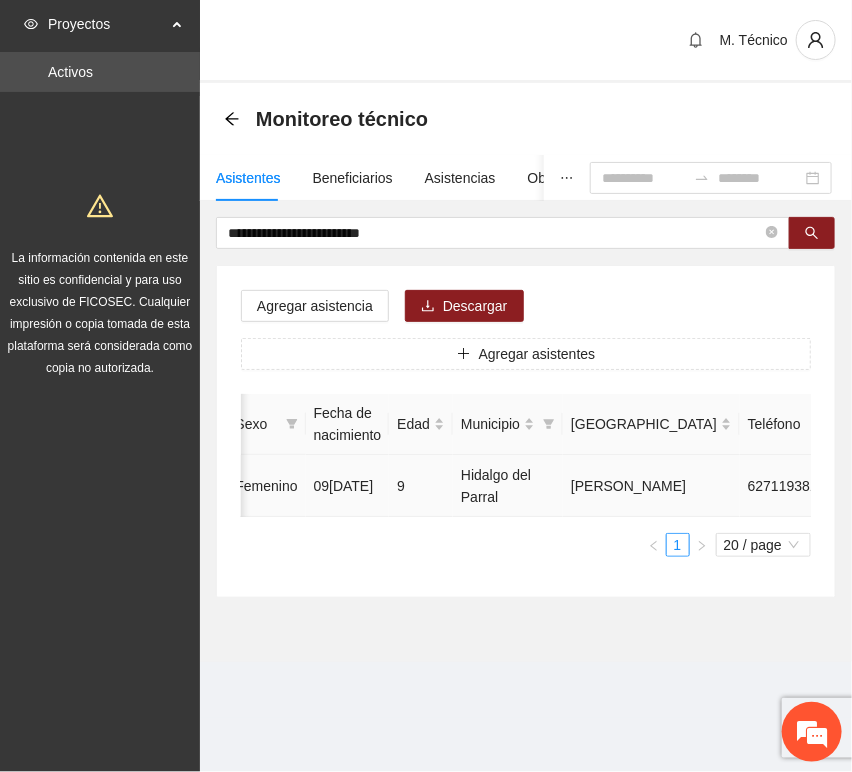 click 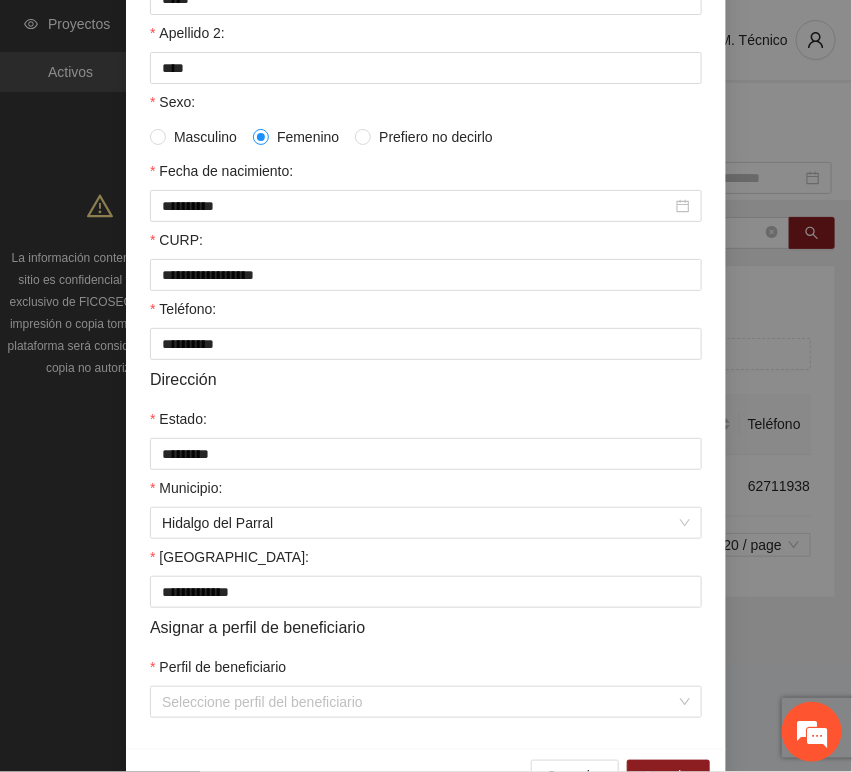 scroll, scrollTop: 394, scrollLeft: 0, axis: vertical 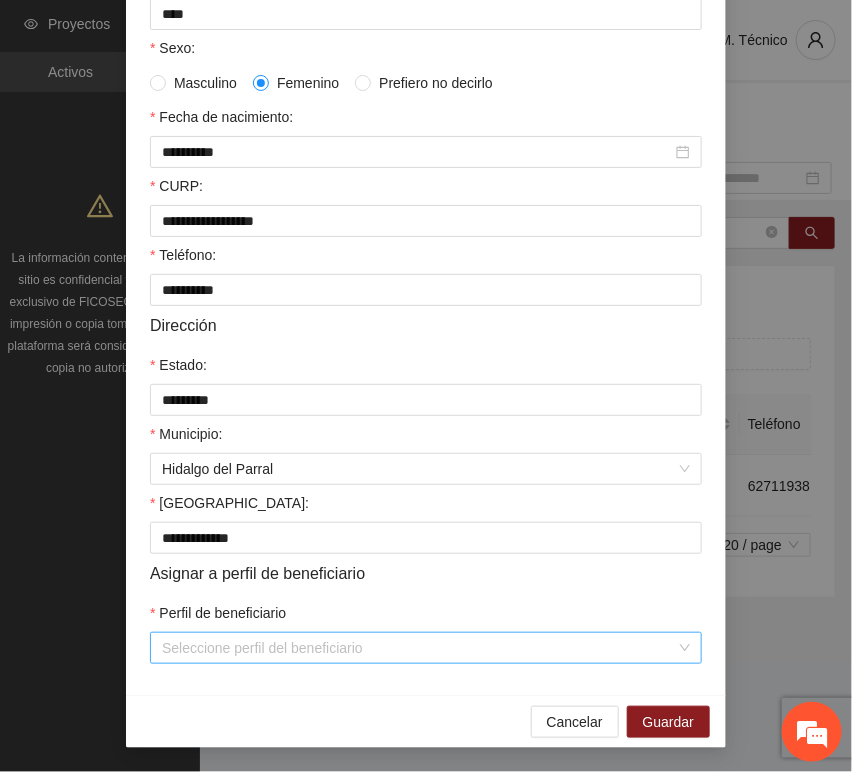 click on "Perfil de beneficiario" at bounding box center (419, 648) 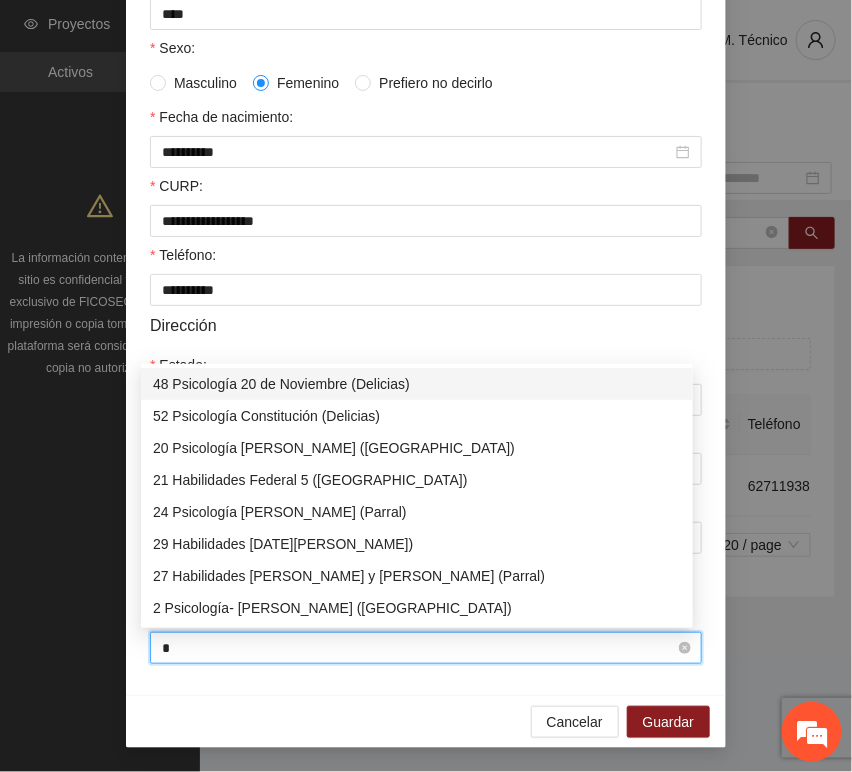 type on "**" 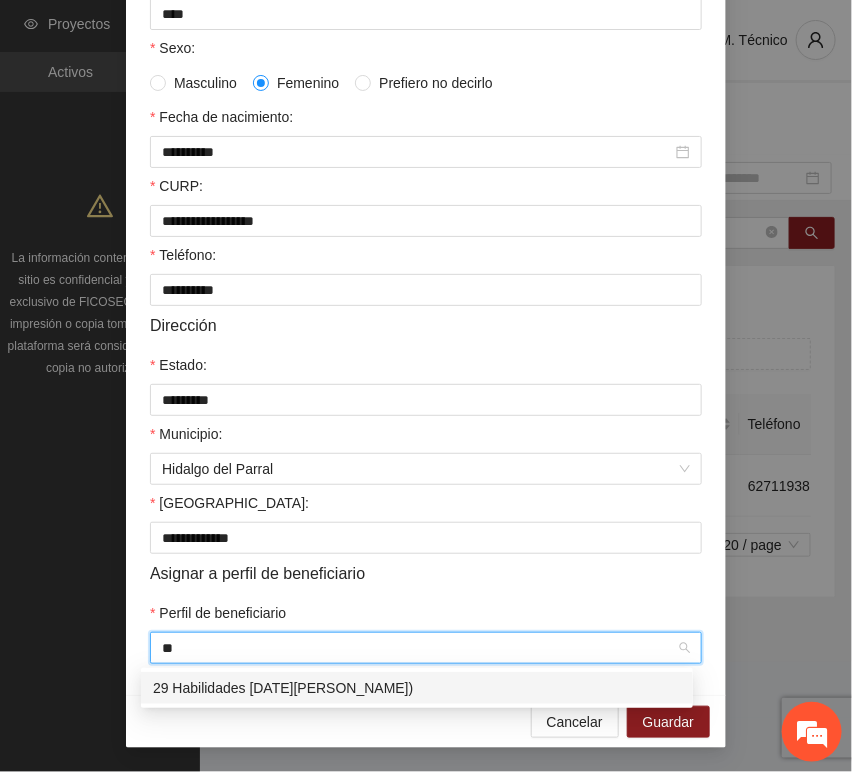 click on "29 Habilidades [DATE][PERSON_NAME])" at bounding box center [417, 688] 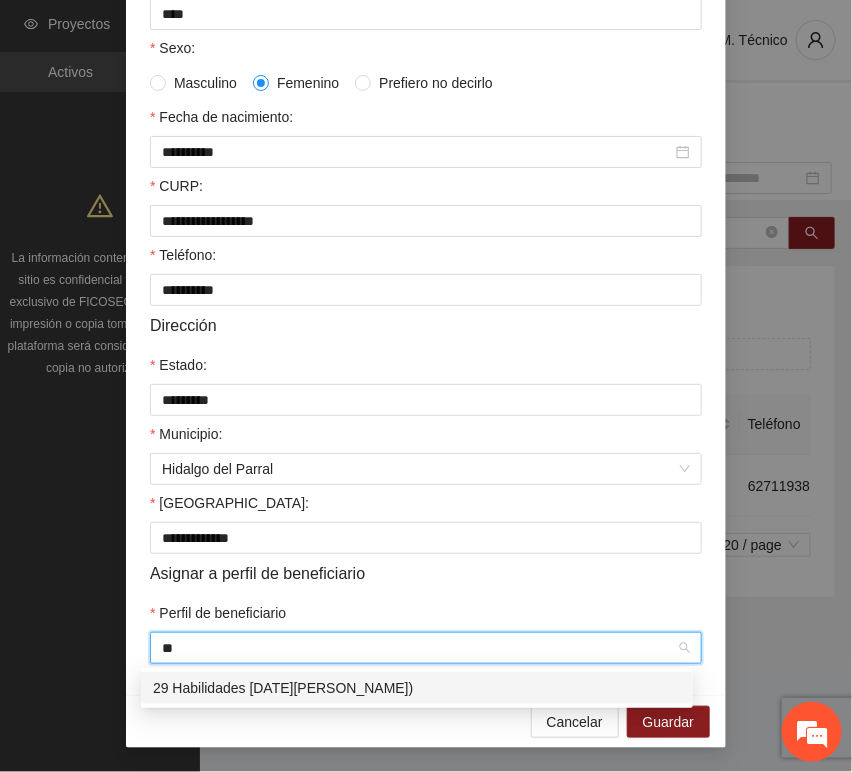 type 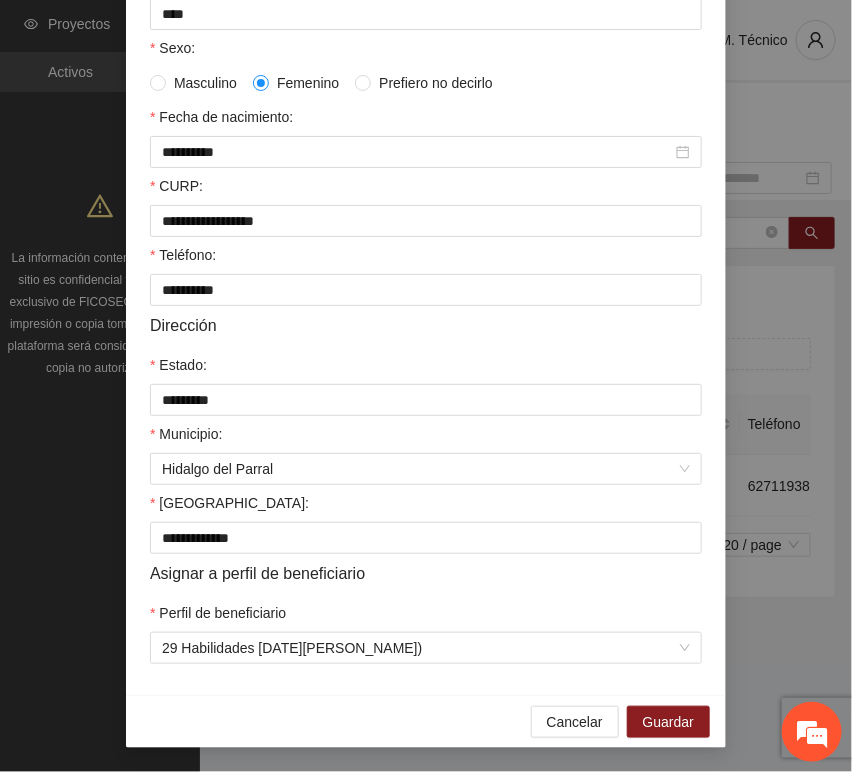 click on "**********" at bounding box center (426, 230) 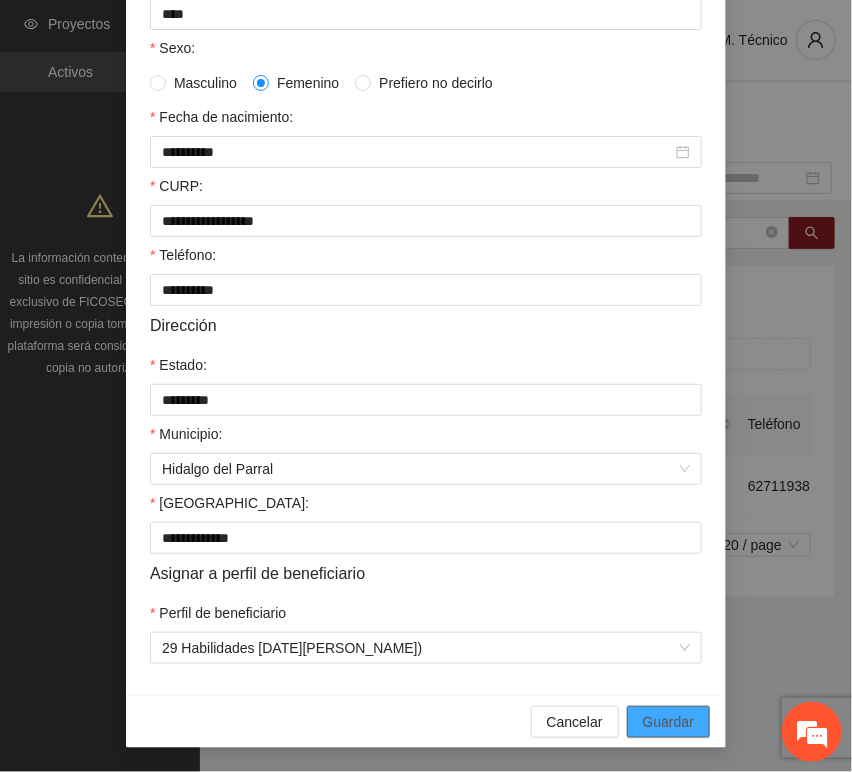click on "Guardar" at bounding box center (668, 722) 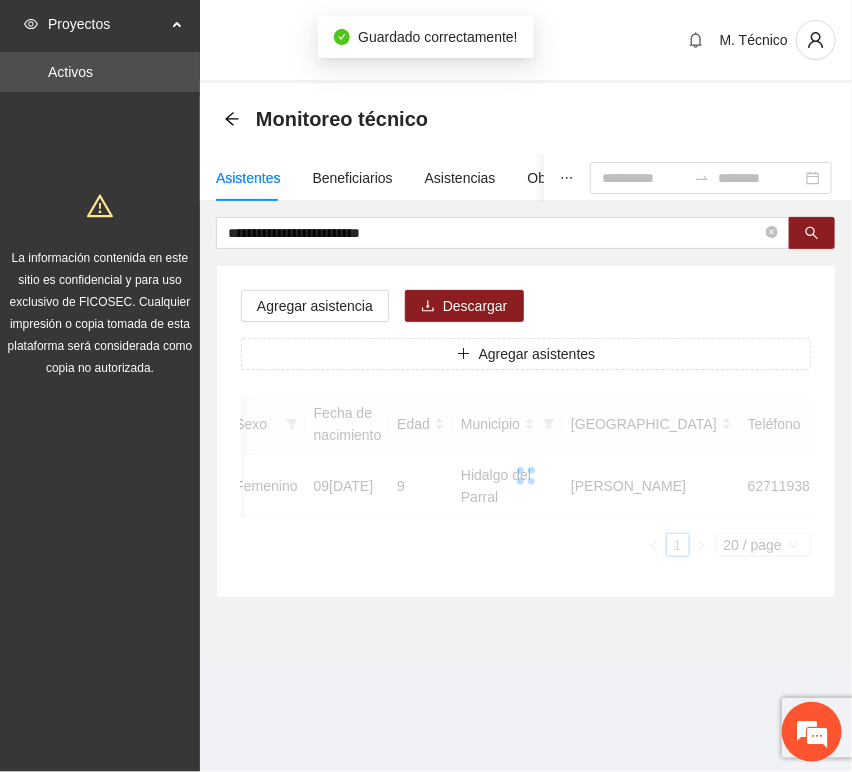 scroll, scrollTop: 294, scrollLeft: 0, axis: vertical 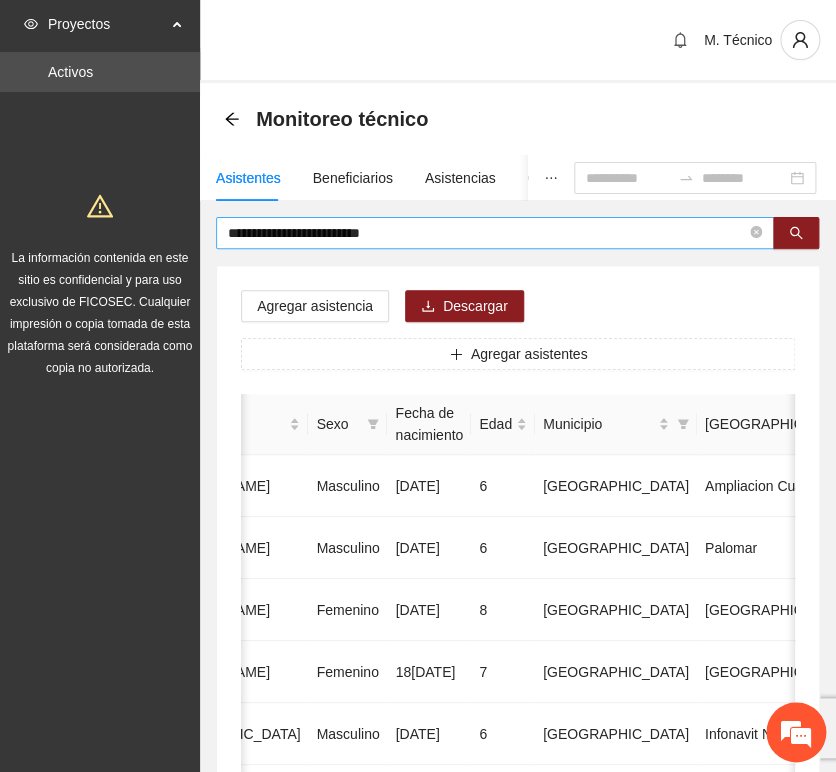 drag, startPoint x: 512, startPoint y: 250, endPoint x: 478, endPoint y: 239, distance: 35.735138 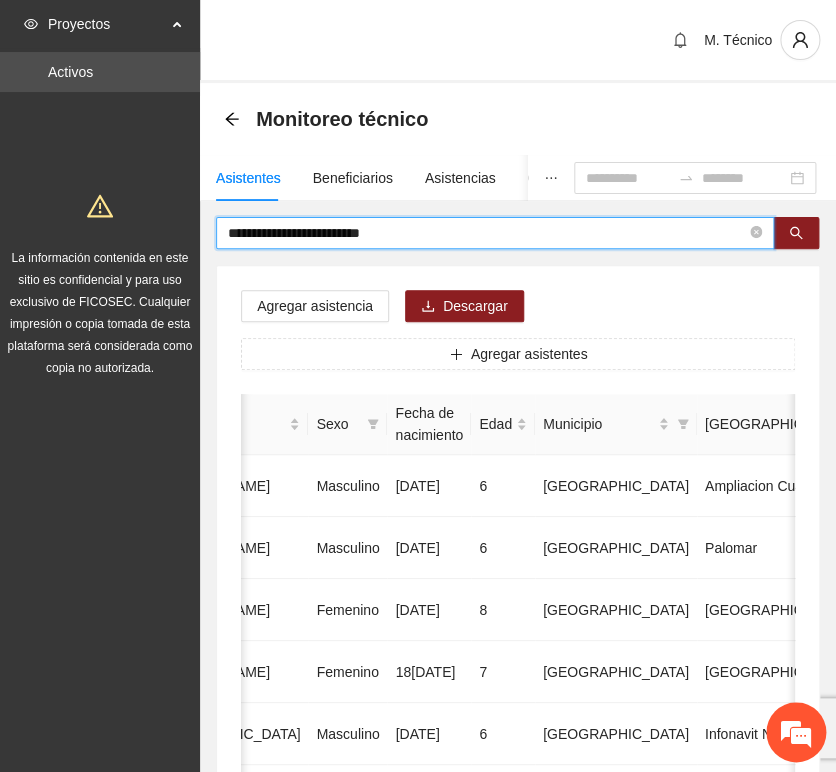 drag, startPoint x: 440, startPoint y: 232, endPoint x: -263, endPoint y: 212, distance: 703.2844 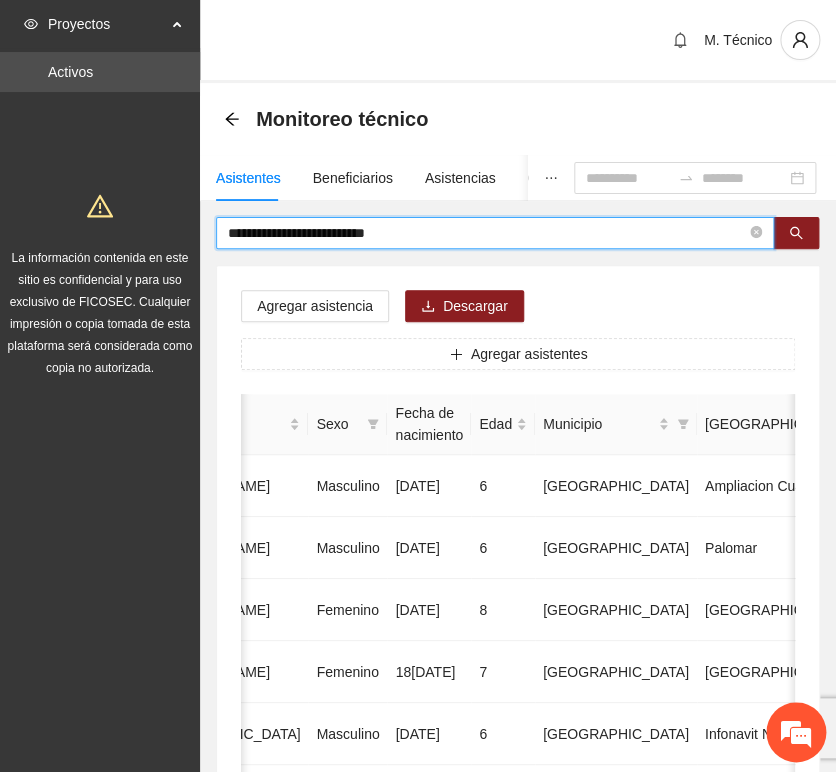 type on "**********" 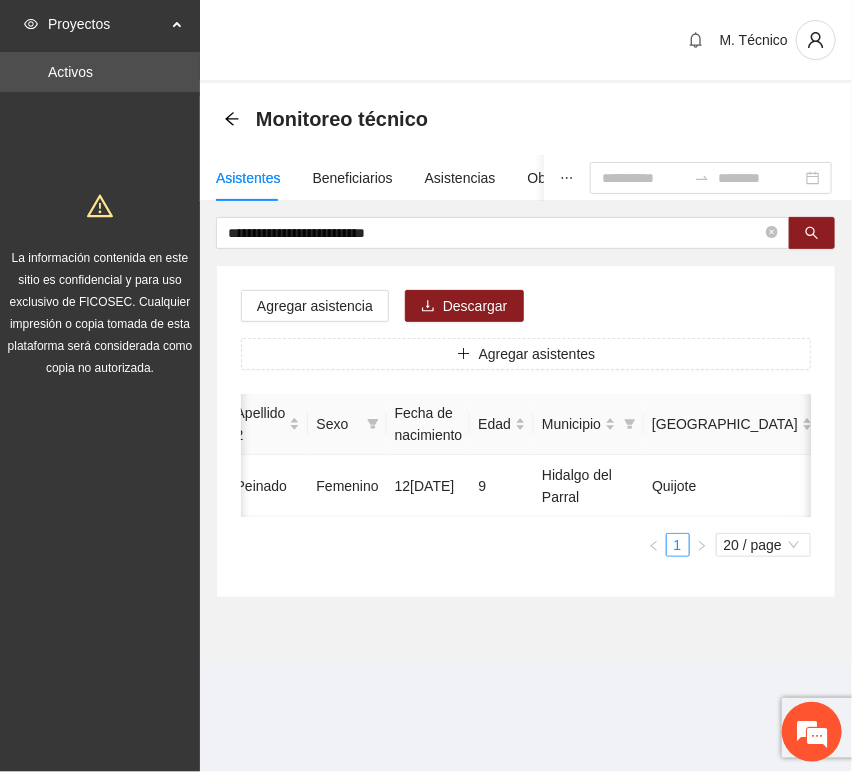 scroll, scrollTop: 0, scrollLeft: 450, axis: horizontal 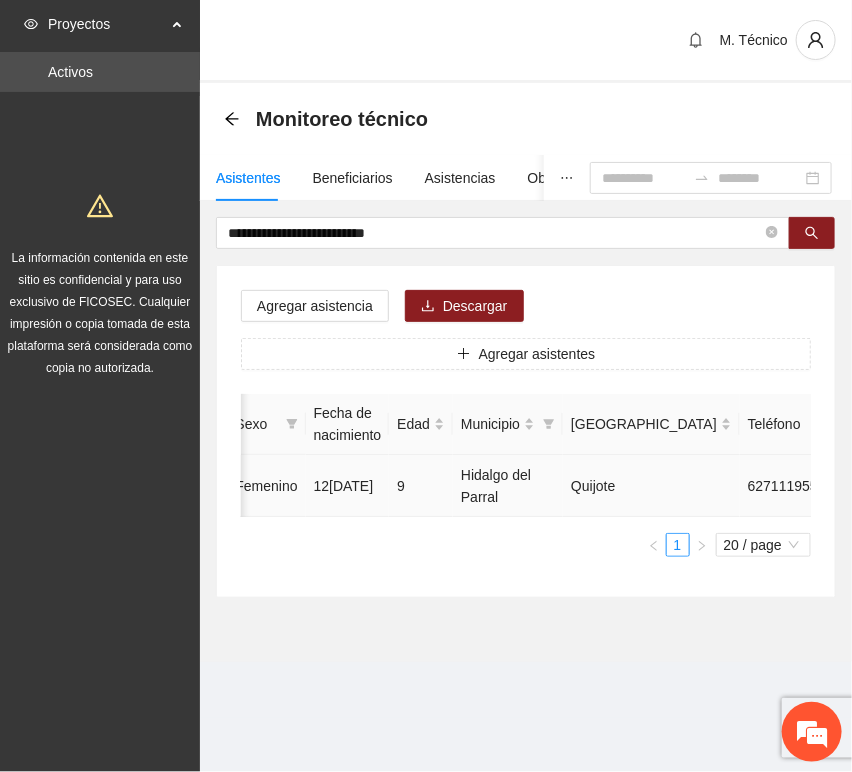 click 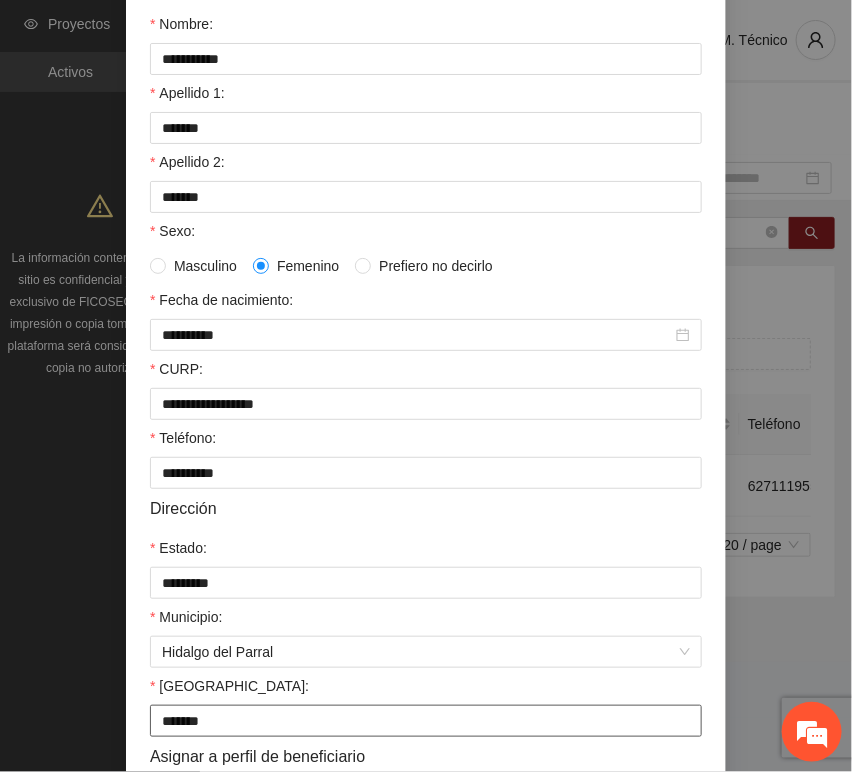 scroll, scrollTop: 394, scrollLeft: 0, axis: vertical 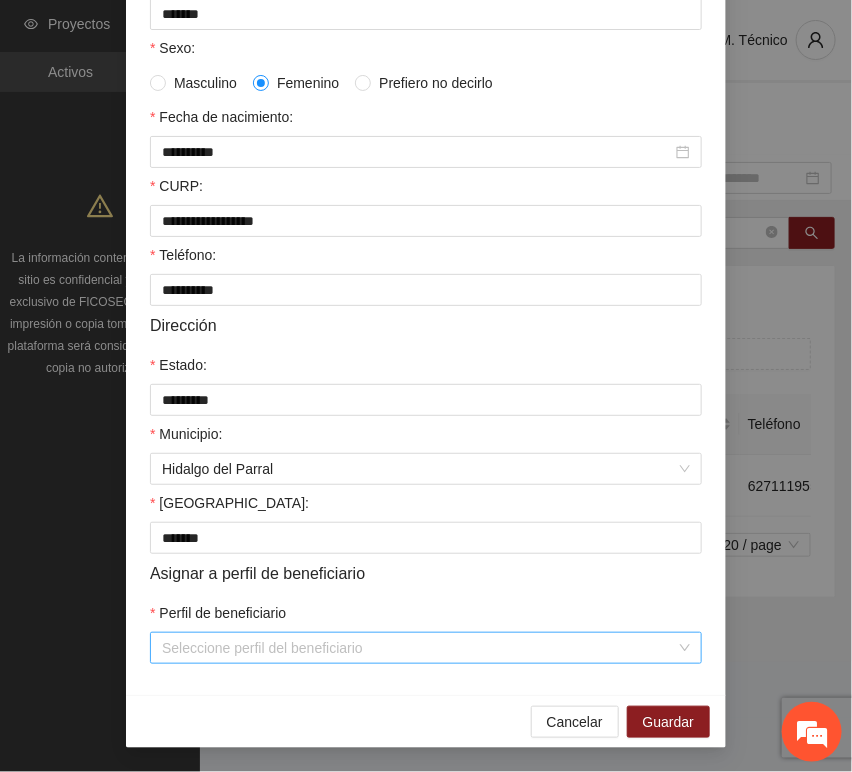 click on "Perfil de beneficiario" at bounding box center (419, 648) 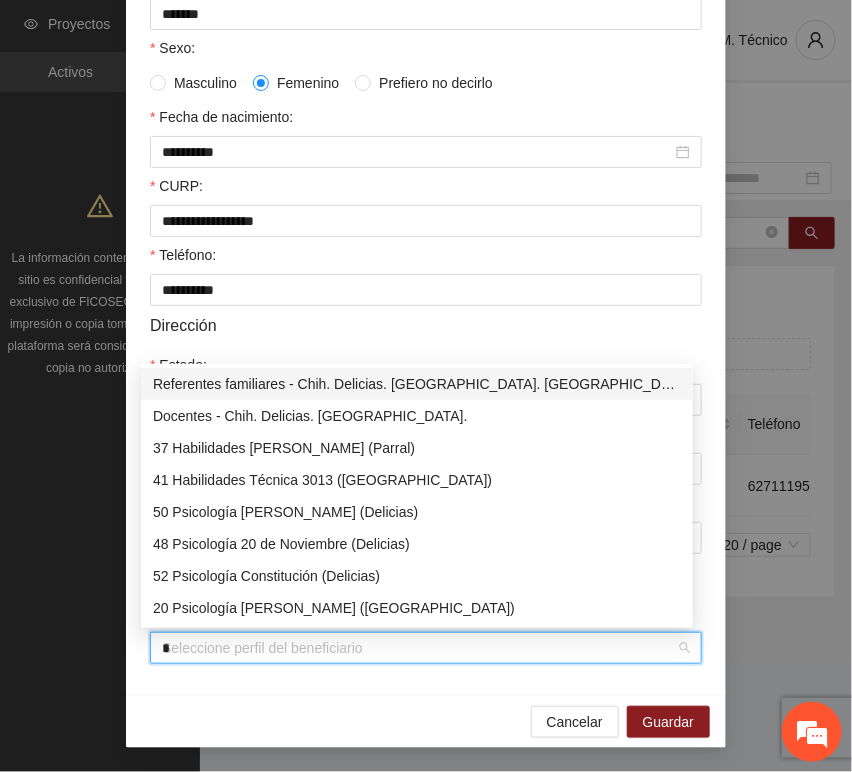 type on "**" 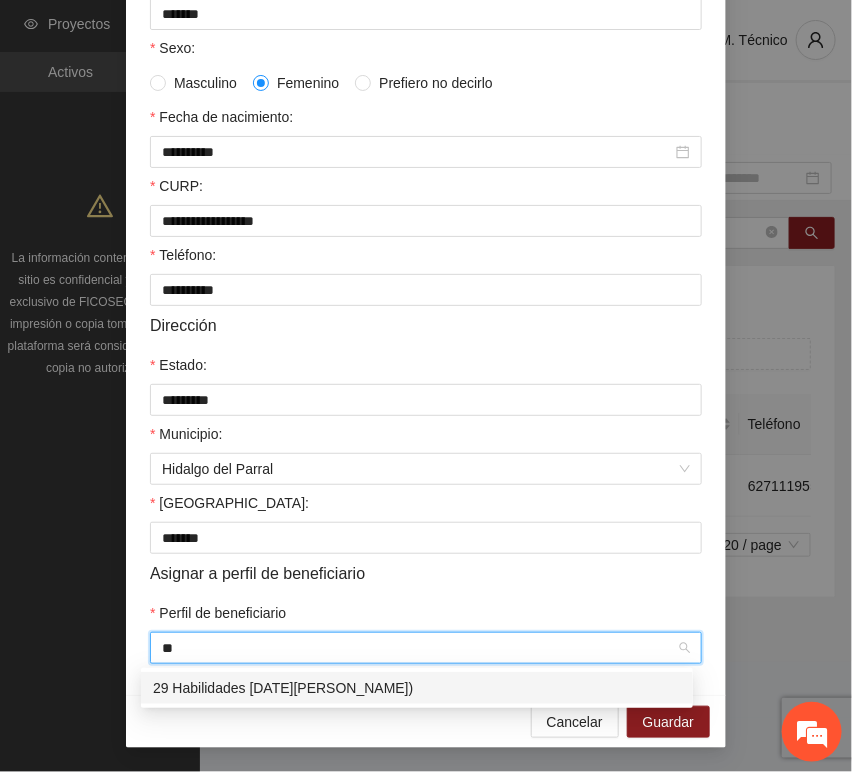 click on "29 Habilidades [DATE][PERSON_NAME])" at bounding box center [417, 688] 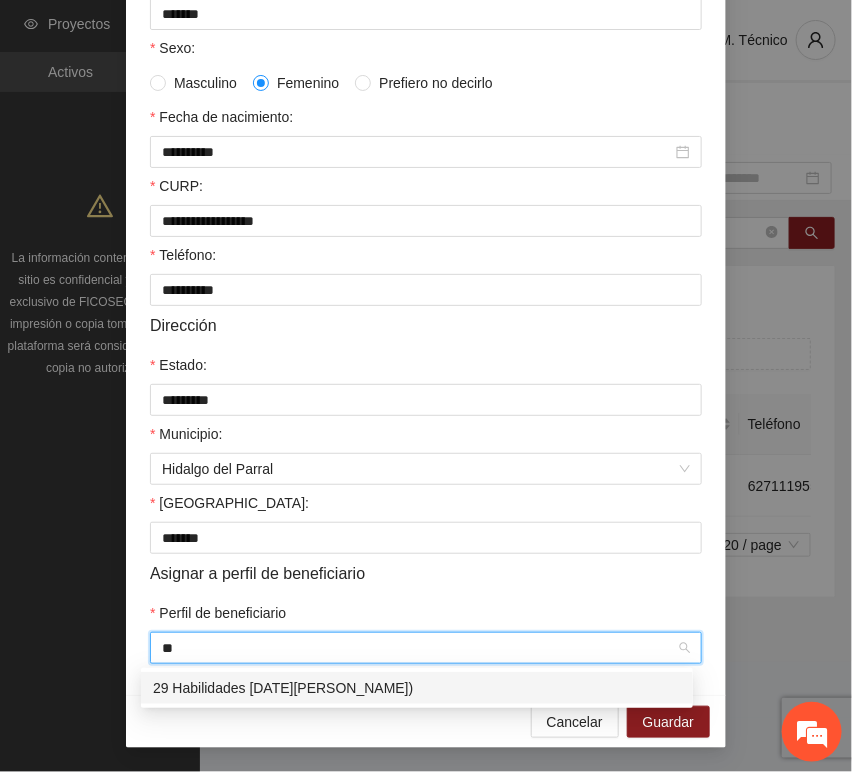 type 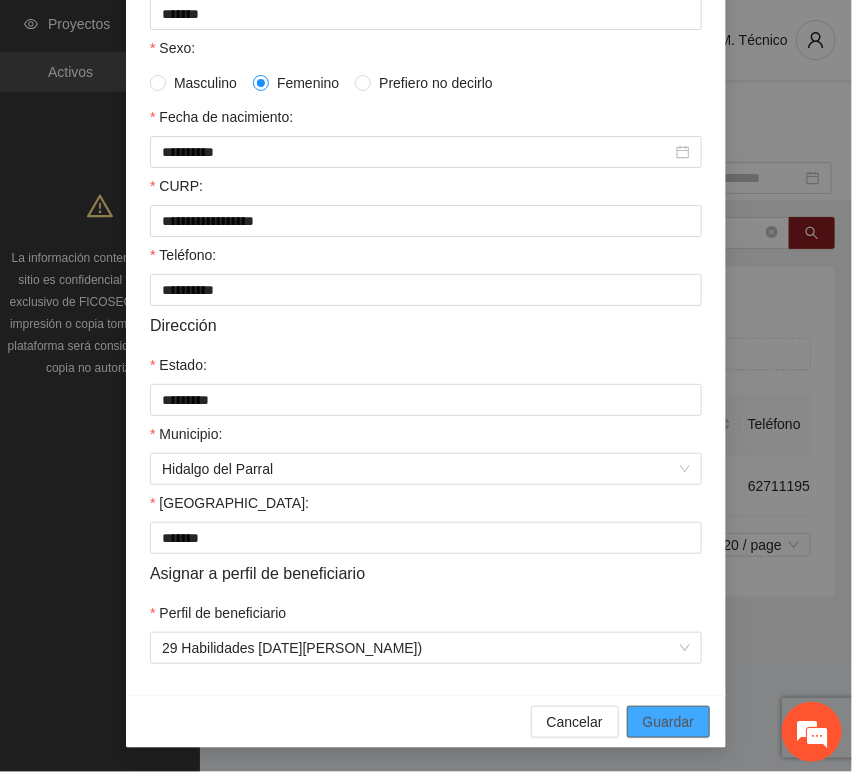 click on "Guardar" at bounding box center [668, 722] 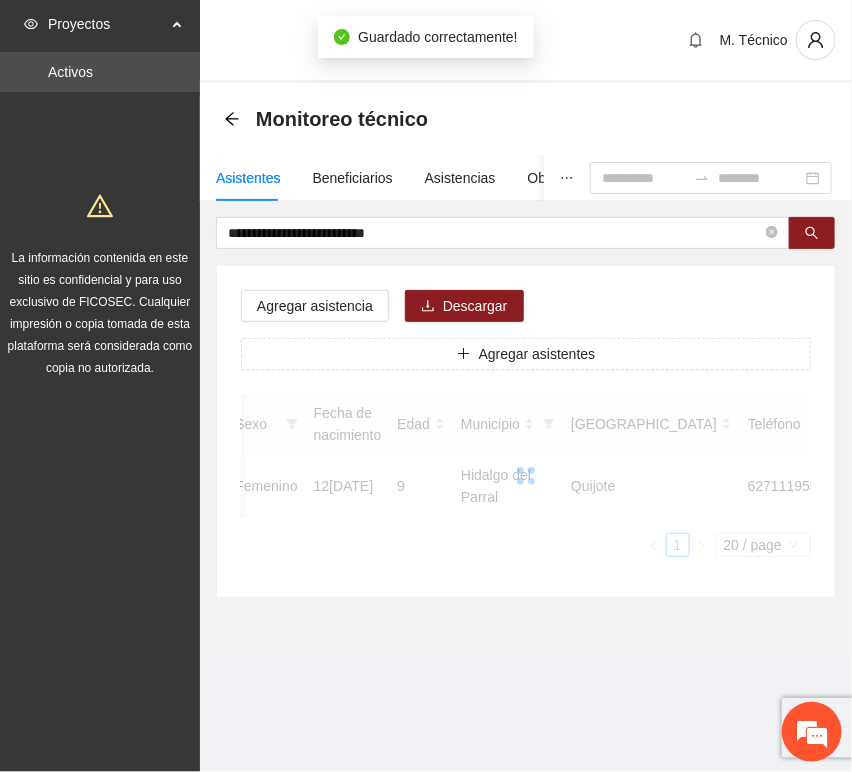 scroll, scrollTop: 294, scrollLeft: 0, axis: vertical 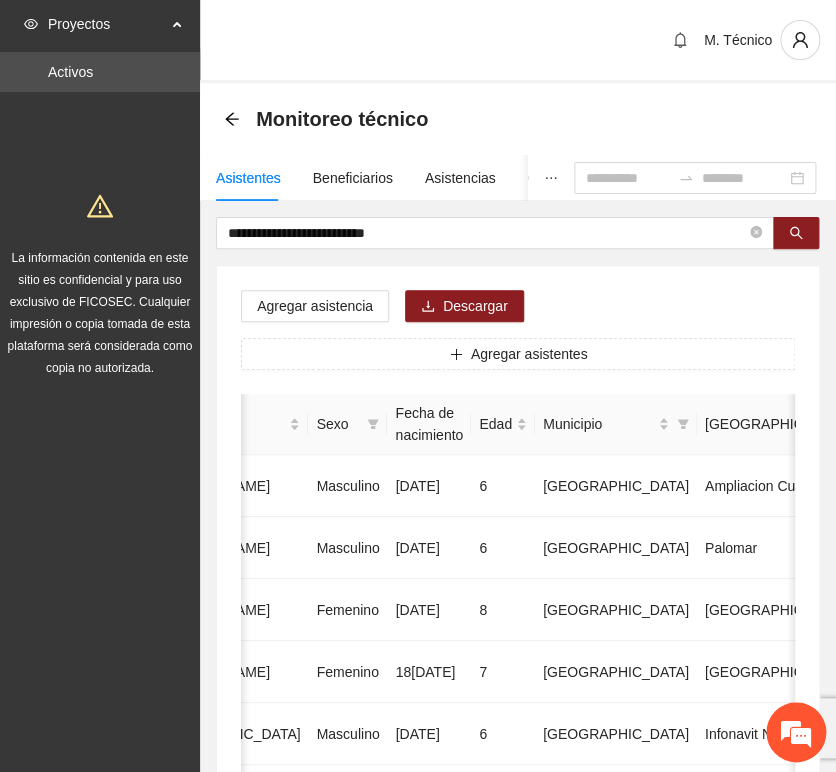 click on "**********" at bounding box center [518, 996] 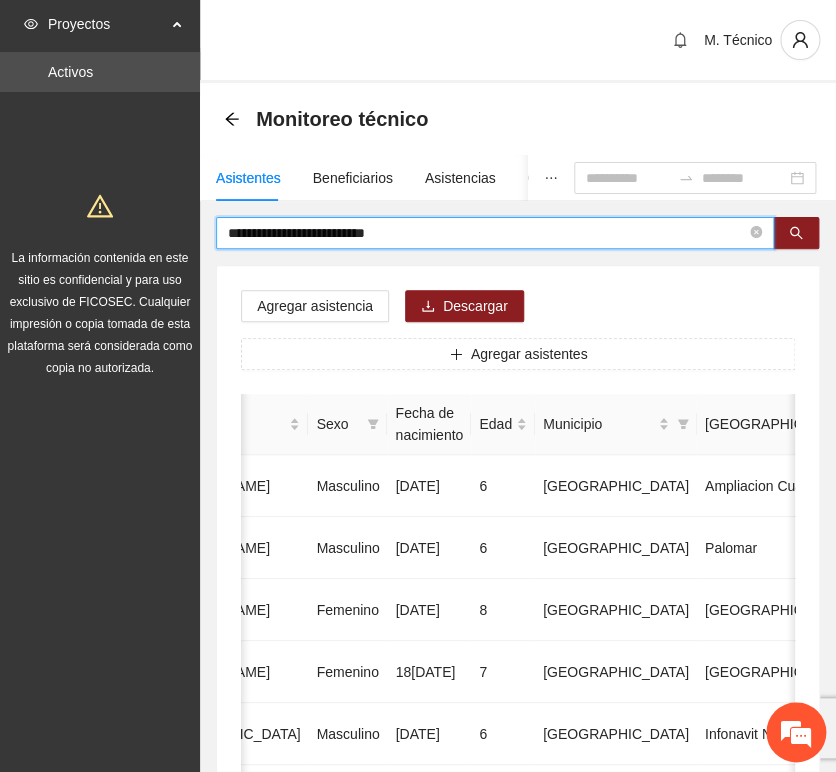 drag, startPoint x: 411, startPoint y: 235, endPoint x: -46, endPoint y: 223, distance: 457.15753 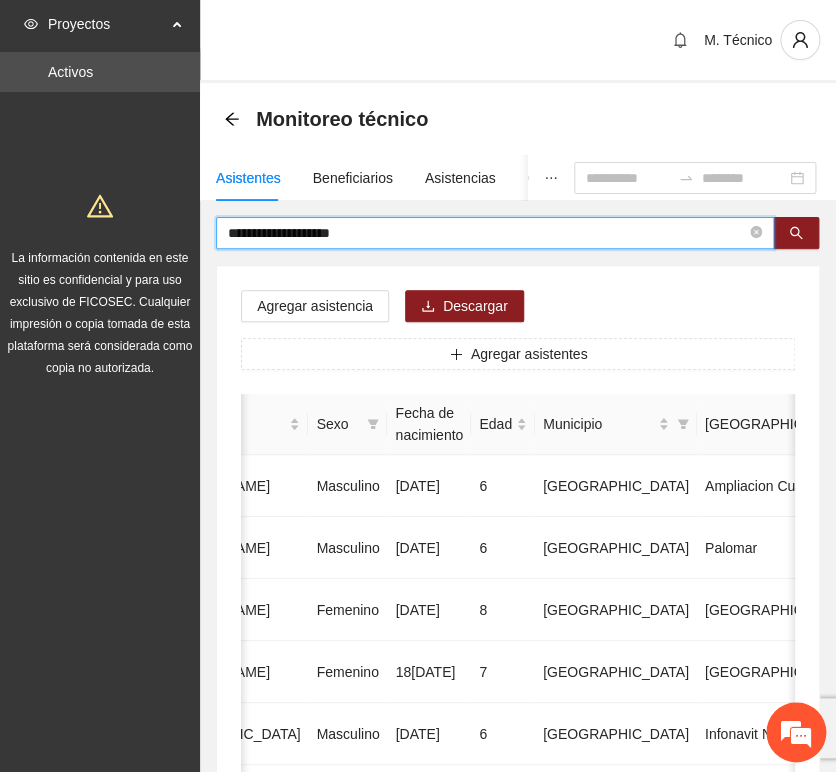 type on "**********" 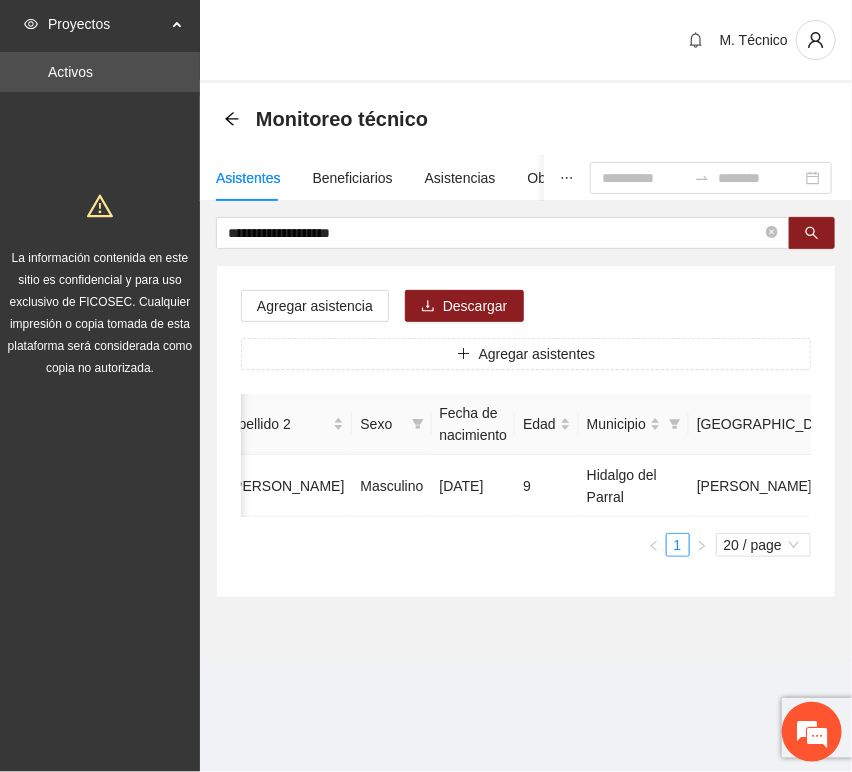 scroll, scrollTop: 0, scrollLeft: 452, axis: horizontal 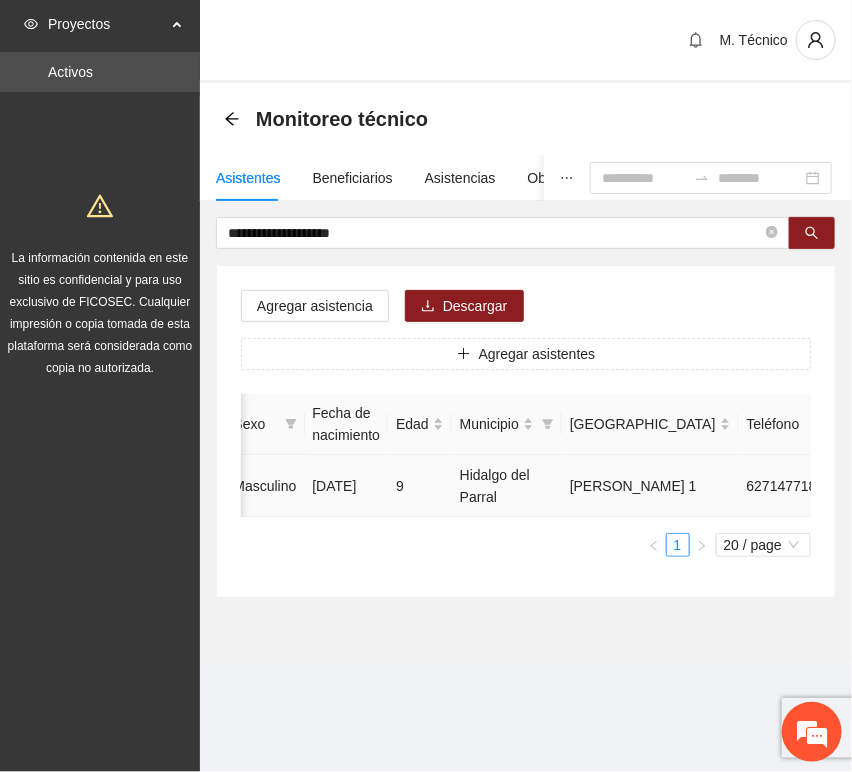 click 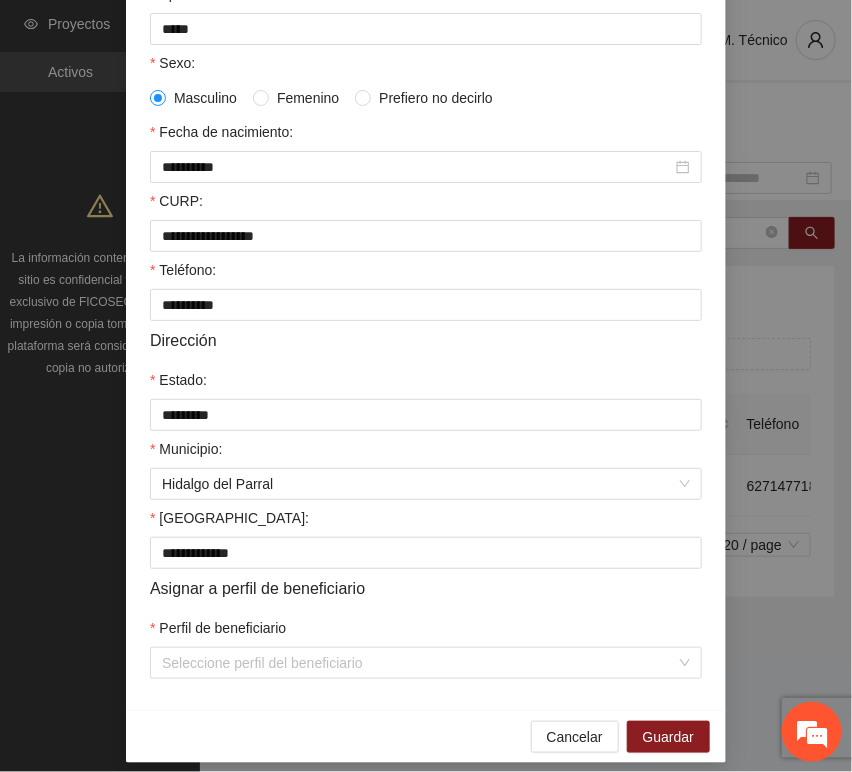 scroll, scrollTop: 394, scrollLeft: 0, axis: vertical 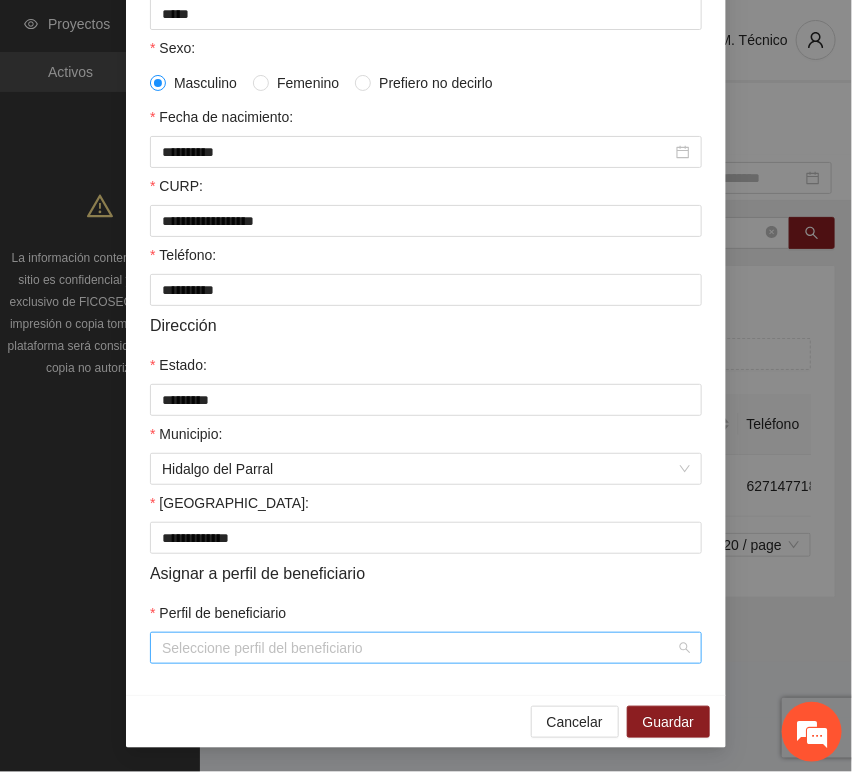 click on "Perfil de beneficiario" at bounding box center (419, 648) 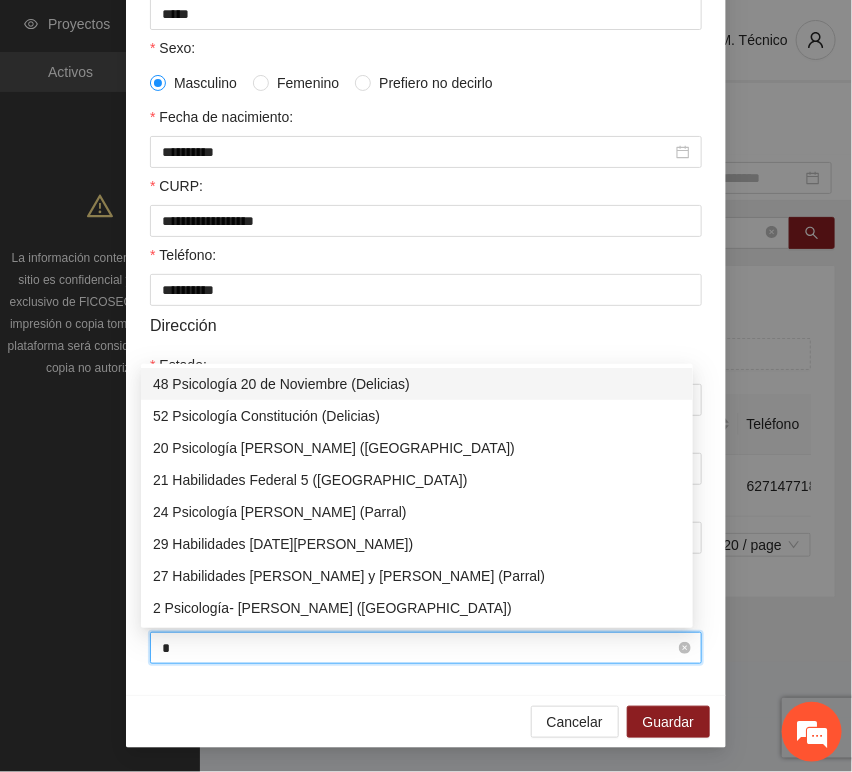 type on "**" 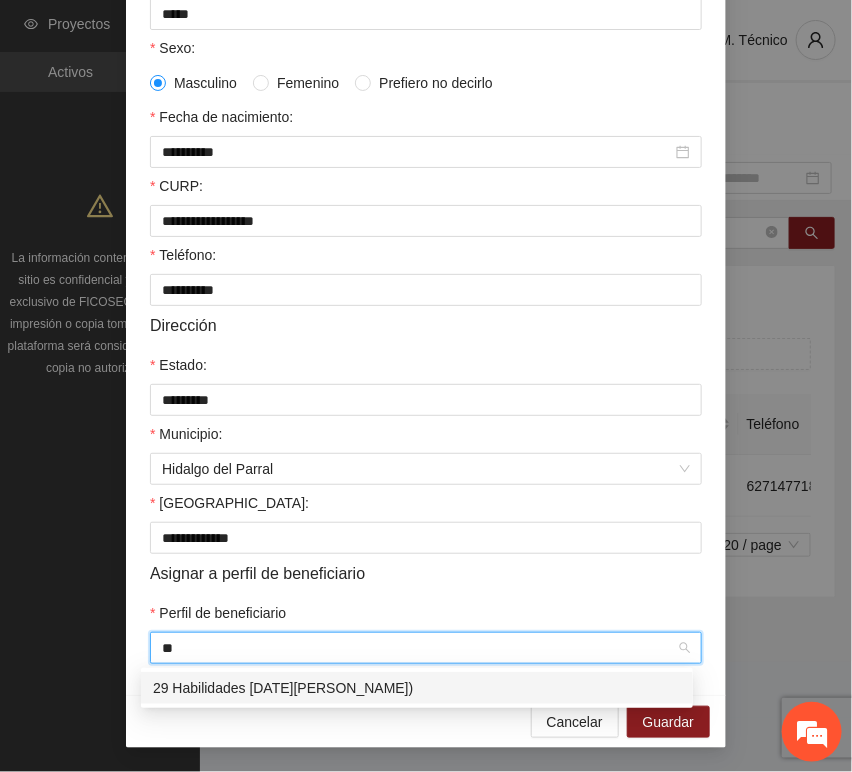 click on "29 Habilidades [DATE][PERSON_NAME])" at bounding box center (417, 688) 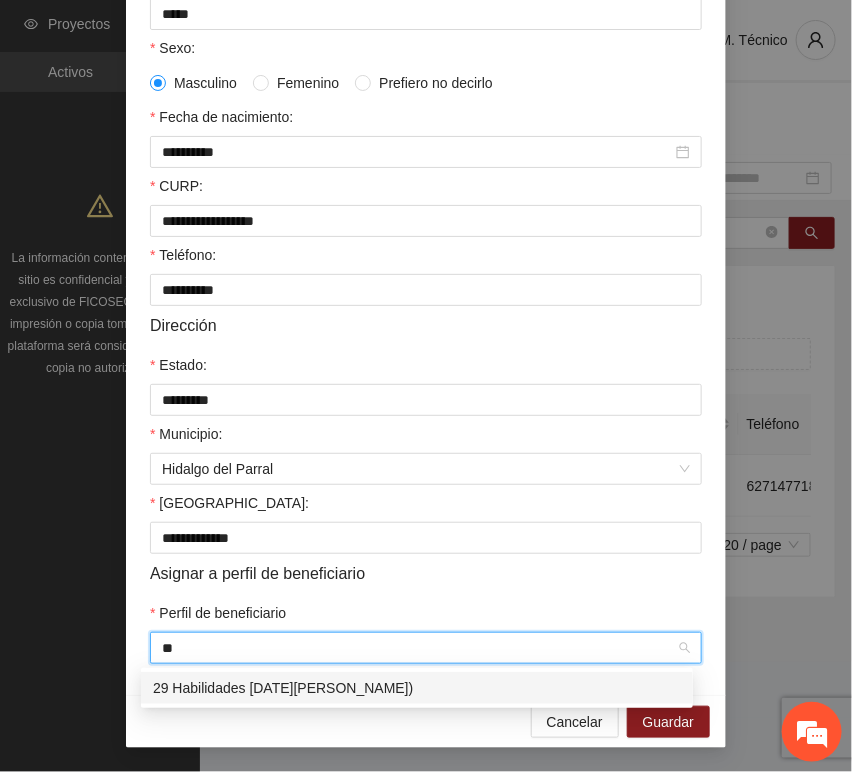 type 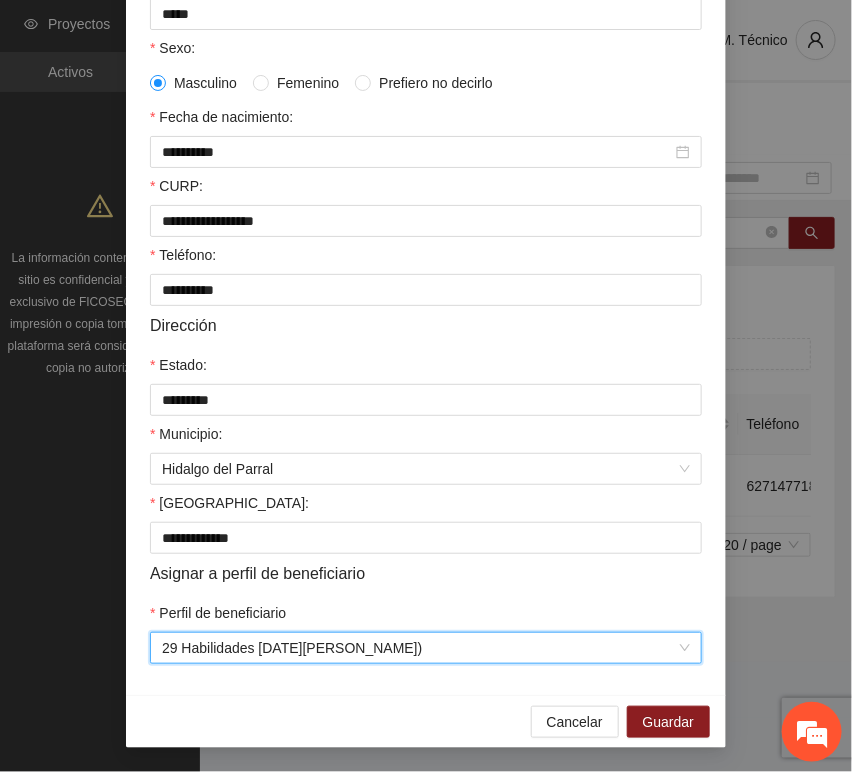 click on "Cancelar Guardar" at bounding box center (426, 721) 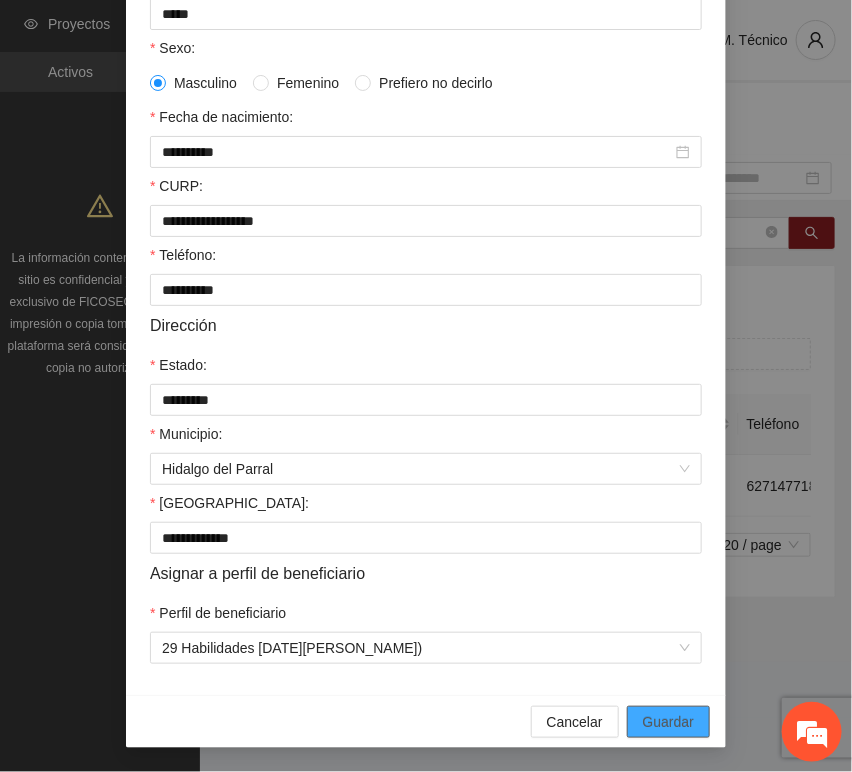 click on "Guardar" at bounding box center [668, 722] 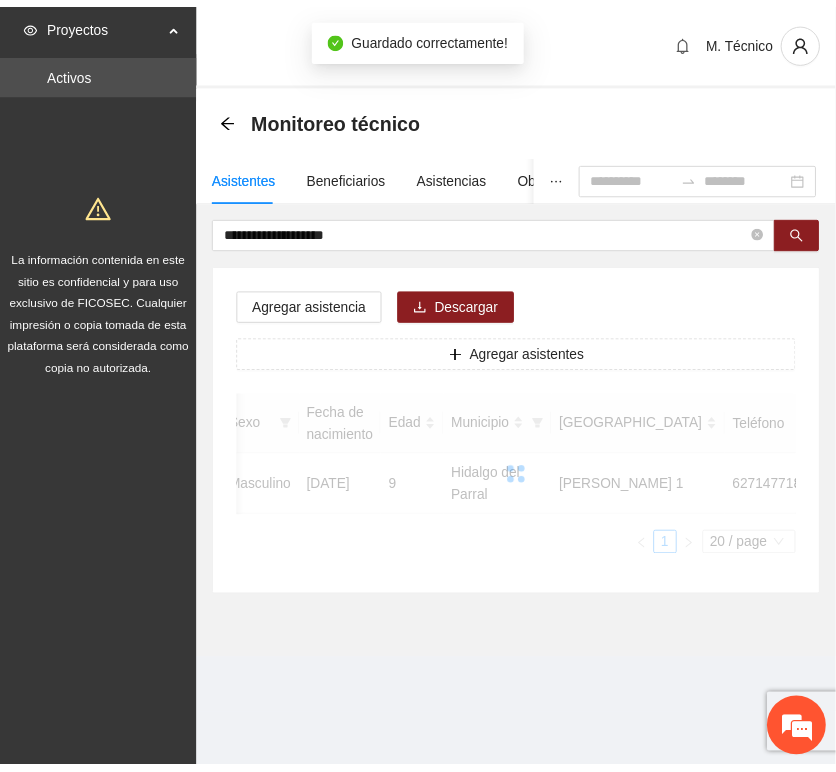 scroll, scrollTop: 294, scrollLeft: 0, axis: vertical 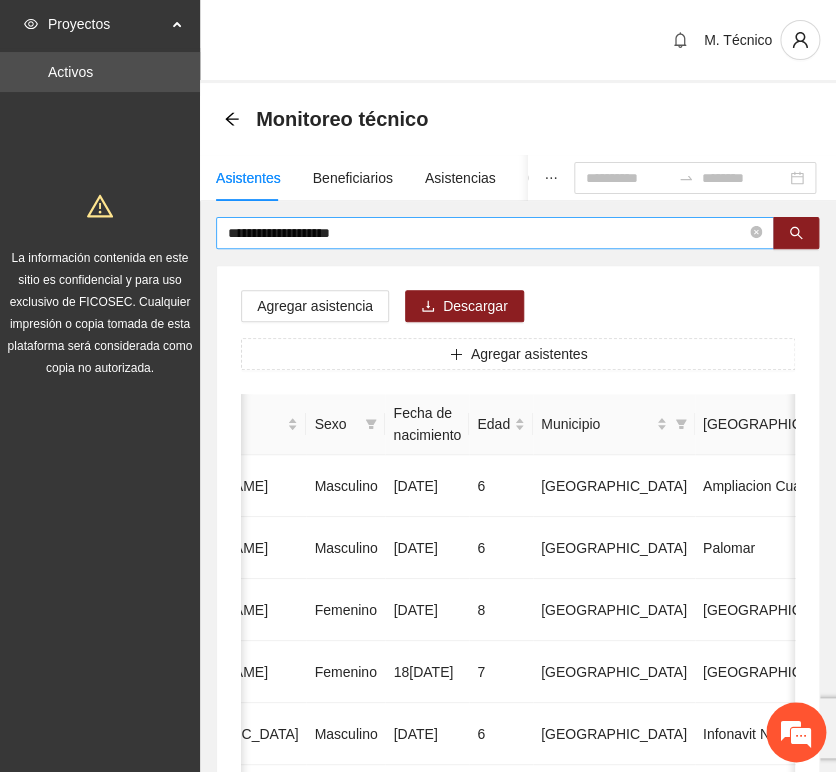 drag, startPoint x: 393, startPoint y: 257, endPoint x: 398, endPoint y: 246, distance: 12.083046 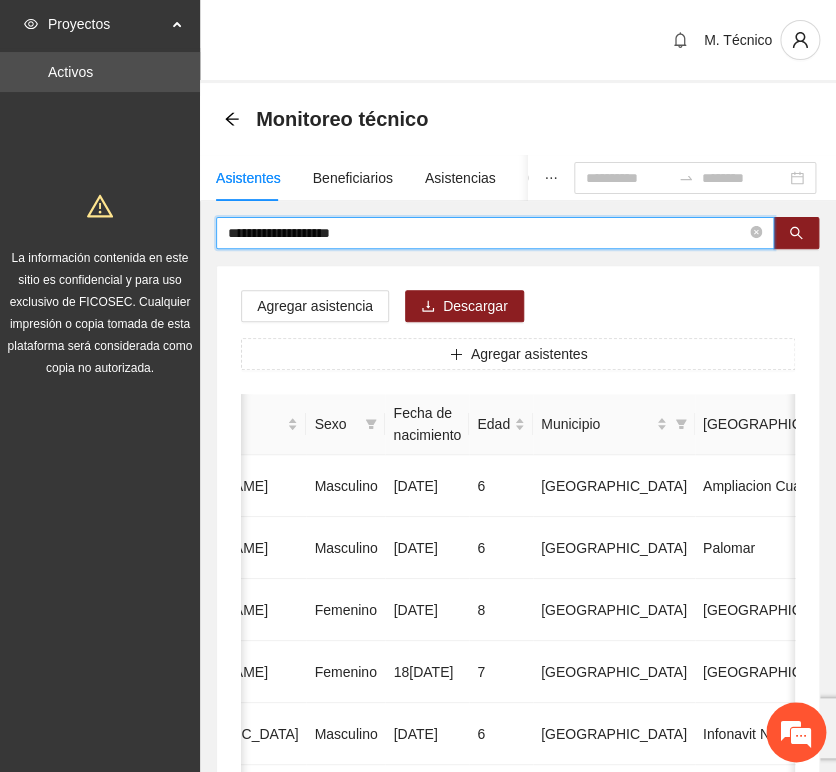 drag, startPoint x: 285, startPoint y: 206, endPoint x: 118, endPoint y: 201, distance: 167.07483 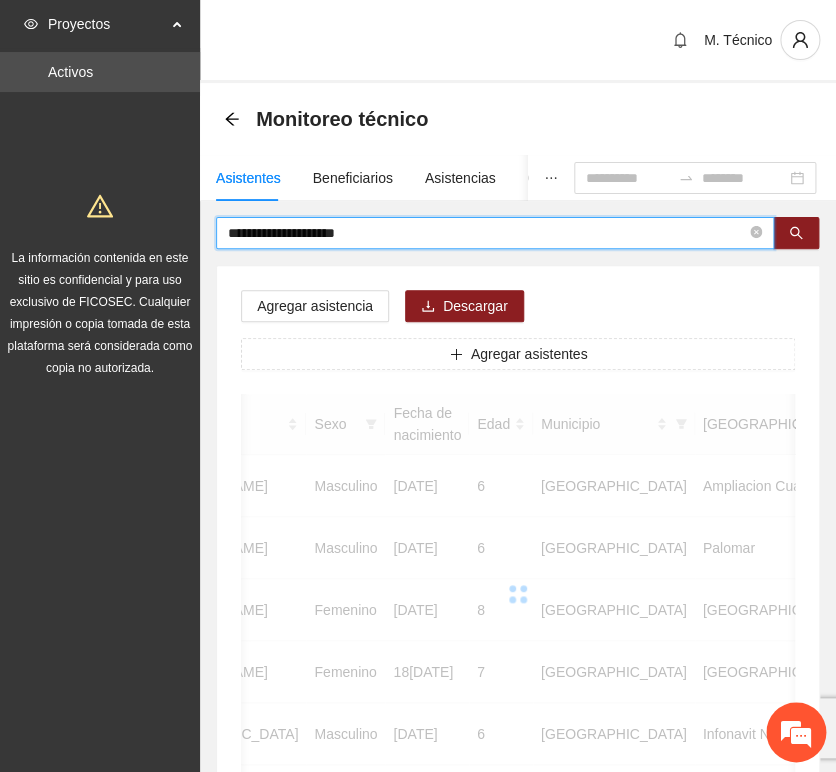 scroll, scrollTop: 0, scrollLeft: 363, axis: horizontal 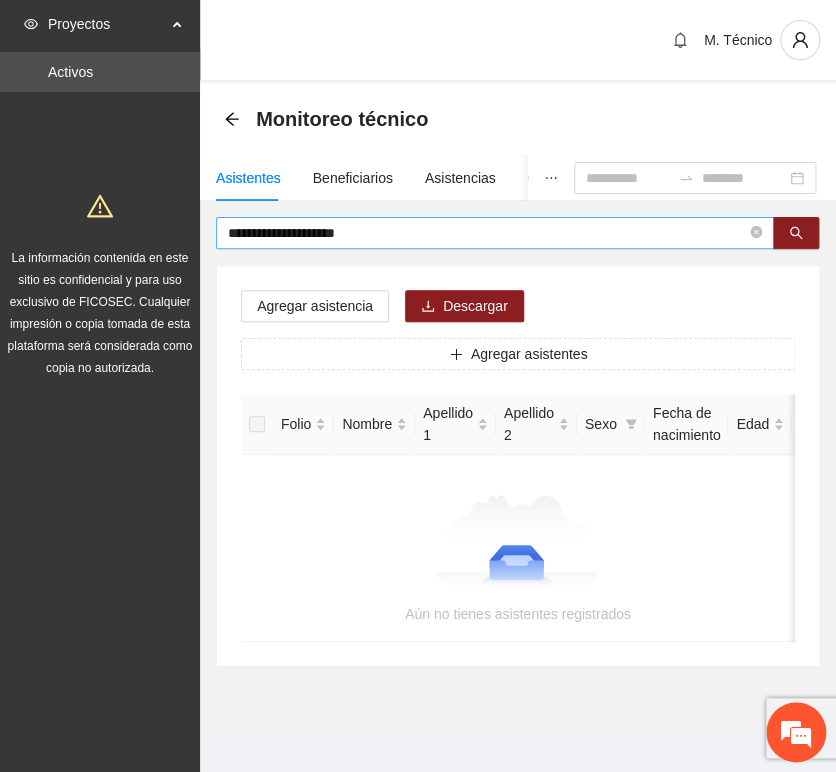 click on "**********" at bounding box center [487, 233] 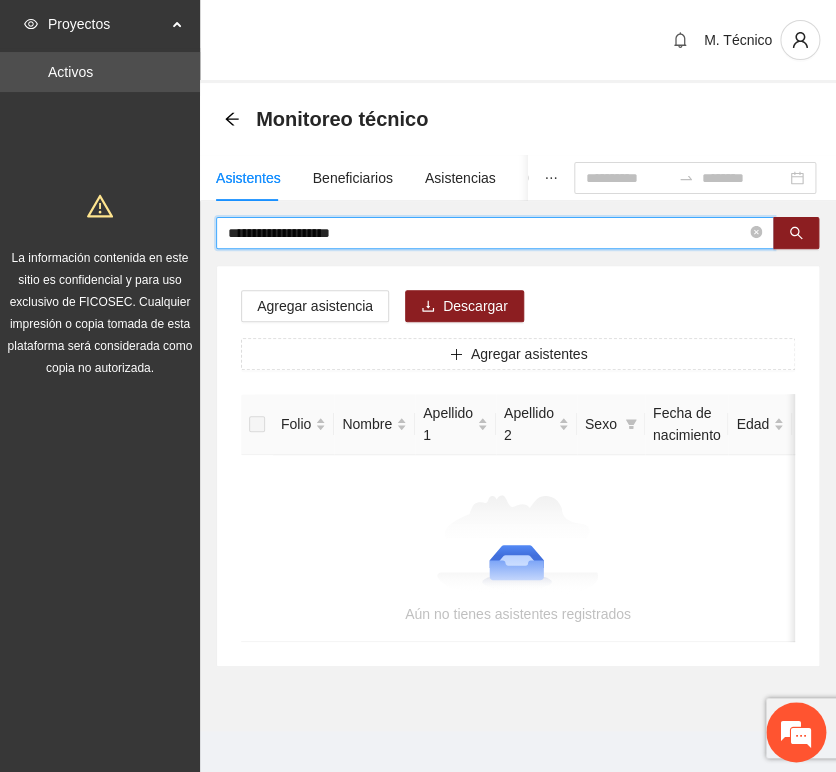 type on "**********" 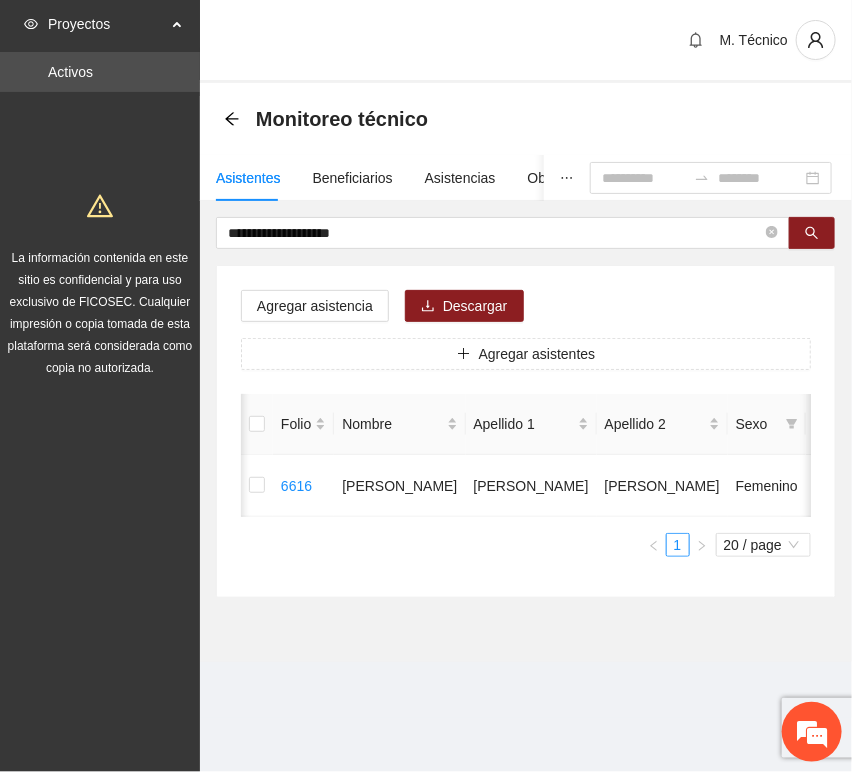 scroll, scrollTop: 0, scrollLeft: 450, axis: horizontal 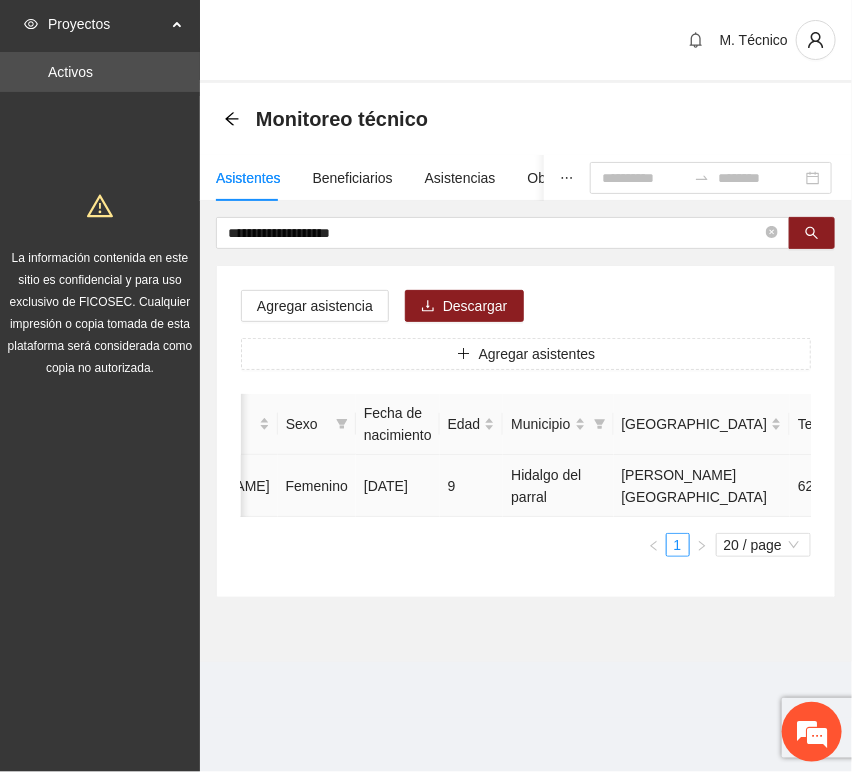 click 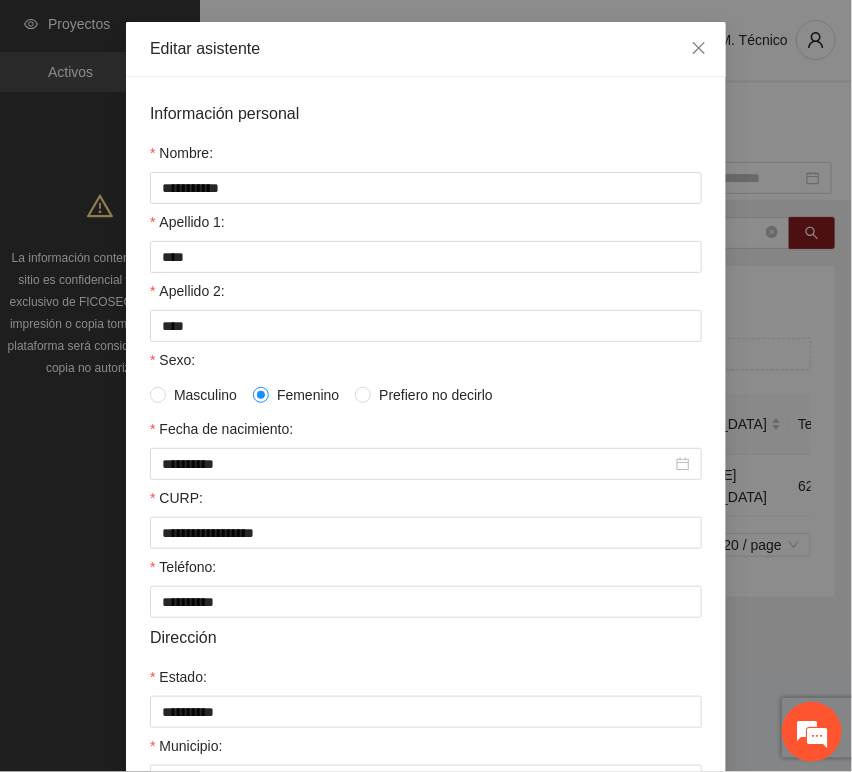 scroll, scrollTop: 394, scrollLeft: 0, axis: vertical 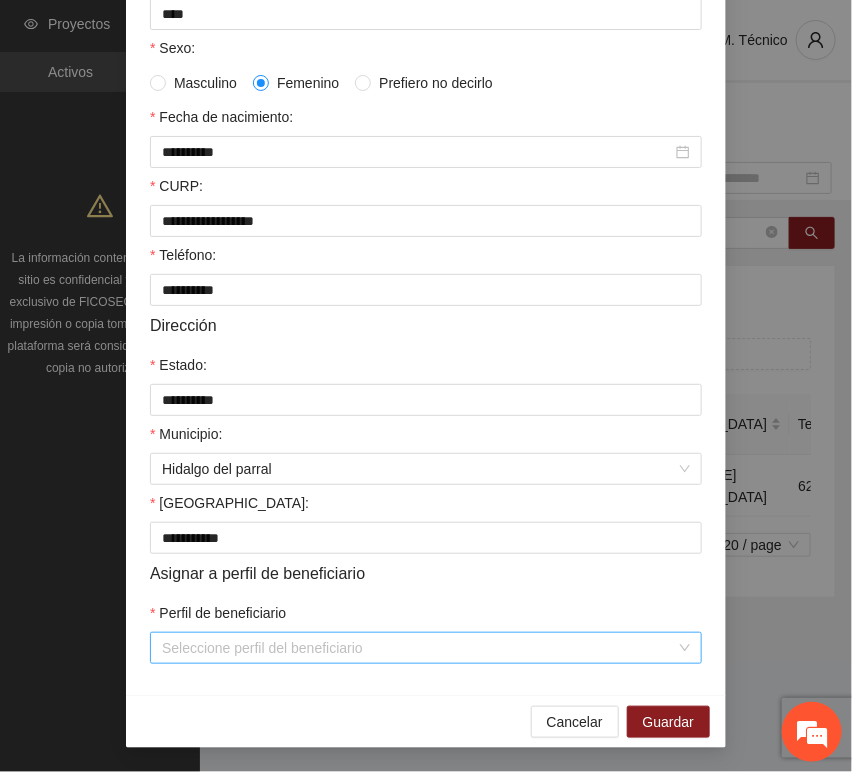 click on "Perfil de beneficiario" at bounding box center (419, 648) 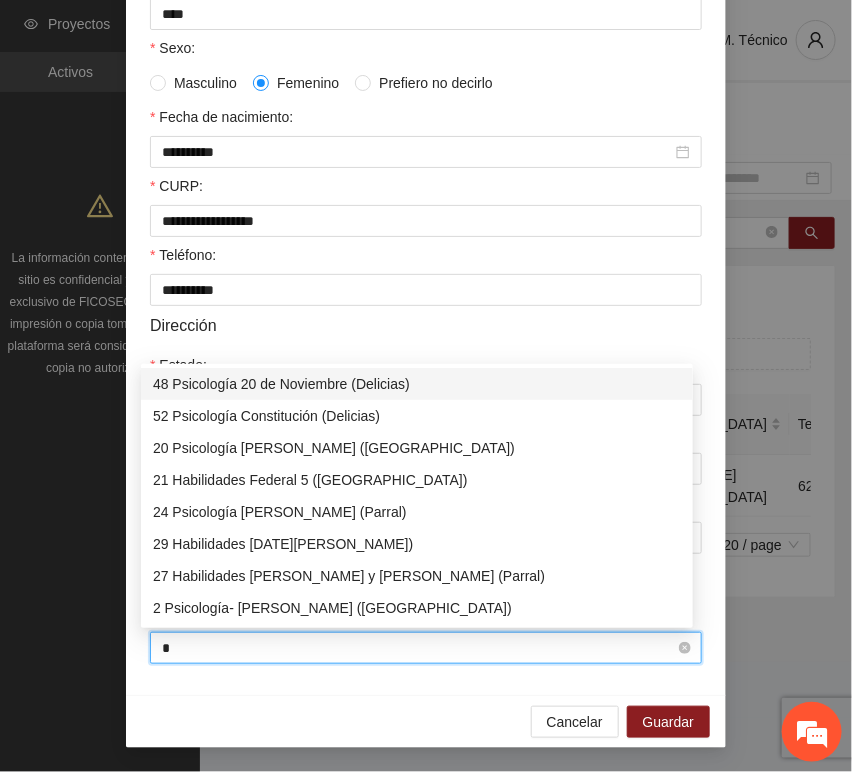 type on "**" 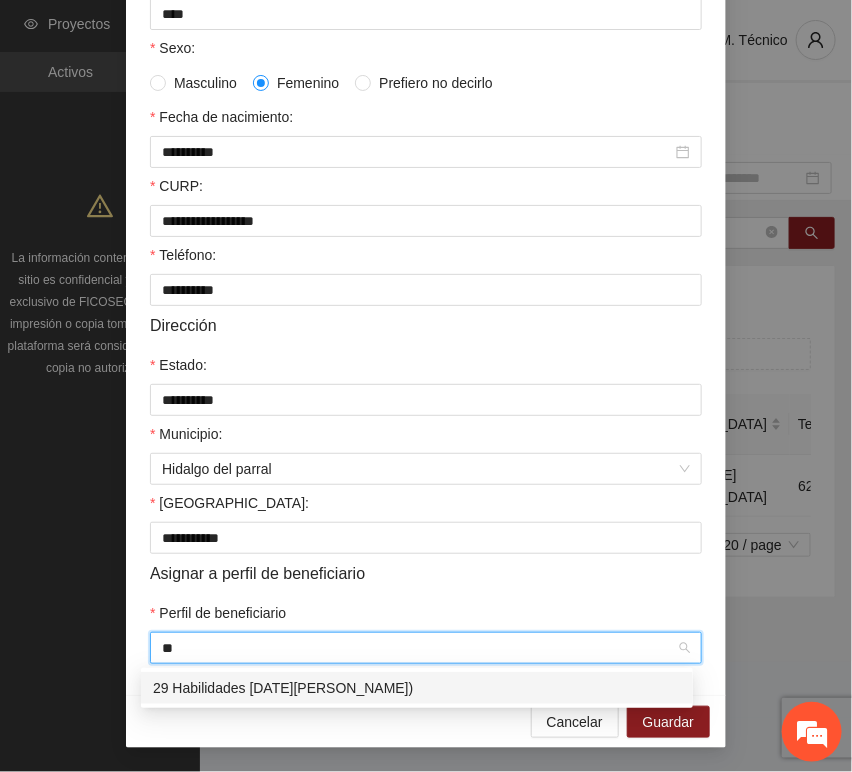 click on "29 Habilidades [DATE][PERSON_NAME])" at bounding box center (417, 688) 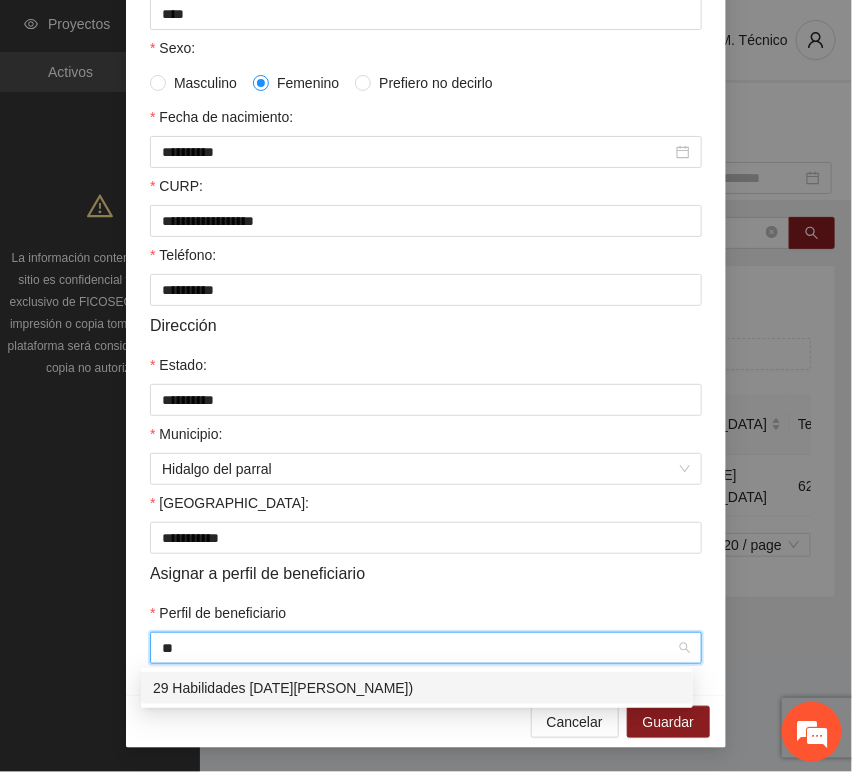 type 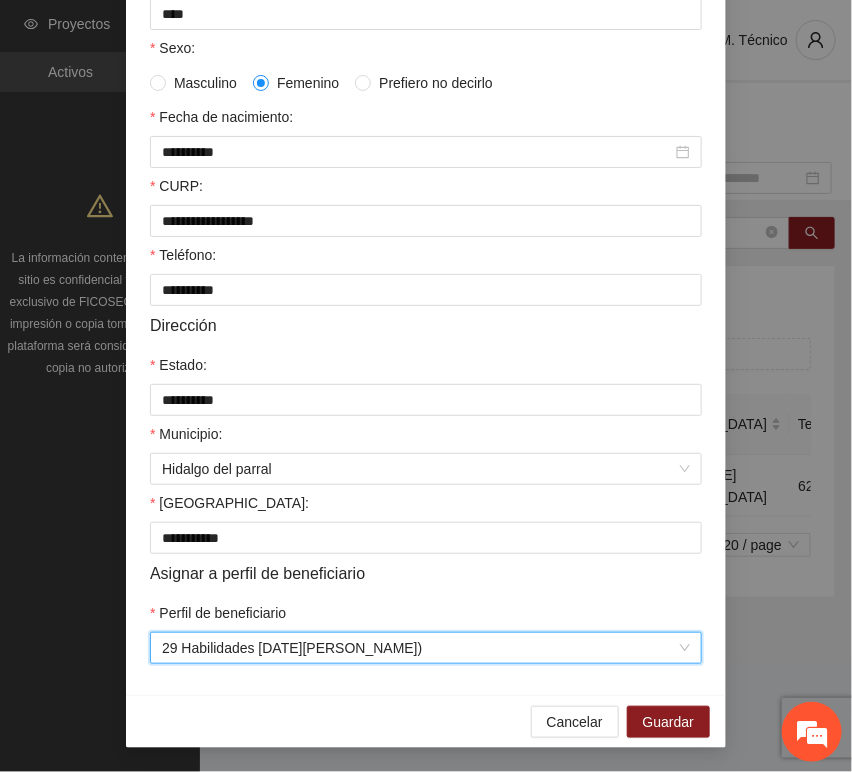 click on "Perfil de beneficiario" at bounding box center [426, 617] 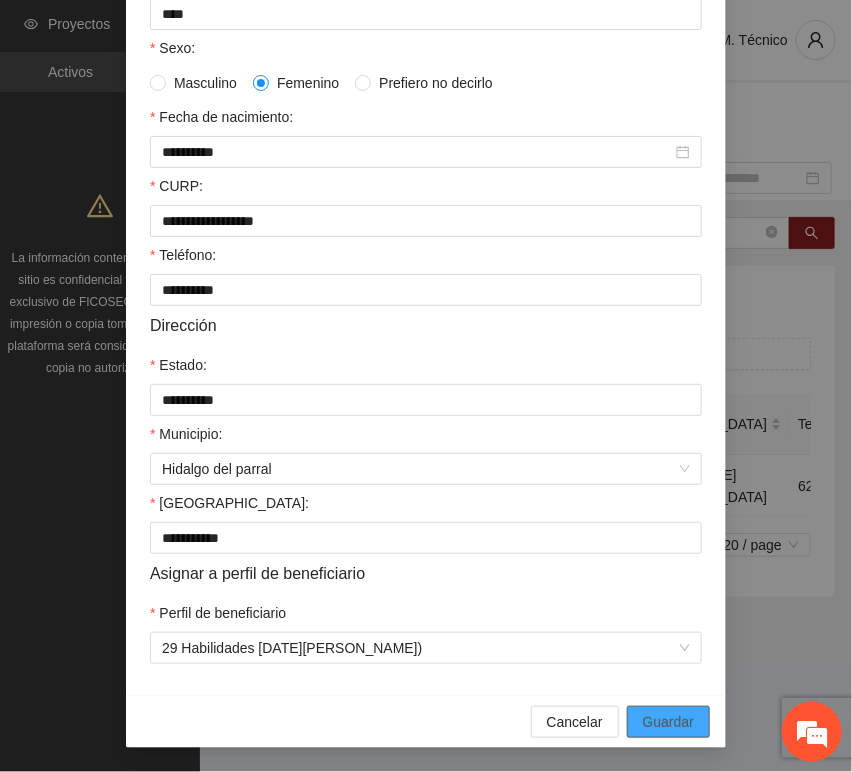 click on "Guardar" at bounding box center (668, 722) 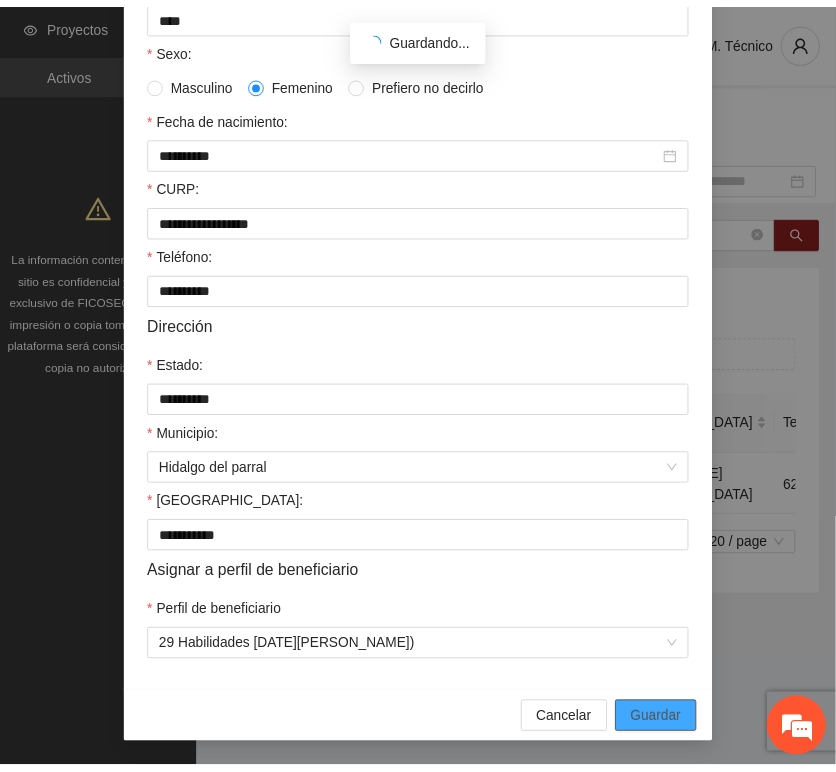 scroll, scrollTop: 294, scrollLeft: 0, axis: vertical 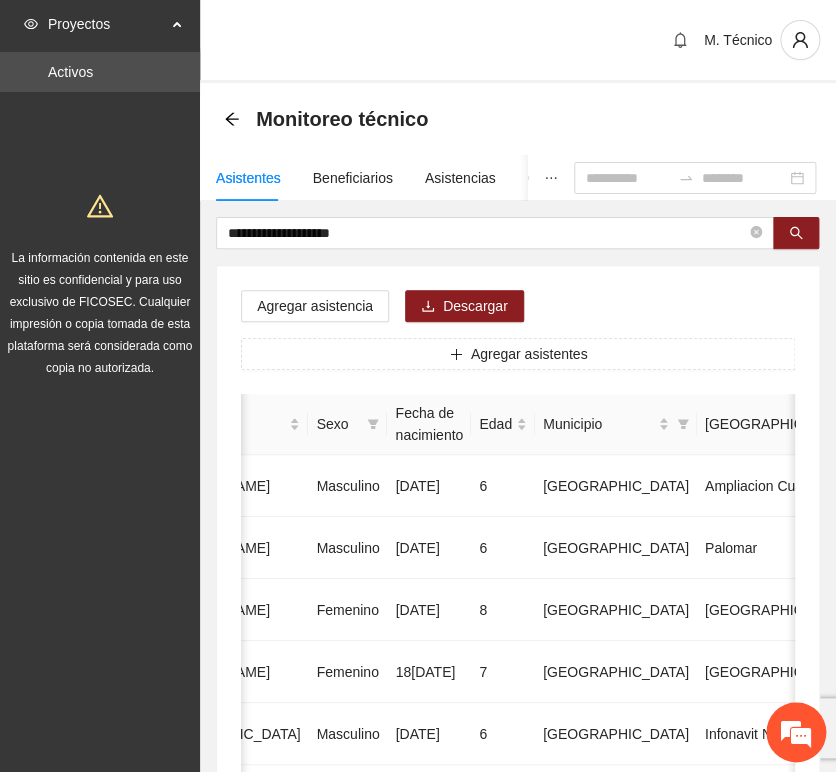 click on "**********" at bounding box center (518, 996) 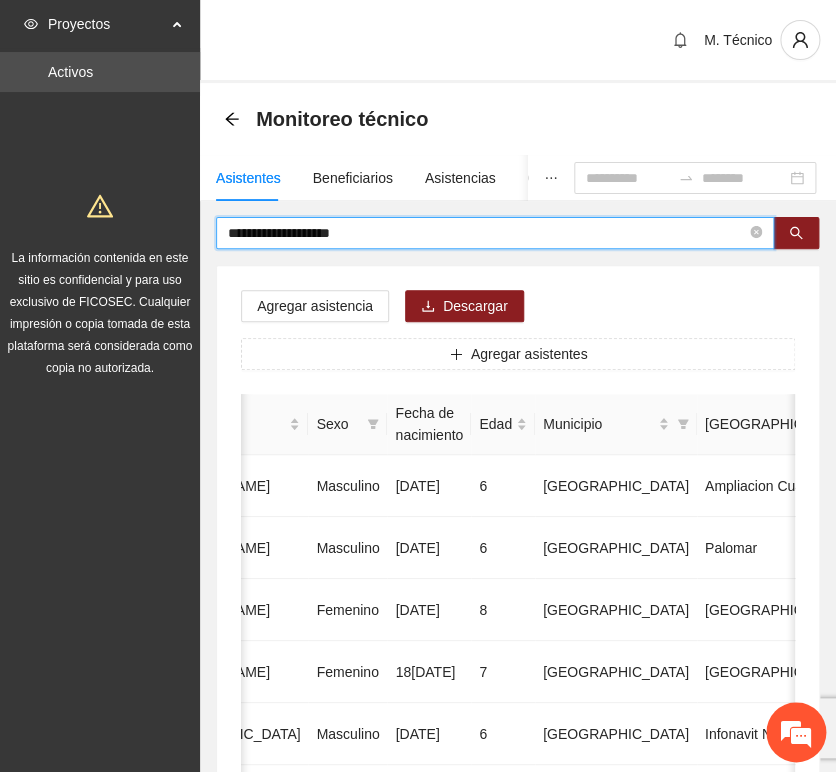 drag, startPoint x: 408, startPoint y: 226, endPoint x: 12, endPoint y: 198, distance: 396.98868 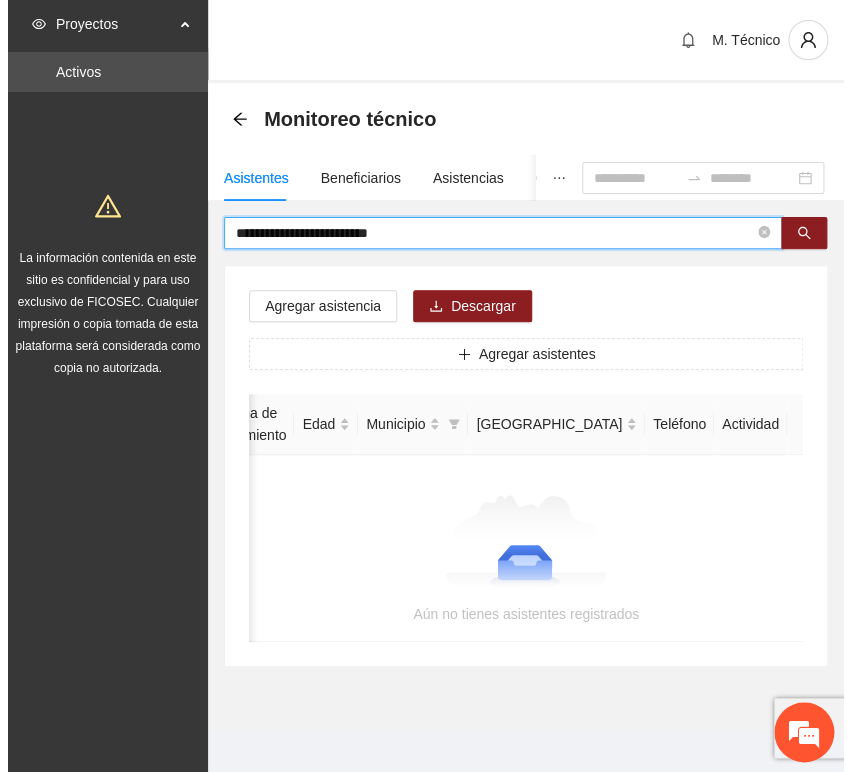scroll, scrollTop: 0, scrollLeft: 363, axis: horizontal 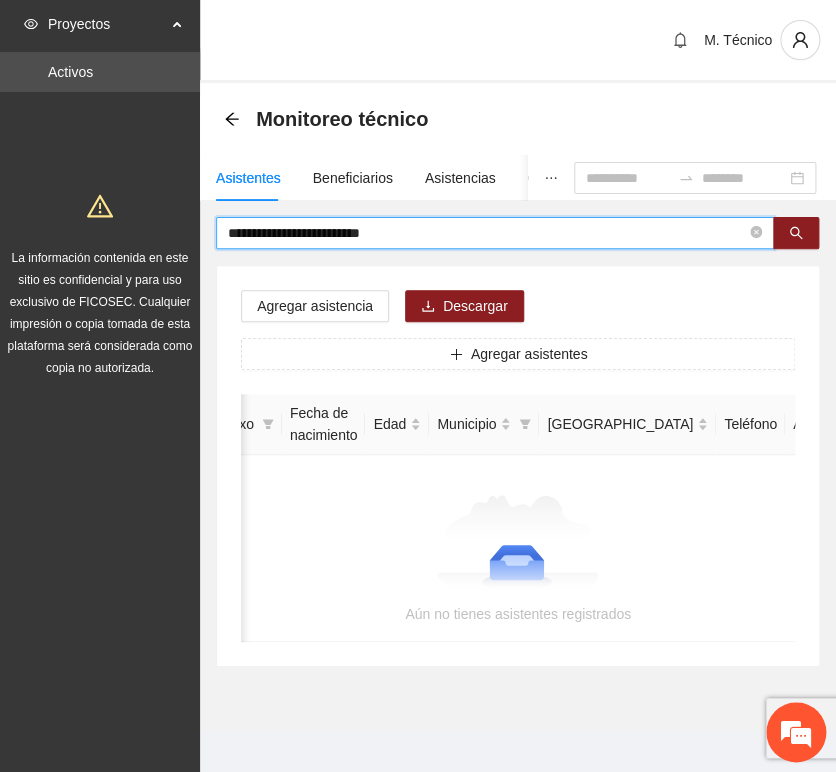 click on "**********" at bounding box center [487, 233] 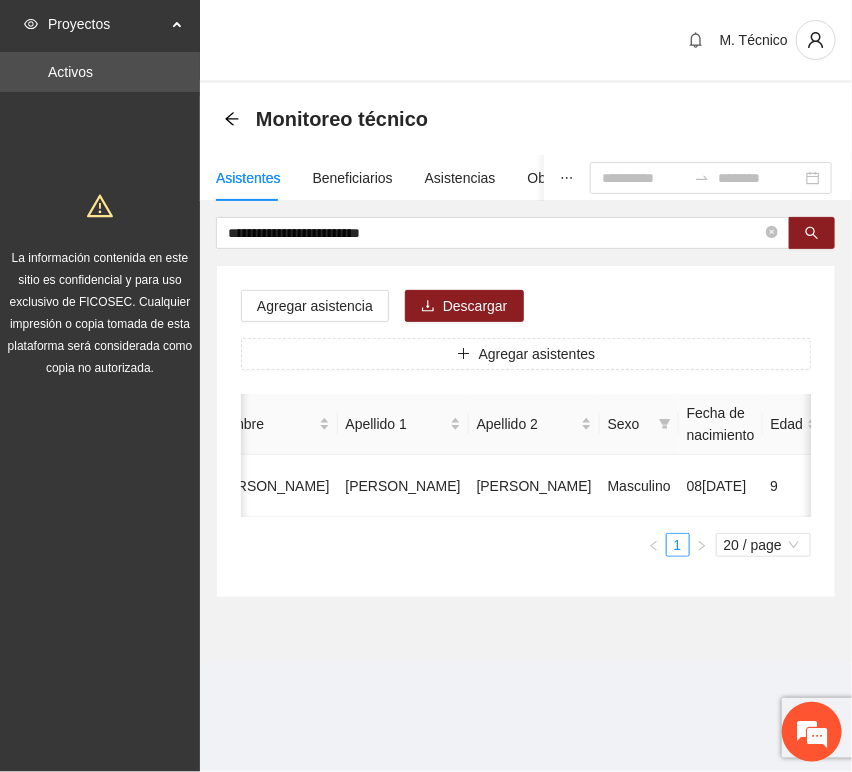 scroll, scrollTop: 0, scrollLeft: 452, axis: horizontal 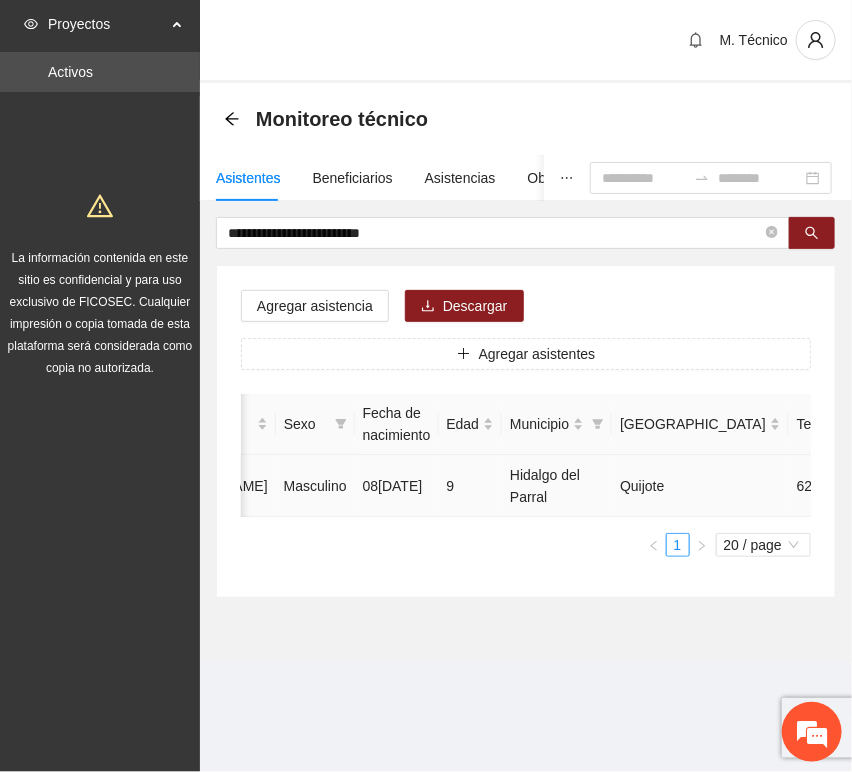 click 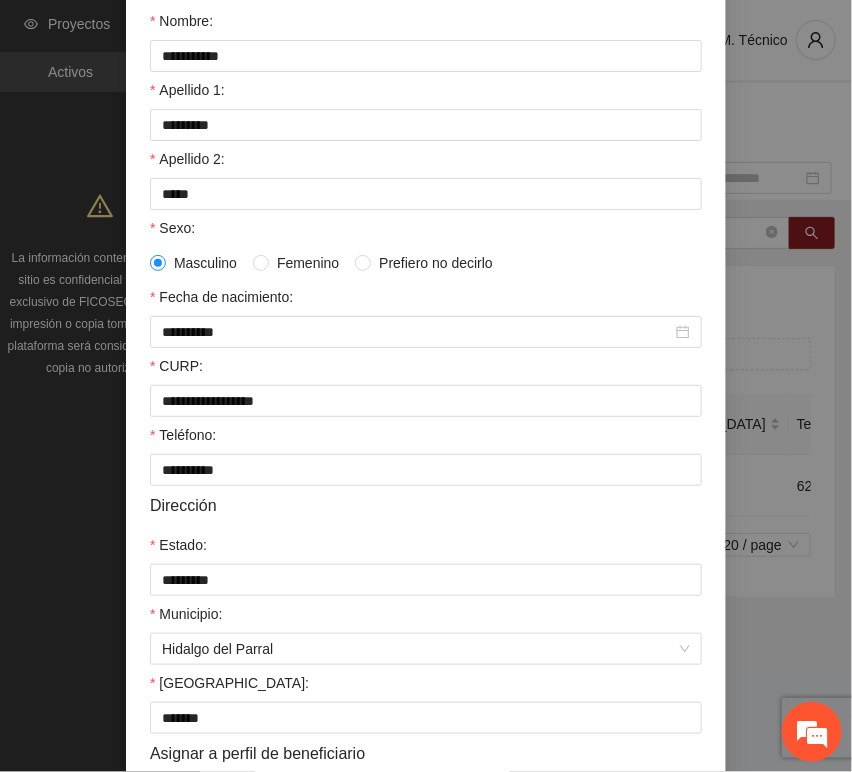 scroll, scrollTop: 394, scrollLeft: 0, axis: vertical 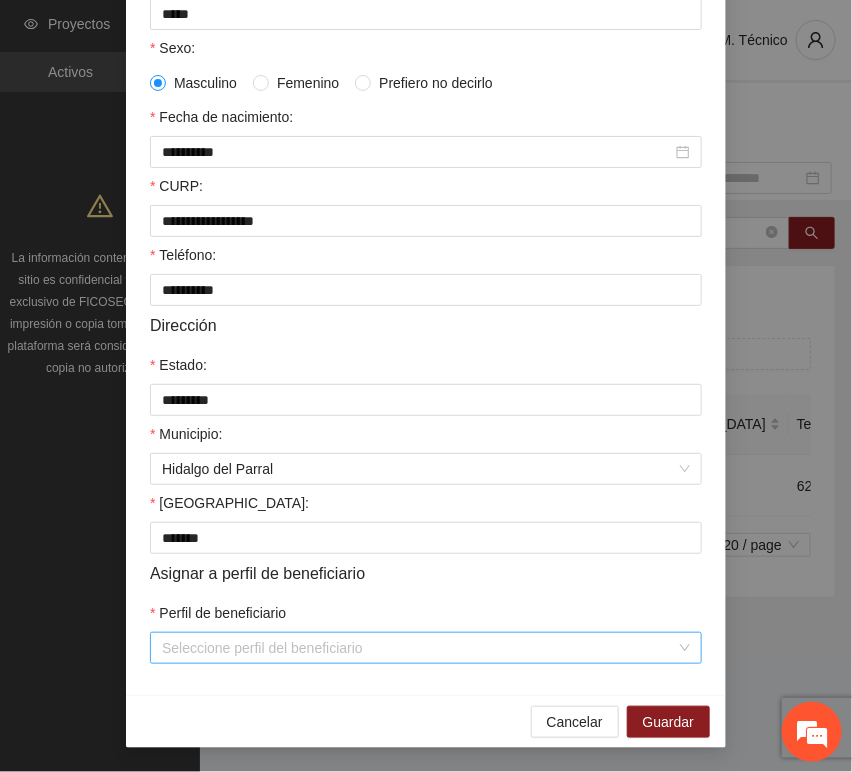 click on "**********" at bounding box center (426, 230) 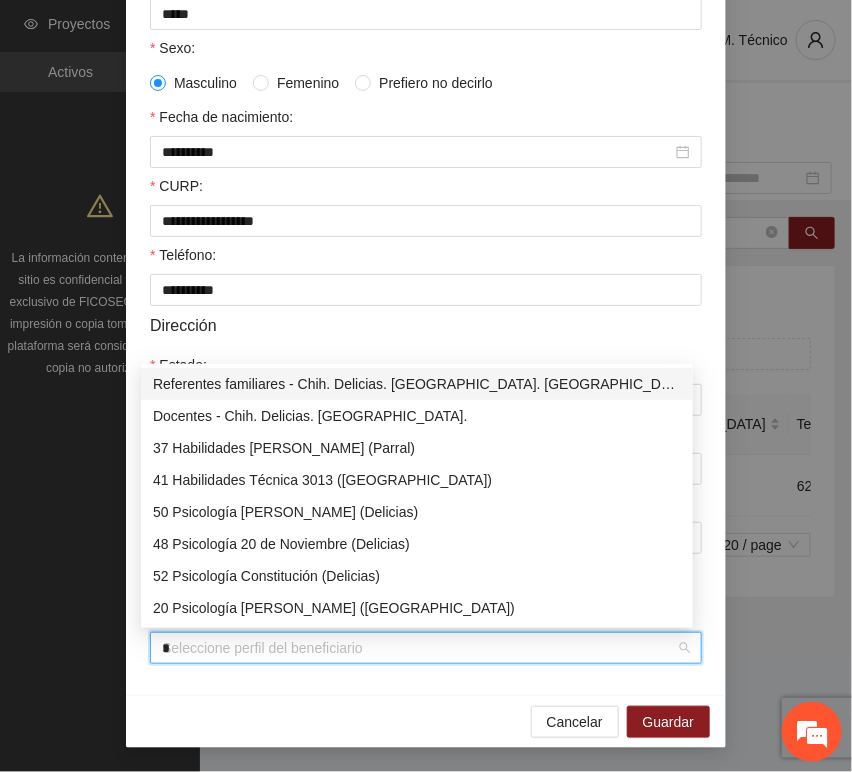 type on "**" 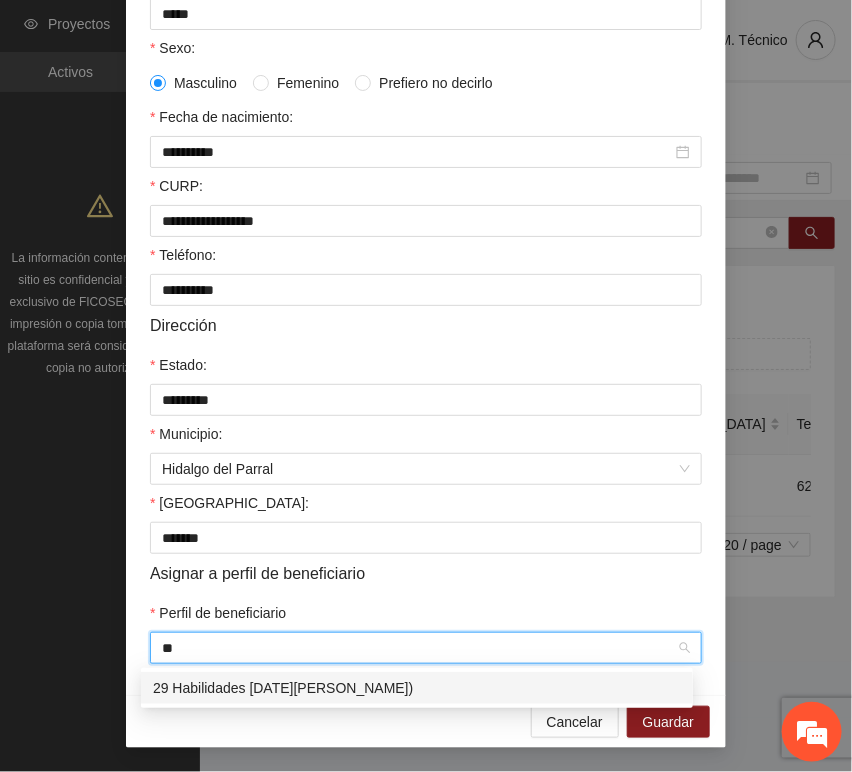 click on "29 Habilidades [DATE][PERSON_NAME])" at bounding box center [417, 688] 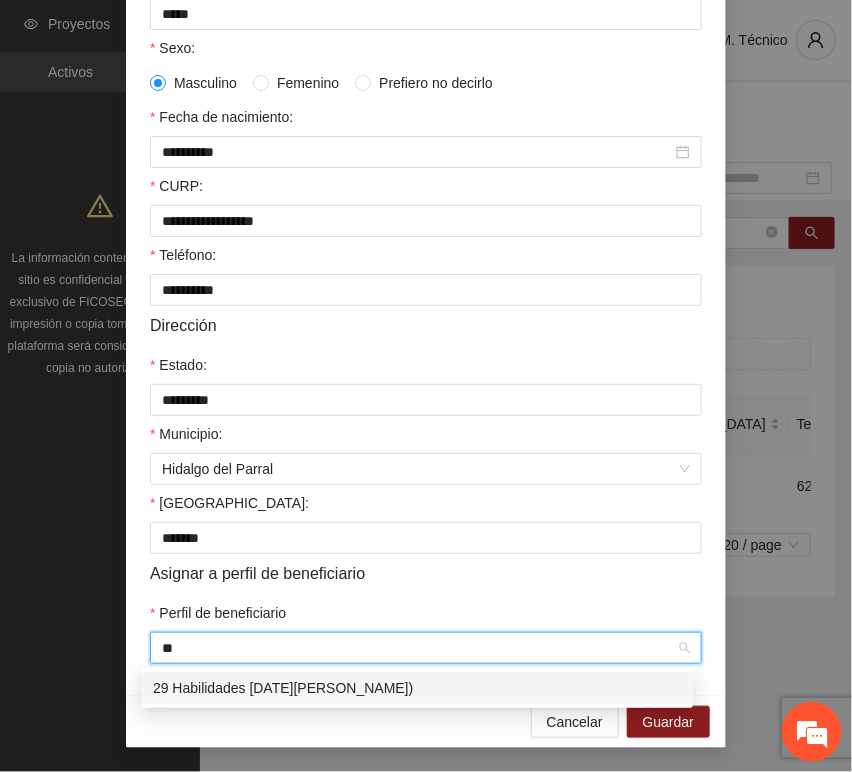 type 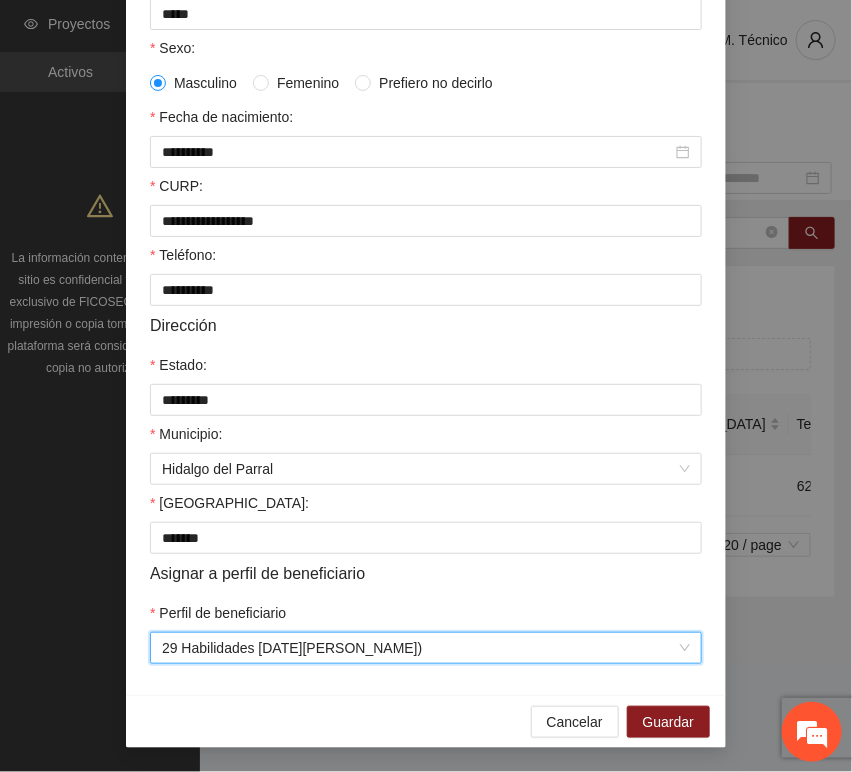 click on "Perfil de beneficiario" at bounding box center [426, 617] 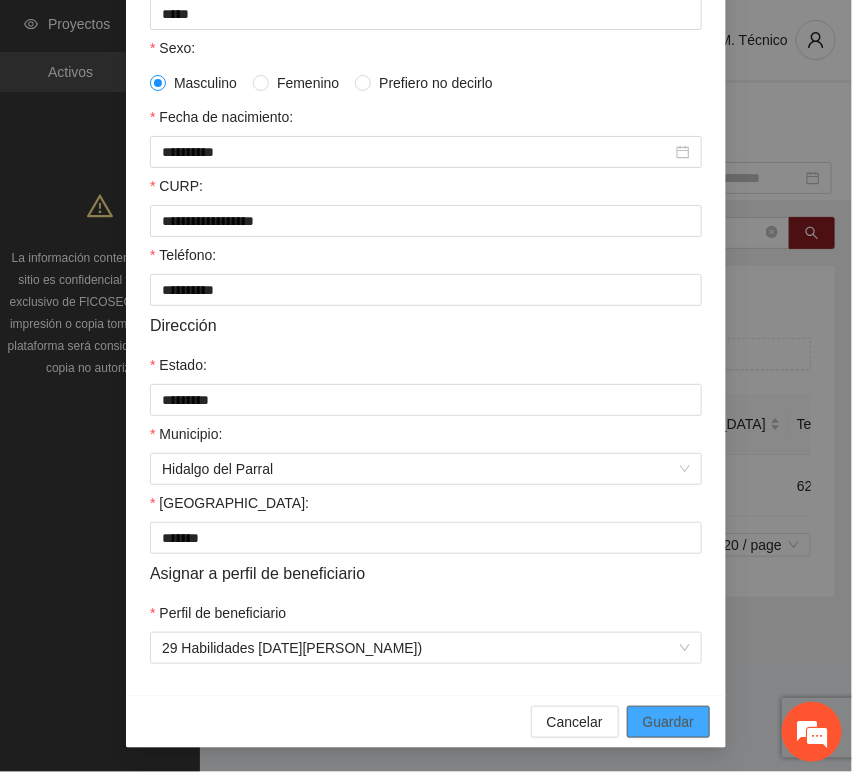 click on "Guardar" at bounding box center (668, 722) 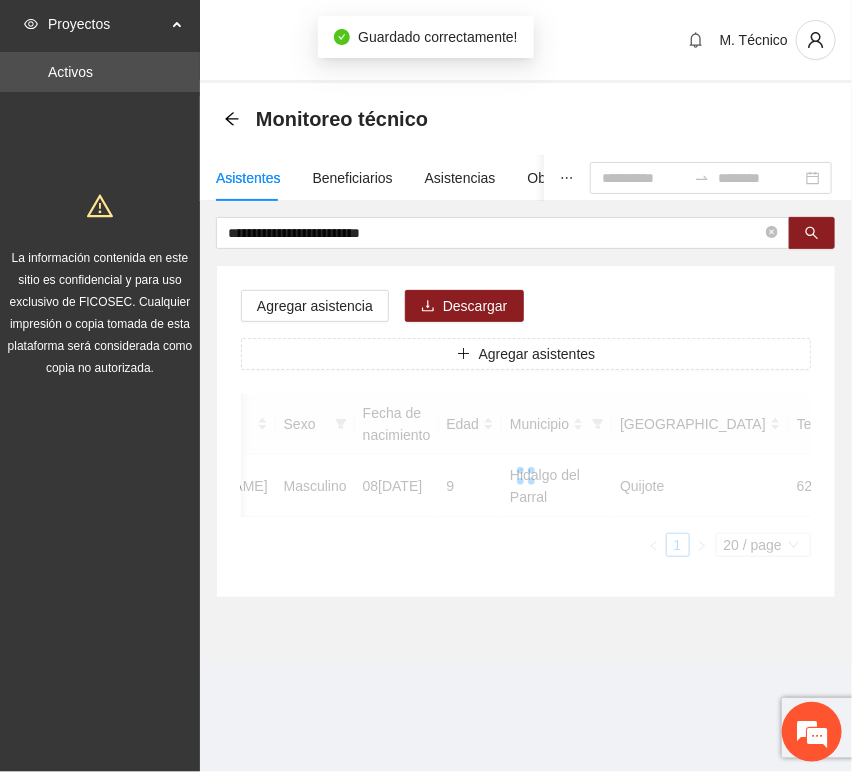 scroll, scrollTop: 294, scrollLeft: 0, axis: vertical 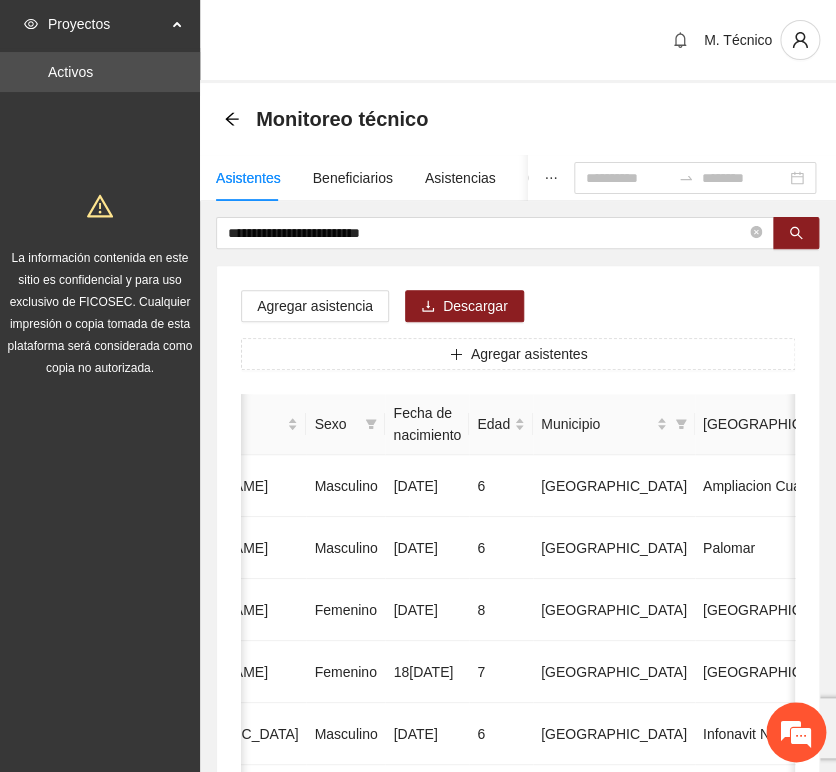drag, startPoint x: 456, startPoint y: 271, endPoint x: 450, endPoint y: 258, distance: 14.3178215 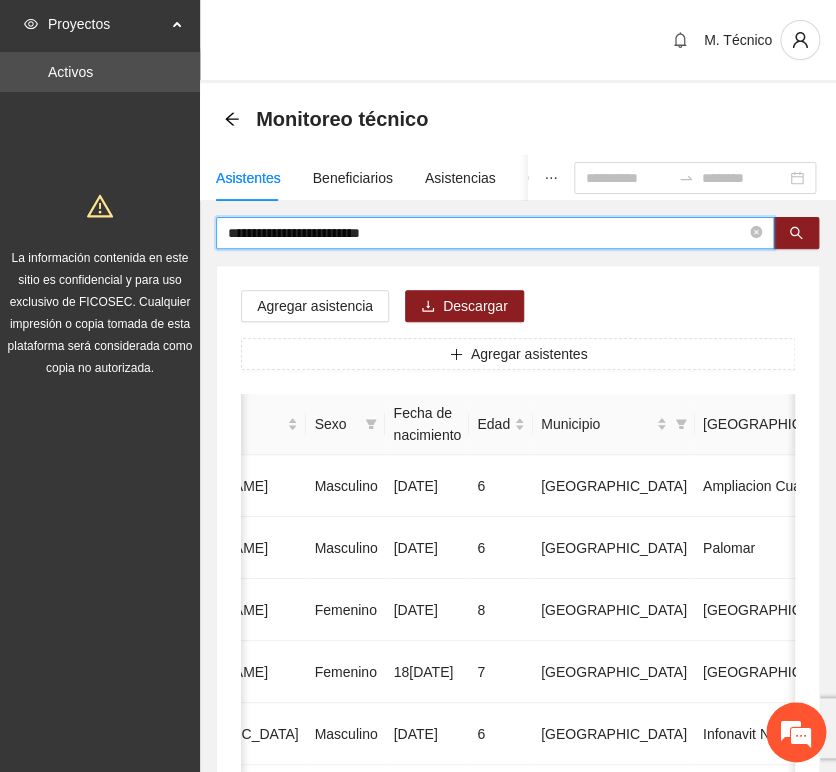 drag, startPoint x: 377, startPoint y: 223, endPoint x: 102, endPoint y: 183, distance: 277.89386 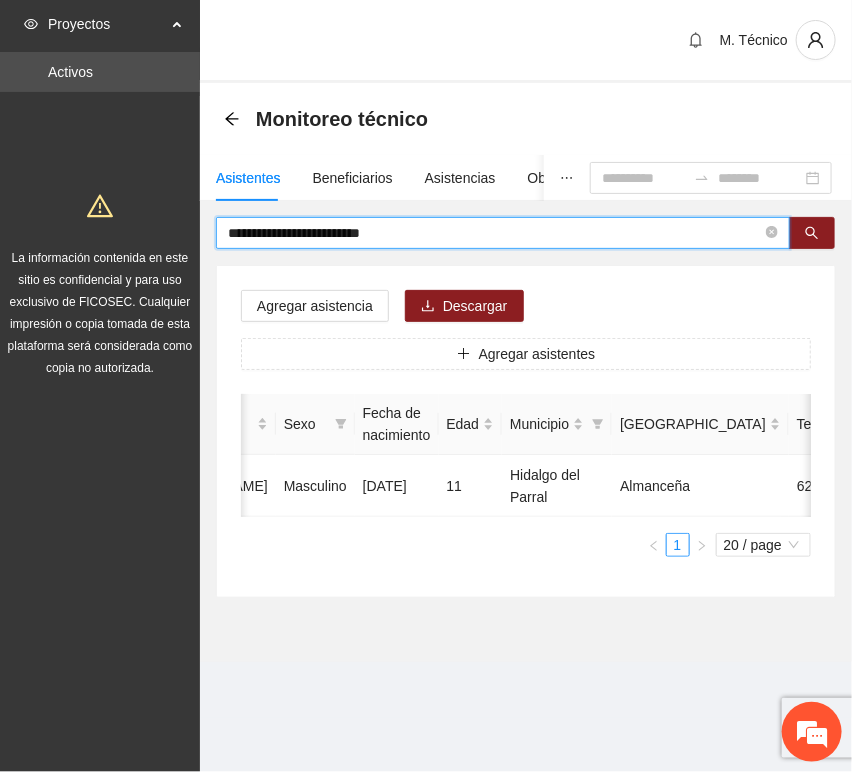 click on "**********" at bounding box center (526, 407) 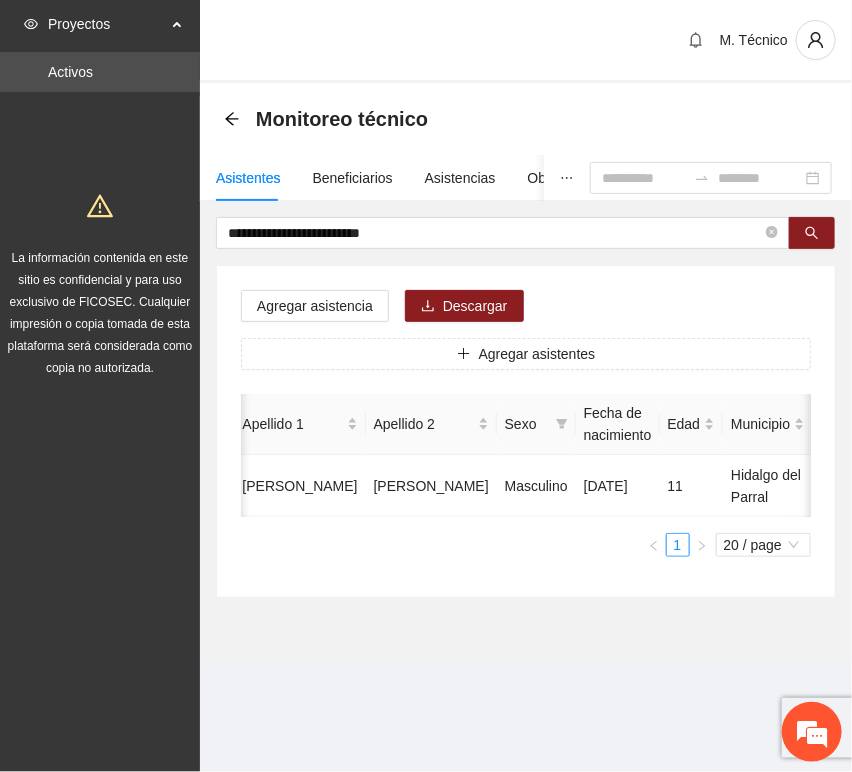 scroll, scrollTop: 0, scrollLeft: 457, axis: horizontal 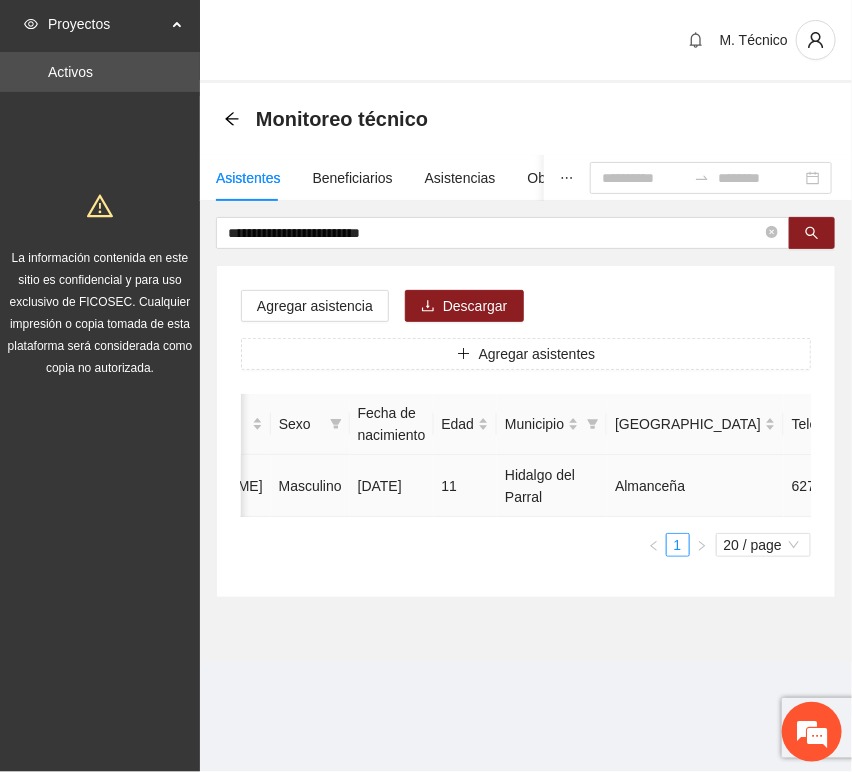 click 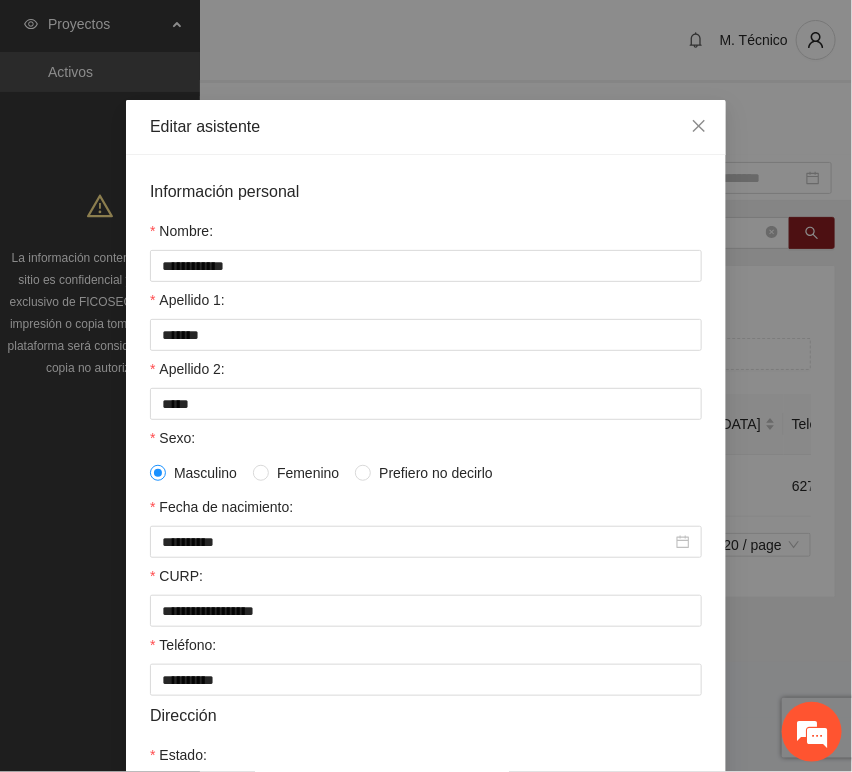 scroll, scrollTop: 394, scrollLeft: 0, axis: vertical 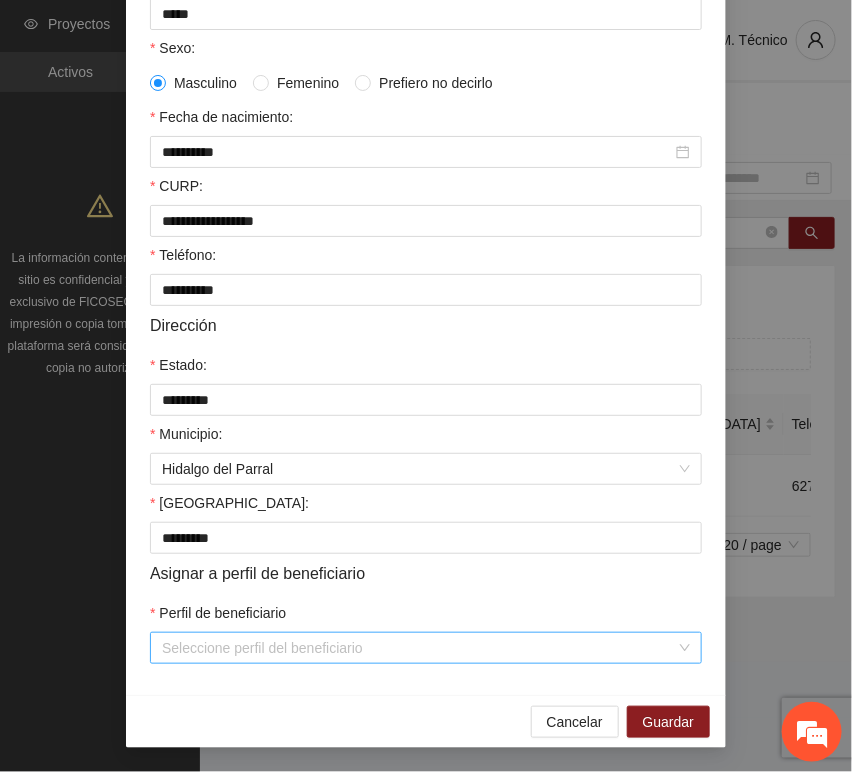 click on "Perfil de beneficiario" at bounding box center [419, 648] 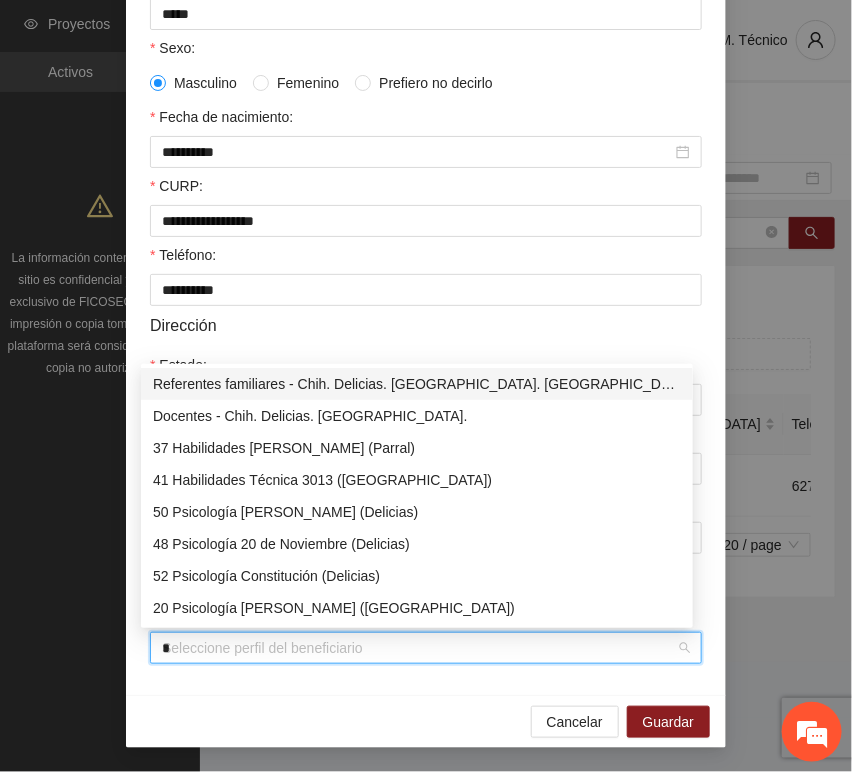 type on "**" 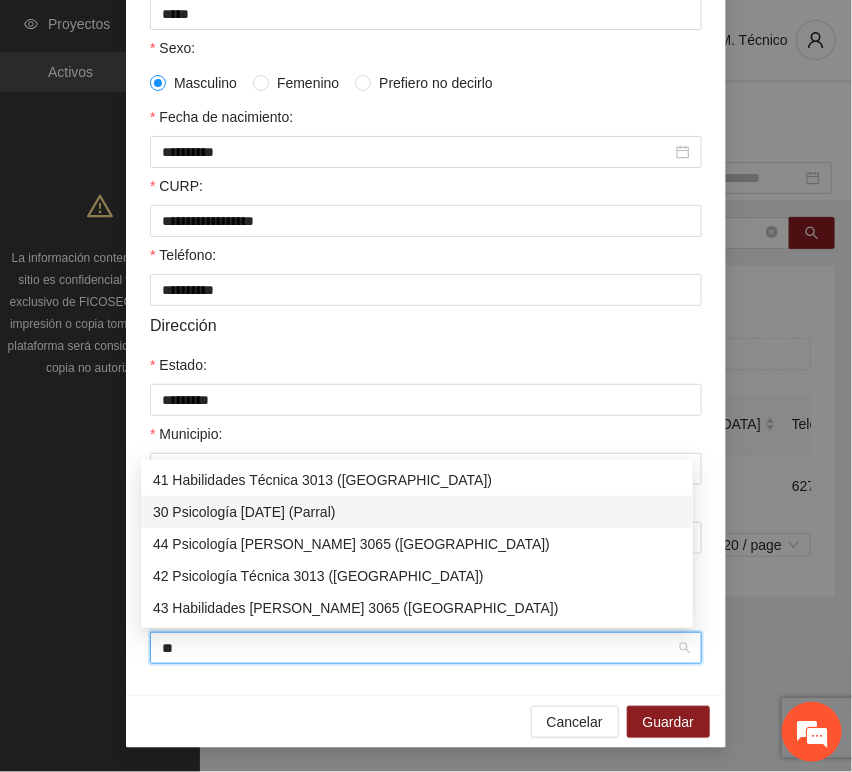click on "30 Psicología [DATE] (Parral)" at bounding box center (417, 512) 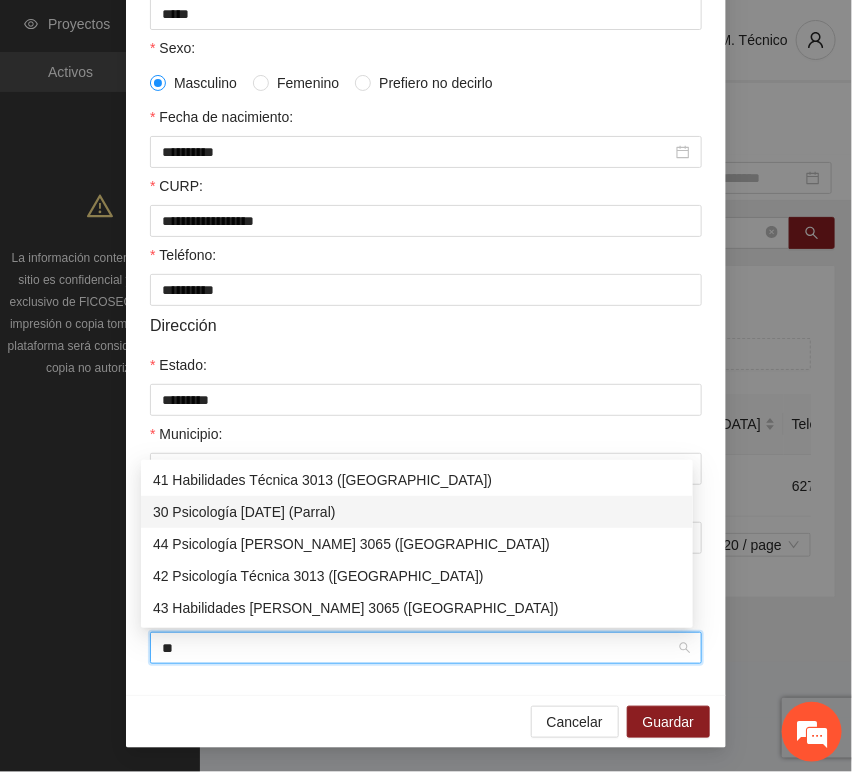 type 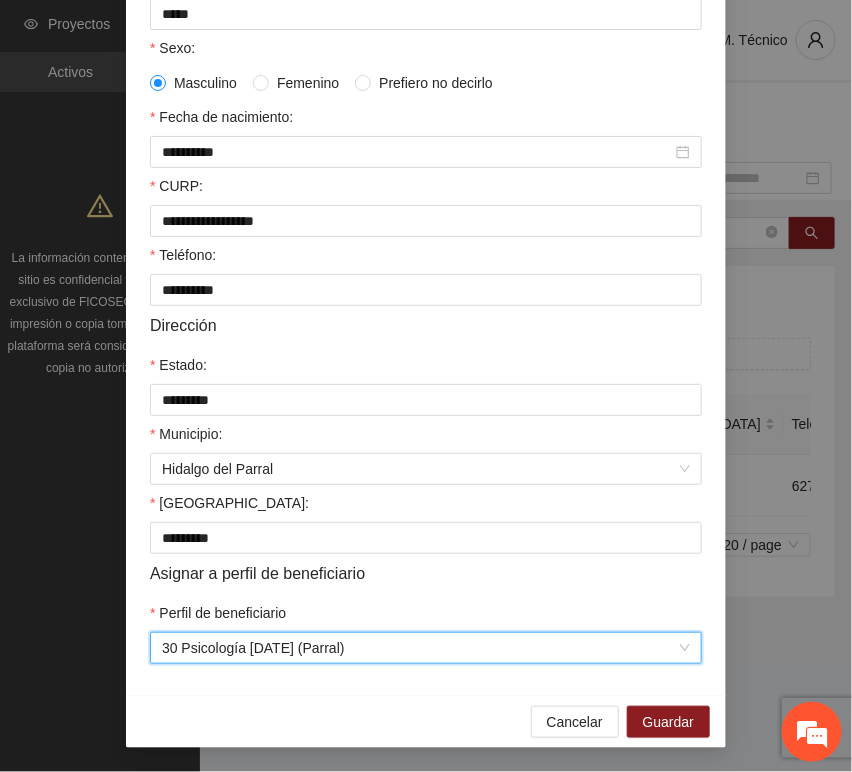 click on "Cancelar Guardar" at bounding box center (426, 721) 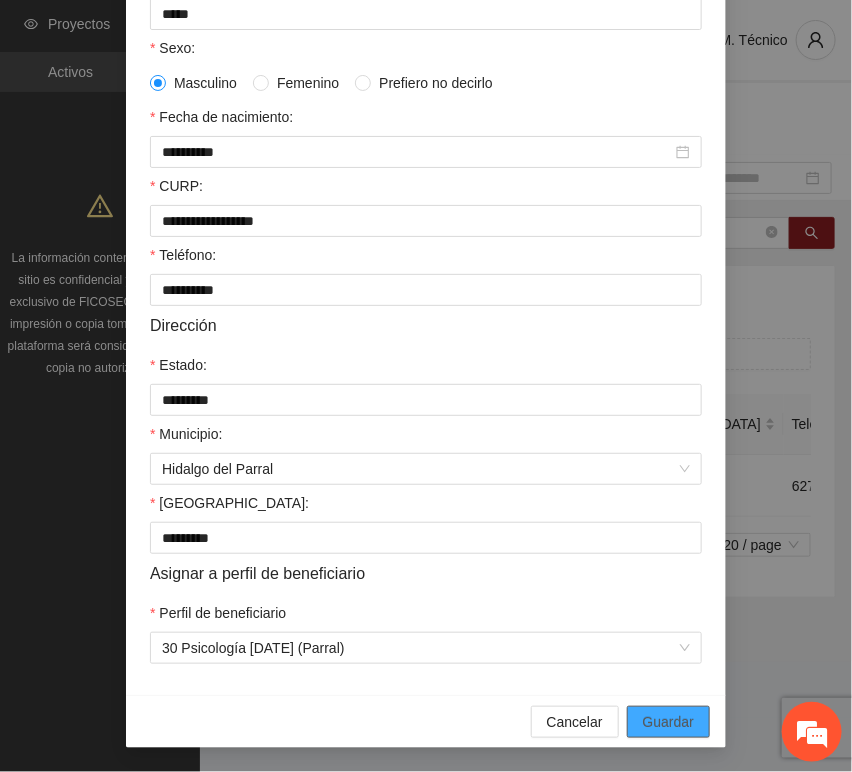 click on "Guardar" at bounding box center [668, 722] 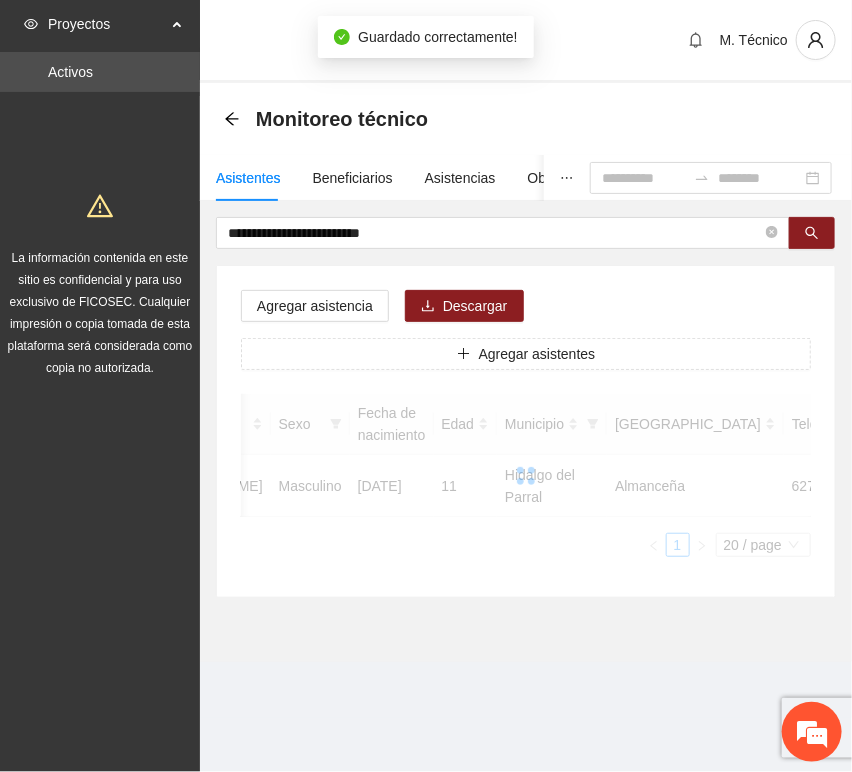 scroll, scrollTop: 294, scrollLeft: 0, axis: vertical 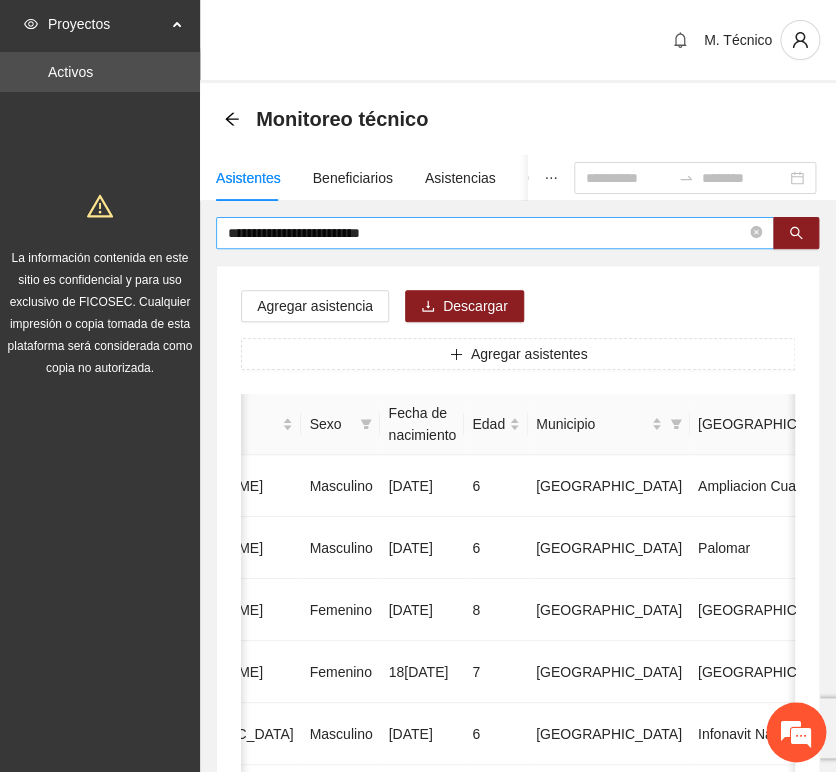 click on "**********" at bounding box center (487, 233) 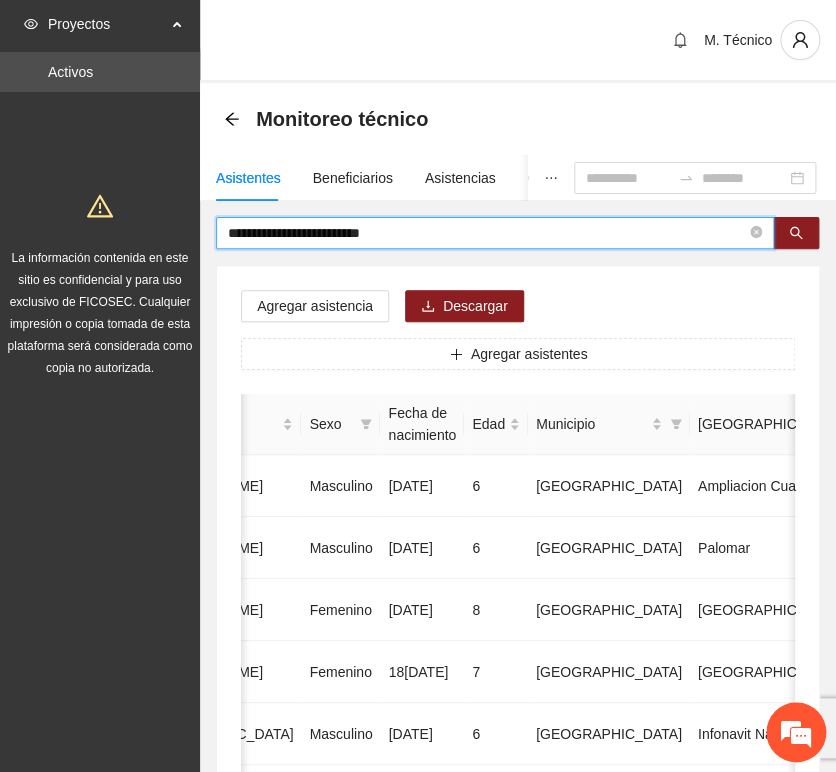 drag, startPoint x: 398, startPoint y: 236, endPoint x: 56, endPoint y: 168, distance: 348.6947 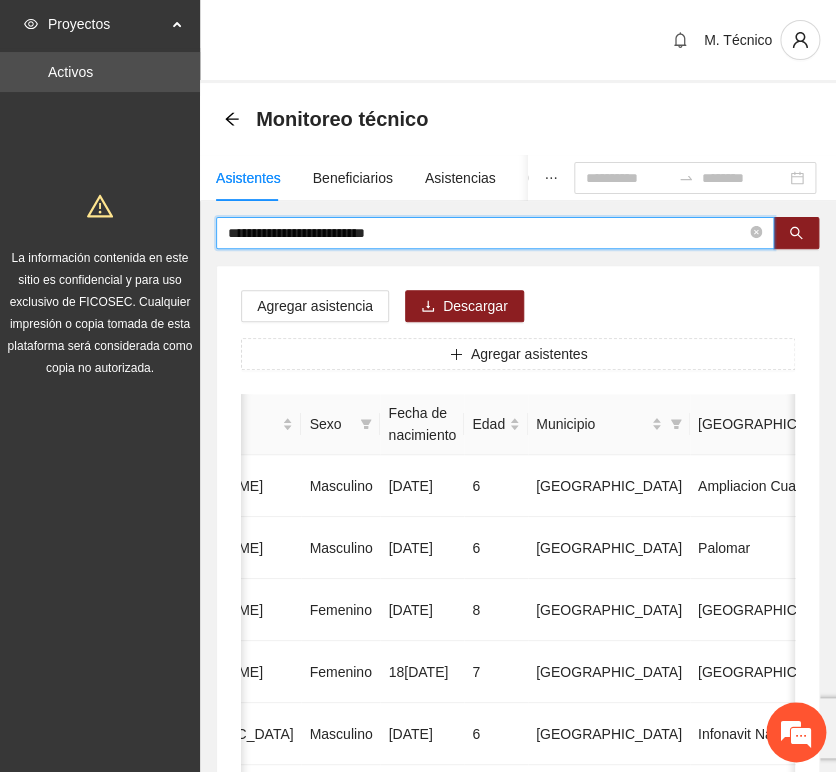 type on "**********" 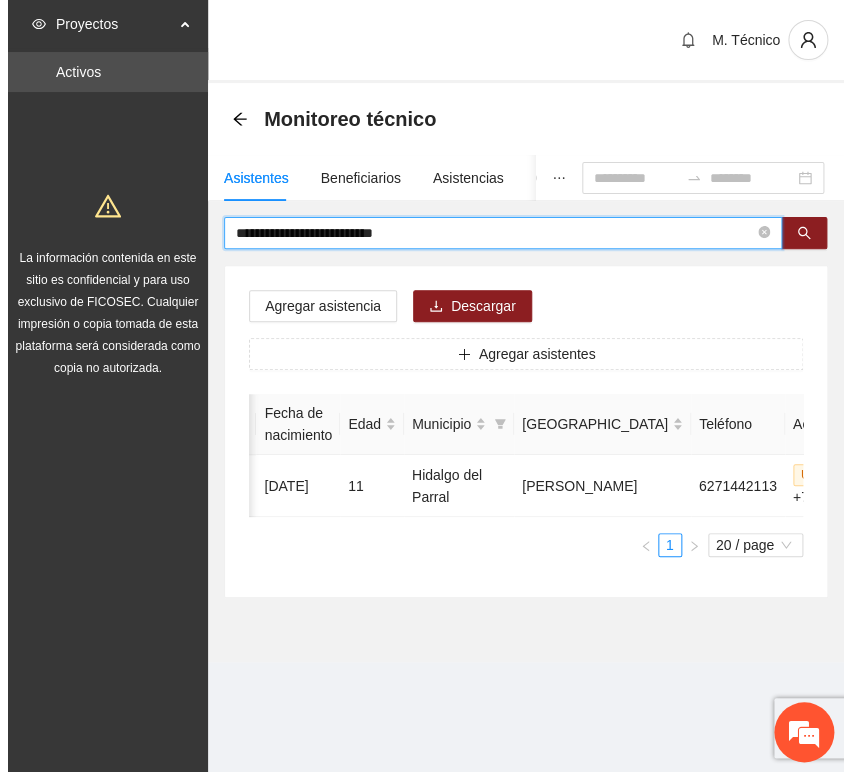scroll, scrollTop: 0, scrollLeft: 450, axis: horizontal 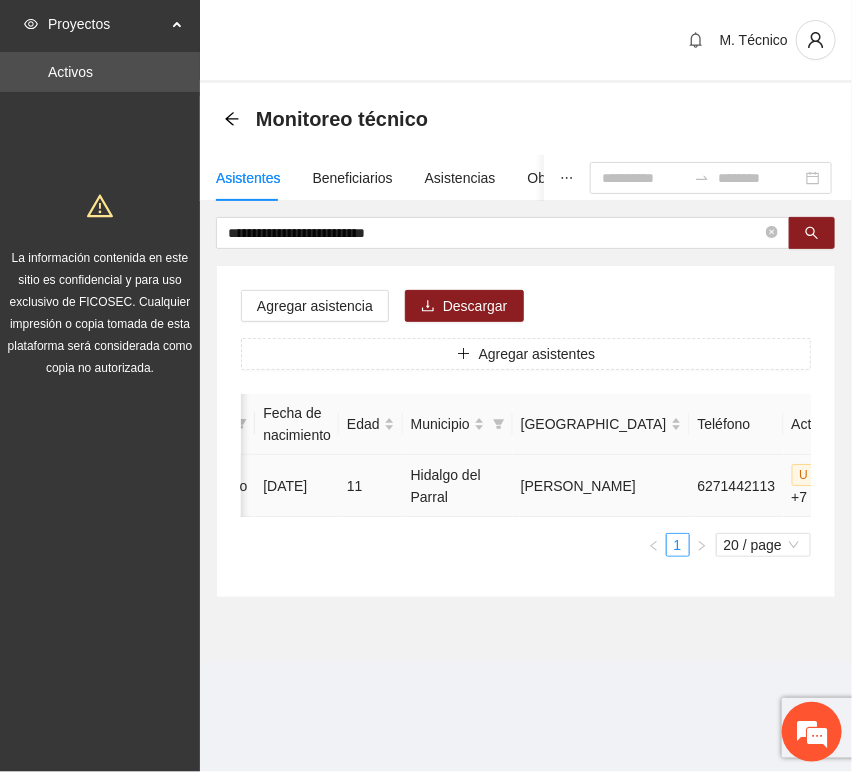 click 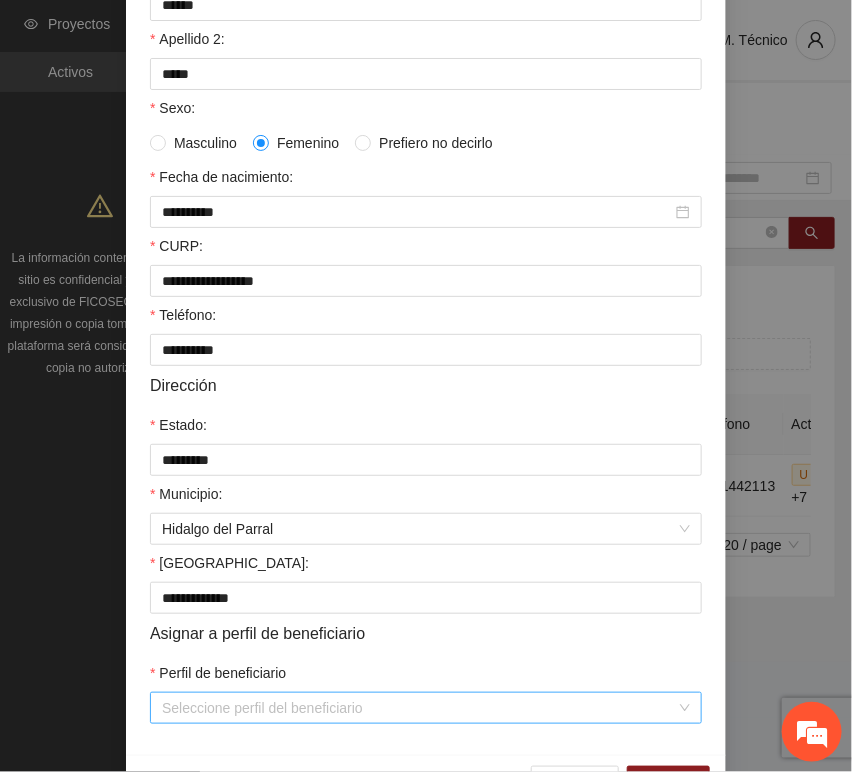 scroll, scrollTop: 394, scrollLeft: 0, axis: vertical 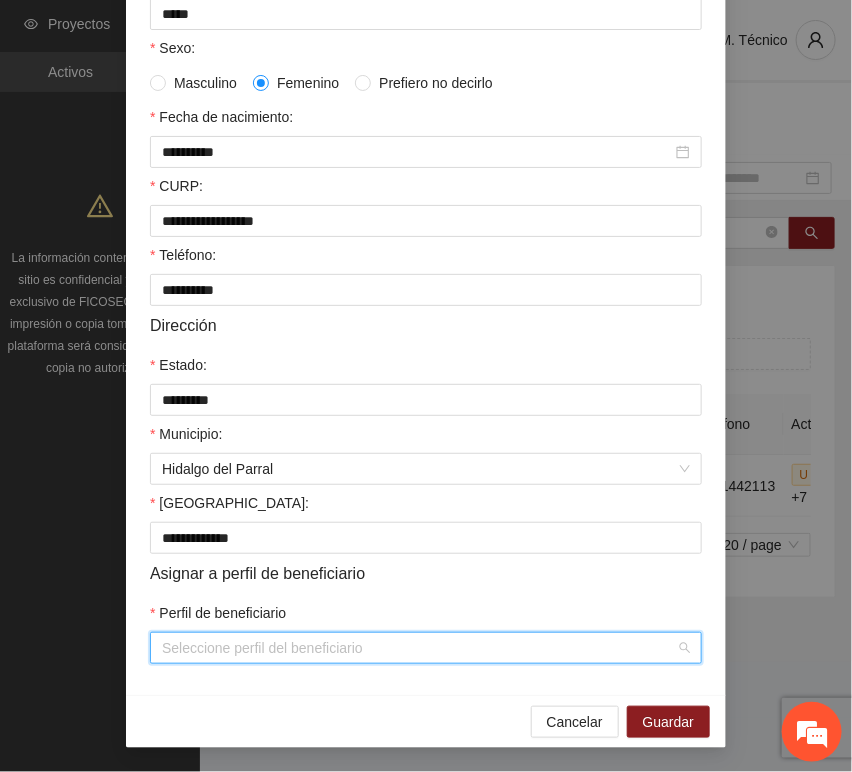 click on "Perfil de beneficiario" at bounding box center (419, 648) 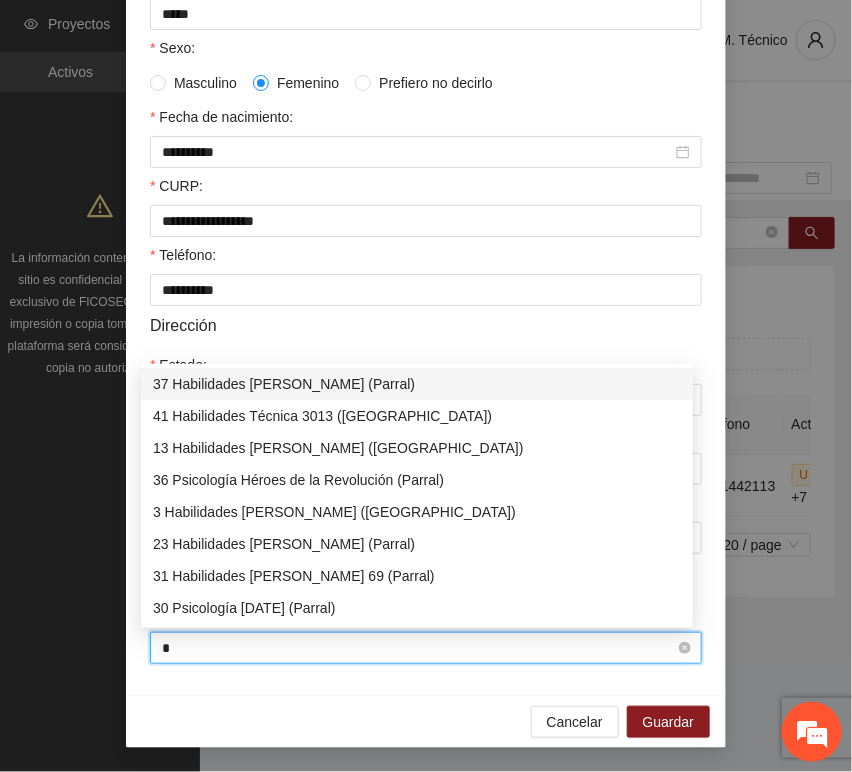 type on "**" 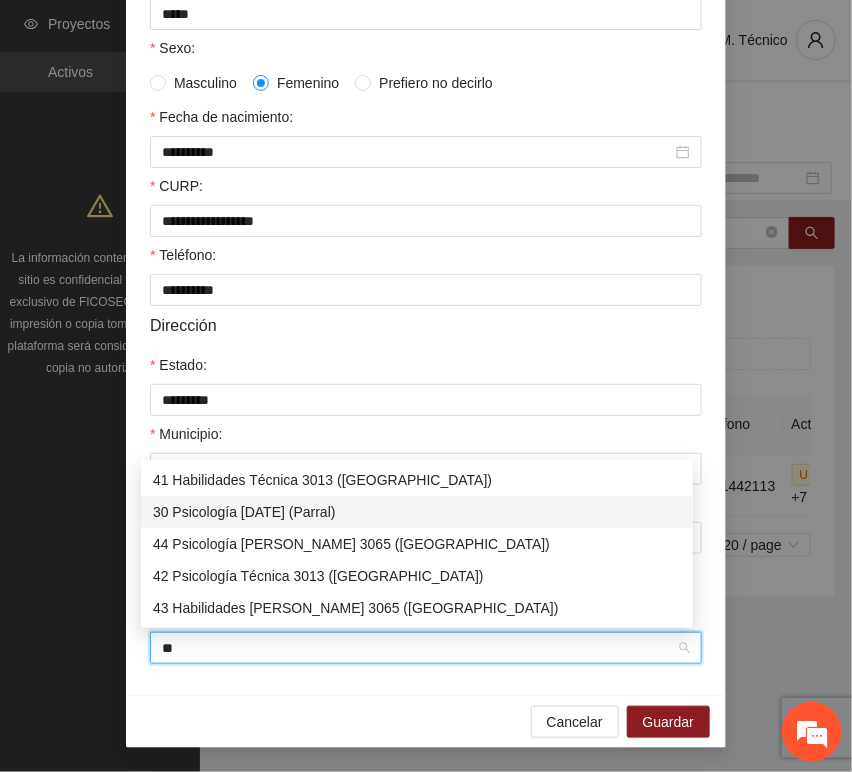 click on "30 Psicología [DATE] (Parral)" at bounding box center (417, 512) 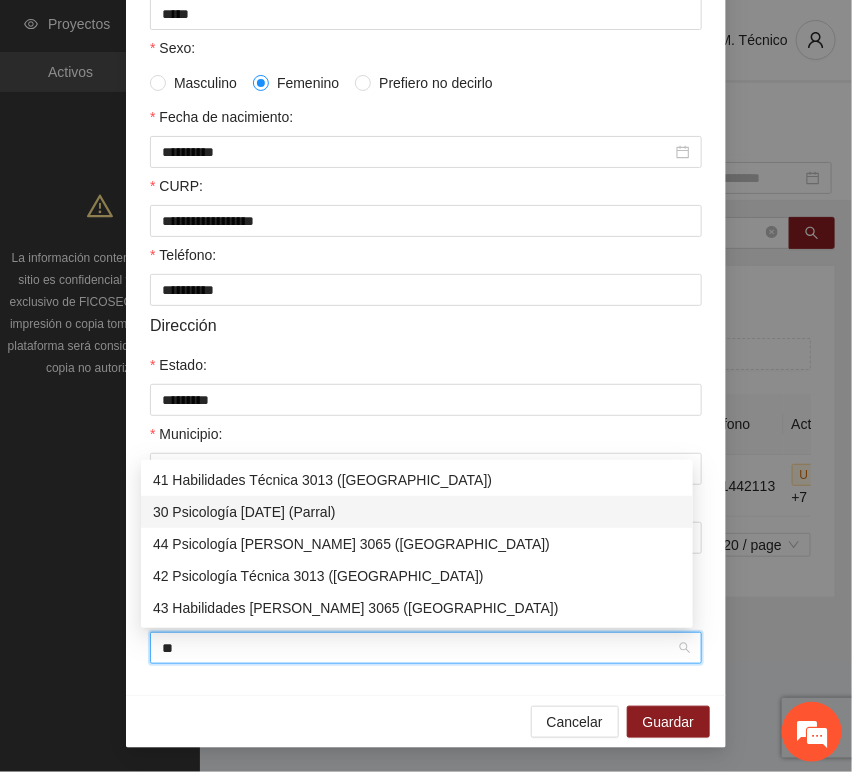 type 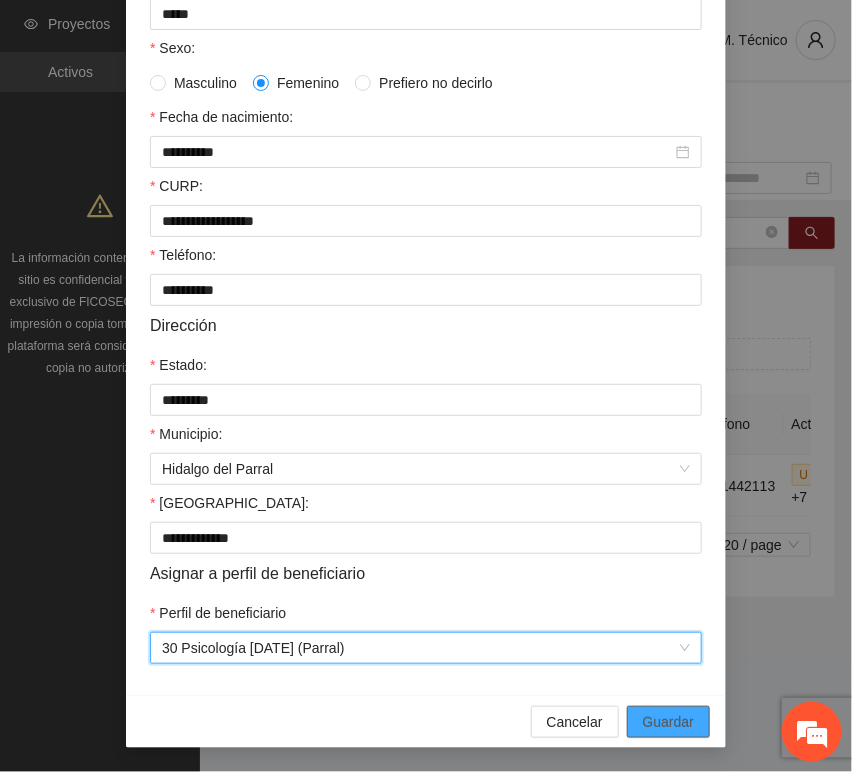 click on "Guardar" at bounding box center (668, 722) 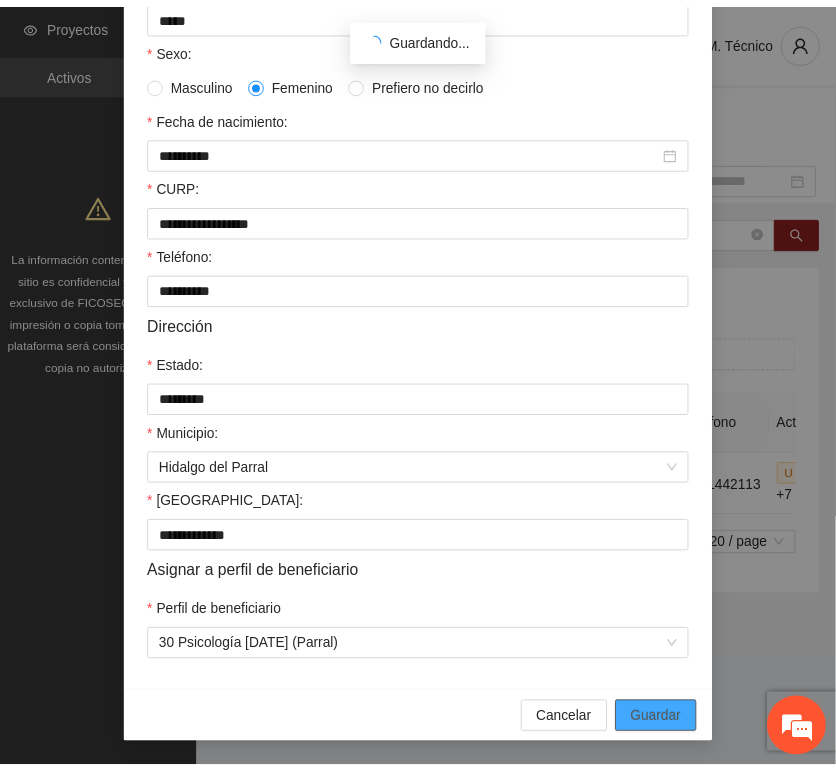 scroll, scrollTop: 294, scrollLeft: 0, axis: vertical 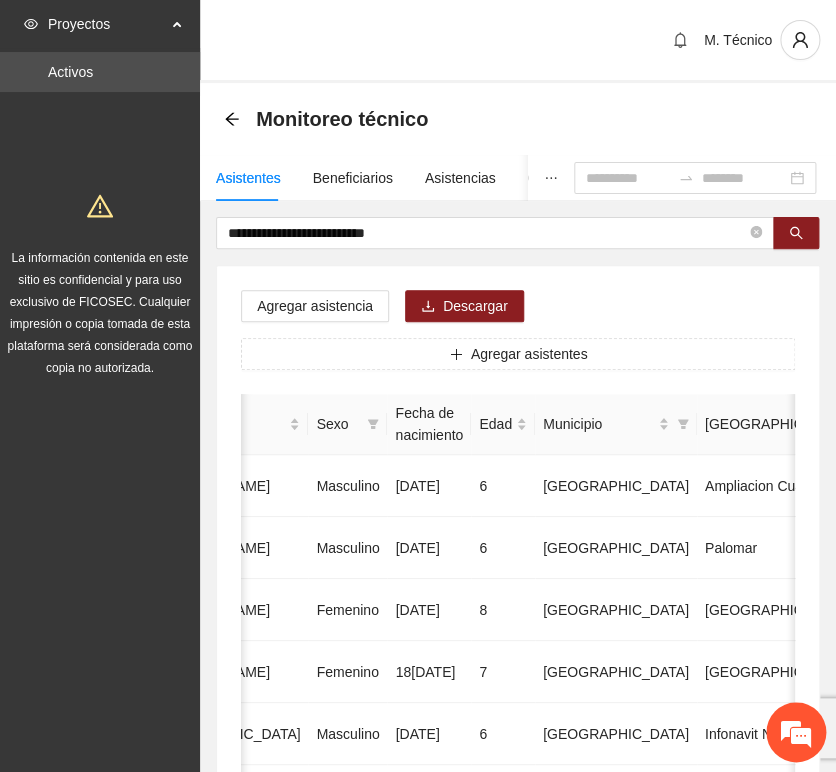 drag, startPoint x: 467, startPoint y: 264, endPoint x: 457, endPoint y: 236, distance: 29.732138 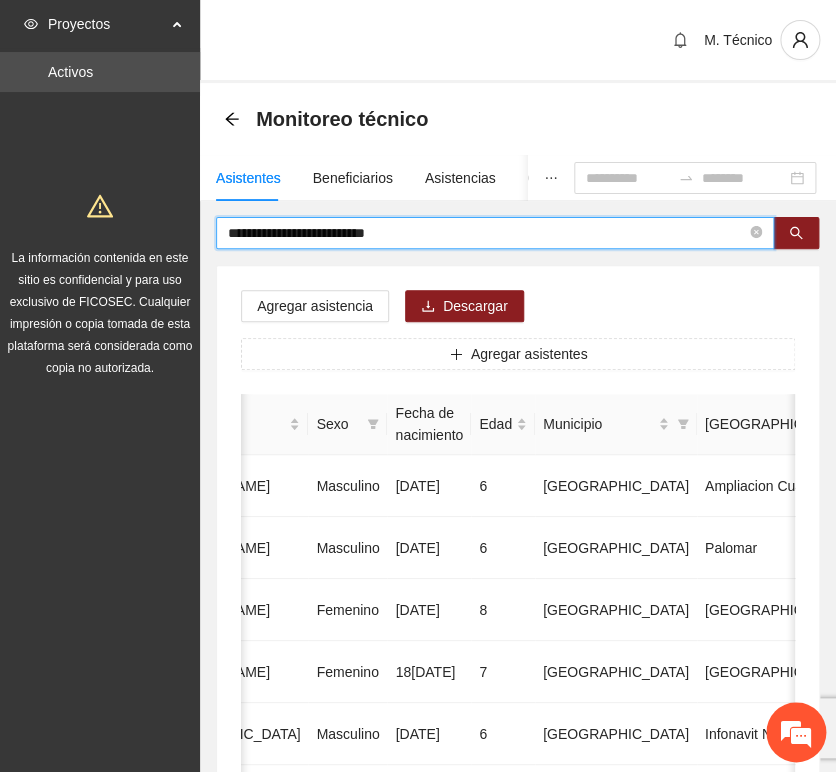 drag, startPoint x: 395, startPoint y: 222, endPoint x: -154, endPoint y: 175, distance: 551.0082 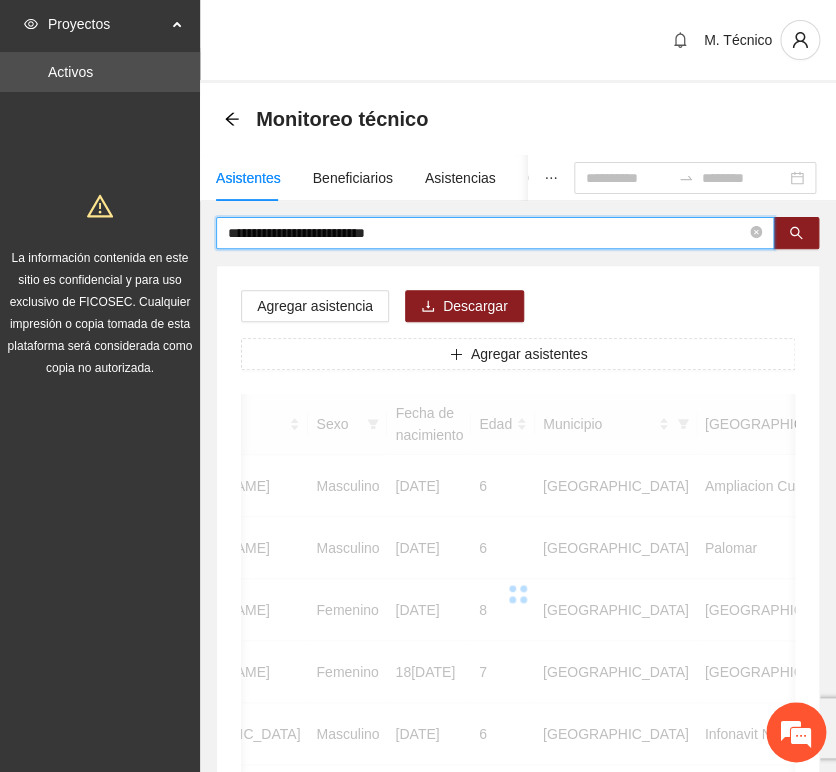 scroll, scrollTop: 0, scrollLeft: 363, axis: horizontal 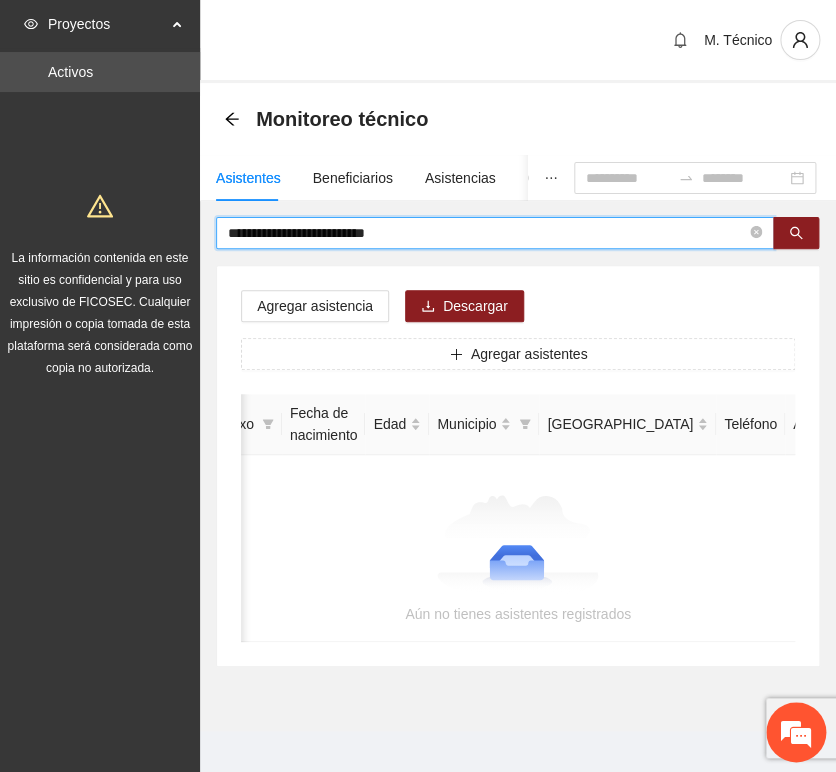 click on "**********" at bounding box center (487, 233) 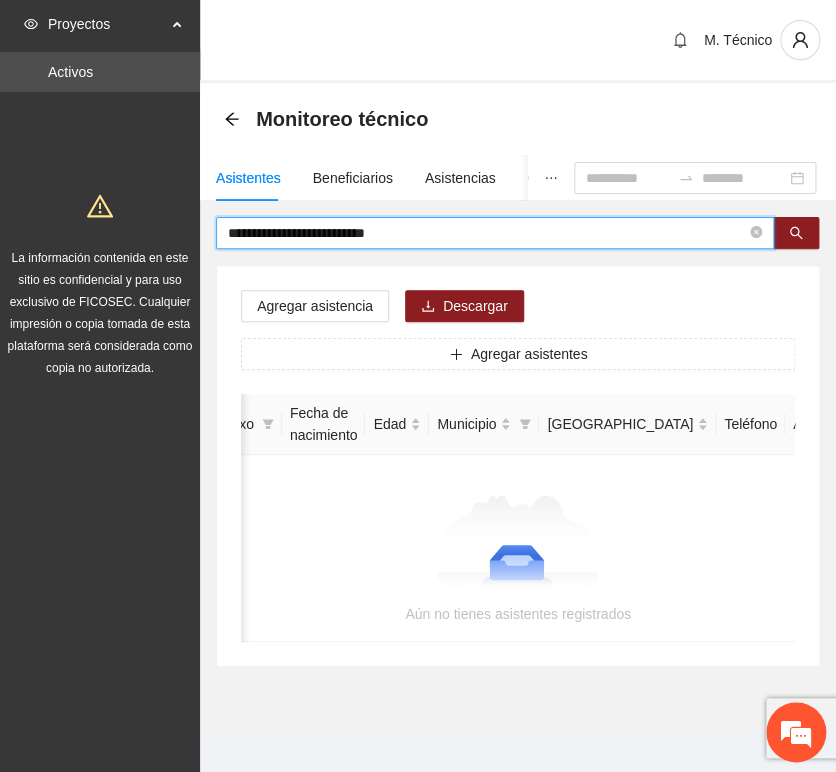 drag, startPoint x: 205, startPoint y: 215, endPoint x: -120, endPoint y: 203, distance: 325.22147 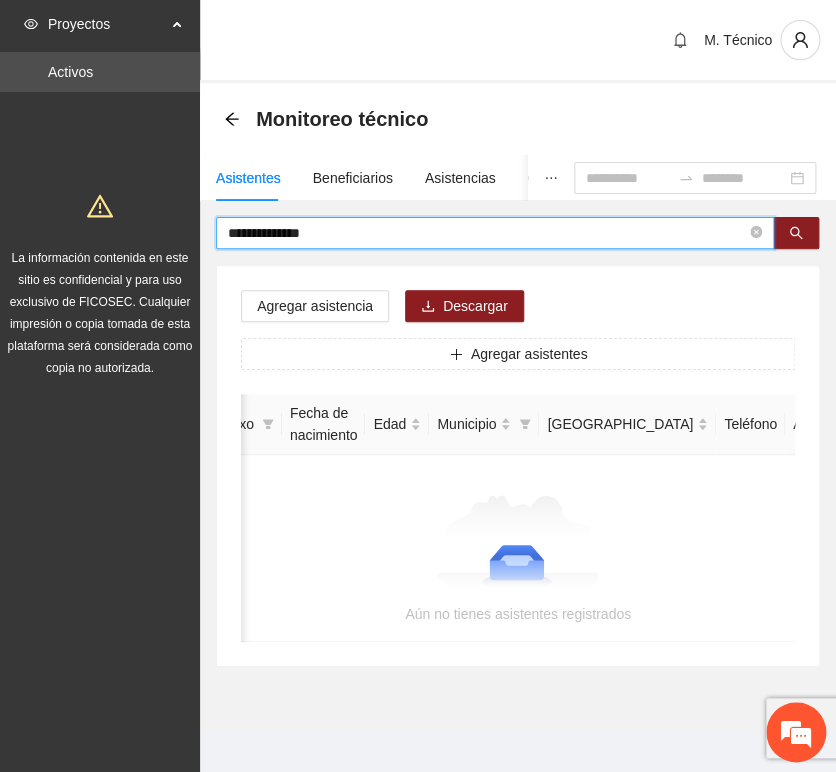 type on "**********" 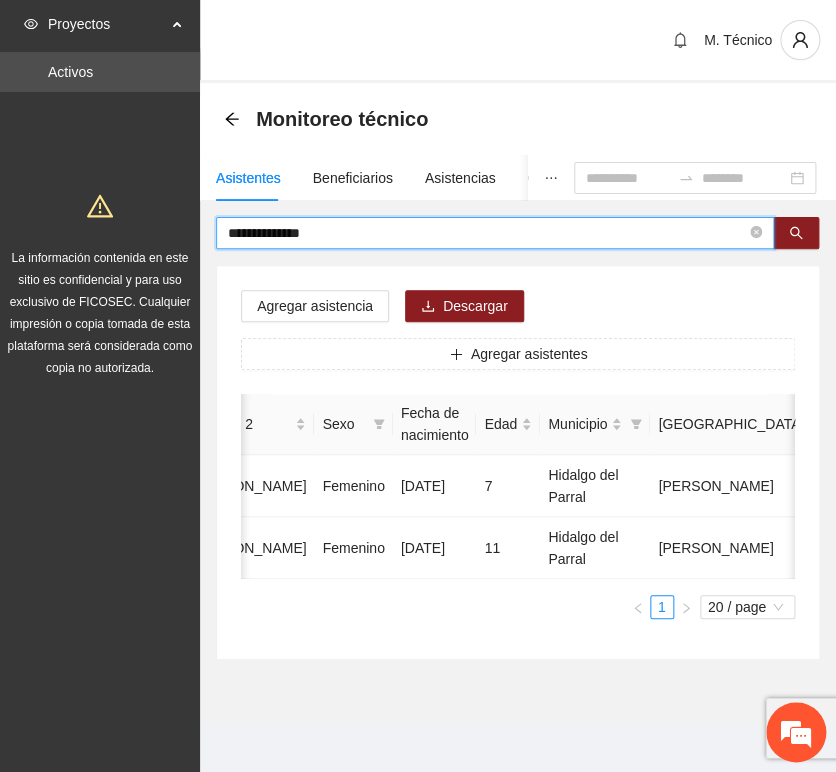 scroll, scrollTop: 0, scrollLeft: 0, axis: both 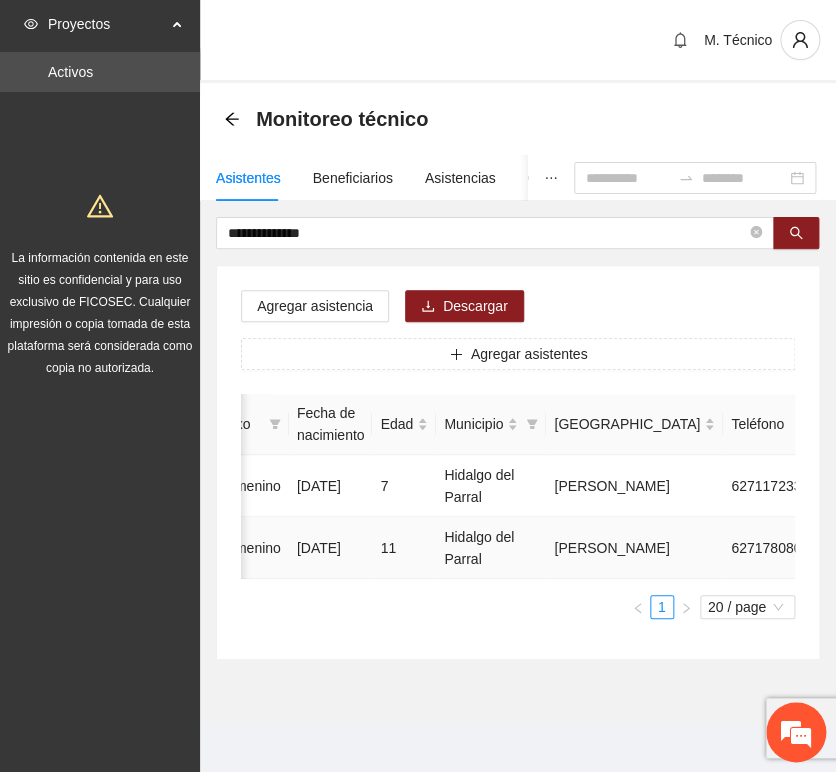 click at bounding box center (914, 548) 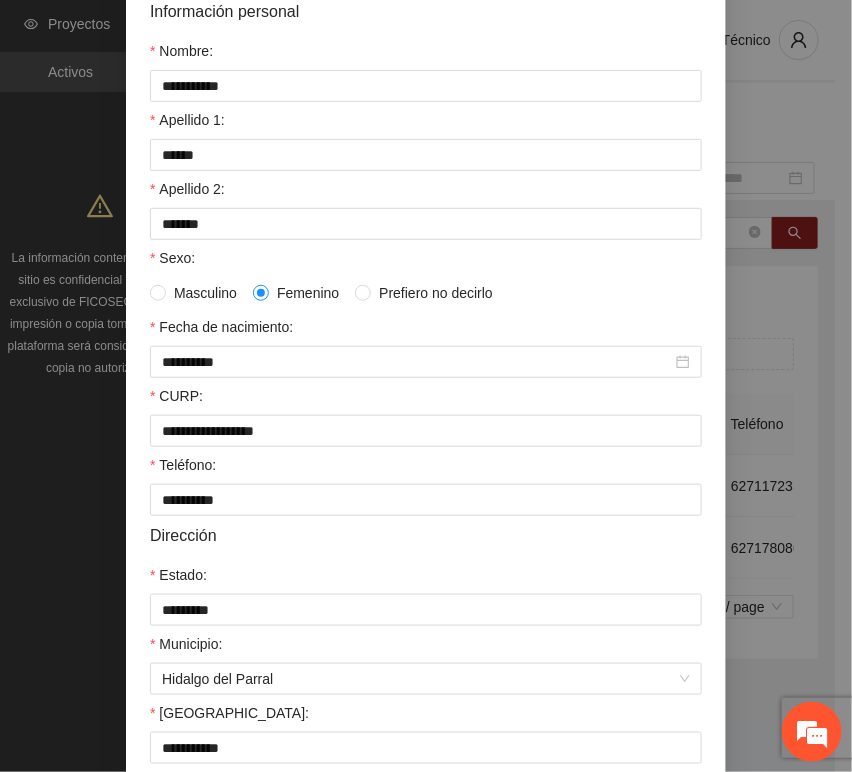 scroll, scrollTop: 394, scrollLeft: 0, axis: vertical 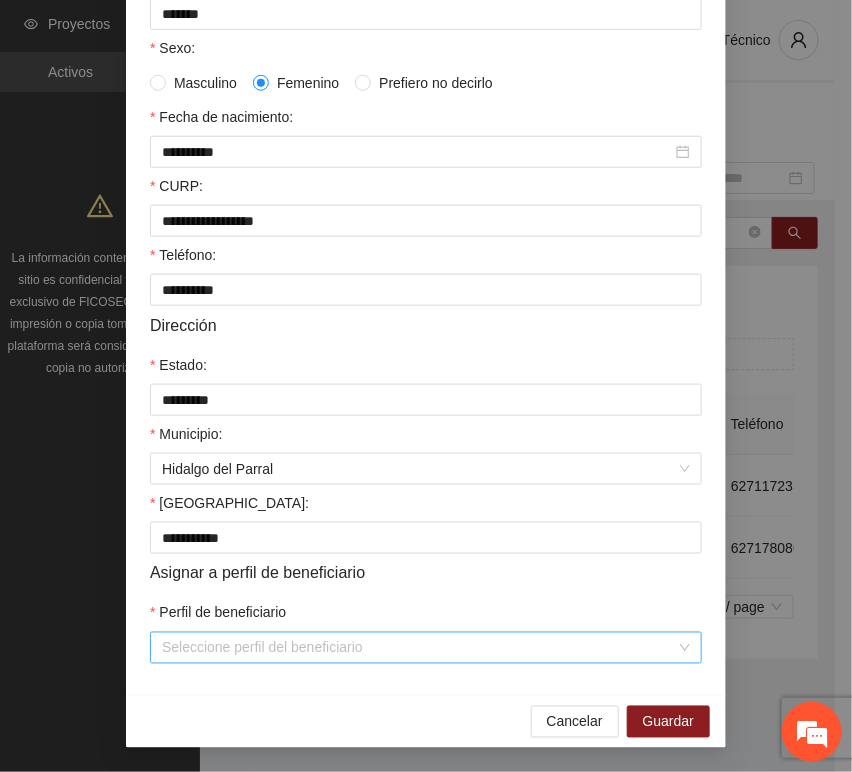 click on "Perfil de beneficiario" at bounding box center [419, 648] 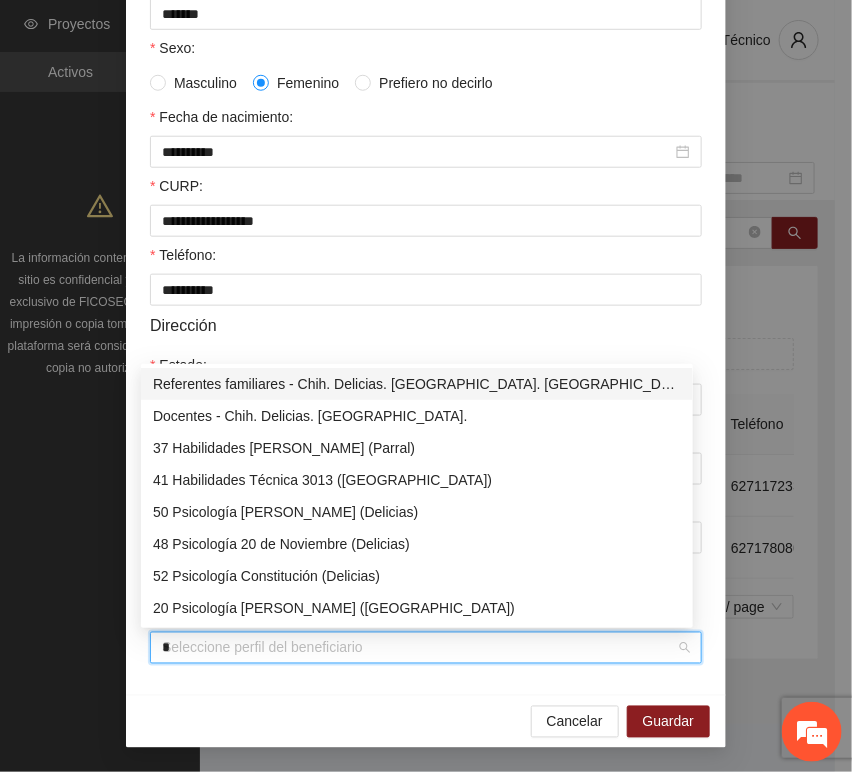 type on "**" 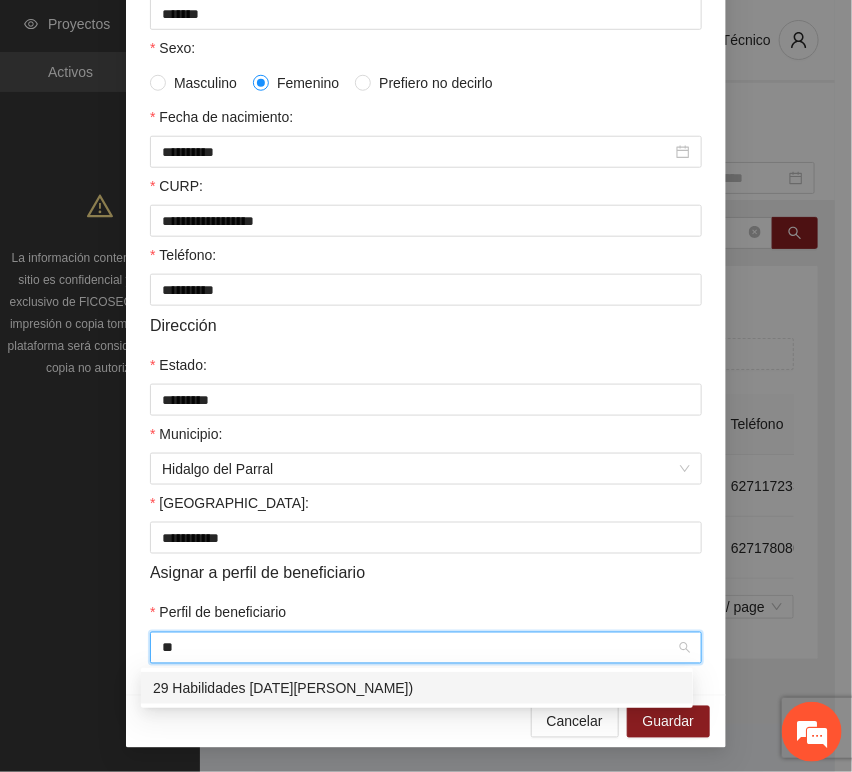 click on "29 Habilidades [DATE][PERSON_NAME])" at bounding box center [417, 688] 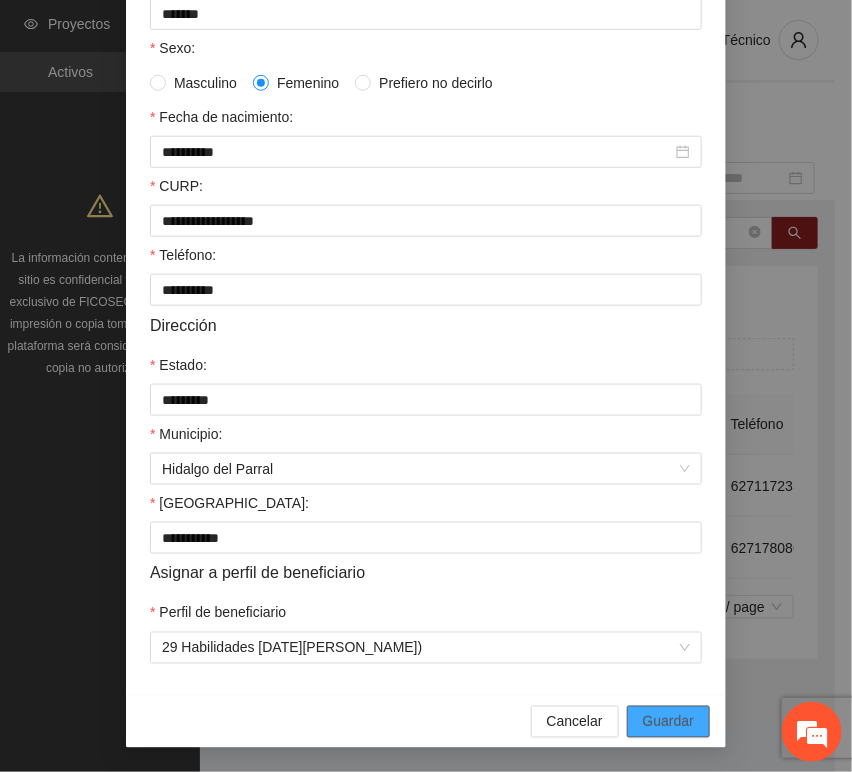 click on "Guardar" at bounding box center [668, 722] 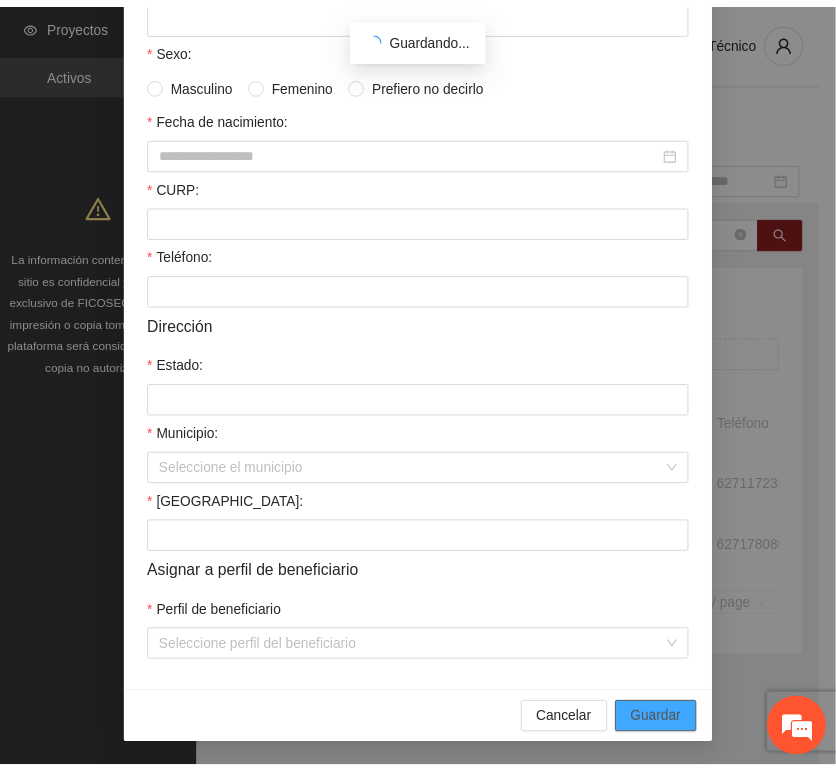 scroll, scrollTop: 294, scrollLeft: 0, axis: vertical 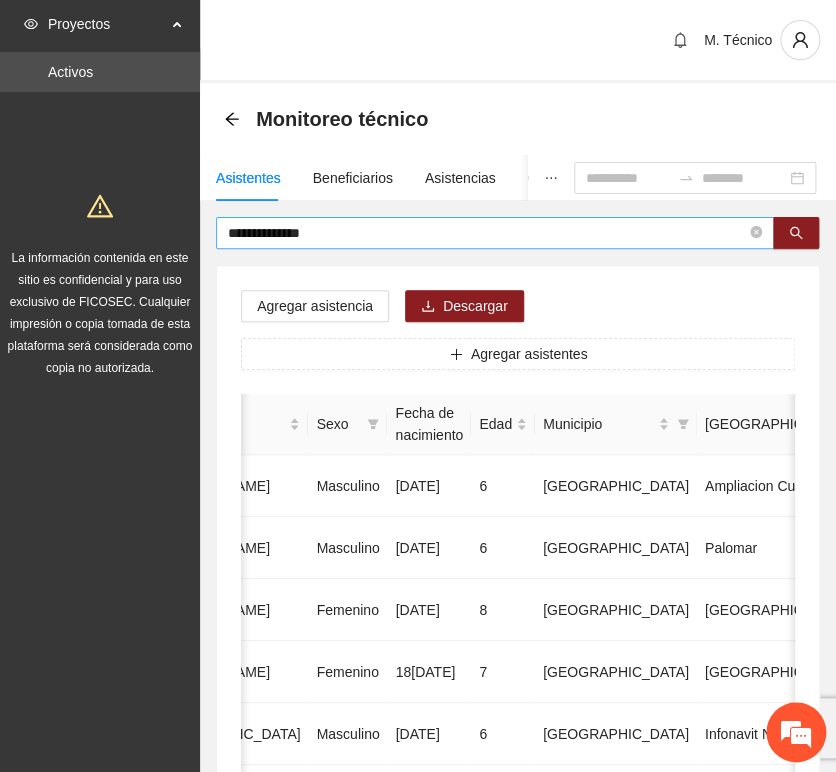 drag, startPoint x: 404, startPoint y: 239, endPoint x: 390, endPoint y: 238, distance: 14.035668 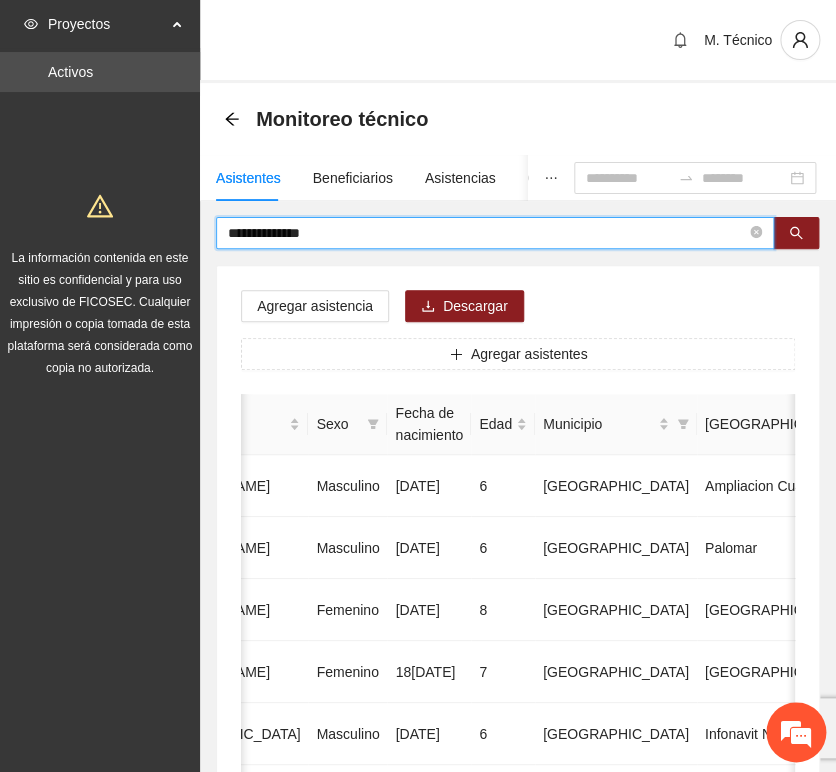 drag, startPoint x: 379, startPoint y: 236, endPoint x: 29, endPoint y: 193, distance: 352.63153 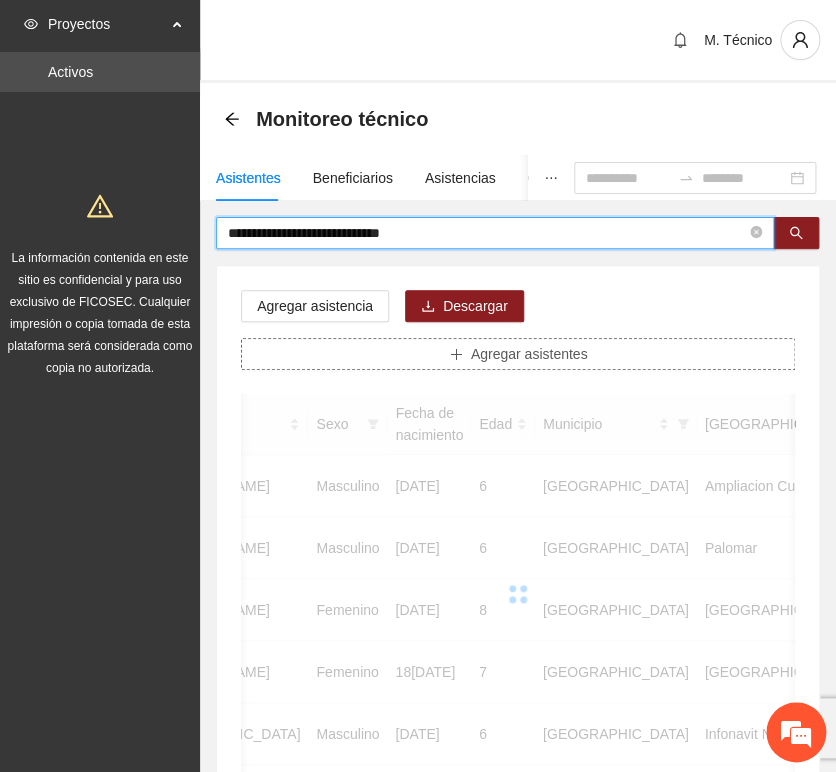 scroll, scrollTop: 0, scrollLeft: 363, axis: horizontal 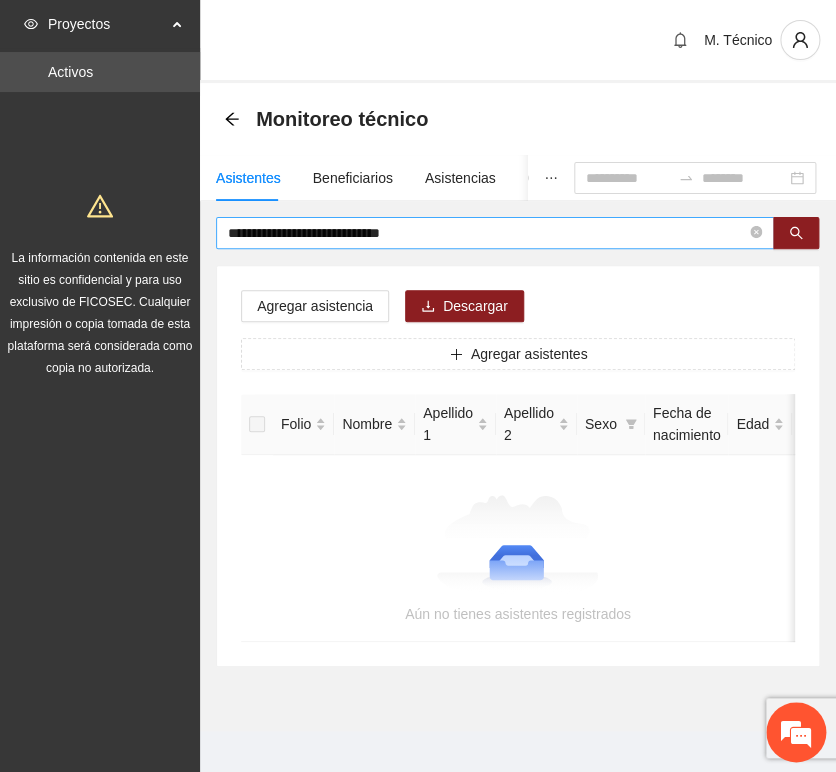 click on "**********" at bounding box center [487, 233] 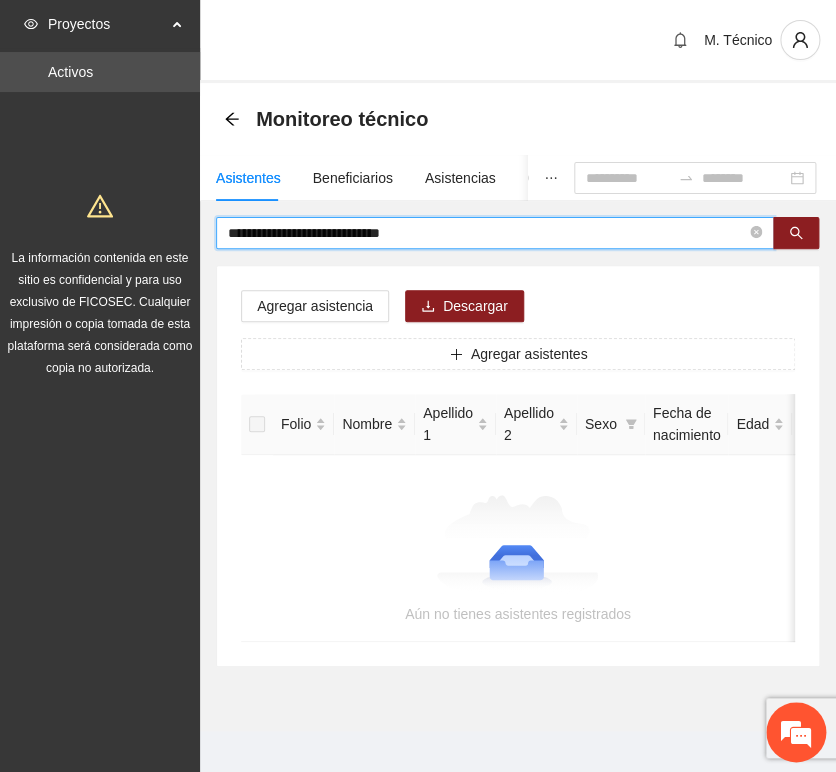 click on "**********" at bounding box center (487, 233) 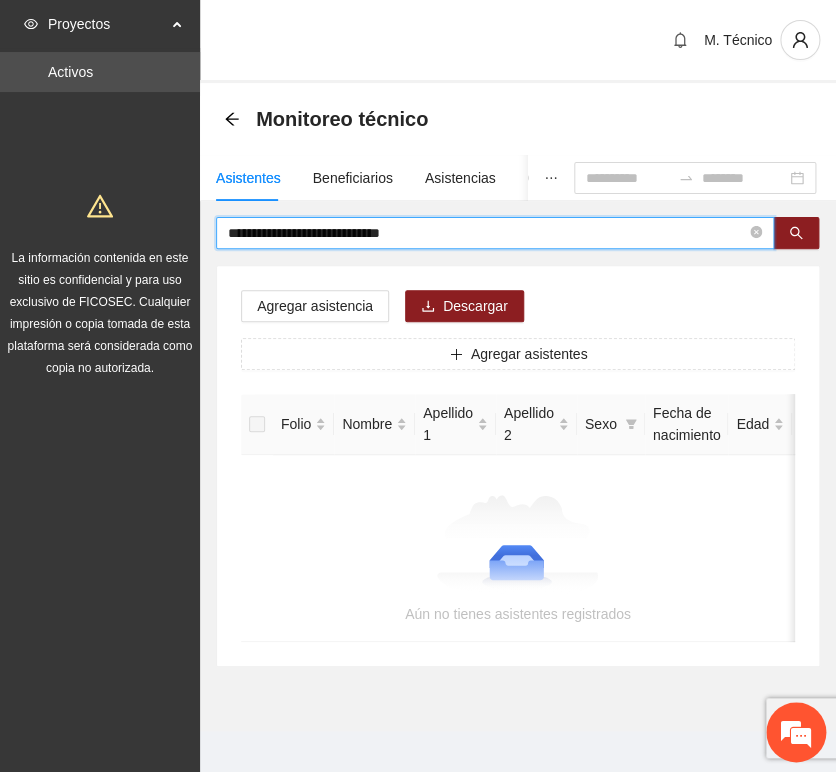 drag, startPoint x: 345, startPoint y: 233, endPoint x: -365, endPoint y: 215, distance: 710.22815 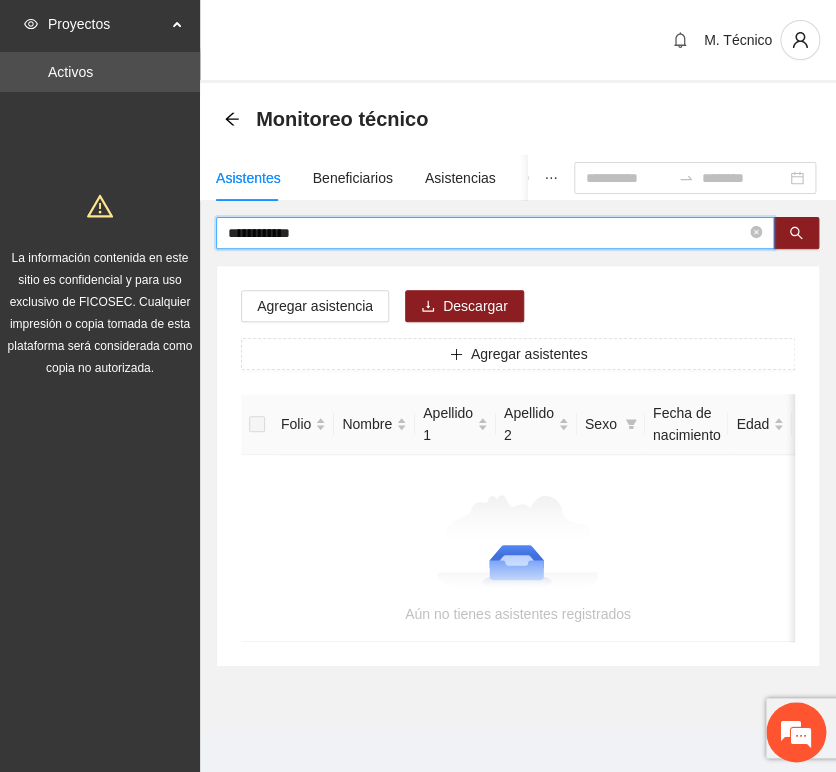 type on "**********" 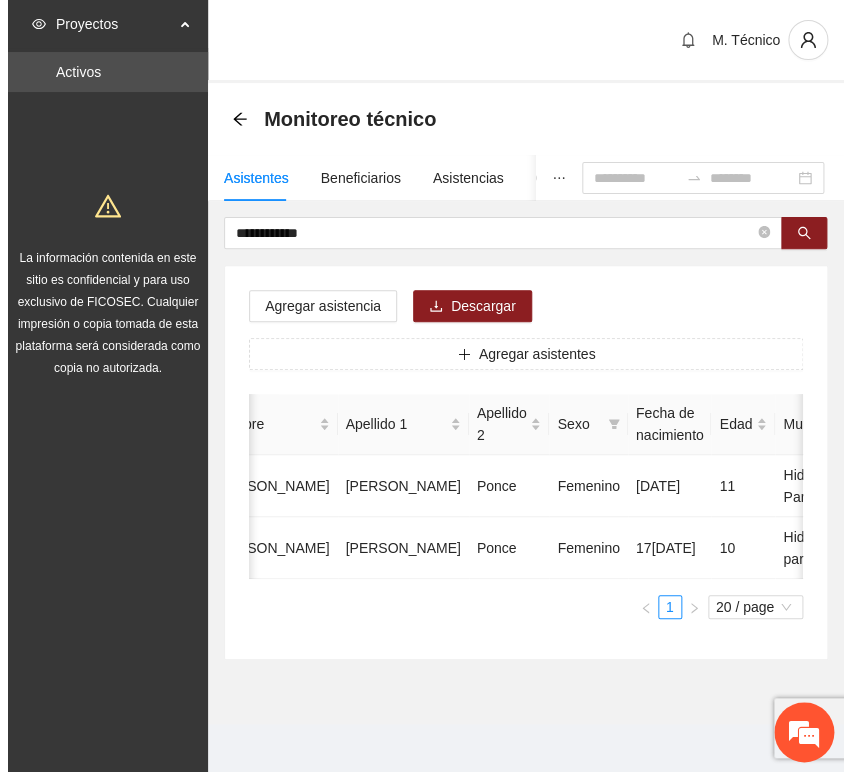 scroll, scrollTop: 0, scrollLeft: 472, axis: horizontal 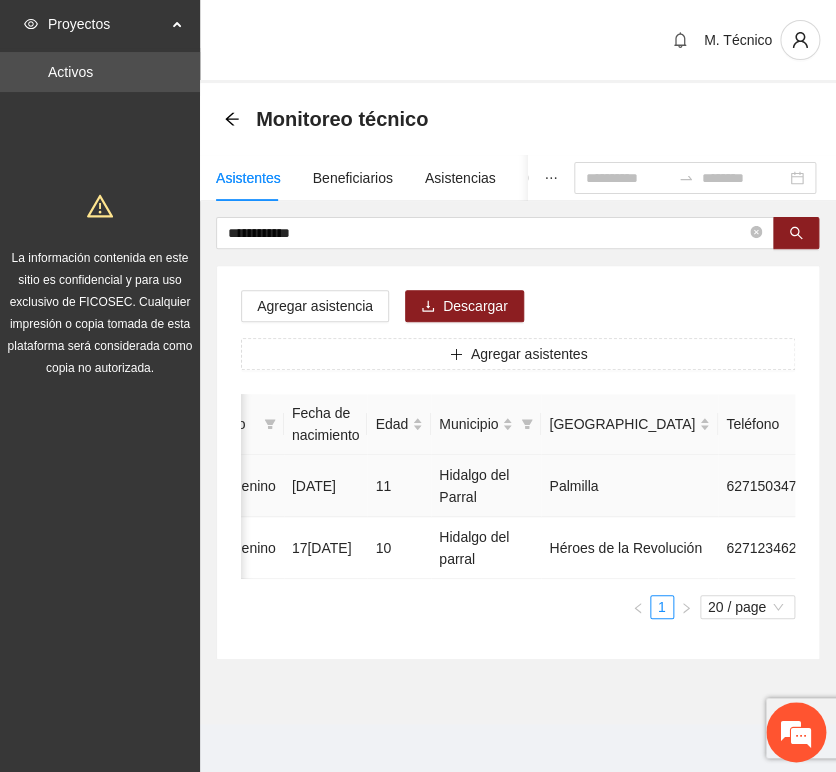 click 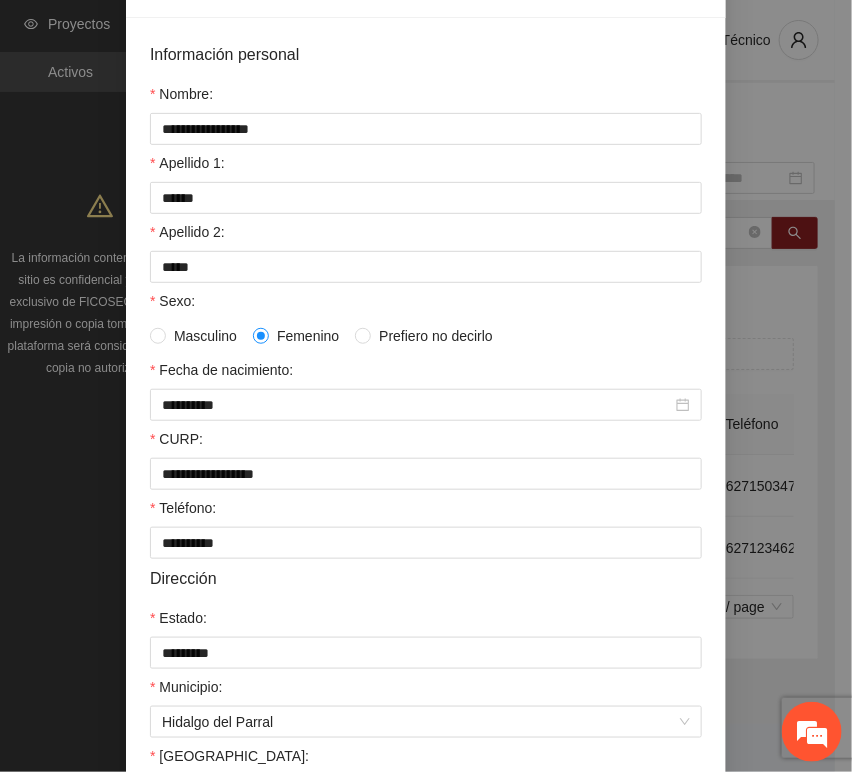 scroll, scrollTop: 394, scrollLeft: 0, axis: vertical 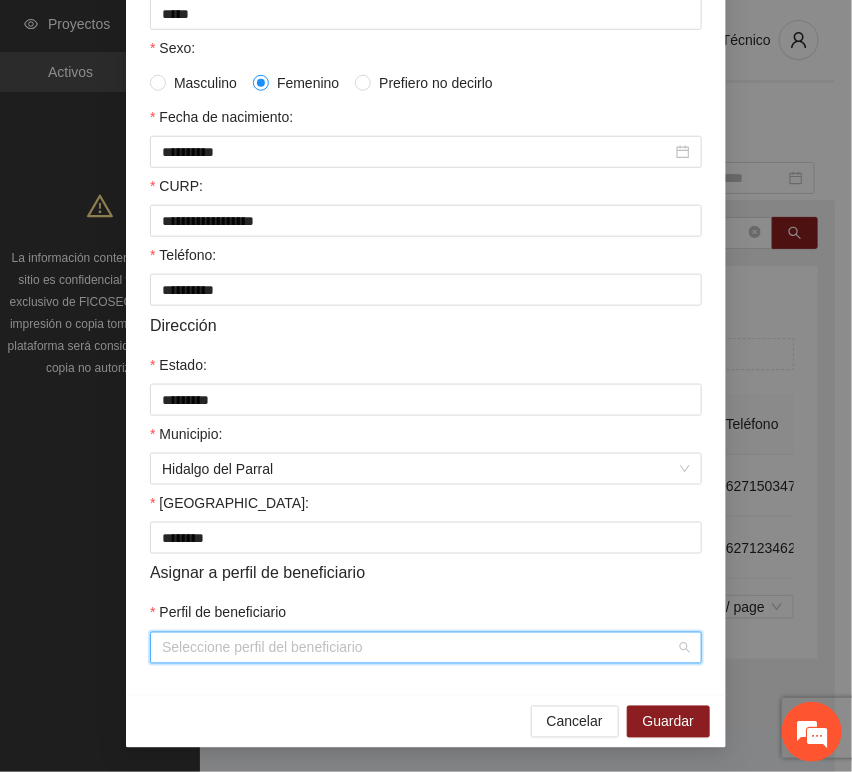 click on "Perfil de beneficiario" at bounding box center [419, 648] 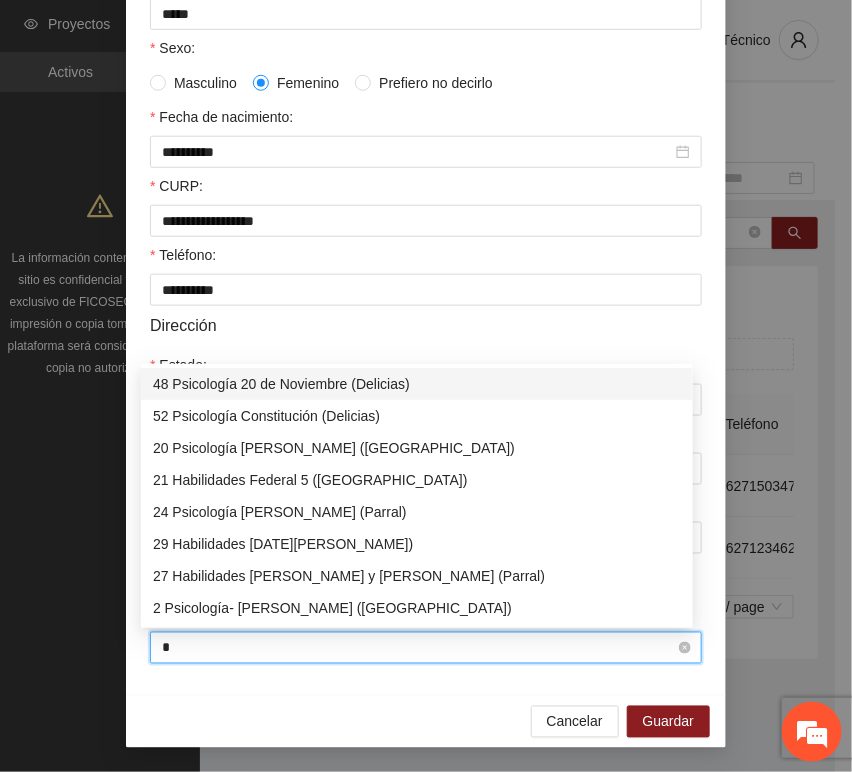 type on "**" 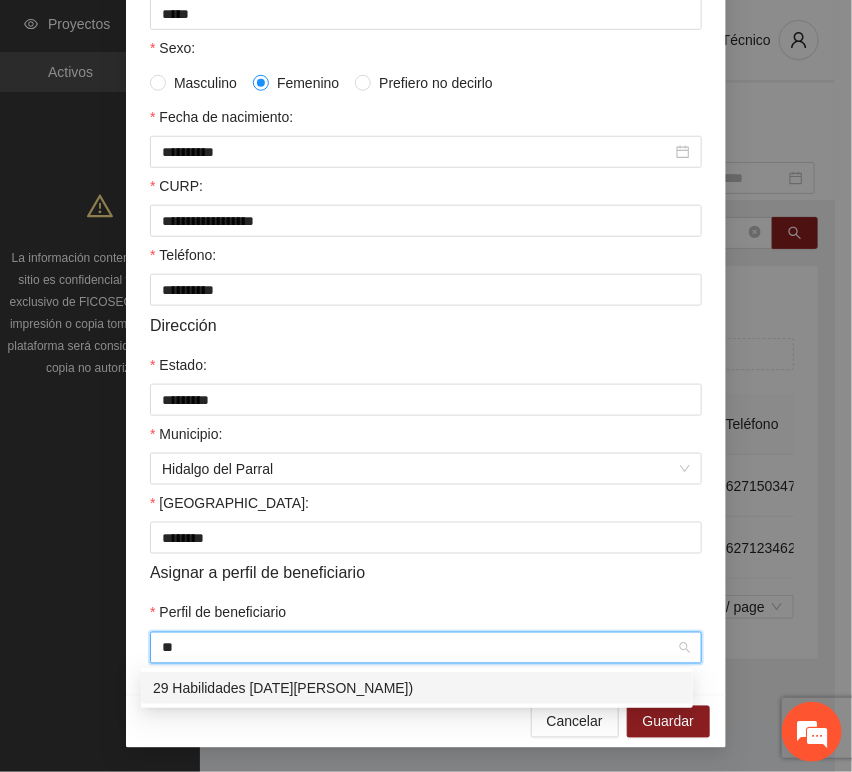 click on "29 Habilidades [DATE][PERSON_NAME])" at bounding box center (417, 688) 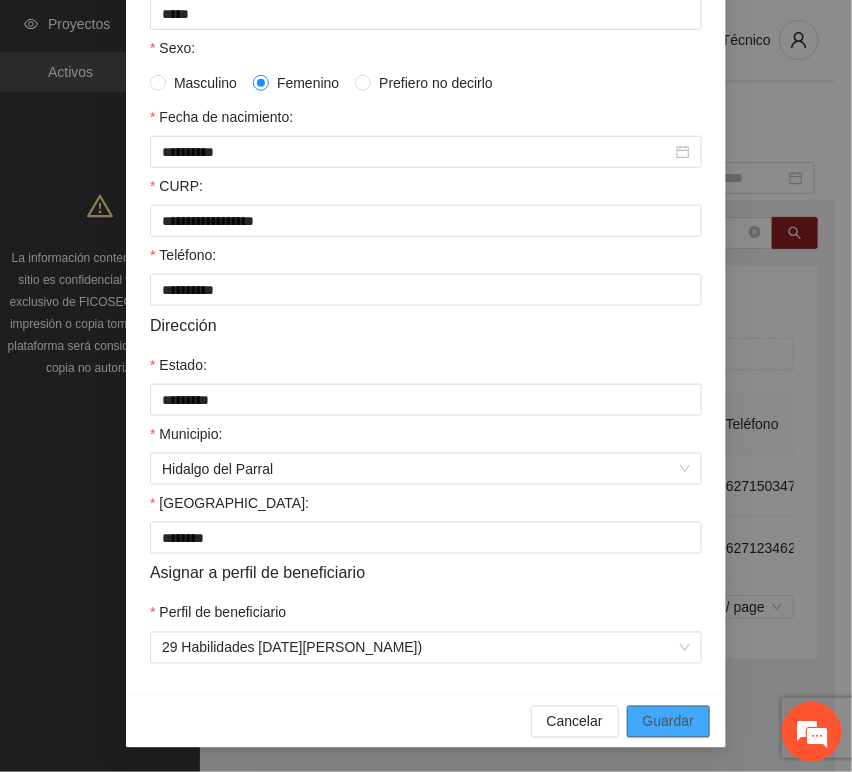 click on "Guardar" at bounding box center [668, 722] 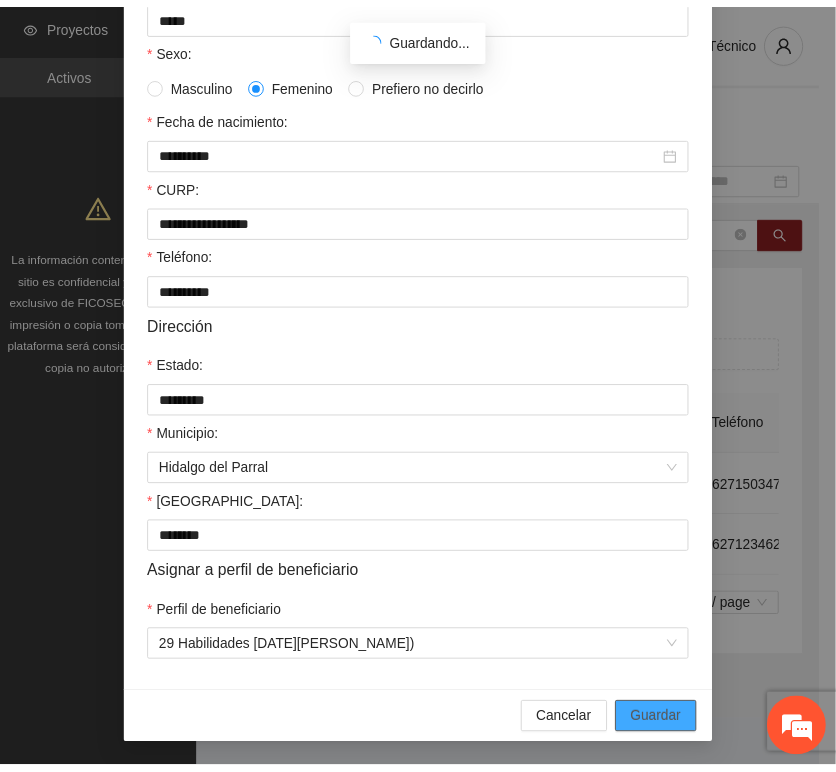 scroll, scrollTop: 294, scrollLeft: 0, axis: vertical 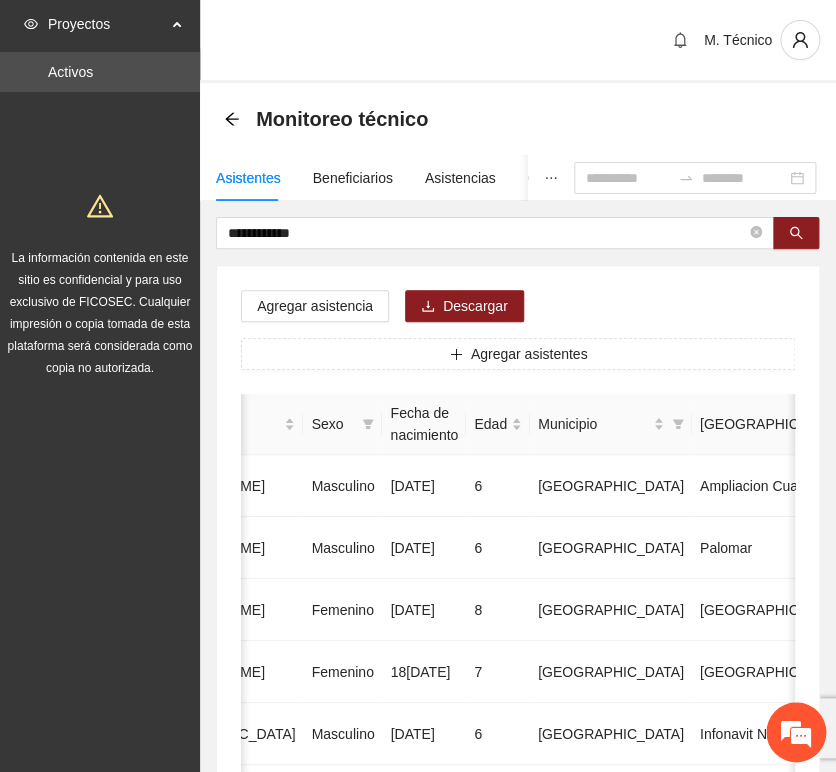 click on "**********" at bounding box center (518, 996) 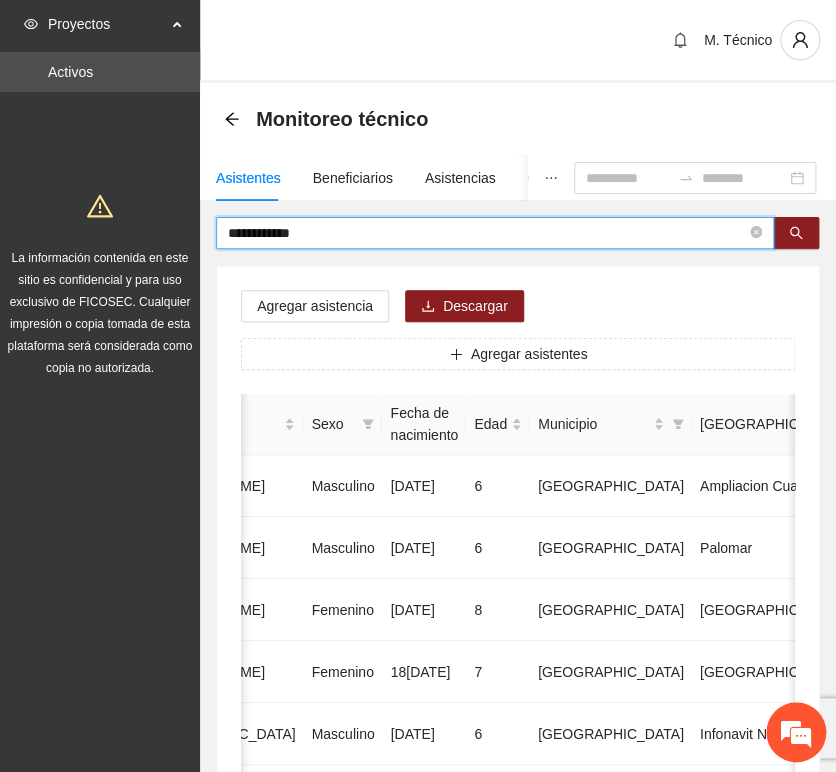 drag, startPoint x: 217, startPoint y: 226, endPoint x: 27, endPoint y: 220, distance: 190.09471 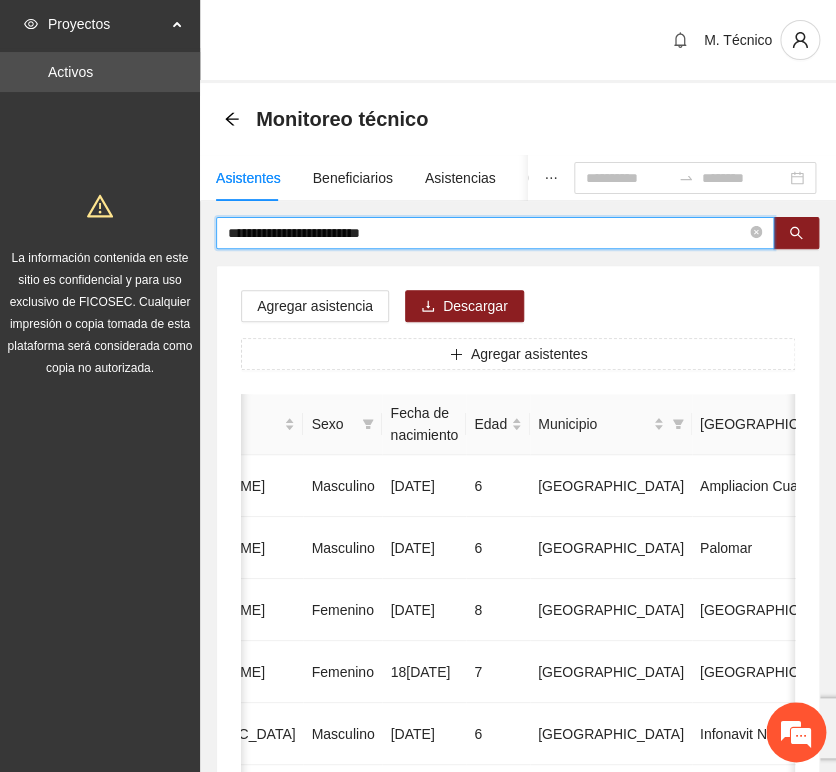 type on "**********" 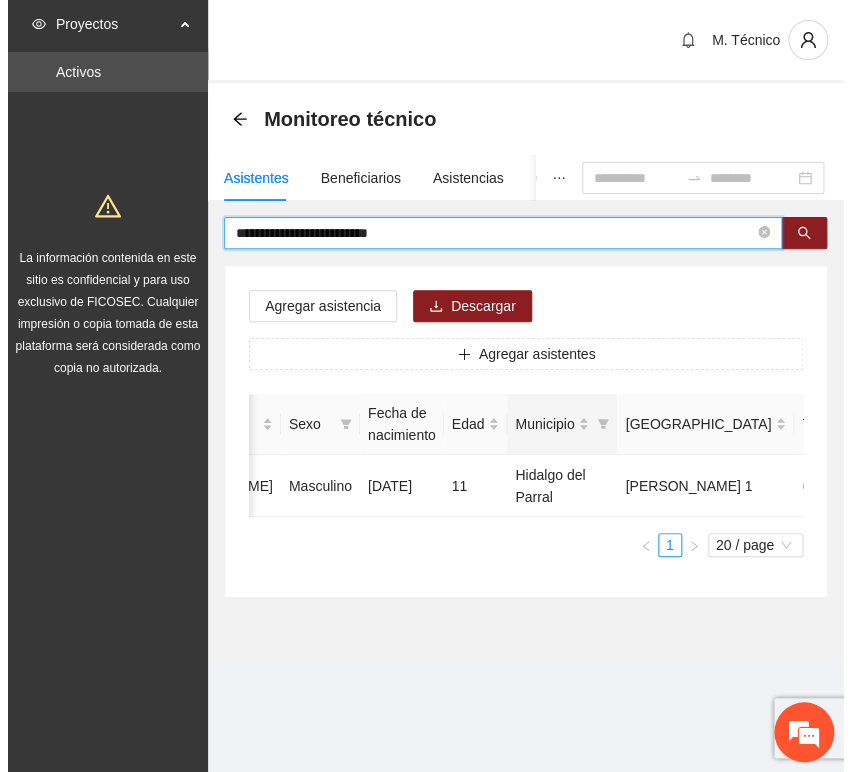 scroll, scrollTop: 0, scrollLeft: 452, axis: horizontal 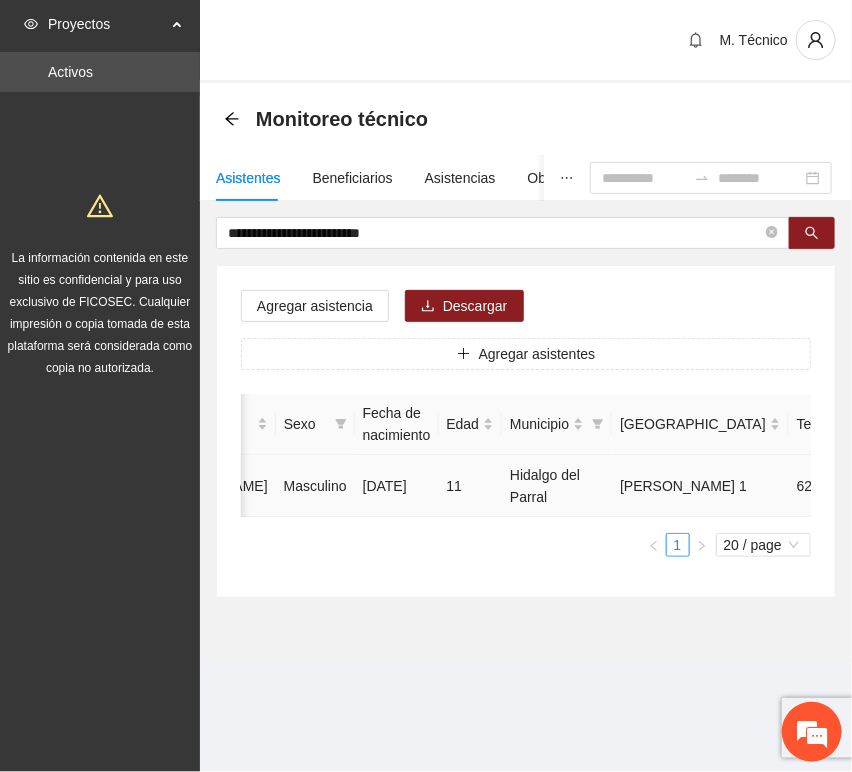 click at bounding box center (1000, 486) 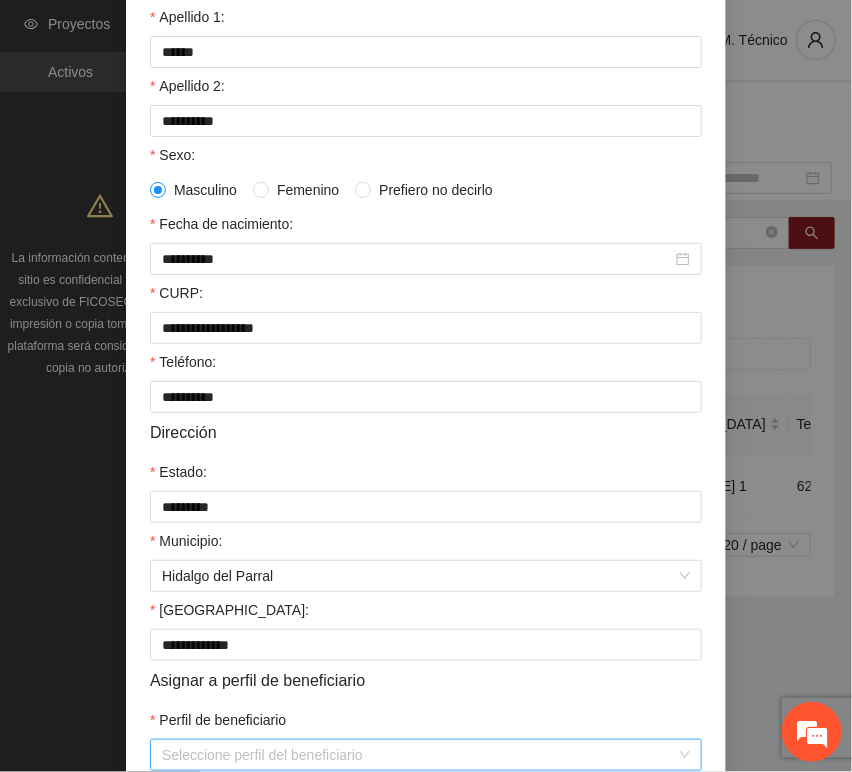 scroll, scrollTop: 394, scrollLeft: 0, axis: vertical 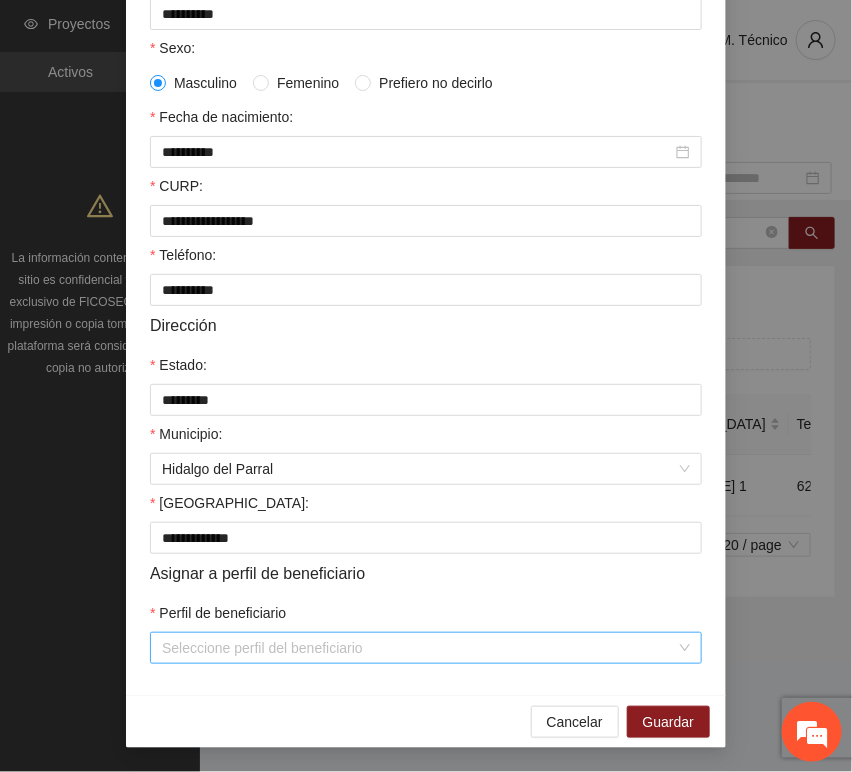 click on "Perfil de beneficiario" at bounding box center (419, 648) 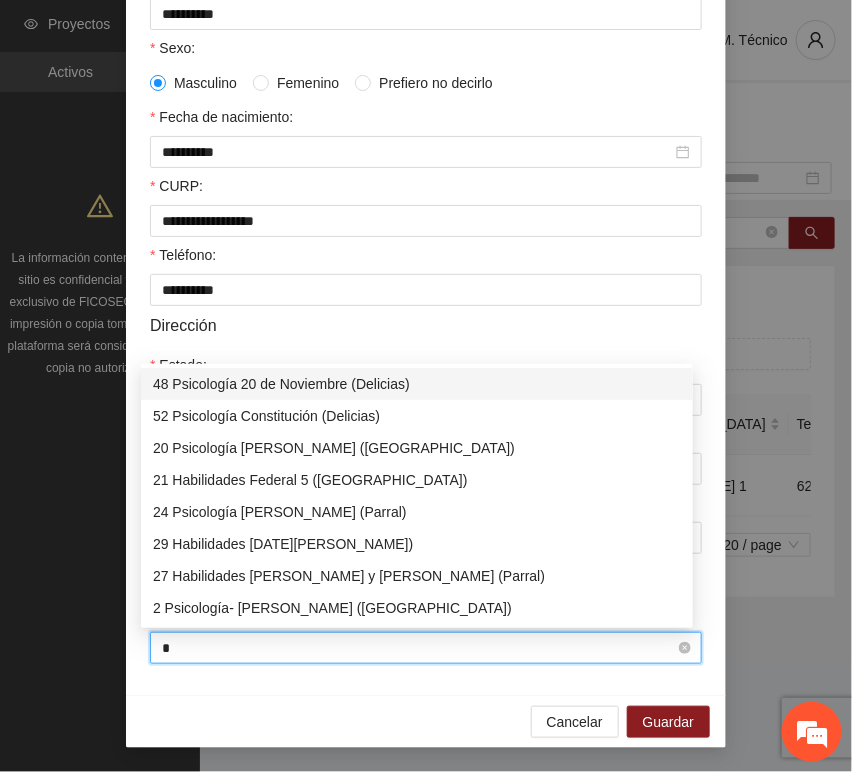 type on "**" 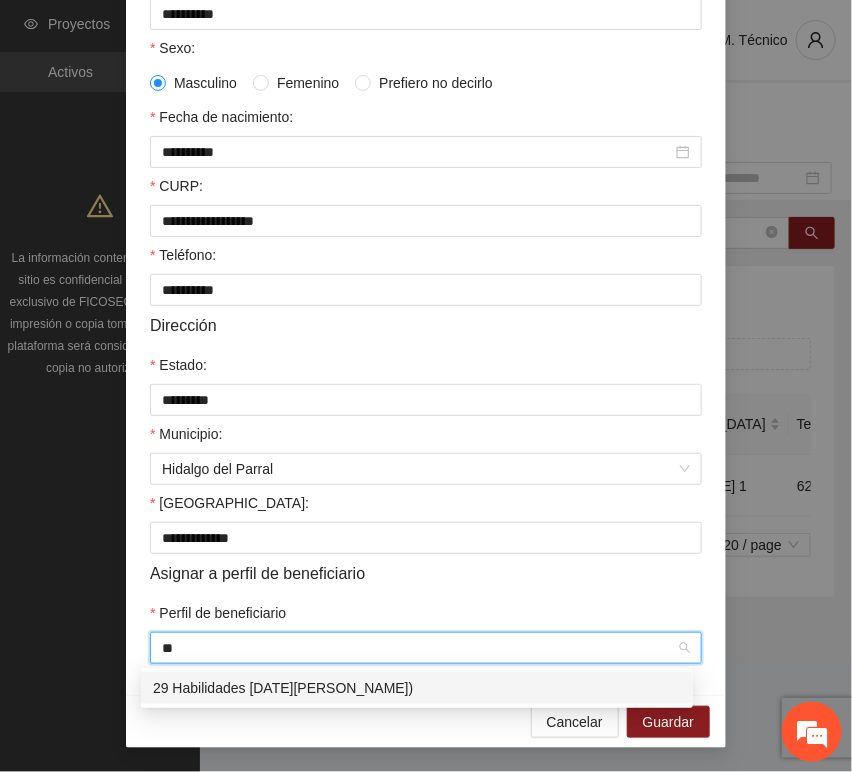 click on "29 Habilidades [DATE][PERSON_NAME])" at bounding box center [417, 688] 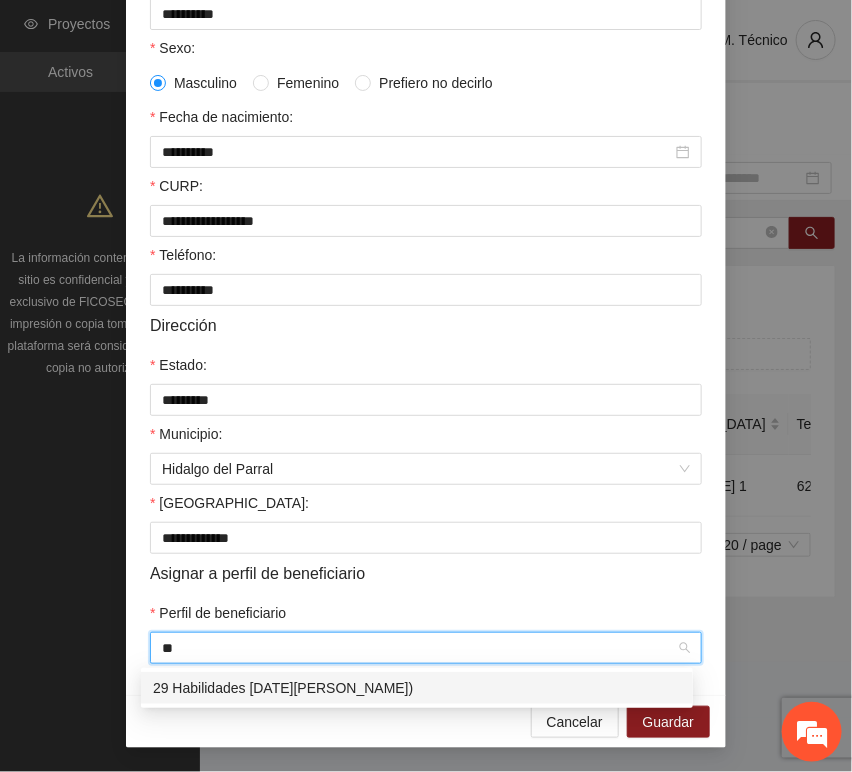 type 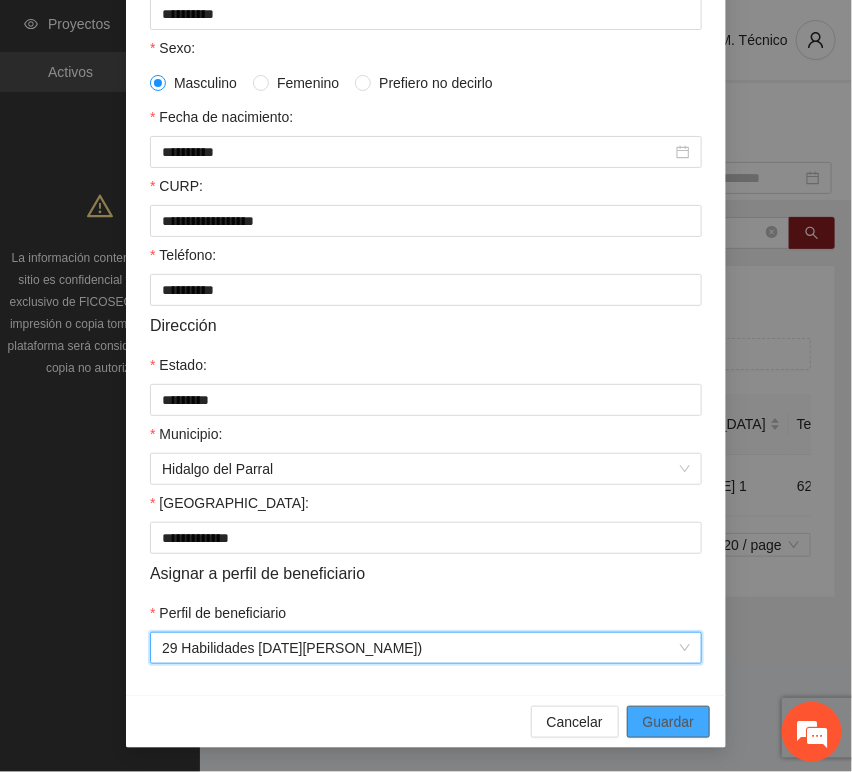 click on "Guardar" at bounding box center [668, 722] 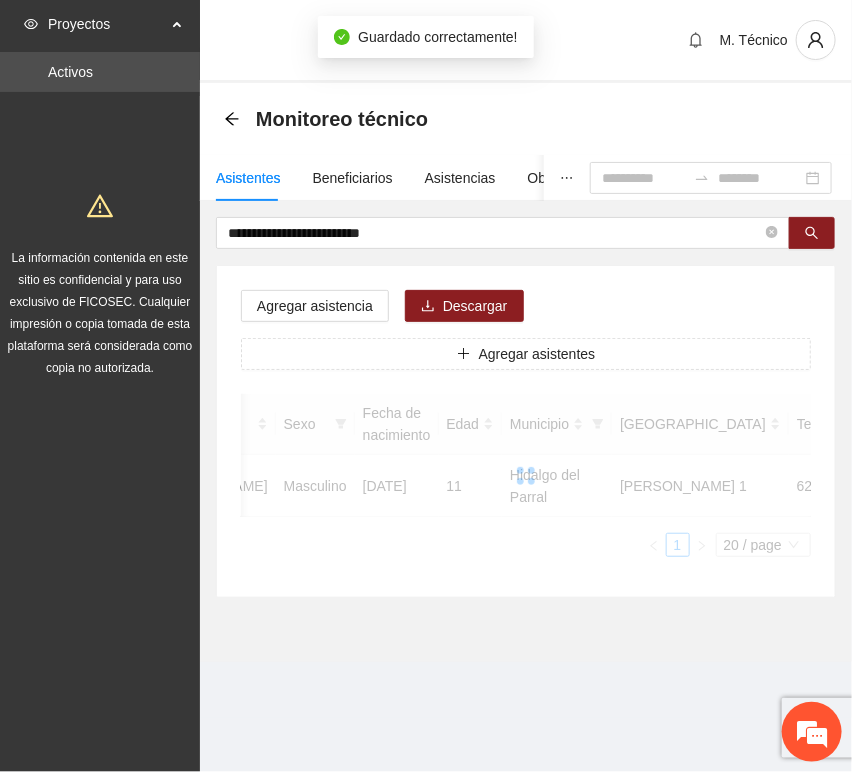 scroll, scrollTop: 294, scrollLeft: 0, axis: vertical 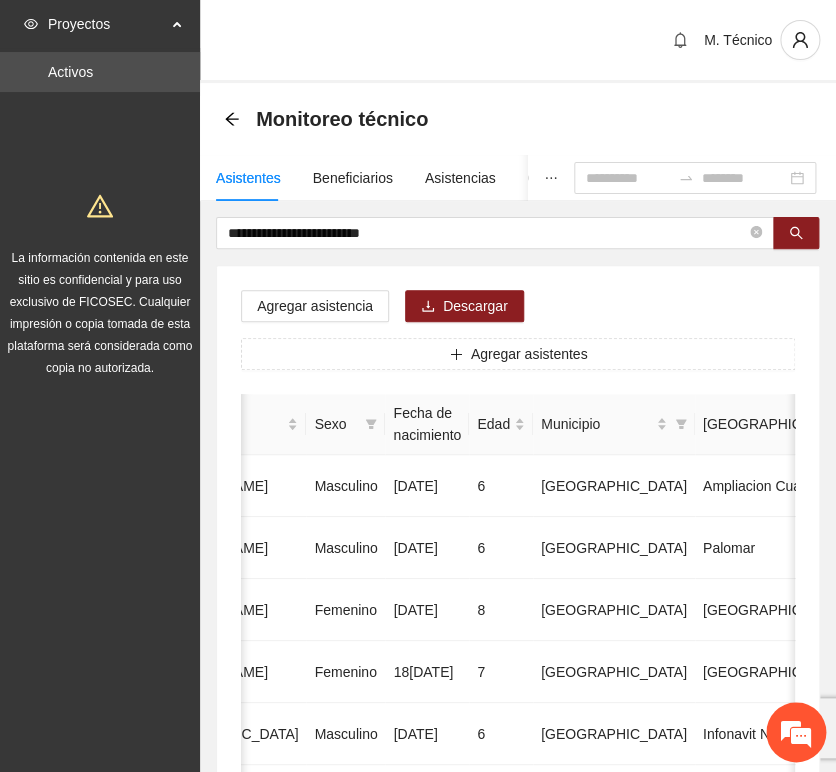 click on "**********" at bounding box center (518, 996) 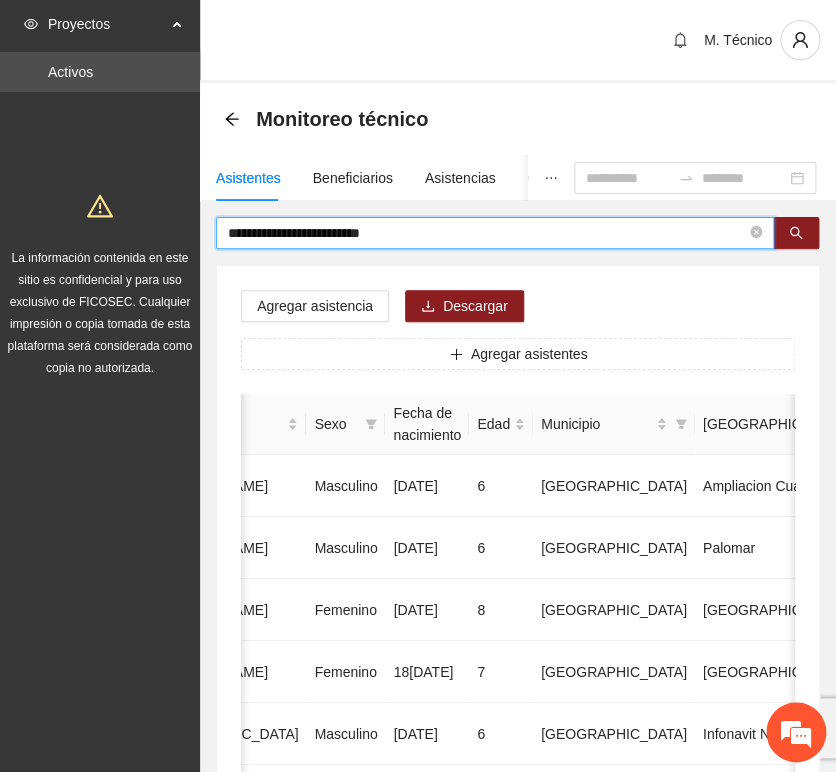 drag, startPoint x: 416, startPoint y: 219, endPoint x: -3, endPoint y: 172, distance: 421.6278 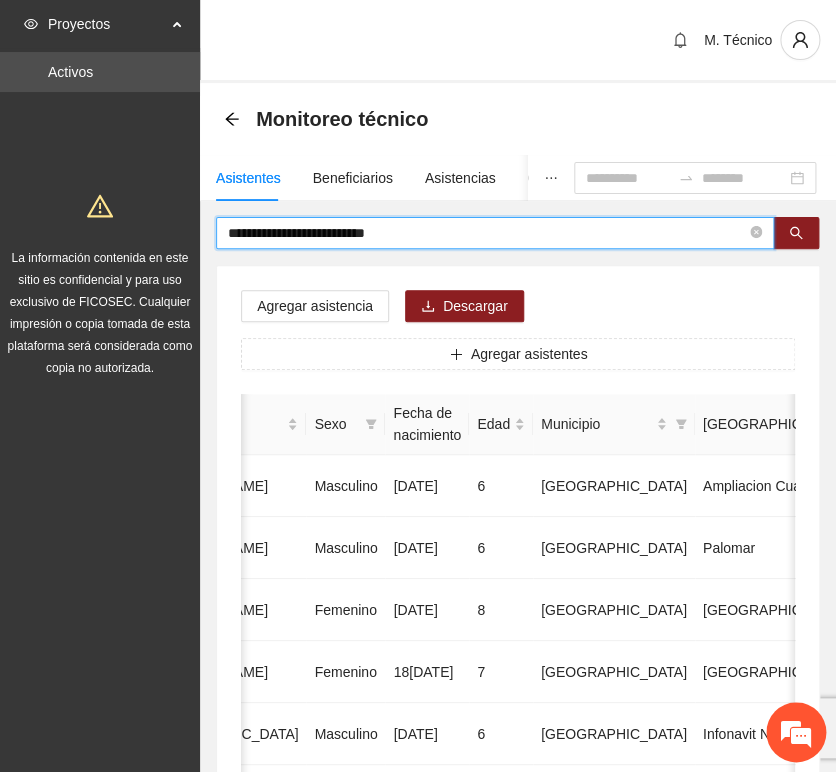 type on "**********" 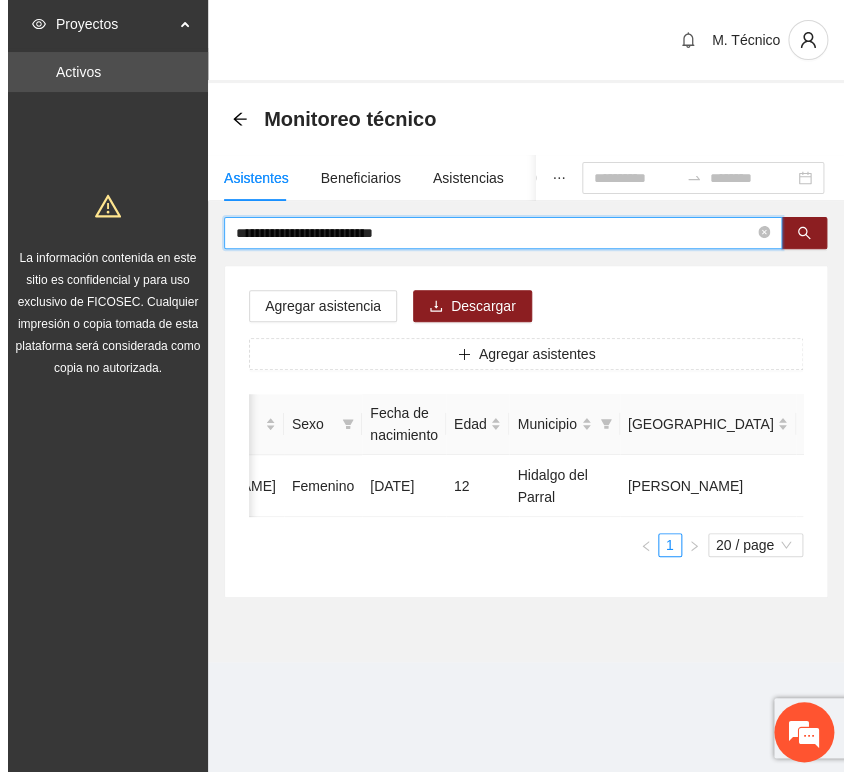 scroll, scrollTop: 0, scrollLeft: 450, axis: horizontal 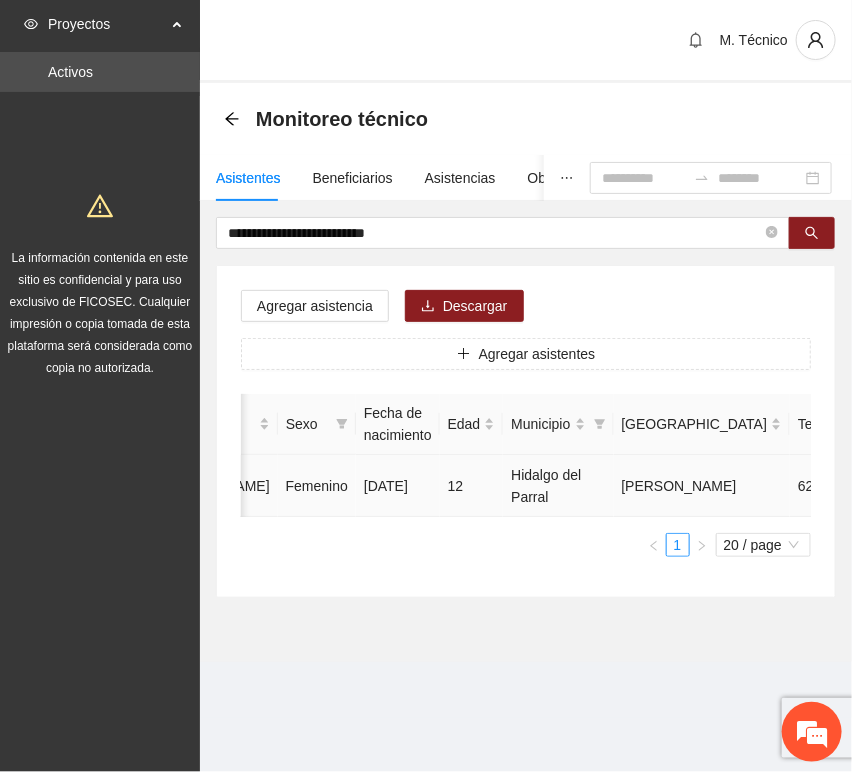 click 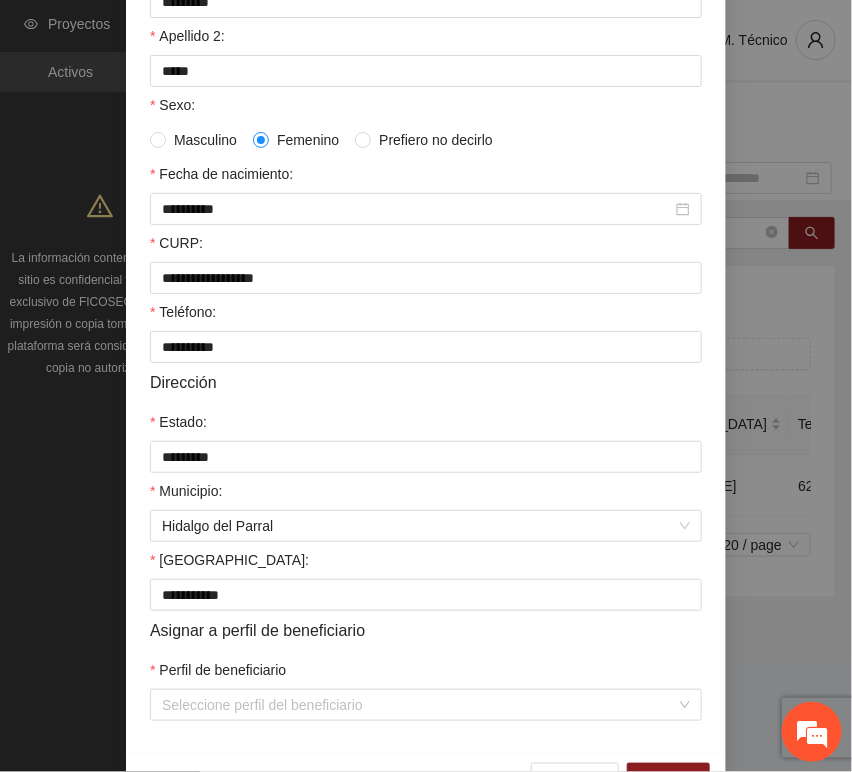 scroll, scrollTop: 394, scrollLeft: 0, axis: vertical 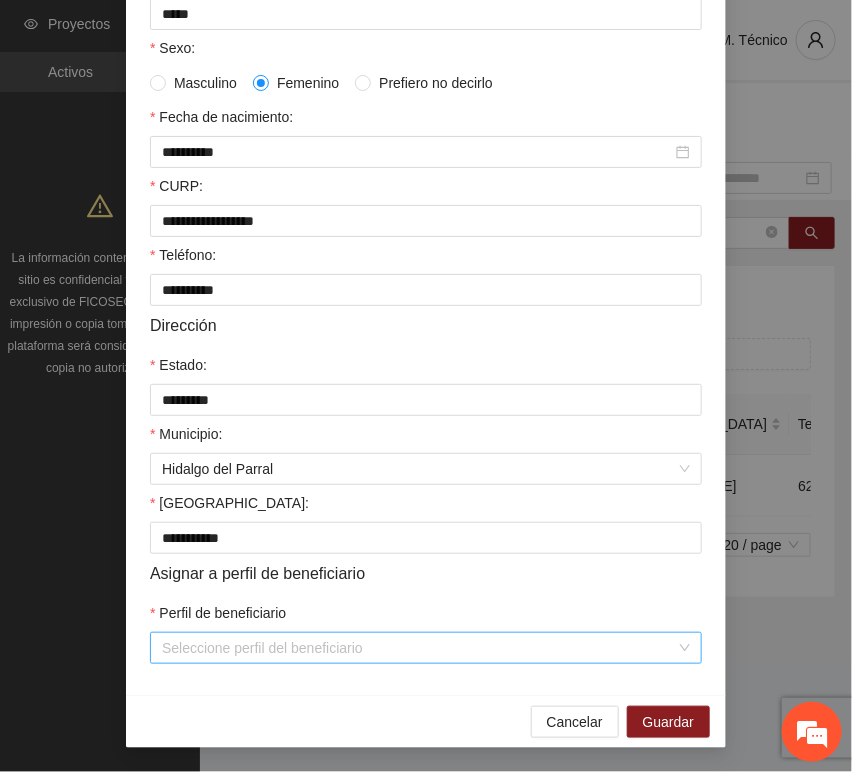 click on "Perfil de beneficiario" at bounding box center [419, 648] 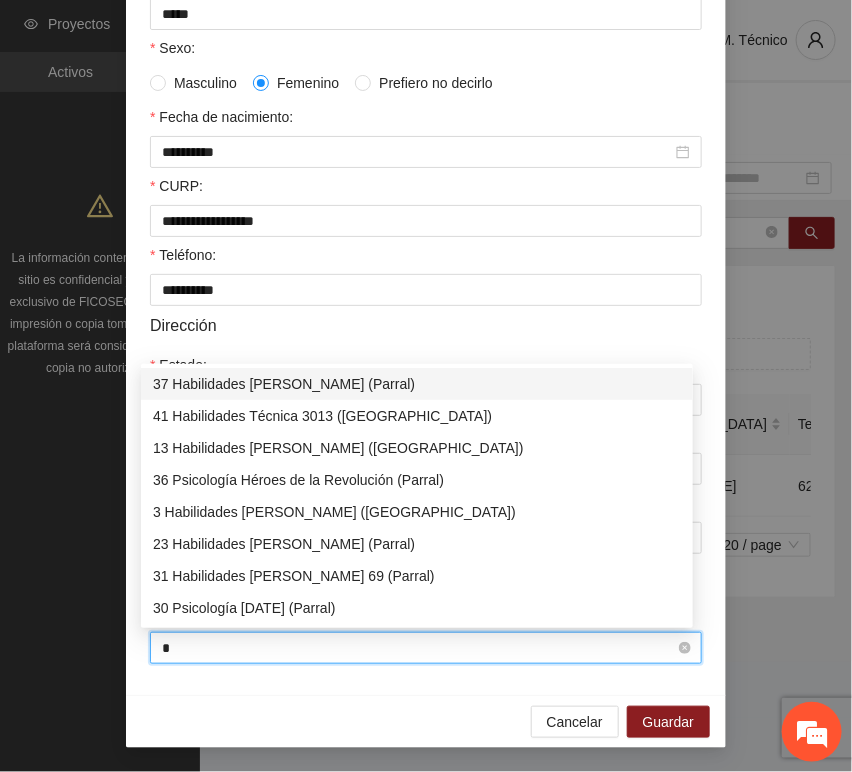 type on "**" 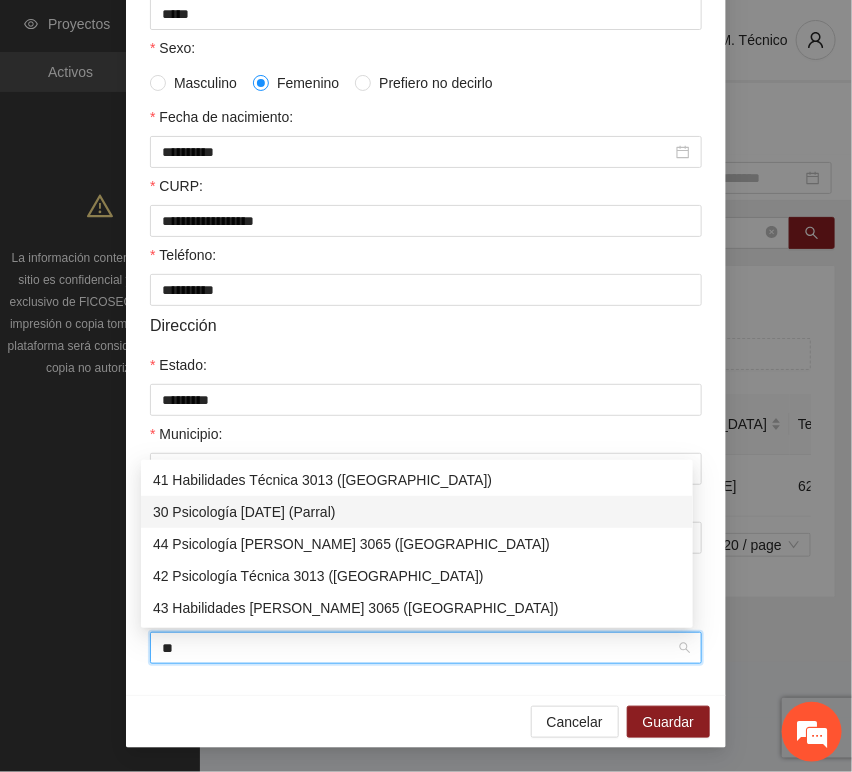 click on "30 Psicología [DATE] (Parral)" at bounding box center (417, 512) 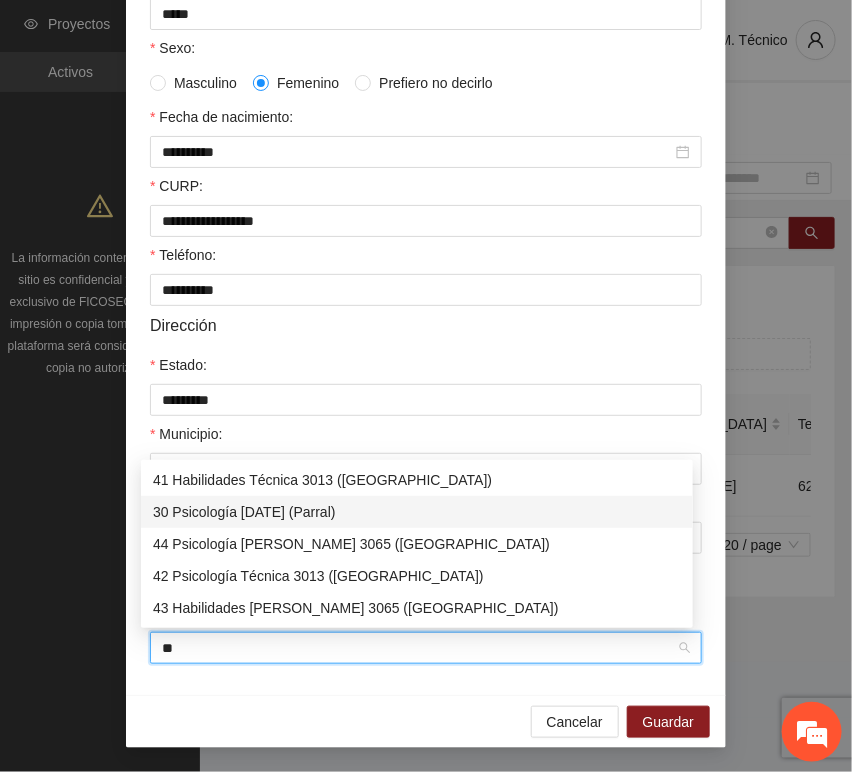 type 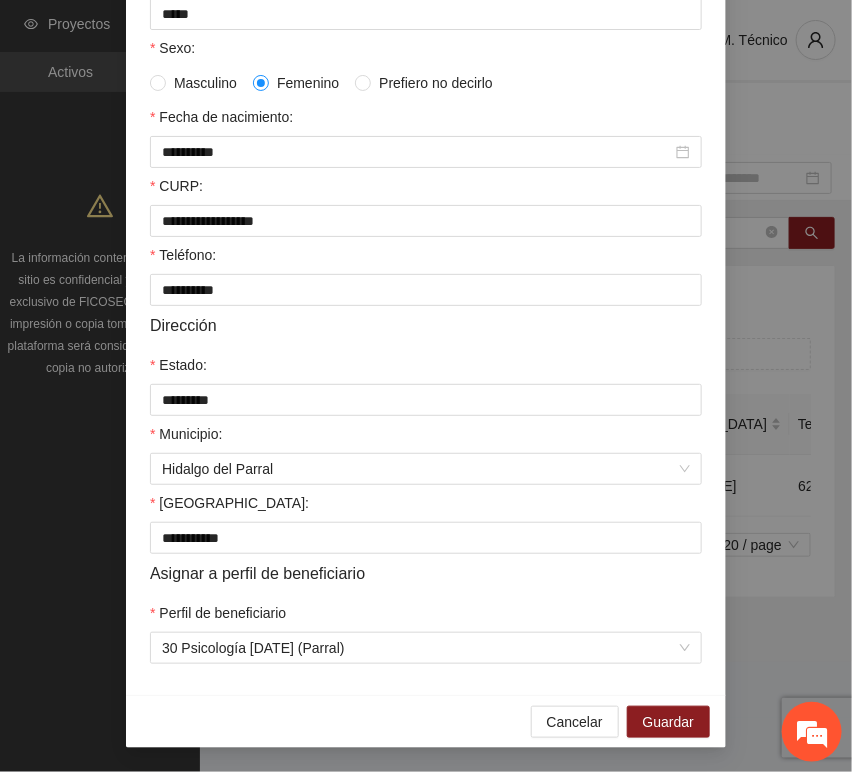 drag, startPoint x: 226, startPoint y: 696, endPoint x: 444, endPoint y: 711, distance: 218.51544 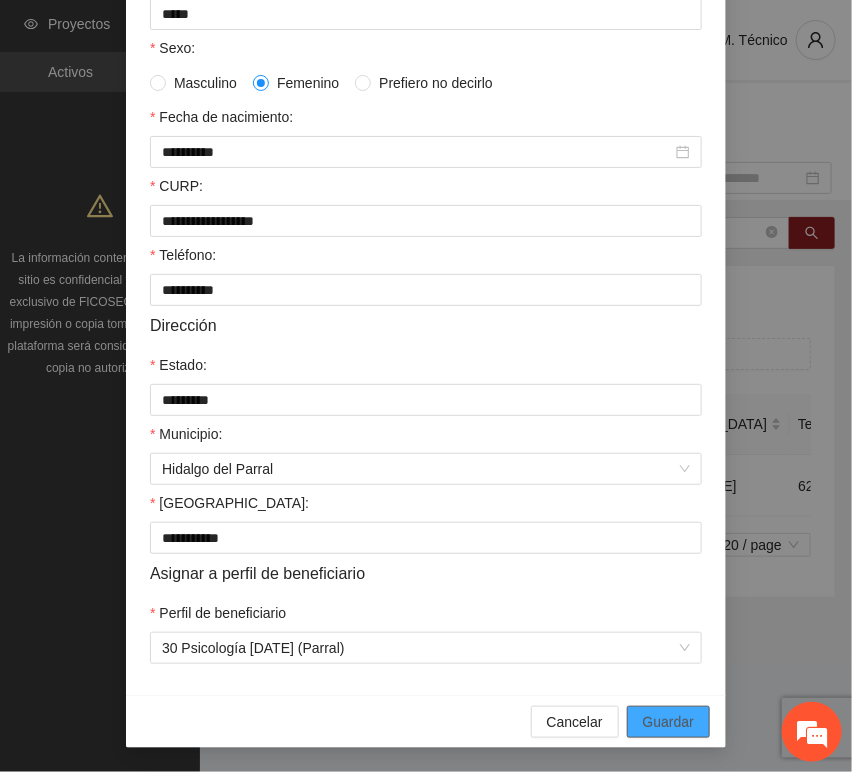 click on "Guardar" at bounding box center (668, 722) 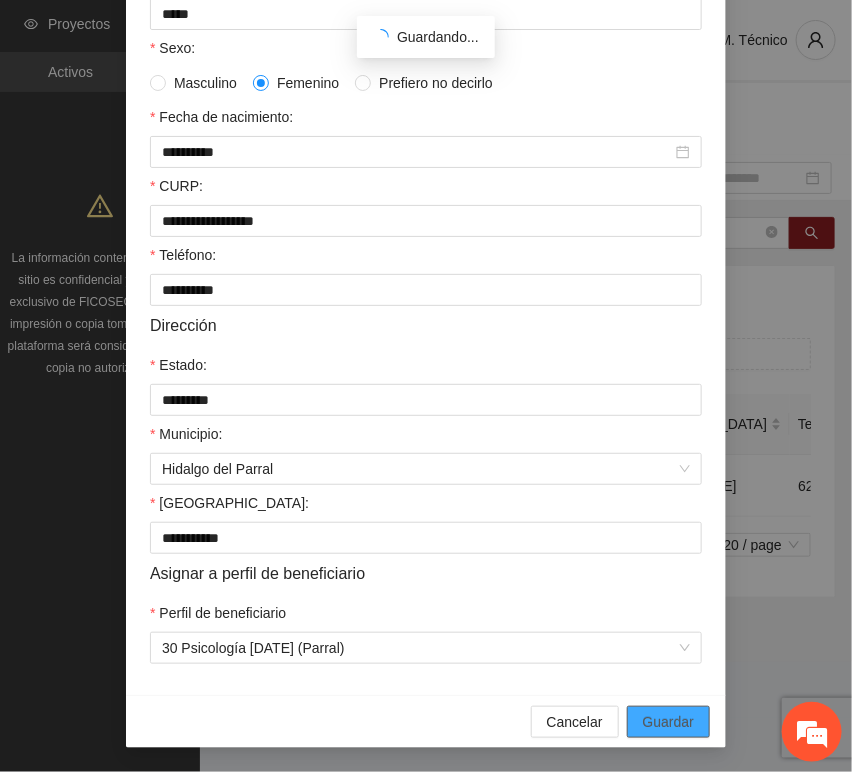 scroll, scrollTop: 294, scrollLeft: 0, axis: vertical 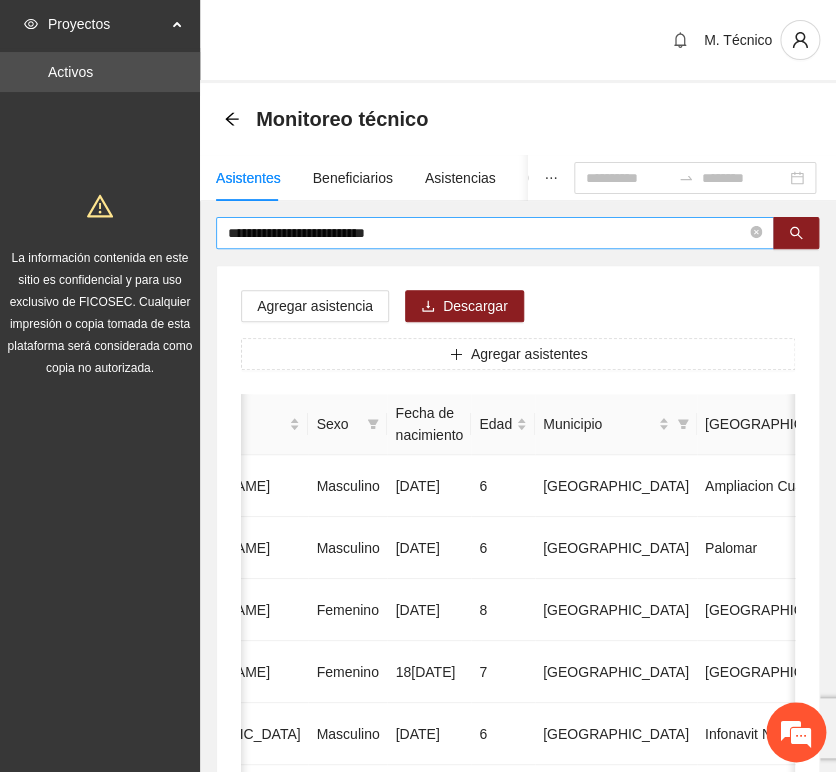 drag, startPoint x: 336, startPoint y: 231, endPoint x: 393, endPoint y: 243, distance: 58.249462 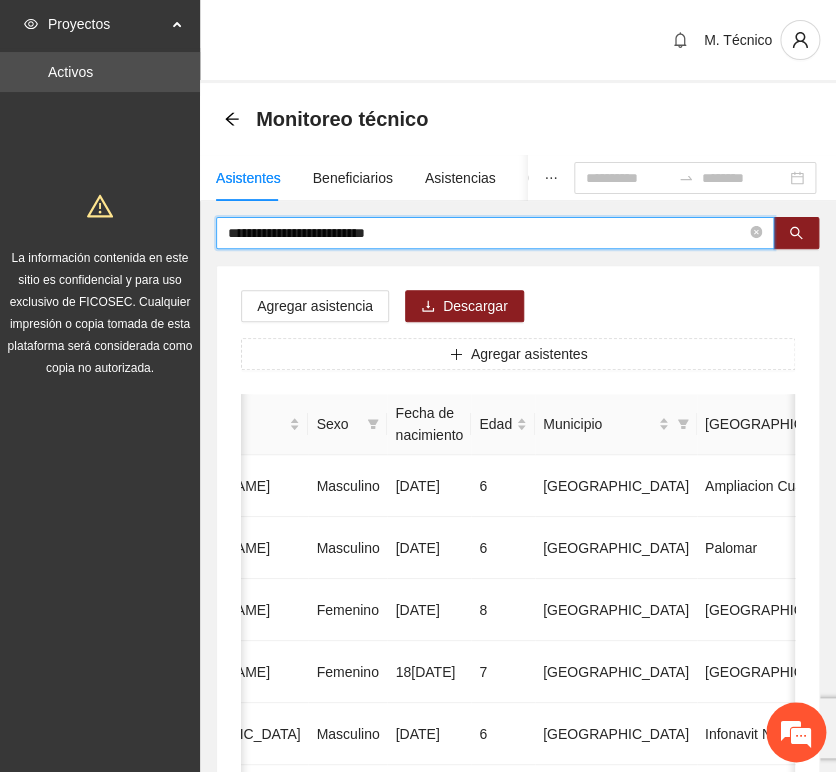 drag, startPoint x: 414, startPoint y: 228, endPoint x: -16, endPoint y: 168, distance: 434.16586 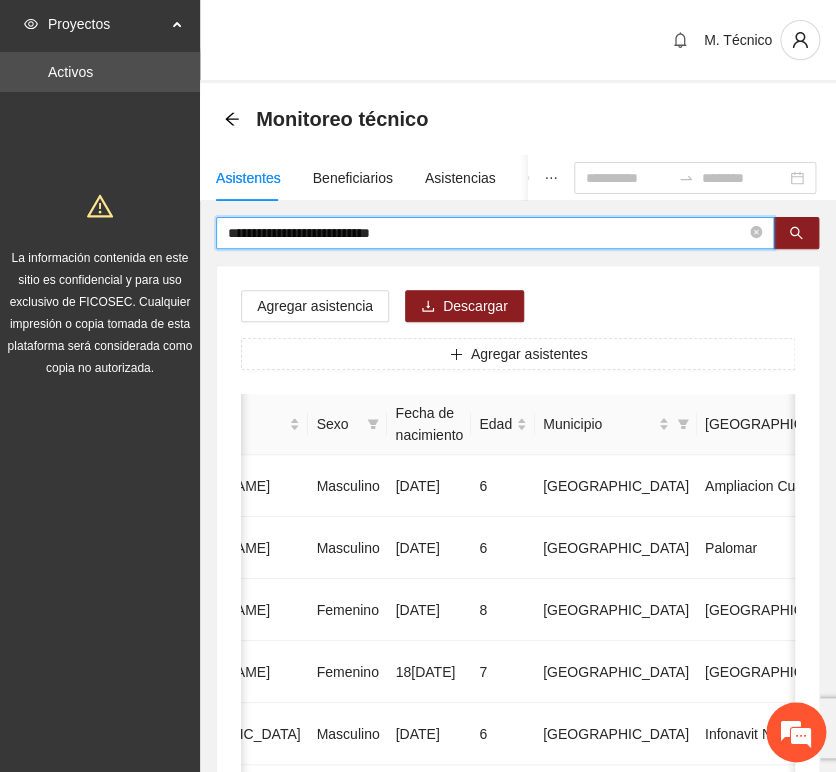 type on "**********" 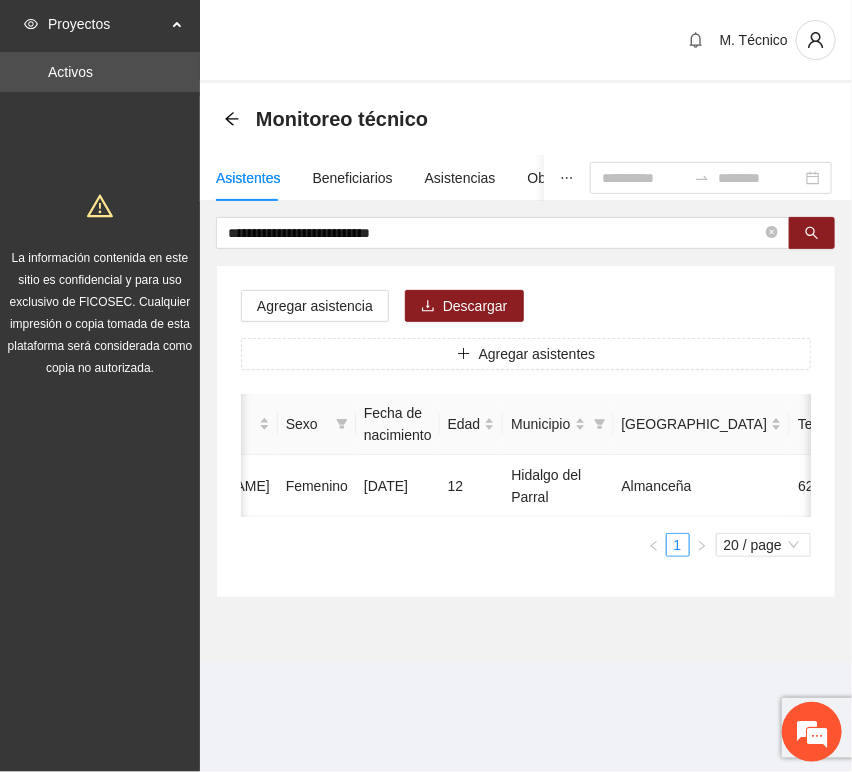 scroll, scrollTop: 0, scrollLeft: 0, axis: both 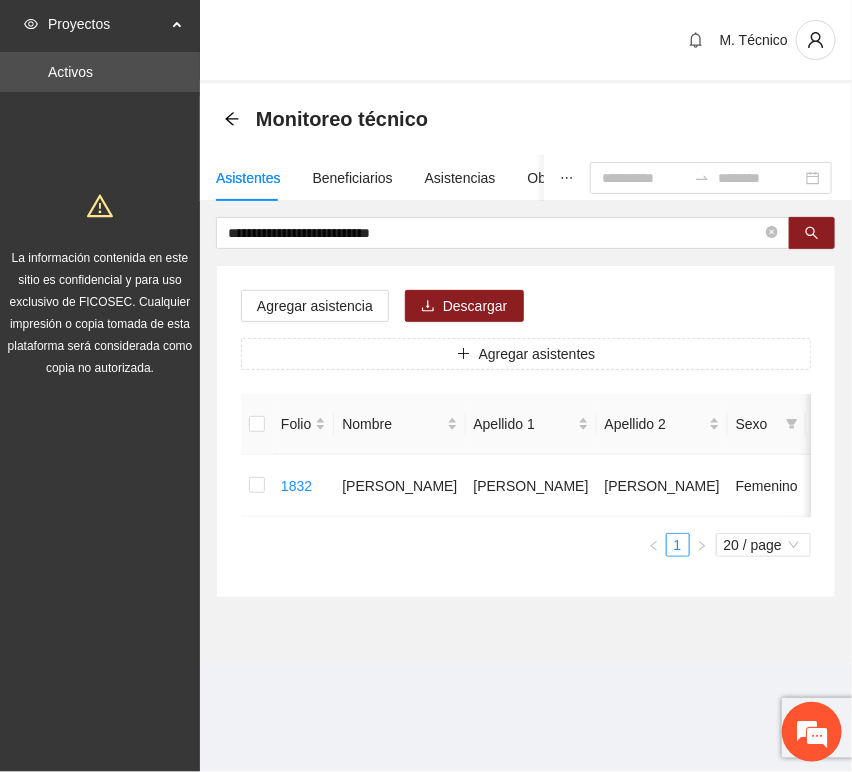click on "Folio Nombre Apellido 1 Apellido 2 Sexo Fecha de nacimiento Edad Municipio Colonia Teléfono Actividad                           1832 [PERSON_NAME] 24[DATE]2 Hidalgo del Parral Almanceña 6271136089 U P +8 1 20 / page" at bounding box center [526, 475] 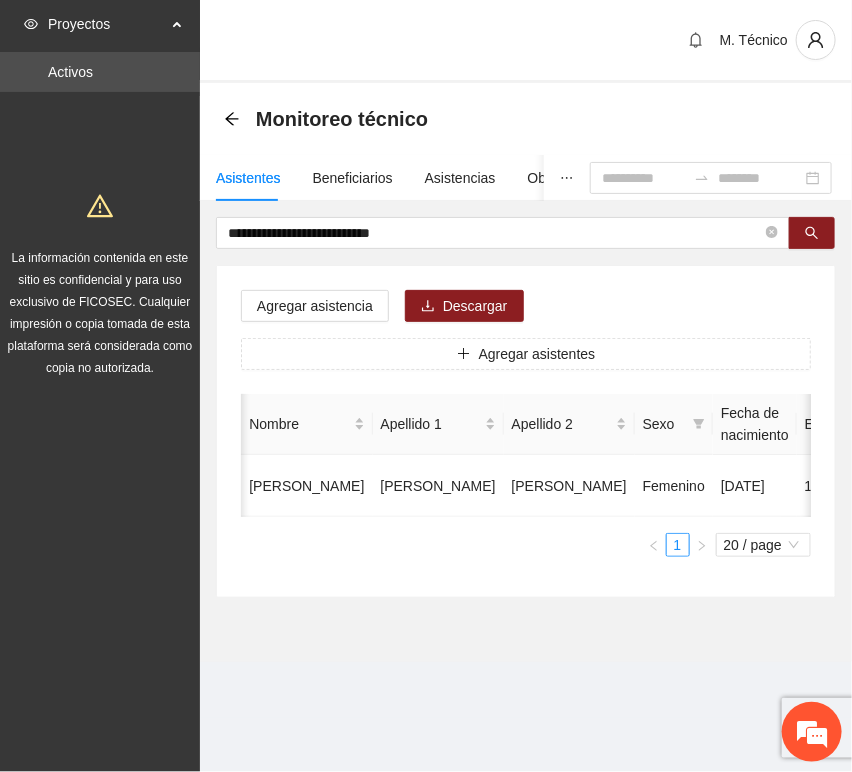 scroll, scrollTop: 0, scrollLeft: 456, axis: horizontal 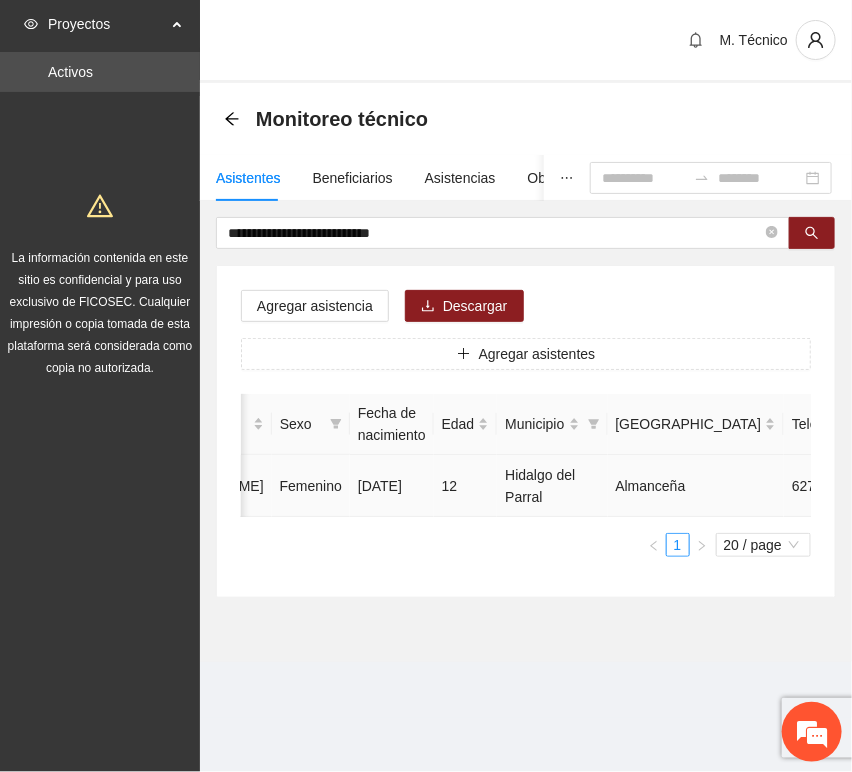 click 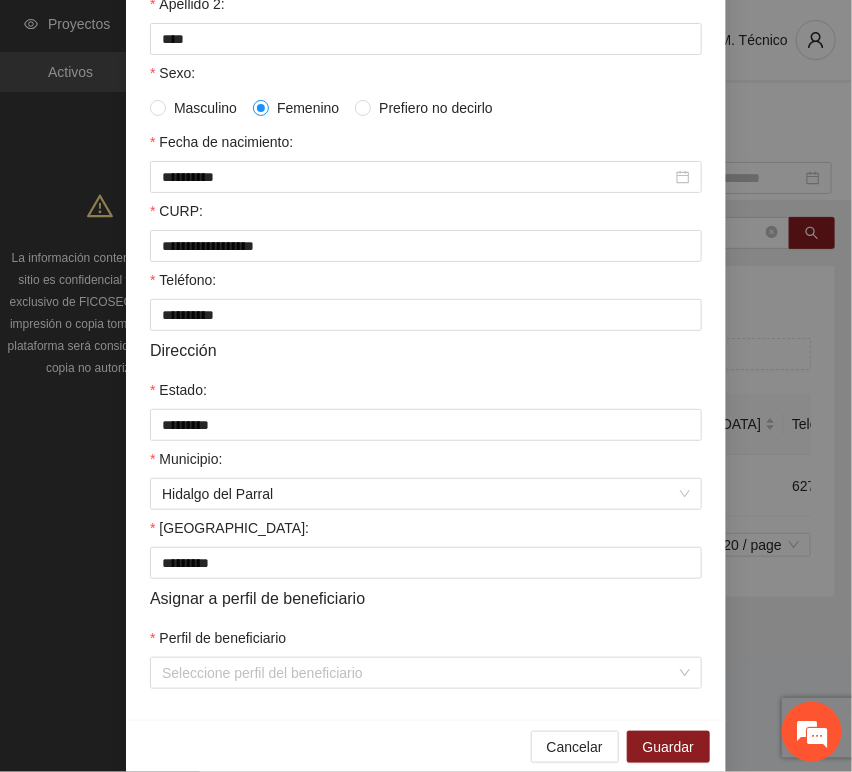scroll, scrollTop: 394, scrollLeft: 0, axis: vertical 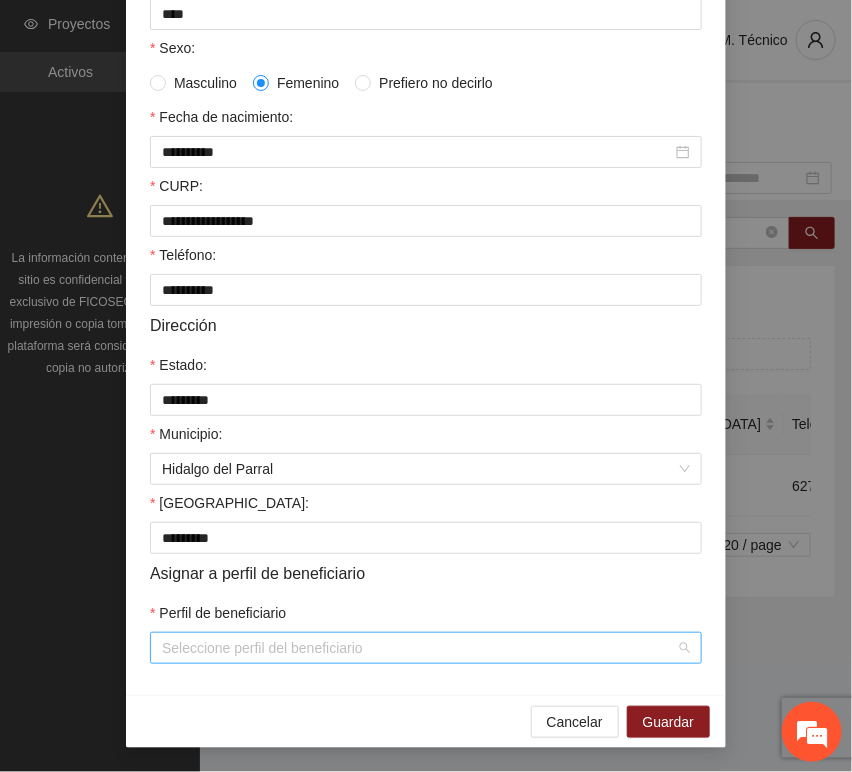 click on "Perfil de beneficiario" at bounding box center [419, 648] 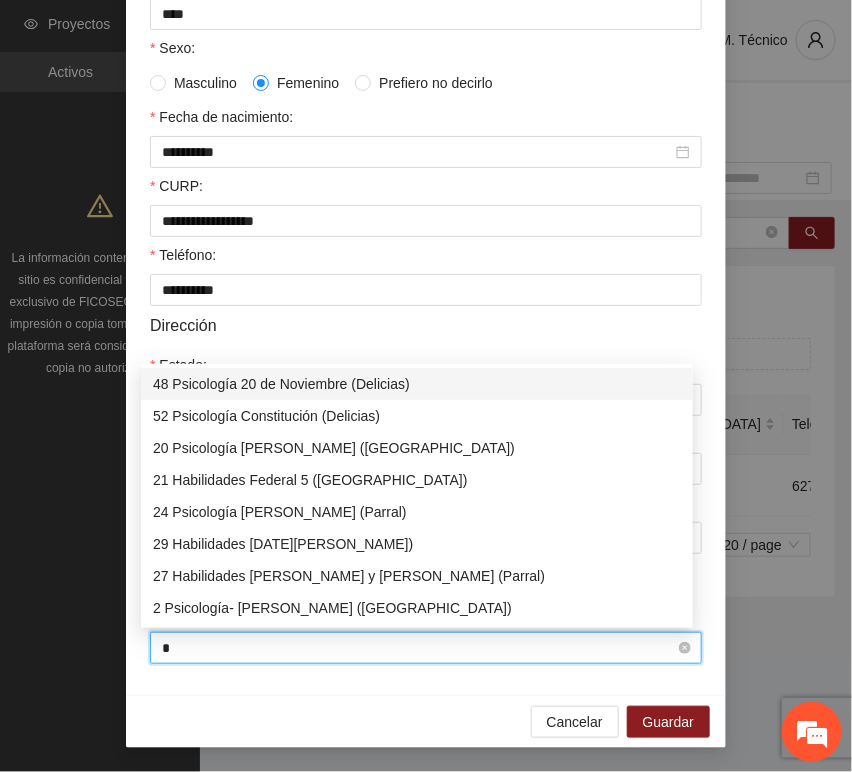 type on "**" 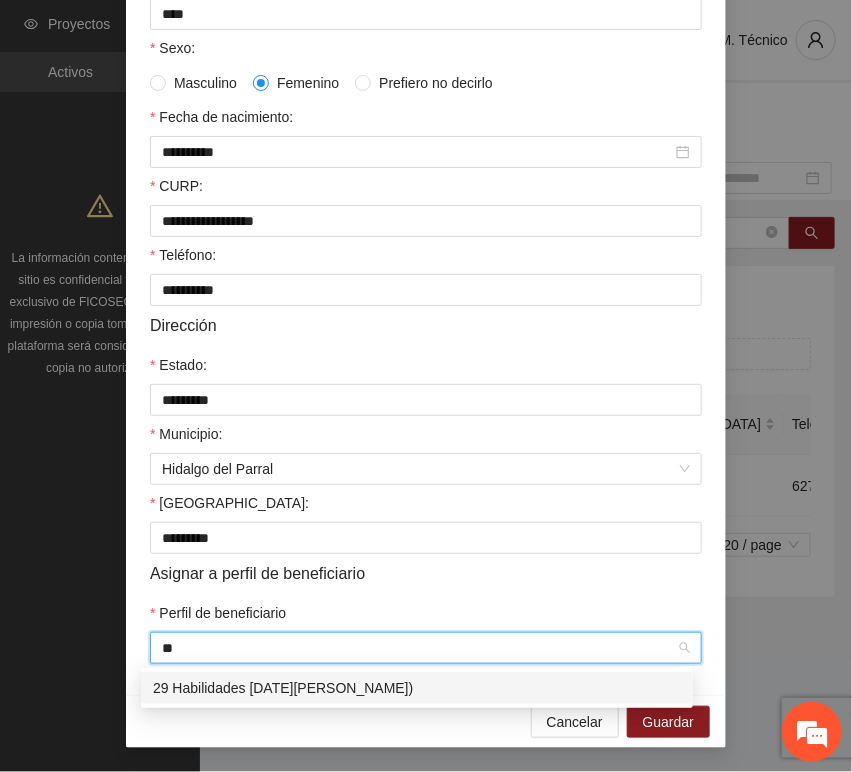 click on "29 Habilidades [DATE][PERSON_NAME])" at bounding box center (417, 688) 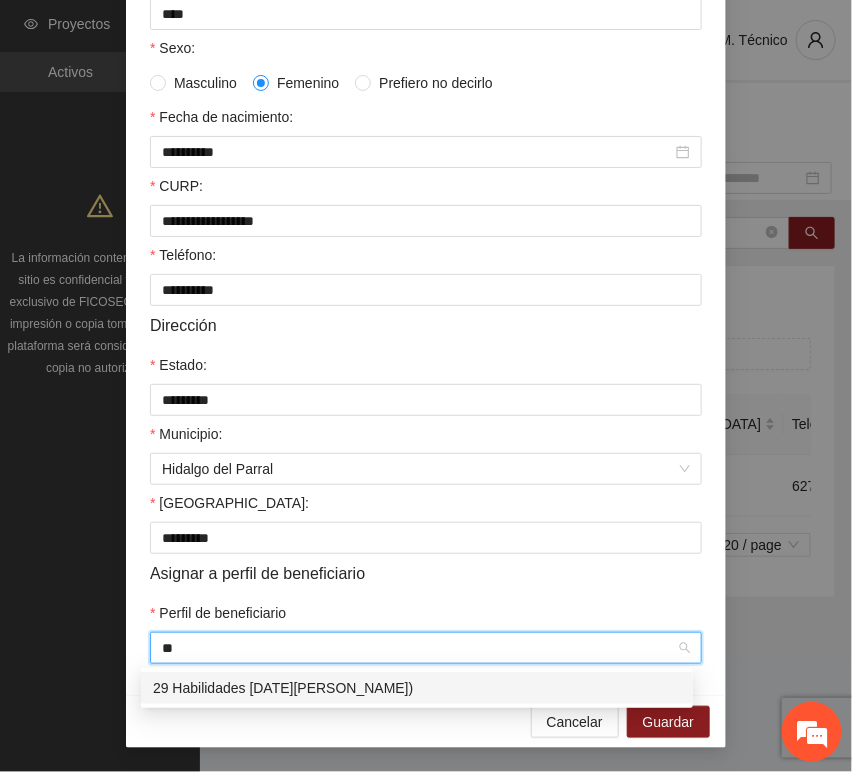 type 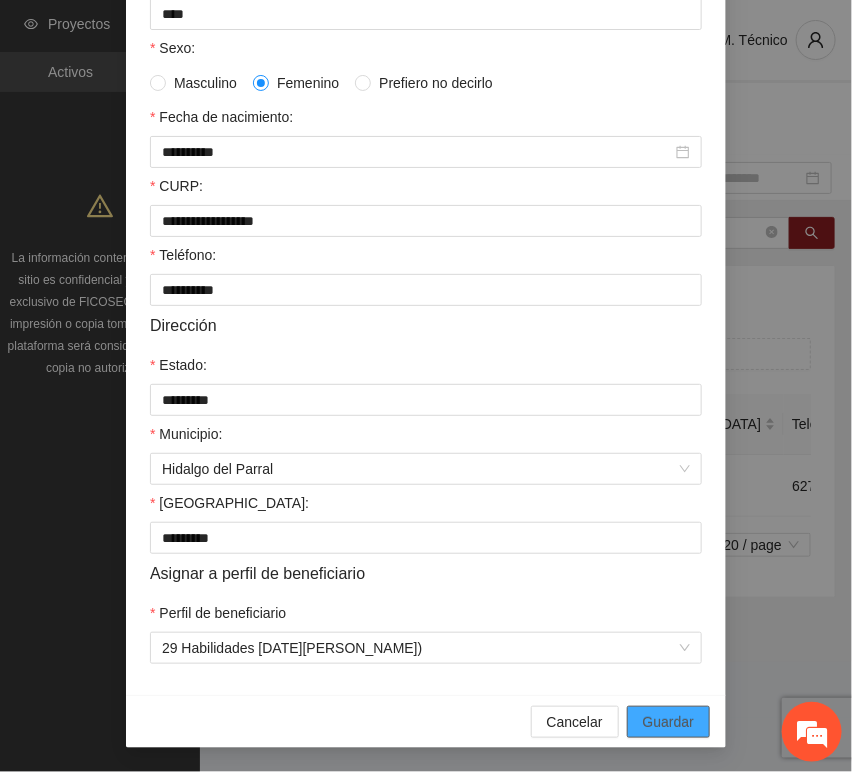 click on "Guardar" at bounding box center [668, 722] 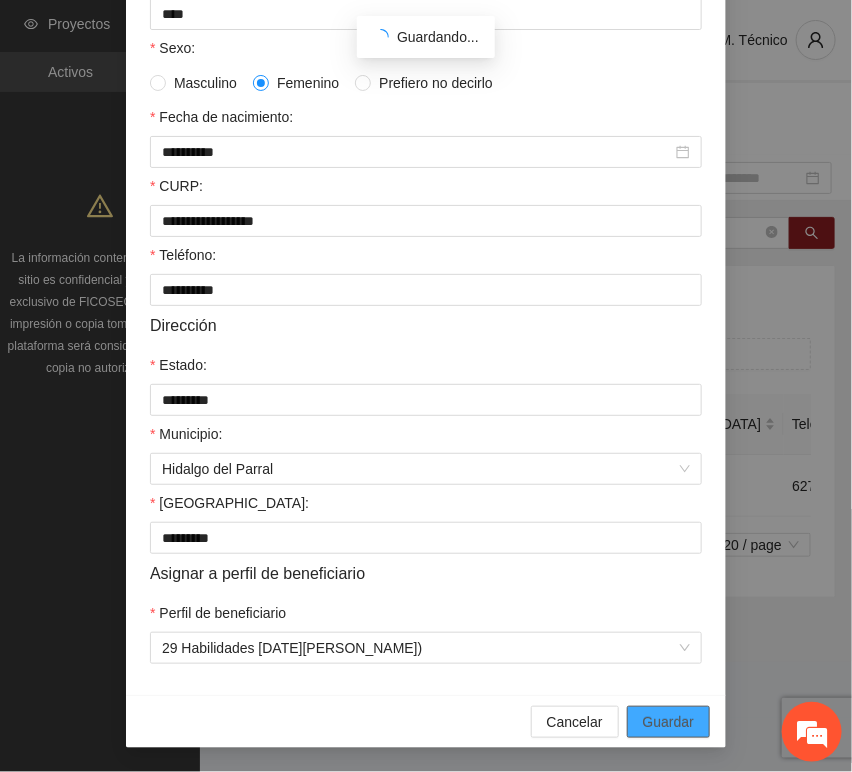 scroll, scrollTop: 294, scrollLeft: 0, axis: vertical 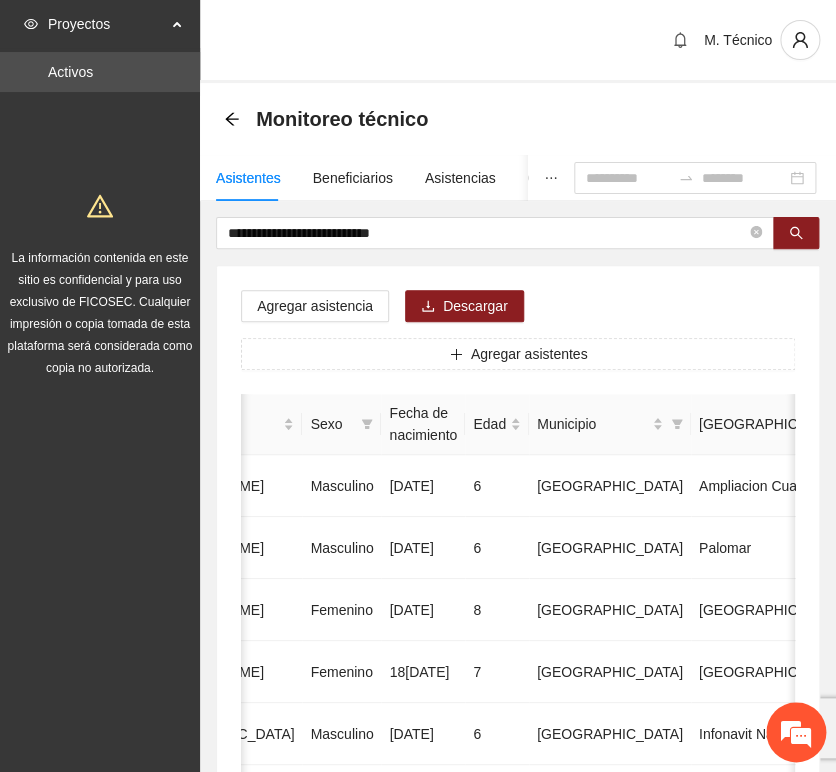 click on "**********" at bounding box center [518, 996] 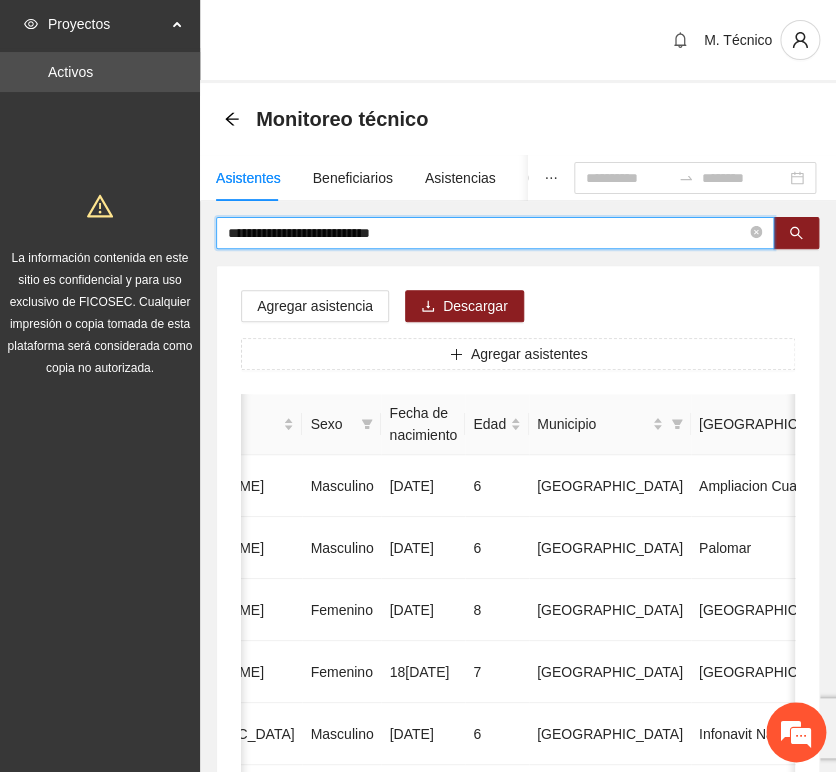 drag, startPoint x: 323, startPoint y: 213, endPoint x: -76, endPoint y: 212, distance: 399.00125 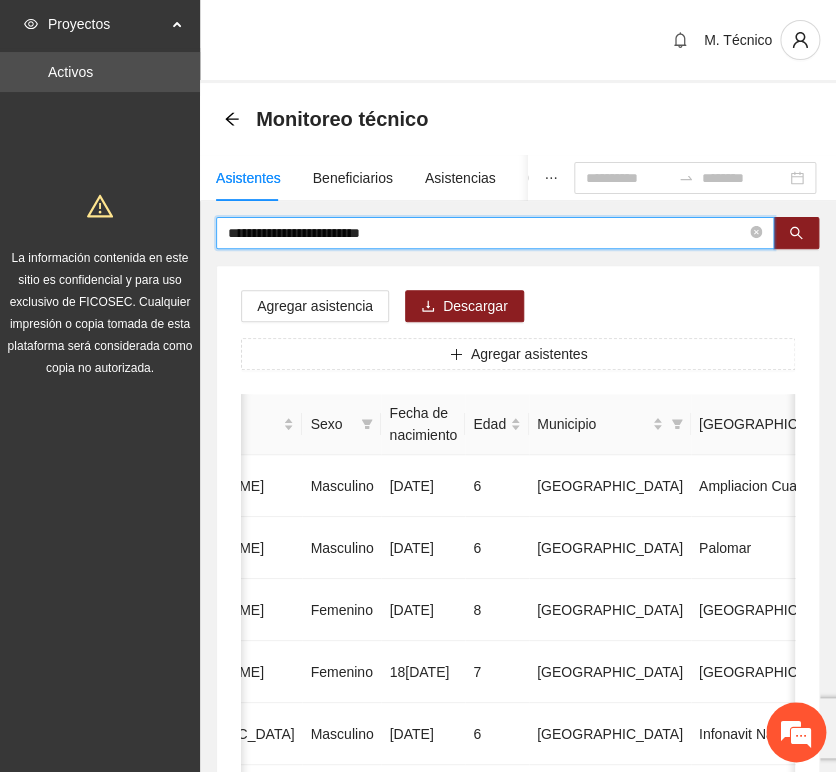 type on "**********" 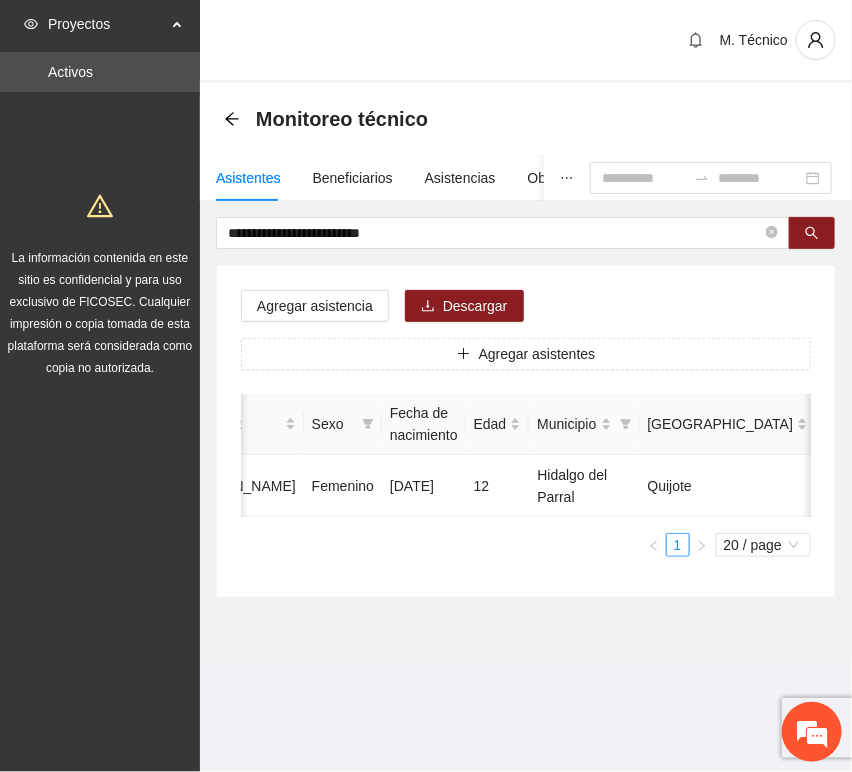 scroll, scrollTop: 0, scrollLeft: 450, axis: horizontal 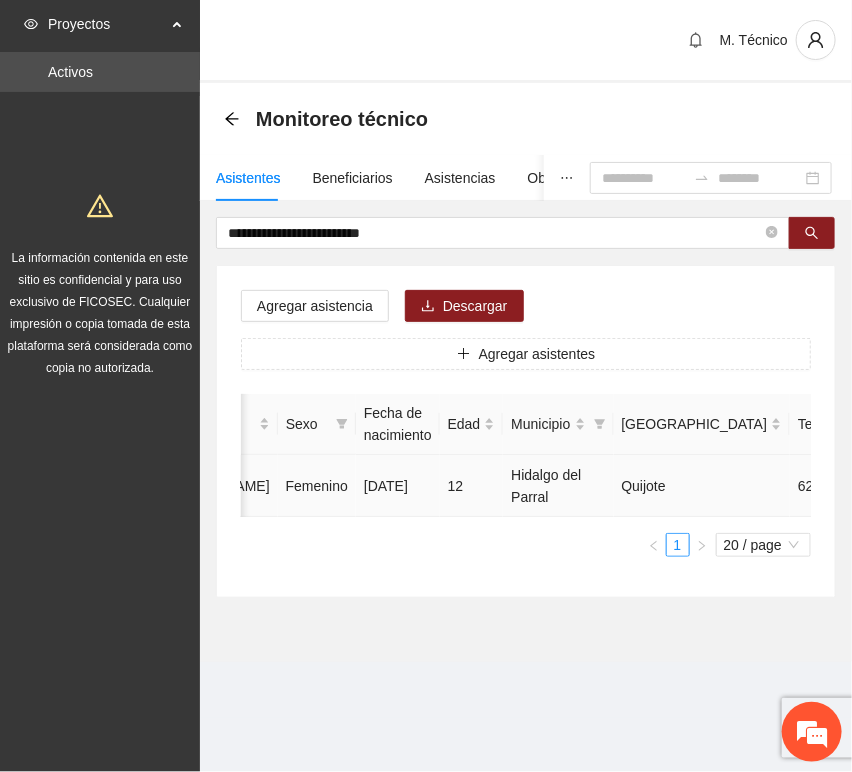 click at bounding box center (981, 486) 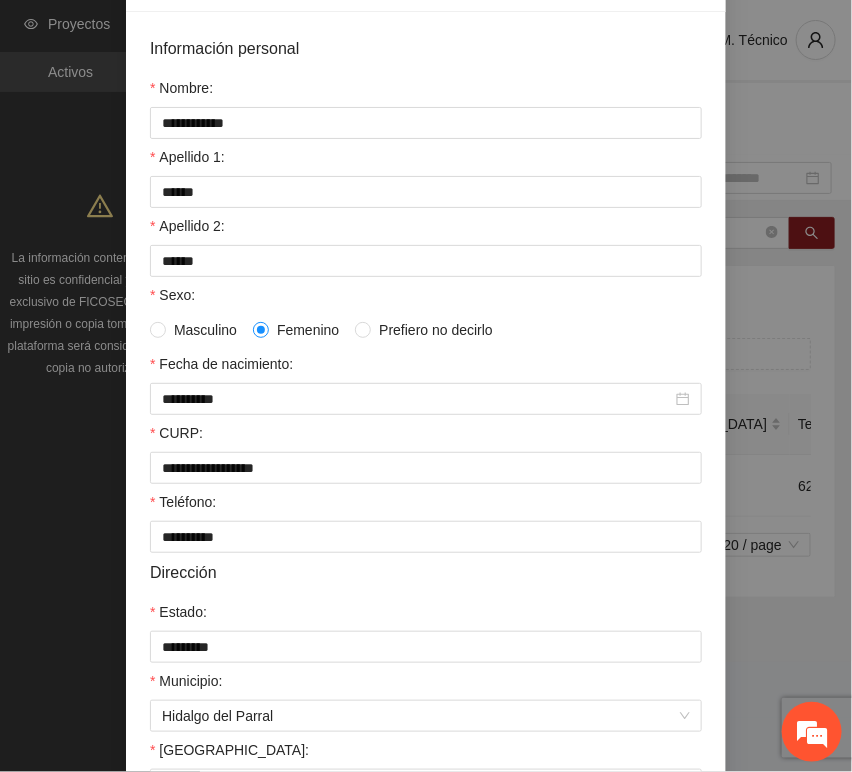 scroll, scrollTop: 394, scrollLeft: 0, axis: vertical 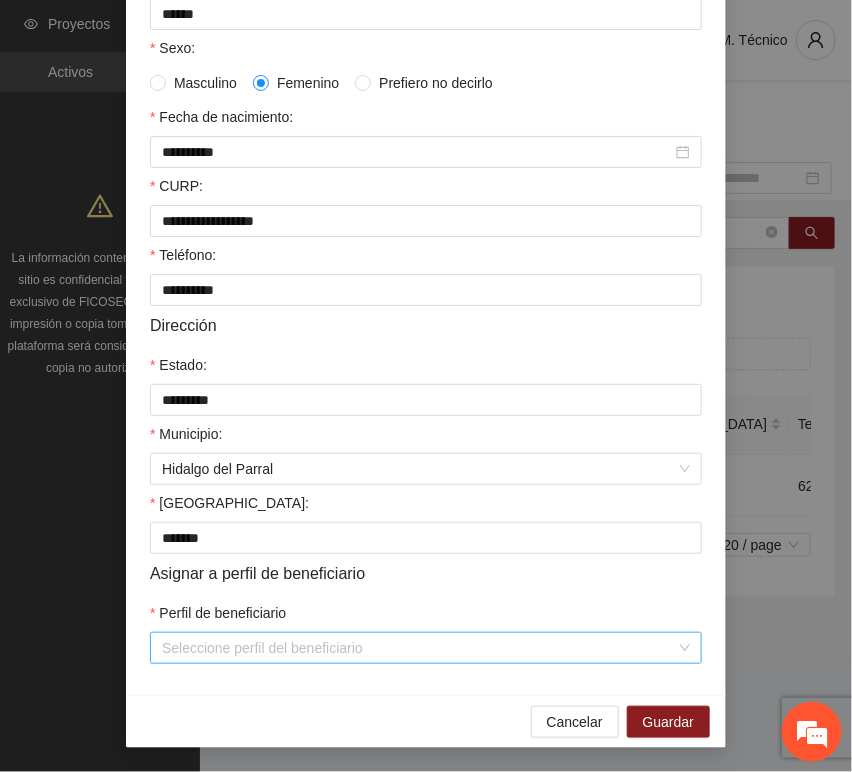 click on "Perfil de beneficiario" at bounding box center (419, 648) 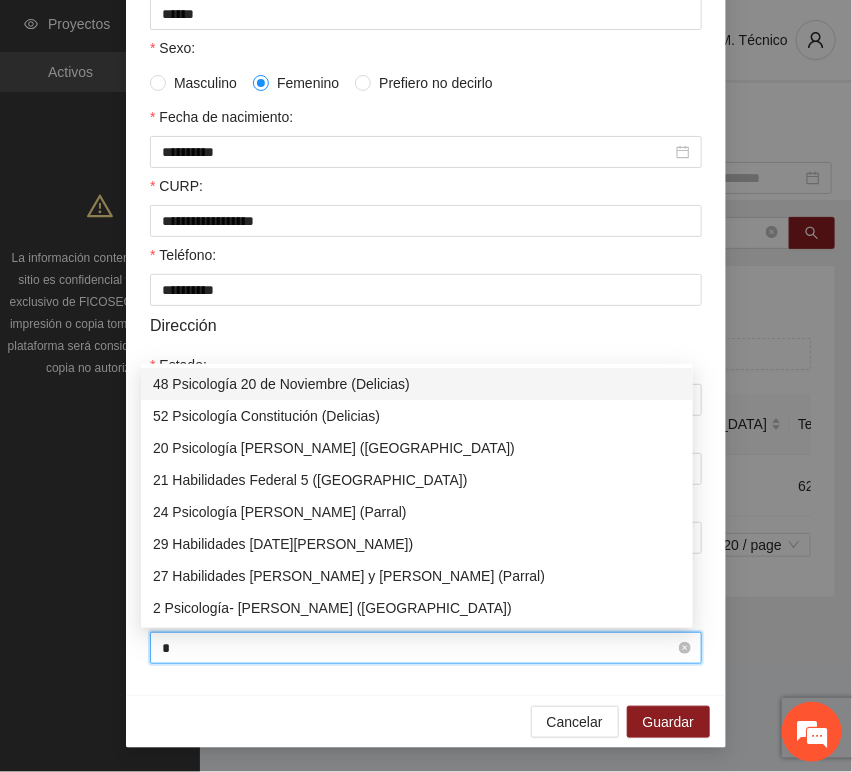type on "**" 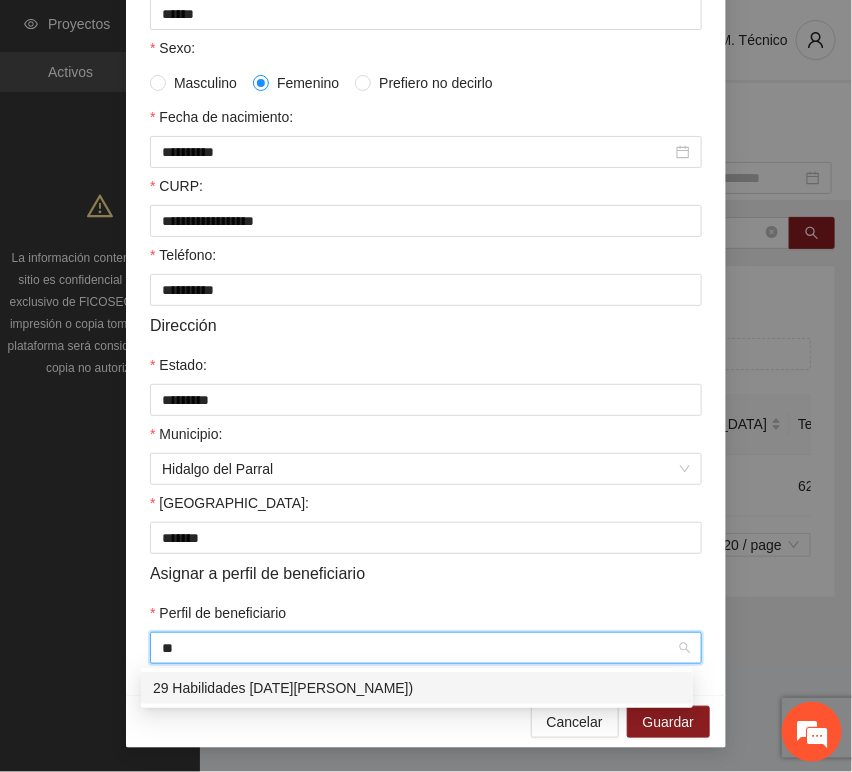 click on "29 Habilidades [DATE][PERSON_NAME])" at bounding box center [417, 688] 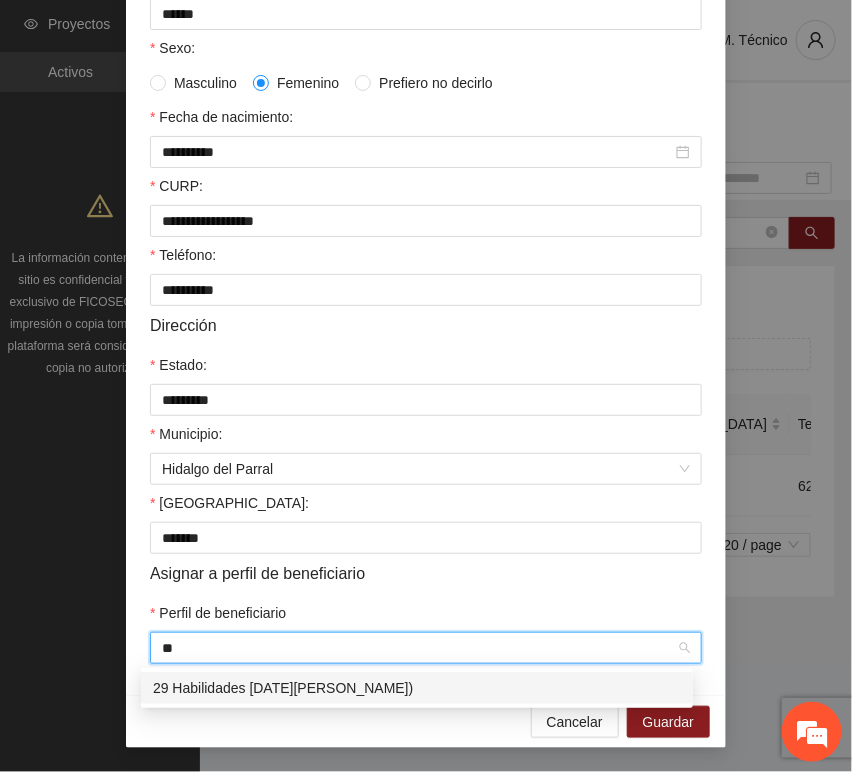type 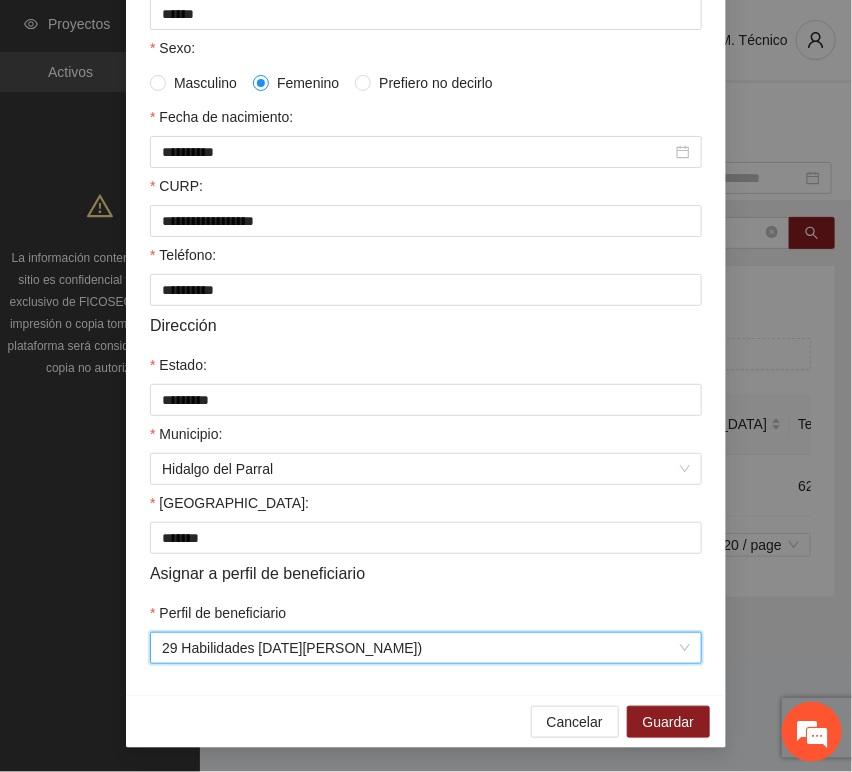 click on "**********" at bounding box center [426, 226] 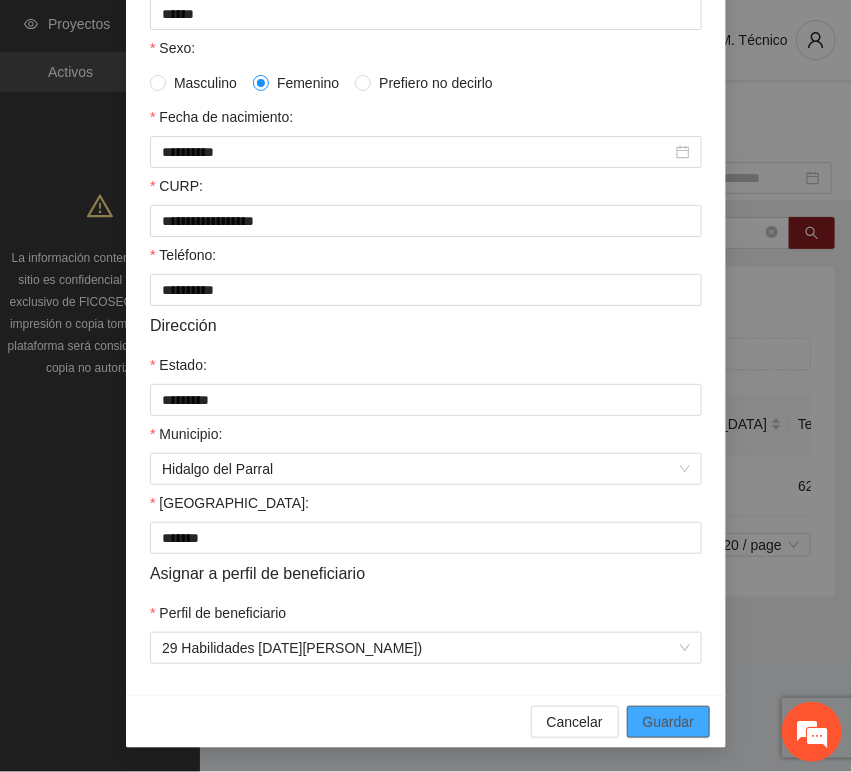 click on "Guardar" at bounding box center [668, 722] 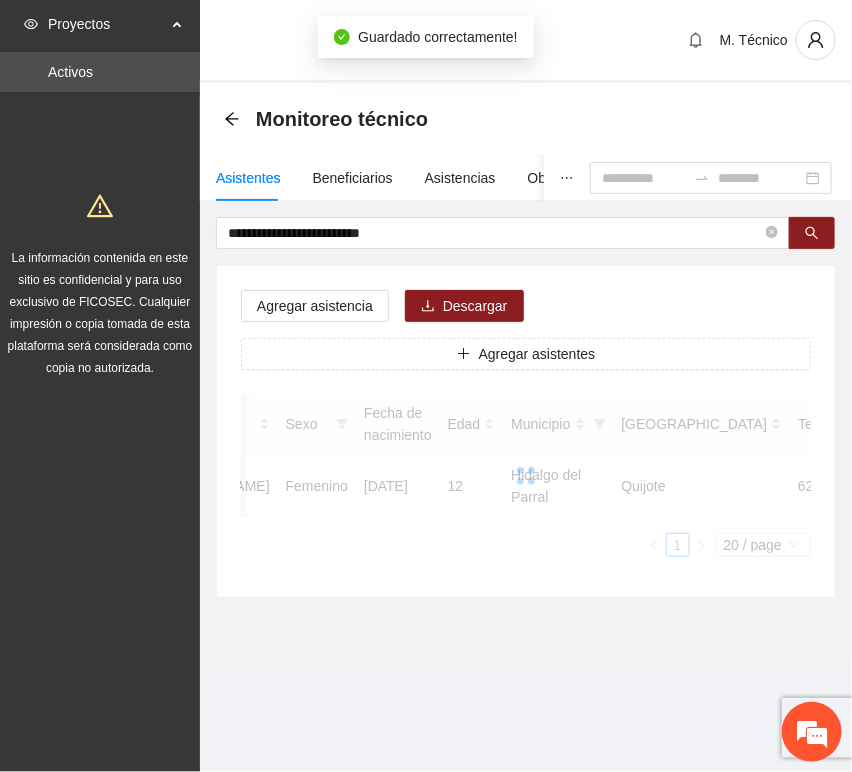 scroll, scrollTop: 294, scrollLeft: 0, axis: vertical 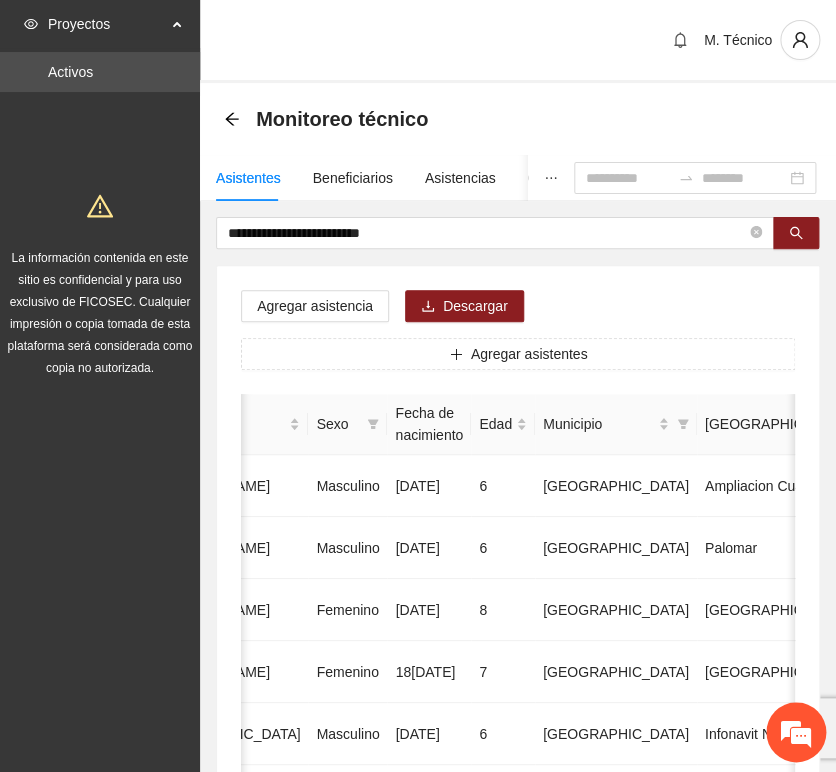 drag, startPoint x: 413, startPoint y: 256, endPoint x: 424, endPoint y: 233, distance: 25.495098 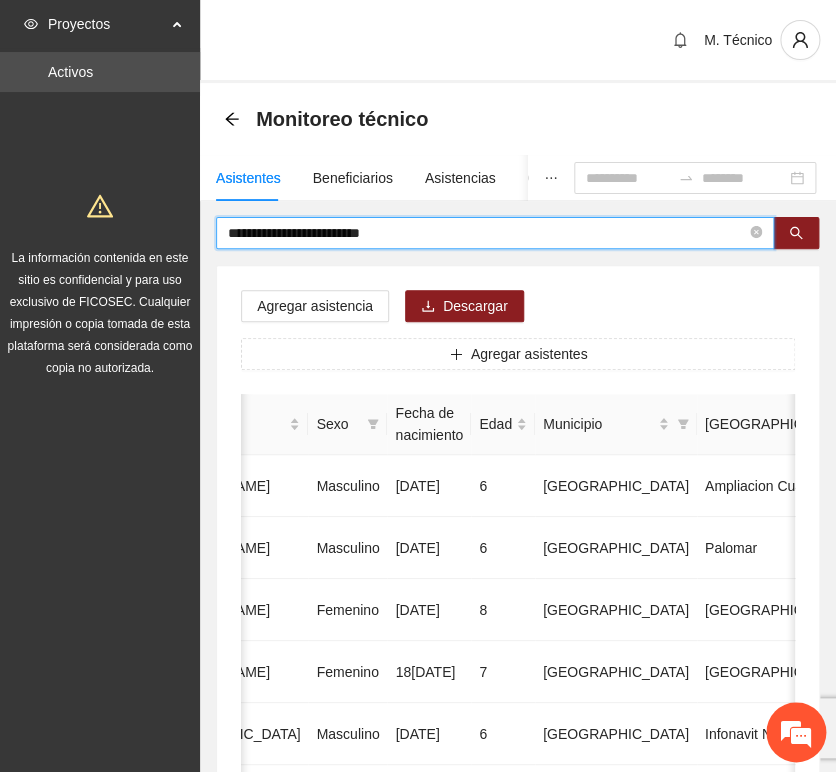 drag, startPoint x: 424, startPoint y: 233, endPoint x: -24, endPoint y: 213, distance: 448.4462 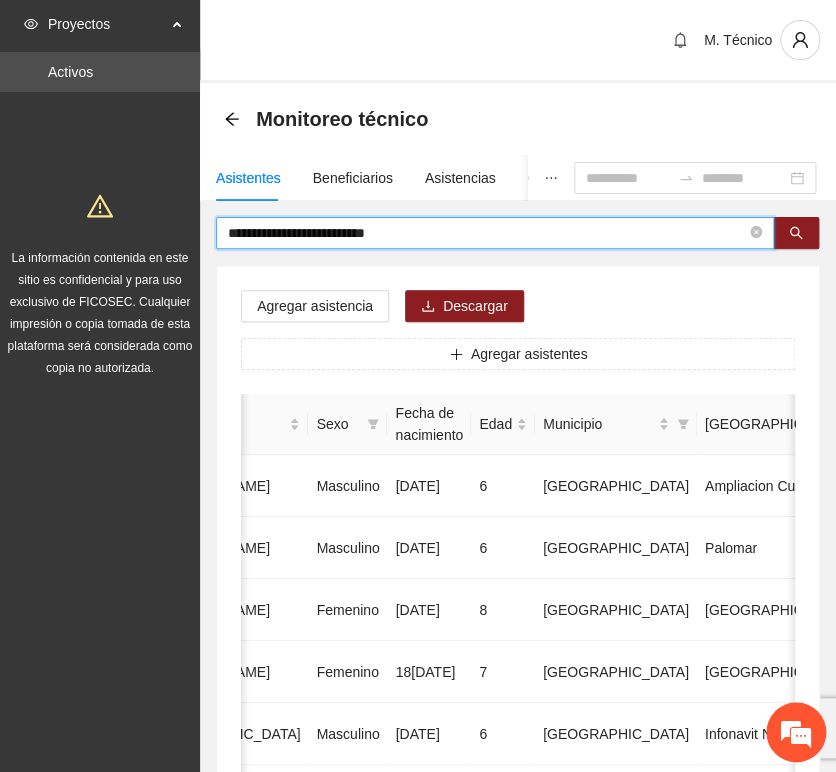 type on "**********" 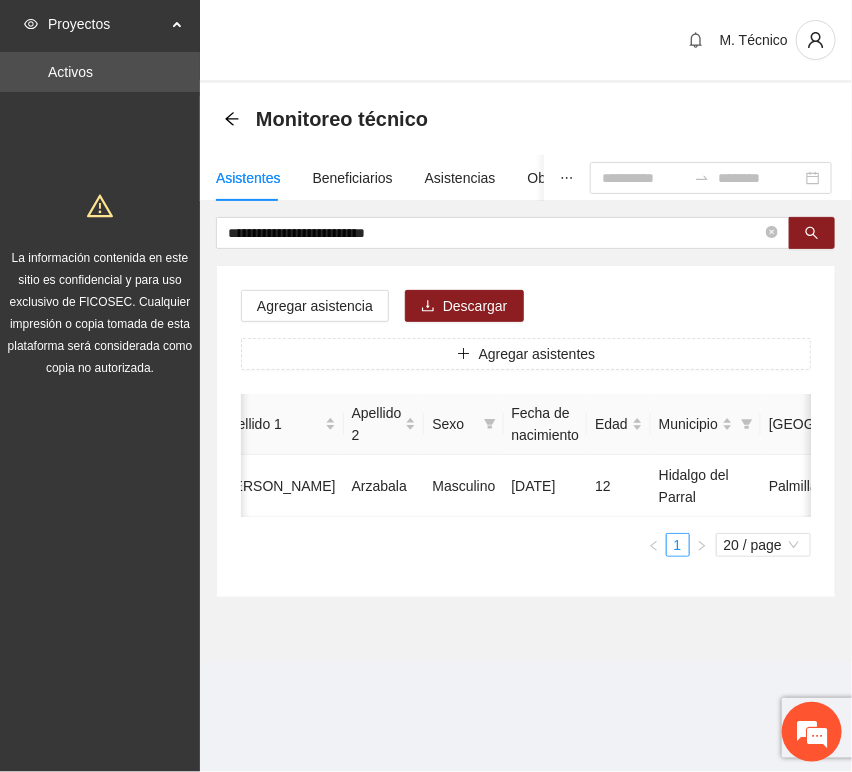 scroll, scrollTop: 0, scrollLeft: 452, axis: horizontal 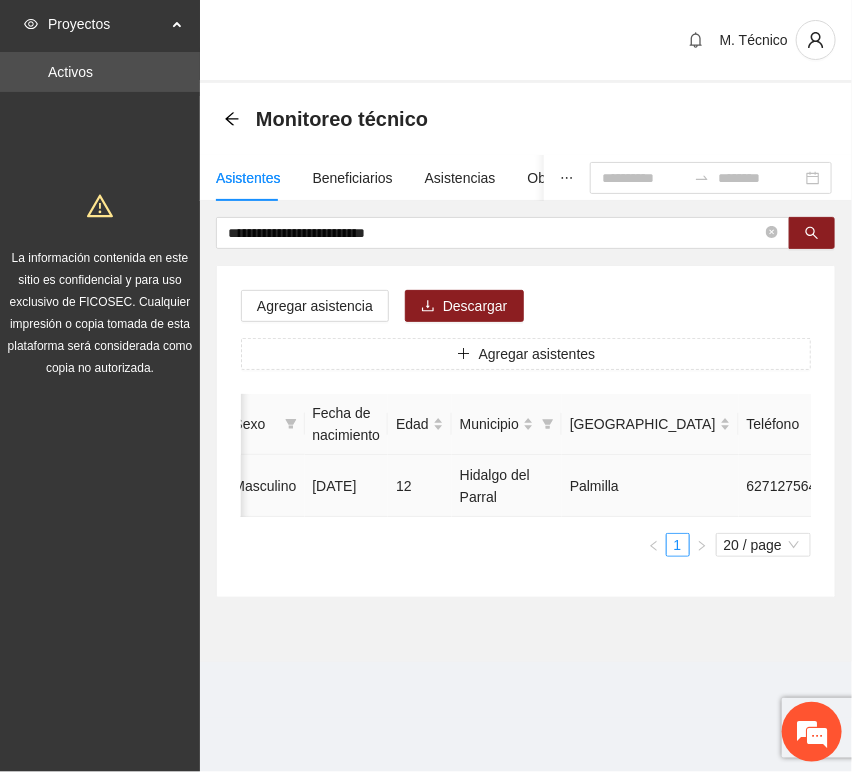 click 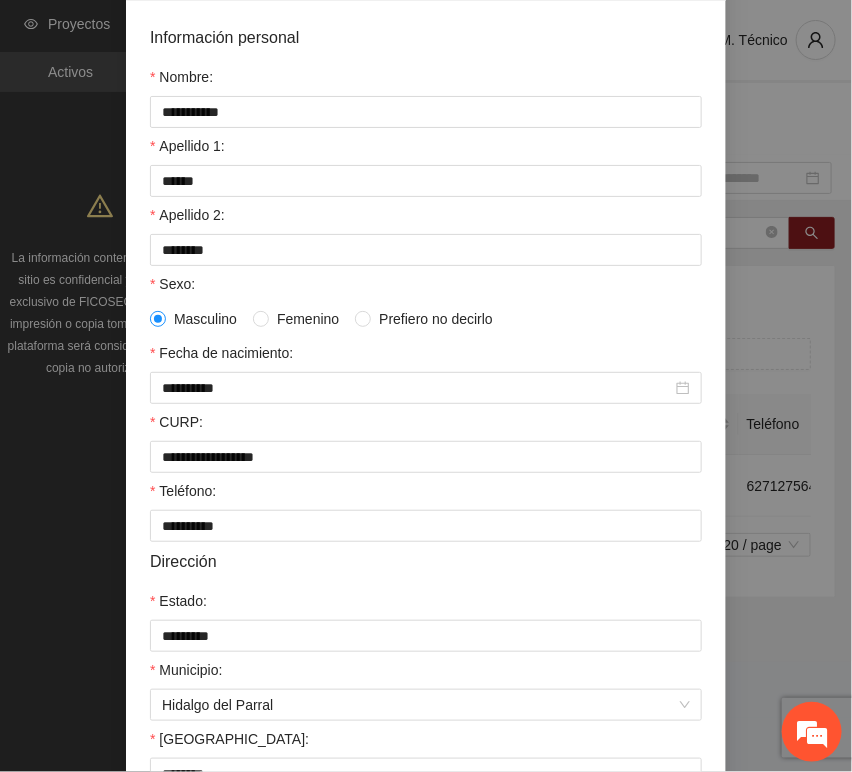 scroll, scrollTop: 394, scrollLeft: 0, axis: vertical 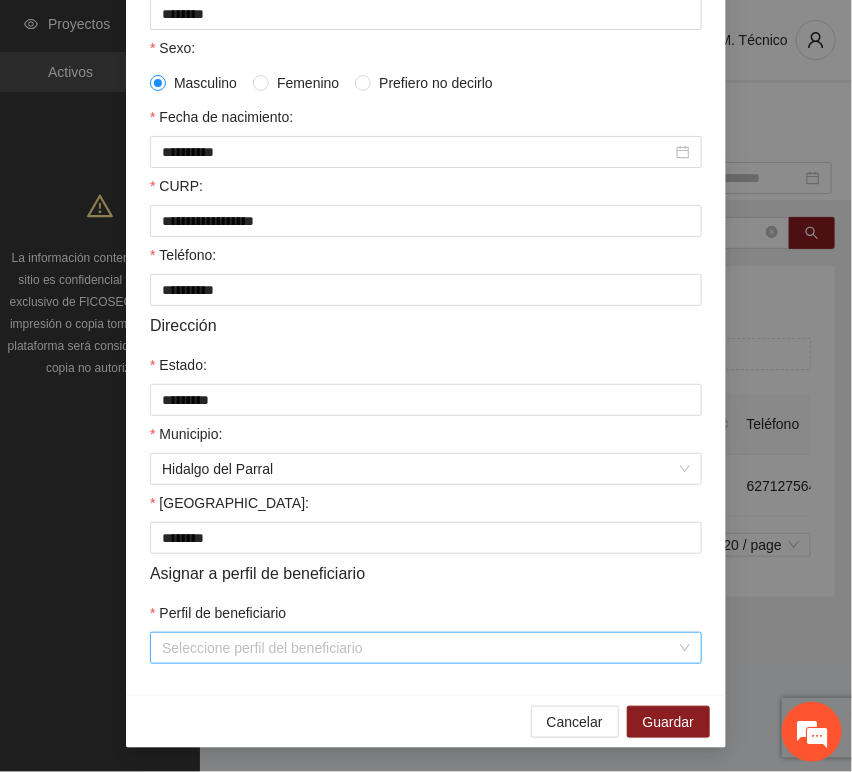 click on "Perfil de beneficiario" at bounding box center [419, 648] 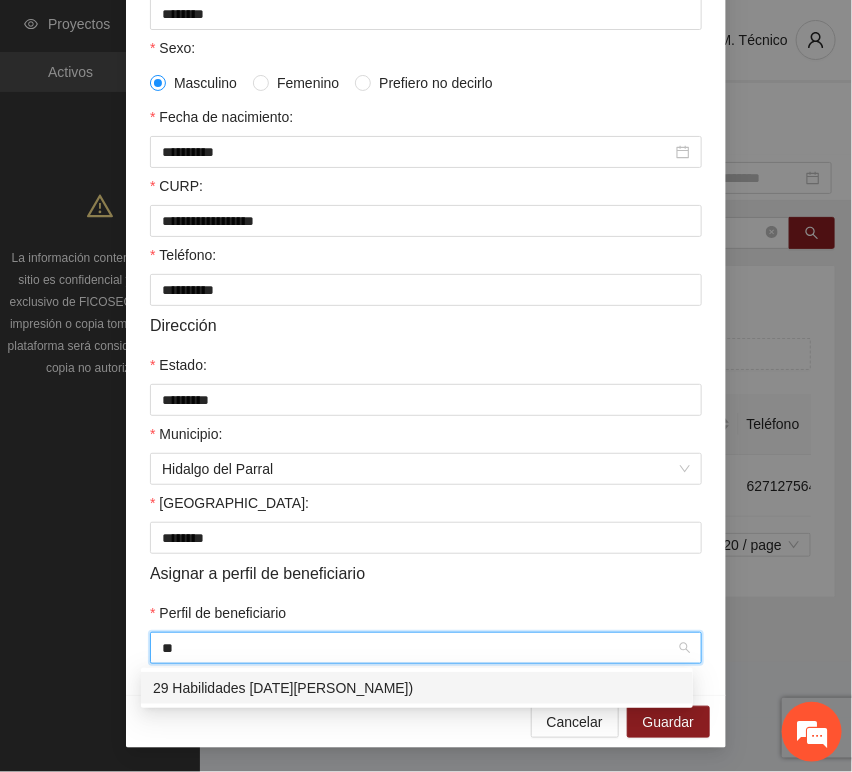 type on "**" 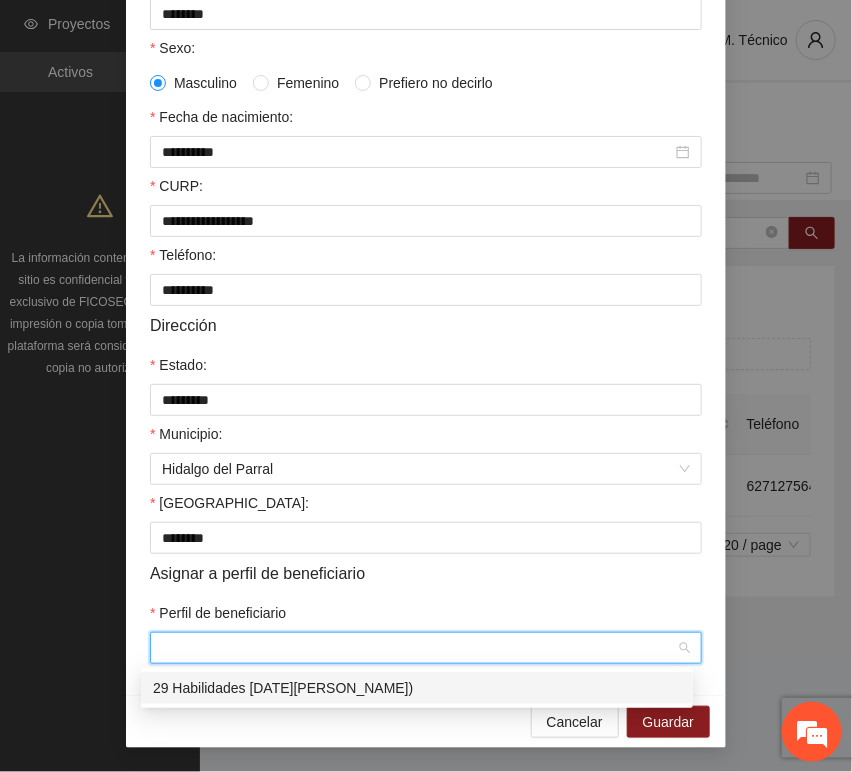 click on "**********" at bounding box center (426, 386) 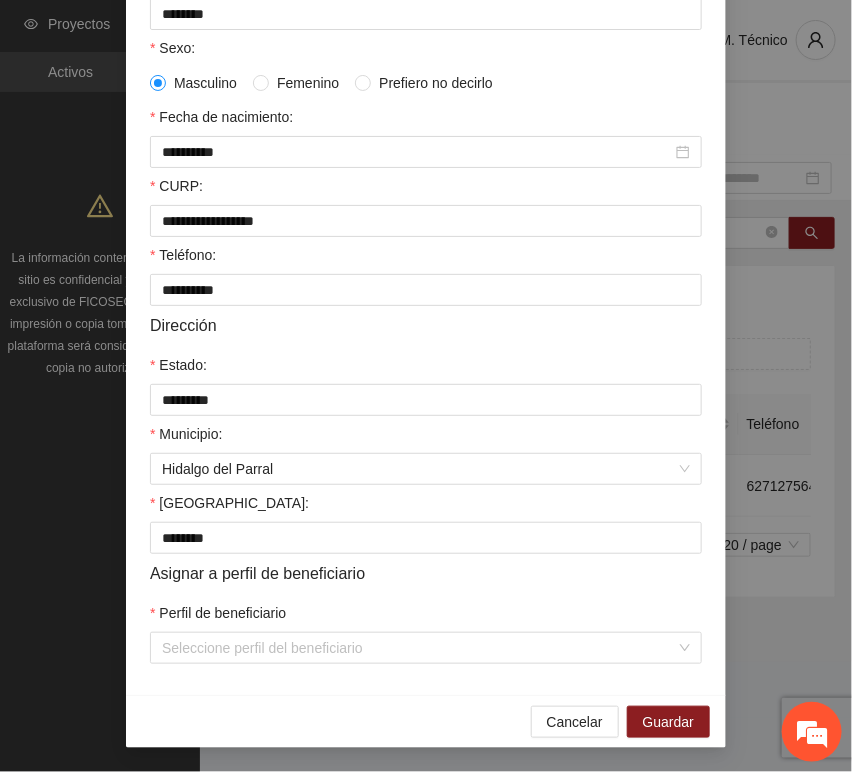 click on "**********" at bounding box center [426, 230] 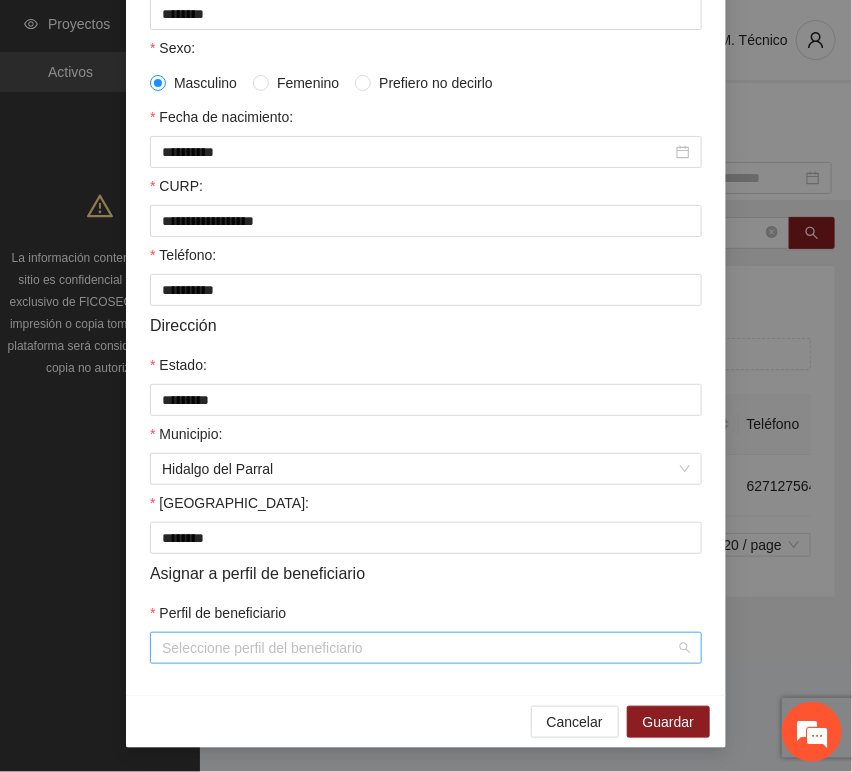 click on "Perfil de beneficiario" at bounding box center [419, 648] 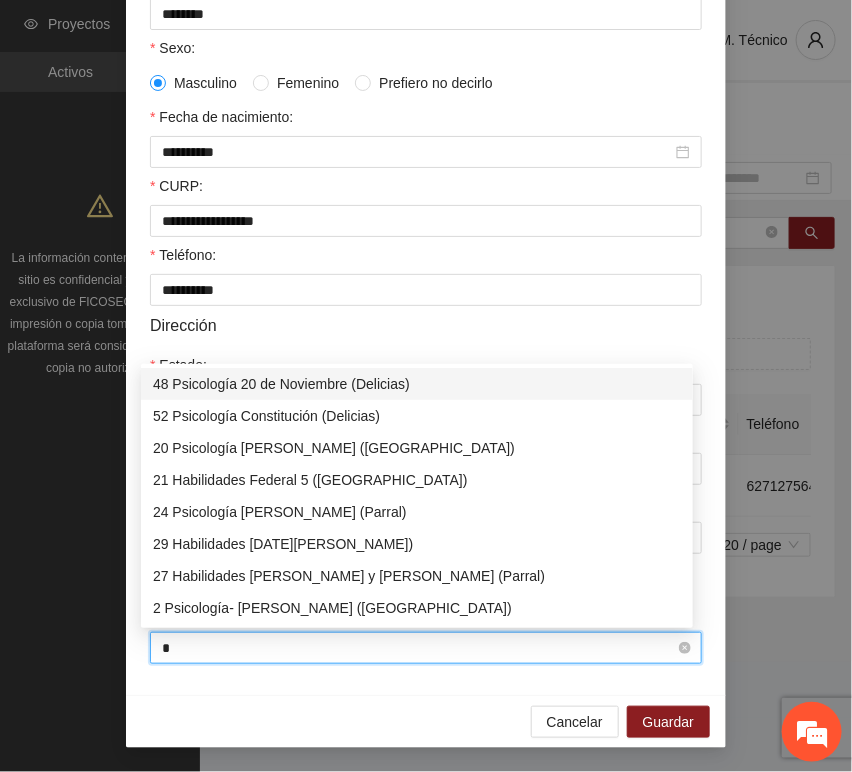 type on "**" 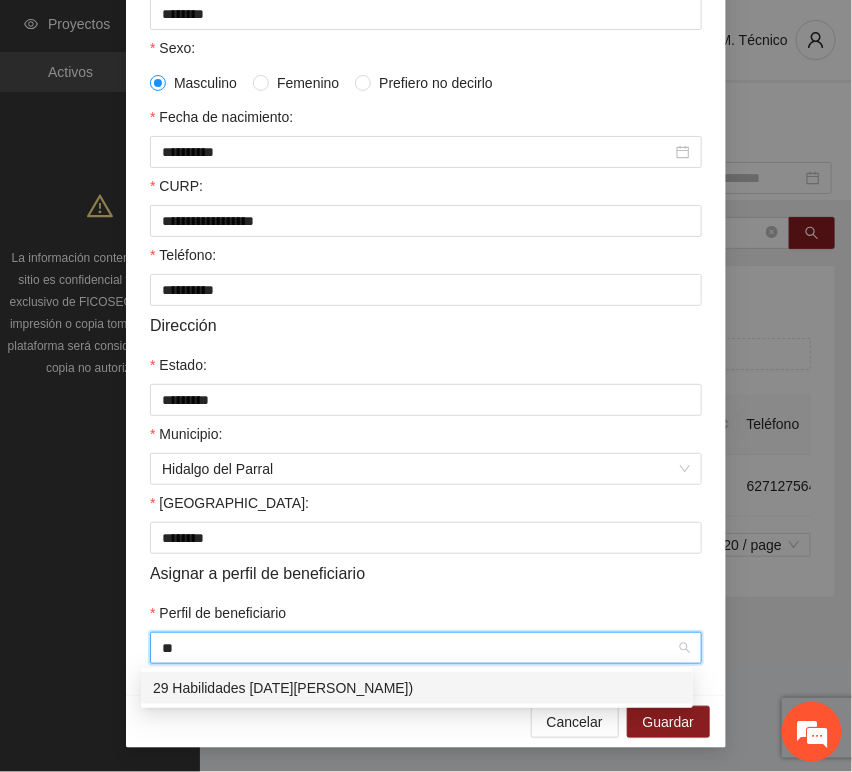 click on "29 Habilidades [DATE][PERSON_NAME])" at bounding box center [417, 688] 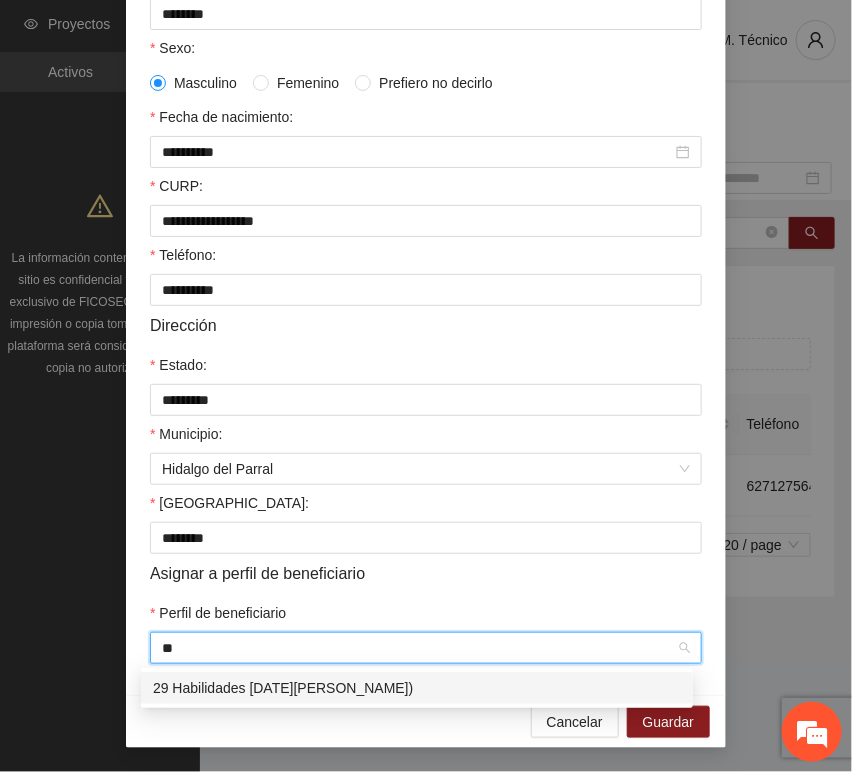 type 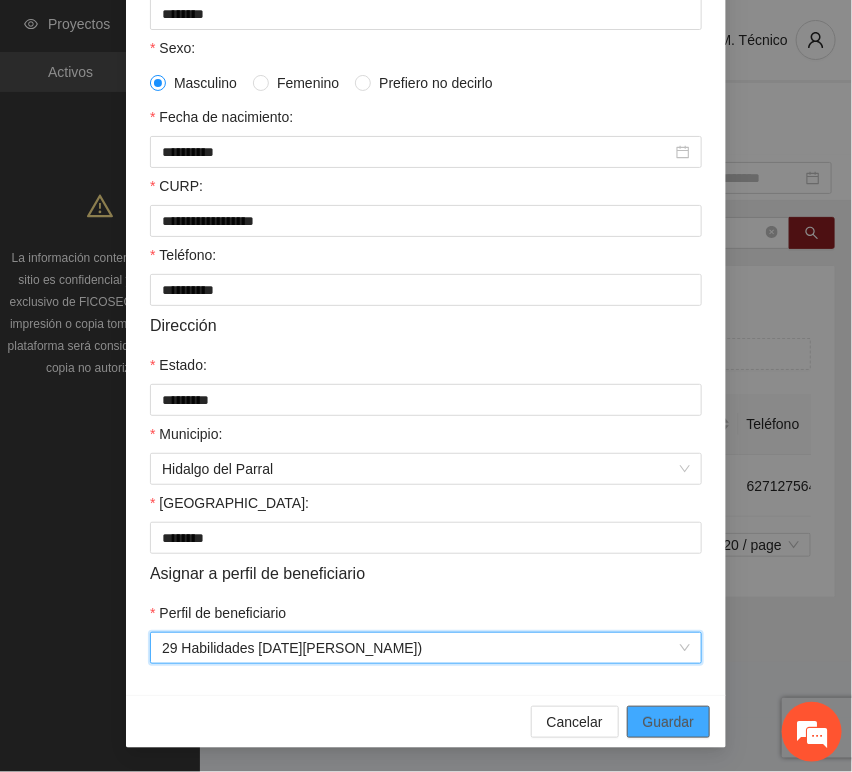 click on "Guardar" at bounding box center (668, 722) 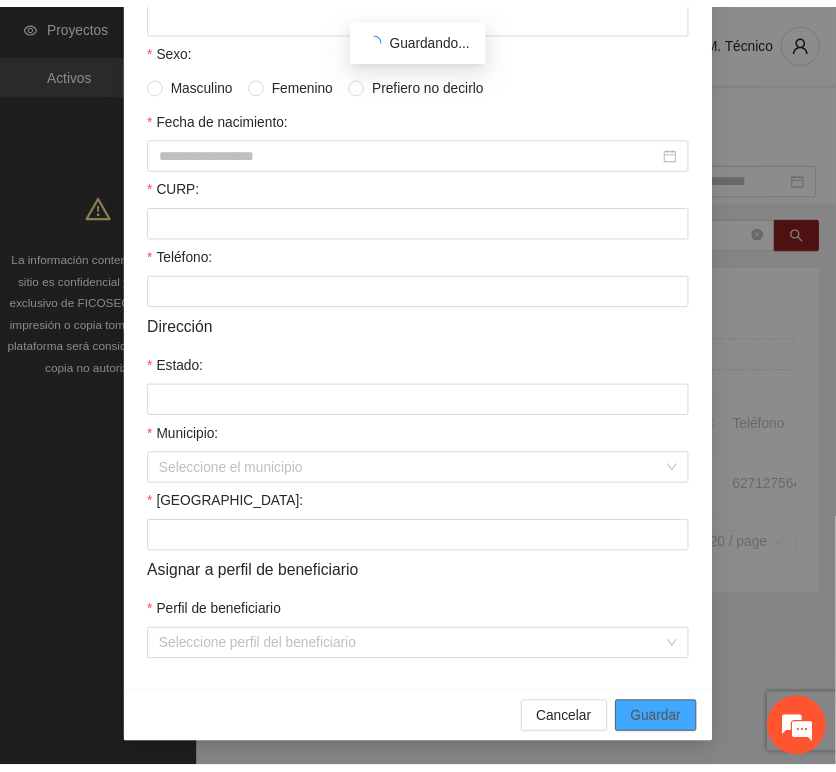scroll, scrollTop: 294, scrollLeft: 0, axis: vertical 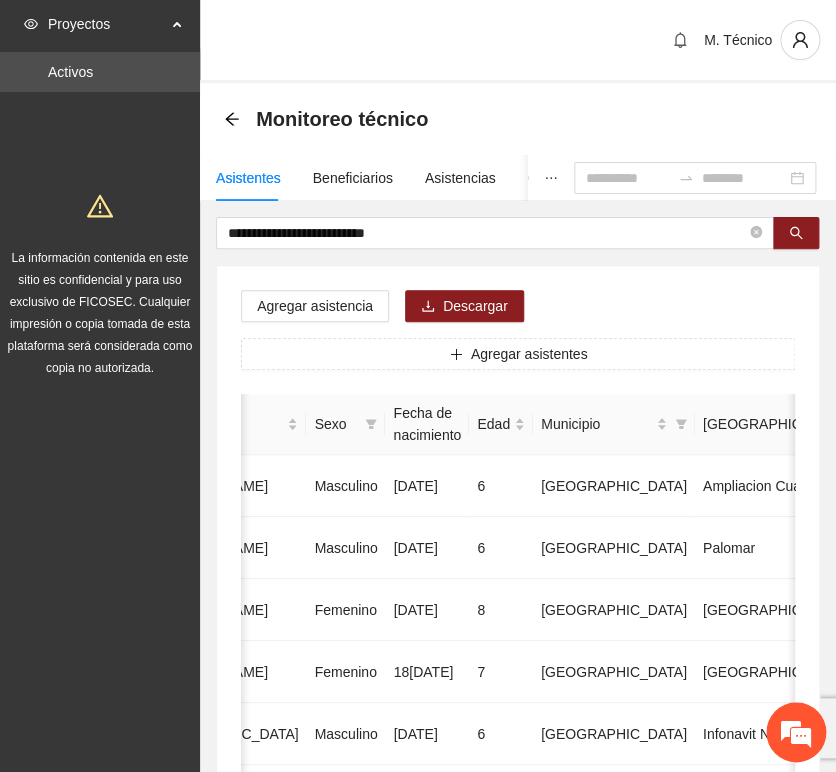 click on "**********" at bounding box center [518, 996] 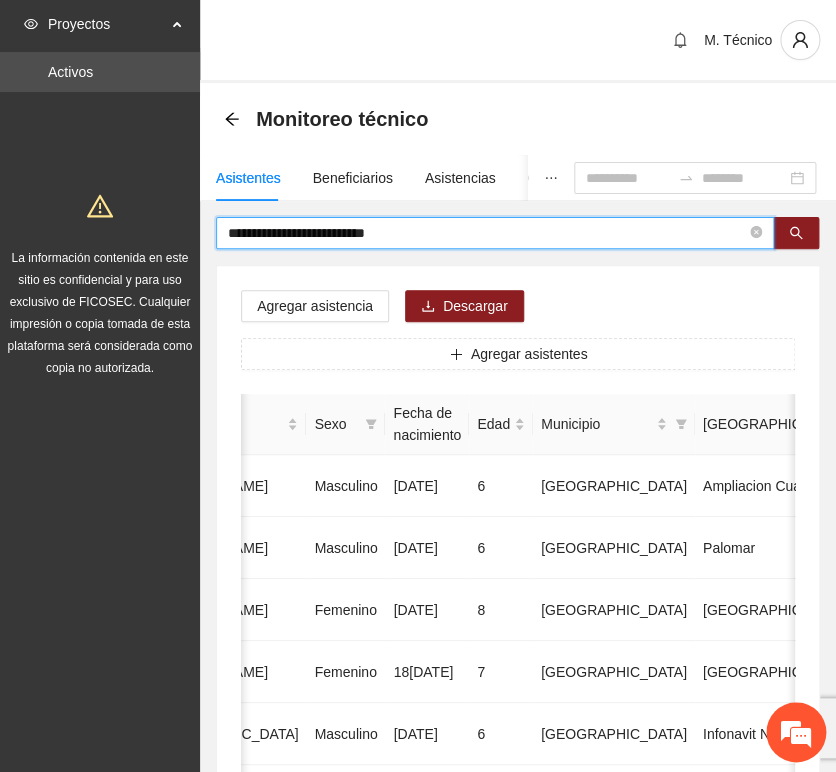 drag, startPoint x: 254, startPoint y: 217, endPoint x: -120, endPoint y: 215, distance: 374.00534 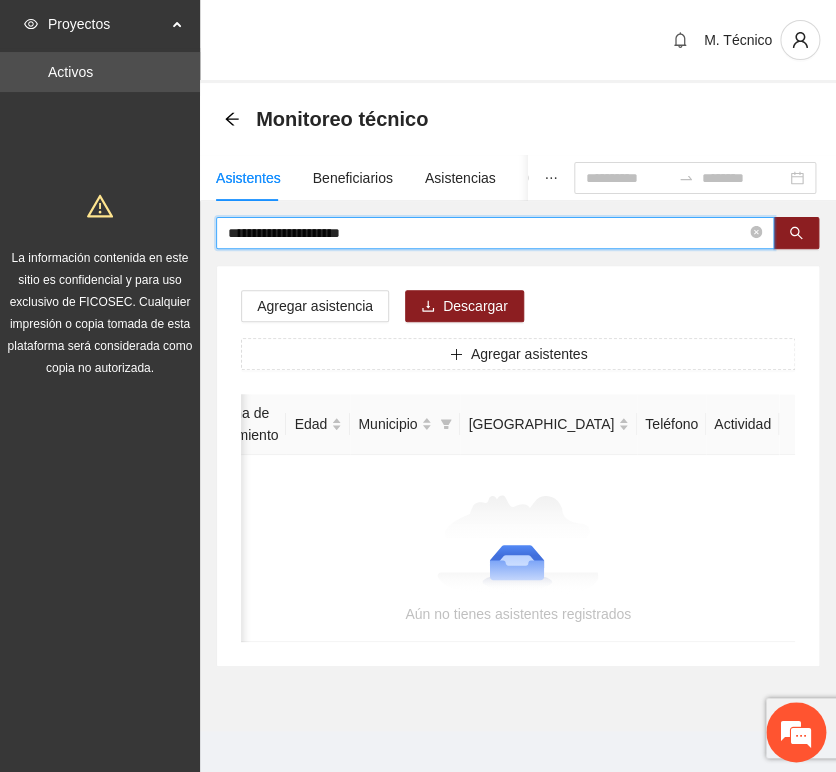 scroll, scrollTop: 0, scrollLeft: 363, axis: horizontal 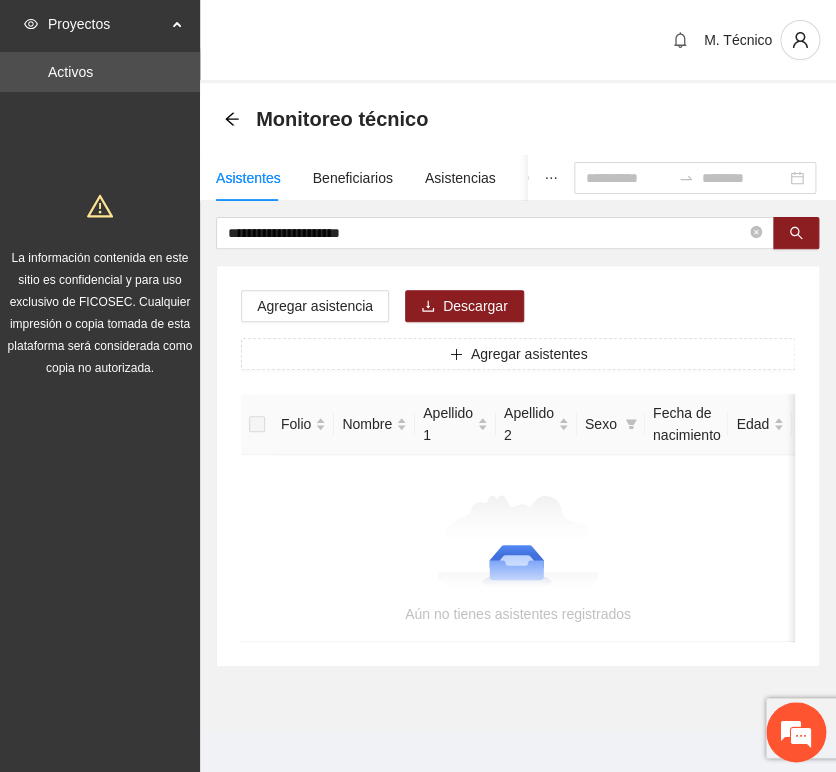 click on "**********" at bounding box center (418, 393) 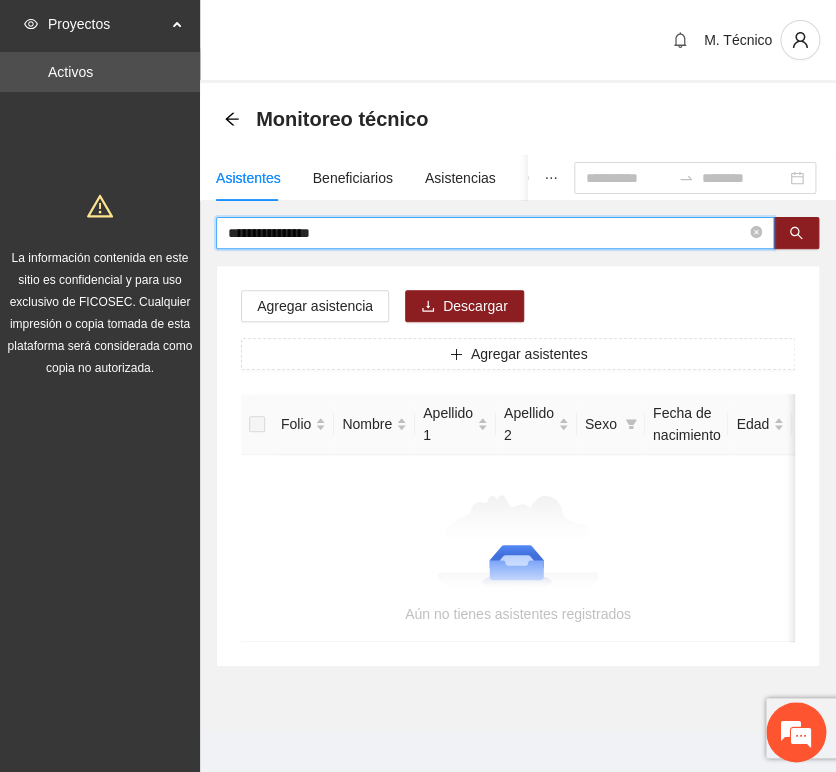 drag, startPoint x: 283, startPoint y: 230, endPoint x: 6, endPoint y: 219, distance: 277.21832 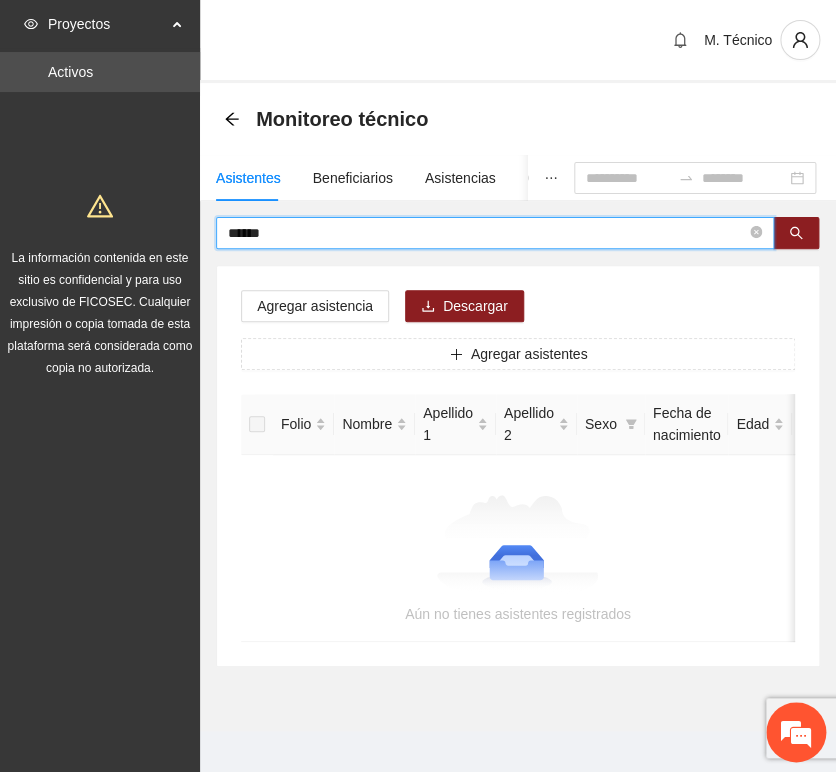 type on "******" 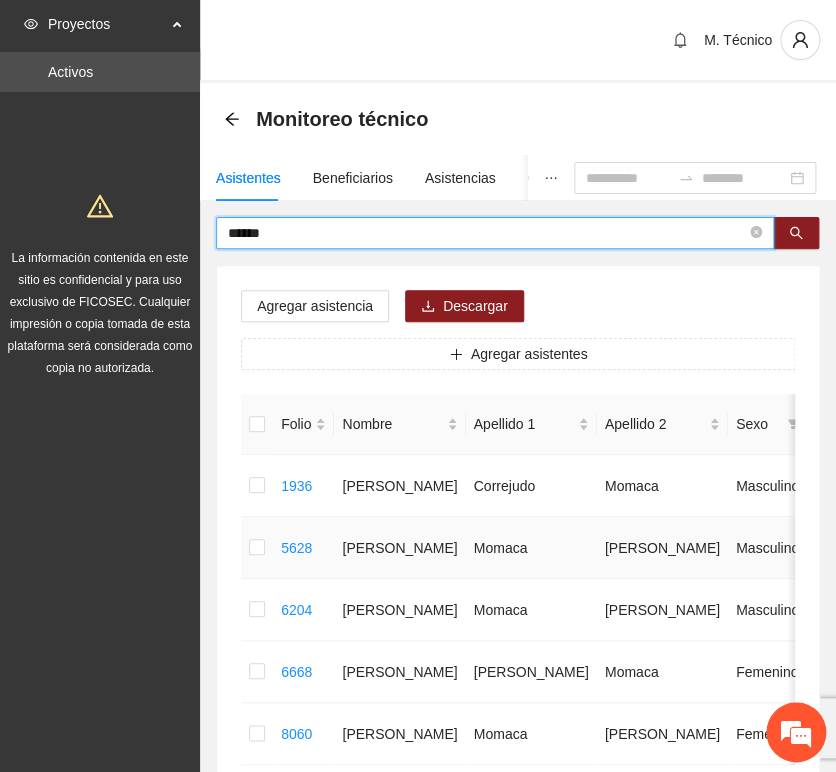 scroll, scrollTop: 111, scrollLeft: 0, axis: vertical 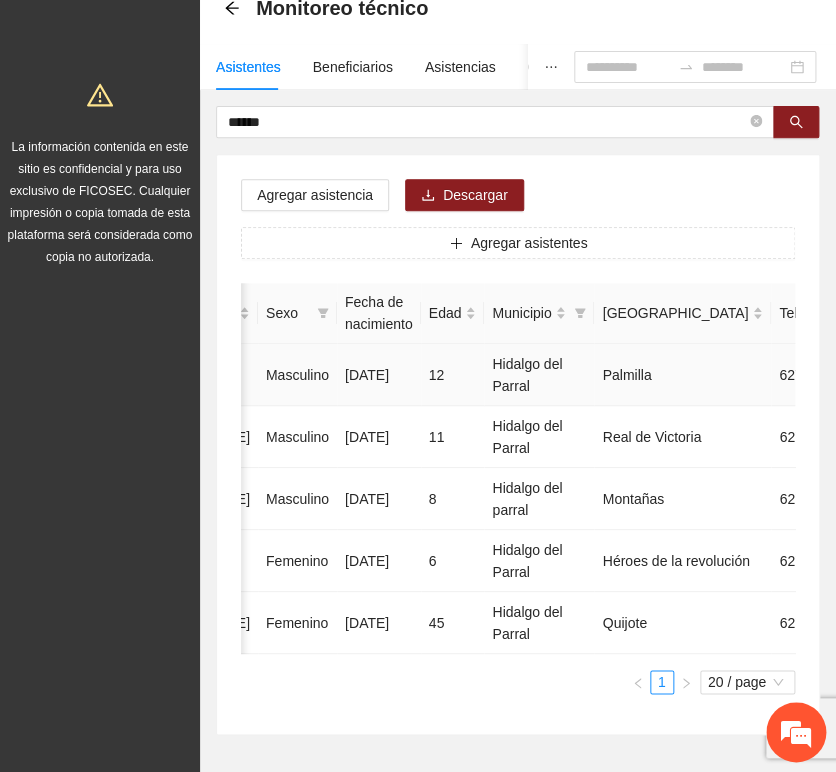 click 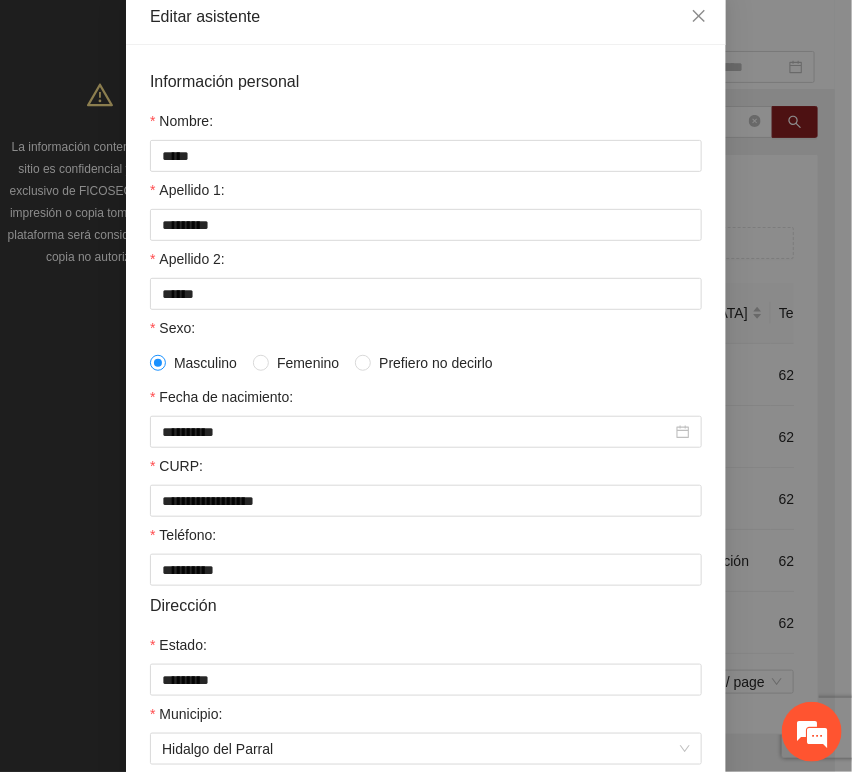 scroll, scrollTop: 394, scrollLeft: 0, axis: vertical 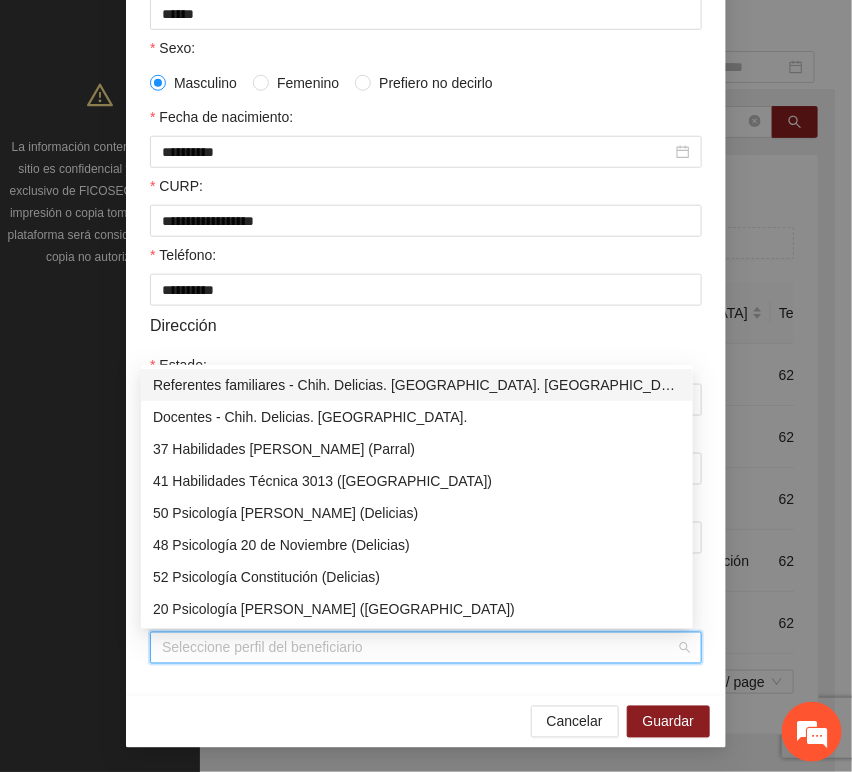 click on "Perfil de beneficiario" at bounding box center [419, 648] 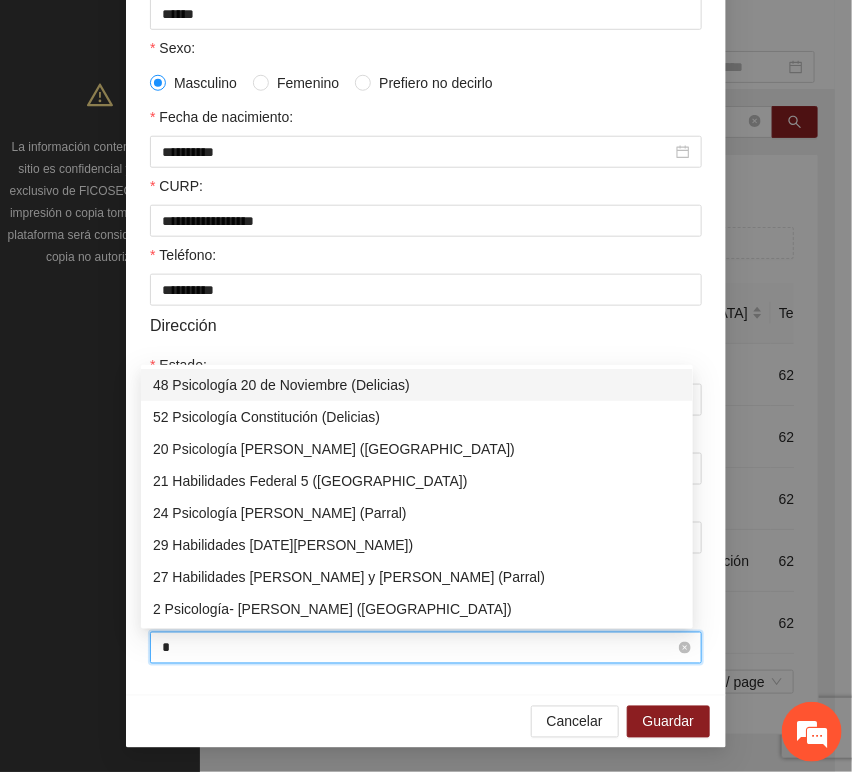type on "**" 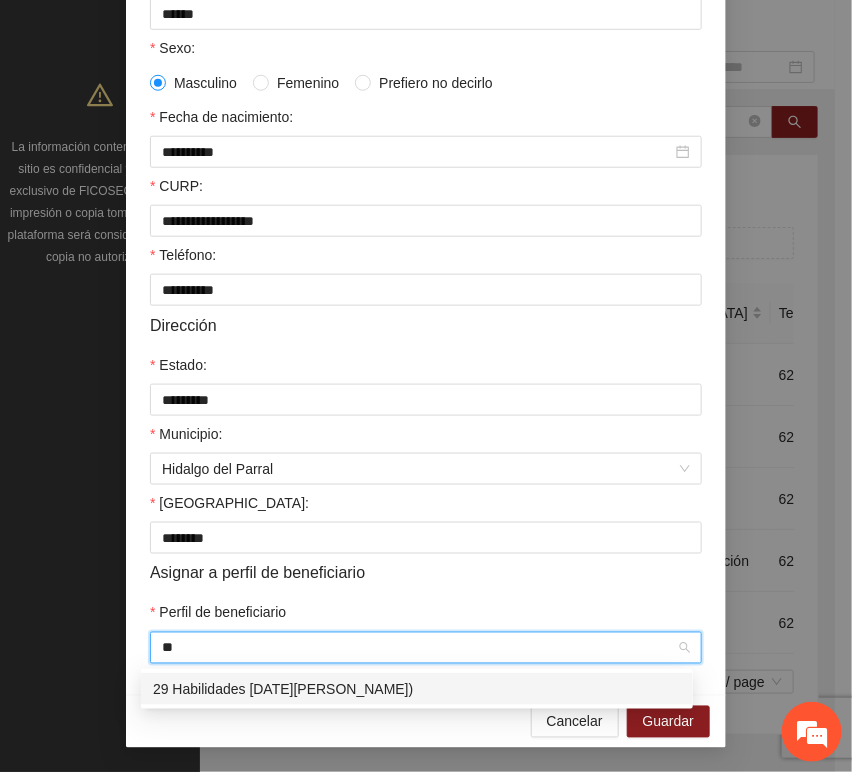 click on "29 Habilidades [DATE][PERSON_NAME])" at bounding box center [417, 689] 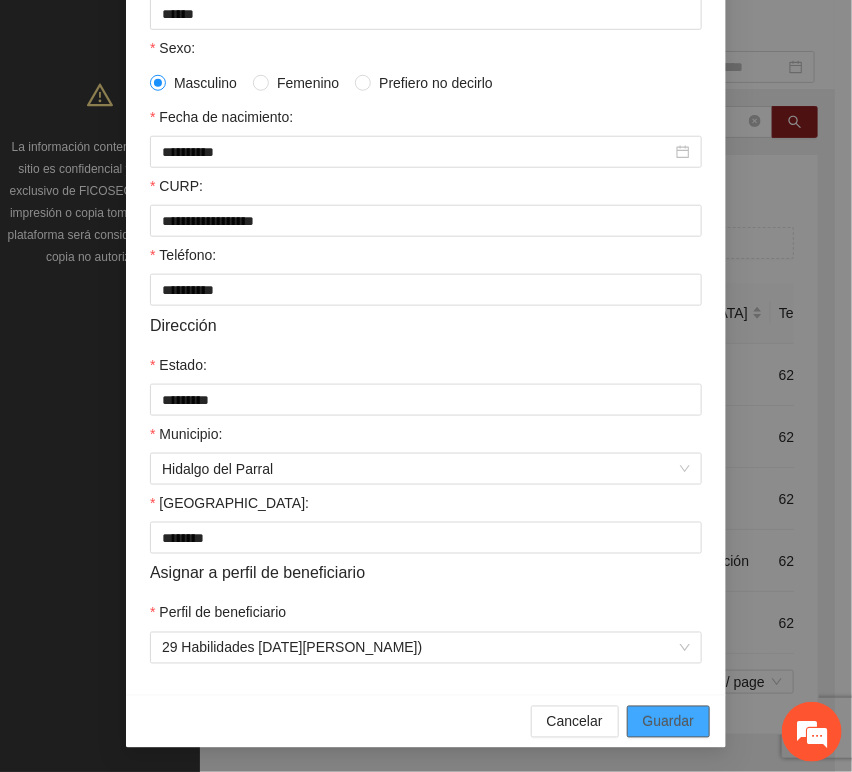 click on "Guardar" at bounding box center (668, 722) 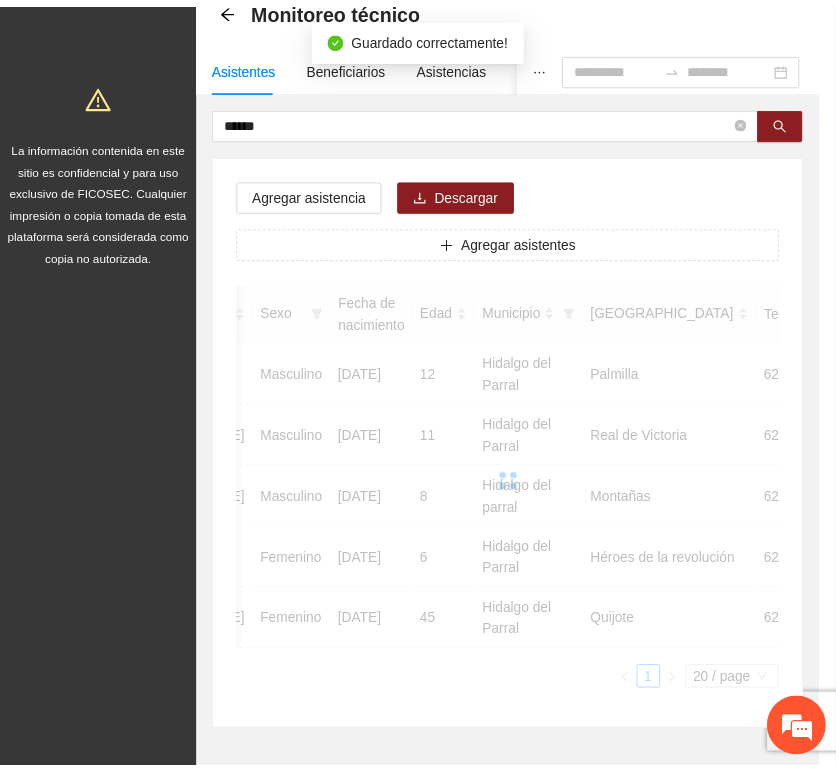 scroll, scrollTop: 294, scrollLeft: 0, axis: vertical 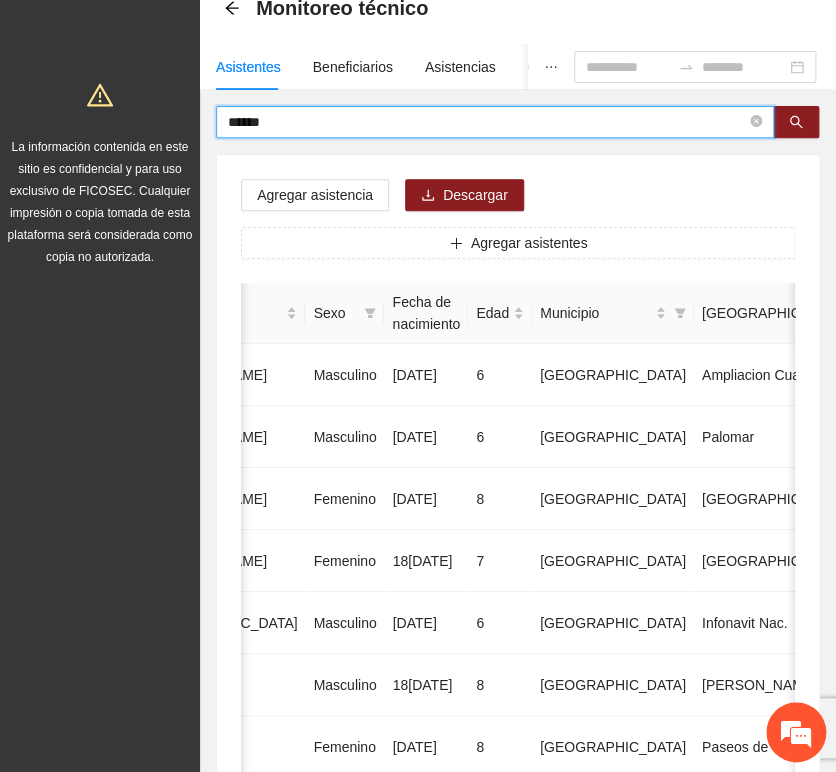drag, startPoint x: 321, startPoint y: 124, endPoint x: 88, endPoint y: 102, distance: 234.03632 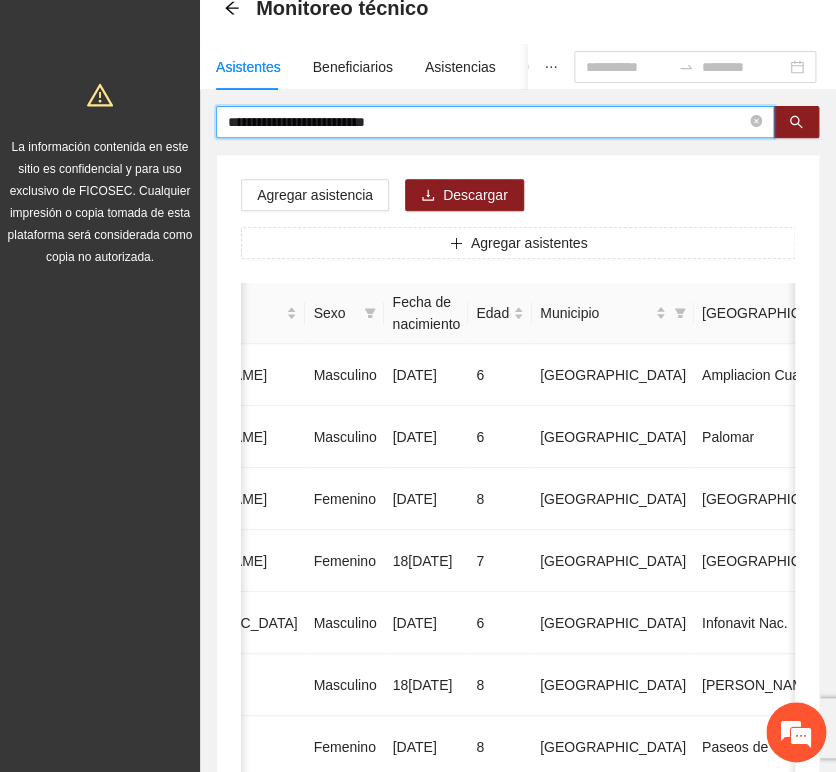 type on "**********" 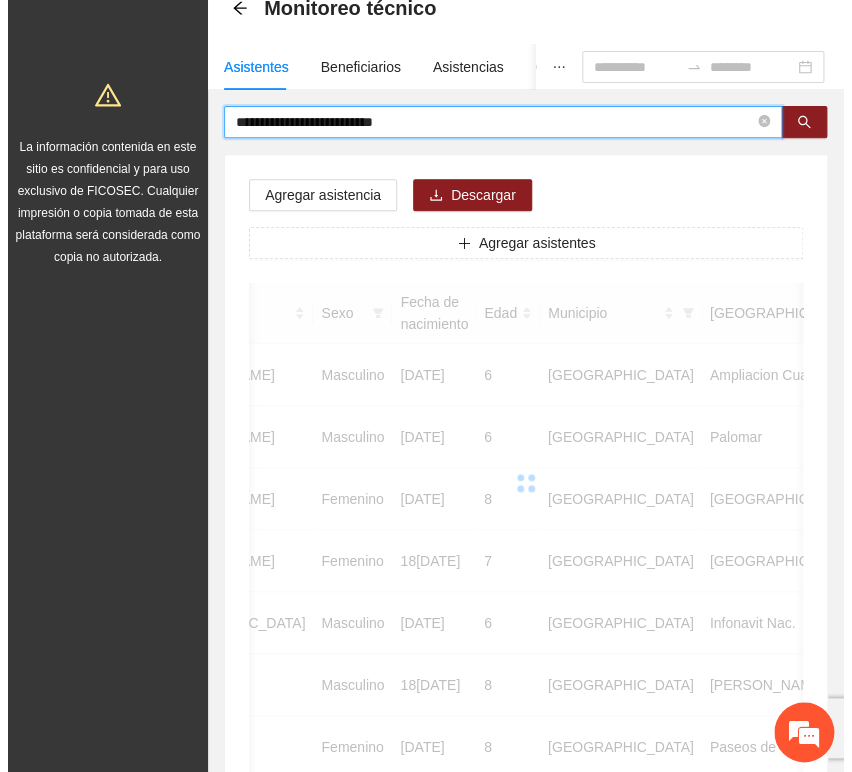 scroll, scrollTop: 0, scrollLeft: 0, axis: both 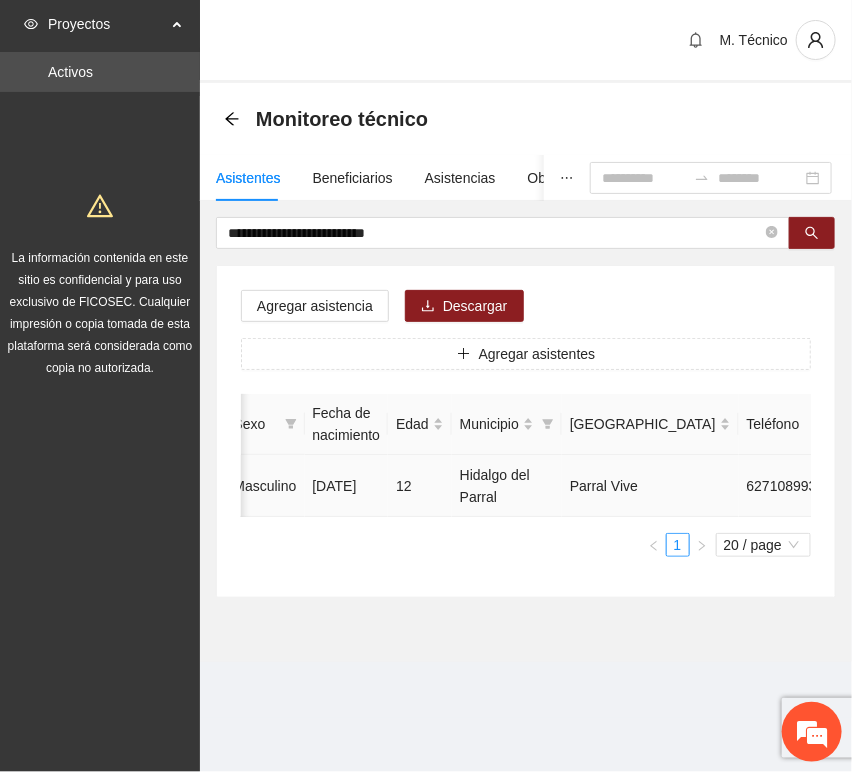 click 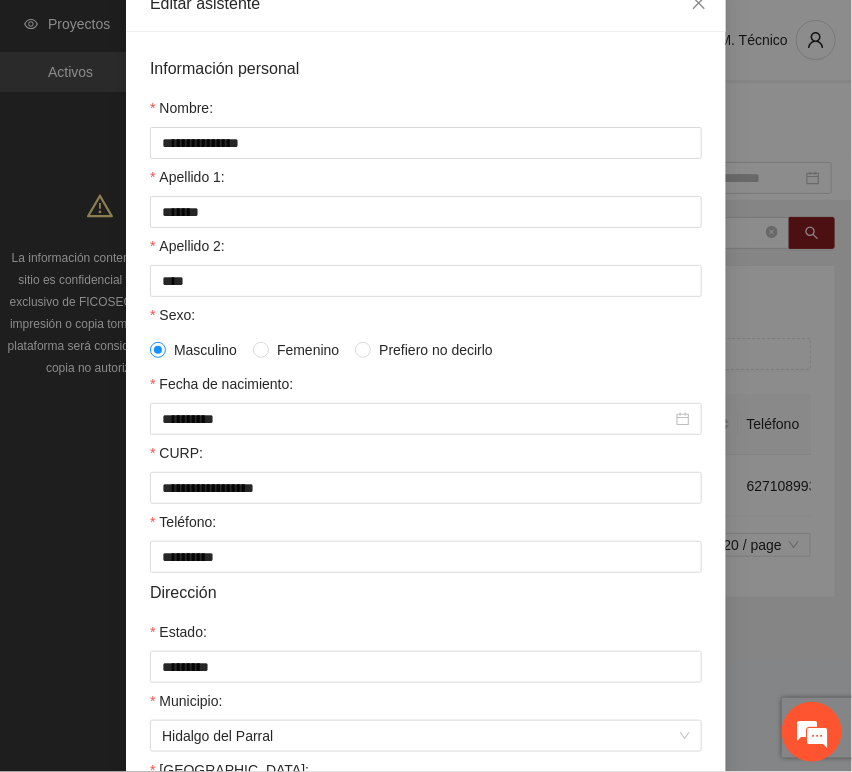 scroll, scrollTop: 394, scrollLeft: 0, axis: vertical 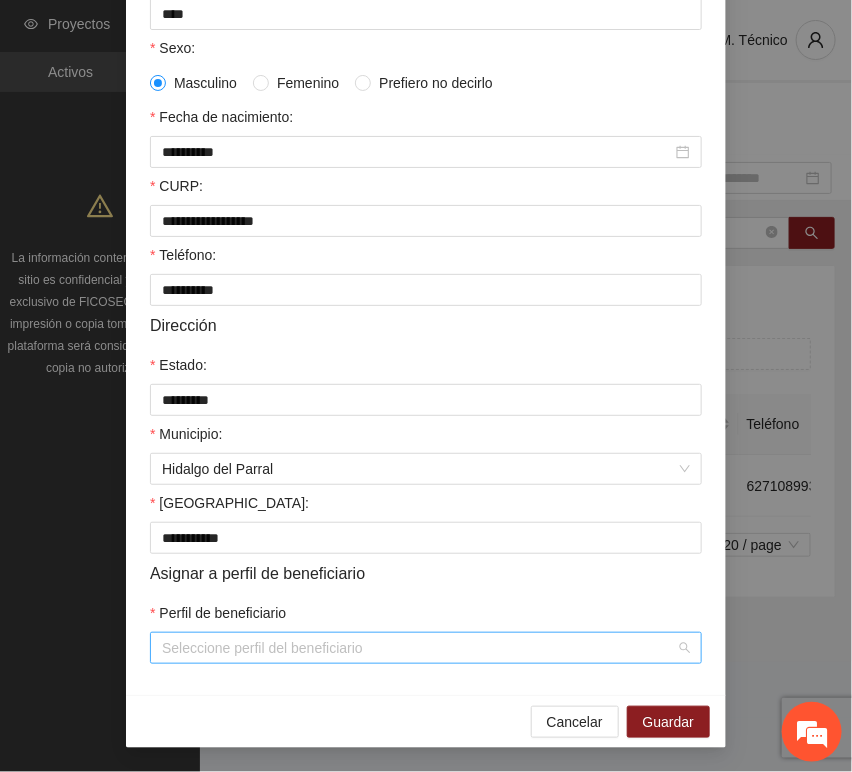 click on "Perfil de beneficiario" at bounding box center (419, 648) 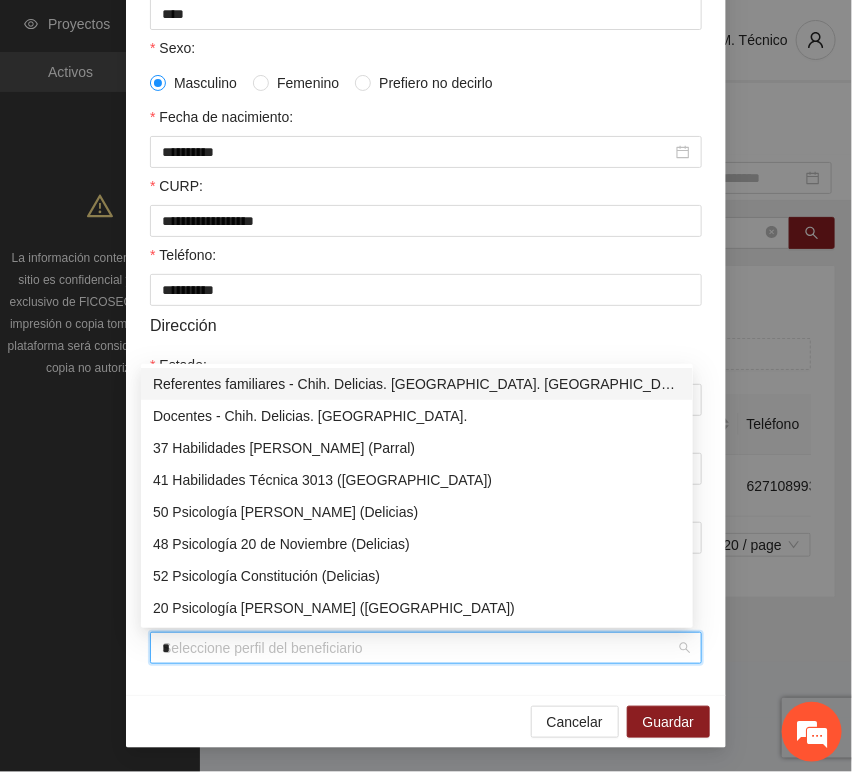 type on "**" 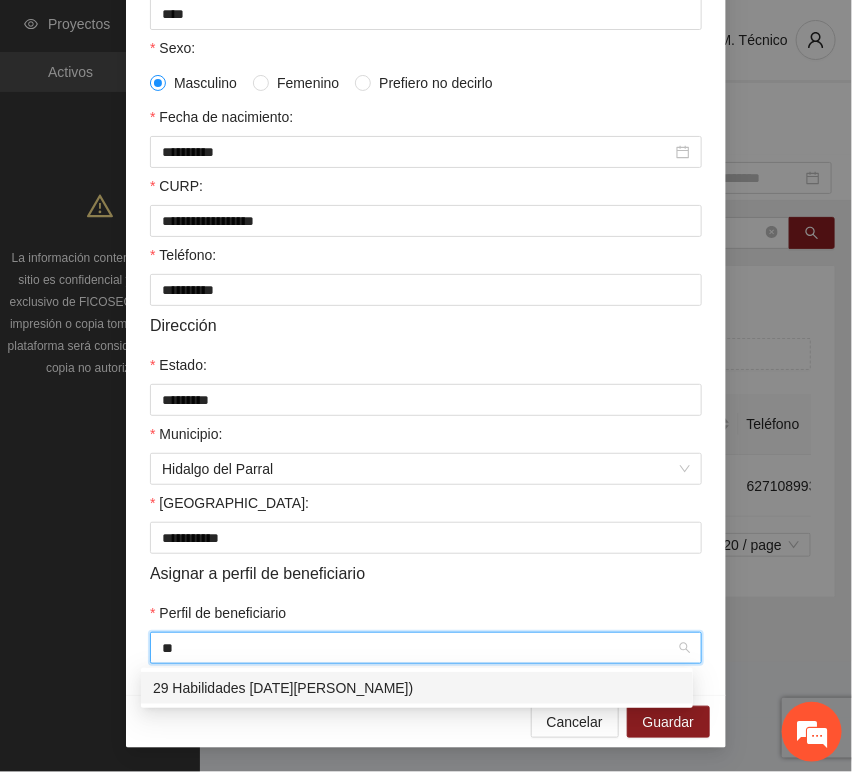 click on "29 Habilidades [DATE][PERSON_NAME])" at bounding box center [417, 688] 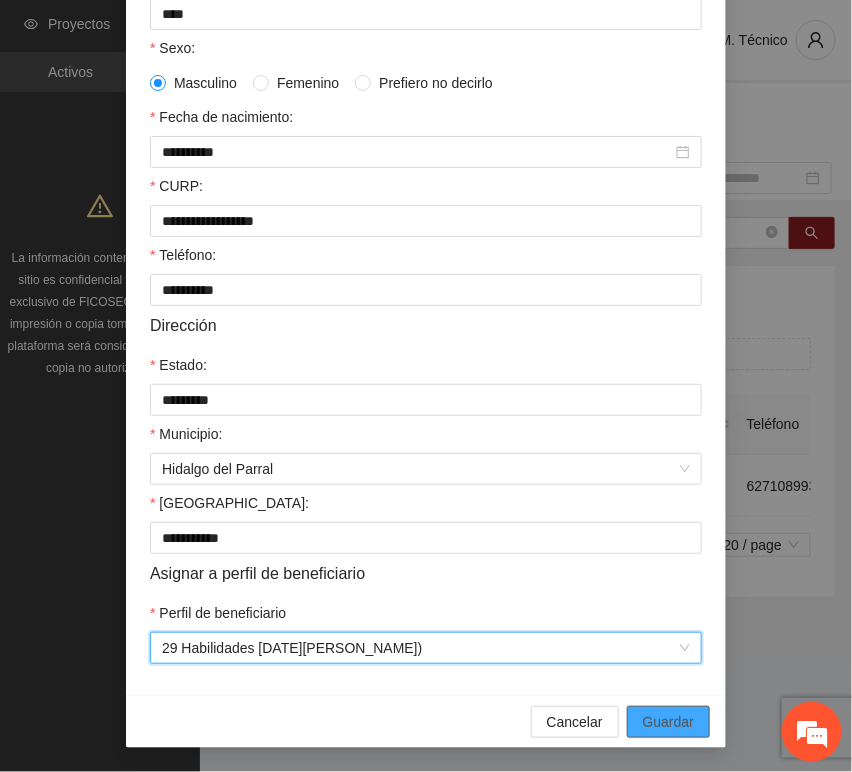 click on "Guardar" at bounding box center (668, 722) 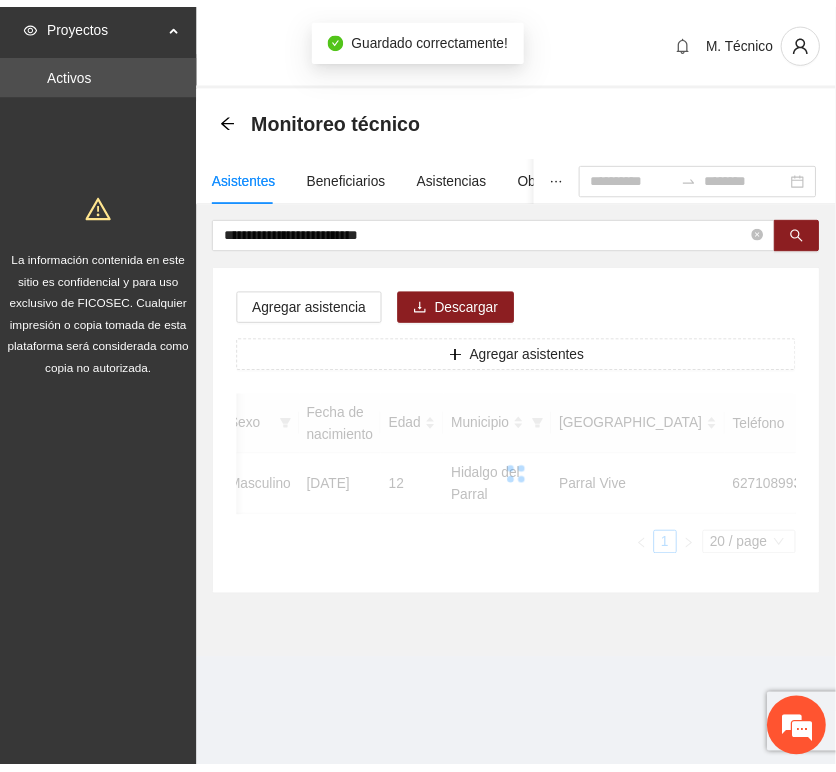 scroll, scrollTop: 0, scrollLeft: 0, axis: both 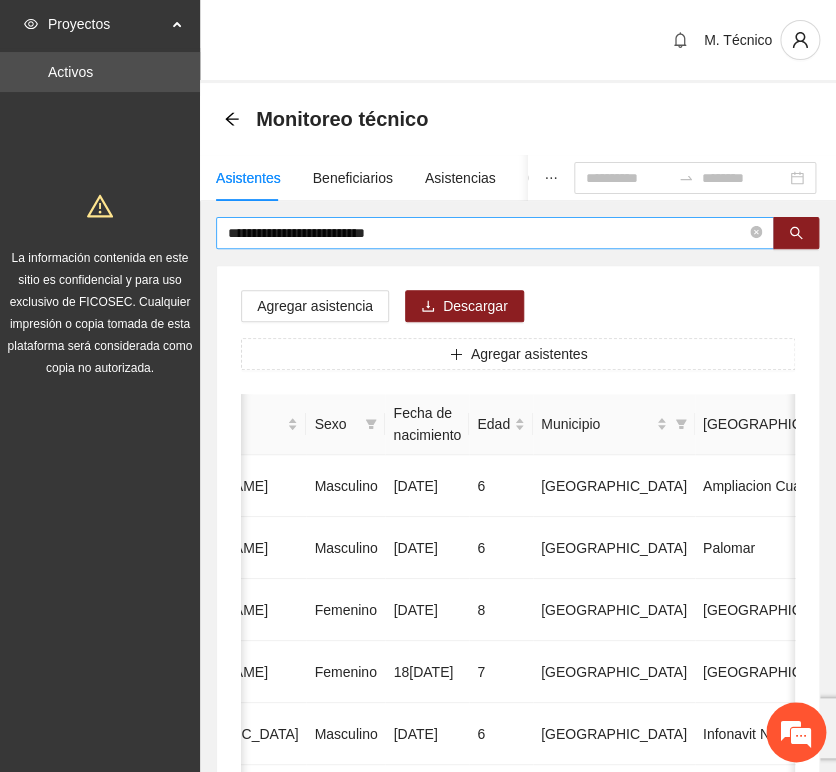 drag, startPoint x: 368, startPoint y: 240, endPoint x: 428, endPoint y: 233, distance: 60.40695 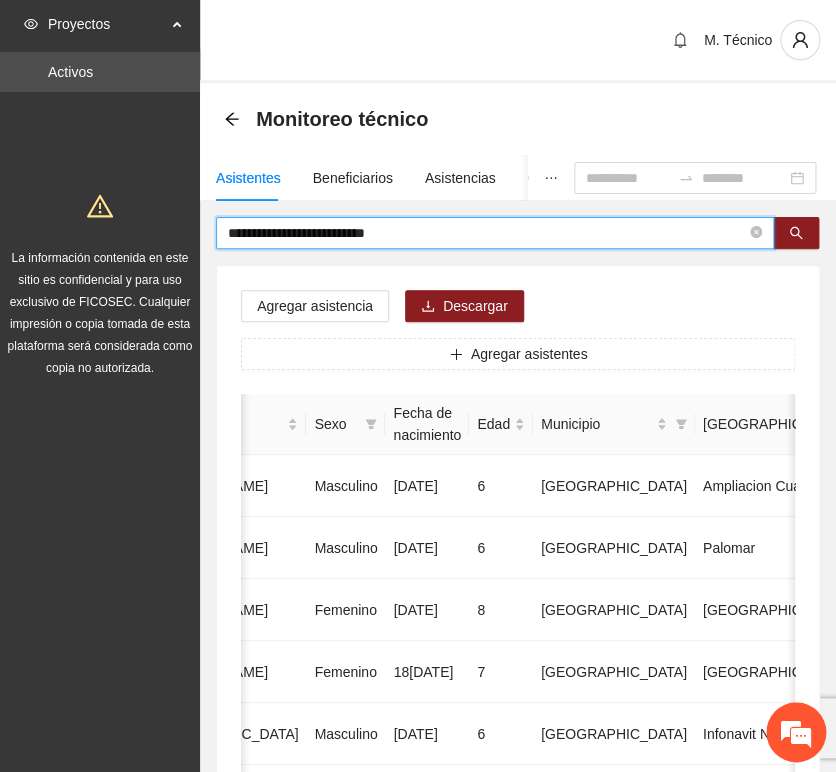 drag, startPoint x: 124, startPoint y: 229, endPoint x: 0, endPoint y: 213, distance: 125.028 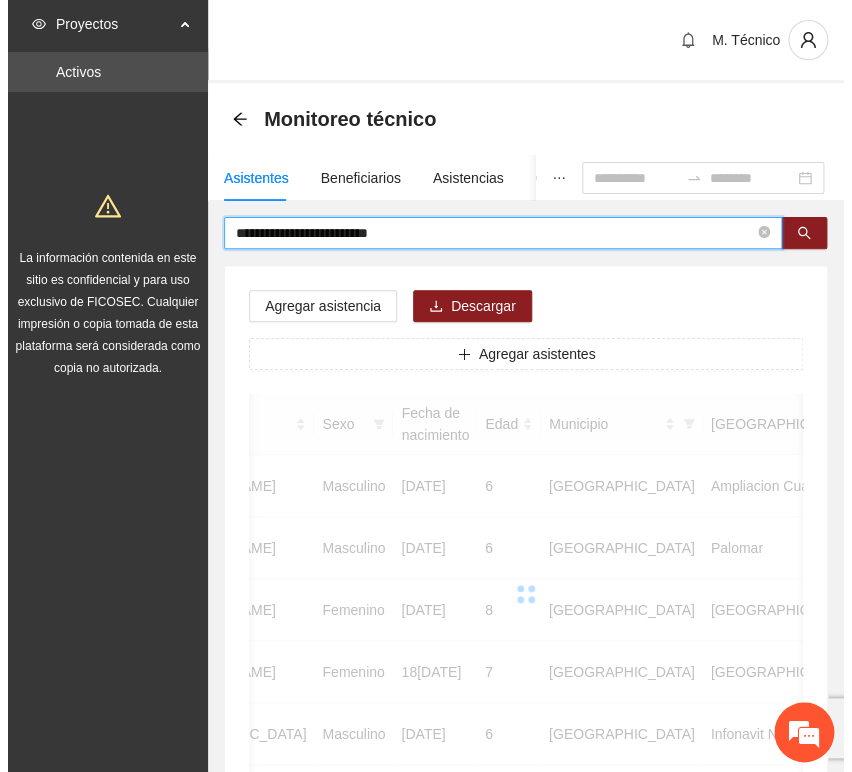 scroll, scrollTop: 0, scrollLeft: 363, axis: horizontal 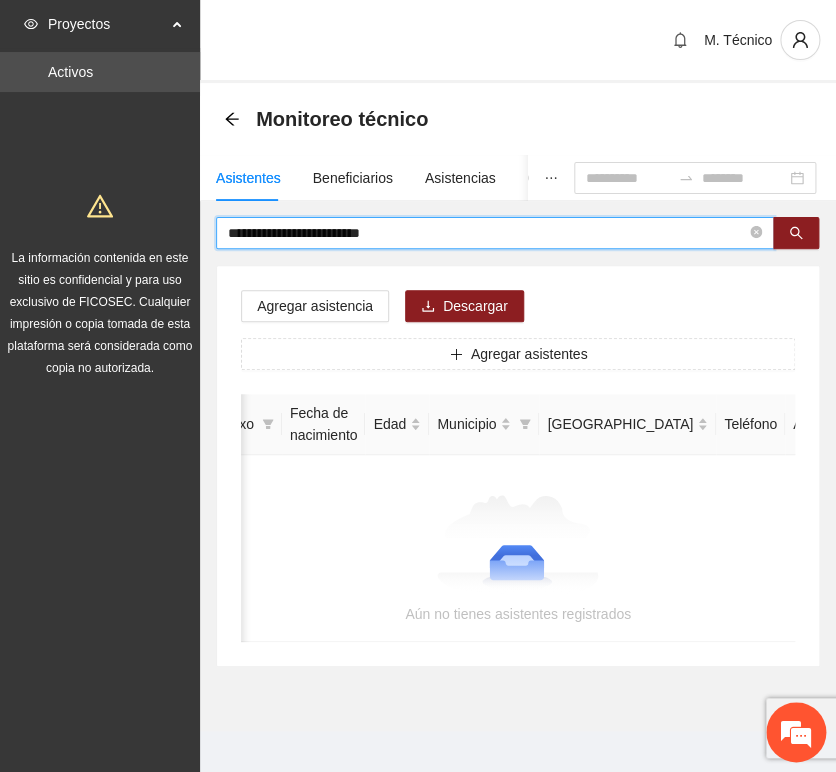 click on "**********" at bounding box center (487, 233) 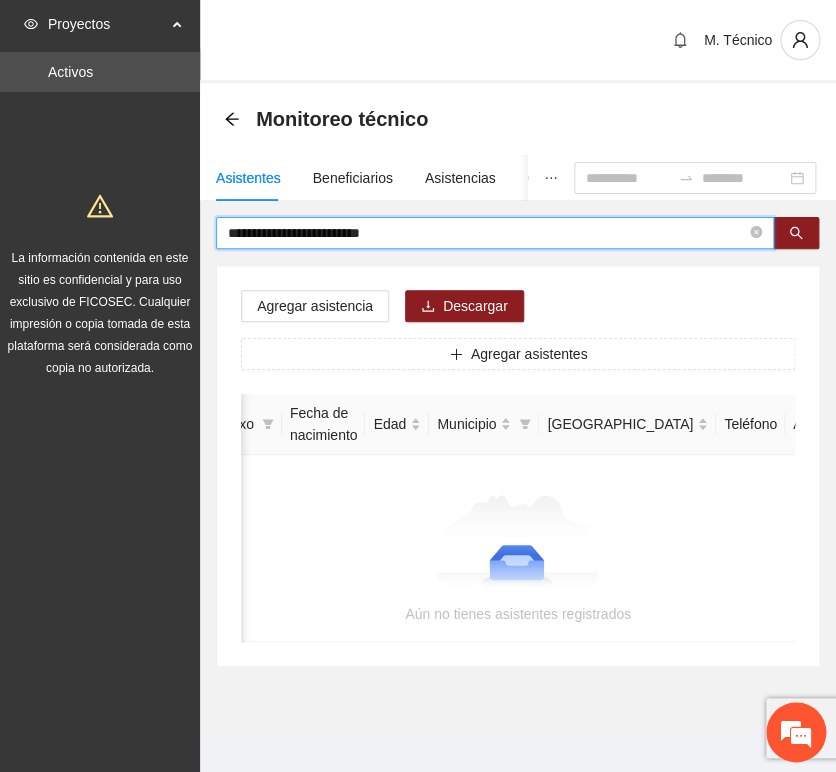 type on "**********" 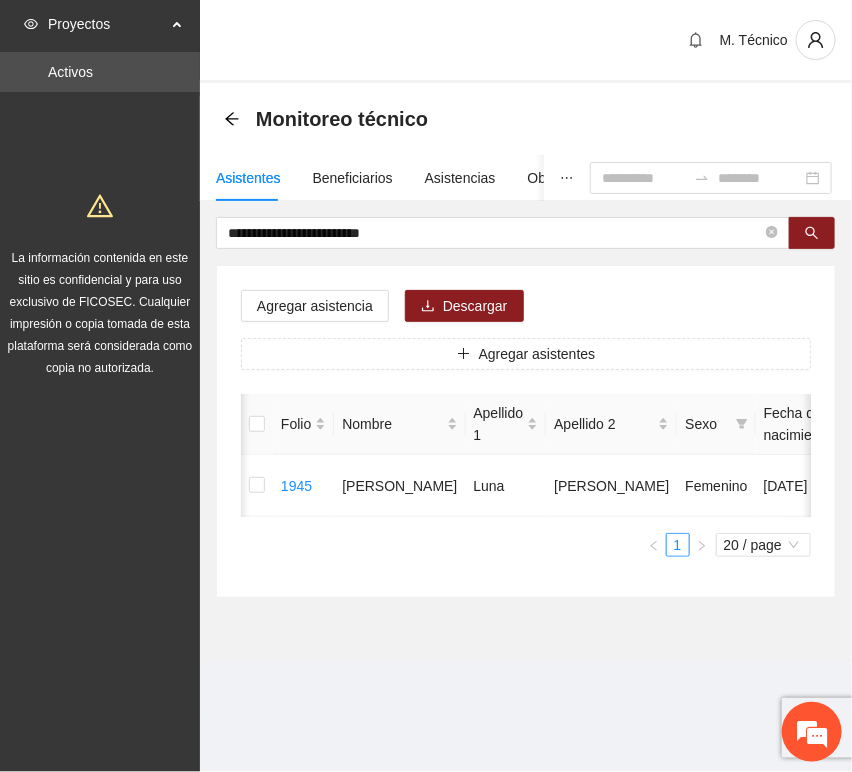 scroll, scrollTop: 0, scrollLeft: 450, axis: horizontal 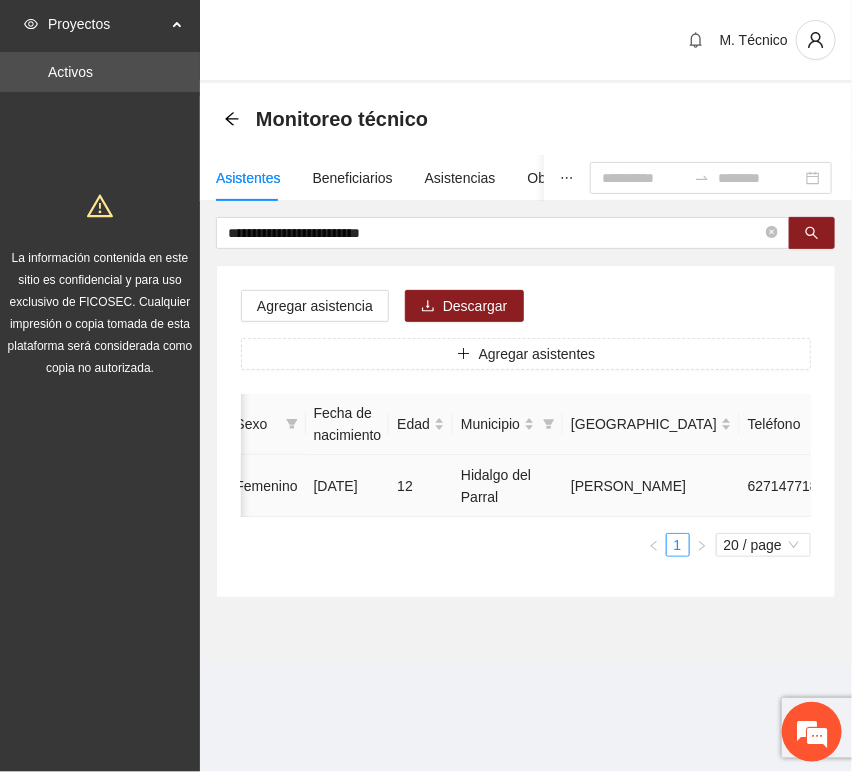 click at bounding box center [931, 486] 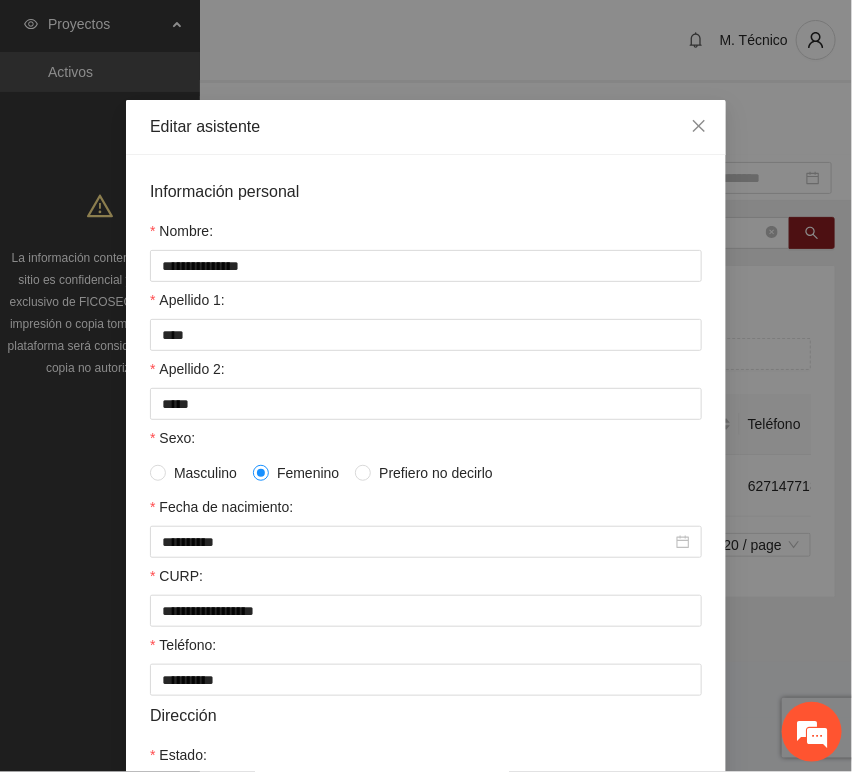 scroll, scrollTop: 394, scrollLeft: 0, axis: vertical 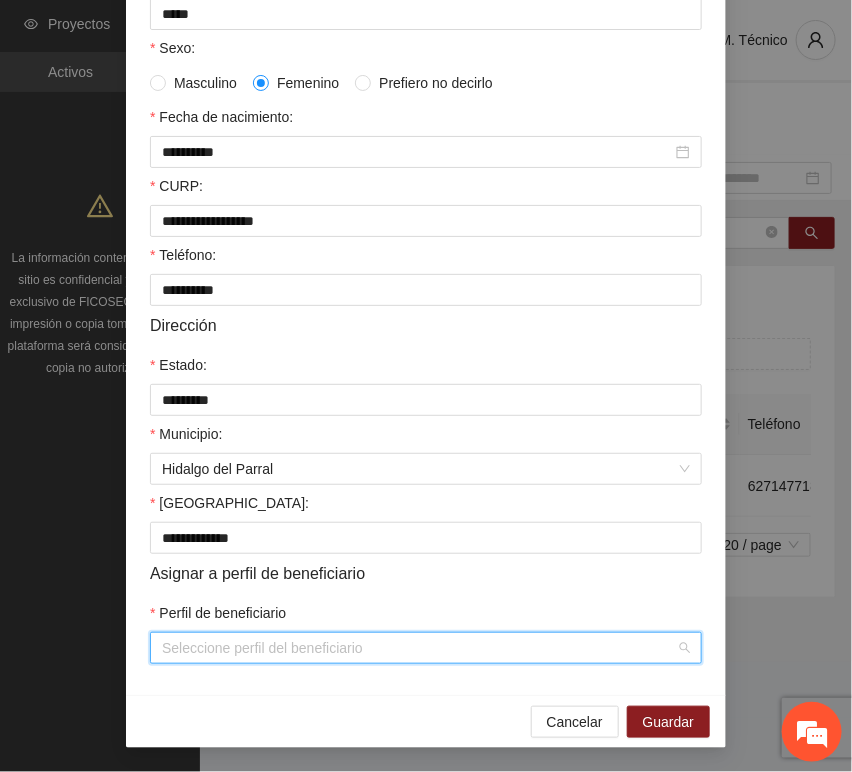 click on "Perfil de beneficiario" at bounding box center (419, 648) 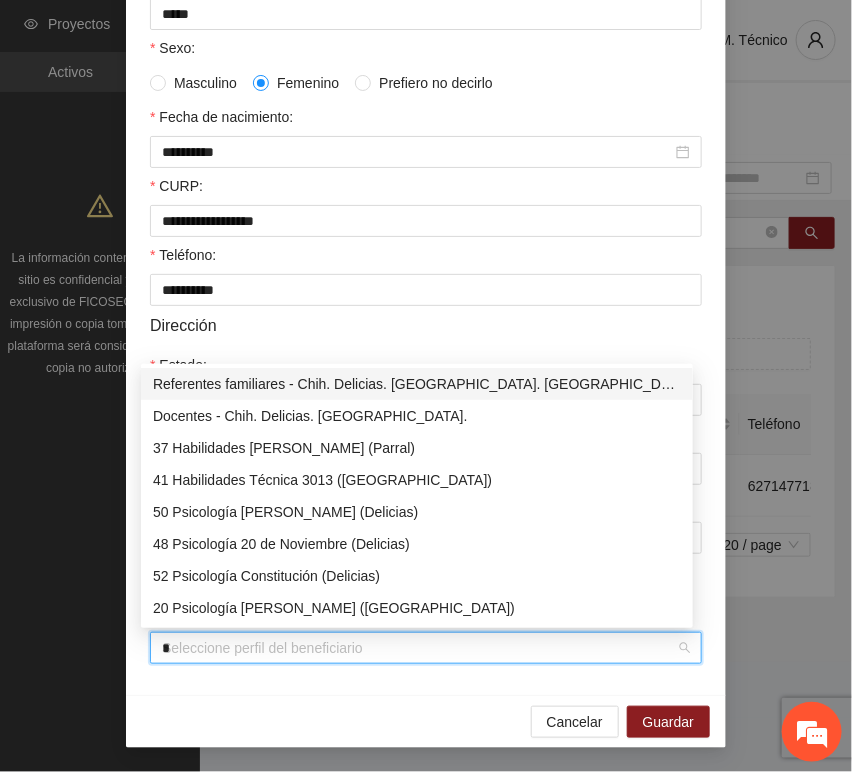 type on "**" 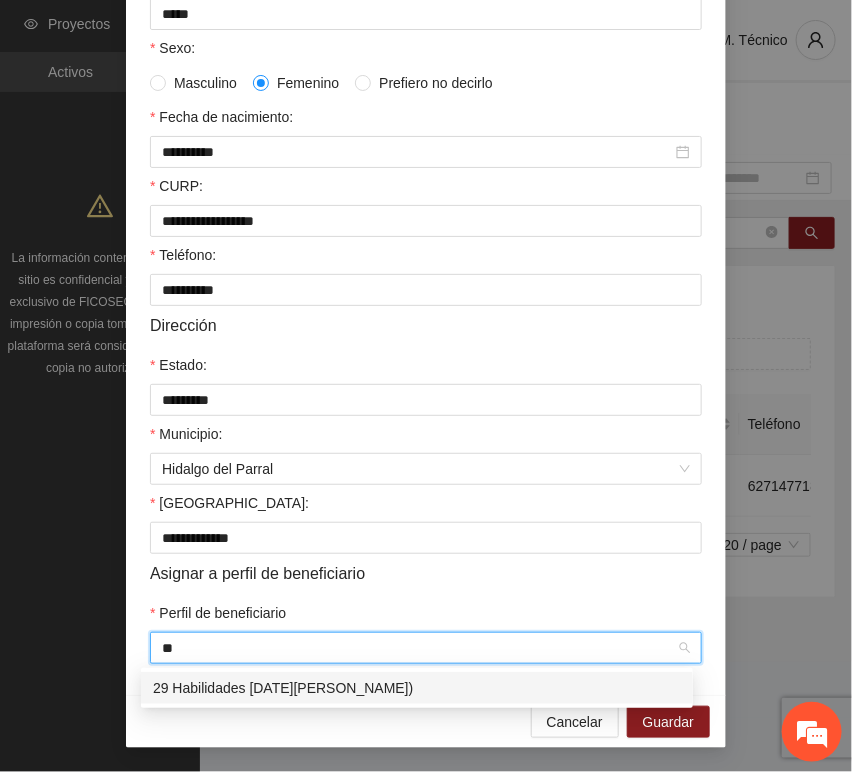 click on "29 Habilidades [DATE][PERSON_NAME])" at bounding box center (417, 688) 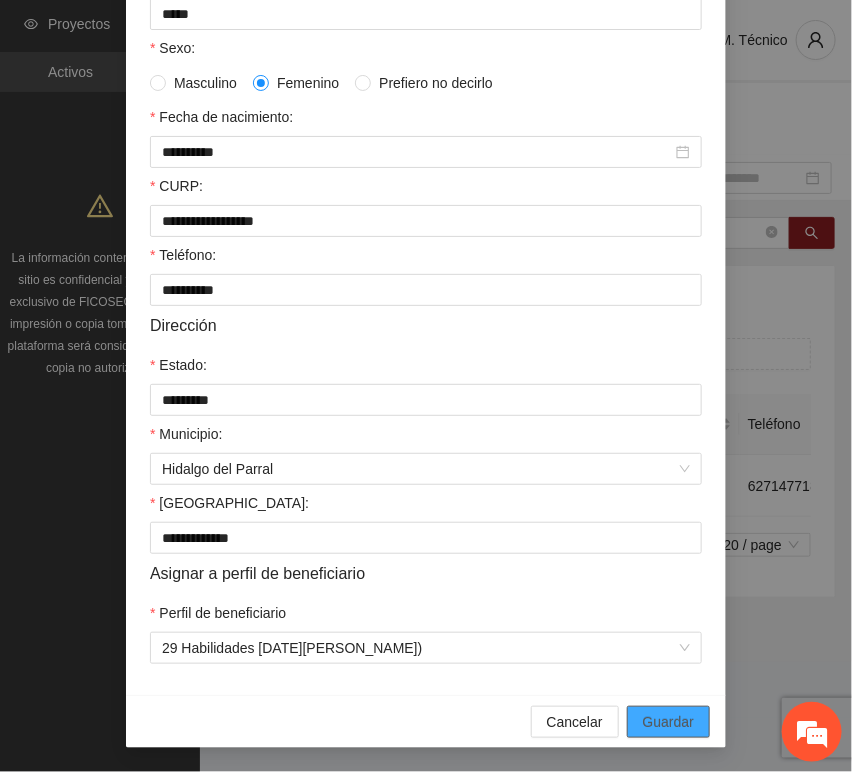 click on "Guardar" at bounding box center (668, 722) 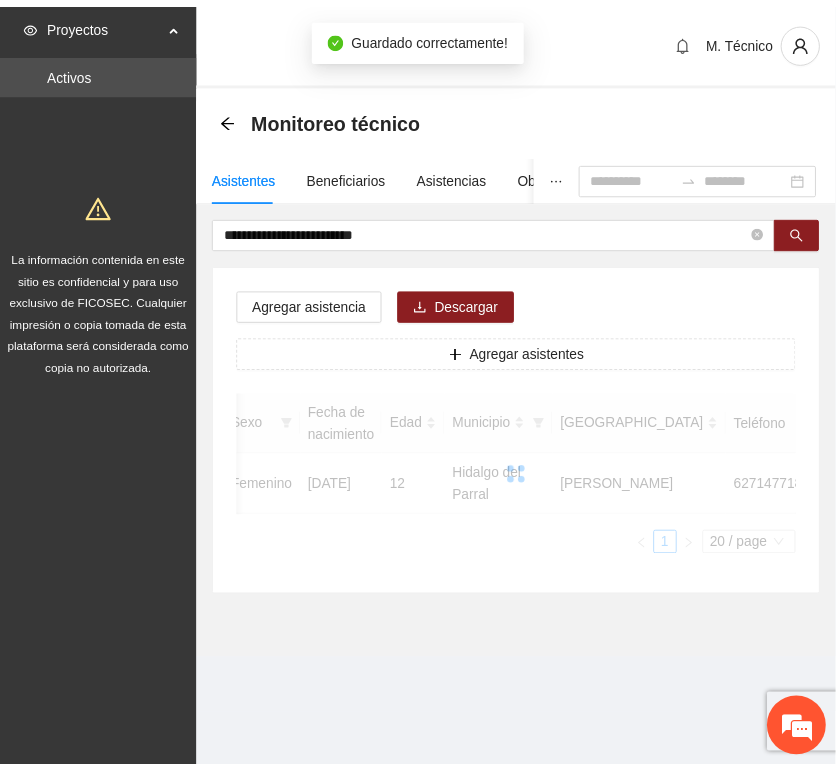 scroll, scrollTop: 294, scrollLeft: 0, axis: vertical 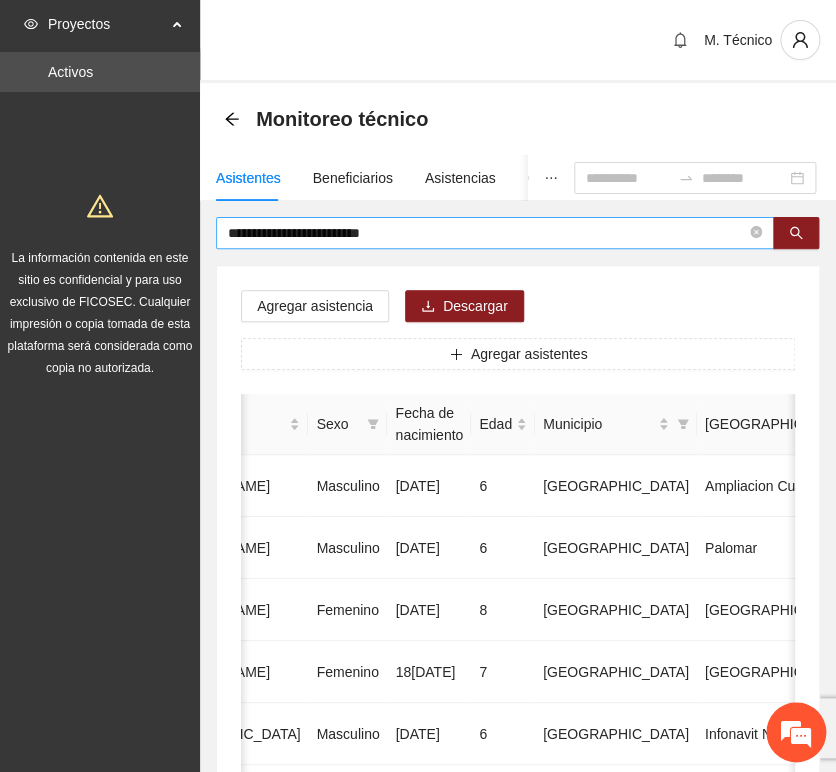 drag, startPoint x: 382, startPoint y: 247, endPoint x: 410, endPoint y: 231, distance: 32.24903 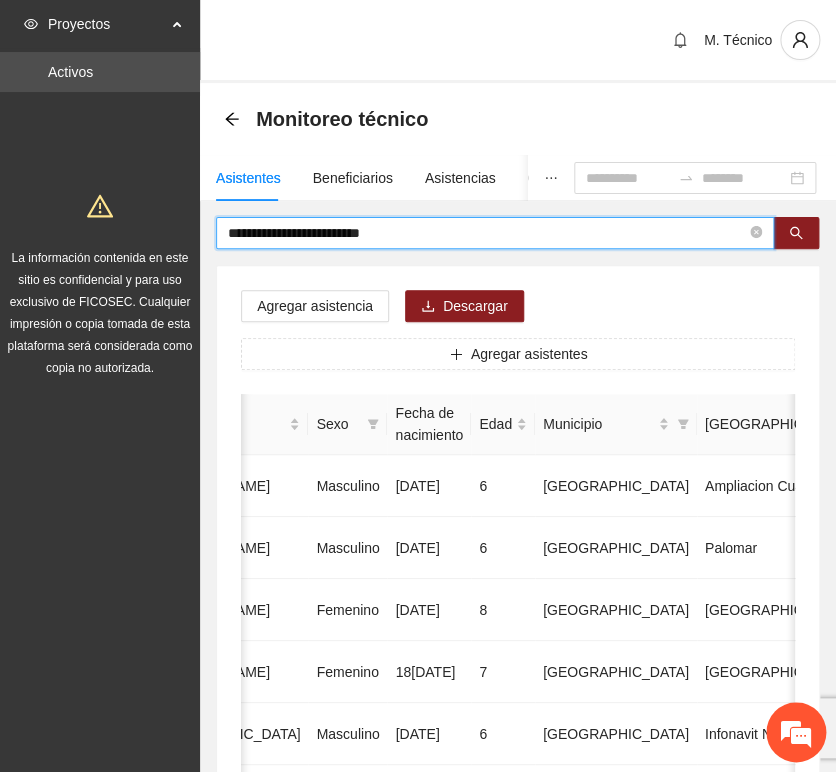 drag, startPoint x: 400, startPoint y: 224, endPoint x: 64, endPoint y: 197, distance: 337.08307 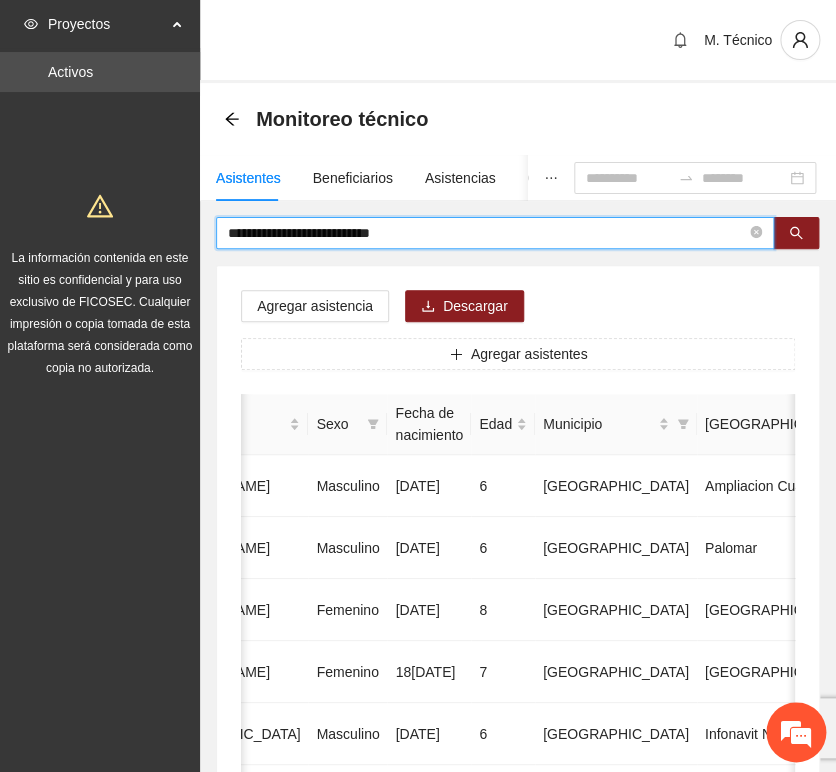 type on "**********" 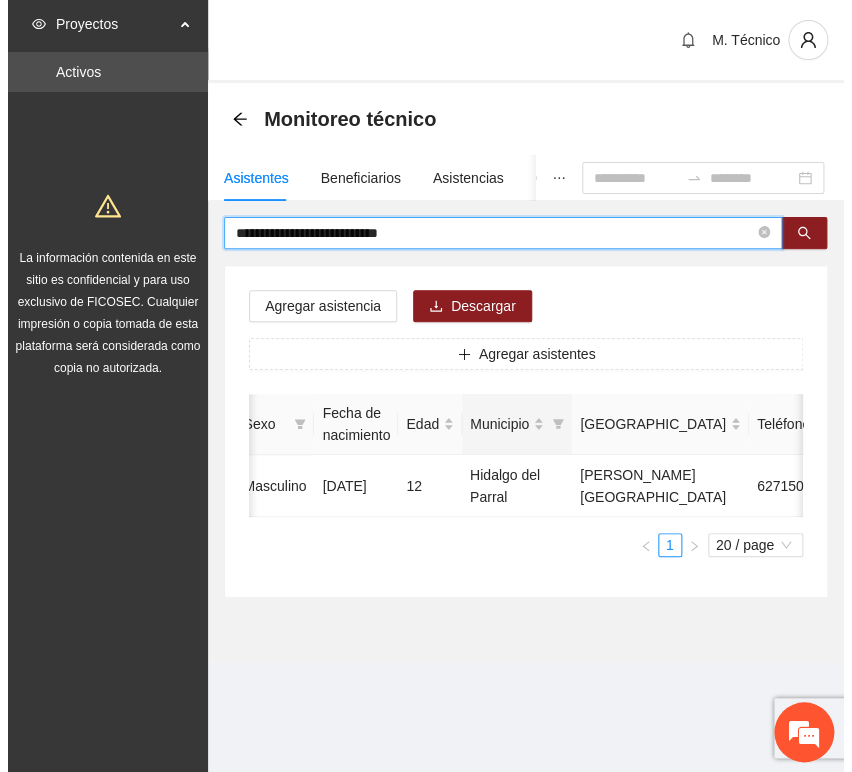scroll, scrollTop: 0, scrollLeft: 0, axis: both 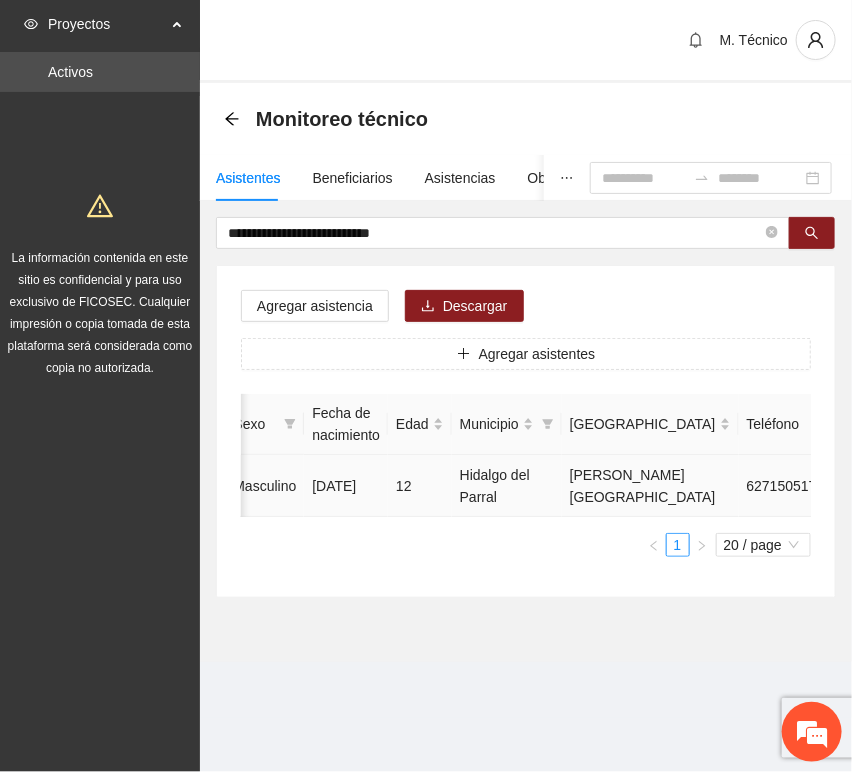 click at bounding box center (929, 486) 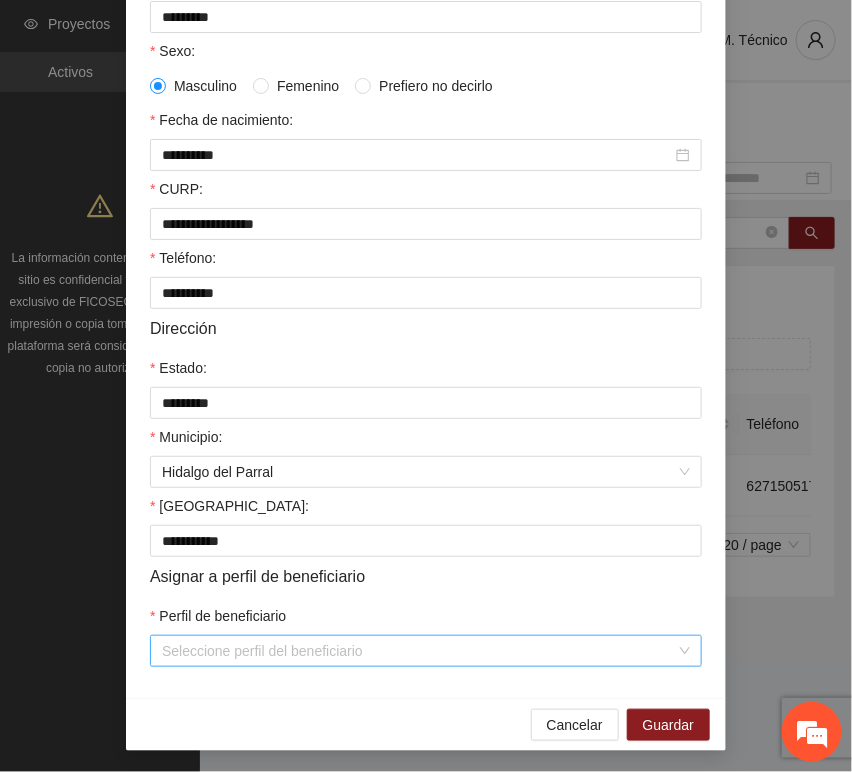 scroll, scrollTop: 394, scrollLeft: 0, axis: vertical 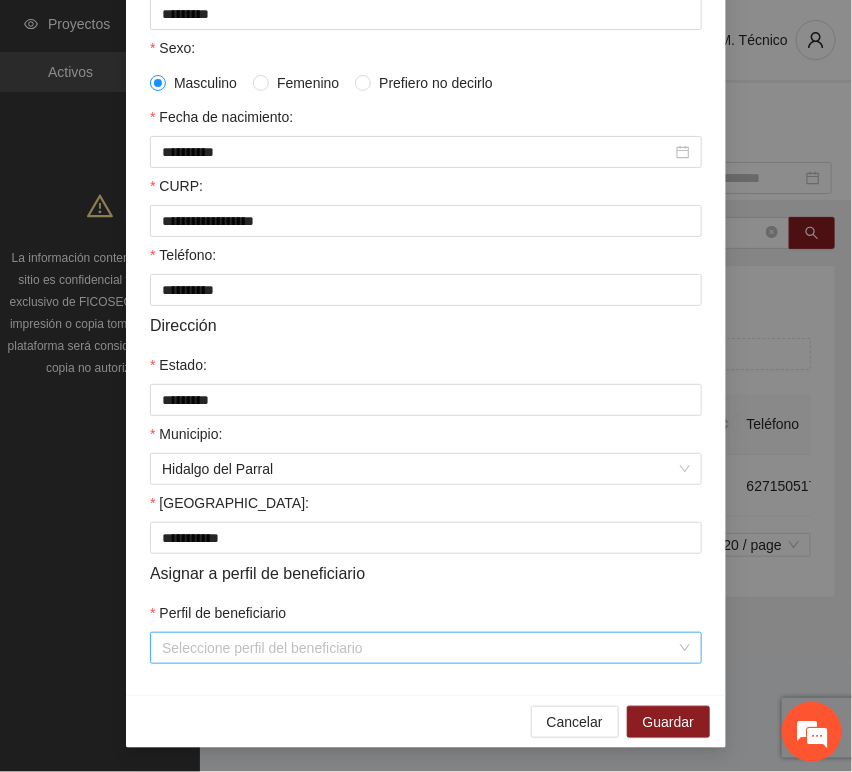 click on "Perfil de beneficiario" at bounding box center [419, 648] 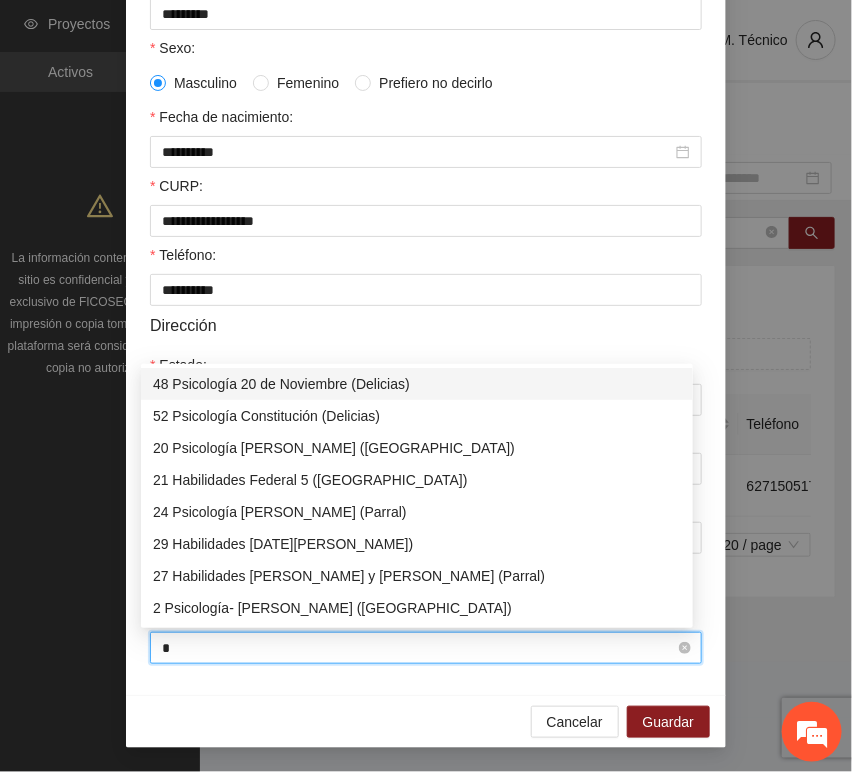 type on "**" 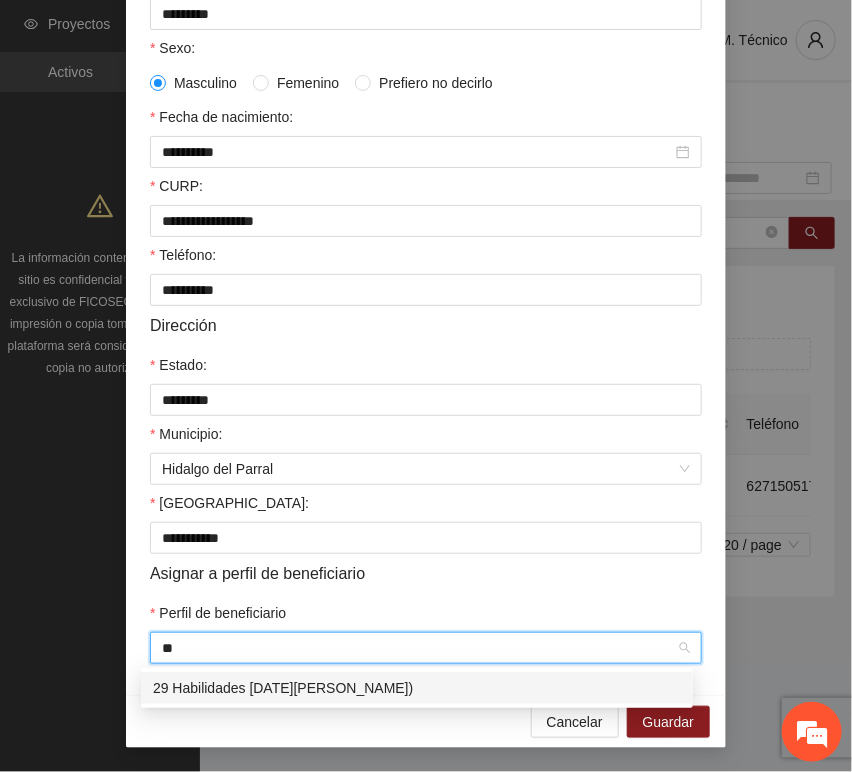 click on "29 Habilidades [DATE][PERSON_NAME])" at bounding box center [417, 688] 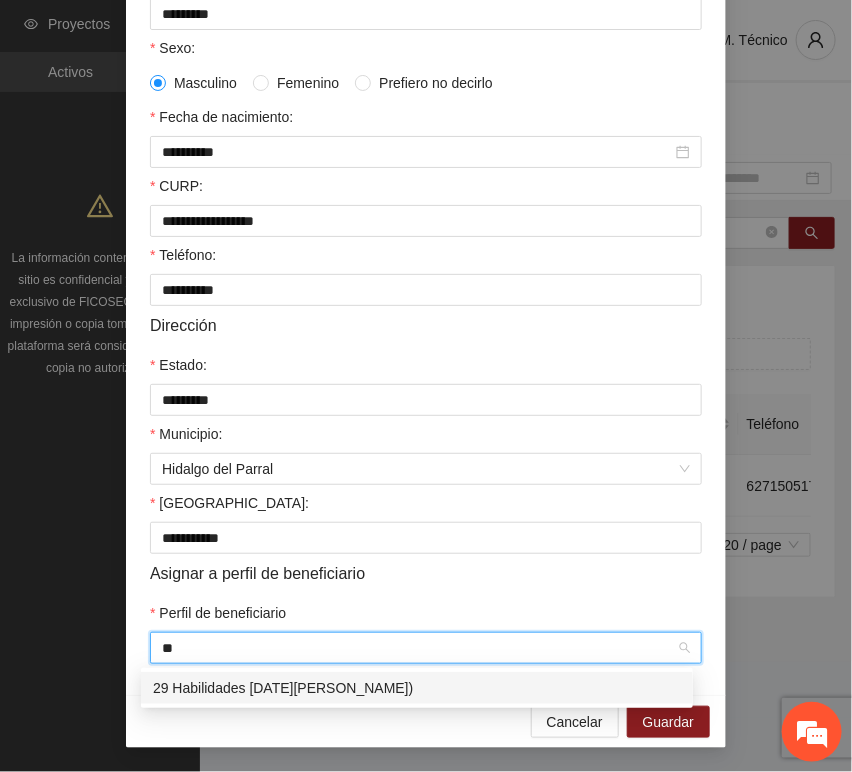 type 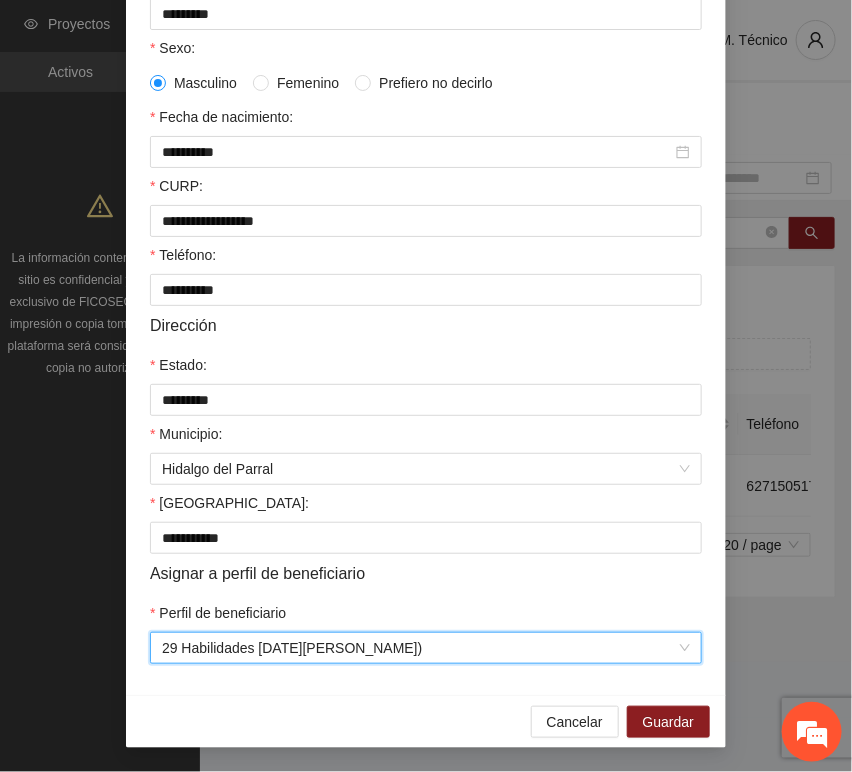 drag, startPoint x: 424, startPoint y: 716, endPoint x: 736, endPoint y: 741, distance: 313 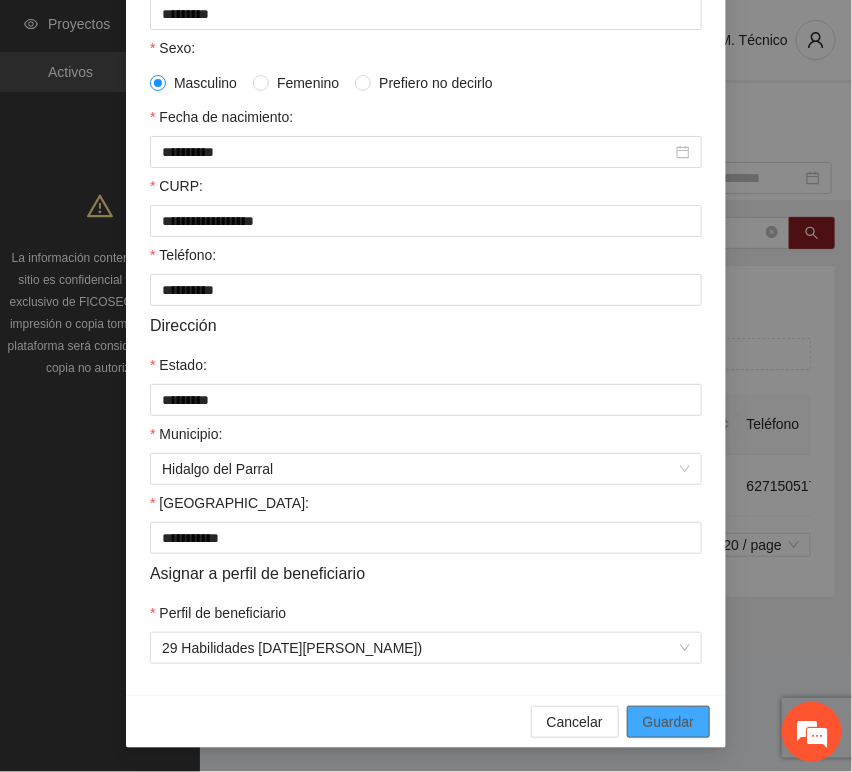 click on "Guardar" at bounding box center (668, 722) 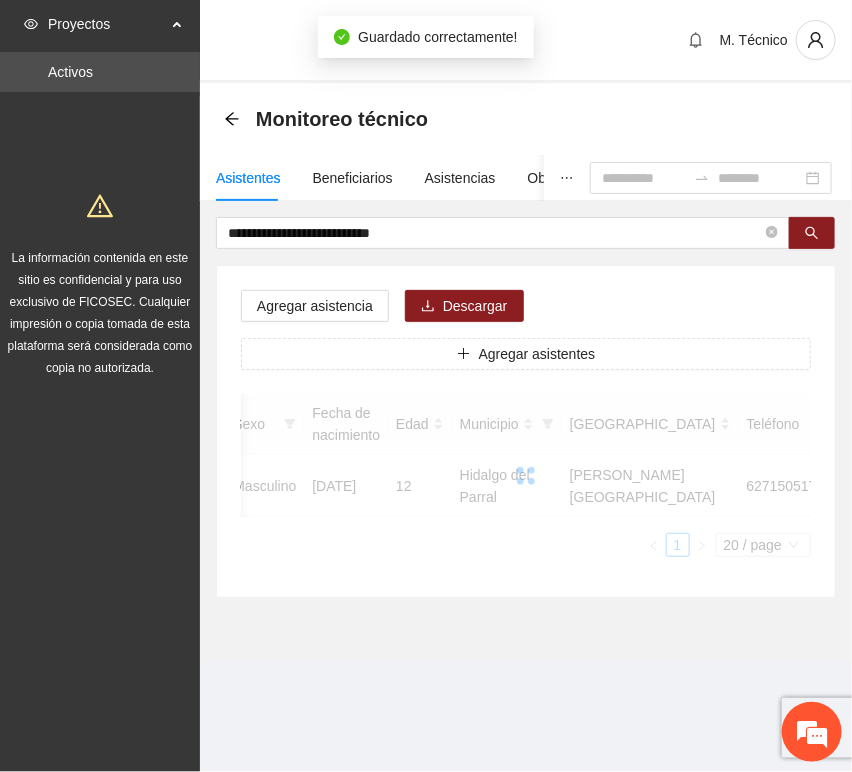 scroll, scrollTop: 294, scrollLeft: 0, axis: vertical 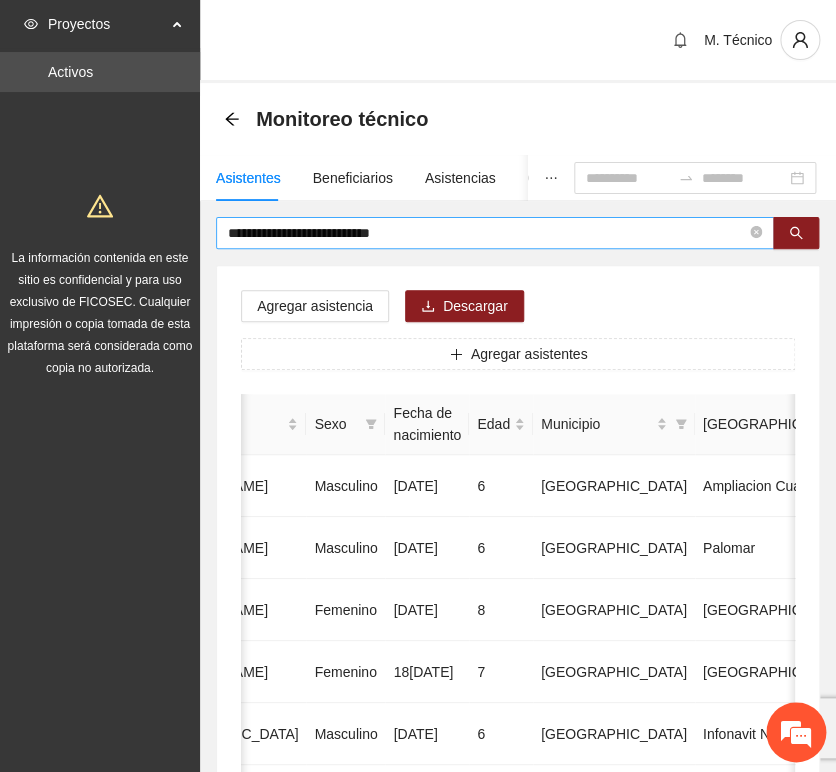 click on "**********" at bounding box center [518, 996] 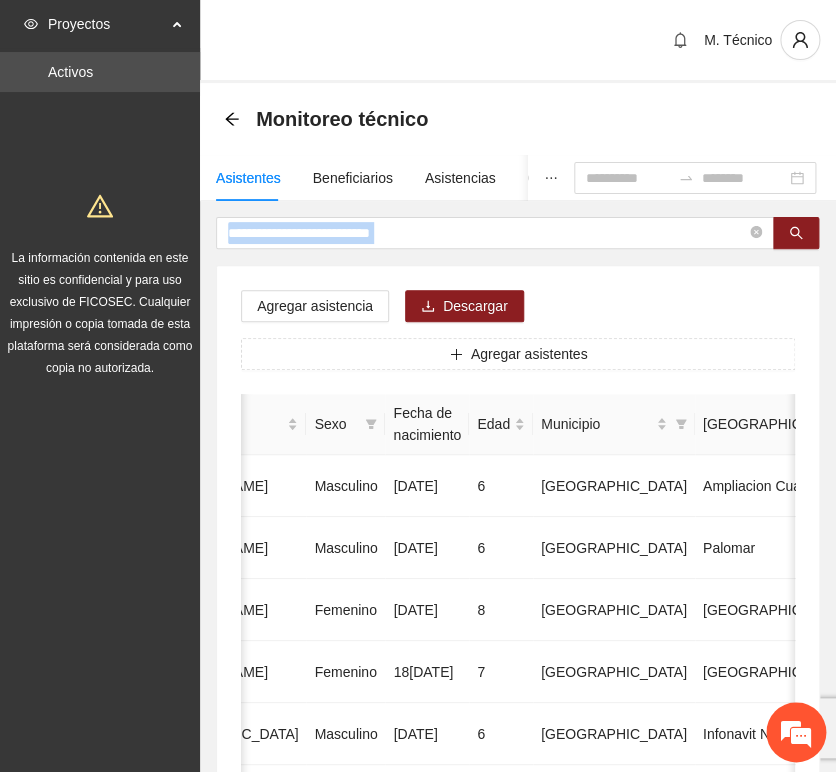 drag, startPoint x: 257, startPoint y: 262, endPoint x: 386, endPoint y: 256, distance: 129.13947 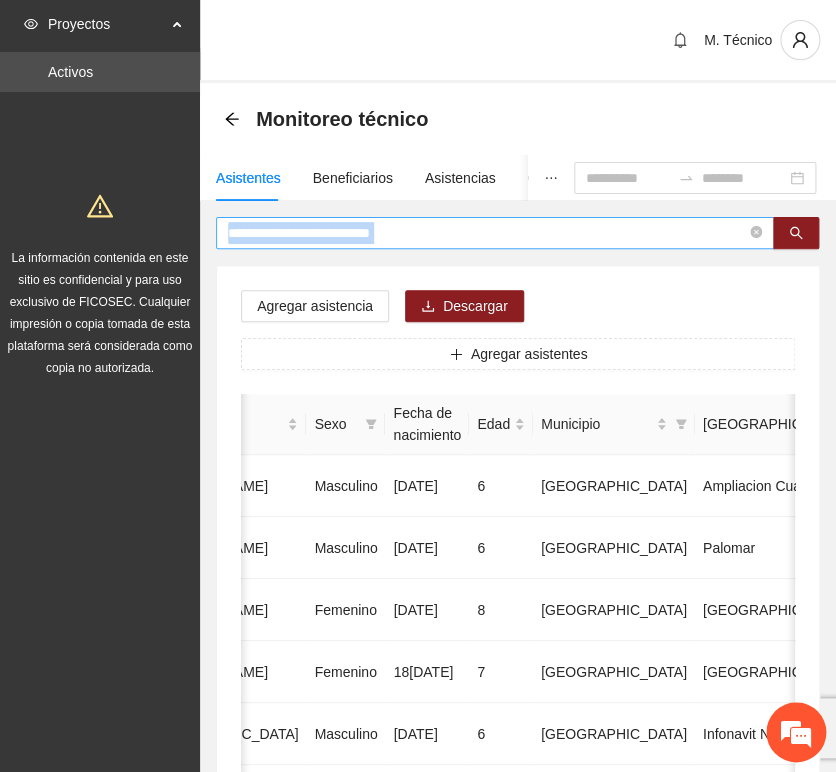 click on "**********" at bounding box center [487, 233] 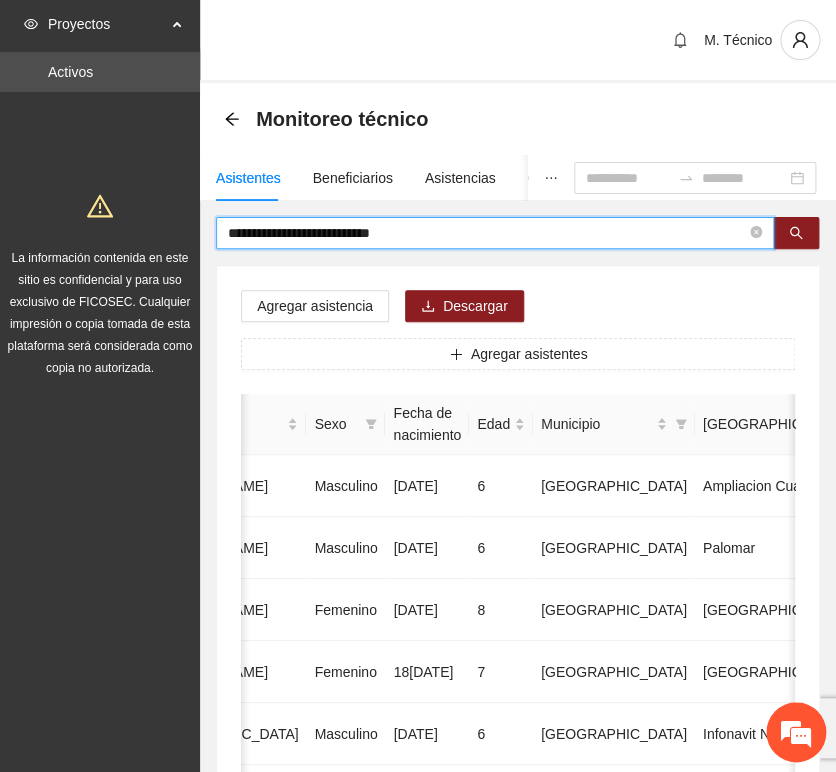 drag, startPoint x: 444, startPoint y: 230, endPoint x: 32, endPoint y: 166, distance: 416.94125 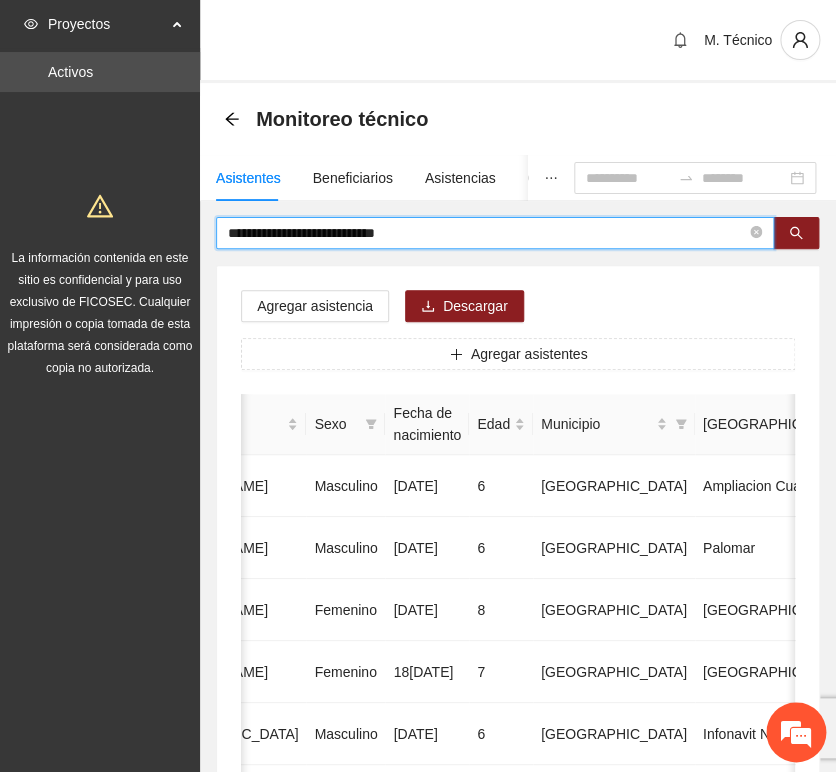 type on "**********" 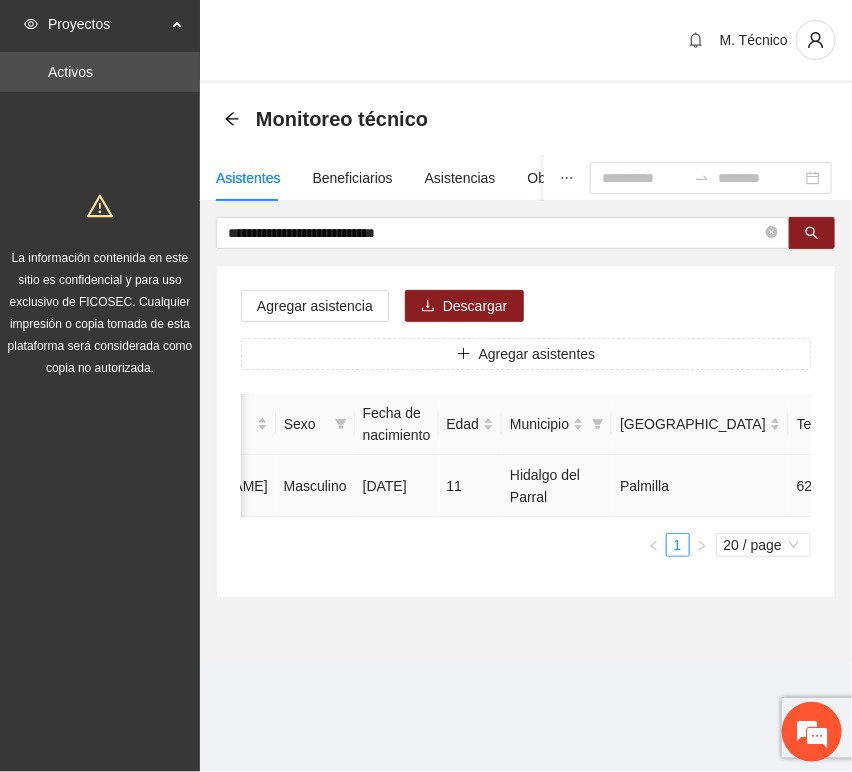 click on "Palmilla" at bounding box center (700, 486) 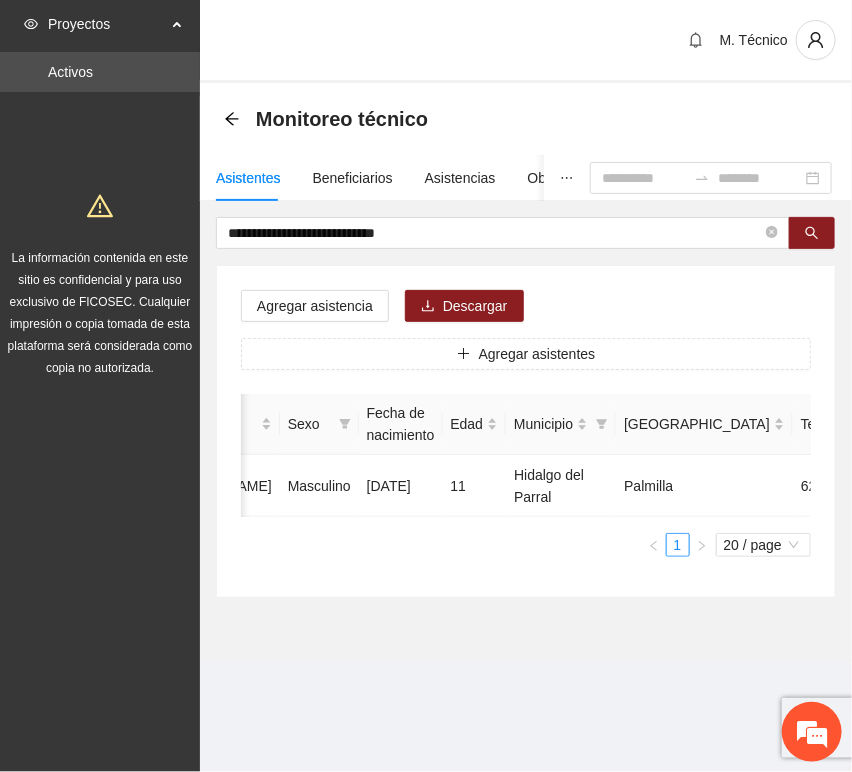 scroll, scrollTop: 0, scrollLeft: 452, axis: horizontal 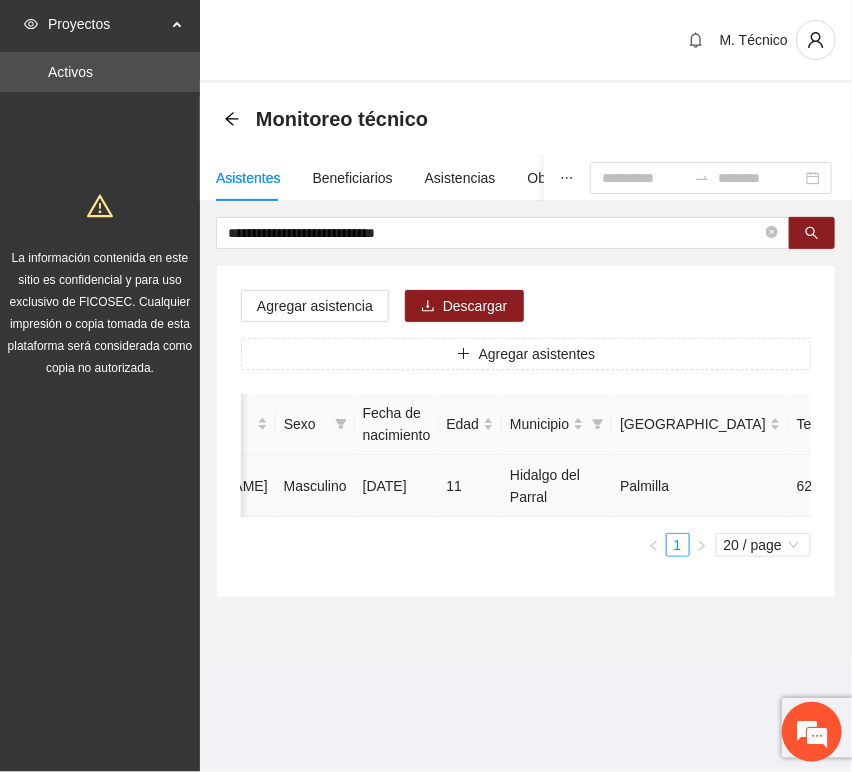click 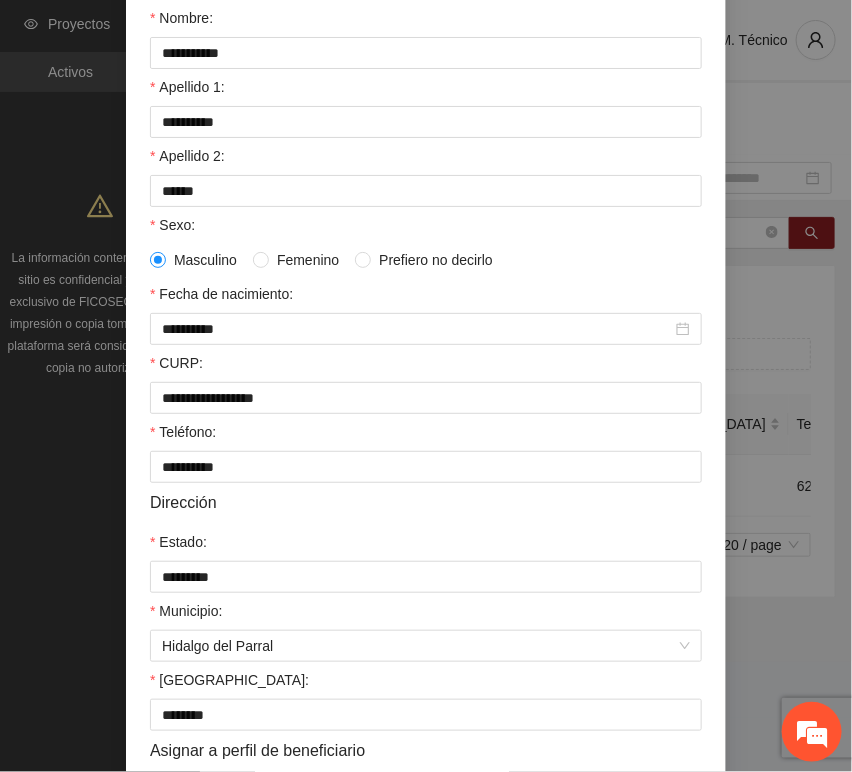 scroll, scrollTop: 394, scrollLeft: 0, axis: vertical 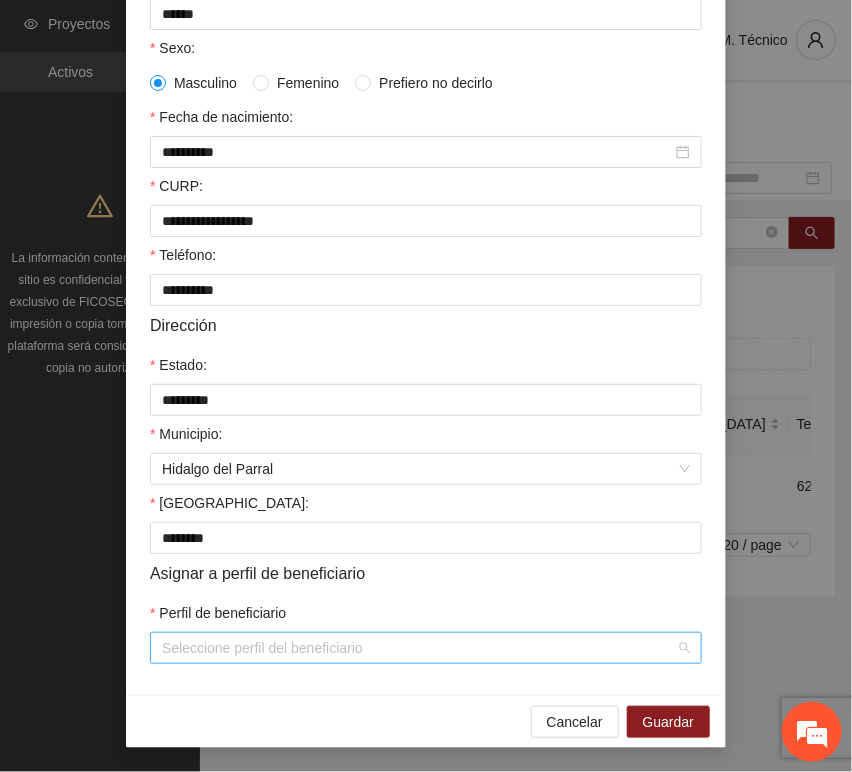click on "Perfil de beneficiario" at bounding box center [419, 648] 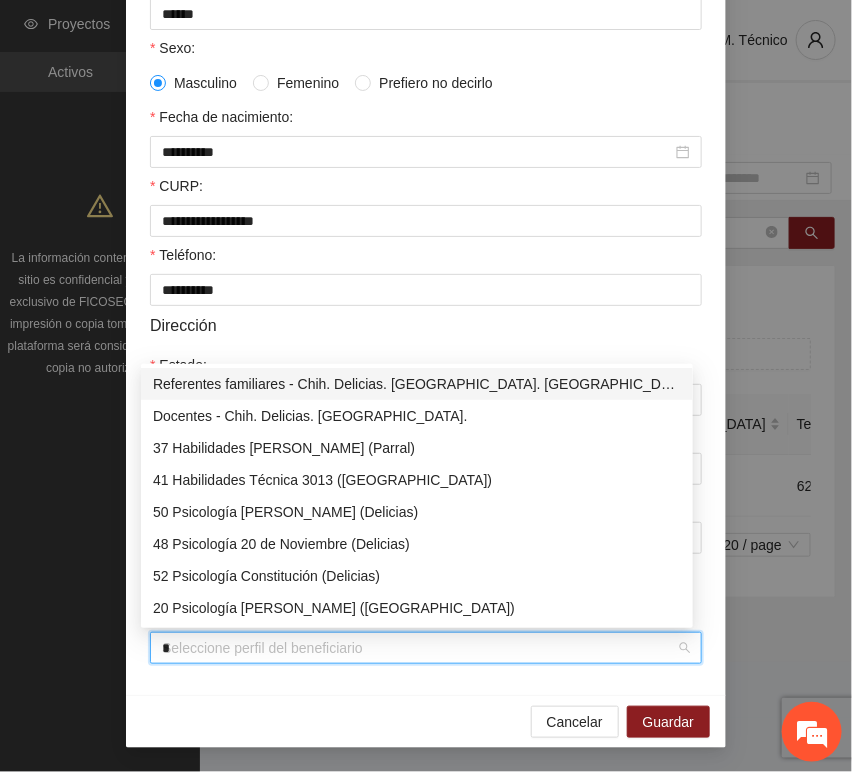 type on "**" 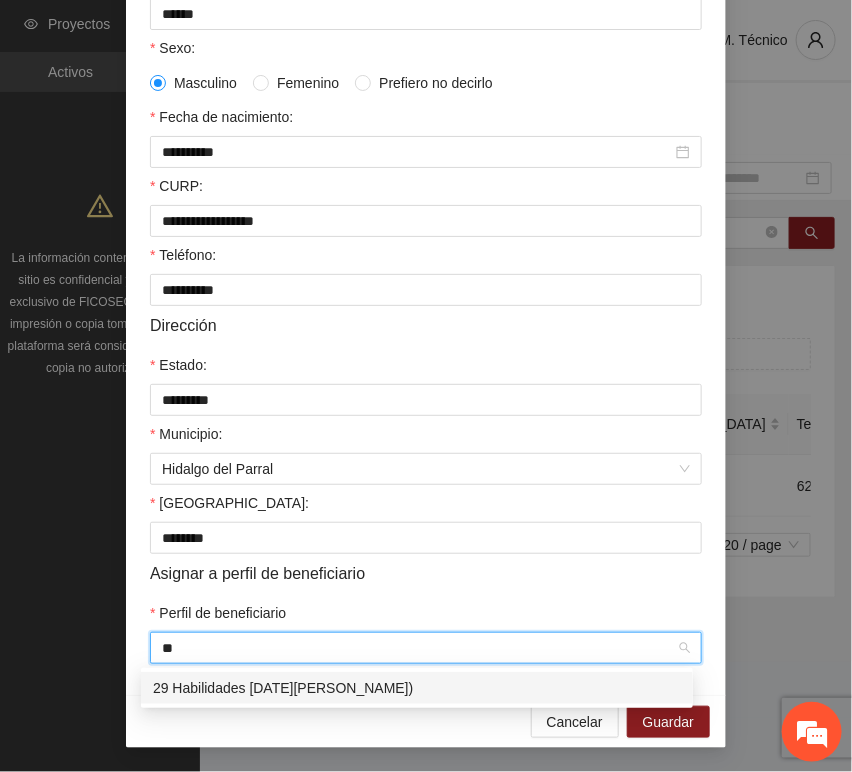 click on "29 Habilidades [DATE][PERSON_NAME])" at bounding box center [417, 688] 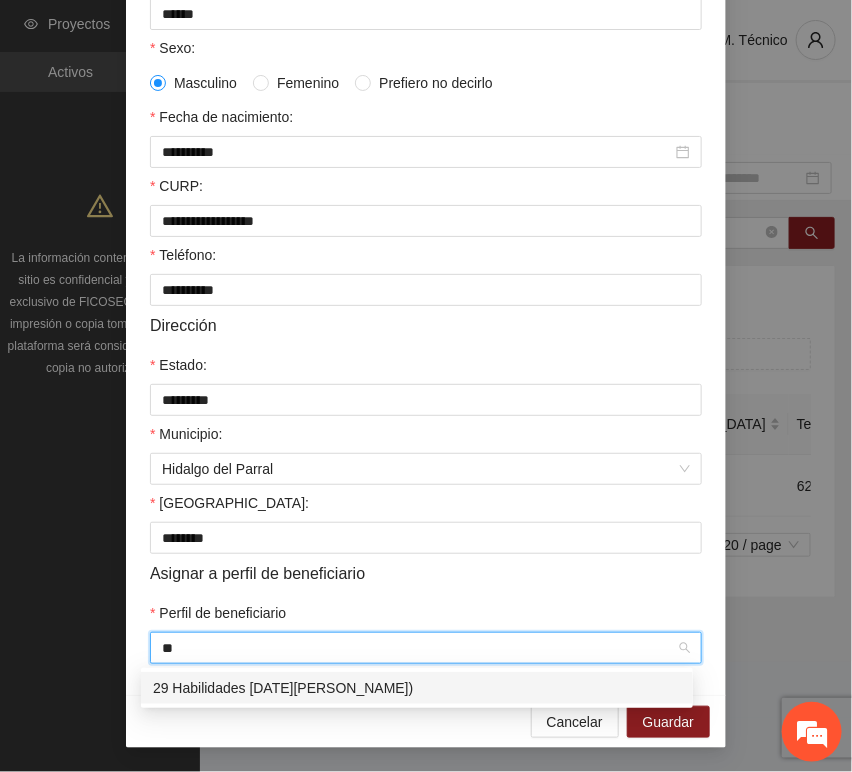type 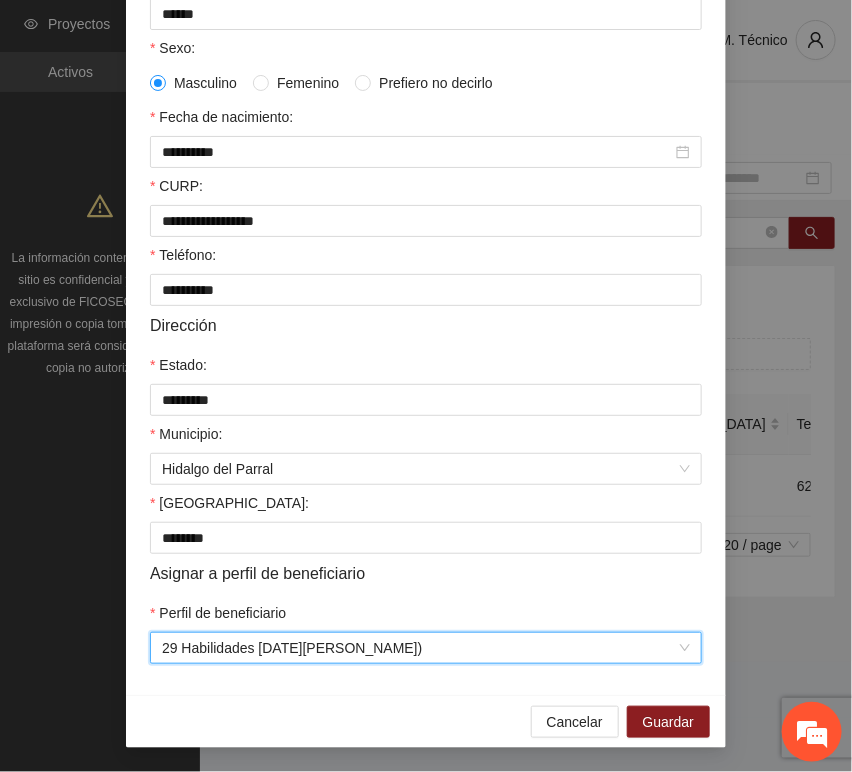 click on "Asignar a perfil de beneficiario" at bounding box center [426, 573] 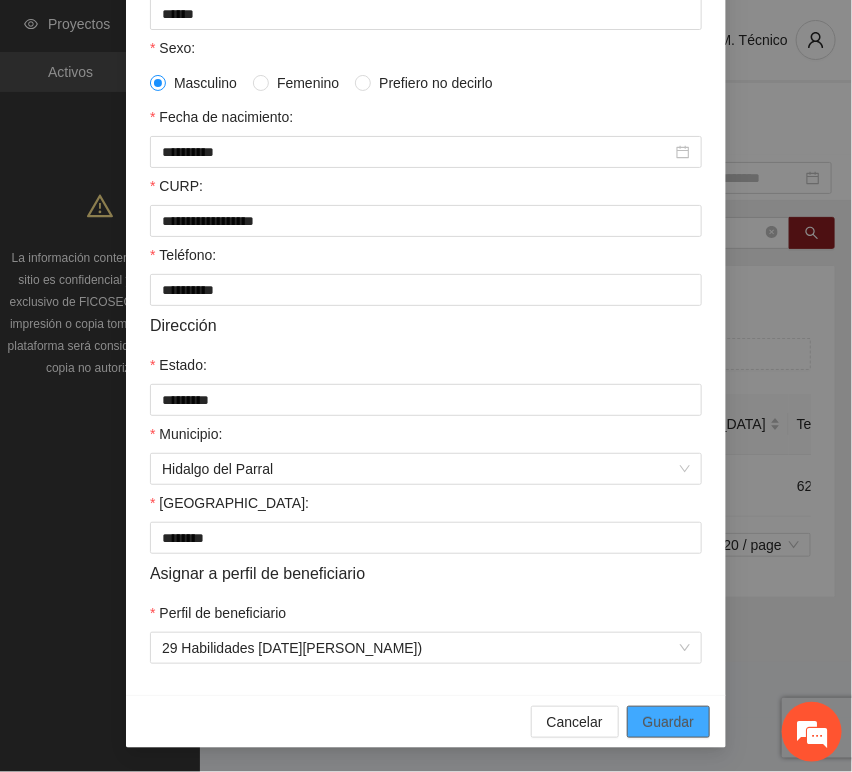 click on "Guardar" at bounding box center (668, 722) 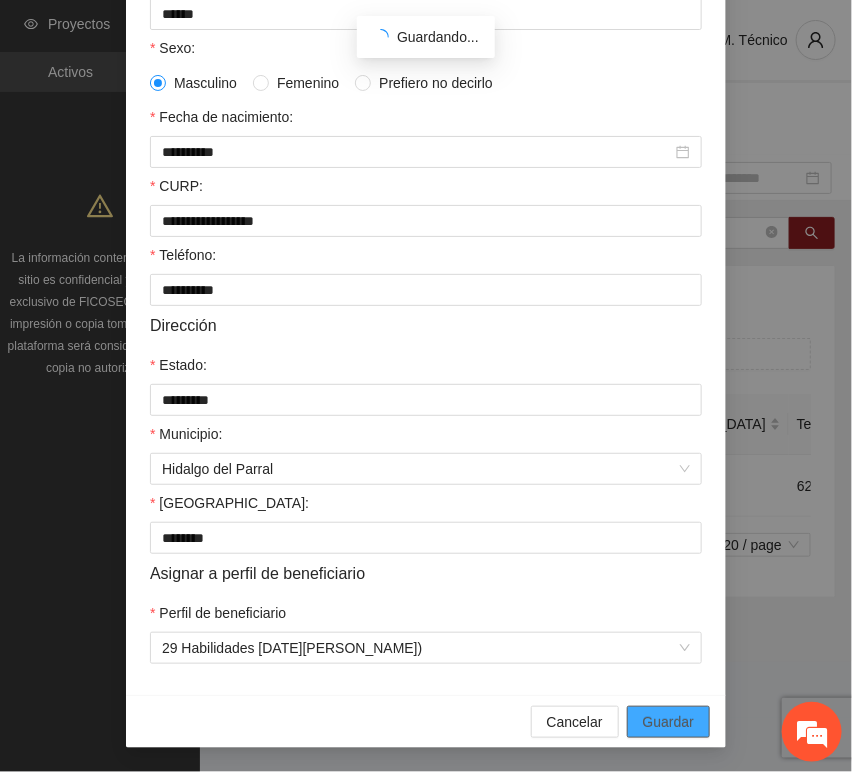 scroll, scrollTop: 294, scrollLeft: 0, axis: vertical 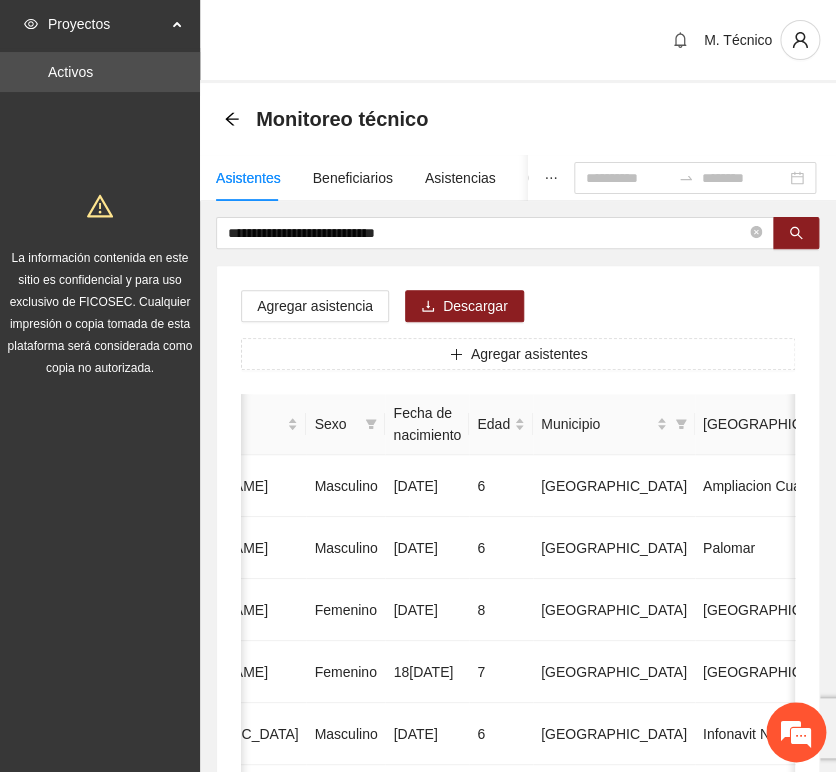 click on "**********" at bounding box center (518, 996) 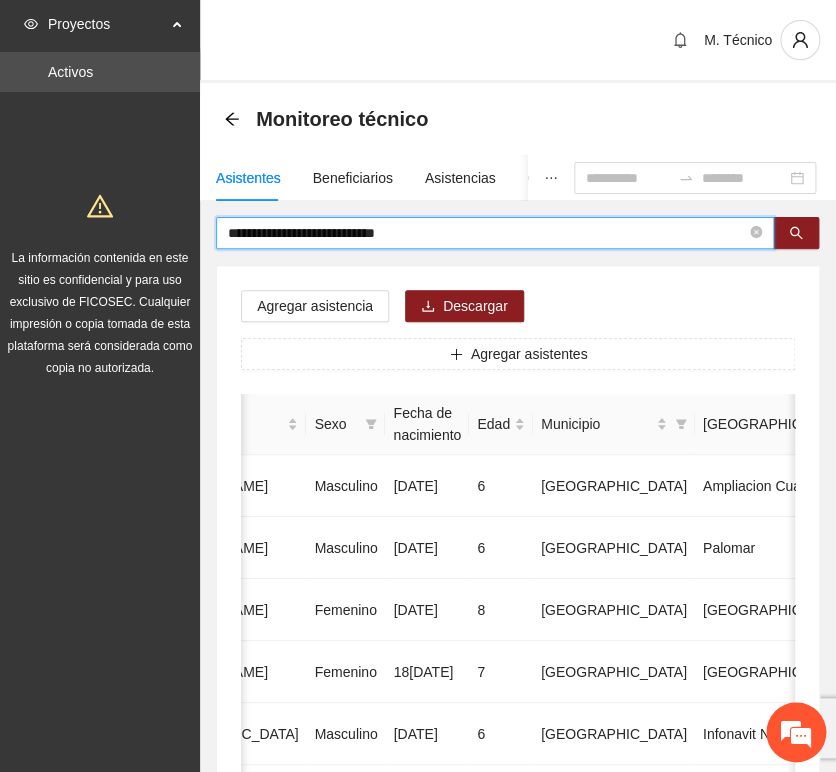 drag, startPoint x: 433, startPoint y: 230, endPoint x: 156, endPoint y: 200, distance: 278.6198 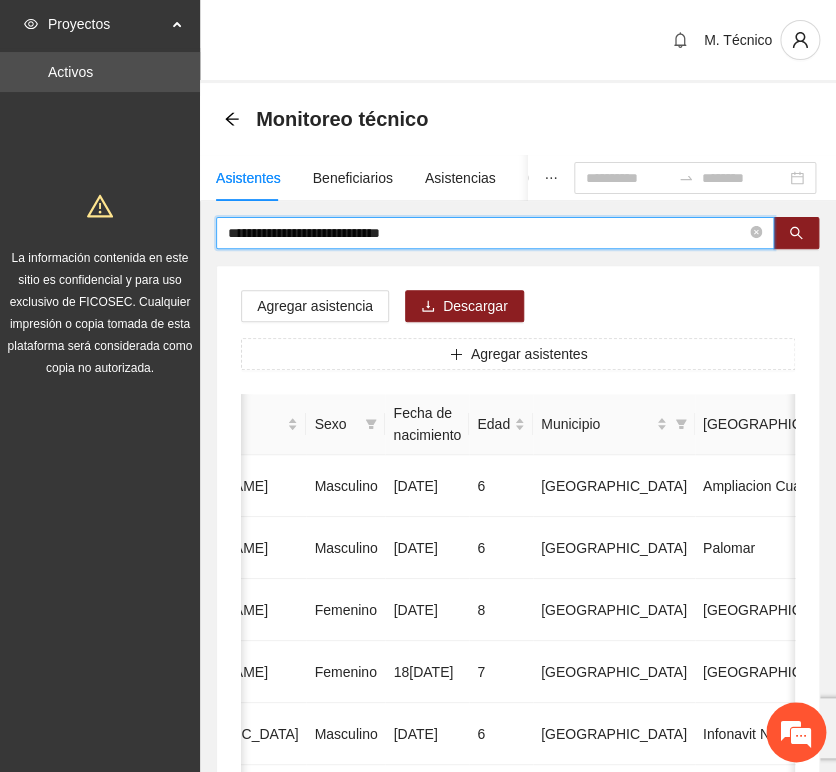 type on "**********" 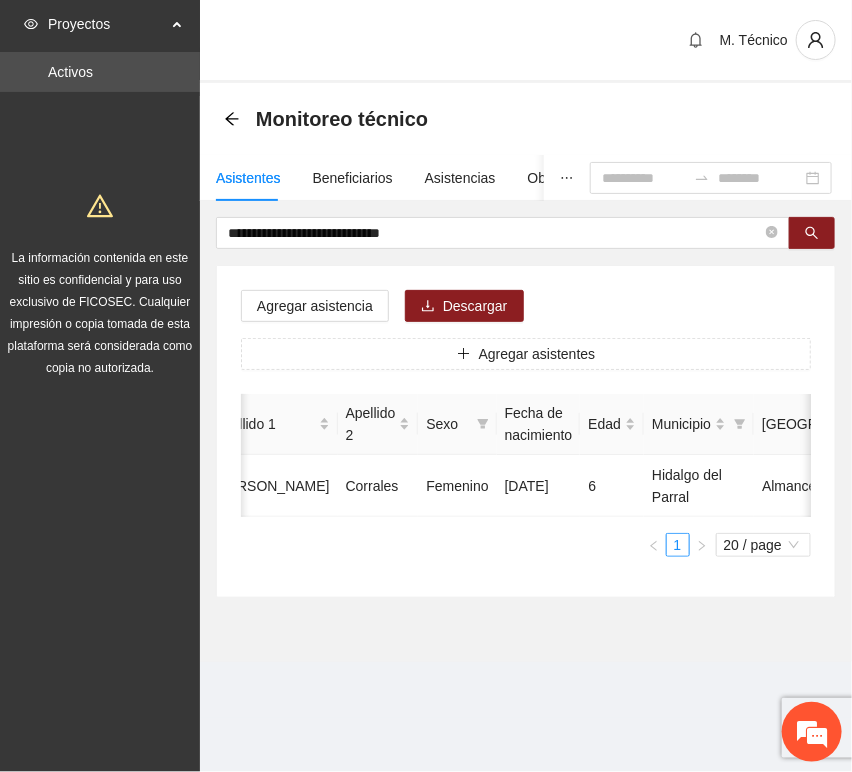 scroll, scrollTop: 0, scrollLeft: 456, axis: horizontal 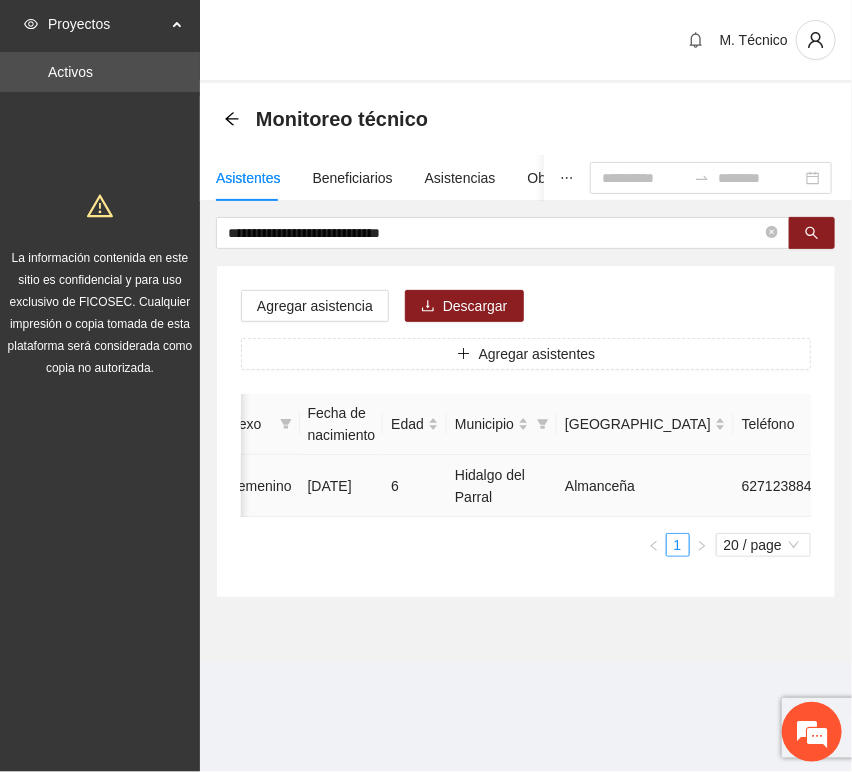 click at bounding box center (925, 486) 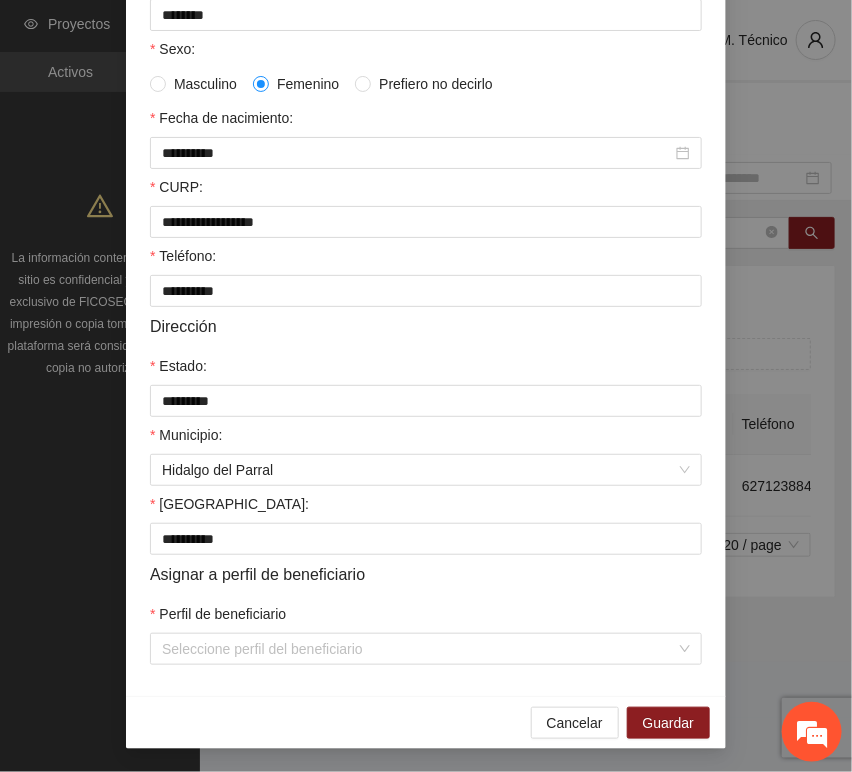 scroll, scrollTop: 394, scrollLeft: 0, axis: vertical 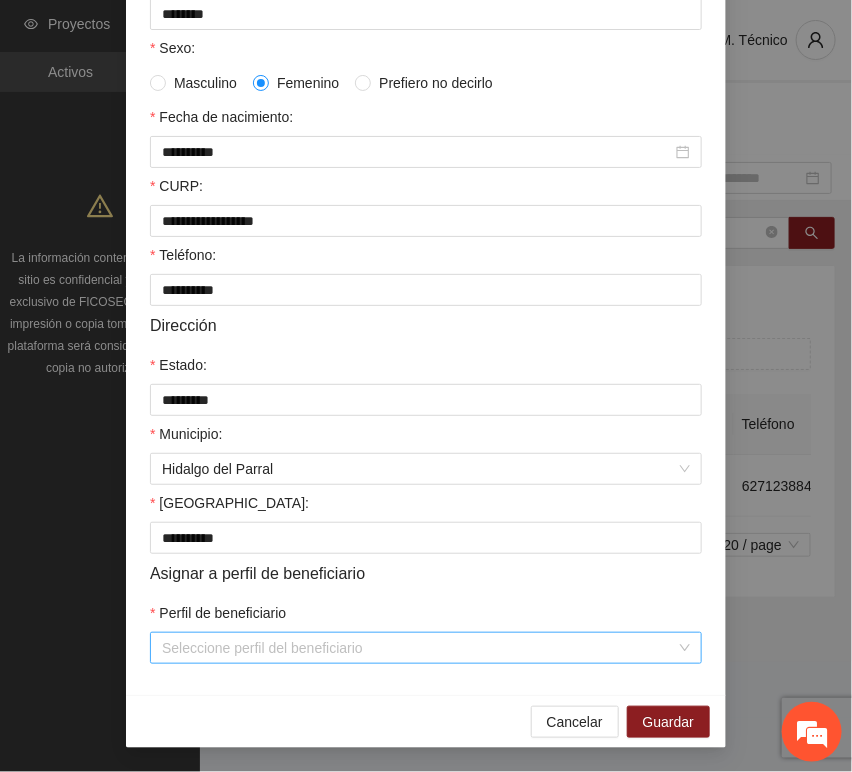 click on "Perfil de beneficiario" at bounding box center [419, 648] 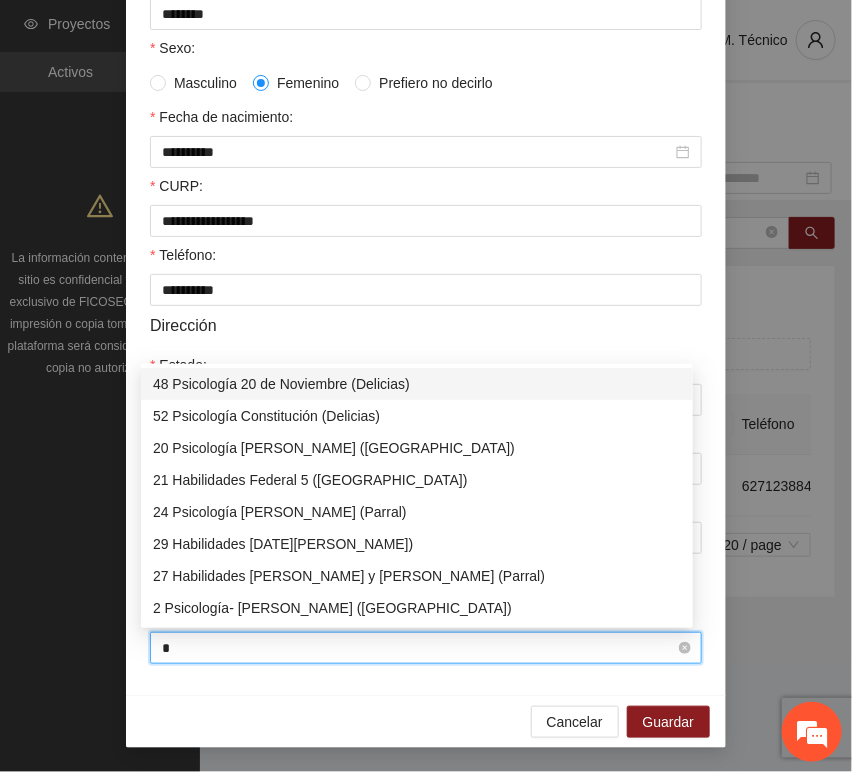 type on "**" 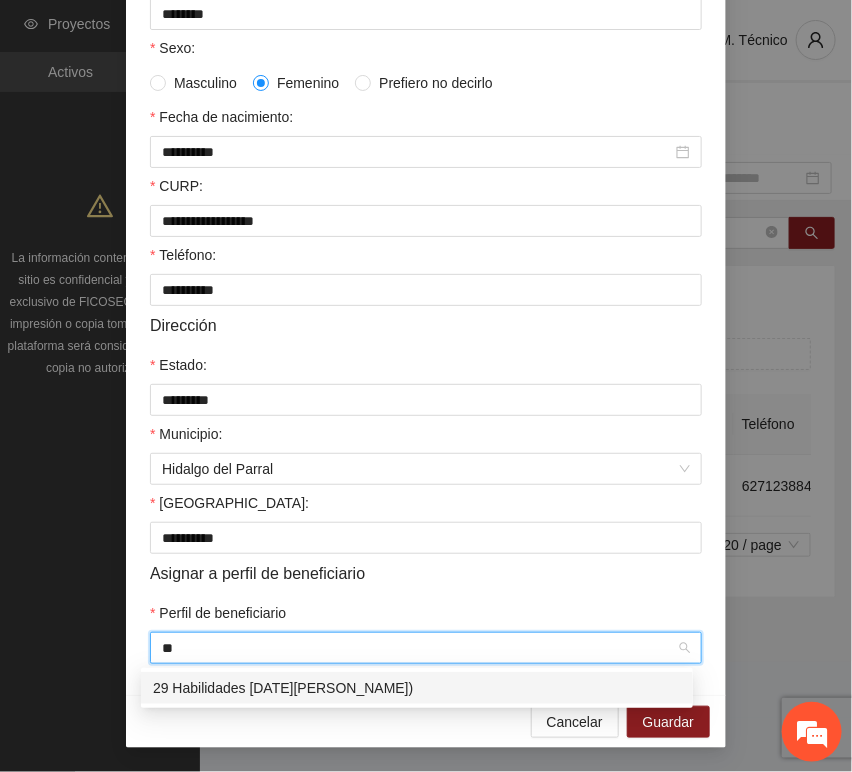 click on "29 Habilidades [DATE][PERSON_NAME])" at bounding box center (417, 688) 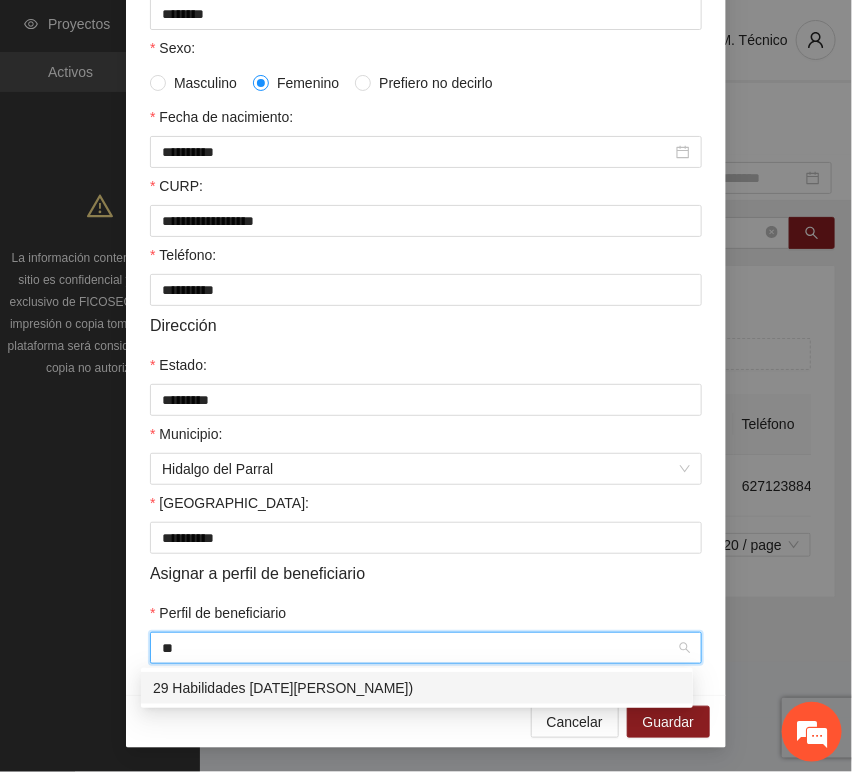 type 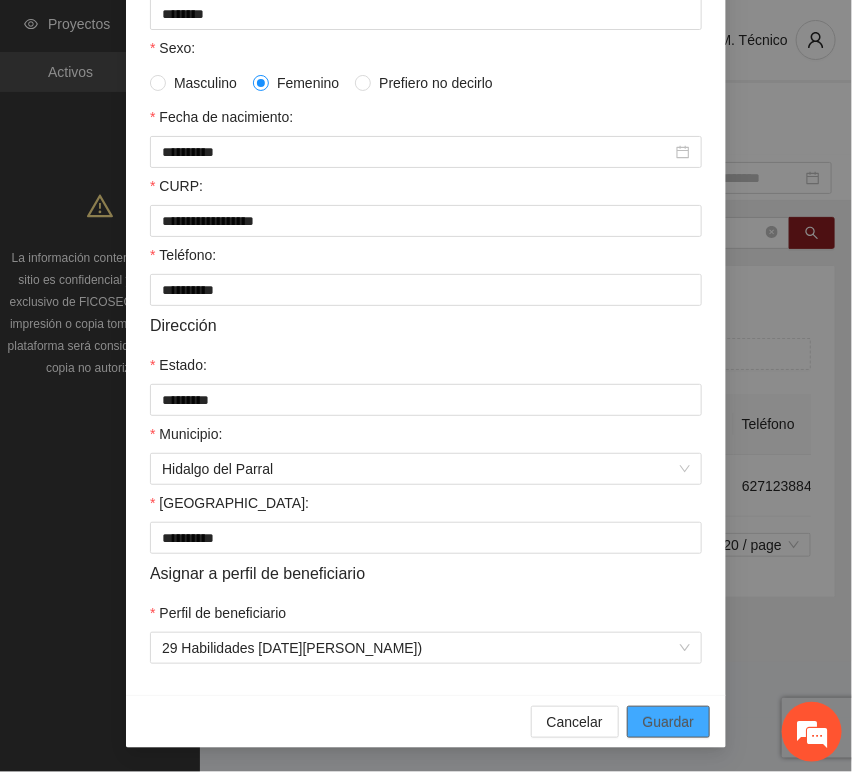 click on "Guardar" at bounding box center (668, 722) 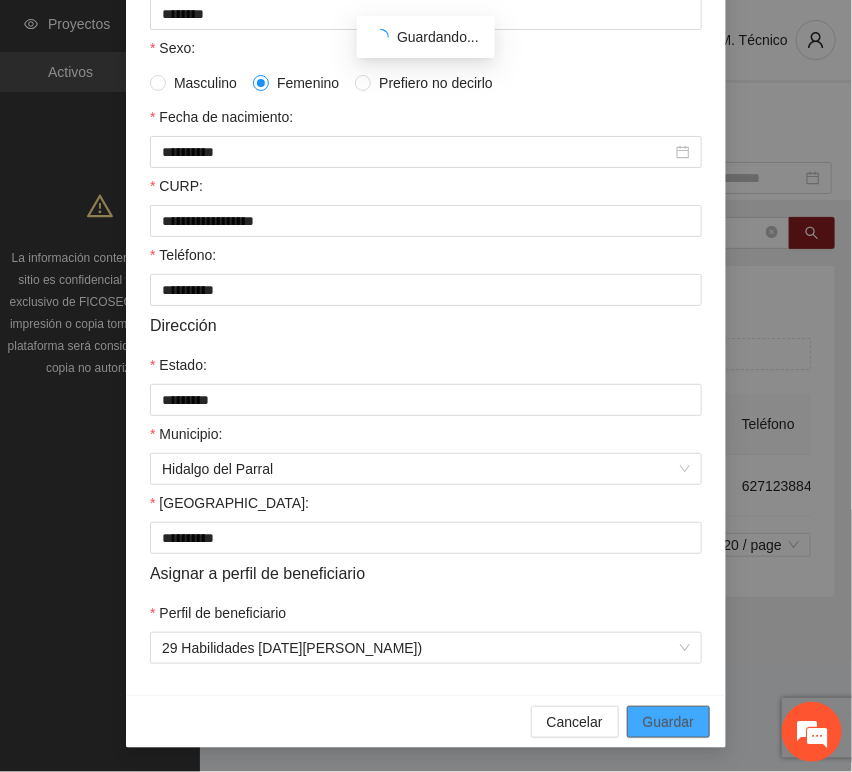 scroll, scrollTop: 294, scrollLeft: 0, axis: vertical 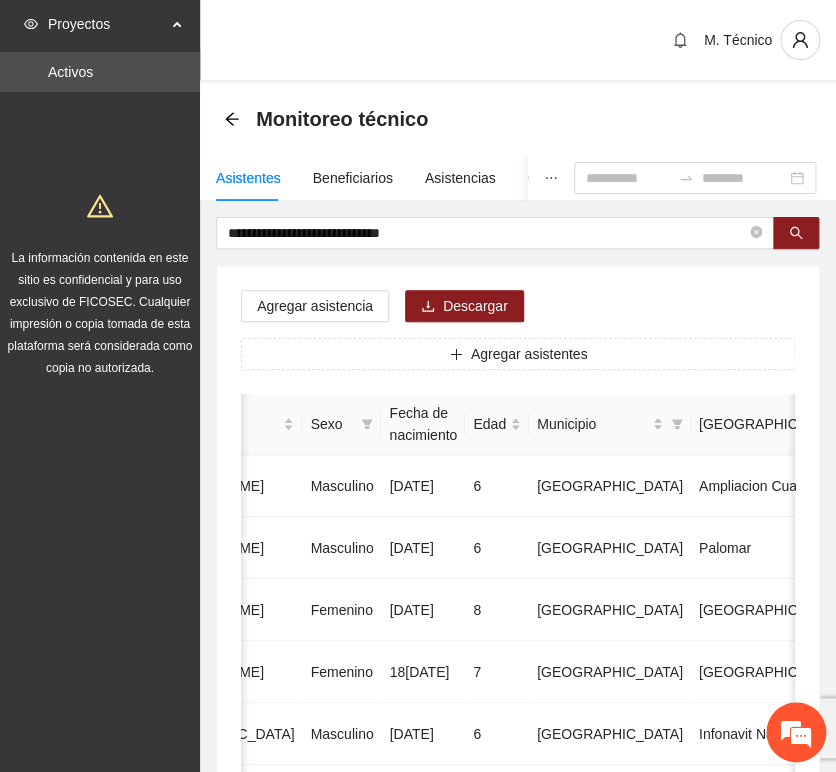 click on "**********" at bounding box center [518, 996] 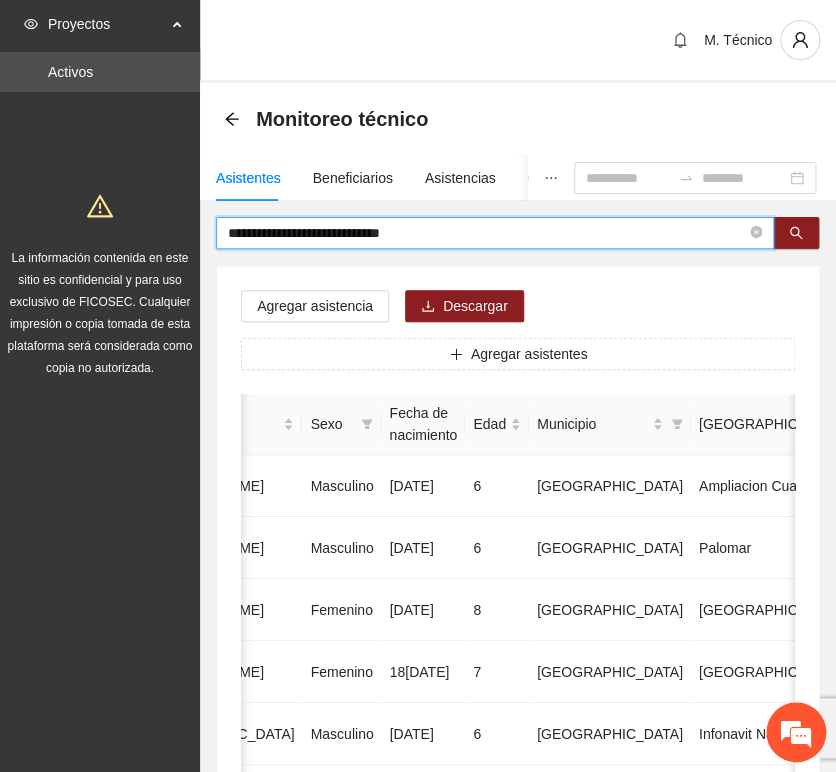 drag, startPoint x: 363, startPoint y: 202, endPoint x: 129, endPoint y: 160, distance: 237.73935 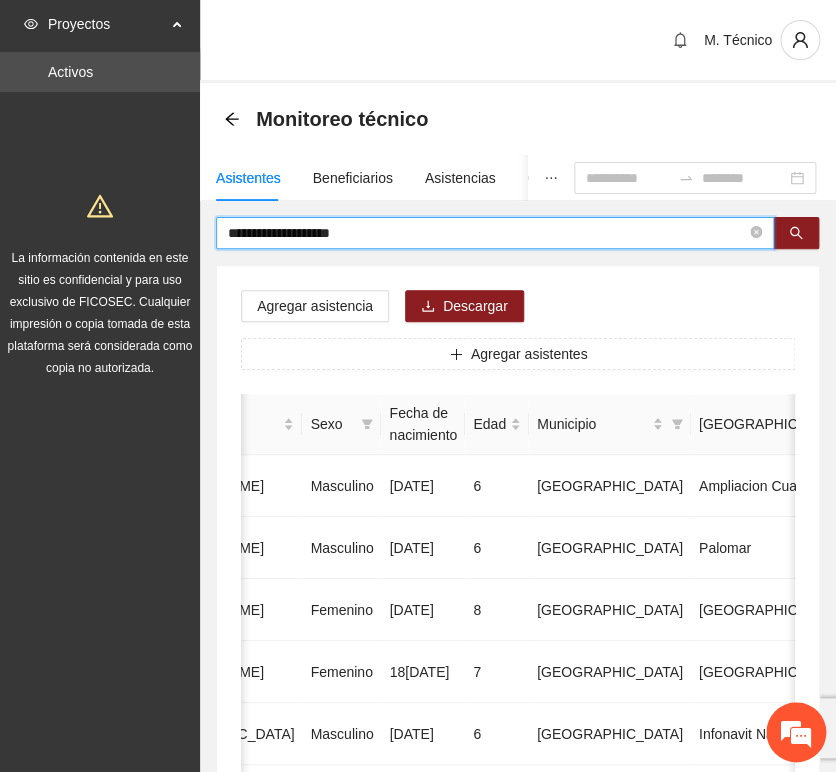 type on "**********" 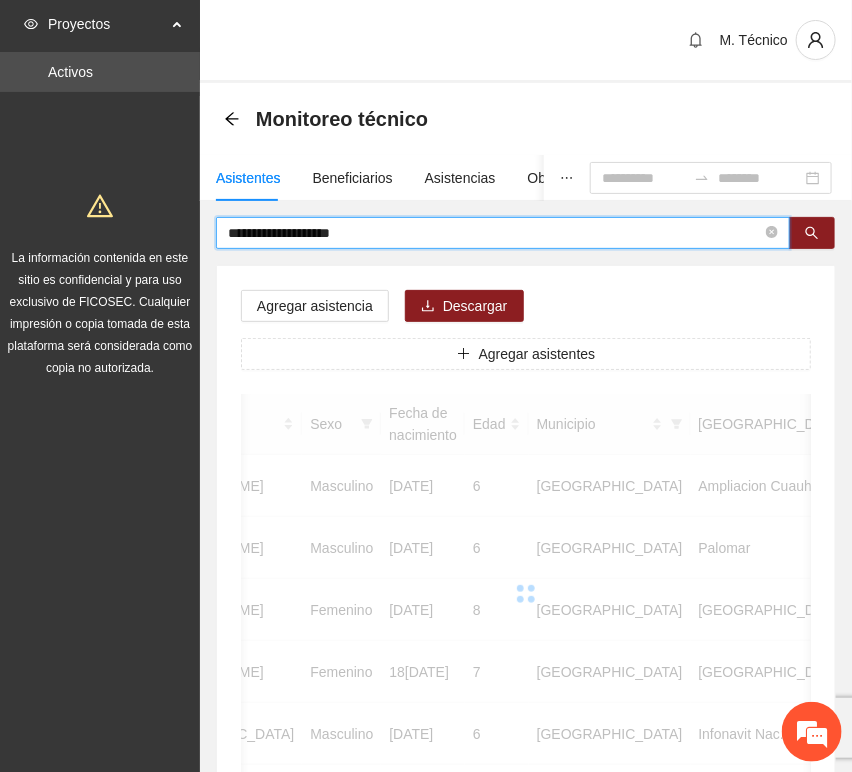 scroll, scrollTop: 0, scrollLeft: 450, axis: horizontal 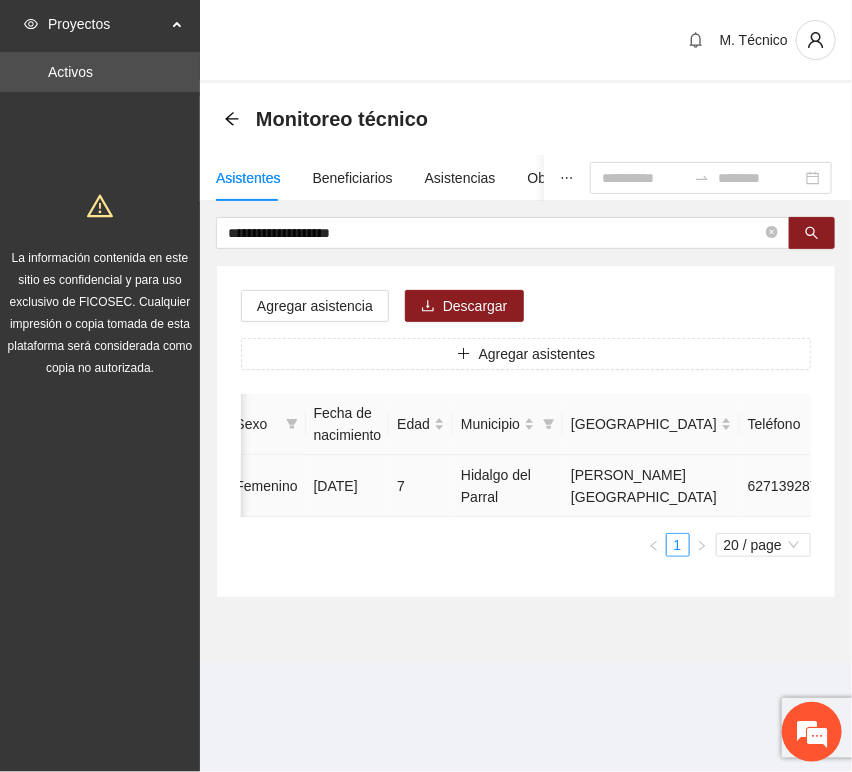 click 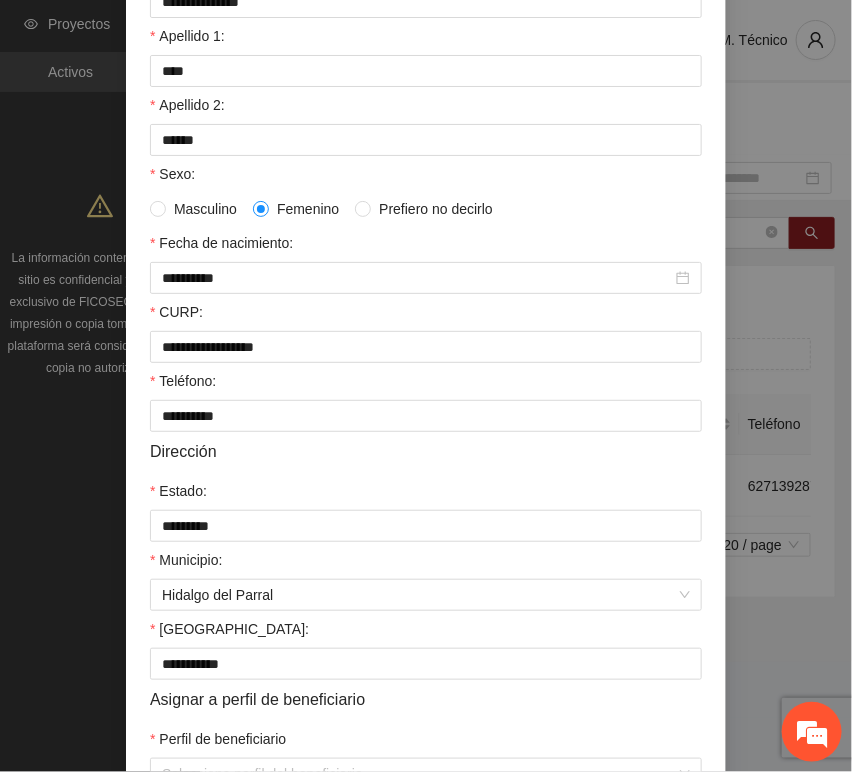 scroll, scrollTop: 394, scrollLeft: 0, axis: vertical 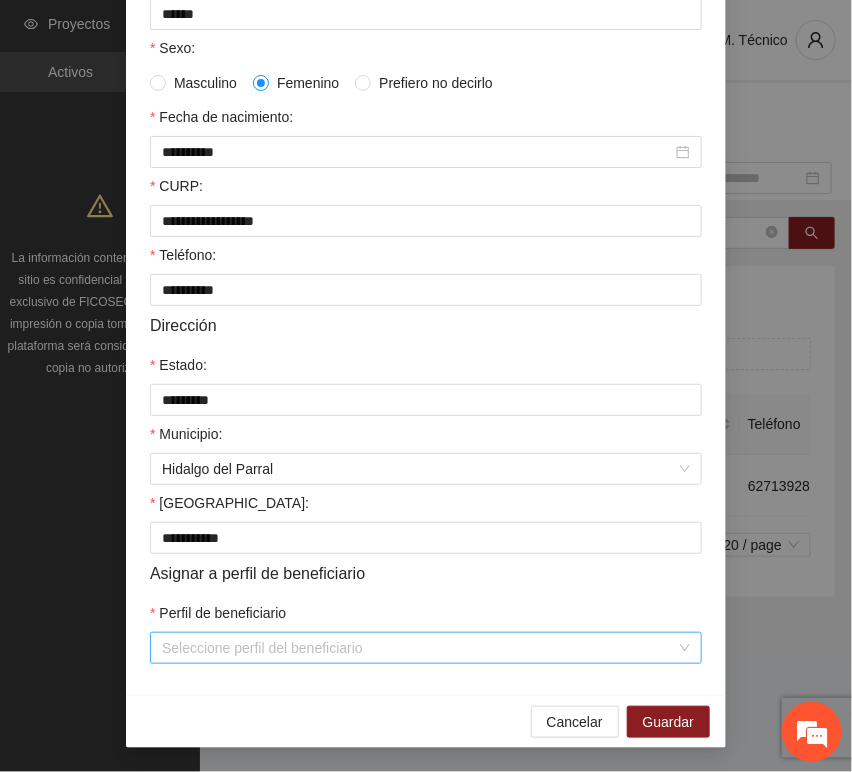 click on "Perfil de beneficiario" at bounding box center [419, 648] 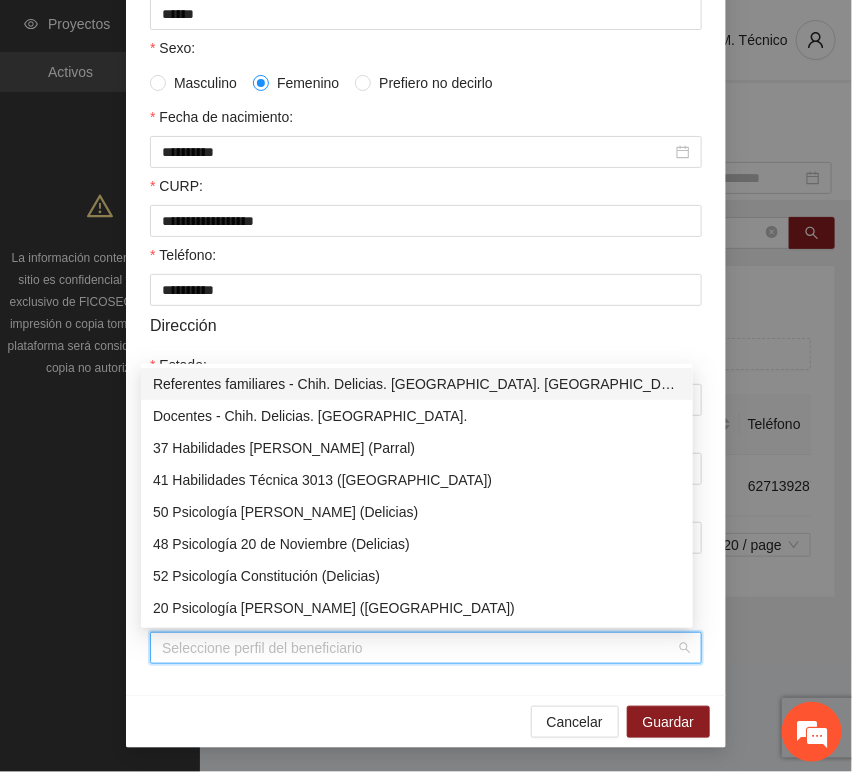 type on "*" 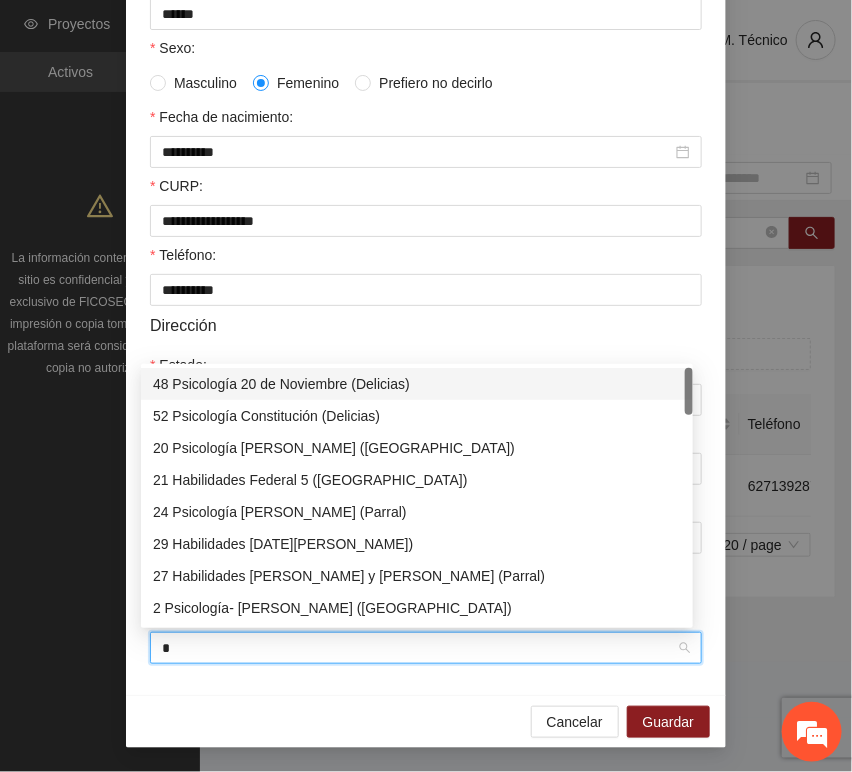 type on "**" 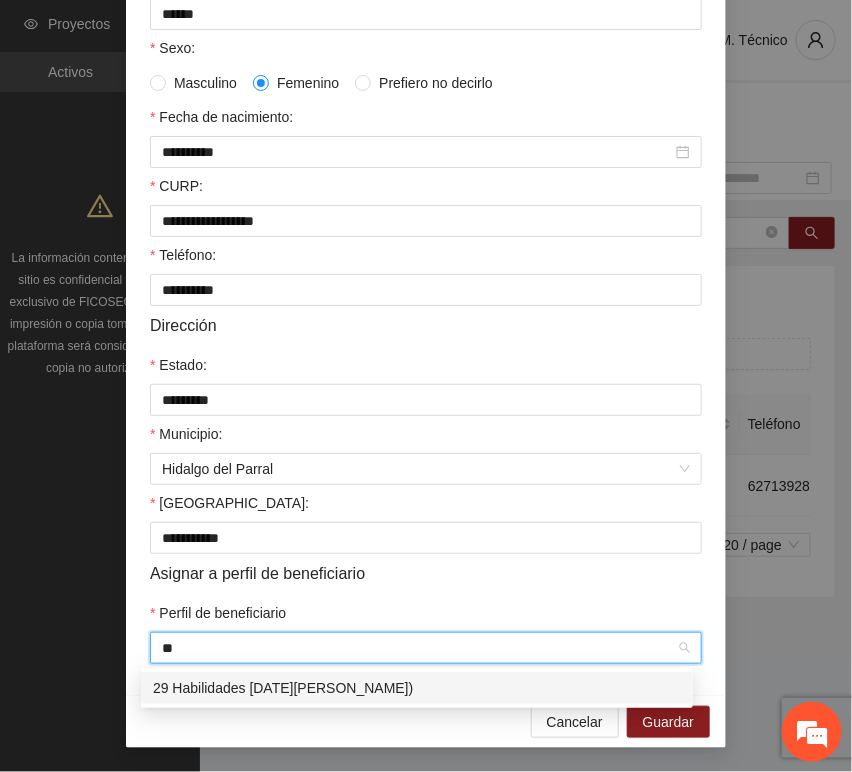 click on "29 Habilidades [DATE][PERSON_NAME])" at bounding box center [417, 688] 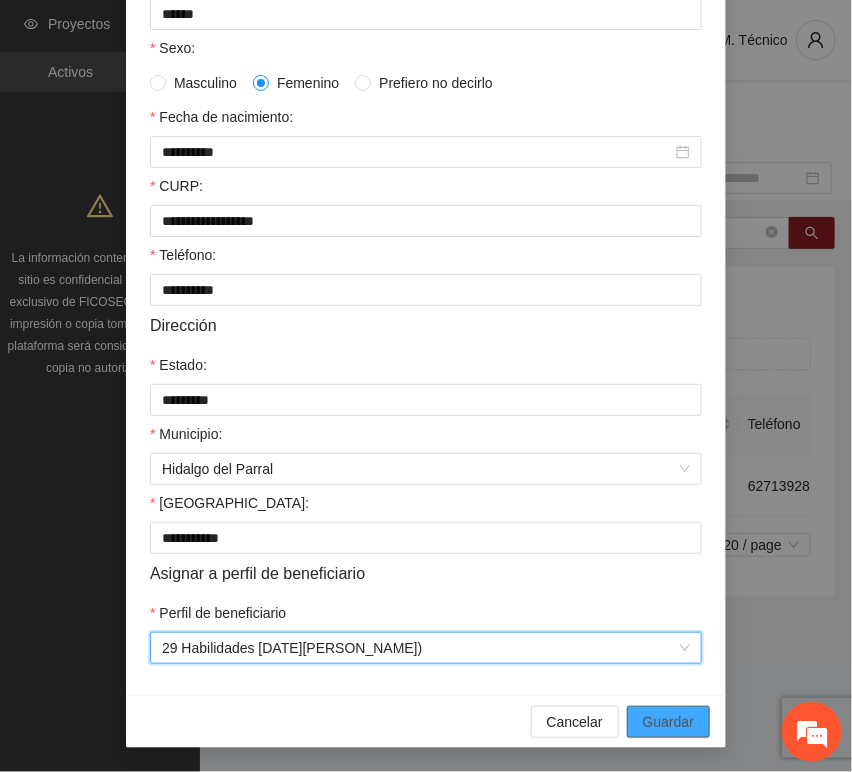 click on "Guardar" at bounding box center (668, 722) 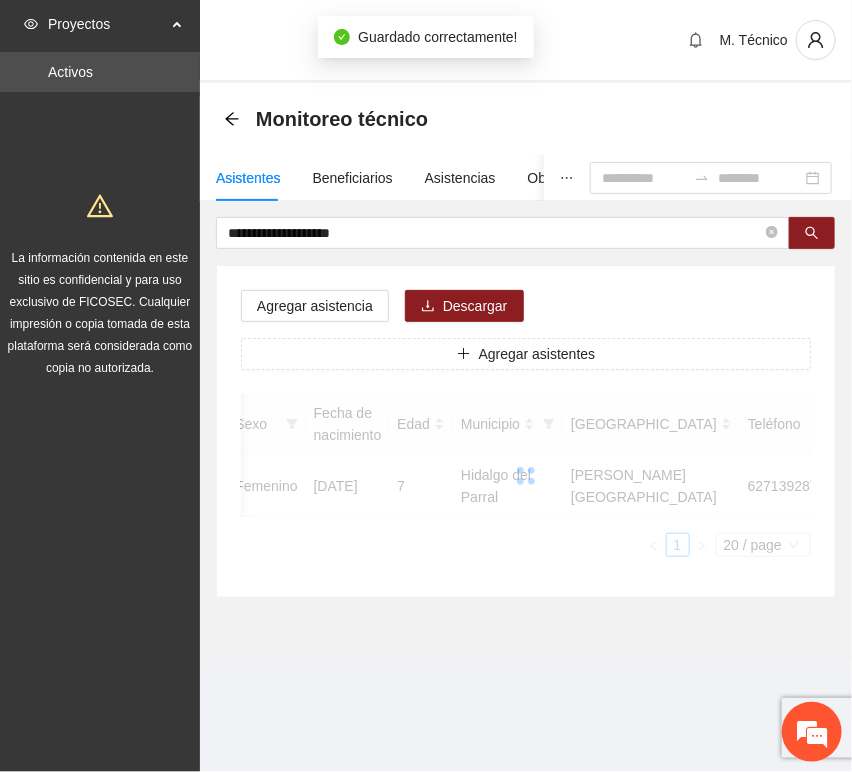 scroll, scrollTop: 294, scrollLeft: 0, axis: vertical 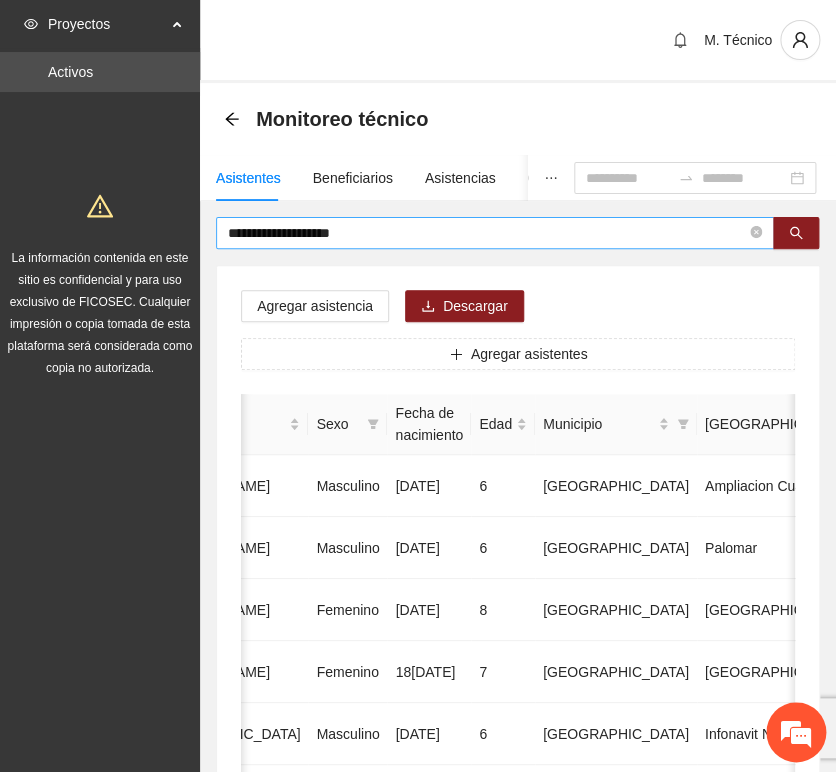 click on "**********" at bounding box center (487, 233) 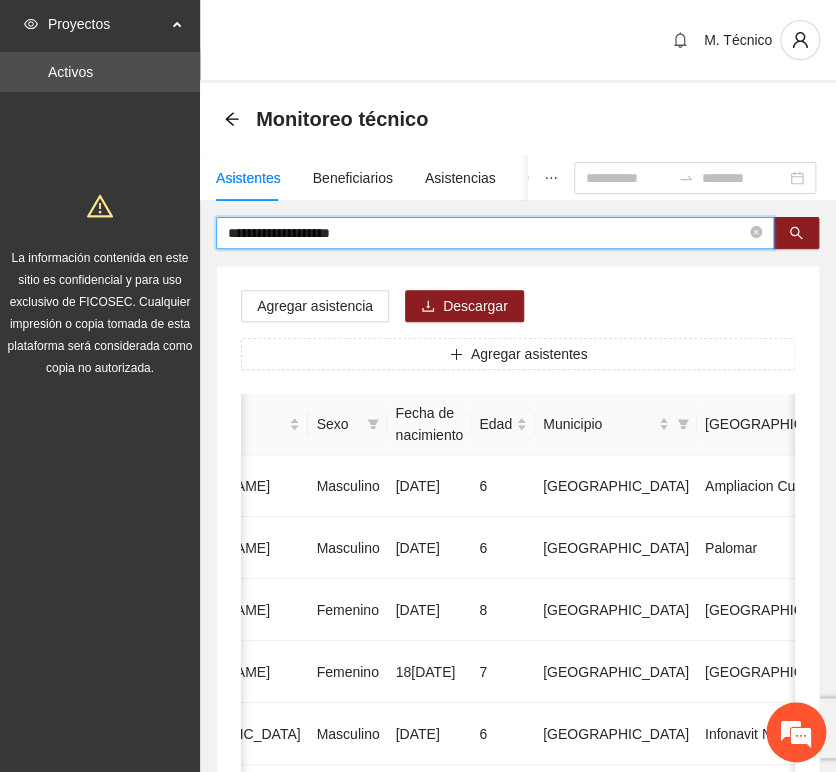 drag, startPoint x: -12, startPoint y: 164, endPoint x: -149, endPoint y: 127, distance: 141.90842 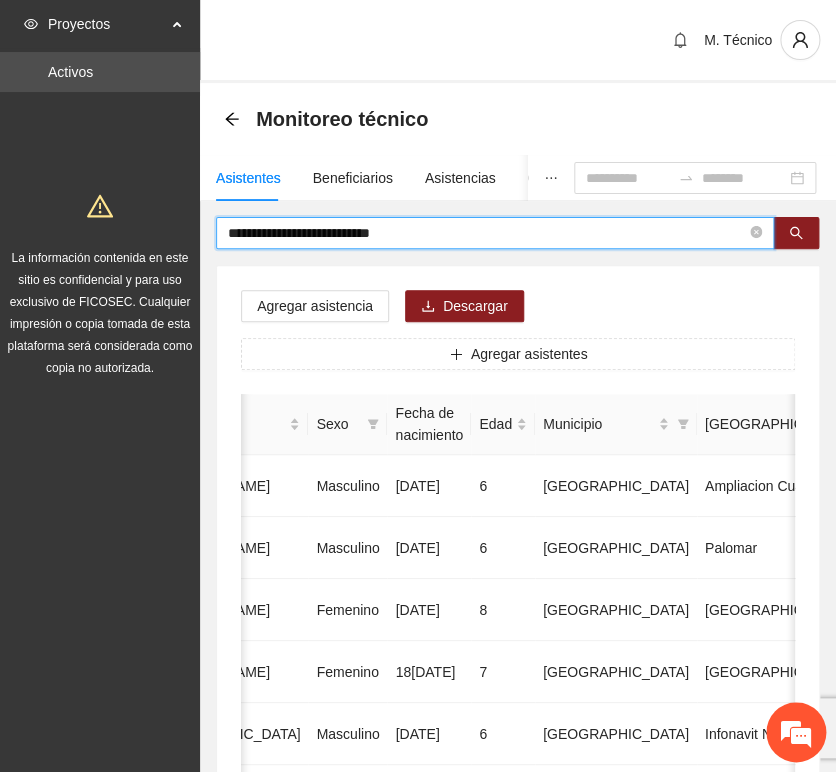 type on "**********" 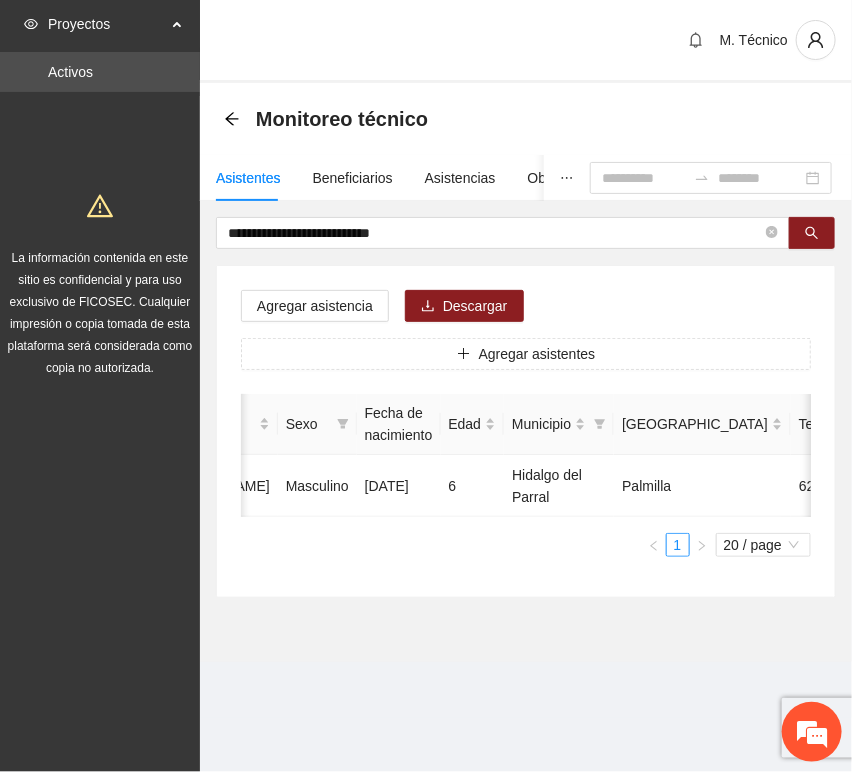 drag, startPoint x: 510, startPoint y: 532, endPoint x: 262, endPoint y: 529, distance: 248.01814 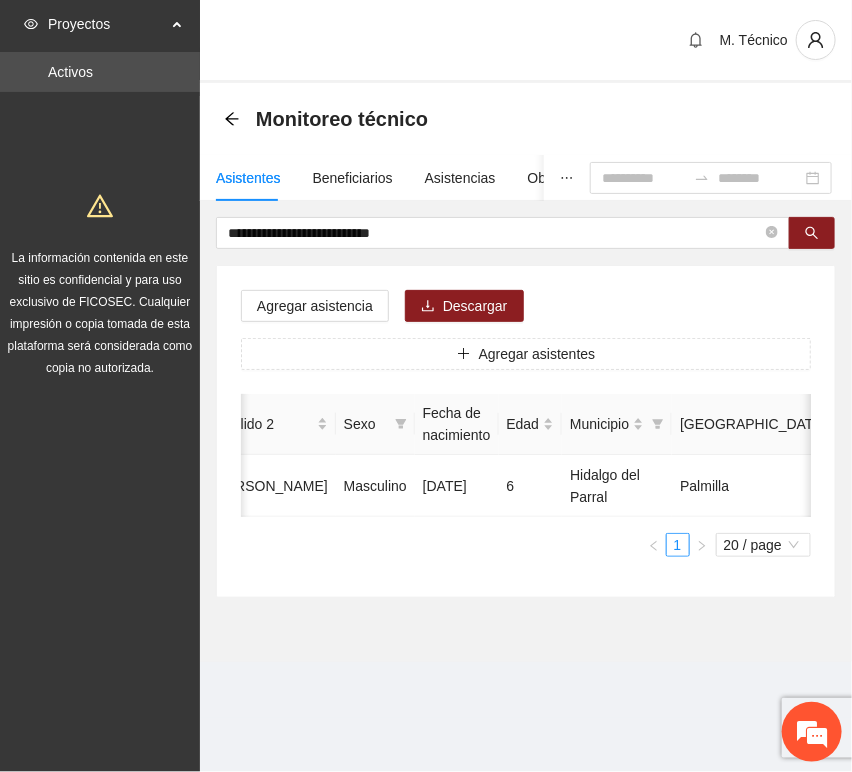 click on "Folio Nombre Apellido 1 Apellido 2 Sexo Fecha de nacimiento Edad Municipio Colonia Teléfono Actividad                           1700 [PERSON_NAME] Masculino [DATE] 6 Hidalgo del Parral Palmilla 6271089935 U P +6 1 20 / page" at bounding box center (526, 475) 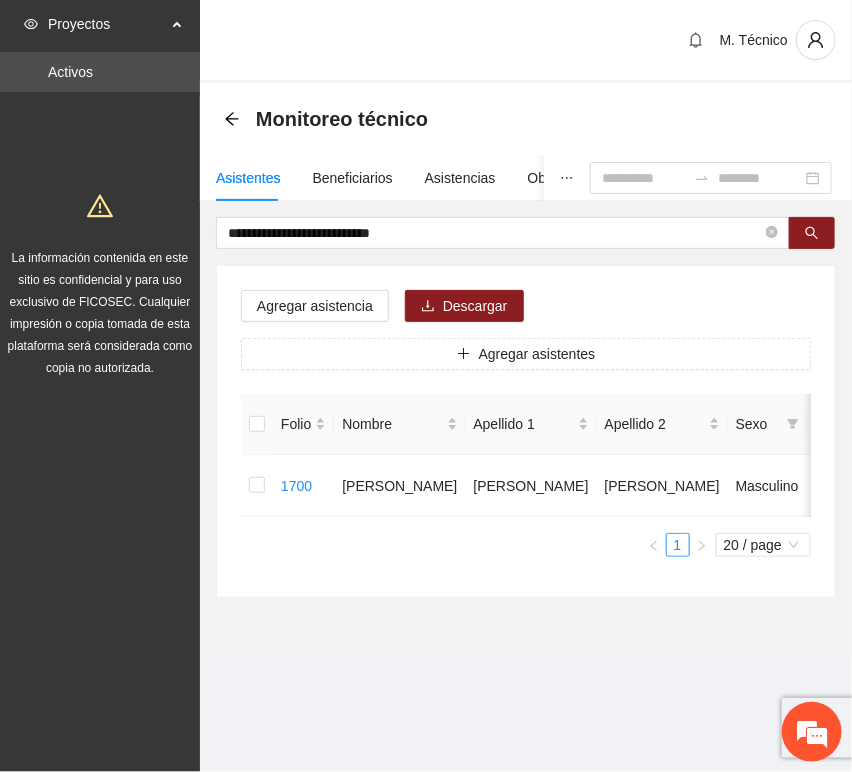 scroll, scrollTop: 0, scrollLeft: 452, axis: horizontal 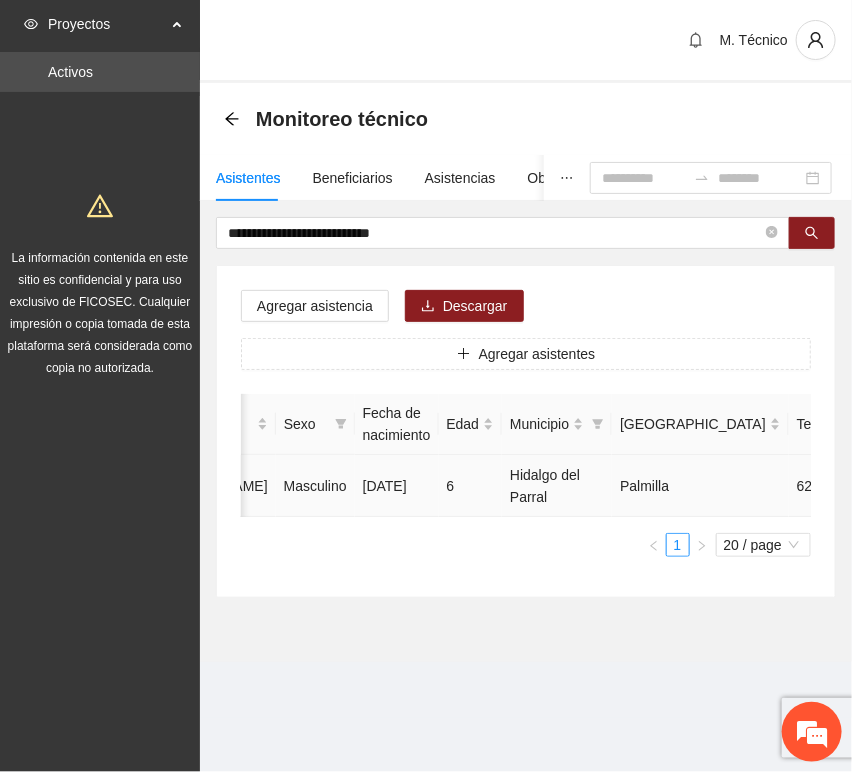 click 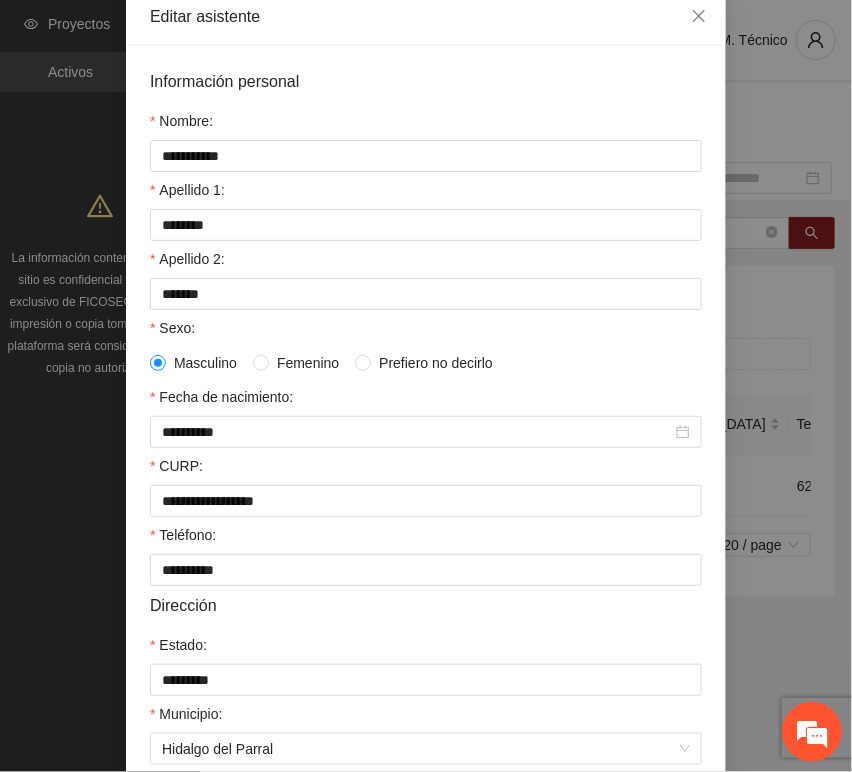 scroll, scrollTop: 394, scrollLeft: 0, axis: vertical 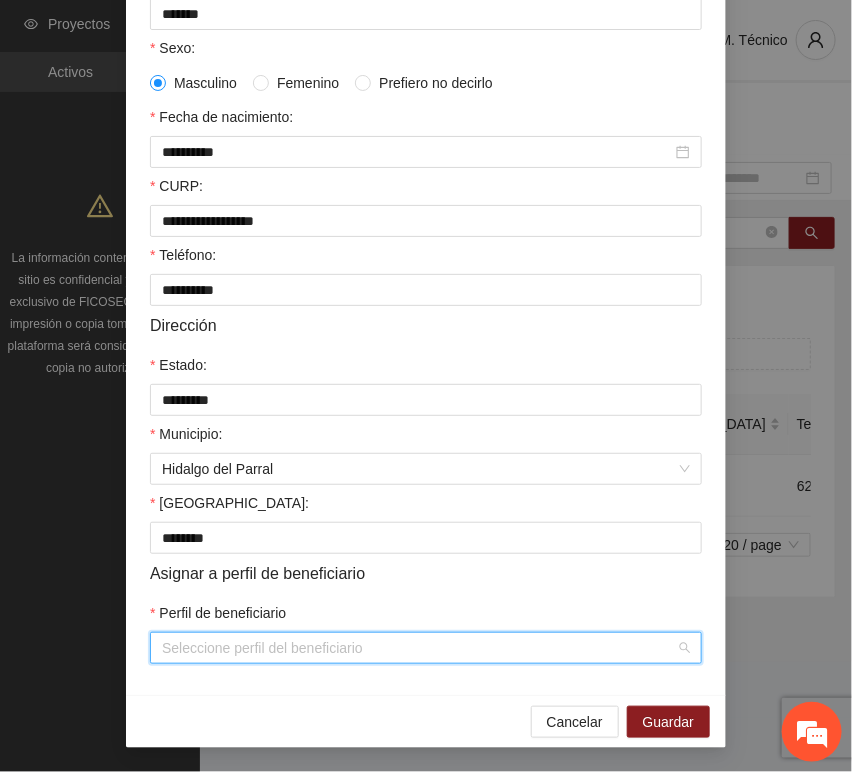 click on "Perfil de beneficiario" at bounding box center [419, 648] 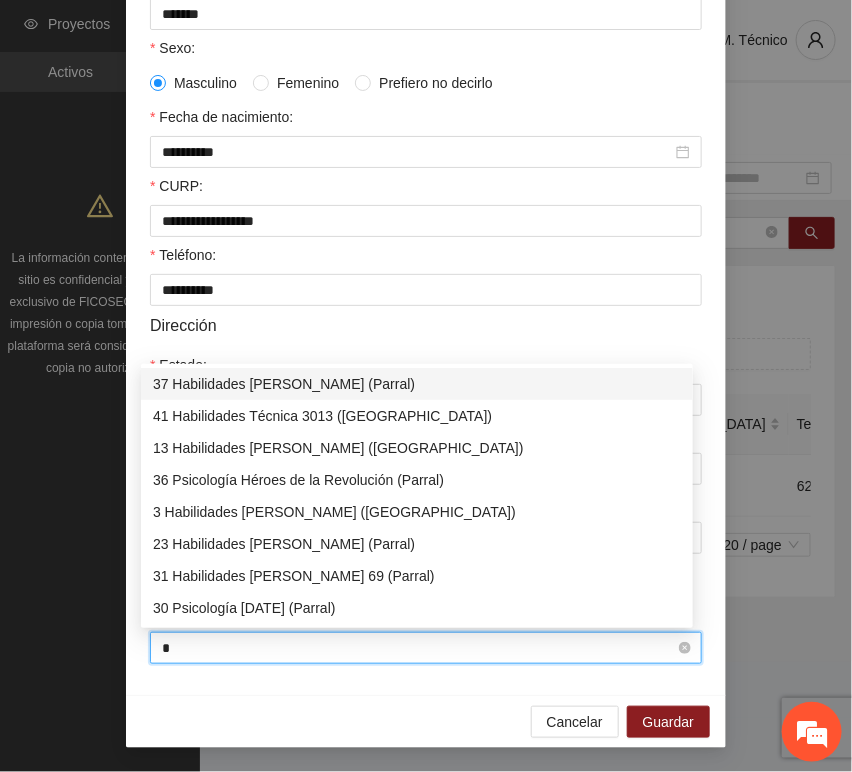 type on "**" 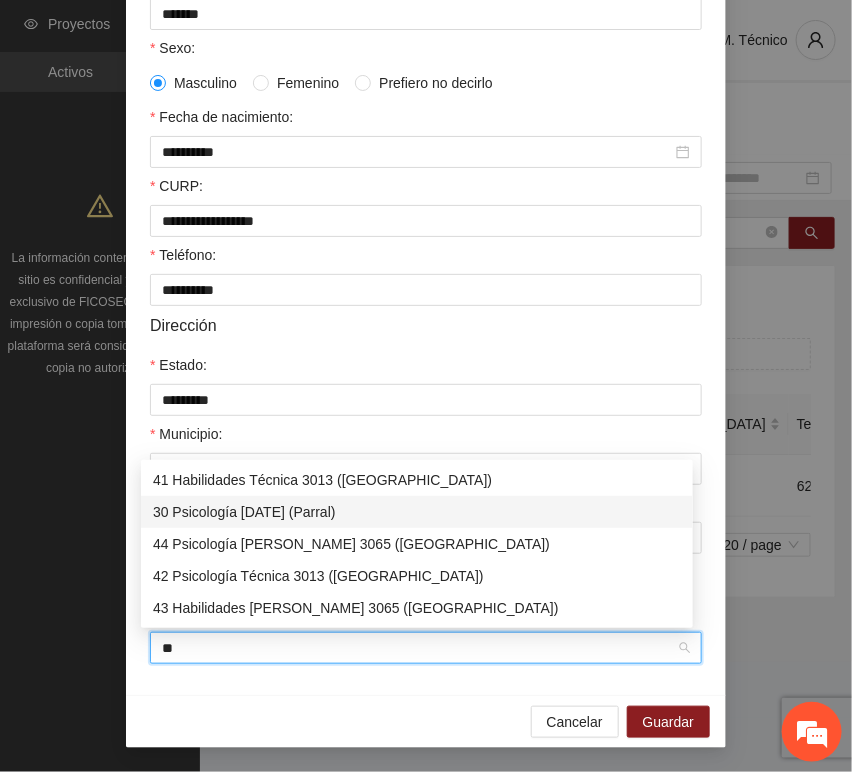 click on "30 Psicología [DATE] (Parral)" at bounding box center (417, 512) 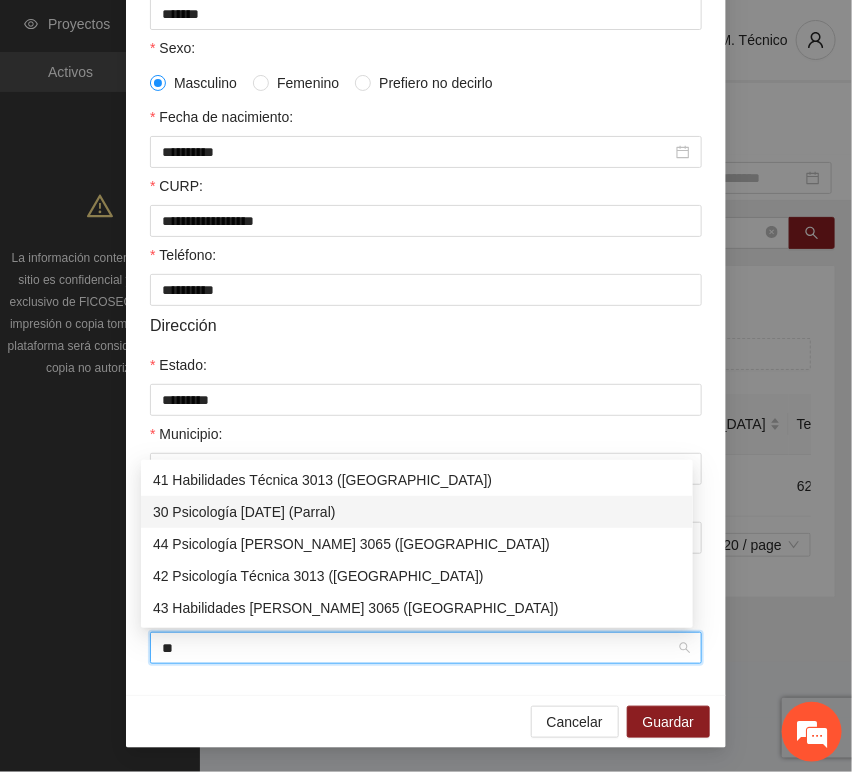 type 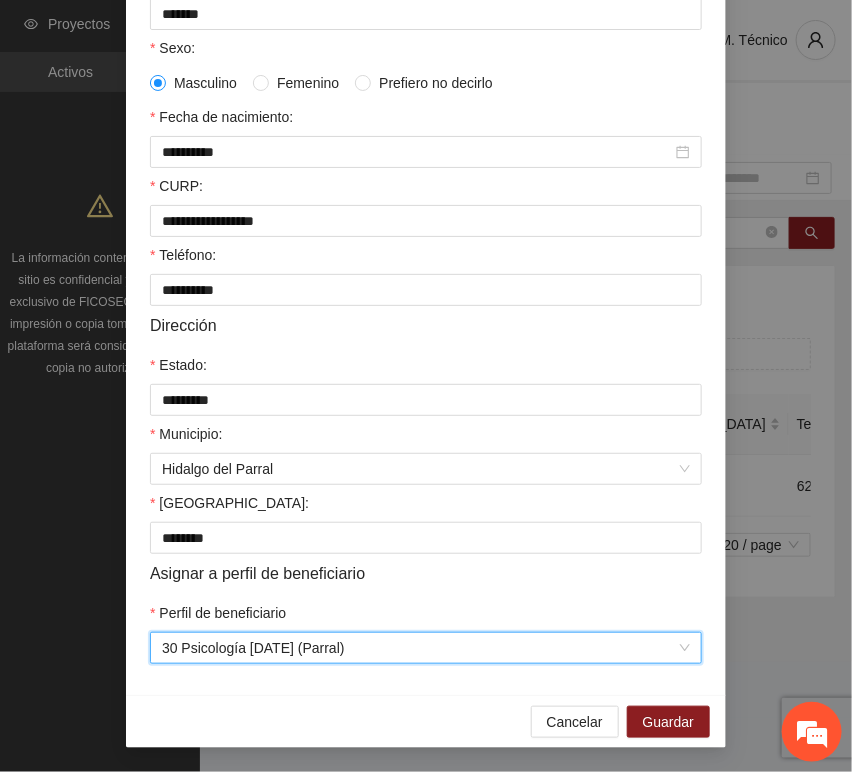 drag, startPoint x: 285, startPoint y: 677, endPoint x: 418, endPoint y: 713, distance: 137.78607 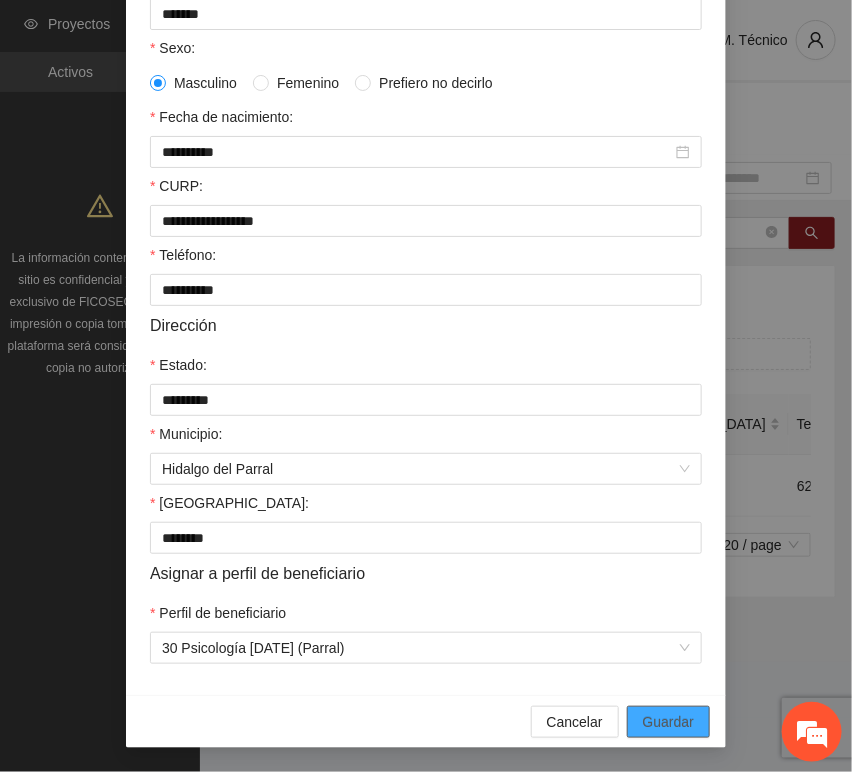click on "Guardar" at bounding box center [668, 722] 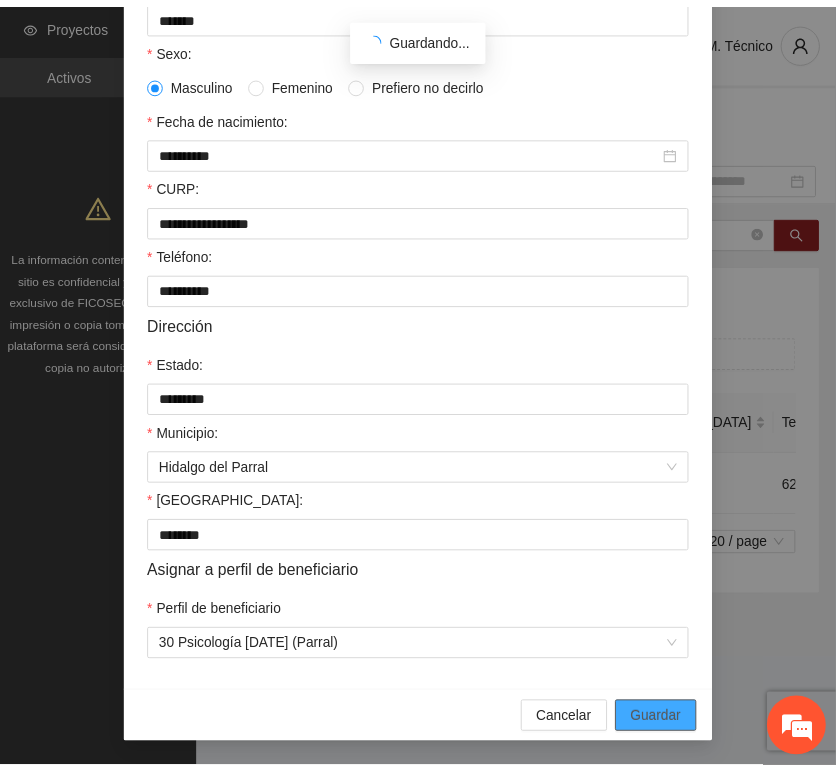 scroll, scrollTop: 294, scrollLeft: 0, axis: vertical 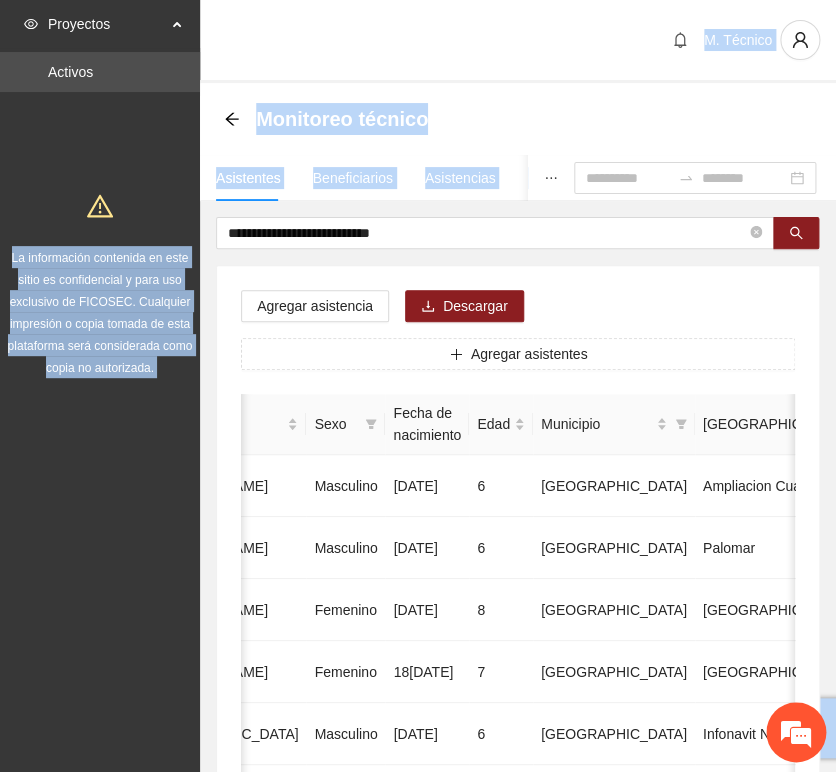 drag, startPoint x: 451, startPoint y: 220, endPoint x: 24, endPoint y: 218, distance: 427.00467 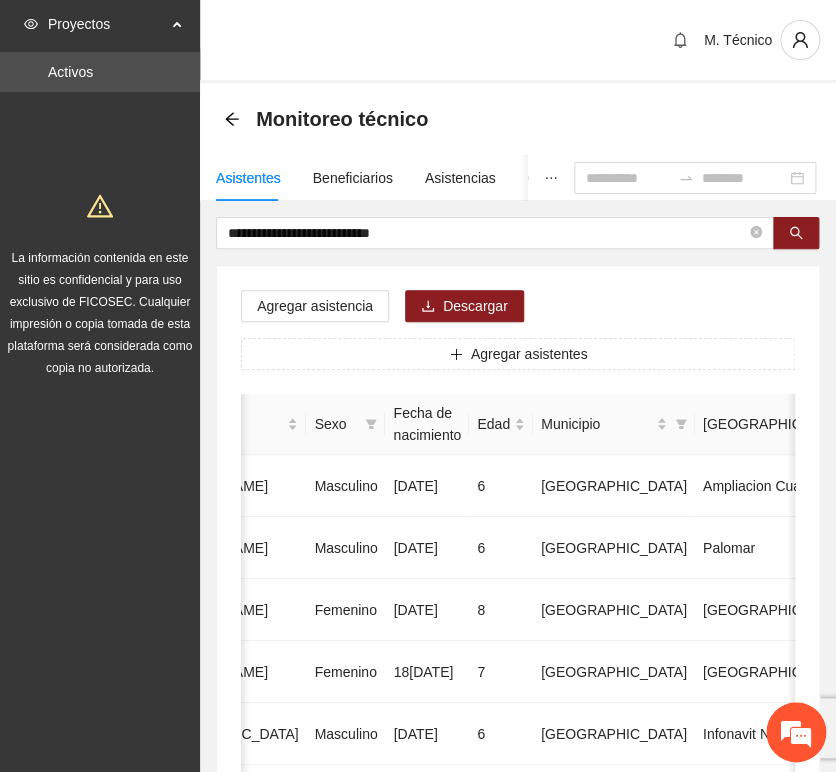drag, startPoint x: 317, startPoint y: 282, endPoint x: 392, endPoint y: 247, distance: 82.764725 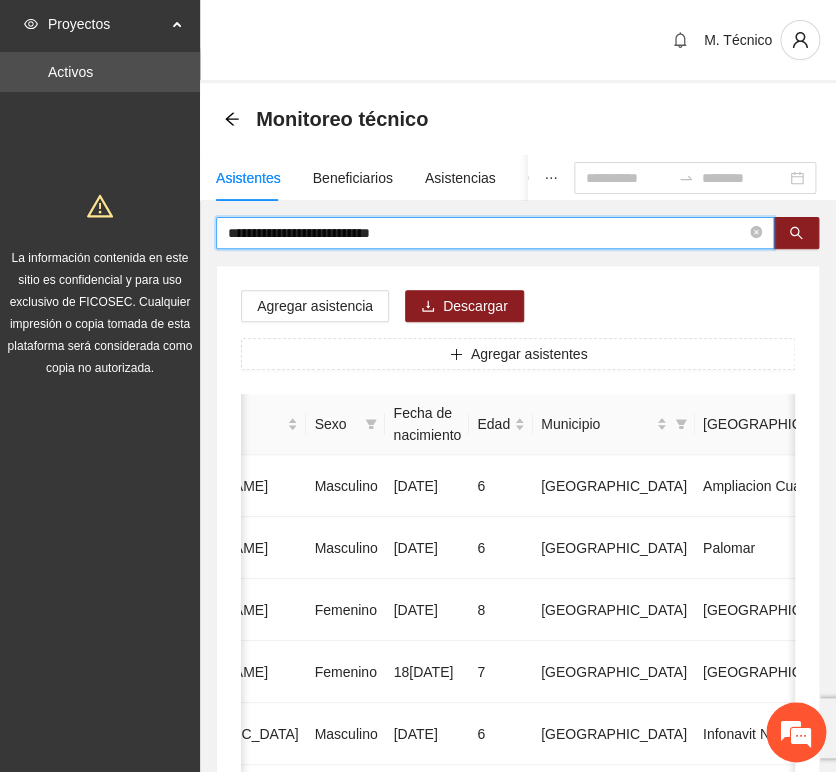 drag, startPoint x: 414, startPoint y: 239, endPoint x: -18, endPoint y: 217, distance: 432.5598 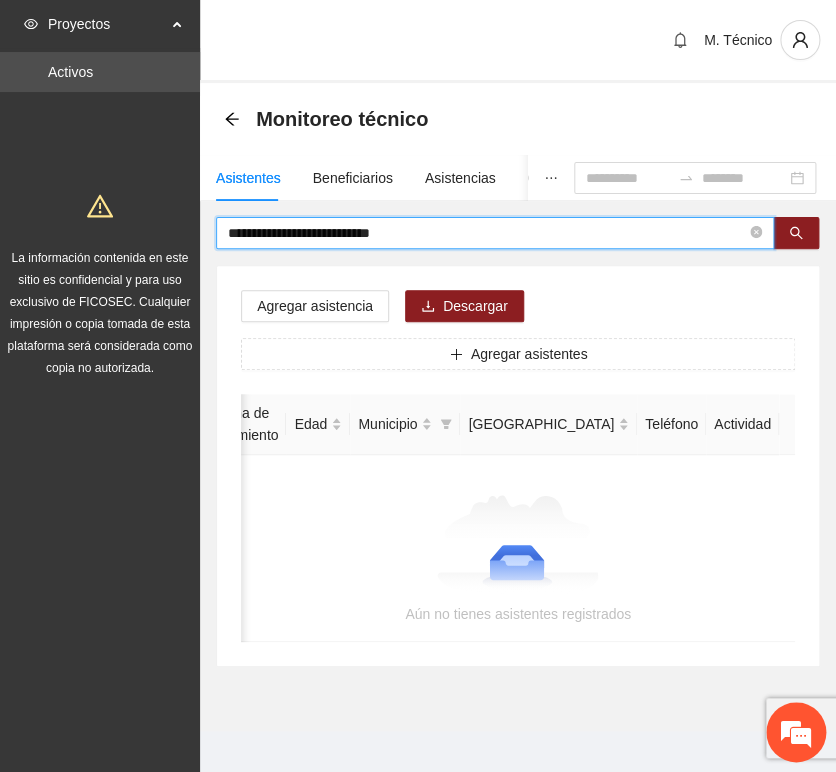 scroll, scrollTop: 0, scrollLeft: 363, axis: horizontal 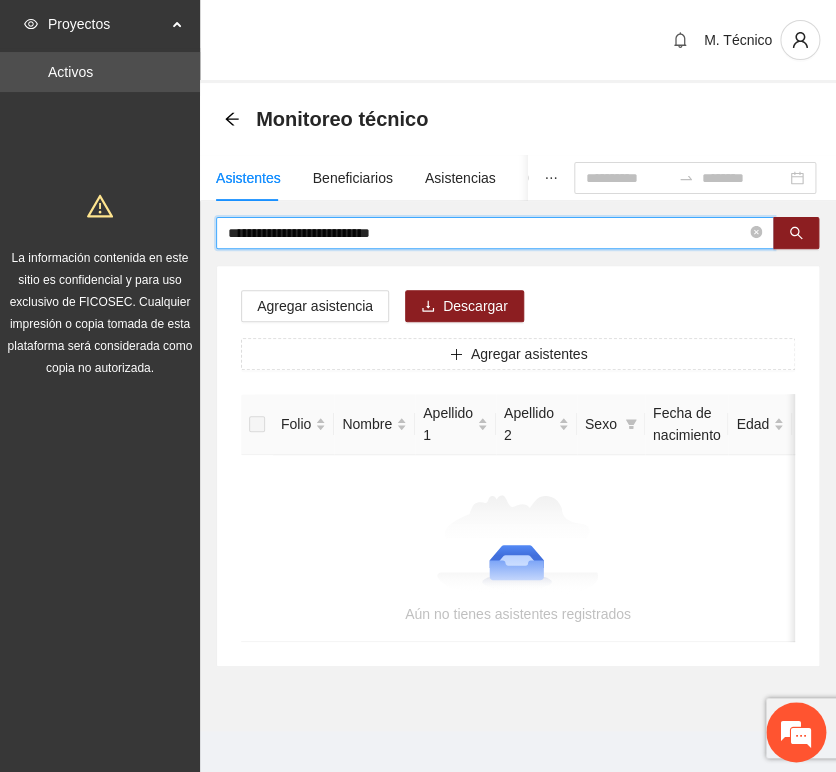 click on "**********" at bounding box center (487, 233) 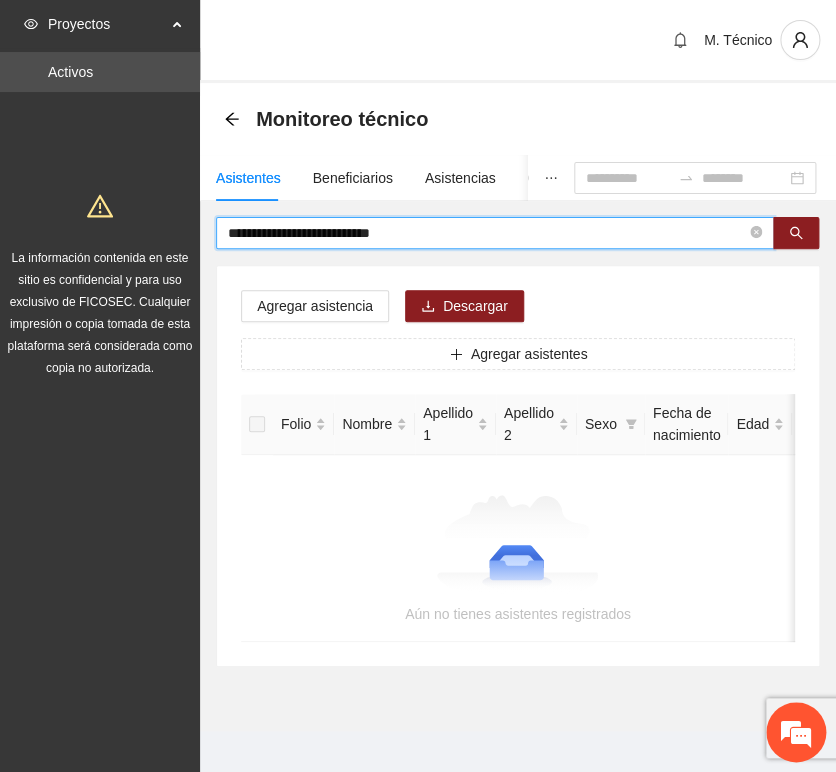 drag, startPoint x: 376, startPoint y: 234, endPoint x: 405, endPoint y: 237, distance: 29.15476 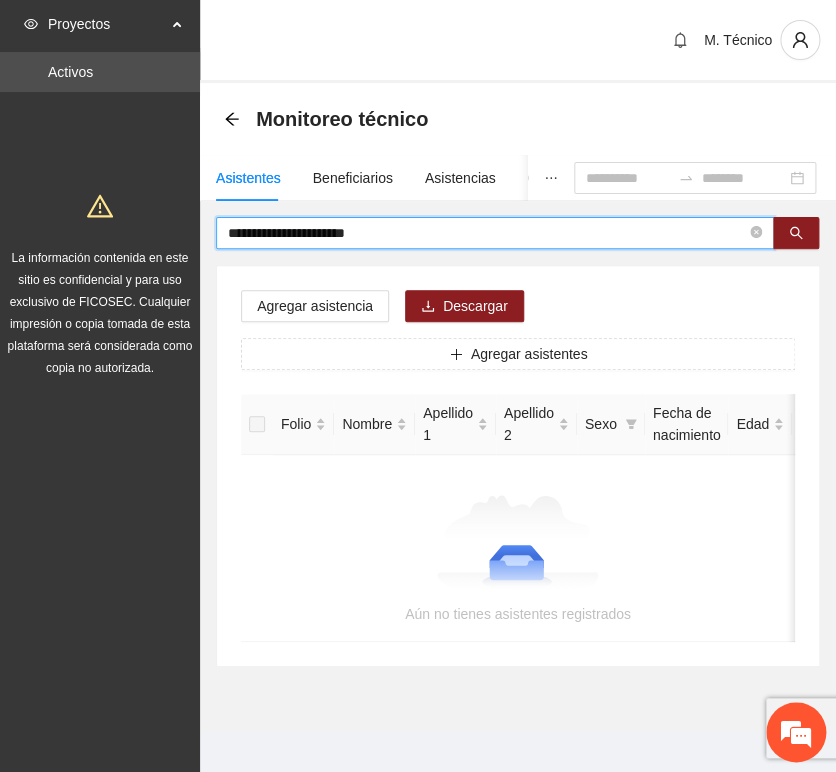 click on "**********" at bounding box center [487, 233] 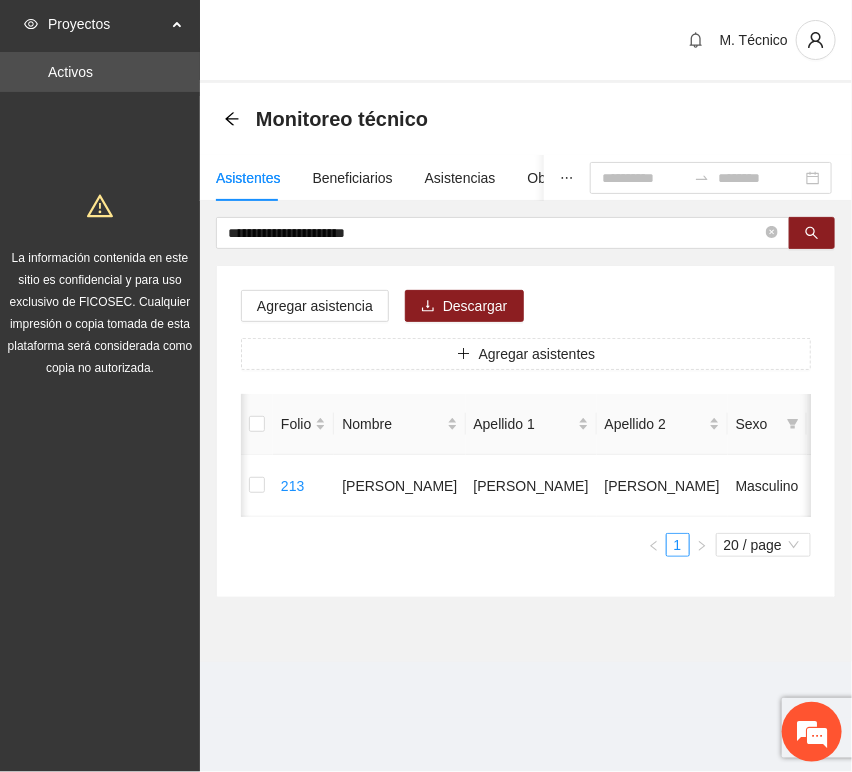 scroll, scrollTop: 0, scrollLeft: 452, axis: horizontal 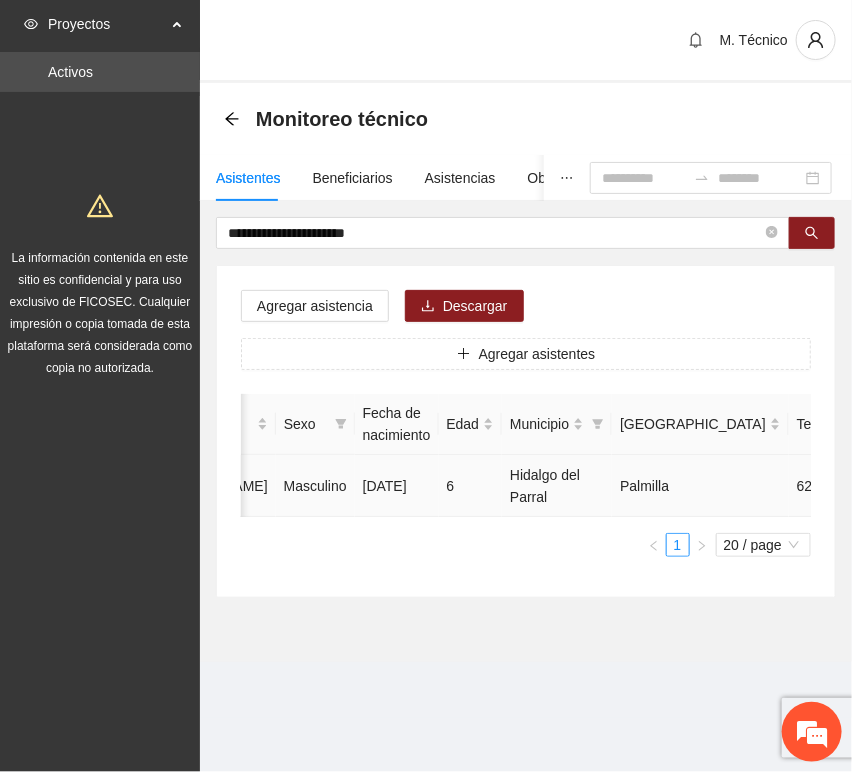 click at bounding box center [980, 486] 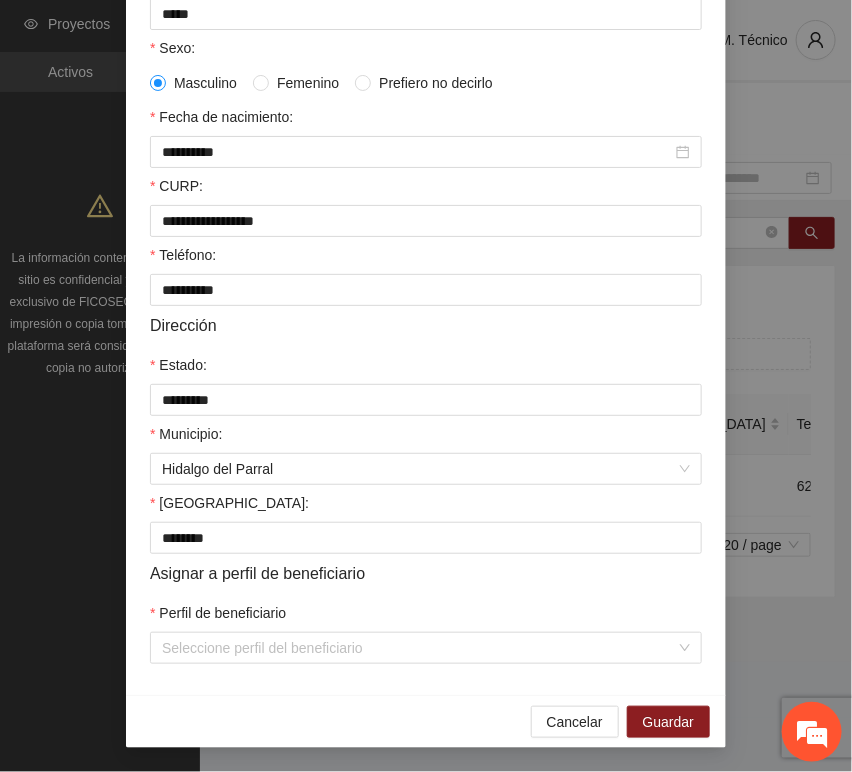 scroll, scrollTop: 0, scrollLeft: 0, axis: both 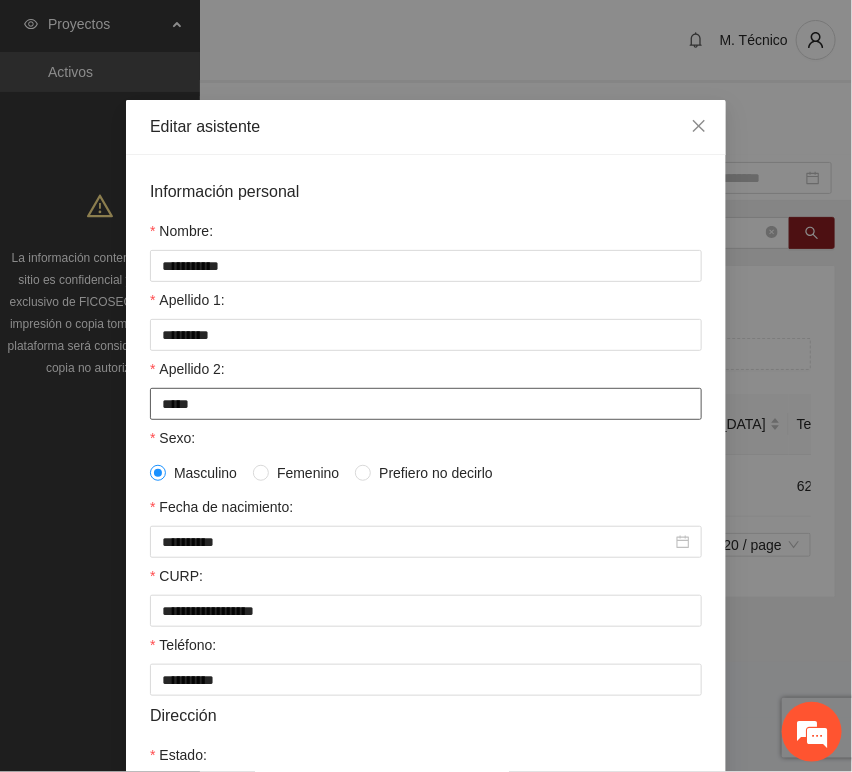 click on "*****" at bounding box center [426, 404] 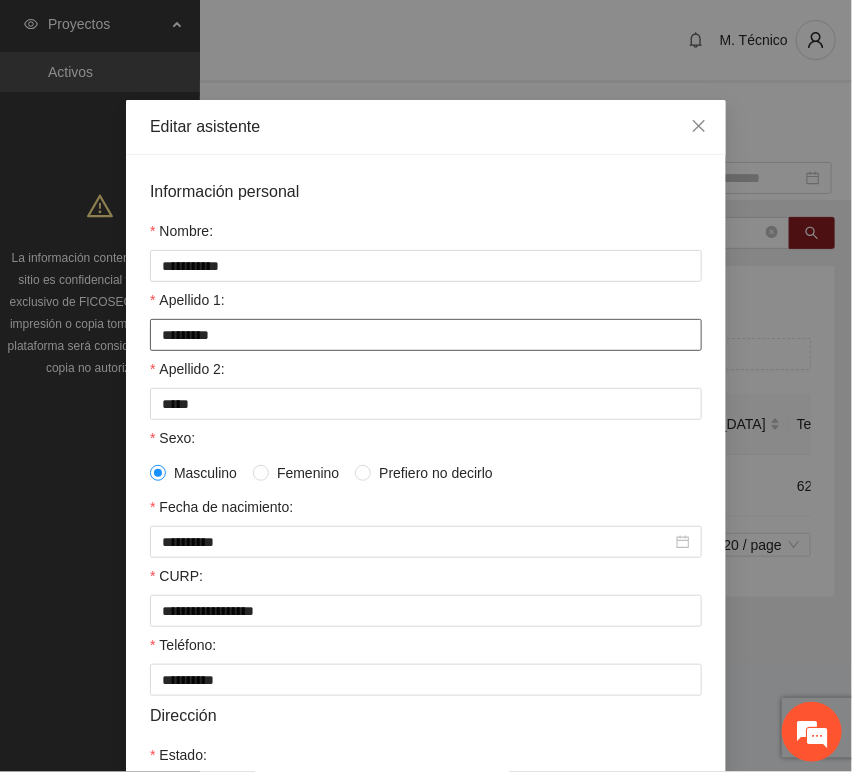 click on "*********" at bounding box center [426, 335] 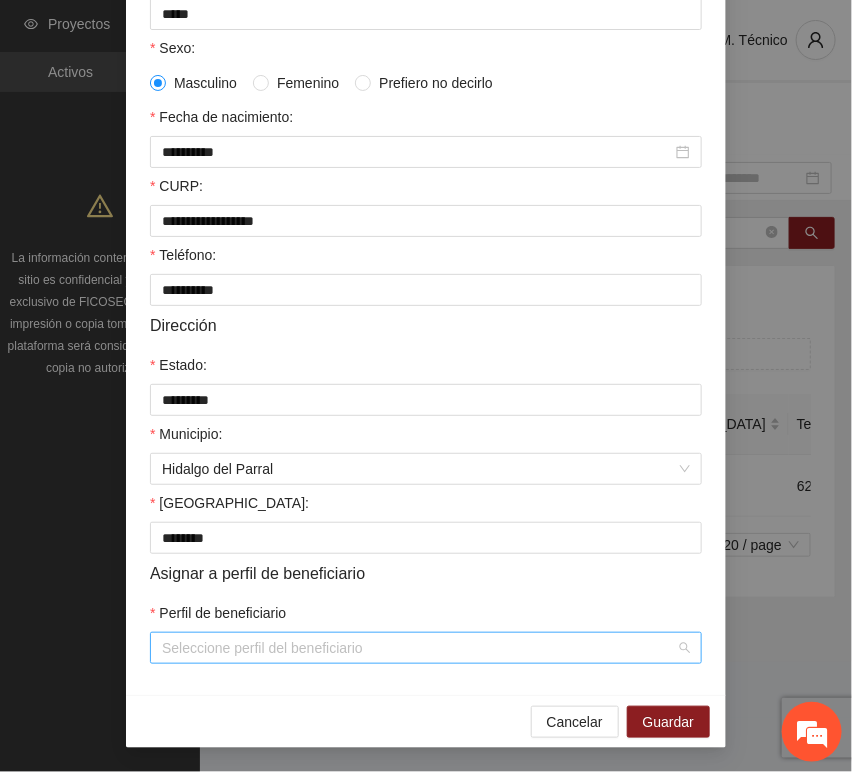 click on "Perfil de beneficiario" at bounding box center [419, 648] 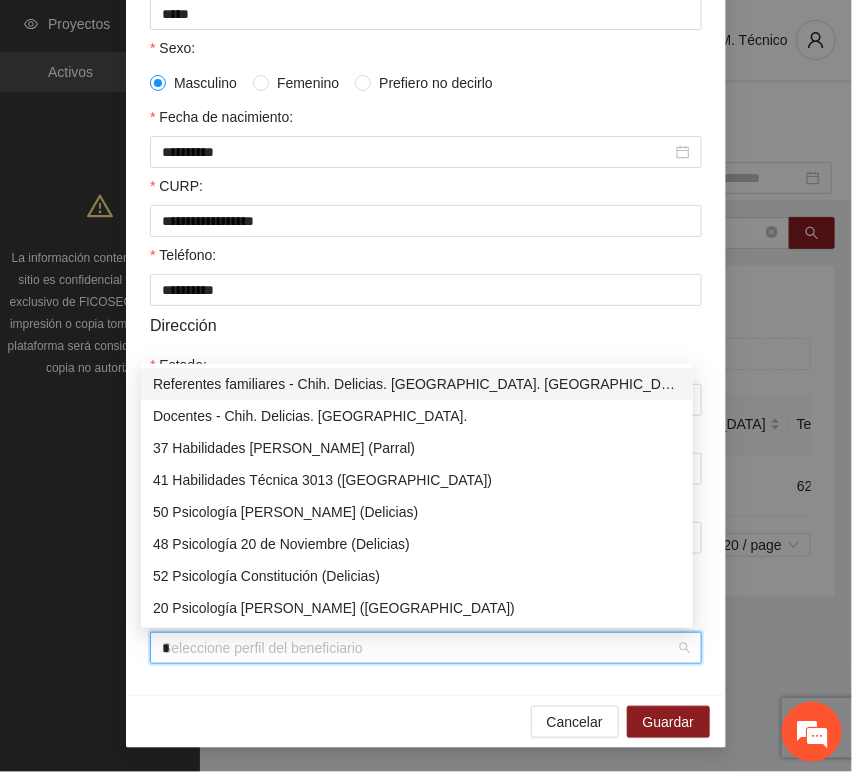 type on "**" 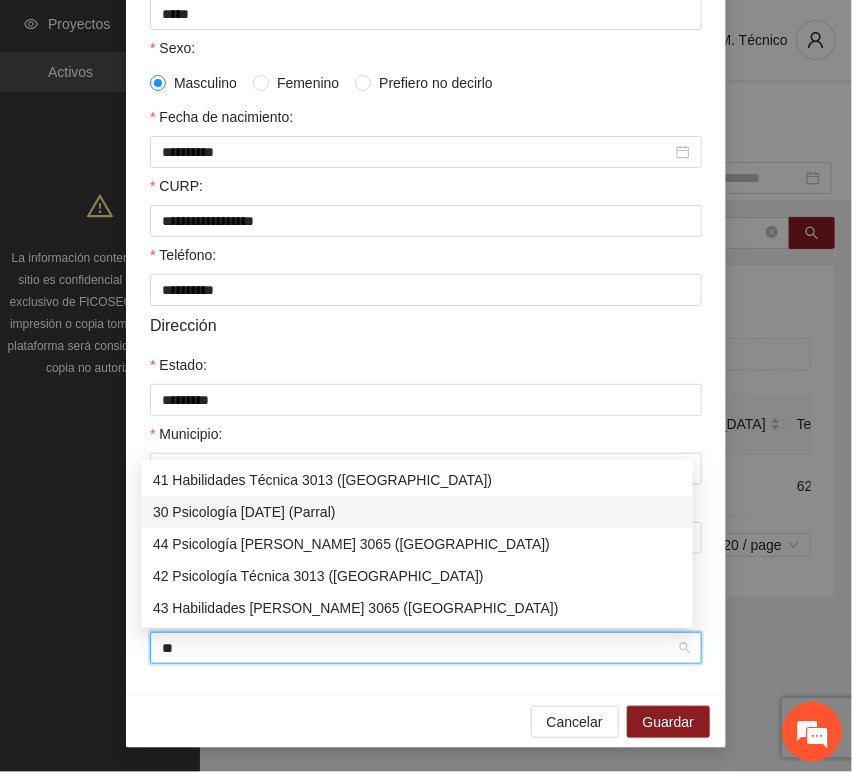click on "30 Psicología [DATE] (Parral)" at bounding box center [417, 512] 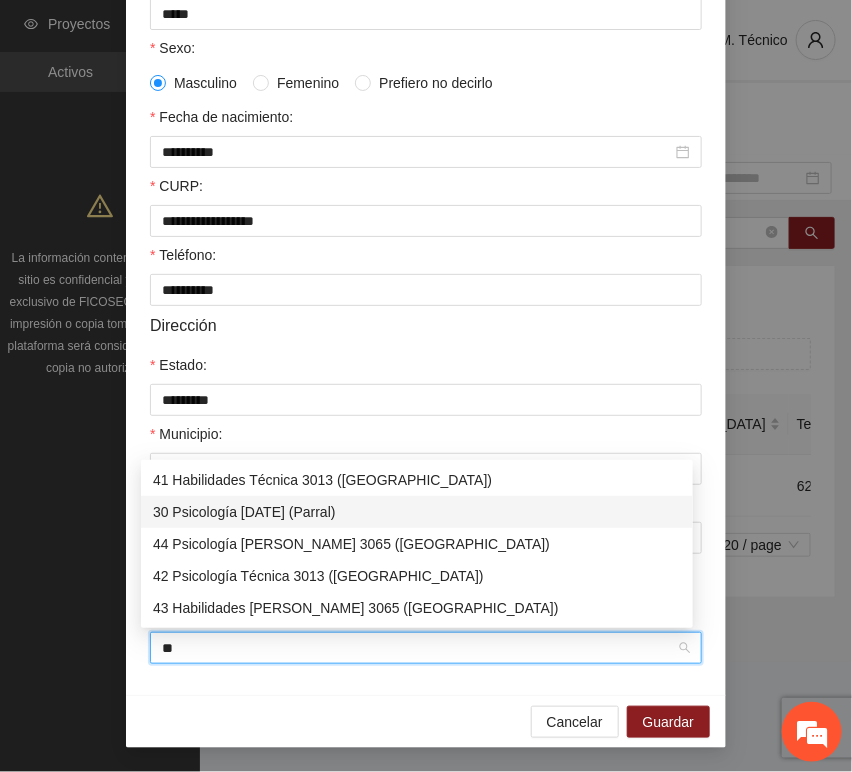 type 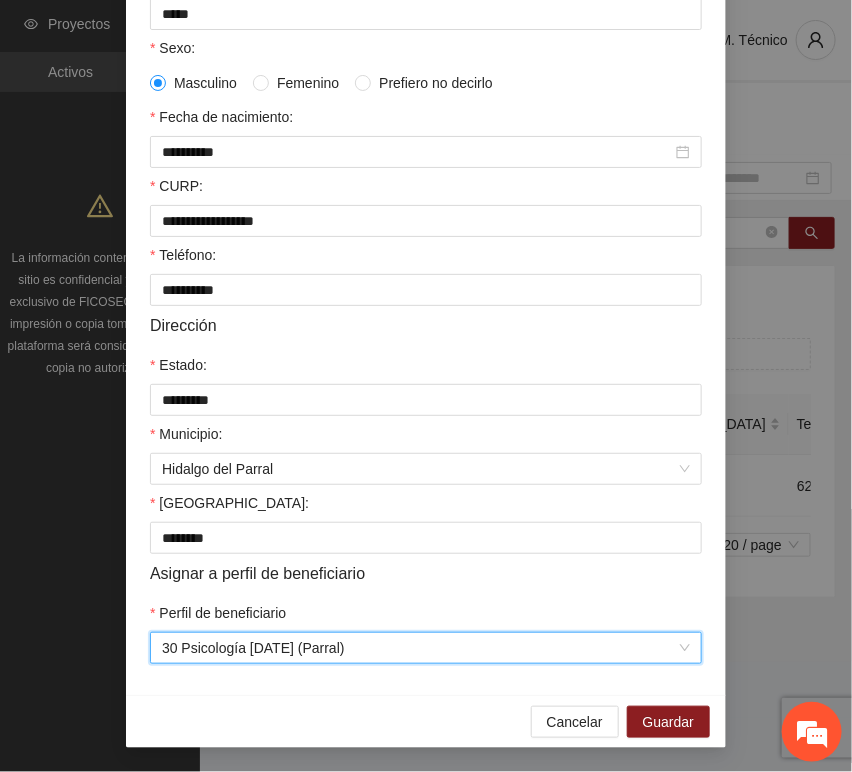 click on "**********" at bounding box center [426, 230] 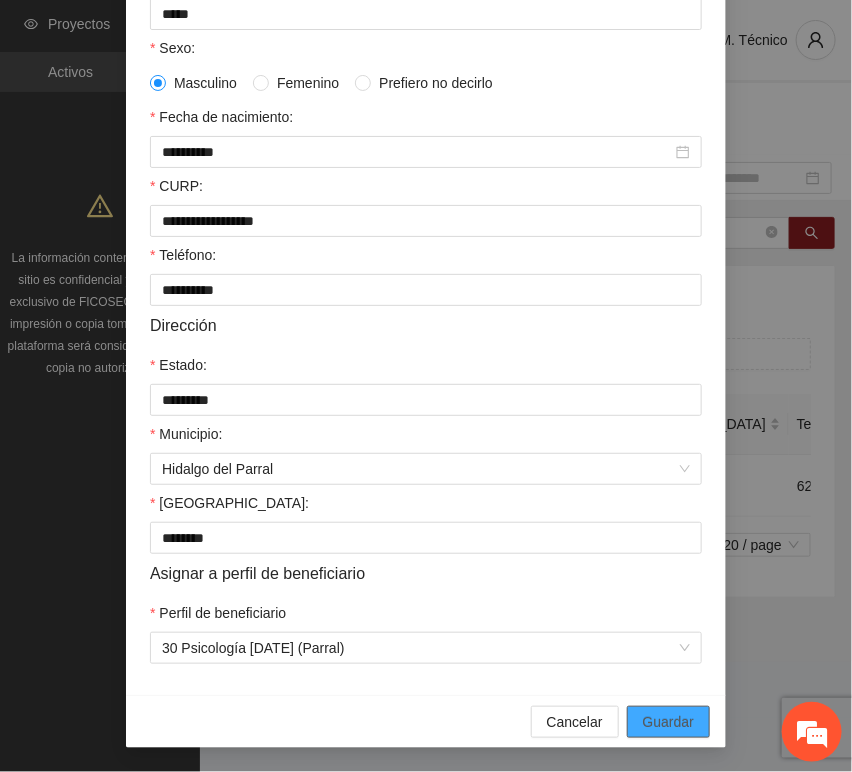 click on "Guardar" at bounding box center (668, 722) 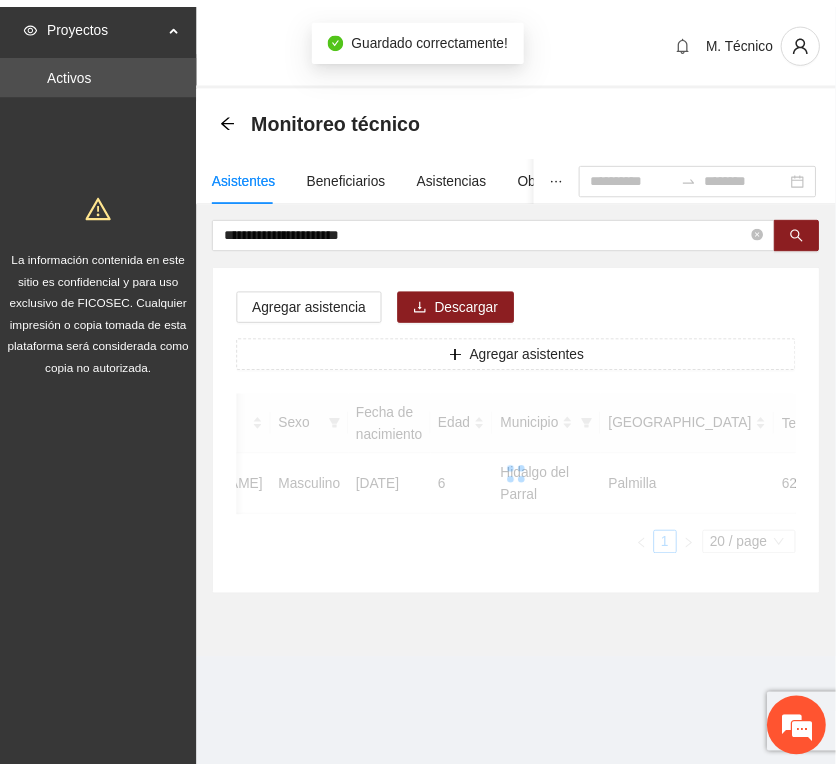 scroll, scrollTop: 294, scrollLeft: 0, axis: vertical 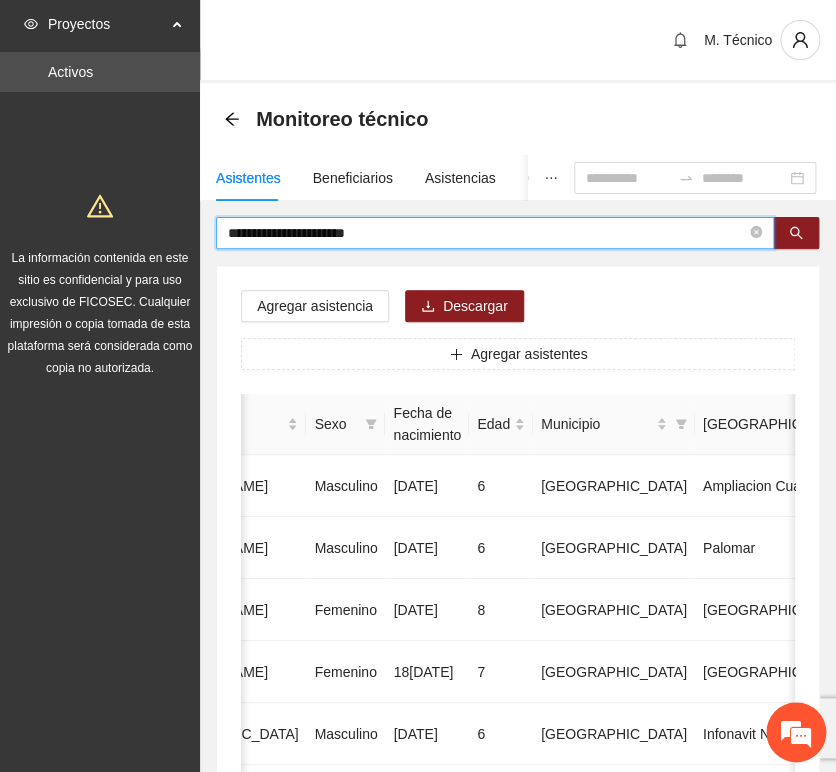 drag, startPoint x: 449, startPoint y: 233, endPoint x: -113, endPoint y: 235, distance: 562.00354 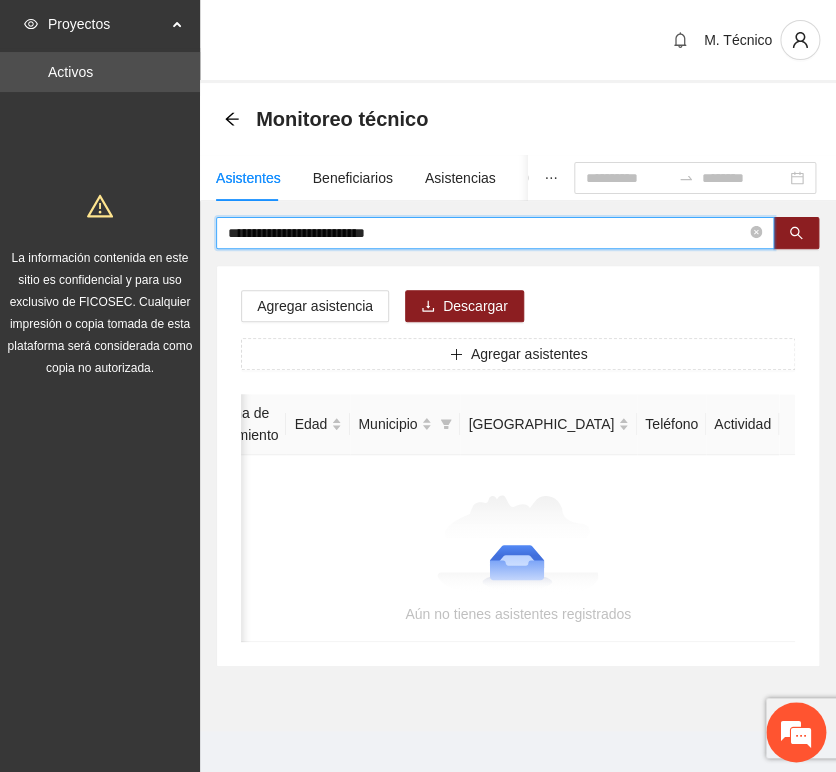 scroll, scrollTop: 0, scrollLeft: 363, axis: horizontal 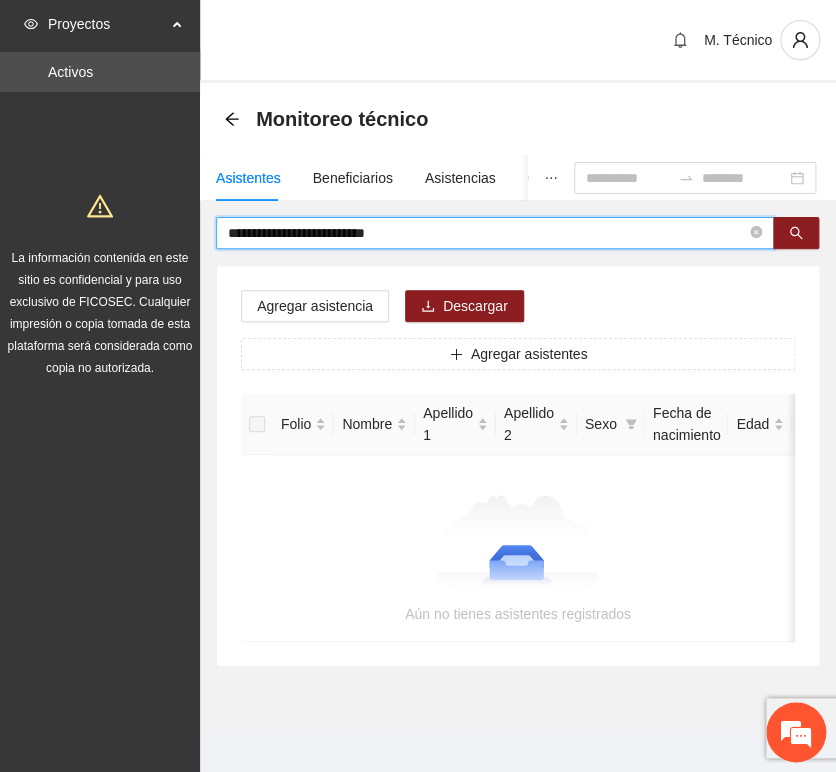 click on "**********" at bounding box center [487, 233] 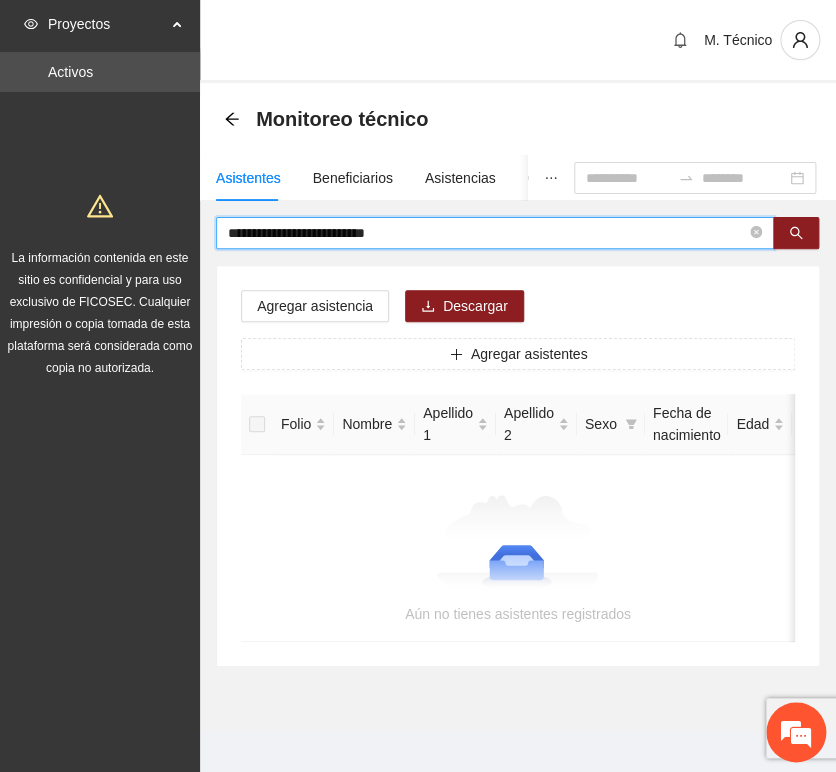 drag, startPoint x: 380, startPoint y: 238, endPoint x: 480, endPoint y: 238, distance: 100 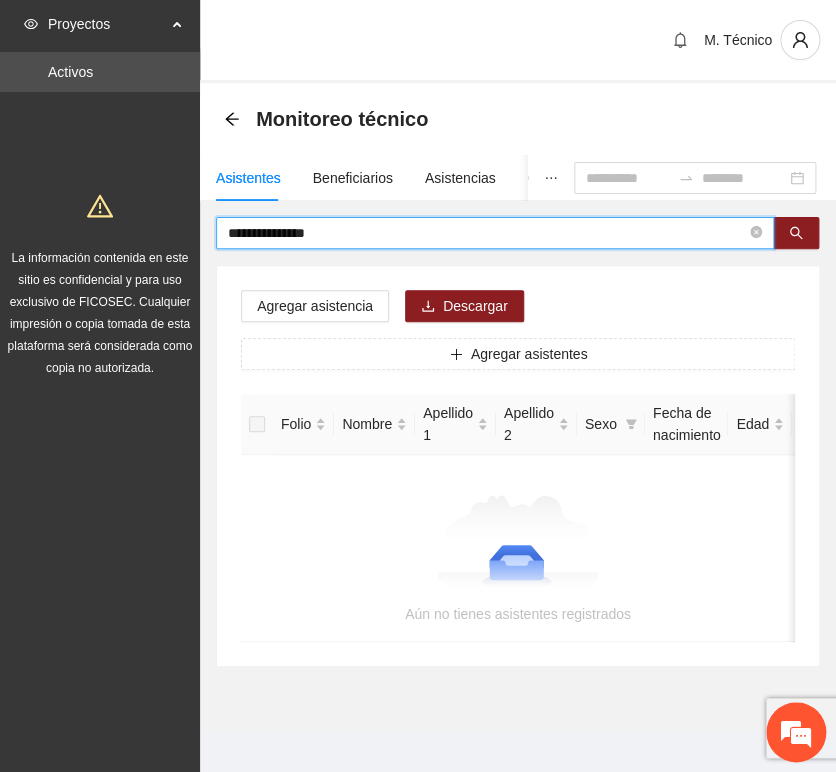 drag, startPoint x: 291, startPoint y: 214, endPoint x: -155, endPoint y: 205, distance: 446.0908 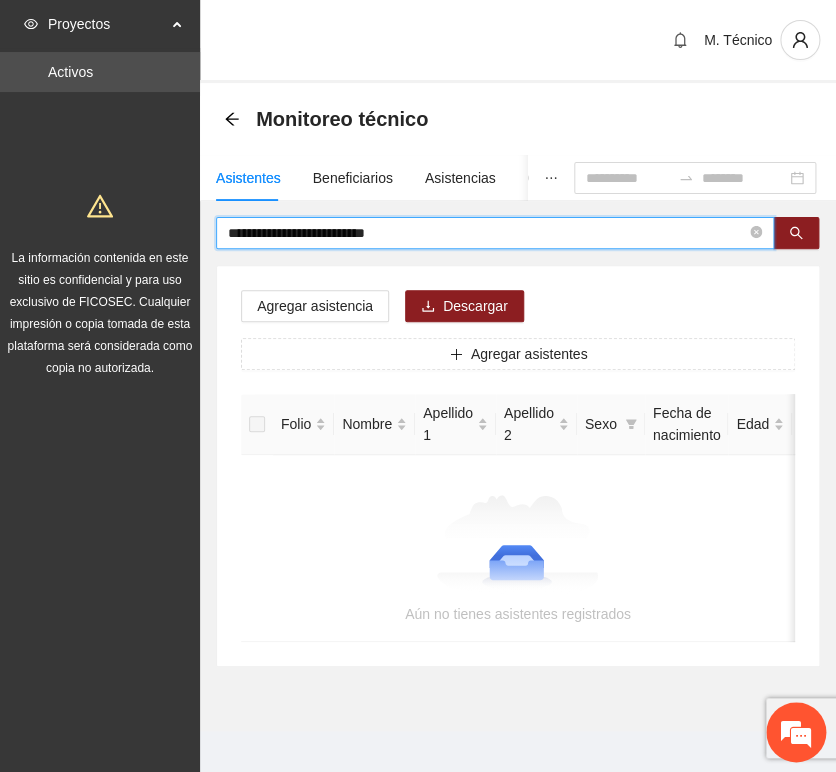 drag, startPoint x: 314, startPoint y: 232, endPoint x: 140, endPoint y: 222, distance: 174.28712 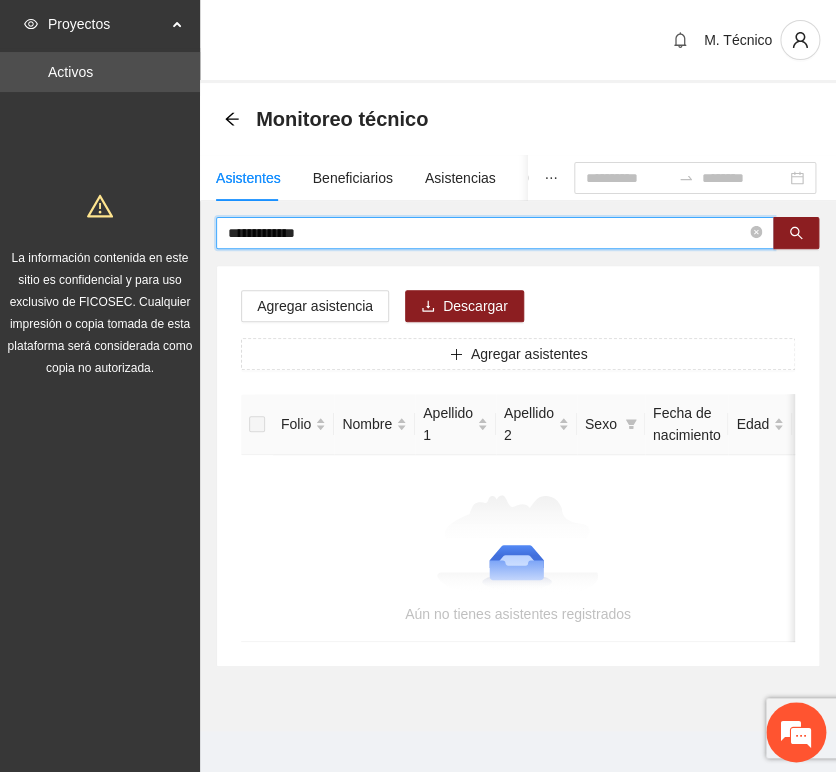 click on "**********" at bounding box center (487, 233) 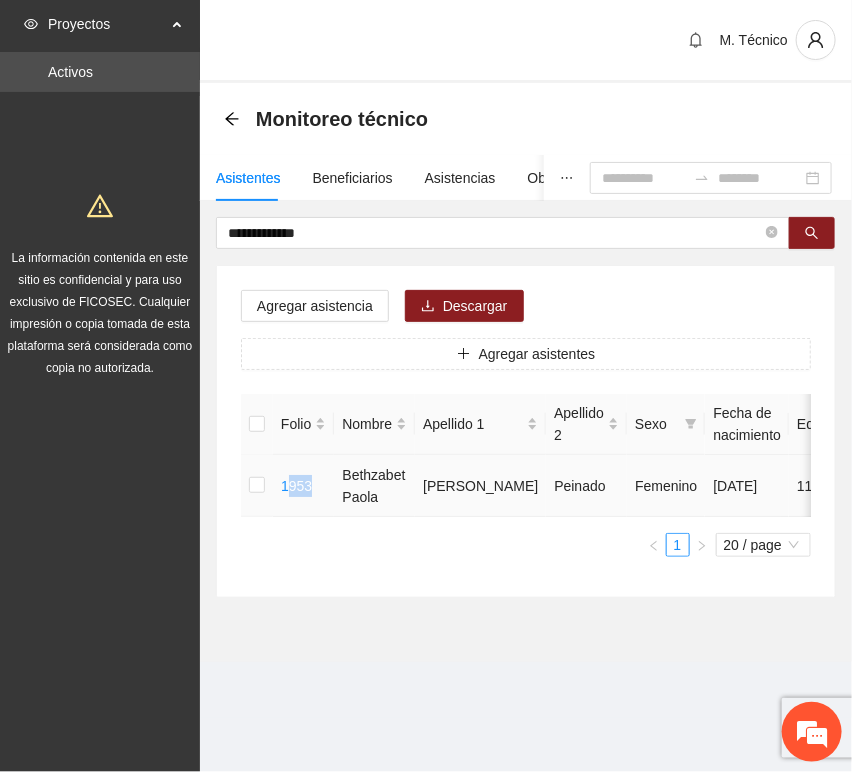 drag, startPoint x: 284, startPoint y: 533, endPoint x: 329, endPoint y: 533, distance: 45 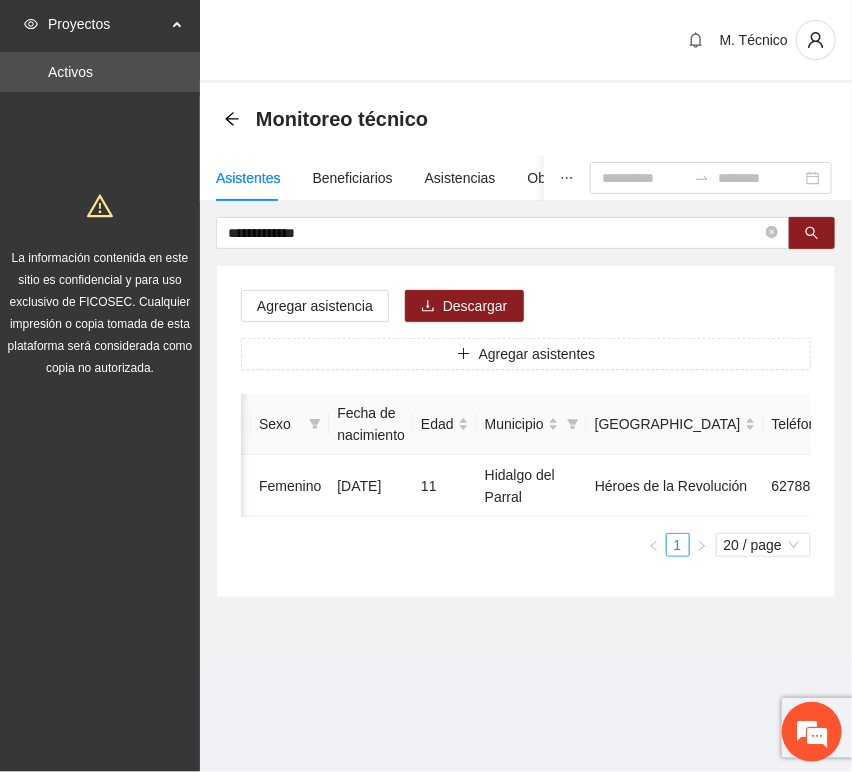 scroll, scrollTop: 0, scrollLeft: 455, axis: horizontal 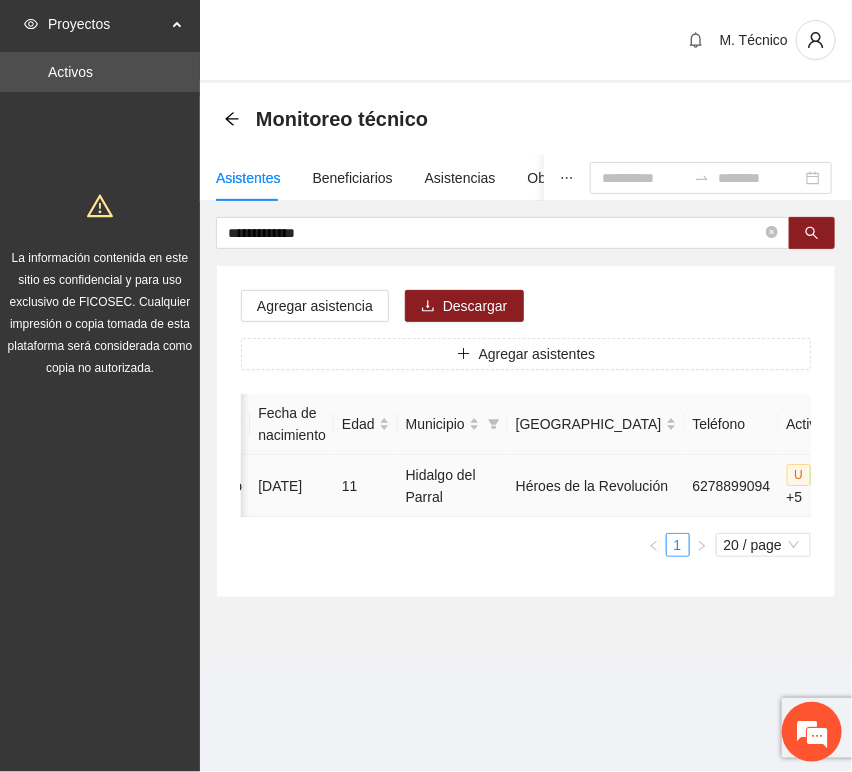 click 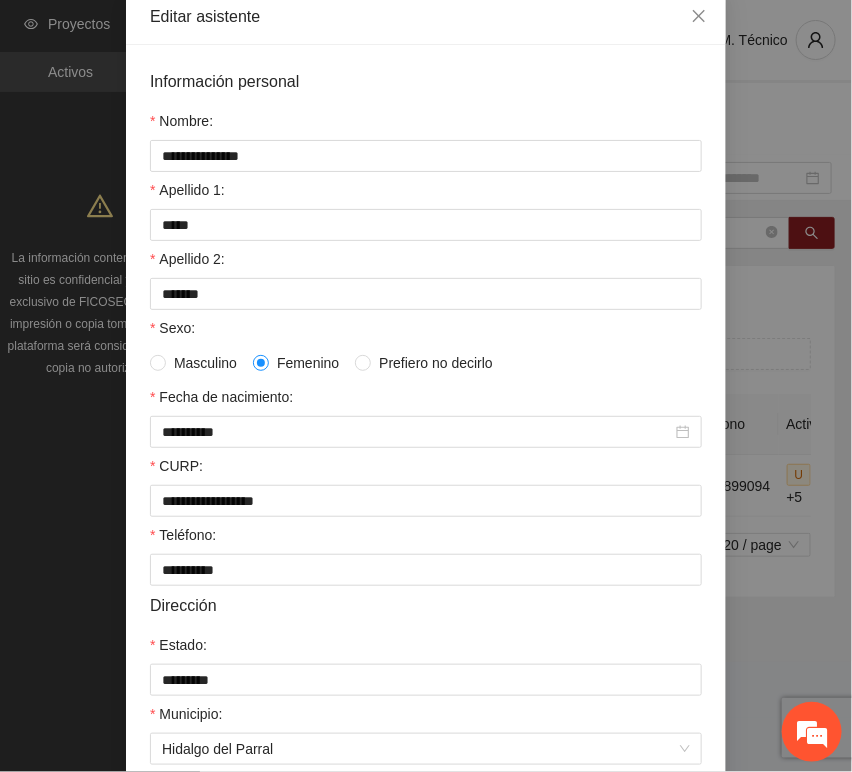 scroll, scrollTop: 394, scrollLeft: 0, axis: vertical 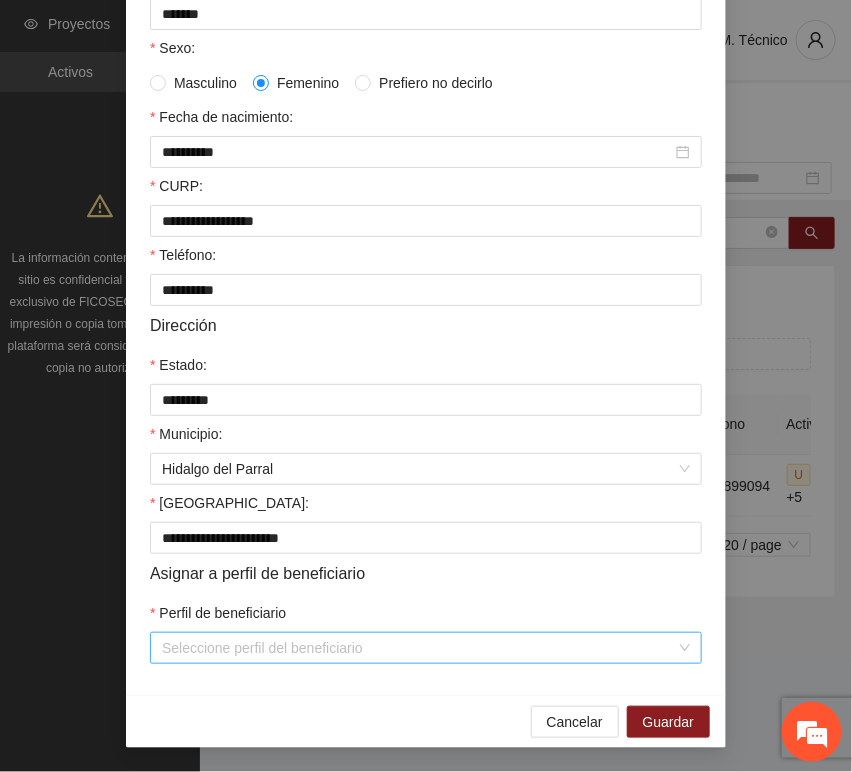 click on "Perfil de beneficiario" at bounding box center (419, 648) 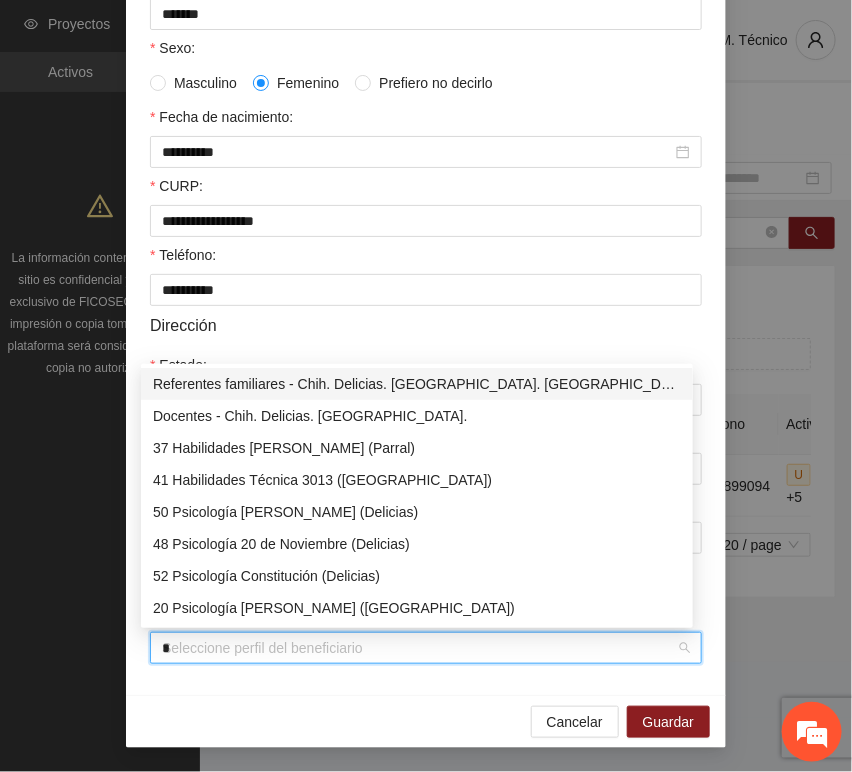 type on "**" 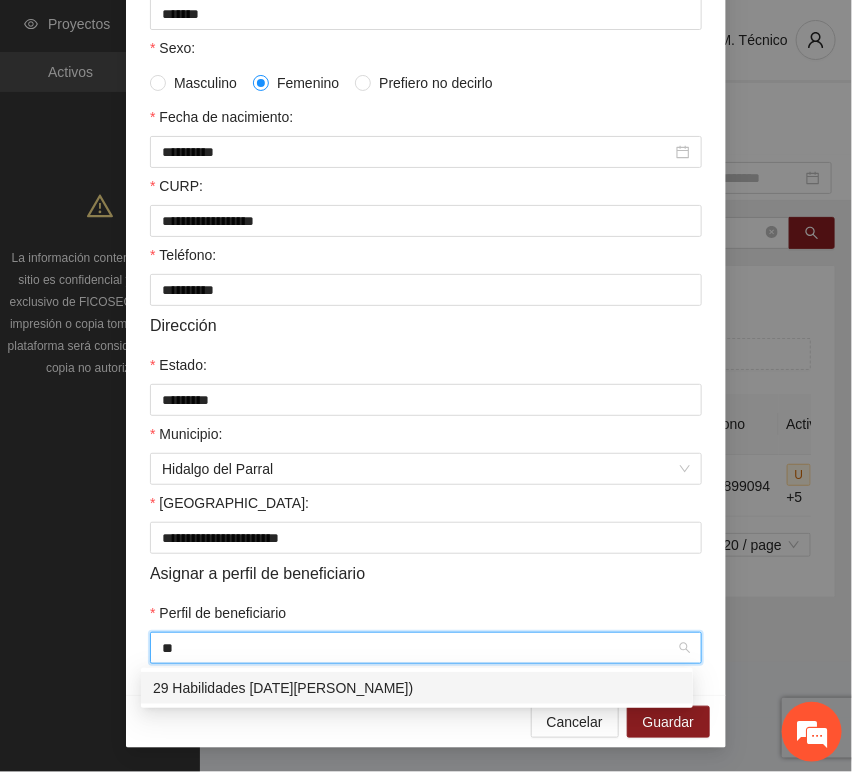 click on "29 Habilidades [DATE][PERSON_NAME])" at bounding box center [417, 688] 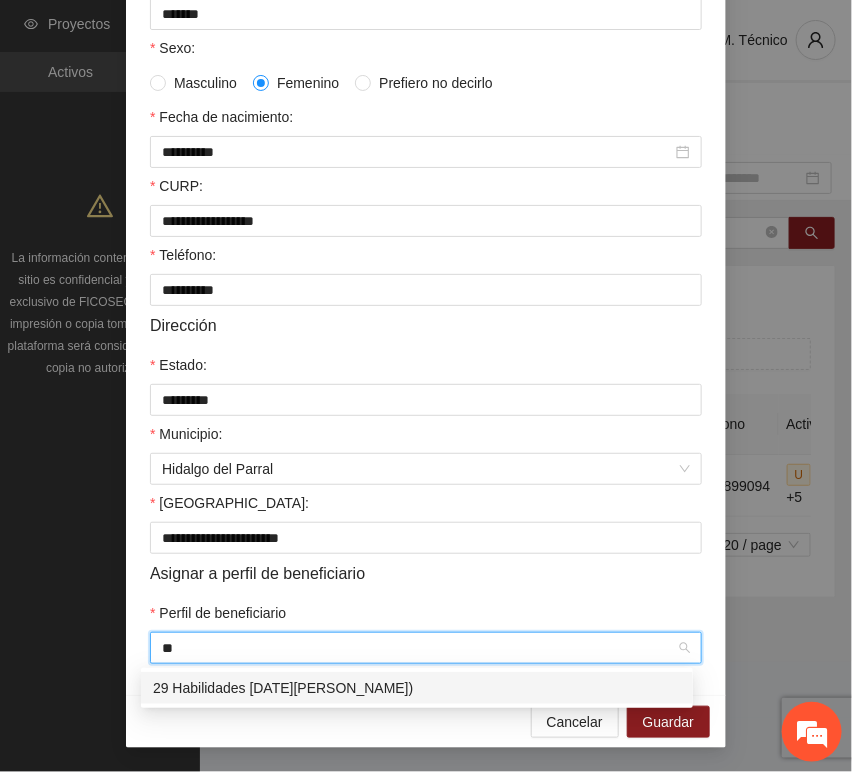 type 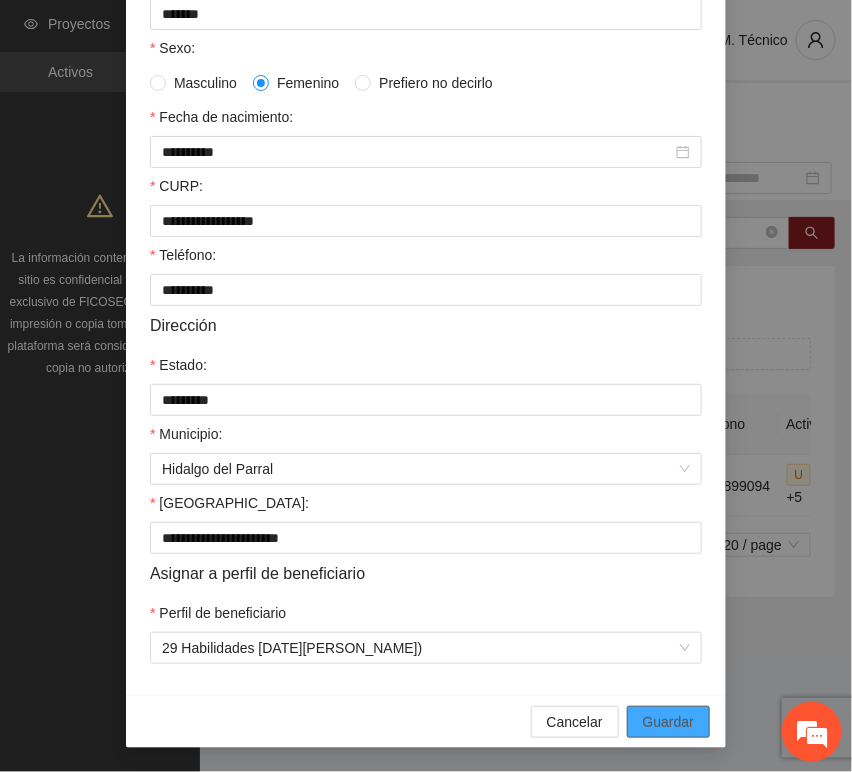 click on "Guardar" at bounding box center [668, 722] 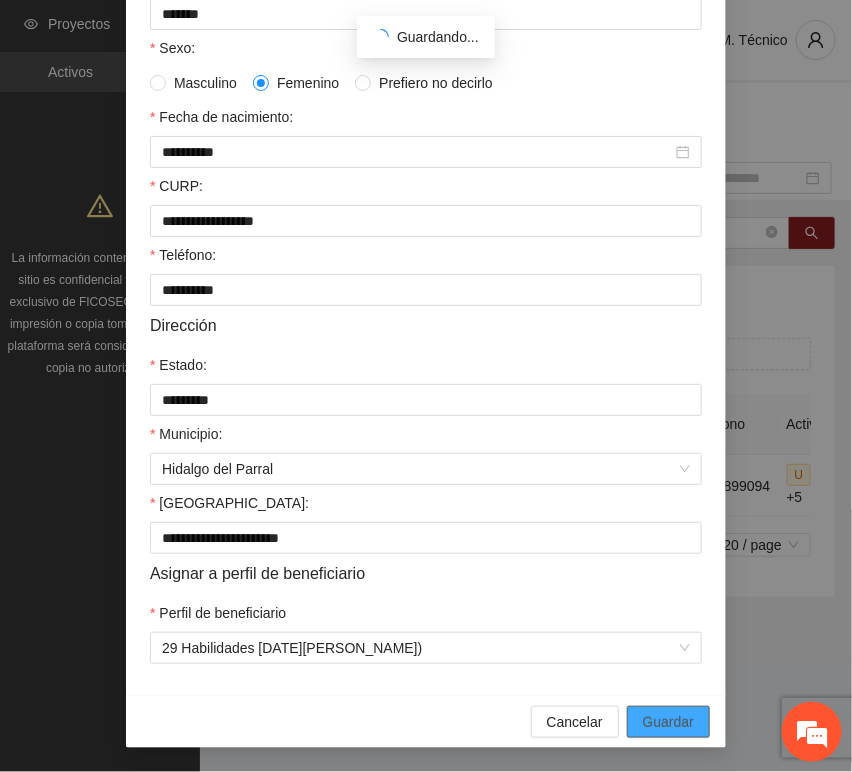 scroll, scrollTop: 294, scrollLeft: 0, axis: vertical 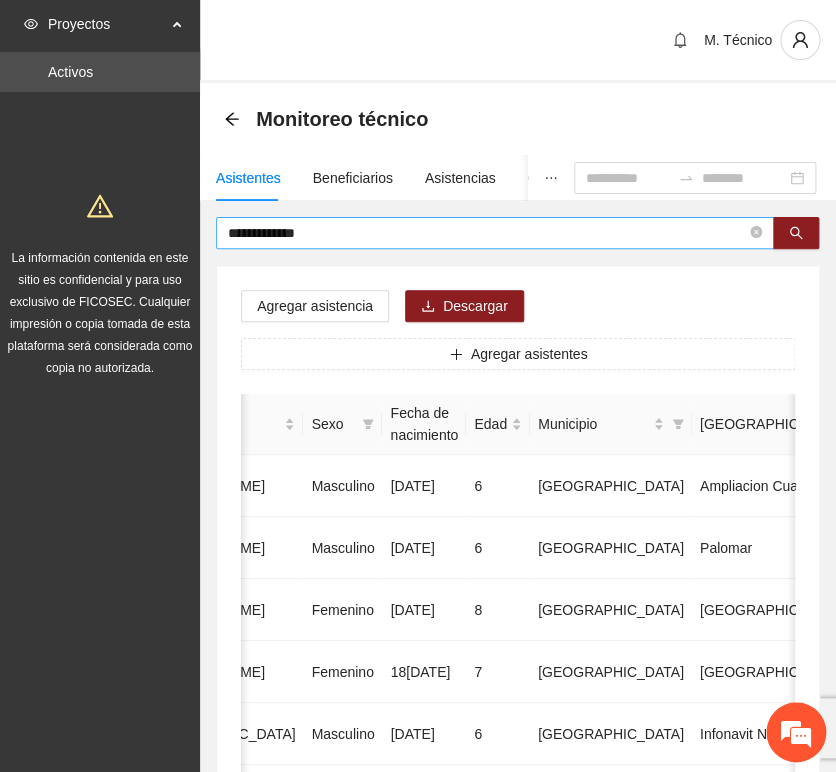 click on "**********" at bounding box center [487, 233] 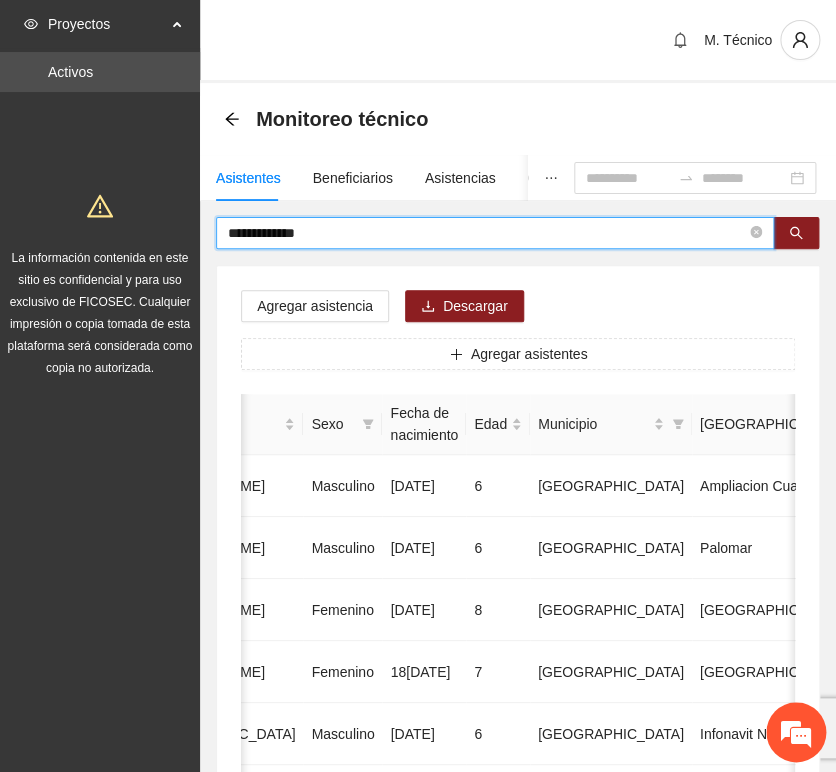 drag, startPoint x: 386, startPoint y: 236, endPoint x: 17, endPoint y: 215, distance: 369.59708 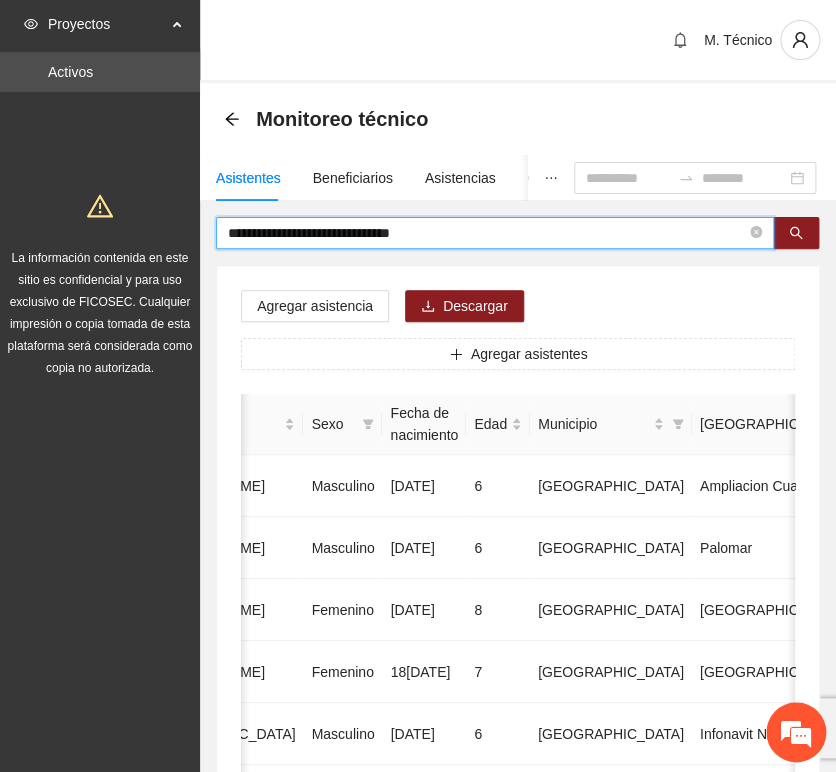 type on "**********" 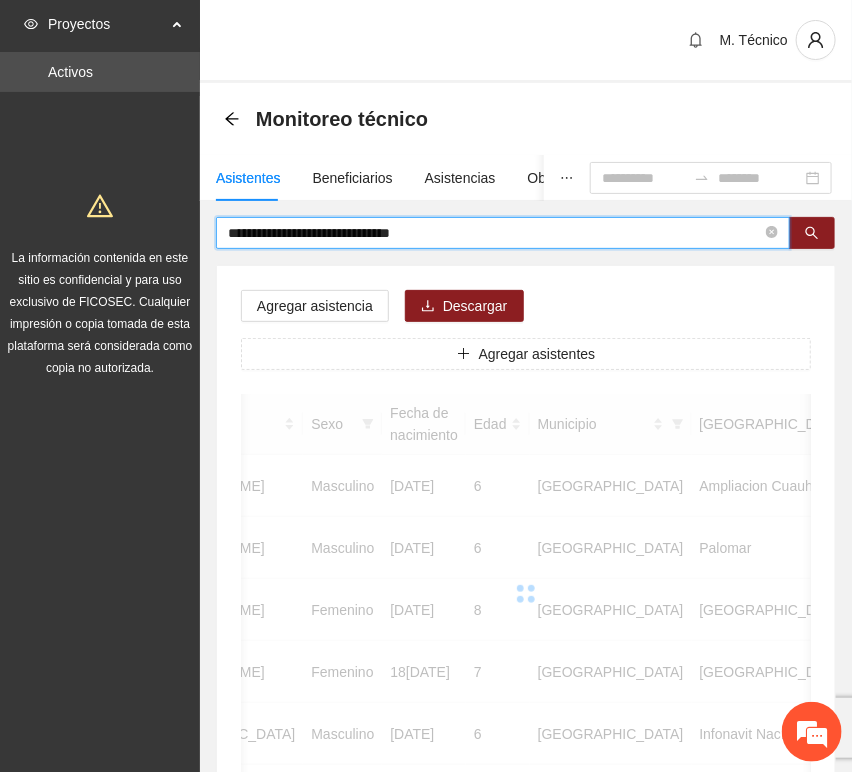 scroll, scrollTop: 0, scrollLeft: 450, axis: horizontal 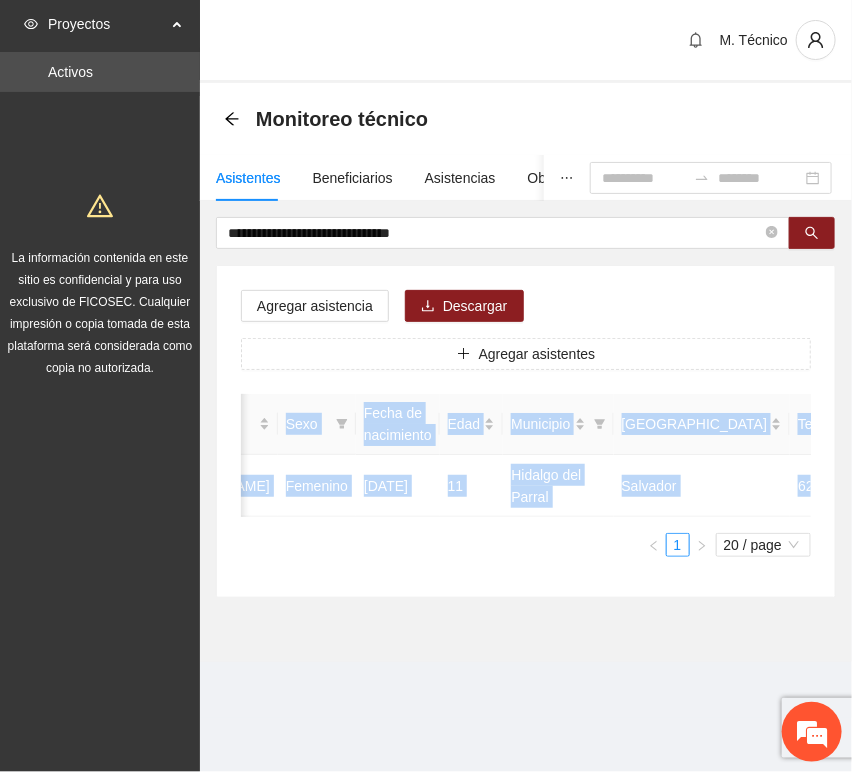 drag, startPoint x: 510, startPoint y: 529, endPoint x: 235, endPoint y: 536, distance: 275.08908 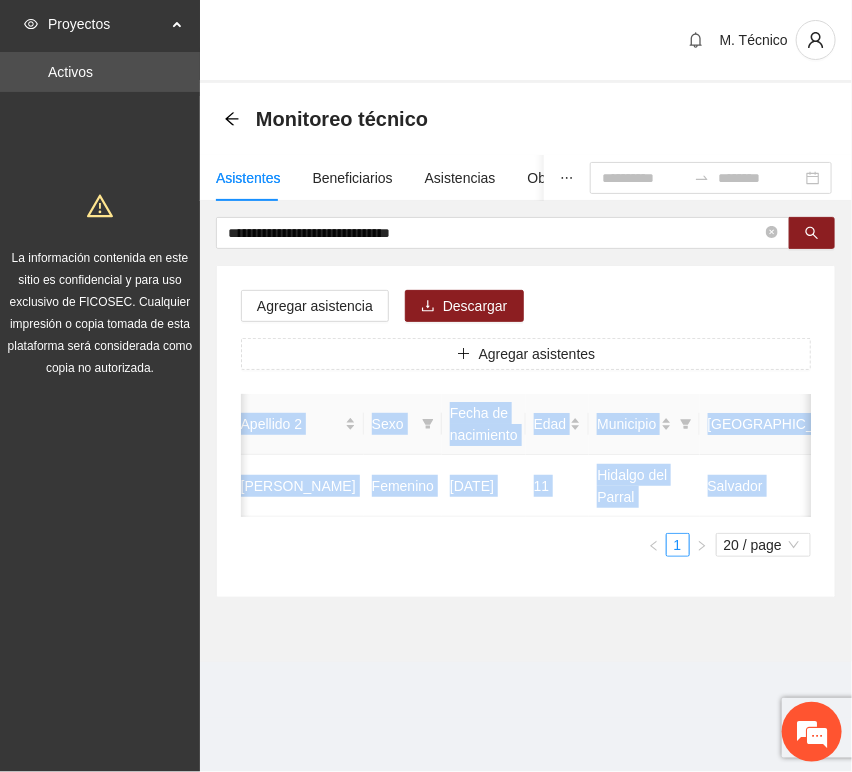 drag, startPoint x: 440, startPoint y: 567, endPoint x: 461, endPoint y: 550, distance: 27.018513 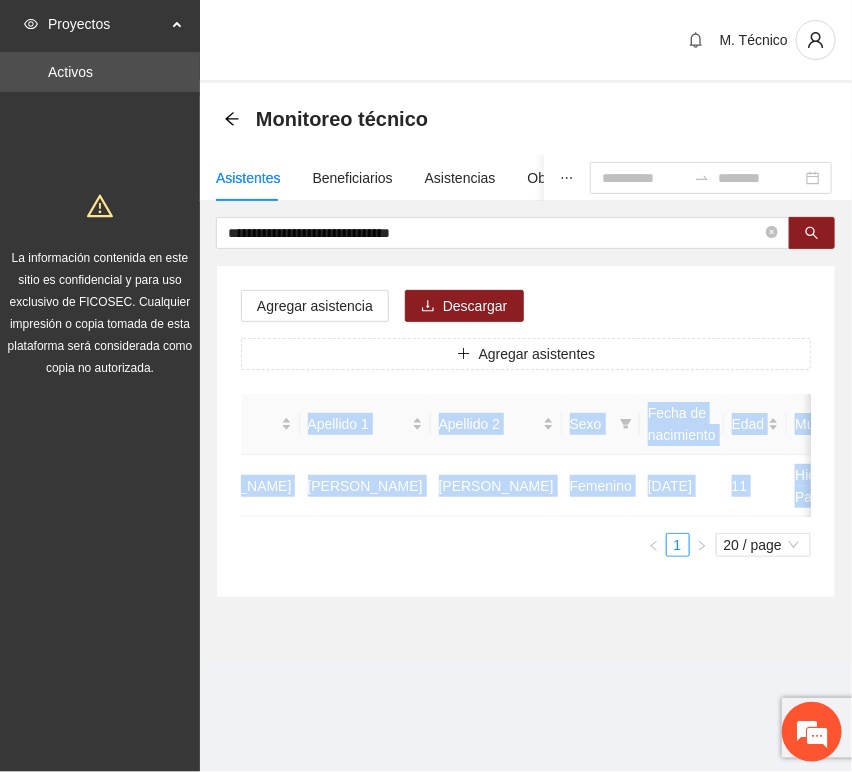 scroll, scrollTop: 0, scrollLeft: 0, axis: both 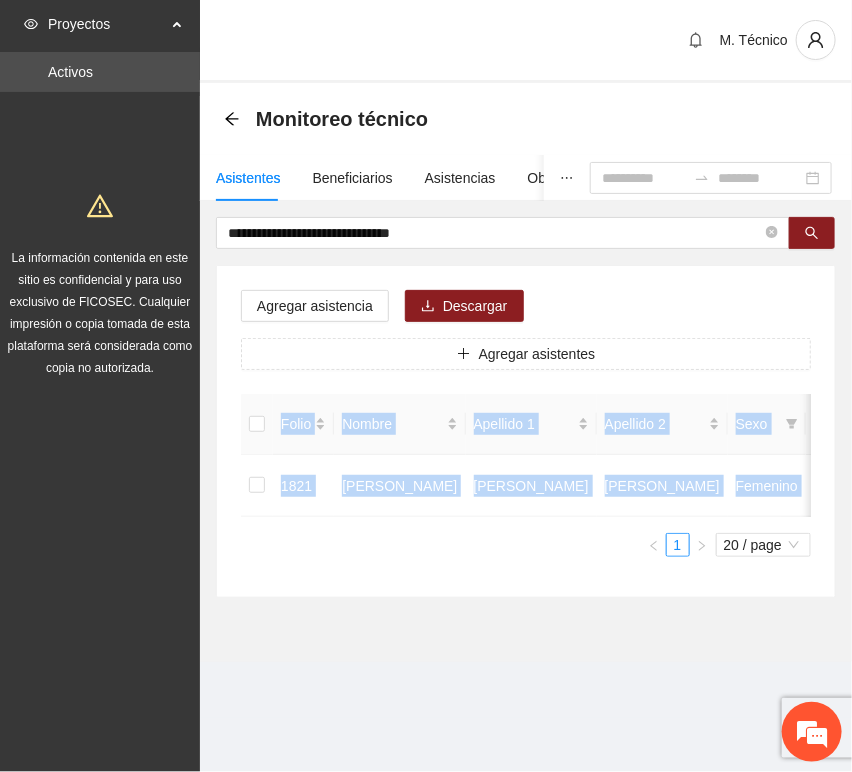 drag, startPoint x: 328, startPoint y: 551, endPoint x: 344, endPoint y: 537, distance: 21.260292 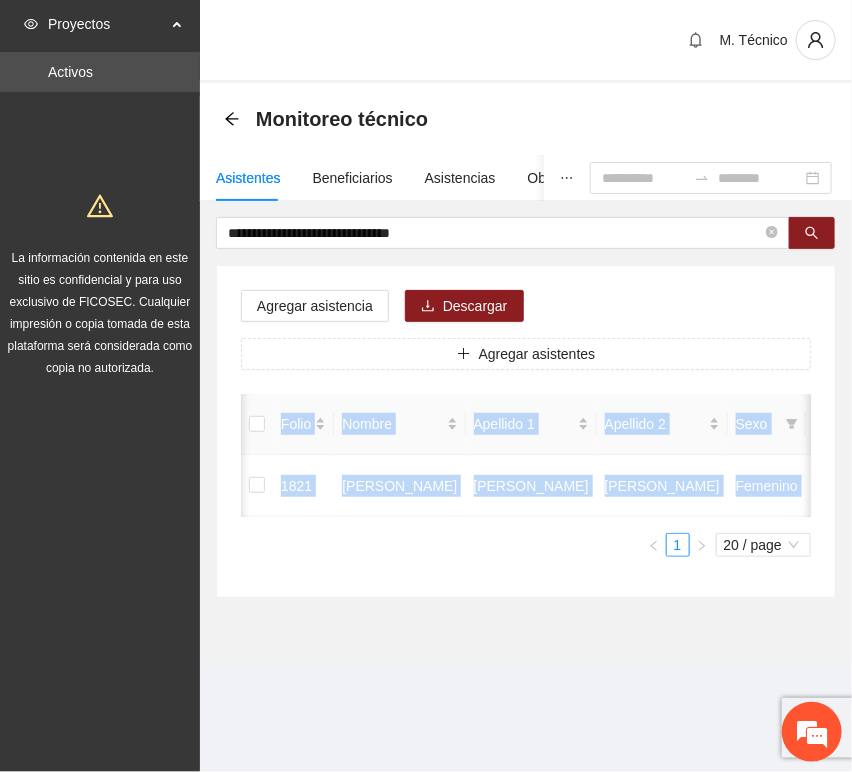 scroll, scrollTop: 0, scrollLeft: 450, axis: horizontal 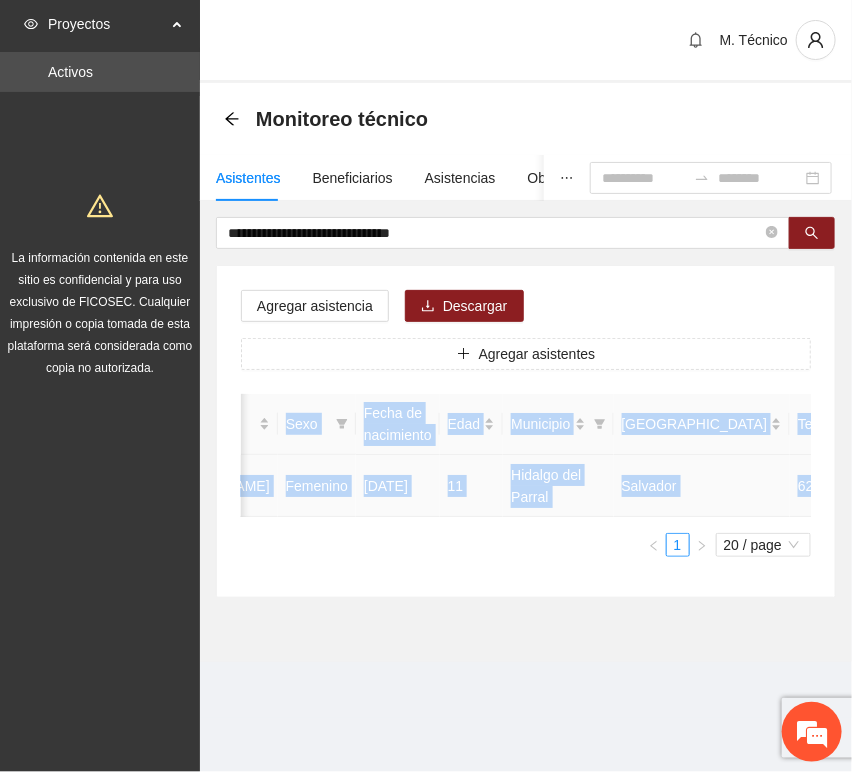 click 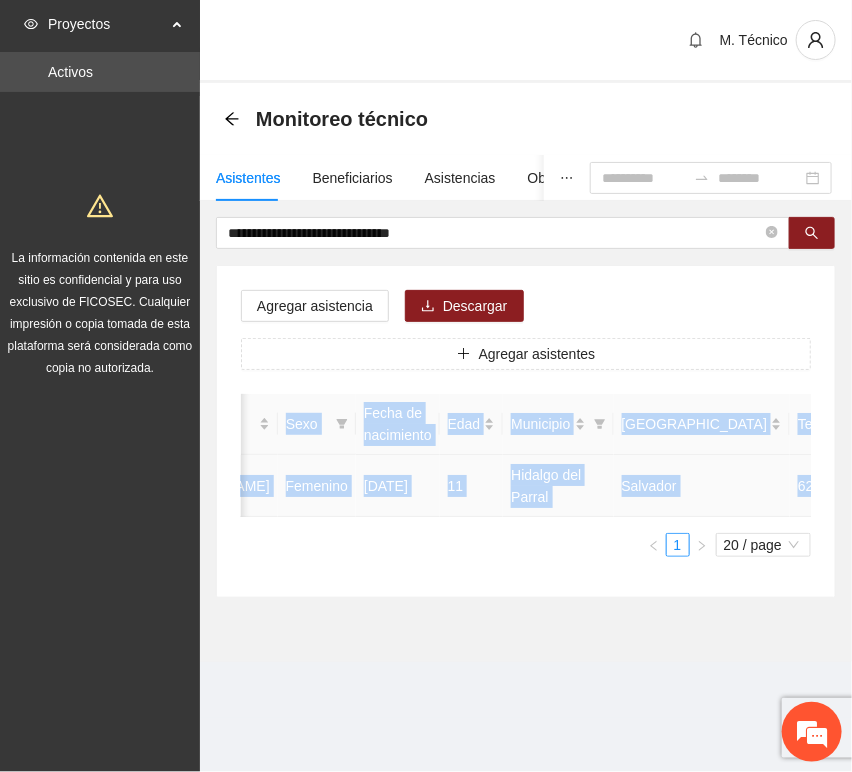 type on "**********" 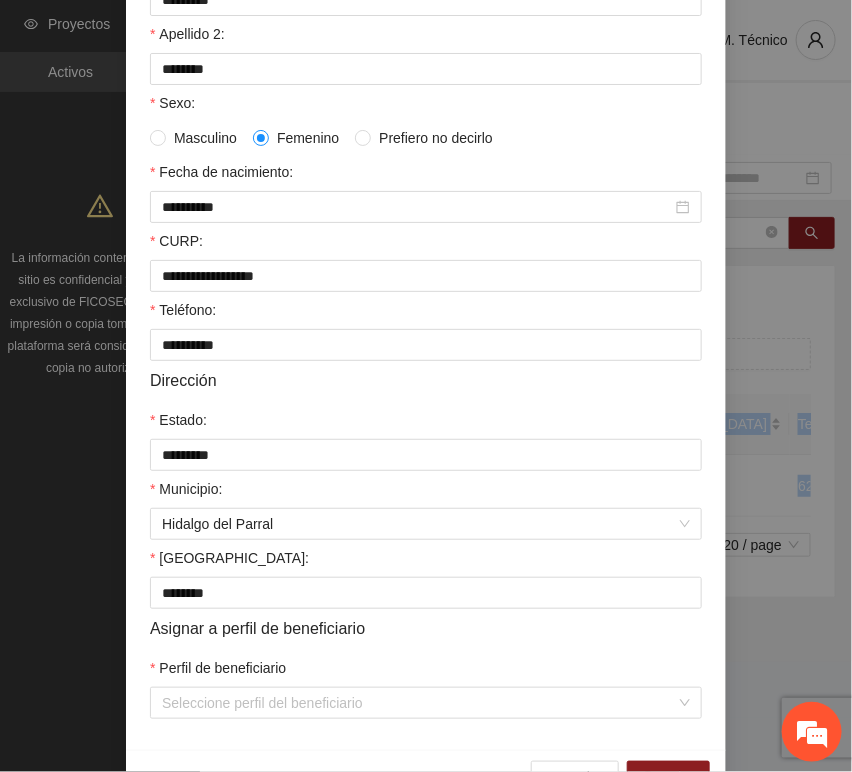 scroll, scrollTop: 394, scrollLeft: 0, axis: vertical 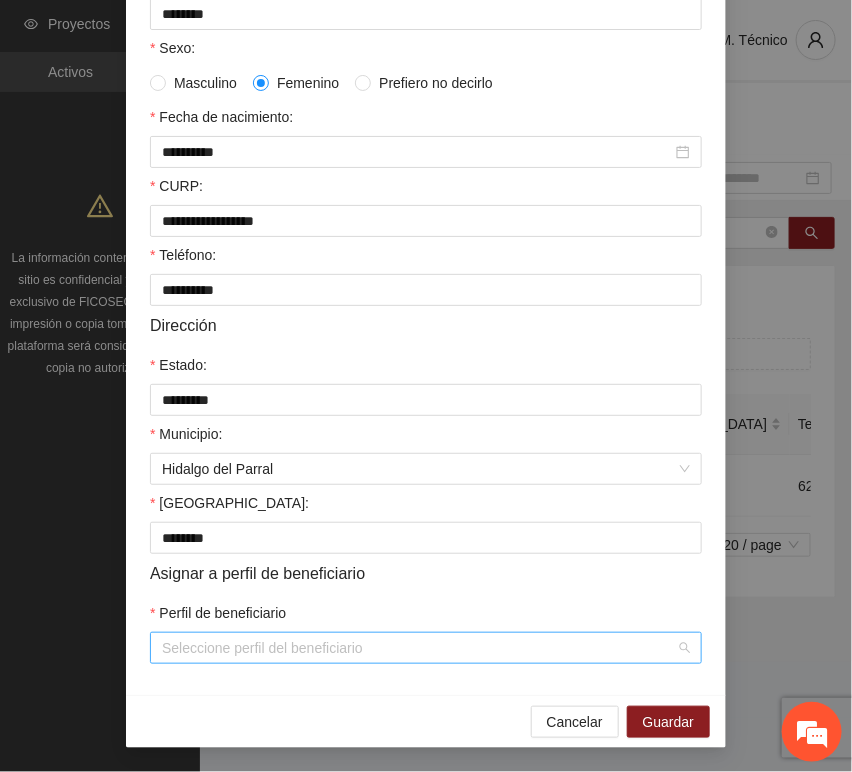 click on "Perfil de beneficiario" at bounding box center [419, 648] 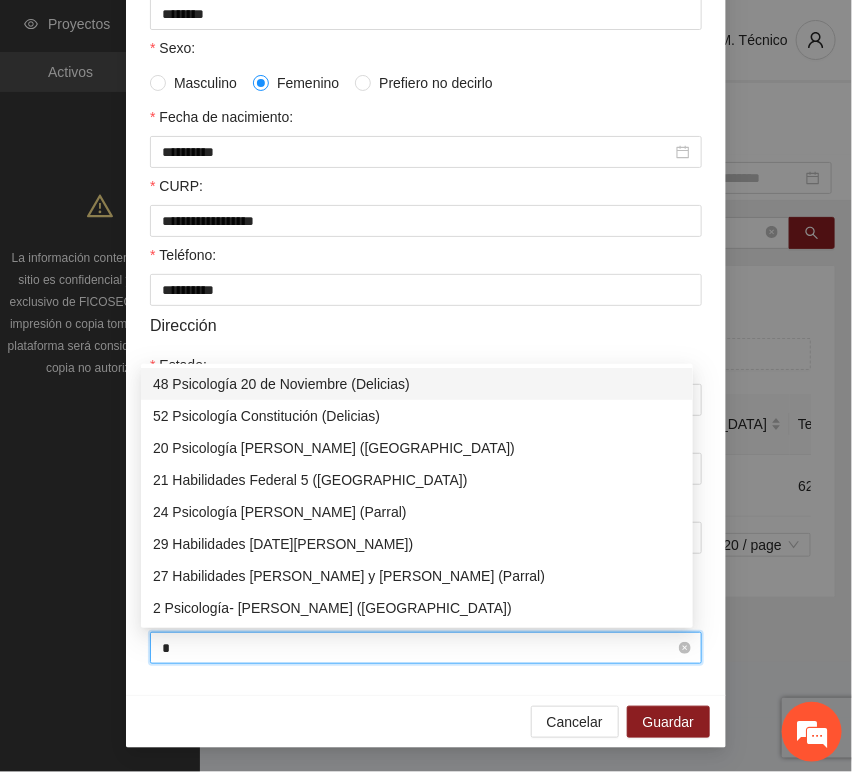 type on "**" 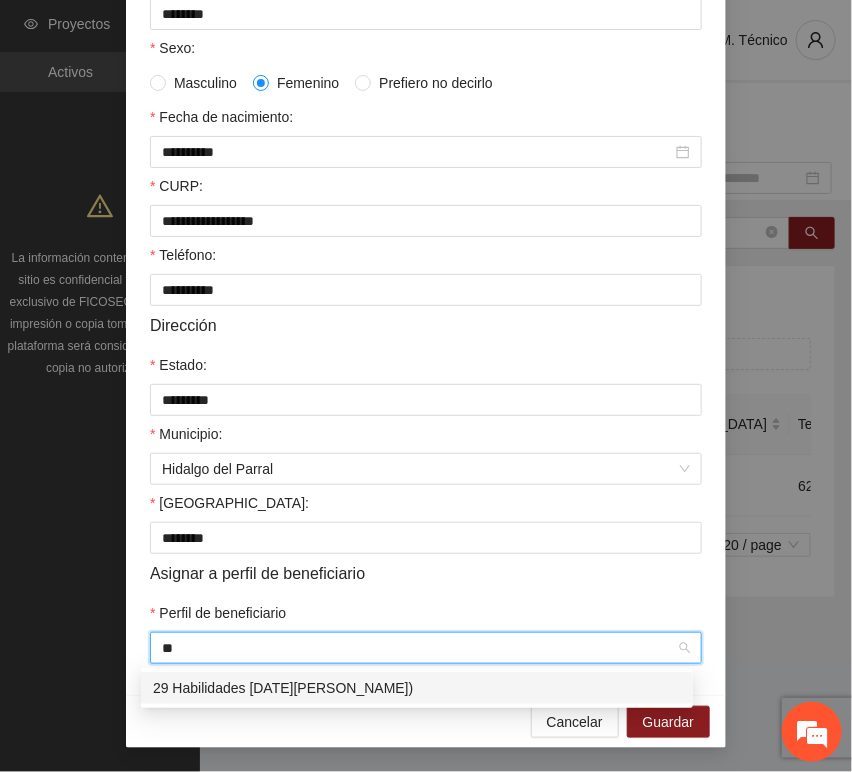 click on "29 Habilidades [DATE][PERSON_NAME])" at bounding box center [417, 688] 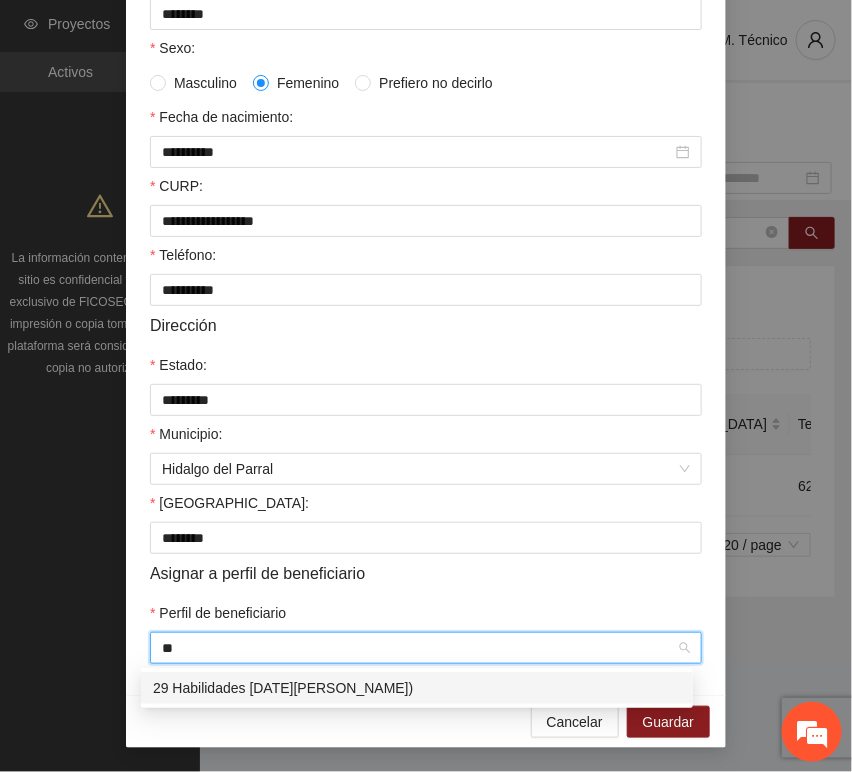 type 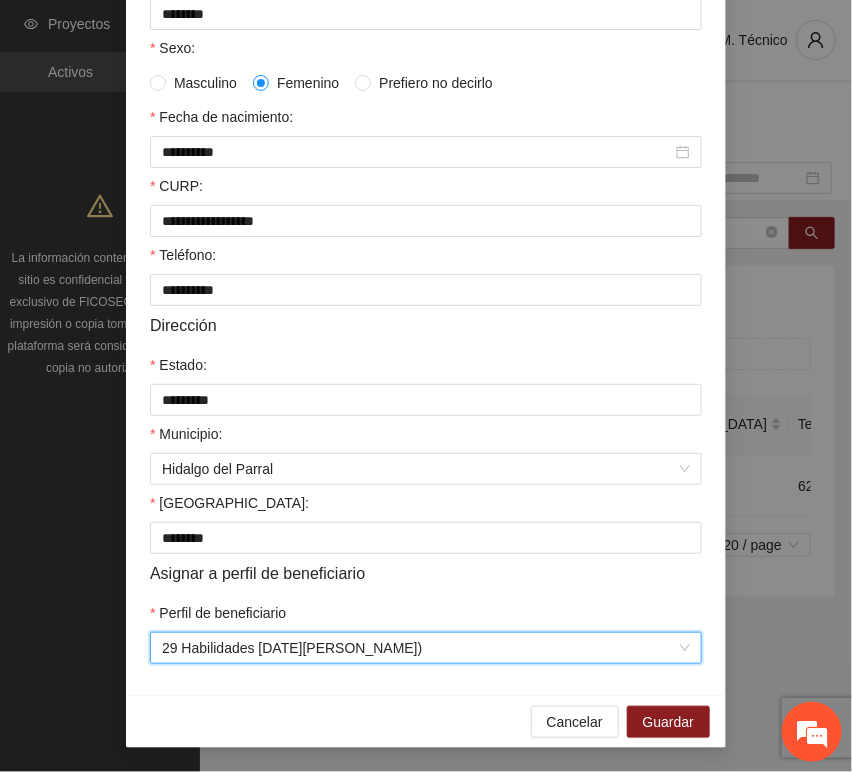 click on "Cancelar Guardar" at bounding box center [426, 721] 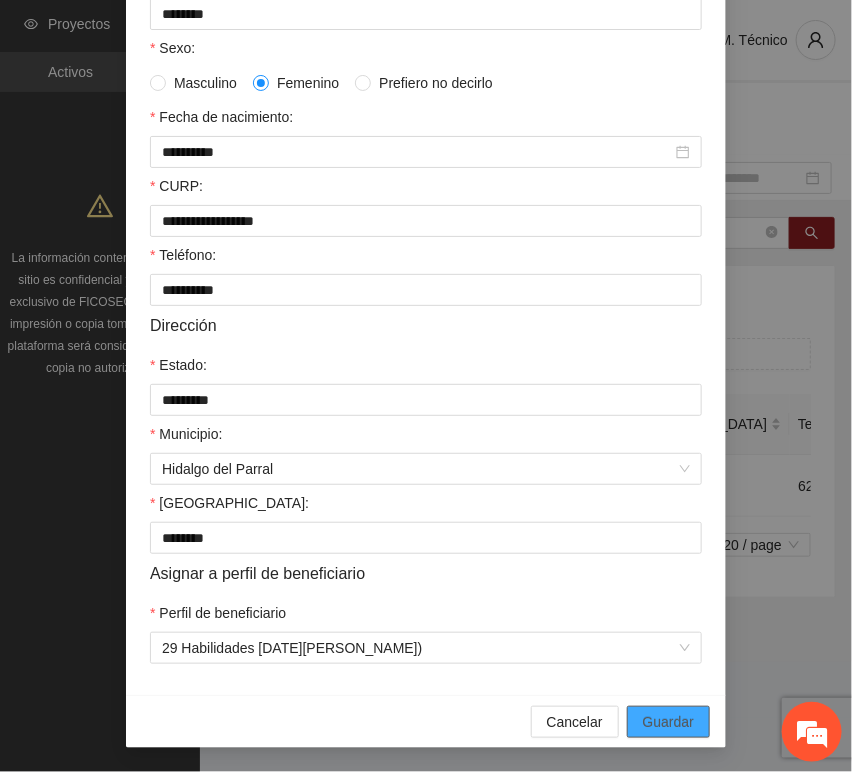 click on "Guardar" at bounding box center (668, 722) 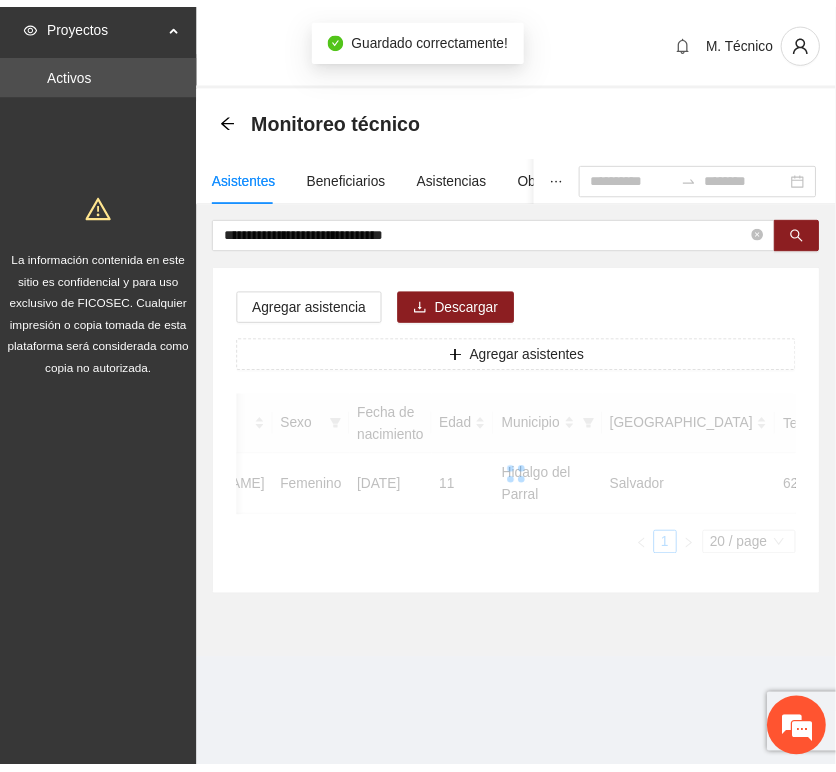 scroll, scrollTop: 294, scrollLeft: 0, axis: vertical 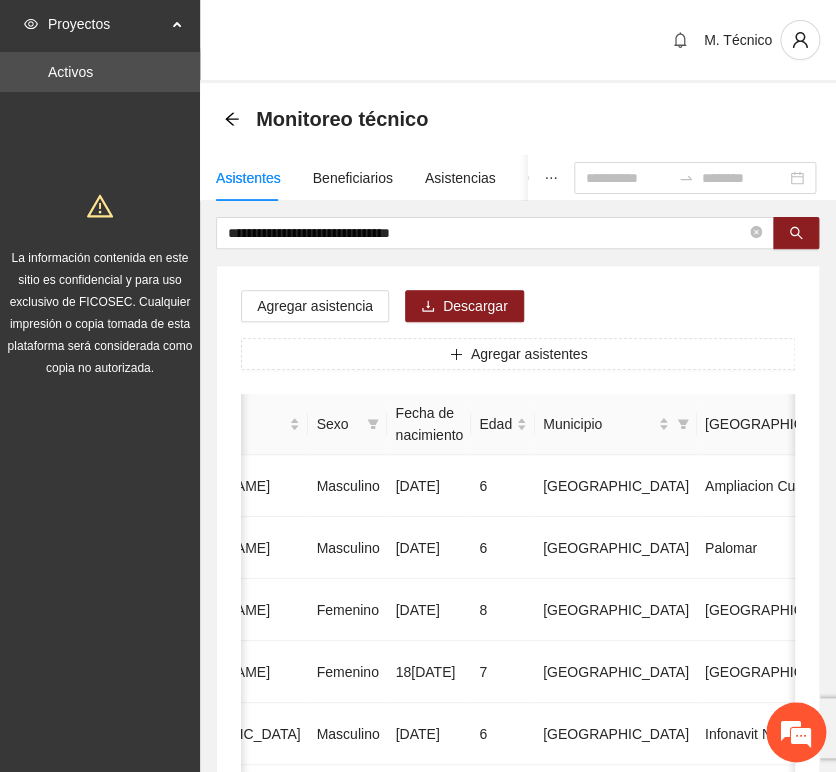 click on "**********" at bounding box center [518, 996] 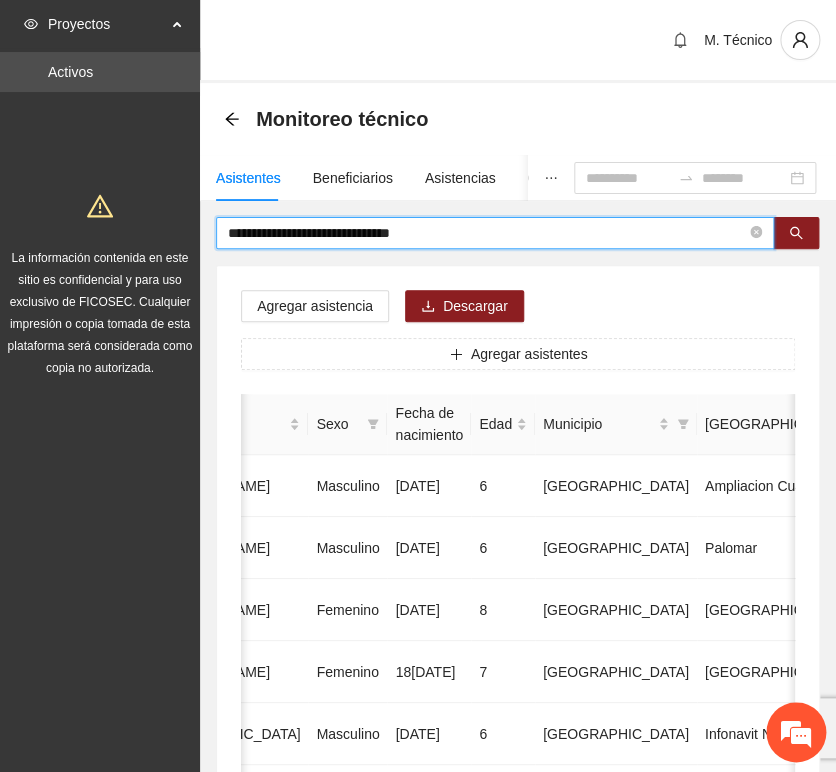 drag, startPoint x: 449, startPoint y: 223, endPoint x: -32, endPoint y: 190, distance: 482.13068 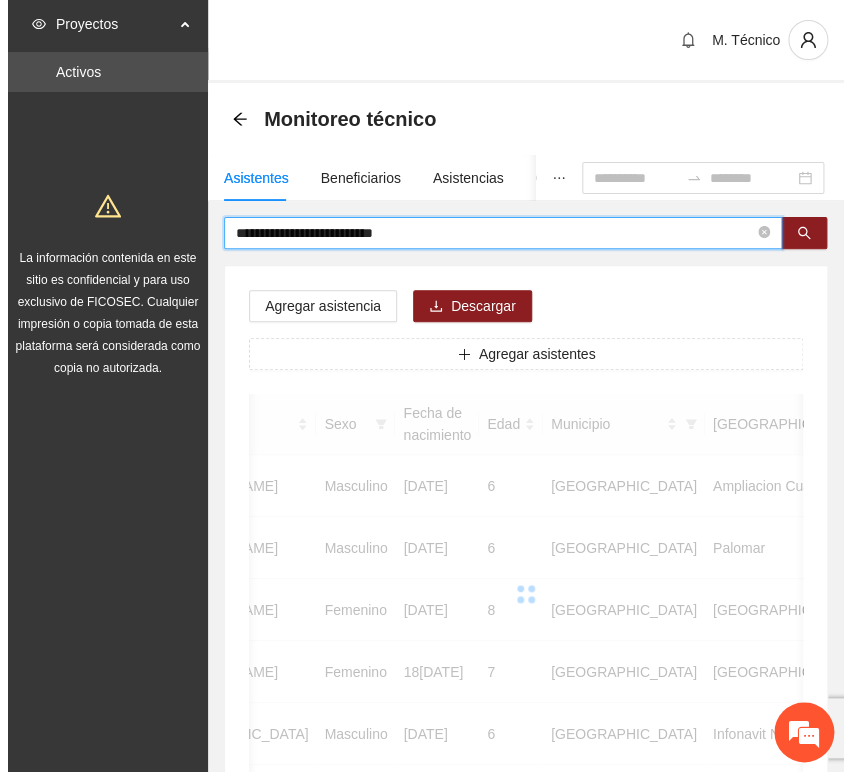 scroll, scrollTop: 0, scrollLeft: 363, axis: horizontal 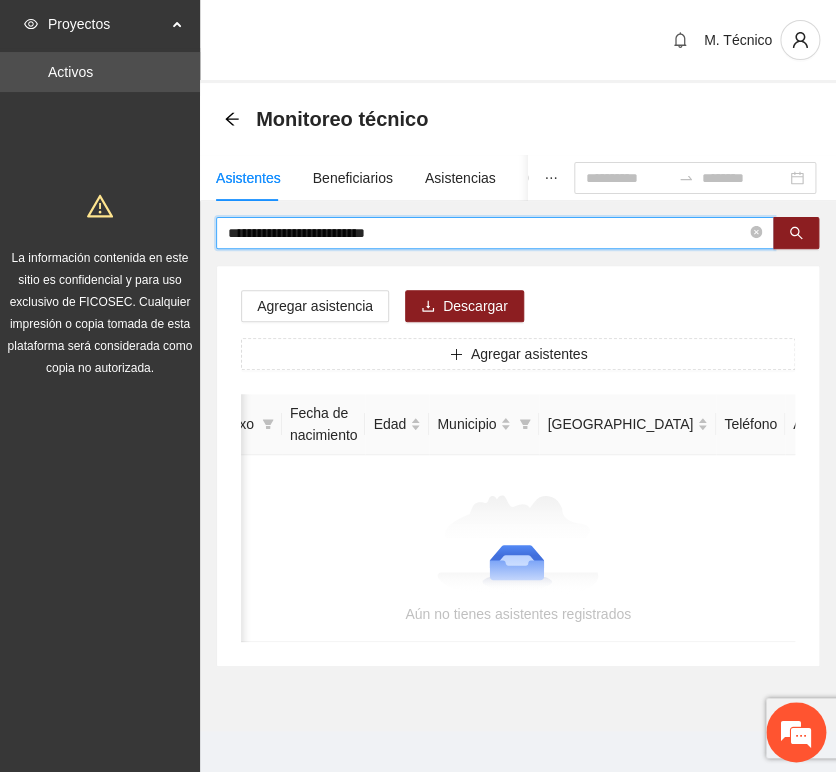 drag, startPoint x: 347, startPoint y: 233, endPoint x: 529, endPoint y: 246, distance: 182.4637 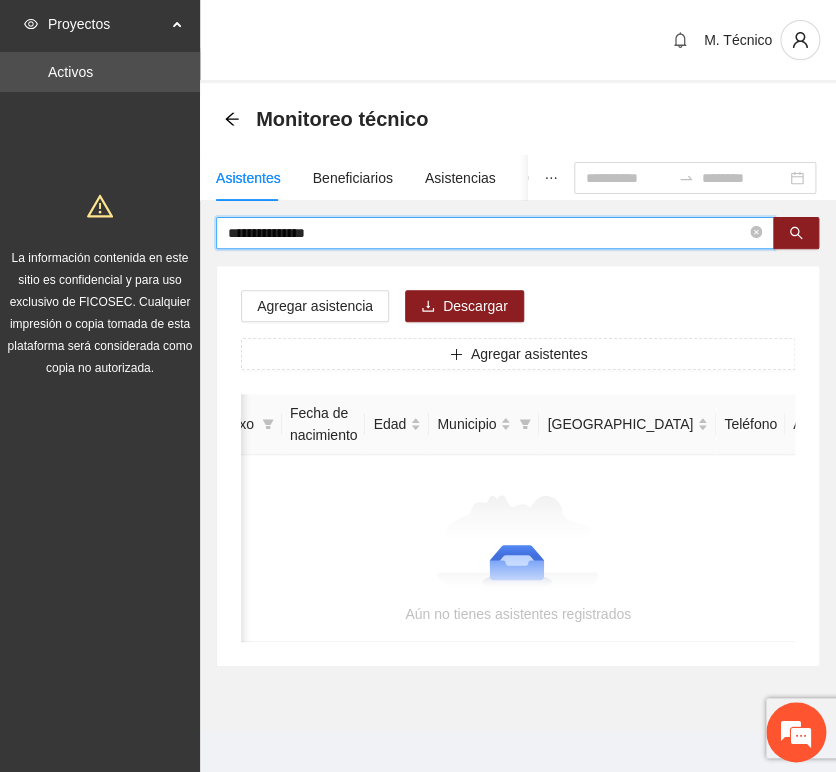 type on "**********" 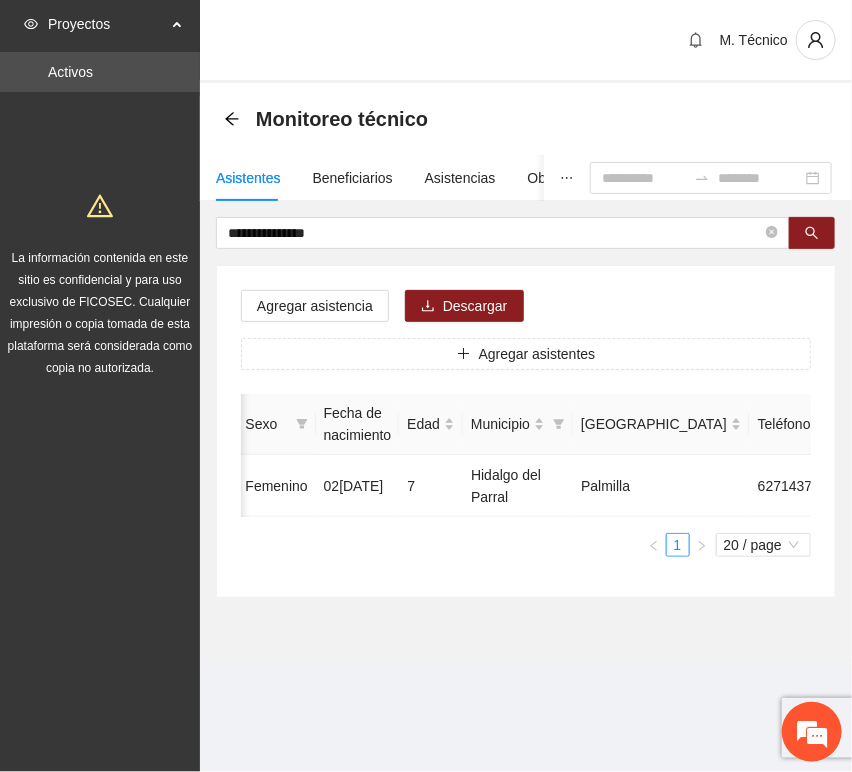 scroll, scrollTop: 0, scrollLeft: 450, axis: horizontal 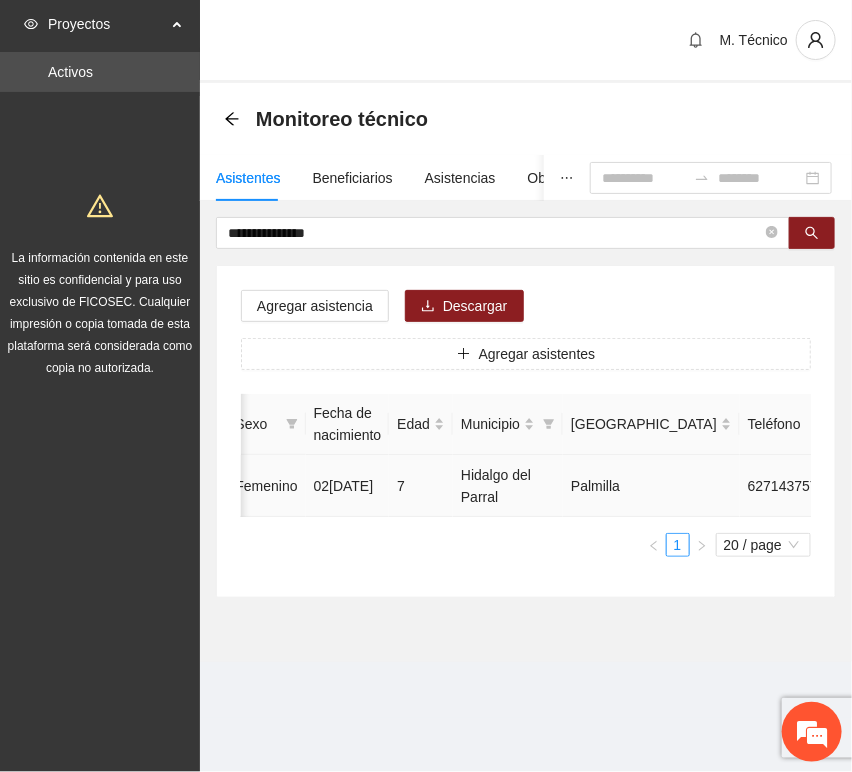 click at bounding box center (931, 486) 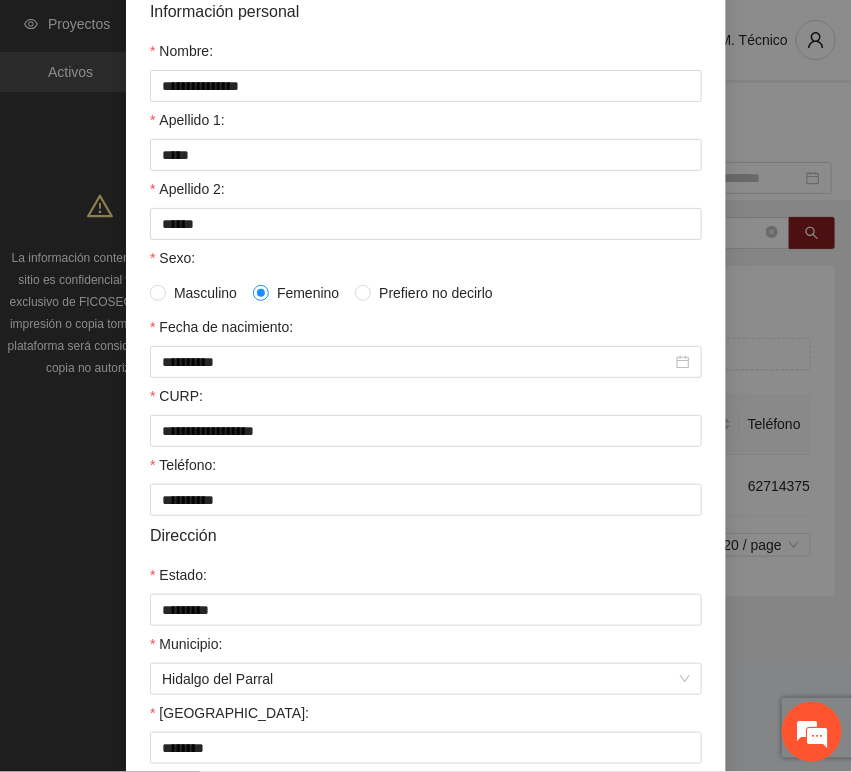 scroll, scrollTop: 394, scrollLeft: 0, axis: vertical 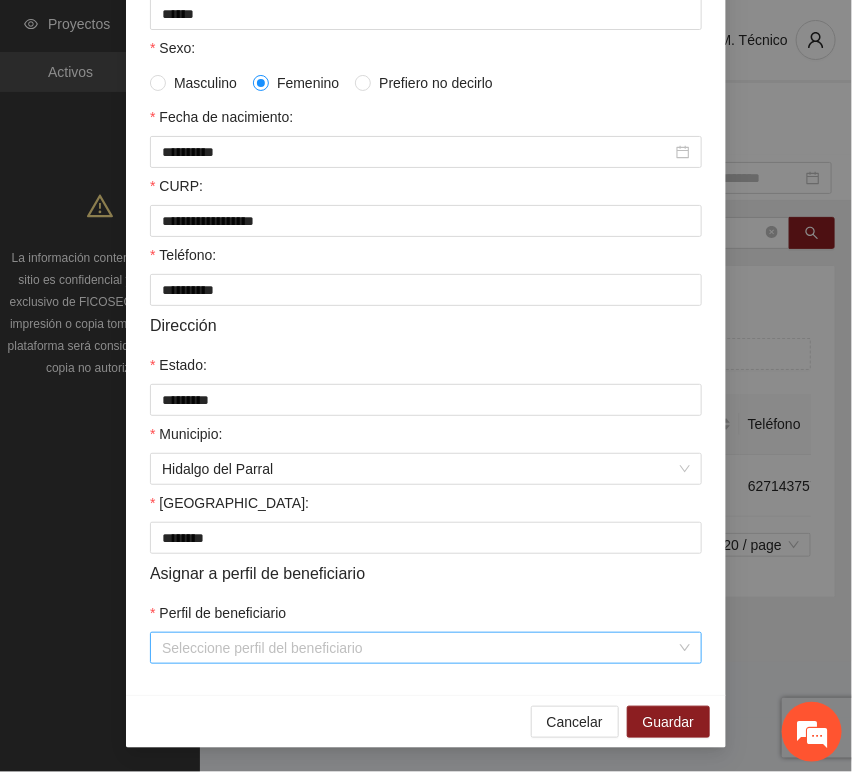 click on "Perfil de beneficiario" at bounding box center (419, 648) 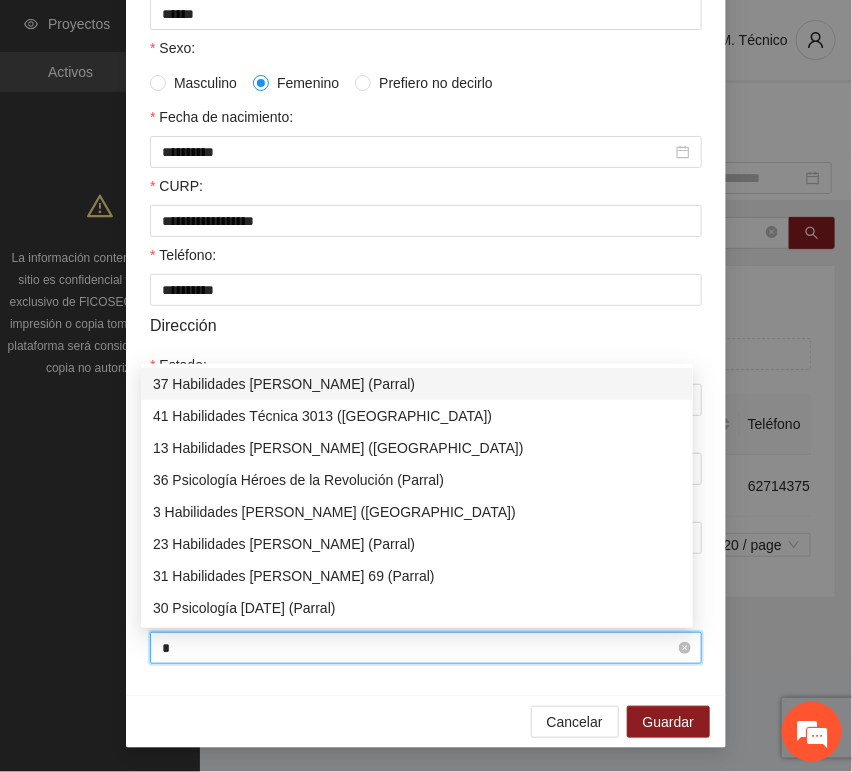 type on "**" 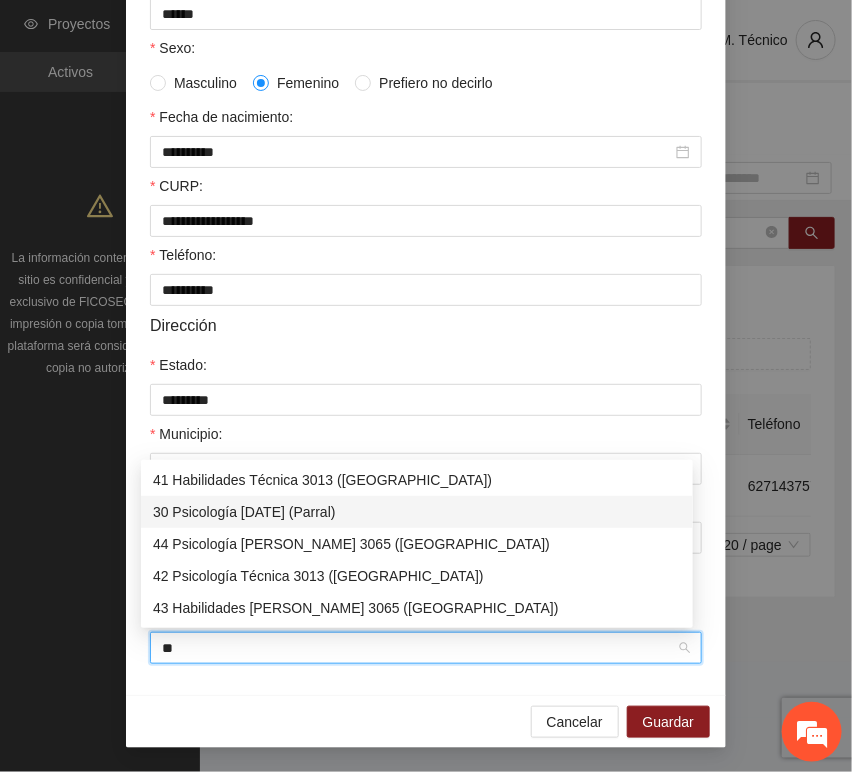 click on "30 Psicología [DATE] (Parral)" at bounding box center [417, 512] 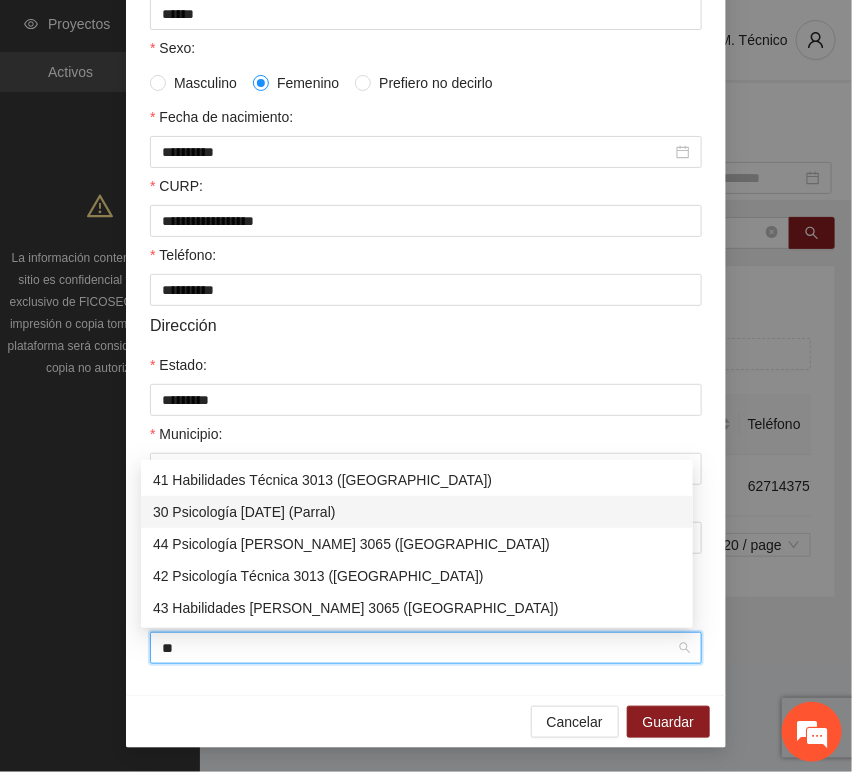 type 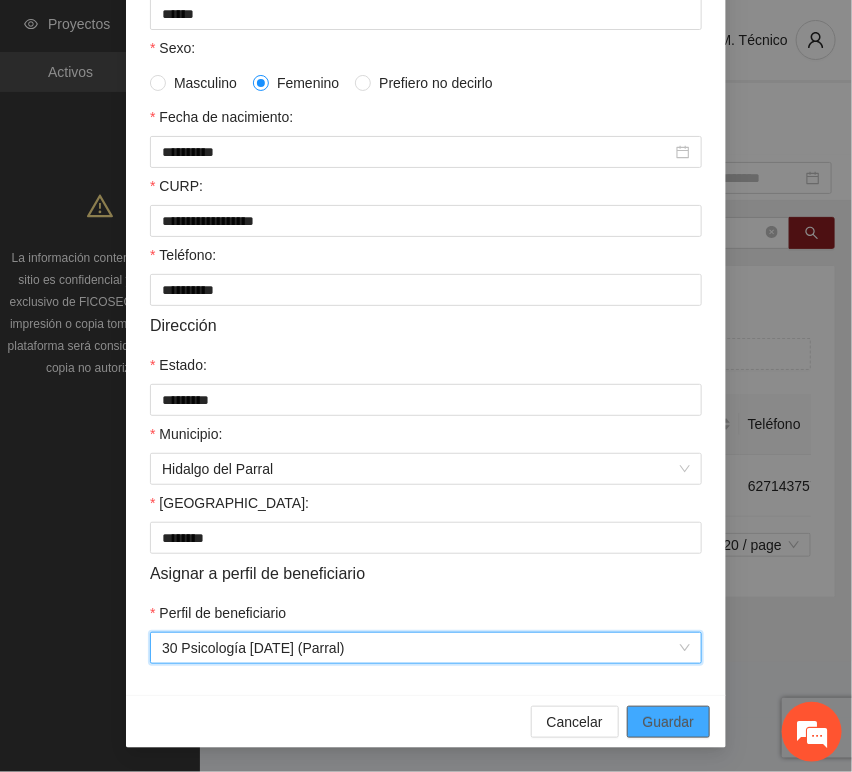 click on "Guardar" at bounding box center (668, 722) 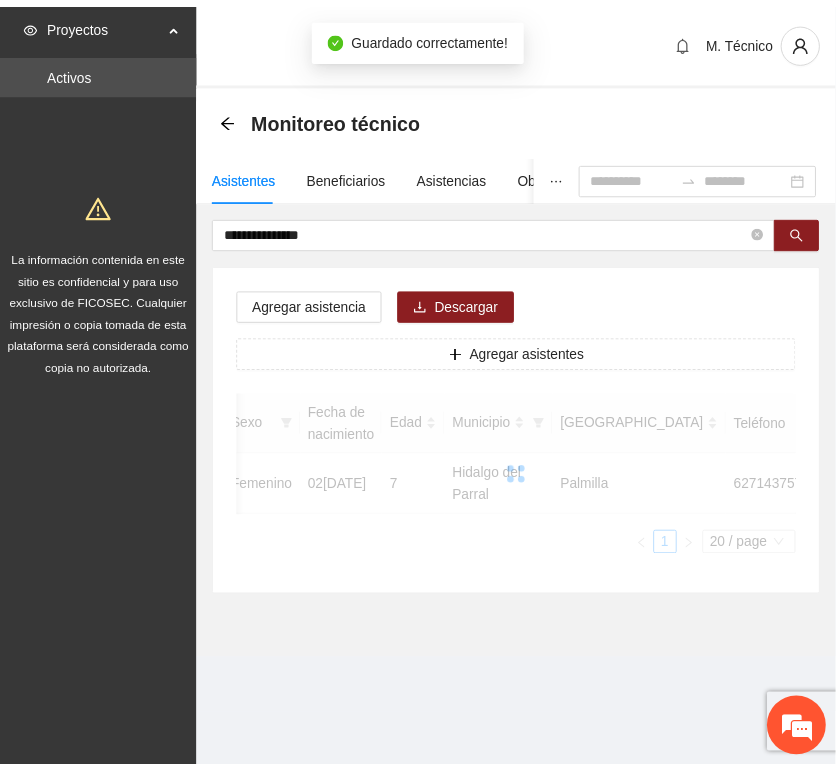scroll, scrollTop: 294, scrollLeft: 0, axis: vertical 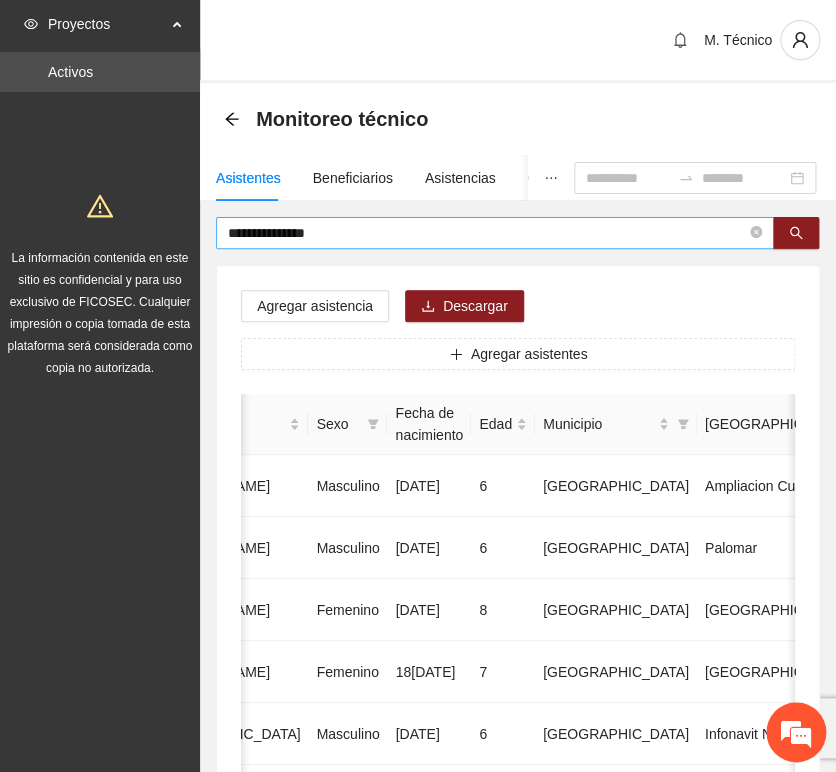 click on "**********" at bounding box center (518, 996) 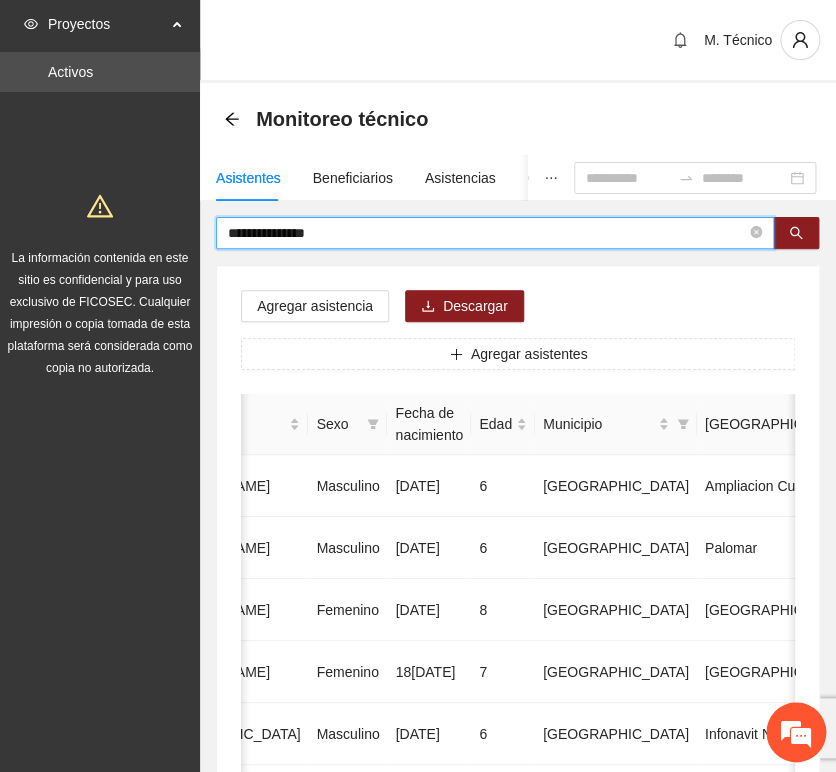 drag, startPoint x: 257, startPoint y: 217, endPoint x: 119, endPoint y: 206, distance: 138.43771 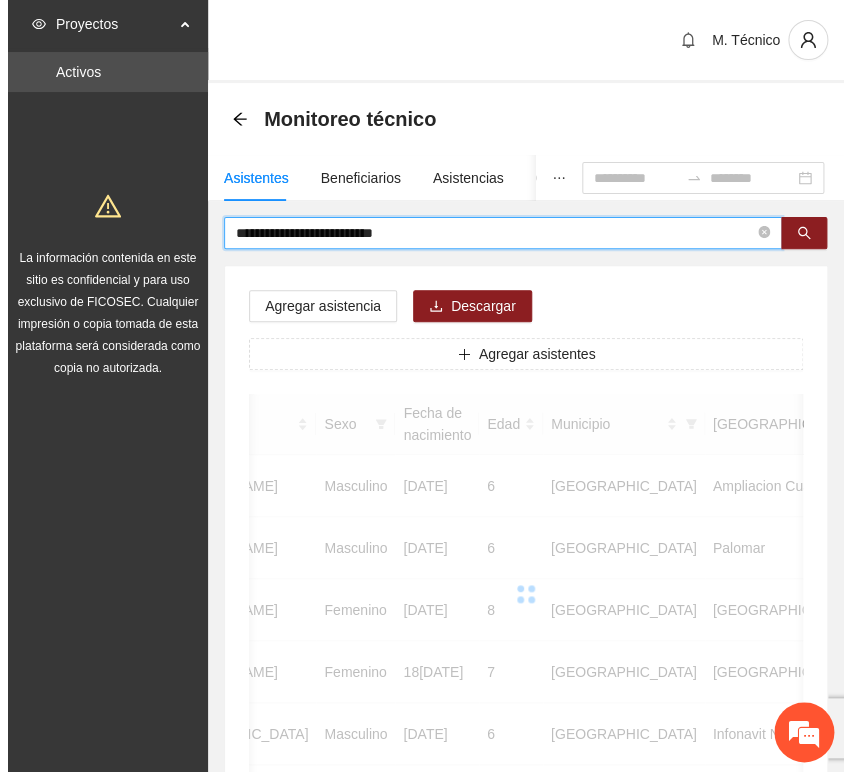 scroll, scrollTop: 0, scrollLeft: 363, axis: horizontal 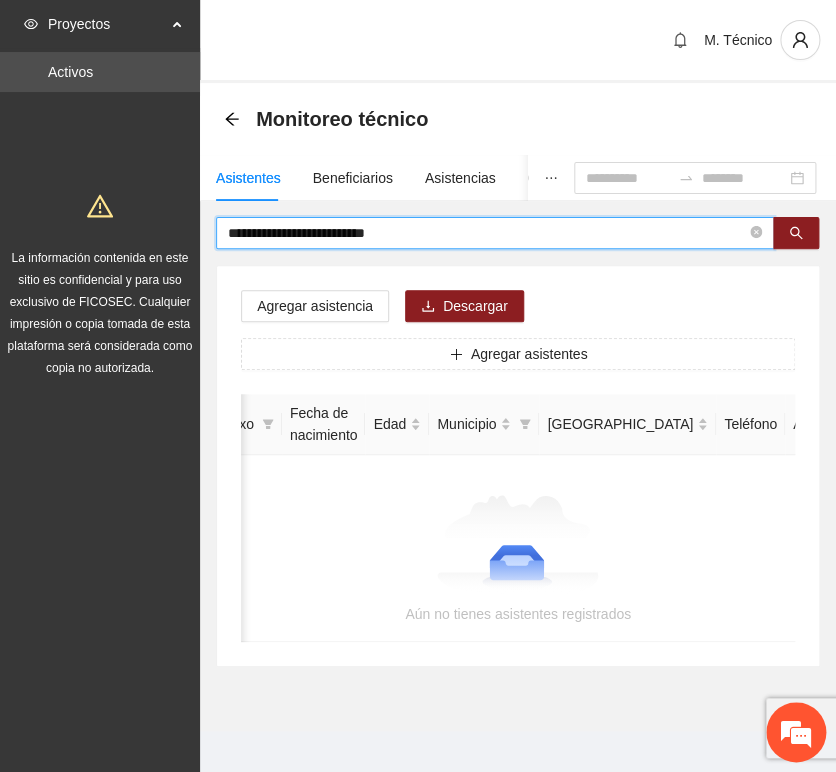 click on "**********" at bounding box center (487, 233) 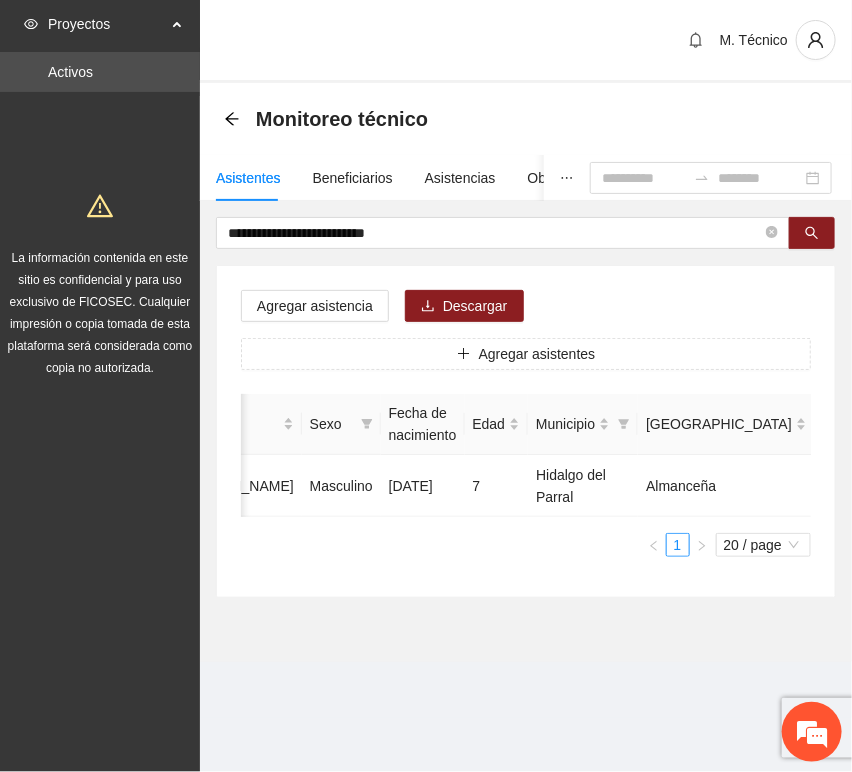 scroll, scrollTop: 0, scrollLeft: 457, axis: horizontal 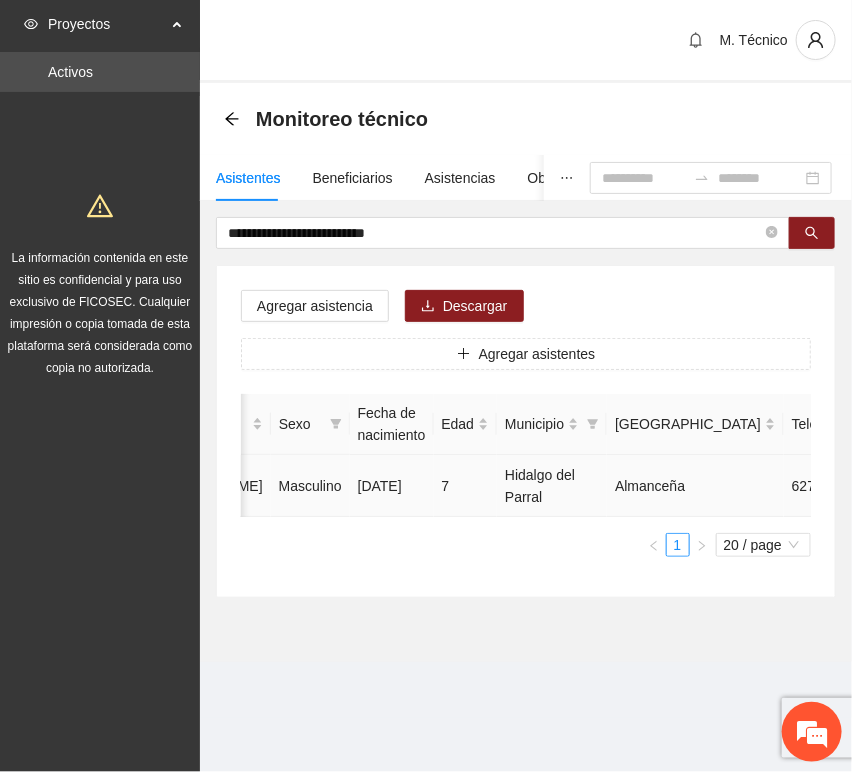 click 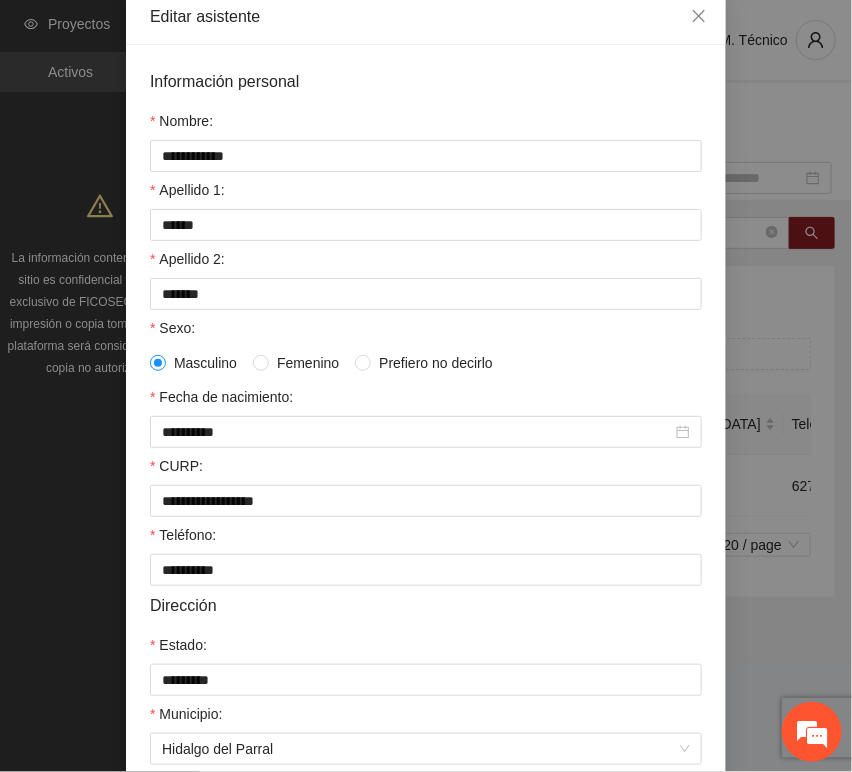scroll, scrollTop: 394, scrollLeft: 0, axis: vertical 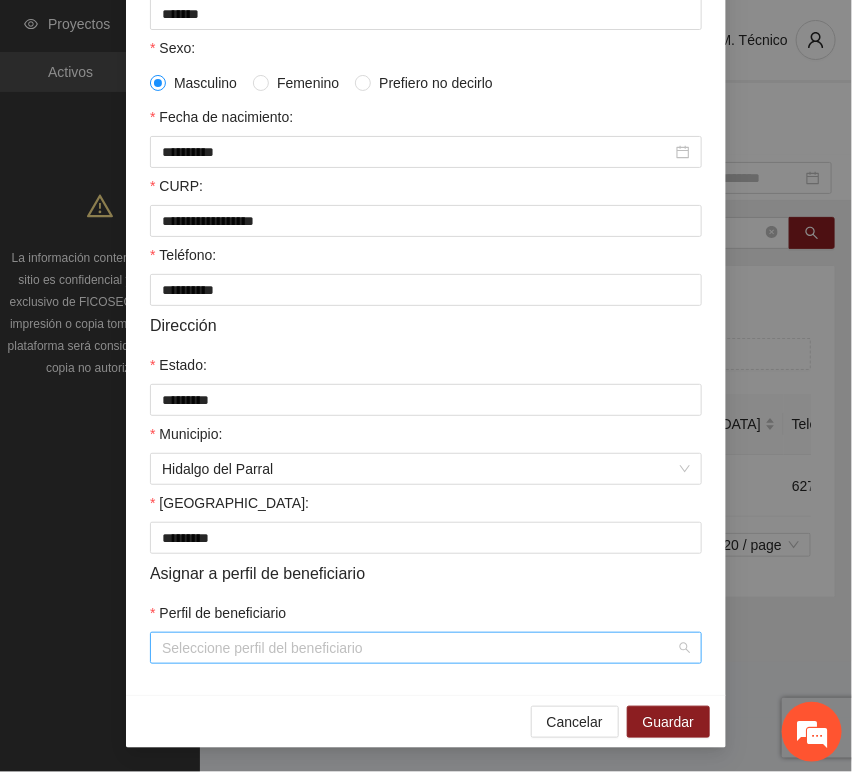 click on "Perfil de beneficiario" at bounding box center [419, 648] 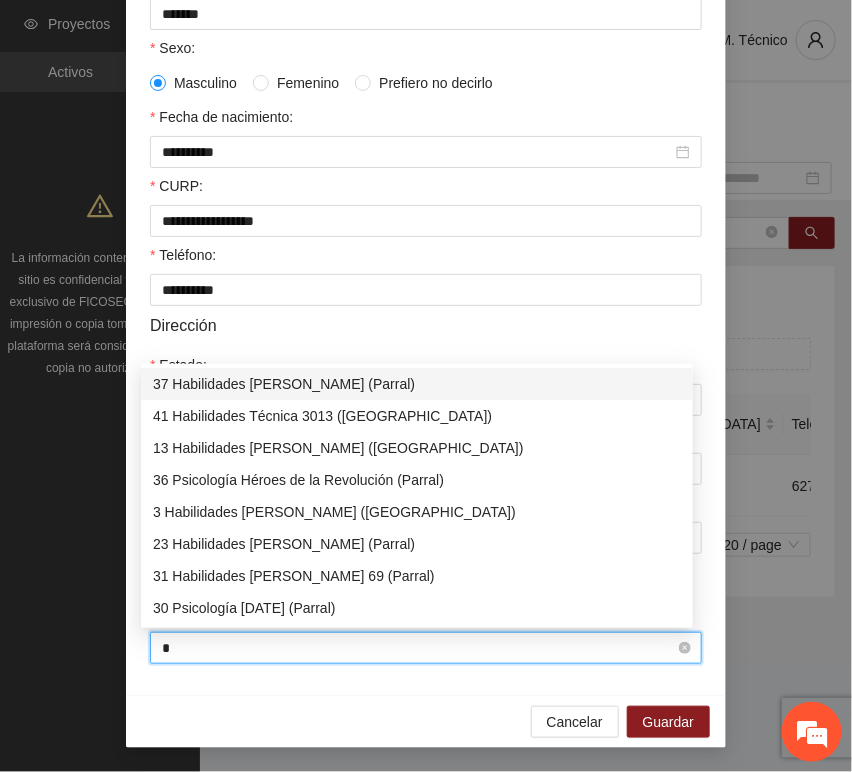 type on "**" 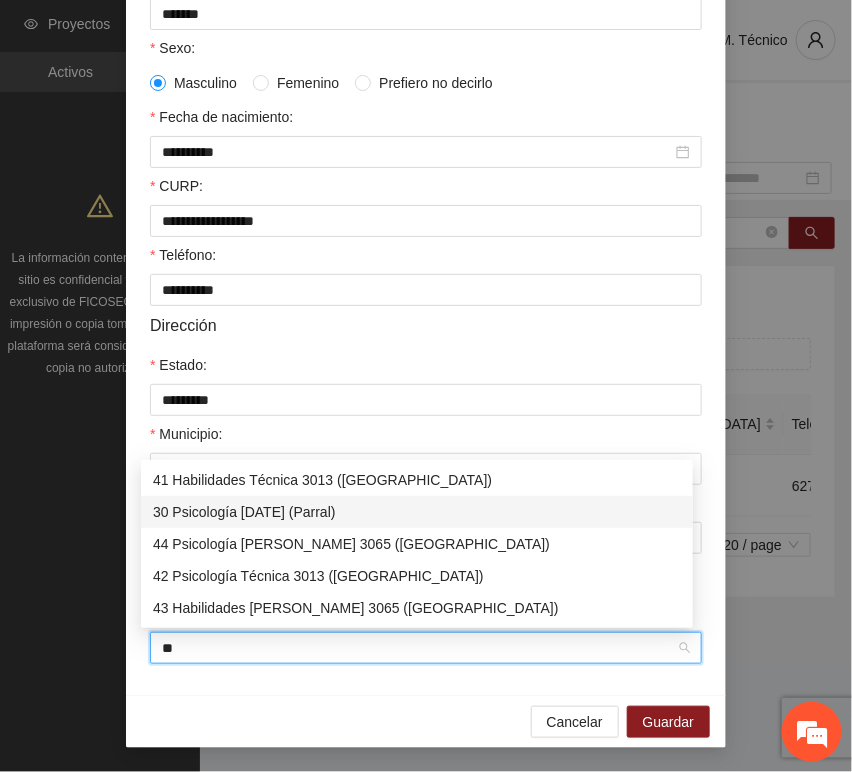 click on "30 Psicología [DATE] (Parral)" at bounding box center (417, 512) 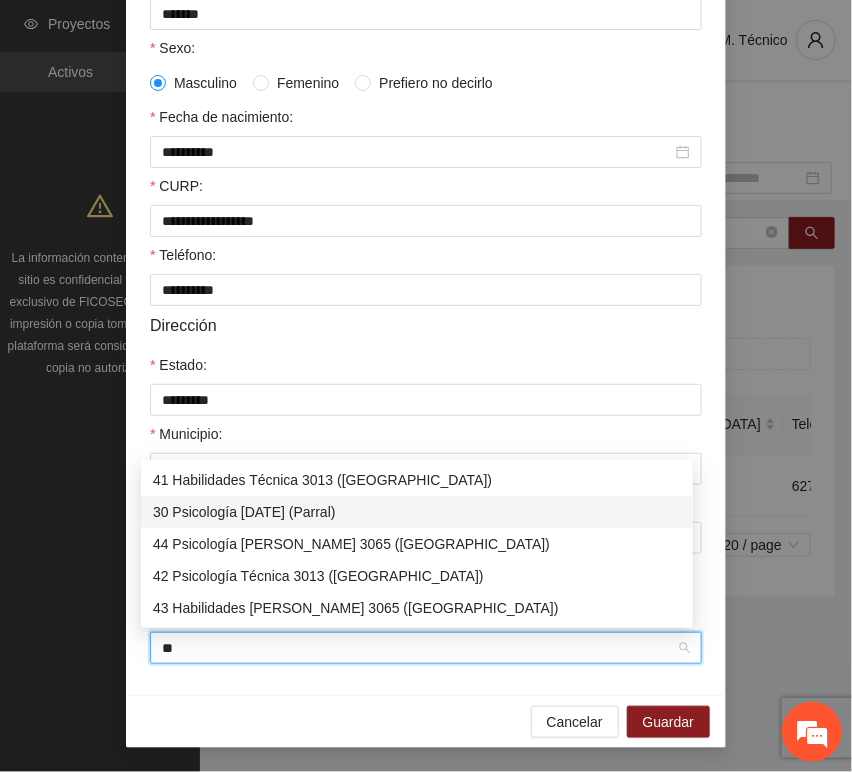 type 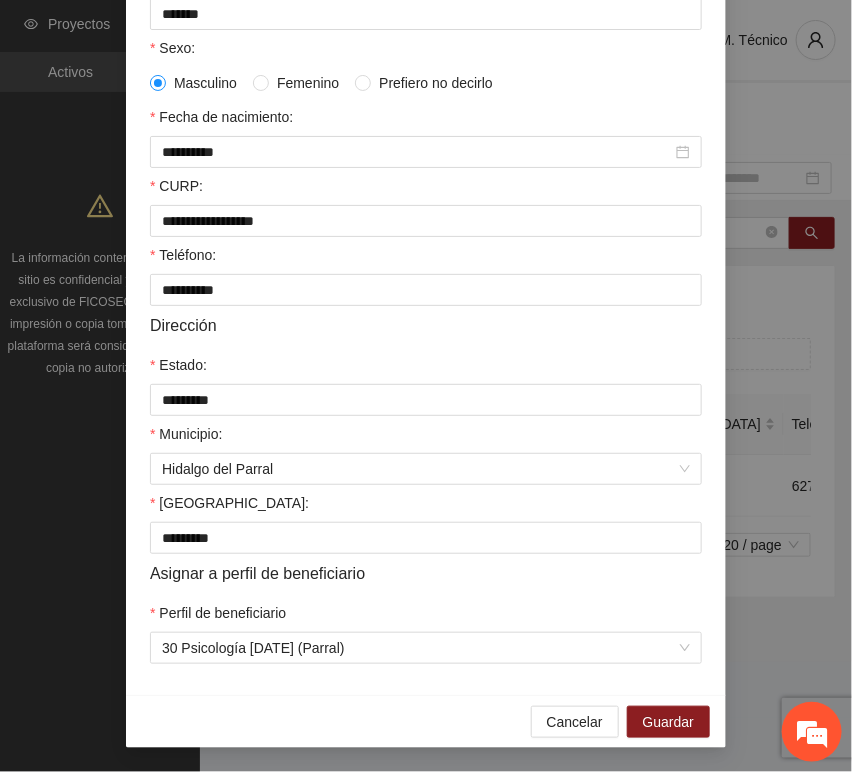 drag, startPoint x: 507, startPoint y: 682, endPoint x: 617, endPoint y: 696, distance: 110.88733 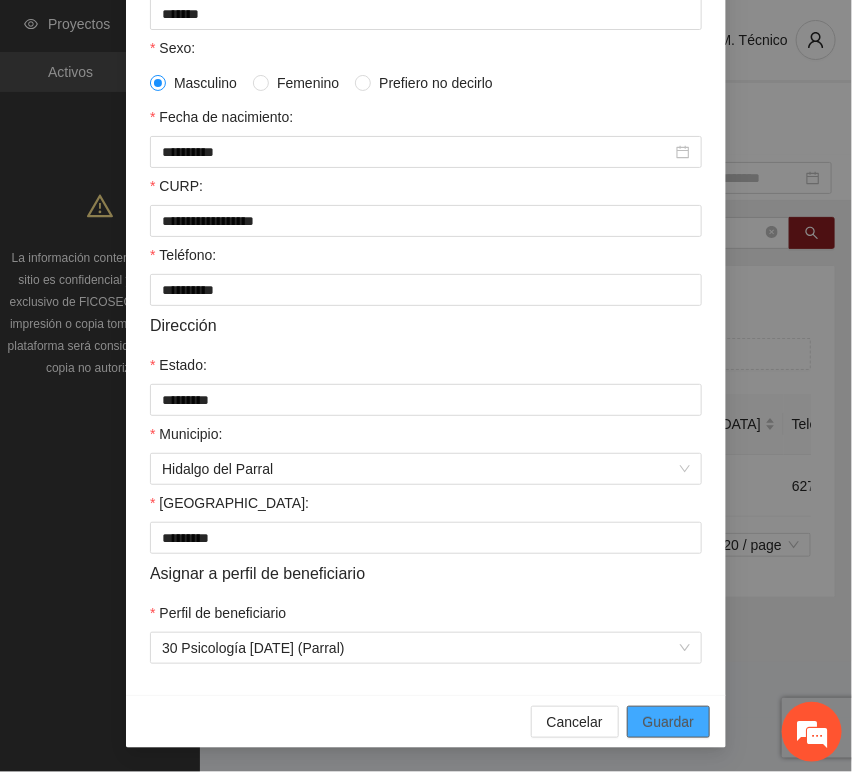 click on "Guardar" at bounding box center [668, 722] 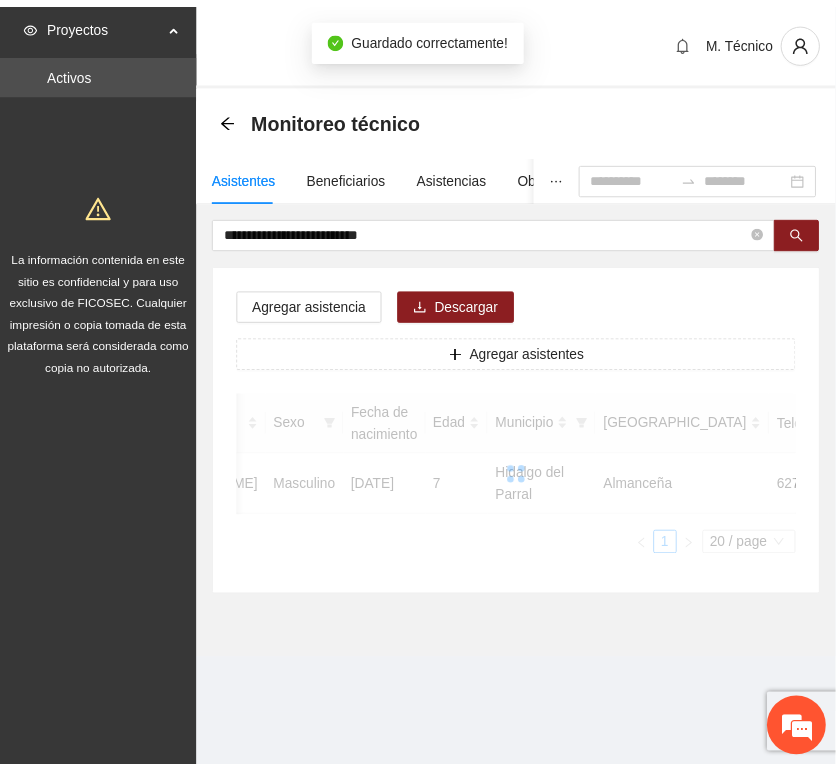 scroll, scrollTop: 294, scrollLeft: 0, axis: vertical 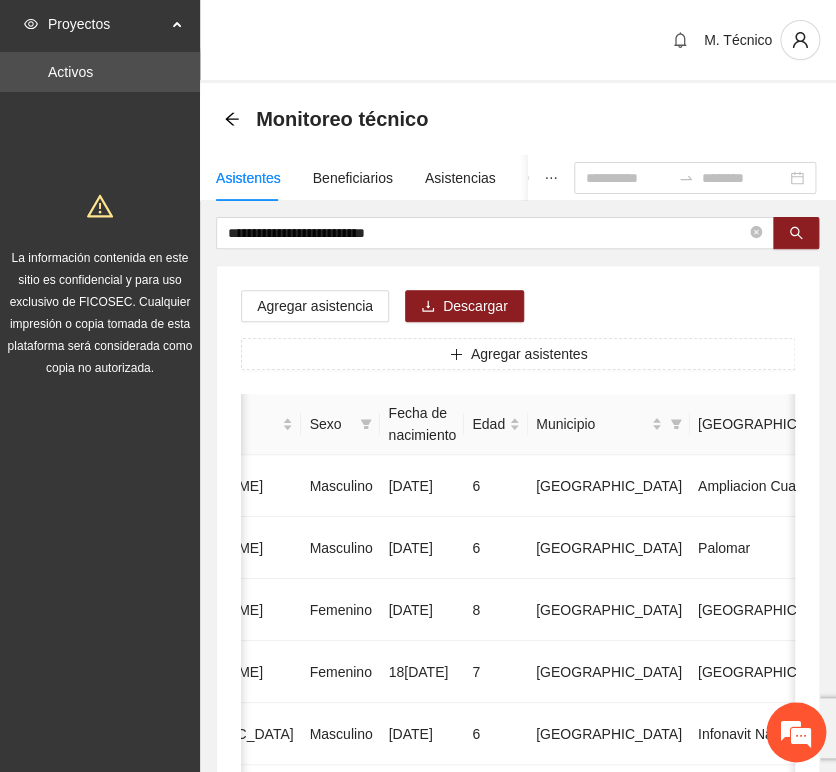click on "**********" at bounding box center [518, 996] 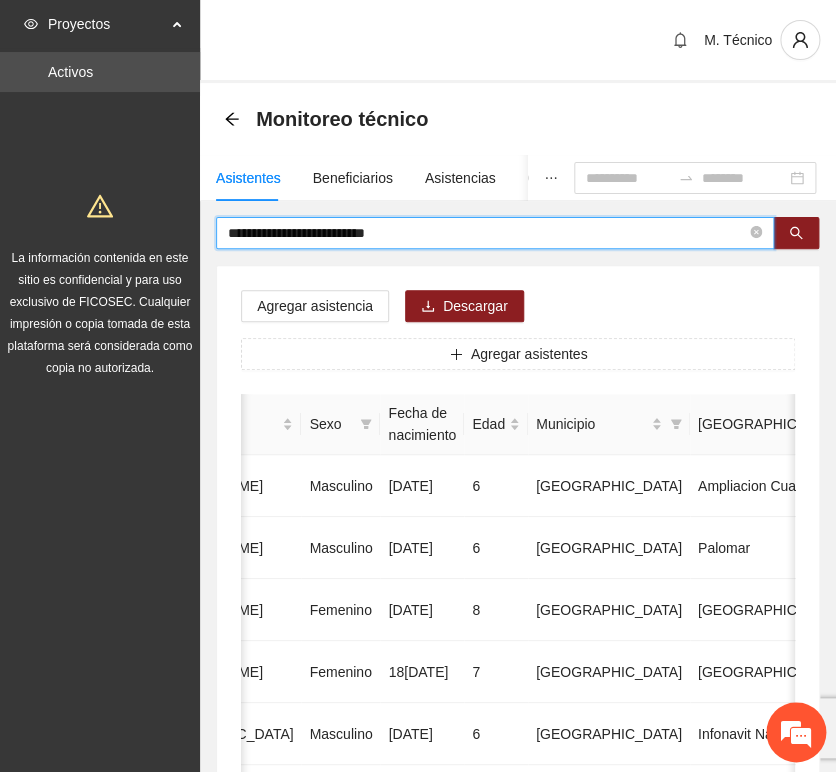drag, startPoint x: 312, startPoint y: 222, endPoint x: 33, endPoint y: 188, distance: 281.06406 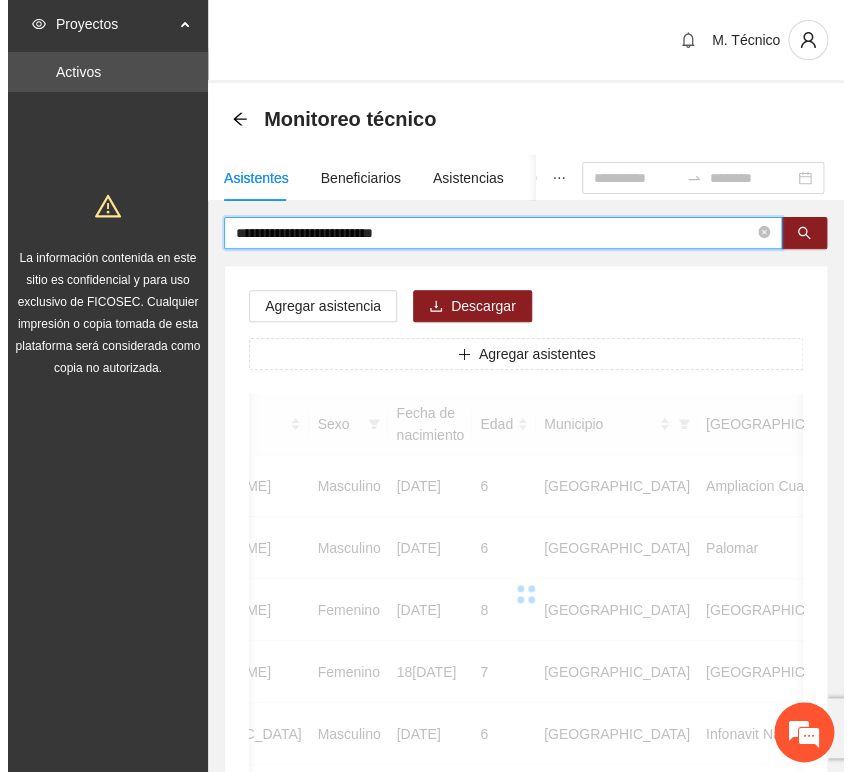 scroll, scrollTop: 0, scrollLeft: 363, axis: horizontal 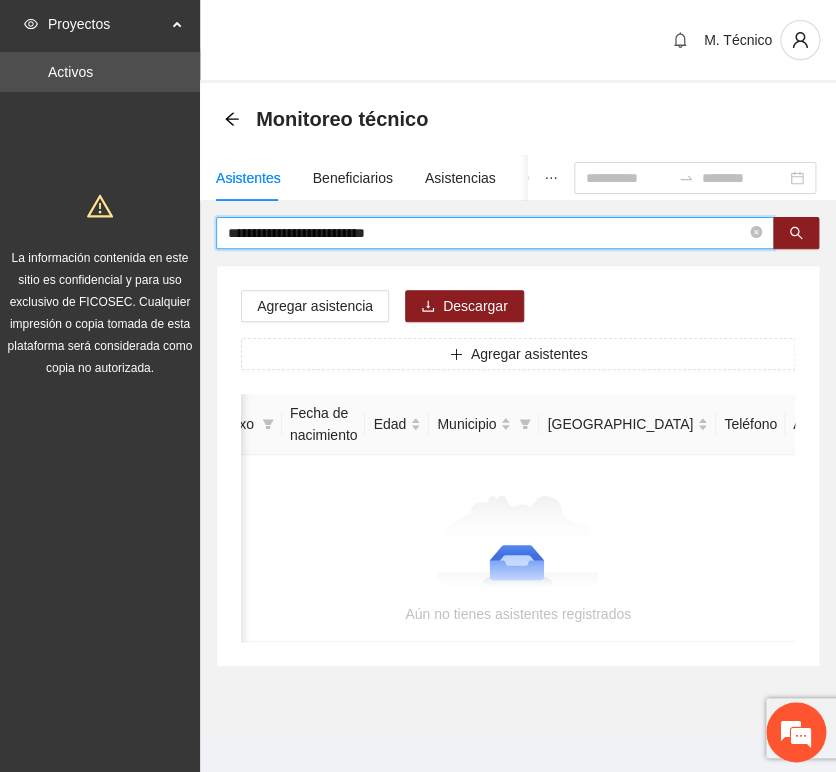 click on "**********" at bounding box center (487, 233) 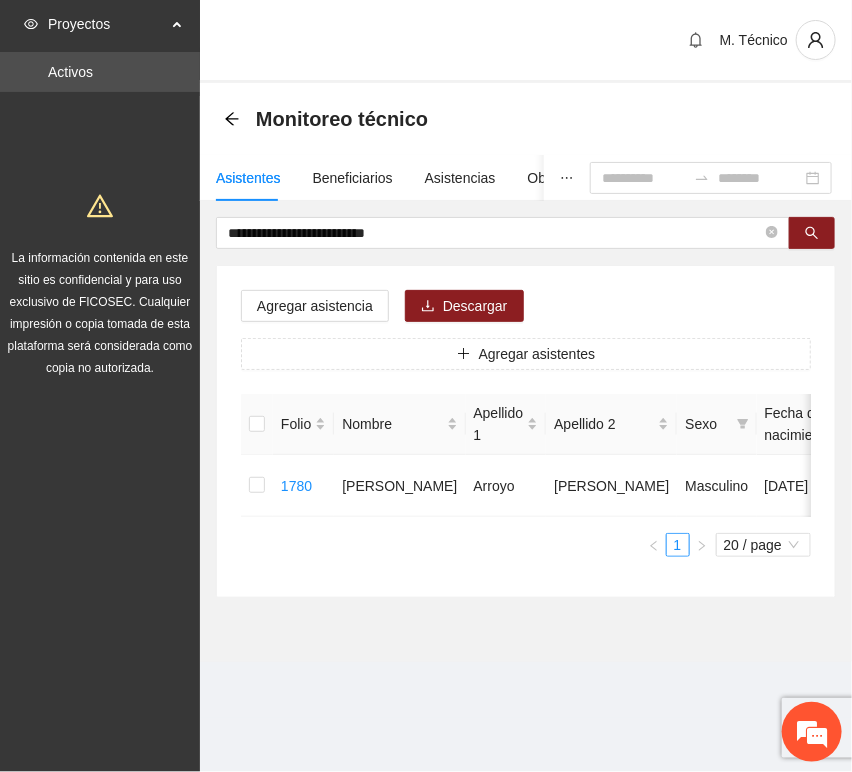 scroll, scrollTop: 0, scrollLeft: 452, axis: horizontal 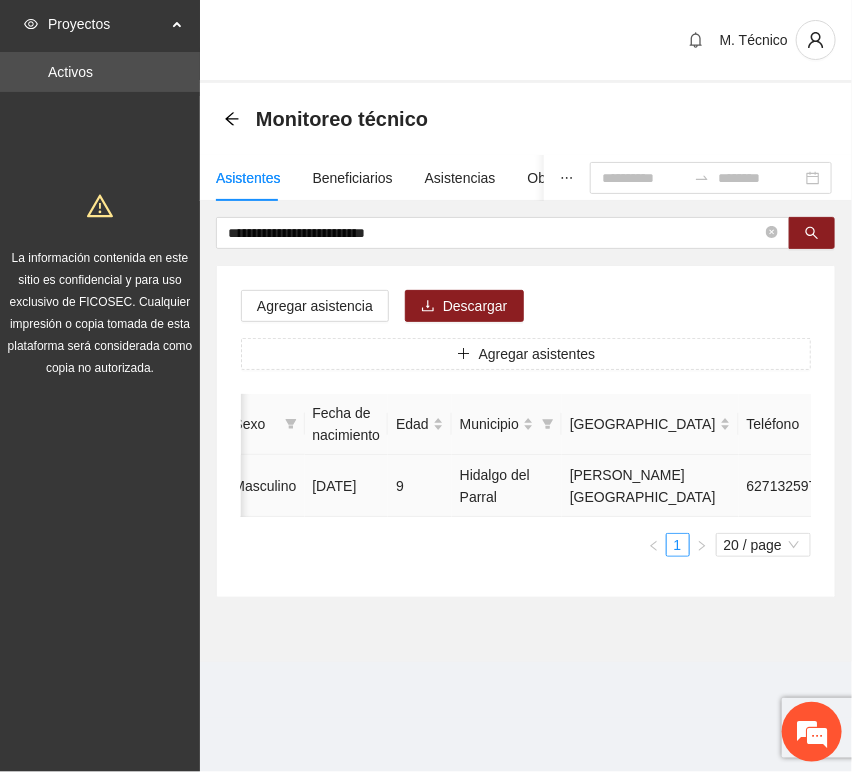click 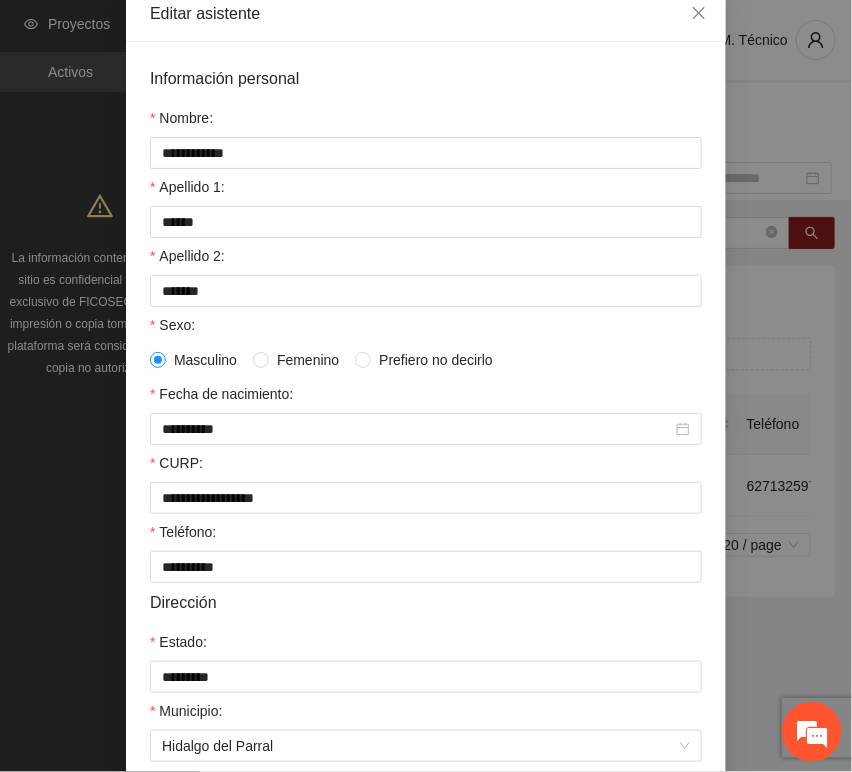 scroll, scrollTop: 394, scrollLeft: 0, axis: vertical 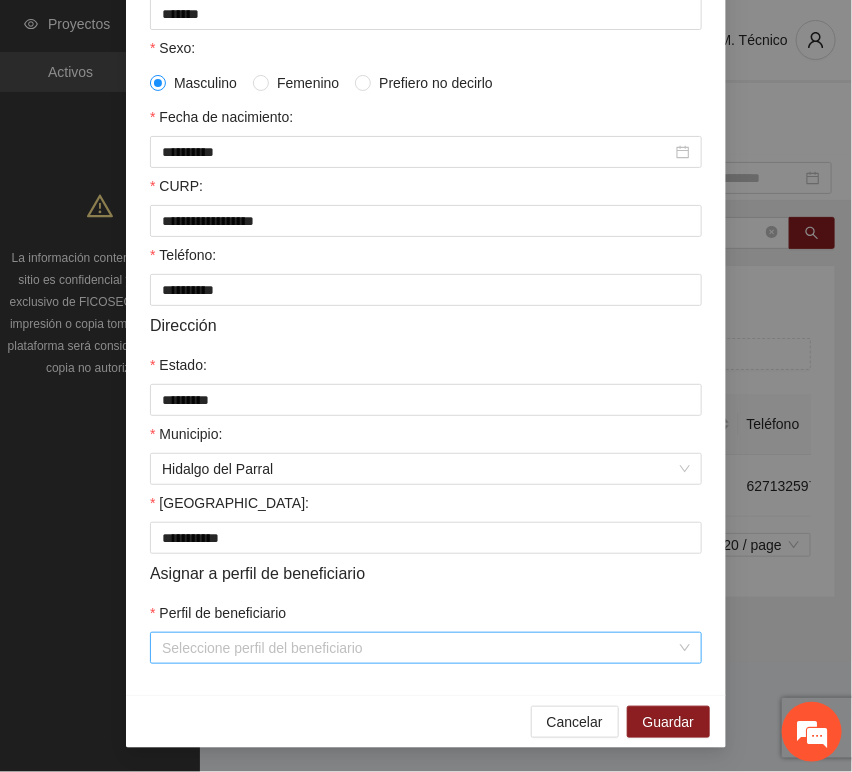 click on "Perfil de beneficiario" at bounding box center [419, 648] 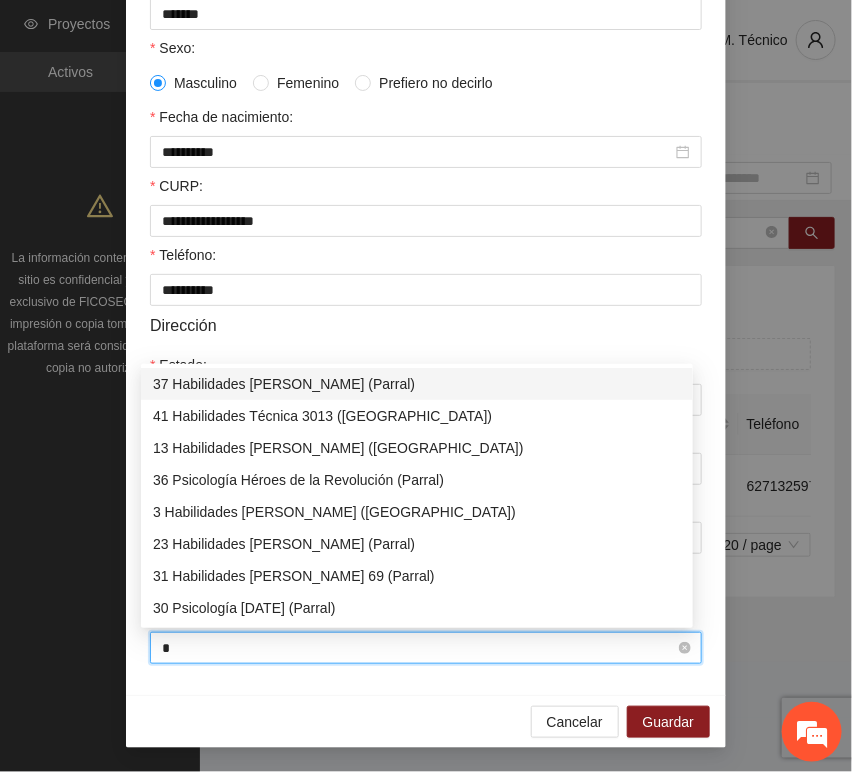 type on "**" 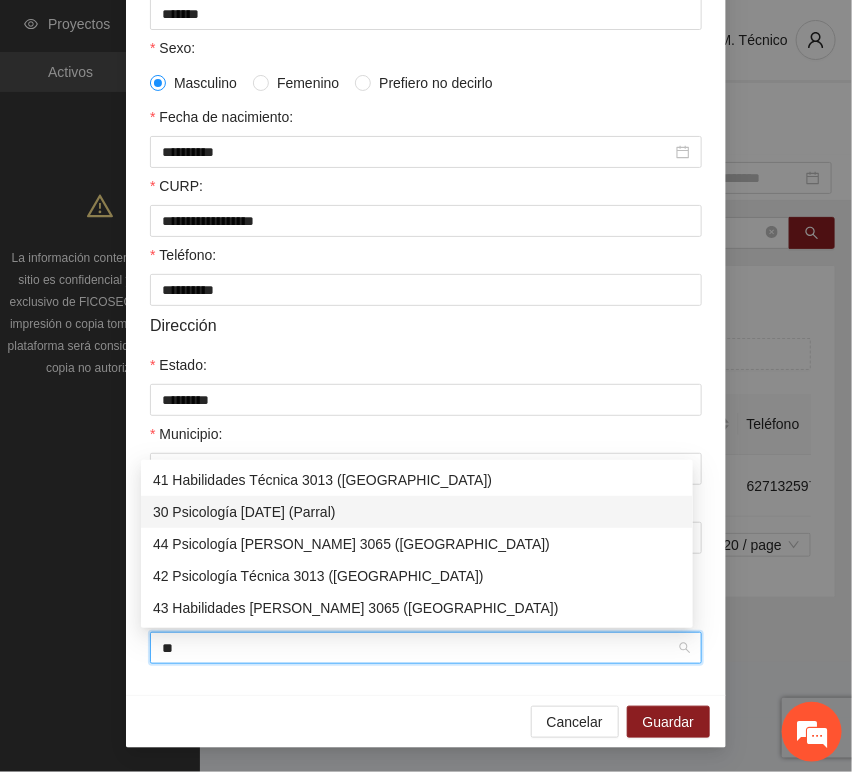 click on "30 Psicología [DATE] (Parral)" at bounding box center (417, 512) 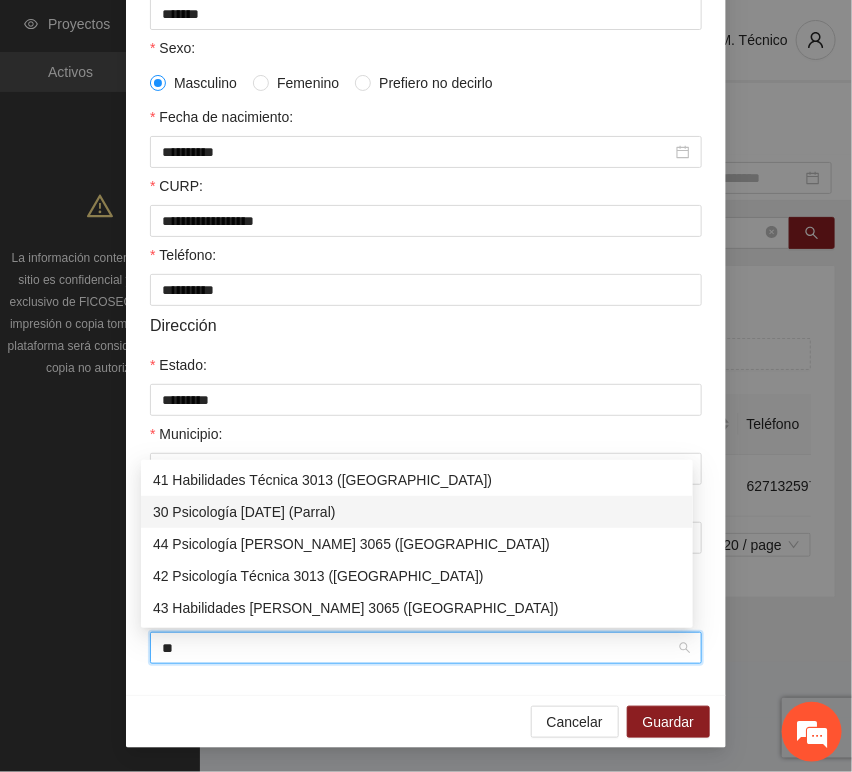 type 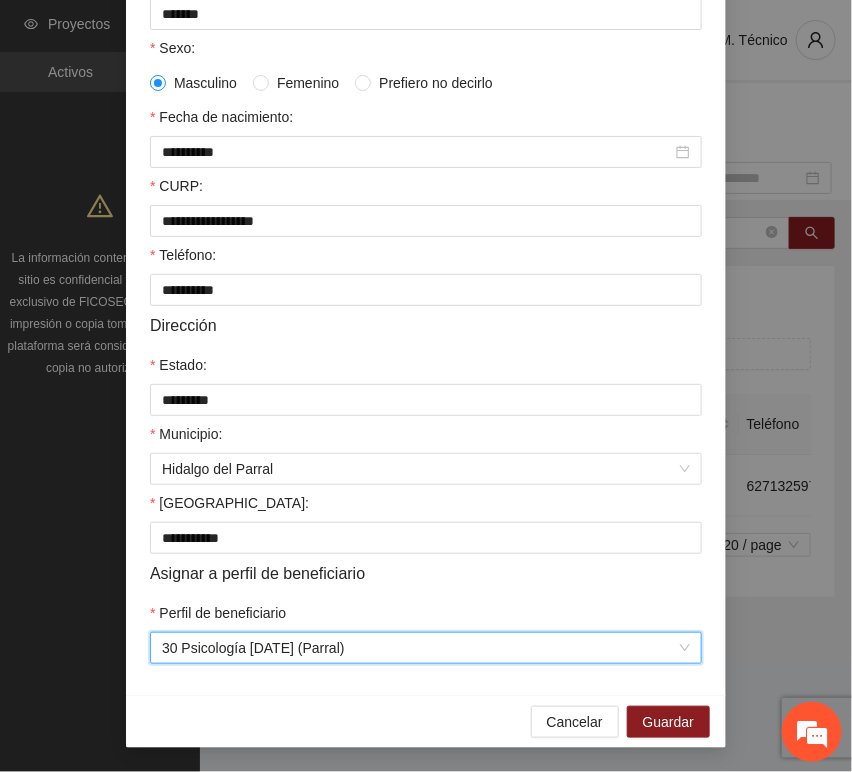 click on "**********" at bounding box center [426, 230] 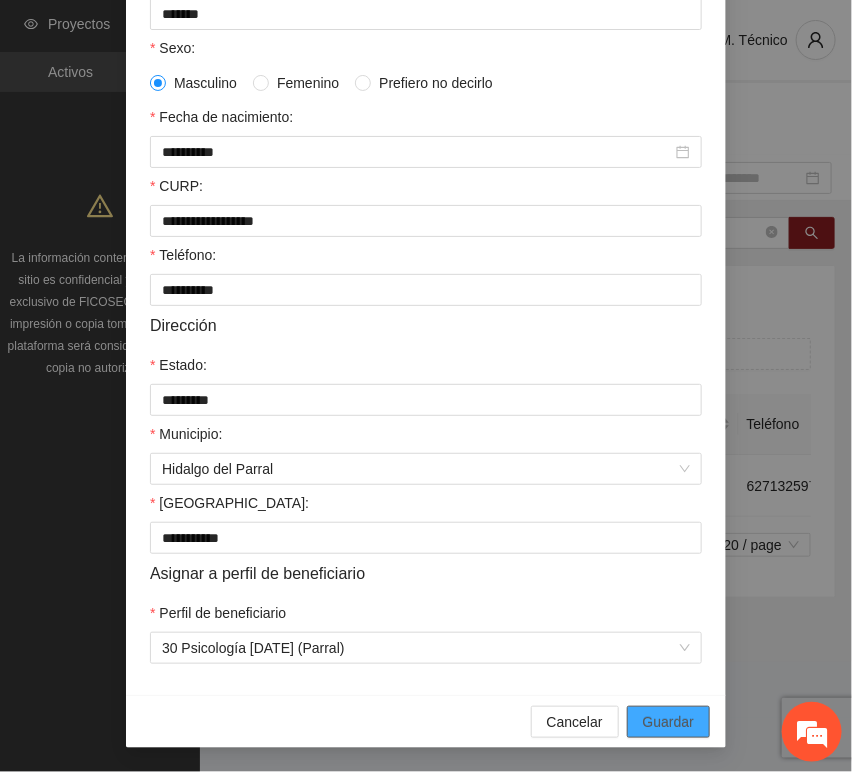 click on "Guardar" at bounding box center (668, 722) 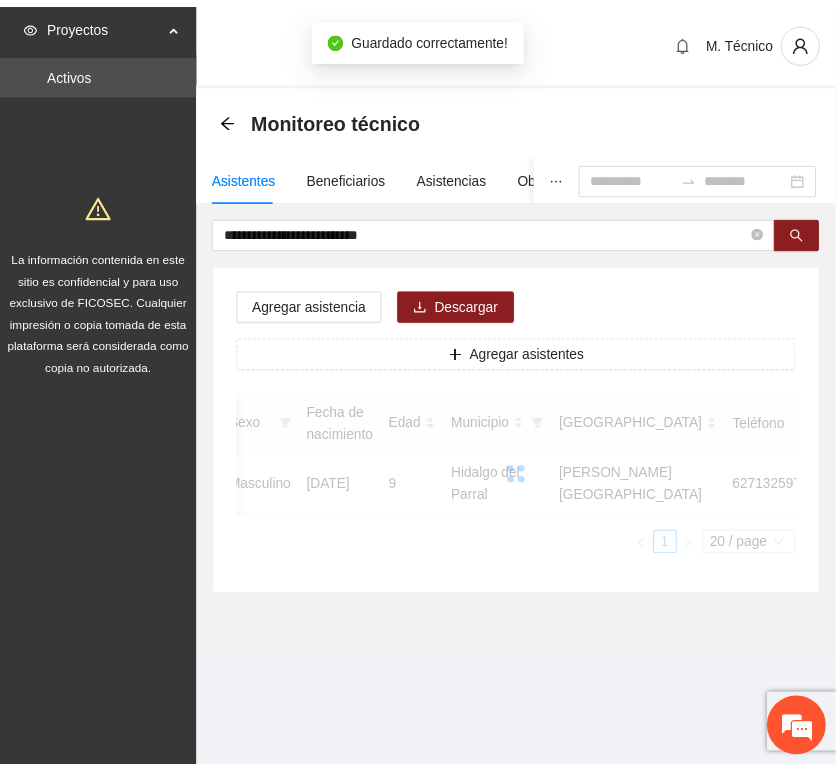 scroll, scrollTop: 294, scrollLeft: 0, axis: vertical 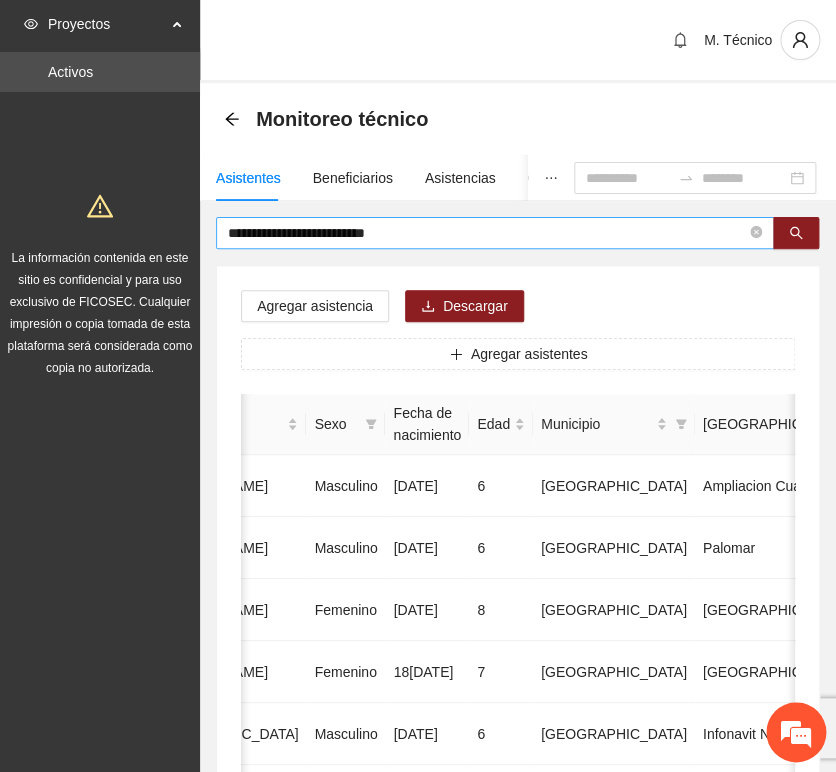 drag, startPoint x: 443, startPoint y: 244, endPoint x: 448, endPoint y: 229, distance: 15.811388 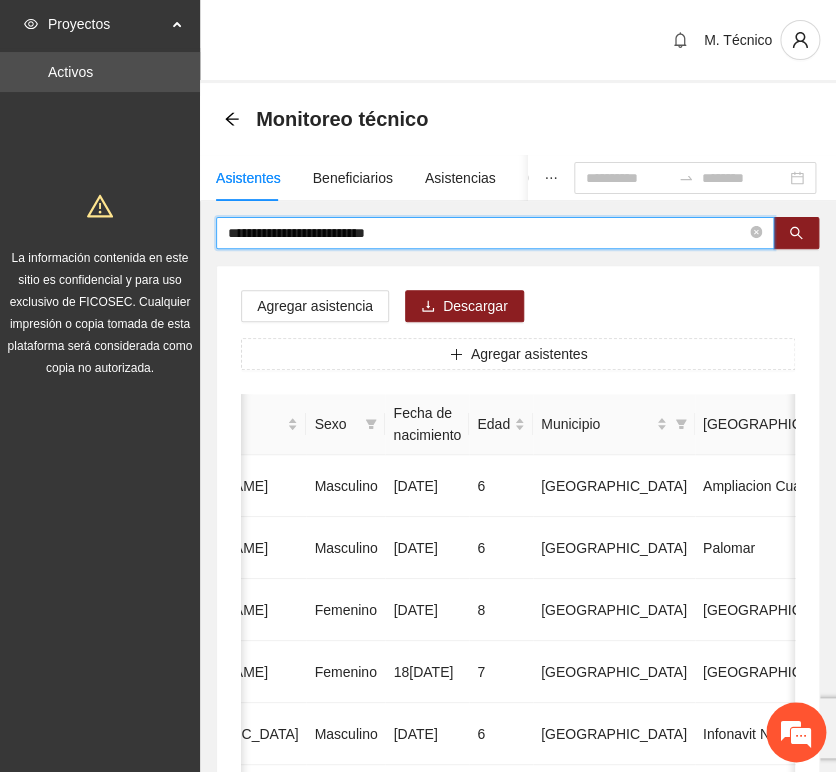 drag, startPoint x: 448, startPoint y: 229, endPoint x: -46, endPoint y: 157, distance: 499.2194 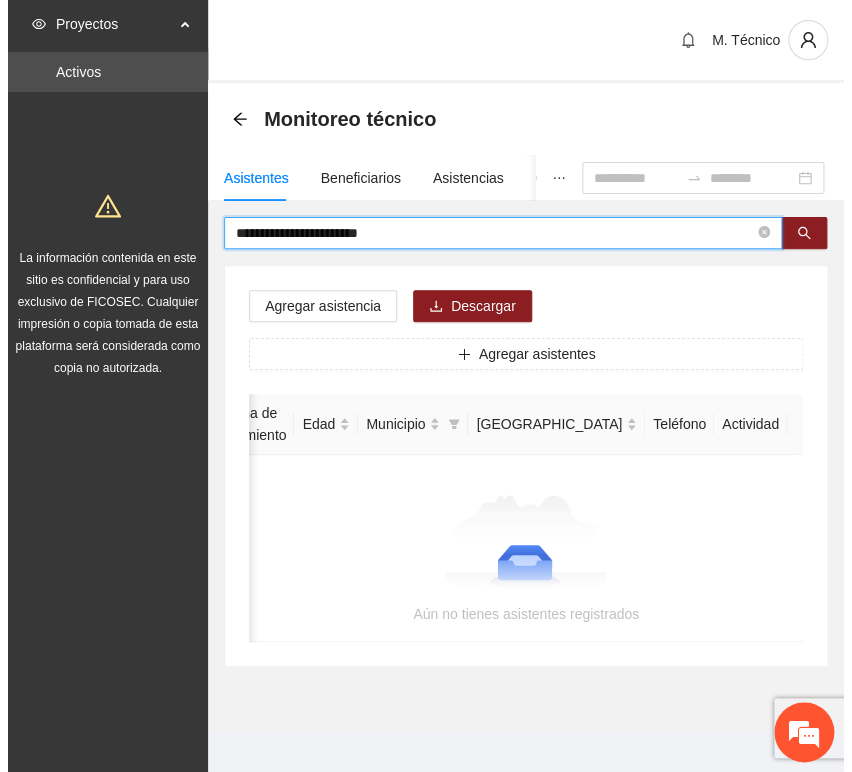 scroll, scrollTop: 0, scrollLeft: 363, axis: horizontal 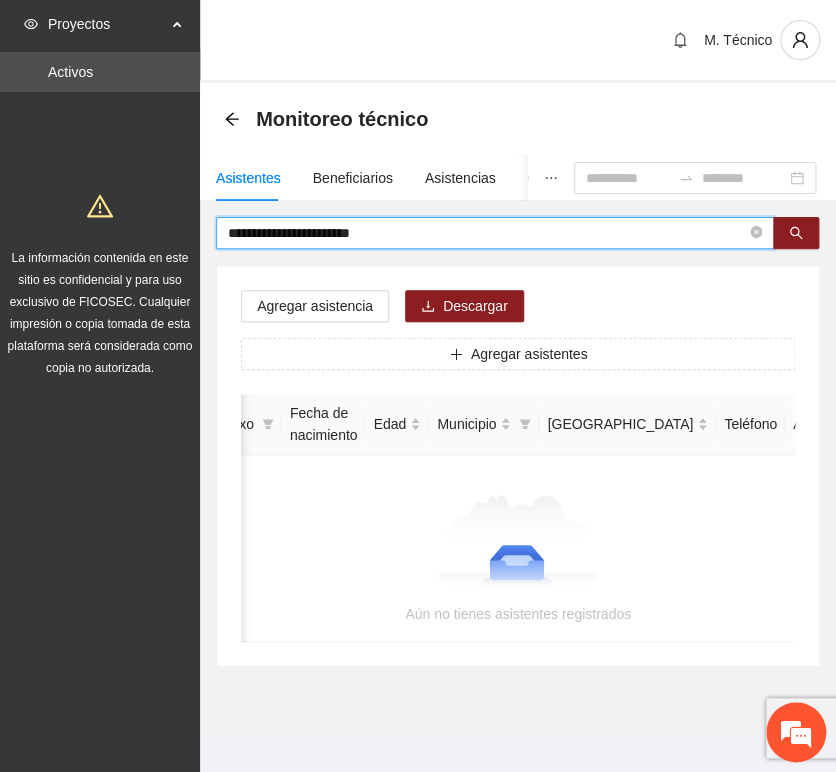 click on "**********" at bounding box center (487, 233) 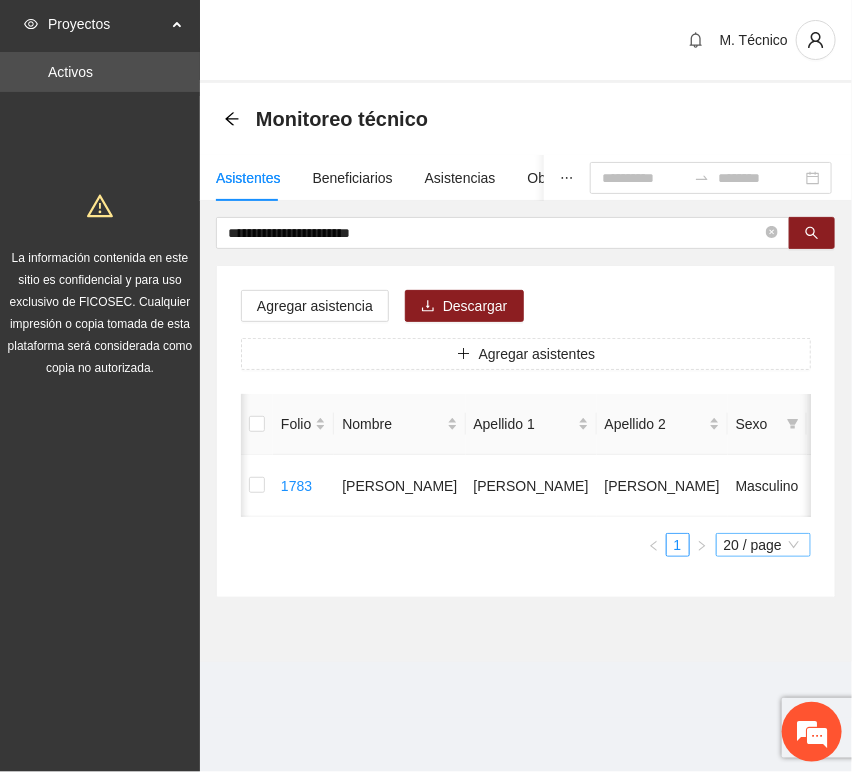 scroll, scrollTop: 0, scrollLeft: 452, axis: horizontal 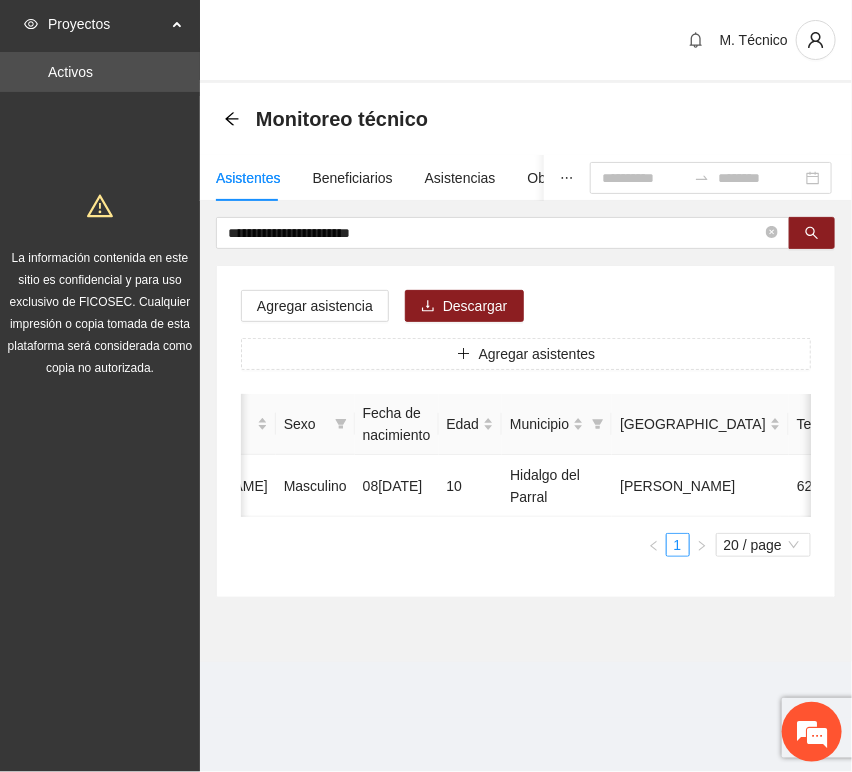 drag, startPoint x: 462, startPoint y: 533, endPoint x: 811, endPoint y: 547, distance: 349.2807 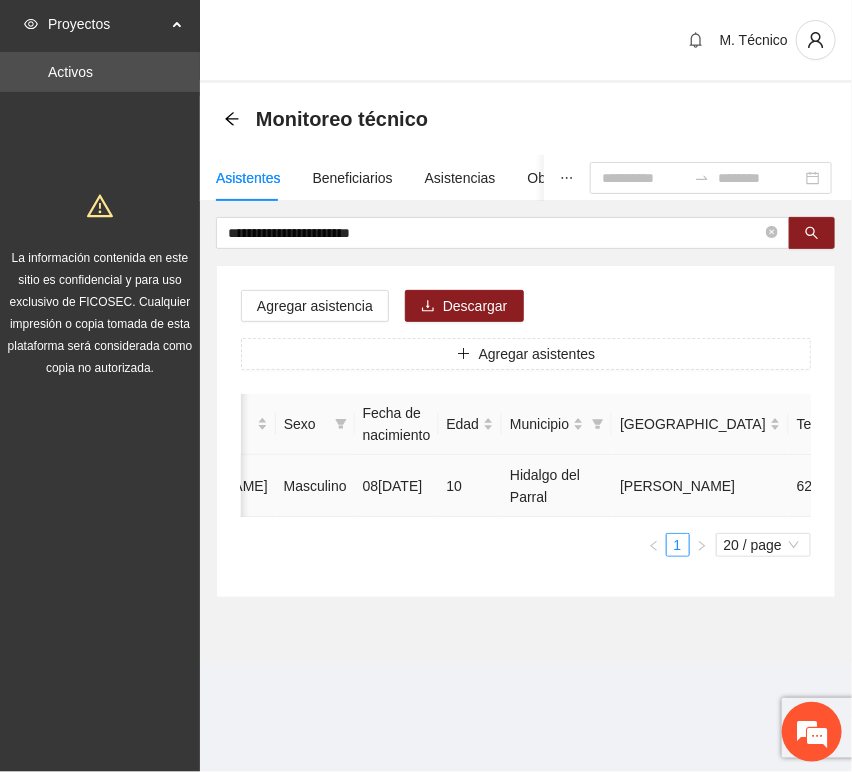 click 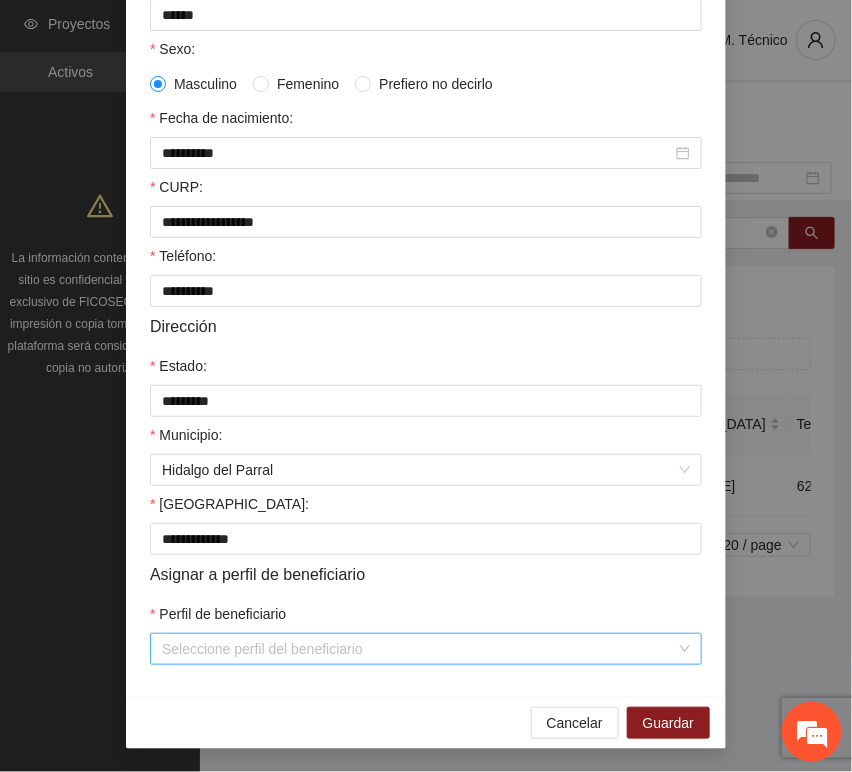 scroll, scrollTop: 394, scrollLeft: 0, axis: vertical 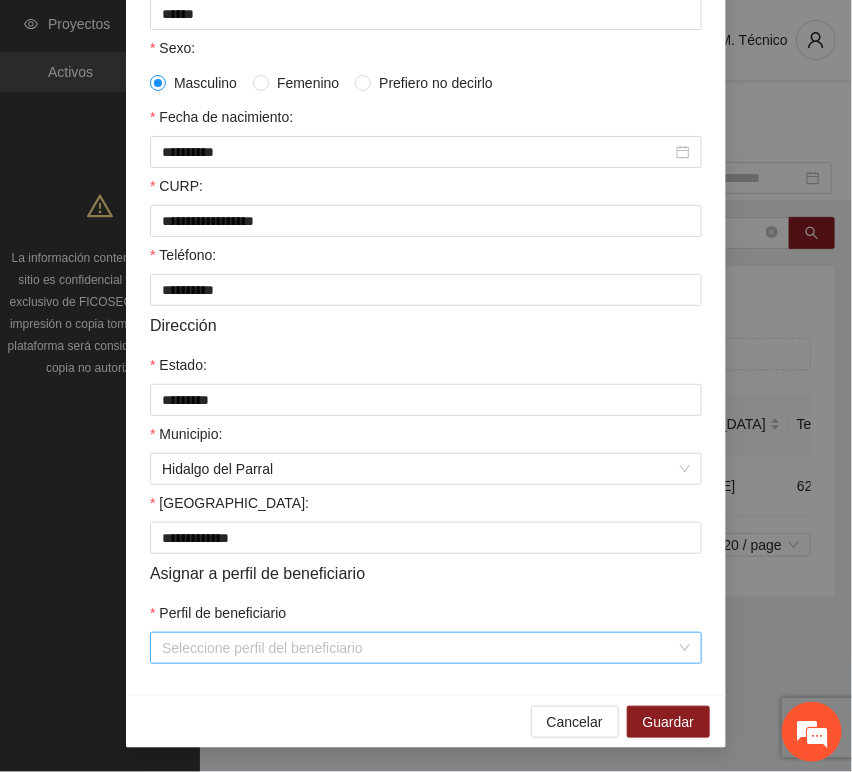 click on "Perfil de beneficiario" at bounding box center [419, 648] 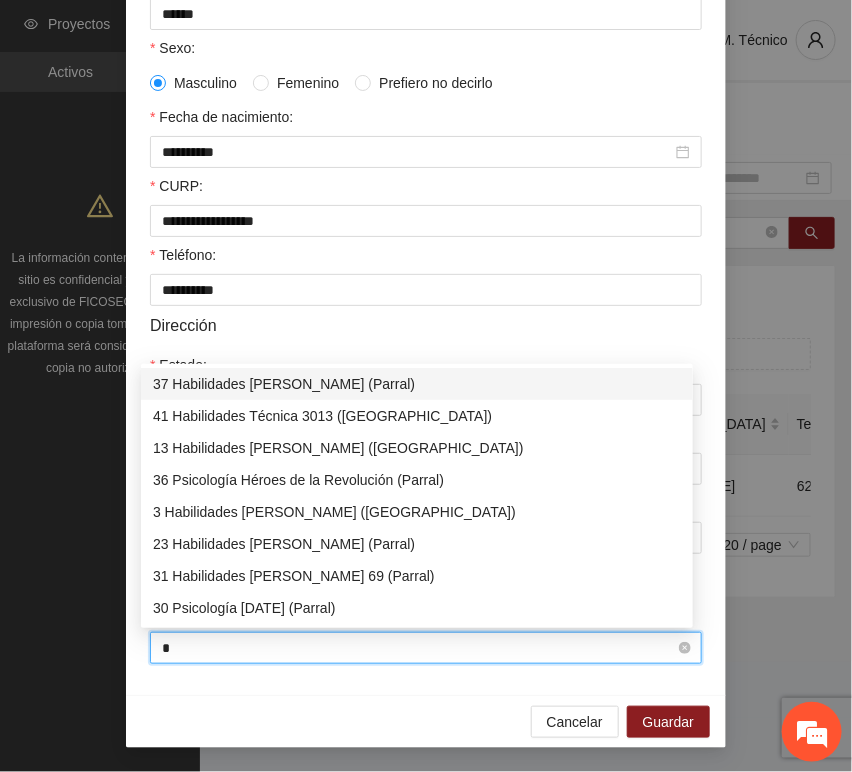 type on "**" 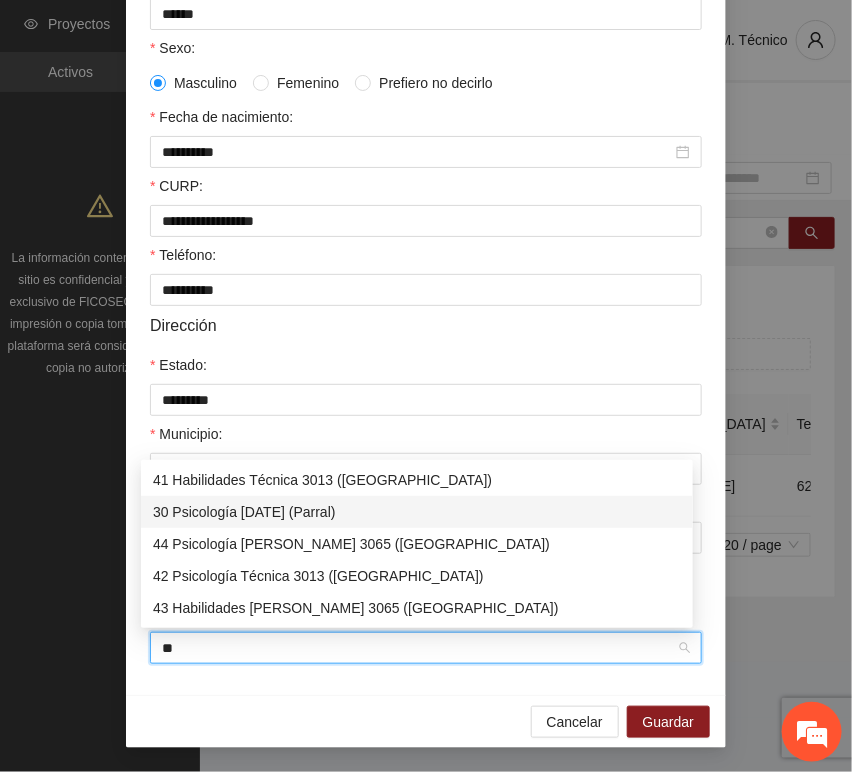click on "30 Psicología [DATE] (Parral)" at bounding box center (417, 512) 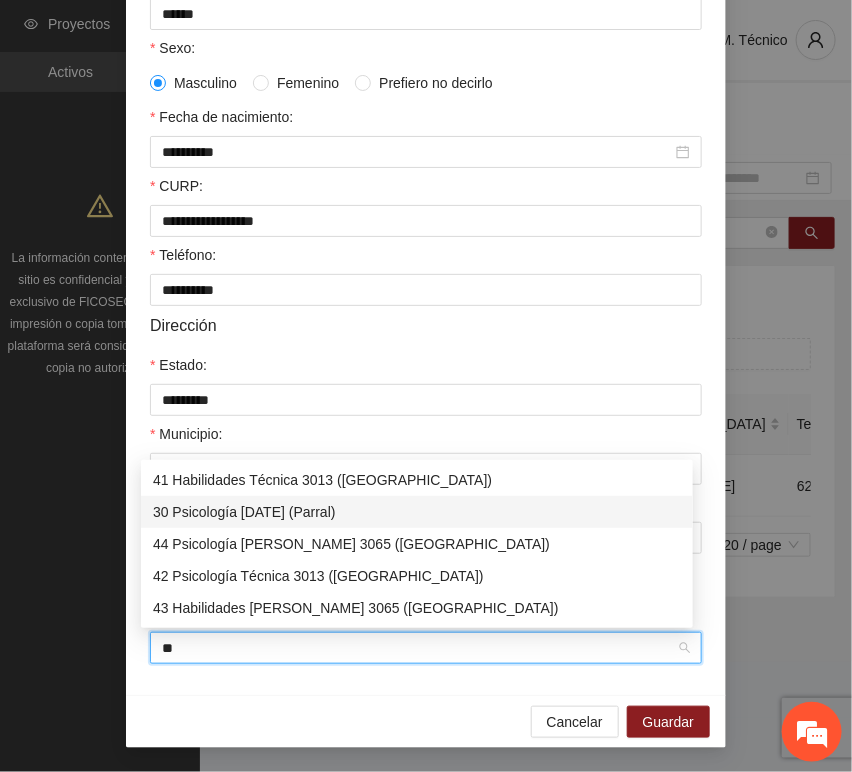 type 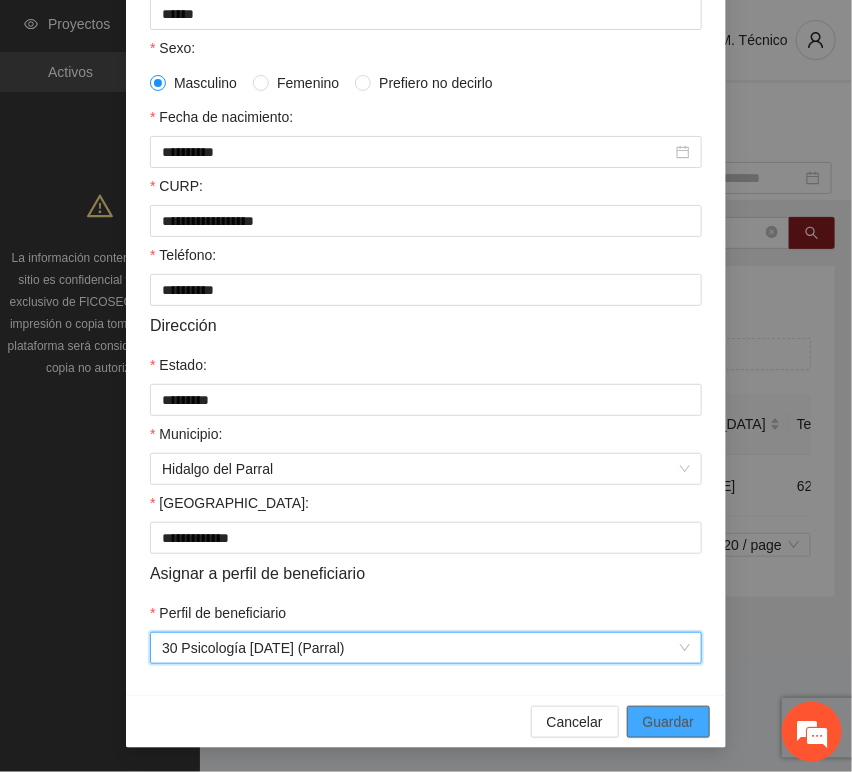 click on "Guardar" at bounding box center [668, 722] 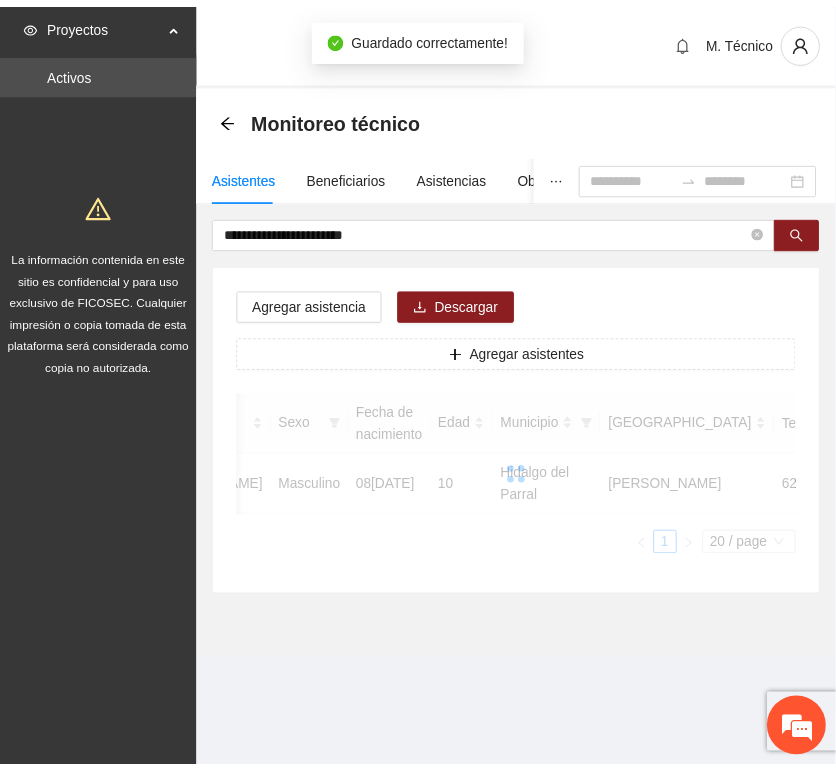 scroll, scrollTop: 294, scrollLeft: 0, axis: vertical 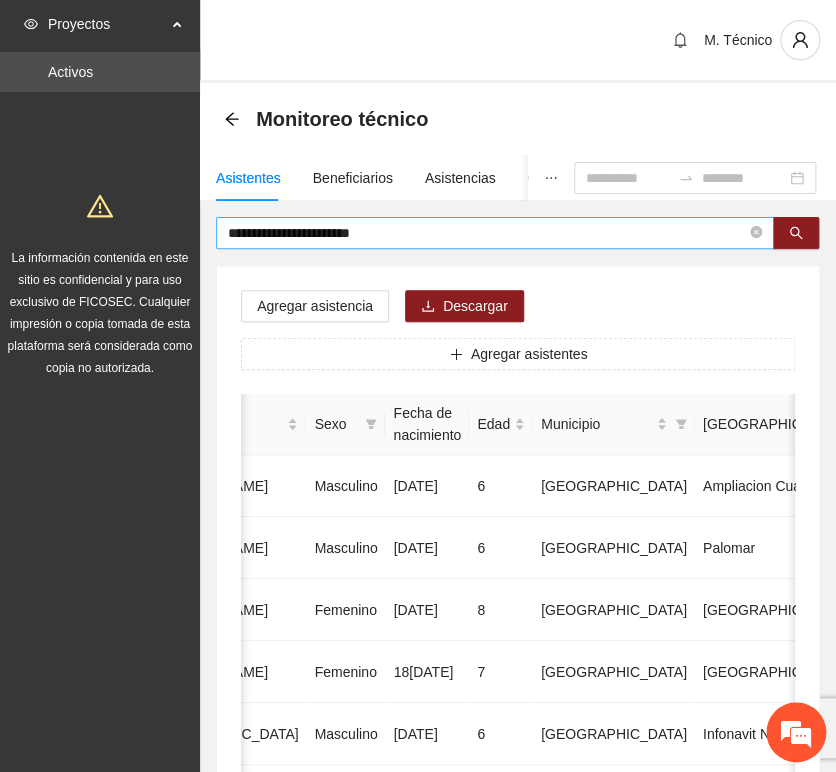 drag, startPoint x: 444, startPoint y: 246, endPoint x: 432, endPoint y: 236, distance: 15.6205 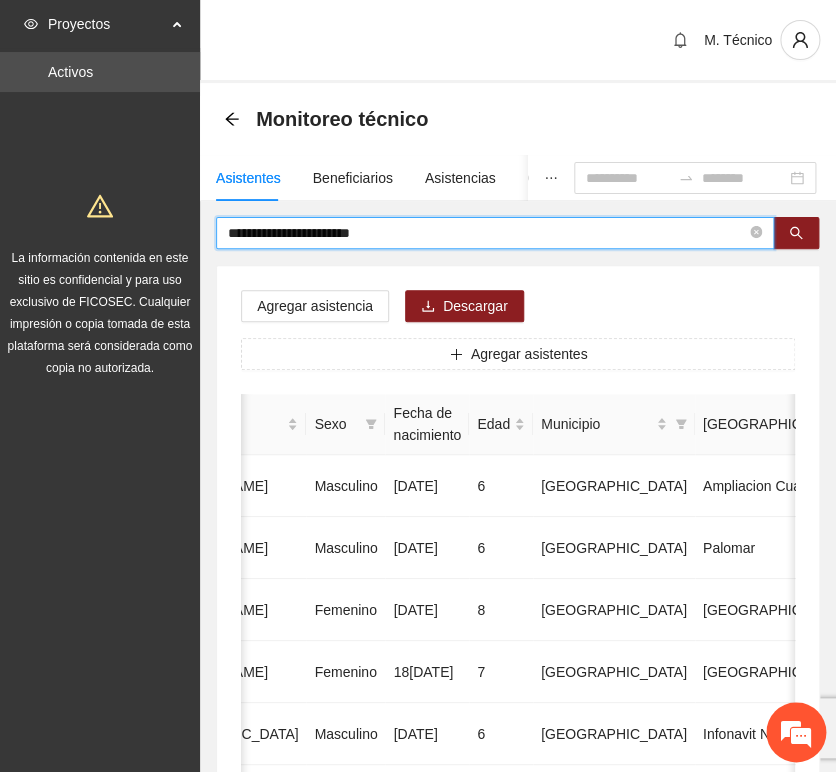 drag, startPoint x: 431, startPoint y: 235, endPoint x: -58, endPoint y: 197, distance: 490.47427 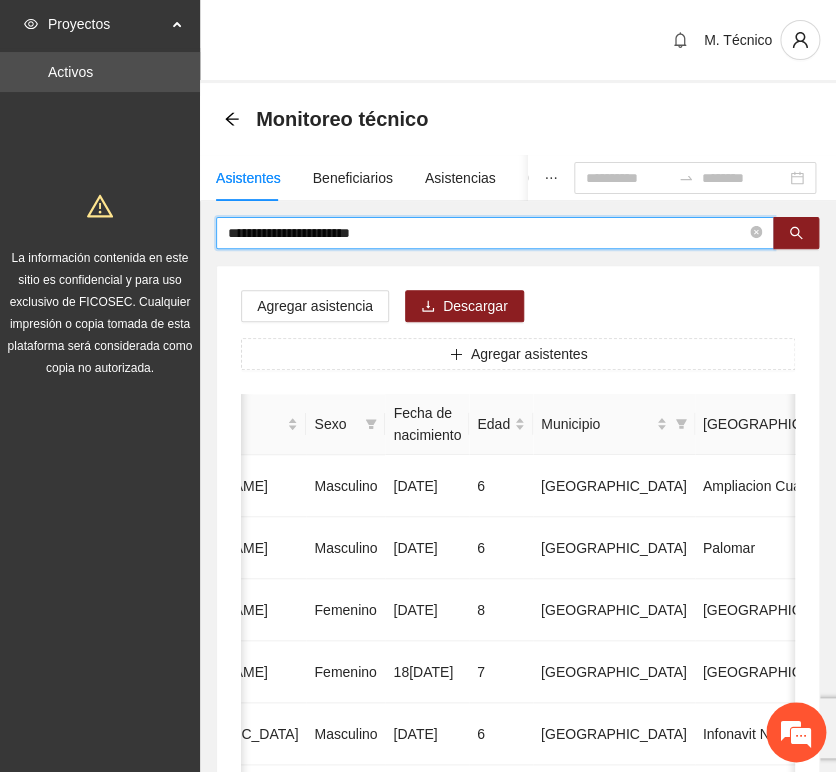 click on "**********" at bounding box center (487, 233) 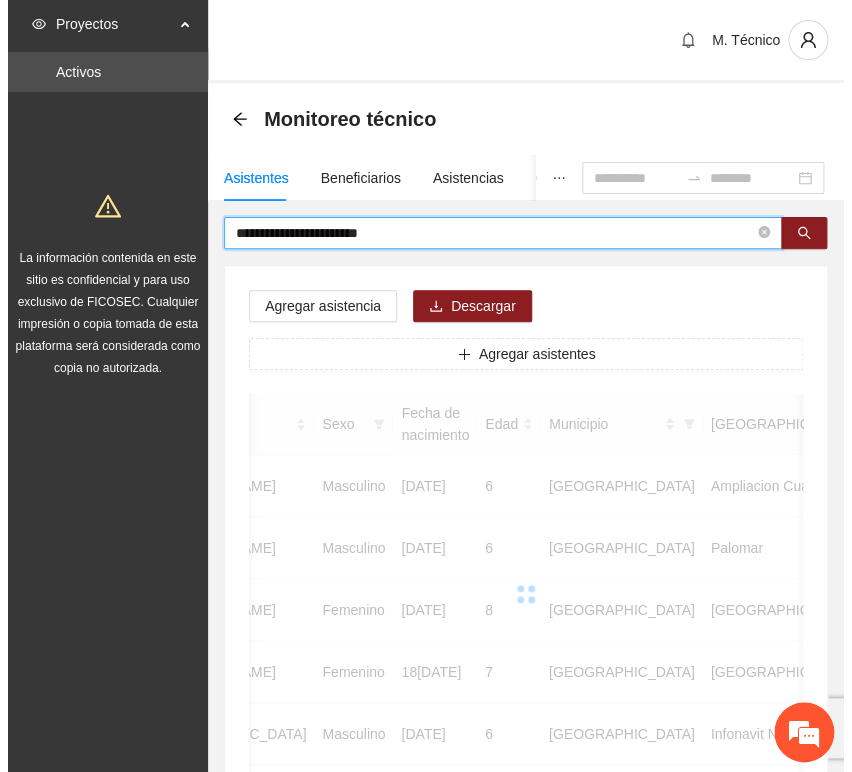 scroll, scrollTop: 0, scrollLeft: 363, axis: horizontal 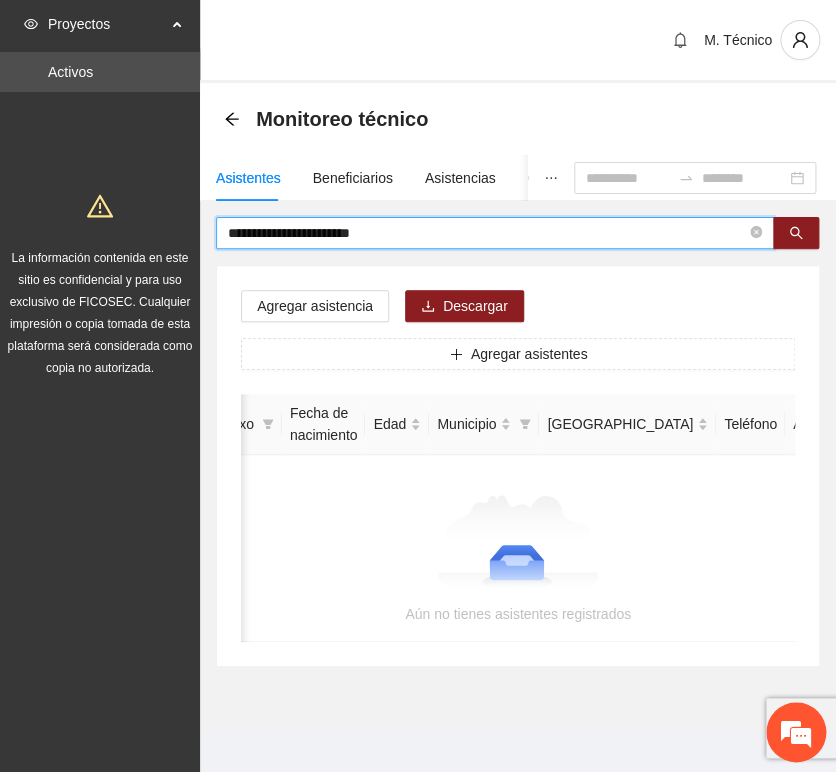 click on "**********" at bounding box center [487, 233] 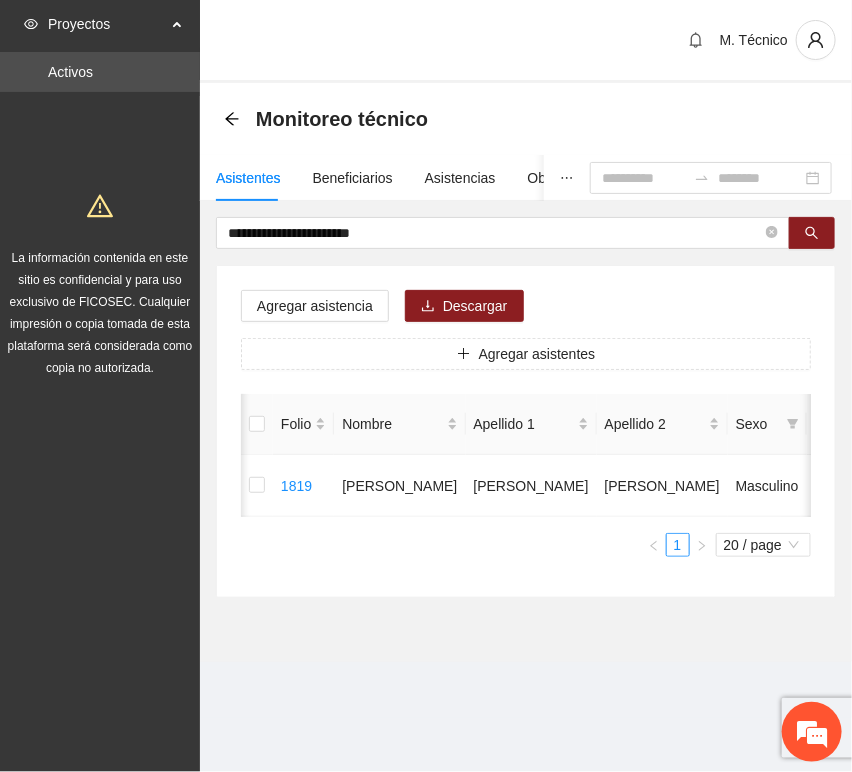 scroll, scrollTop: 0, scrollLeft: 452, axis: horizontal 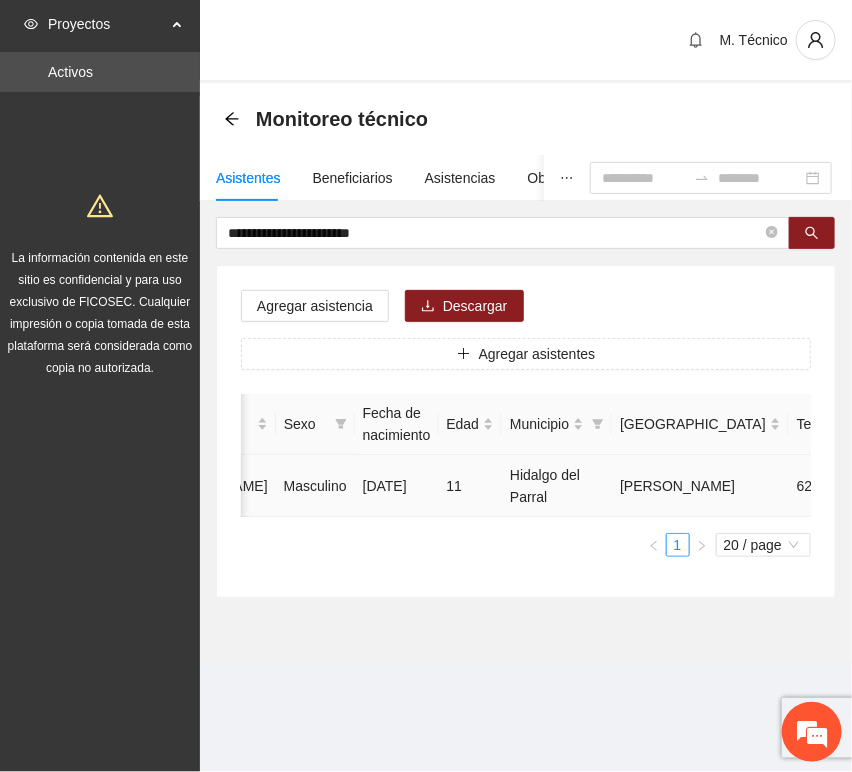 click at bounding box center (980, 486) 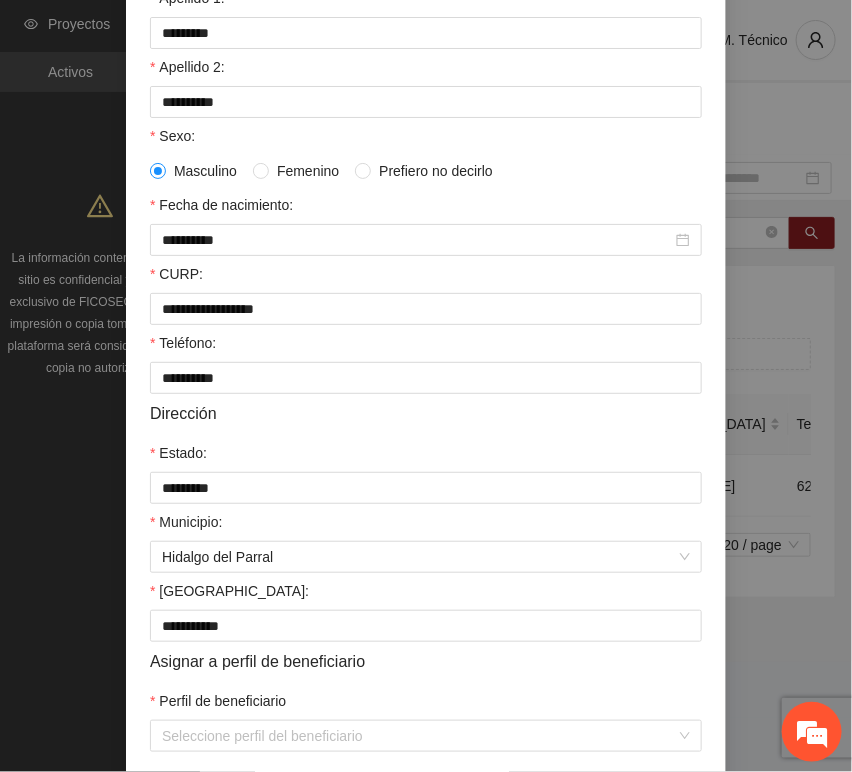 scroll, scrollTop: 394, scrollLeft: 0, axis: vertical 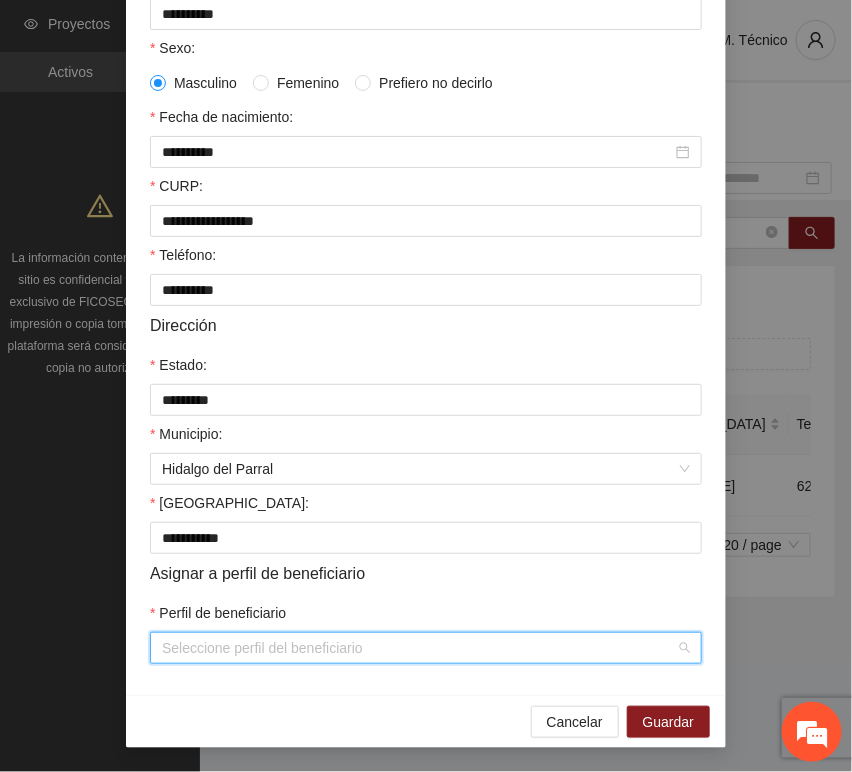 click on "Perfil de beneficiario" at bounding box center [419, 648] 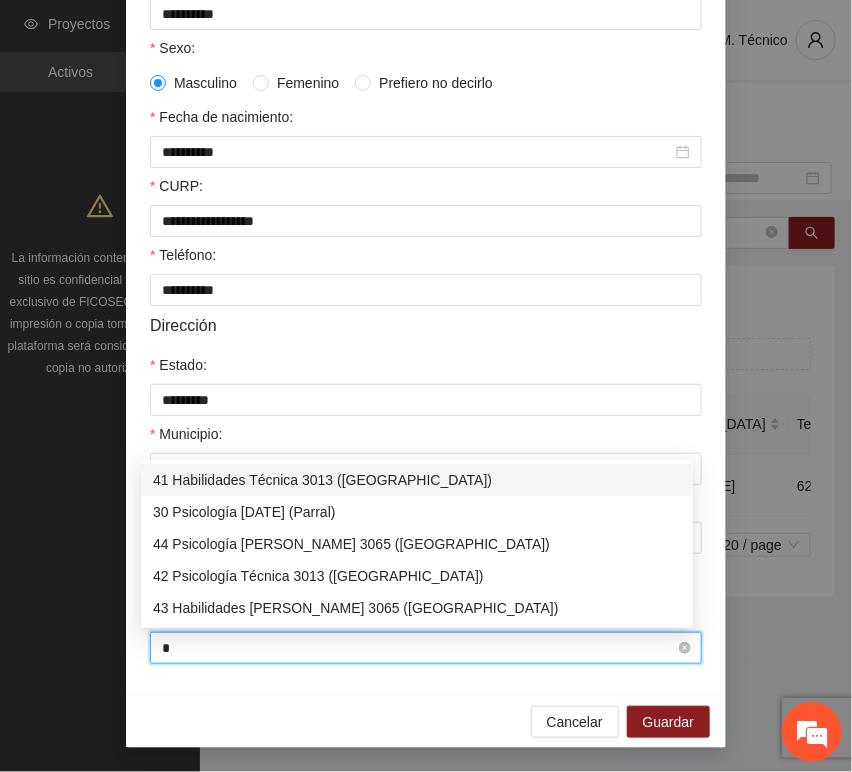 type on "**" 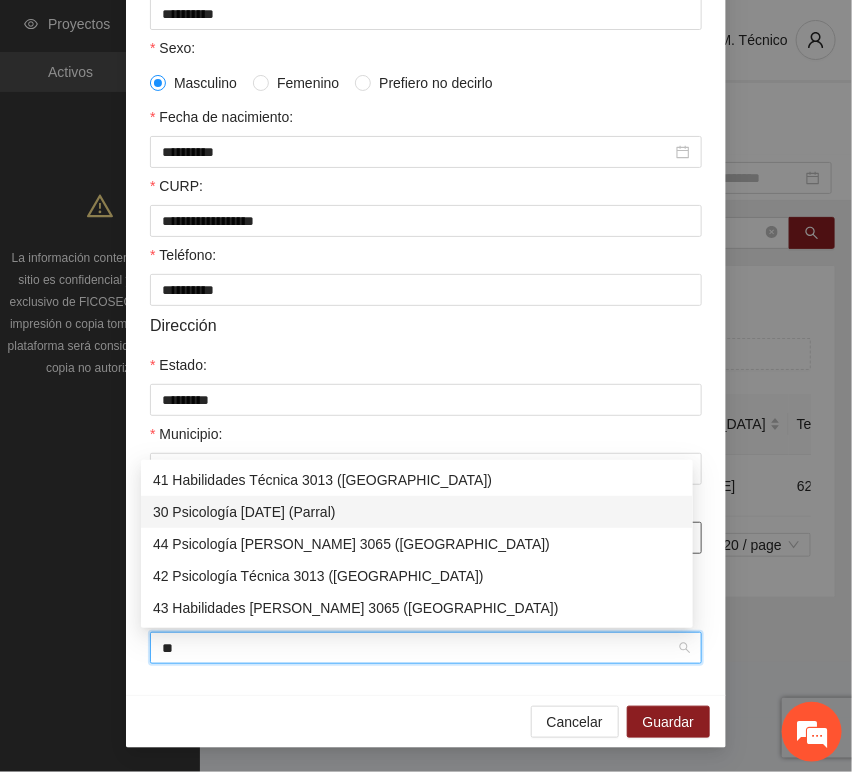 click on "30 Psicología [DATE] (Parral)" at bounding box center [417, 512] 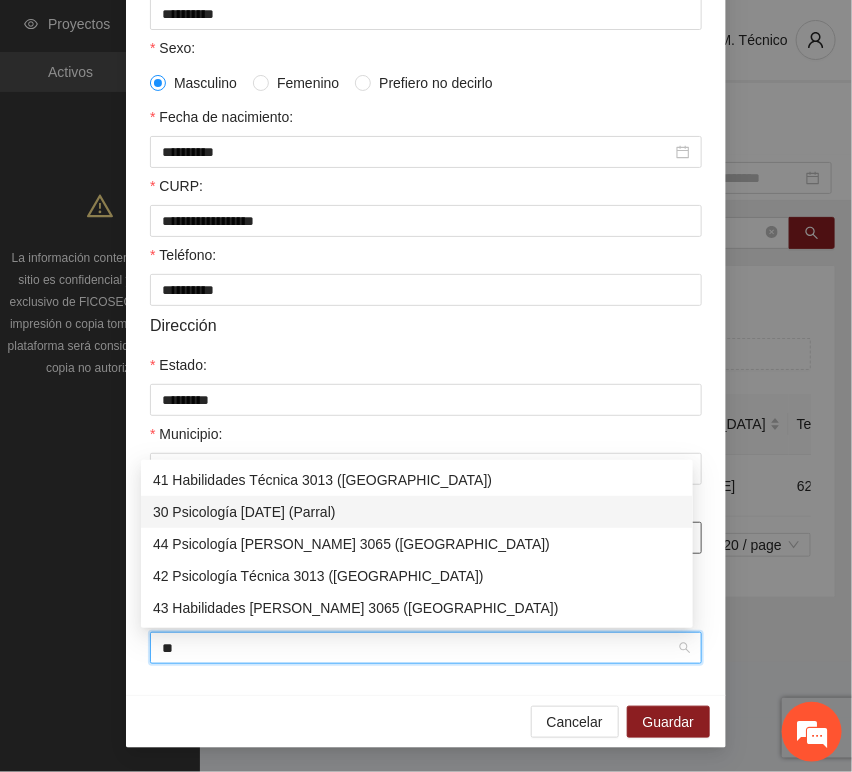 type 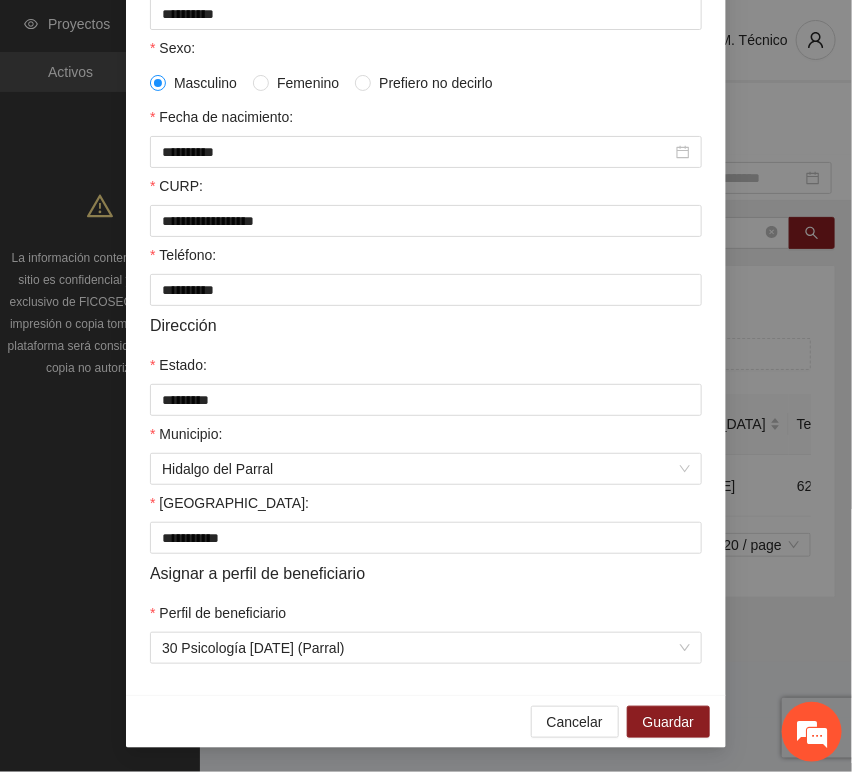 click on "**********" at bounding box center (426, 230) 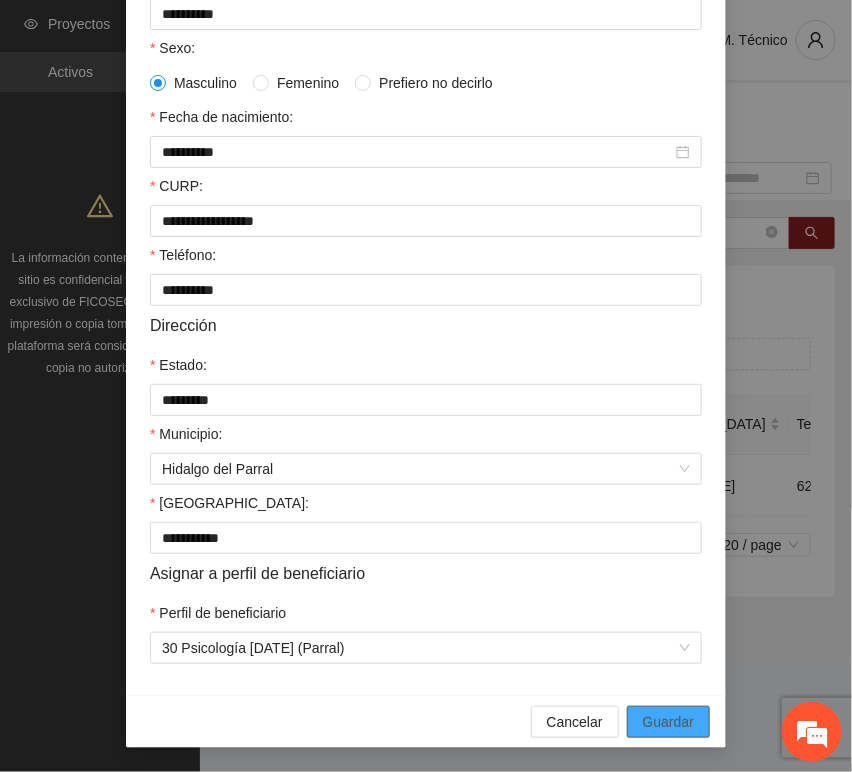 click on "Guardar" at bounding box center (668, 722) 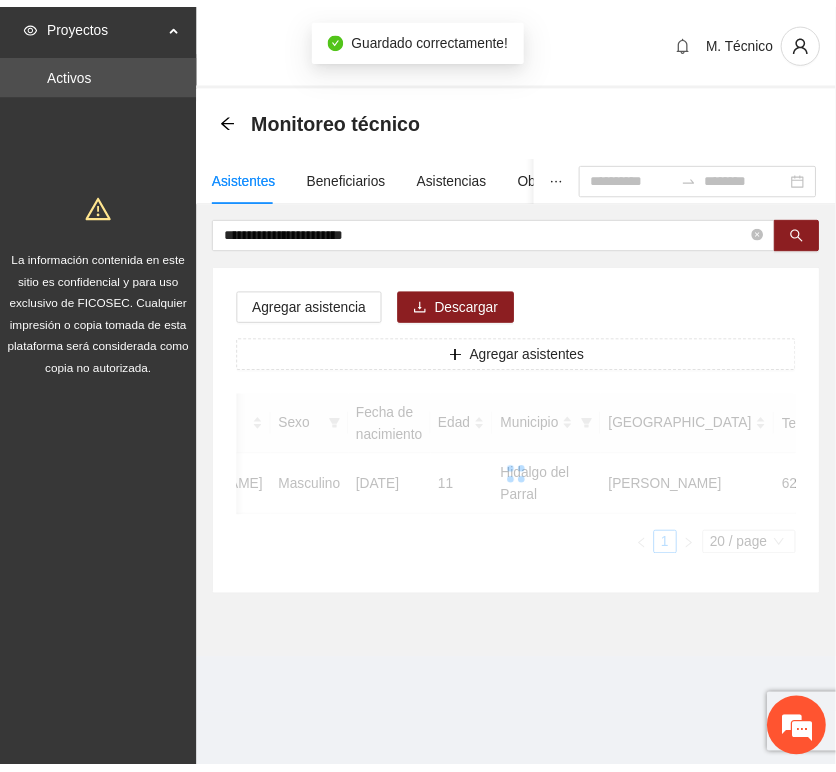 scroll, scrollTop: 294, scrollLeft: 0, axis: vertical 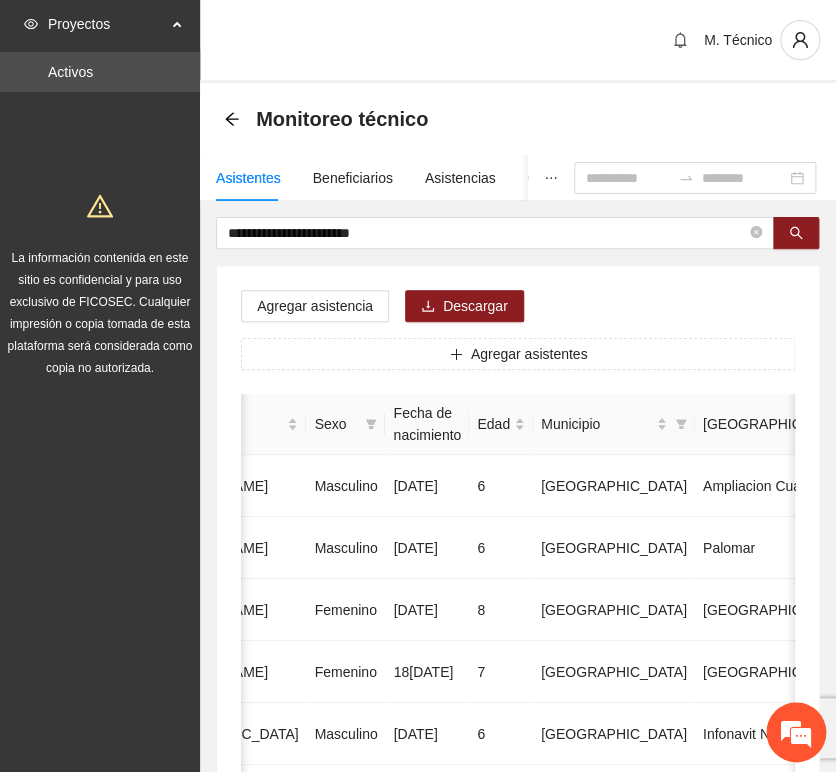 click on "**********" at bounding box center (518, 996) 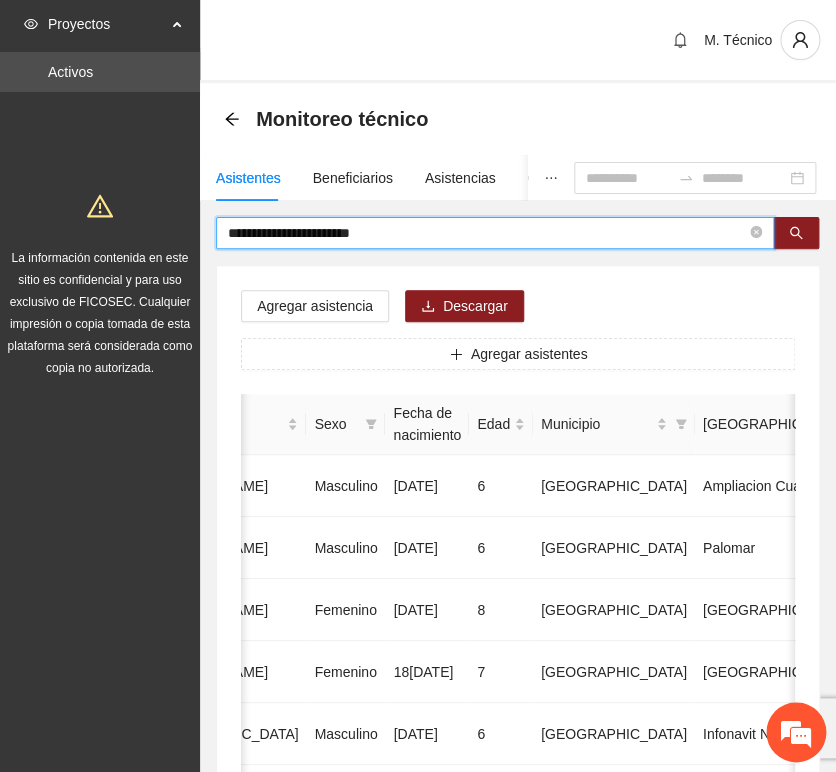 drag, startPoint x: 316, startPoint y: 214, endPoint x: 120, endPoint y: 197, distance: 196.73587 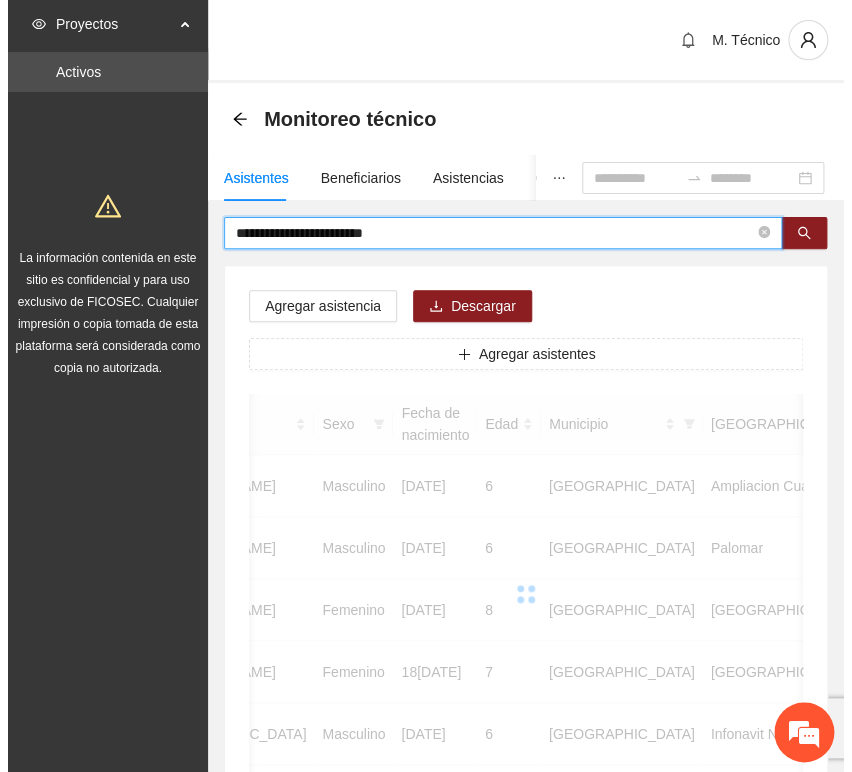 scroll, scrollTop: 0, scrollLeft: 363, axis: horizontal 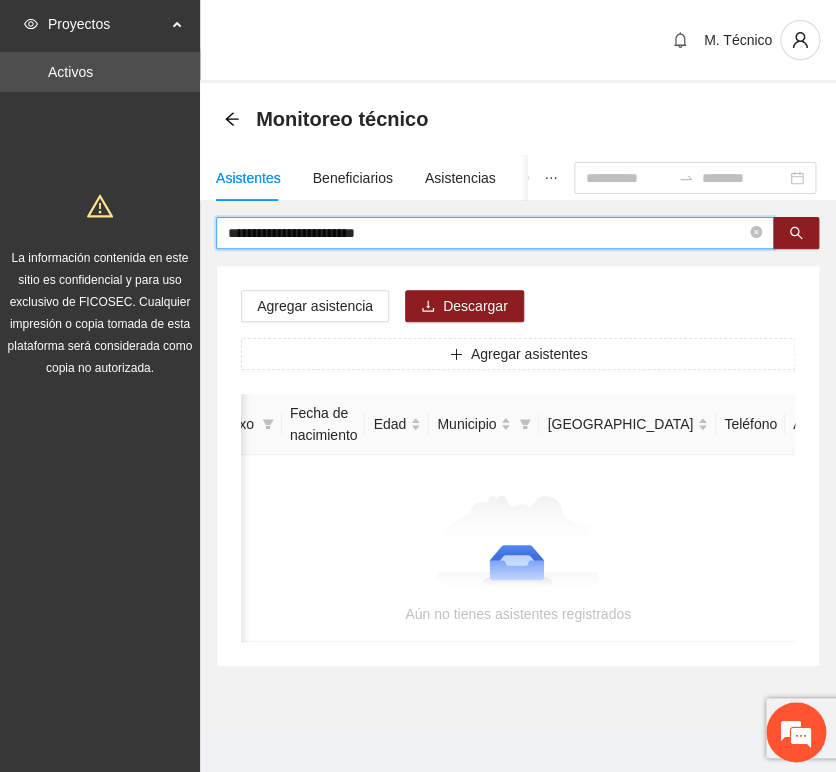 click on "**********" at bounding box center [487, 233] 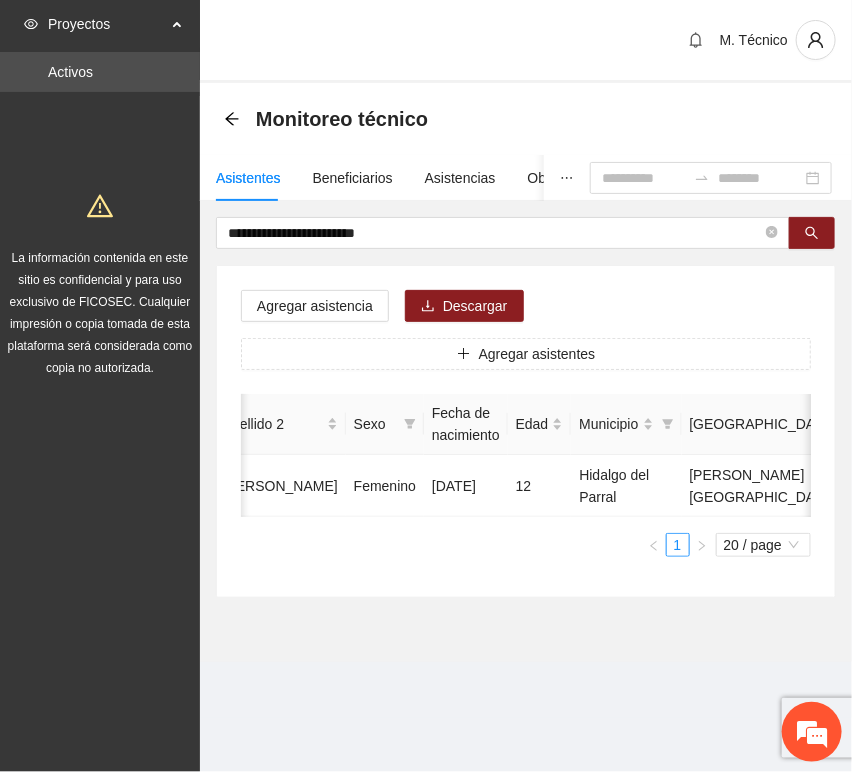 scroll, scrollTop: 0, scrollLeft: 450, axis: horizontal 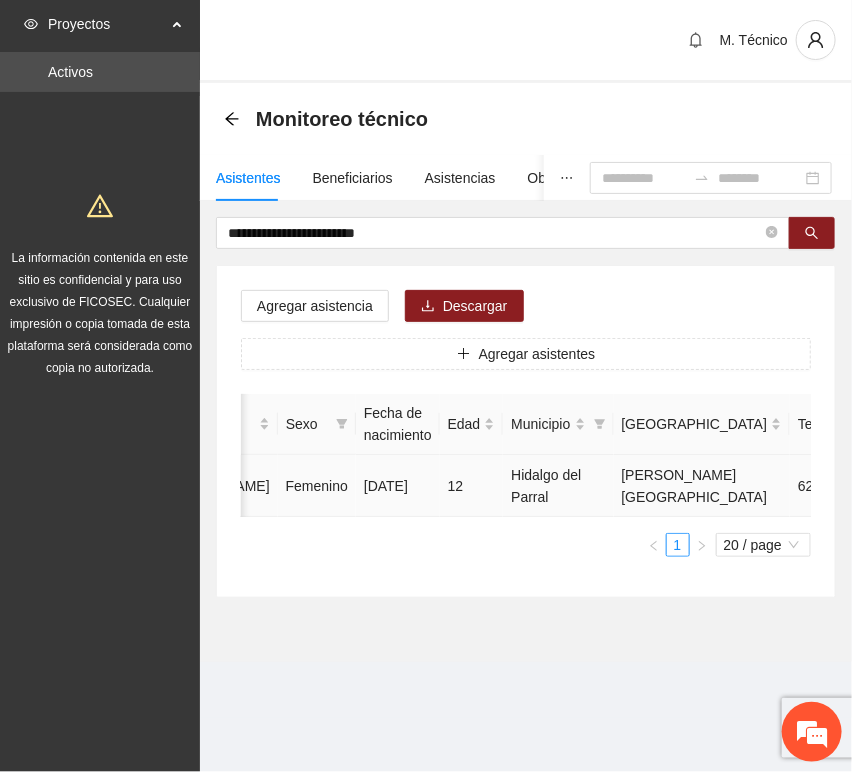 click 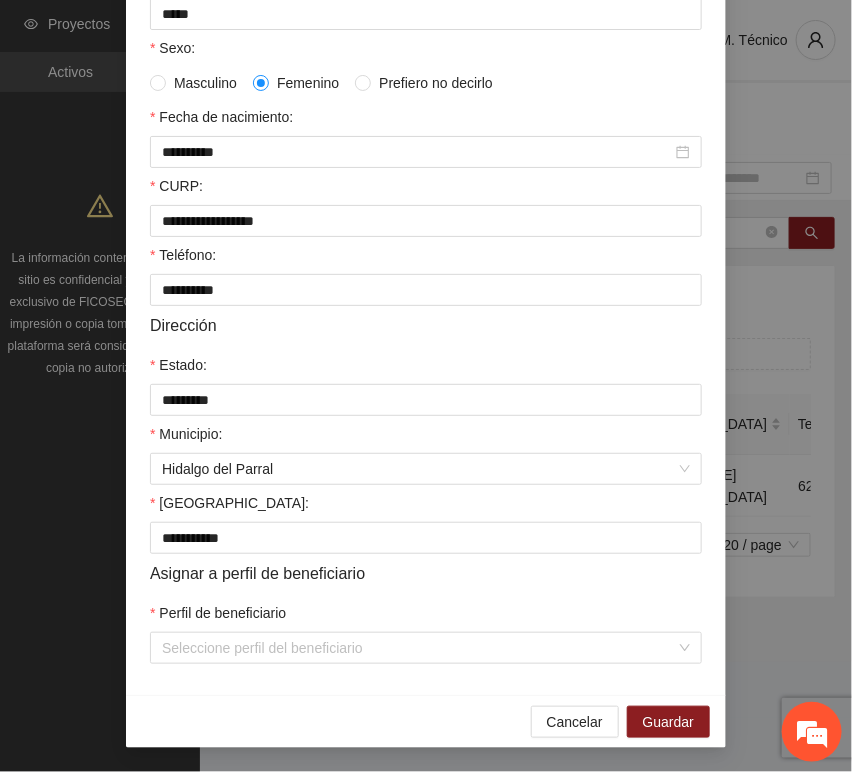 scroll, scrollTop: 394, scrollLeft: 0, axis: vertical 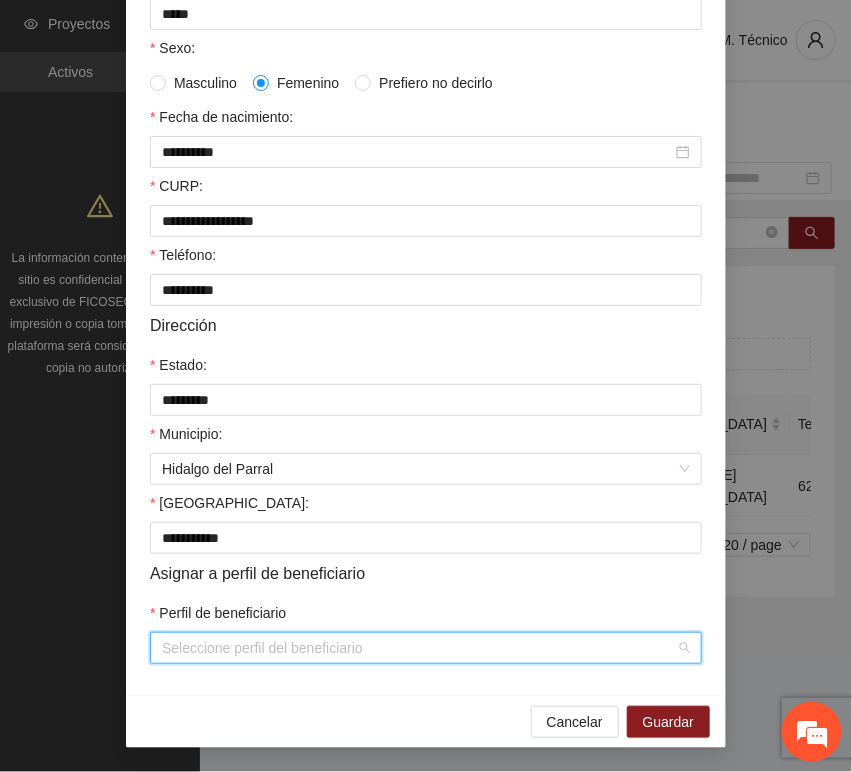 click on "Perfil de beneficiario" at bounding box center [419, 648] 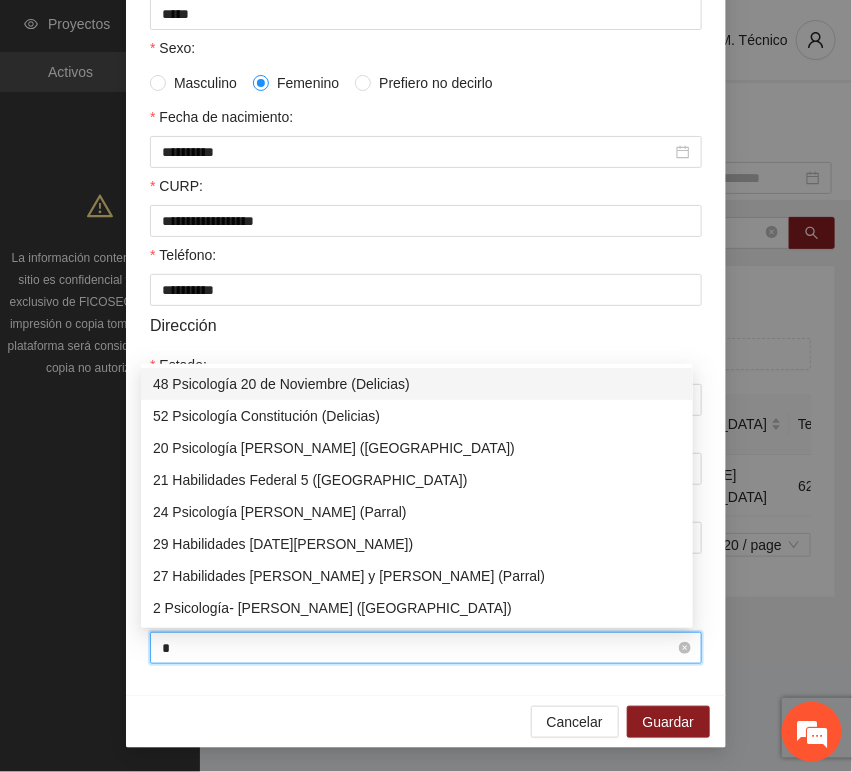 type on "**" 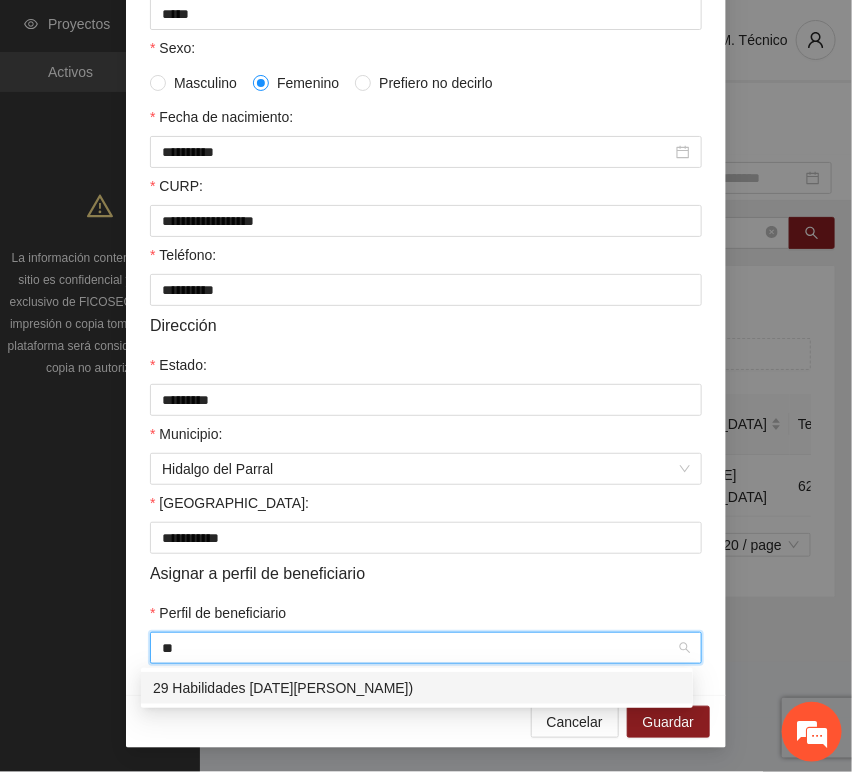 click on "29 Habilidades [DATE][PERSON_NAME])" at bounding box center [417, 688] 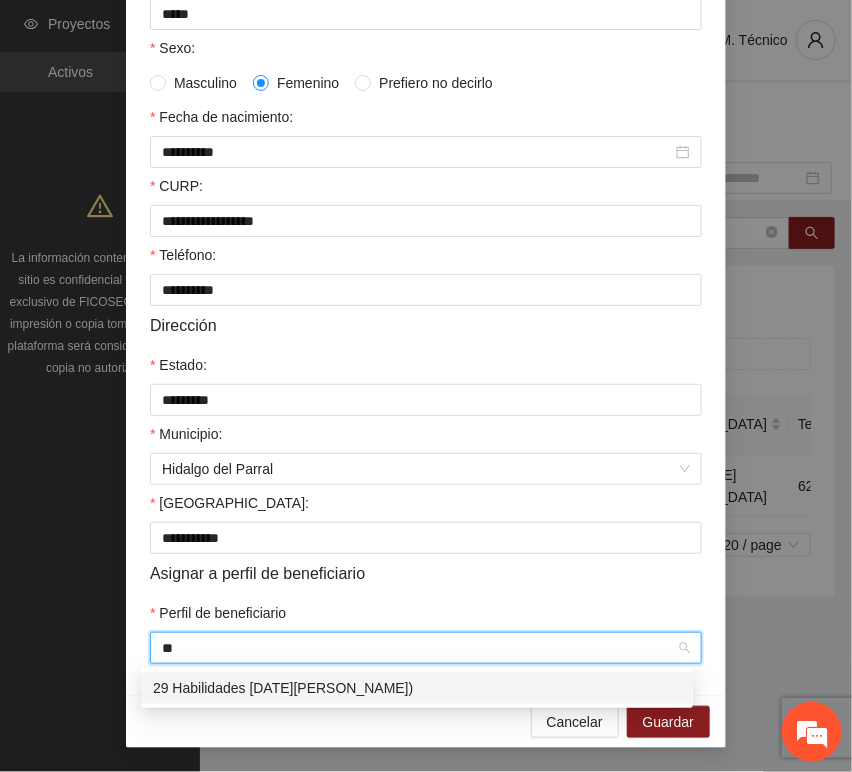 type 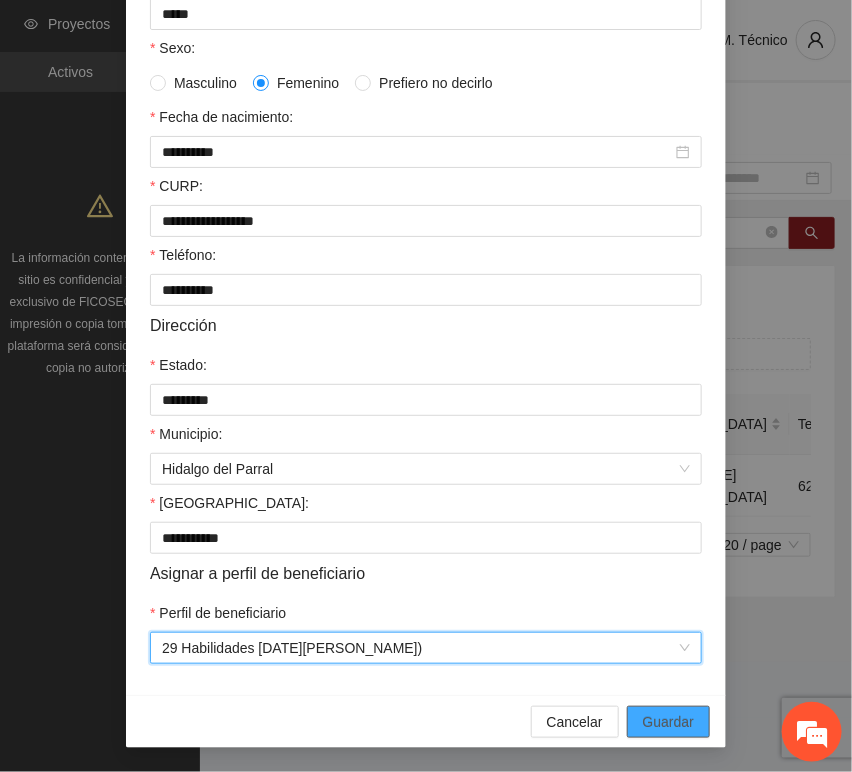 click on "Guardar" at bounding box center (668, 722) 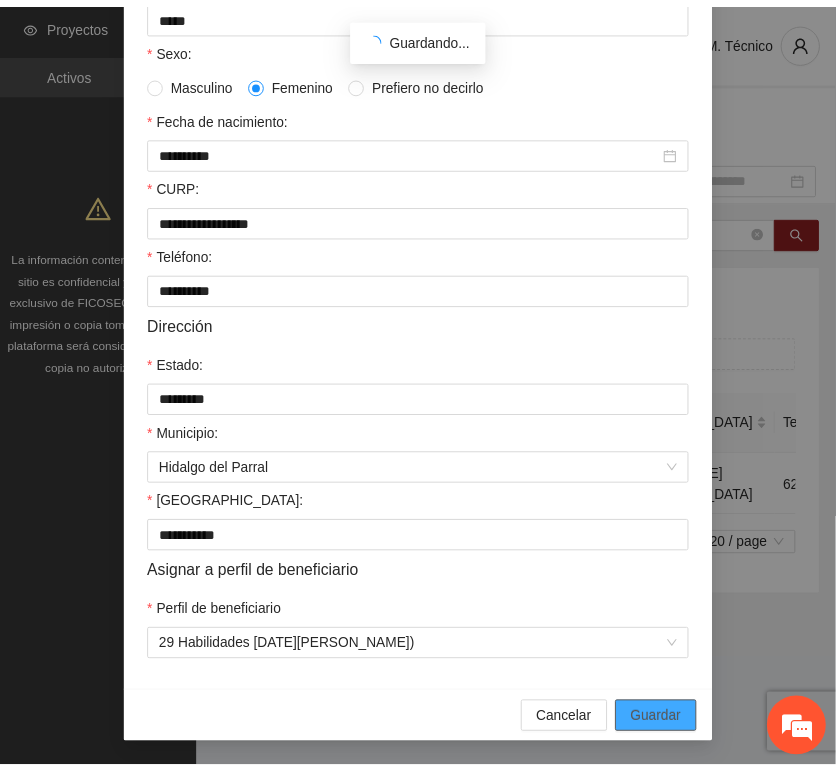 scroll, scrollTop: 294, scrollLeft: 0, axis: vertical 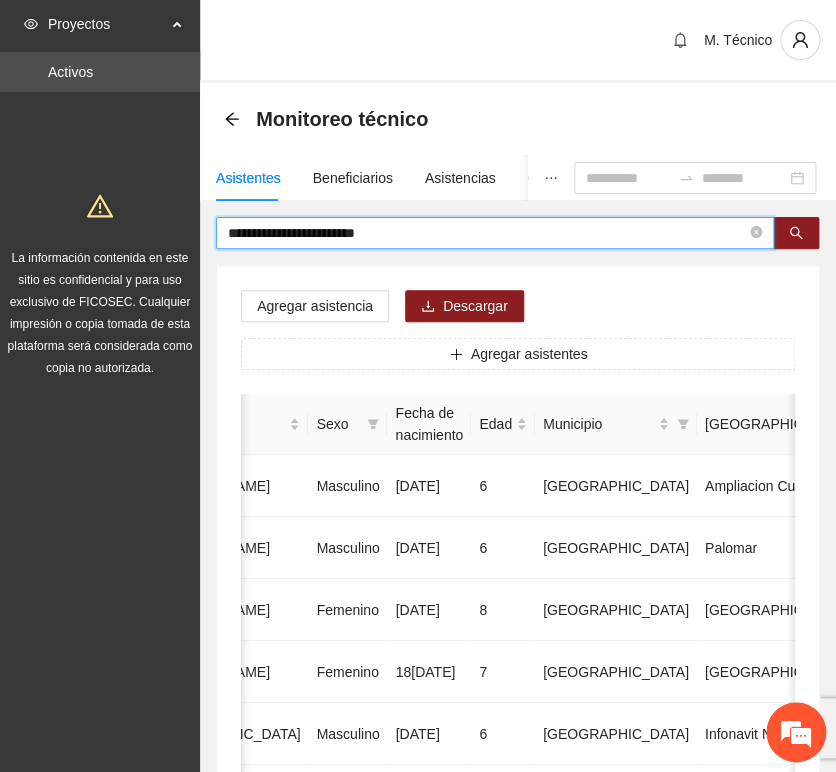 drag, startPoint x: 409, startPoint y: 230, endPoint x: 64, endPoint y: 219, distance: 345.17532 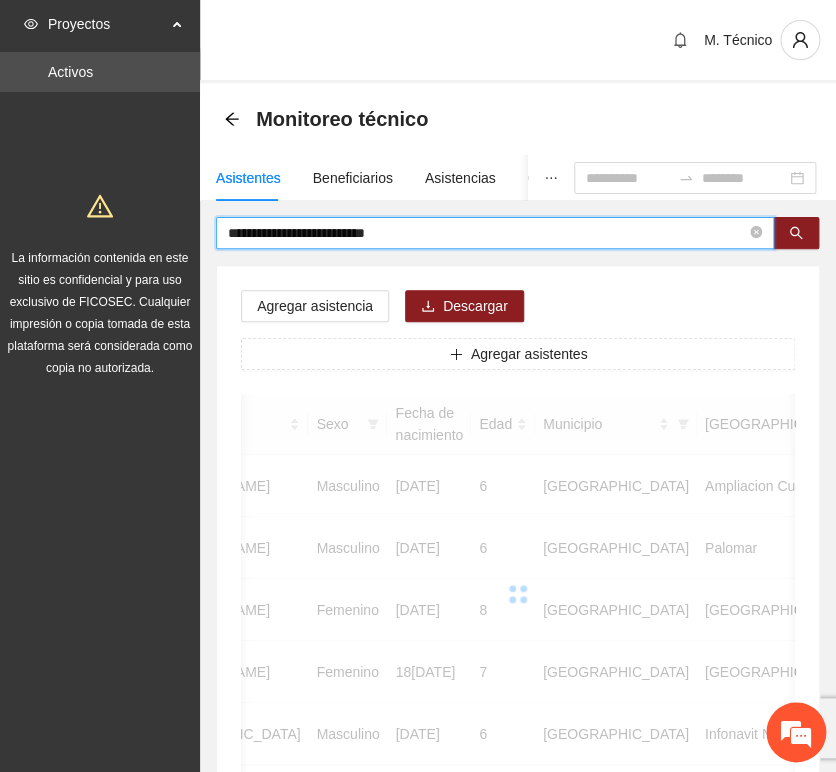 scroll, scrollTop: 0, scrollLeft: 363, axis: horizontal 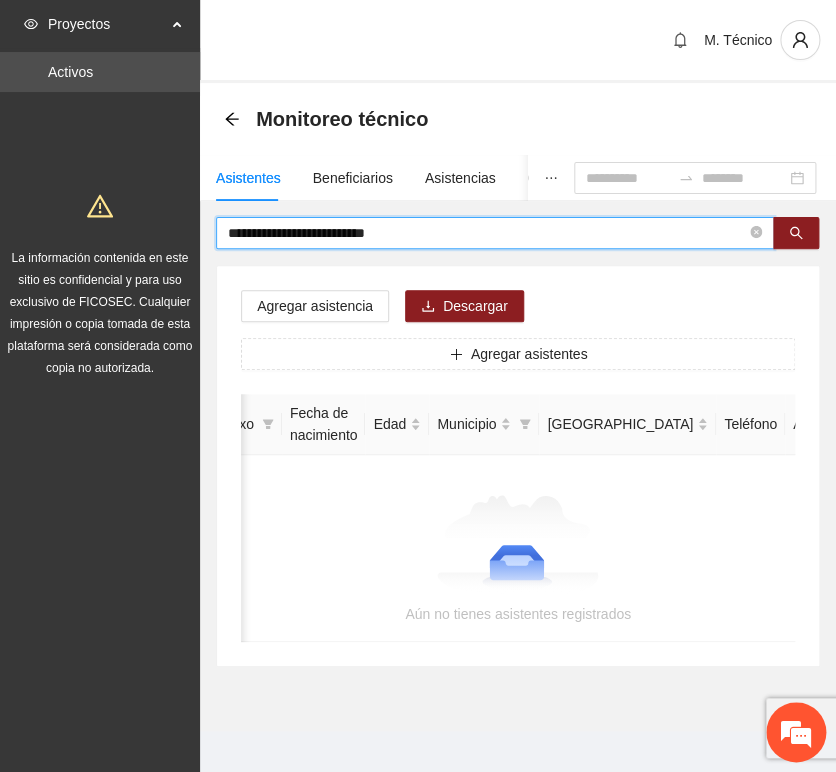 click on "**********" at bounding box center [487, 233] 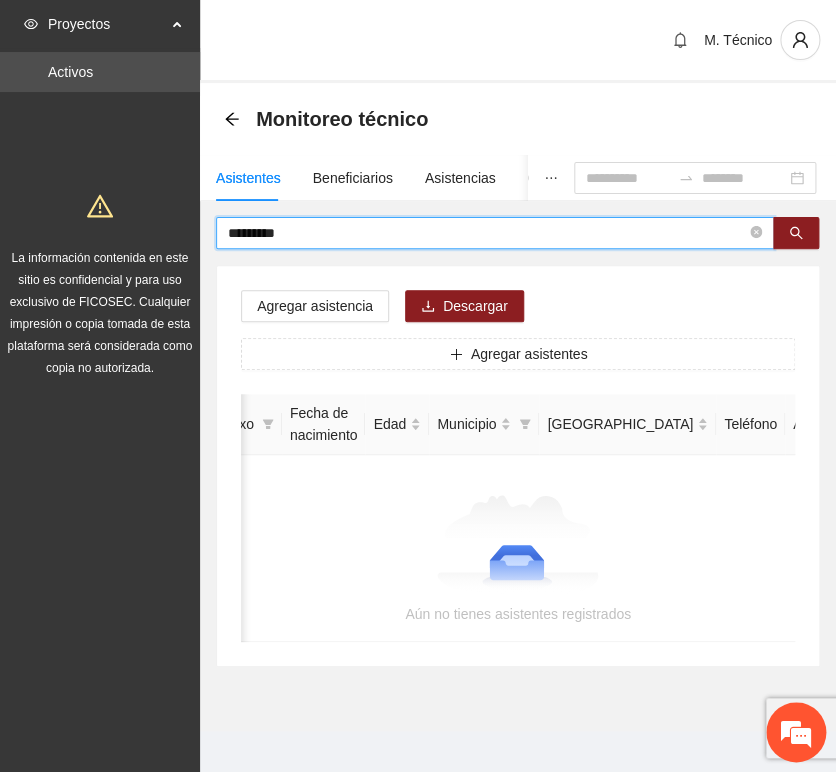 type on "*********" 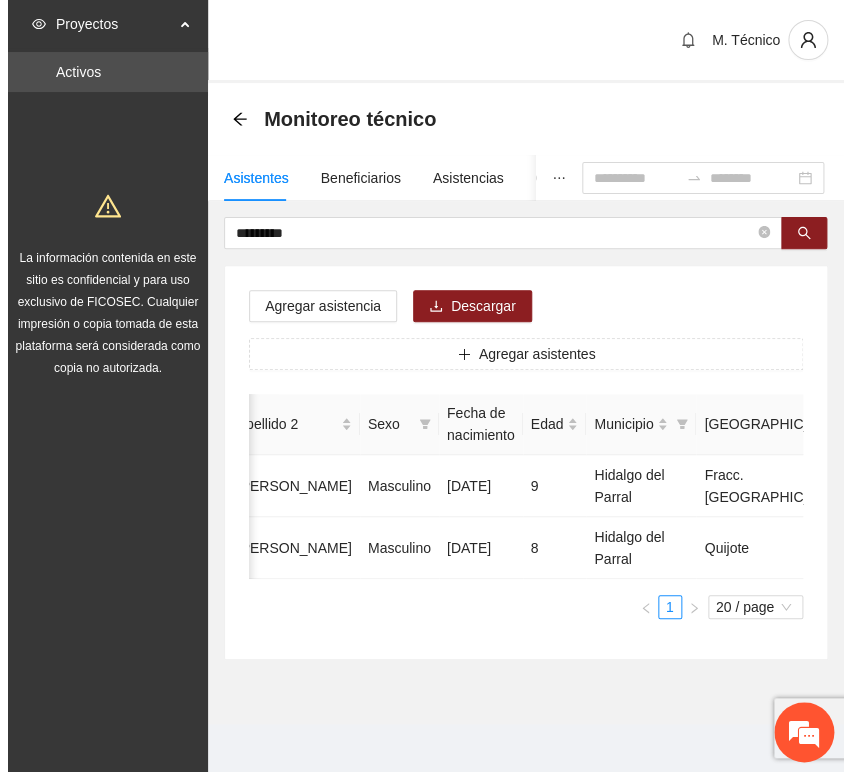 scroll, scrollTop: 0, scrollLeft: 469, axis: horizontal 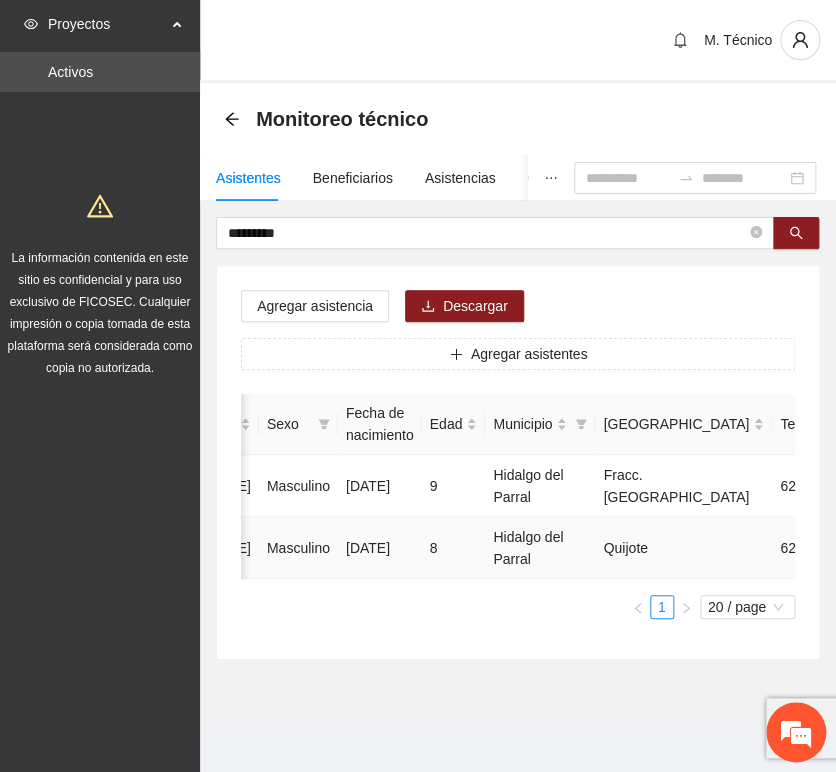 click 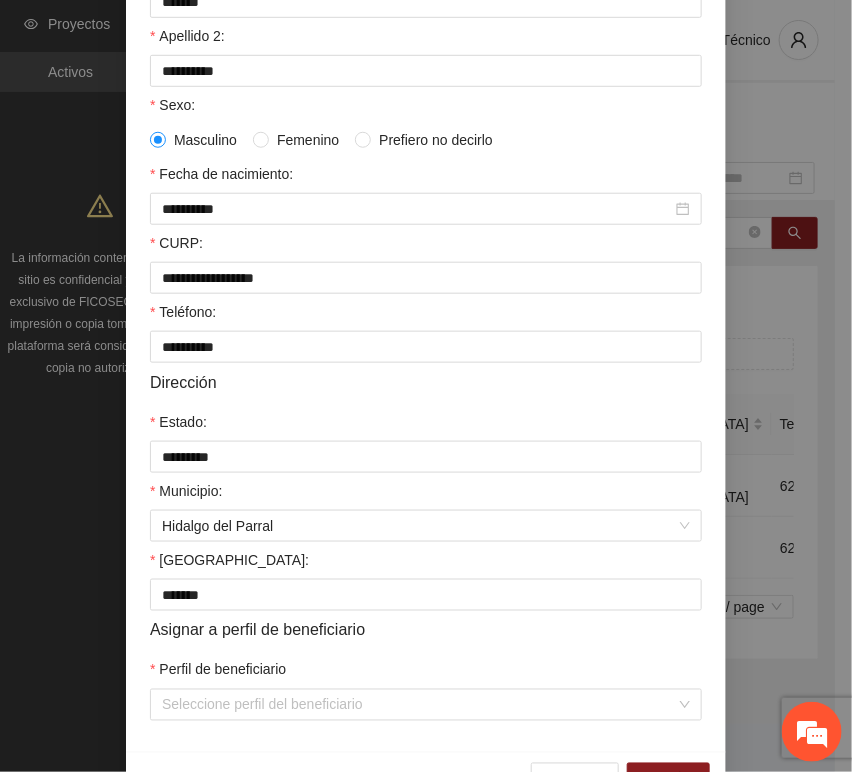 scroll, scrollTop: 394, scrollLeft: 0, axis: vertical 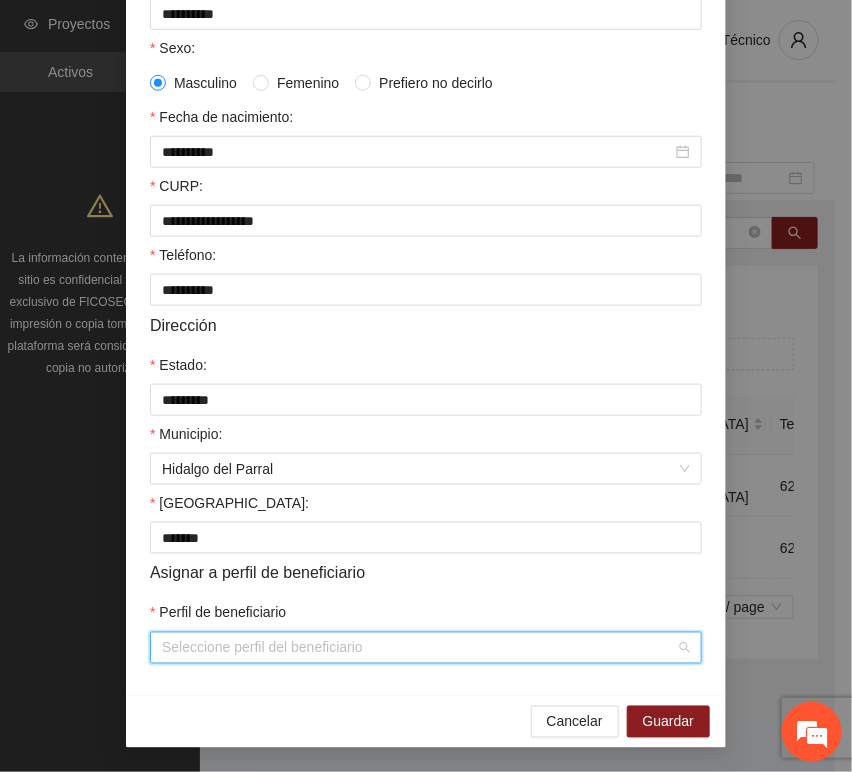 click on "Perfil de beneficiario" at bounding box center [419, 648] 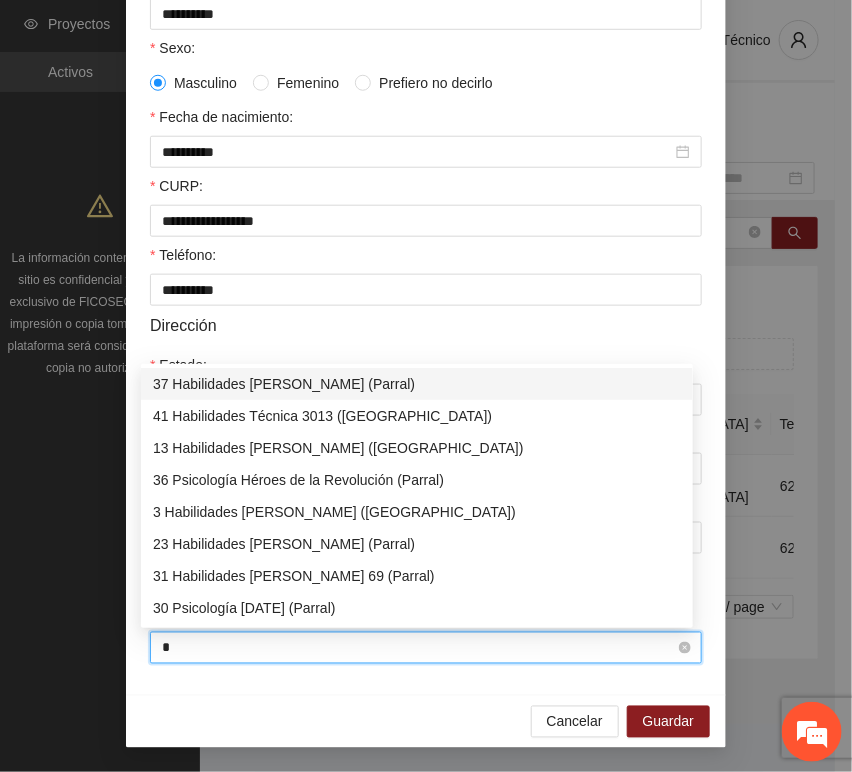 type on "**" 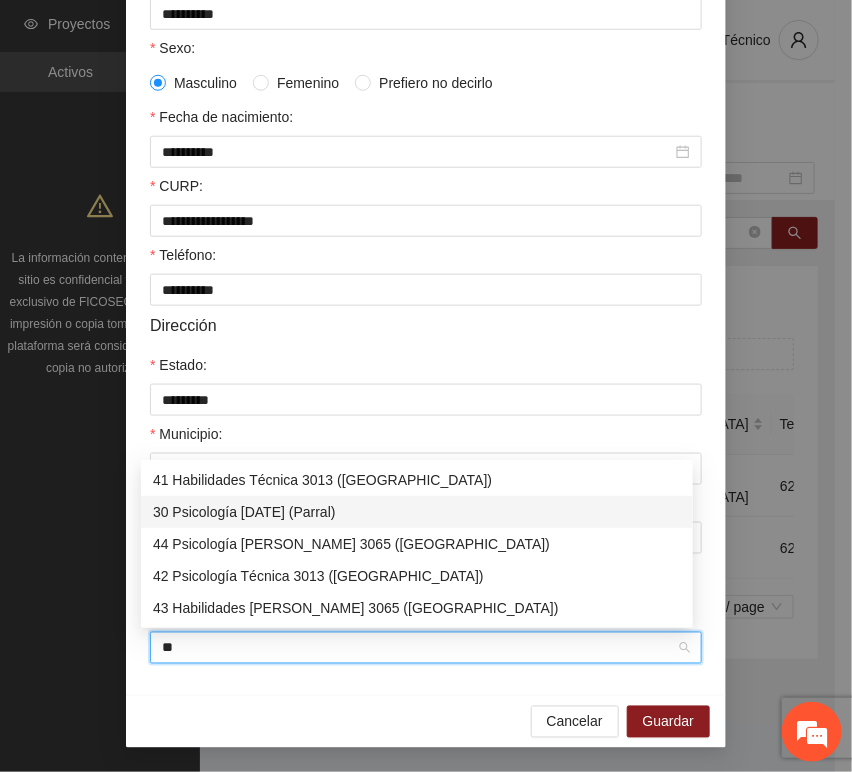click on "30 Psicología [DATE] (Parral)" at bounding box center [417, 512] 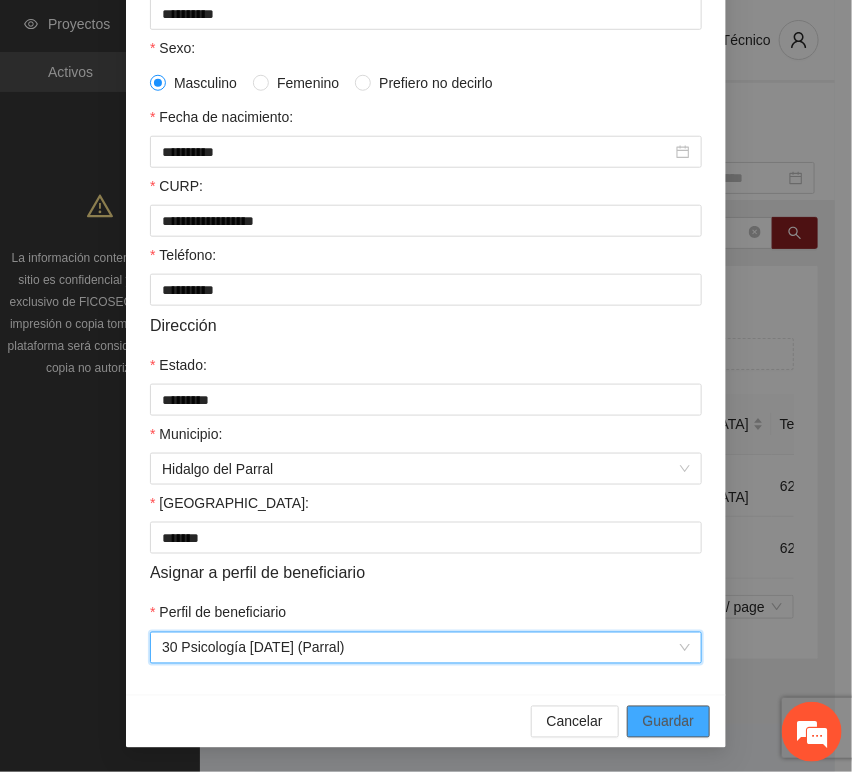 click on "Guardar" at bounding box center [668, 722] 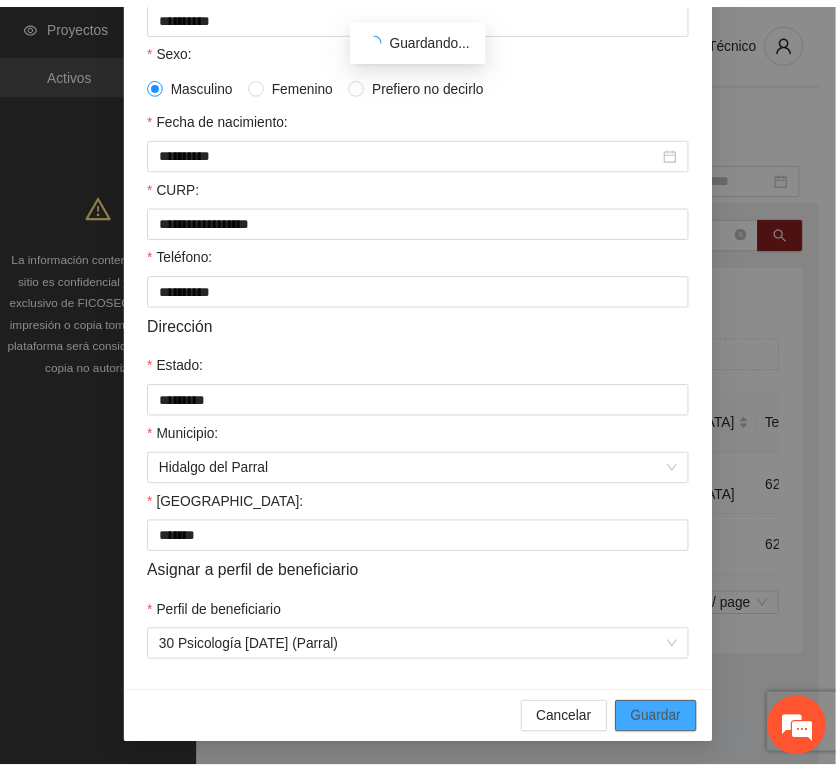scroll, scrollTop: 294, scrollLeft: 0, axis: vertical 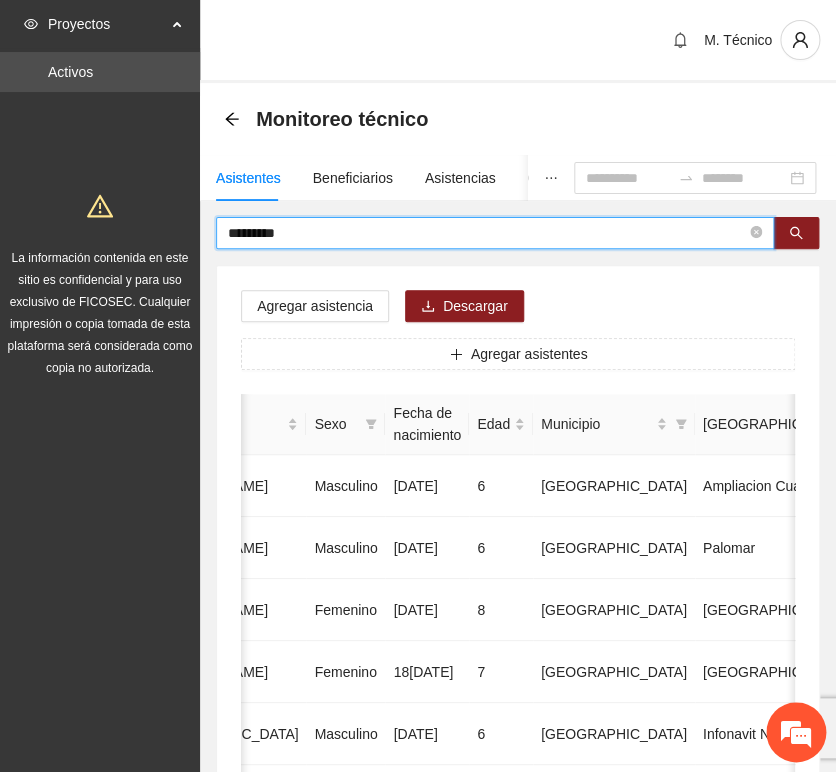 drag, startPoint x: 354, startPoint y: 230, endPoint x: -25, endPoint y: 225, distance: 379.033 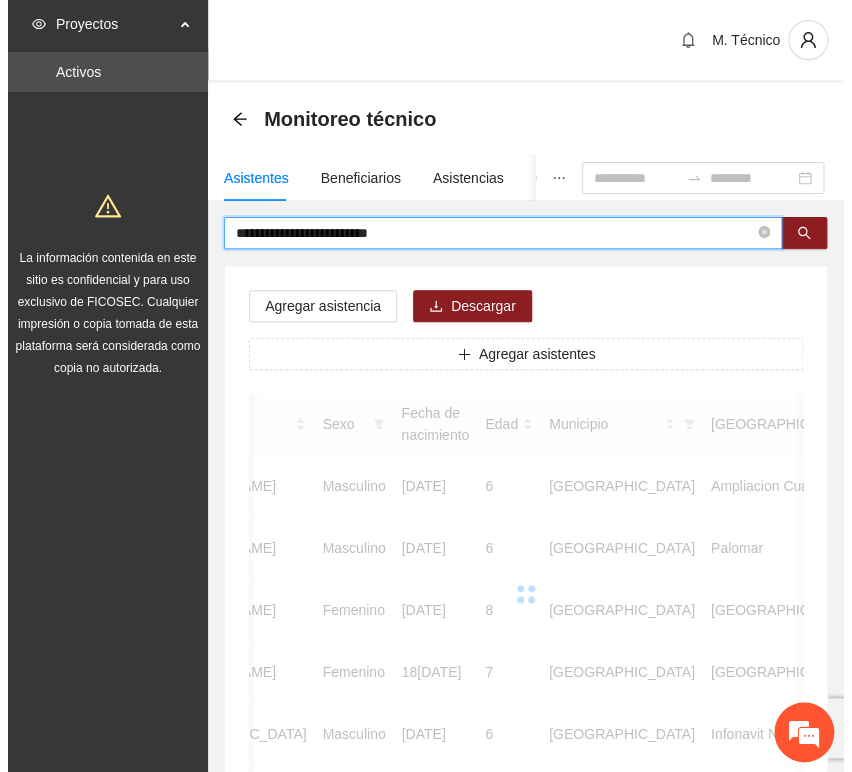 scroll, scrollTop: 0, scrollLeft: 363, axis: horizontal 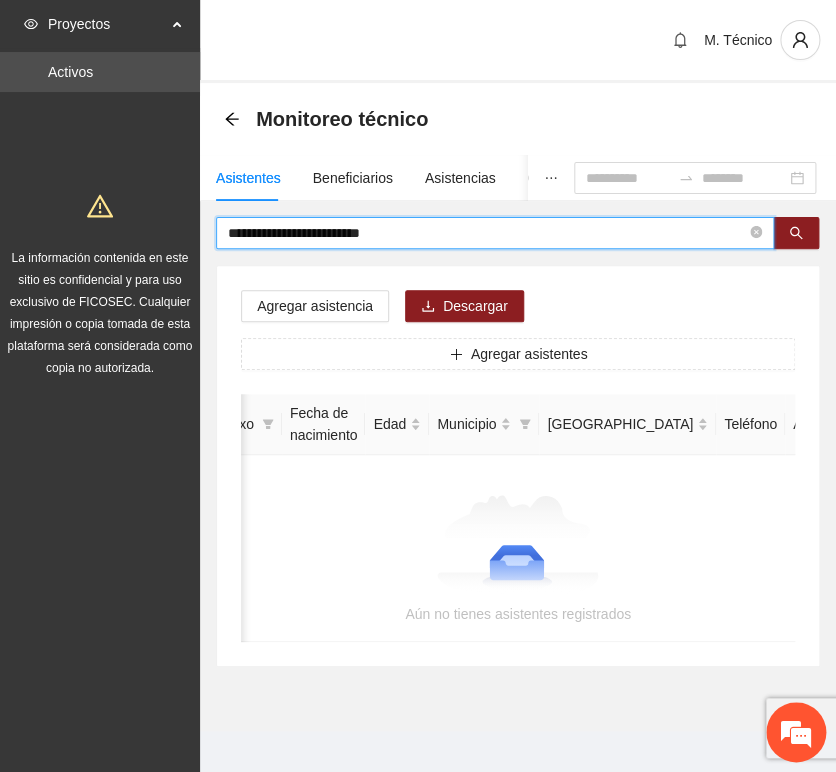 drag, startPoint x: 454, startPoint y: 236, endPoint x: -7, endPoint y: 240, distance: 461.01736 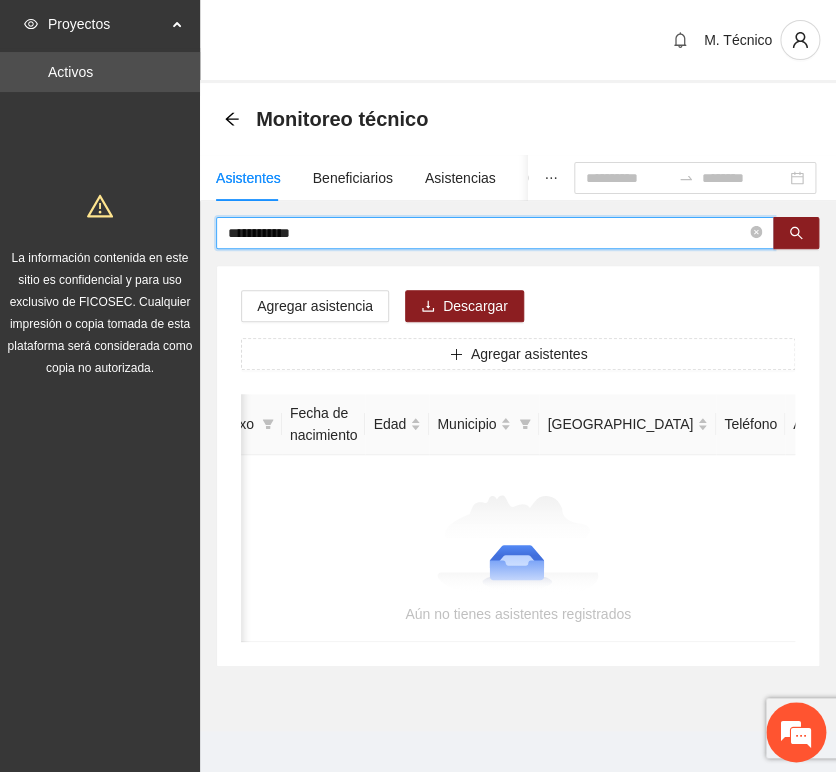 click on "**********" at bounding box center [487, 233] 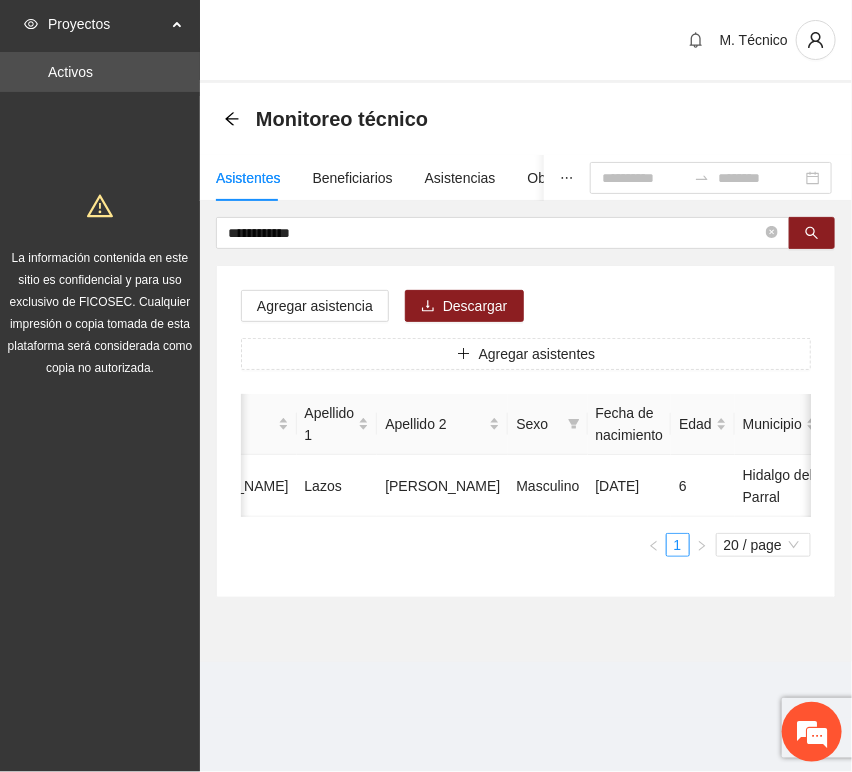 scroll, scrollTop: 0, scrollLeft: 0, axis: both 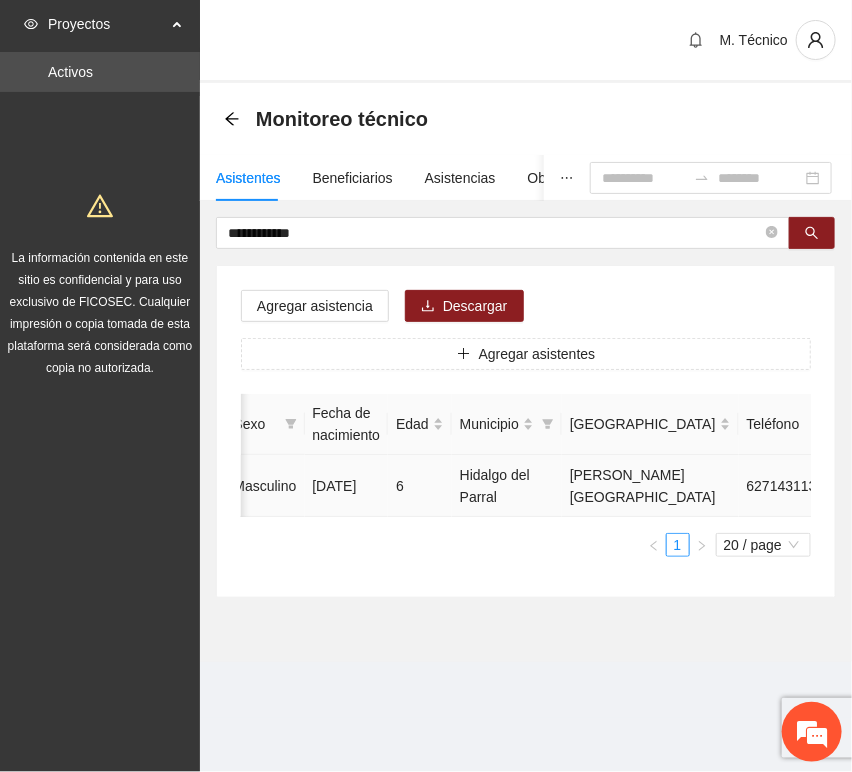 click 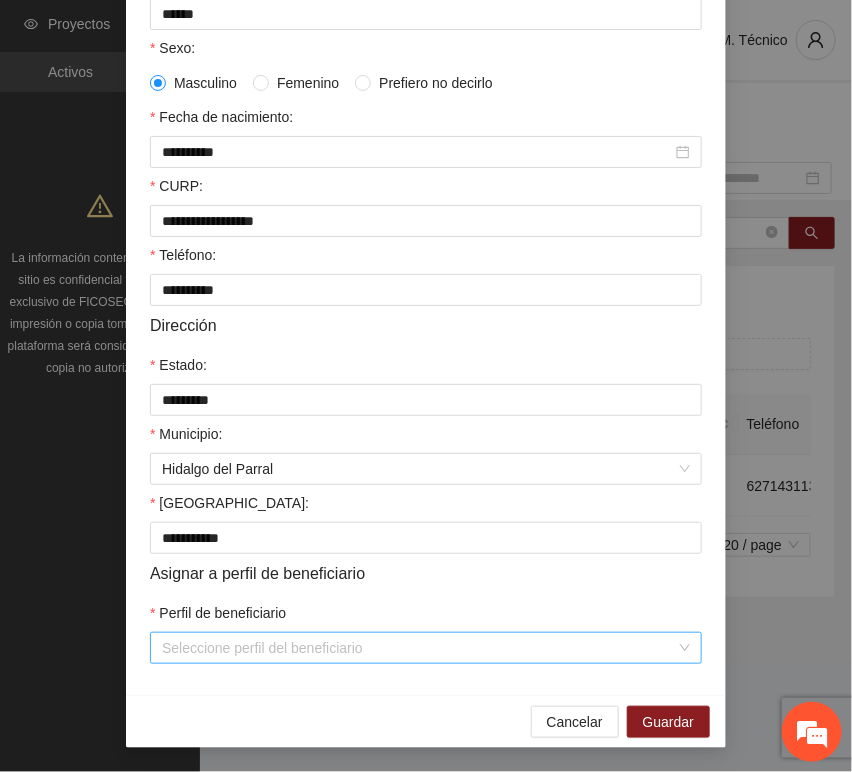 scroll, scrollTop: 394, scrollLeft: 0, axis: vertical 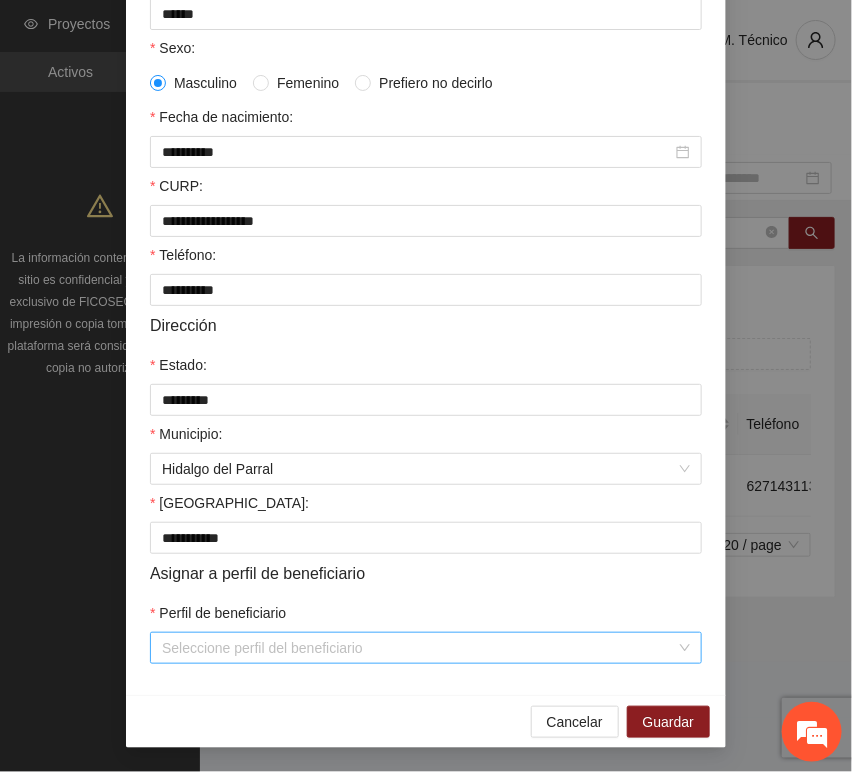 click on "Perfil de beneficiario" at bounding box center [419, 648] 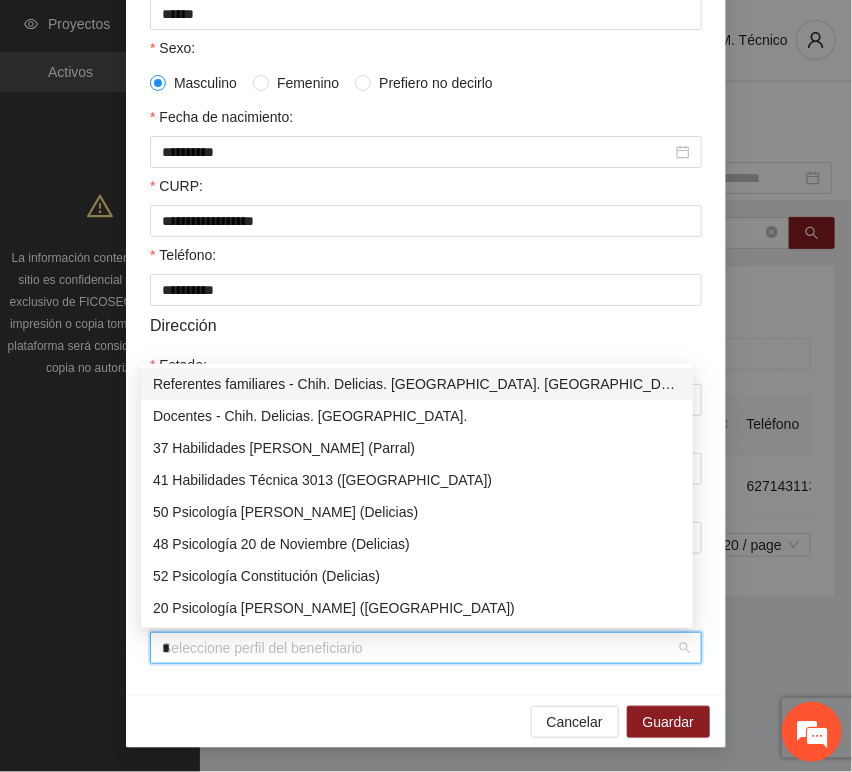 type on "**" 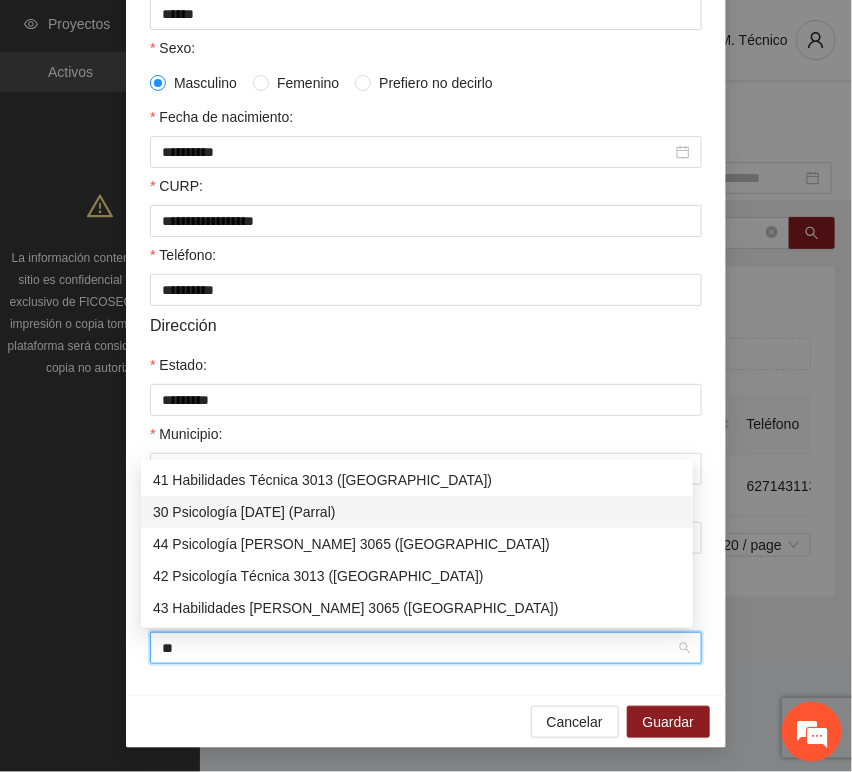 click on "30 Psicología [DATE] (Parral)" at bounding box center (417, 512) 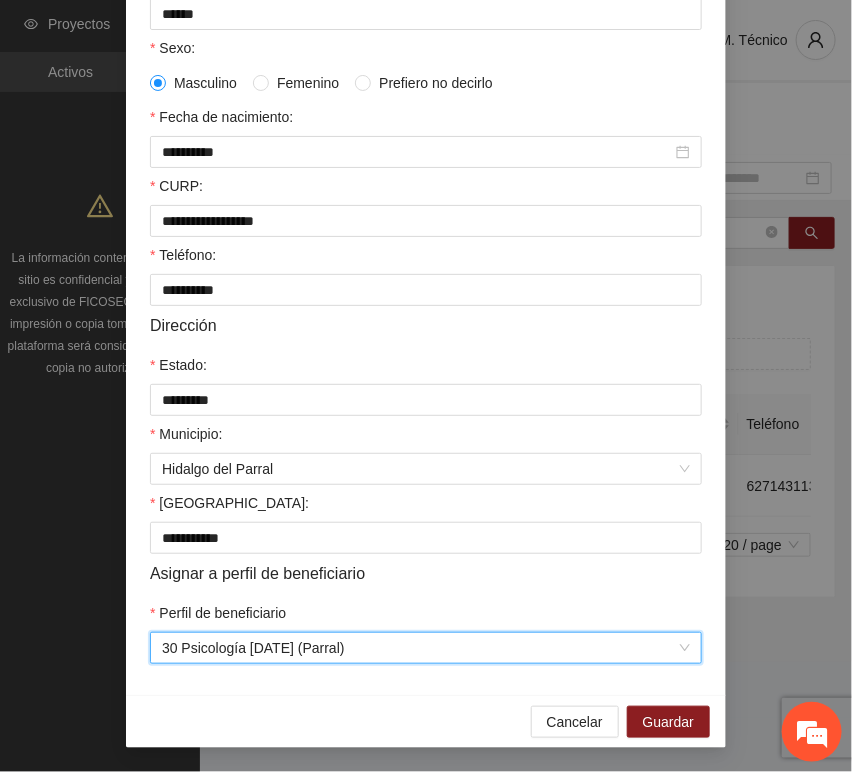 drag, startPoint x: 468, startPoint y: 684, endPoint x: 611, endPoint y: 702, distance: 144.12842 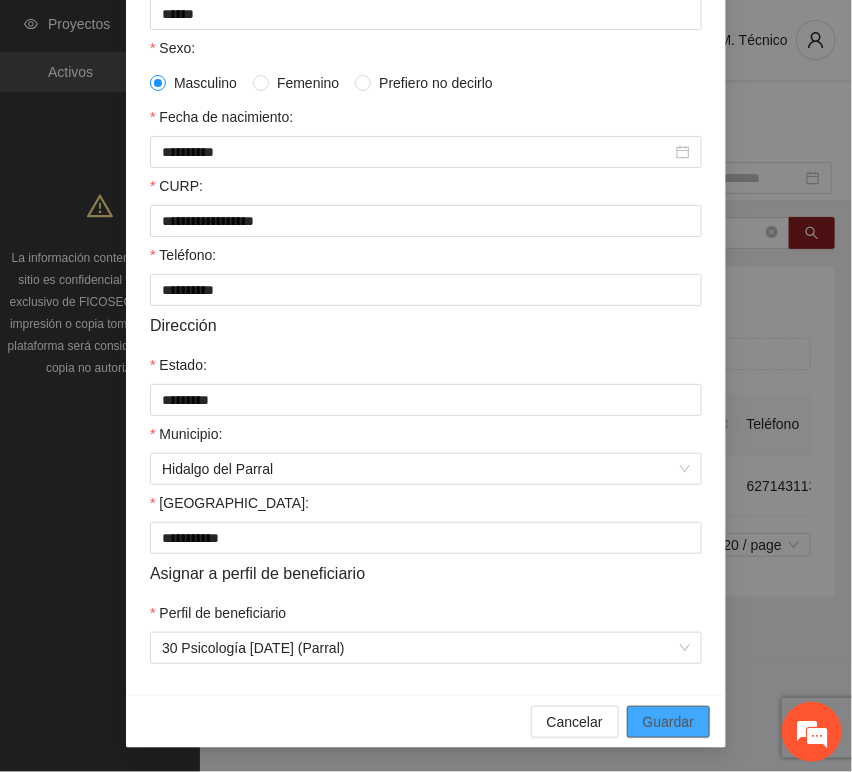 click on "Guardar" at bounding box center [668, 722] 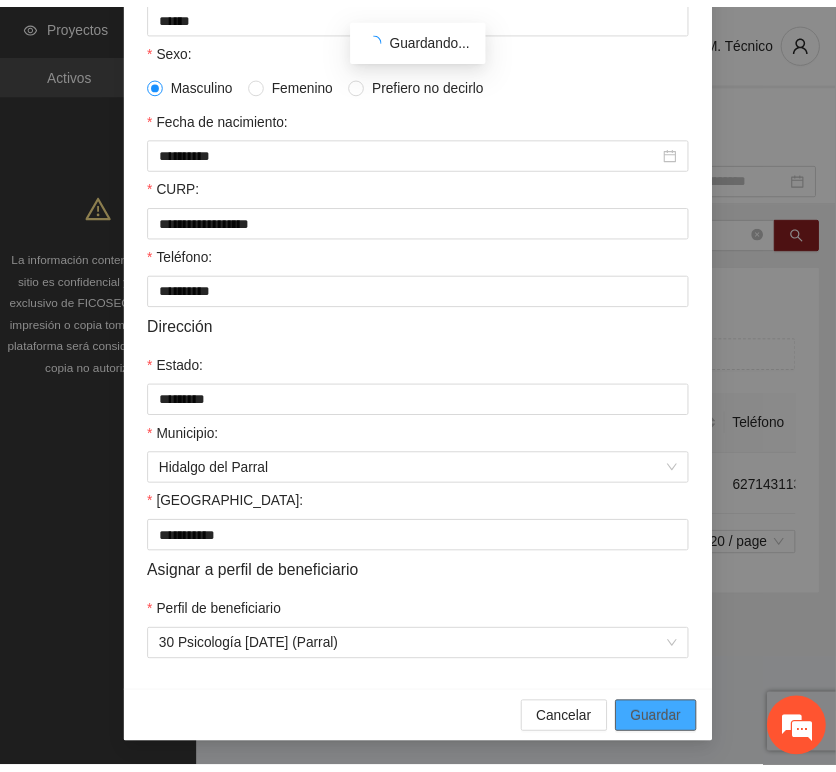scroll, scrollTop: 294, scrollLeft: 0, axis: vertical 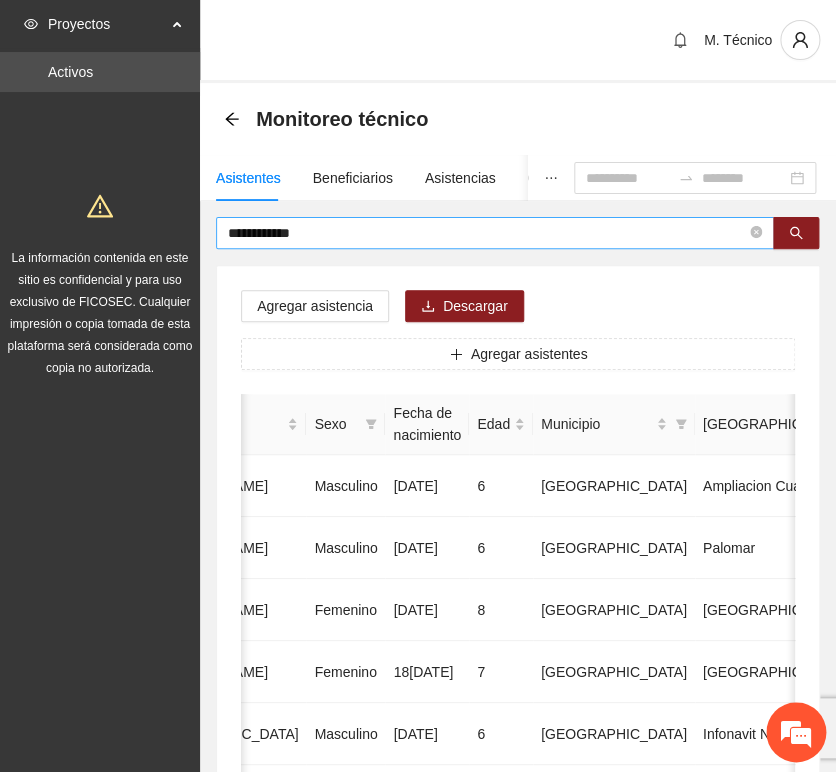click on "**********" at bounding box center (487, 233) 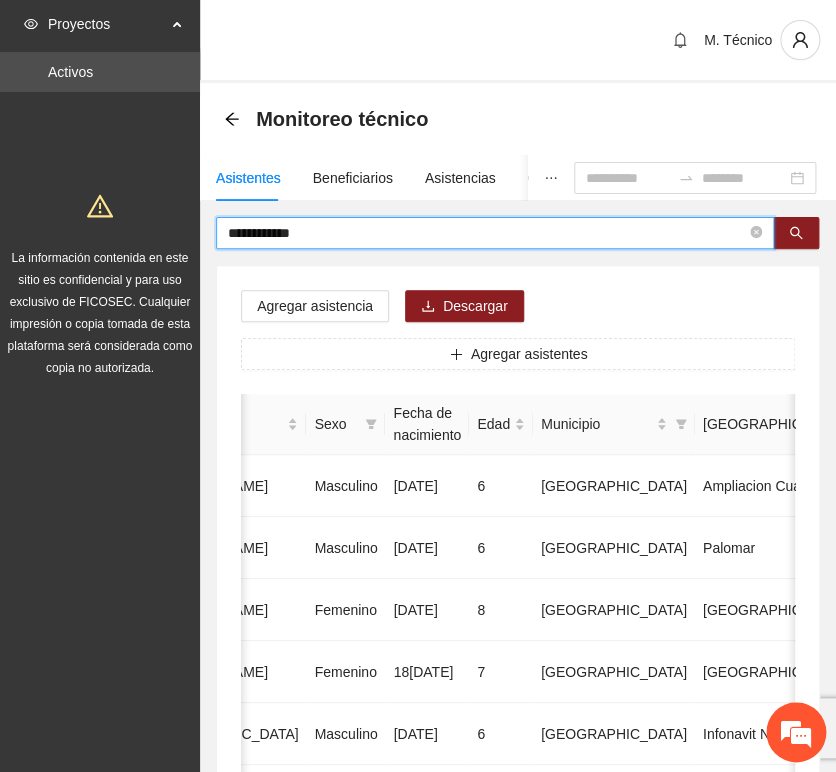 drag, startPoint x: 352, startPoint y: 225, endPoint x: -99, endPoint y: 198, distance: 451.8075 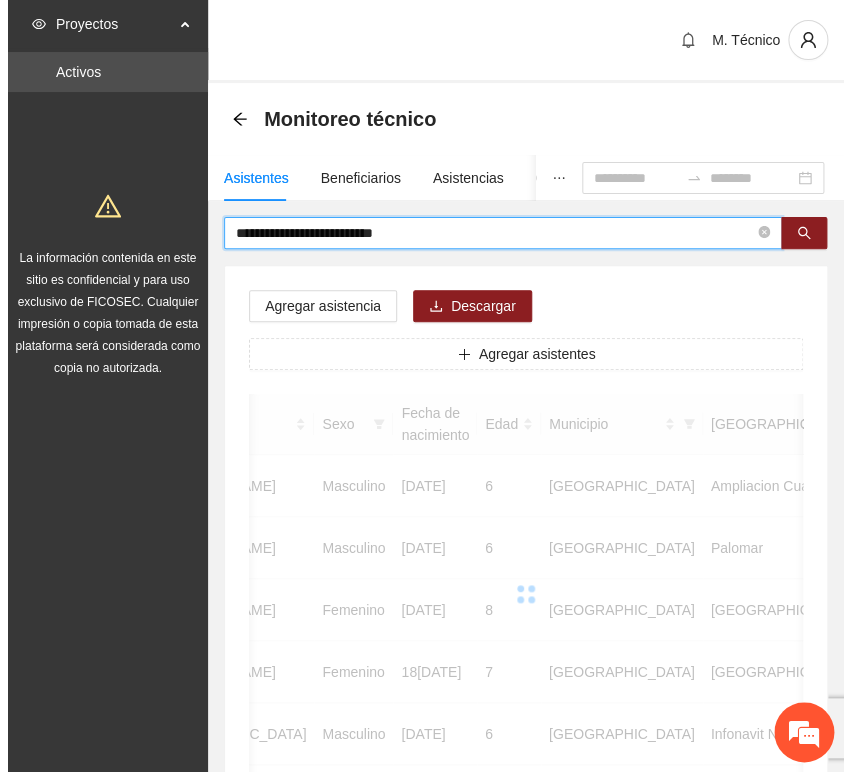 scroll, scrollTop: 0, scrollLeft: 363, axis: horizontal 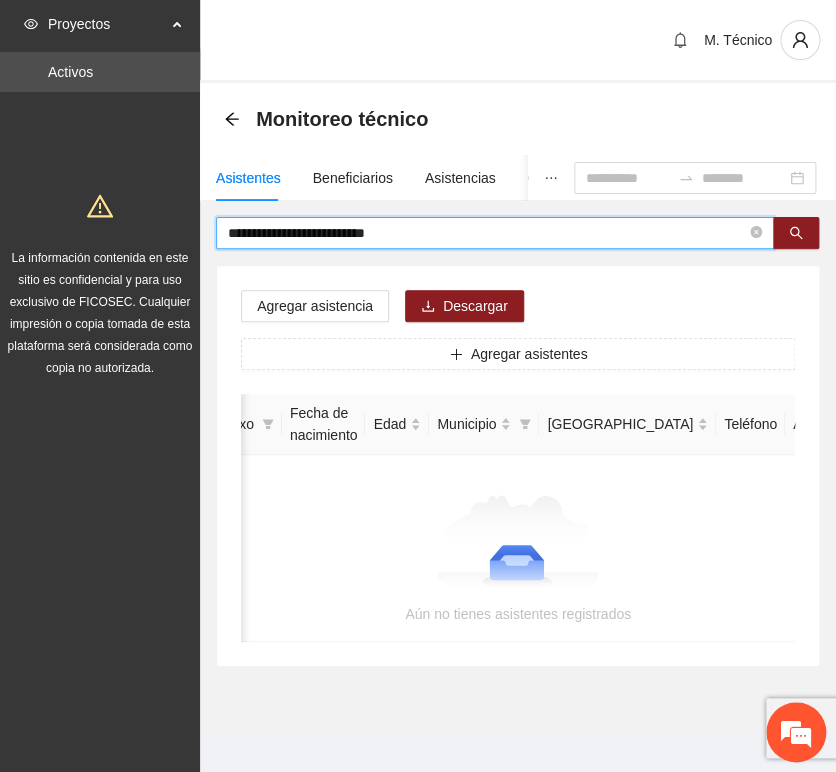 click on "**********" at bounding box center (487, 233) 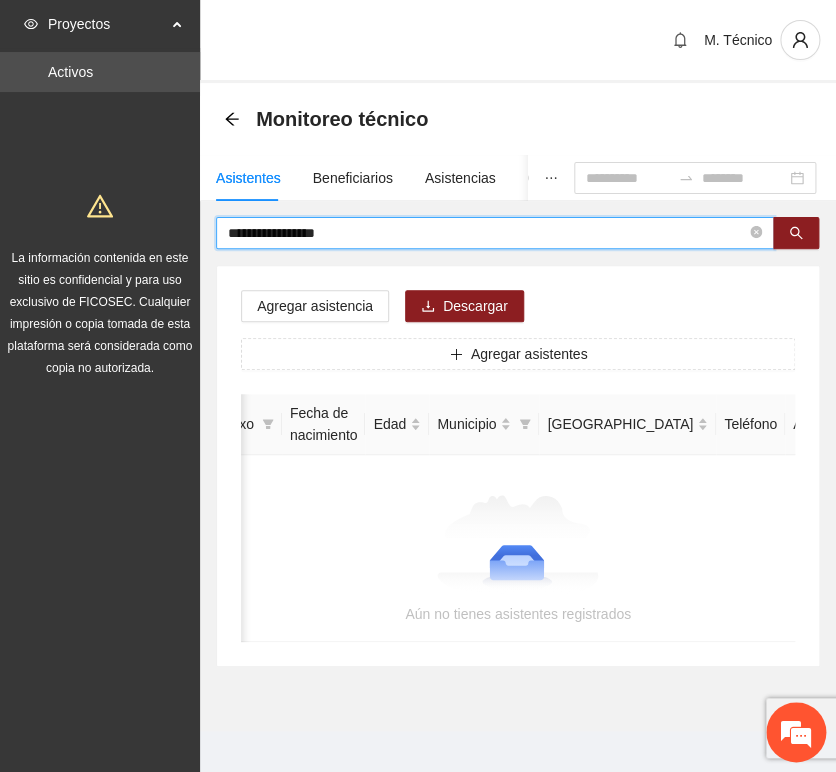 type on "**********" 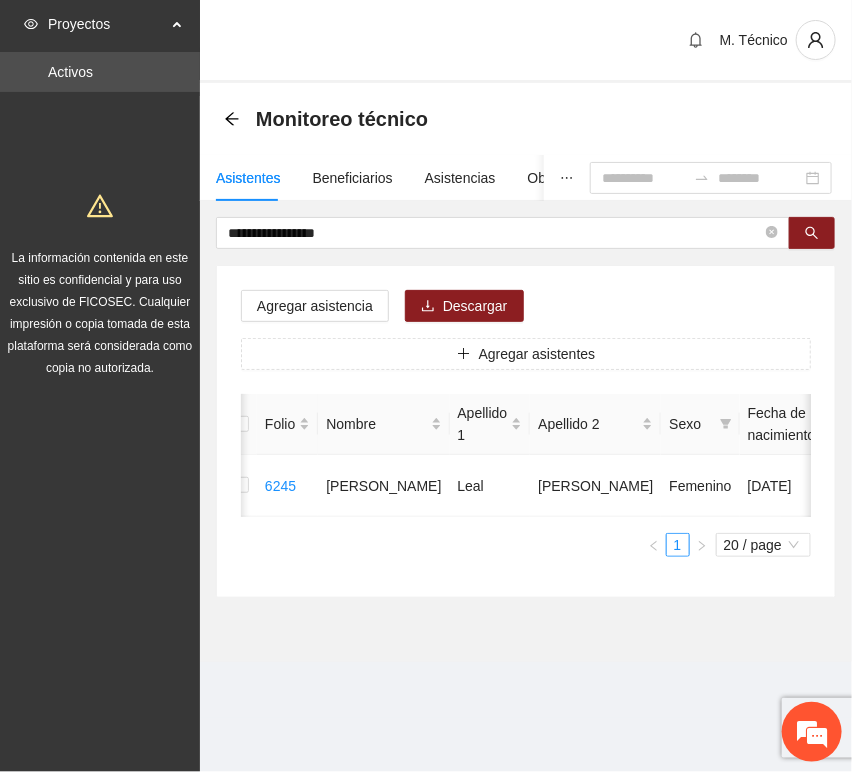 scroll, scrollTop: 0, scrollLeft: 0, axis: both 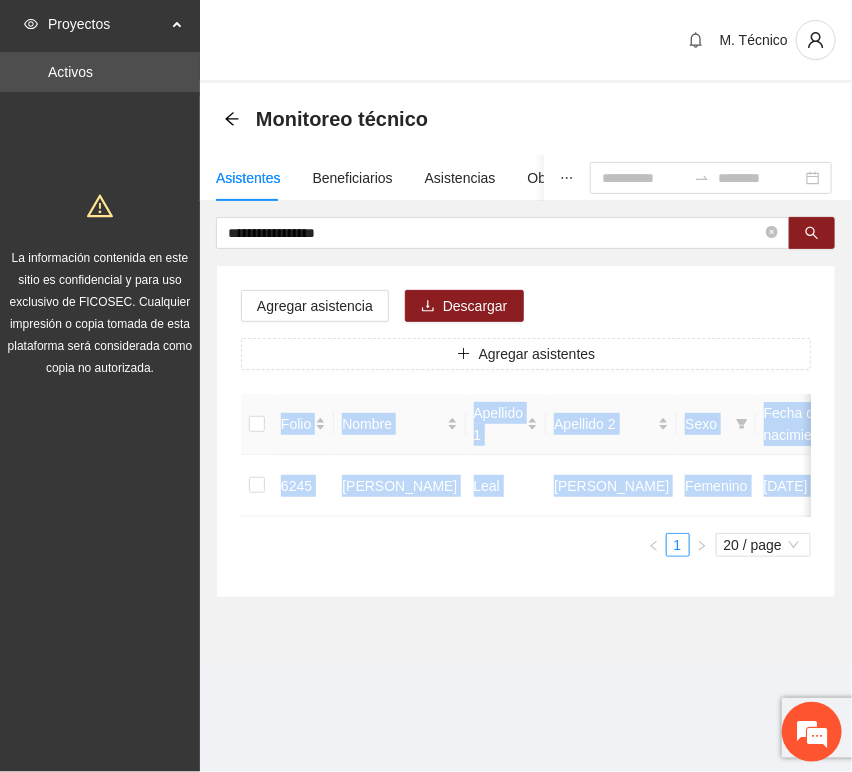 drag, startPoint x: 349, startPoint y: 532, endPoint x: 416, endPoint y: 527, distance: 67.18631 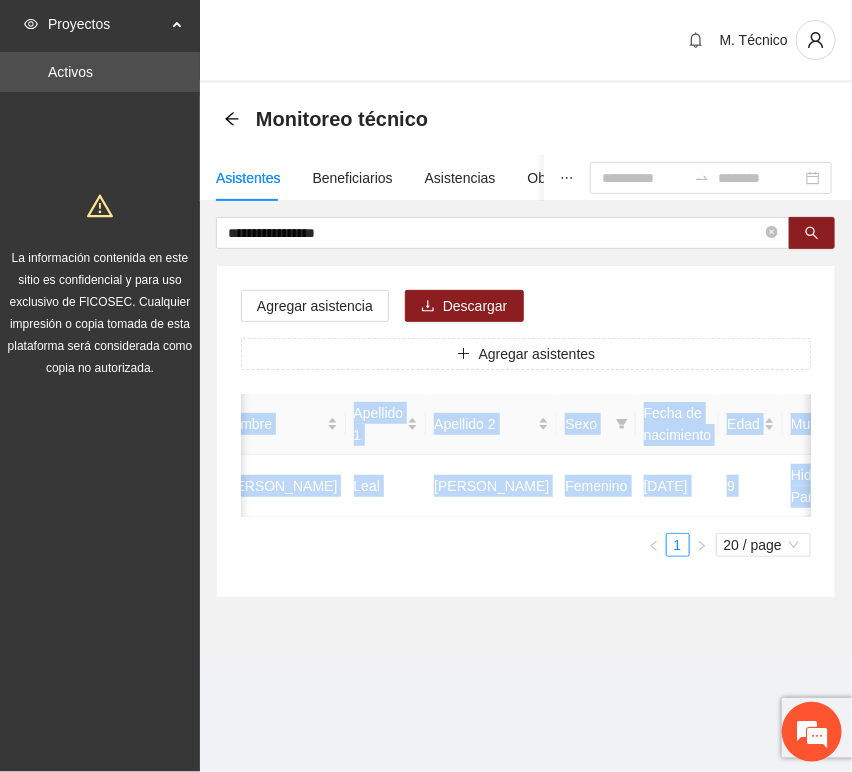scroll, scrollTop: 0, scrollLeft: 450, axis: horizontal 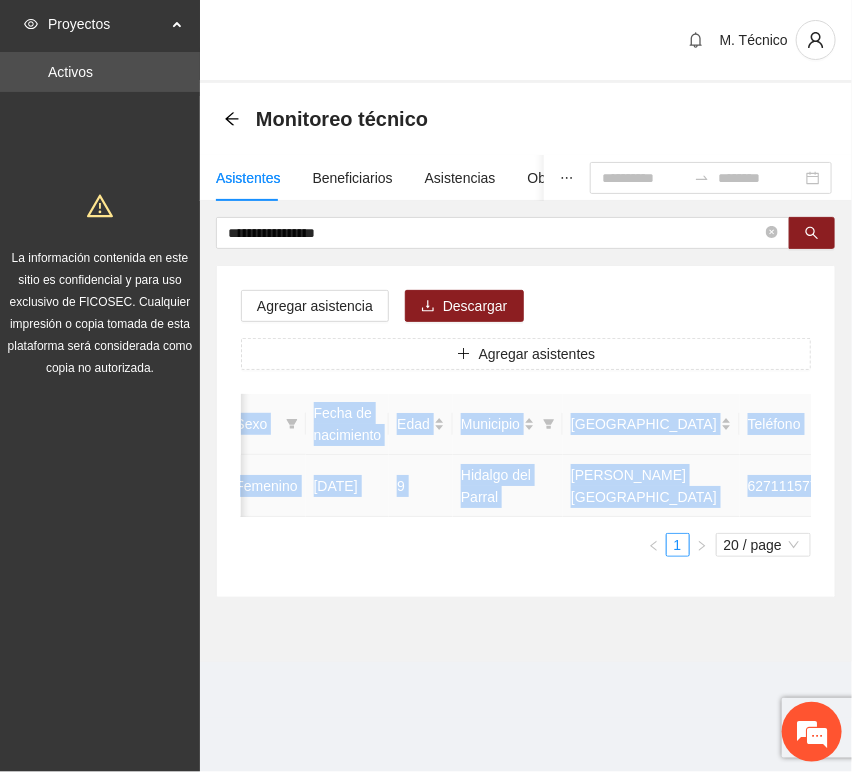 click 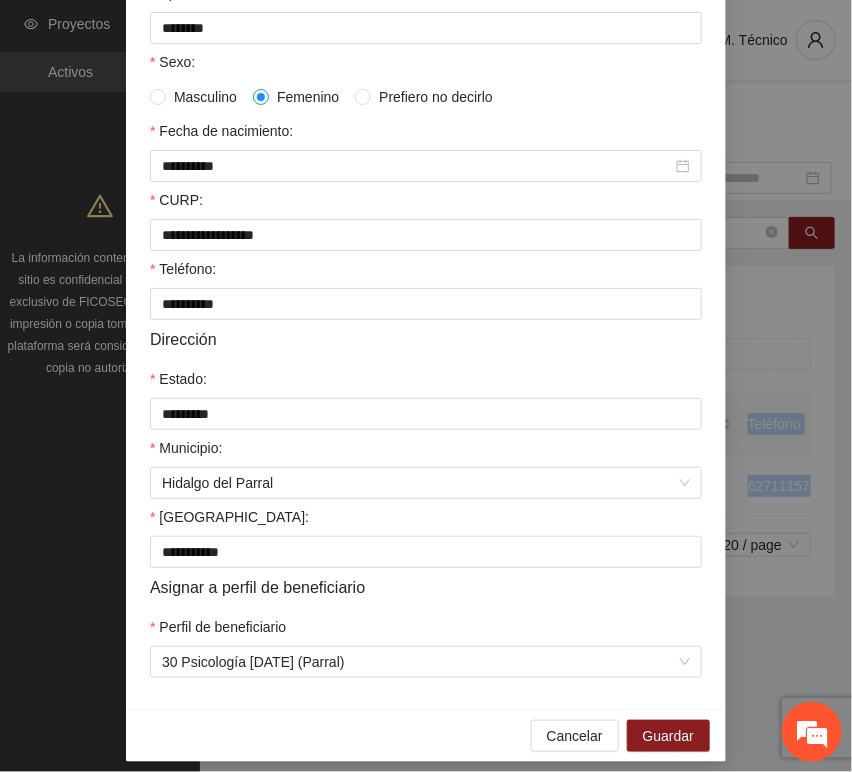 scroll, scrollTop: 394, scrollLeft: 0, axis: vertical 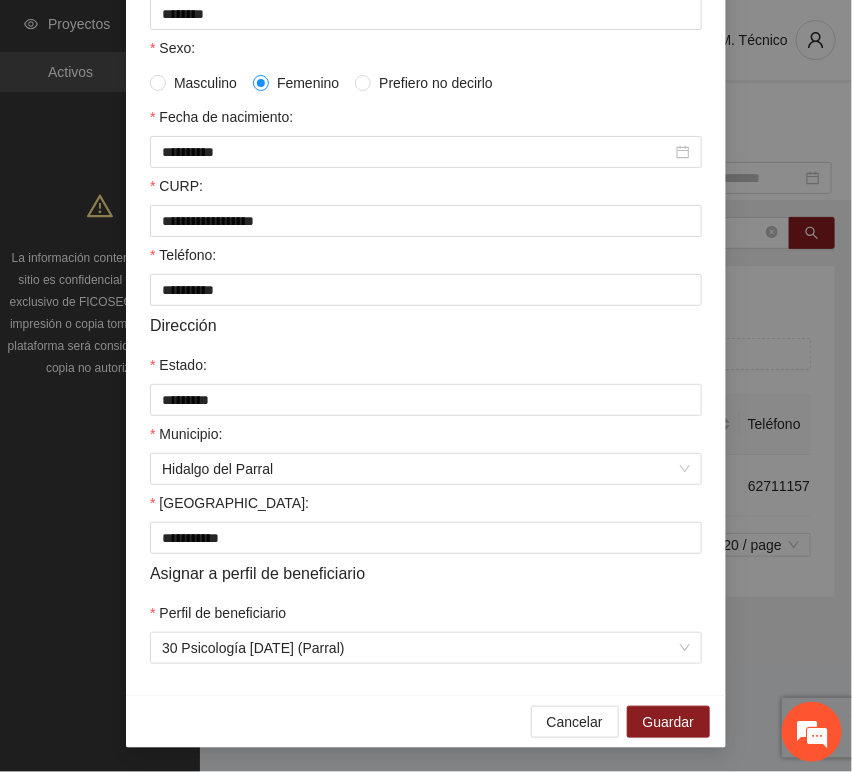 click on "Cancelar Guardar" at bounding box center [426, 721] 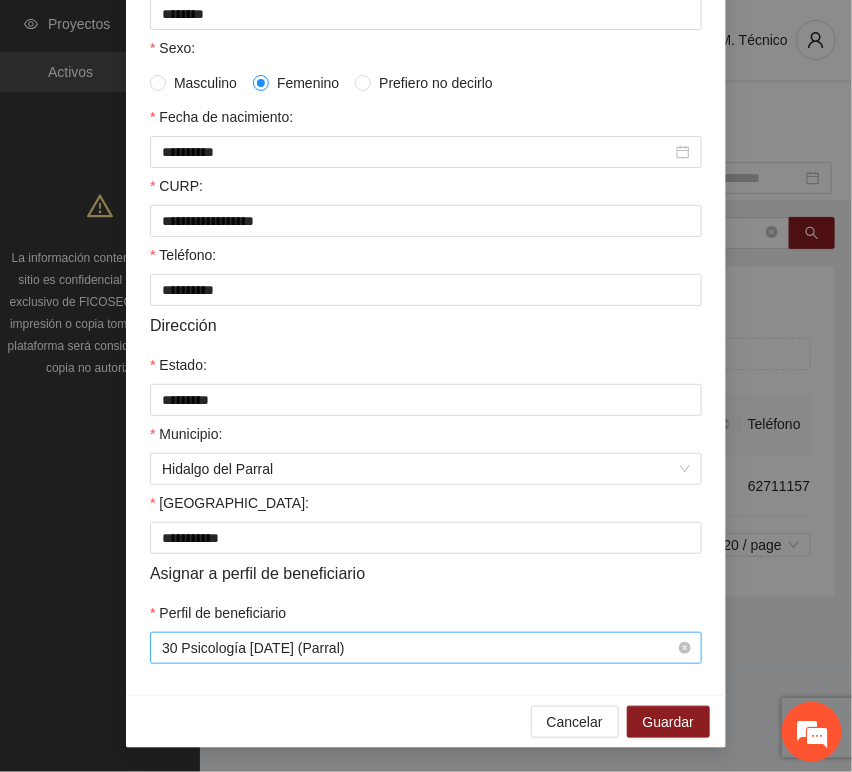 click on "30 Psicología [DATE] (Parral)" at bounding box center (426, 648) 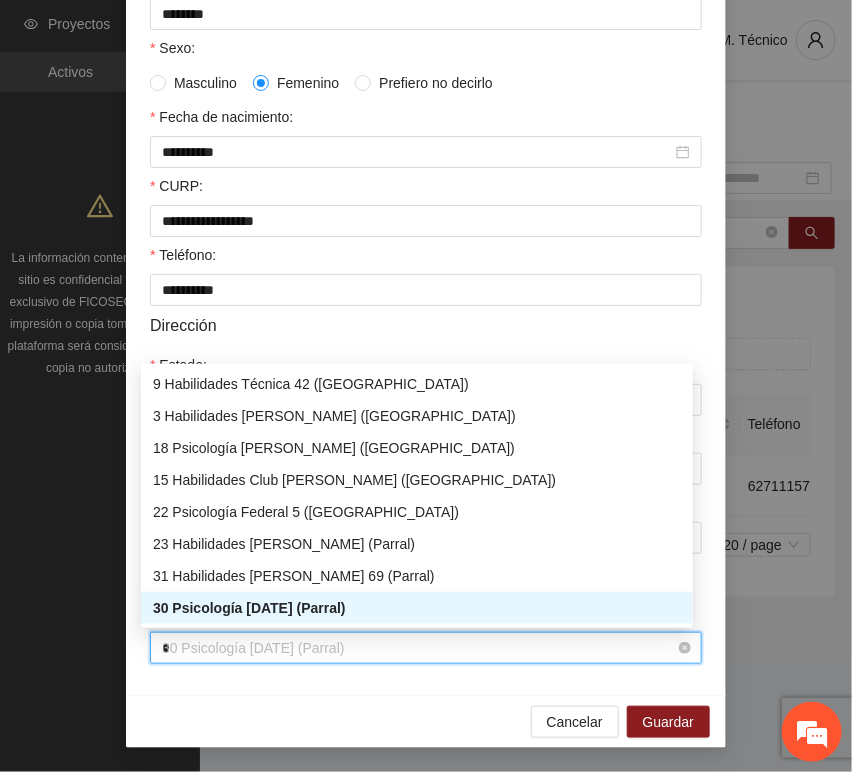 scroll, scrollTop: 288, scrollLeft: 0, axis: vertical 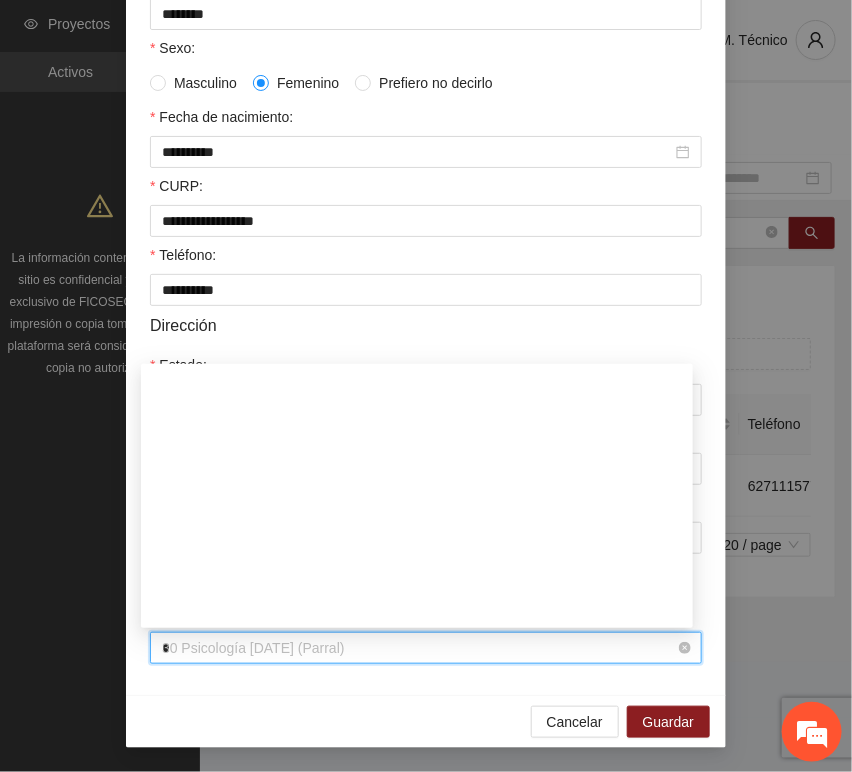 type on "**" 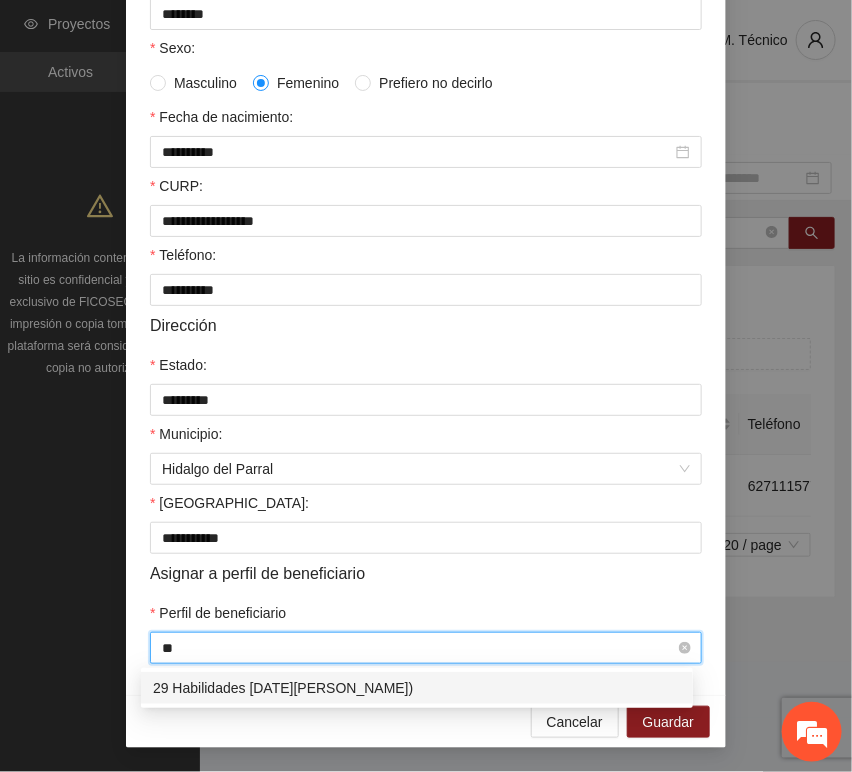 scroll, scrollTop: 0, scrollLeft: 0, axis: both 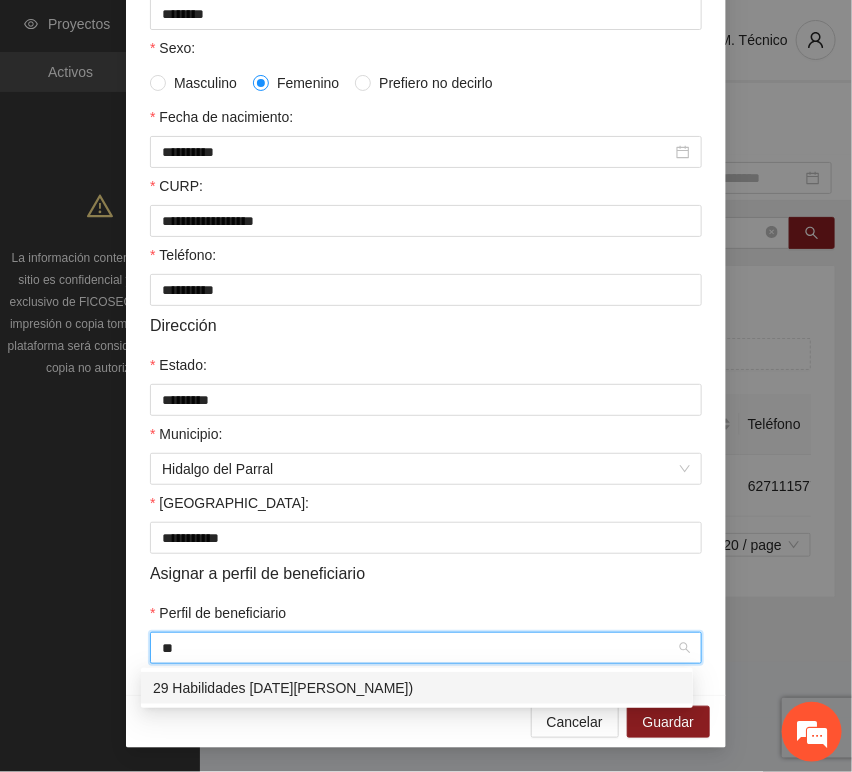 click on "29 Habilidades [DATE][PERSON_NAME])" at bounding box center [417, 688] 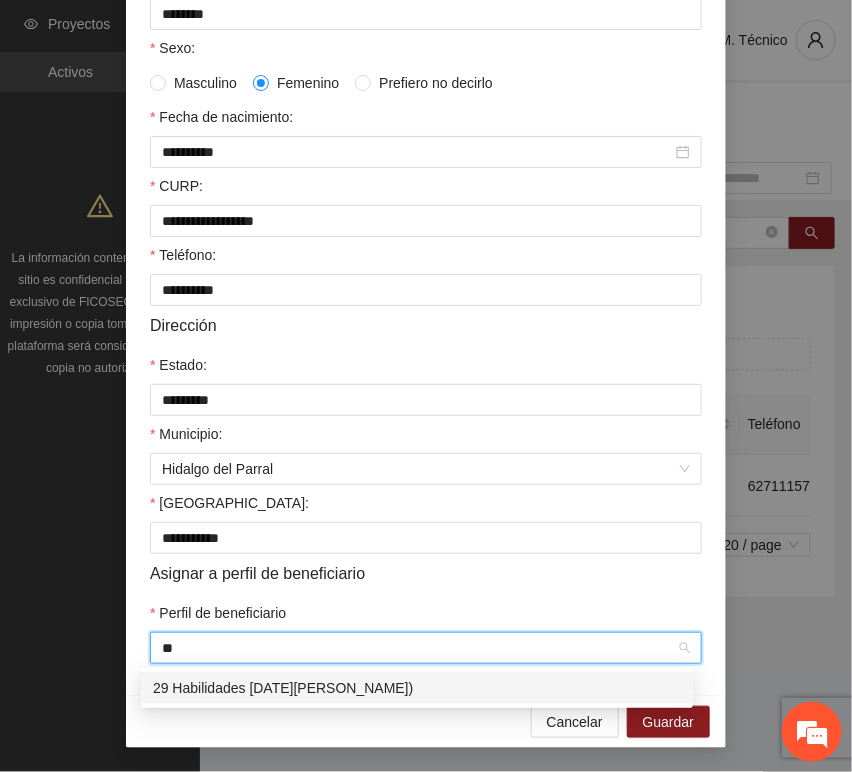 type 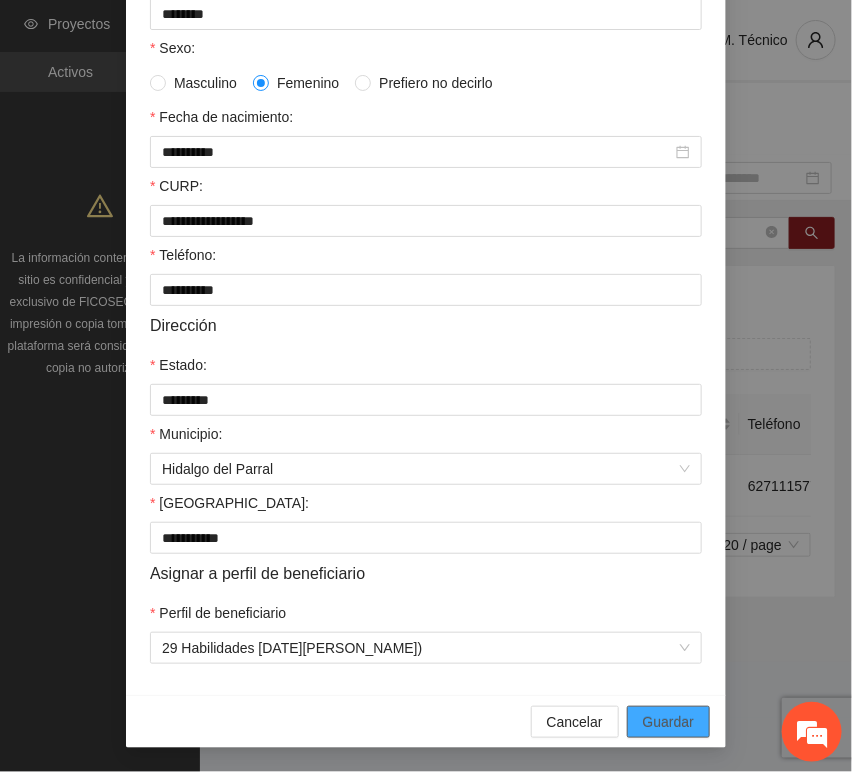 click on "Guardar" at bounding box center [668, 722] 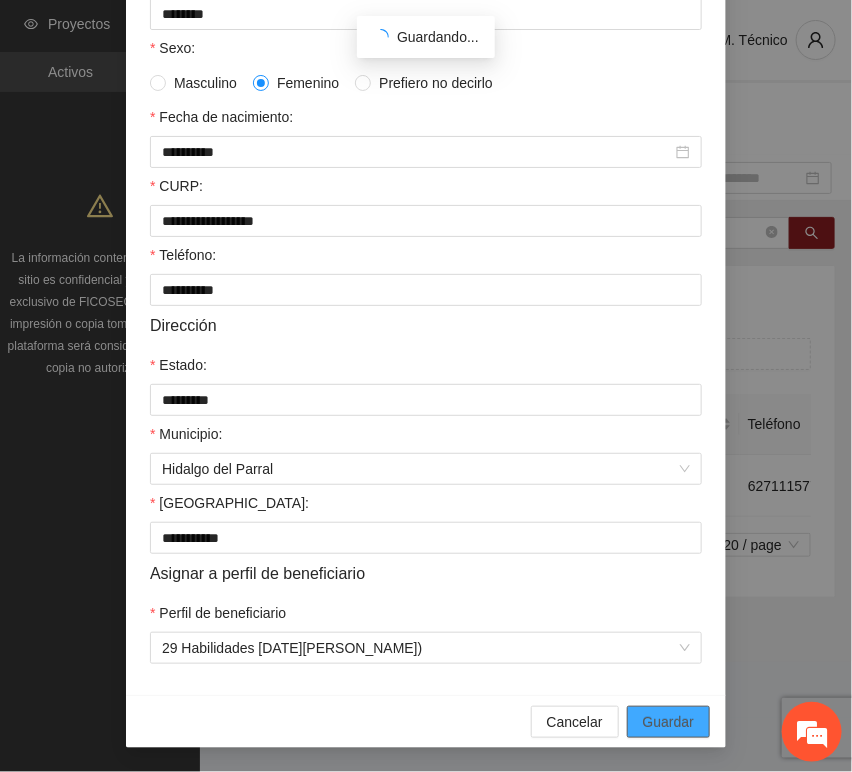 scroll, scrollTop: 294, scrollLeft: 0, axis: vertical 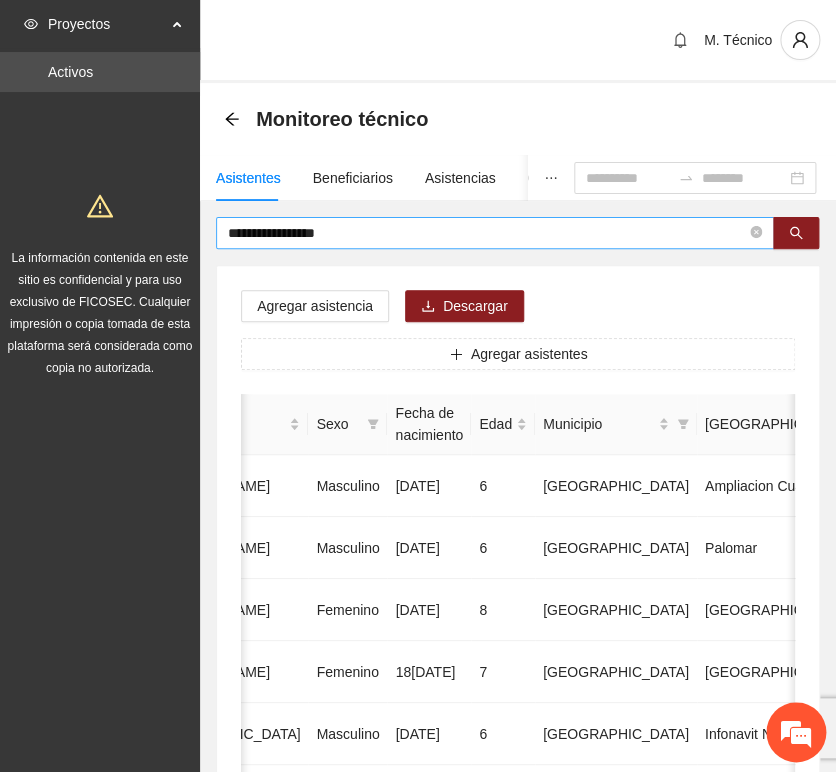 click on "**********" at bounding box center (487, 233) 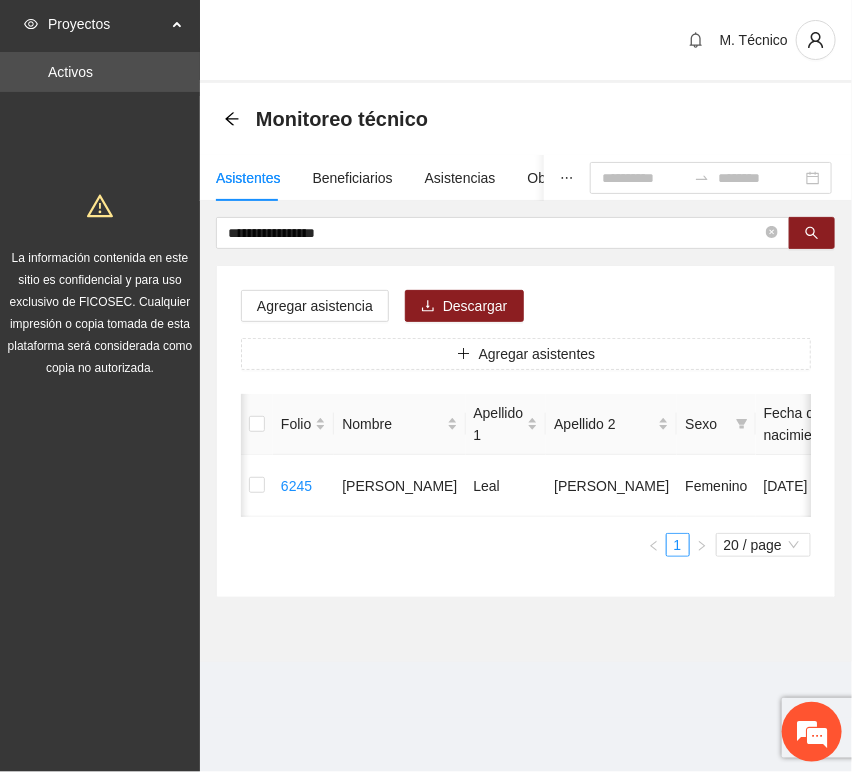 scroll, scrollTop: 0, scrollLeft: 450, axis: horizontal 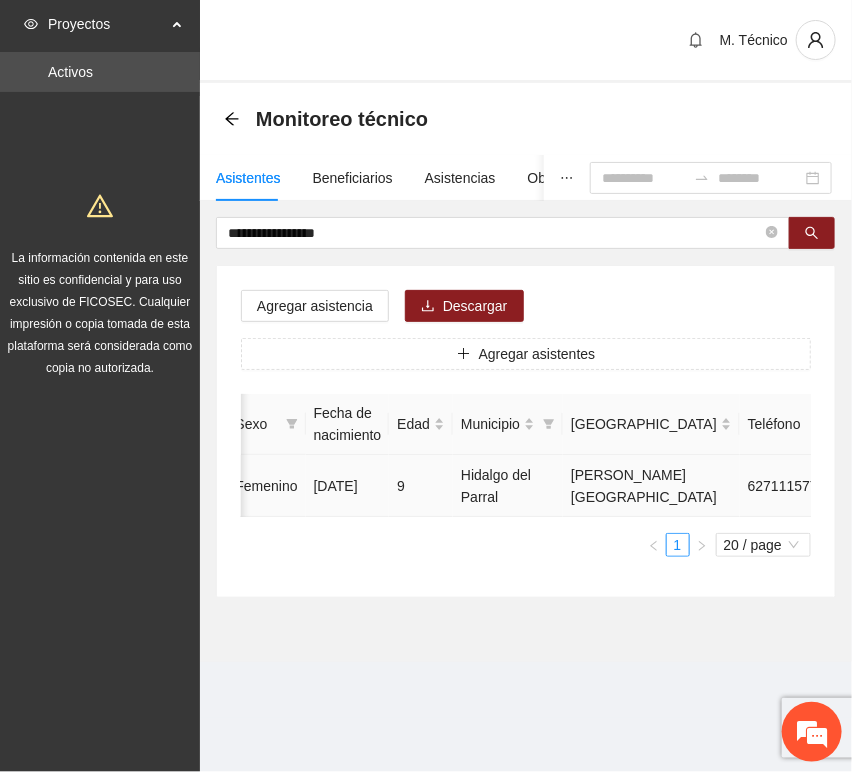 click at bounding box center (931, 486) 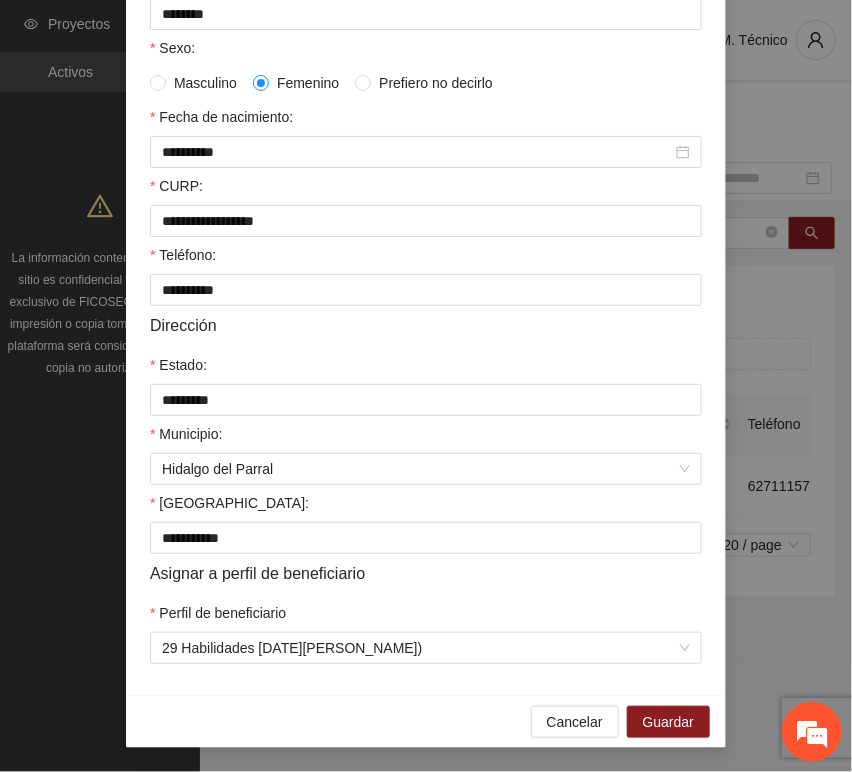 scroll, scrollTop: 394, scrollLeft: 0, axis: vertical 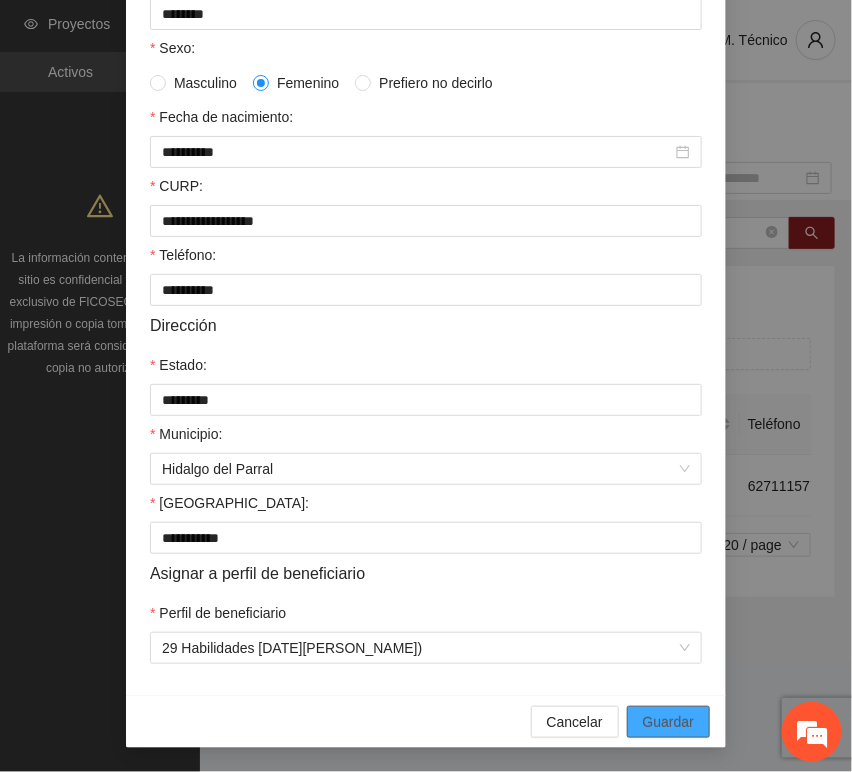 click on "Guardar" at bounding box center (668, 722) 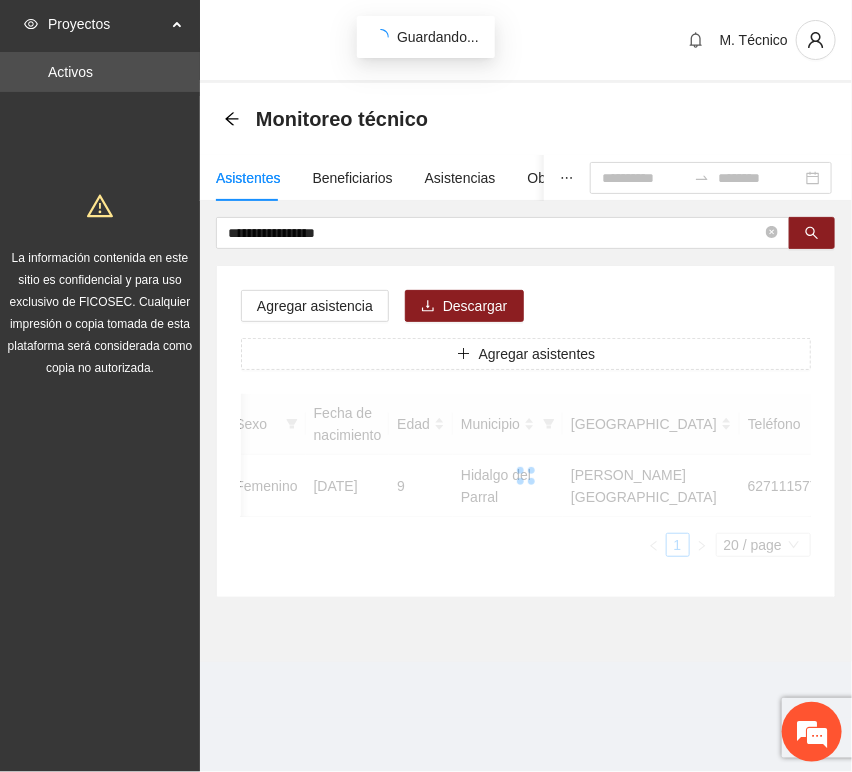 scroll, scrollTop: 294, scrollLeft: 0, axis: vertical 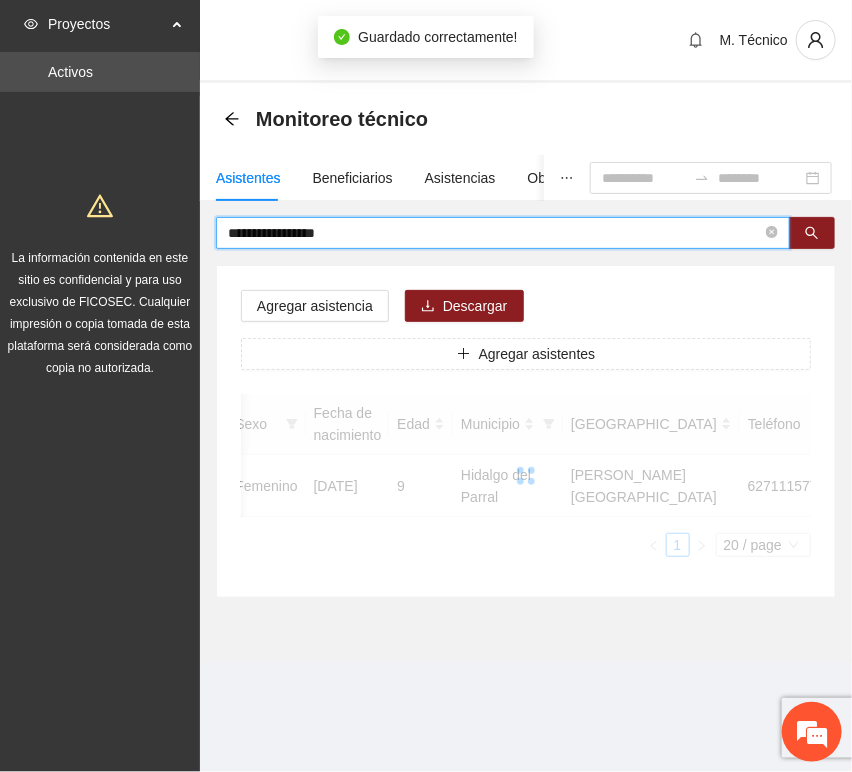 drag, startPoint x: 357, startPoint y: 238, endPoint x: 16, endPoint y: 248, distance: 341.1466 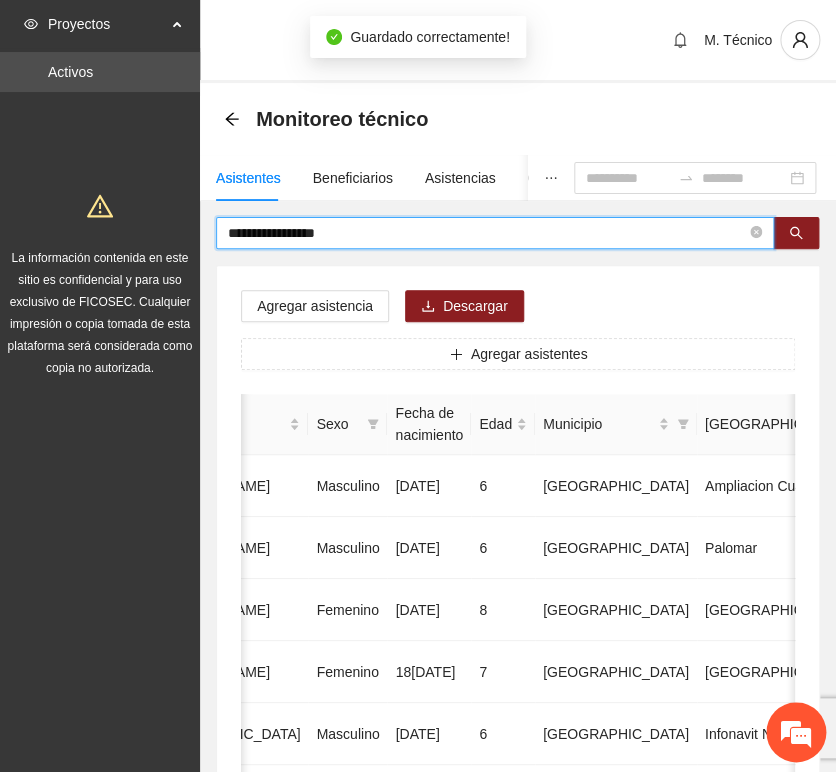 paste on "**********" 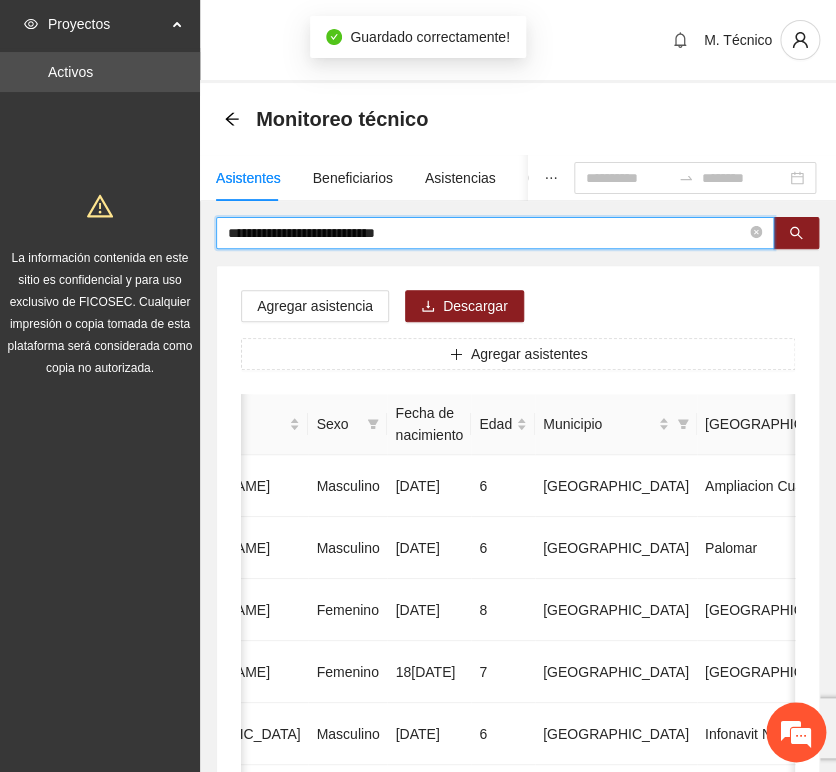 type on "**********" 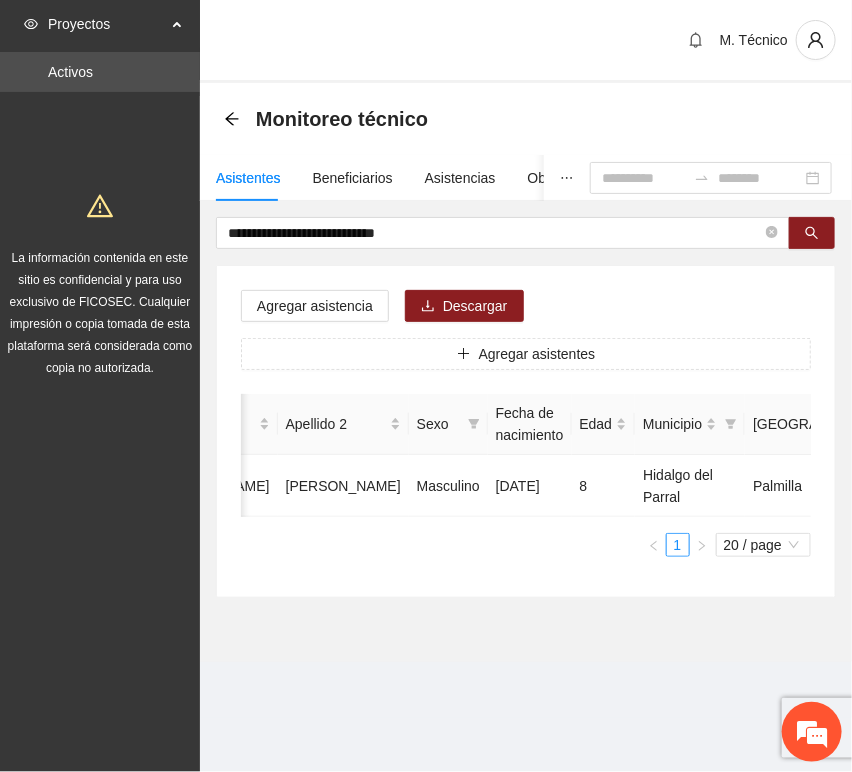 scroll, scrollTop: 0, scrollLeft: 452, axis: horizontal 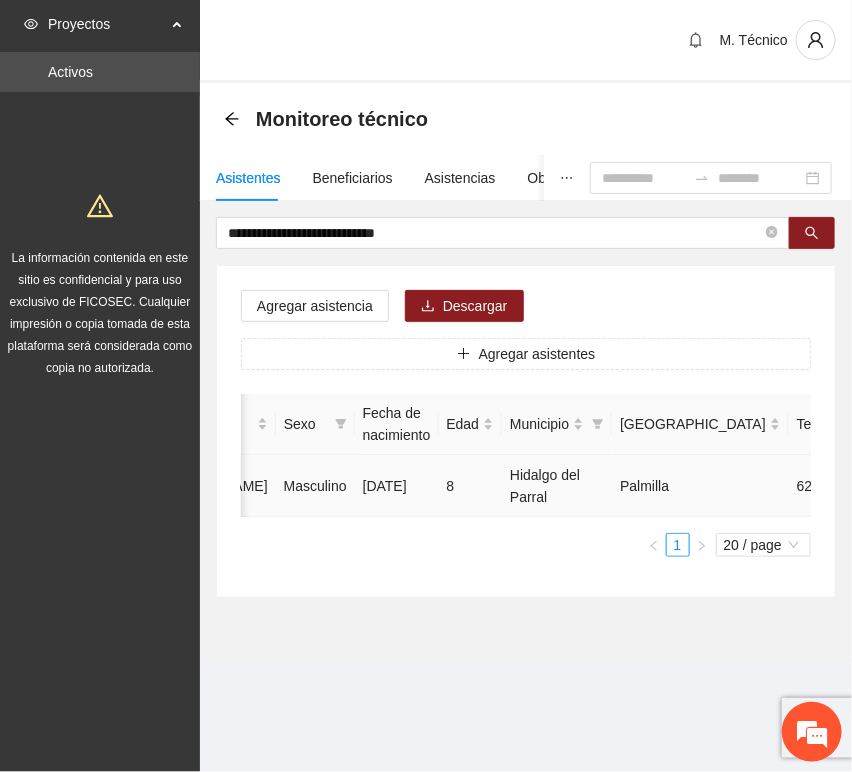 click 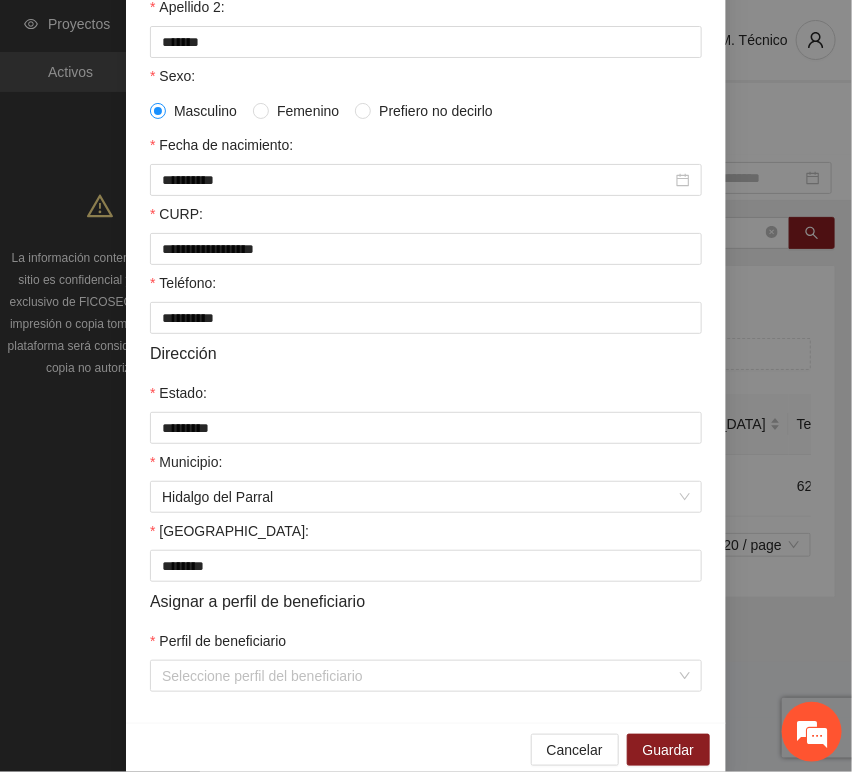scroll, scrollTop: 394, scrollLeft: 0, axis: vertical 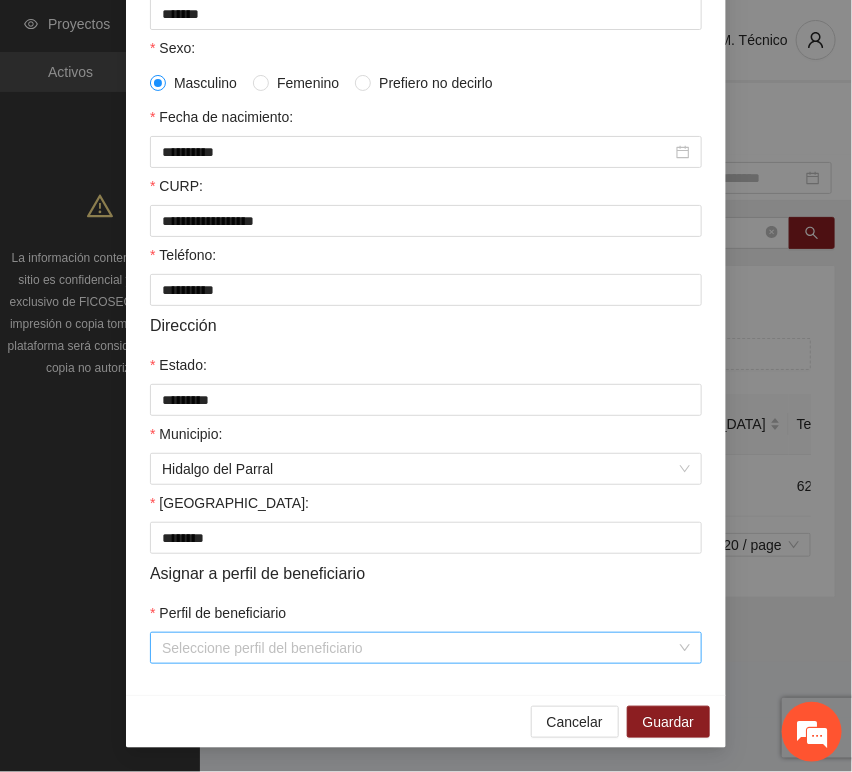 click on "Perfil de beneficiario" at bounding box center [419, 648] 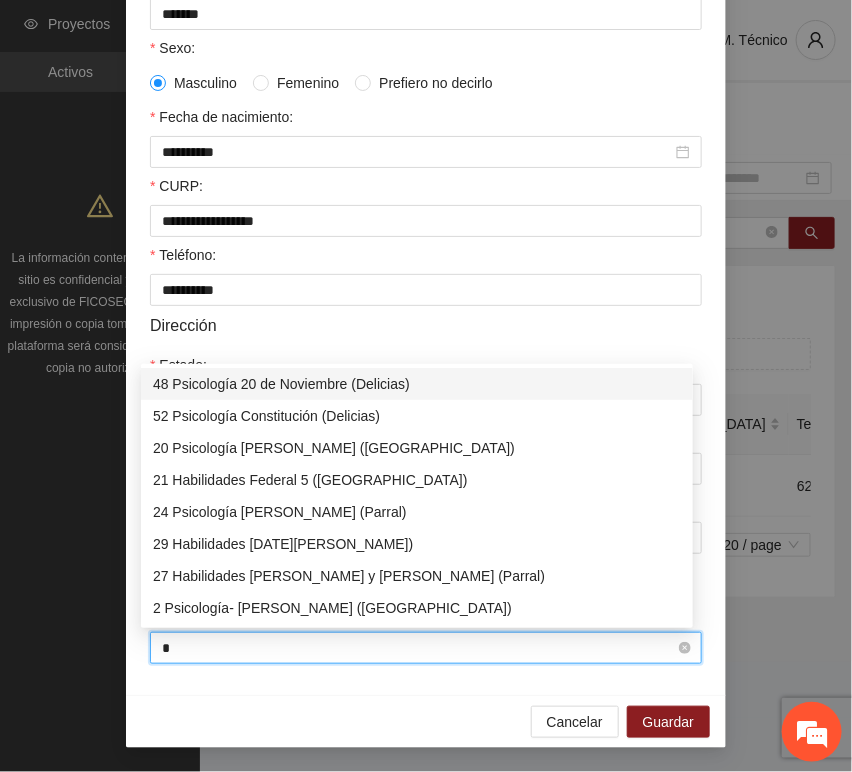type on "**" 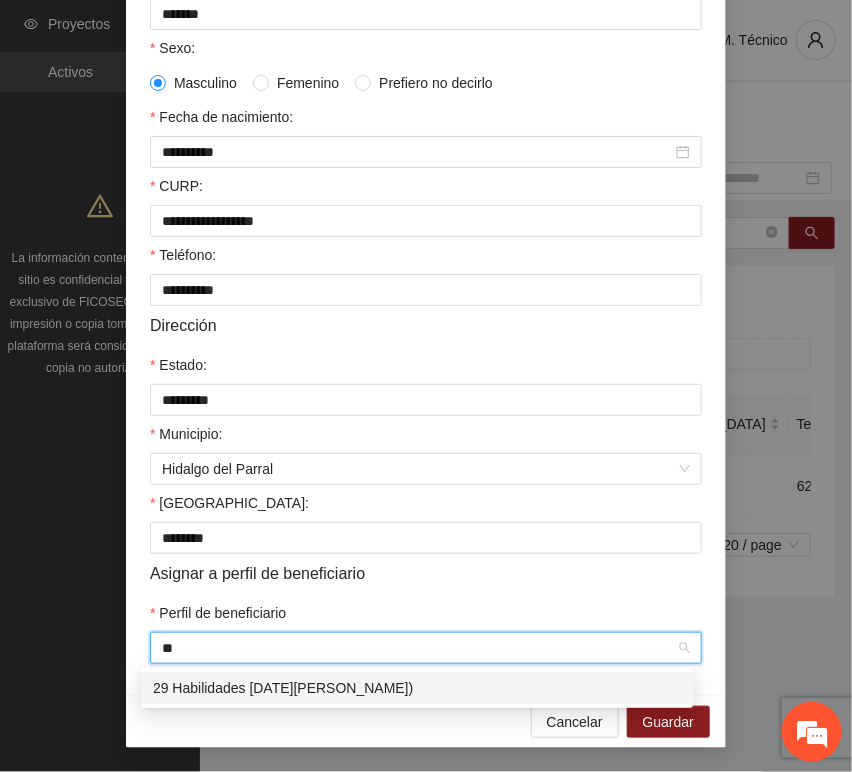 click on "29 Habilidades [DATE][PERSON_NAME])" at bounding box center (417, 688) 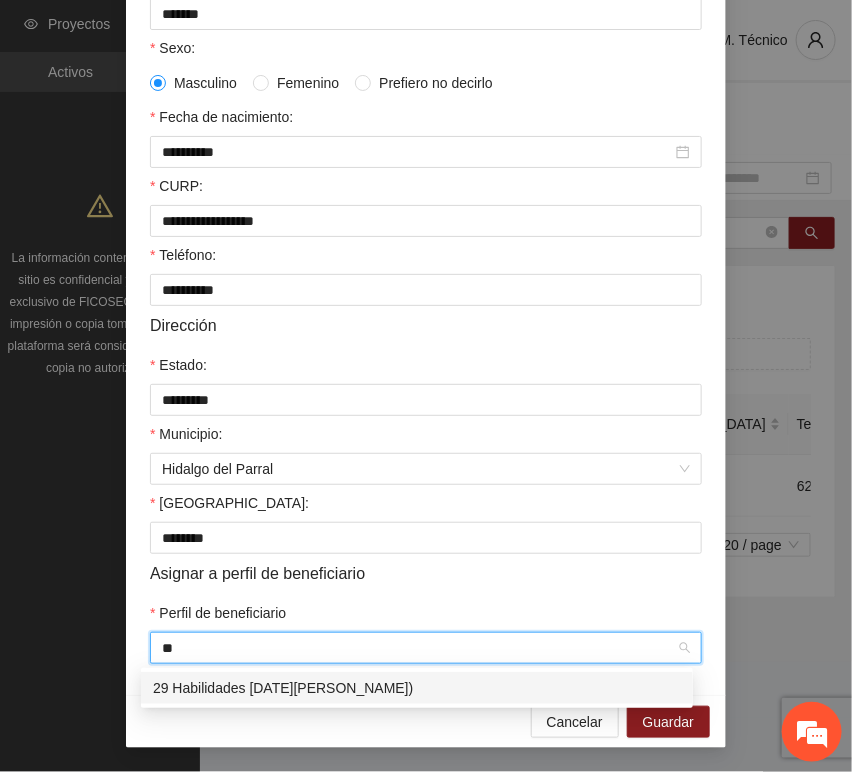 type 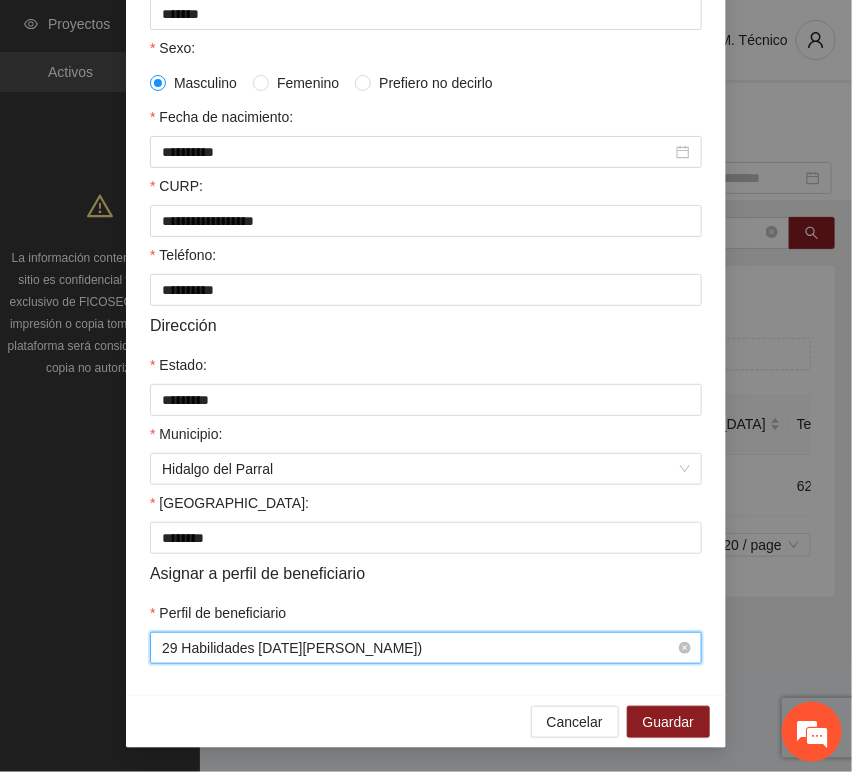 drag, startPoint x: 367, startPoint y: 613, endPoint x: 475, endPoint y: 663, distance: 119.0126 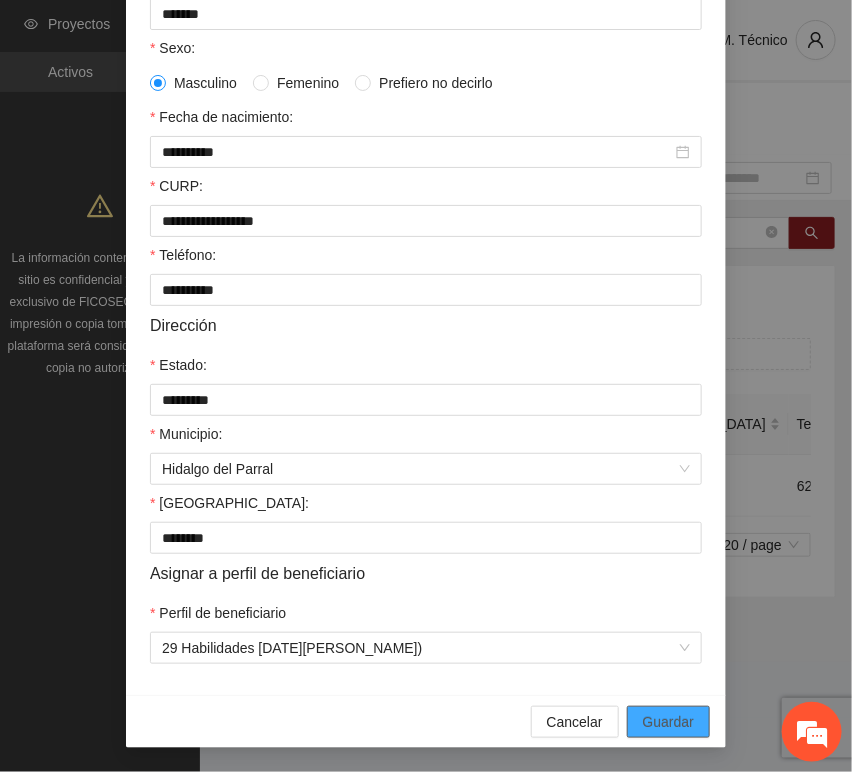 click on "Guardar" at bounding box center [668, 722] 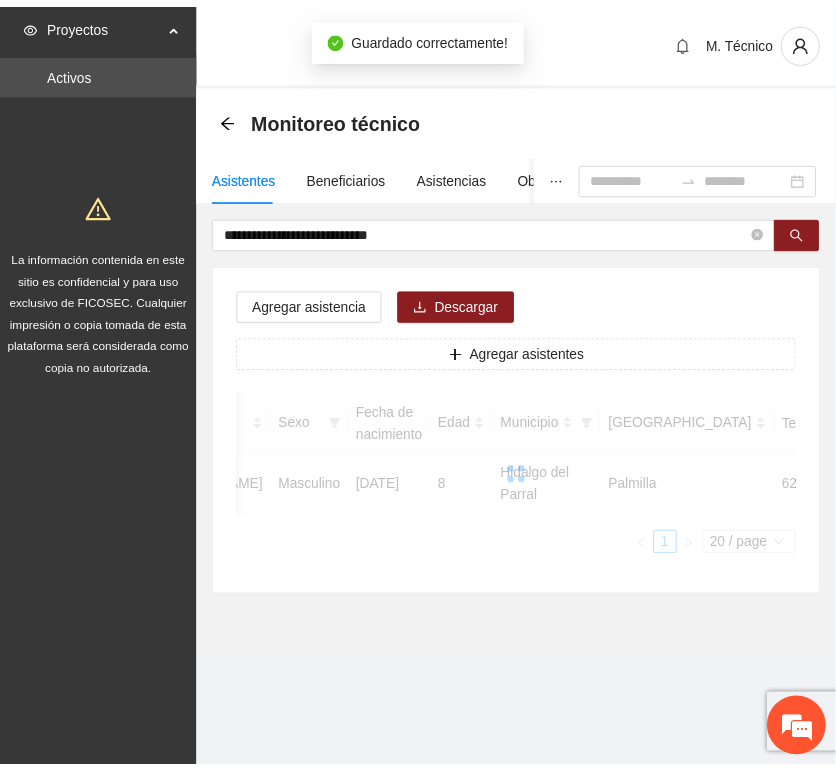 scroll, scrollTop: 0, scrollLeft: 0, axis: both 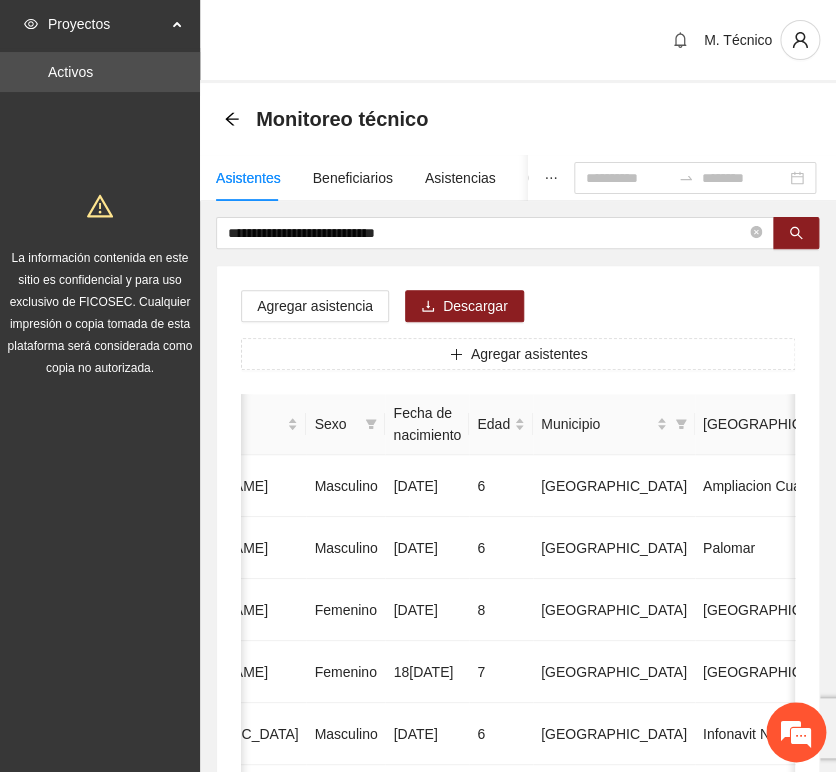 click on "**********" at bounding box center [518, 996] 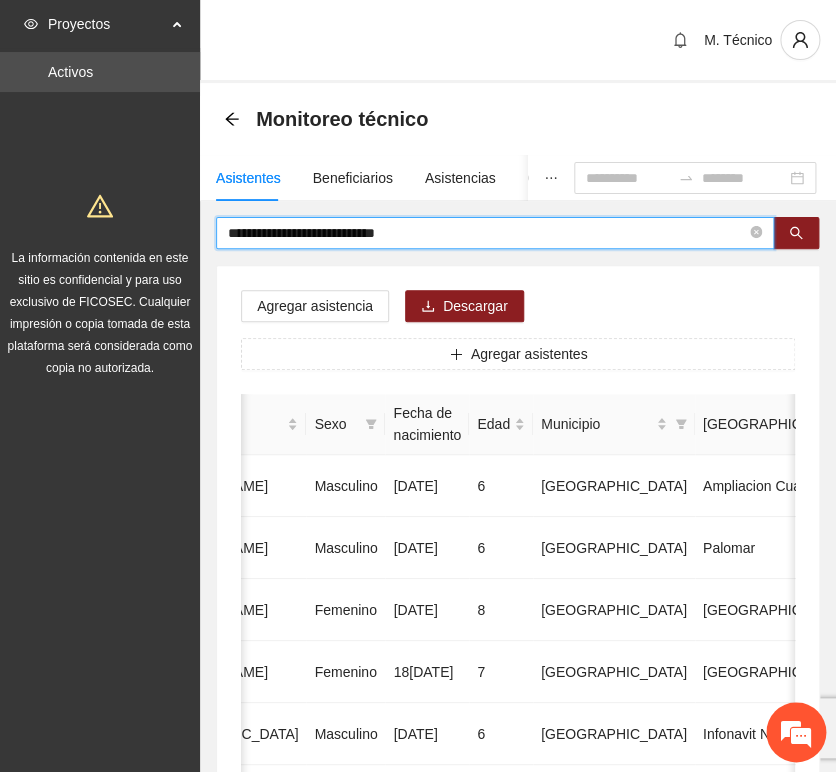 drag, startPoint x: 416, startPoint y: 237, endPoint x: -18, endPoint y: 214, distance: 434.609 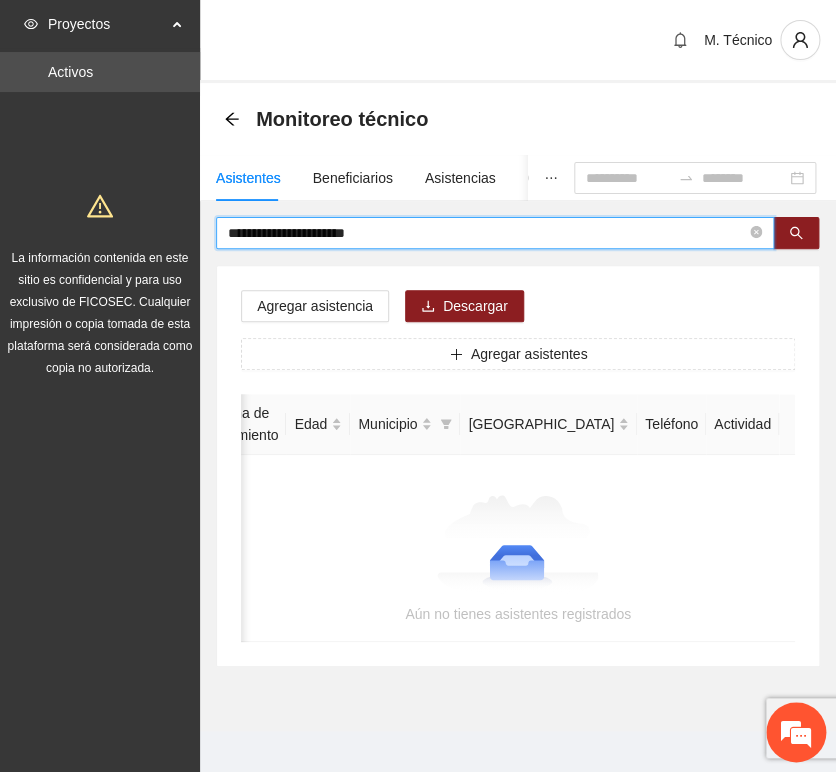 scroll, scrollTop: 0, scrollLeft: 363, axis: horizontal 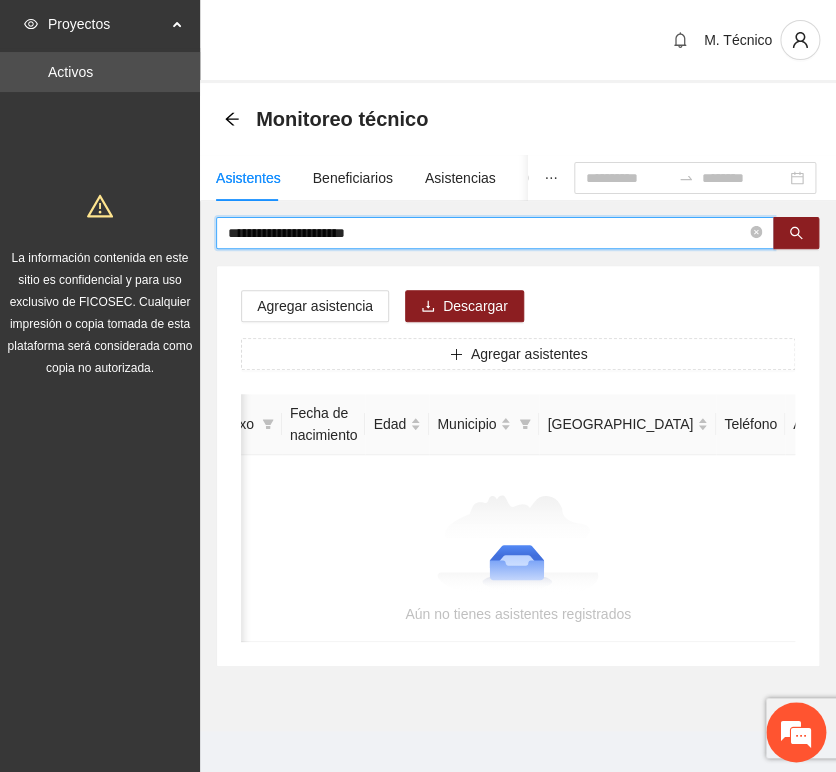 click on "**********" at bounding box center [487, 233] 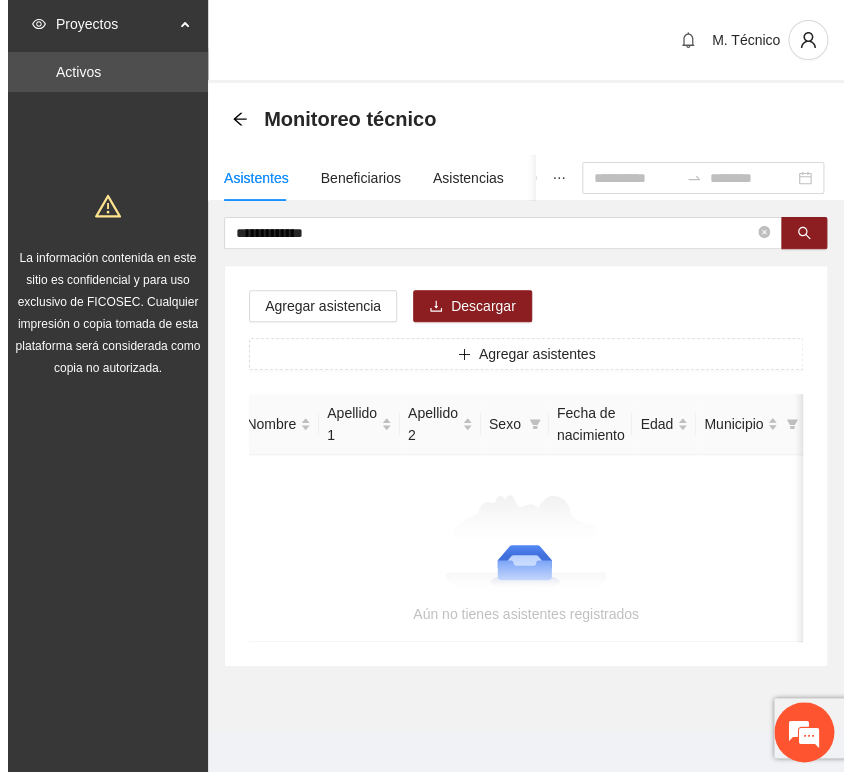 scroll, scrollTop: 0, scrollLeft: 0, axis: both 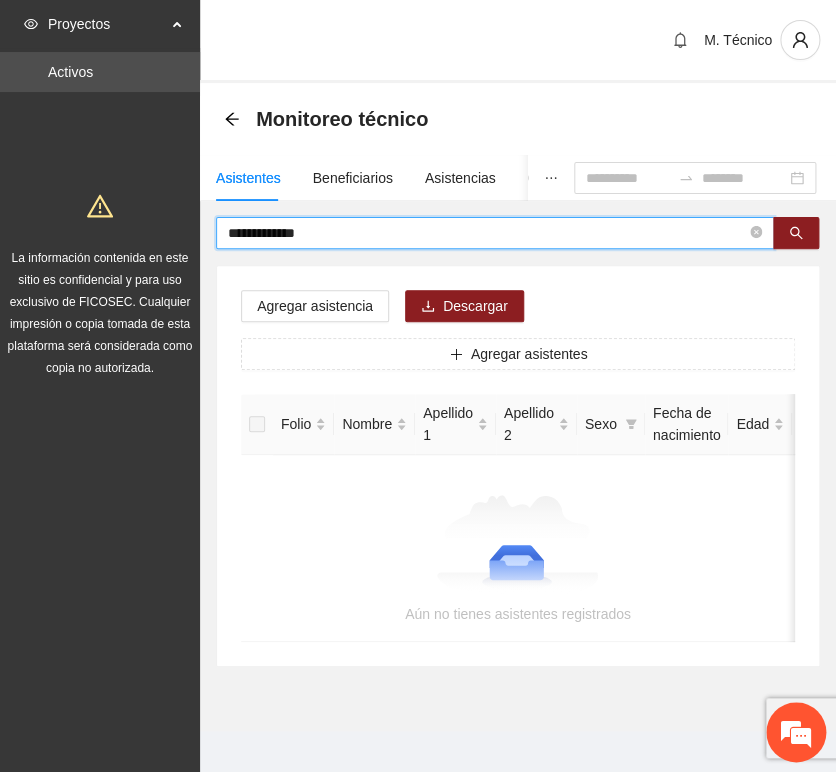 click on "**********" at bounding box center [487, 233] 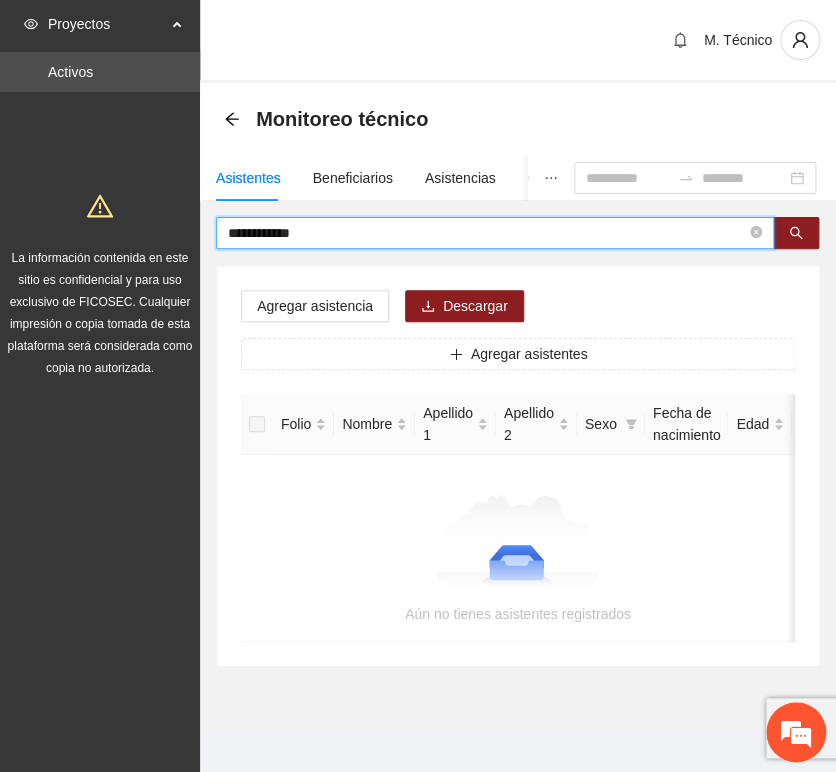 drag, startPoint x: 250, startPoint y: 225, endPoint x: -26, endPoint y: 207, distance: 276.58633 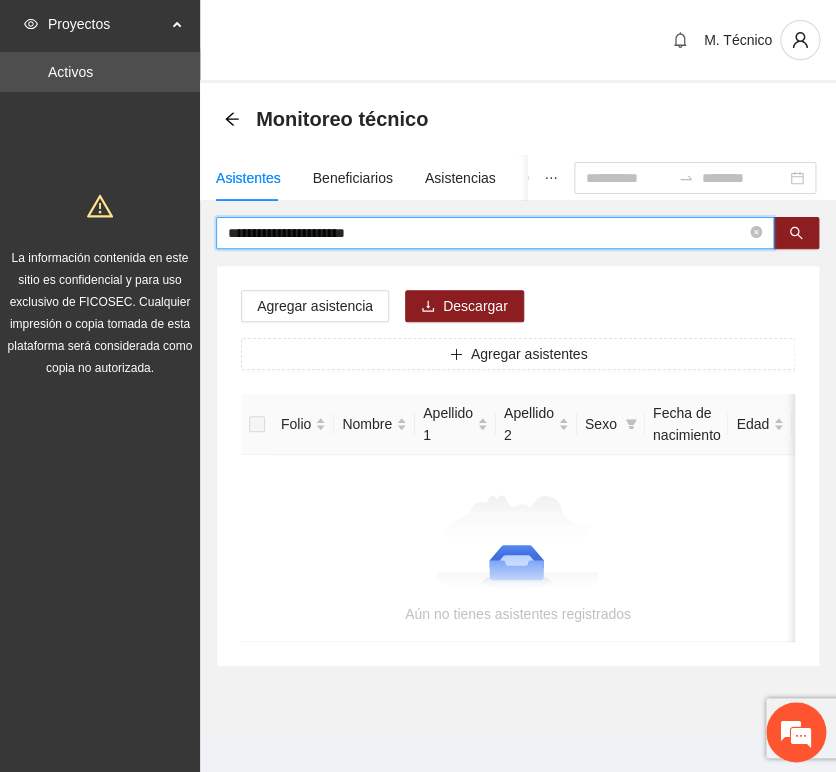 drag, startPoint x: 281, startPoint y: 234, endPoint x: -126, endPoint y: 206, distance: 407.962 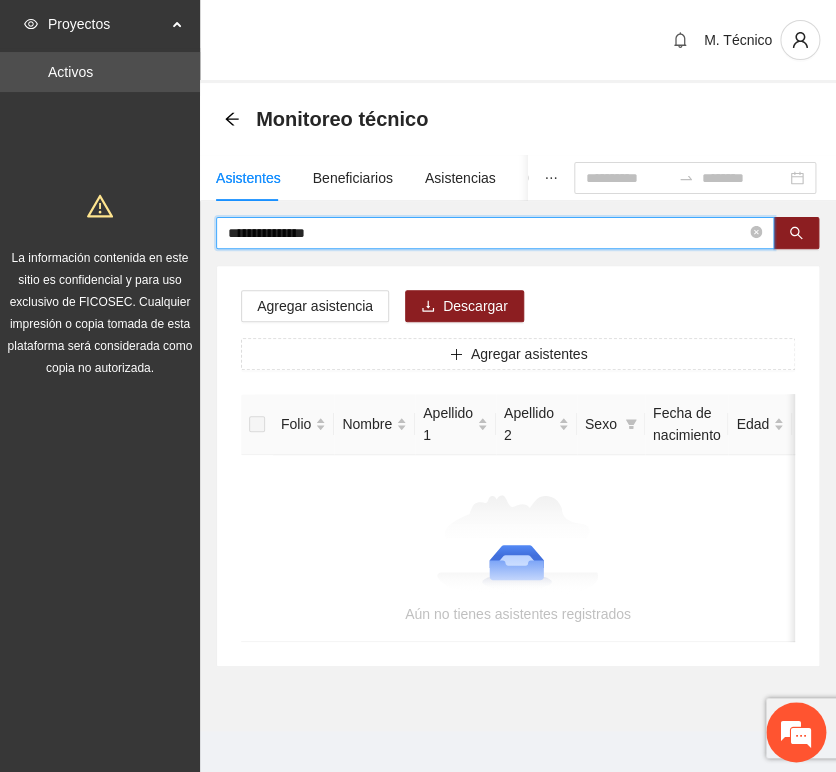 type on "**********" 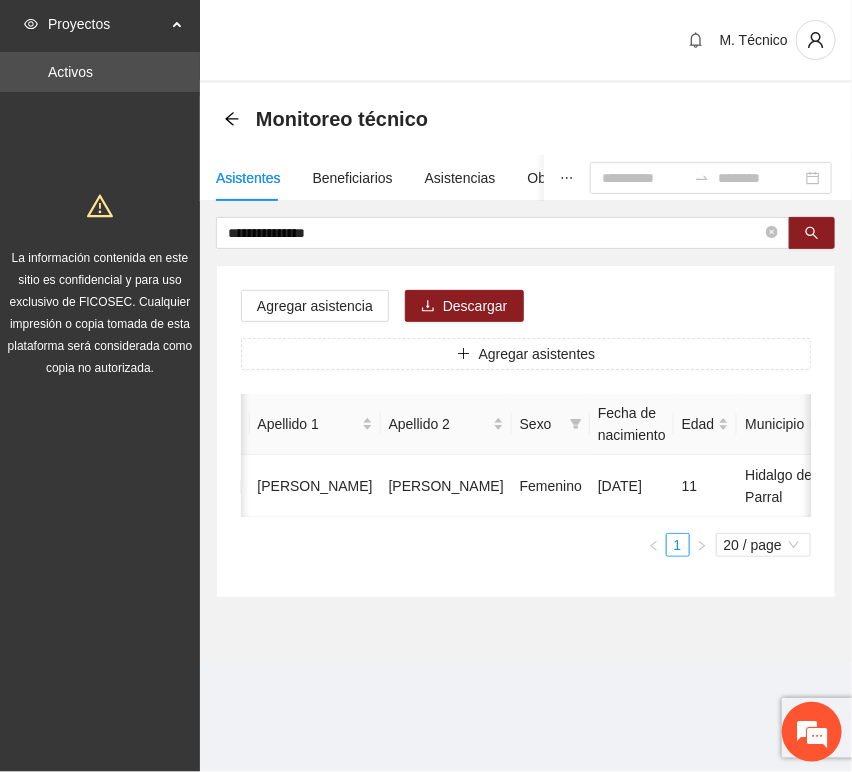 scroll, scrollTop: 0, scrollLeft: 456, axis: horizontal 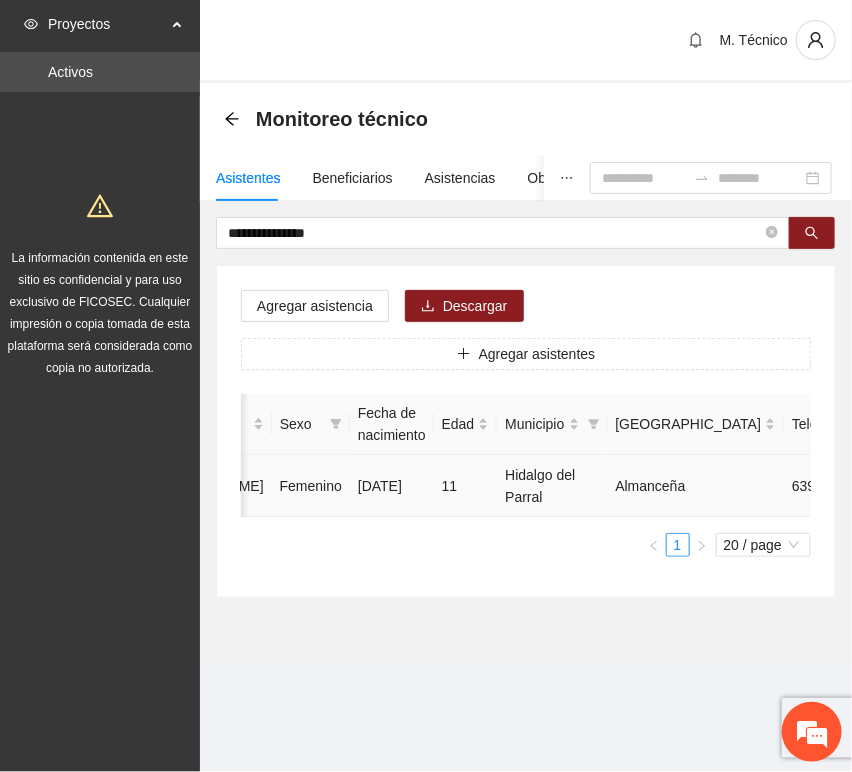 click at bounding box center (975, 486) 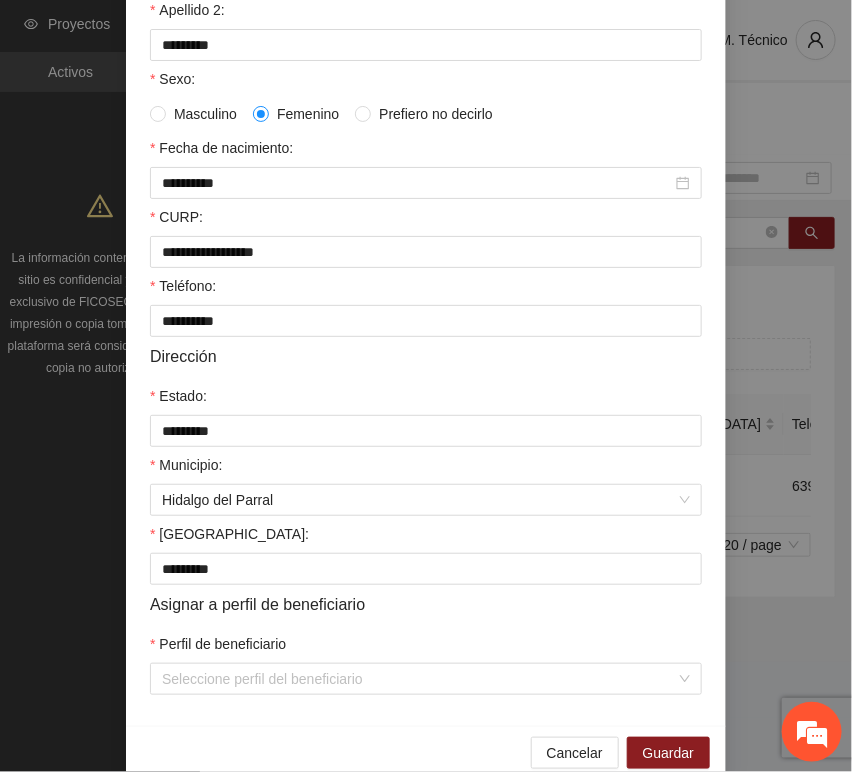 scroll, scrollTop: 394, scrollLeft: 0, axis: vertical 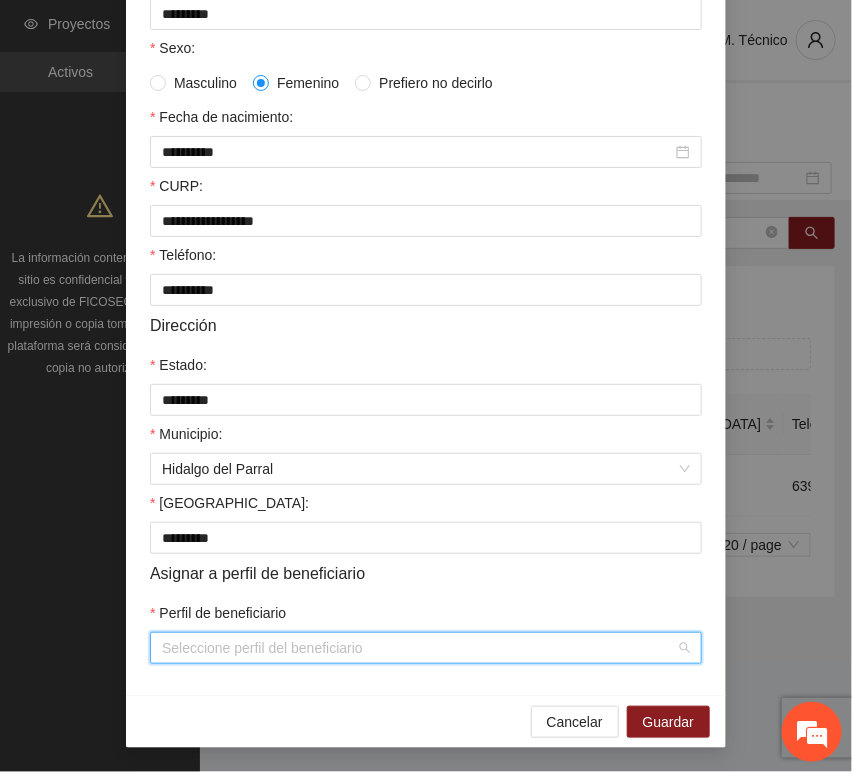 click on "Perfil de beneficiario" at bounding box center [419, 648] 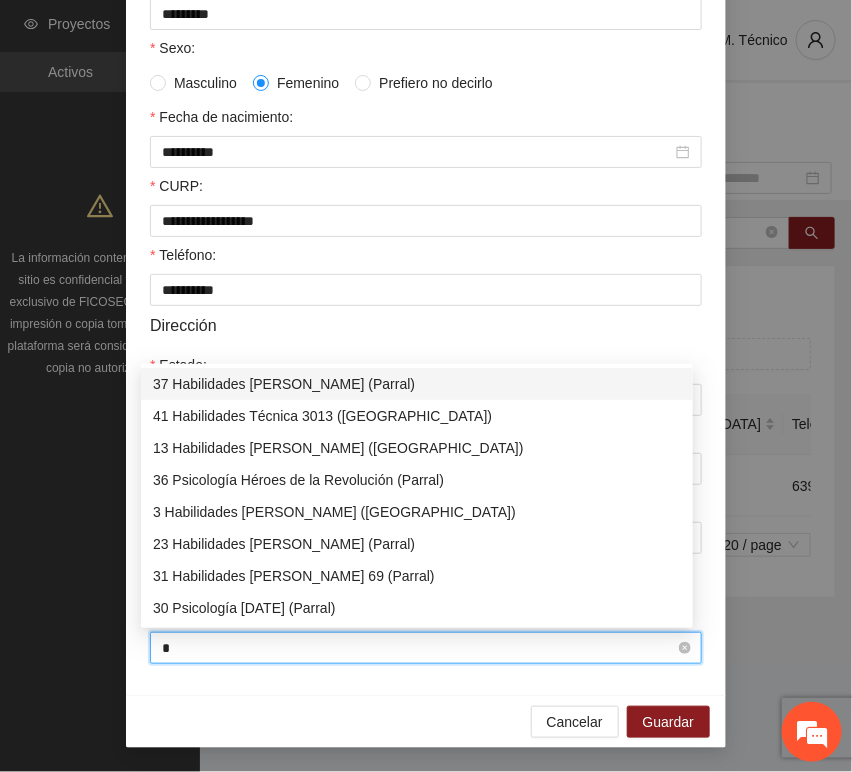 type on "**" 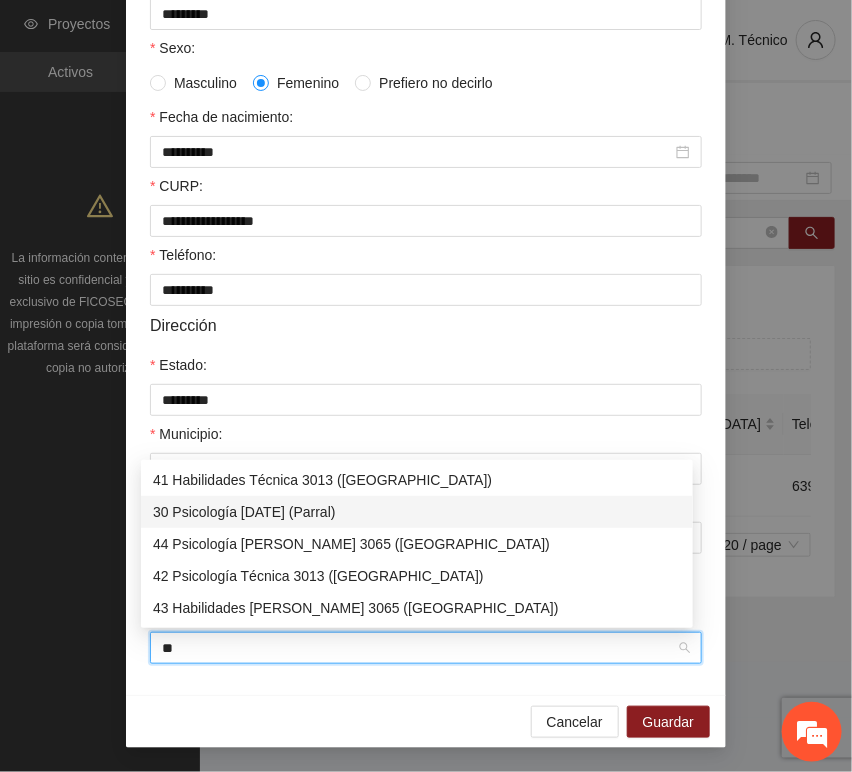 click on "30 Psicología [DATE] (Parral)" at bounding box center (417, 512) 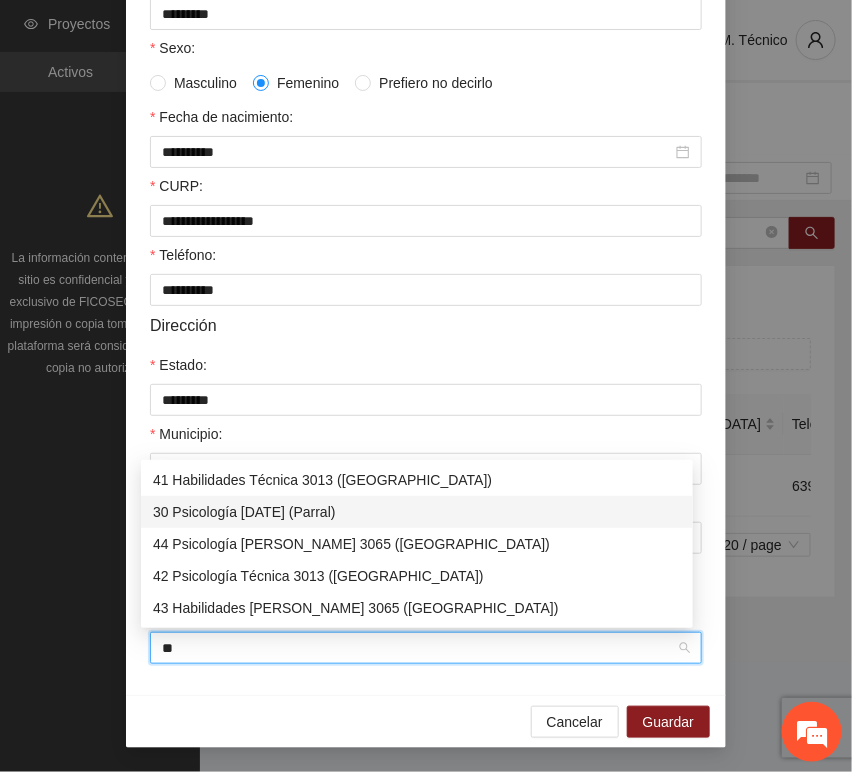 type 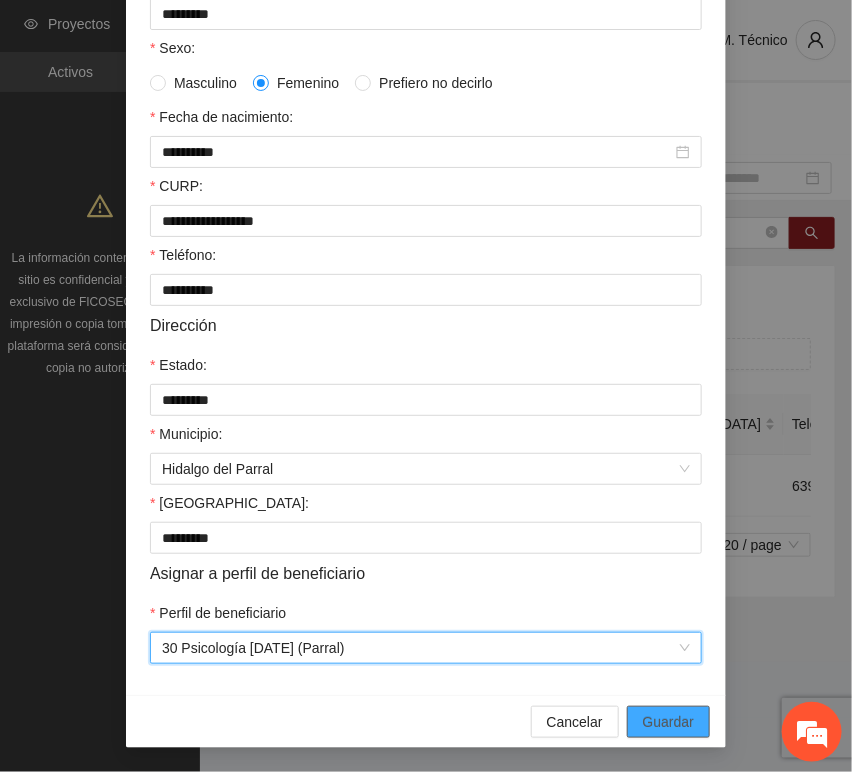 click on "Guardar" at bounding box center [668, 722] 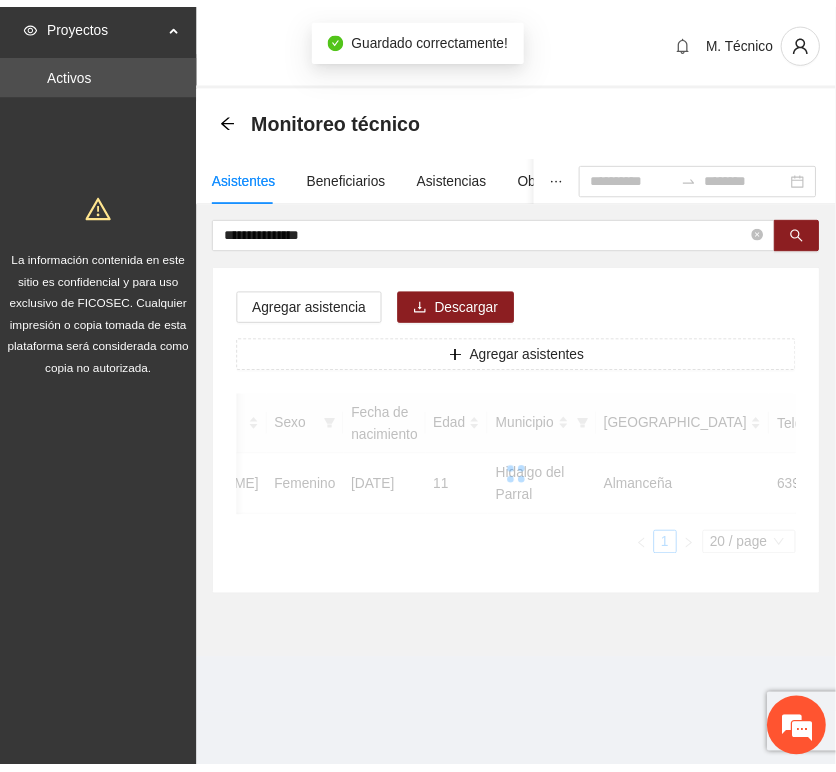 scroll, scrollTop: 294, scrollLeft: 0, axis: vertical 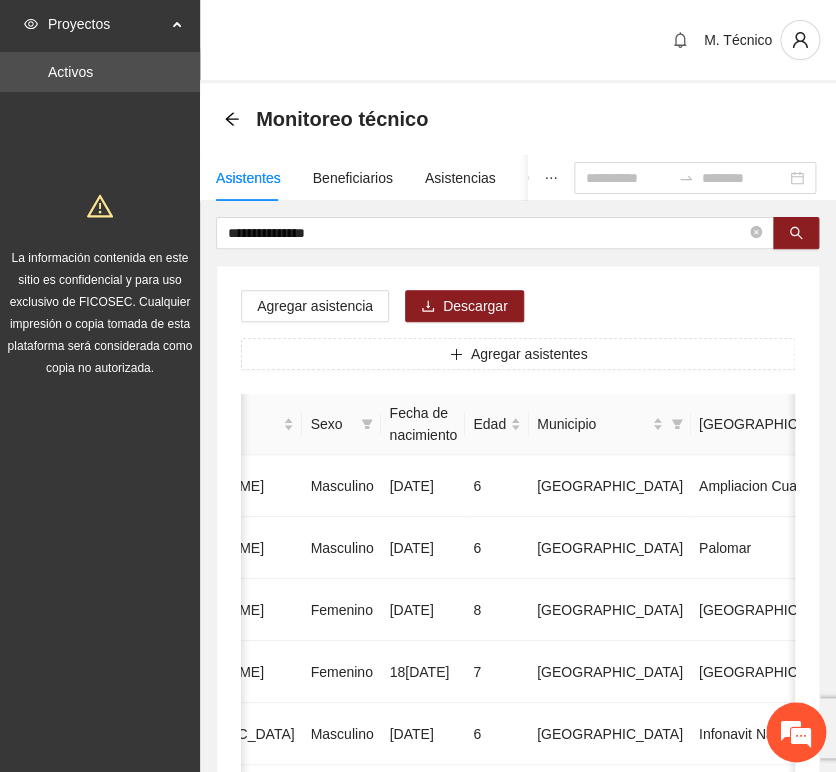 click on "**********" at bounding box center [518, 996] 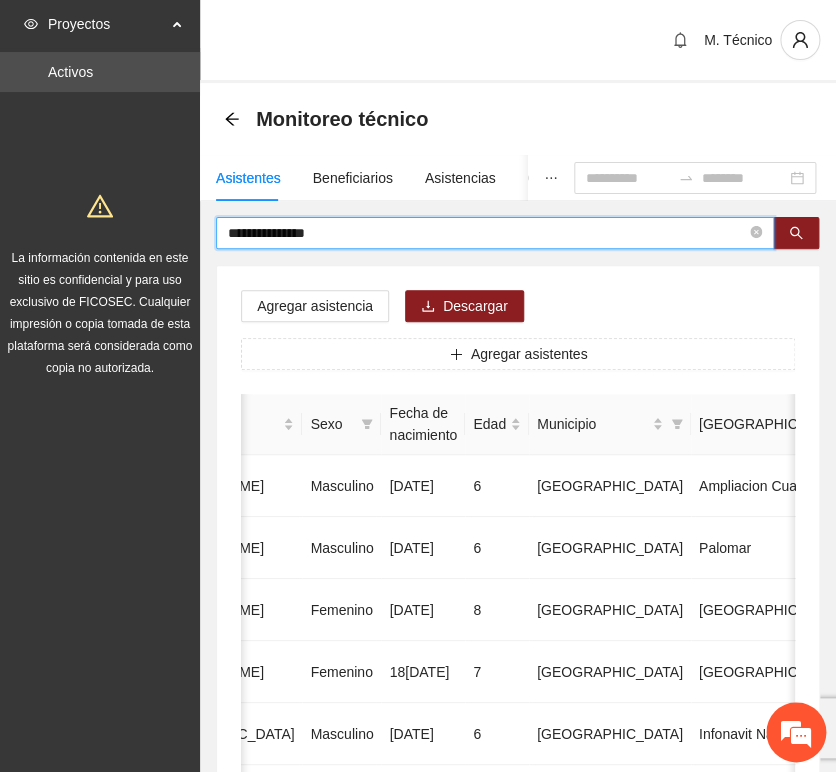 drag, startPoint x: 365, startPoint y: 229, endPoint x: -76, endPoint y: 178, distance: 443.93918 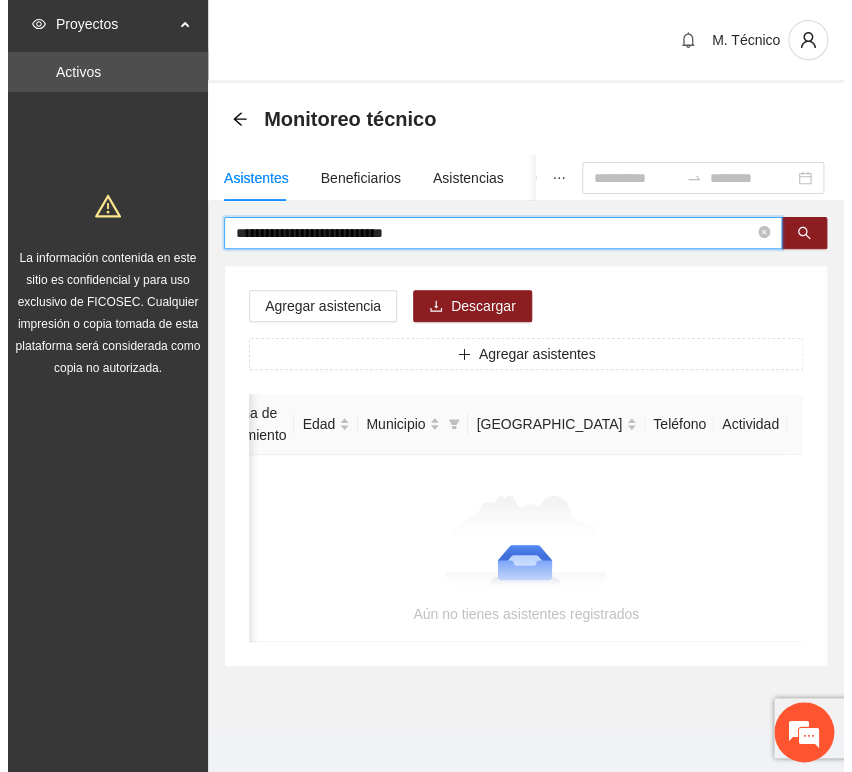 scroll, scrollTop: 0, scrollLeft: 363, axis: horizontal 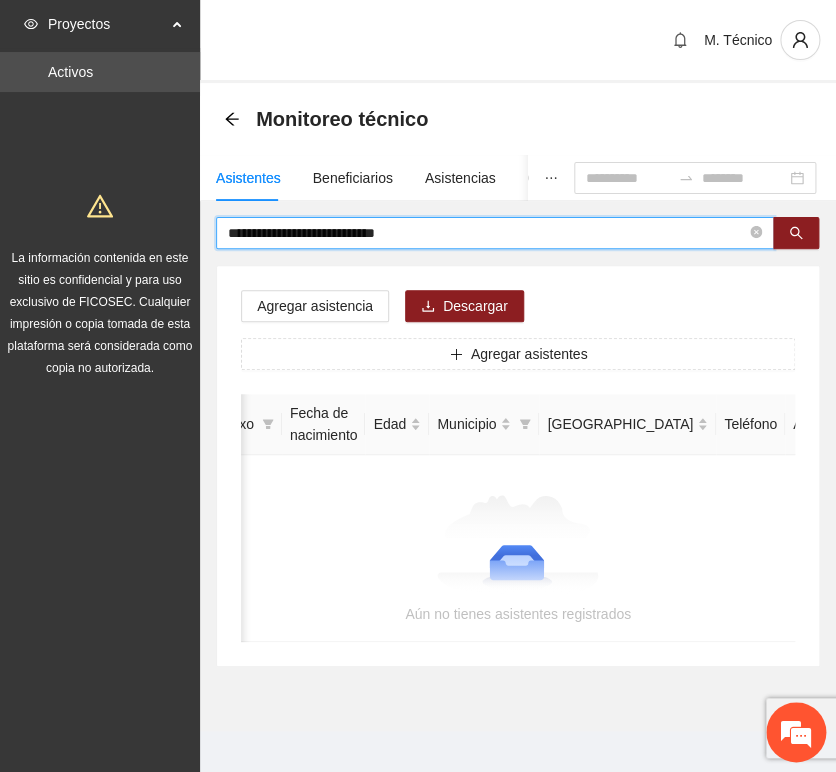 click on "**********" at bounding box center [487, 233] 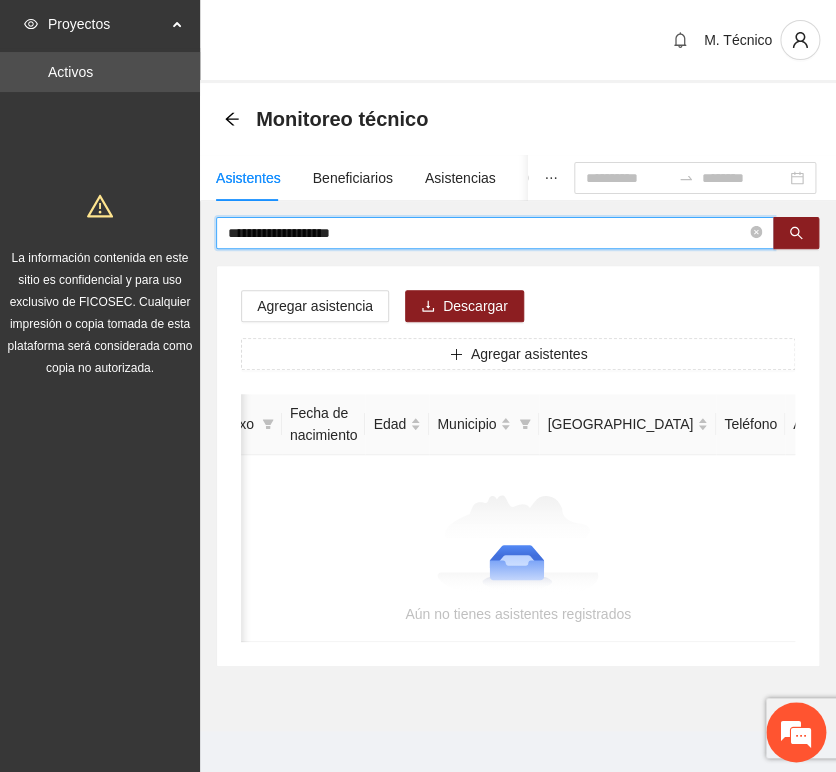 click on "**********" at bounding box center (487, 233) 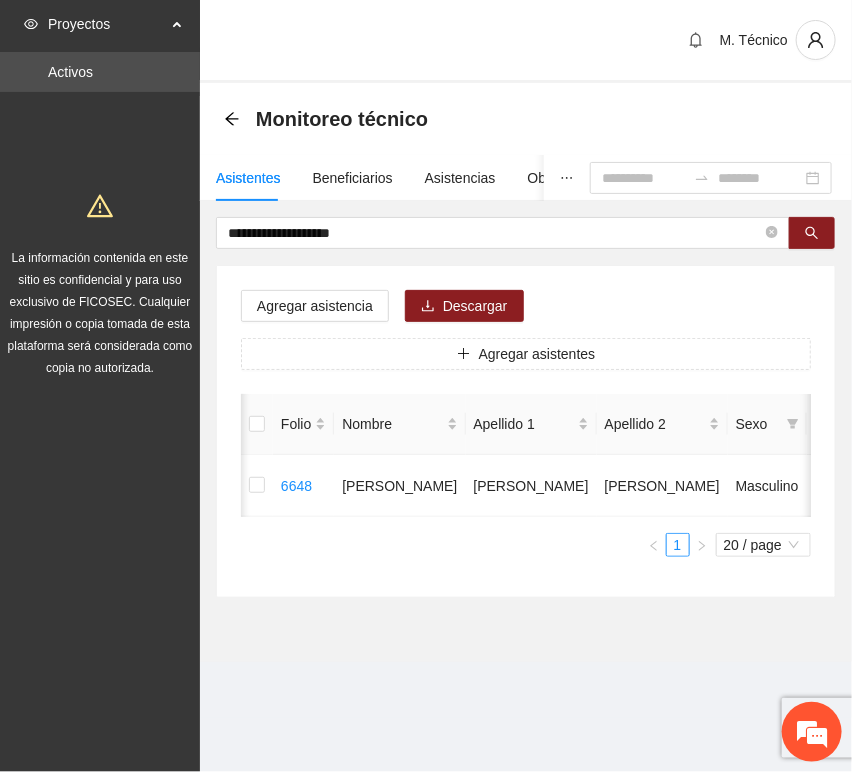 scroll, scrollTop: 0, scrollLeft: 456, axis: horizontal 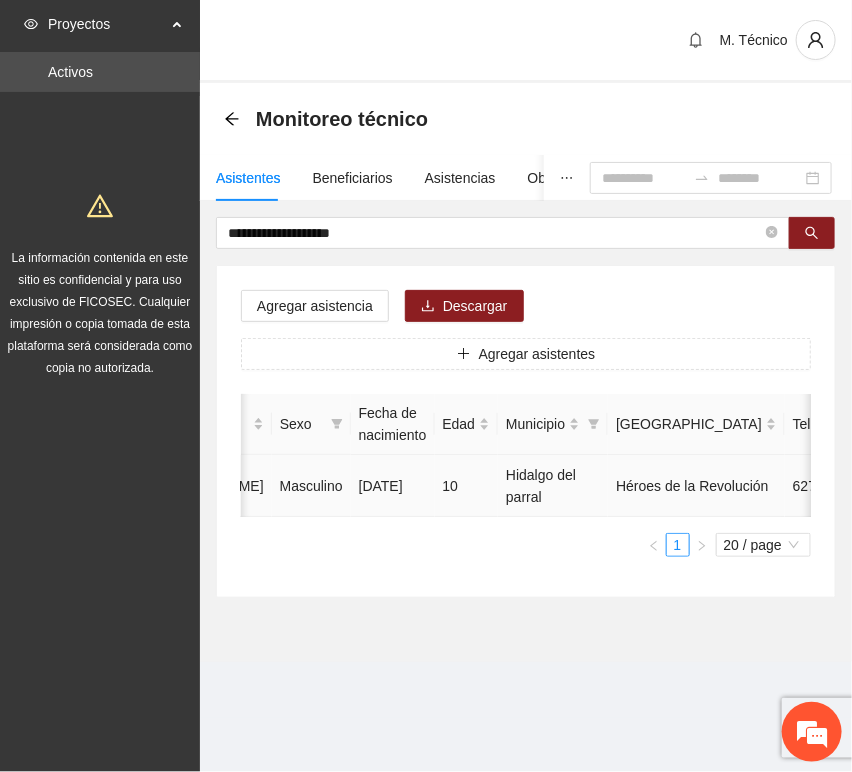 click 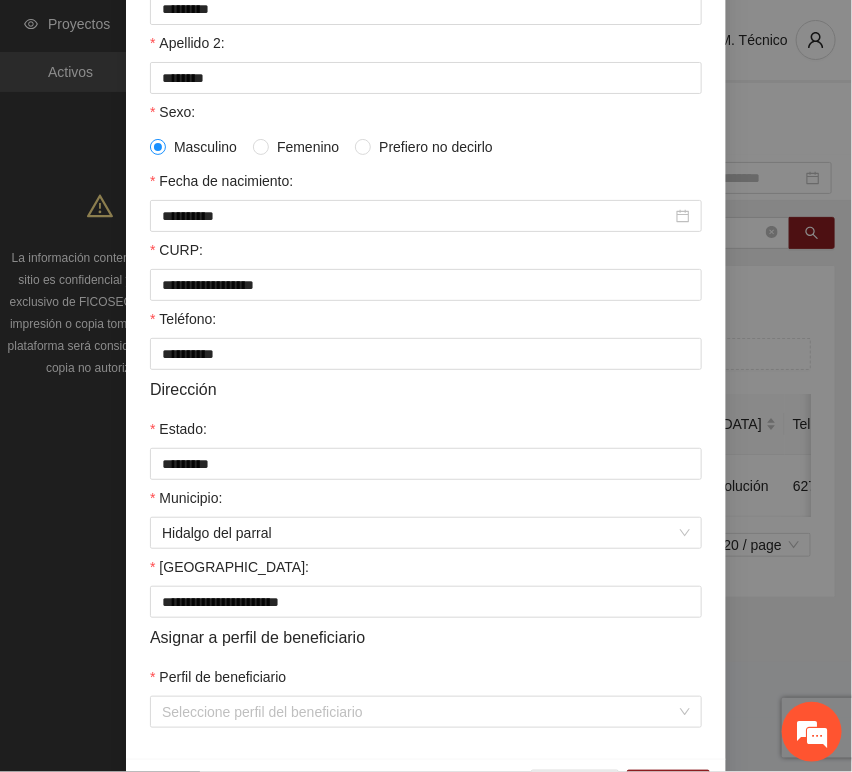 scroll, scrollTop: 394, scrollLeft: 0, axis: vertical 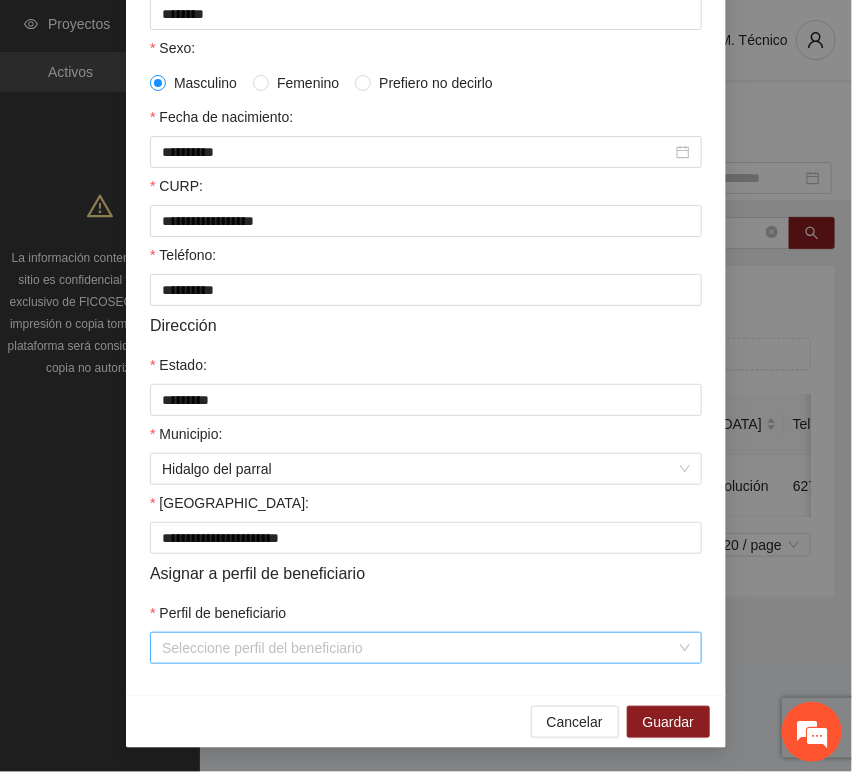 click on "Perfil de beneficiario" at bounding box center [419, 648] 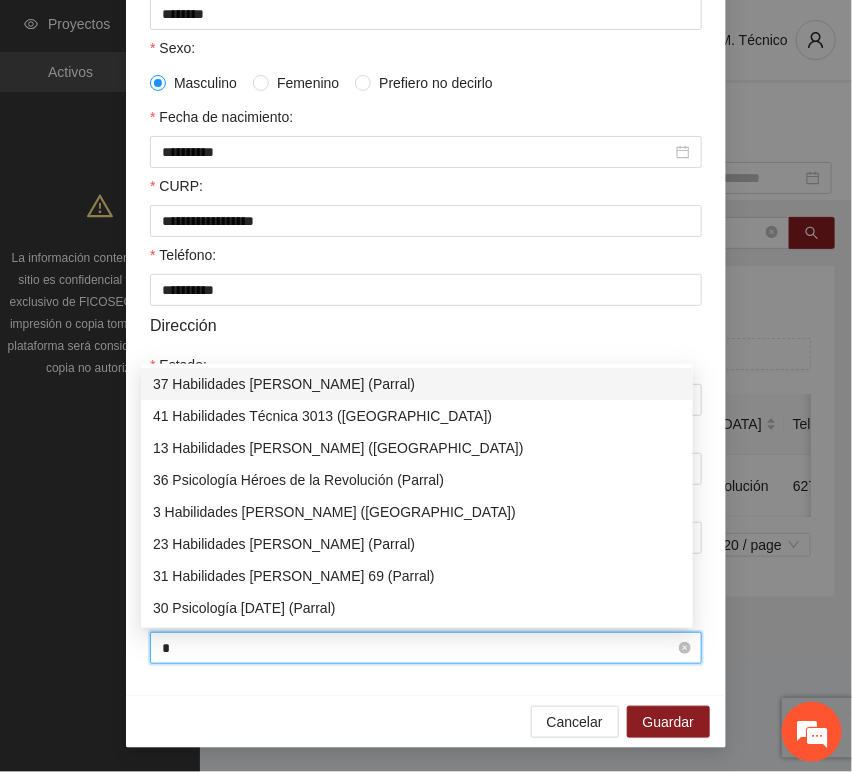 type on "**" 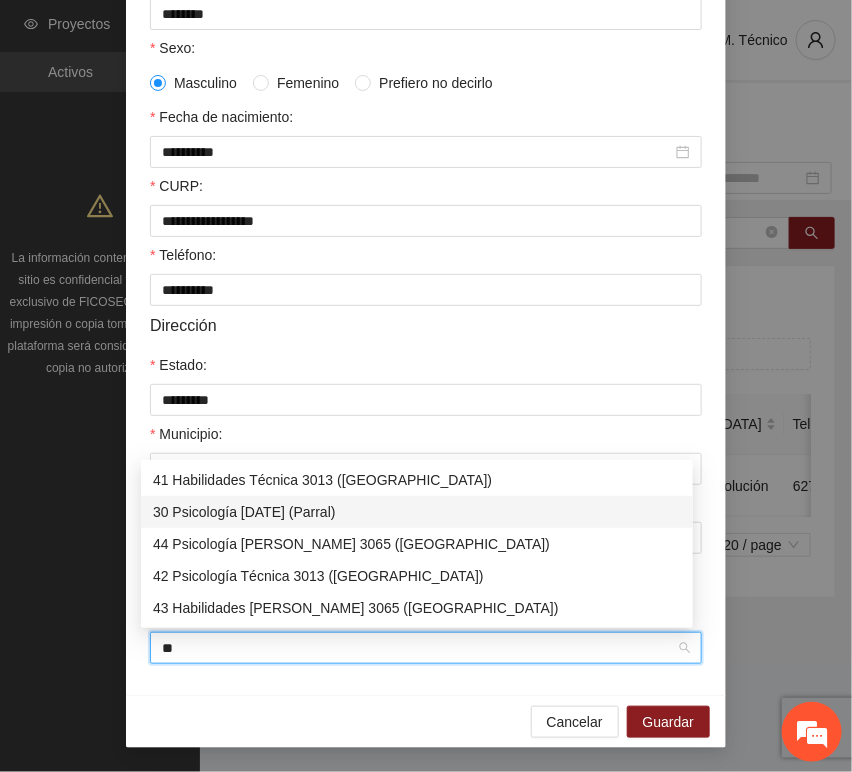 click on "30 Psicología [DATE] (Parral)" at bounding box center [417, 512] 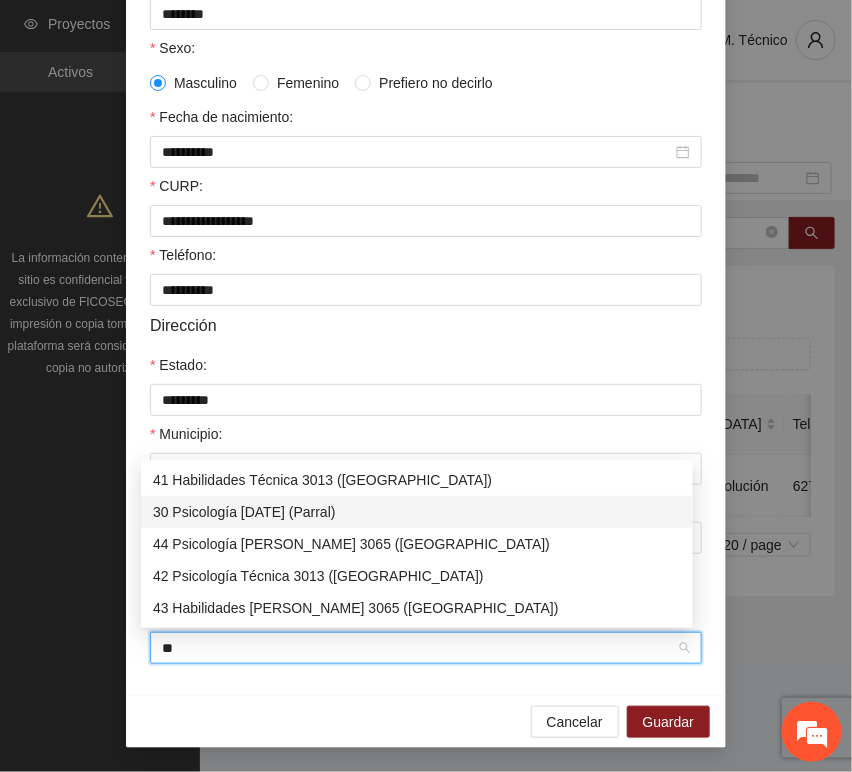 type 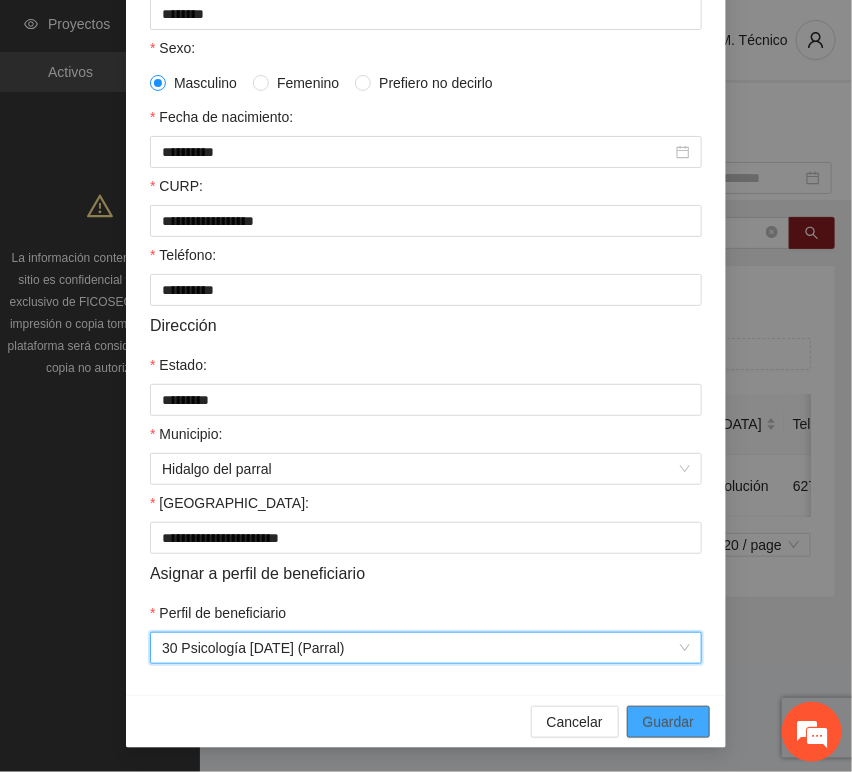 click on "Guardar" at bounding box center [668, 722] 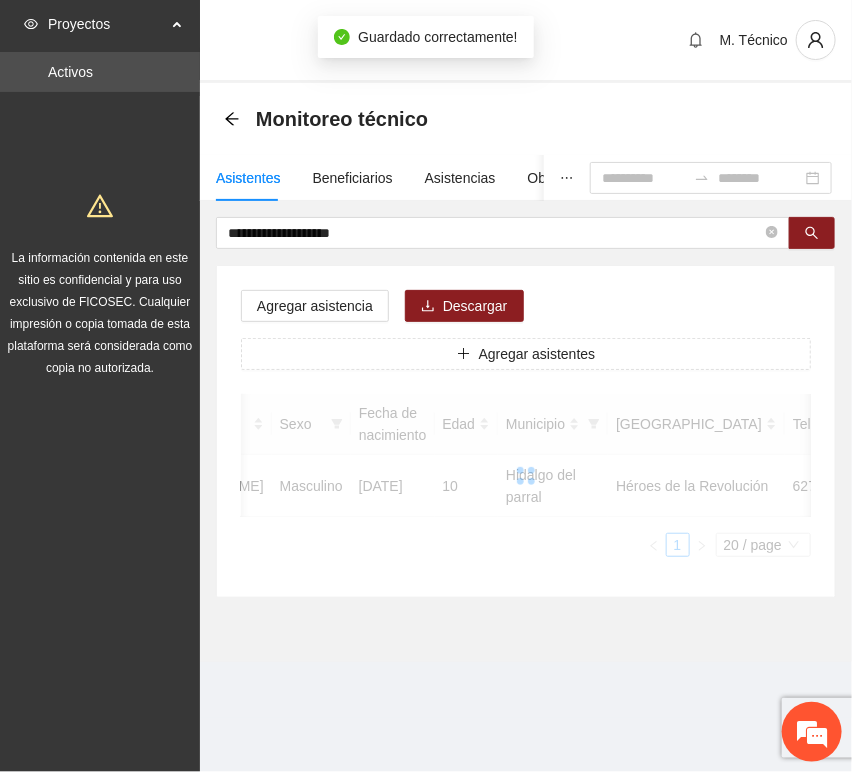 scroll, scrollTop: 294, scrollLeft: 0, axis: vertical 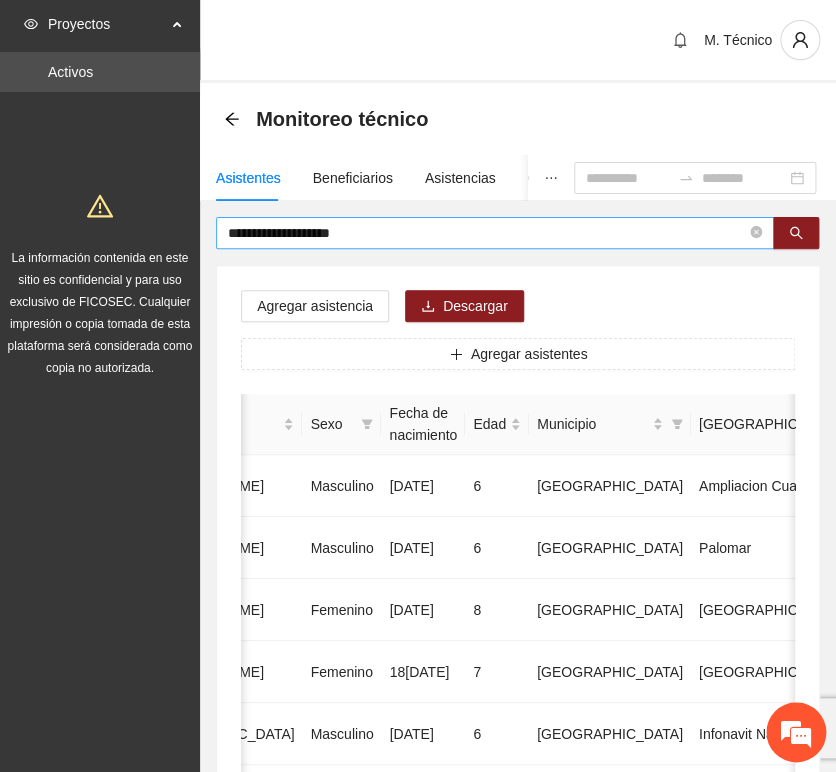 drag, startPoint x: 382, startPoint y: 254, endPoint x: 381, endPoint y: 229, distance: 25.019993 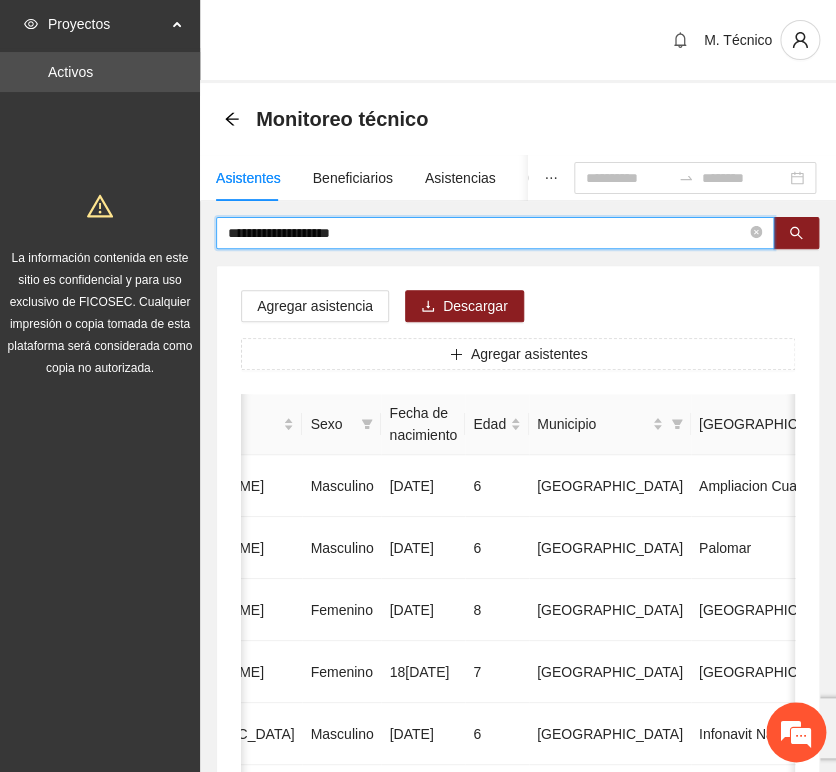 drag, startPoint x: 381, startPoint y: 229, endPoint x: -50, endPoint y: 212, distance: 431.33514 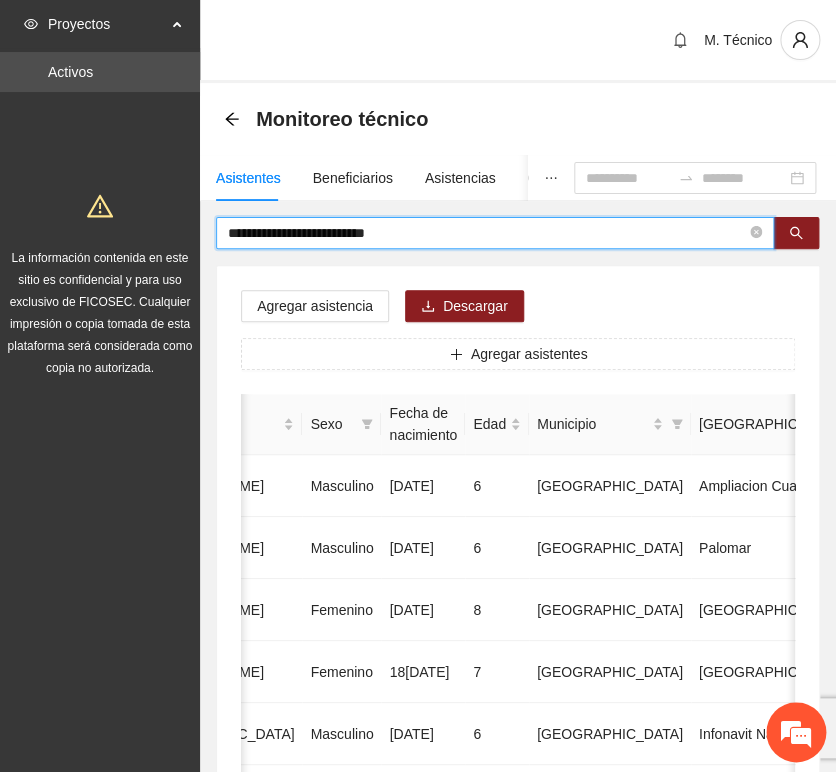 type on "**********" 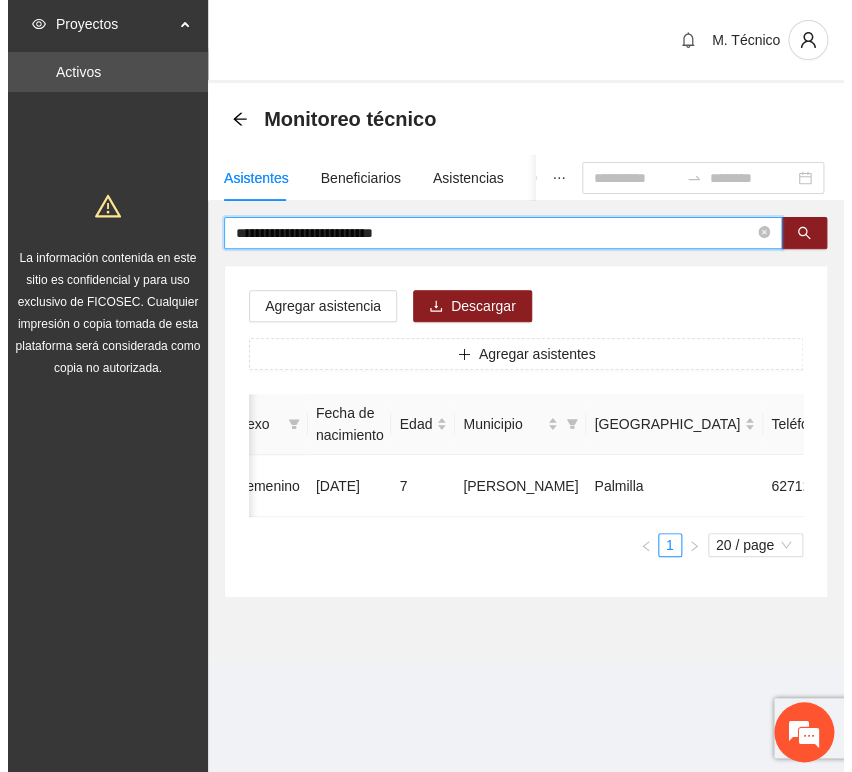 scroll, scrollTop: 0, scrollLeft: 450, axis: horizontal 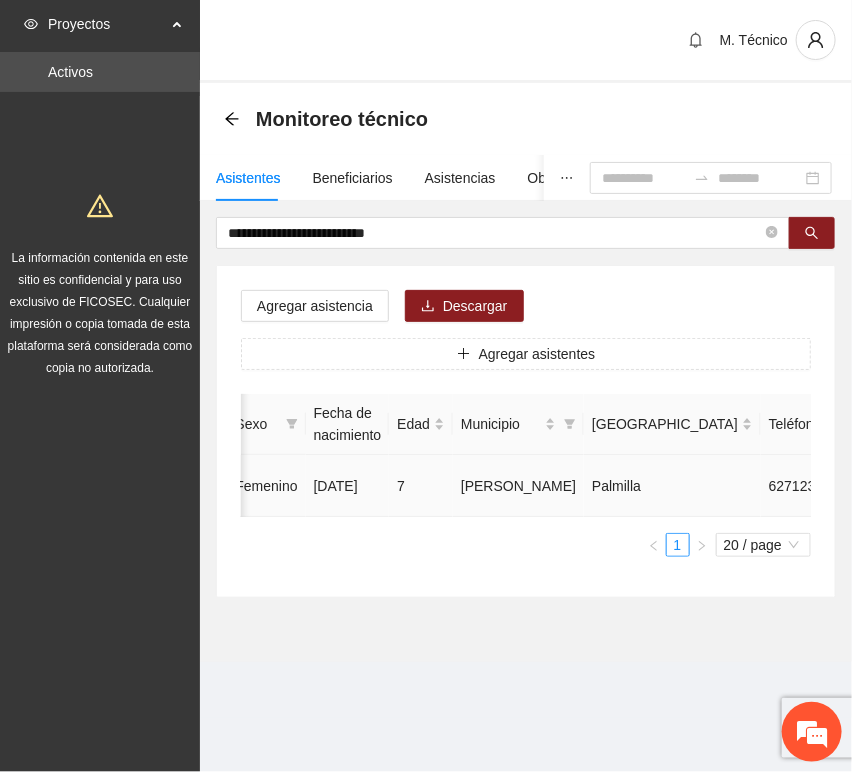 click 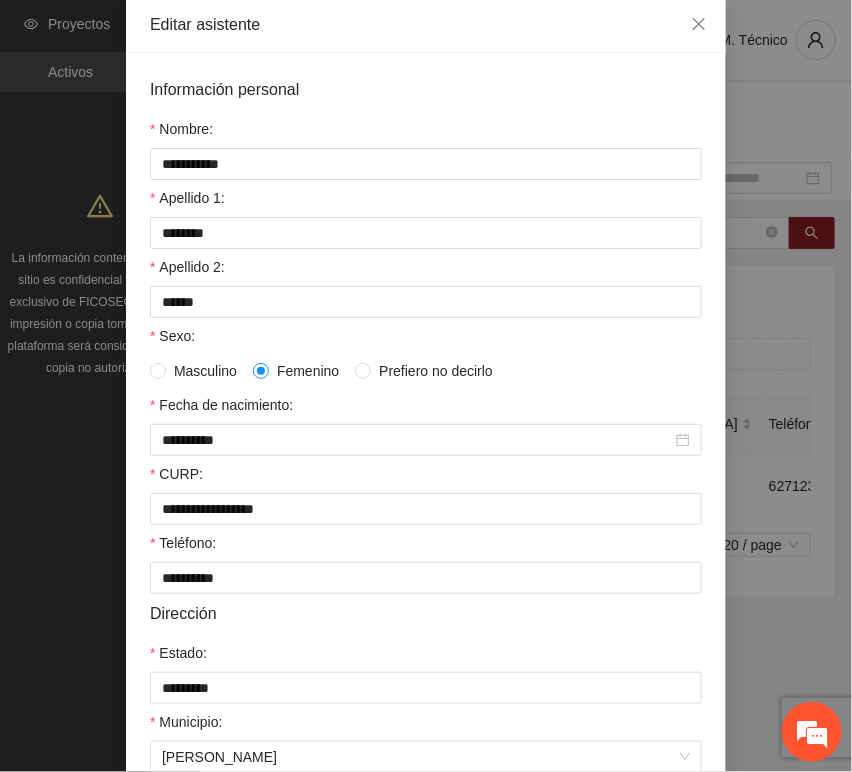 scroll, scrollTop: 394, scrollLeft: 0, axis: vertical 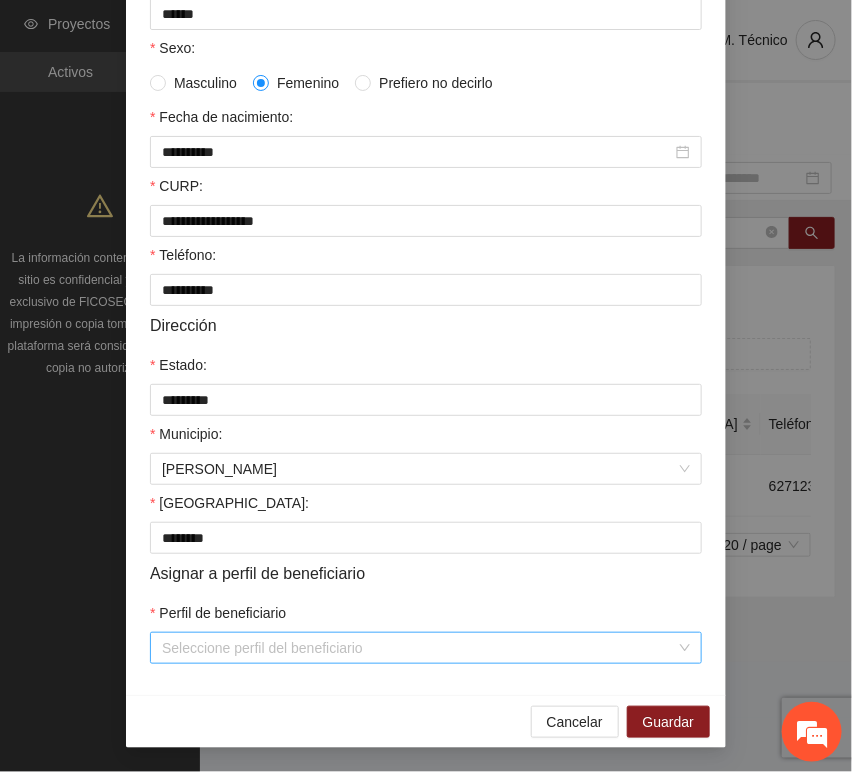 click on "Perfil de beneficiario" at bounding box center [419, 648] 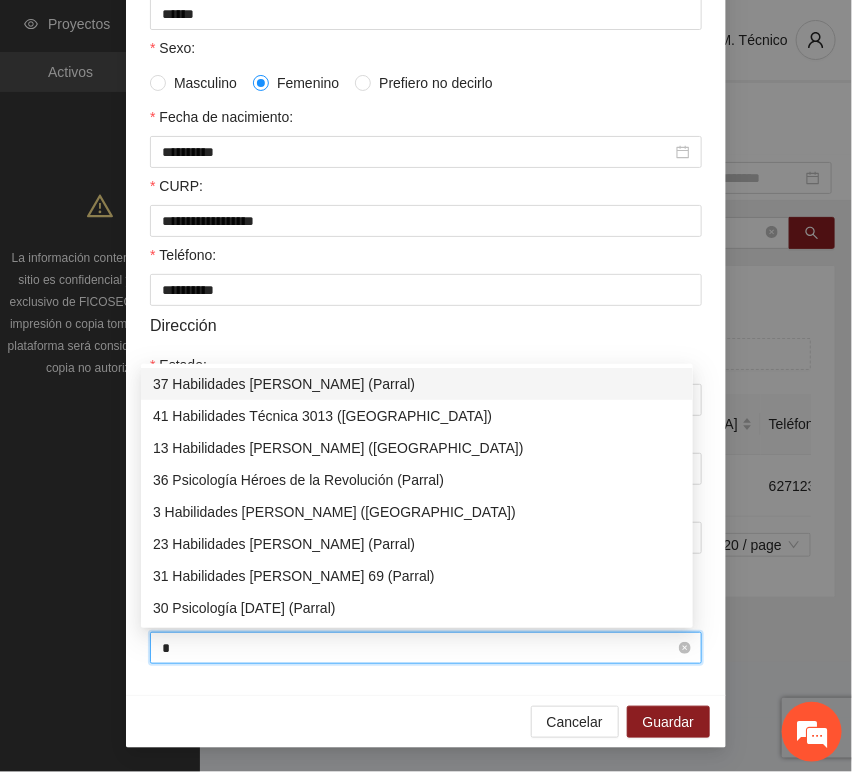 type on "**" 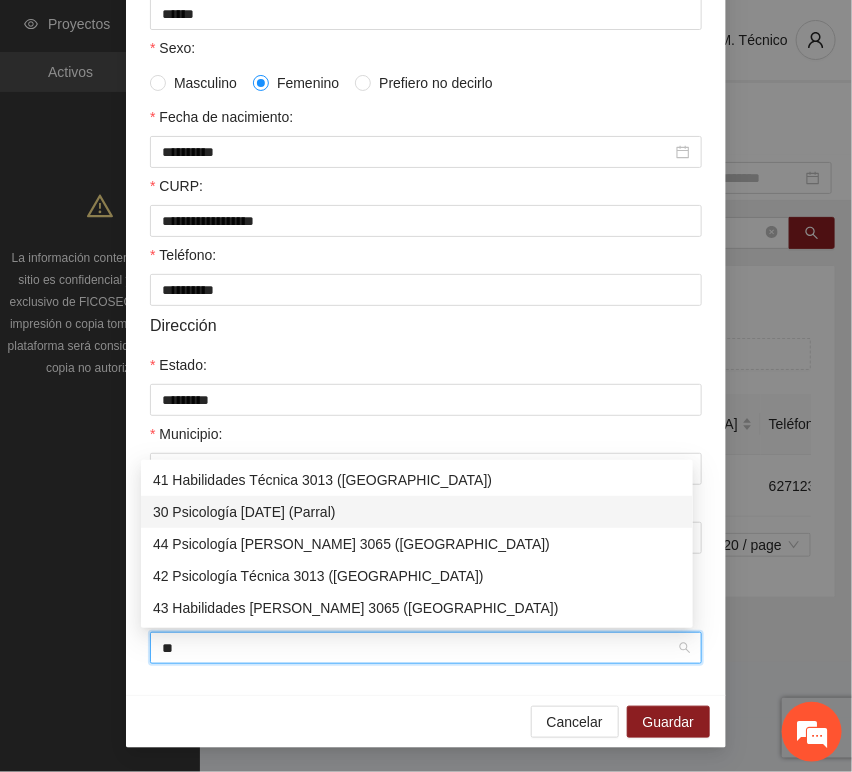 click on "30 Psicología [DATE] (Parral)" at bounding box center (417, 512) 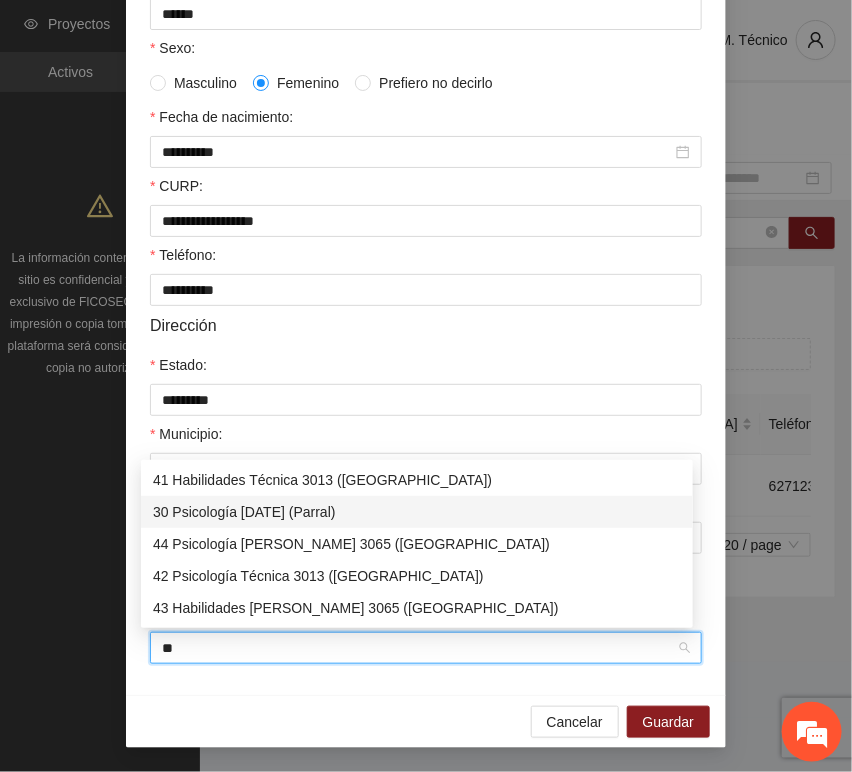 type 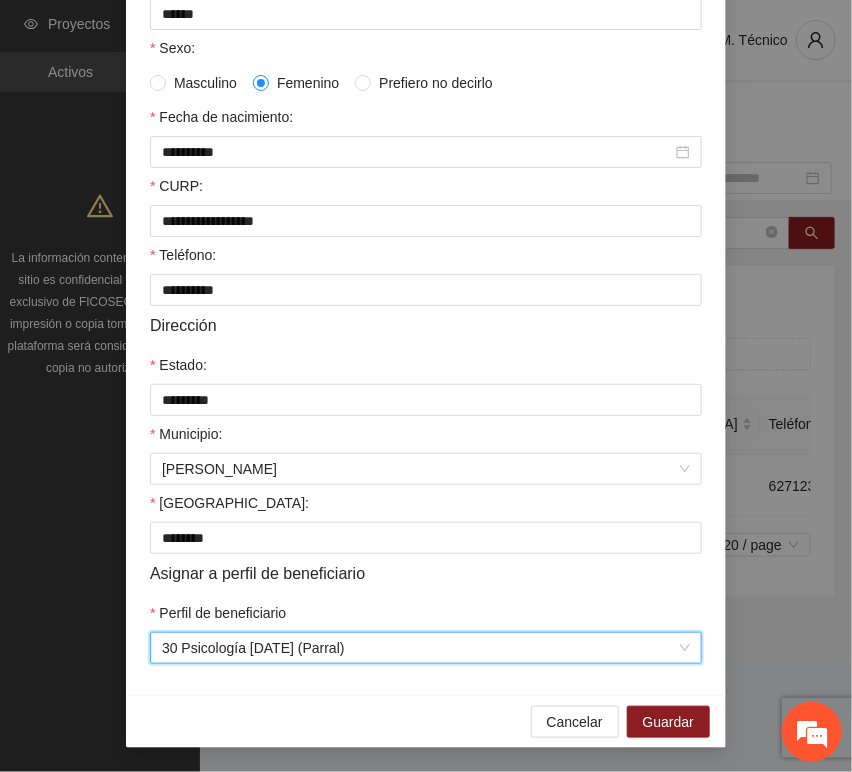 click on "**********" at bounding box center (426, 230) 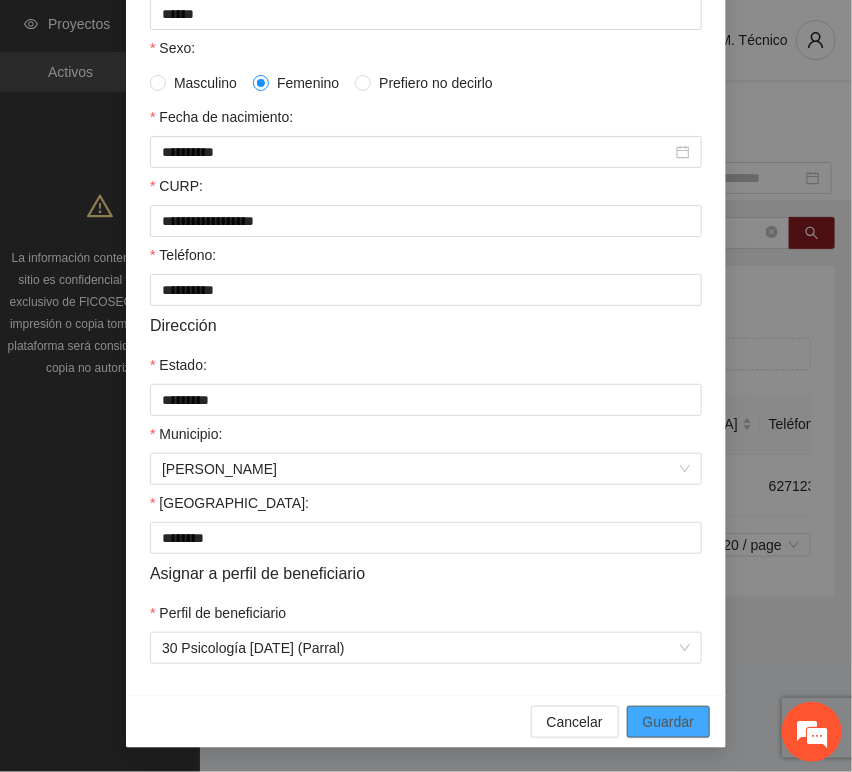 click on "Guardar" at bounding box center [668, 722] 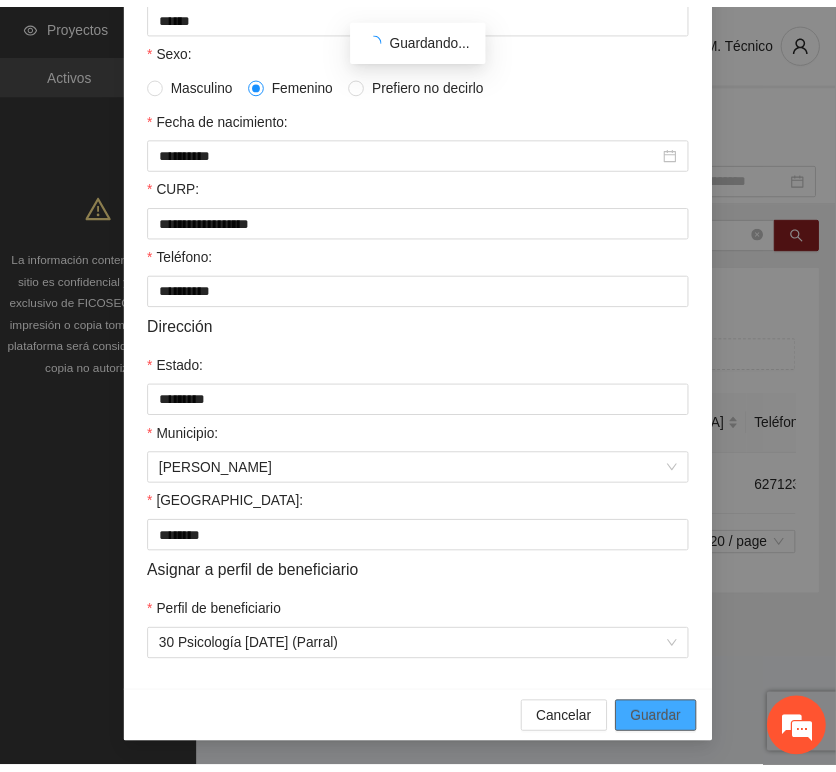 scroll, scrollTop: 294, scrollLeft: 0, axis: vertical 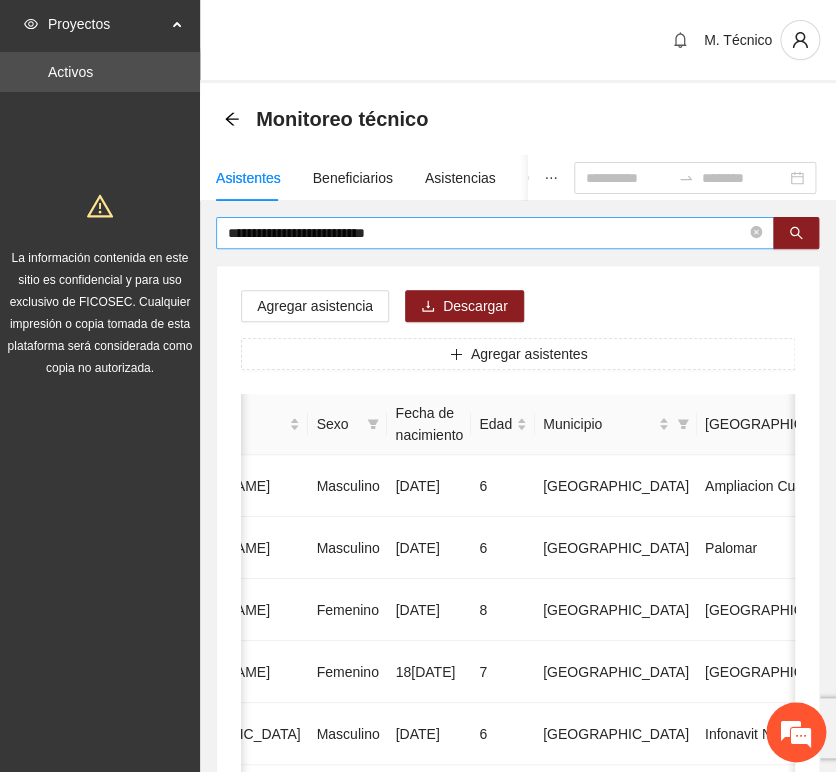 drag, startPoint x: 462, startPoint y: 266, endPoint x: 456, endPoint y: 246, distance: 20.880613 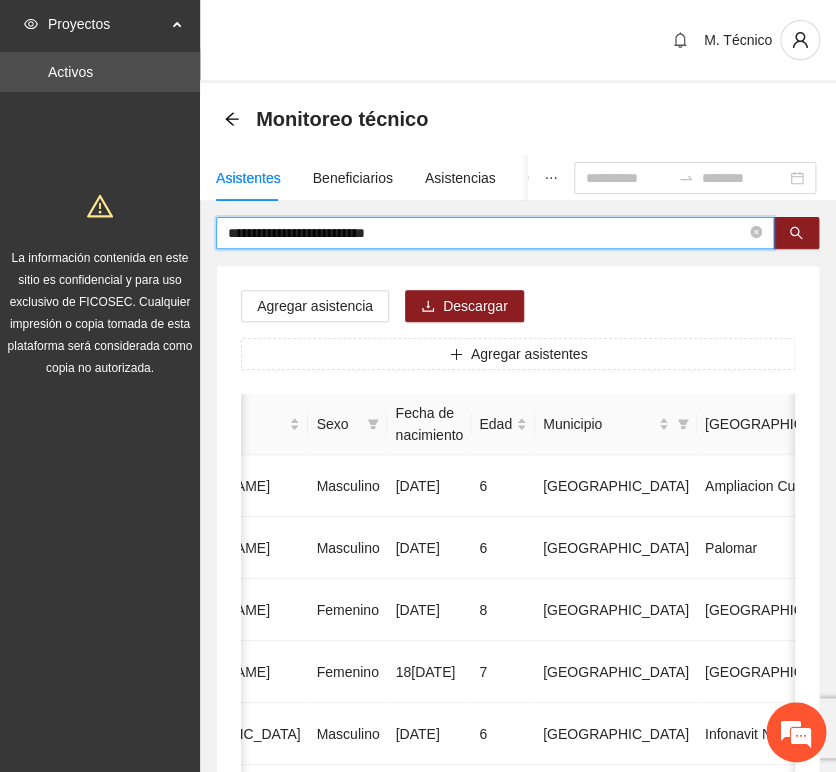 drag, startPoint x: 287, startPoint y: 198, endPoint x: 55, endPoint y: 169, distance: 233.80548 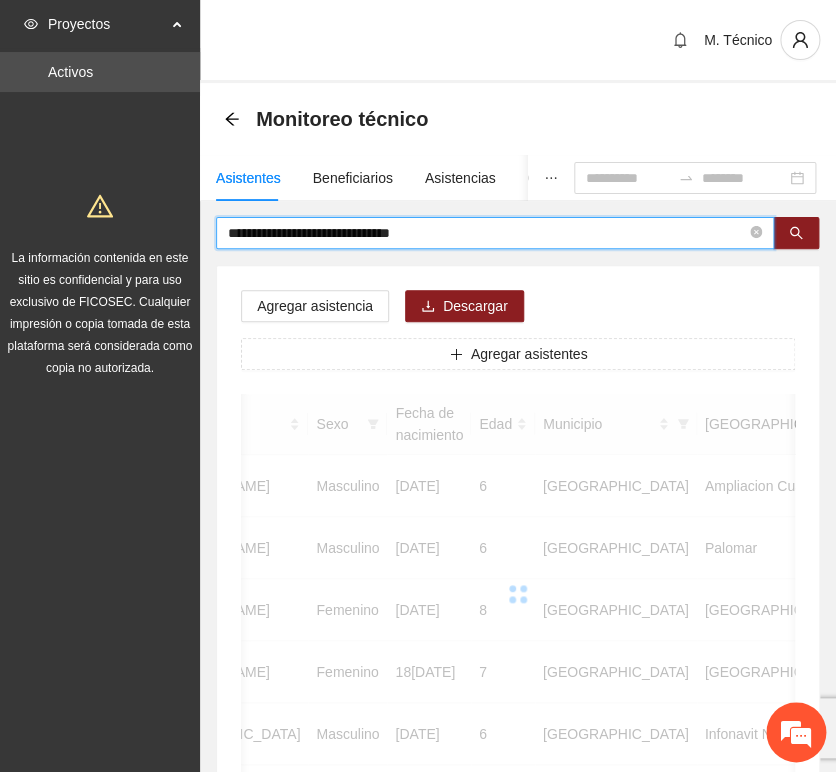 scroll, scrollTop: 0, scrollLeft: 363, axis: horizontal 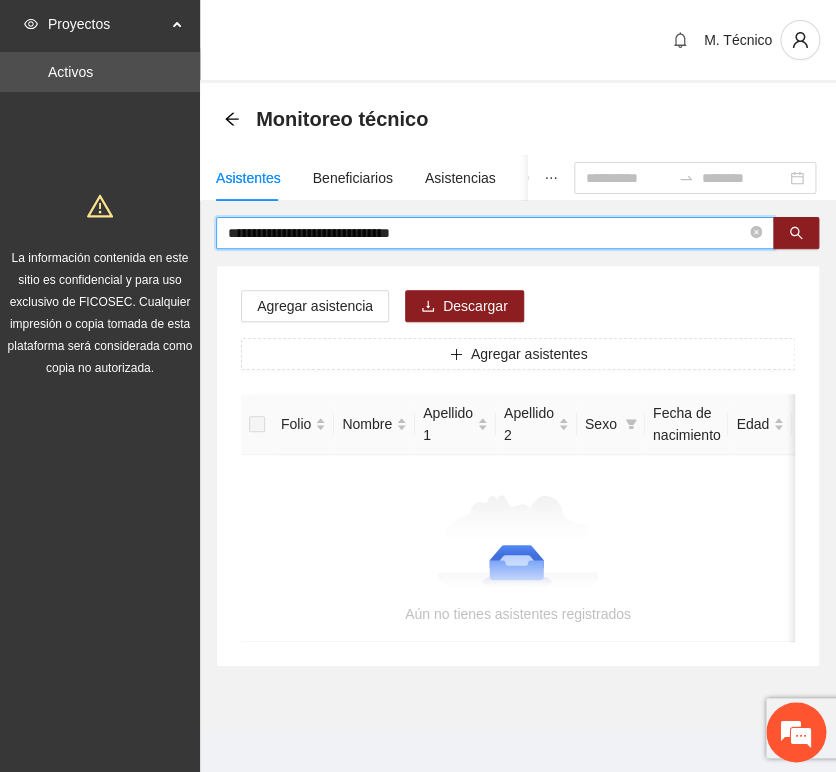 click on "**********" at bounding box center [487, 233] 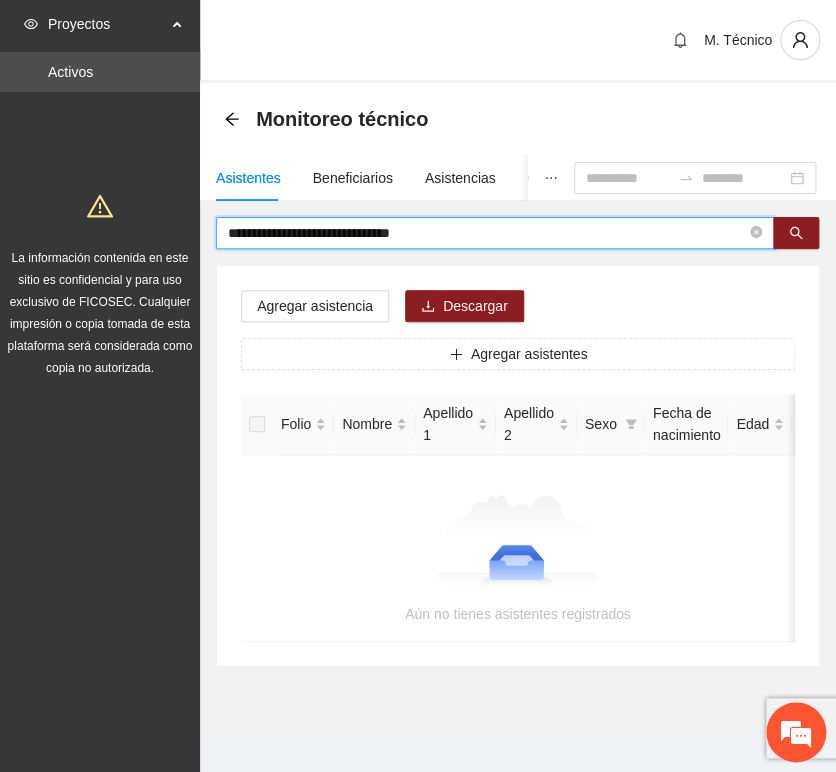 type on "**********" 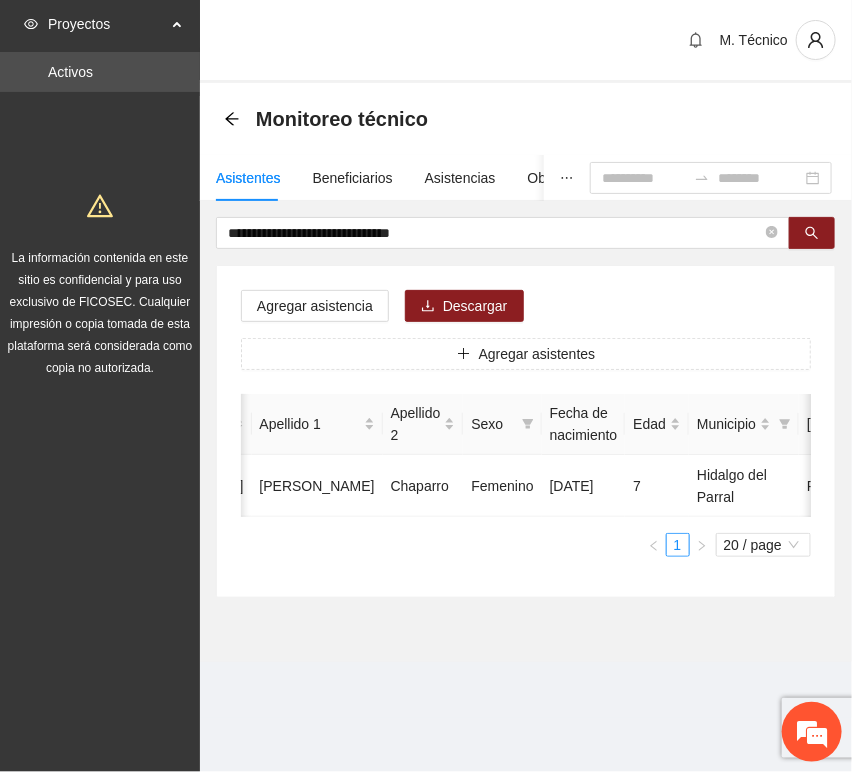 scroll, scrollTop: 0, scrollLeft: 450, axis: horizontal 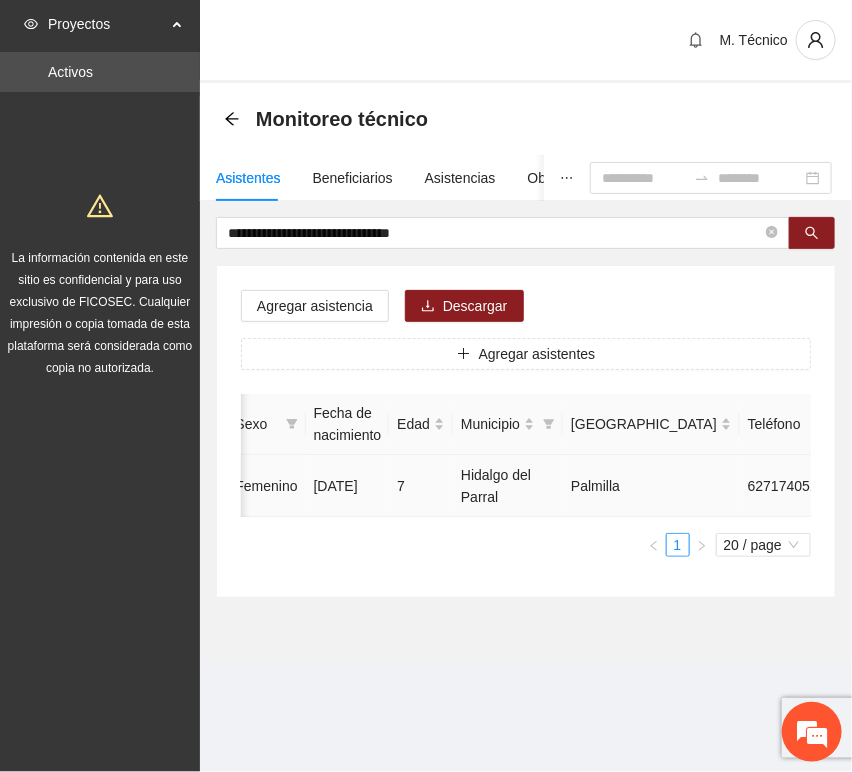 click 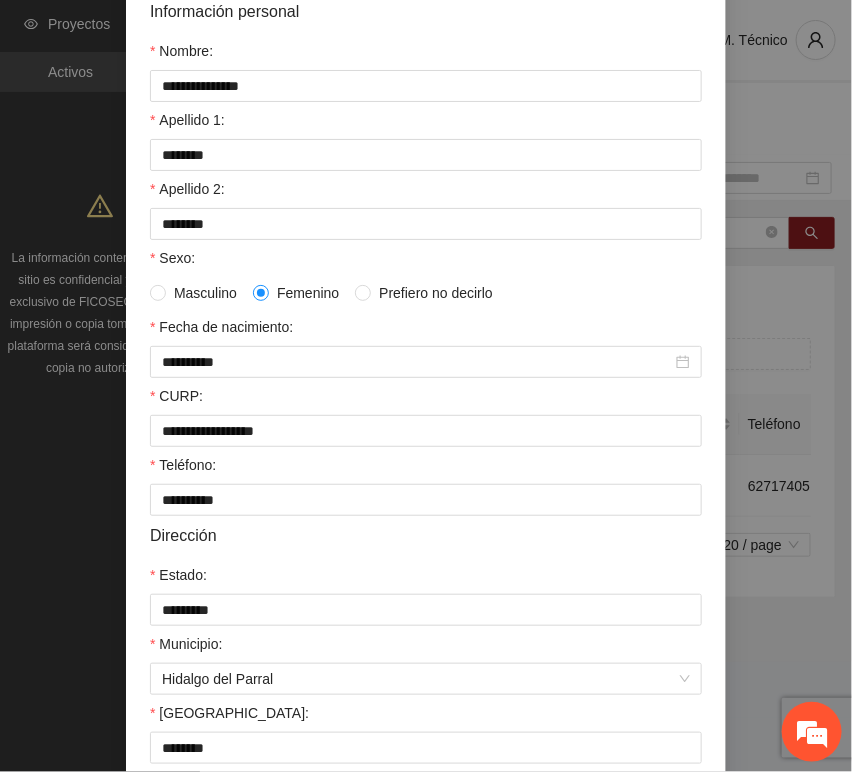 scroll, scrollTop: 394, scrollLeft: 0, axis: vertical 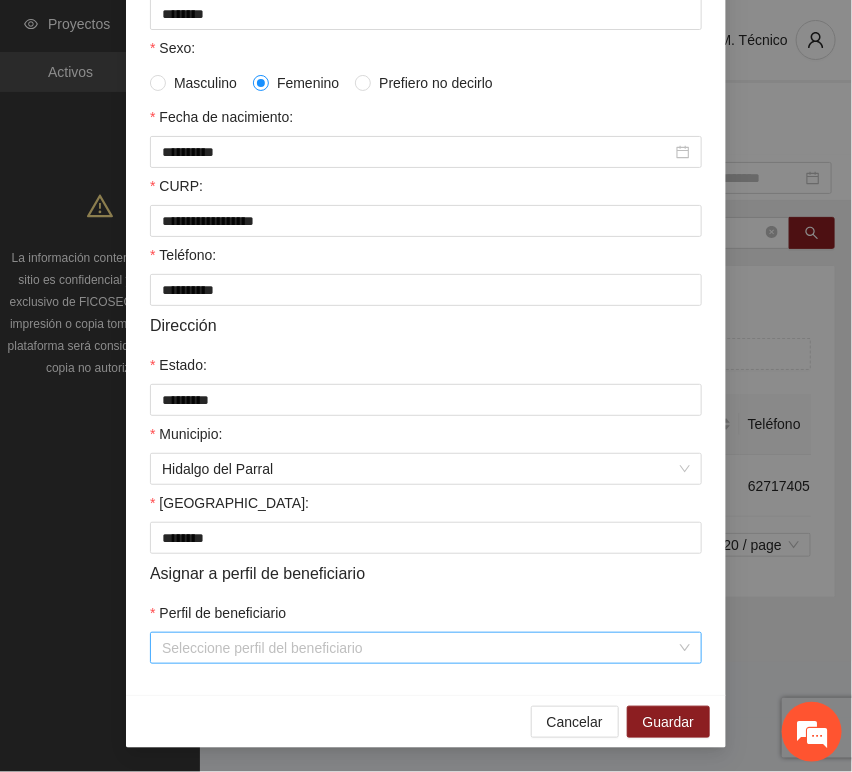 click on "Perfil de beneficiario" at bounding box center (419, 648) 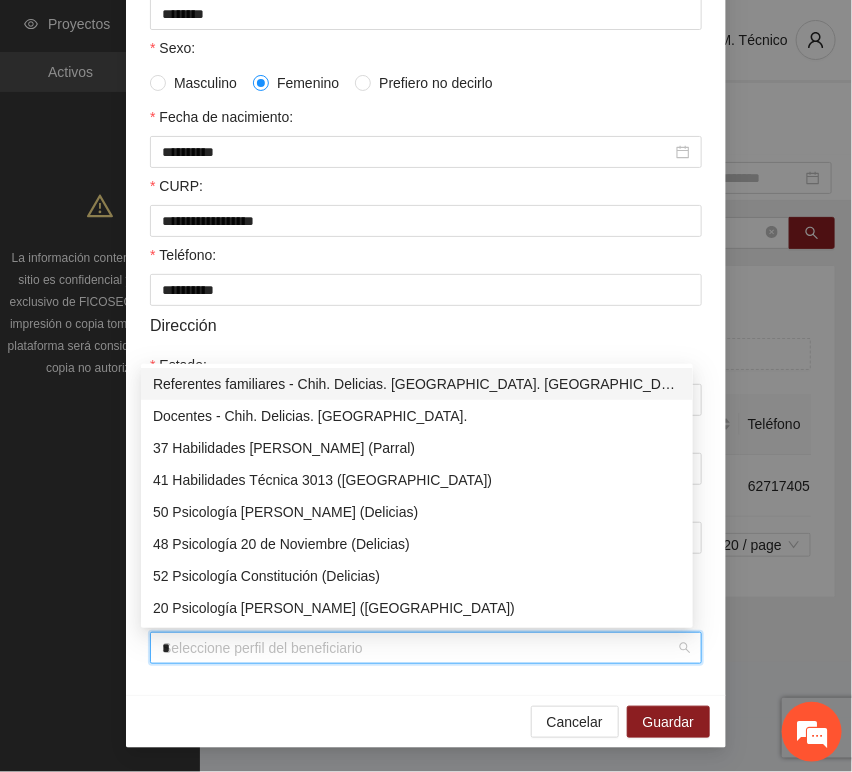 type on "**" 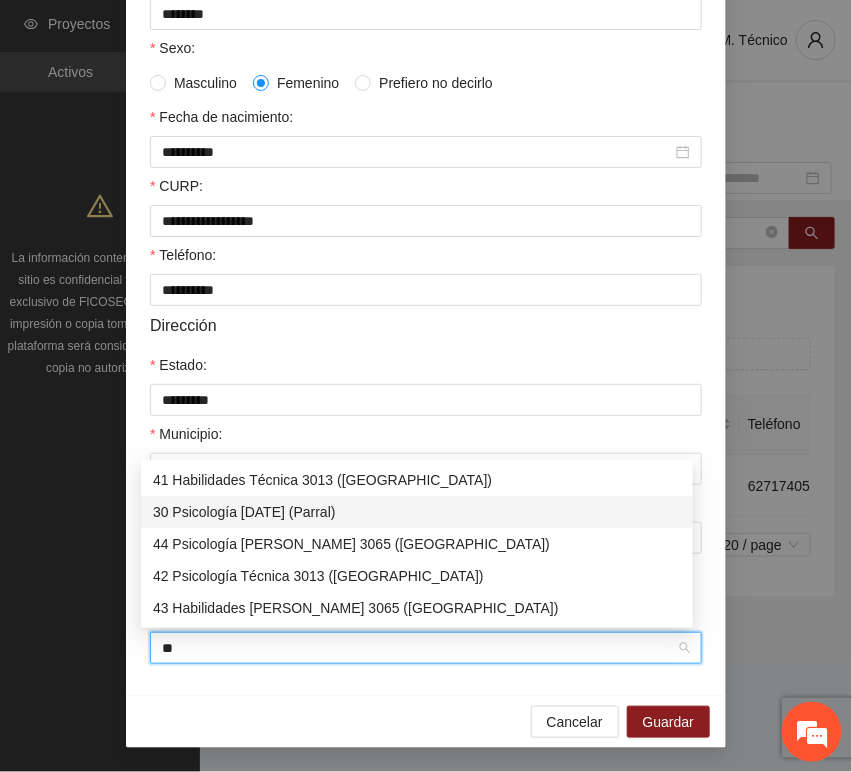 click on "30 Psicología [DATE] (Parral)" at bounding box center (417, 512) 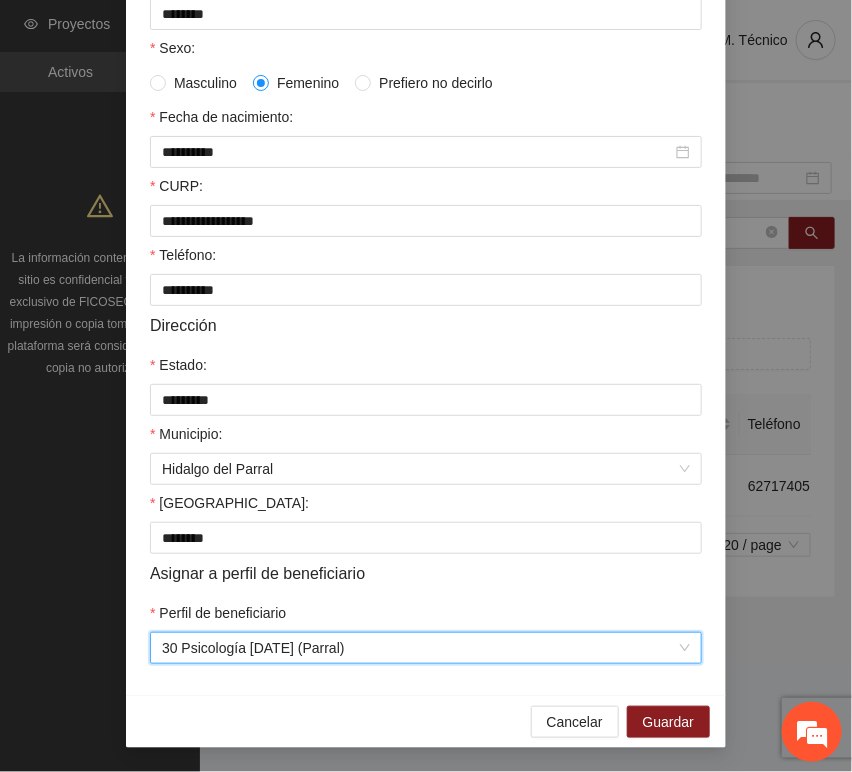 click on "Cancelar Guardar" at bounding box center (426, 721) 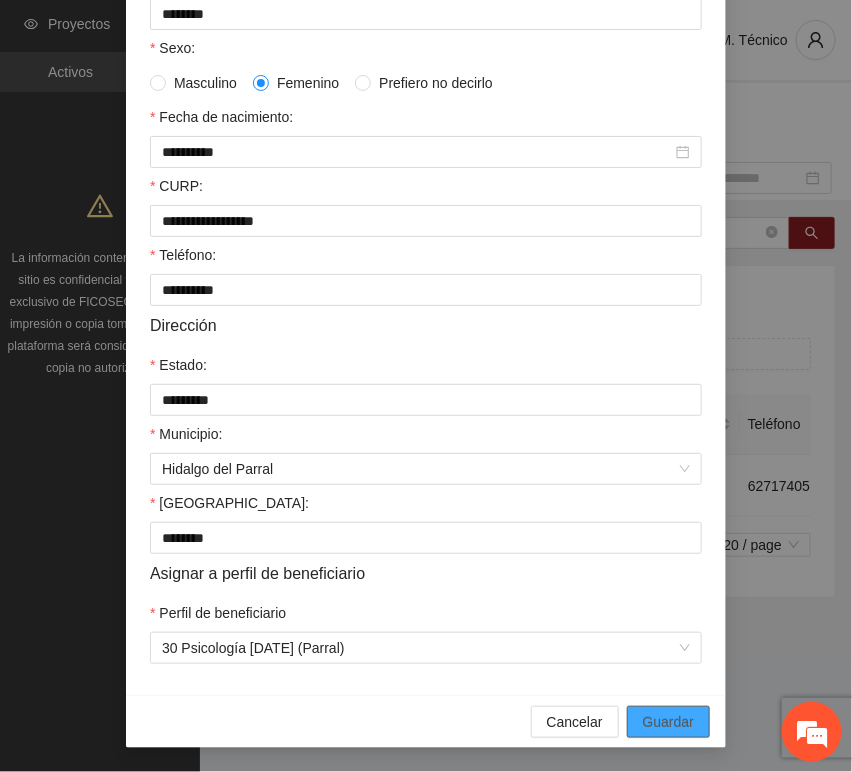 click on "Guardar" at bounding box center (668, 722) 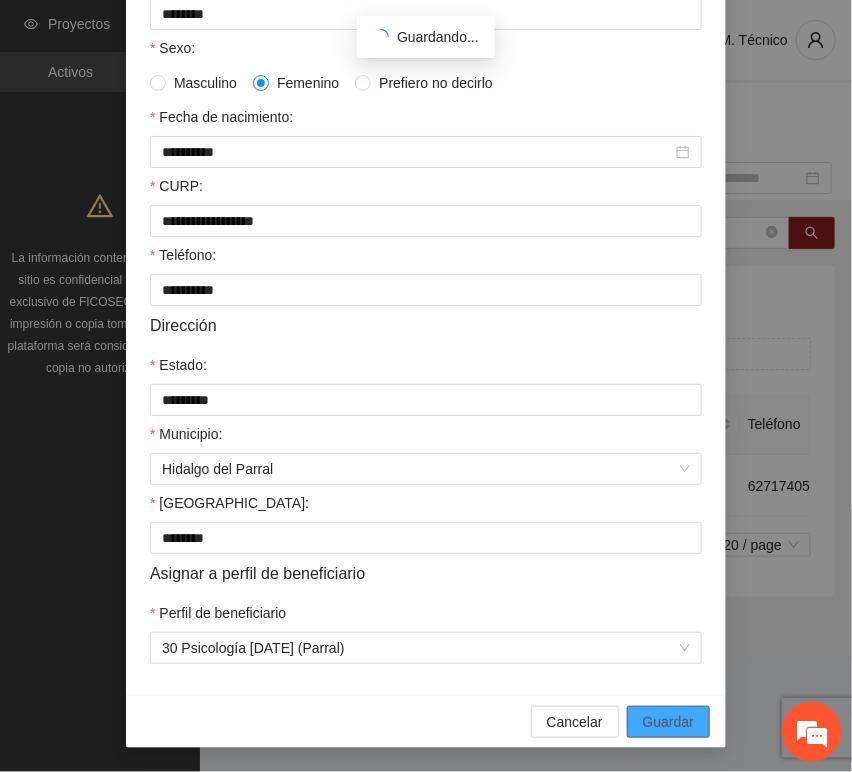 scroll, scrollTop: 294, scrollLeft: 0, axis: vertical 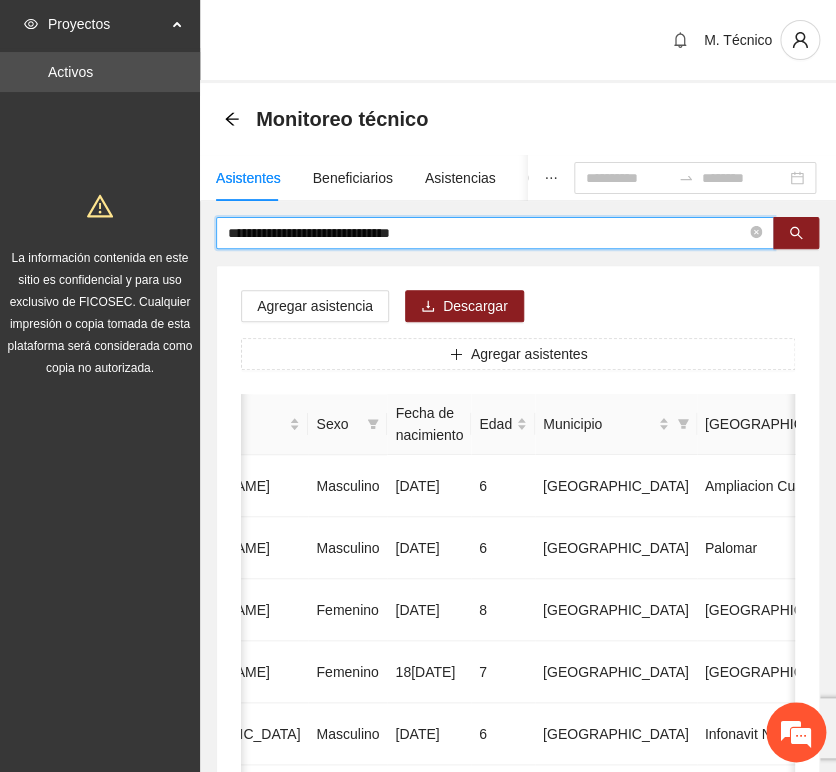 drag, startPoint x: 349, startPoint y: 241, endPoint x: 398, endPoint y: 246, distance: 49.25444 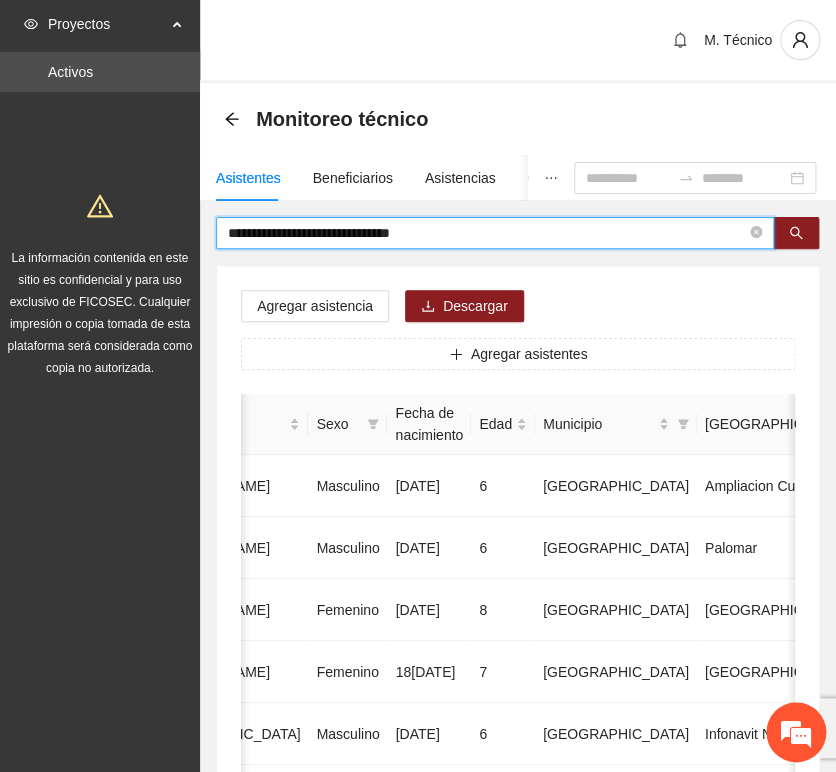 drag, startPoint x: 461, startPoint y: 241, endPoint x: 90, endPoint y: 206, distance: 372.64728 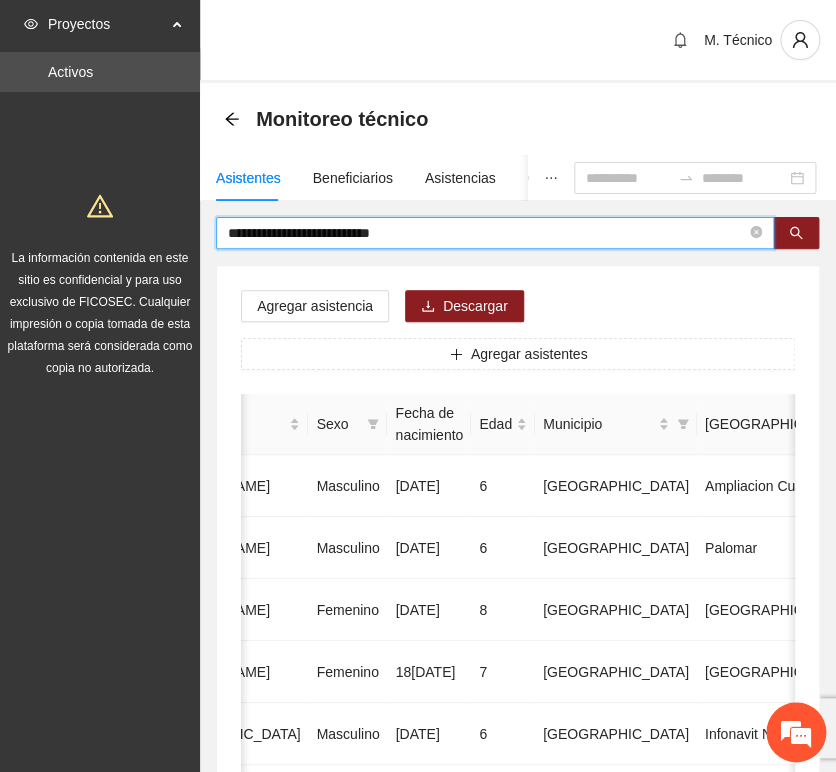 type on "**********" 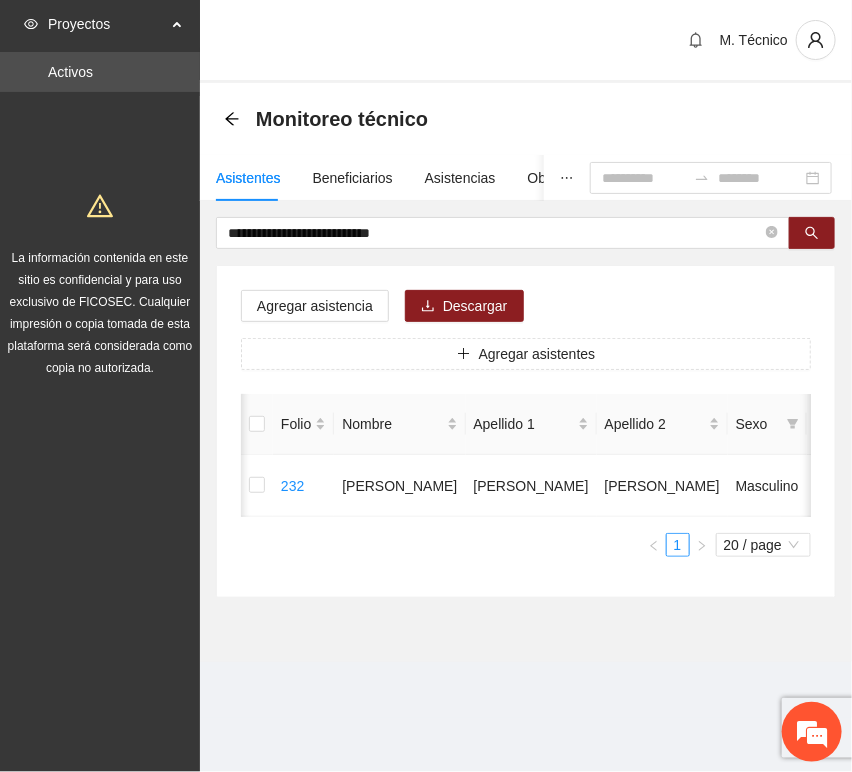 scroll, scrollTop: 0, scrollLeft: 452, axis: horizontal 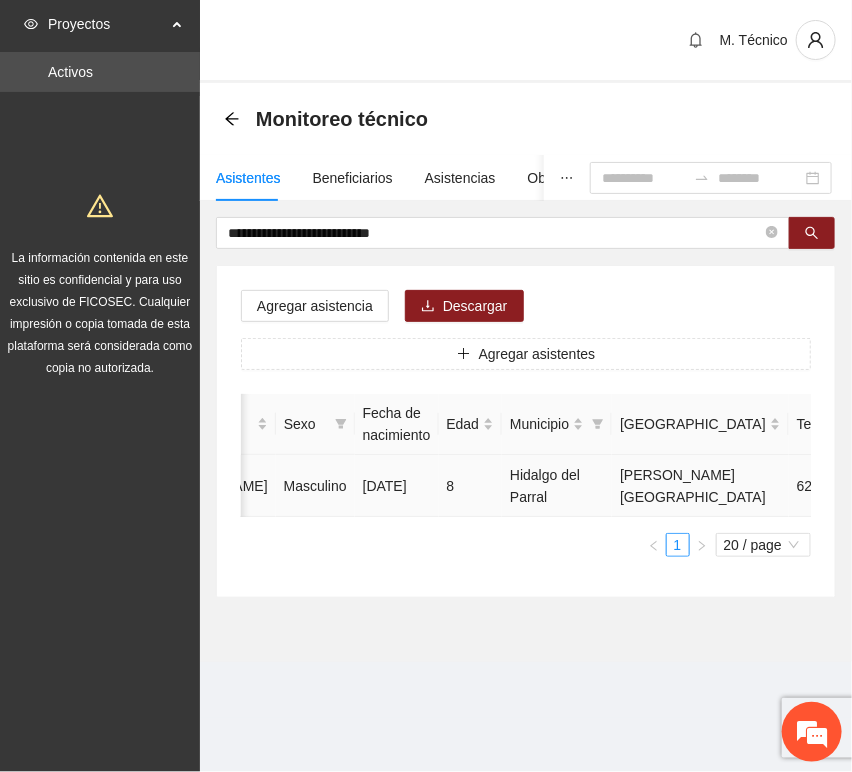 click at bounding box center (980, 486) 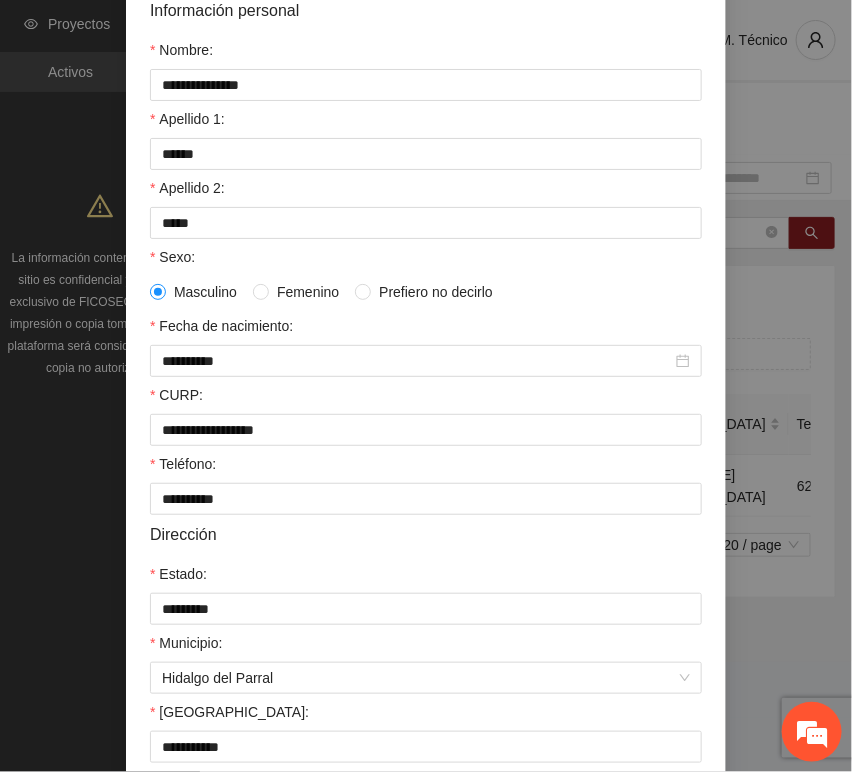 scroll, scrollTop: 394, scrollLeft: 0, axis: vertical 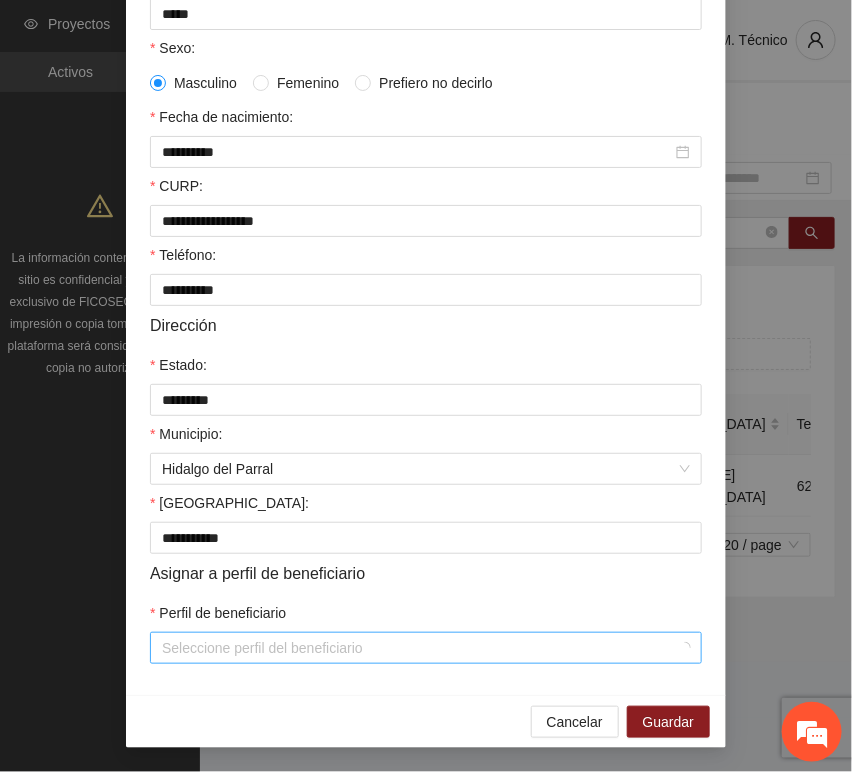 click on "Perfil de beneficiario" at bounding box center (419, 648) 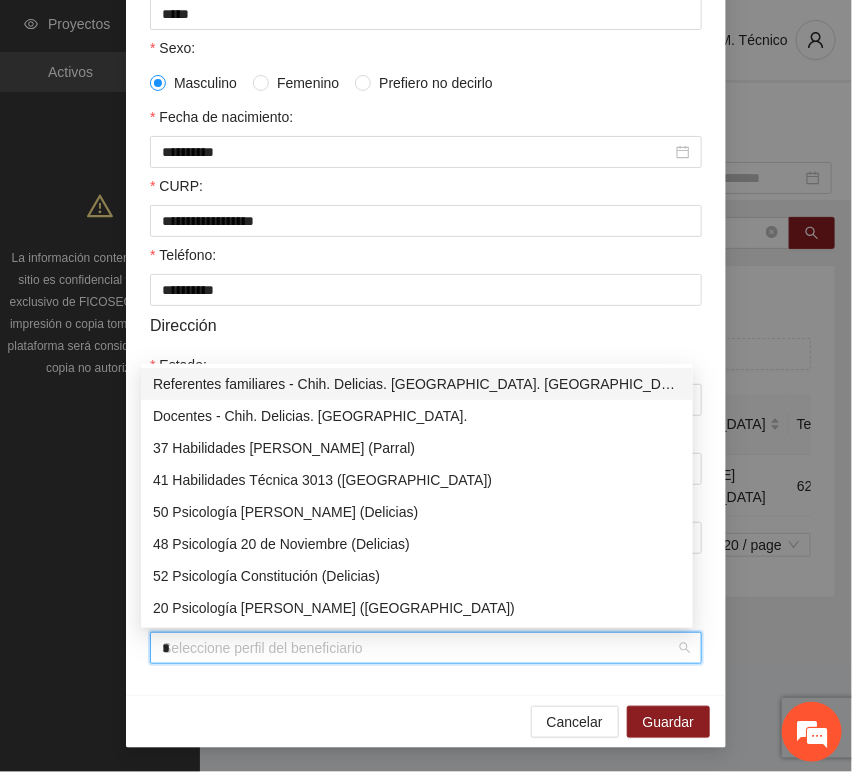 type on "**" 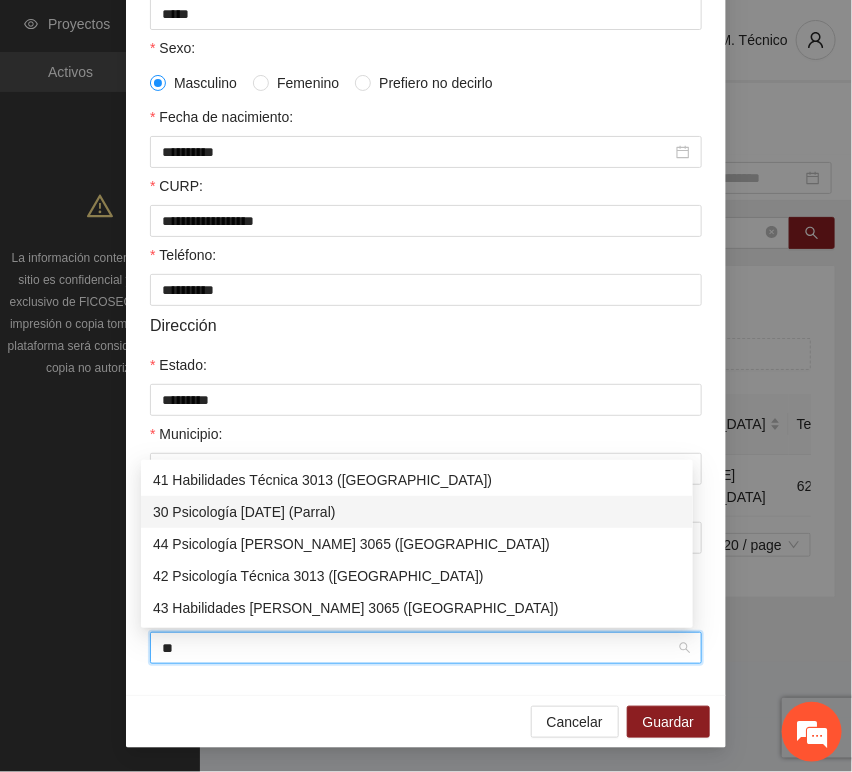 click on "30 Psicología [DATE] (Parral)" at bounding box center [417, 512] 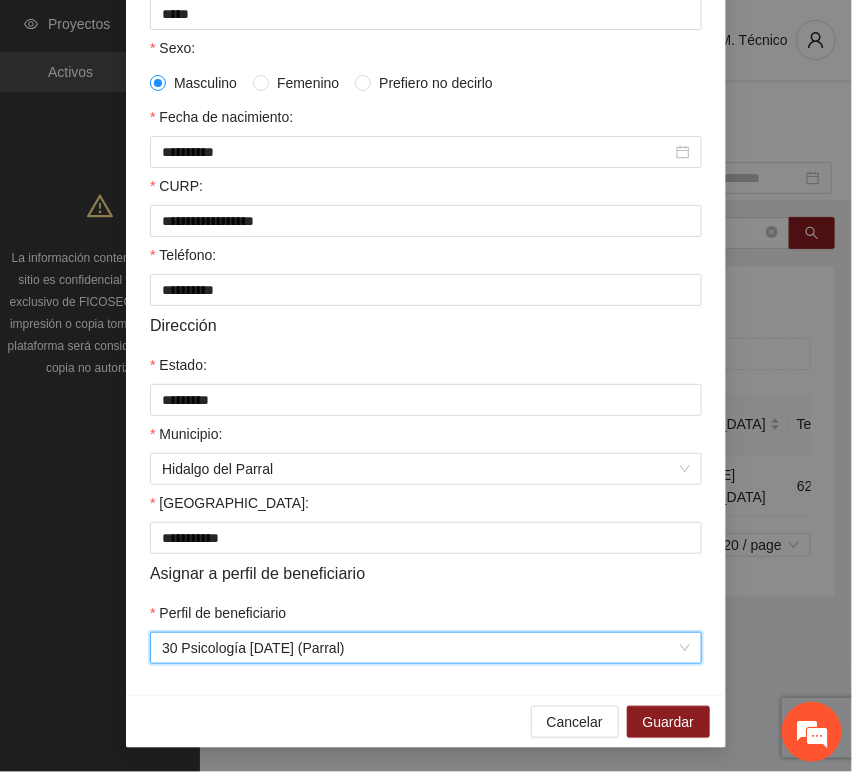 drag, startPoint x: 230, startPoint y: 716, endPoint x: 411, endPoint y: 728, distance: 181.39735 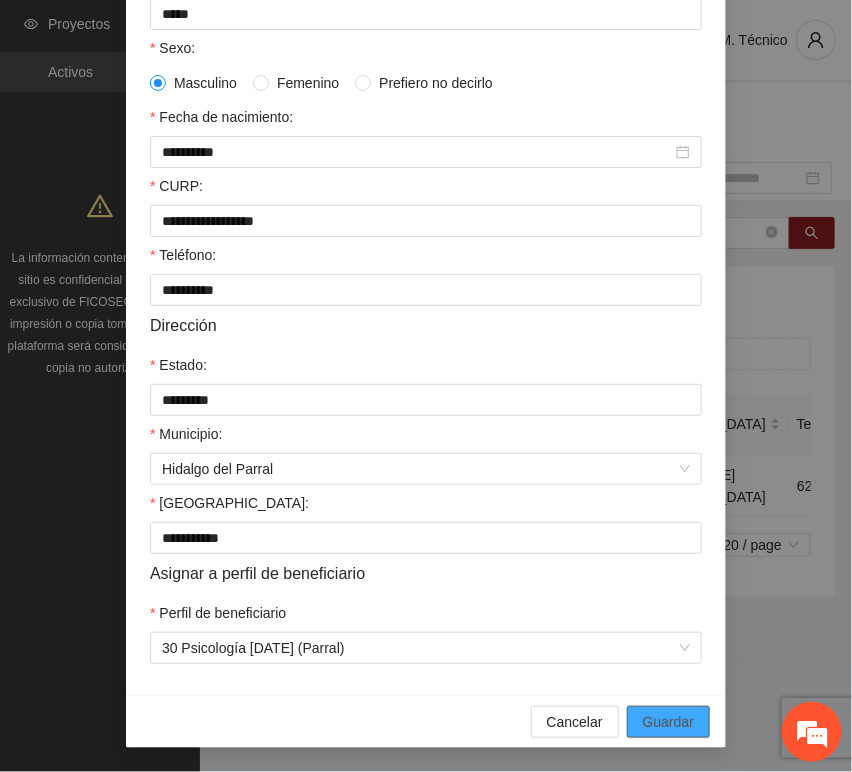click on "Guardar" at bounding box center (668, 722) 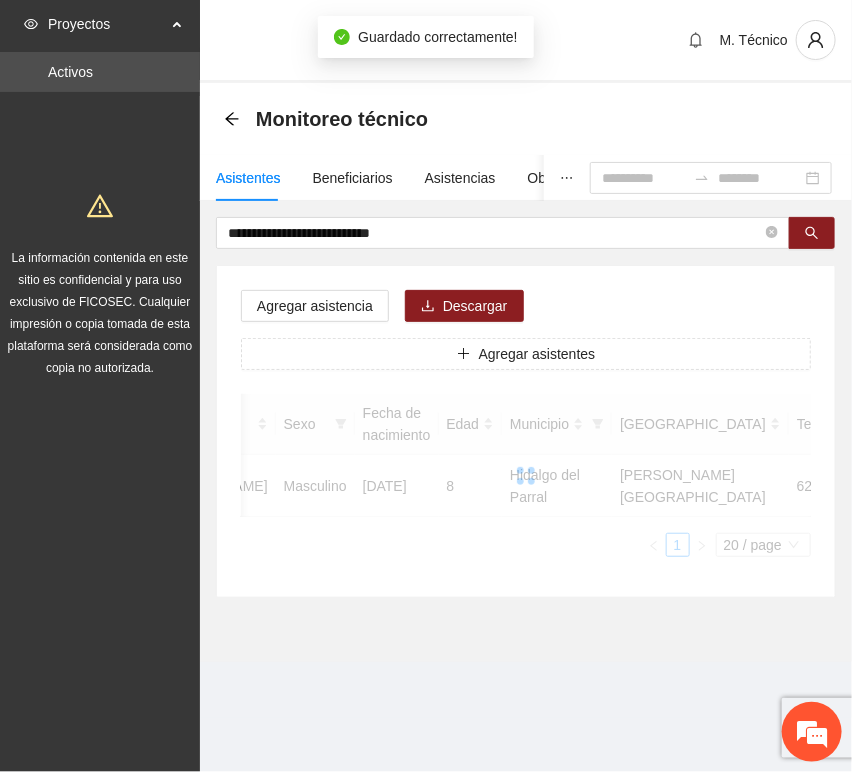 scroll, scrollTop: 294, scrollLeft: 0, axis: vertical 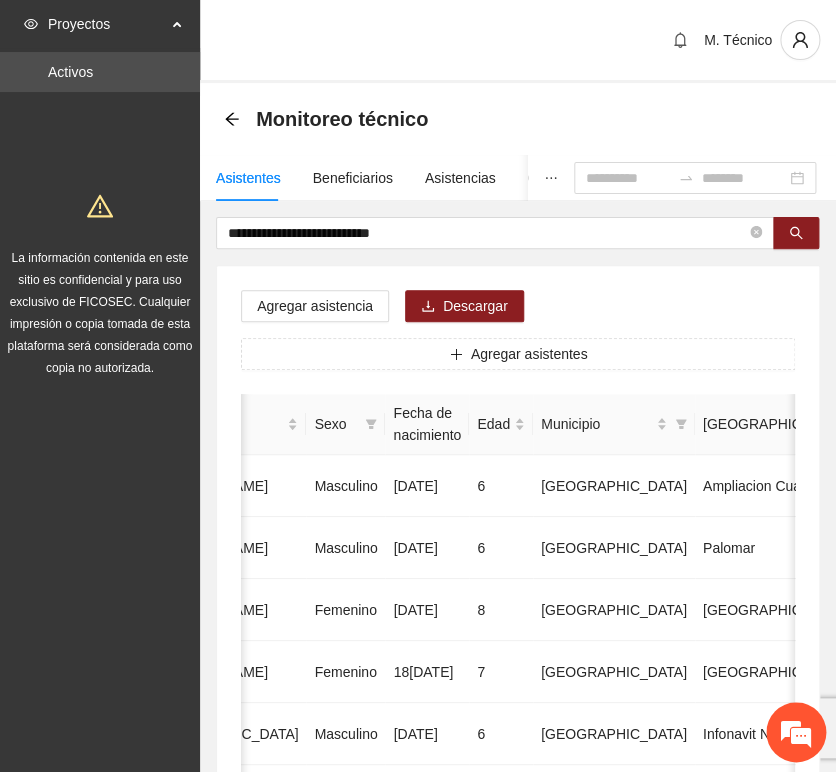 click on "**********" at bounding box center [518, 996] 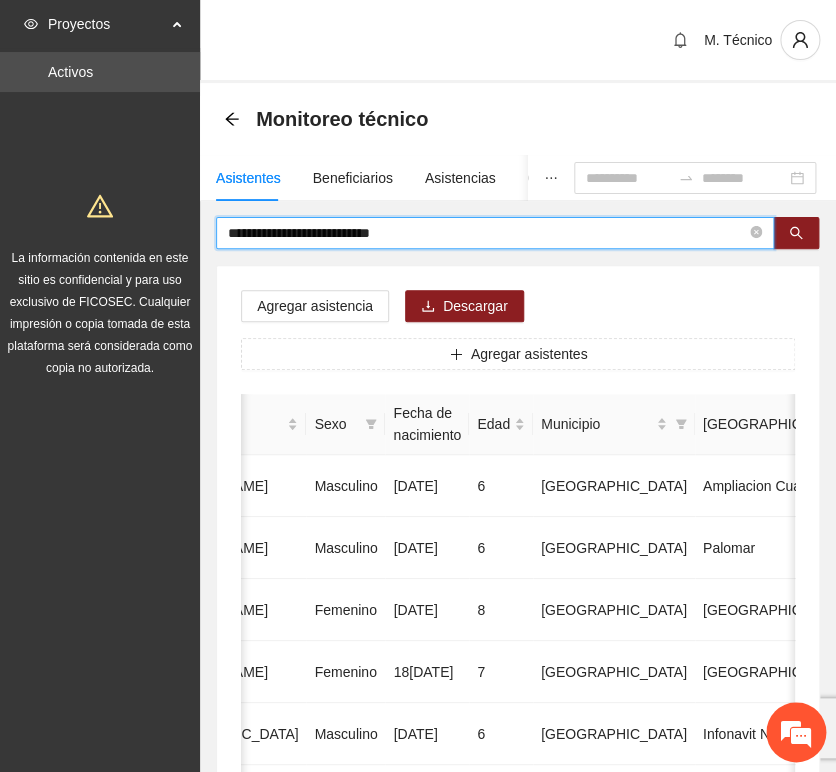 drag, startPoint x: 434, startPoint y: 230, endPoint x: 61, endPoint y: 201, distance: 374.12564 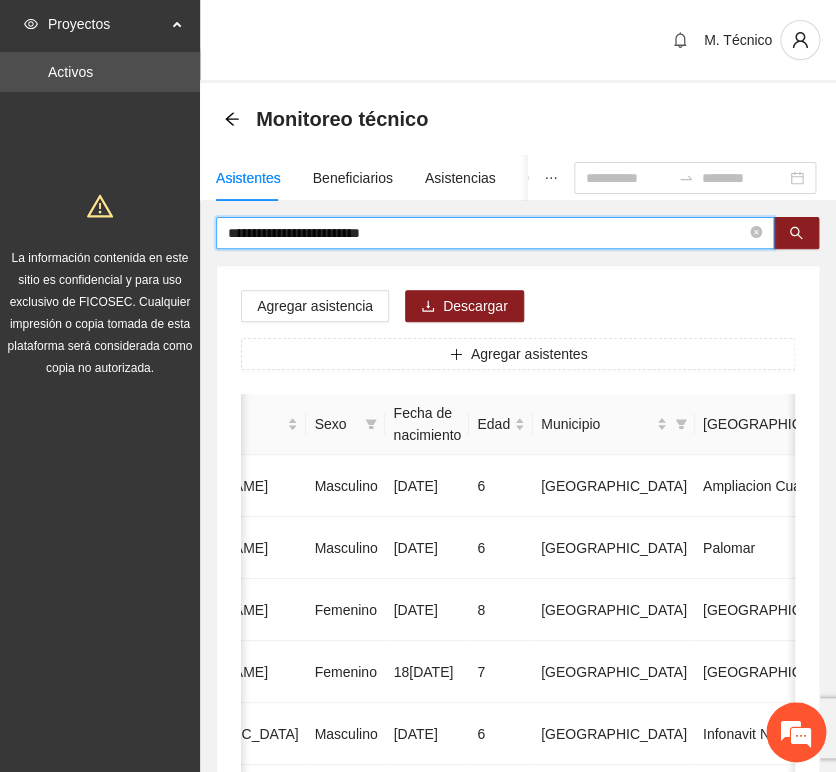 type on "**********" 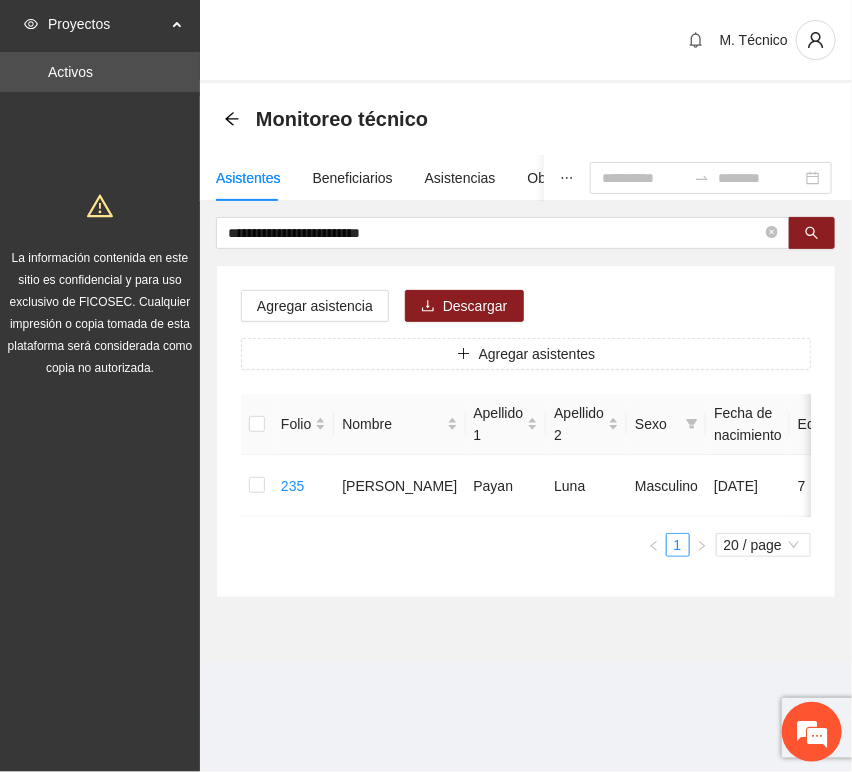 scroll, scrollTop: 0, scrollLeft: 452, axis: horizontal 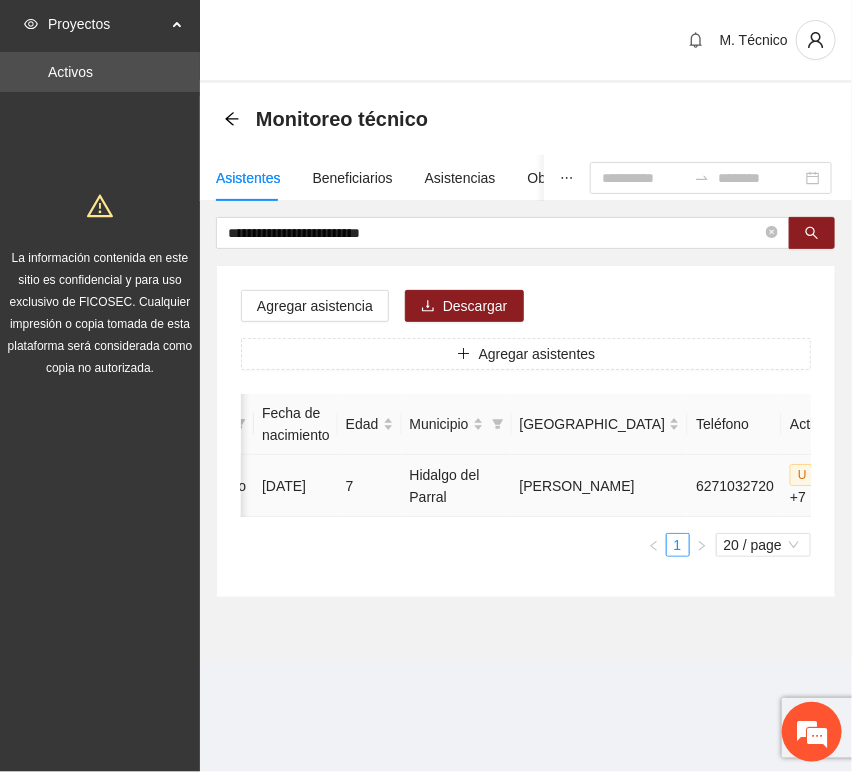 click 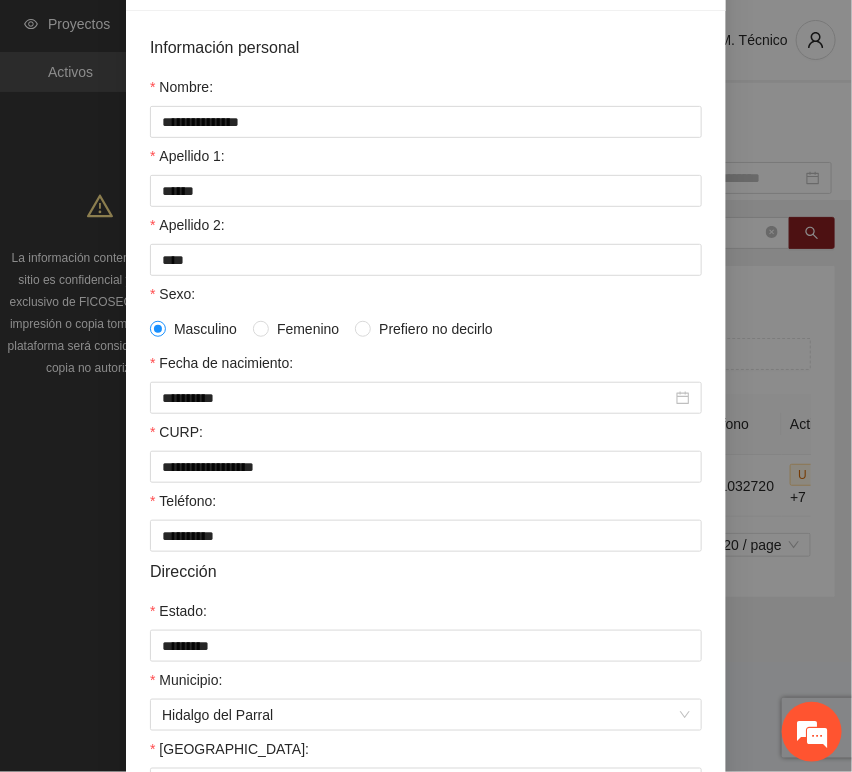scroll, scrollTop: 394, scrollLeft: 0, axis: vertical 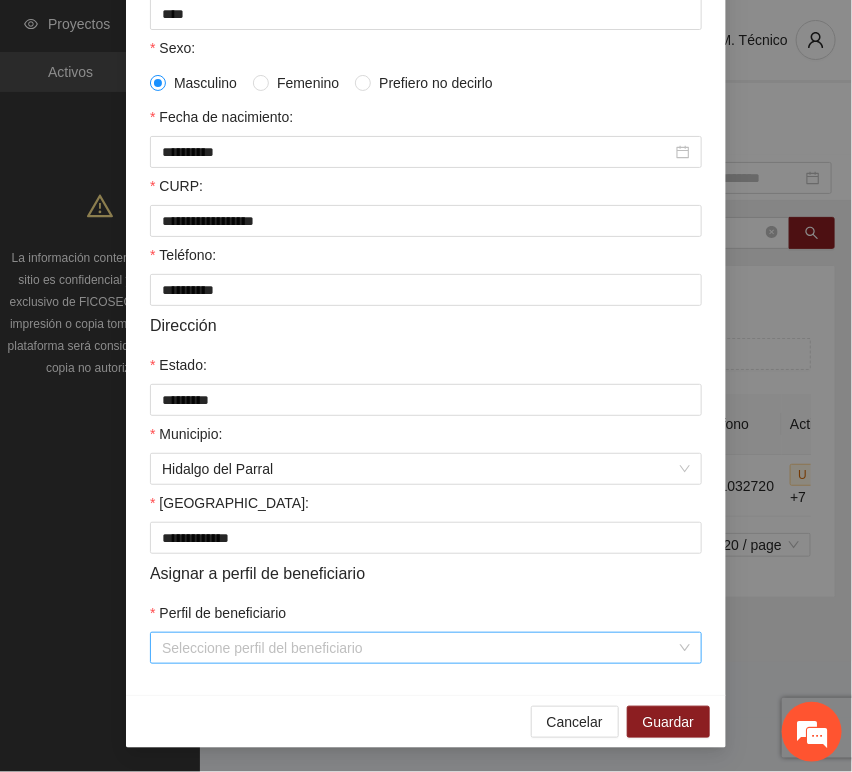 click on "Perfil de beneficiario" at bounding box center [419, 648] 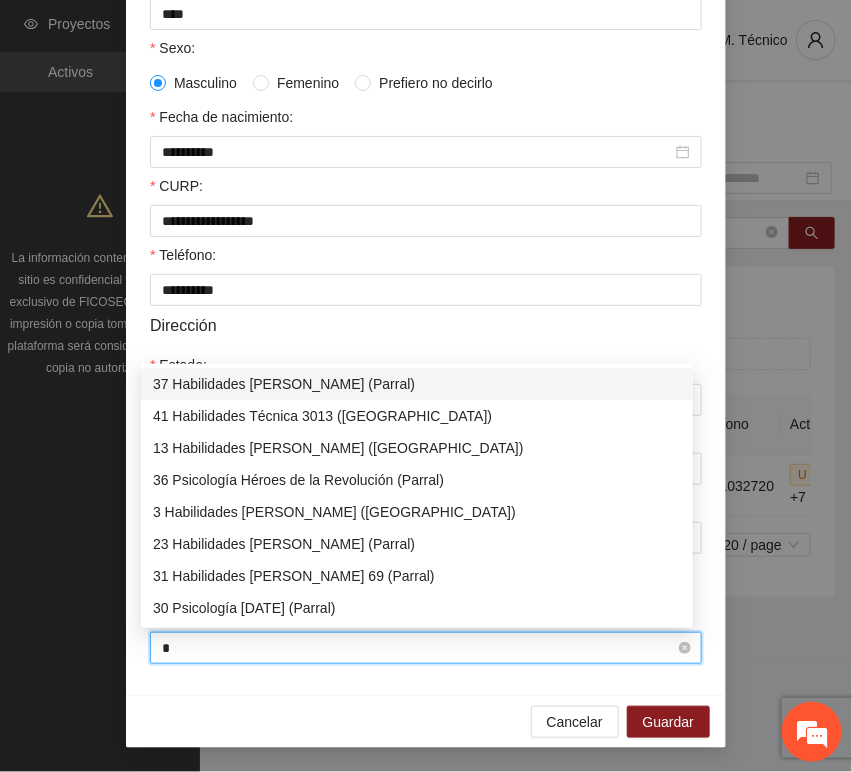 type on "**" 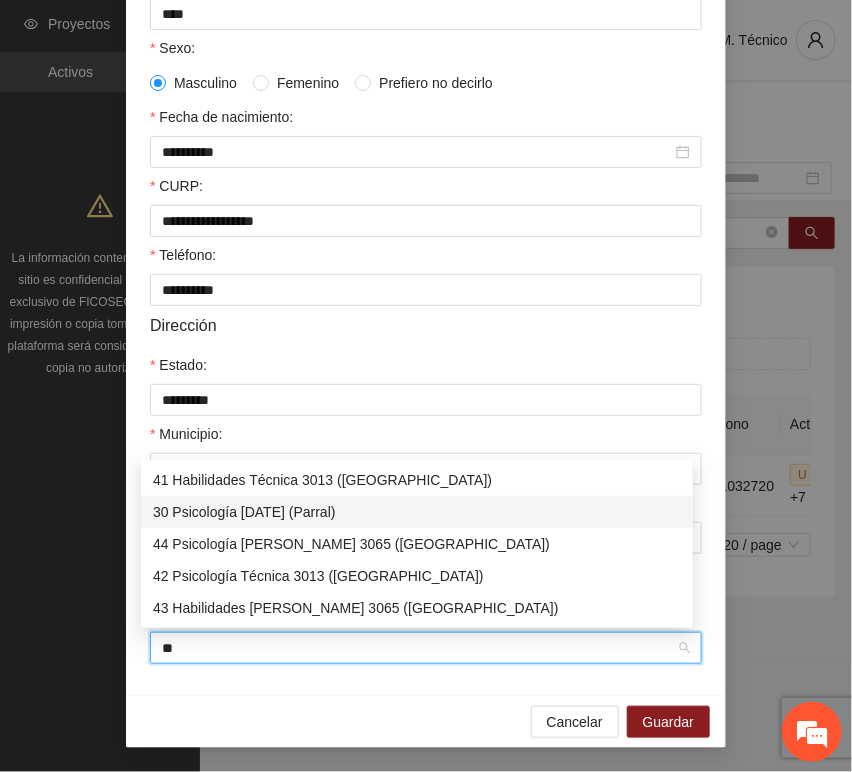 click on "30 Psicología [DATE] (Parral)" at bounding box center (417, 512) 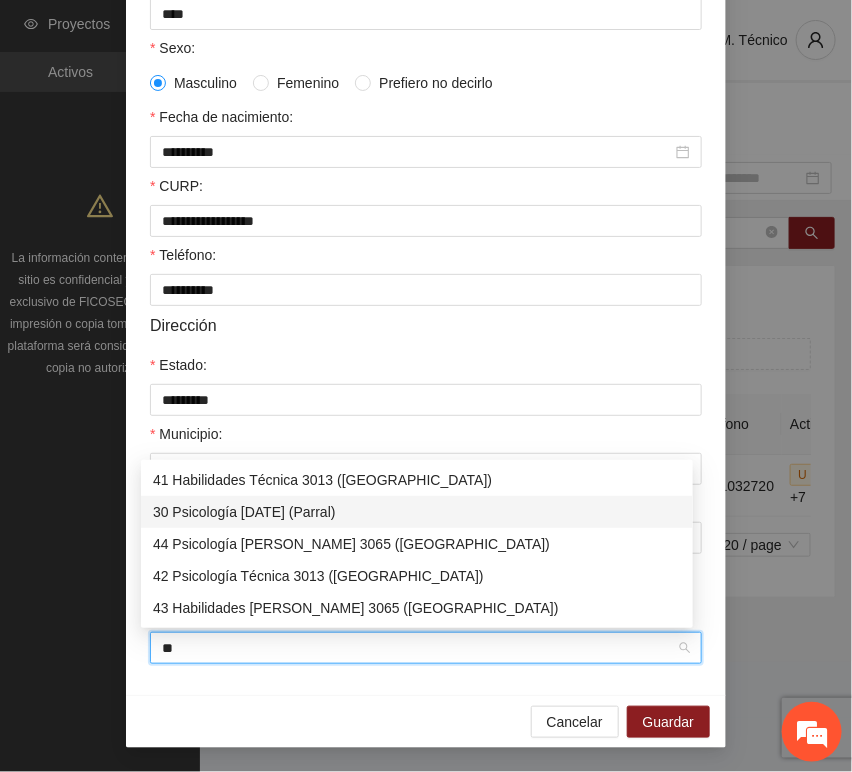 type 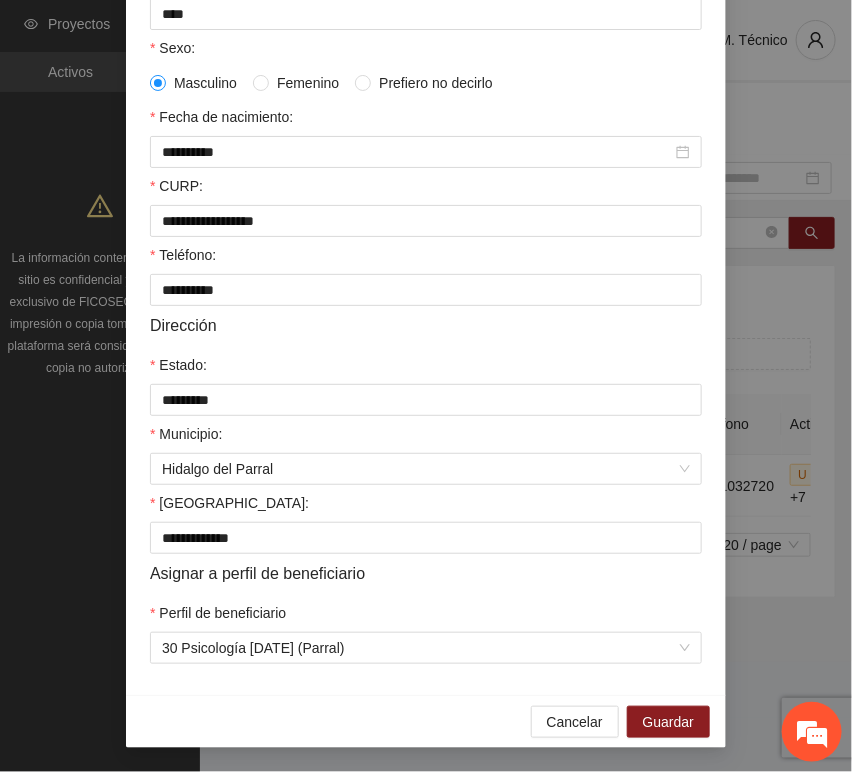 click on "**********" at bounding box center [426, 230] 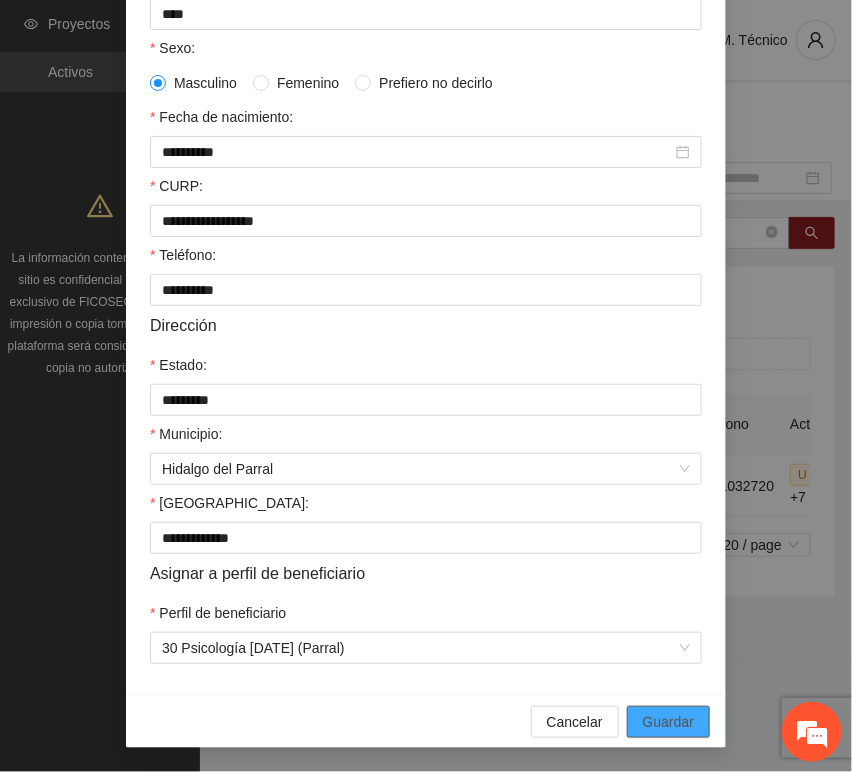 click on "Guardar" at bounding box center (668, 722) 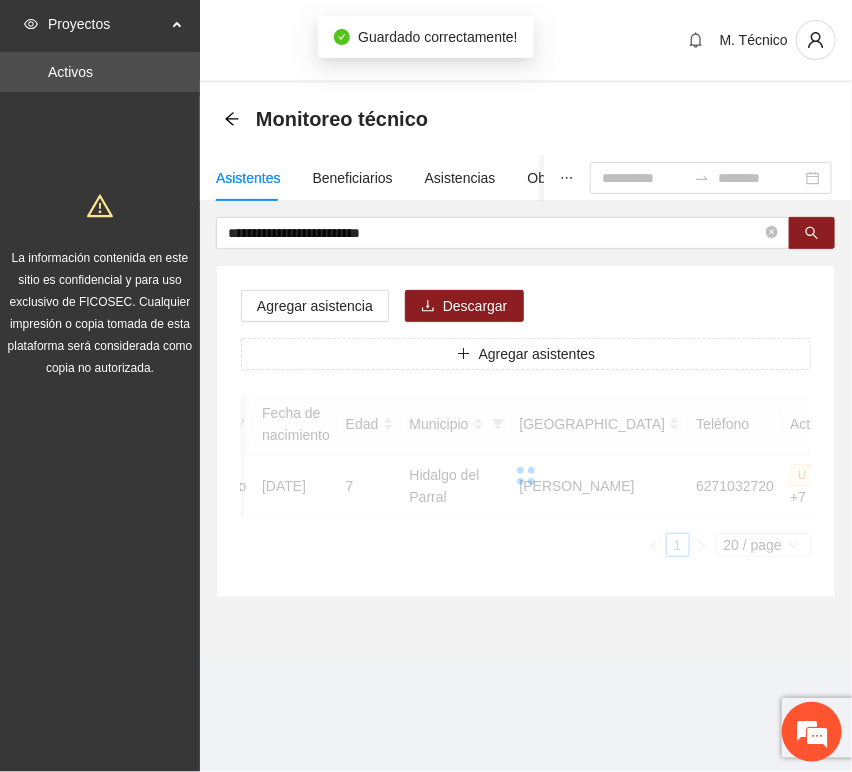 scroll, scrollTop: 294, scrollLeft: 0, axis: vertical 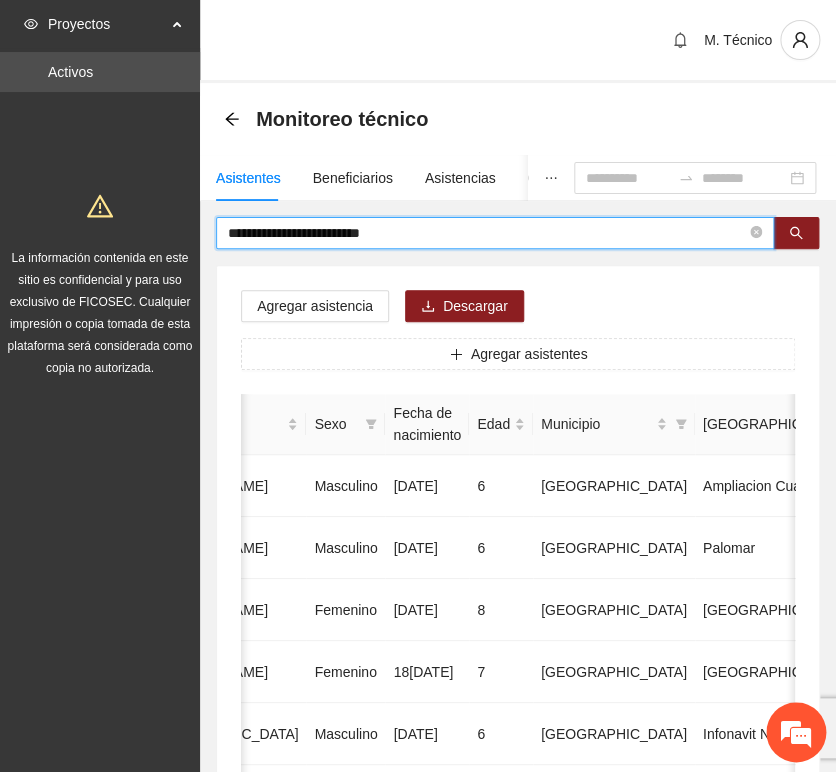 drag, startPoint x: 262, startPoint y: 214, endPoint x: -39, endPoint y: 214, distance: 301 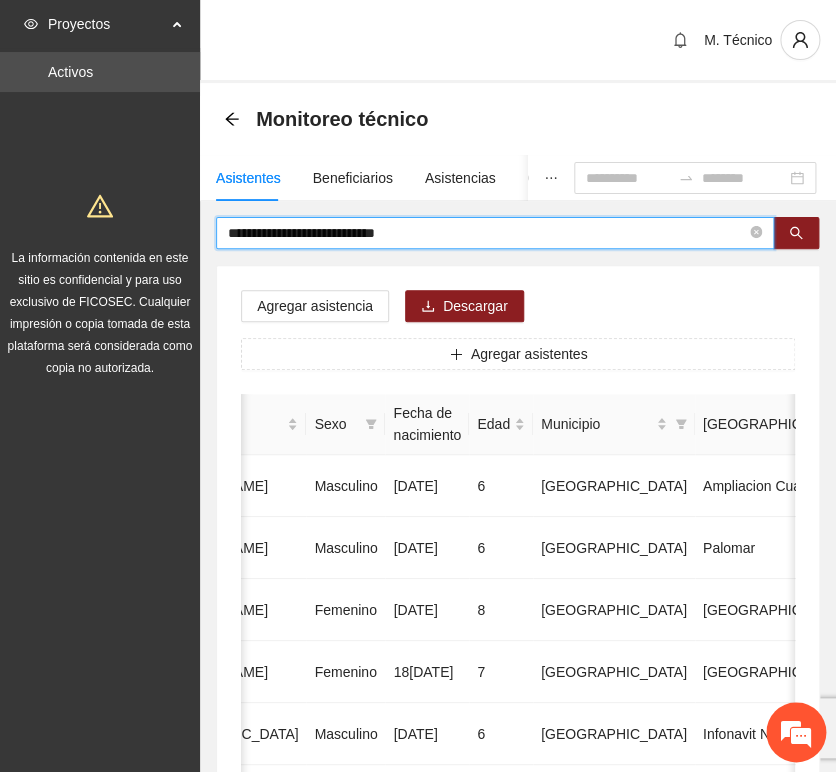 type on "**********" 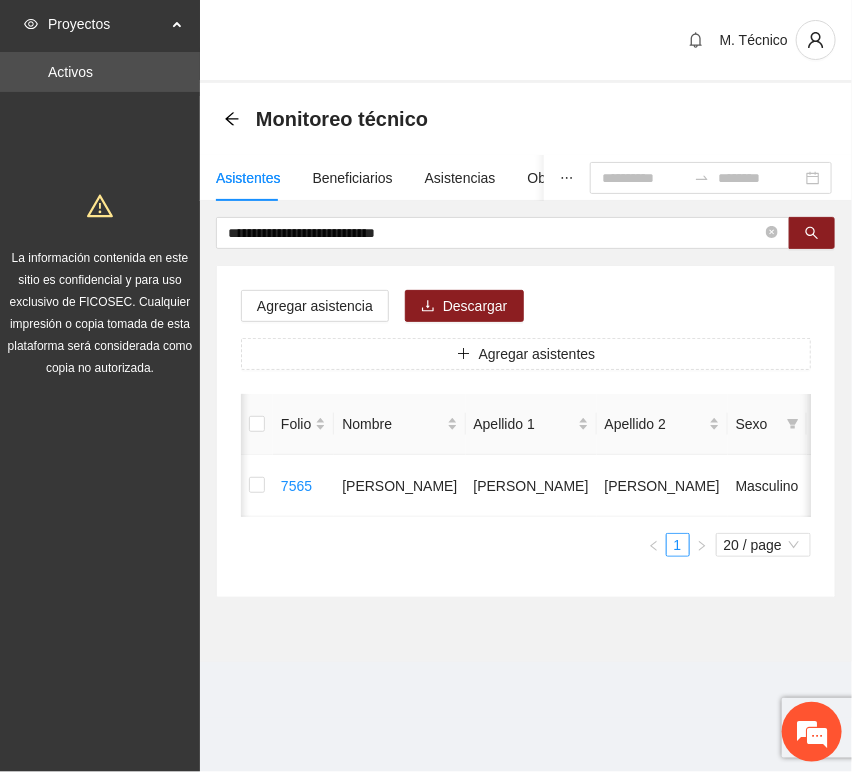 scroll, scrollTop: 0, scrollLeft: 452, axis: horizontal 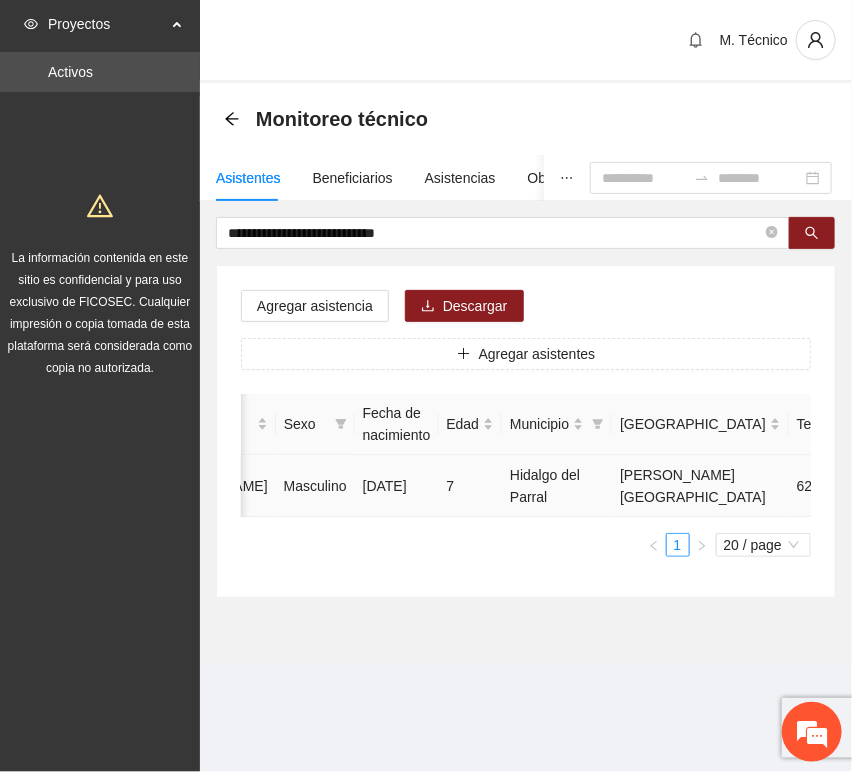click 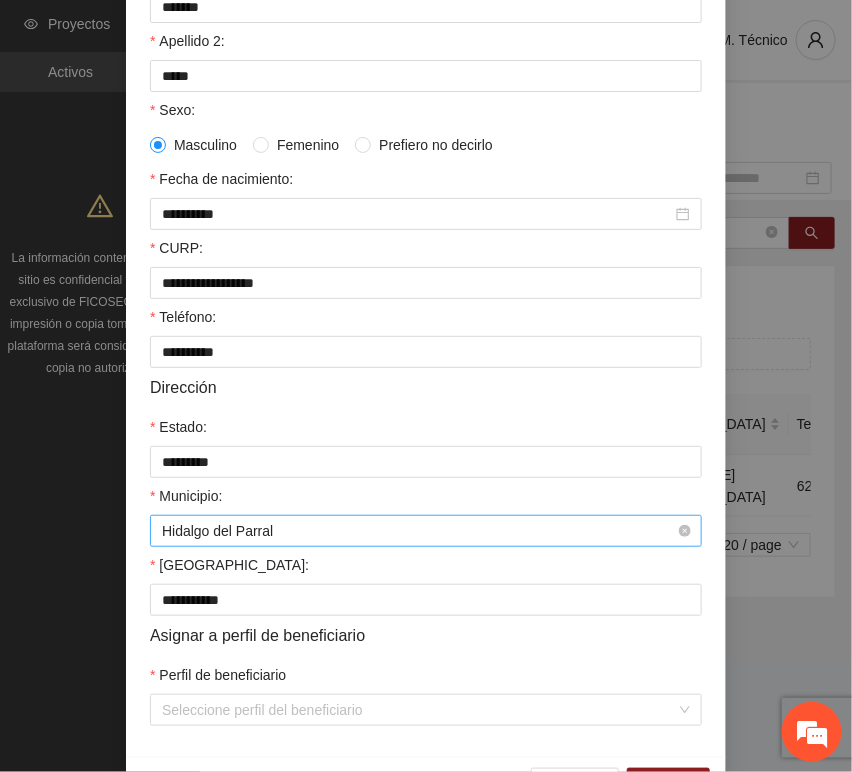 scroll, scrollTop: 394, scrollLeft: 0, axis: vertical 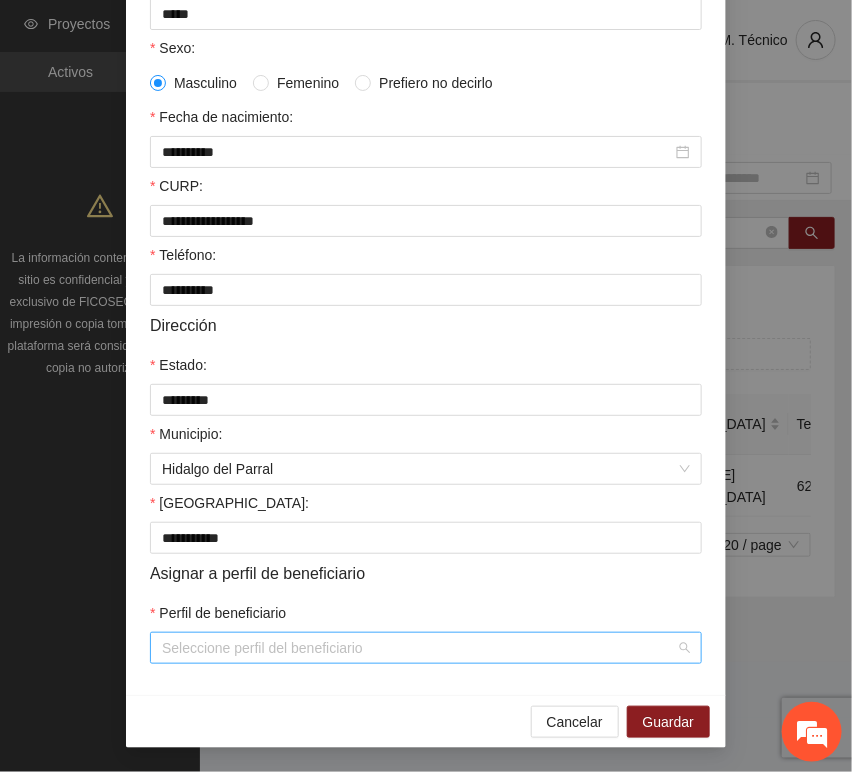 click on "Perfil de beneficiario" at bounding box center (419, 648) 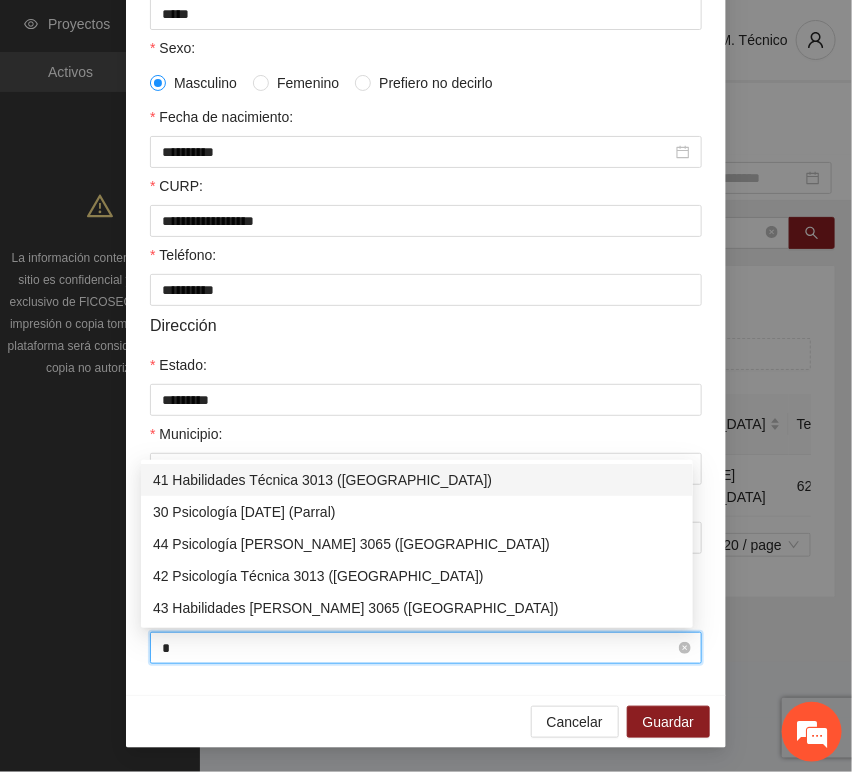 type on "**" 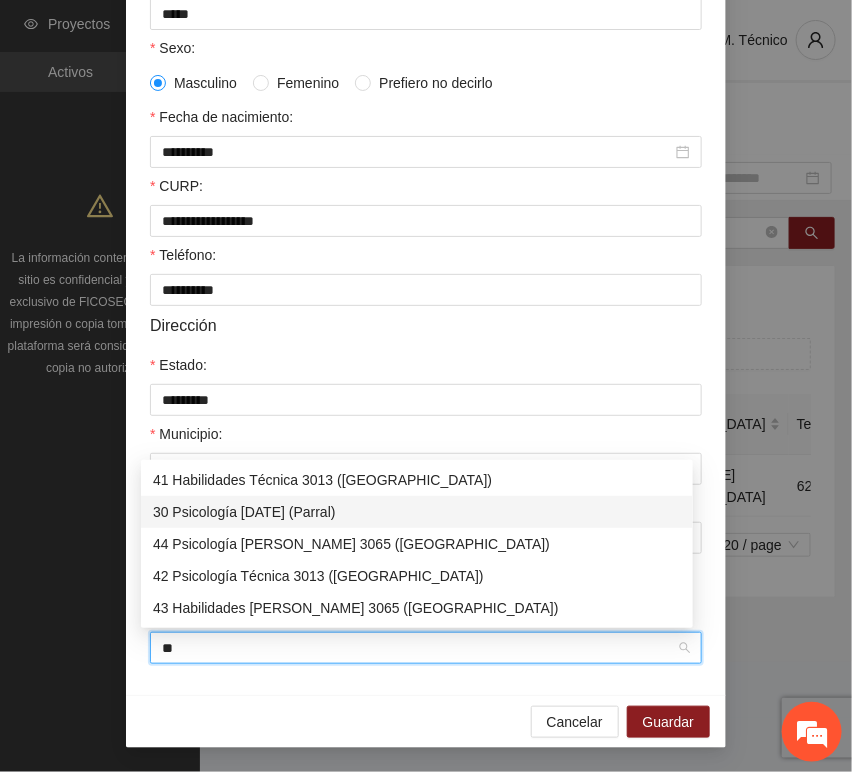 click on "30 Psicología [DATE] (Parral)" at bounding box center [417, 512] 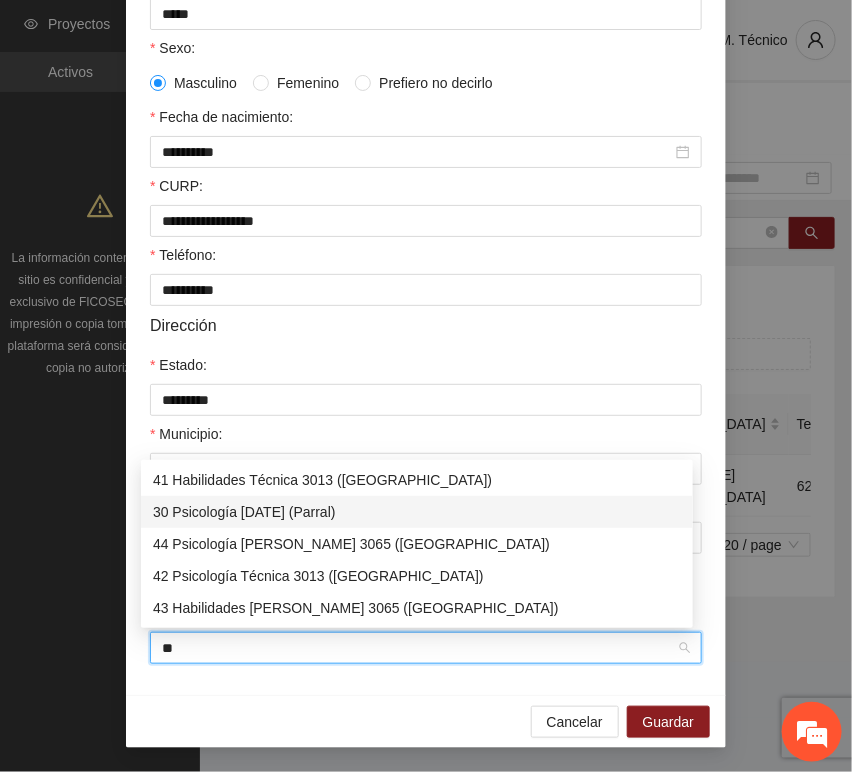 type 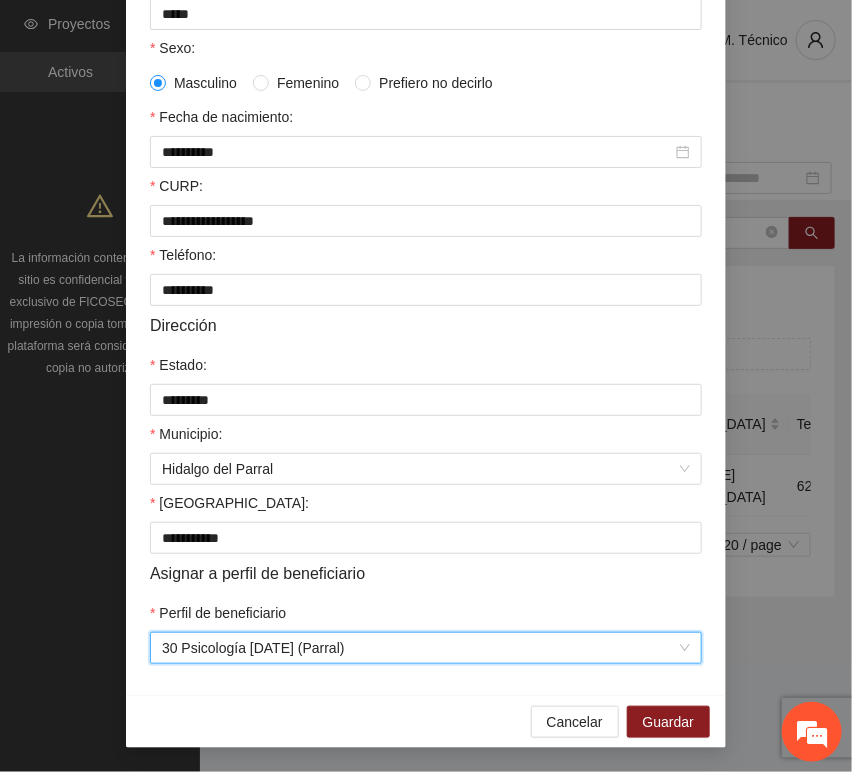 drag, startPoint x: 296, startPoint y: 700, endPoint x: 584, endPoint y: 702, distance: 288.00696 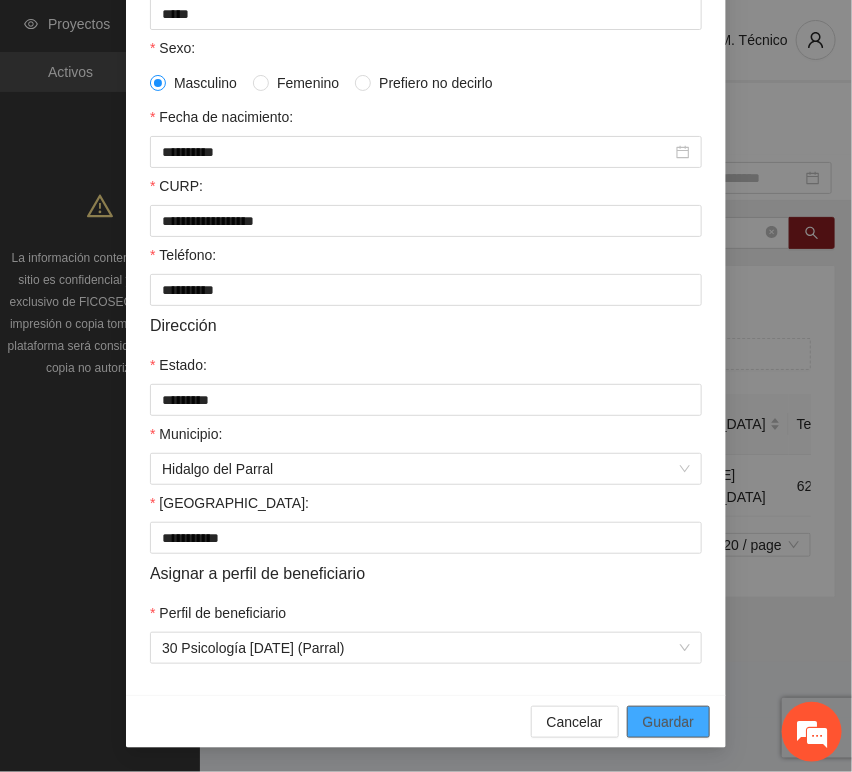 click on "Guardar" at bounding box center [668, 722] 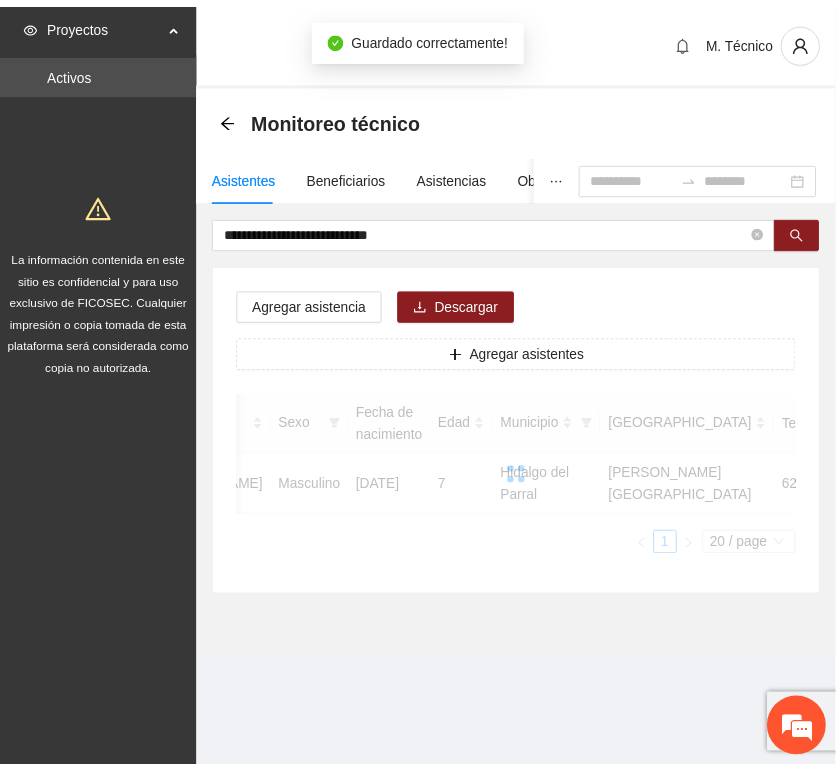 scroll, scrollTop: 294, scrollLeft: 0, axis: vertical 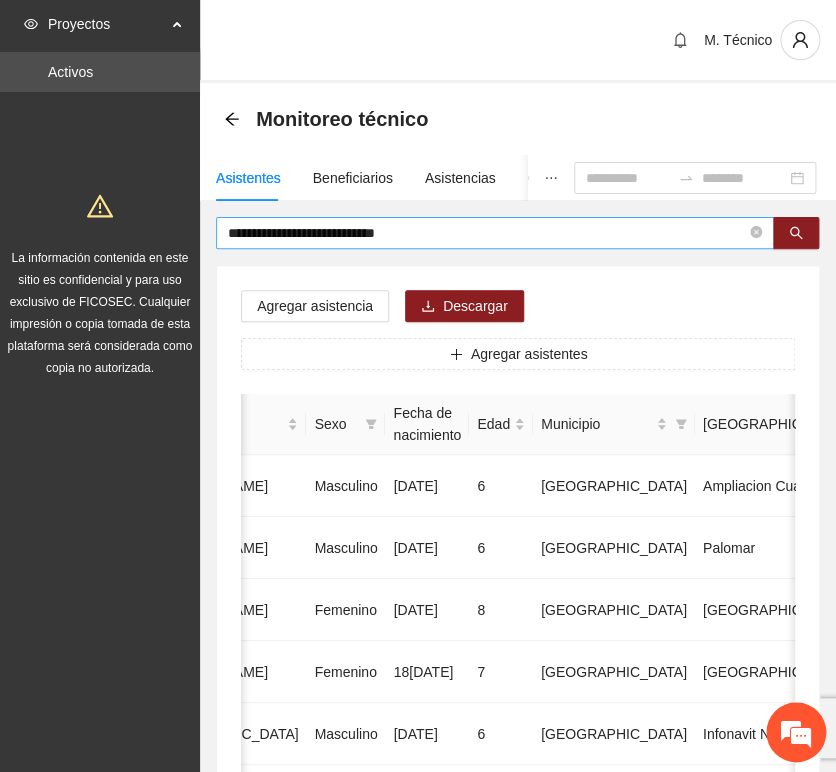 drag, startPoint x: 360, startPoint y: 256, endPoint x: 448, endPoint y: 220, distance: 95.07891 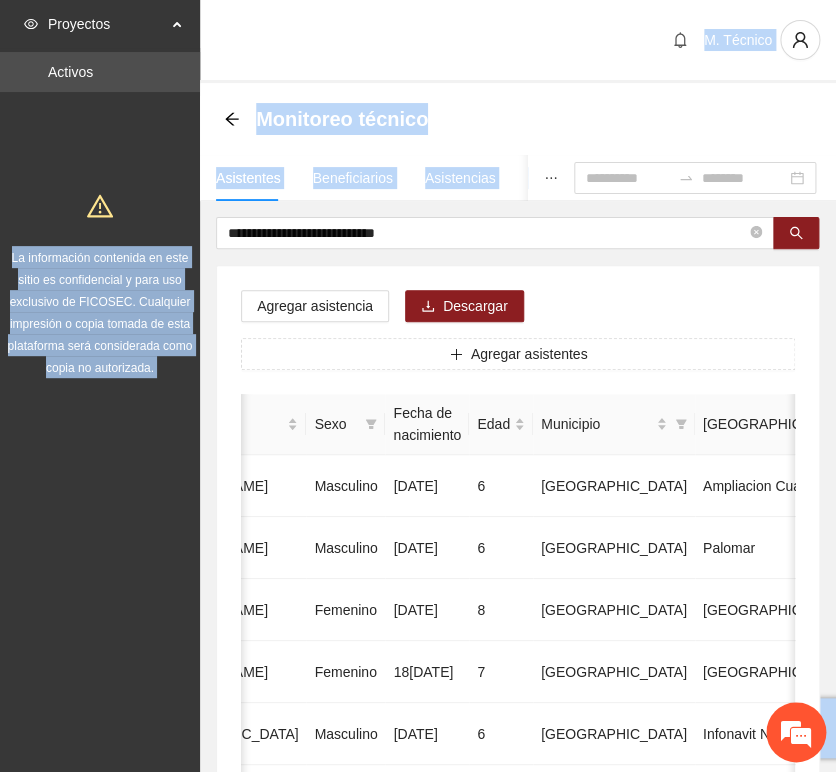 drag, startPoint x: 383, startPoint y: 201, endPoint x: 94, endPoint y: 175, distance: 290.1672 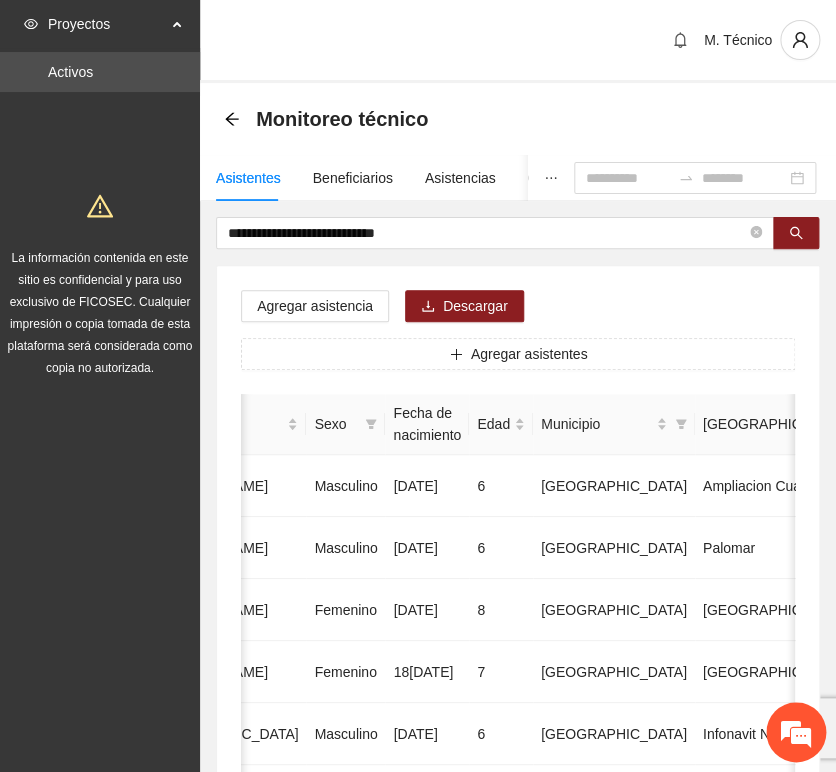 drag, startPoint x: 368, startPoint y: 264, endPoint x: 414, endPoint y: 257, distance: 46.52956 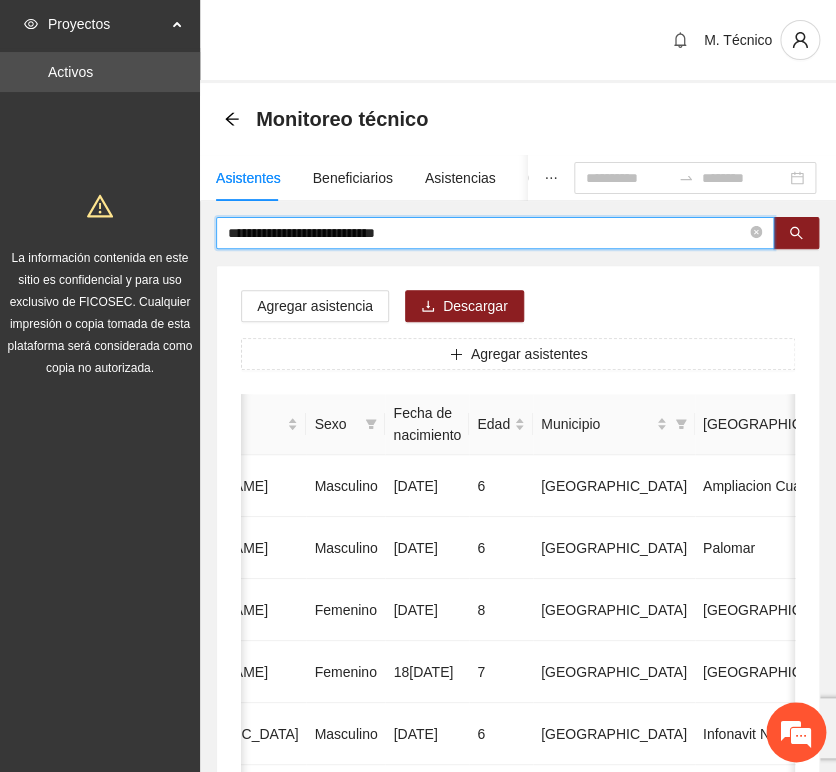 drag, startPoint x: 440, startPoint y: 240, endPoint x: 163, endPoint y: 198, distance: 280.16602 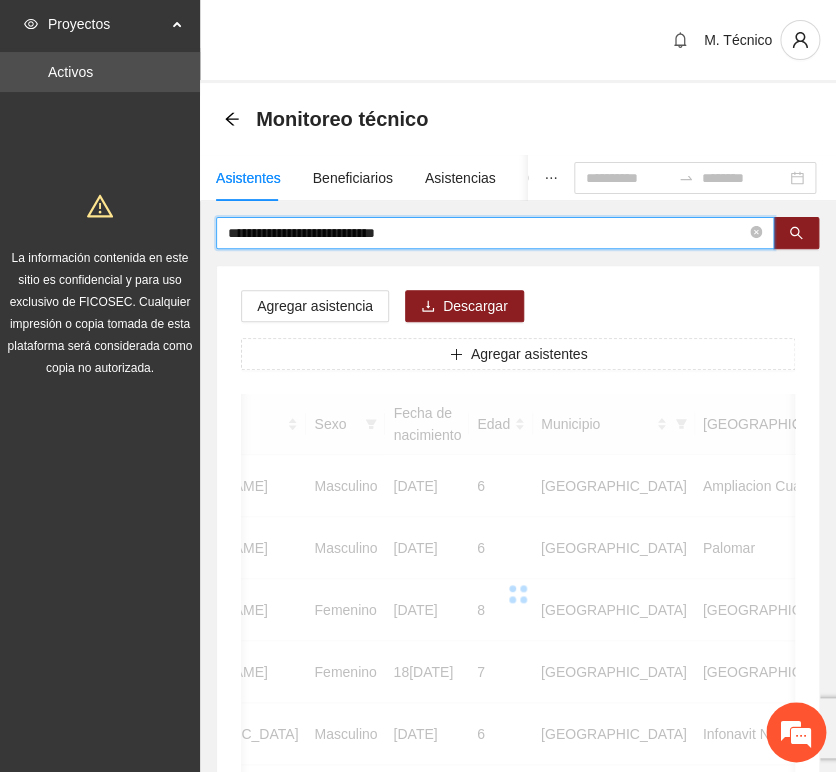 scroll, scrollTop: 0, scrollLeft: 363, axis: horizontal 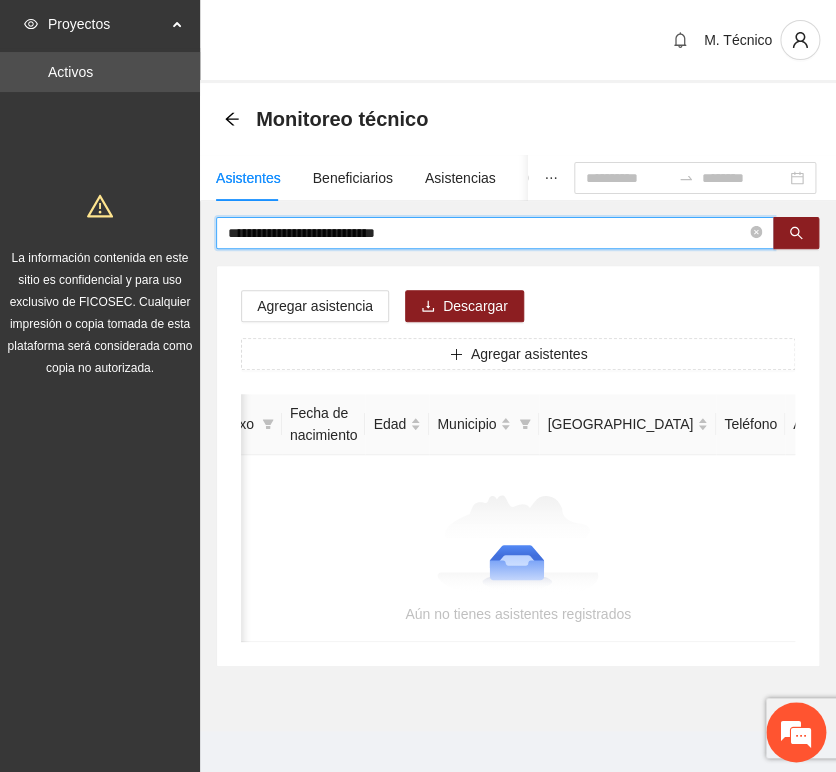 click on "**********" at bounding box center [487, 233] 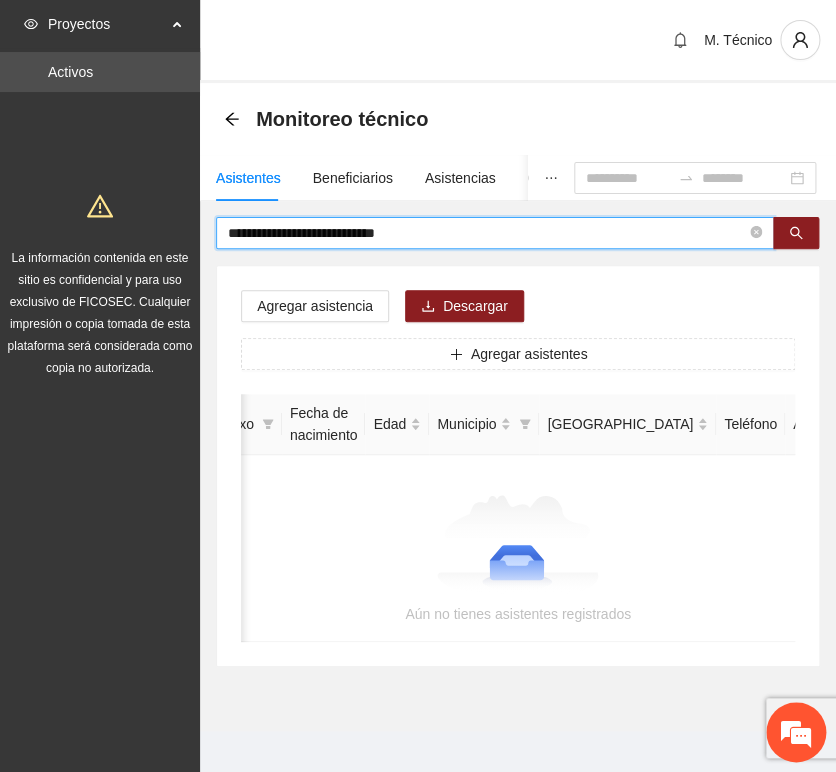 click on "**********" at bounding box center [487, 233] 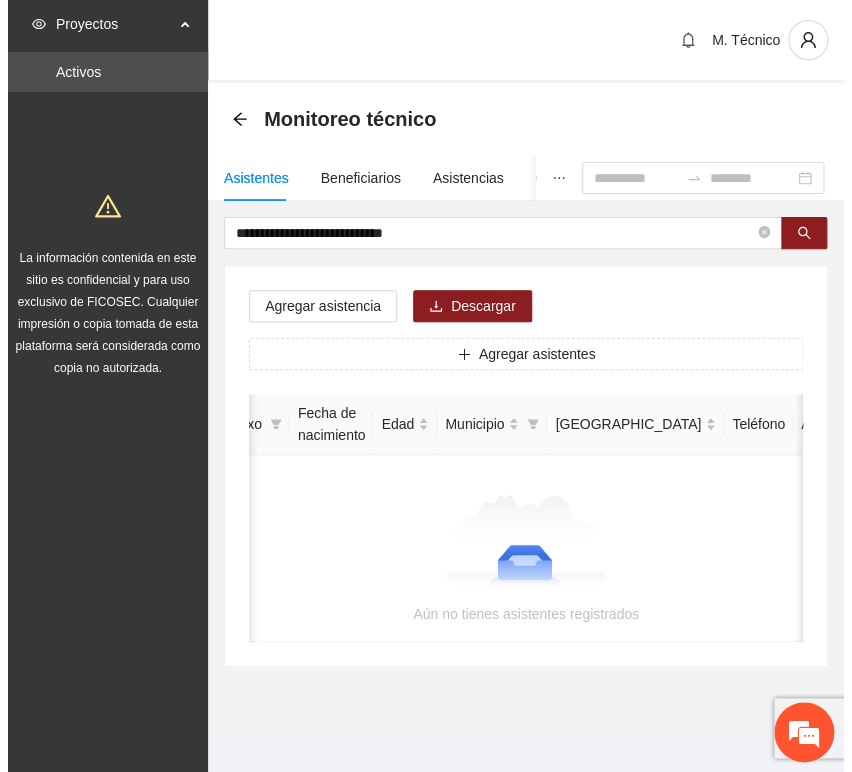 scroll, scrollTop: 0, scrollLeft: 0, axis: both 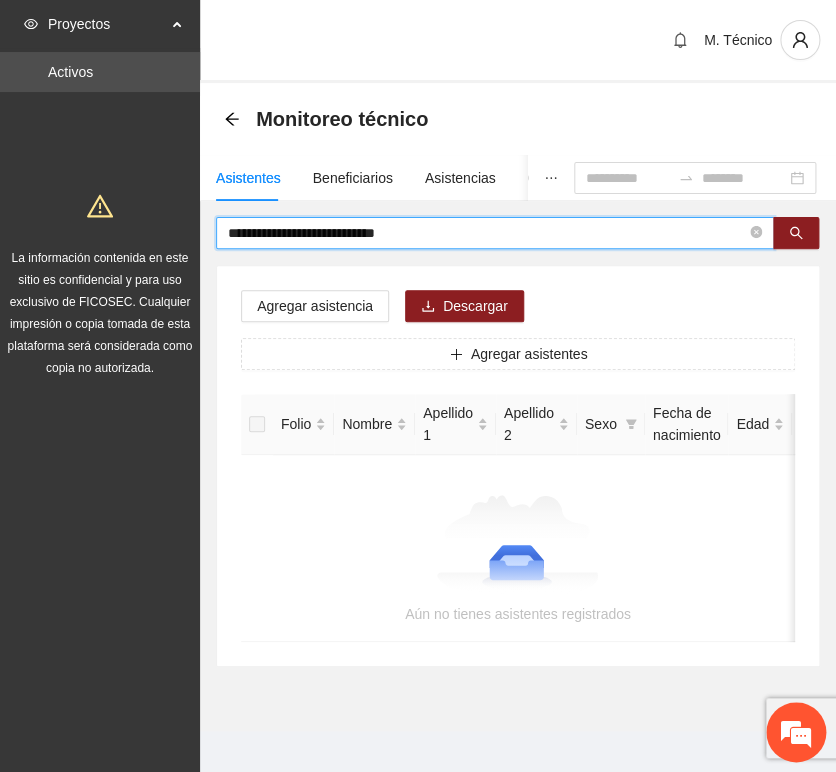click on "**********" at bounding box center (487, 233) 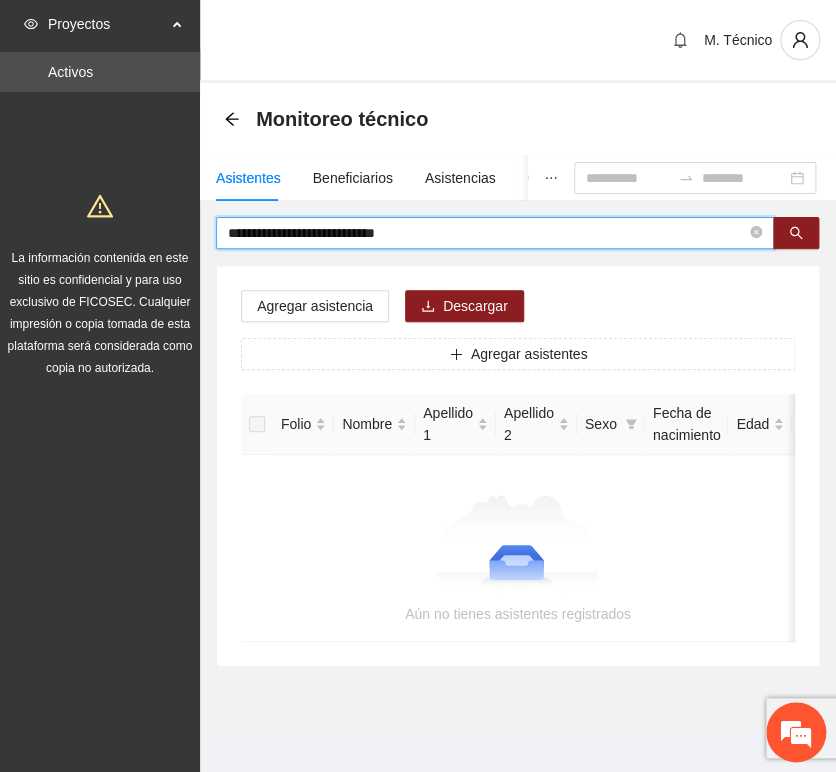 click on "**********" at bounding box center [487, 233] 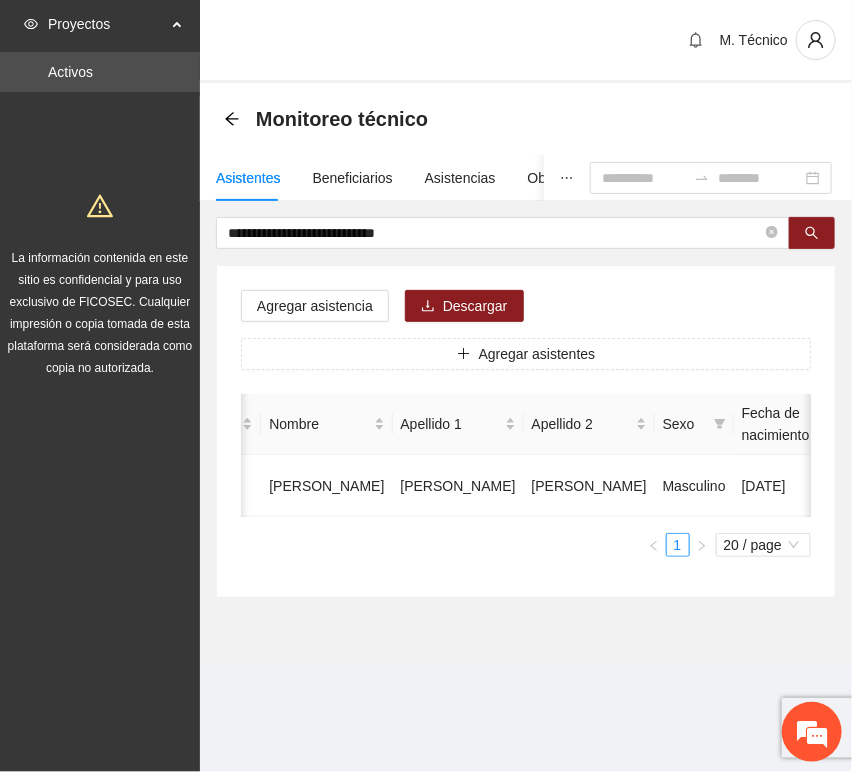 scroll, scrollTop: 0, scrollLeft: 452, axis: horizontal 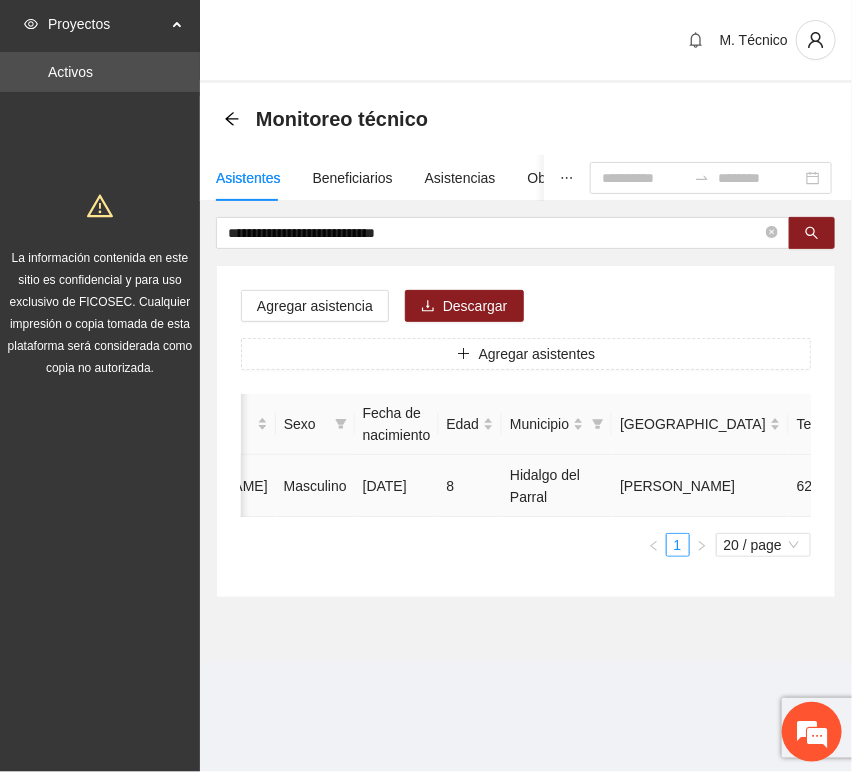 click at bounding box center [980, 486] 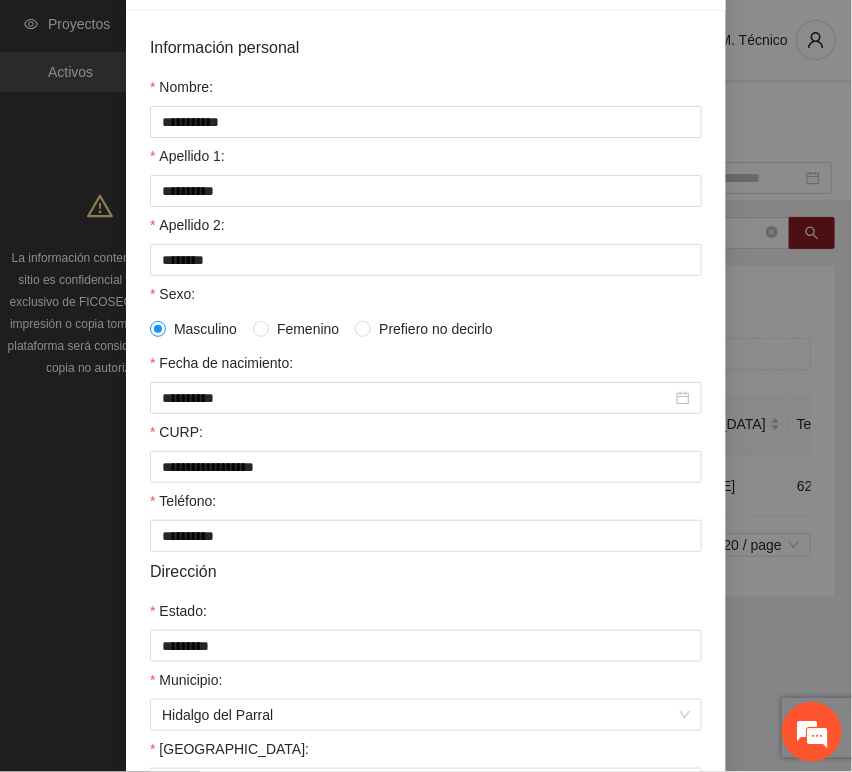 scroll, scrollTop: 394, scrollLeft: 0, axis: vertical 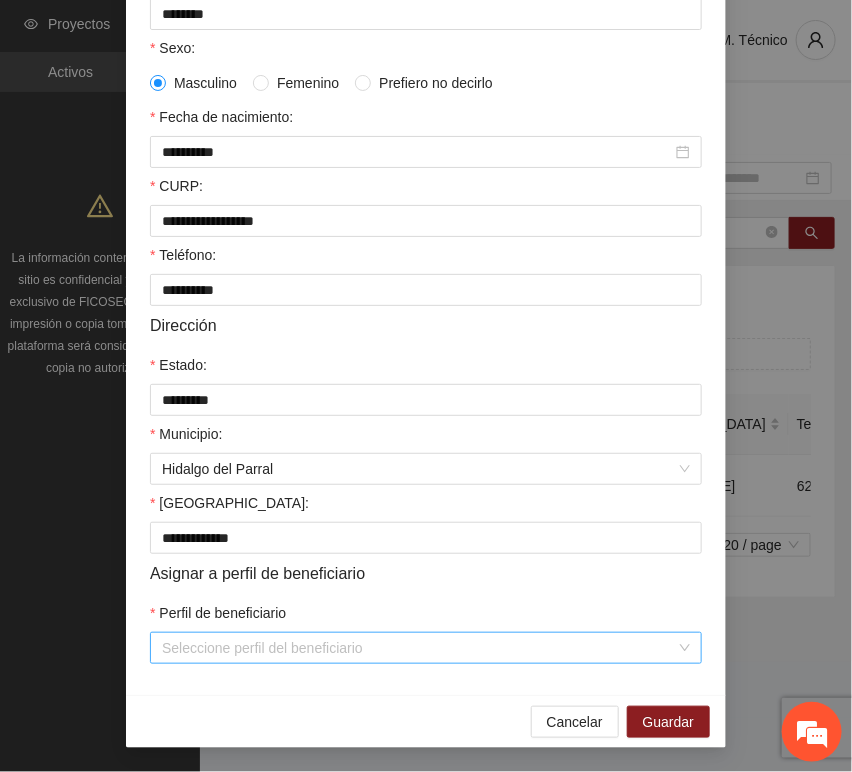 click on "Perfil de beneficiario" at bounding box center [419, 648] 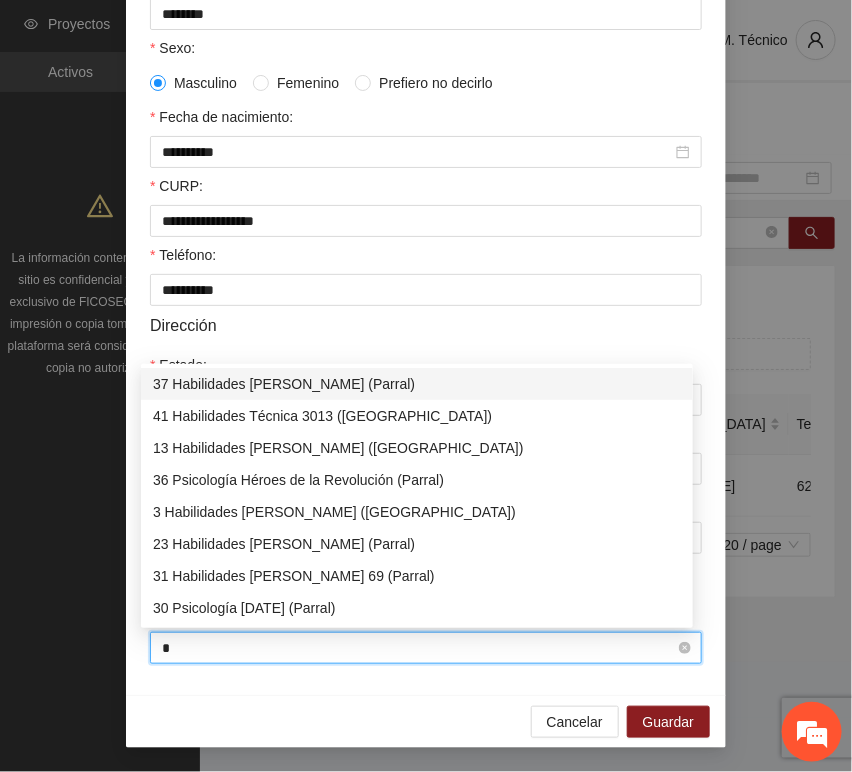 type on "**" 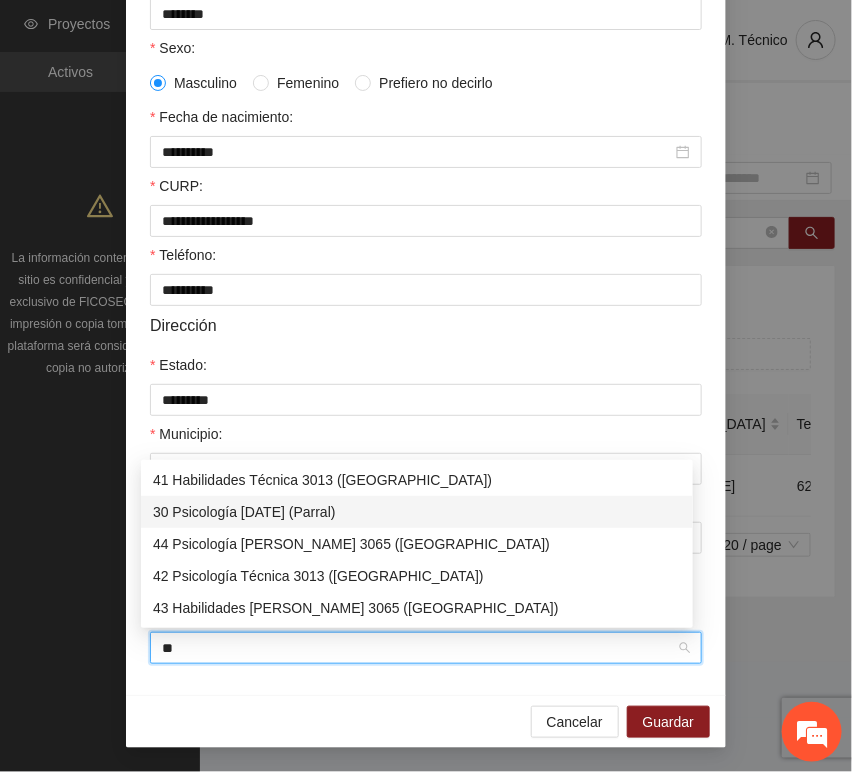 click on "30 Psicología [DATE] (Parral)" at bounding box center [417, 512] 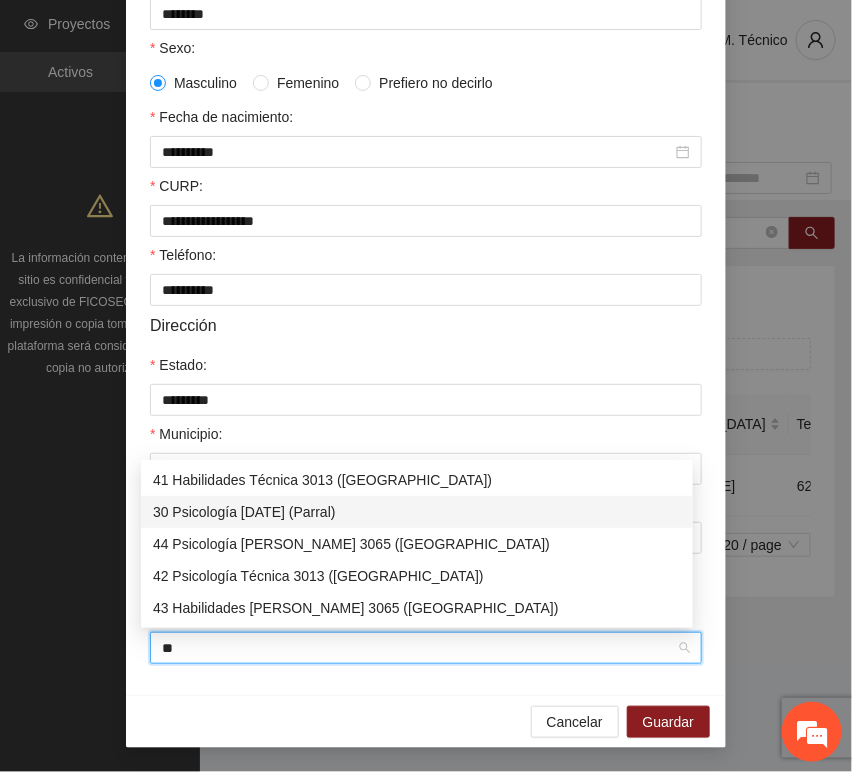 type 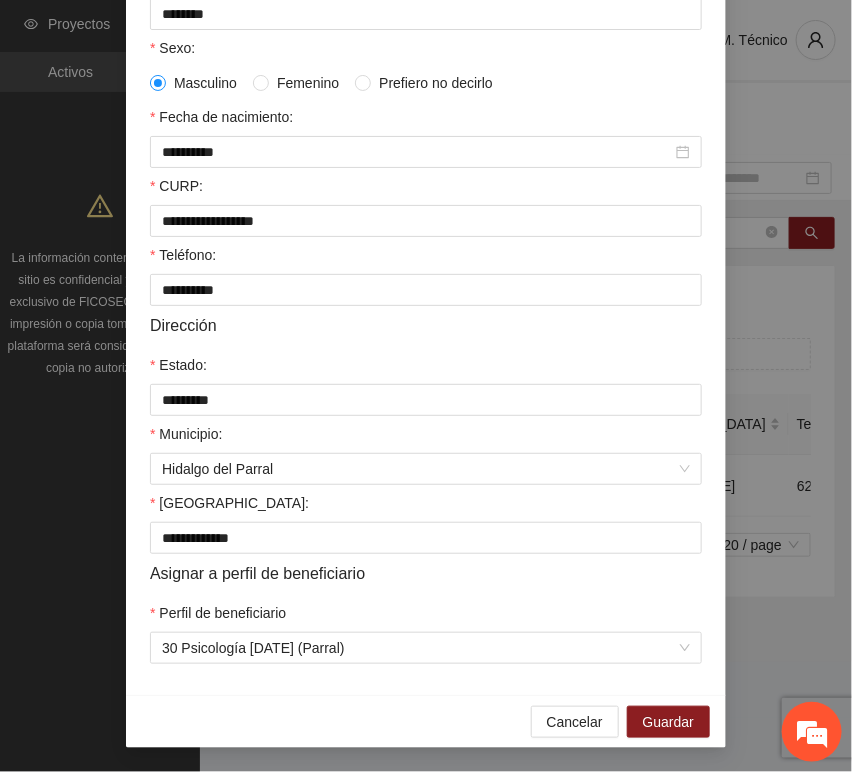 drag, startPoint x: 301, startPoint y: 683, endPoint x: 549, endPoint y: 705, distance: 248.97389 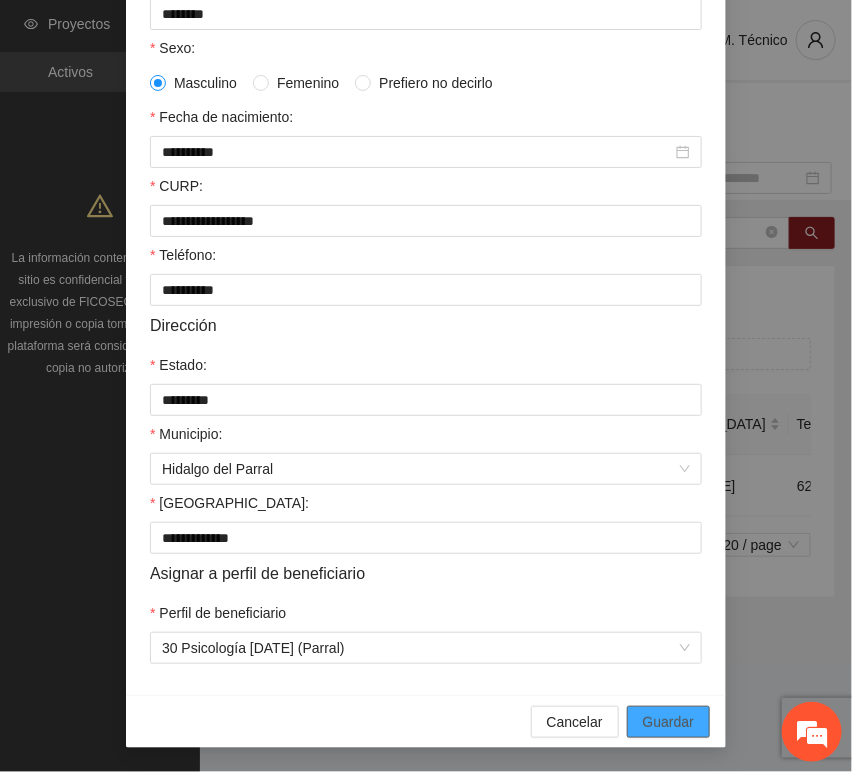 click on "Guardar" at bounding box center (668, 722) 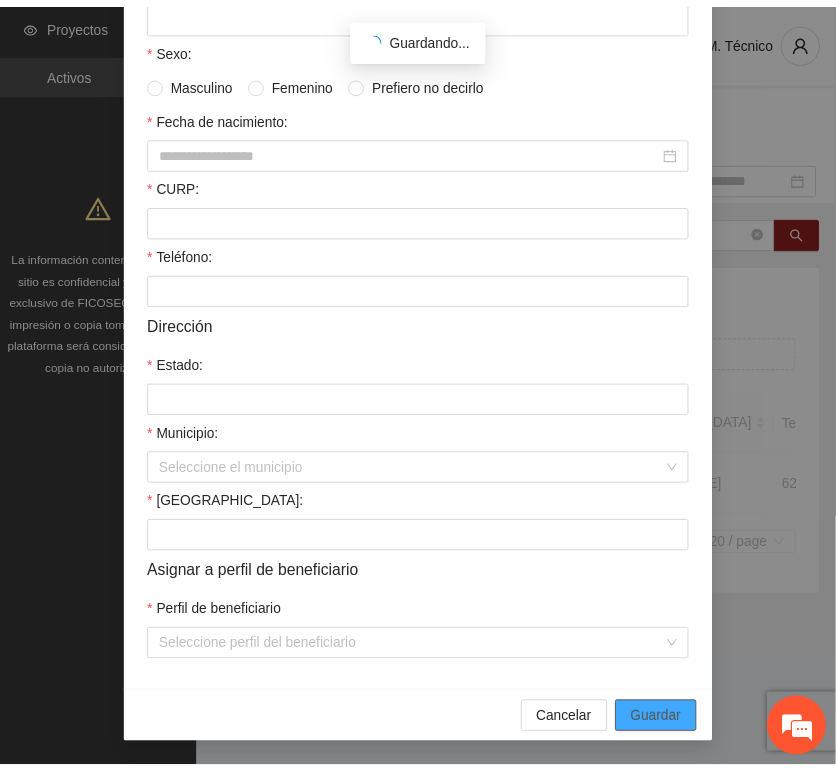 scroll, scrollTop: 294, scrollLeft: 0, axis: vertical 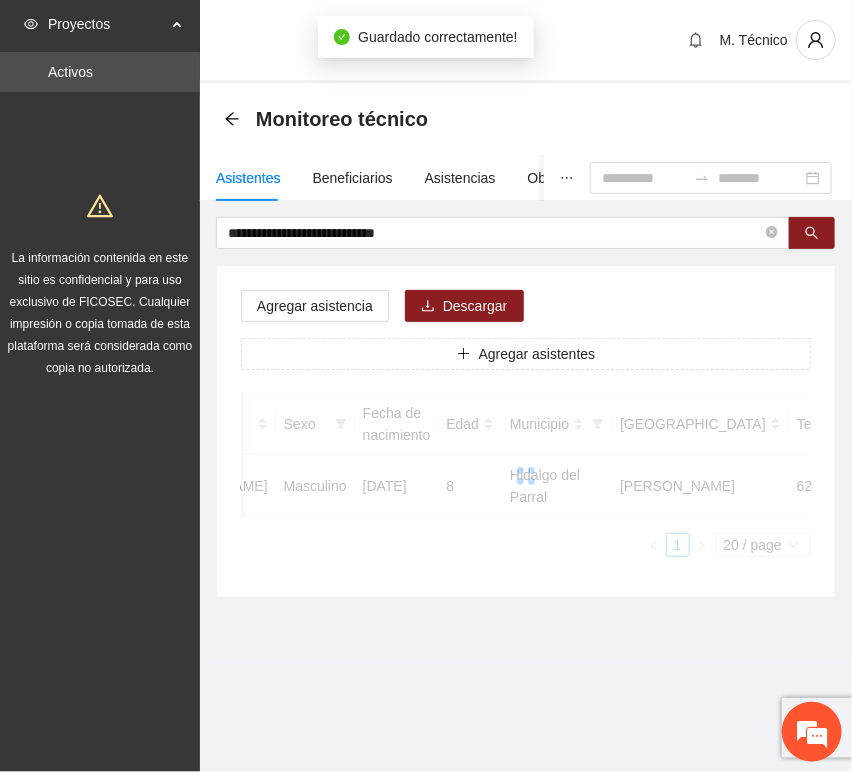 type 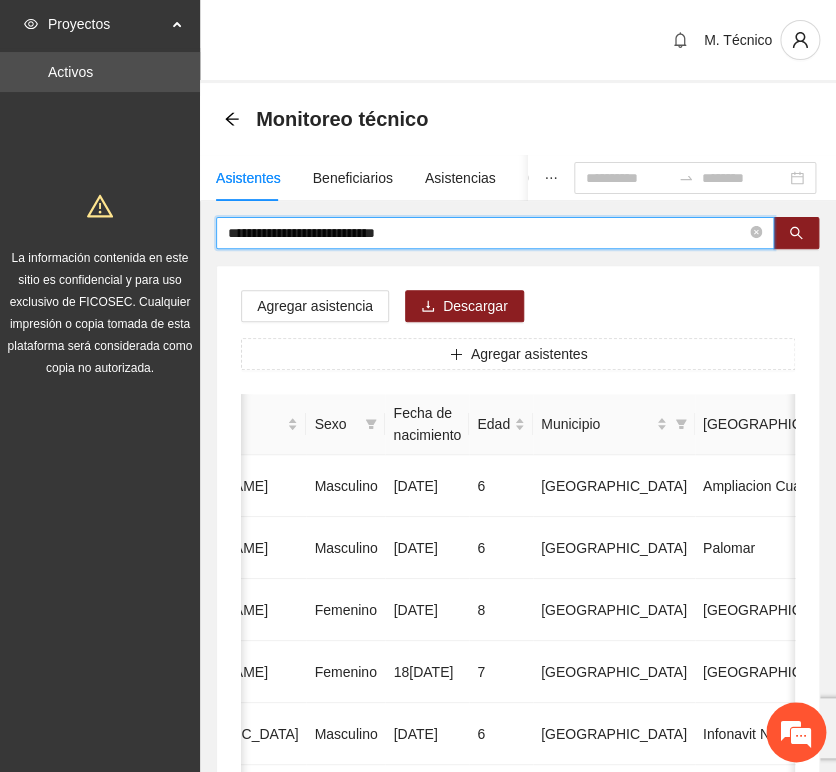 drag, startPoint x: 424, startPoint y: 234, endPoint x: -117, endPoint y: 192, distance: 542.62787 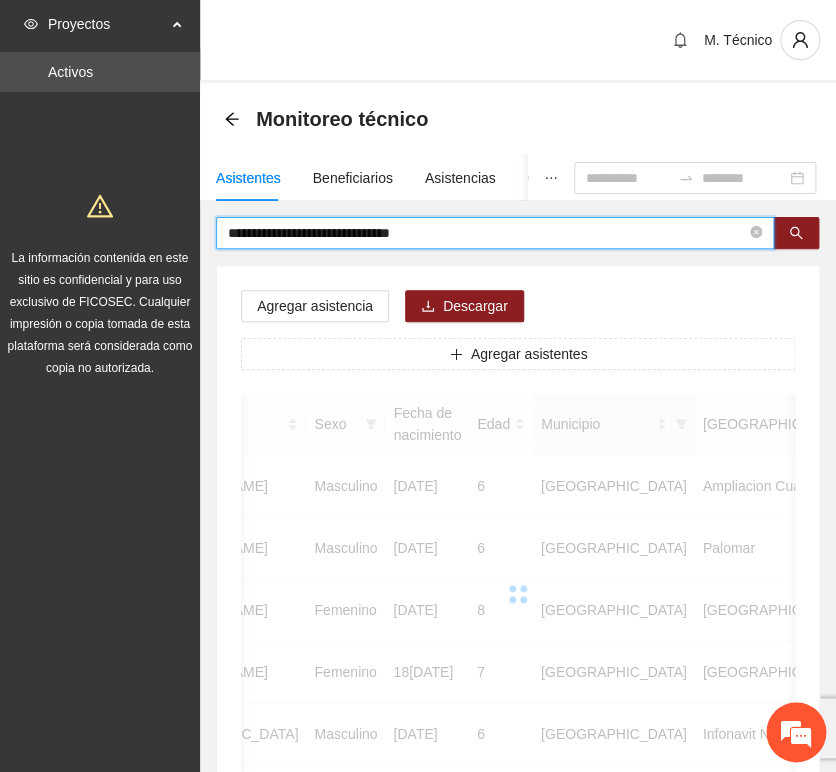scroll, scrollTop: 0, scrollLeft: 363, axis: horizontal 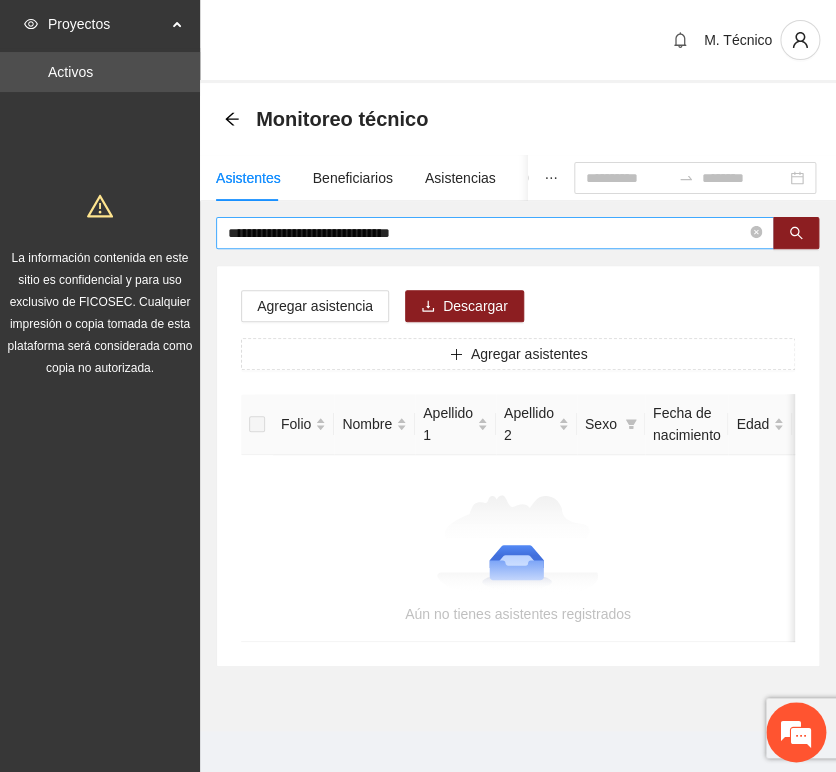 click on "**********" at bounding box center (487, 233) 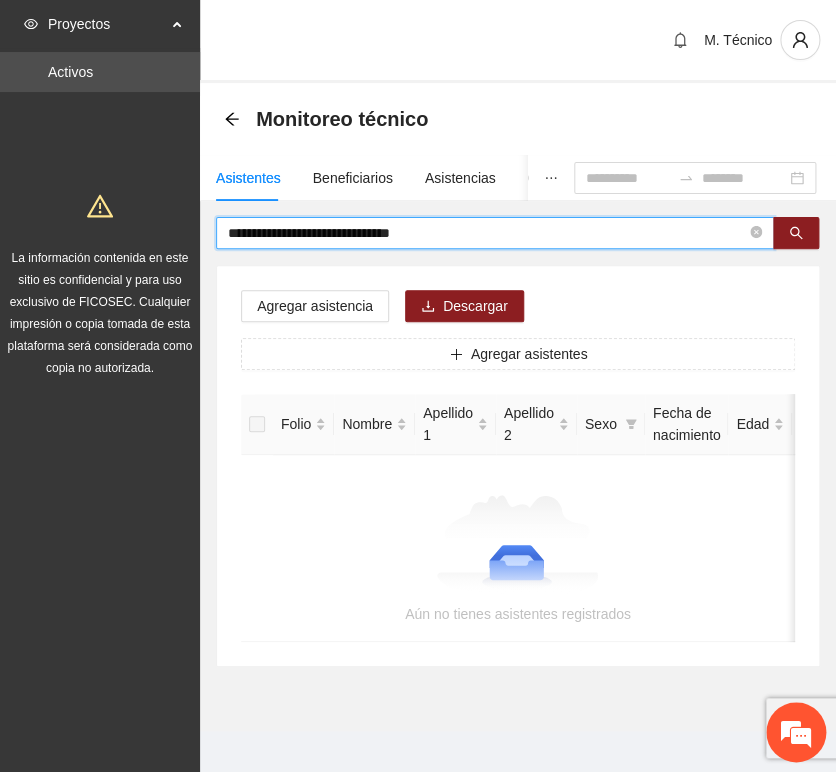 type on "**********" 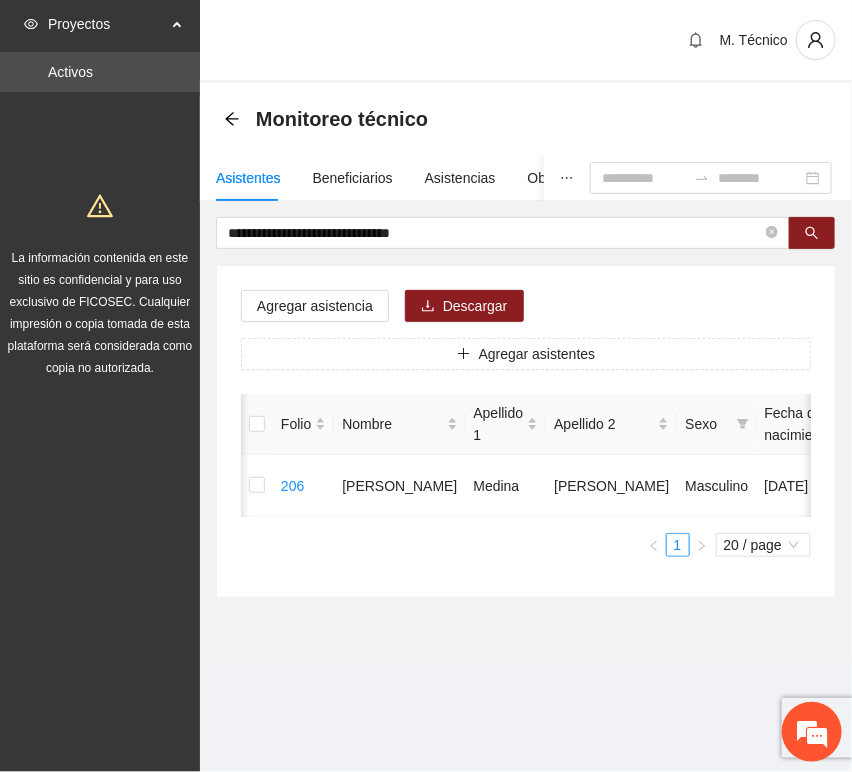 scroll, scrollTop: 0, scrollLeft: 460, axis: horizontal 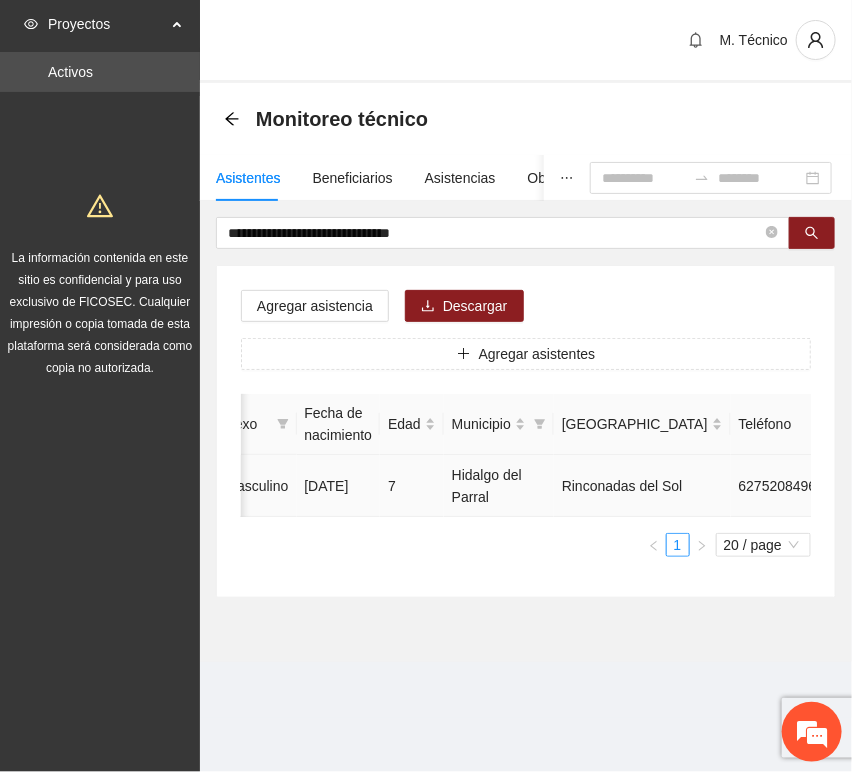 click 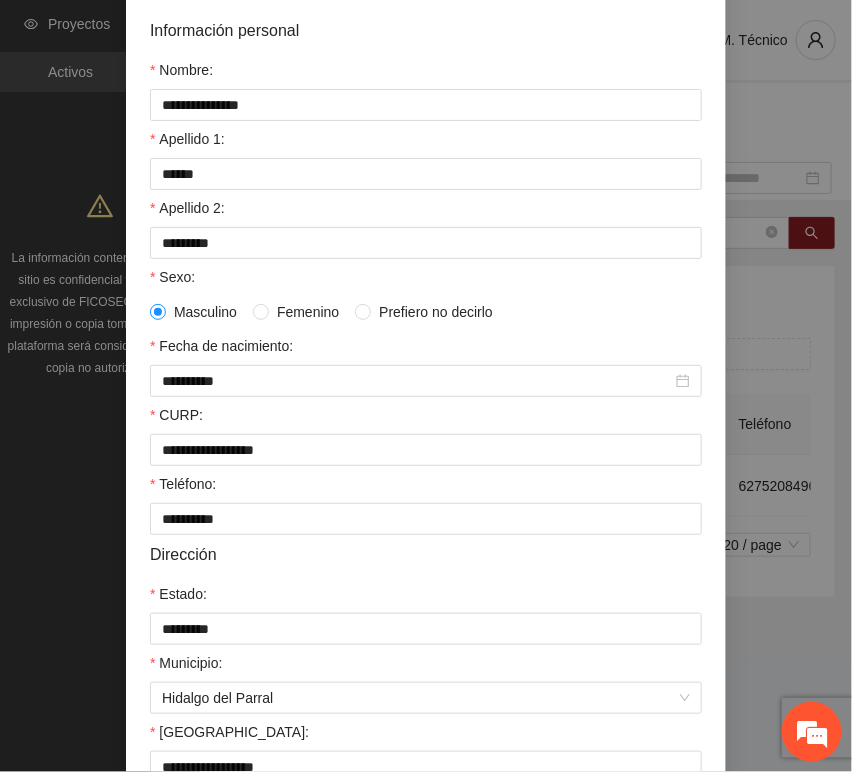 scroll, scrollTop: 394, scrollLeft: 0, axis: vertical 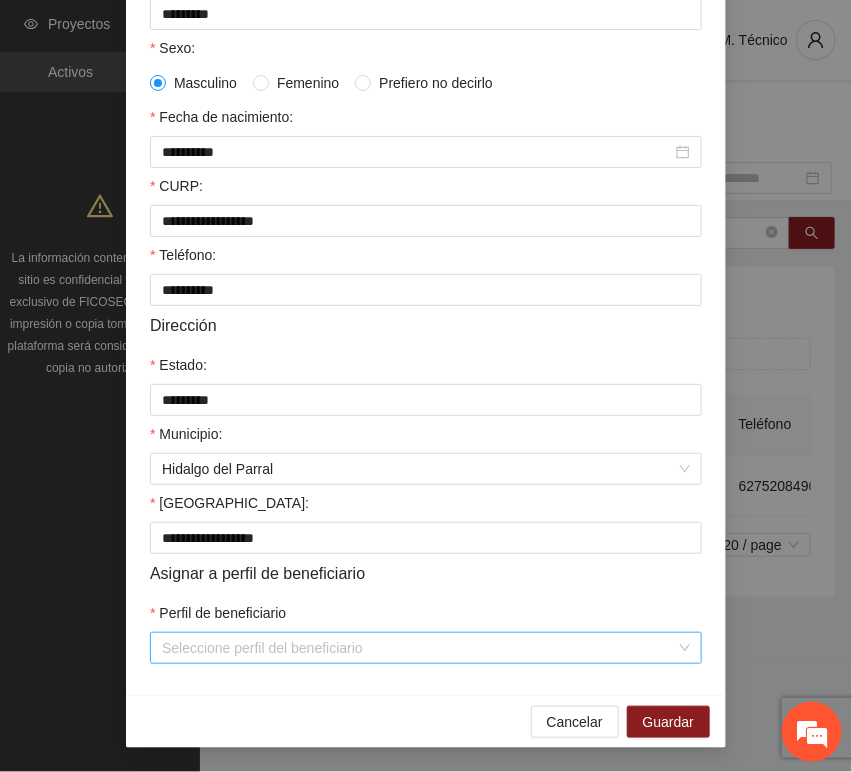 click on "Perfil de beneficiario" at bounding box center (419, 648) 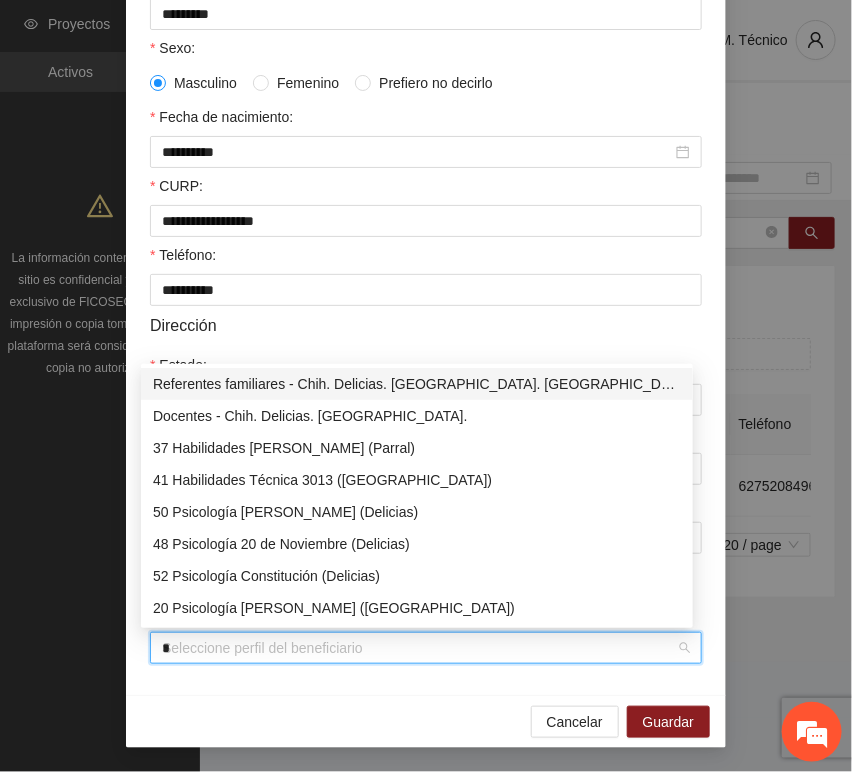 type on "**" 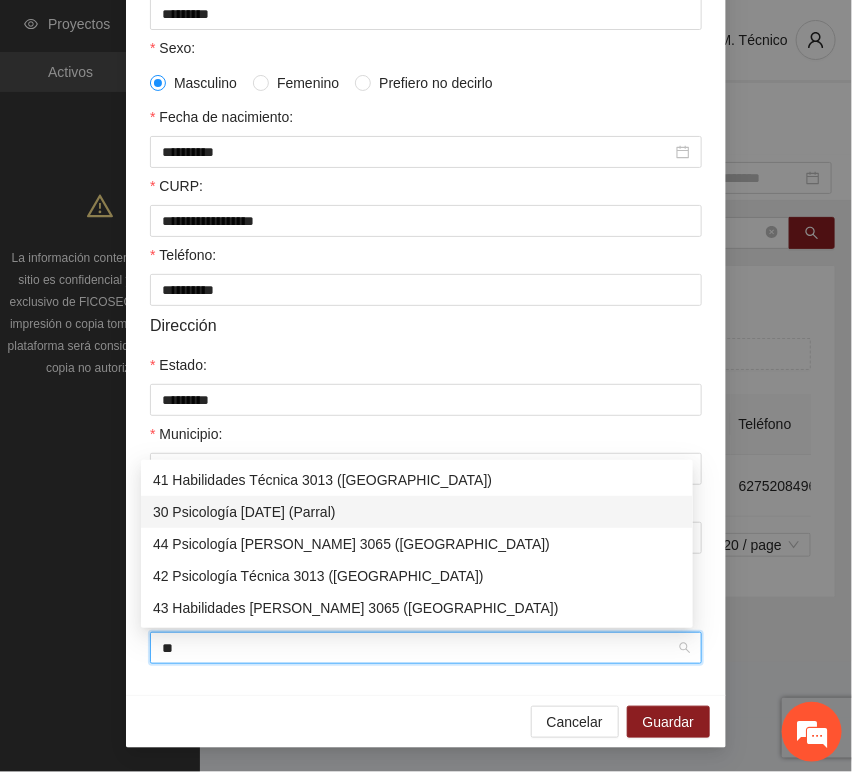 click on "30 Psicología [DATE] (Parral)" at bounding box center [417, 512] 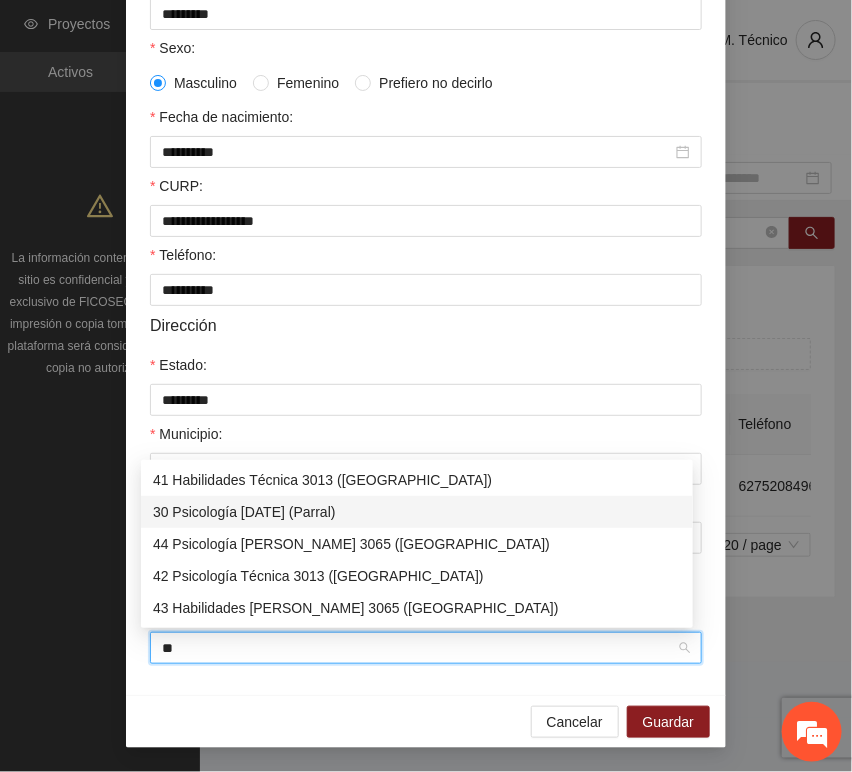 type 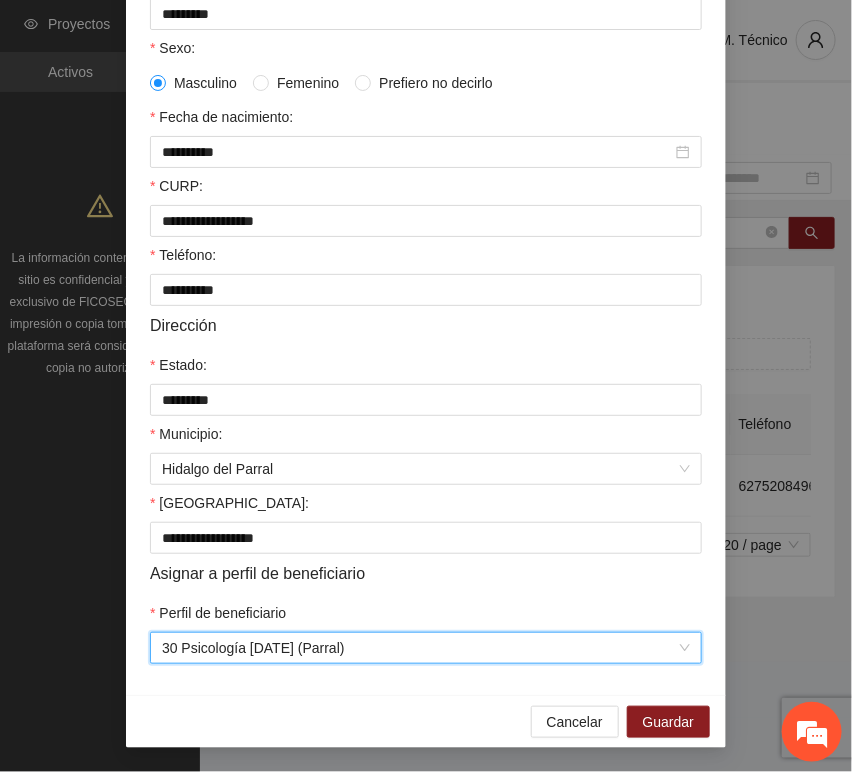 click on "Cancelar Guardar" at bounding box center (426, 721) 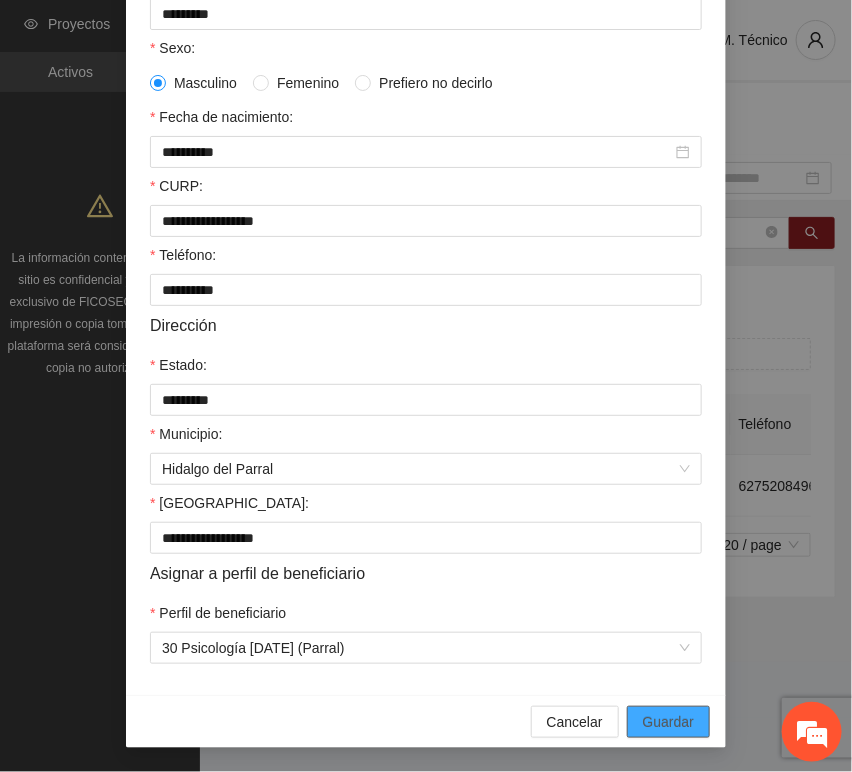 click on "Guardar" at bounding box center (668, 722) 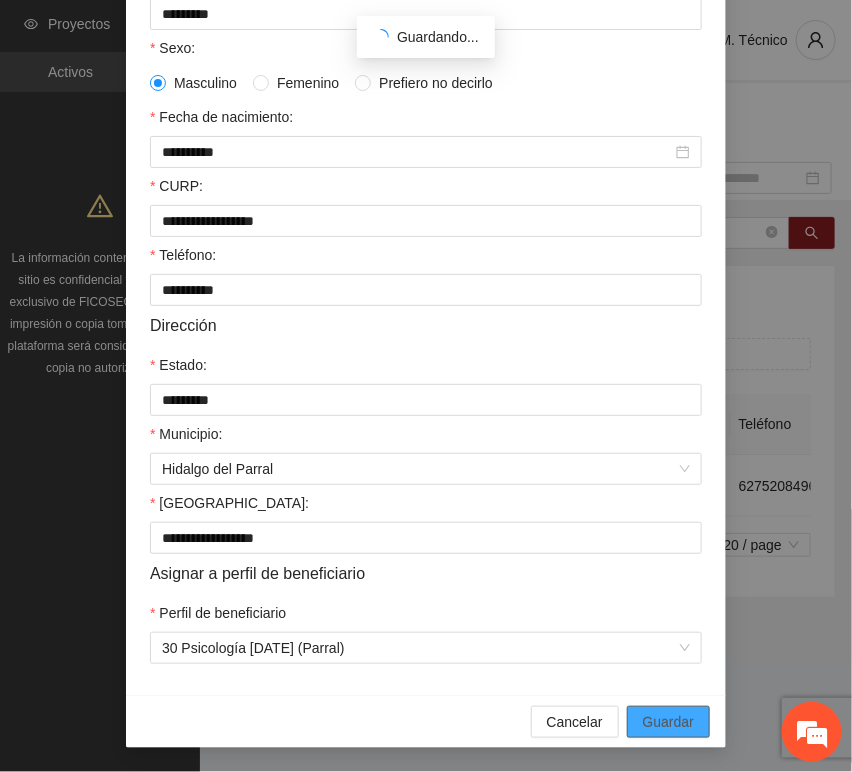 scroll, scrollTop: 294, scrollLeft: 0, axis: vertical 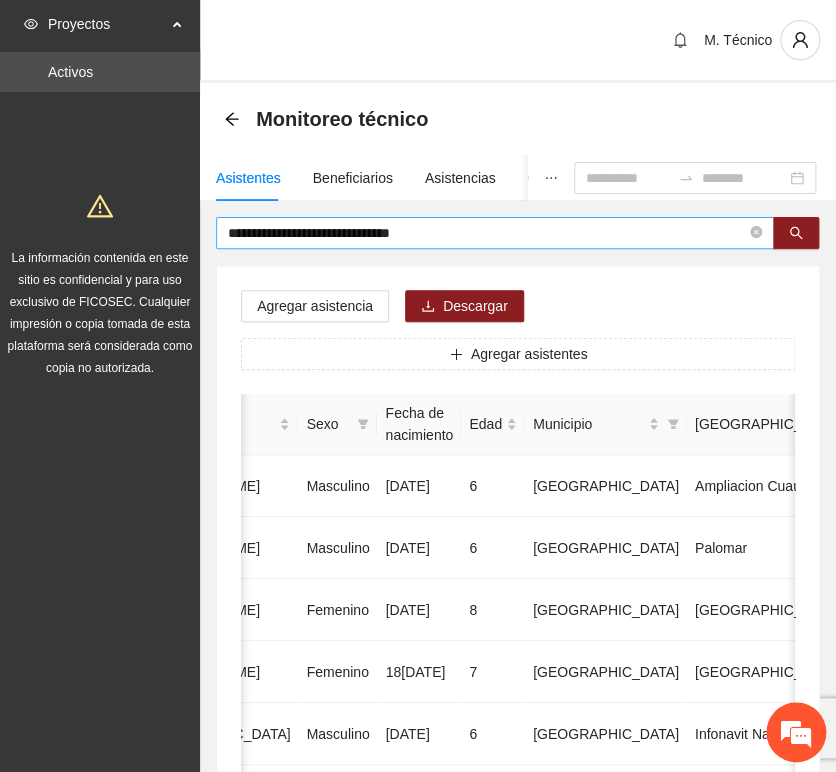 drag, startPoint x: 351, startPoint y: 262, endPoint x: 452, endPoint y: 229, distance: 106.25441 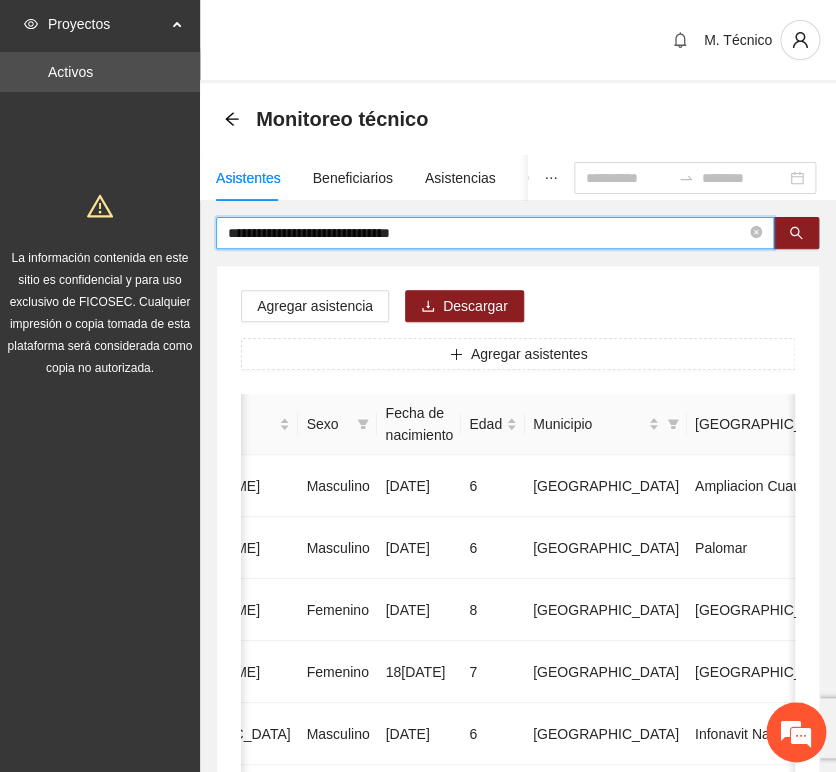 drag, startPoint x: 457, startPoint y: 227, endPoint x: 0, endPoint y: 190, distance: 458.49536 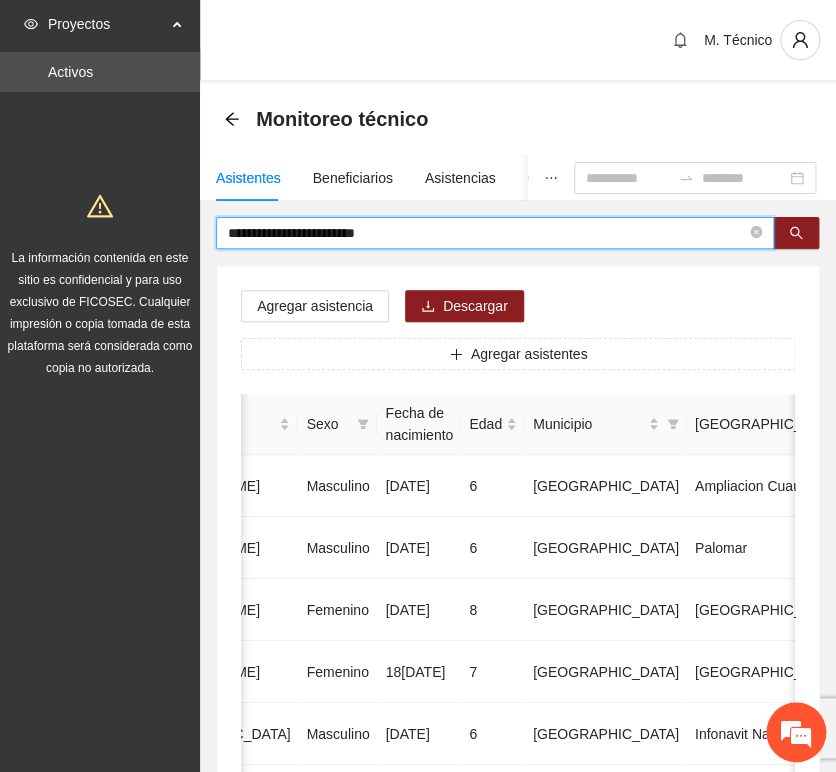 type on "**********" 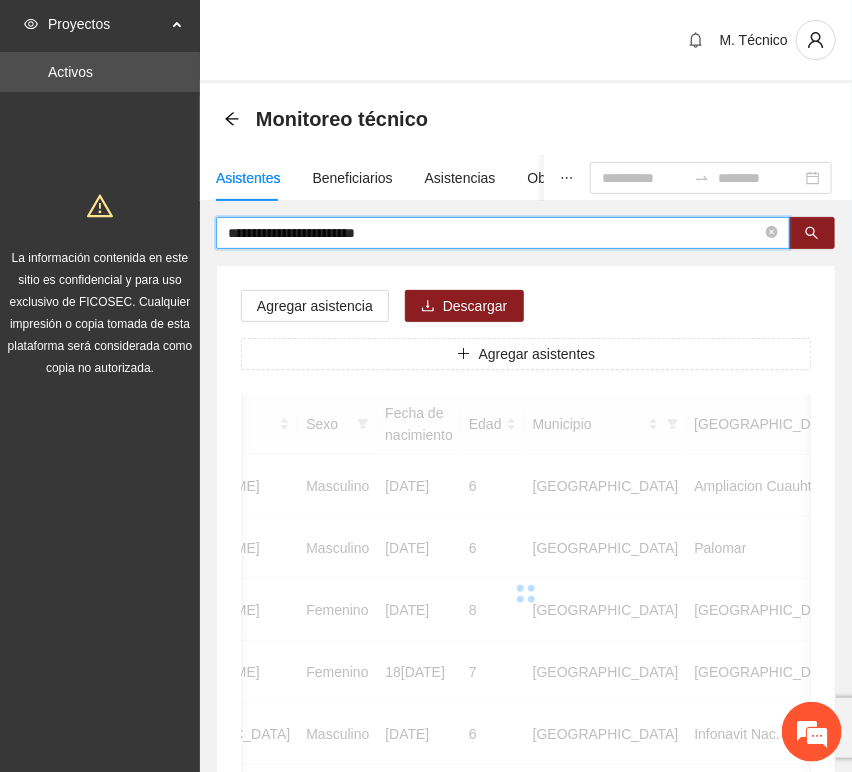 scroll, scrollTop: 0, scrollLeft: 452, axis: horizontal 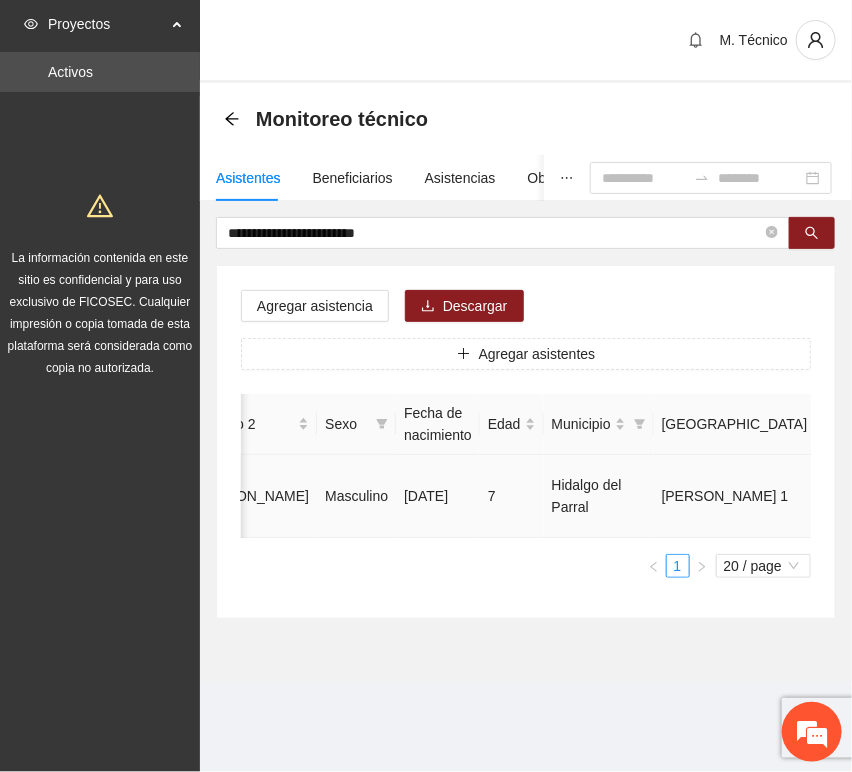 click at bounding box center [1021, 496] 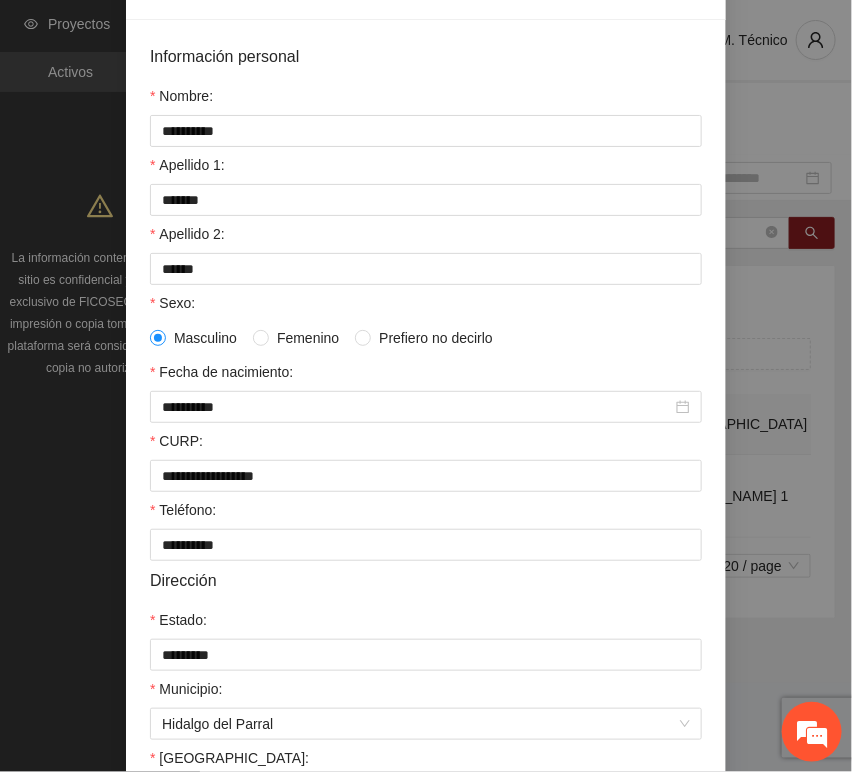 scroll, scrollTop: 394, scrollLeft: 0, axis: vertical 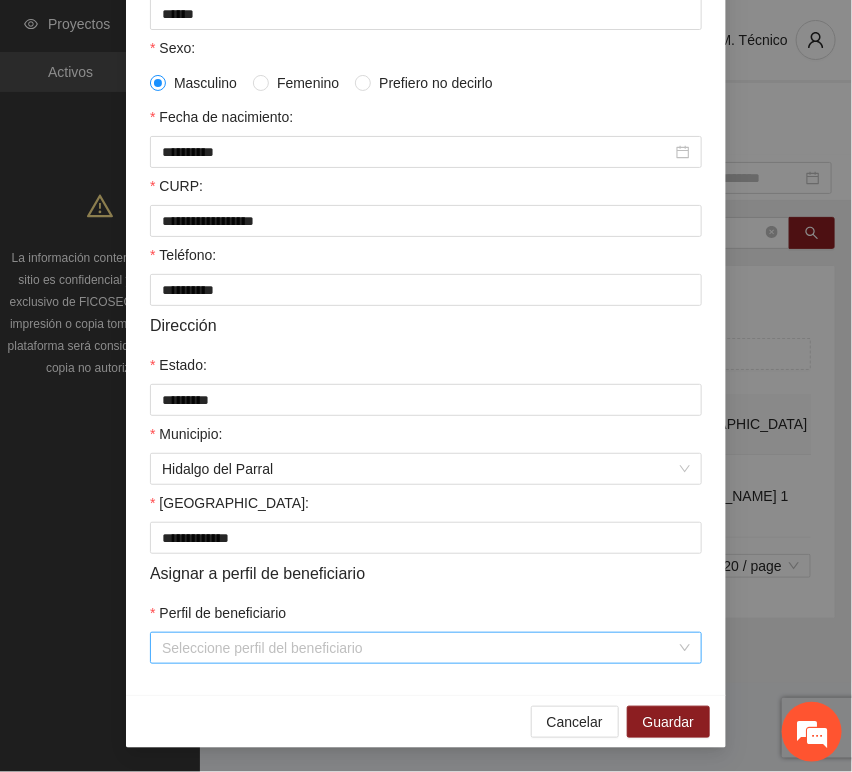 click on "Perfil de beneficiario" at bounding box center (419, 648) 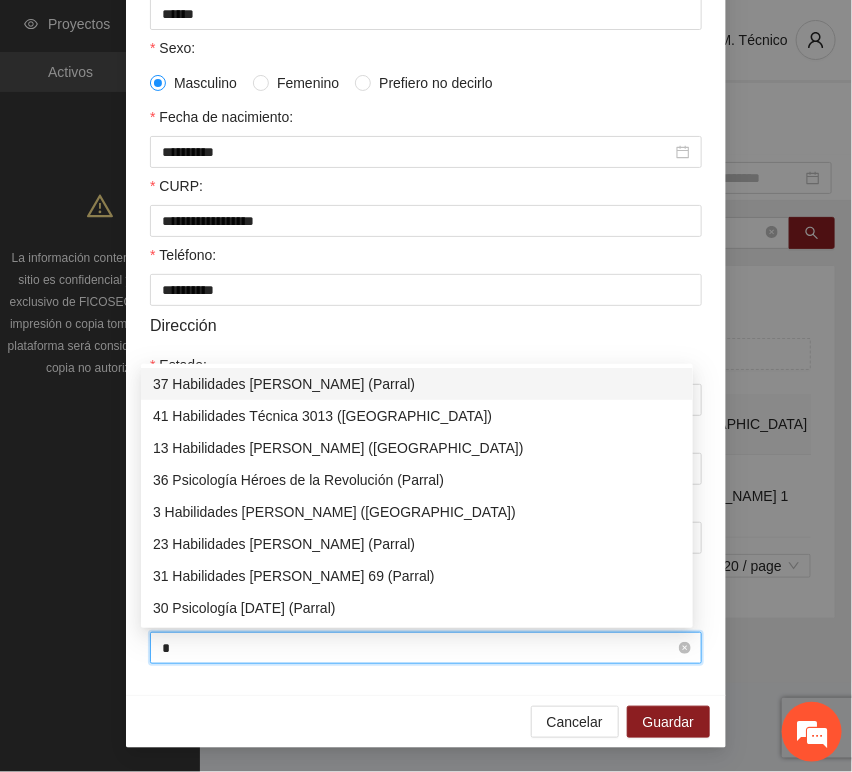 type on "**" 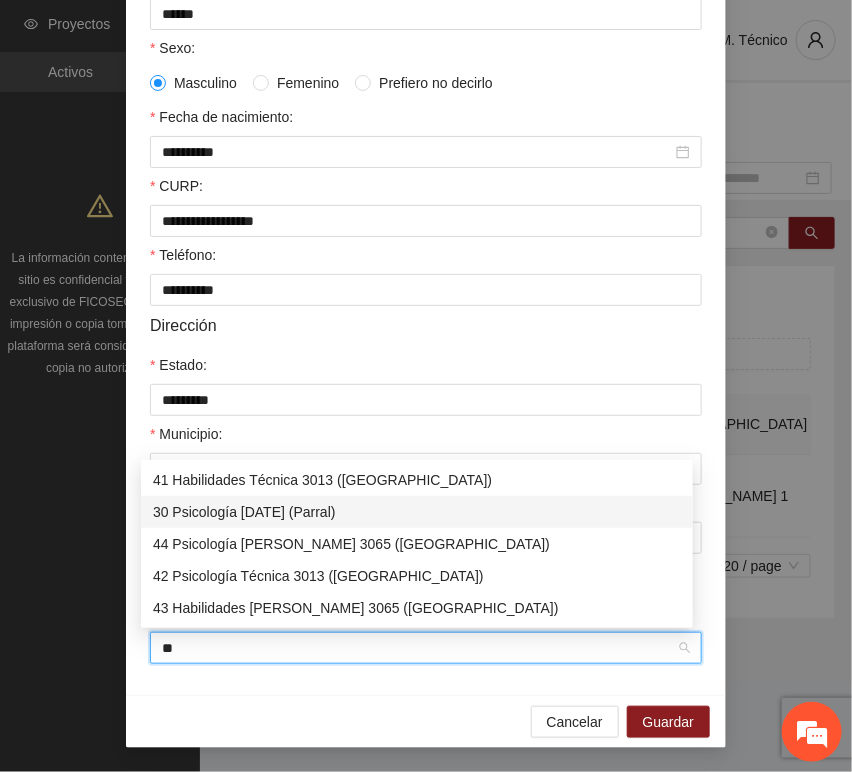 click on "30 Psicología [DATE] (Parral)" at bounding box center (417, 512) 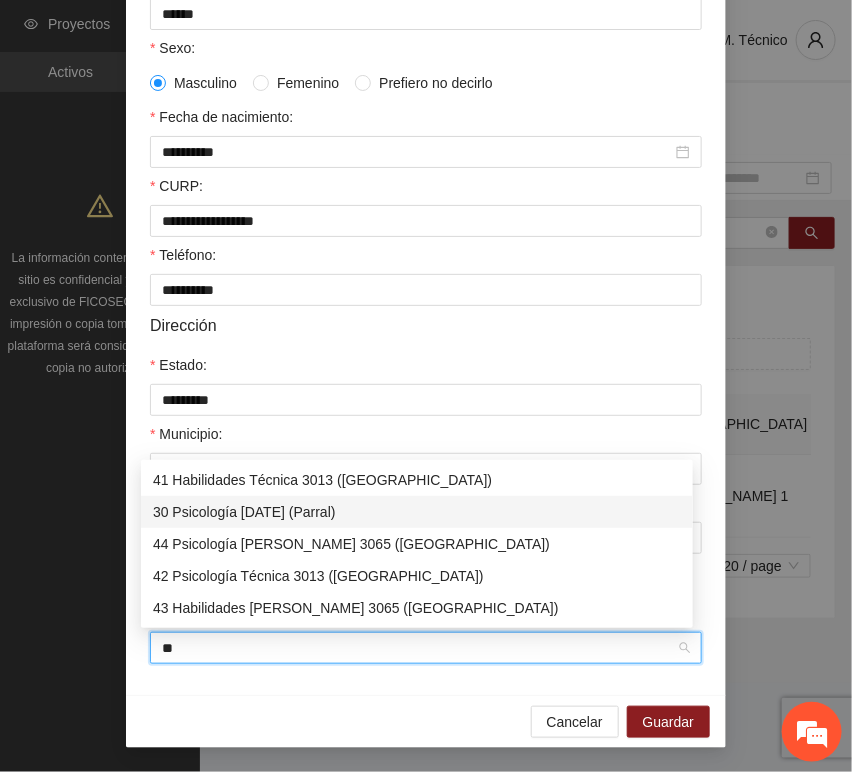 type 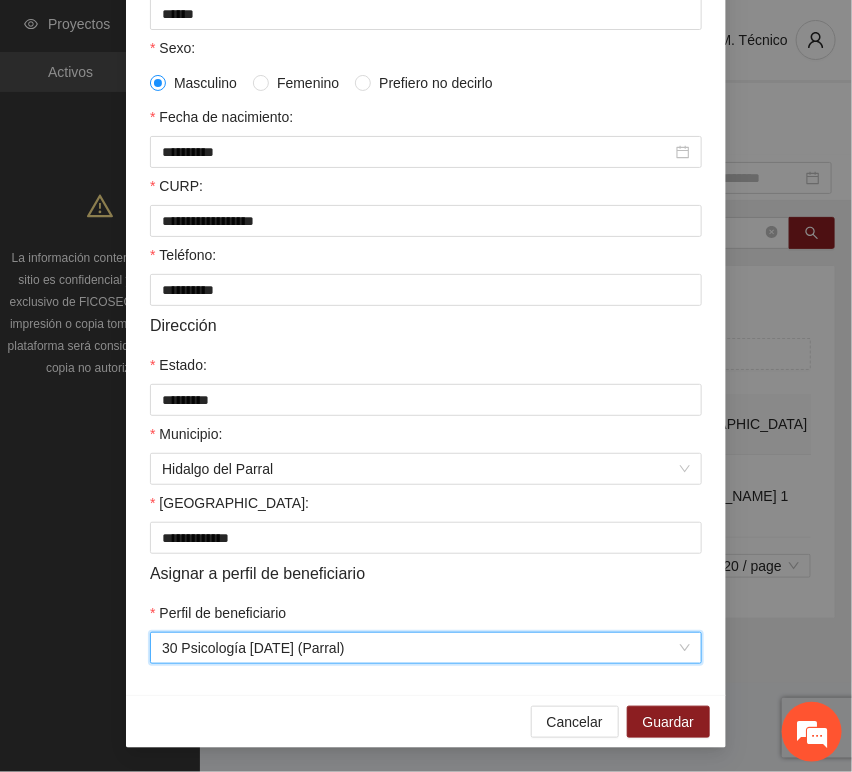 click on "Cancelar Guardar" at bounding box center (426, 721) 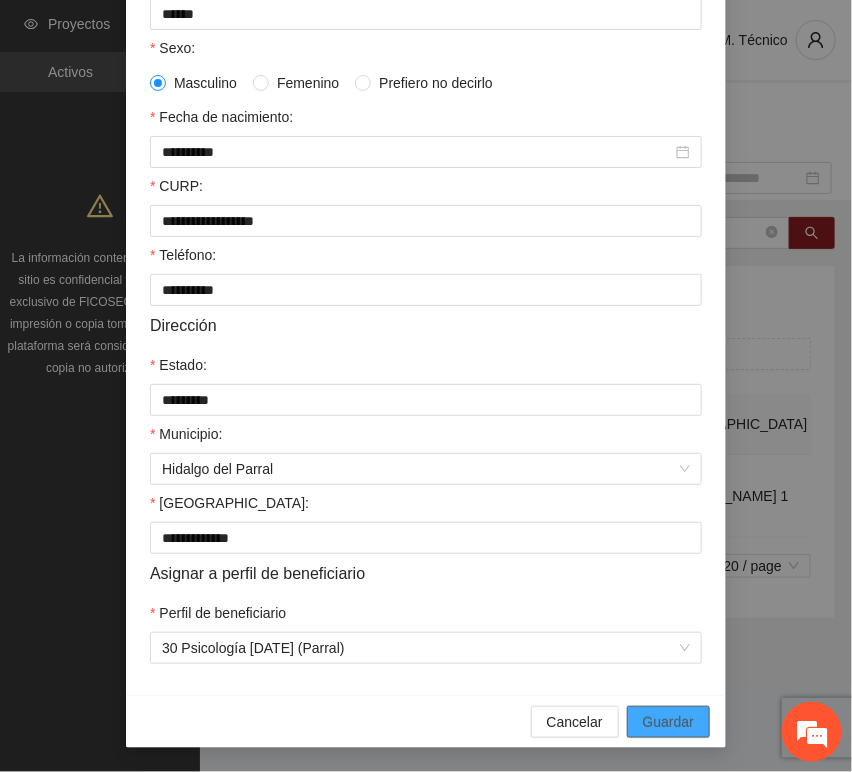 click on "Guardar" at bounding box center [668, 722] 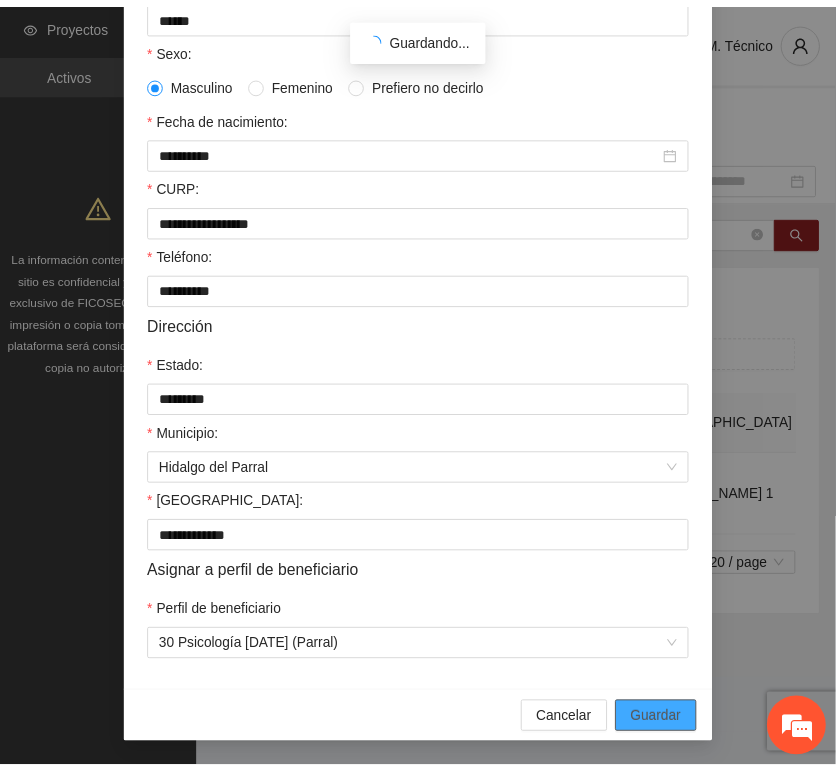 scroll, scrollTop: 294, scrollLeft: 0, axis: vertical 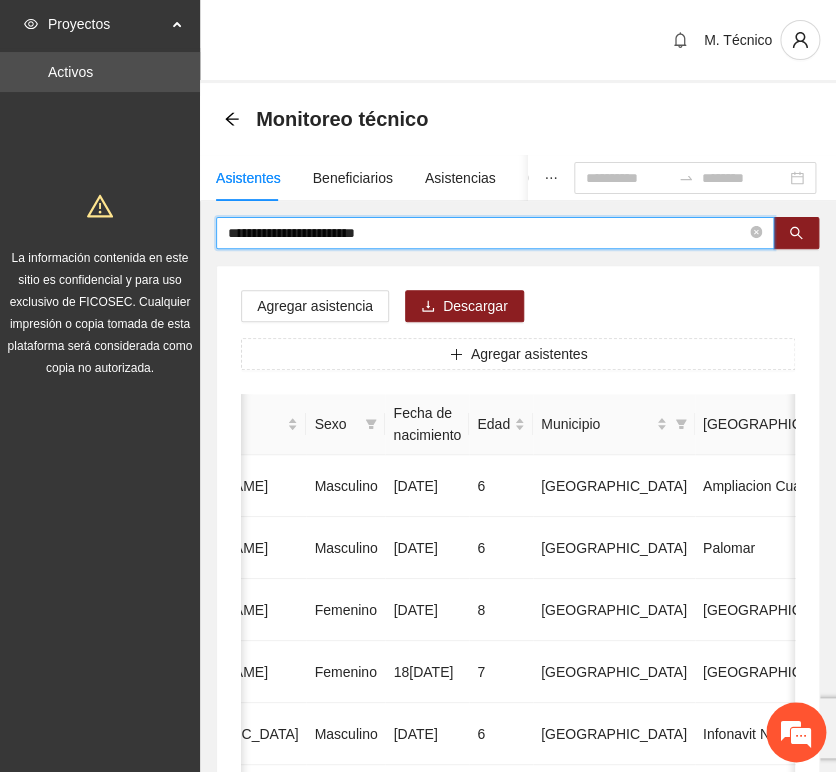 drag, startPoint x: 433, startPoint y: 230, endPoint x: 70, endPoint y: 191, distance: 365.08902 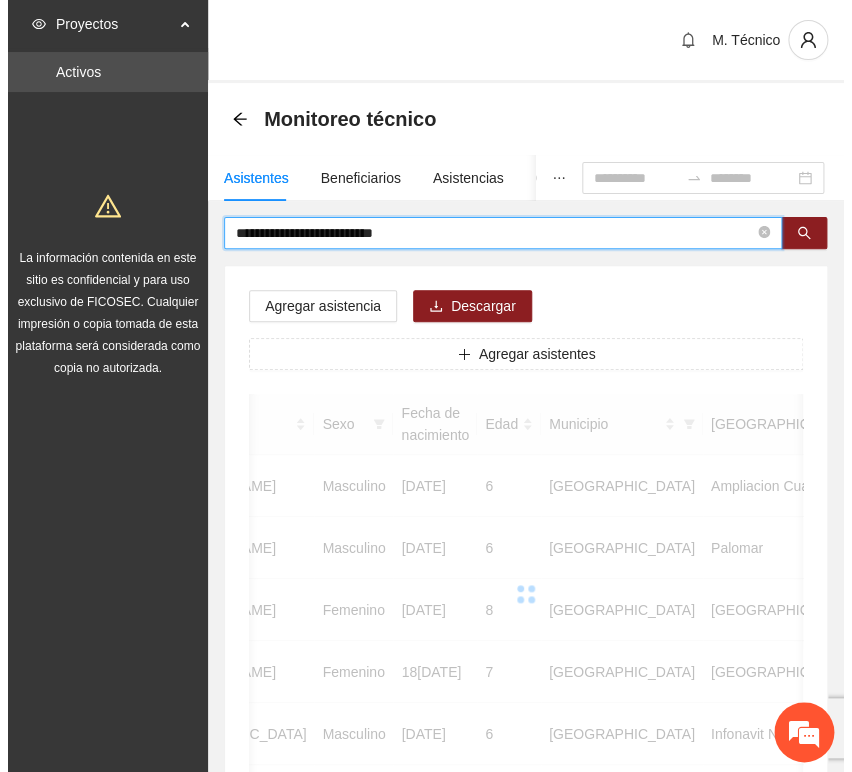 scroll, scrollTop: 0, scrollLeft: 363, axis: horizontal 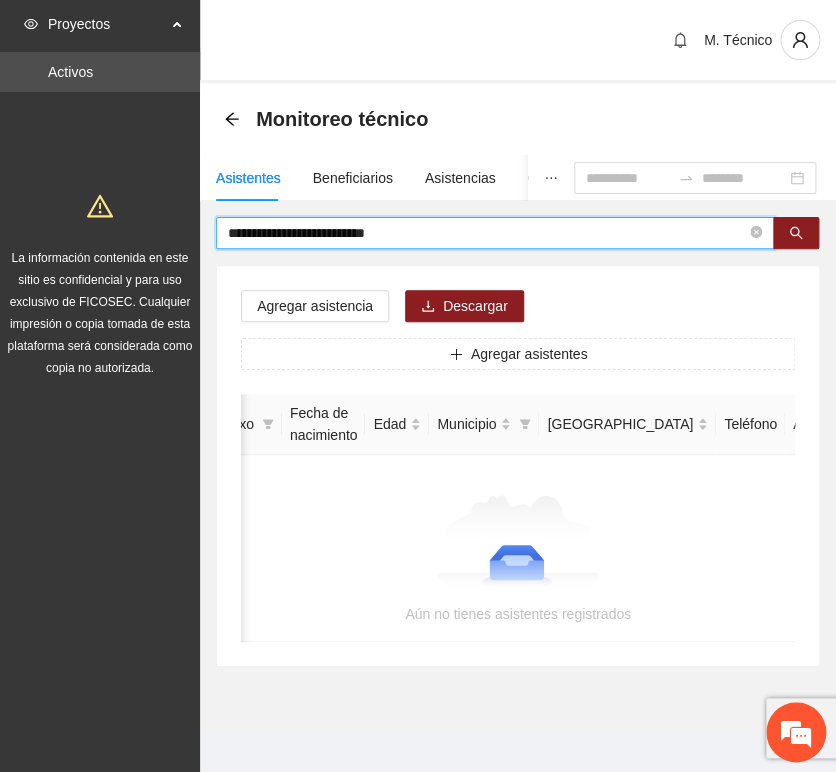 click on "**********" at bounding box center (487, 233) 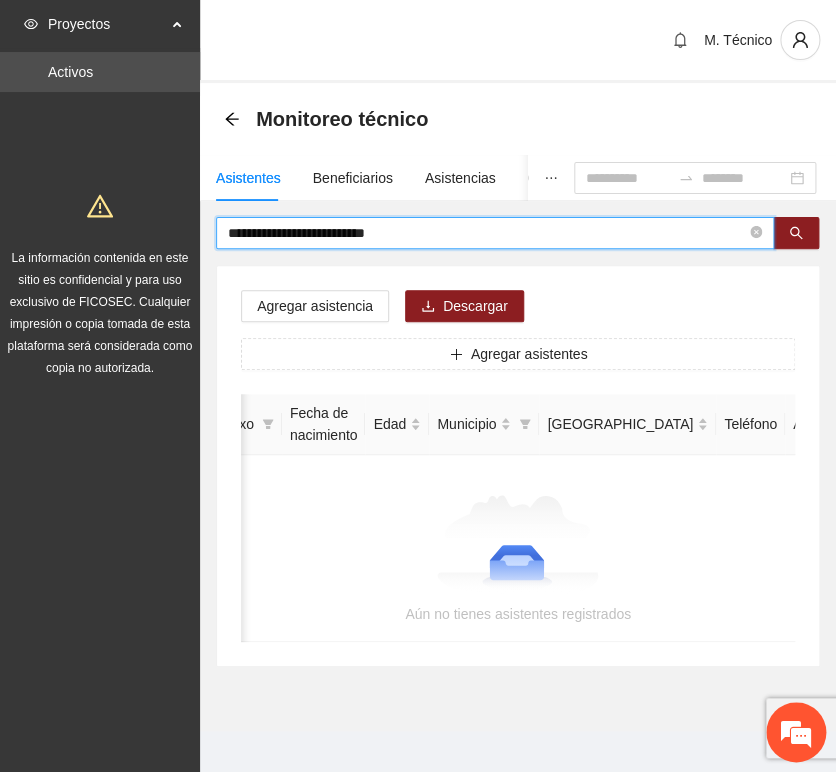 drag, startPoint x: 410, startPoint y: 245, endPoint x: 590, endPoint y: 272, distance: 182.01373 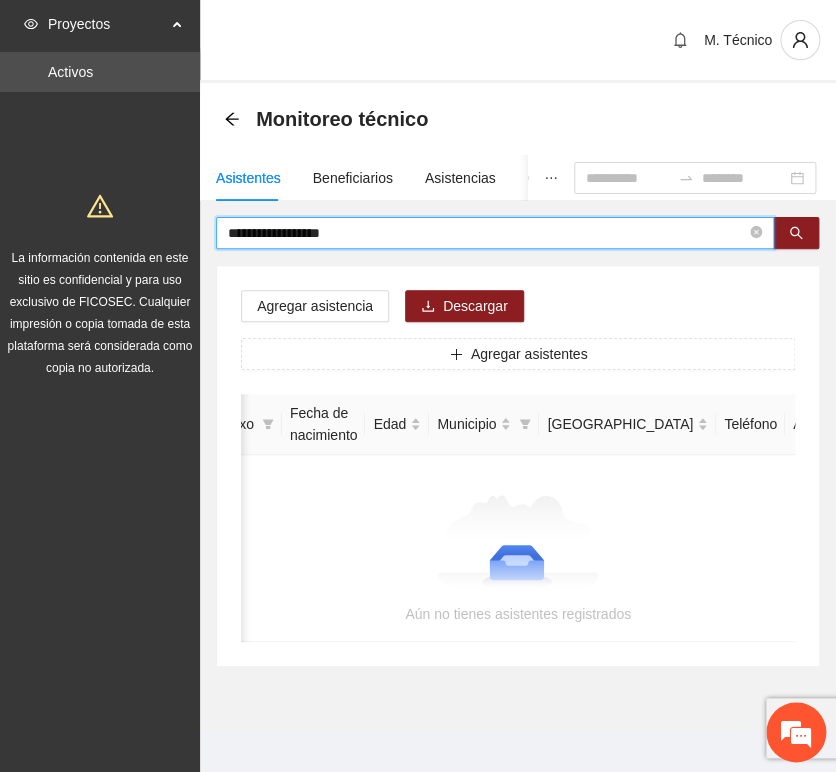 type on "**********" 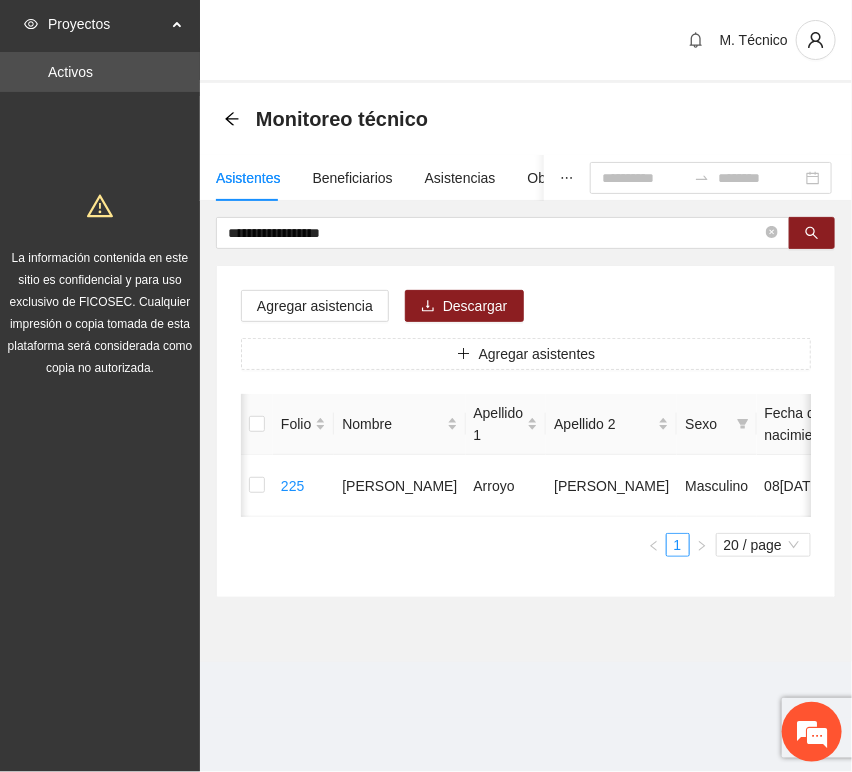 scroll, scrollTop: 0, scrollLeft: 452, axis: horizontal 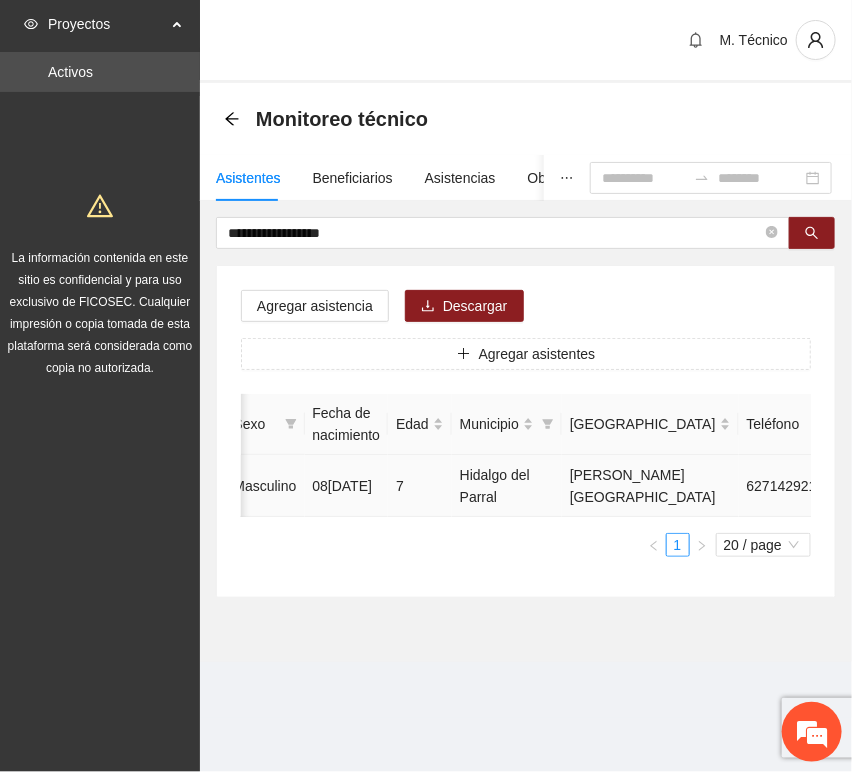 click 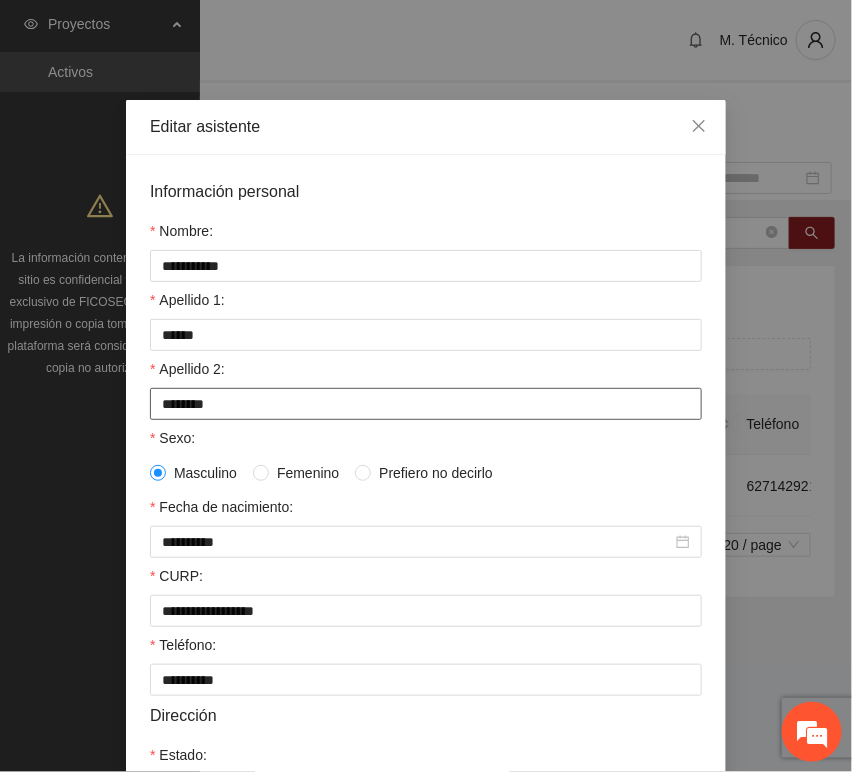 click on "********" at bounding box center [426, 404] 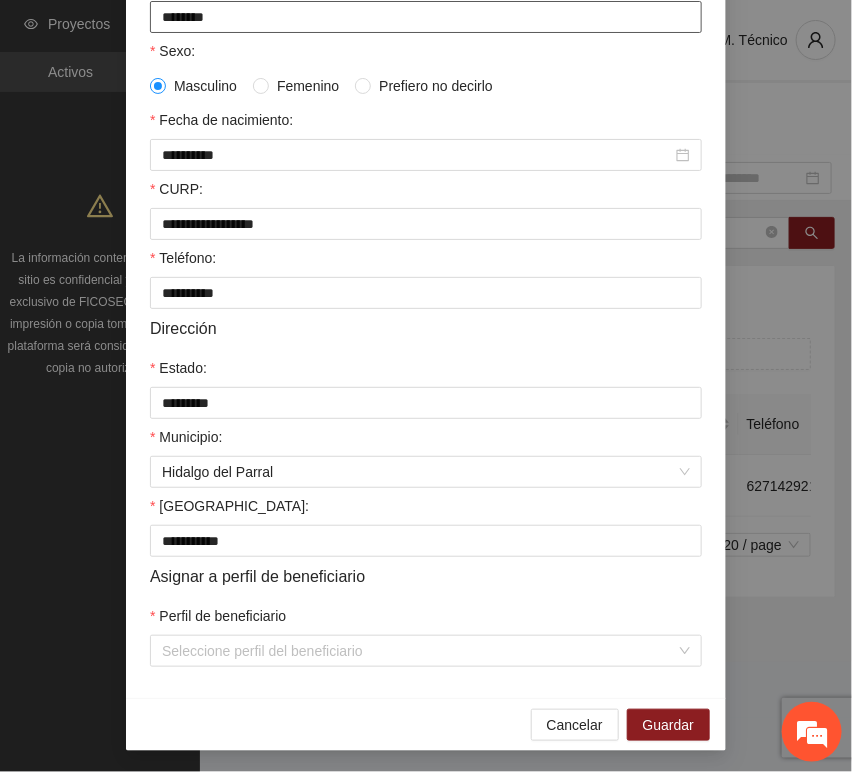 scroll, scrollTop: 394, scrollLeft: 0, axis: vertical 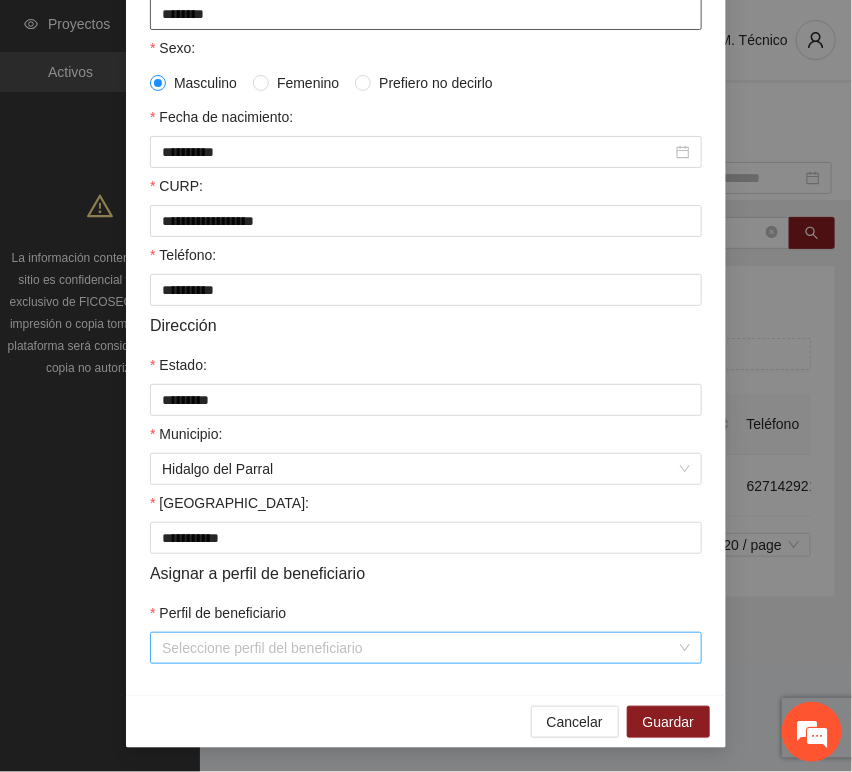 type on "********" 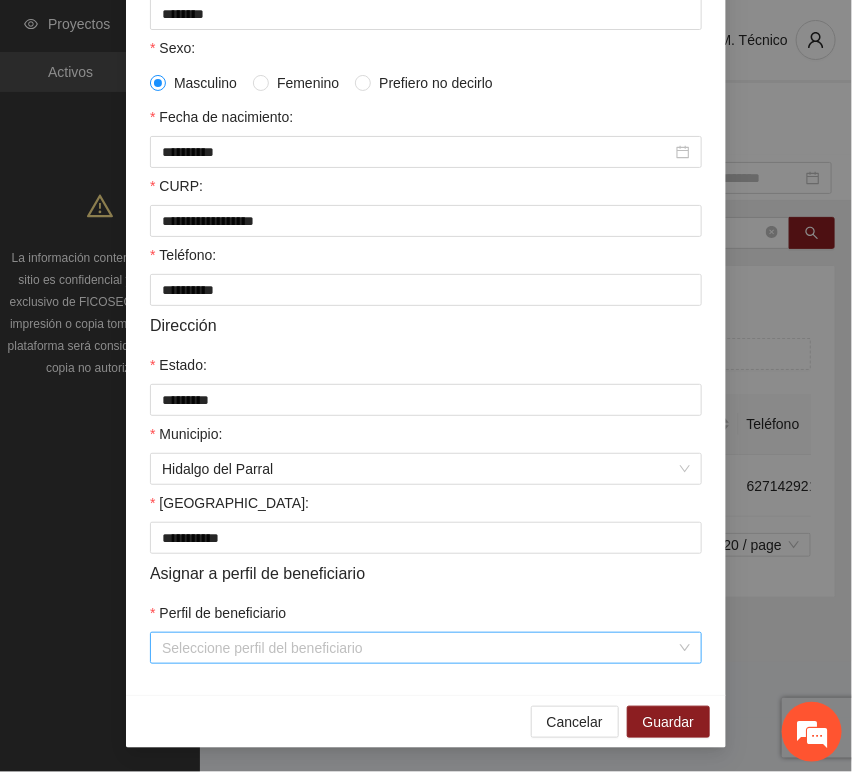 click on "Perfil de beneficiario" at bounding box center (419, 648) 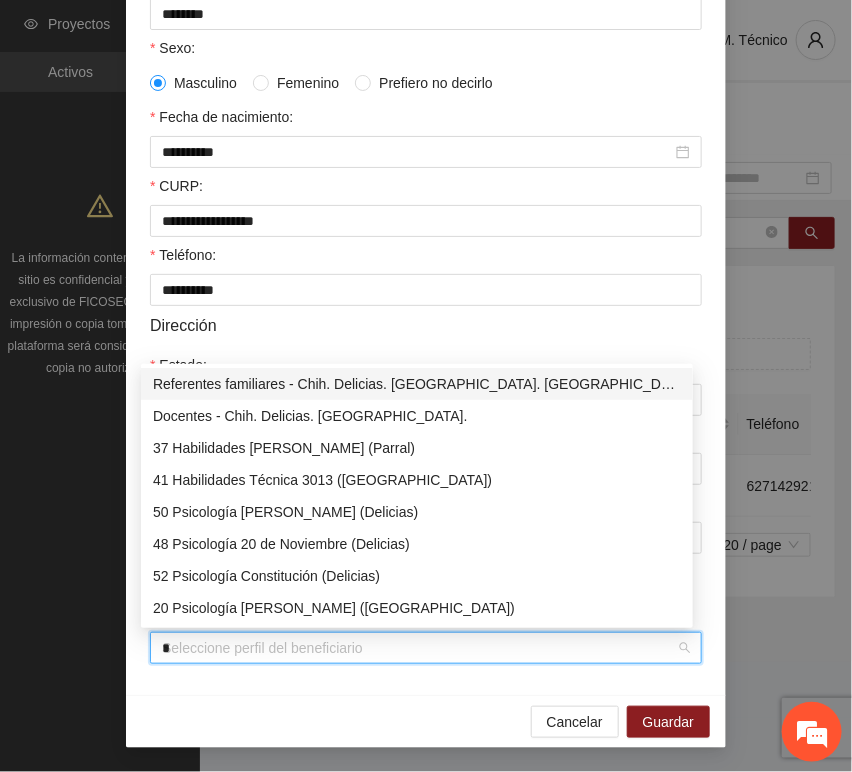 type on "**" 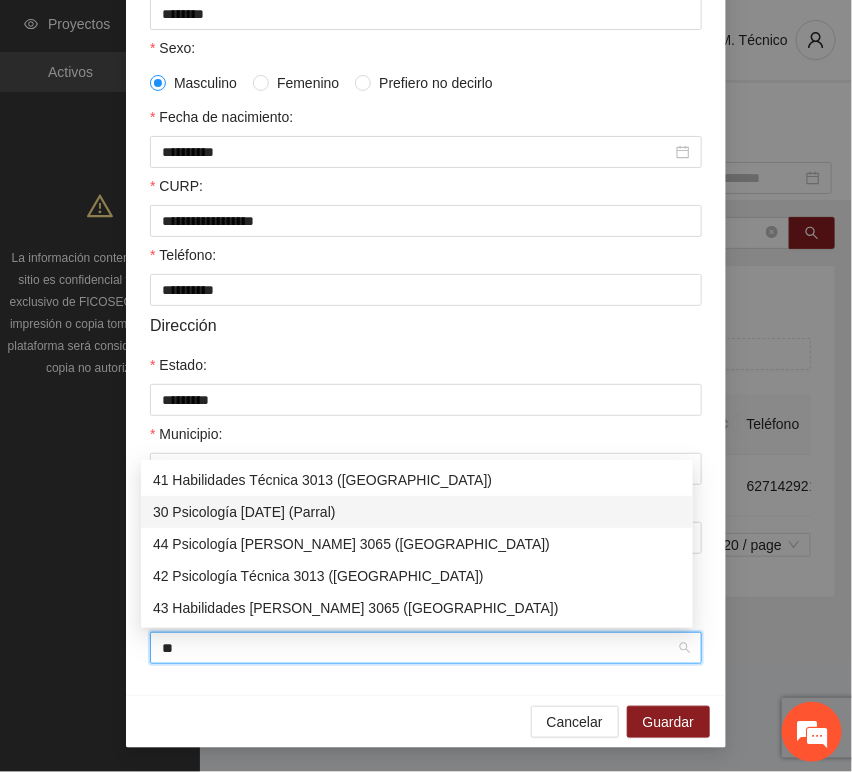 click on "30 Psicología [DATE] (Parral)" at bounding box center (417, 512) 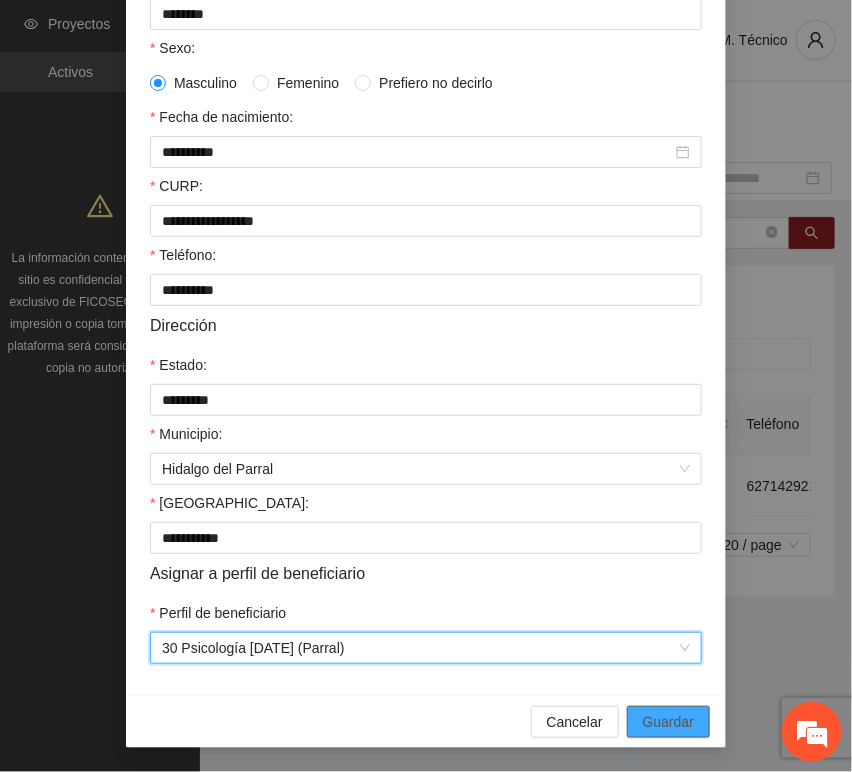 click on "Guardar" at bounding box center [668, 722] 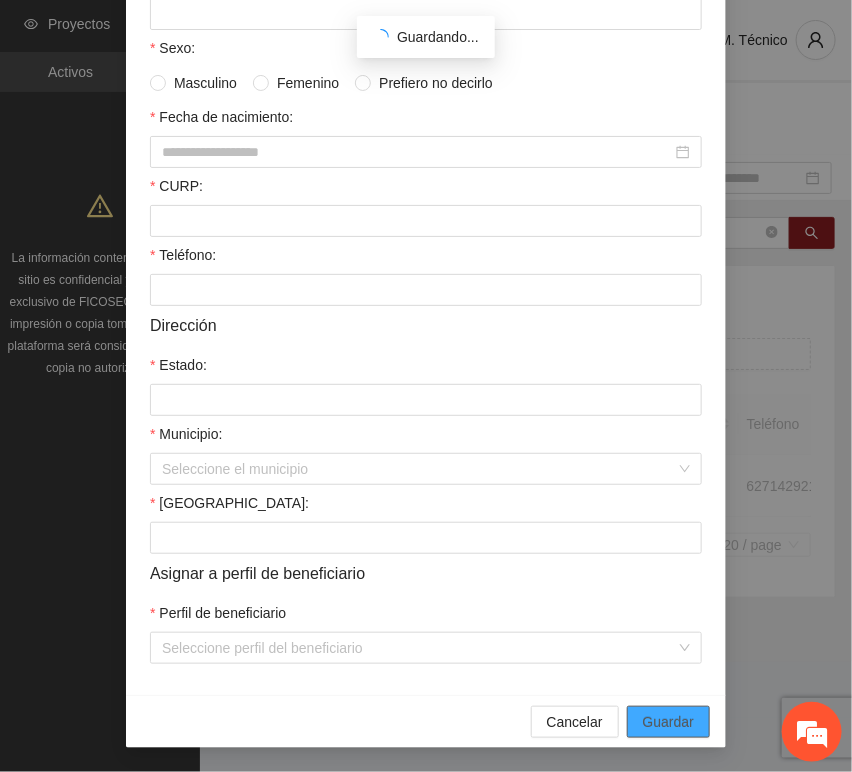 scroll, scrollTop: 294, scrollLeft: 0, axis: vertical 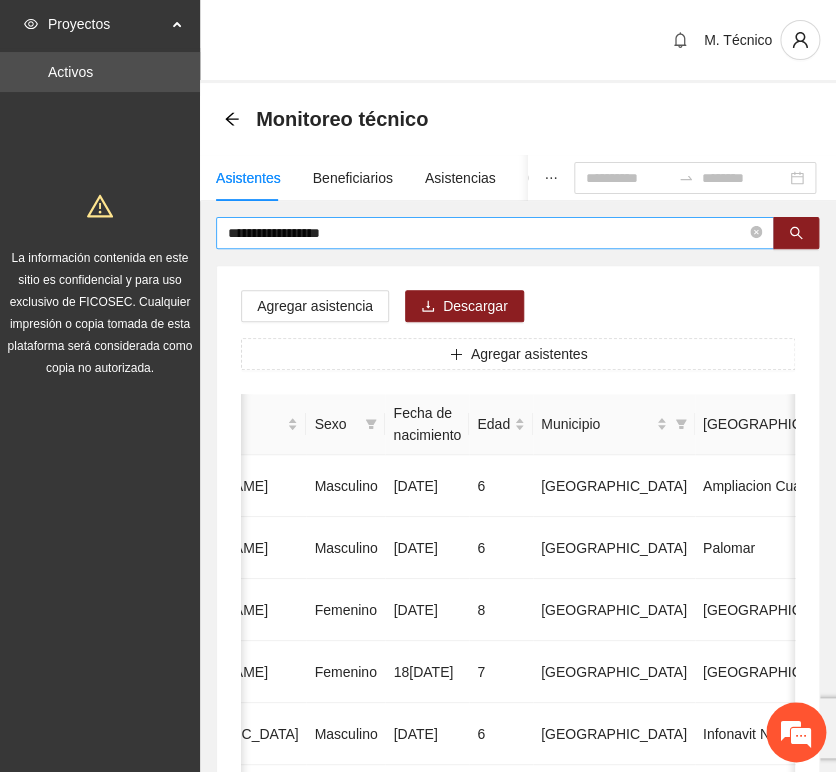 click on "**********" at bounding box center (487, 233) 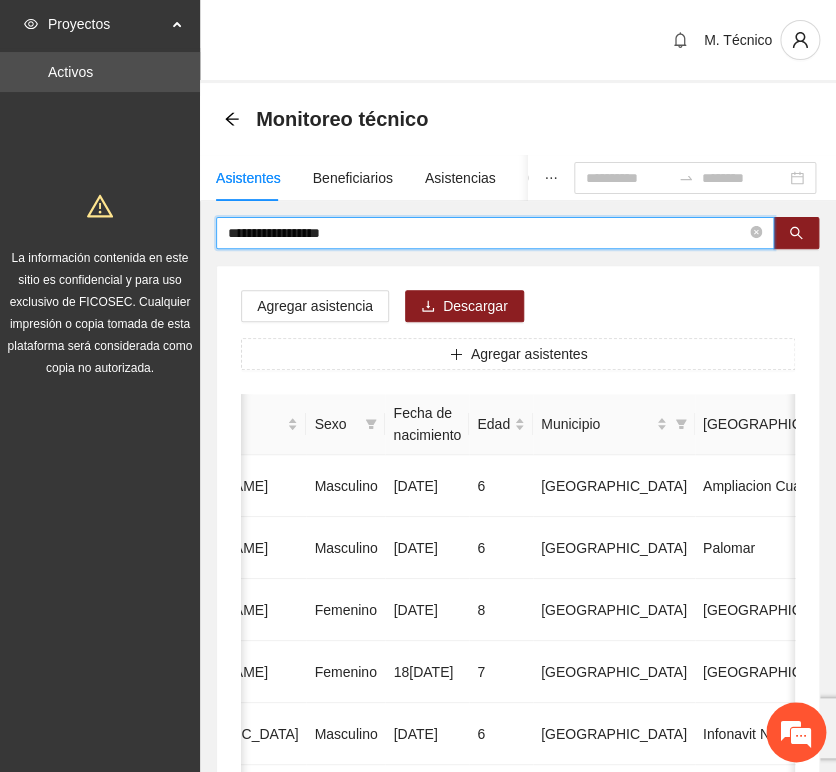 drag, startPoint x: 353, startPoint y: 235, endPoint x: -164, endPoint y: 150, distance: 523.94086 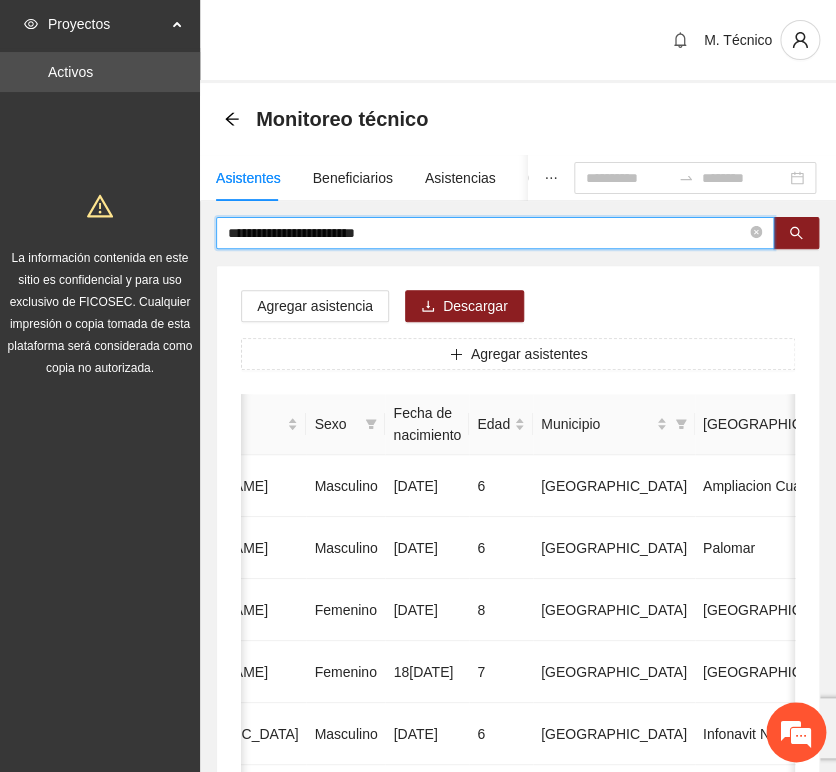 type on "**********" 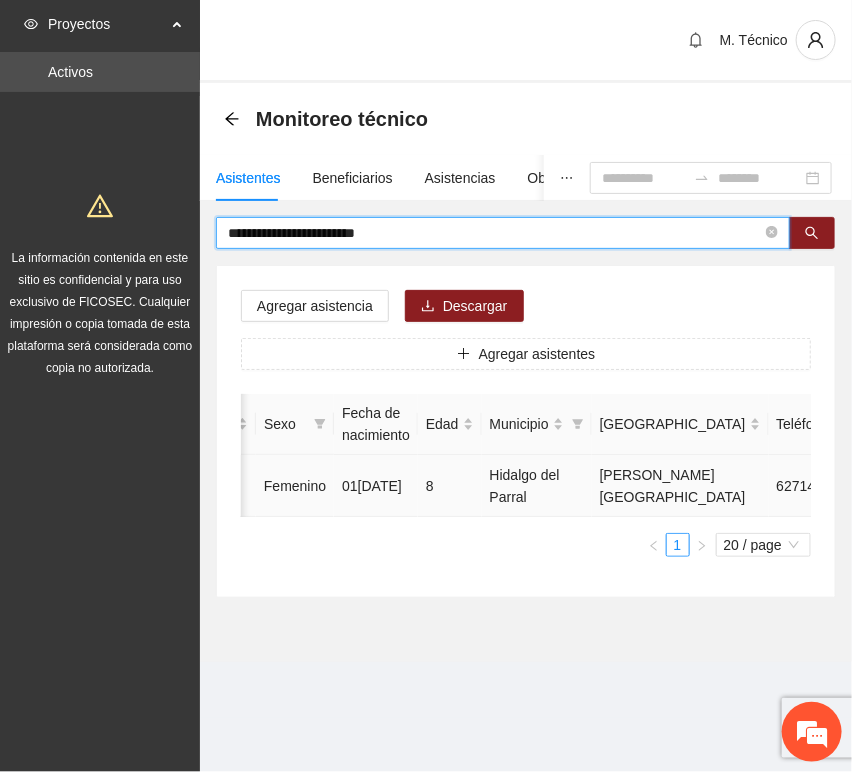 scroll, scrollTop: 0, scrollLeft: 450, axis: horizontal 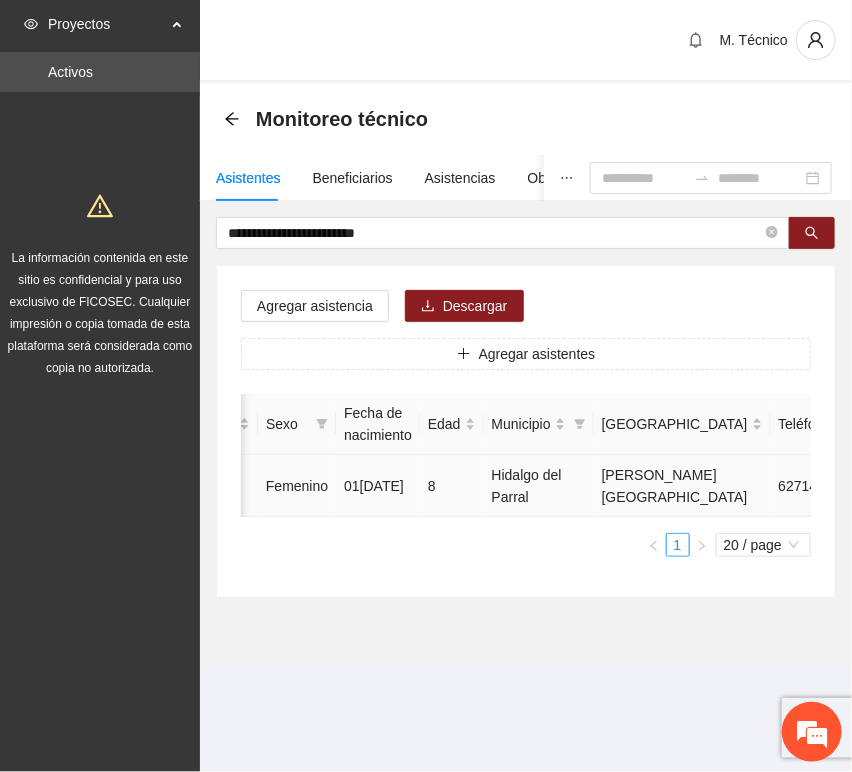 click 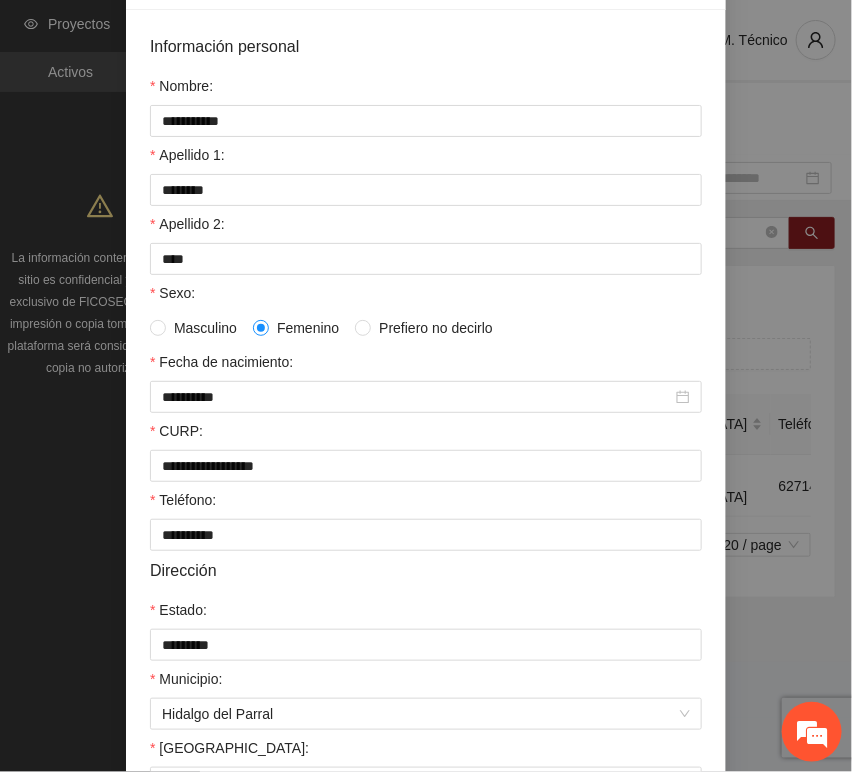 scroll, scrollTop: 394, scrollLeft: 0, axis: vertical 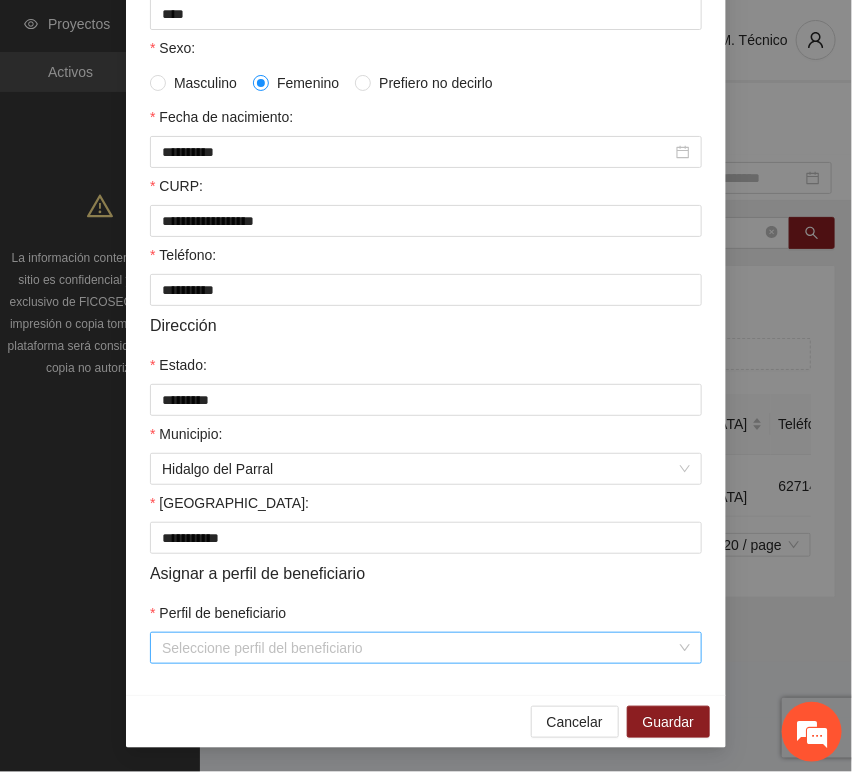 click on "Perfil de beneficiario" at bounding box center [419, 648] 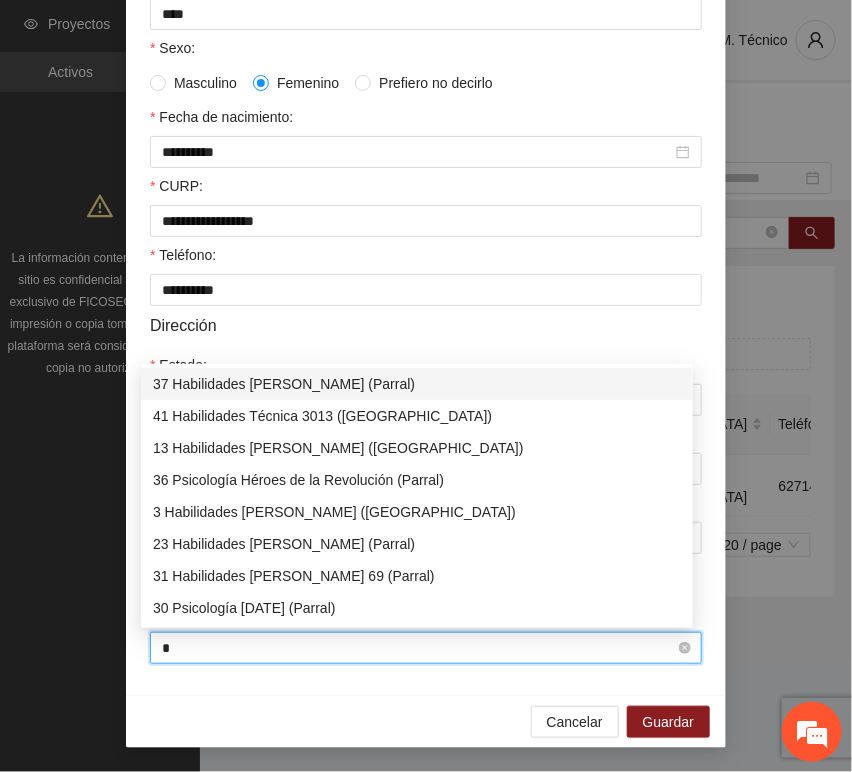 type on "**" 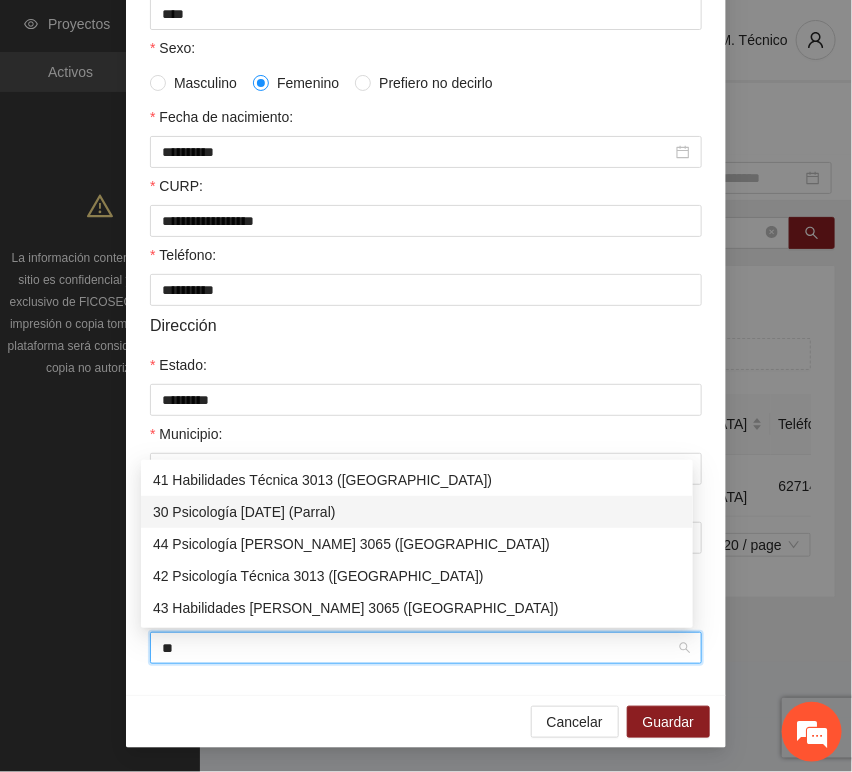 click on "30 Psicología [DATE] (Parral)" at bounding box center (417, 512) 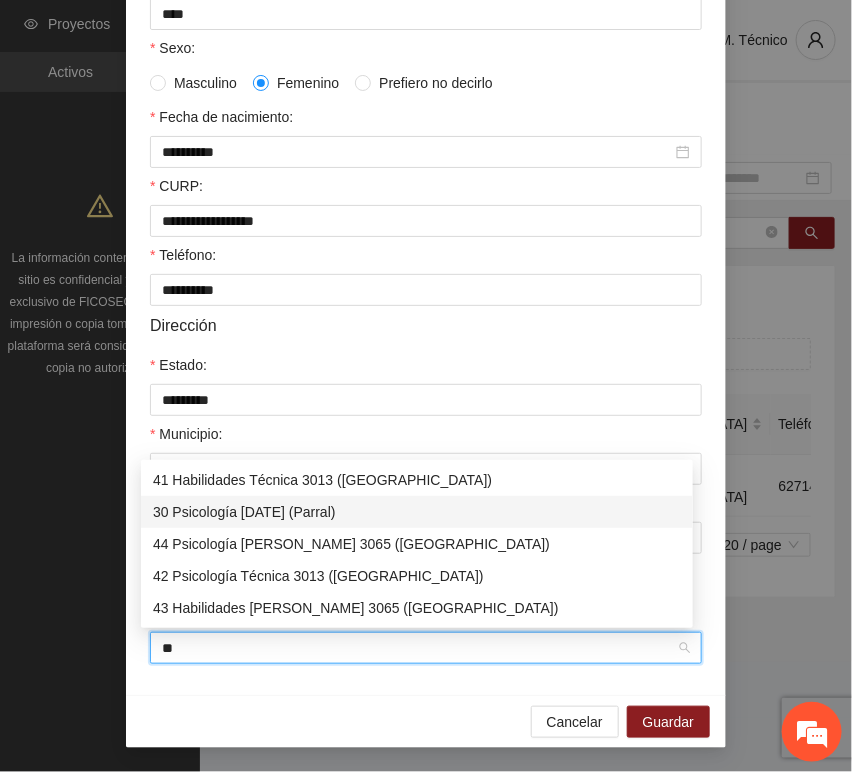 type 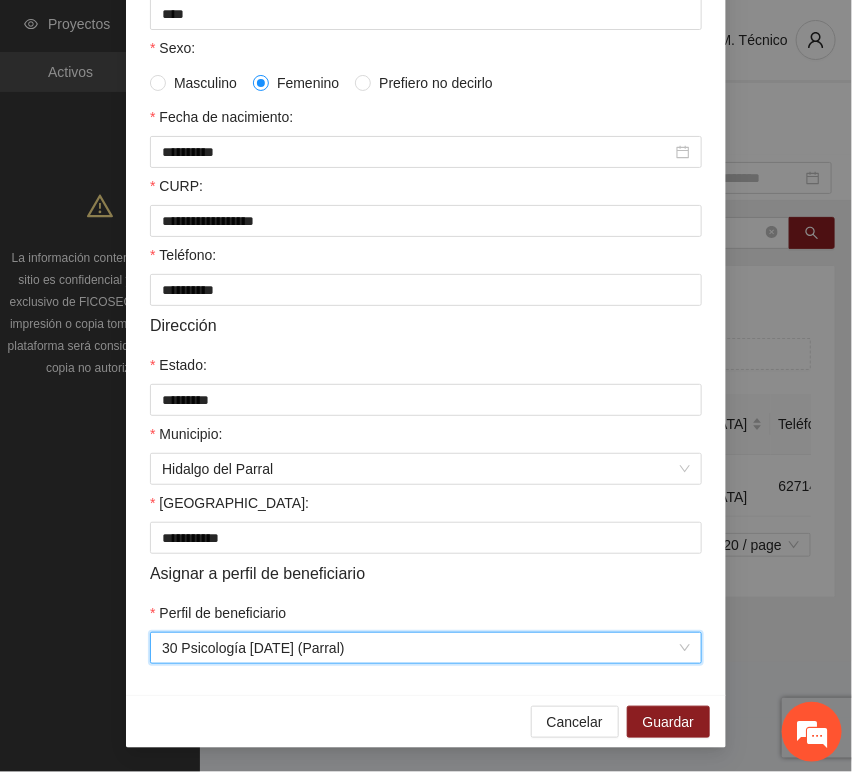 drag, startPoint x: 498, startPoint y: 702, endPoint x: 592, endPoint y: 705, distance: 94.04786 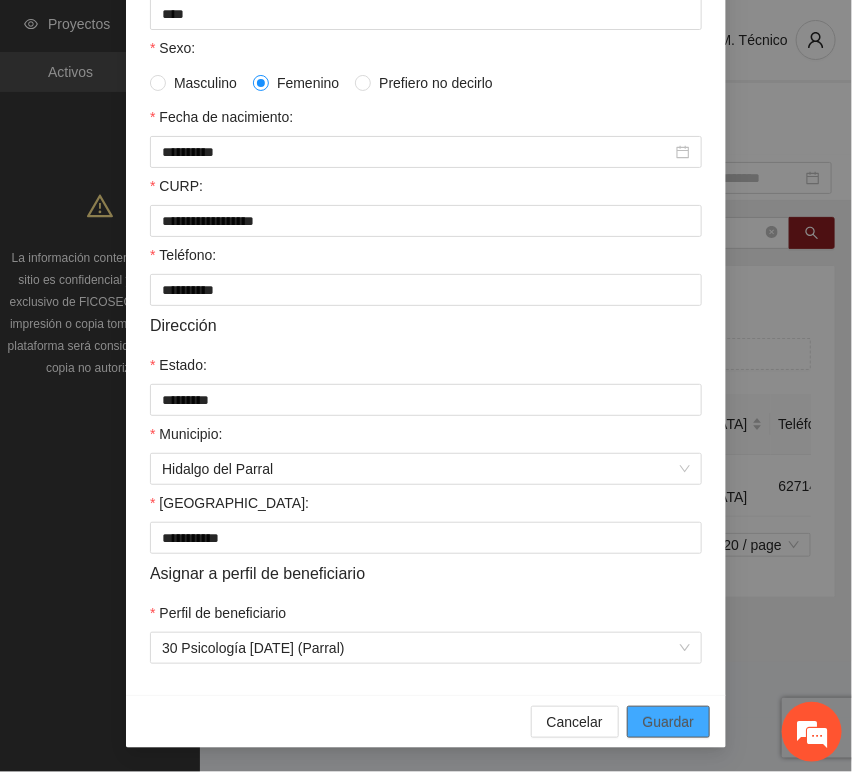 click on "Guardar" at bounding box center (668, 722) 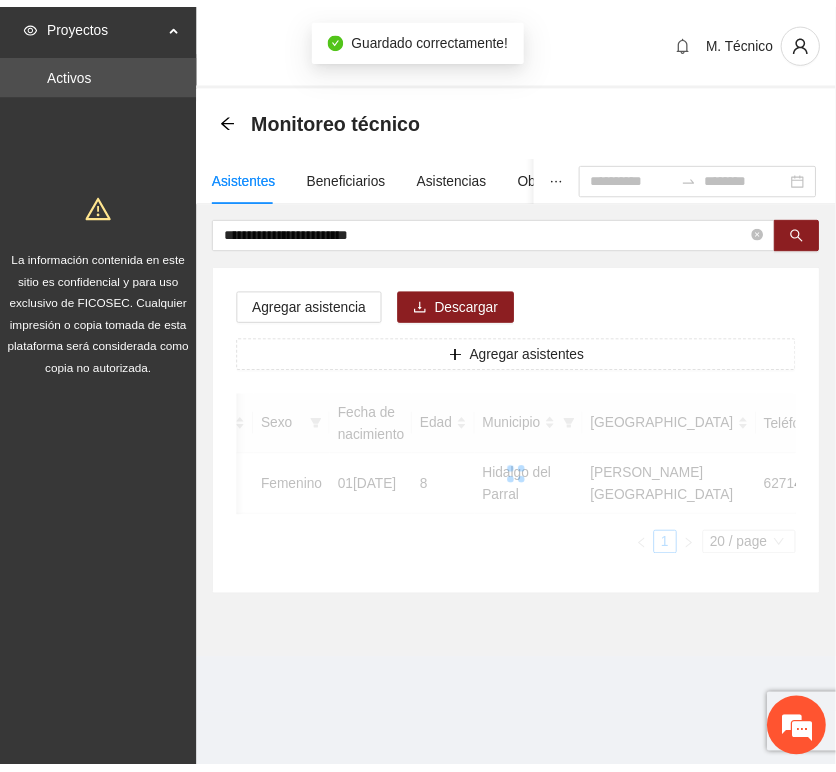 scroll, scrollTop: 294, scrollLeft: 0, axis: vertical 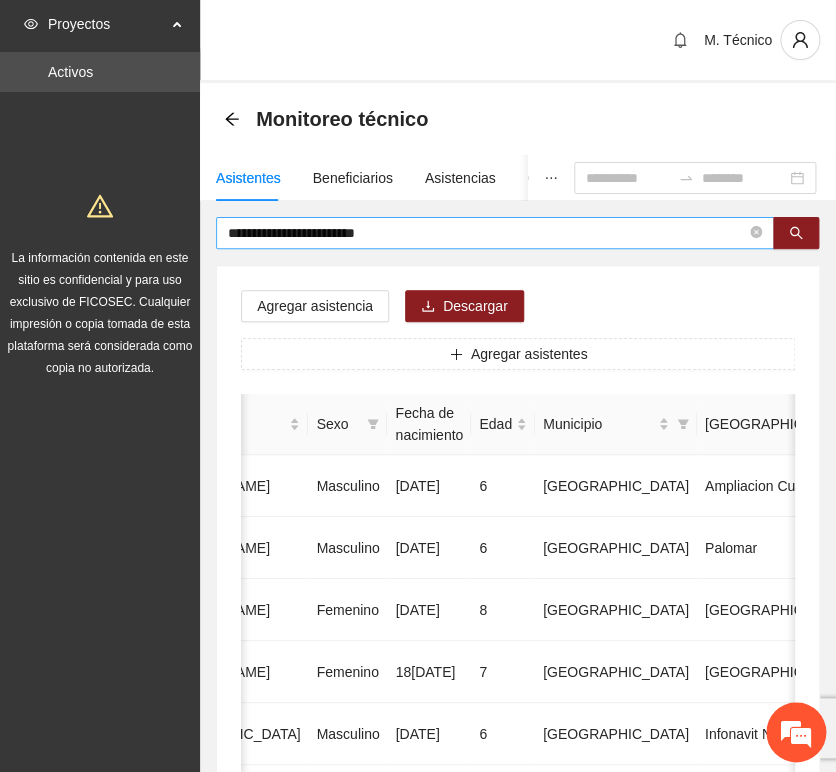 drag, startPoint x: 408, startPoint y: 264, endPoint x: 418, endPoint y: 237, distance: 28.79236 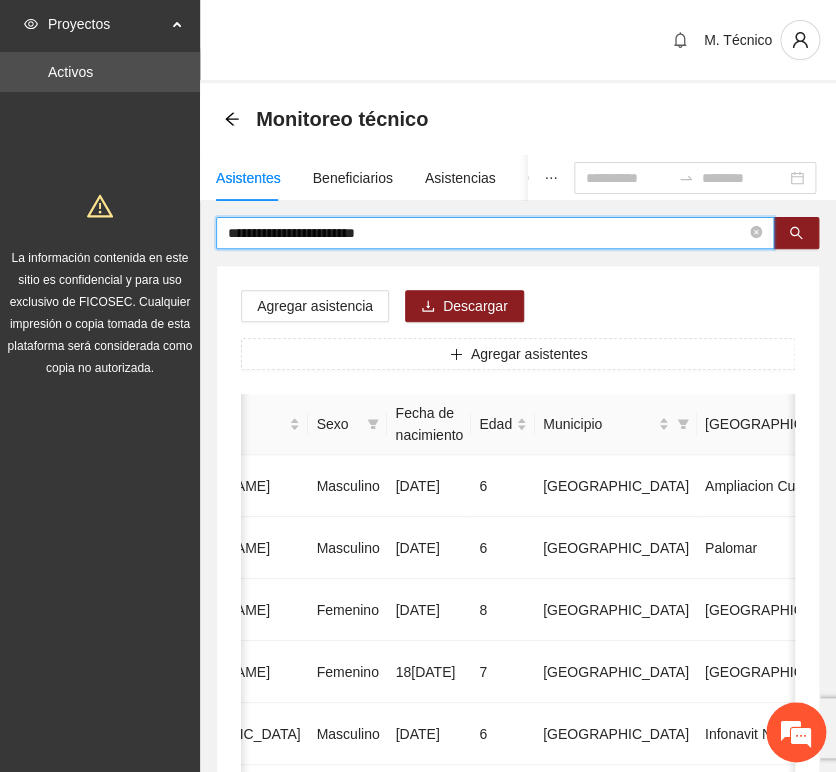 drag, startPoint x: 418, startPoint y: 231, endPoint x: -132, endPoint y: 153, distance: 555.50336 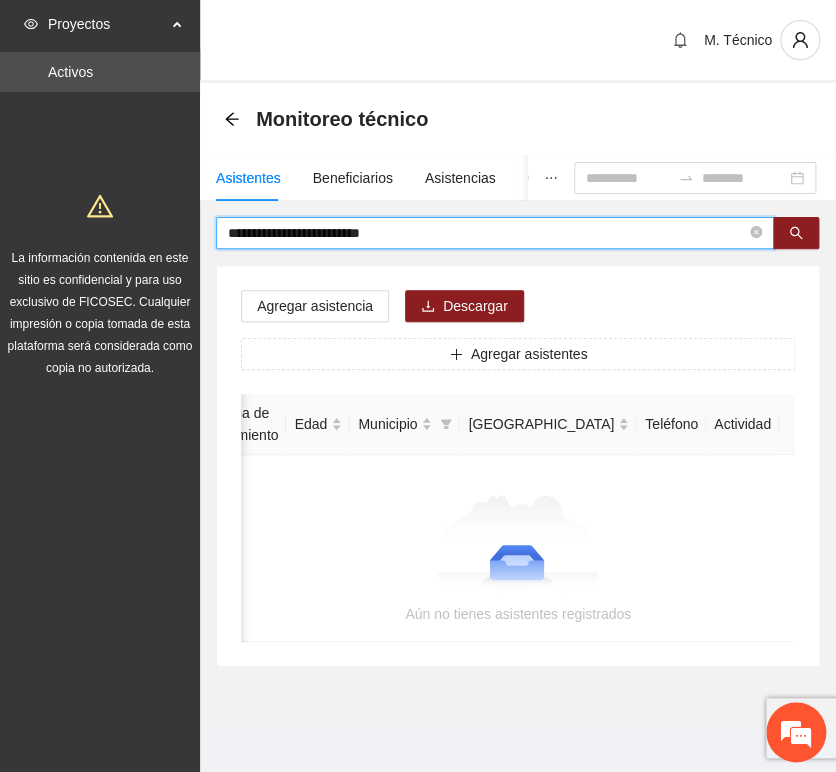 scroll, scrollTop: 0, scrollLeft: 363, axis: horizontal 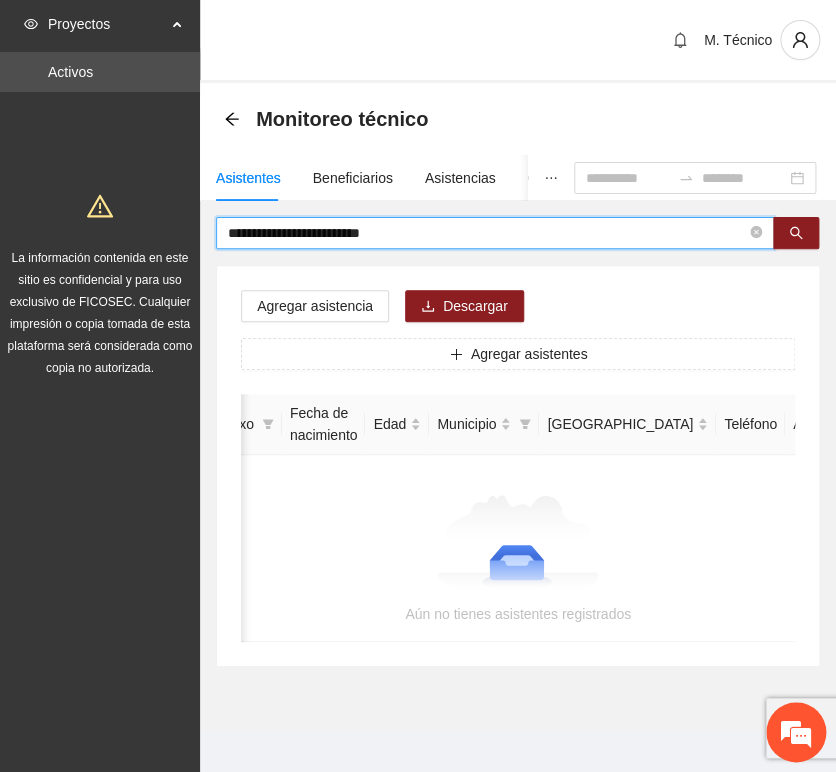 click on "**********" at bounding box center [487, 233] 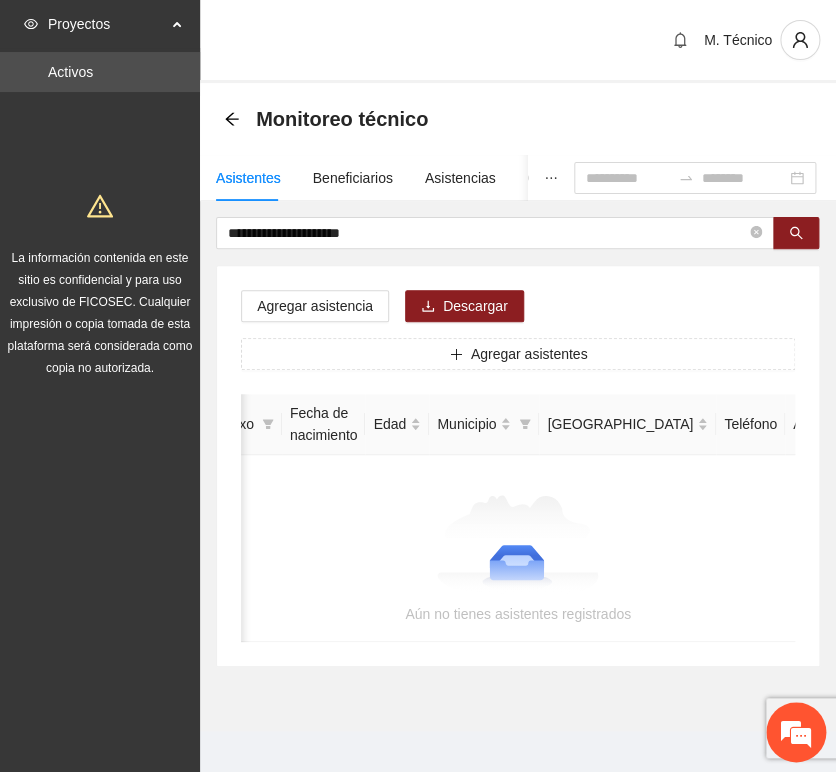 scroll, scrollTop: 0, scrollLeft: 0, axis: both 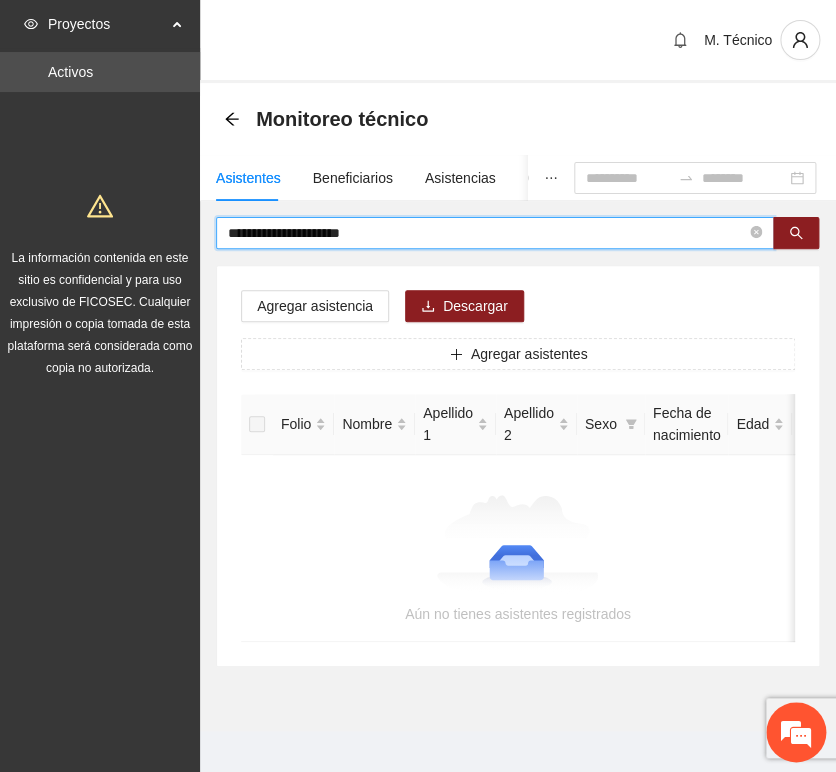 drag, startPoint x: 312, startPoint y: 237, endPoint x: 535, endPoint y: 238, distance: 223.00224 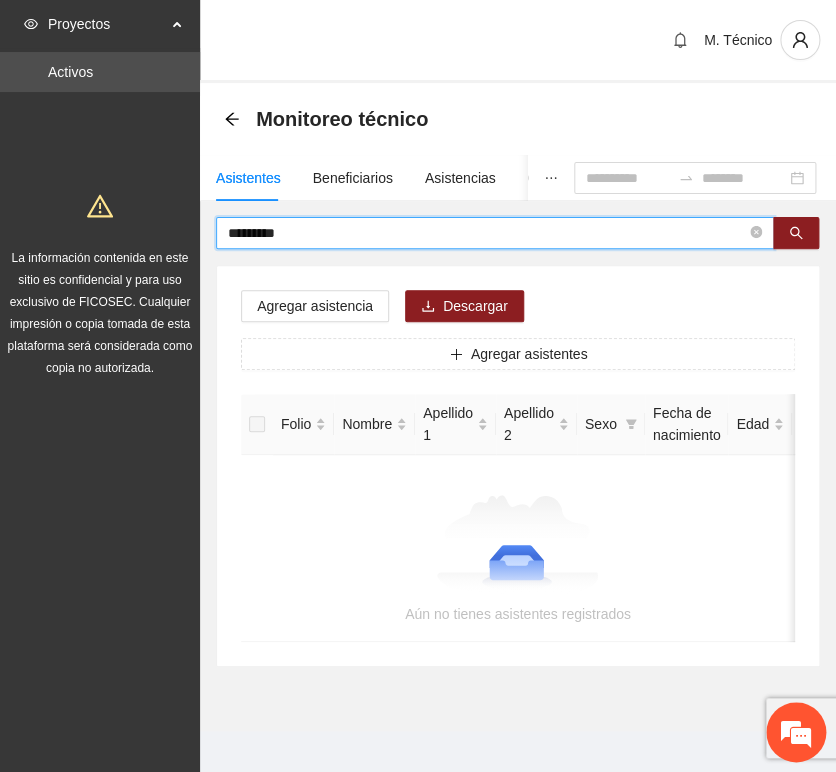 type on "*********" 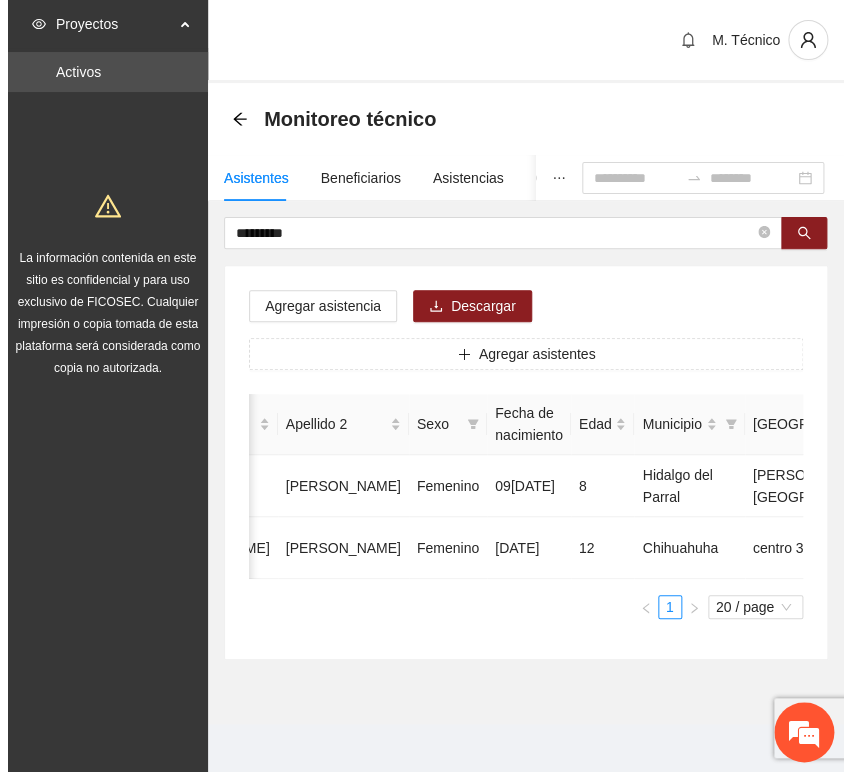 scroll, scrollTop: 0, scrollLeft: 467, axis: horizontal 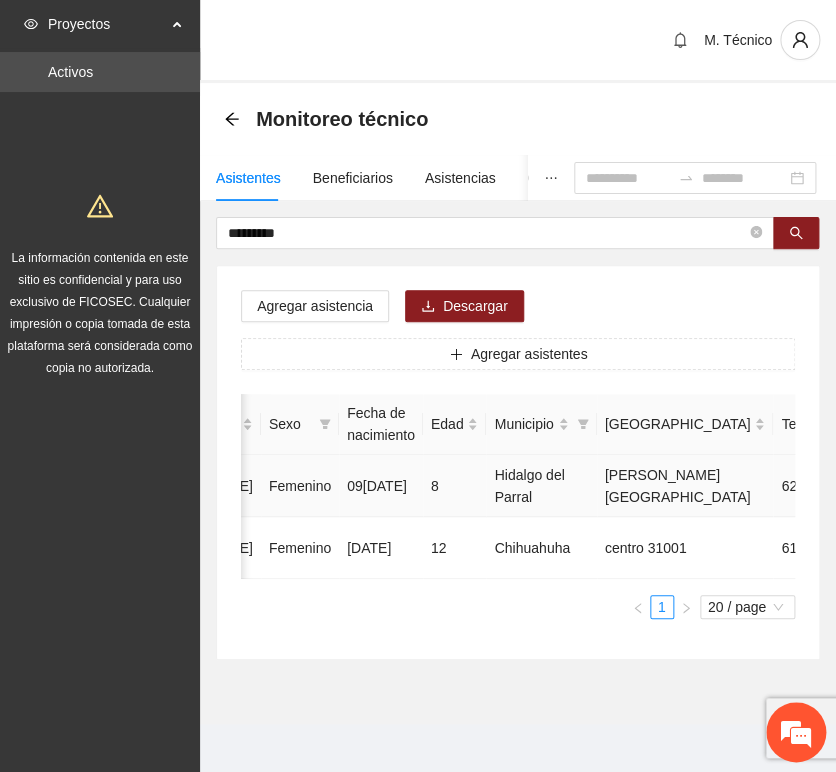 click at bounding box center [964, 486] 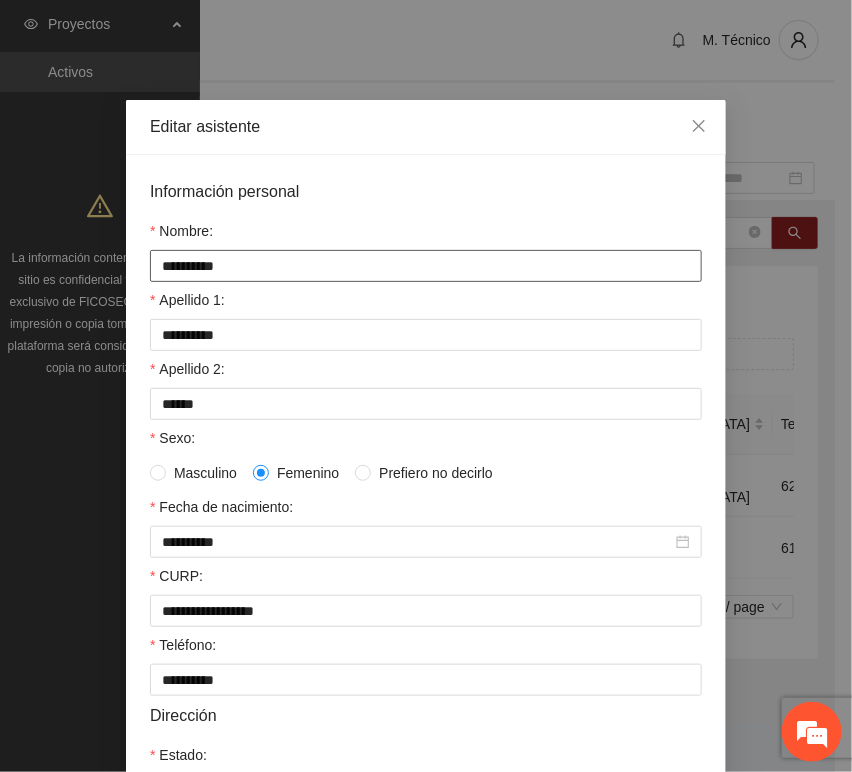 click on "**********" at bounding box center (426, 266) 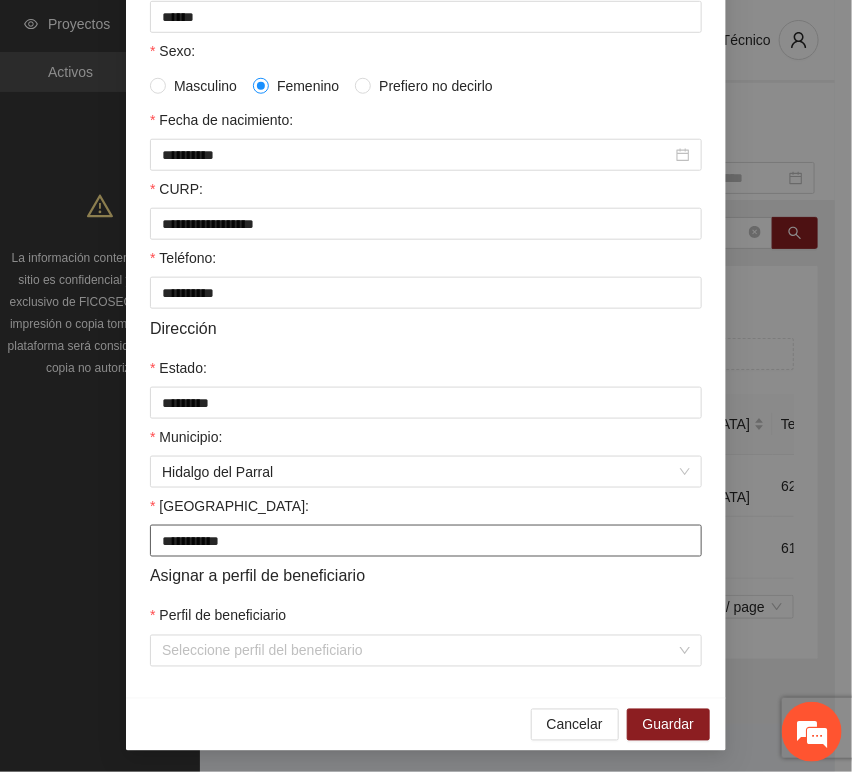 scroll, scrollTop: 394, scrollLeft: 0, axis: vertical 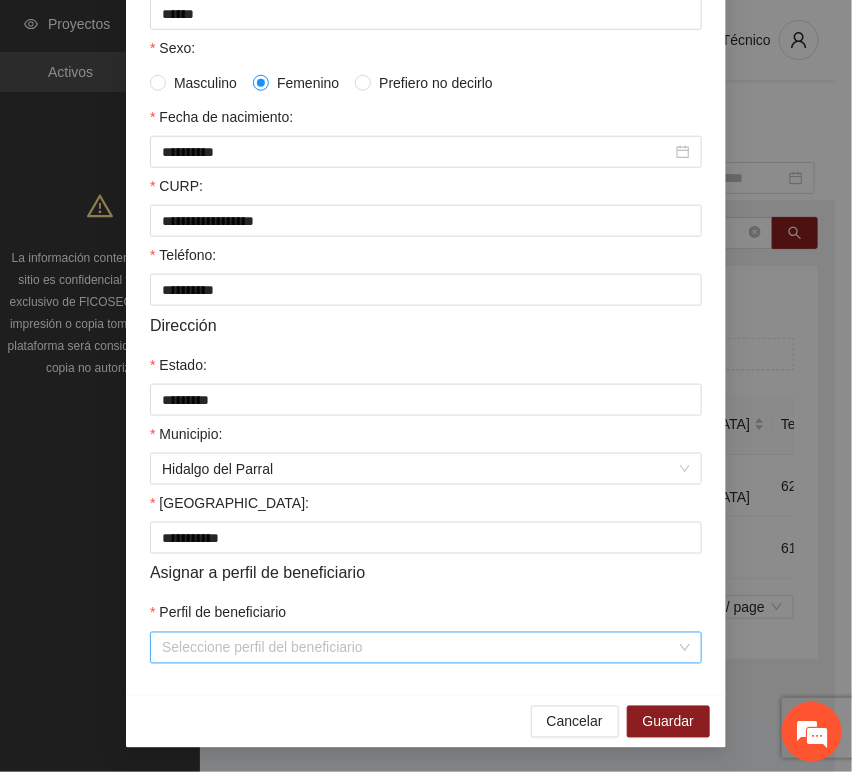 click on "Perfil de beneficiario" at bounding box center (419, 648) 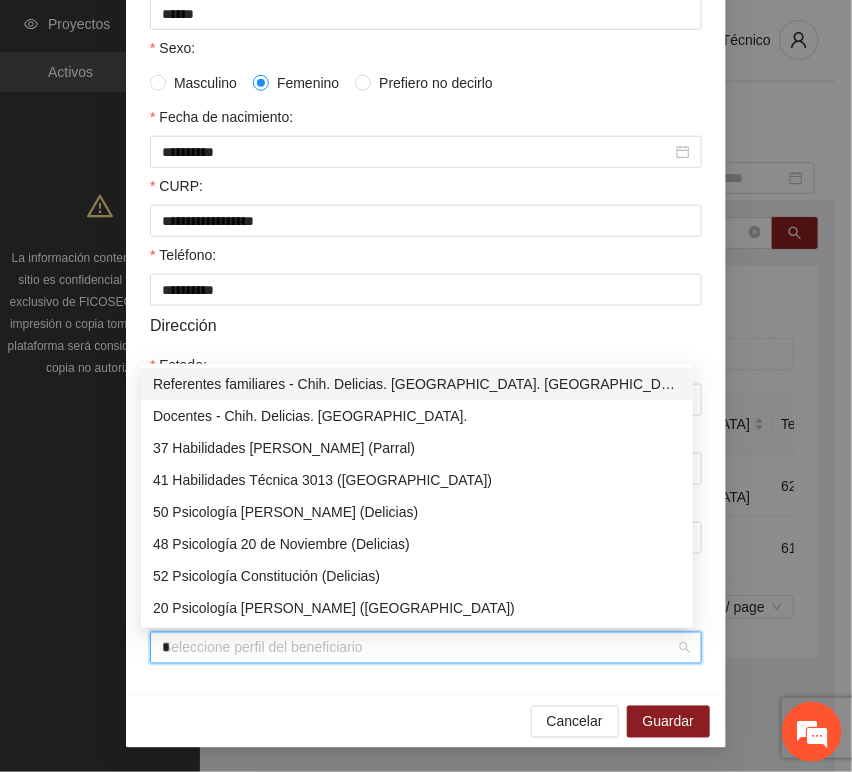 type on "**" 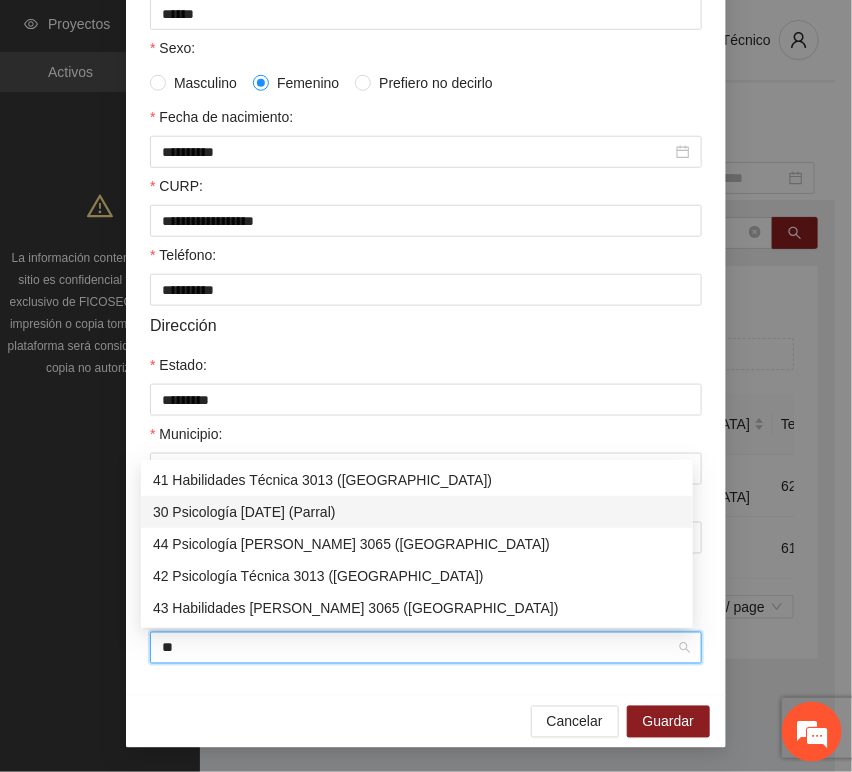 click on "30 Psicología [DATE] (Parral)" at bounding box center [417, 512] 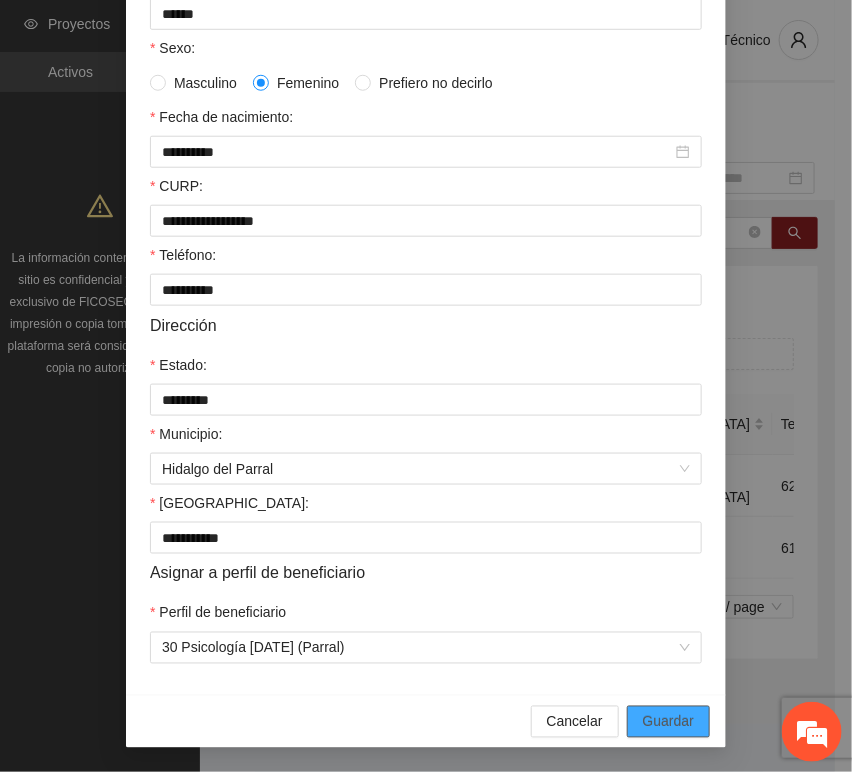 click on "Guardar" at bounding box center (668, 722) 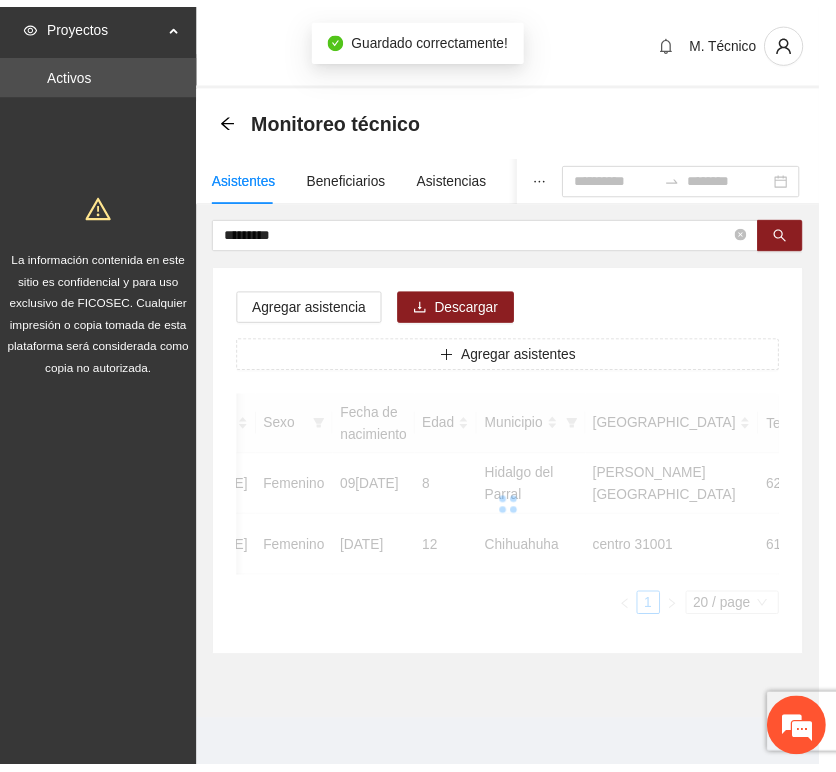 scroll, scrollTop: 294, scrollLeft: 0, axis: vertical 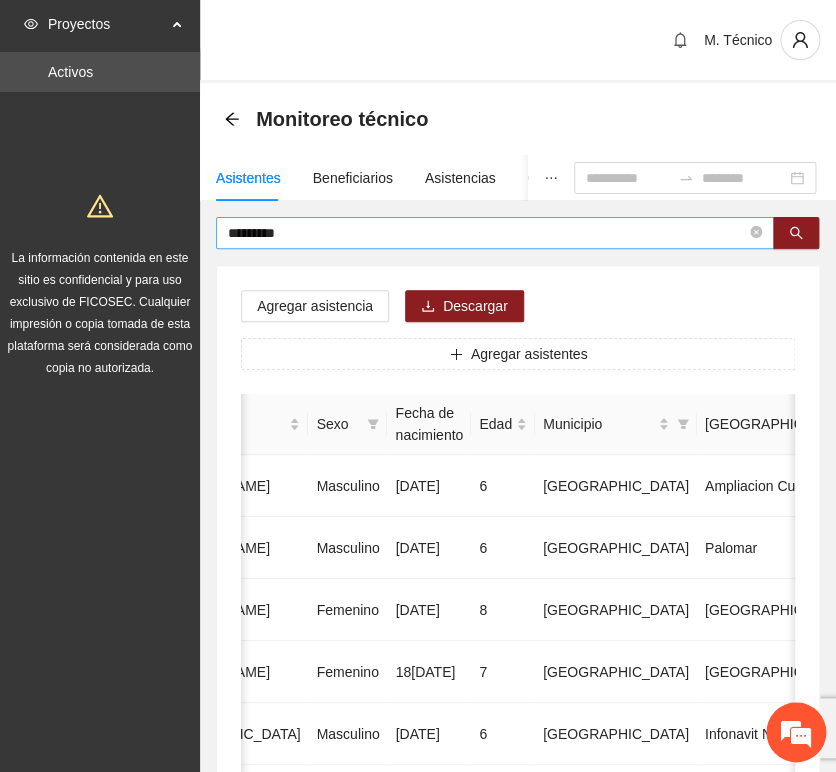 drag, startPoint x: 399, startPoint y: 241, endPoint x: 385, endPoint y: 232, distance: 16.643316 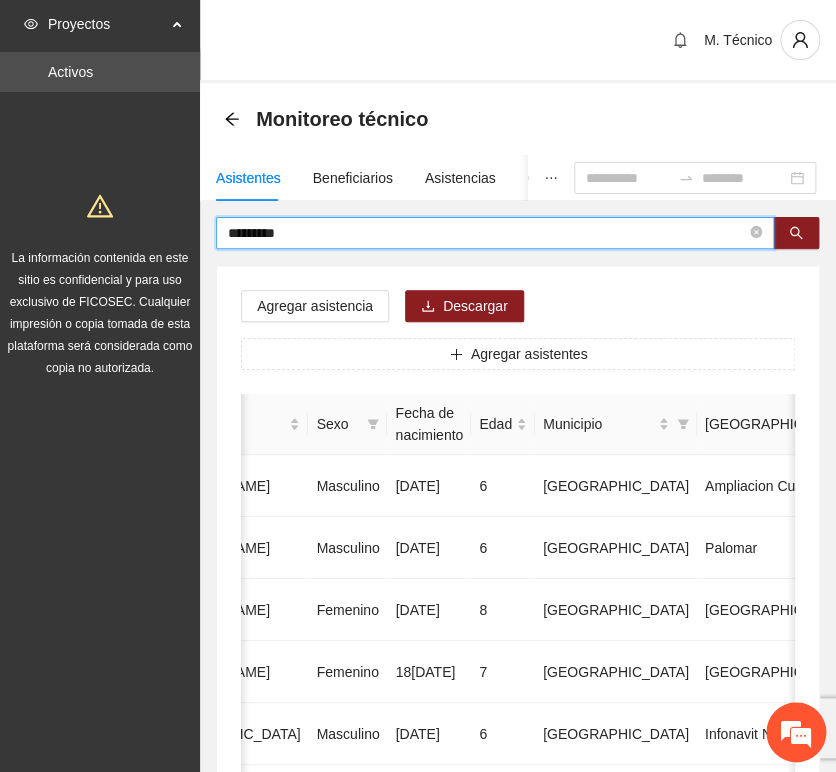 drag, startPoint x: 385, startPoint y: 232, endPoint x: -76, endPoint y: 221, distance: 461.13123 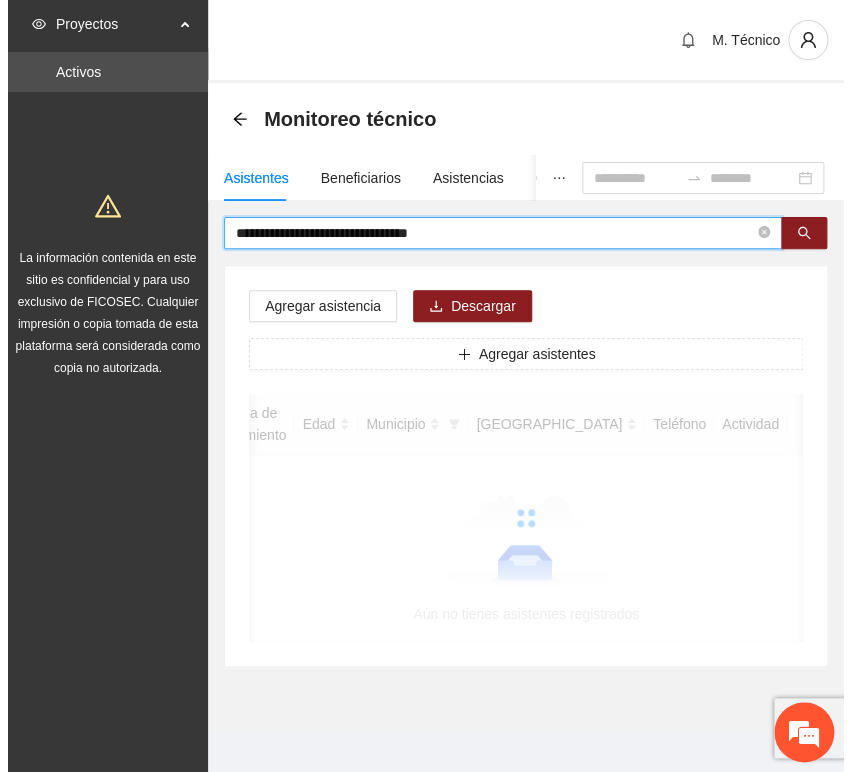 scroll, scrollTop: 0, scrollLeft: 363, axis: horizontal 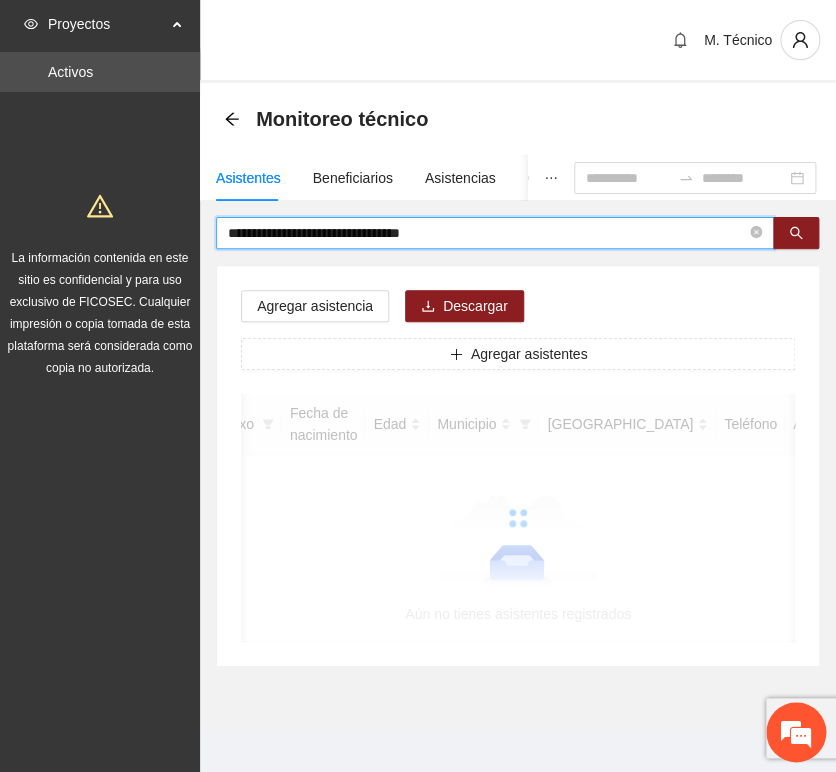 click on "**********" at bounding box center (487, 233) 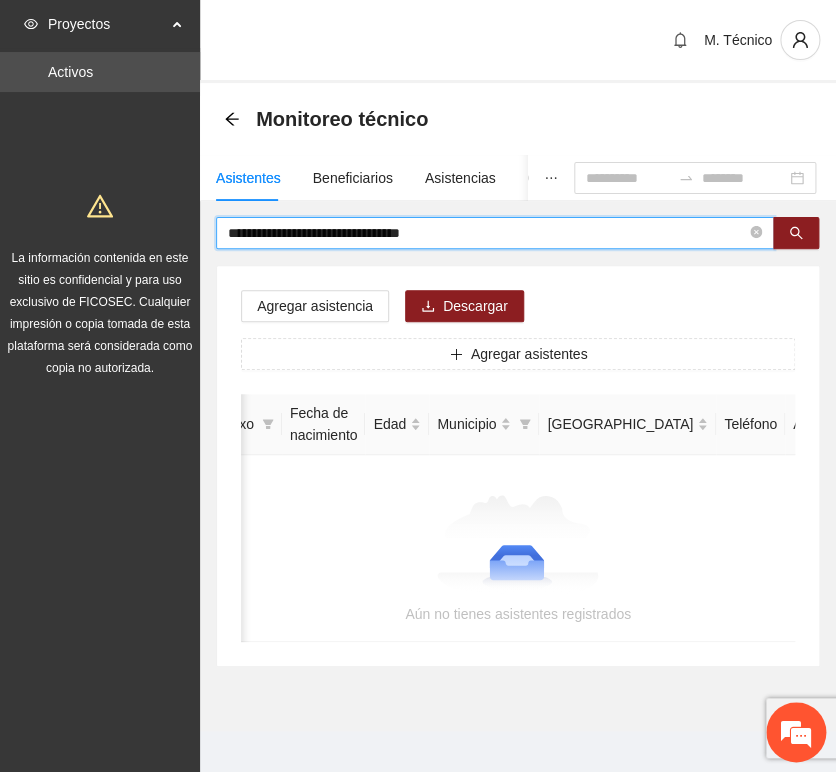 type on "**********" 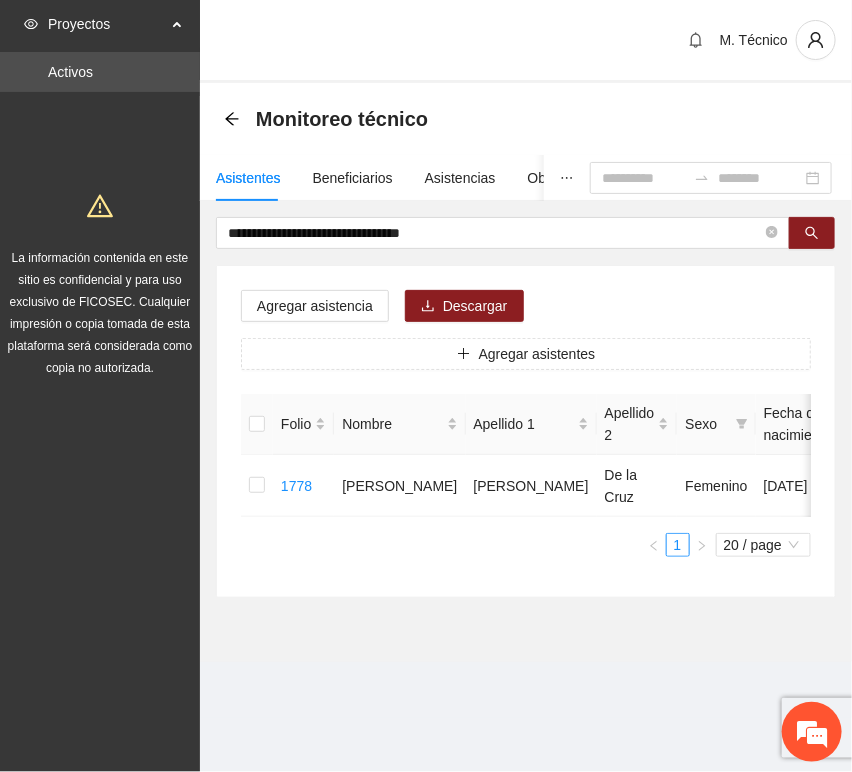 scroll, scrollTop: 0, scrollLeft: 450, axis: horizontal 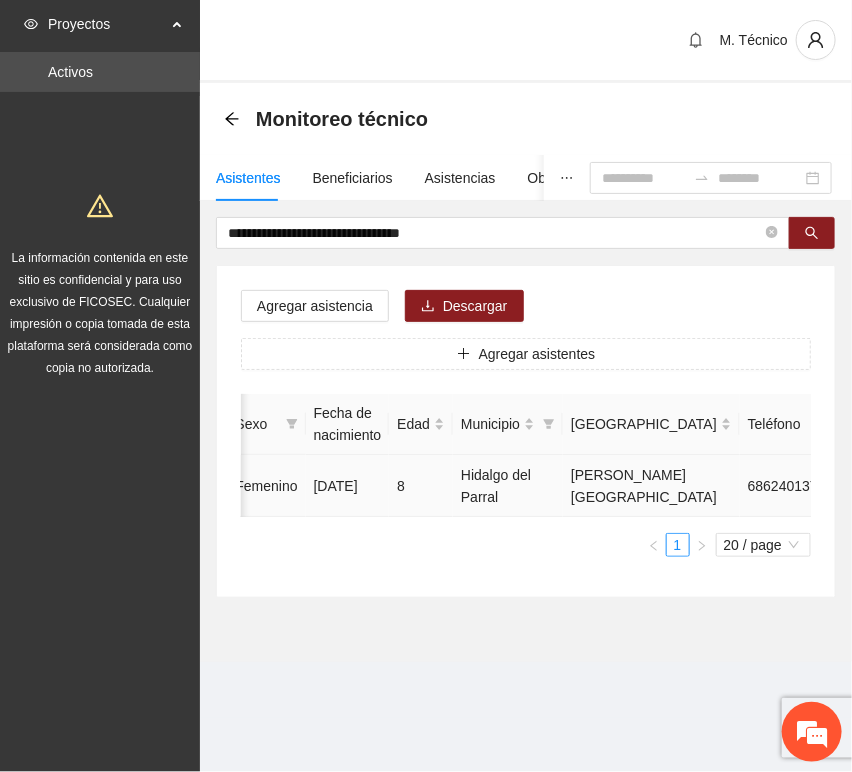 click 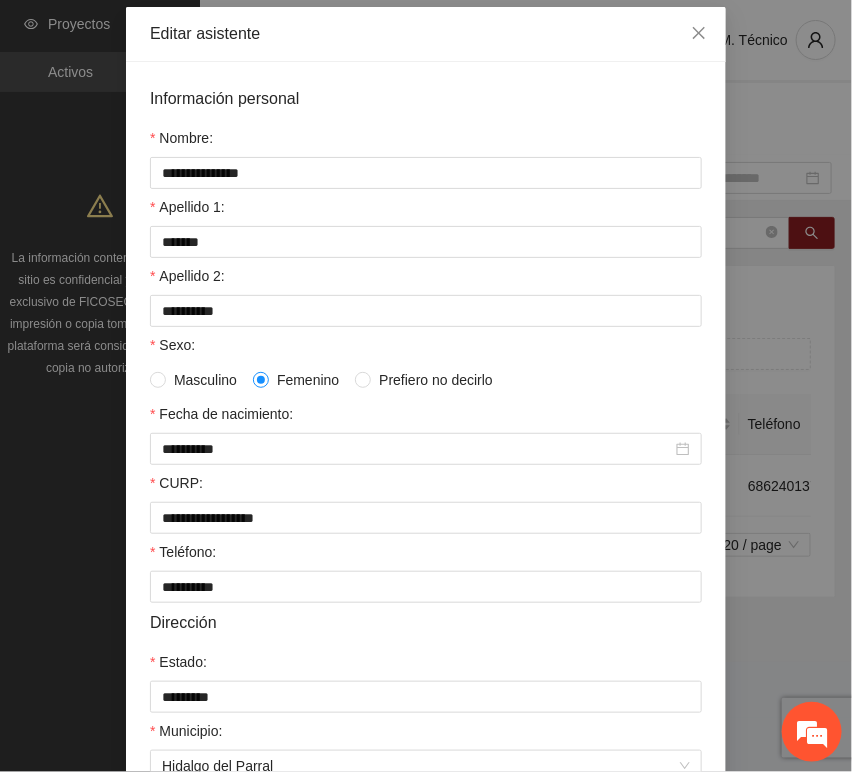 scroll, scrollTop: 394, scrollLeft: 0, axis: vertical 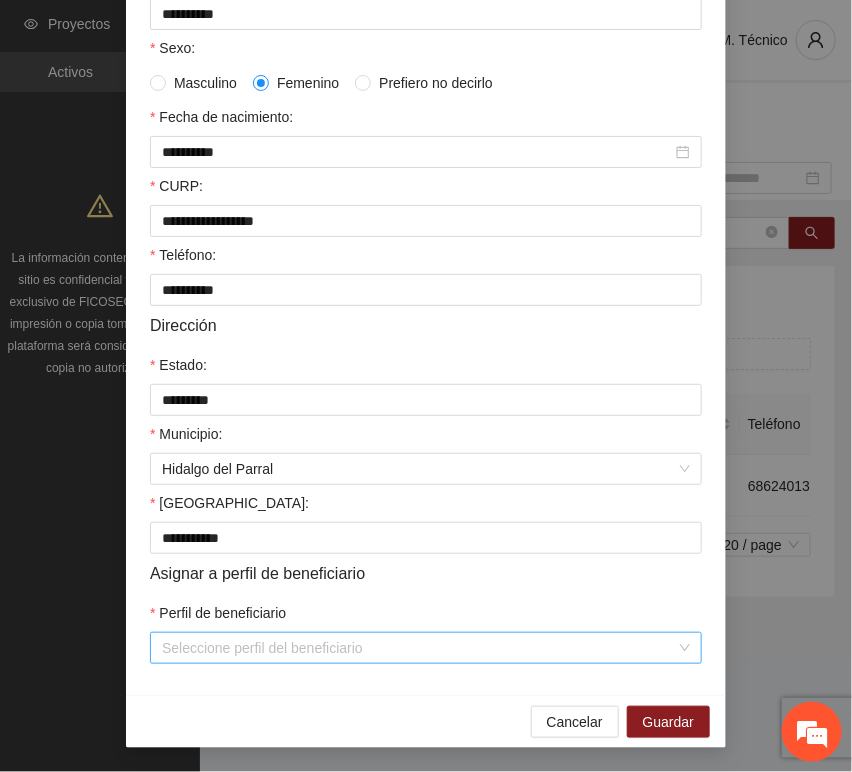 click on "Perfil de beneficiario" at bounding box center (419, 648) 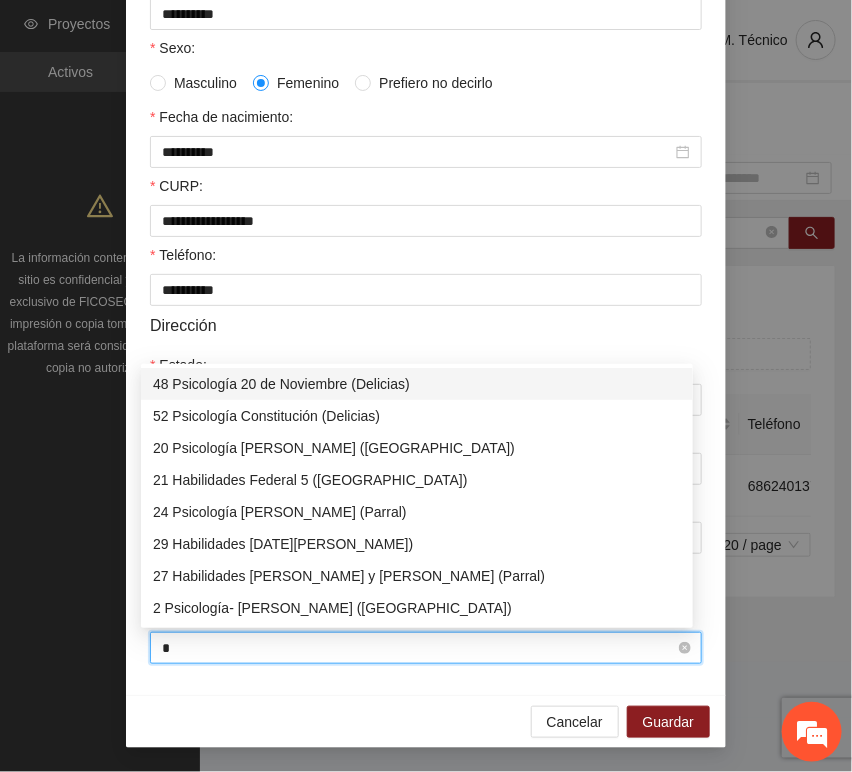type on "**" 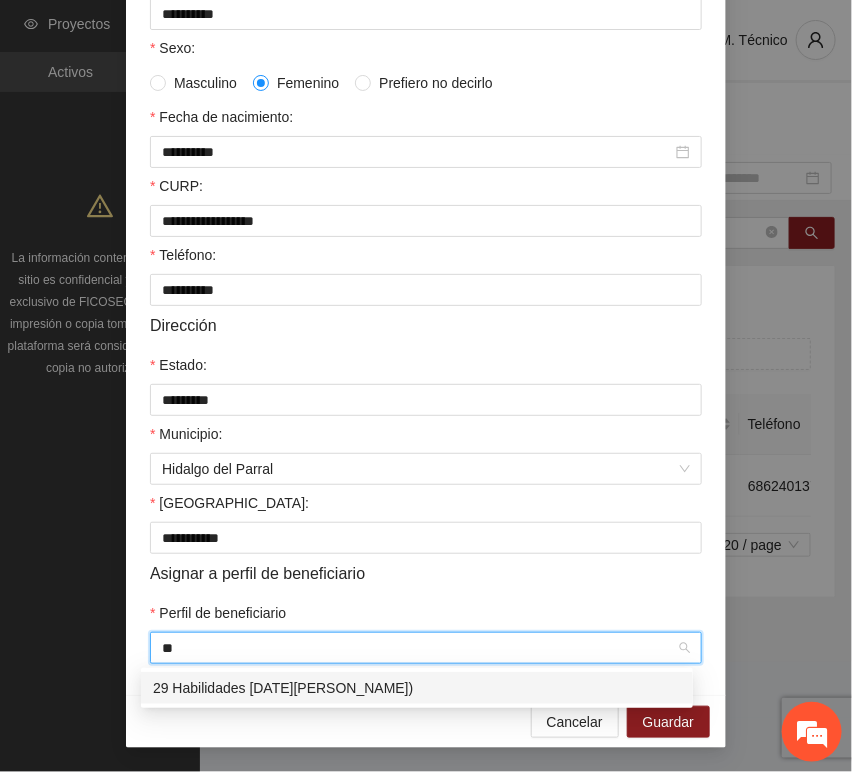click on "29 Habilidades [DATE][PERSON_NAME])" at bounding box center [417, 688] 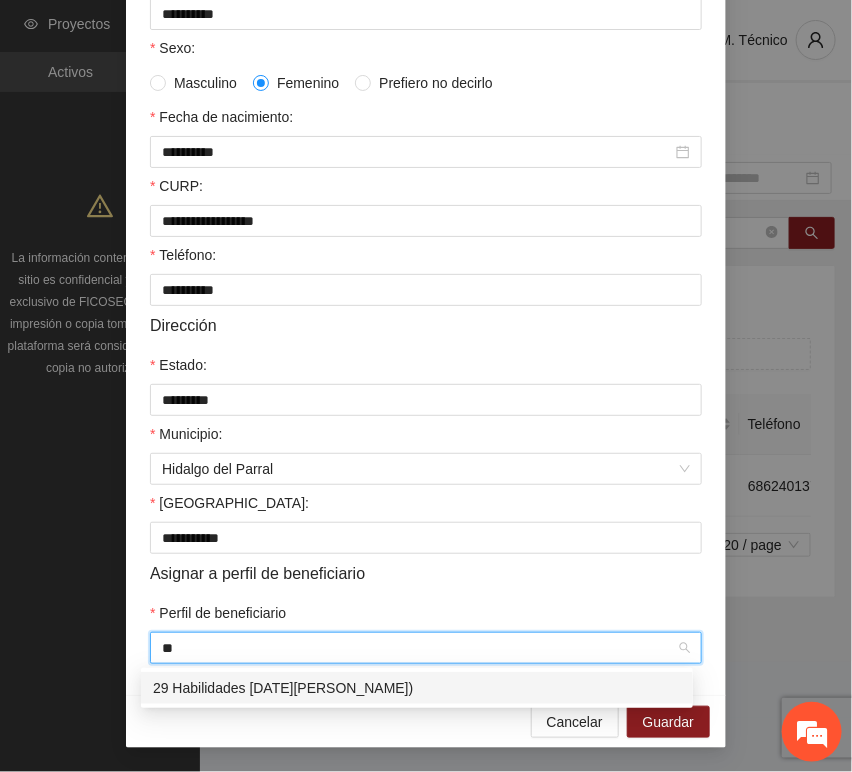 type 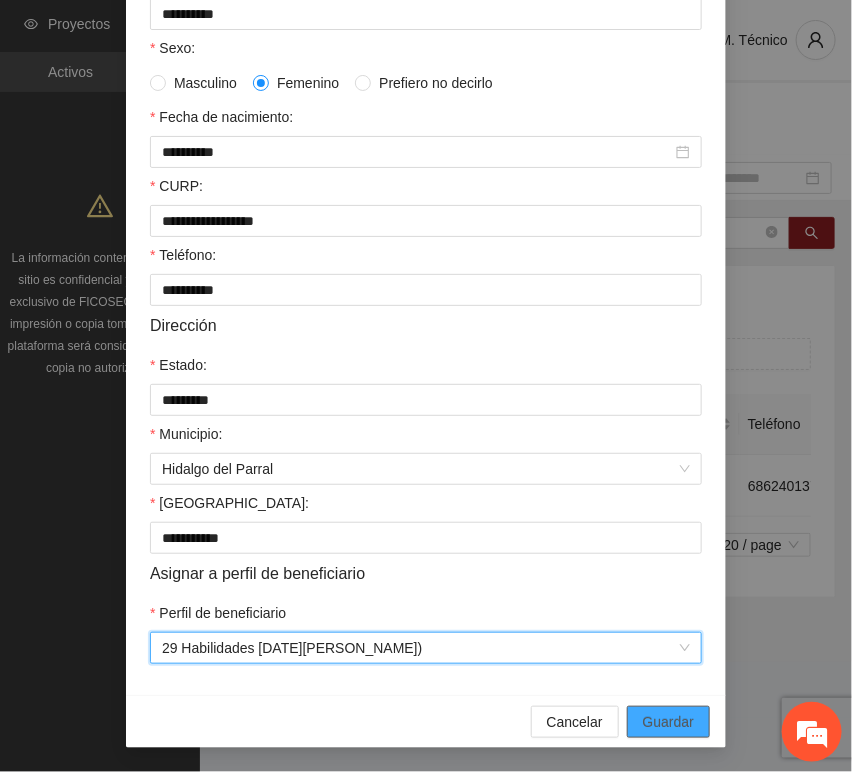 click on "Guardar" at bounding box center (668, 722) 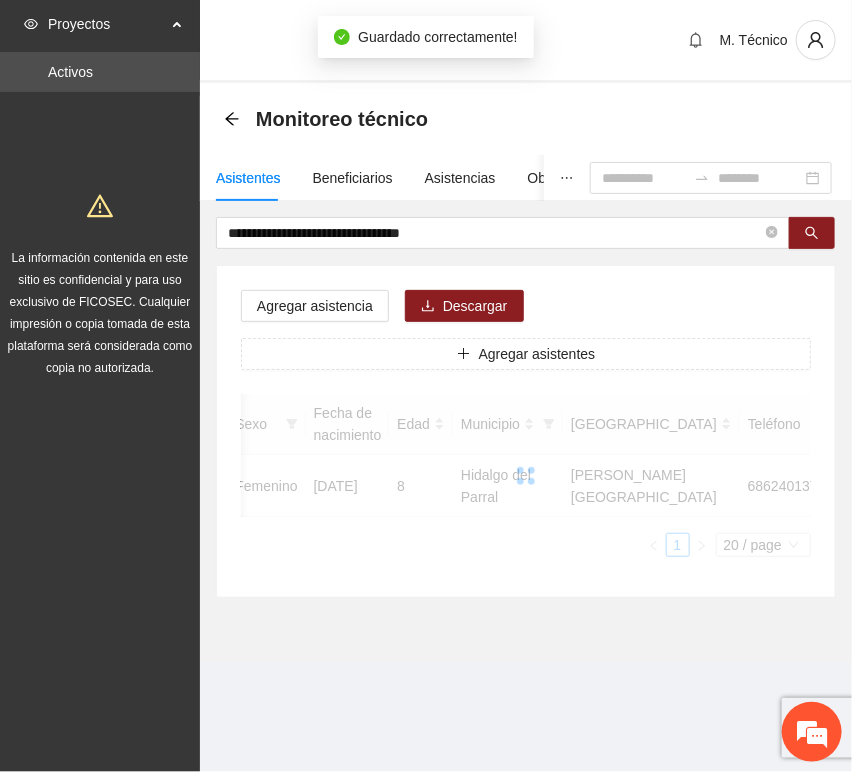 scroll, scrollTop: 294, scrollLeft: 0, axis: vertical 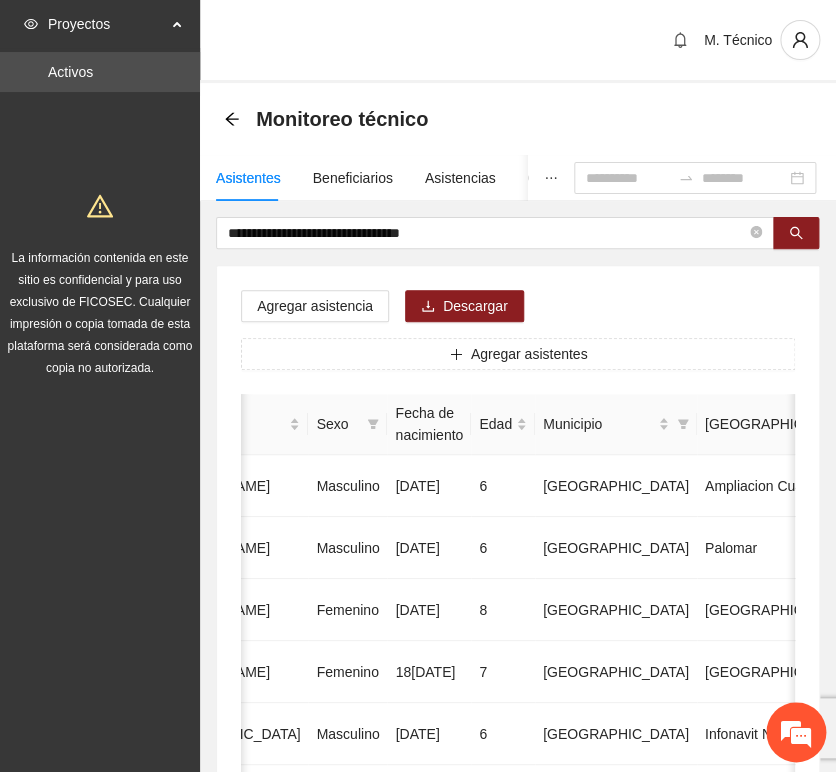 drag, startPoint x: 469, startPoint y: 252, endPoint x: 479, endPoint y: 233, distance: 21.470911 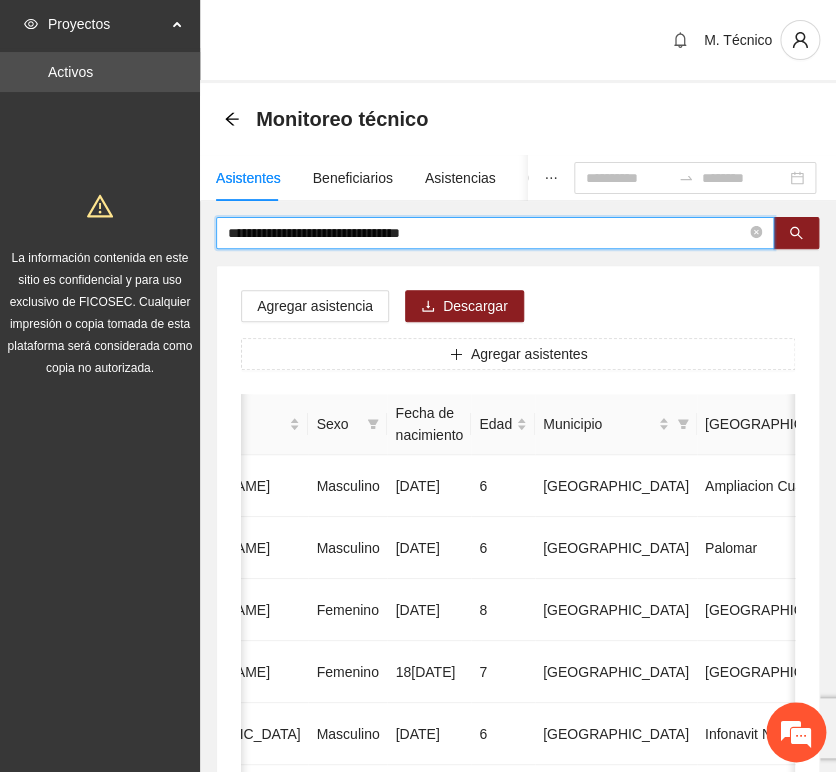 drag, startPoint x: 372, startPoint y: 219, endPoint x: 26, endPoint y: 217, distance: 346.00577 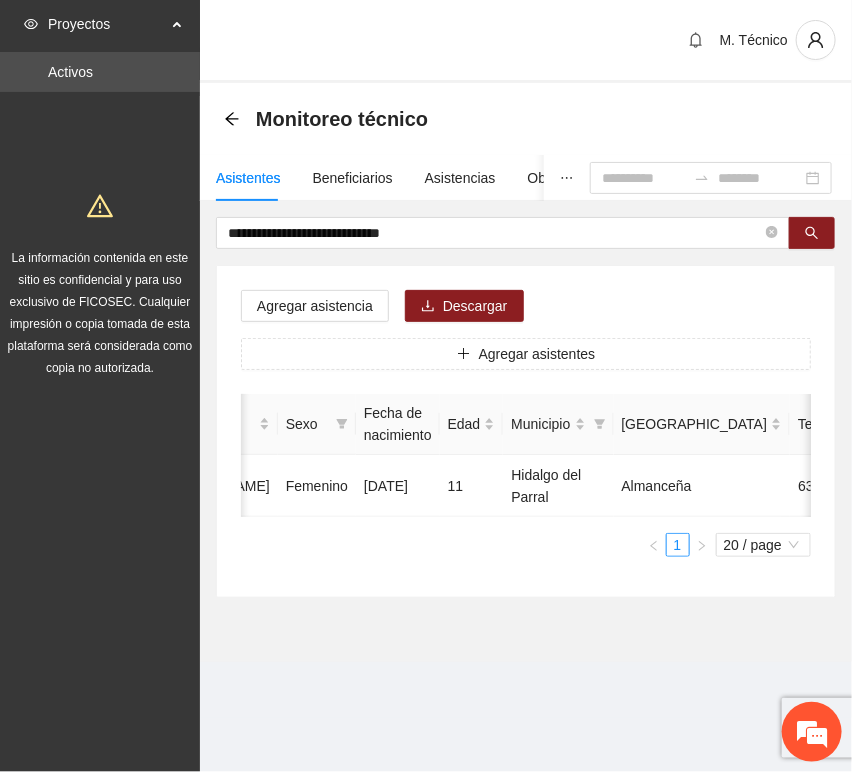drag, startPoint x: 454, startPoint y: 546, endPoint x: 390, endPoint y: 320, distance: 234.8872 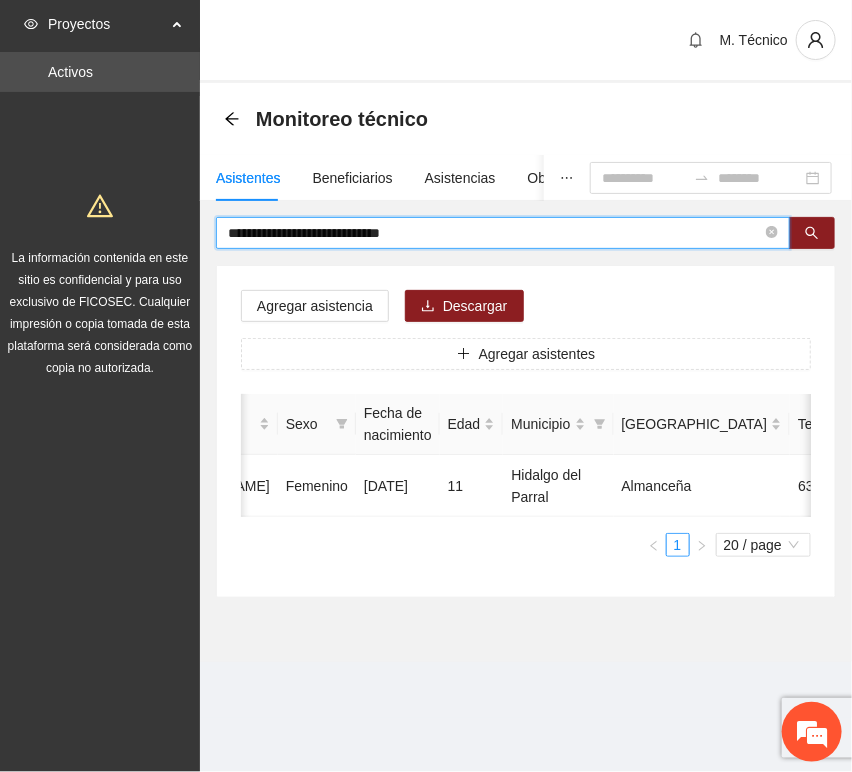 drag, startPoint x: 462, startPoint y: 228, endPoint x: -449, endPoint y: 211, distance: 911.1586 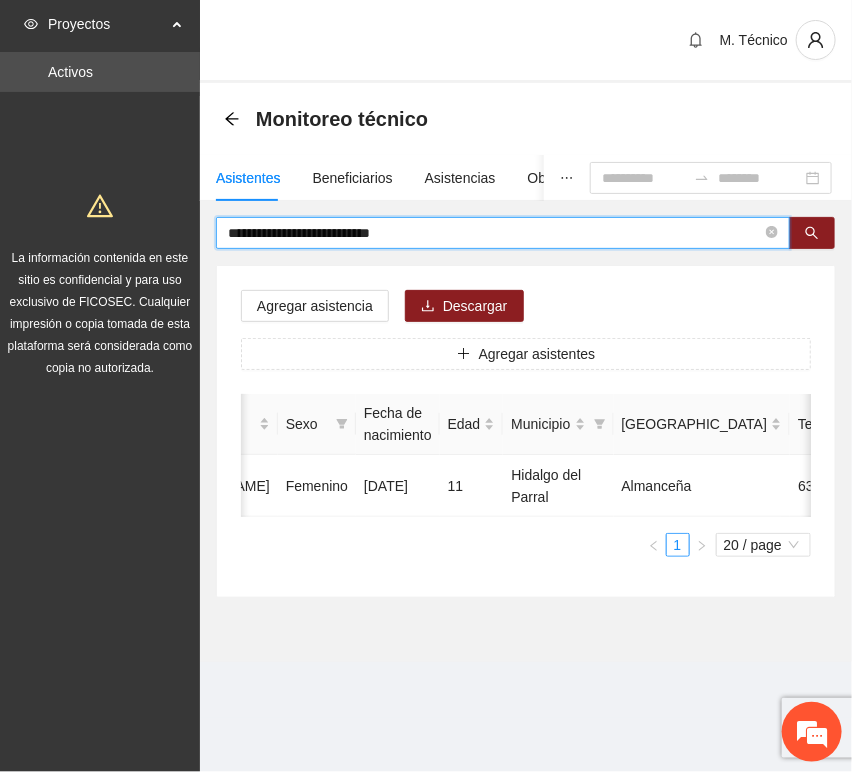 type on "**********" 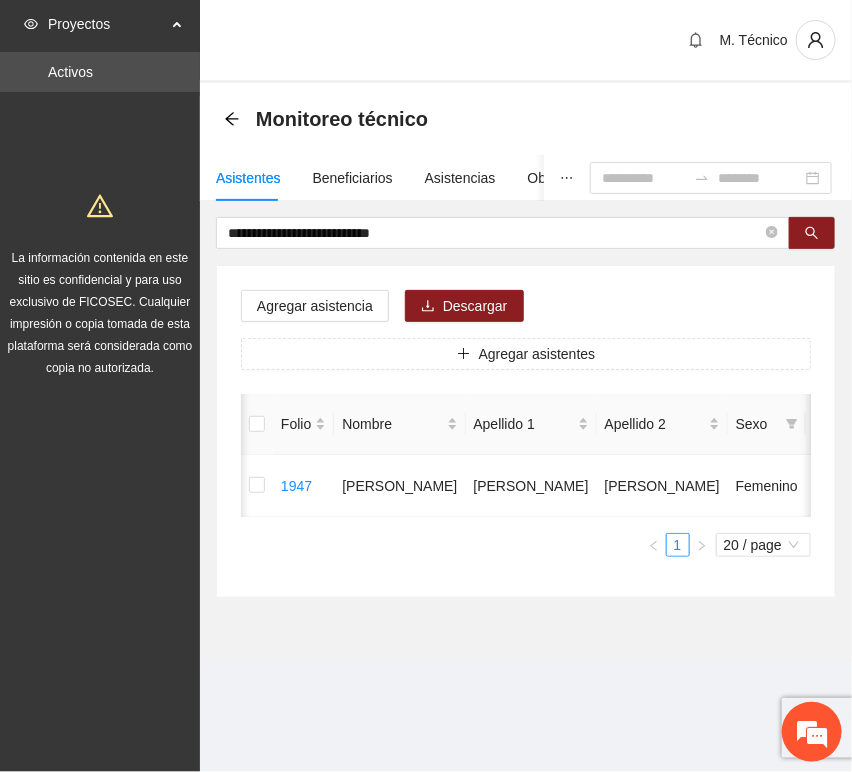 scroll, scrollTop: 0, scrollLeft: 450, axis: horizontal 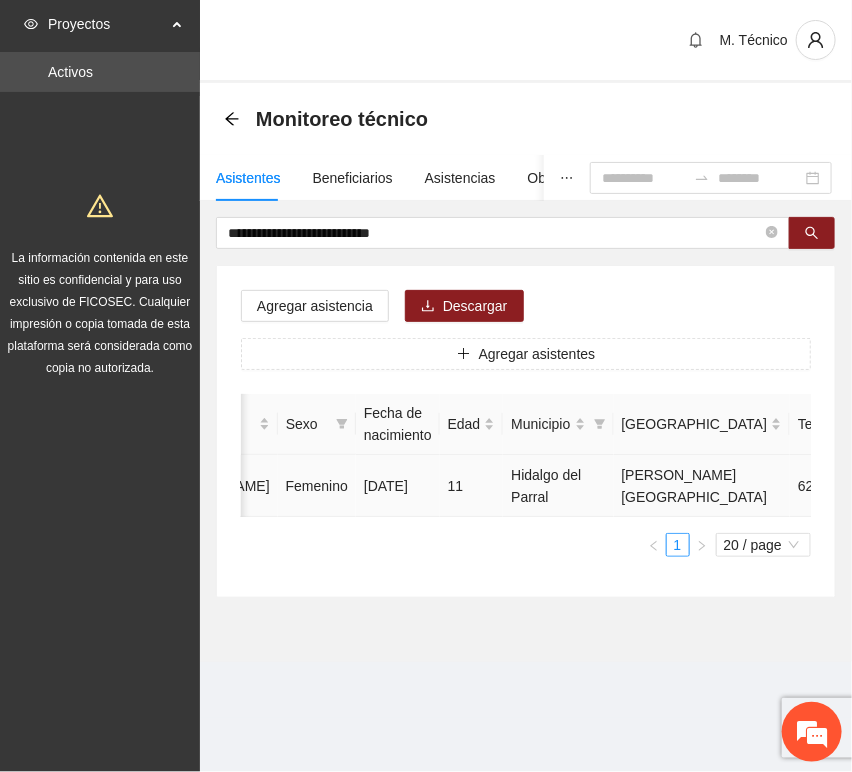 click at bounding box center (981, 486) 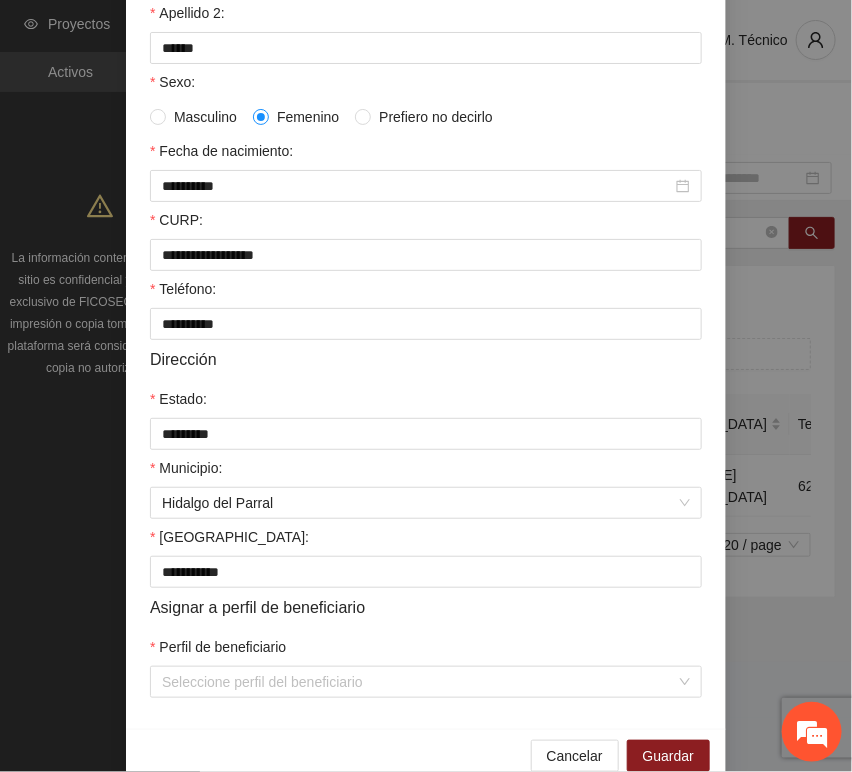scroll, scrollTop: 394, scrollLeft: 0, axis: vertical 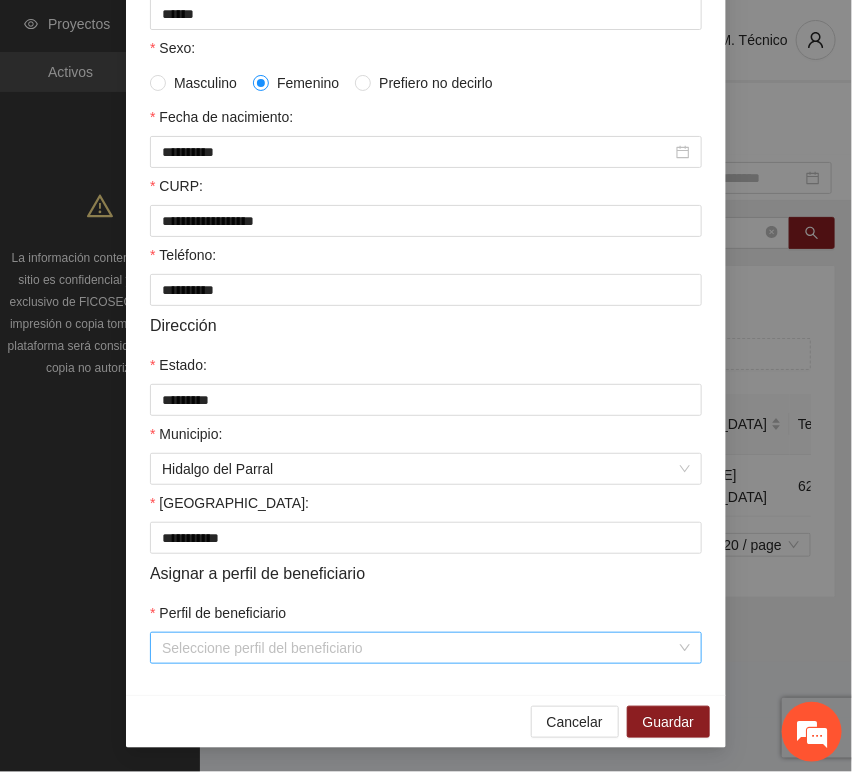 click on "Perfil de beneficiario" at bounding box center [419, 648] 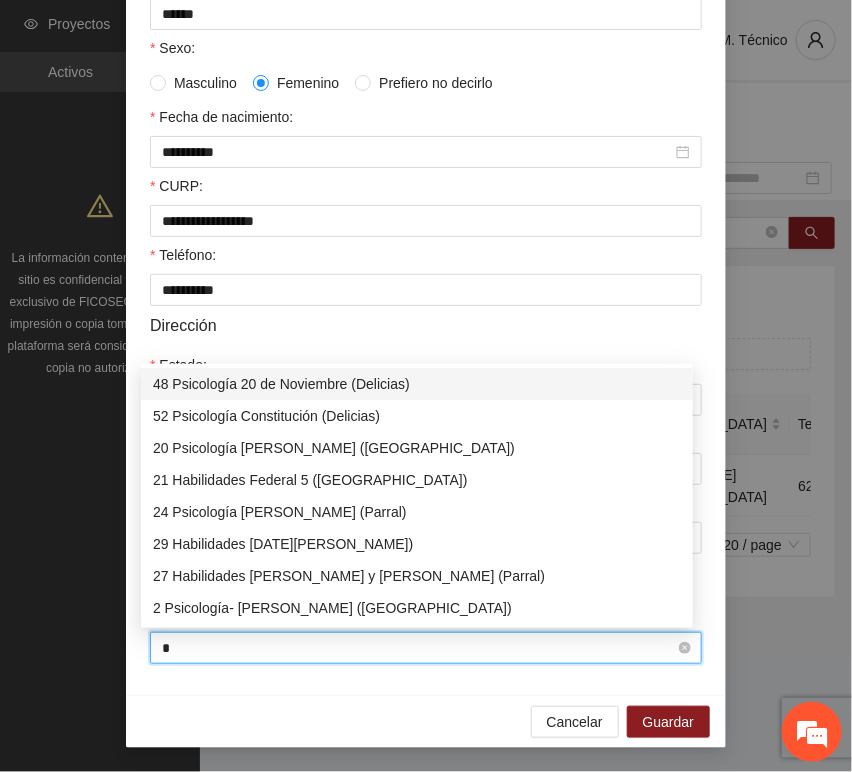 type on "**" 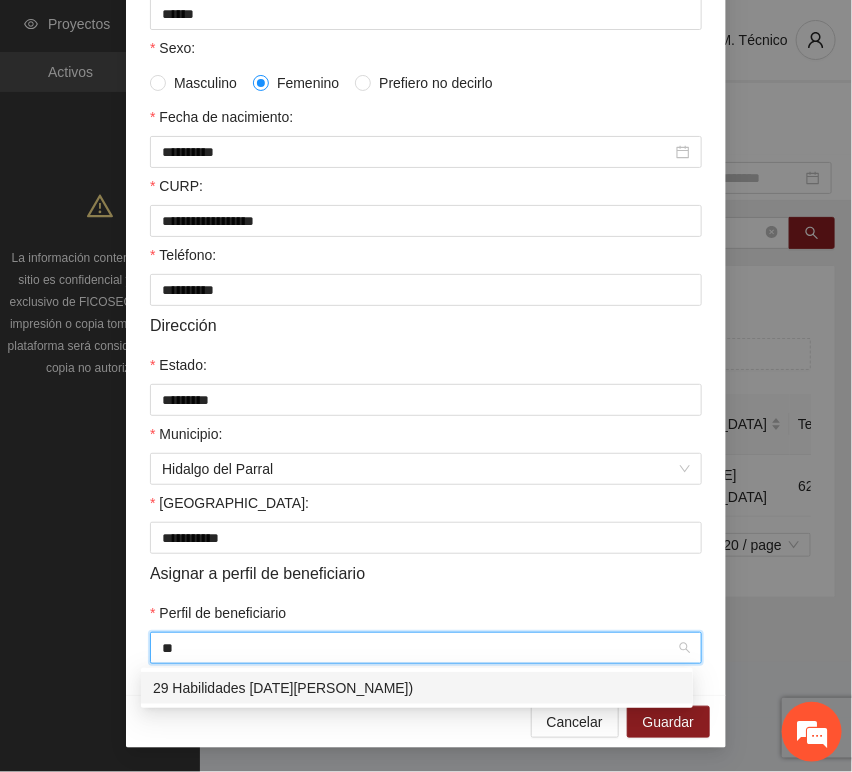click on "29 Habilidades [DATE][PERSON_NAME])" at bounding box center (417, 688) 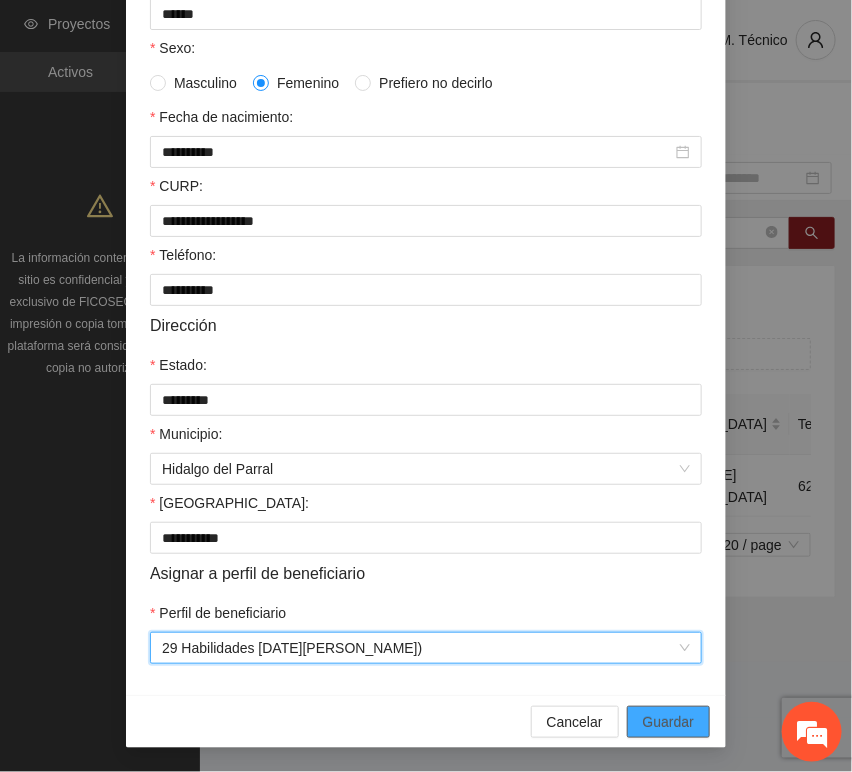 click on "Guardar" at bounding box center (668, 722) 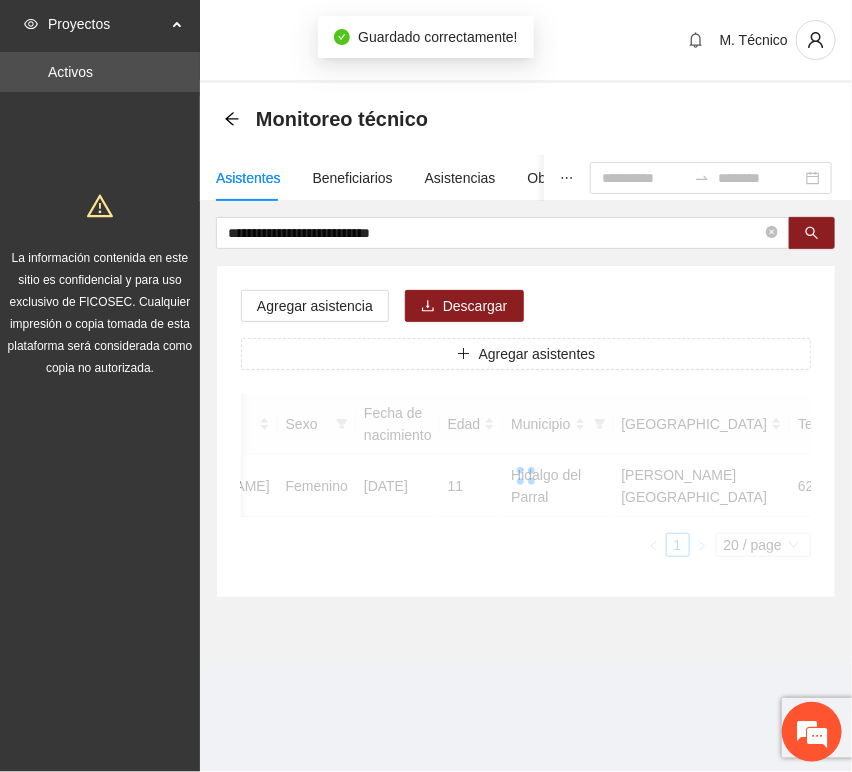 scroll, scrollTop: 294, scrollLeft: 0, axis: vertical 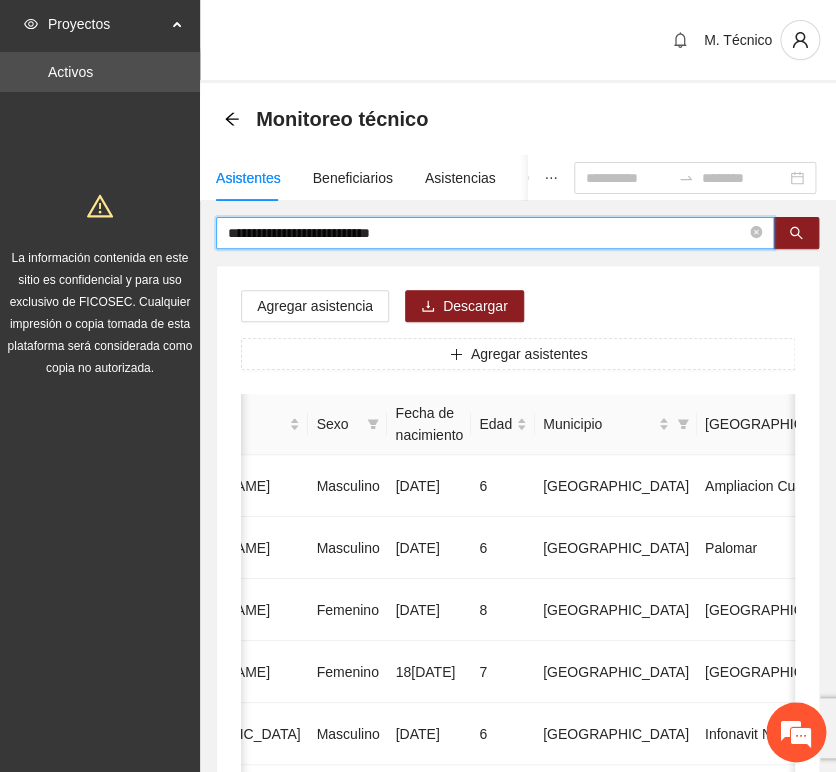 drag, startPoint x: 443, startPoint y: 226, endPoint x: -143, endPoint y: 162, distance: 589.4845 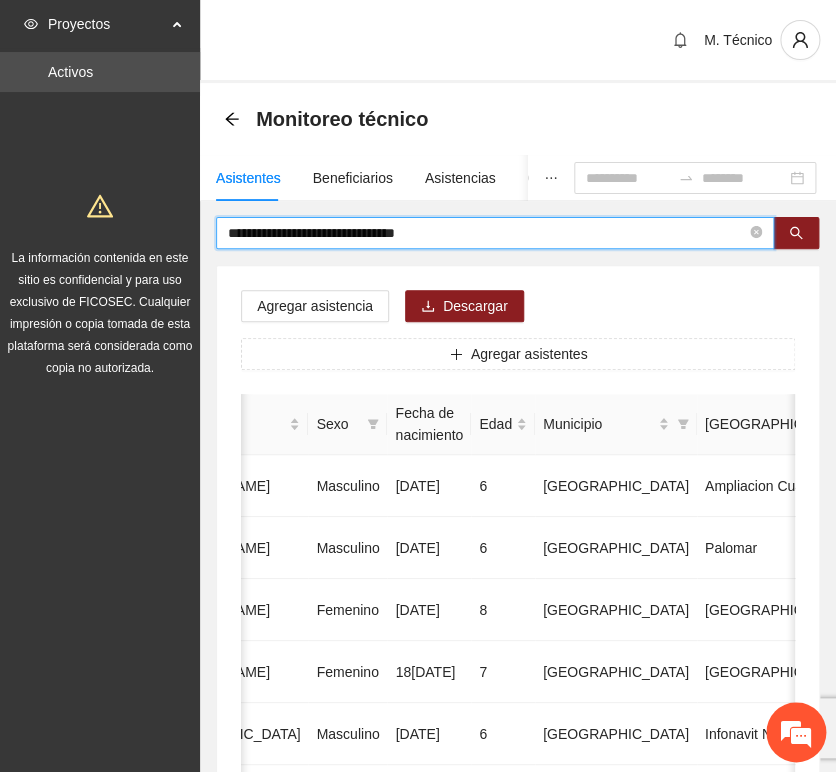 type on "**********" 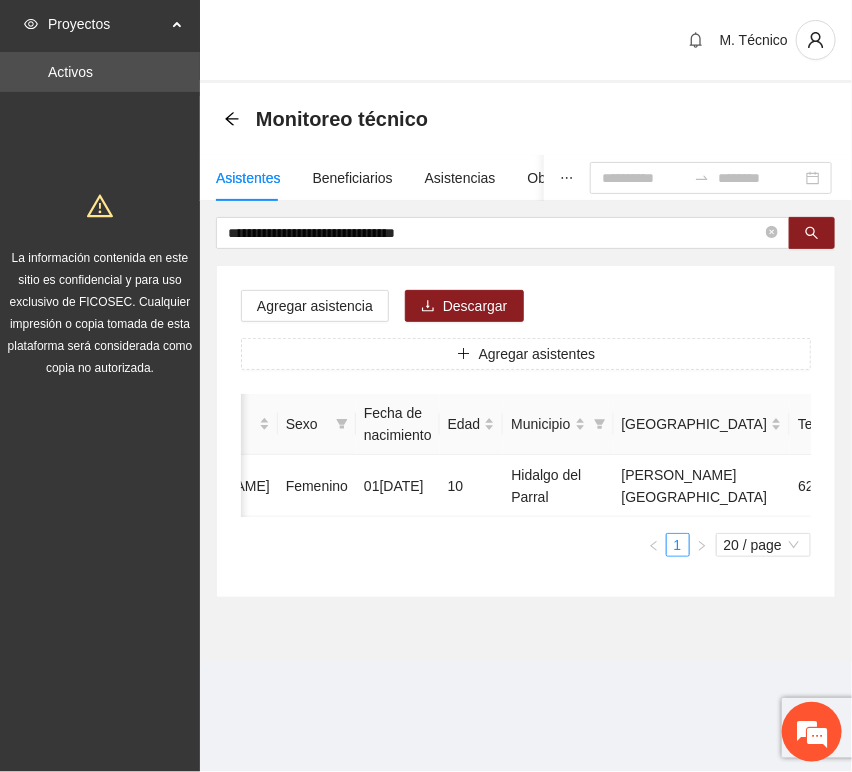 scroll, scrollTop: 0, scrollLeft: 0, axis: both 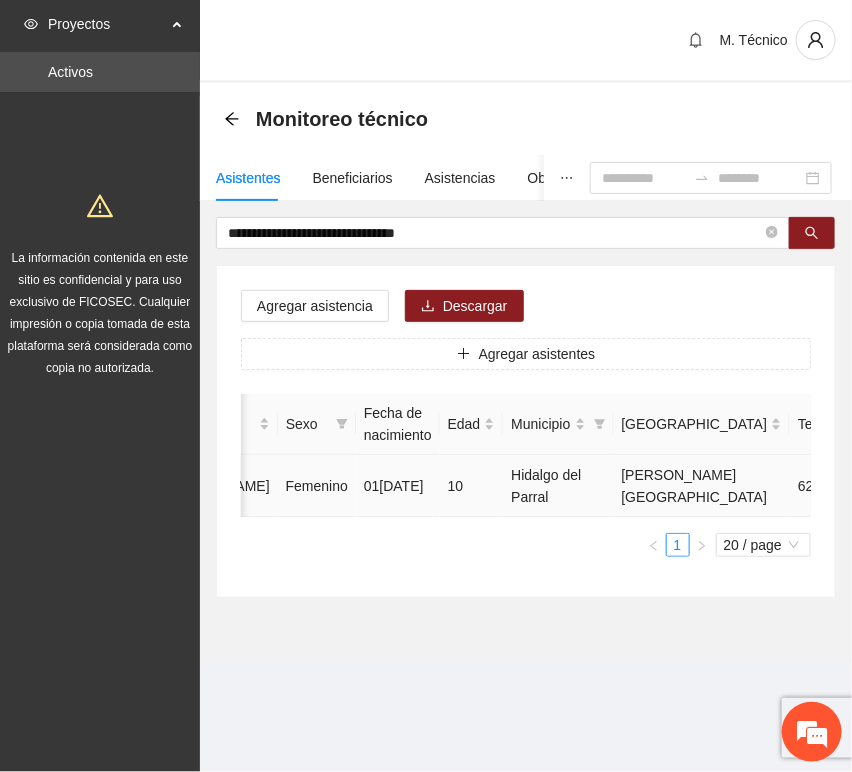 click 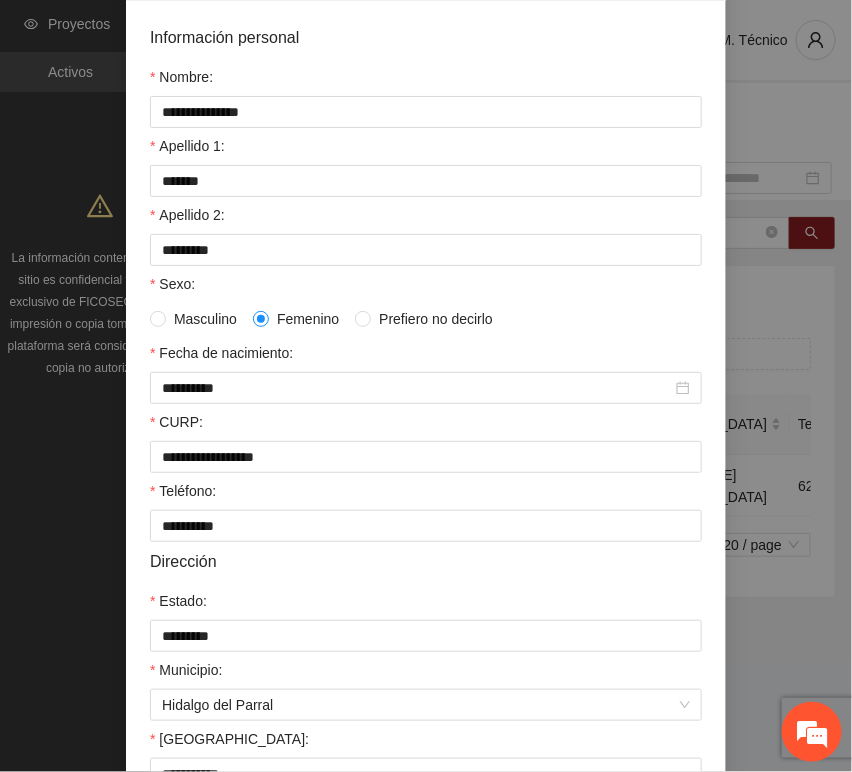 scroll, scrollTop: 394, scrollLeft: 0, axis: vertical 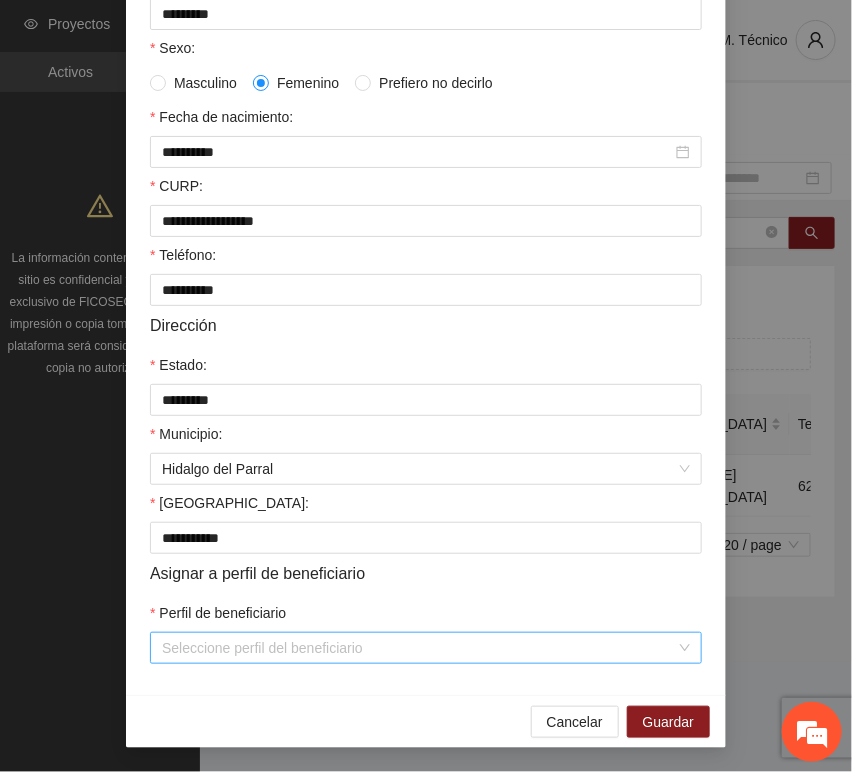 click on "Perfil de beneficiario" at bounding box center [419, 648] 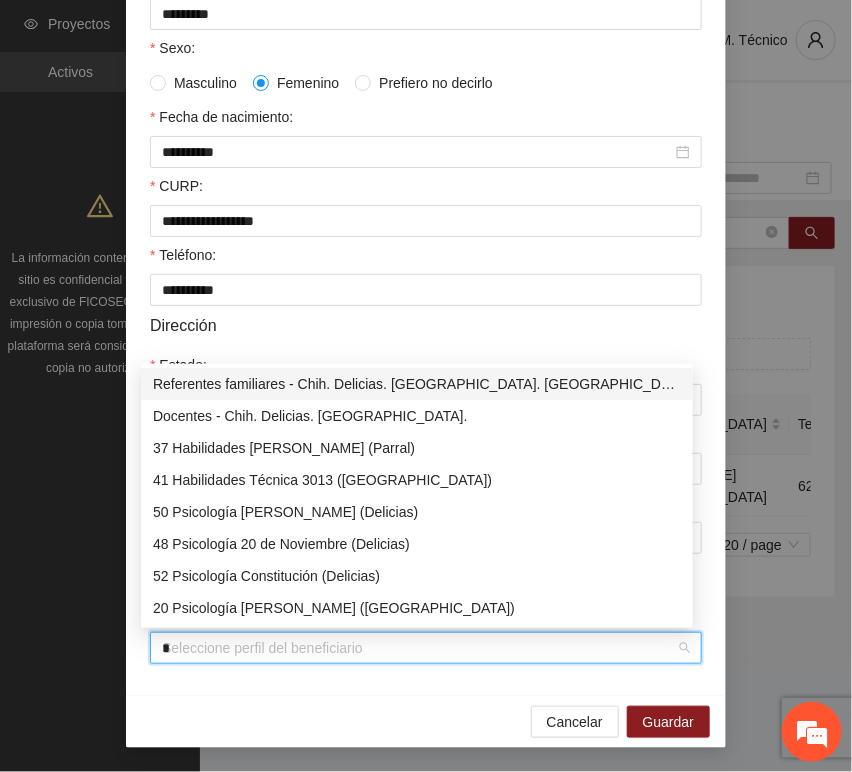 type on "**" 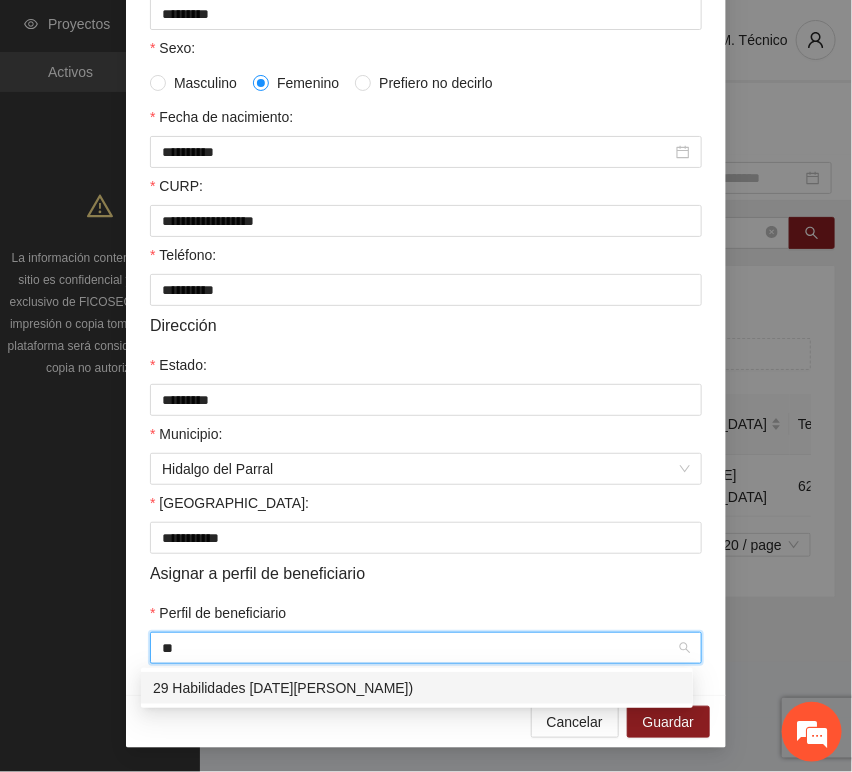 click on "29 Habilidades [DATE][PERSON_NAME])" at bounding box center (417, 688) 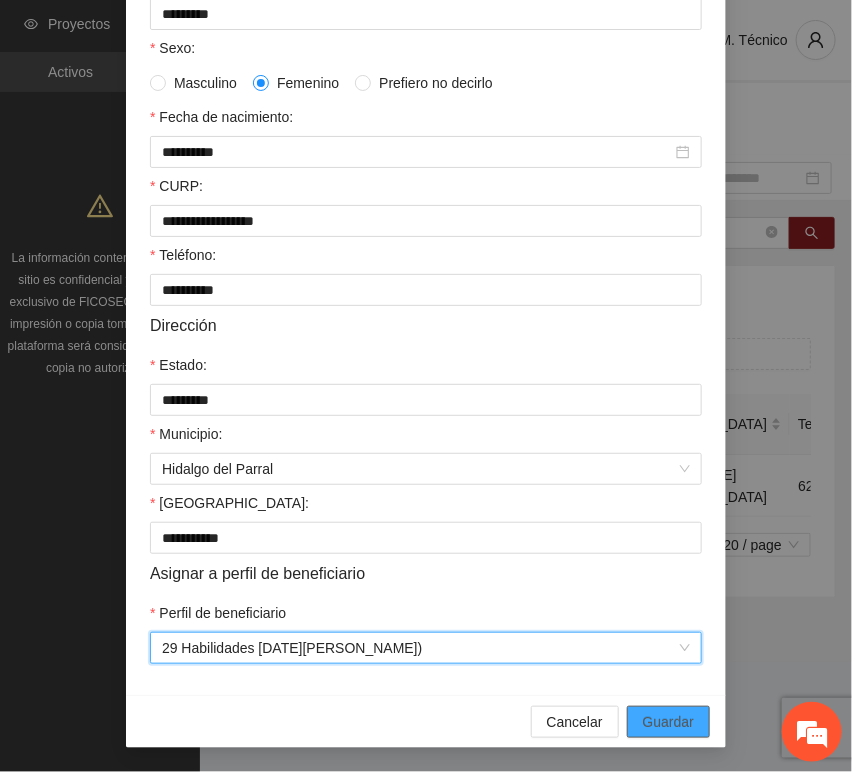 click on "Guardar" at bounding box center [668, 722] 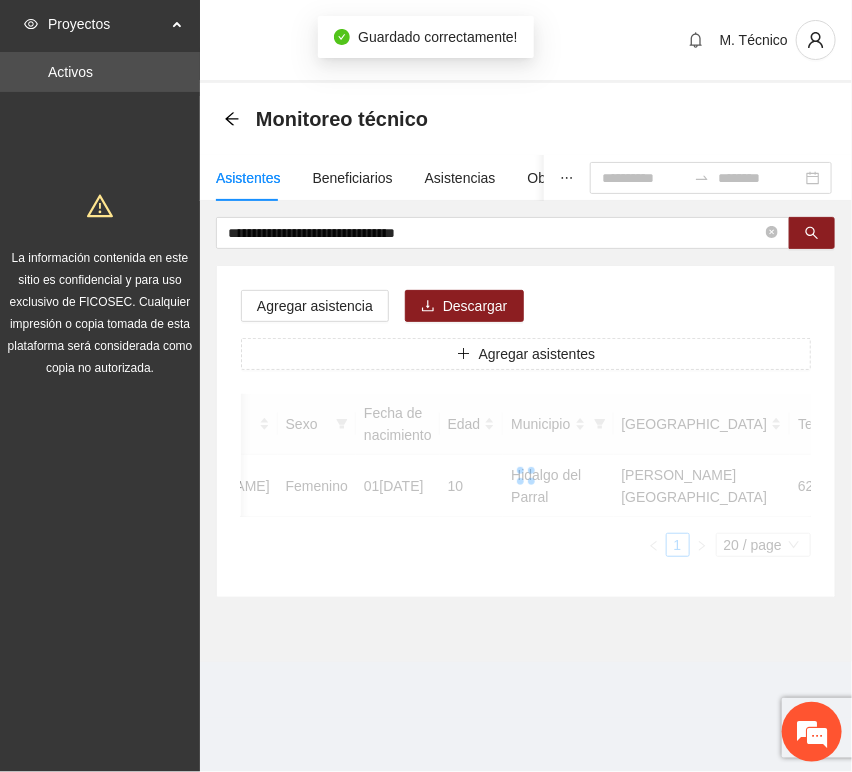 scroll, scrollTop: 294, scrollLeft: 0, axis: vertical 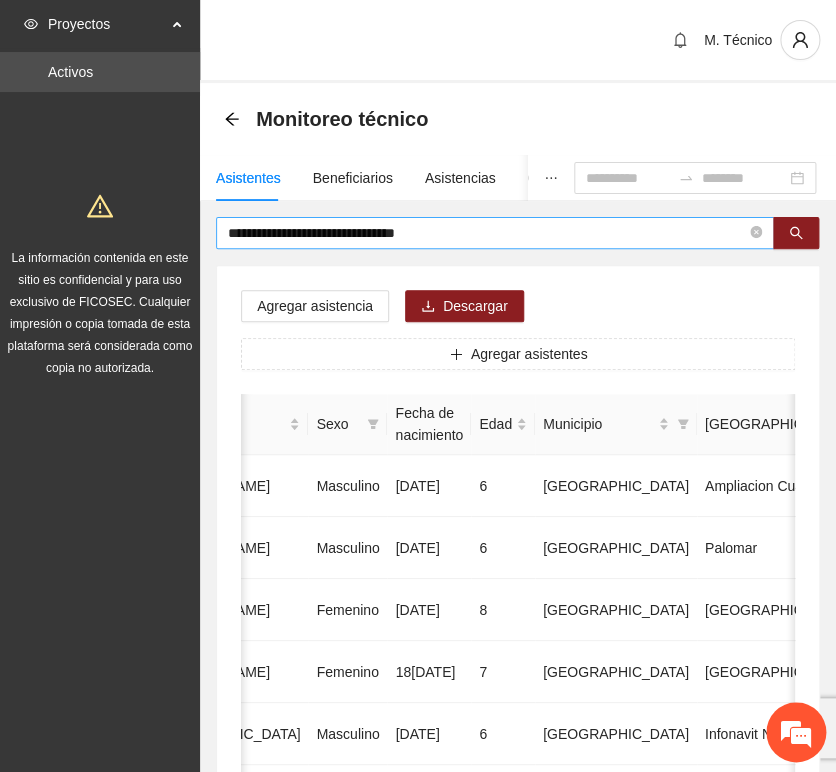 drag, startPoint x: 424, startPoint y: 254, endPoint x: 467, endPoint y: 226, distance: 51.312767 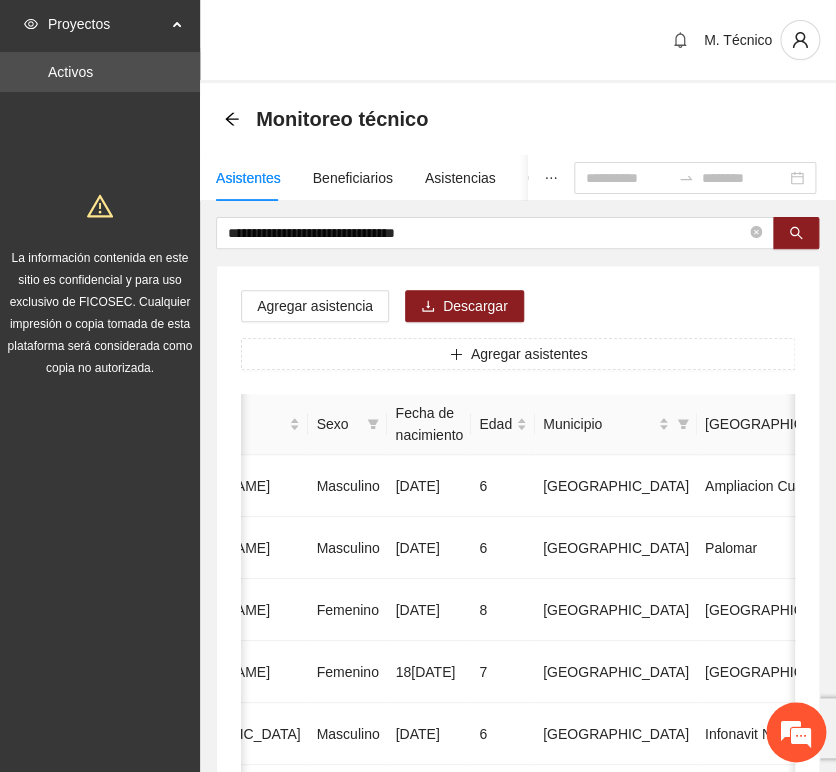 drag, startPoint x: 467, startPoint y: 224, endPoint x: -96, endPoint y: 204, distance: 563.3551 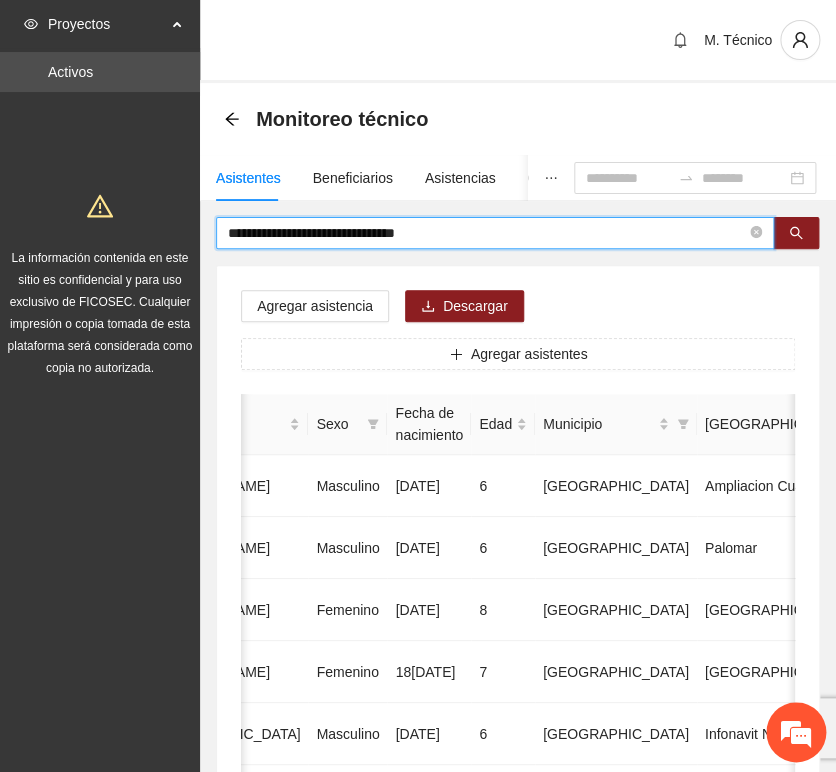 paste 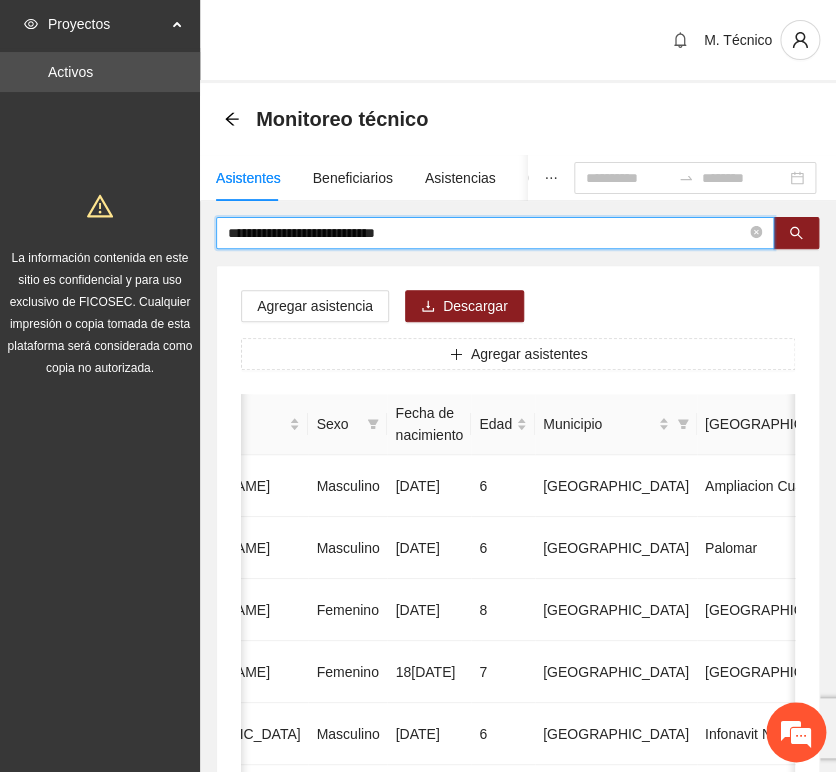type on "**********" 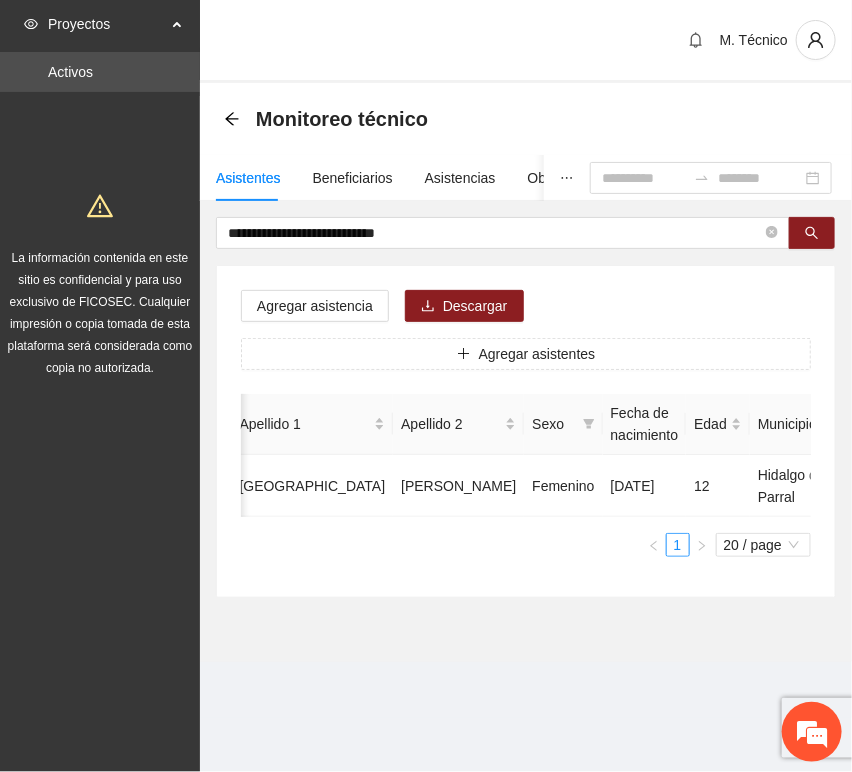 scroll, scrollTop: 0, scrollLeft: 450, axis: horizontal 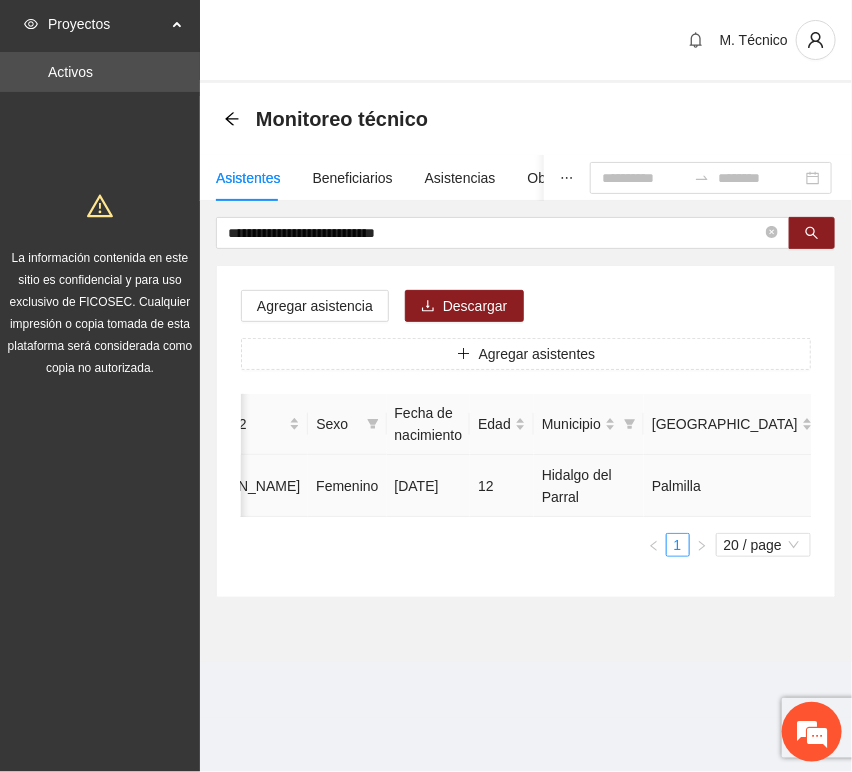 click at bounding box center (1012, 486) 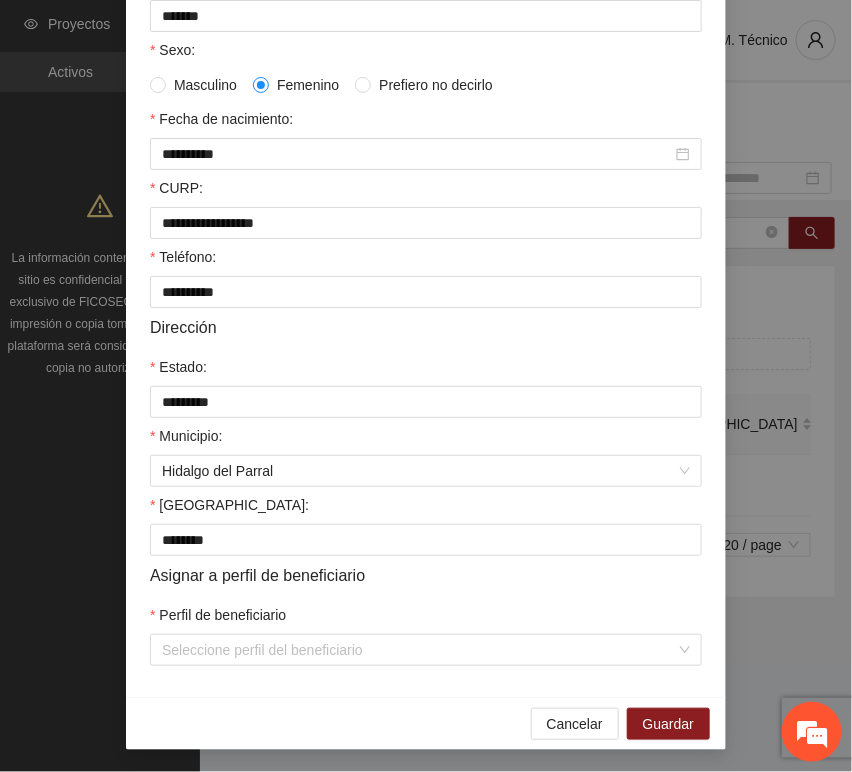 scroll, scrollTop: 394, scrollLeft: 0, axis: vertical 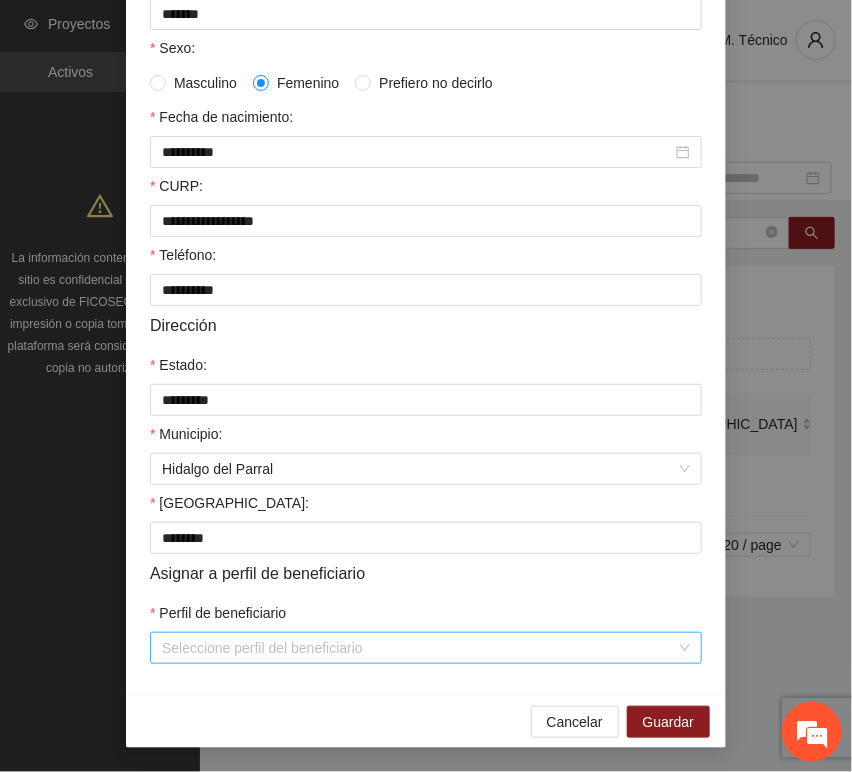 click on "Perfil de beneficiario" at bounding box center [419, 648] 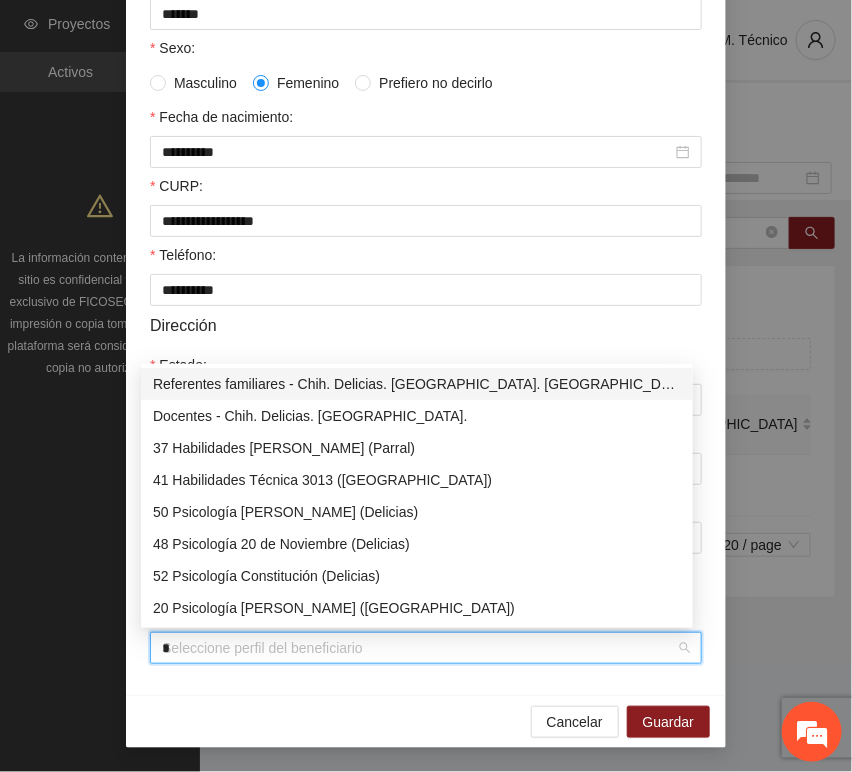 type on "**" 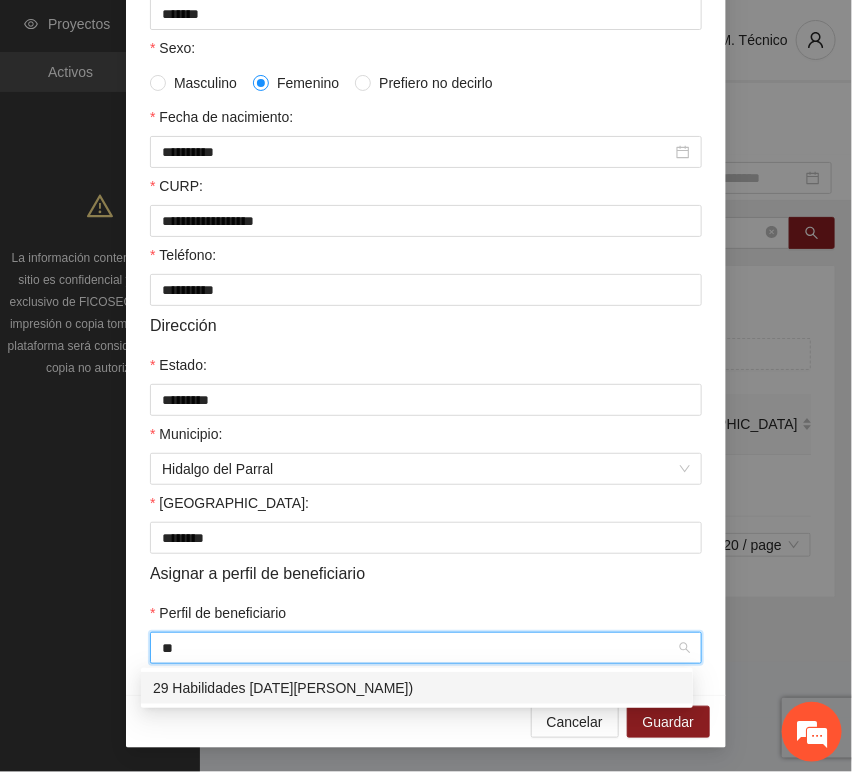 click on "29 Habilidades [DATE][PERSON_NAME])" at bounding box center [417, 688] 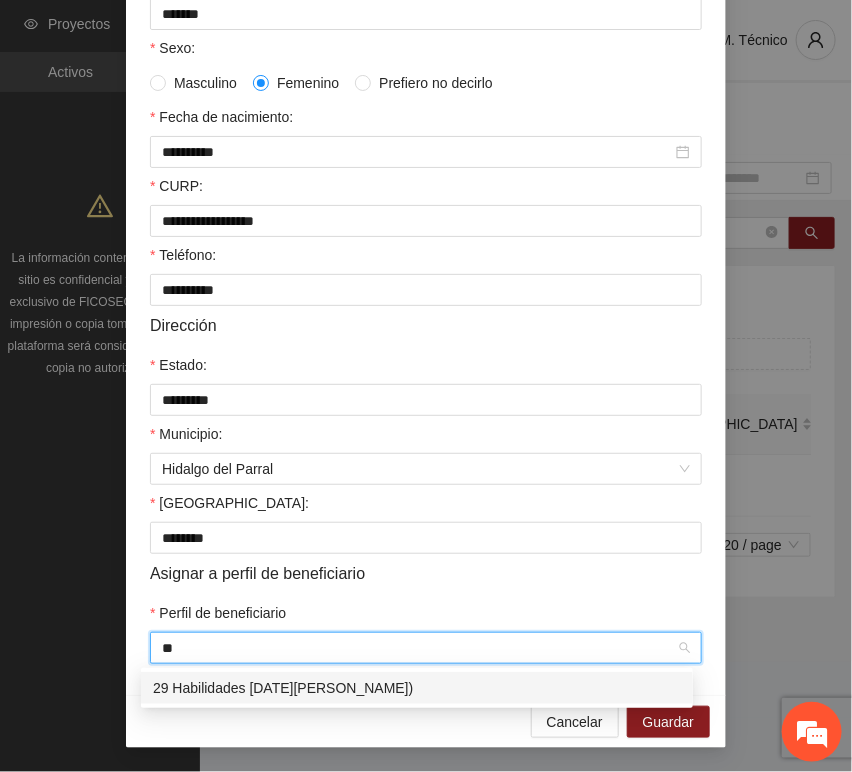 type 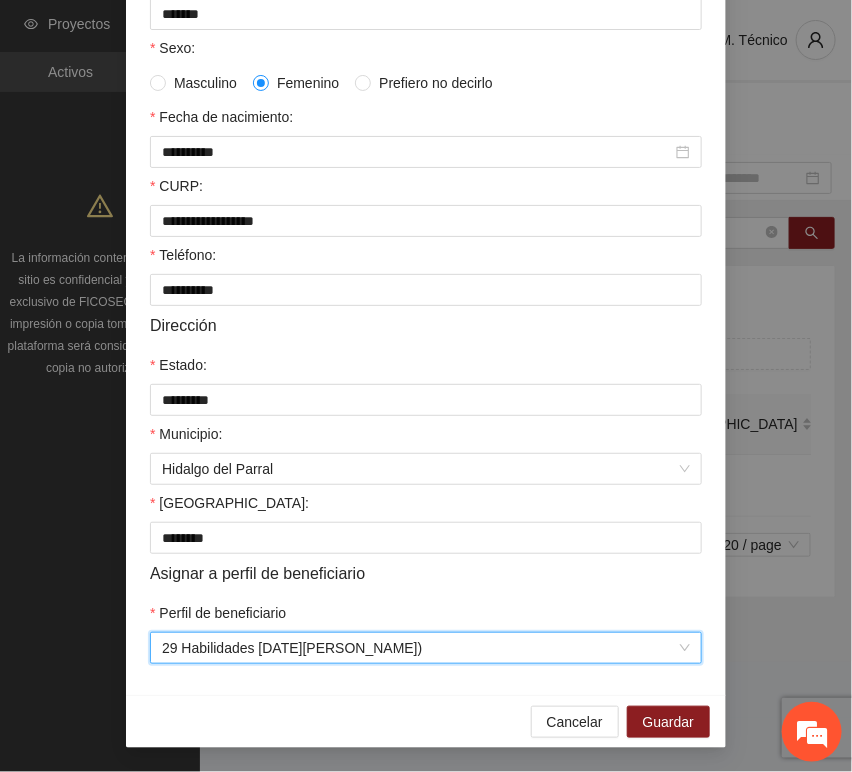 click on "Perfil de beneficiario" at bounding box center (426, 617) 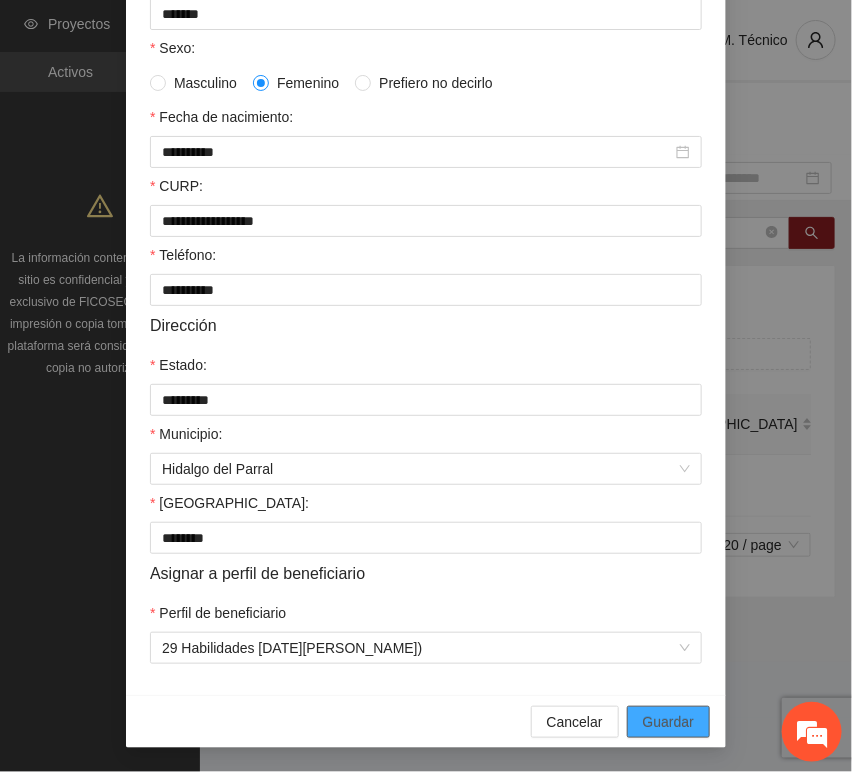 click on "Guardar" at bounding box center [668, 722] 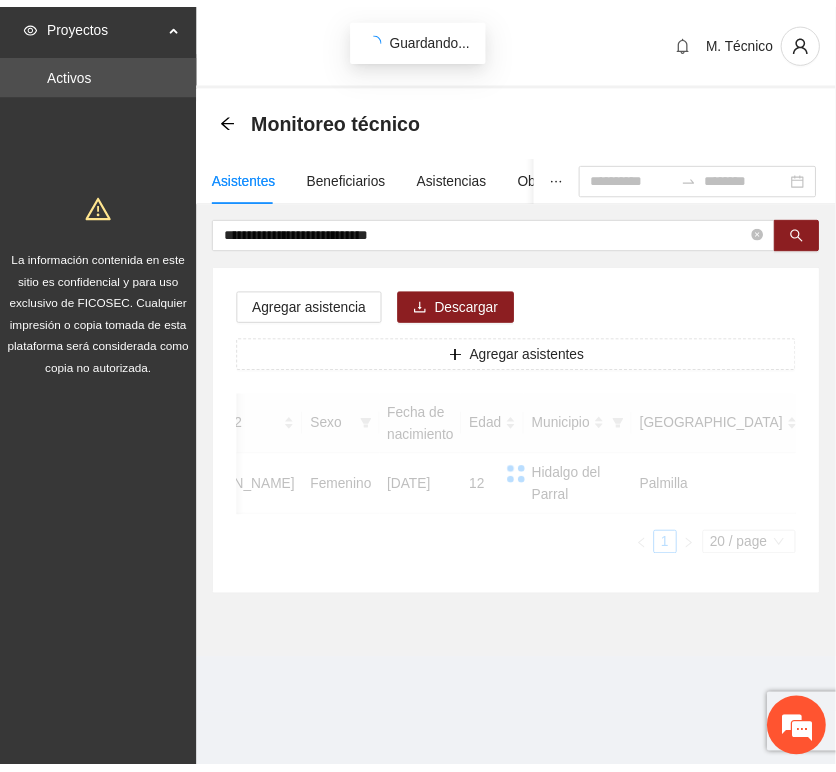 scroll, scrollTop: 294, scrollLeft: 0, axis: vertical 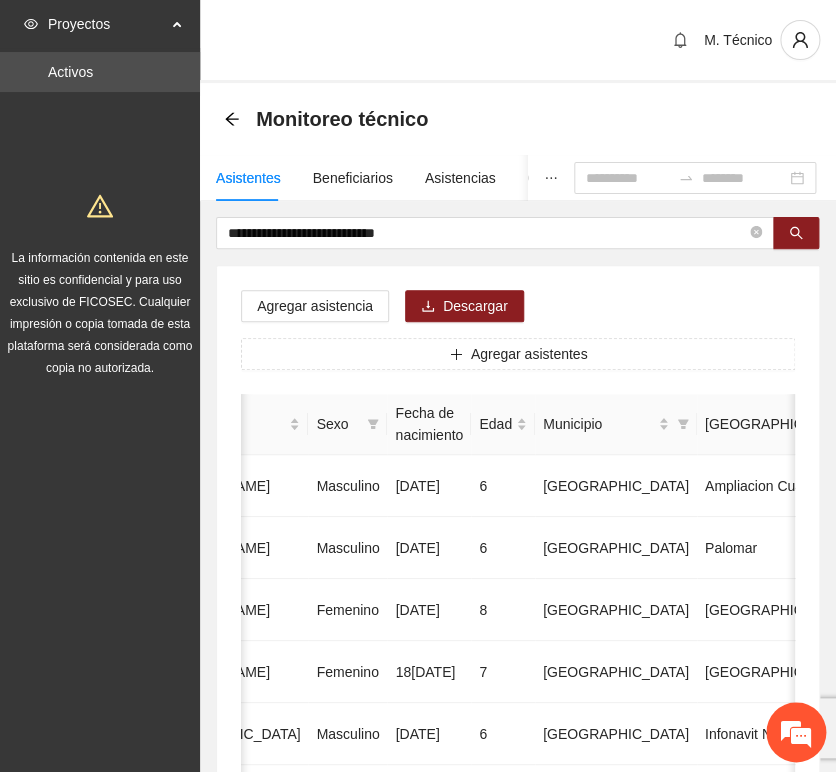 click on "**********" at bounding box center (518, 996) 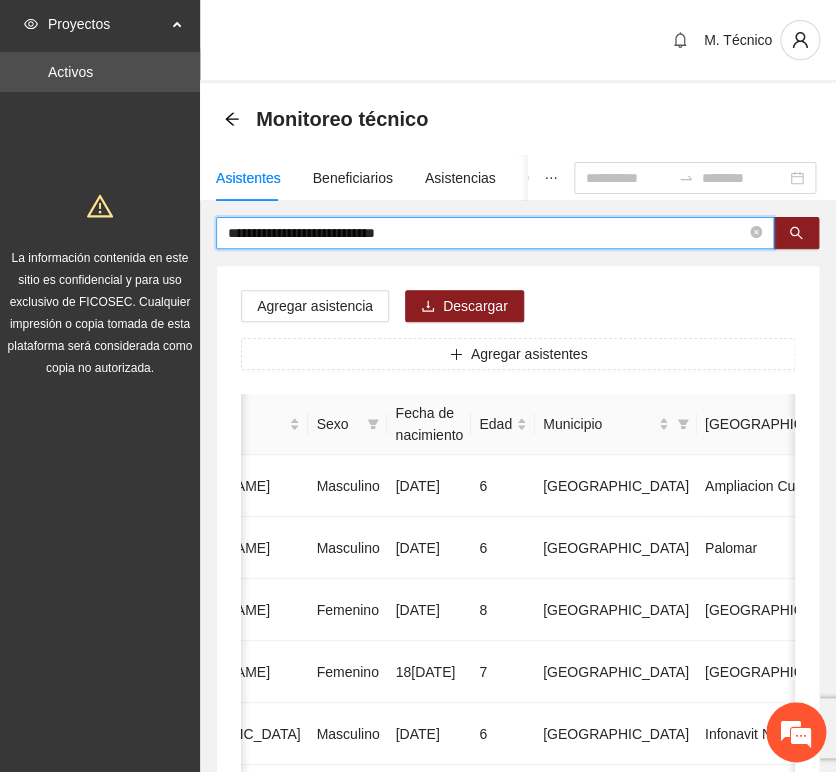 drag, startPoint x: 455, startPoint y: 235, endPoint x: 64, endPoint y: 211, distance: 391.73587 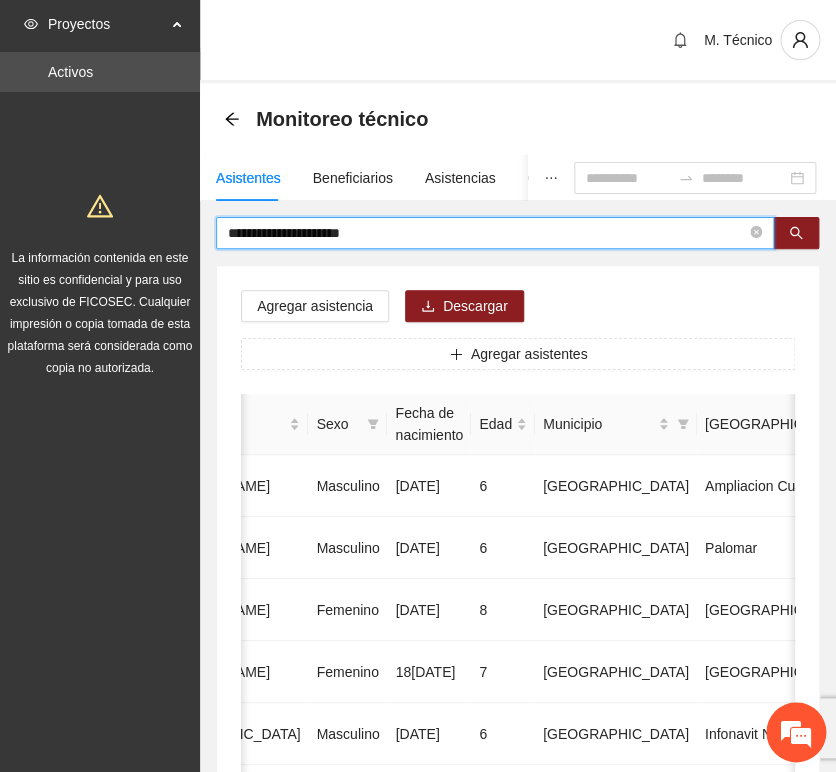 type on "**********" 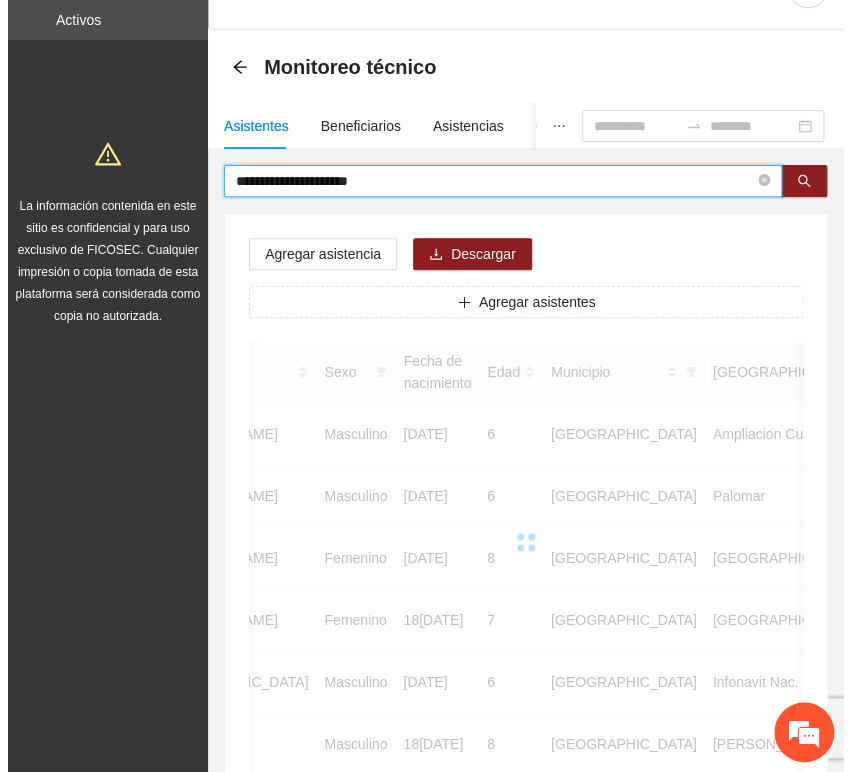 scroll, scrollTop: 0, scrollLeft: 0, axis: both 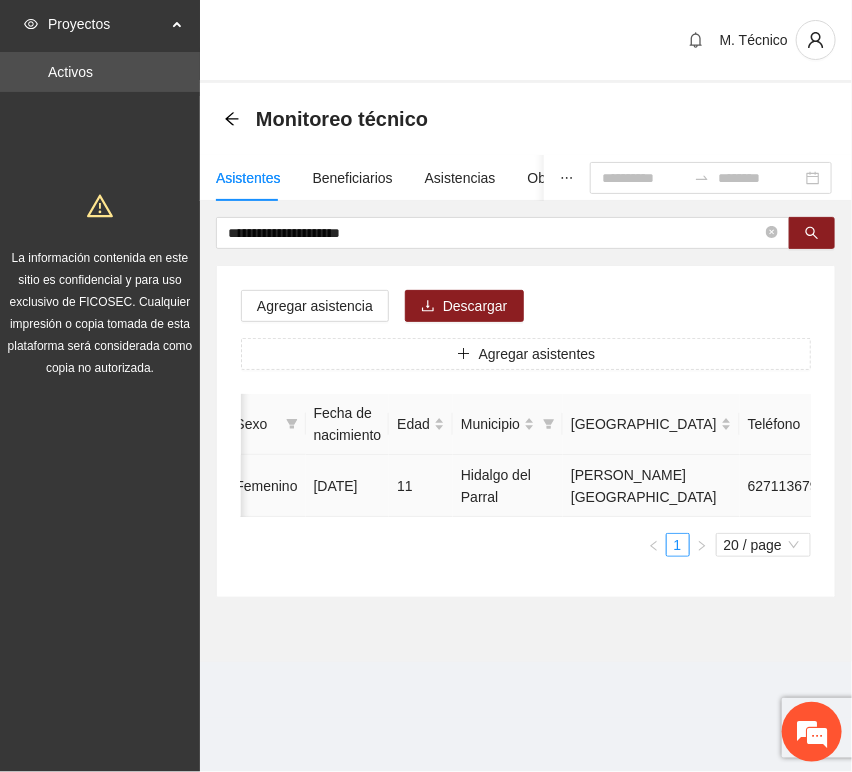 click at bounding box center [931, 486] 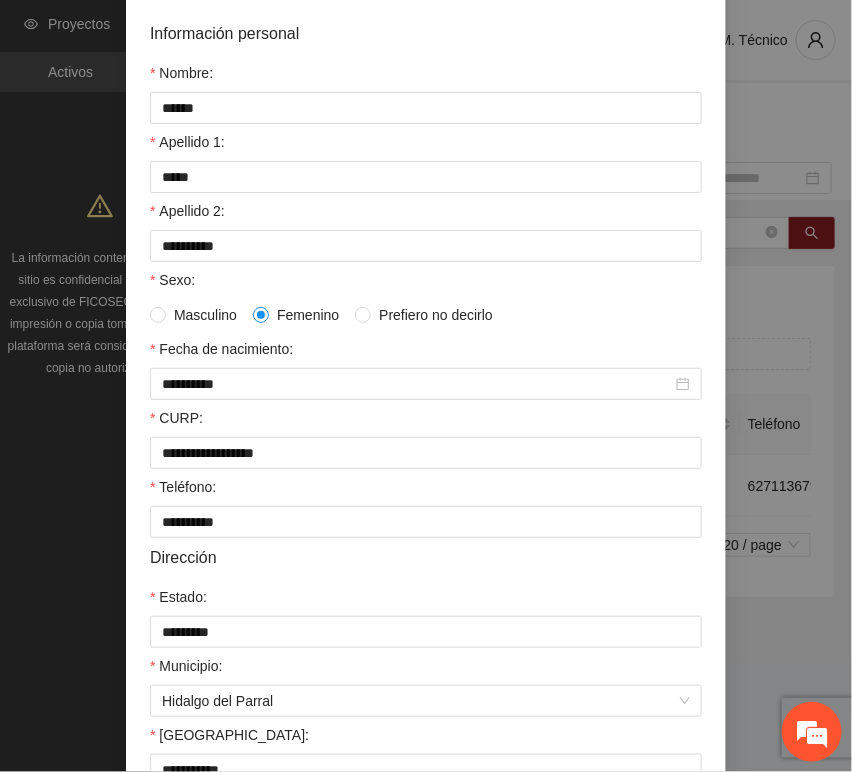 scroll, scrollTop: 394, scrollLeft: 0, axis: vertical 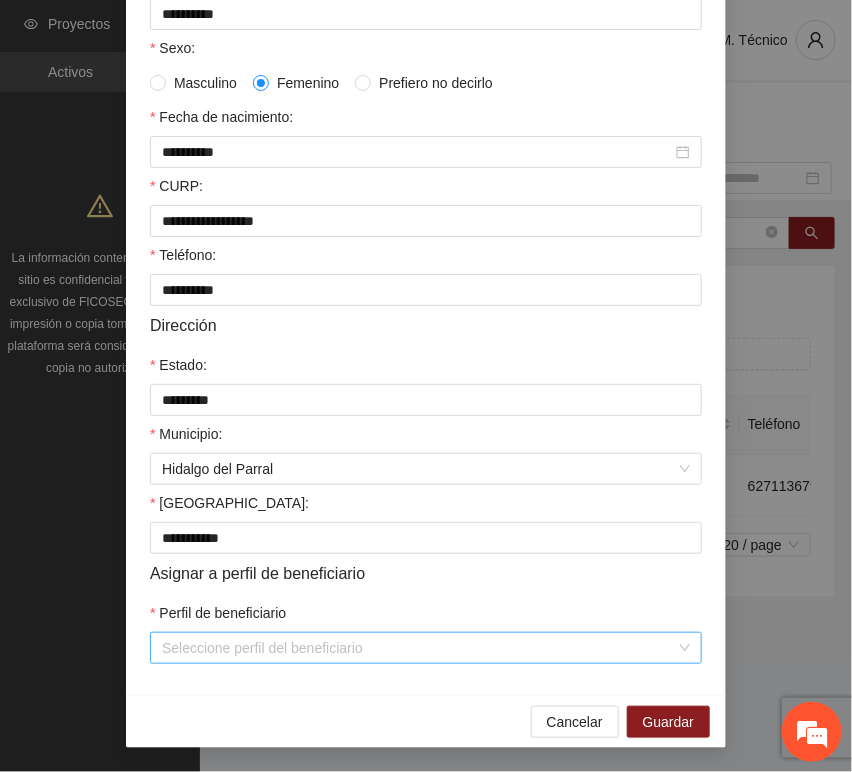 click on "Perfil de beneficiario" at bounding box center (419, 648) 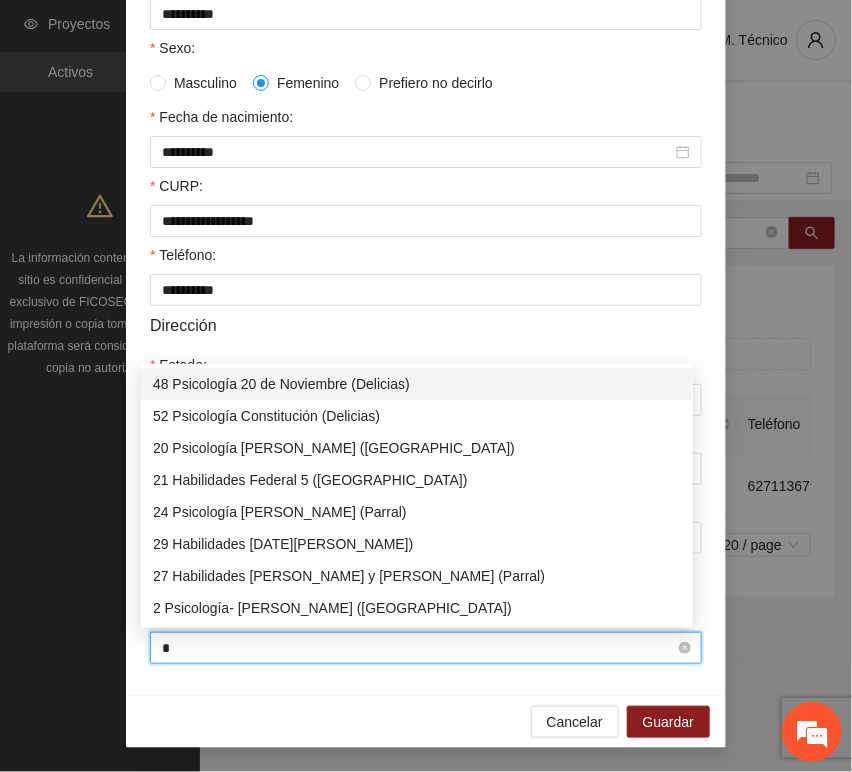 type on "**" 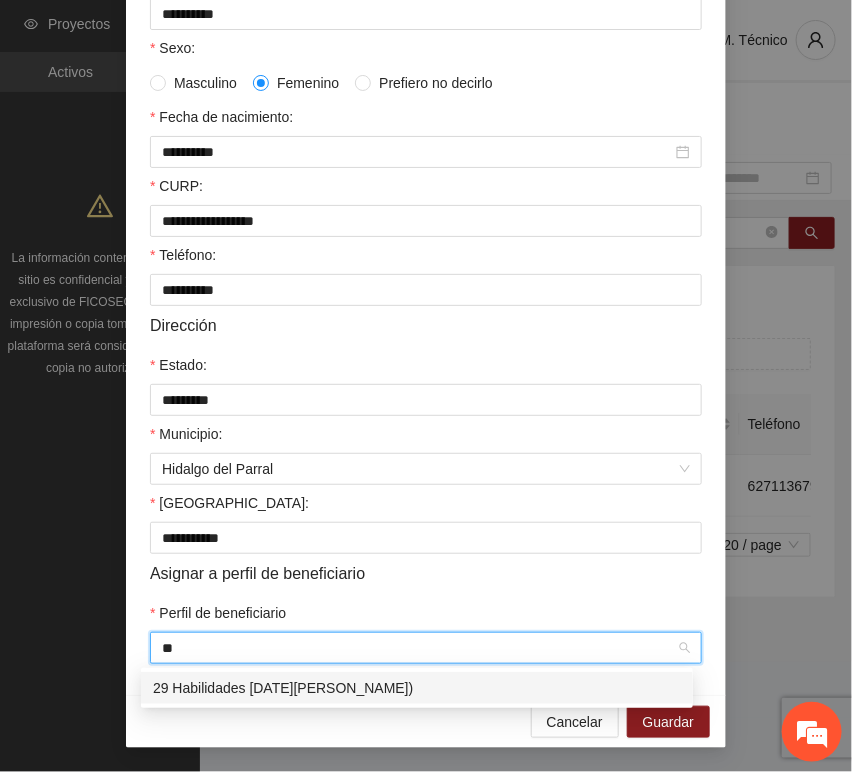 click on "29 Habilidades [DATE][PERSON_NAME])" at bounding box center (417, 688) 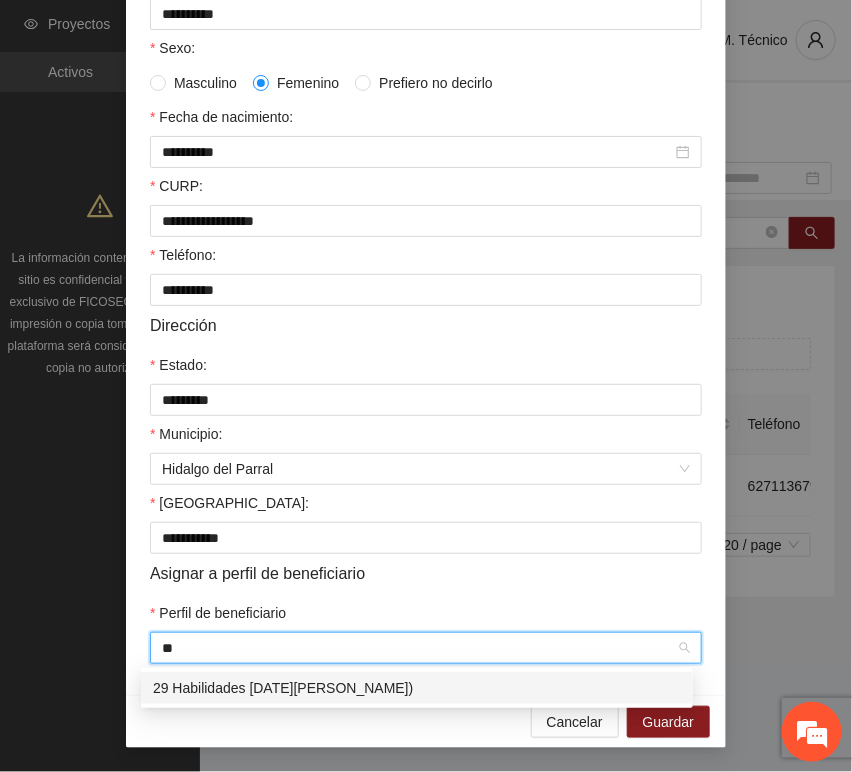 type 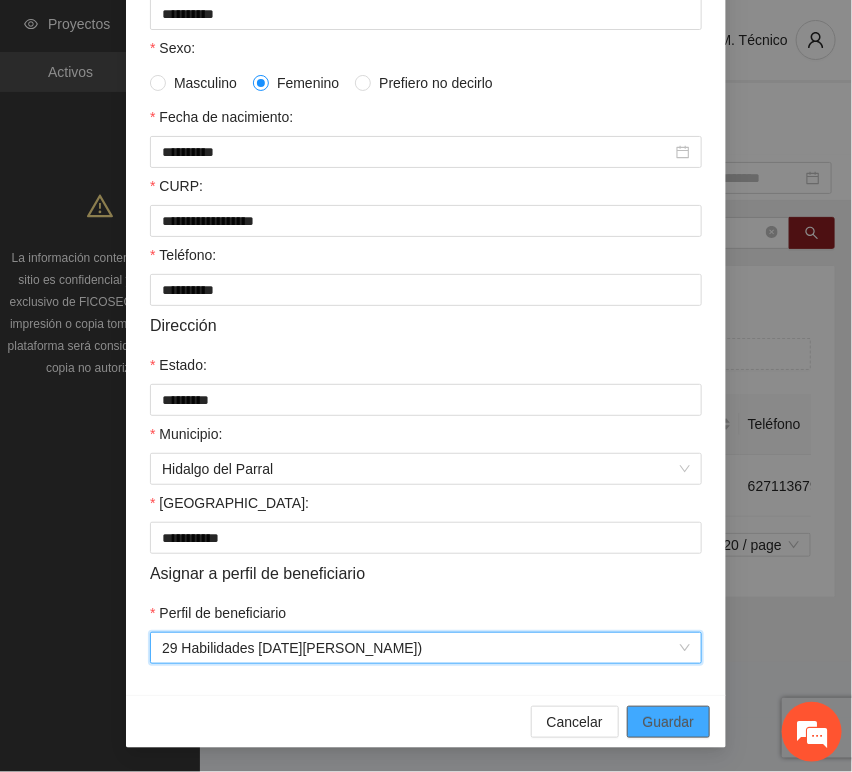 click on "Guardar" at bounding box center [668, 722] 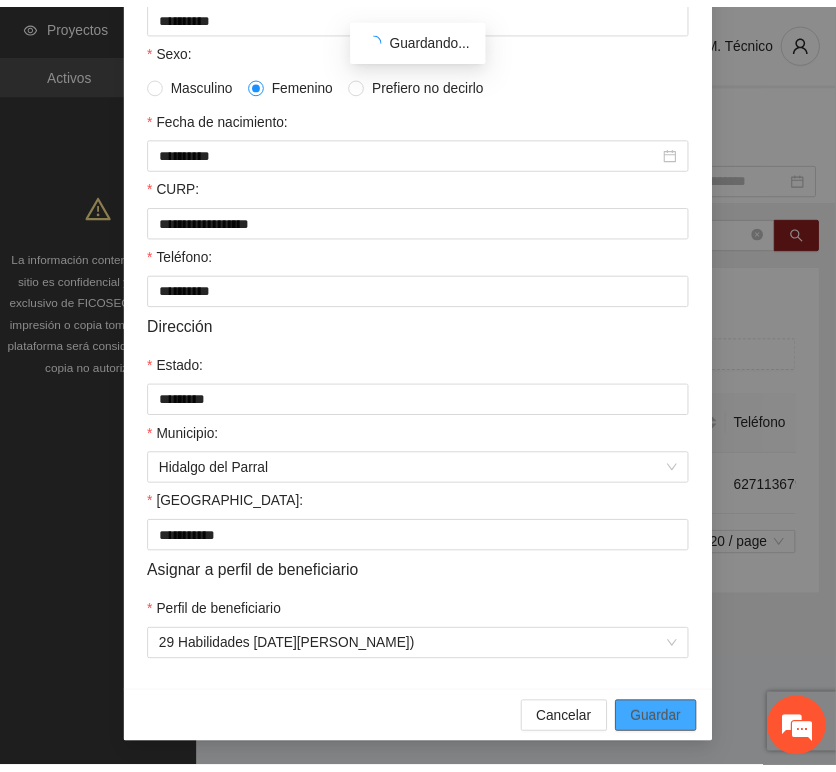 scroll, scrollTop: 294, scrollLeft: 0, axis: vertical 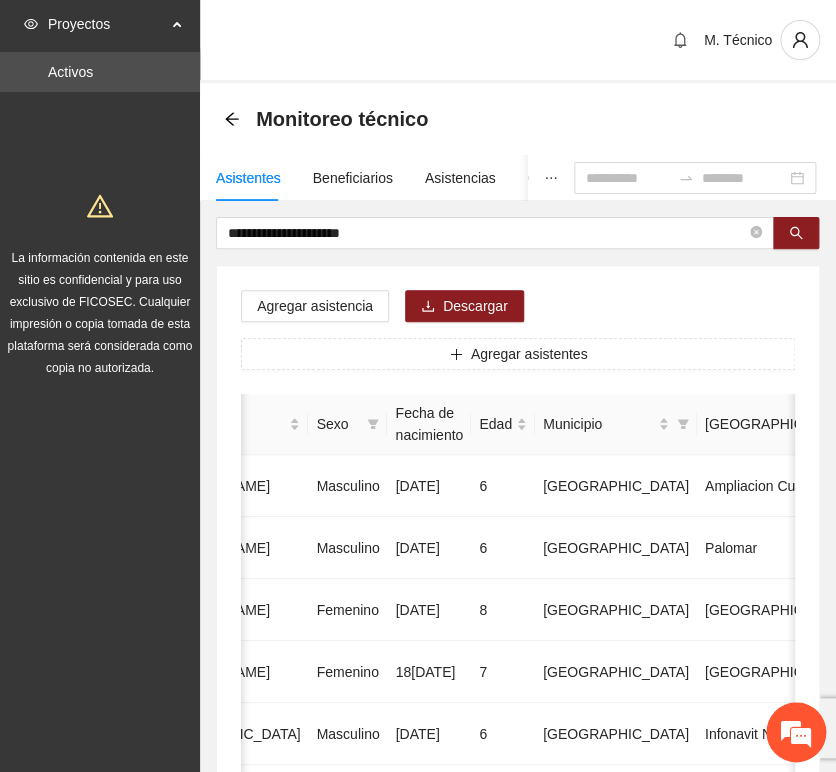 click on "**********" at bounding box center [518, 996] 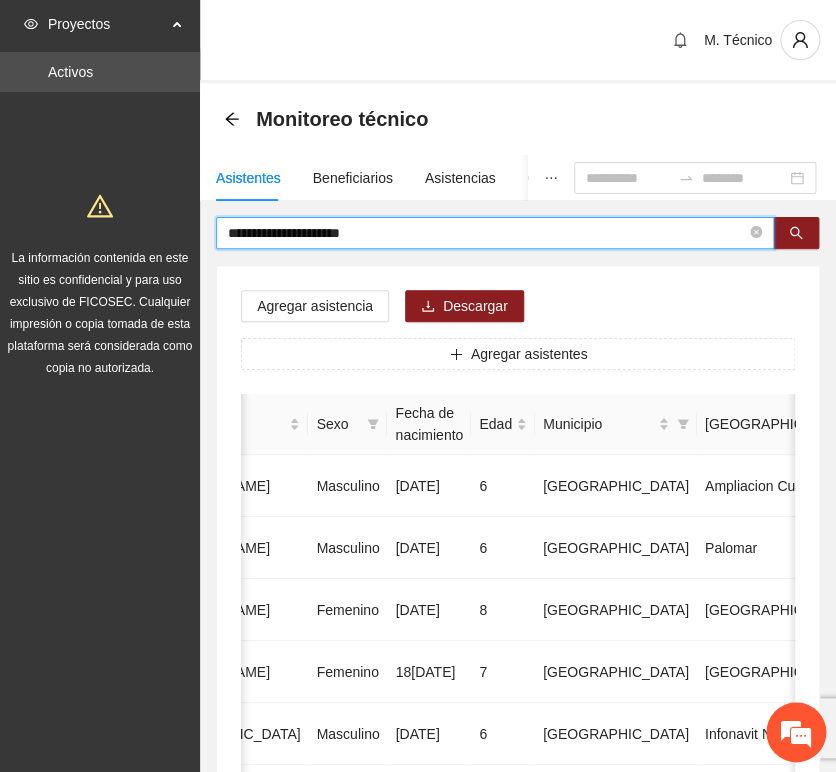 drag, startPoint x: 425, startPoint y: 234, endPoint x: 99, endPoint y: 216, distance: 326.49655 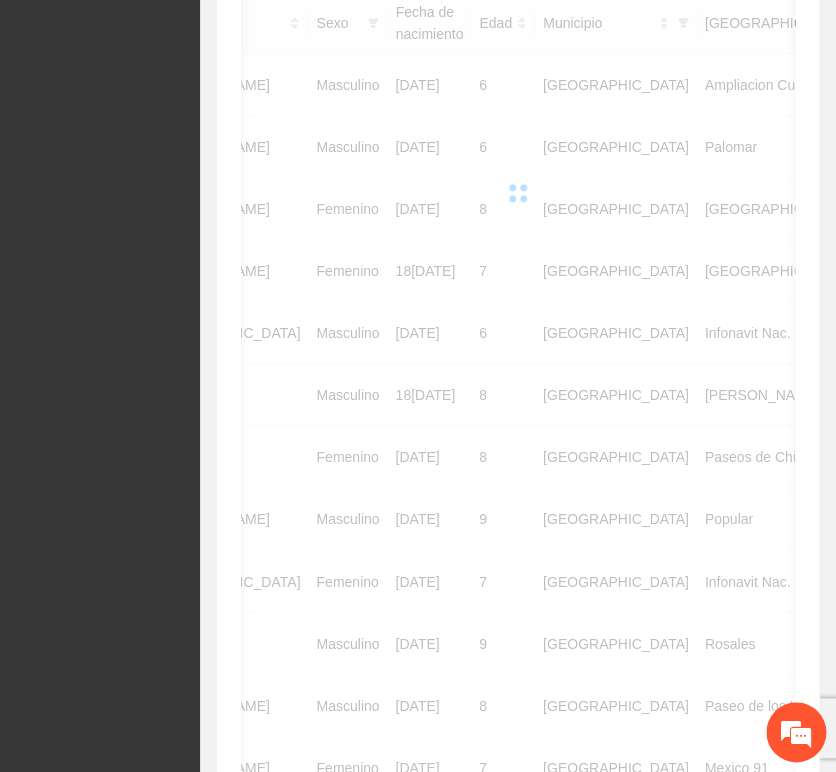 scroll, scrollTop: 444, scrollLeft: 0, axis: vertical 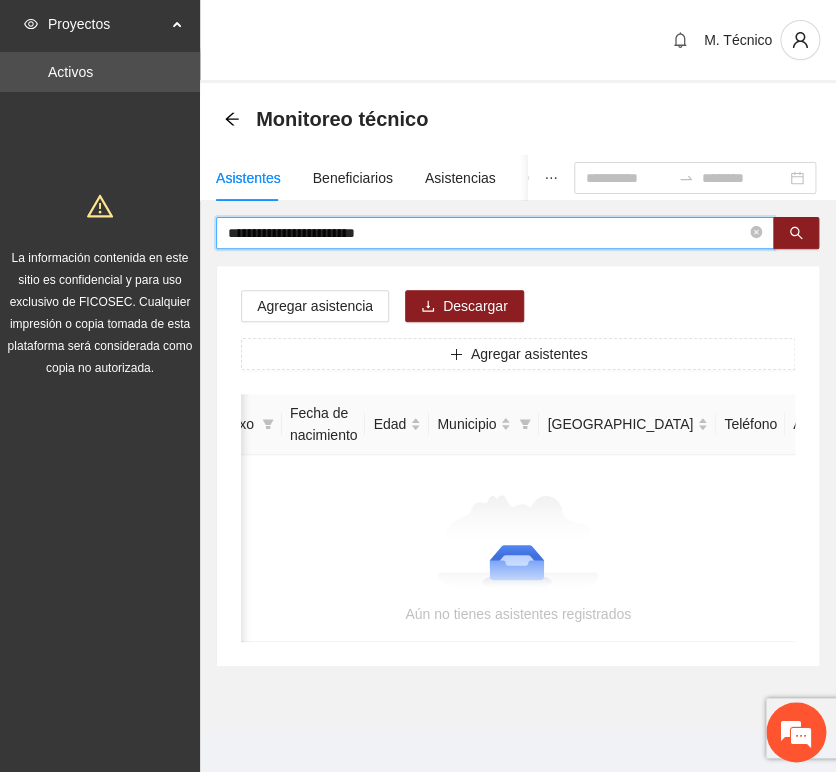 click on "**********" at bounding box center [487, 233] 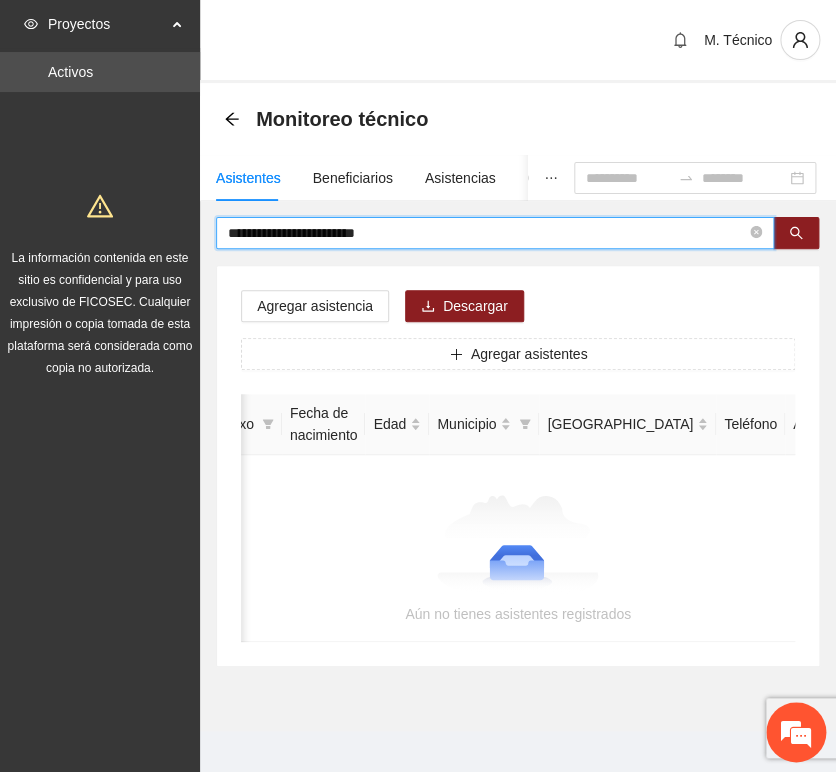drag, startPoint x: 309, startPoint y: 231, endPoint x: 43, endPoint y: 219, distance: 266.27054 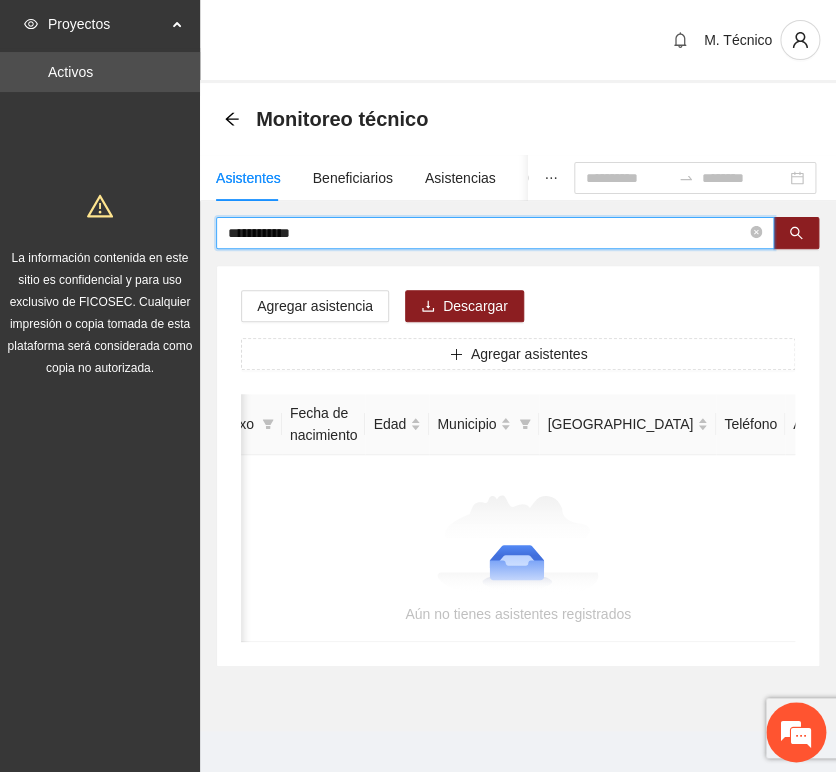 type on "**********" 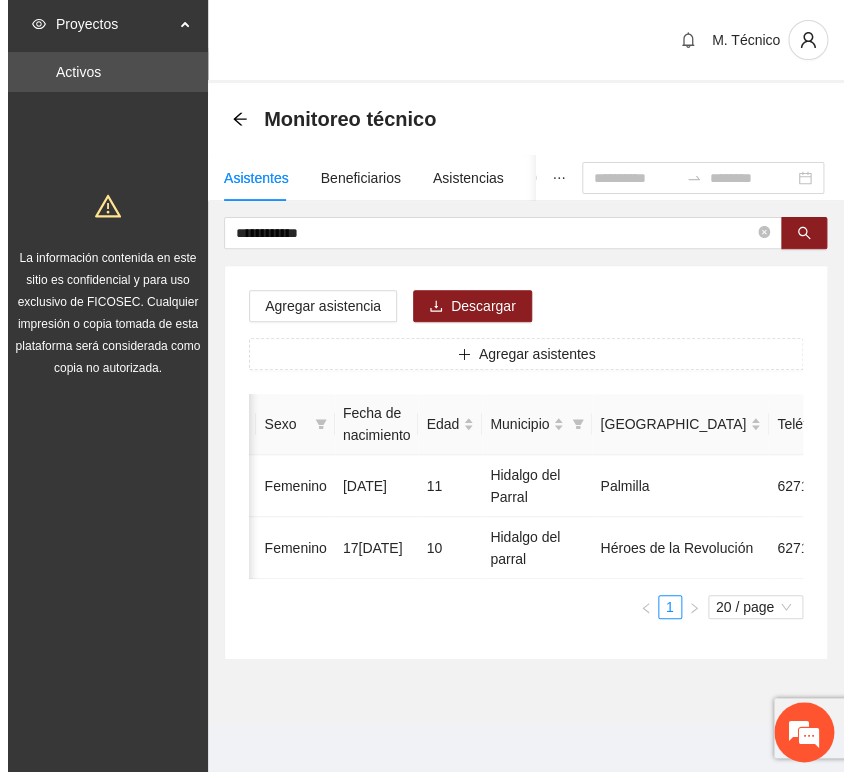 scroll, scrollTop: 0, scrollLeft: 472, axis: horizontal 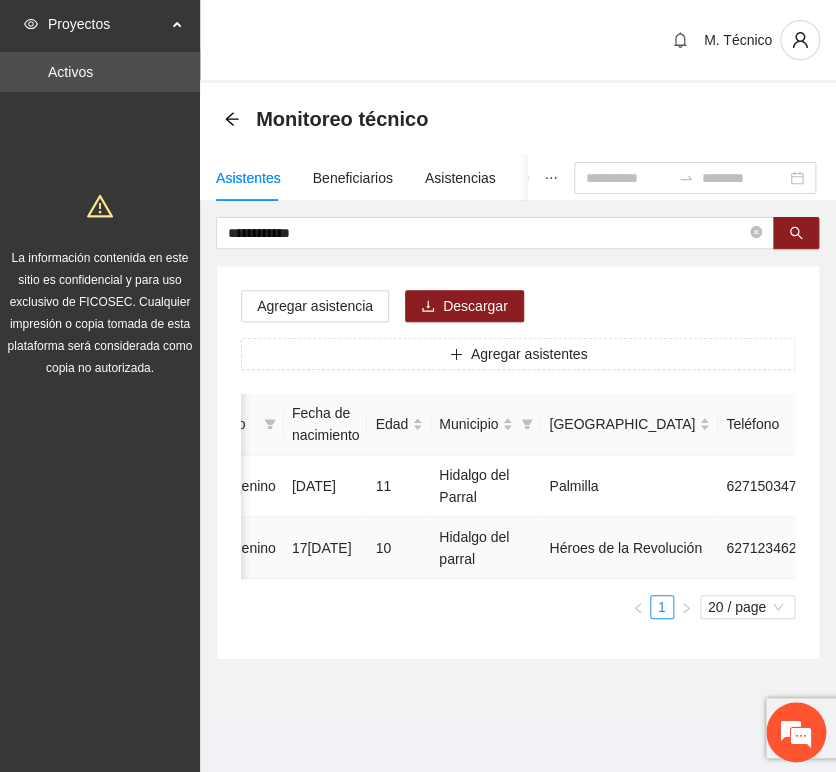 click 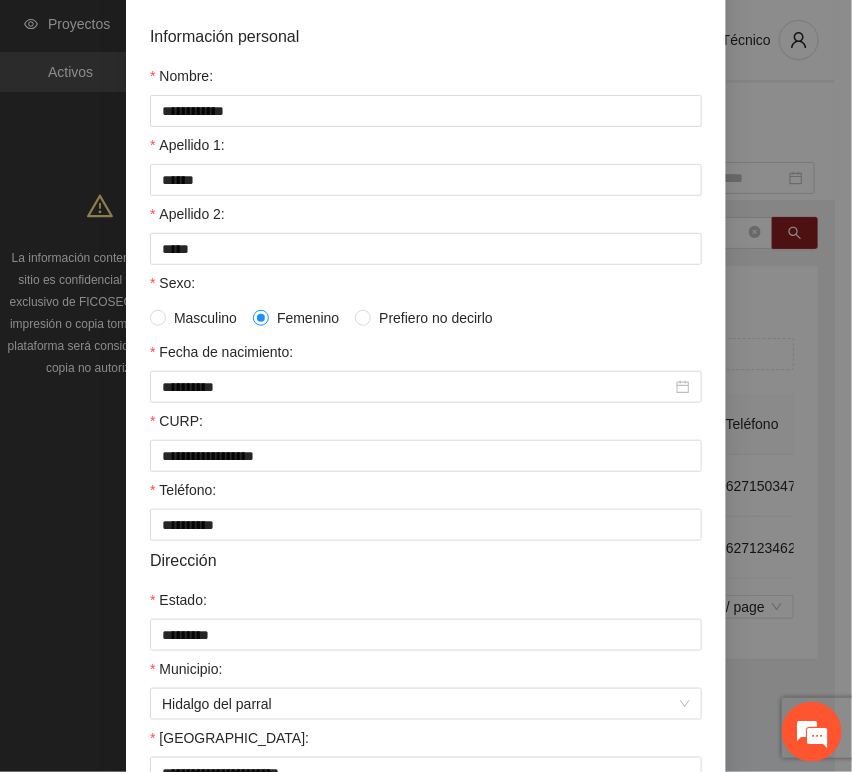 scroll, scrollTop: 394, scrollLeft: 0, axis: vertical 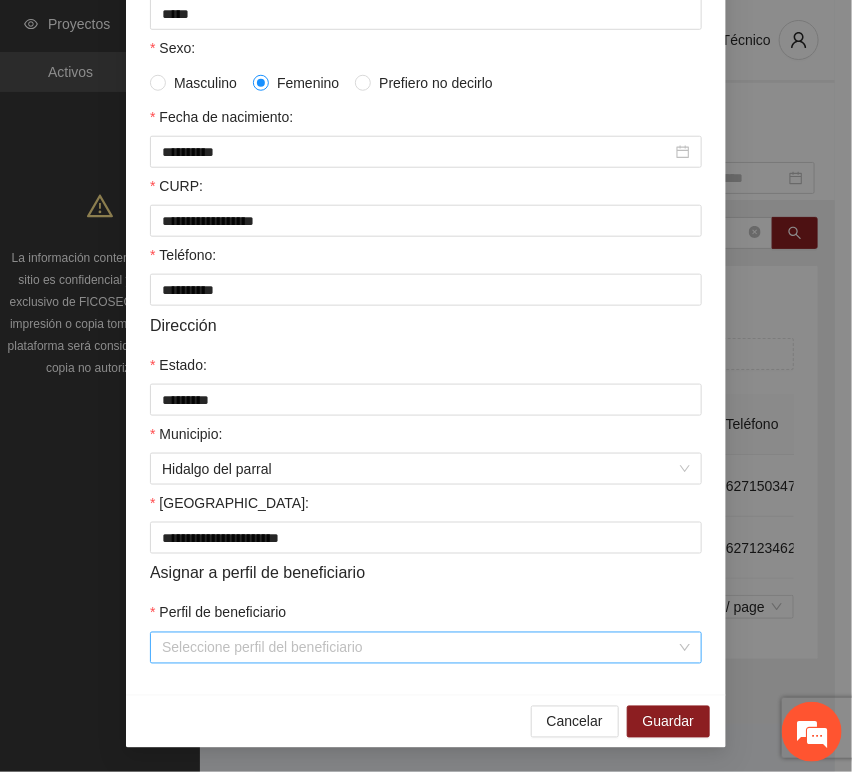 click on "Perfil de beneficiario" at bounding box center [419, 648] 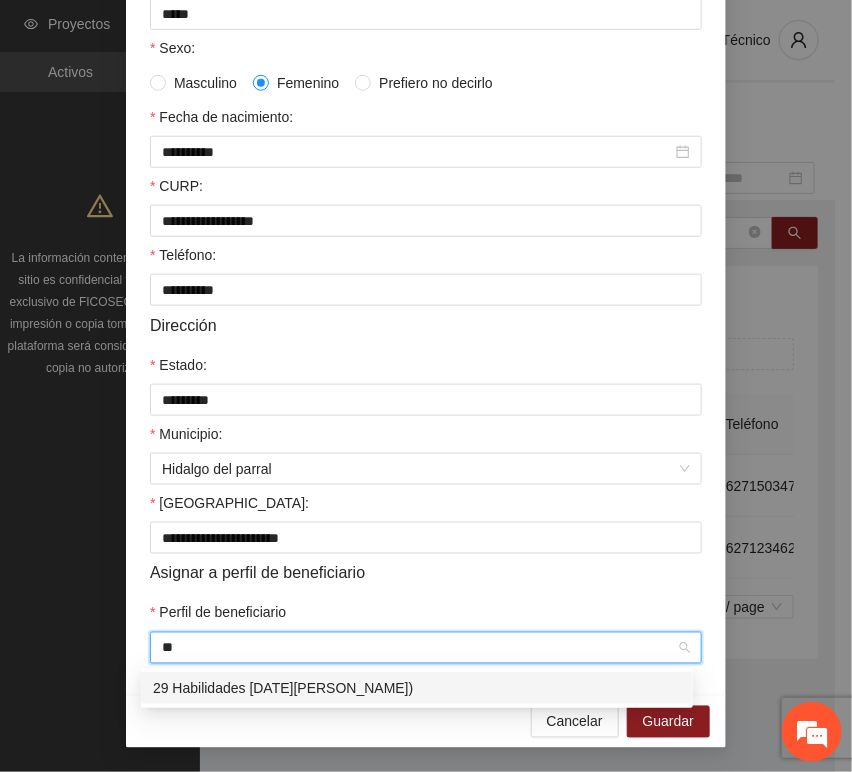 type on "**" 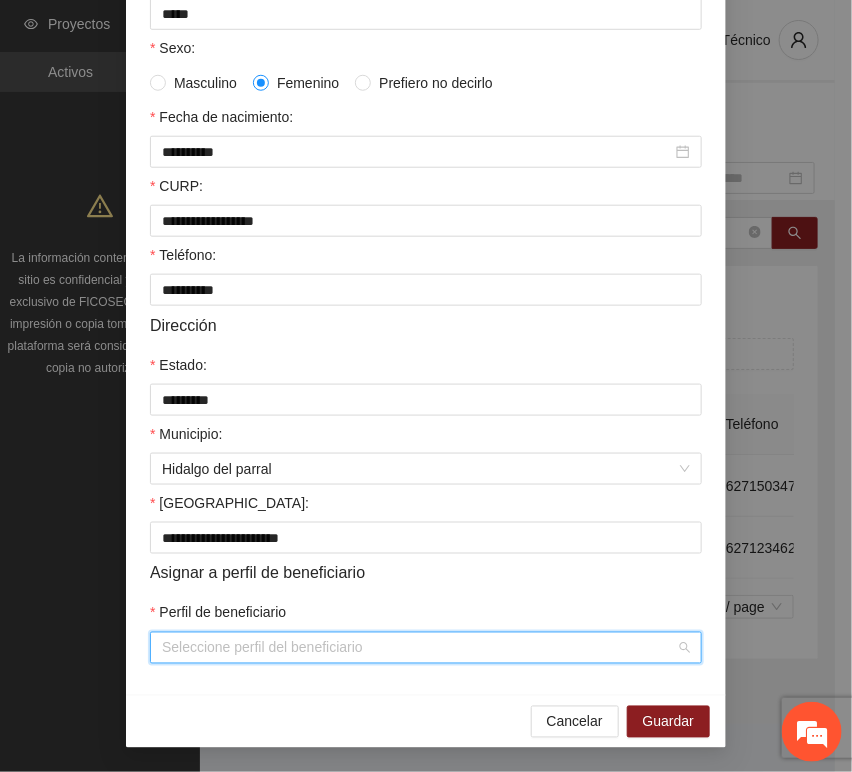 click on "Perfil de beneficiario" at bounding box center (419, 648) 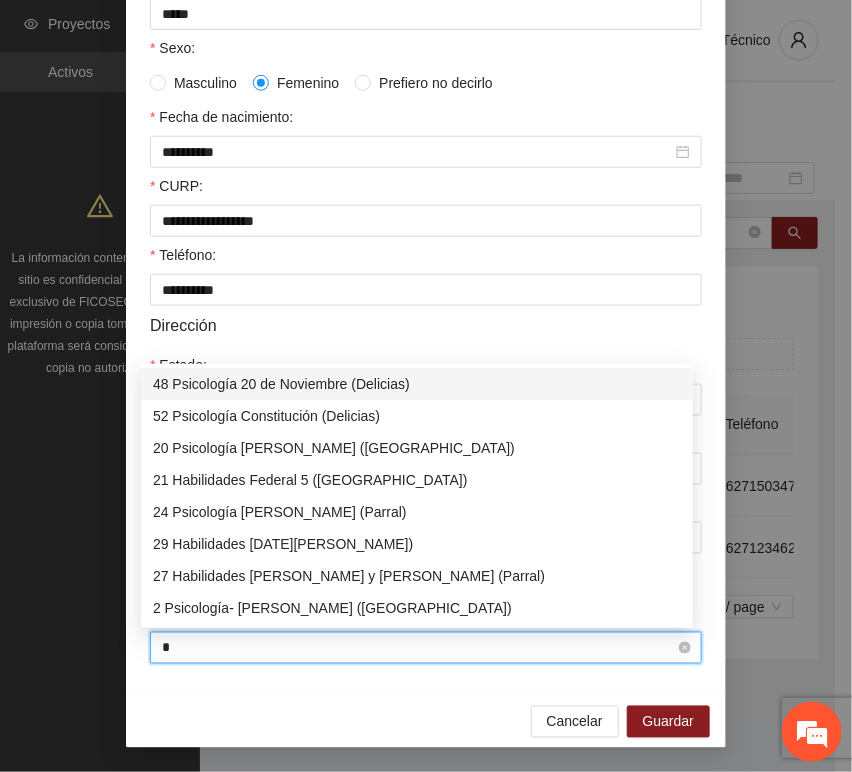 type on "**" 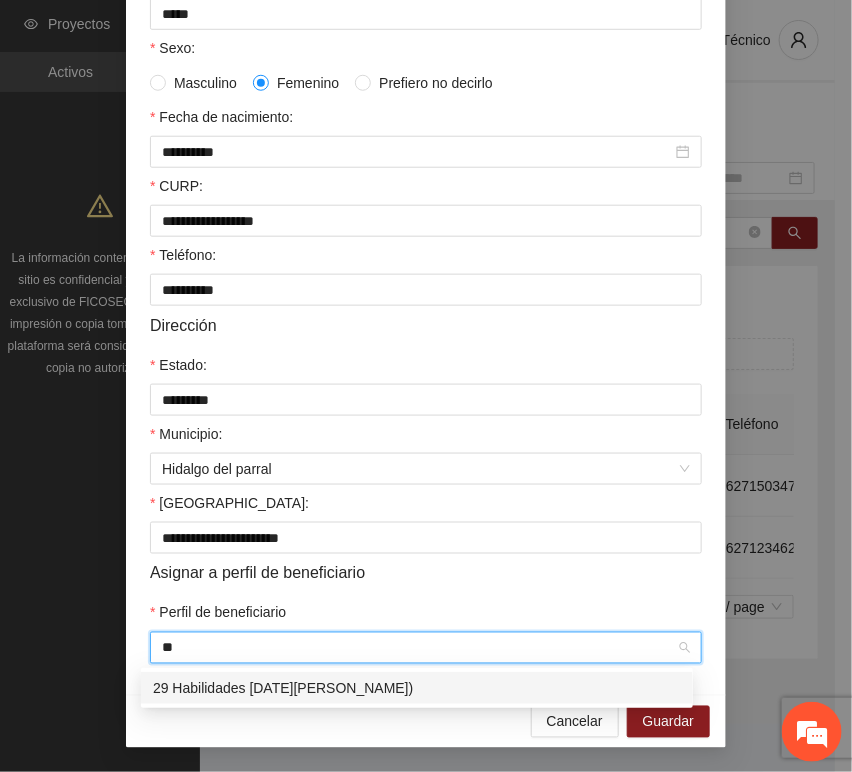 click on "29 Habilidades [DATE][PERSON_NAME])" at bounding box center (417, 688) 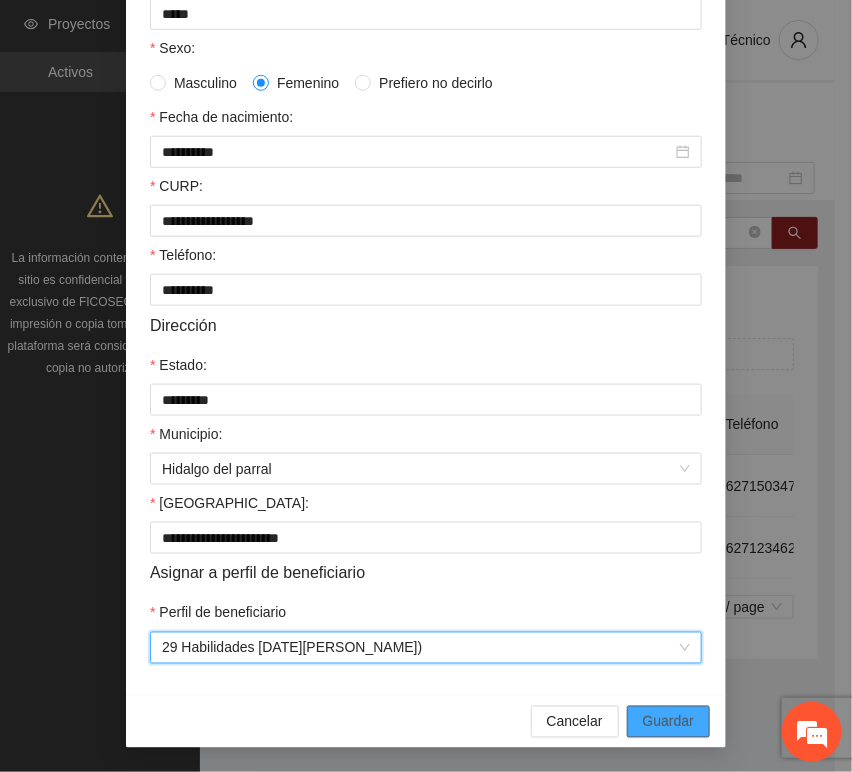 click on "Guardar" at bounding box center (668, 722) 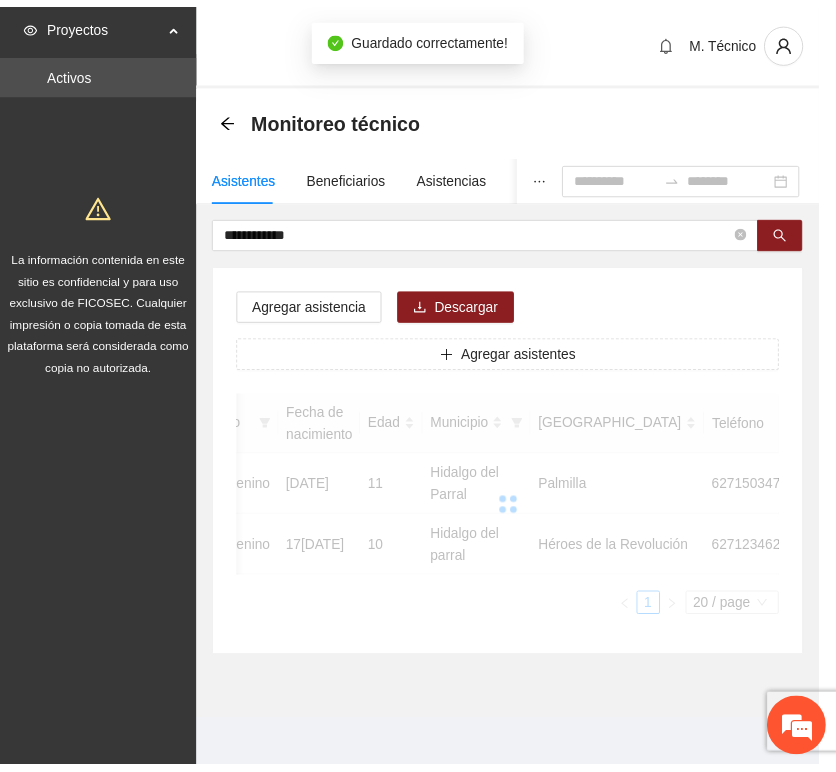 scroll, scrollTop: 294, scrollLeft: 0, axis: vertical 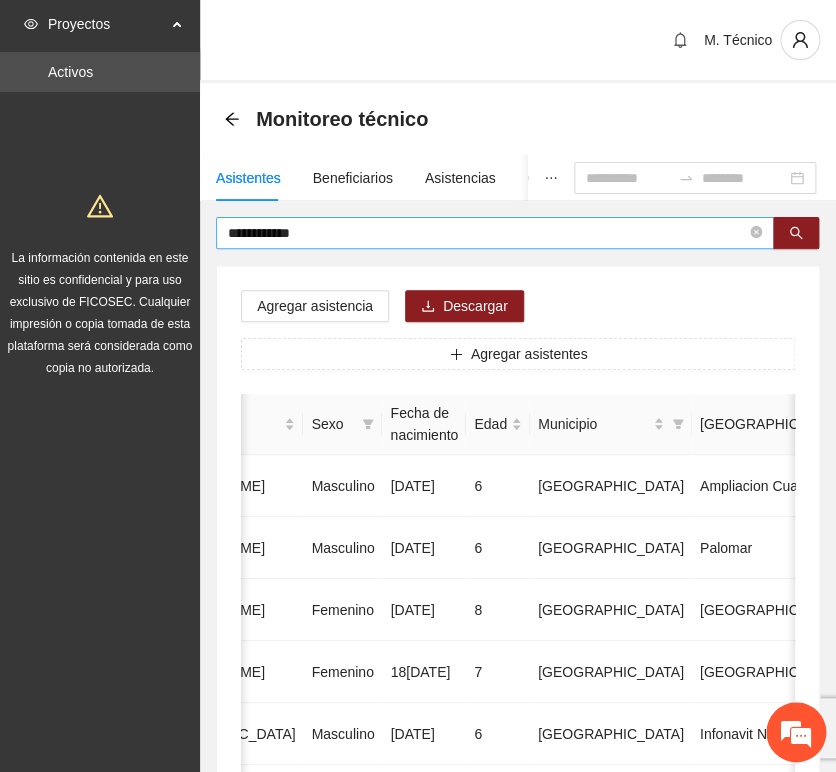 drag, startPoint x: 417, startPoint y: 247, endPoint x: 402, endPoint y: 242, distance: 15.811388 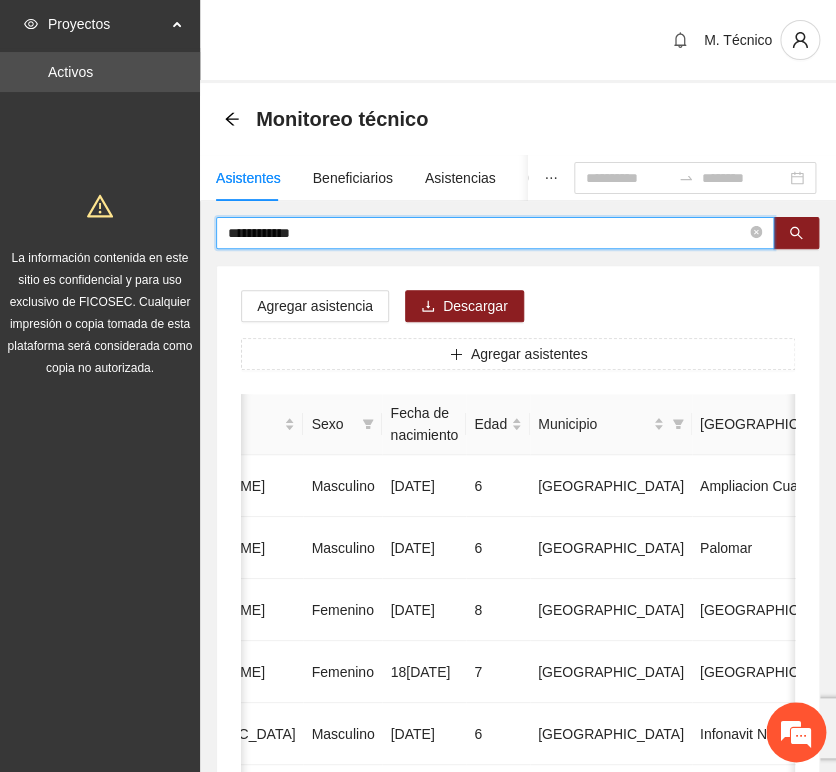 drag, startPoint x: 401, startPoint y: 241, endPoint x: -101, endPoint y: 225, distance: 502.2549 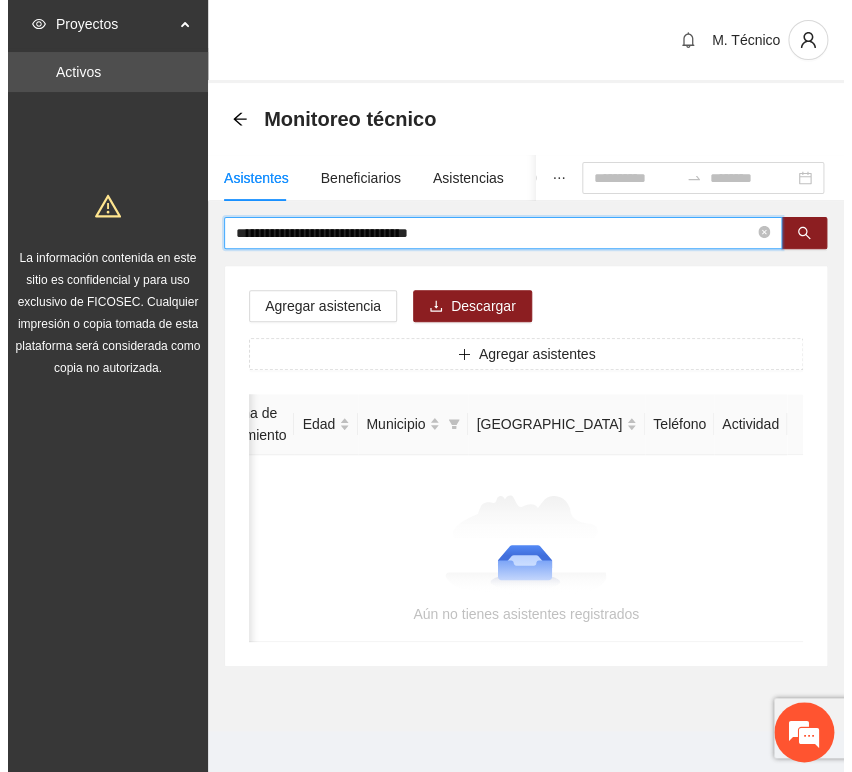 scroll, scrollTop: 0, scrollLeft: 363, axis: horizontal 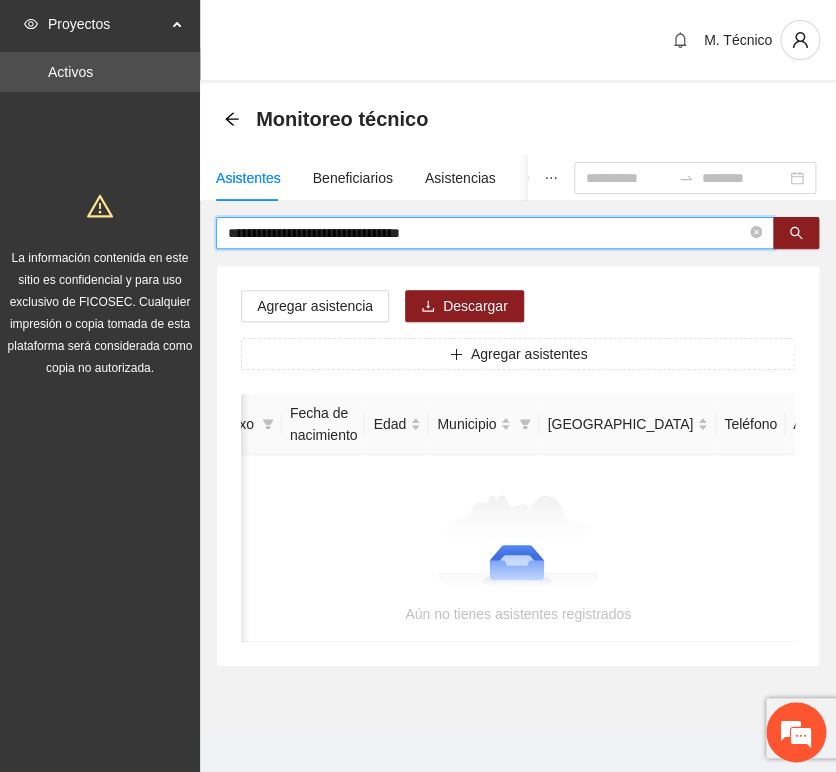 click on "**********" at bounding box center [487, 233] 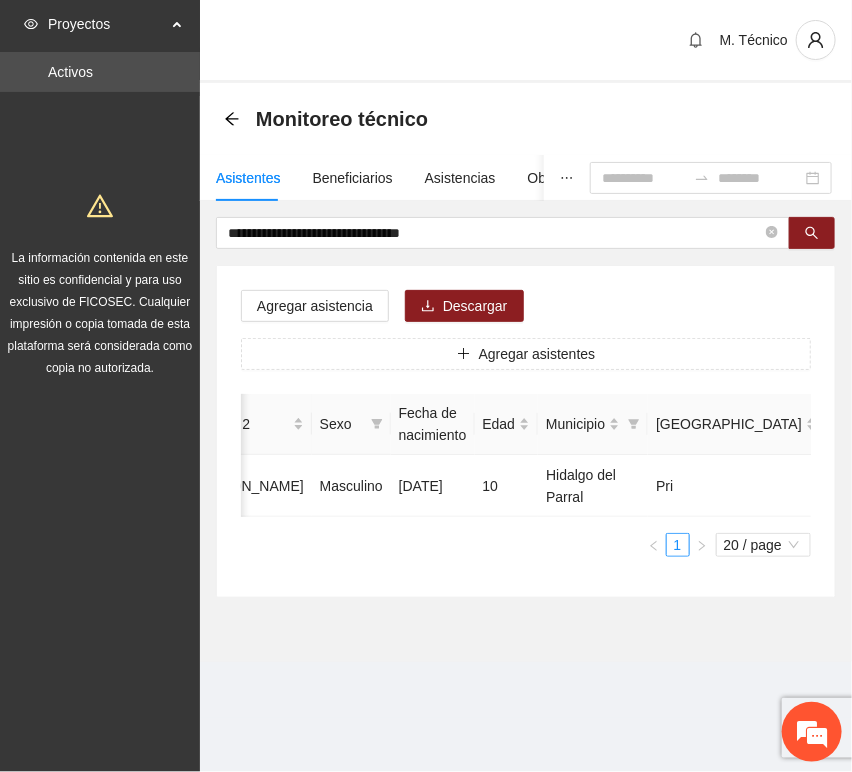 scroll, scrollTop: 0, scrollLeft: 461, axis: horizontal 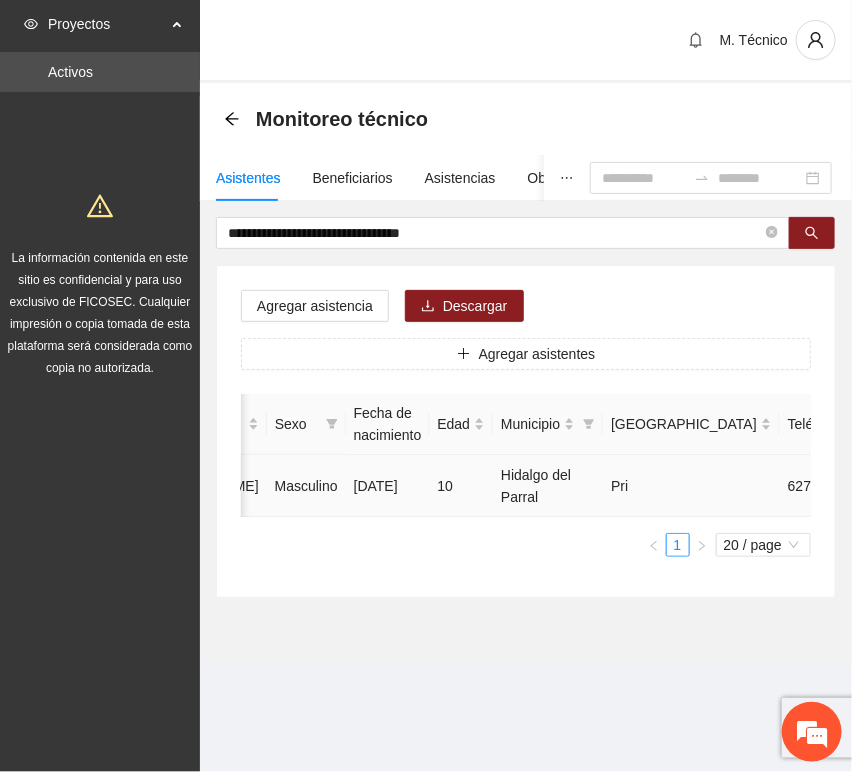 click 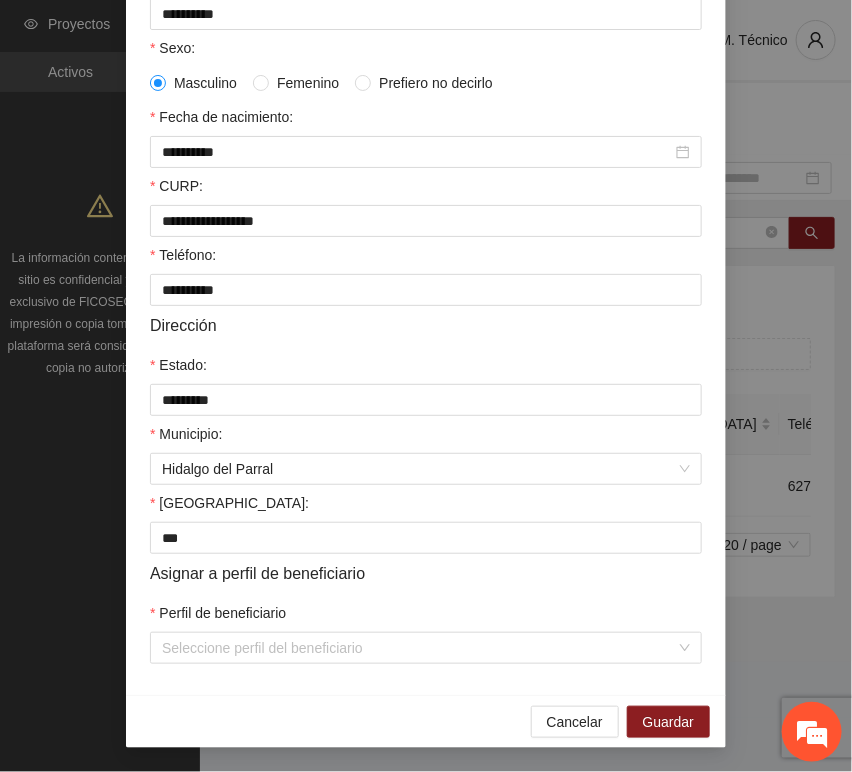 scroll, scrollTop: 394, scrollLeft: 0, axis: vertical 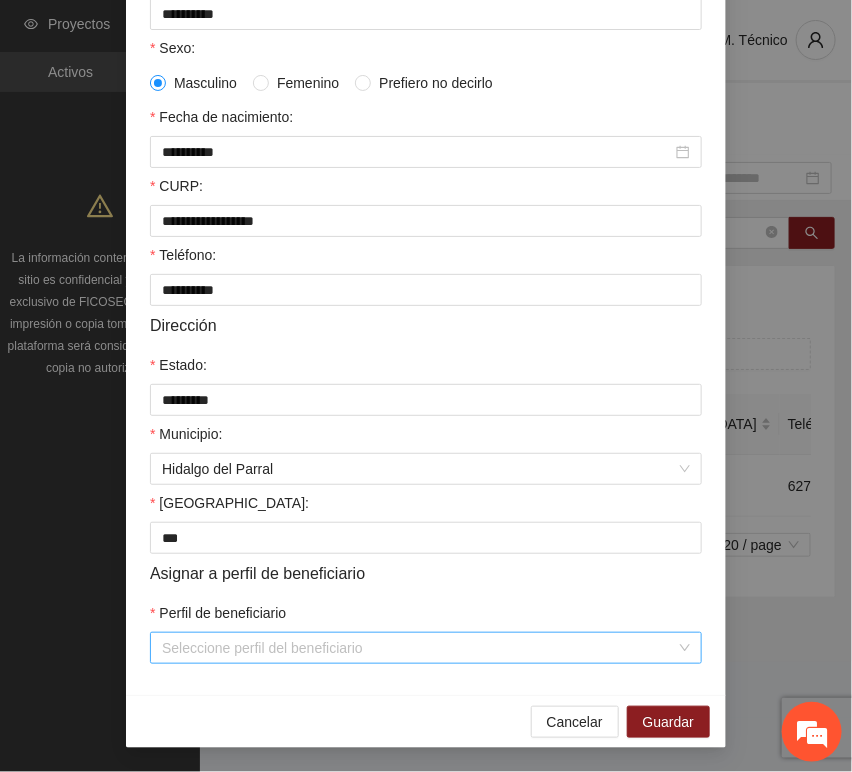 click on "Perfil de beneficiario" at bounding box center [419, 648] 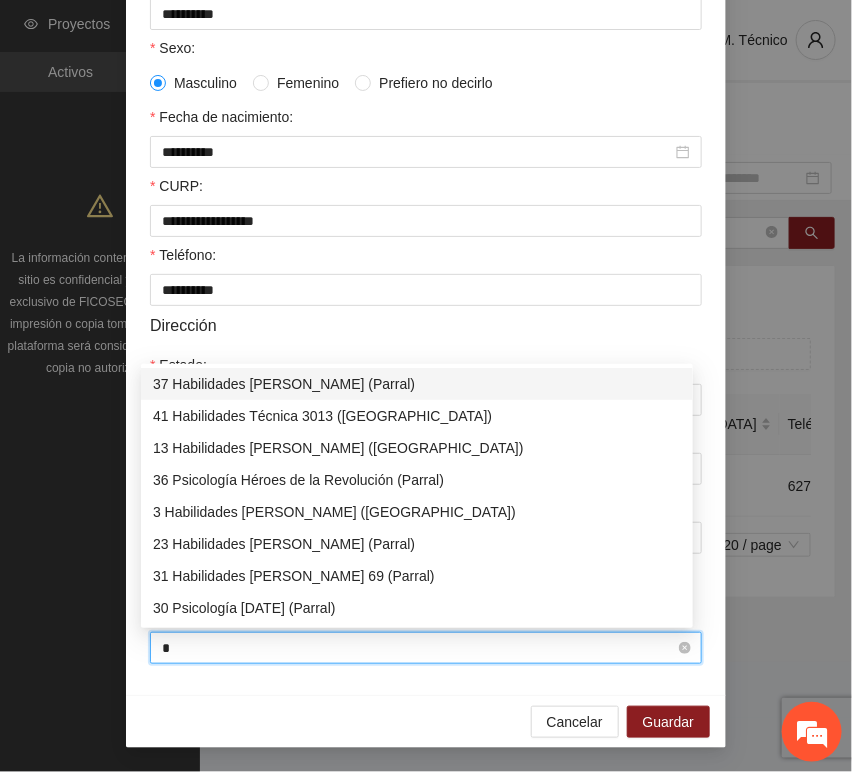 type on "**" 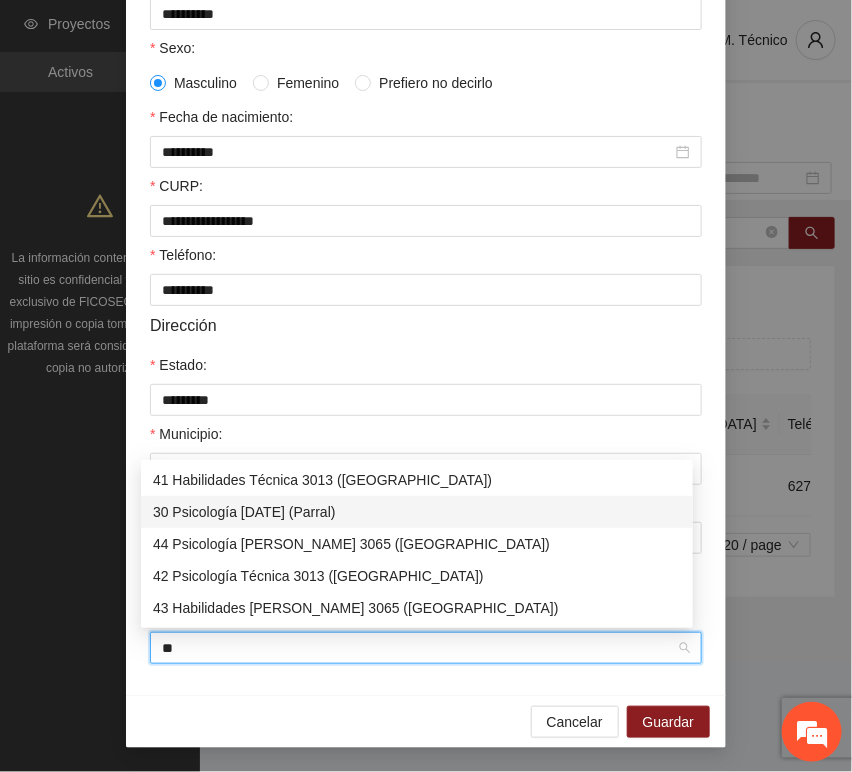 click on "30 Psicología [DATE] (Parral)" at bounding box center [417, 512] 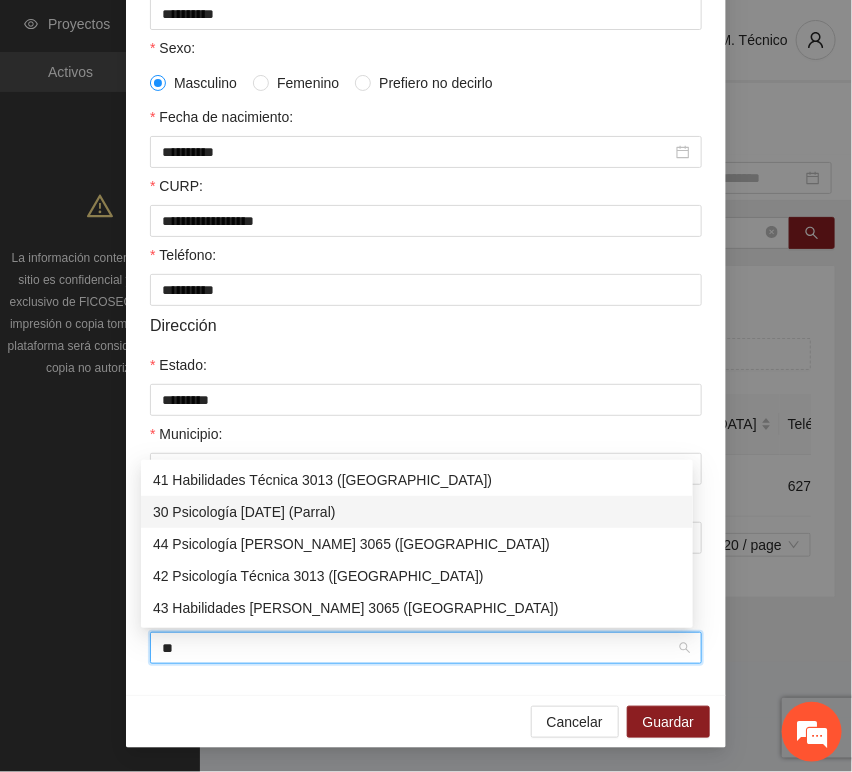 type 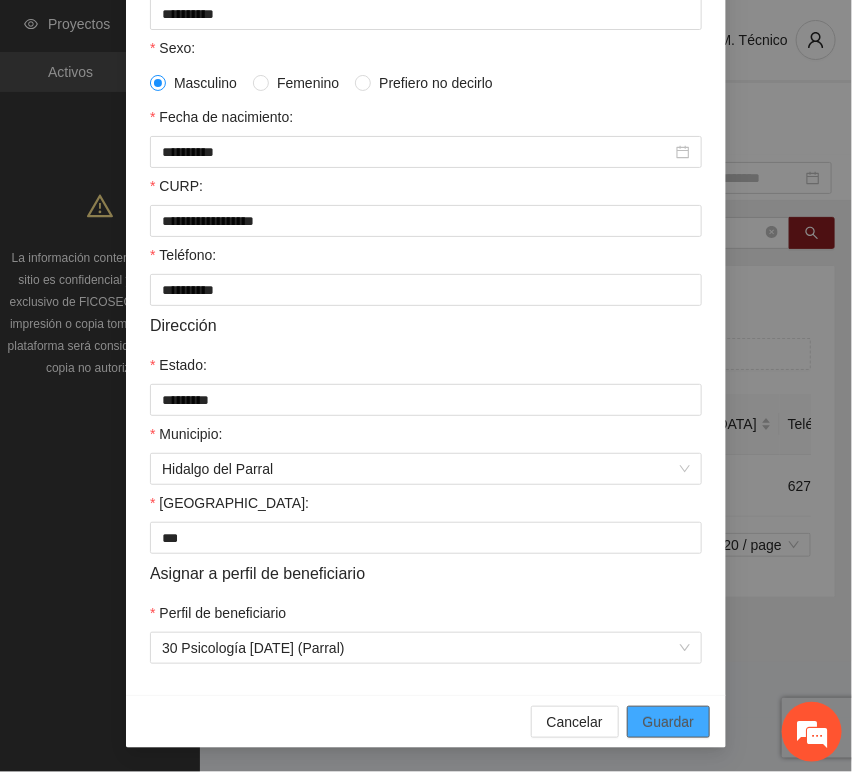 click on "Guardar" at bounding box center (668, 722) 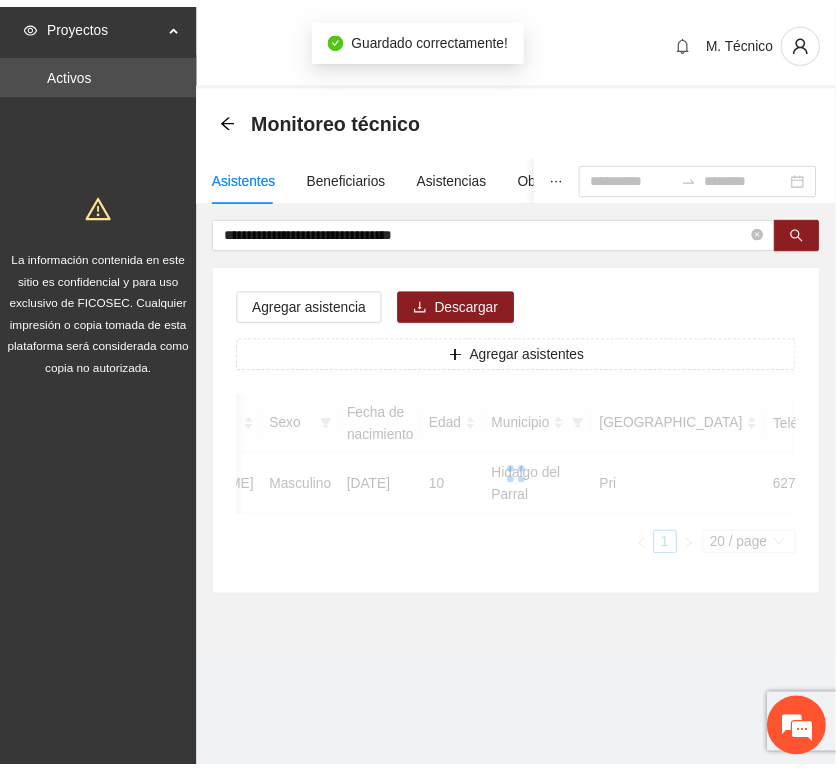 scroll, scrollTop: 294, scrollLeft: 0, axis: vertical 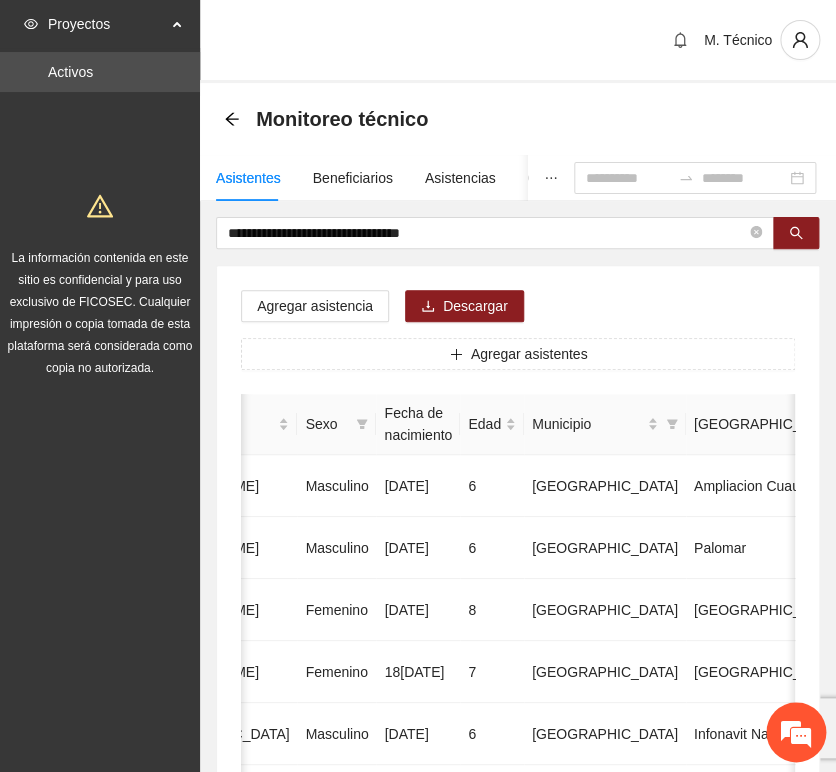 click on "Agregar asistencia Descargar Agregar asistentes Folio Nombre Apellido 1 Apellido 2 Sexo Fecha de nacimiento Edad Municipio Colonia Teléfono Actividad                           1 [PERSON_NAME] [DATE] 6 Chihuahua Ampliacion [PERSON_NAME] 6146098808 U P +11 2 [PERSON_NAME] Masculino [DATE] 6 [GEOGRAPHIC_DATA] [GEOGRAPHIC_DATA] 6142685790 U P +4 3 [PERSON_NAME] [DATE] 8 Chihuahua [GEOGRAPHIC_DATA] U P +6 4 [PERSON_NAME] [DATE] 7 [GEOGRAPHIC_DATA] U P +4 5 [PERSON_NAME]  Madrid Masculino [DATE] 6 Chihuahua Infonavit Nac.  6141246855 U P +4 6 [PERSON_NAME] Masculino [DATE] 8 Chihuahua [PERSON_NAME] 6141225744 U P +6 7 [PERSON_NAME][DATE] Femenino [DATE] 8 Chihuahua Paseos [PERSON_NAME] 6142154187 U P +7 8 [PERSON_NAME] [DATE] 9 Chihuahua Popular 6142434364 U P +3 9 [PERSON_NAME]  Madrid Femenino [DATE] 7 U P +8" at bounding box center [518, 1020] 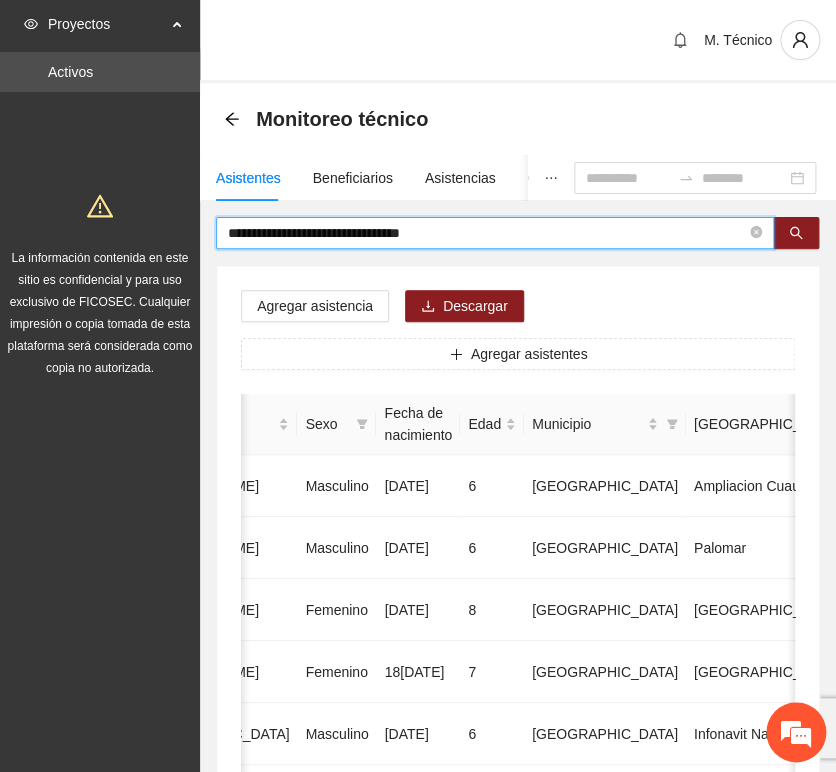 paste 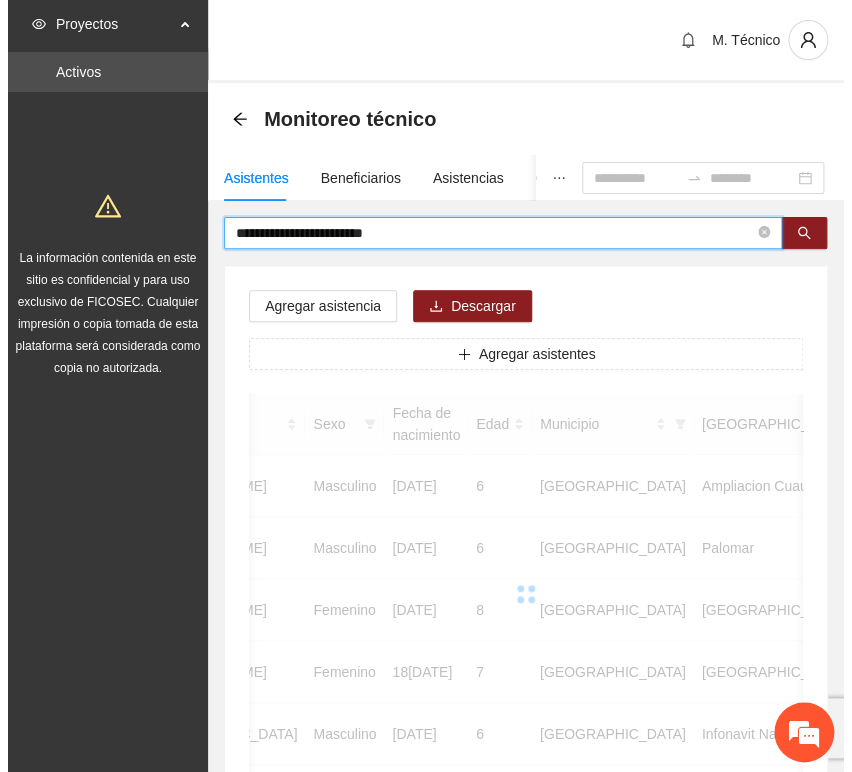 scroll, scrollTop: 0, scrollLeft: 363, axis: horizontal 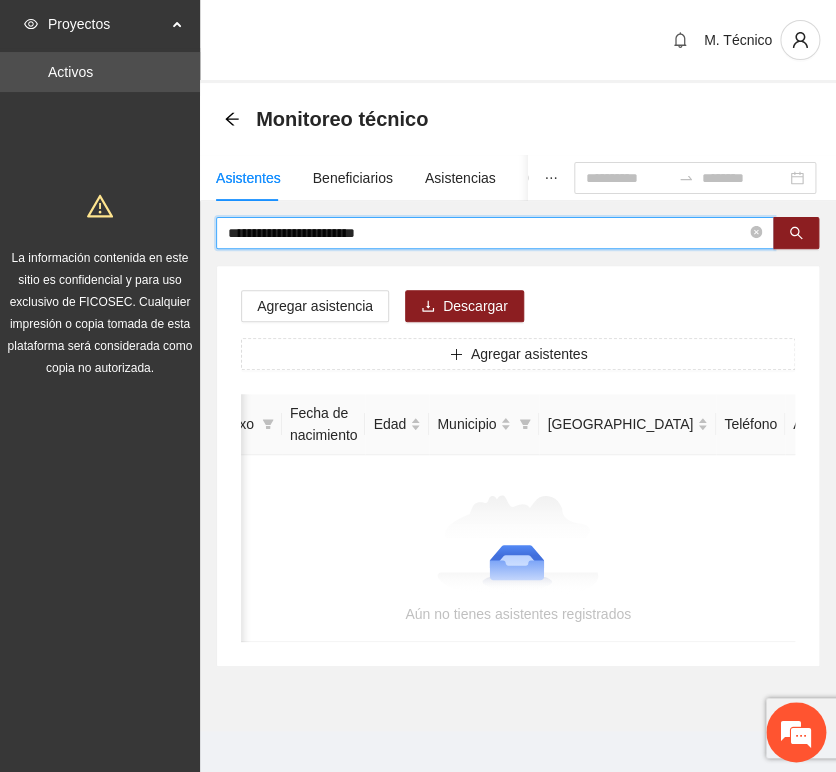 click on "**********" at bounding box center [487, 233] 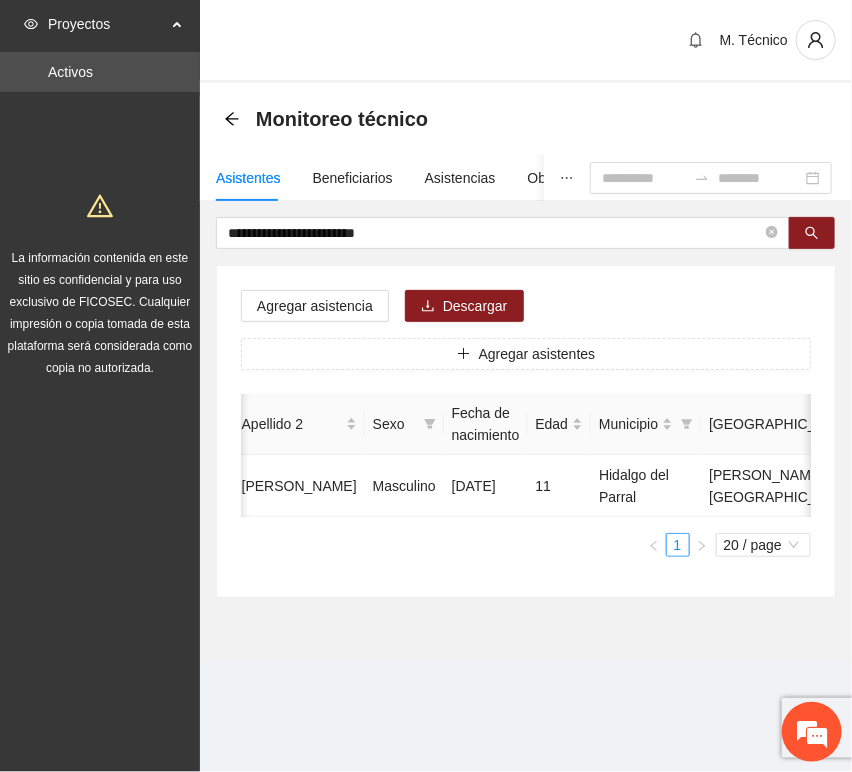 scroll, scrollTop: 0, scrollLeft: 0, axis: both 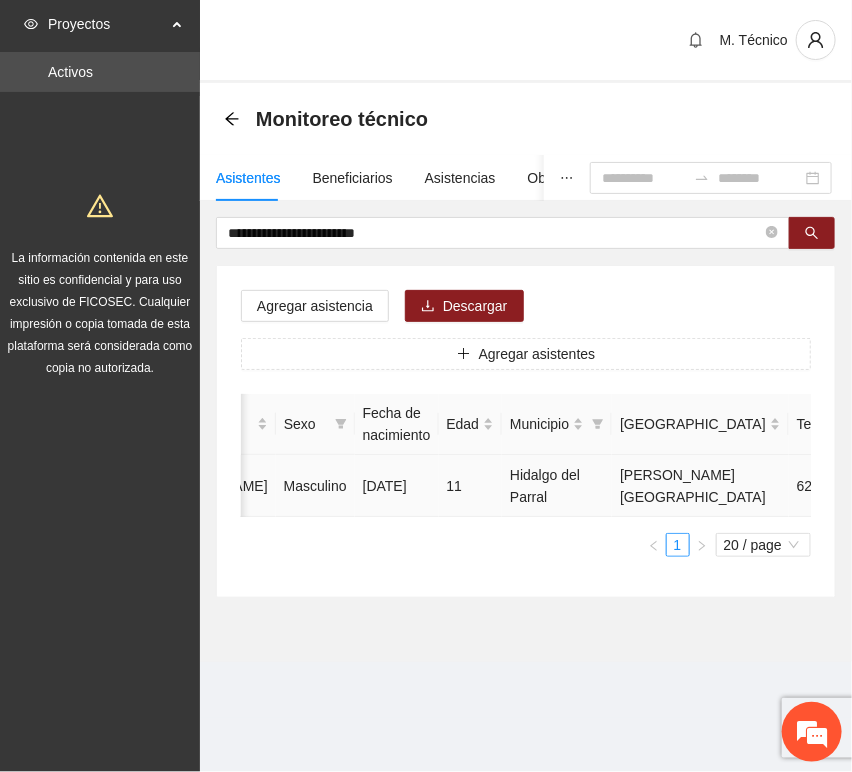 click 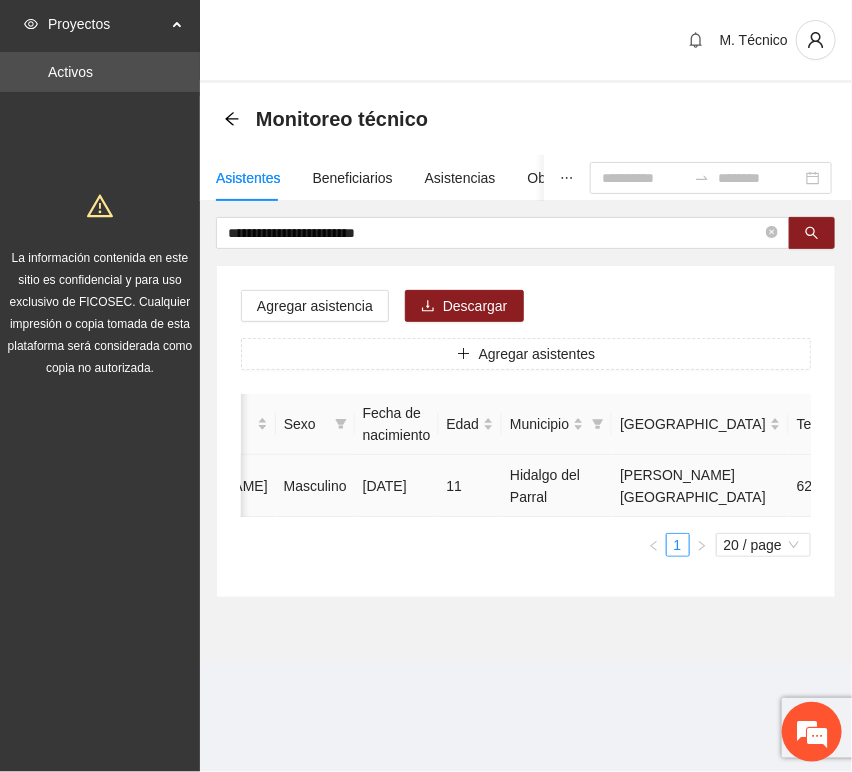 type on "**********" 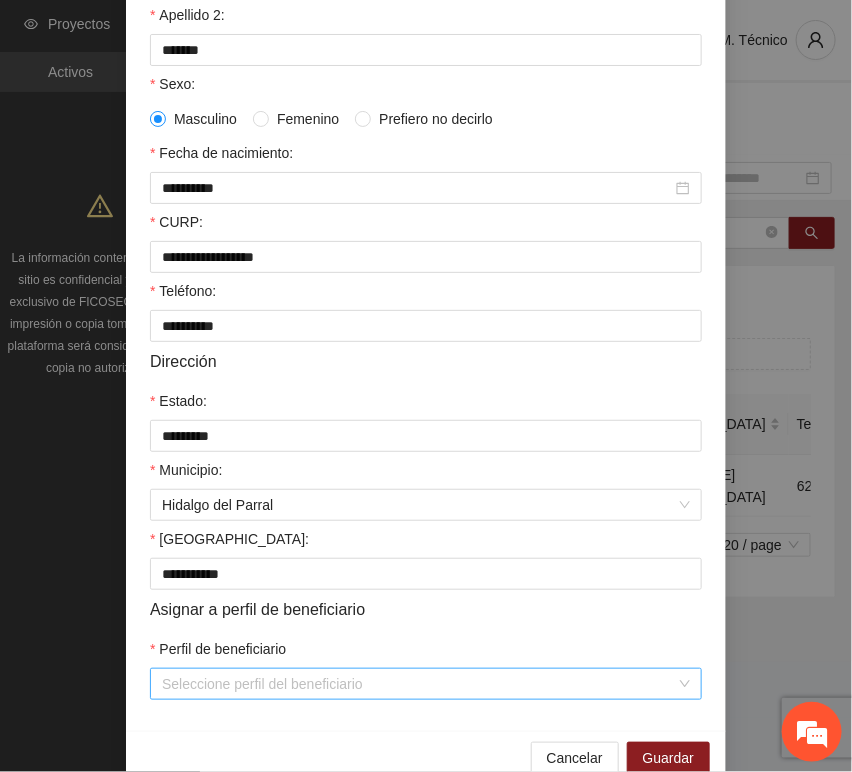 scroll, scrollTop: 394, scrollLeft: 0, axis: vertical 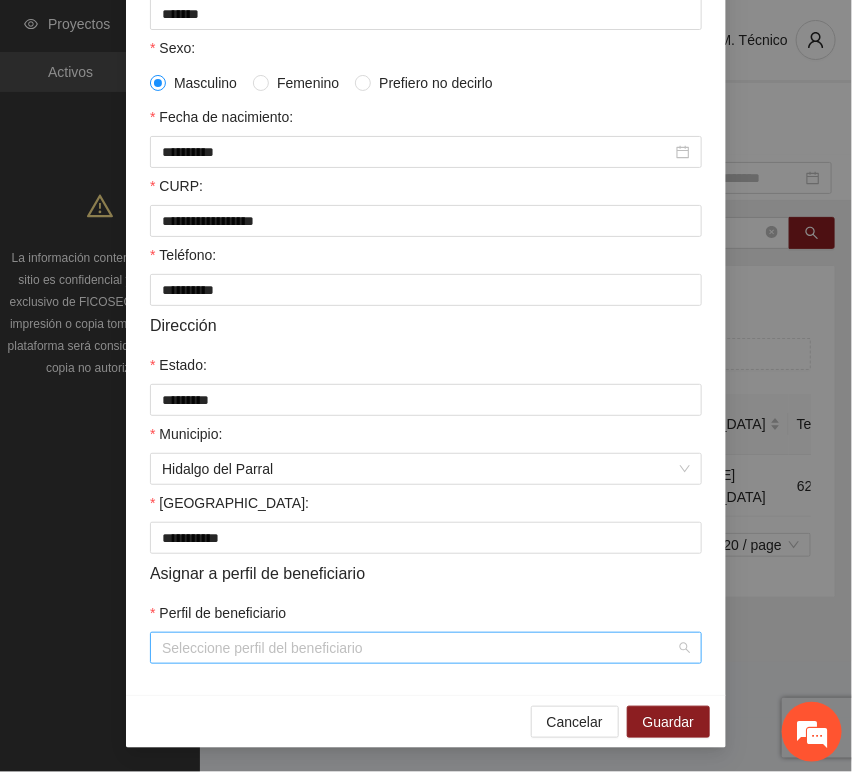 click on "Perfil de beneficiario" at bounding box center (419, 648) 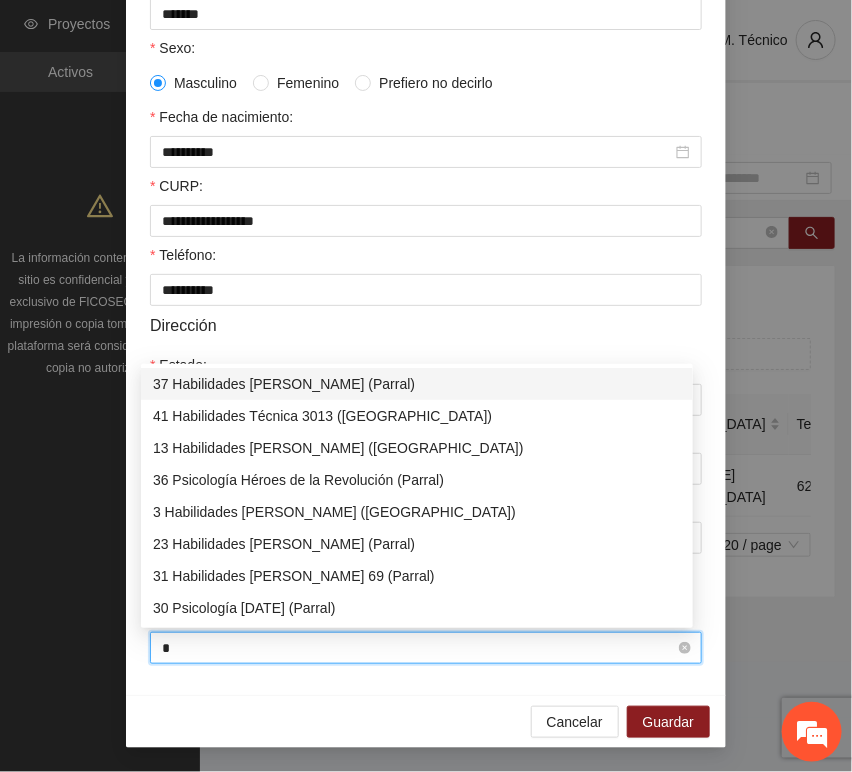 type on "**" 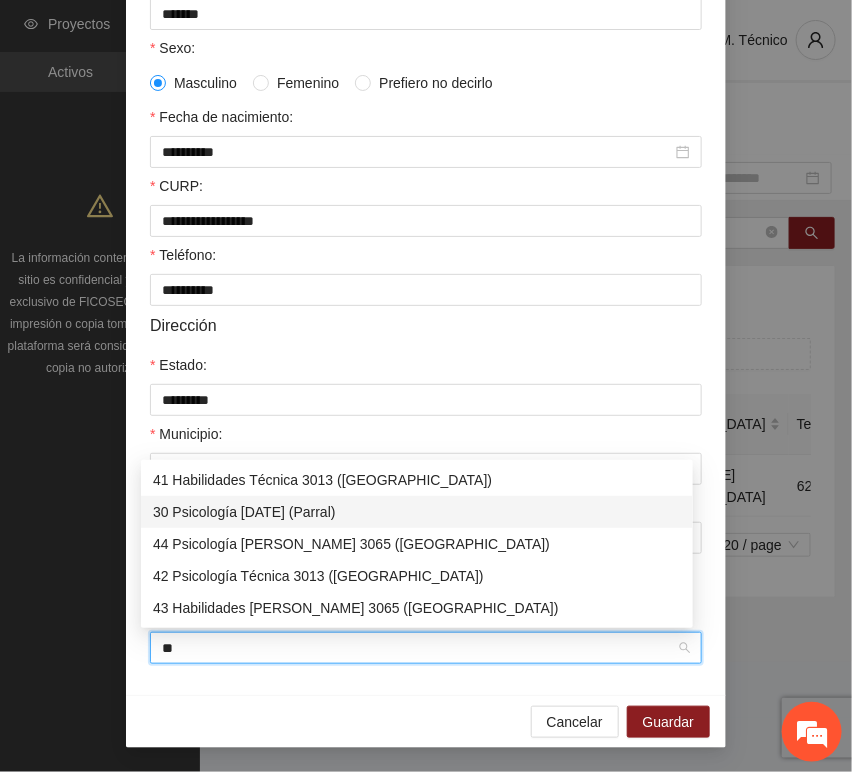 click on "30 Psicología [DATE] (Parral)" at bounding box center [417, 512] 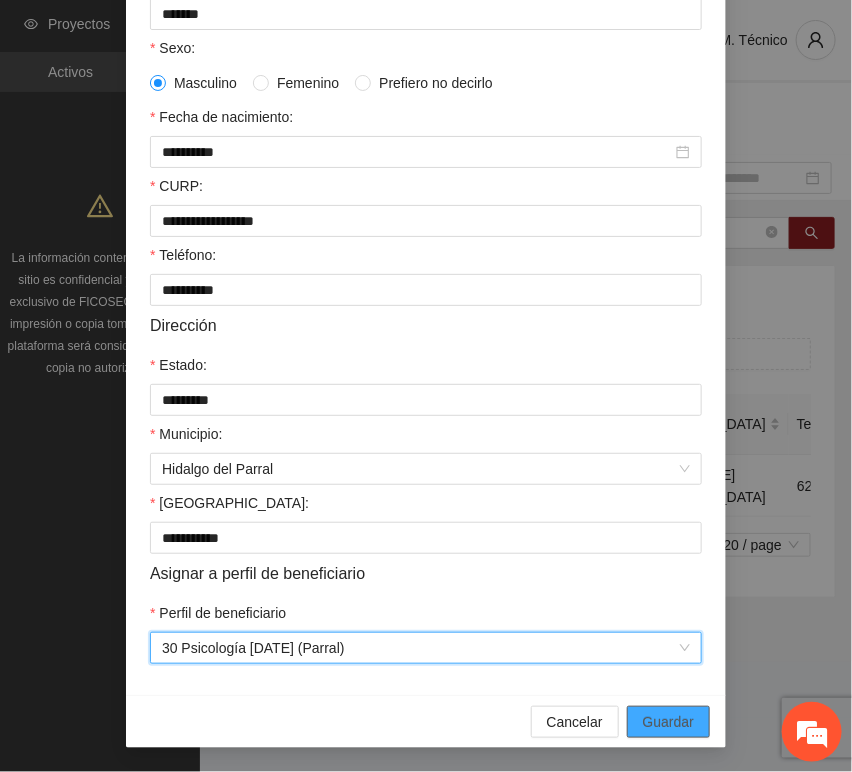 click on "Guardar" at bounding box center (668, 722) 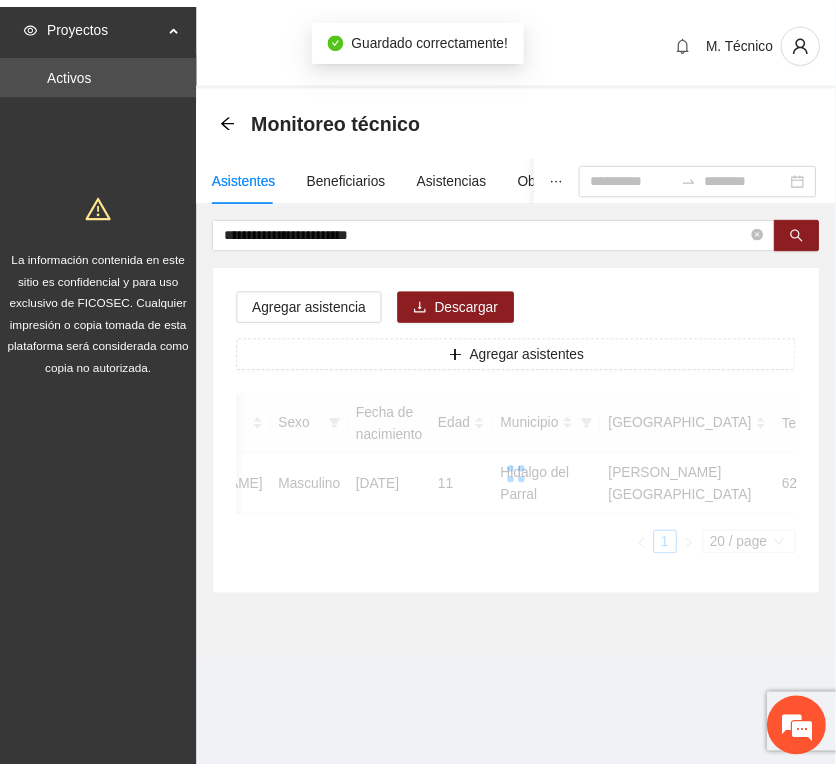 scroll, scrollTop: 294, scrollLeft: 0, axis: vertical 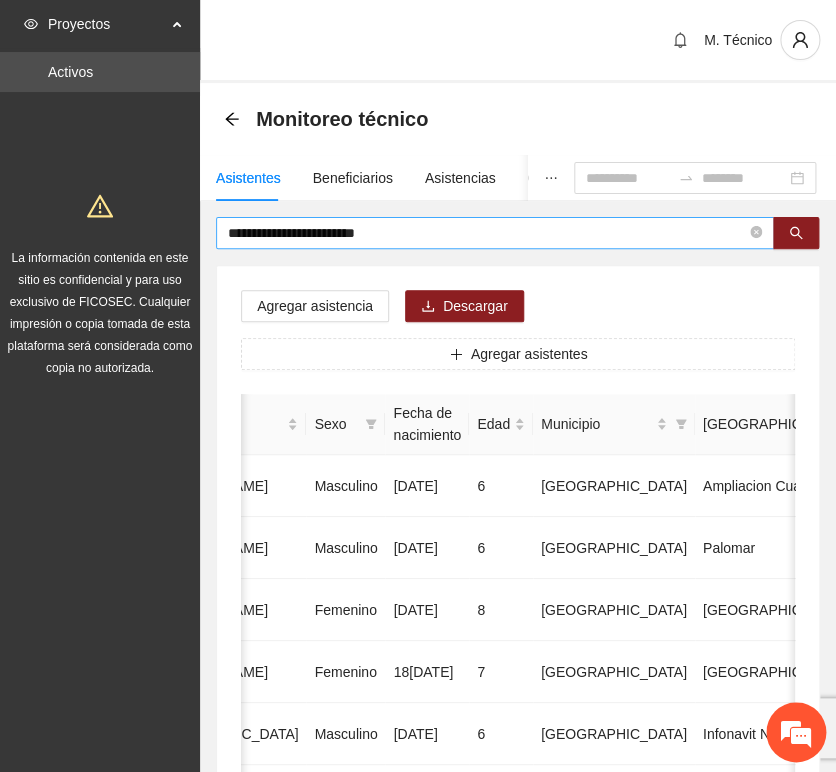 drag, startPoint x: 446, startPoint y: 258, endPoint x: 447, endPoint y: 239, distance: 19.026299 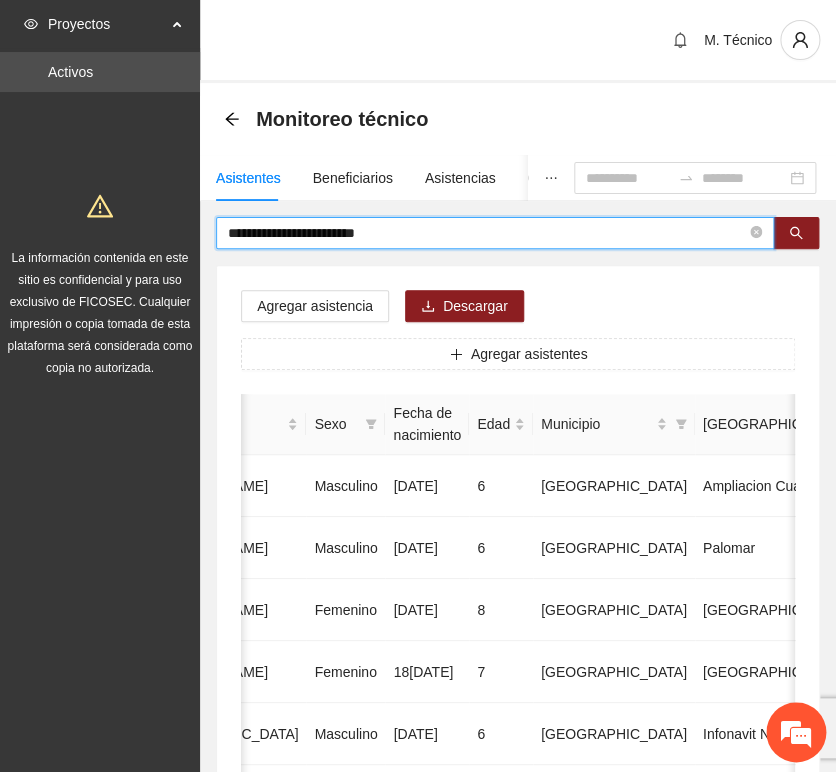 drag, startPoint x: 293, startPoint y: 213, endPoint x: -2, endPoint y: 176, distance: 297.31128 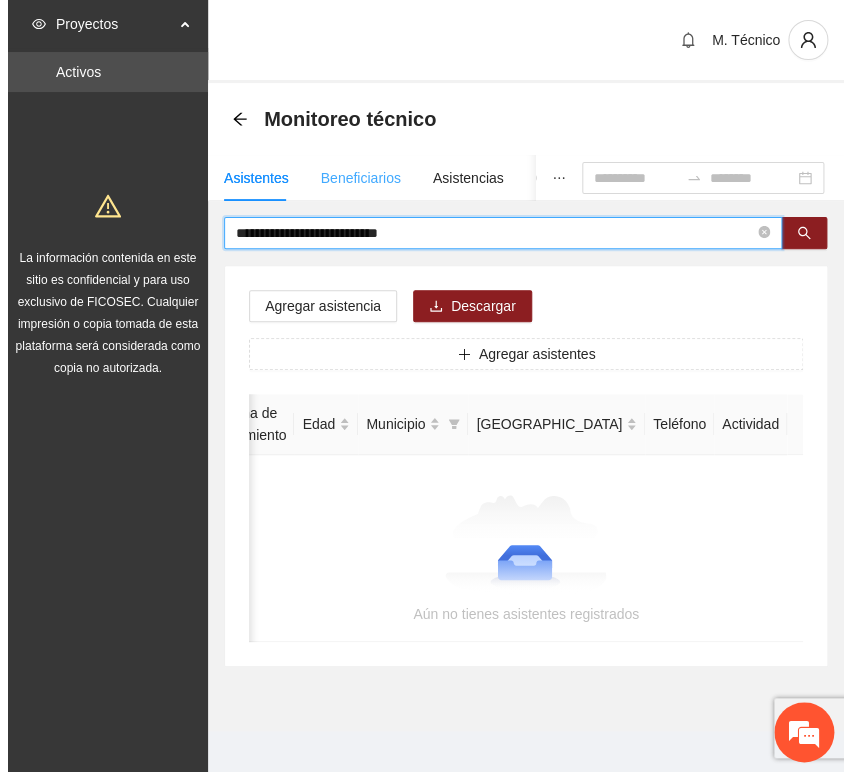scroll, scrollTop: 0, scrollLeft: 363, axis: horizontal 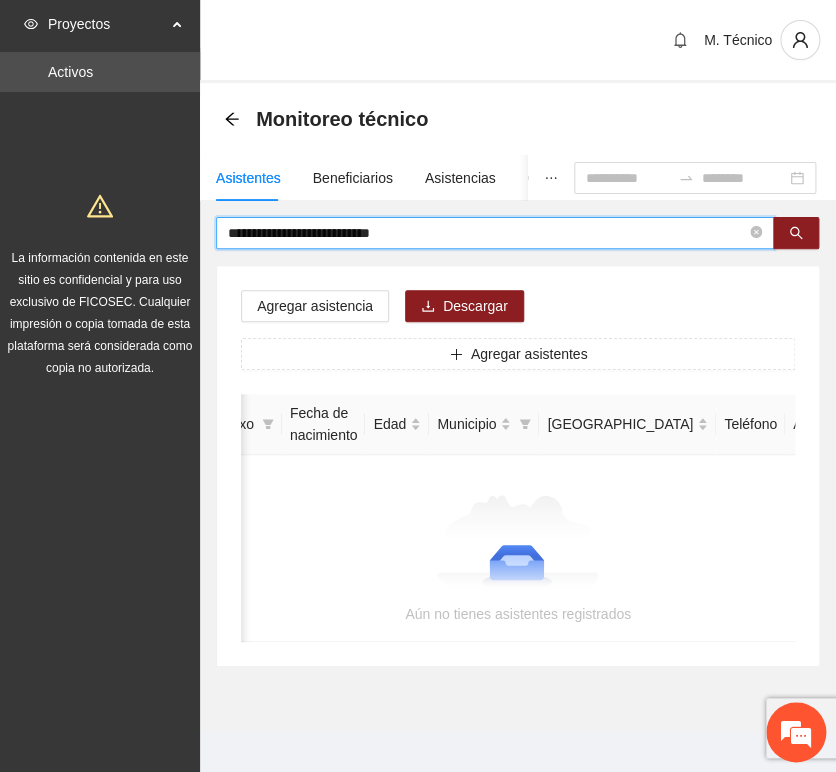 click on "**********" at bounding box center [487, 233] 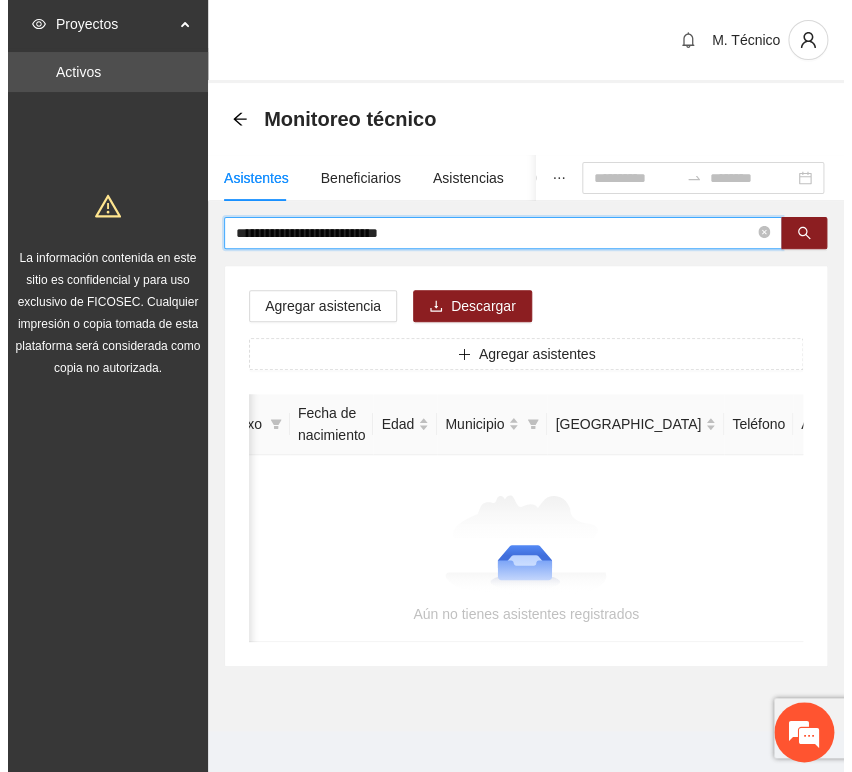 type 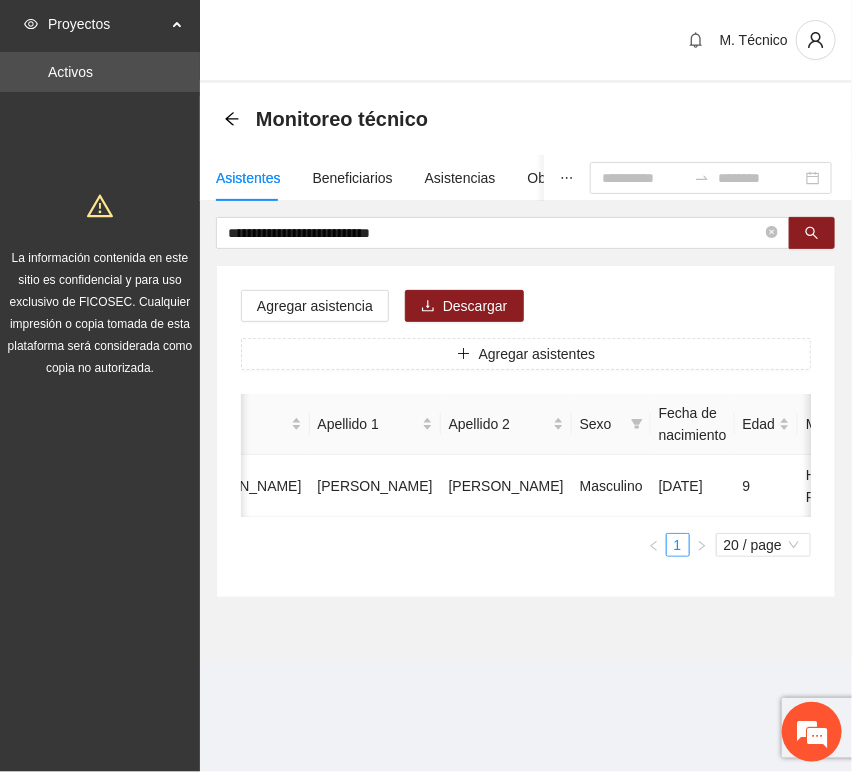 scroll, scrollTop: 0, scrollLeft: 452, axis: horizontal 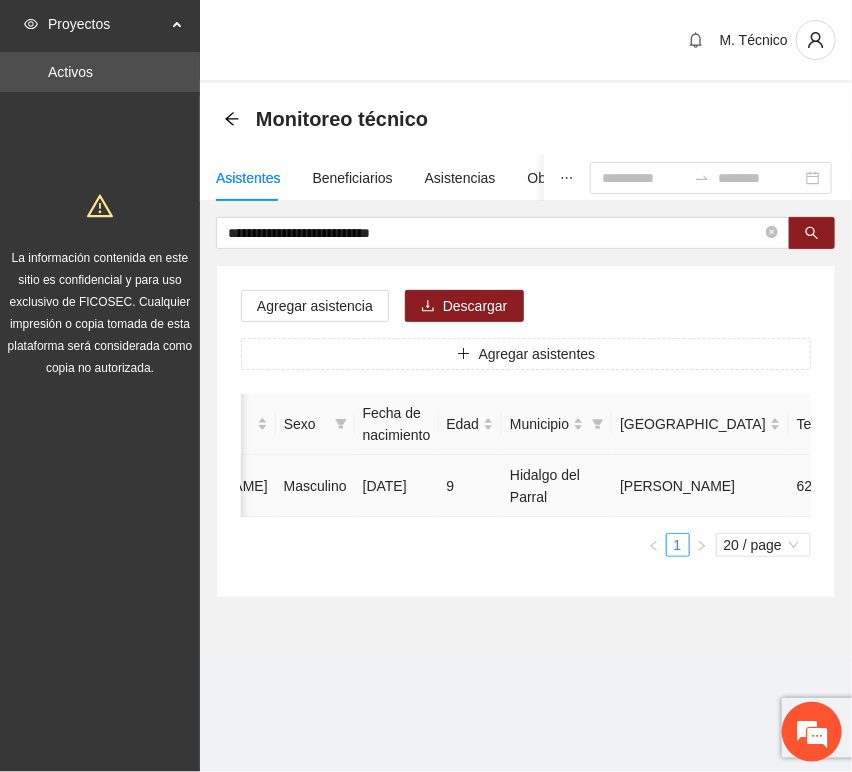 click 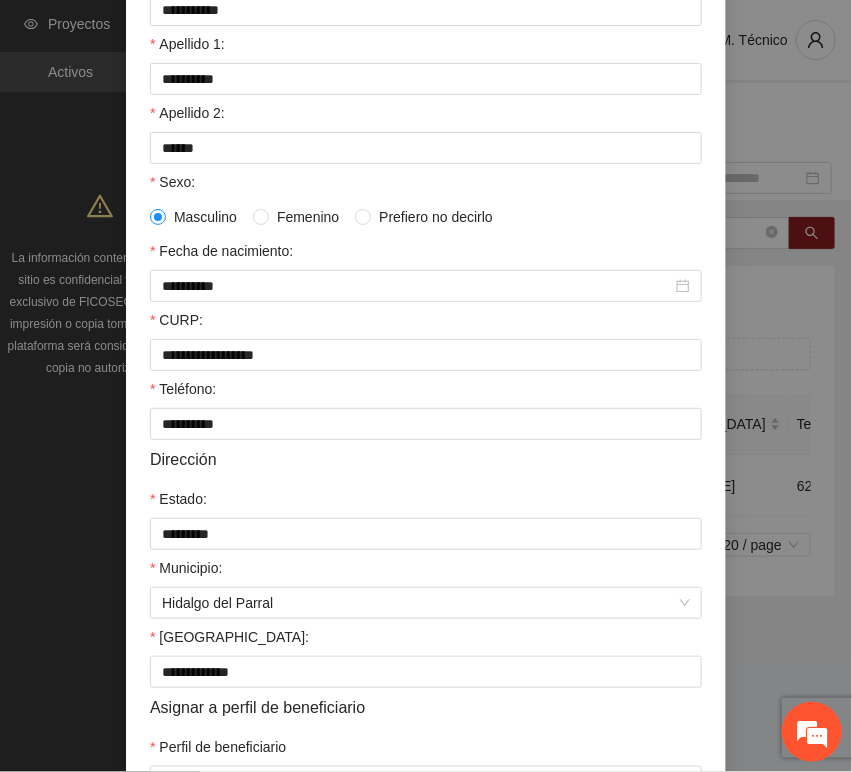 scroll, scrollTop: 394, scrollLeft: 0, axis: vertical 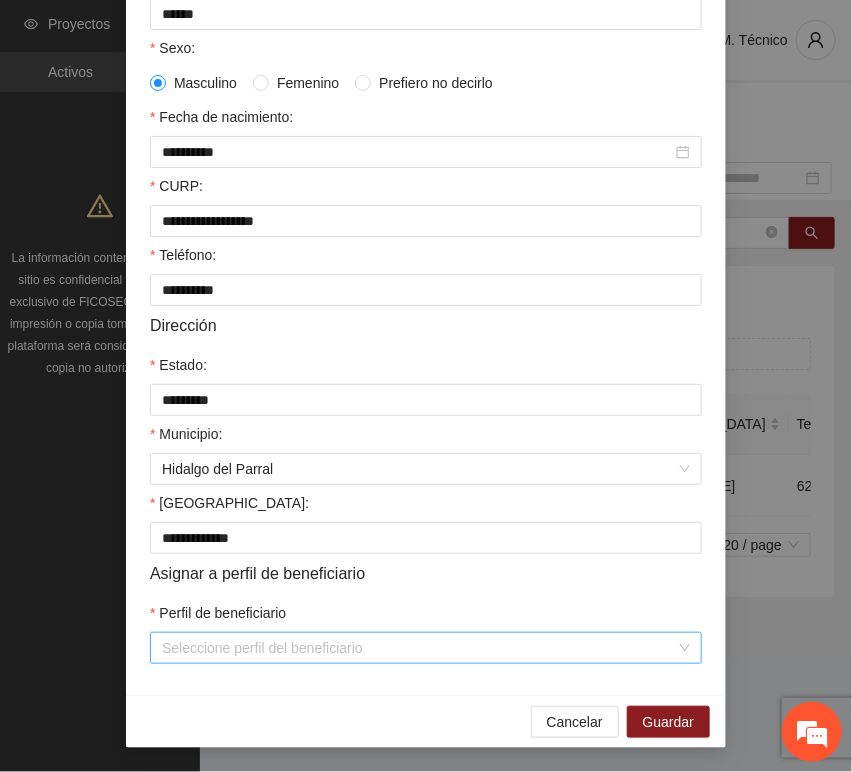 click on "Perfil de beneficiario" at bounding box center (419, 648) 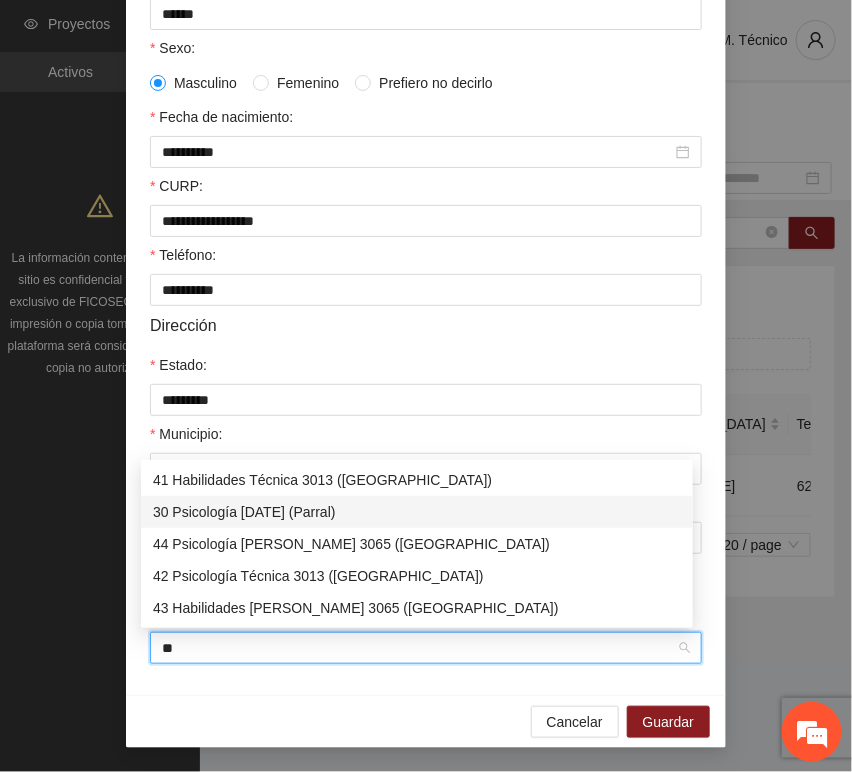 click on "30 Psicología [DATE] (Parral)" at bounding box center (417, 512) 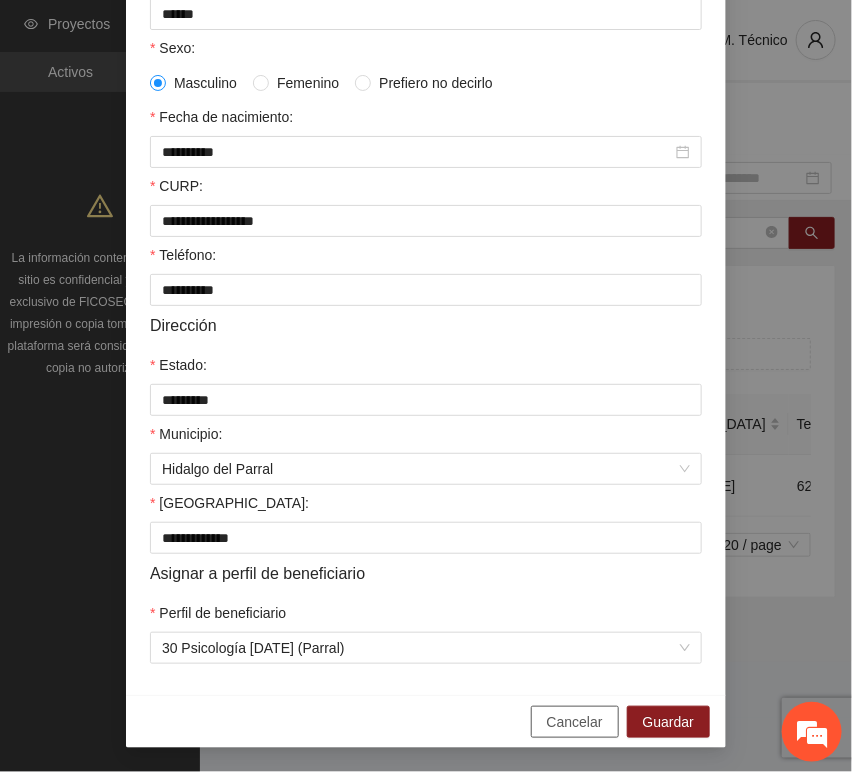 drag, startPoint x: 320, startPoint y: 676, endPoint x: 603, endPoint y: 708, distance: 284.80344 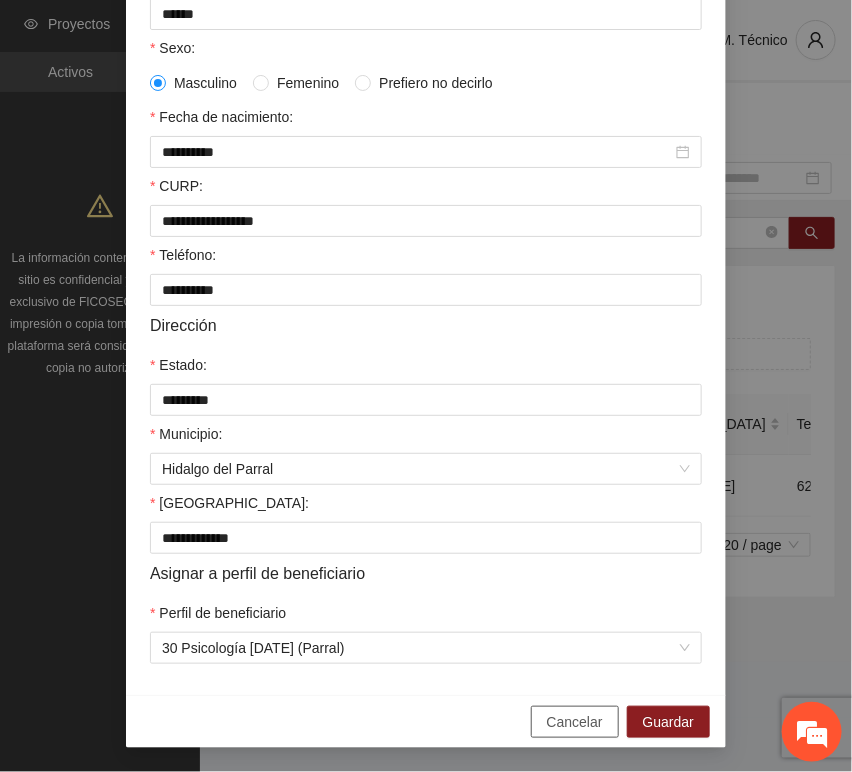 click on "**********" at bounding box center [426, 230] 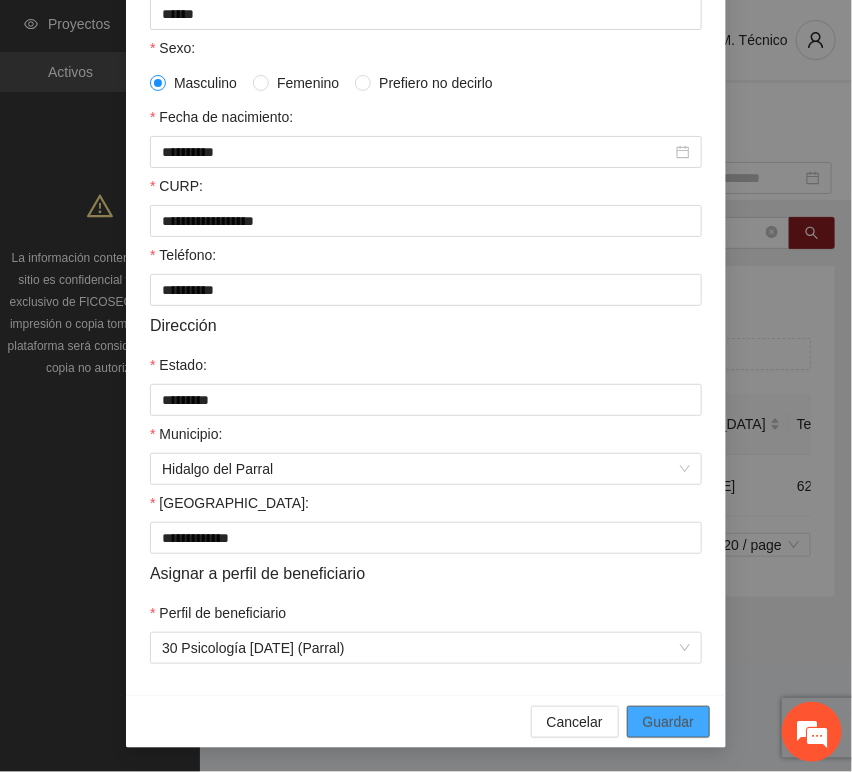 click on "Guardar" at bounding box center [668, 722] 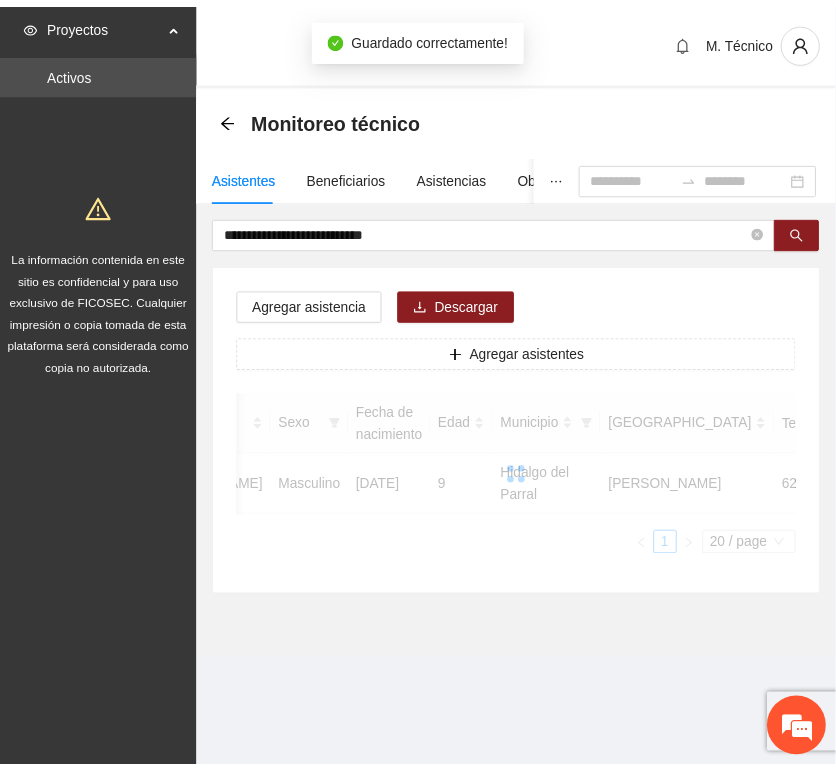 scroll, scrollTop: 294, scrollLeft: 0, axis: vertical 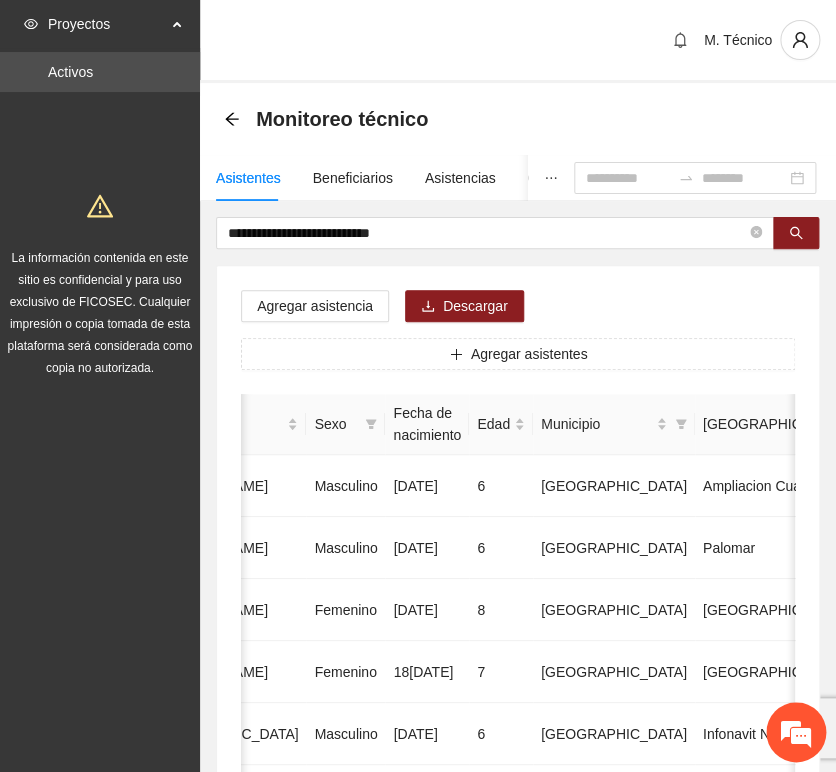 click on "**********" at bounding box center [518, 996] 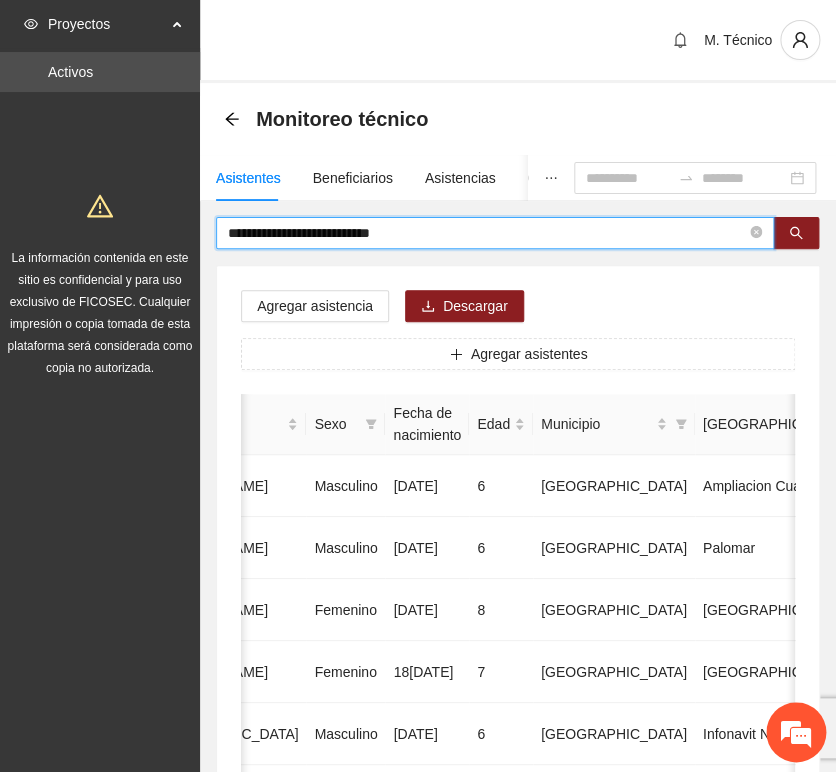 drag, startPoint x: 442, startPoint y: 225, endPoint x: -93, endPoint y: 171, distance: 537.7183 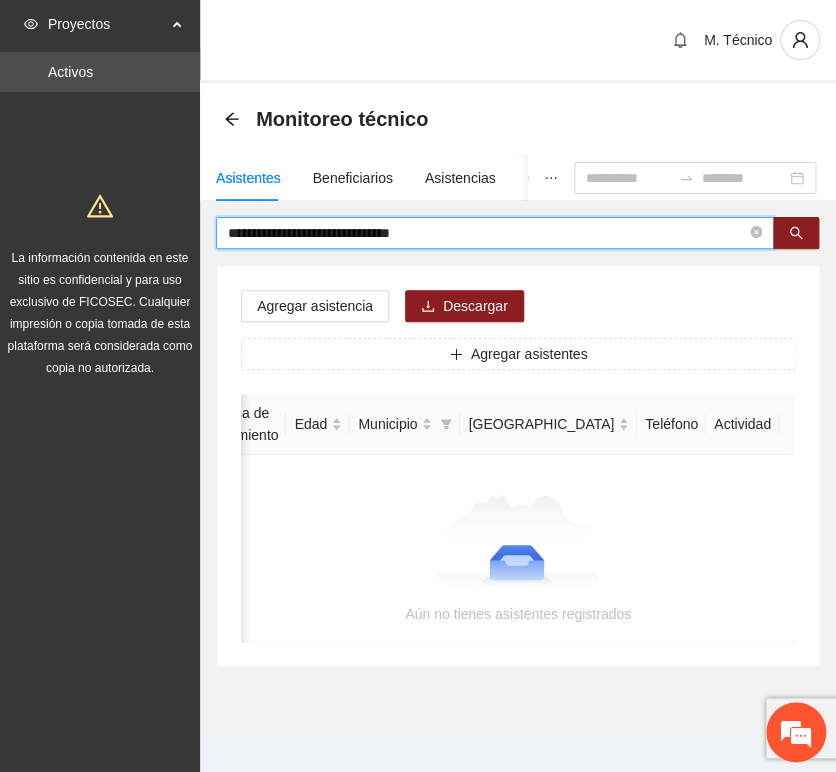 scroll, scrollTop: 0, scrollLeft: 363, axis: horizontal 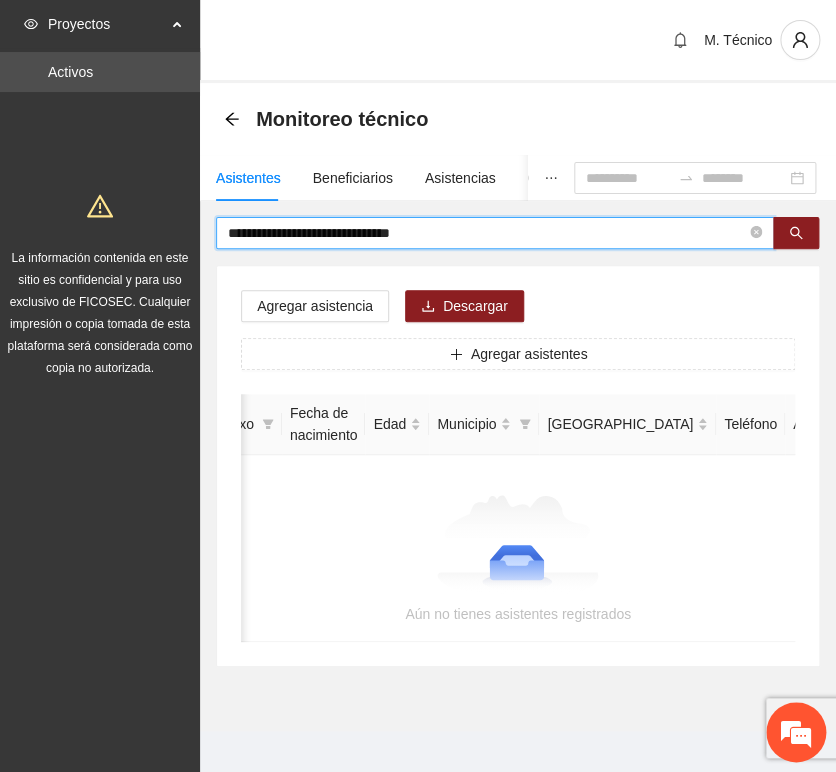 click on "**********" at bounding box center [487, 233] 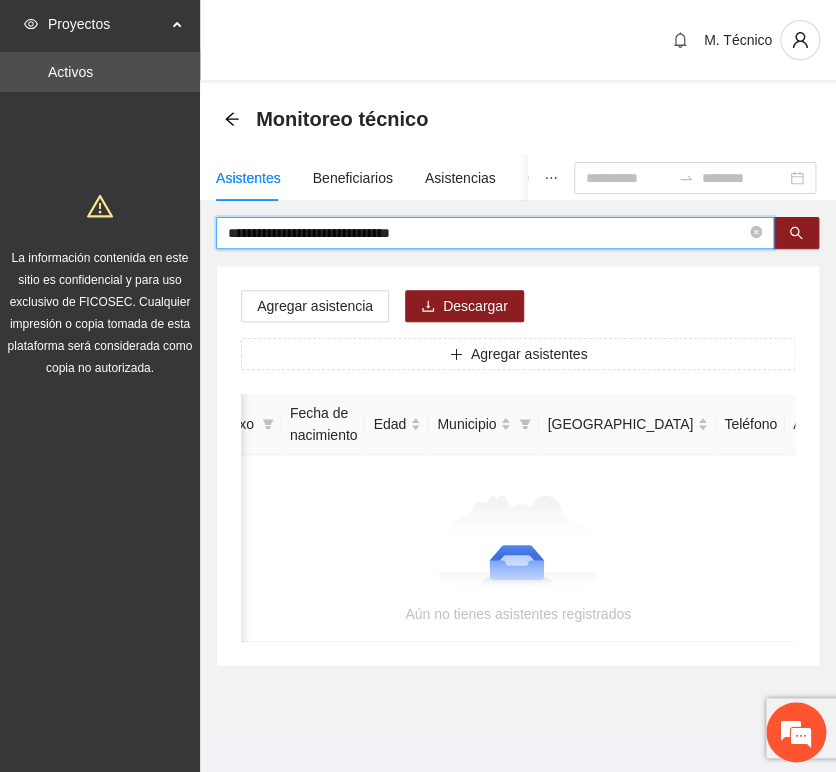 drag, startPoint x: 326, startPoint y: 231, endPoint x: 0, endPoint y: 214, distance: 326.44296 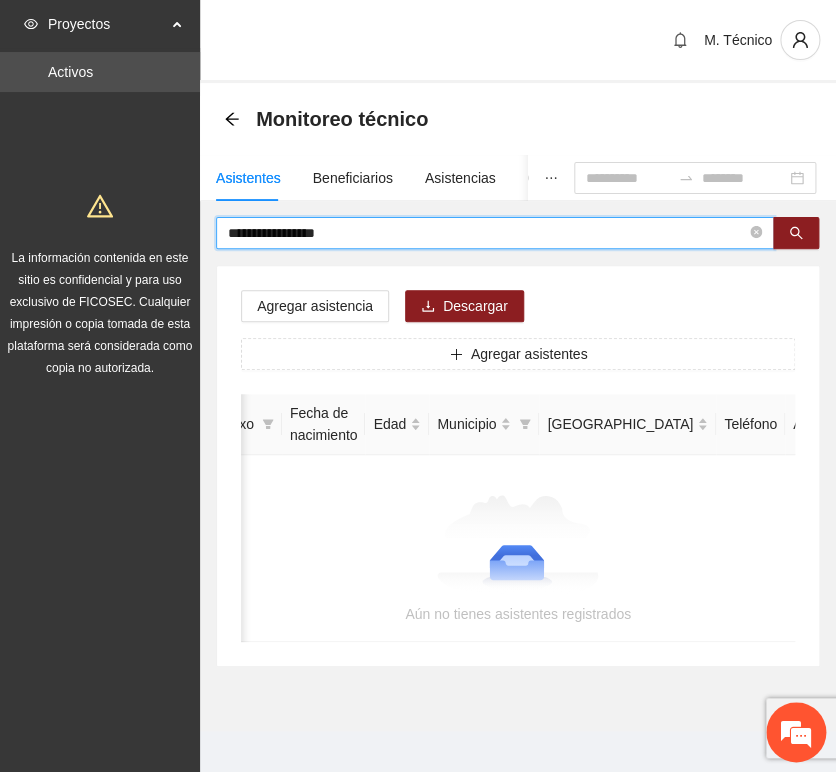click on "**********" at bounding box center (487, 233) 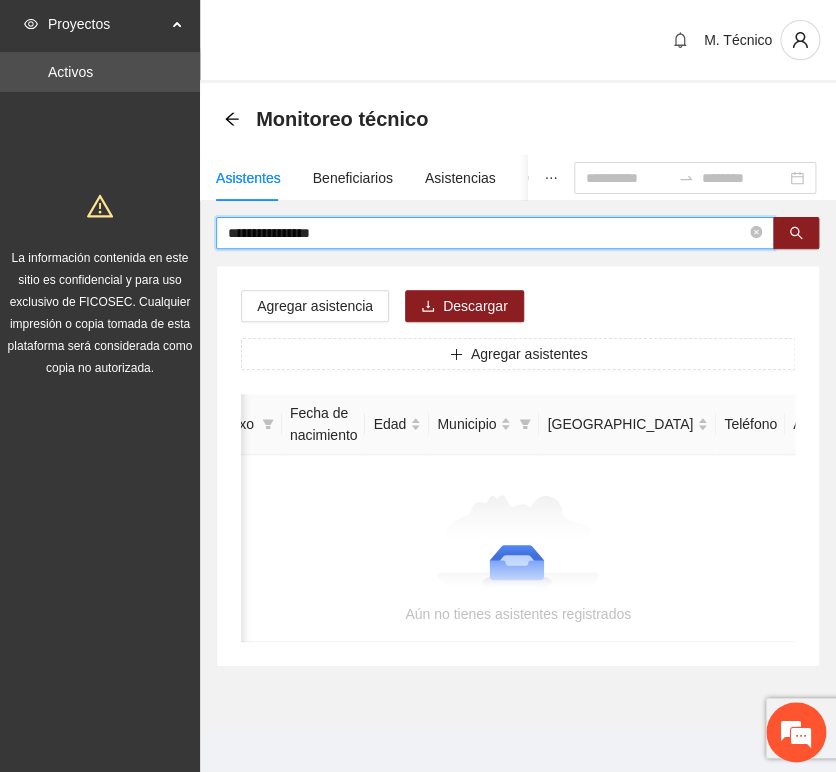 click on "**********" at bounding box center (487, 233) 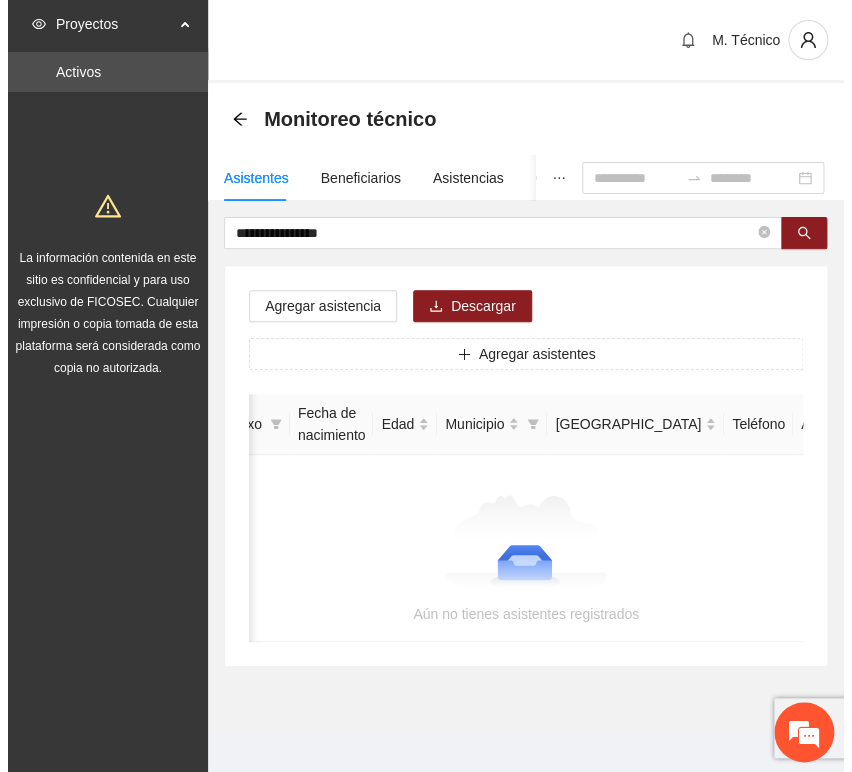 scroll, scrollTop: 0, scrollLeft: 0, axis: both 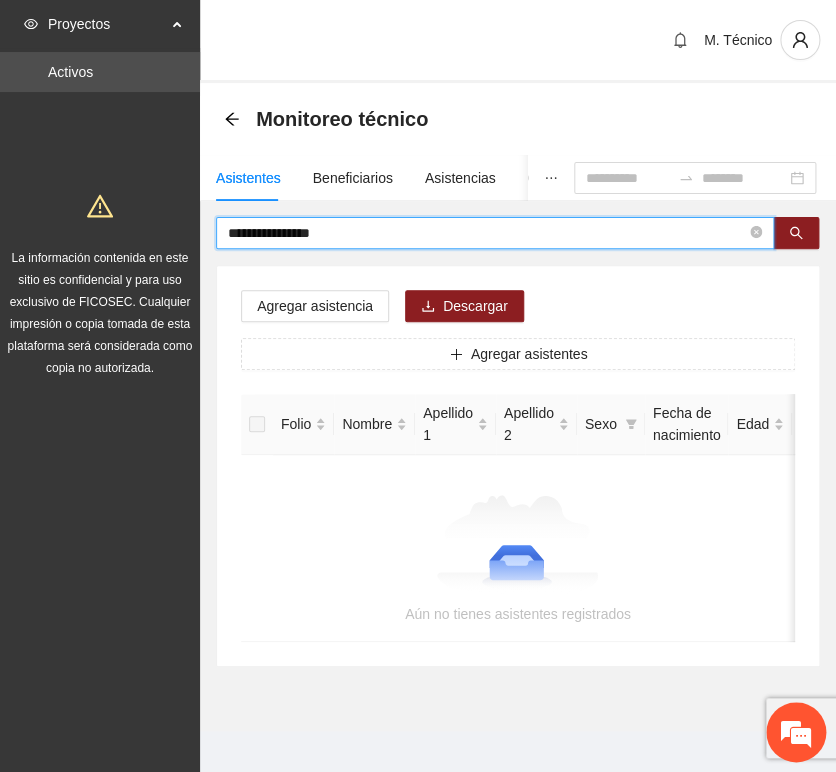 drag, startPoint x: 351, startPoint y: 229, endPoint x: -72, endPoint y: 229, distance: 423 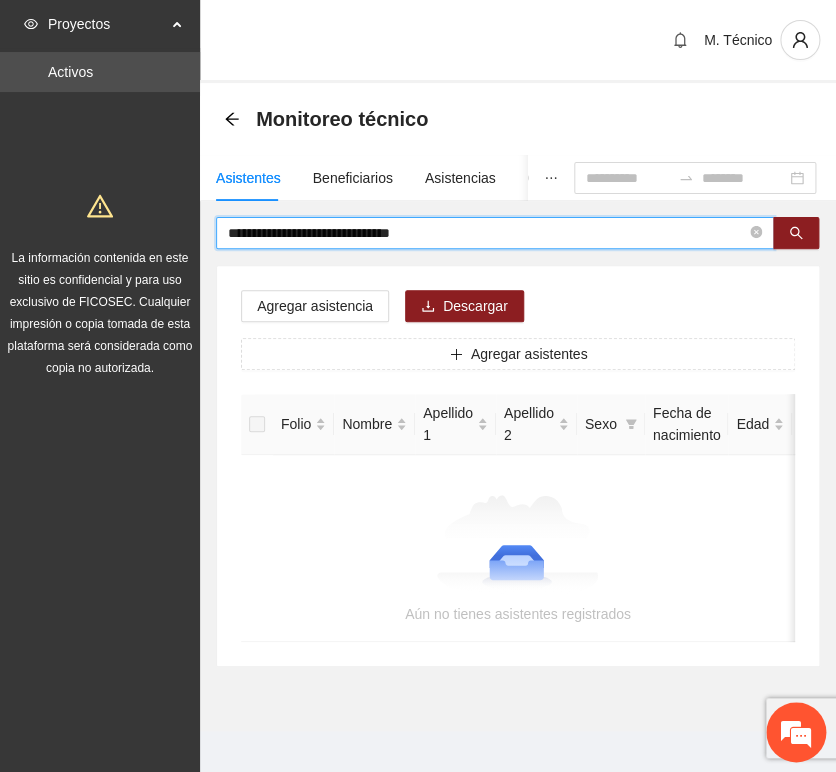 drag, startPoint x: 334, startPoint y: 230, endPoint x: 671, endPoint y: 230, distance: 337 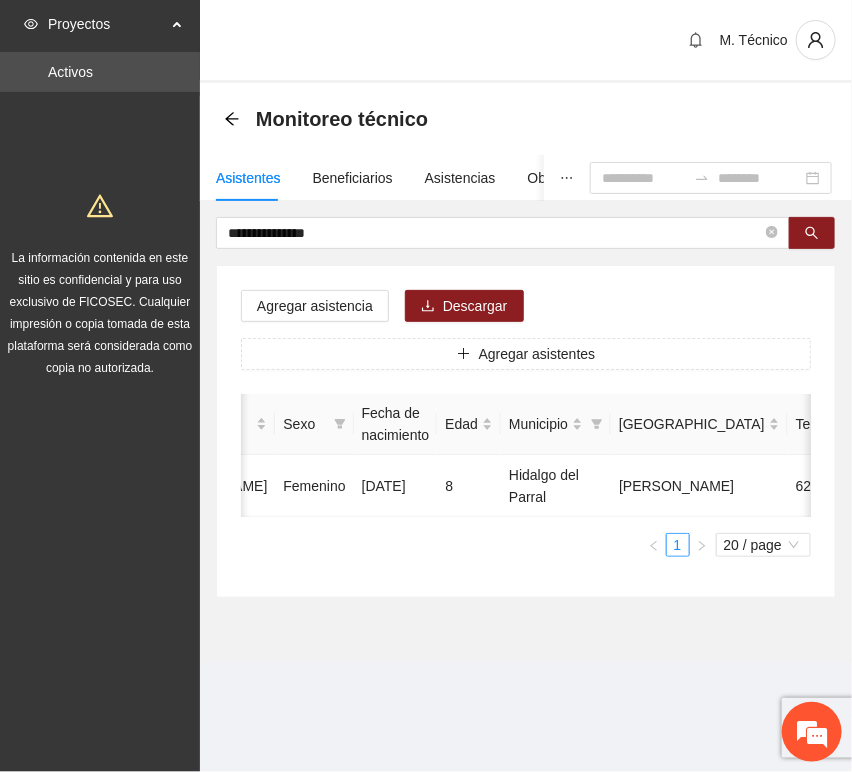 scroll, scrollTop: 0, scrollLeft: 450, axis: horizontal 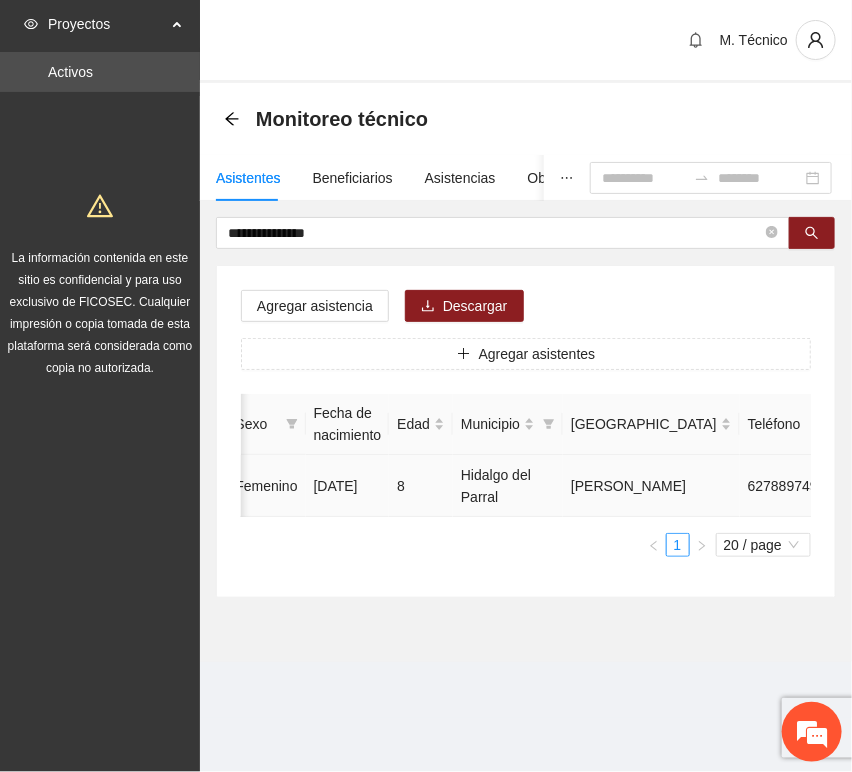click 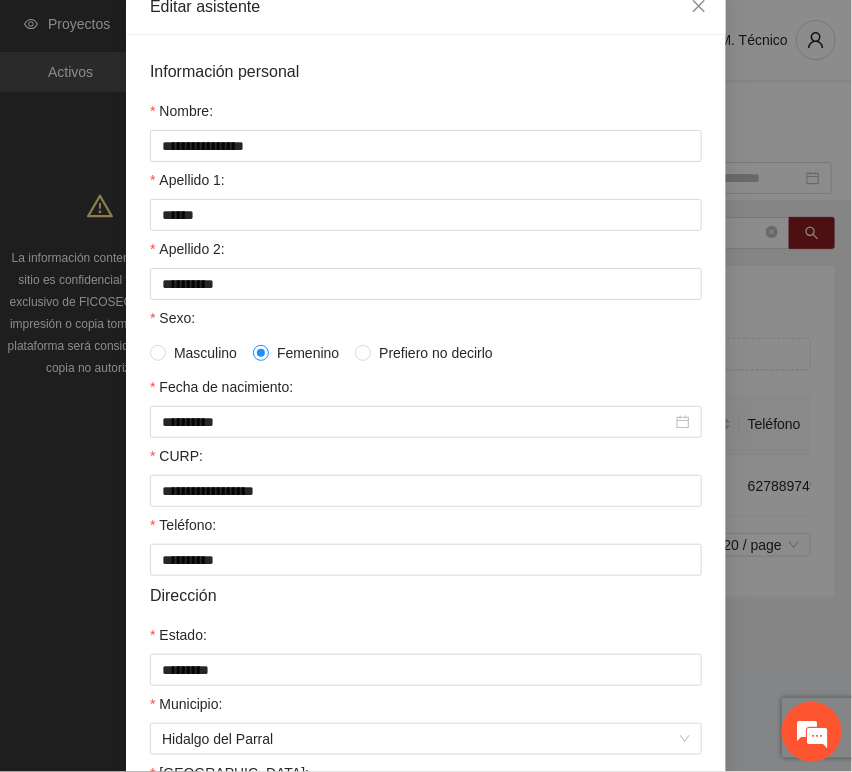 scroll, scrollTop: 394, scrollLeft: 0, axis: vertical 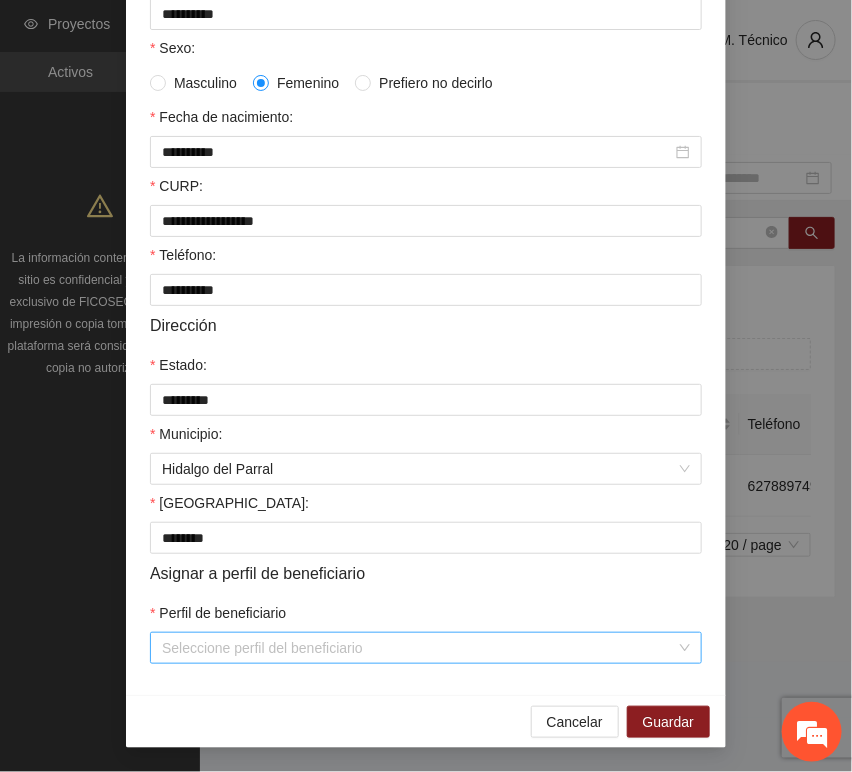 click on "Perfil de beneficiario" at bounding box center [419, 648] 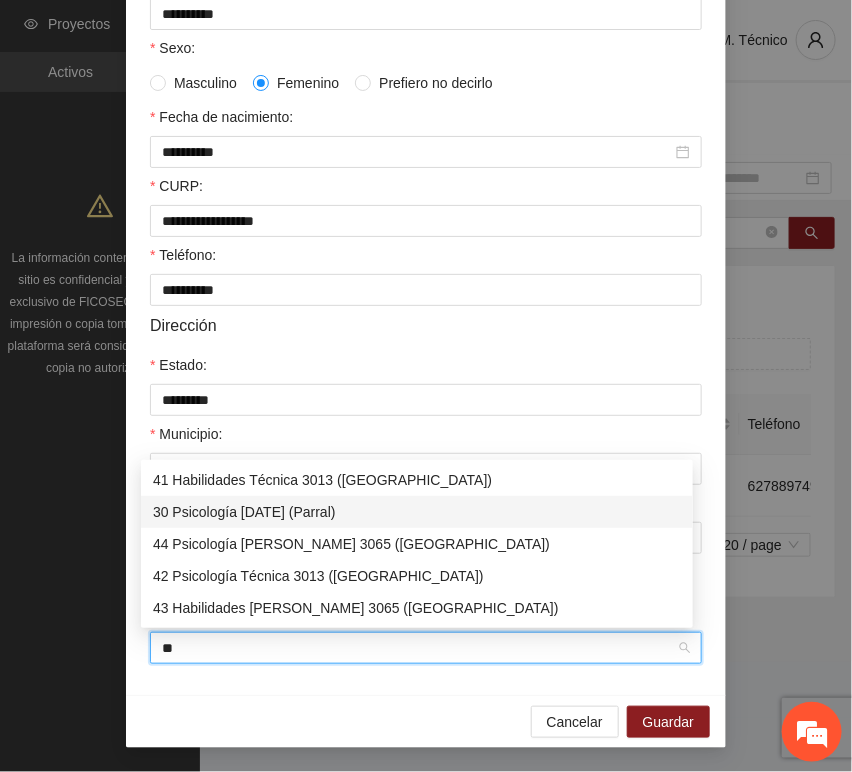 click on "30 Psicología [DATE] (Parral)" at bounding box center [417, 512] 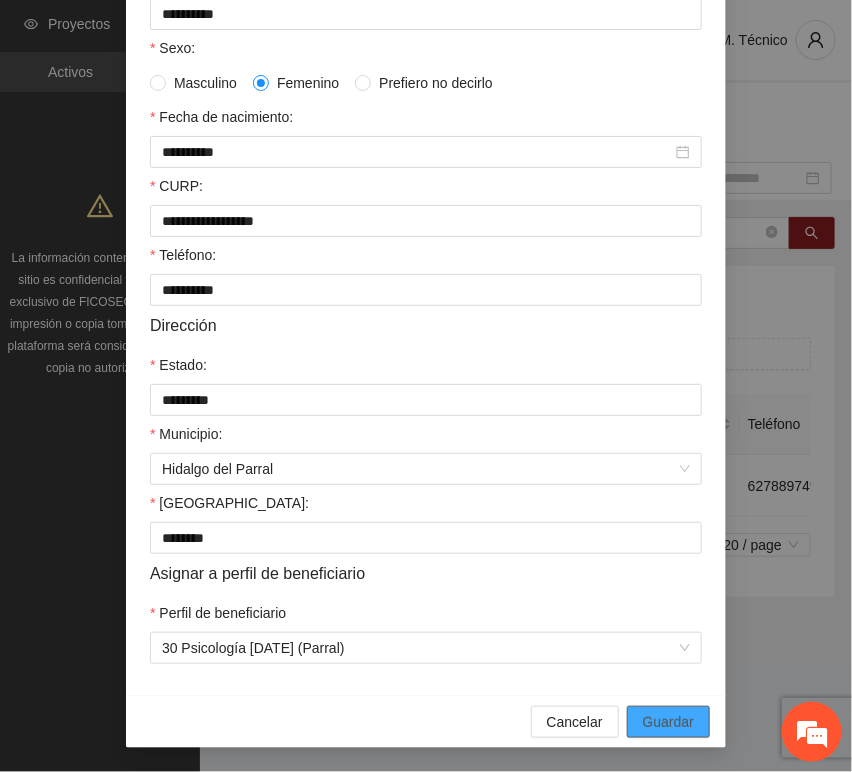 click on "Guardar" at bounding box center [668, 722] 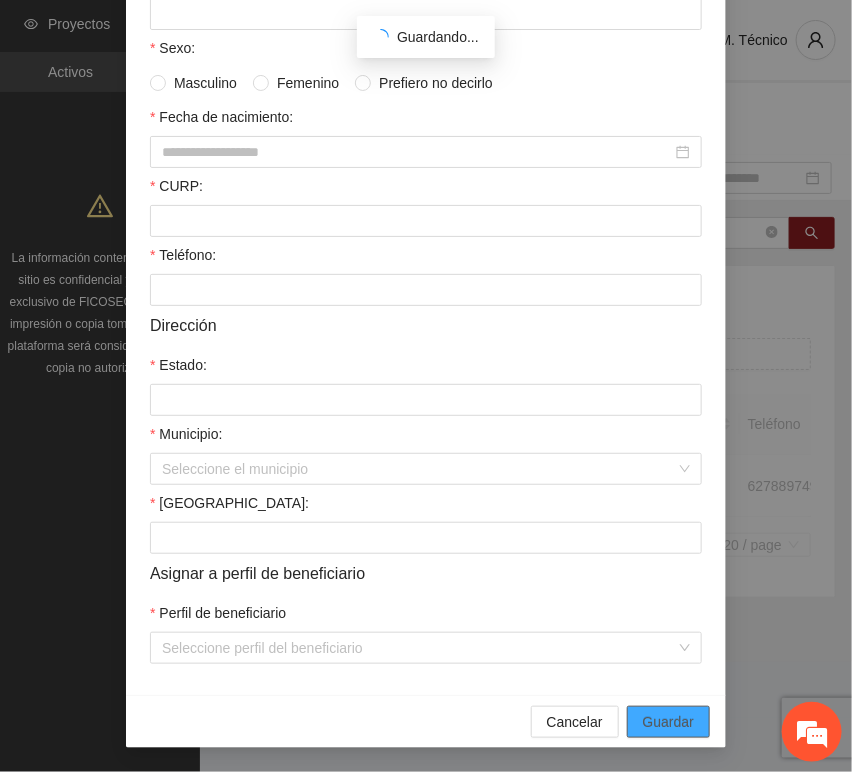 scroll, scrollTop: 294, scrollLeft: 0, axis: vertical 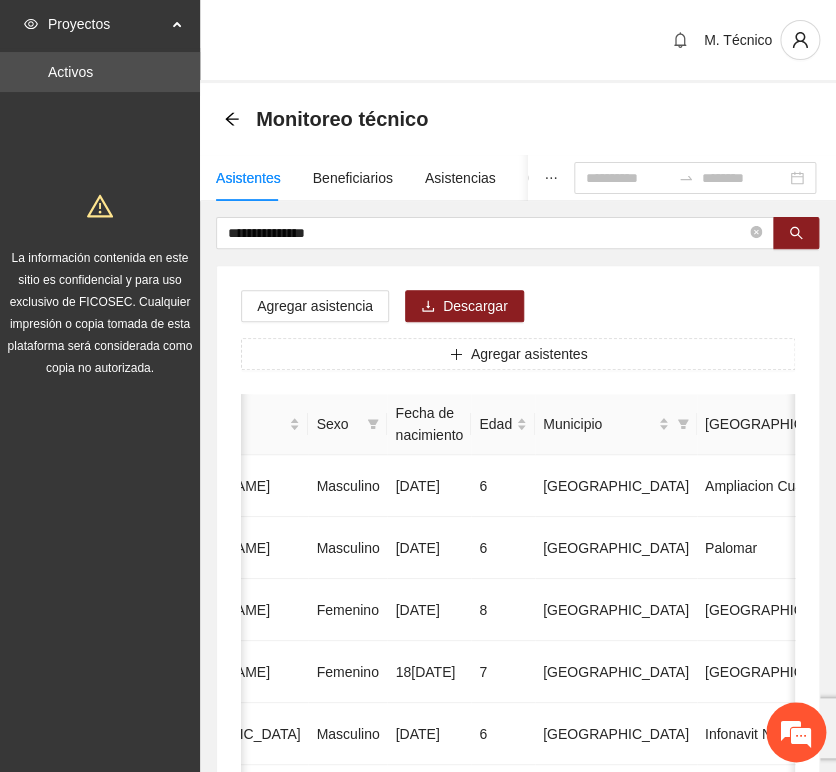 drag, startPoint x: 366, startPoint y: 269, endPoint x: 361, endPoint y: 258, distance: 12.083046 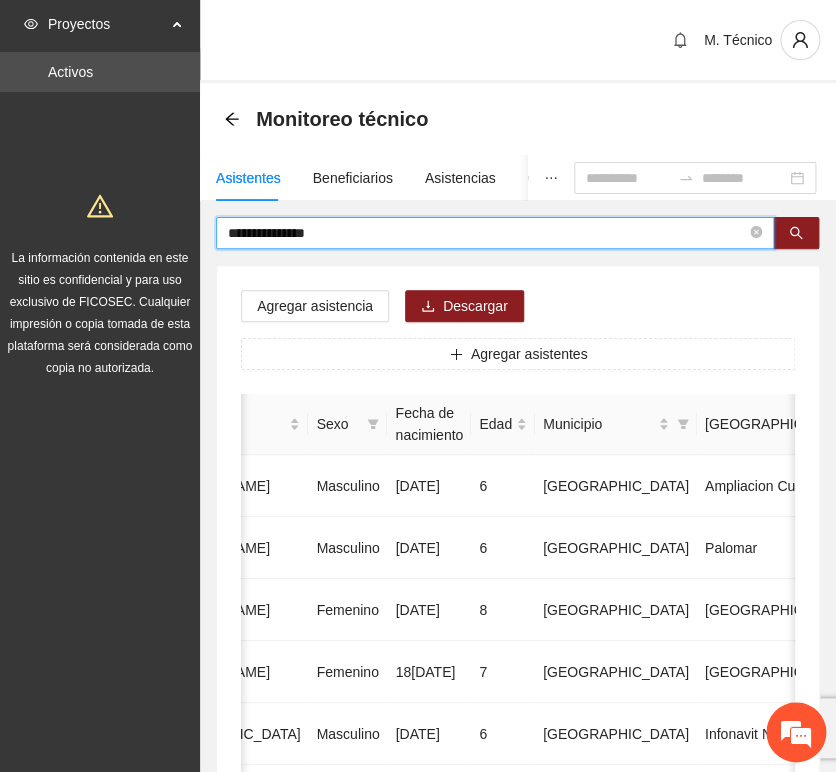 drag, startPoint x: 262, startPoint y: 225, endPoint x: 44, endPoint y: 208, distance: 218.66183 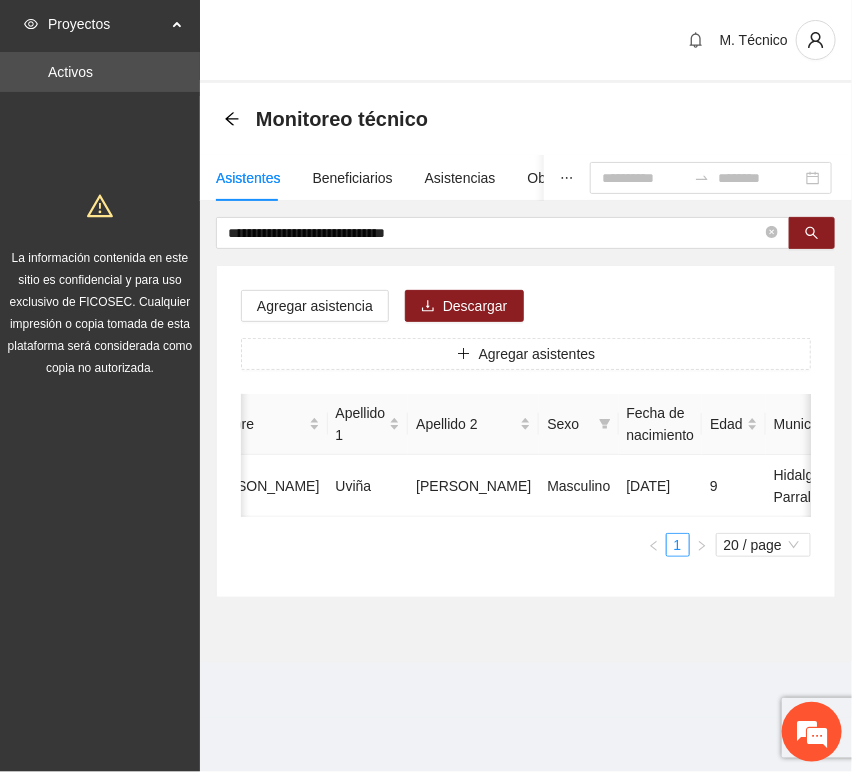 scroll, scrollTop: 0, scrollLeft: 452, axis: horizontal 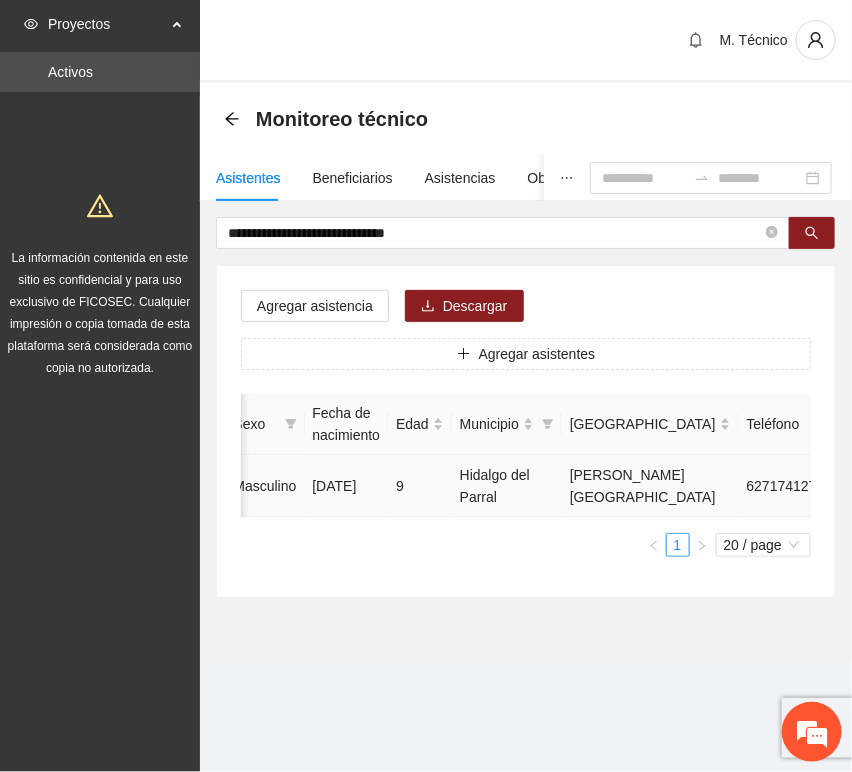 click 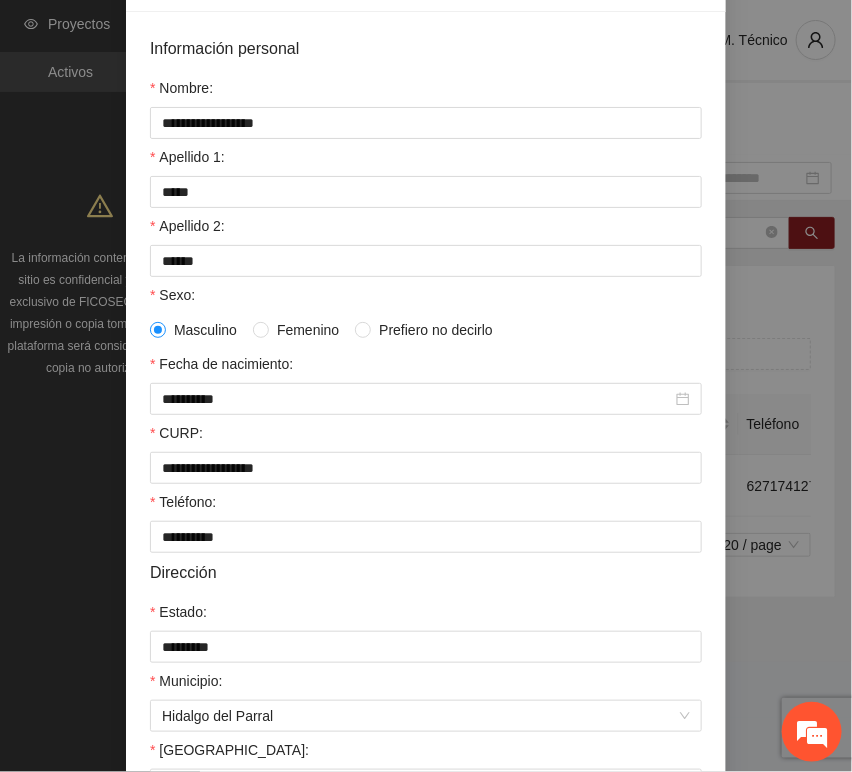 scroll, scrollTop: 394, scrollLeft: 0, axis: vertical 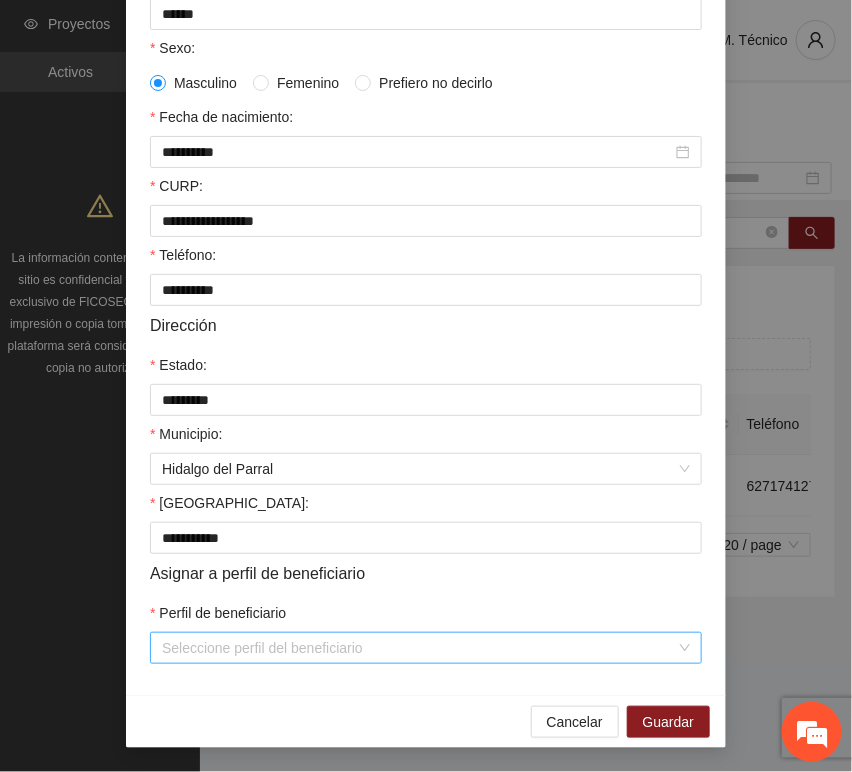 click on "Perfil de beneficiario" at bounding box center [419, 648] 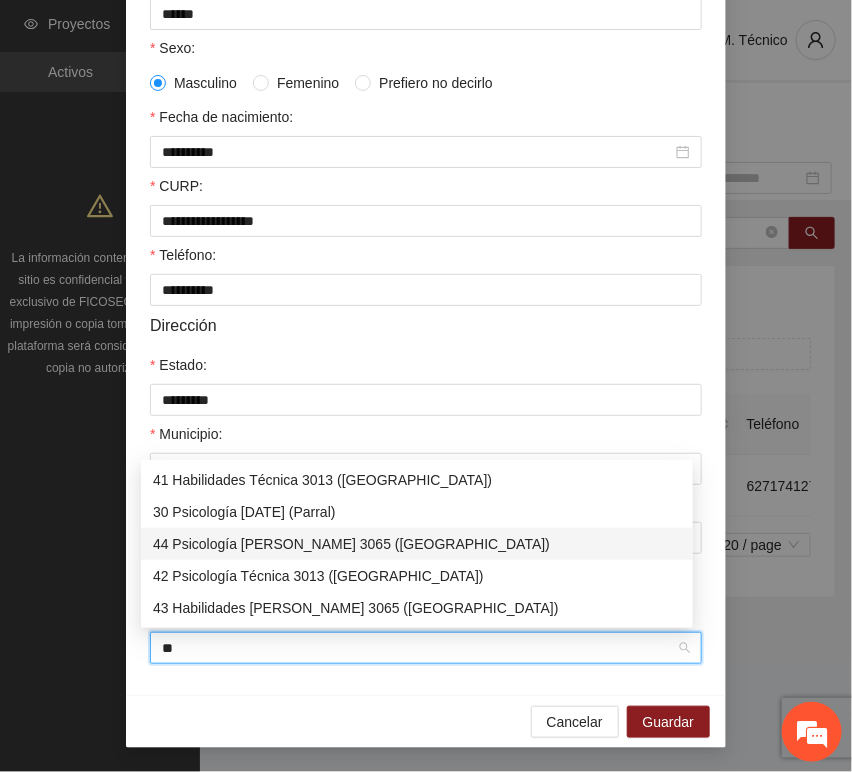 click on "30 Psicología [DATE] (Parral)" at bounding box center (417, 512) 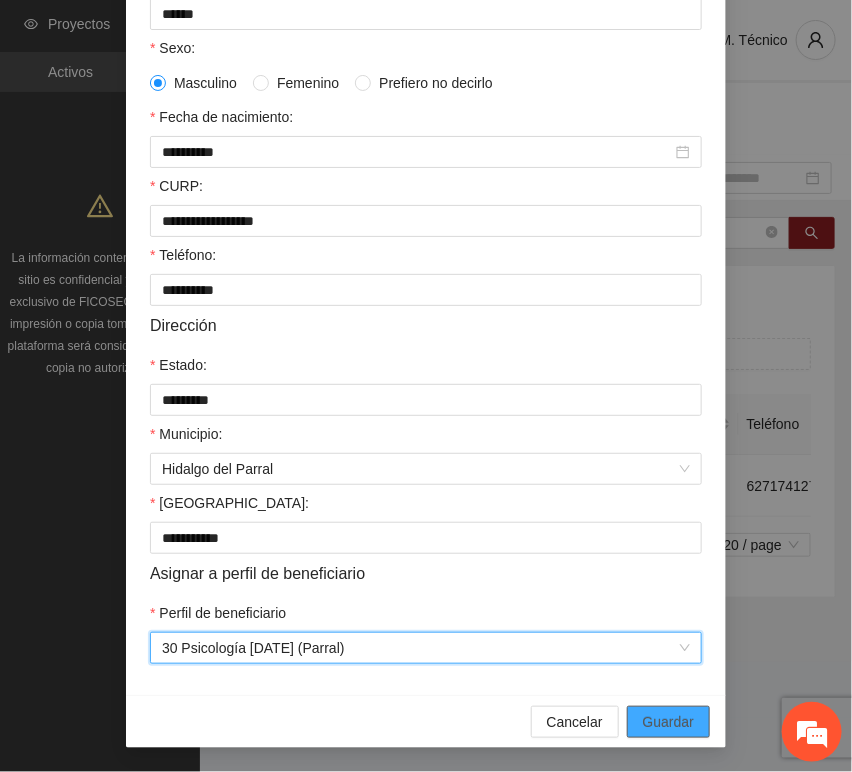 click on "Guardar" at bounding box center [668, 722] 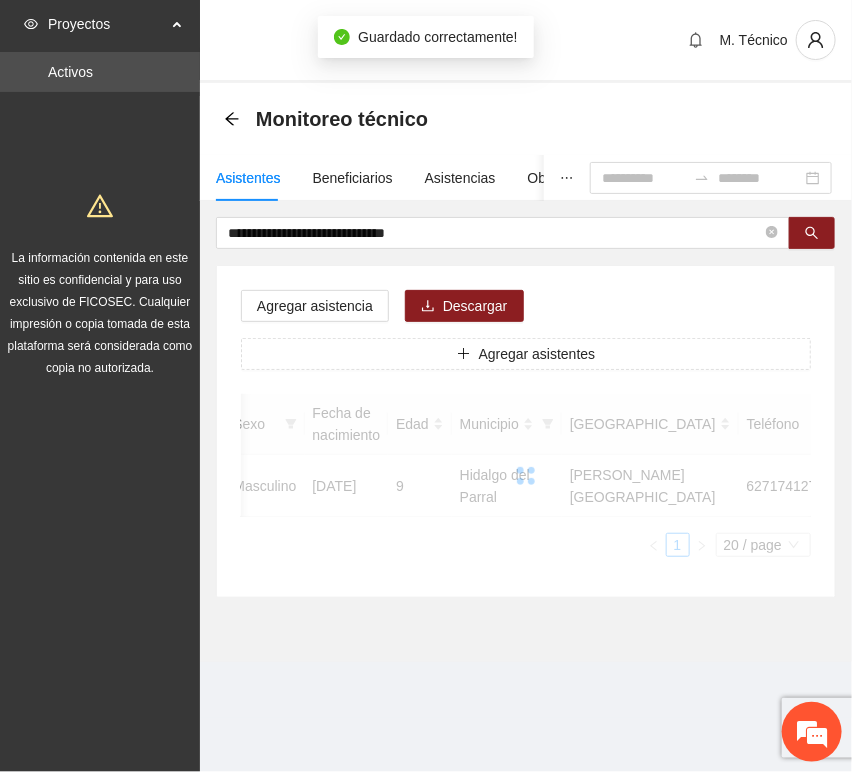 scroll, scrollTop: 294, scrollLeft: 0, axis: vertical 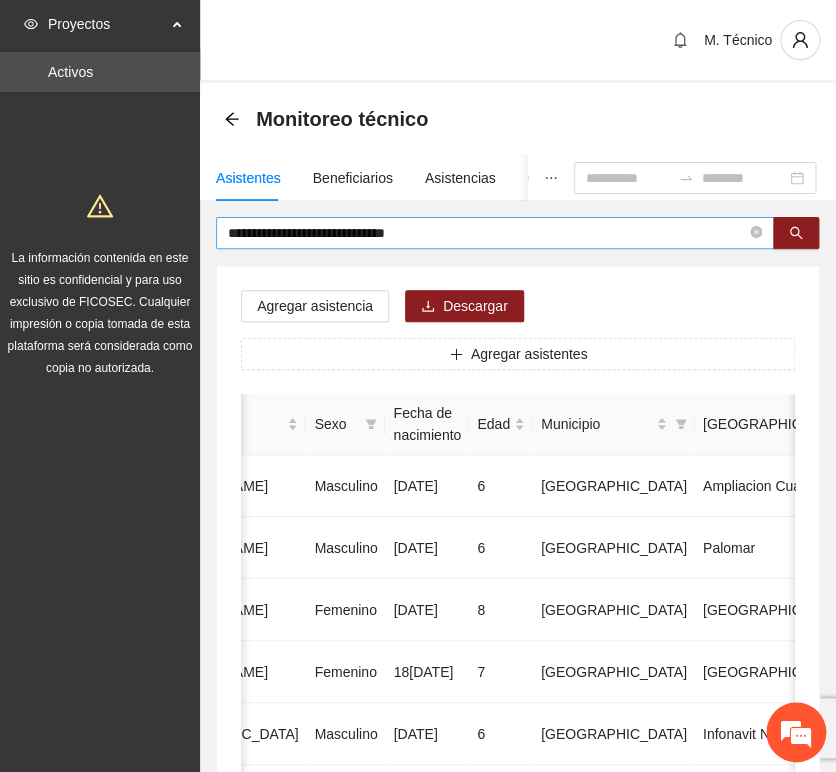 click on "**********" at bounding box center (495, 233) 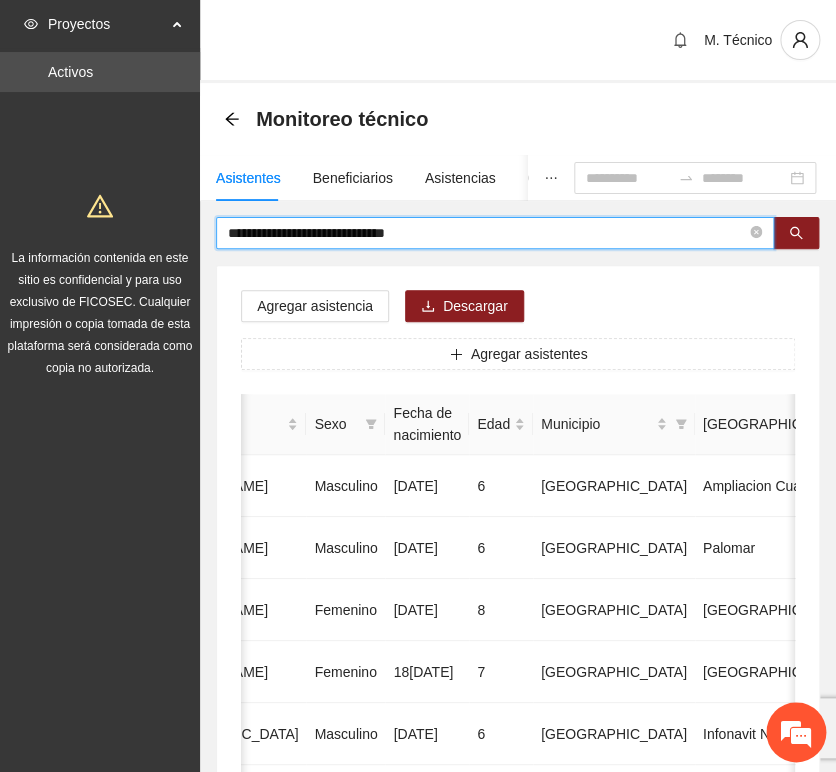 drag, startPoint x: 456, startPoint y: 216, endPoint x: -89, endPoint y: 178, distance: 546.3232 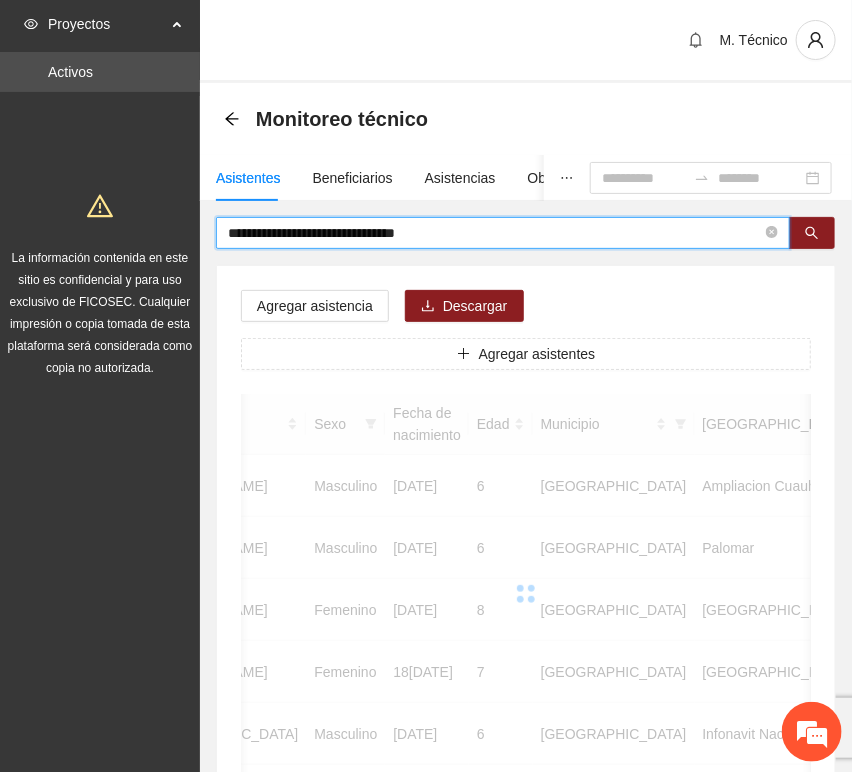 scroll, scrollTop: 0, scrollLeft: 450, axis: horizontal 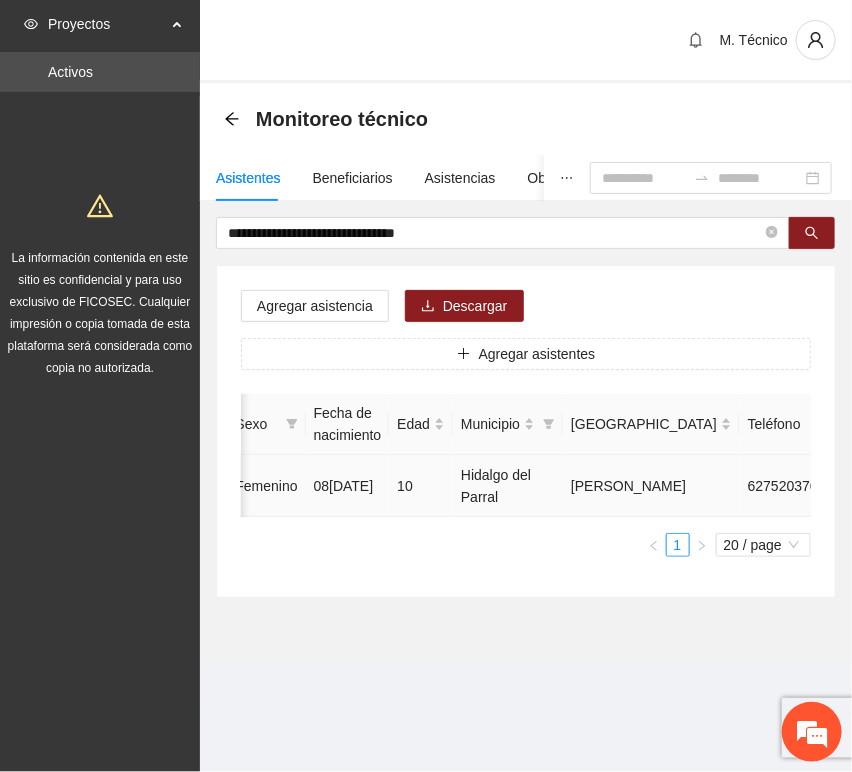 click 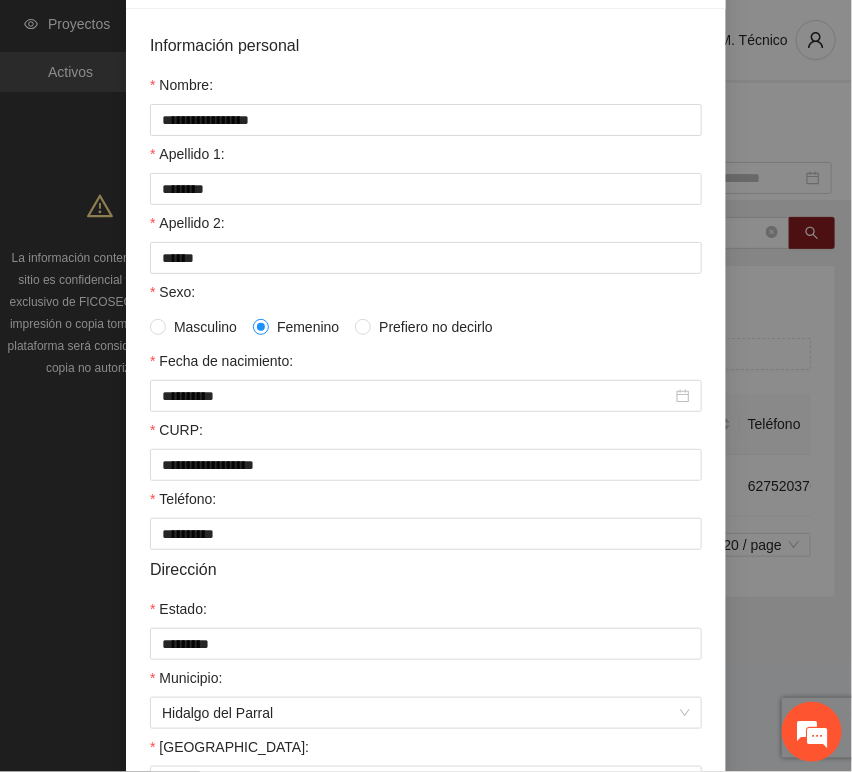 scroll, scrollTop: 394, scrollLeft: 0, axis: vertical 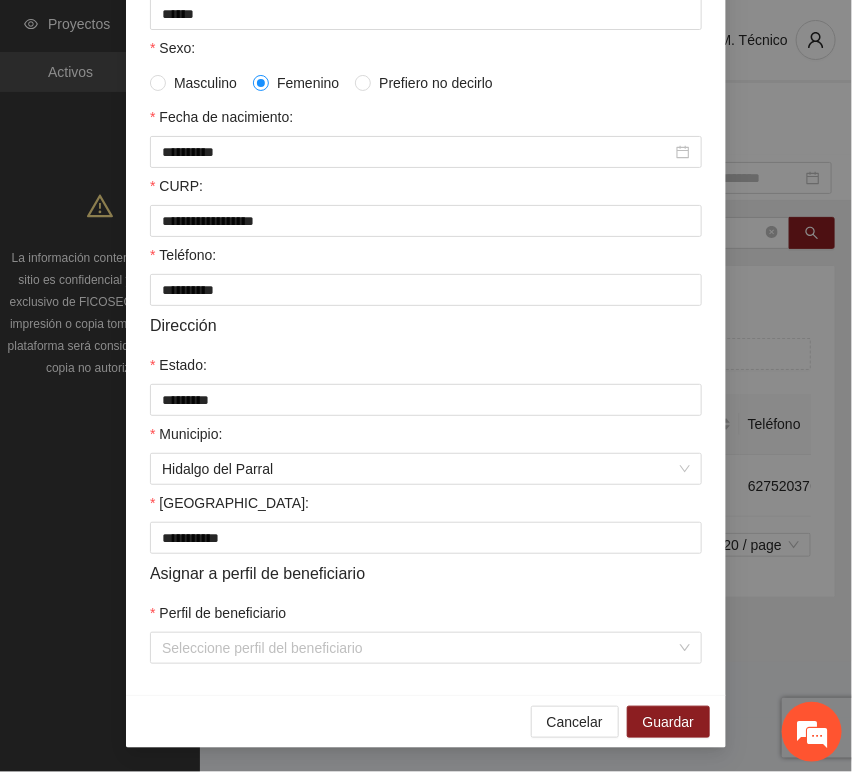 click on "Perfil de beneficiario" at bounding box center [426, 617] 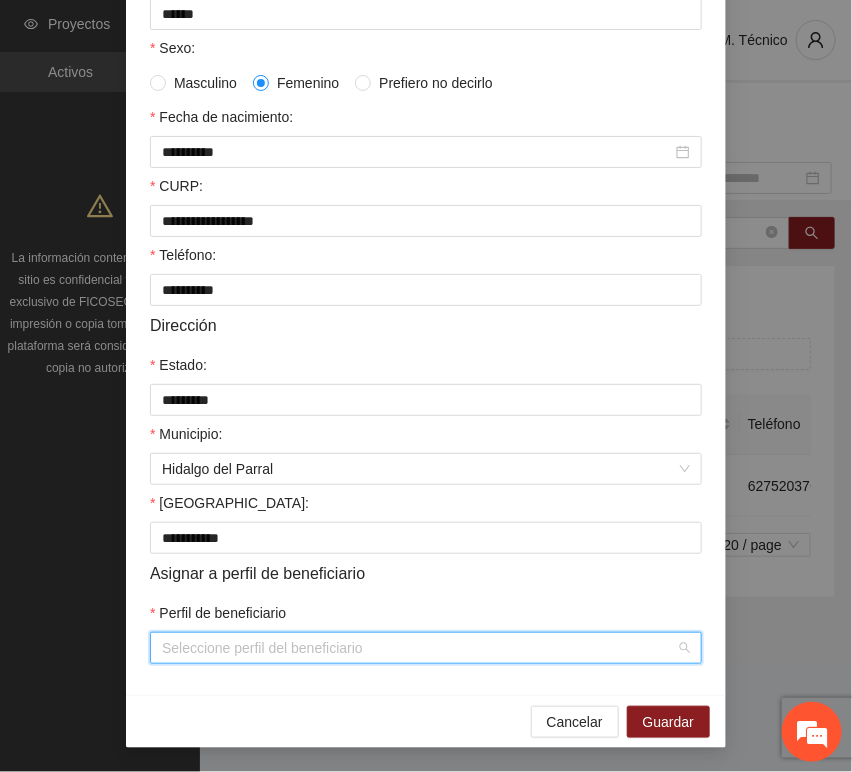 click on "Perfil de beneficiario" at bounding box center (419, 648) 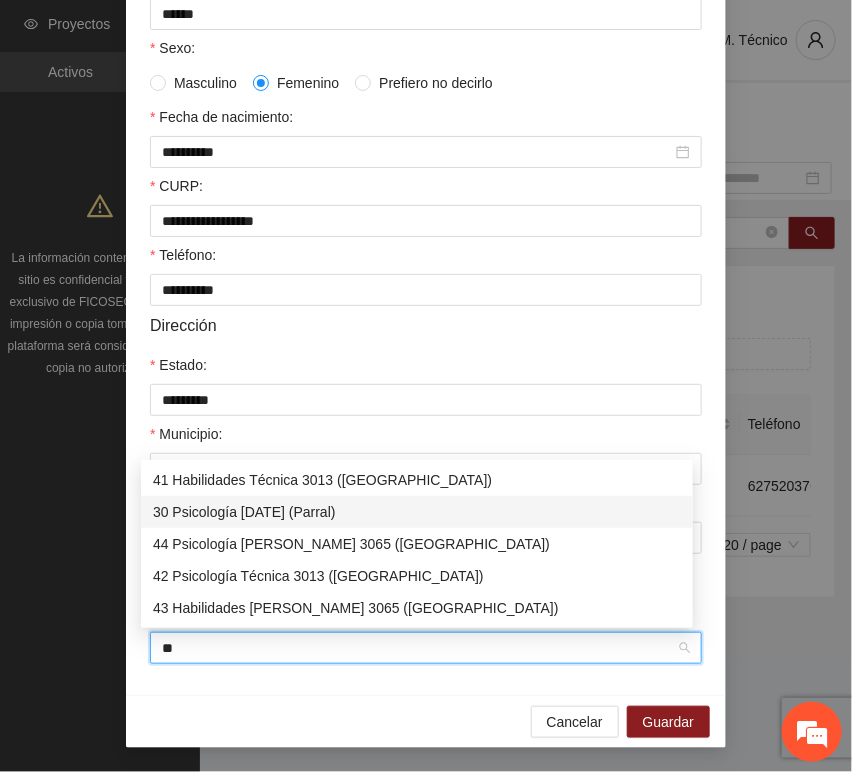 click on "30 Psicología [DATE] (Parral)" at bounding box center (417, 512) 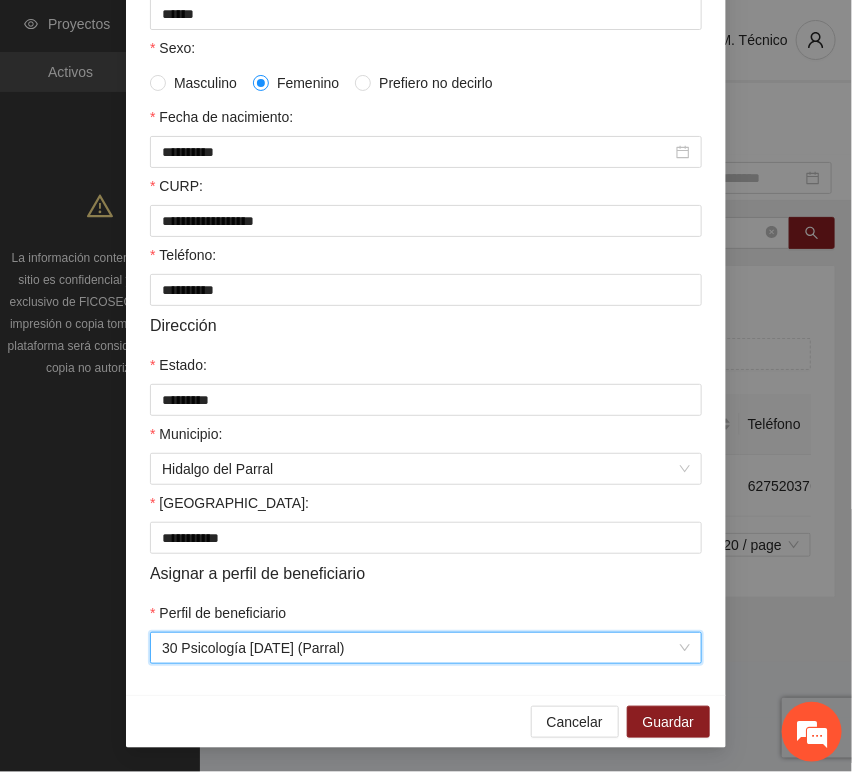 click on "**********" at bounding box center (426, 230) 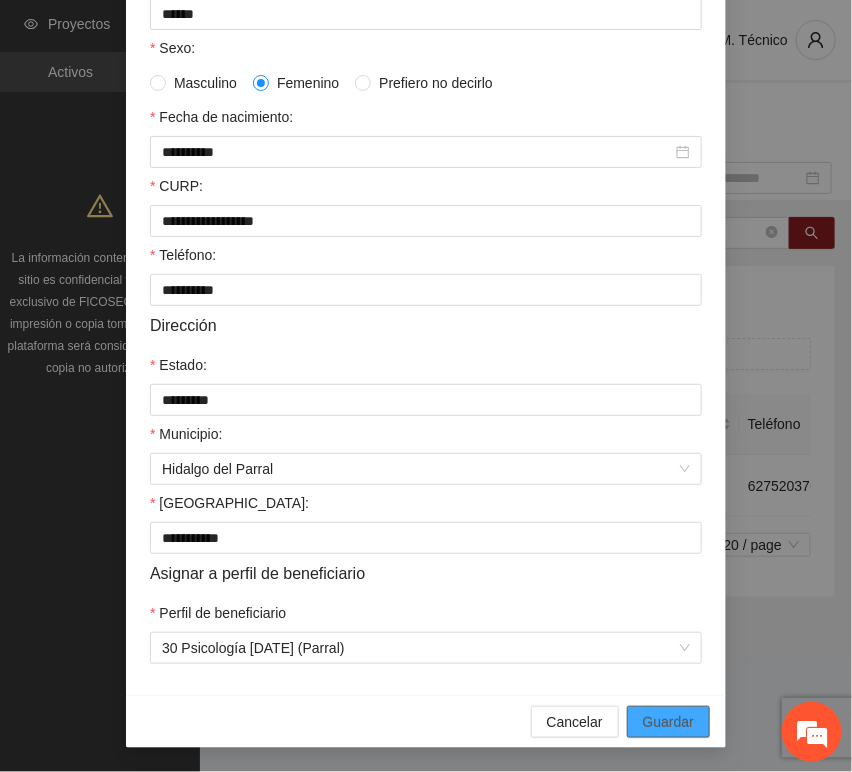 click on "Guardar" at bounding box center (668, 722) 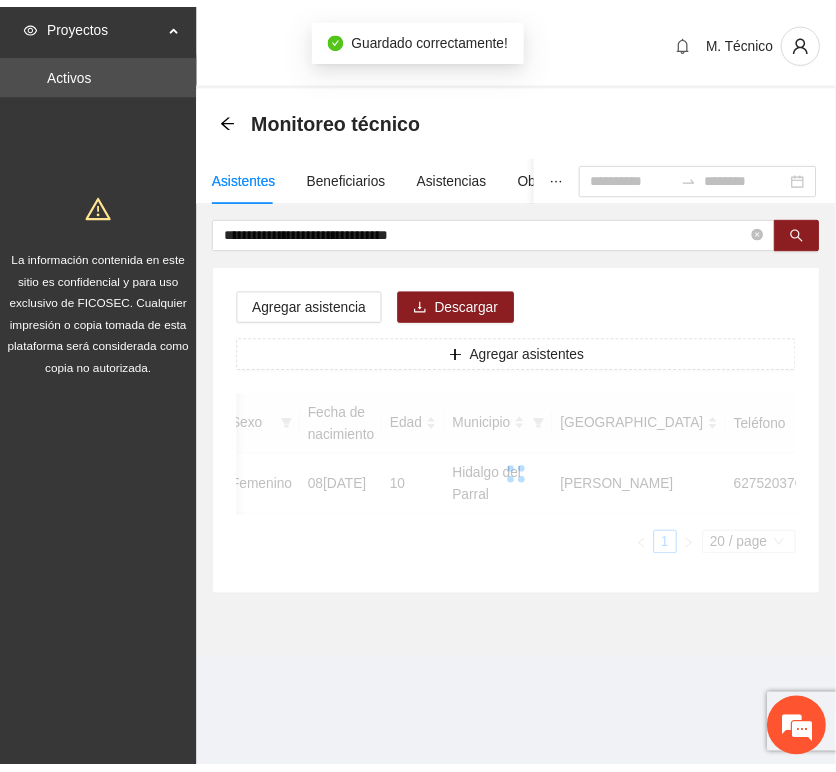 scroll, scrollTop: 294, scrollLeft: 0, axis: vertical 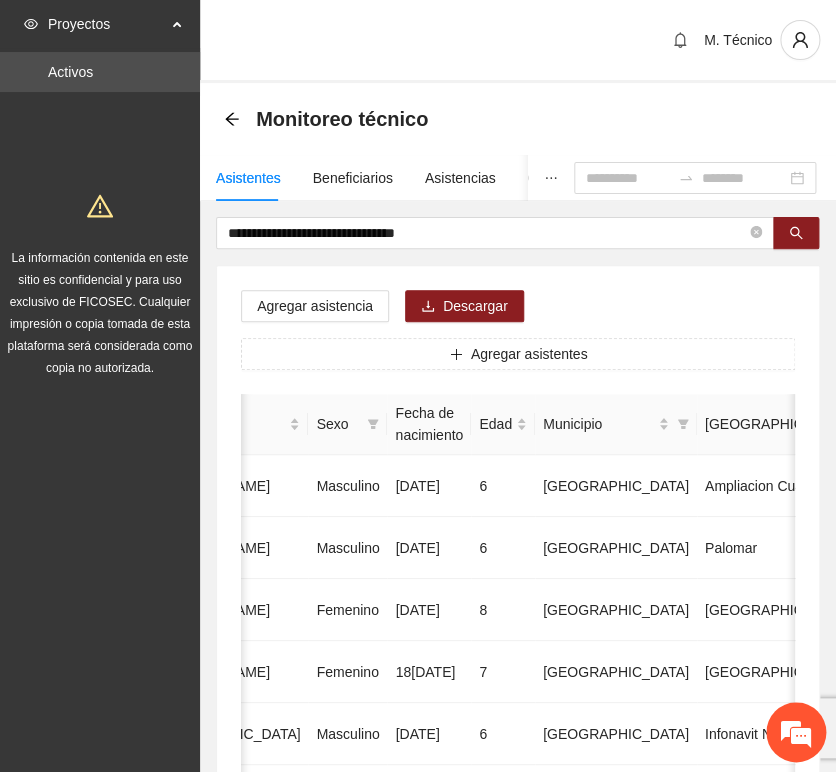 click on "**********" at bounding box center [518, 996] 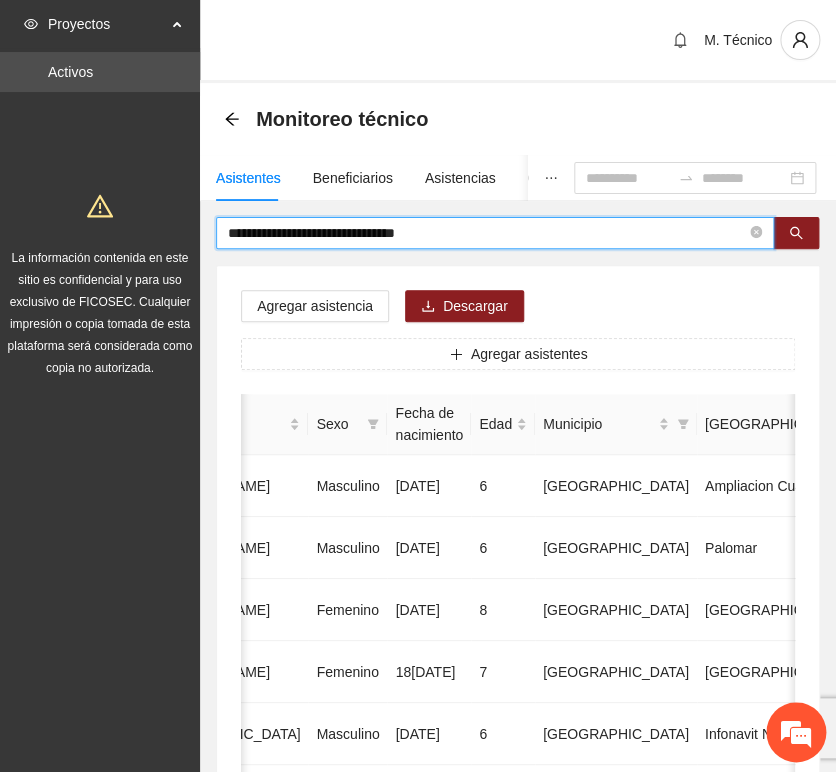 drag, startPoint x: 441, startPoint y: 235, endPoint x: -34, endPoint y: 151, distance: 482.37018 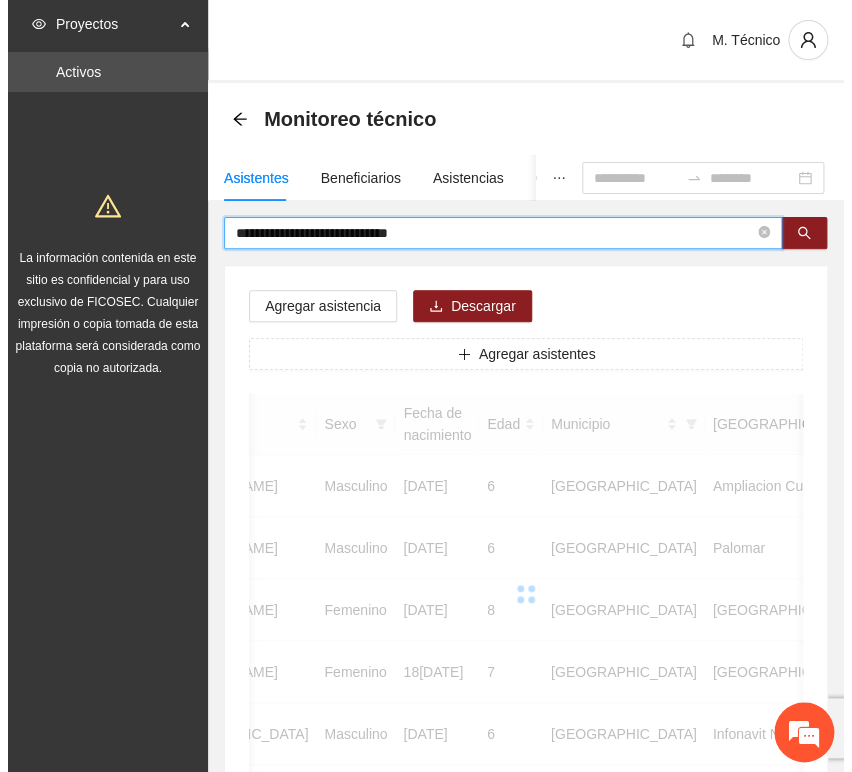scroll, scrollTop: 0, scrollLeft: 363, axis: horizontal 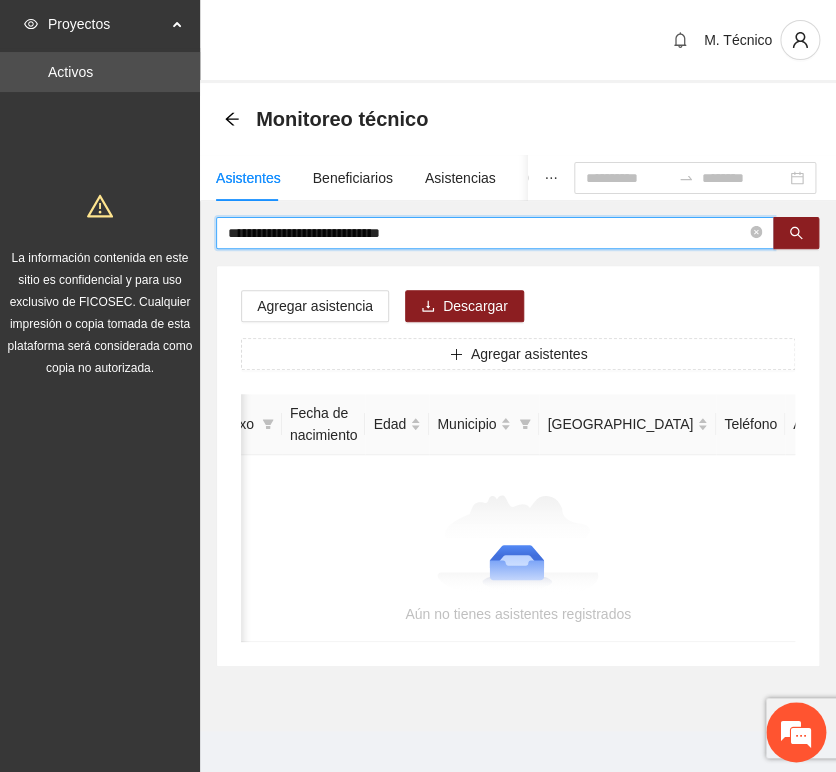 click on "**********" at bounding box center [487, 233] 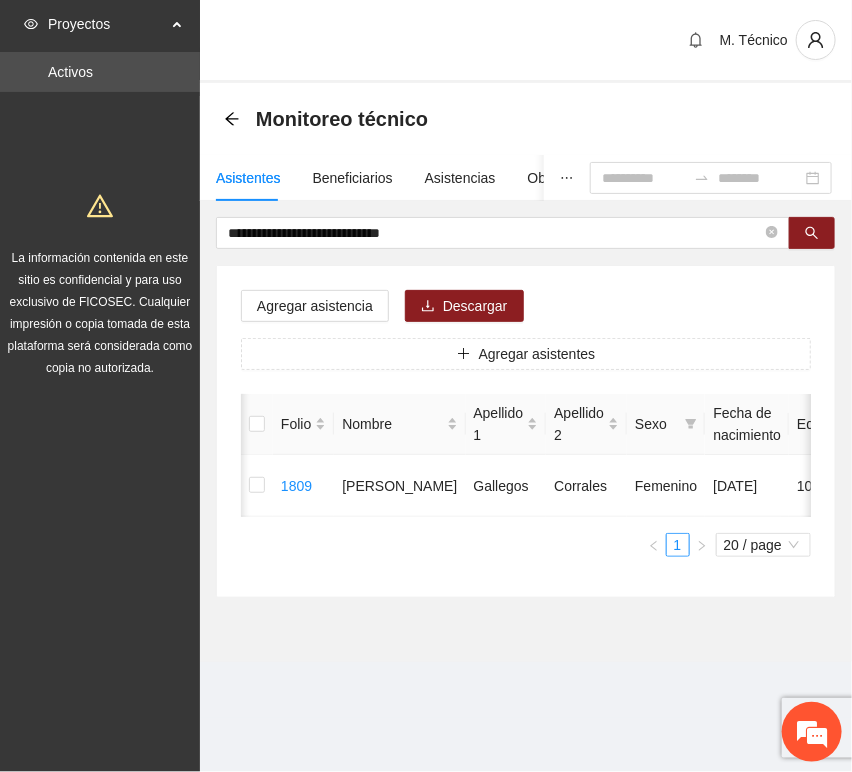 scroll, scrollTop: 0, scrollLeft: 450, axis: horizontal 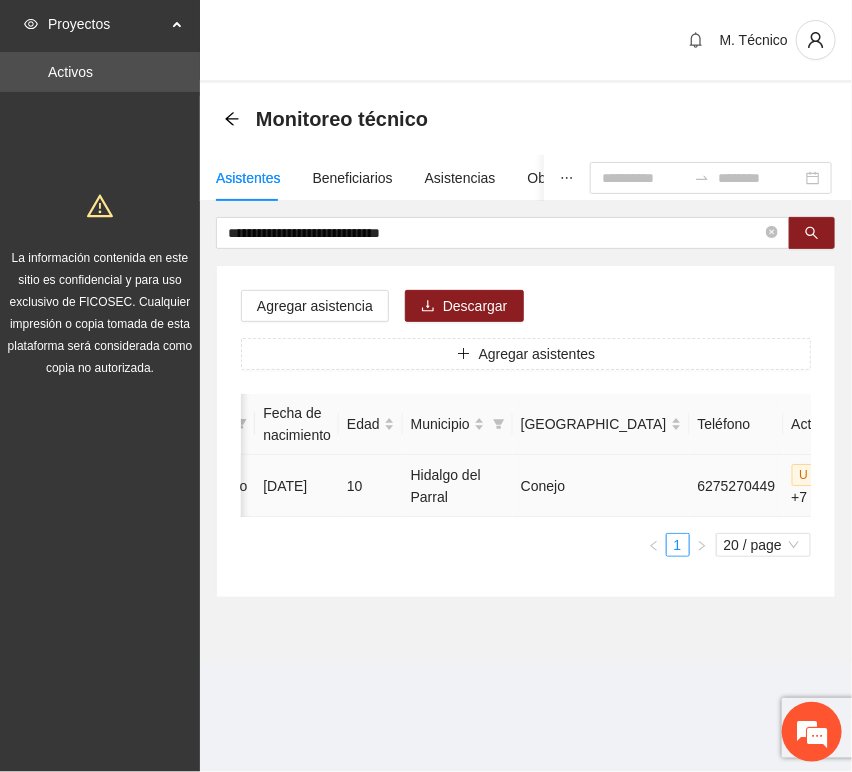 click 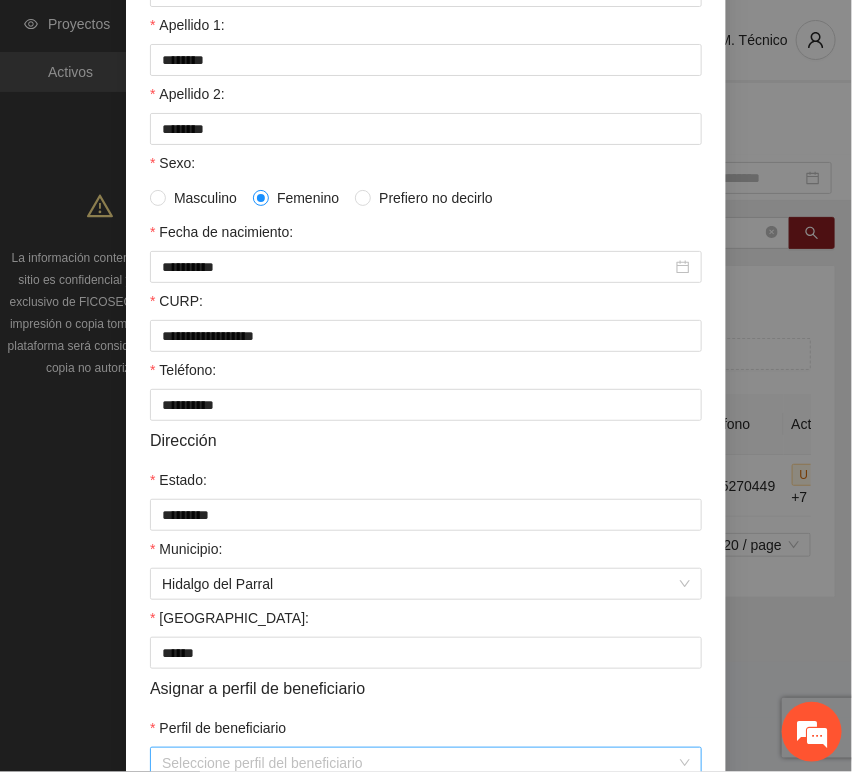 scroll, scrollTop: 394, scrollLeft: 0, axis: vertical 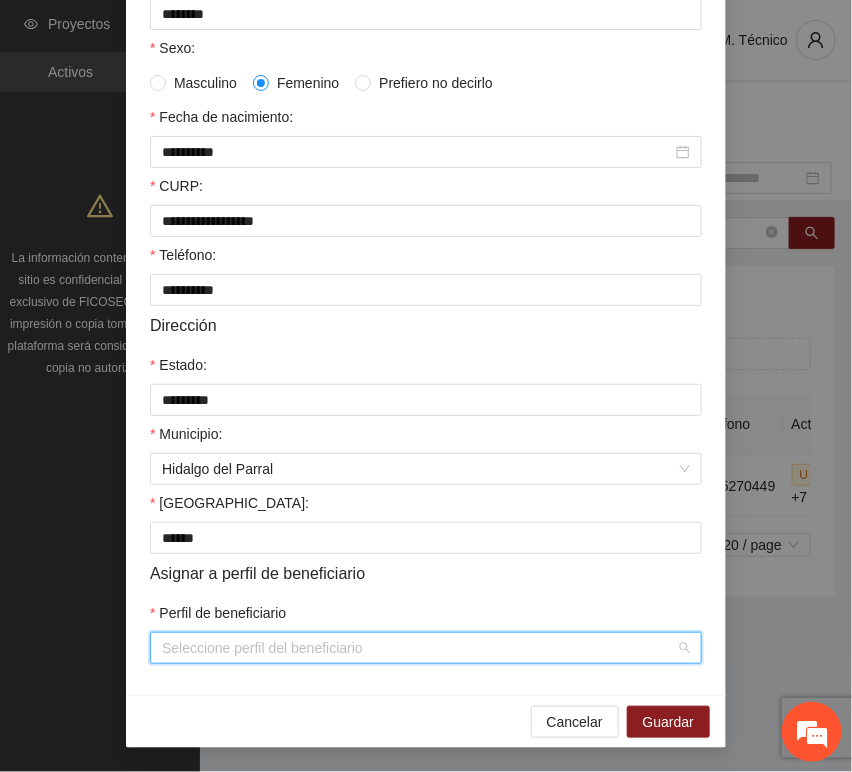 click on "Perfil de beneficiario" at bounding box center [419, 648] 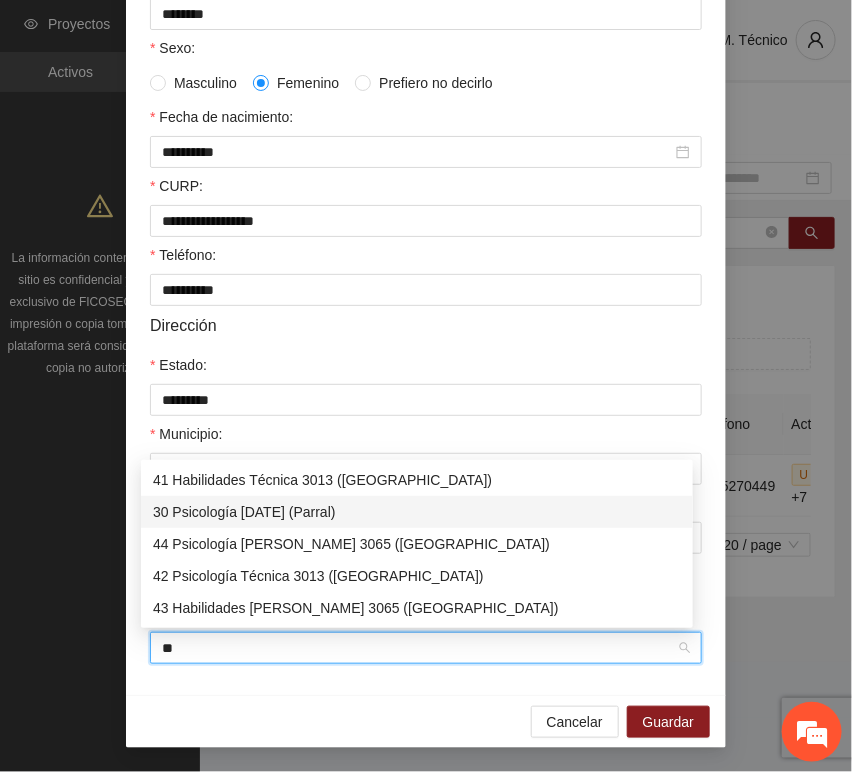 click on "30 Psicología [DATE] (Parral)" at bounding box center [417, 512] 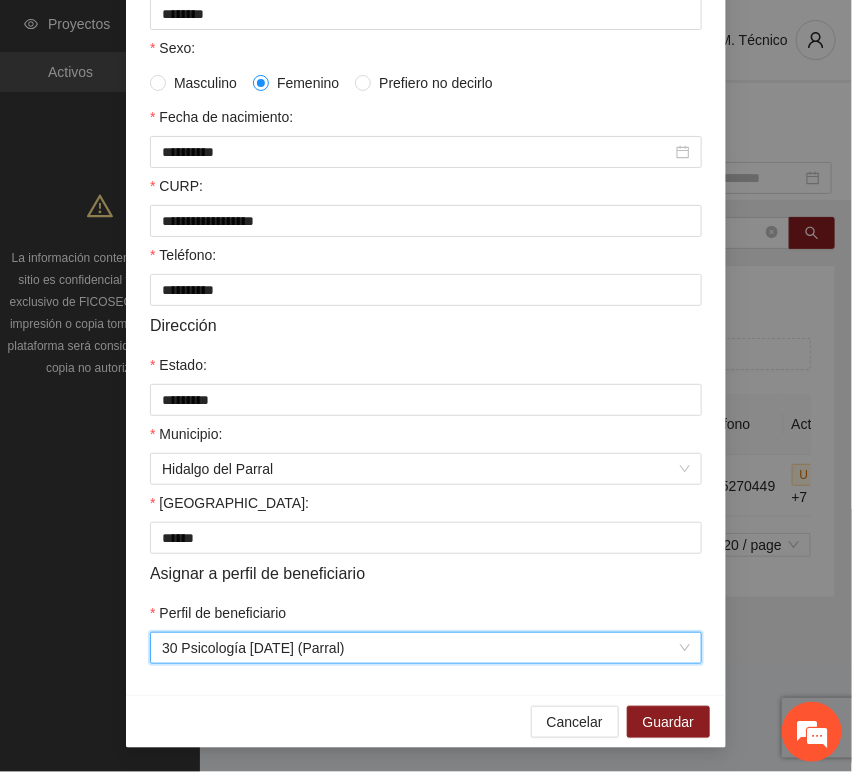 click on "**********" at bounding box center (426, 230) 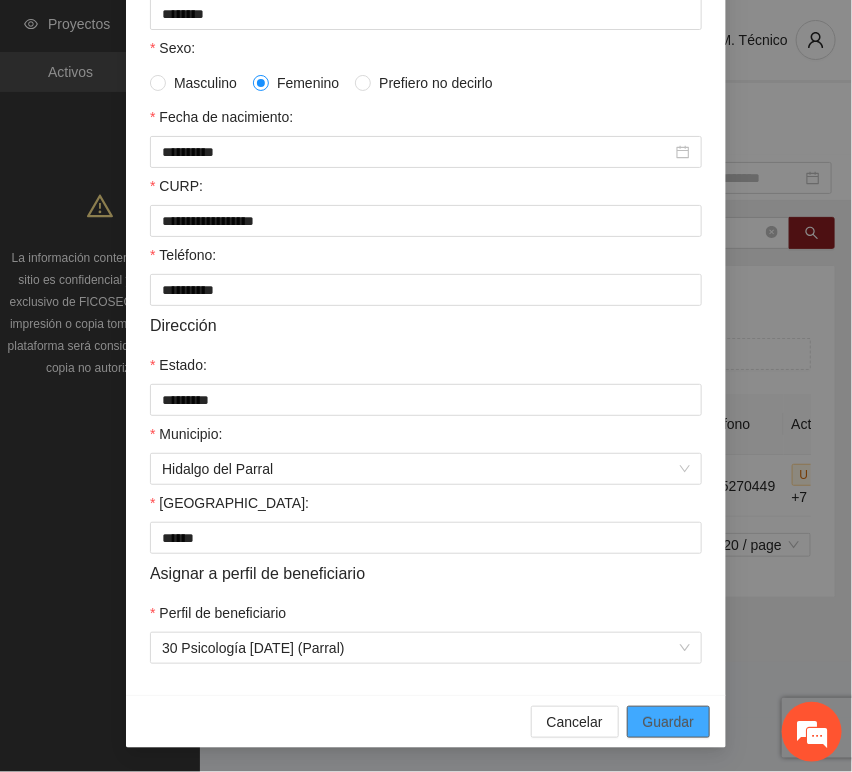 click on "Guardar" at bounding box center (668, 722) 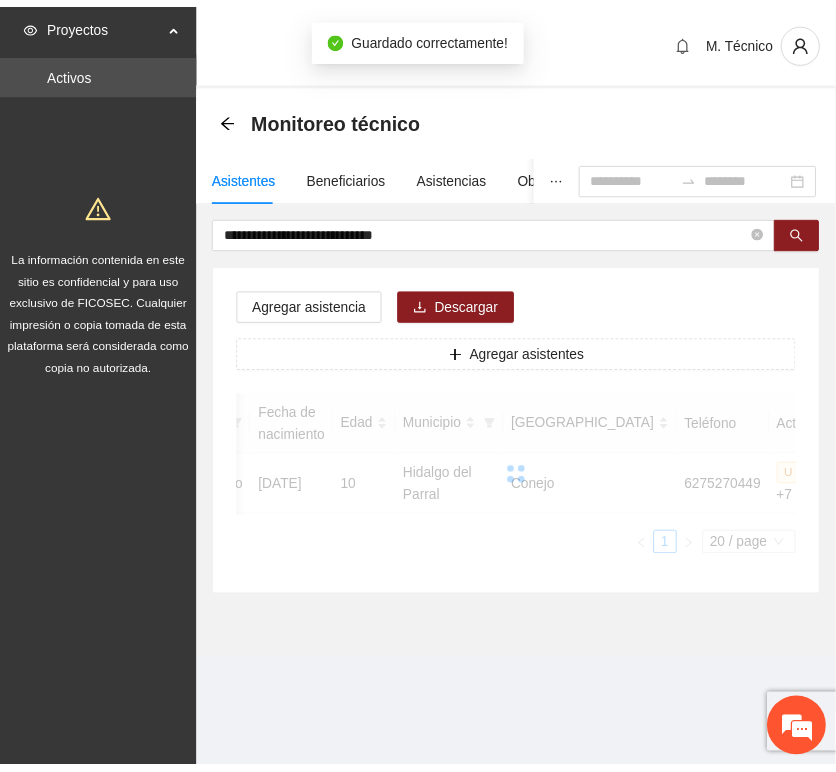 scroll, scrollTop: 294, scrollLeft: 0, axis: vertical 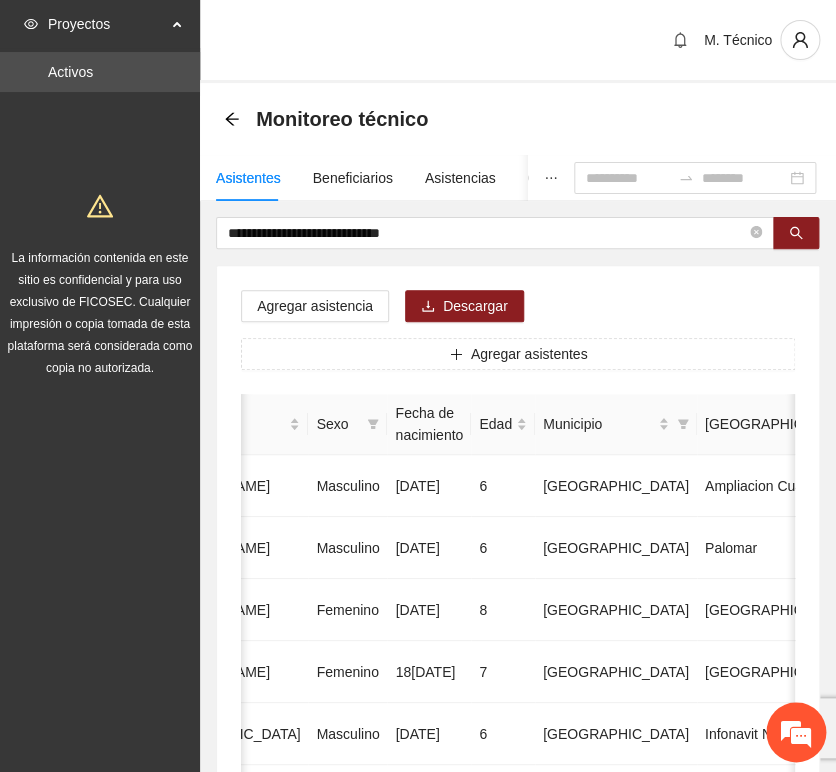 click on "Agregar asistencia Descargar Agregar asistentes Folio Nombre Apellido 1 Apellido 2 Sexo Fecha de nacimiento Edad Municipio Colonia Teléfono Actividad                           1 [PERSON_NAME] [DATE] 6 Chihuahua Ampliacion [PERSON_NAME] 6146098808 U P +11 2 [PERSON_NAME] Masculino [DATE] 6 [GEOGRAPHIC_DATA] [GEOGRAPHIC_DATA] 6142685790 U P +4 3 [PERSON_NAME] [DATE] 8 Chihuahua [GEOGRAPHIC_DATA] U P +6 4 [PERSON_NAME] [DATE] 7 [GEOGRAPHIC_DATA] U P +4 5 [PERSON_NAME]  Madrid Masculino [DATE] 6 Chihuahua Infonavit Nac.  6141246855 U P +4 6 [PERSON_NAME] Masculino [DATE] 8 Chihuahua [PERSON_NAME] 6141225744 U P +6 7 [PERSON_NAME][DATE] Femenino [DATE] 8 Chihuahua Paseos [PERSON_NAME] 6142154187 U P +7 8 [PERSON_NAME] [DATE] 9 Chihuahua Popular 6142434364 U P +3 9 [PERSON_NAME]  Madrid Femenino [DATE] 7 U P +8" at bounding box center [518, 1020] 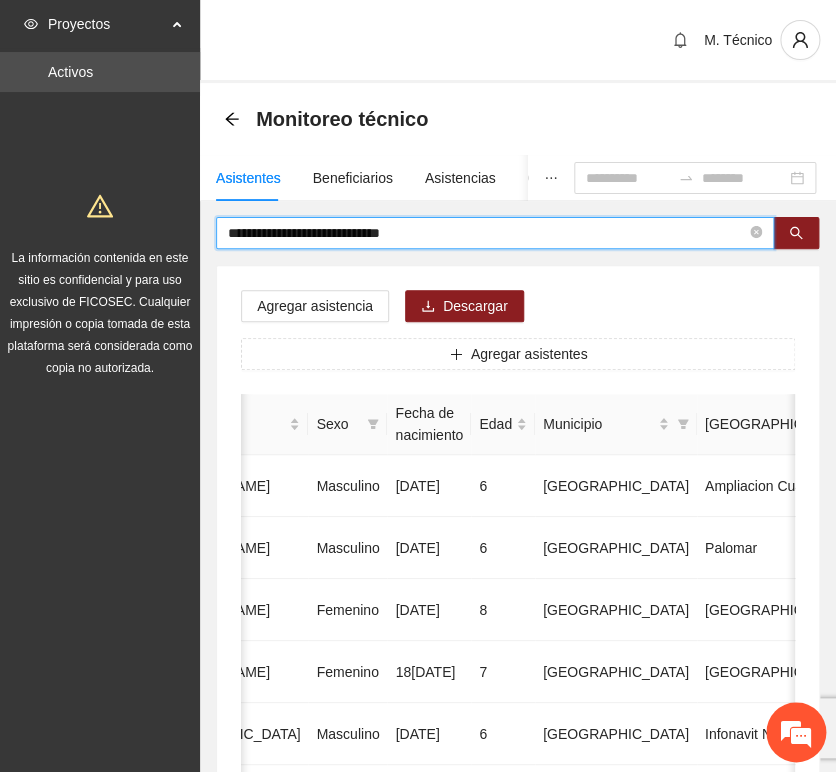 drag, startPoint x: 402, startPoint y: 215, endPoint x: -111, endPoint y: 198, distance: 513.2816 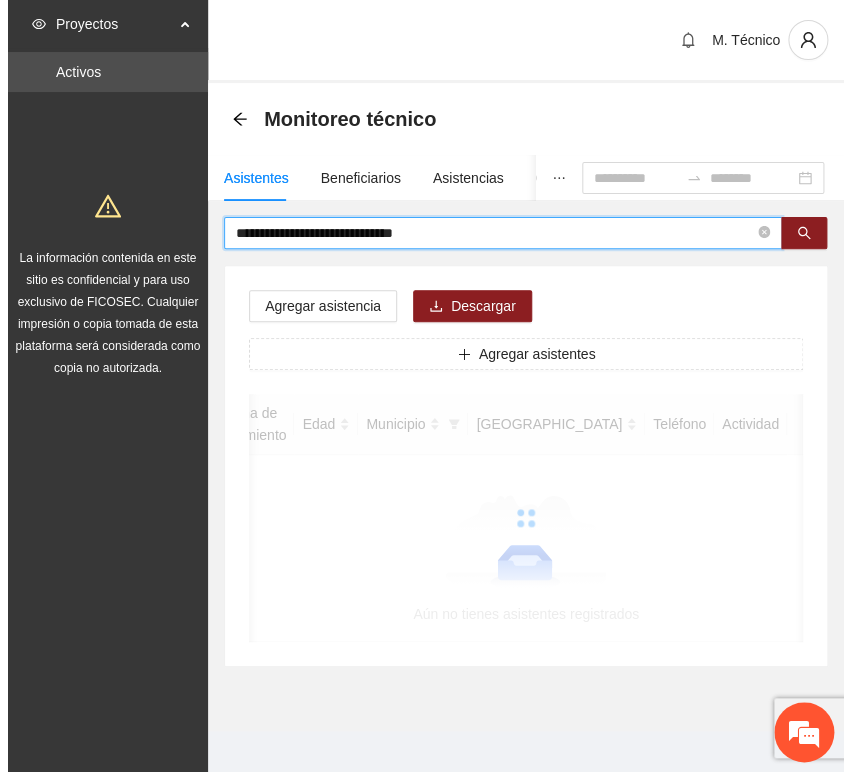scroll, scrollTop: 0, scrollLeft: 363, axis: horizontal 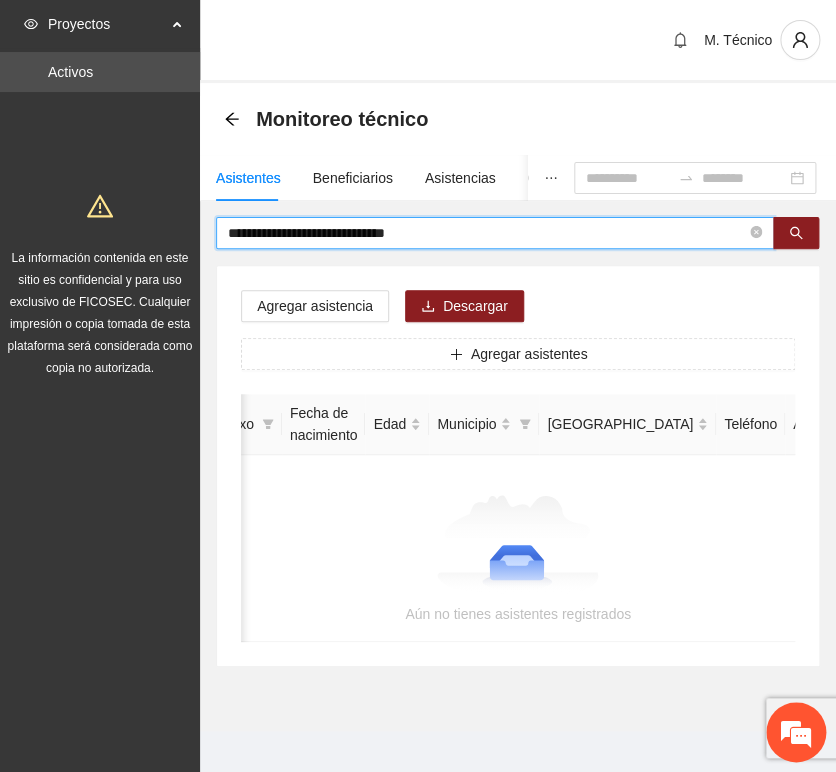 click on "**********" at bounding box center (487, 233) 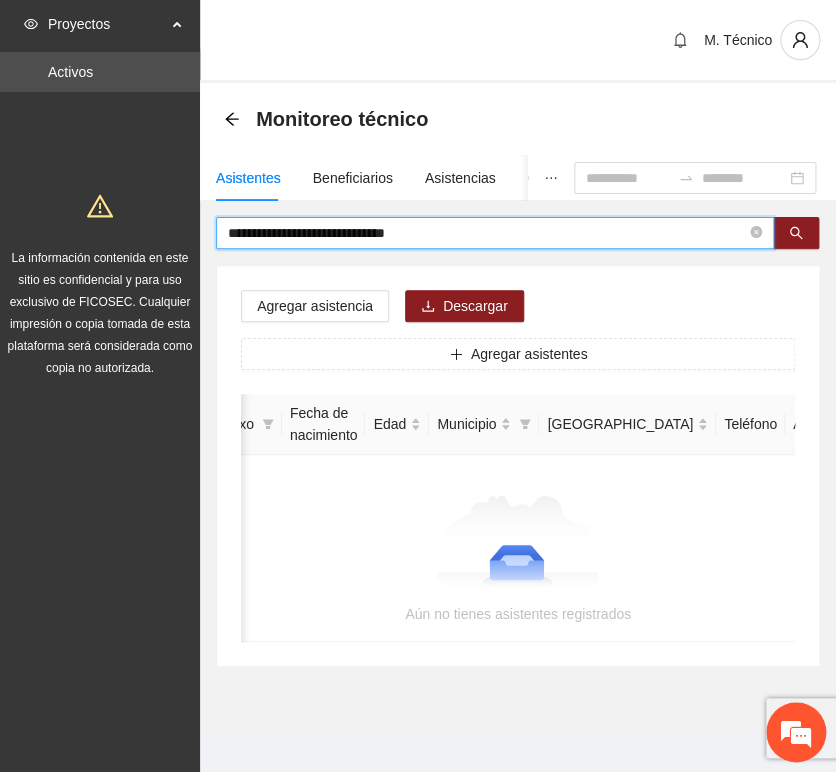 drag, startPoint x: 312, startPoint y: 230, endPoint x: 19, endPoint y: 212, distance: 293.55237 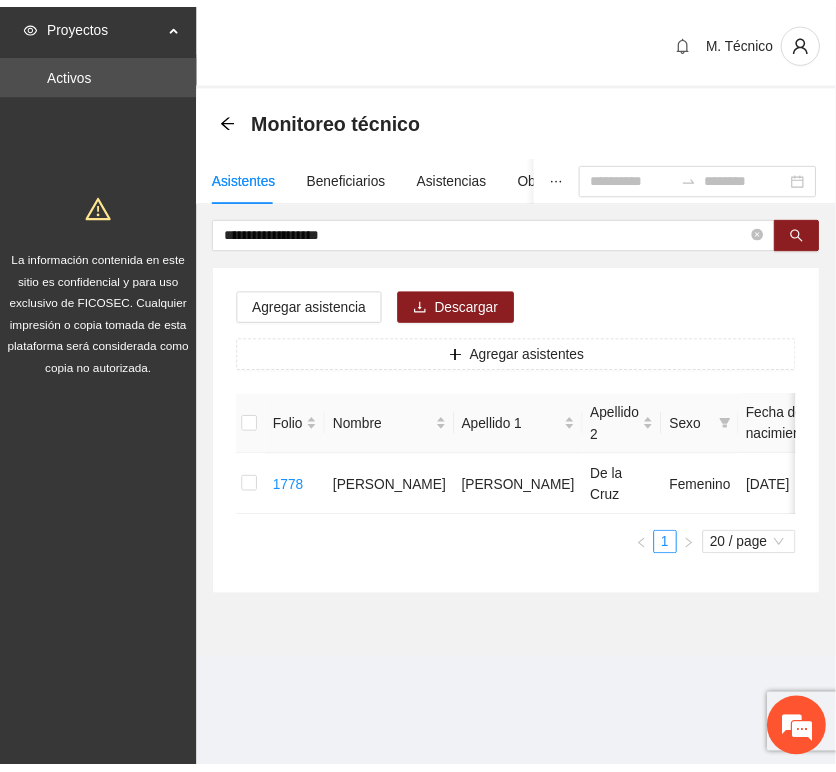 scroll, scrollTop: 0, scrollLeft: 0, axis: both 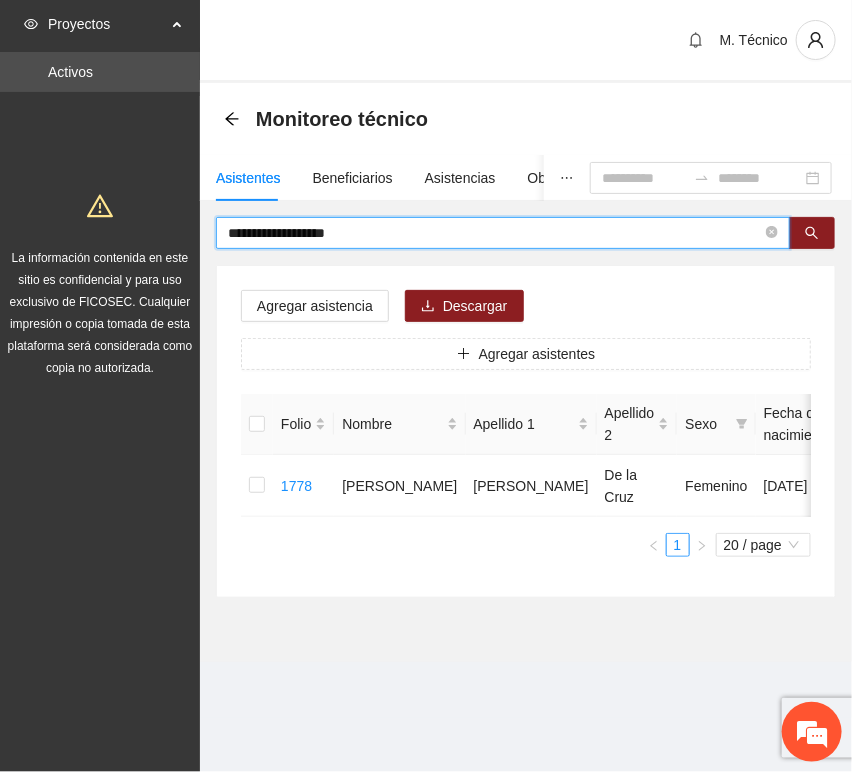 drag, startPoint x: 392, startPoint y: 231, endPoint x: 20, endPoint y: 212, distance: 372.4849 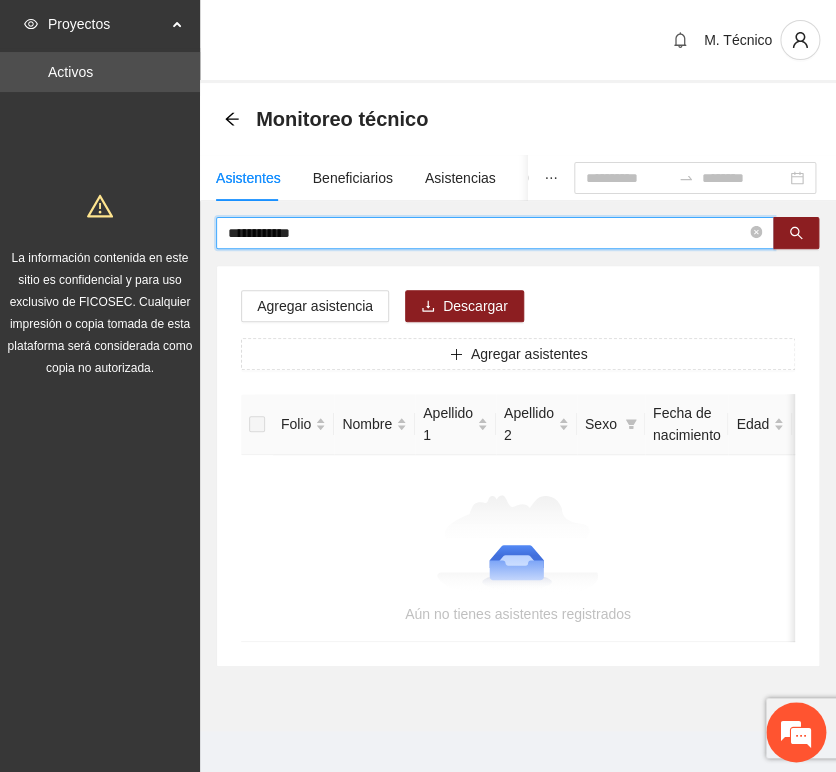 click on "**********" at bounding box center (487, 233) 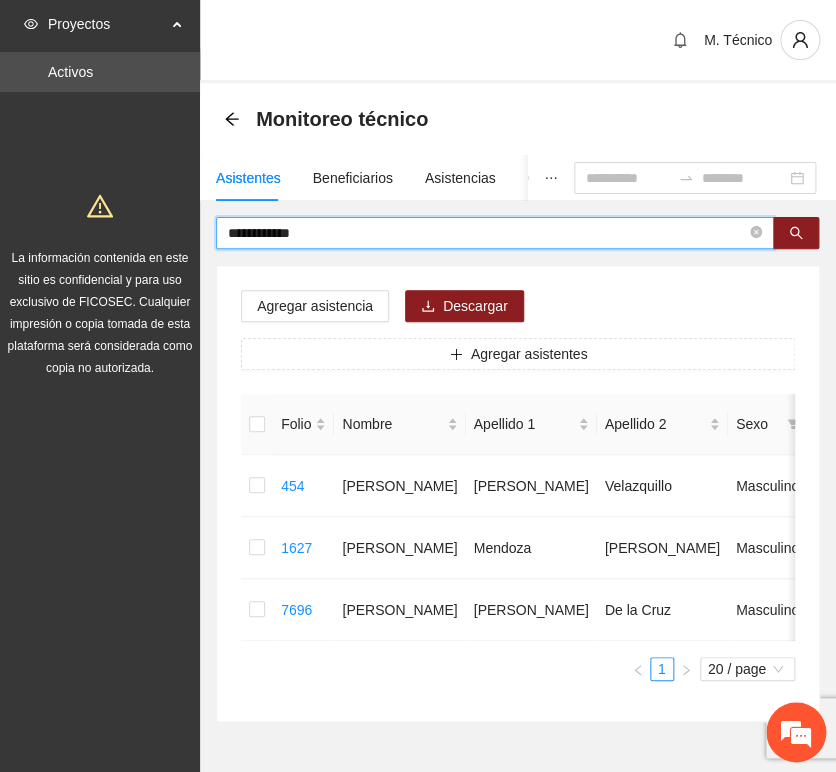click on "**********" at bounding box center [487, 233] 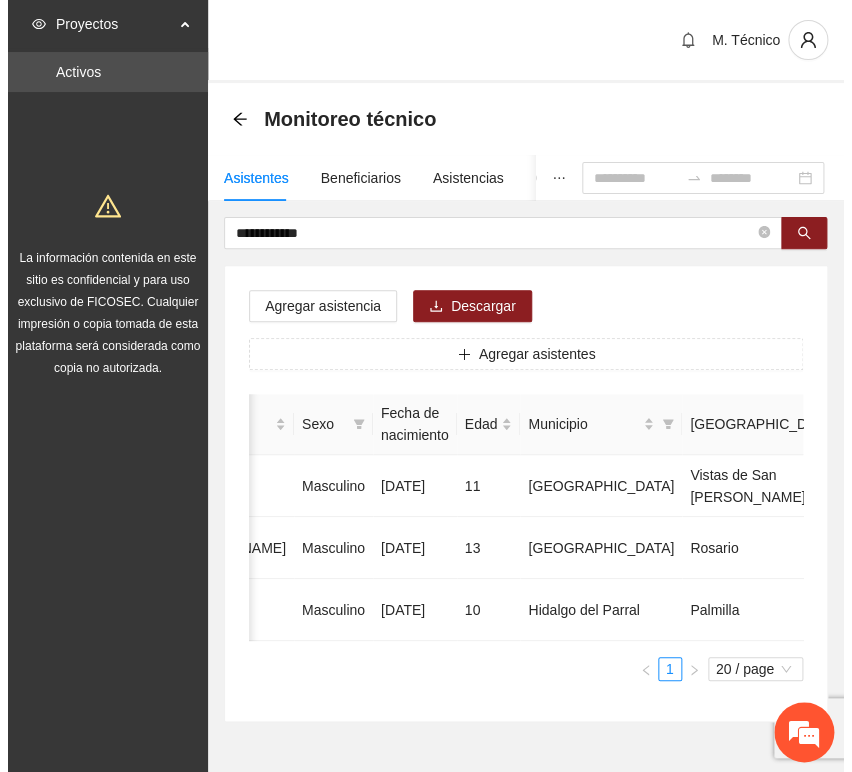 scroll, scrollTop: 0, scrollLeft: 469, axis: horizontal 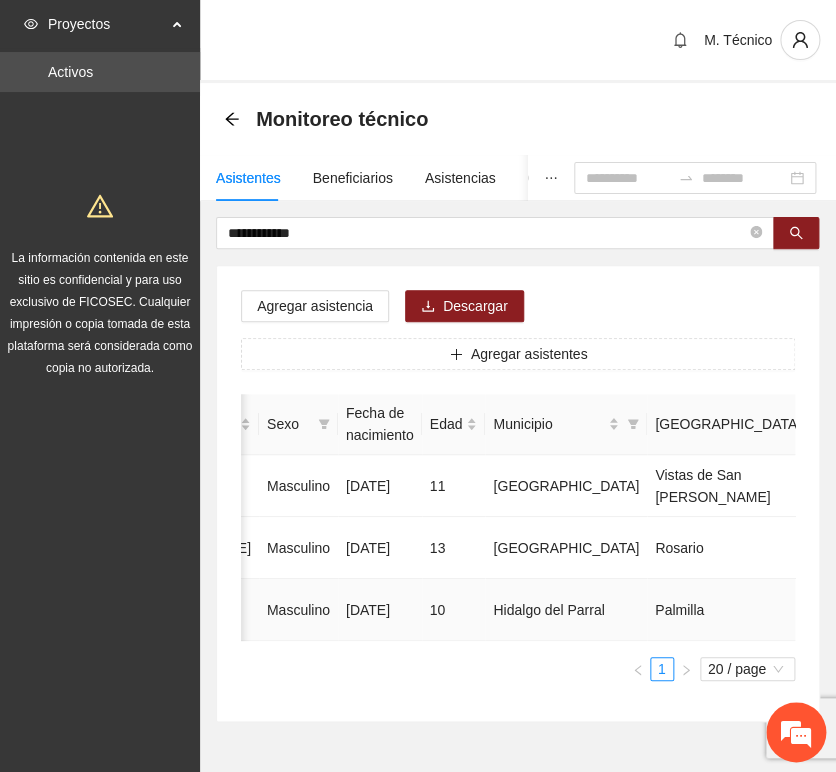 click 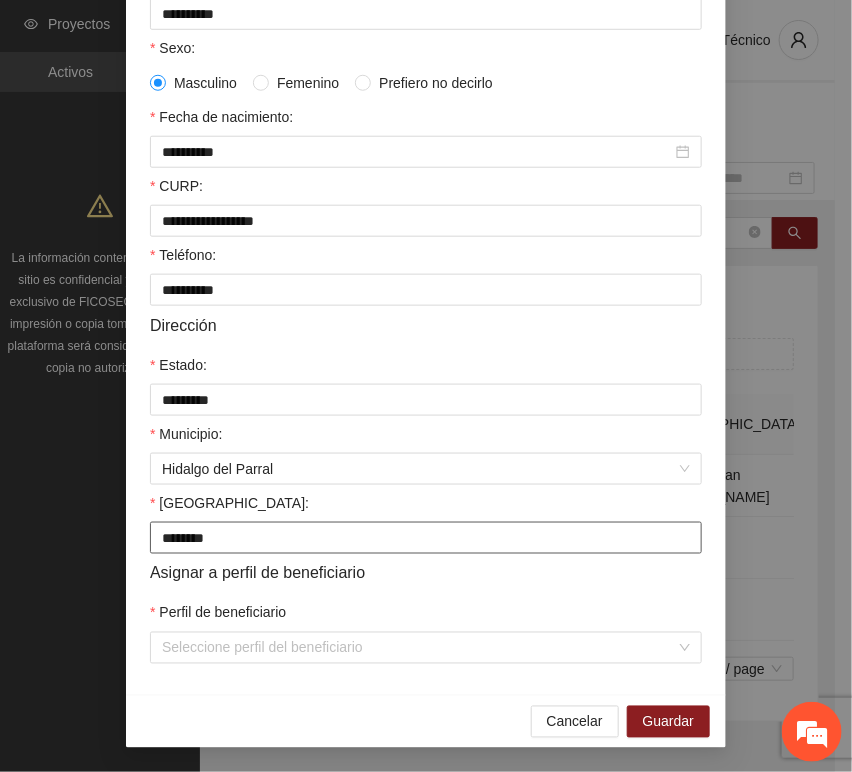 scroll, scrollTop: 394, scrollLeft: 0, axis: vertical 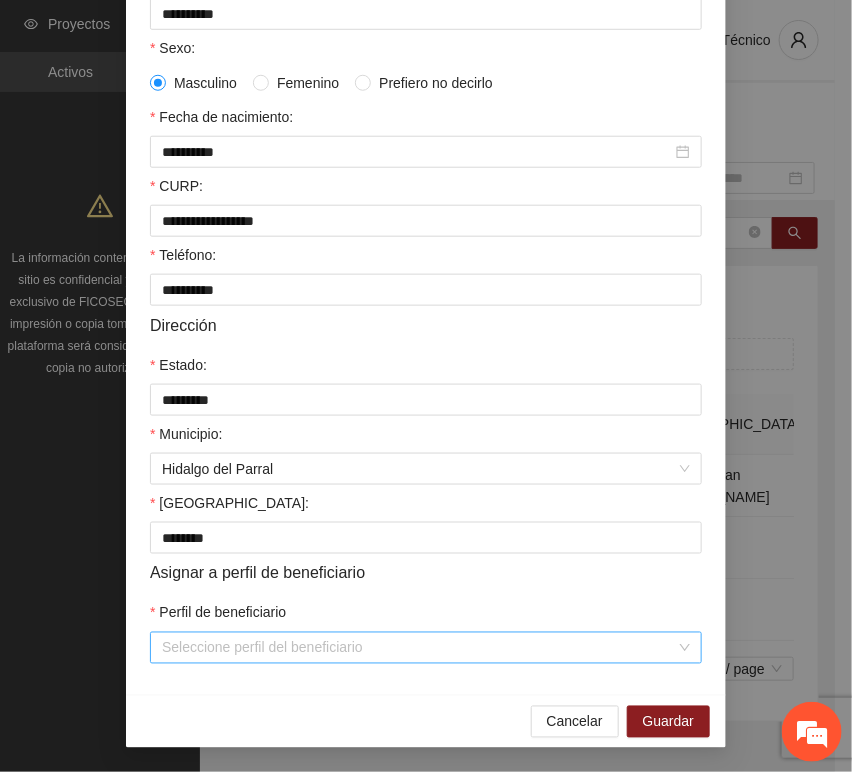 click on "Perfil de beneficiario" at bounding box center (419, 648) 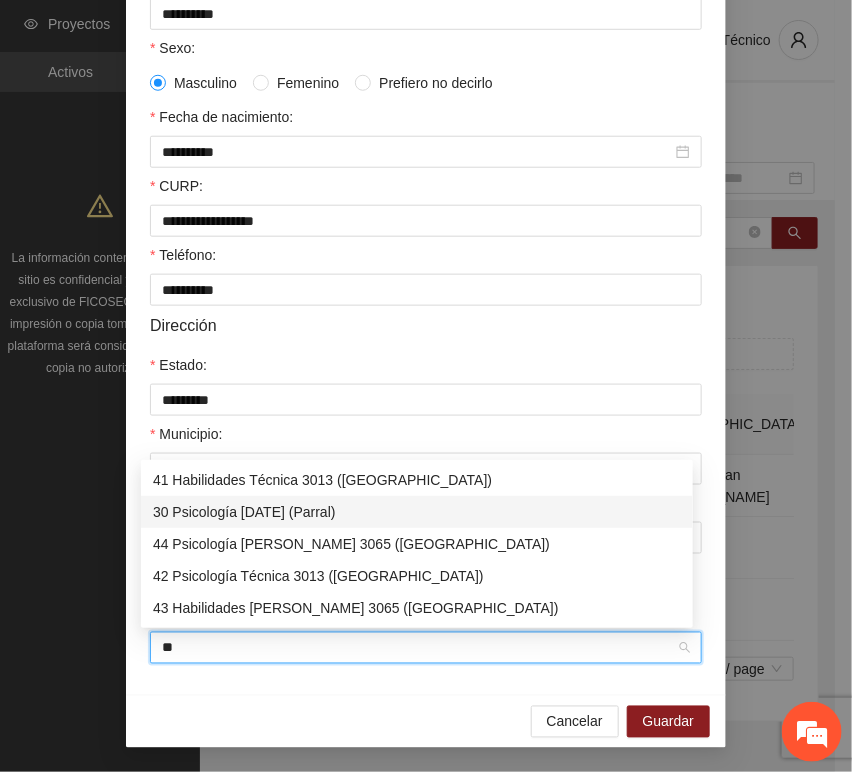 click on "30 Psicología [DATE] (Parral)" at bounding box center (417, 512) 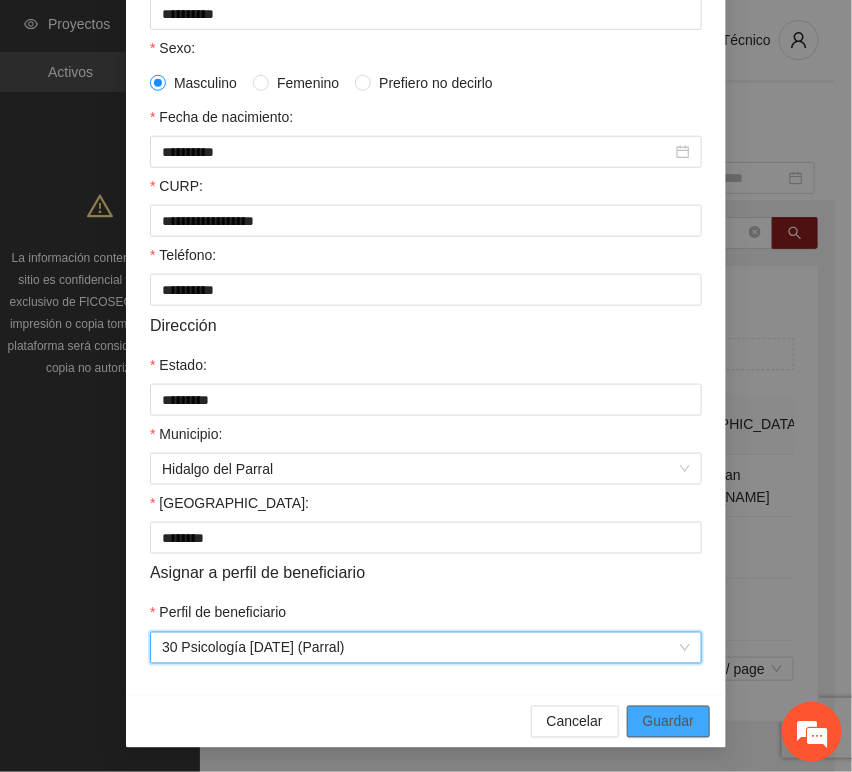 click on "Guardar" at bounding box center (668, 722) 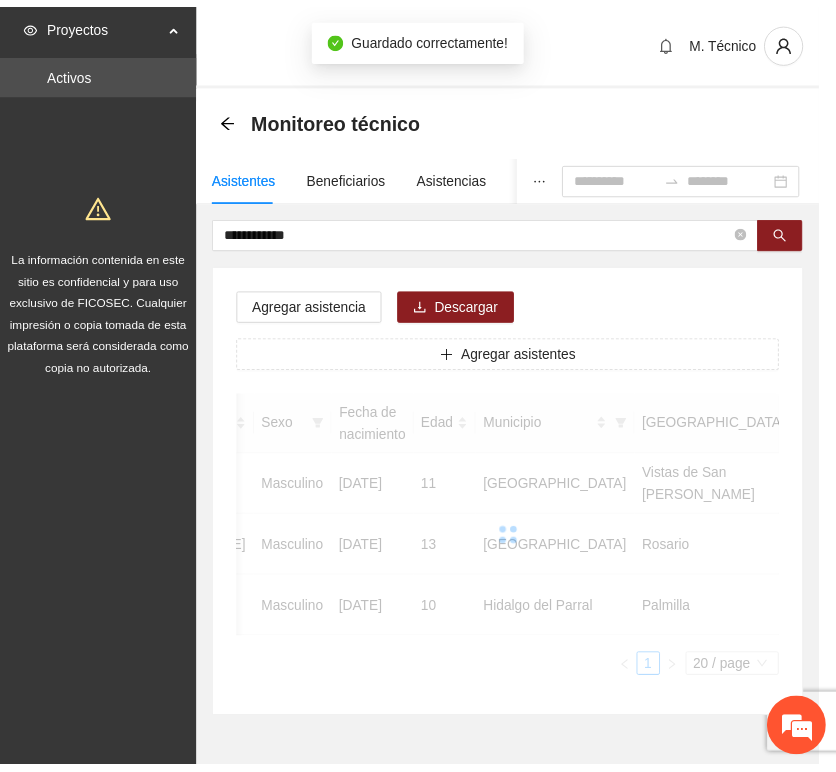 scroll, scrollTop: 294, scrollLeft: 0, axis: vertical 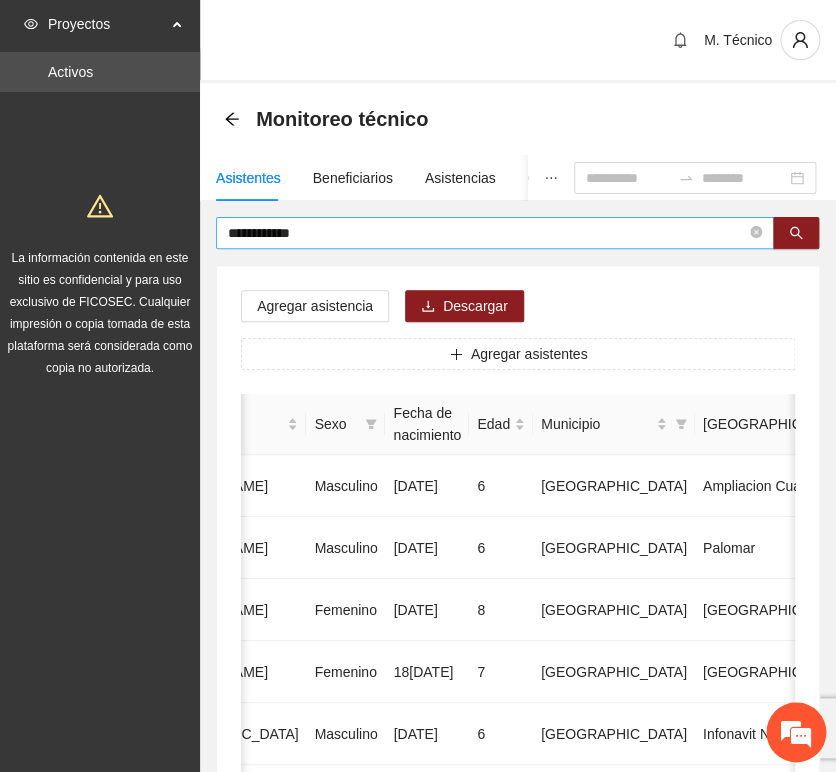 click on "**********" at bounding box center (518, 996) 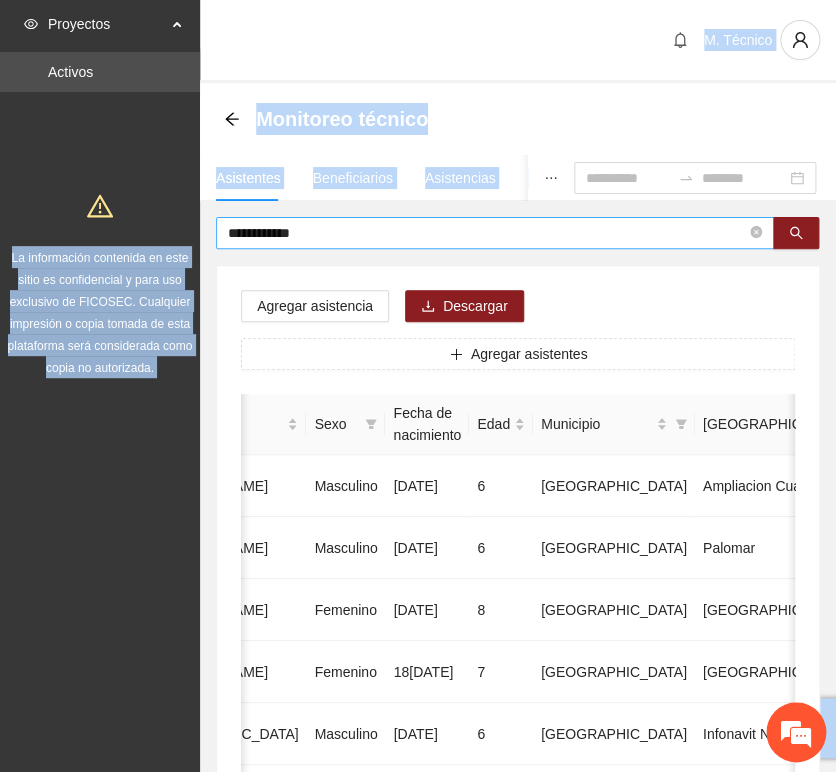 drag, startPoint x: 327, startPoint y: 216, endPoint x: 281, endPoint y: 227, distance: 47.296936 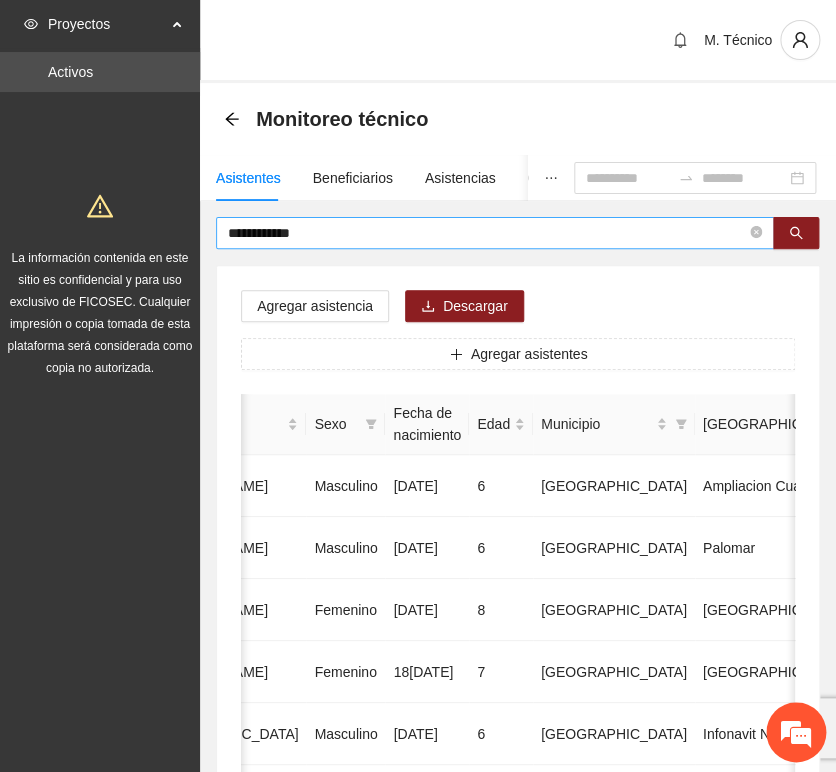 click on "**********" at bounding box center (487, 233) 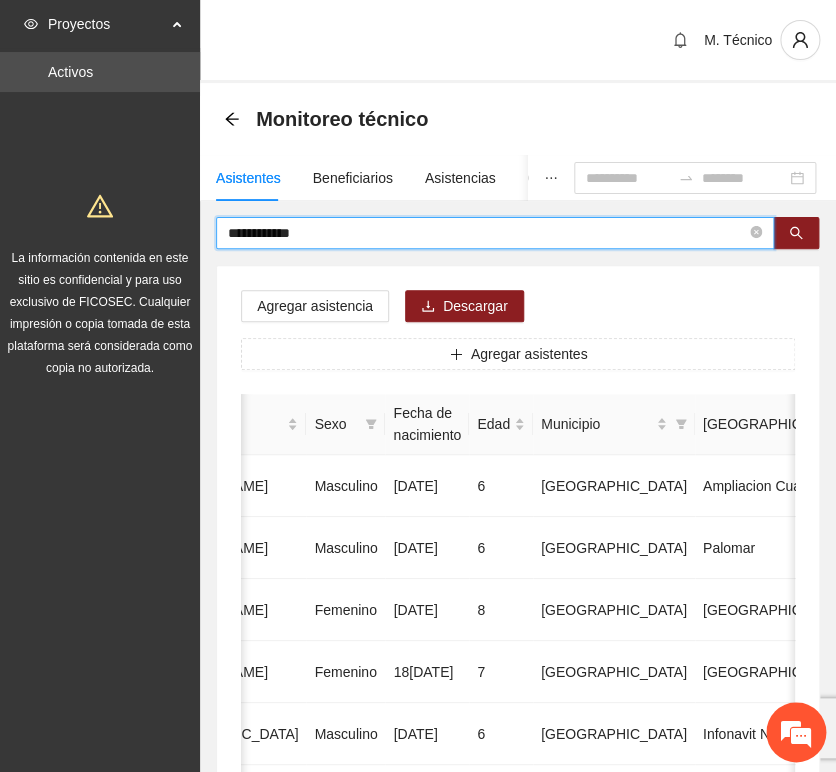 drag, startPoint x: 168, startPoint y: 217, endPoint x: 60, endPoint y: 211, distance: 108.16654 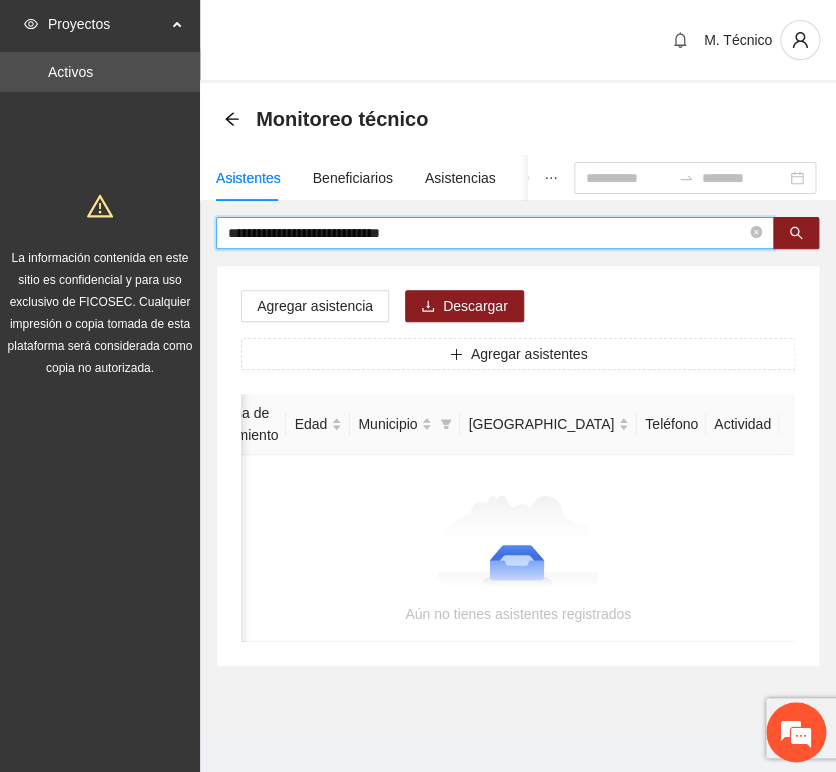 scroll, scrollTop: 0, scrollLeft: 363, axis: horizontal 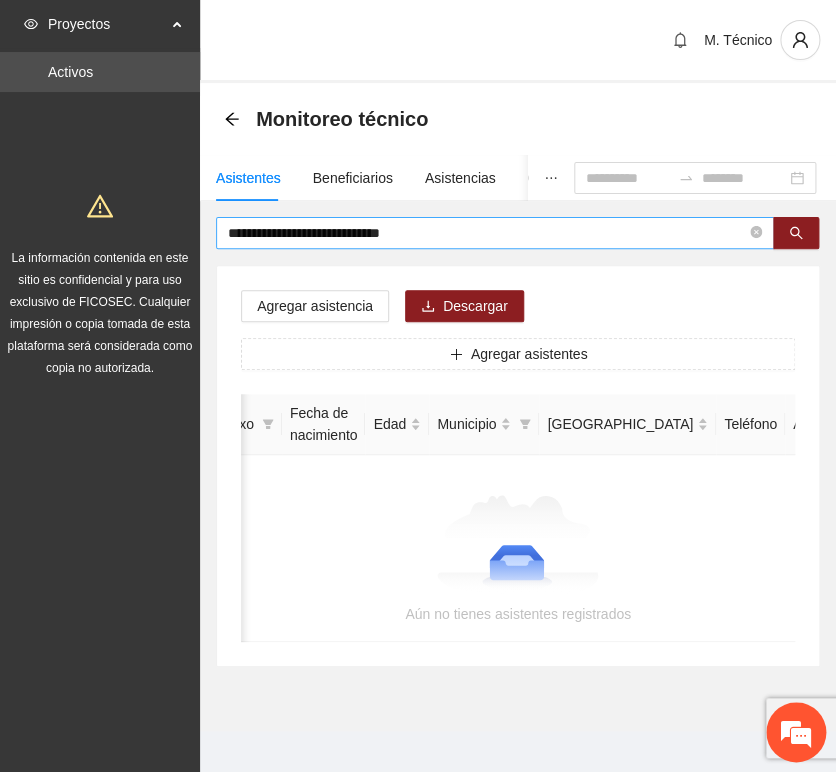 click on "**********" at bounding box center (495, 233) 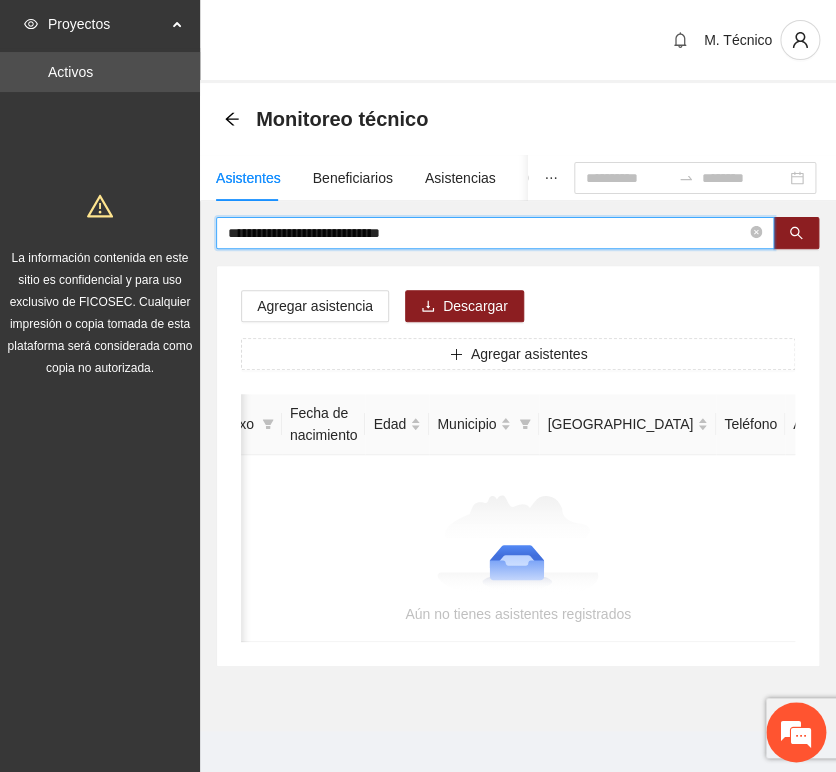 drag, startPoint x: 318, startPoint y: 233, endPoint x: 107, endPoint y: 223, distance: 211.23683 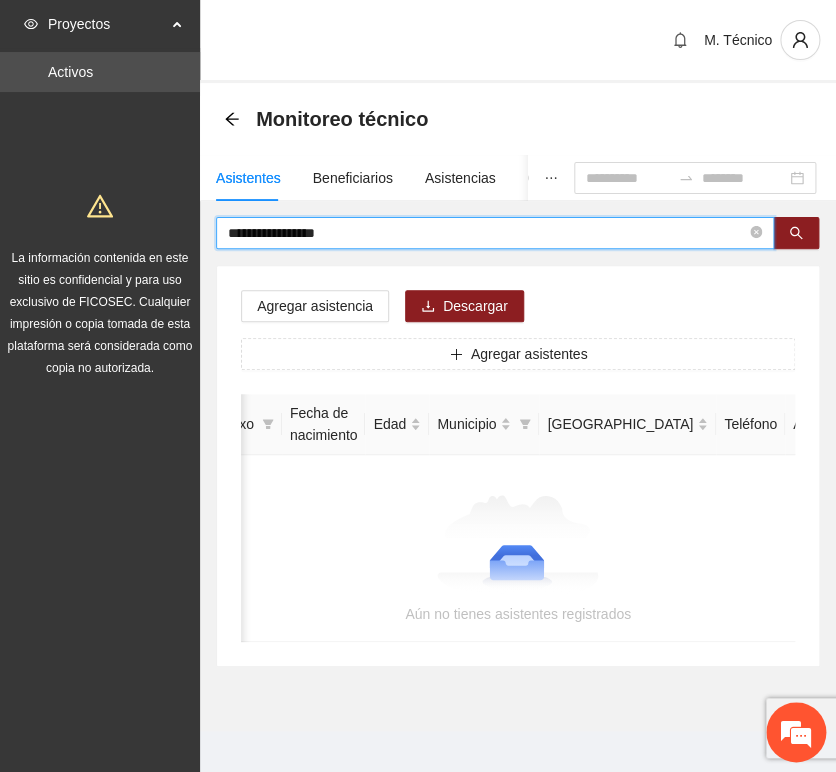 drag, startPoint x: 420, startPoint y: 234, endPoint x: -165, endPoint y: 215, distance: 585.3085 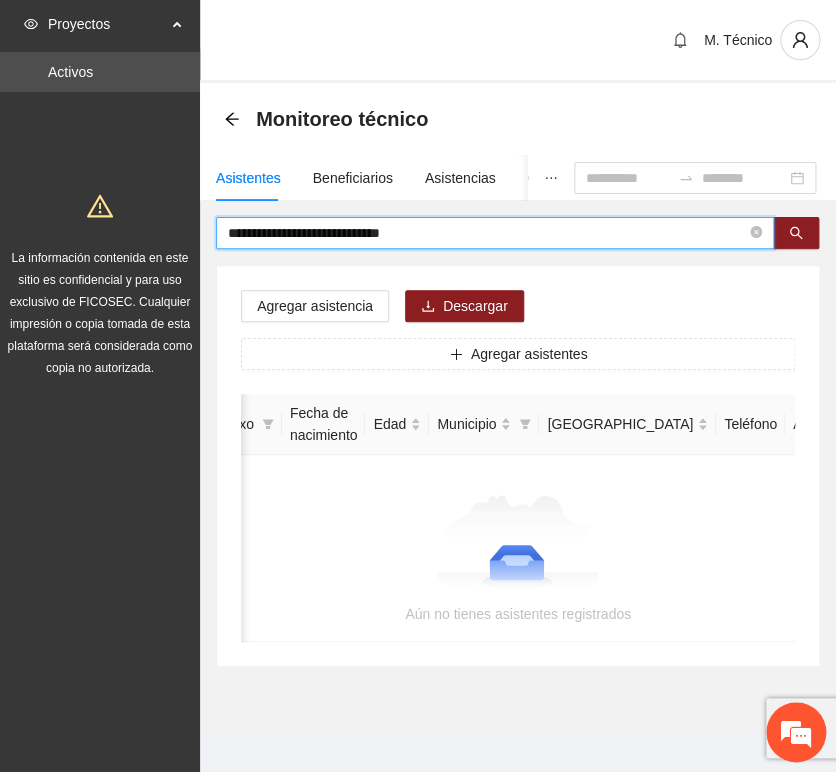 drag, startPoint x: 328, startPoint y: 240, endPoint x: 728, endPoint y: 258, distance: 400.4048 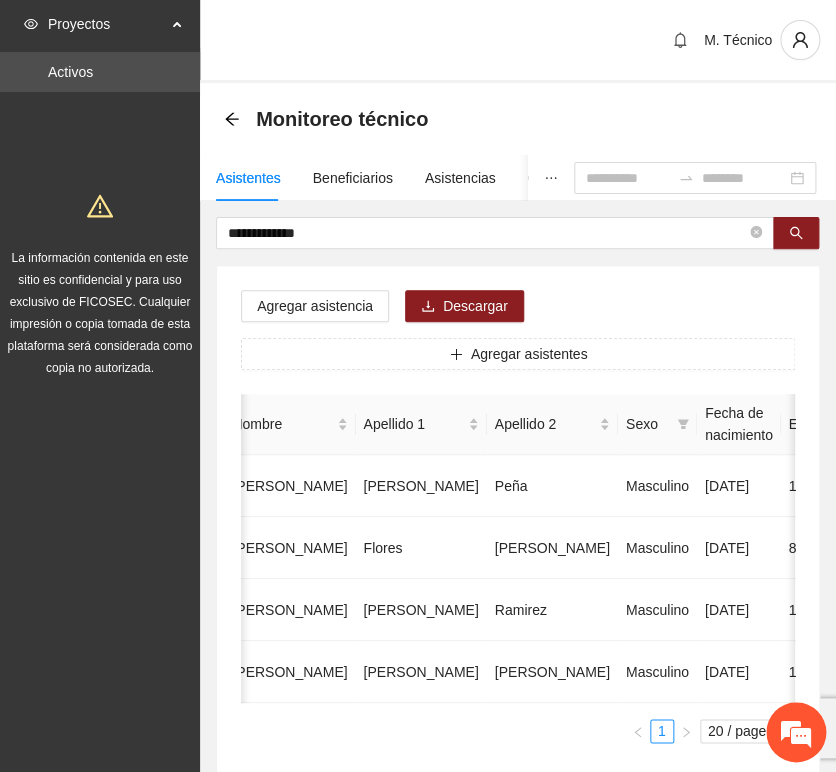 scroll, scrollTop: 0, scrollLeft: 0, axis: both 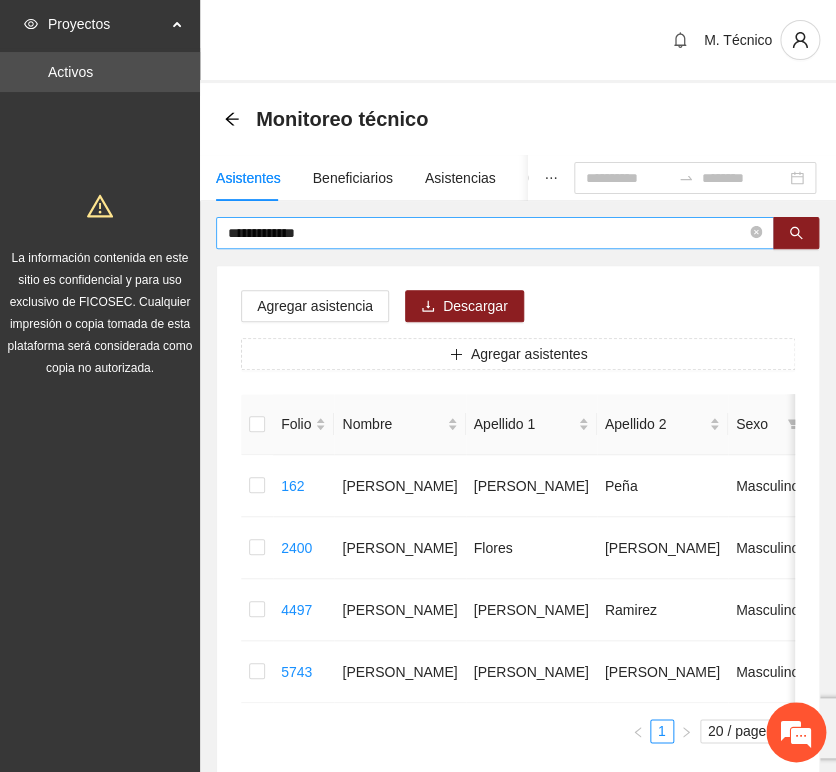 click on "**********" at bounding box center [487, 233] 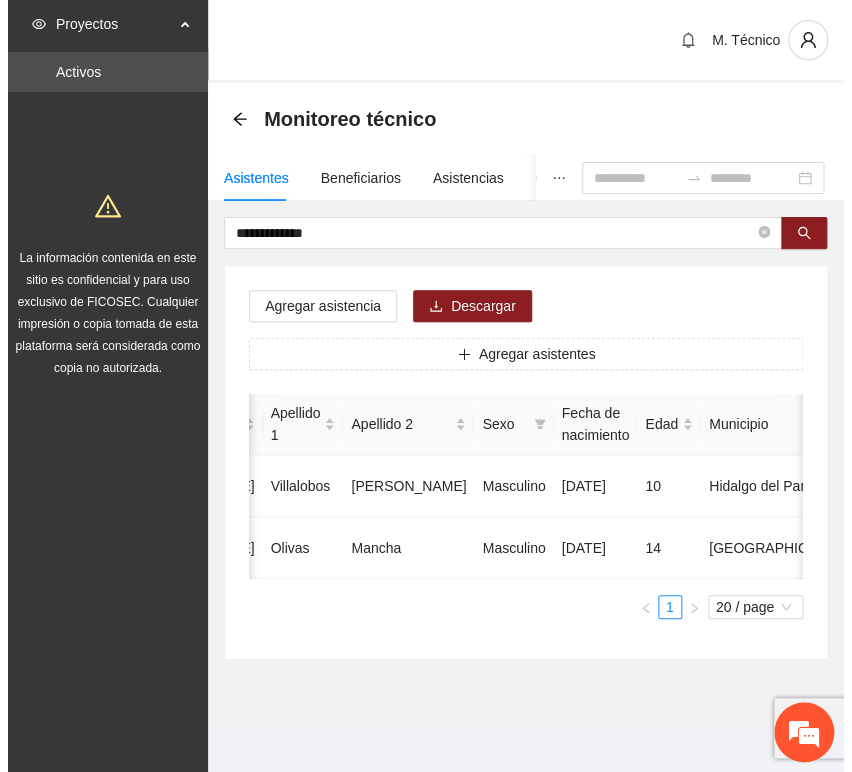 scroll, scrollTop: 0, scrollLeft: 472, axis: horizontal 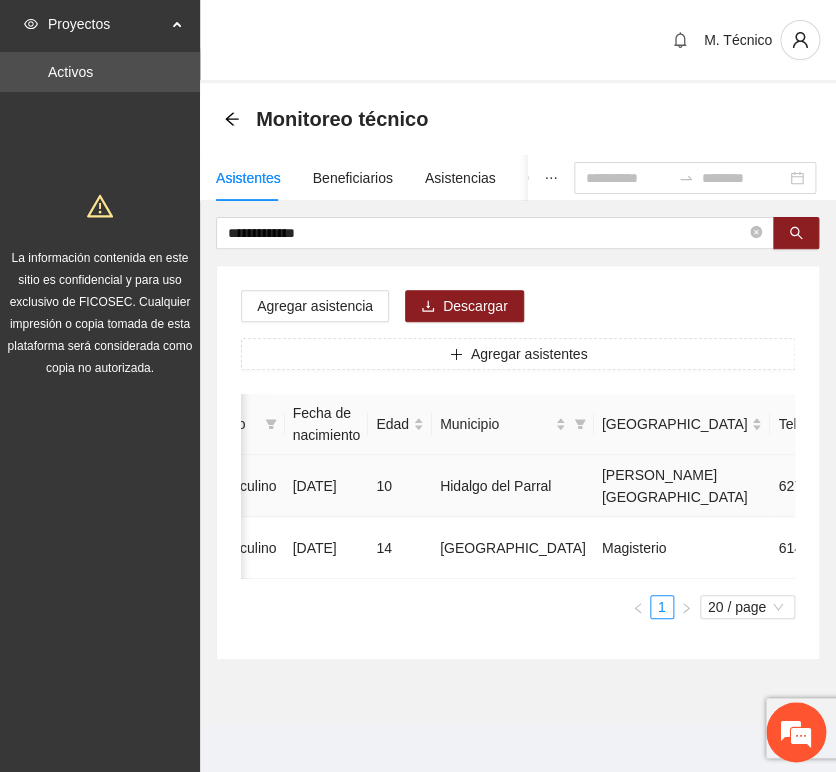 click 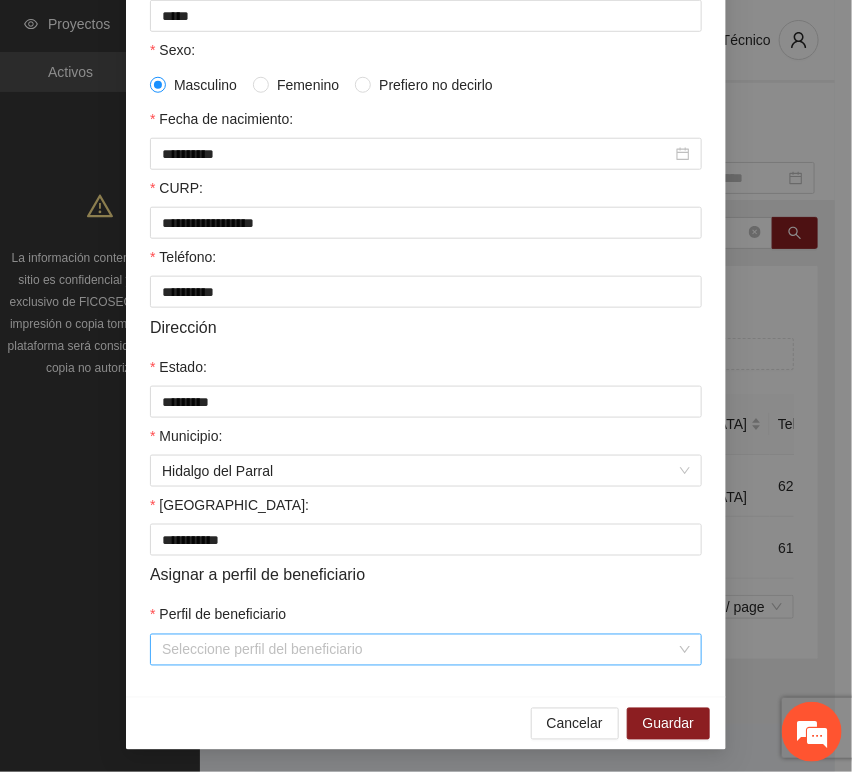 scroll, scrollTop: 394, scrollLeft: 0, axis: vertical 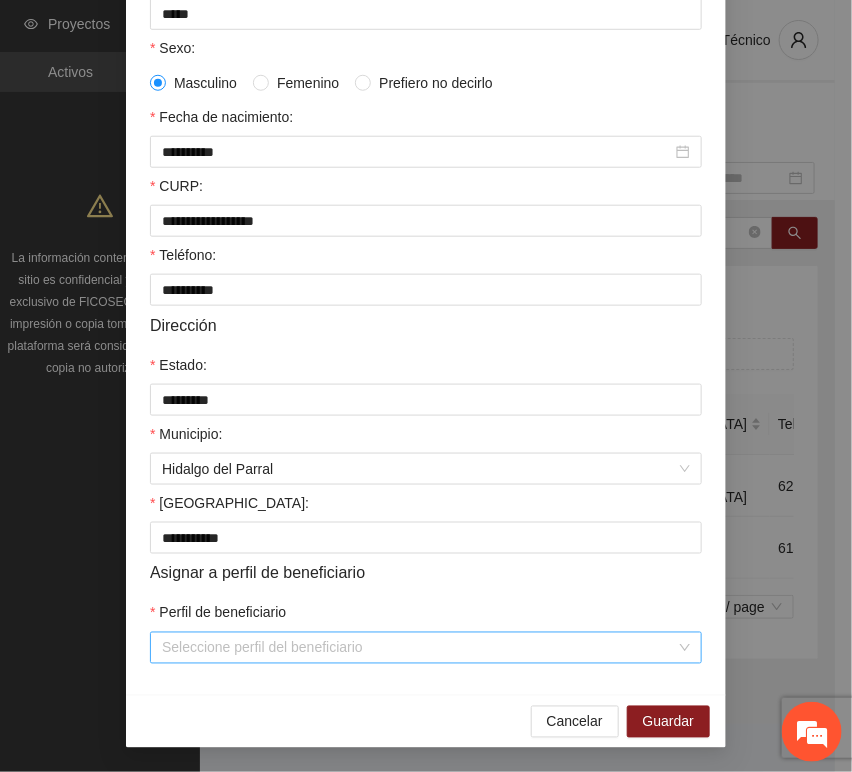click on "Perfil de beneficiario" at bounding box center [419, 648] 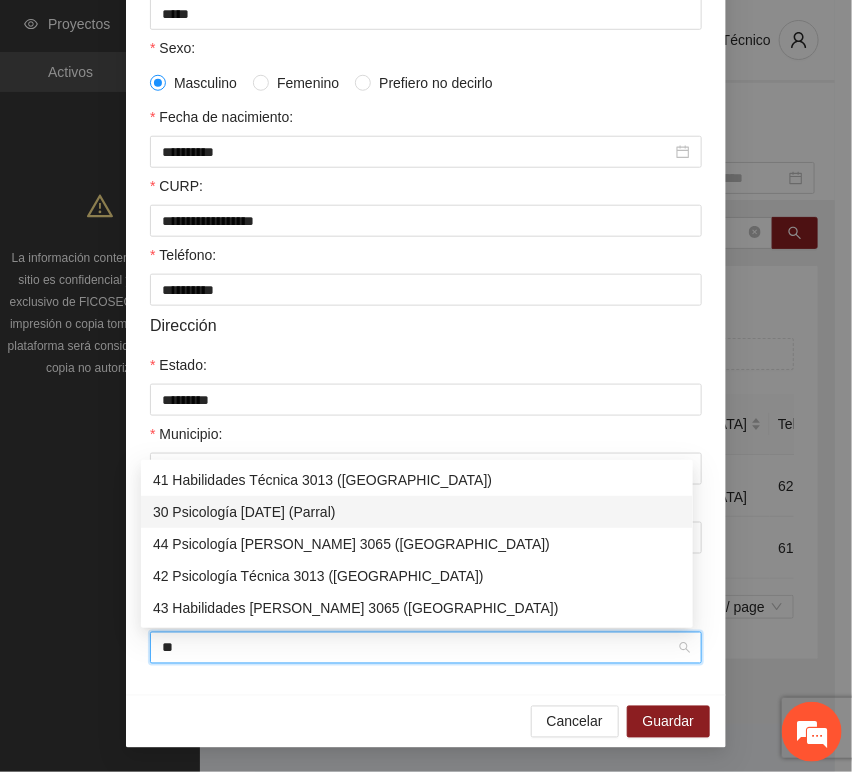 drag, startPoint x: 244, startPoint y: 513, endPoint x: 360, endPoint y: 614, distance: 153.80832 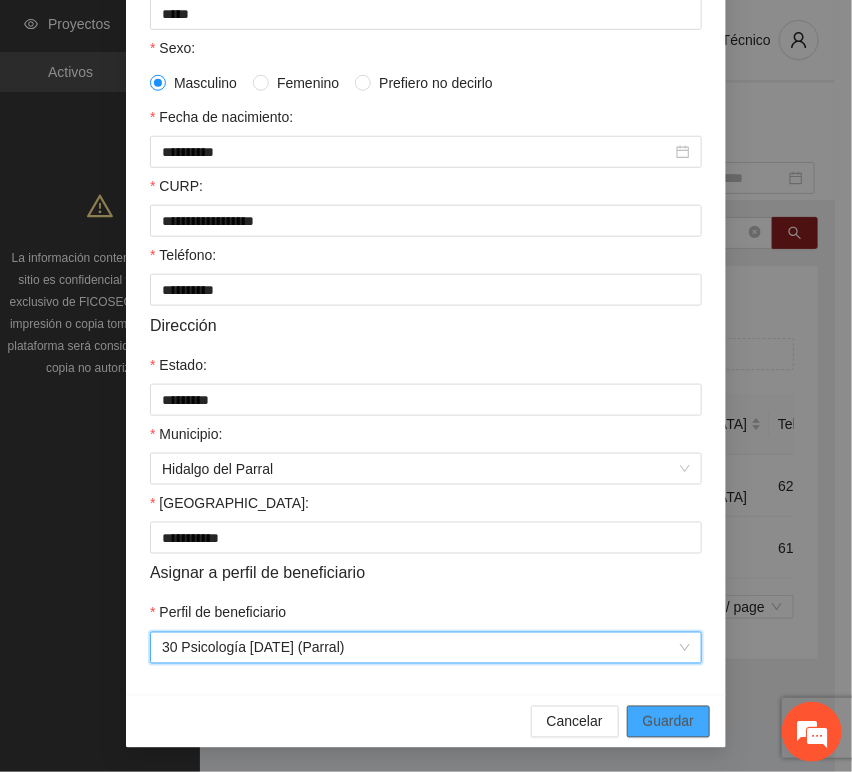 click on "Guardar" at bounding box center (668, 722) 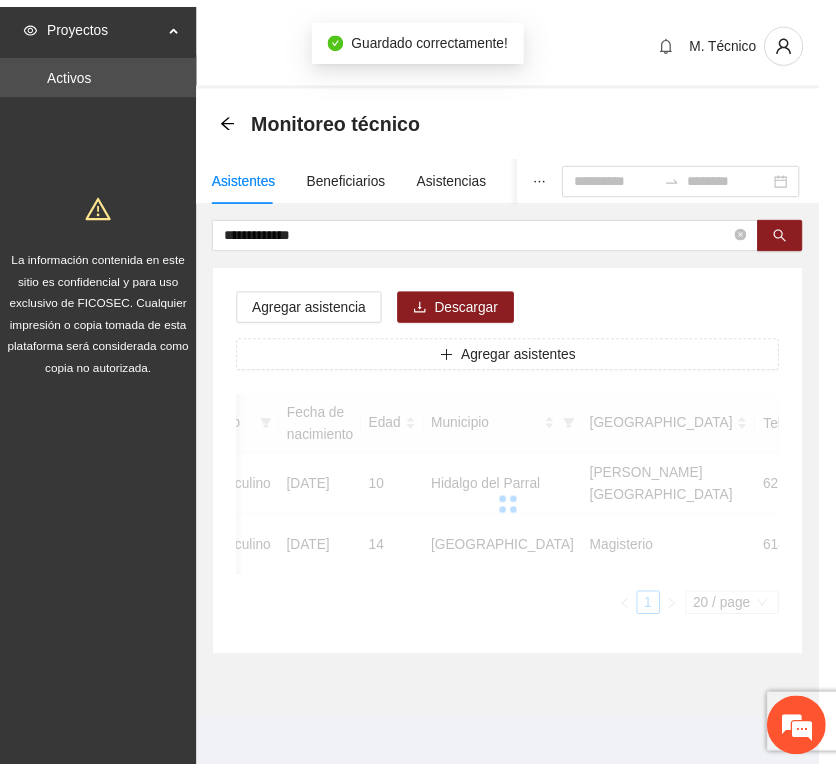 scroll, scrollTop: 294, scrollLeft: 0, axis: vertical 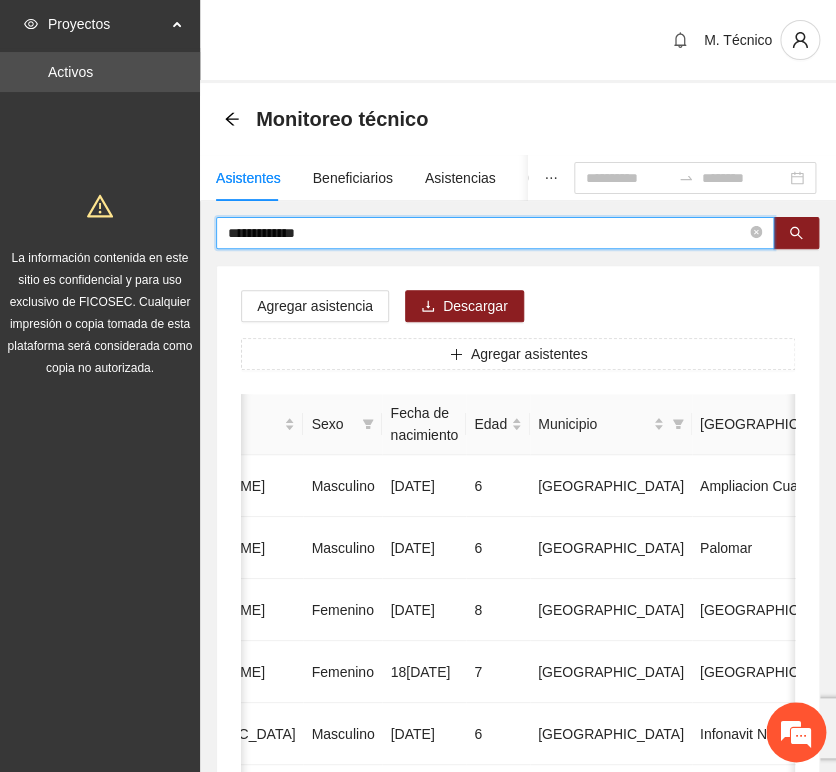 drag, startPoint x: 385, startPoint y: 238, endPoint x: -95, endPoint y: 226, distance: 480.14996 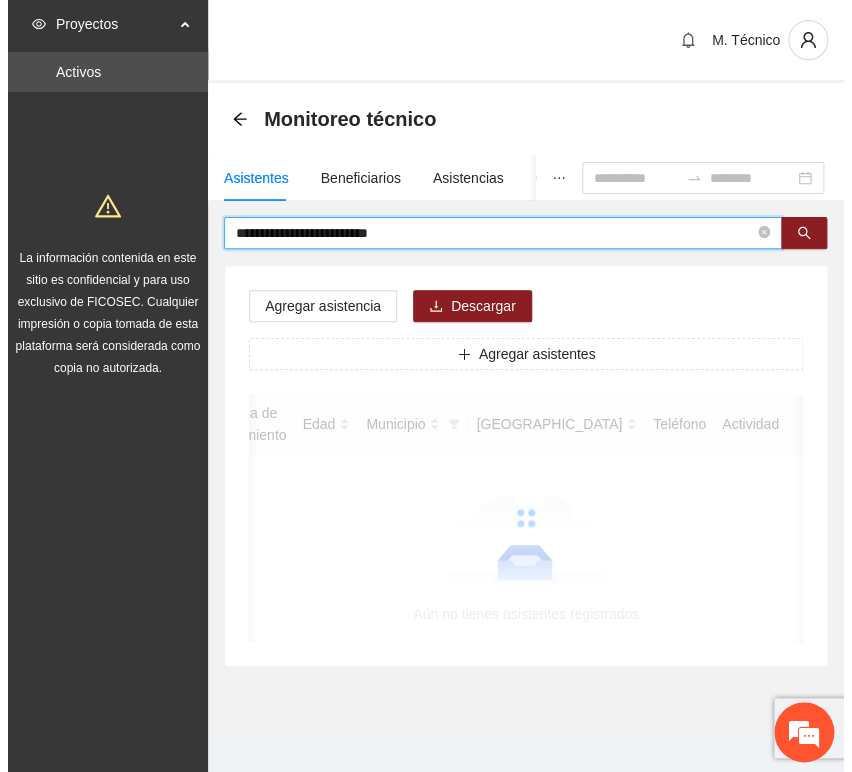 scroll, scrollTop: 0, scrollLeft: 363, axis: horizontal 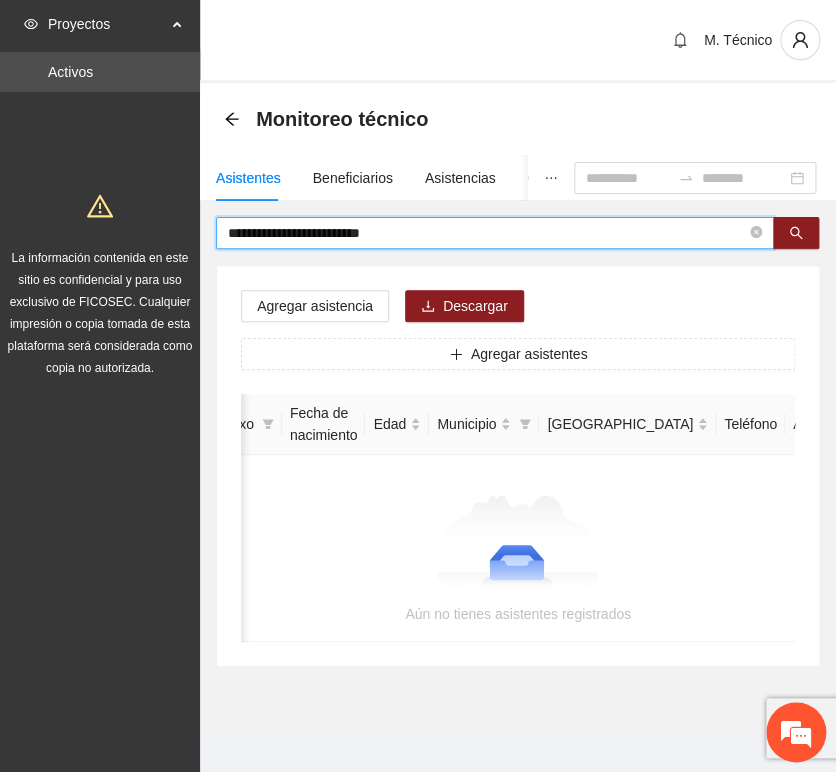 click on "**********" at bounding box center [487, 233] 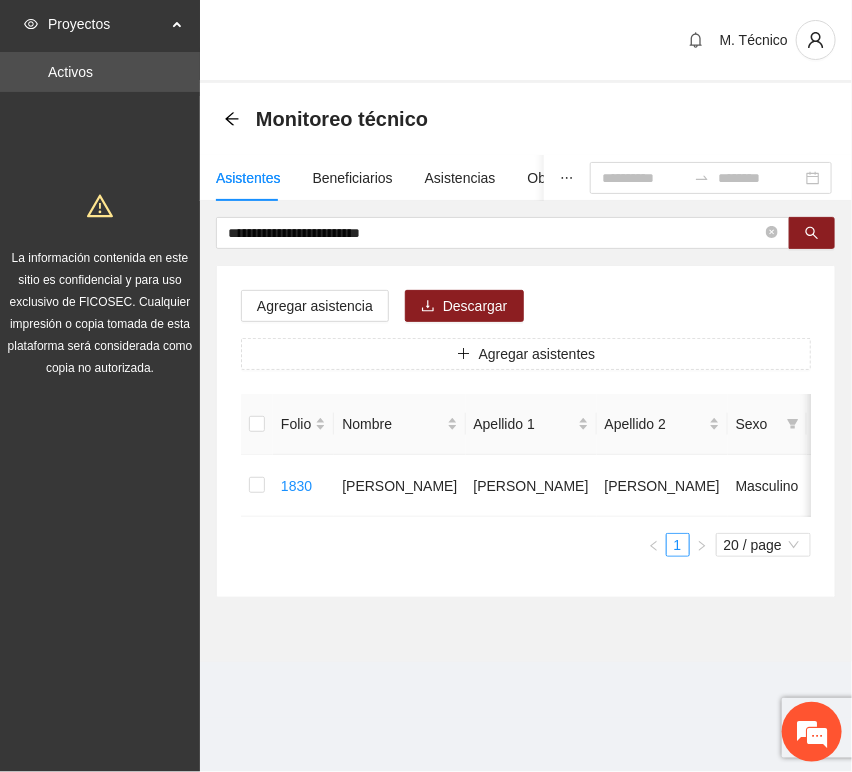 scroll, scrollTop: 0, scrollLeft: 452, axis: horizontal 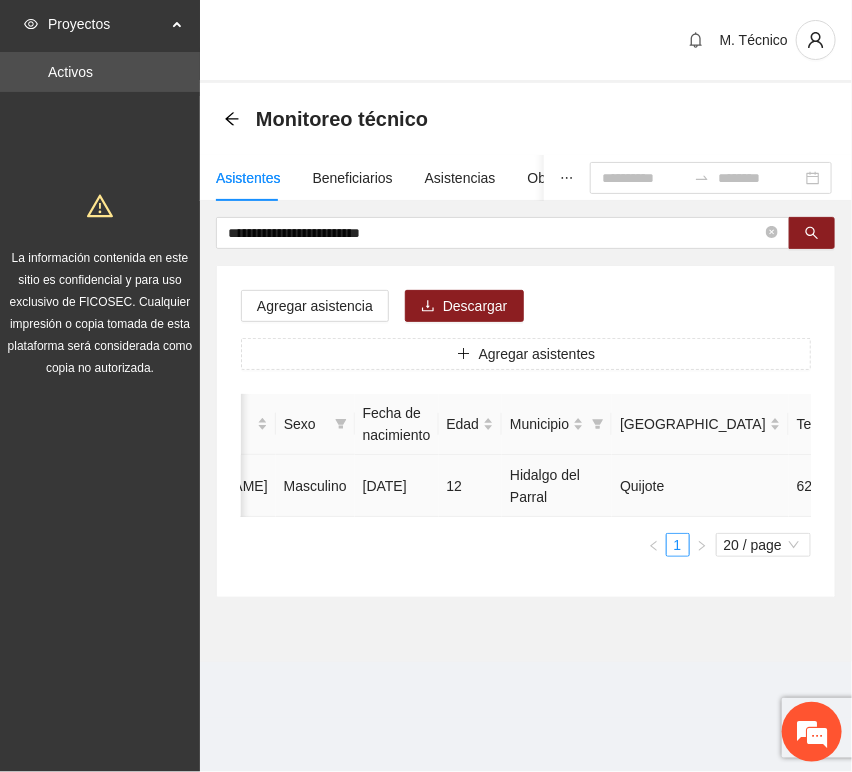 click at bounding box center (980, 486) 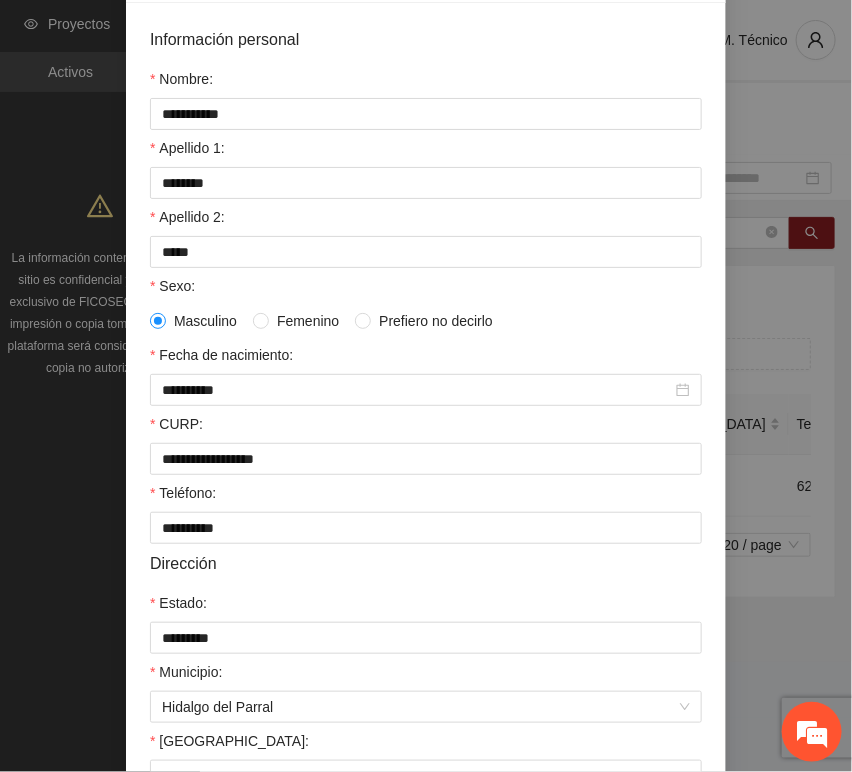 scroll, scrollTop: 394, scrollLeft: 0, axis: vertical 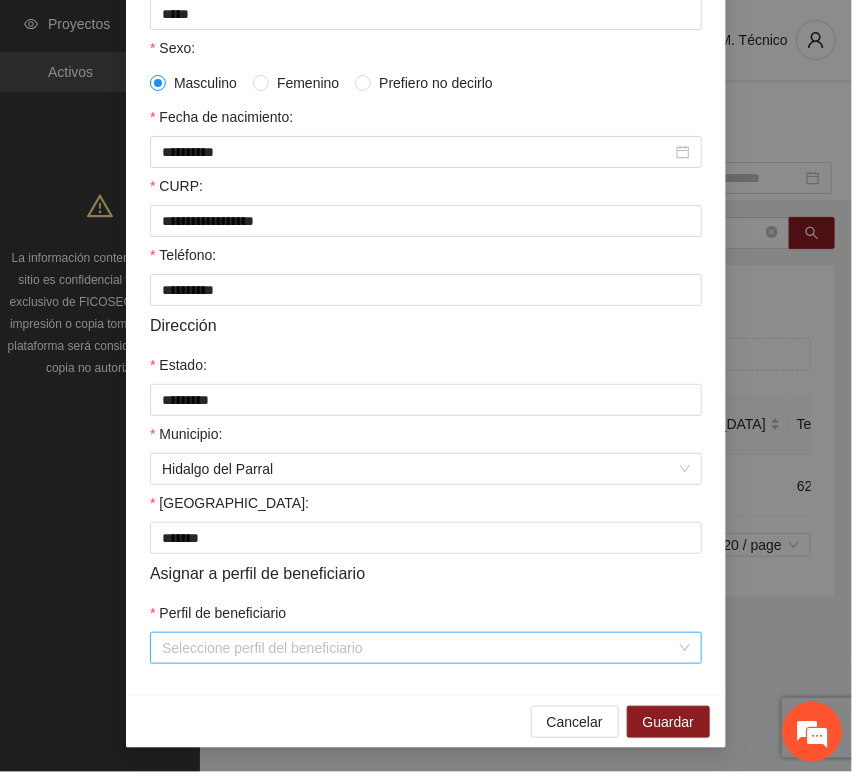 click on "Perfil de beneficiario" at bounding box center (419, 648) 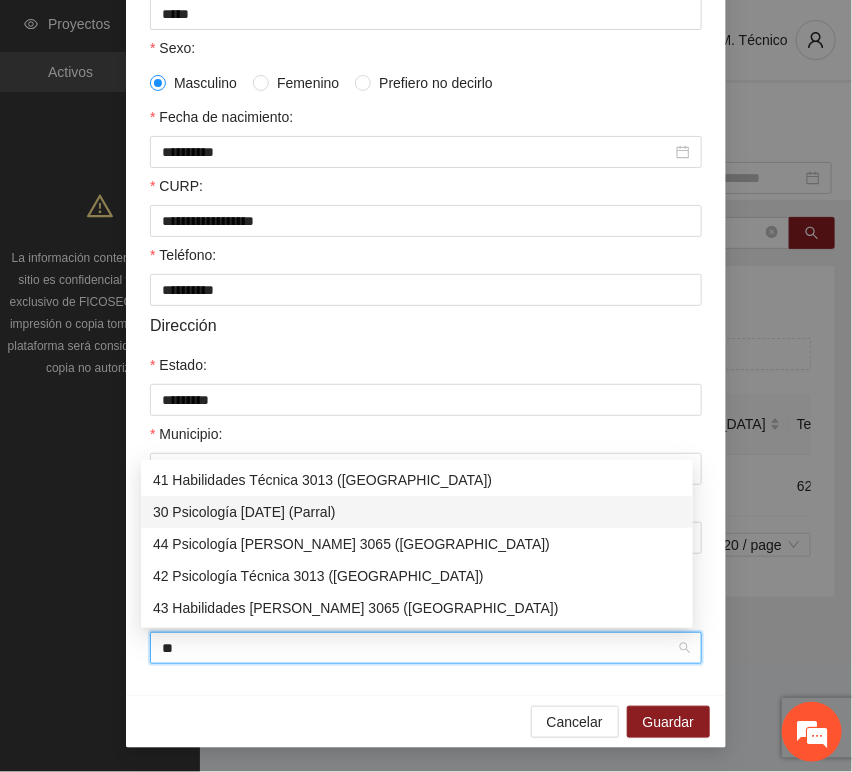 click on "30 Psicología [DATE] (Parral)" at bounding box center (417, 512) 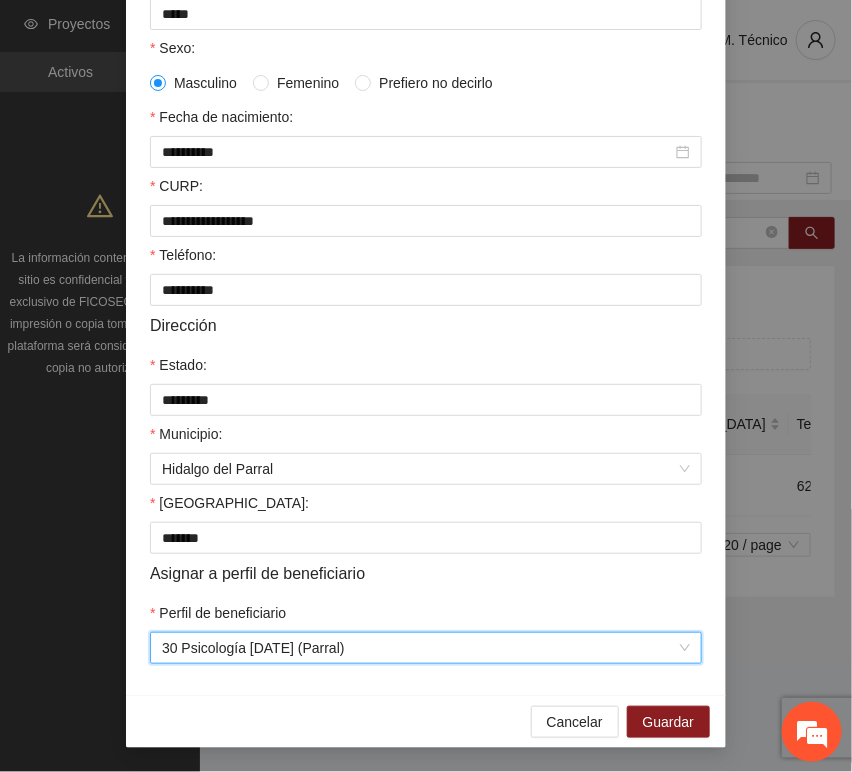 drag, startPoint x: 245, startPoint y: 707, endPoint x: 336, endPoint y: 706, distance: 91.00549 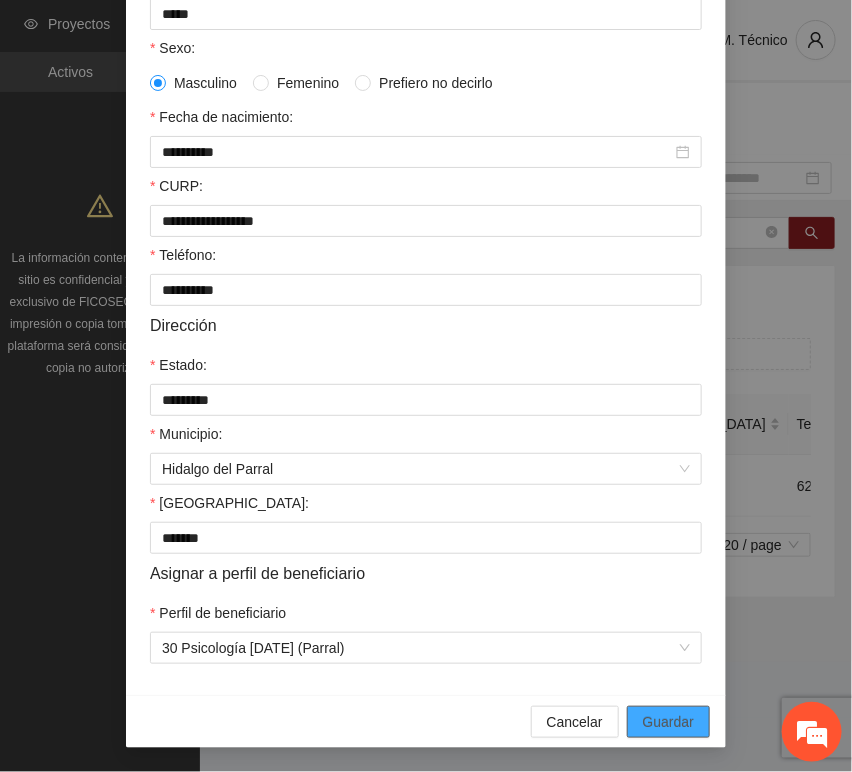 click on "Guardar" at bounding box center [668, 722] 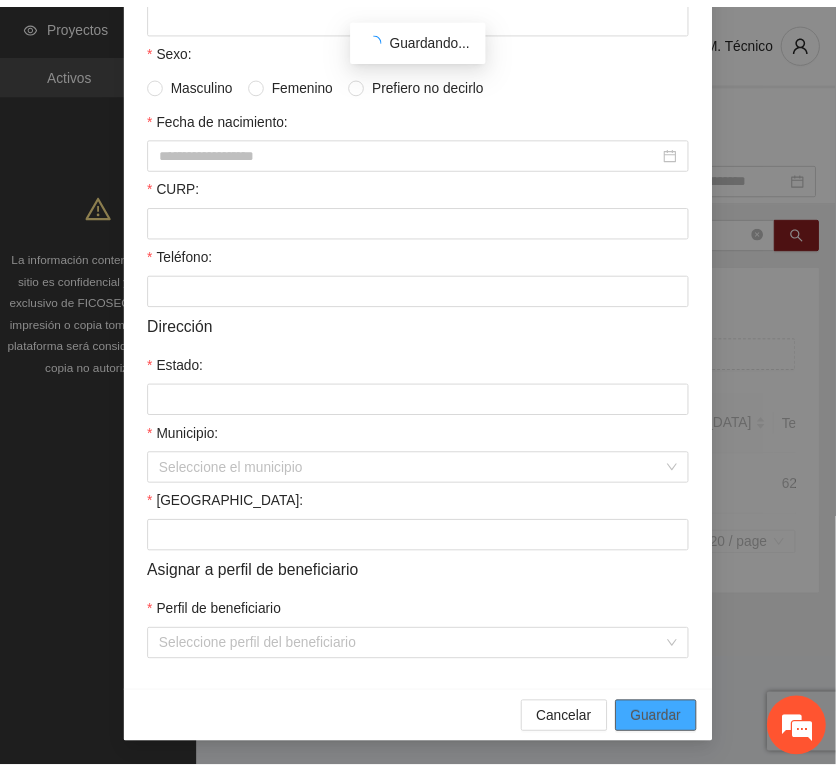 scroll, scrollTop: 294, scrollLeft: 0, axis: vertical 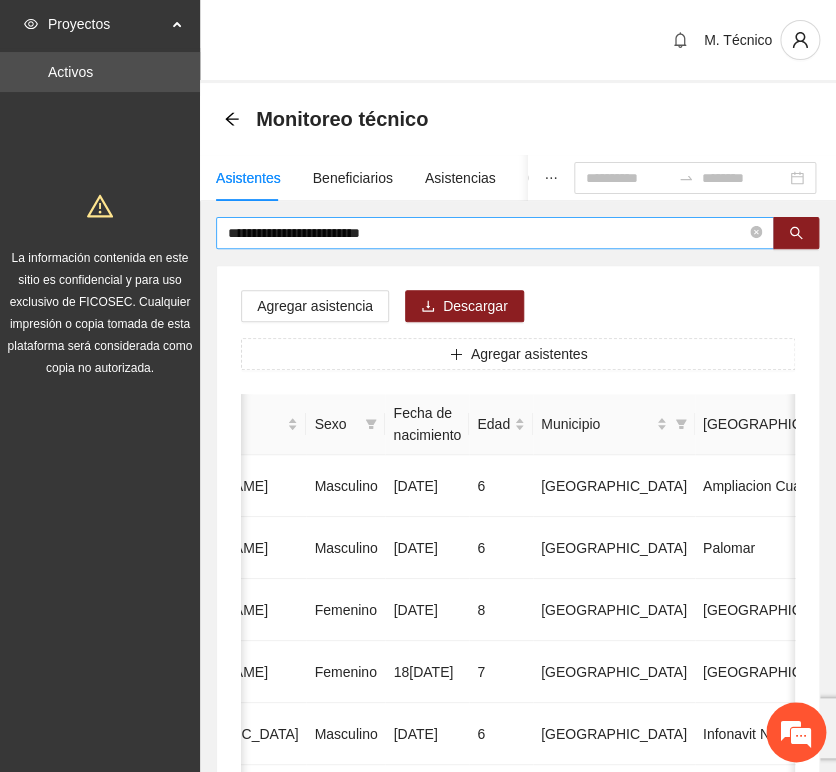 click on "**********" at bounding box center [487, 233] 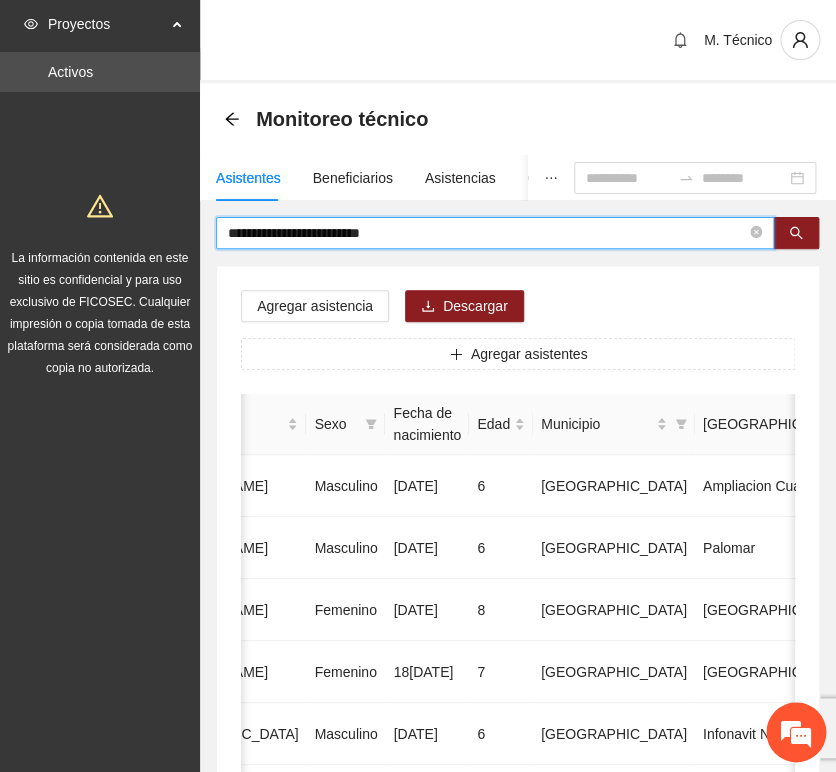 drag, startPoint x: 17, startPoint y: 222, endPoint x: -117, endPoint y: 208, distance: 134.72935 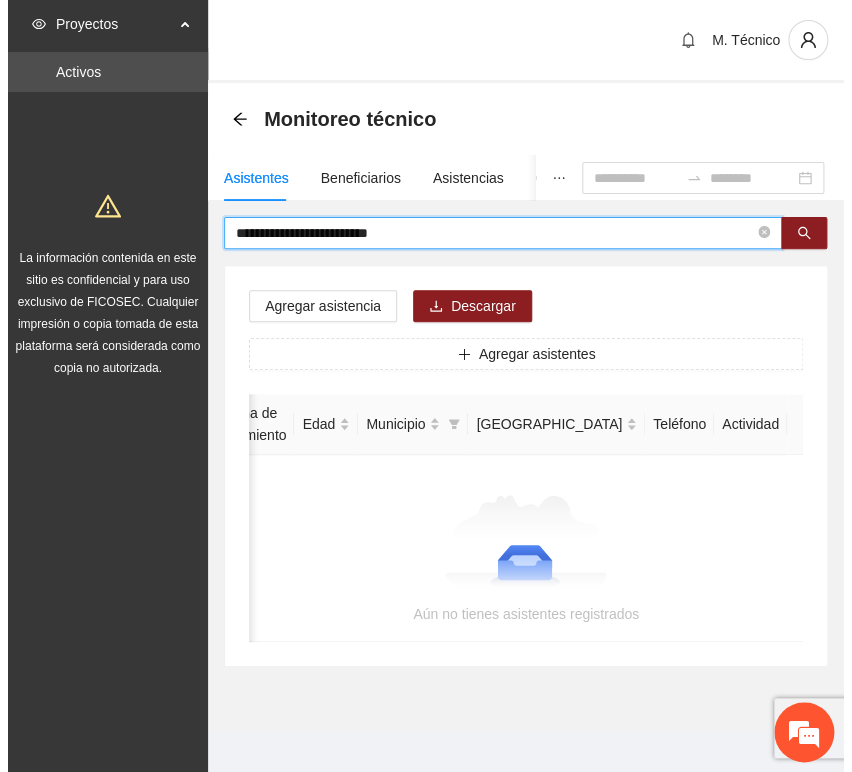 scroll, scrollTop: 0, scrollLeft: 363, axis: horizontal 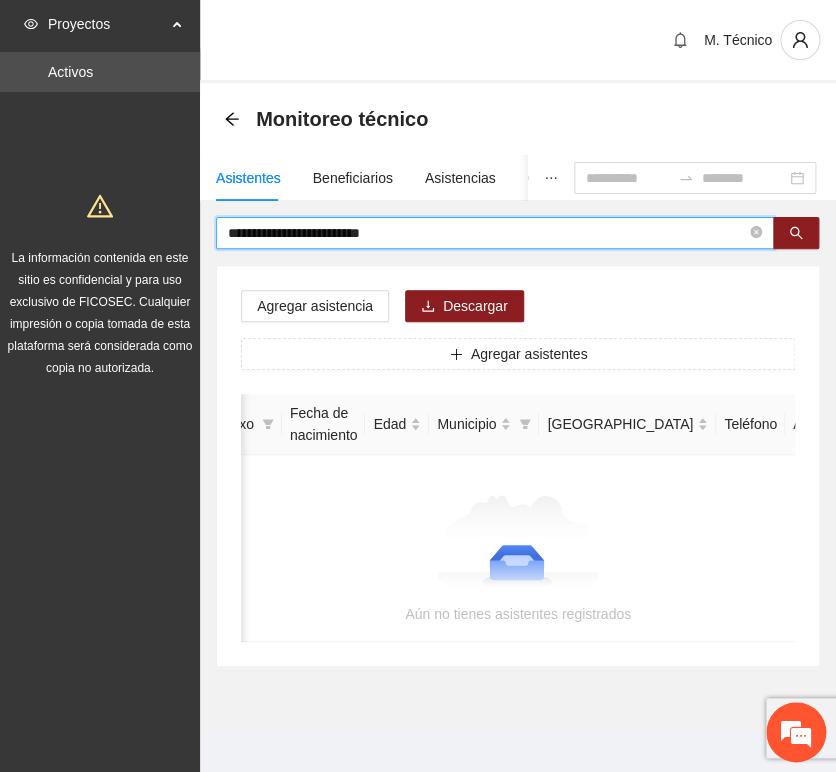click on "**********" at bounding box center (487, 233) 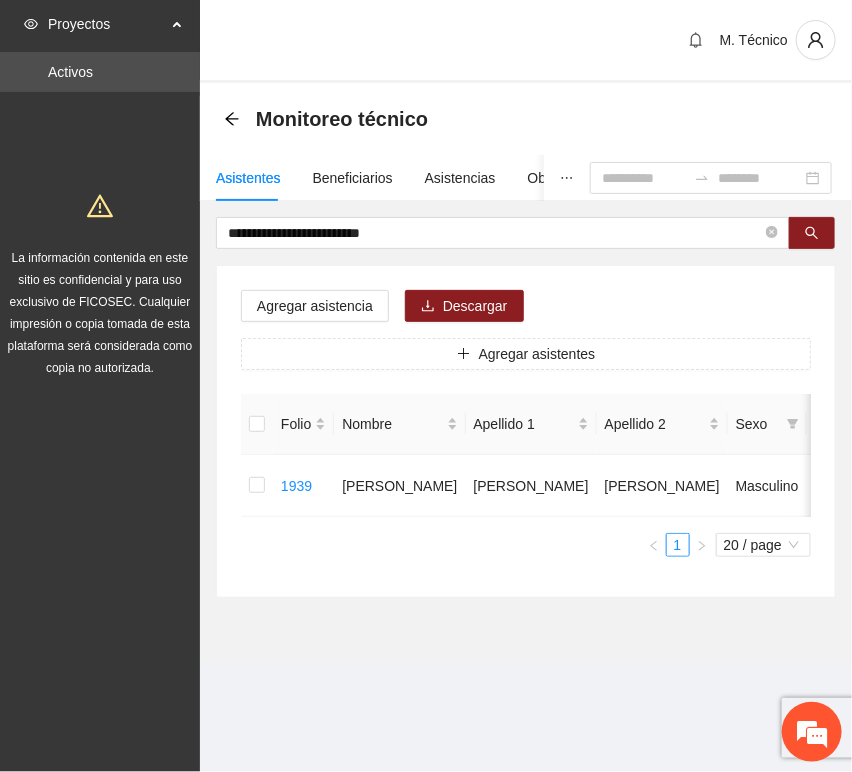 scroll, scrollTop: 0, scrollLeft: 452, axis: horizontal 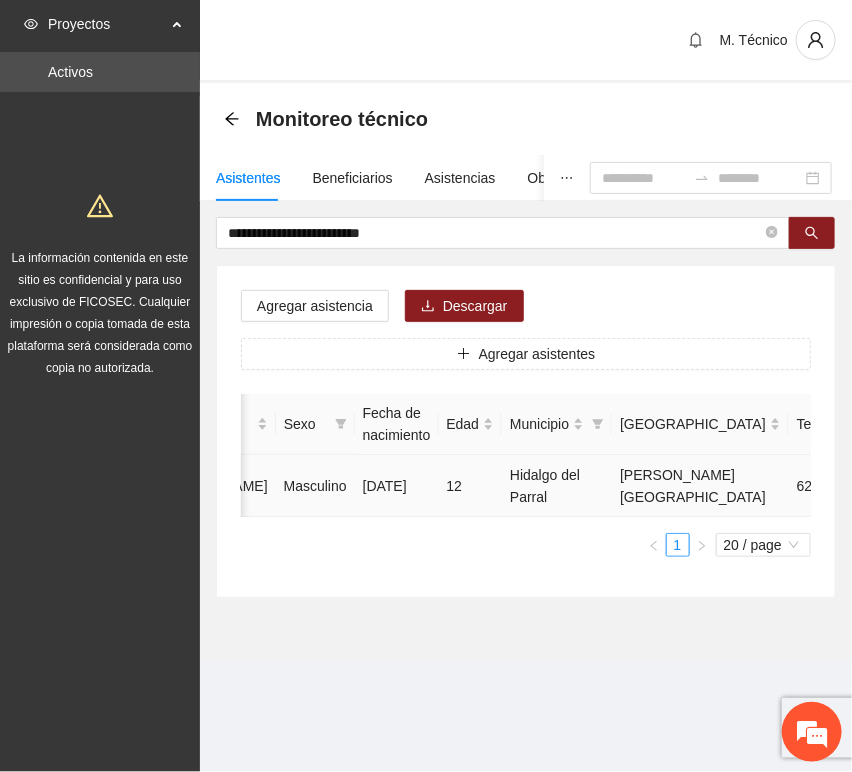 click 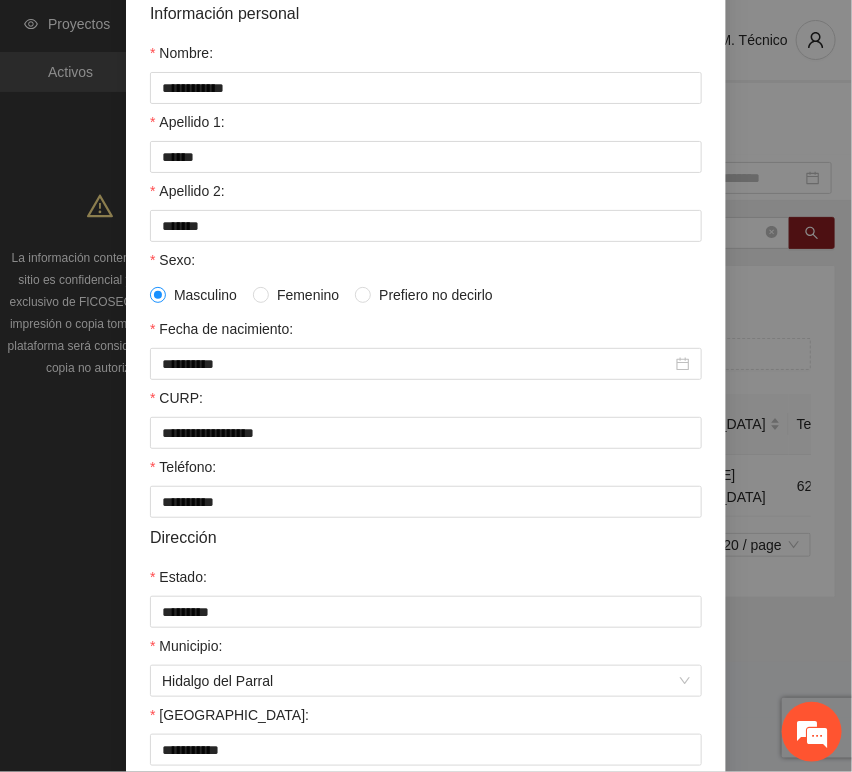scroll, scrollTop: 394, scrollLeft: 0, axis: vertical 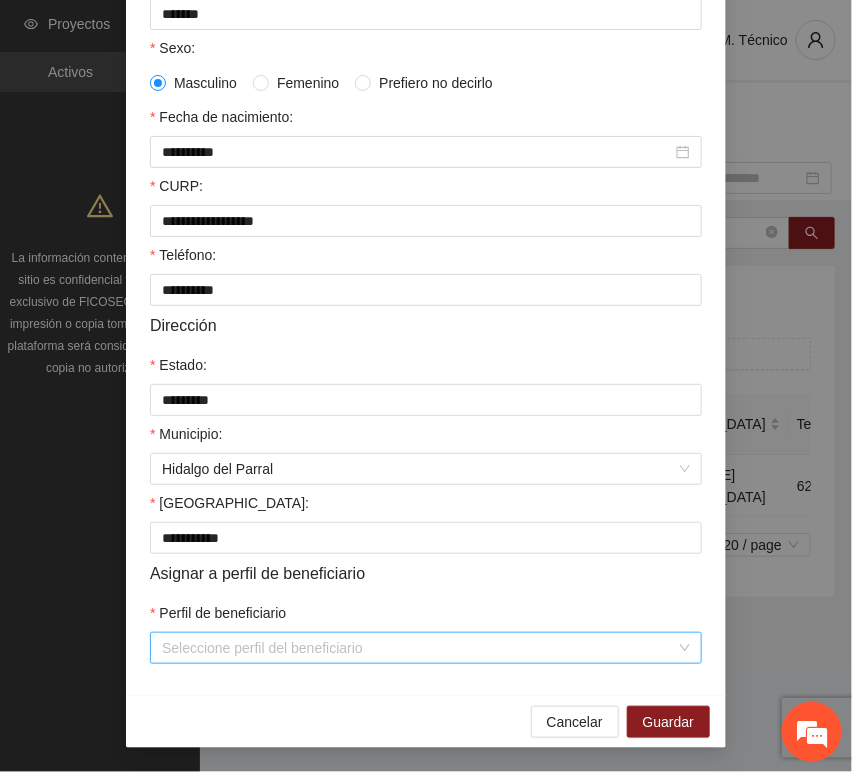 click on "Perfil de beneficiario" at bounding box center [419, 648] 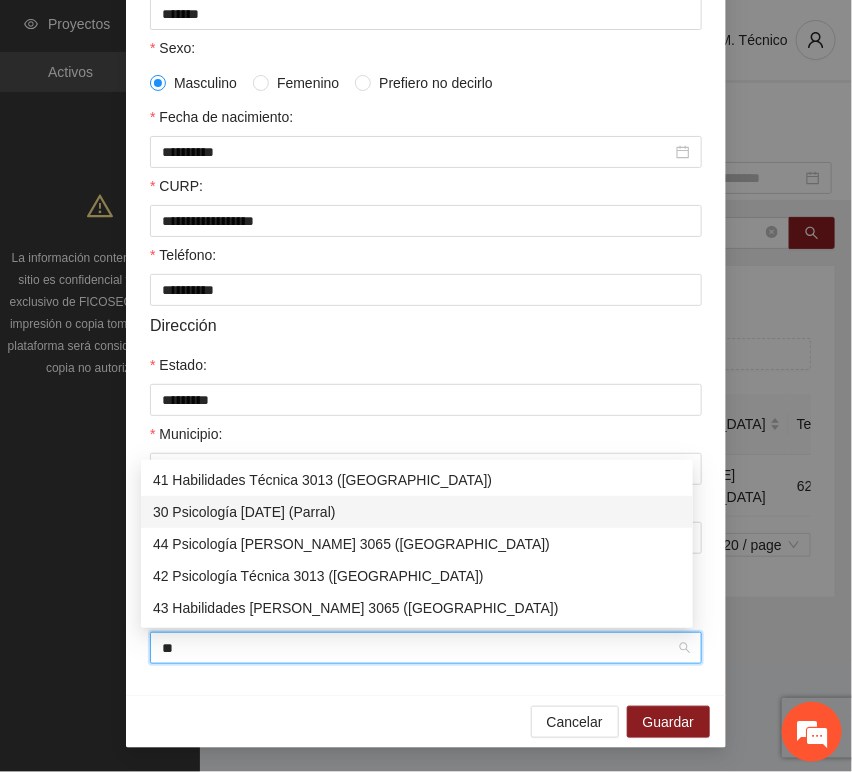 click on "30 Psicología [DATE] (Parral)" at bounding box center [417, 512] 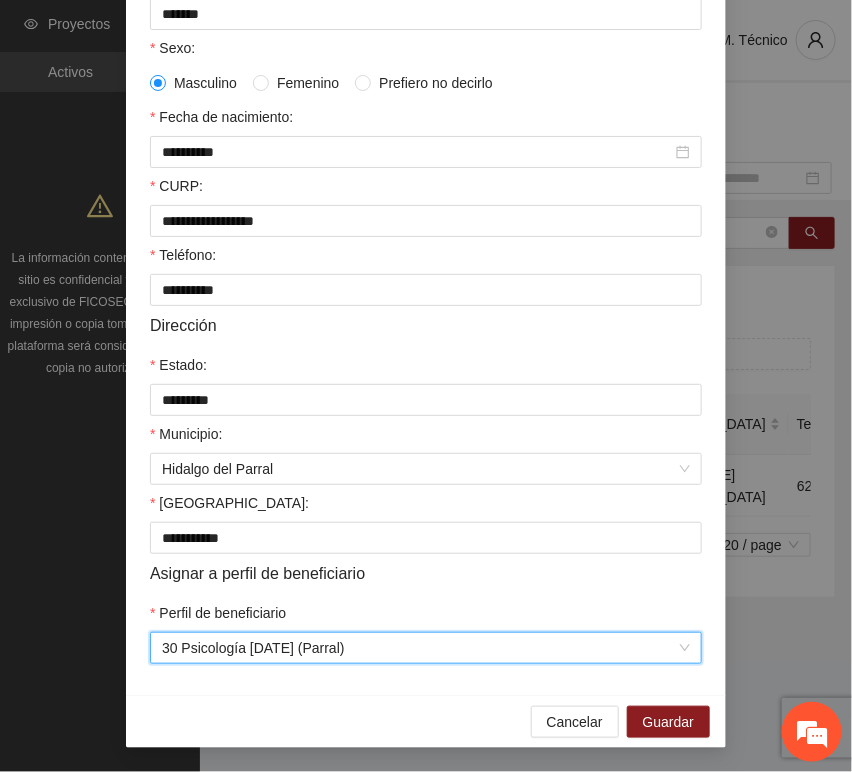 click on "**********" at bounding box center [426, 230] 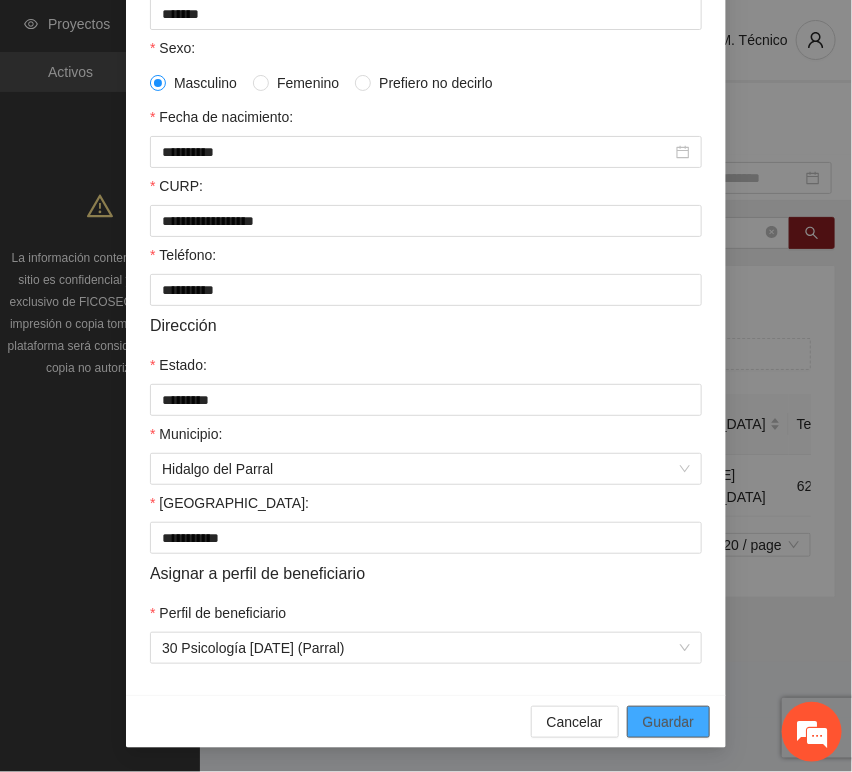 click on "Guardar" at bounding box center [668, 722] 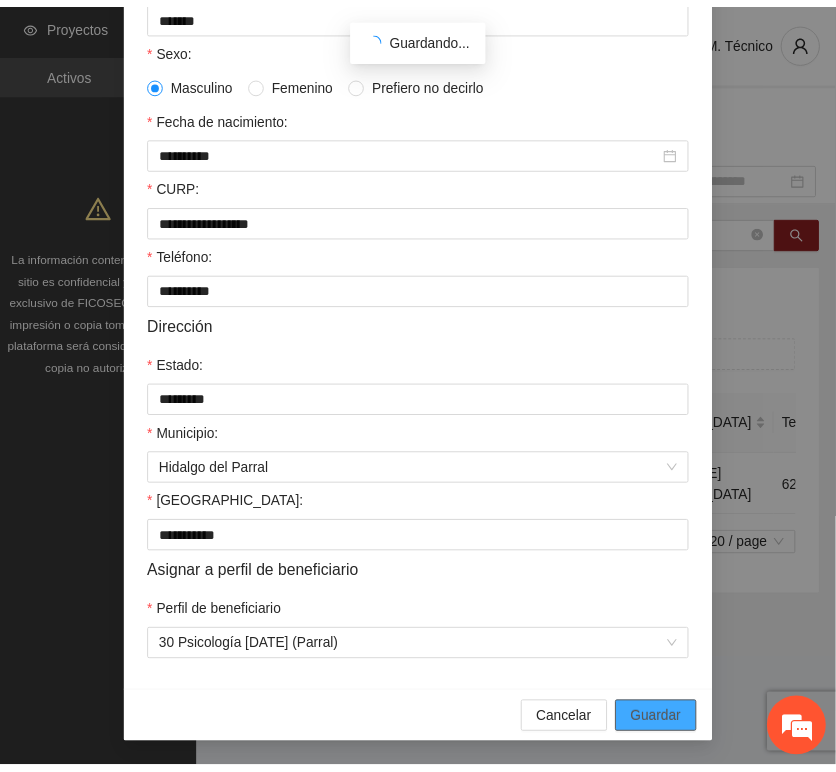 scroll, scrollTop: 294, scrollLeft: 0, axis: vertical 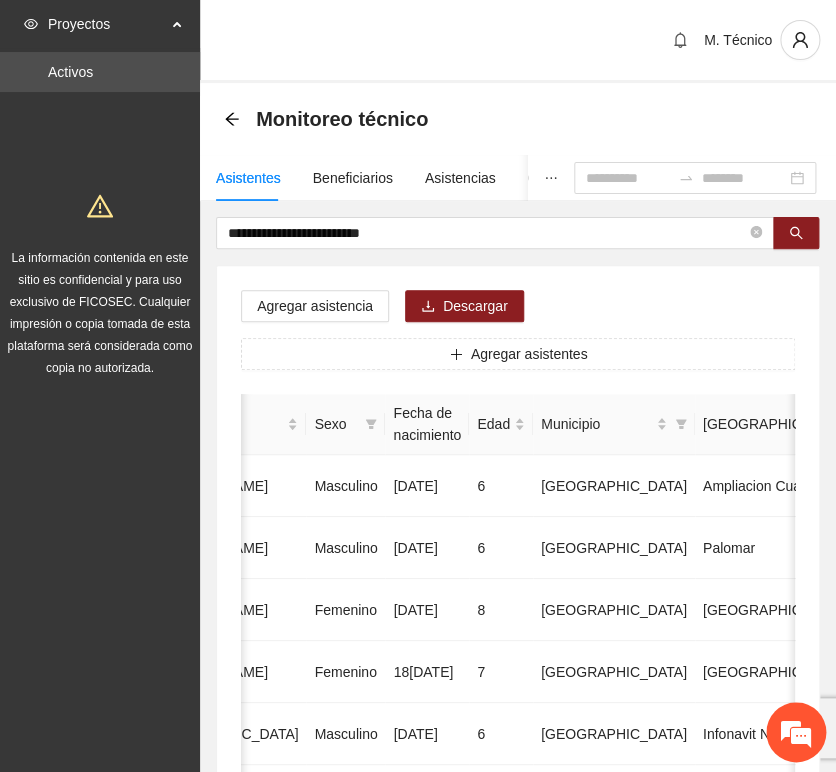drag, startPoint x: 362, startPoint y: 267, endPoint x: 378, endPoint y: 254, distance: 20.615528 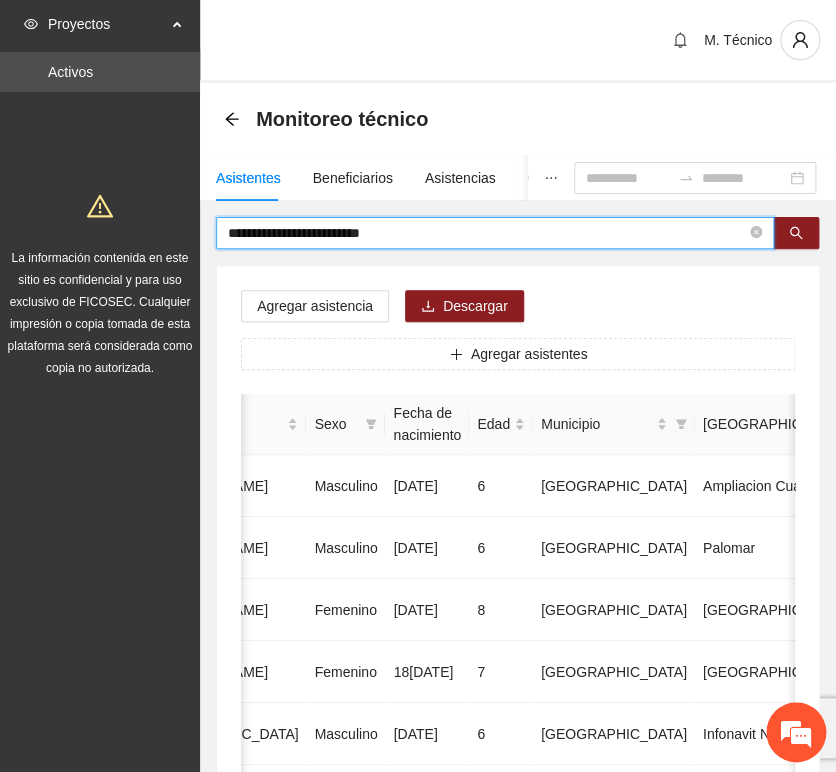 drag, startPoint x: 422, startPoint y: 231, endPoint x: -17, endPoint y: 222, distance: 439.09225 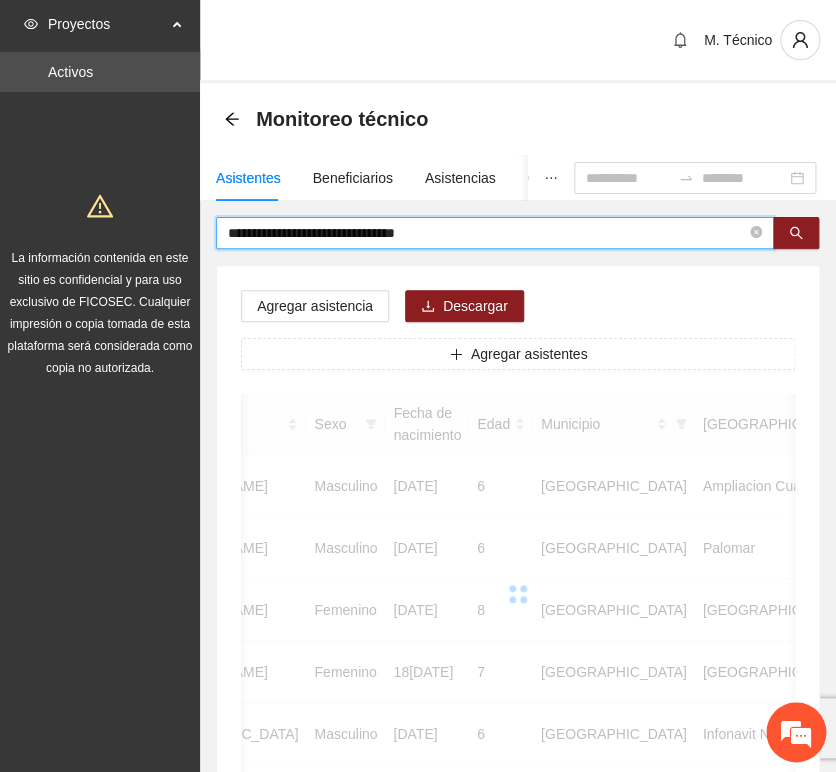 click on "**********" at bounding box center [487, 233] 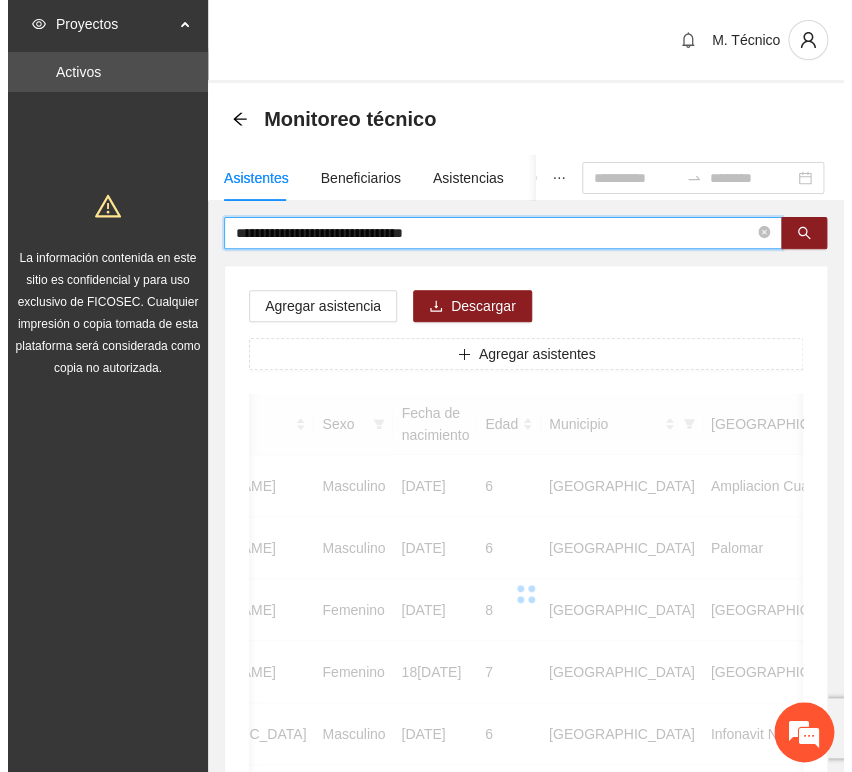scroll, scrollTop: 0, scrollLeft: 363, axis: horizontal 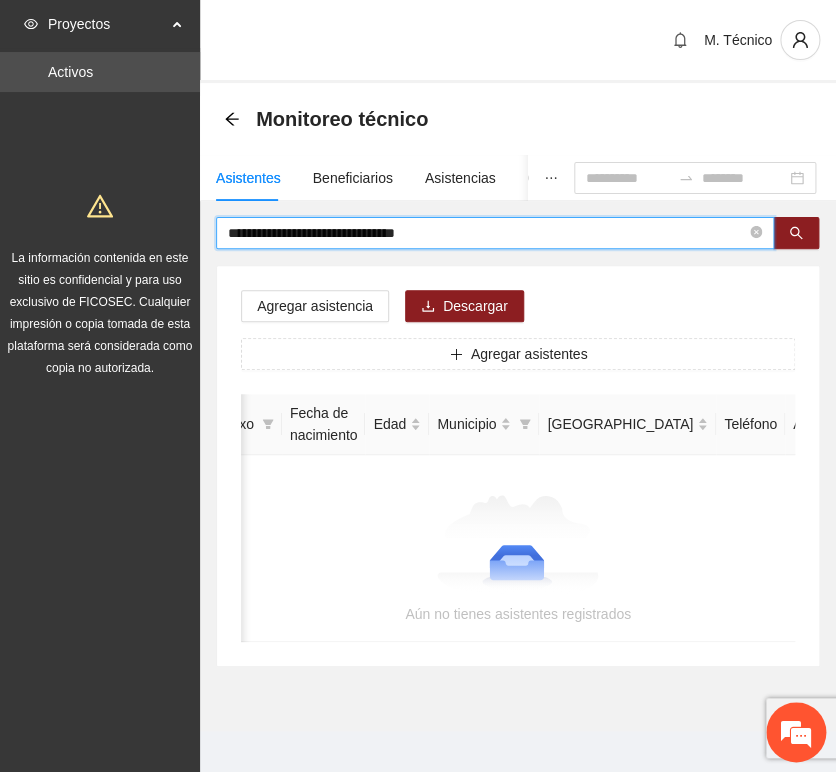drag, startPoint x: 336, startPoint y: 235, endPoint x: 697, endPoint y: 260, distance: 361.86462 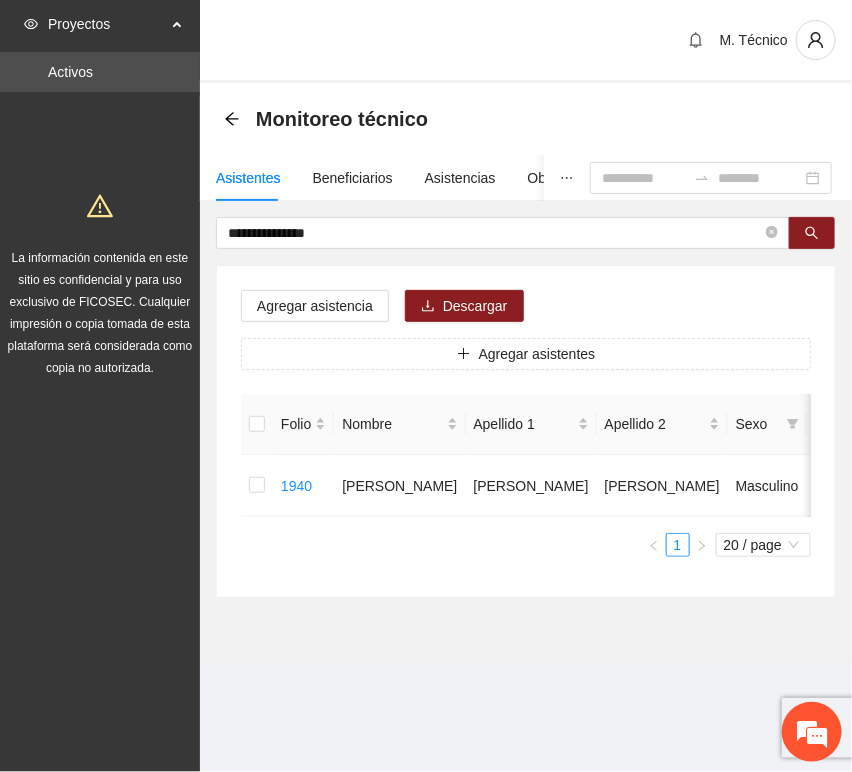 scroll, scrollTop: 0, scrollLeft: 452, axis: horizontal 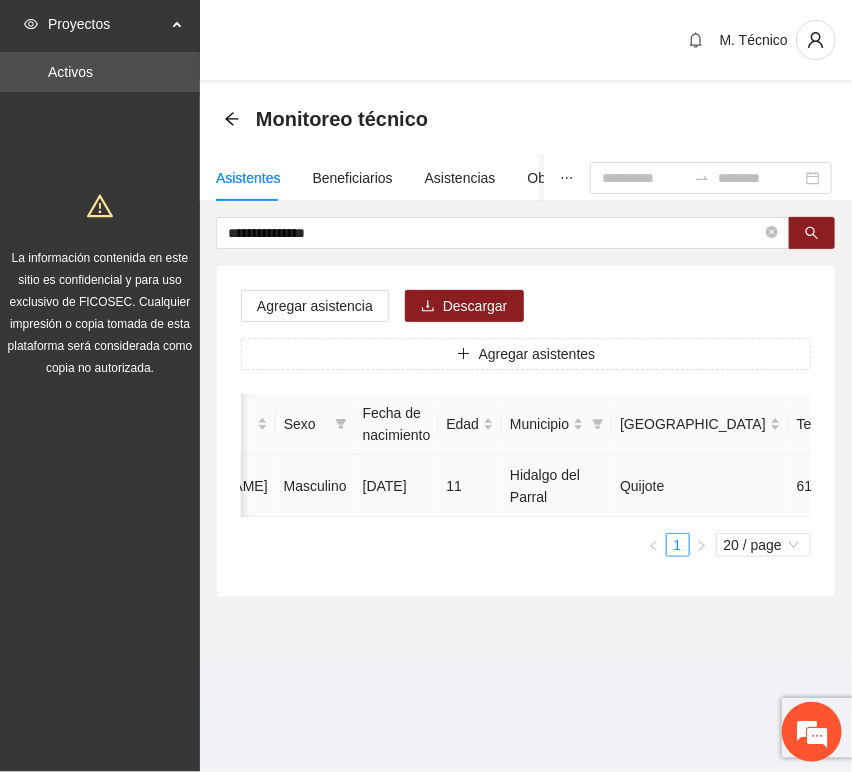 click at bounding box center (1000, 486) 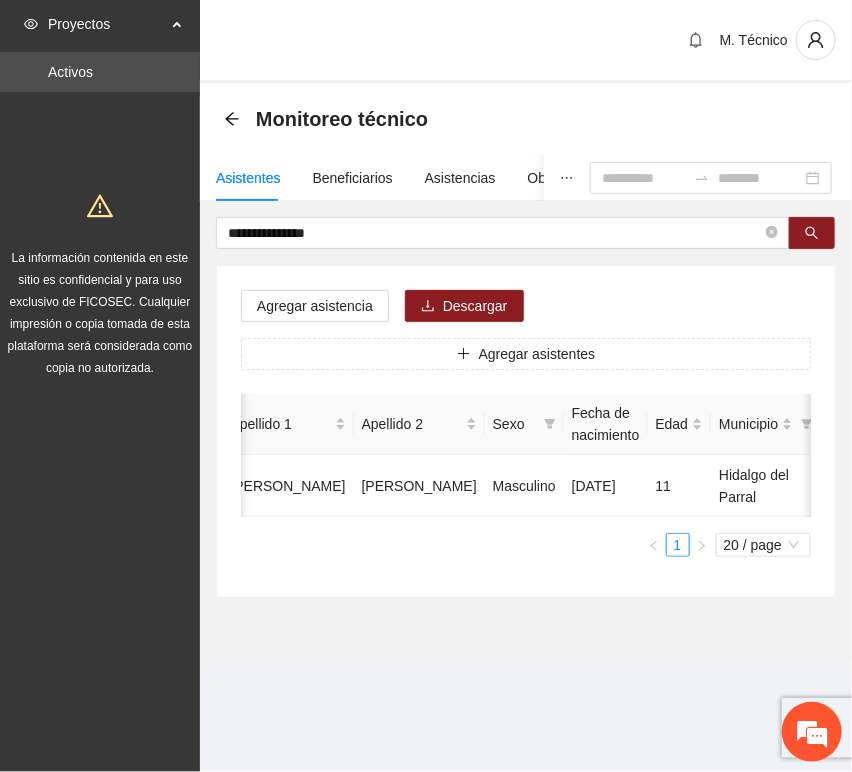 scroll, scrollTop: 0, scrollLeft: 0, axis: both 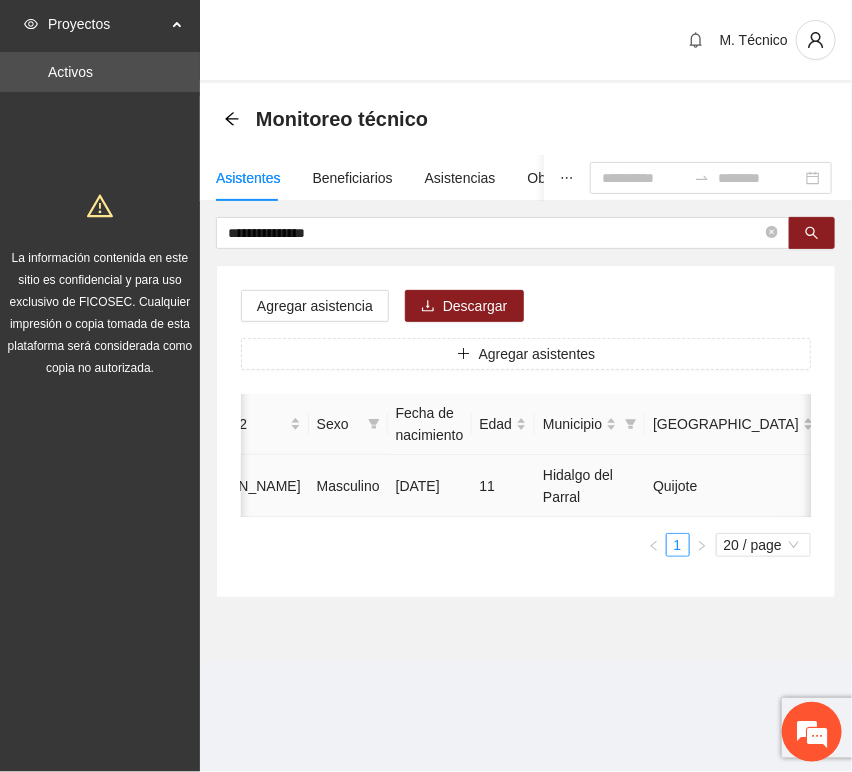 click 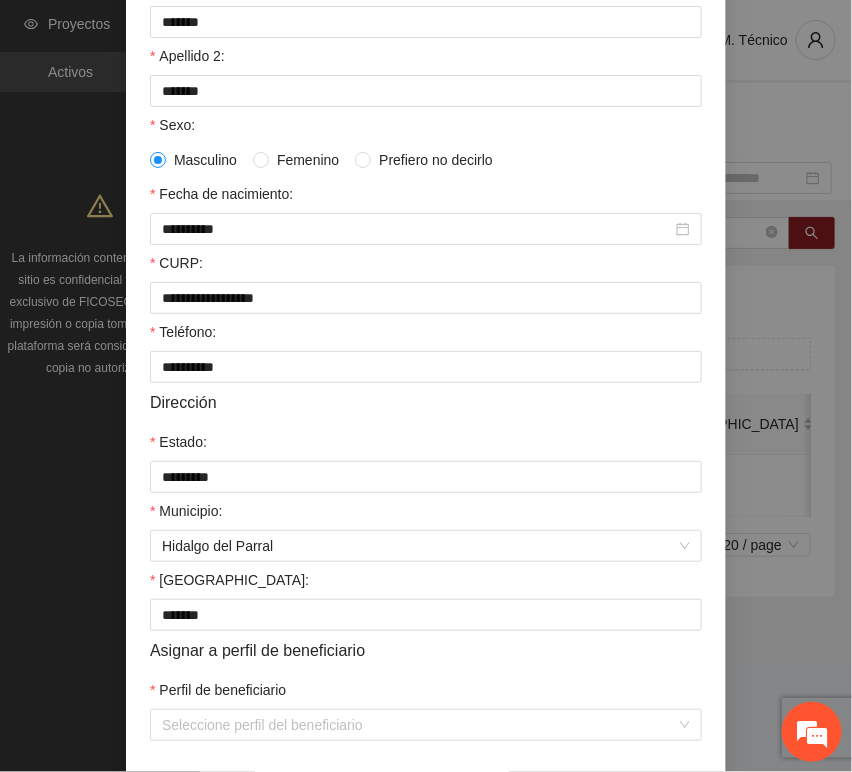 scroll, scrollTop: 394, scrollLeft: 0, axis: vertical 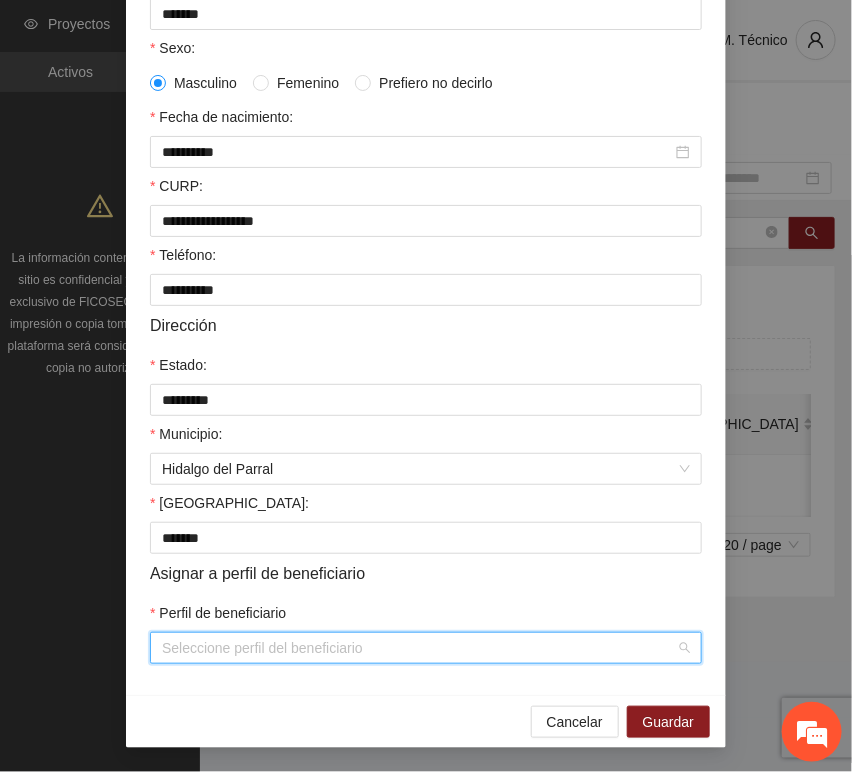 click on "Perfil de beneficiario" at bounding box center (419, 648) 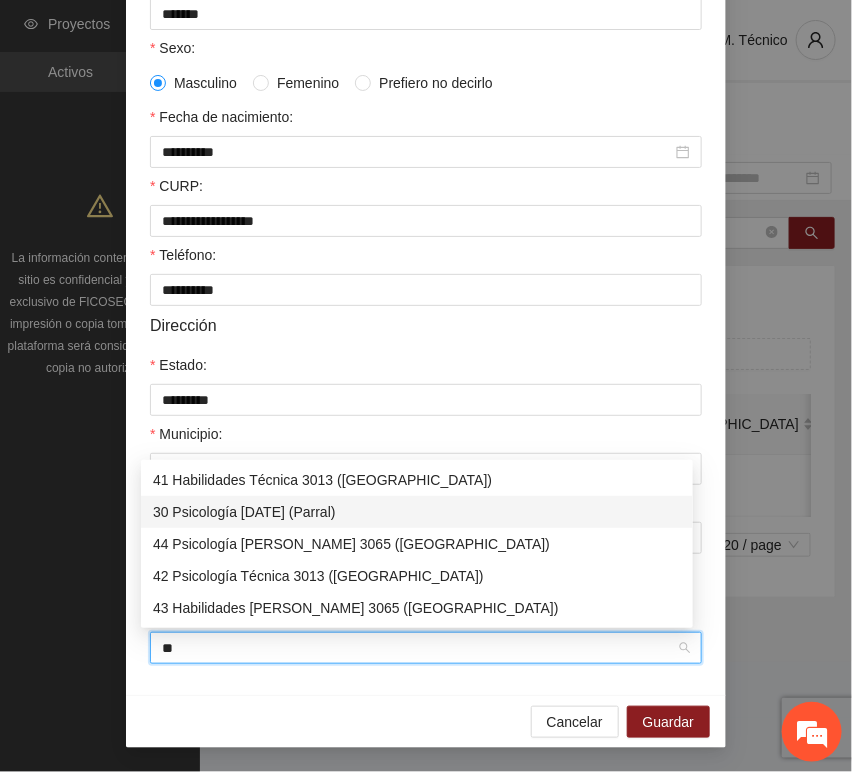 click on "30 Psicología [DATE] (Parral)" at bounding box center (417, 512) 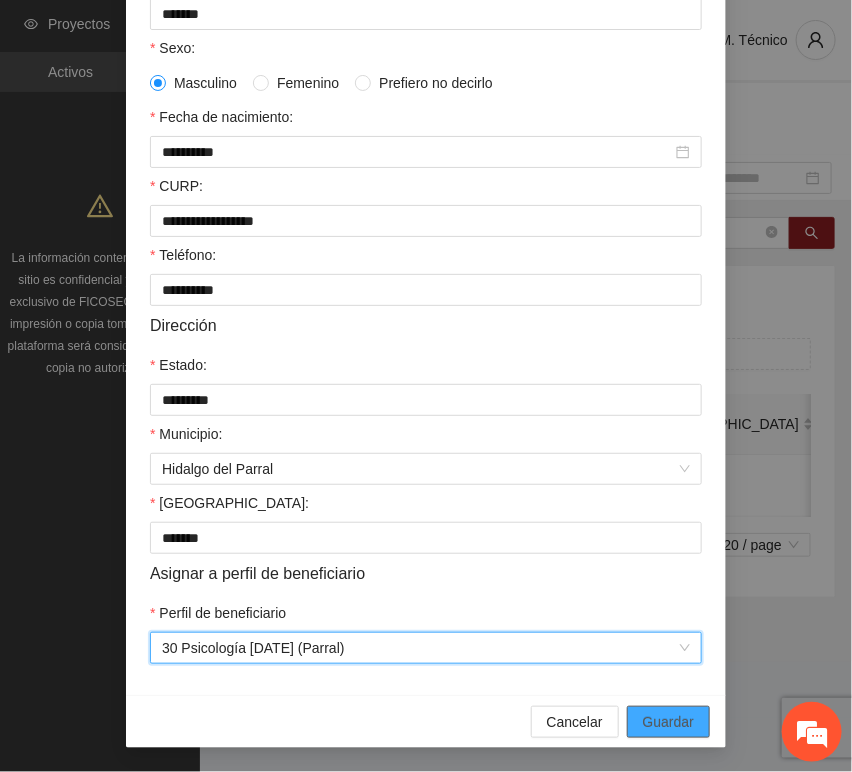 click on "Guardar" at bounding box center (668, 722) 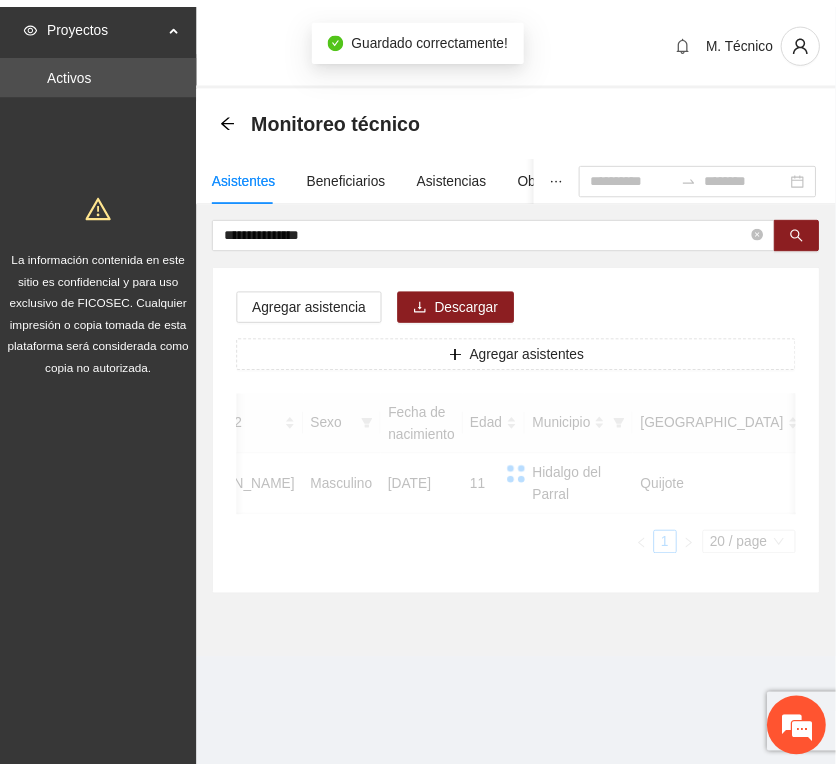 scroll, scrollTop: 294, scrollLeft: 0, axis: vertical 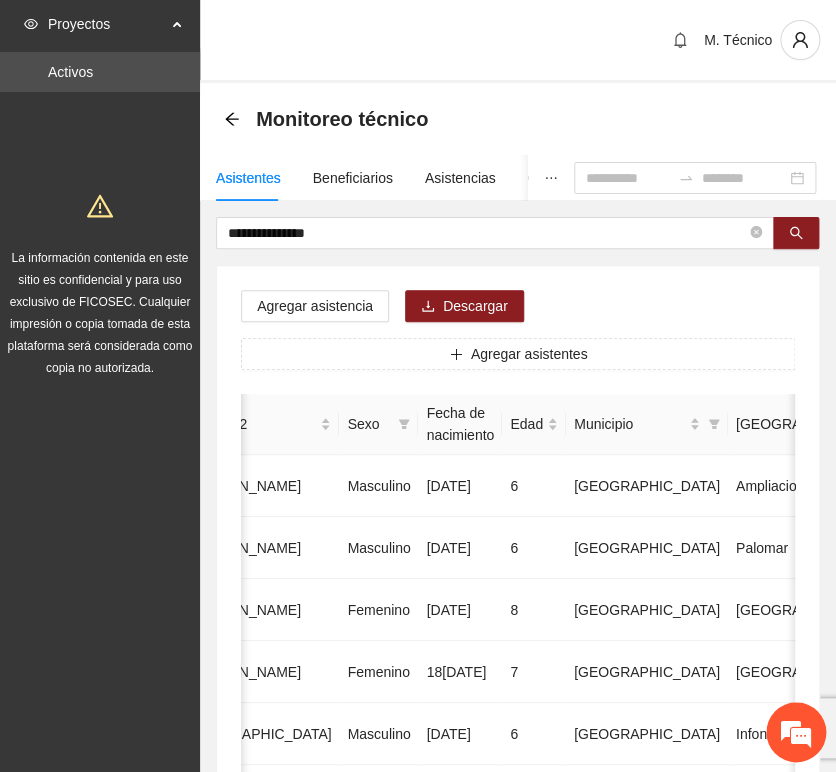 drag, startPoint x: 347, startPoint y: 279, endPoint x: 352, endPoint y: 267, distance: 13 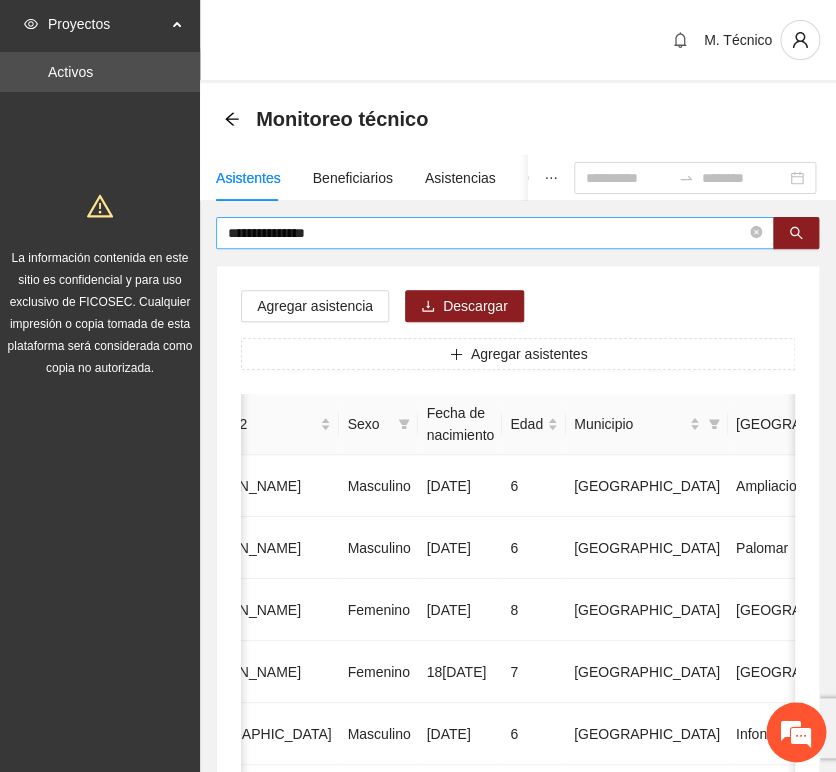 drag, startPoint x: 359, startPoint y: 245, endPoint x: 258, endPoint y: 226, distance: 102.77159 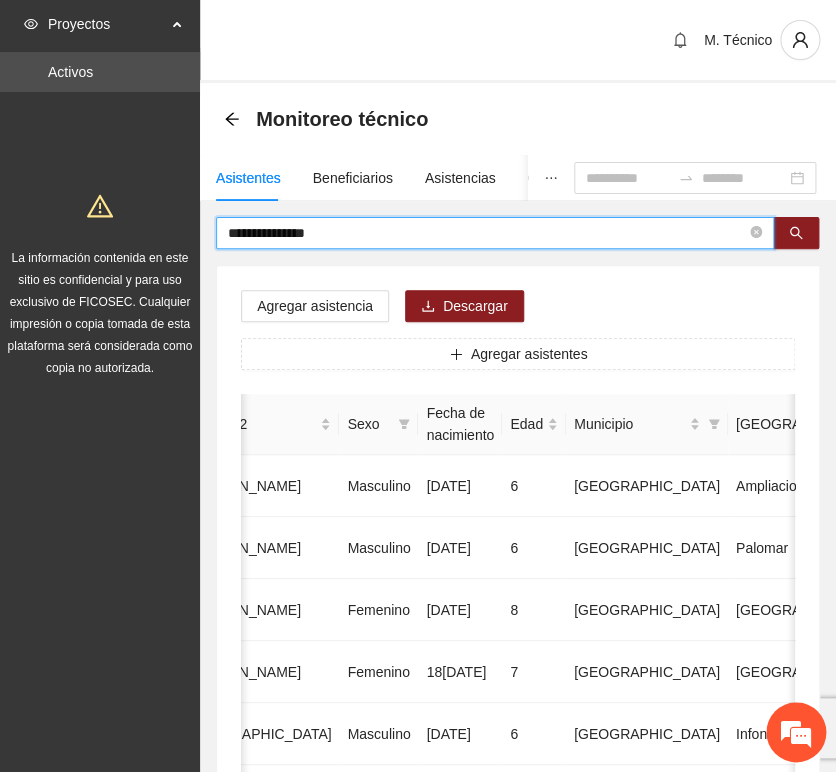 drag, startPoint x: 323, startPoint y: 226, endPoint x: 99, endPoint y: 222, distance: 224.0357 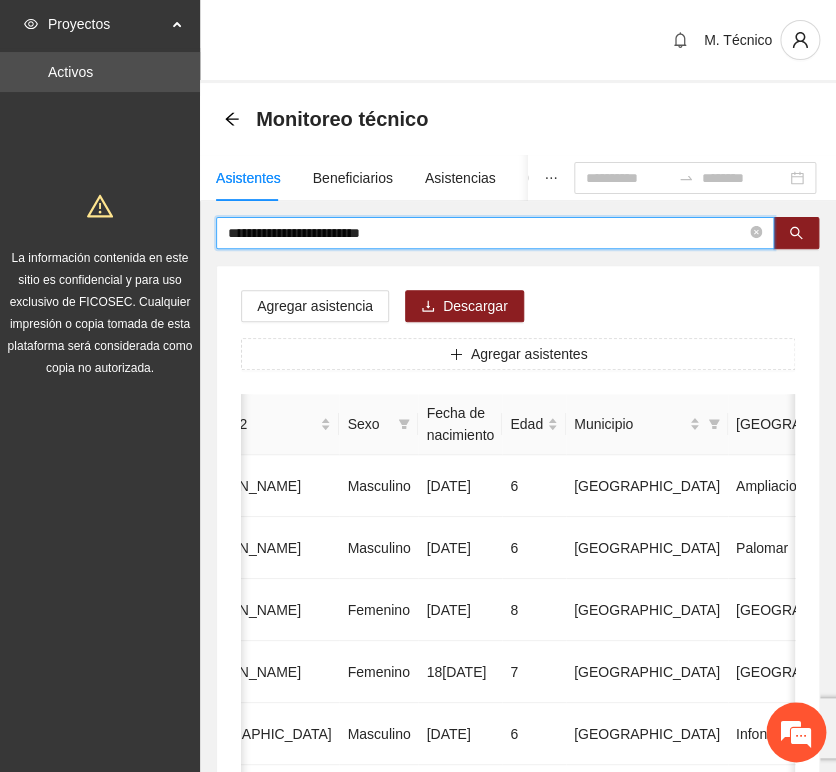drag, startPoint x: 439, startPoint y: 228, endPoint x: -172, endPoint y: 232, distance: 611.0131 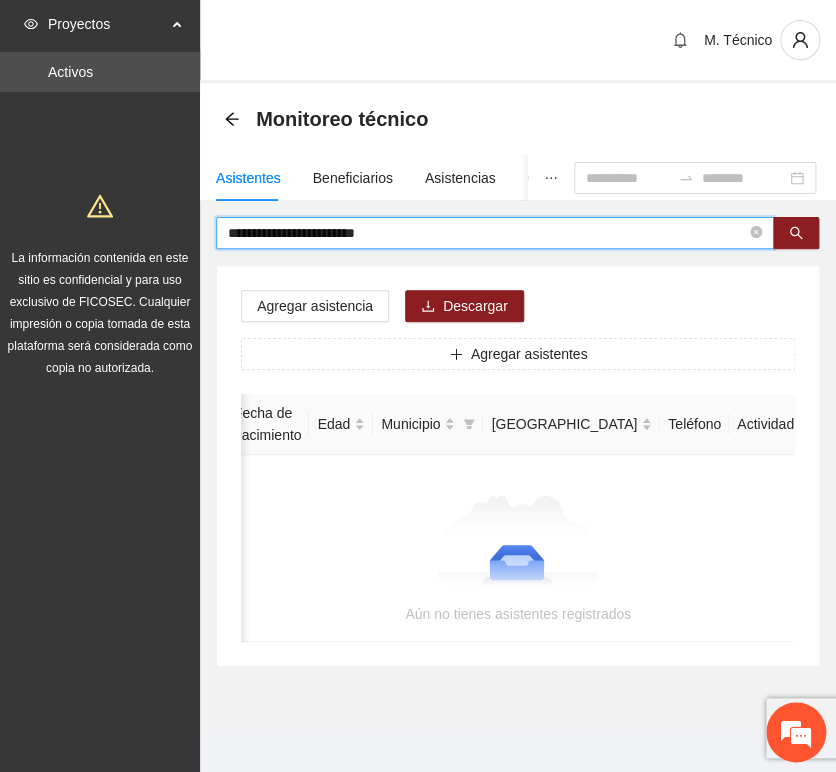 scroll, scrollTop: 0, scrollLeft: 363, axis: horizontal 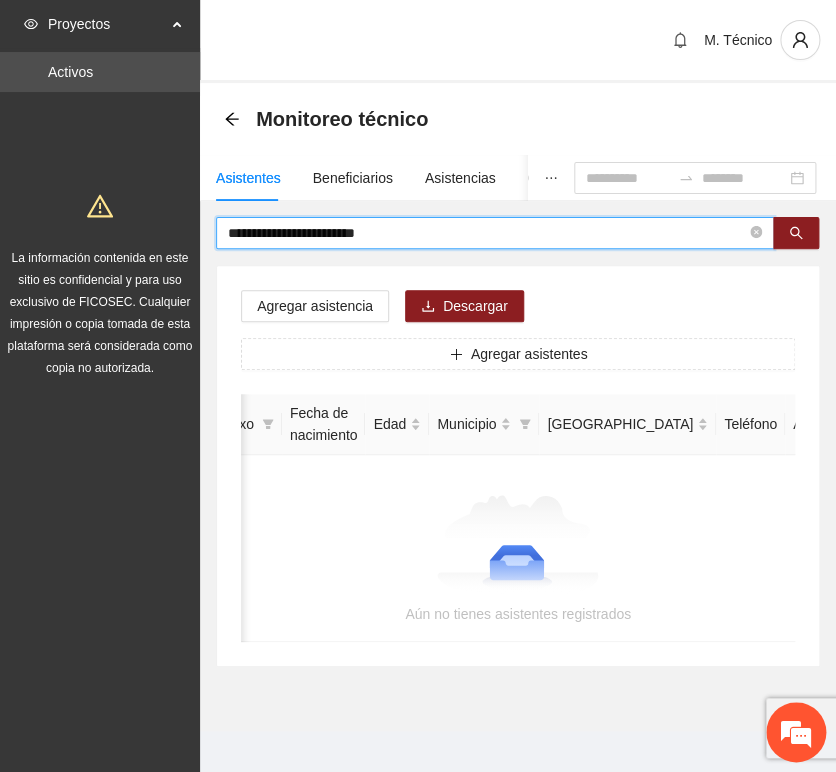 drag, startPoint x: 296, startPoint y: 231, endPoint x: 383, endPoint y: 232, distance: 87.005745 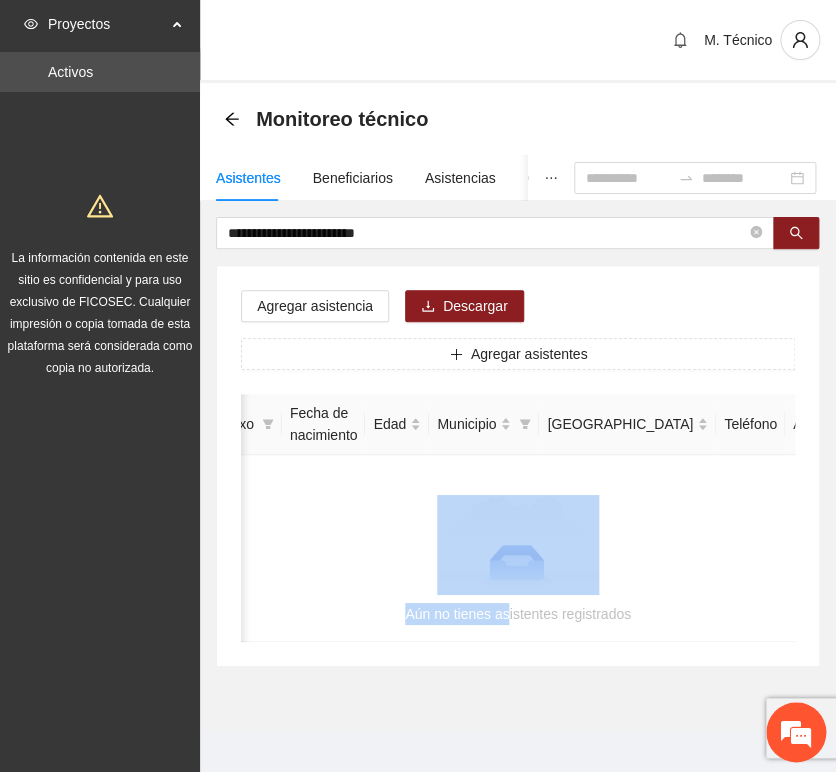 scroll, scrollTop: 0, scrollLeft: 66, axis: horizontal 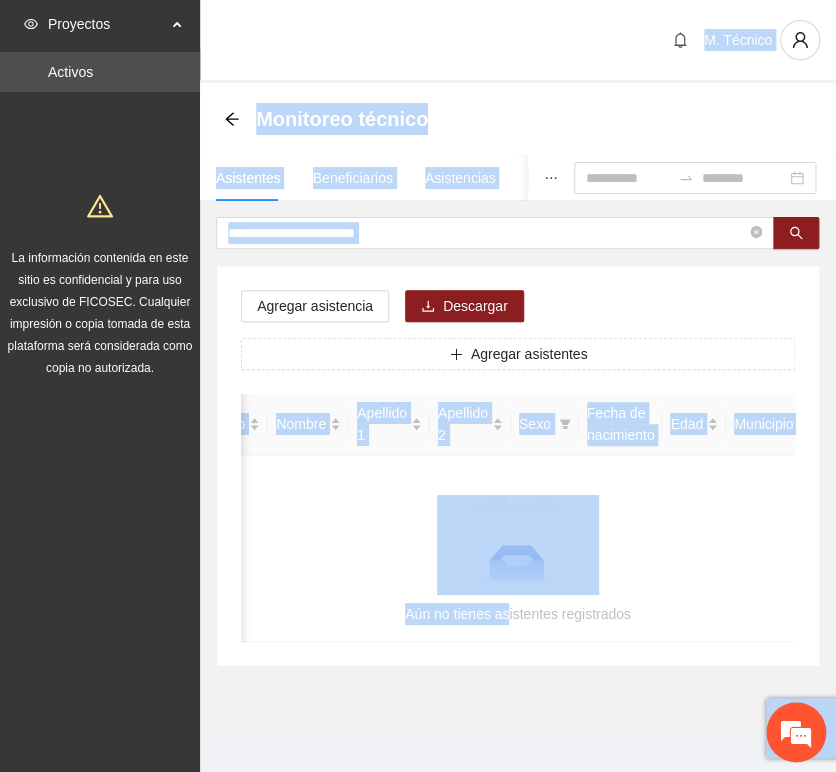 drag, startPoint x: 508, startPoint y: 639, endPoint x: 176, endPoint y: 502, distance: 359.15594 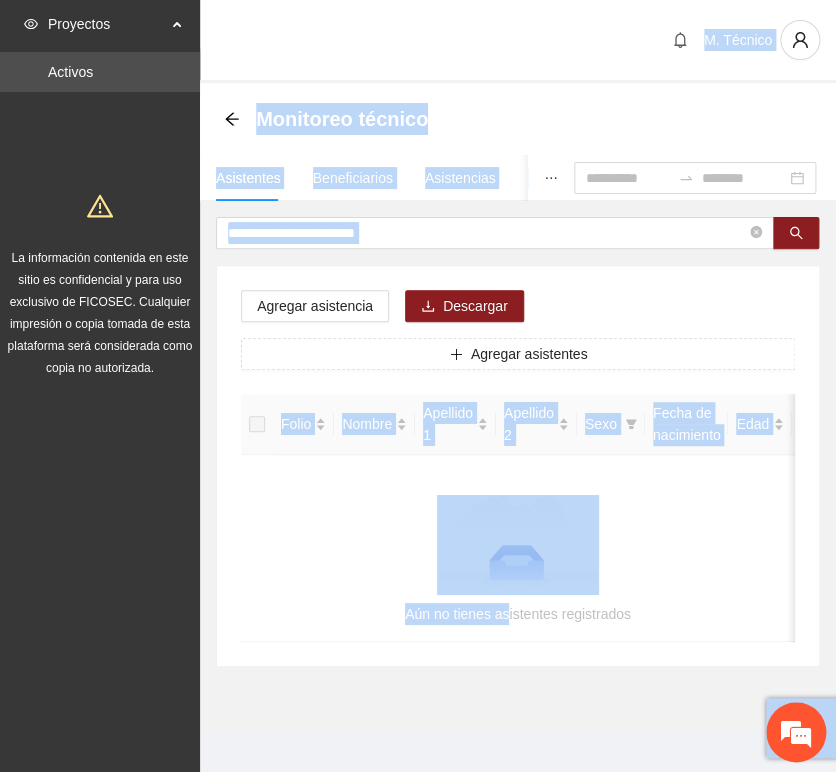 click on "Agregar asistencia Descargar Agregar asistentes Folio Nombre Apellido 1 Apellido 2 Sexo Fecha de nacimiento Edad Municipio Colonia Teléfono Actividad                           Aún no tienes asistentes registrados" at bounding box center (518, 466) 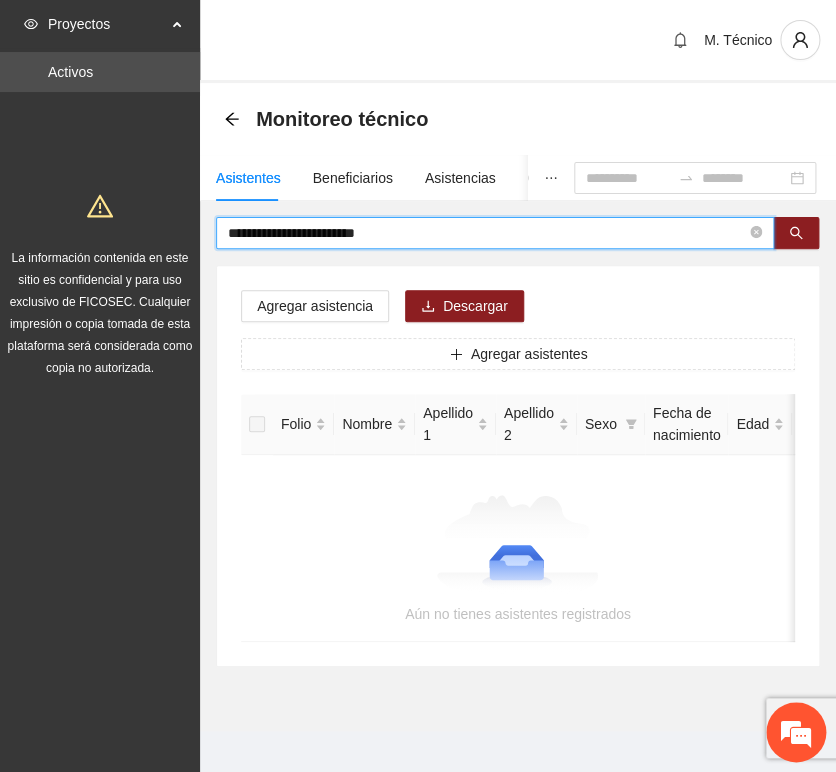 drag, startPoint x: 300, startPoint y: 235, endPoint x: 150, endPoint y: 221, distance: 150.65192 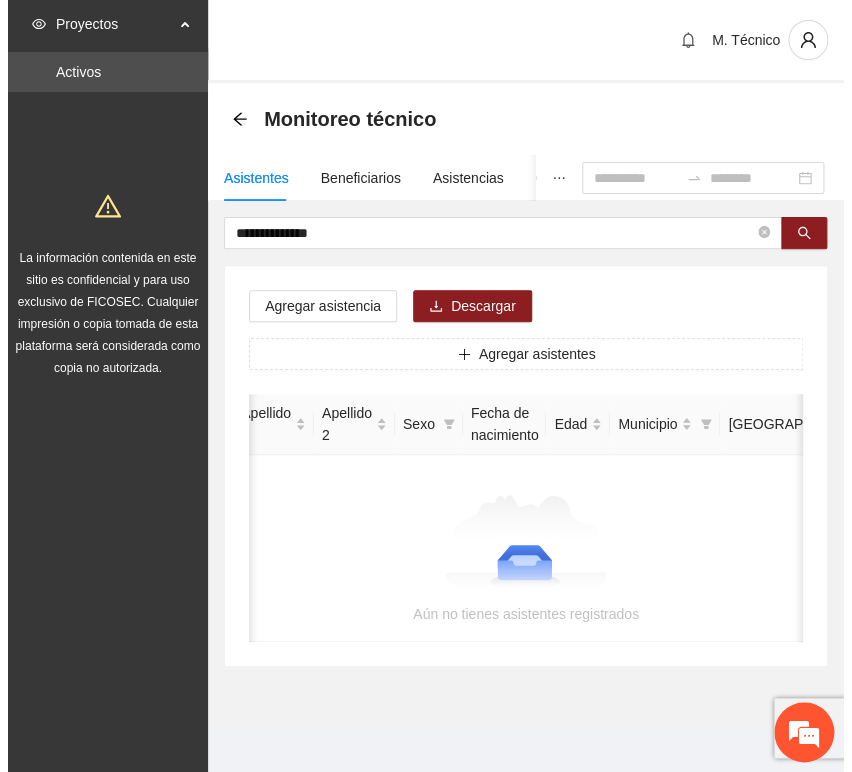 scroll, scrollTop: 0, scrollLeft: 0, axis: both 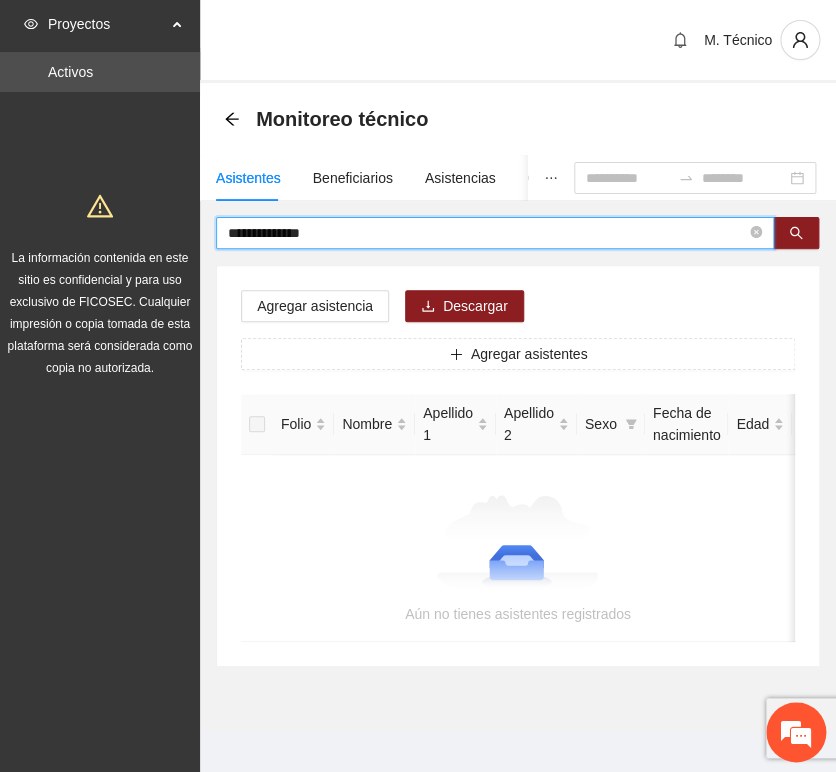 drag, startPoint x: 329, startPoint y: 238, endPoint x: 63, endPoint y: 209, distance: 267.57617 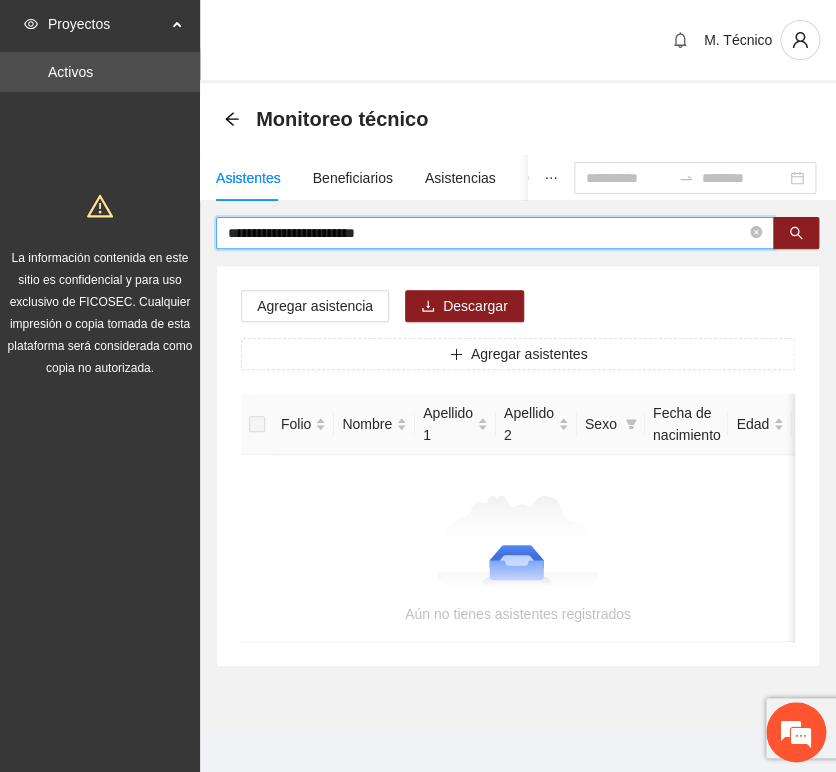 drag, startPoint x: 305, startPoint y: 237, endPoint x: 548, endPoint y: 243, distance: 243.07407 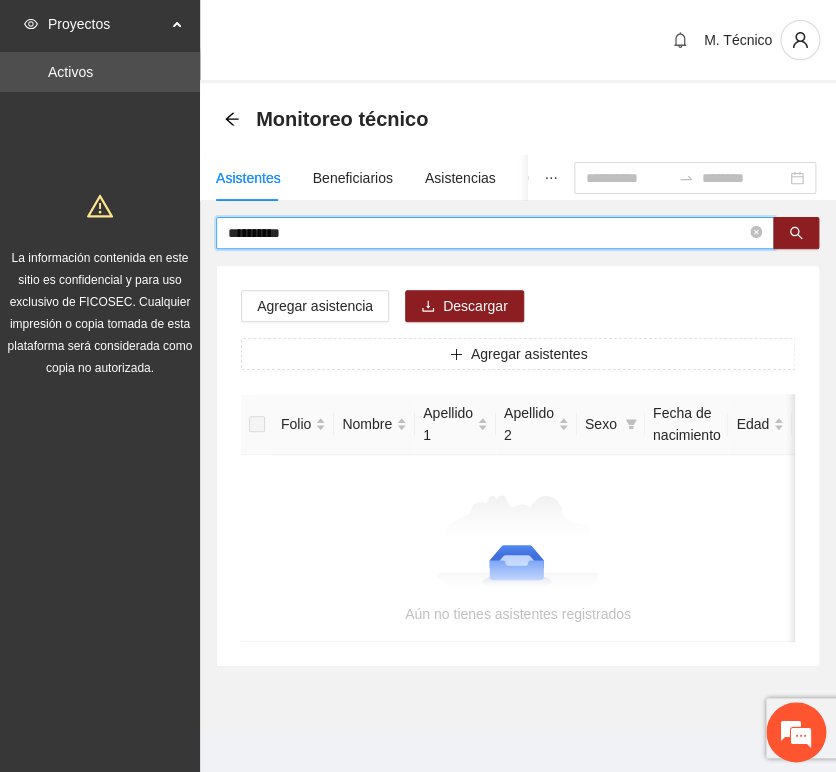click on "**********" at bounding box center [487, 233] 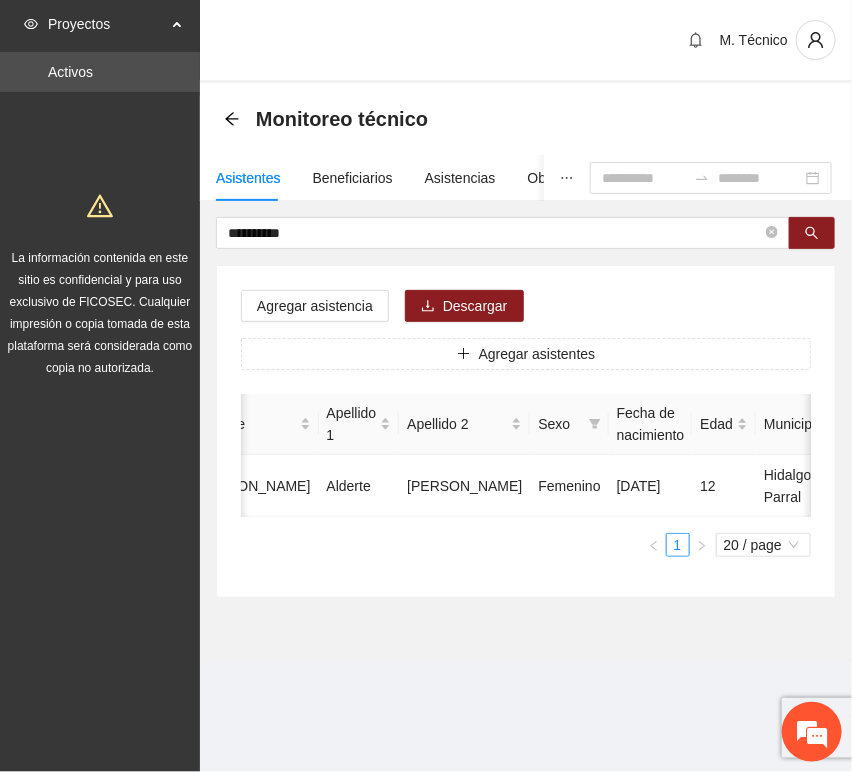 scroll, scrollTop: 0, scrollLeft: 450, axis: horizontal 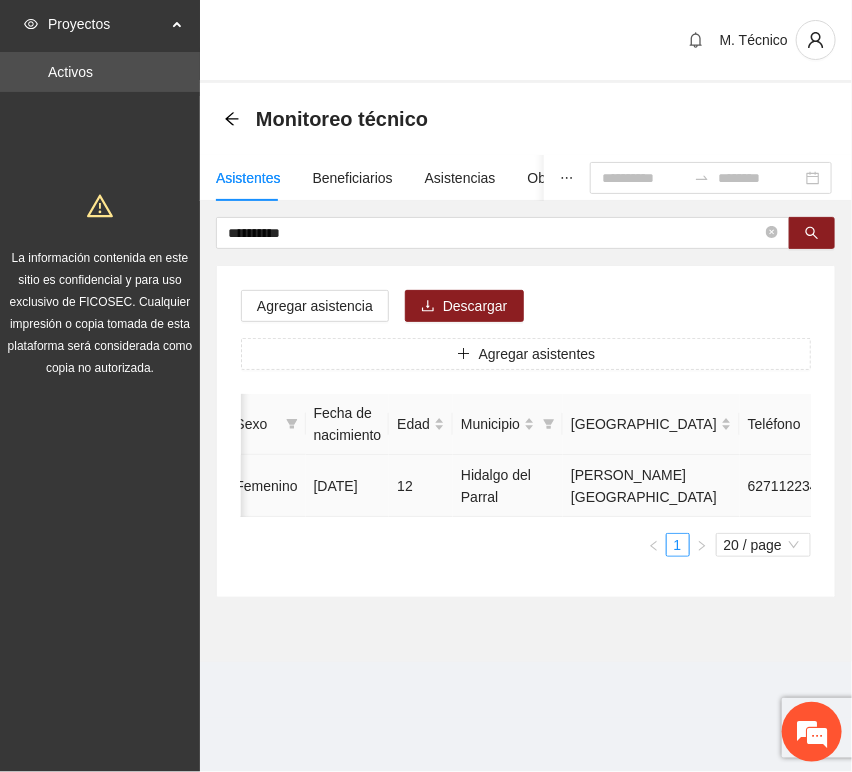 click at bounding box center [931, 486] 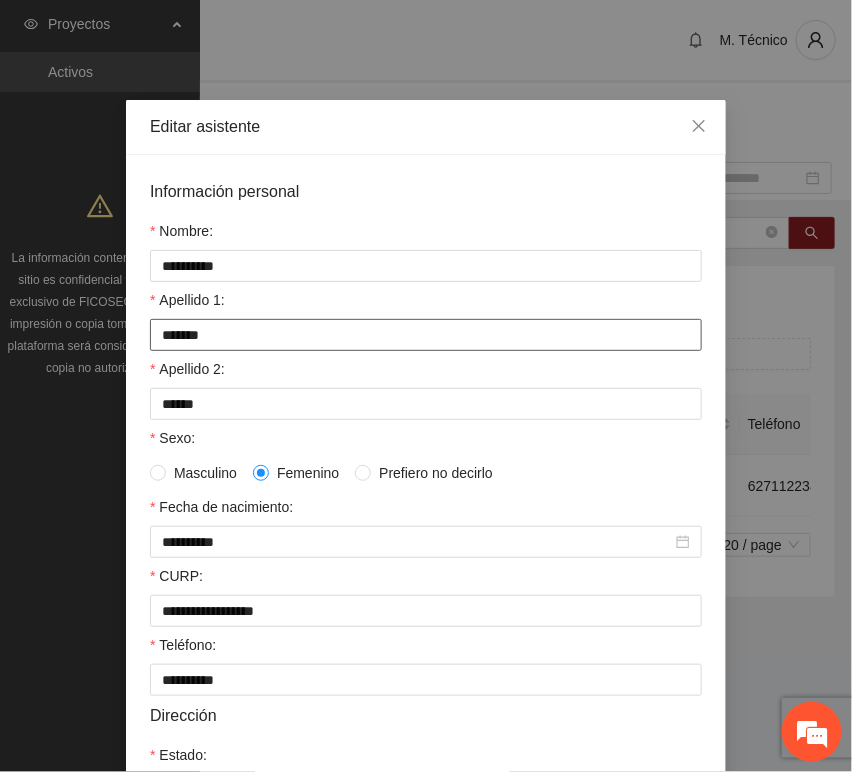 click on "*******" at bounding box center (426, 335) 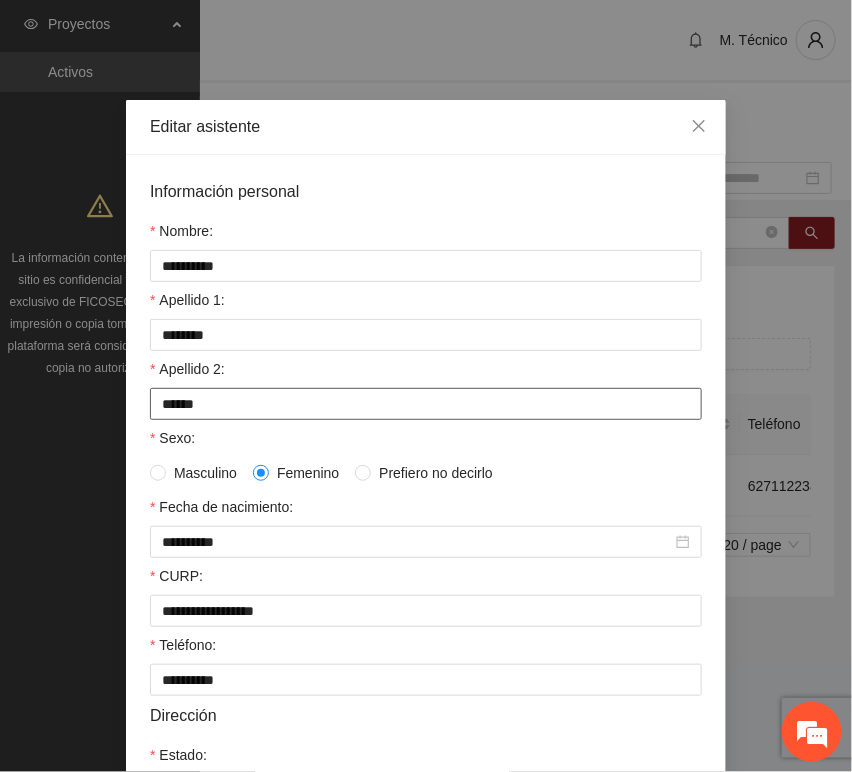 click on "******" at bounding box center [426, 404] 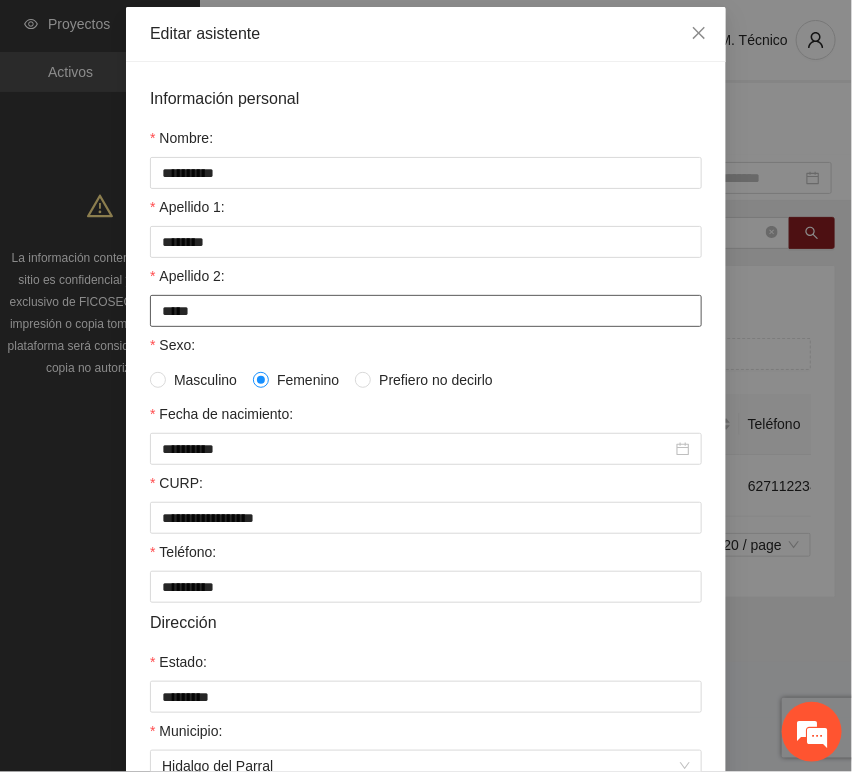 scroll, scrollTop: 394, scrollLeft: 0, axis: vertical 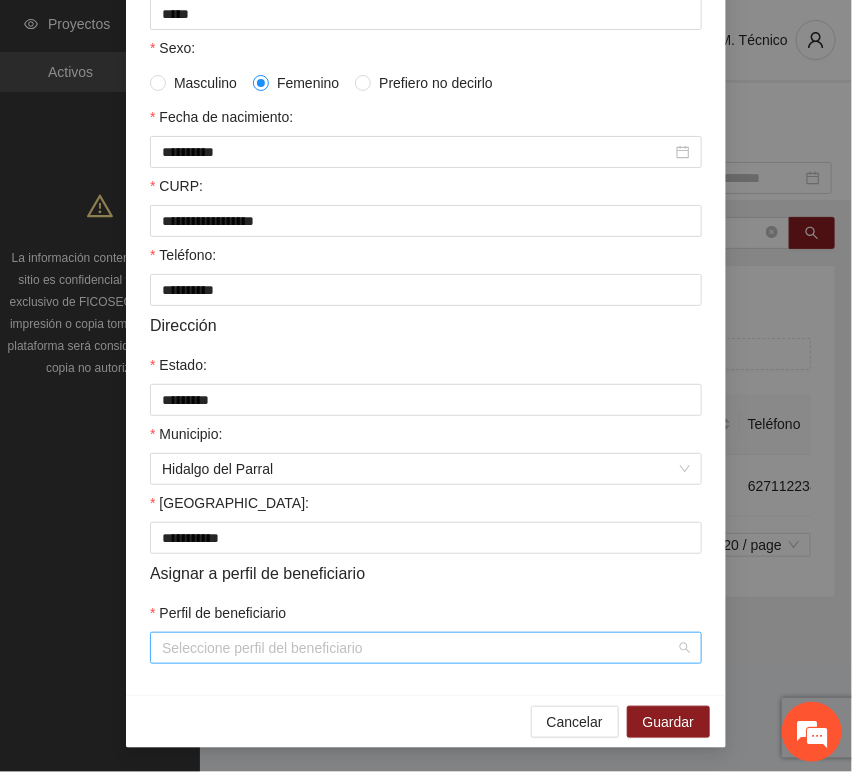click on "Perfil de beneficiario" at bounding box center [419, 648] 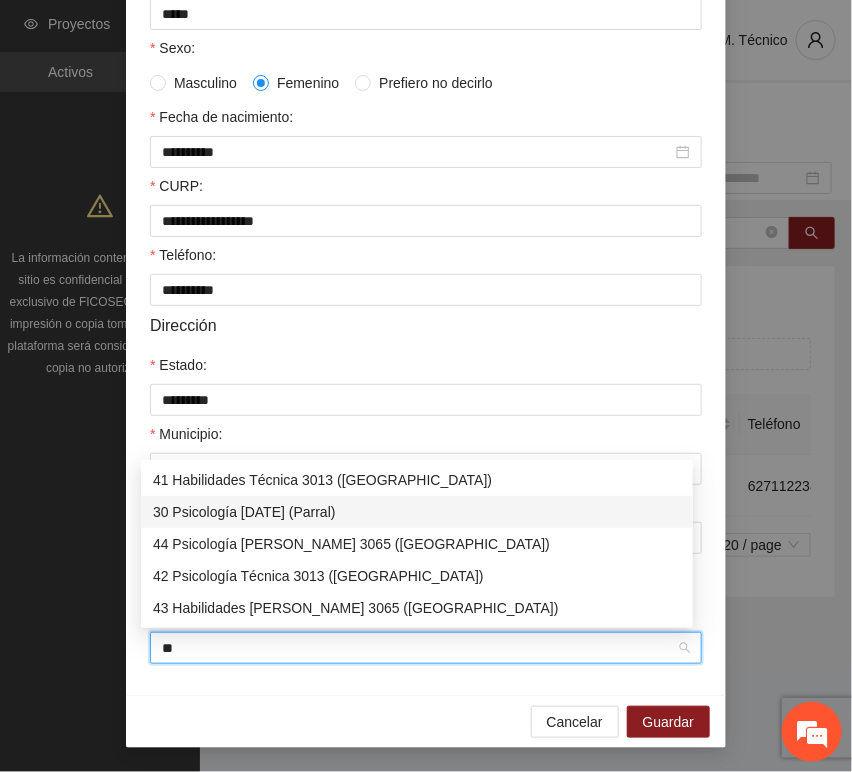 click on "30 Psicología [DATE] (Parral)" at bounding box center [417, 512] 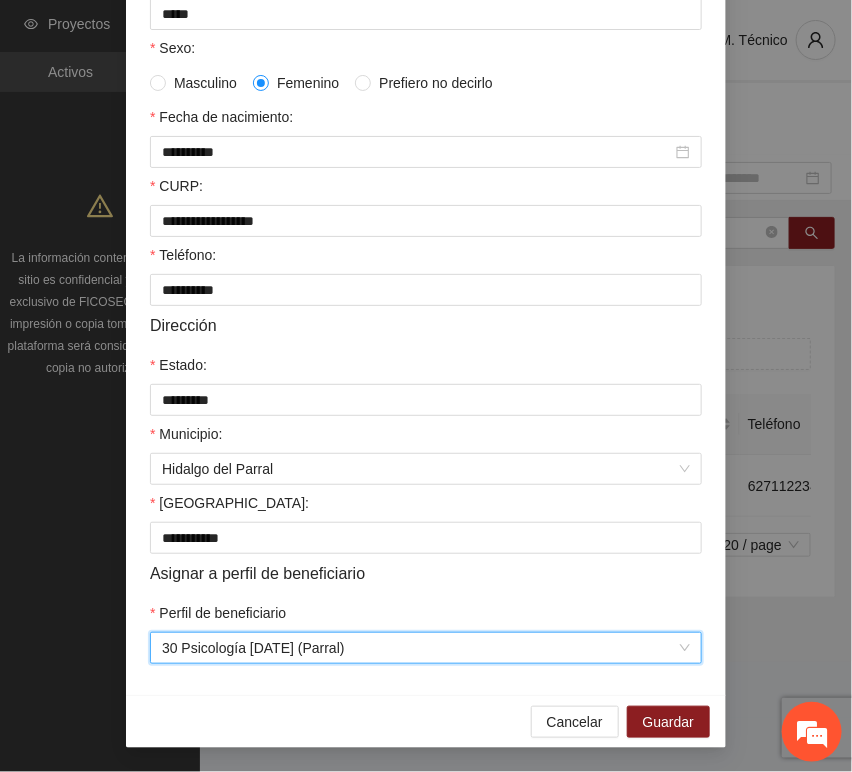 drag, startPoint x: 261, startPoint y: 702, endPoint x: 506, endPoint y: 710, distance: 245.13058 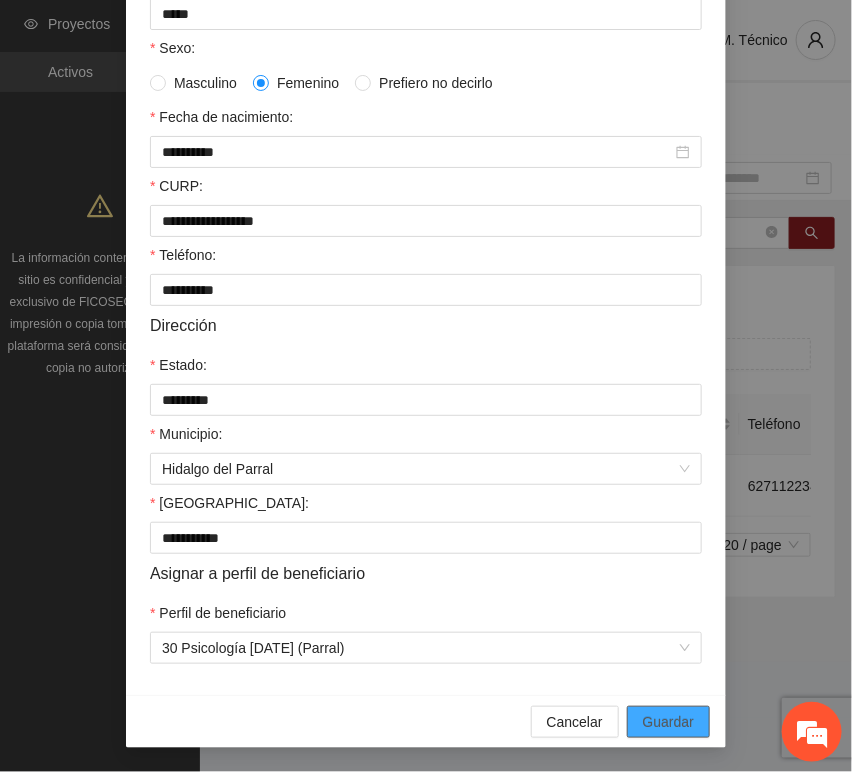 click on "Guardar" at bounding box center (668, 722) 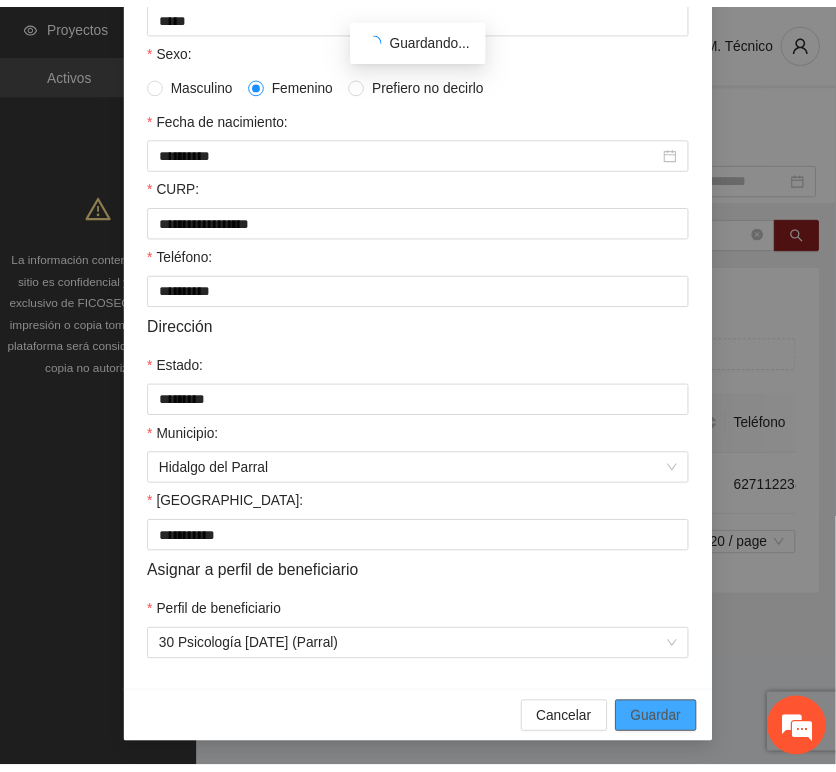scroll, scrollTop: 294, scrollLeft: 0, axis: vertical 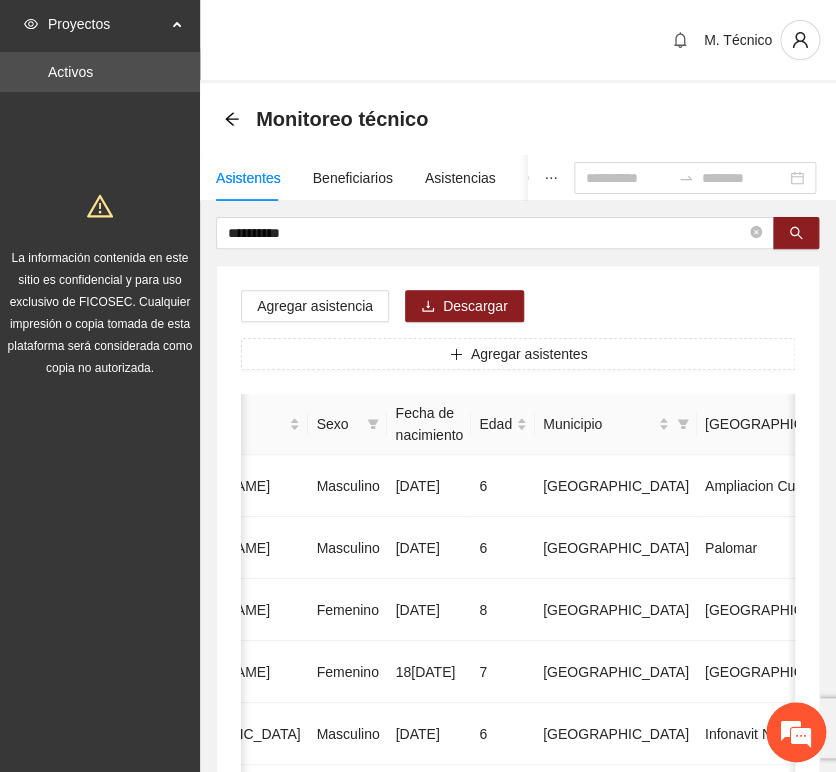 click on "**********" at bounding box center [518, 996] 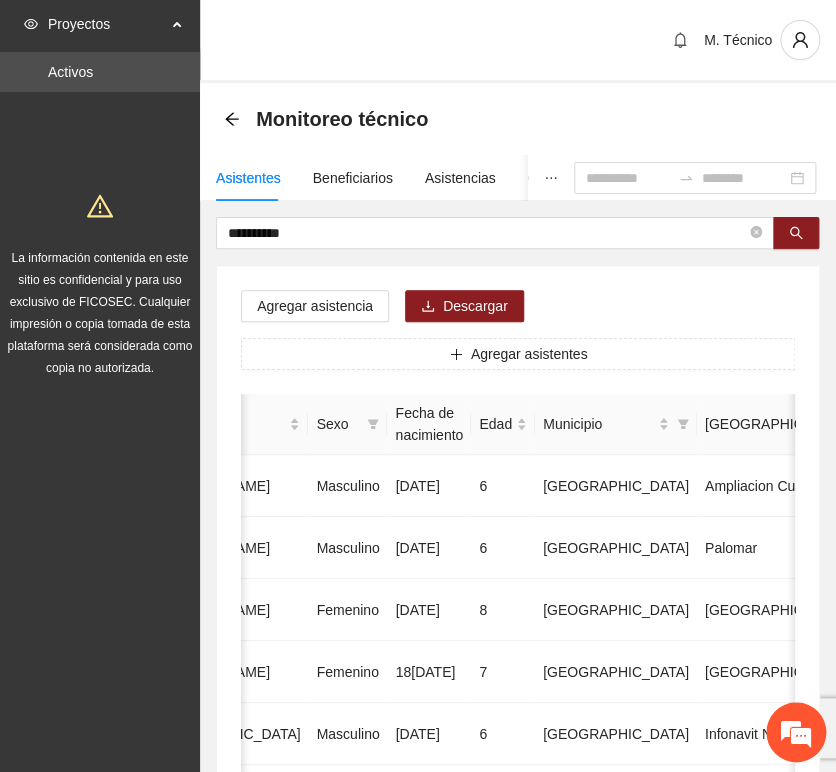 drag, startPoint x: 166, startPoint y: 229, endPoint x: 72, endPoint y: 212, distance: 95.524864 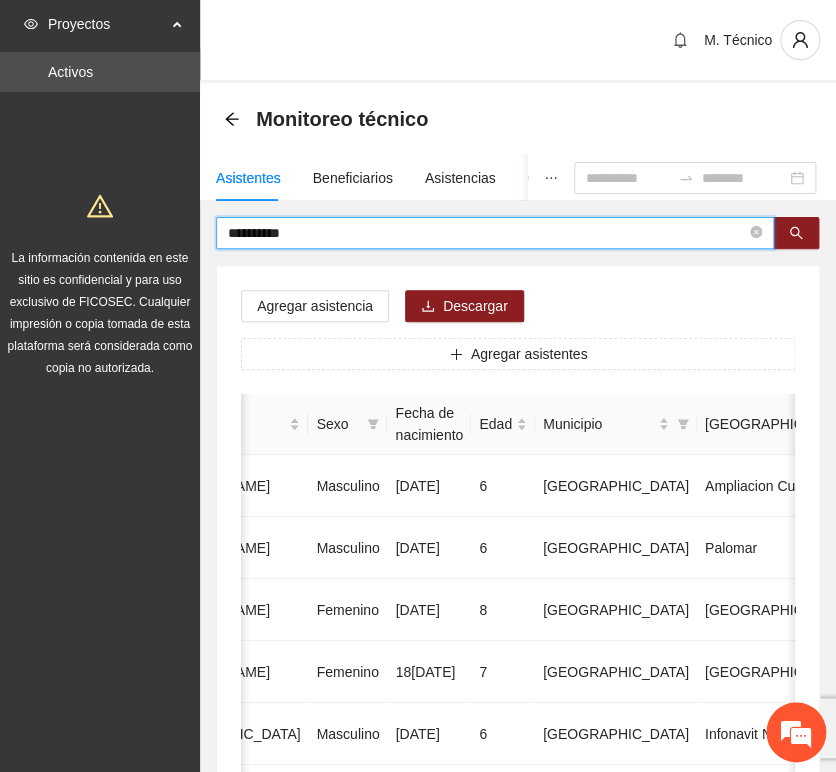 paste on "**********" 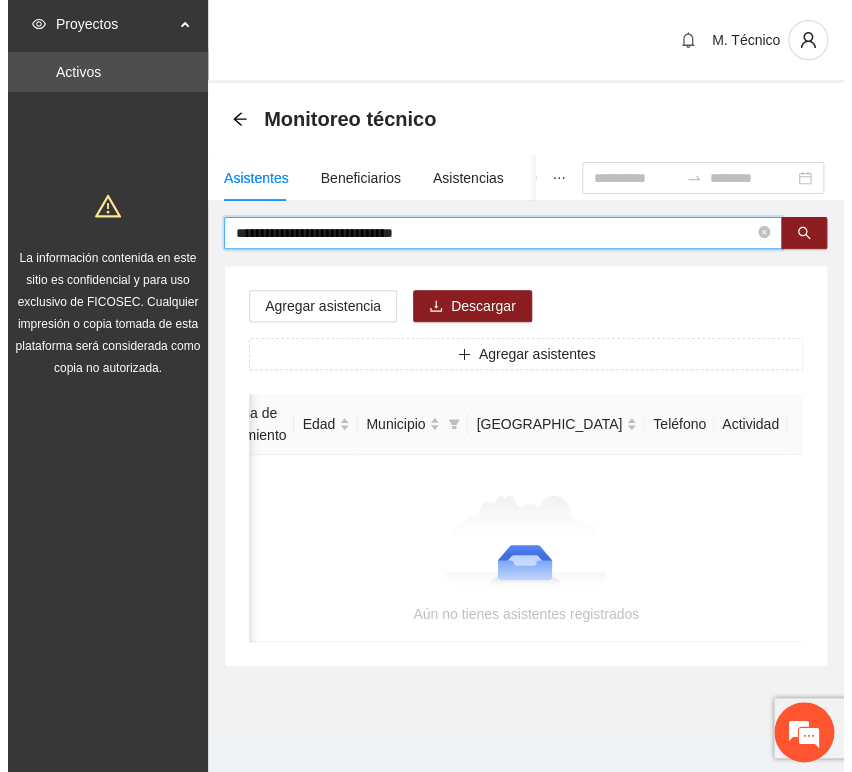 scroll, scrollTop: 0, scrollLeft: 363, axis: horizontal 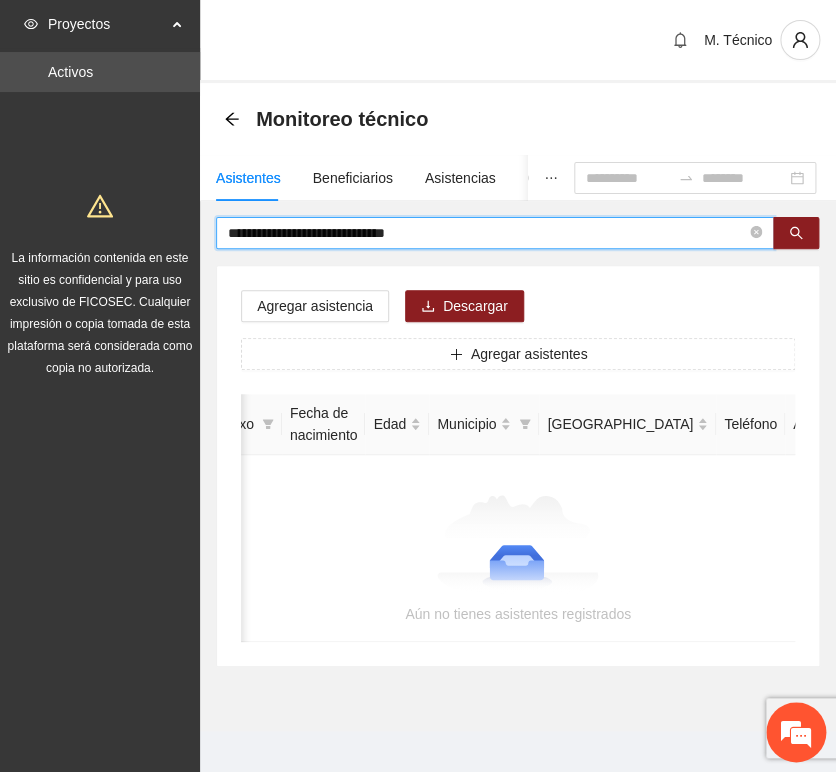 click on "**********" at bounding box center [487, 233] 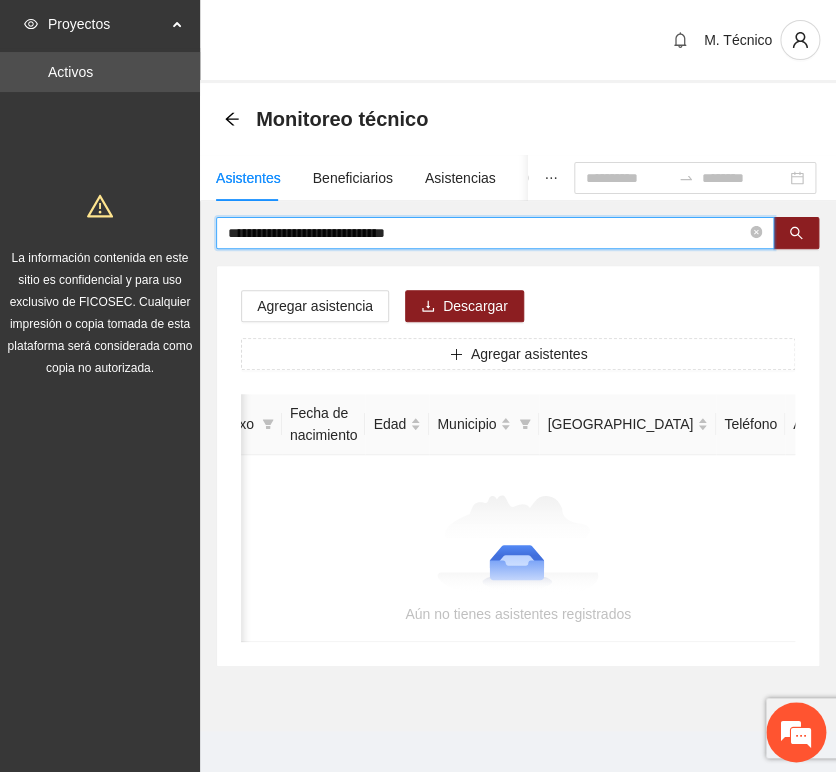 drag, startPoint x: 266, startPoint y: 235, endPoint x: 318, endPoint y: 215, distance: 55.713554 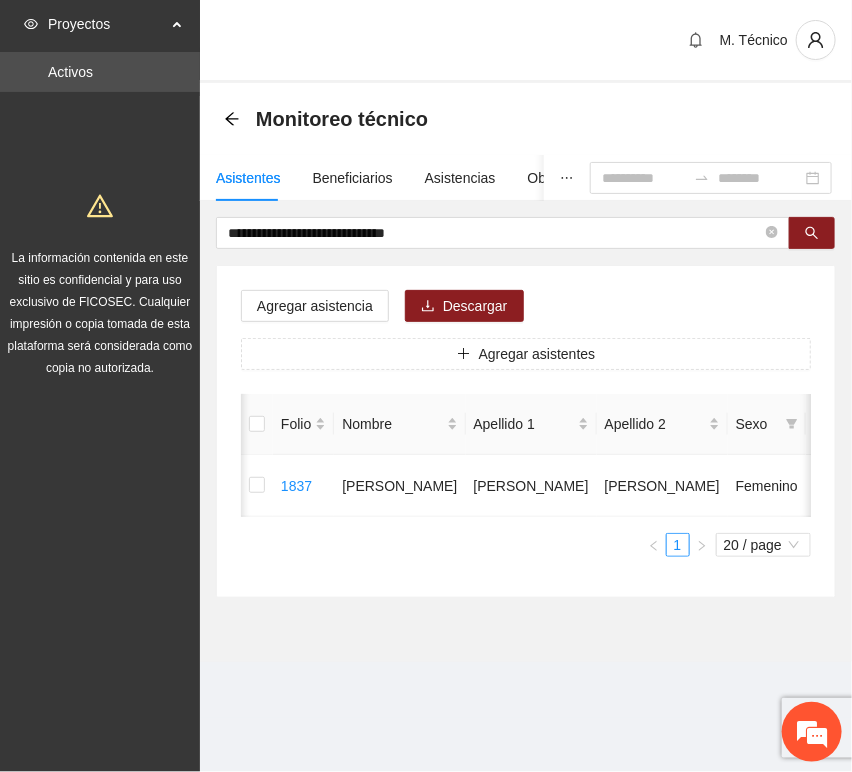 scroll, scrollTop: 0, scrollLeft: 450, axis: horizontal 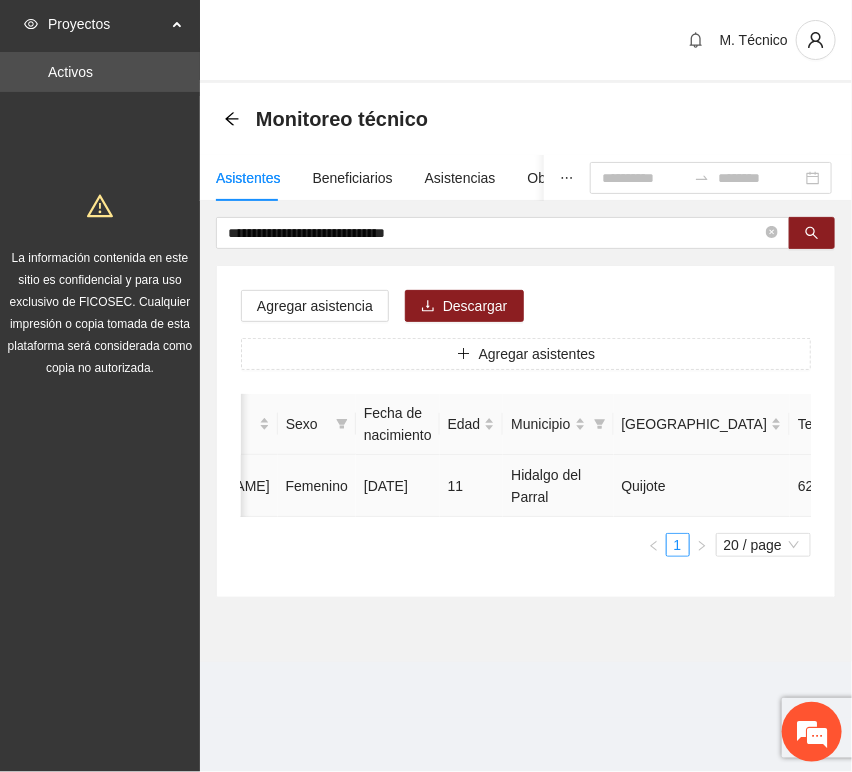 click 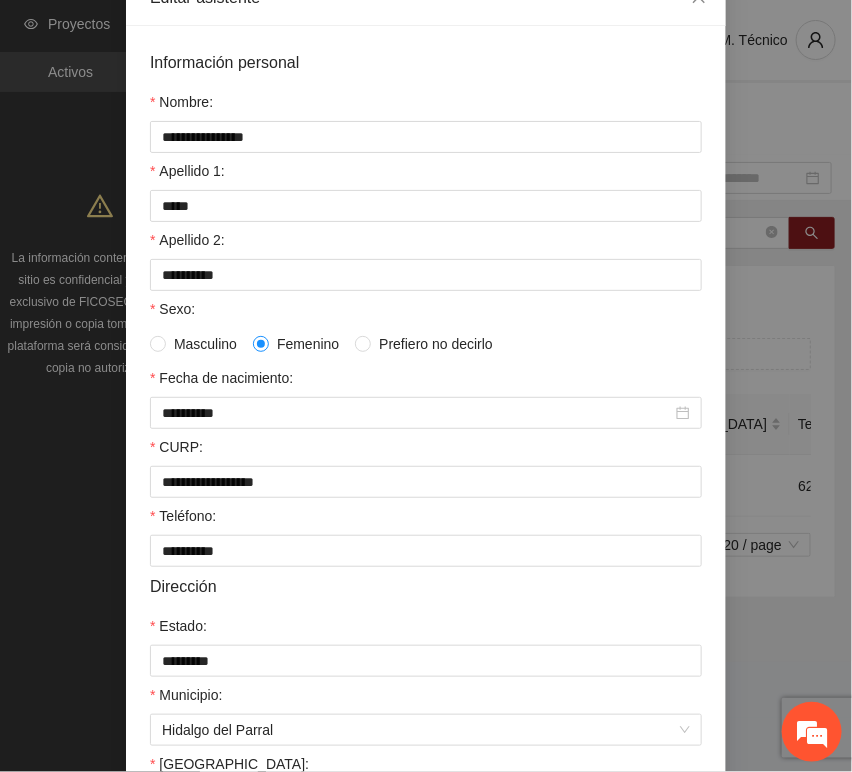 scroll, scrollTop: 394, scrollLeft: 0, axis: vertical 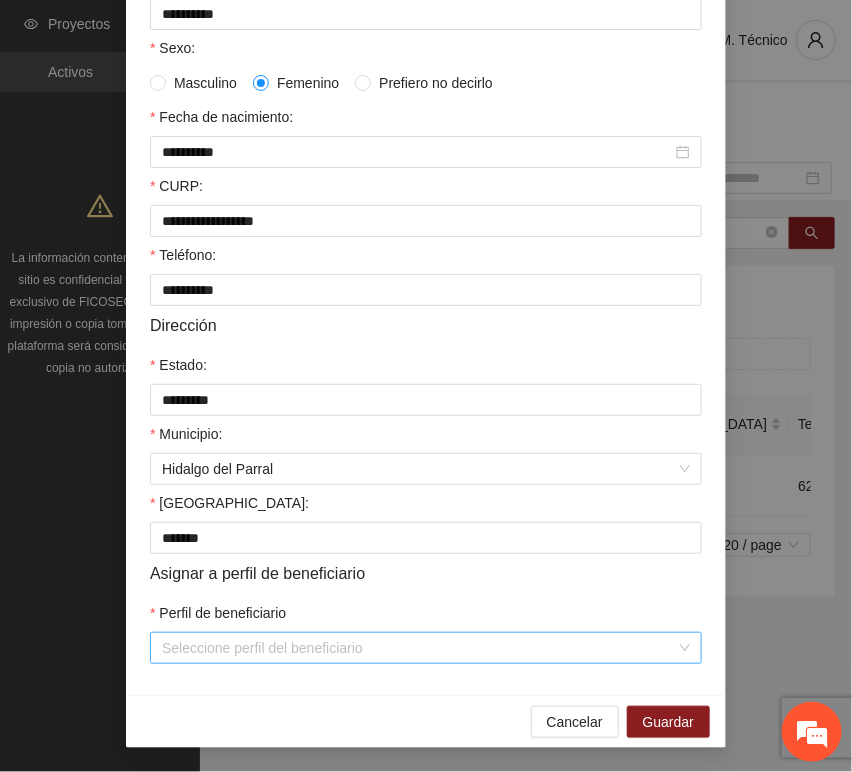 click on "Perfil de beneficiario" at bounding box center [419, 648] 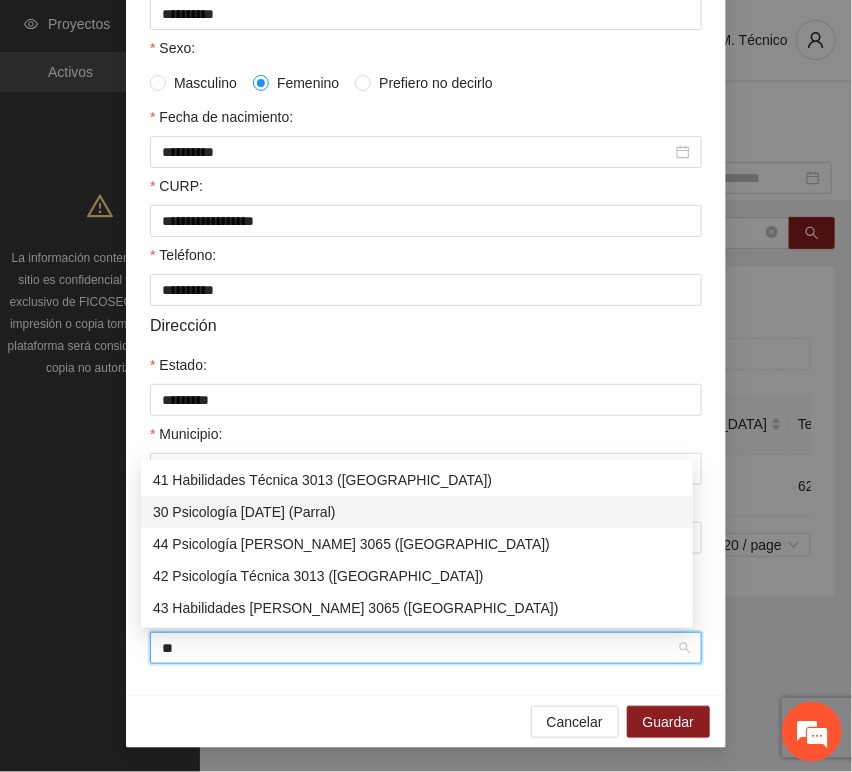 click on "30 Psicología [DATE] (Parral)" at bounding box center [417, 512] 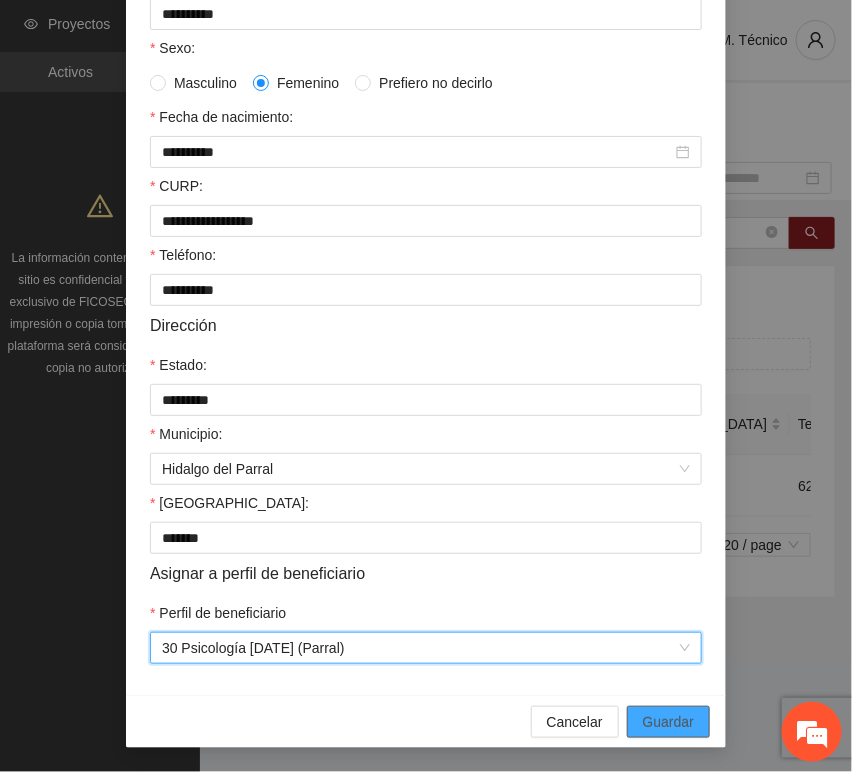 click on "Guardar" at bounding box center [668, 722] 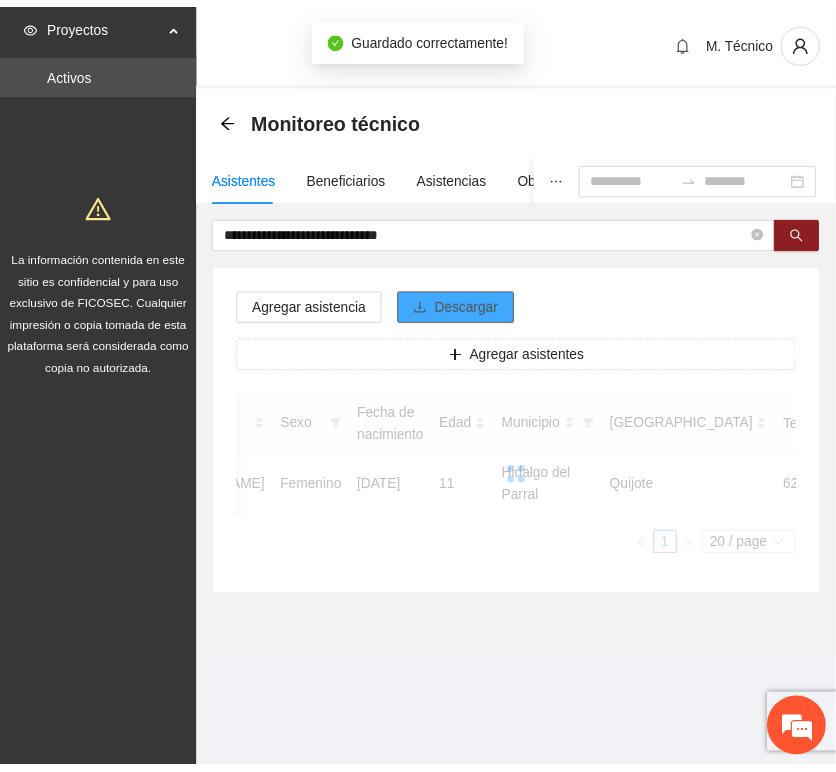 scroll, scrollTop: 294, scrollLeft: 0, axis: vertical 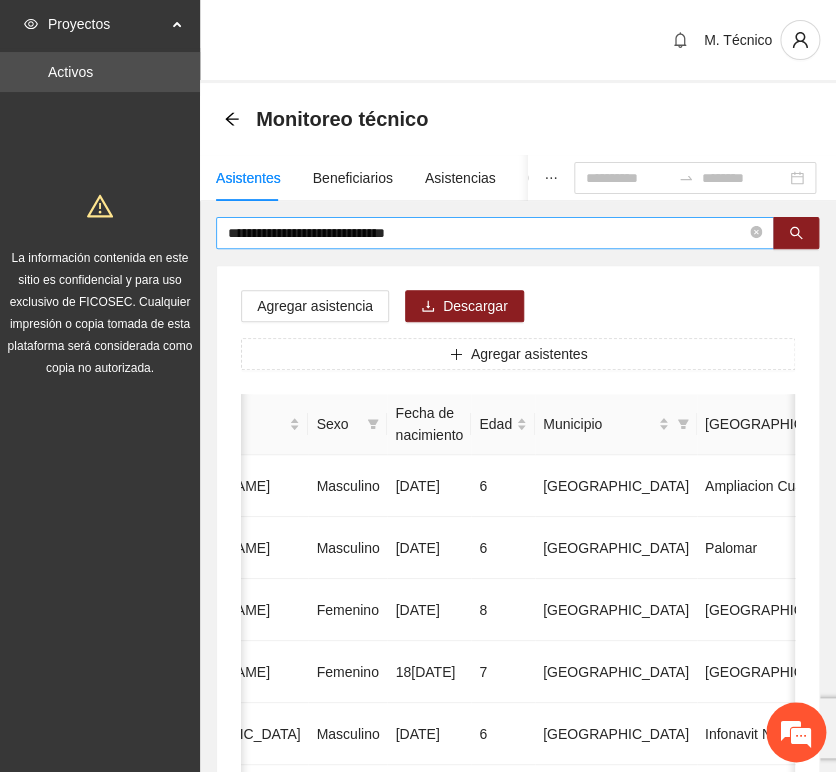drag, startPoint x: 322, startPoint y: 268, endPoint x: 439, endPoint y: 236, distance: 121.29716 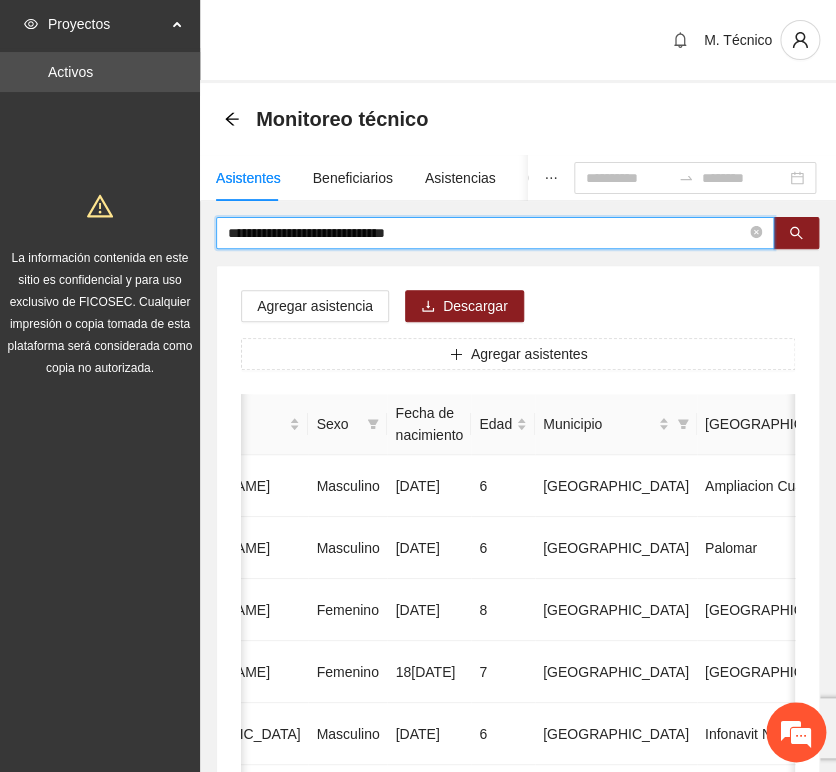 drag, startPoint x: 440, startPoint y: 235, endPoint x: 7, endPoint y: 160, distance: 439.4474 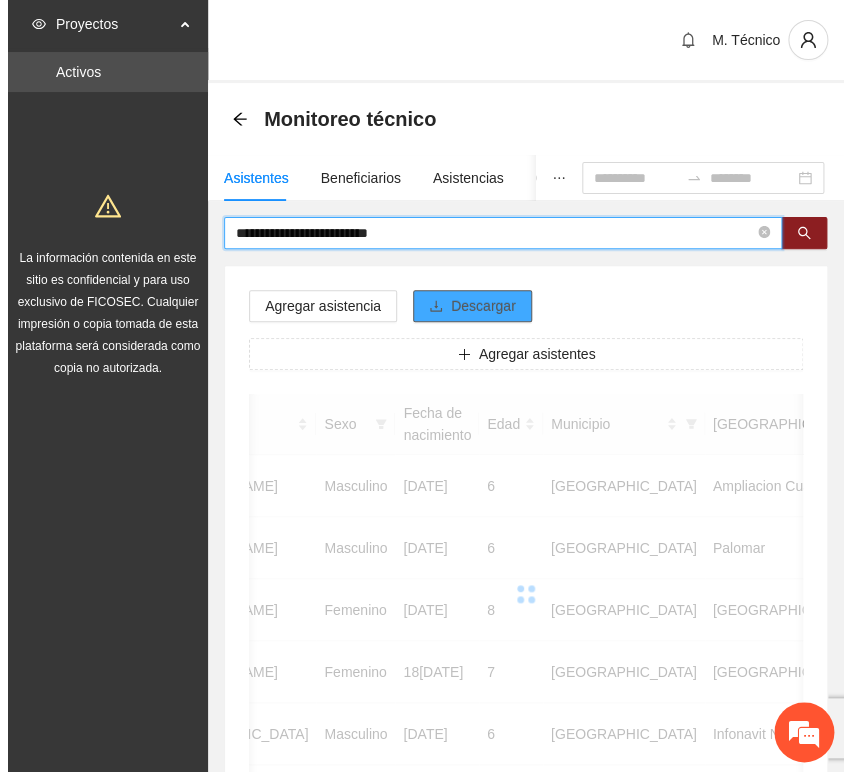 scroll, scrollTop: 0, scrollLeft: 363, axis: horizontal 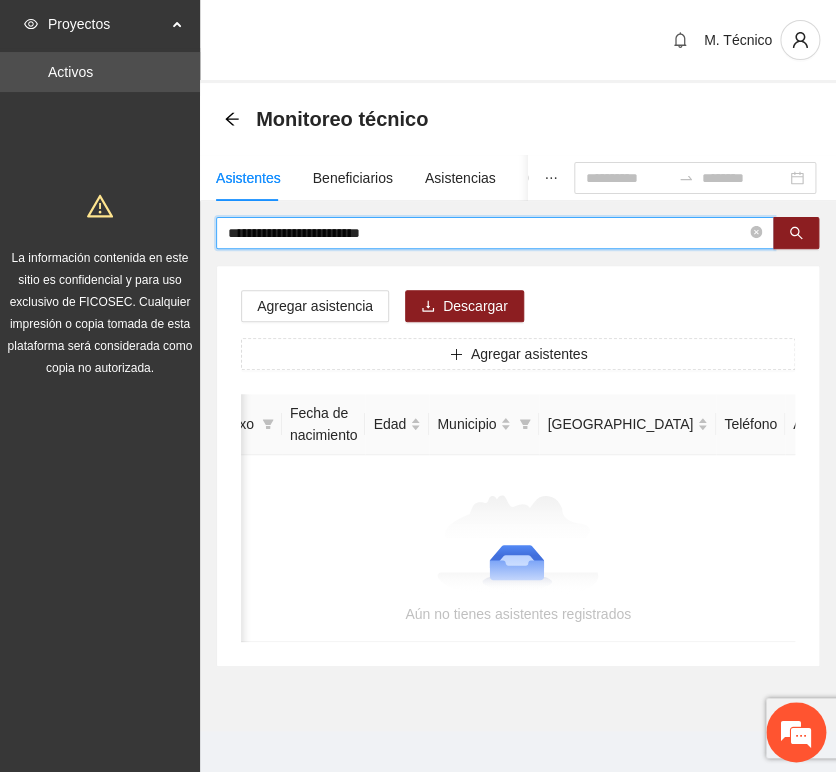 click on "**********" at bounding box center (487, 233) 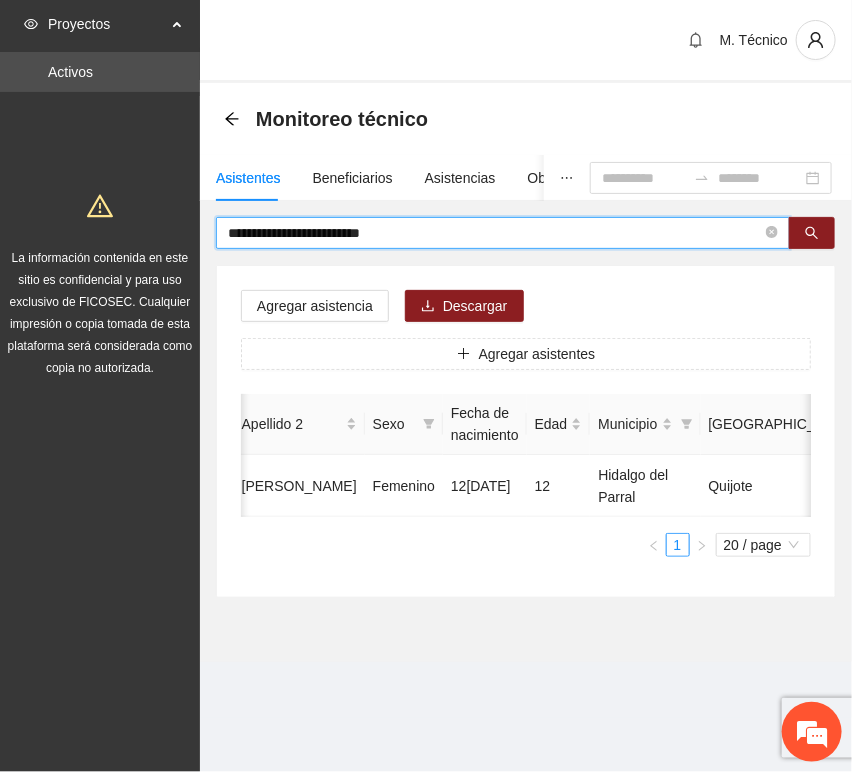 click on "**********" at bounding box center (495, 233) 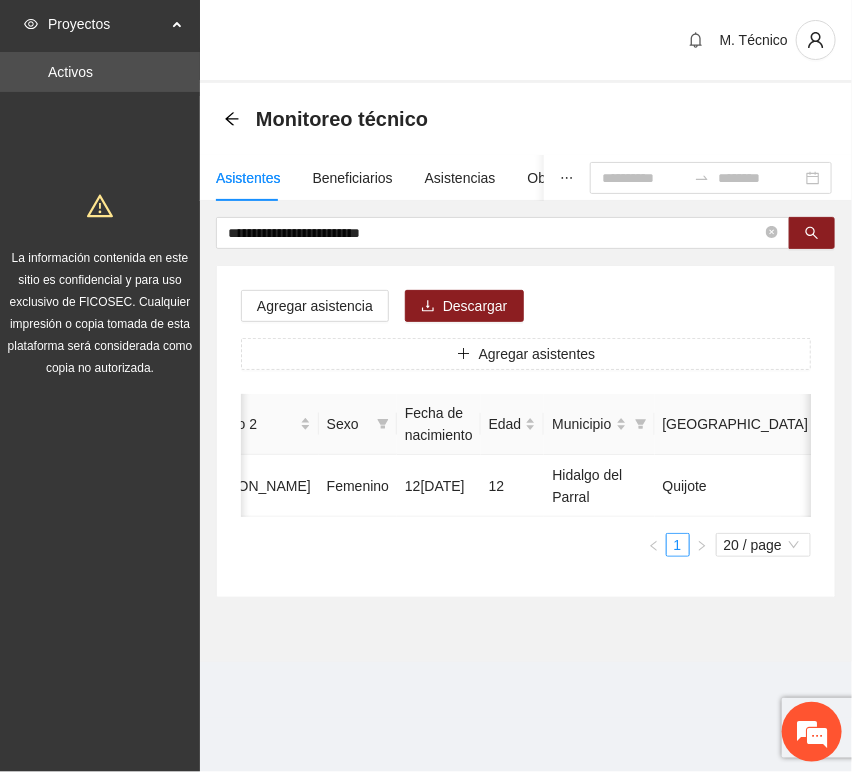 scroll, scrollTop: 0, scrollLeft: 450, axis: horizontal 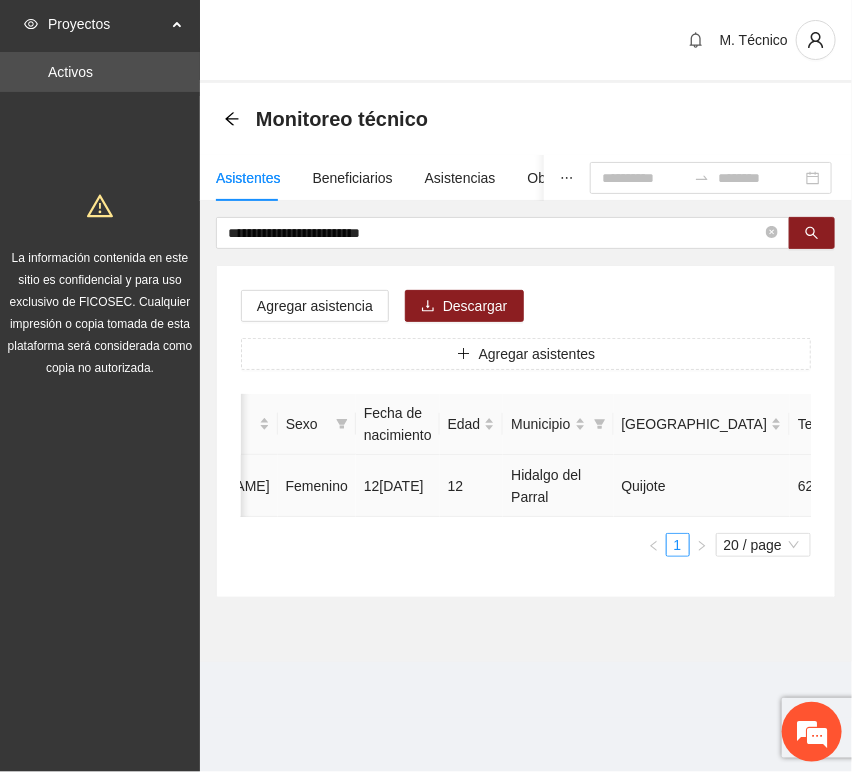 click 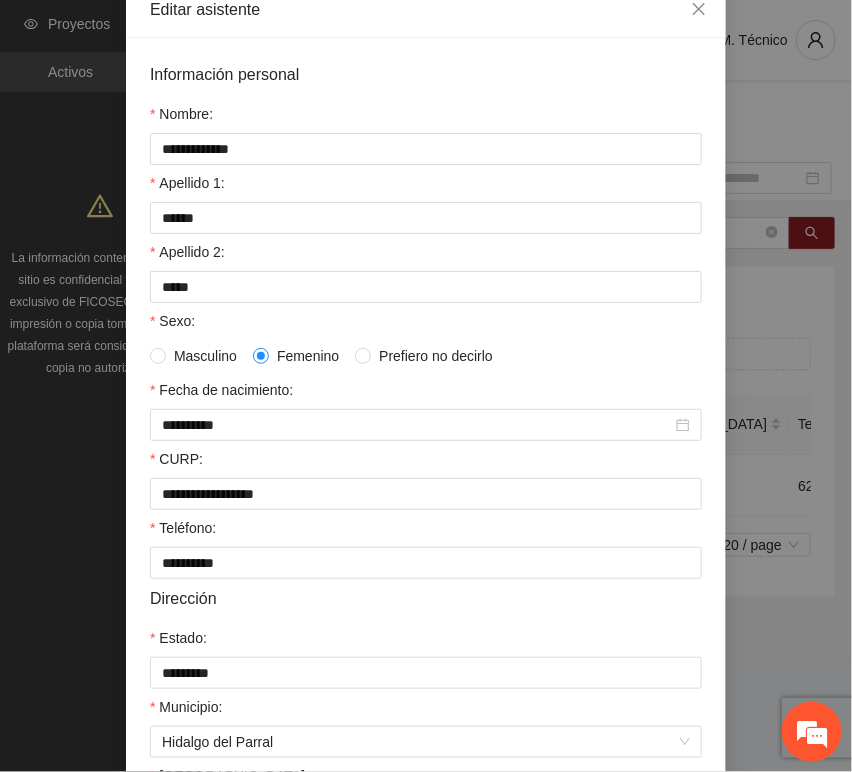 scroll, scrollTop: 394, scrollLeft: 0, axis: vertical 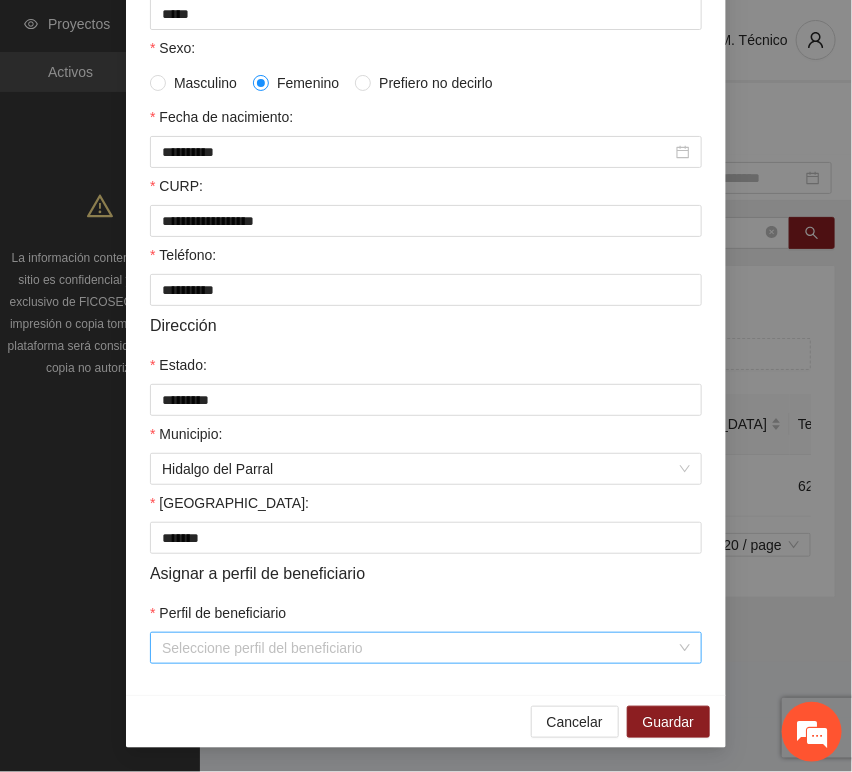 click on "Perfil de beneficiario" at bounding box center (419, 648) 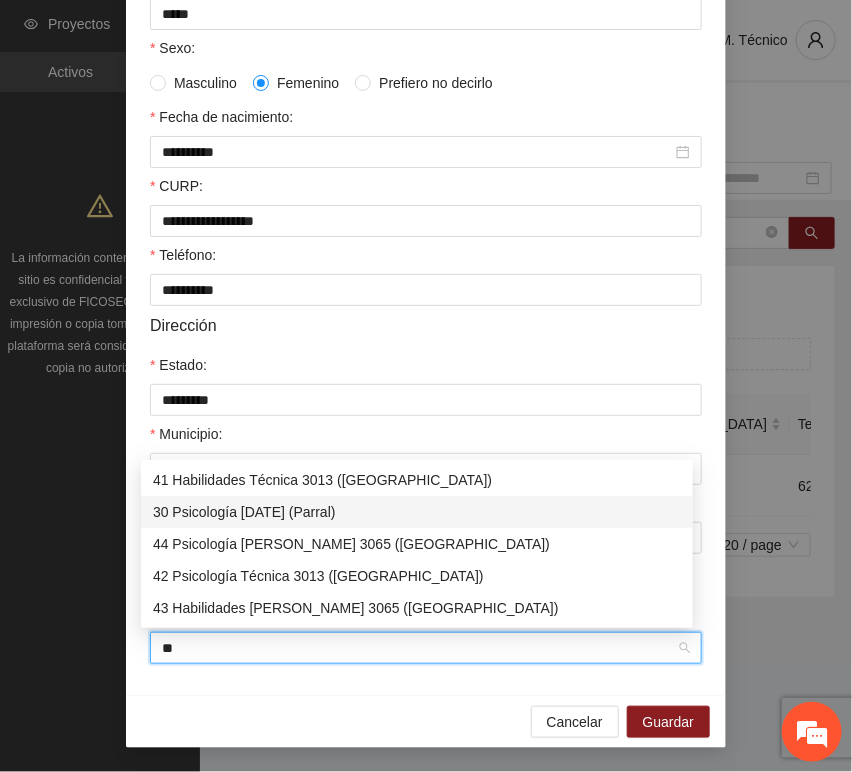 click on "30 Psicología [DATE] (Parral)" at bounding box center (417, 512) 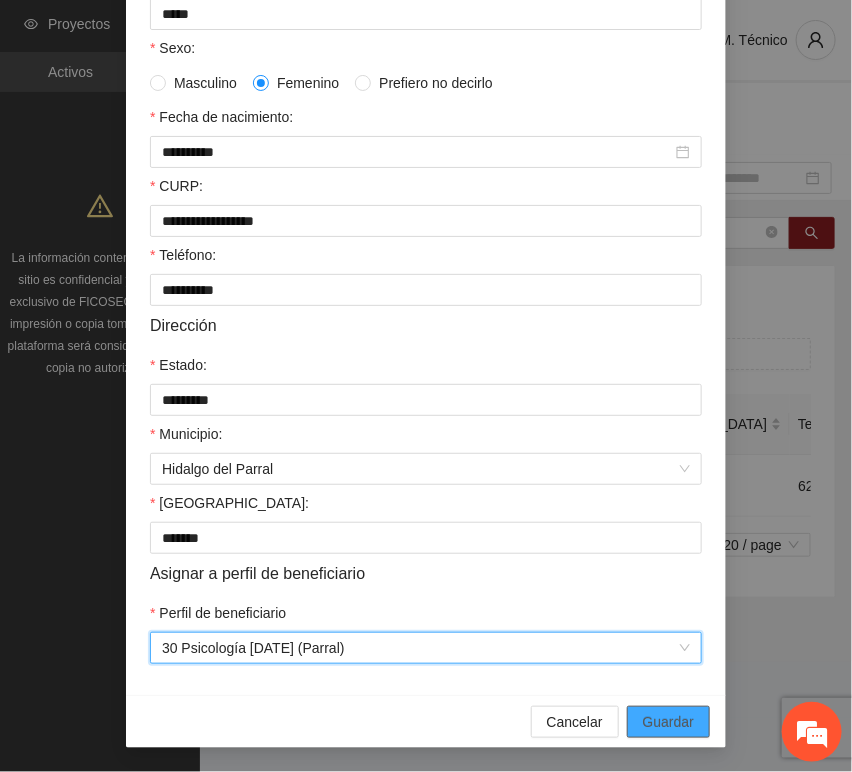 click on "Guardar" at bounding box center (668, 722) 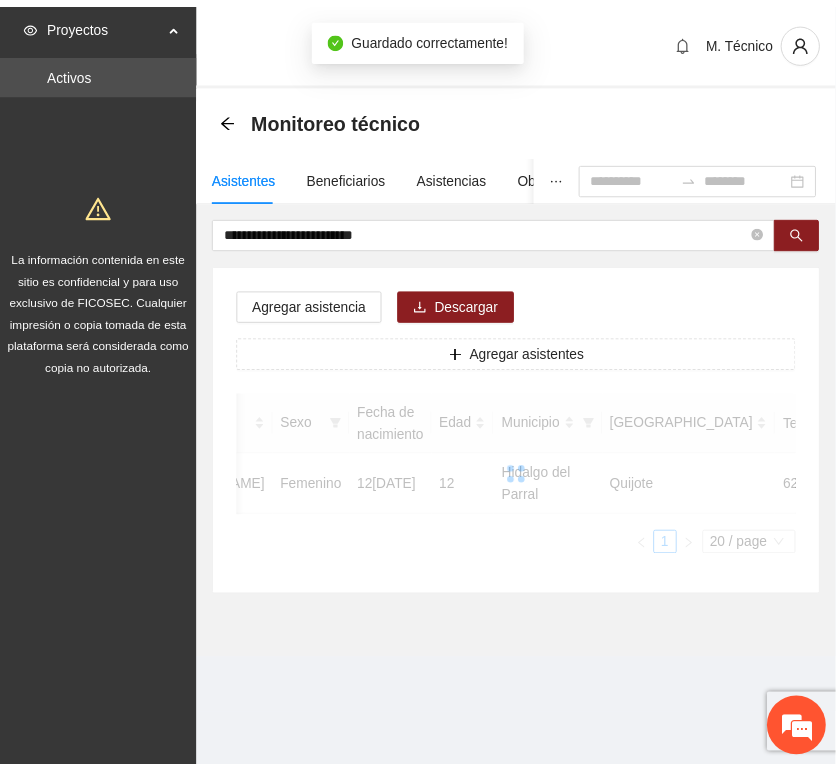 scroll, scrollTop: 294, scrollLeft: 0, axis: vertical 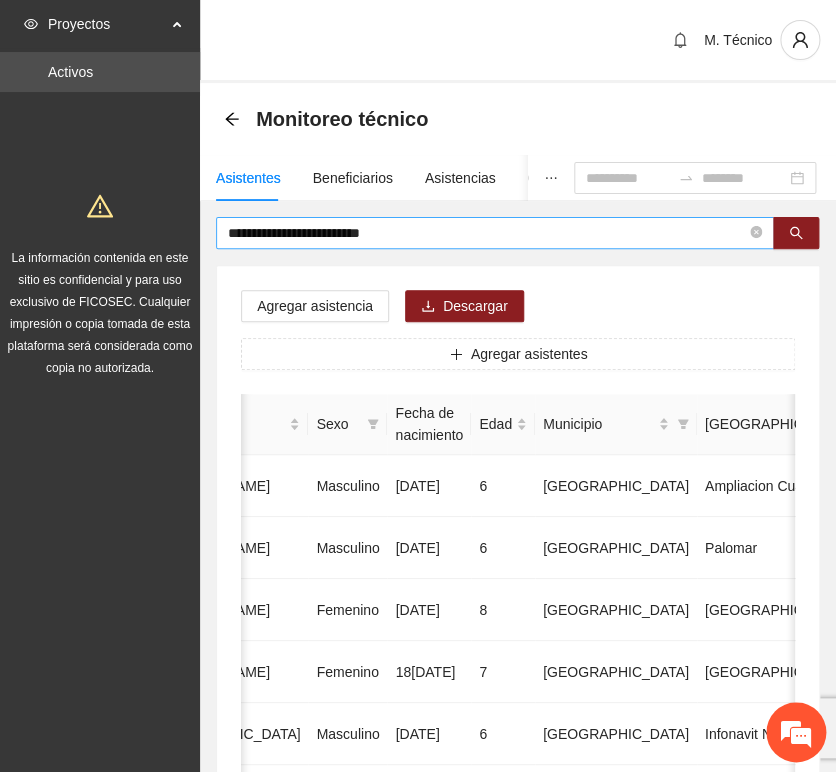 click on "**********" at bounding box center [487, 233] 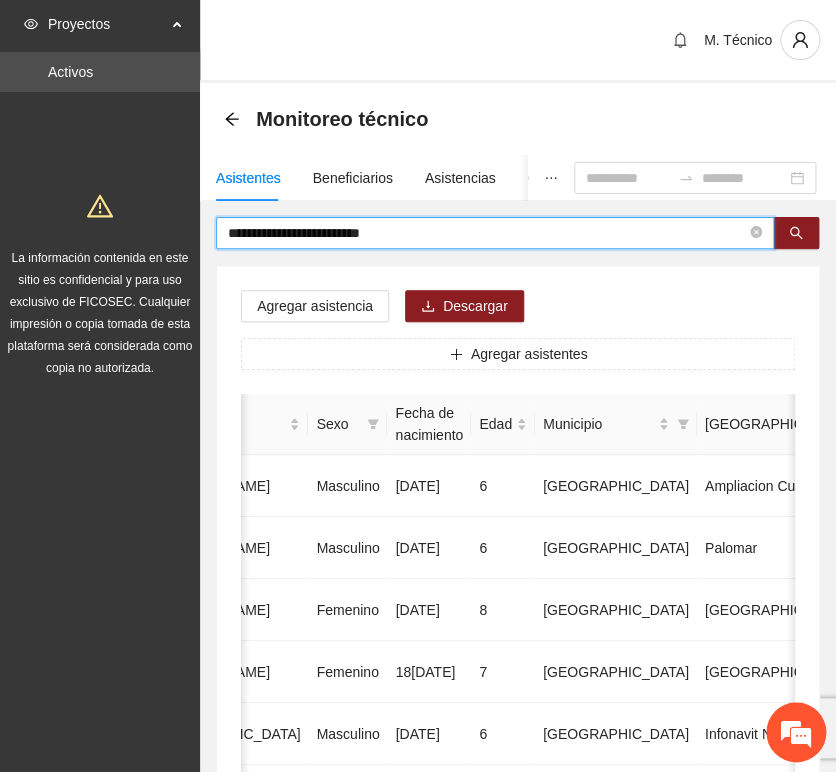 drag, startPoint x: 444, startPoint y: 225, endPoint x: -177, endPoint y: 201, distance: 621.4636 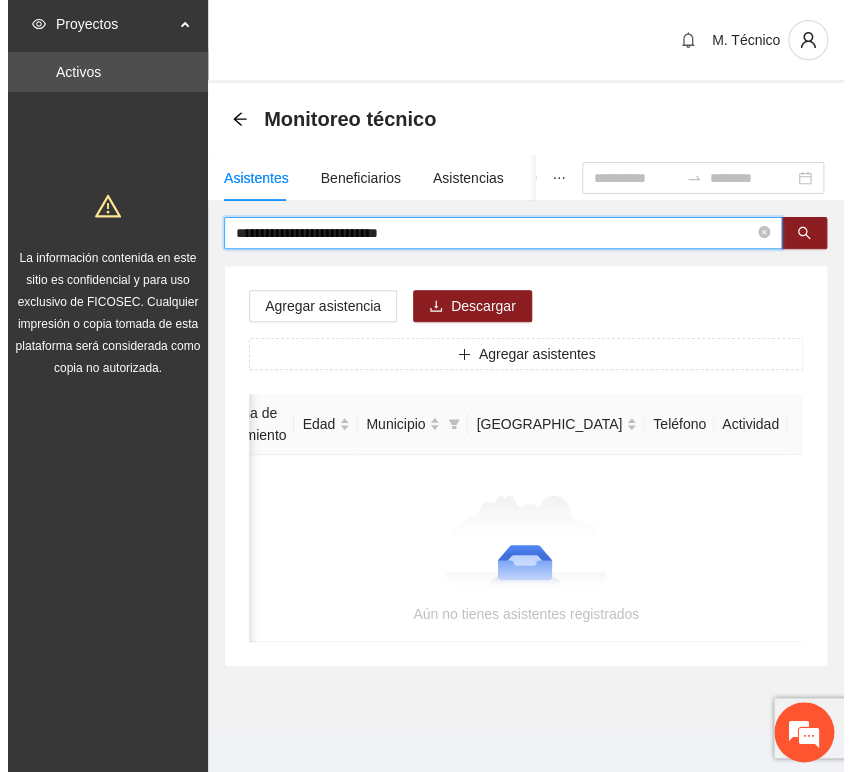 scroll, scrollTop: 0, scrollLeft: 363, axis: horizontal 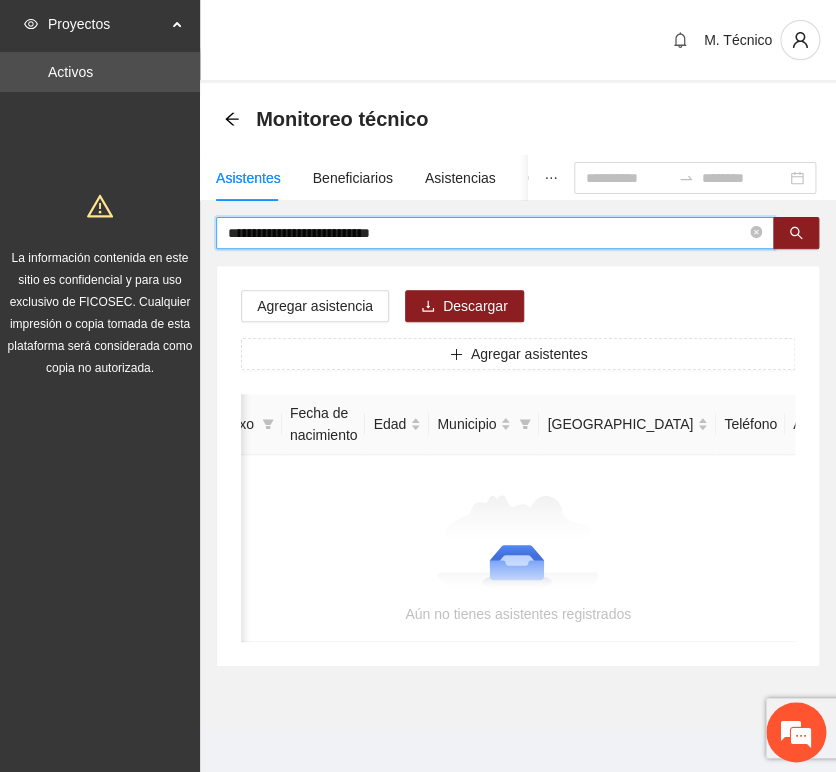click on "**********" at bounding box center [487, 233] 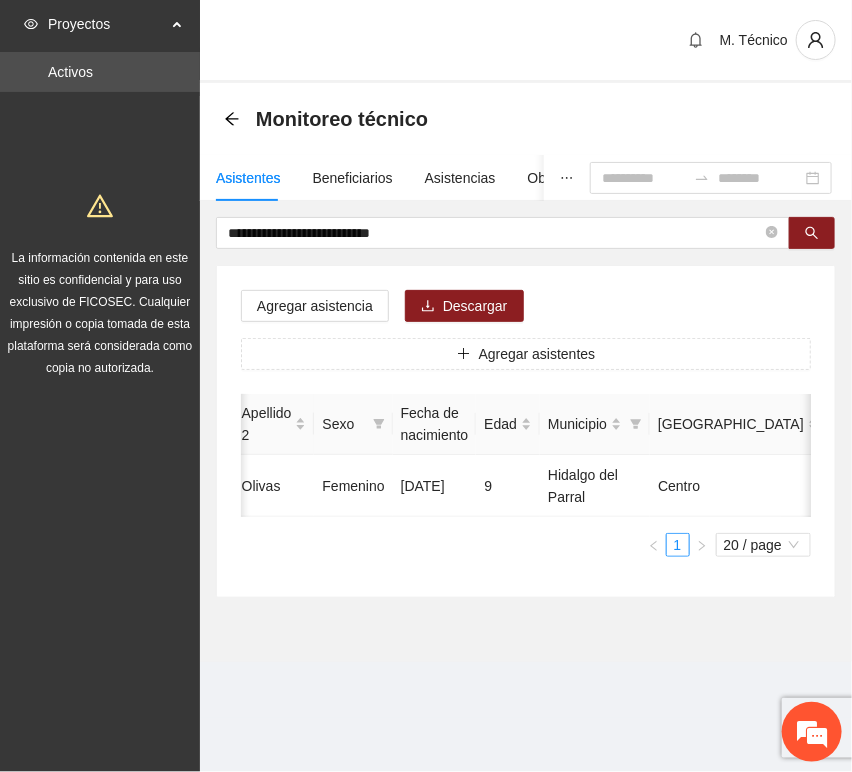 drag, startPoint x: 489, startPoint y: 534, endPoint x: 283, endPoint y: 534, distance: 206 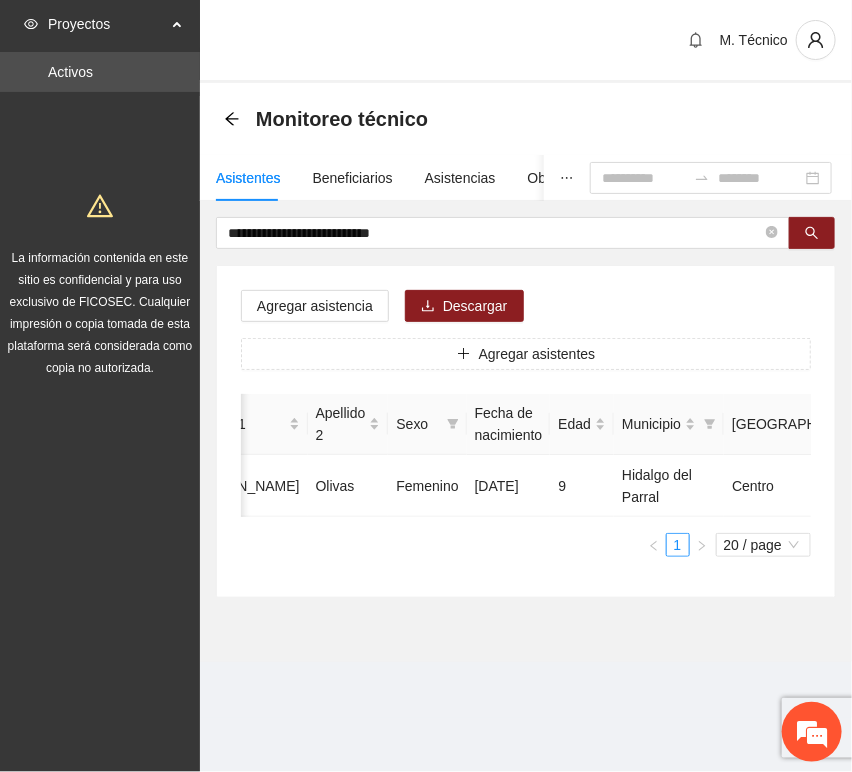 scroll, scrollTop: 0, scrollLeft: 450, axis: horizontal 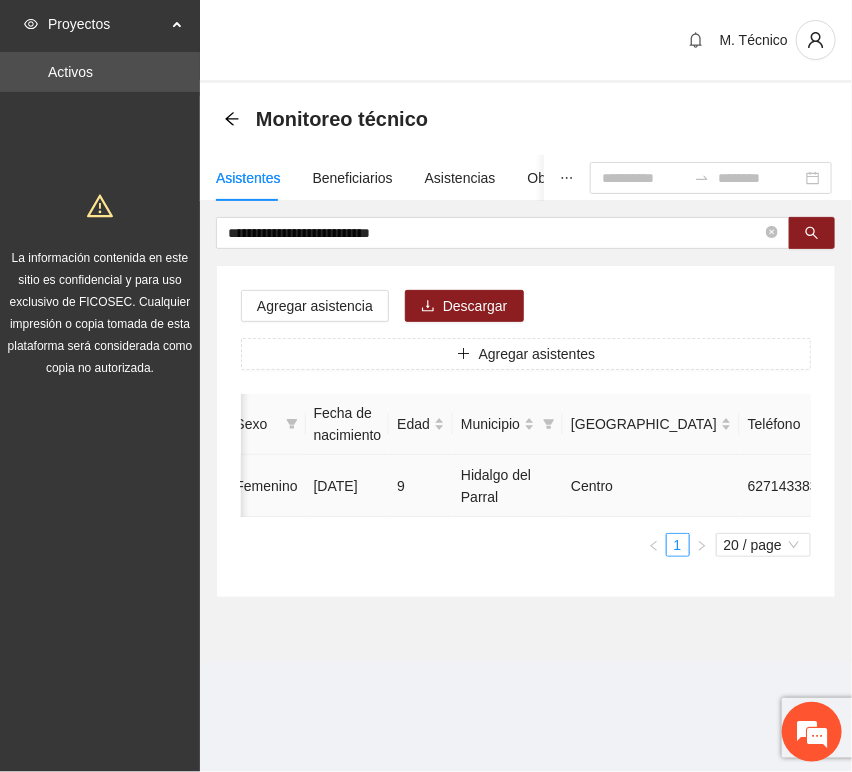 click at bounding box center [931, 486] 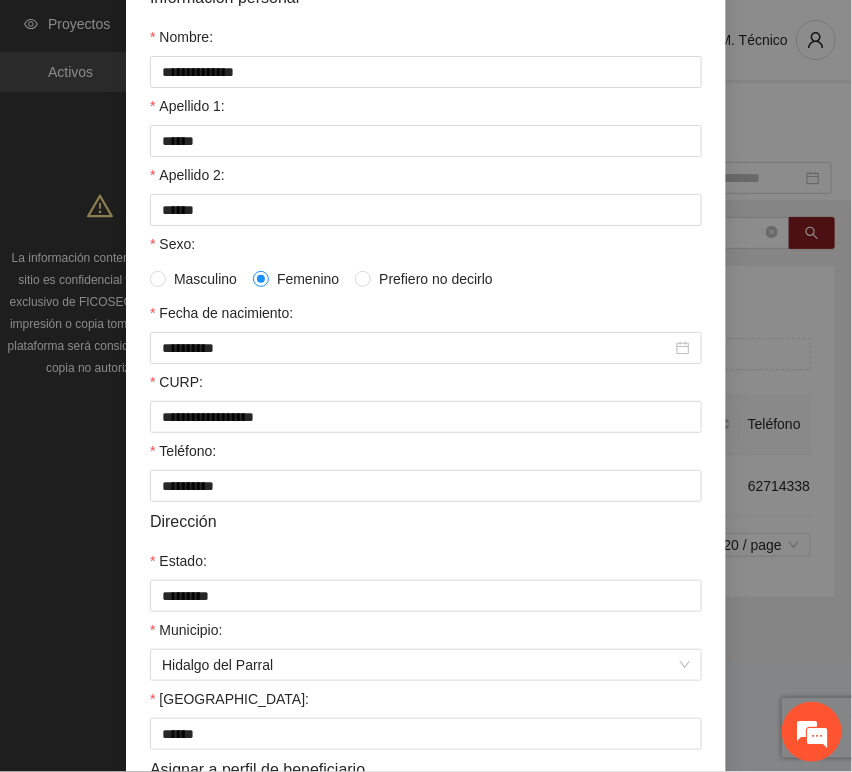 scroll, scrollTop: 394, scrollLeft: 0, axis: vertical 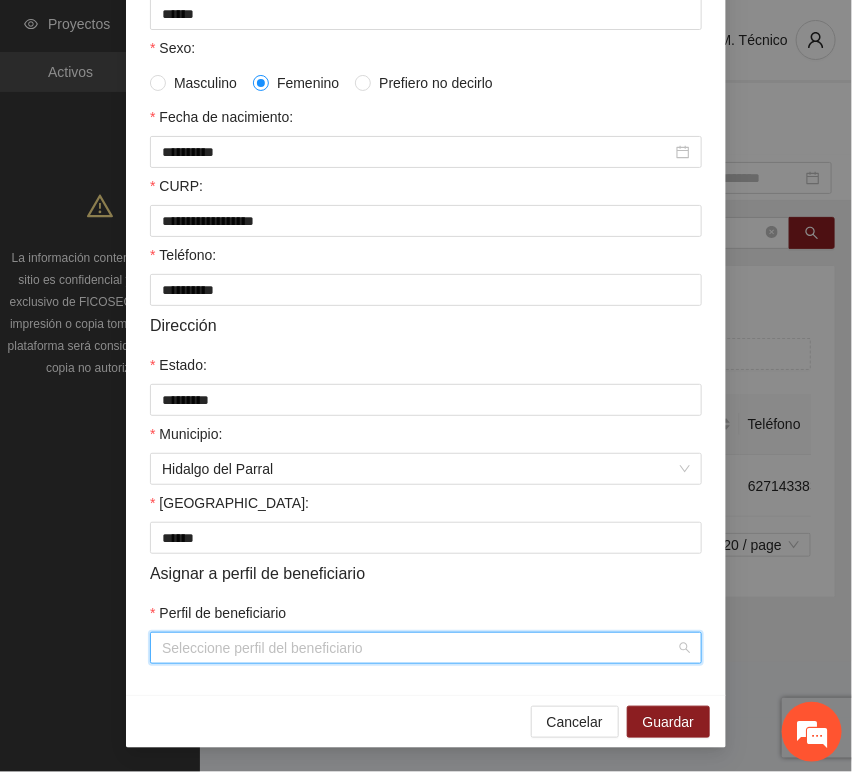 click on "Perfil de beneficiario" at bounding box center (419, 648) 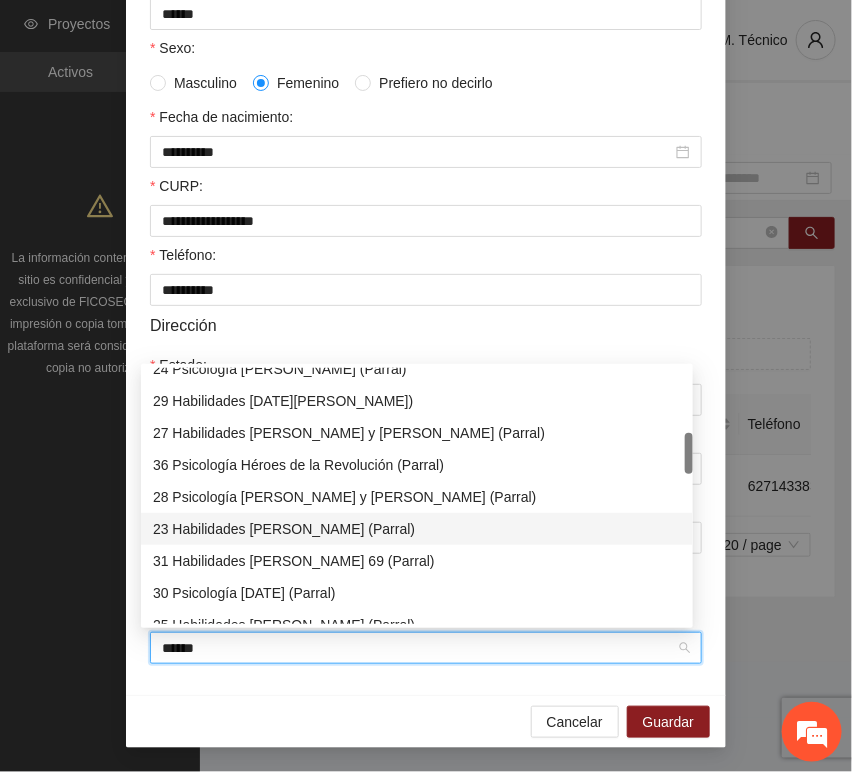 scroll, scrollTop: 0, scrollLeft: 0, axis: both 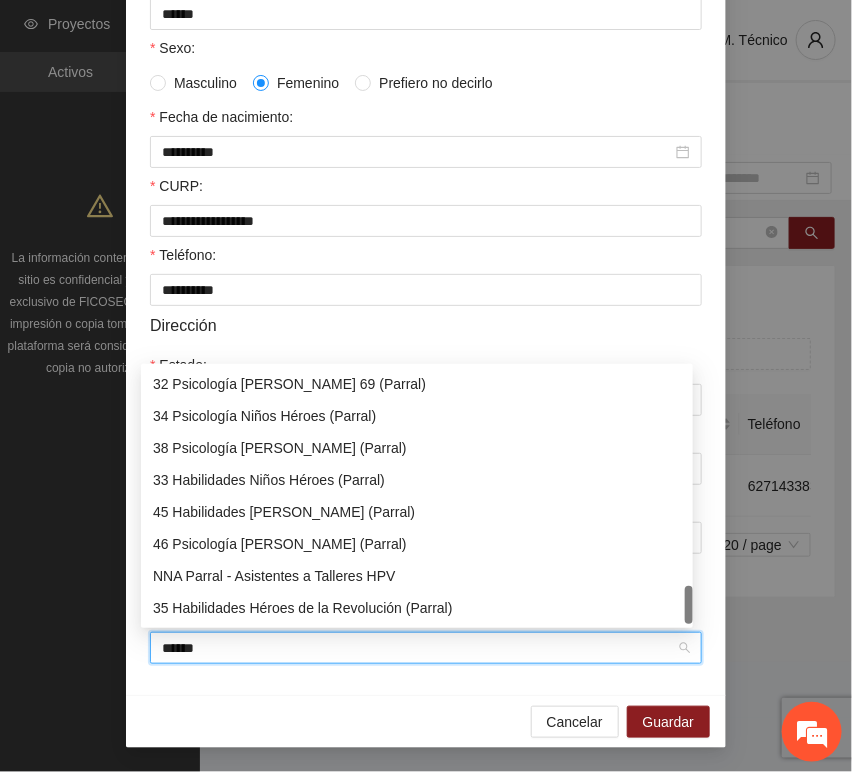 drag, startPoint x: 691, startPoint y: 390, endPoint x: 651, endPoint y: 682, distance: 294.727 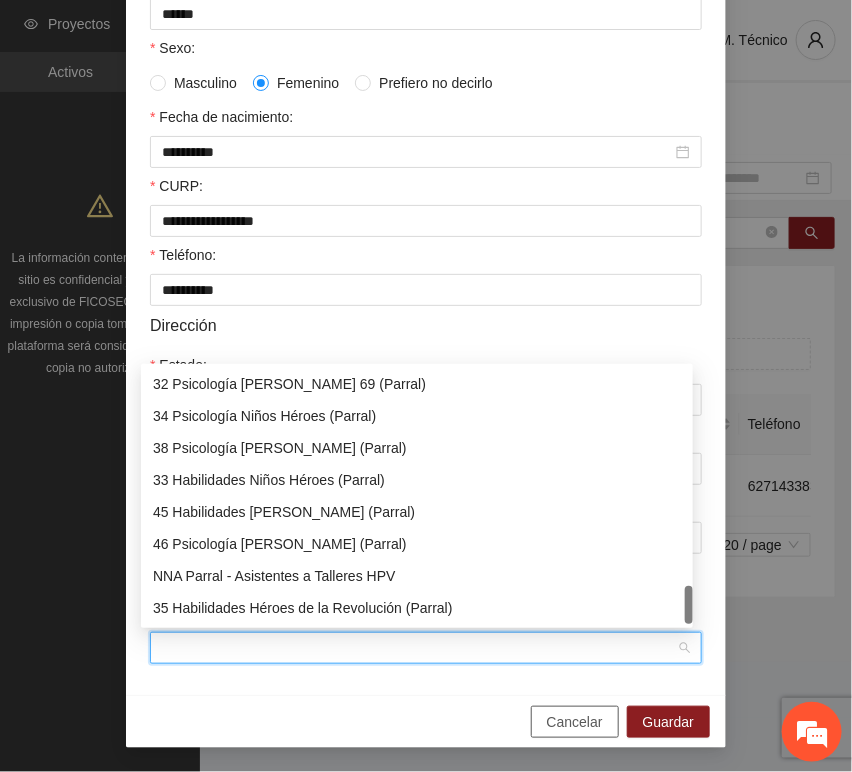 click on "Cancelar" at bounding box center [575, 722] 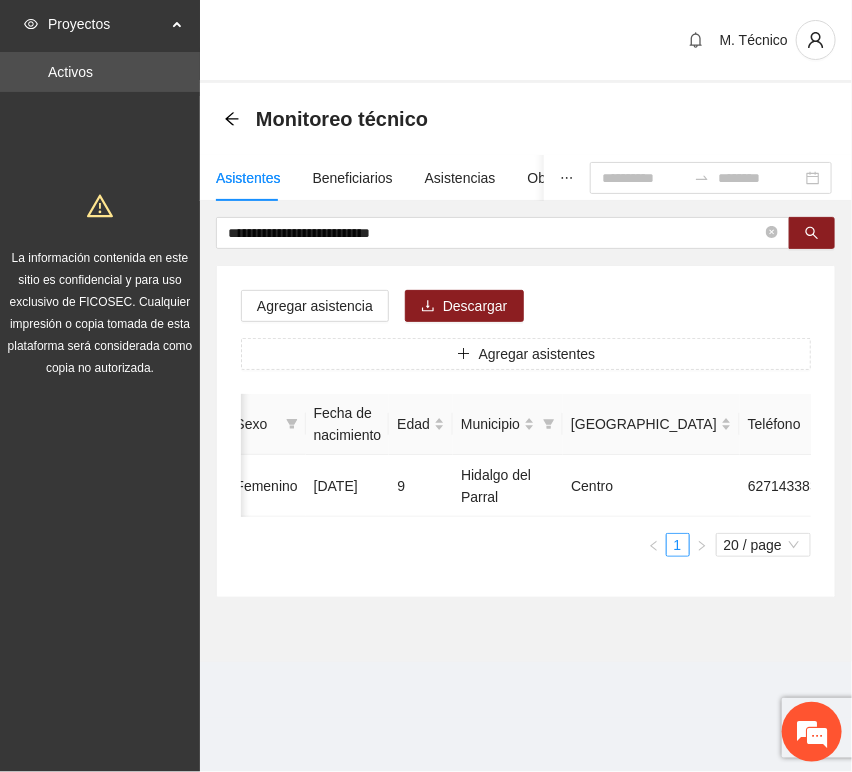 scroll, scrollTop: 294, scrollLeft: 0, axis: vertical 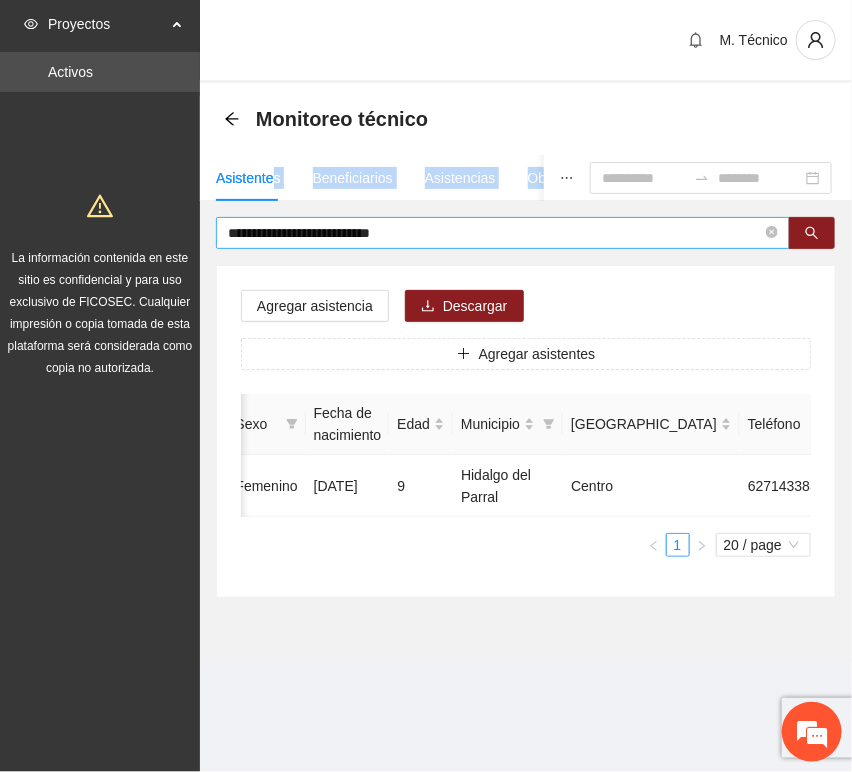 drag, startPoint x: 424, startPoint y: 246, endPoint x: 399, endPoint y: 219, distance: 36.796738 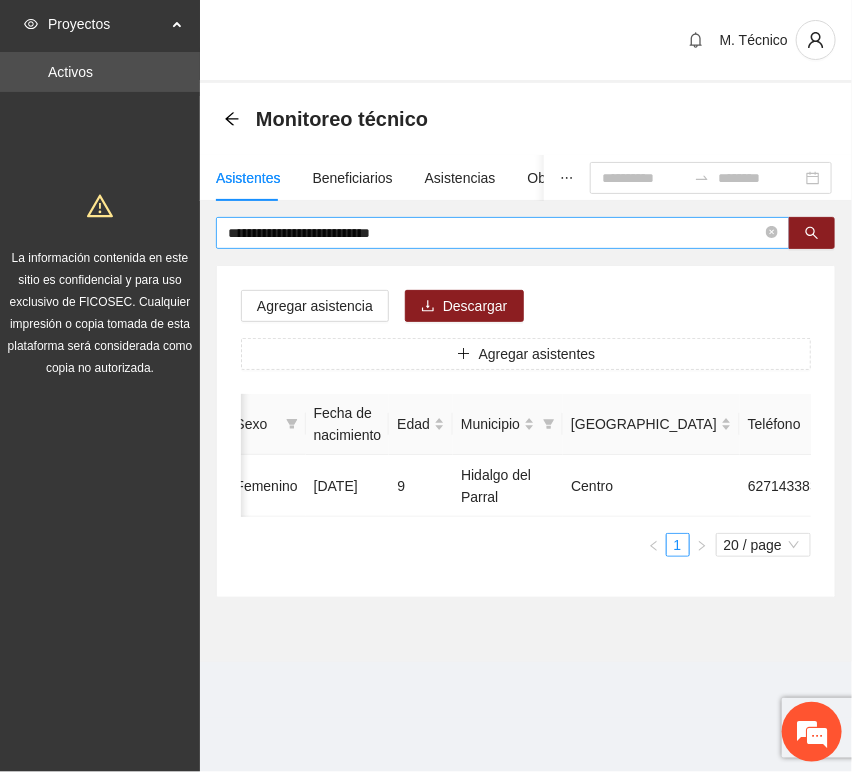 click on "**********" at bounding box center (526, 407) 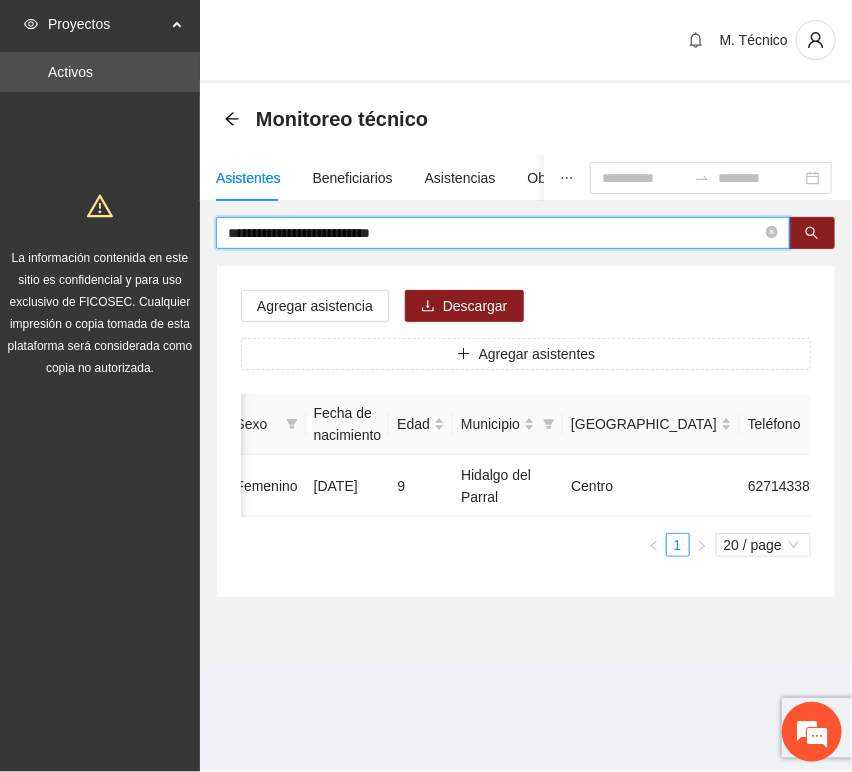 drag, startPoint x: 432, startPoint y: 234, endPoint x: -162, endPoint y: 152, distance: 599.63324 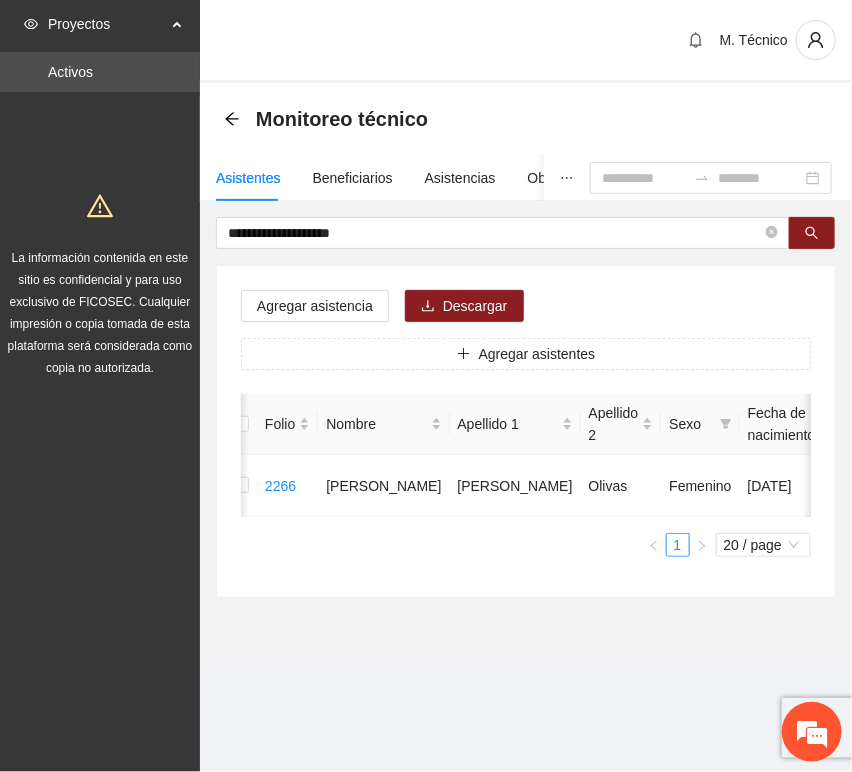 scroll, scrollTop: 0, scrollLeft: 15, axis: horizontal 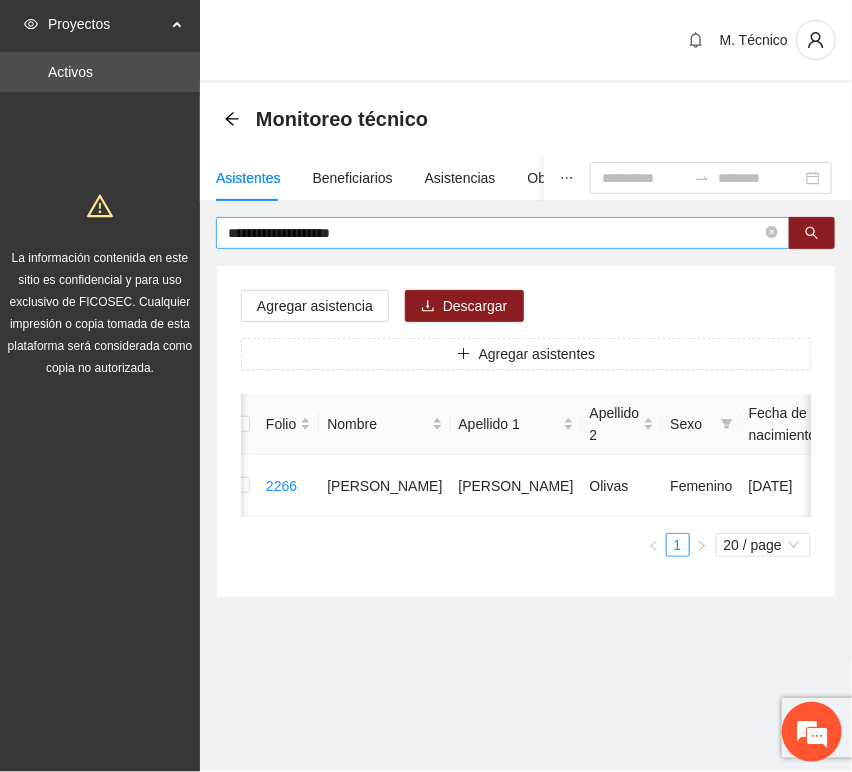 click on "**********" at bounding box center [503, 233] 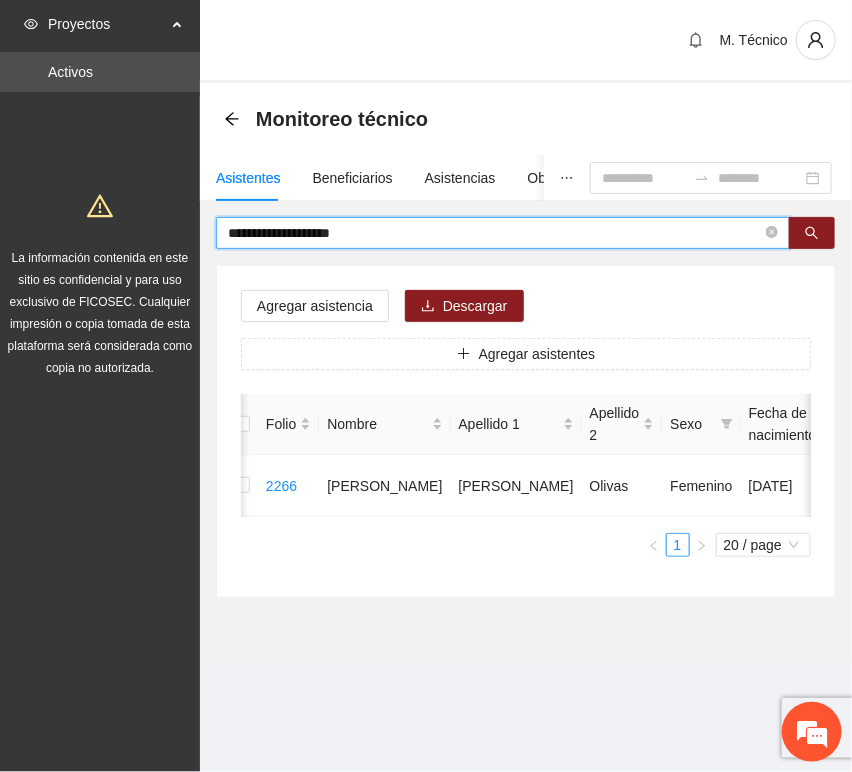click on "**********" at bounding box center [495, 233] 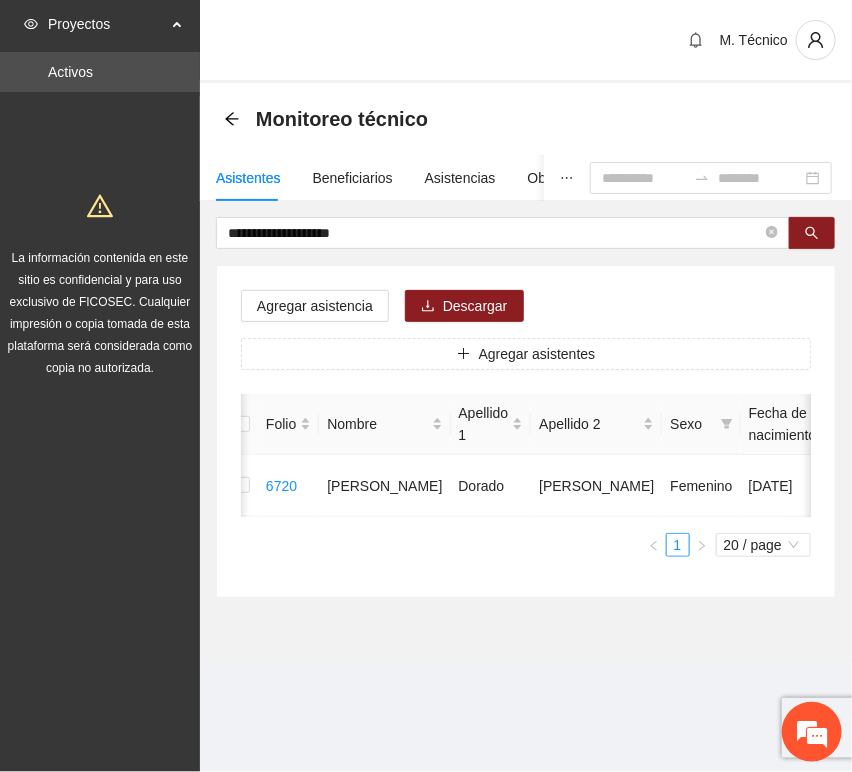 scroll, scrollTop: 0, scrollLeft: 5, axis: horizontal 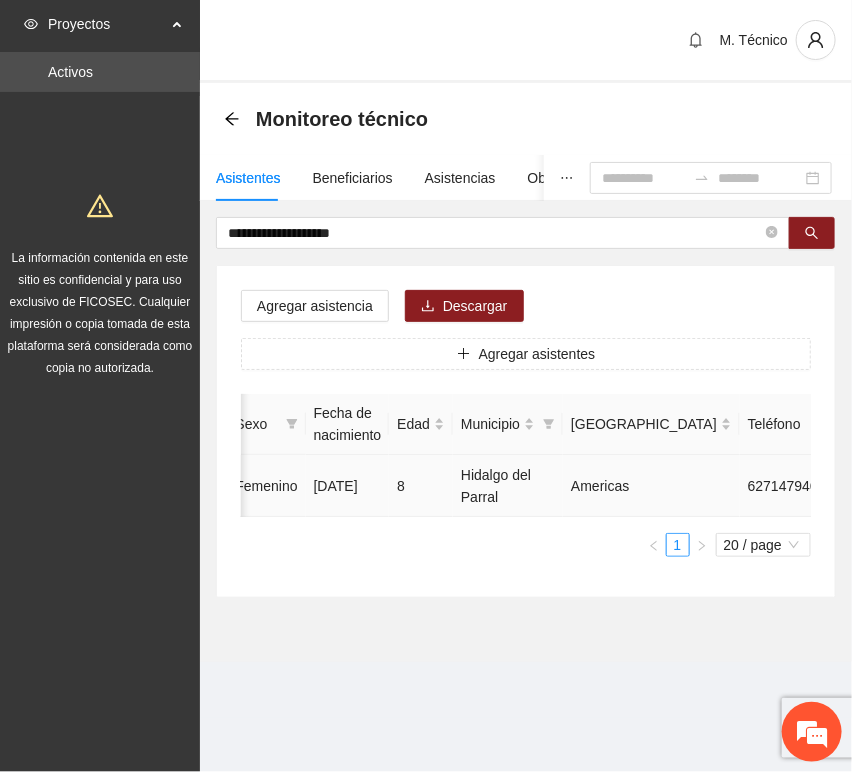 click at bounding box center [931, 486] 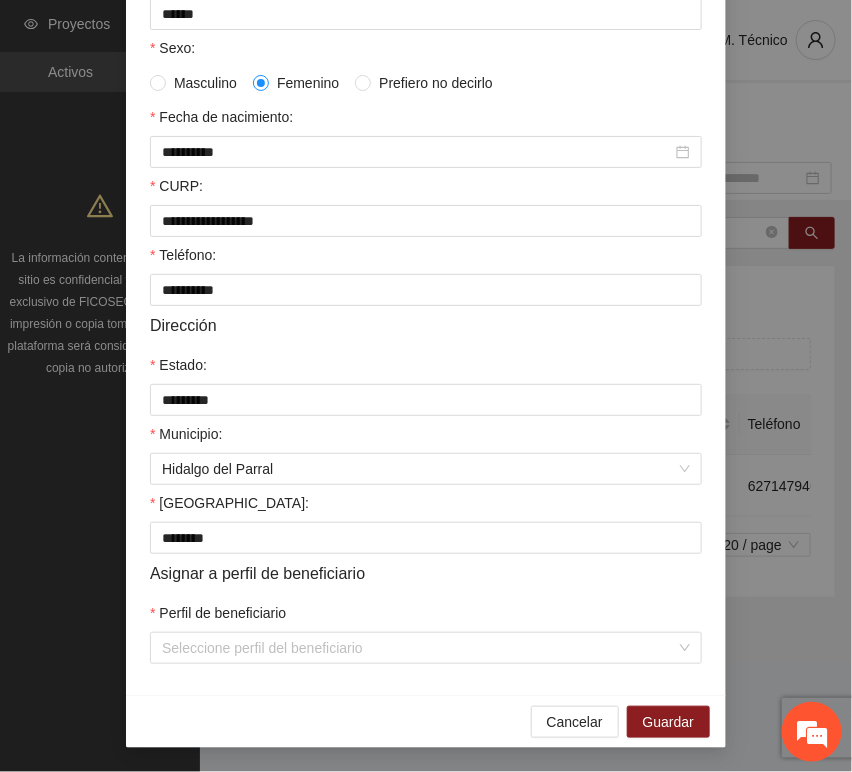 scroll, scrollTop: 394, scrollLeft: 0, axis: vertical 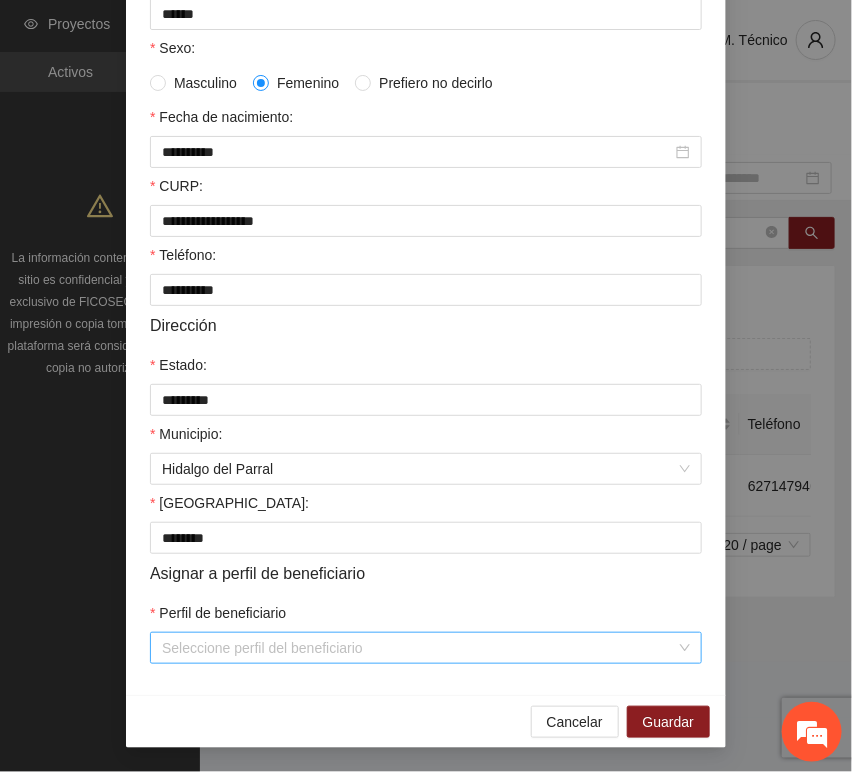 click on "Perfil de beneficiario" at bounding box center (419, 648) 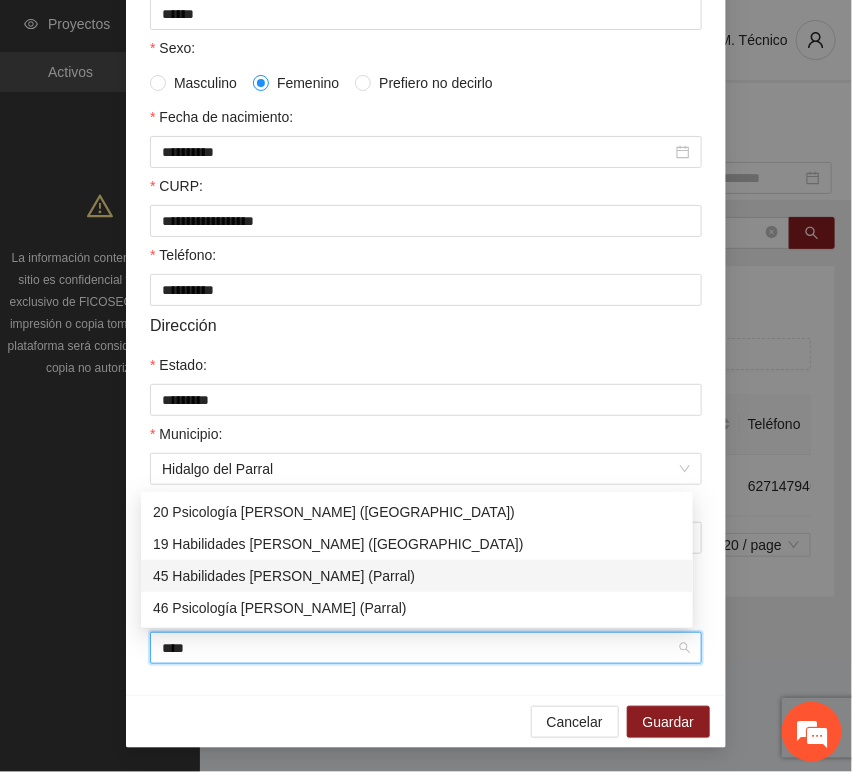 click on "45 Habilidades [PERSON_NAME] (Parral)" at bounding box center (417, 576) 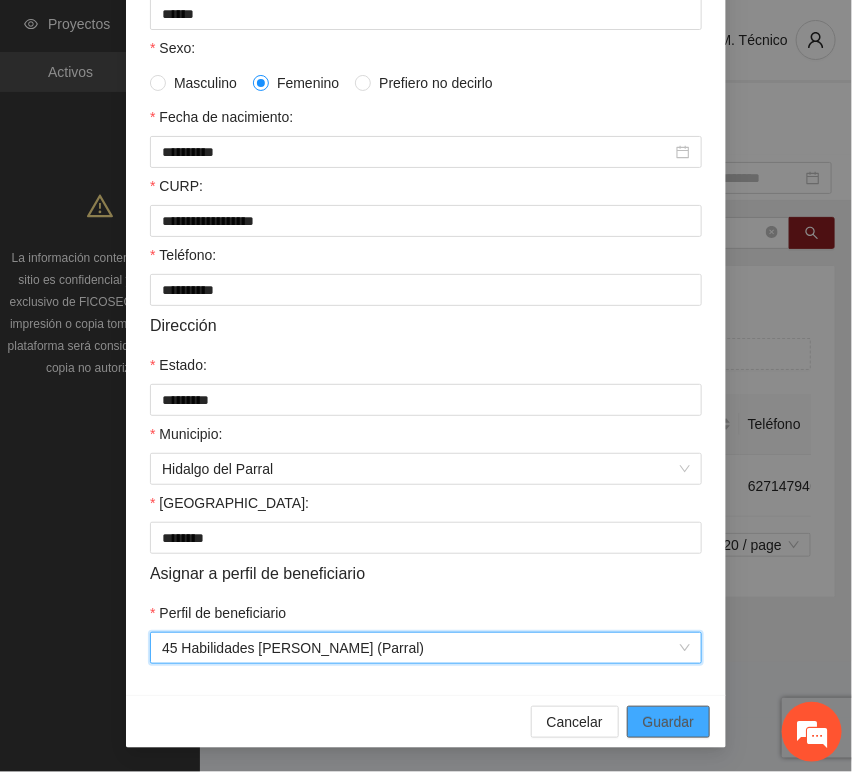 click on "Guardar" at bounding box center [668, 722] 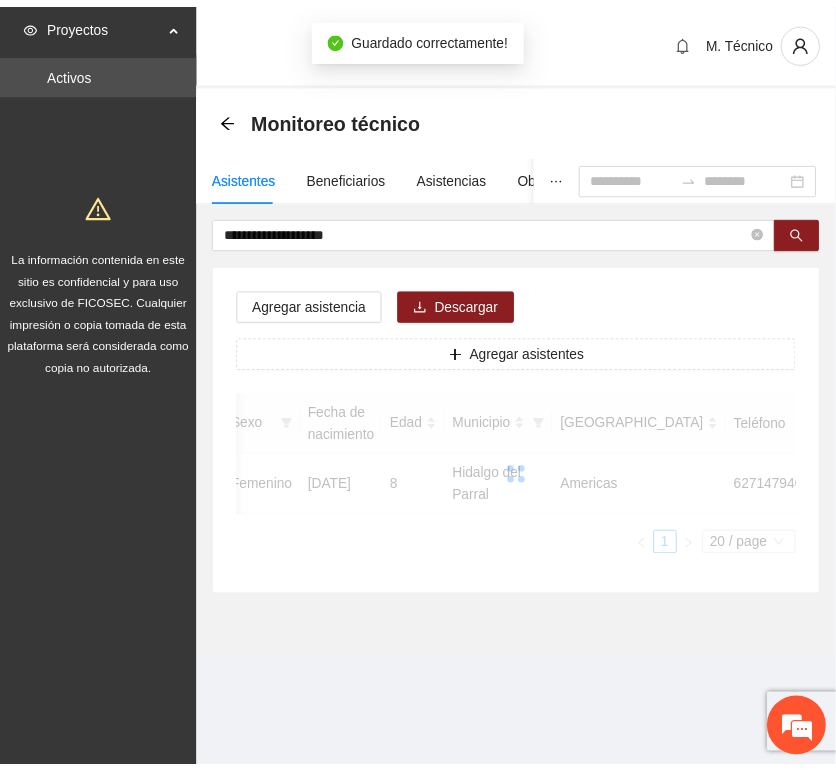 scroll, scrollTop: 294, scrollLeft: 0, axis: vertical 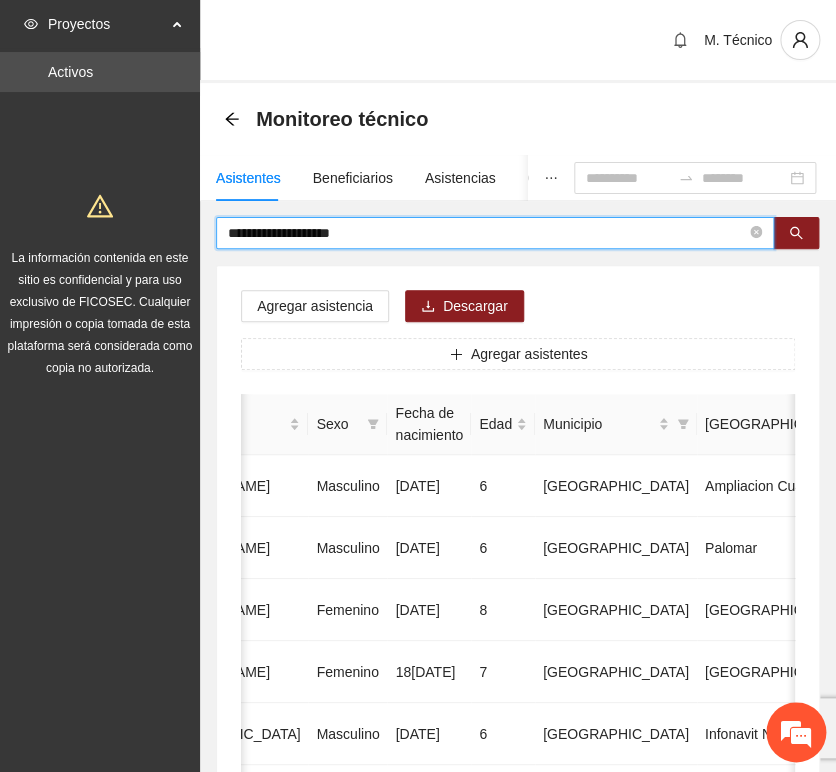 drag, startPoint x: 364, startPoint y: 231, endPoint x: 46, endPoint y: 226, distance: 318.0393 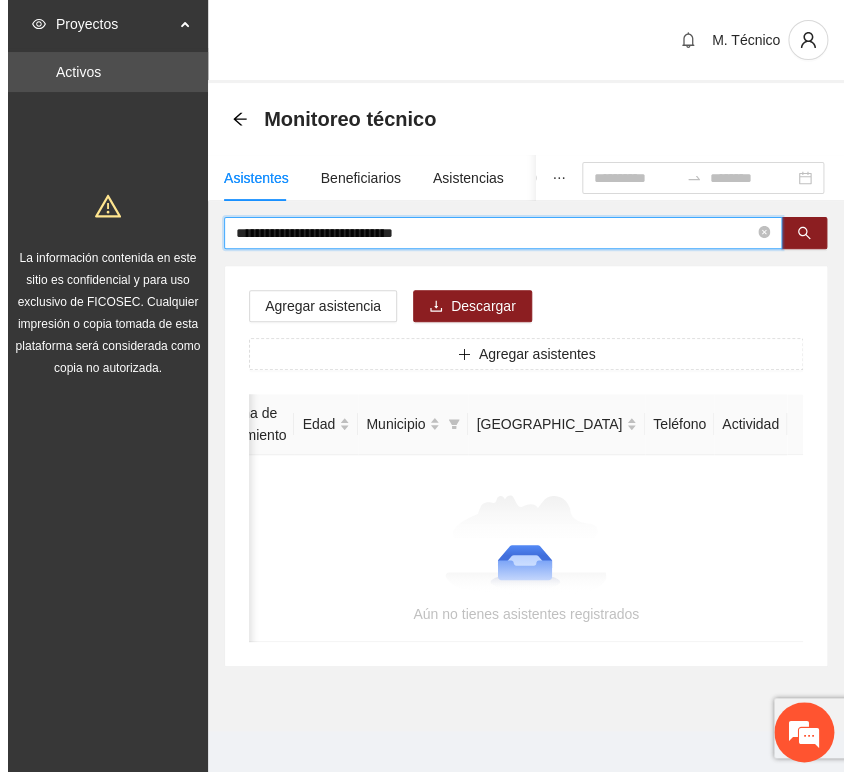 scroll, scrollTop: 0, scrollLeft: 363, axis: horizontal 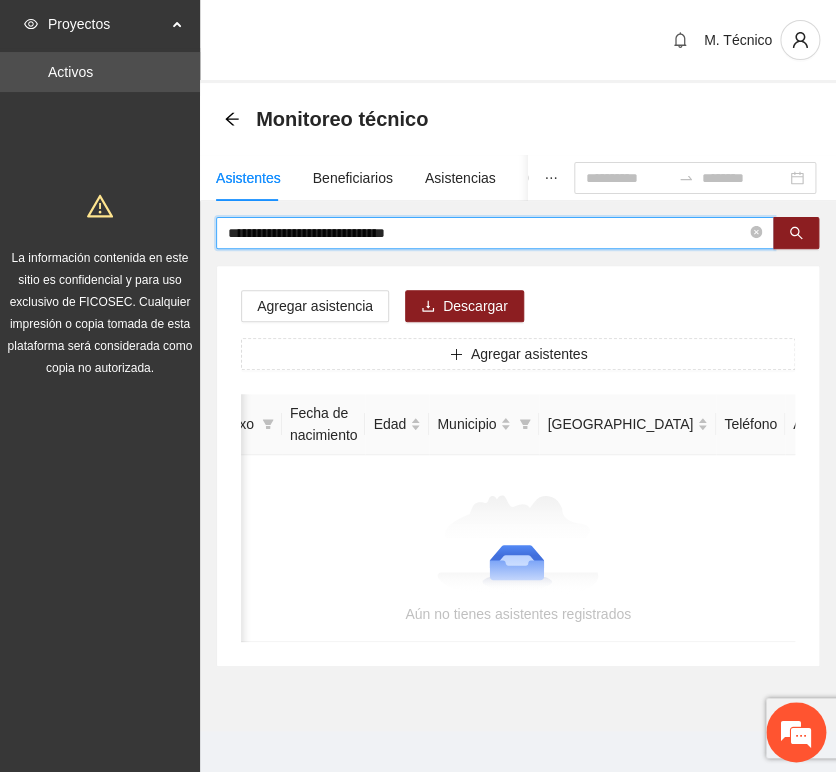 click on "**********" at bounding box center [487, 233] 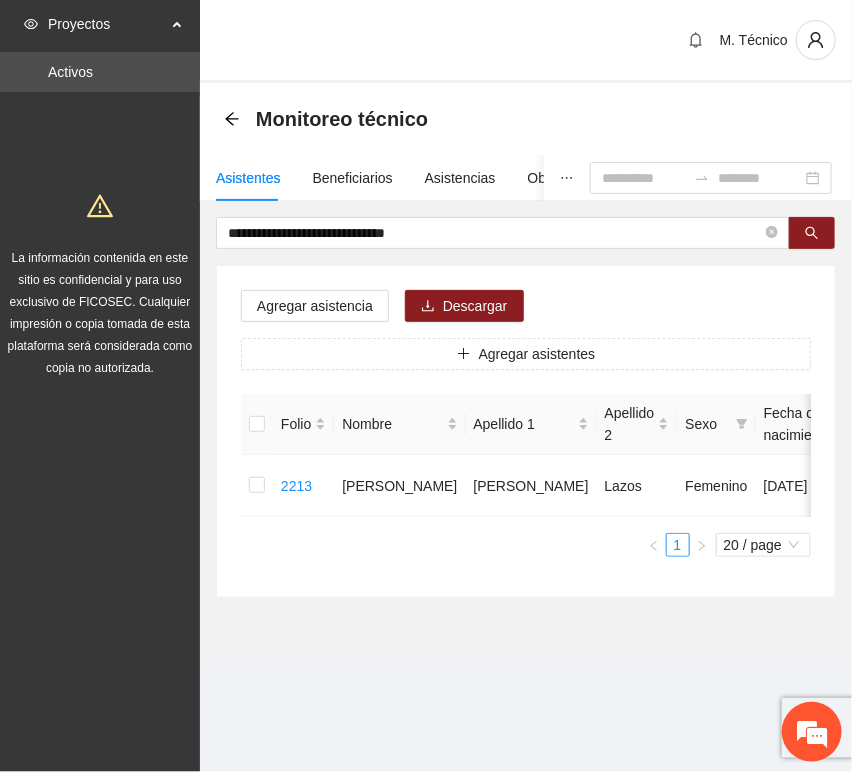 scroll, scrollTop: 0, scrollLeft: 450, axis: horizontal 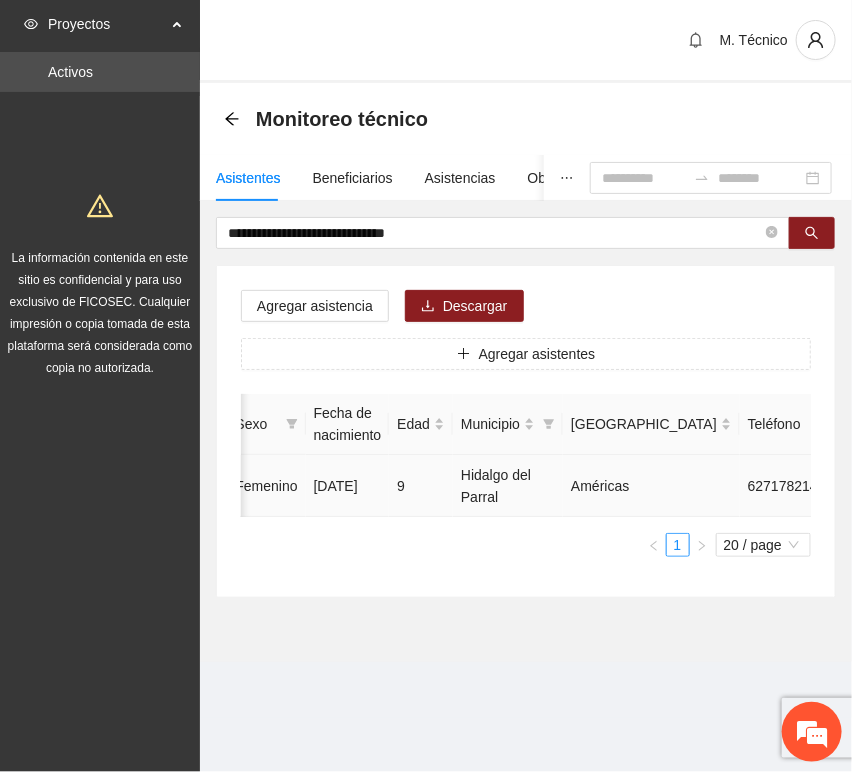 click 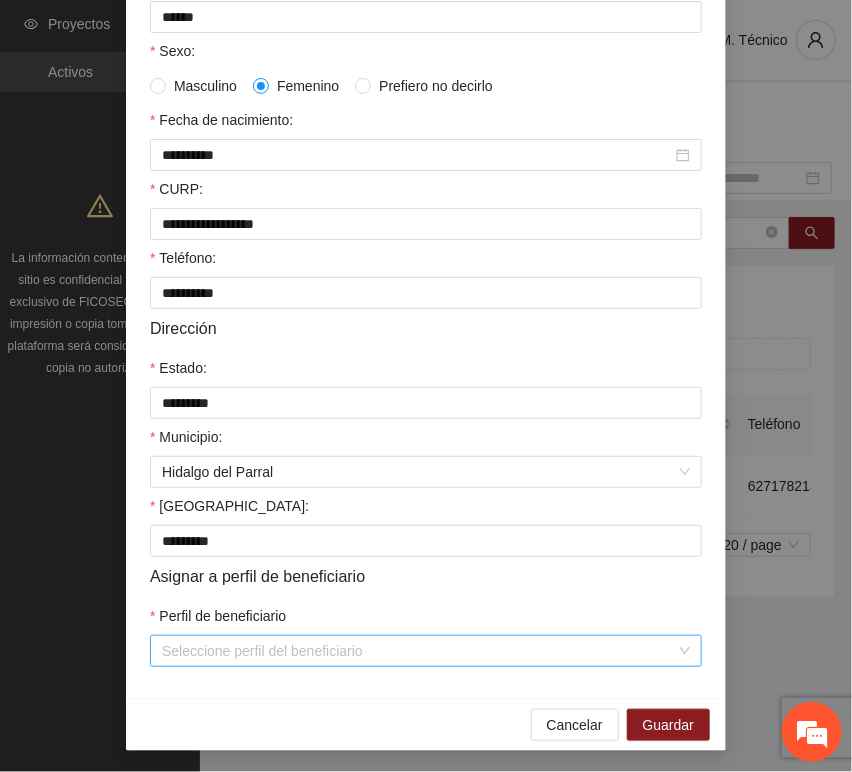 scroll, scrollTop: 394, scrollLeft: 0, axis: vertical 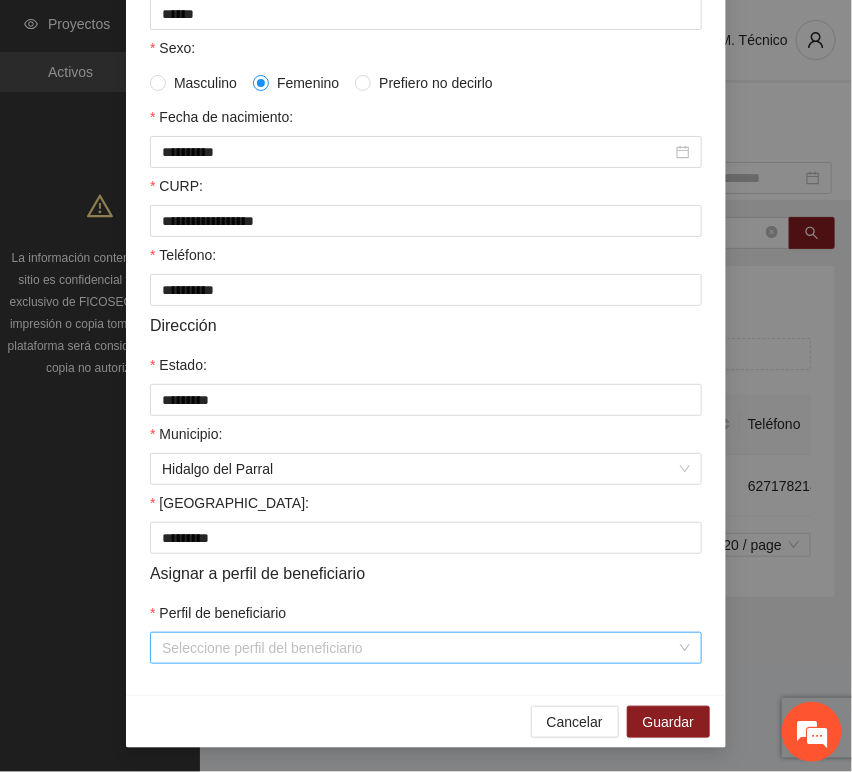 click on "Perfil de beneficiario" at bounding box center [419, 648] 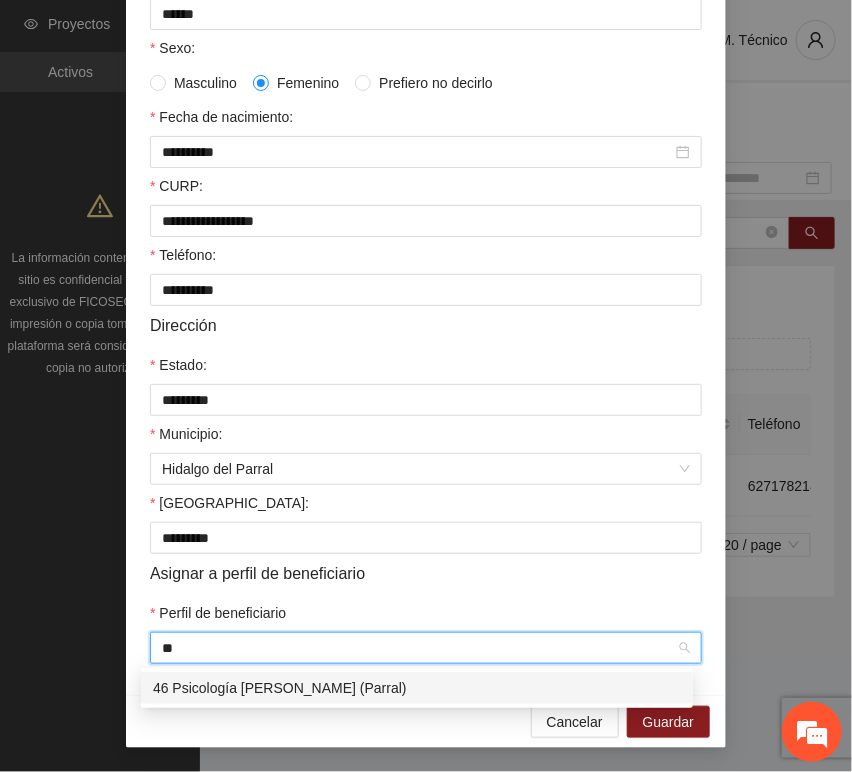 click on "46 Psicología [PERSON_NAME] (Parral)" at bounding box center [417, 688] 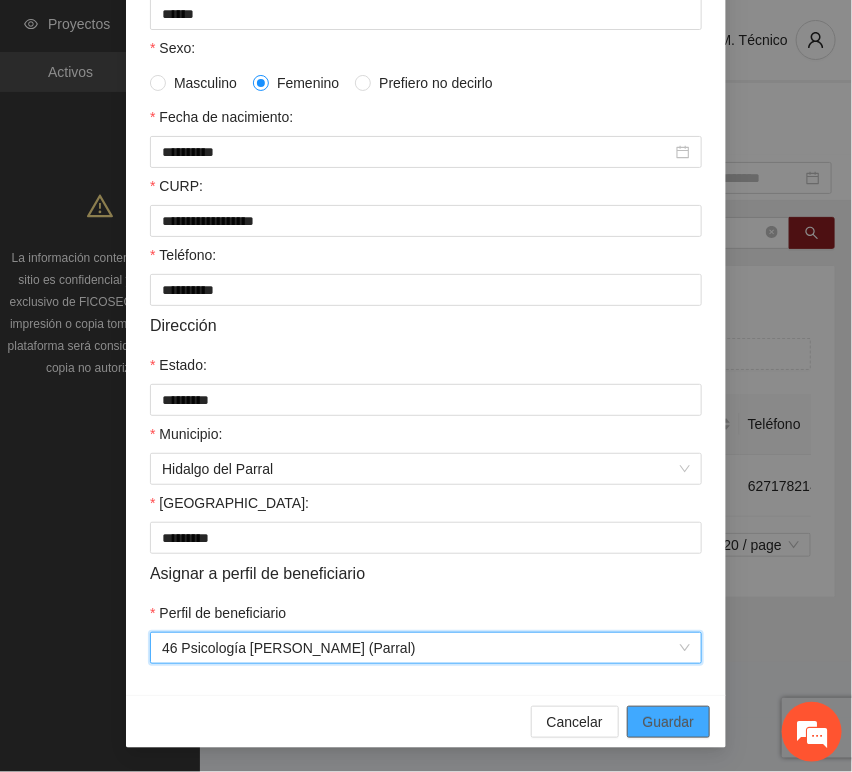 click on "Guardar" at bounding box center [668, 722] 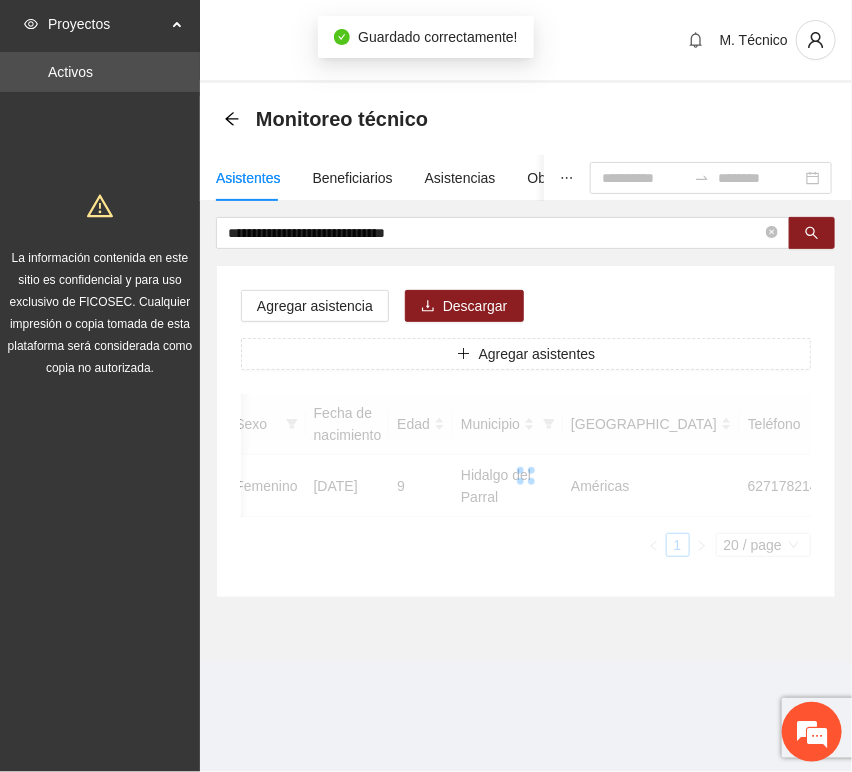 scroll, scrollTop: 294, scrollLeft: 0, axis: vertical 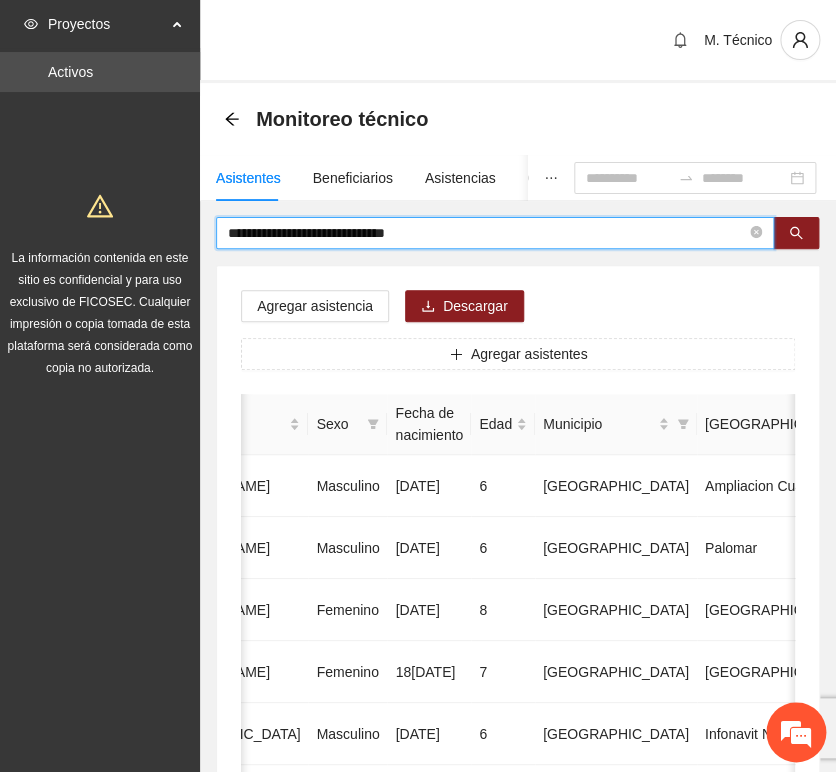 drag, startPoint x: 462, startPoint y: 237, endPoint x: -69, endPoint y: 225, distance: 531.13556 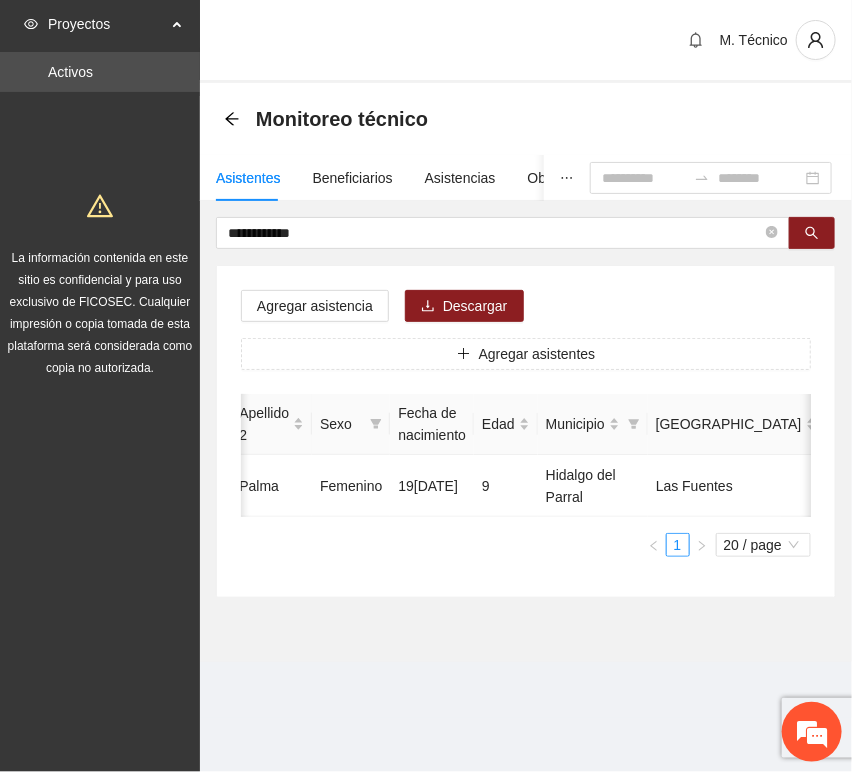 scroll, scrollTop: 0, scrollLeft: 450, axis: horizontal 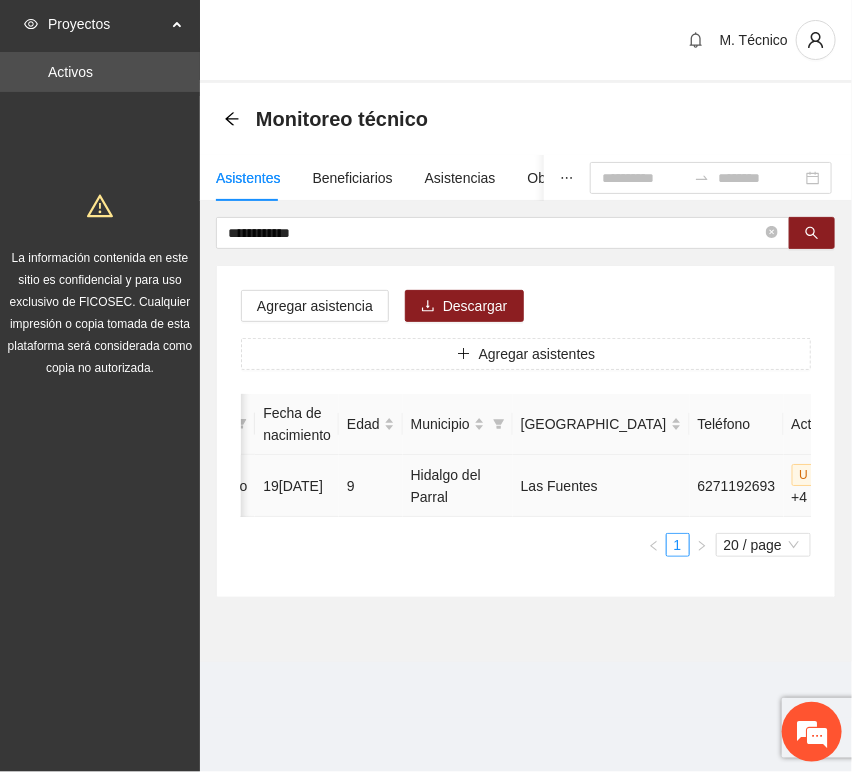 click 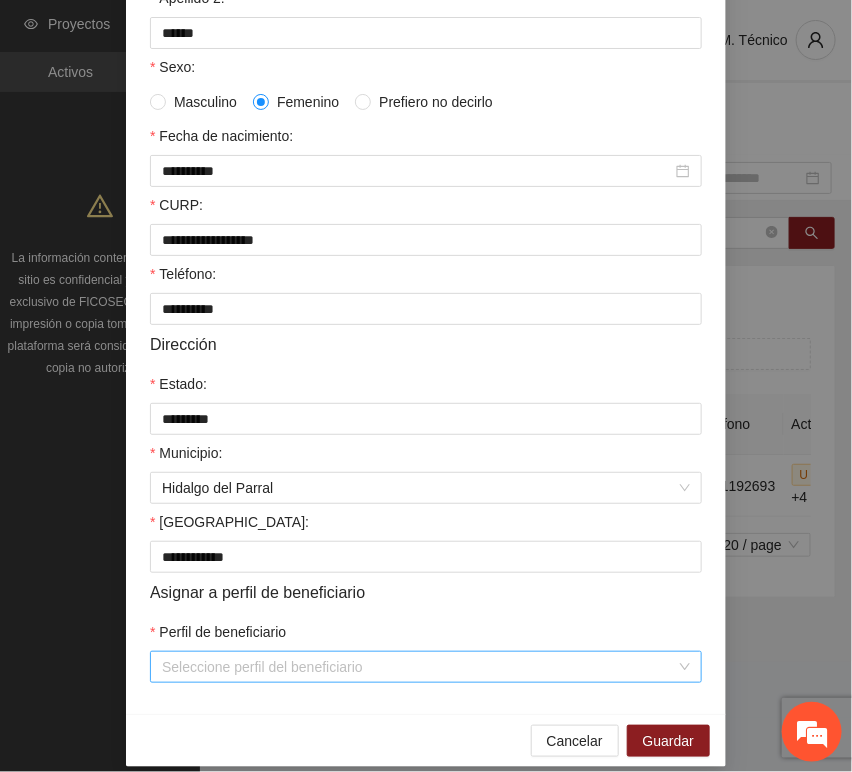 scroll, scrollTop: 394, scrollLeft: 0, axis: vertical 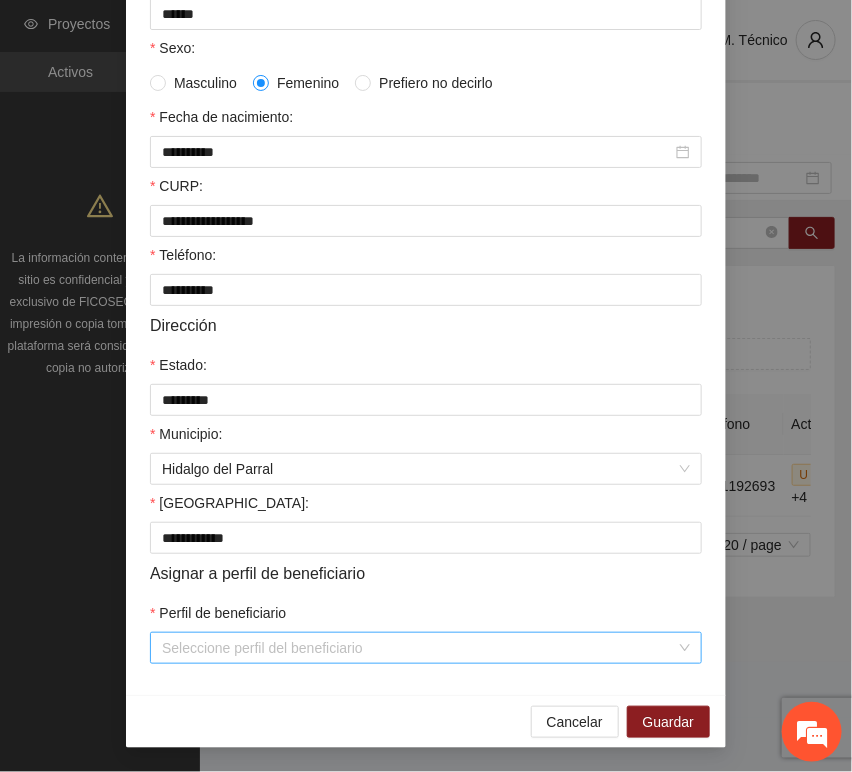 click on "Perfil de beneficiario" at bounding box center [419, 648] 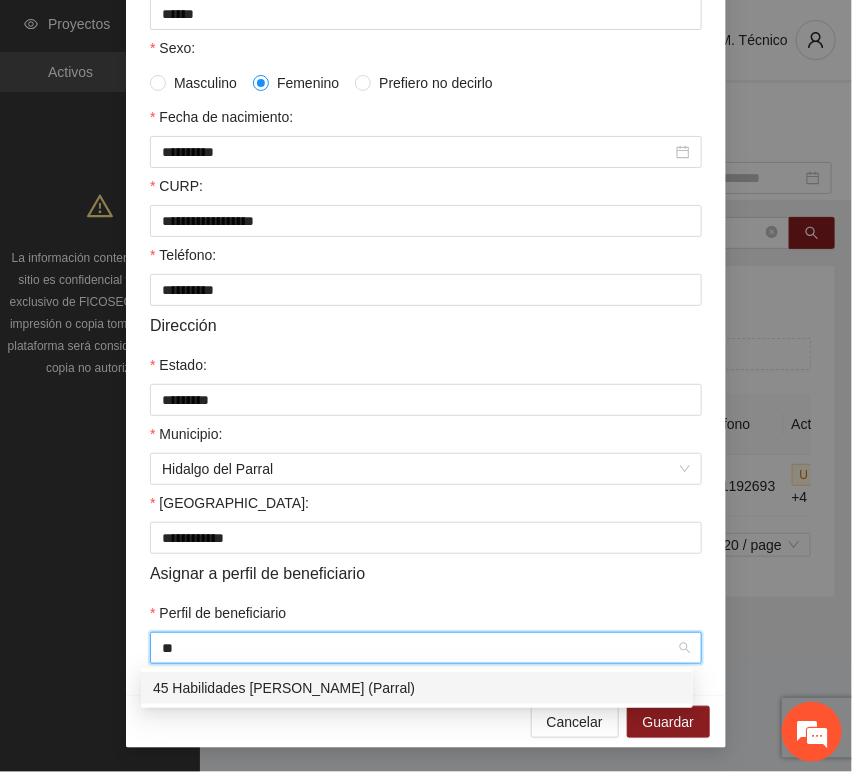 click on "45 Habilidades [PERSON_NAME] (Parral)" at bounding box center (417, 688) 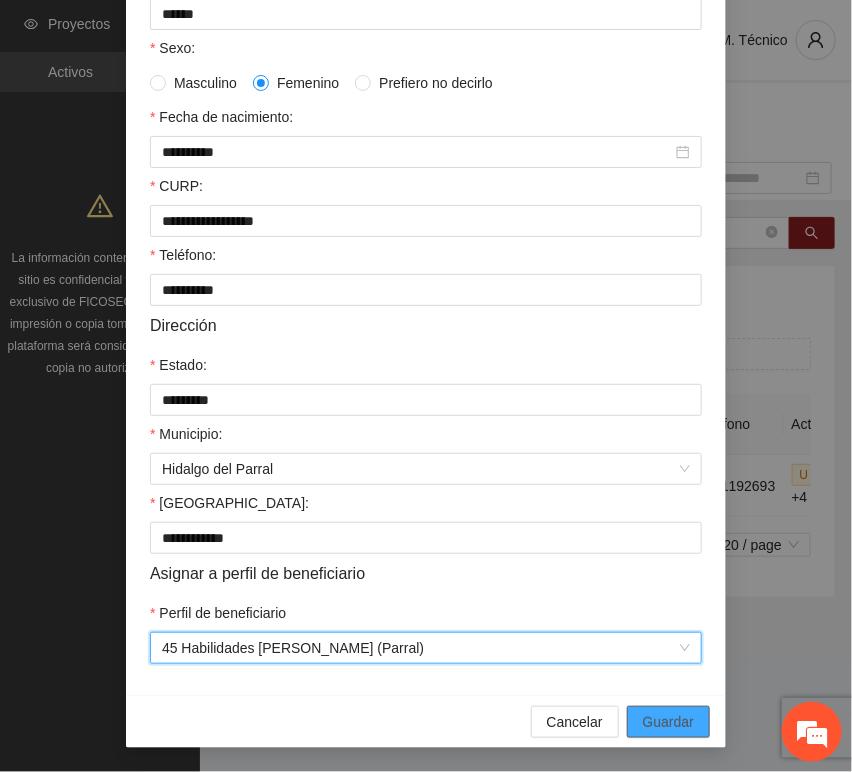 click on "Guardar" at bounding box center [668, 722] 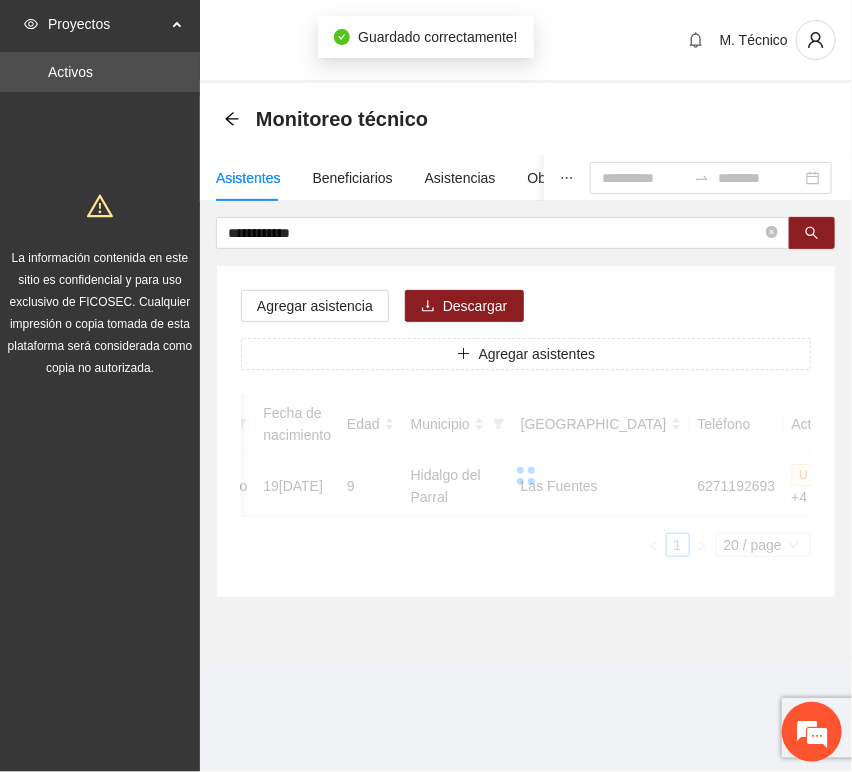 scroll, scrollTop: 0, scrollLeft: 0, axis: both 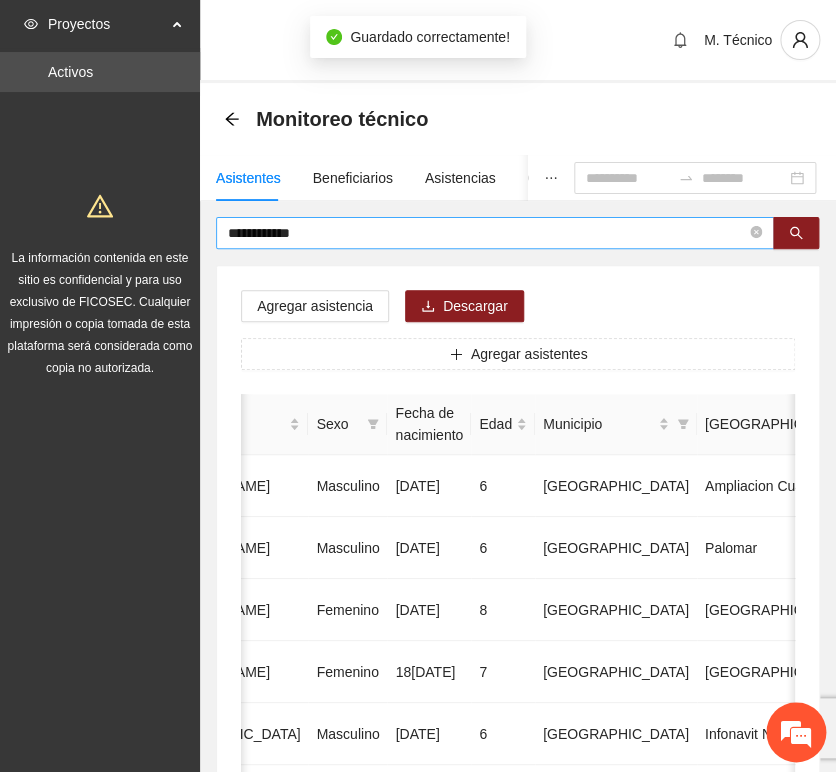 click on "**********" at bounding box center (487, 233) 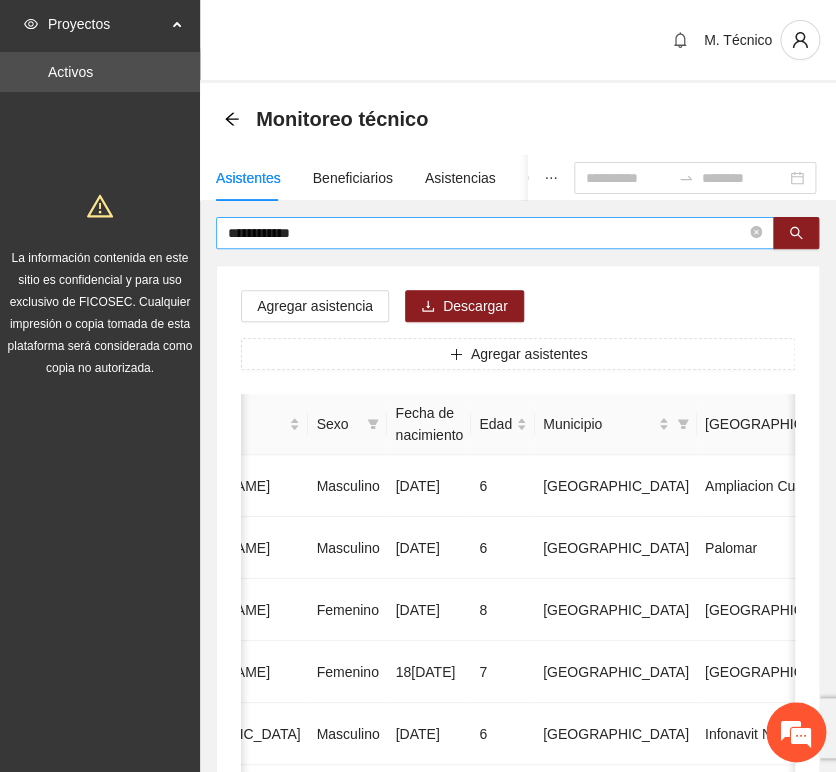 click on "**********" at bounding box center [487, 233] 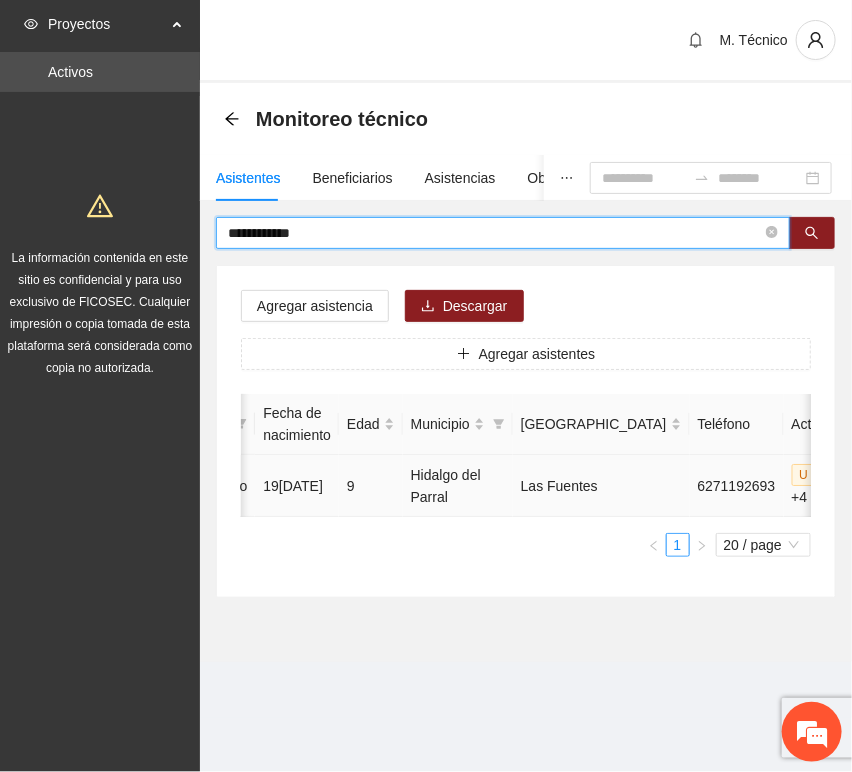 scroll, scrollTop: 0, scrollLeft: 0, axis: both 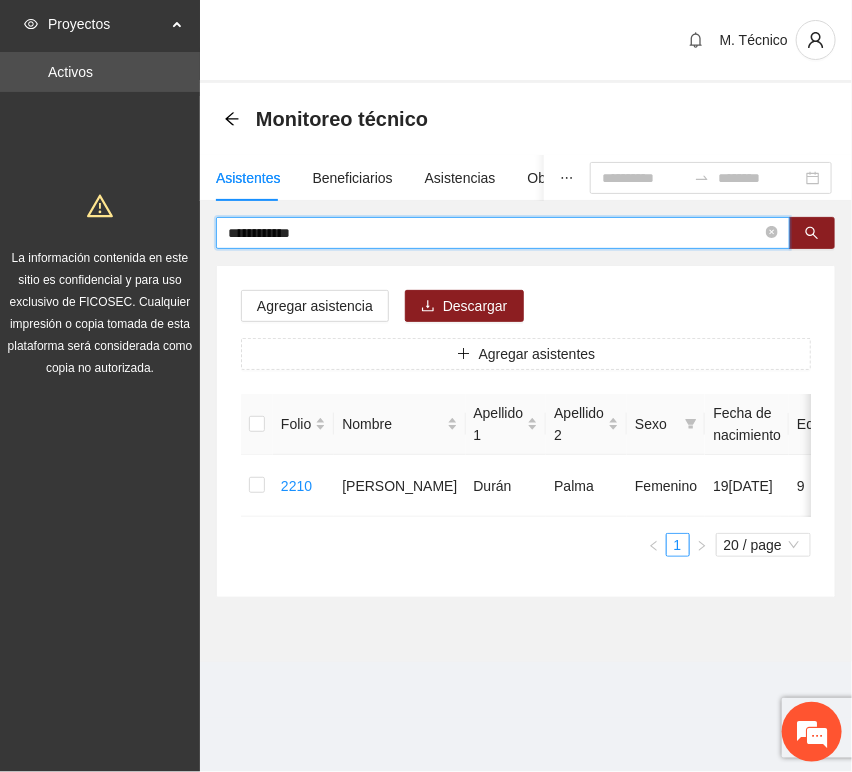 drag, startPoint x: 344, startPoint y: 239, endPoint x: 88, endPoint y: 183, distance: 262.05344 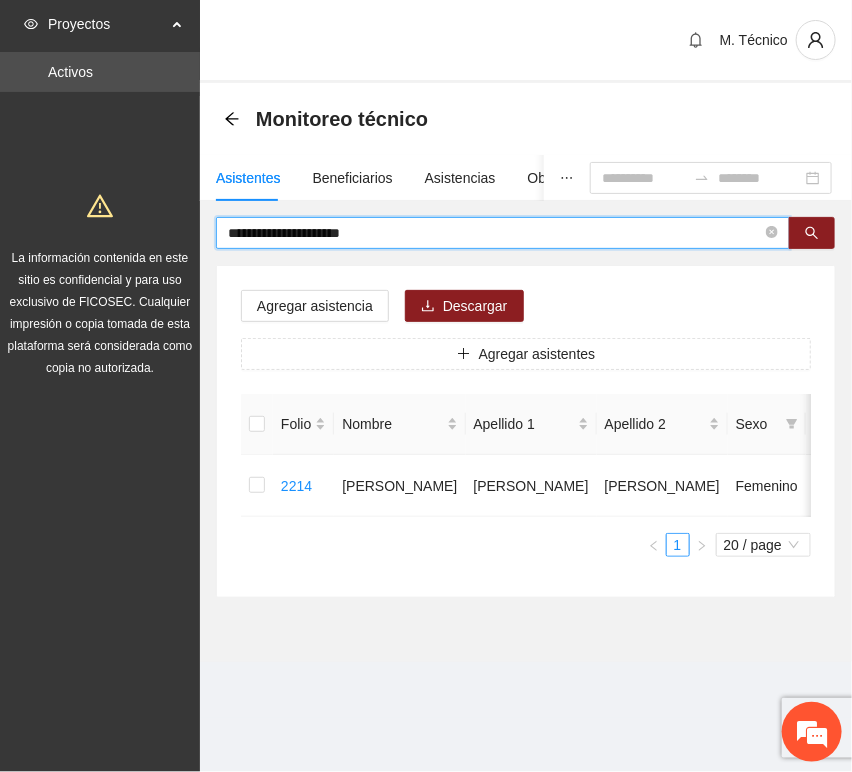 drag, startPoint x: 351, startPoint y: 227, endPoint x: 435, endPoint y: 230, distance: 84.05355 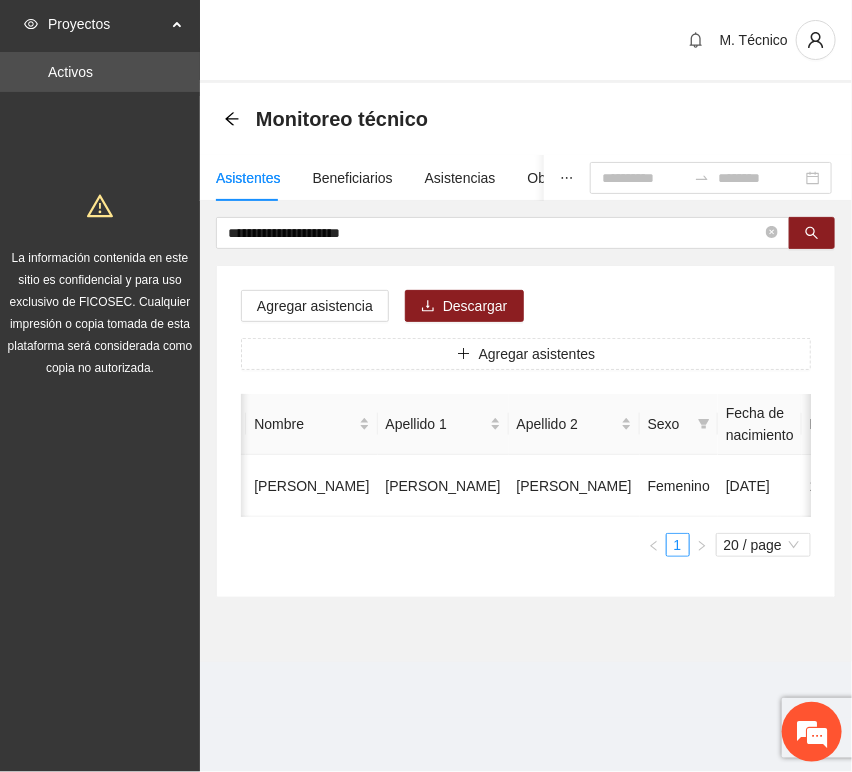 scroll, scrollTop: 0, scrollLeft: 0, axis: both 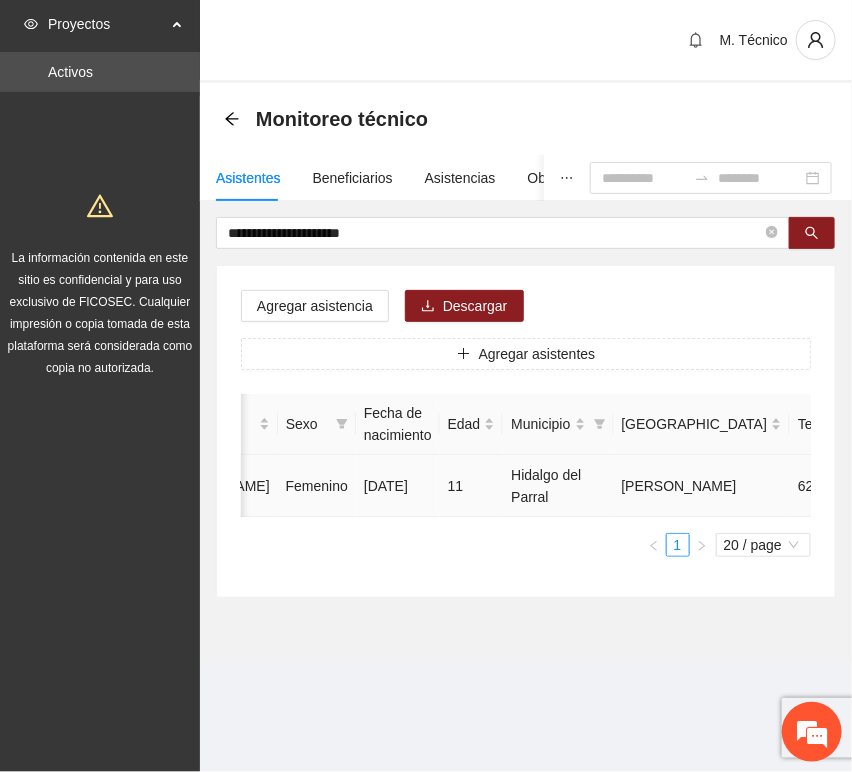 click 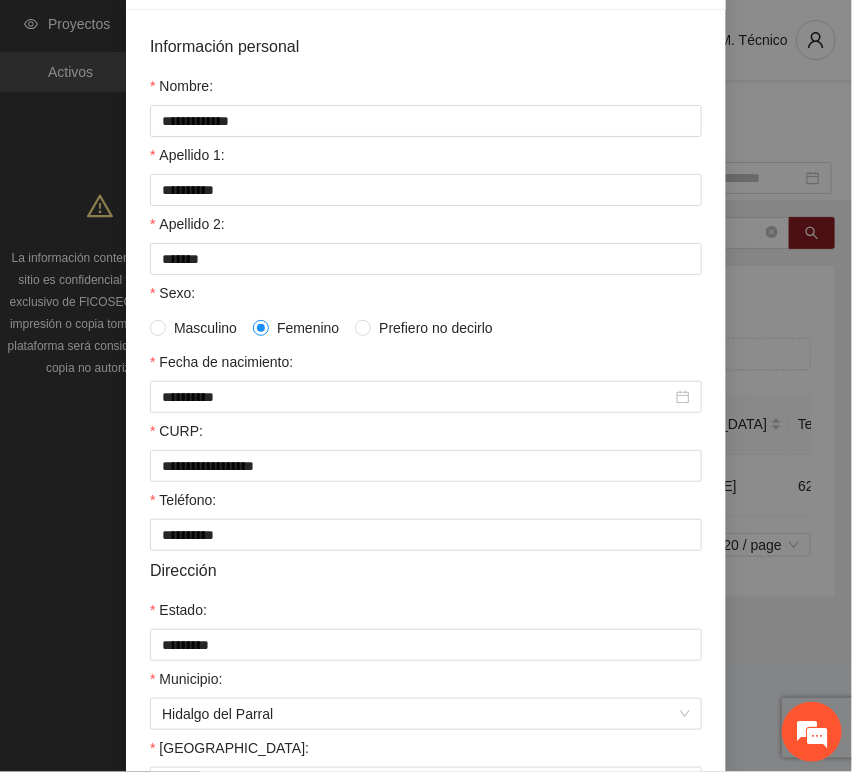 scroll, scrollTop: 394, scrollLeft: 0, axis: vertical 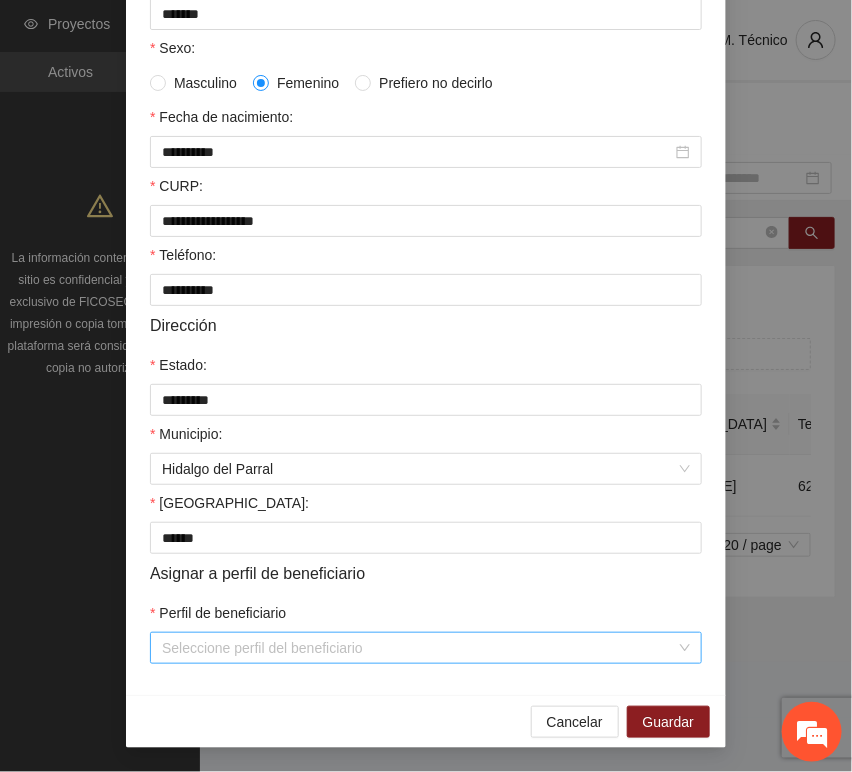click on "Perfil de beneficiario" at bounding box center (419, 648) 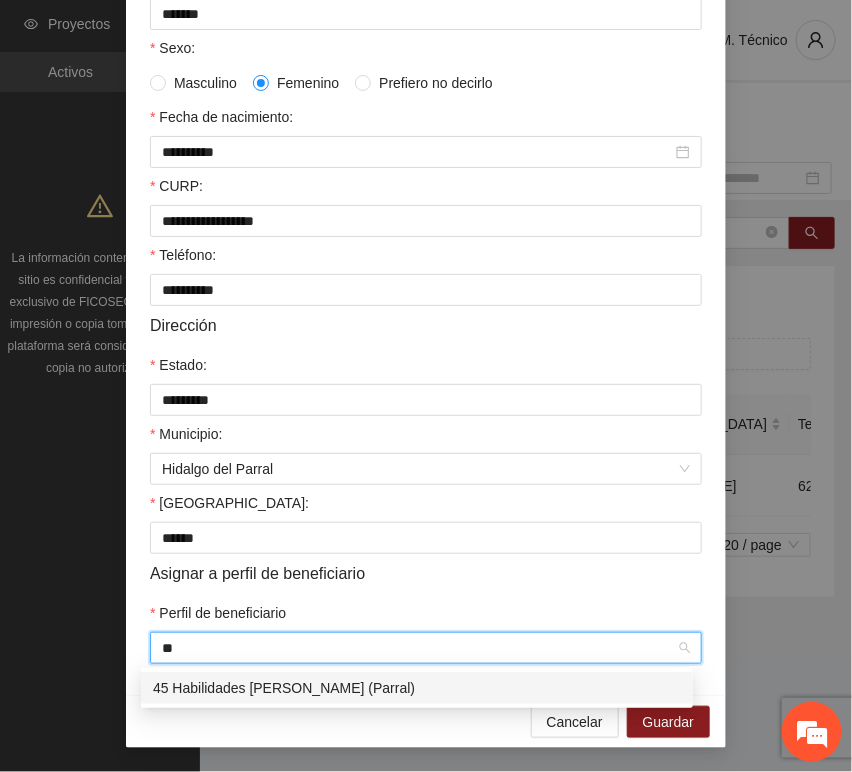 drag, startPoint x: 325, startPoint y: 702, endPoint x: 312, endPoint y: 666, distance: 38.27532 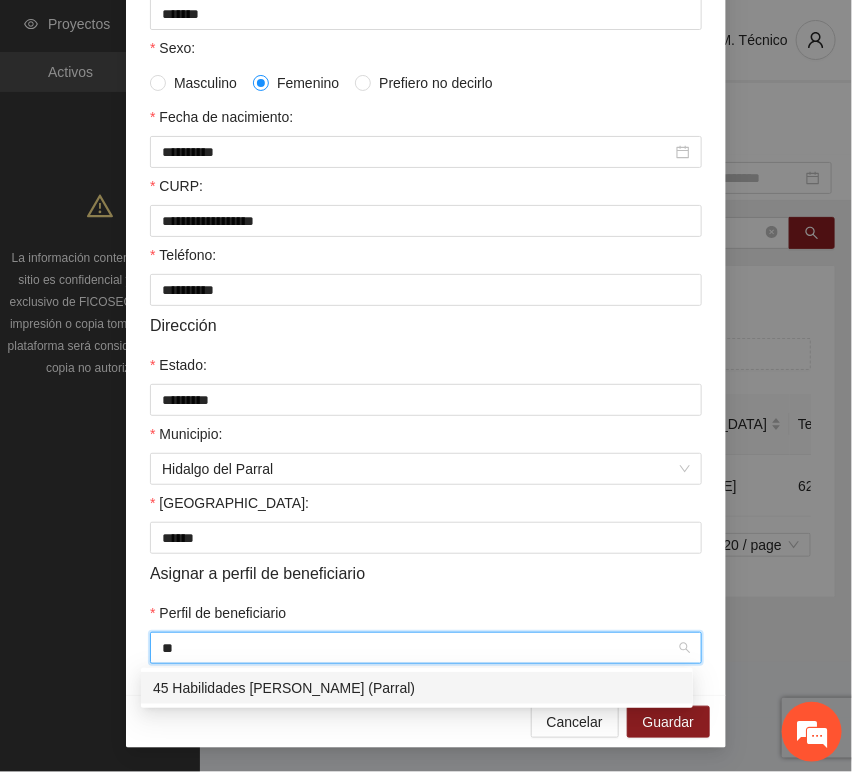 click on "45 Habilidades [PERSON_NAME] (Parral)" at bounding box center [417, 688] 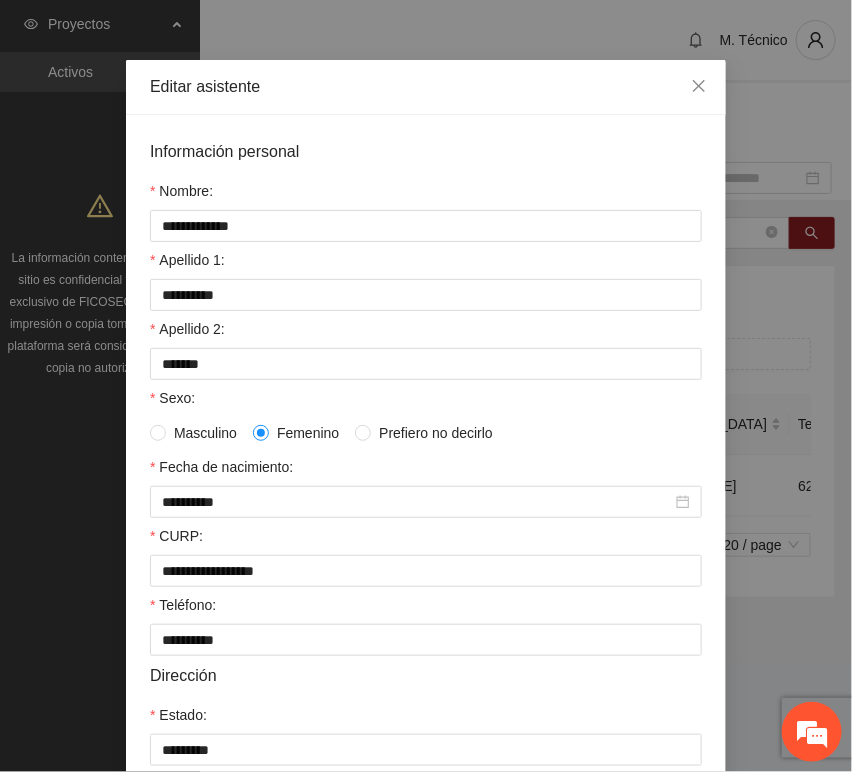 scroll, scrollTop: 0, scrollLeft: 0, axis: both 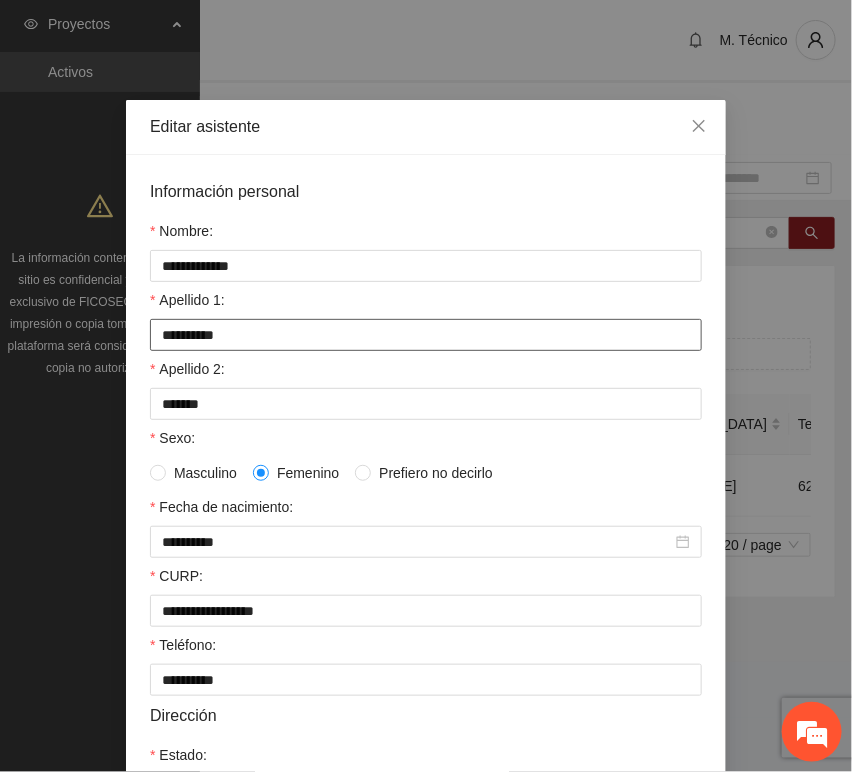 click on "*********" at bounding box center [426, 335] 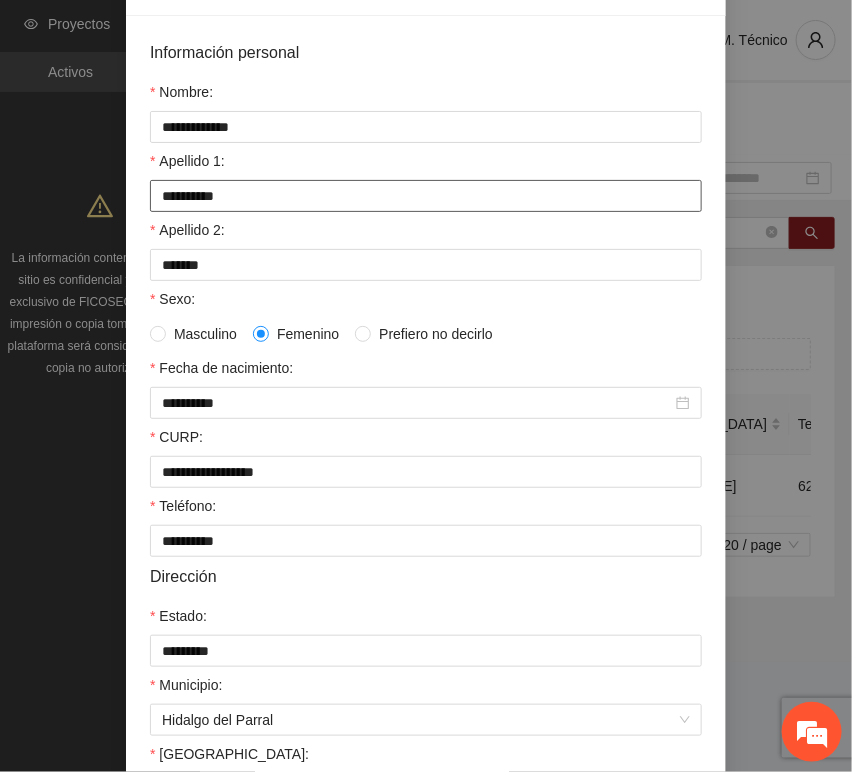 scroll, scrollTop: 394, scrollLeft: 0, axis: vertical 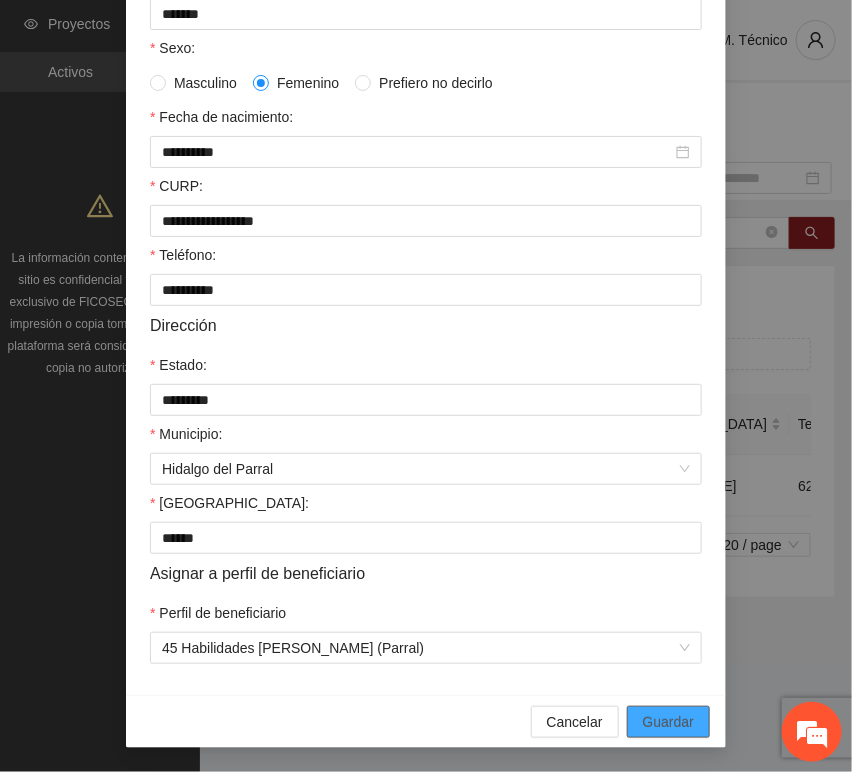 click on "Guardar" at bounding box center [668, 722] 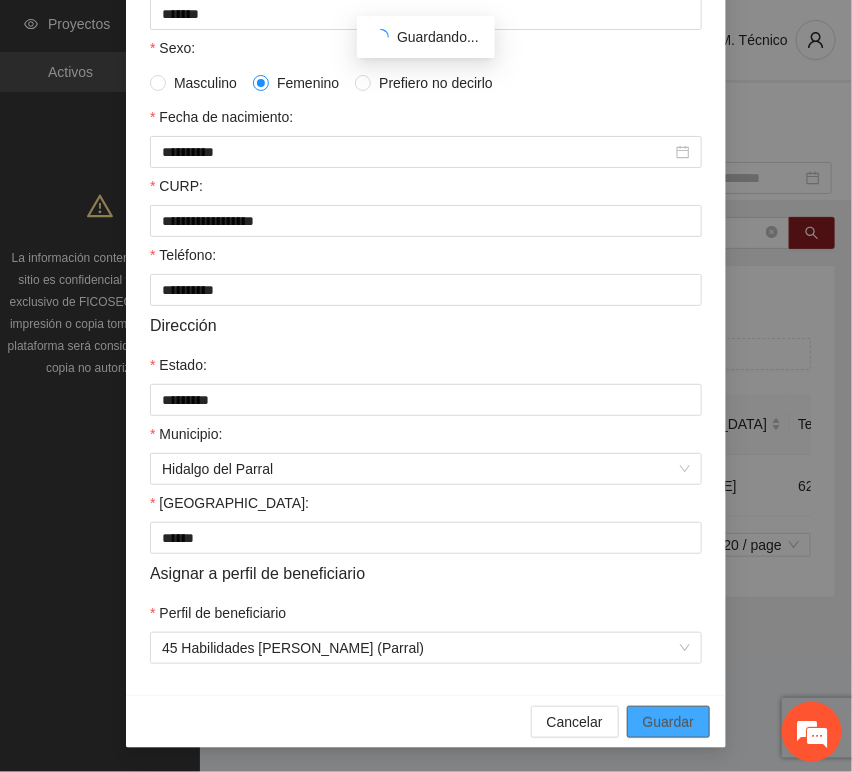 scroll, scrollTop: 294, scrollLeft: 0, axis: vertical 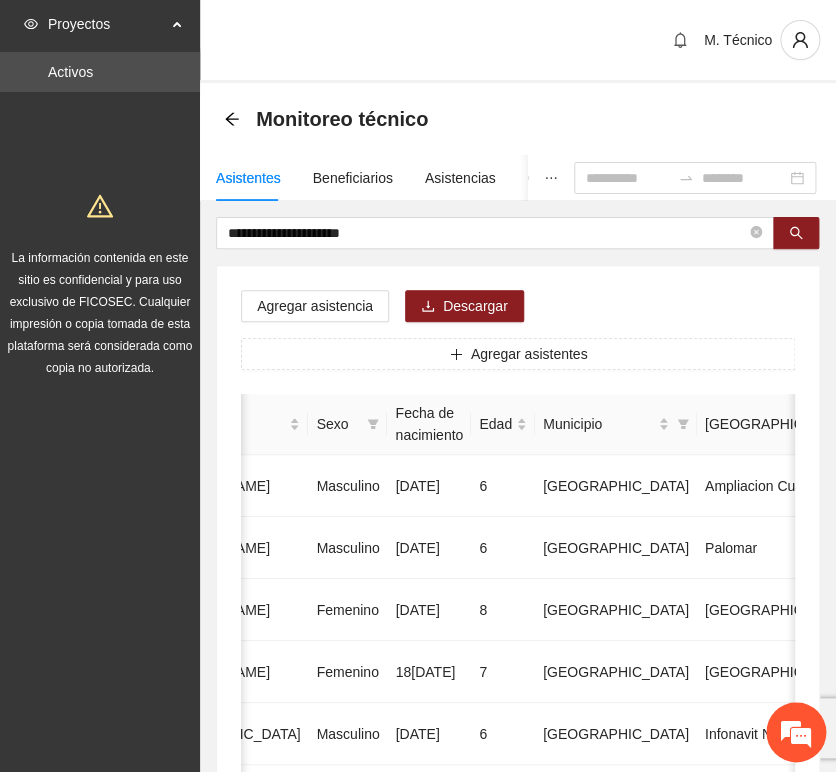 click on "**********" at bounding box center (518, 996) 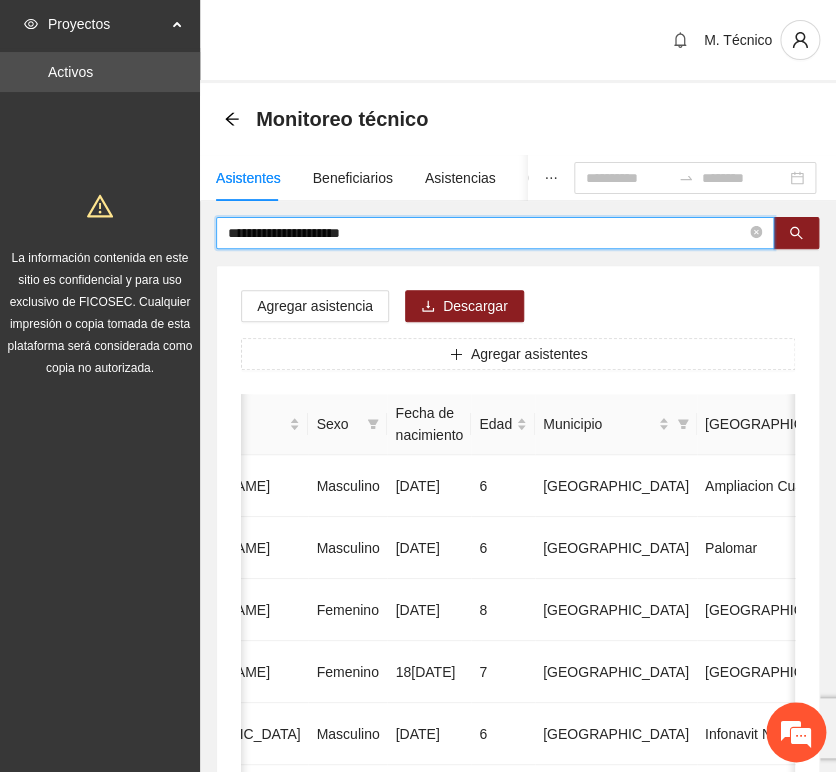 drag, startPoint x: 400, startPoint y: 237, endPoint x: 139, endPoint y: 202, distance: 263.33627 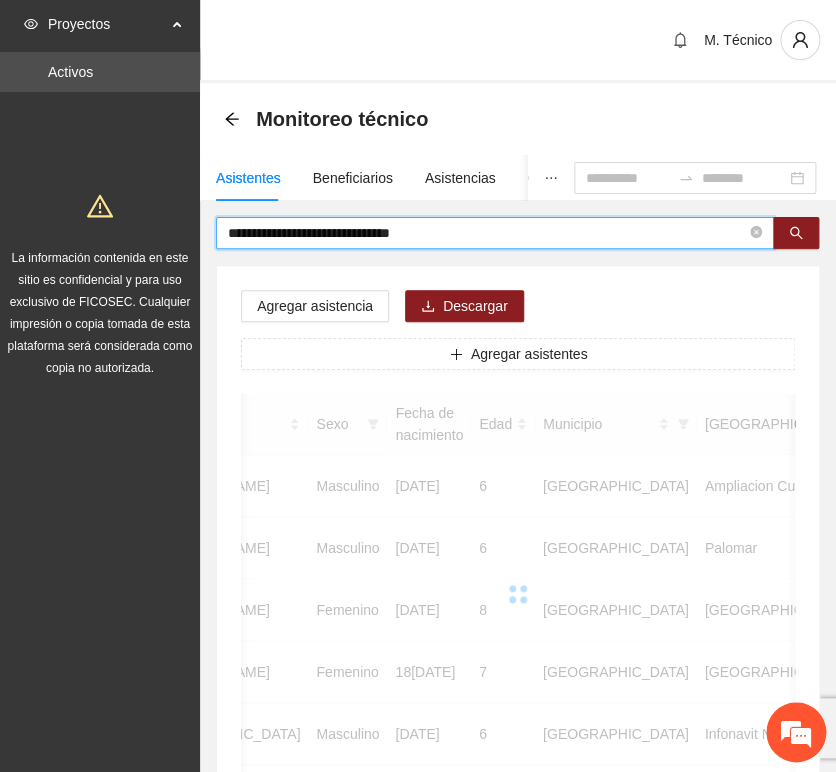 click on "**********" at bounding box center [487, 233] 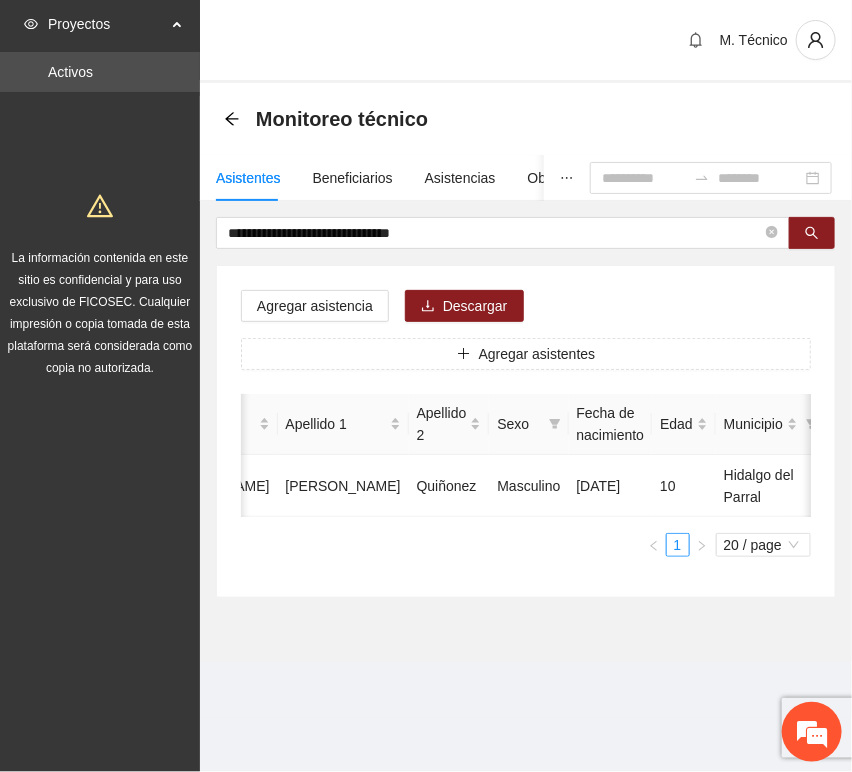 scroll, scrollTop: 0, scrollLeft: 452, axis: horizontal 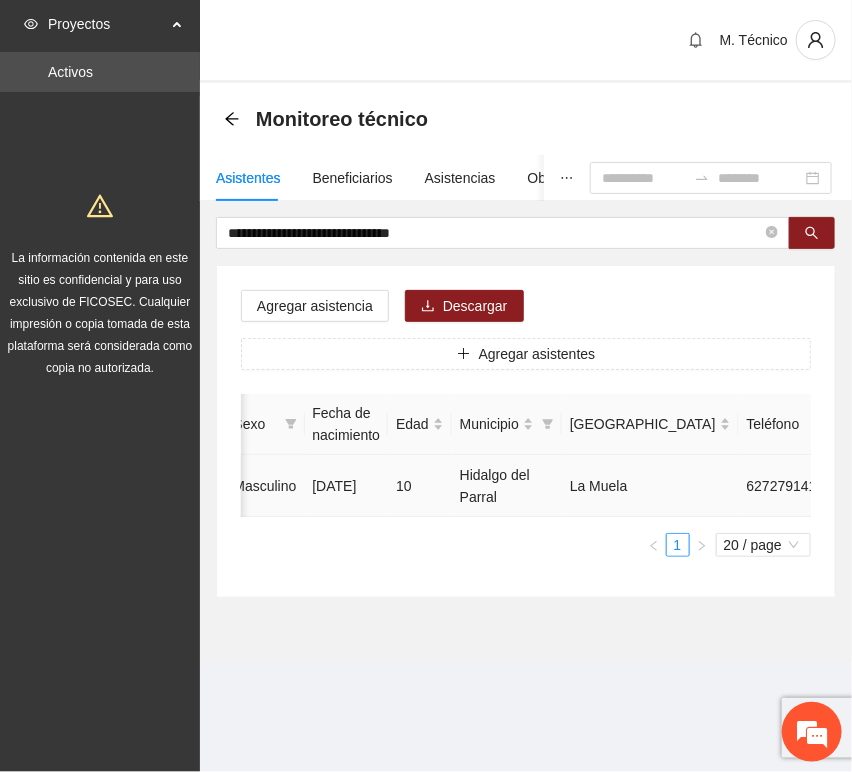 click 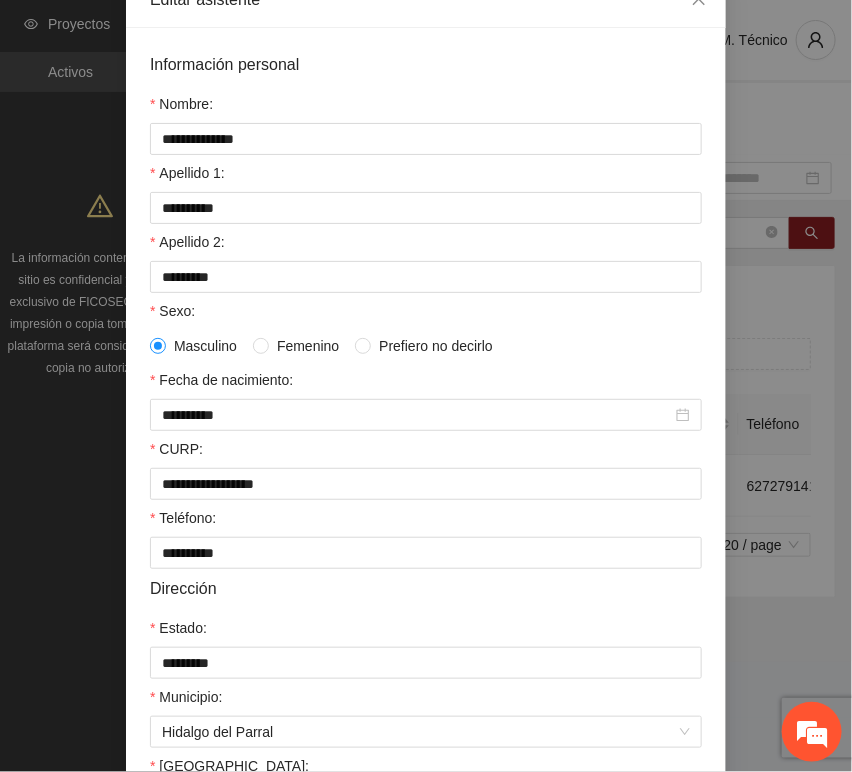 scroll, scrollTop: 394, scrollLeft: 0, axis: vertical 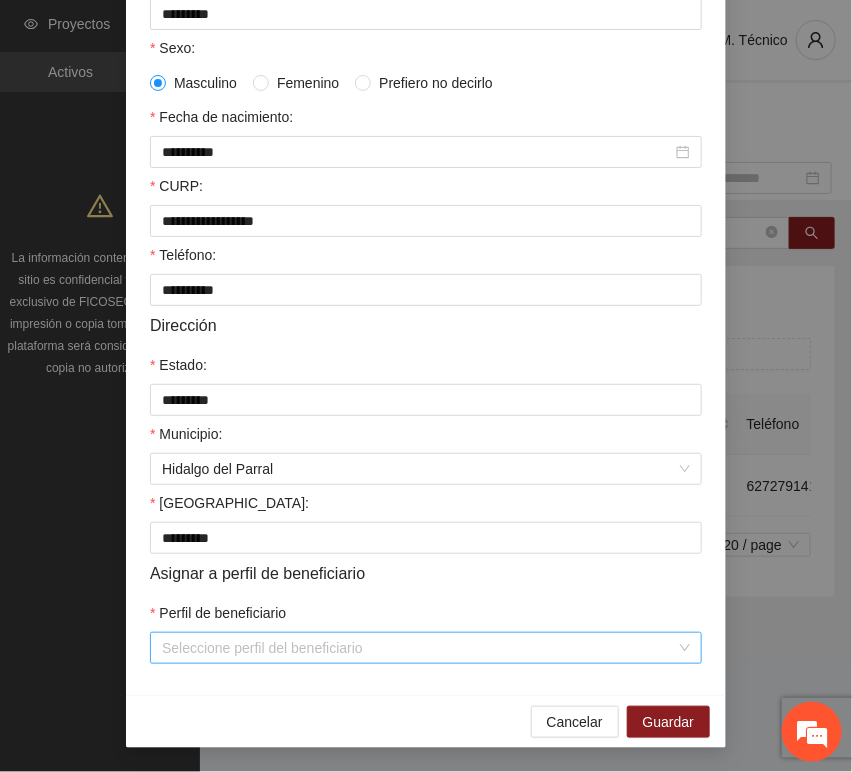 click on "Perfil de beneficiario" at bounding box center [419, 648] 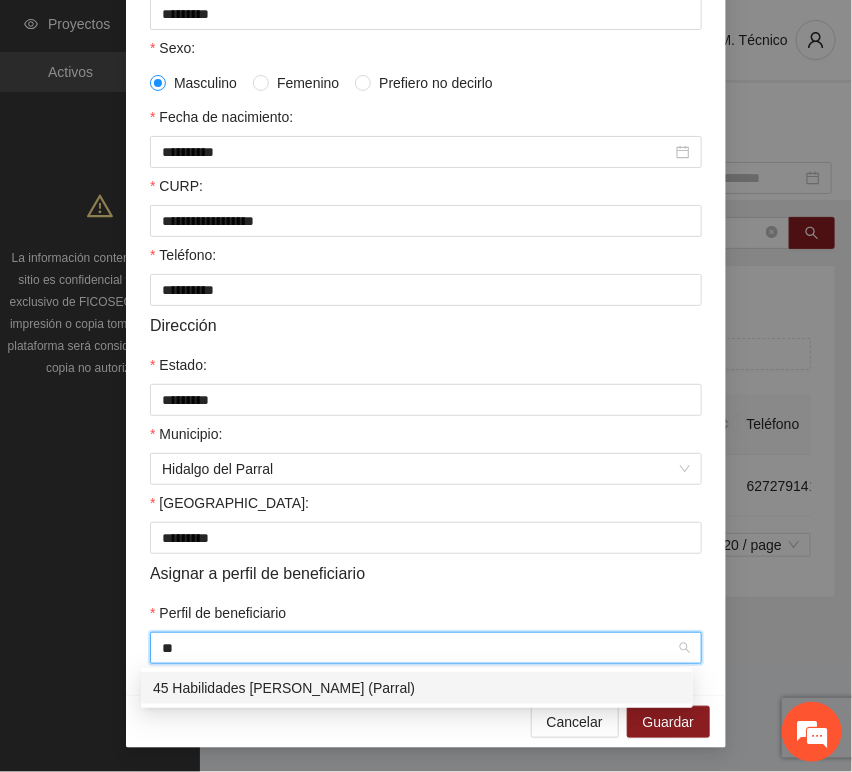 click on "45 Habilidades [PERSON_NAME] (Parral)" at bounding box center (417, 688) 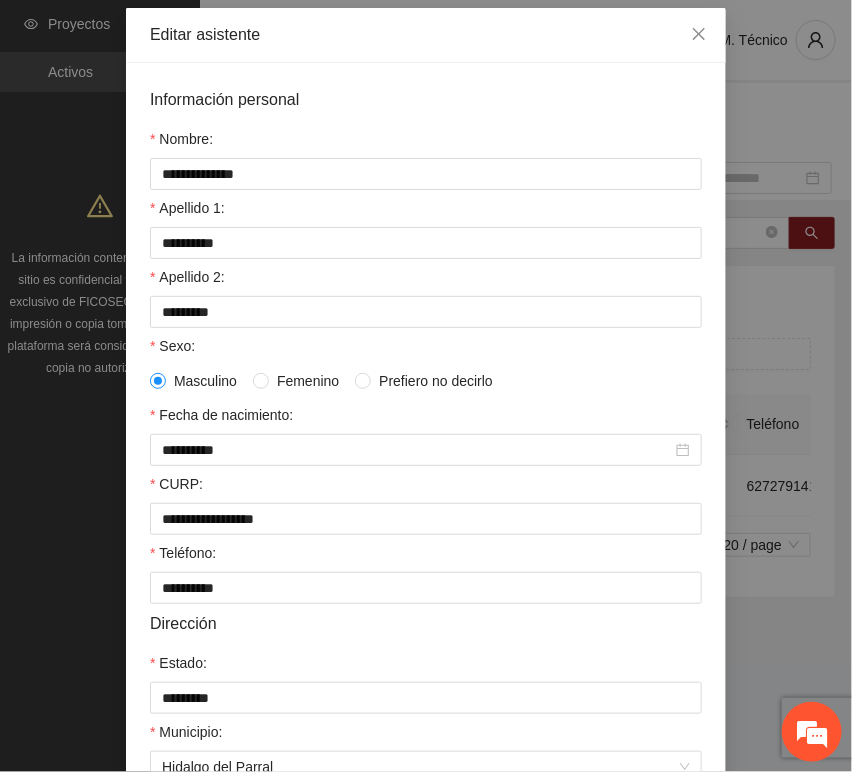 scroll, scrollTop: 61, scrollLeft: 0, axis: vertical 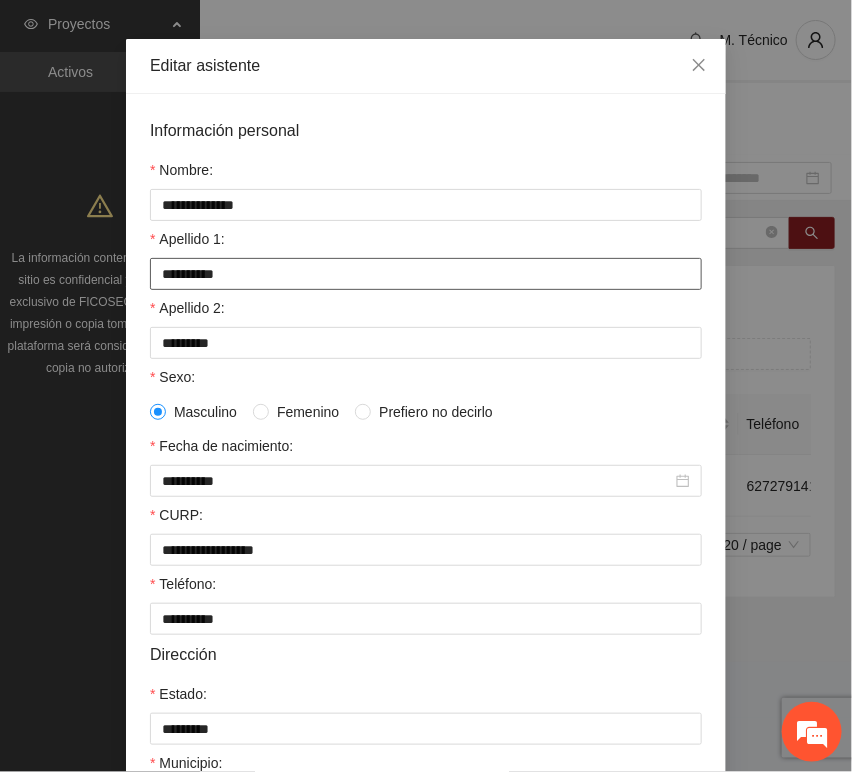 click on "*********" at bounding box center (426, 274) 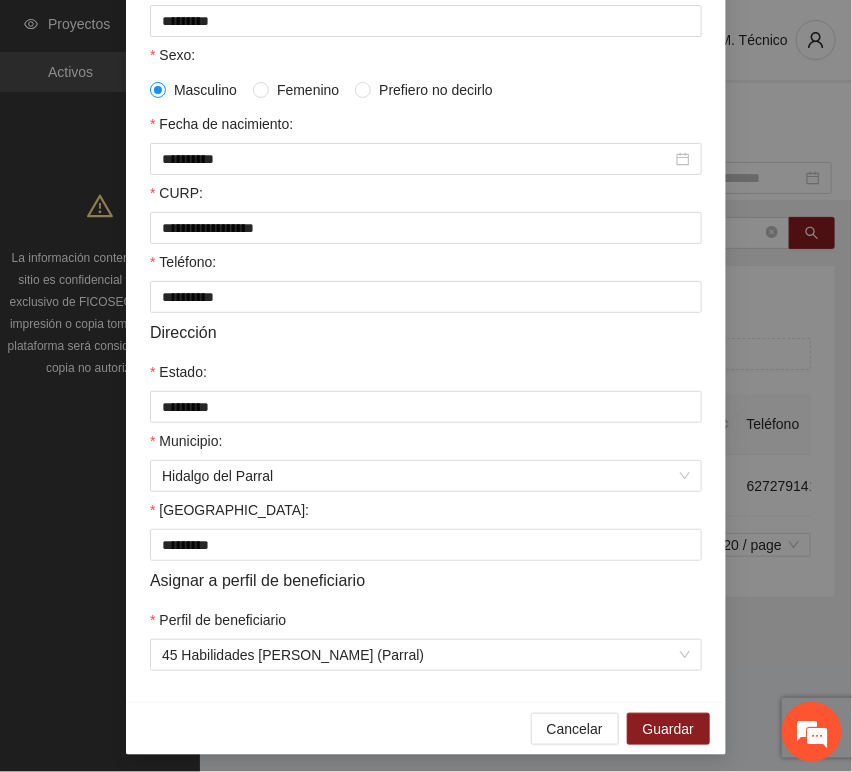 scroll, scrollTop: 394, scrollLeft: 0, axis: vertical 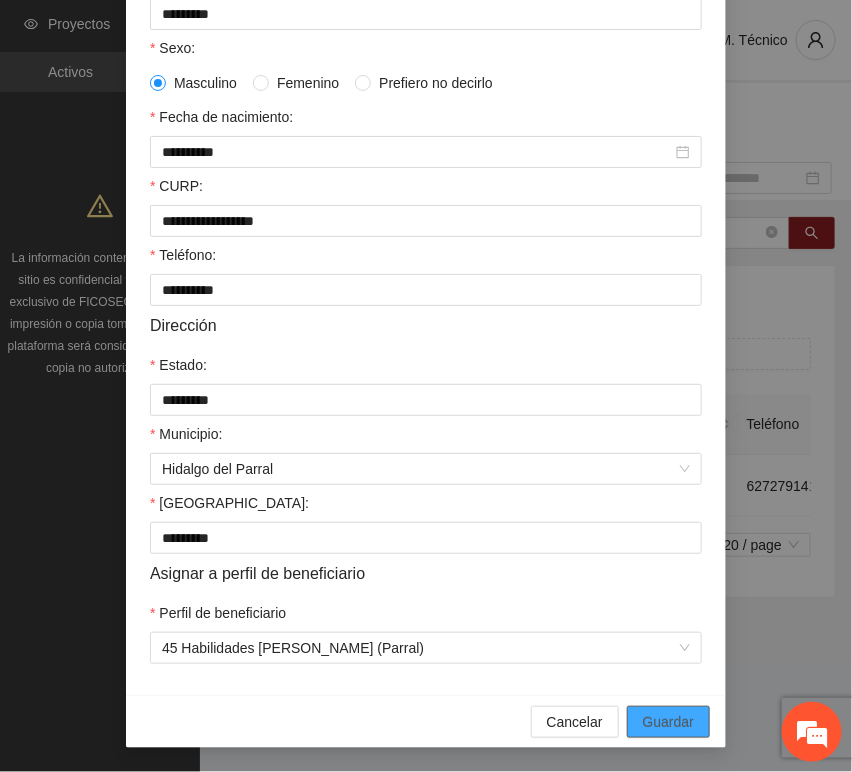 click on "Guardar" at bounding box center [668, 722] 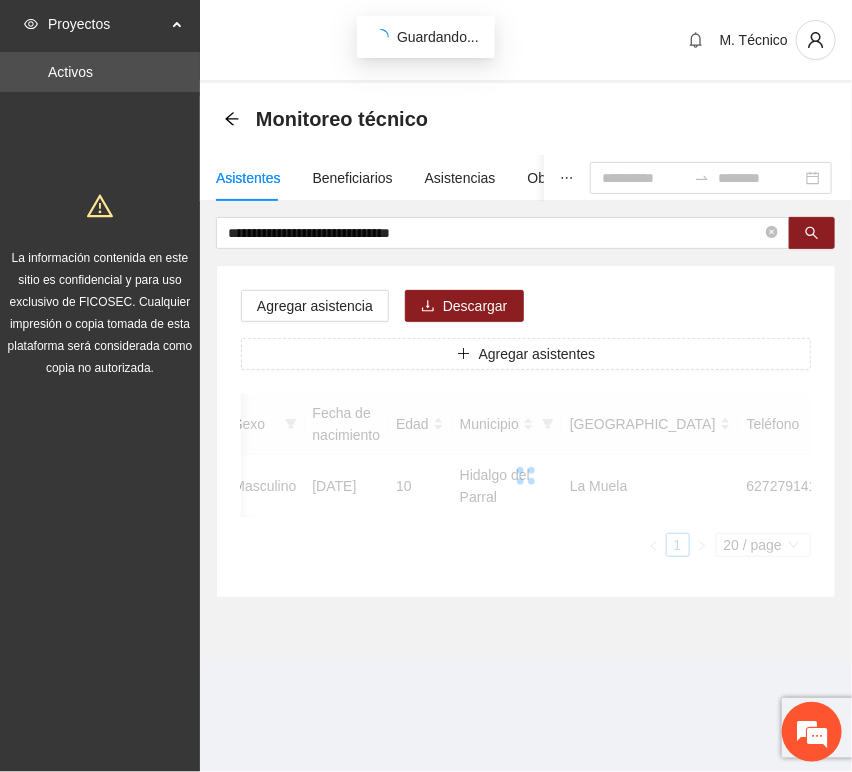 scroll, scrollTop: 294, scrollLeft: 0, axis: vertical 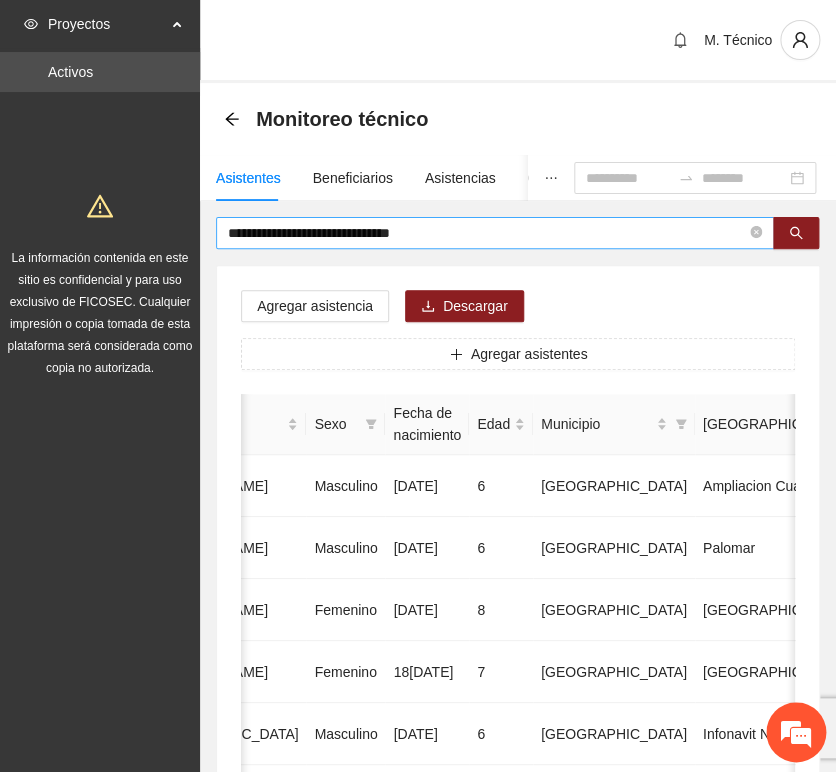 drag, startPoint x: 374, startPoint y: 248, endPoint x: 468, endPoint y: 232, distance: 95.35198 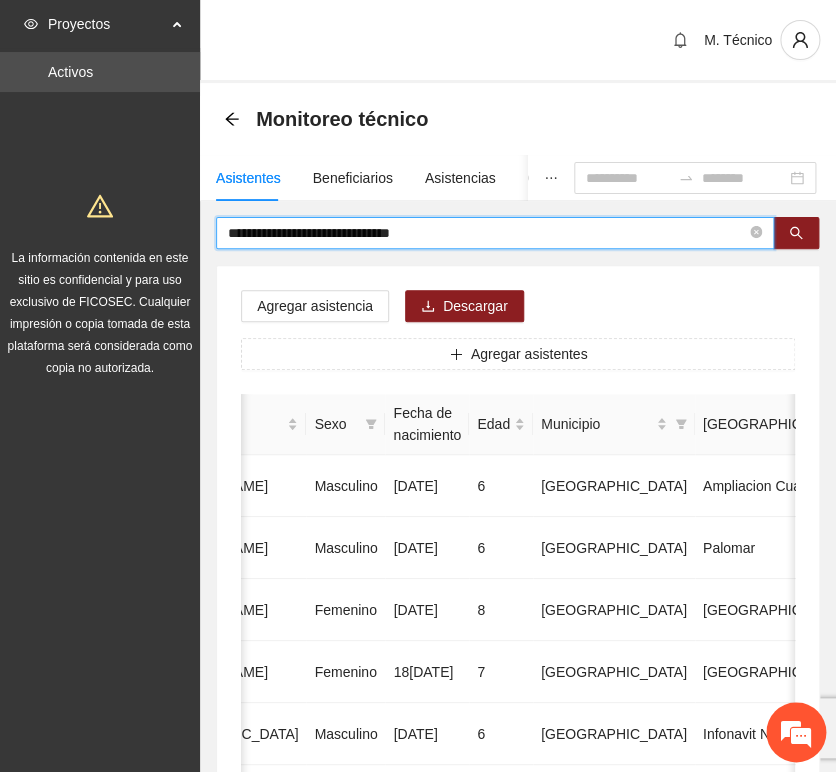 drag, startPoint x: 466, startPoint y: 230, endPoint x: 0, endPoint y: 222, distance: 466.06866 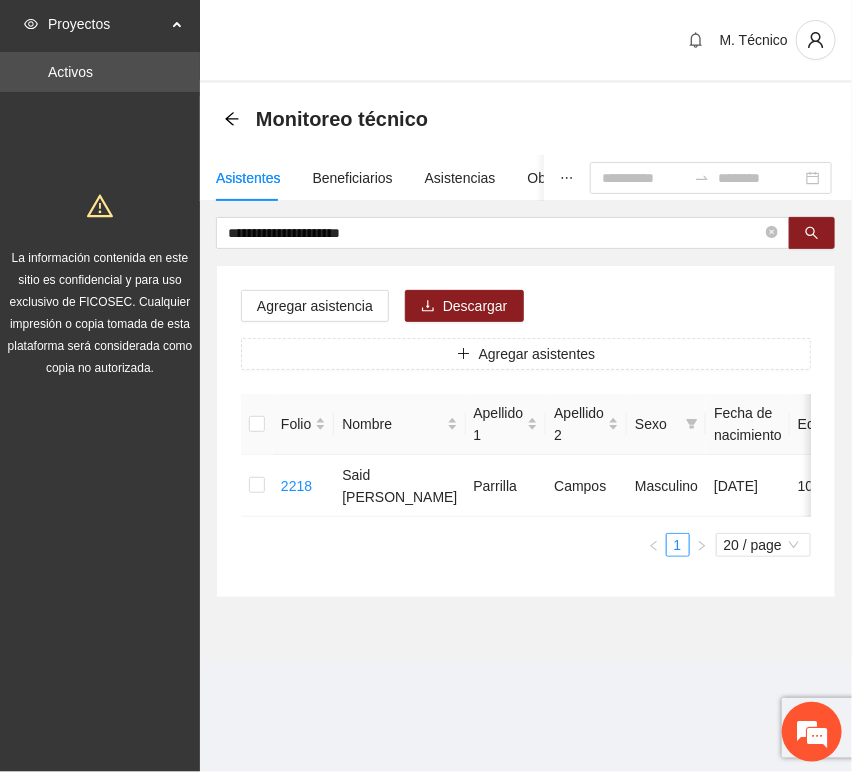 scroll, scrollTop: 0, scrollLeft: 452, axis: horizontal 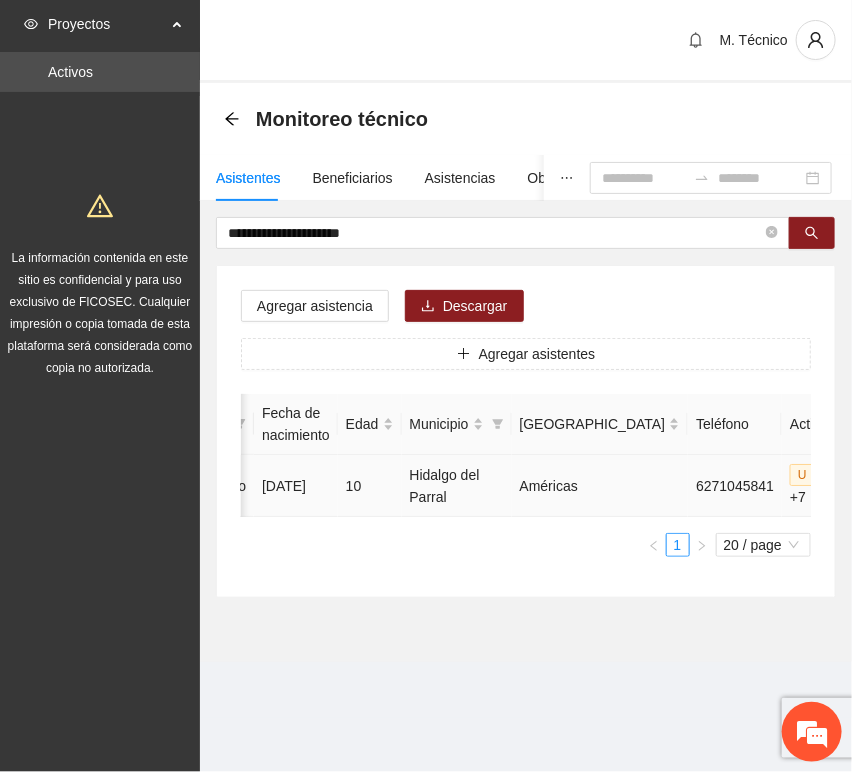 click 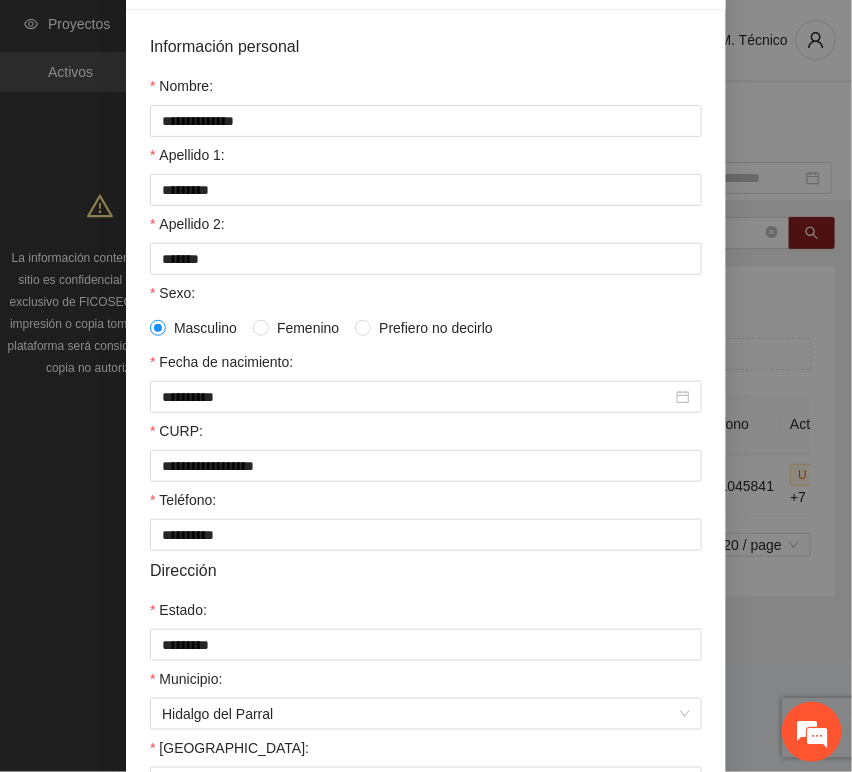 scroll, scrollTop: 394, scrollLeft: 0, axis: vertical 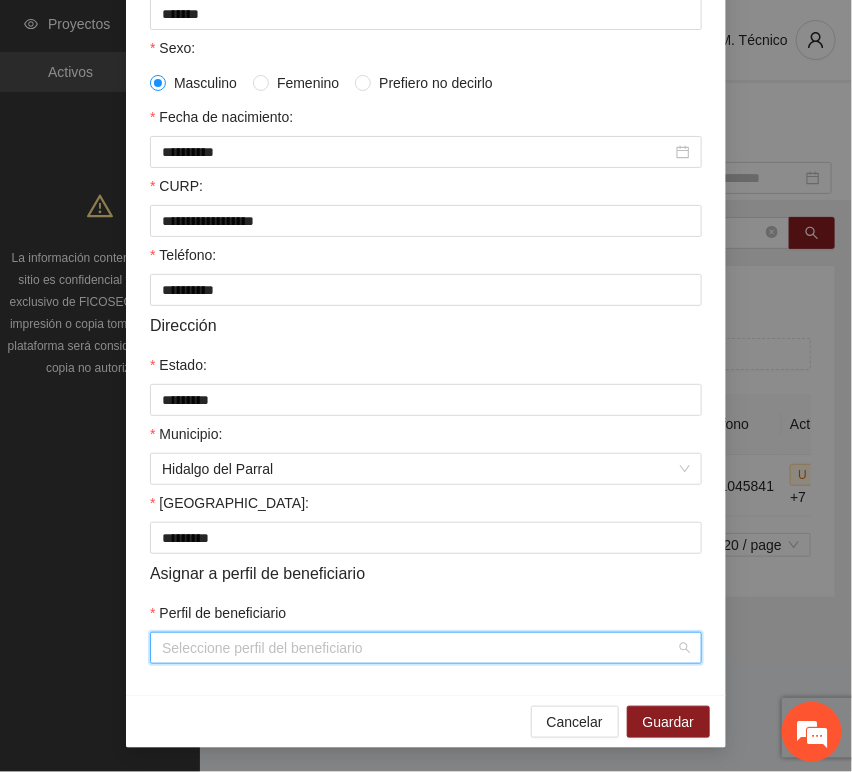 click on "Perfil de beneficiario" at bounding box center (419, 648) 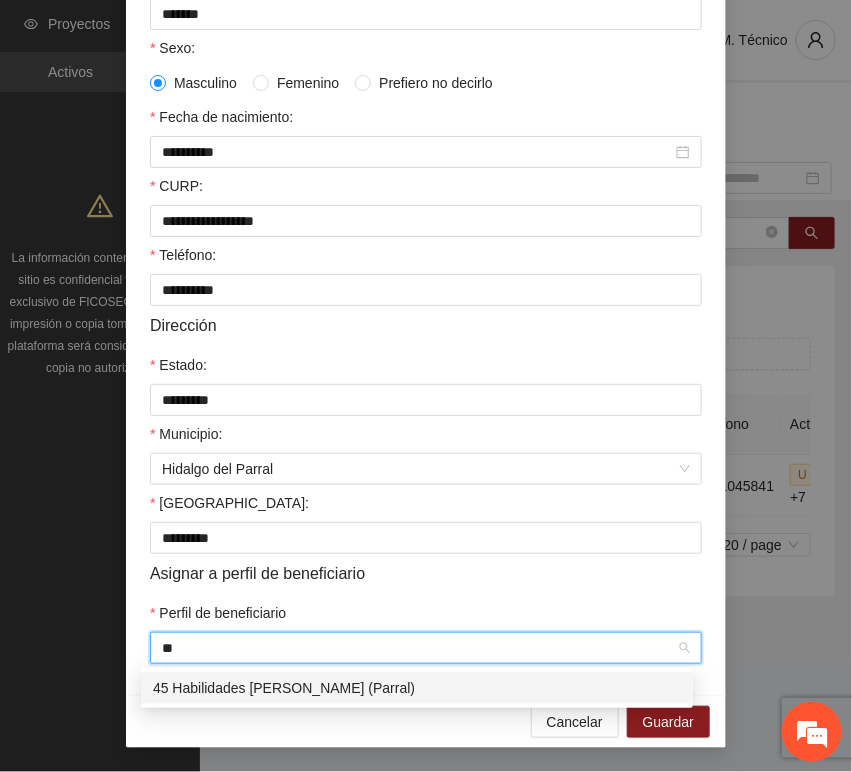 click on "45 Habilidades [PERSON_NAME] (Parral)" at bounding box center (417, 688) 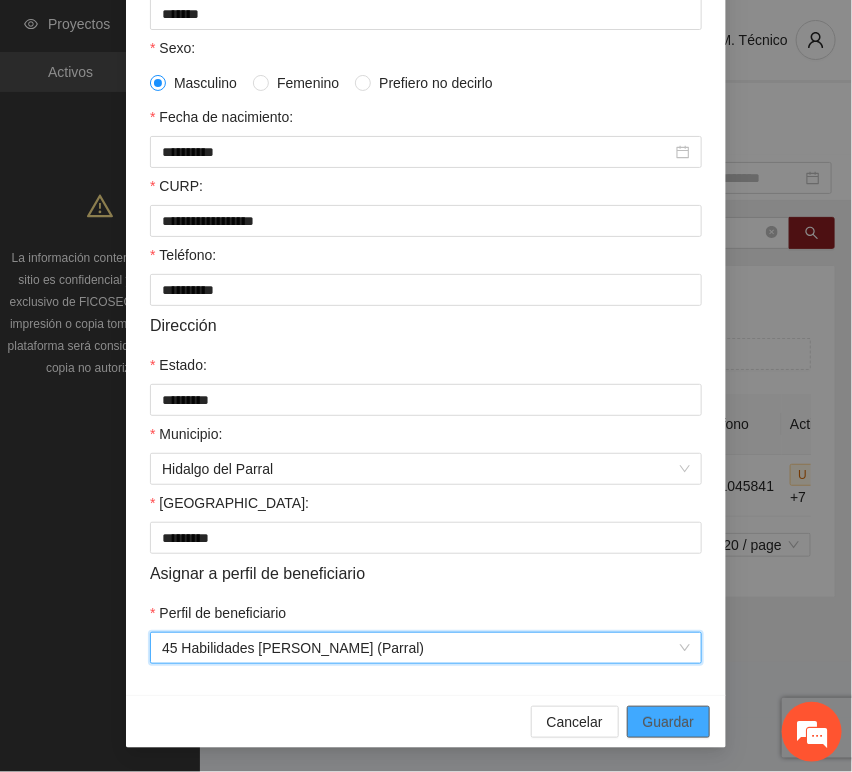 click on "Guardar" at bounding box center [668, 722] 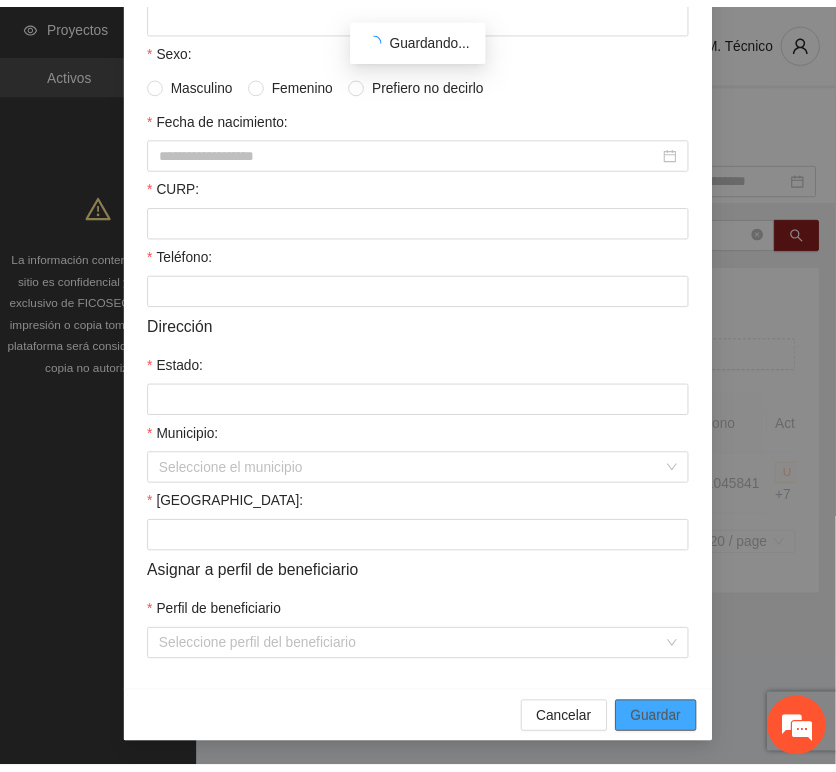 scroll, scrollTop: 294, scrollLeft: 0, axis: vertical 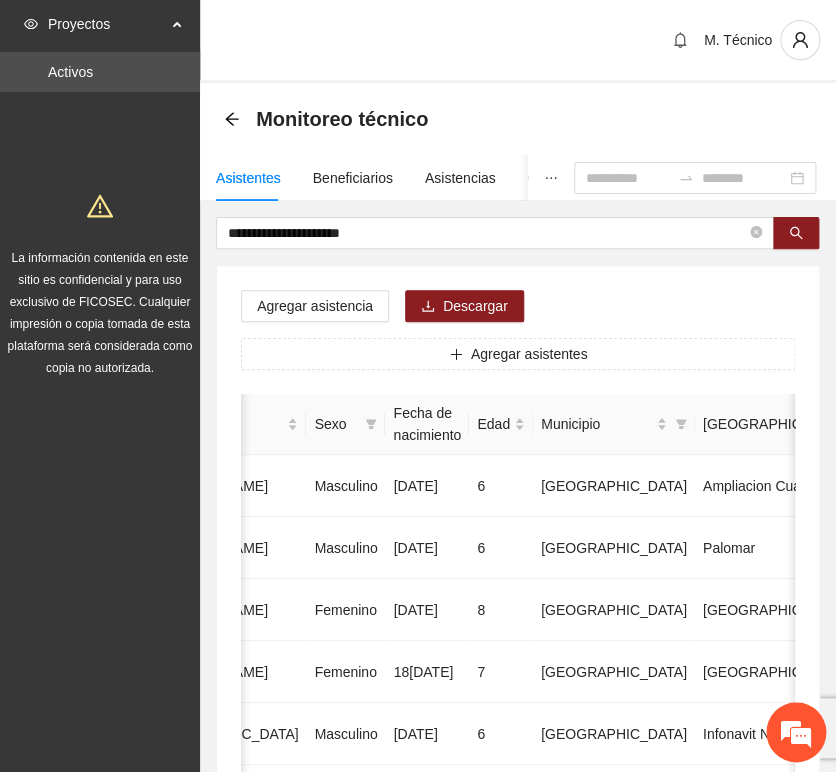 click on "**********" at bounding box center [518, 996] 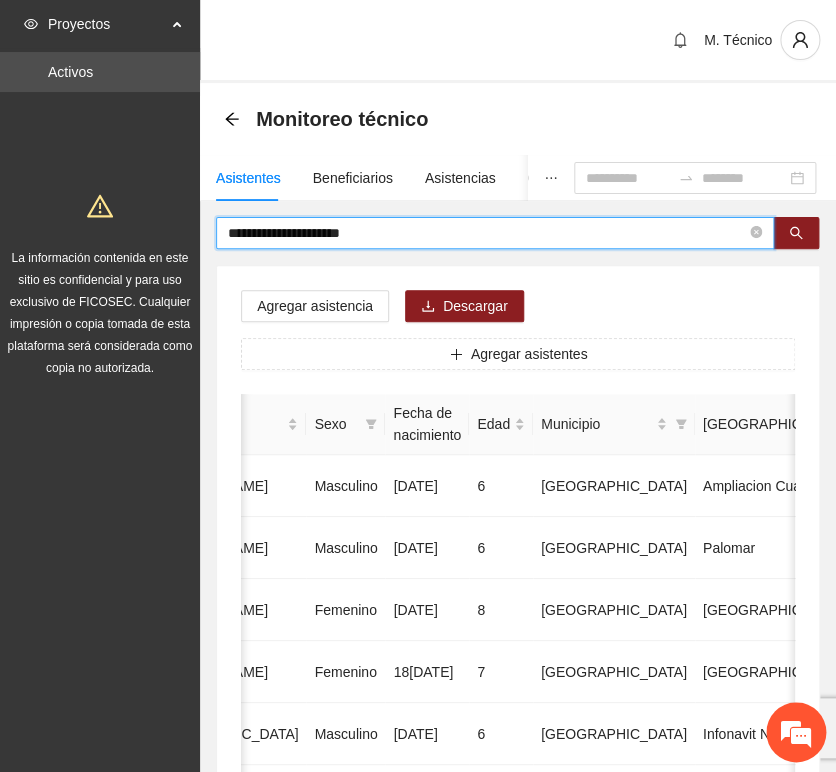 drag, startPoint x: 410, startPoint y: 235, endPoint x: 80, endPoint y: 201, distance: 331.7469 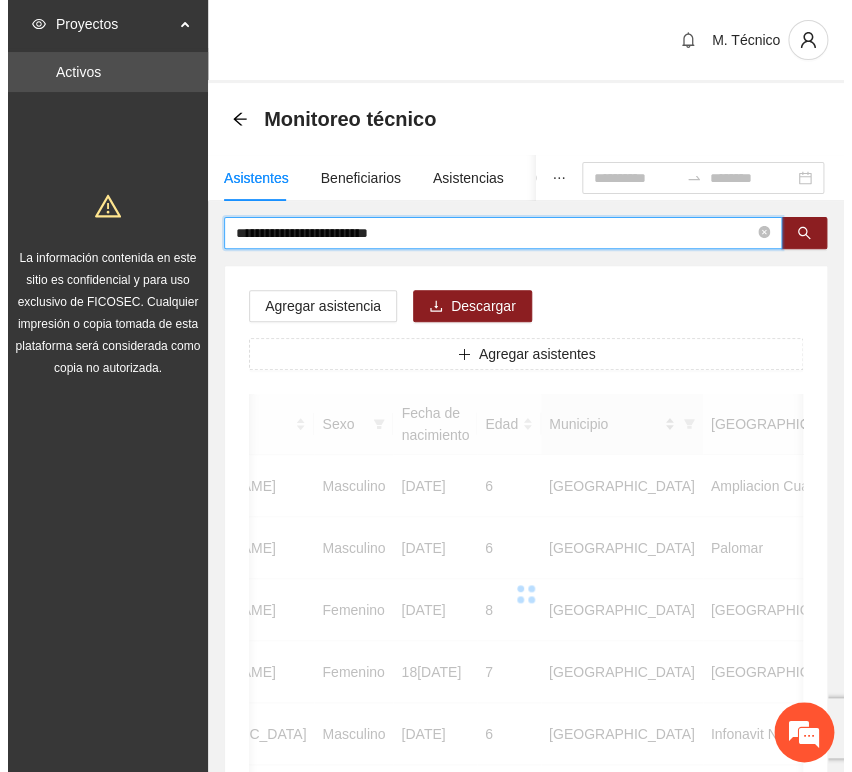 scroll, scrollTop: 0, scrollLeft: 363, axis: horizontal 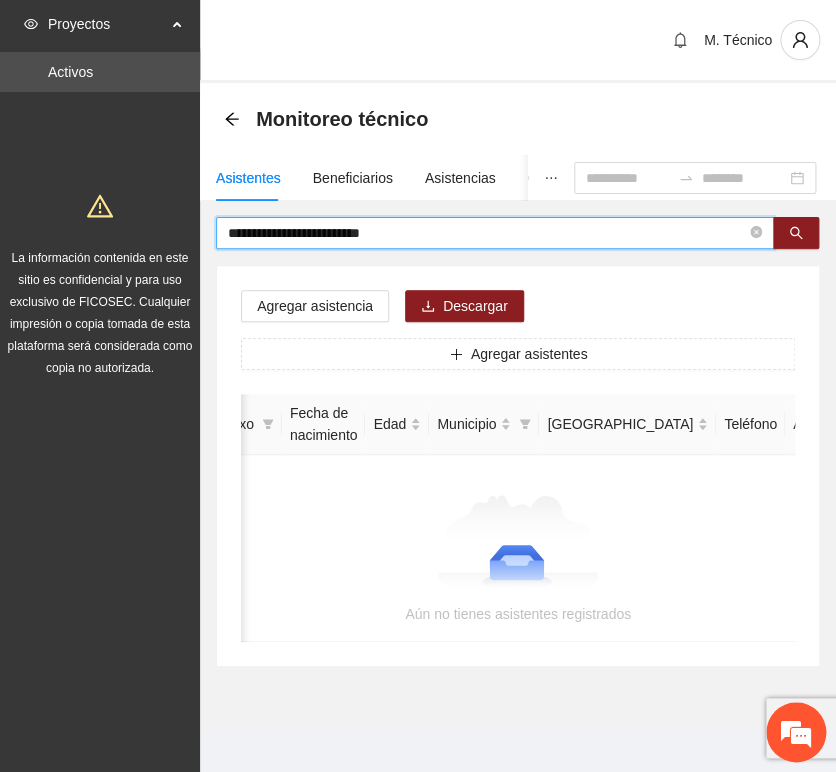 click on "**********" at bounding box center (487, 233) 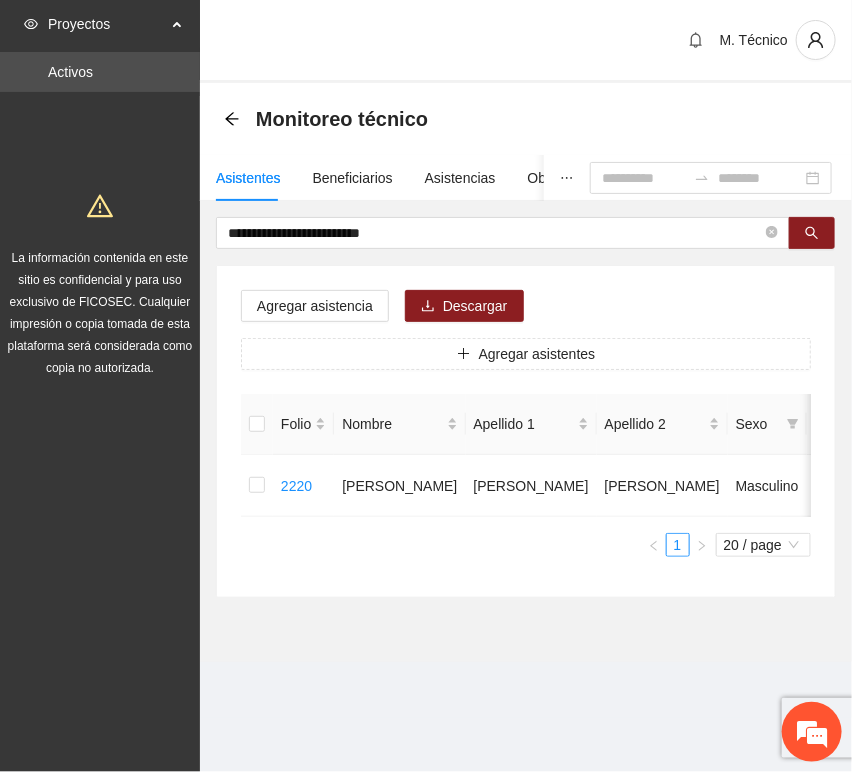 scroll, scrollTop: 0, scrollLeft: 452, axis: horizontal 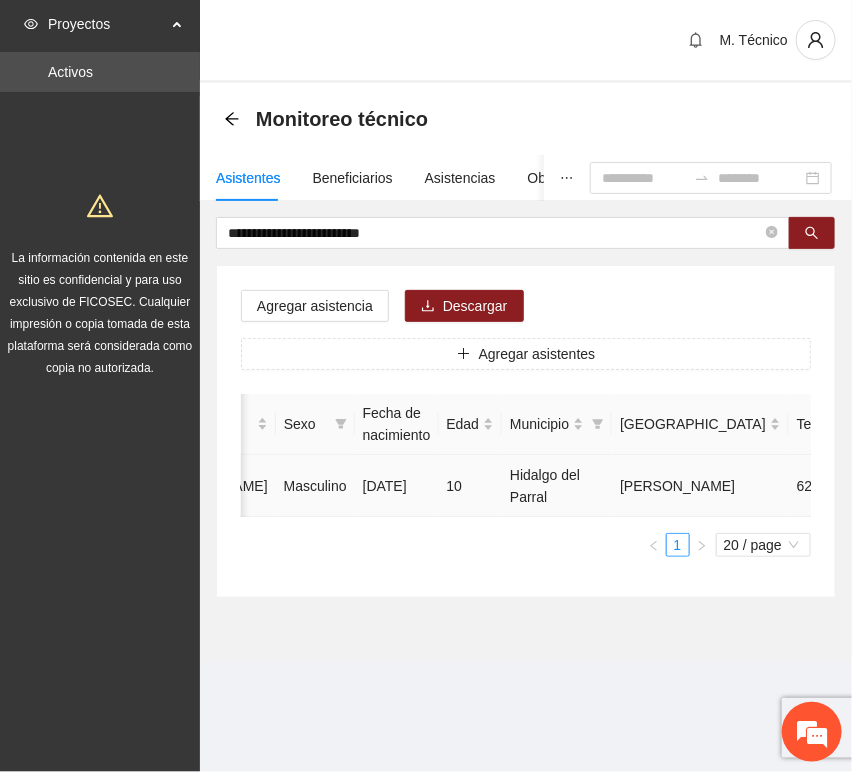 click 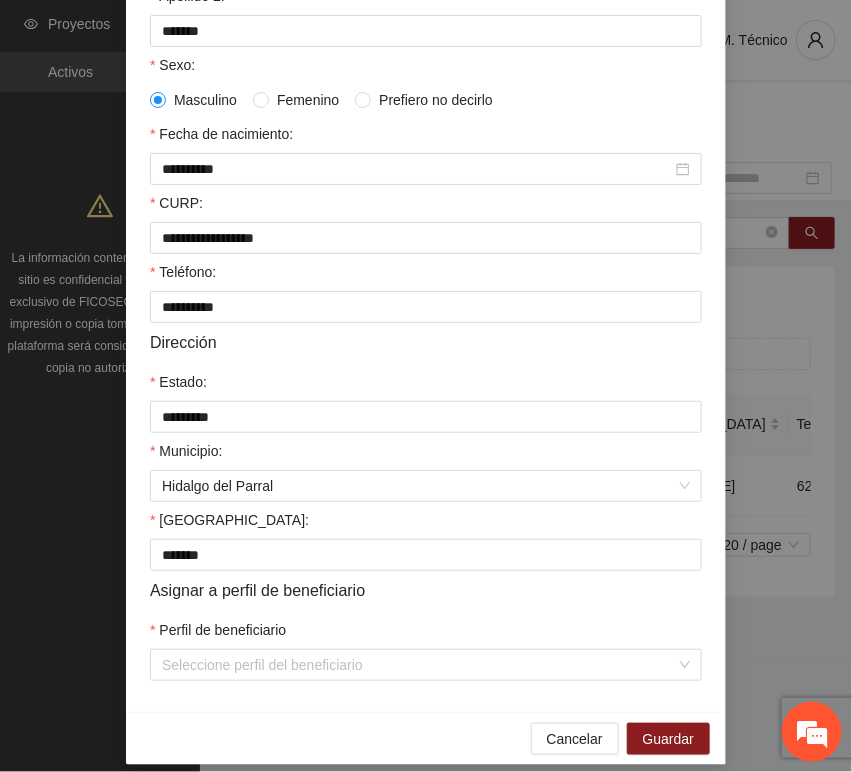scroll, scrollTop: 394, scrollLeft: 0, axis: vertical 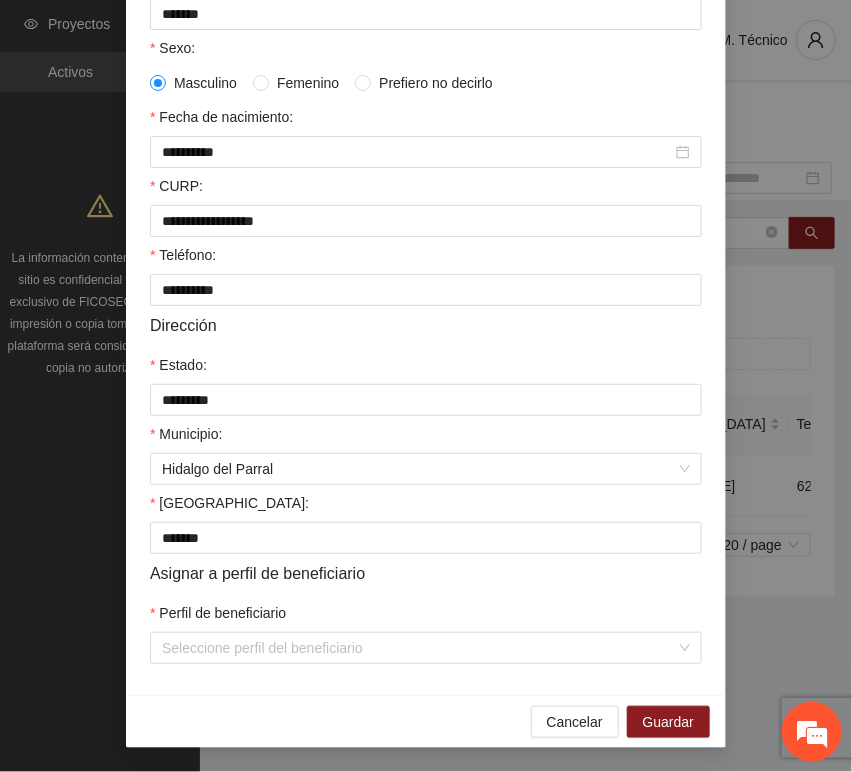 click on "Perfil de beneficiario" at bounding box center (426, 617) 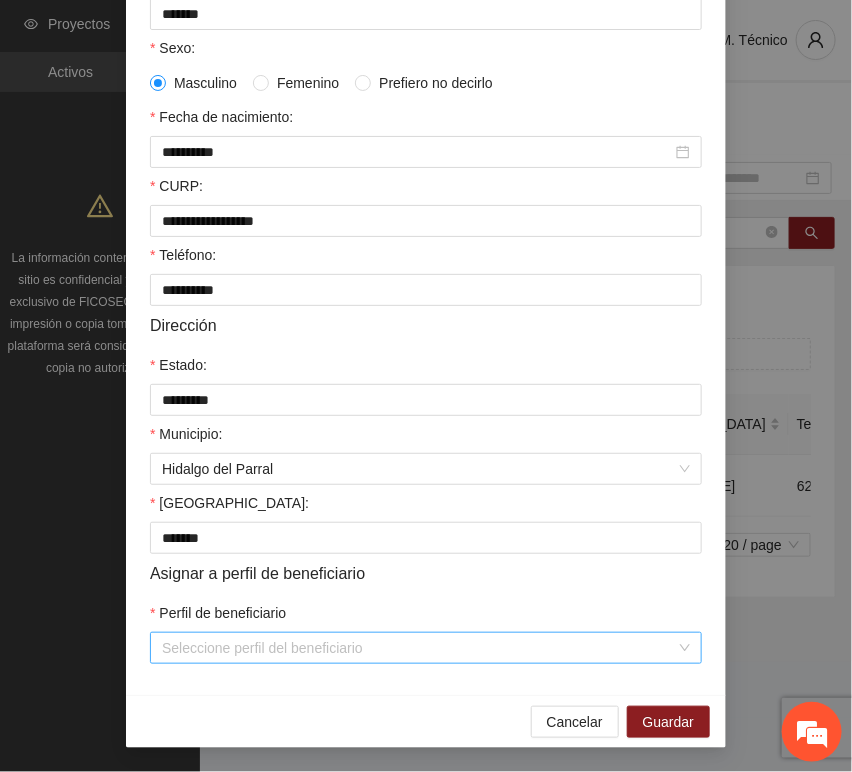 click on "Perfil de beneficiario" at bounding box center [419, 648] 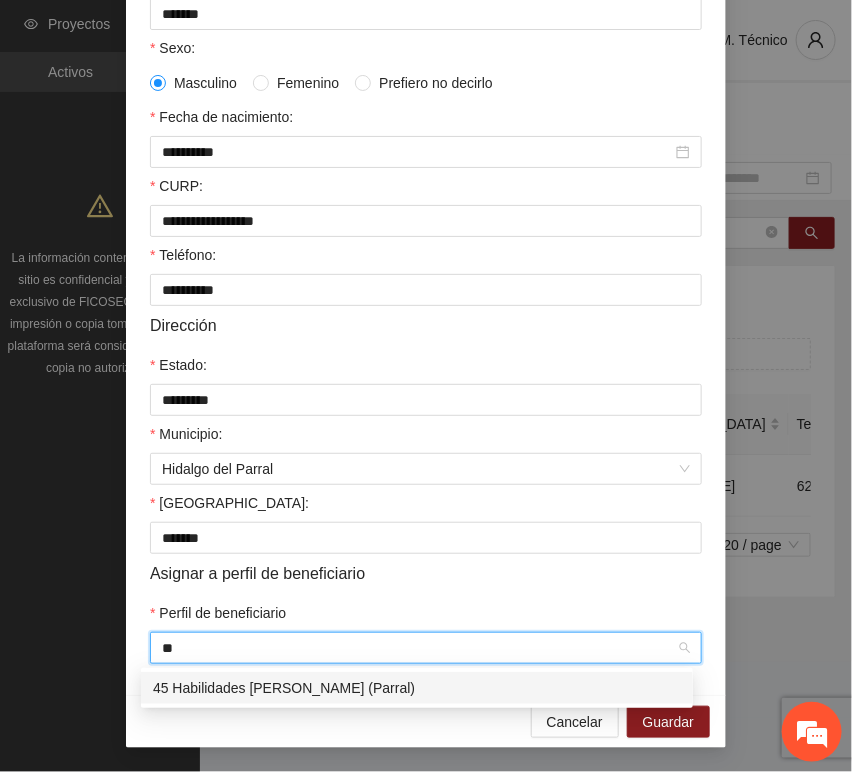 click on "45 Habilidades [PERSON_NAME] (Parral)" at bounding box center (417, 688) 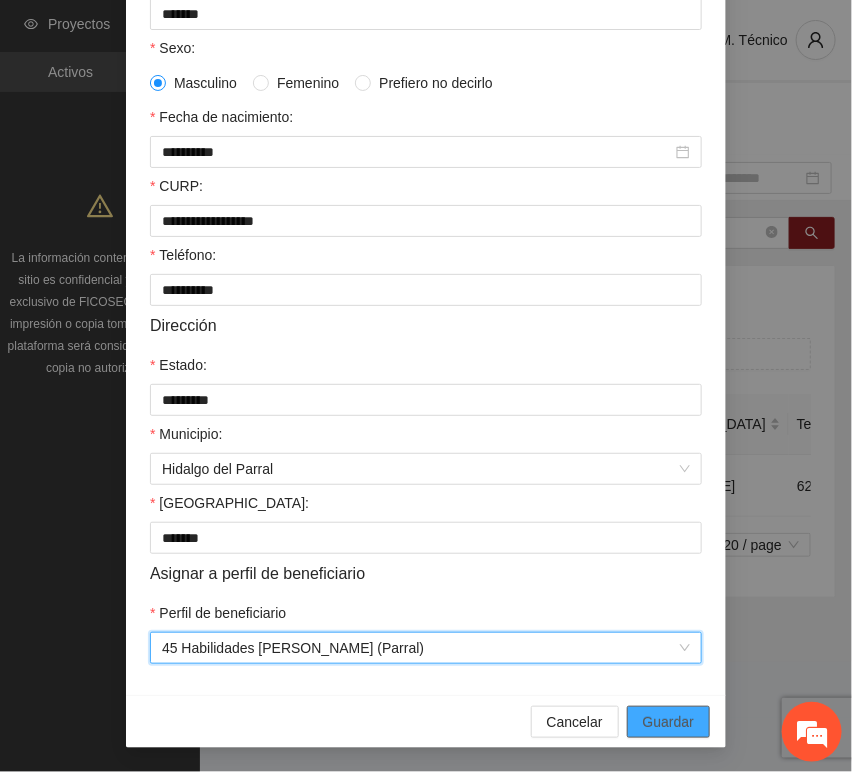 click on "Guardar" at bounding box center (668, 722) 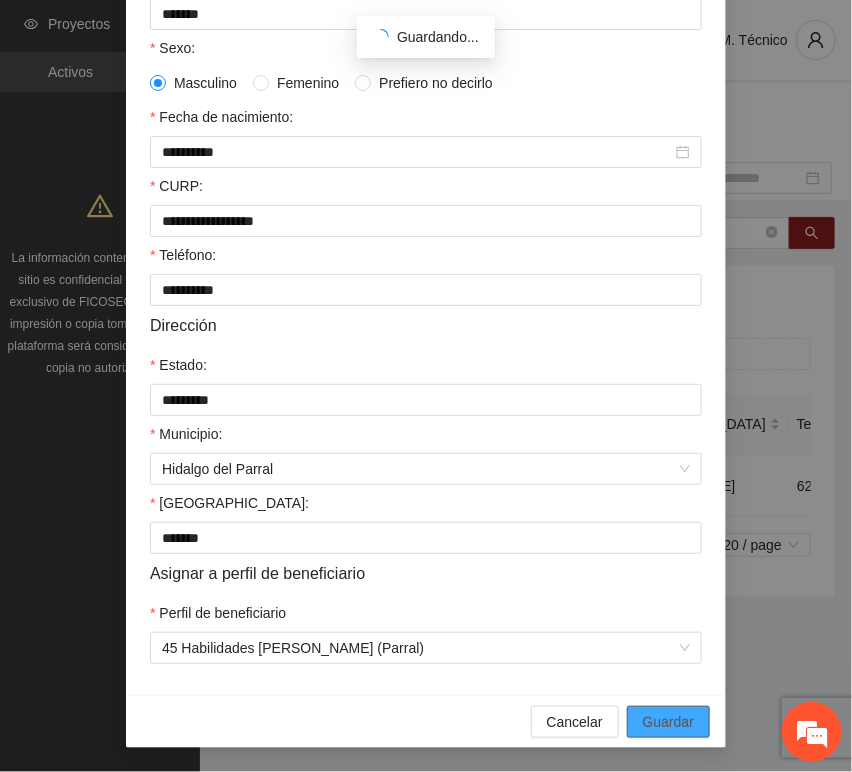scroll, scrollTop: 294, scrollLeft: 0, axis: vertical 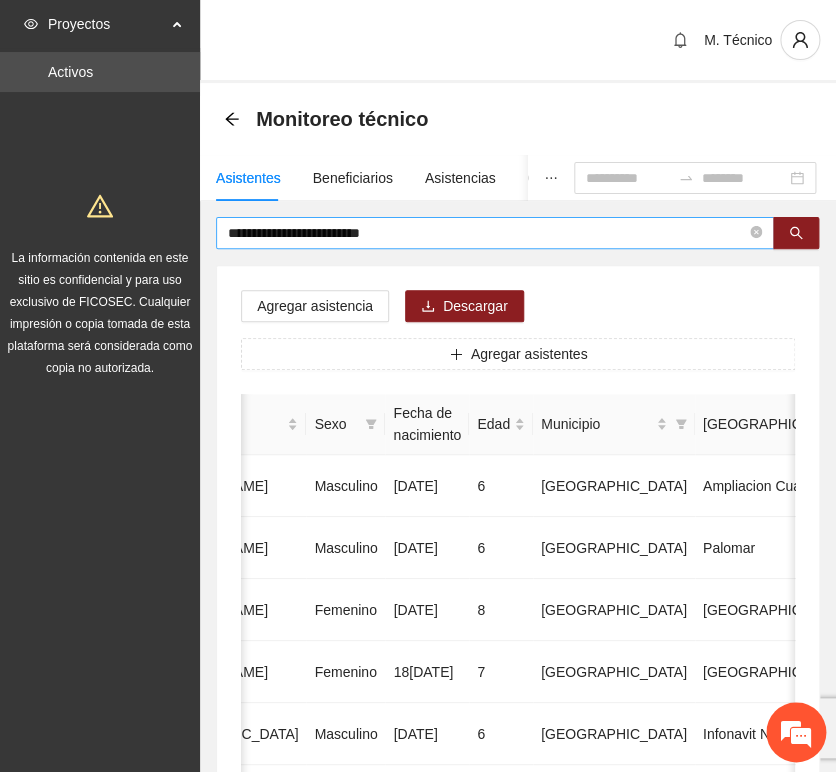 click on "**********" at bounding box center [487, 233] 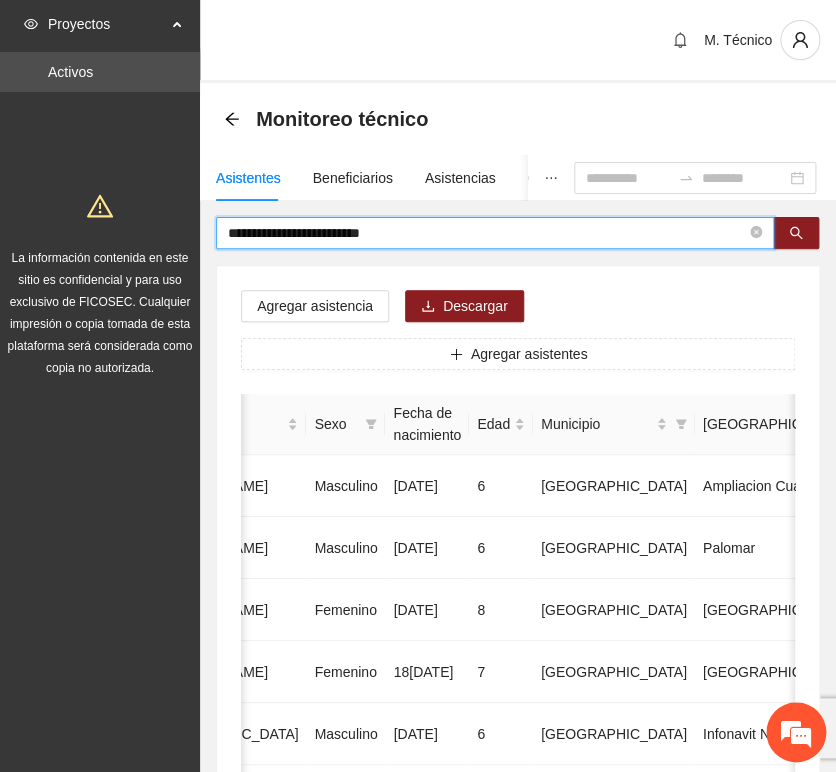 drag, startPoint x: 385, startPoint y: 225, endPoint x: -136, endPoint y: 207, distance: 521.31085 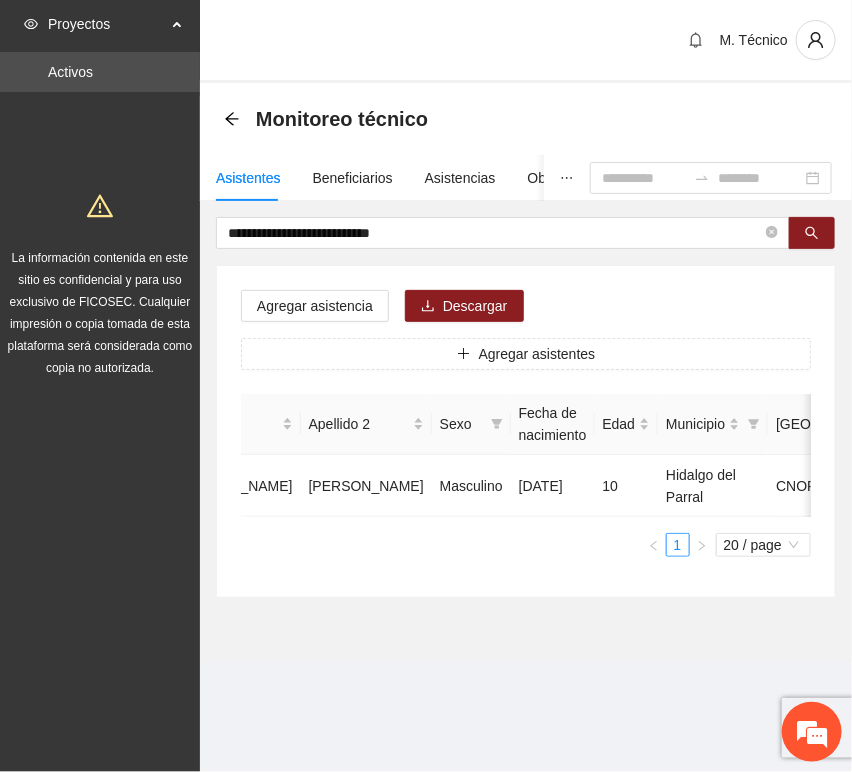 scroll, scrollTop: 0, scrollLeft: 0, axis: both 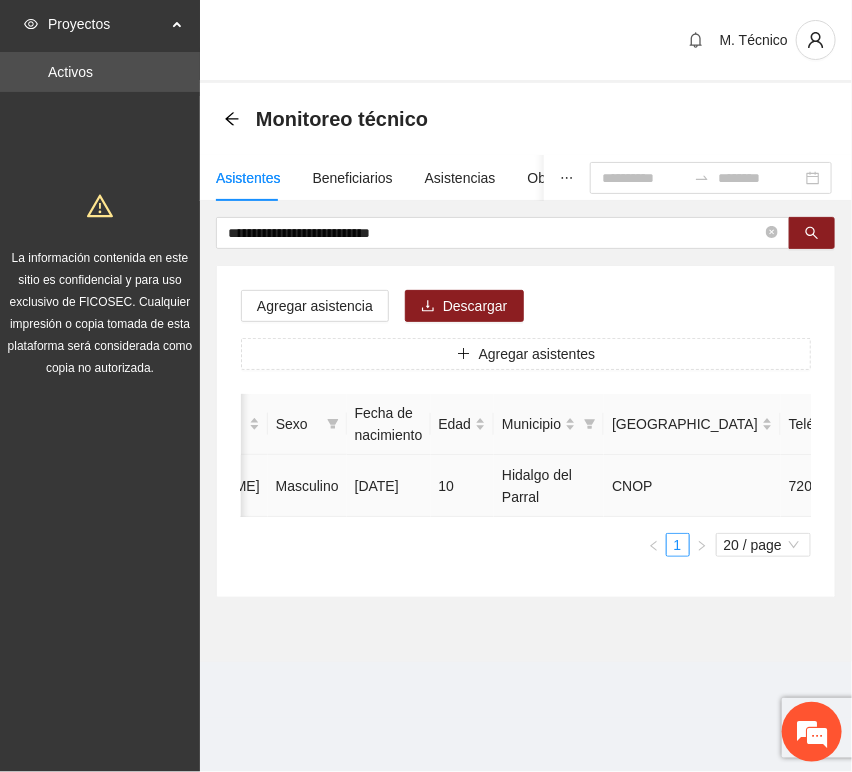 click 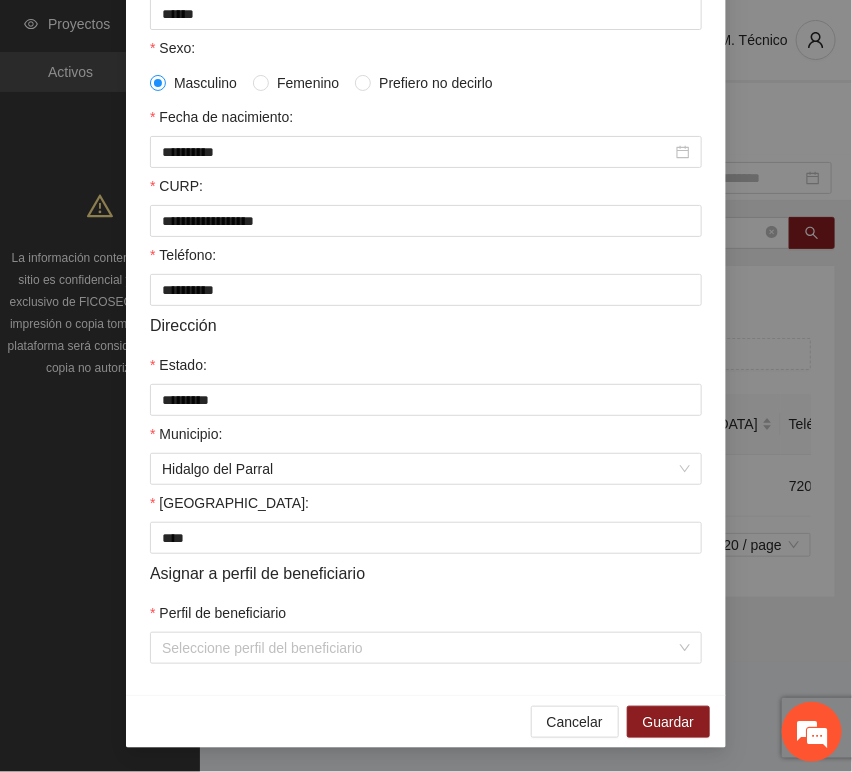 scroll, scrollTop: 394, scrollLeft: 0, axis: vertical 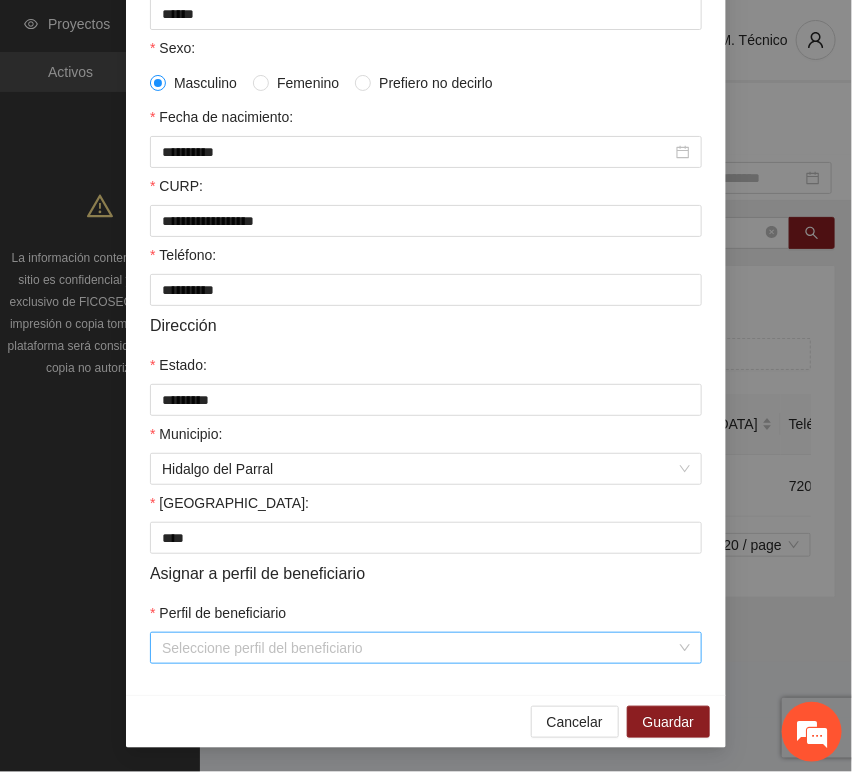 click on "Perfil de beneficiario" at bounding box center (419, 648) 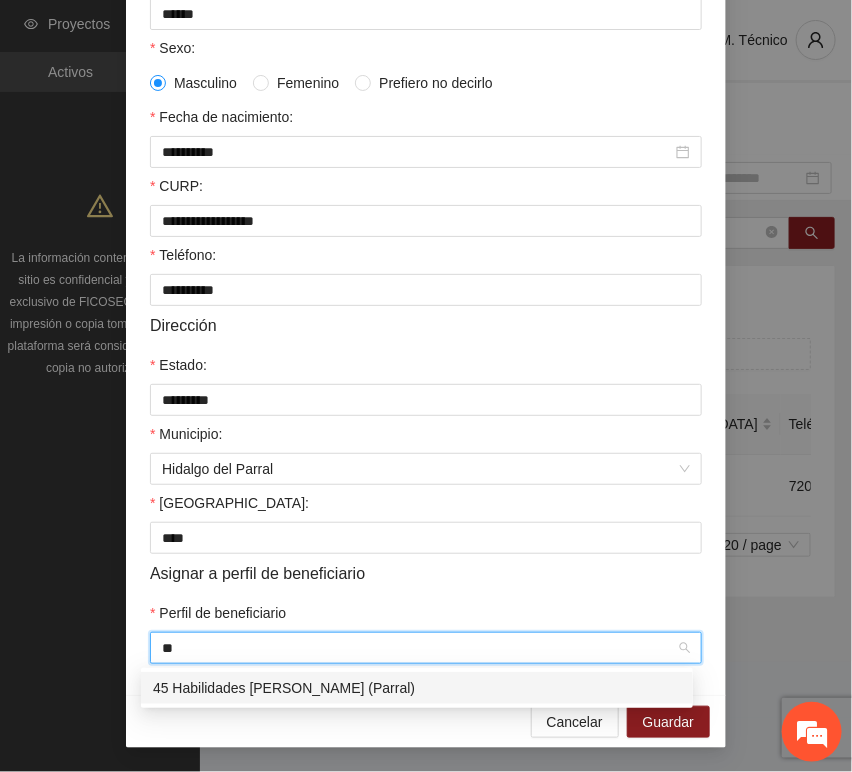 click on "45 Habilidades [PERSON_NAME] (Parral)" at bounding box center (417, 688) 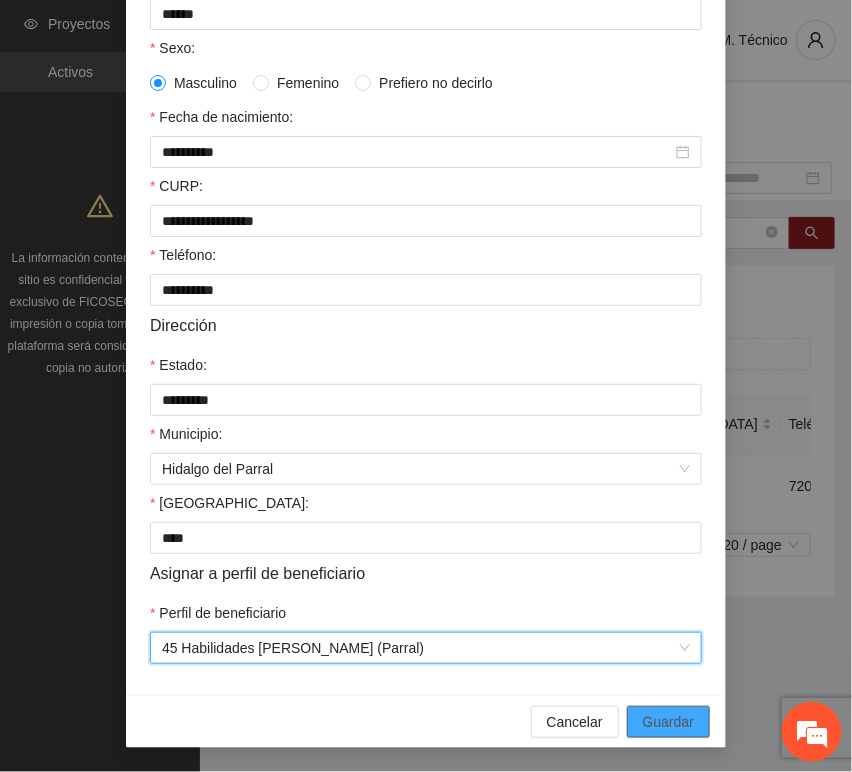 click on "Guardar" at bounding box center [668, 722] 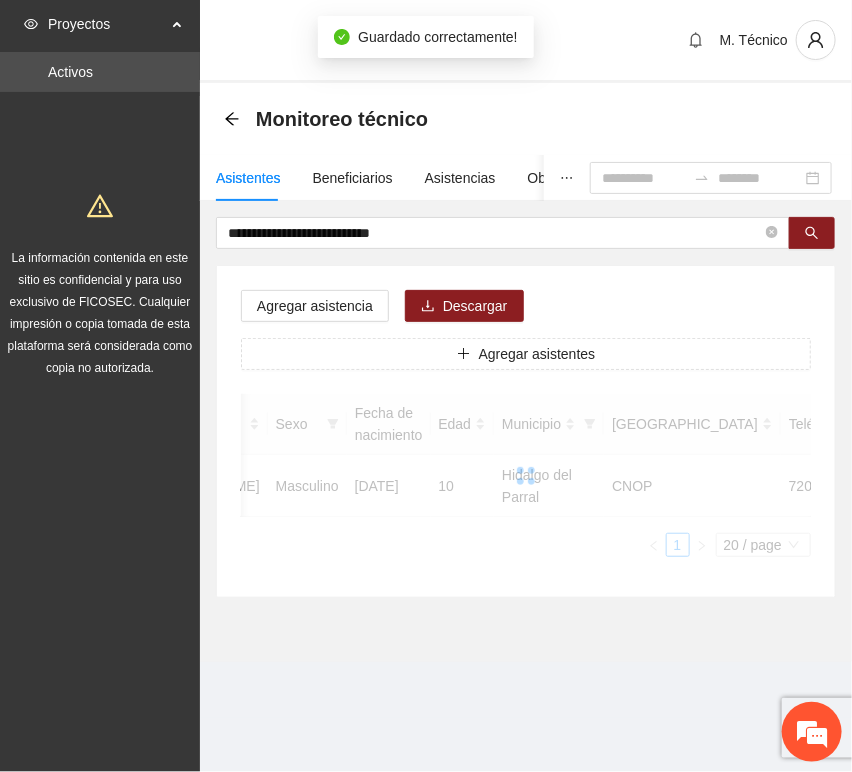 scroll, scrollTop: 294, scrollLeft: 0, axis: vertical 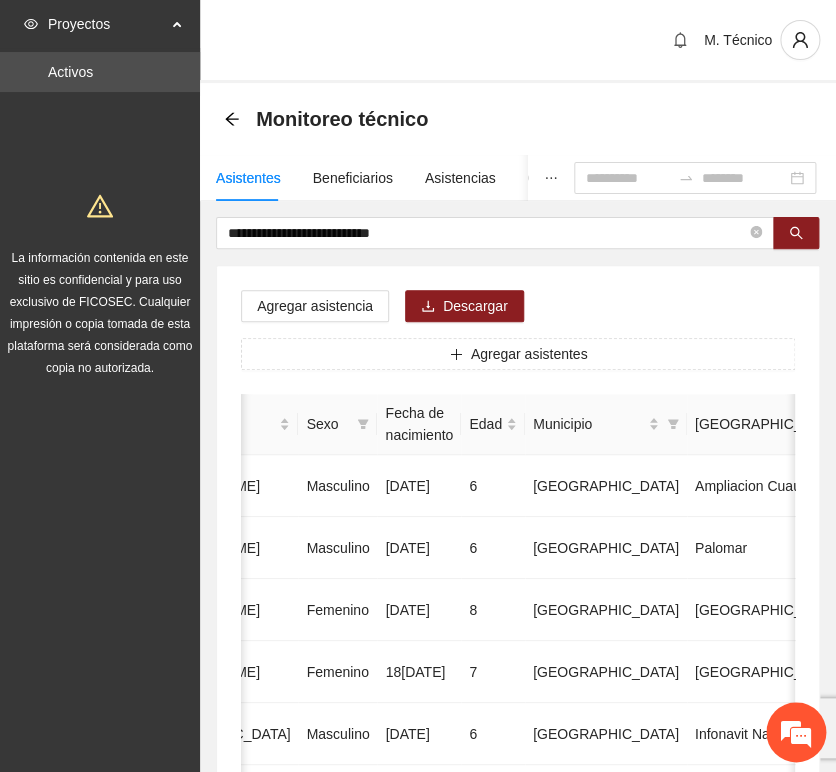 drag, startPoint x: 381, startPoint y: 273, endPoint x: 422, endPoint y: 250, distance: 47.010635 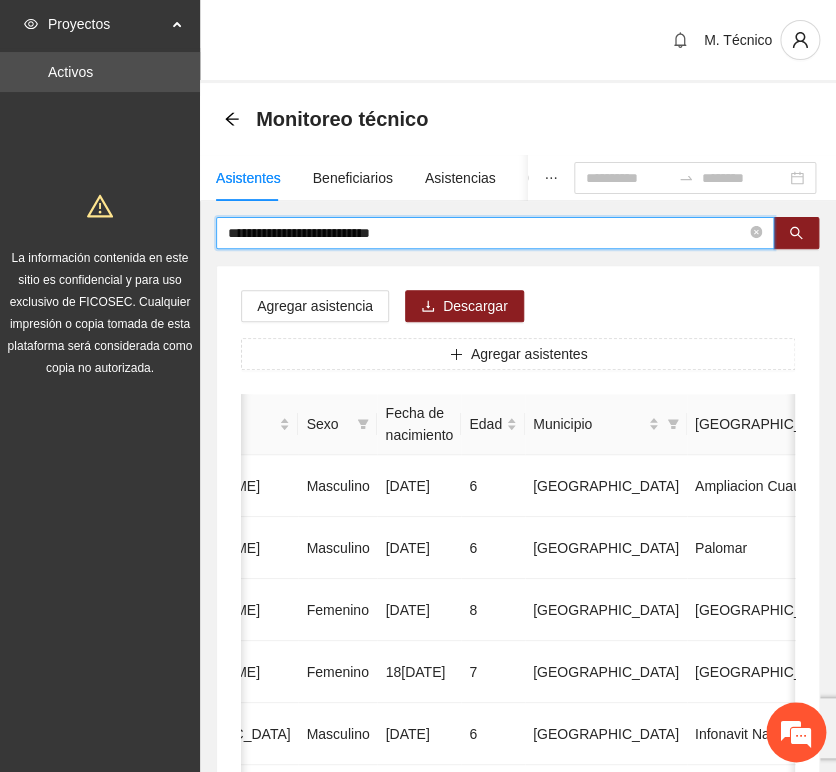 drag, startPoint x: 431, startPoint y: 239, endPoint x: 75, endPoint y: 216, distance: 356.74222 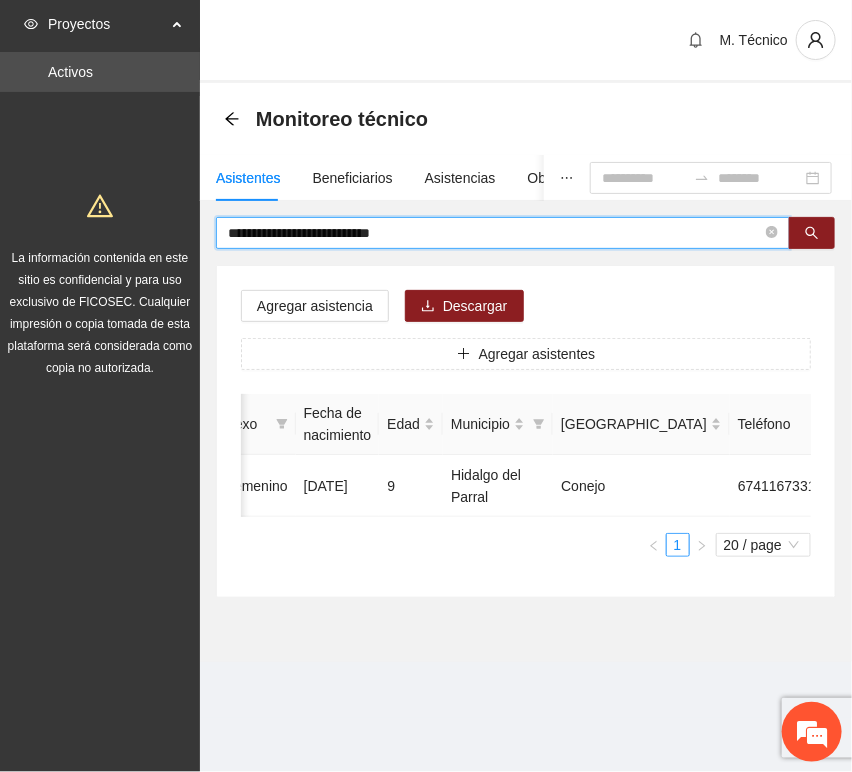 scroll, scrollTop: 0, scrollLeft: 450, axis: horizontal 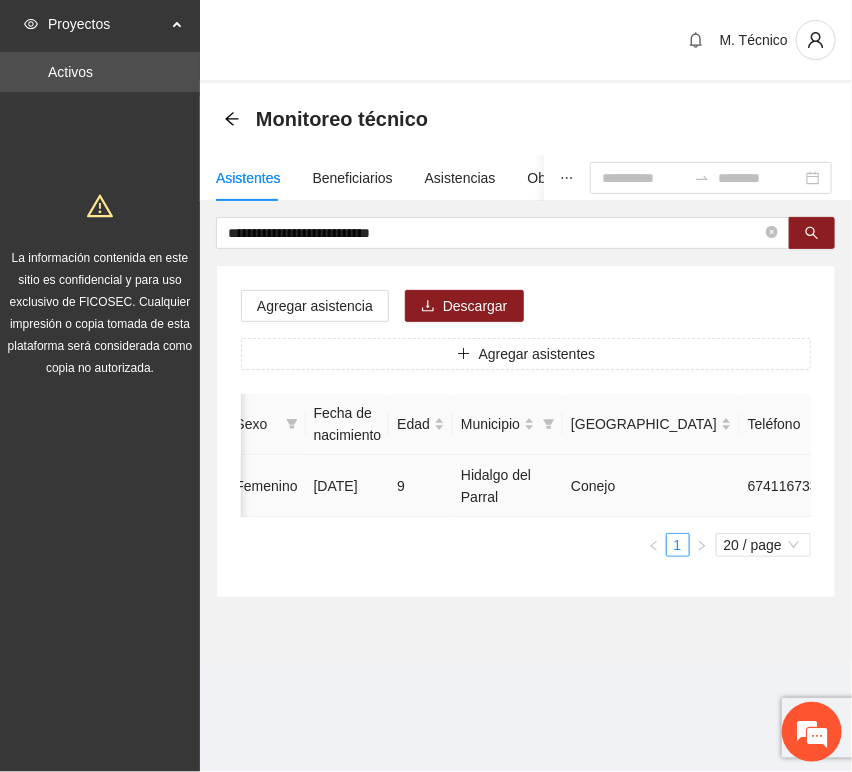 click at bounding box center [931, 486] 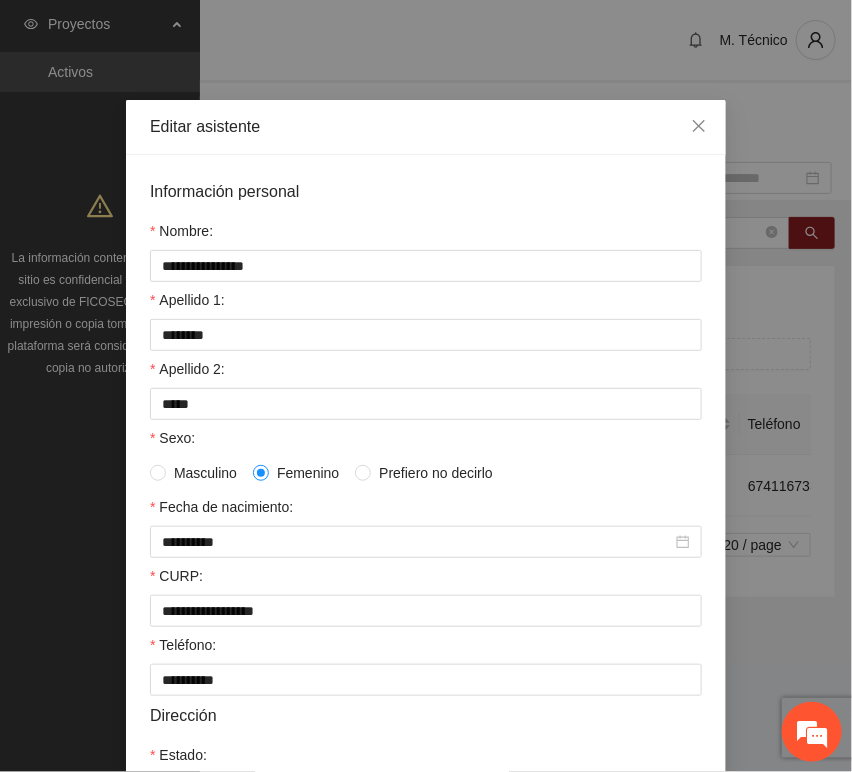 scroll, scrollTop: 394, scrollLeft: 0, axis: vertical 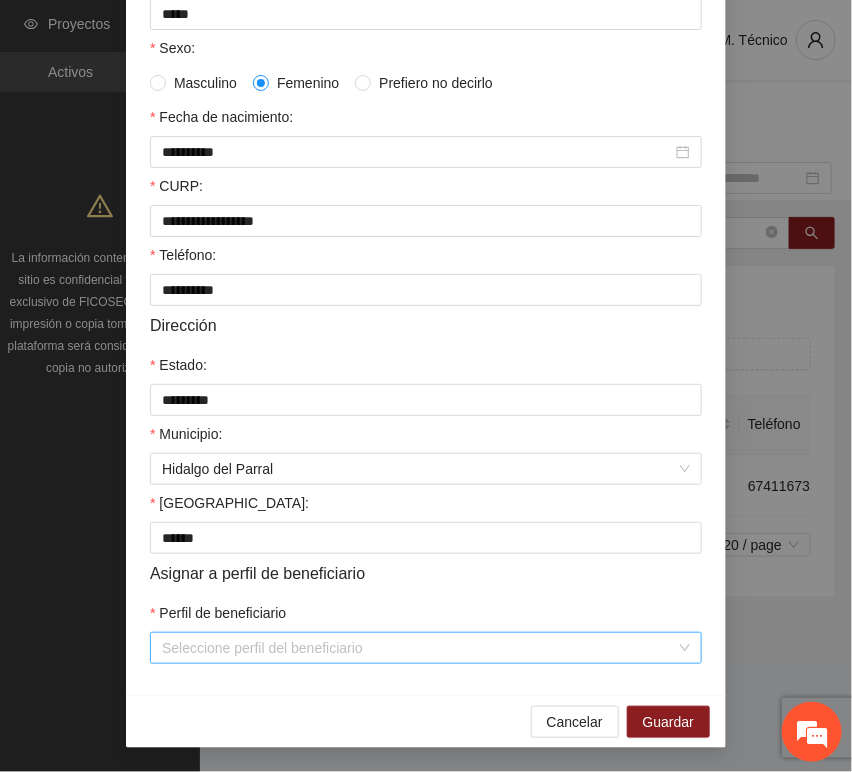 click on "Perfil de beneficiario" at bounding box center [419, 648] 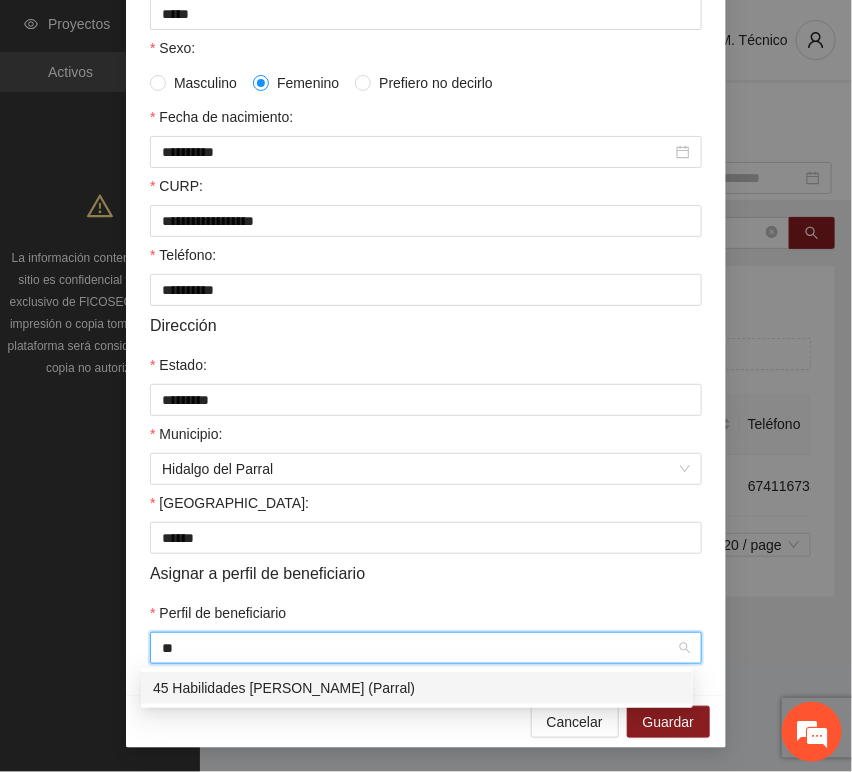 click on "45 Habilidades [PERSON_NAME] (Parral)" at bounding box center (417, 688) 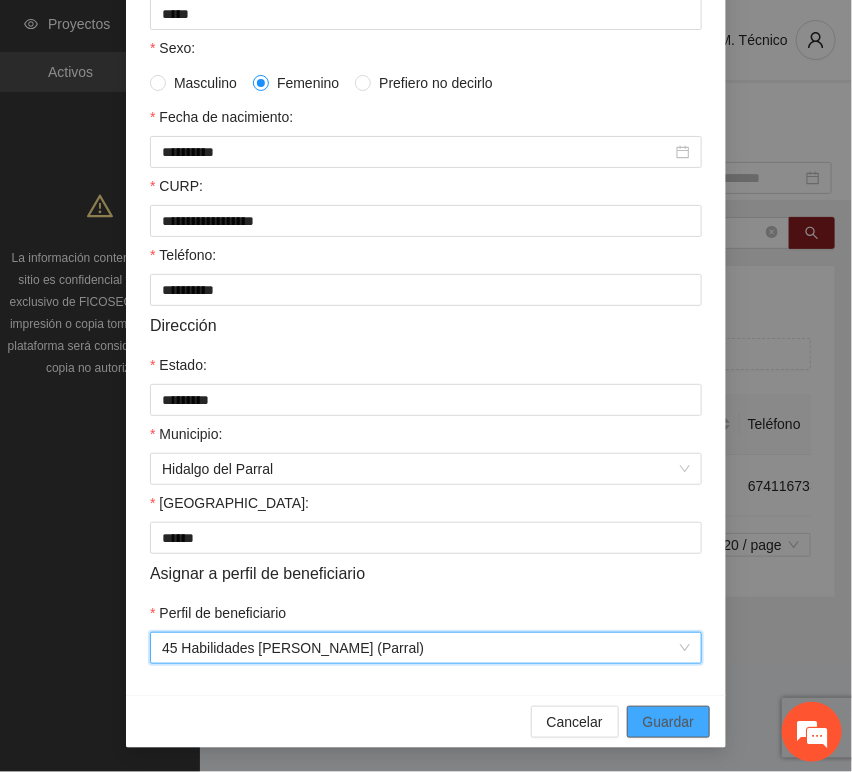 click on "Guardar" at bounding box center (668, 722) 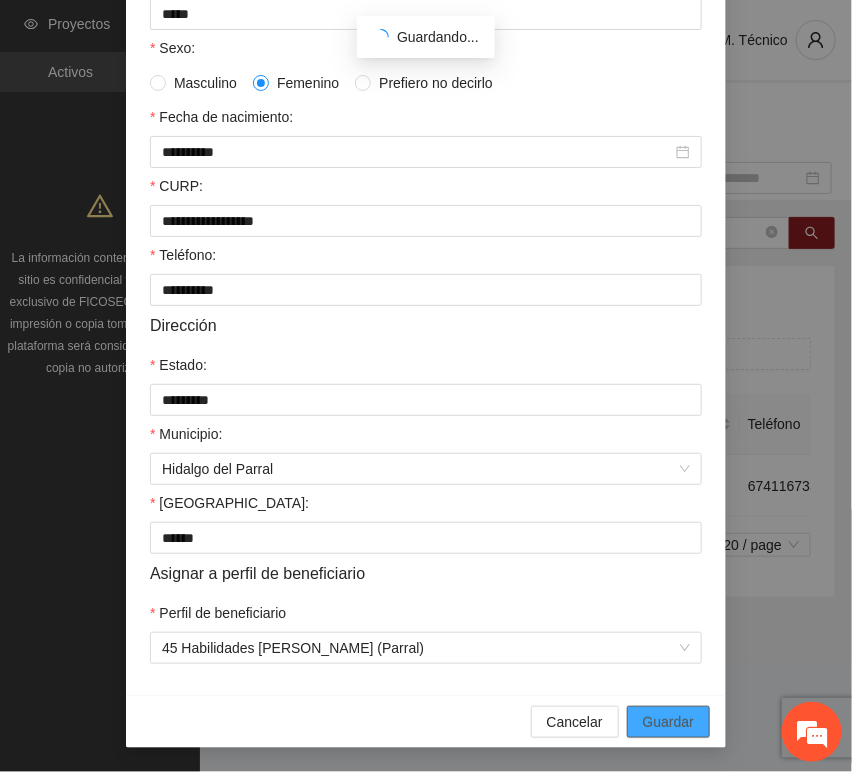 scroll, scrollTop: 294, scrollLeft: 0, axis: vertical 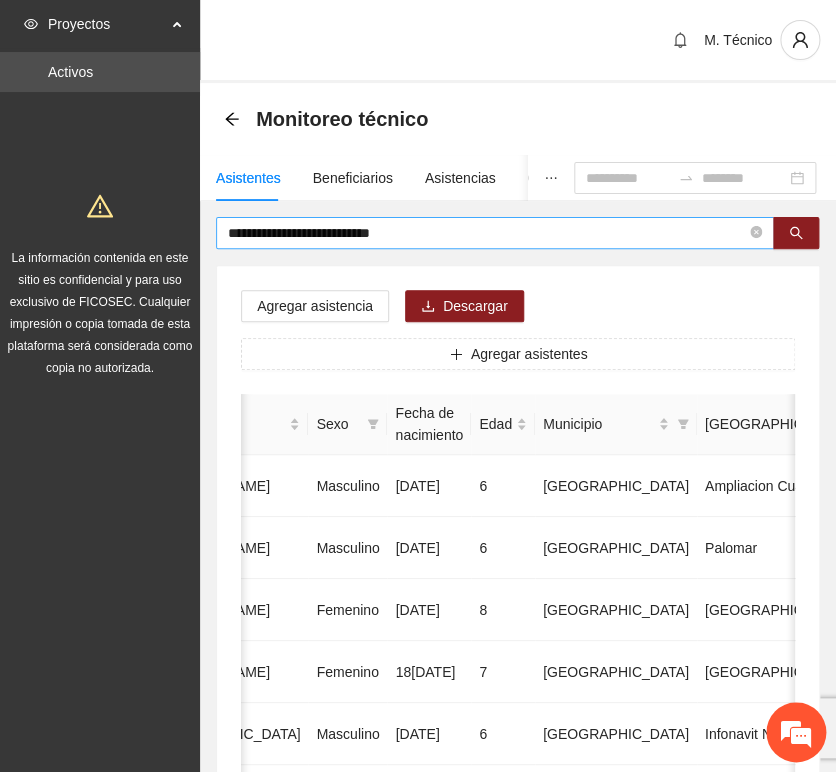 click on "**********" at bounding box center [495, 233] 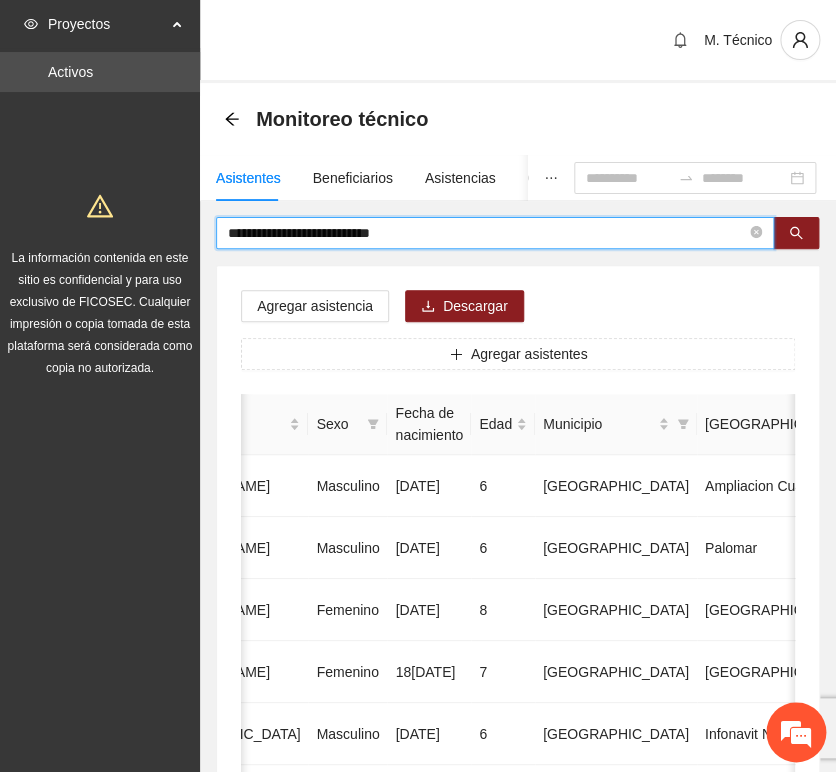 drag, startPoint x: 430, startPoint y: 226, endPoint x: 121, endPoint y: 191, distance: 310.9759 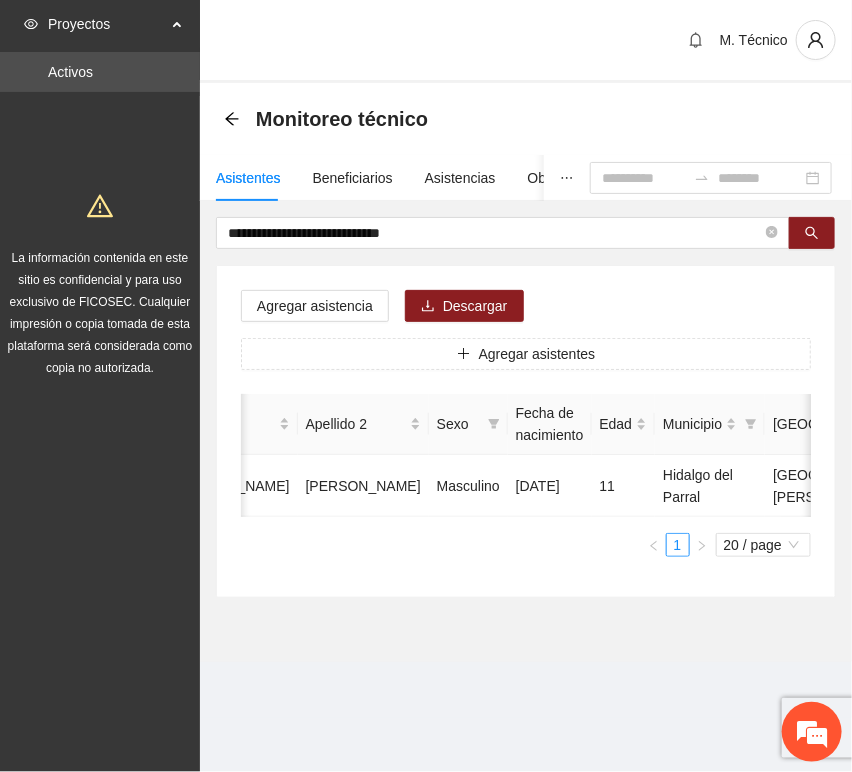 scroll, scrollTop: 0, scrollLeft: 452, axis: horizontal 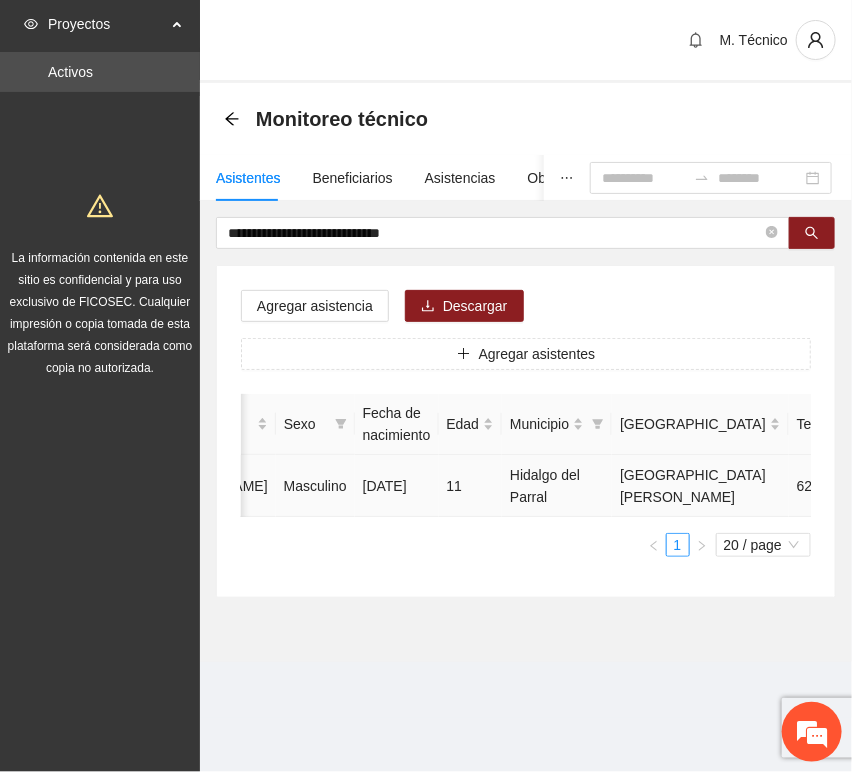 click 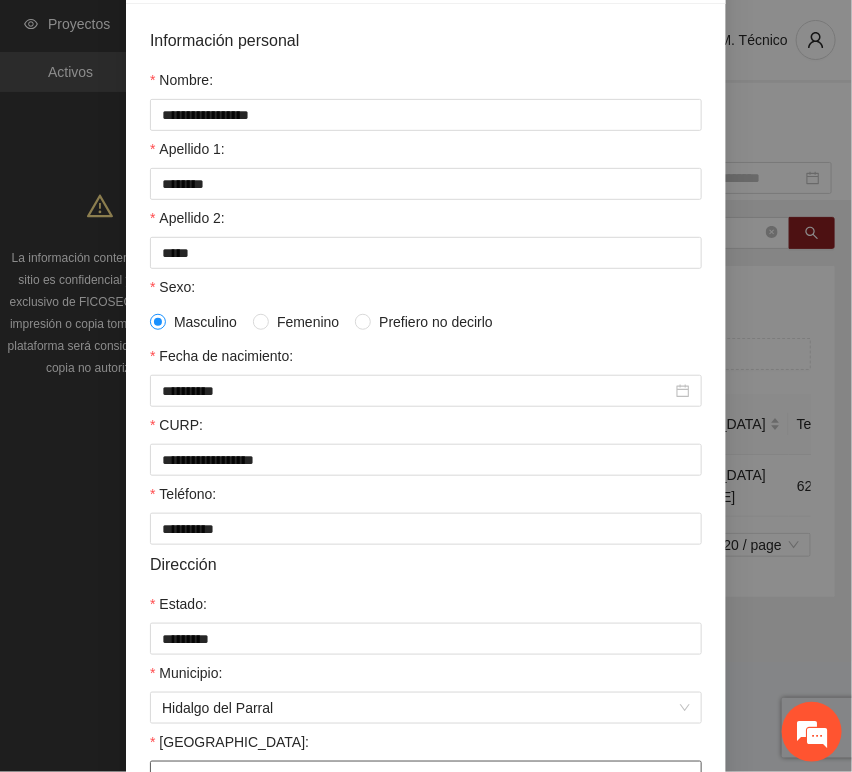 scroll, scrollTop: 394, scrollLeft: 0, axis: vertical 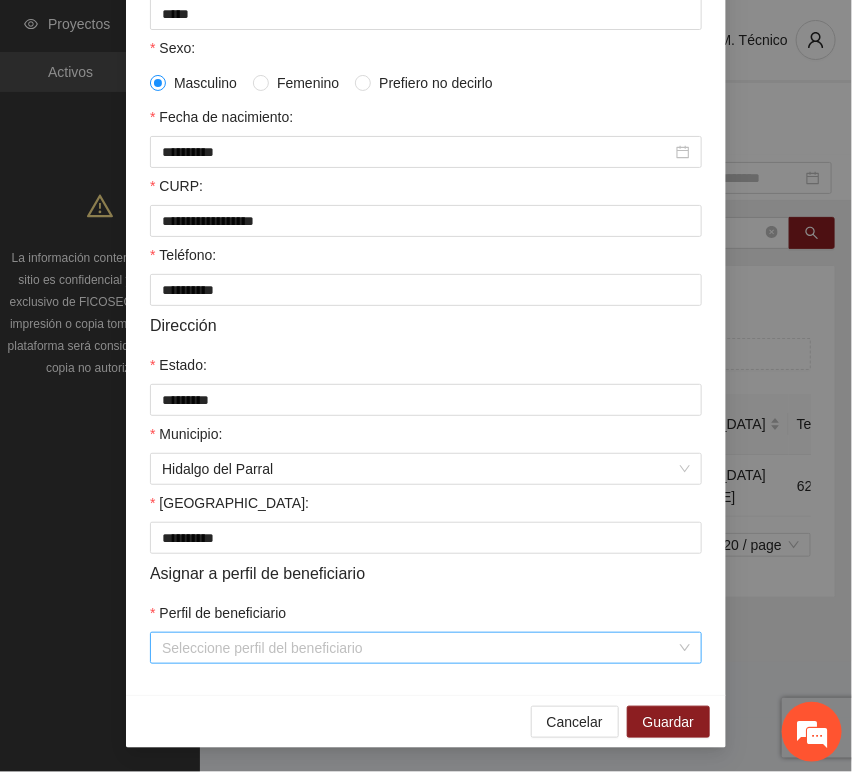 click on "Perfil de beneficiario" at bounding box center [419, 648] 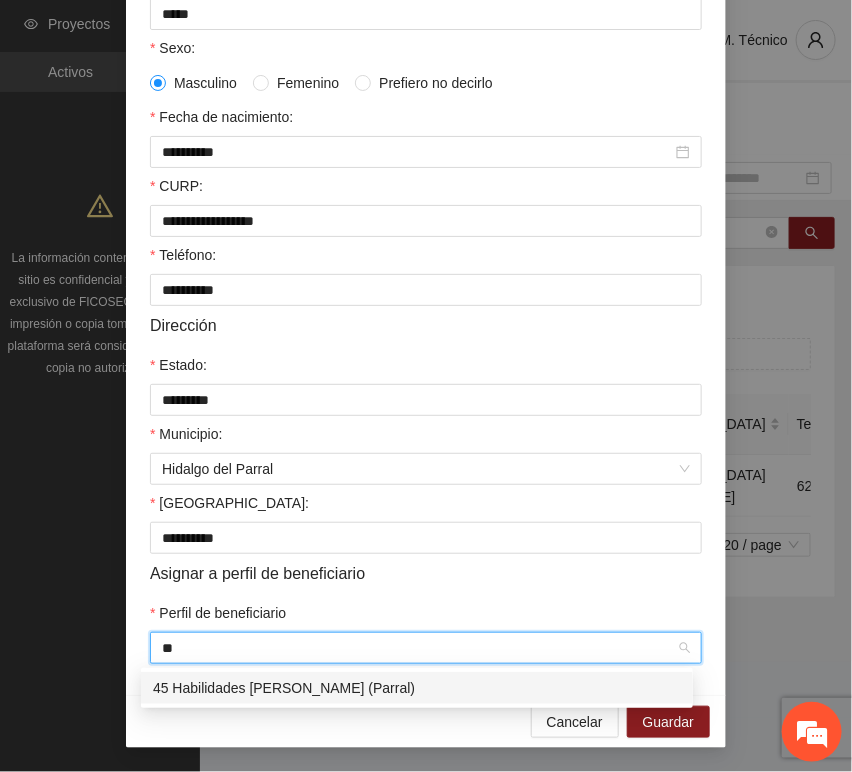 click on "45 Habilidades [PERSON_NAME] (Parral)" at bounding box center [417, 688] 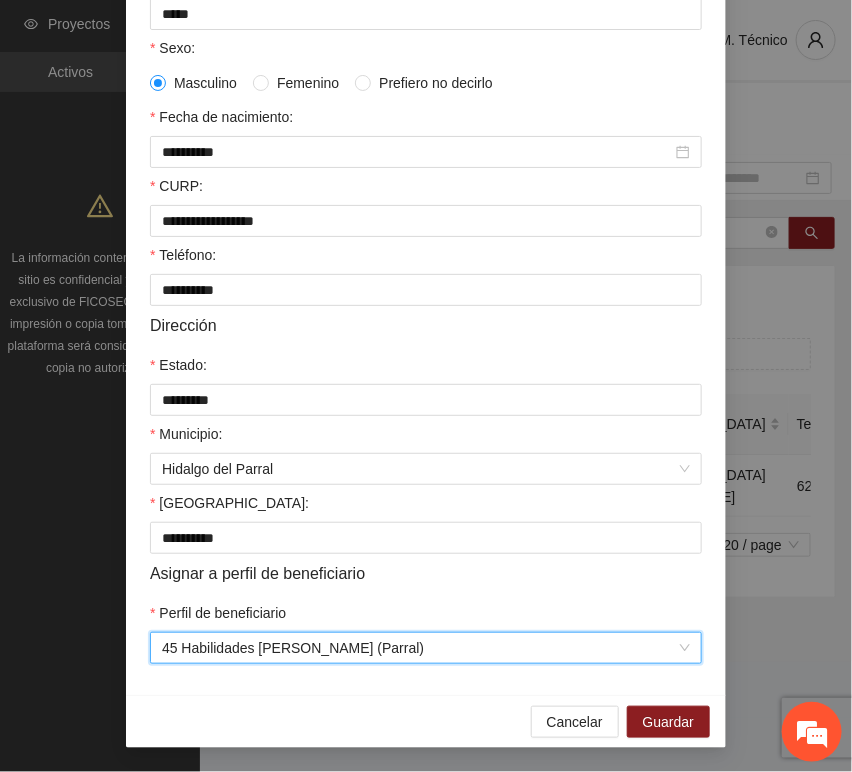 click on "Cancelar Guardar" at bounding box center [426, 721] 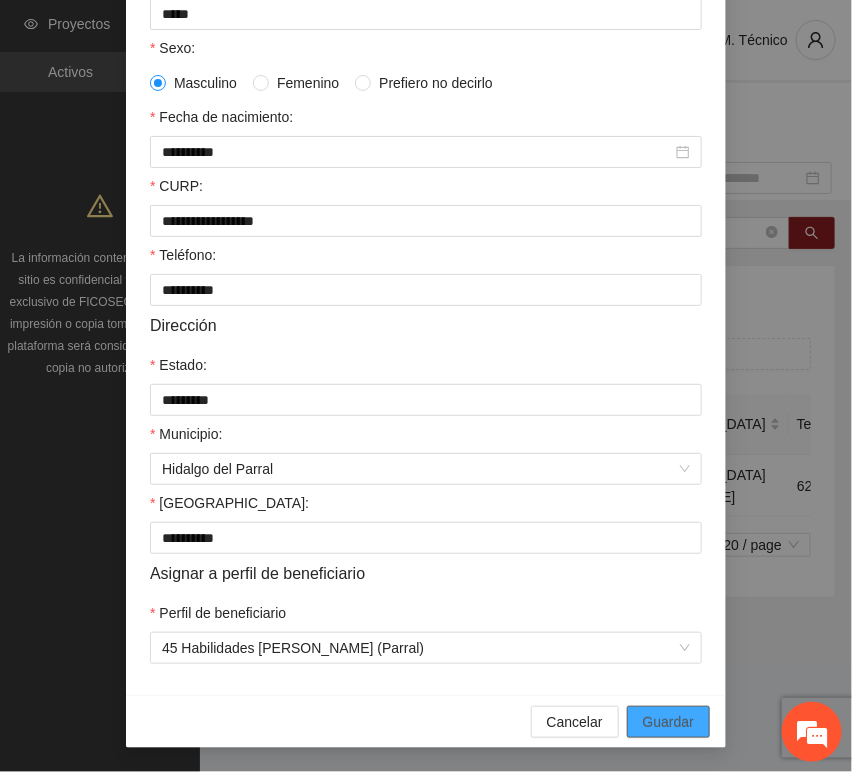 click on "Cancelar Guardar" at bounding box center [426, 721] 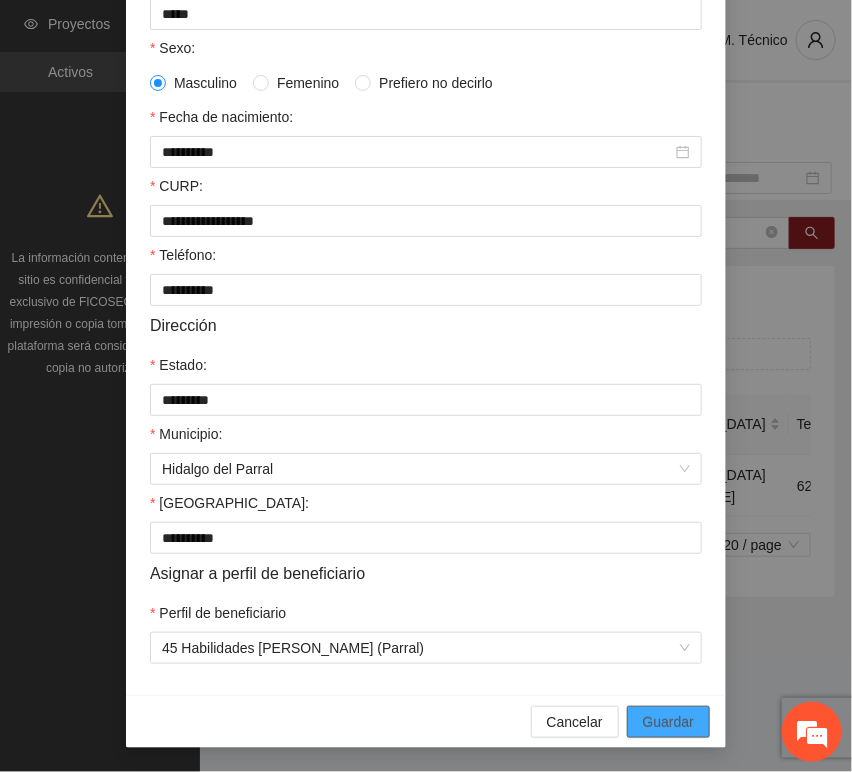 click on "Guardar" at bounding box center [668, 722] 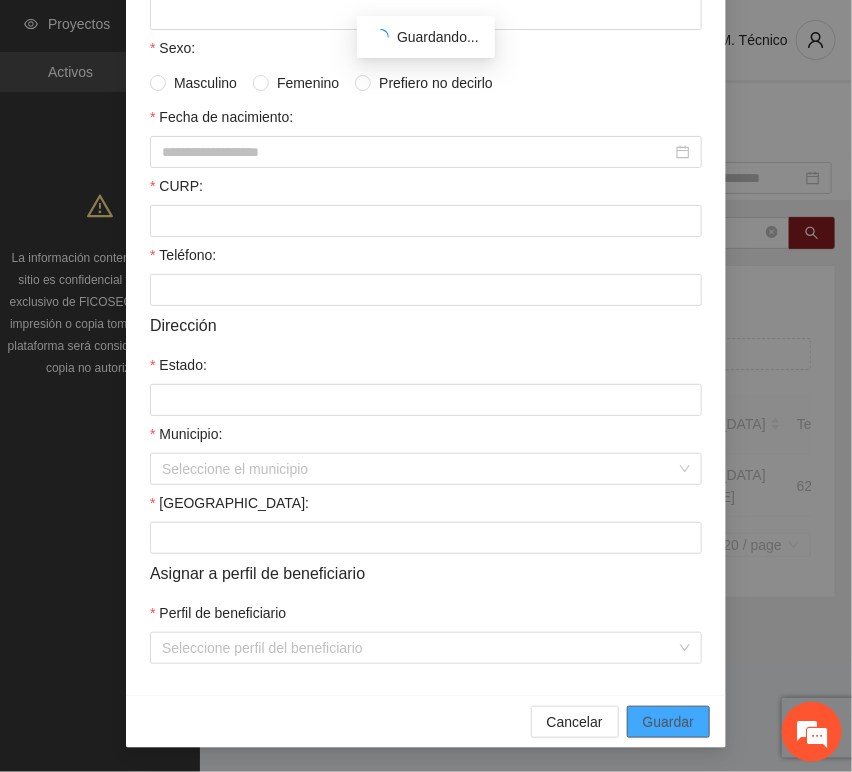 scroll, scrollTop: 294, scrollLeft: 0, axis: vertical 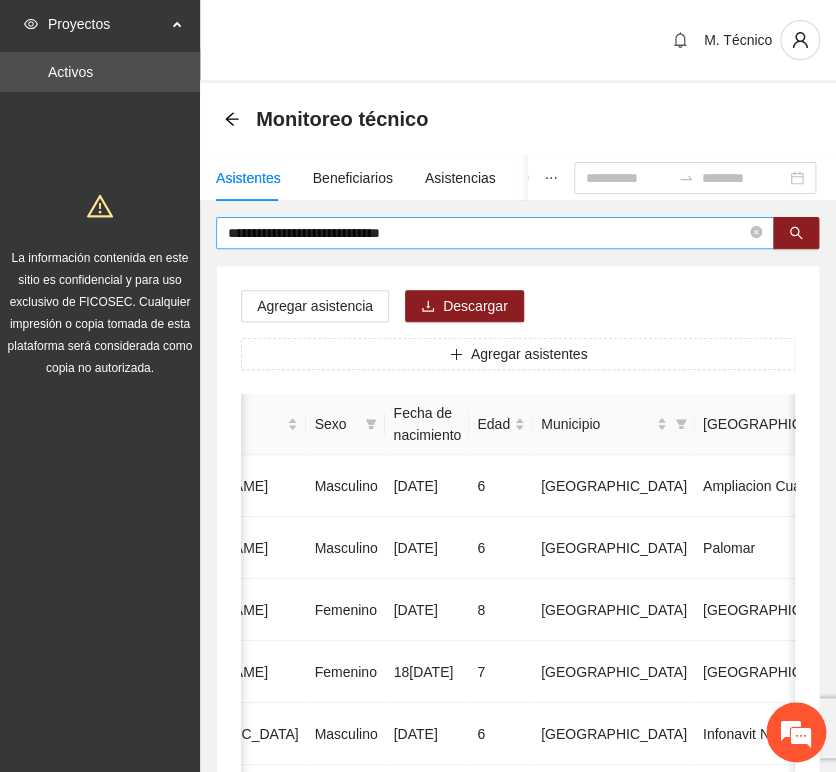 click on "**********" at bounding box center (487, 233) 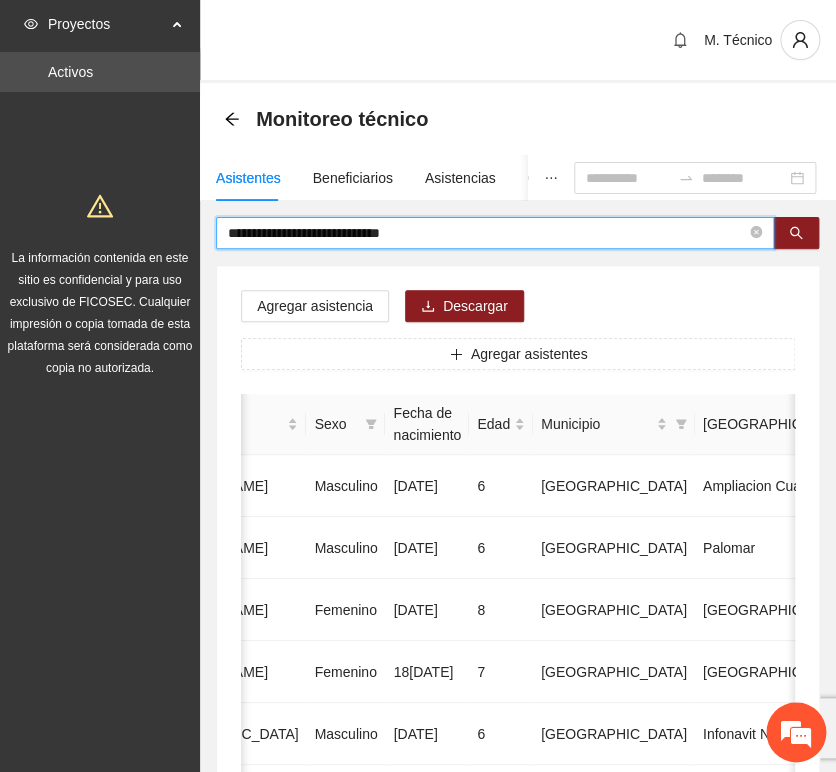 drag, startPoint x: 427, startPoint y: 228, endPoint x: 48, endPoint y: 198, distance: 380.1855 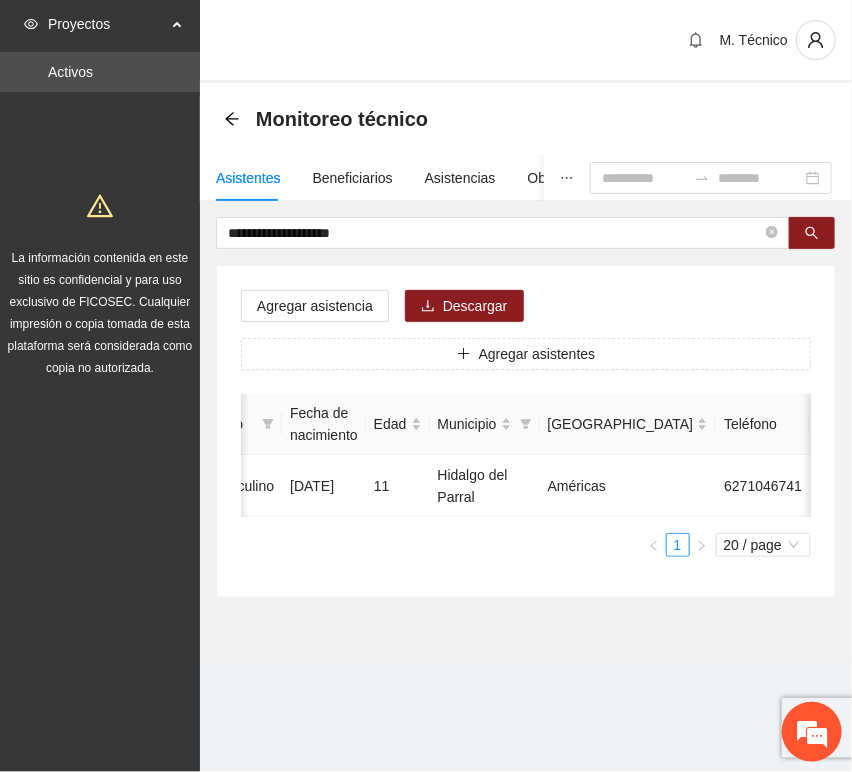 scroll, scrollTop: 0, scrollLeft: 452, axis: horizontal 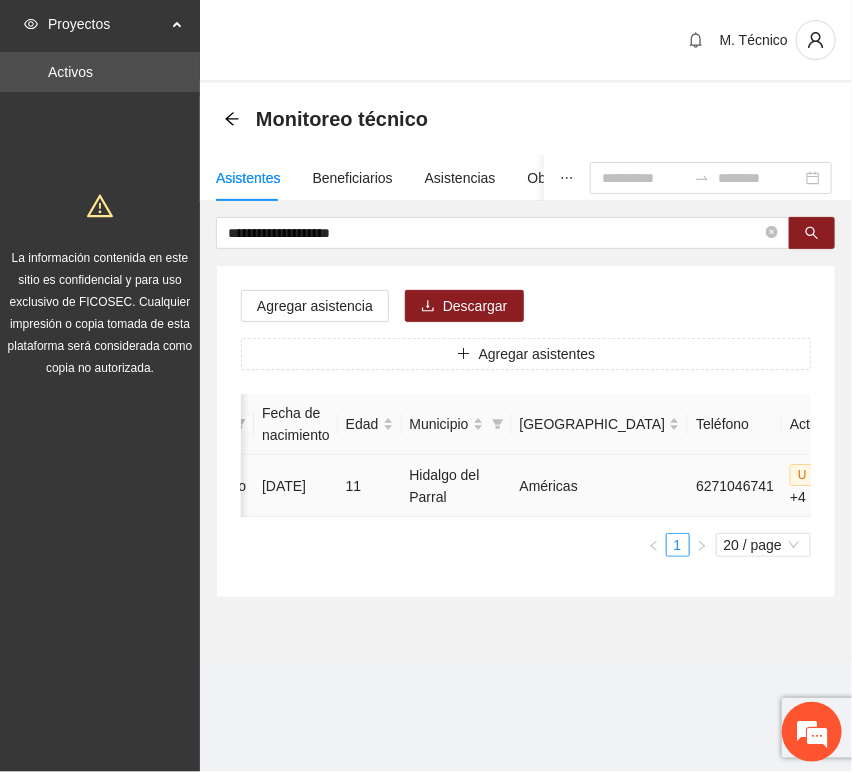 click 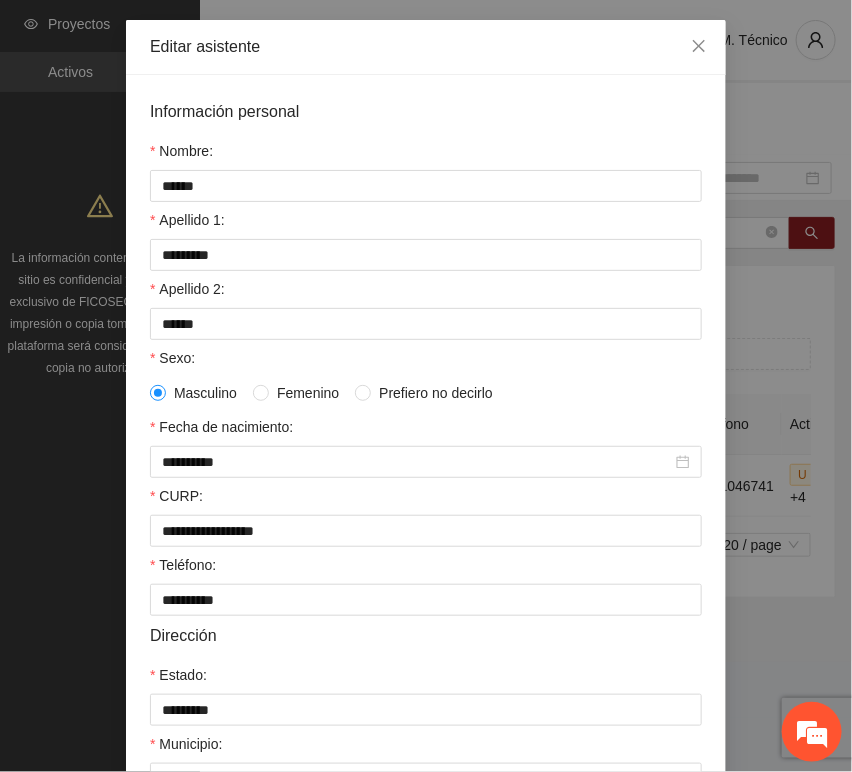 scroll, scrollTop: 394, scrollLeft: 0, axis: vertical 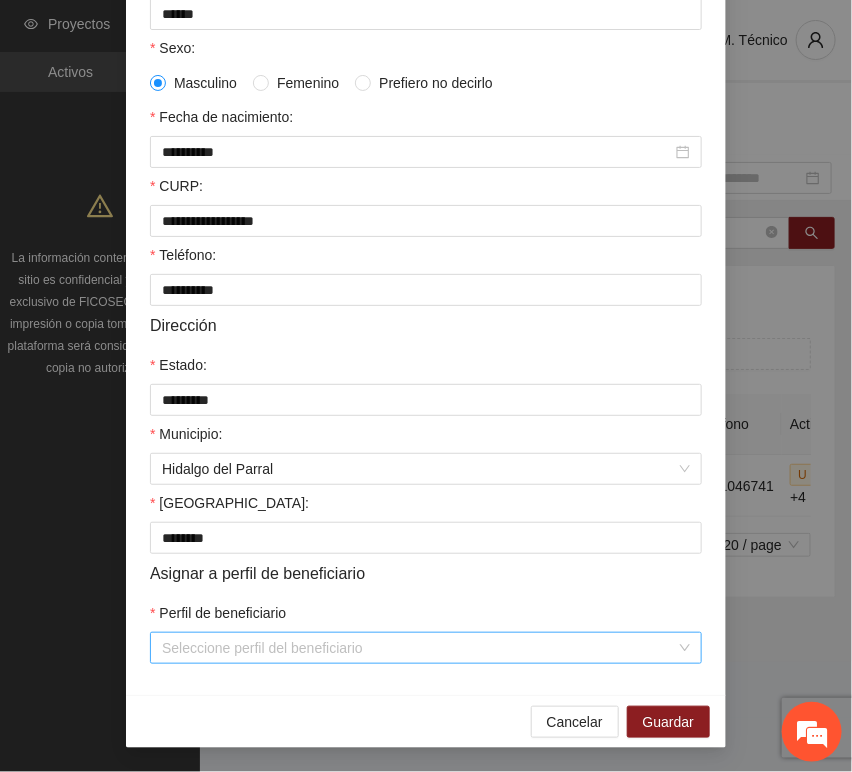 click on "Perfil de beneficiario" at bounding box center (419, 648) 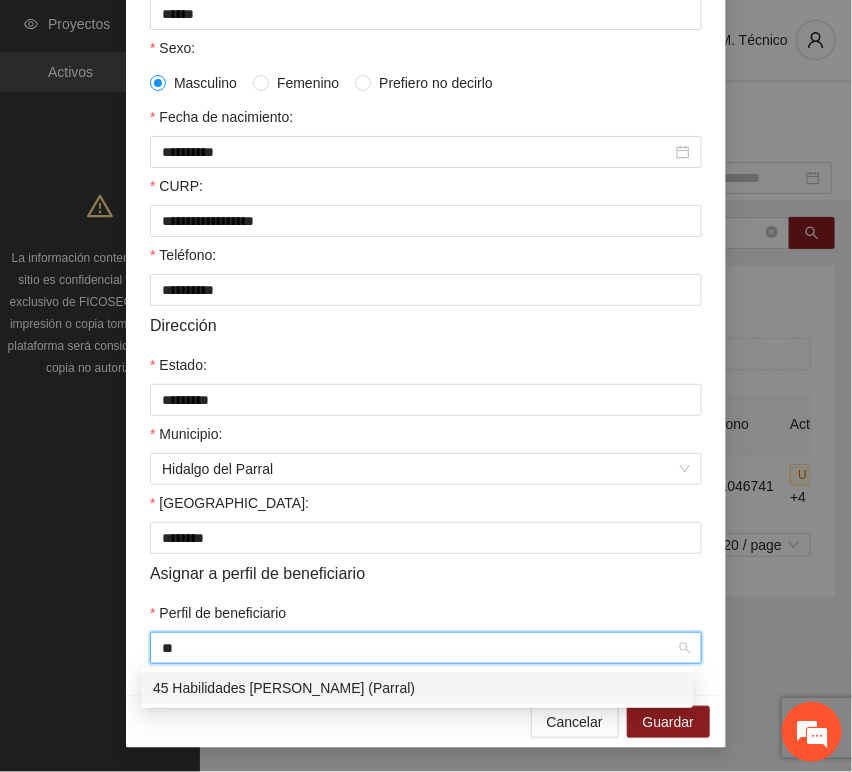 click on "45 Habilidades [PERSON_NAME] (Parral)" at bounding box center [417, 688] 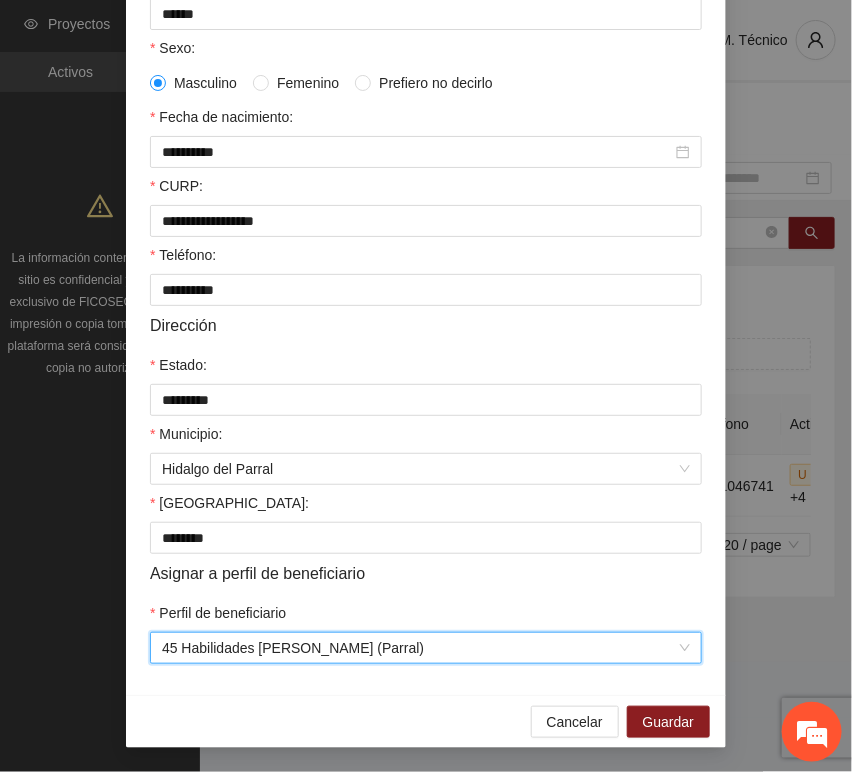 click on "**********" at bounding box center [426, 226] 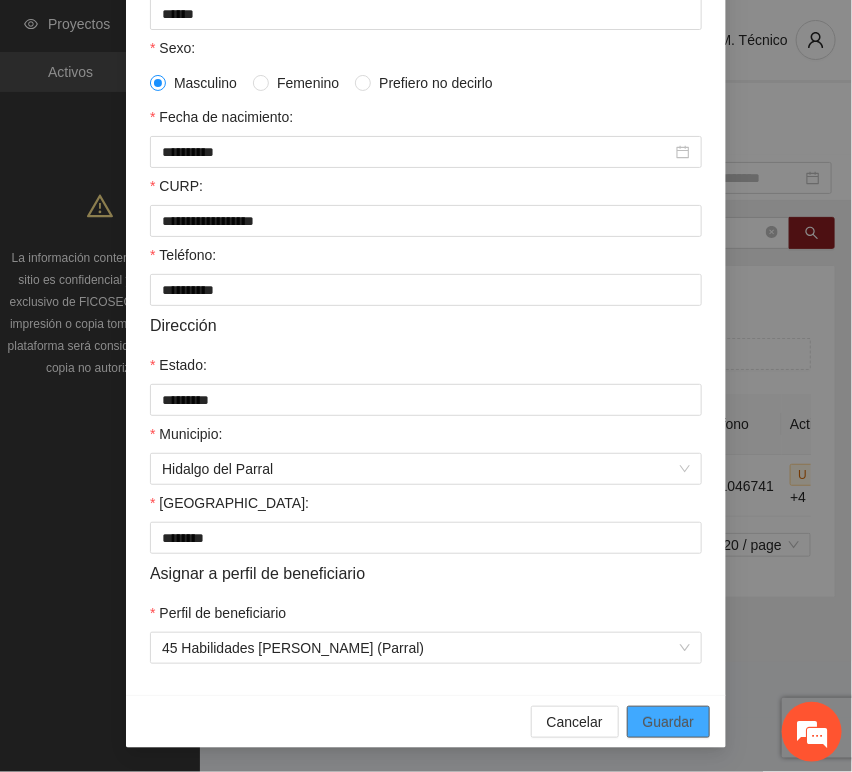 click on "Guardar" at bounding box center (668, 722) 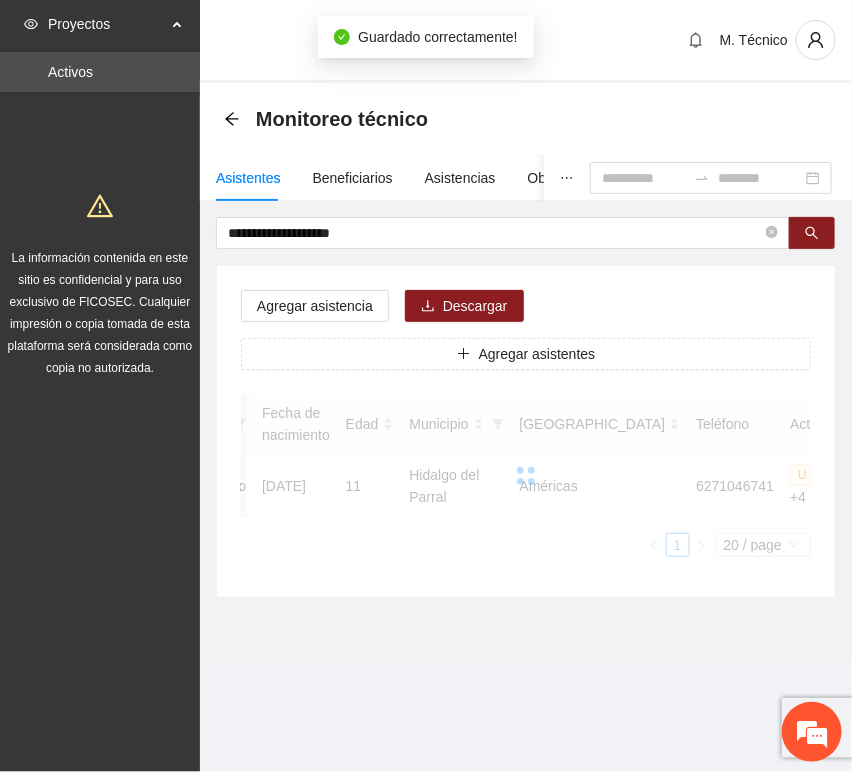 scroll, scrollTop: 294, scrollLeft: 0, axis: vertical 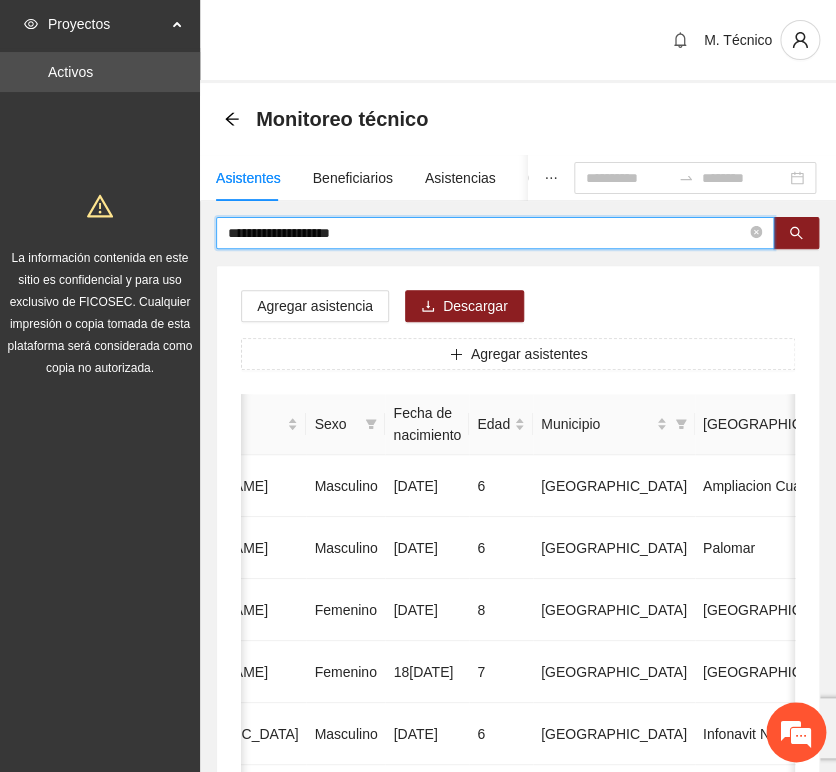 drag, startPoint x: 388, startPoint y: 235, endPoint x: 75, endPoint y: 231, distance: 313.02554 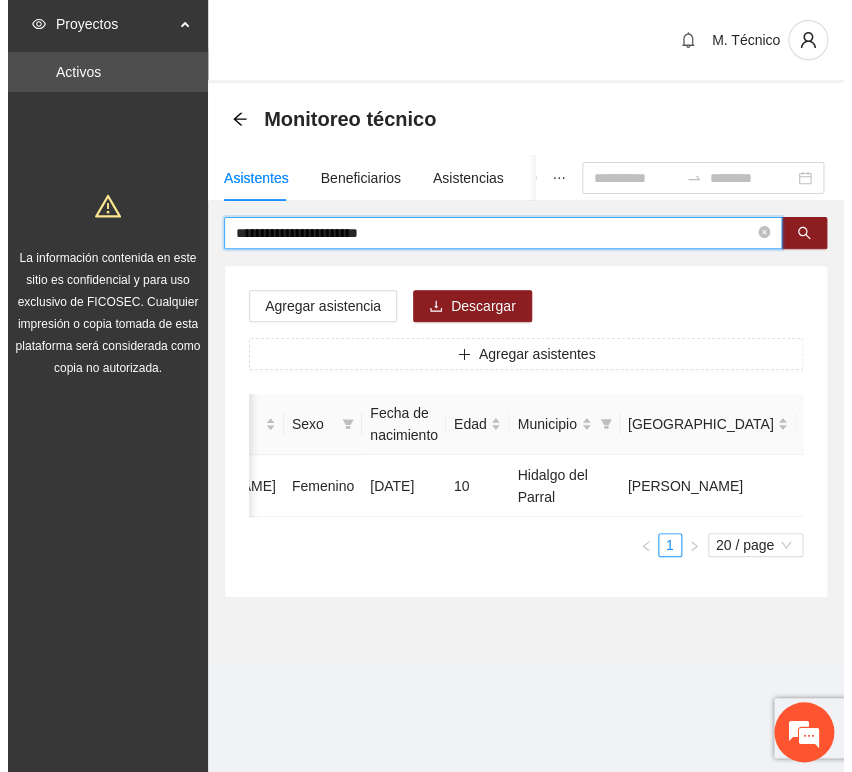 scroll, scrollTop: 0, scrollLeft: 450, axis: horizontal 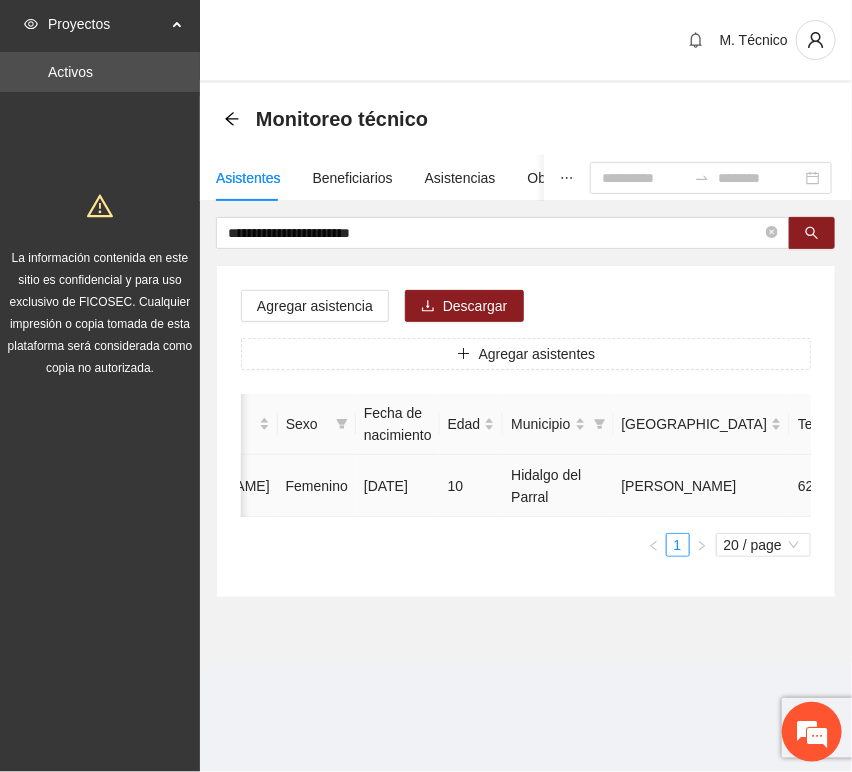 click 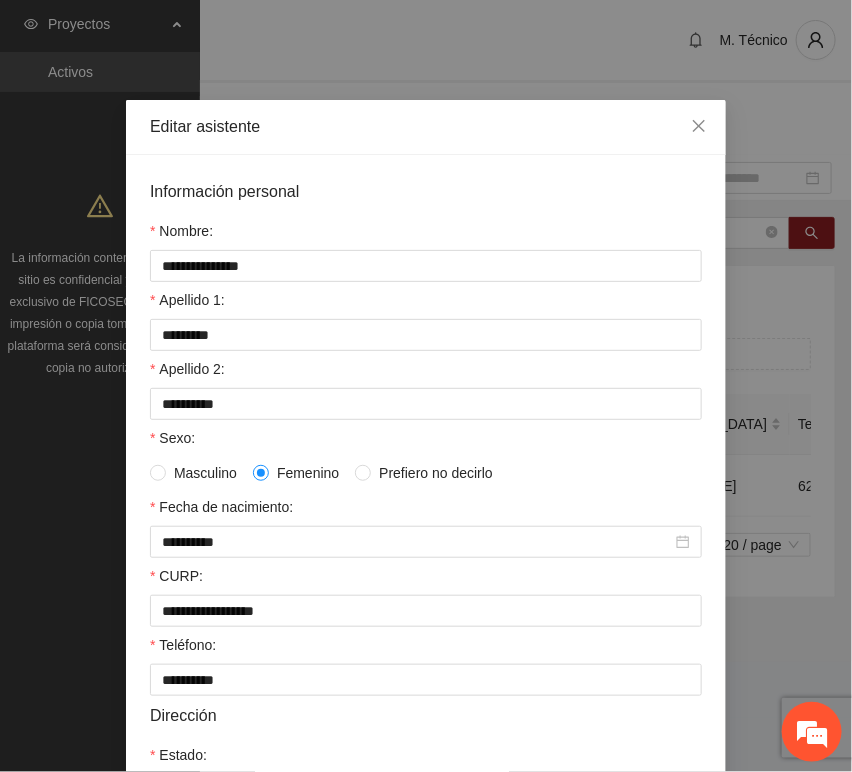 scroll, scrollTop: 394, scrollLeft: 0, axis: vertical 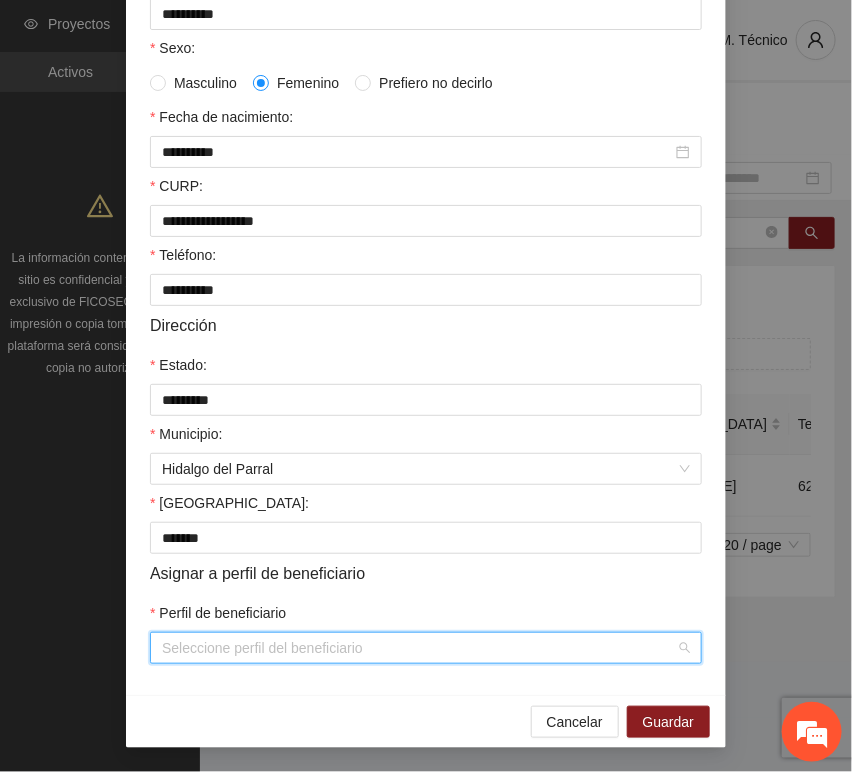 click on "Perfil de beneficiario" at bounding box center (419, 648) 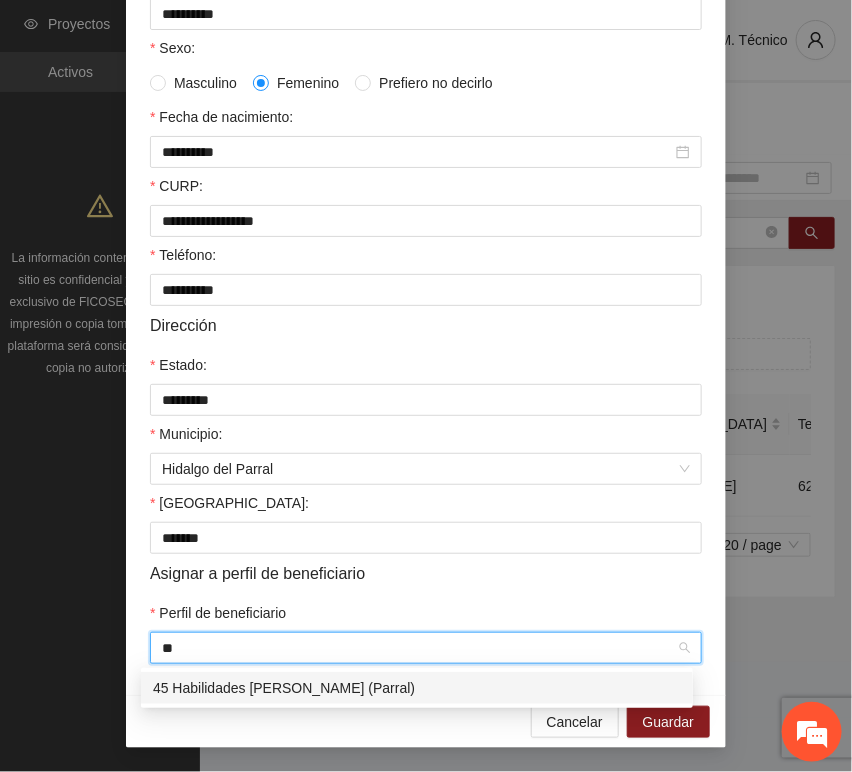 click on "45 Habilidades [PERSON_NAME] (Parral)" at bounding box center [417, 688] 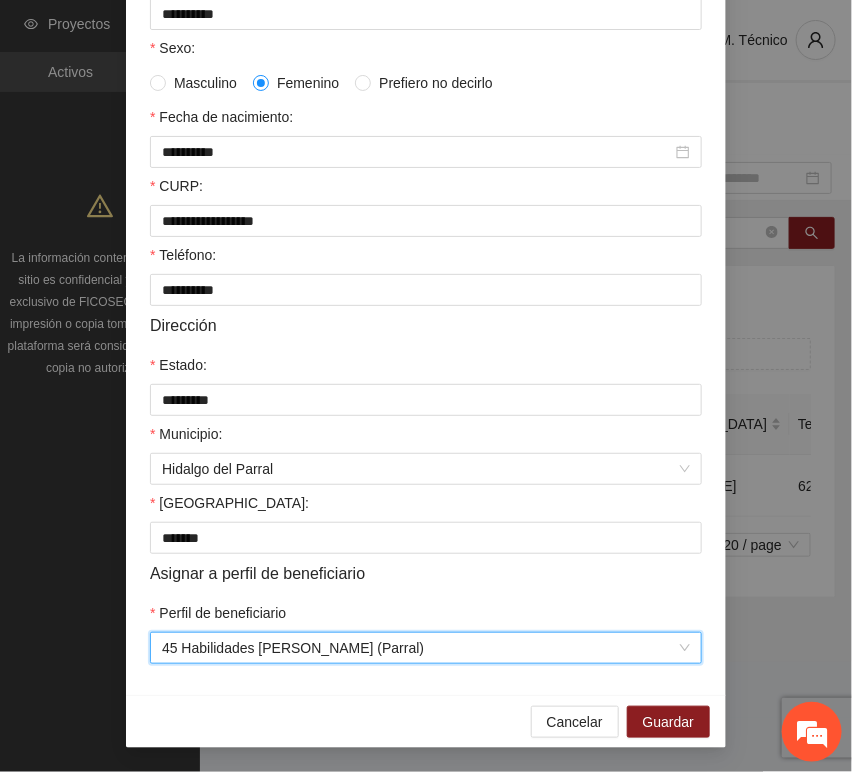 click on "**********" at bounding box center [426, 226] 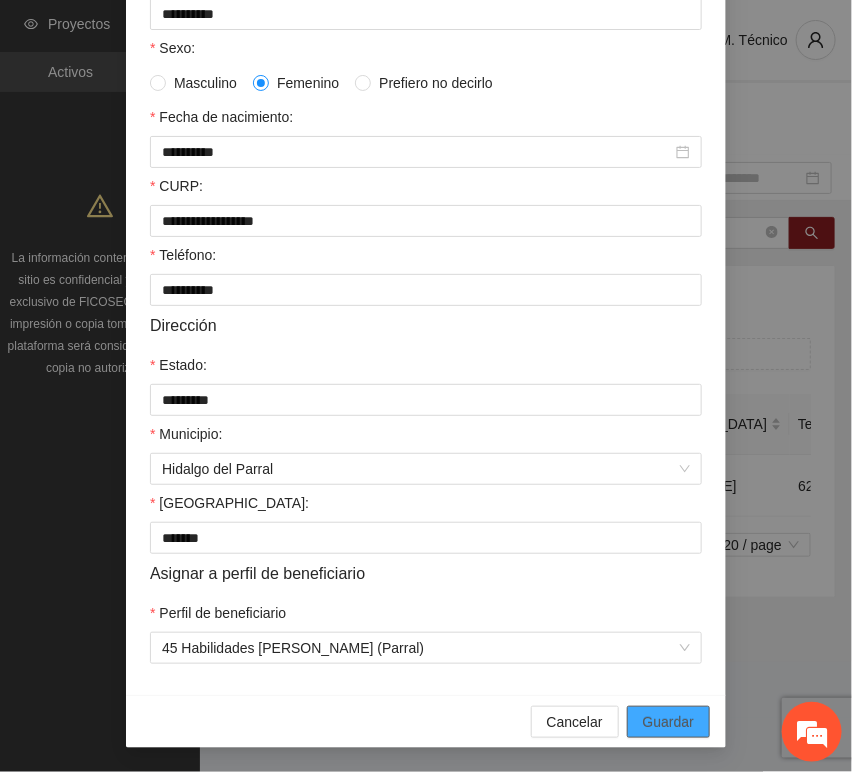 click on "Guardar" at bounding box center (668, 722) 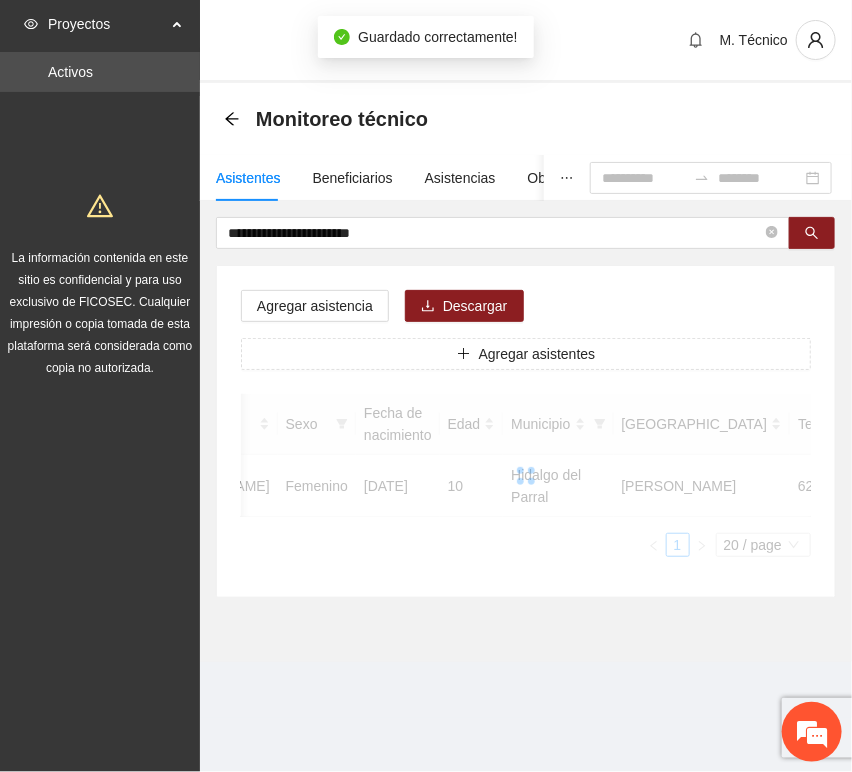 scroll, scrollTop: 294, scrollLeft: 0, axis: vertical 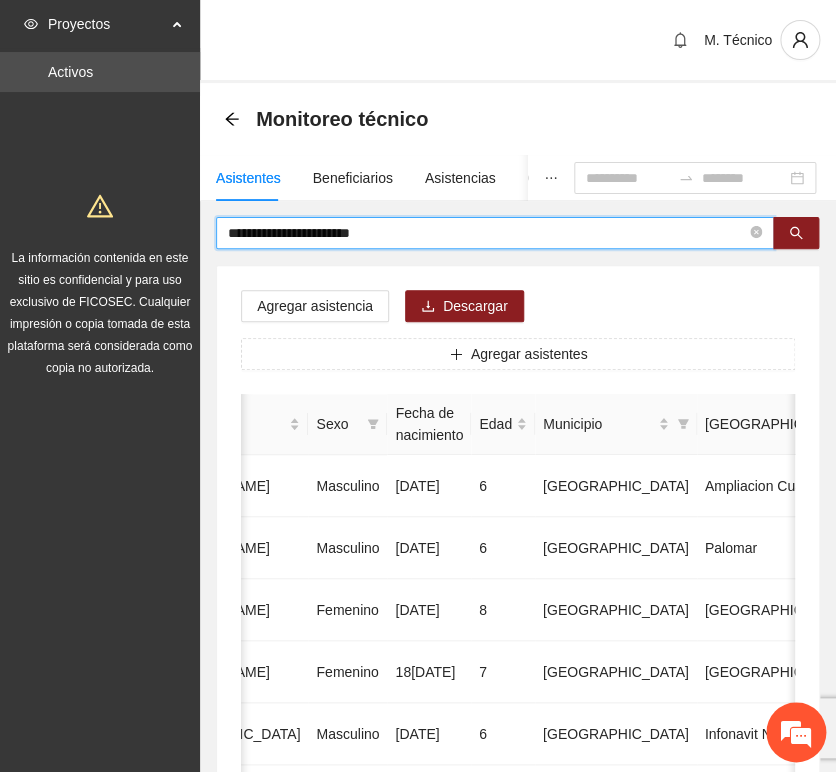 click on "**********" at bounding box center [487, 233] 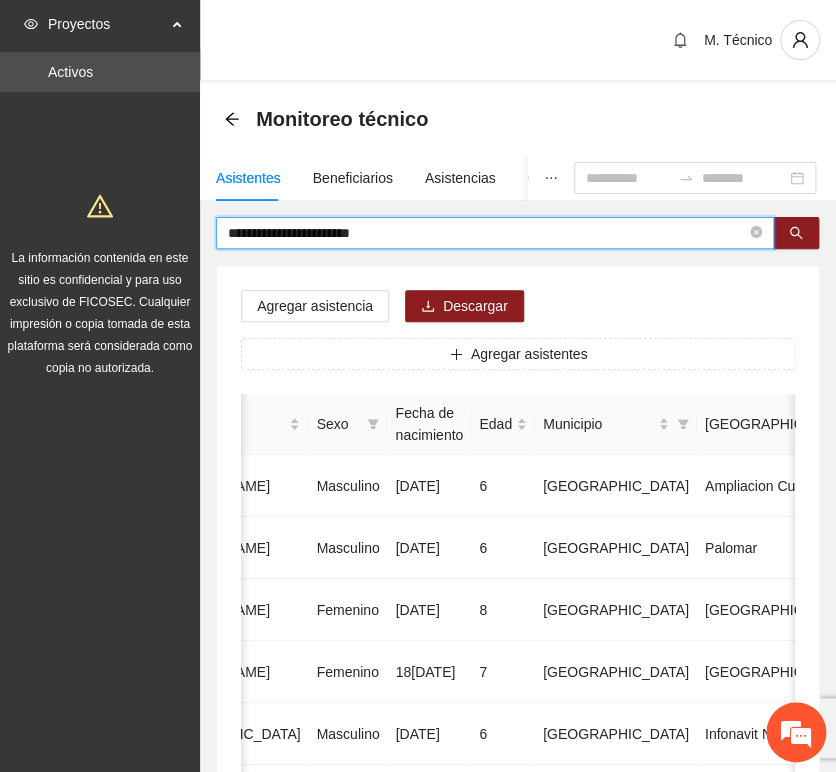 drag, startPoint x: 498, startPoint y: 230, endPoint x: 10, endPoint y: 177, distance: 490.86963 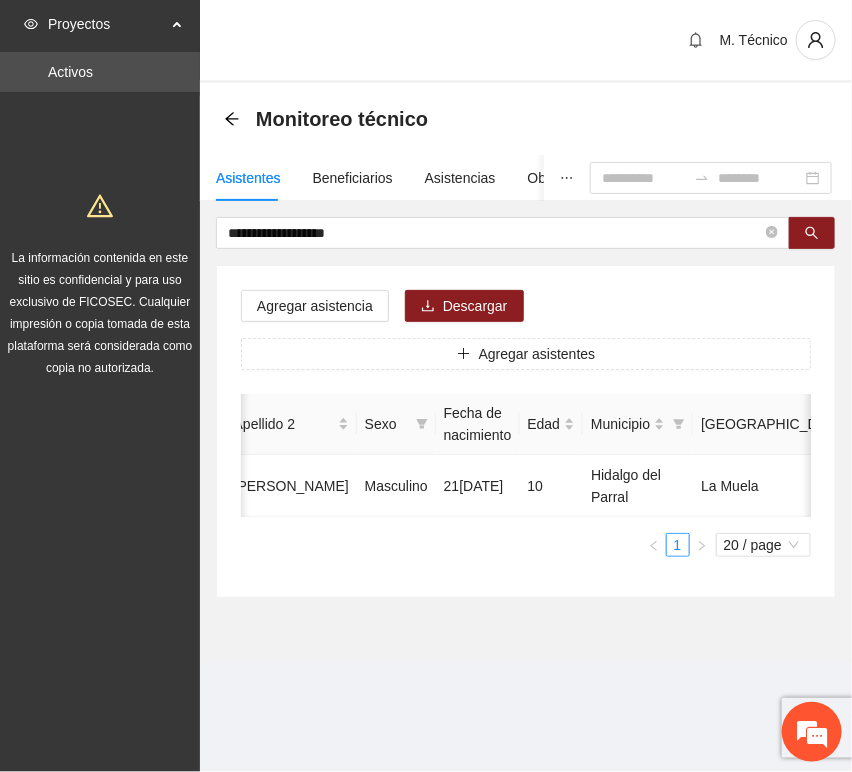scroll, scrollTop: 0, scrollLeft: 452, axis: horizontal 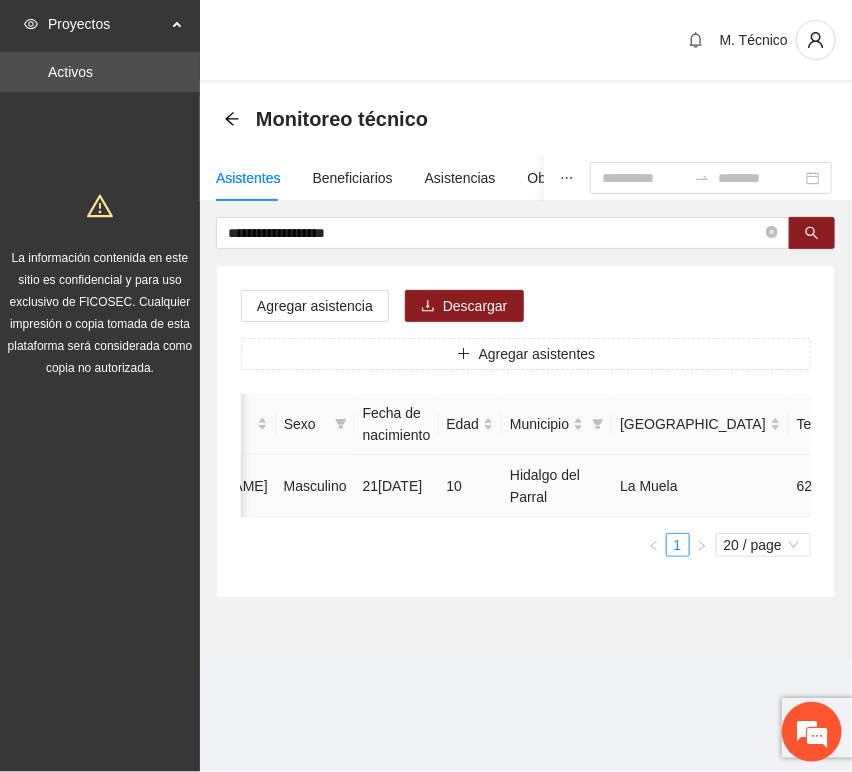 click at bounding box center (980, 486) 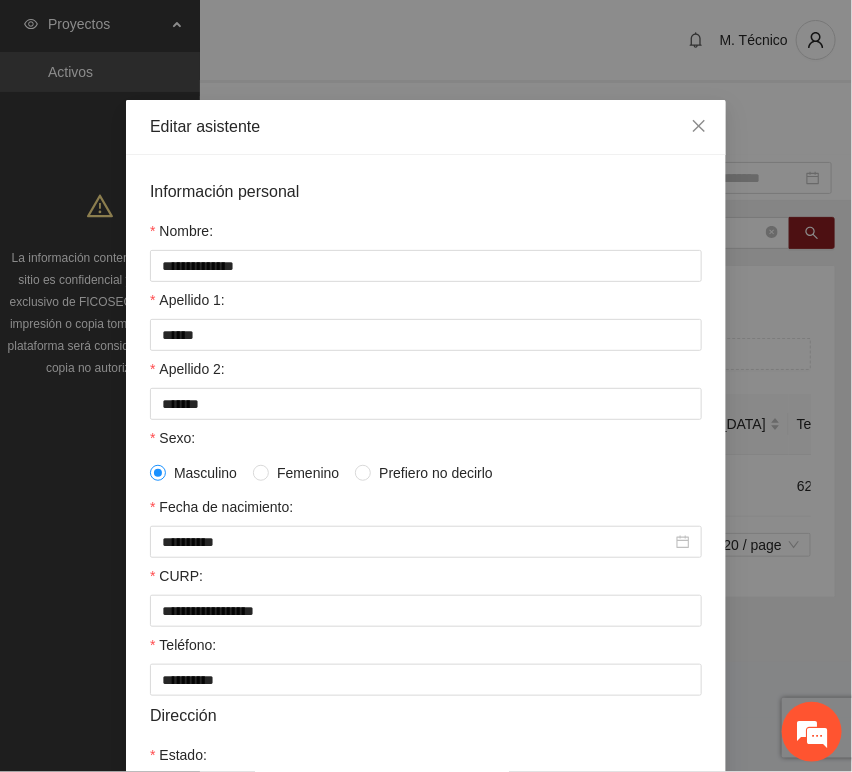 scroll, scrollTop: 394, scrollLeft: 0, axis: vertical 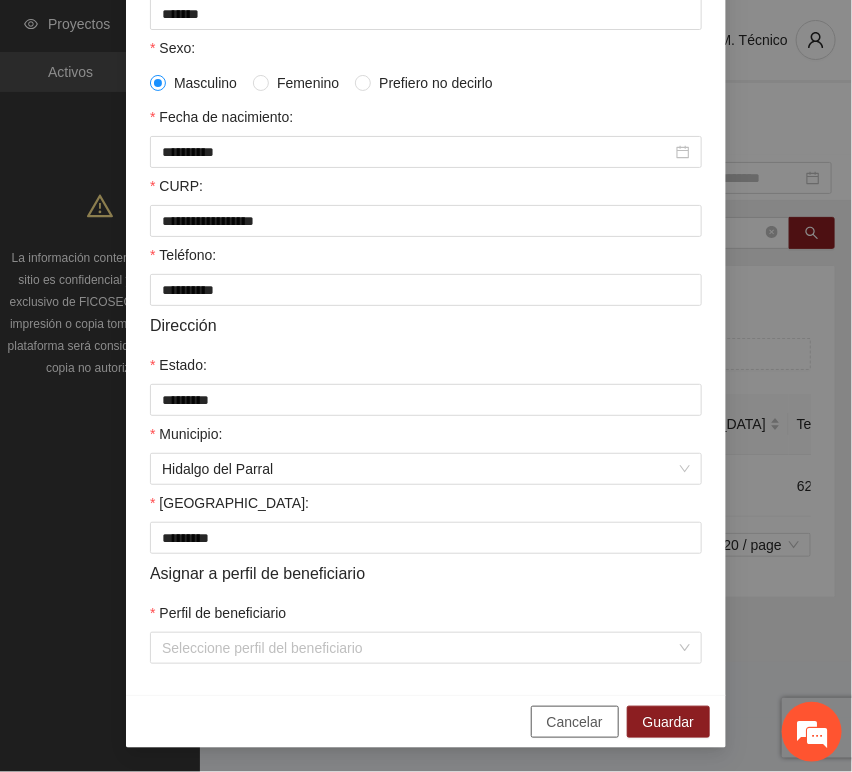 click on "Cancelar" at bounding box center (575, 722) 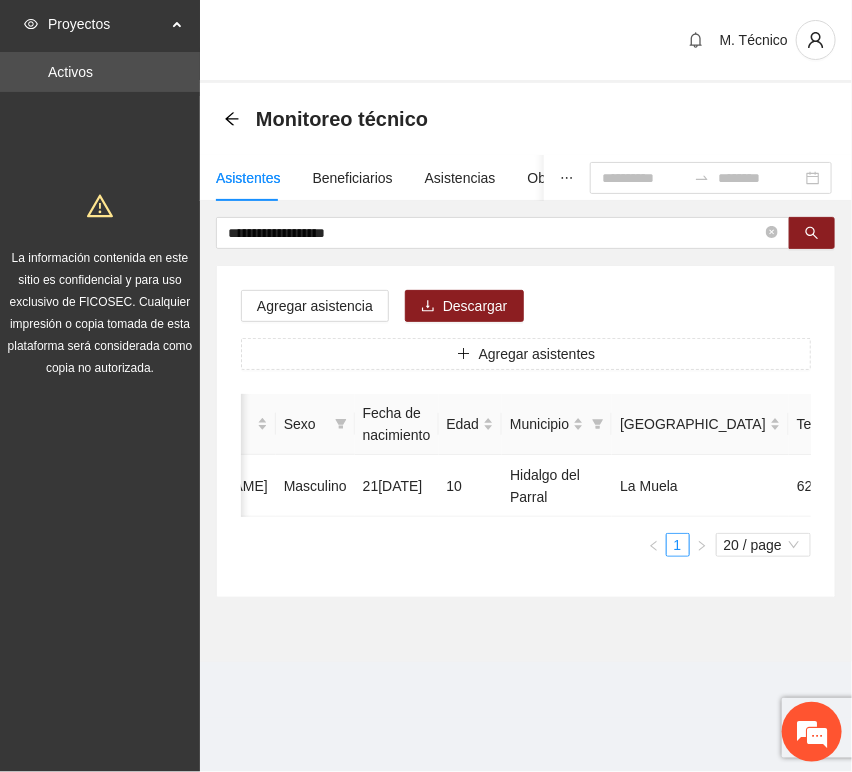 scroll, scrollTop: 294, scrollLeft: 0, axis: vertical 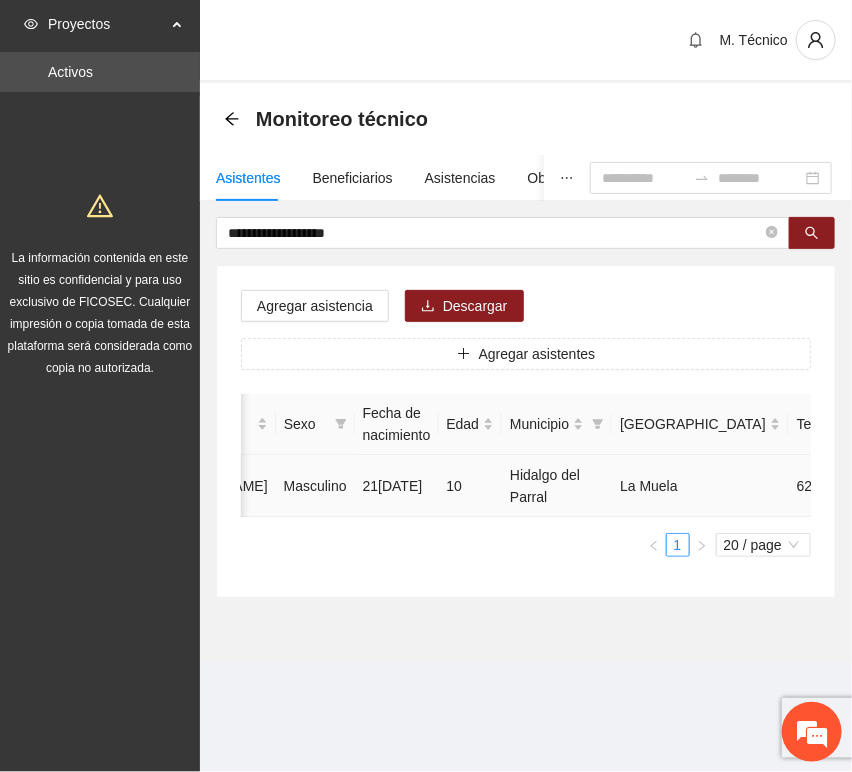 click 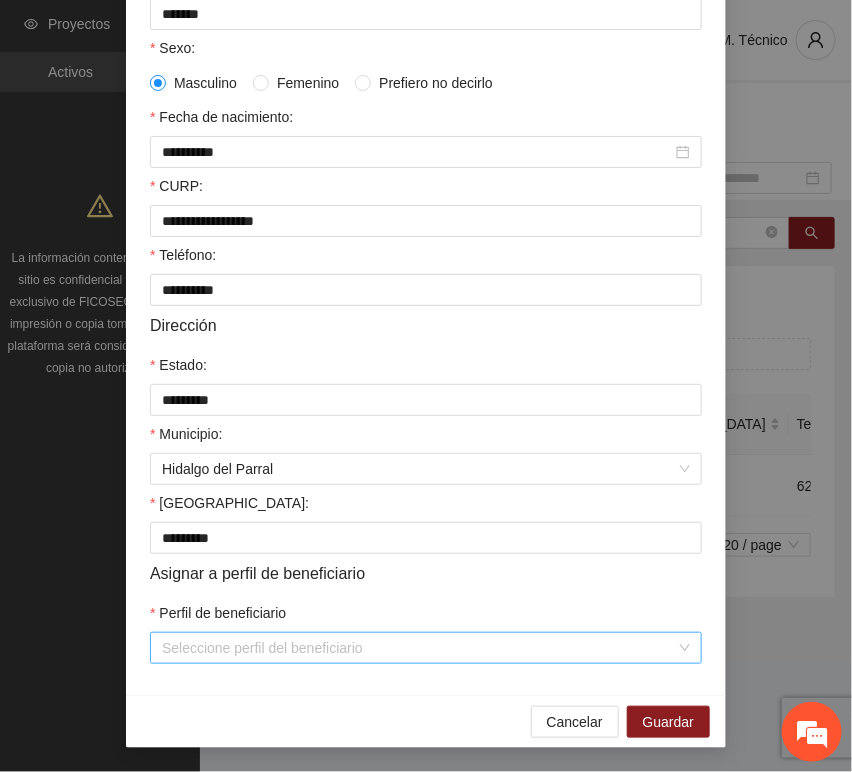 scroll, scrollTop: 394, scrollLeft: 0, axis: vertical 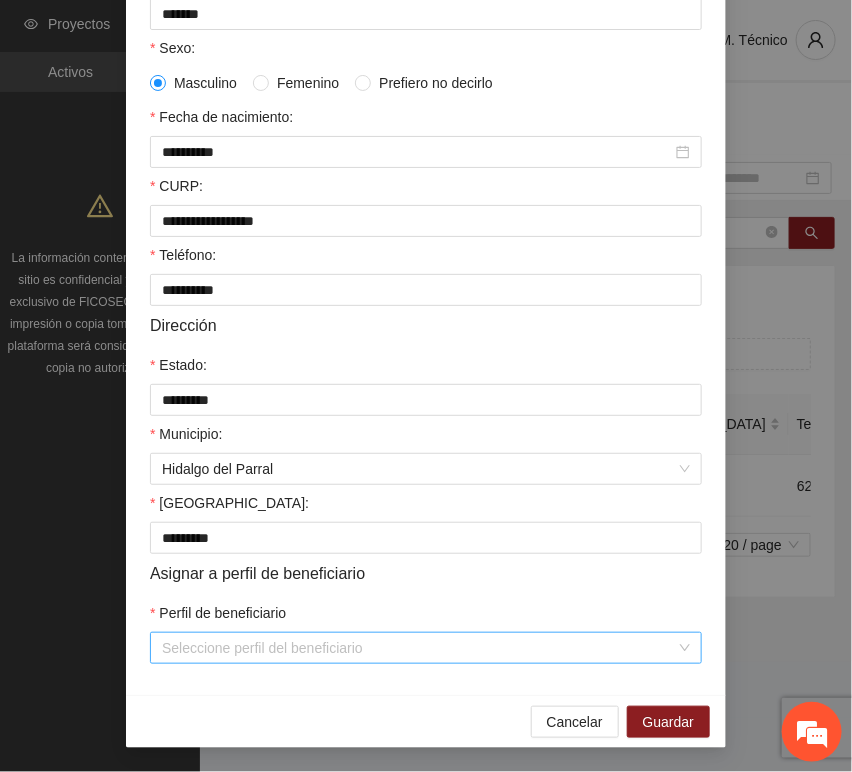 click on "Perfil de beneficiario" at bounding box center [419, 648] 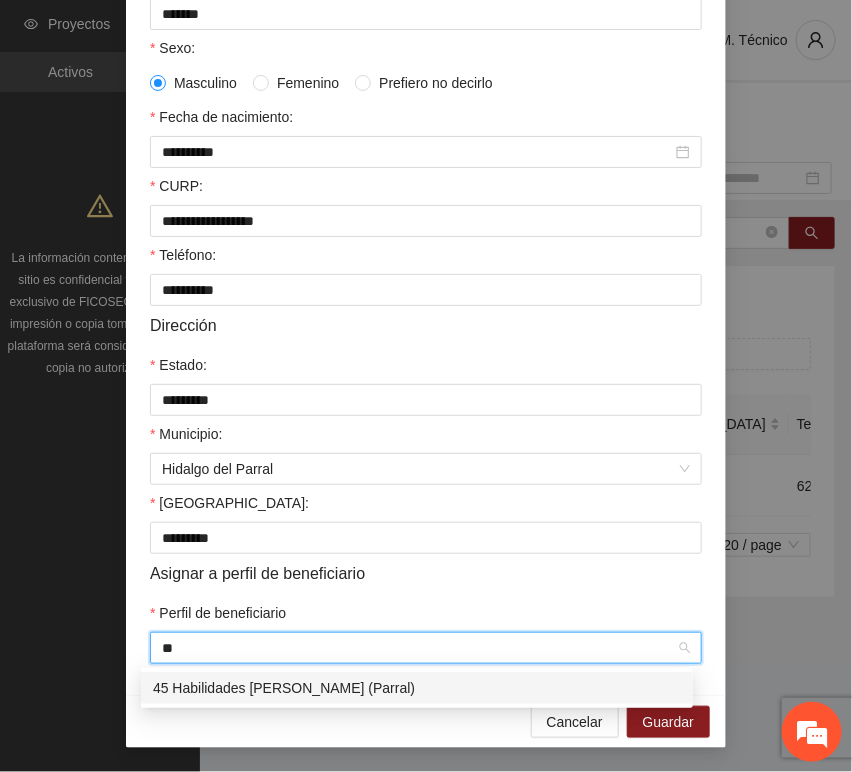 click on "45 Habilidades [PERSON_NAME] (Parral)" at bounding box center [417, 688] 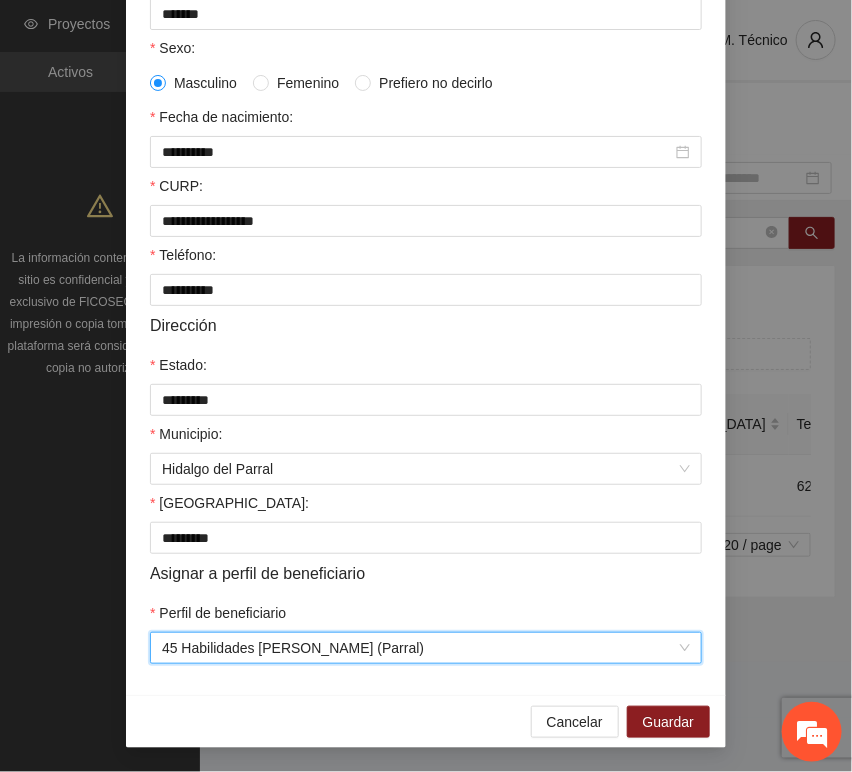 click on "**********" at bounding box center (426, 226) 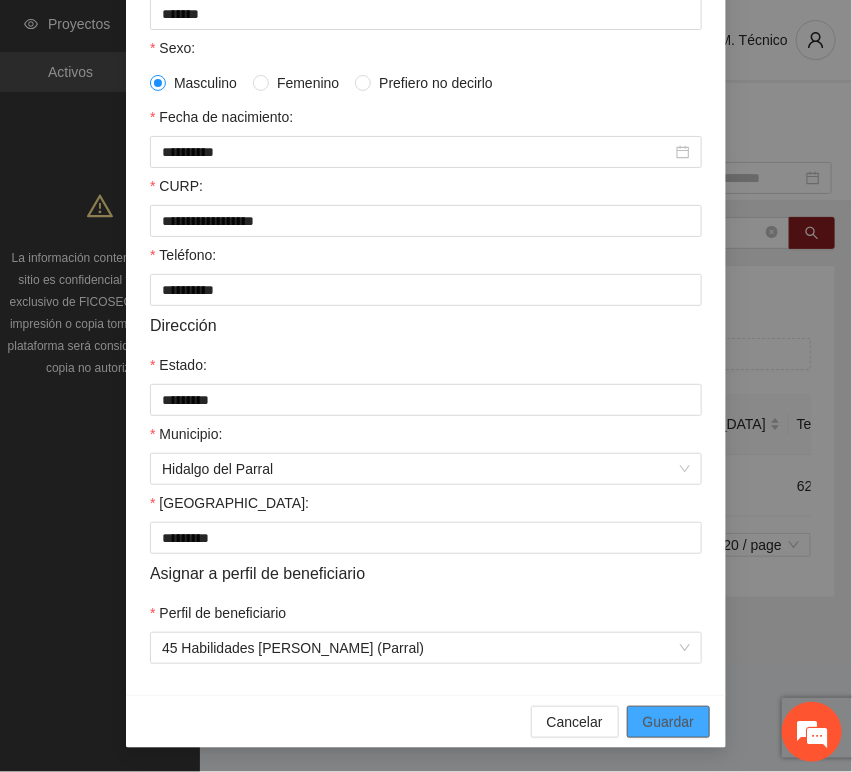 click on "Guardar" at bounding box center [668, 722] 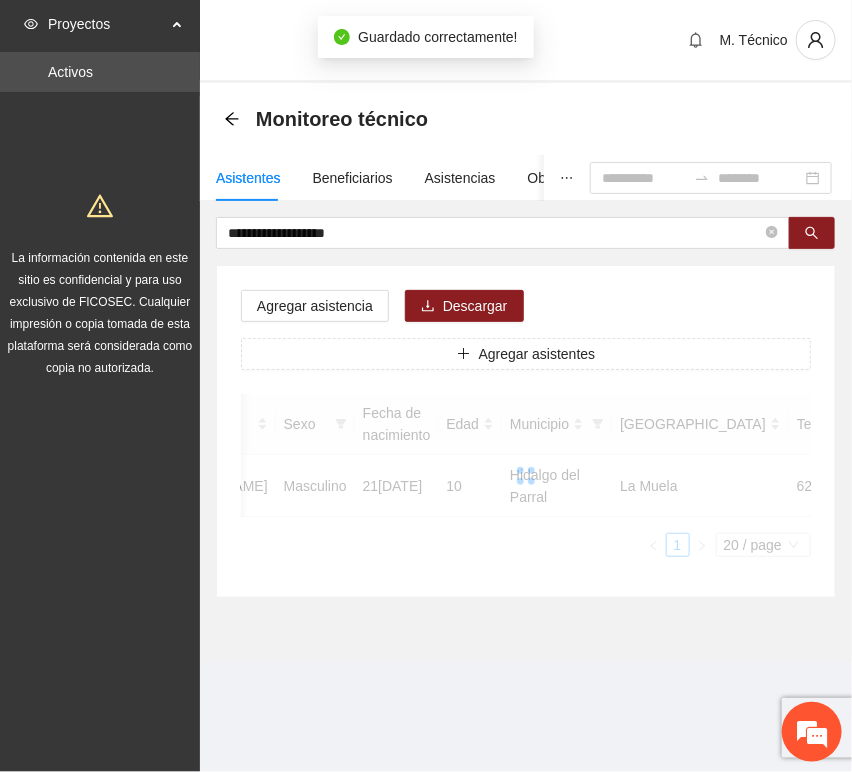 scroll, scrollTop: 294, scrollLeft: 0, axis: vertical 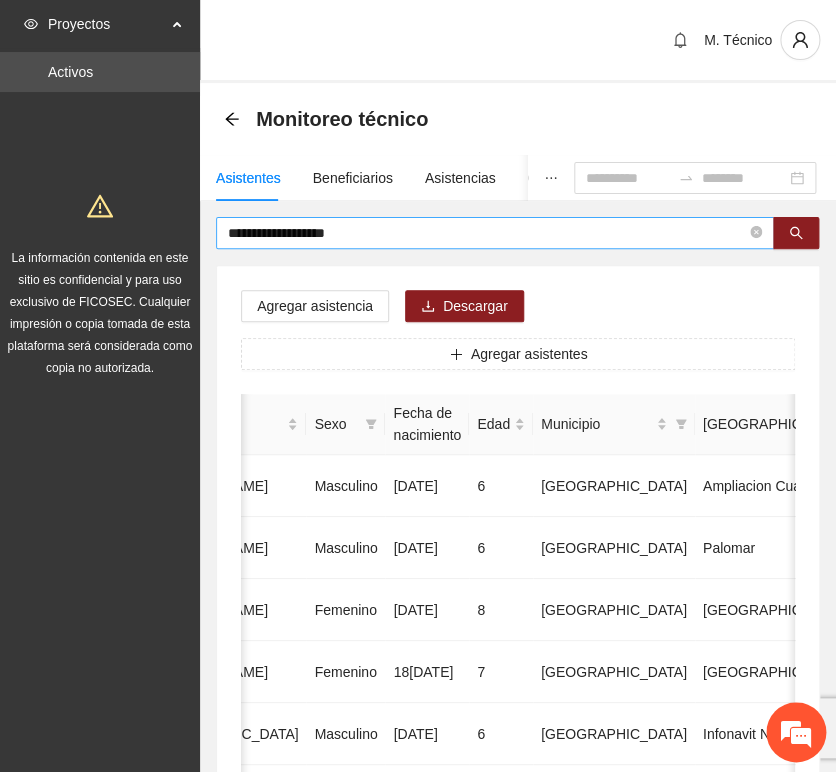 drag, startPoint x: 319, startPoint y: 257, endPoint x: 342, endPoint y: 239, distance: 29.206163 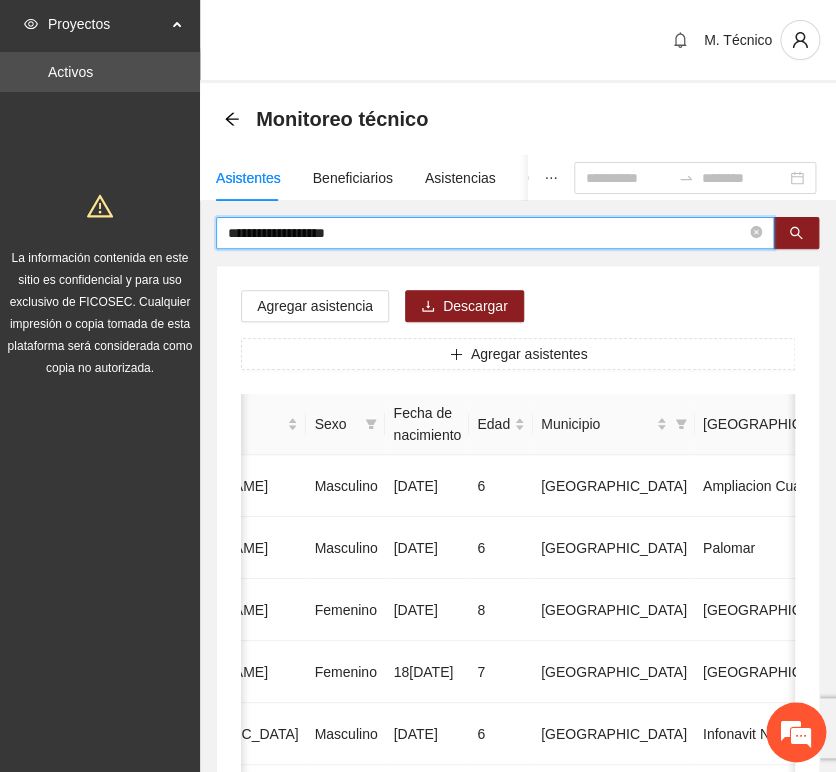 drag, startPoint x: 335, startPoint y: 232, endPoint x: 141, endPoint y: 200, distance: 196.62146 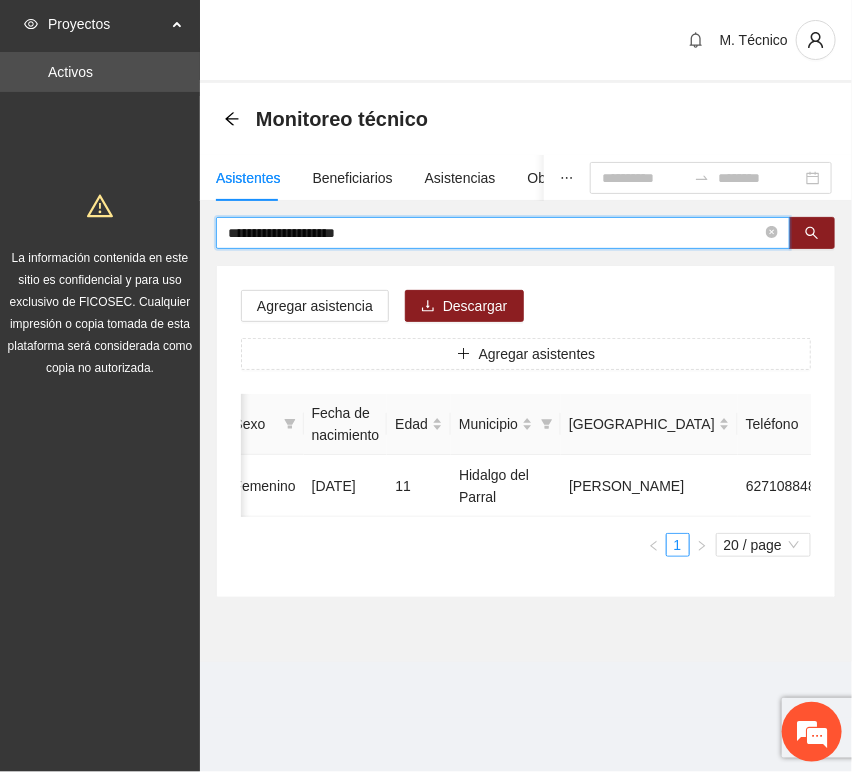 scroll, scrollTop: 0, scrollLeft: 450, axis: horizontal 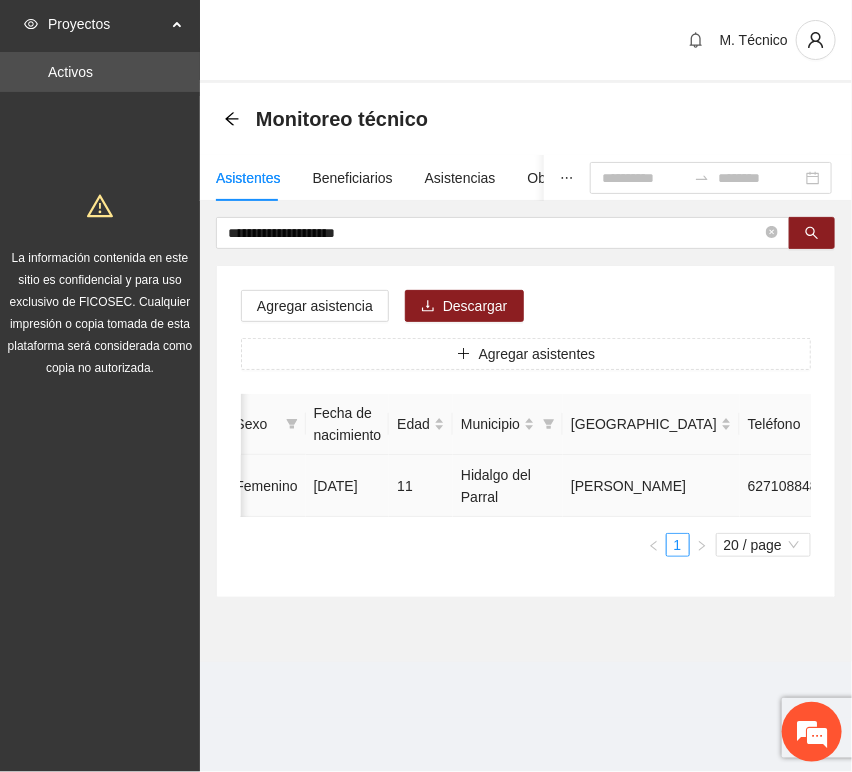 click 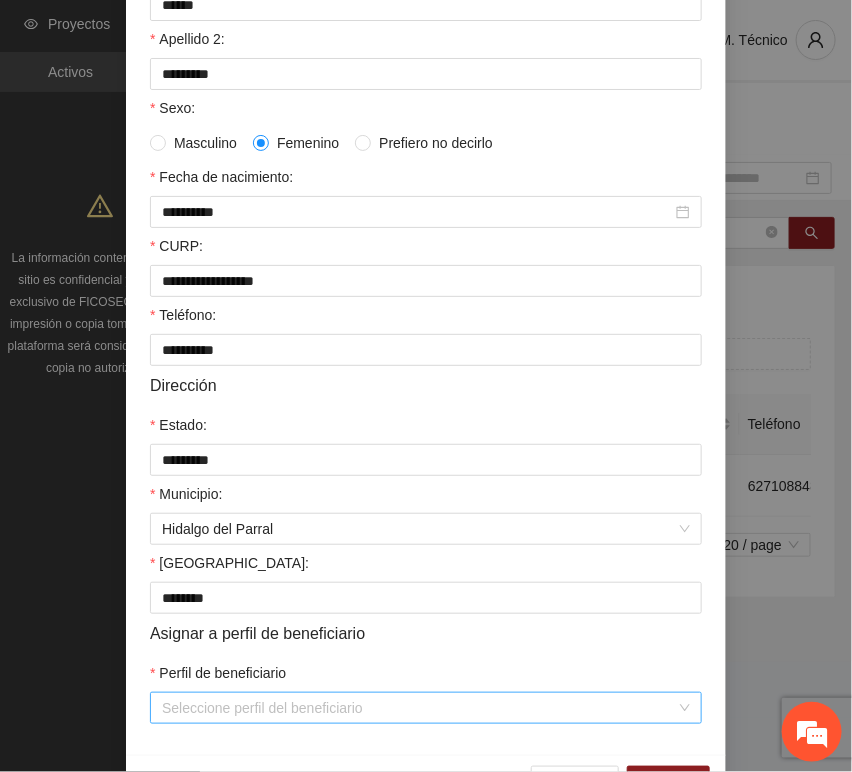 scroll, scrollTop: 394, scrollLeft: 0, axis: vertical 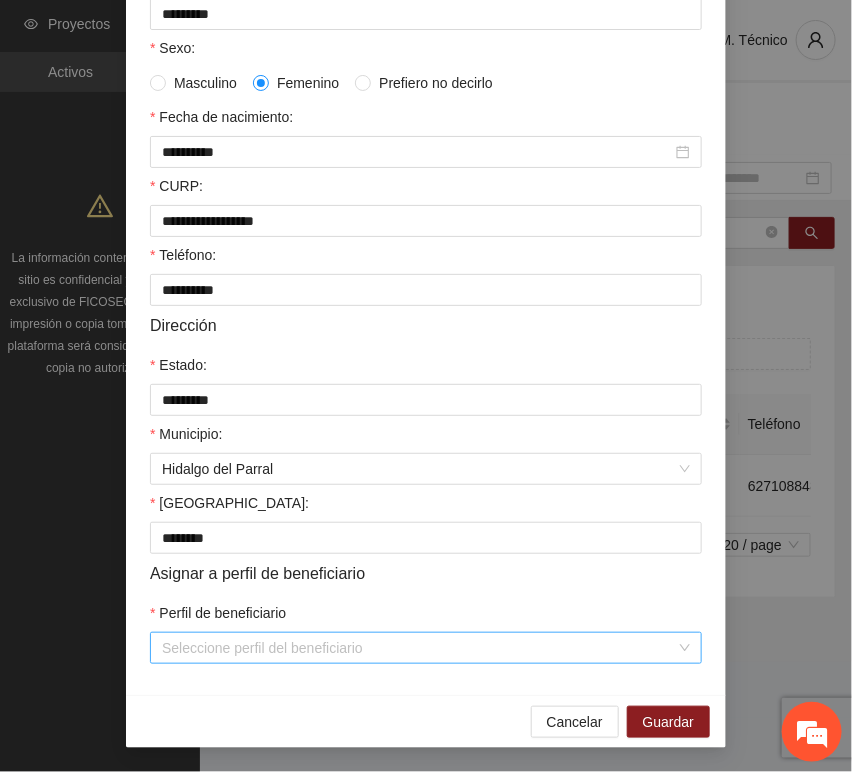 click on "Perfil de beneficiario" at bounding box center [419, 648] 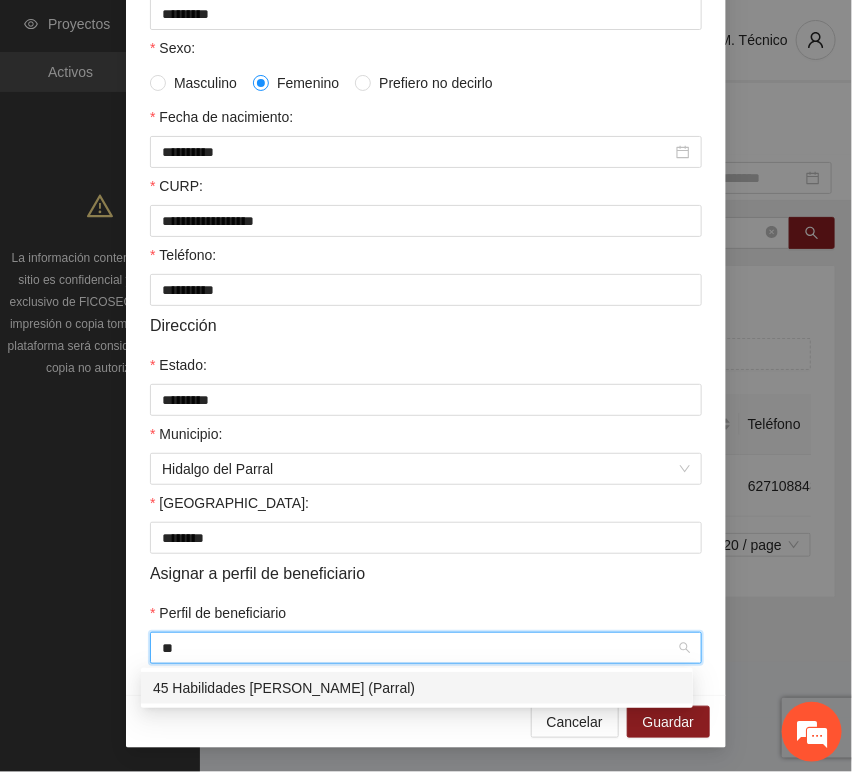 click on "45 Habilidades [PERSON_NAME] (Parral)" at bounding box center (417, 688) 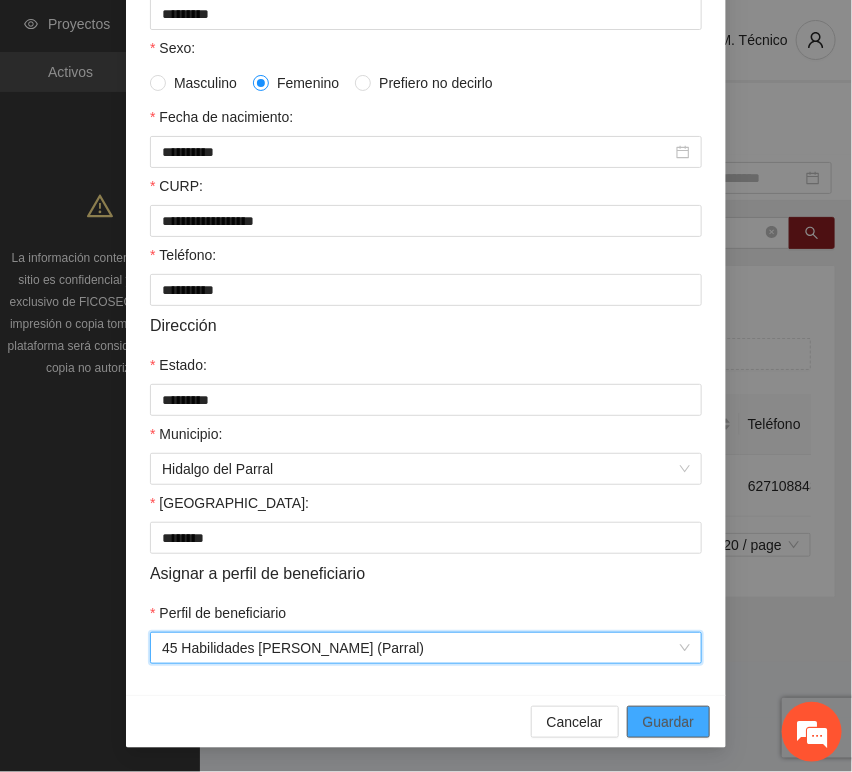 click on "Guardar" at bounding box center (668, 722) 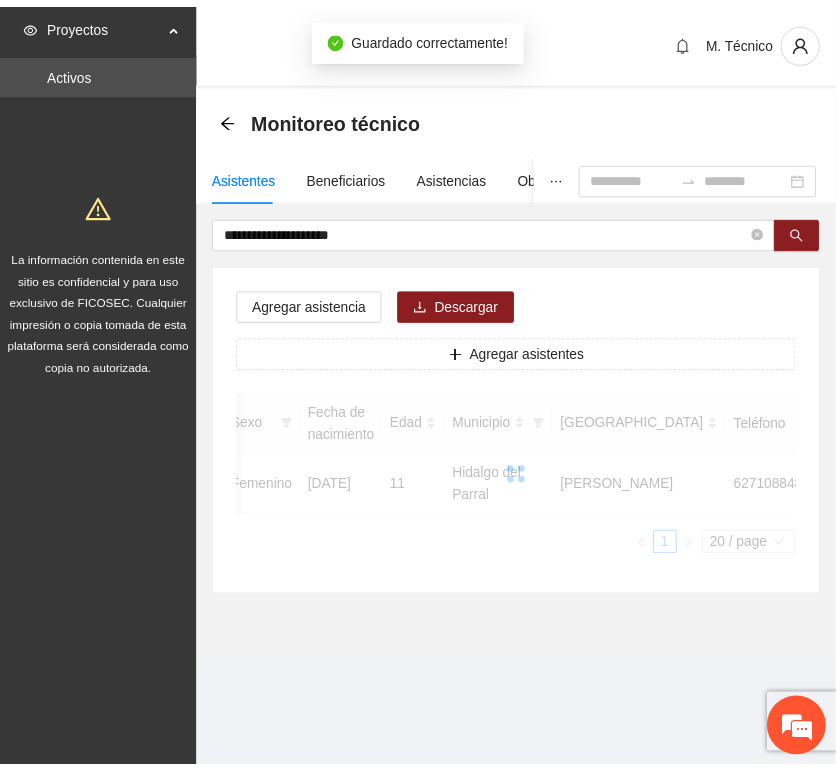 scroll, scrollTop: 294, scrollLeft: 0, axis: vertical 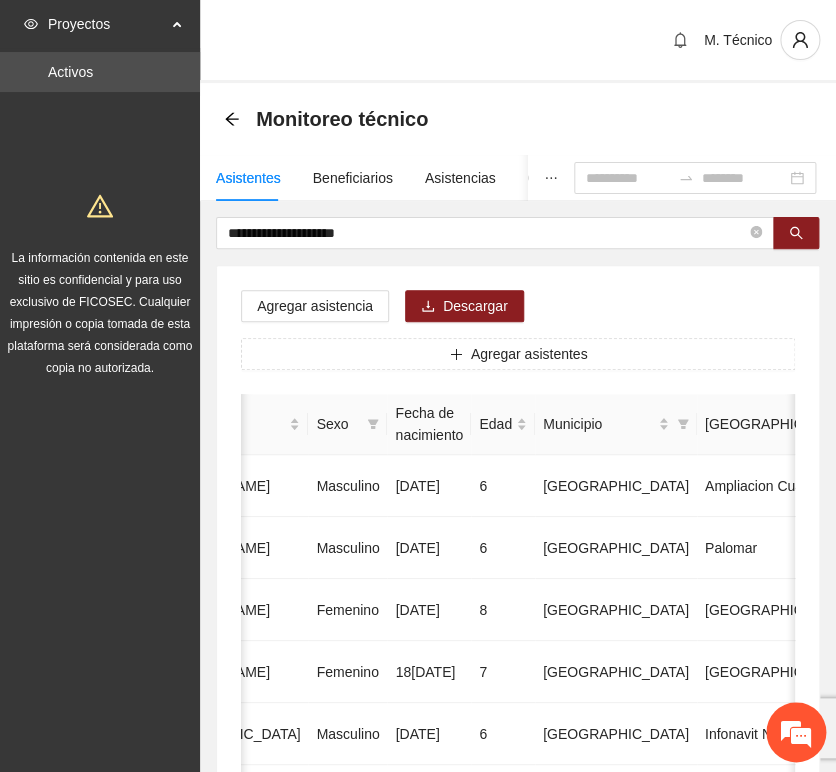click on "**********" at bounding box center (518, 996) 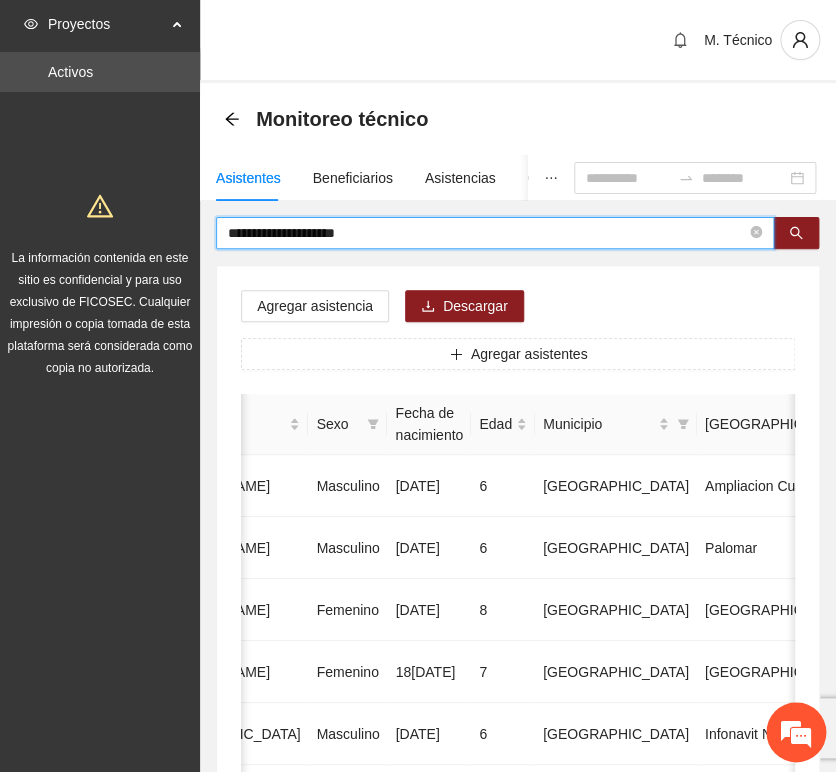 drag, startPoint x: 395, startPoint y: 238, endPoint x: 160, endPoint y: 185, distance: 240.90247 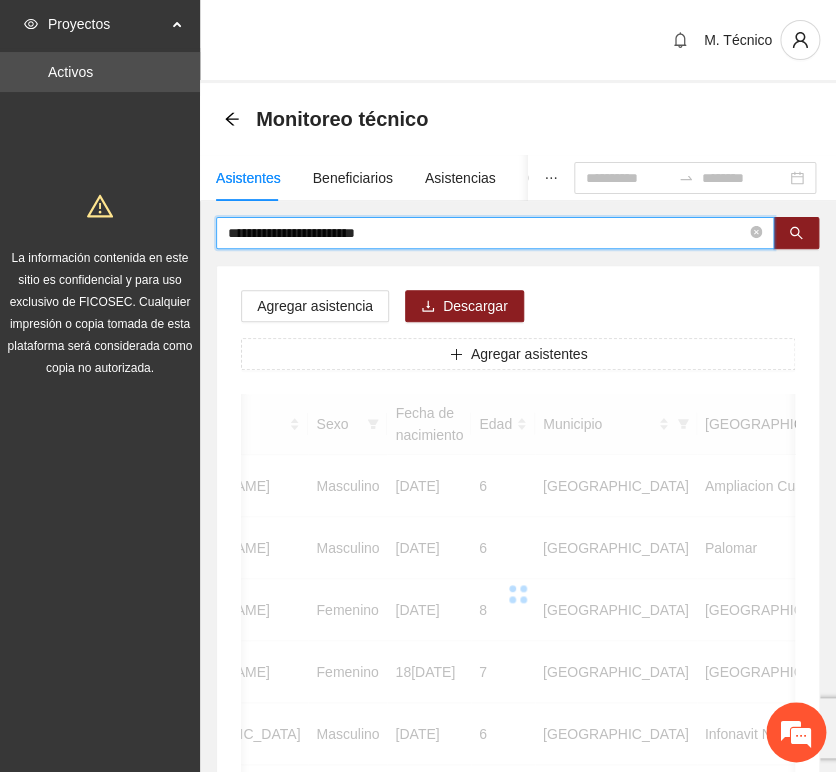 scroll, scrollTop: 0, scrollLeft: 363, axis: horizontal 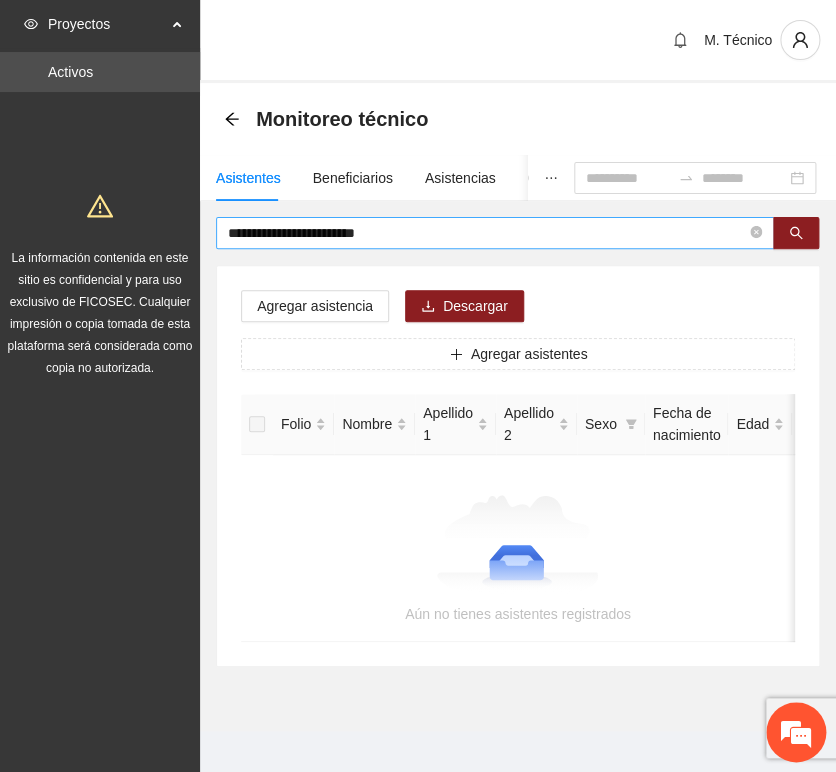 click on "**********" at bounding box center [487, 233] 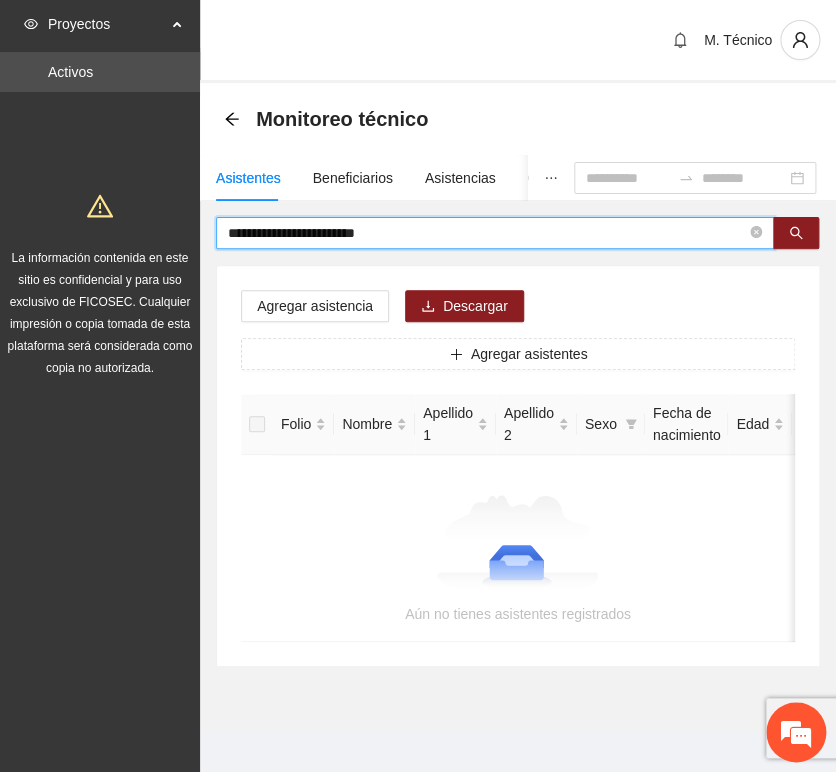 click on "**********" at bounding box center [487, 233] 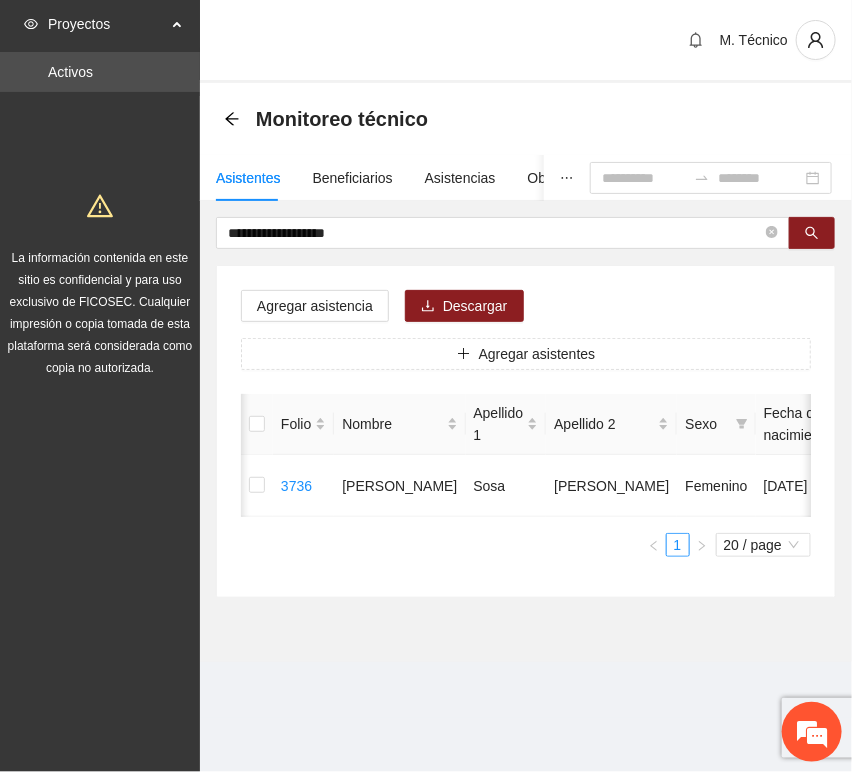 scroll, scrollTop: 0, scrollLeft: 450, axis: horizontal 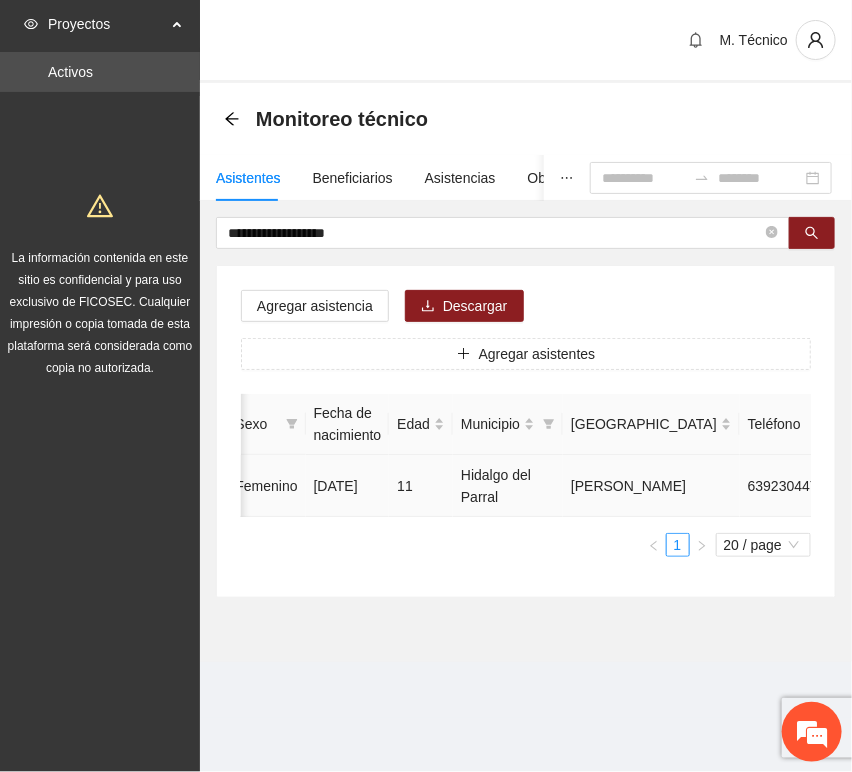 click 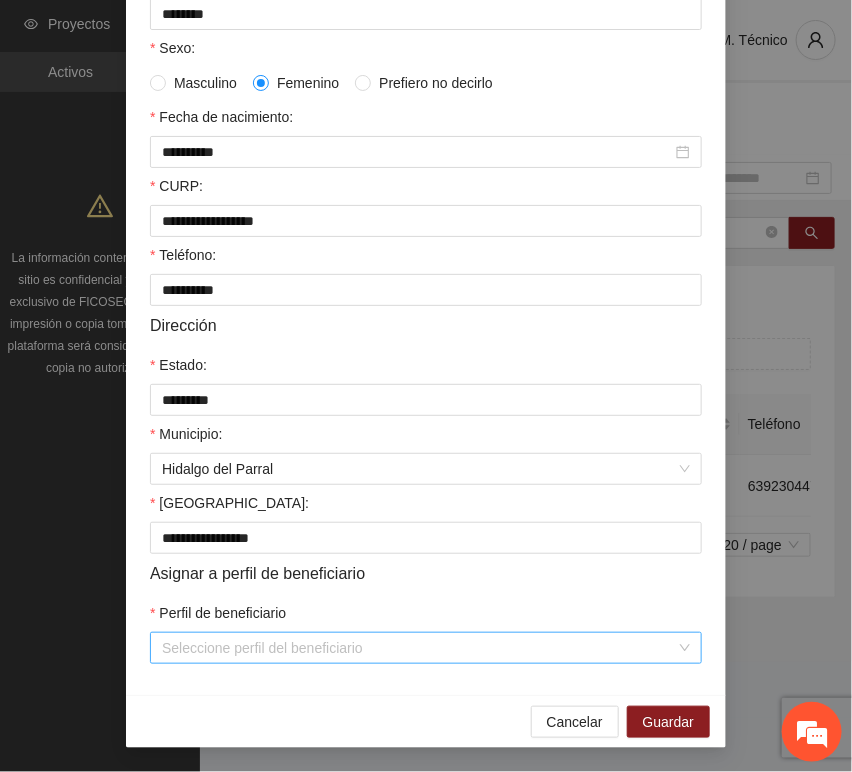 scroll, scrollTop: 394, scrollLeft: 0, axis: vertical 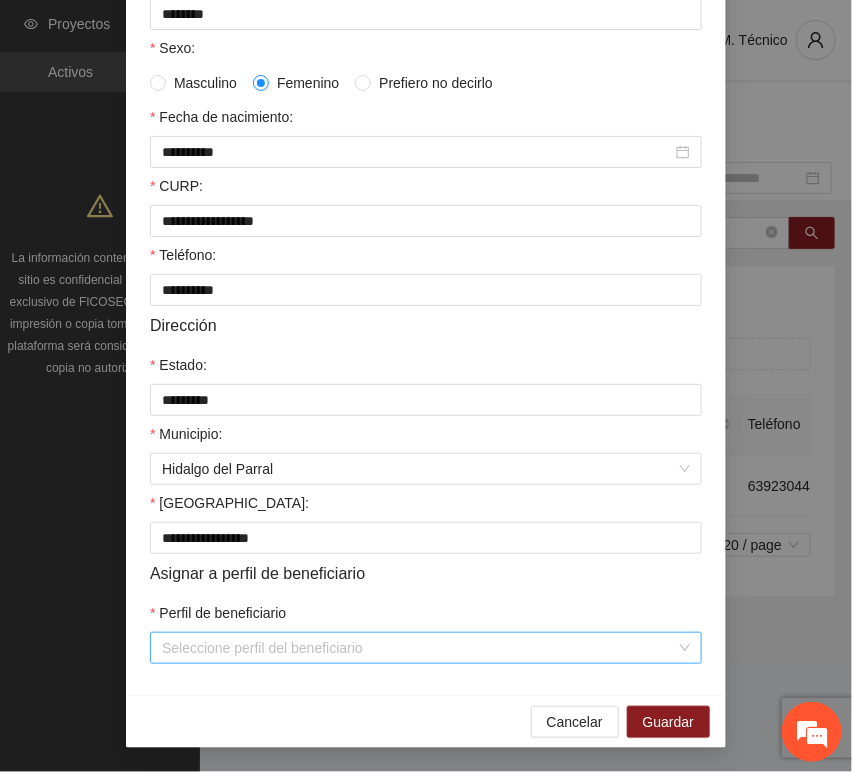 click on "Perfil de beneficiario" at bounding box center (419, 648) 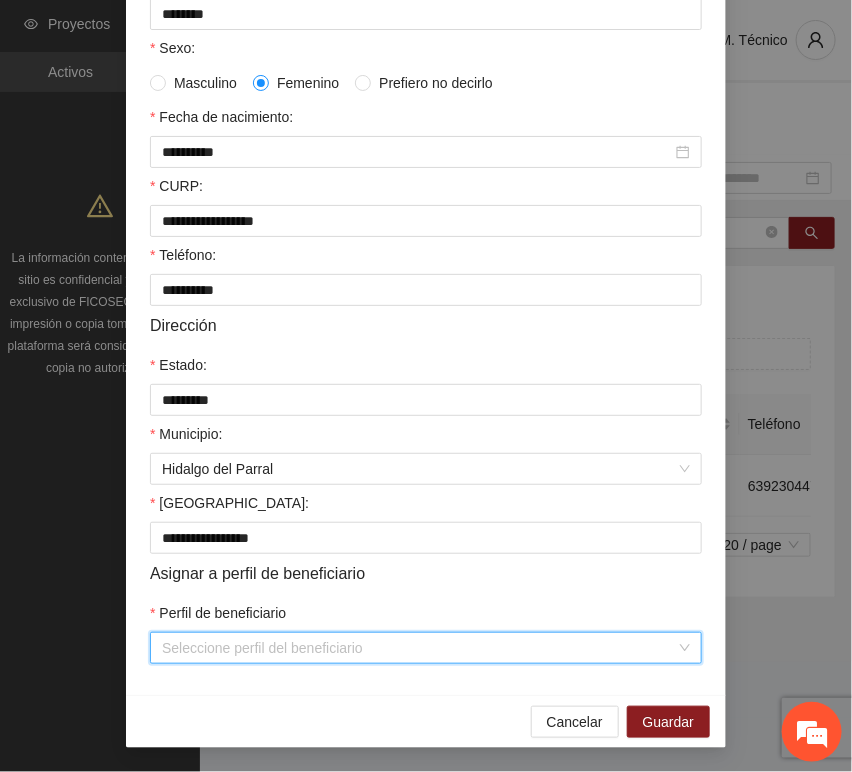click on "Perfil de beneficiario" at bounding box center [419, 648] 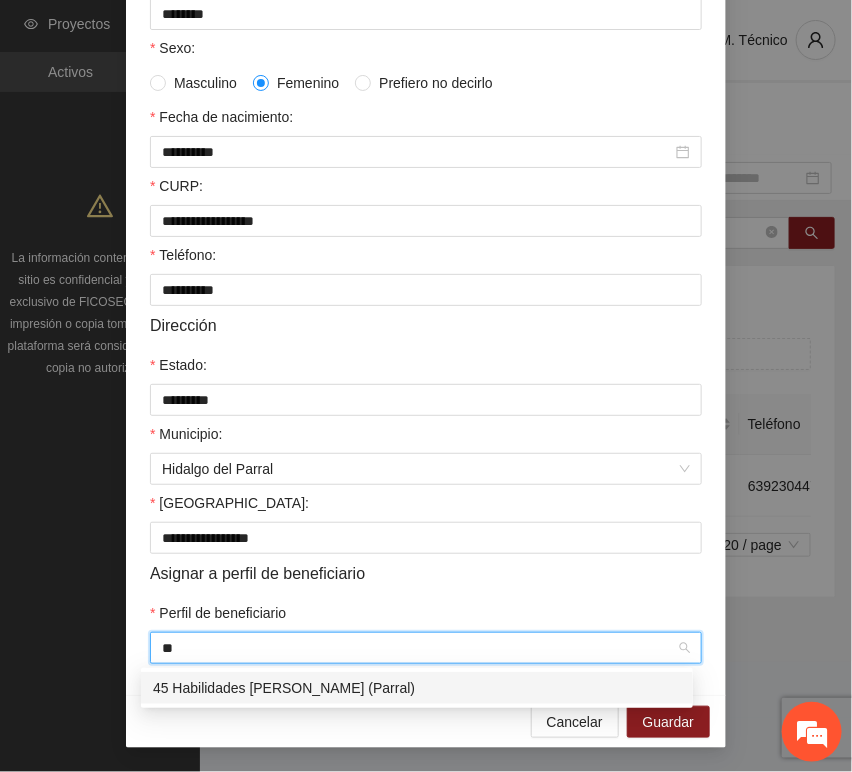 click on "45 Habilidades [PERSON_NAME] (Parral)" at bounding box center [417, 688] 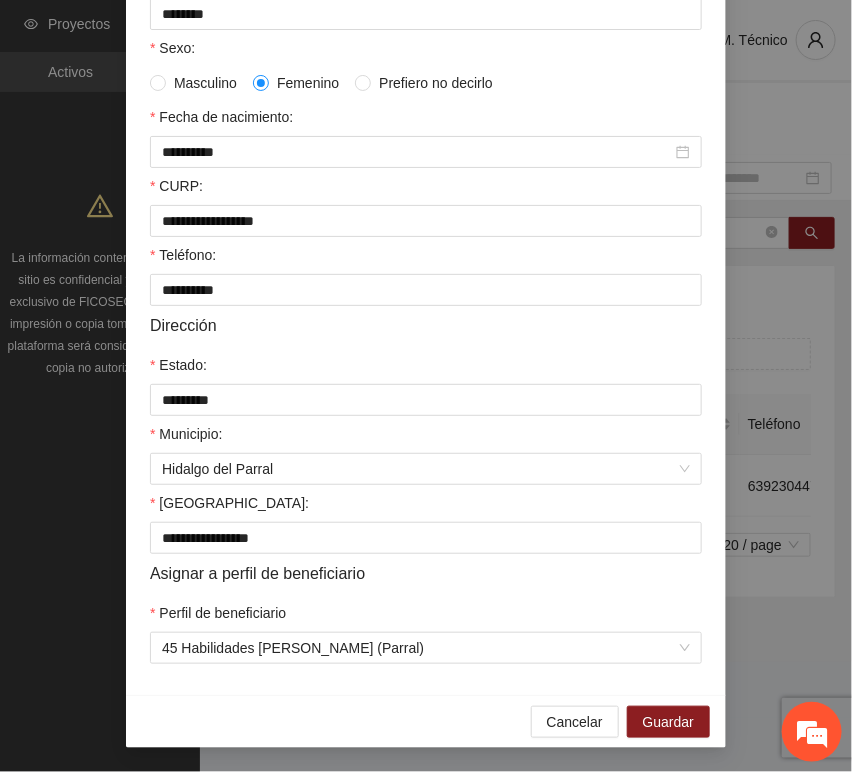 drag, startPoint x: 141, startPoint y: 726, endPoint x: 180, endPoint y: 709, distance: 42.544094 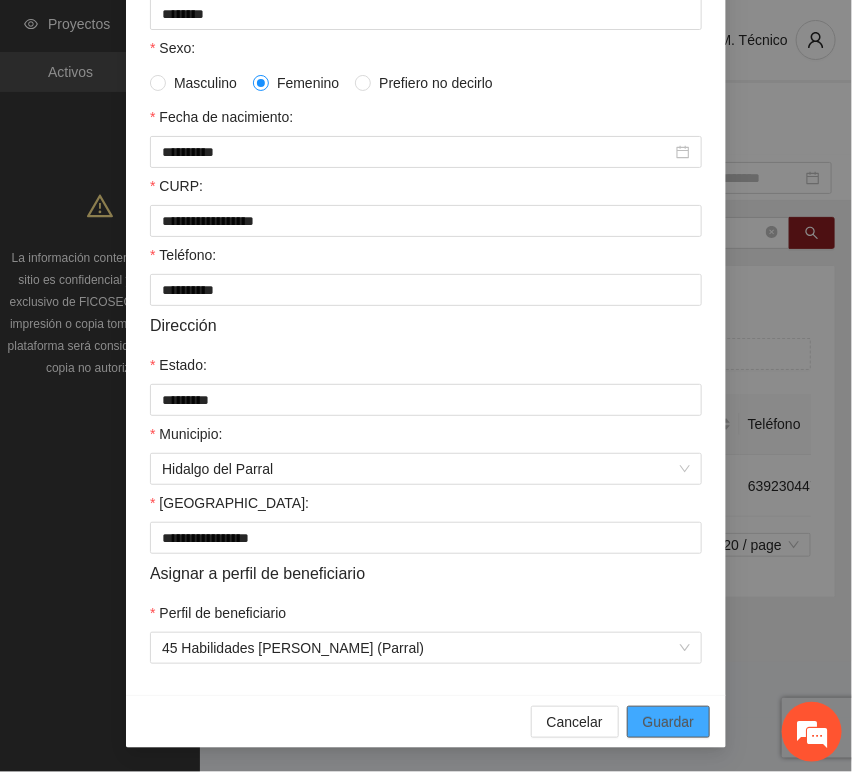 click on "Guardar" at bounding box center [668, 722] 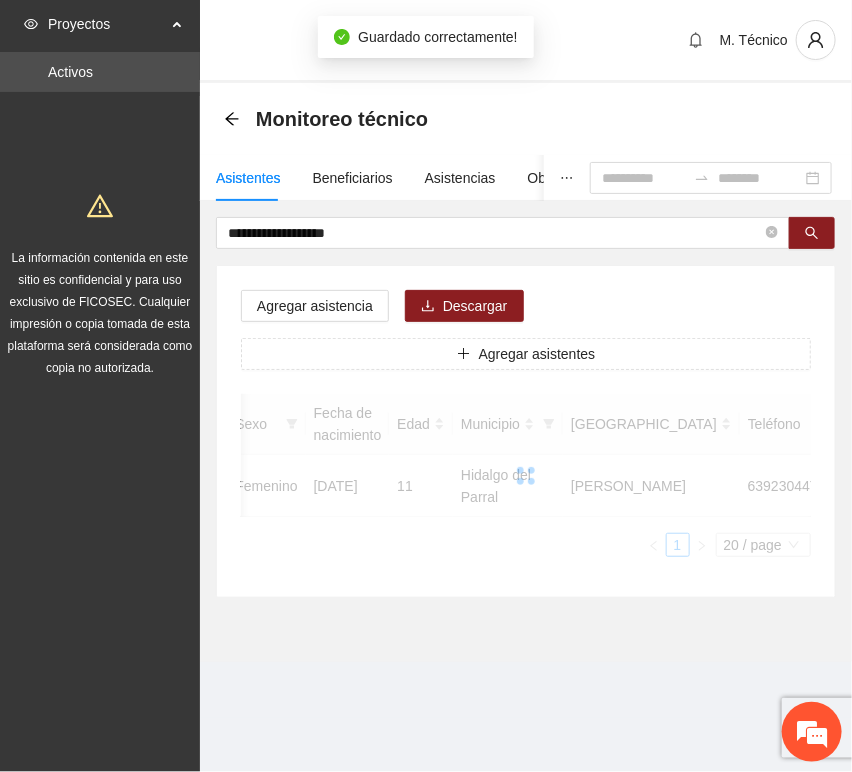 scroll, scrollTop: 294, scrollLeft: 0, axis: vertical 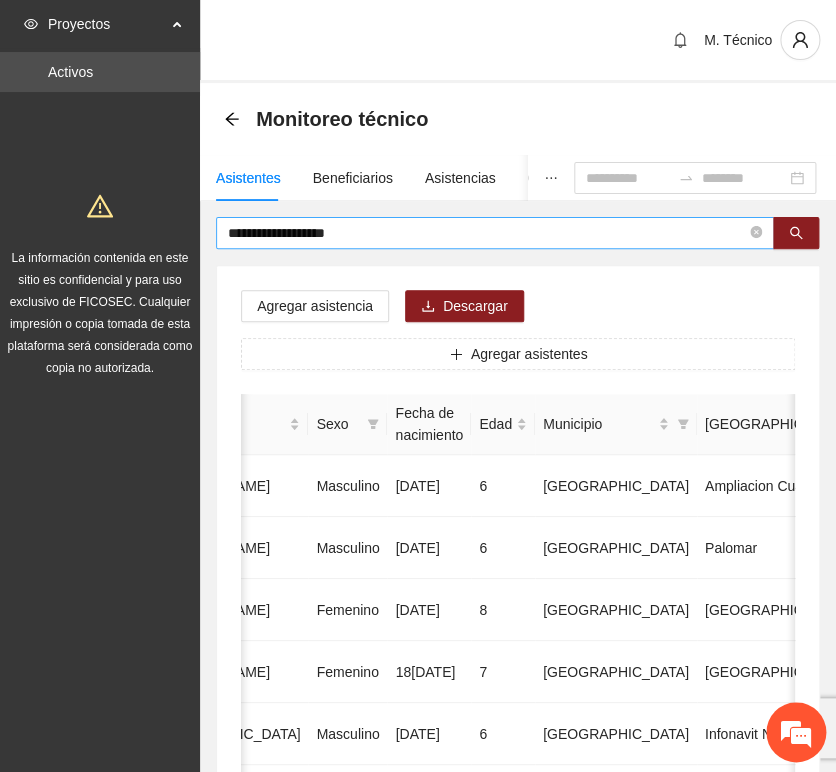 click on "**********" at bounding box center (487, 233) 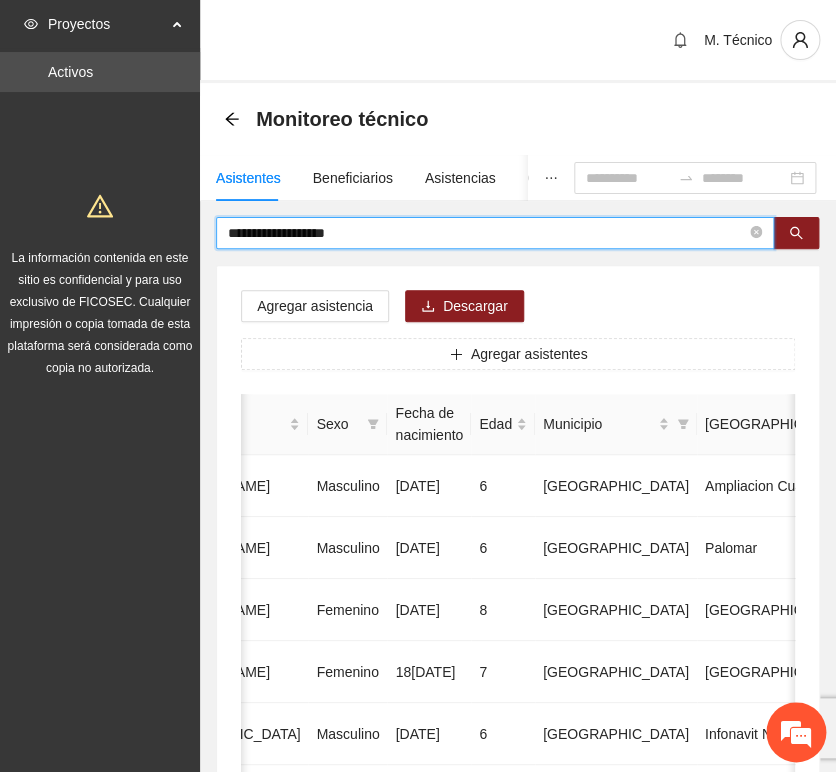 drag, startPoint x: 427, startPoint y: 230, endPoint x: -31, endPoint y: 208, distance: 458.52808 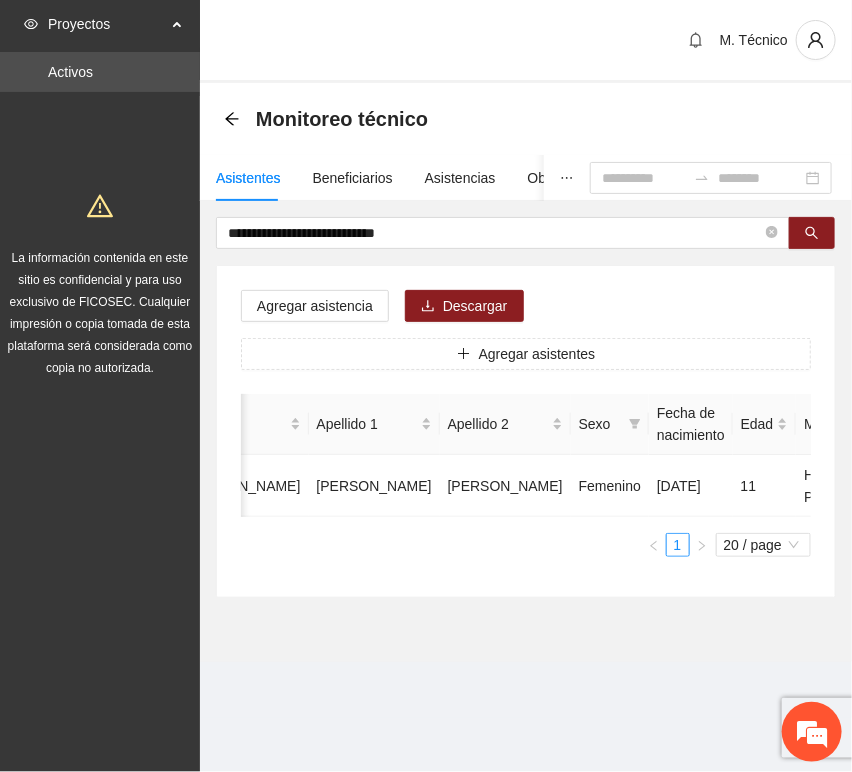 scroll, scrollTop: 0, scrollLeft: 450, axis: horizontal 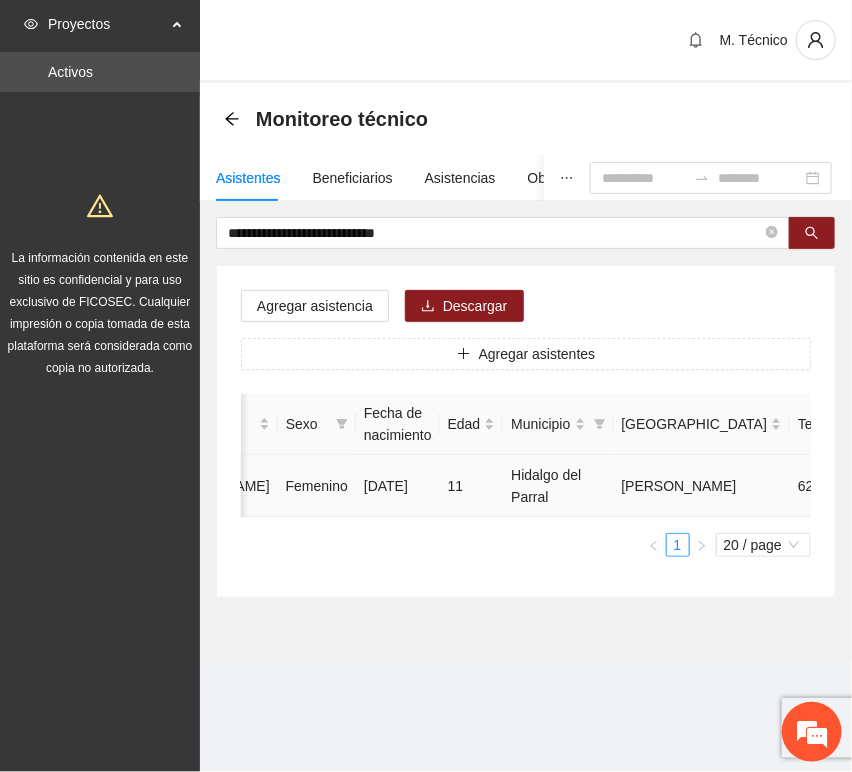 click at bounding box center (981, 486) 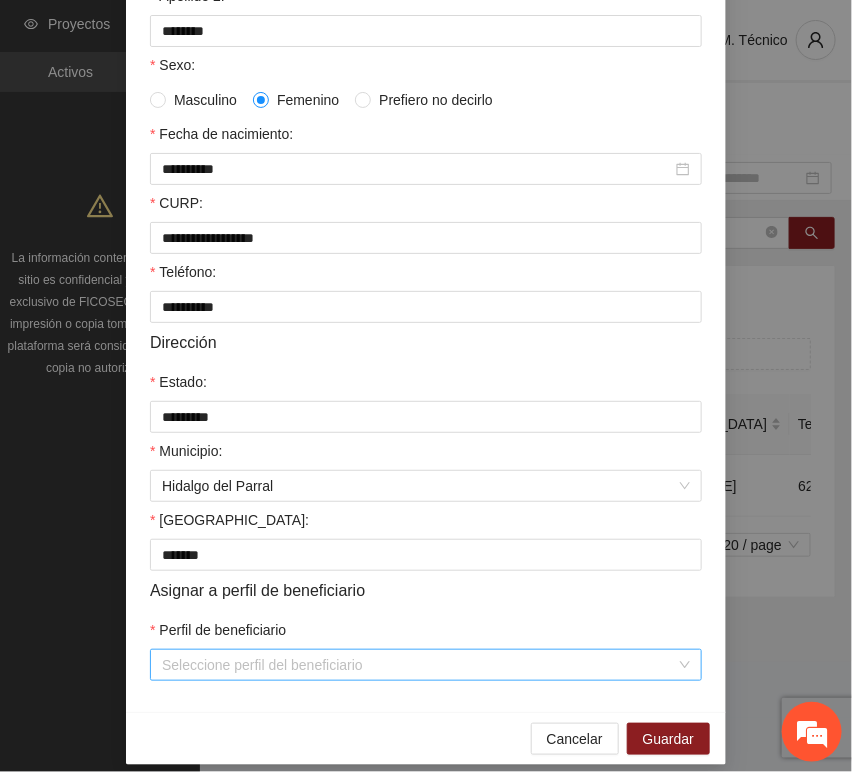 scroll, scrollTop: 394, scrollLeft: 0, axis: vertical 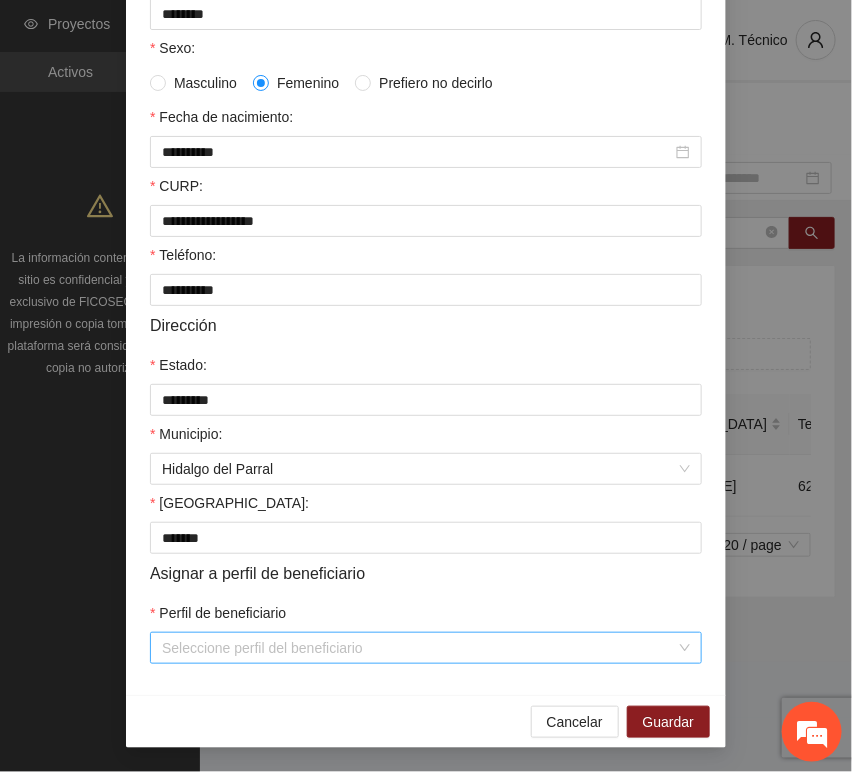 click on "Perfil de beneficiario" at bounding box center (419, 648) 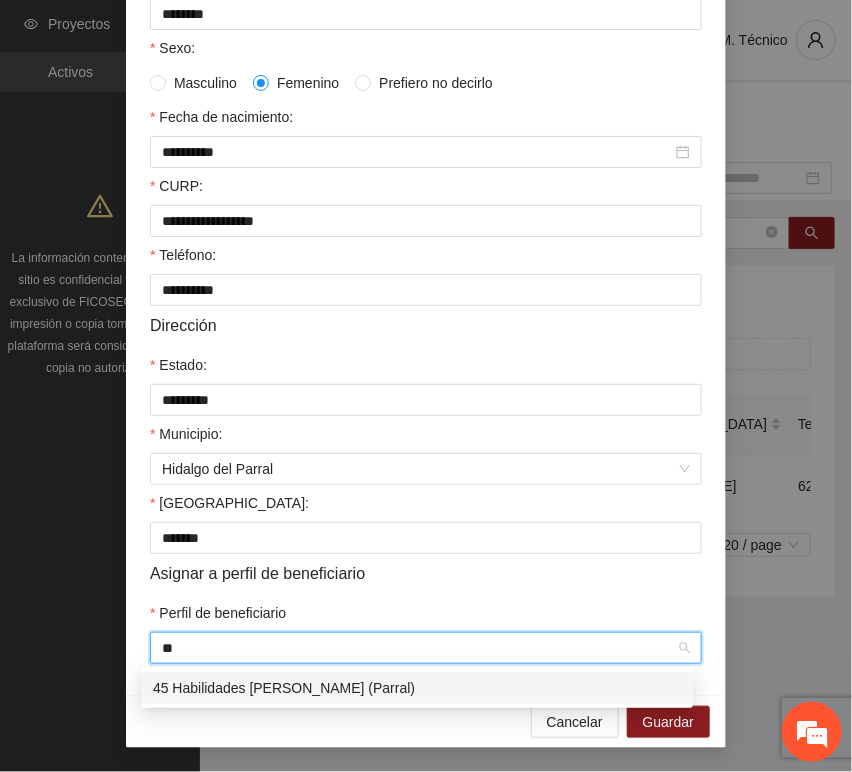 click on "45 Habilidades [PERSON_NAME] (Parral)" at bounding box center [417, 688] 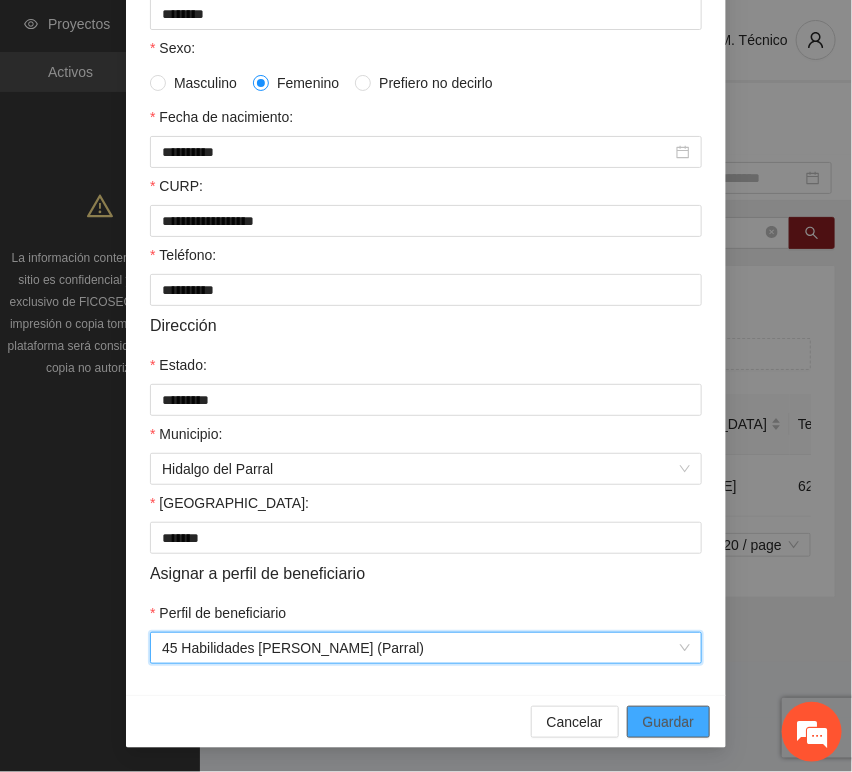 click on "Guardar" at bounding box center [668, 722] 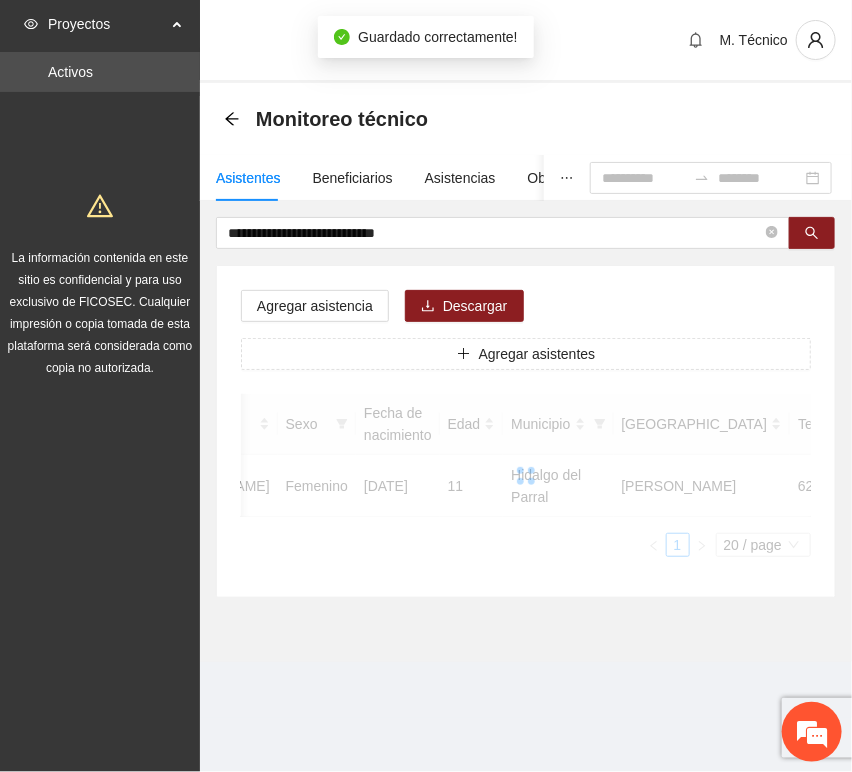 scroll, scrollTop: 294, scrollLeft: 0, axis: vertical 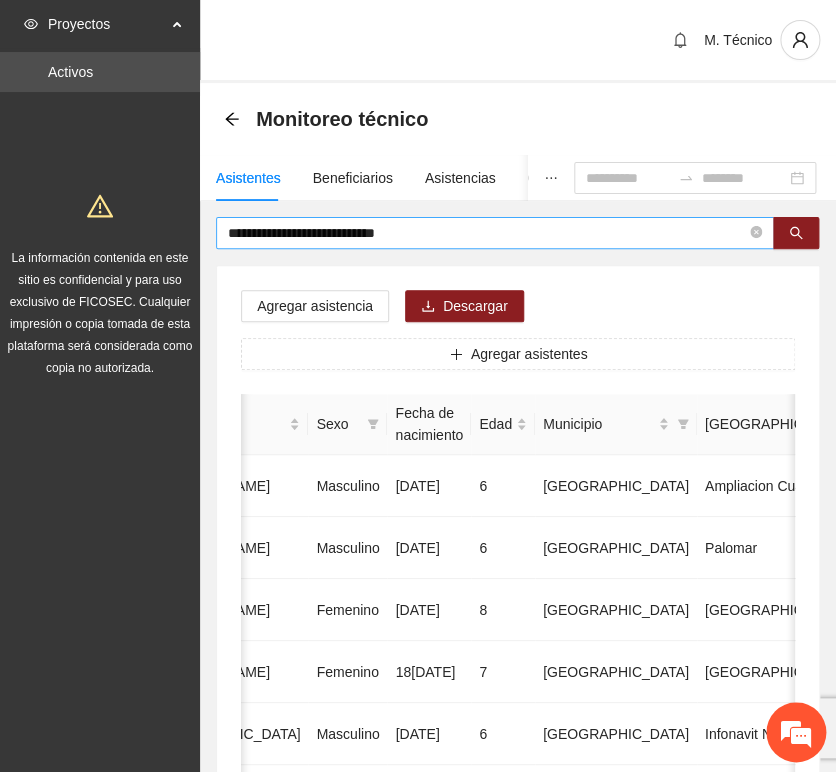 click on "**********" at bounding box center (518, 965) 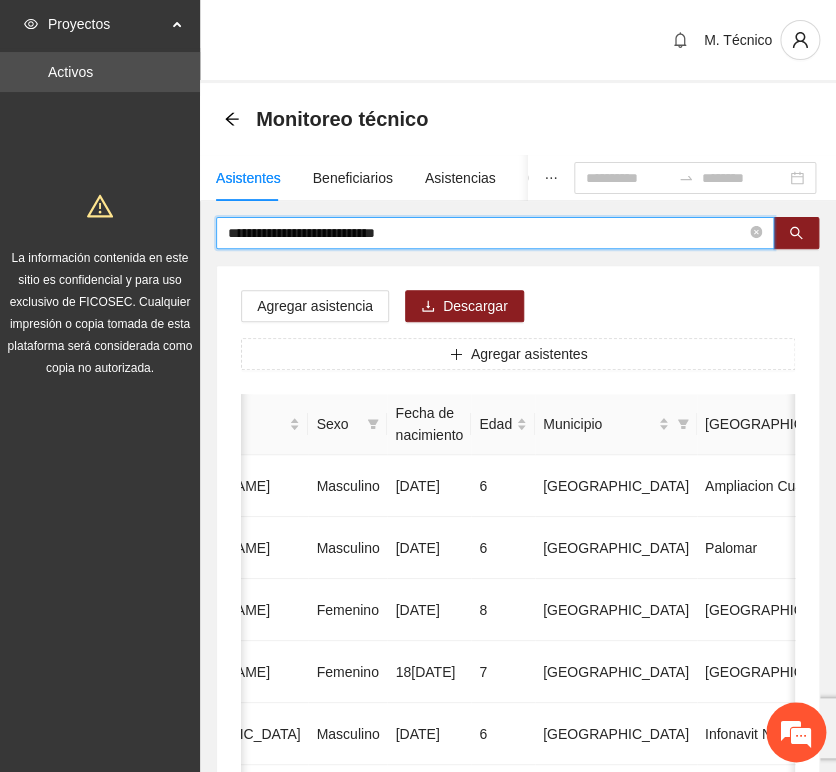 drag, startPoint x: 464, startPoint y: 230, endPoint x: -8, endPoint y: 173, distance: 475.4293 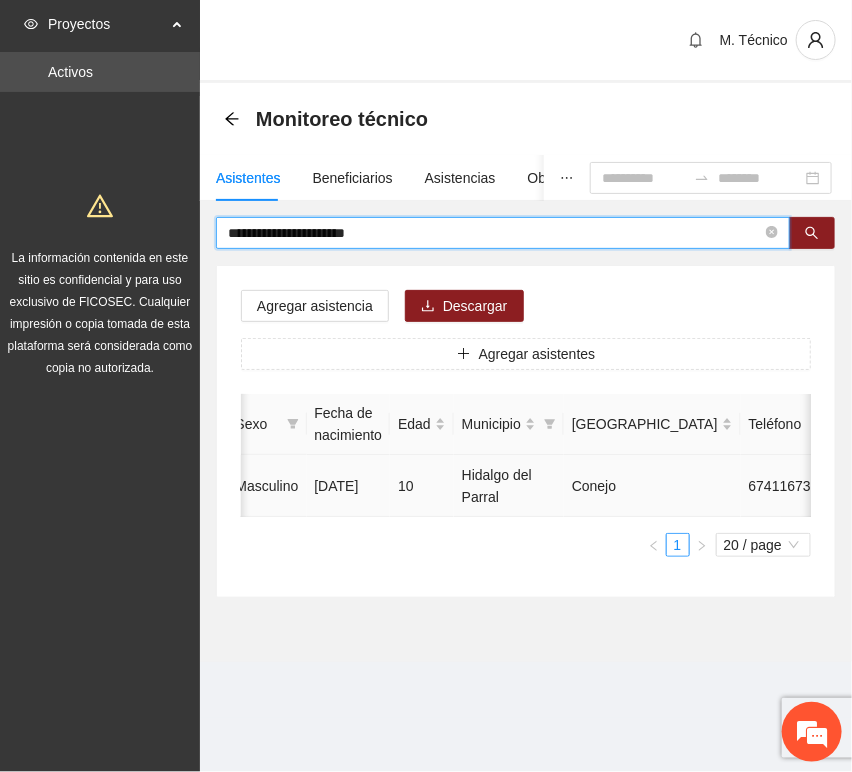 click on "Folio Nombre Apellido 1 Apellido 2 Sexo Fecha de nacimiento Edad Municipio Colonia Teléfono Actividad                           6719 [PERSON_NAME] [DATE] 10 Hidalgo del Parral Conejo 6741167331 U P +2 1 20 / page" at bounding box center (526, 475) 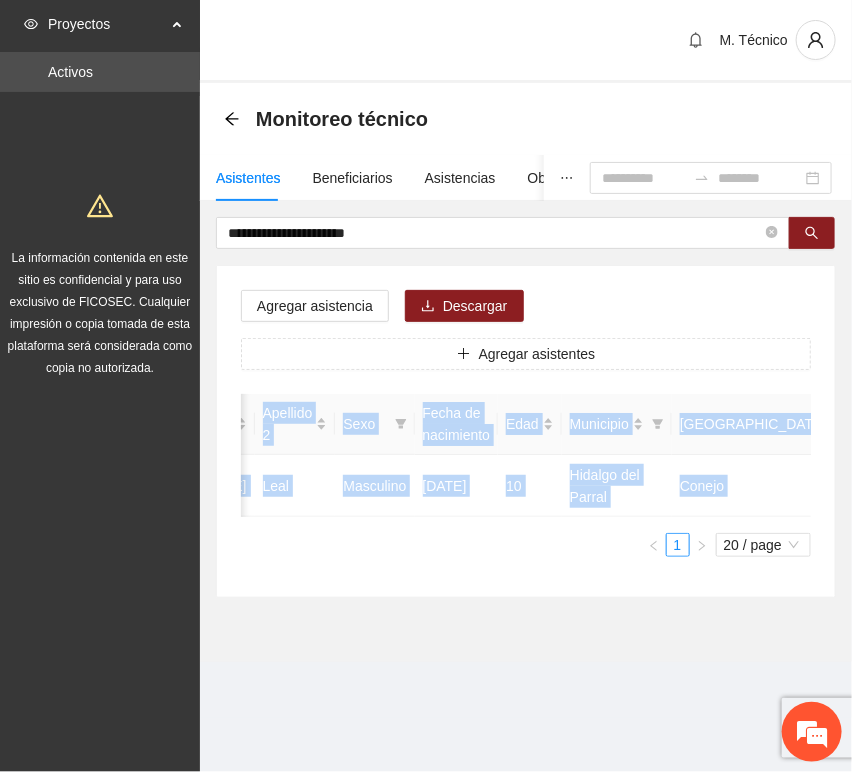 scroll, scrollTop: 0, scrollLeft: 452, axis: horizontal 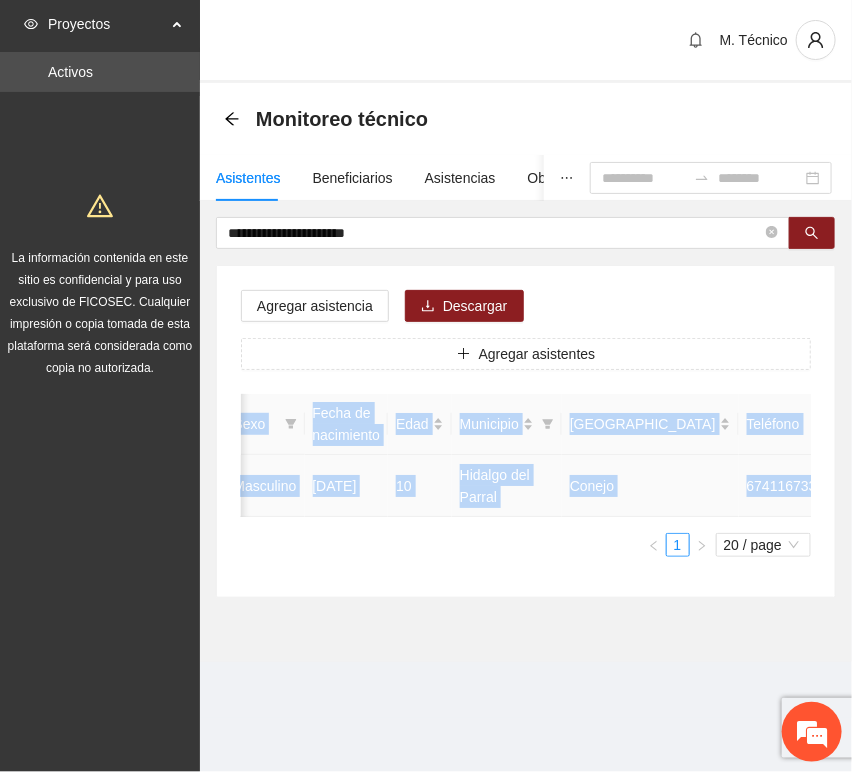 click 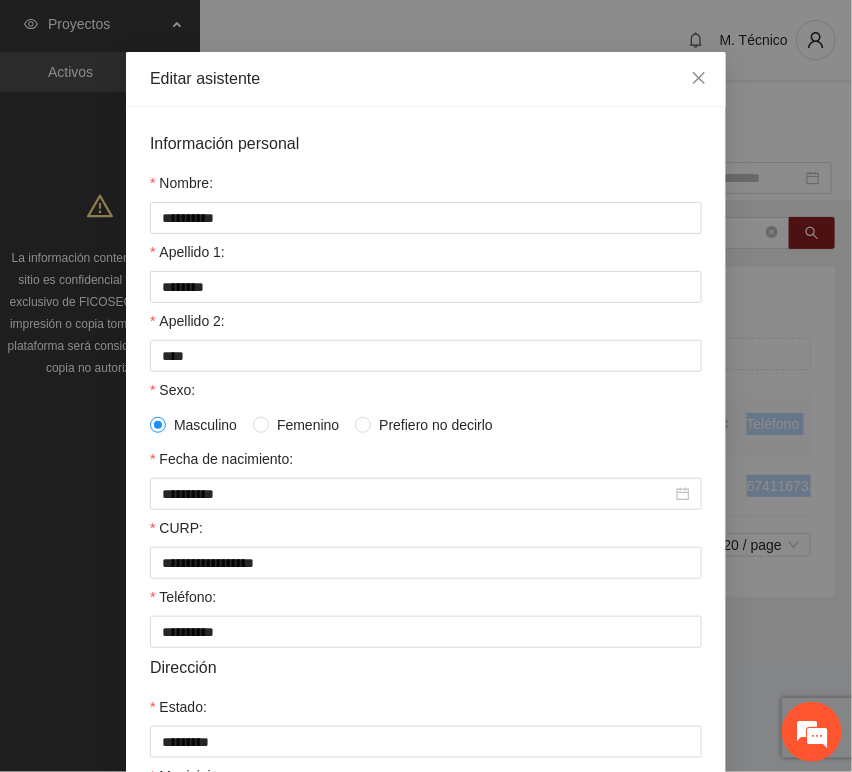 scroll, scrollTop: 394, scrollLeft: 0, axis: vertical 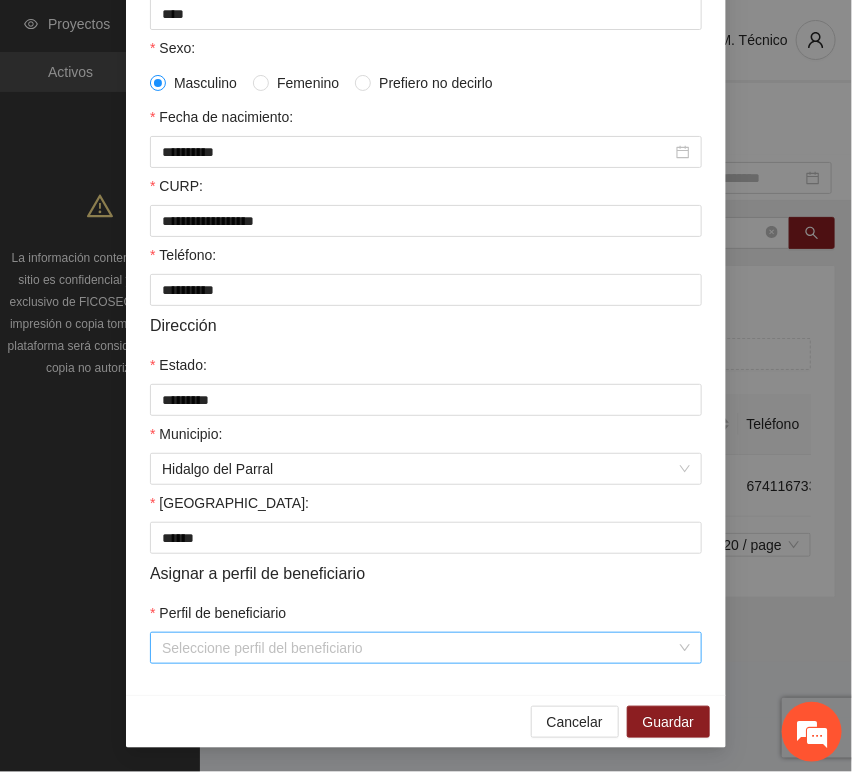 click on "Perfil de beneficiario" at bounding box center [419, 648] 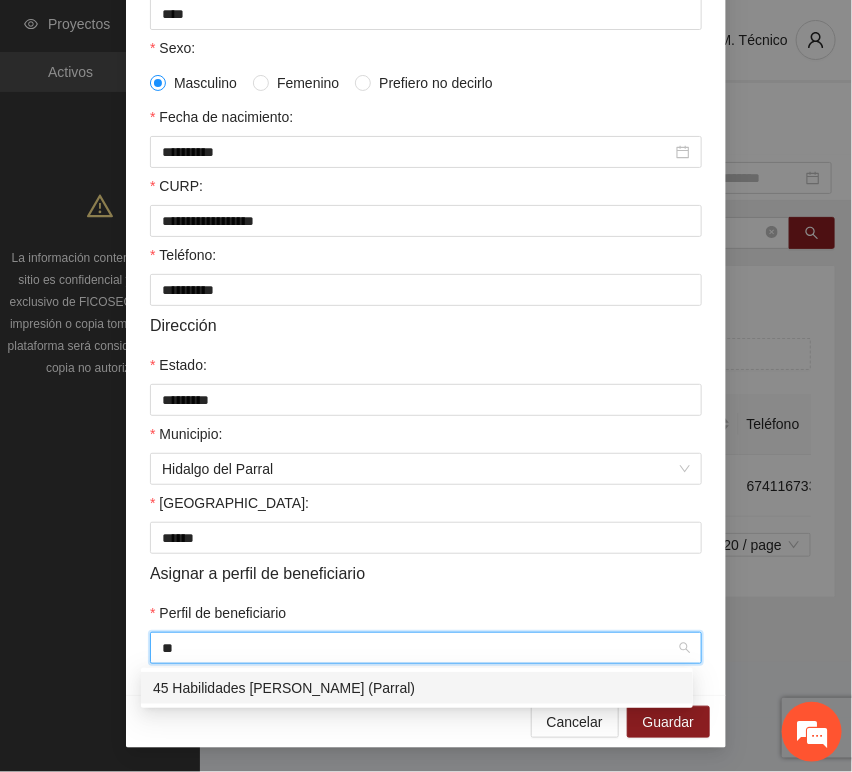 drag, startPoint x: 214, startPoint y: 680, endPoint x: 311, endPoint y: 680, distance: 97 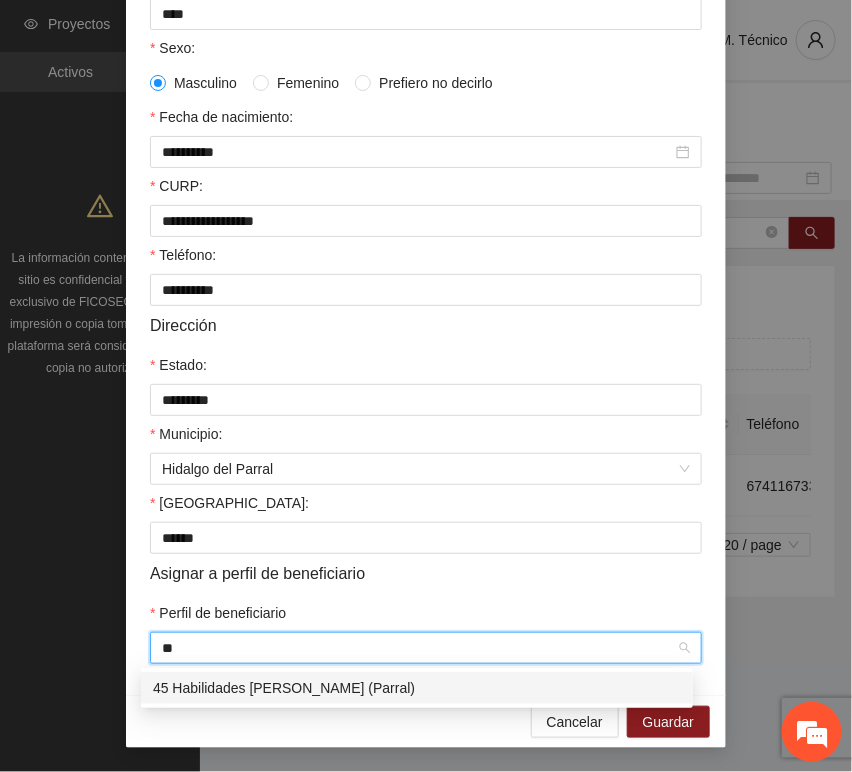 click on "45 Habilidades [PERSON_NAME] (Parral)" at bounding box center (417, 688) 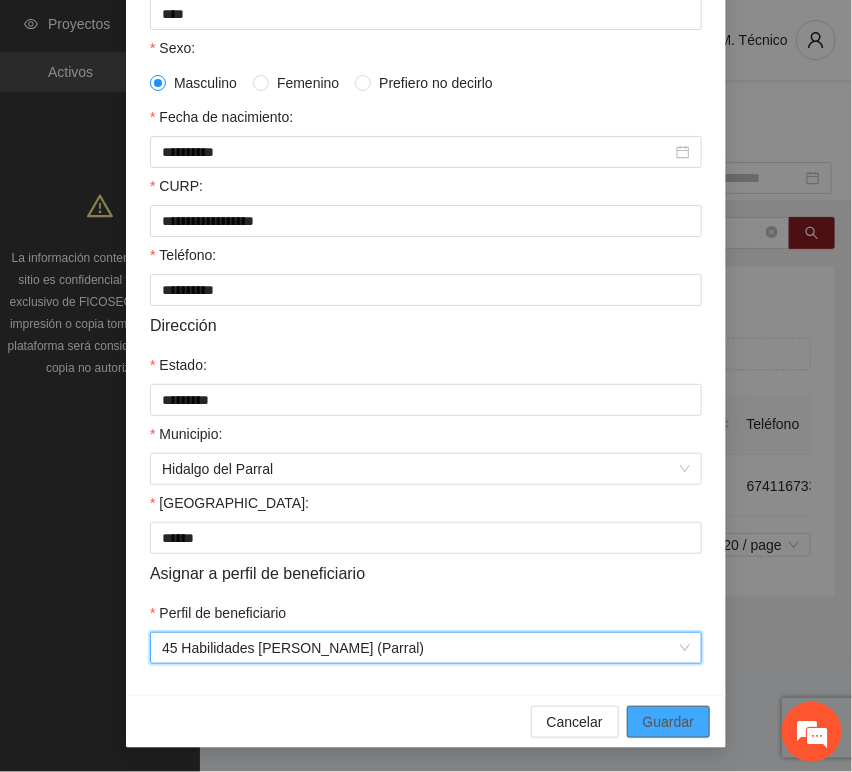 click on "Guardar" at bounding box center (668, 722) 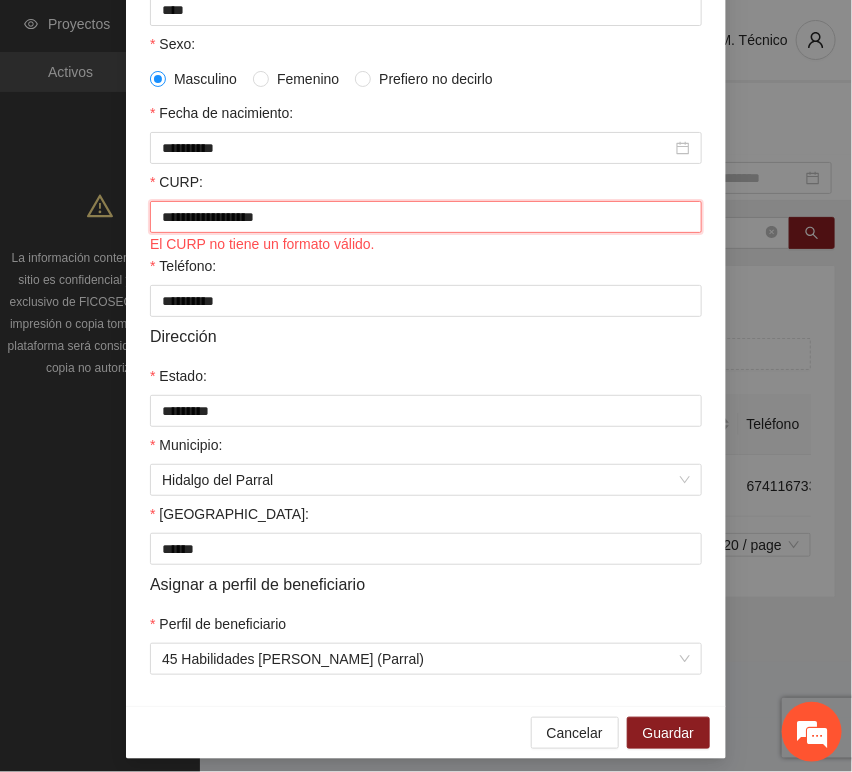 click on "**********" at bounding box center [426, 217] 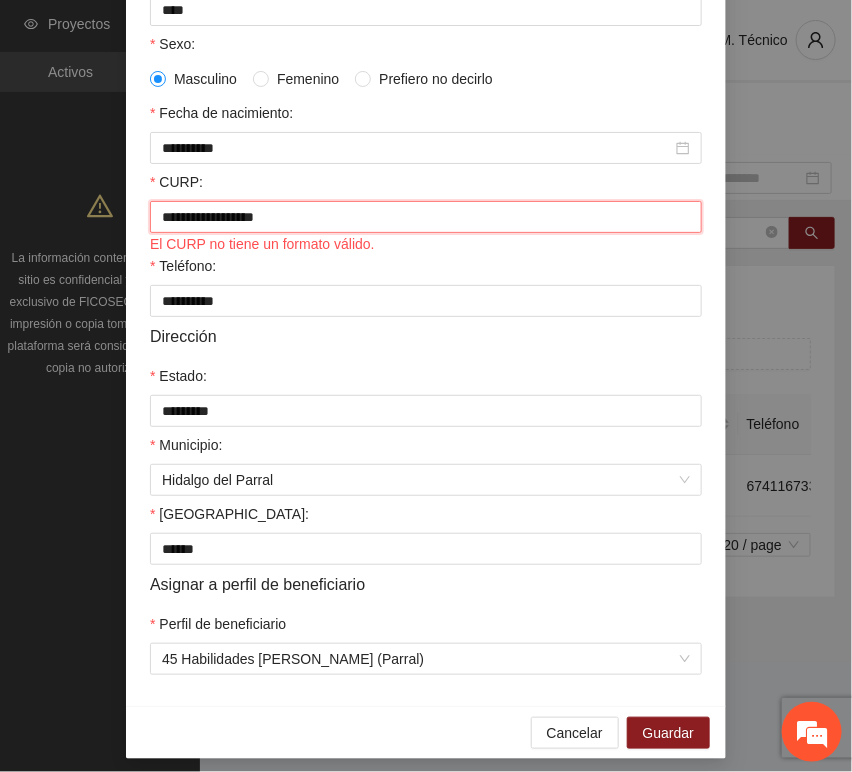click on "**********" at bounding box center [426, 217] 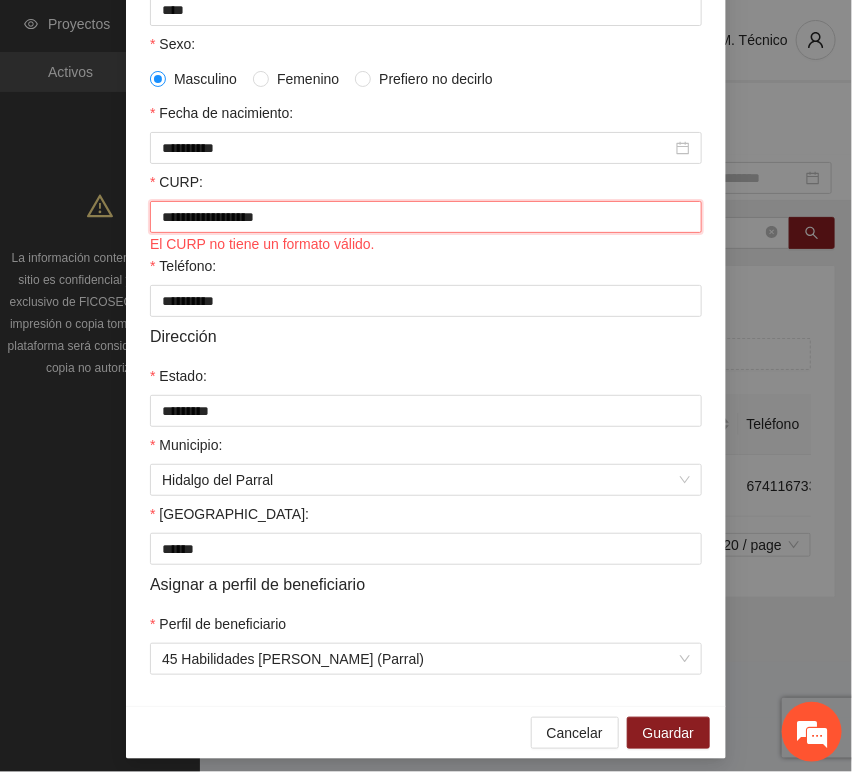 drag, startPoint x: 259, startPoint y: 207, endPoint x: -64, endPoint y: 205, distance: 323.0062 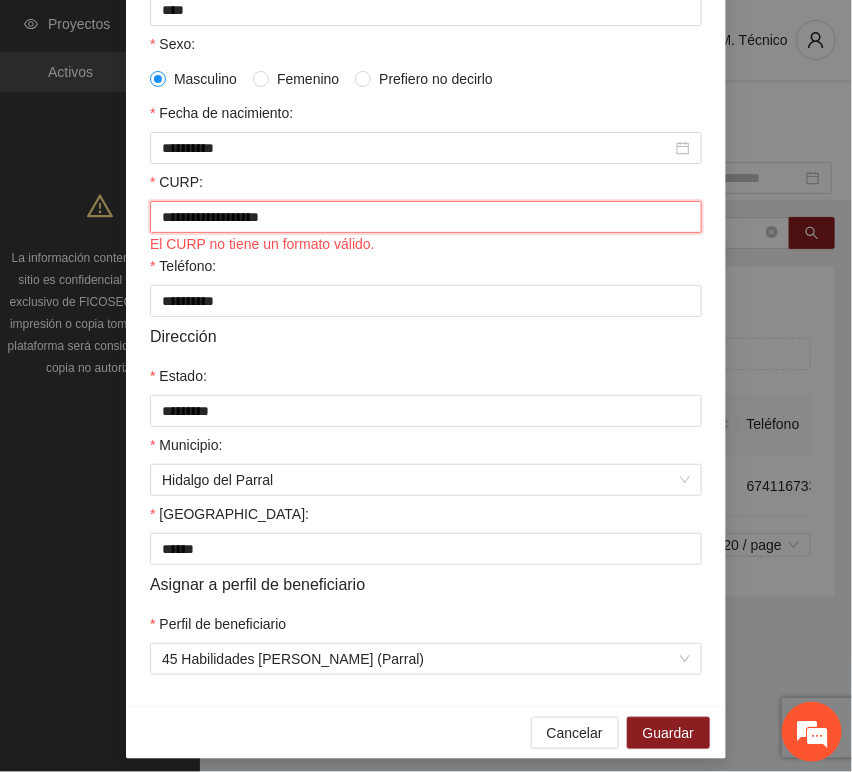 click on "**********" at bounding box center [426, 217] 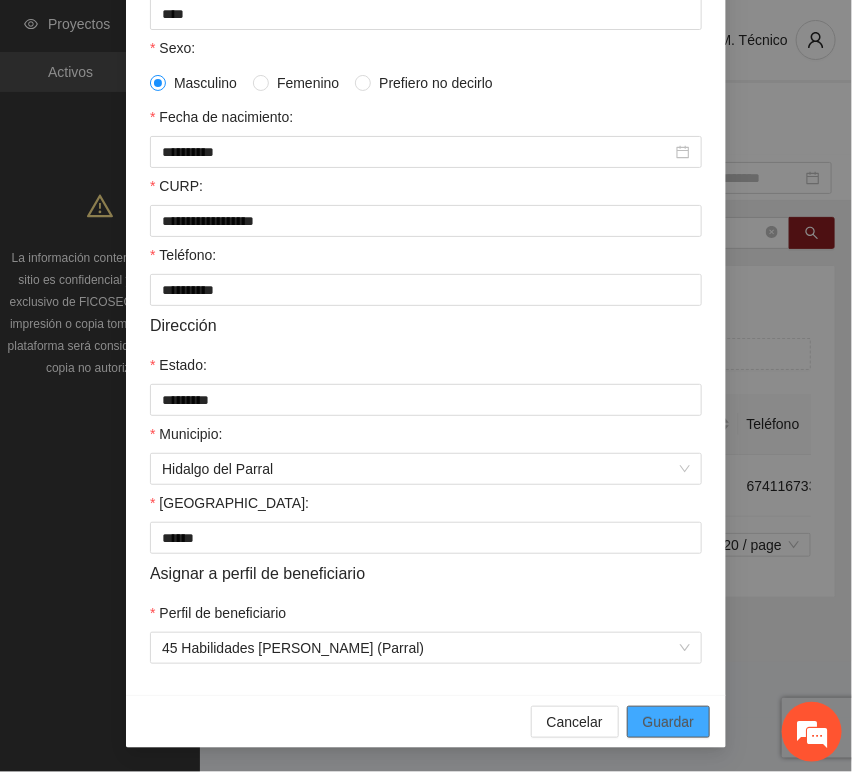 click on "Guardar" at bounding box center [668, 722] 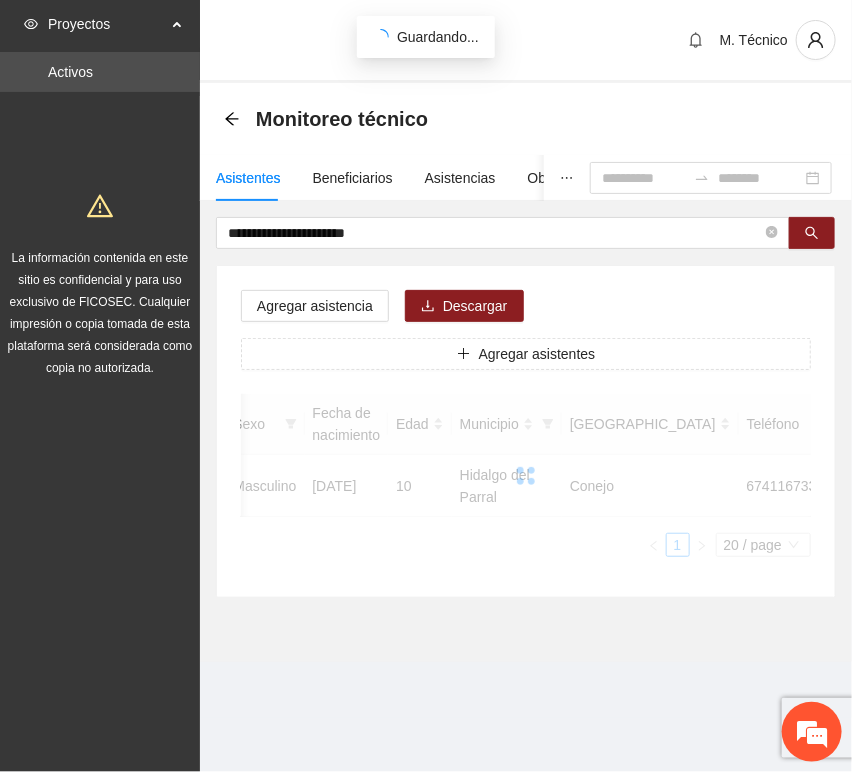 scroll, scrollTop: 294, scrollLeft: 0, axis: vertical 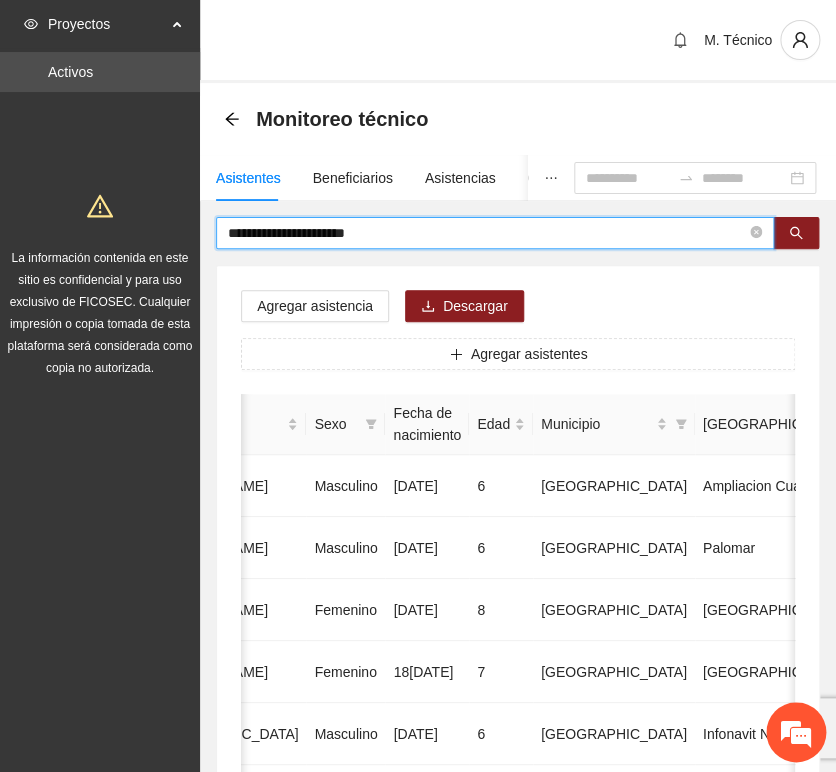 drag, startPoint x: 417, startPoint y: 222, endPoint x: 138, endPoint y: 191, distance: 280.71695 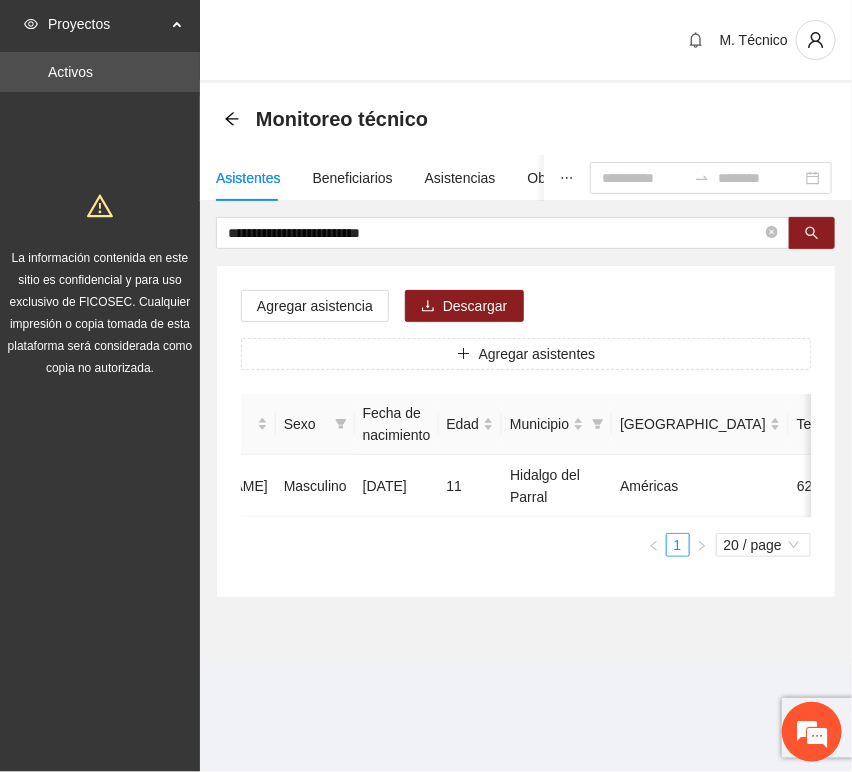 scroll, scrollTop: 0, scrollLeft: 0, axis: both 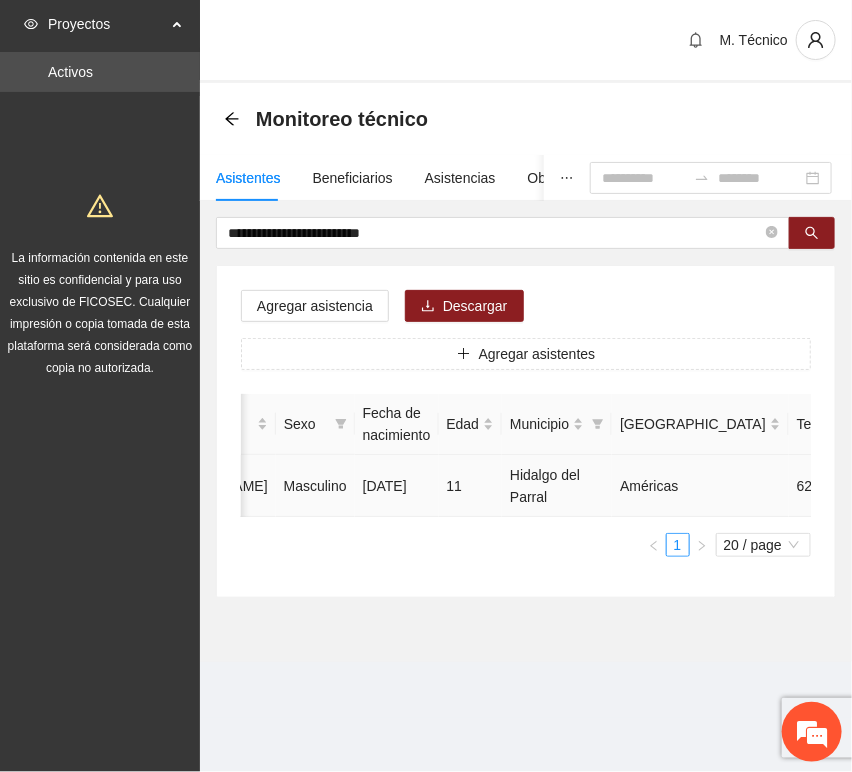click 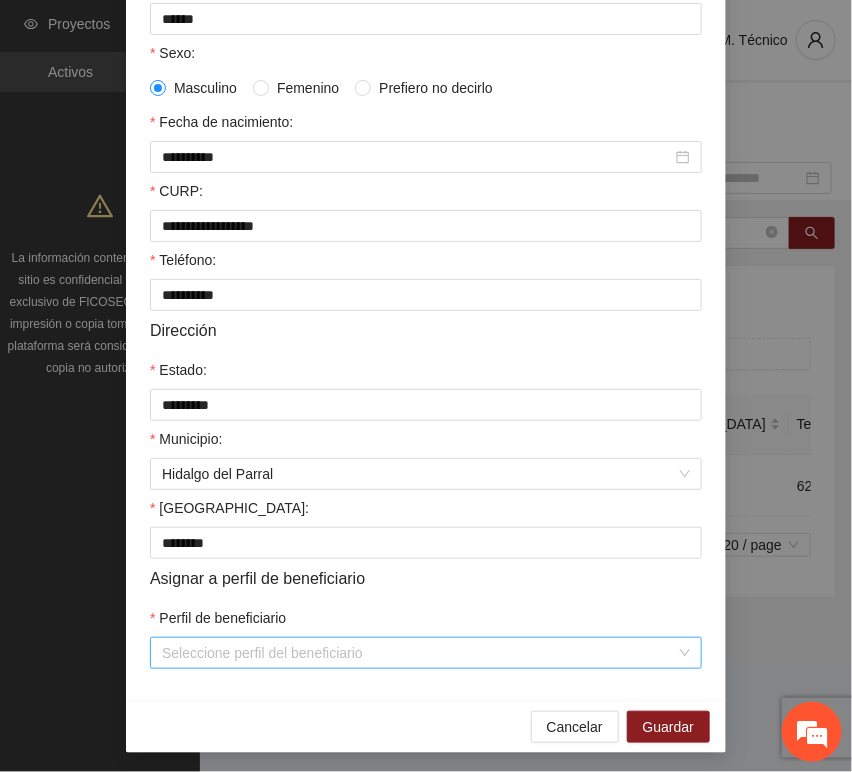 scroll, scrollTop: 394, scrollLeft: 0, axis: vertical 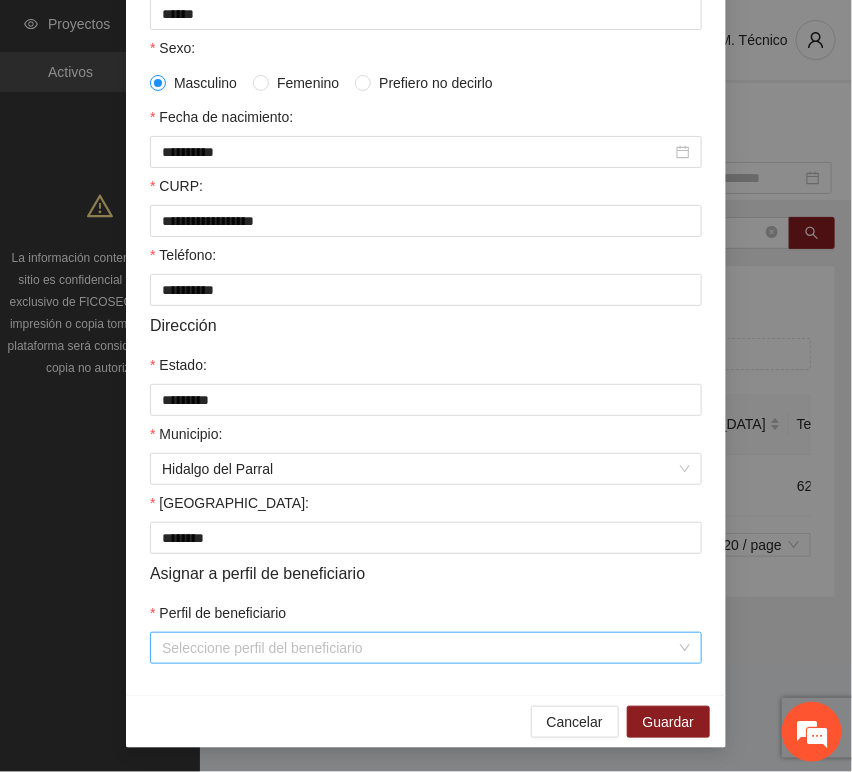 click on "Perfil de beneficiario" at bounding box center [419, 648] 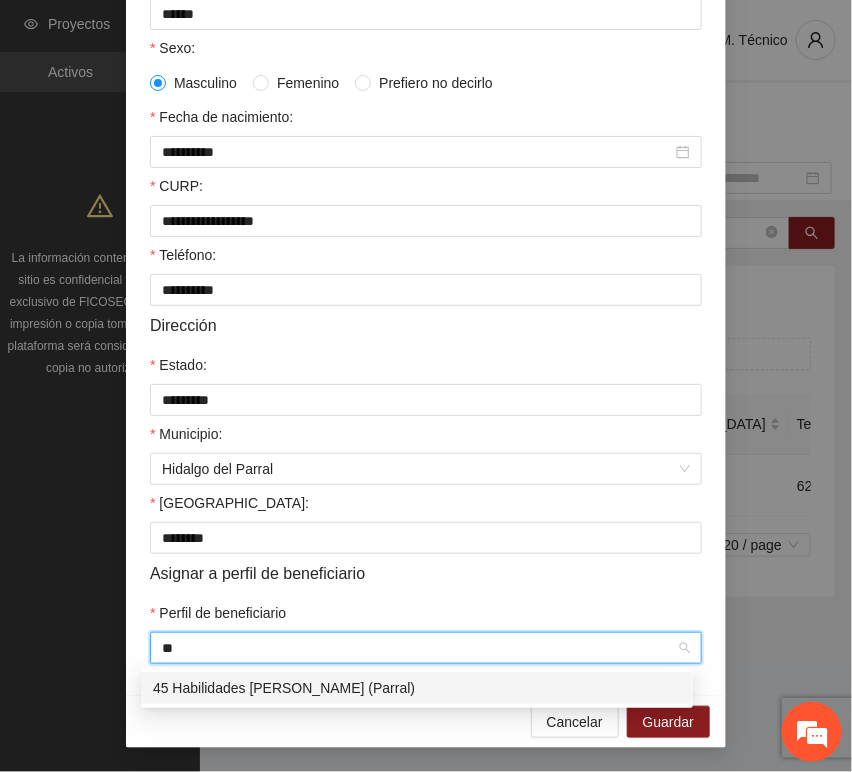 click on "45 Habilidades [PERSON_NAME] (Parral)" at bounding box center [417, 688] 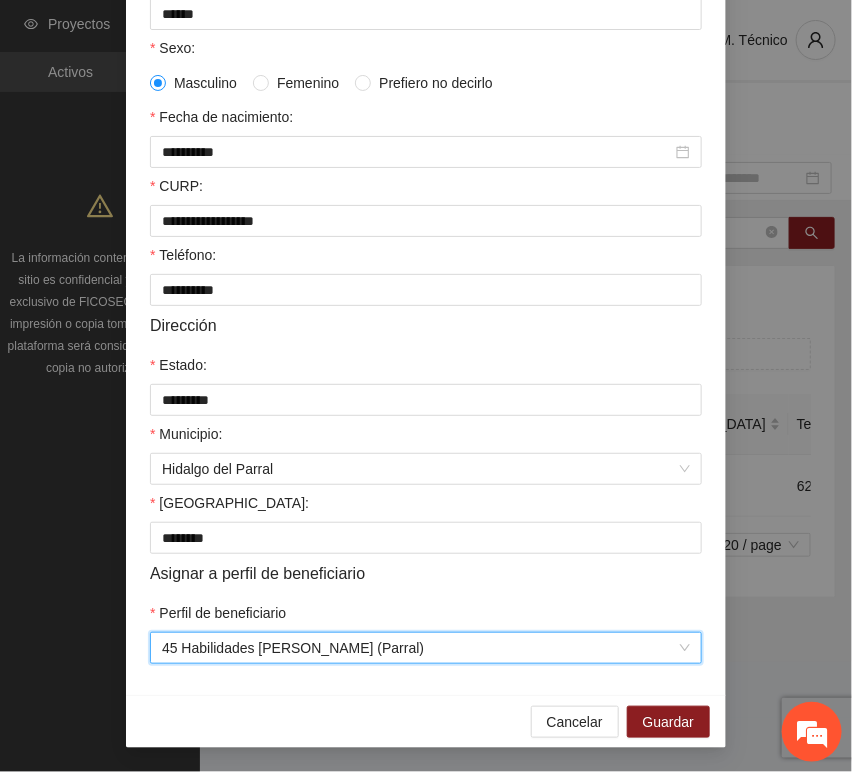 drag, startPoint x: 371, startPoint y: 693, endPoint x: 533, endPoint y: 702, distance: 162.2498 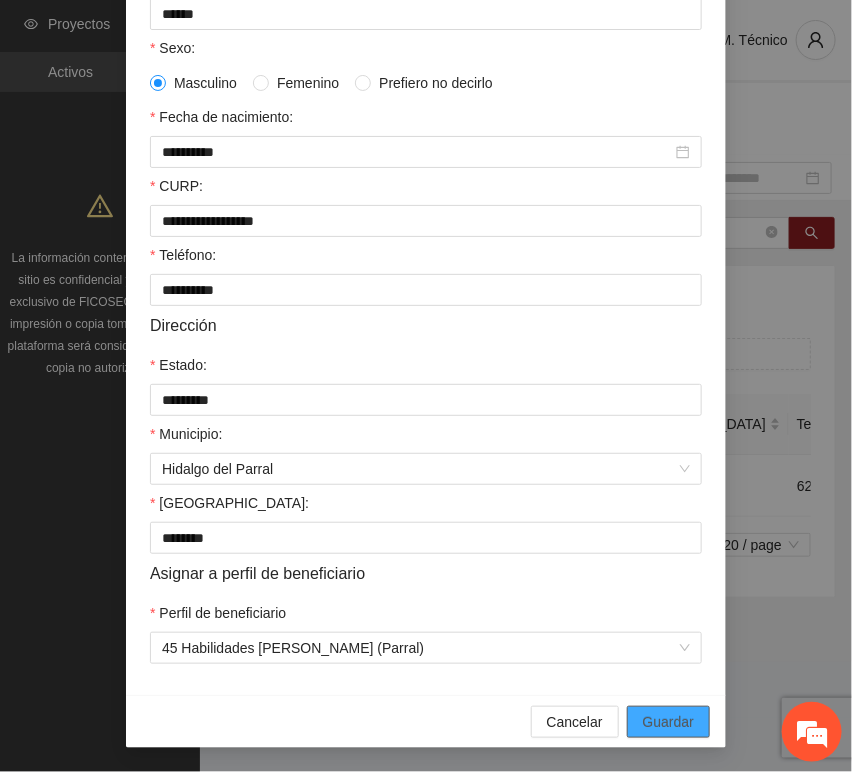 click on "Guardar" at bounding box center [668, 722] 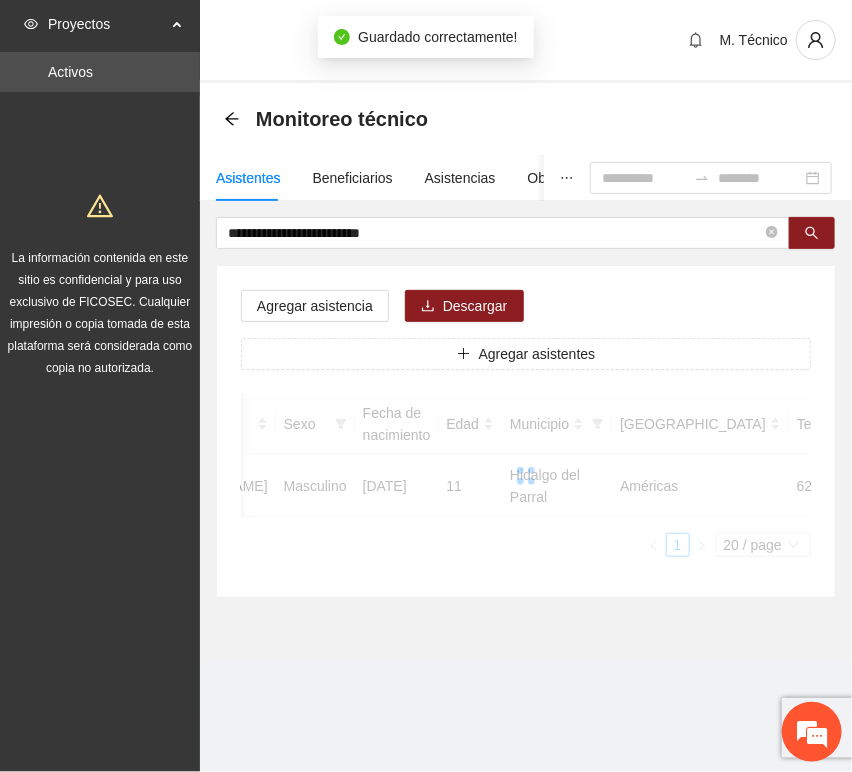 scroll, scrollTop: 294, scrollLeft: 0, axis: vertical 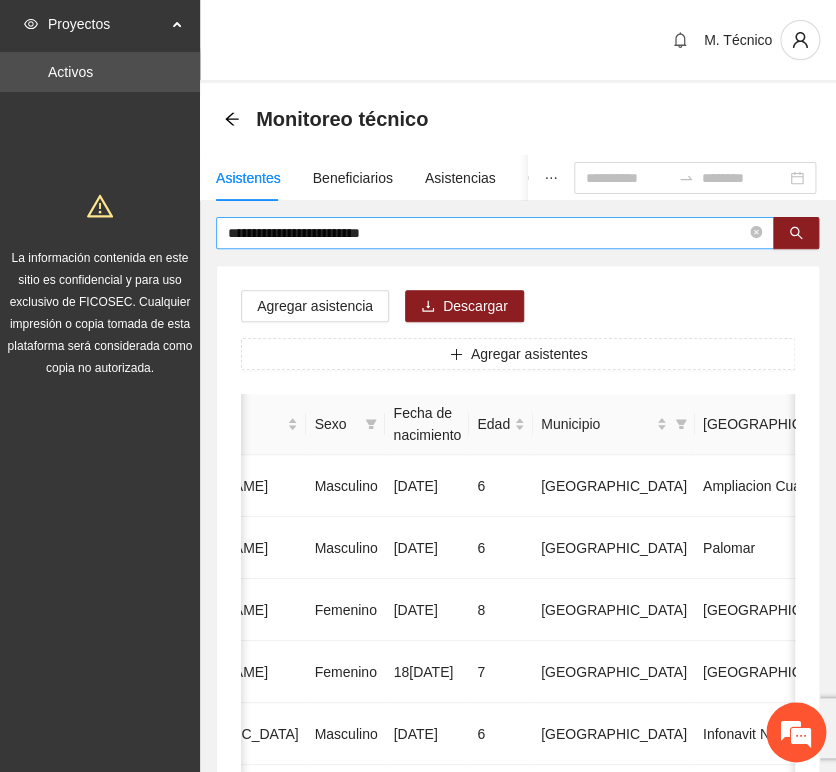 drag, startPoint x: 423, startPoint y: 246, endPoint x: 419, endPoint y: 236, distance: 10.770329 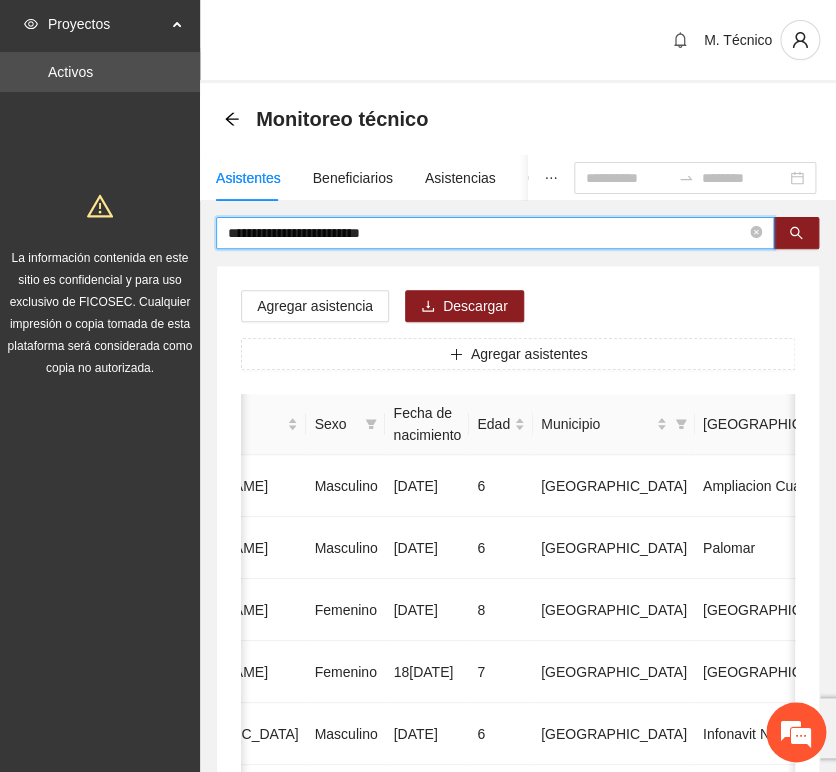 drag, startPoint x: 383, startPoint y: 231, endPoint x: 40, endPoint y: 215, distance: 343.373 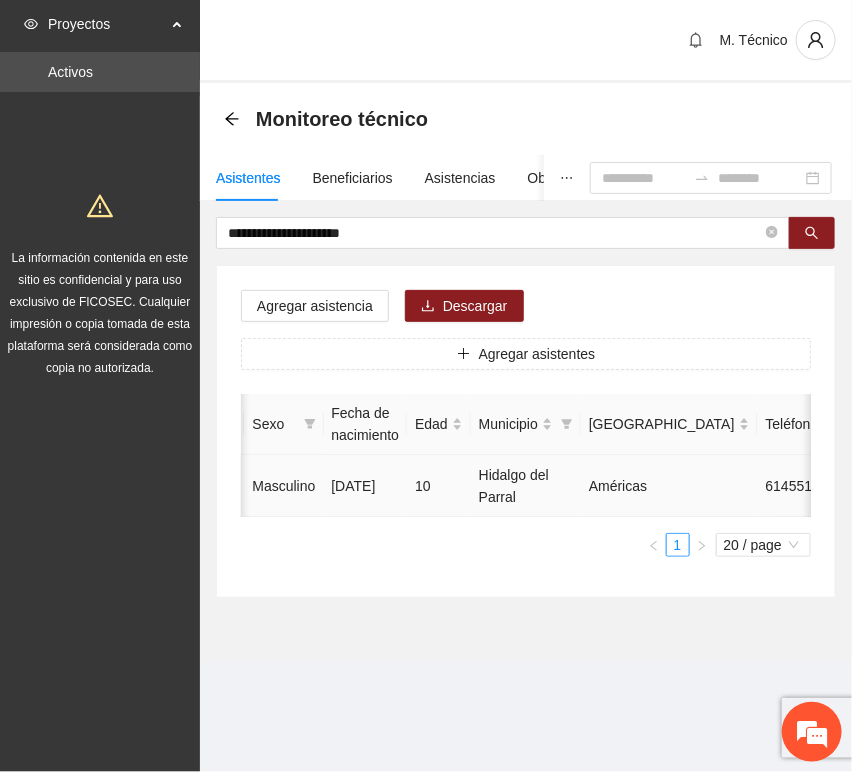 scroll, scrollTop: 0, scrollLeft: 435, axis: horizontal 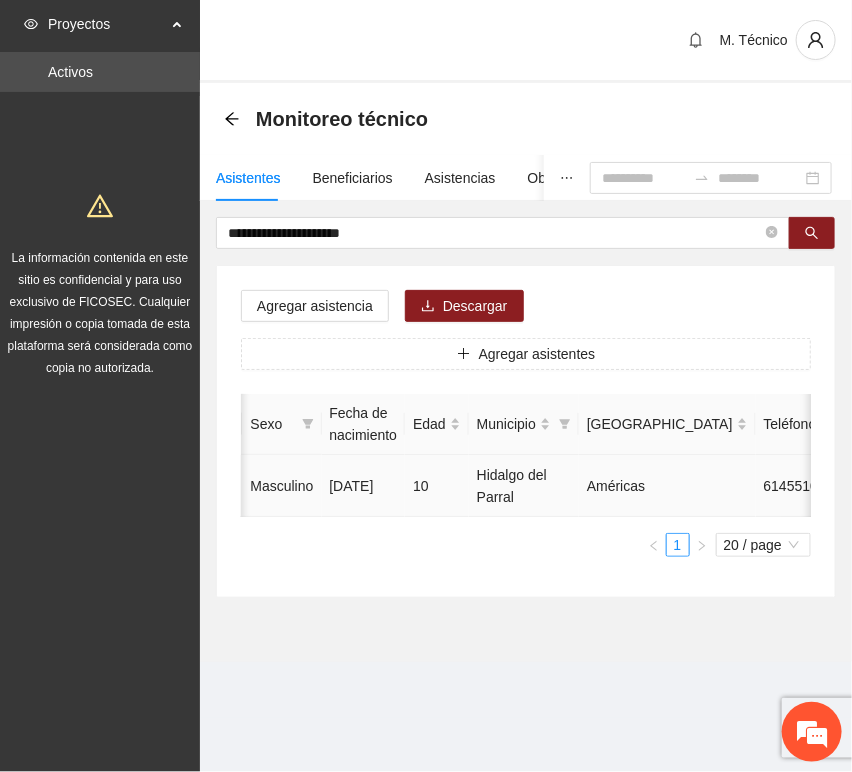 click 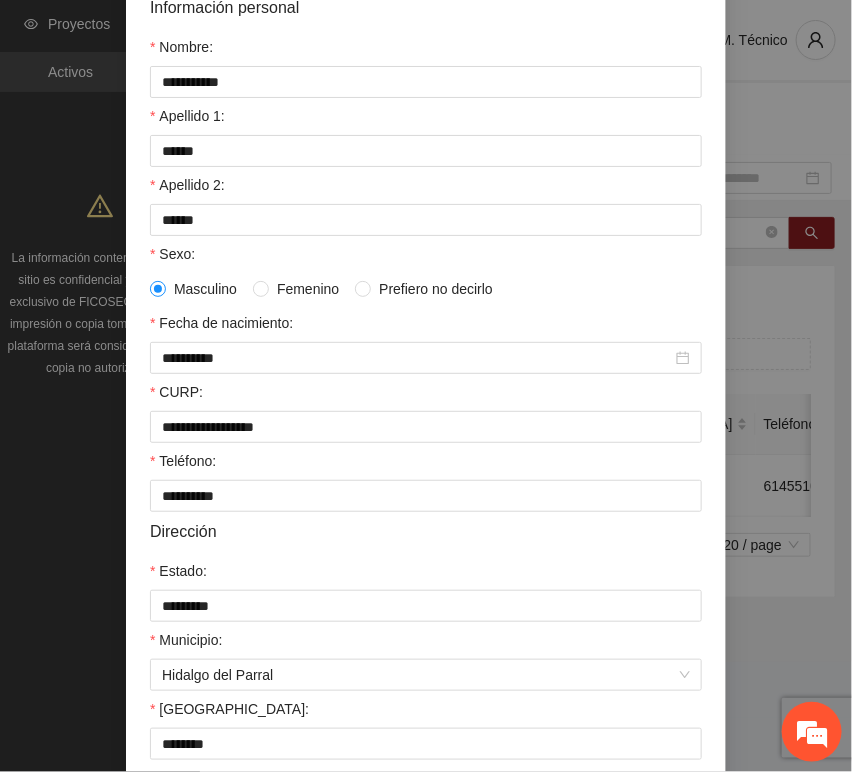 scroll, scrollTop: 394, scrollLeft: 0, axis: vertical 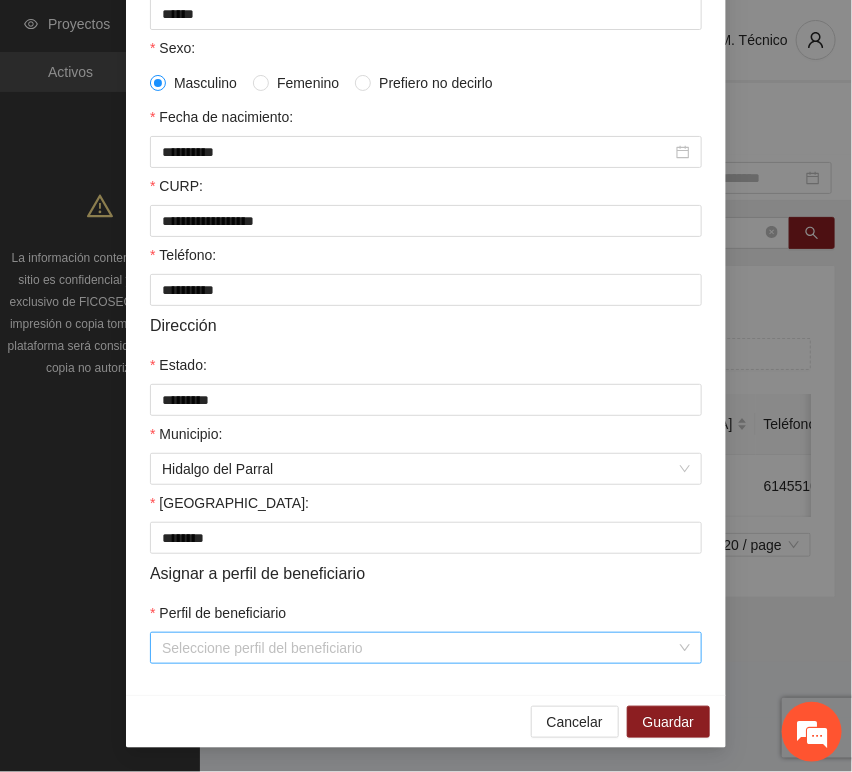 click on "Perfil de beneficiario" at bounding box center (419, 648) 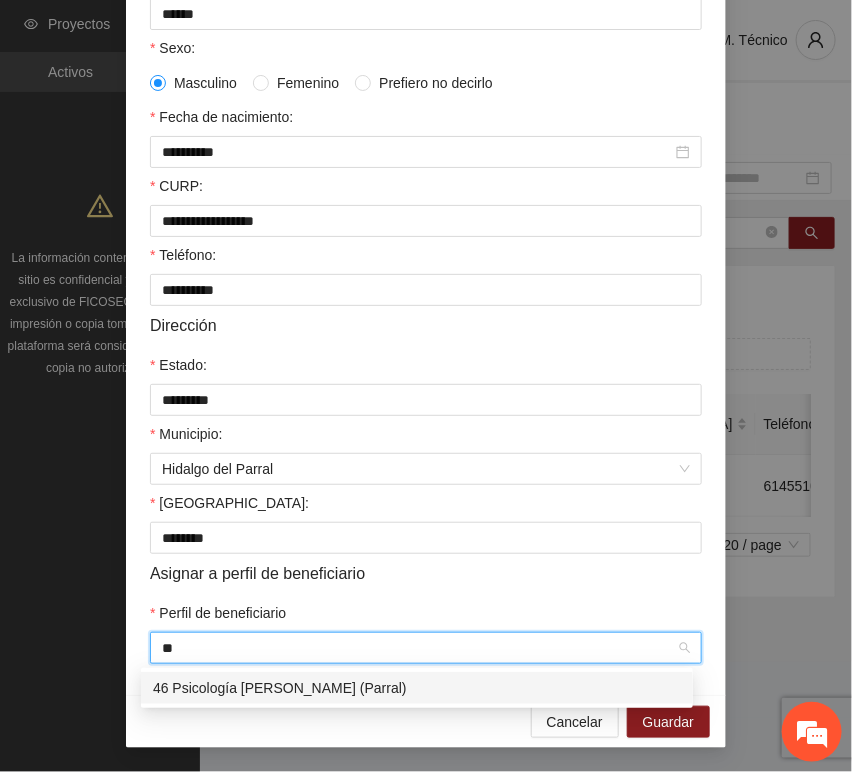 click on "46 Psicología [PERSON_NAME] (Parral)" at bounding box center (417, 688) 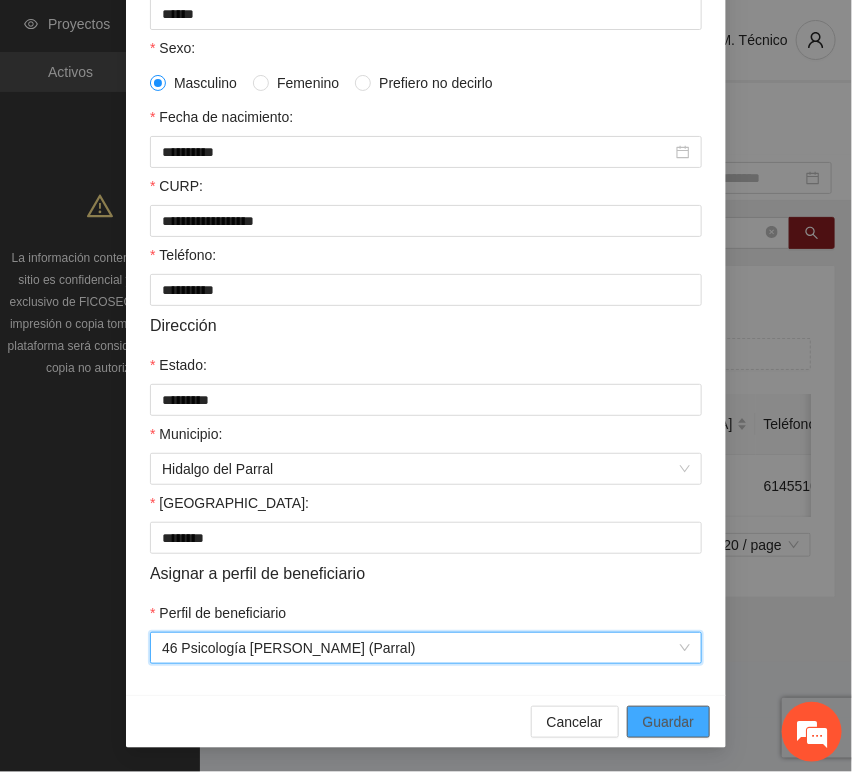 click on "Guardar" at bounding box center [668, 722] 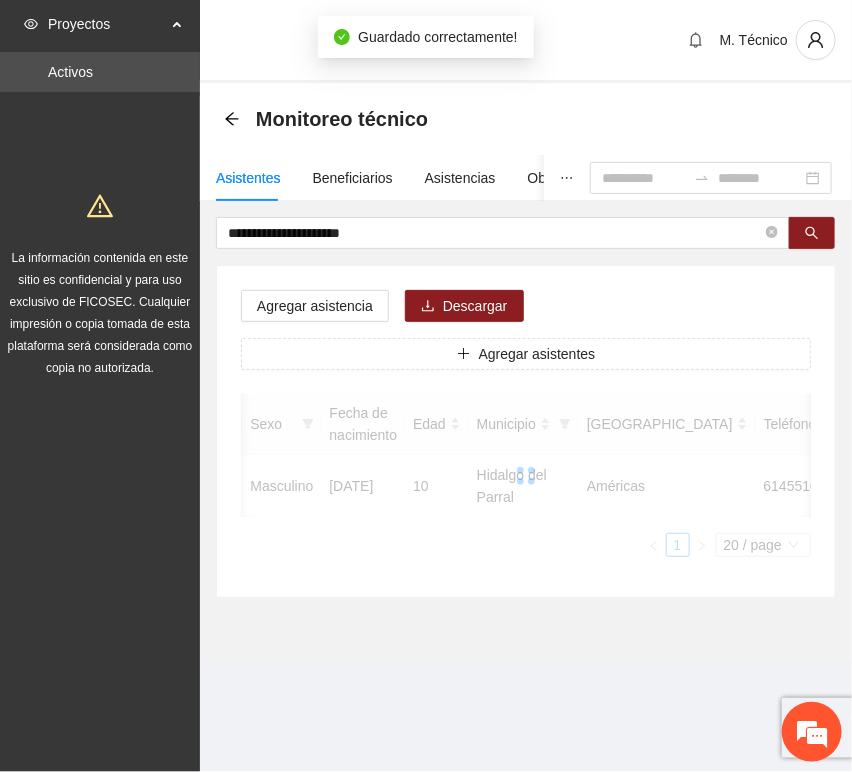 scroll, scrollTop: 294, scrollLeft: 0, axis: vertical 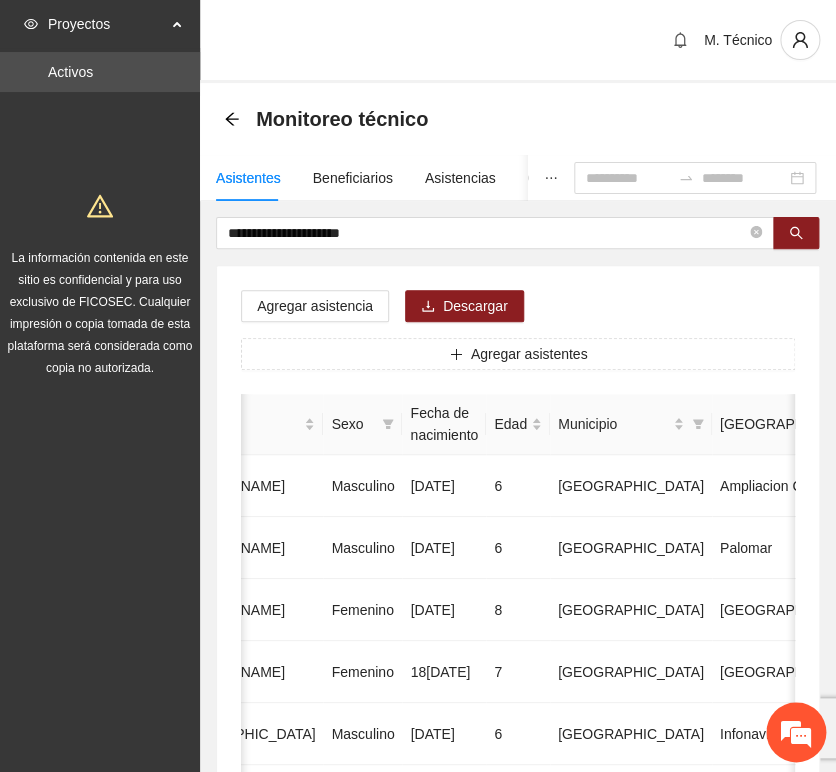 click on "**********" at bounding box center [518, 996] 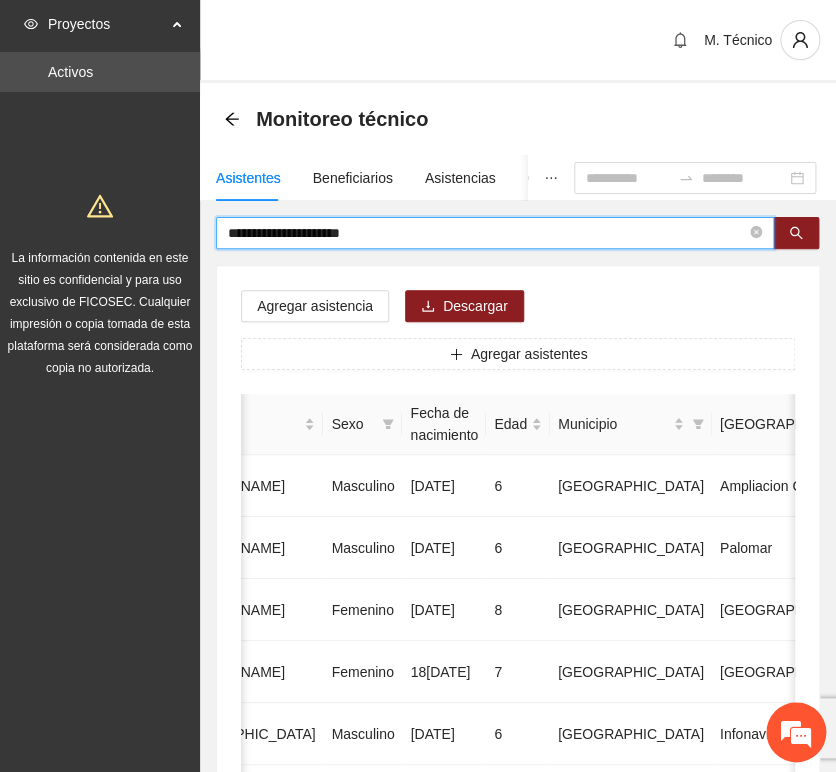 drag, startPoint x: 392, startPoint y: 235, endPoint x: 137, endPoint y: 199, distance: 257.52863 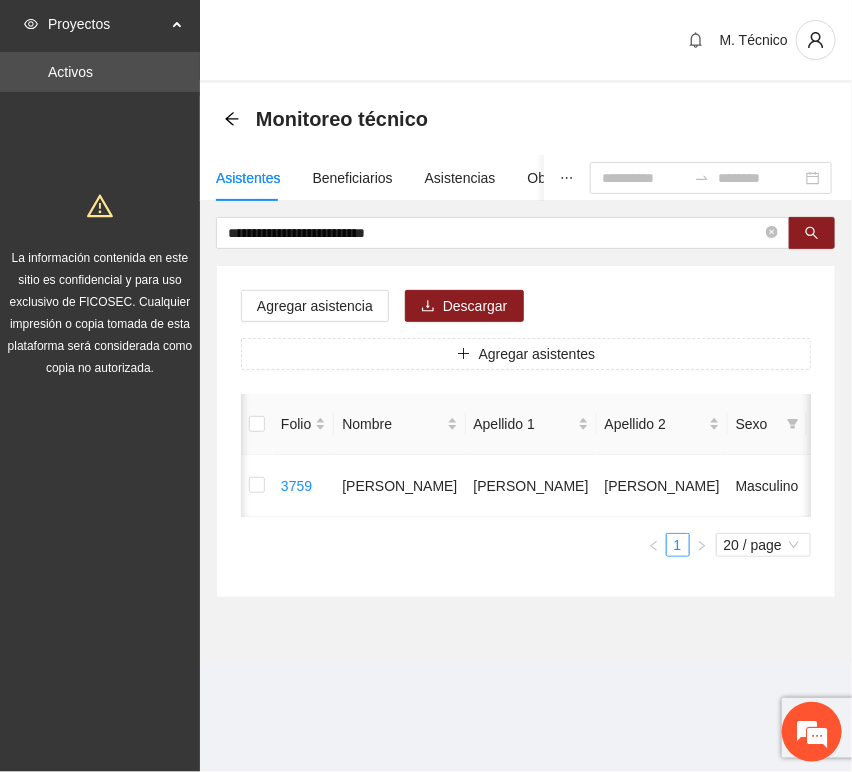 scroll, scrollTop: 0, scrollLeft: 452, axis: horizontal 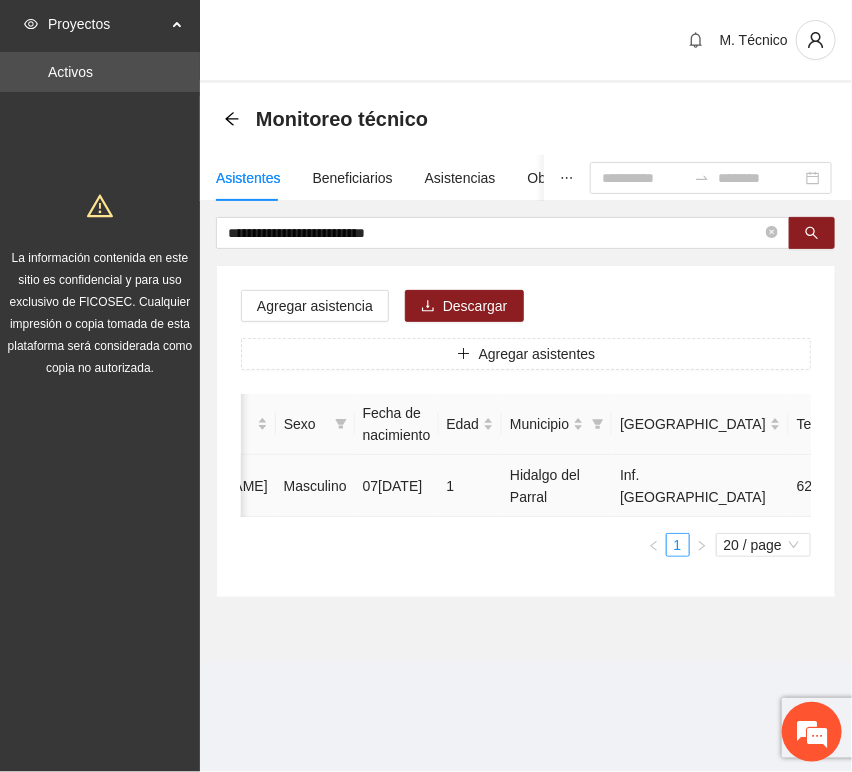 click 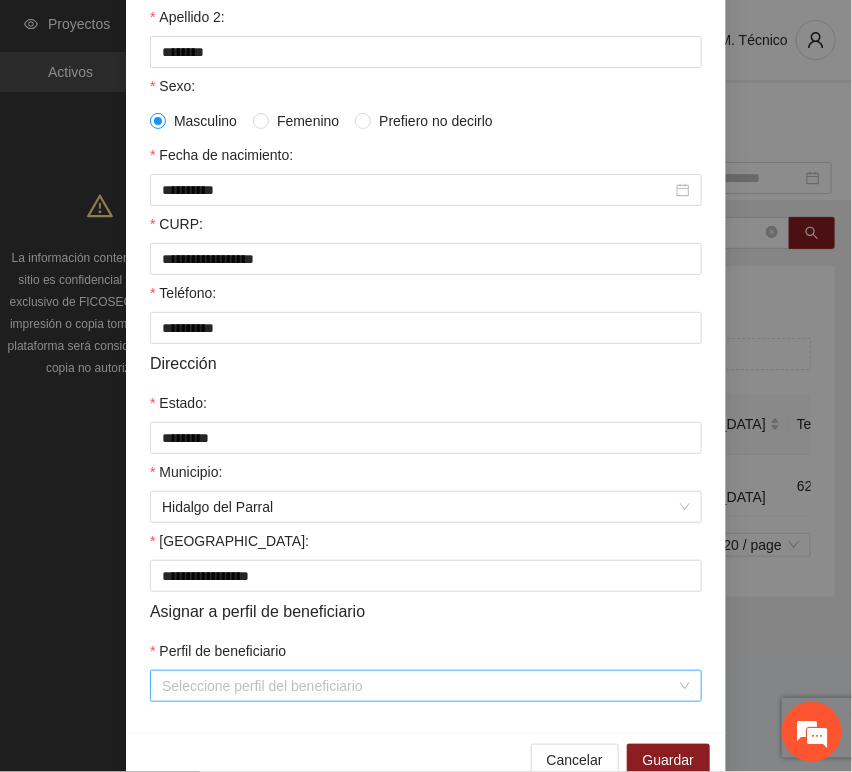 scroll, scrollTop: 394, scrollLeft: 0, axis: vertical 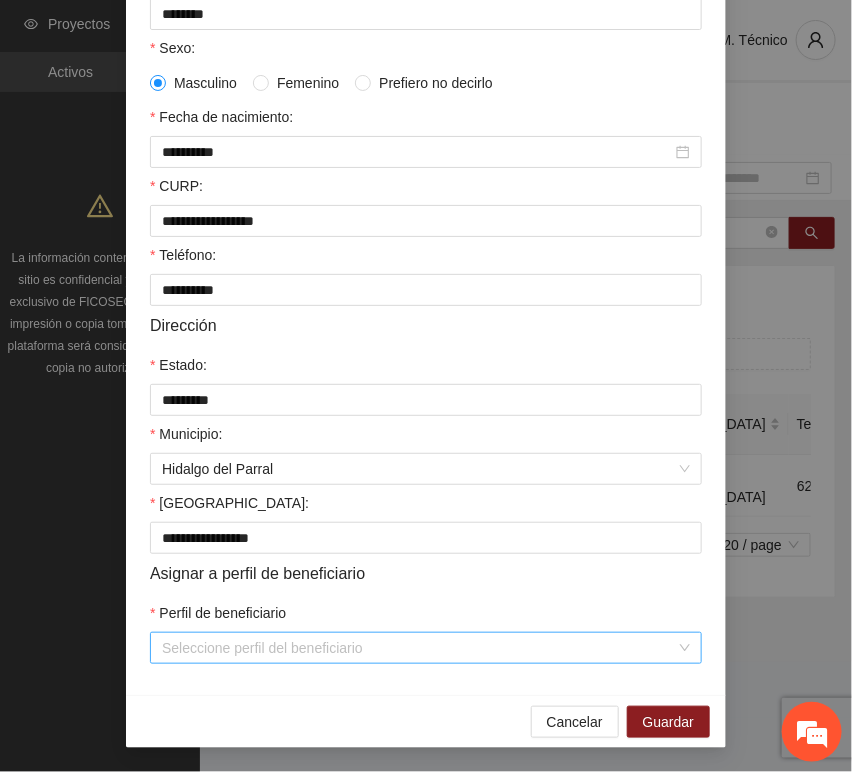 click on "Perfil de beneficiario" at bounding box center (419, 648) 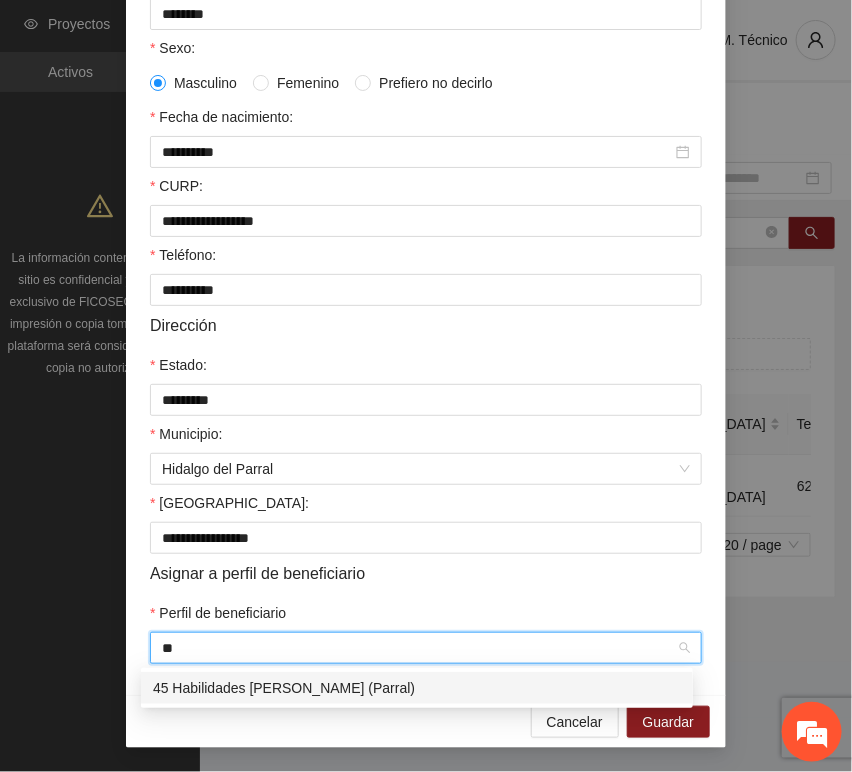 click on "45 Habilidades [PERSON_NAME] (Parral)" at bounding box center (417, 688) 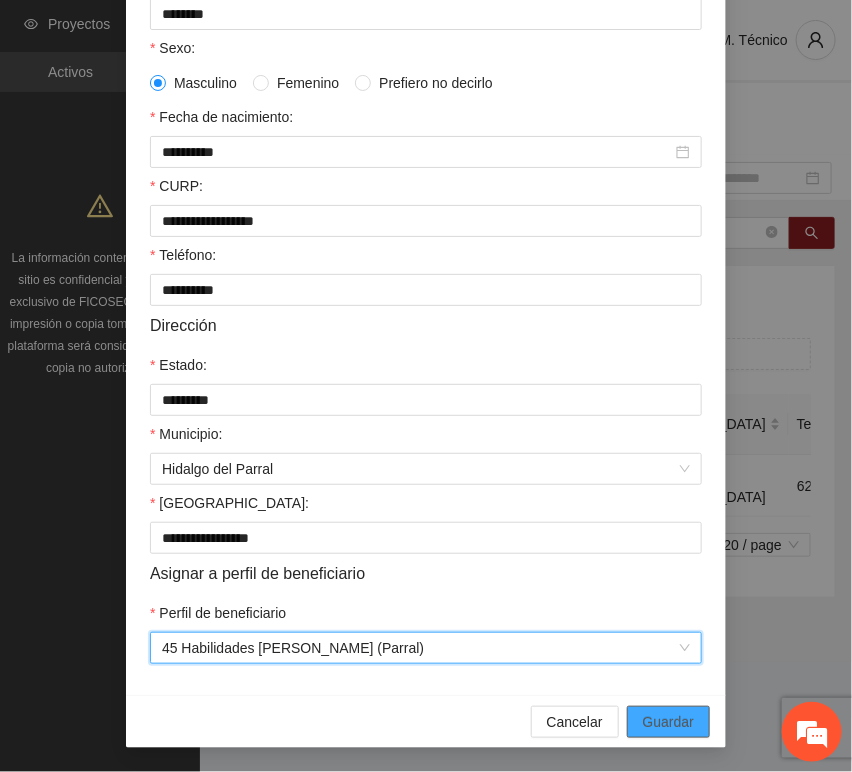 click on "Guardar" at bounding box center (668, 722) 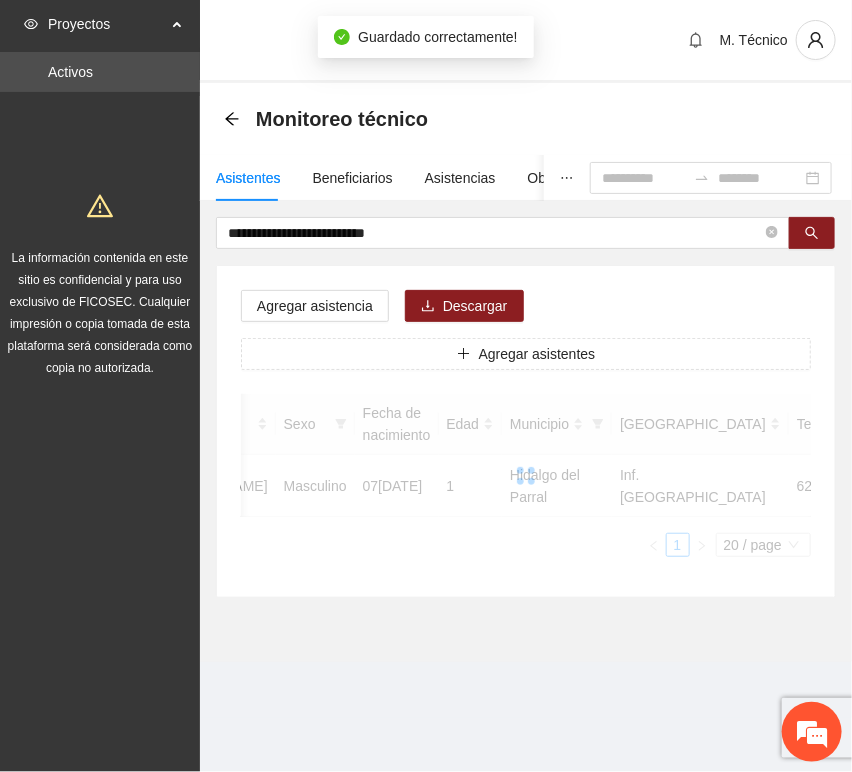 scroll, scrollTop: 294, scrollLeft: 0, axis: vertical 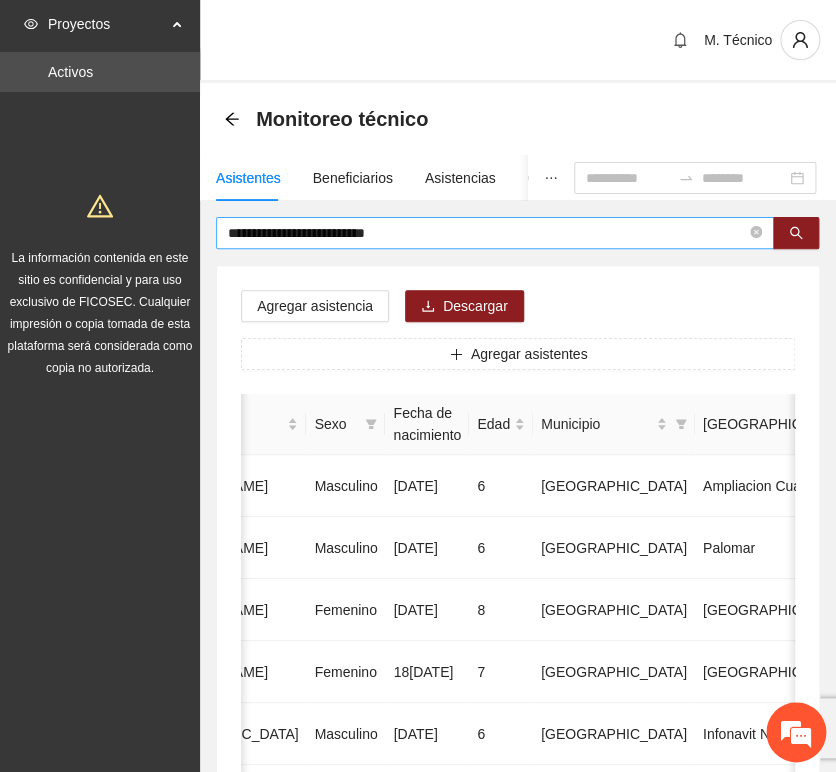 click on "**********" at bounding box center [495, 233] 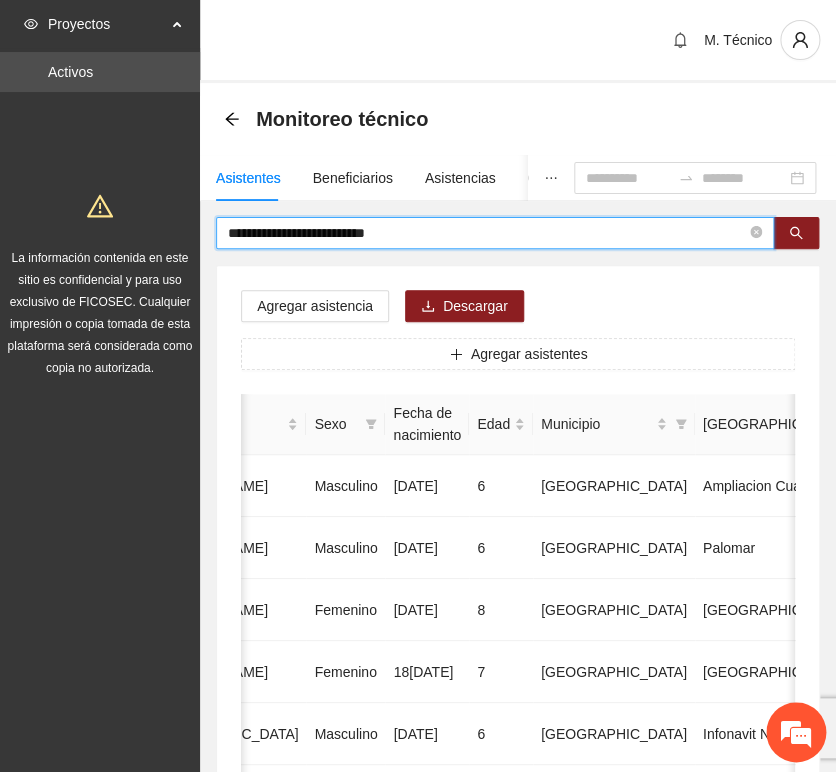 drag, startPoint x: 414, startPoint y: 230, endPoint x: 8, endPoint y: 210, distance: 406.4923 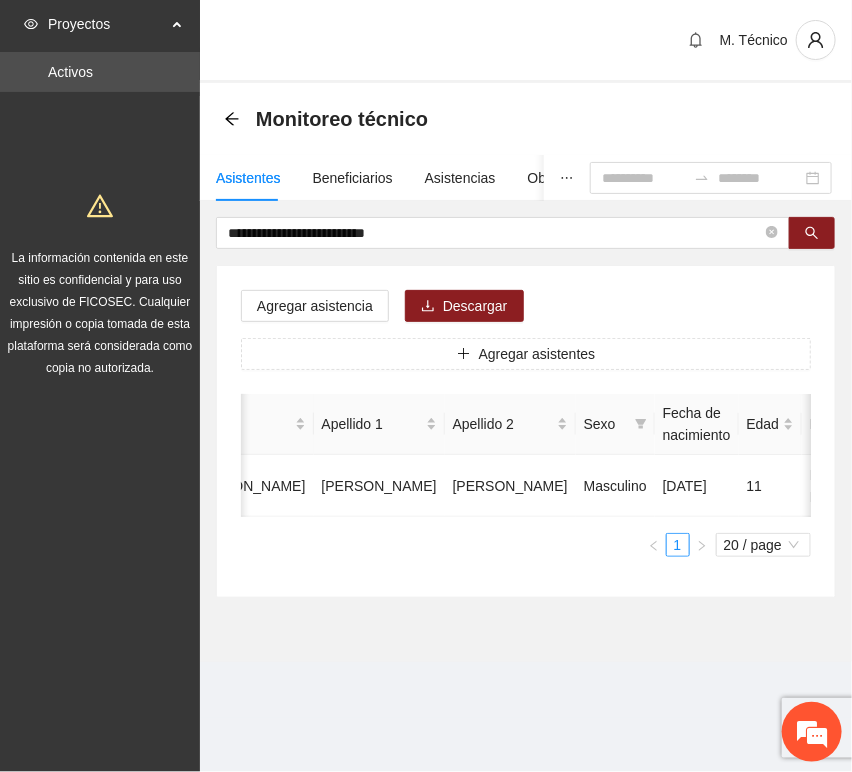scroll, scrollTop: 0, scrollLeft: 452, axis: horizontal 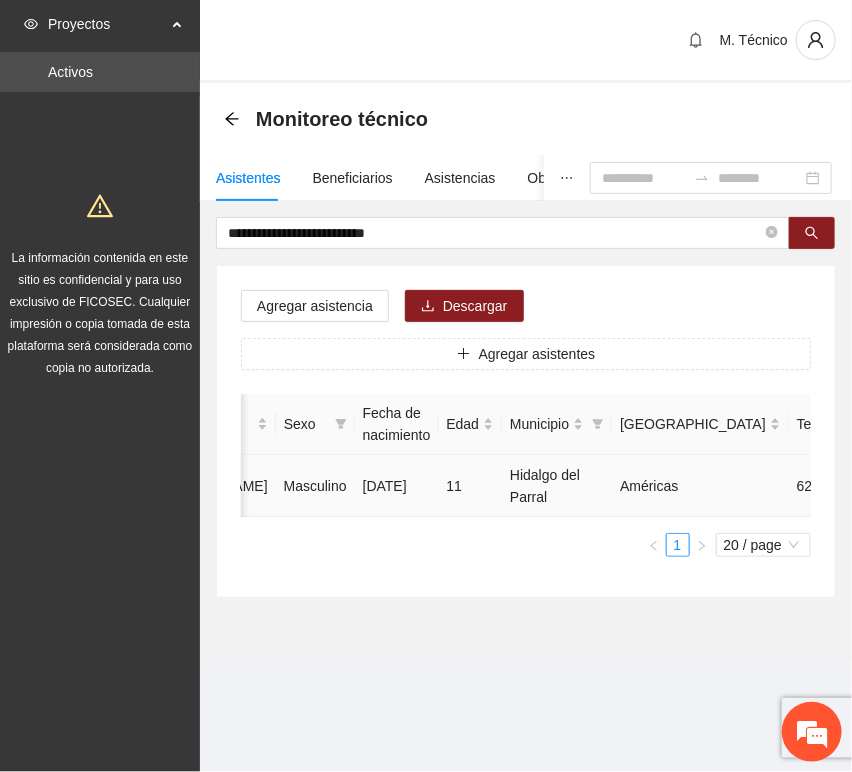 click 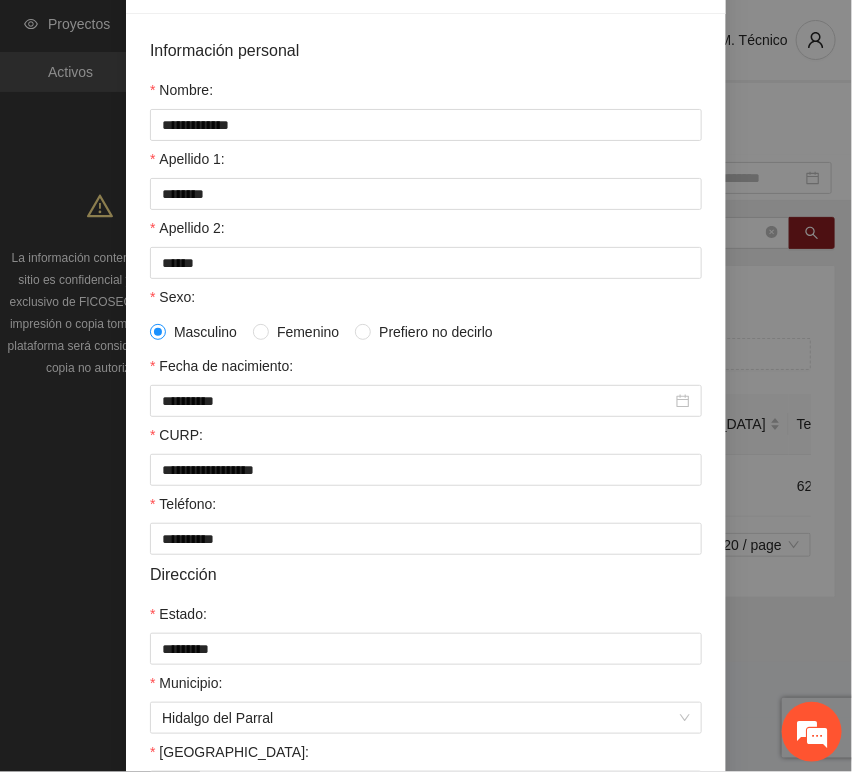scroll, scrollTop: 394, scrollLeft: 0, axis: vertical 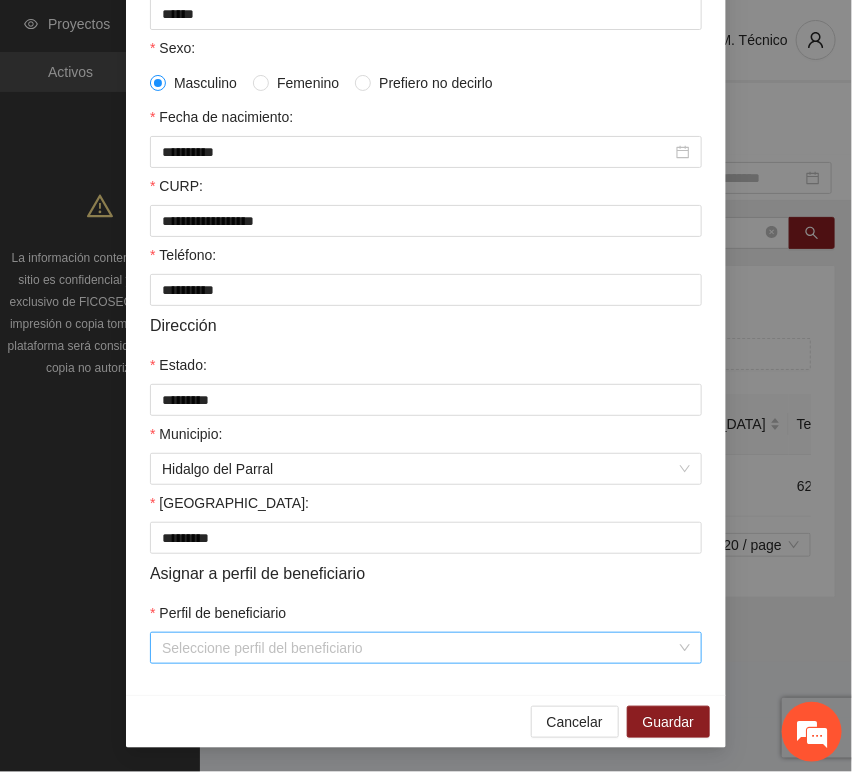 click on "Perfil de beneficiario" at bounding box center (419, 648) 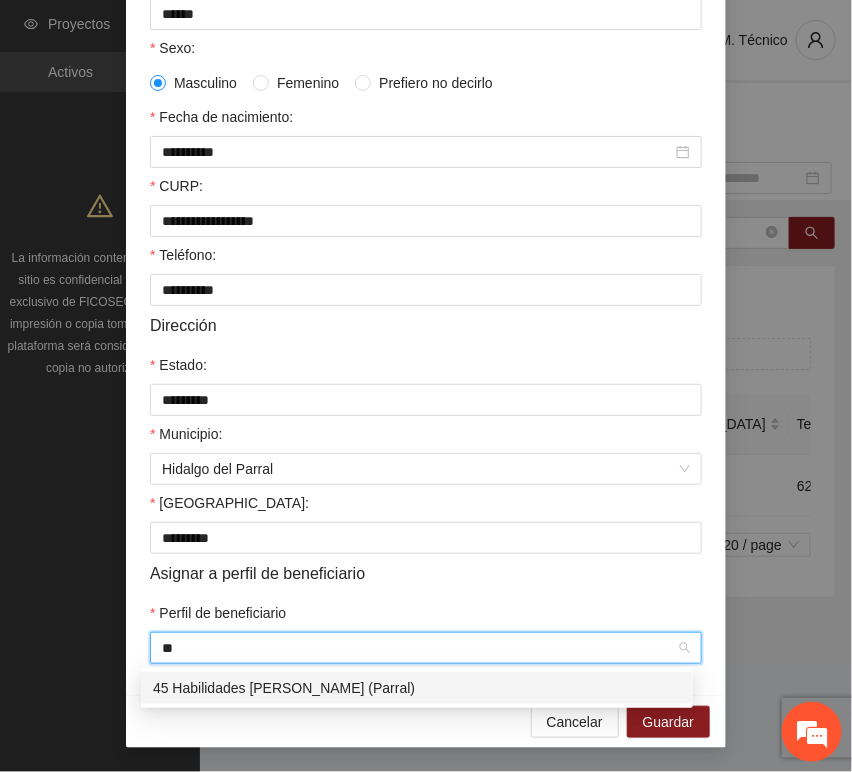 click on "45 Habilidades [PERSON_NAME] (Parral)" at bounding box center [417, 688] 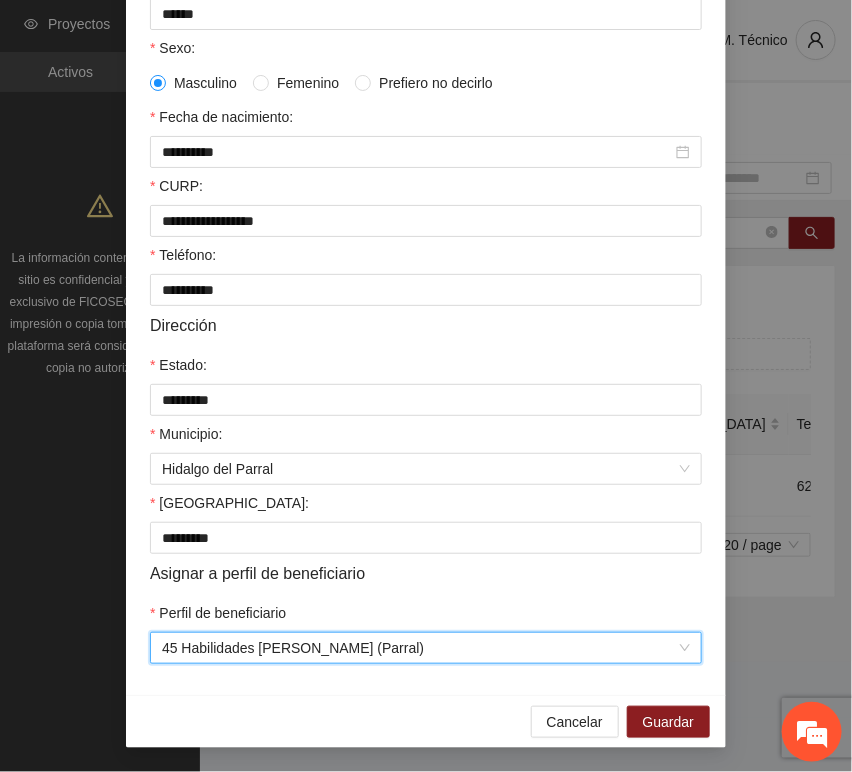click on "**********" at bounding box center (426, 226) 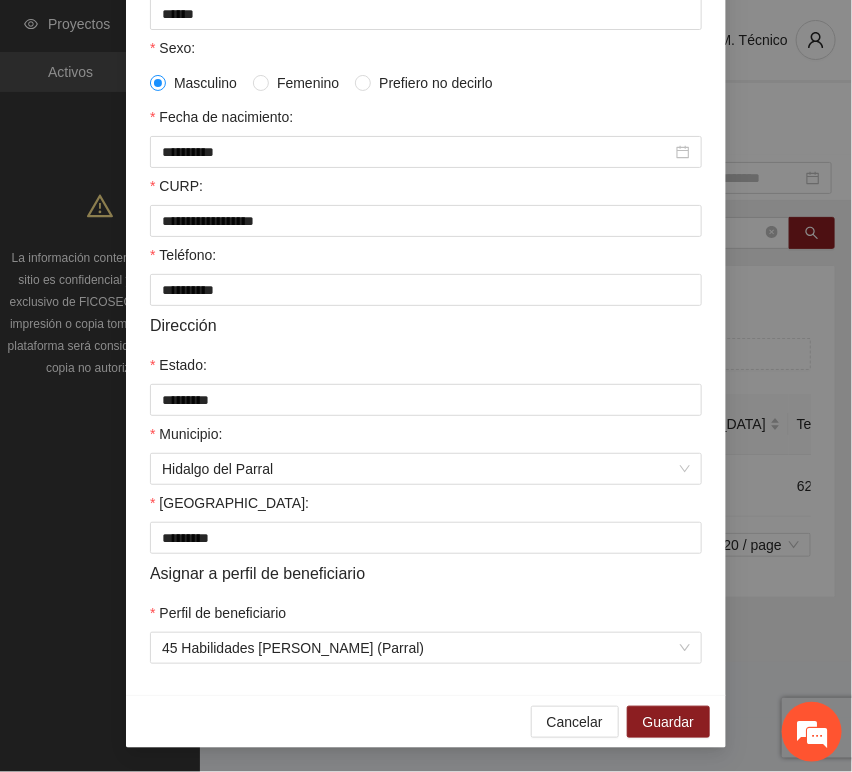 click on "Cancelar Guardar" at bounding box center [426, 721] 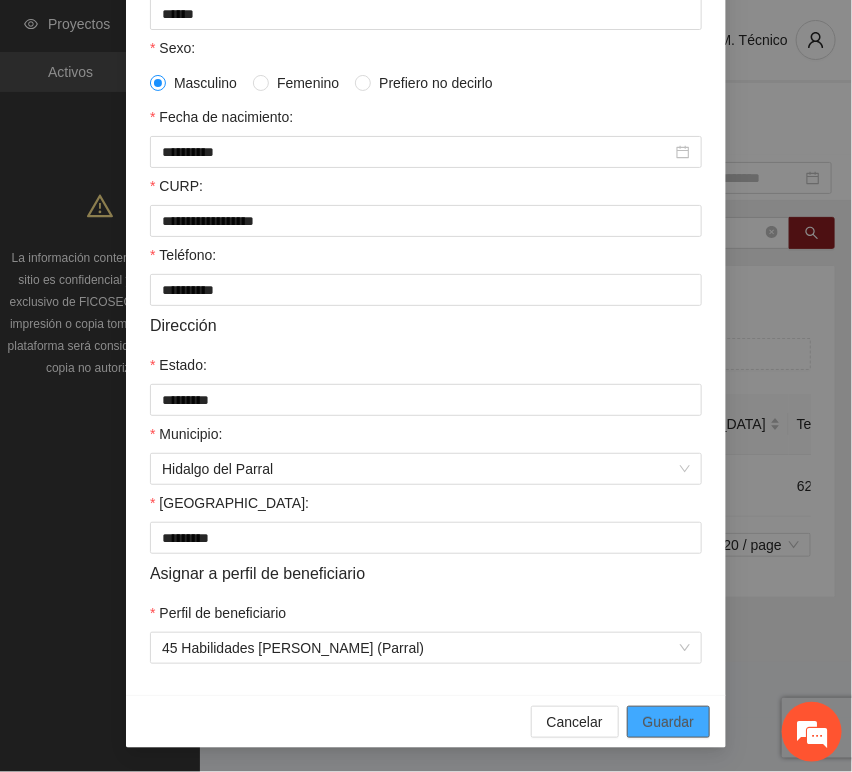 click on "Guardar" at bounding box center (668, 722) 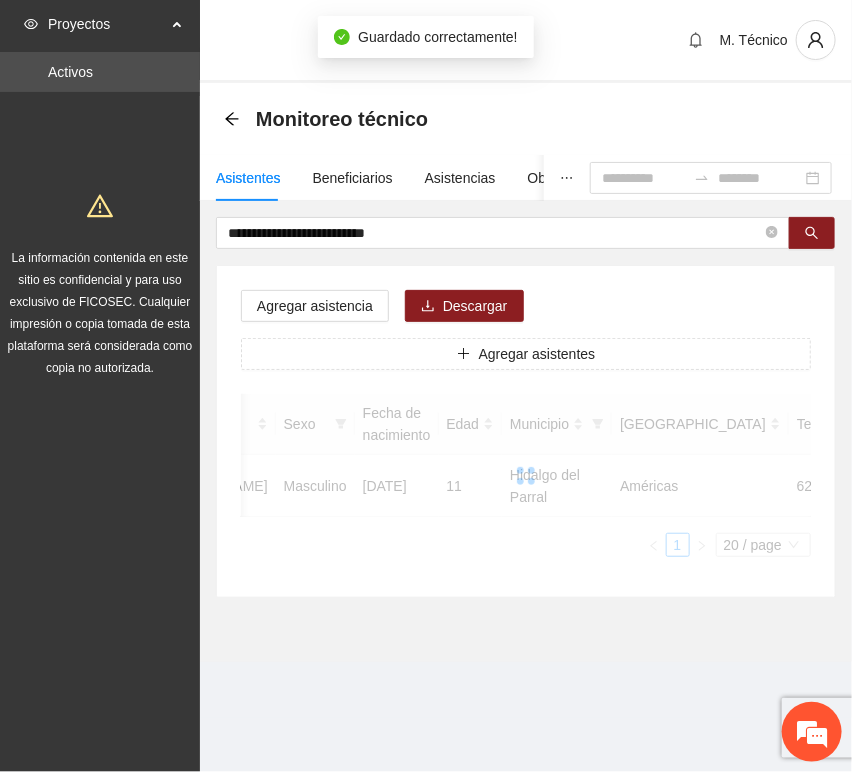scroll, scrollTop: 294, scrollLeft: 0, axis: vertical 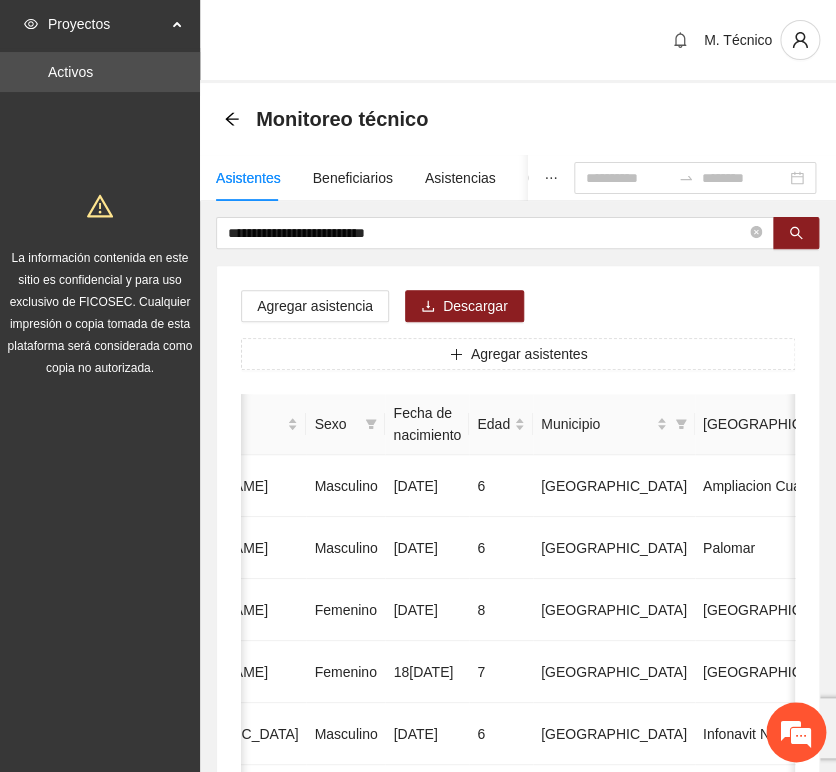 drag, startPoint x: 440, startPoint y: 264, endPoint x: 437, endPoint y: 249, distance: 15.297058 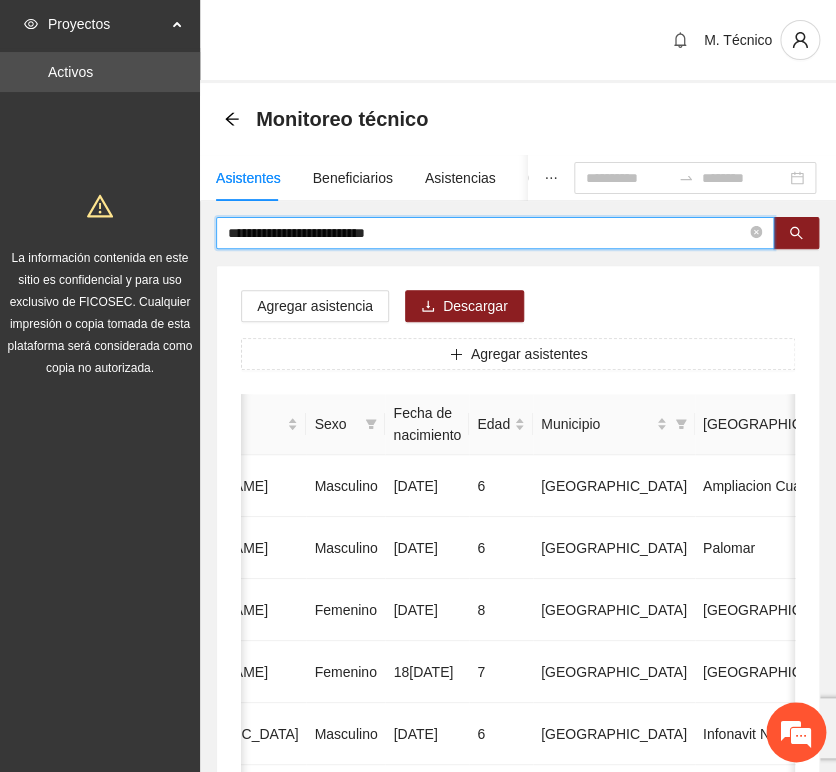 drag, startPoint x: 379, startPoint y: 238, endPoint x: 43, endPoint y: 198, distance: 338.3726 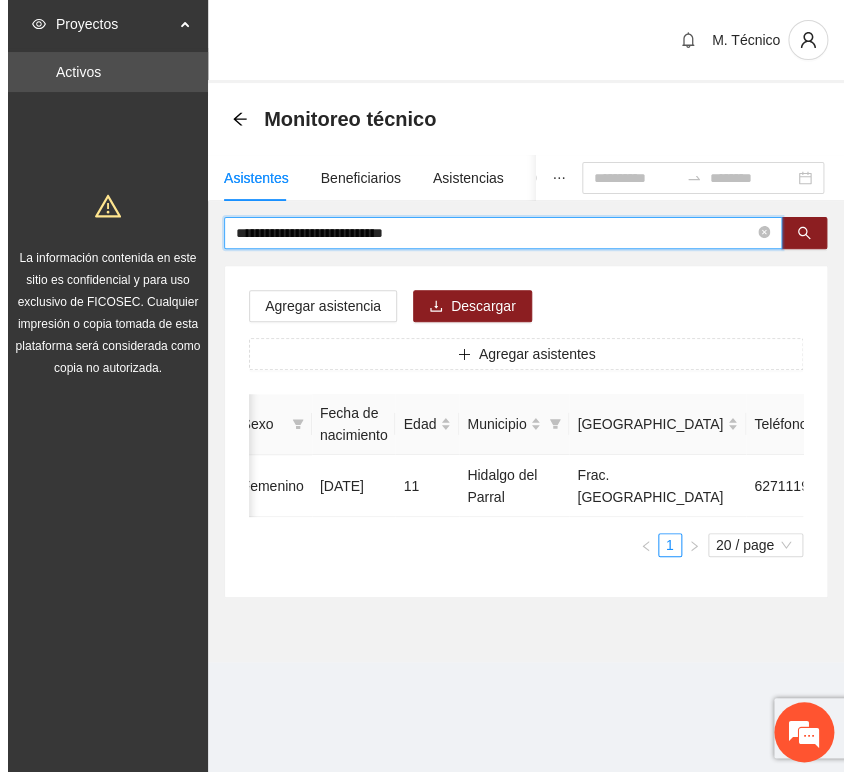 scroll, scrollTop: 0, scrollLeft: 450, axis: horizontal 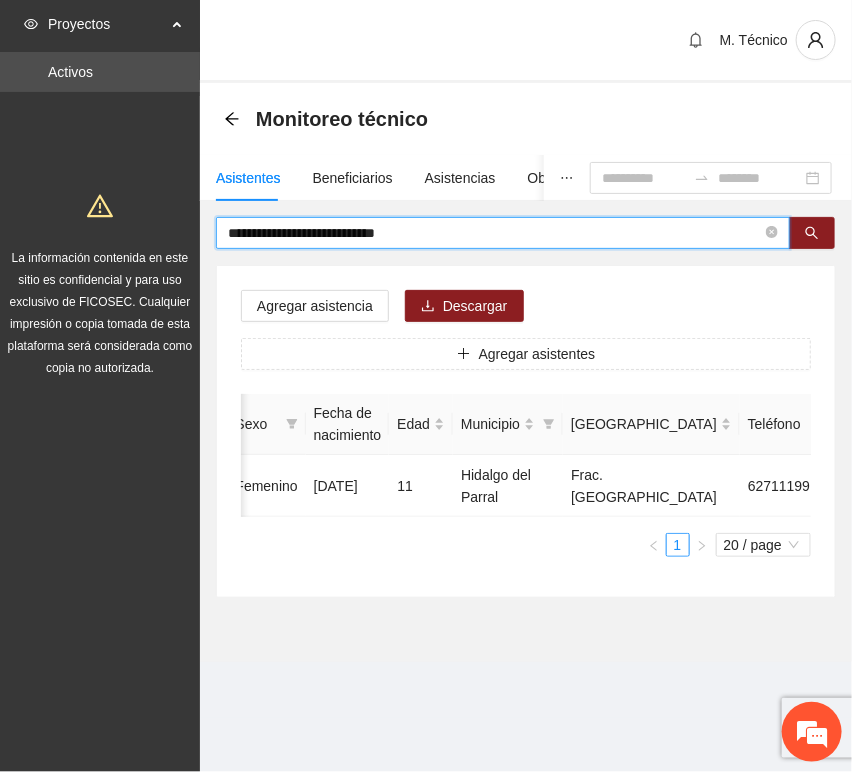 click on "Frac. [GEOGRAPHIC_DATA]" at bounding box center [651, 486] 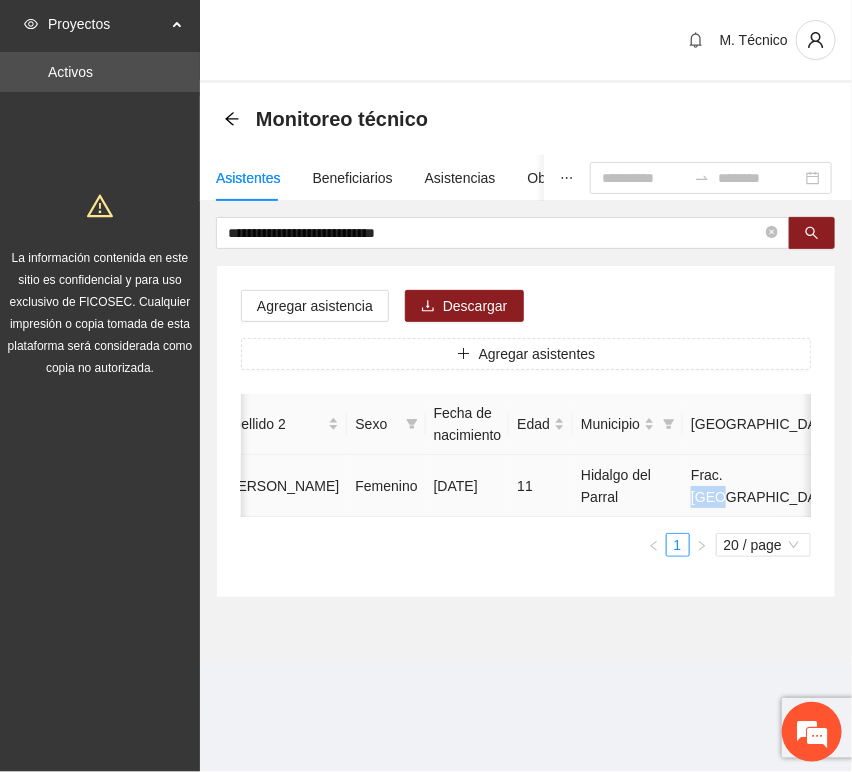 scroll, scrollTop: 0, scrollLeft: 450, axis: horizontal 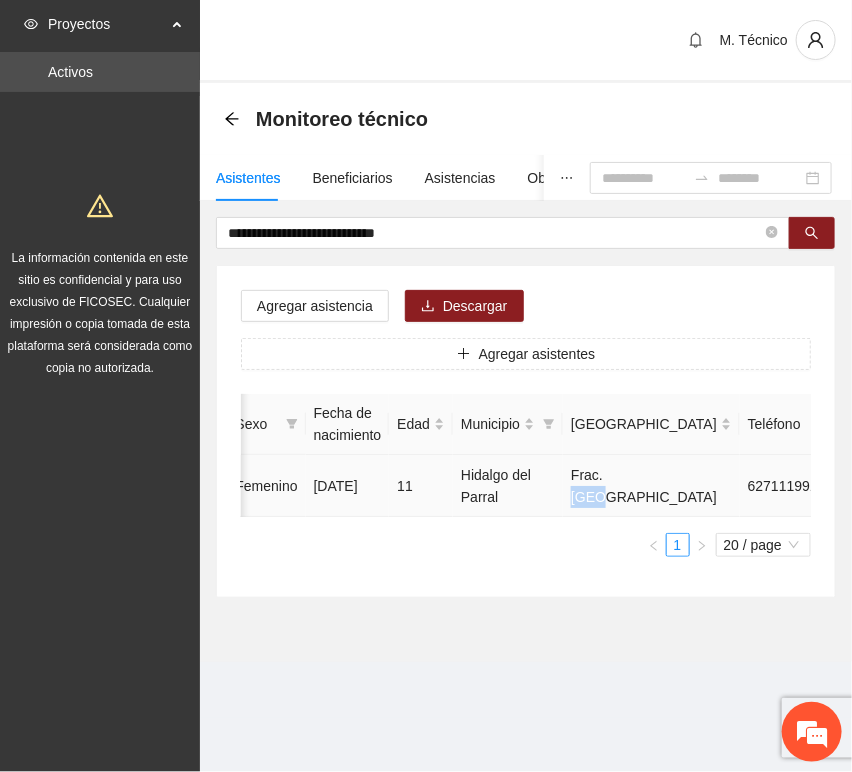 click at bounding box center [931, 486] 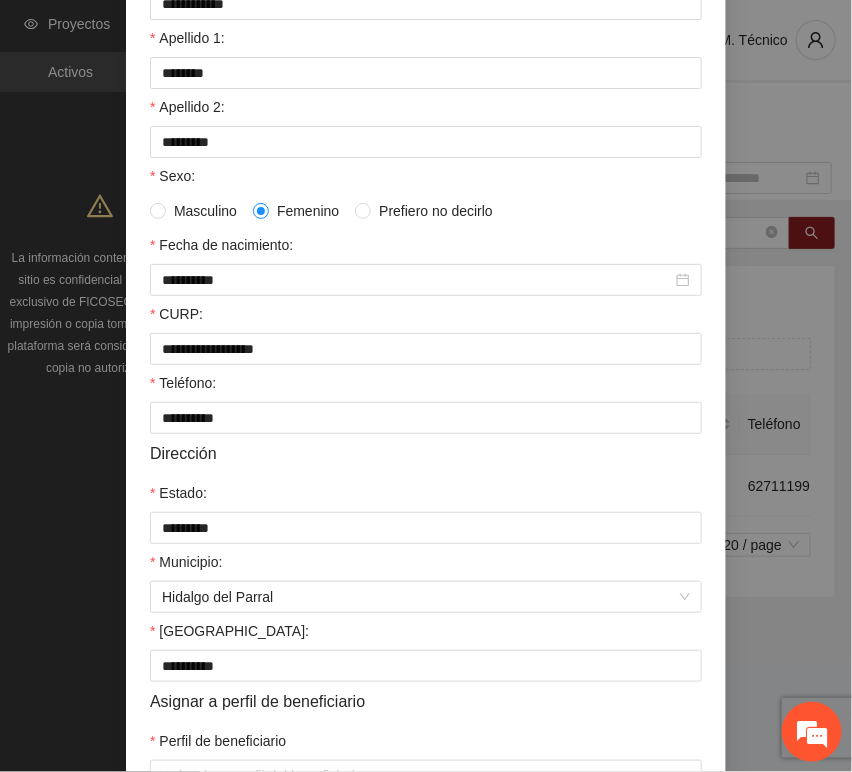 scroll, scrollTop: 394, scrollLeft: 0, axis: vertical 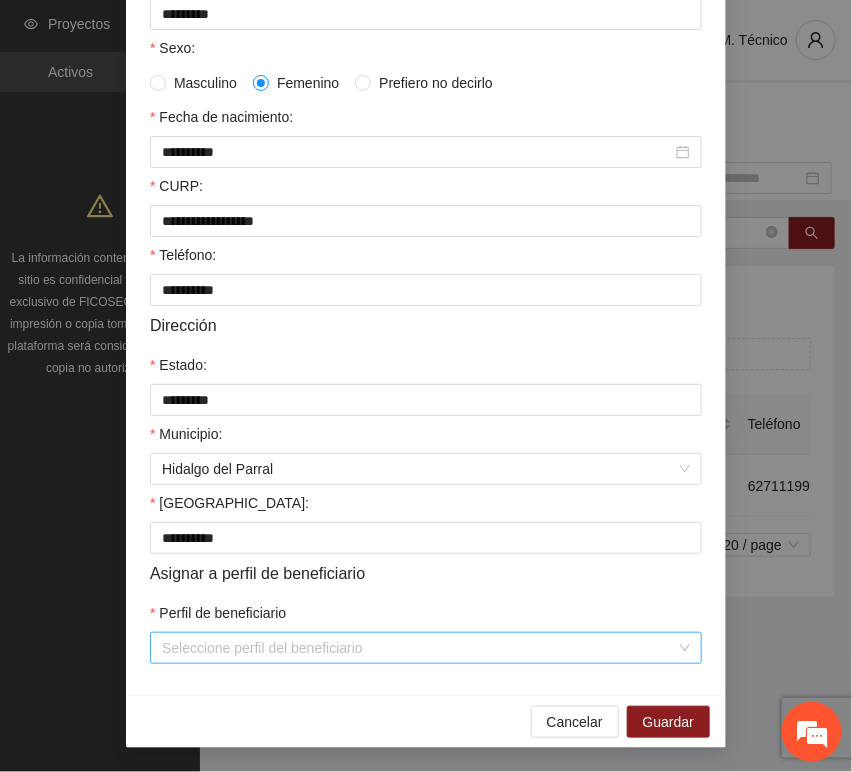 click on "Perfil de beneficiario" at bounding box center [419, 648] 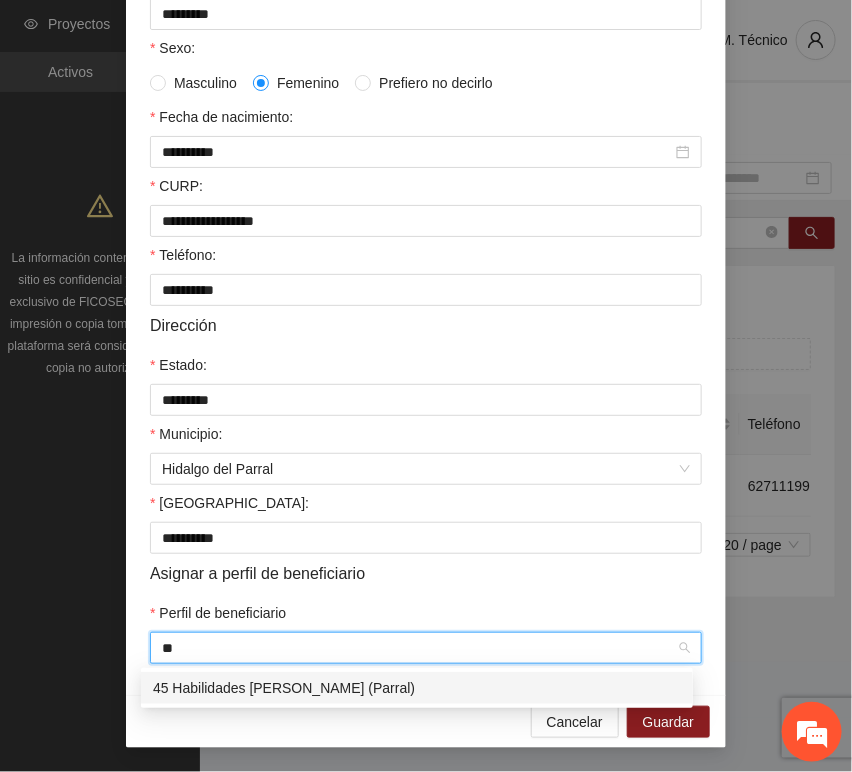 click on "45 Habilidades [PERSON_NAME] (Parral)" at bounding box center (417, 688) 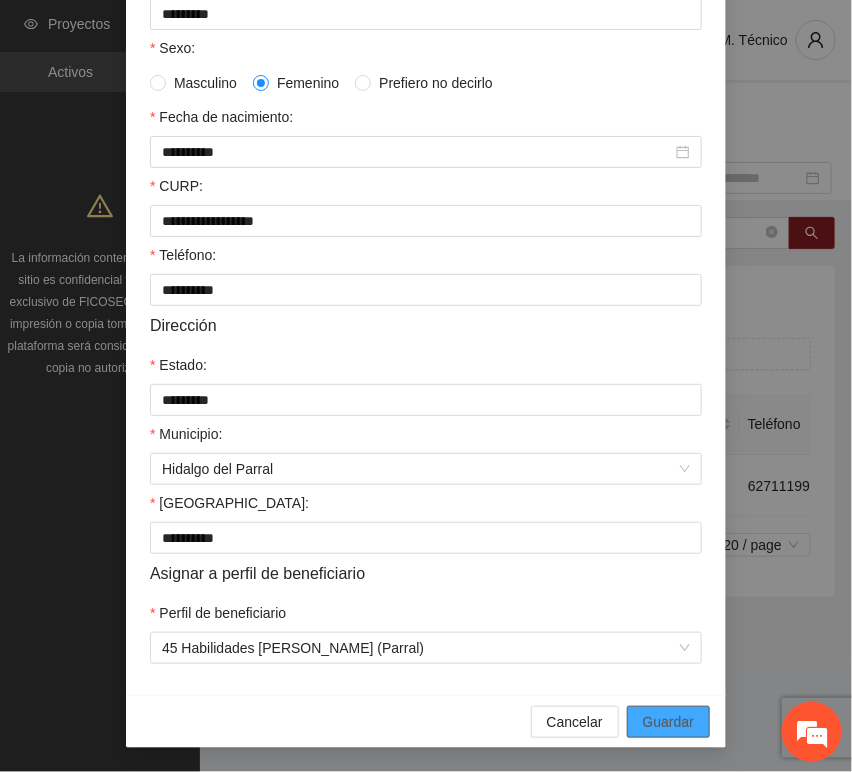 click on "Guardar" at bounding box center (668, 722) 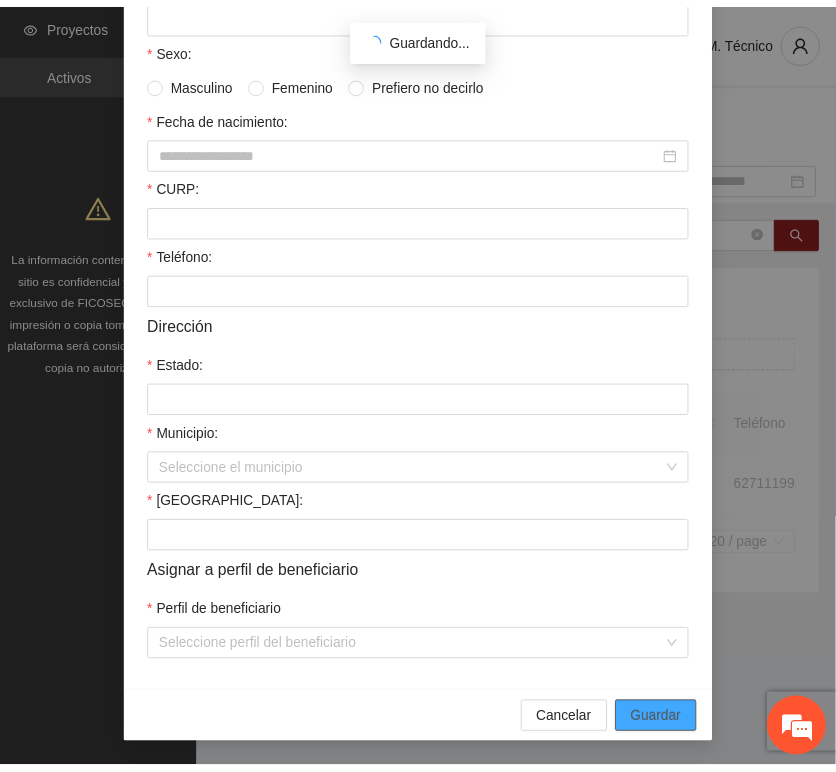 scroll, scrollTop: 294, scrollLeft: 0, axis: vertical 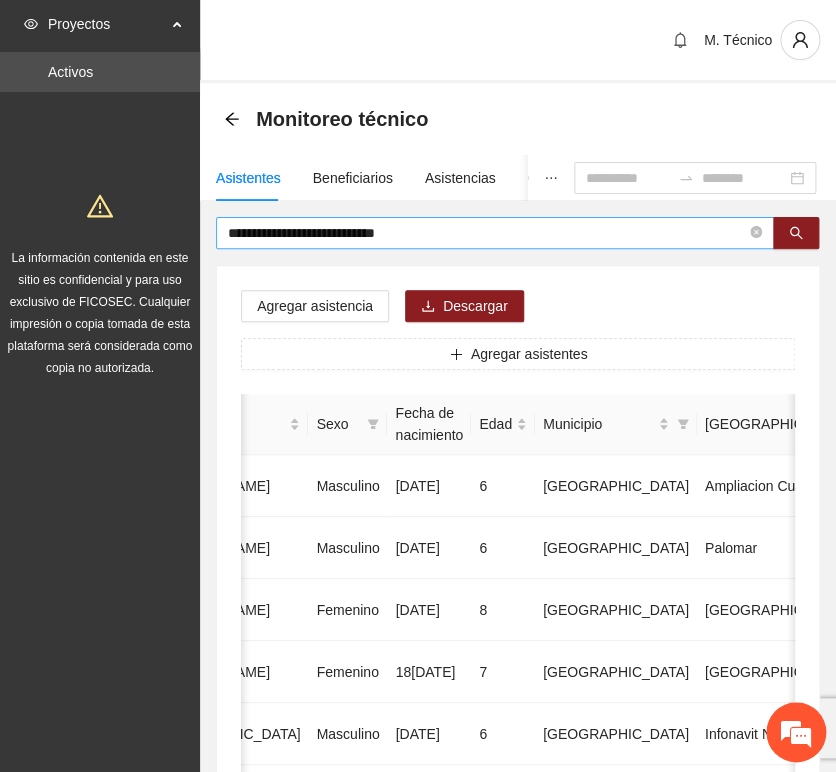 drag, startPoint x: 386, startPoint y: 248, endPoint x: 416, endPoint y: 245, distance: 30.149628 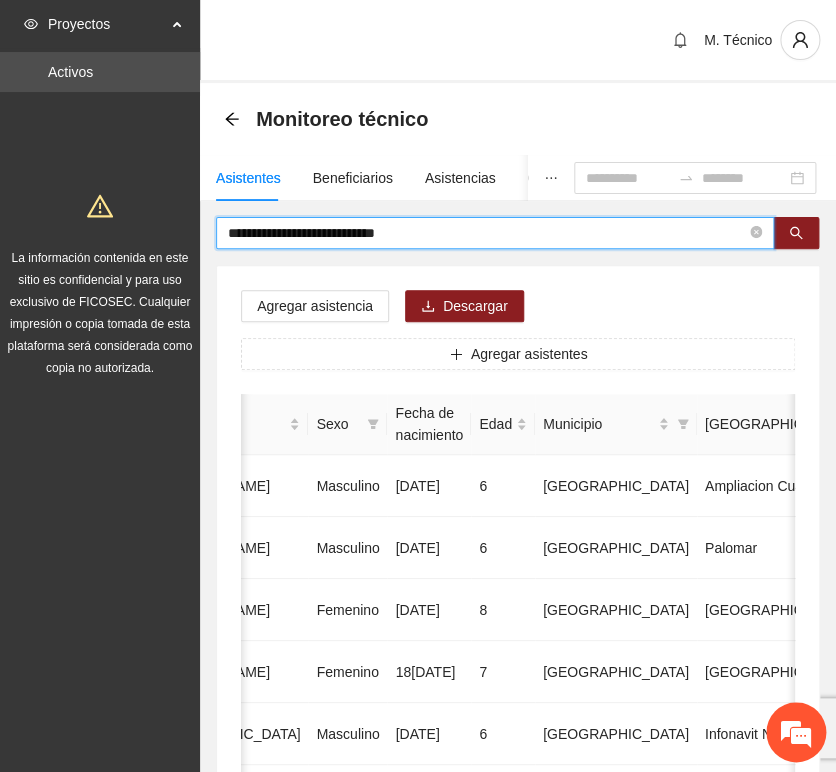 drag, startPoint x: 416, startPoint y: 244, endPoint x: 178, endPoint y: 218, distance: 239.41595 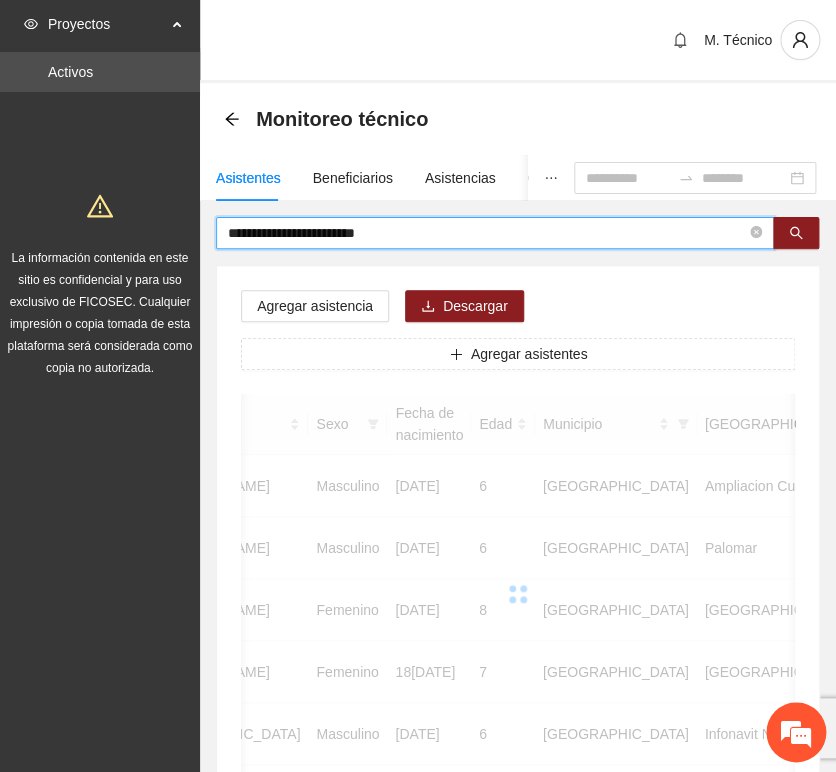 scroll, scrollTop: 0, scrollLeft: 363, axis: horizontal 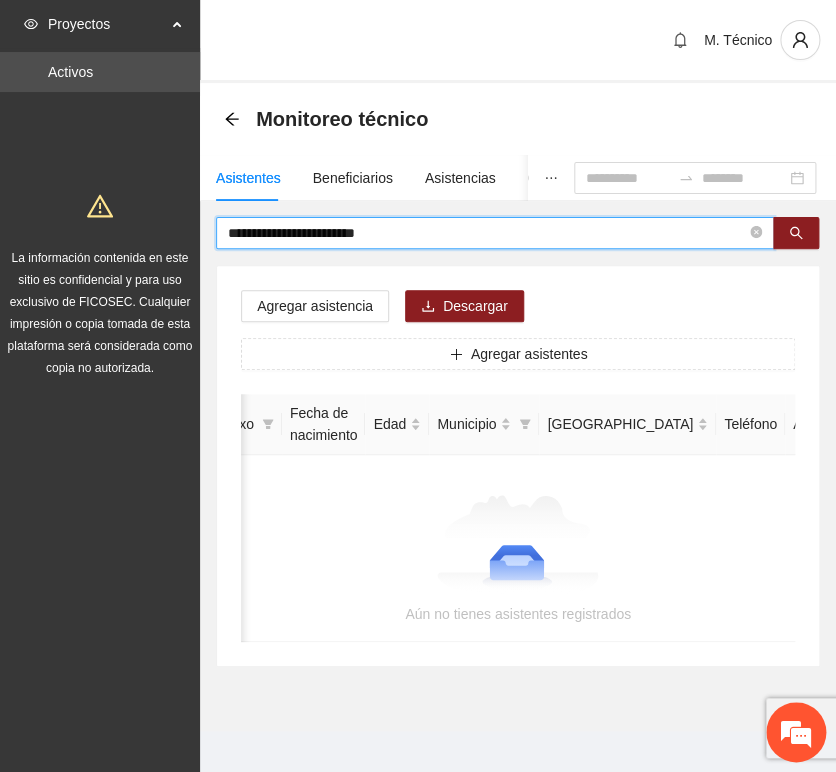 drag, startPoint x: 381, startPoint y: 237, endPoint x: 441, endPoint y: 234, distance: 60.074955 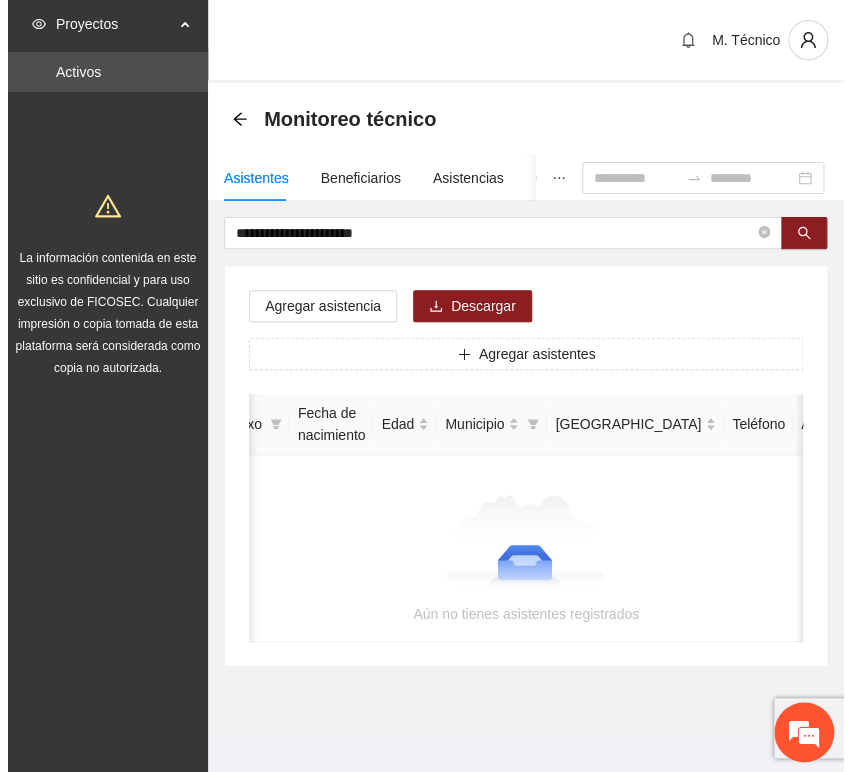 scroll, scrollTop: 0, scrollLeft: 0, axis: both 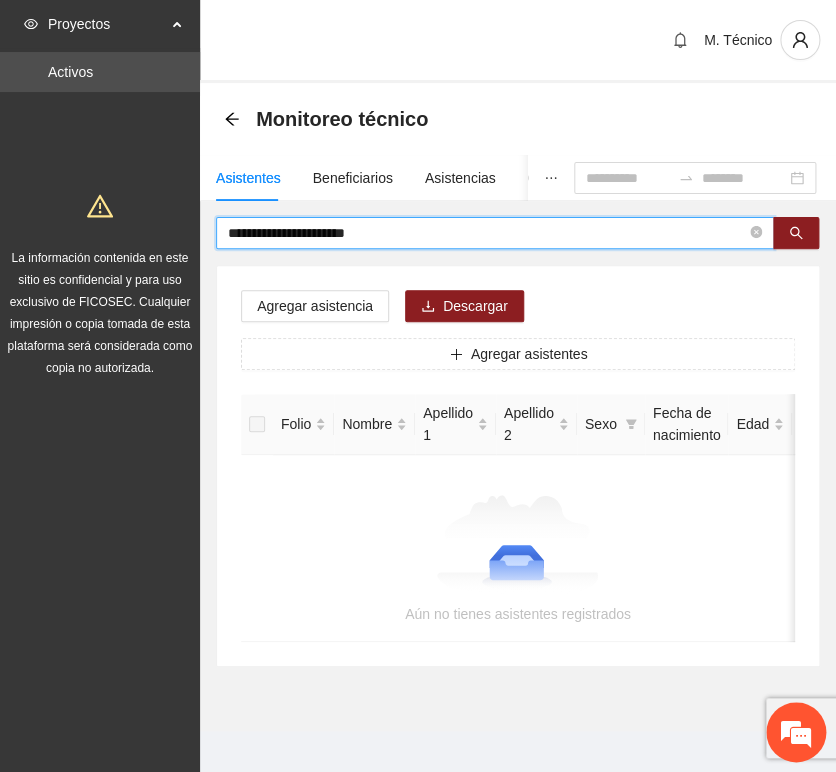 drag, startPoint x: 327, startPoint y: 238, endPoint x: 560, endPoint y: 246, distance: 233.1373 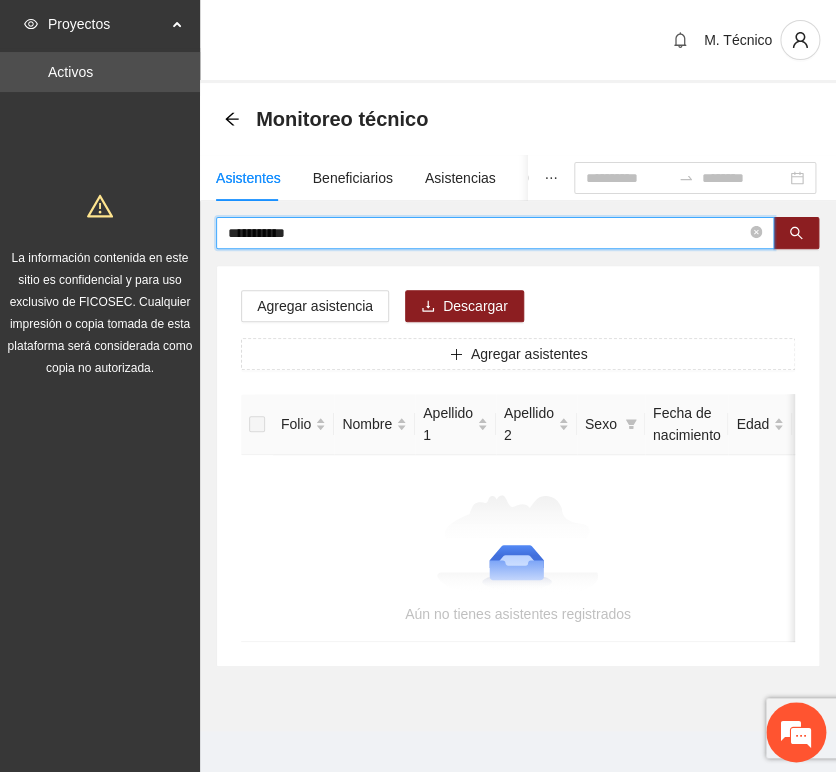 drag, startPoint x: 196, startPoint y: 229, endPoint x: 22, endPoint y: 209, distance: 175.14566 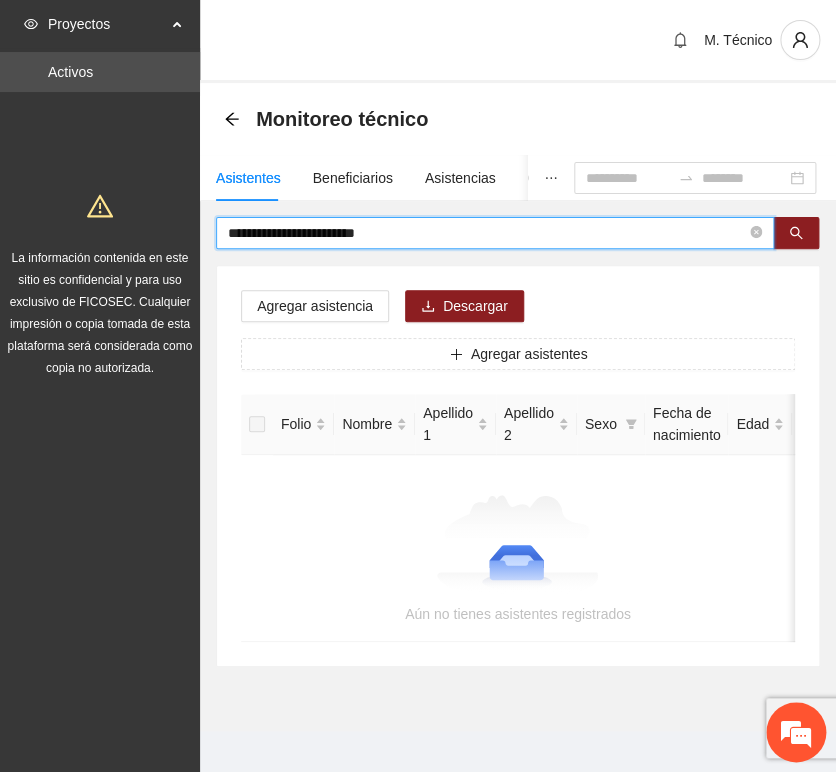 drag, startPoint x: 299, startPoint y: 235, endPoint x: -51, endPoint y: 189, distance: 353.00992 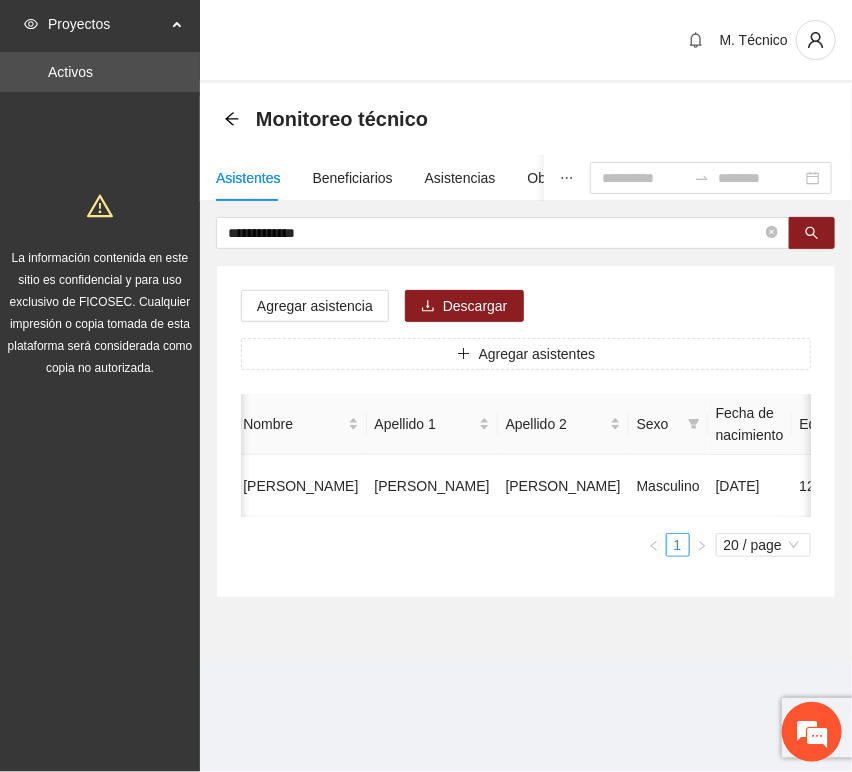 scroll, scrollTop: 0, scrollLeft: 452, axis: horizontal 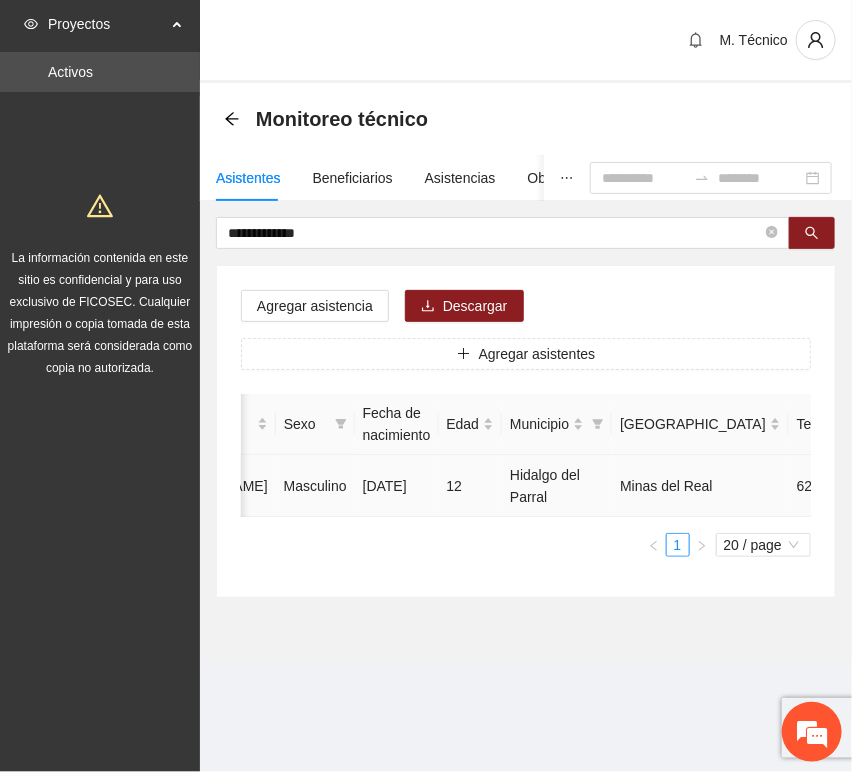 click at bounding box center (980, 486) 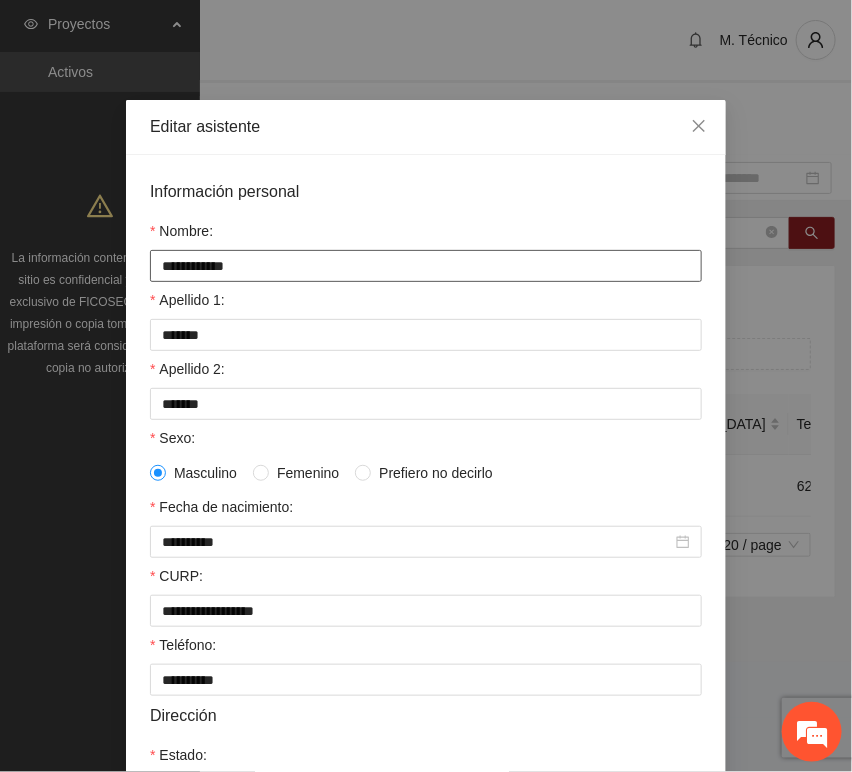 click on "**********" at bounding box center [426, 266] 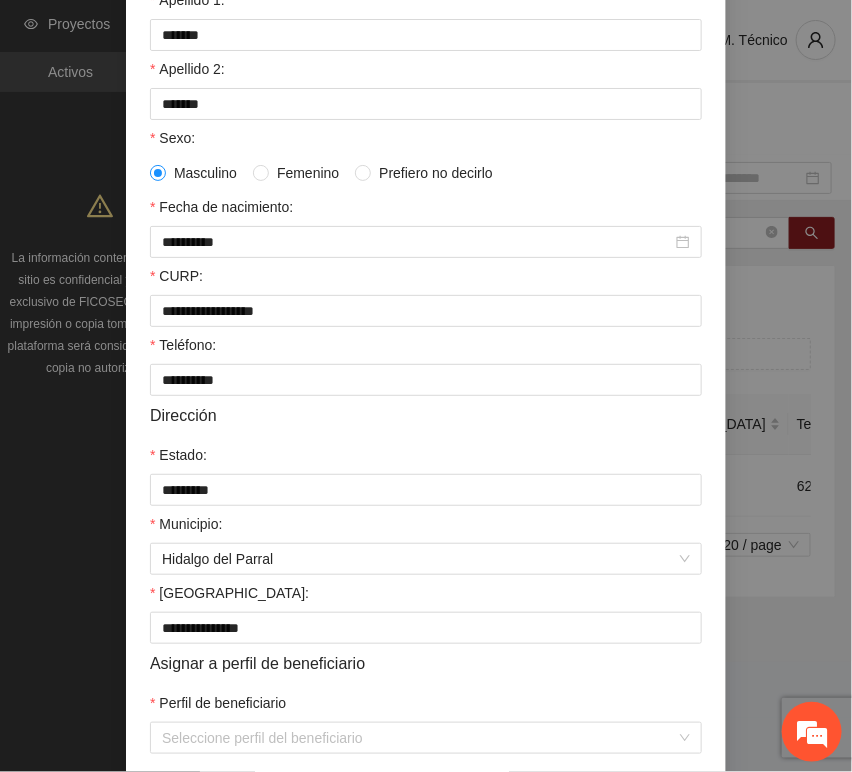 scroll, scrollTop: 394, scrollLeft: 0, axis: vertical 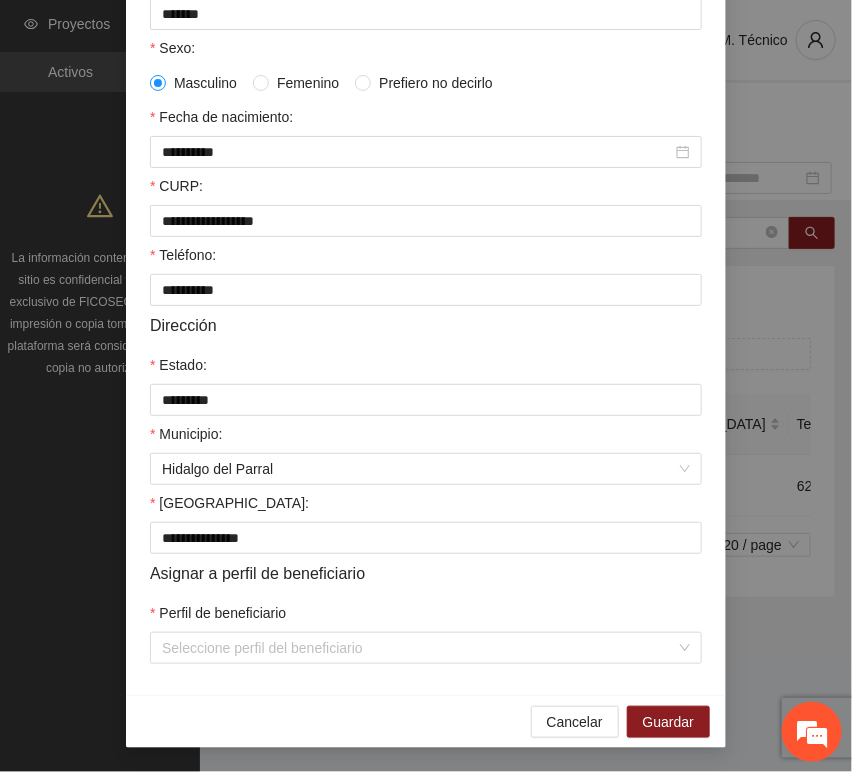 click on "Perfil de beneficiario" at bounding box center (426, 617) 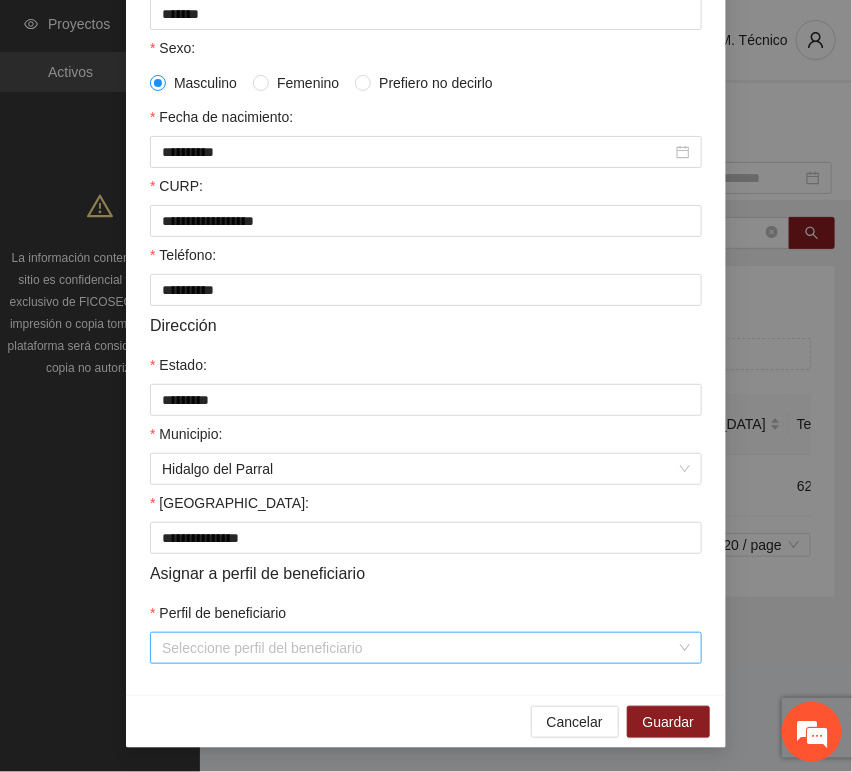 click on "Perfil de beneficiario" at bounding box center [419, 648] 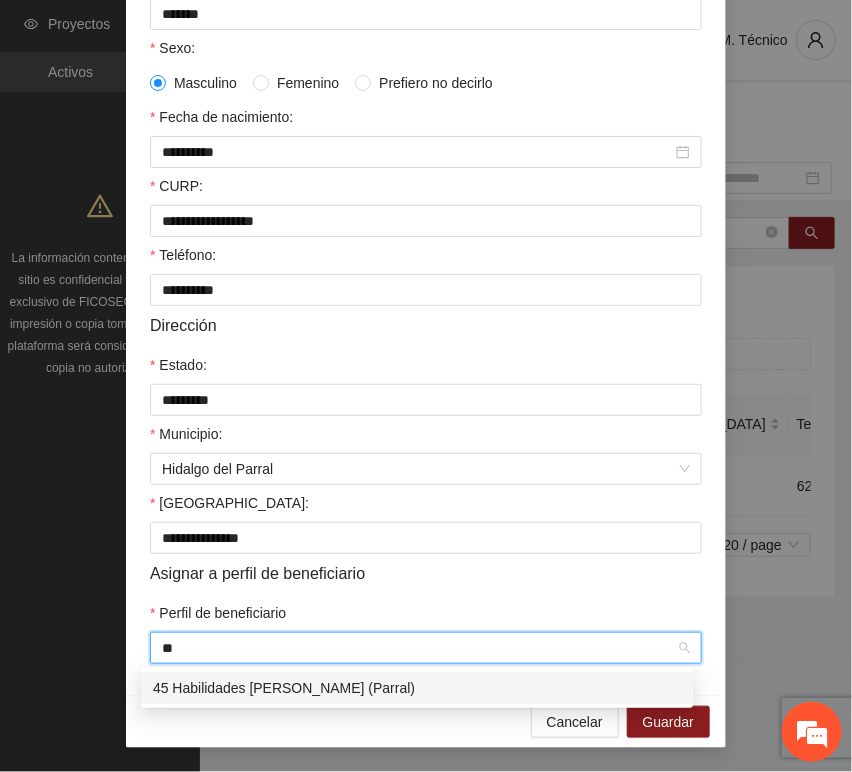 click on "45 Habilidades [PERSON_NAME] (Parral)" at bounding box center (417, 688) 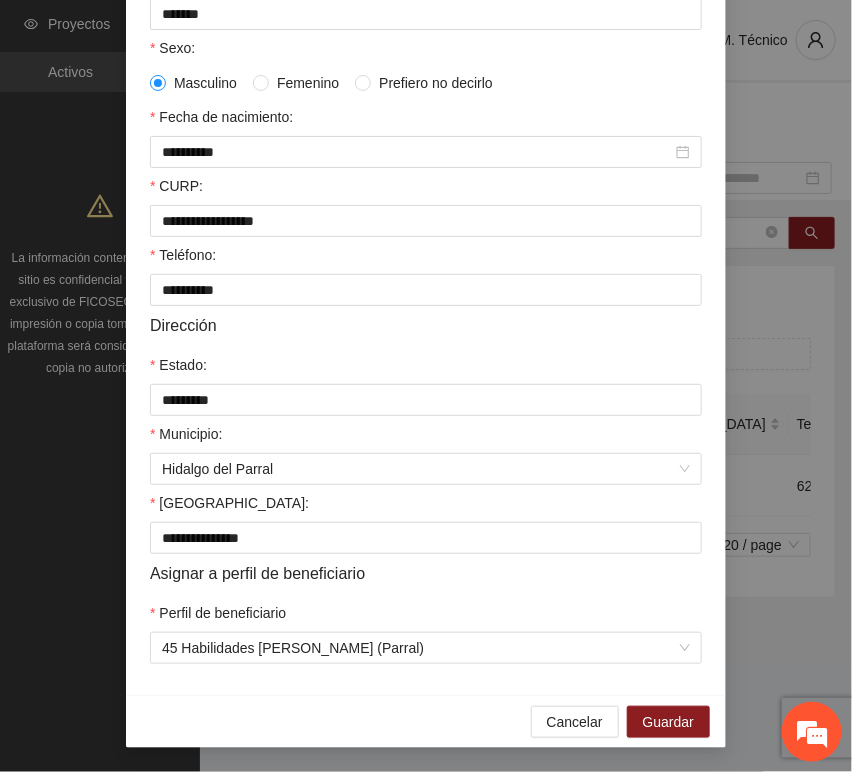 click on "**********" at bounding box center (426, 226) 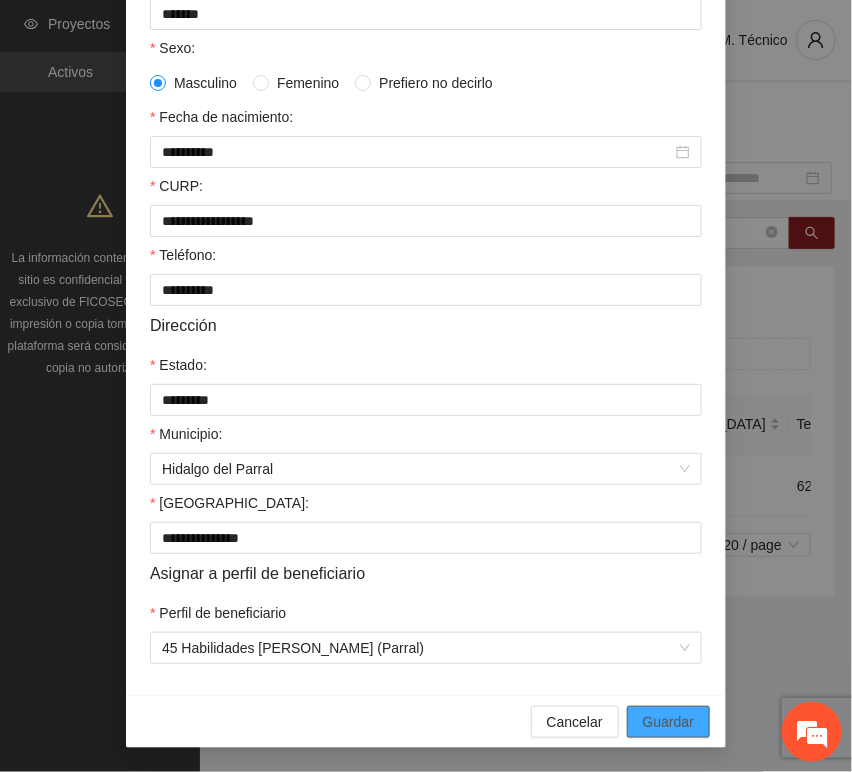 click on "Guardar" at bounding box center (668, 722) 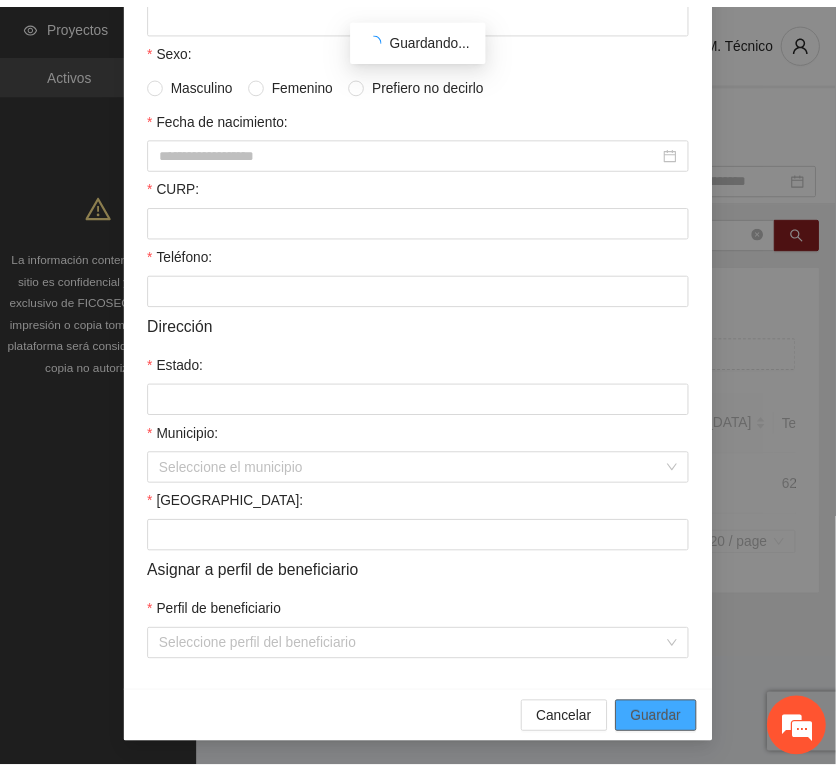 scroll, scrollTop: 294, scrollLeft: 0, axis: vertical 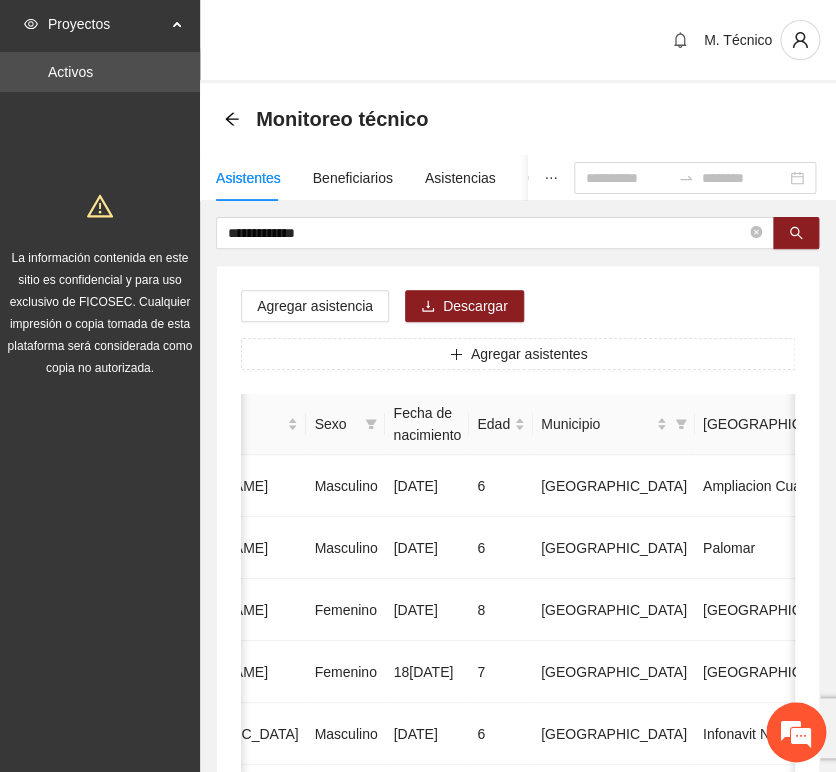click on "**********" at bounding box center (518, 996) 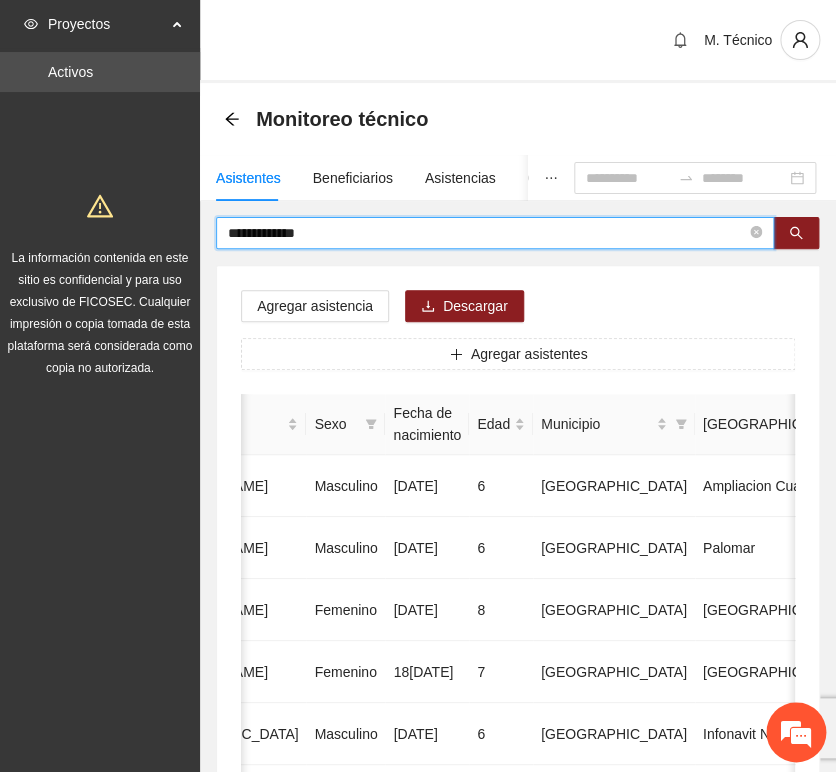 drag, startPoint x: 352, startPoint y: 239, endPoint x: 43, endPoint y: 219, distance: 309.64658 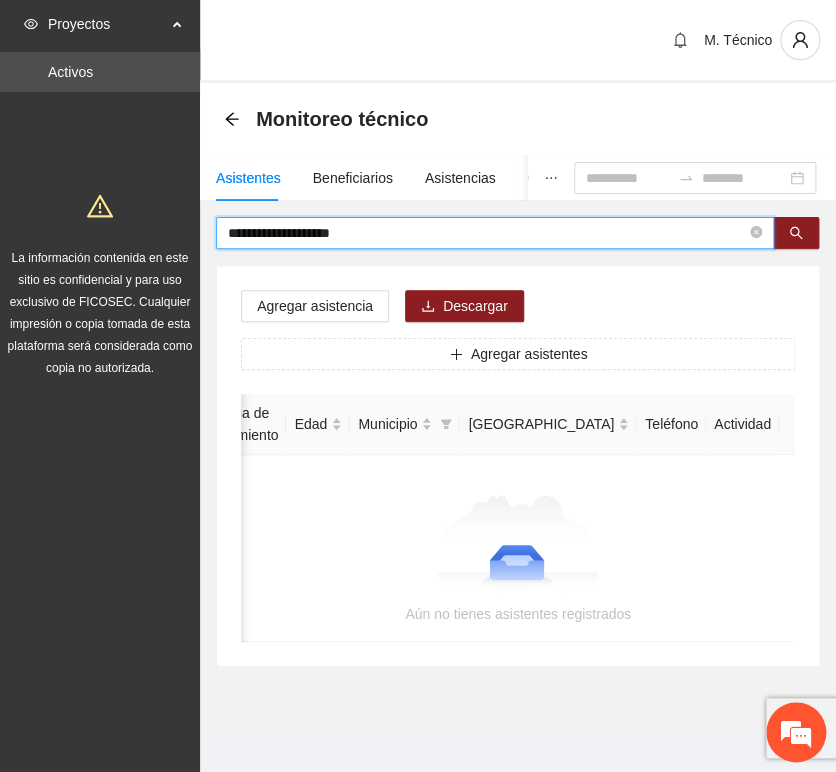 scroll, scrollTop: 0, scrollLeft: 363, axis: horizontal 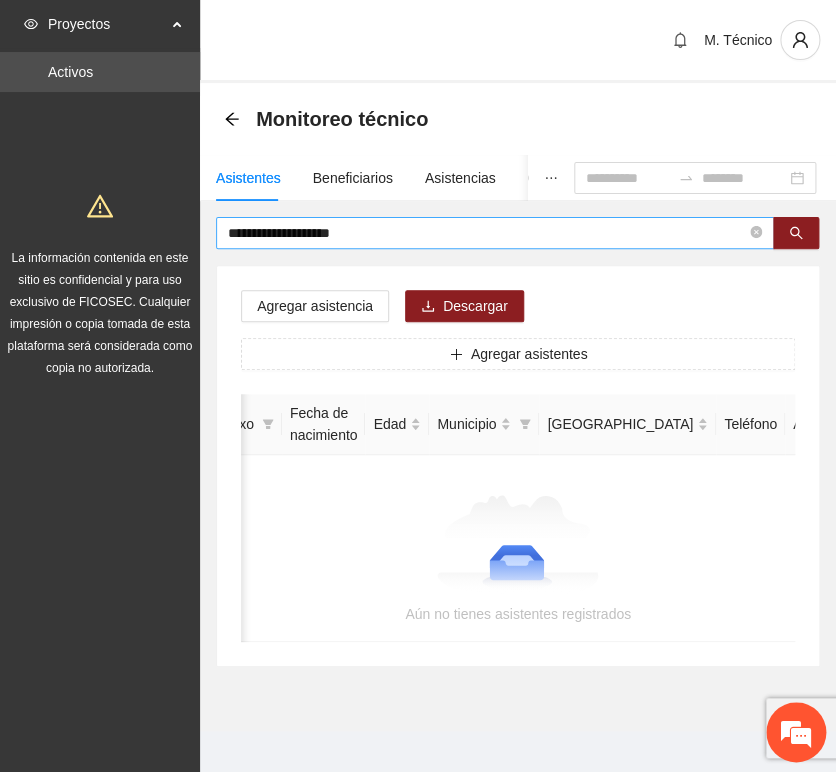 click on "**********" at bounding box center (487, 233) 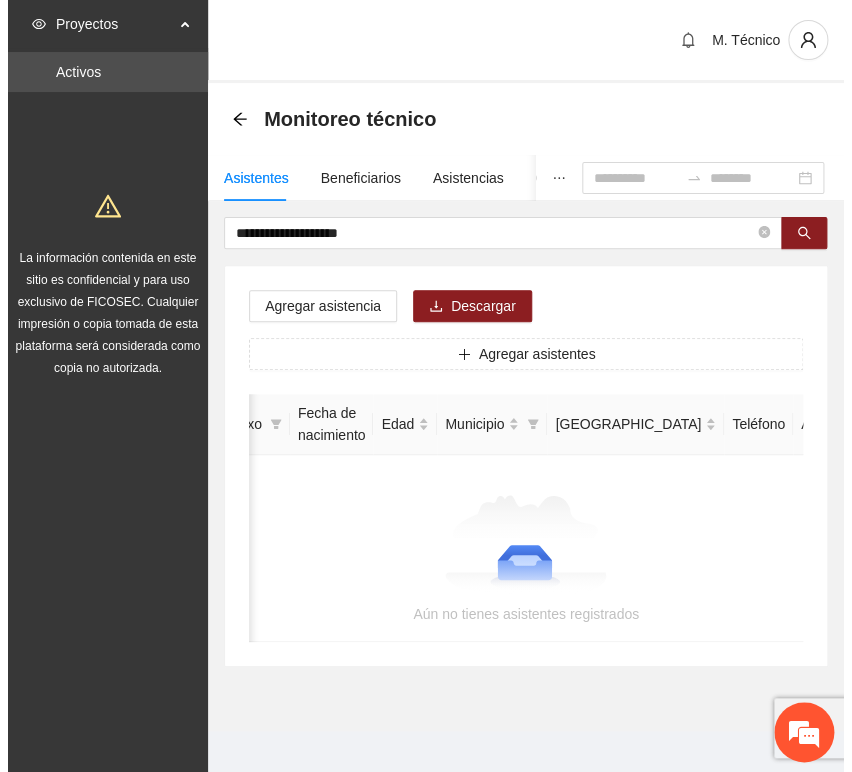 scroll, scrollTop: 0, scrollLeft: 0, axis: both 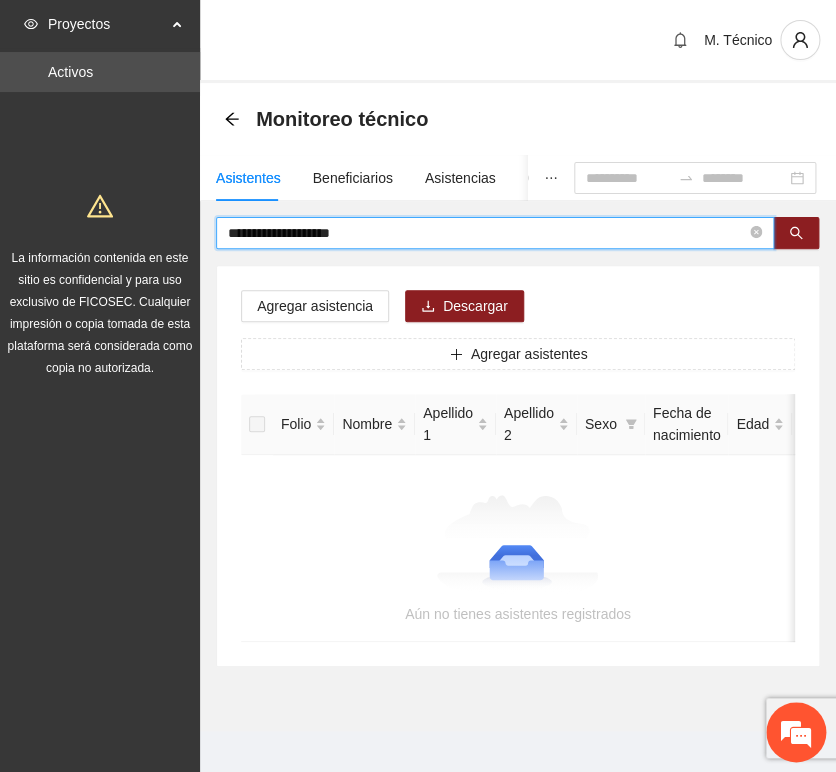 drag, startPoint x: 384, startPoint y: 230, endPoint x: -149, endPoint y: 229, distance: 533.0009 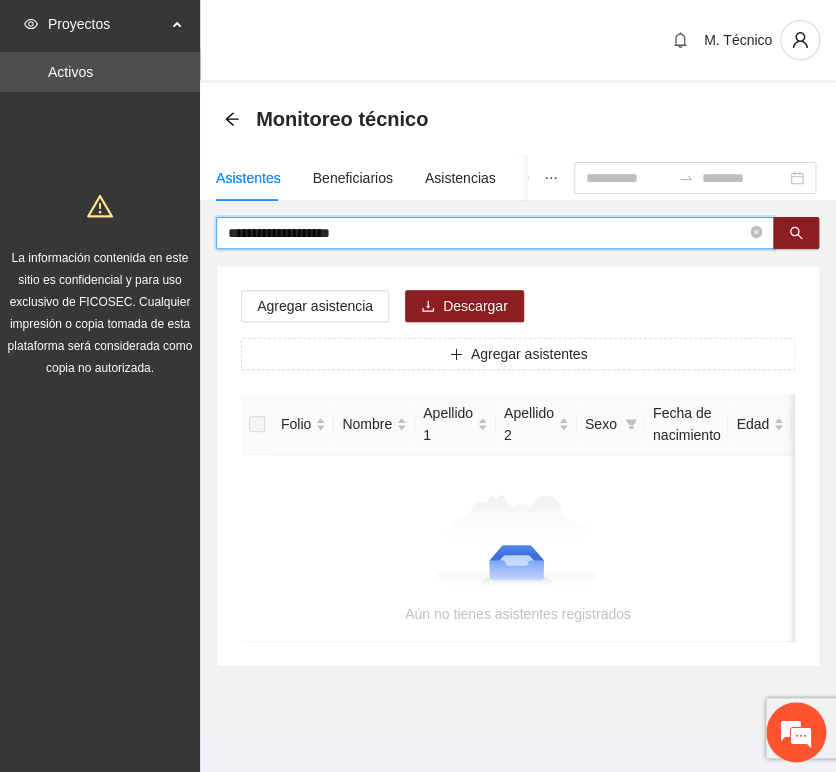 click on "**********" at bounding box center (487, 233) 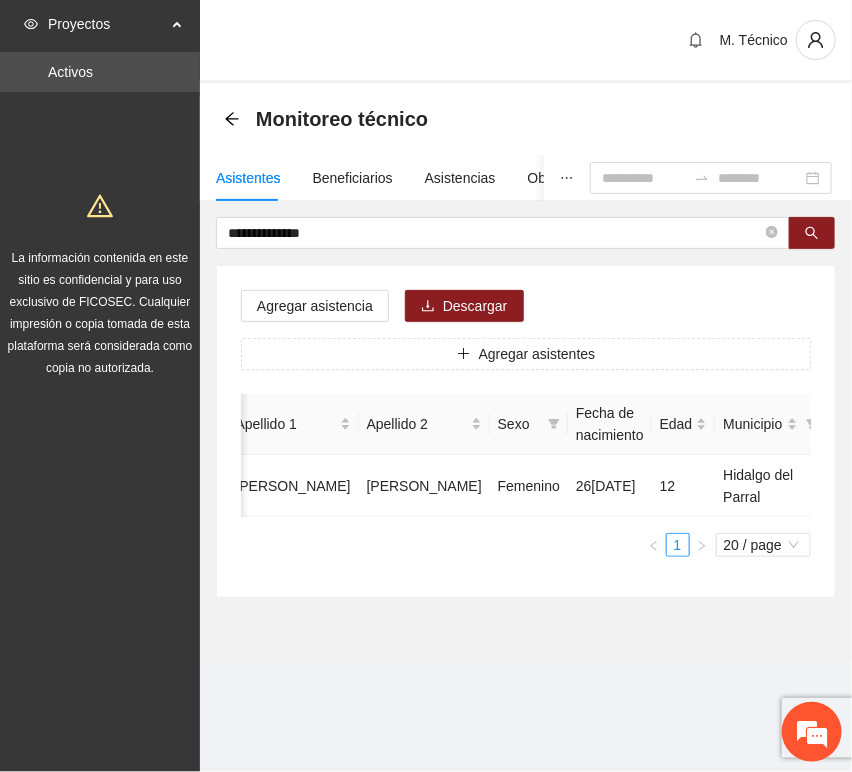 scroll, scrollTop: 0, scrollLeft: 450, axis: horizontal 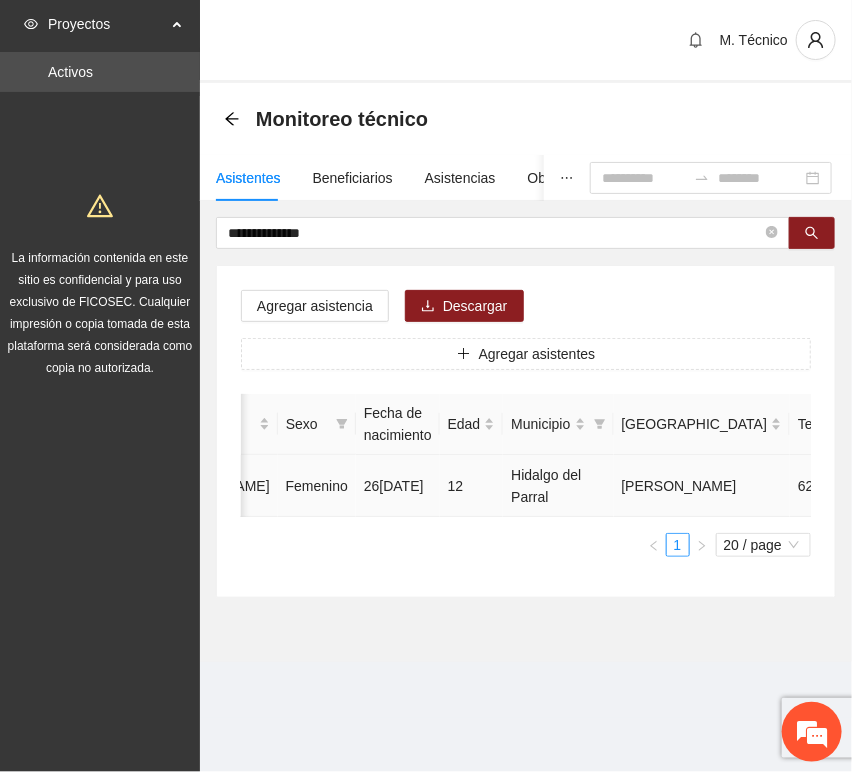 click 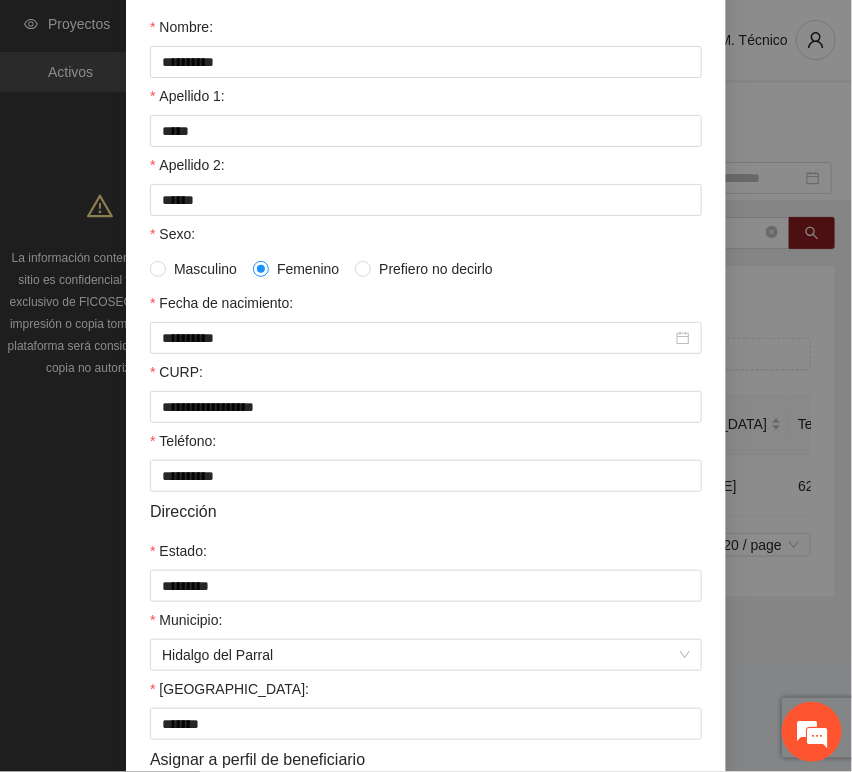 scroll, scrollTop: 394, scrollLeft: 0, axis: vertical 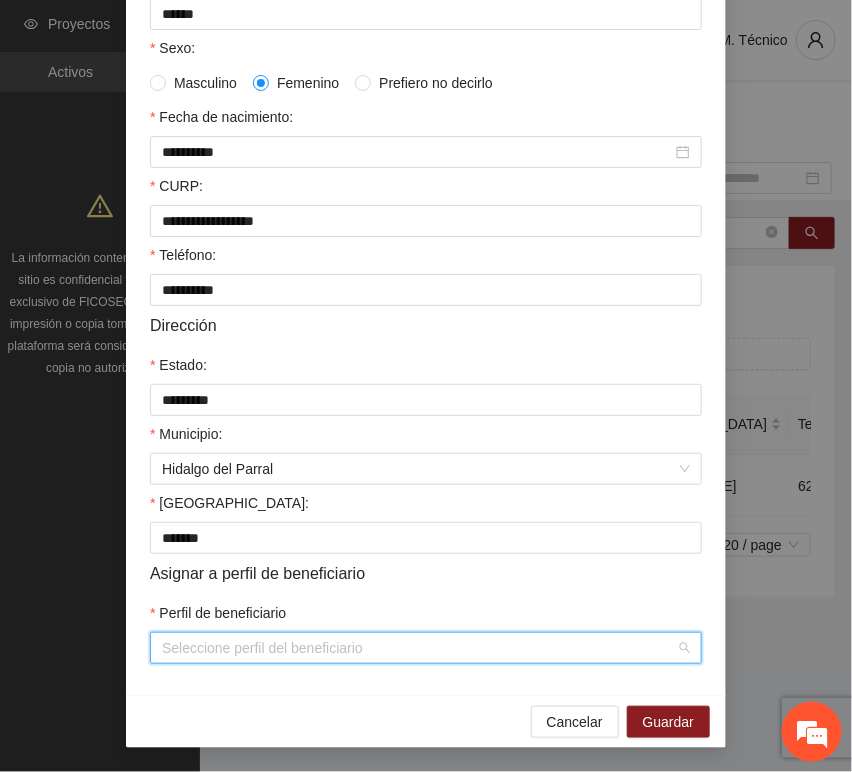 click on "Perfil de beneficiario" at bounding box center [419, 648] 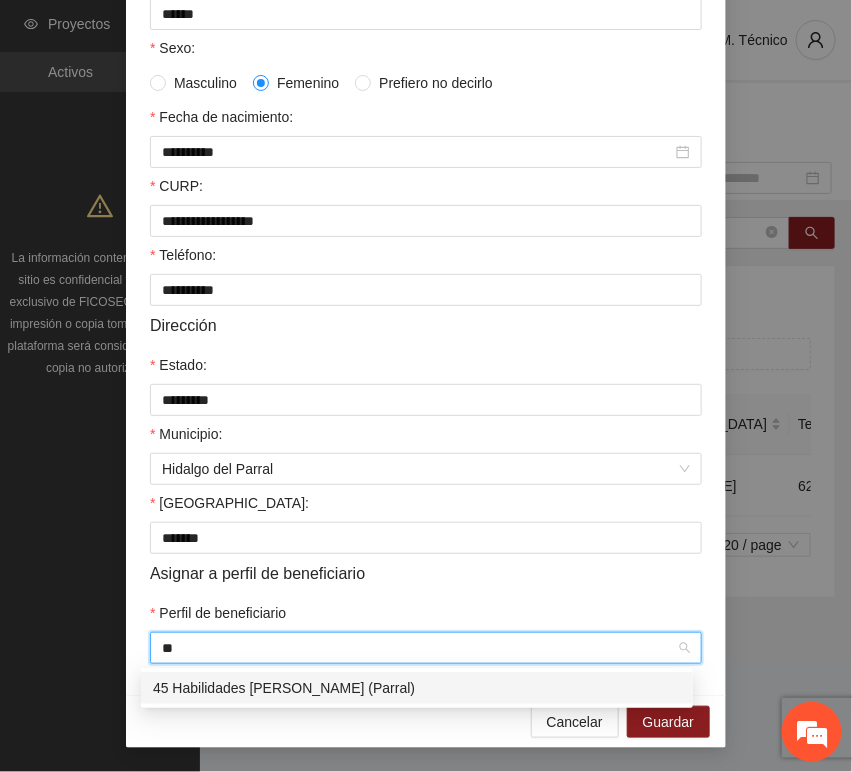 click on "45 Habilidades [PERSON_NAME] (Parral)" at bounding box center (417, 688) 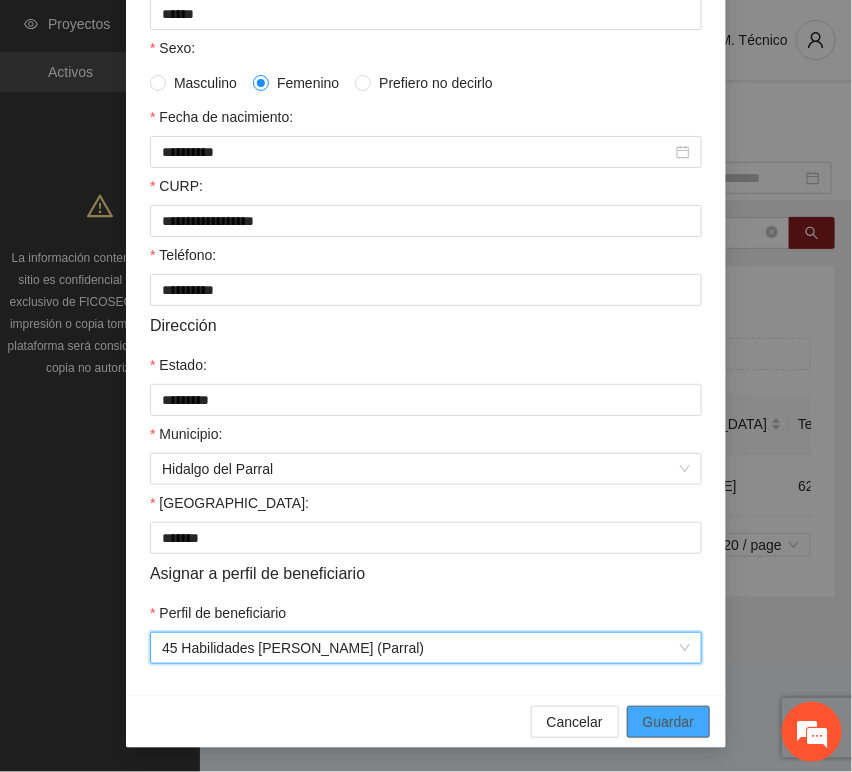 click on "Guardar" at bounding box center [668, 722] 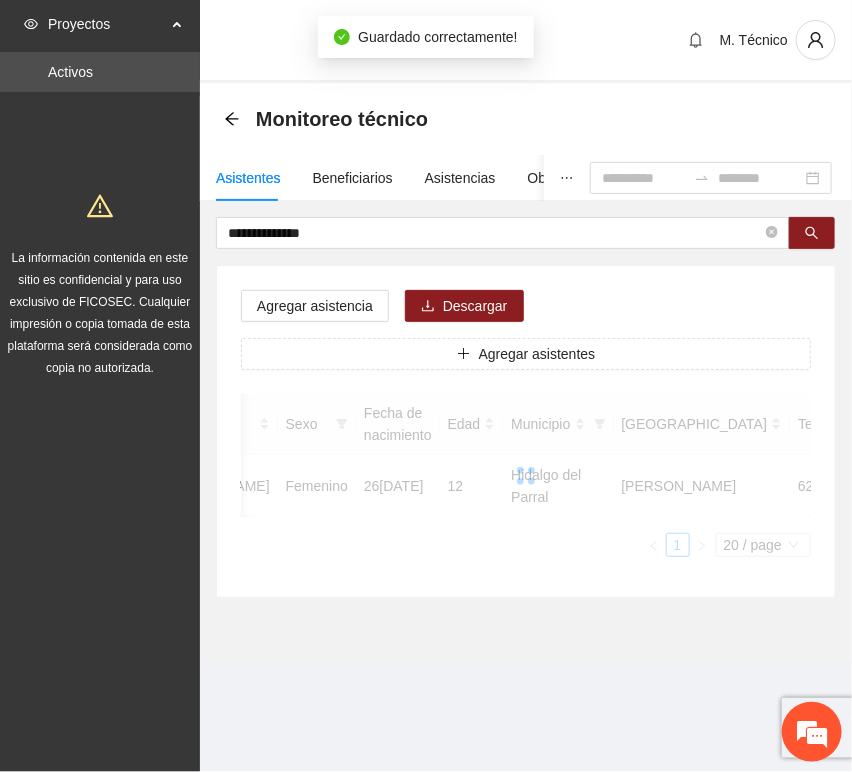 scroll, scrollTop: 294, scrollLeft: 0, axis: vertical 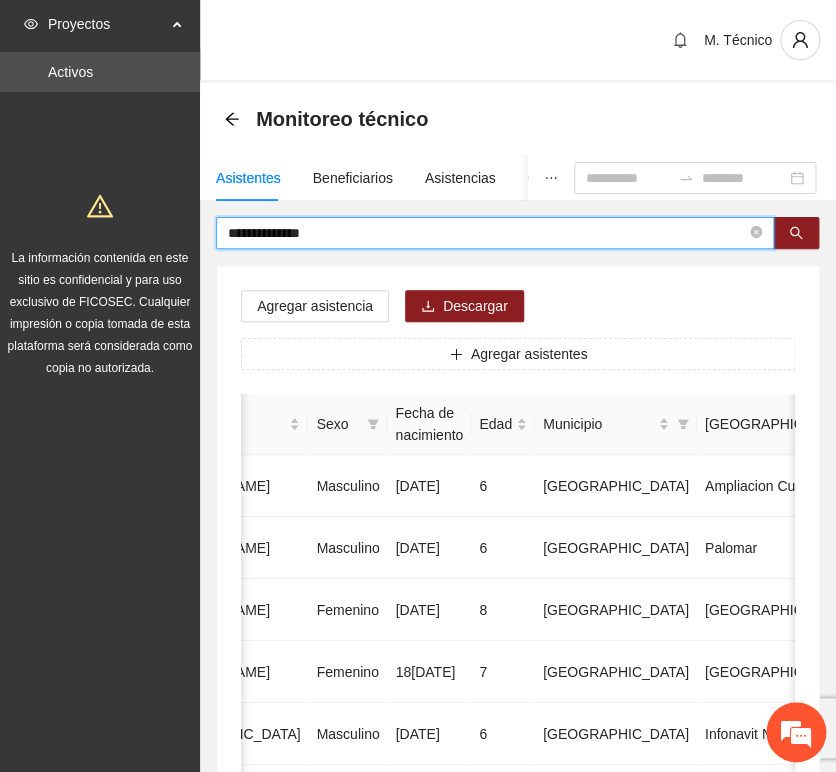drag, startPoint x: 383, startPoint y: 228, endPoint x: -54, endPoint y: 162, distance: 441.95587 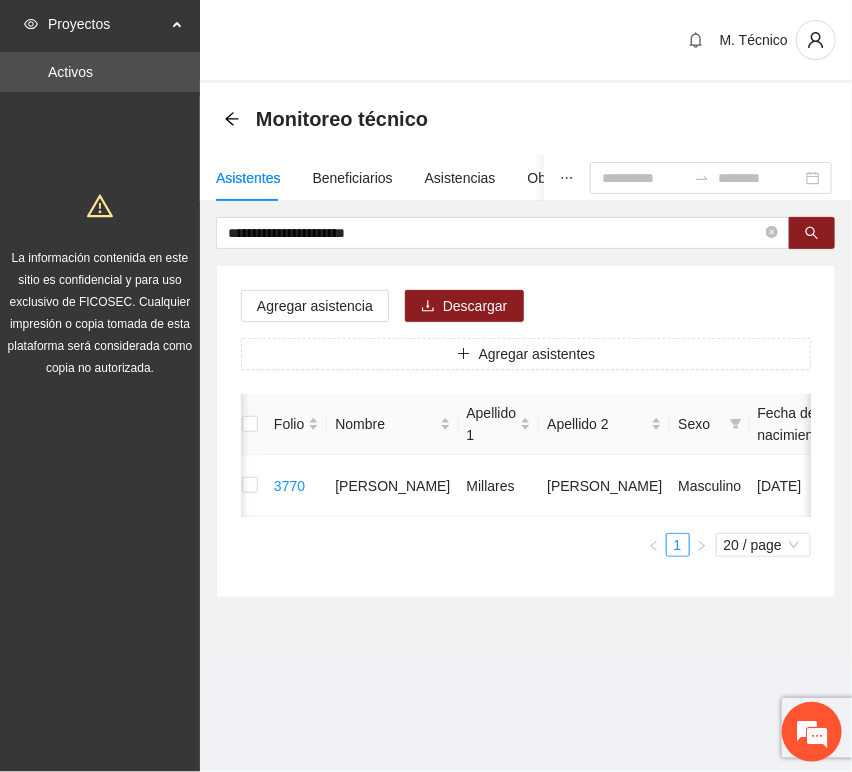 scroll, scrollTop: 0, scrollLeft: 0, axis: both 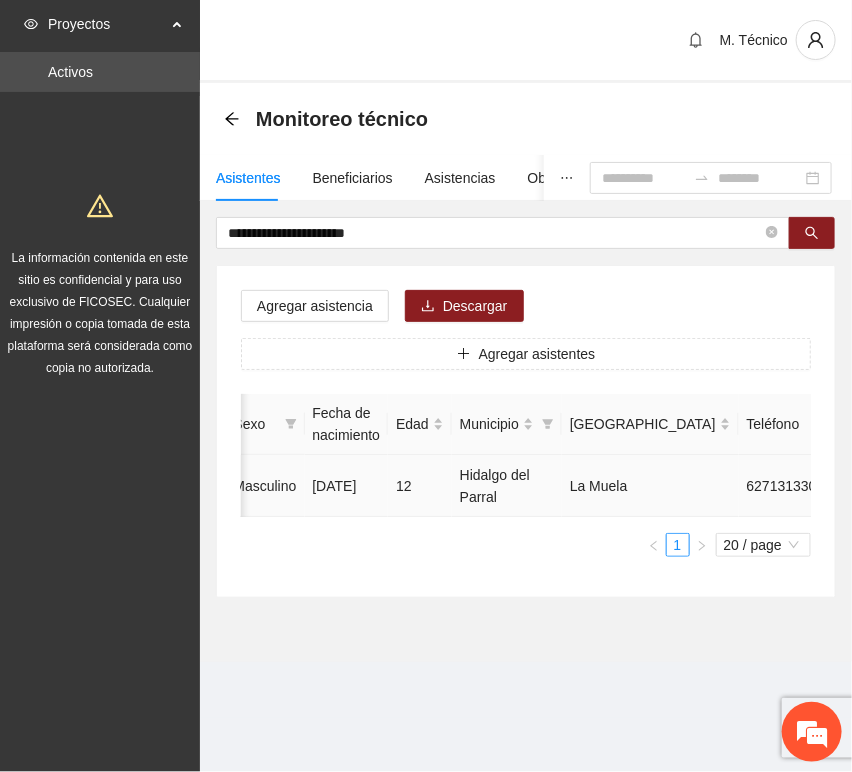 click at bounding box center (929, 486) 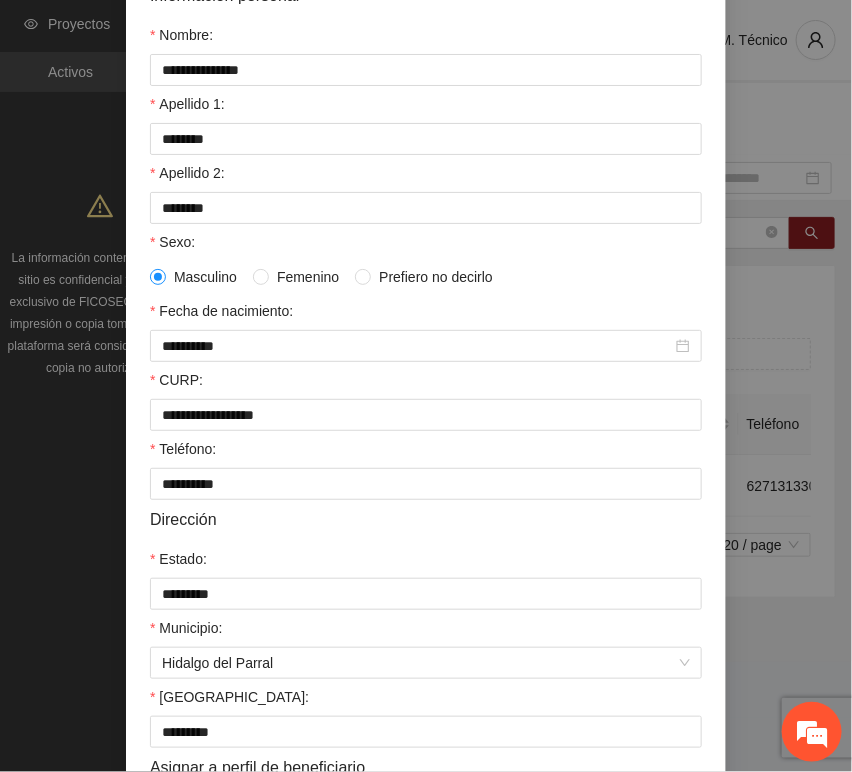 scroll, scrollTop: 394, scrollLeft: 0, axis: vertical 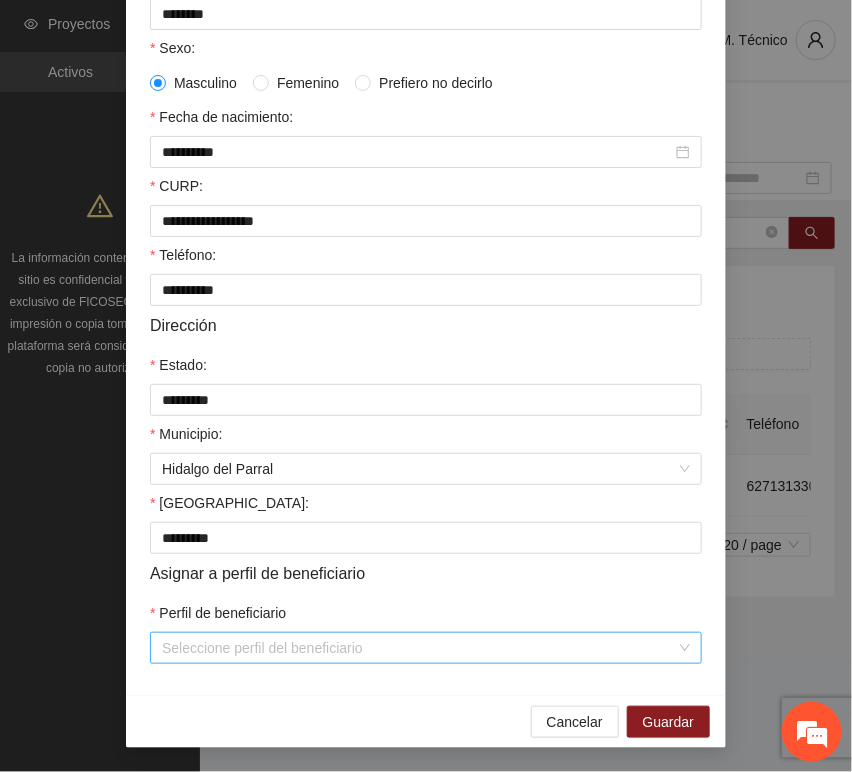 click on "Perfil de beneficiario" at bounding box center [419, 648] 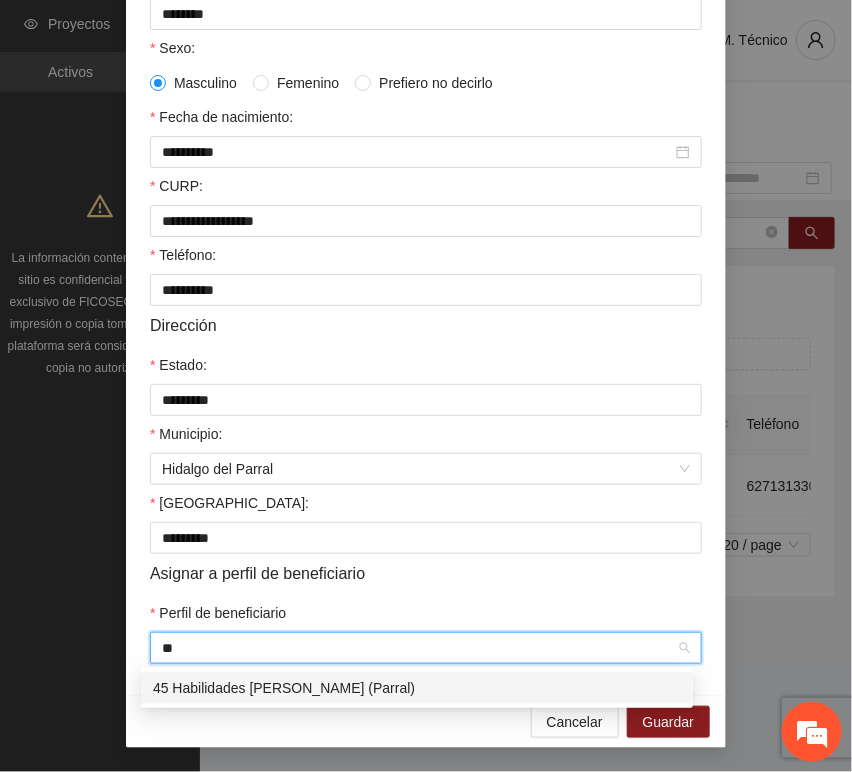 click on "45 Habilidades [PERSON_NAME] (Parral)" at bounding box center (417, 688) 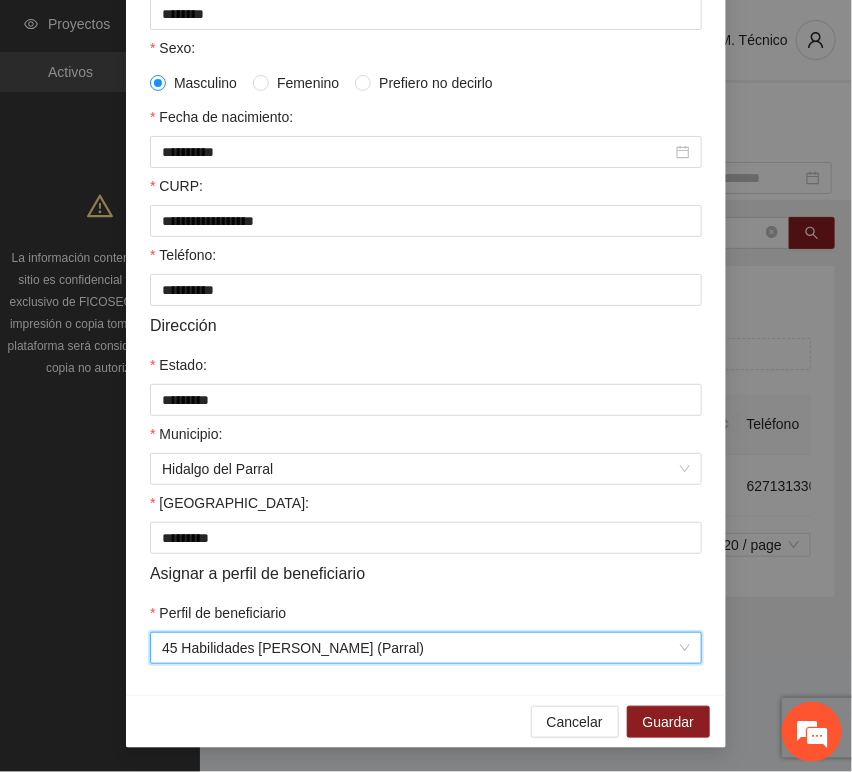 drag, startPoint x: 378, startPoint y: 710, endPoint x: 456, endPoint y: 708, distance: 78.025635 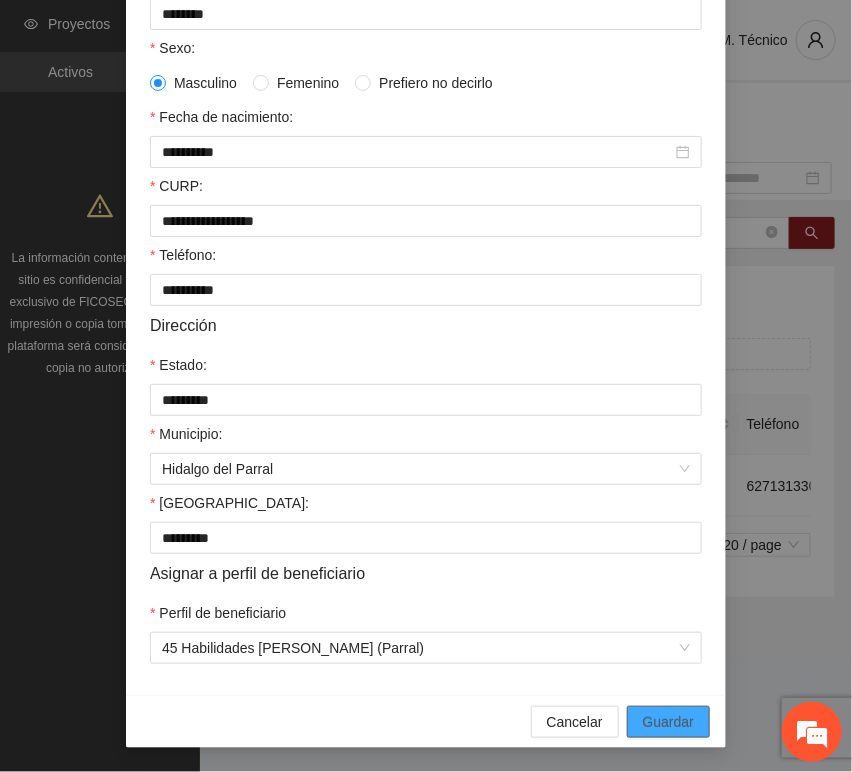 click on "Guardar" at bounding box center [668, 722] 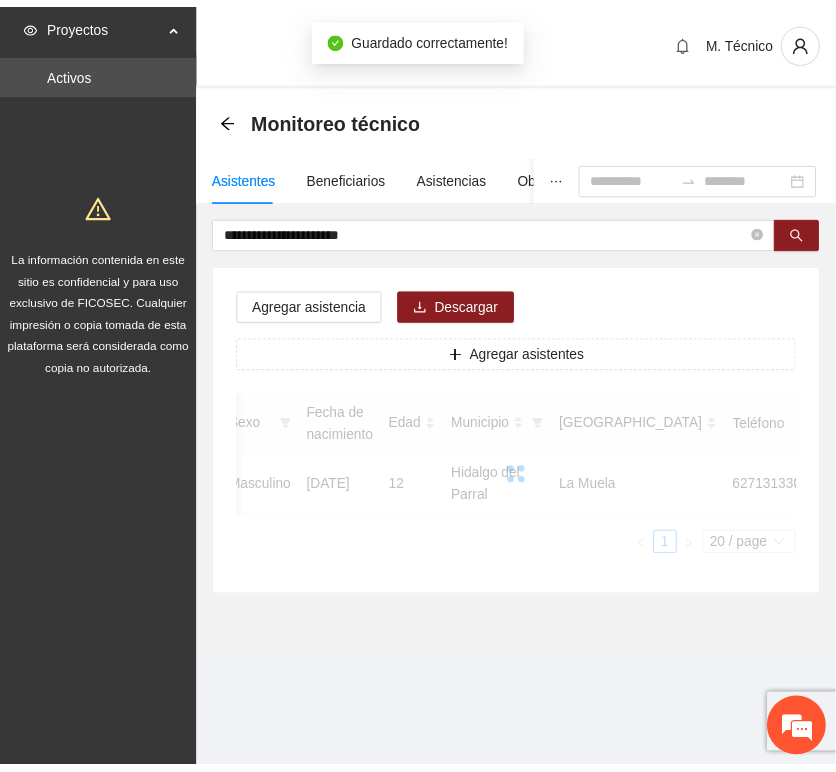 scroll, scrollTop: 294, scrollLeft: 0, axis: vertical 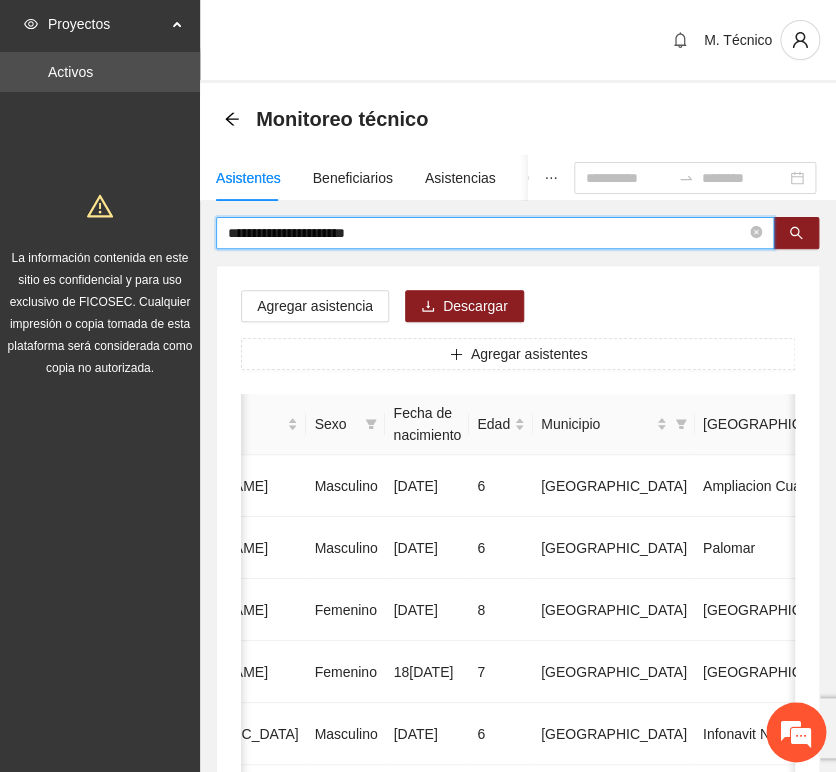 drag, startPoint x: 368, startPoint y: 228, endPoint x: 131, endPoint y: 244, distance: 237.53947 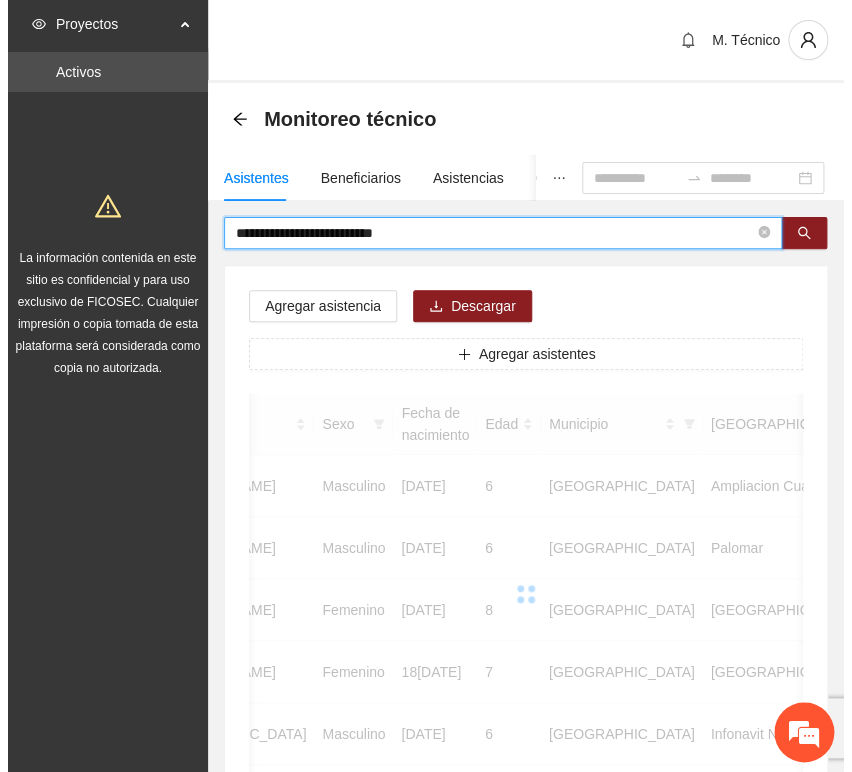 scroll, scrollTop: 0, scrollLeft: 363, axis: horizontal 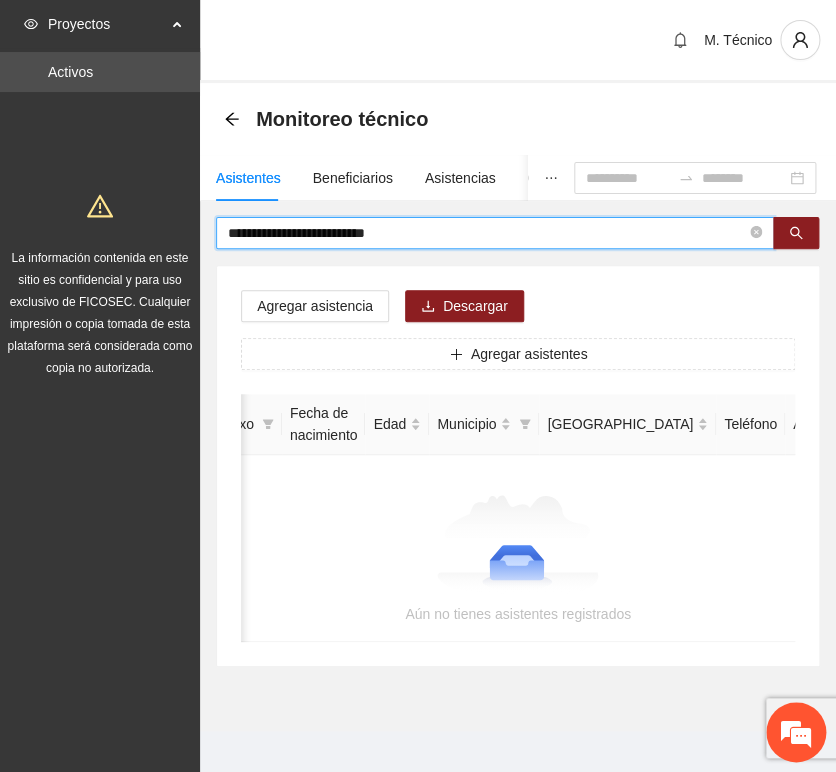 click on "**********" at bounding box center (487, 233) 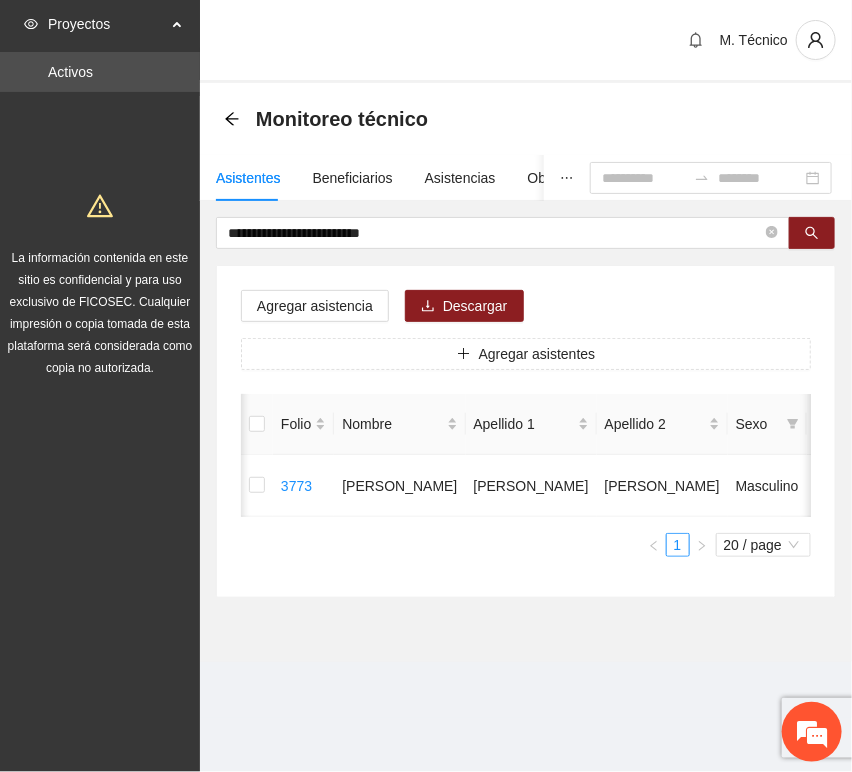 scroll, scrollTop: 0, scrollLeft: 452, axis: horizontal 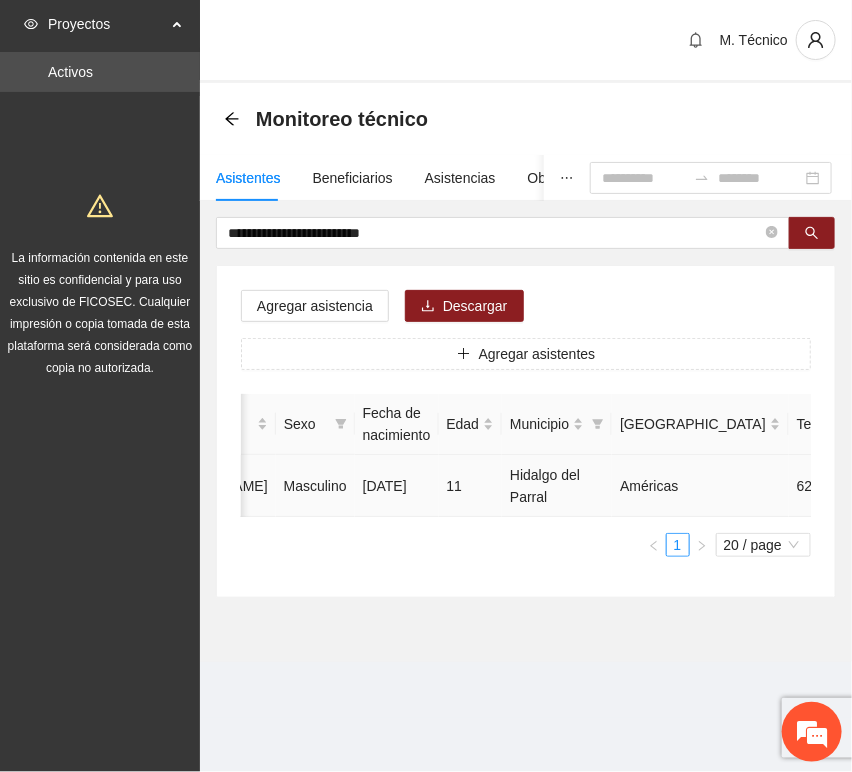 click 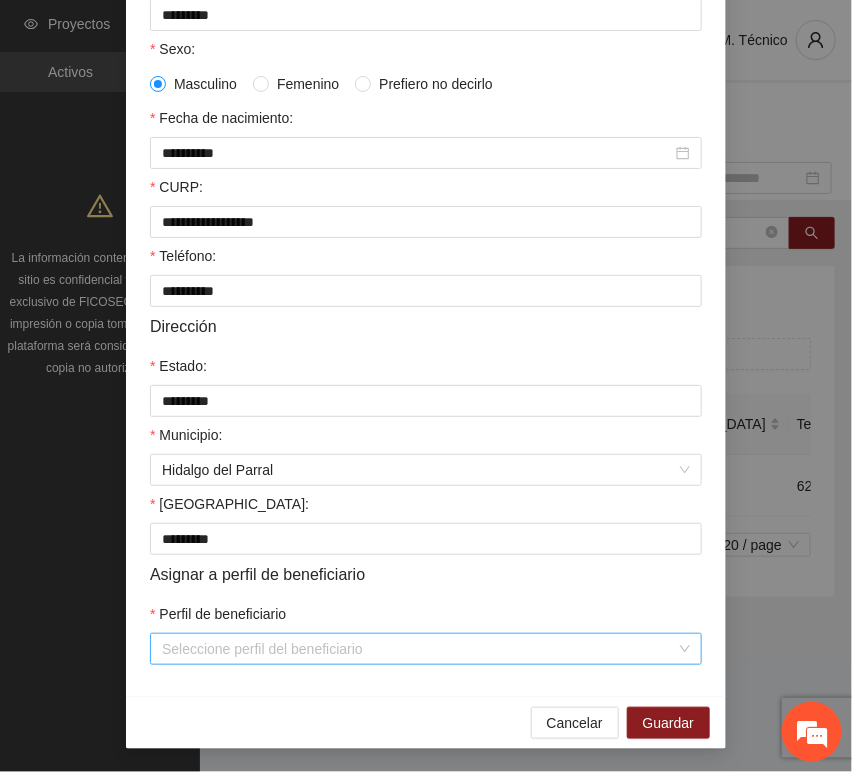 scroll, scrollTop: 394, scrollLeft: 0, axis: vertical 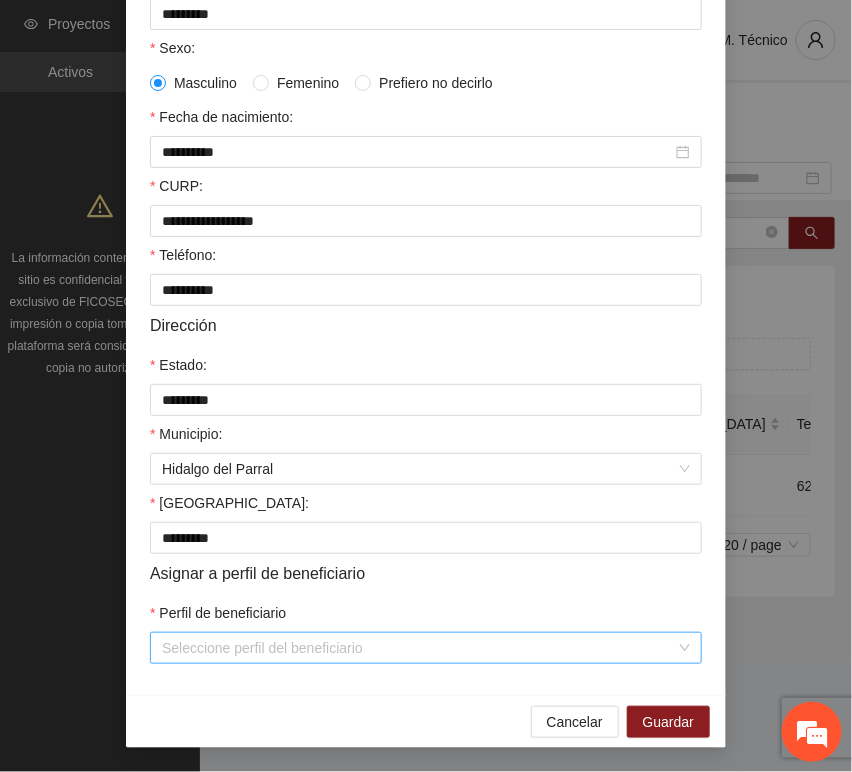 click on "Perfil de beneficiario" at bounding box center (419, 648) 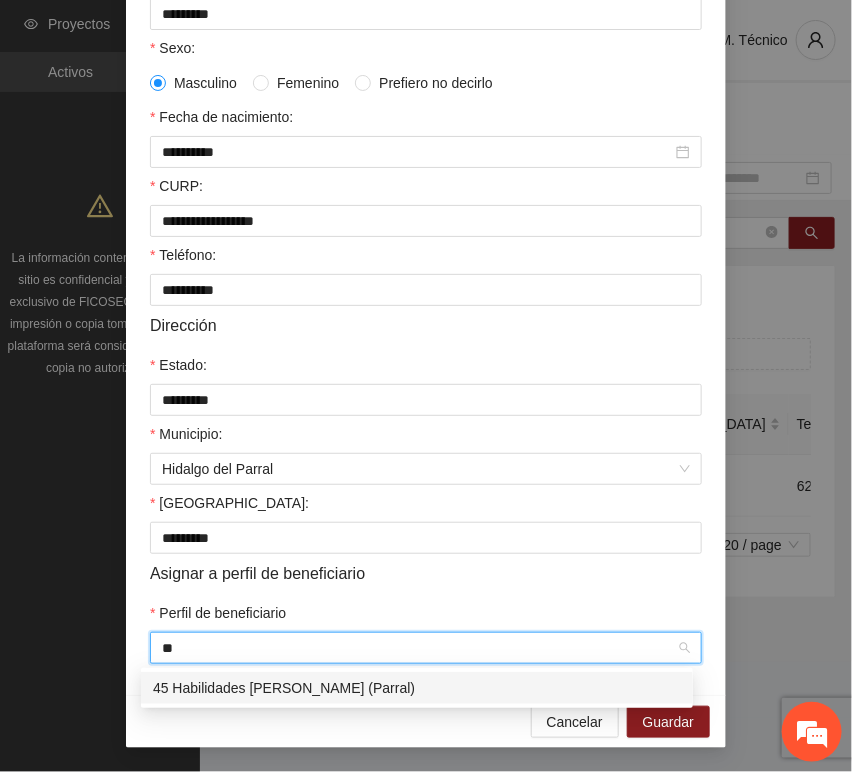 click on "45 Habilidades [PERSON_NAME] (Parral)" at bounding box center (417, 688) 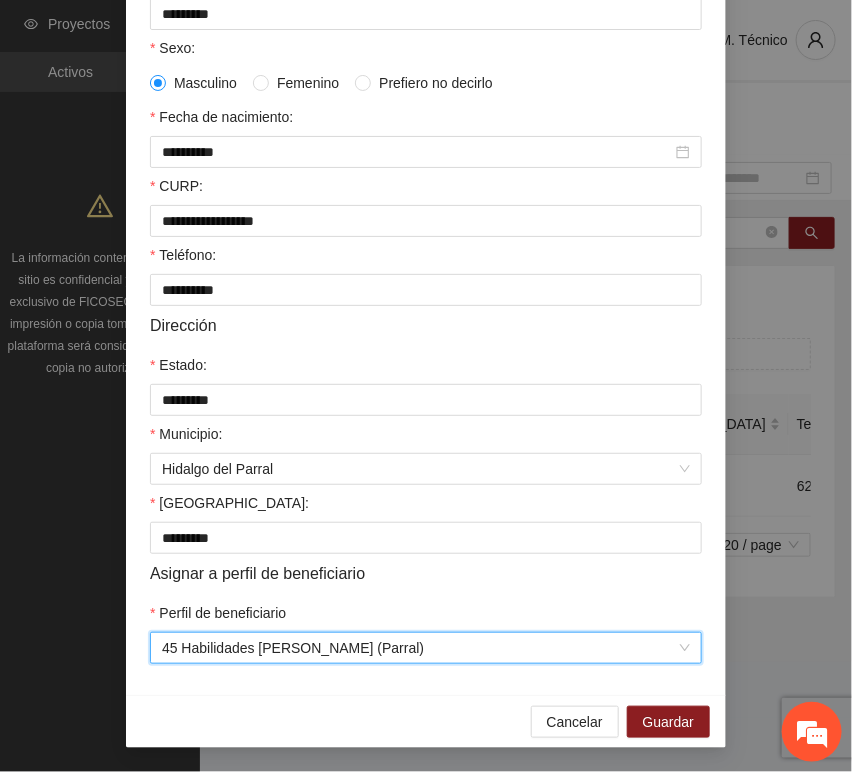 click on "**********" at bounding box center (426, 226) 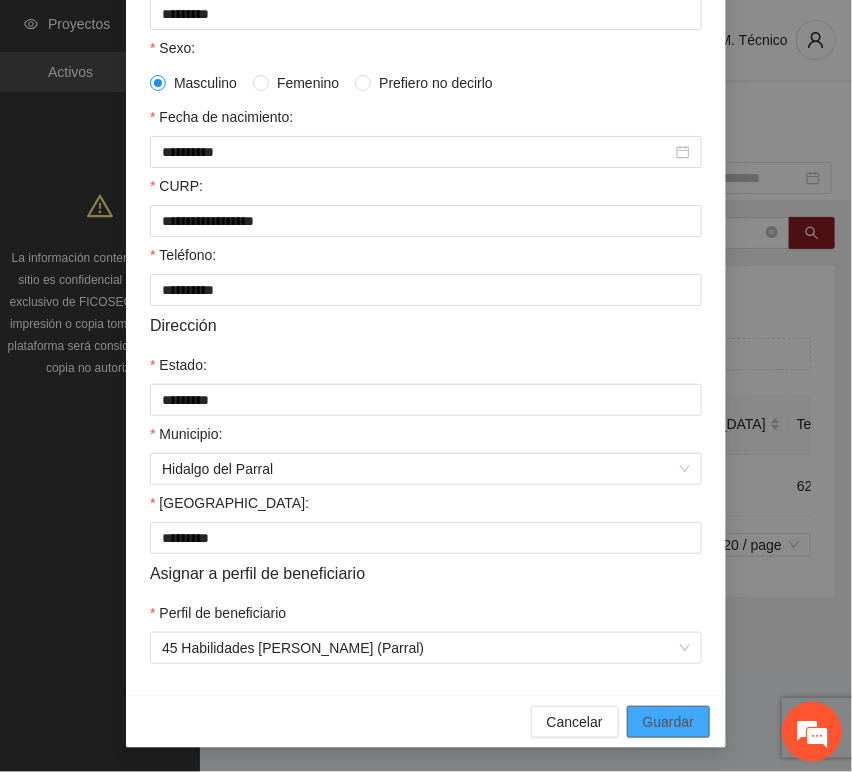 click on "Guardar" at bounding box center [668, 722] 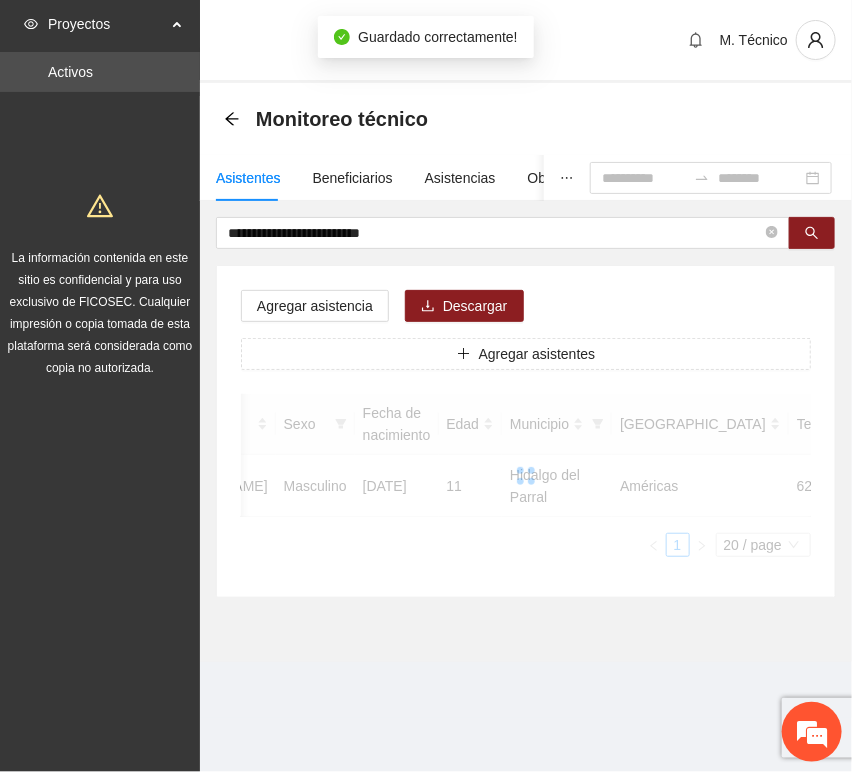 scroll, scrollTop: 294, scrollLeft: 0, axis: vertical 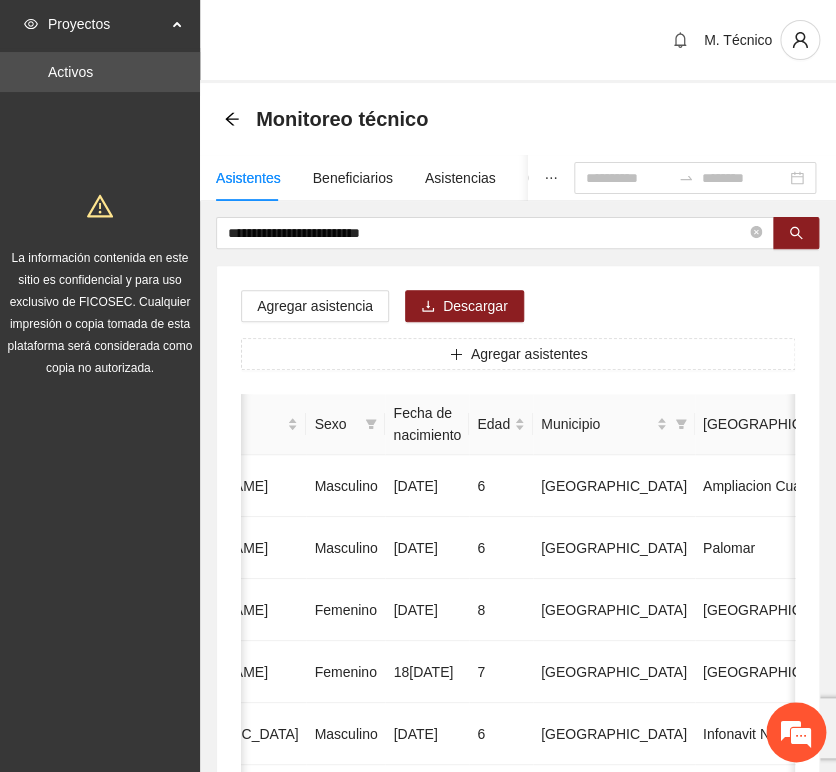 click on "Agregar asistencia Descargar Agregar asistentes Folio Nombre Apellido 1 Apellido 2 Sexo Fecha de nacimiento Edad Municipio Colonia Teléfono Actividad                           1 [PERSON_NAME] [DATE] 6 Chihuahua Ampliacion [PERSON_NAME] 6146098808 U P +11 2 [PERSON_NAME] Masculino [DATE] 6 [GEOGRAPHIC_DATA] [GEOGRAPHIC_DATA] 6142685790 U P +4 3 [PERSON_NAME] [DATE] 8 Chihuahua [GEOGRAPHIC_DATA] U P +6 4 [PERSON_NAME] [DATE] 7 [GEOGRAPHIC_DATA] U P +4 5 [PERSON_NAME]  Madrid Masculino [DATE] 6 Chihuahua Infonavit Nac.  6141246855 U P +4 6 [PERSON_NAME] Masculino [DATE] 8 Chihuahua [PERSON_NAME] 6141225744 U P +6 7 [PERSON_NAME][DATE] Femenino [DATE] 8 Chihuahua Paseos [PERSON_NAME] 6142154187 U P +7 8 [PERSON_NAME] [DATE] 9 Chihuahua Popular 6142434364 U P +3 9 [PERSON_NAME]  Madrid Femenino [DATE] 7 U P +8" at bounding box center [518, 1020] 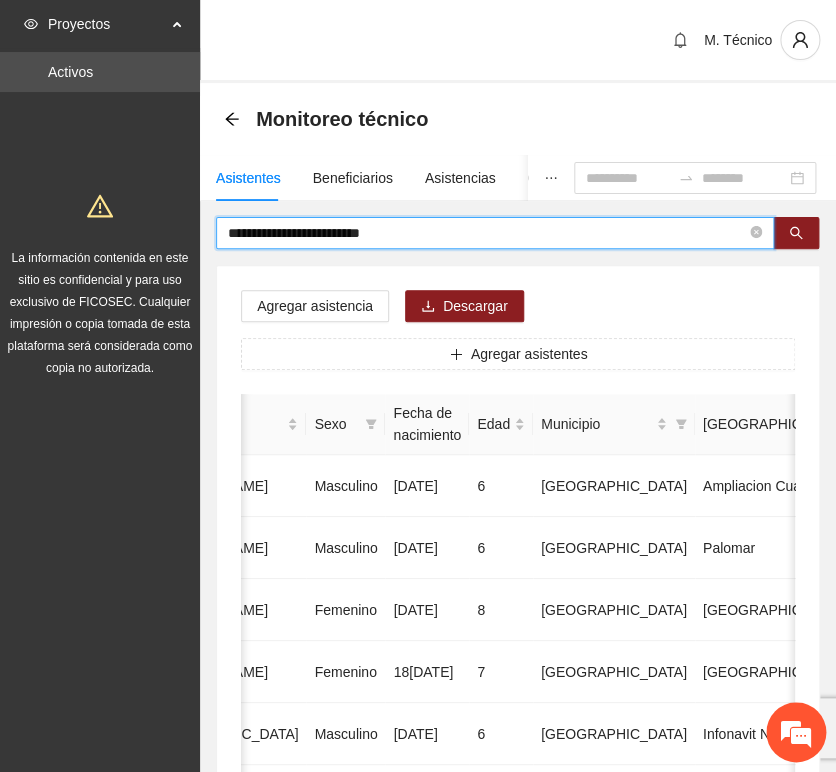drag, startPoint x: 416, startPoint y: 237, endPoint x: 136, endPoint y: 193, distance: 283.43607 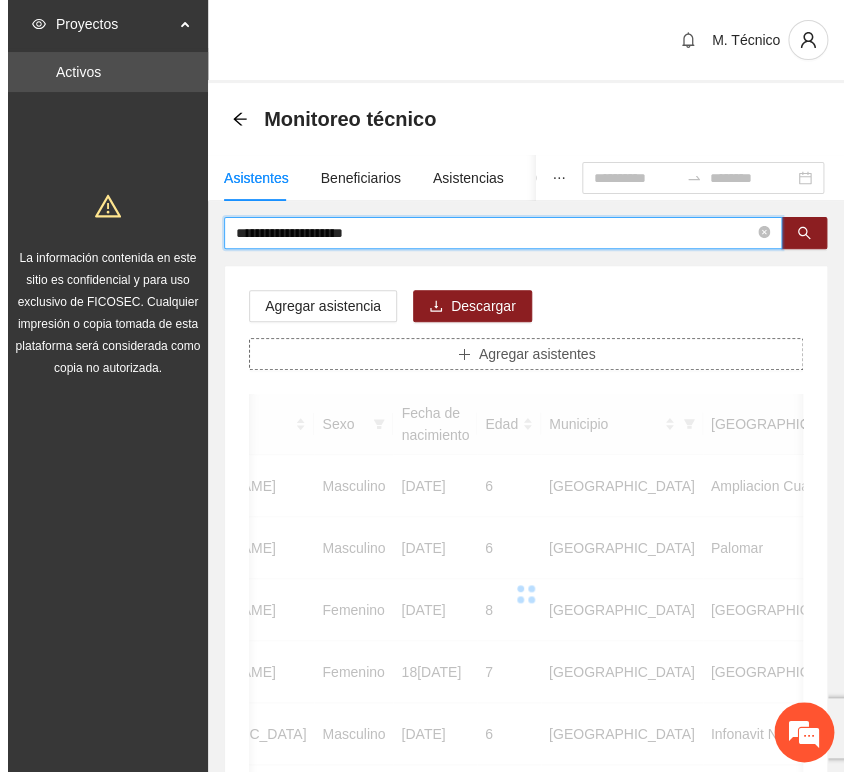 scroll, scrollTop: 0, scrollLeft: 450, axis: horizontal 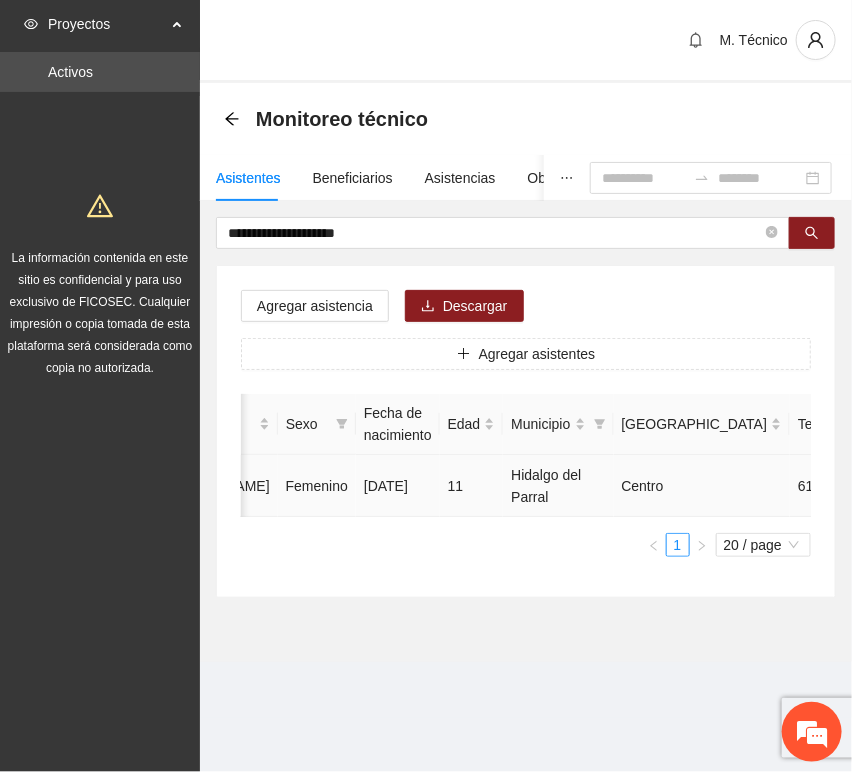 click at bounding box center (981, 486) 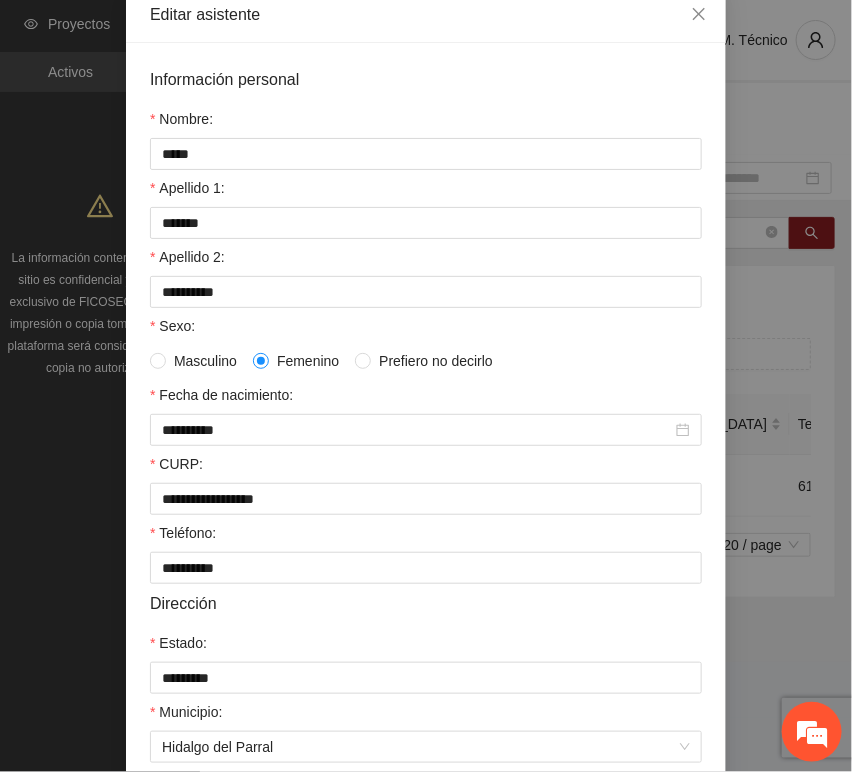 scroll, scrollTop: 394, scrollLeft: 0, axis: vertical 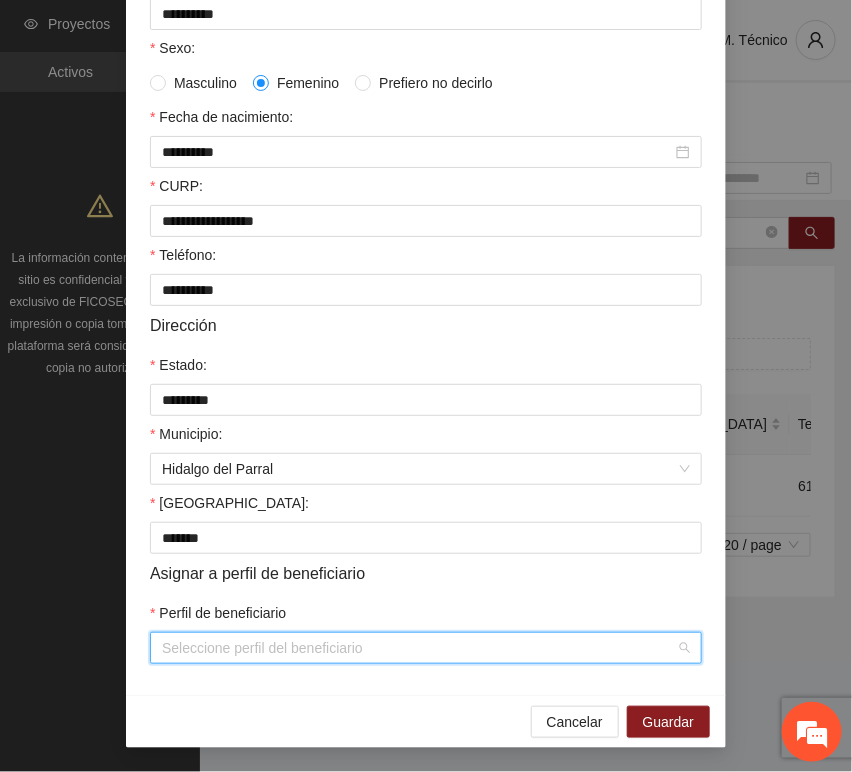 click on "Perfil de beneficiario" at bounding box center [419, 648] 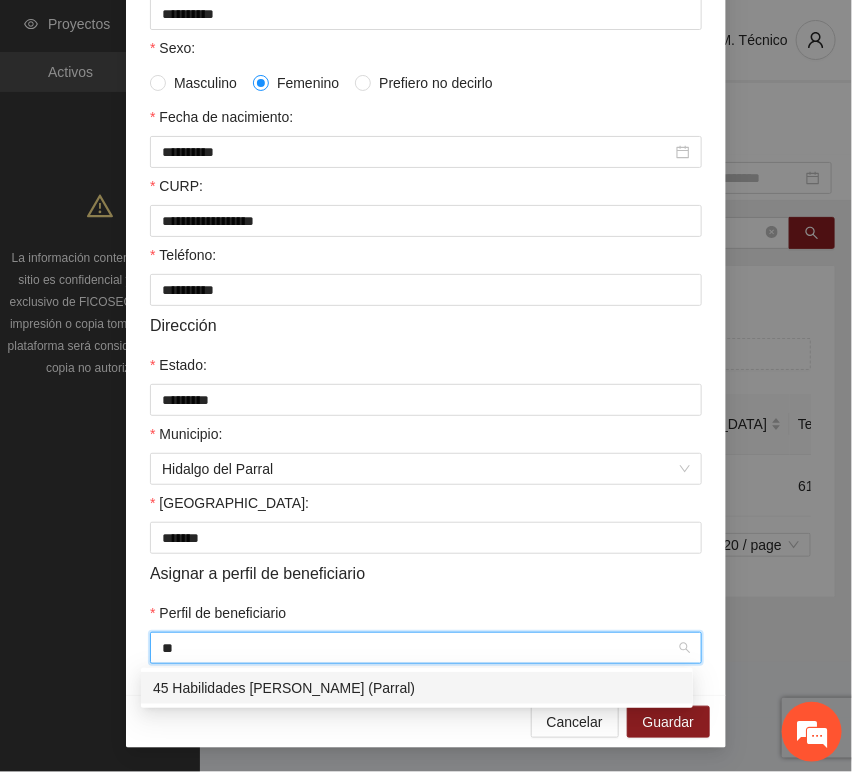 click on "45 Habilidades [PERSON_NAME] (Parral)" at bounding box center [417, 688] 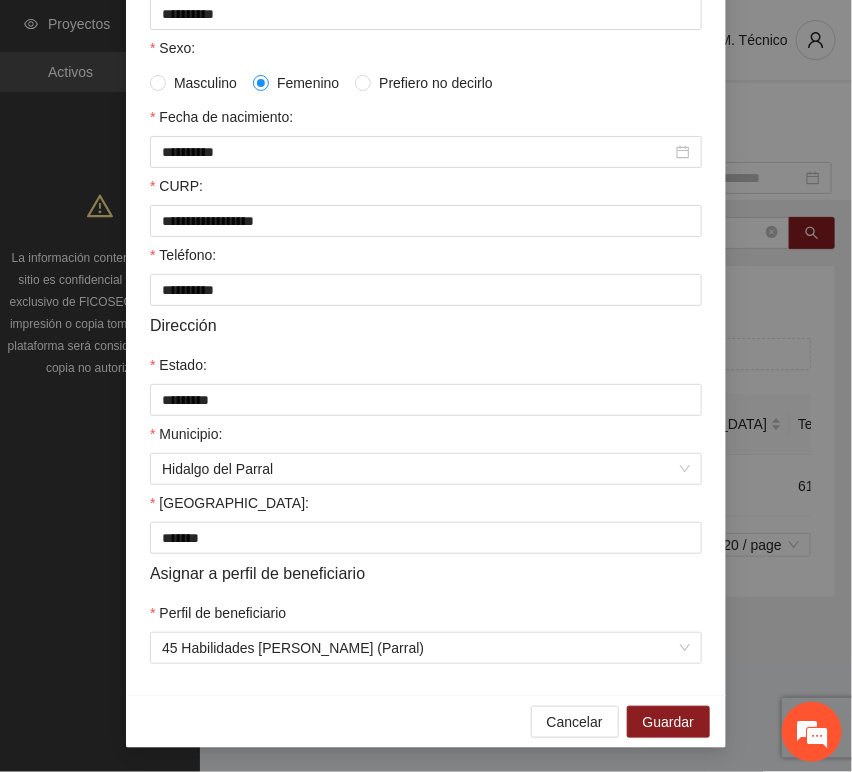 click on "**********" at bounding box center (426, 226) 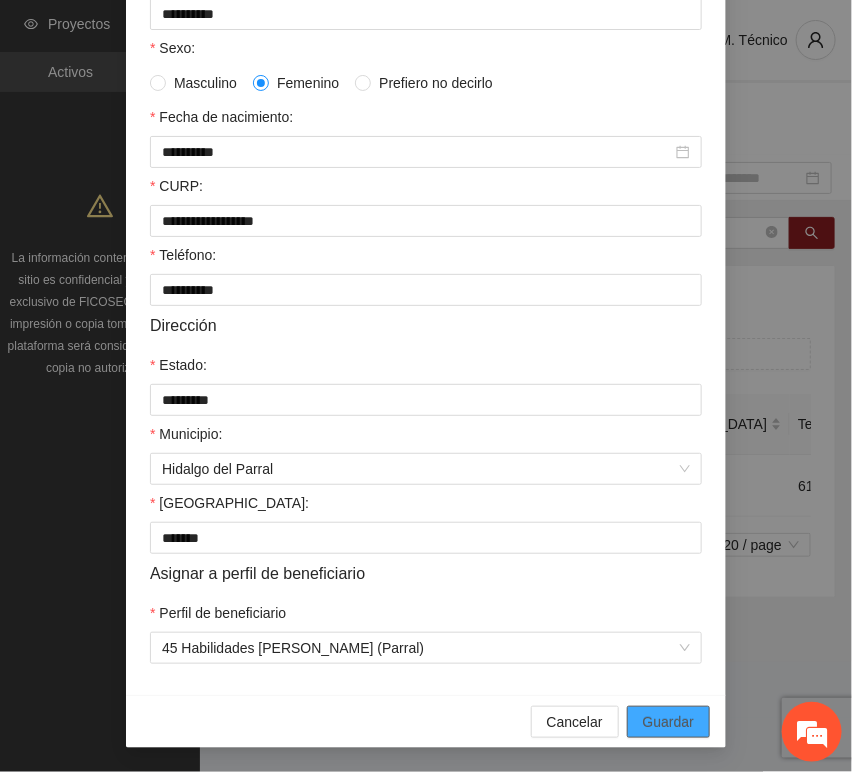 click on "Guardar" at bounding box center (668, 722) 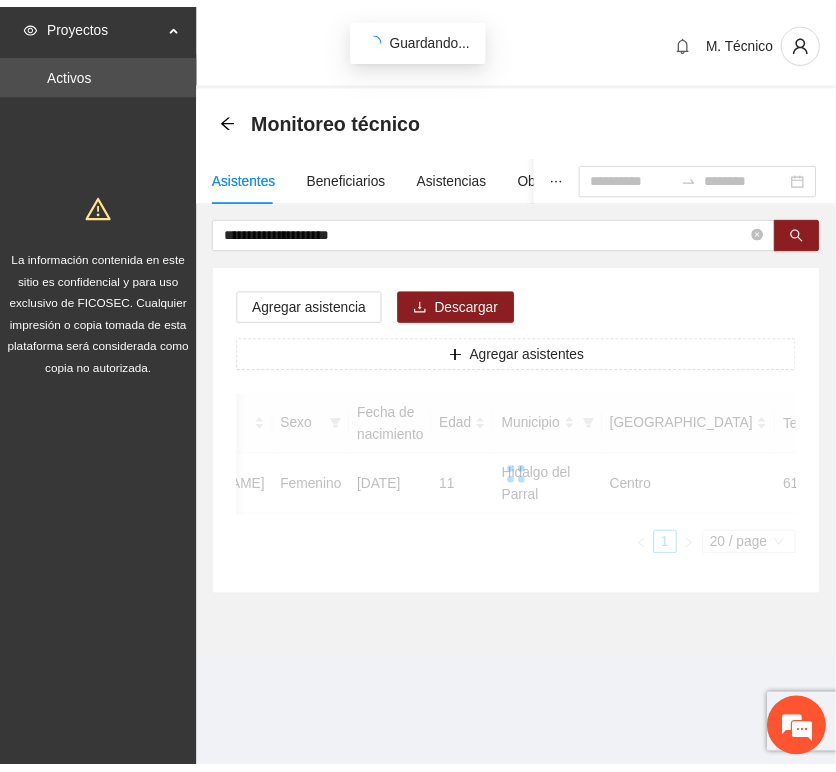 scroll, scrollTop: 294, scrollLeft: 0, axis: vertical 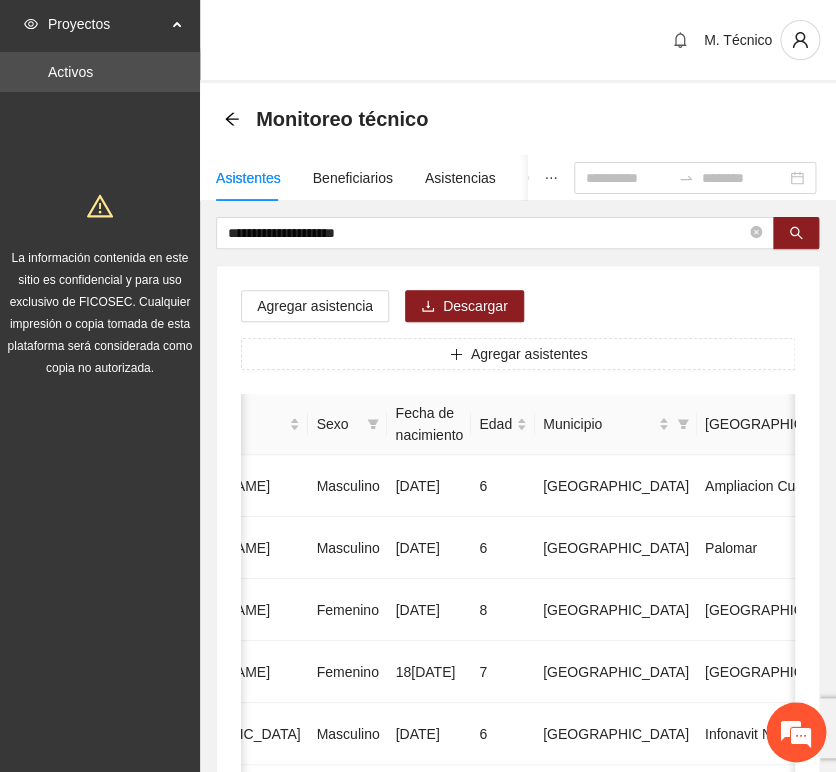 click on "**********" at bounding box center [518, 996] 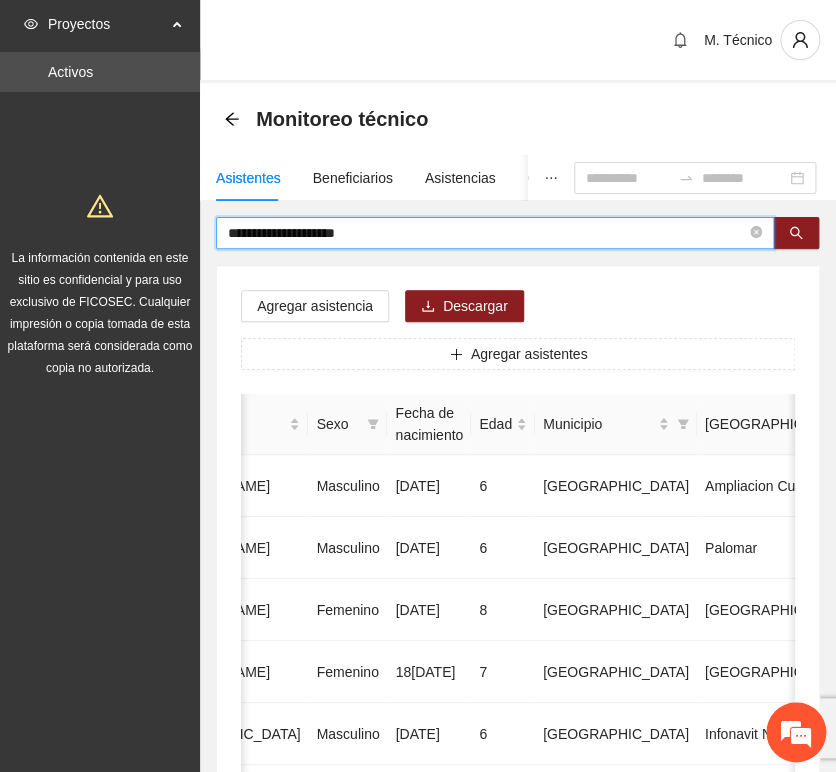 drag, startPoint x: 378, startPoint y: 236, endPoint x: 145, endPoint y: 207, distance: 234.79779 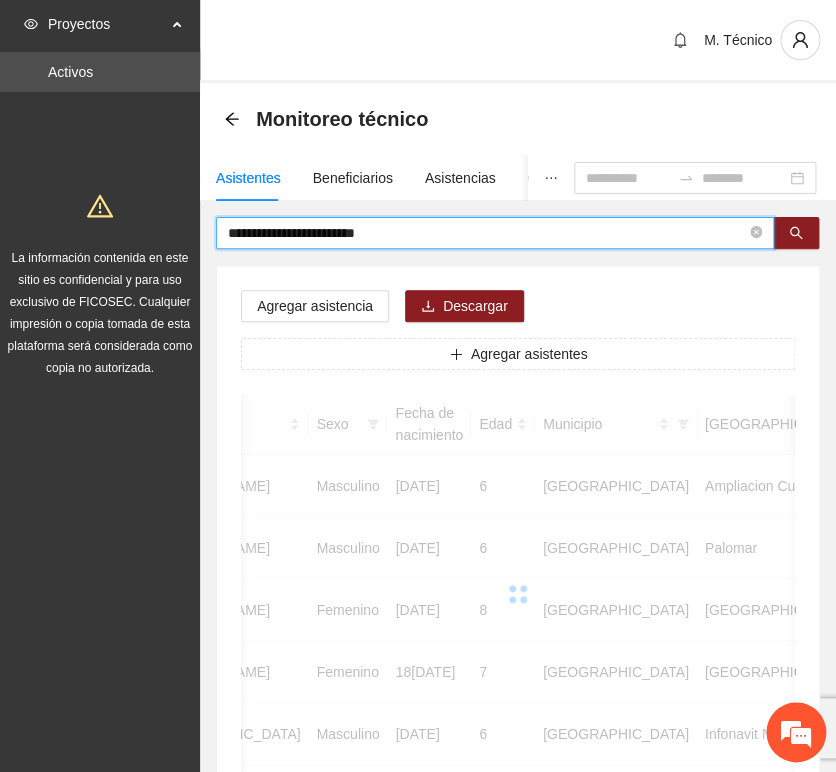 scroll, scrollTop: 0, scrollLeft: 363, axis: horizontal 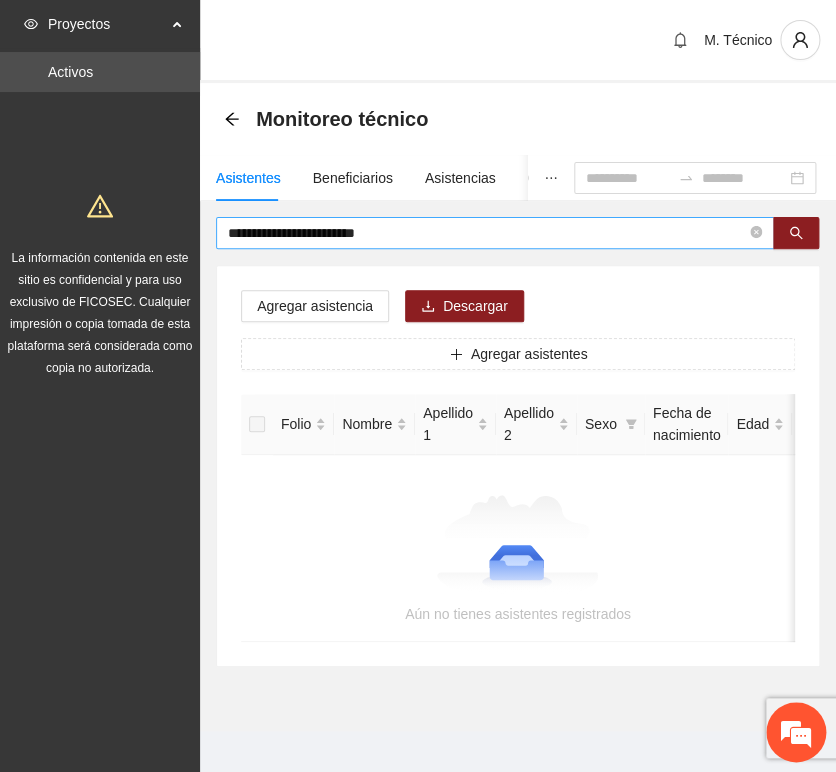 click on "**********" at bounding box center (487, 233) 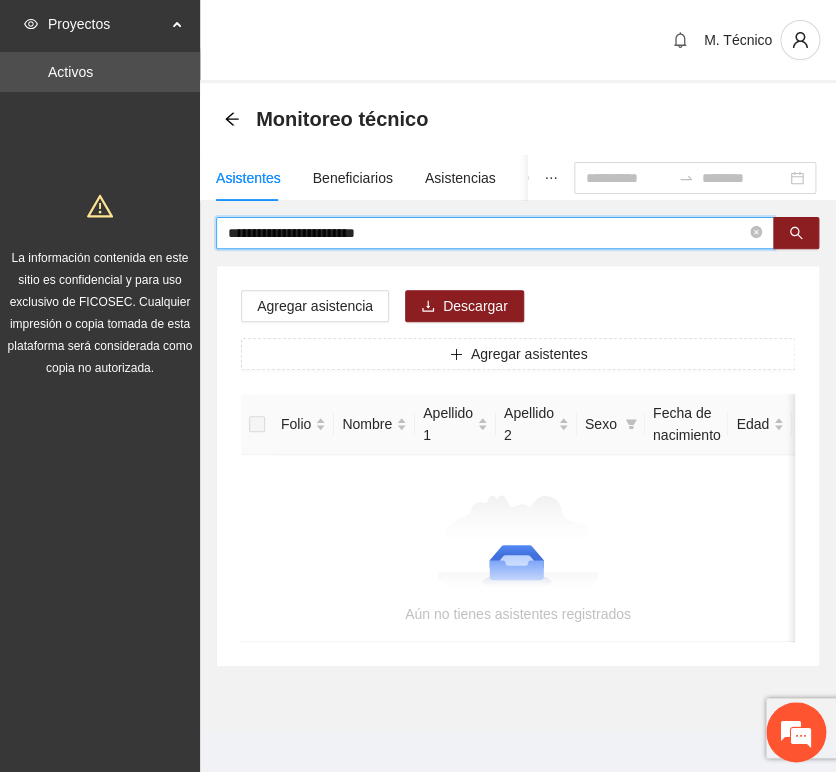 click on "**********" at bounding box center (487, 233) 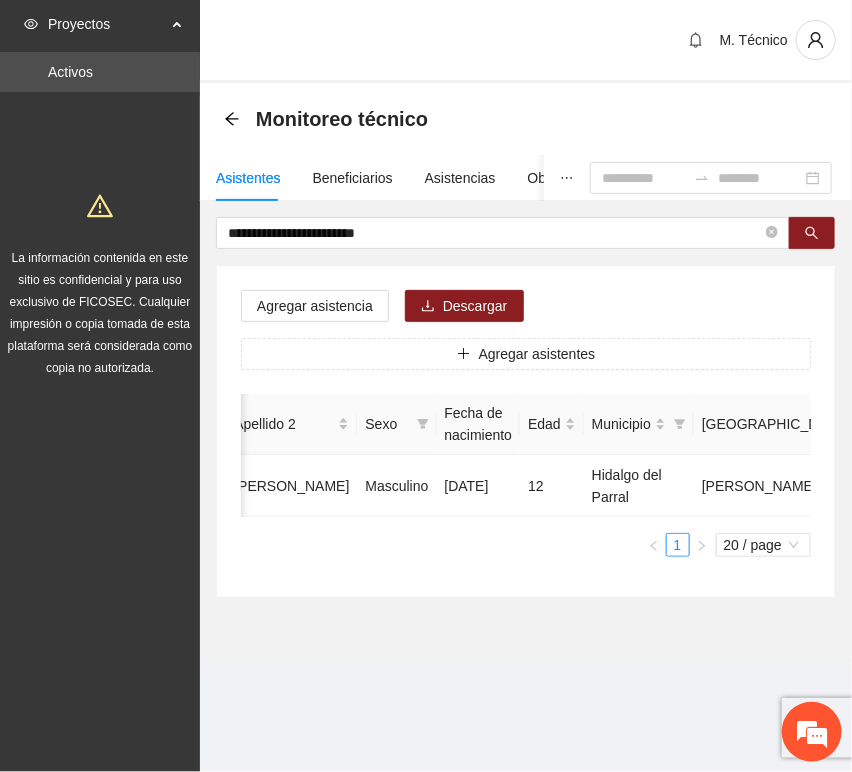 scroll, scrollTop: 0, scrollLeft: 452, axis: horizontal 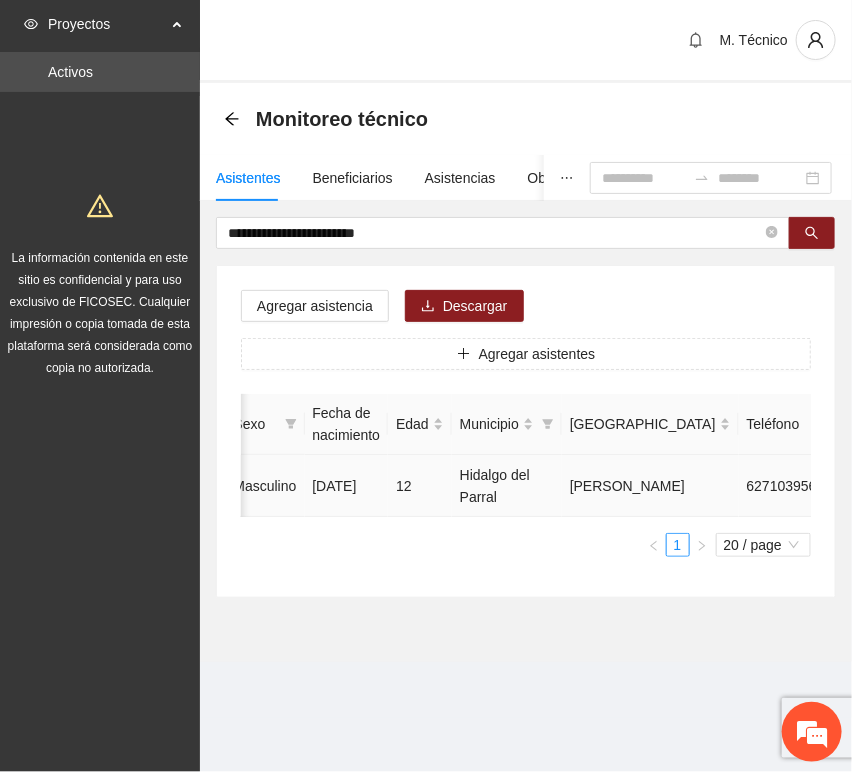 click 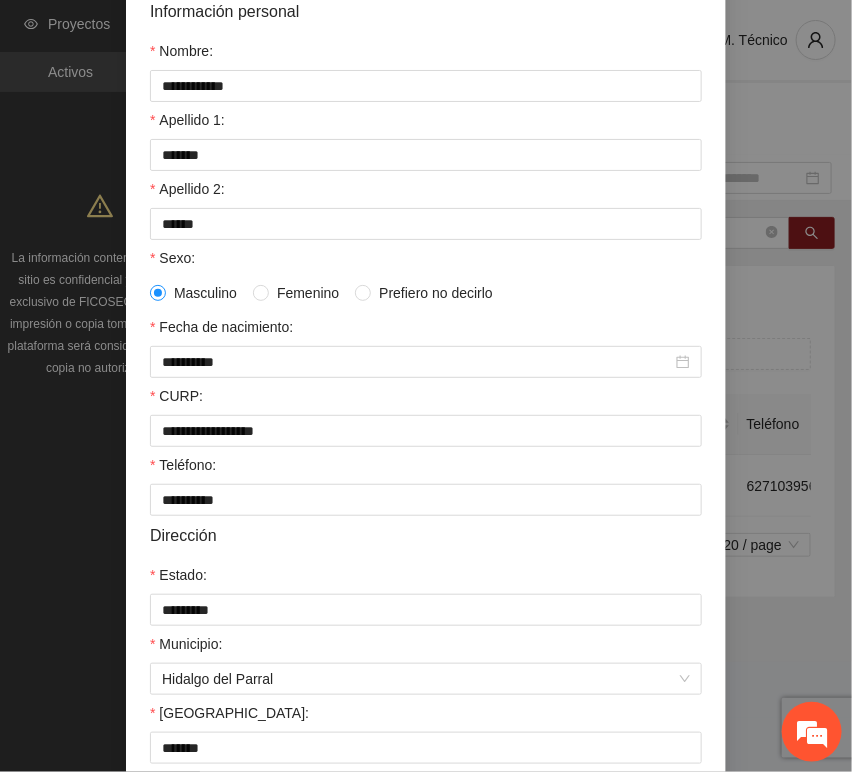 scroll, scrollTop: 394, scrollLeft: 0, axis: vertical 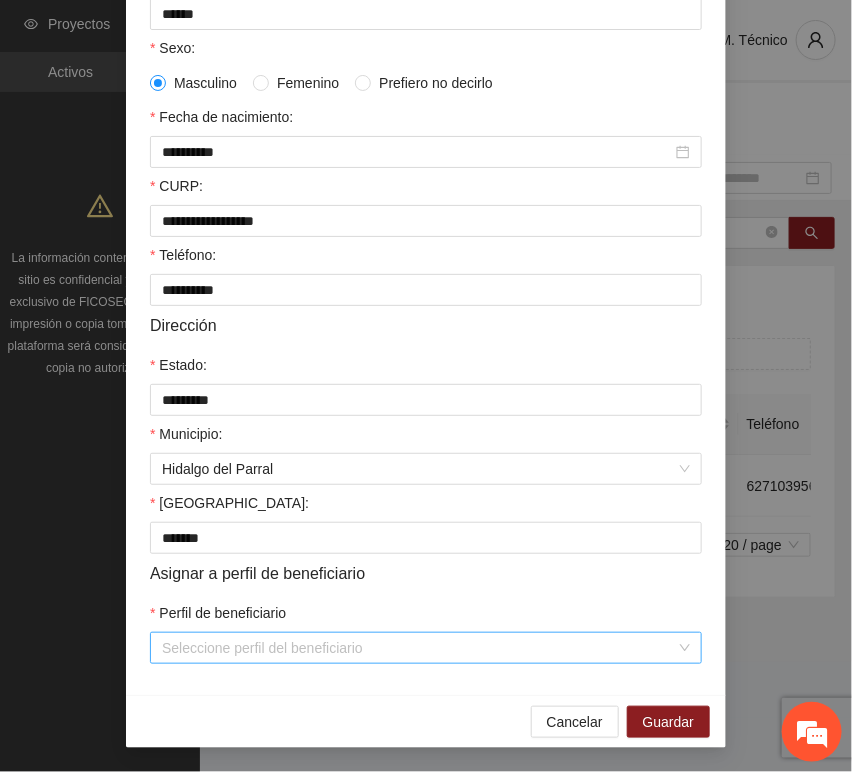 click on "Perfil de beneficiario" at bounding box center (419, 648) 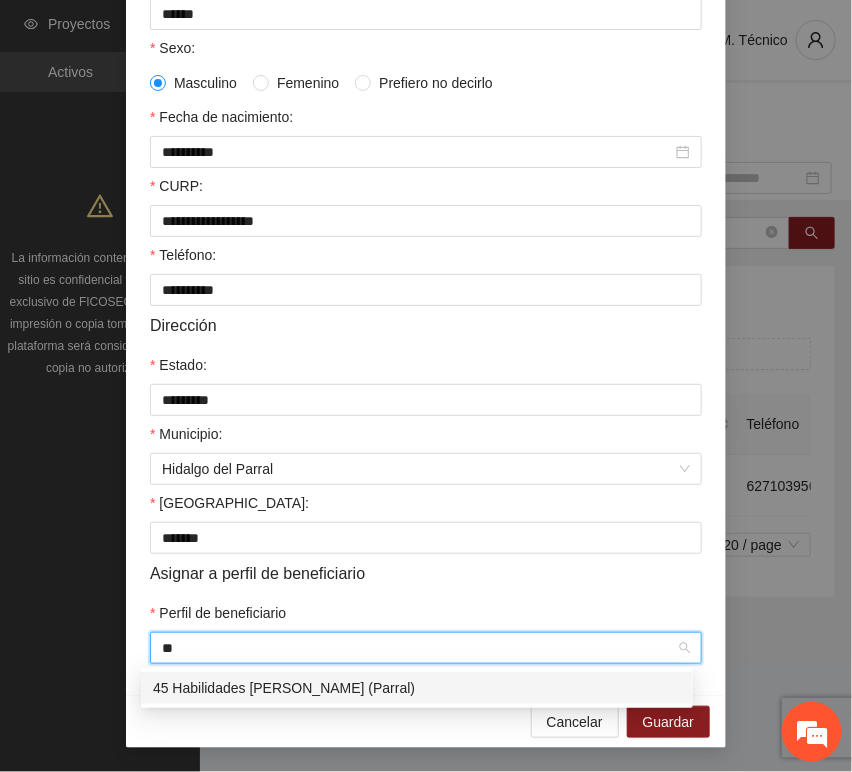 click on "45 Habilidades [PERSON_NAME] (Parral)" at bounding box center (417, 688) 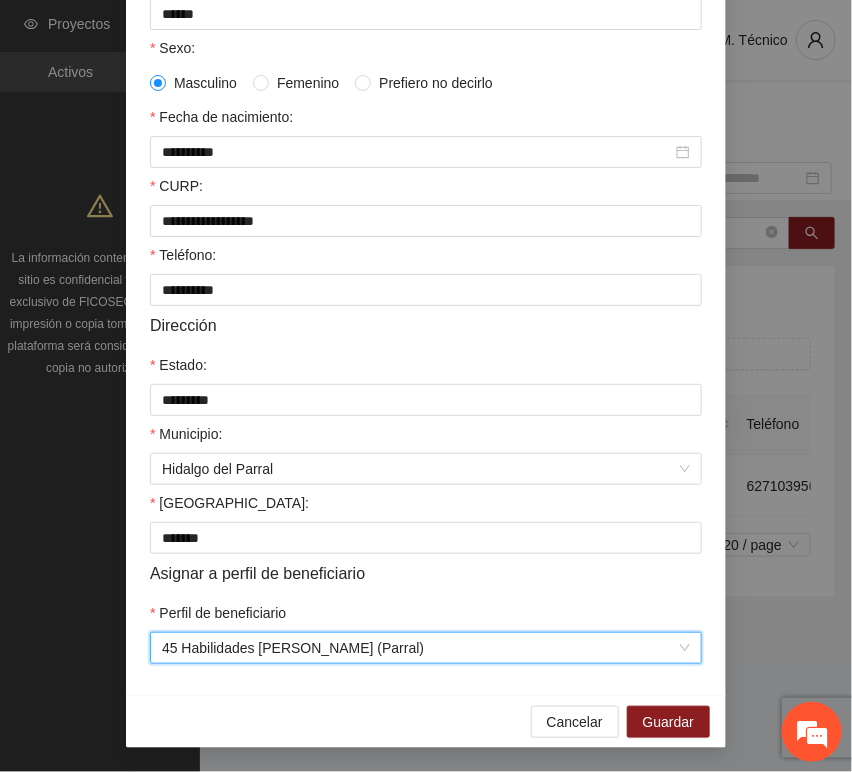 click on "Asignar a perfil de beneficiario" at bounding box center [426, 573] 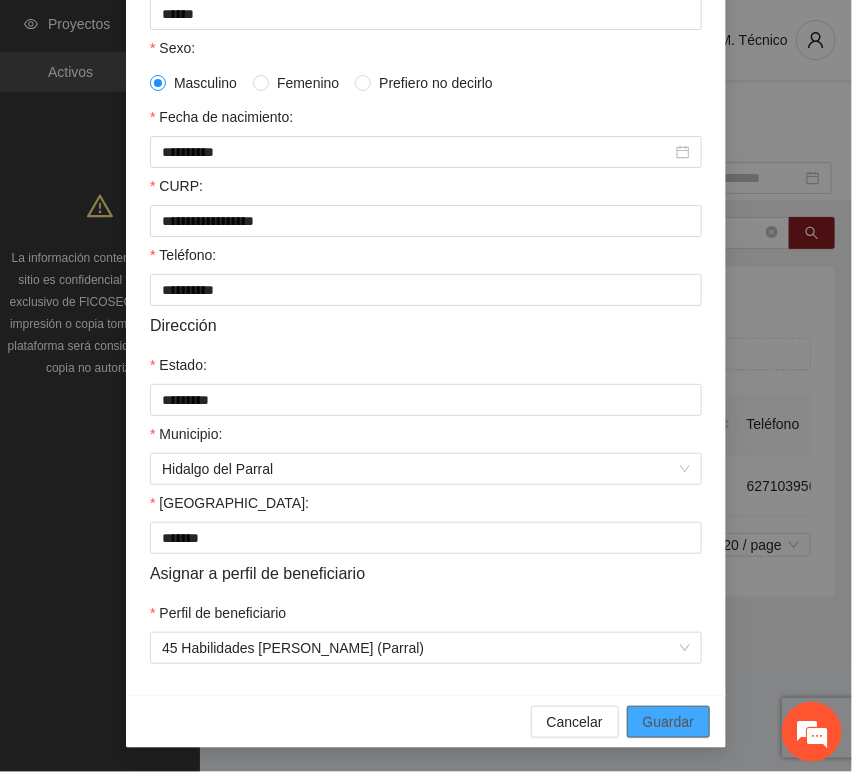 click on "Guardar" at bounding box center (668, 722) 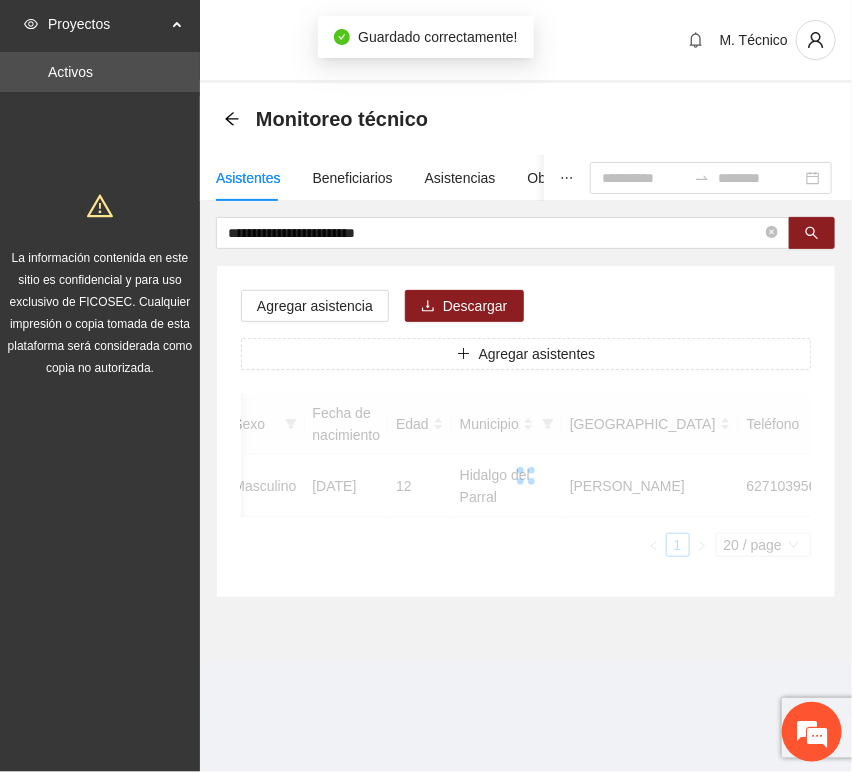 scroll, scrollTop: 294, scrollLeft: 0, axis: vertical 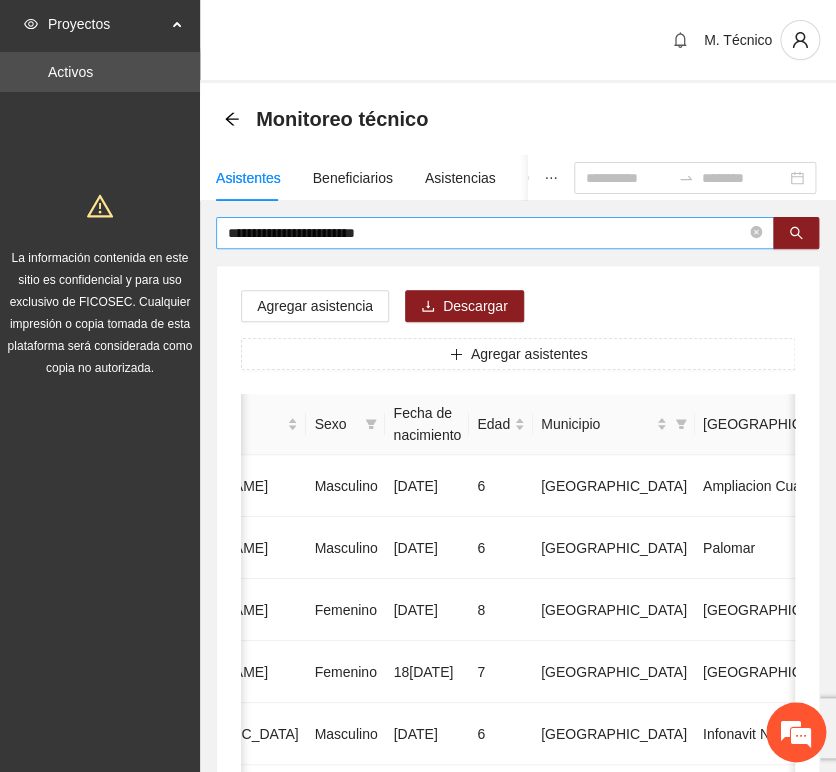 drag, startPoint x: 412, startPoint y: 254, endPoint x: 419, endPoint y: 230, distance: 25 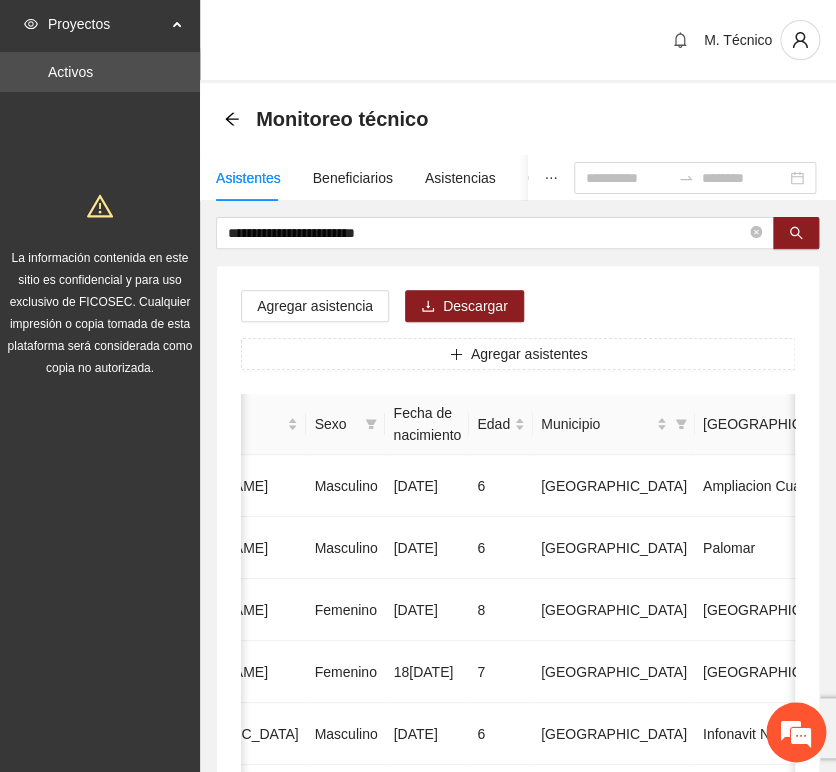 drag, startPoint x: 131, startPoint y: 217, endPoint x: 72, endPoint y: 212, distance: 59.211487 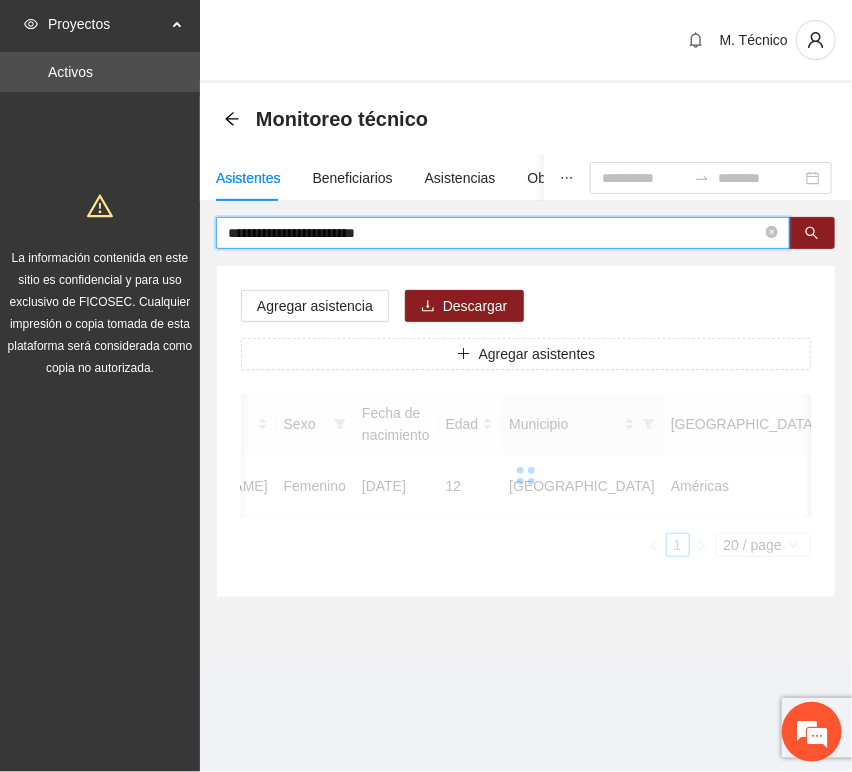 scroll, scrollTop: 0, scrollLeft: 450, axis: horizontal 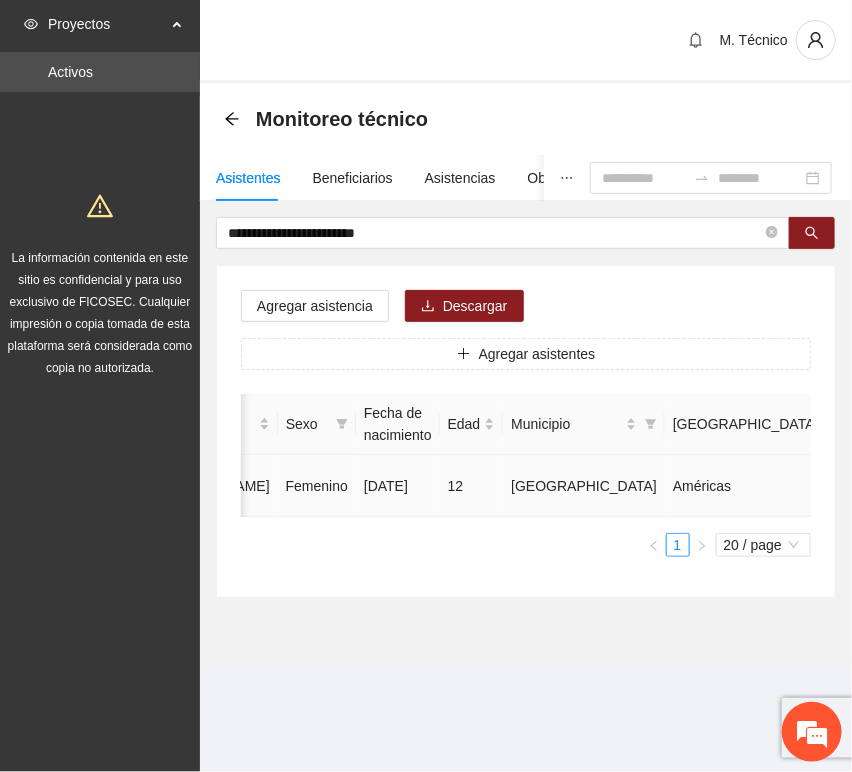 click 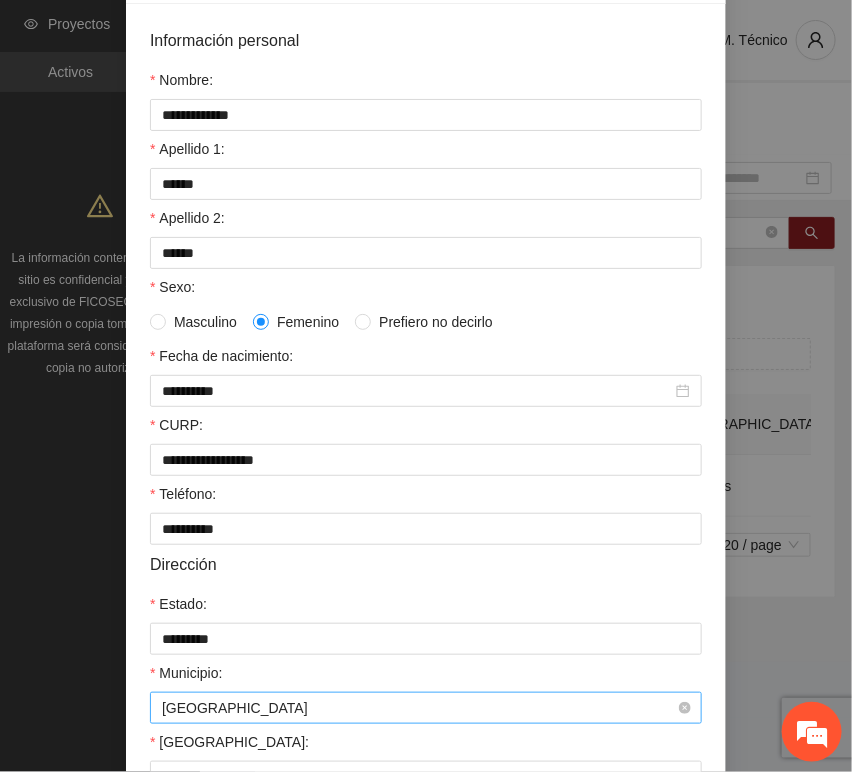scroll, scrollTop: 394, scrollLeft: 0, axis: vertical 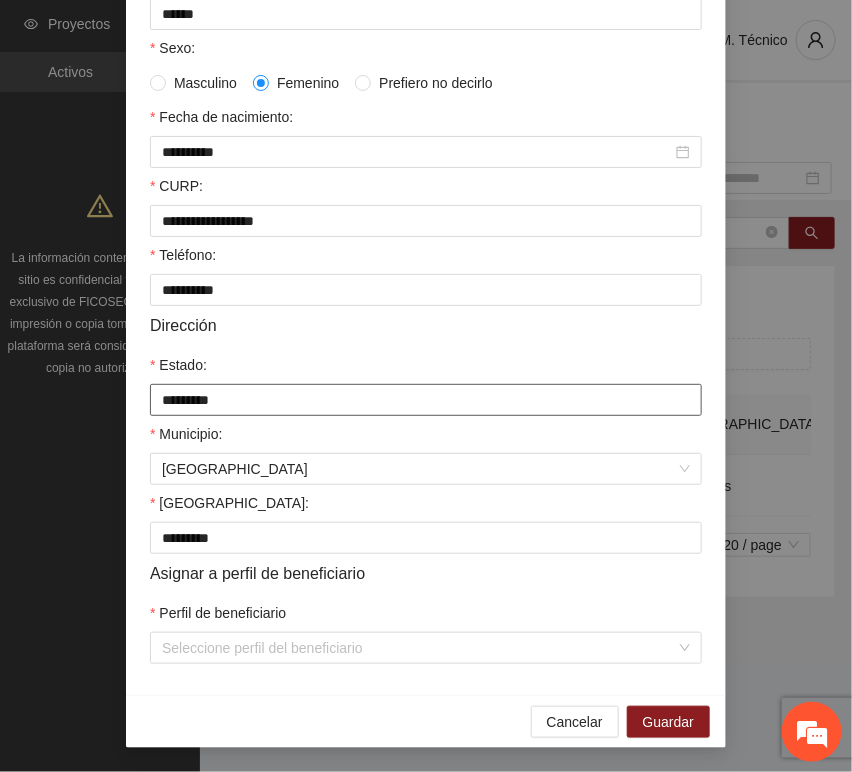 click on "*********" at bounding box center [426, 400] 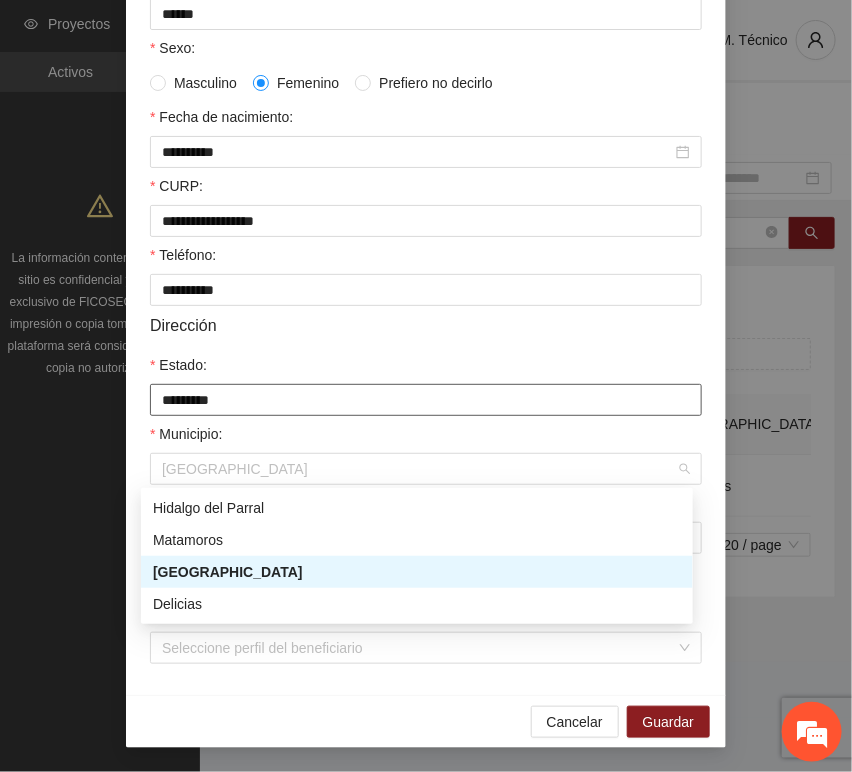 drag, startPoint x: 229, startPoint y: 470, endPoint x: 67, endPoint y: 446, distance: 163.76813 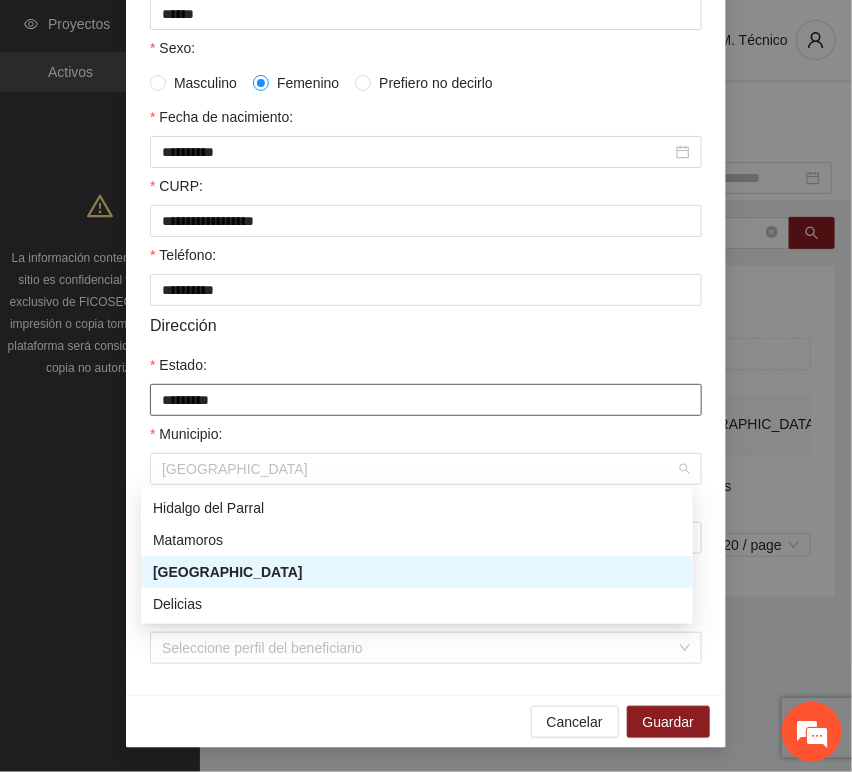 click on "**********" at bounding box center [426, 386] 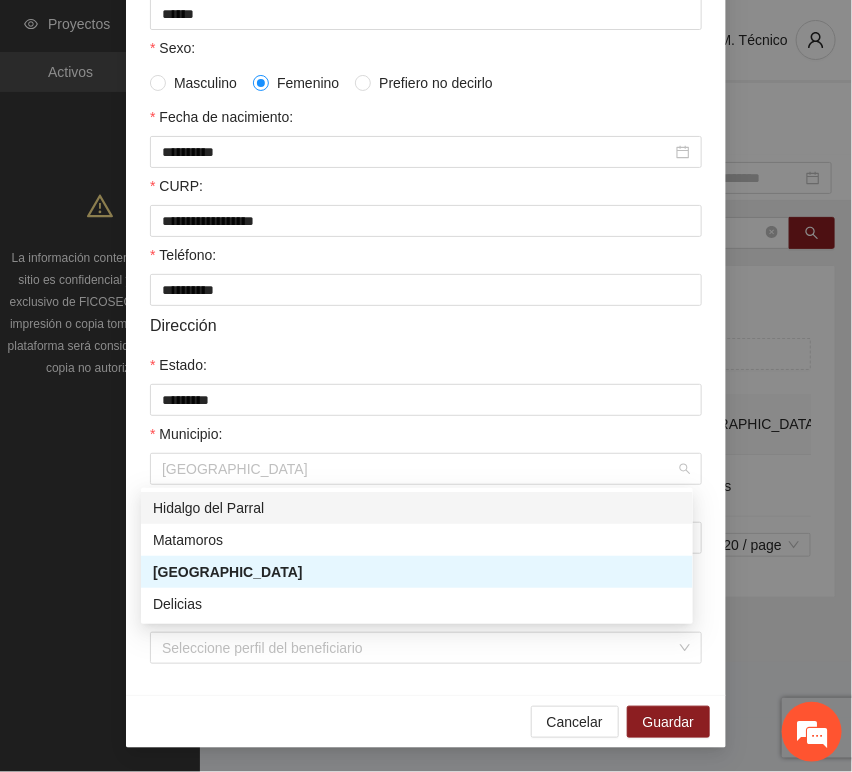 drag, startPoint x: 204, startPoint y: 518, endPoint x: 197, endPoint y: 510, distance: 10.630146 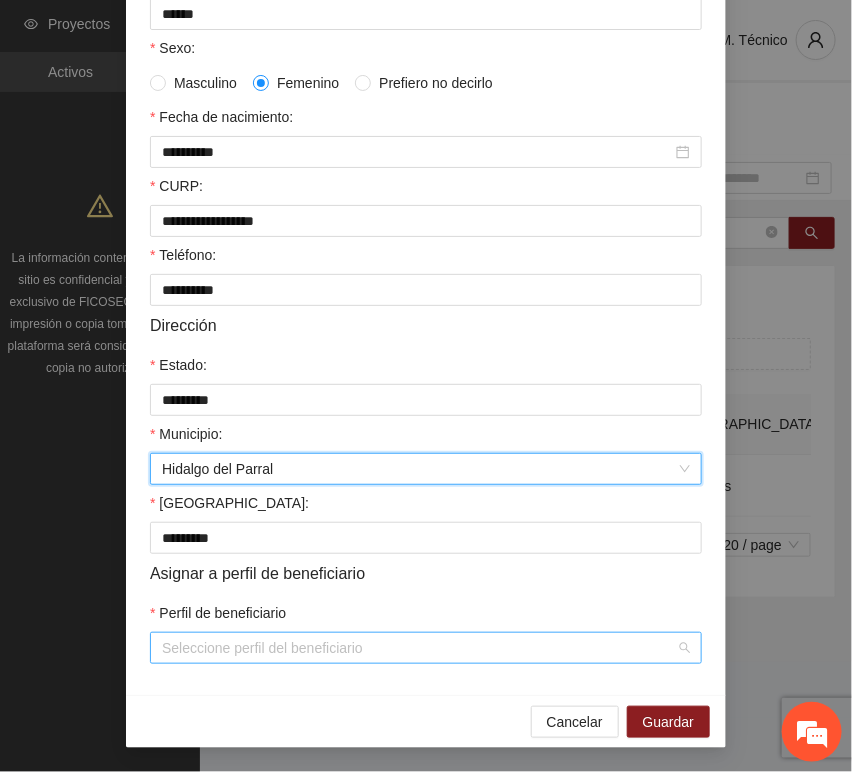 click on "Perfil de beneficiario" at bounding box center [419, 648] 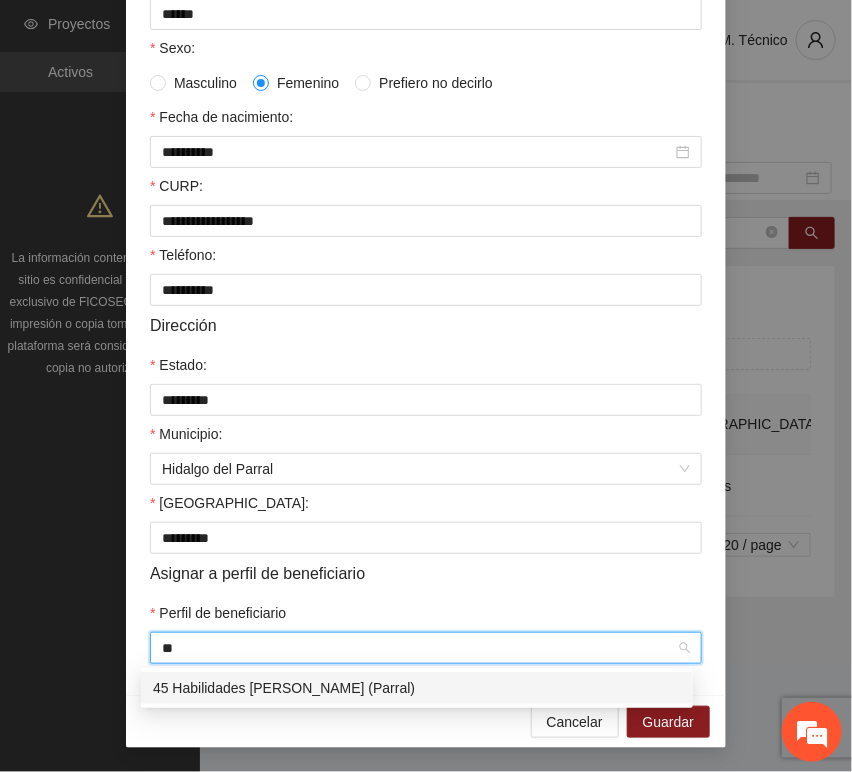 click on "45 Habilidades [PERSON_NAME] (Parral)" at bounding box center (417, 688) 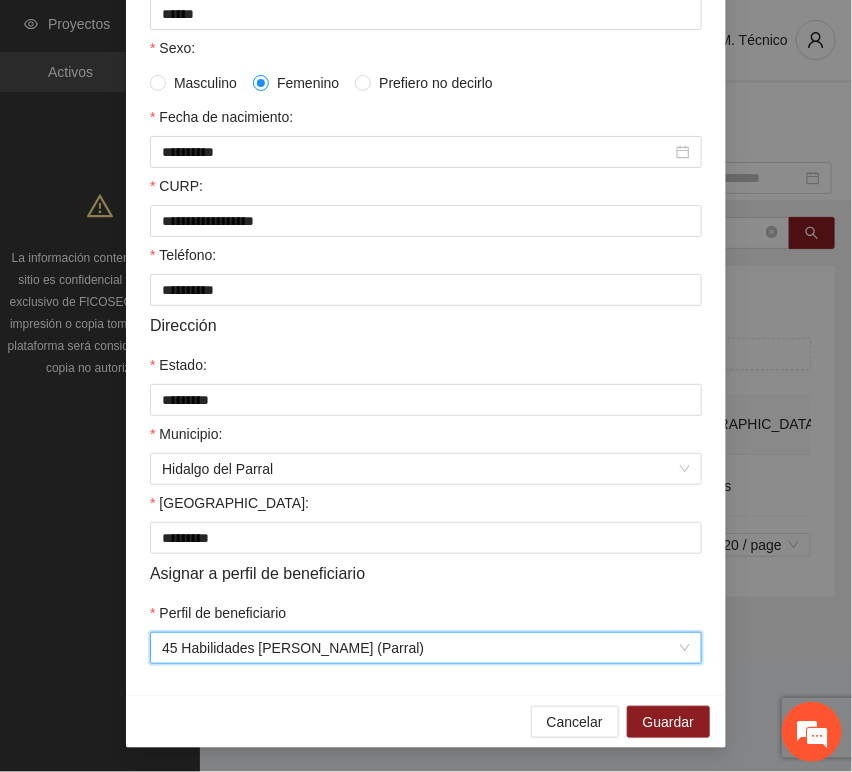 scroll, scrollTop: 394, scrollLeft: 0, axis: vertical 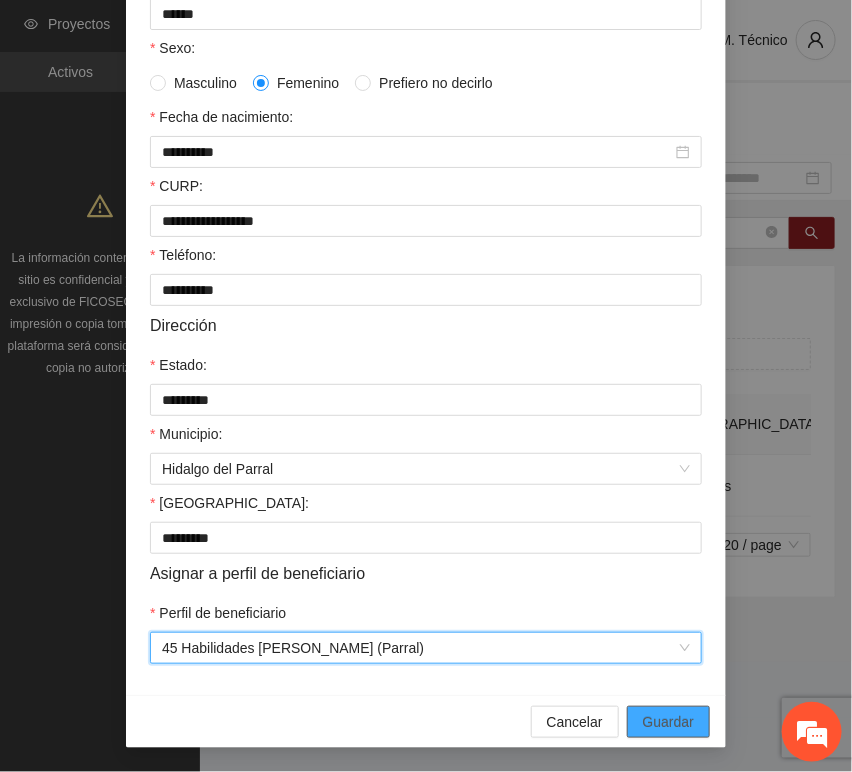 click on "Guardar" at bounding box center [668, 722] 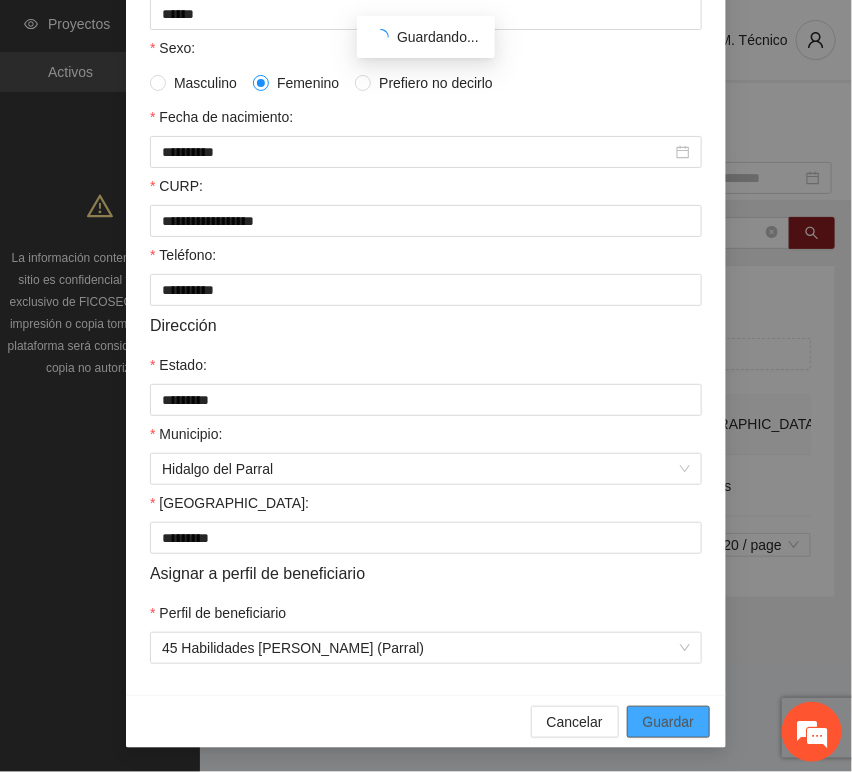 scroll, scrollTop: 294, scrollLeft: 0, axis: vertical 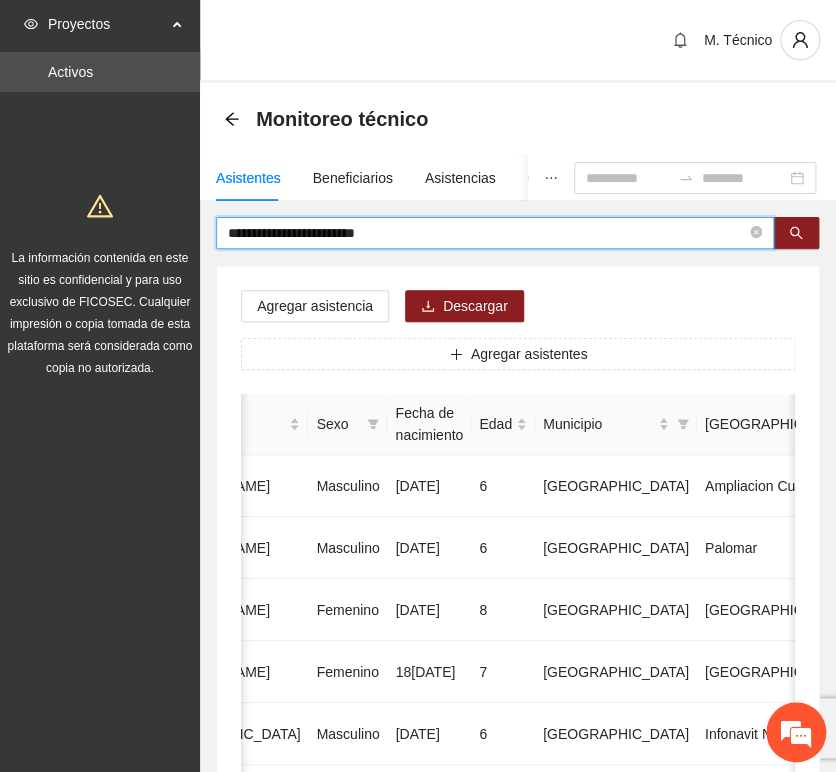 drag, startPoint x: 404, startPoint y: 216, endPoint x: 32, endPoint y: 214, distance: 372.00537 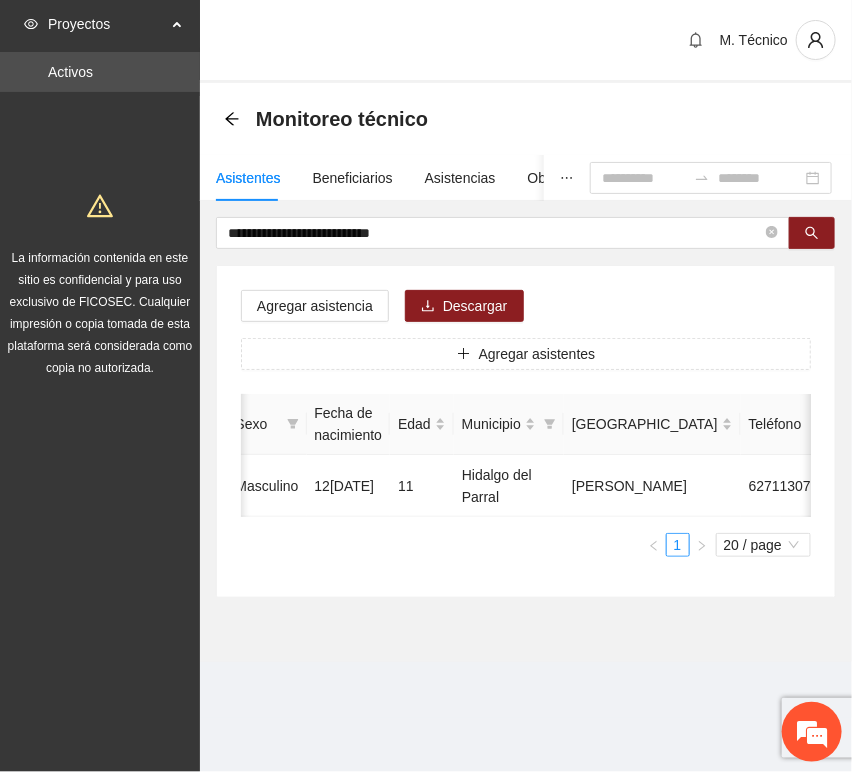 drag, startPoint x: 509, startPoint y: 532, endPoint x: 264, endPoint y: 528, distance: 245.03265 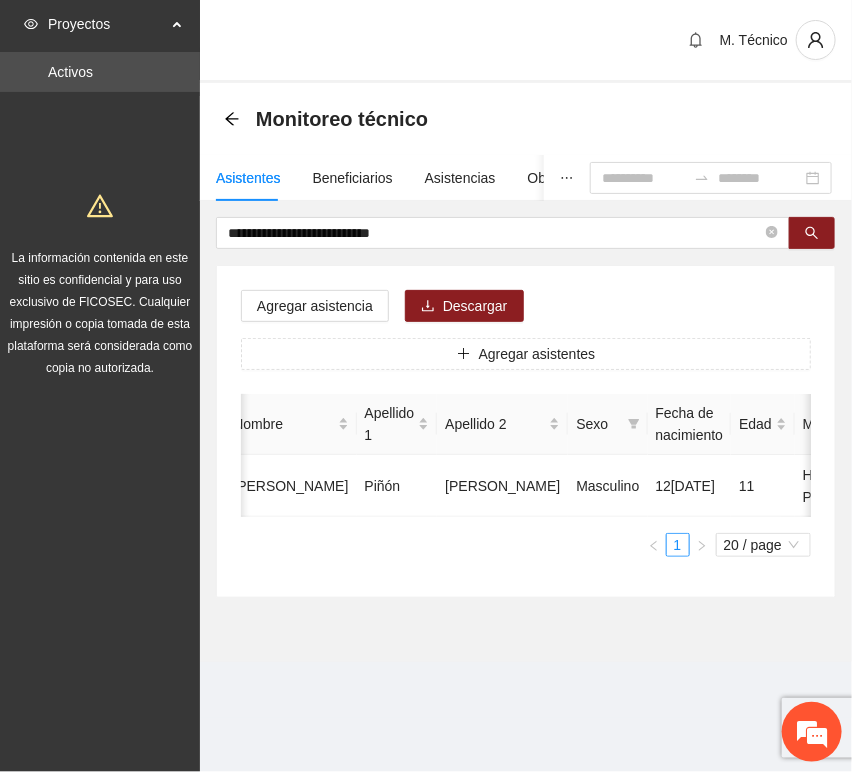 scroll, scrollTop: 0, scrollLeft: 0, axis: both 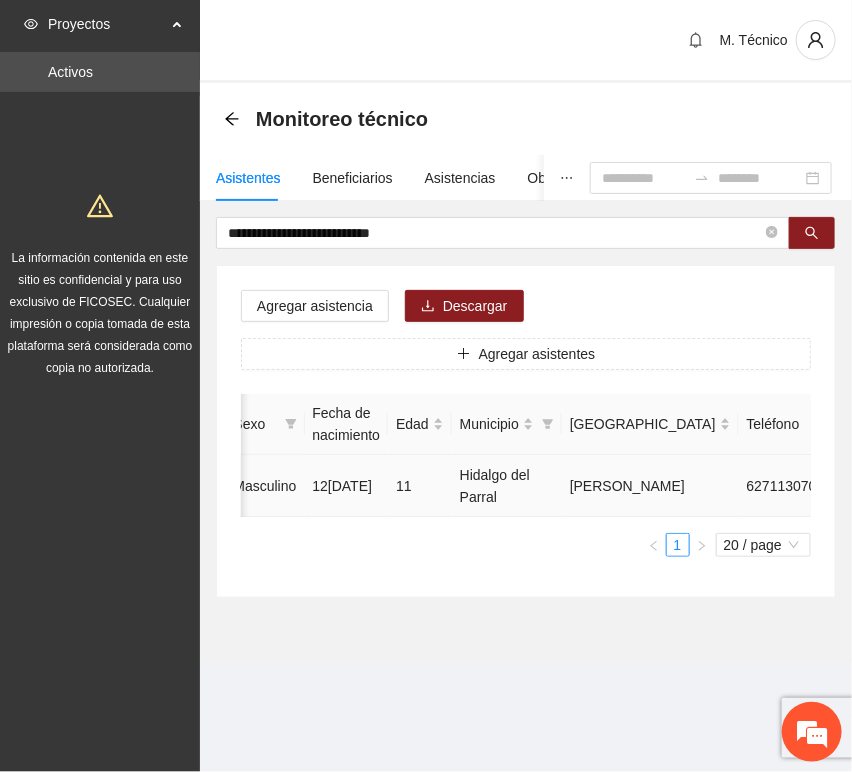 click 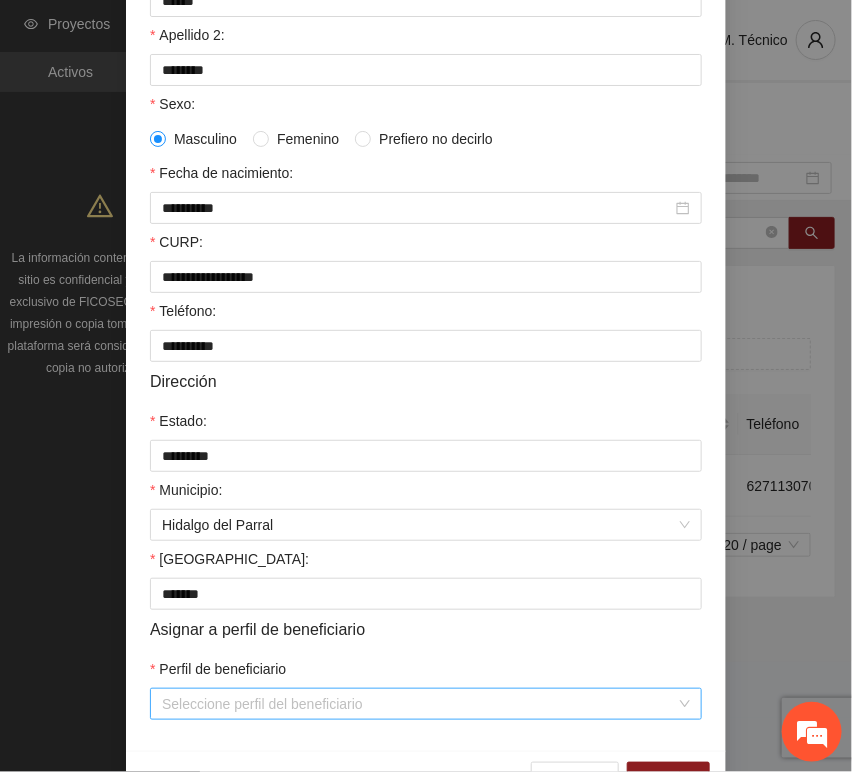 scroll, scrollTop: 394, scrollLeft: 0, axis: vertical 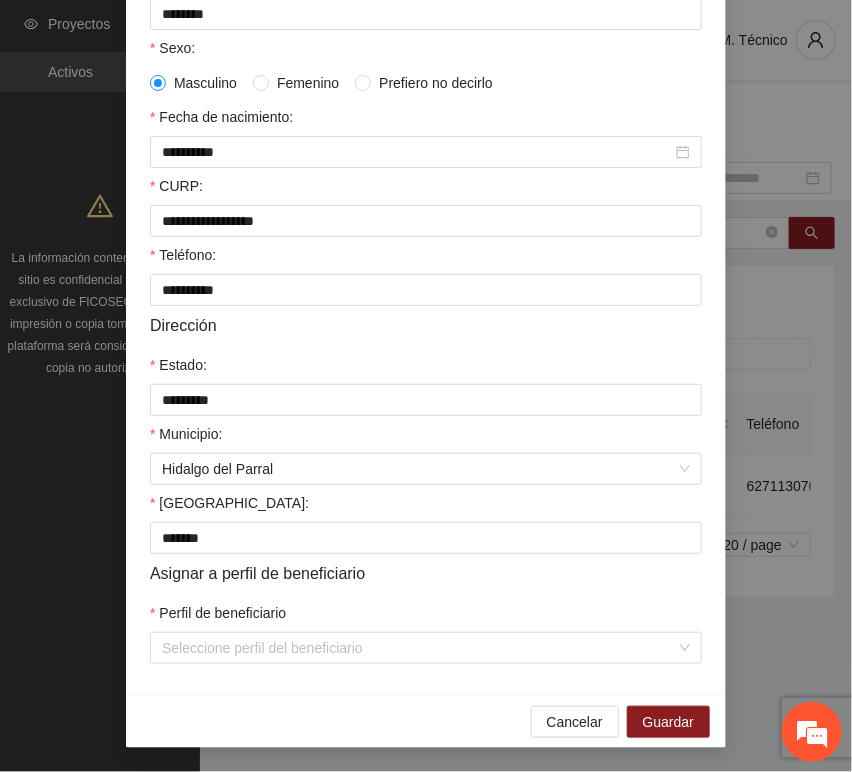 click on "Perfil de beneficiario" at bounding box center (426, 617) 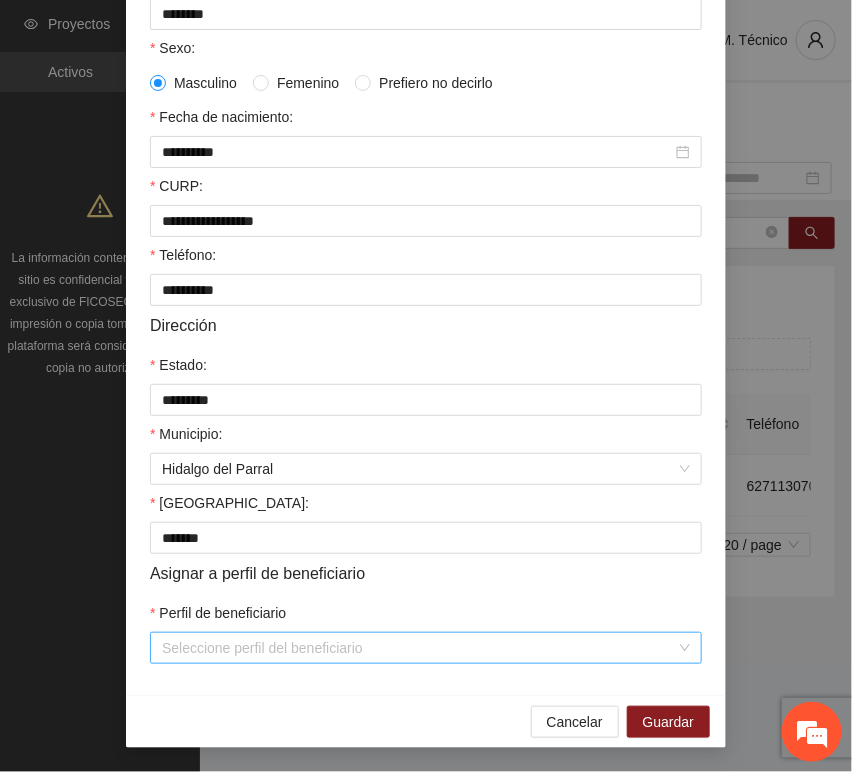 click on "Perfil de beneficiario" at bounding box center (419, 648) 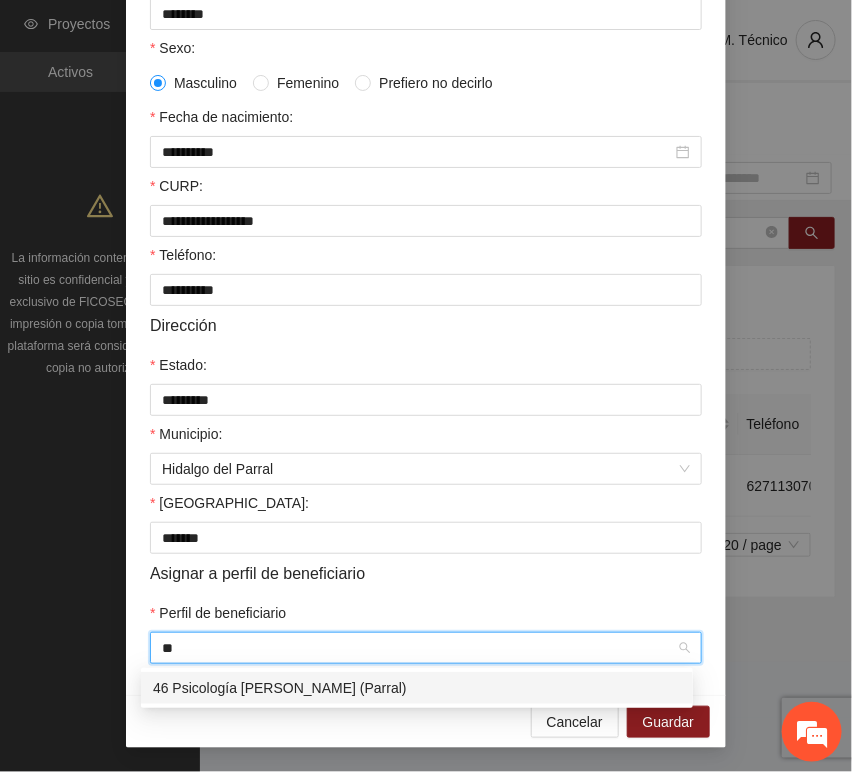 click on "46 Psicología [PERSON_NAME] (Parral)" at bounding box center [417, 688] 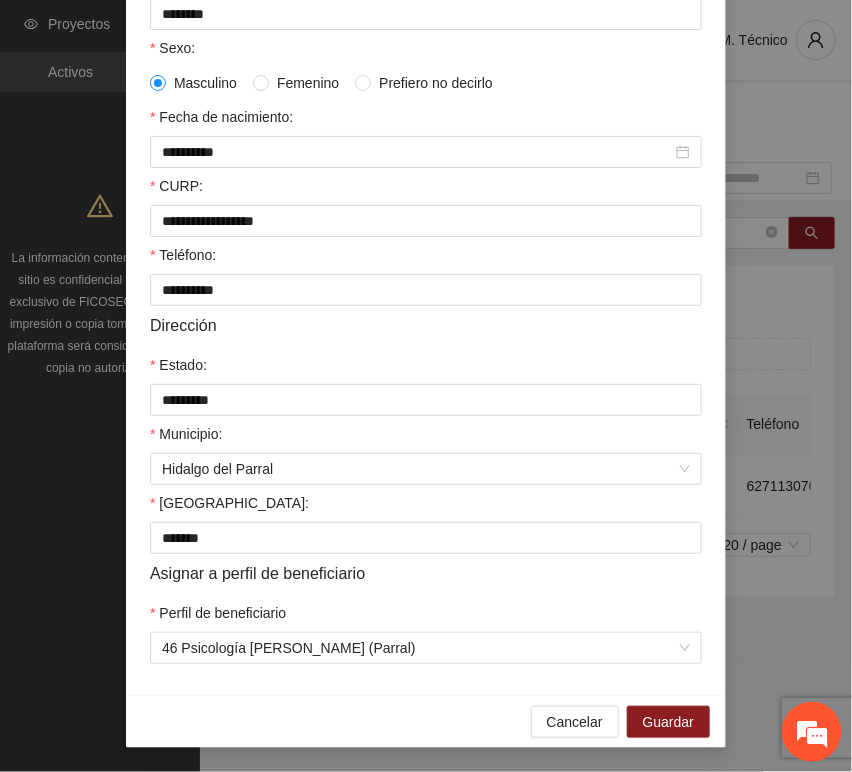 click on "**********" at bounding box center [426, 226] 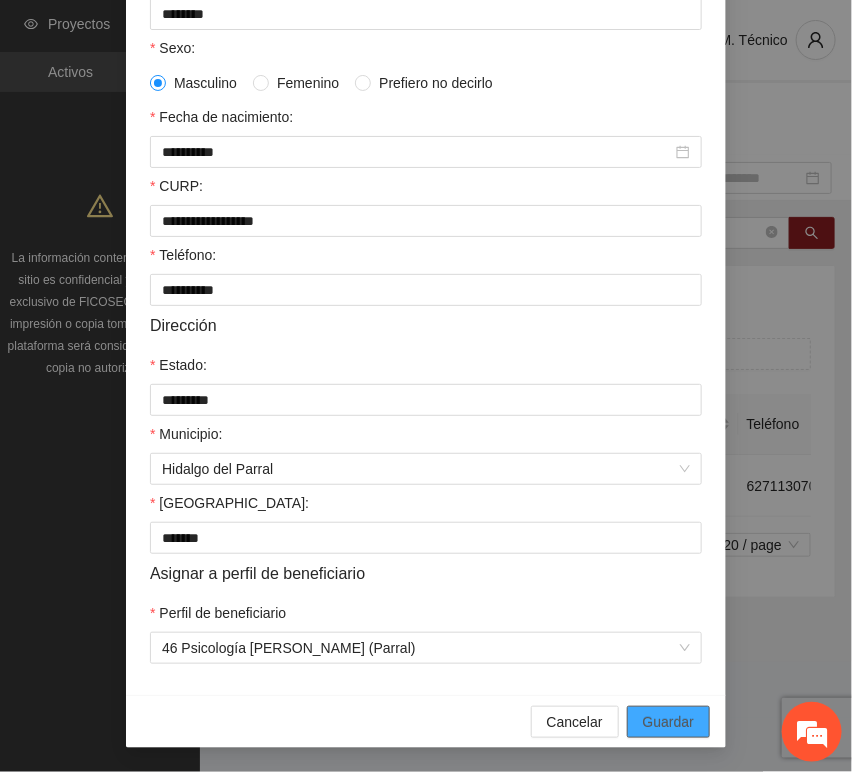 click on "Guardar" at bounding box center [668, 722] 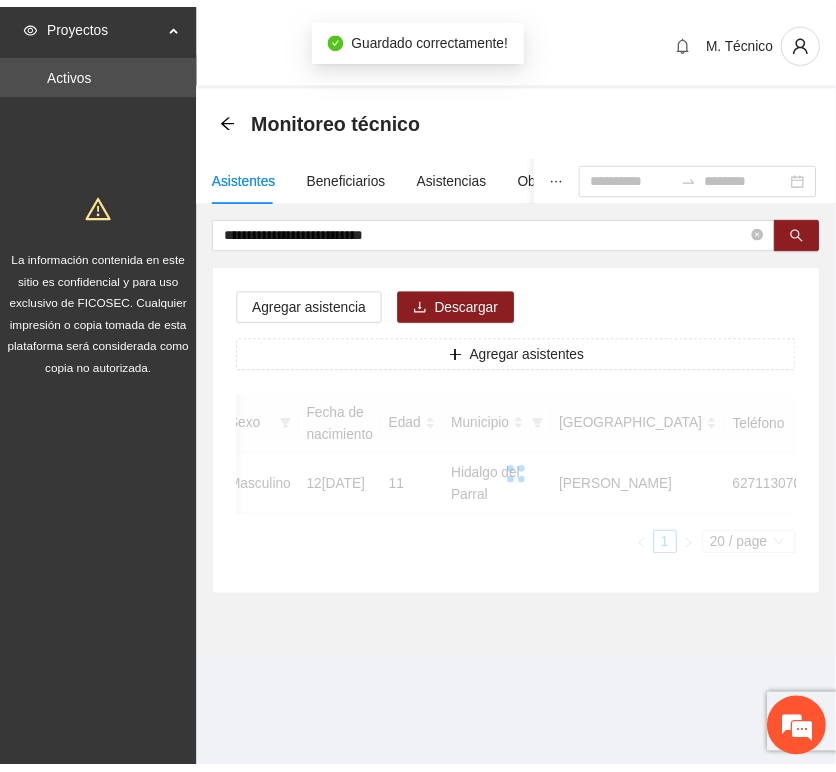 scroll, scrollTop: 294, scrollLeft: 0, axis: vertical 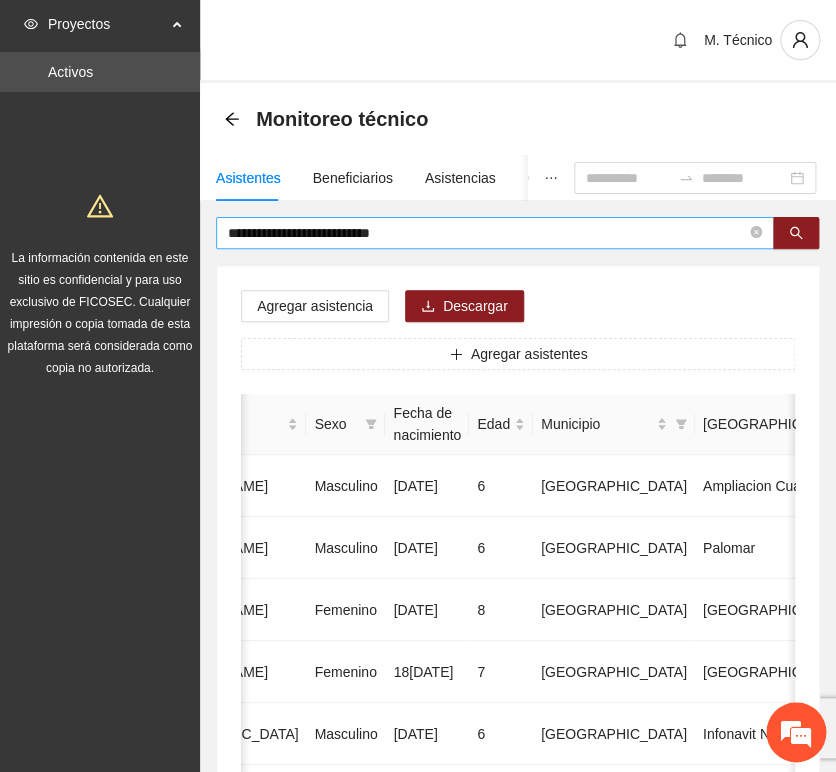 drag, startPoint x: 384, startPoint y: 252, endPoint x: 417, endPoint y: 243, distance: 34.20526 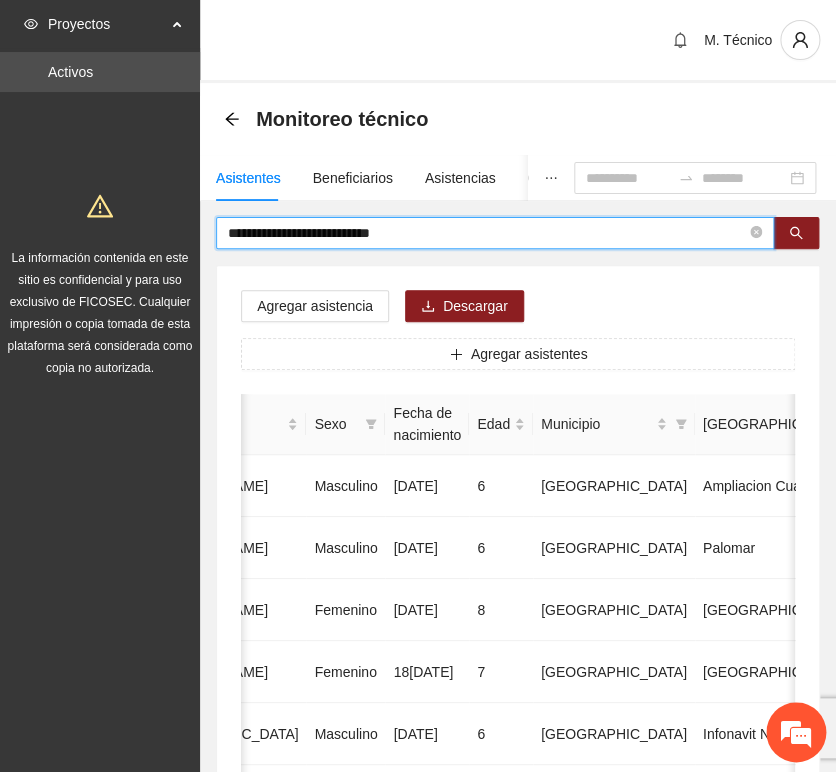 drag, startPoint x: 377, startPoint y: 214, endPoint x: 128, endPoint y: 179, distance: 251.44781 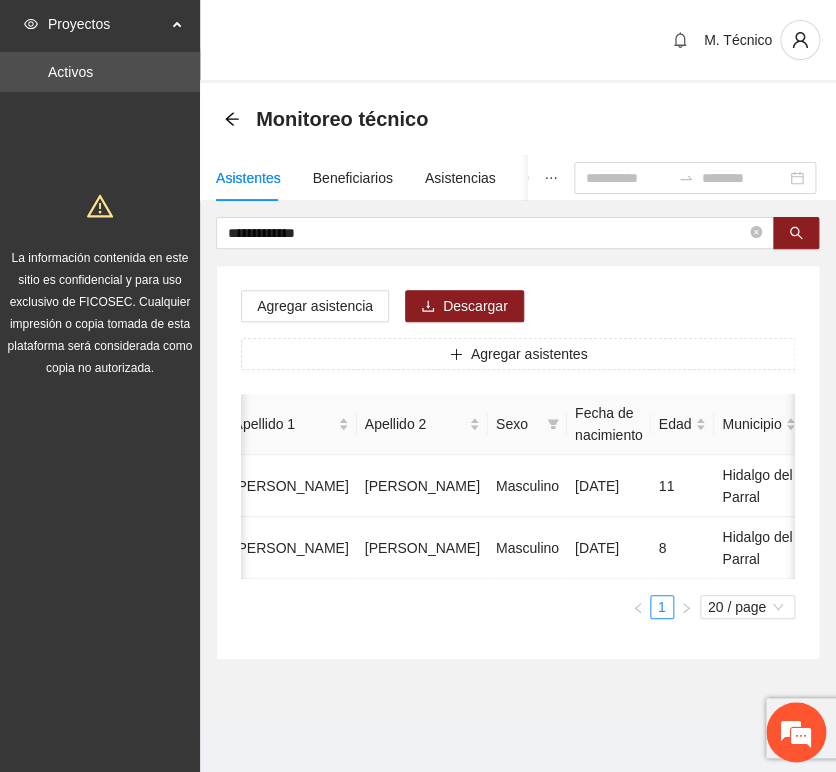 scroll, scrollTop: 0, scrollLeft: 0, axis: both 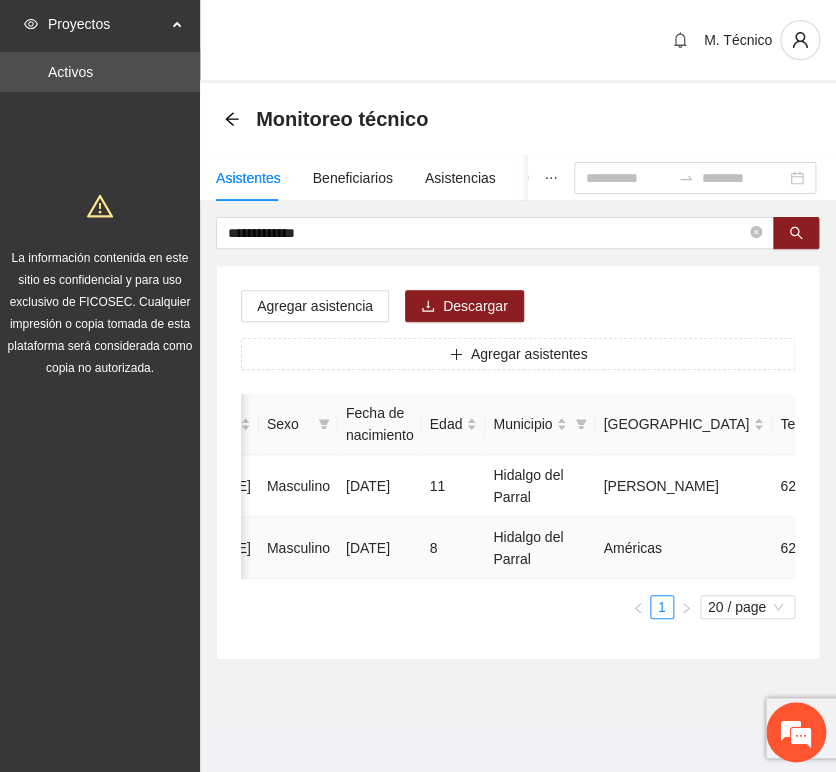 click 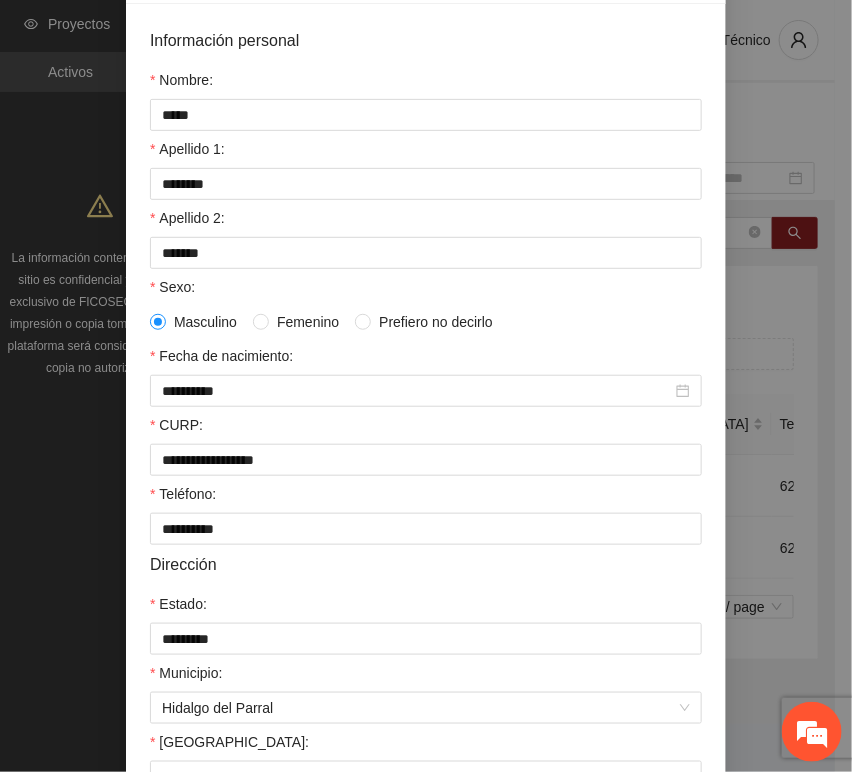 scroll, scrollTop: 394, scrollLeft: 0, axis: vertical 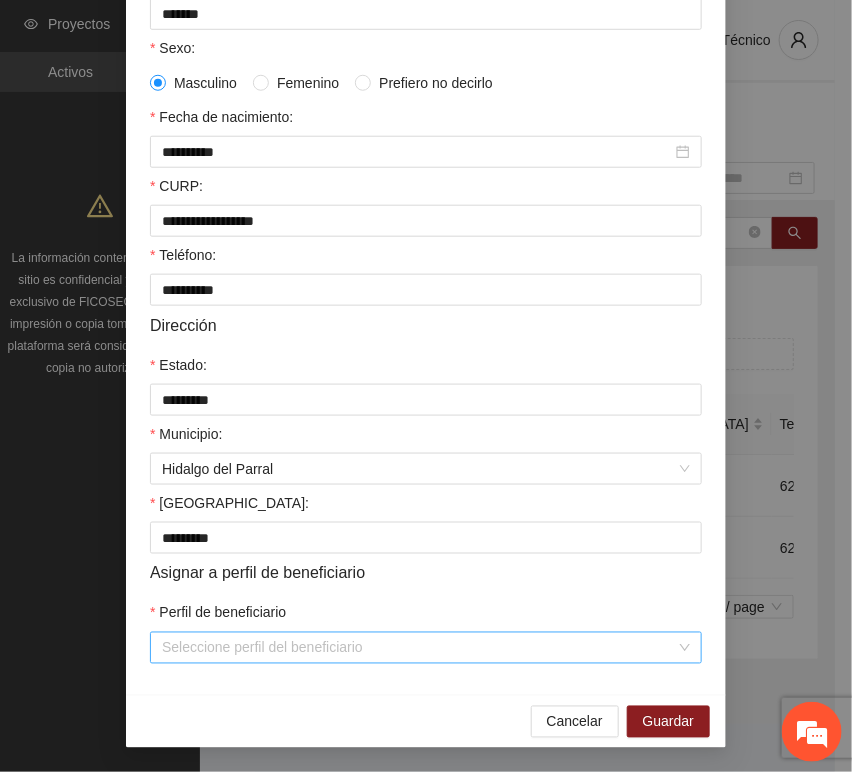 click on "Perfil de beneficiario" at bounding box center (419, 648) 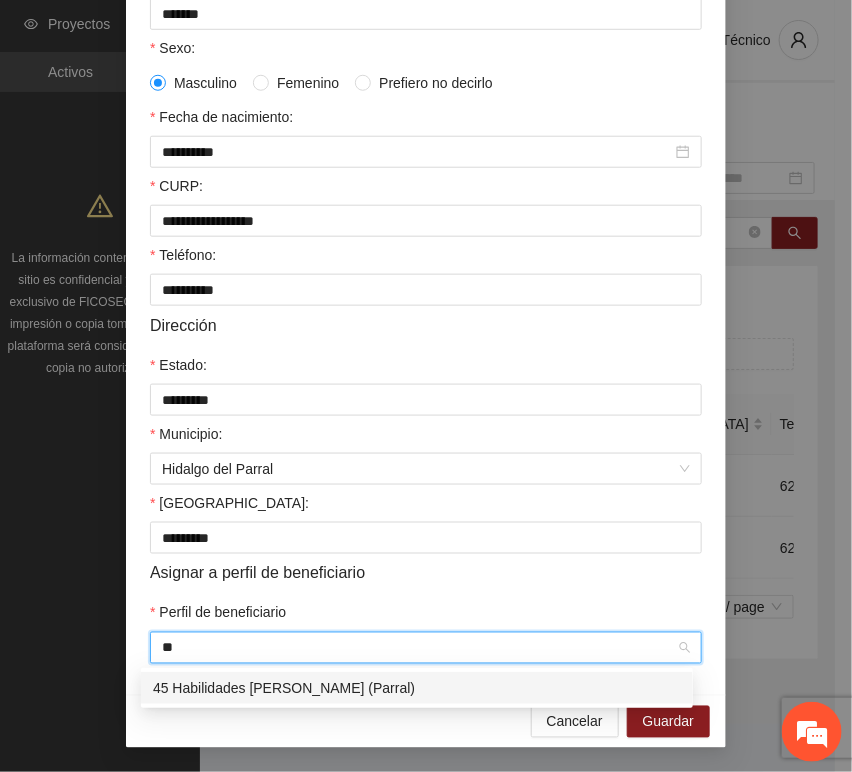 click on "45 Habilidades [PERSON_NAME] (Parral)" at bounding box center (417, 688) 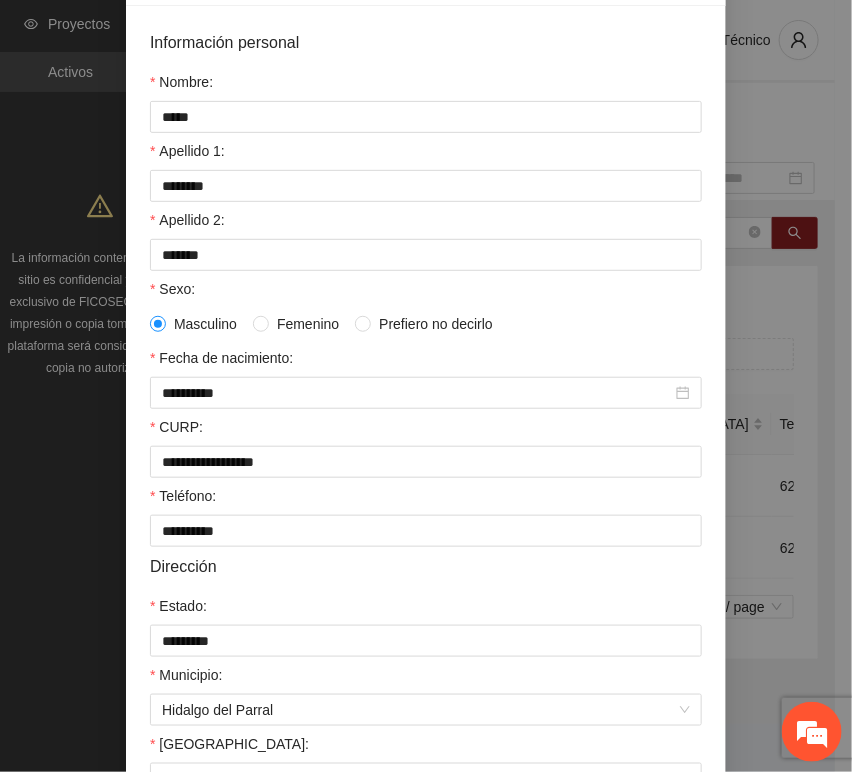 scroll, scrollTop: 394, scrollLeft: 0, axis: vertical 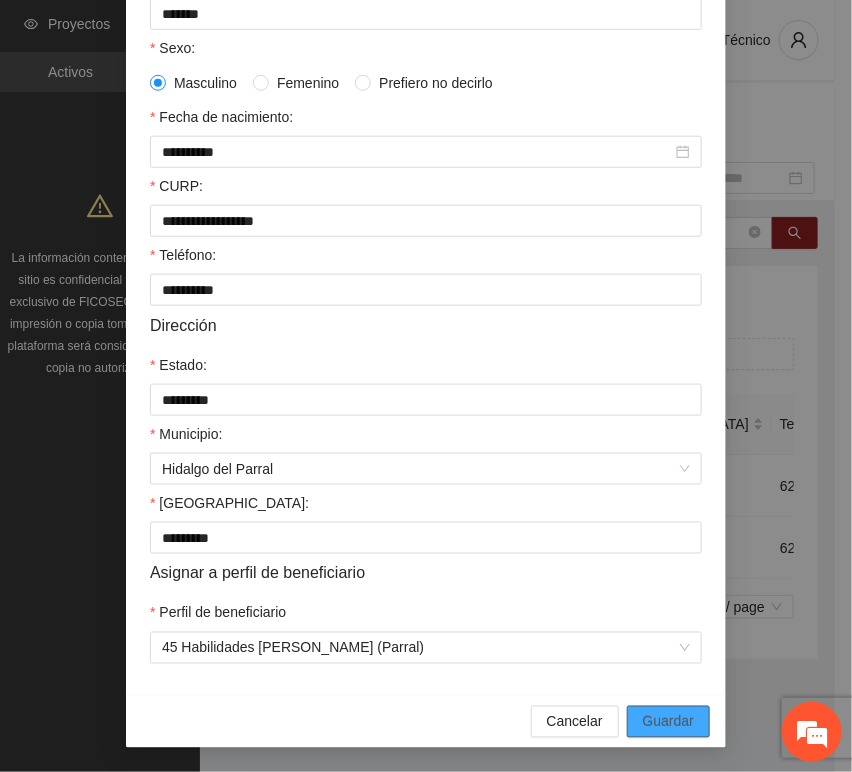 click on "Guardar" at bounding box center (668, 722) 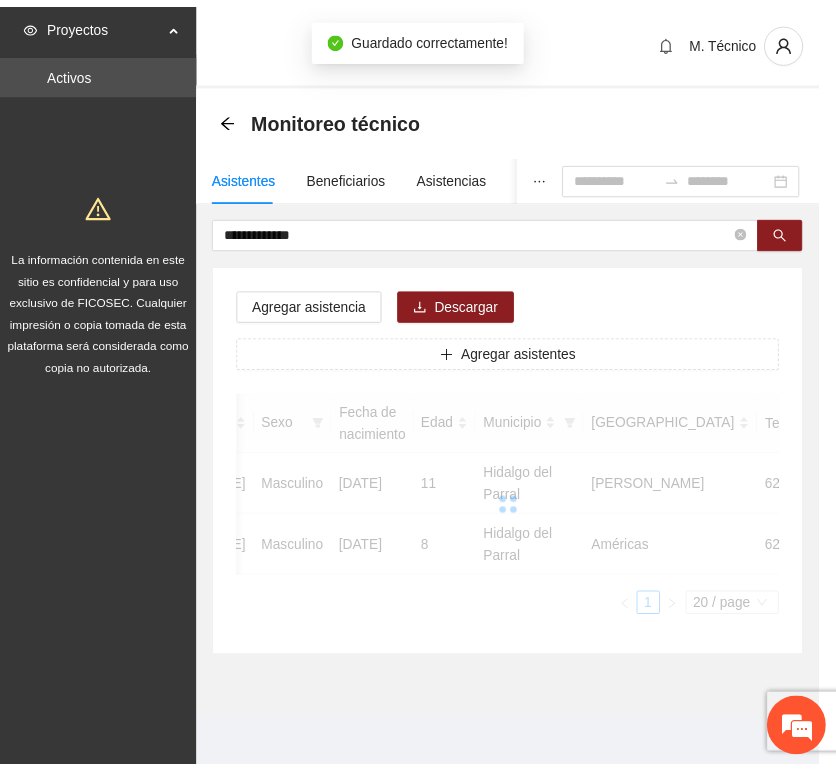 scroll, scrollTop: 294, scrollLeft: 0, axis: vertical 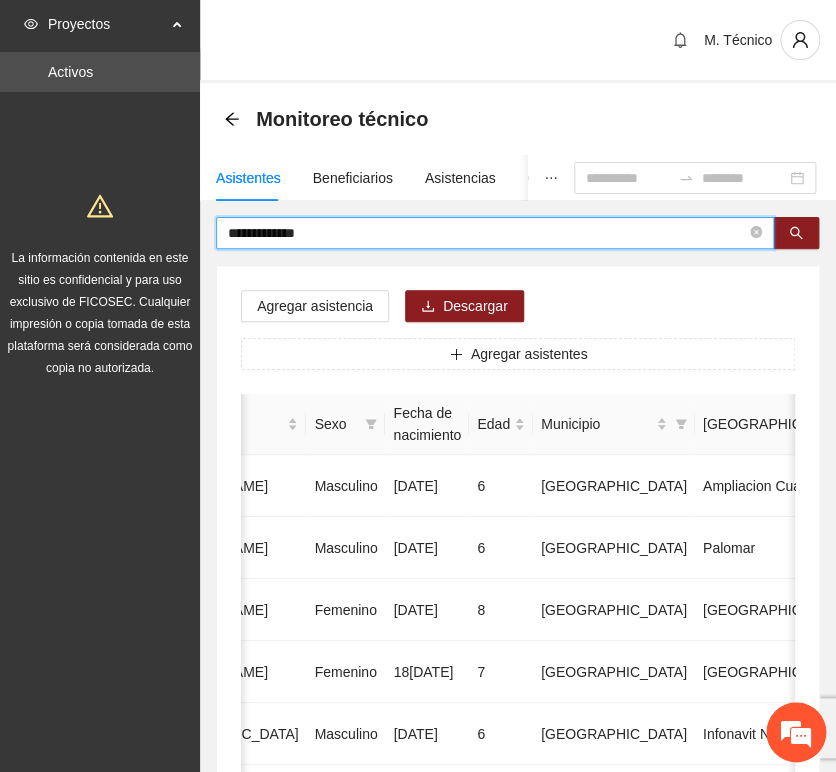 drag, startPoint x: 303, startPoint y: 232, endPoint x: 12, endPoint y: 230, distance: 291.00687 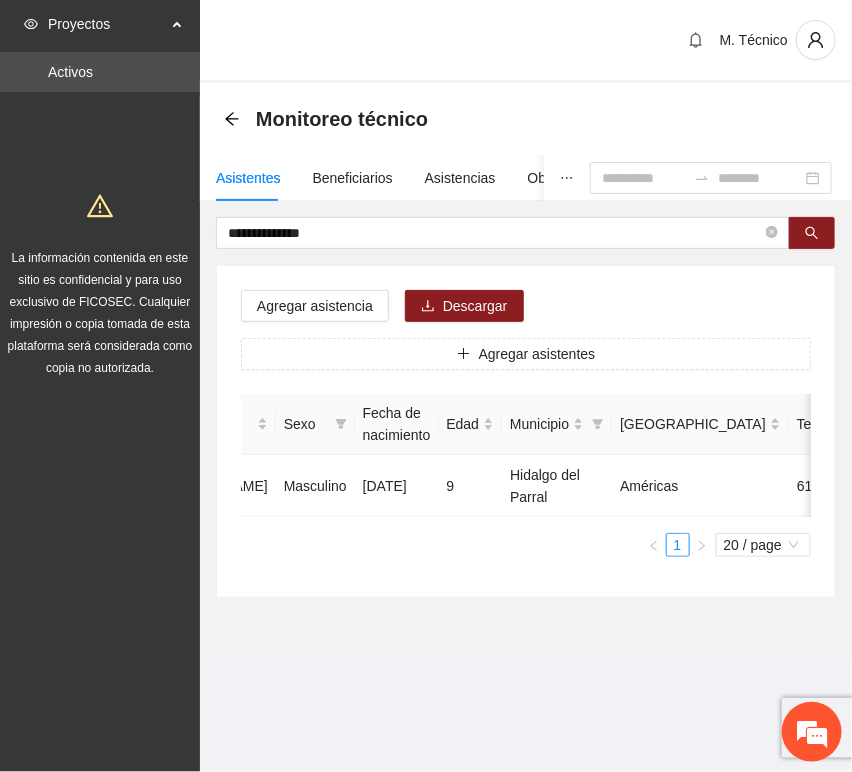 scroll, scrollTop: 0, scrollLeft: 0, axis: both 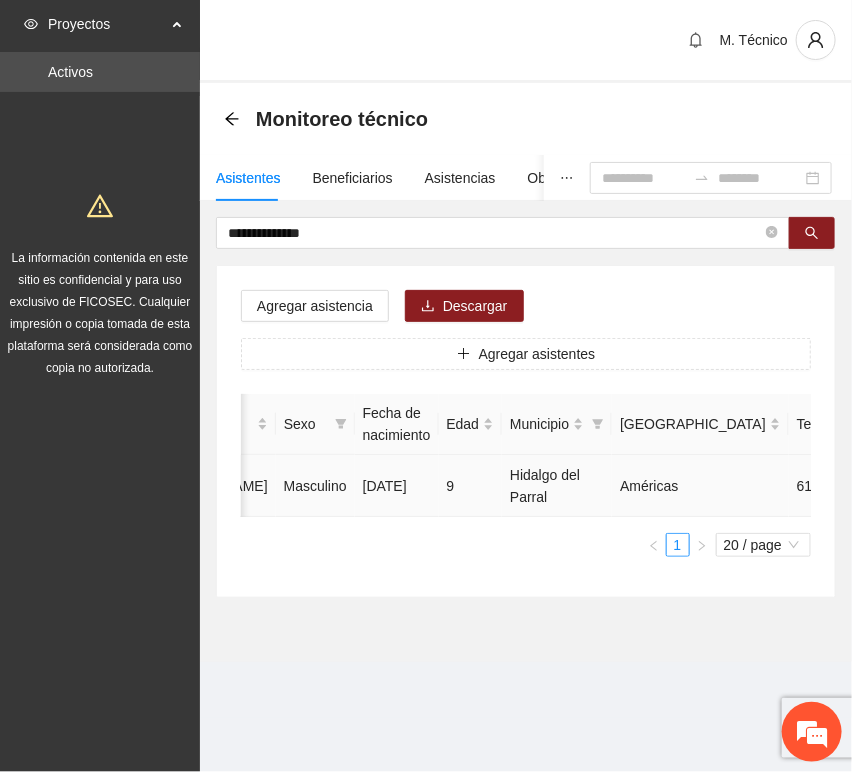 click 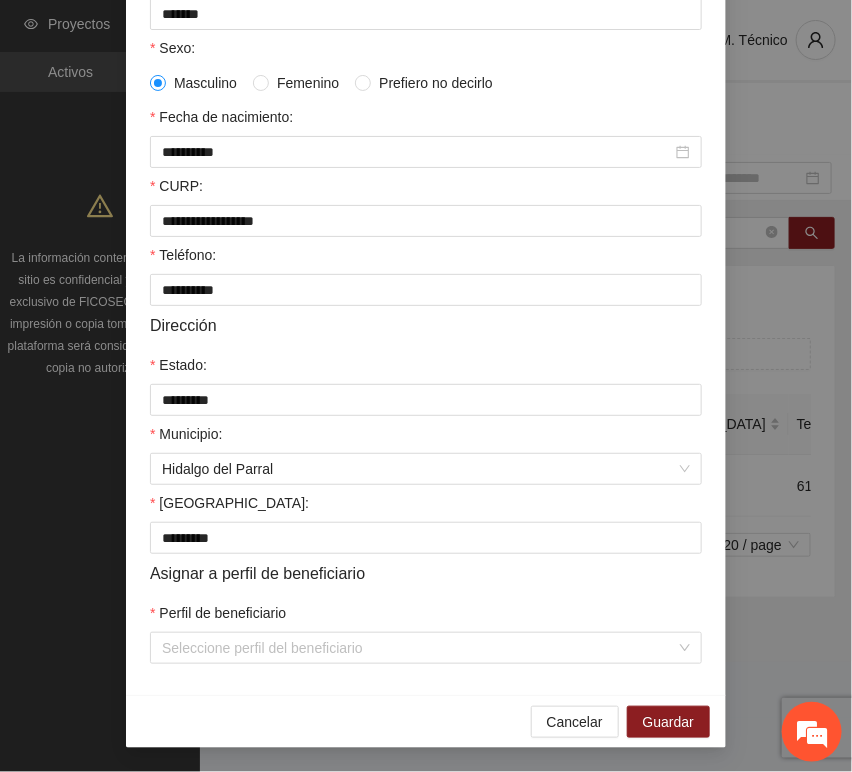 scroll, scrollTop: 394, scrollLeft: 0, axis: vertical 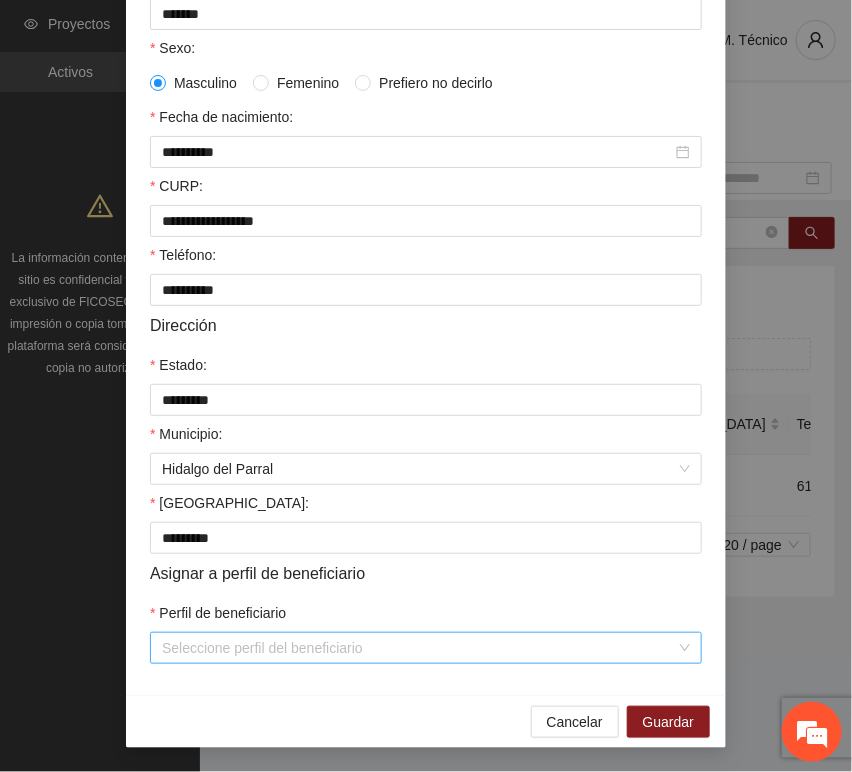click on "Perfil de beneficiario" at bounding box center [419, 648] 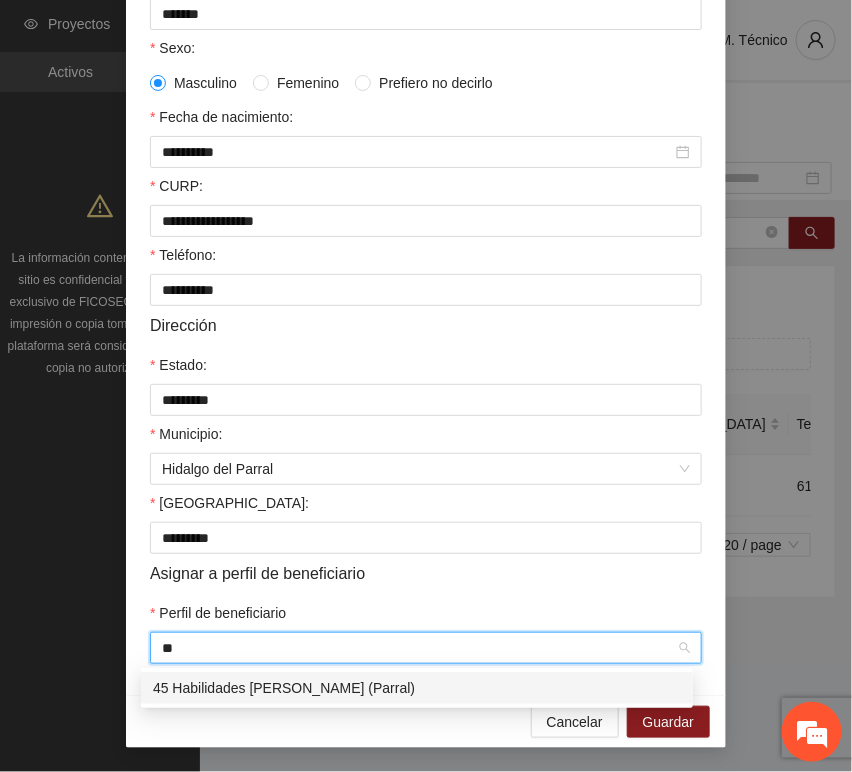 click on "45 Habilidades [PERSON_NAME] (Parral)" at bounding box center [417, 688] 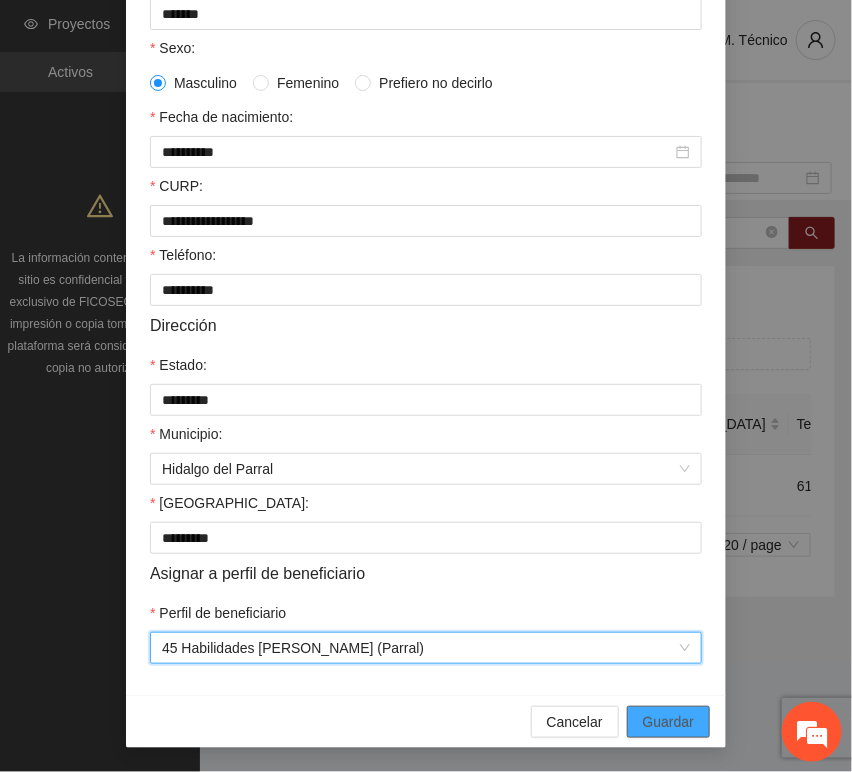 click on "Guardar" at bounding box center (668, 722) 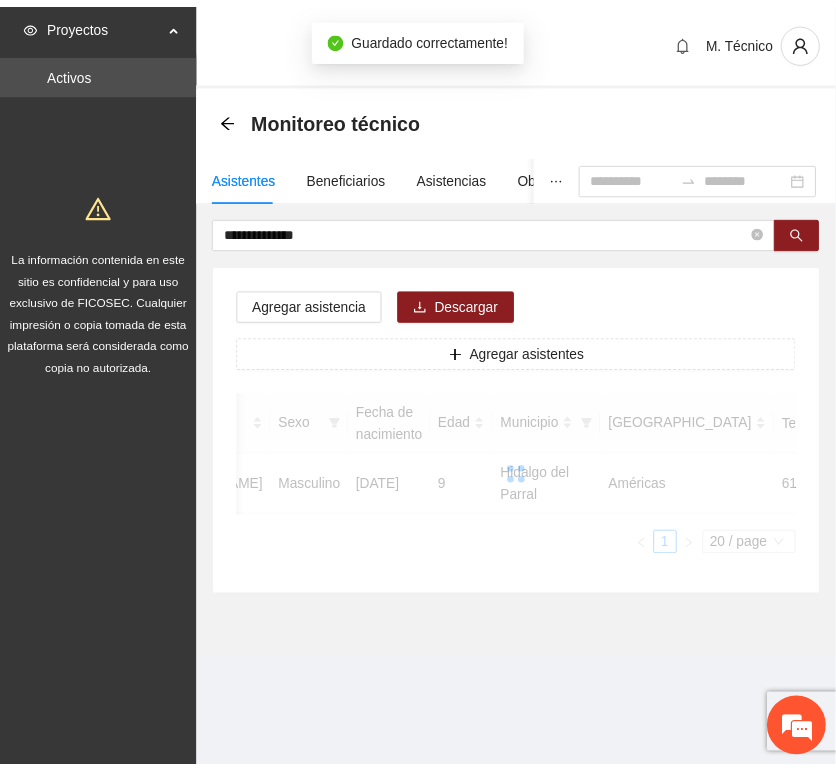 scroll, scrollTop: 294, scrollLeft: 0, axis: vertical 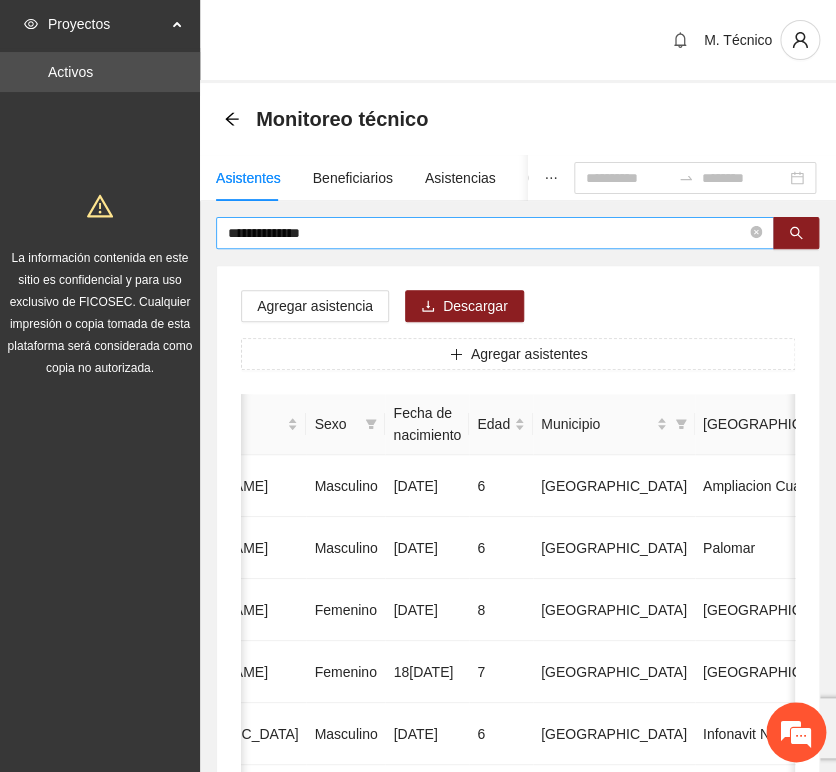 click on "**********" at bounding box center [495, 233] 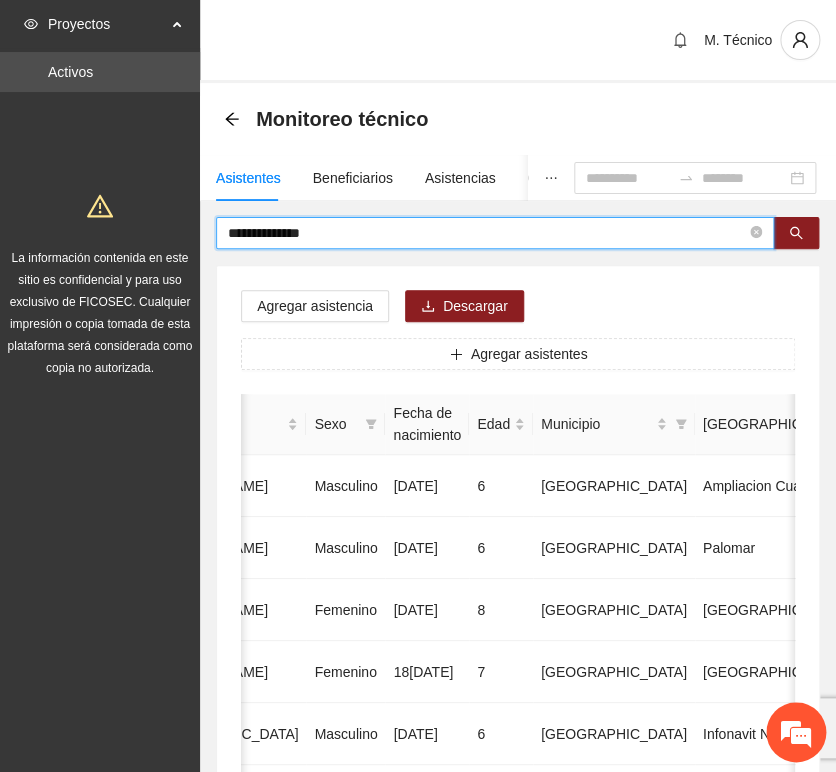 drag, startPoint x: 232, startPoint y: 221, endPoint x: 111, endPoint y: 214, distance: 121.20231 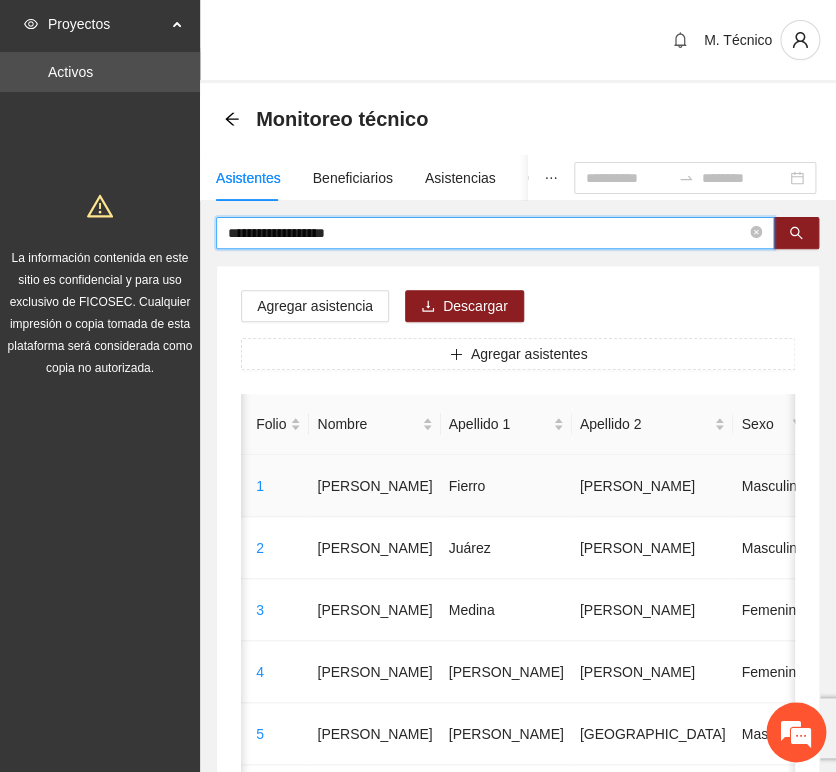 scroll, scrollTop: 0, scrollLeft: 0, axis: both 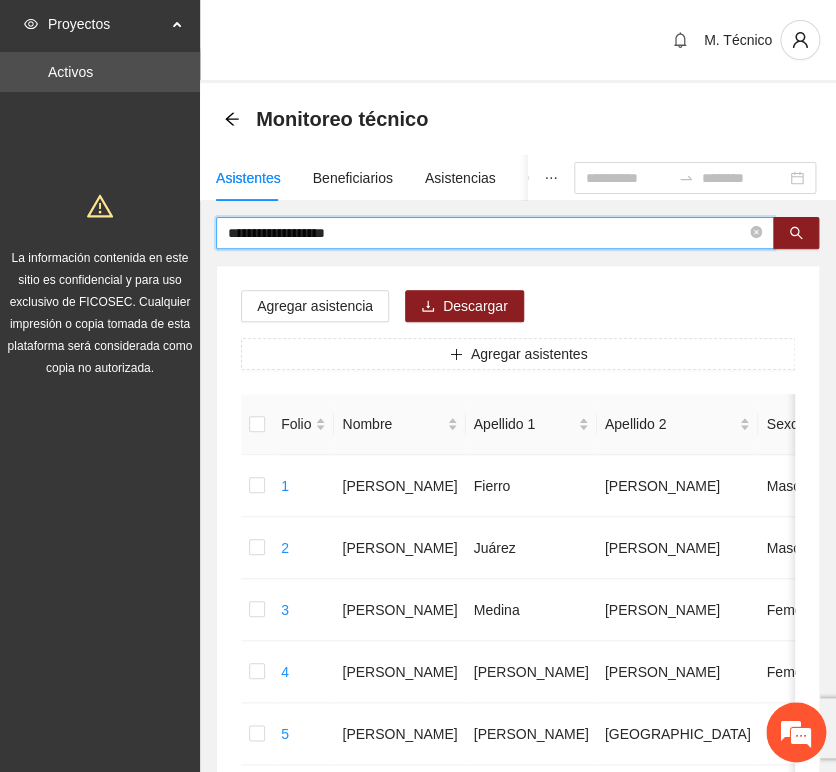 drag, startPoint x: 318, startPoint y: 227, endPoint x: 467, endPoint y: 228, distance: 149.00336 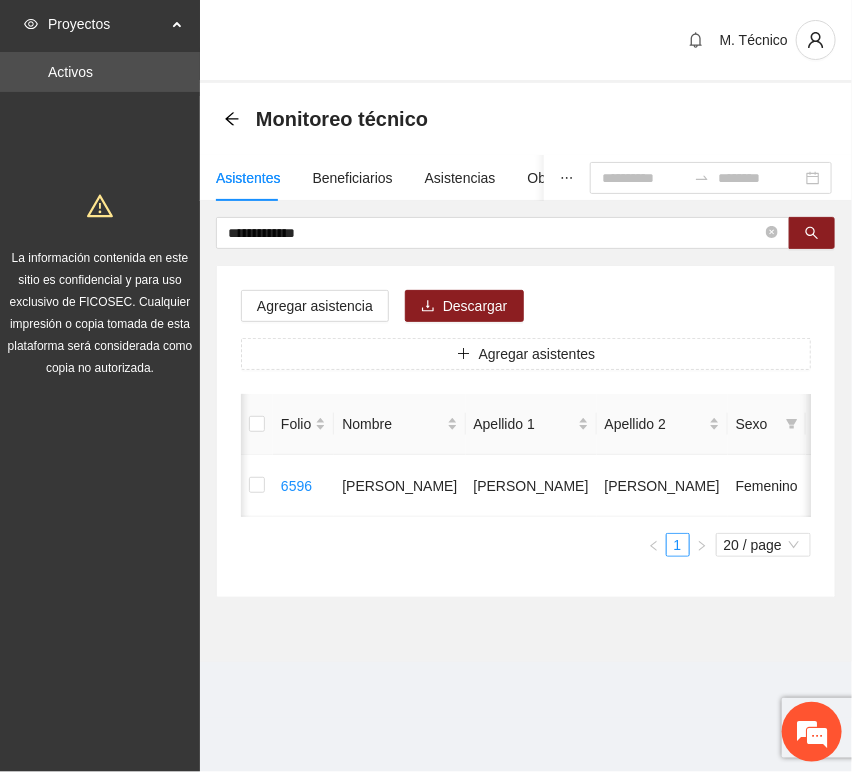 scroll, scrollTop: 0, scrollLeft: 450, axis: horizontal 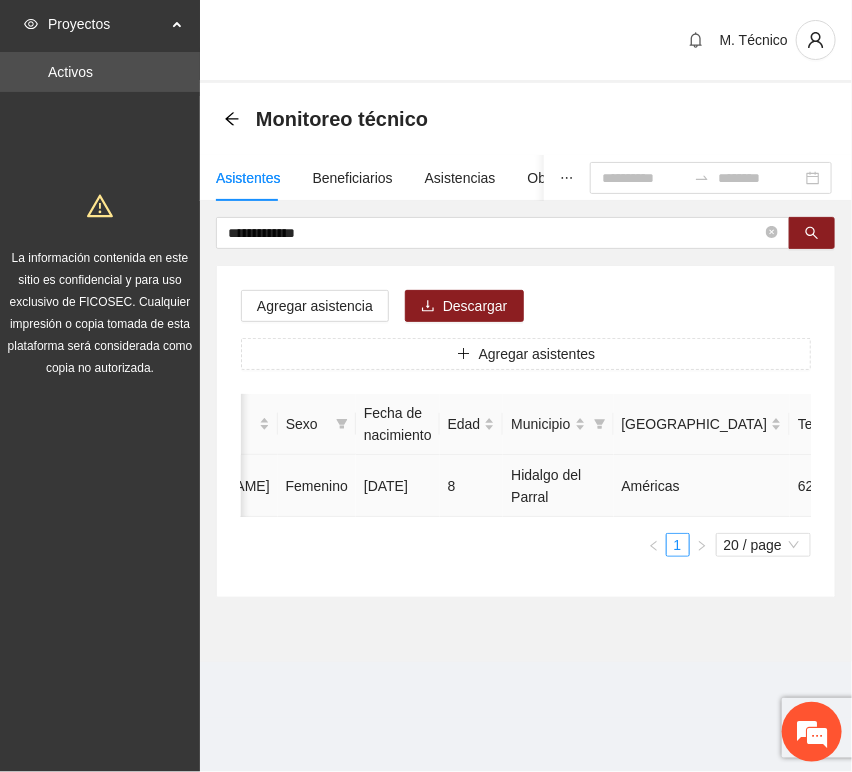 click 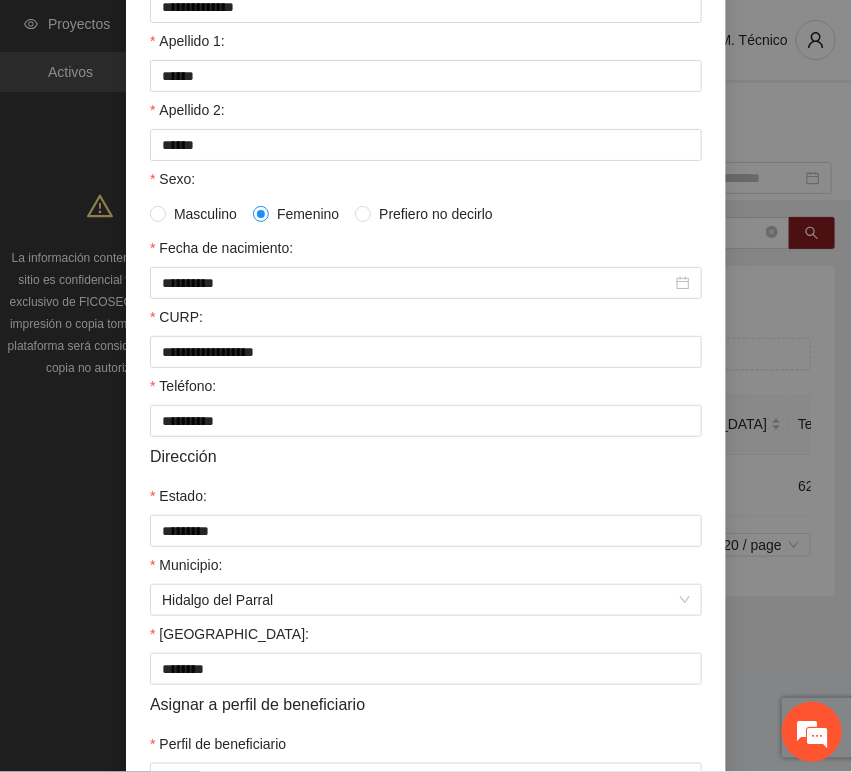 scroll, scrollTop: 394, scrollLeft: 0, axis: vertical 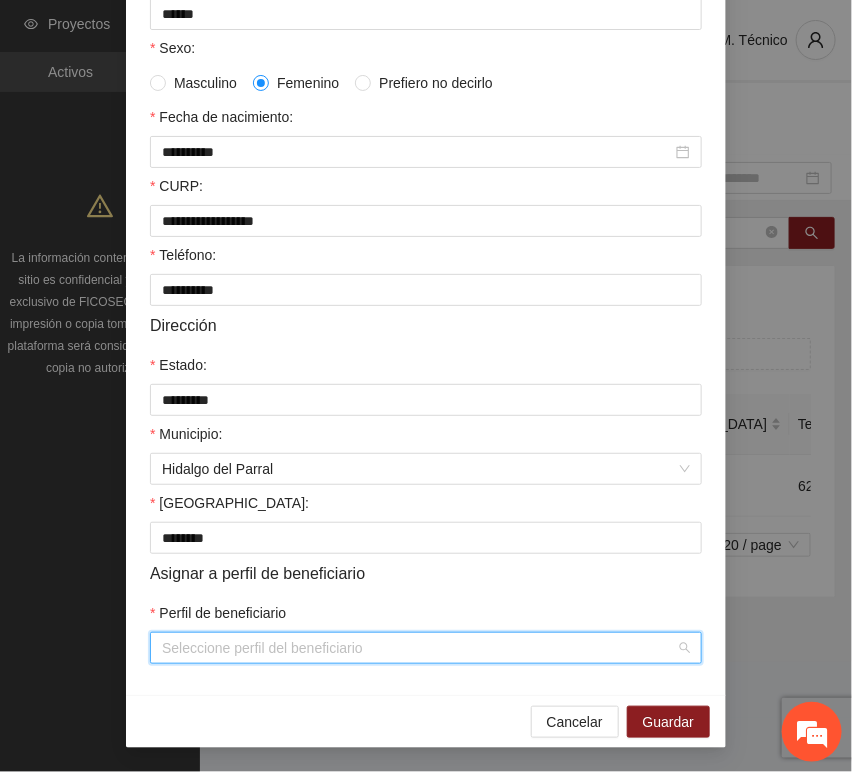 click on "Perfil de beneficiario" at bounding box center [419, 648] 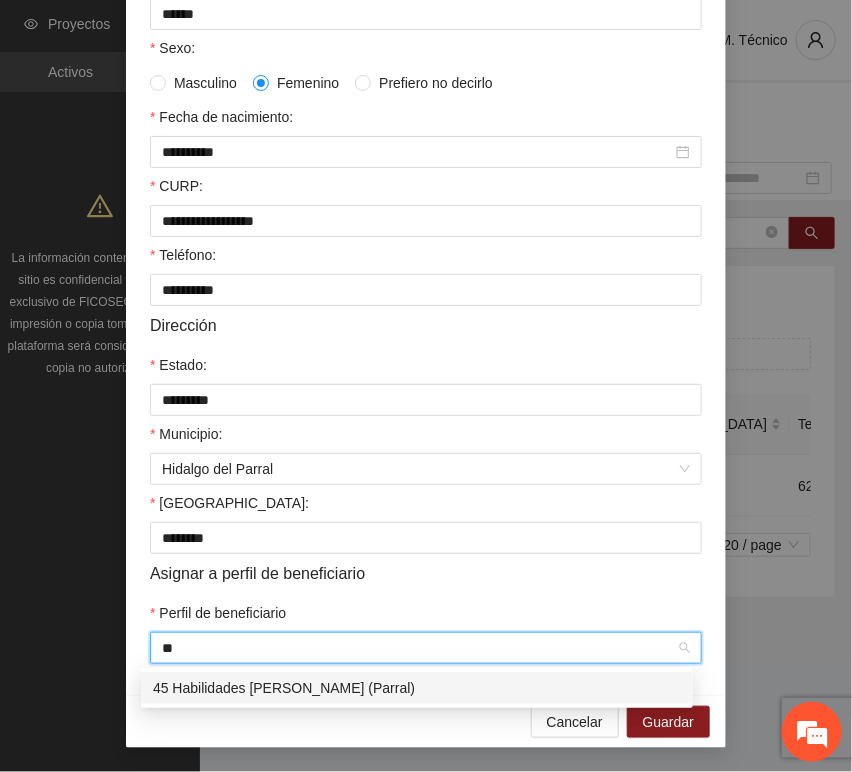 click on "45 Habilidades [PERSON_NAME] (Parral)" at bounding box center [417, 688] 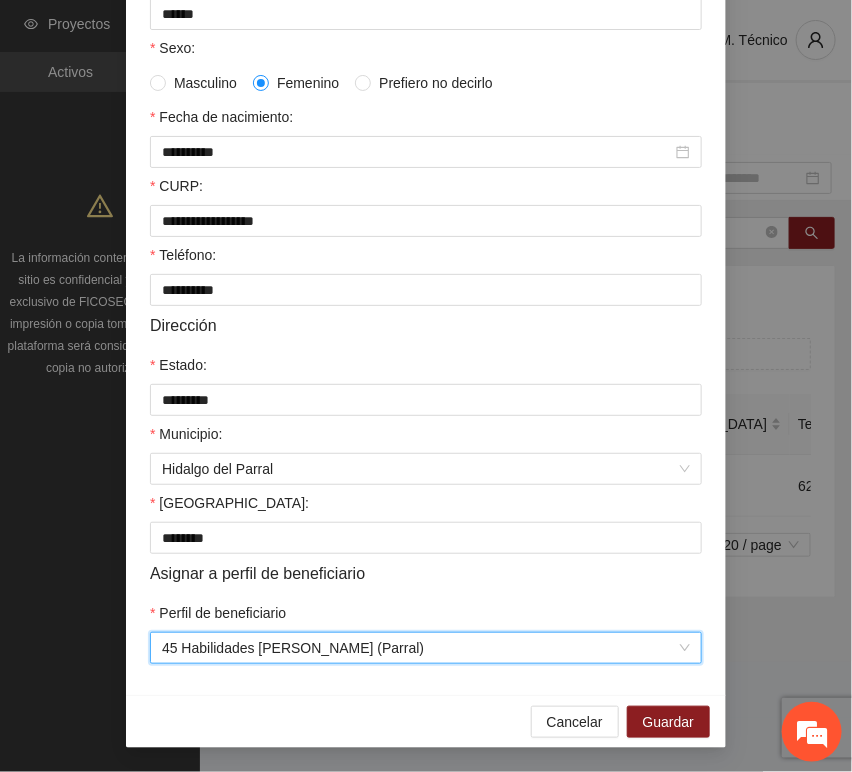 click on "**********" at bounding box center [426, 226] 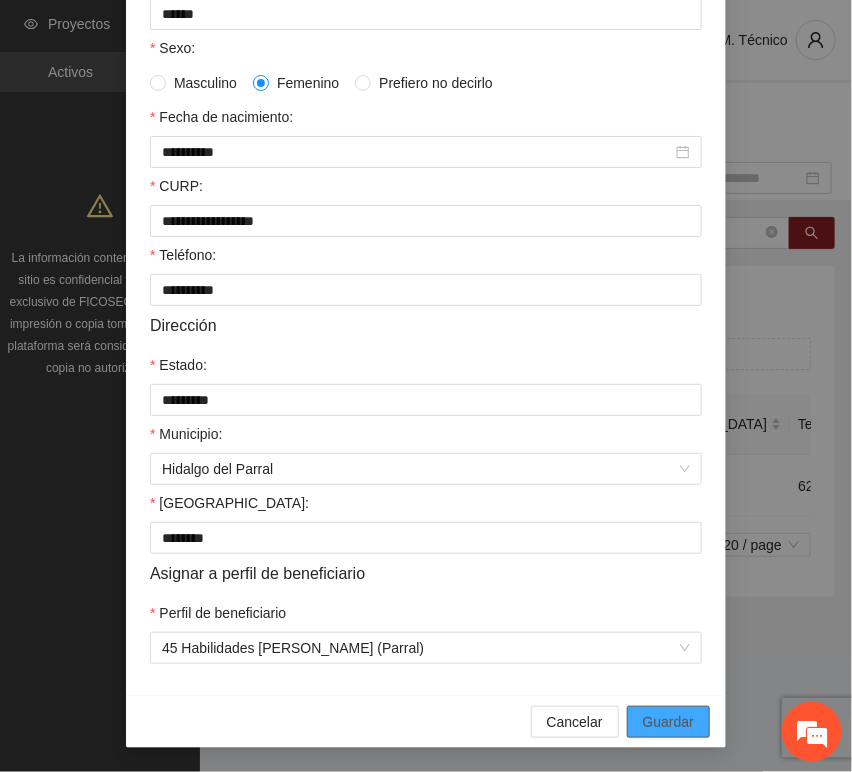click on "Guardar" at bounding box center (668, 722) 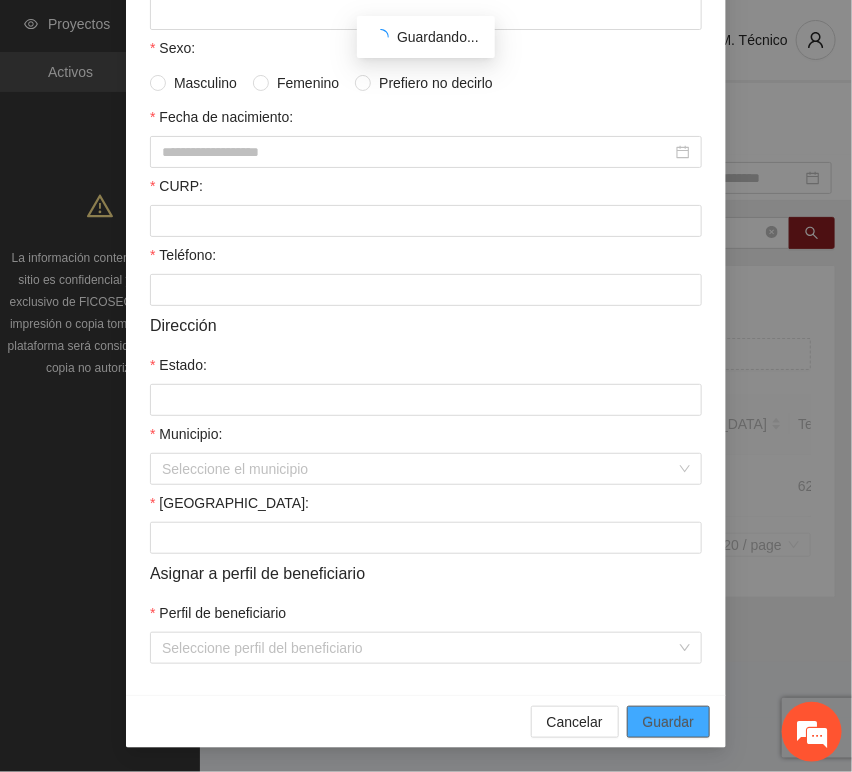 scroll, scrollTop: 294, scrollLeft: 0, axis: vertical 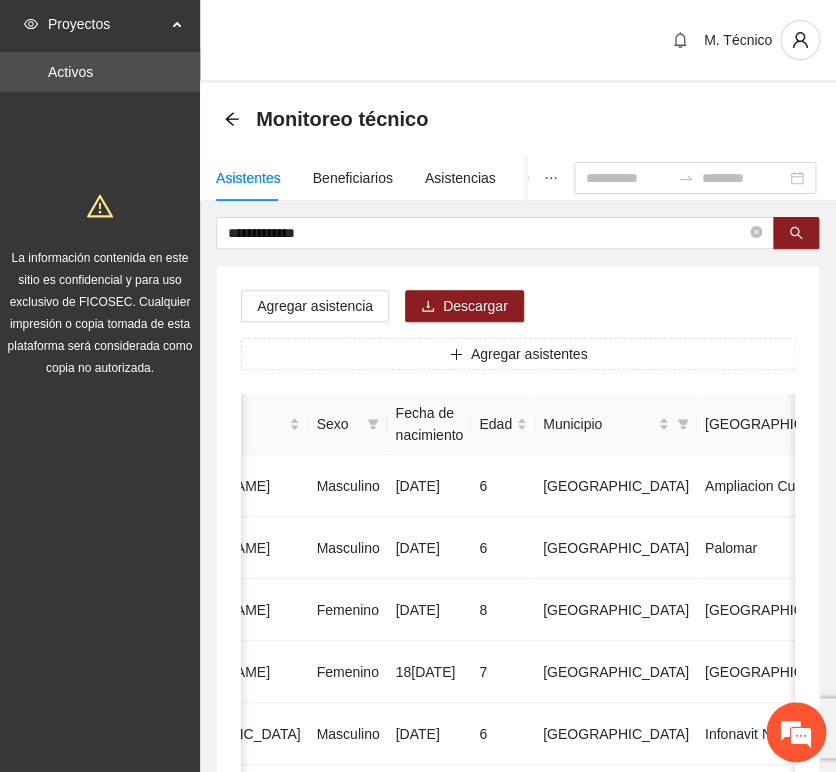 click on "**********" at bounding box center (518, 996) 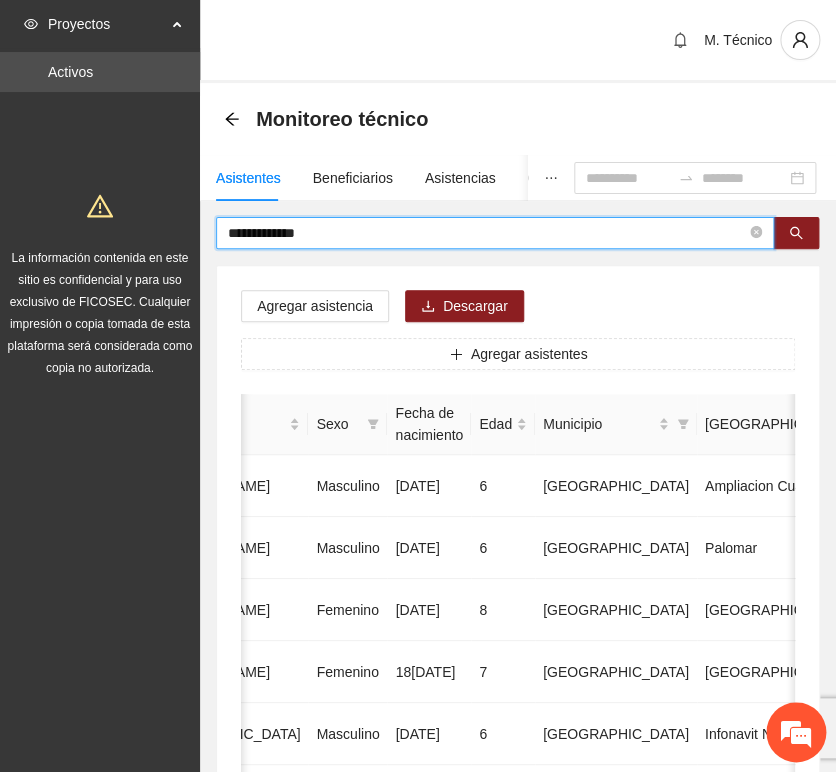 drag, startPoint x: 388, startPoint y: 238, endPoint x: 89, endPoint y: 235, distance: 299.01505 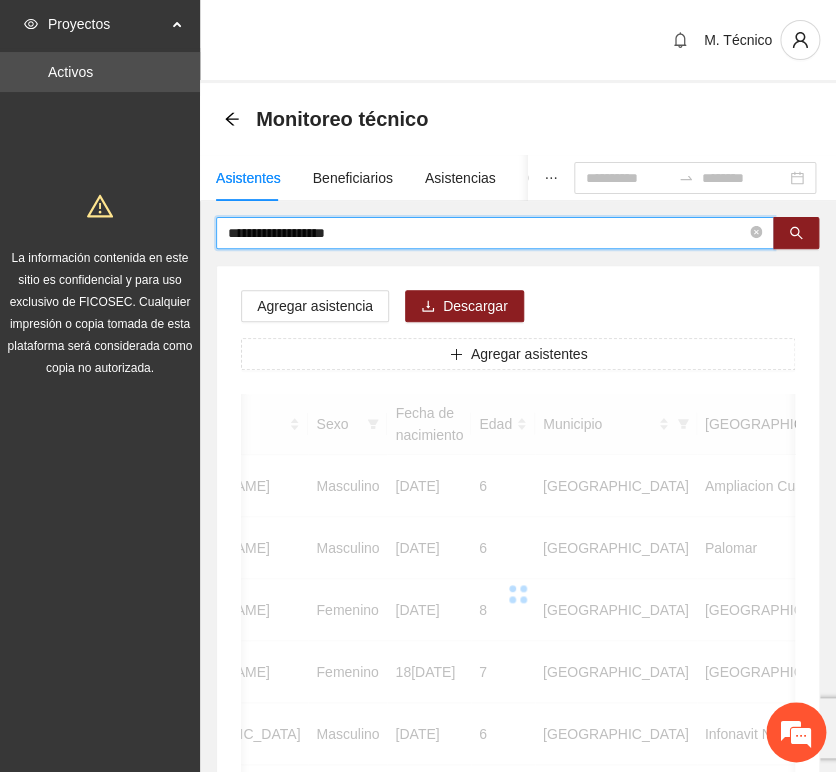 click on "**********" at bounding box center [487, 233] 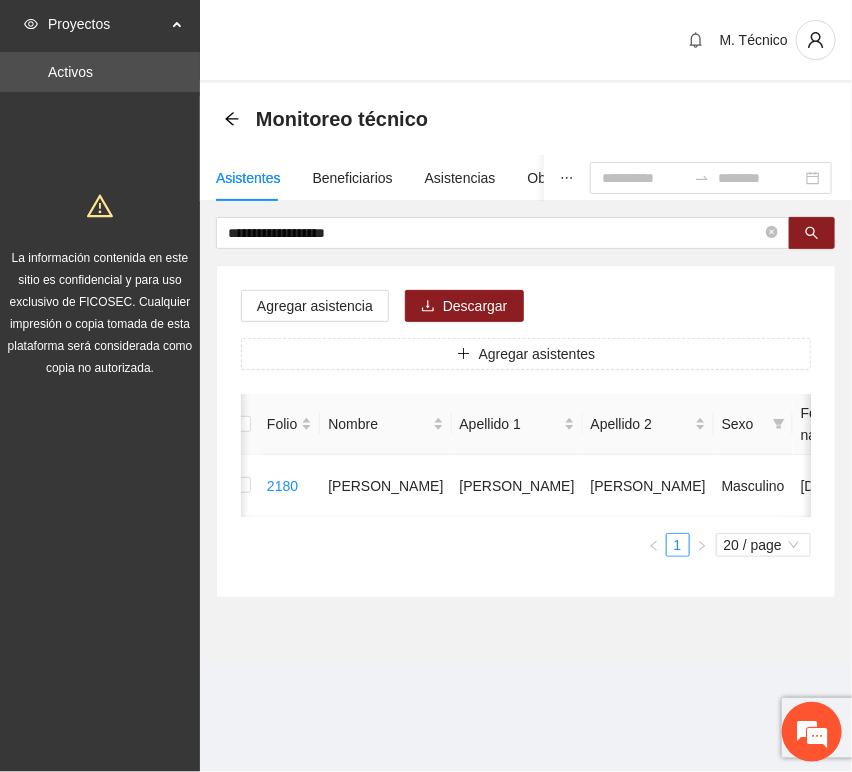scroll, scrollTop: 0, scrollLeft: 0, axis: both 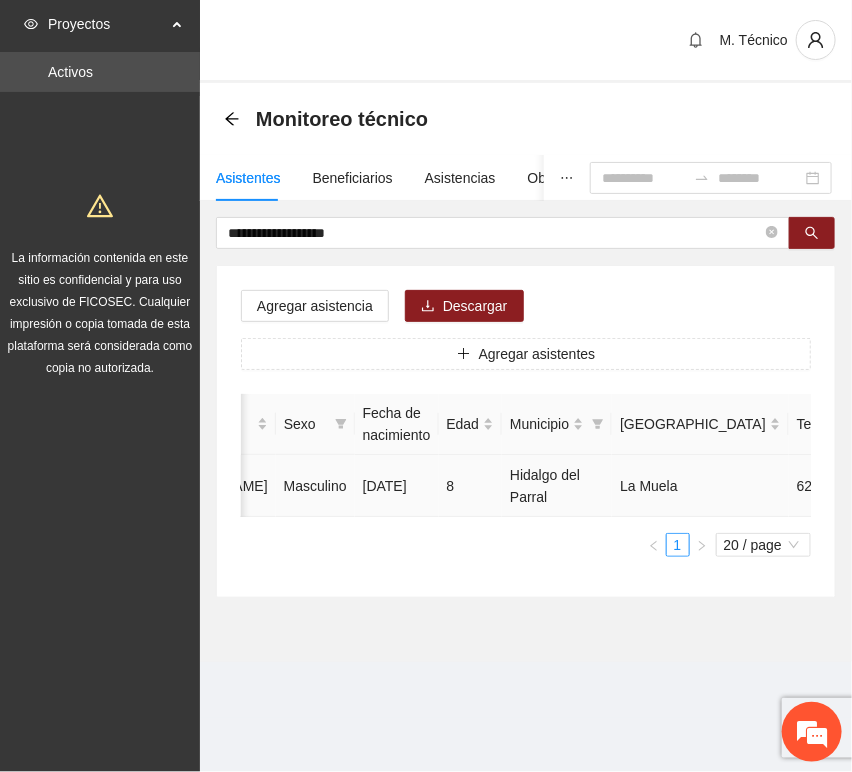 click at bounding box center [980, 486] 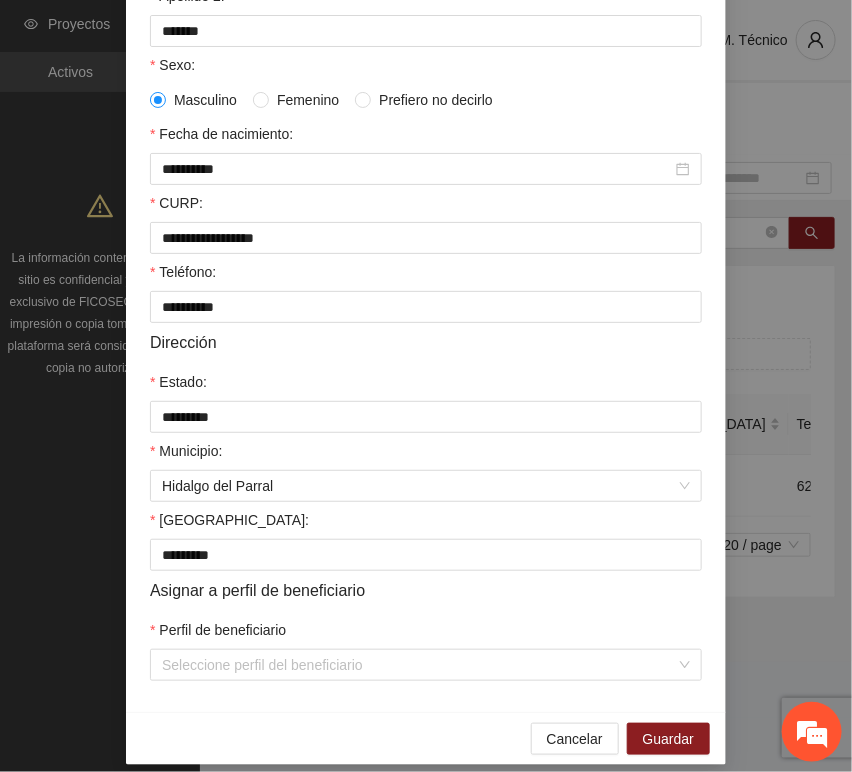 scroll, scrollTop: 394, scrollLeft: 0, axis: vertical 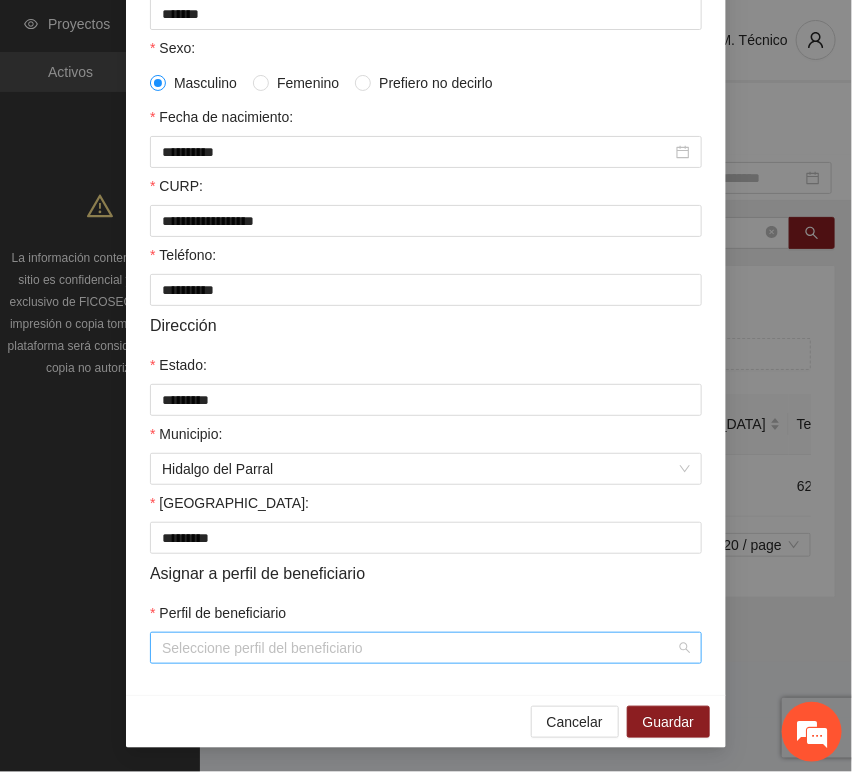click on "Perfil de beneficiario" at bounding box center [419, 648] 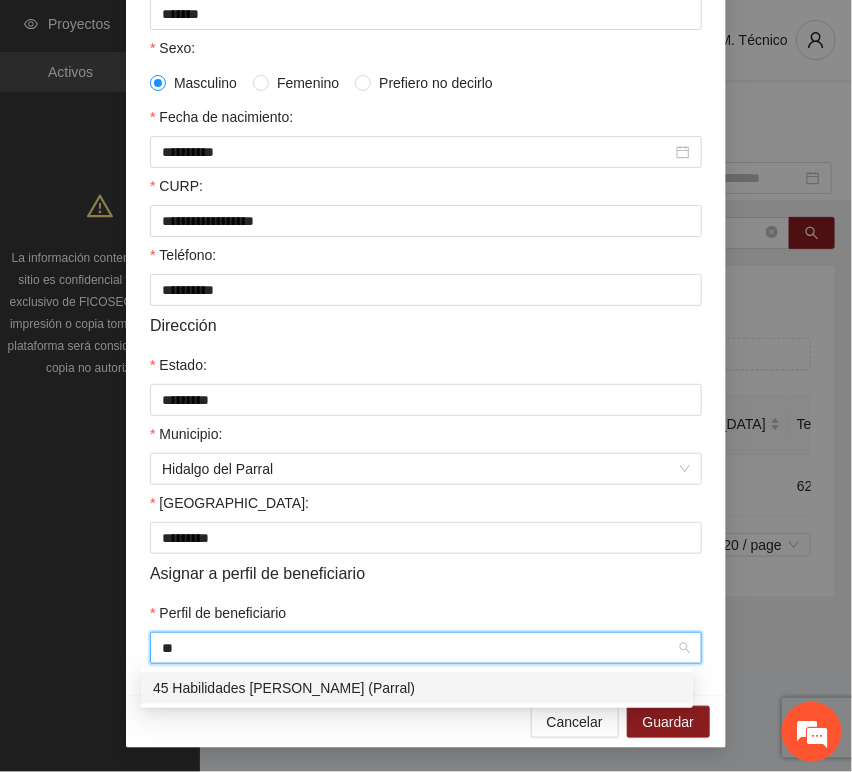 click on "45 Habilidades [PERSON_NAME] (Parral)" at bounding box center [417, 688] 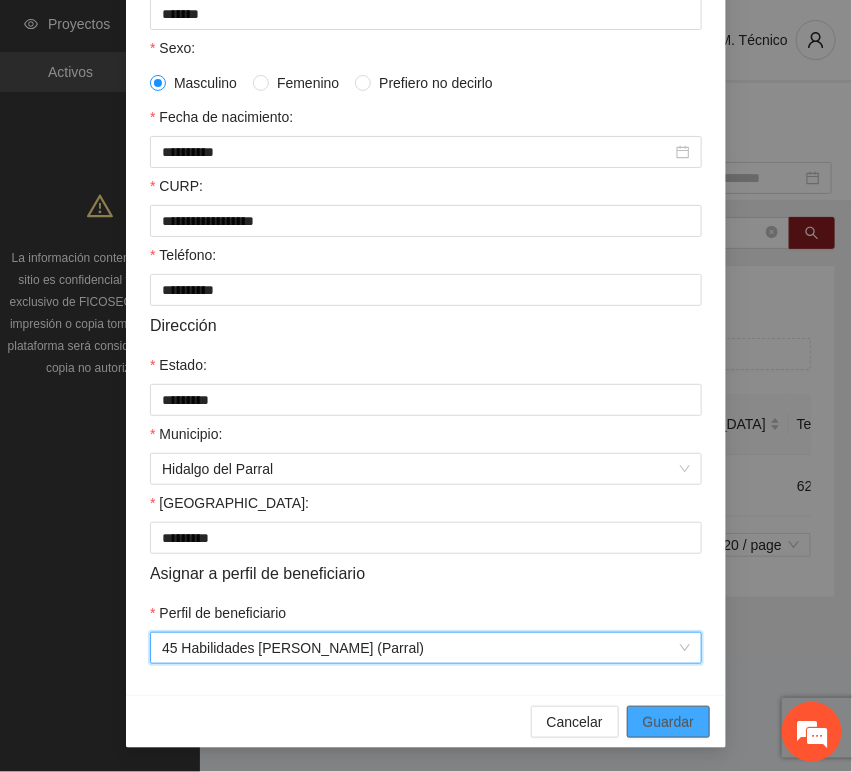 click on "Guardar" at bounding box center [668, 722] 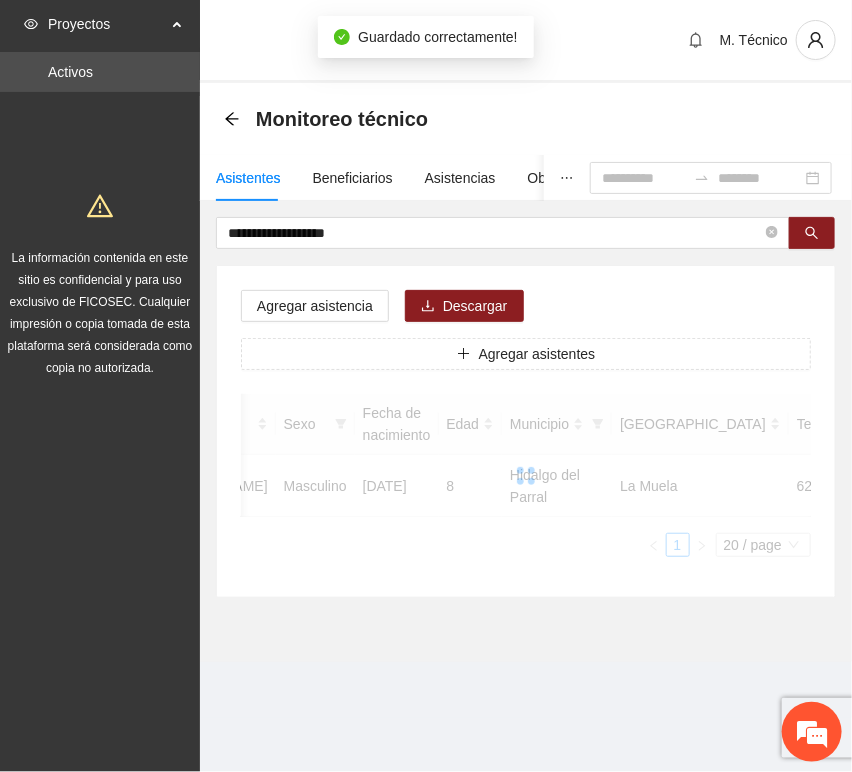 scroll, scrollTop: 294, scrollLeft: 0, axis: vertical 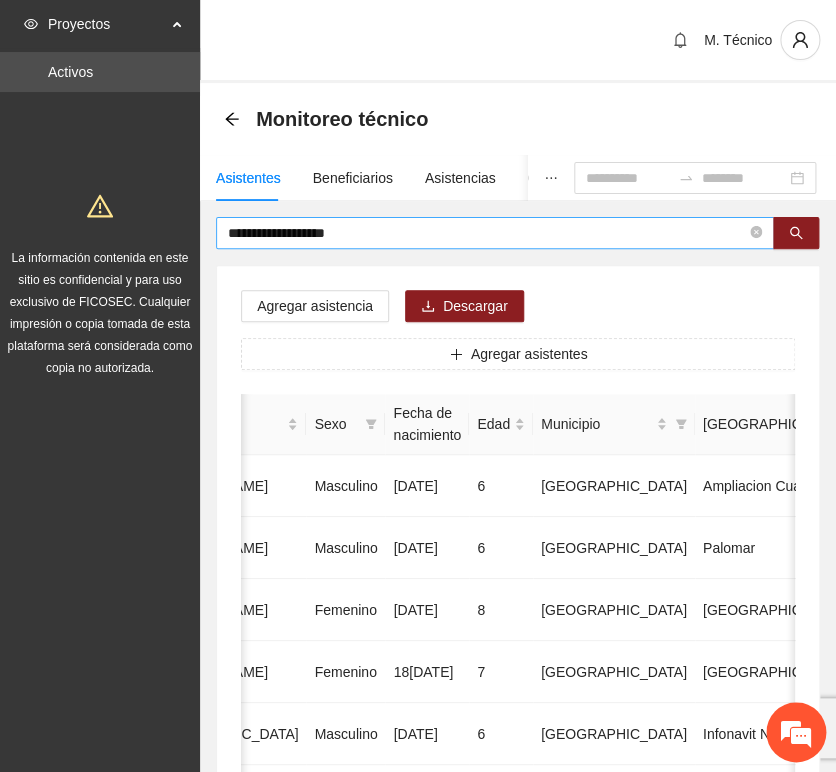 click on "**********" at bounding box center (495, 233) 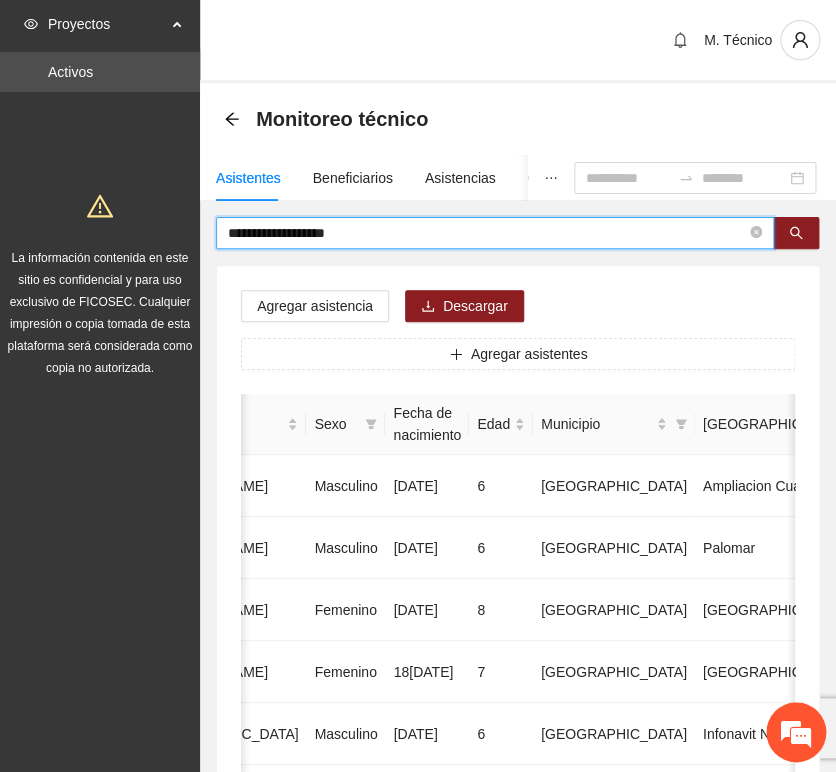 drag, startPoint x: 326, startPoint y: 222, endPoint x: 67, endPoint y: 190, distance: 260.96936 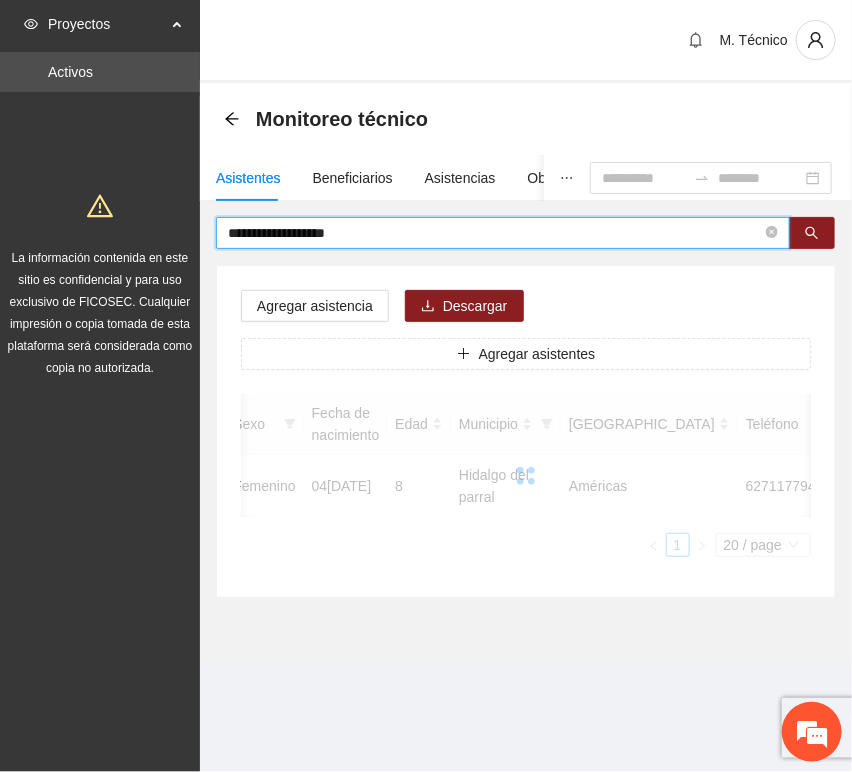 scroll, scrollTop: 0, scrollLeft: 450, axis: horizontal 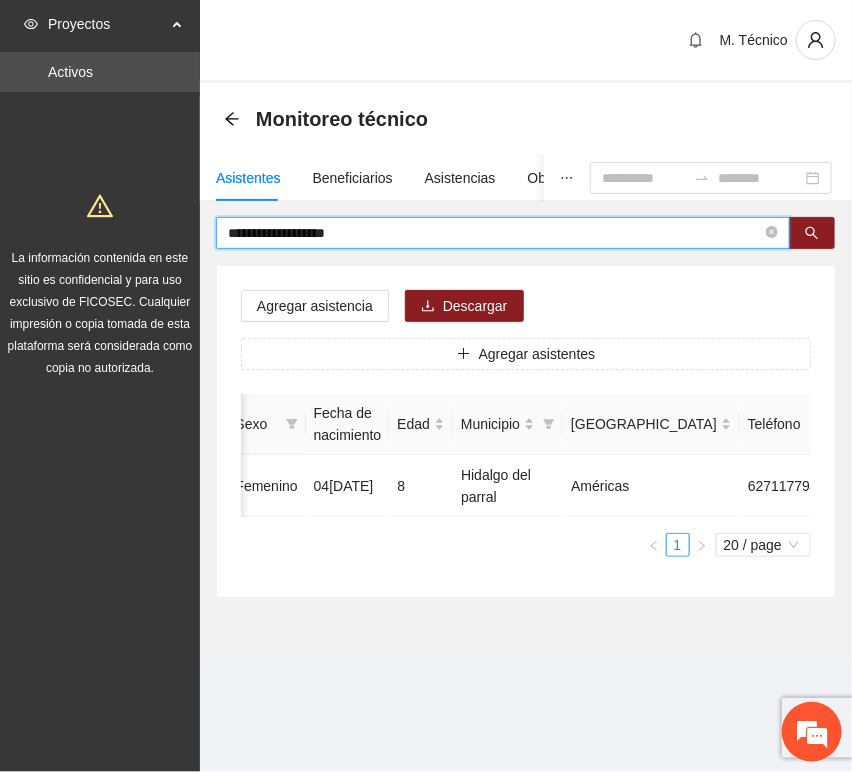 drag, startPoint x: 553, startPoint y: 535, endPoint x: 421, endPoint y: 595, distance: 144.99655 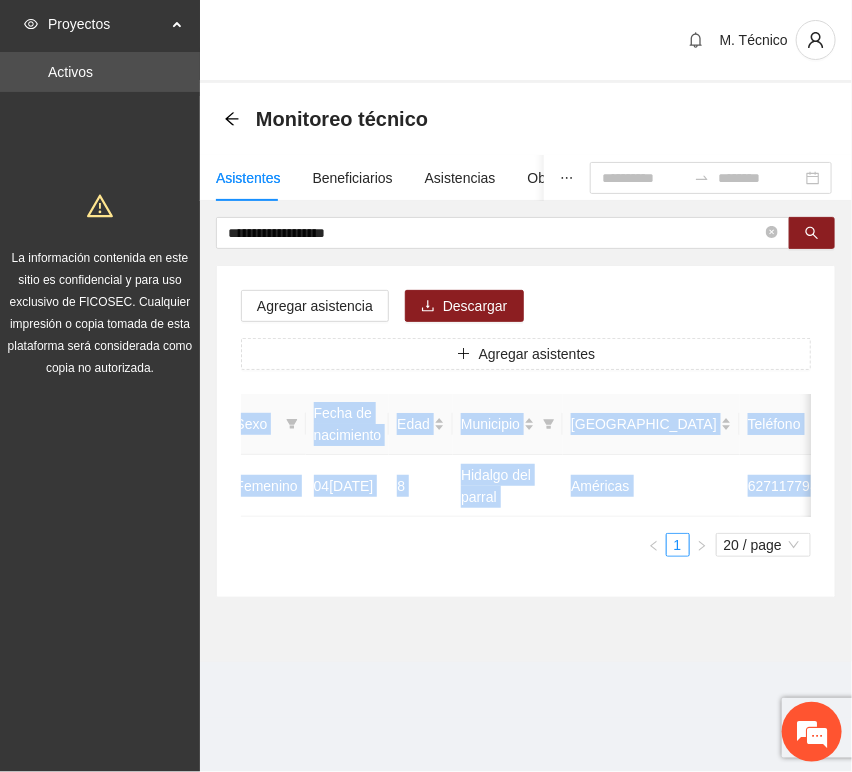 scroll, scrollTop: 0, scrollLeft: 0, axis: both 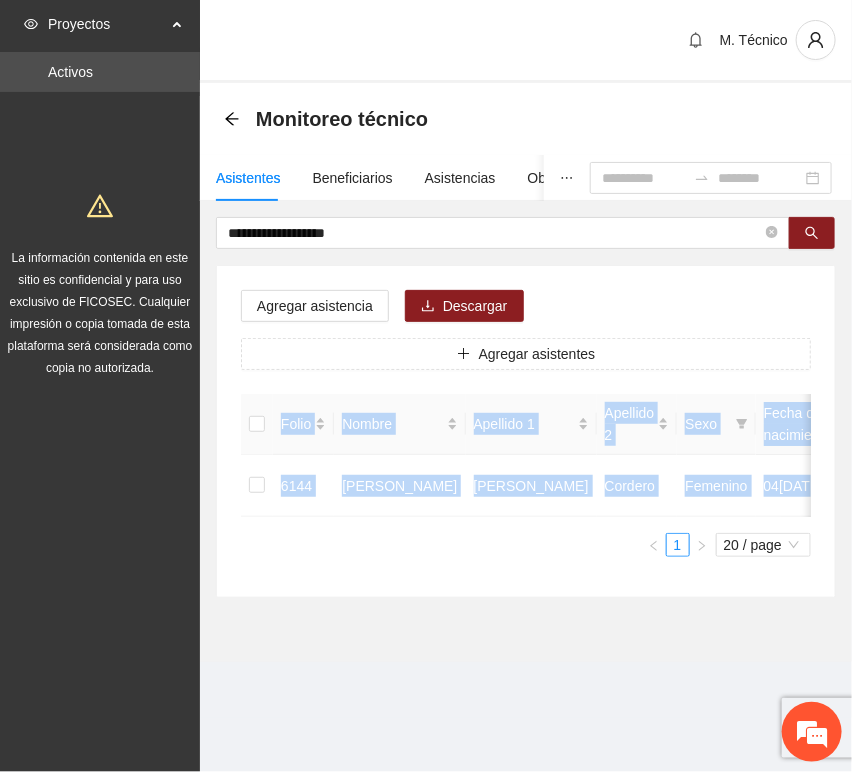 click on "**********" at bounding box center (526, 372) 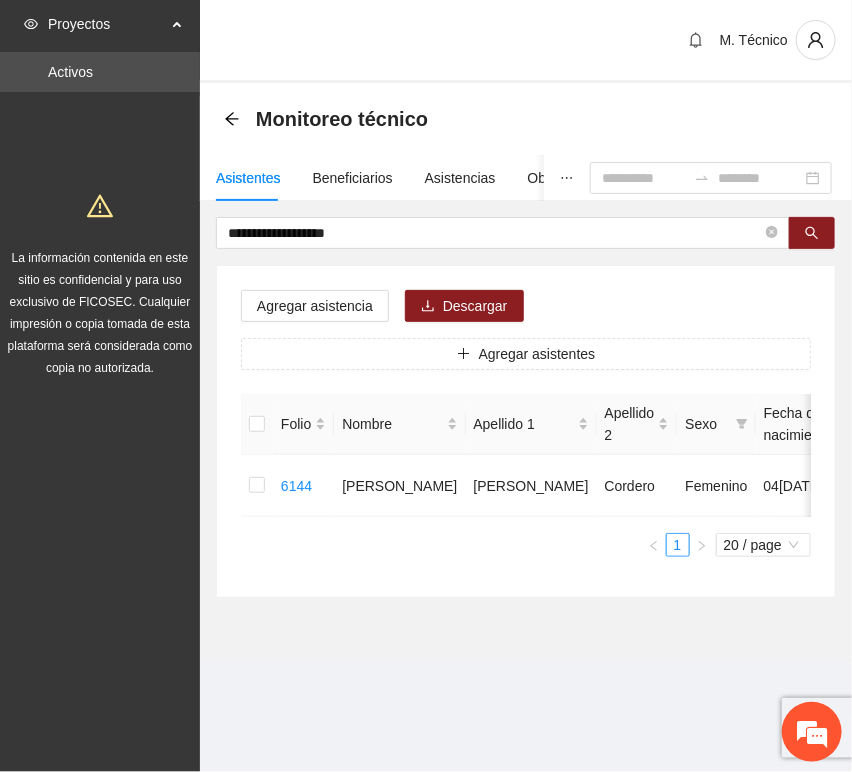 click on "Agregar asistencia Descargar Agregar asistentes Folio Nombre Apellido 1 Apellido 2 Sexo Fecha de nacimiento Edad Municipio Colonia Teléfono Actividad                           6144 [PERSON_NAME] [DATE] 8 Hidalgo del parral Américas  6271177947 U P +2 1 20 / page" at bounding box center (526, 431) 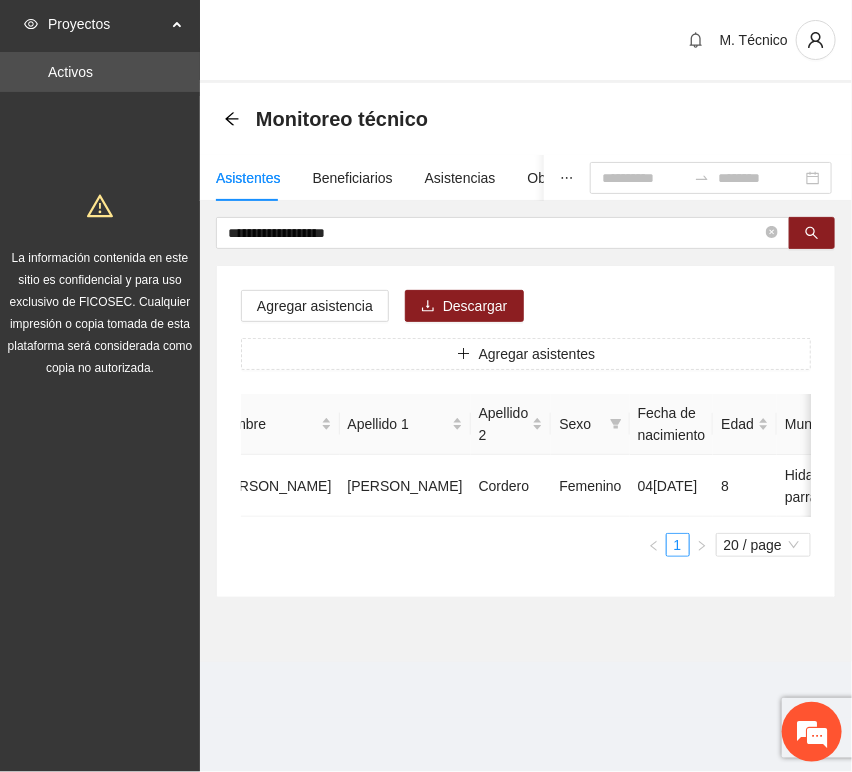 scroll, scrollTop: 0, scrollLeft: 0, axis: both 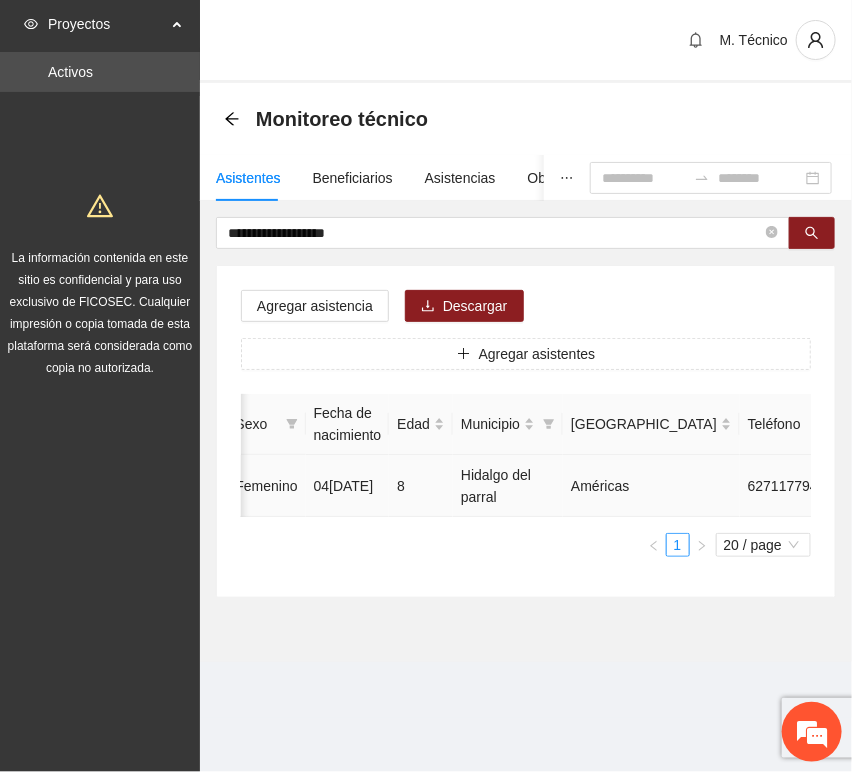 click at bounding box center [931, 486] 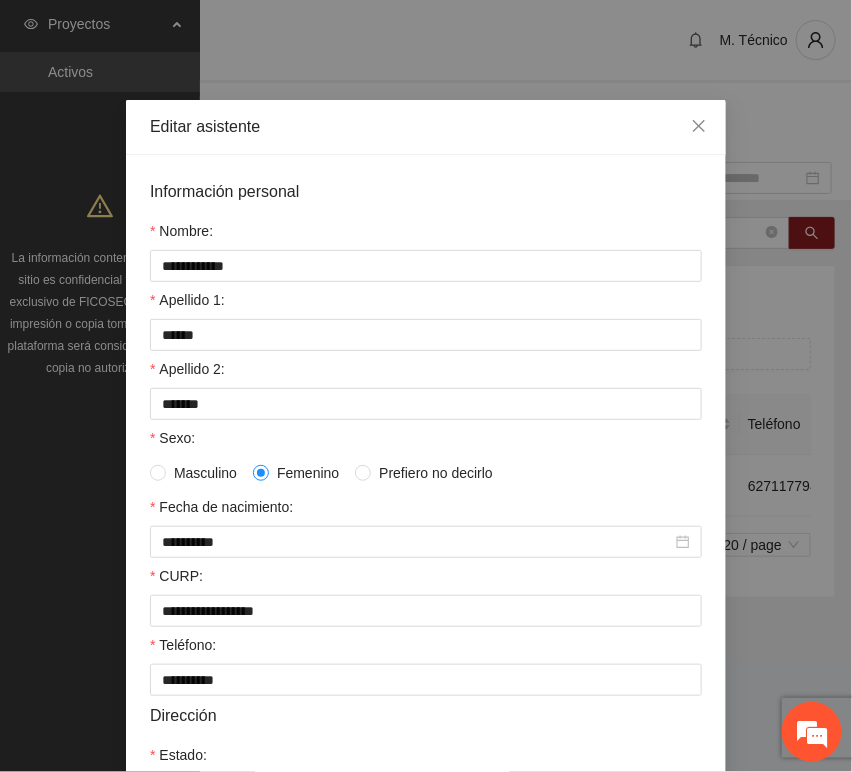 scroll, scrollTop: 394, scrollLeft: 0, axis: vertical 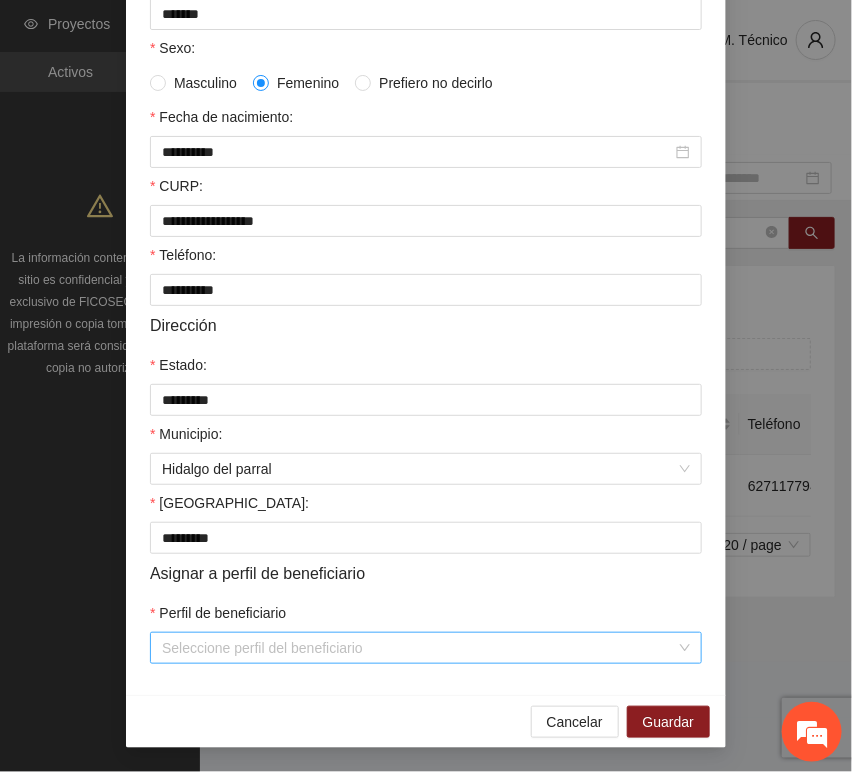 click on "Perfil de beneficiario" at bounding box center (419, 648) 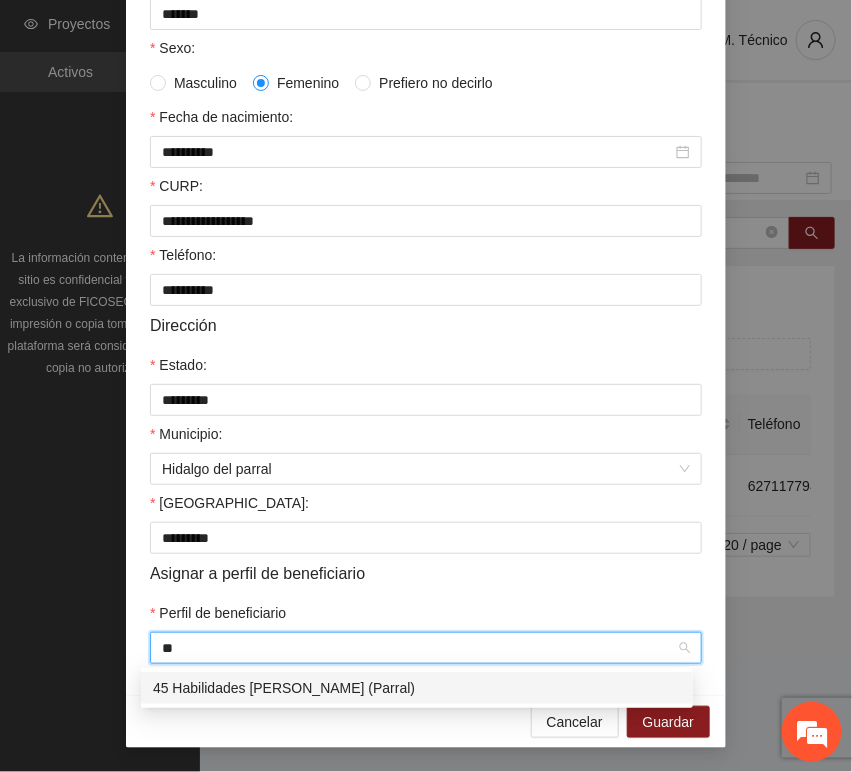 click on "45 Habilidades [PERSON_NAME] (Parral)" at bounding box center (417, 688) 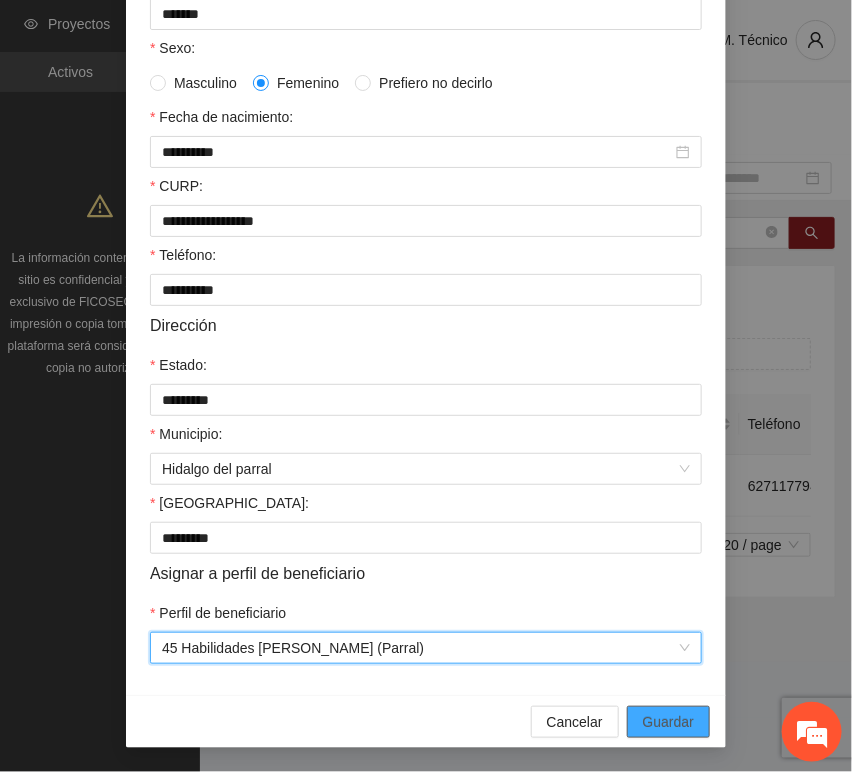 click on "Guardar" at bounding box center (668, 722) 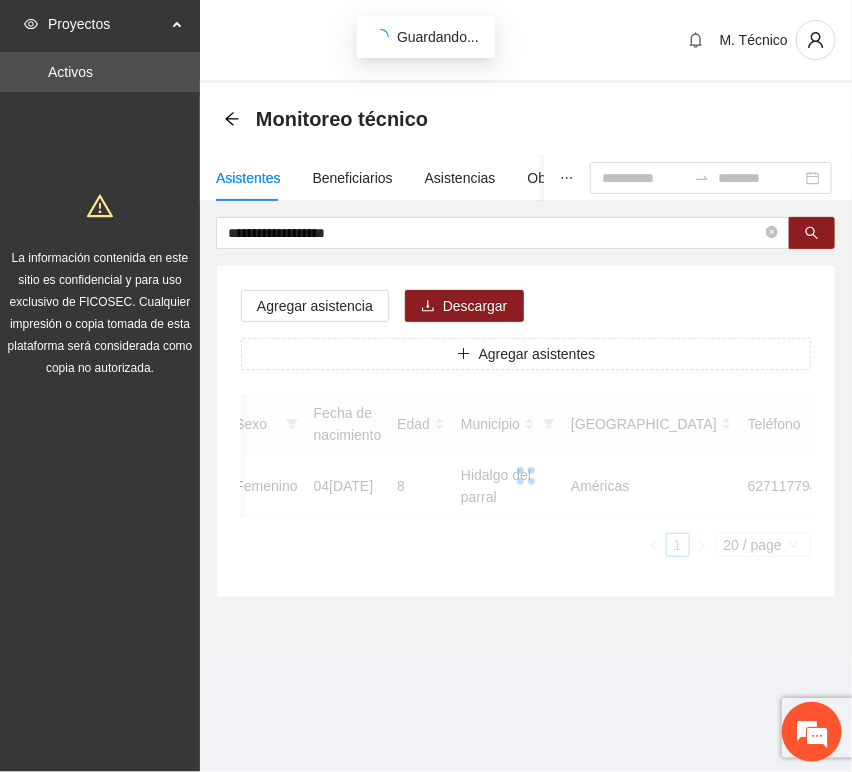 scroll, scrollTop: 294, scrollLeft: 0, axis: vertical 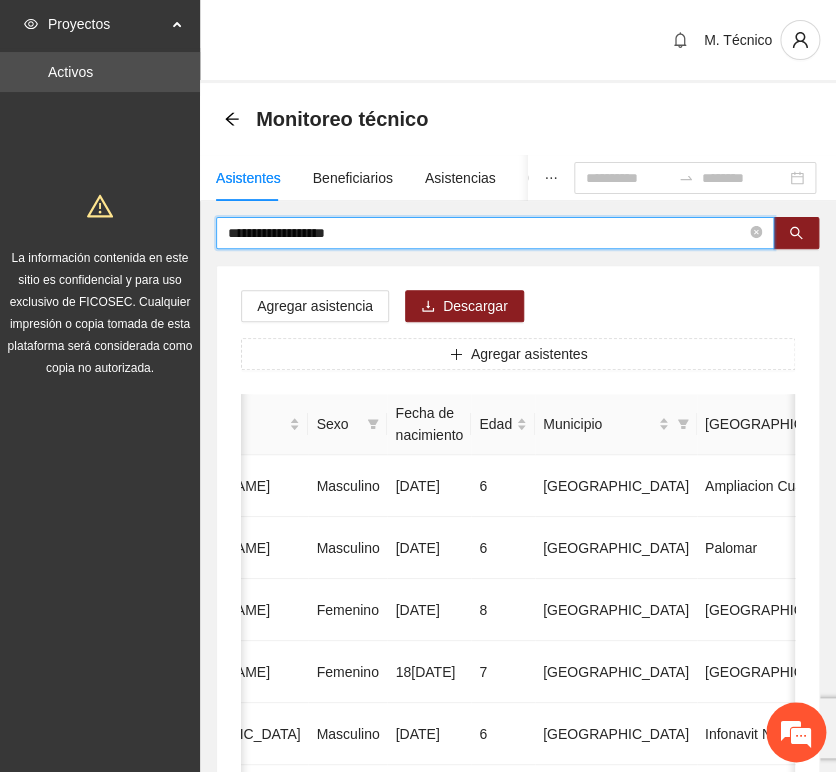 drag, startPoint x: 368, startPoint y: 224, endPoint x: -57, endPoint y: 196, distance: 425.92136 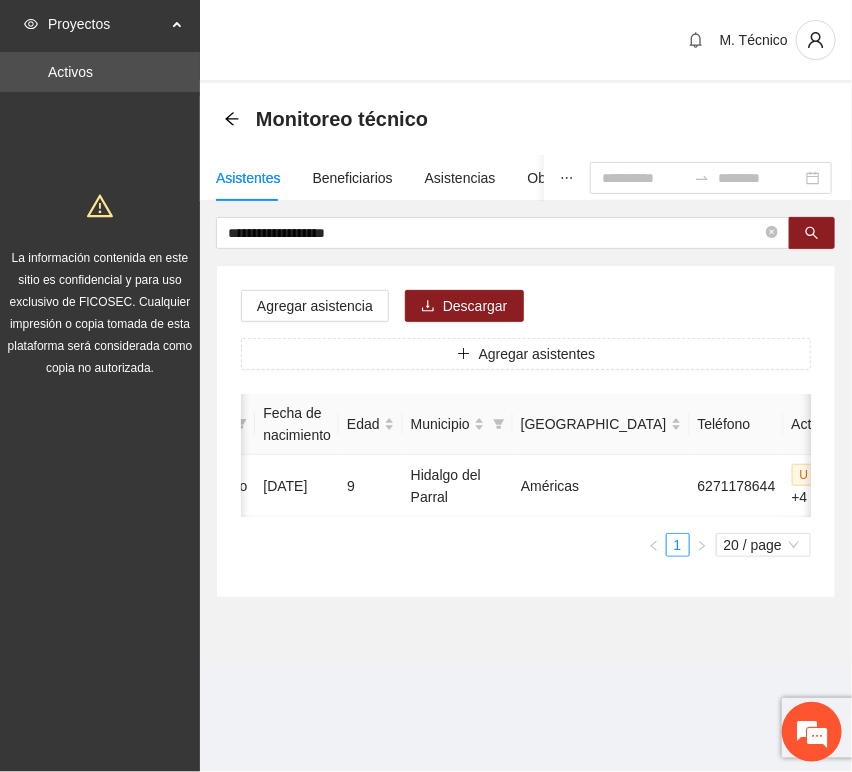 scroll, scrollTop: 0, scrollLeft: 0, axis: both 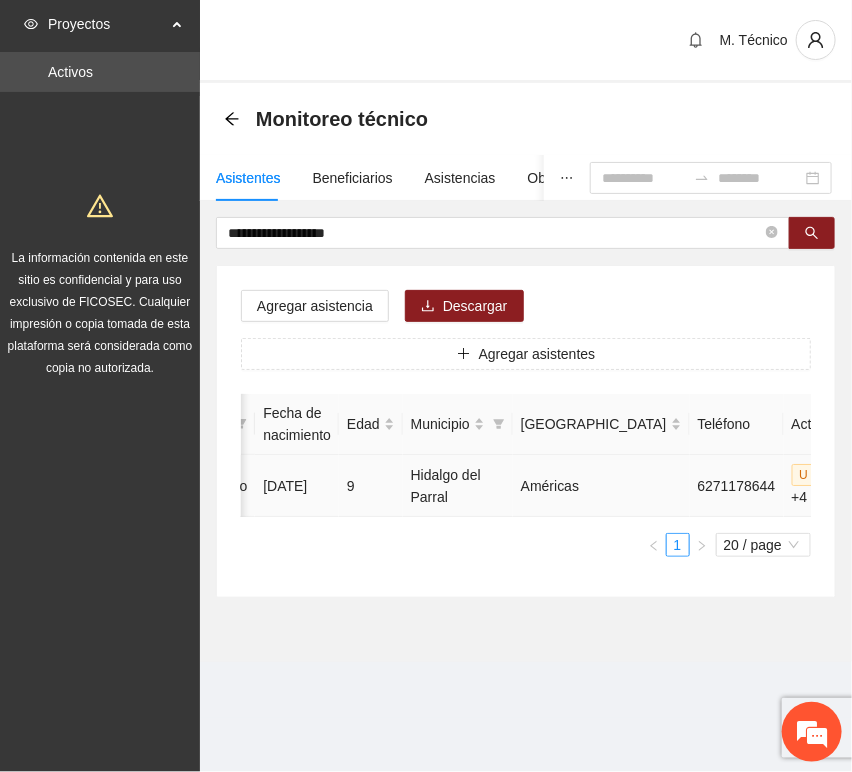 click 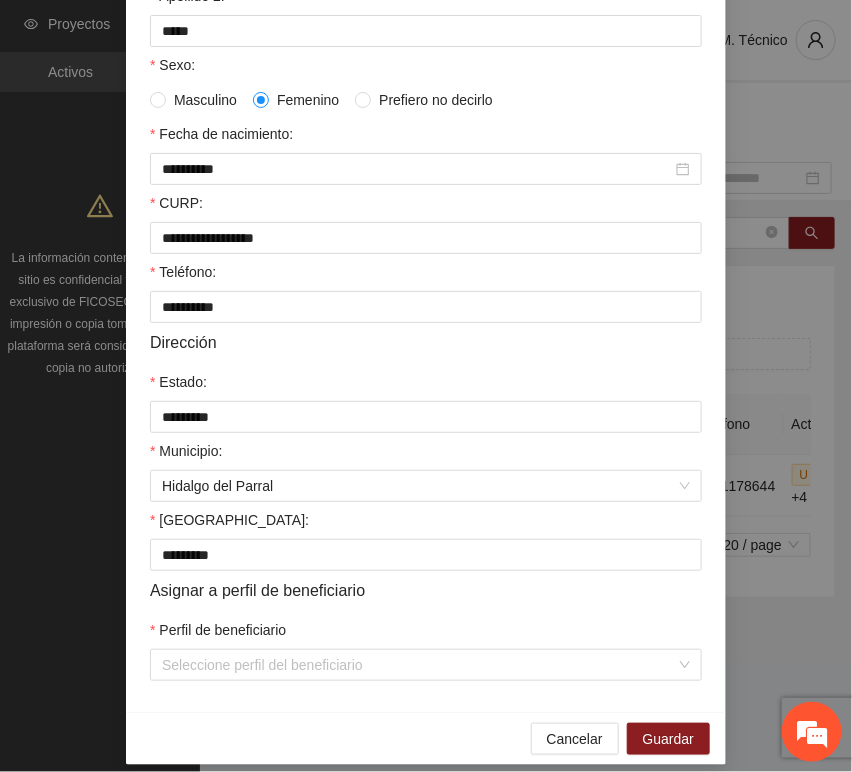 scroll, scrollTop: 394, scrollLeft: 0, axis: vertical 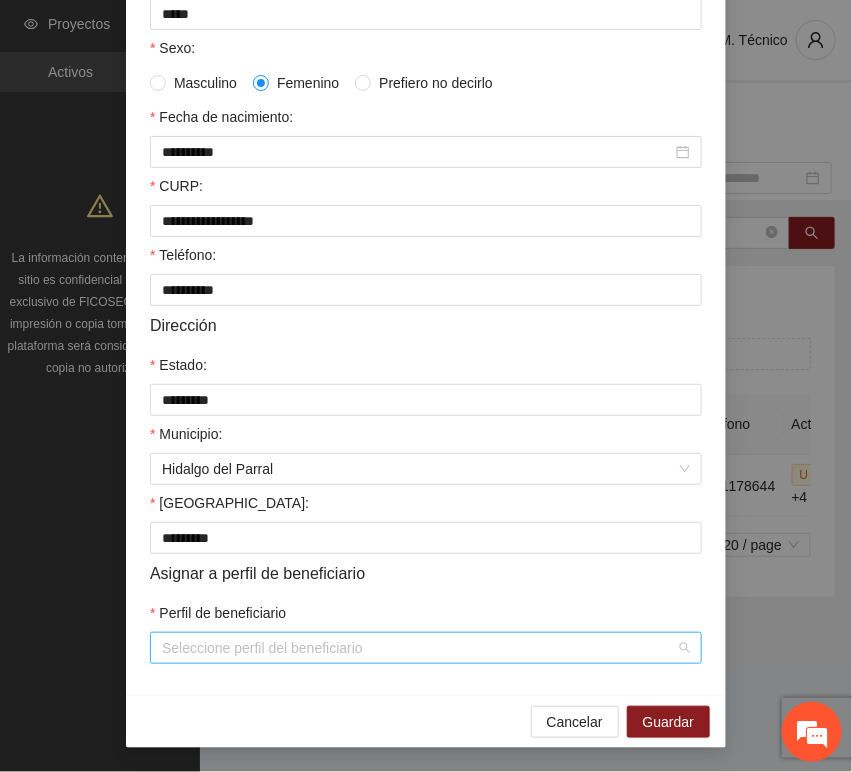 click on "Perfil de beneficiario" at bounding box center [419, 648] 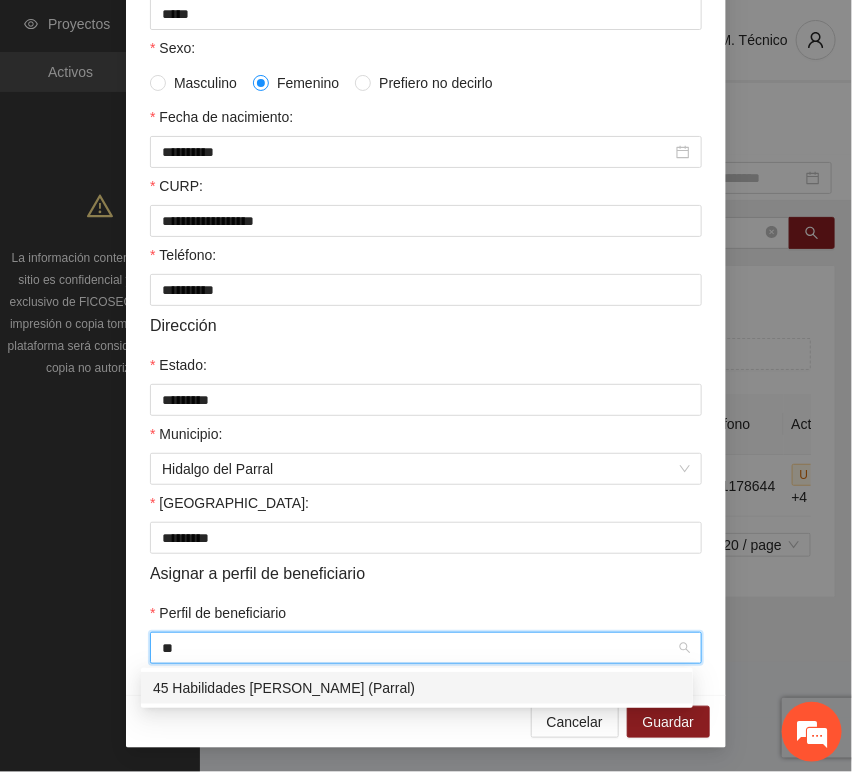 click on "45 Habilidades [PERSON_NAME] (Parral)" at bounding box center (417, 688) 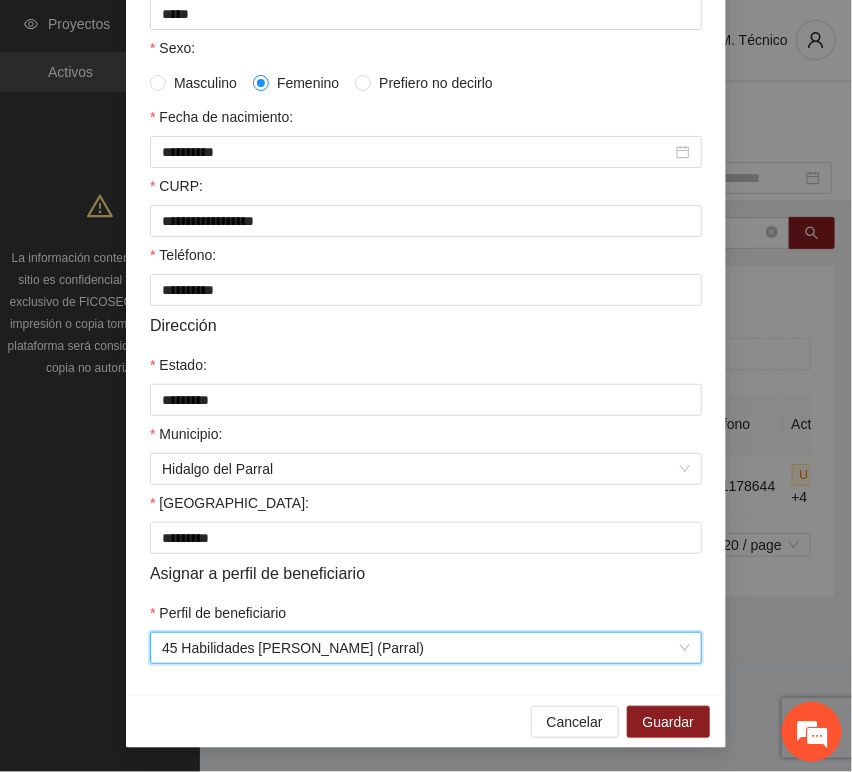 click on "Asignar a perfil de beneficiario" at bounding box center (426, 573) 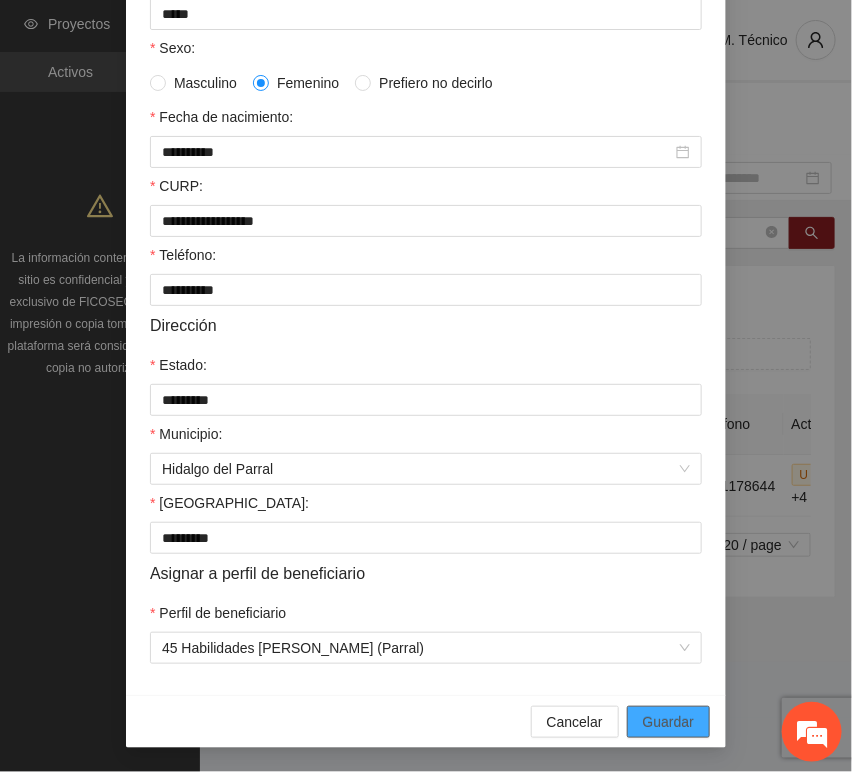 click on "Guardar" at bounding box center (668, 722) 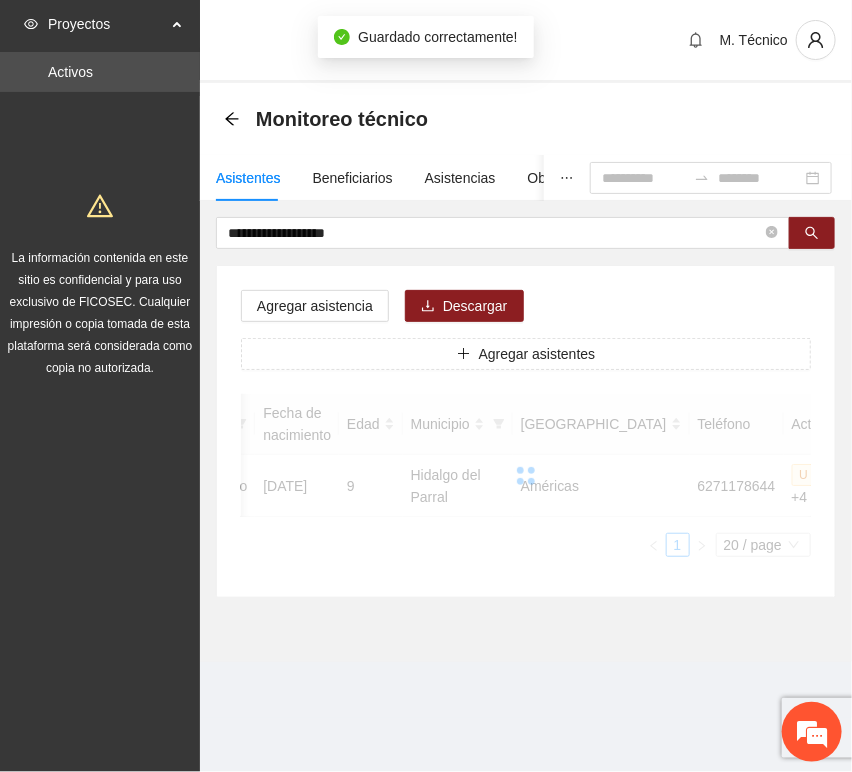 scroll, scrollTop: 294, scrollLeft: 0, axis: vertical 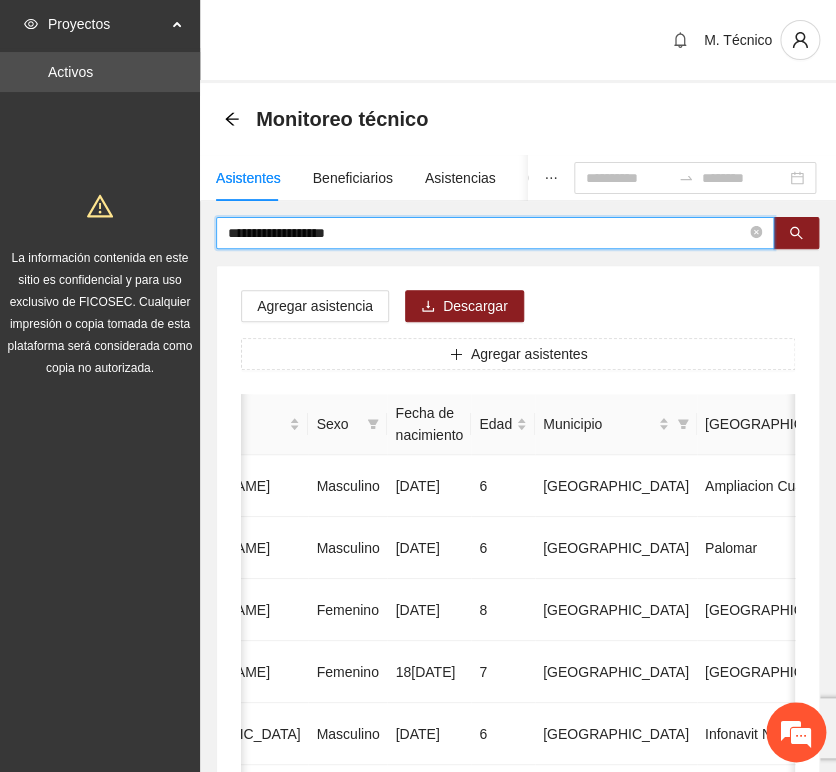 drag, startPoint x: 377, startPoint y: 241, endPoint x: 155, endPoint y: 185, distance: 228.95415 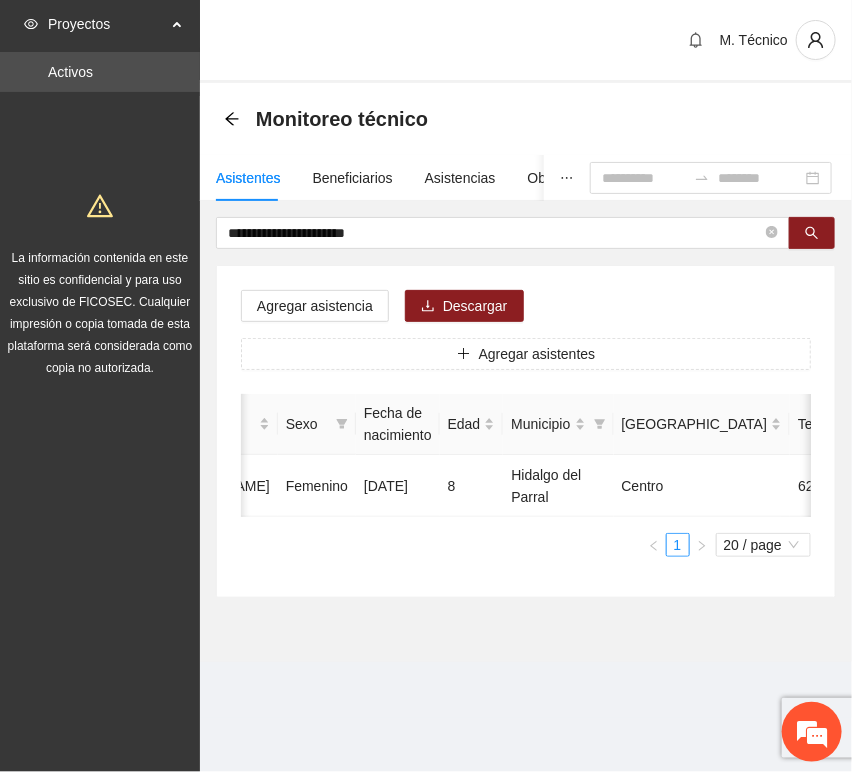 scroll, scrollTop: 0, scrollLeft: 0, axis: both 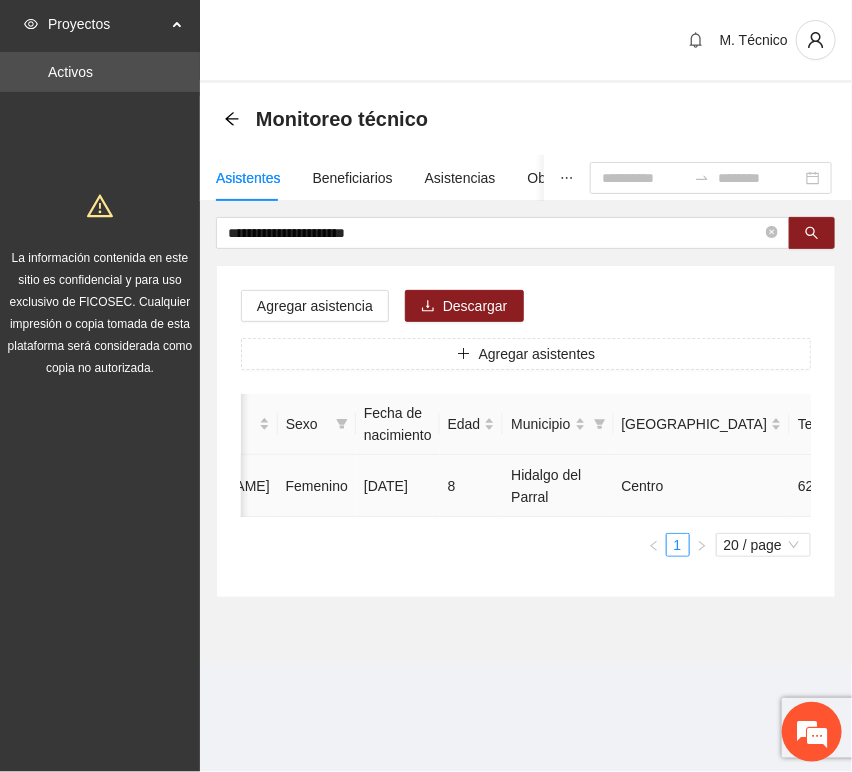 click at bounding box center (981, 486) 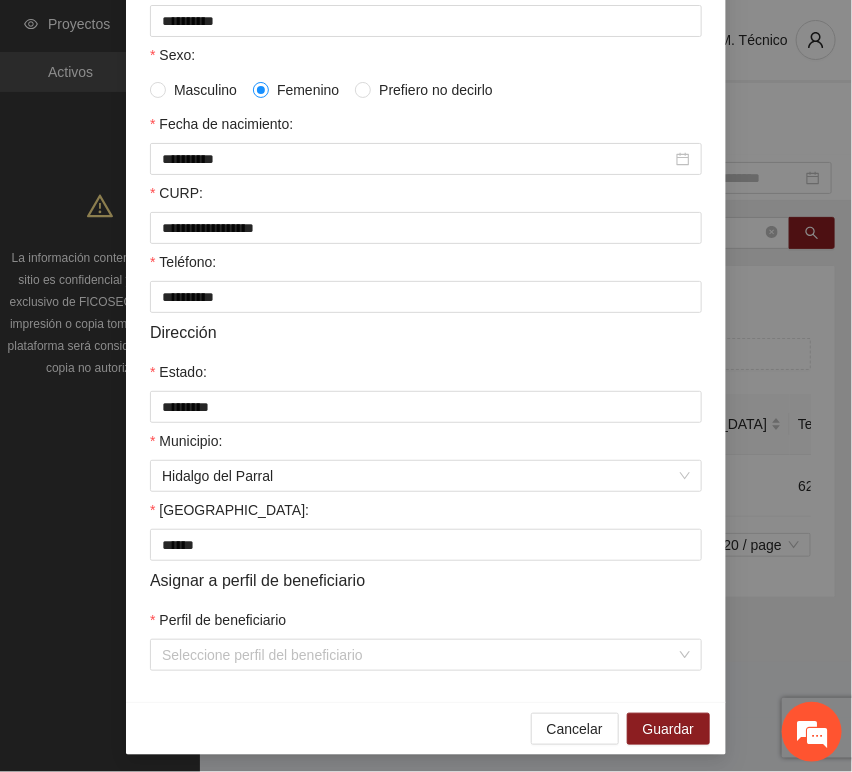 scroll, scrollTop: 394, scrollLeft: 0, axis: vertical 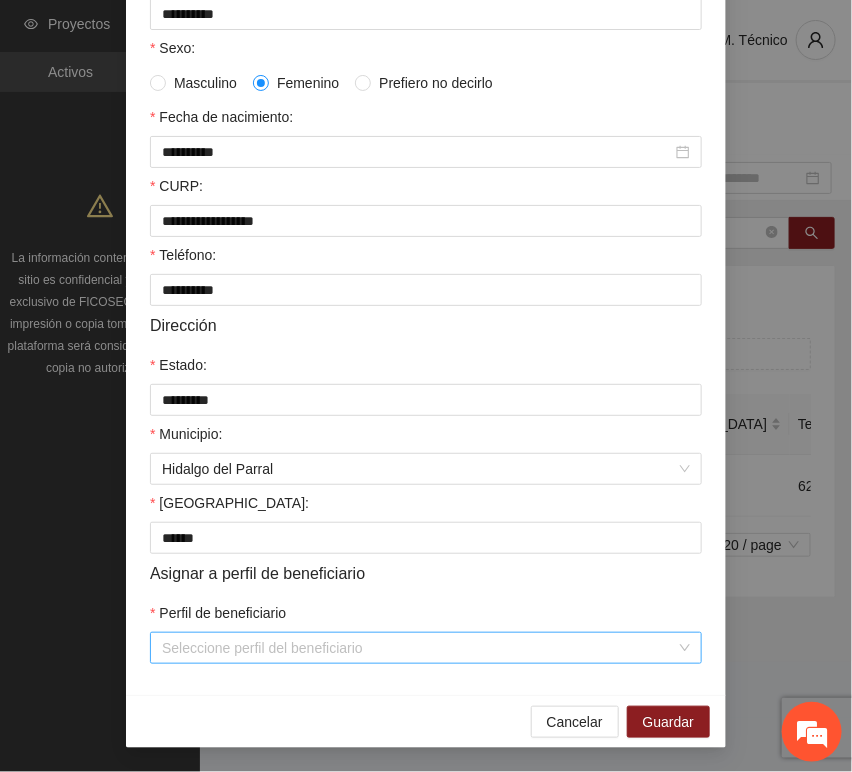 click on "Perfil de beneficiario" at bounding box center (419, 648) 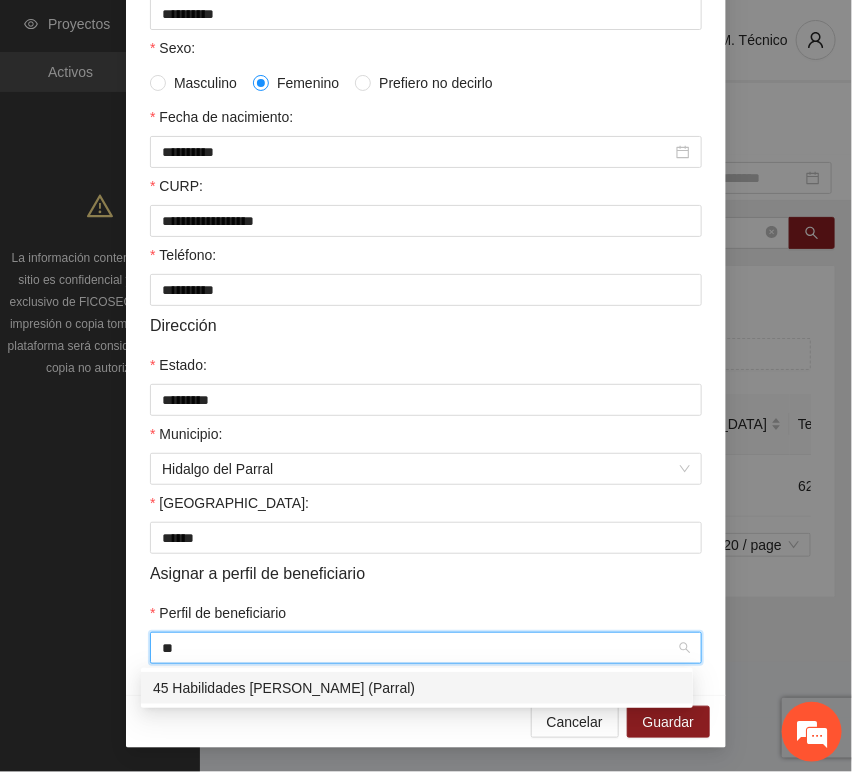 click on "45 Habilidades [PERSON_NAME] (Parral)" at bounding box center [417, 688] 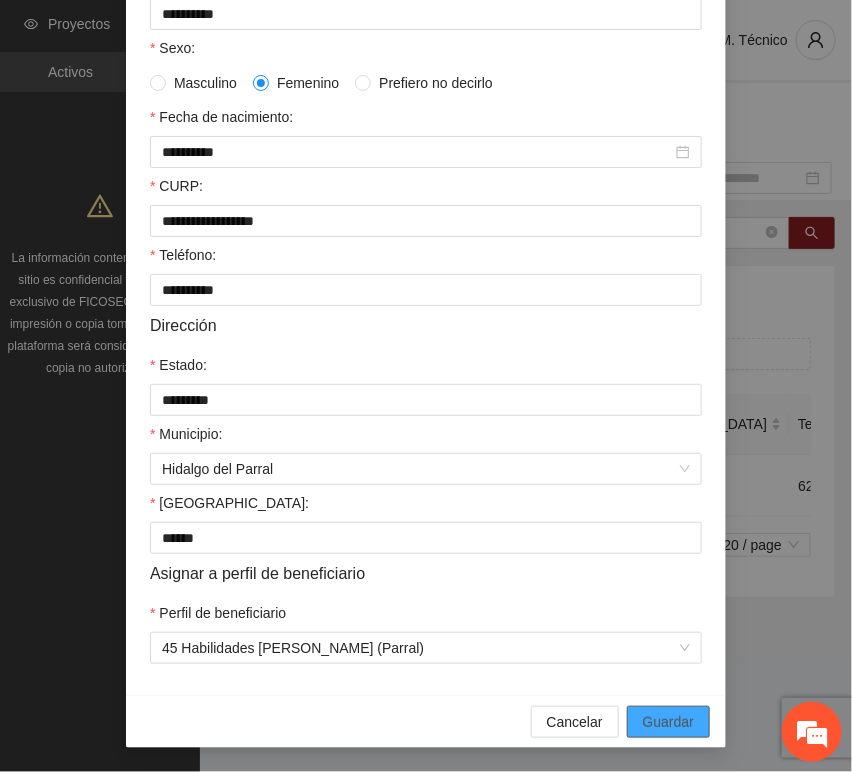 click on "Guardar" at bounding box center (668, 722) 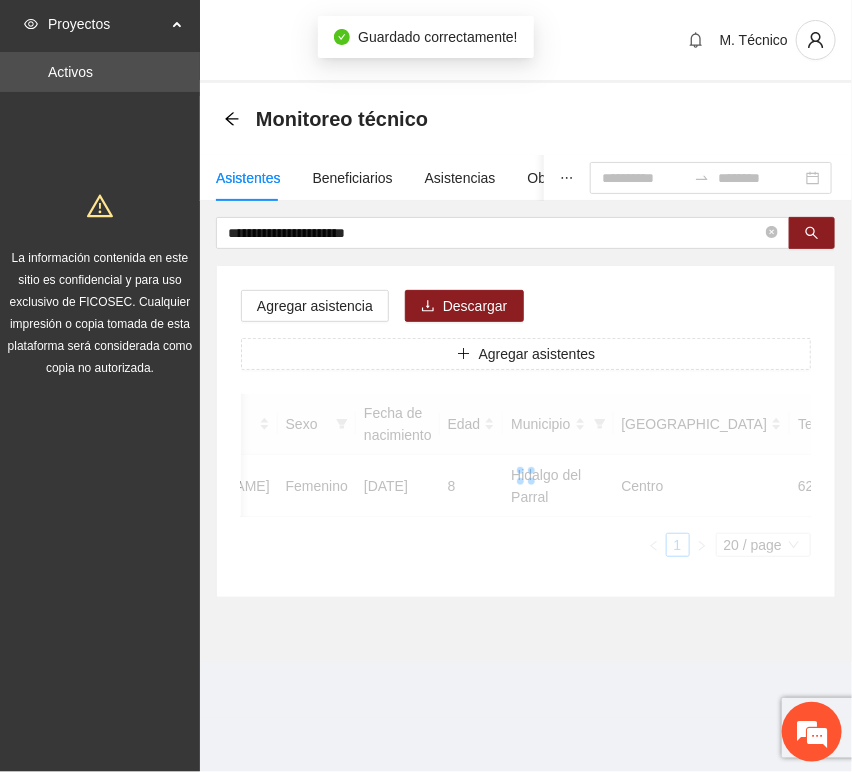 scroll, scrollTop: 294, scrollLeft: 0, axis: vertical 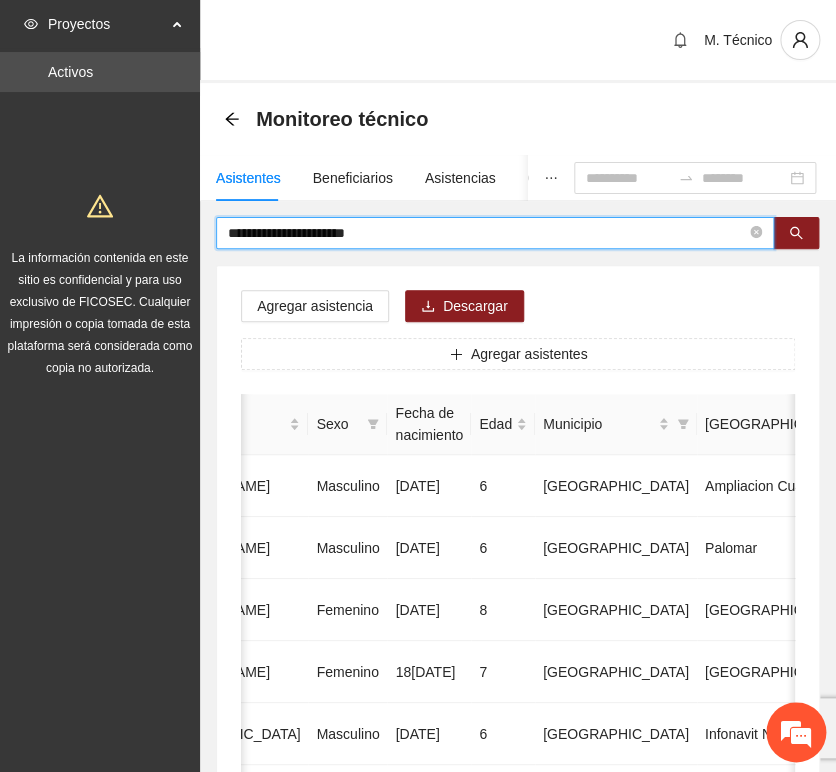 drag, startPoint x: 370, startPoint y: 222, endPoint x: 14, endPoint y: 220, distance: 356.0056 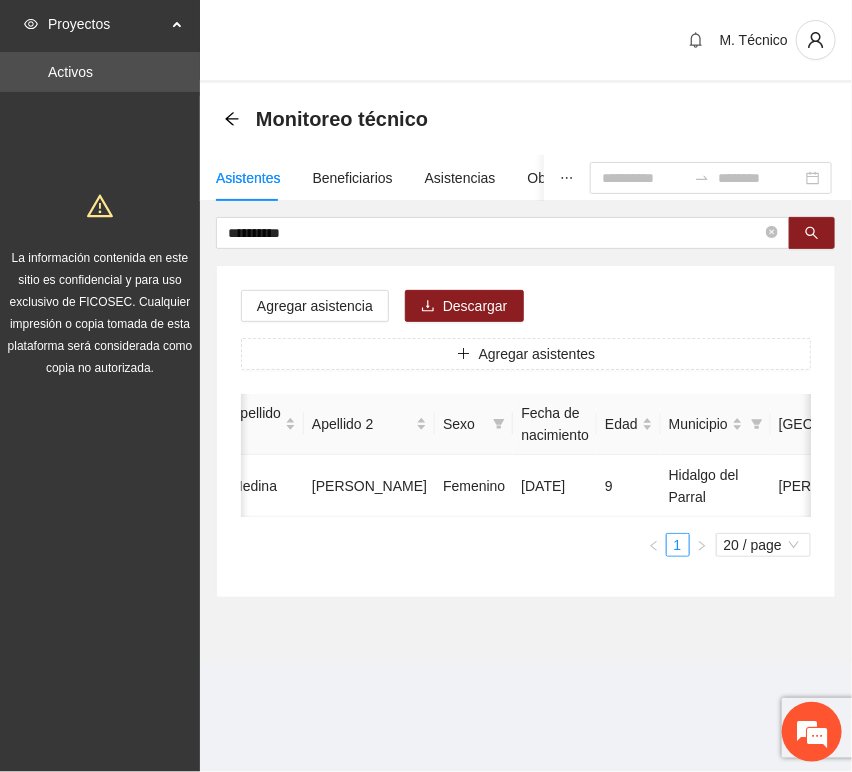 scroll, scrollTop: 0, scrollLeft: 0, axis: both 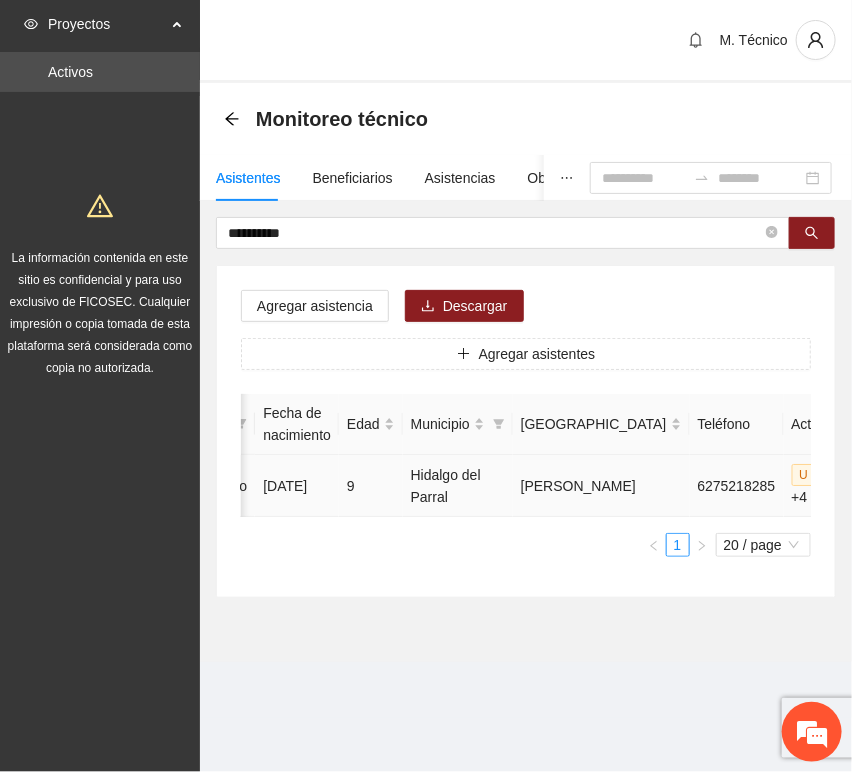 click 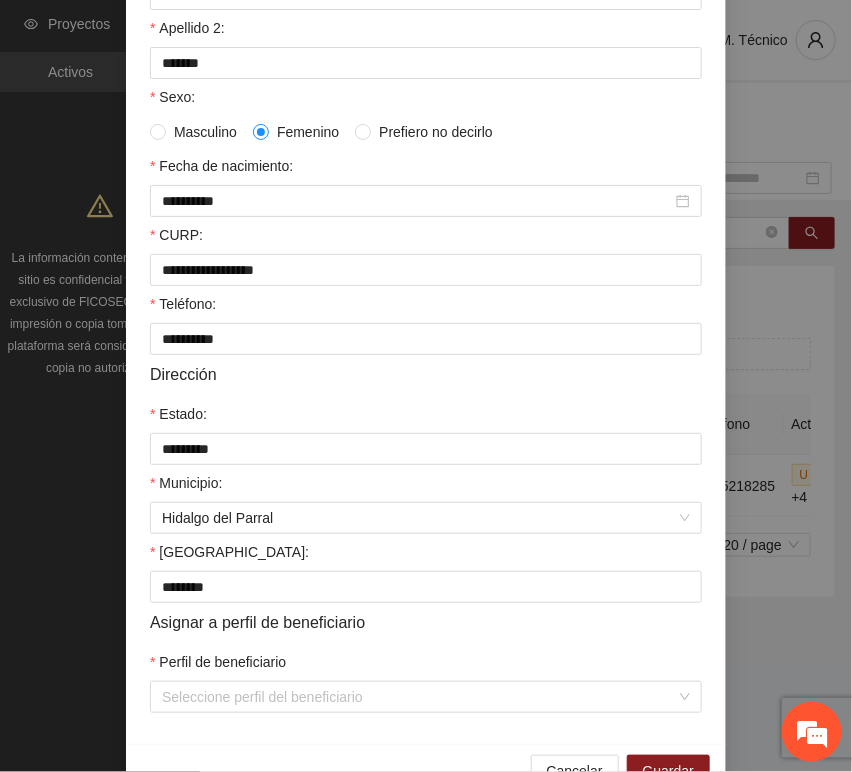 scroll, scrollTop: 394, scrollLeft: 0, axis: vertical 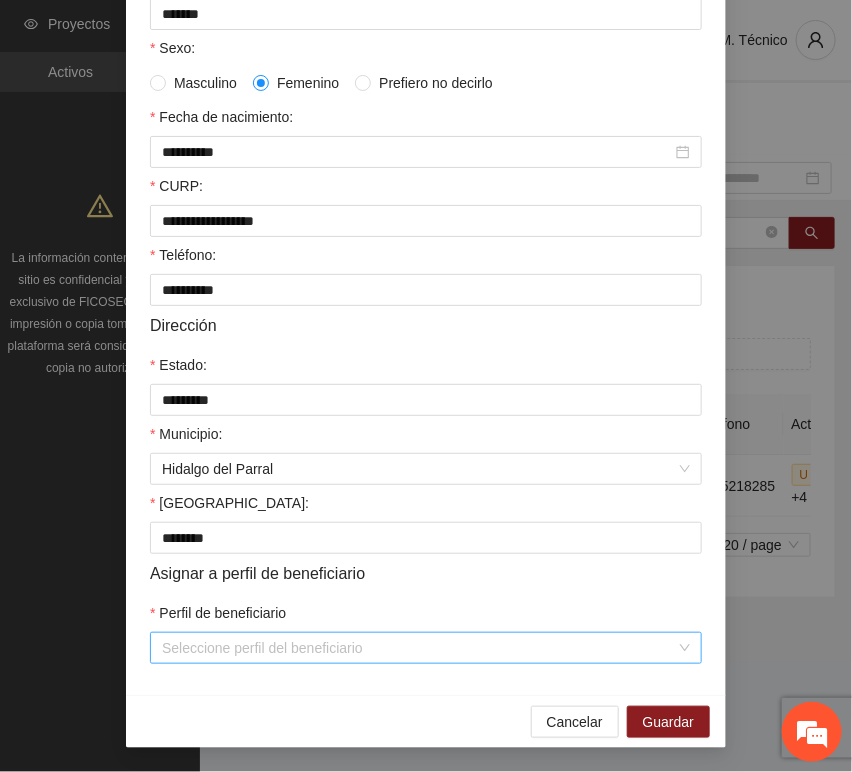 click on "Perfil de beneficiario" at bounding box center [419, 648] 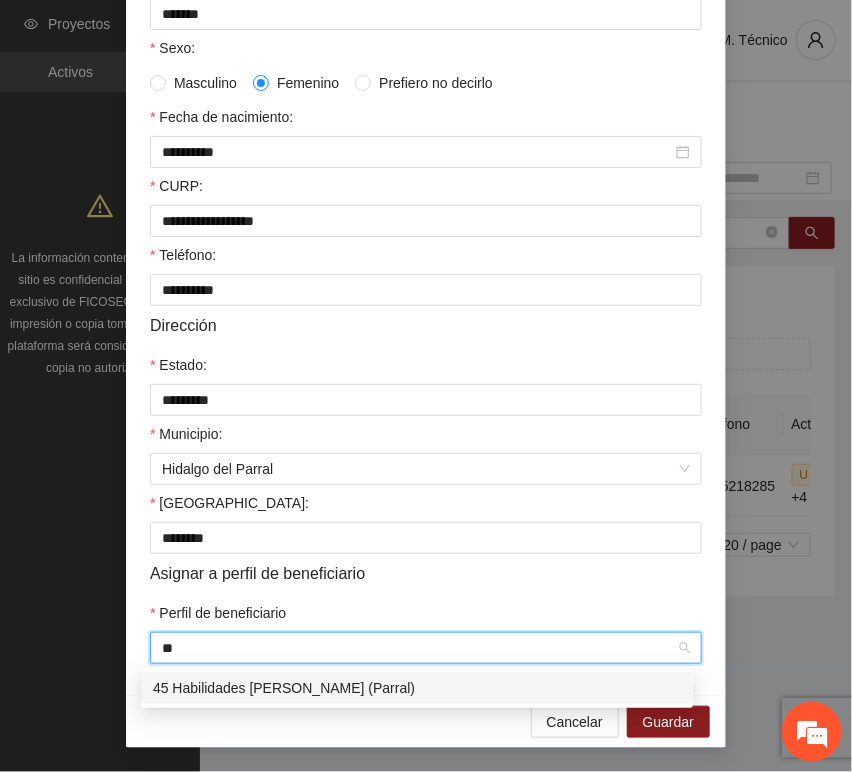 drag, startPoint x: 319, startPoint y: 686, endPoint x: 472, endPoint y: 620, distance: 166.62833 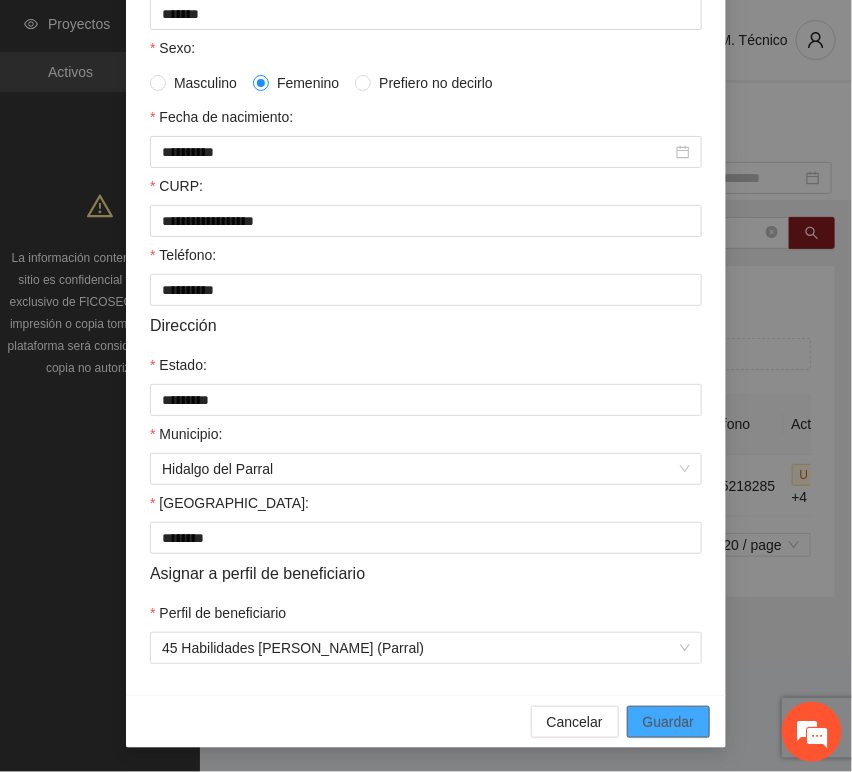click on "Guardar" at bounding box center (668, 722) 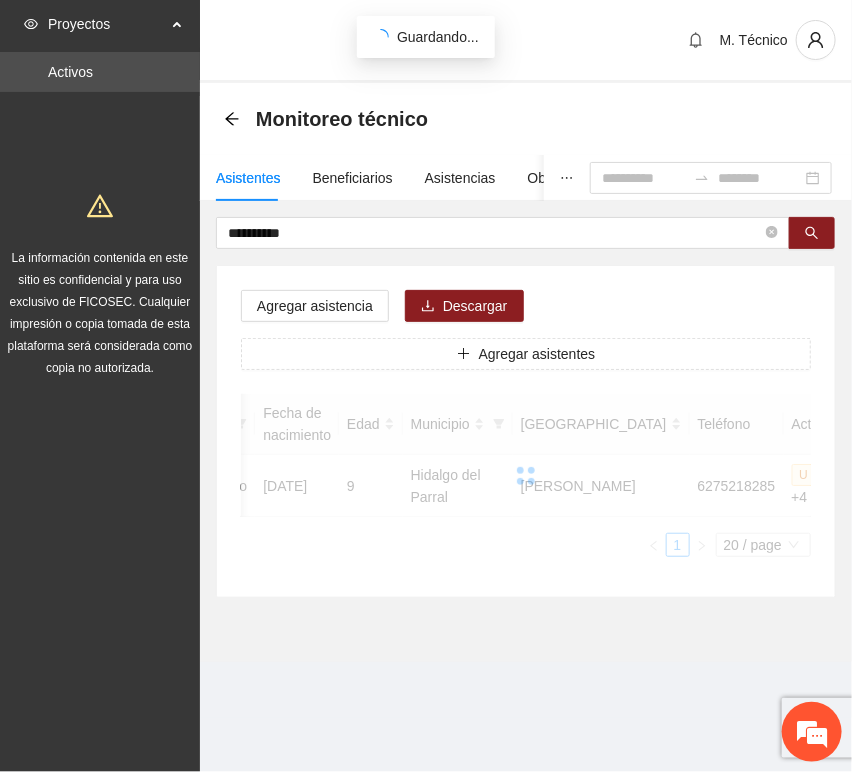 scroll, scrollTop: 294, scrollLeft: 0, axis: vertical 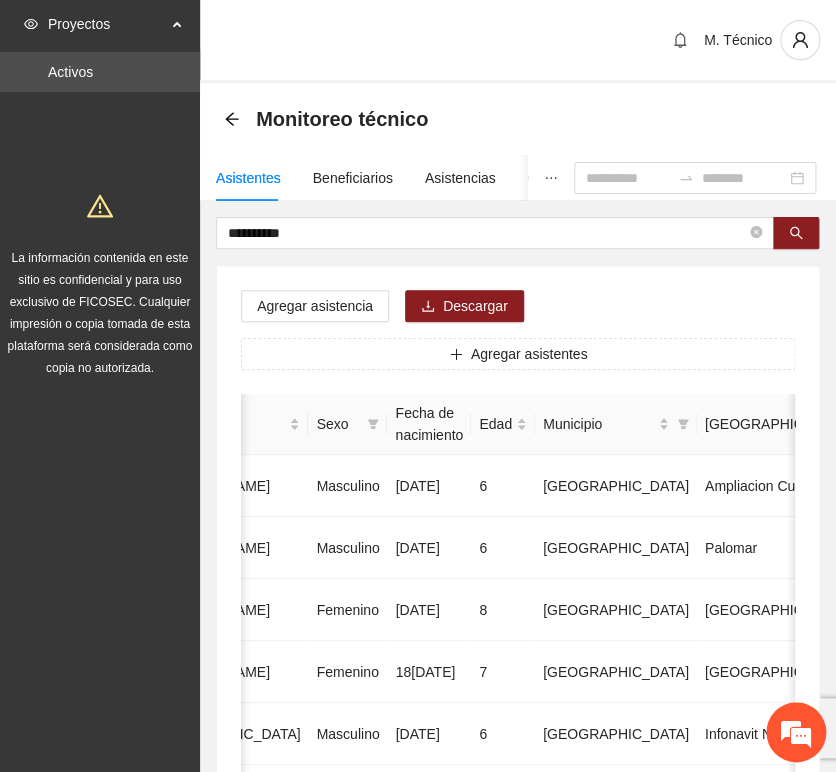 drag, startPoint x: 340, startPoint y: 231, endPoint x: 160, endPoint y: 173, distance: 189.11372 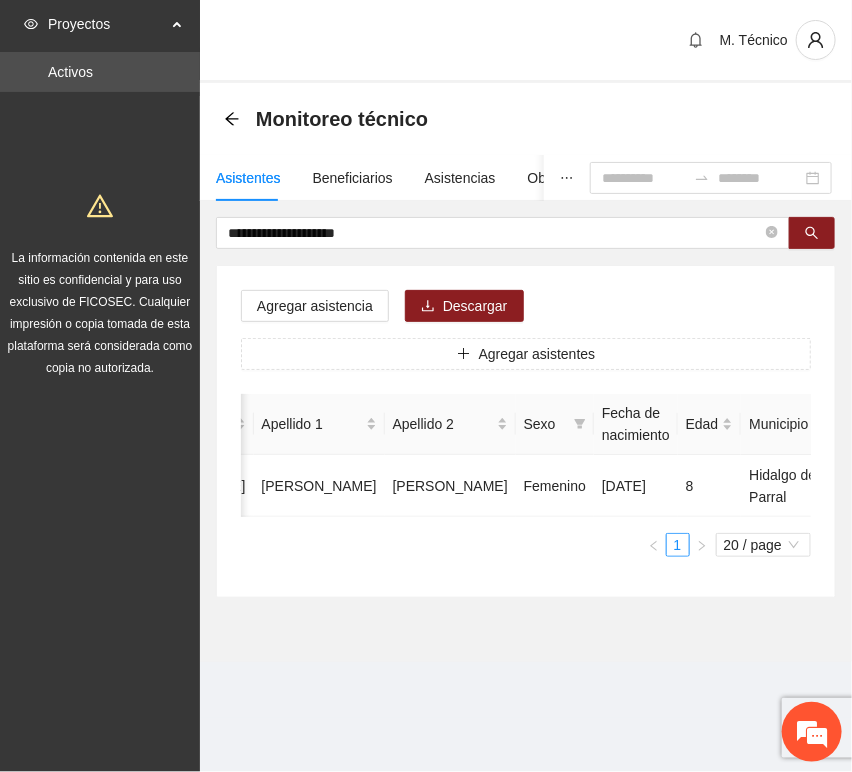 scroll, scrollTop: 0, scrollLeft: 450, axis: horizontal 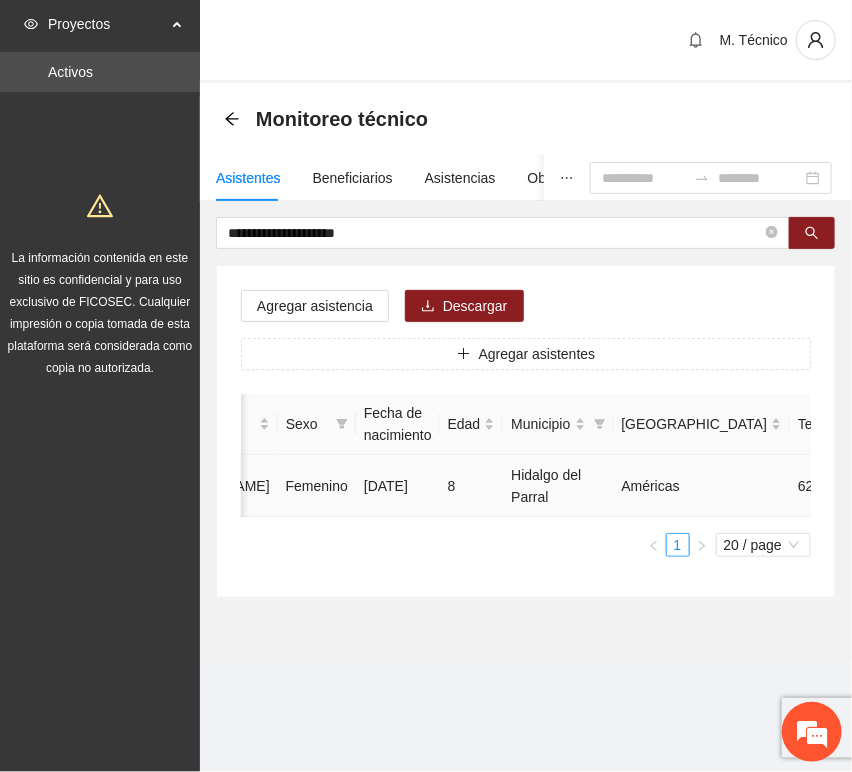 click 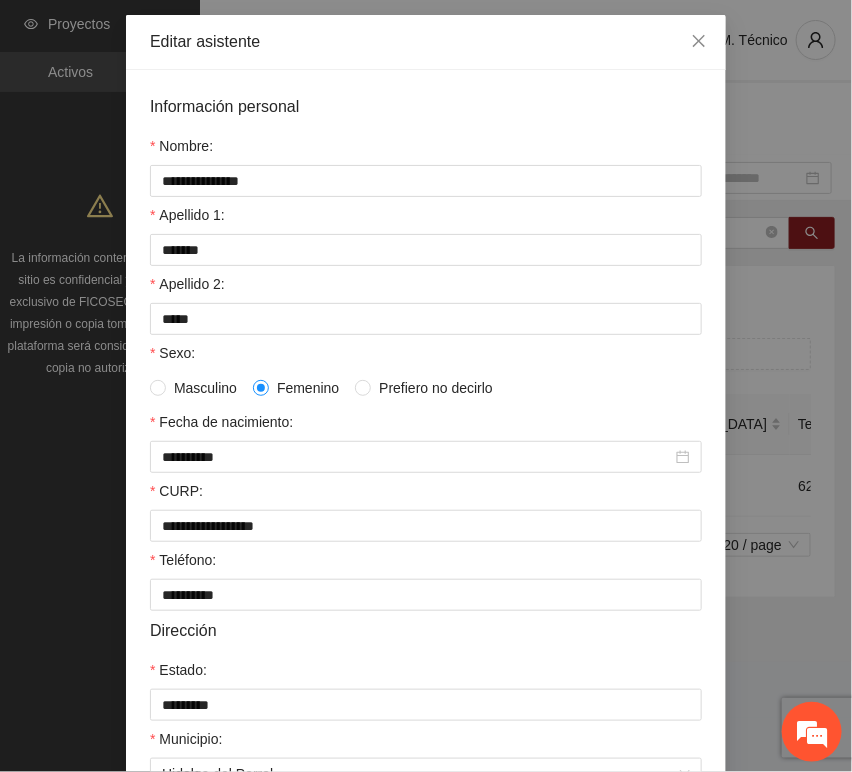 scroll, scrollTop: 394, scrollLeft: 0, axis: vertical 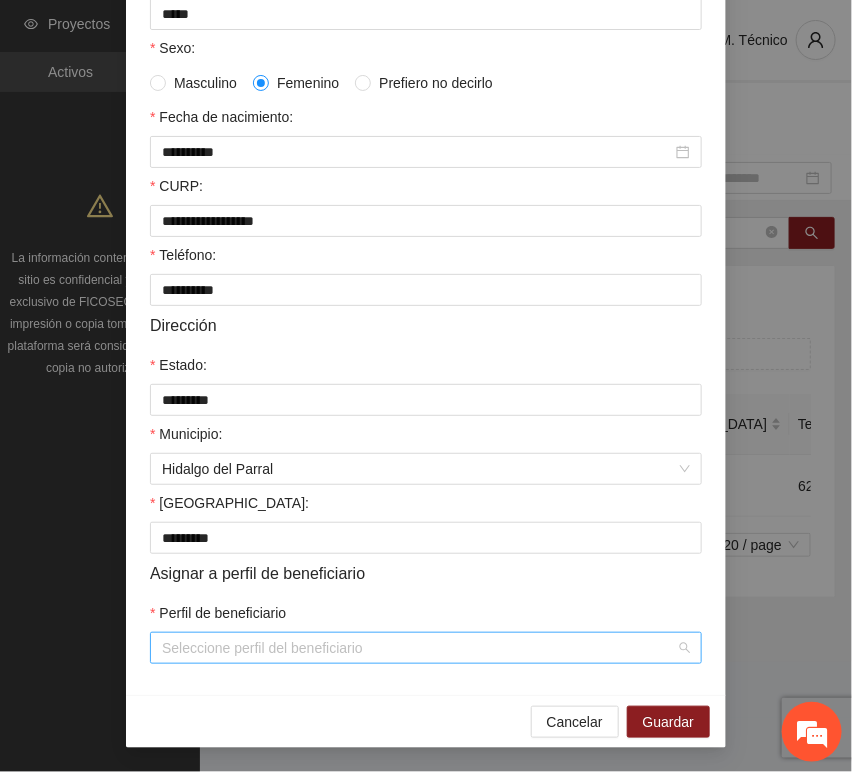 click on "Perfil de beneficiario" at bounding box center [419, 648] 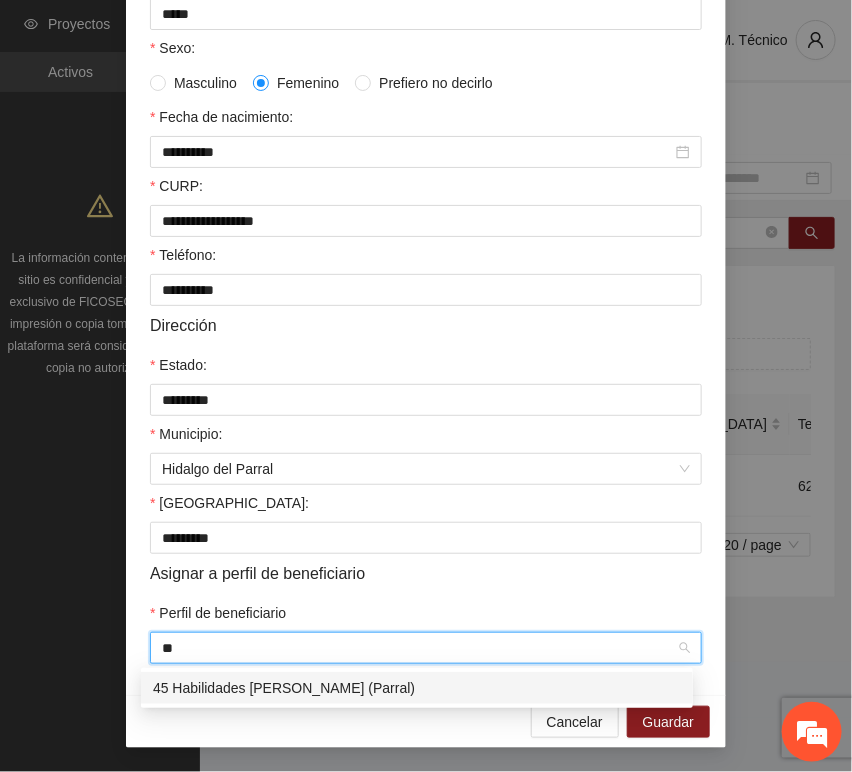 click on "45 Habilidades [PERSON_NAME] (Parral)" at bounding box center (417, 688) 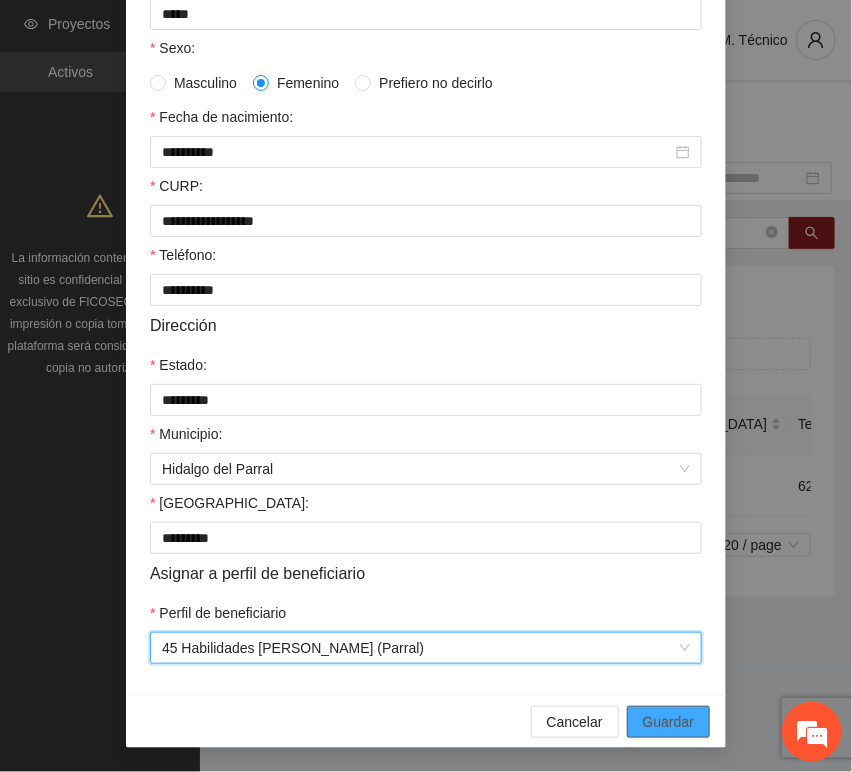 click on "Guardar" at bounding box center (668, 722) 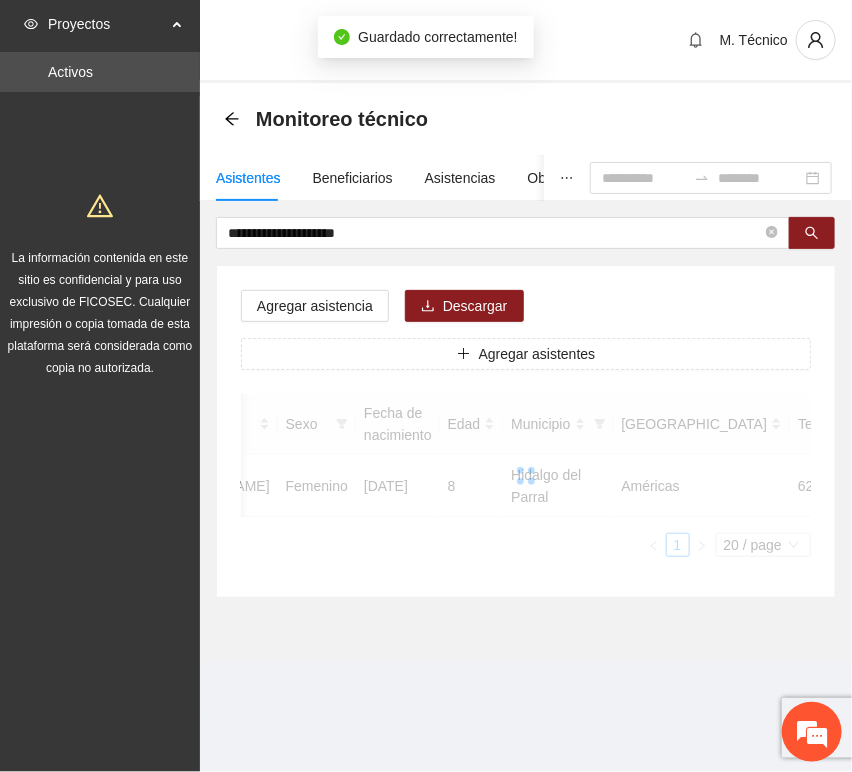 scroll, scrollTop: 294, scrollLeft: 0, axis: vertical 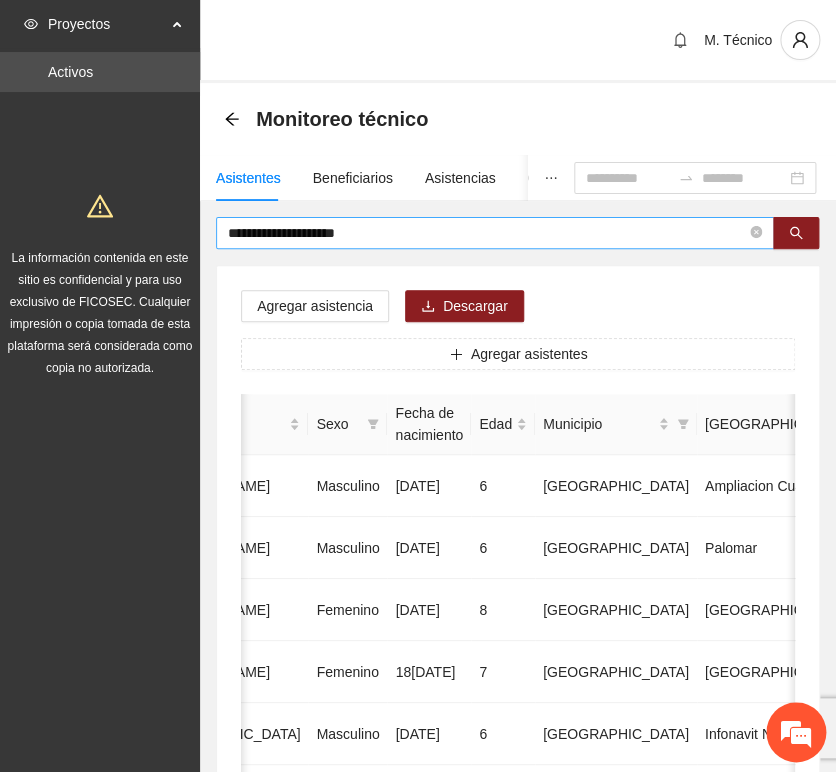 drag, startPoint x: 377, startPoint y: 264, endPoint x: 384, endPoint y: 244, distance: 21.189621 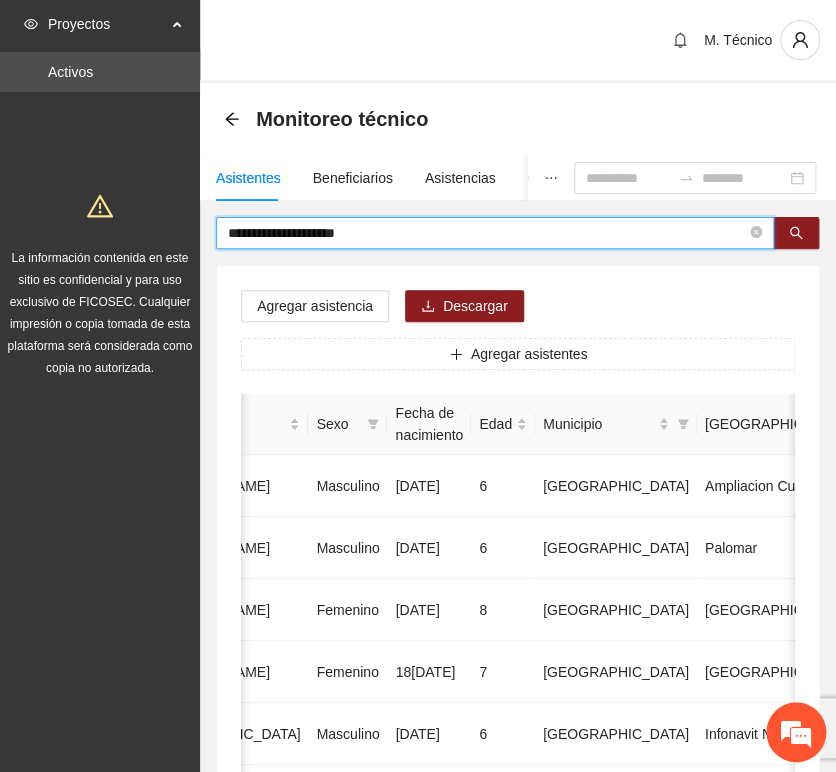 drag, startPoint x: 379, startPoint y: 238, endPoint x: -15, endPoint y: 209, distance: 395.06583 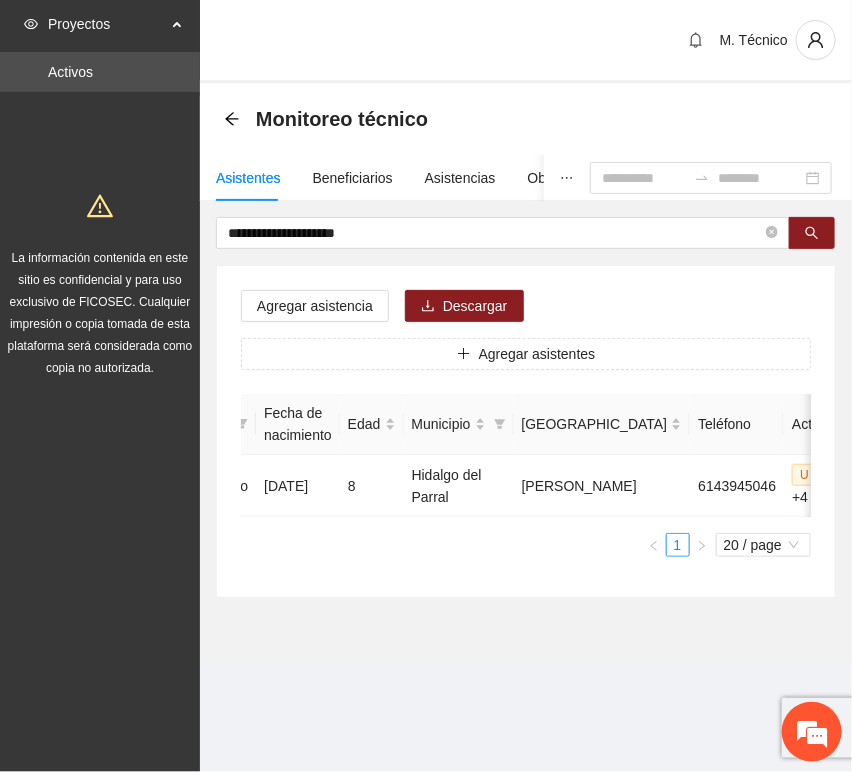 scroll, scrollTop: 0, scrollLeft: 0, axis: both 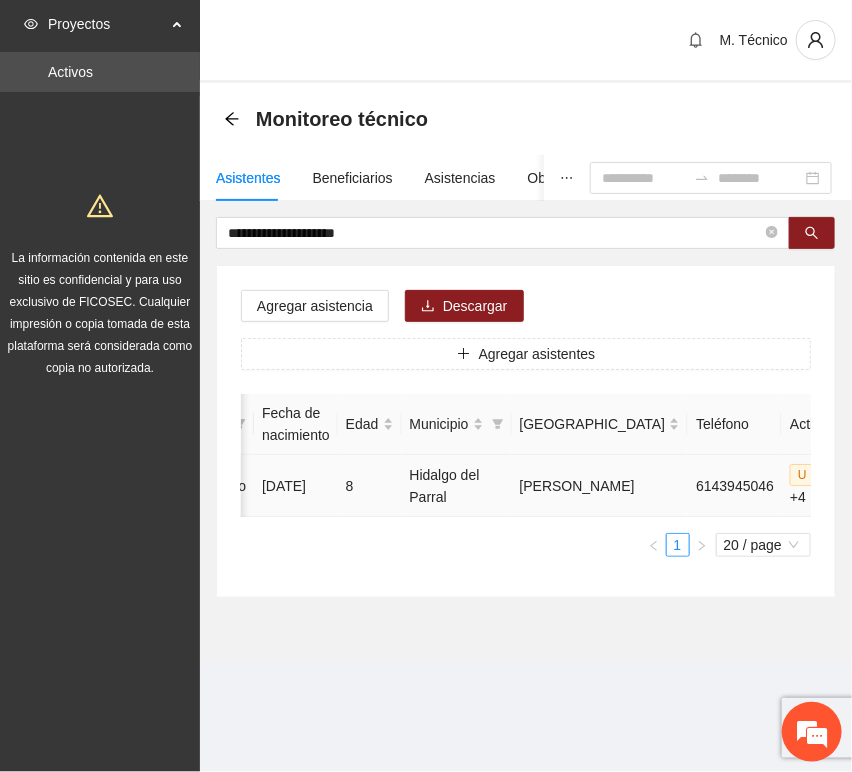 click at bounding box center [899, 486] 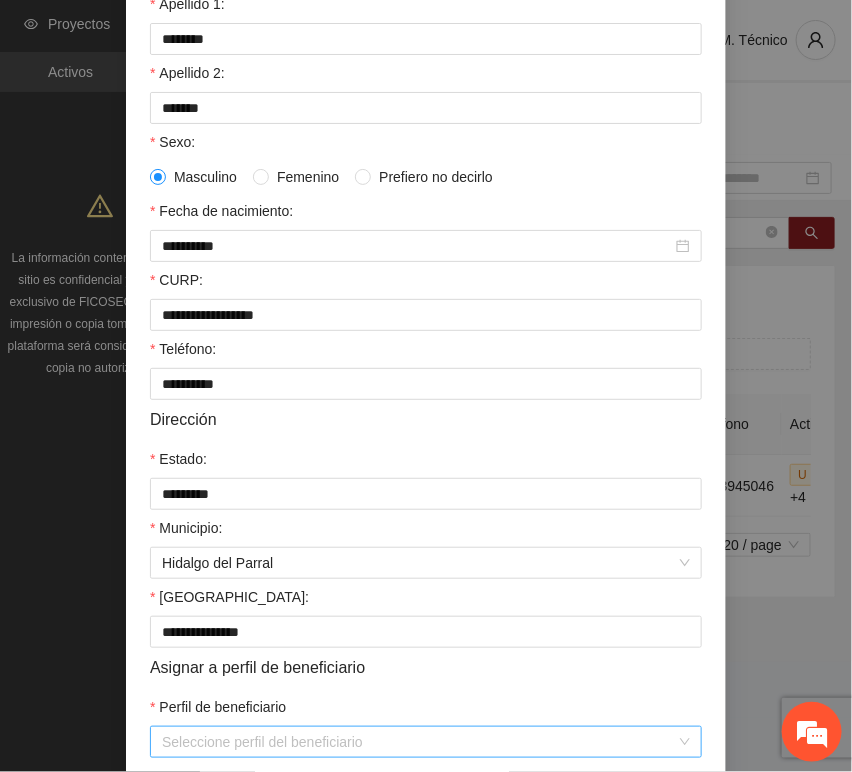 scroll, scrollTop: 394, scrollLeft: 0, axis: vertical 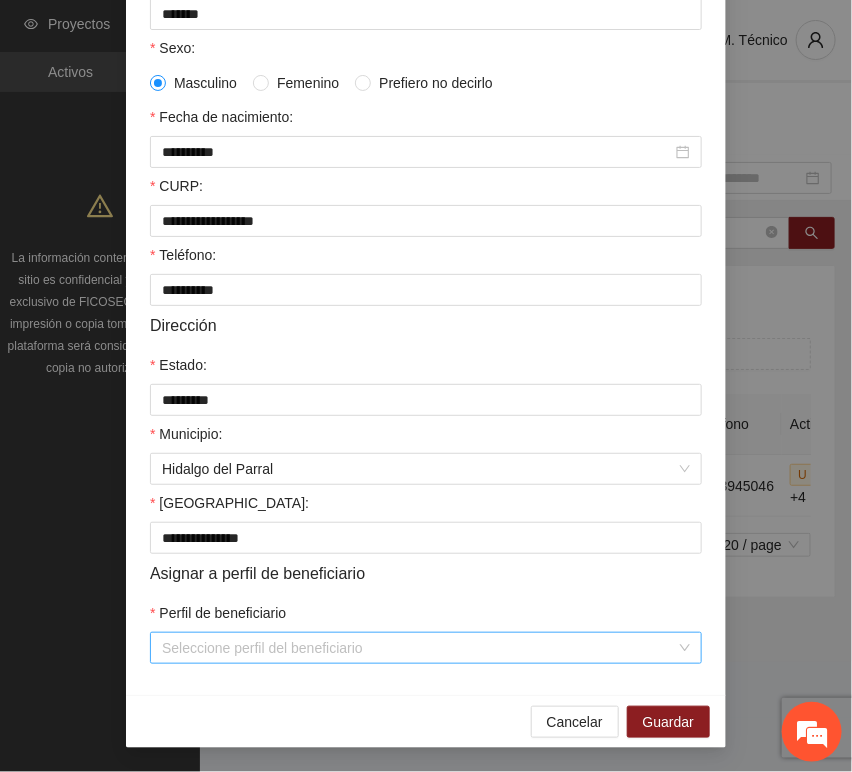 click on "Perfil de beneficiario" at bounding box center (419, 648) 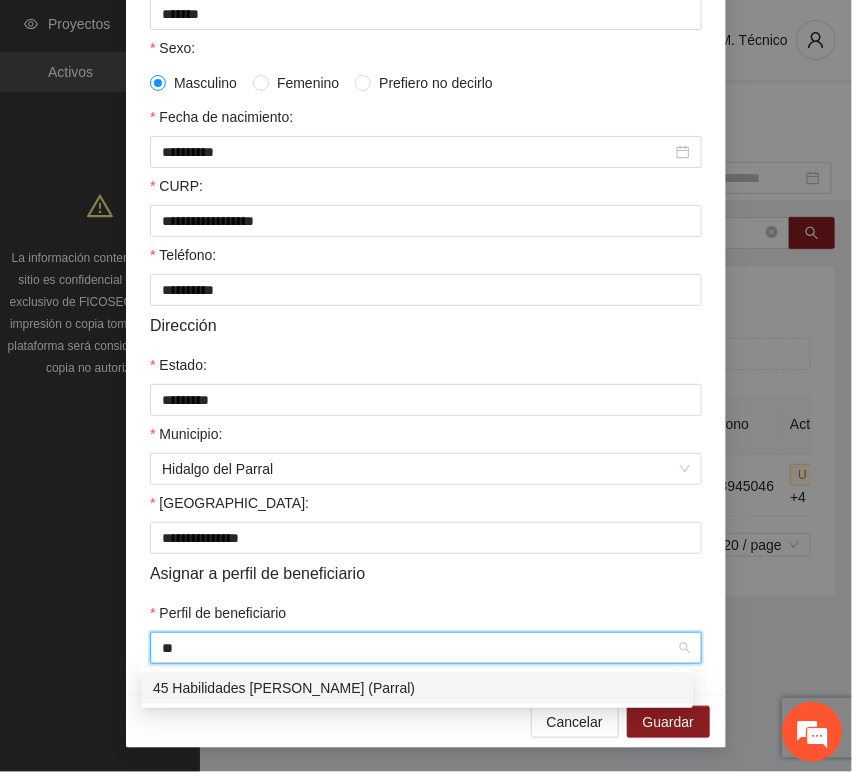 click on "45 Habilidades [PERSON_NAME] (Parral)" at bounding box center [417, 688] 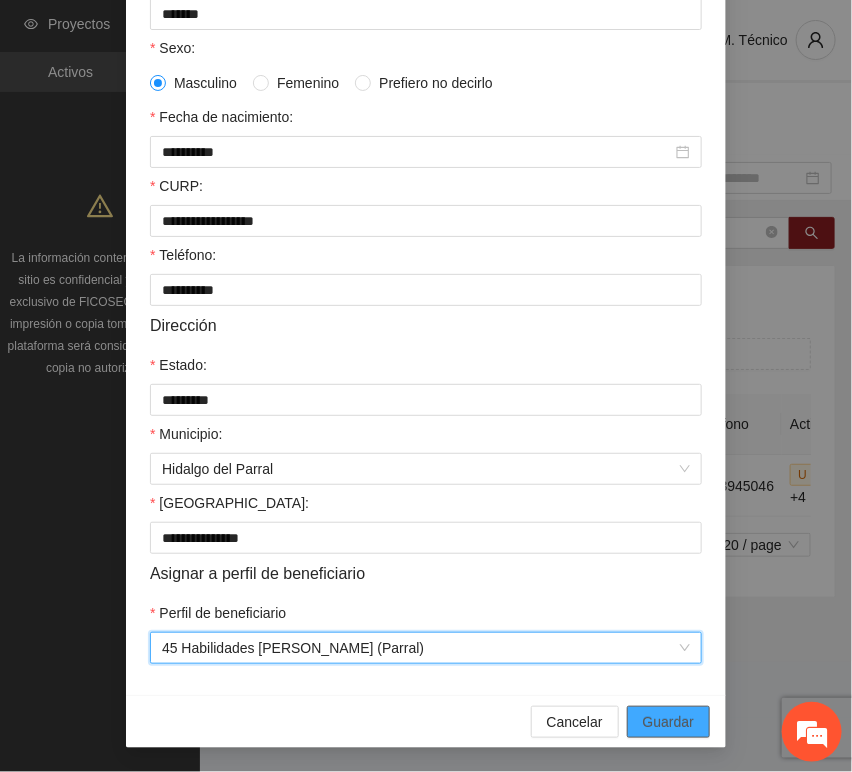 click on "Guardar" at bounding box center [668, 722] 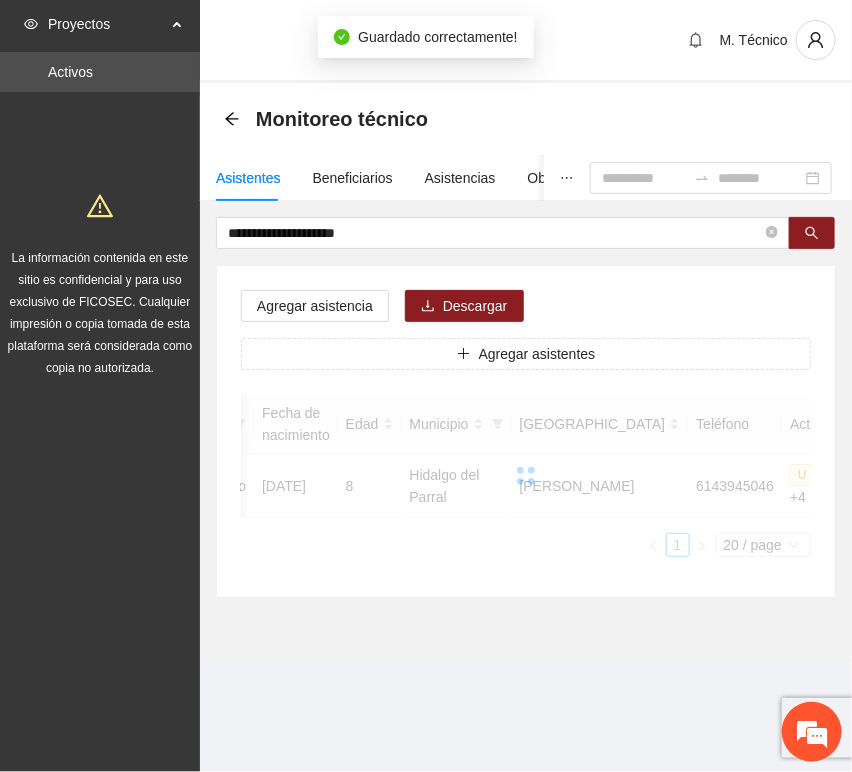 scroll, scrollTop: 294, scrollLeft: 0, axis: vertical 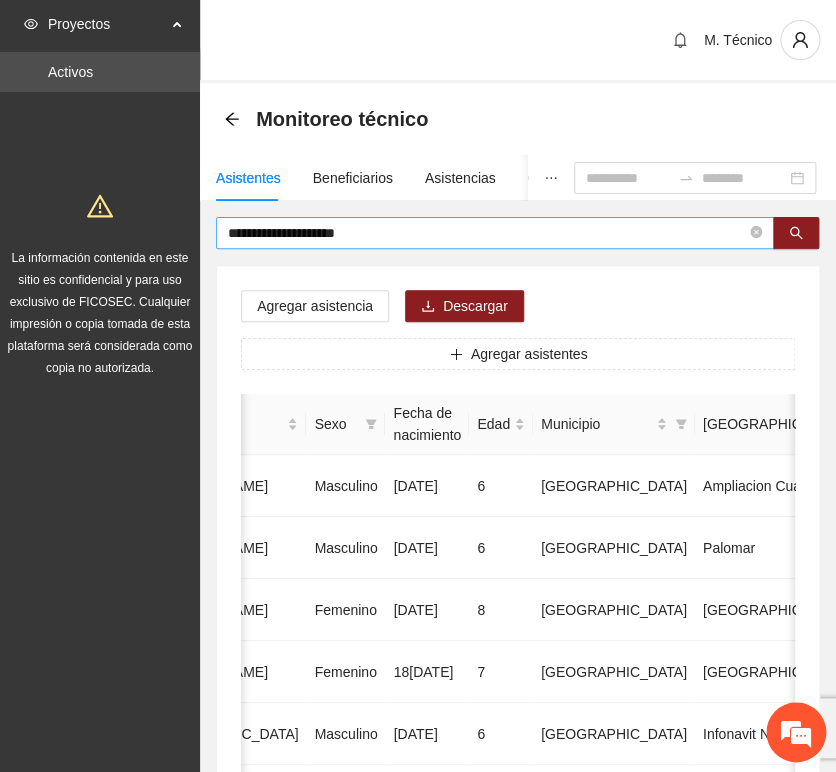 drag, startPoint x: 401, startPoint y: 248, endPoint x: 392, endPoint y: 233, distance: 17.492855 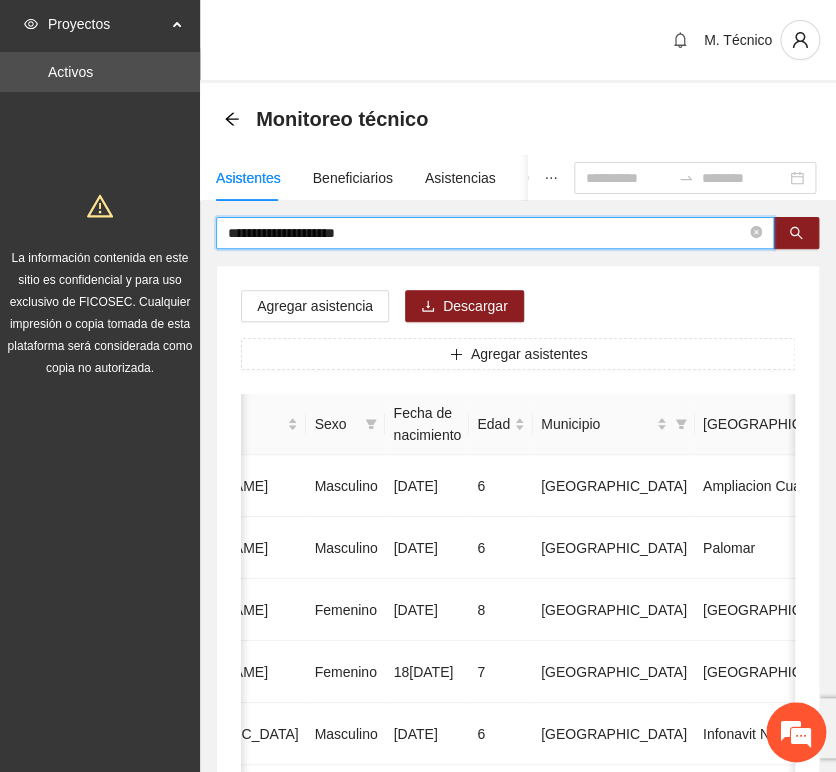 drag, startPoint x: 392, startPoint y: 233, endPoint x: 112, endPoint y: 184, distance: 284.25516 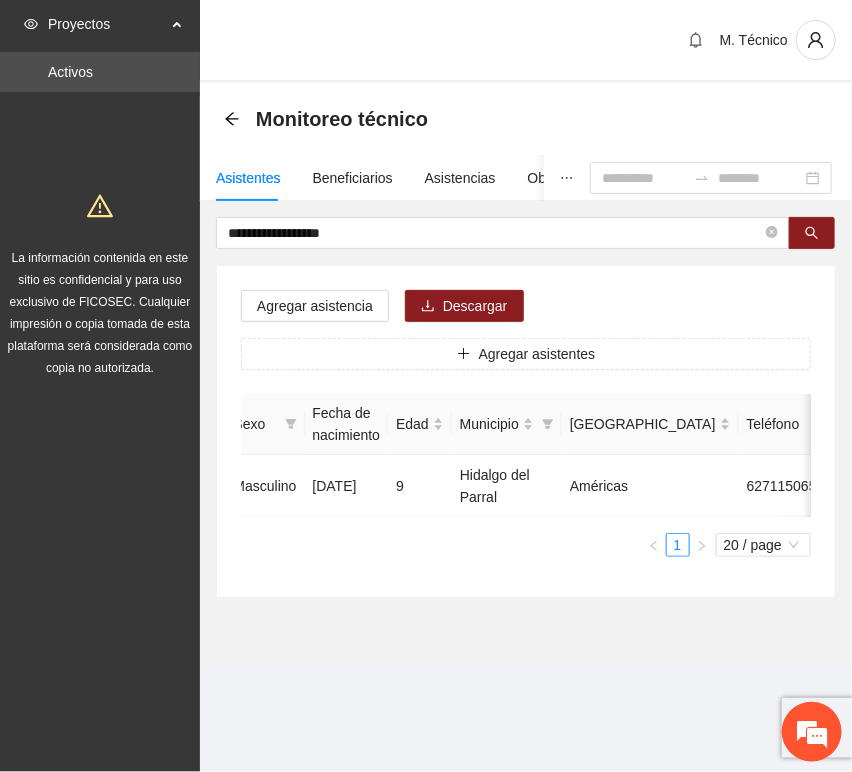 scroll, scrollTop: 0, scrollLeft: 0, axis: both 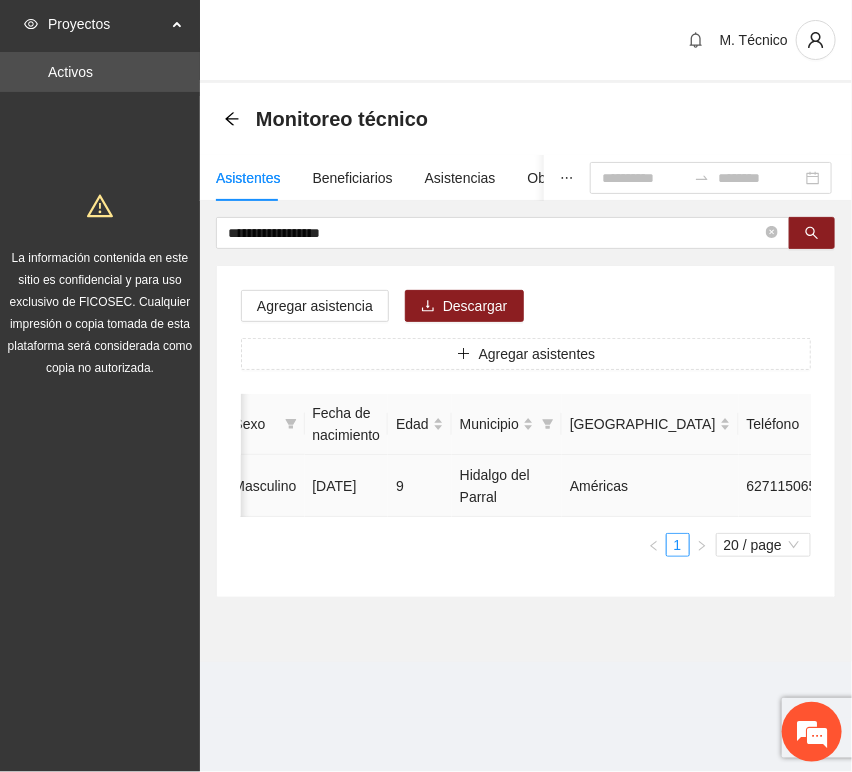click 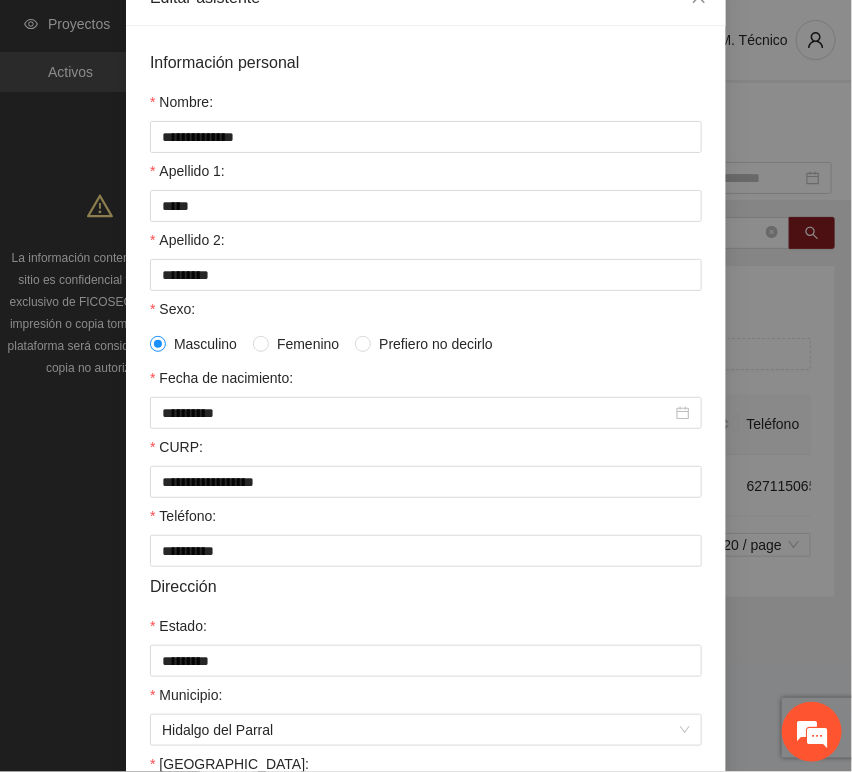 scroll, scrollTop: 394, scrollLeft: 0, axis: vertical 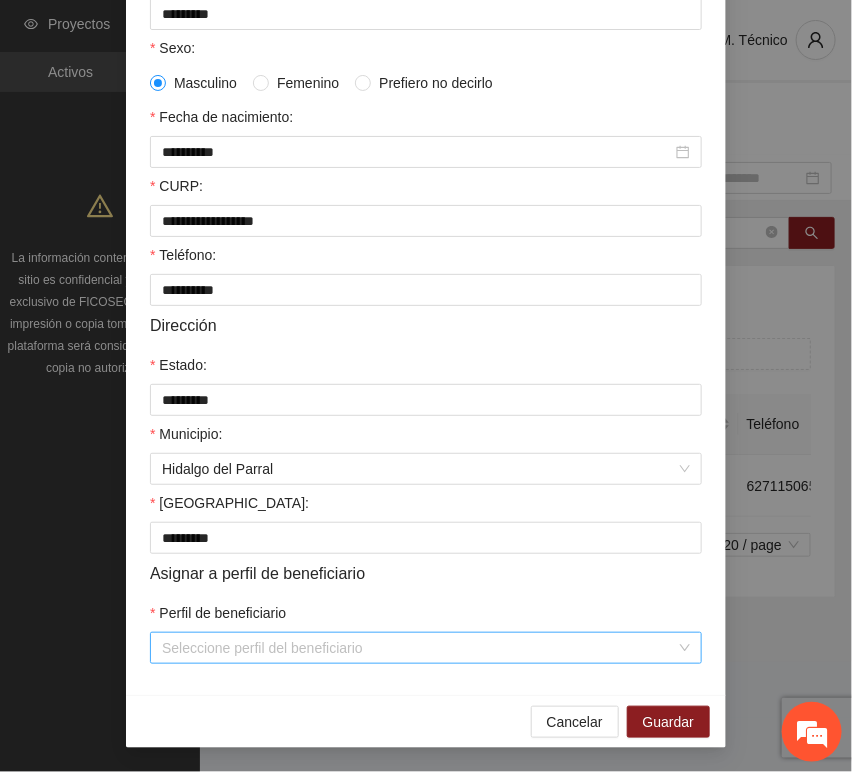 click on "Seleccione perfil del beneficiario" at bounding box center (426, 648) 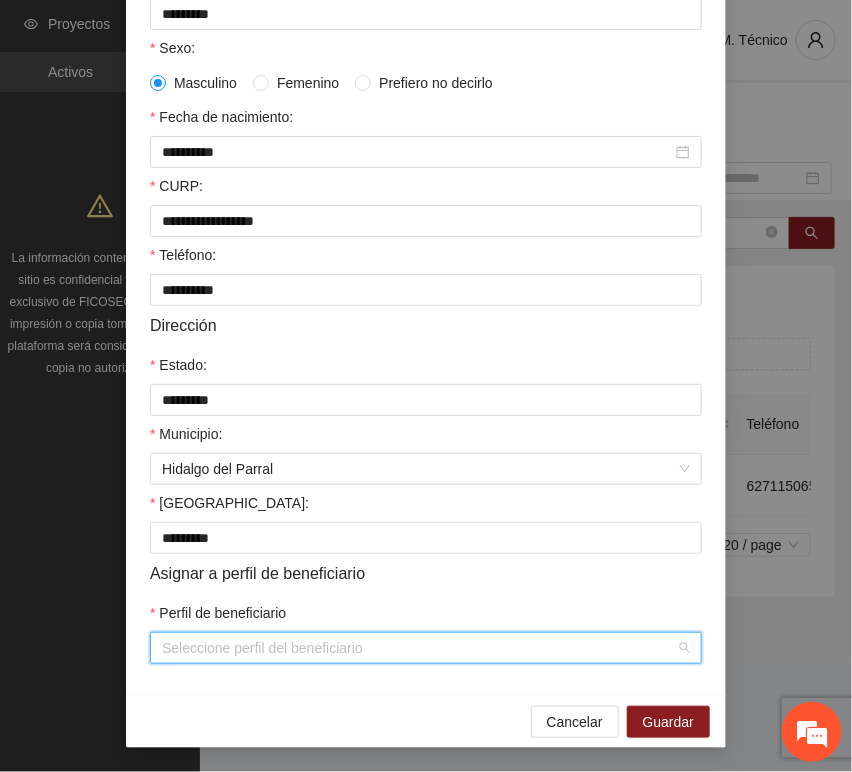click on "Perfil de beneficiario" at bounding box center [419, 648] 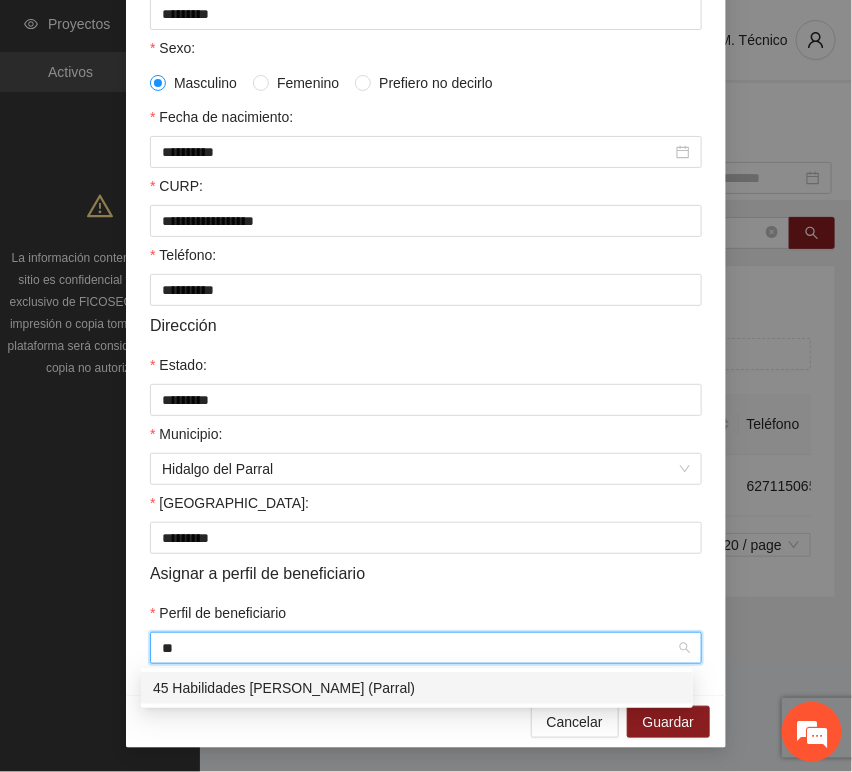 click on "45 Habilidades [PERSON_NAME] (Parral)" at bounding box center [417, 688] 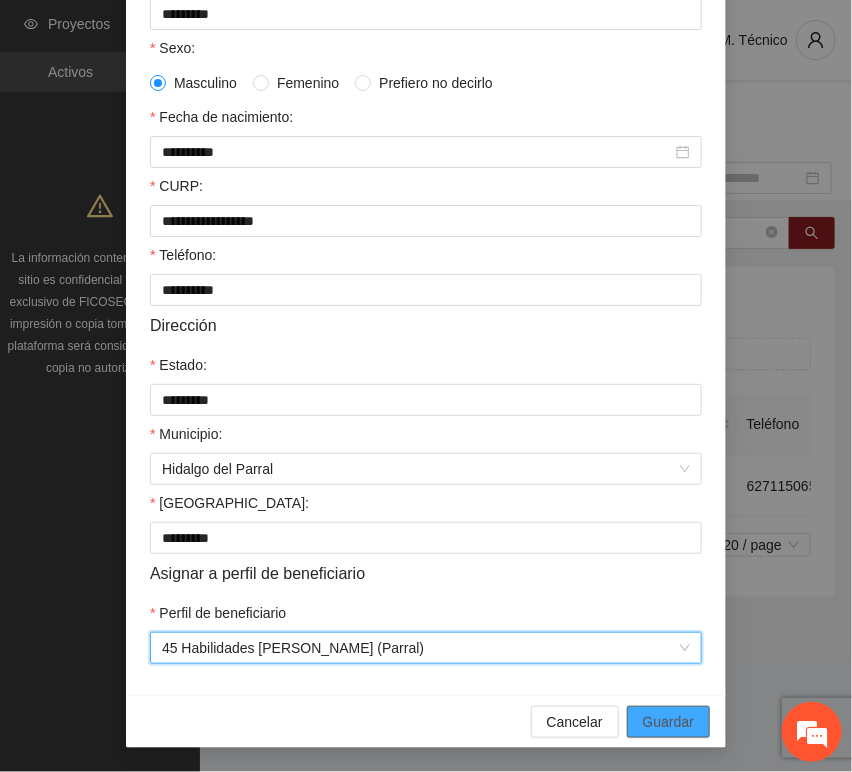 click on "Guardar" at bounding box center (668, 722) 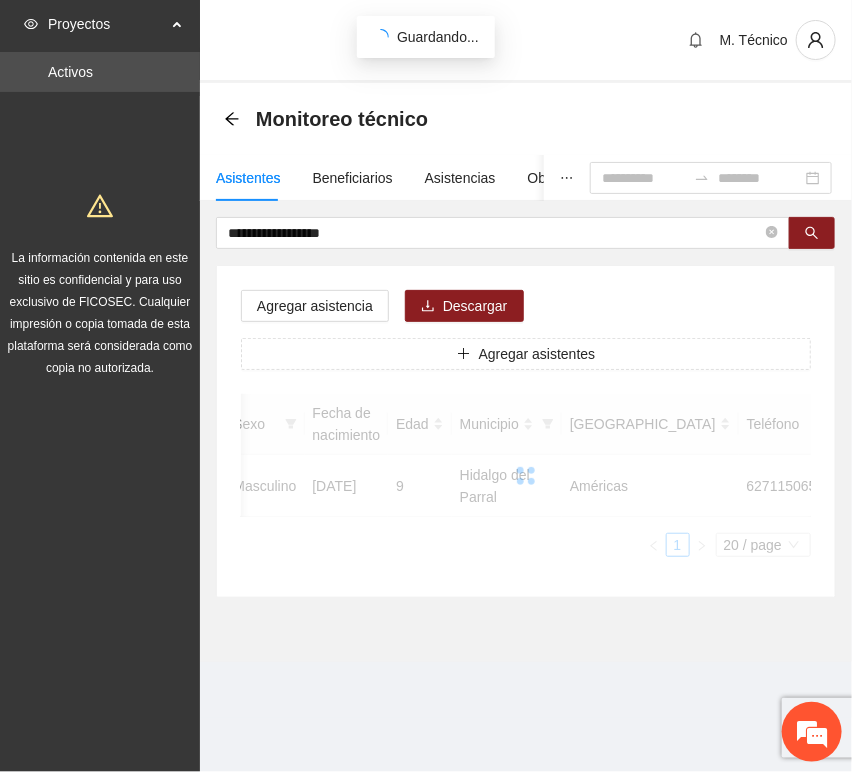 scroll, scrollTop: 294, scrollLeft: 0, axis: vertical 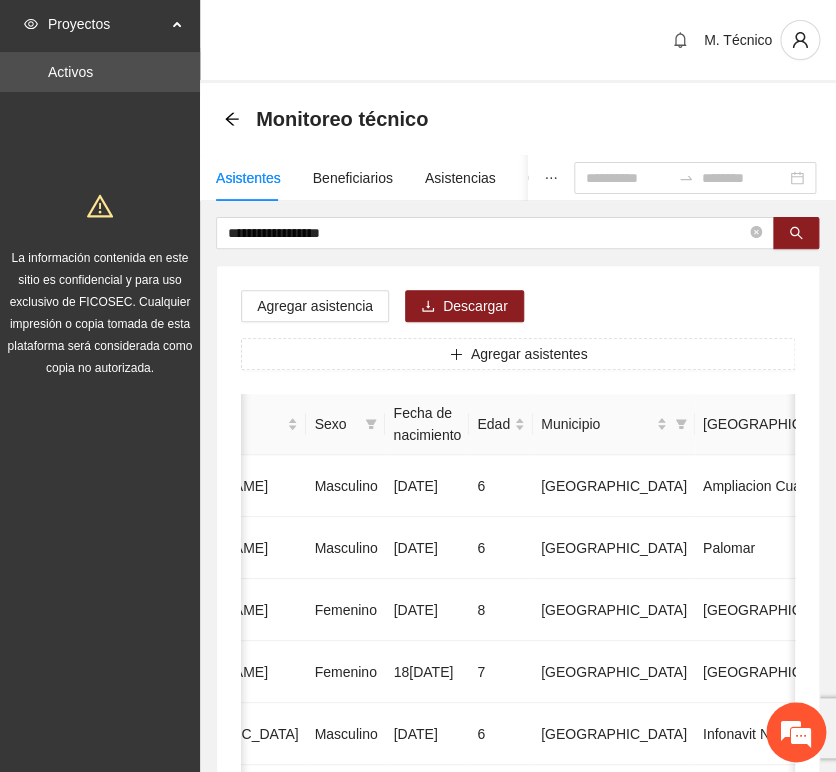 click on "**********" at bounding box center [518, 996] 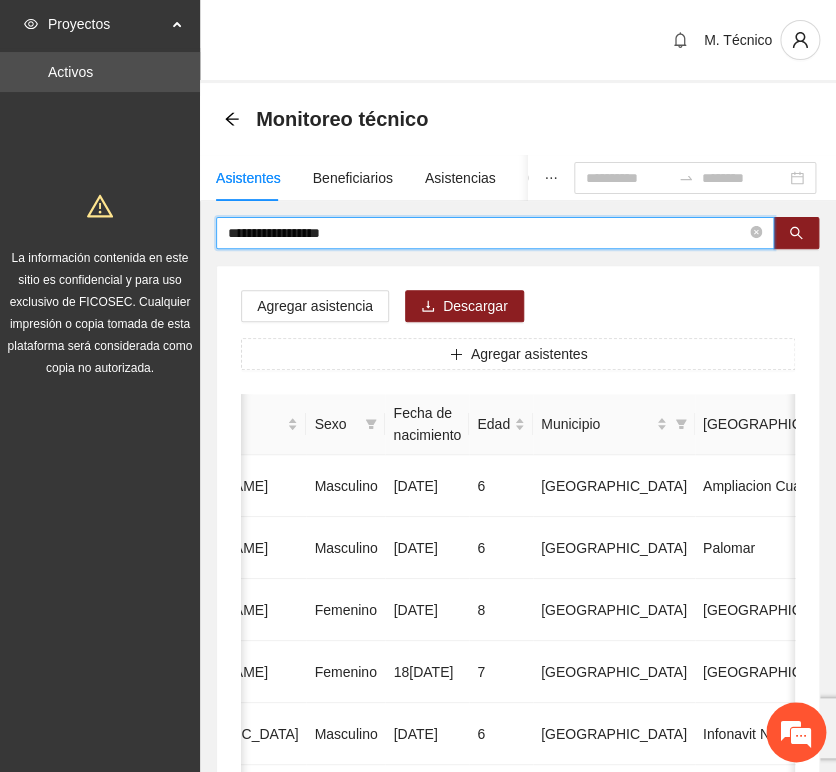 drag, startPoint x: 242, startPoint y: 206, endPoint x: 152, endPoint y: 201, distance: 90.13878 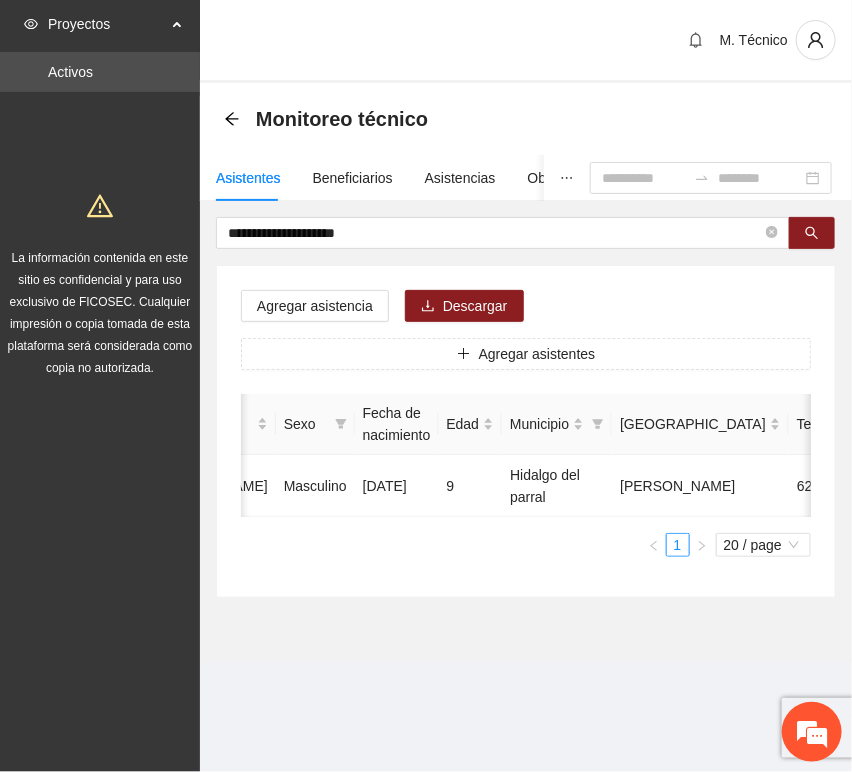 scroll, scrollTop: 0, scrollLeft: 0, axis: both 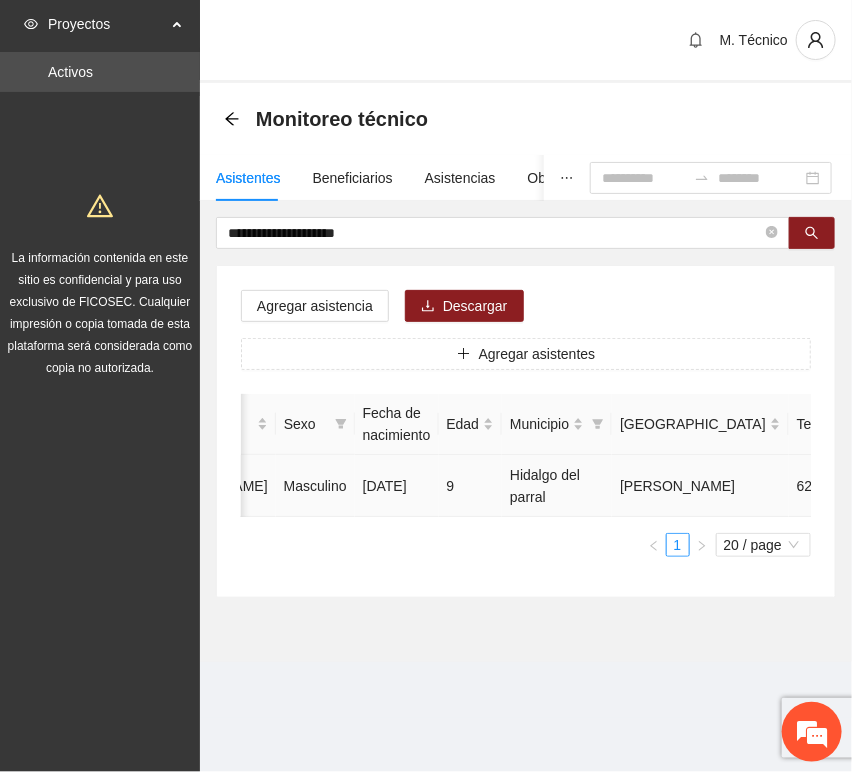 click at bounding box center (980, 486) 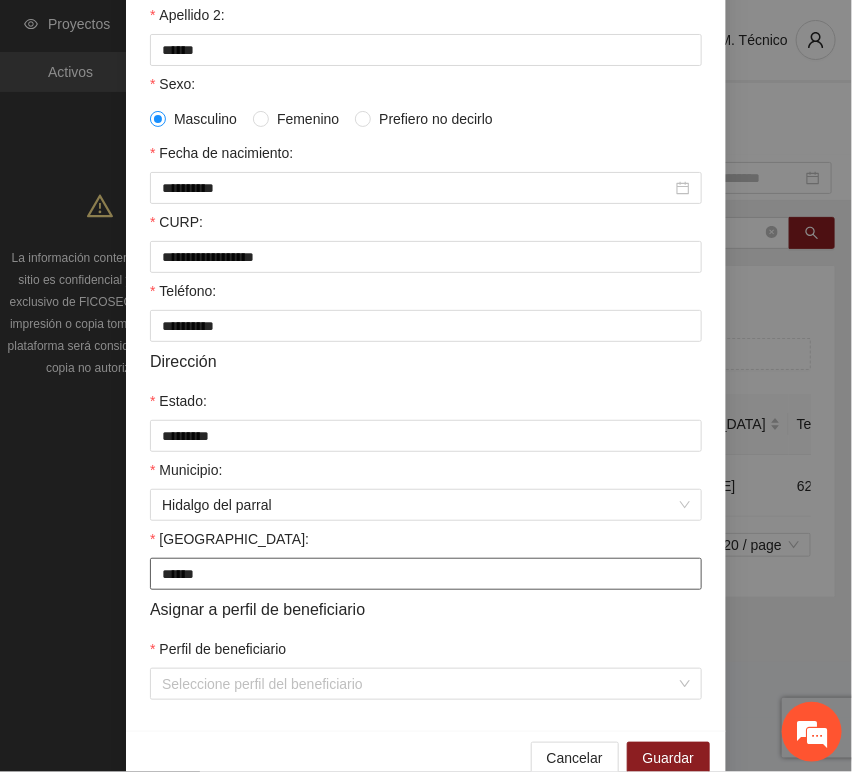 scroll, scrollTop: 394, scrollLeft: 0, axis: vertical 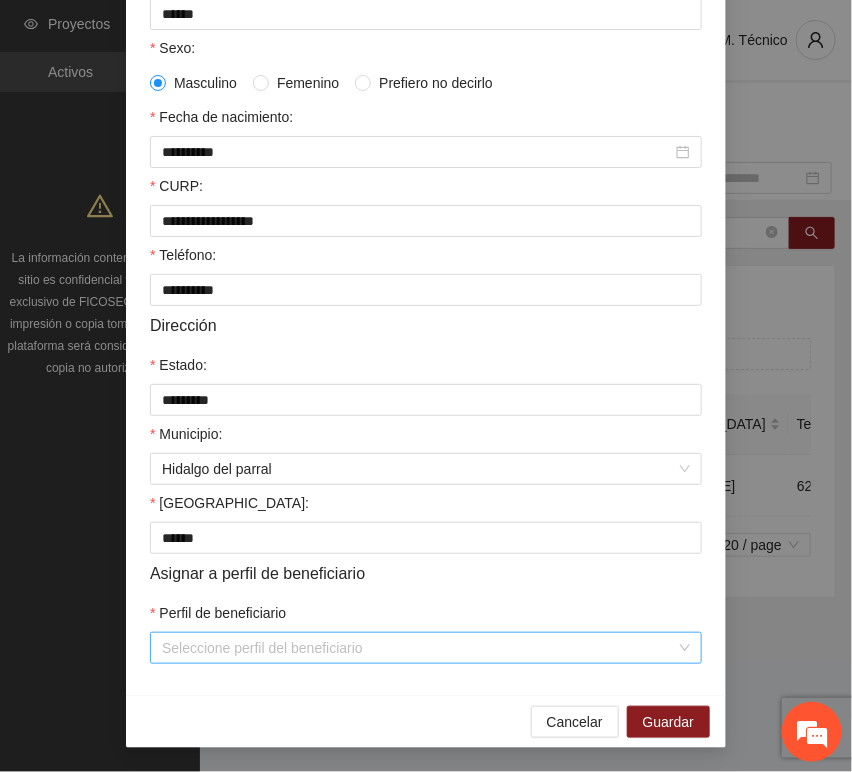 click on "Perfil de beneficiario" at bounding box center [419, 648] 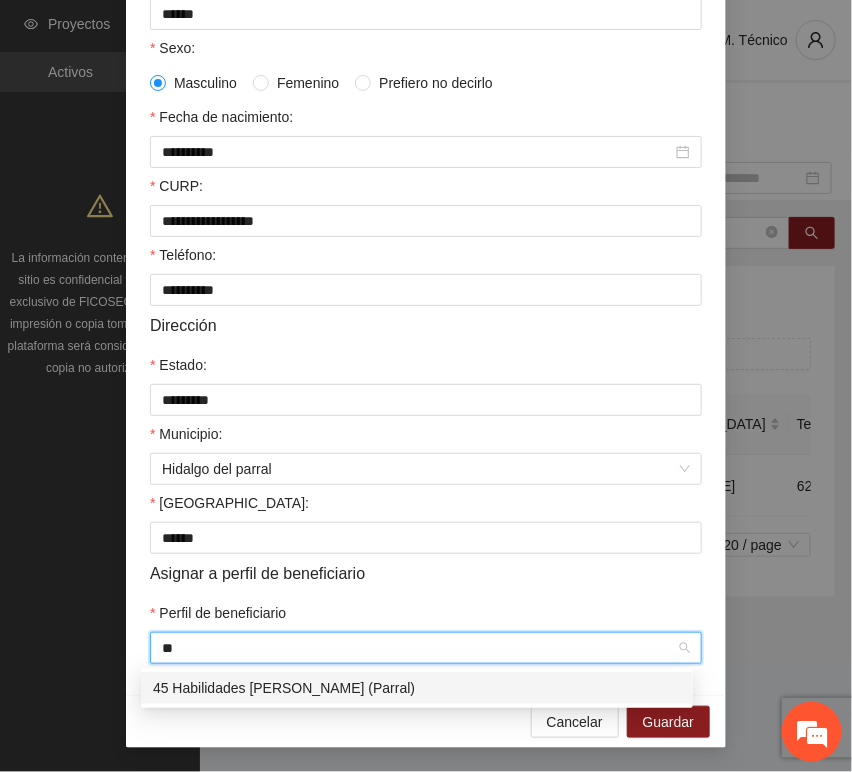click on "45 Habilidades [PERSON_NAME] (Parral)" at bounding box center (417, 688) 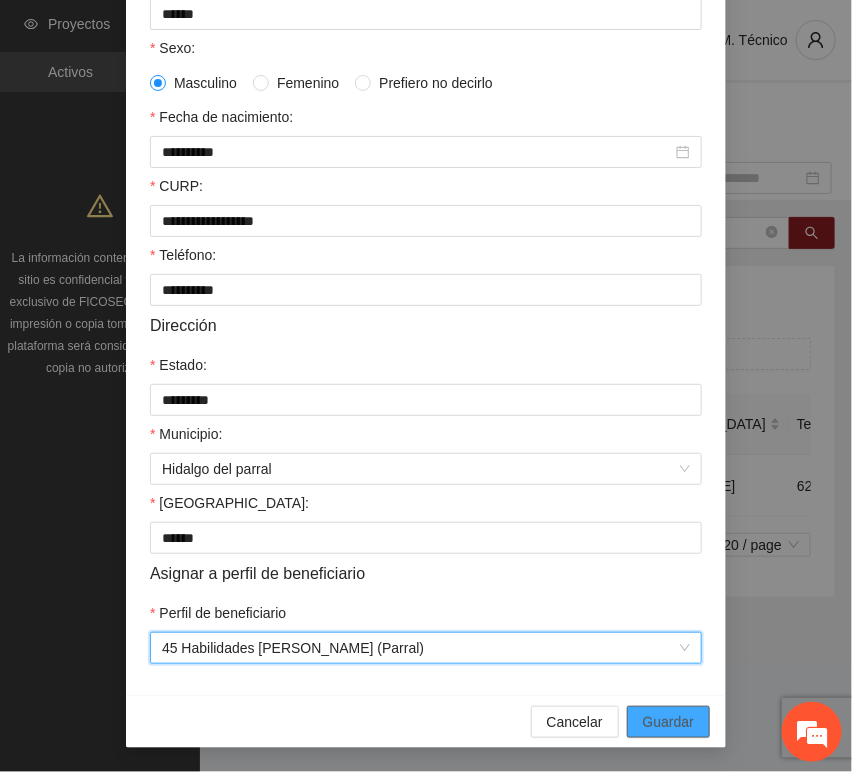 click on "Guardar" at bounding box center [668, 722] 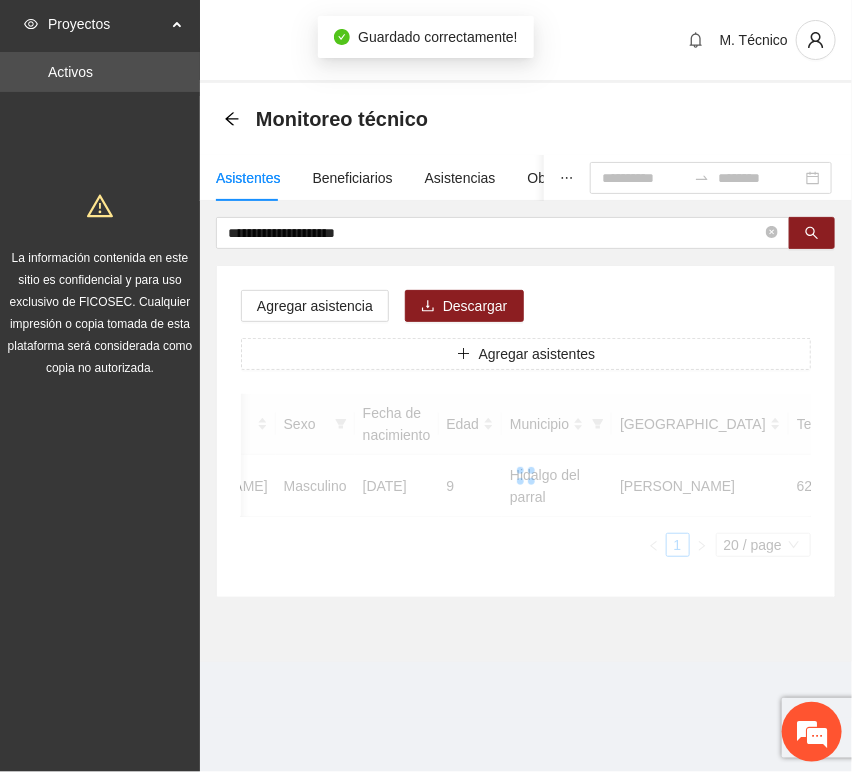 scroll, scrollTop: 294, scrollLeft: 0, axis: vertical 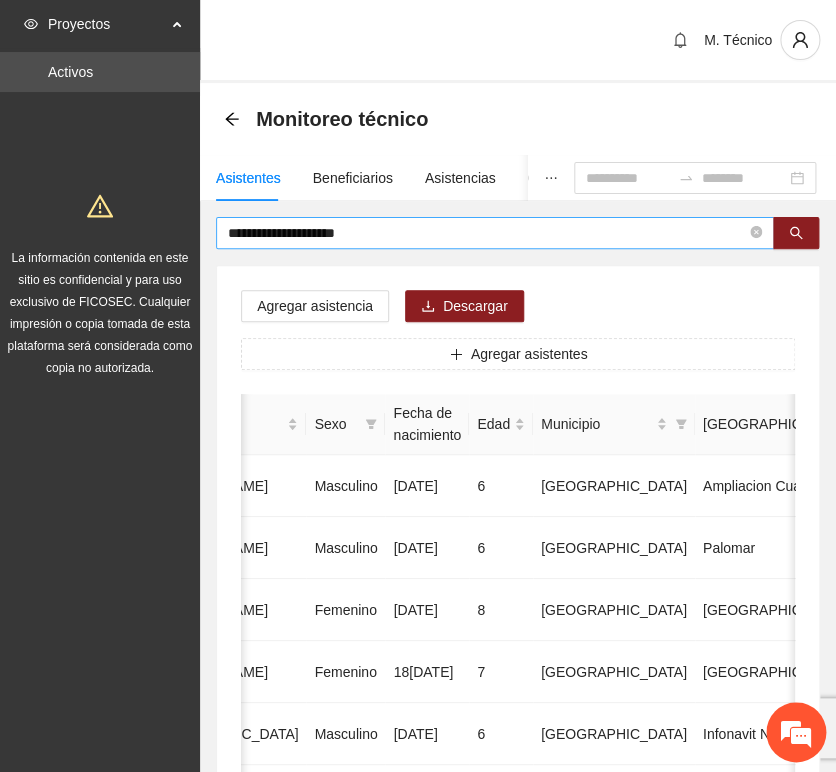 drag, startPoint x: 371, startPoint y: 246, endPoint x: 384, endPoint y: 236, distance: 16.40122 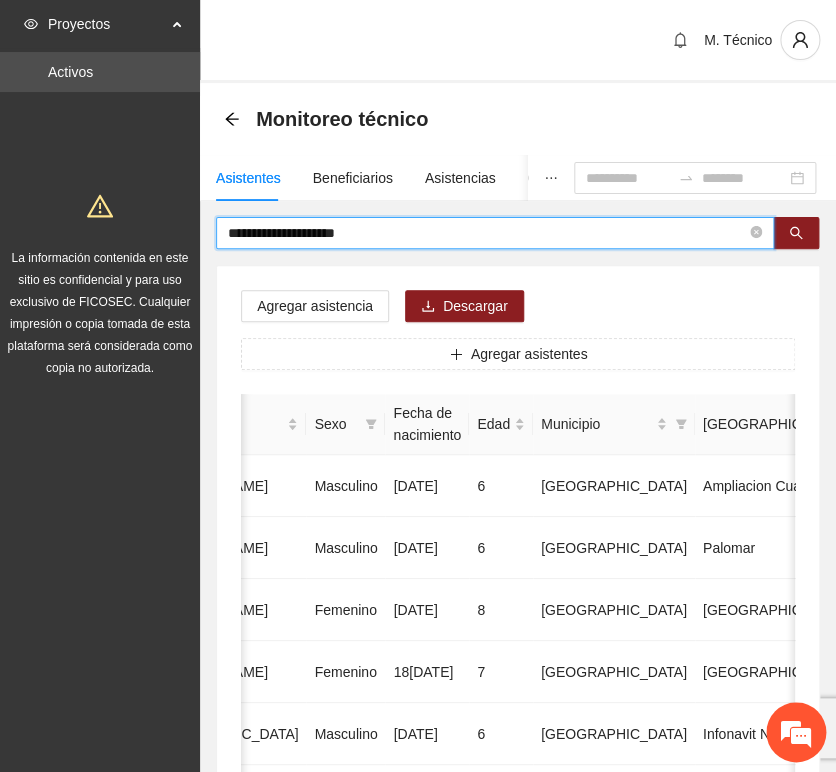drag, startPoint x: 384, startPoint y: 235, endPoint x: 164, endPoint y: 197, distance: 223.2577 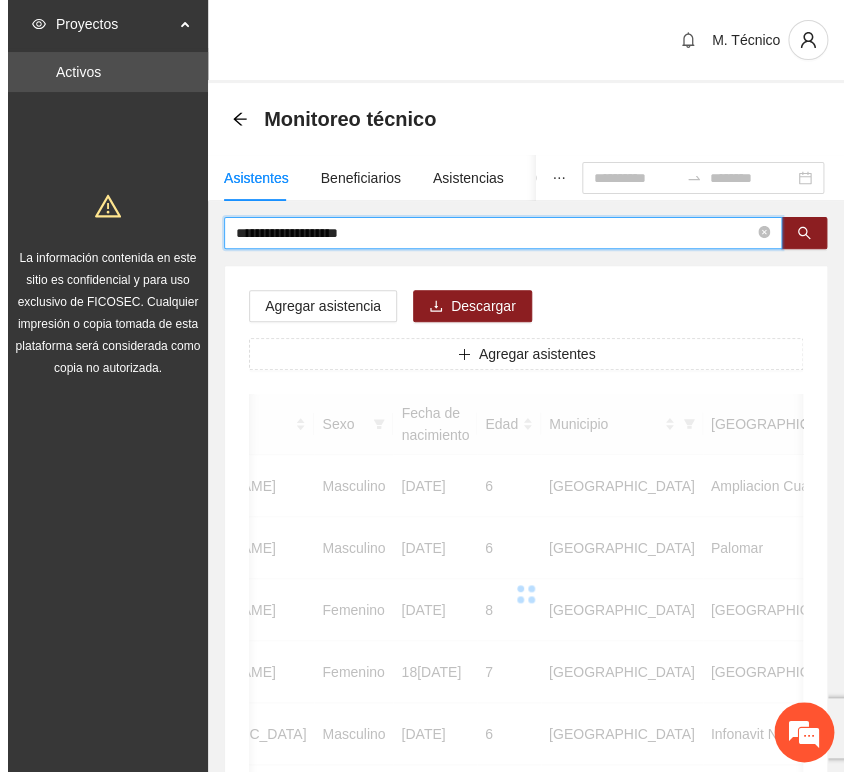 scroll, scrollTop: 0, scrollLeft: 443, axis: horizontal 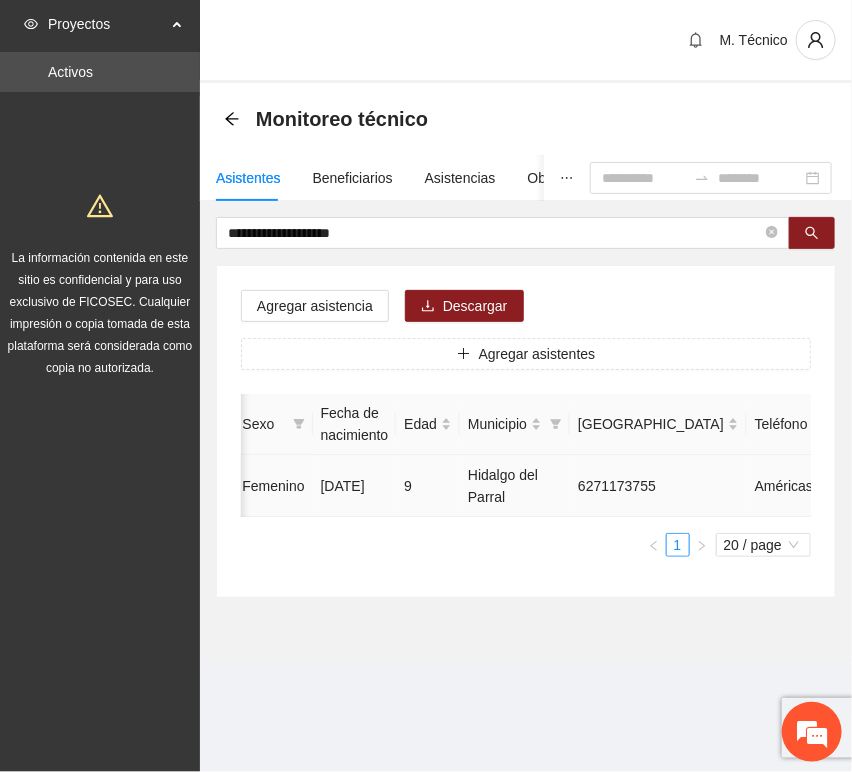click 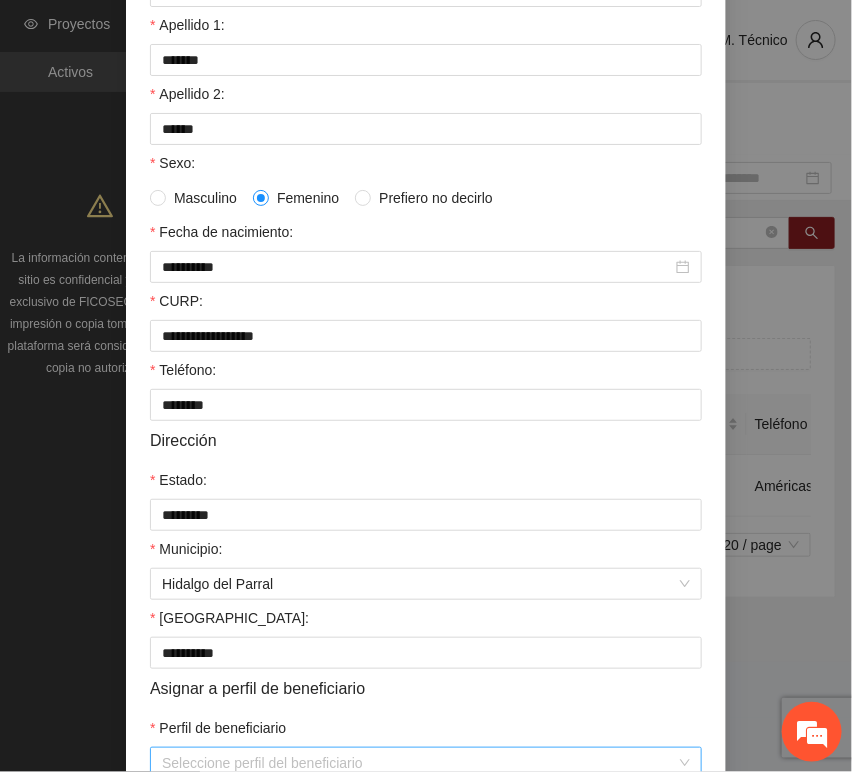 scroll, scrollTop: 394, scrollLeft: 0, axis: vertical 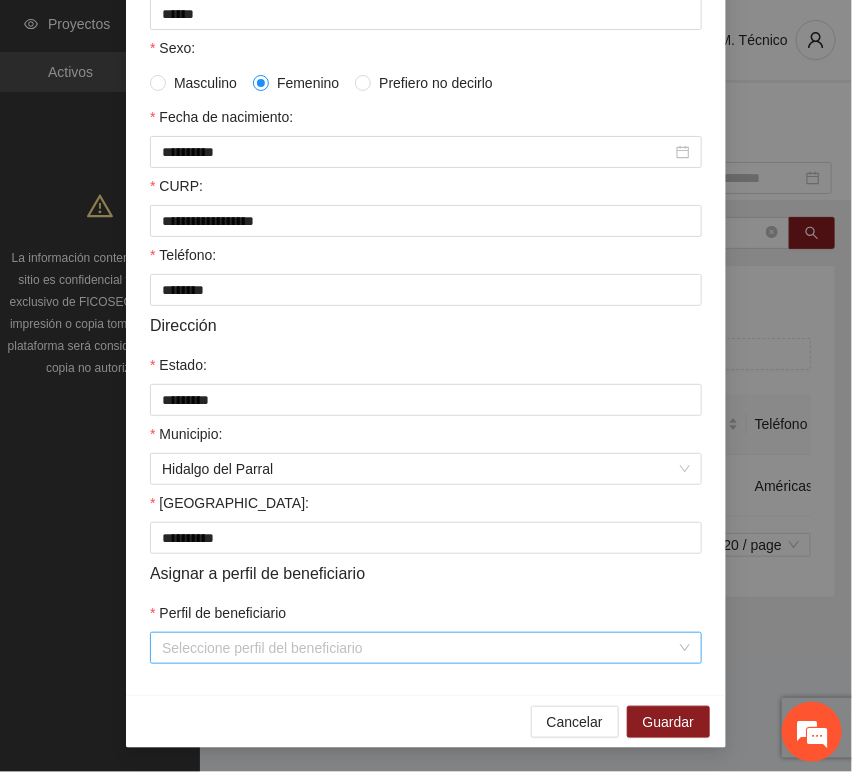 click on "Perfil de beneficiario" at bounding box center (419, 648) 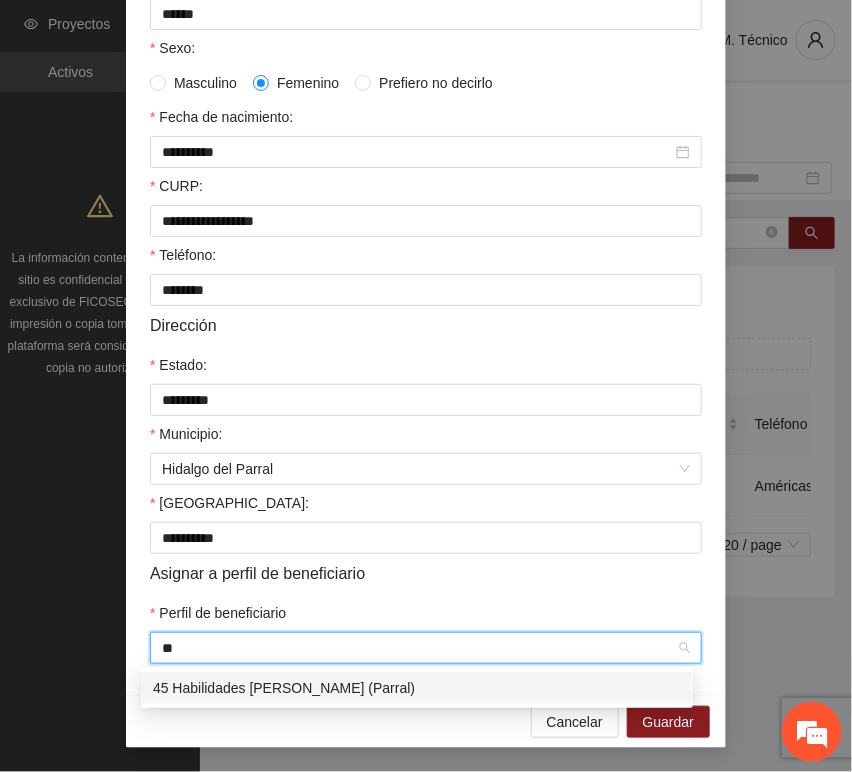 click on "45 Habilidades [PERSON_NAME] (Parral)" at bounding box center [417, 688] 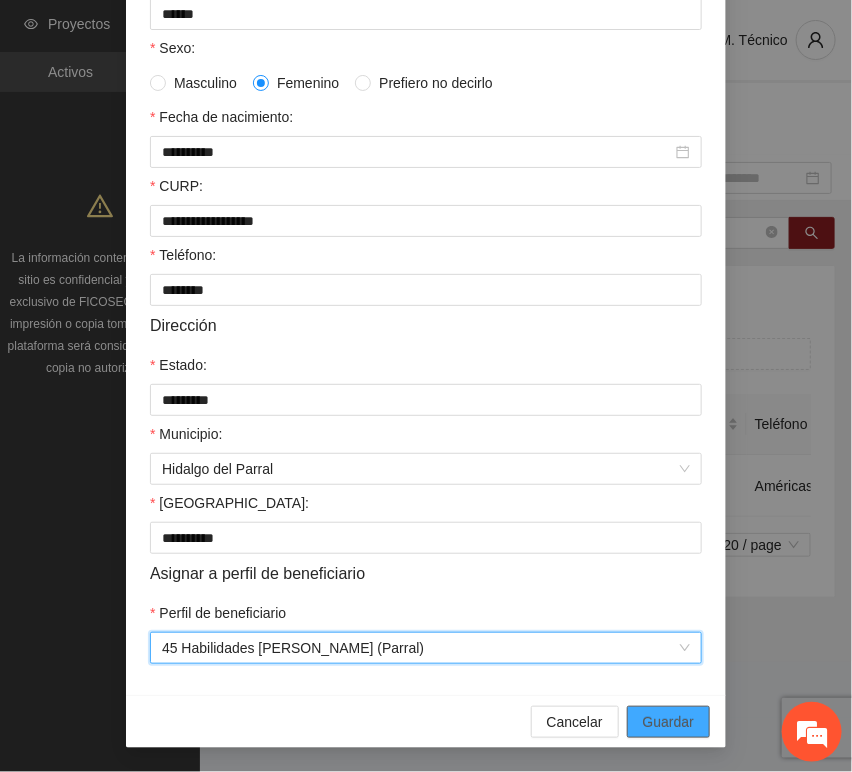 click on "Guardar" at bounding box center (668, 722) 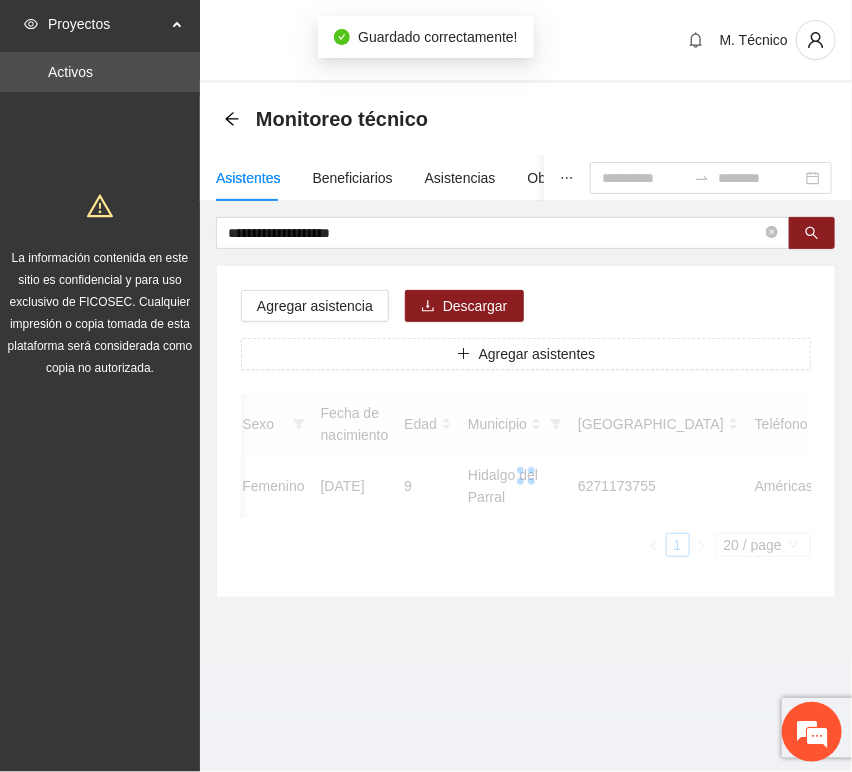 scroll, scrollTop: 294, scrollLeft: 0, axis: vertical 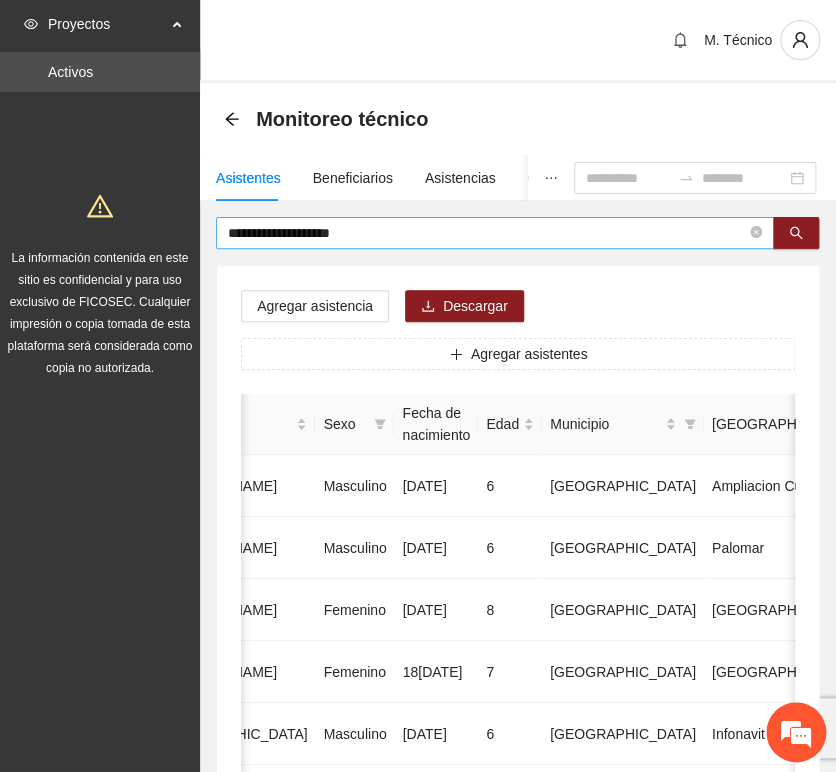 drag, startPoint x: 331, startPoint y: 271, endPoint x: 369, endPoint y: 241, distance: 48.414875 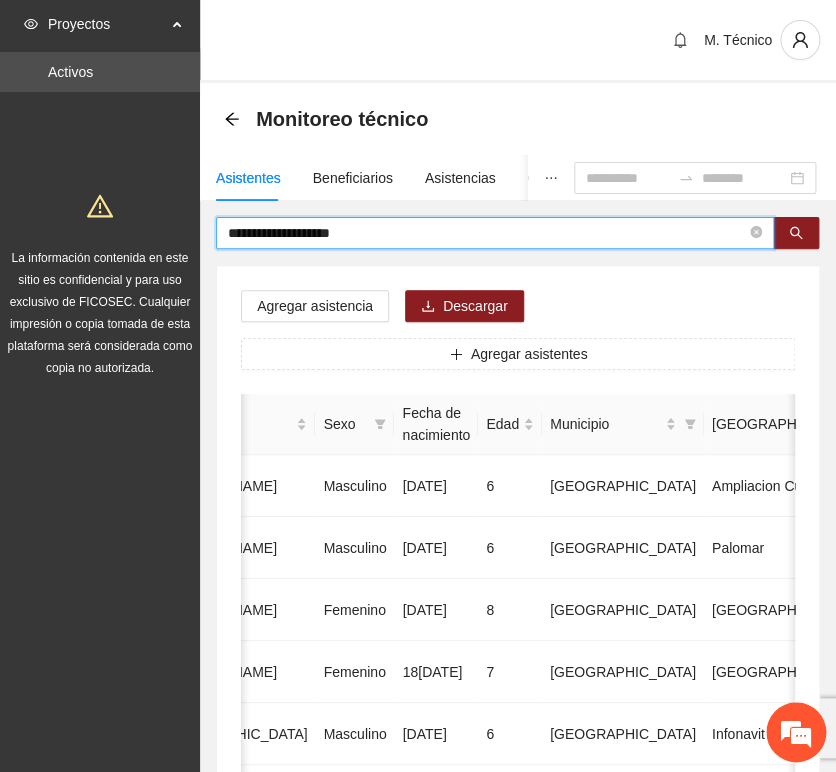 drag, startPoint x: 362, startPoint y: 236, endPoint x: 65, endPoint y: 190, distance: 300.54117 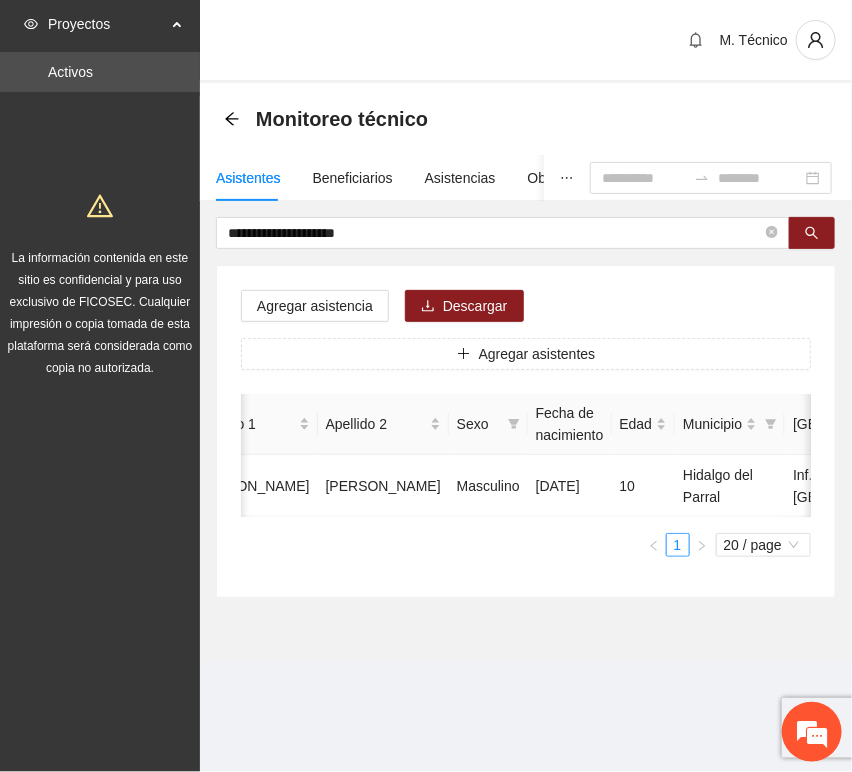 scroll, scrollTop: 0, scrollLeft: 0, axis: both 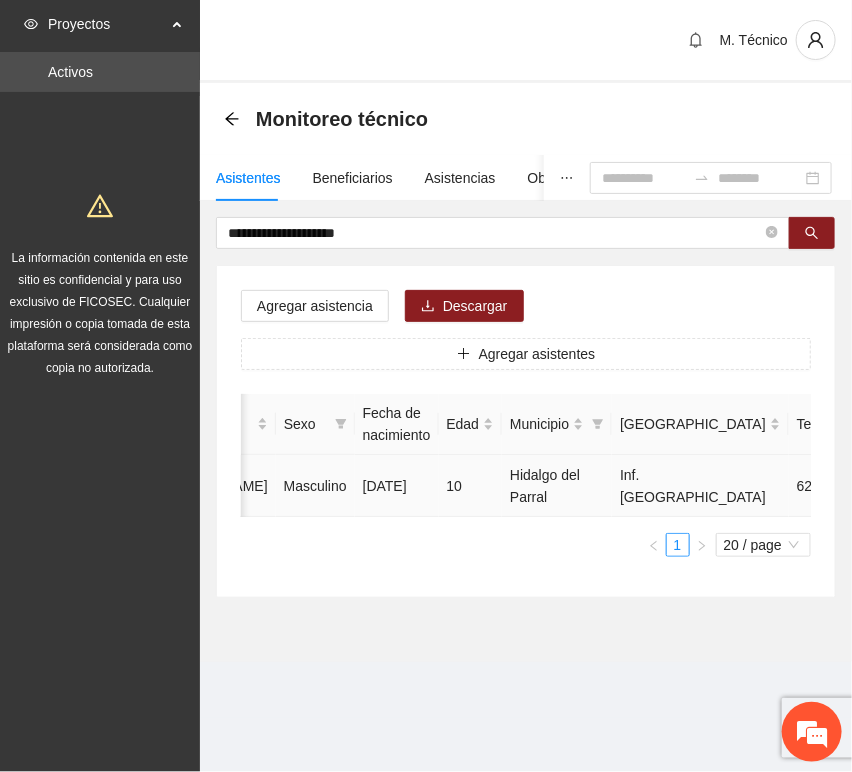 click 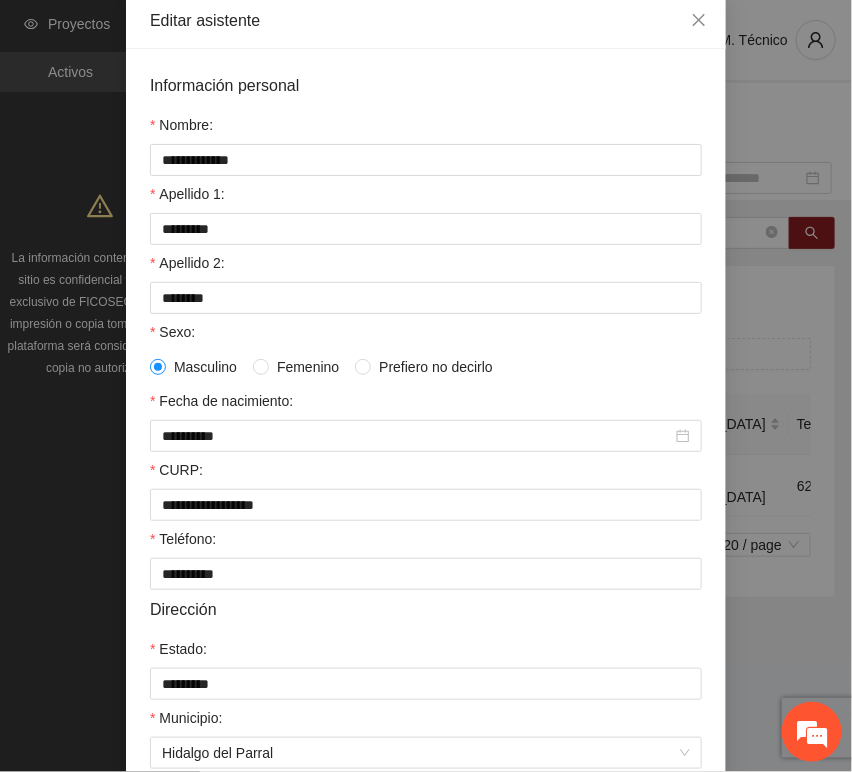scroll, scrollTop: 394, scrollLeft: 0, axis: vertical 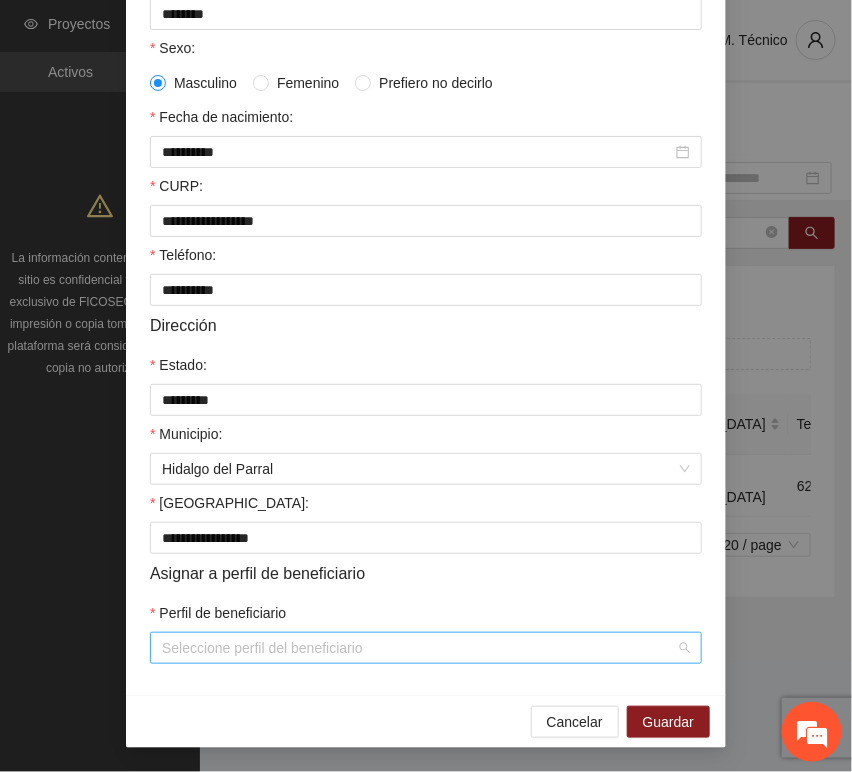 click on "Perfil de beneficiario" at bounding box center (419, 648) 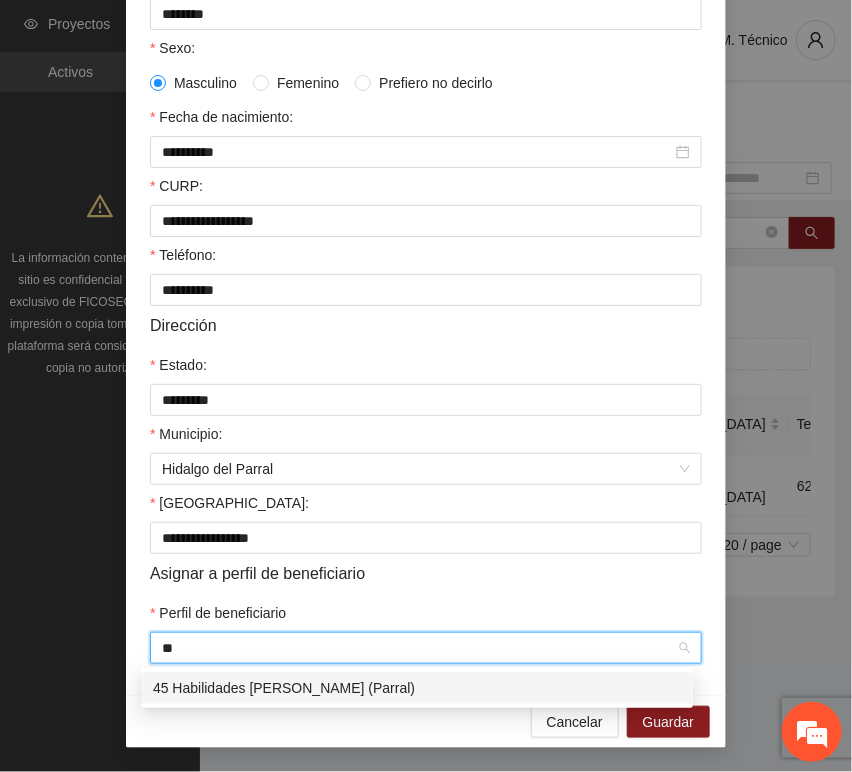 click on "45 Habilidades [PERSON_NAME] (Parral)" at bounding box center [417, 688] 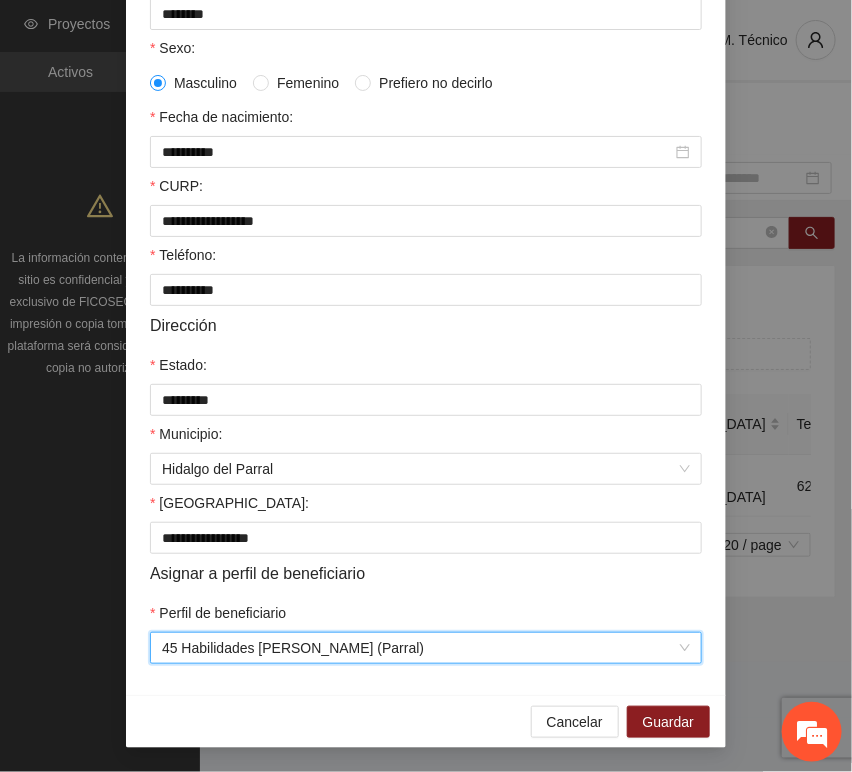 click on "Perfil de beneficiario" at bounding box center [426, 617] 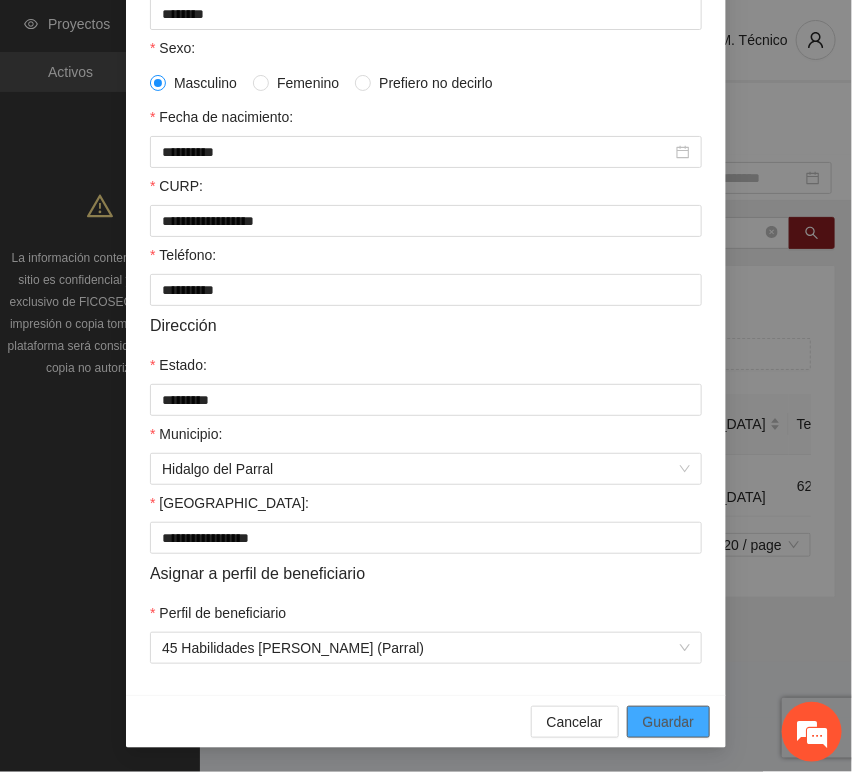 click on "Guardar" at bounding box center (668, 722) 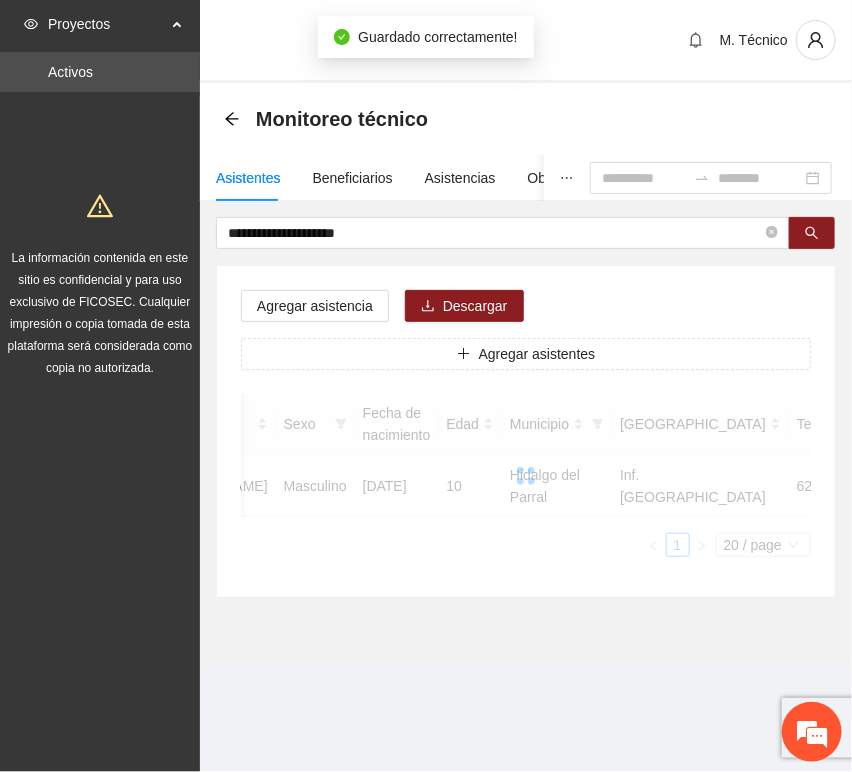 scroll, scrollTop: 294, scrollLeft: 0, axis: vertical 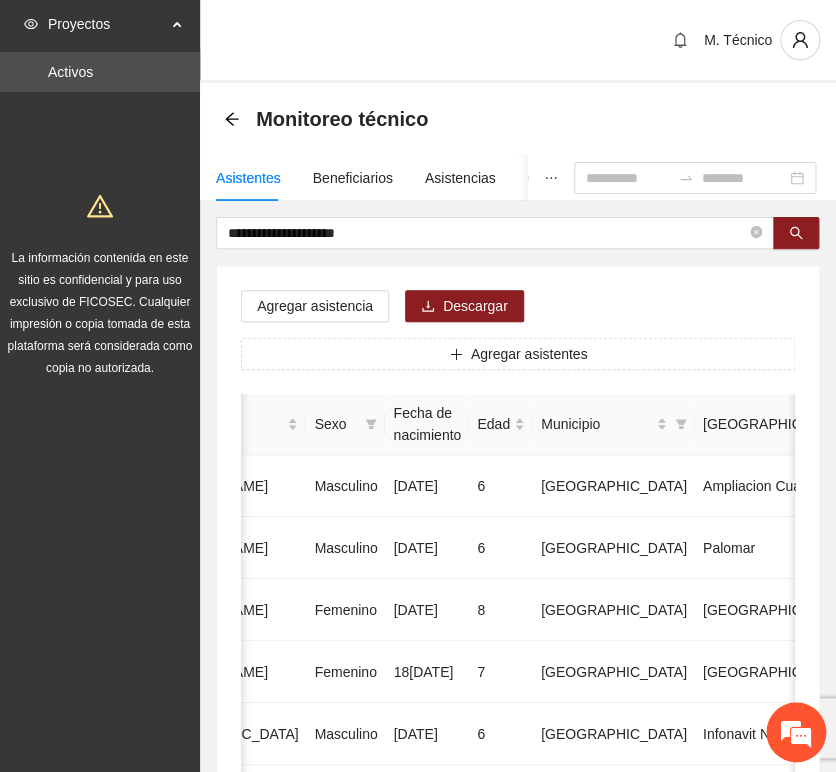 click on "**********" at bounding box center [518, 996] 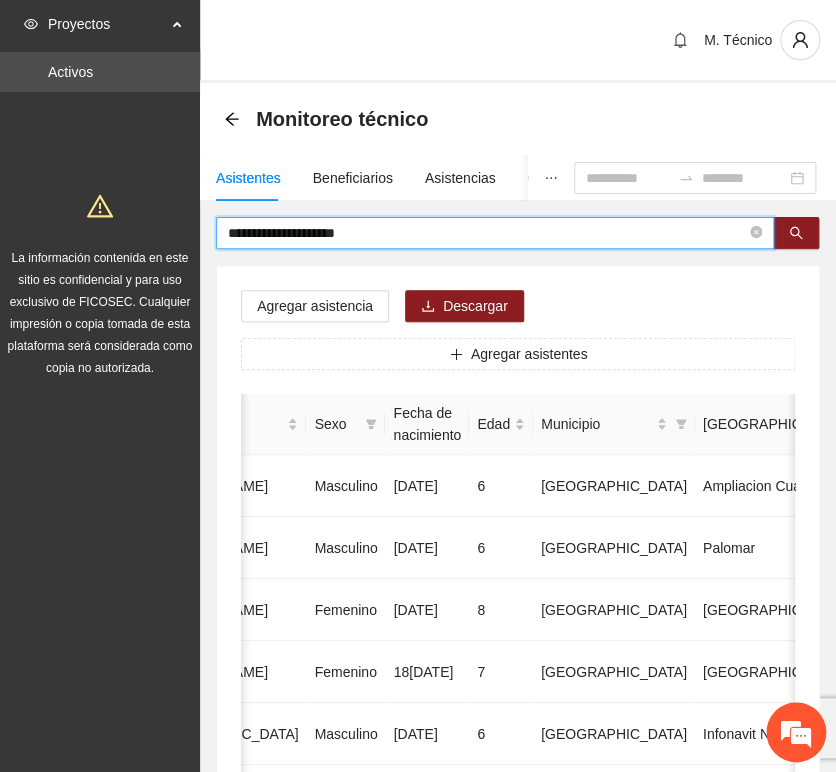 drag, startPoint x: 330, startPoint y: 226, endPoint x: 180, endPoint y: 215, distance: 150.40279 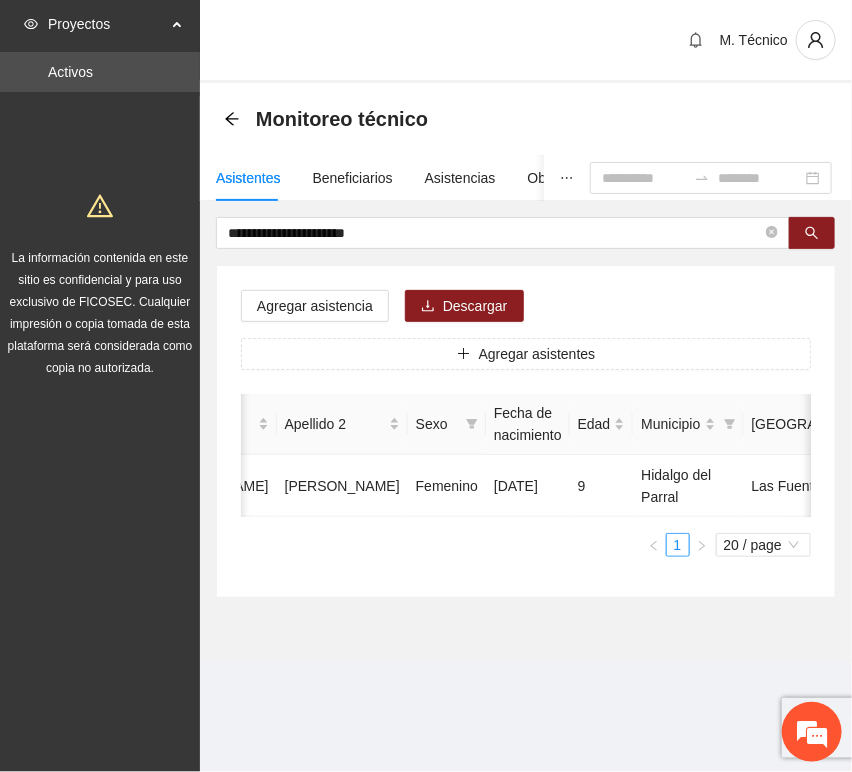 scroll, scrollTop: 0, scrollLeft: 0, axis: both 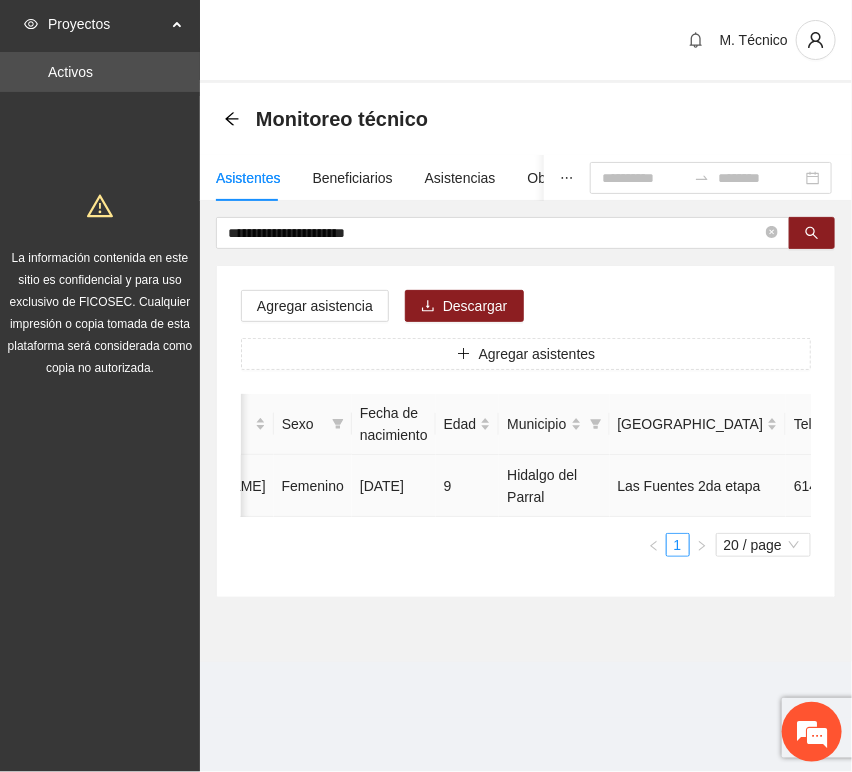 click 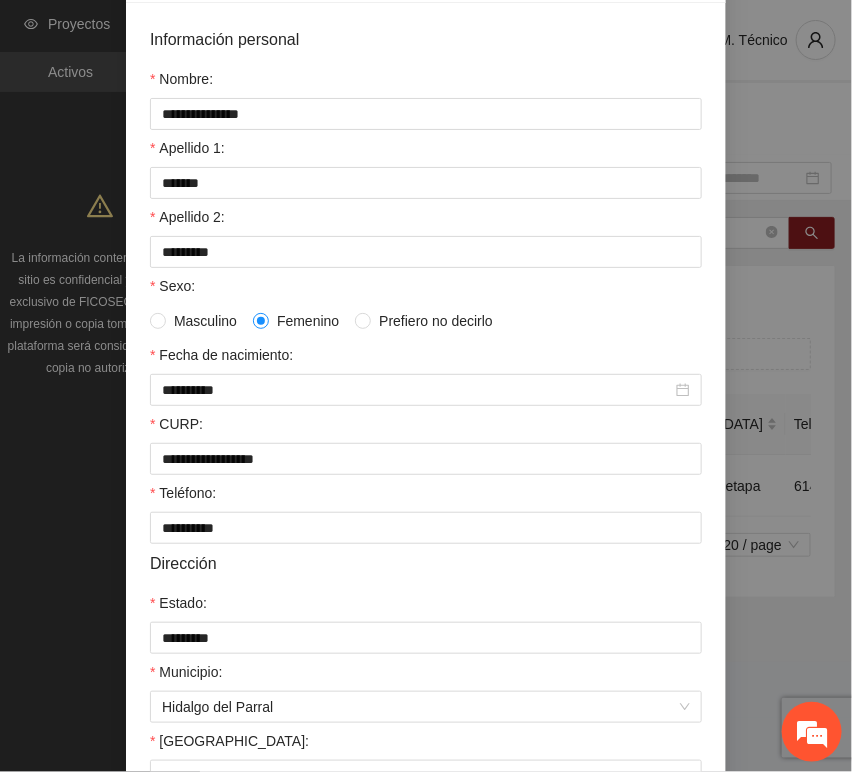 scroll, scrollTop: 394, scrollLeft: 0, axis: vertical 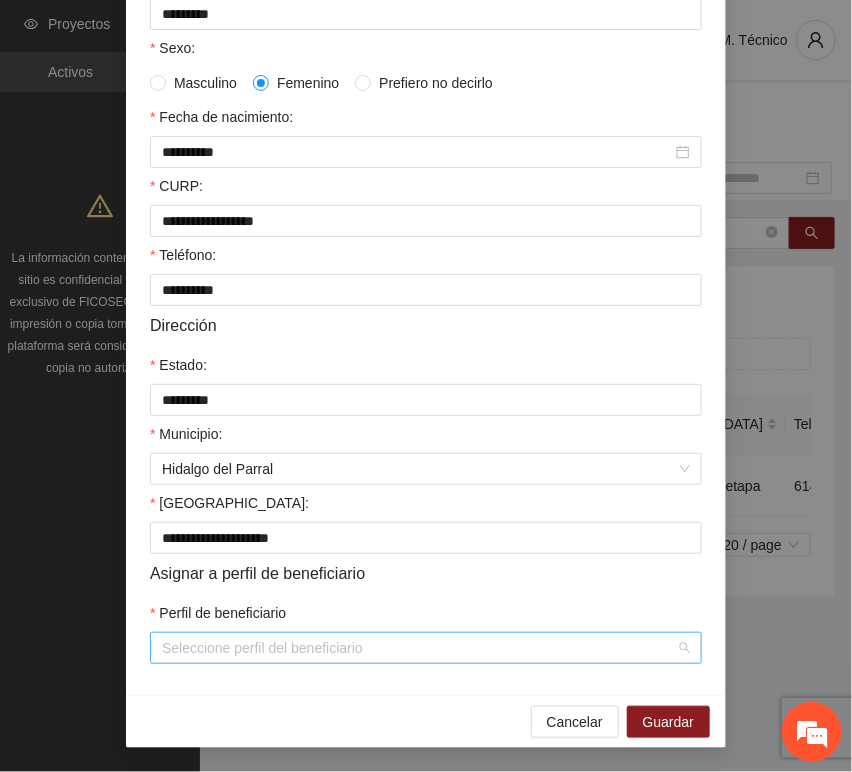 click on "Perfil de beneficiario" at bounding box center (419, 648) 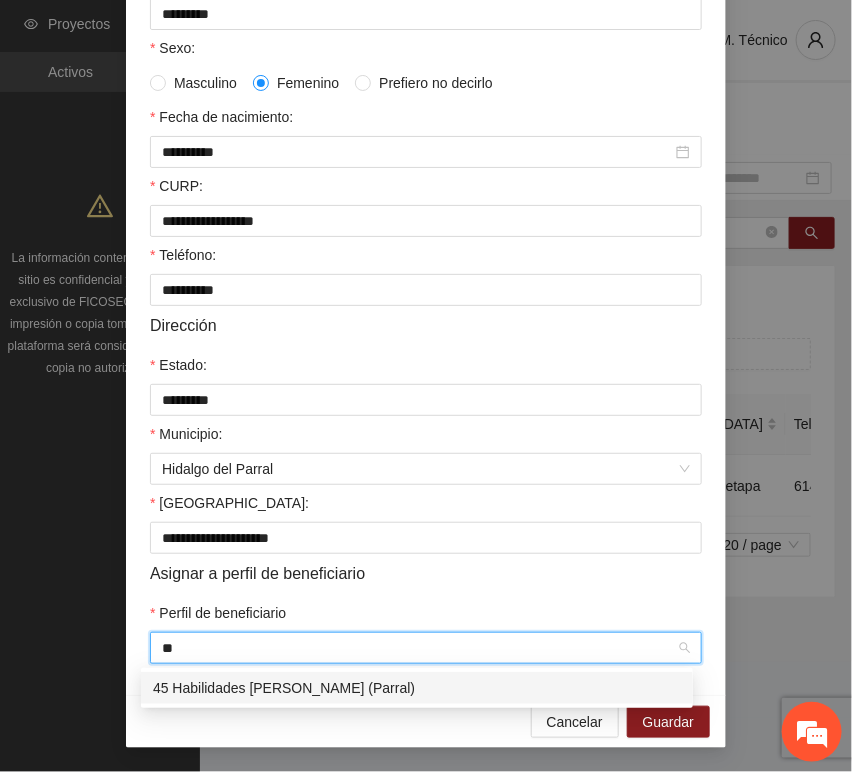 click on "45 Habilidades [PERSON_NAME] (Parral)" at bounding box center [417, 688] 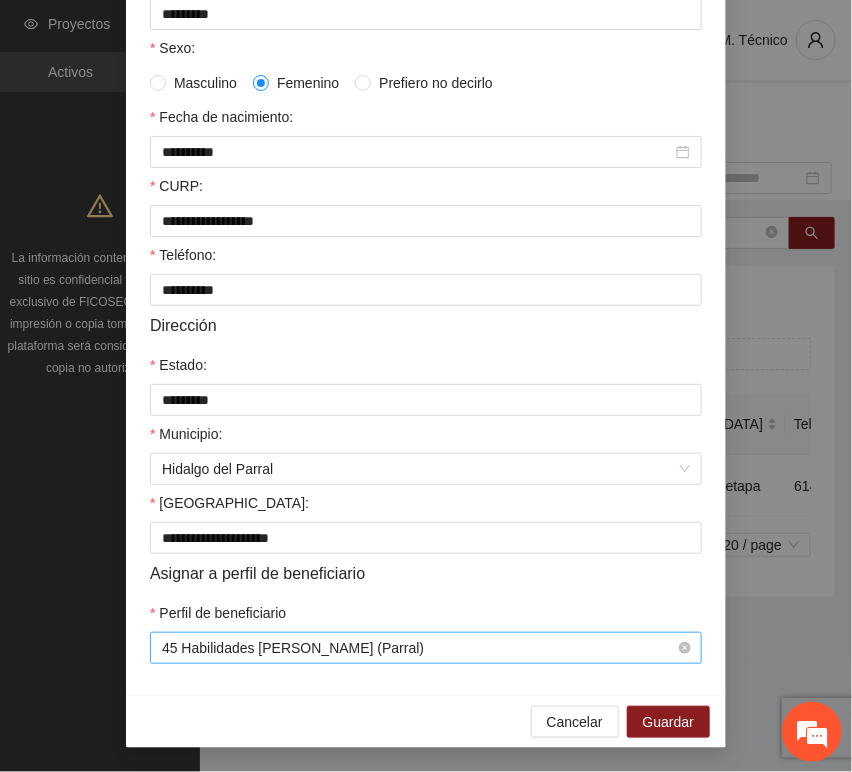 drag, startPoint x: 429, startPoint y: 590, endPoint x: 640, endPoint y: 662, distance: 222.94618 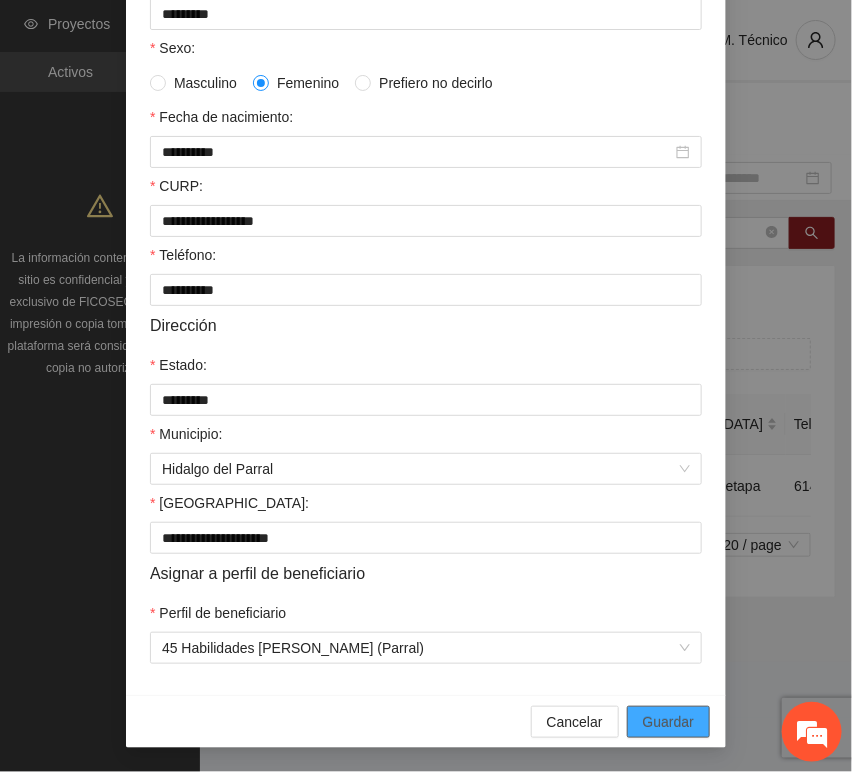 click on "Guardar" at bounding box center [668, 722] 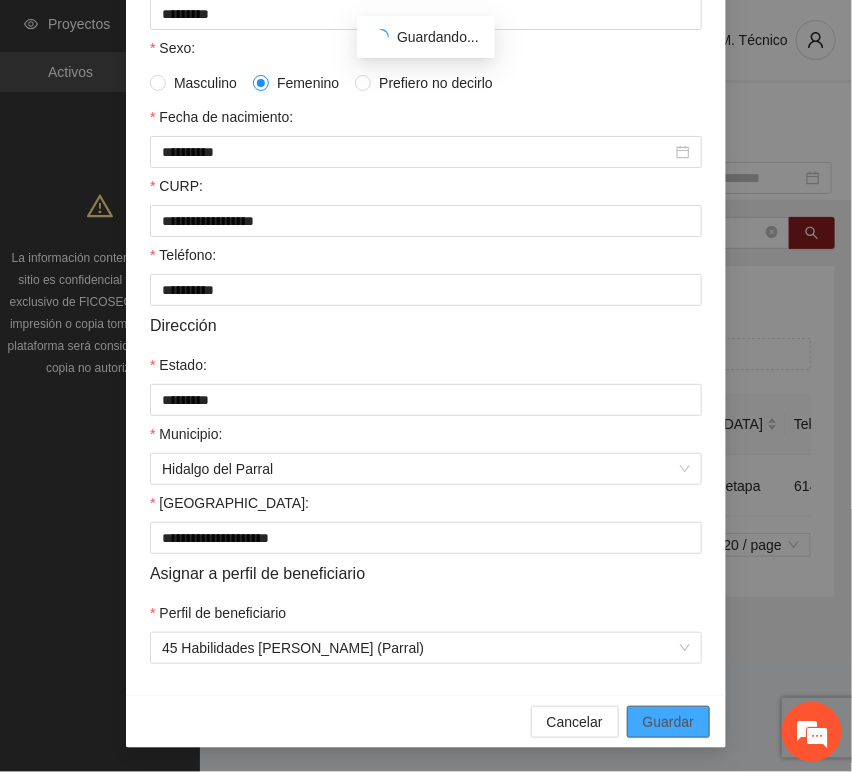 scroll, scrollTop: 294, scrollLeft: 0, axis: vertical 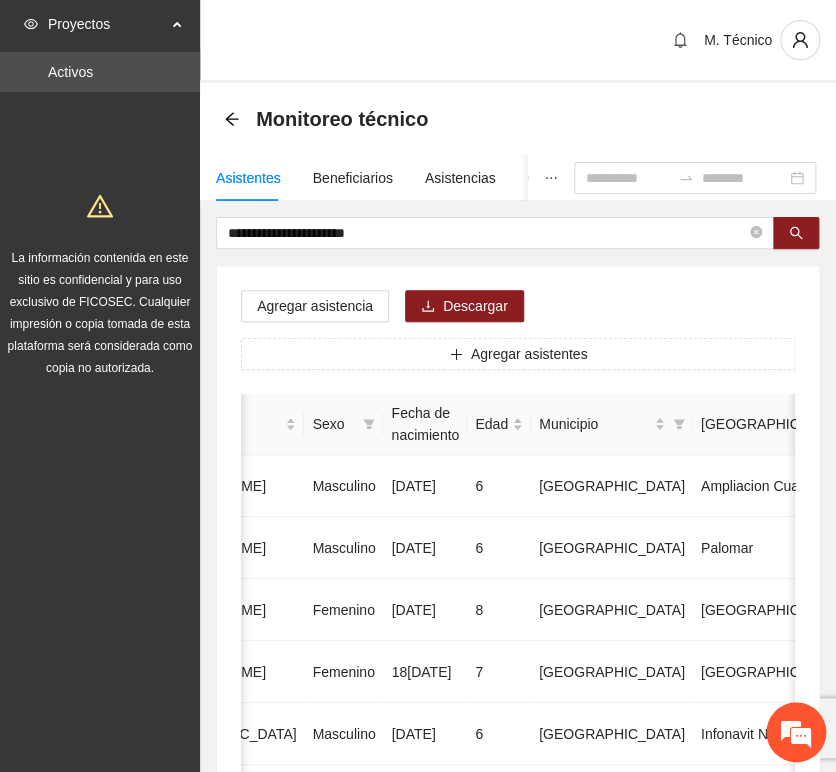 click on "**********" at bounding box center (518, 996) 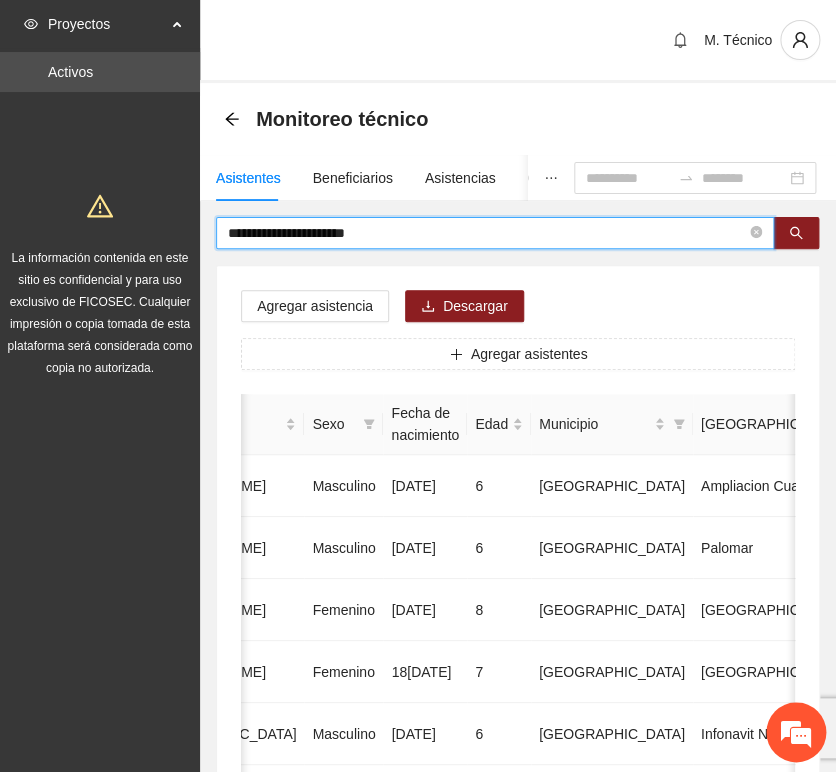 drag, startPoint x: 383, startPoint y: 231, endPoint x: 118, endPoint y: 153, distance: 276.24084 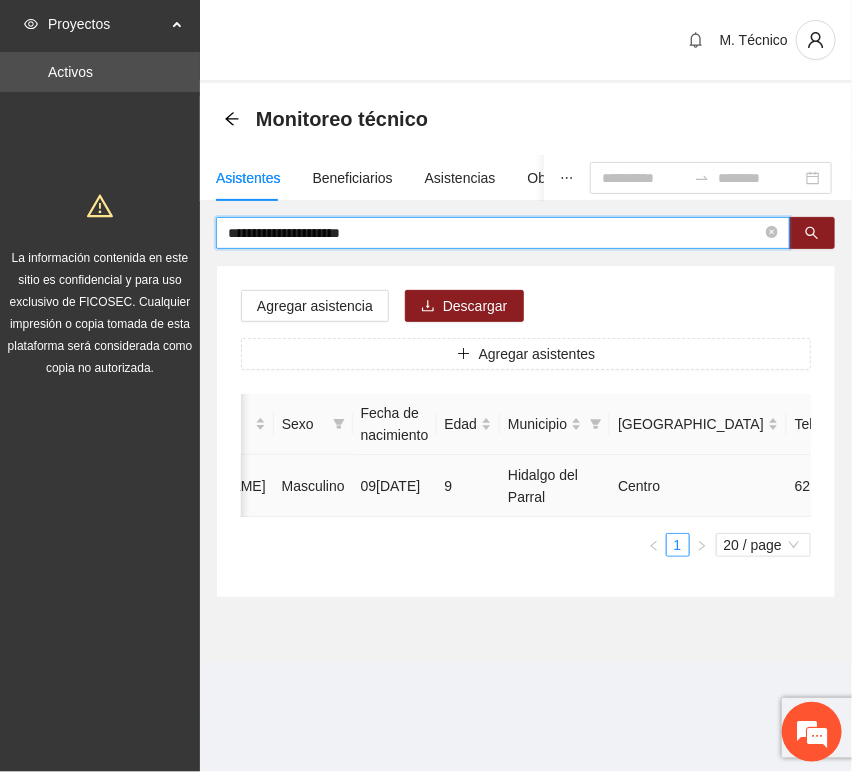 scroll, scrollTop: 0, scrollLeft: 453, axis: horizontal 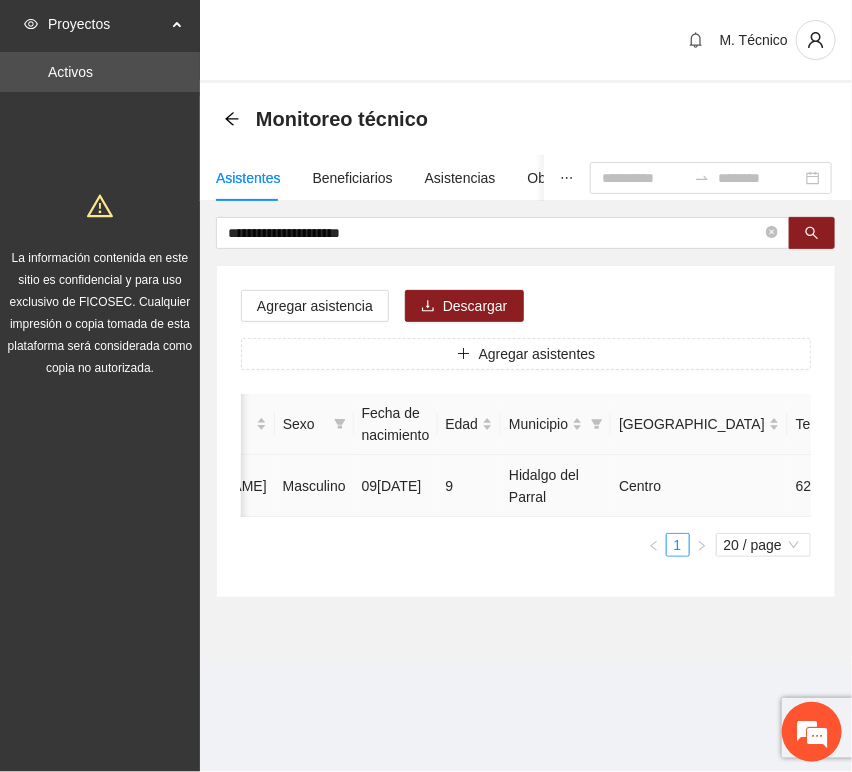 click at bounding box center [979, 486] 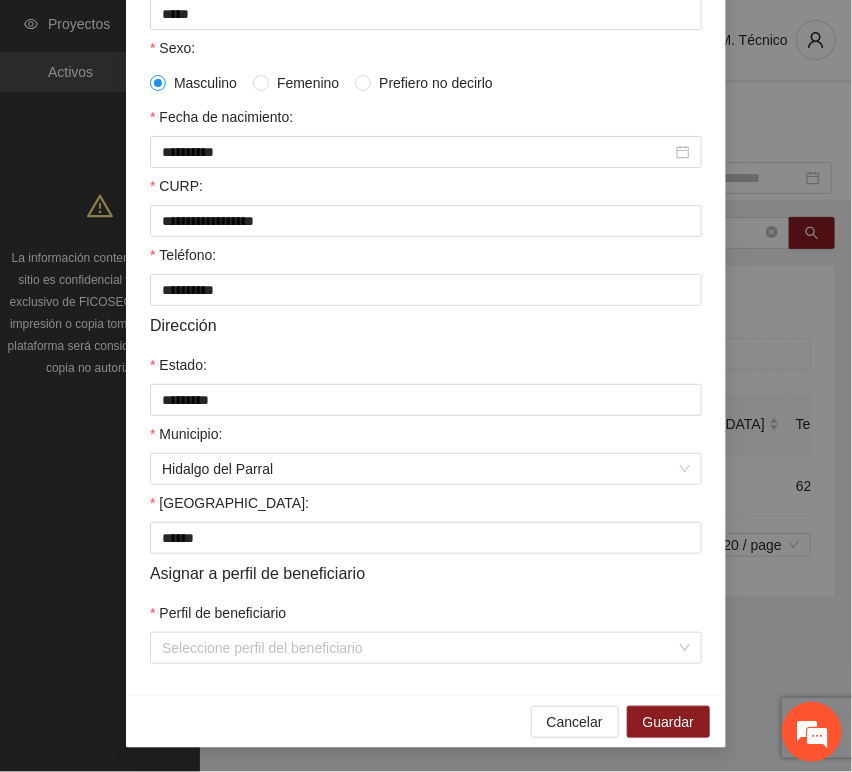 scroll, scrollTop: 394, scrollLeft: 0, axis: vertical 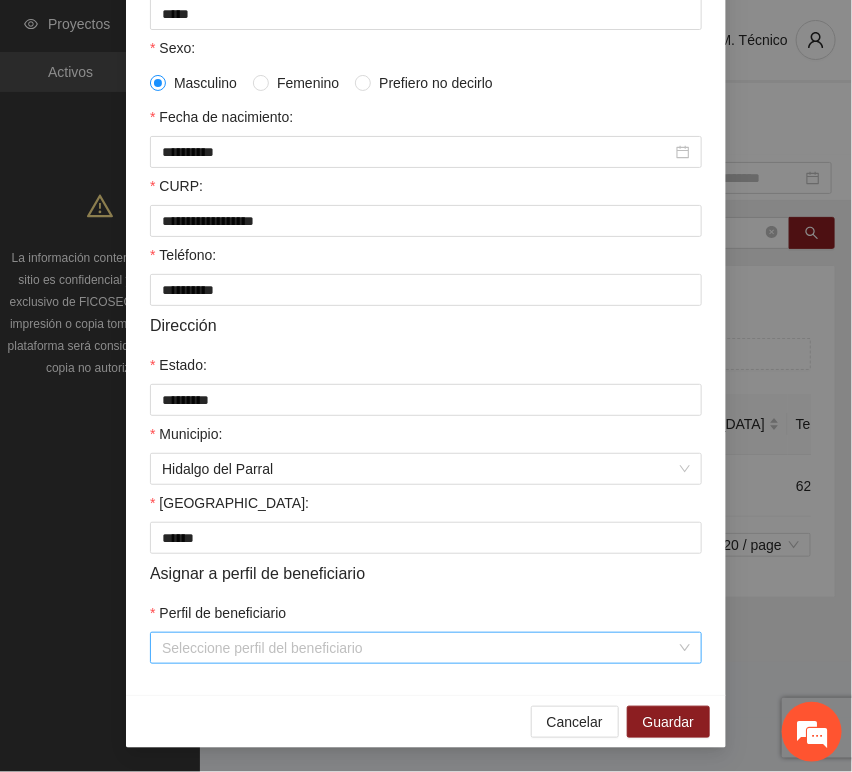 click on "Perfil de beneficiario" at bounding box center [419, 648] 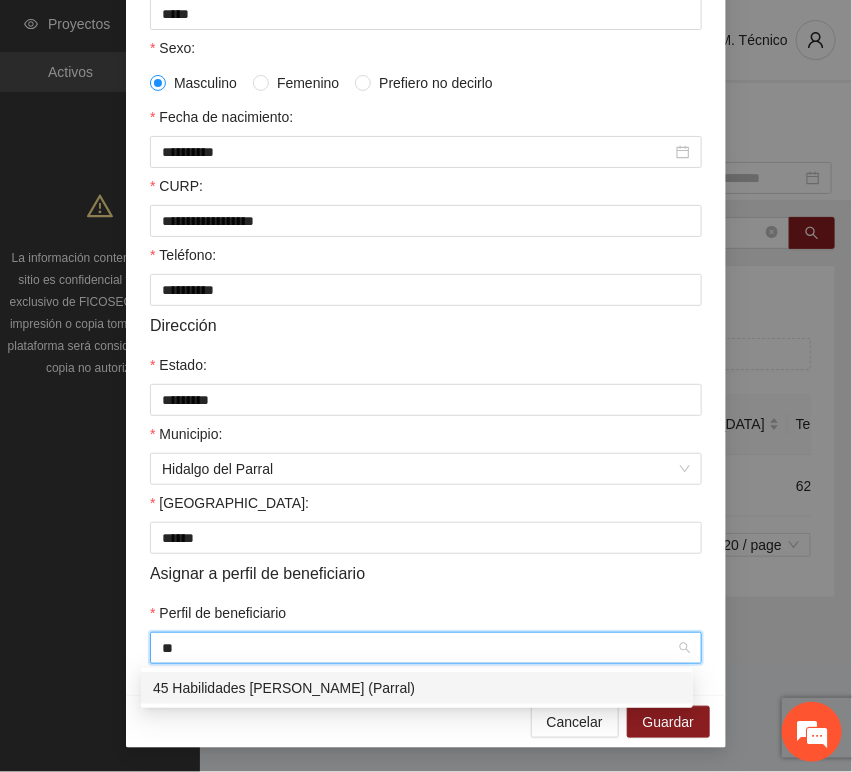 click on "45 Habilidades [PERSON_NAME] (Parral)" at bounding box center (417, 688) 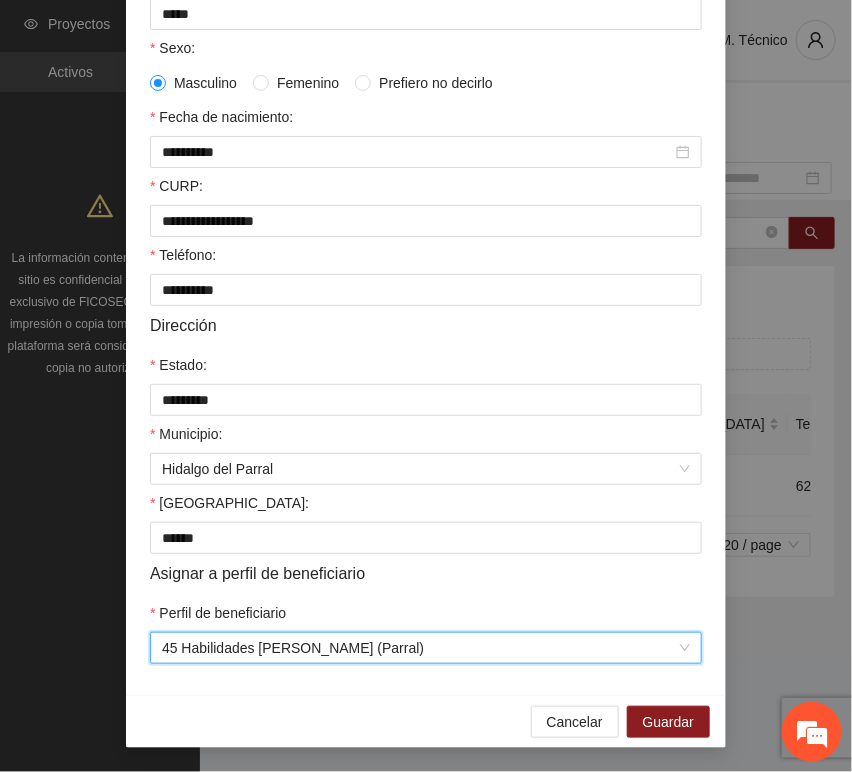 drag, startPoint x: 520, startPoint y: 581, endPoint x: 646, endPoint y: 689, distance: 165.9518 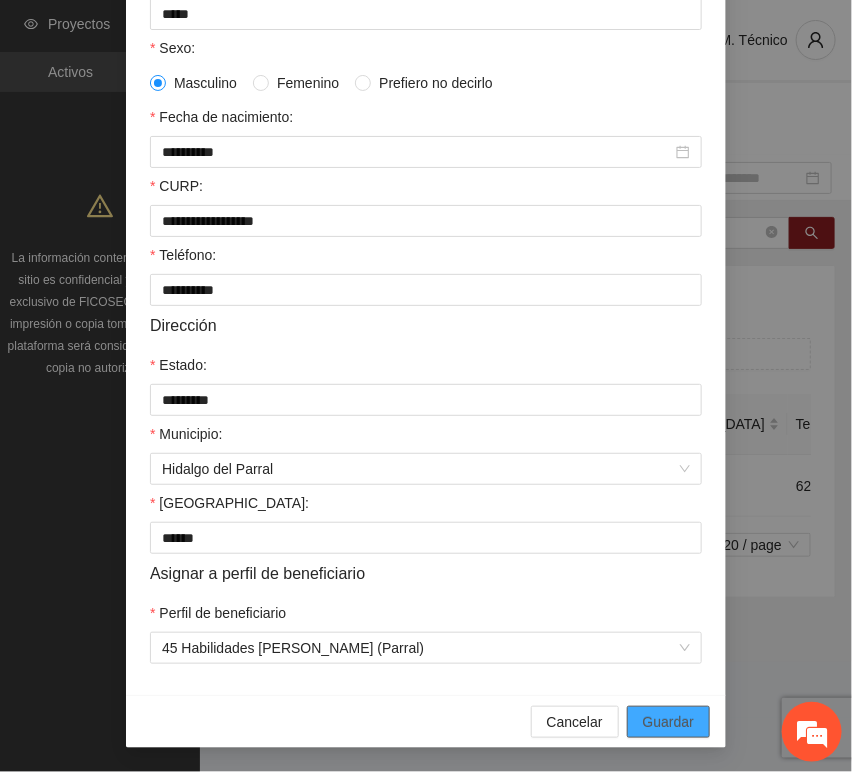 click on "Guardar" at bounding box center [668, 722] 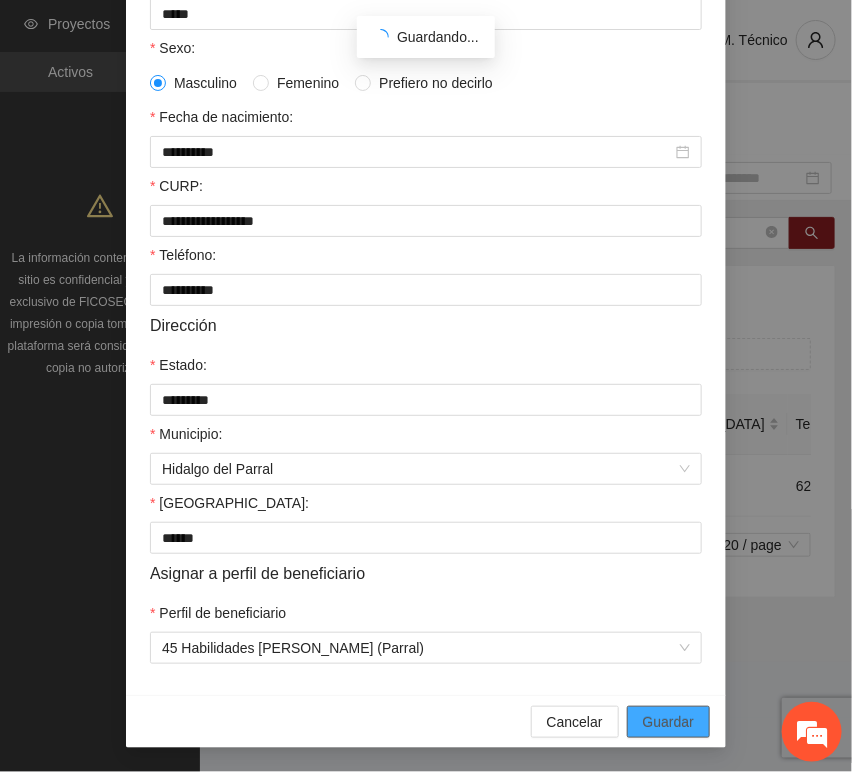 scroll, scrollTop: 294, scrollLeft: 0, axis: vertical 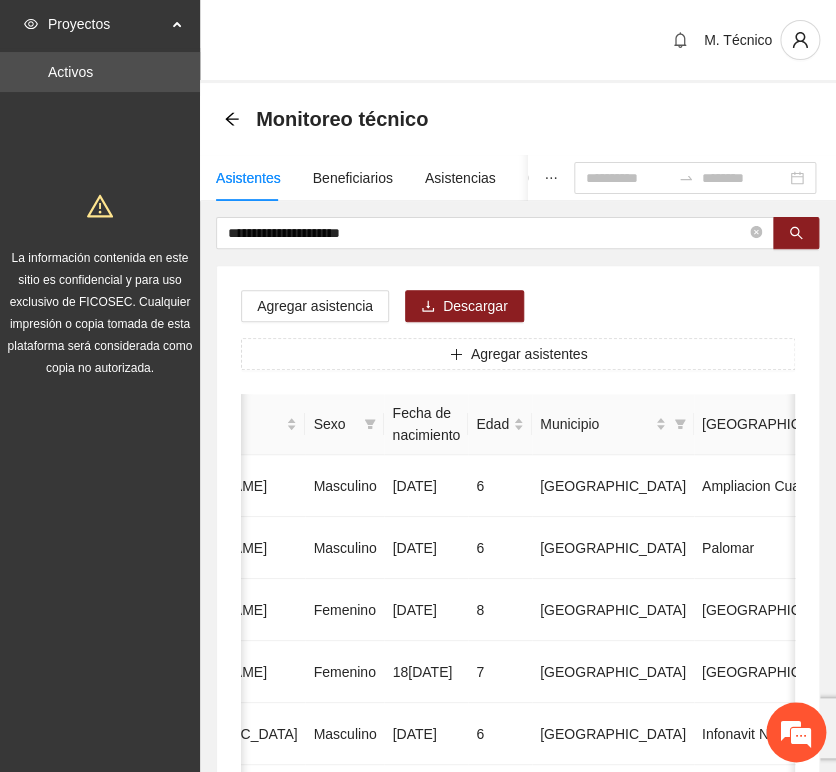 click on "Agregar asistencia Descargar Agregar asistentes Folio Nombre Apellido 1 Apellido 2 Sexo Fecha de nacimiento Edad Municipio Colonia Teléfono Actividad                           1 [PERSON_NAME] [DATE] 6 Chihuahua Ampliacion [PERSON_NAME] 6146098808 U P +11 2 [PERSON_NAME] Masculino [DATE] 6 [GEOGRAPHIC_DATA] [GEOGRAPHIC_DATA] 6142685790 U P +4 3 [PERSON_NAME] [DATE] 8 Chihuahua [GEOGRAPHIC_DATA] U P +6 4 [PERSON_NAME] [DATE] 7 [GEOGRAPHIC_DATA] U P +4 5 [PERSON_NAME]  Madrid Masculino [DATE] 6 Chihuahua Infonavit Nac.  6141246855 U P +4 6 [PERSON_NAME] Masculino [DATE] 8 Chihuahua [PERSON_NAME] 6141225744 U P +6 7 [PERSON_NAME][DATE] Femenino [DATE] 8 Chihuahua Paseos [PERSON_NAME] 6142154187 U P +7 8 [PERSON_NAME] [DATE] 9 Chihuahua Popular 6142434364 U P +3 9 [PERSON_NAME]  Madrid Femenino [DATE] 7 U P +8" at bounding box center [518, 1020] 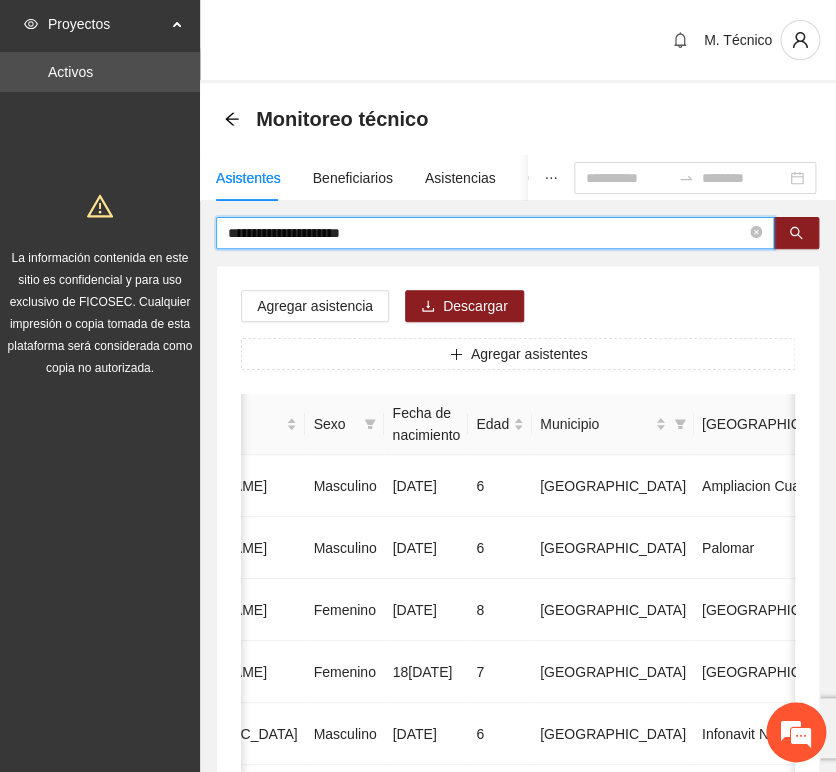 drag, startPoint x: 280, startPoint y: 216, endPoint x: 144, endPoint y: 199, distance: 137.05838 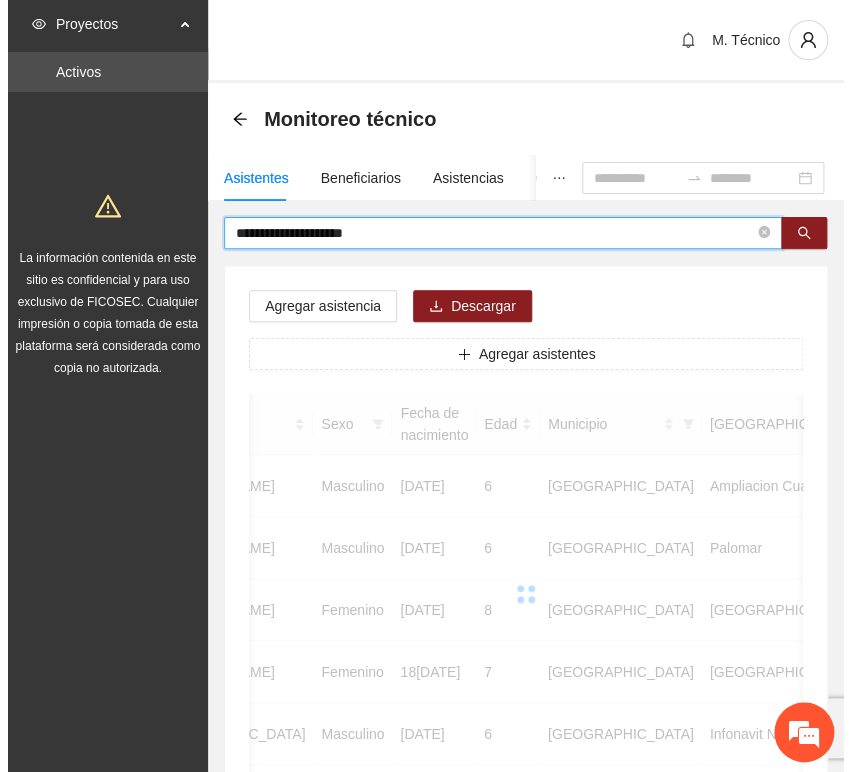 scroll, scrollTop: 0, scrollLeft: 450, axis: horizontal 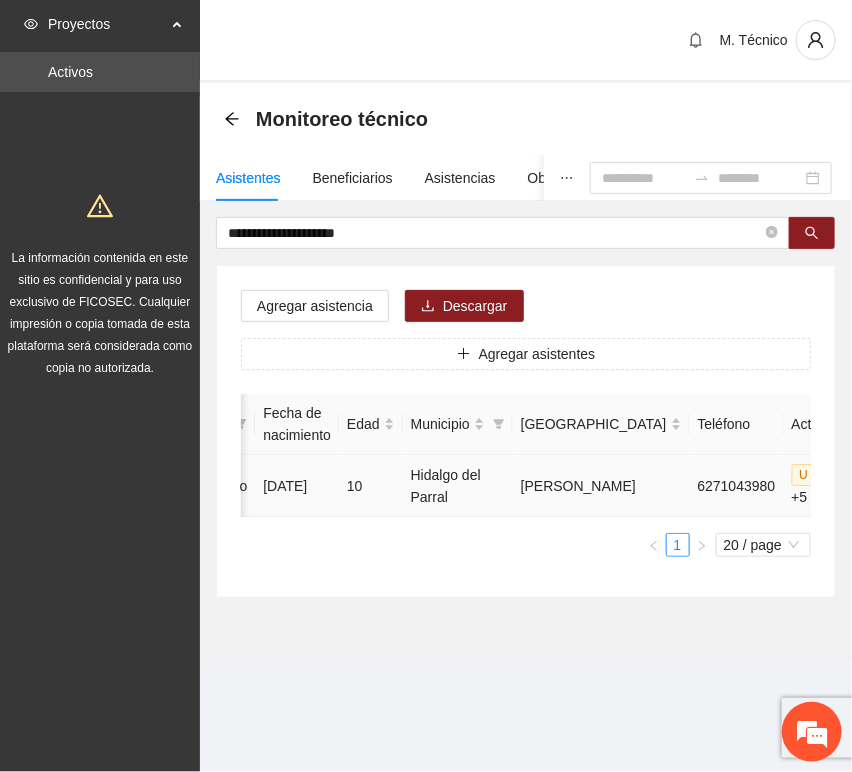 click 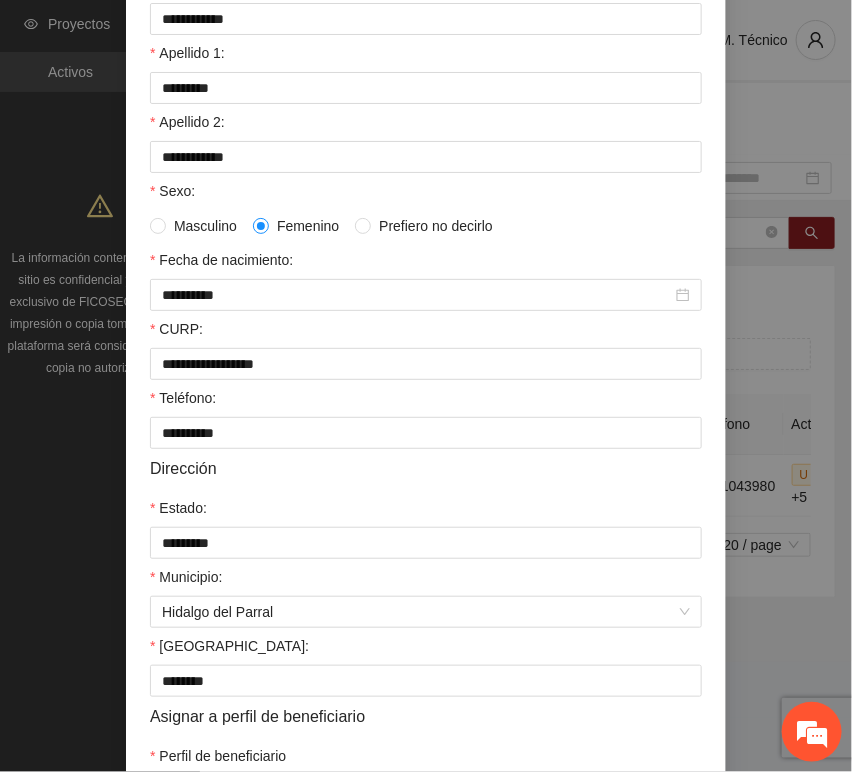 scroll, scrollTop: 394, scrollLeft: 0, axis: vertical 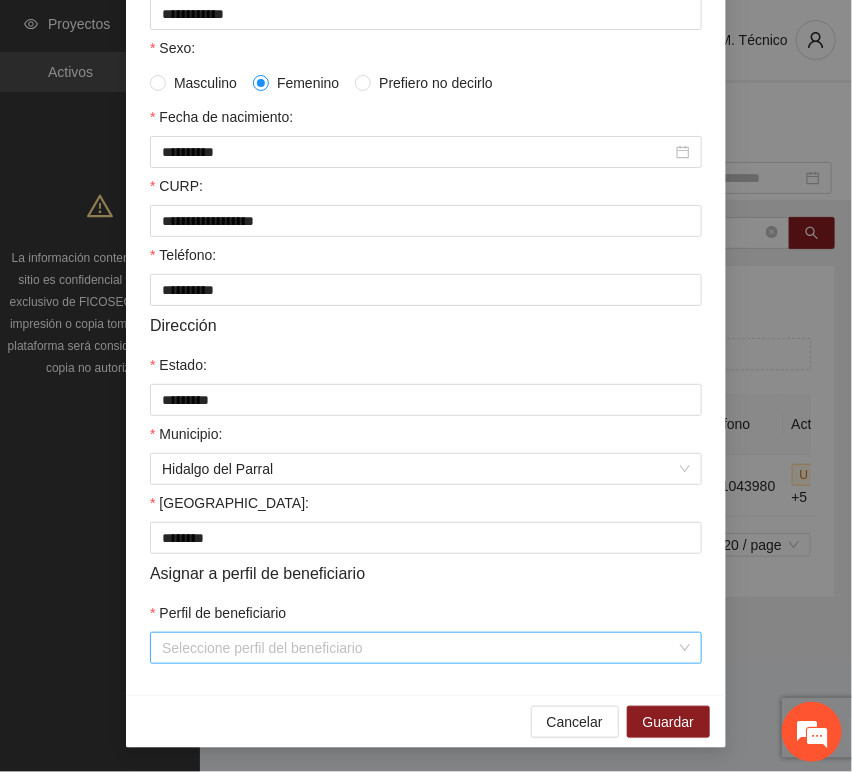 click on "Perfil de beneficiario" at bounding box center [419, 648] 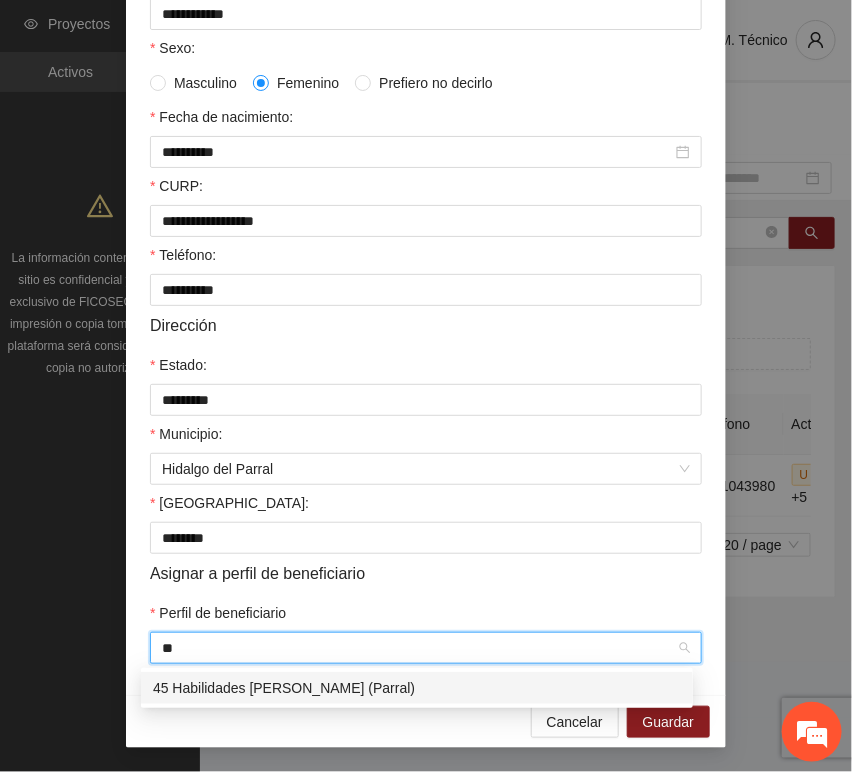 click on "45 Habilidades [PERSON_NAME] (Parral)" at bounding box center [417, 688] 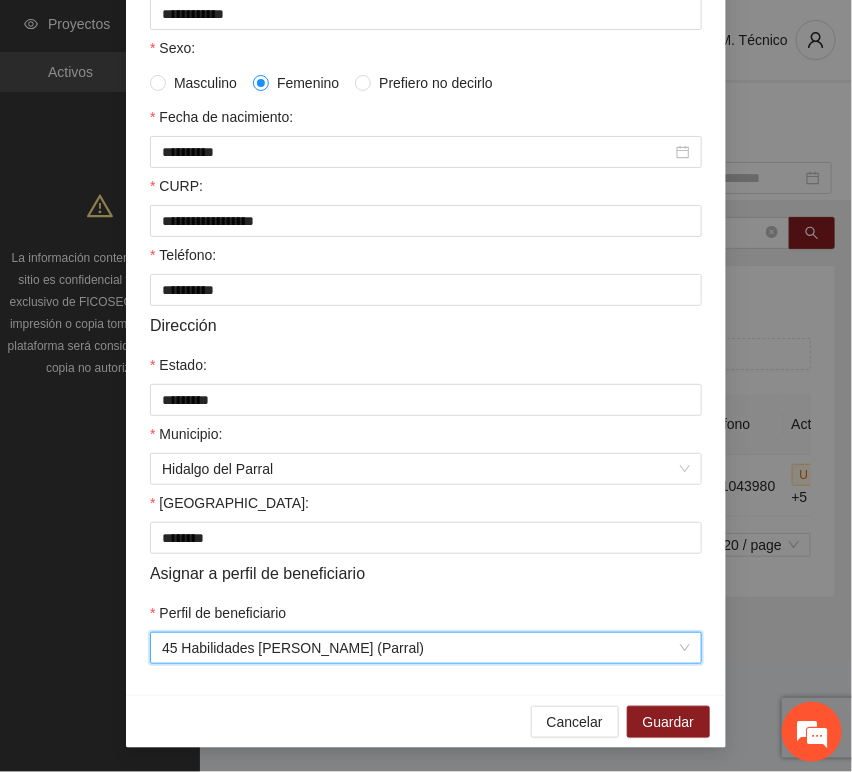 click on "Asignar a perfil de beneficiario" at bounding box center (426, 573) 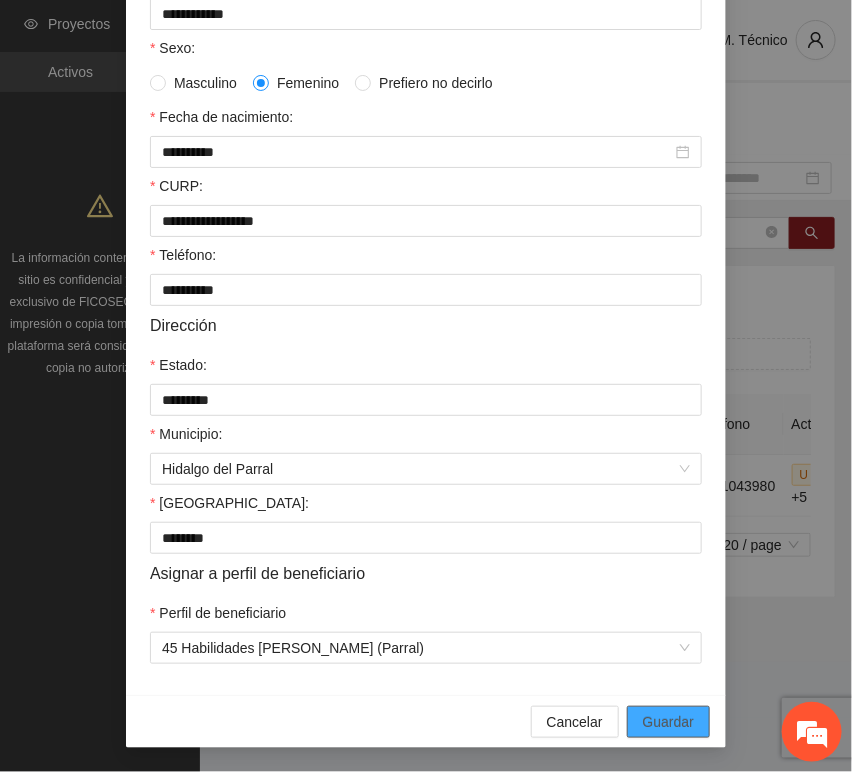 click on "Guardar" at bounding box center (668, 722) 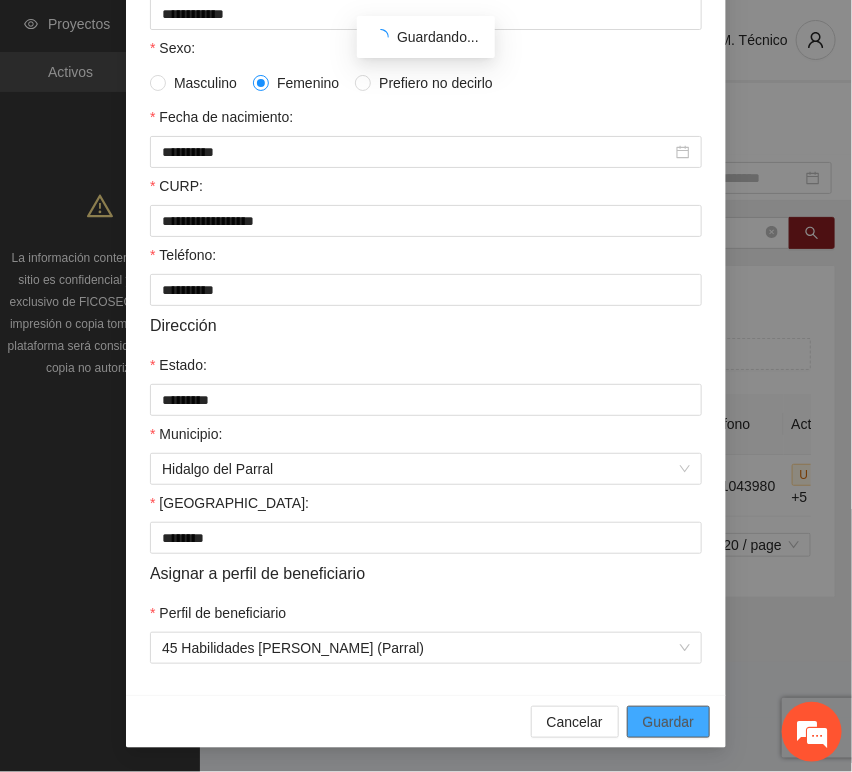 scroll, scrollTop: 294, scrollLeft: 0, axis: vertical 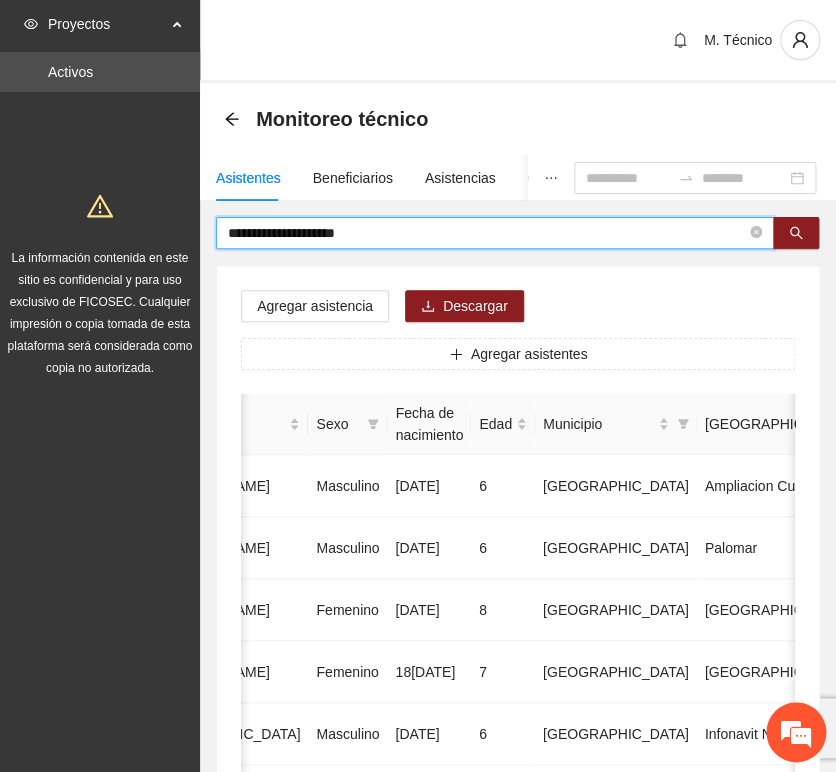 click on "**********" at bounding box center (487, 233) 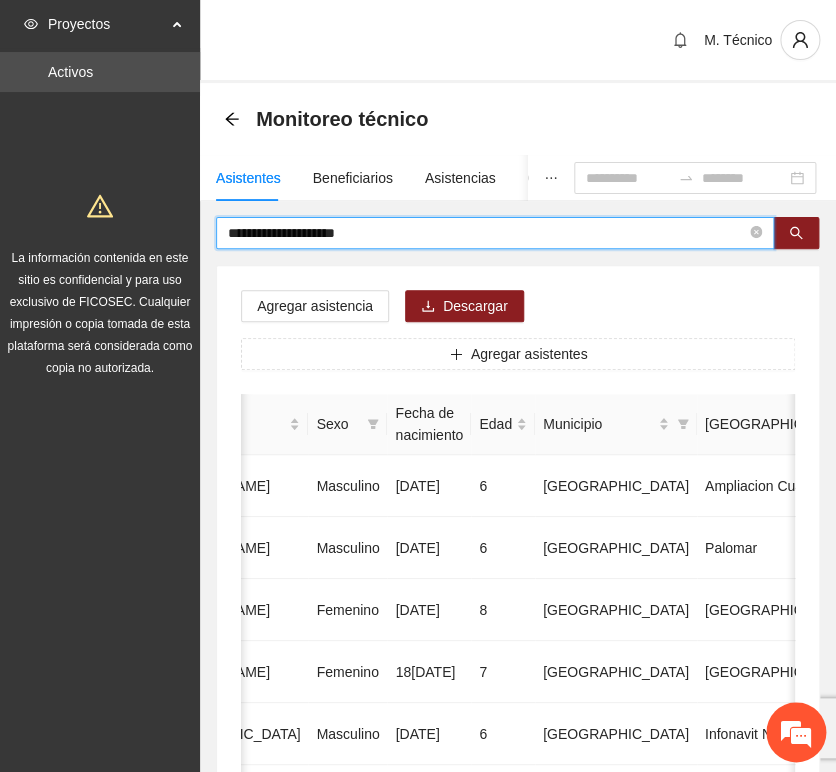 drag, startPoint x: 381, startPoint y: 218, endPoint x: 139, endPoint y: 175, distance: 245.79056 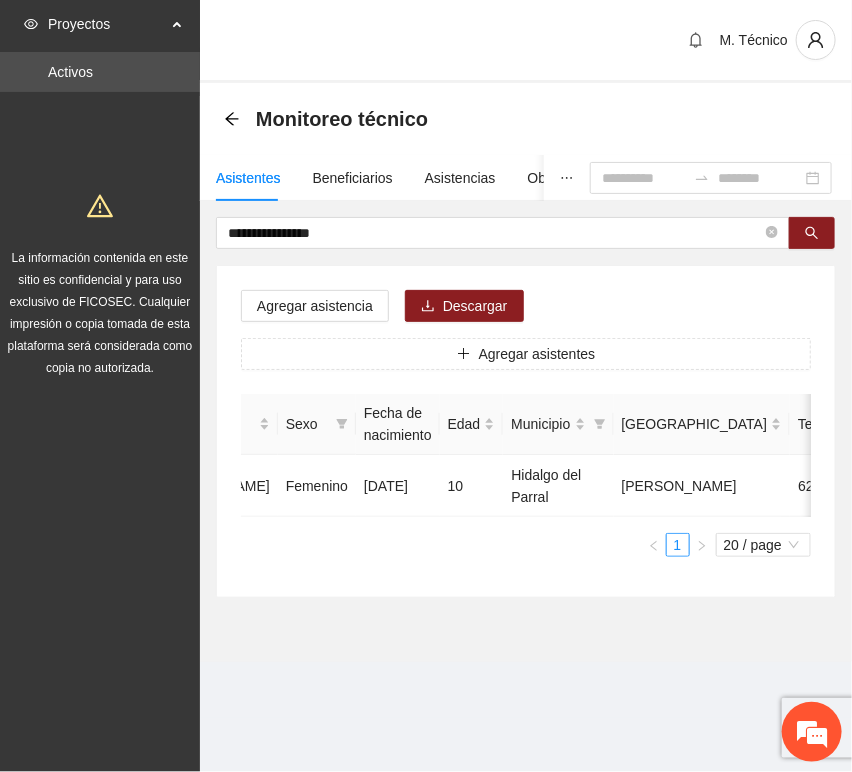 scroll, scrollTop: 0, scrollLeft: 0, axis: both 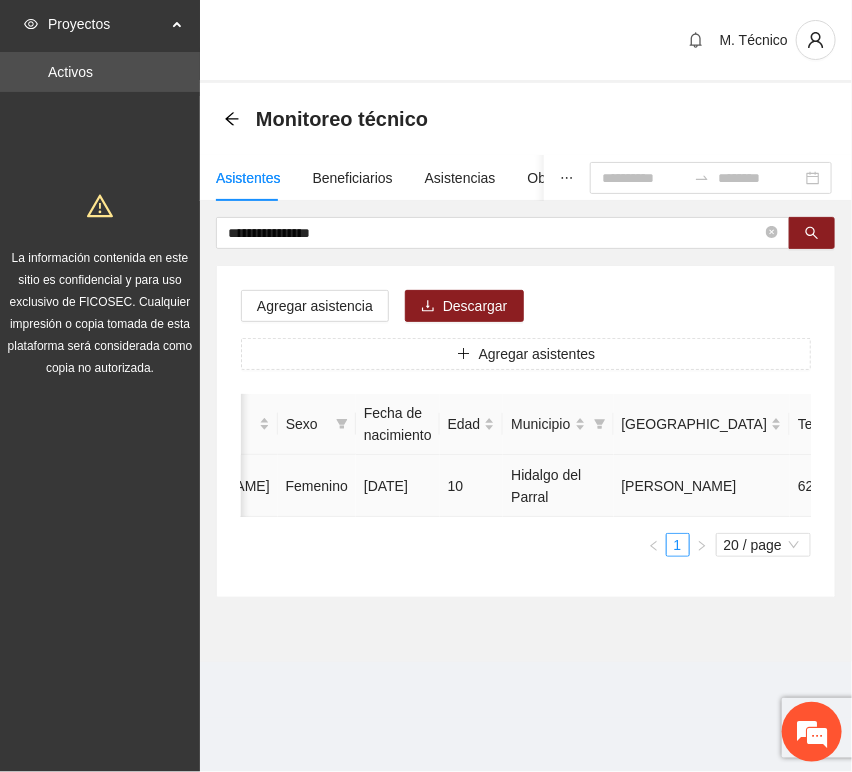 click at bounding box center (981, 486) 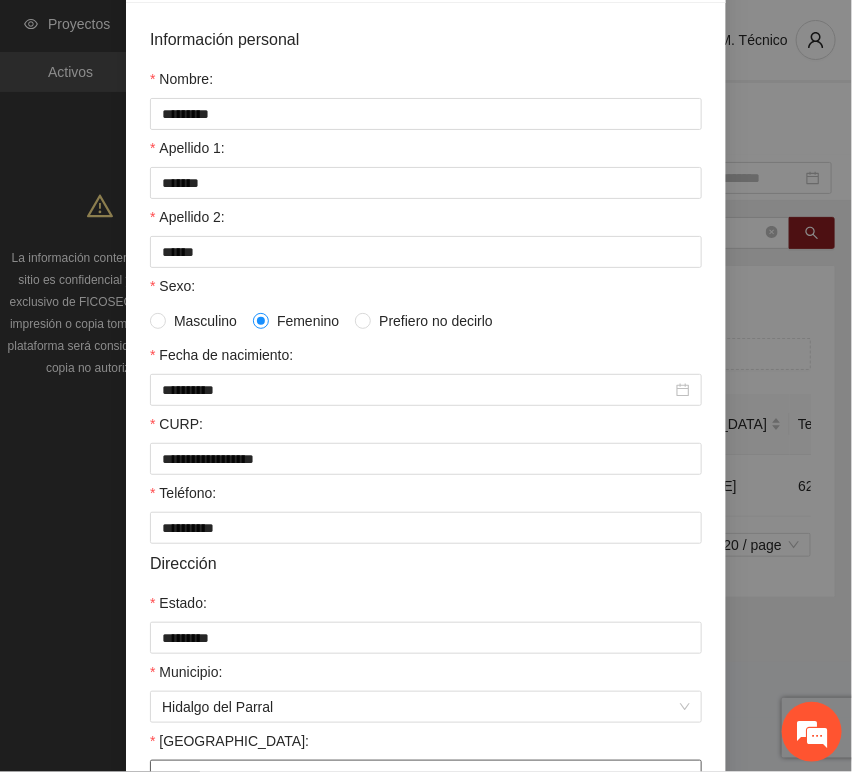 scroll, scrollTop: 394, scrollLeft: 0, axis: vertical 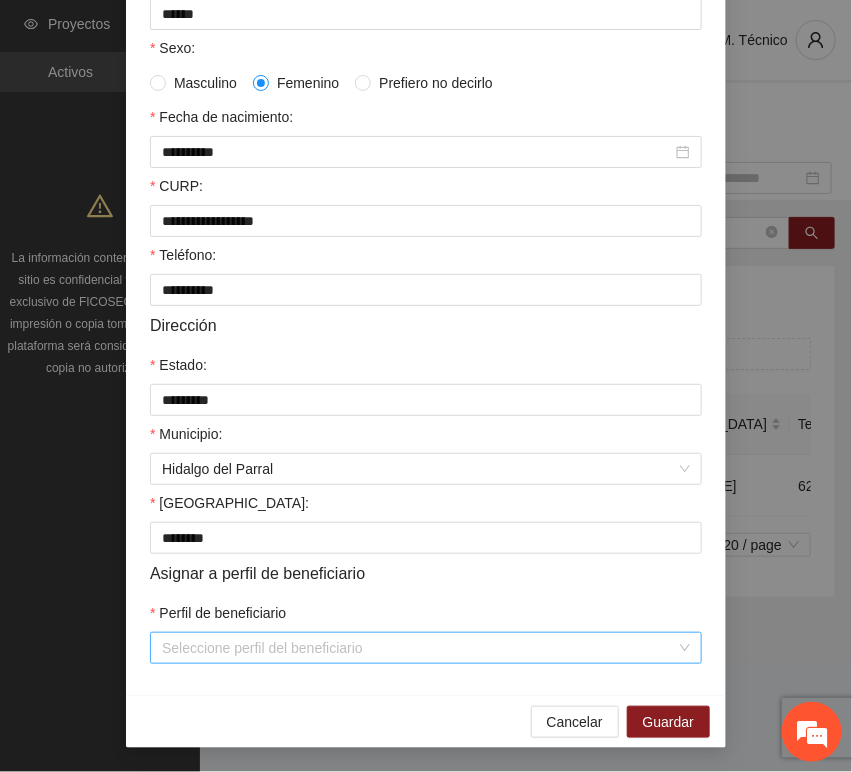 click on "Perfil de beneficiario" at bounding box center (419, 648) 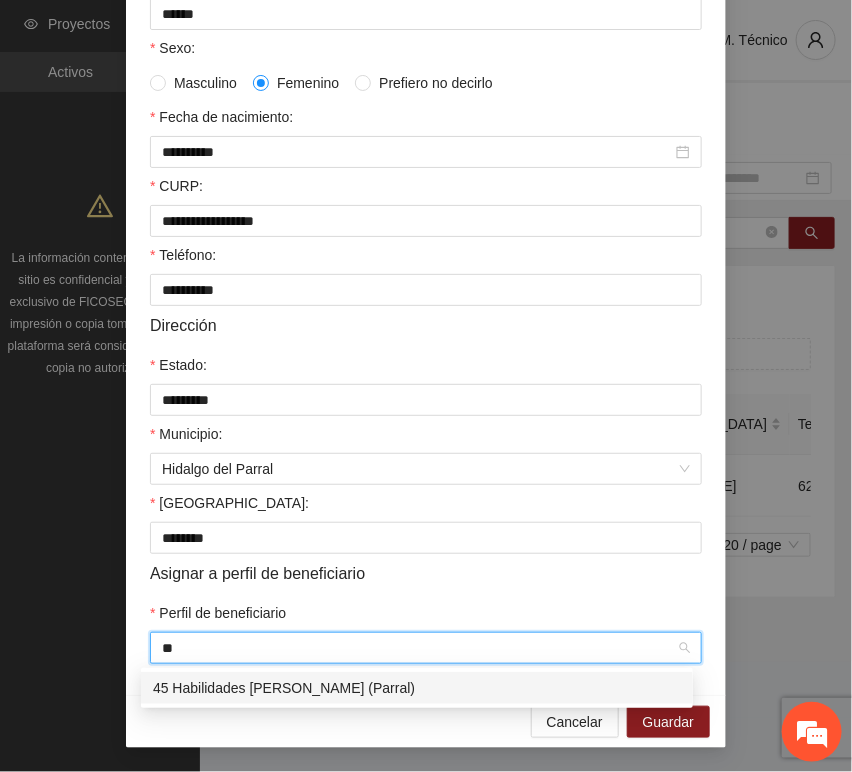 click on "45 Habilidades [PERSON_NAME] (Parral)" at bounding box center (417, 688) 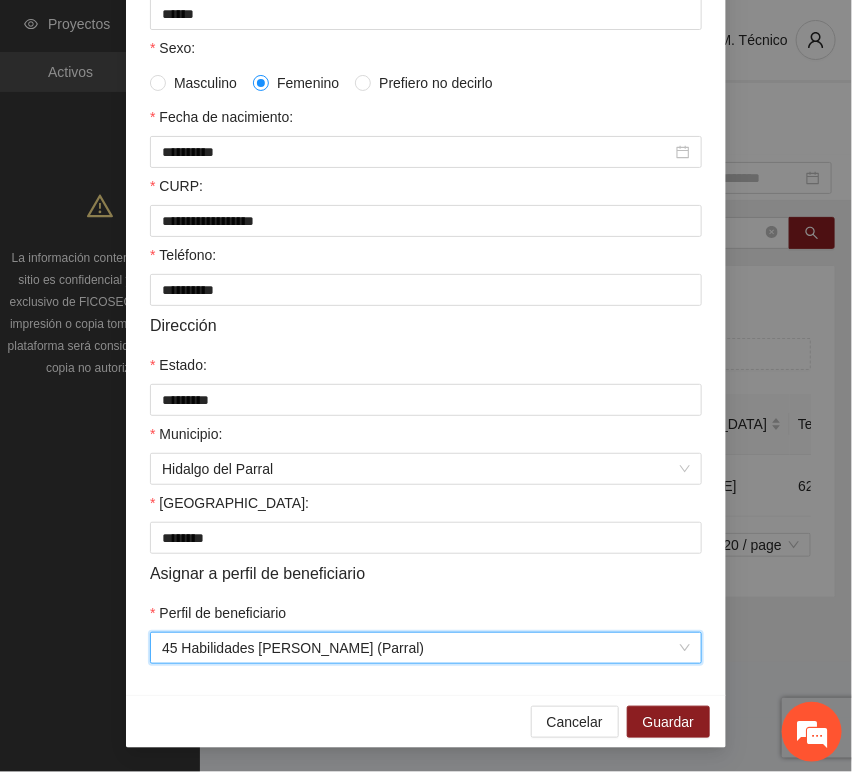 click on "**********" at bounding box center (426, 226) 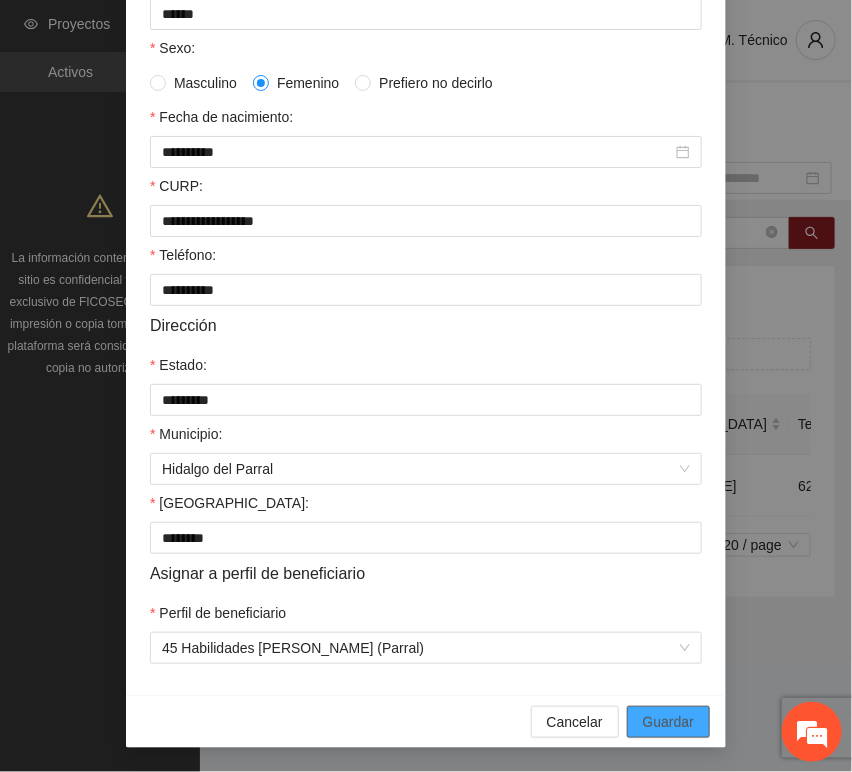 click on "Guardar" at bounding box center (668, 722) 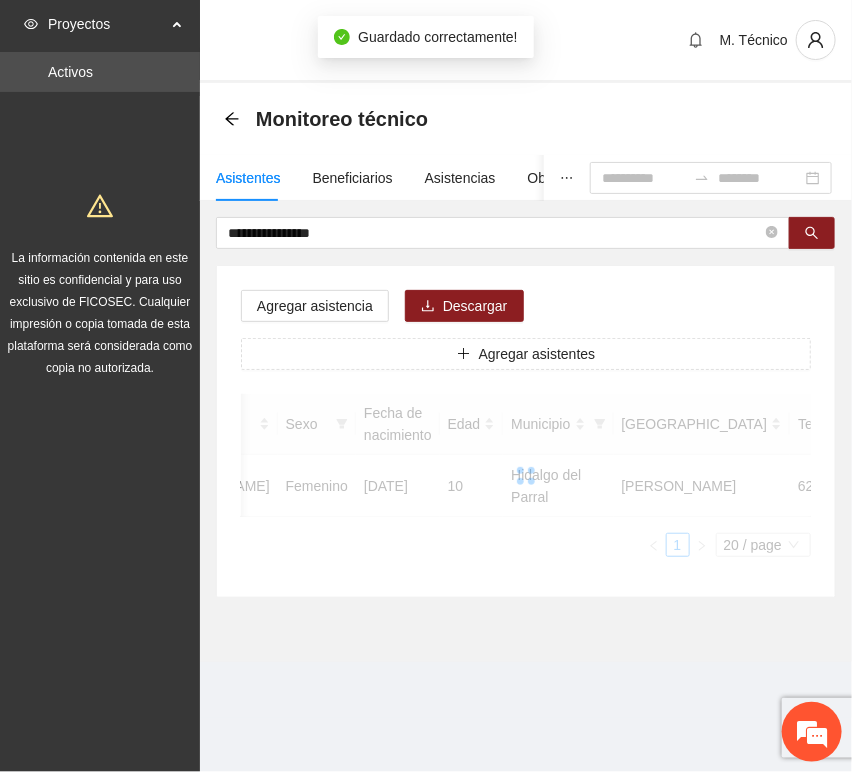 scroll, scrollTop: 294, scrollLeft: 0, axis: vertical 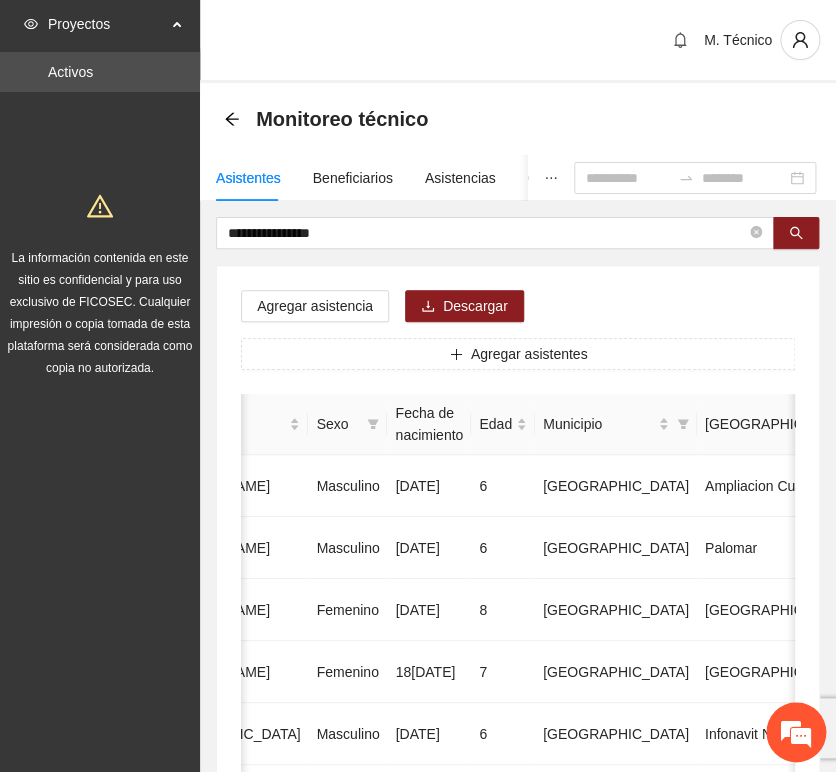 click on "Agregar asistencia Descargar Agregar asistentes Folio Nombre Apellido 1 Apellido 2 Sexo Fecha de nacimiento Edad Municipio Colonia Teléfono Actividad                           1 [PERSON_NAME] [DATE] 6 Chihuahua Ampliacion [PERSON_NAME] 6146098808 U P +11 2 [PERSON_NAME] Masculino [DATE] 6 [GEOGRAPHIC_DATA] [GEOGRAPHIC_DATA] 6142685790 U P +4 3 [PERSON_NAME] [DATE] 8 Chihuahua [GEOGRAPHIC_DATA] U P +6 4 [PERSON_NAME] [DATE] 7 [GEOGRAPHIC_DATA] U P +4 5 [PERSON_NAME]  Madrid Masculino [DATE] 6 Chihuahua Infonavit Nac.  6141246855 U P +4 6 [PERSON_NAME] Masculino [DATE] 8 Chihuahua [PERSON_NAME] 6141225744 U P +6 7 [PERSON_NAME][DATE] Femenino [DATE] 8 Chihuahua Paseos [PERSON_NAME] 6142154187 U P +7 8 [PERSON_NAME] [DATE] 9 Chihuahua Popular 6142434364 U P +3 9 [PERSON_NAME]  Madrid Femenino [DATE] 7 U P +8" at bounding box center [518, 1020] 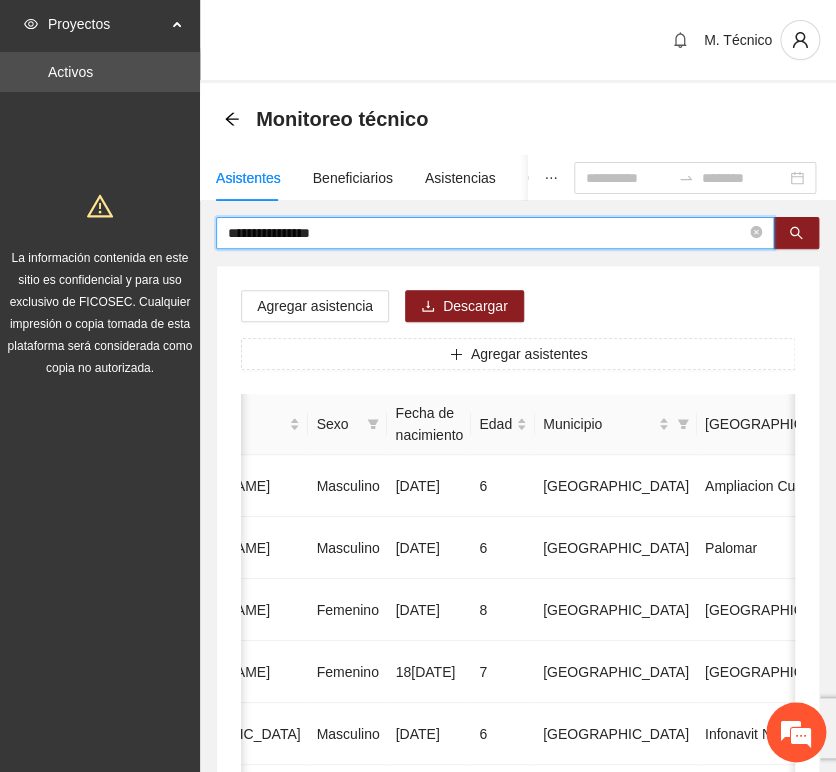drag, startPoint x: 340, startPoint y: 236, endPoint x: 93, endPoint y: 158, distance: 259.02316 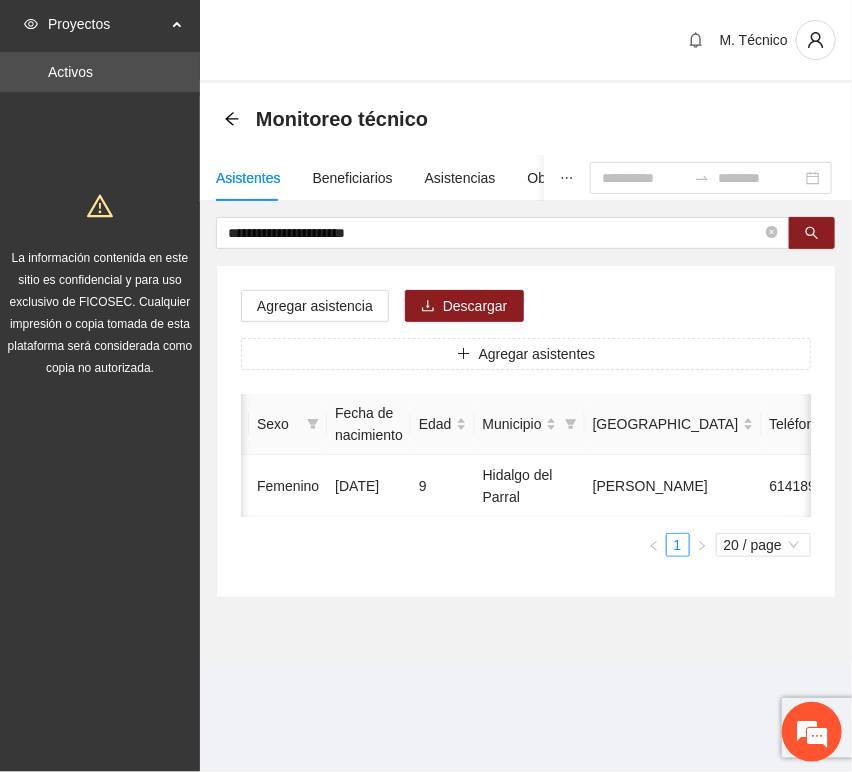 scroll, scrollTop: 0, scrollLeft: 0, axis: both 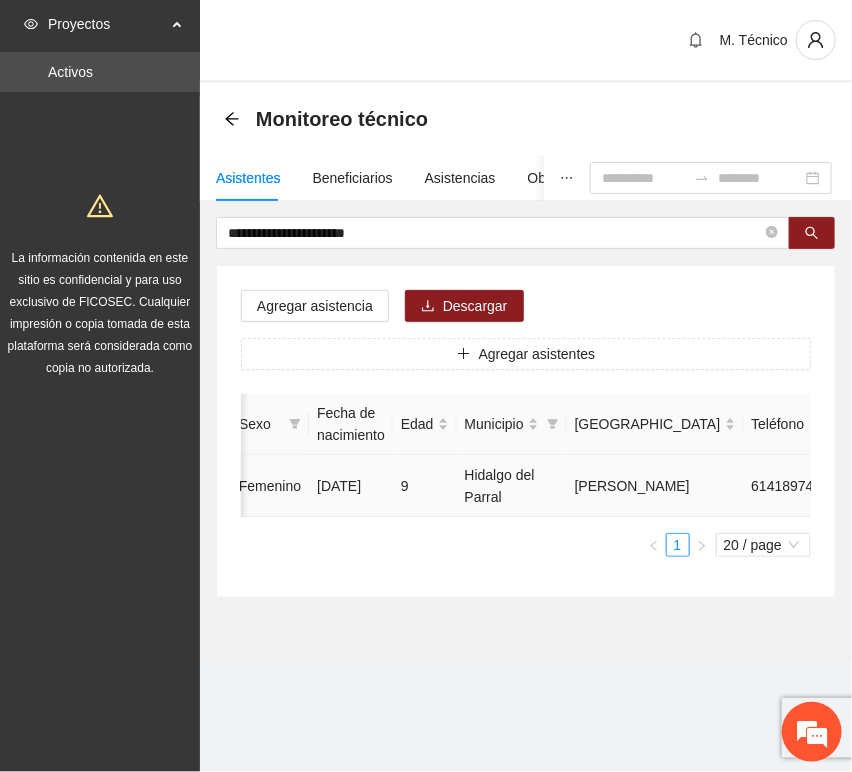 click 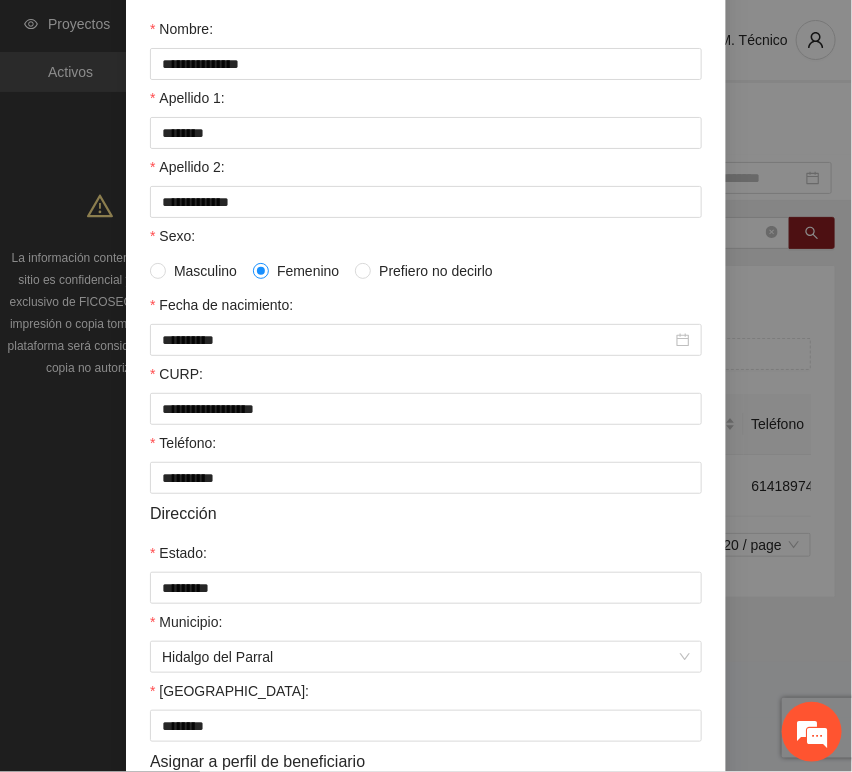 scroll, scrollTop: 394, scrollLeft: 0, axis: vertical 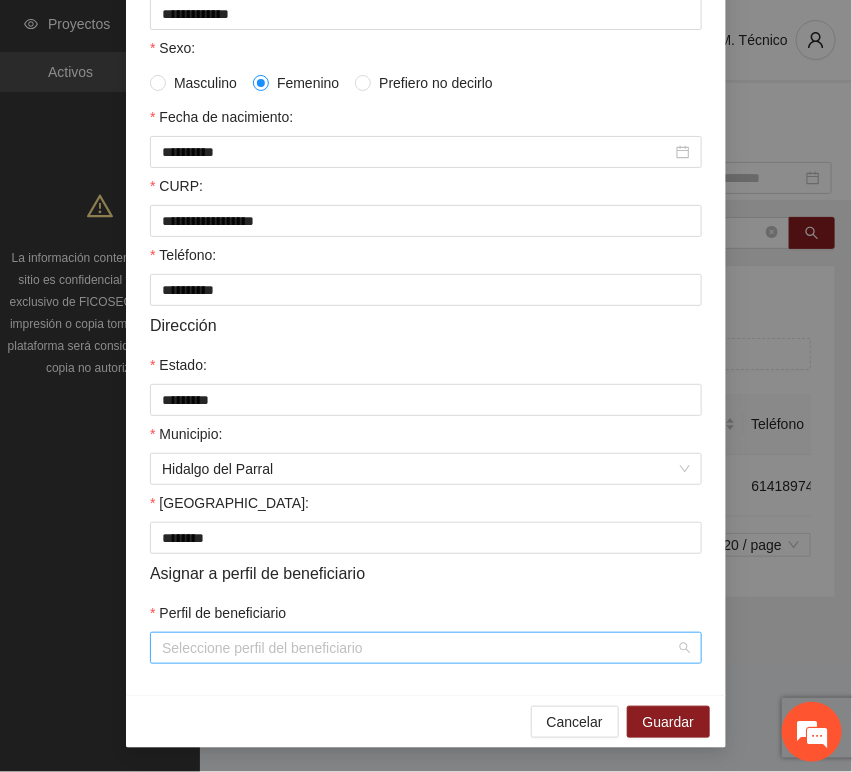 click on "Perfil de beneficiario" at bounding box center (419, 648) 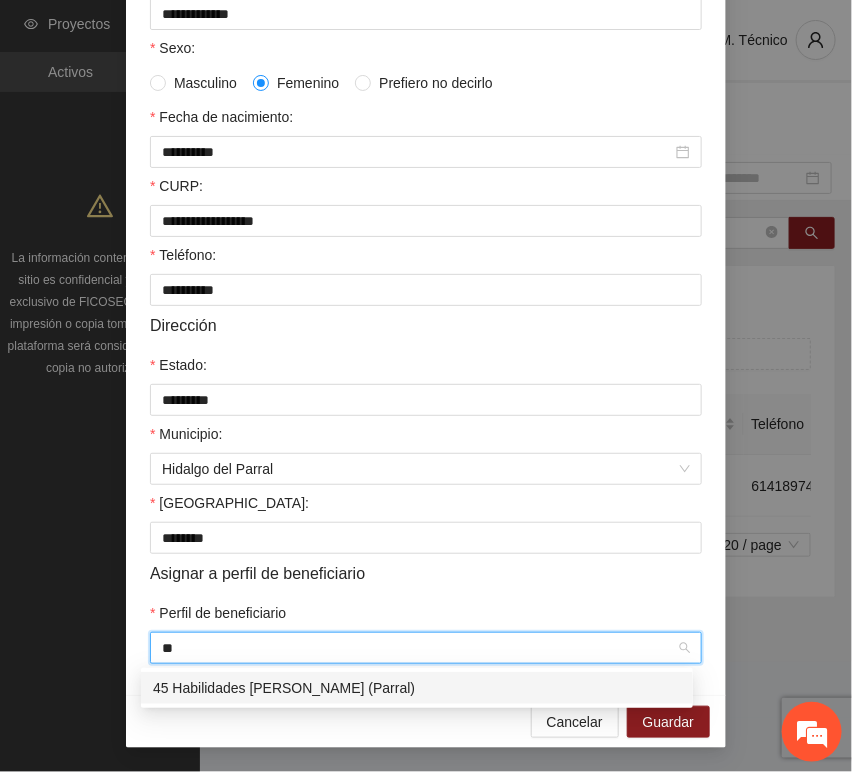 click on "45 Habilidades [PERSON_NAME] (Parral)" at bounding box center (417, 688) 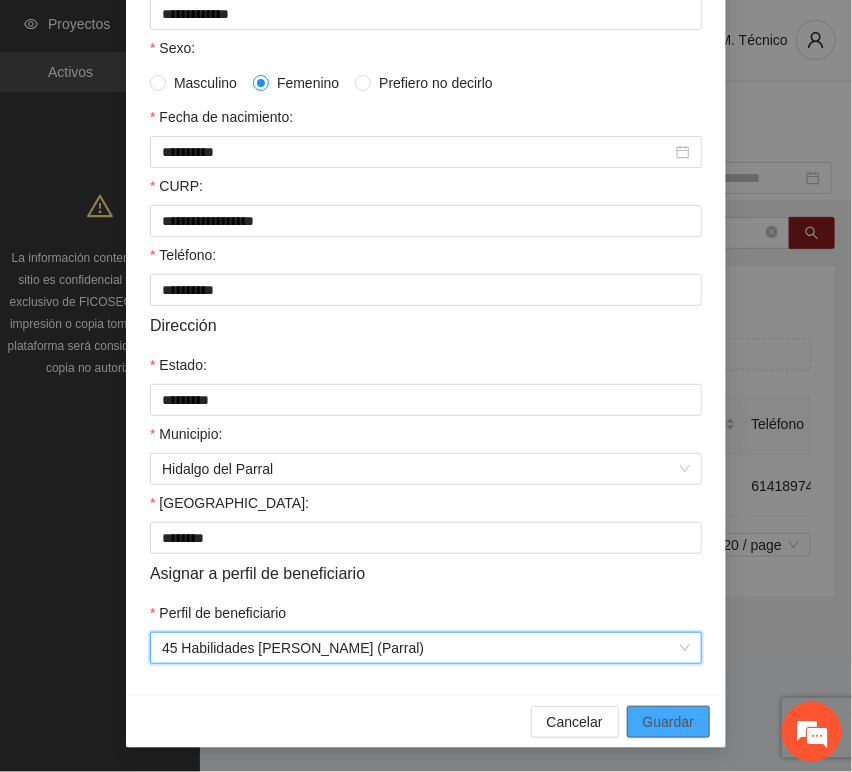 click on "Guardar" at bounding box center [668, 722] 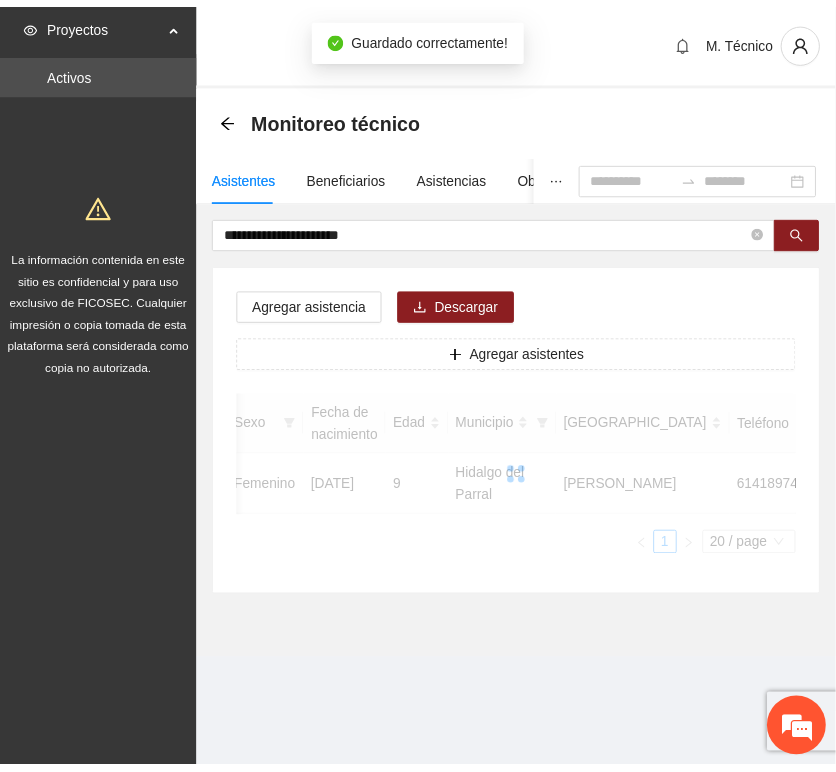 scroll, scrollTop: 294, scrollLeft: 0, axis: vertical 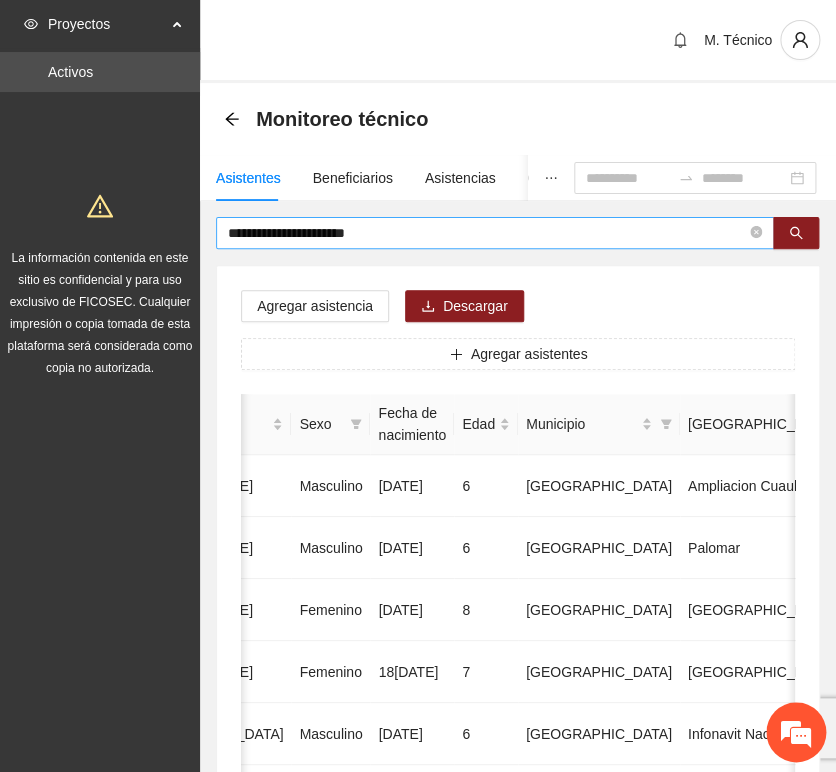 click on "**********" at bounding box center (518, 996) 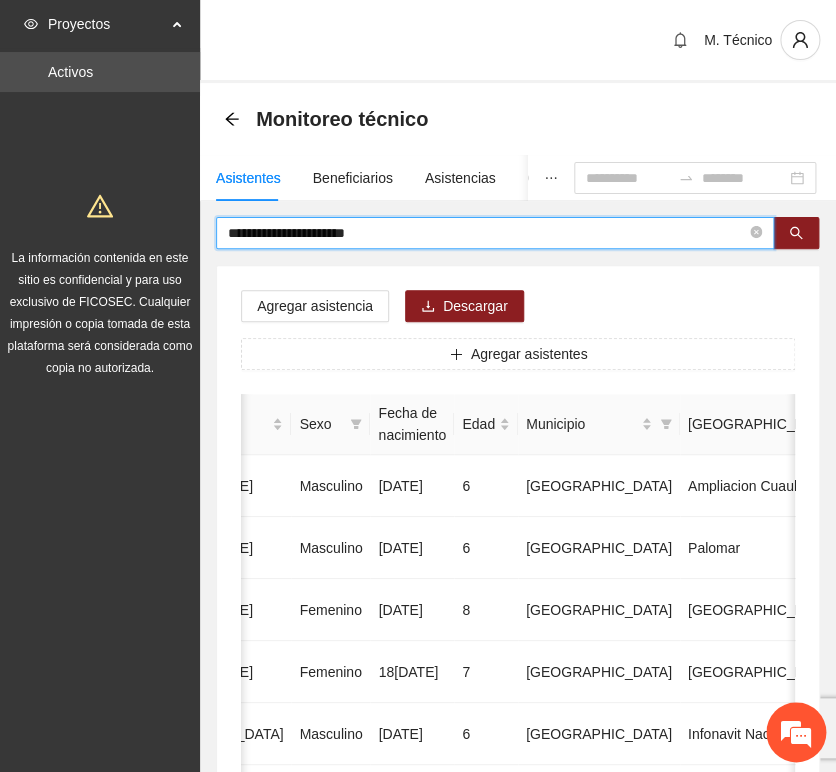 drag, startPoint x: 430, startPoint y: 223, endPoint x: 65, endPoint y: 198, distance: 365.85516 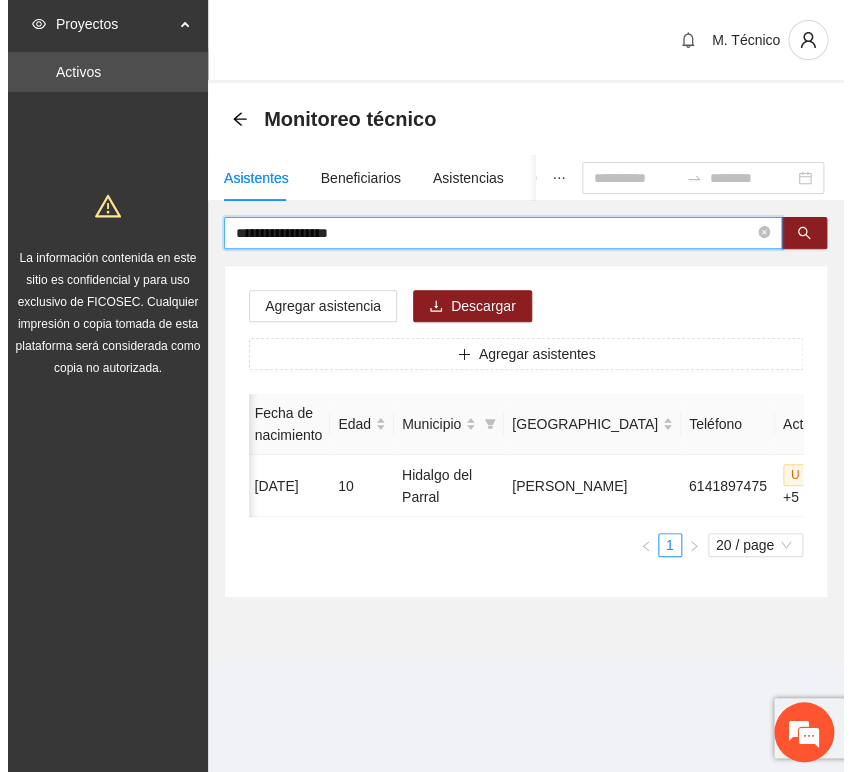scroll, scrollTop: 0, scrollLeft: 450, axis: horizontal 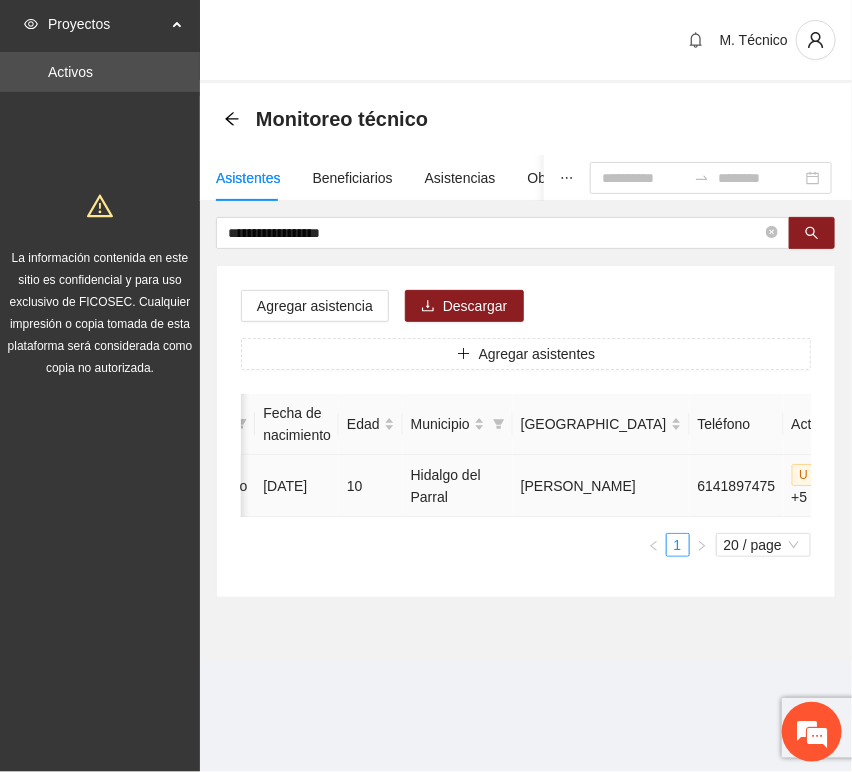 click 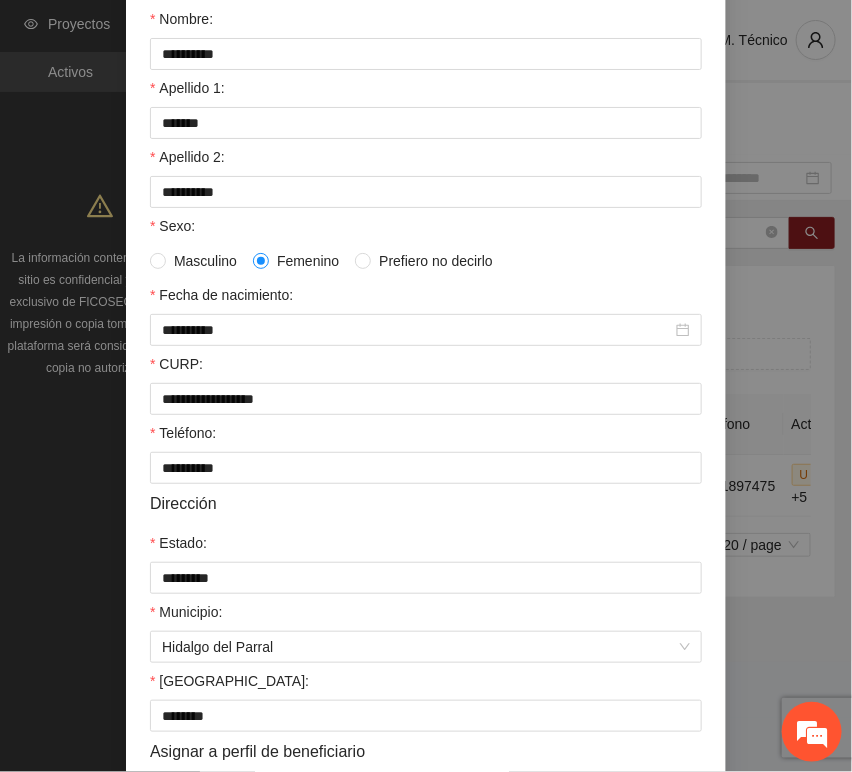 scroll, scrollTop: 394, scrollLeft: 0, axis: vertical 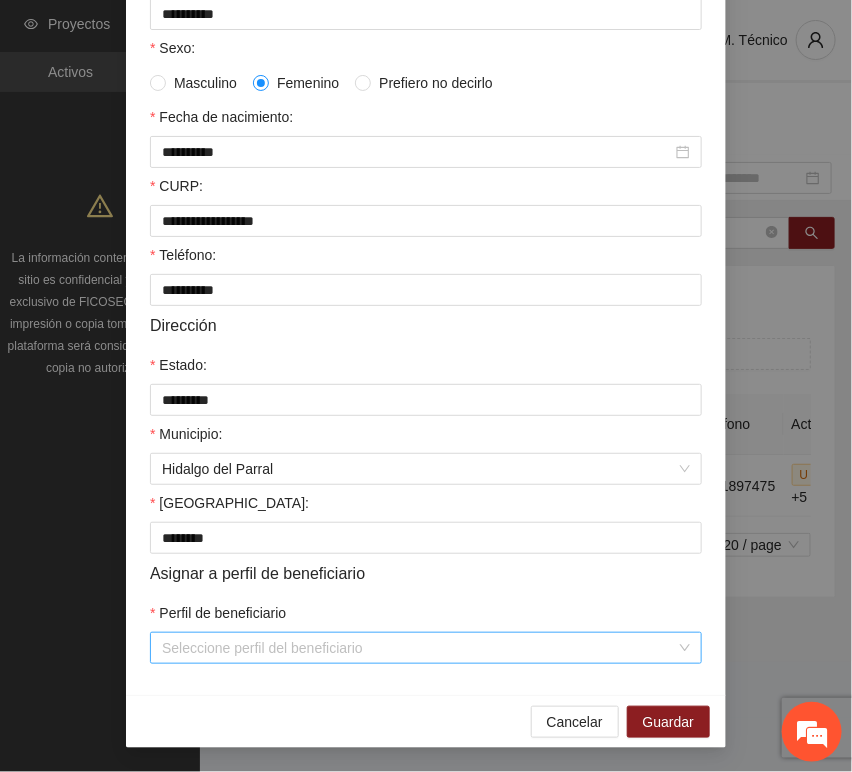 click on "Perfil de beneficiario" at bounding box center [419, 648] 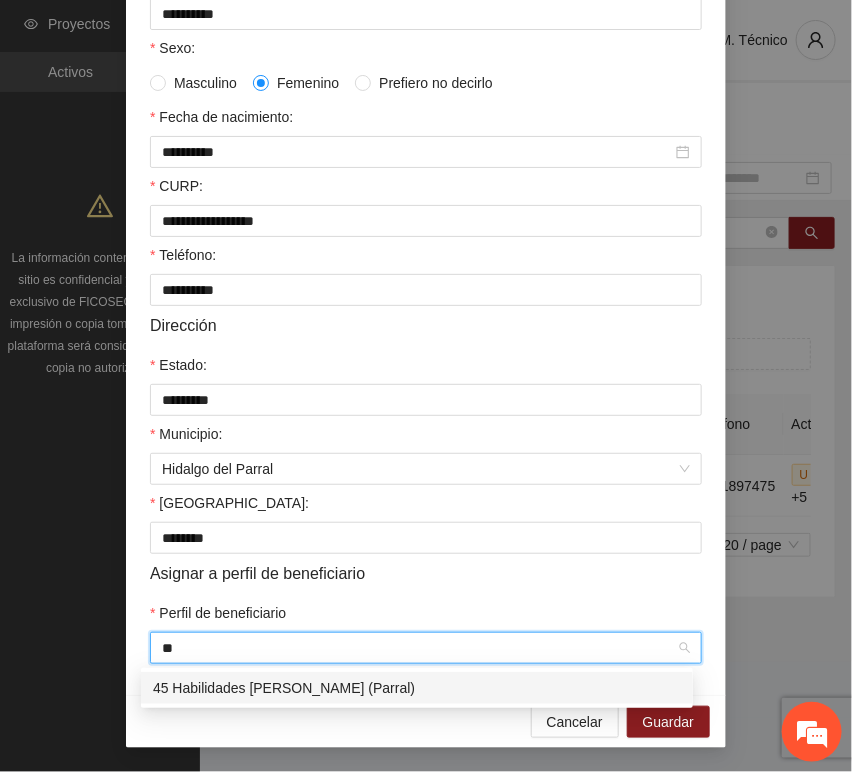 click on "45 Habilidades [PERSON_NAME] (Parral)" at bounding box center [417, 688] 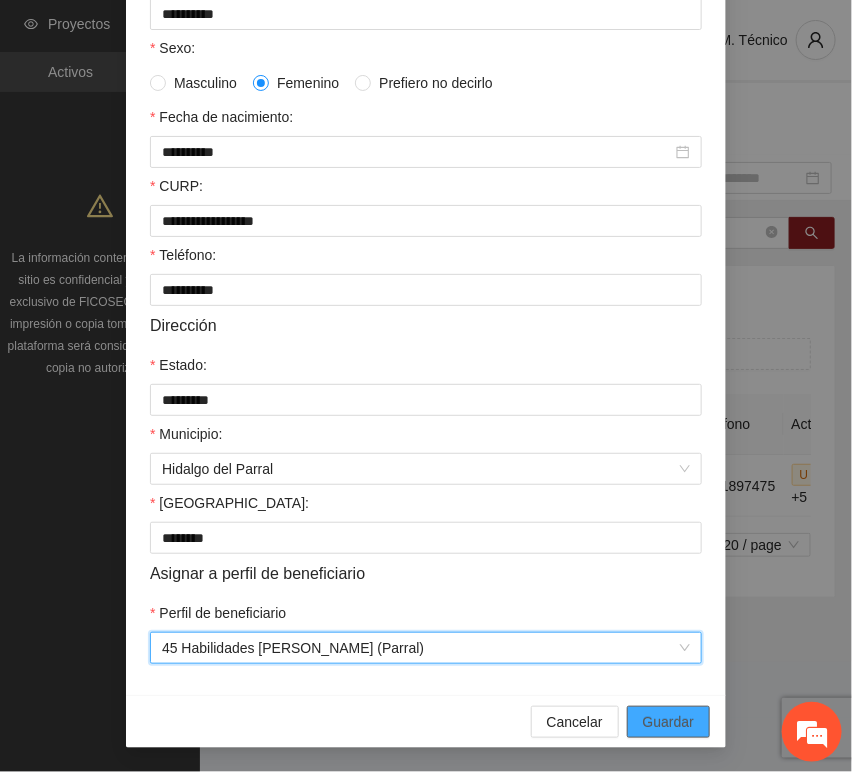 click on "Guardar" at bounding box center [668, 722] 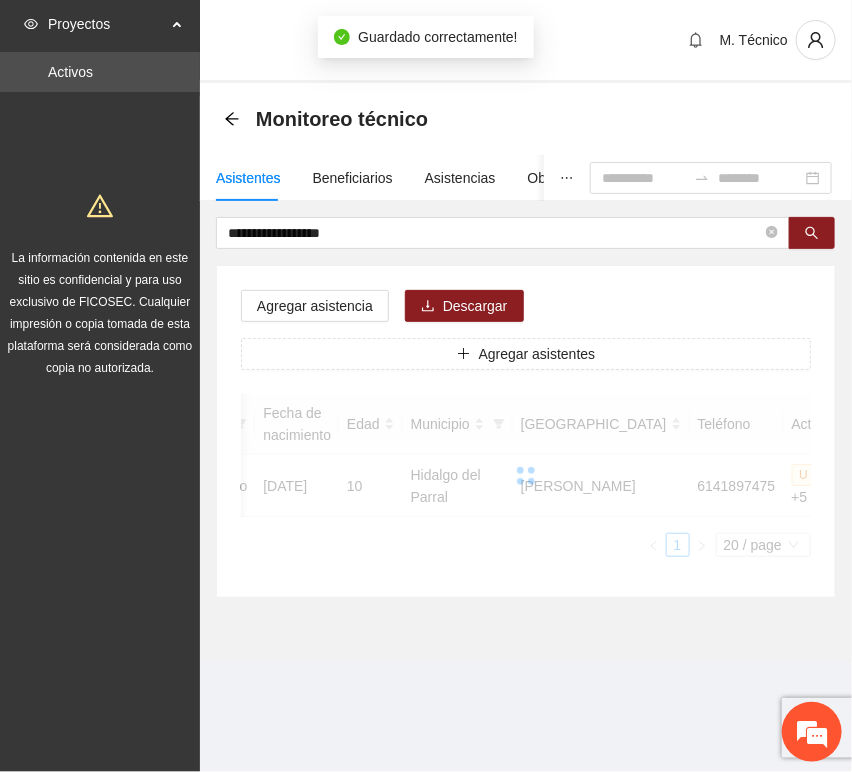 scroll, scrollTop: 294, scrollLeft: 0, axis: vertical 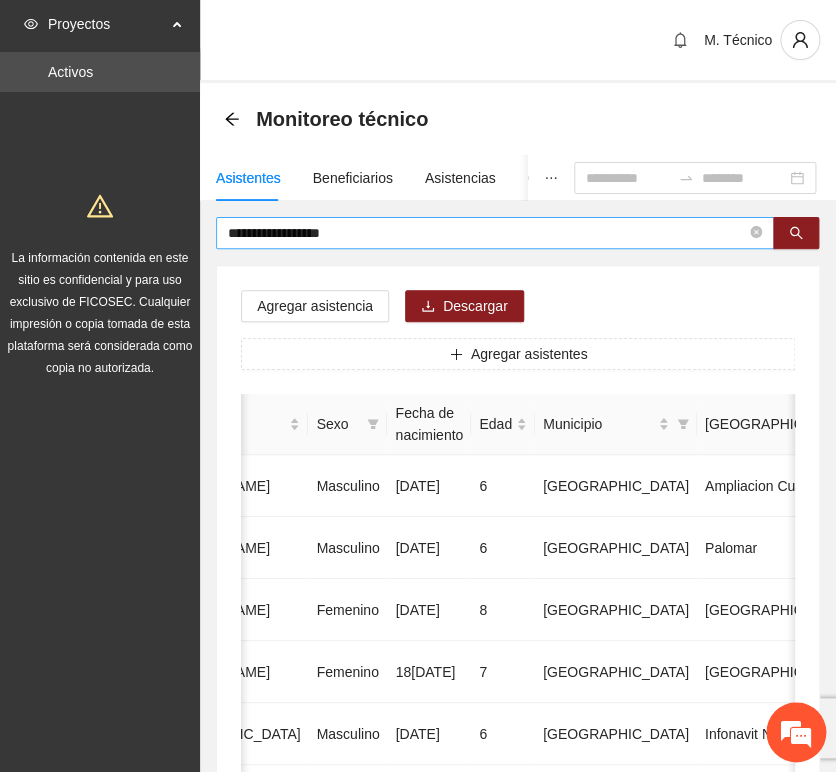 click on "**********" at bounding box center (487, 233) 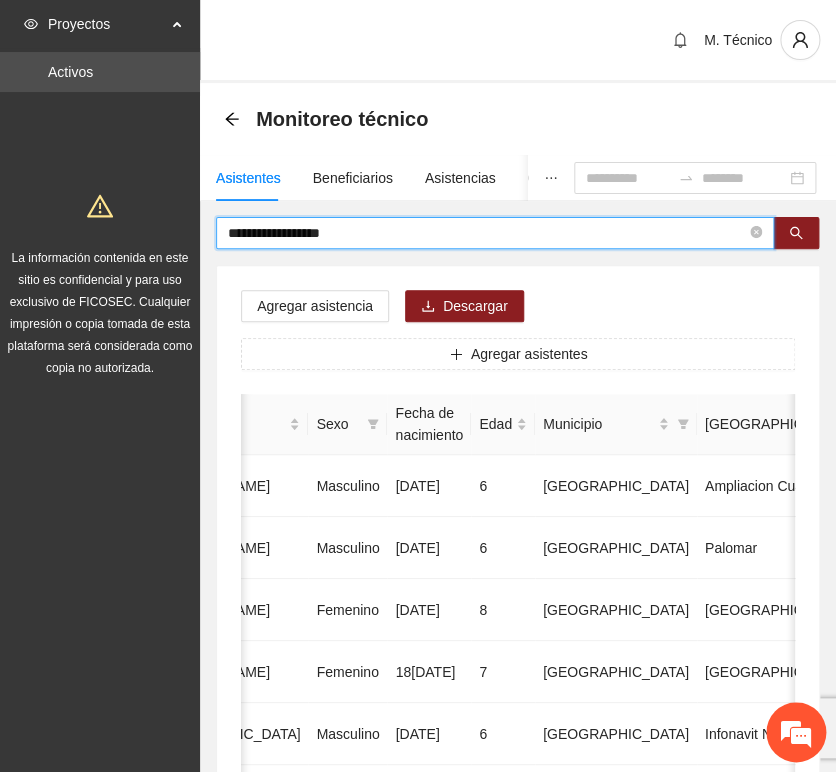 drag, startPoint x: 245, startPoint y: 213, endPoint x: -286, endPoint y: 210, distance: 531.0085 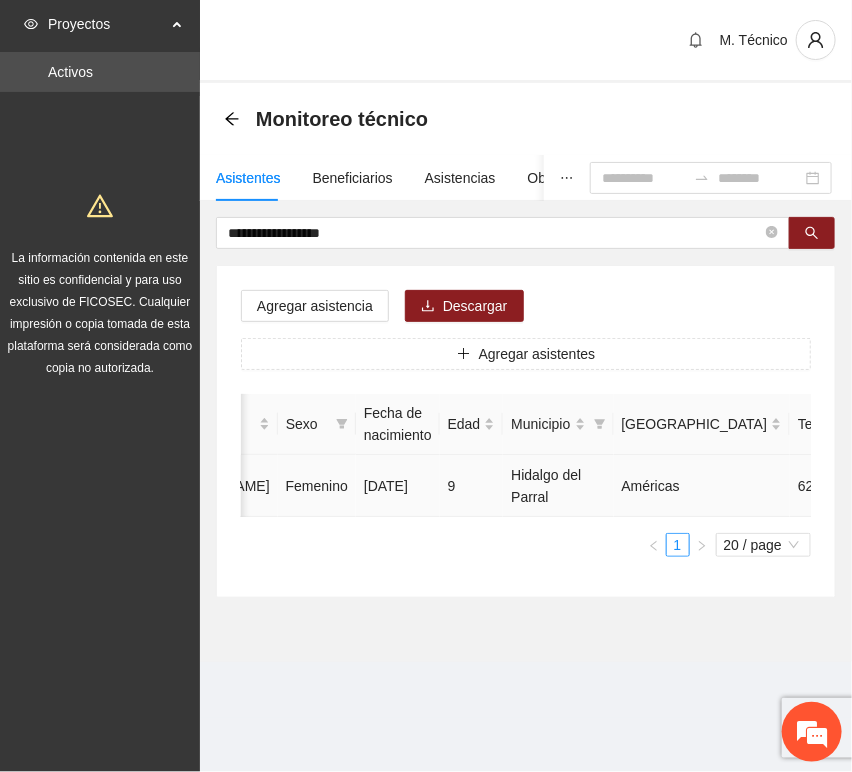 scroll, scrollTop: 0, scrollLeft: 0, axis: both 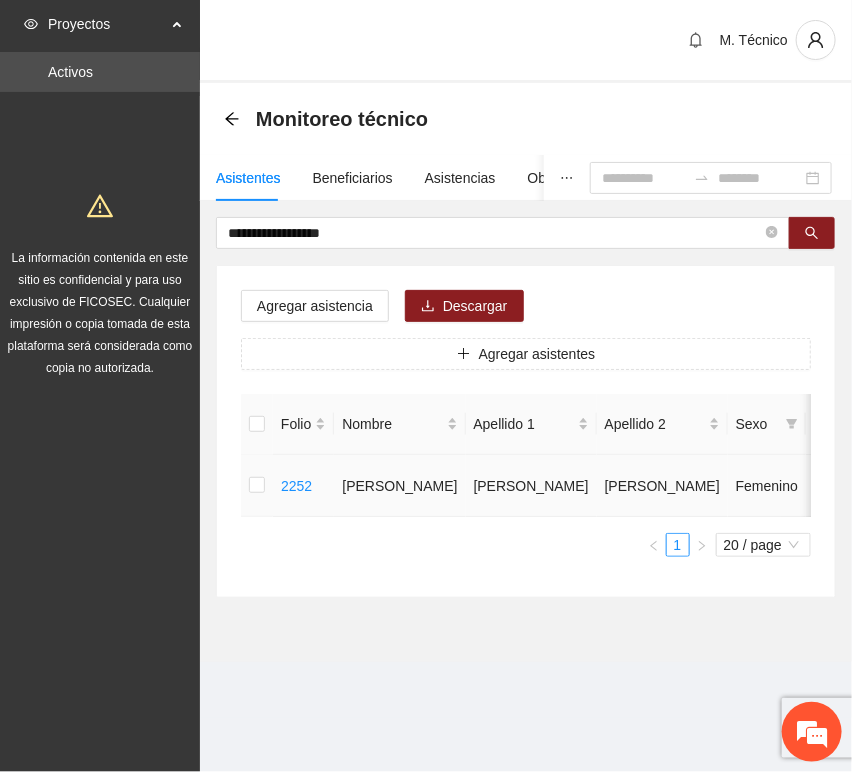 drag, startPoint x: 390, startPoint y: 513, endPoint x: 394, endPoint y: 534, distance: 21.377558 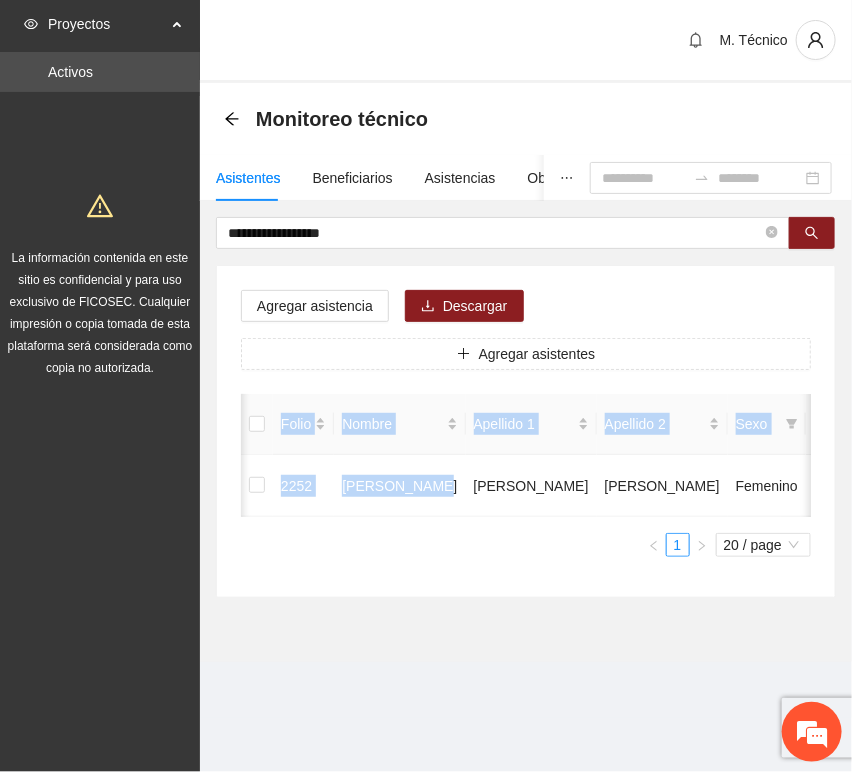 scroll, scrollTop: 0, scrollLeft: 450, axis: horizontal 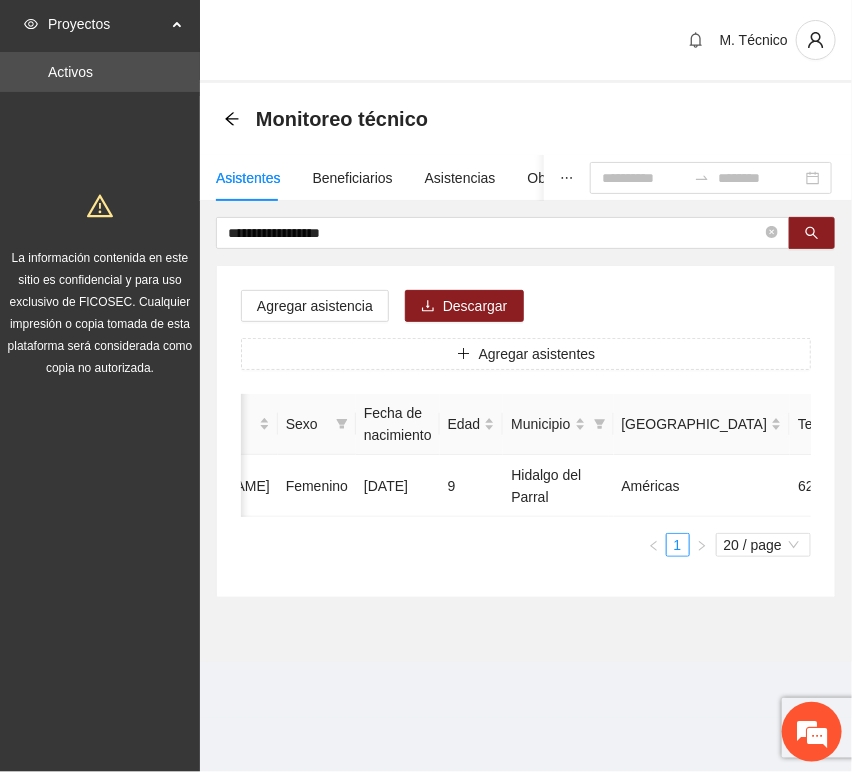 click on "1 20 / page" at bounding box center (526, 545) 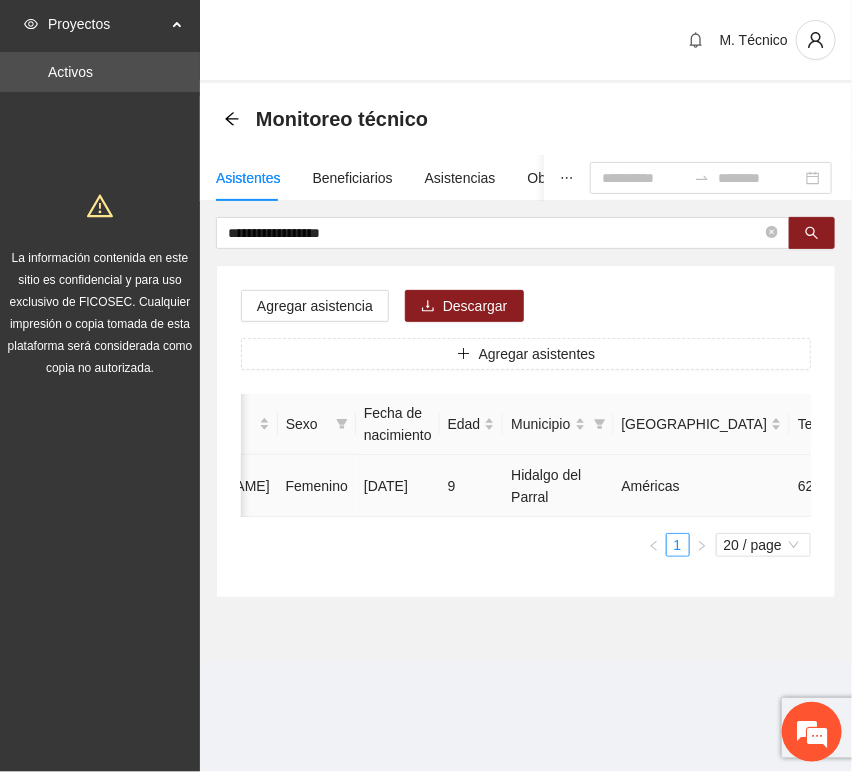 click 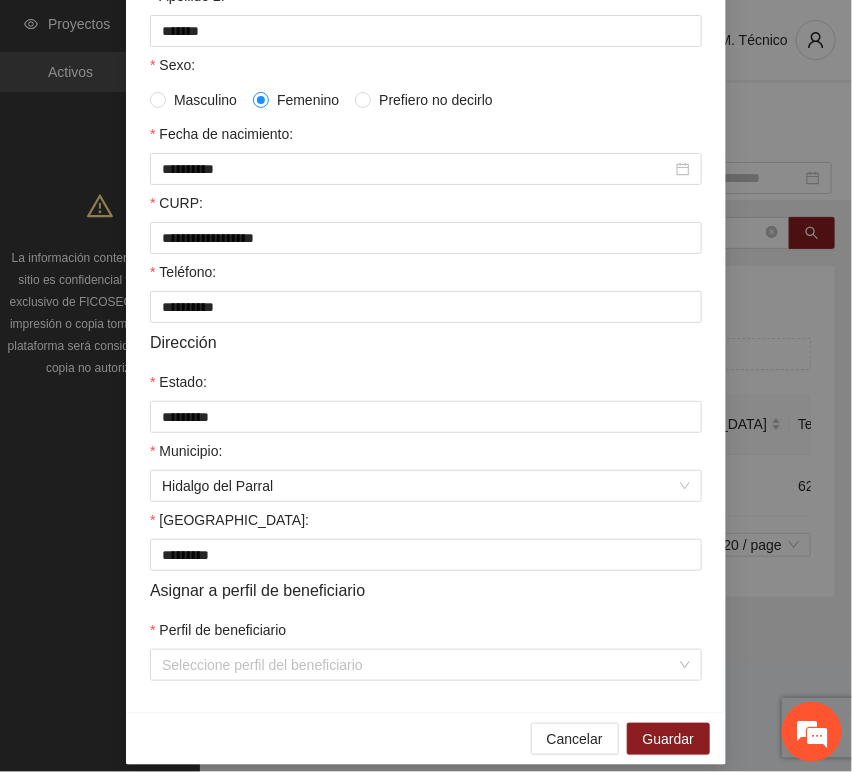 scroll, scrollTop: 394, scrollLeft: 0, axis: vertical 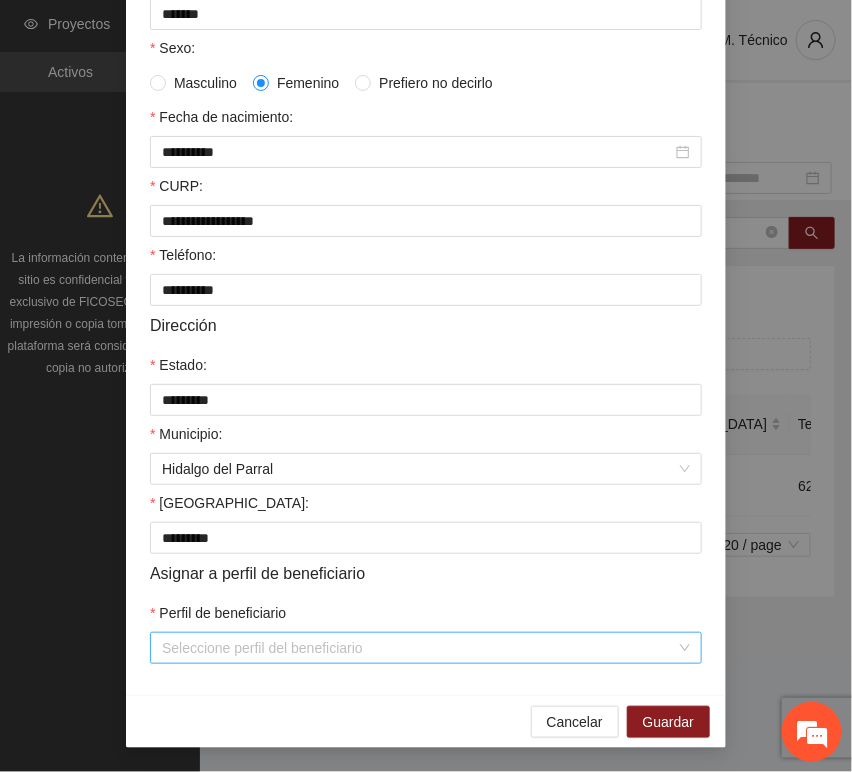 click on "Perfil de beneficiario" at bounding box center (419, 648) 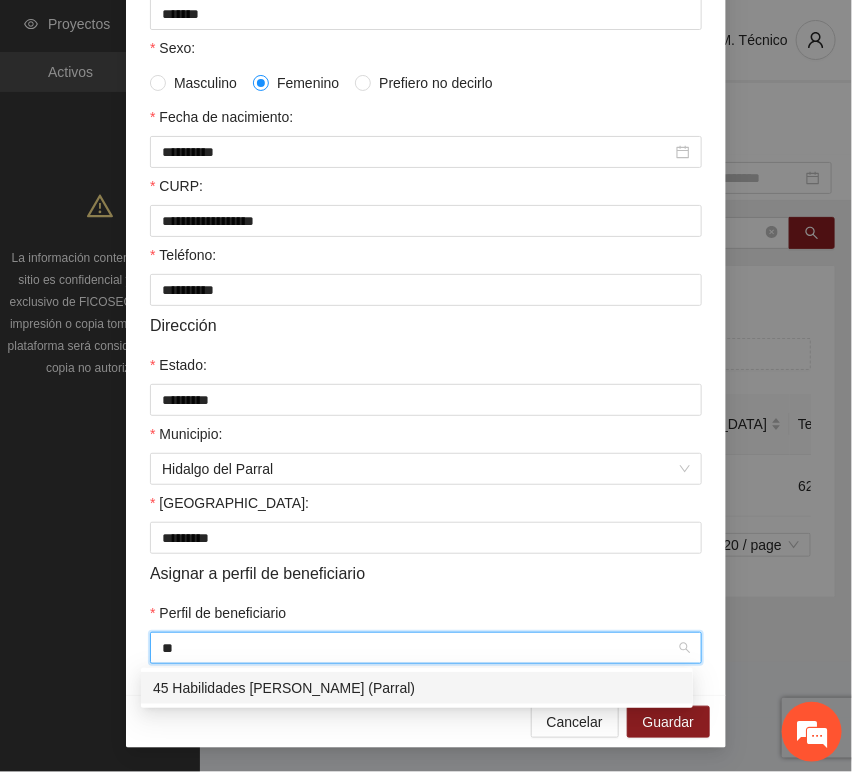 click on "45 Habilidades [PERSON_NAME] (Parral)" at bounding box center (417, 688) 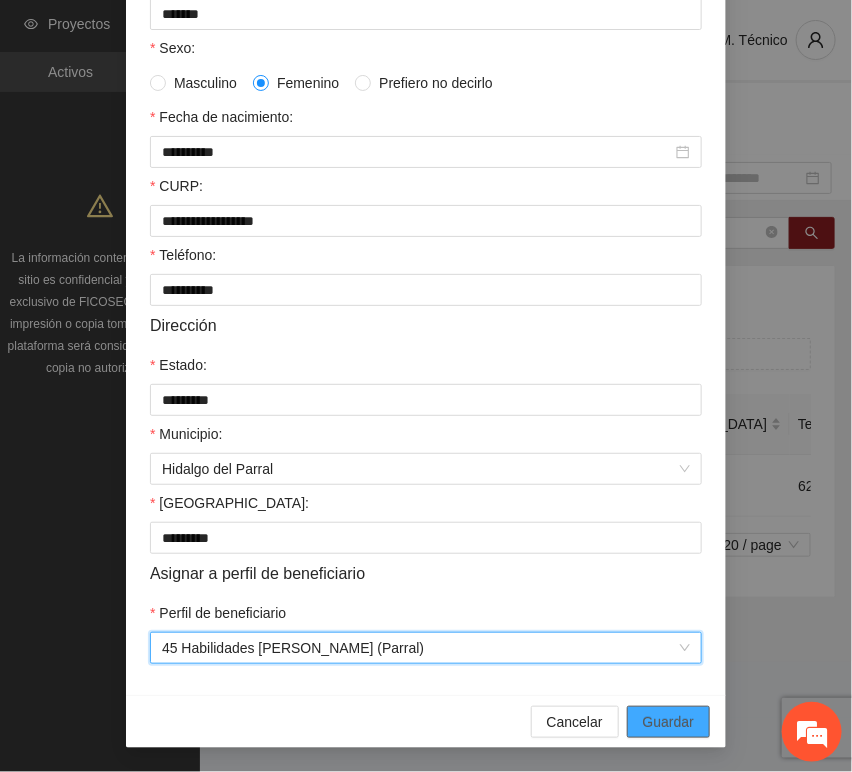 click on "Guardar" at bounding box center [668, 722] 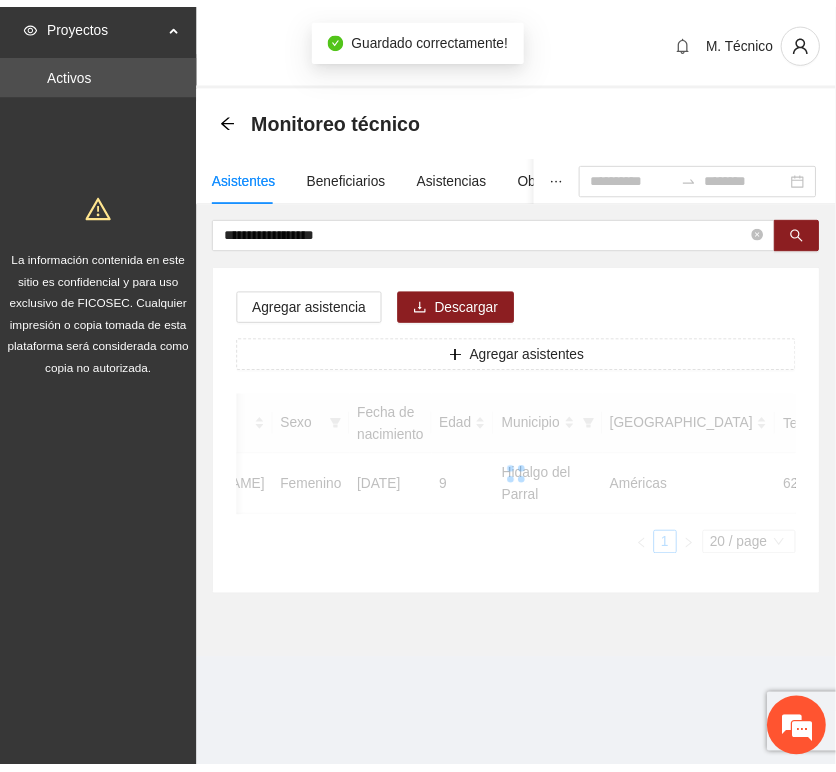 scroll, scrollTop: 294, scrollLeft: 0, axis: vertical 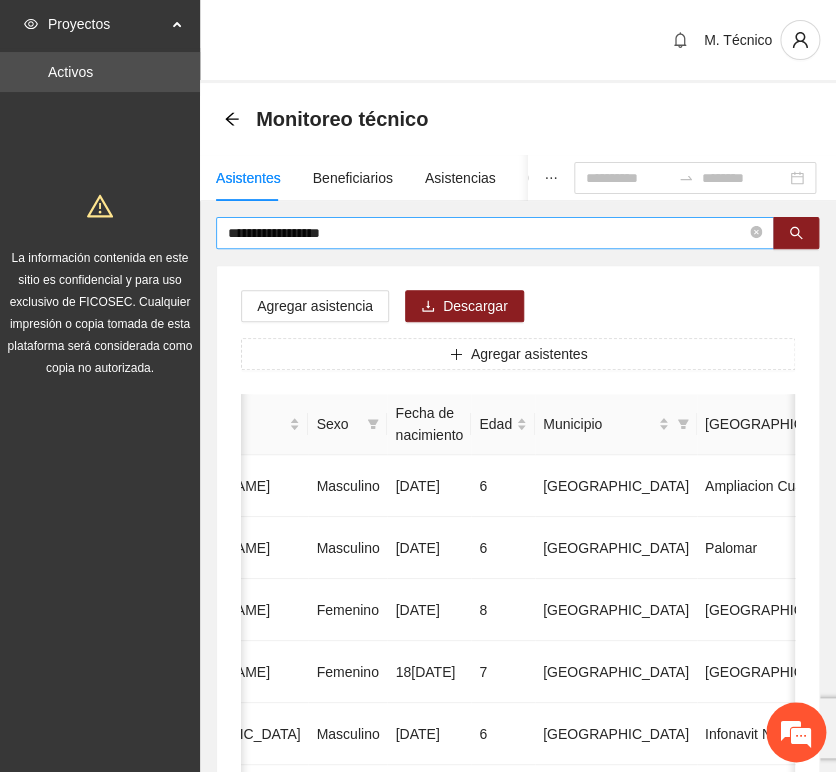 click on "**********" at bounding box center [495, 233] 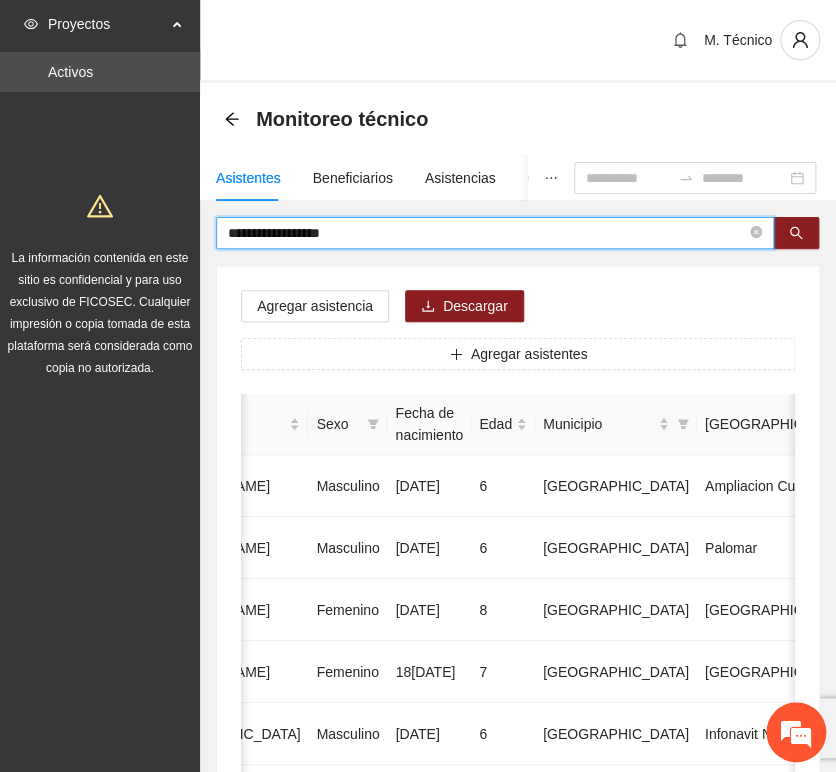 drag, startPoint x: 385, startPoint y: 224, endPoint x: 24, endPoint y: 192, distance: 362.4155 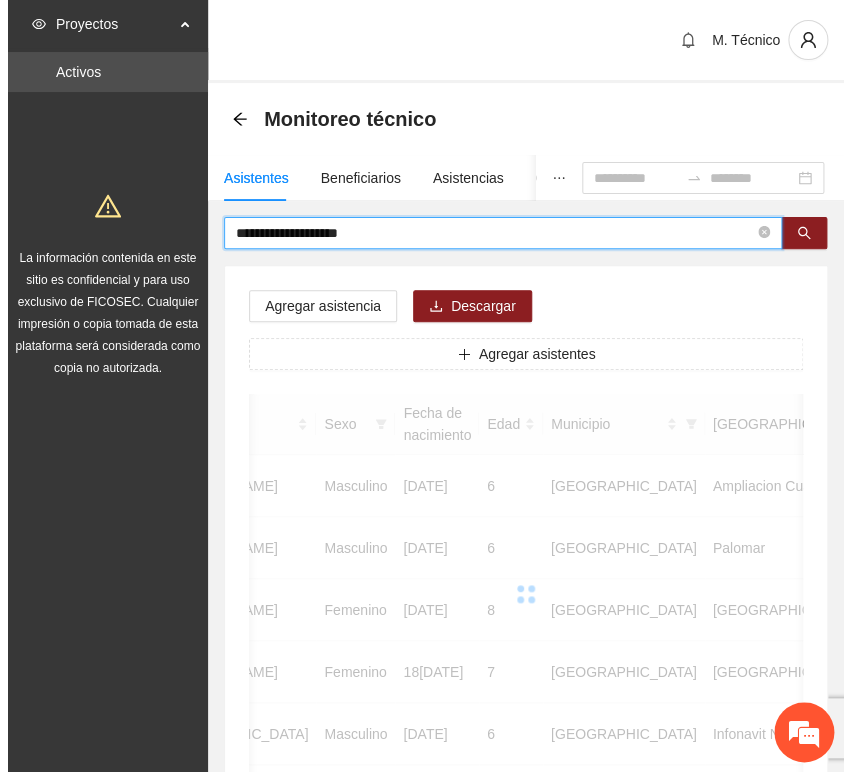 scroll, scrollTop: 0, scrollLeft: 363, axis: horizontal 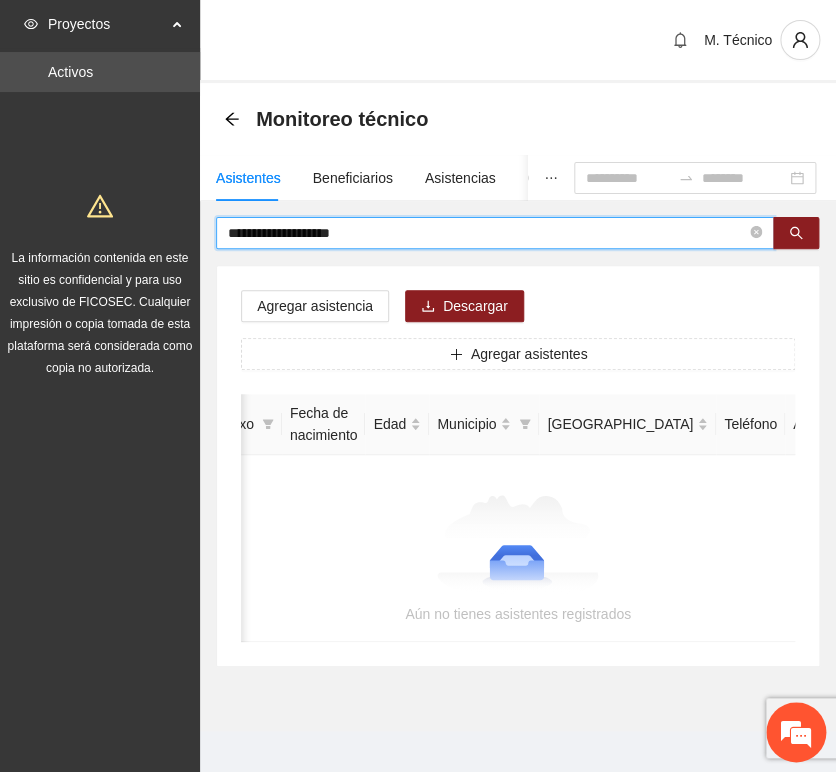 click on "**********" at bounding box center [487, 233] 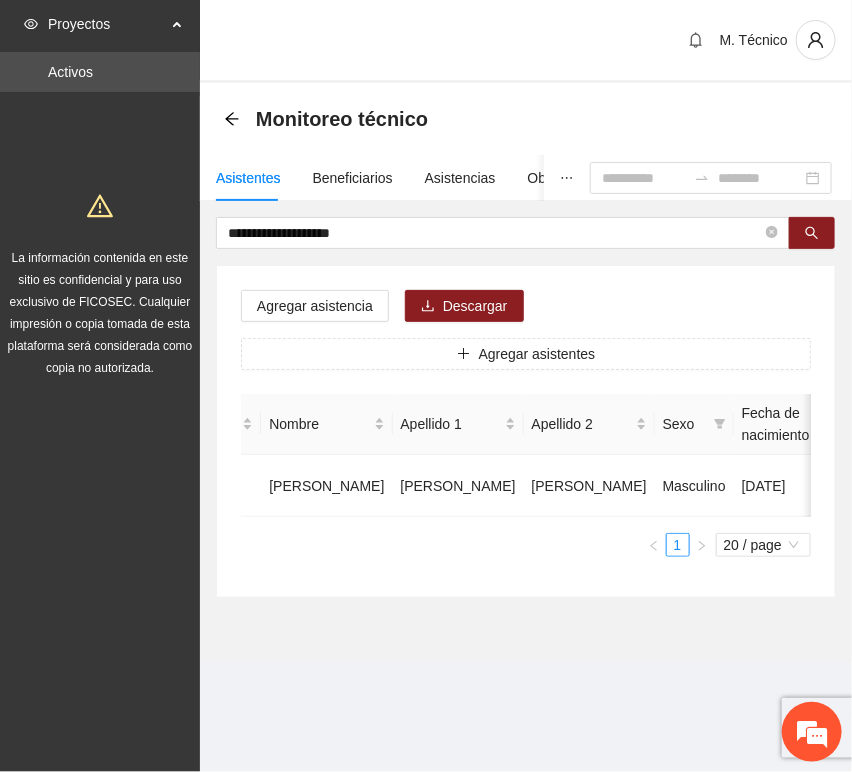 scroll, scrollTop: 0, scrollLeft: 0, axis: both 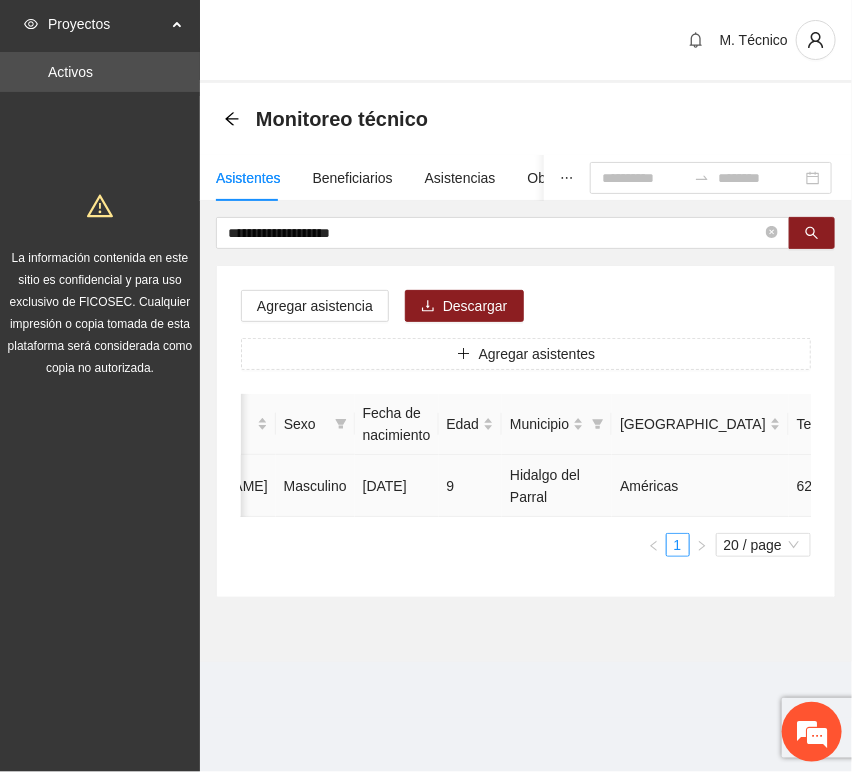 click 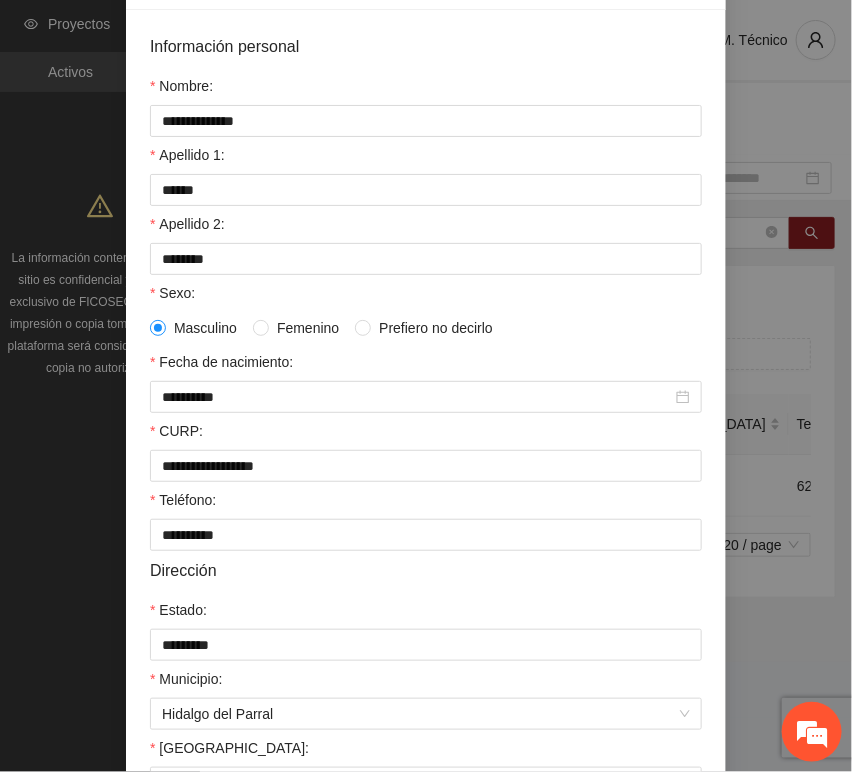 scroll, scrollTop: 394, scrollLeft: 0, axis: vertical 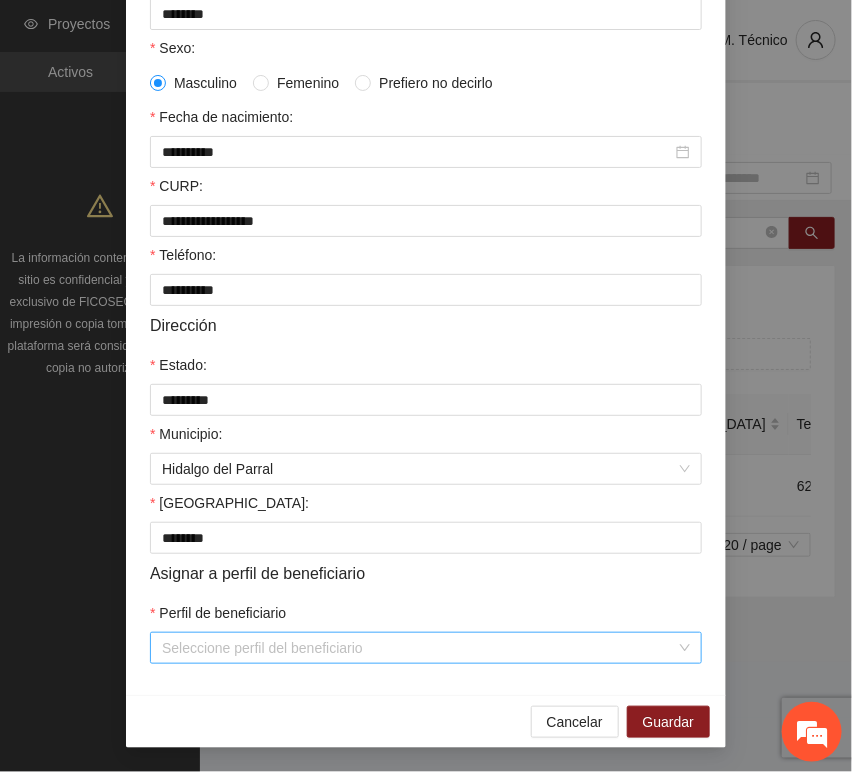 click on "Perfil de beneficiario" at bounding box center (419, 648) 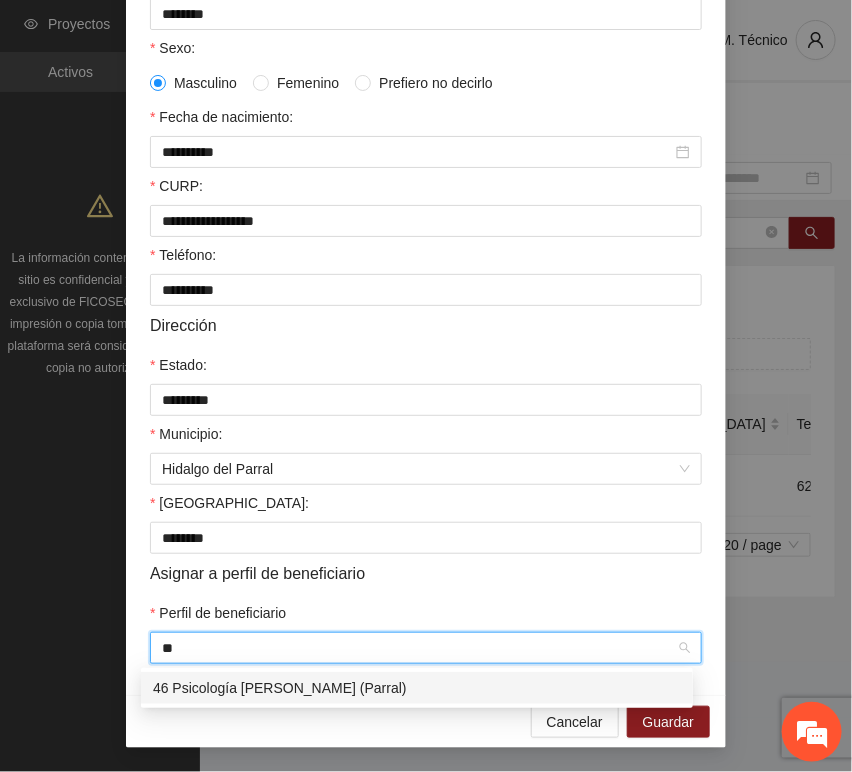 click on "46 Psicología [PERSON_NAME] (Parral)" at bounding box center (417, 688) 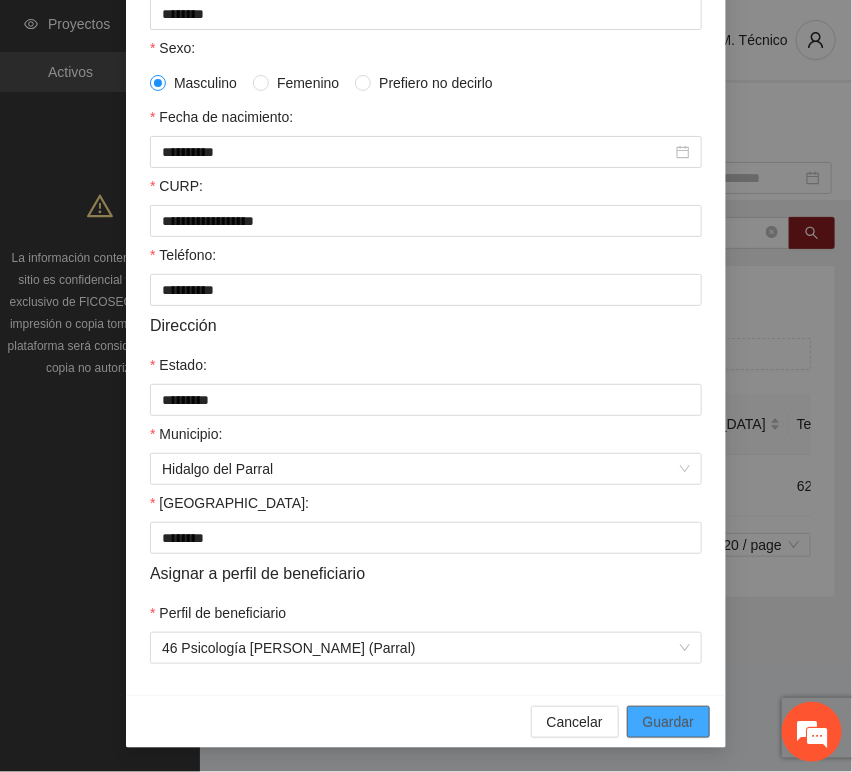 click on "Guardar" at bounding box center [668, 722] 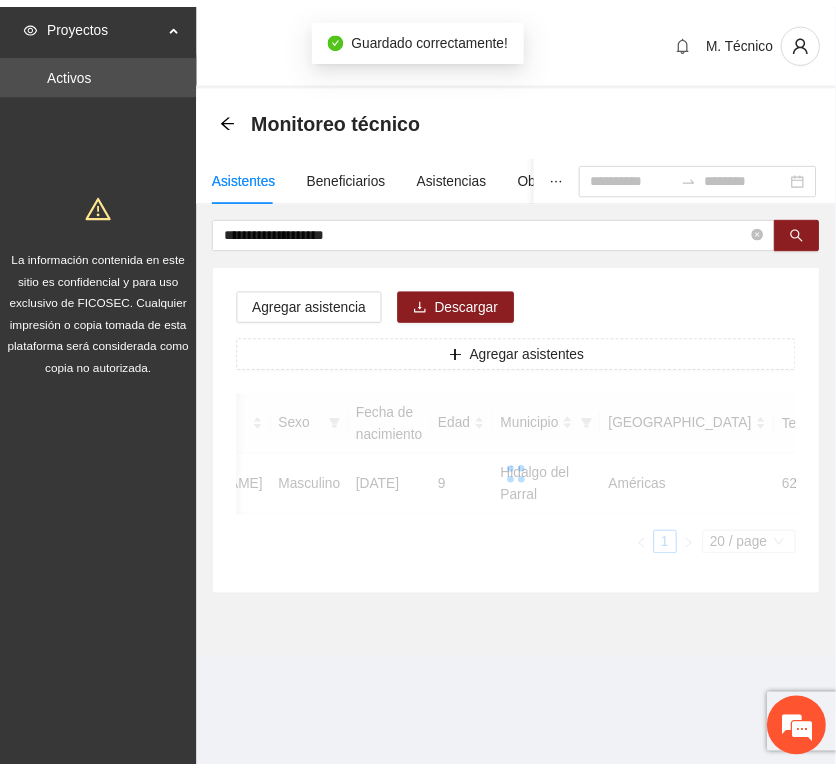scroll, scrollTop: 294, scrollLeft: 0, axis: vertical 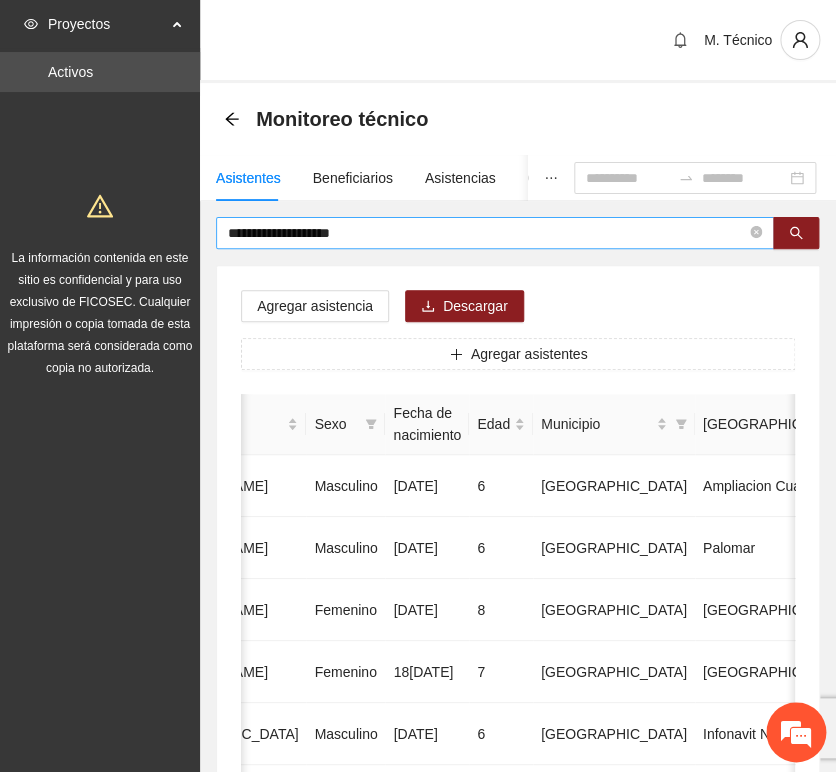drag, startPoint x: 383, startPoint y: 250, endPoint x: 384, endPoint y: 230, distance: 20.024984 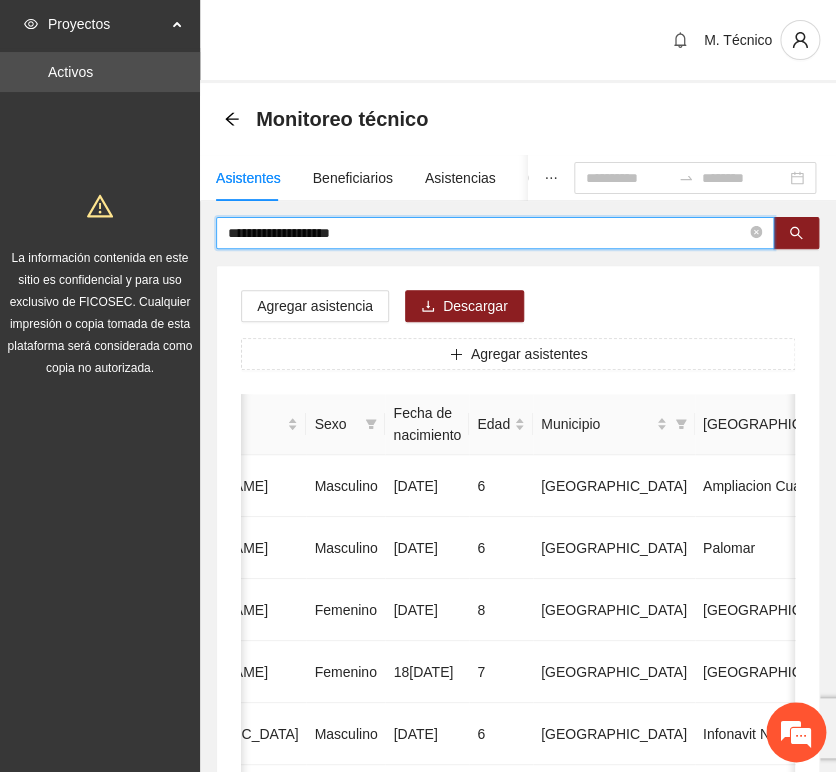 drag, startPoint x: 383, startPoint y: 228, endPoint x: 30, endPoint y: 166, distance: 358.4034 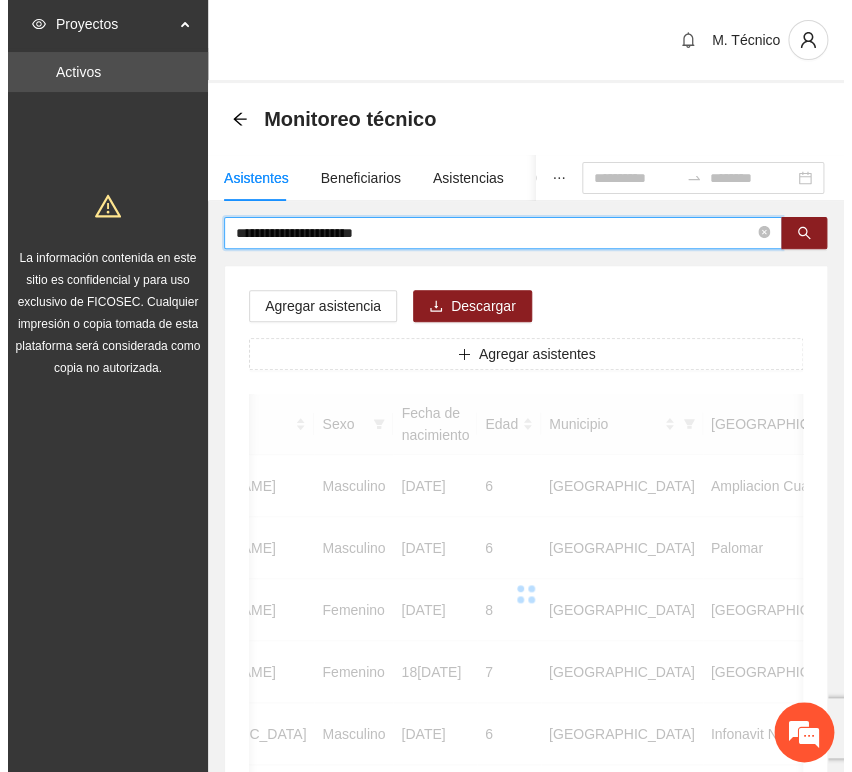 scroll, scrollTop: 0, scrollLeft: 363, axis: horizontal 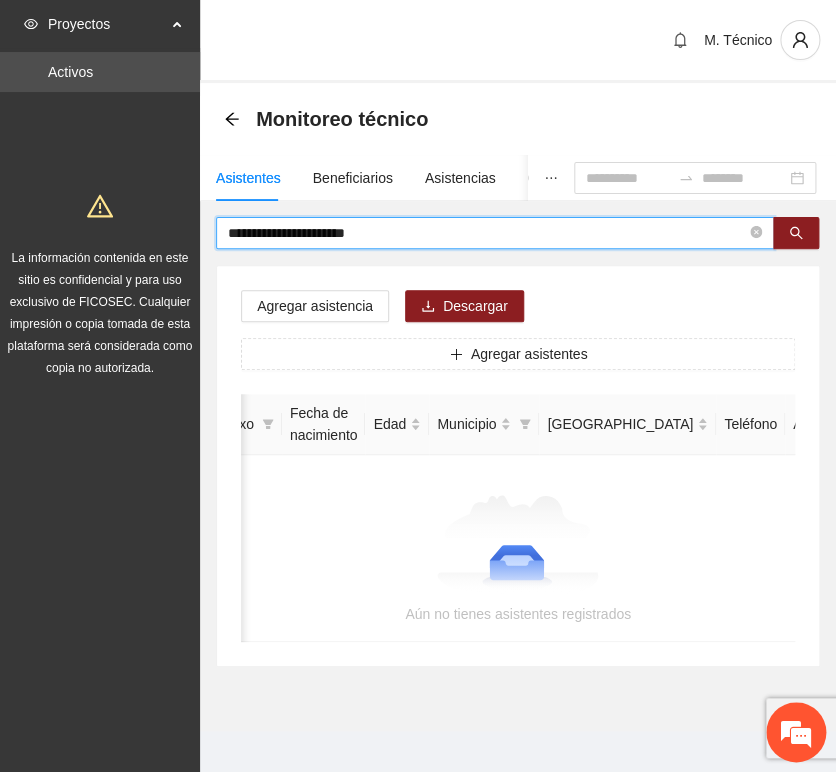drag, startPoint x: 358, startPoint y: 231, endPoint x: 387, endPoint y: 234, distance: 29.15476 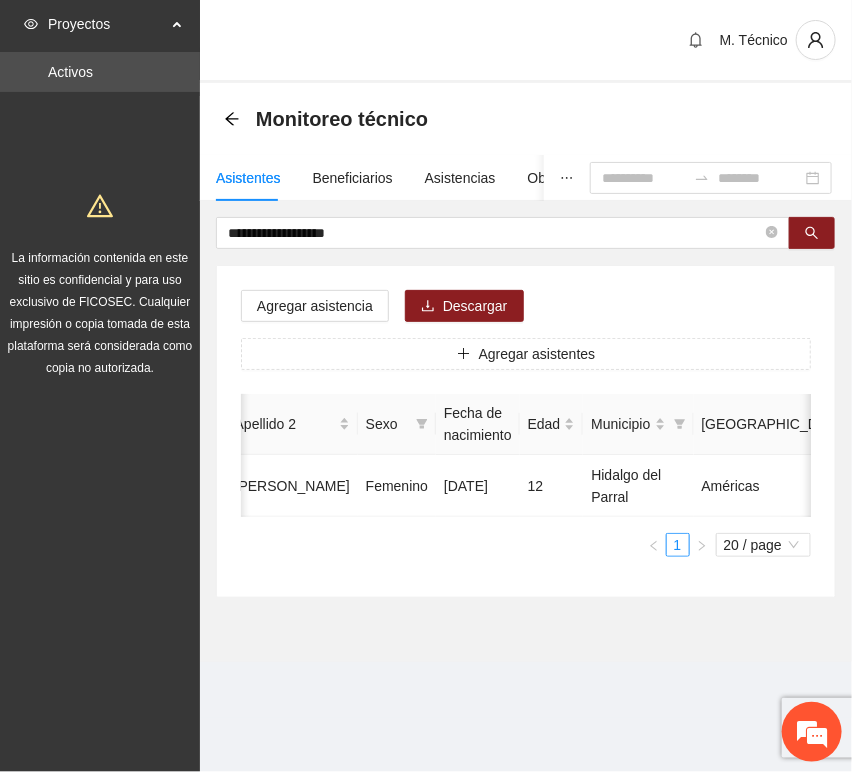 scroll, scrollTop: 0, scrollLeft: 453, axis: horizontal 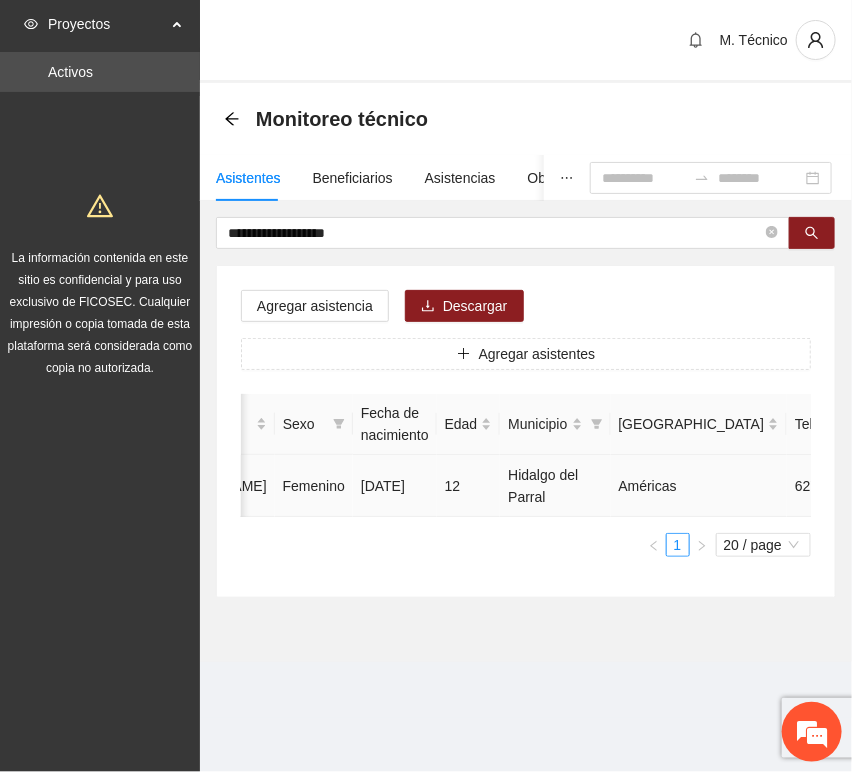 click at bounding box center (978, 486) 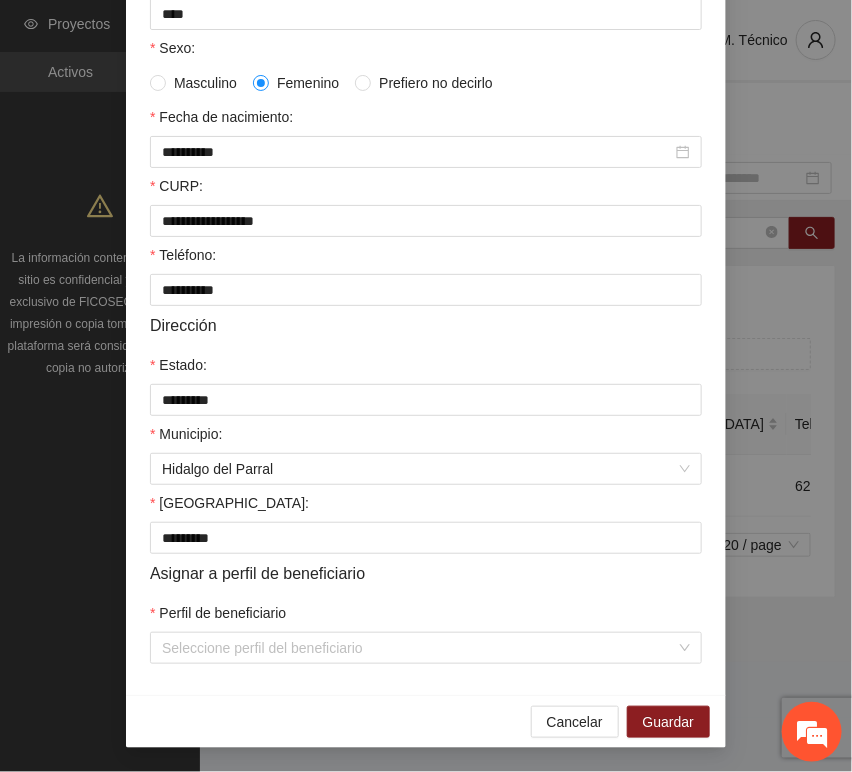 scroll, scrollTop: 394, scrollLeft: 0, axis: vertical 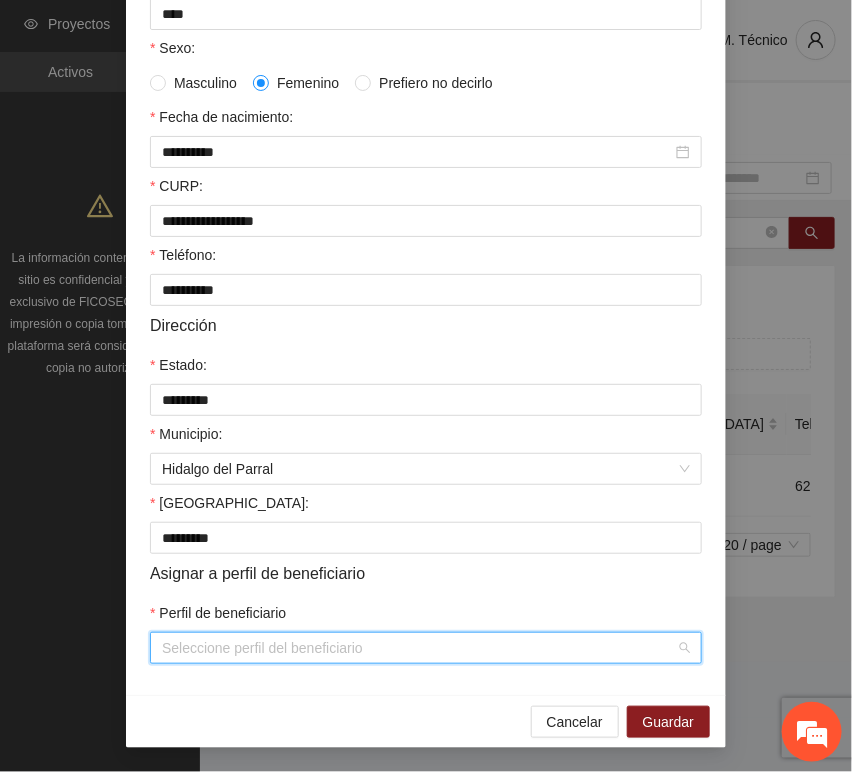 click on "Perfil de beneficiario" at bounding box center [419, 648] 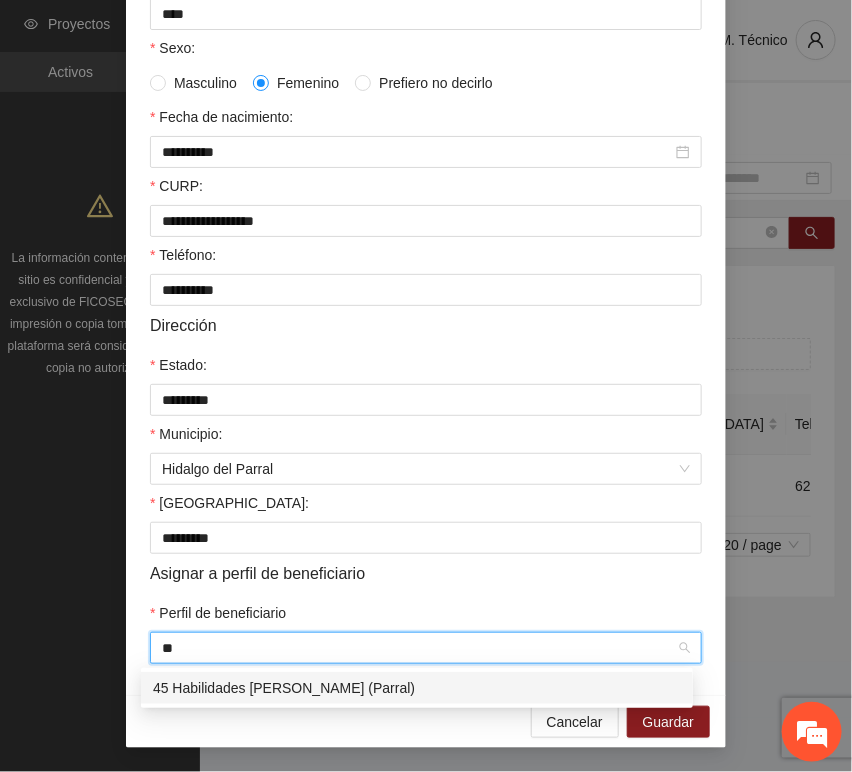 click on "45 Habilidades [PERSON_NAME] (Parral)" at bounding box center (417, 688) 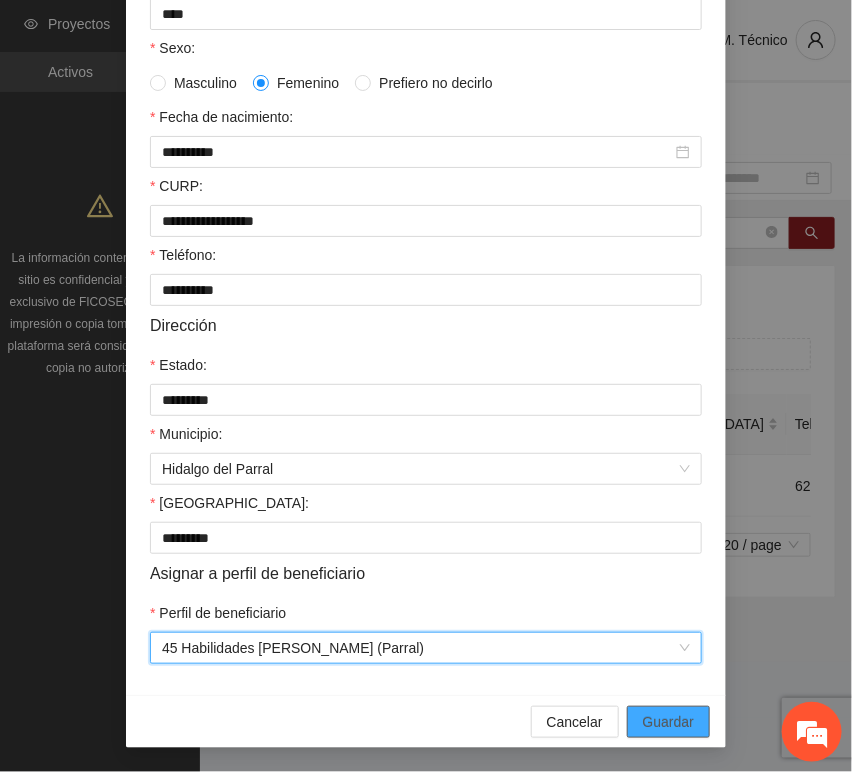click on "Guardar" at bounding box center [668, 722] 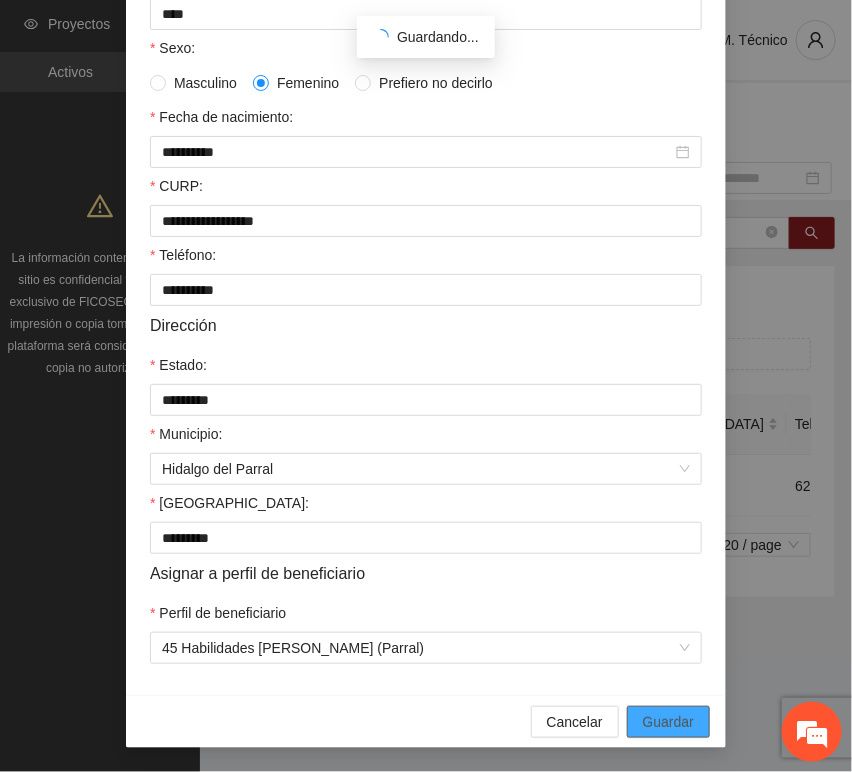 scroll, scrollTop: 294, scrollLeft: 0, axis: vertical 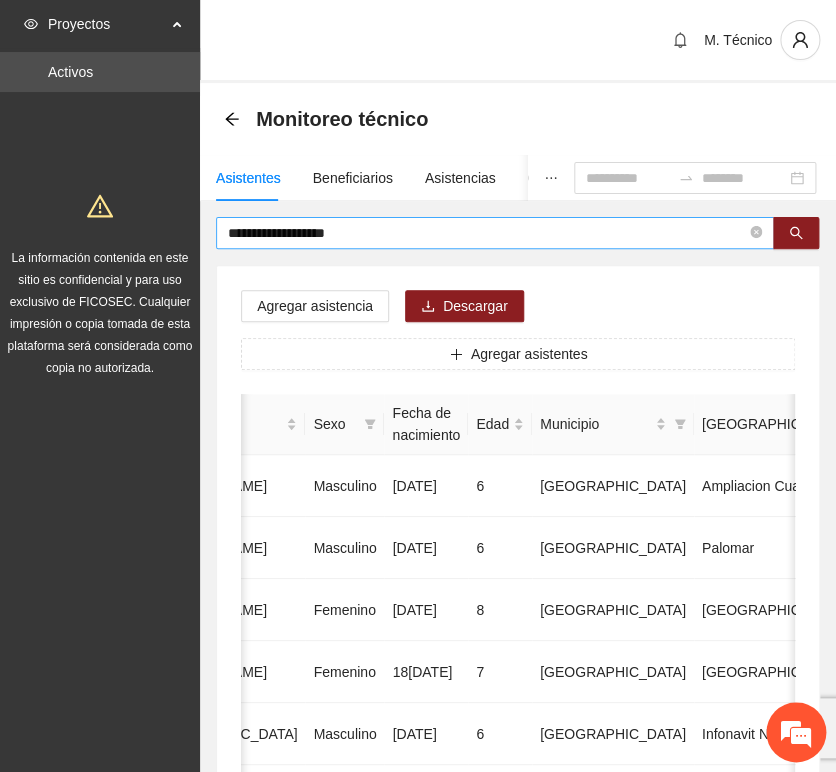 drag, startPoint x: 363, startPoint y: 243, endPoint x: 384, endPoint y: 235, distance: 22.472204 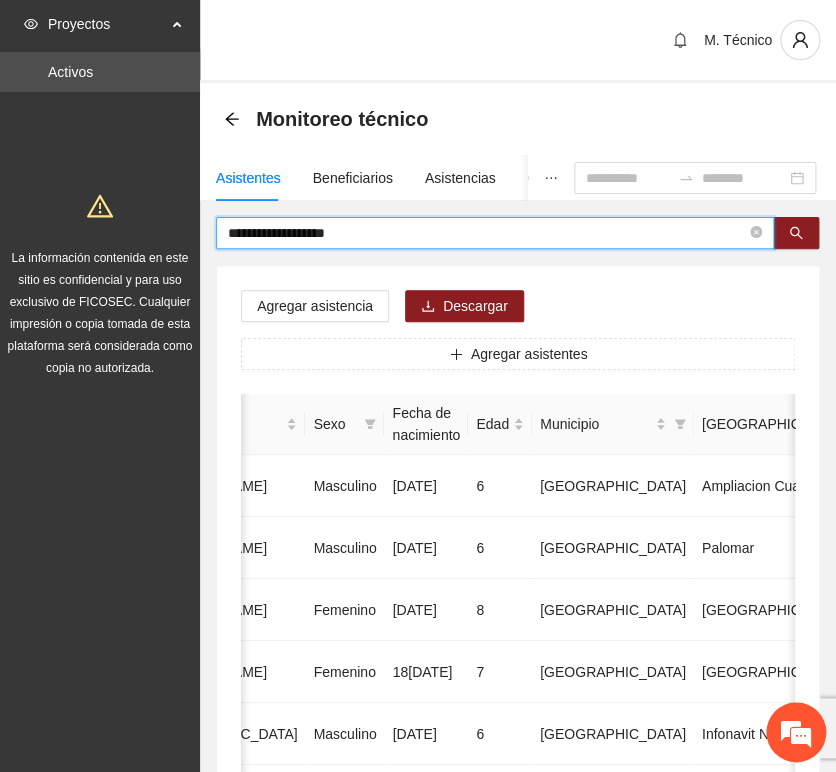 drag, startPoint x: 384, startPoint y: 233, endPoint x: -19, endPoint y: 181, distance: 406.341 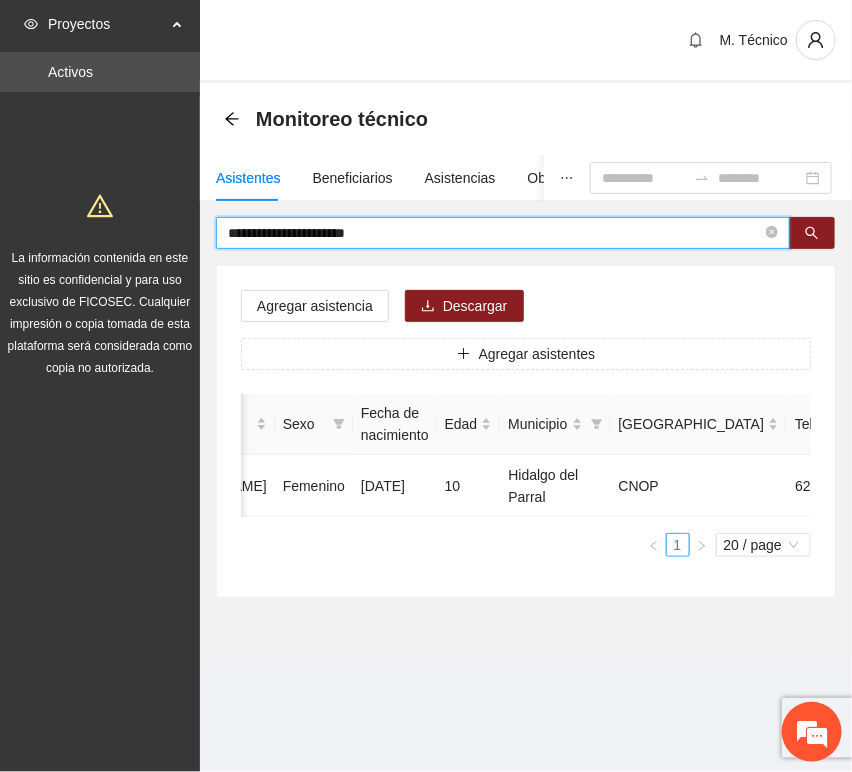 scroll, scrollTop: 0, scrollLeft: 450, axis: horizontal 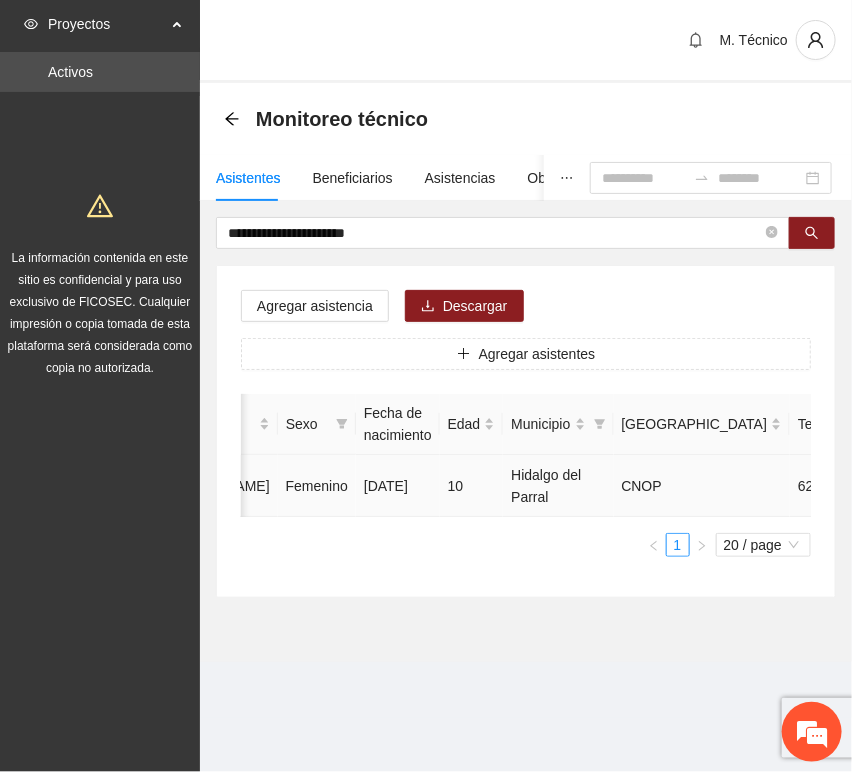 click 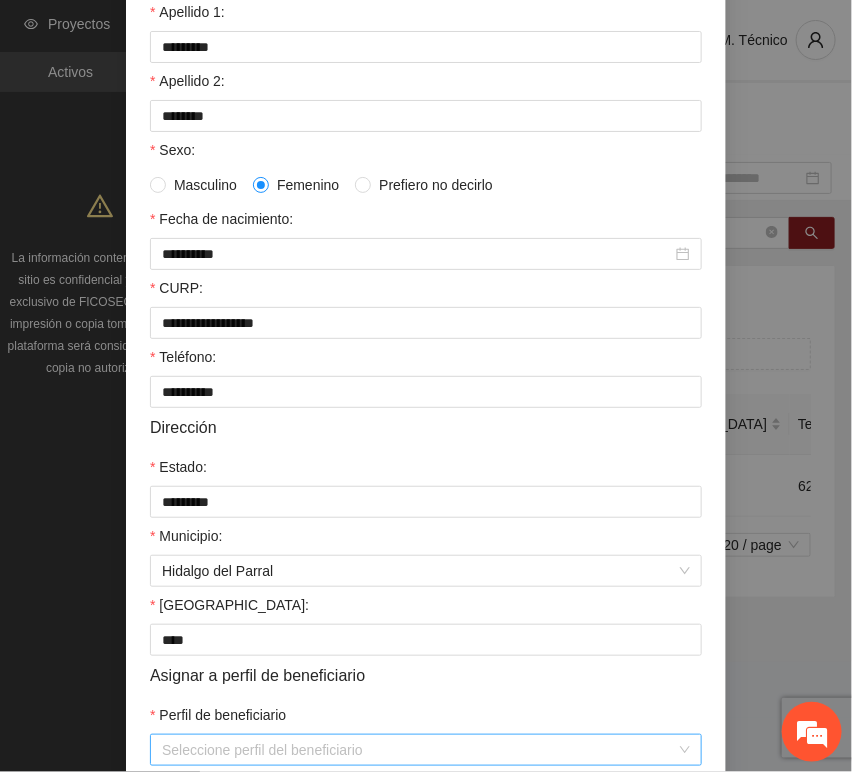 scroll, scrollTop: 394, scrollLeft: 0, axis: vertical 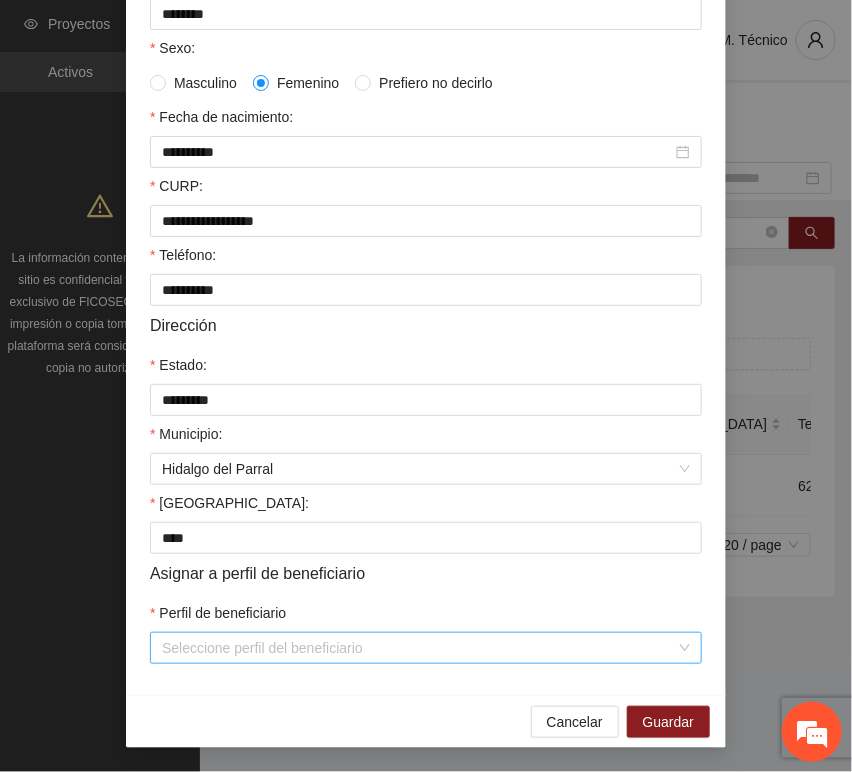 click on "Perfil de beneficiario" at bounding box center [419, 648] 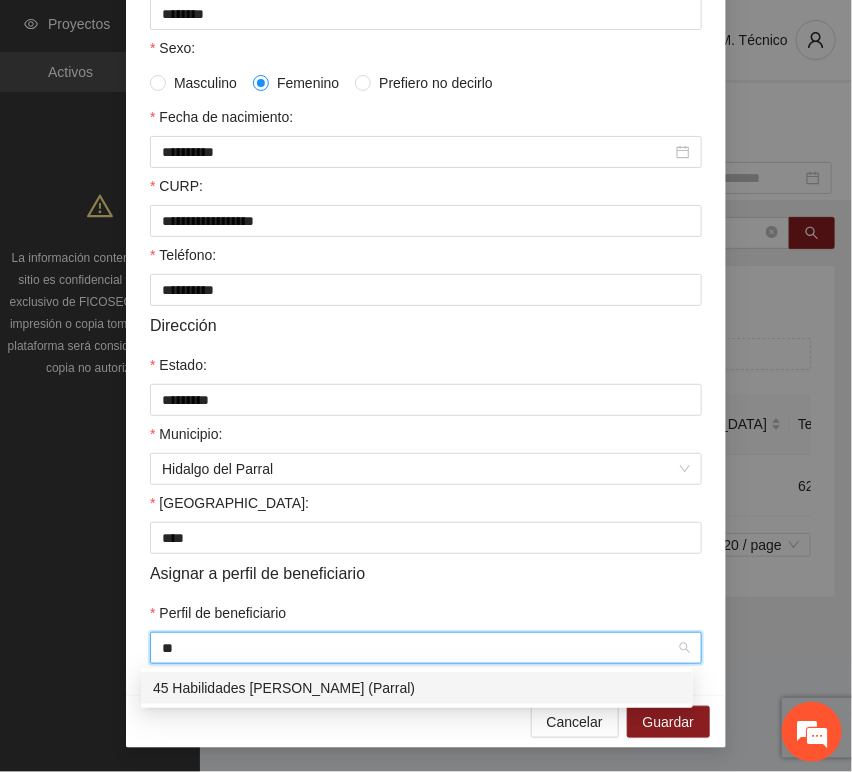 click on "45 Habilidades [PERSON_NAME] (Parral)" at bounding box center [417, 688] 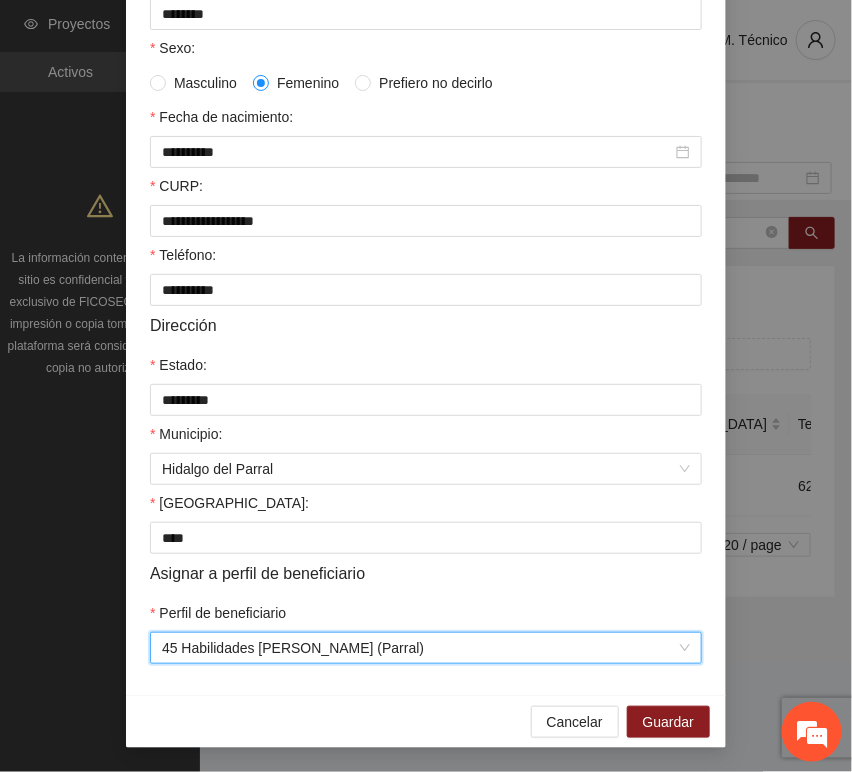 click on "**********" at bounding box center [426, 226] 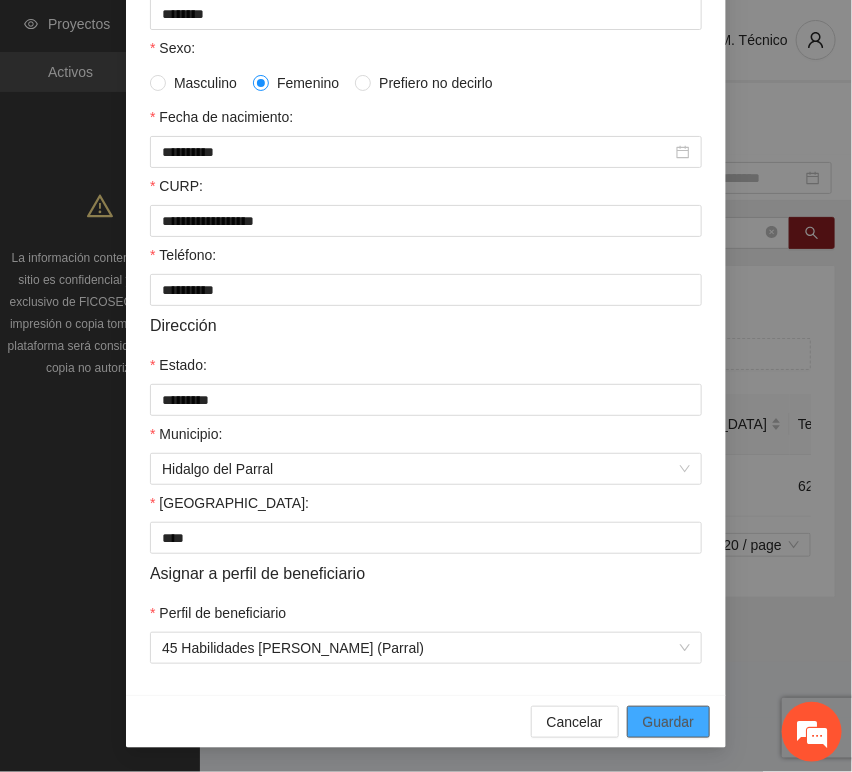 click on "Guardar" at bounding box center [668, 722] 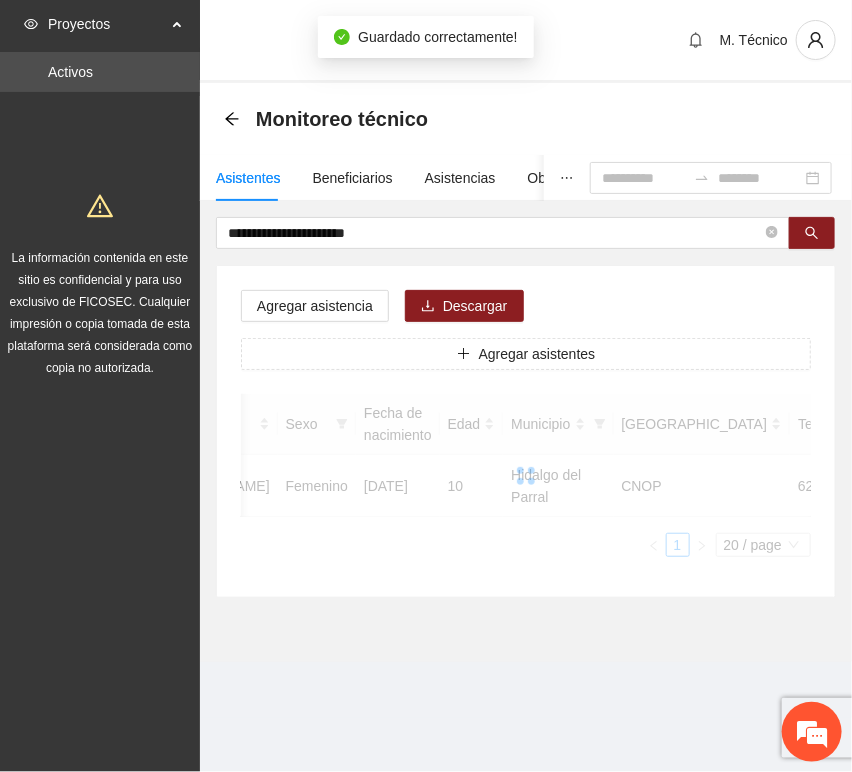 scroll, scrollTop: 294, scrollLeft: 0, axis: vertical 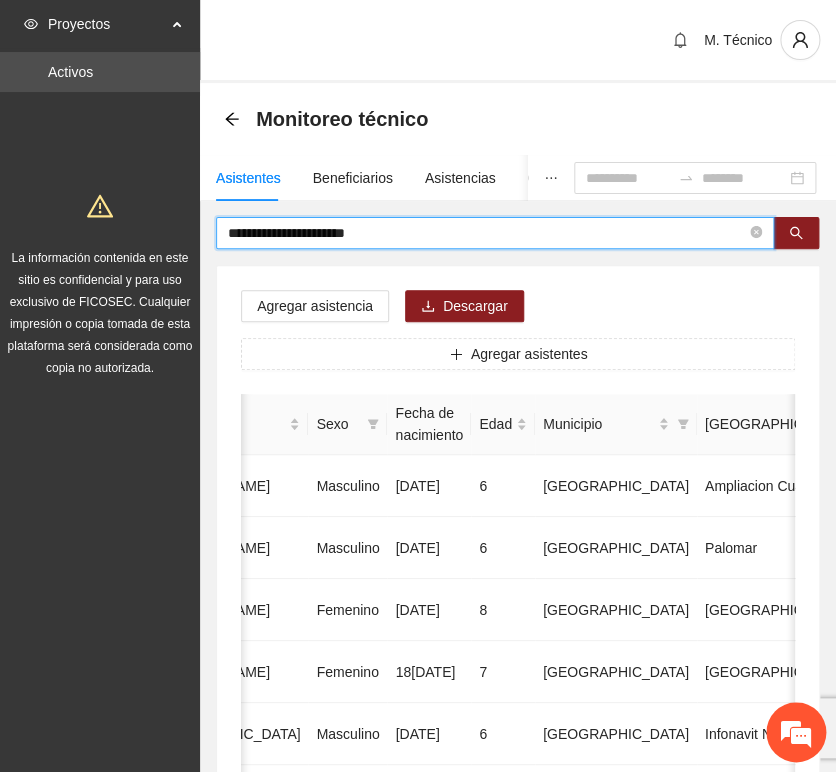 drag, startPoint x: 383, startPoint y: 228, endPoint x: -31, endPoint y: 201, distance: 414.8795 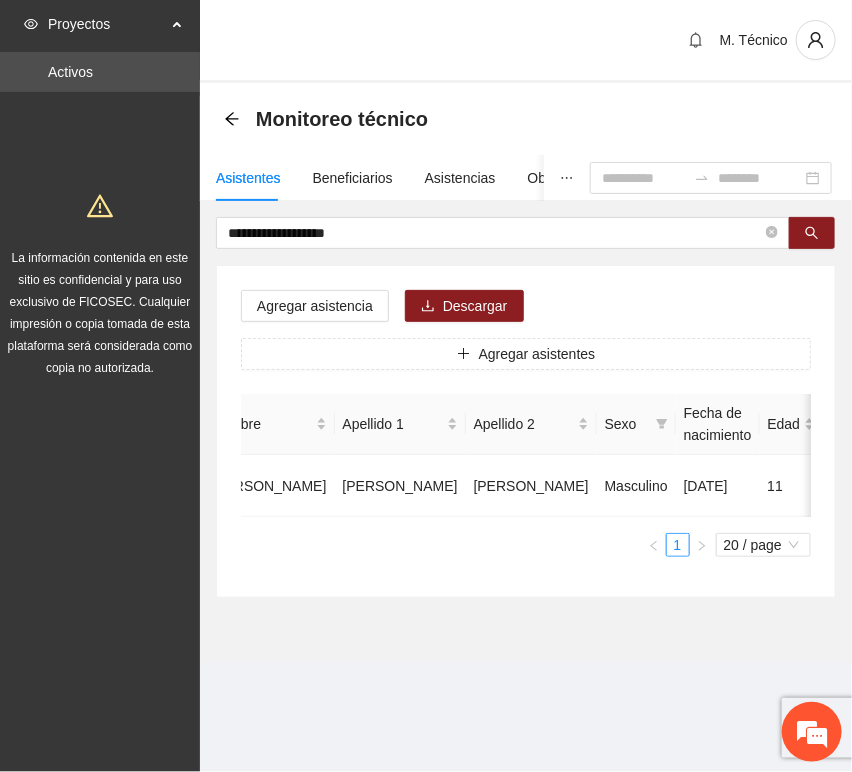 scroll, scrollTop: 0, scrollLeft: 0, axis: both 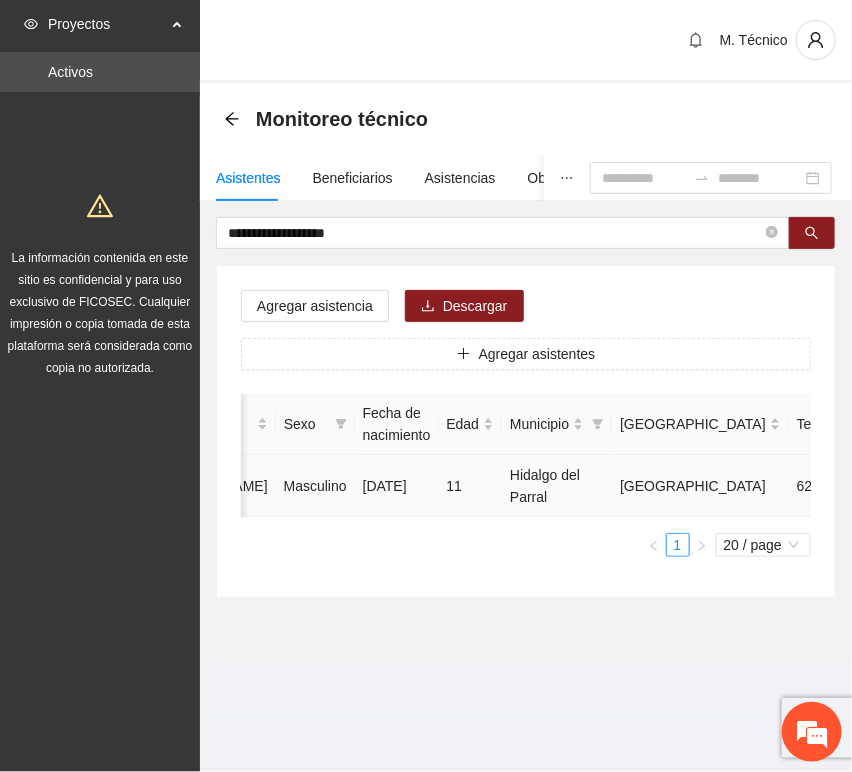 click at bounding box center (980, 486) 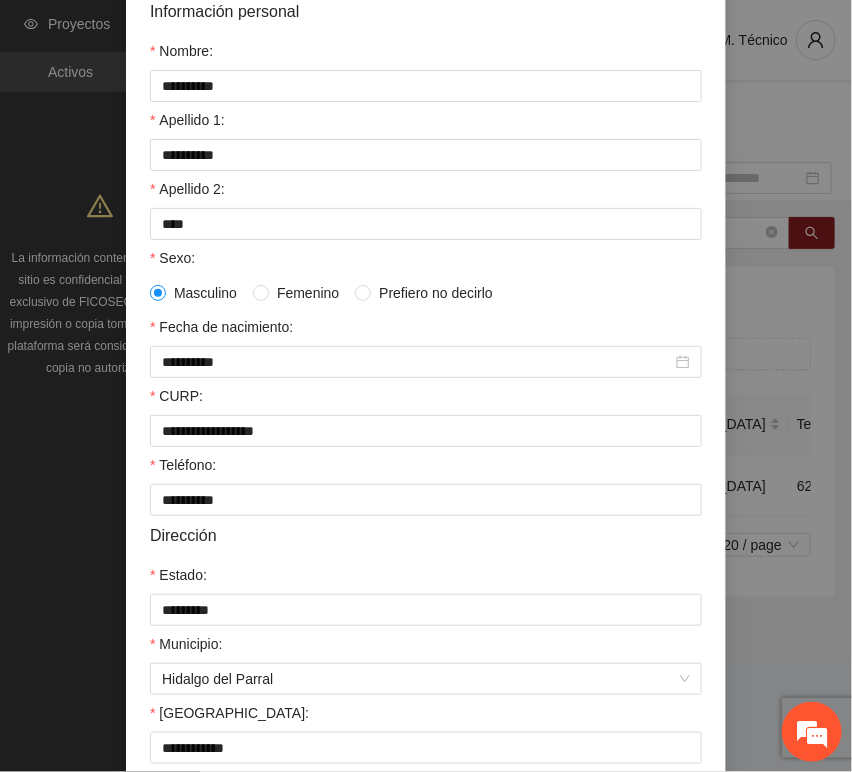 scroll, scrollTop: 394, scrollLeft: 0, axis: vertical 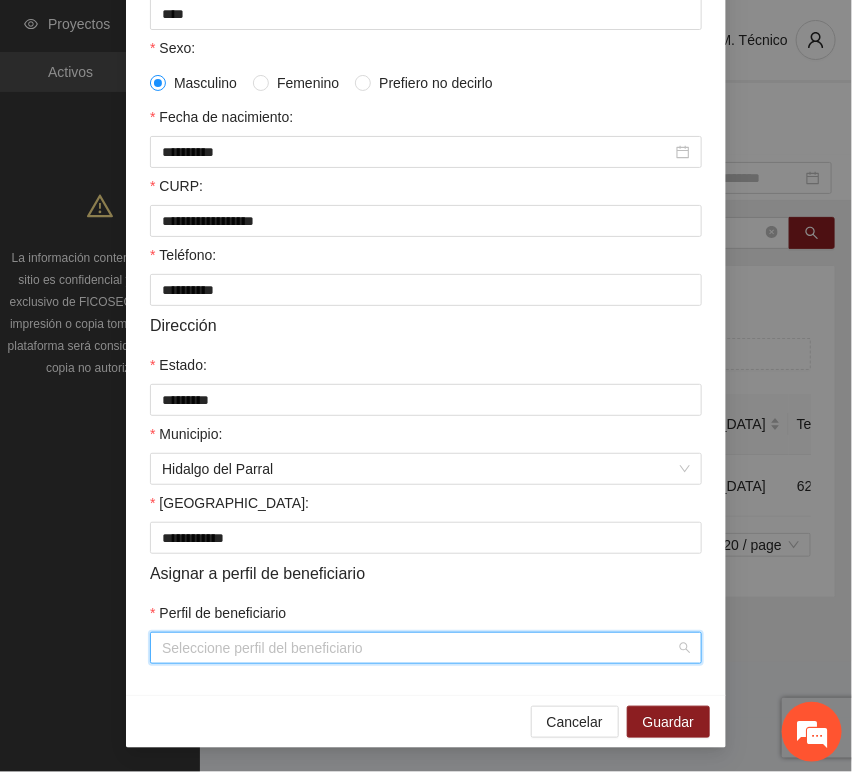 click on "Perfil de beneficiario" at bounding box center (419, 648) 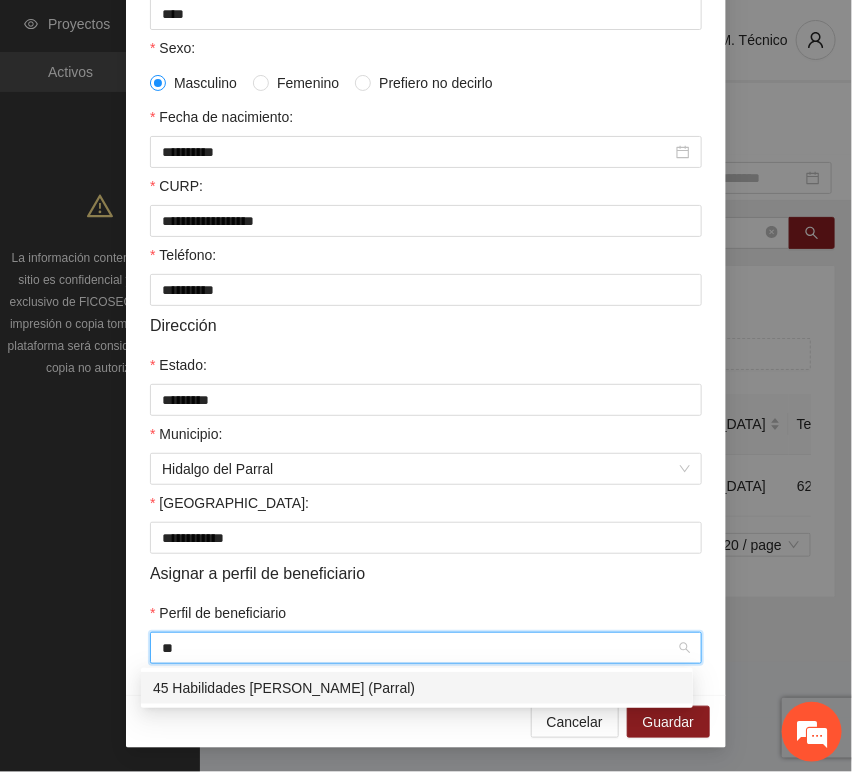 click on "45 Habilidades [PERSON_NAME] (Parral)" at bounding box center [417, 688] 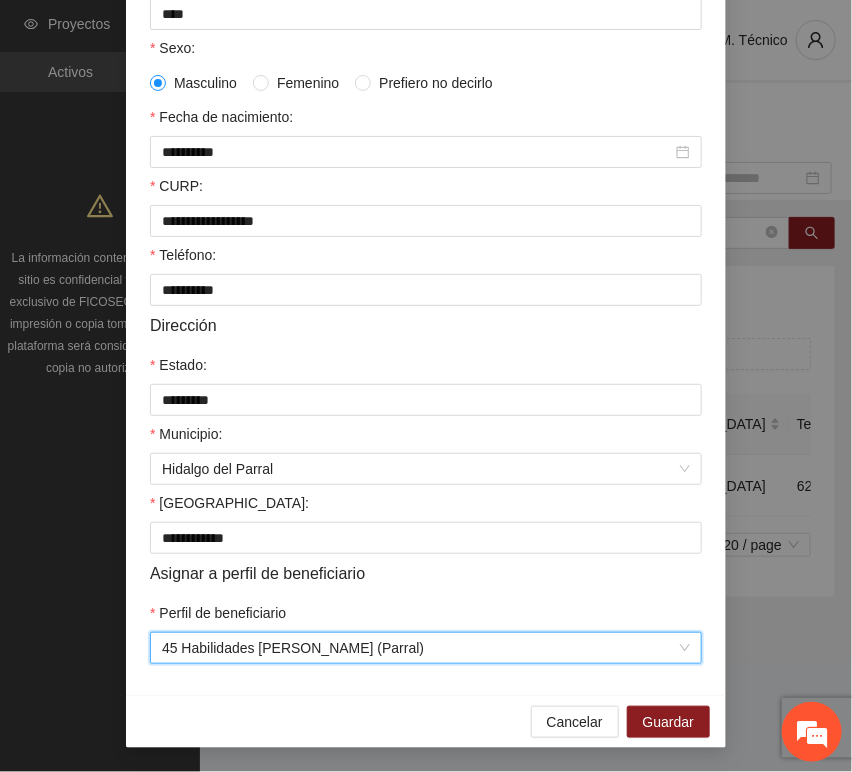 click on "**********" at bounding box center (426, 226) 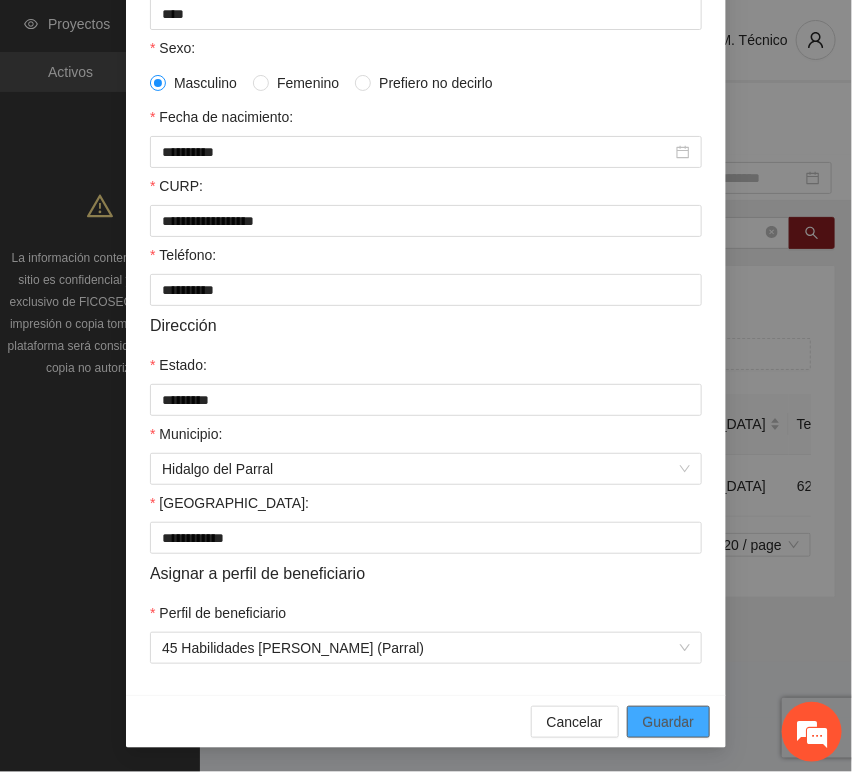 click on "Guardar" at bounding box center (668, 722) 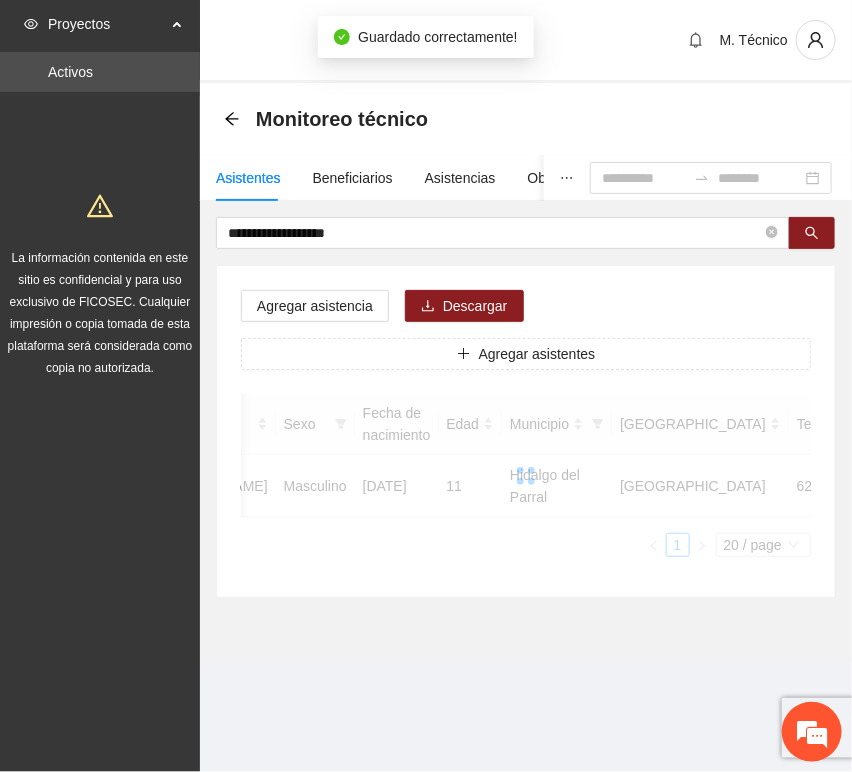 scroll, scrollTop: 294, scrollLeft: 0, axis: vertical 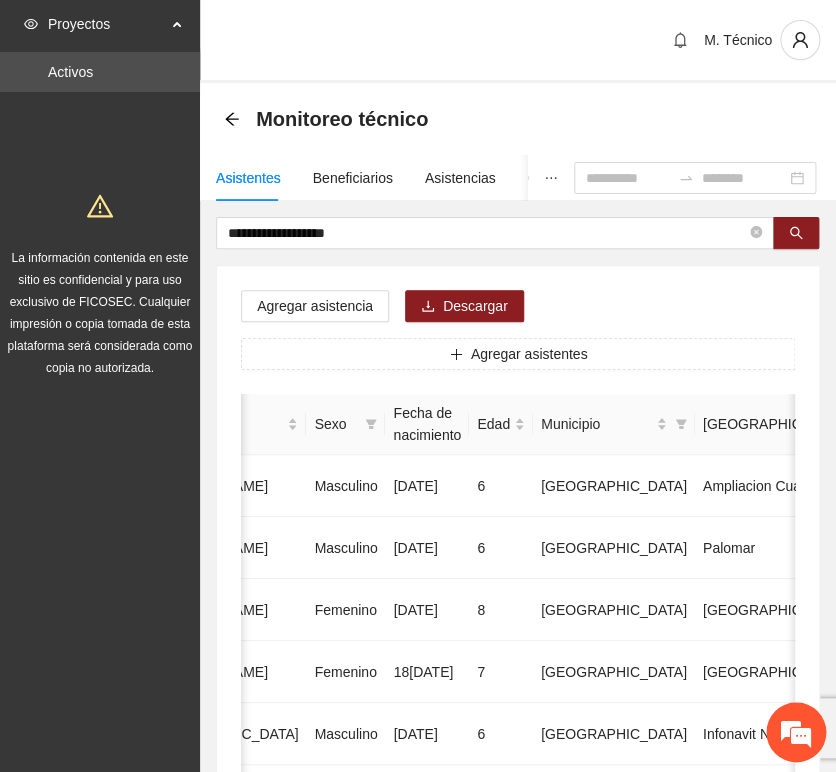 drag, startPoint x: 319, startPoint y: 270, endPoint x: 327, endPoint y: 263, distance: 10.630146 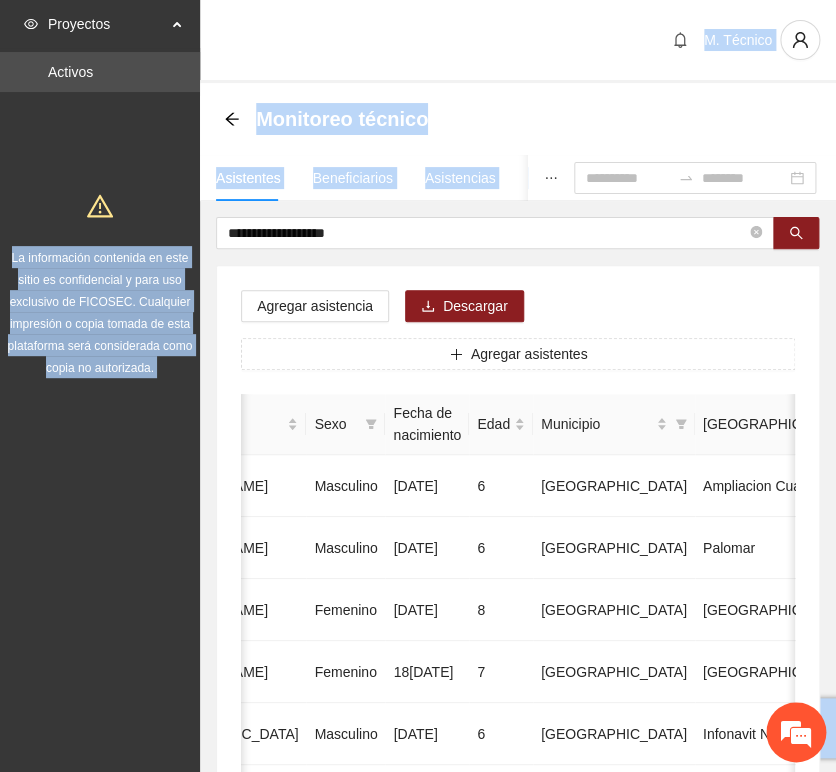 drag, startPoint x: 389, startPoint y: 219, endPoint x: 133, endPoint y: 222, distance: 256.01758 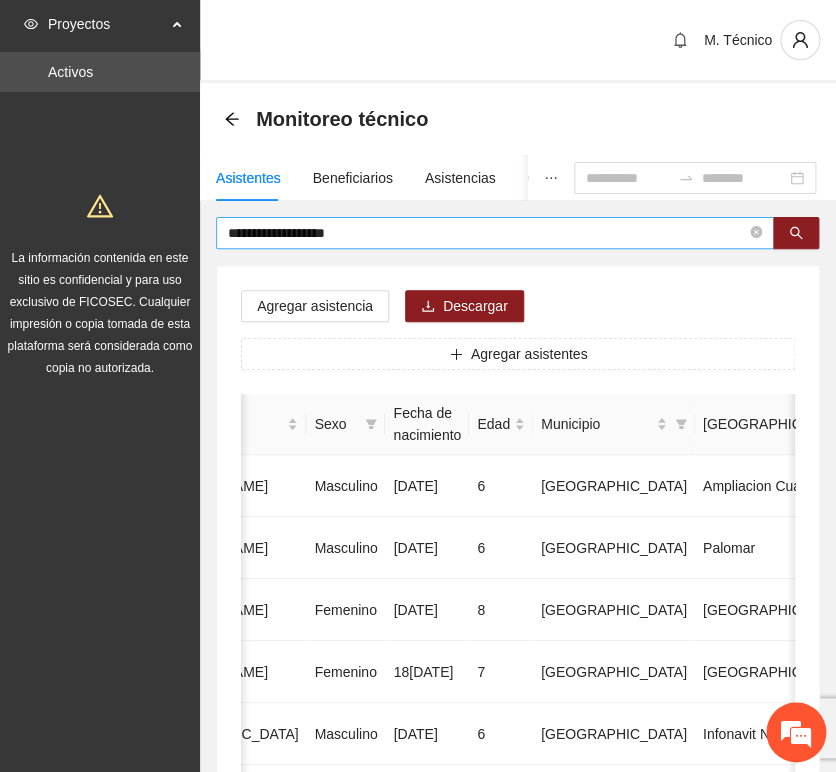 drag, startPoint x: 315, startPoint y: 230, endPoint x: 342, endPoint y: 245, distance: 30.88689 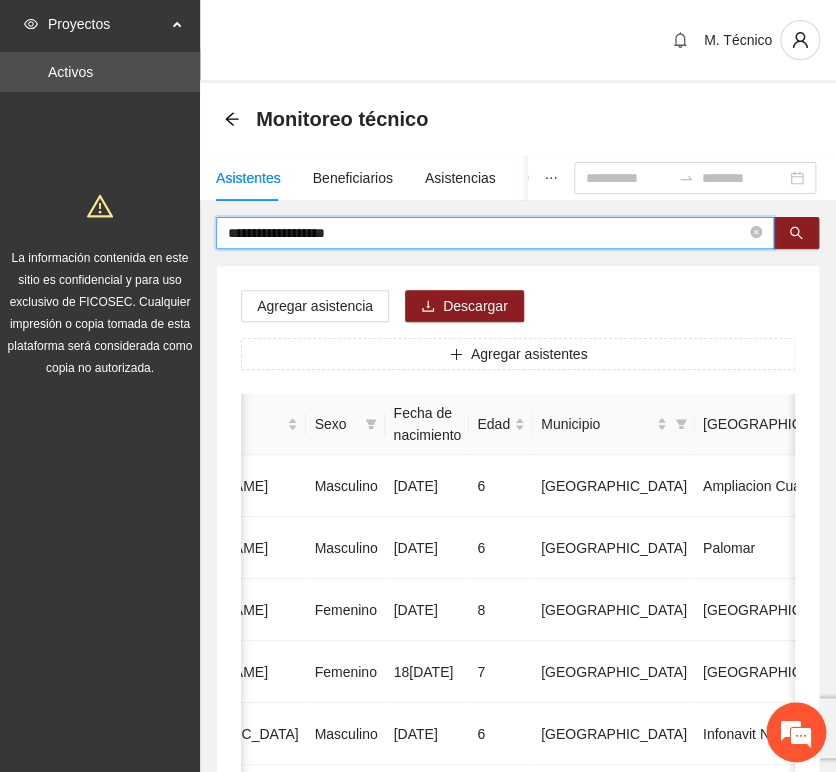 drag, startPoint x: 285, startPoint y: 215, endPoint x: 220, endPoint y: 204, distance: 65.9242 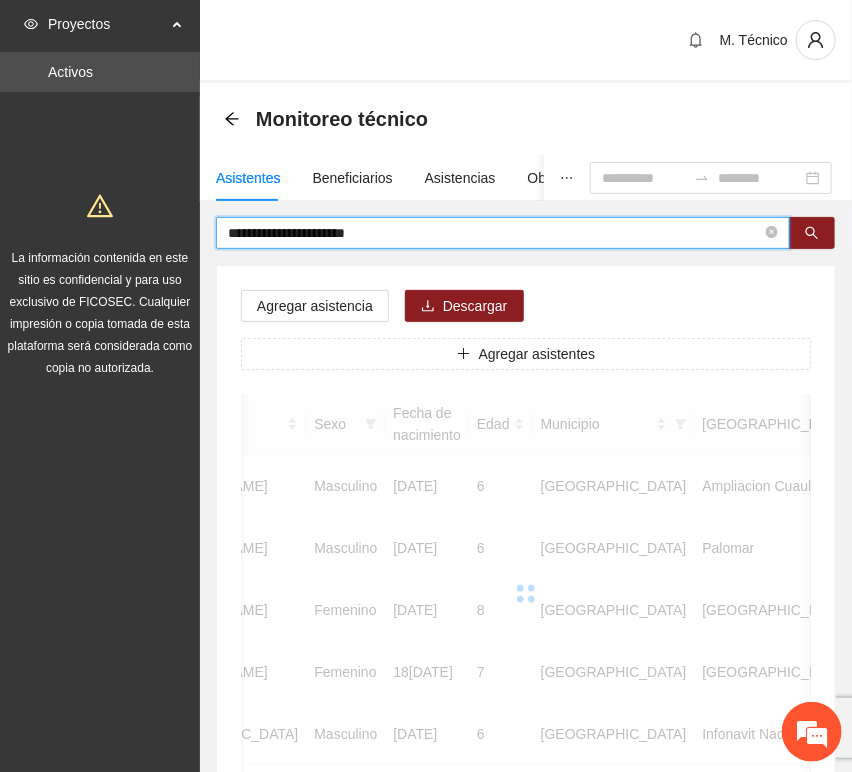 scroll, scrollTop: 0, scrollLeft: 450, axis: horizontal 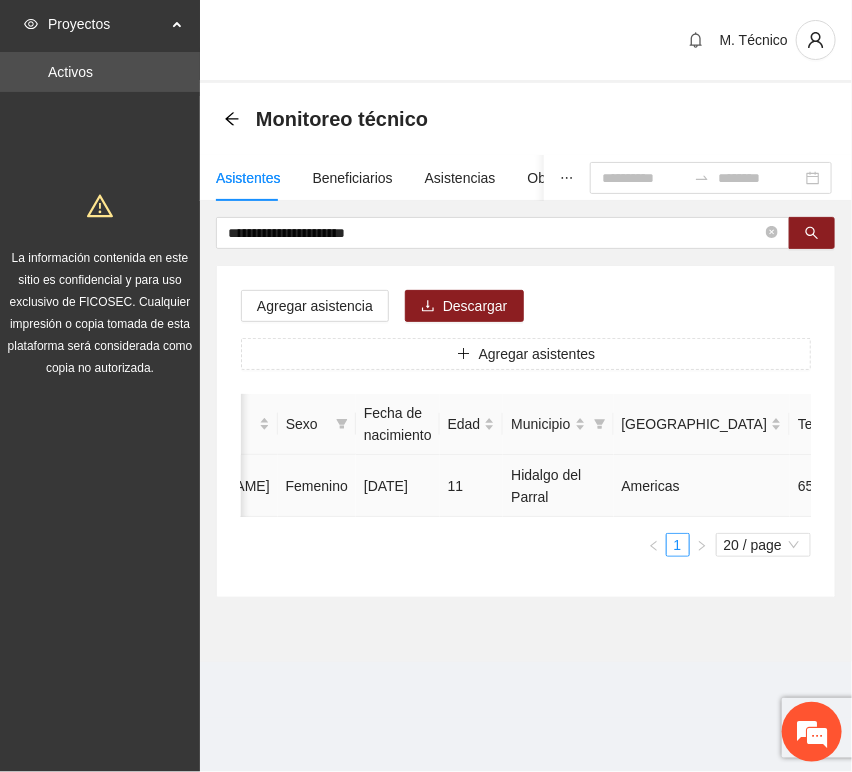 click 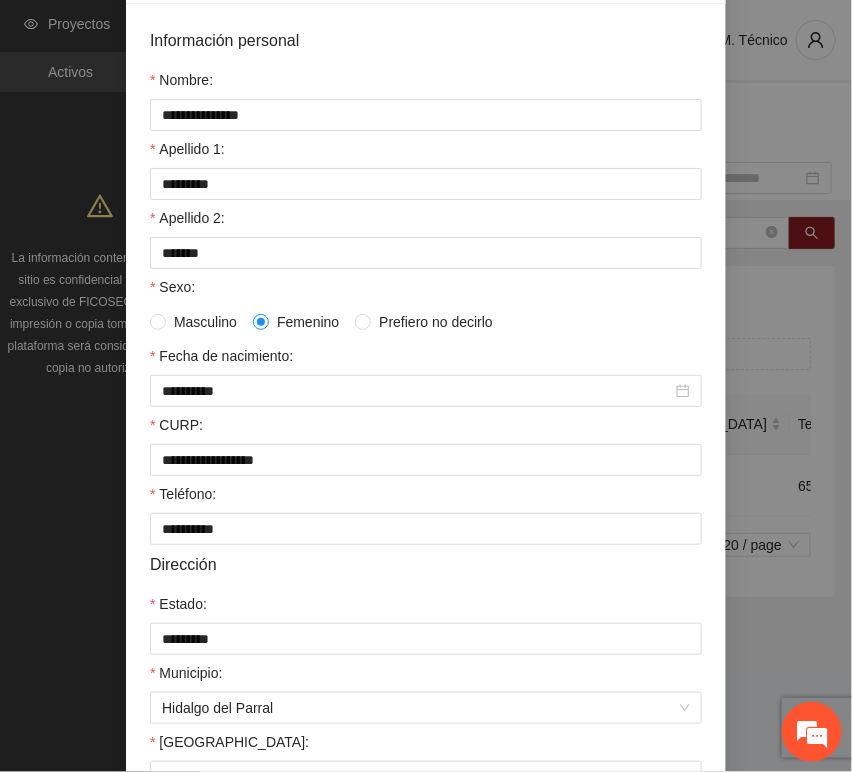 scroll, scrollTop: 394, scrollLeft: 0, axis: vertical 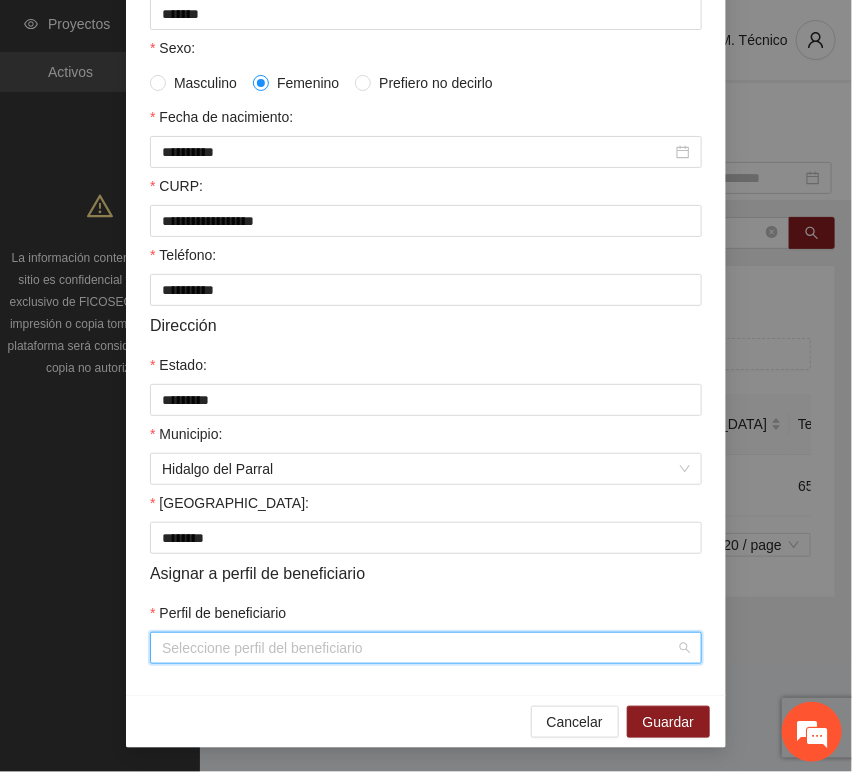 click on "Perfil de beneficiario" at bounding box center [419, 648] 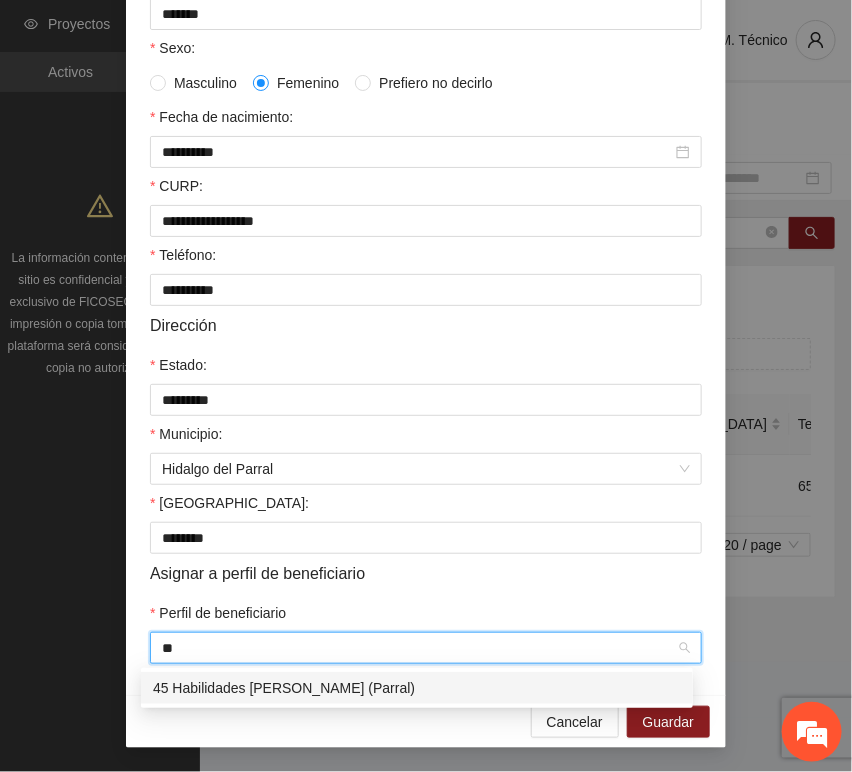 click on "45 Habilidades [PERSON_NAME] (Parral)" at bounding box center [417, 688] 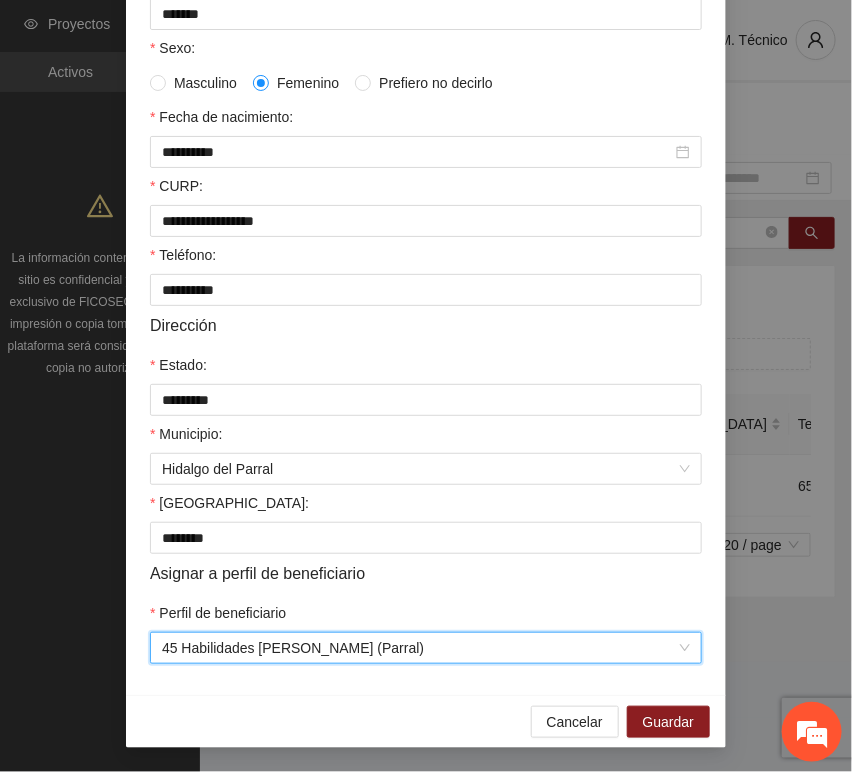 click on "Perfil de beneficiario" at bounding box center [426, 617] 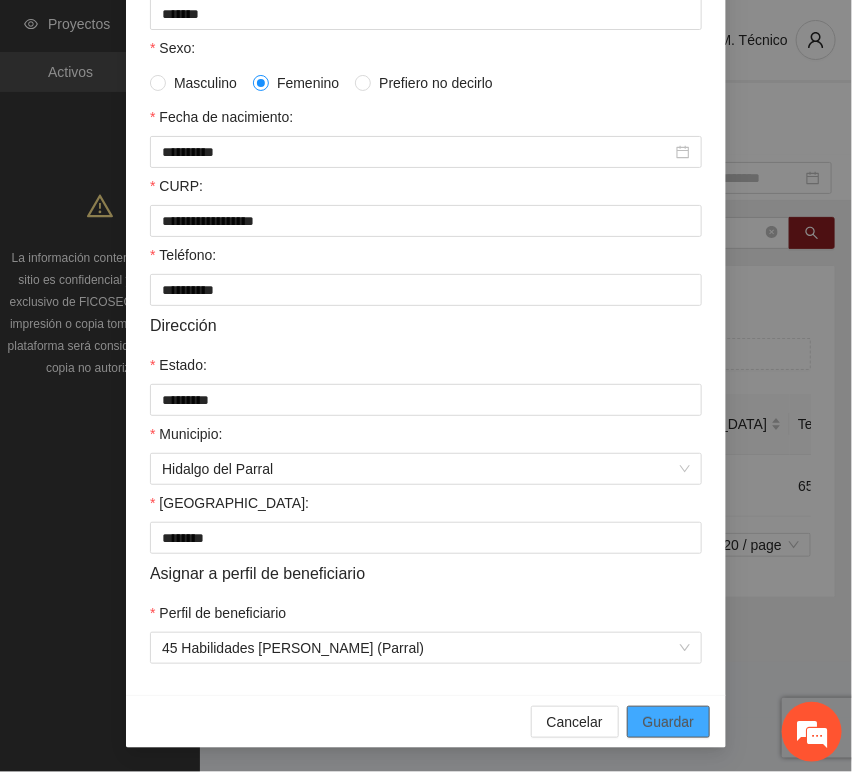 click on "Guardar" at bounding box center [668, 722] 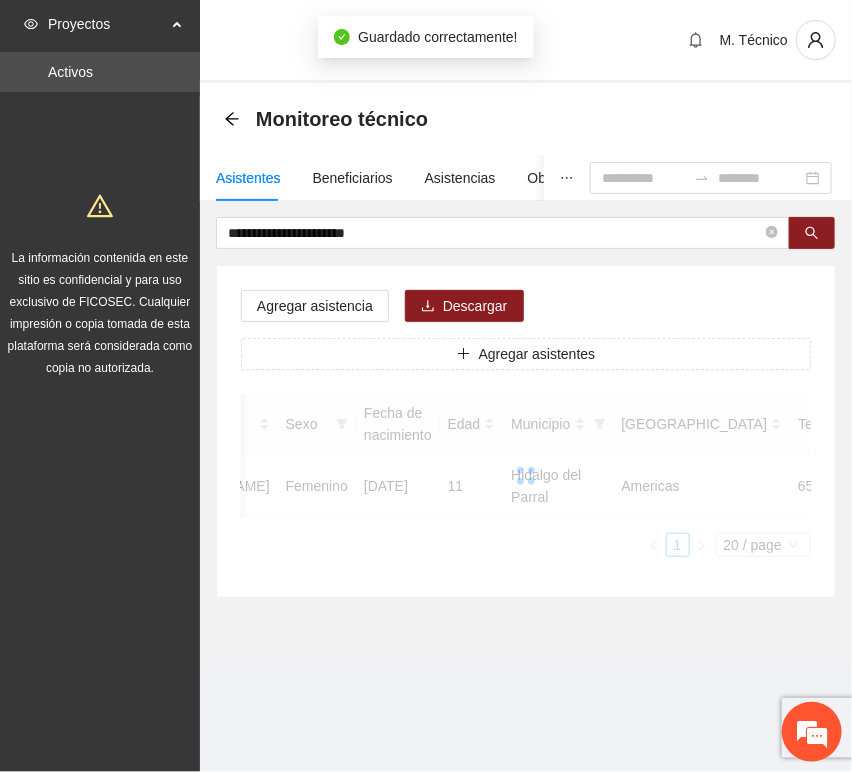 scroll, scrollTop: 294, scrollLeft: 0, axis: vertical 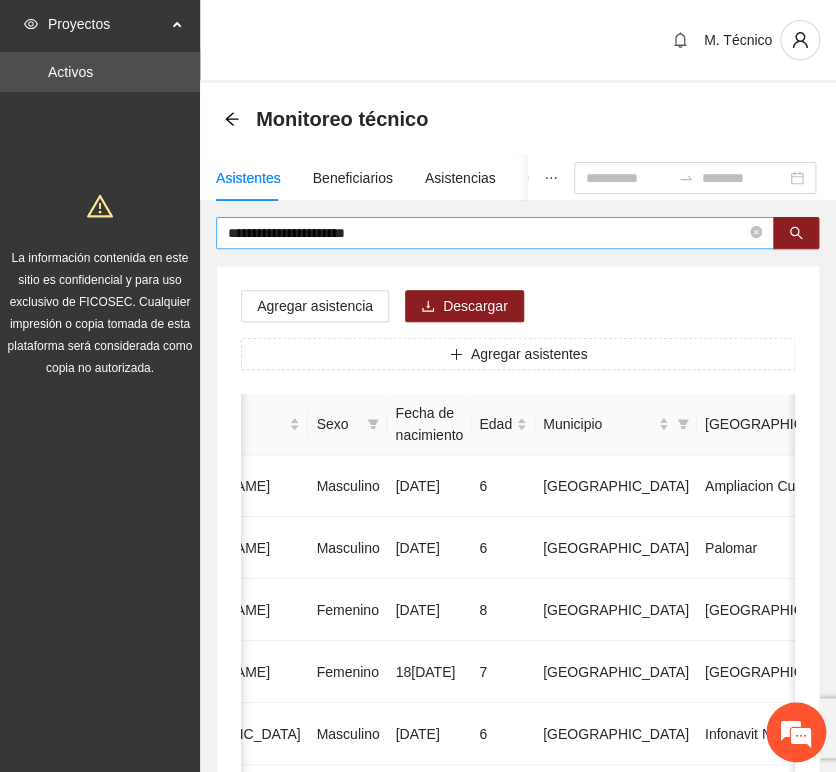 drag, startPoint x: 370, startPoint y: 257, endPoint x: 376, endPoint y: 247, distance: 11.661903 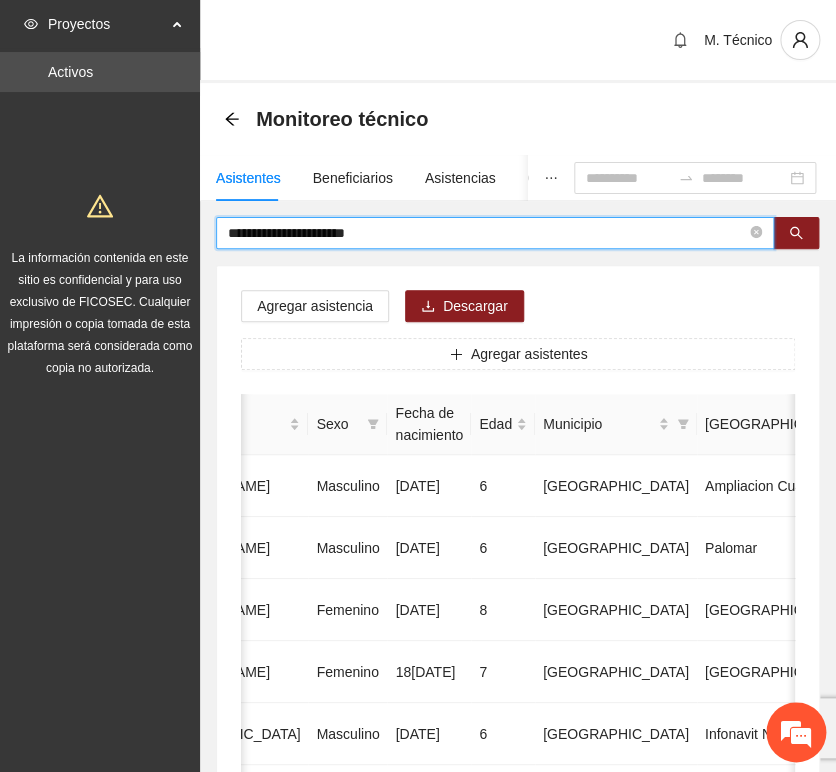 drag, startPoint x: 398, startPoint y: 230, endPoint x: -32, endPoint y: 178, distance: 433.13278 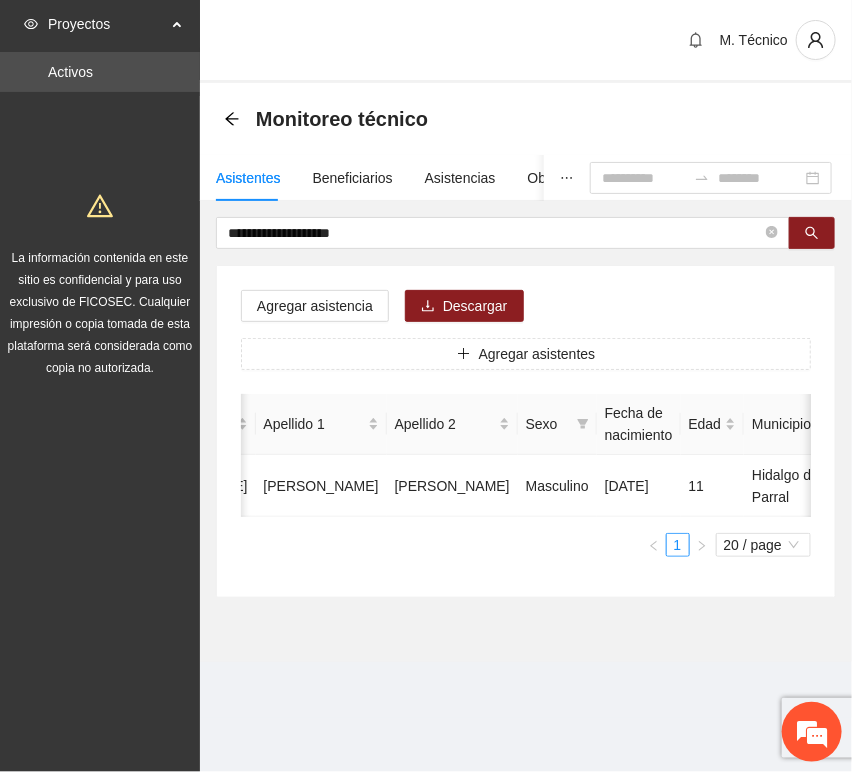 scroll, scrollTop: 0, scrollLeft: 0, axis: both 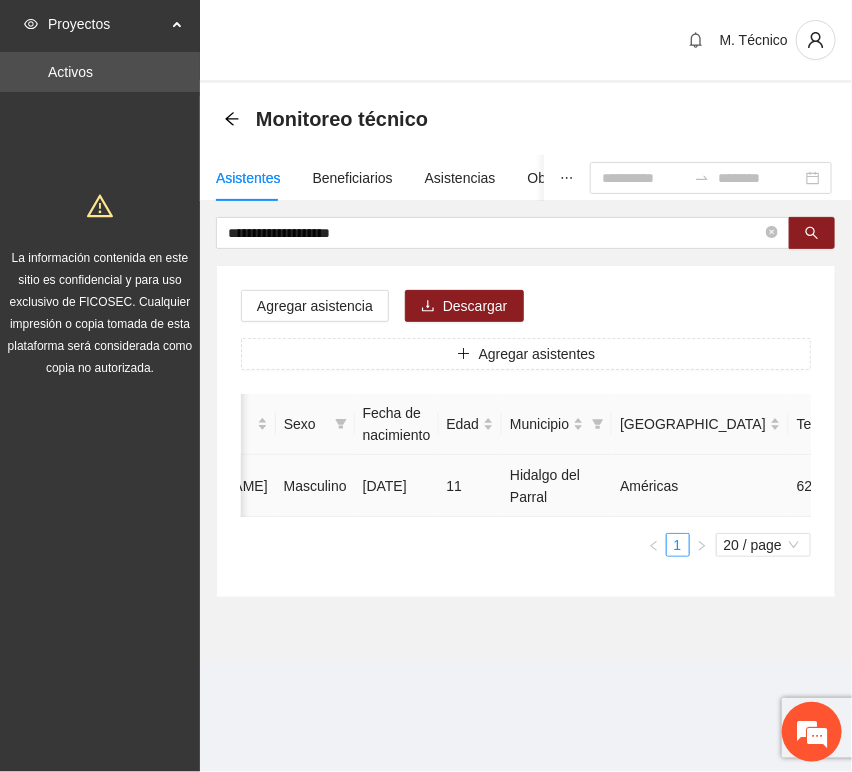 click at bounding box center [980, 486] 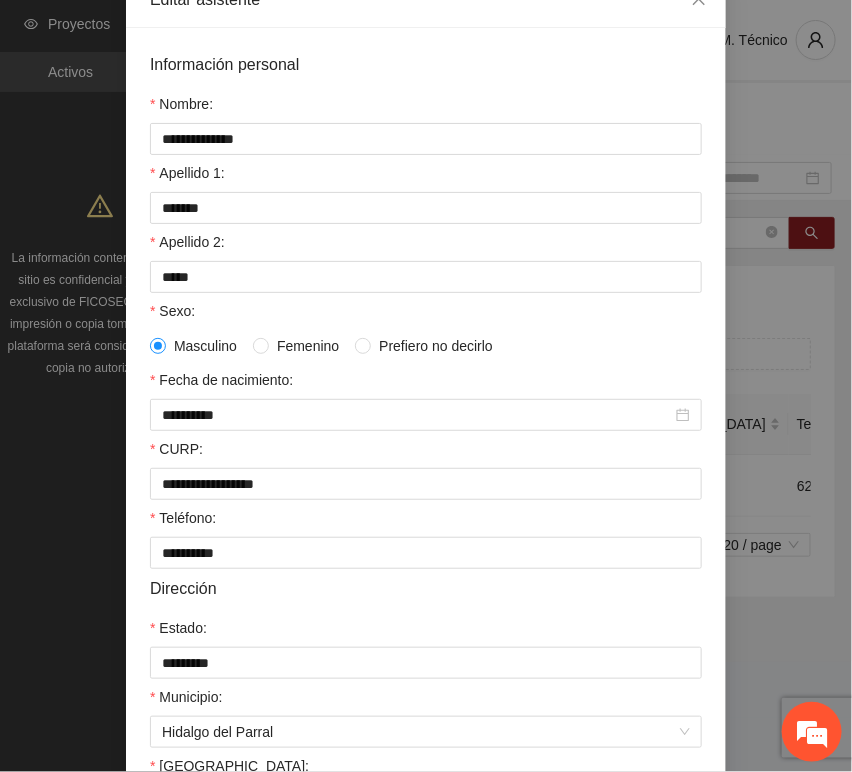 scroll, scrollTop: 394, scrollLeft: 0, axis: vertical 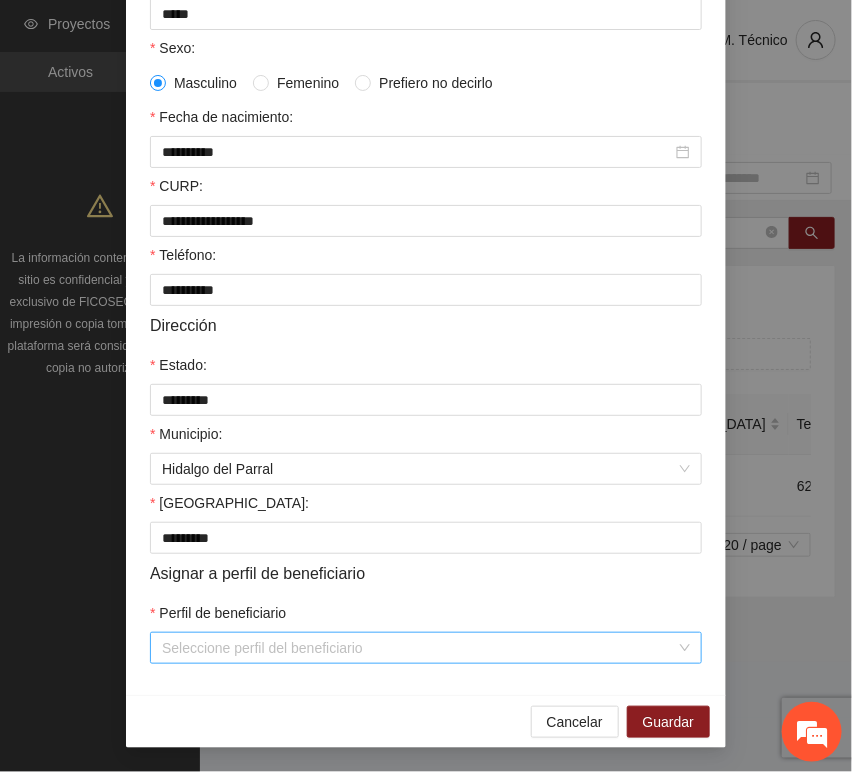 click on "Perfil de beneficiario" at bounding box center (419, 648) 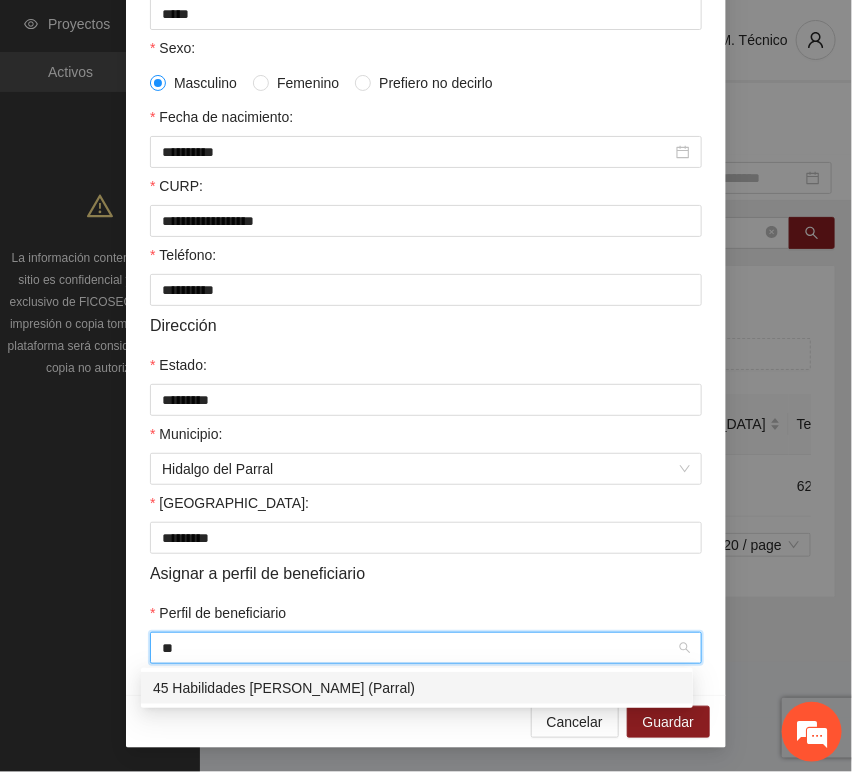 click on "45 Habilidades [PERSON_NAME] (Parral)" at bounding box center (417, 688) 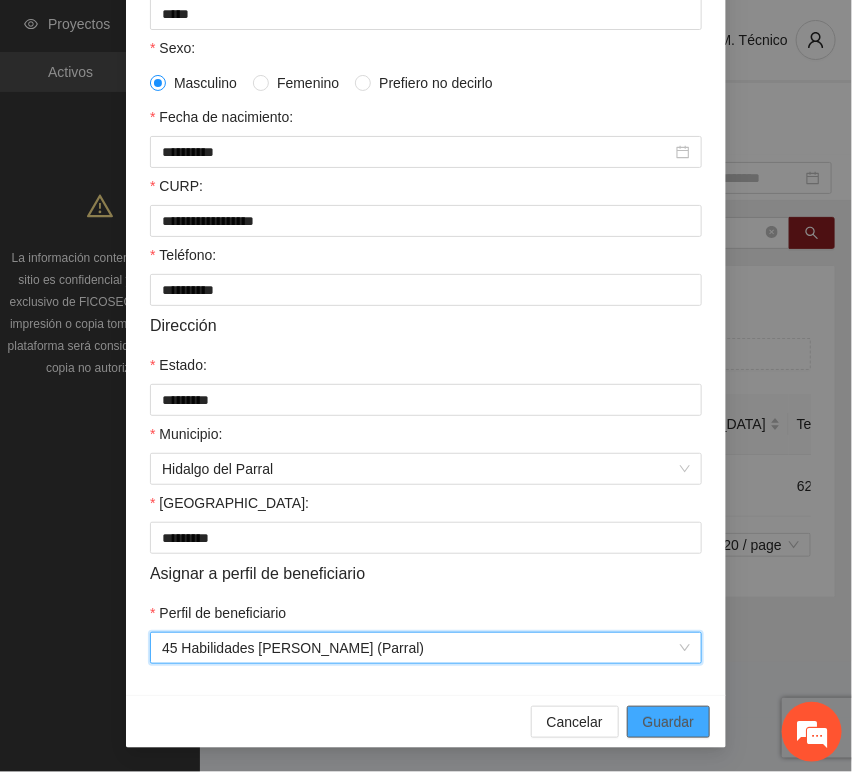 click on "Guardar" at bounding box center (668, 722) 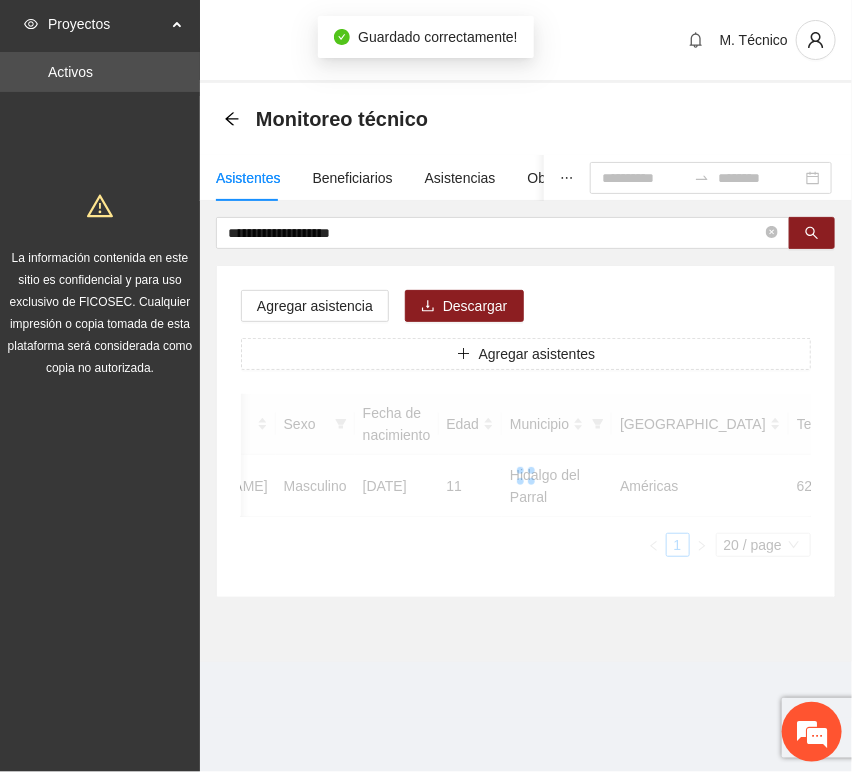 scroll, scrollTop: 294, scrollLeft: 0, axis: vertical 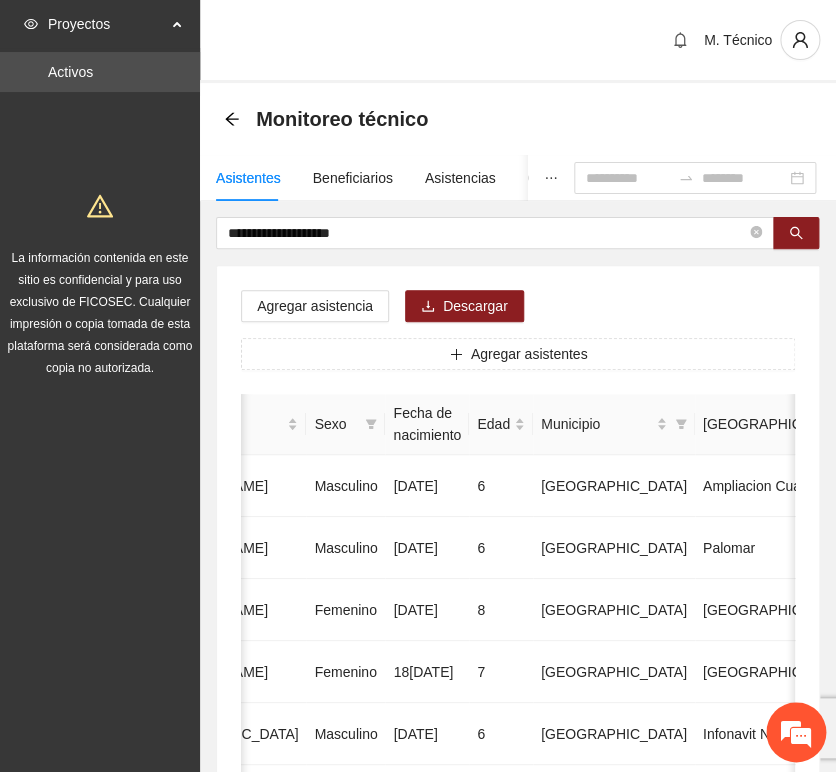 click on "Agregar asistencia Descargar Agregar asistentes Folio Nombre Apellido 1 Apellido 2 Sexo Fecha de nacimiento Edad Municipio Colonia Teléfono Actividad                           1 [PERSON_NAME] [DATE] 6 Chihuahua Ampliacion [PERSON_NAME] 6146098808 U P +11 2 [PERSON_NAME] Masculino [DATE] 6 [GEOGRAPHIC_DATA] [GEOGRAPHIC_DATA] 6142685790 U P +4 3 [PERSON_NAME] [DATE] 8 Chihuahua [GEOGRAPHIC_DATA] U P +6 4 [PERSON_NAME] [DATE] 7 [GEOGRAPHIC_DATA] U P +4 5 [PERSON_NAME]  Madrid Masculino [DATE] 6 Chihuahua Infonavit Nac.  6141246855 U P +4 6 [PERSON_NAME] Masculino [DATE] 8 Chihuahua [PERSON_NAME] 6141225744 U P +6 7 [PERSON_NAME][DATE] Femenino [DATE] 8 Chihuahua Paseos [PERSON_NAME] 6142154187 U P +7 8 [PERSON_NAME] [DATE] 9 Chihuahua Popular 6142434364 U P +3 9 [PERSON_NAME]  Madrid Femenino [DATE] 7 U P +8" at bounding box center [518, 1020] 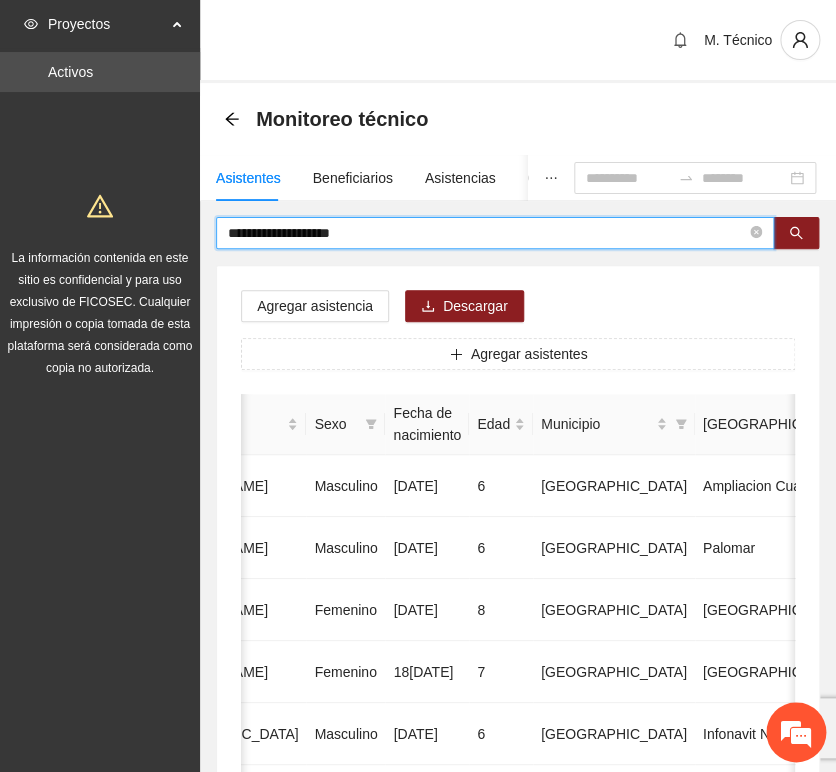 drag, startPoint x: 376, startPoint y: 231, endPoint x: -12, endPoint y: 160, distance: 394.44266 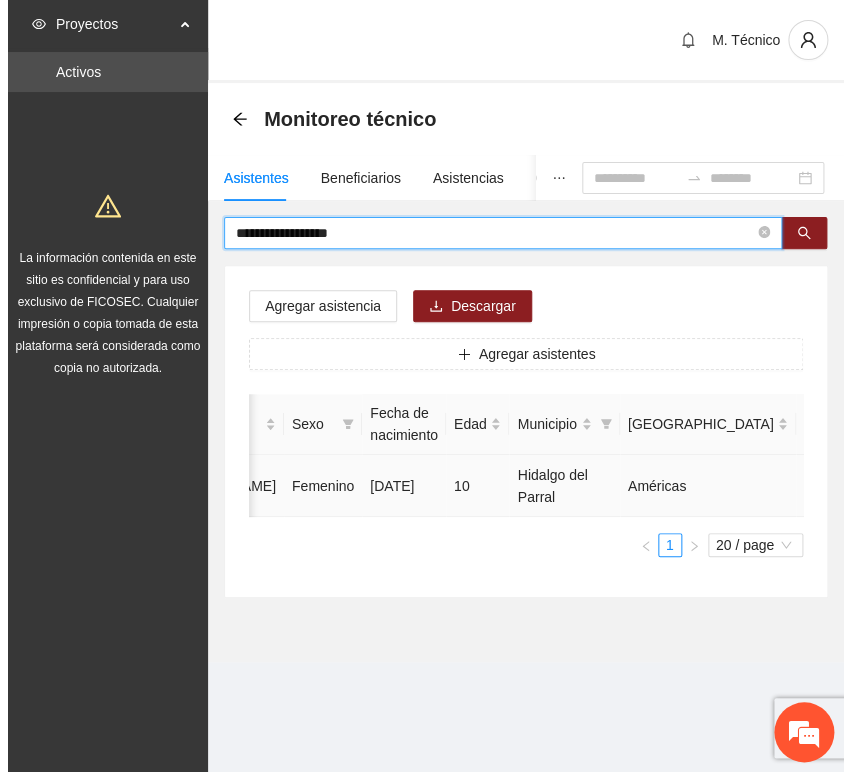 scroll, scrollTop: 0, scrollLeft: 450, axis: horizontal 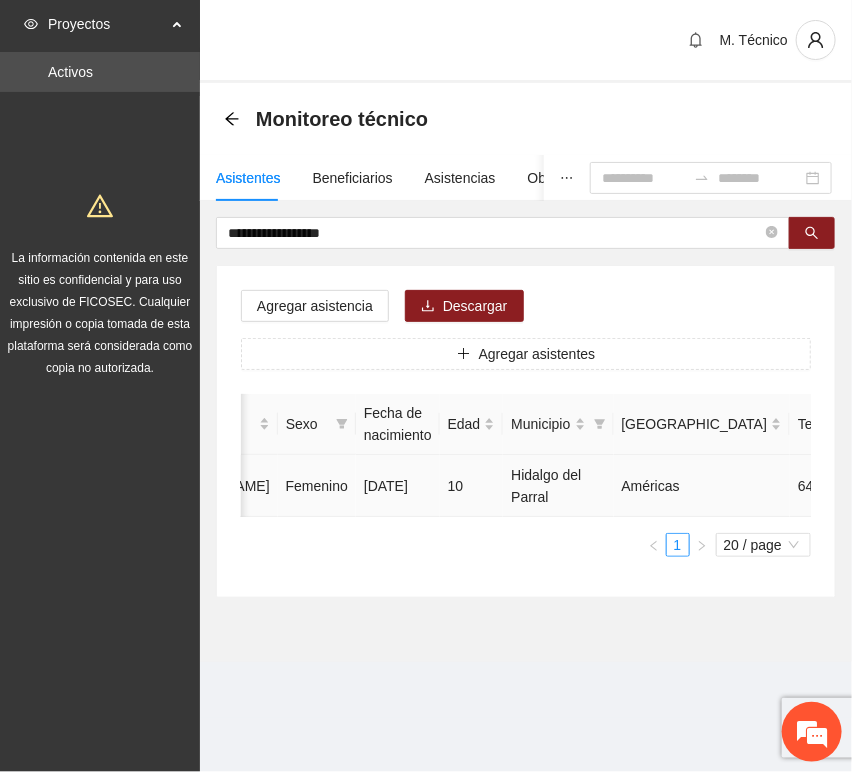 click 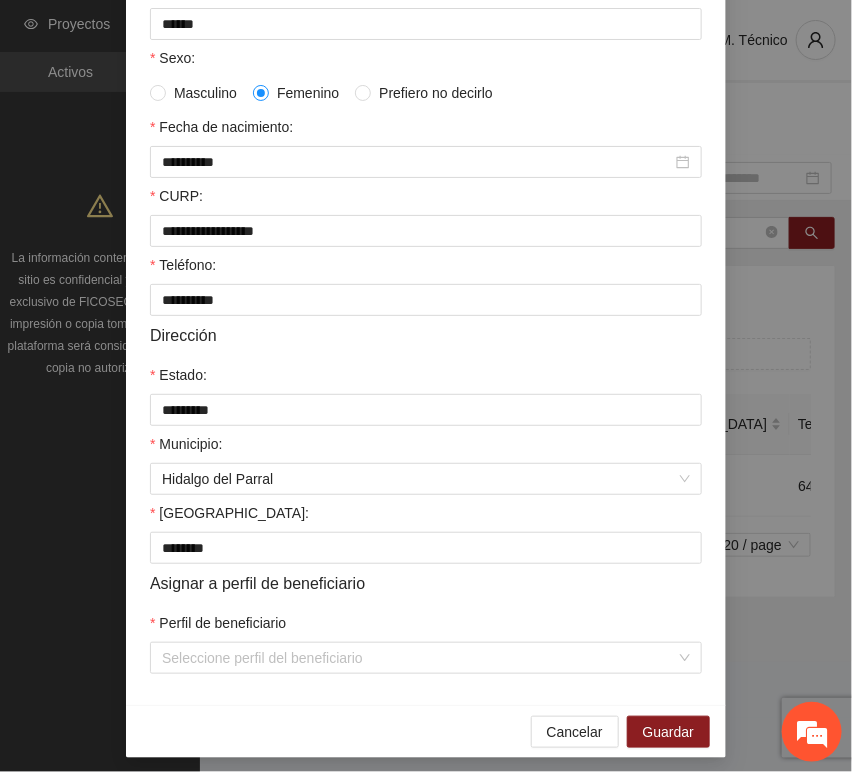 scroll, scrollTop: 394, scrollLeft: 0, axis: vertical 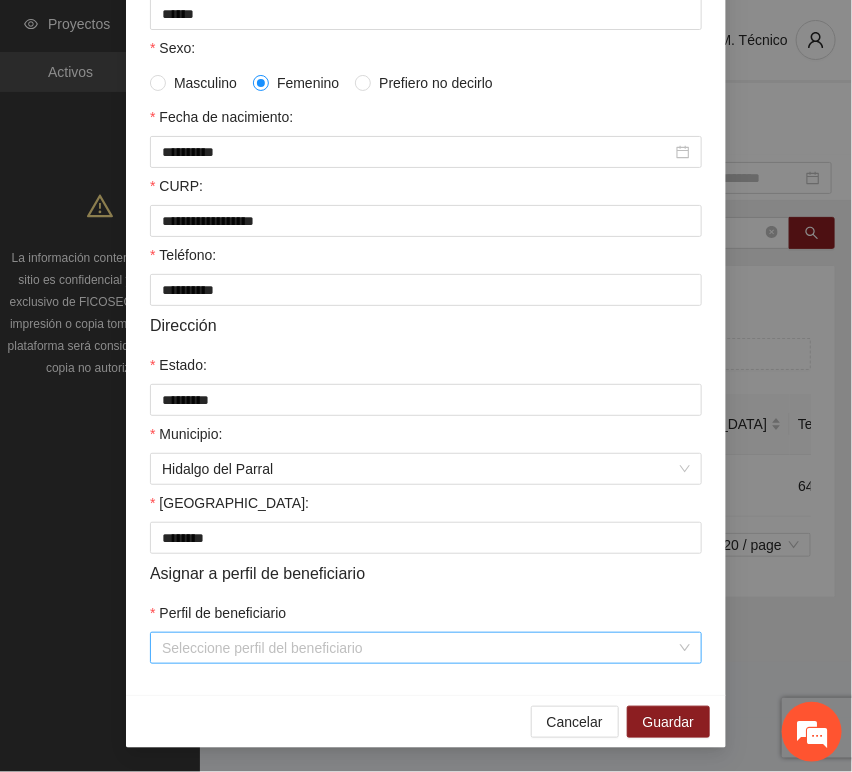 click on "Perfil de beneficiario" at bounding box center (419, 648) 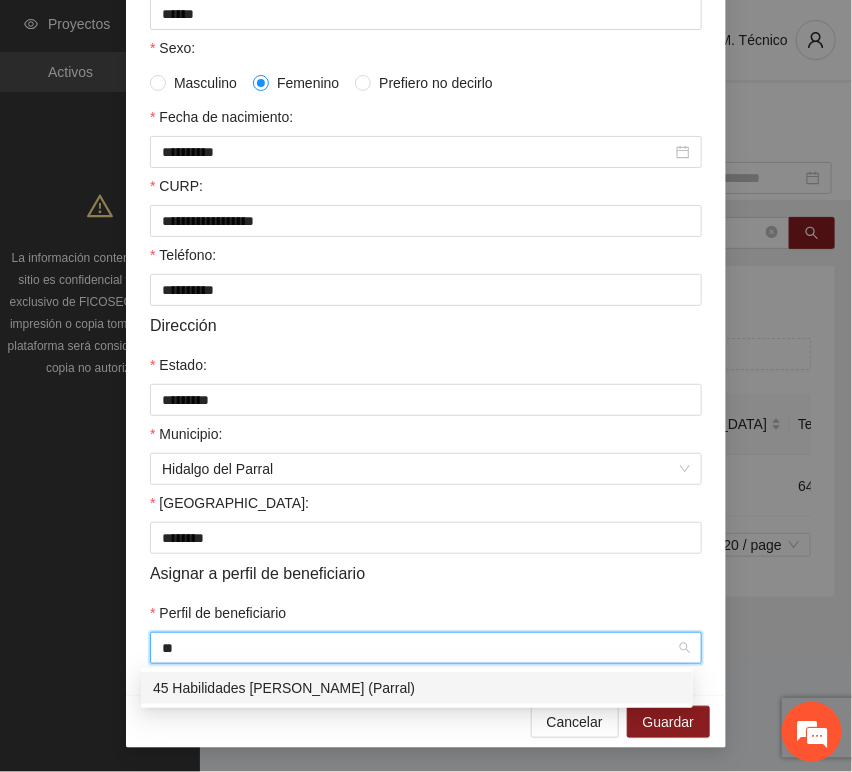 click on "45 Habilidades [PERSON_NAME] (Parral)" at bounding box center (417, 688) 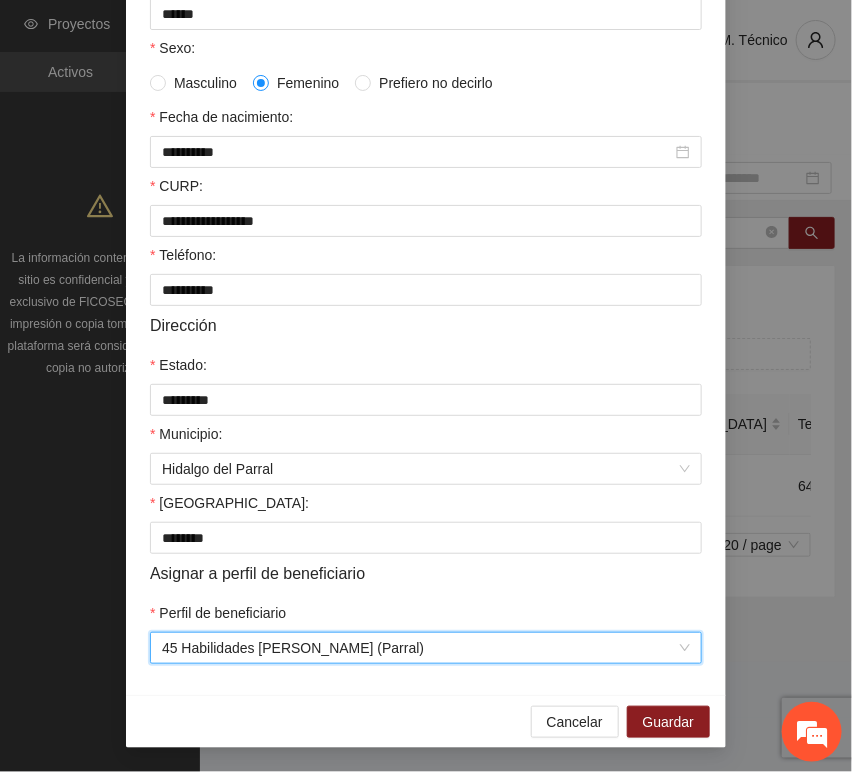 click on "**********" at bounding box center (426, 226) 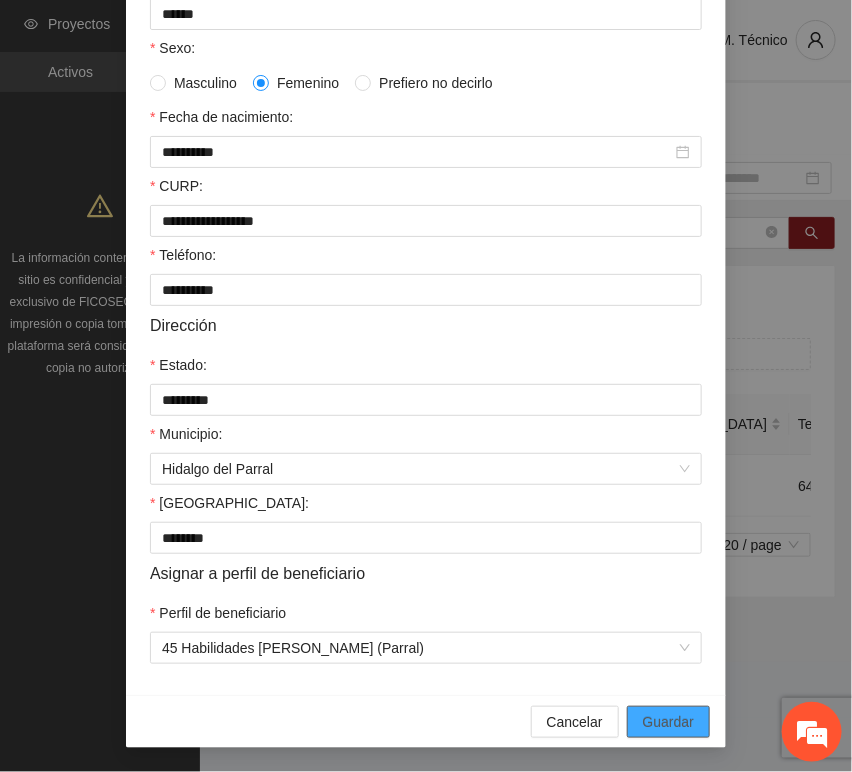 click on "Guardar" at bounding box center (668, 722) 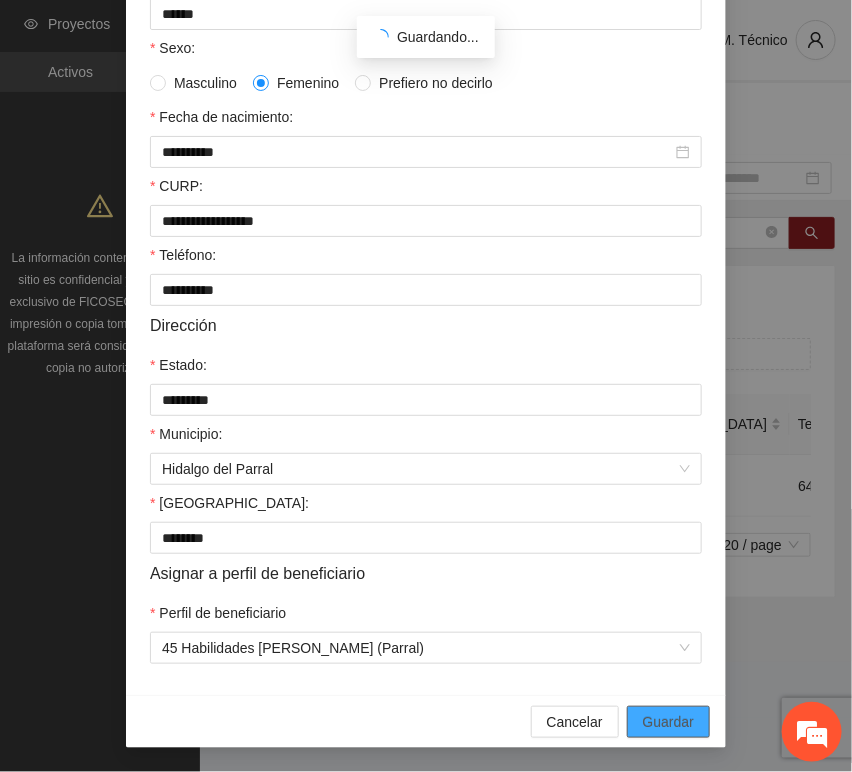 scroll, scrollTop: 294, scrollLeft: 0, axis: vertical 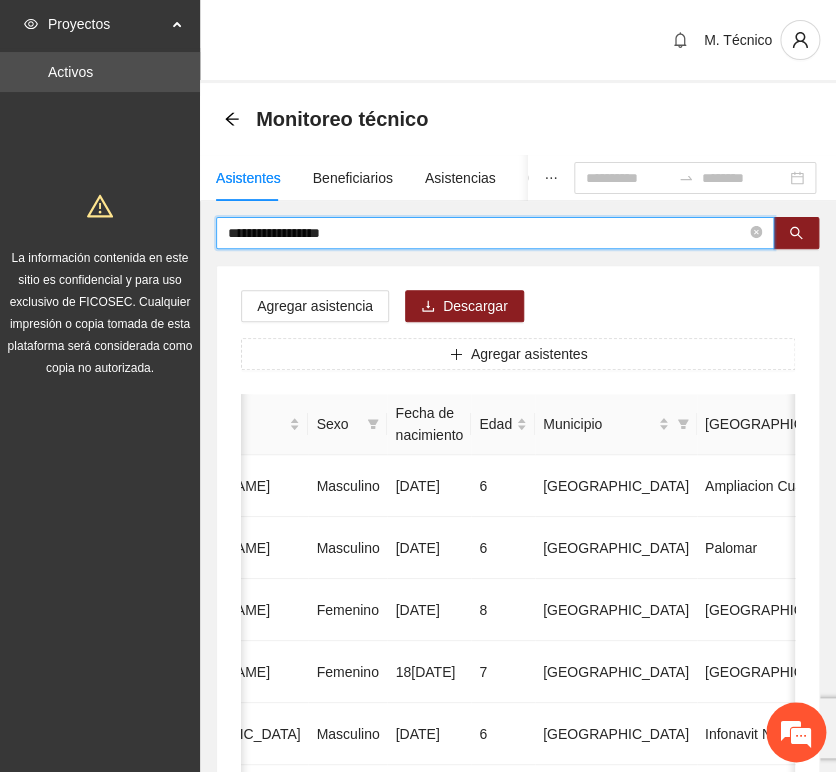 drag, startPoint x: 368, startPoint y: 239, endPoint x: -27, endPoint y: 221, distance: 395.4099 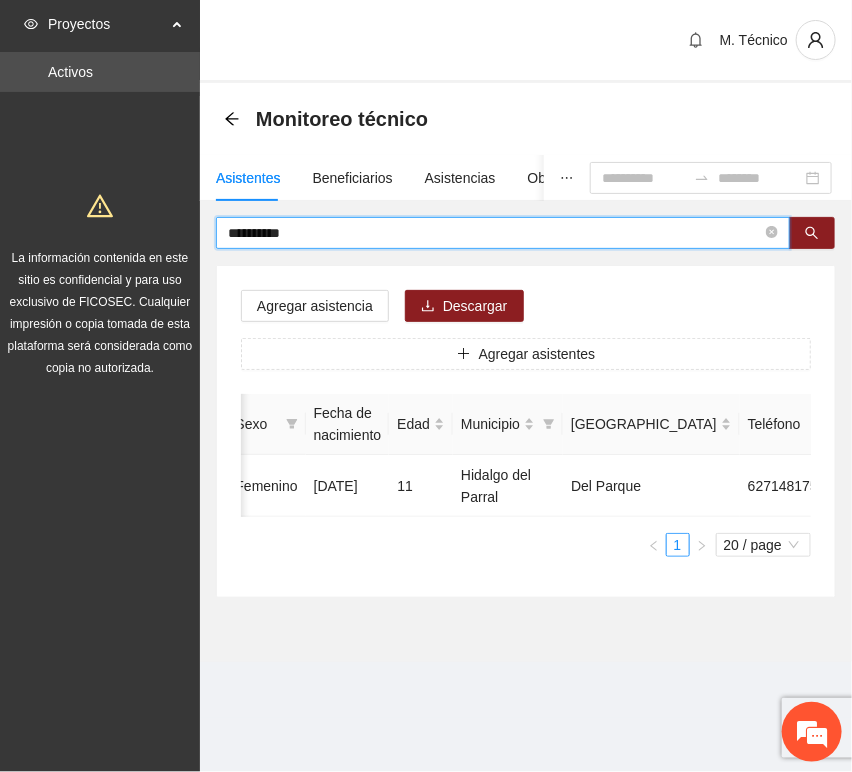 click on "**********" at bounding box center [426, 386] 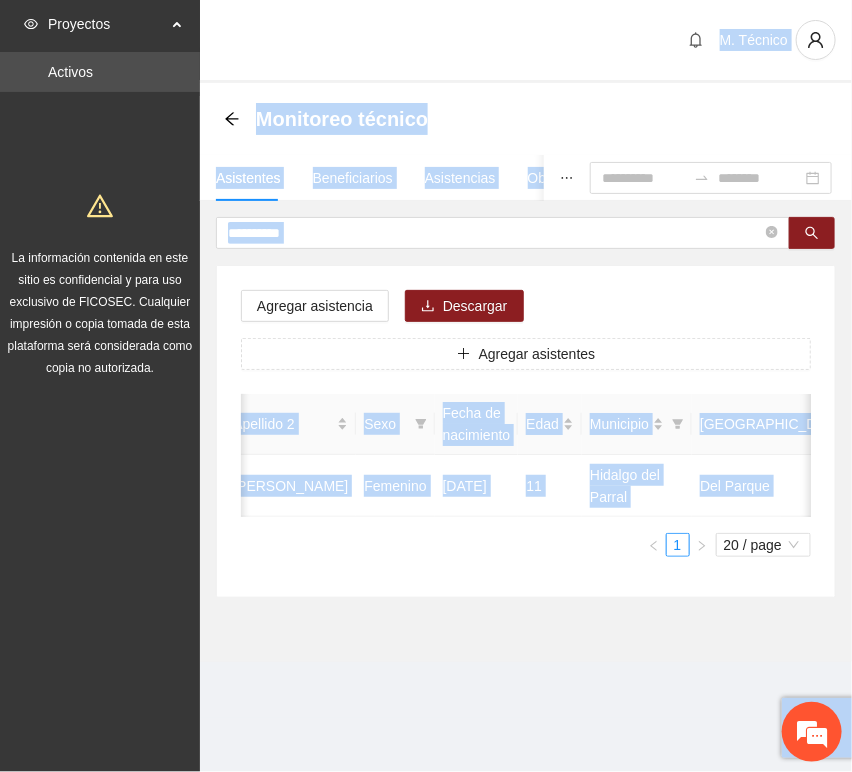 scroll, scrollTop: 0, scrollLeft: 0, axis: both 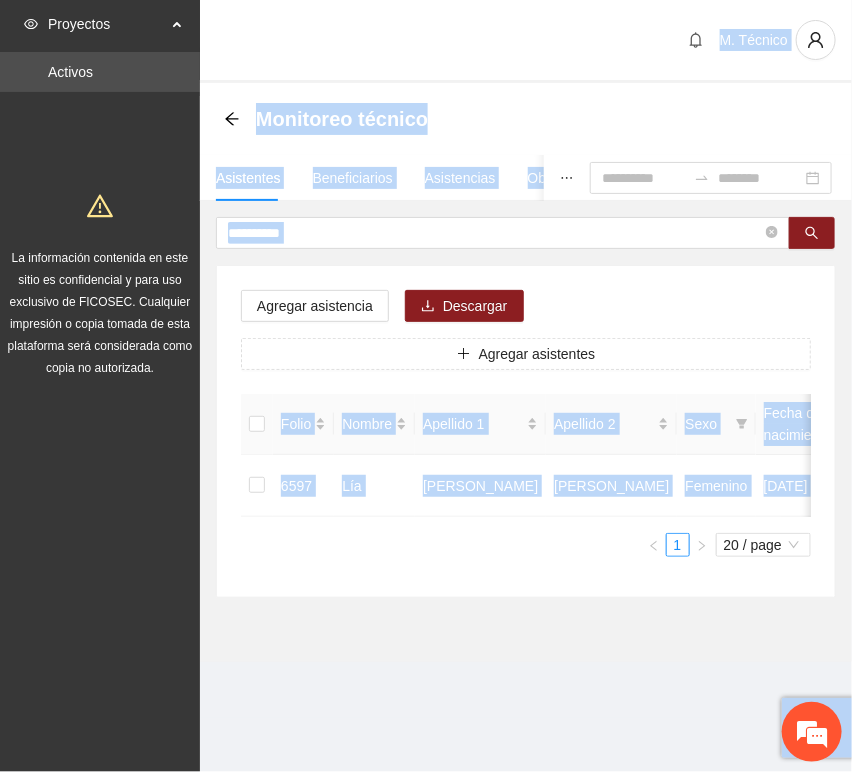 click on "Folio Nombre Apellido 1 Apellido 2 Sexo Fecha de nacimiento Edad Municipio Colonia Teléfono Actividad                           6597 [PERSON_NAME] [DATE] 11 [GEOGRAPHIC_DATA] 6271481759 U P +3 1 20 / page" at bounding box center (526, 483) 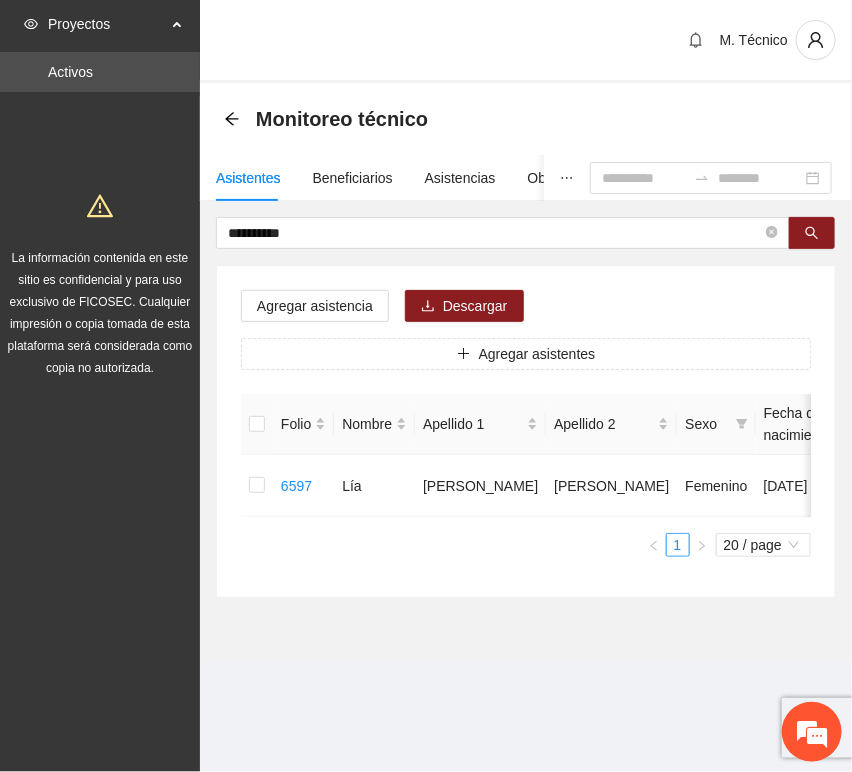 scroll, scrollTop: 0, scrollLeft: 450, axis: horizontal 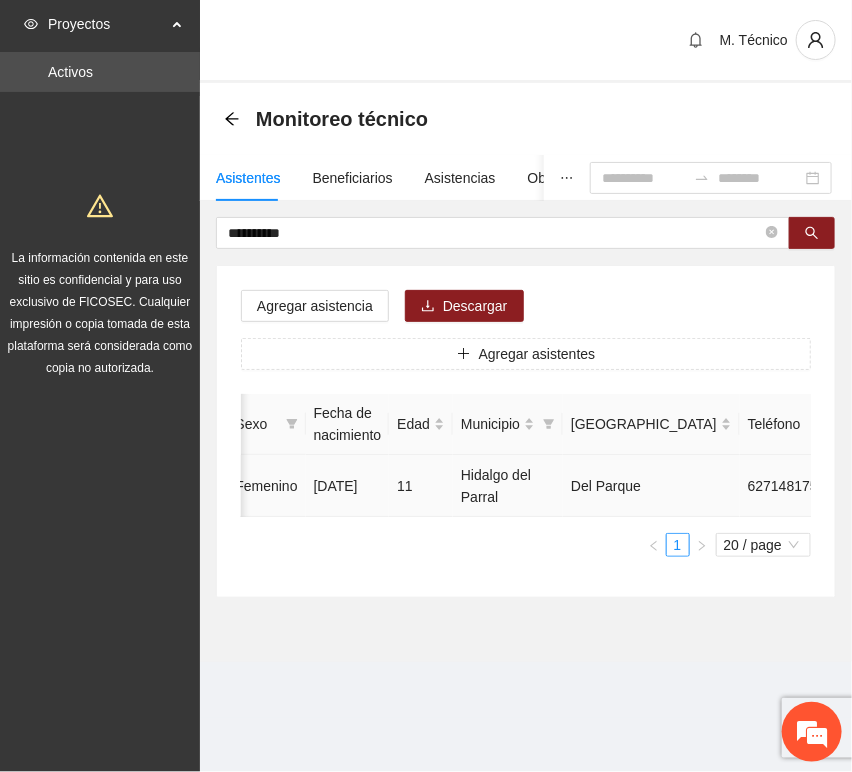 click at bounding box center (951, 486) 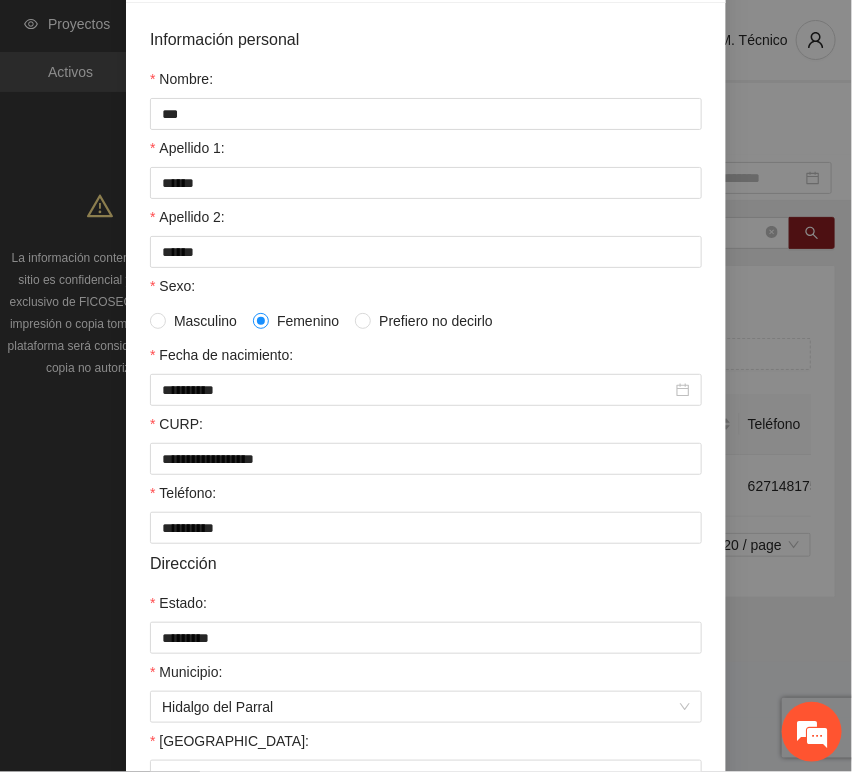 scroll, scrollTop: 394, scrollLeft: 0, axis: vertical 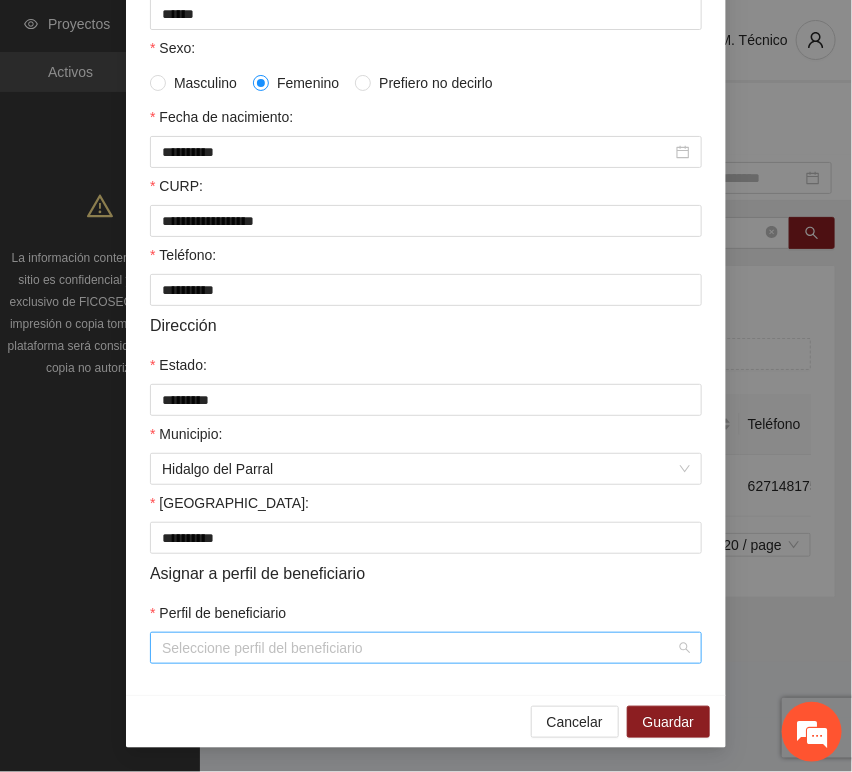 click on "Perfil de beneficiario" at bounding box center (419, 648) 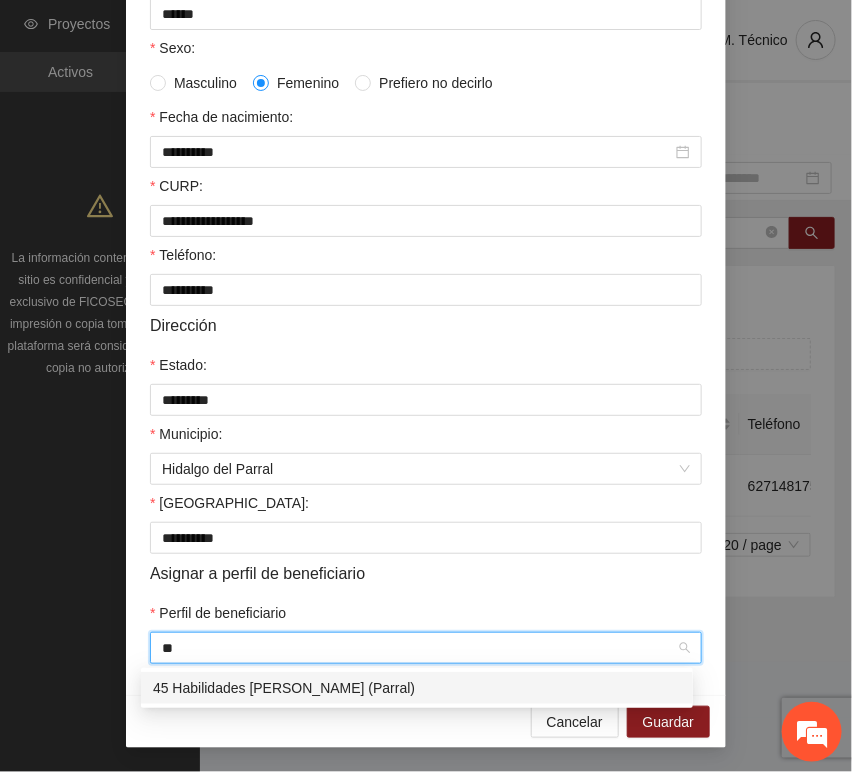 click on "45 Habilidades [PERSON_NAME] (Parral)" at bounding box center (417, 688) 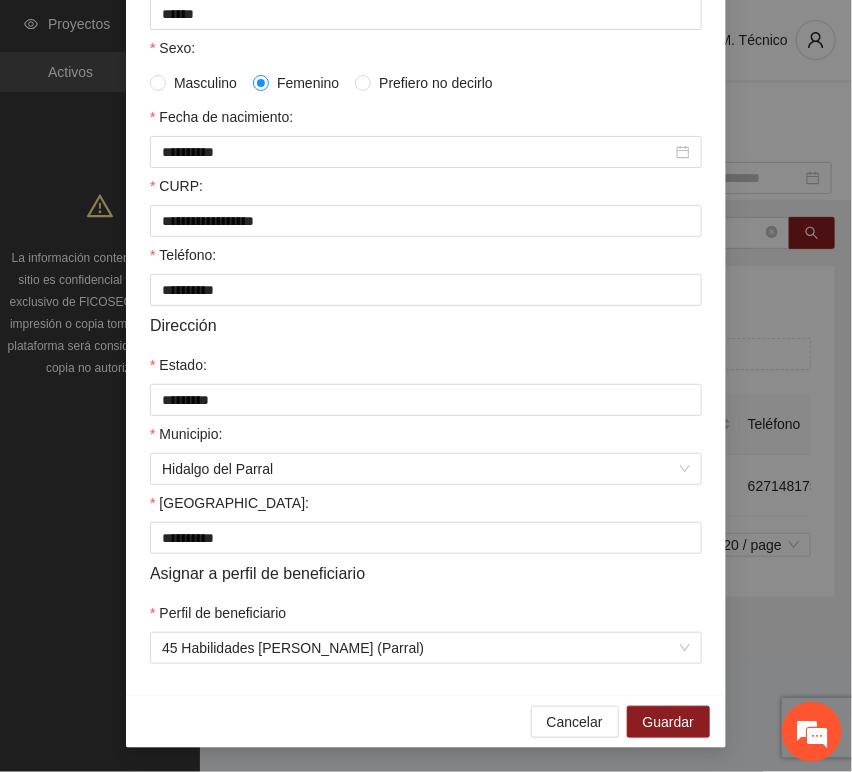 drag, startPoint x: 470, startPoint y: 583, endPoint x: 646, endPoint y: 653, distance: 189.4096 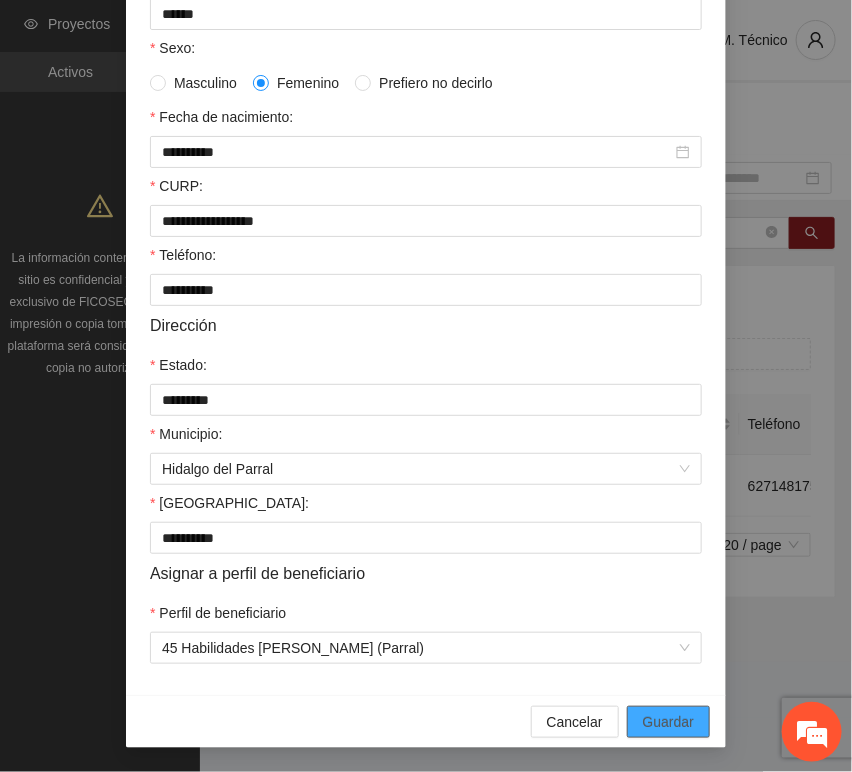 click on "Guardar" at bounding box center [668, 722] 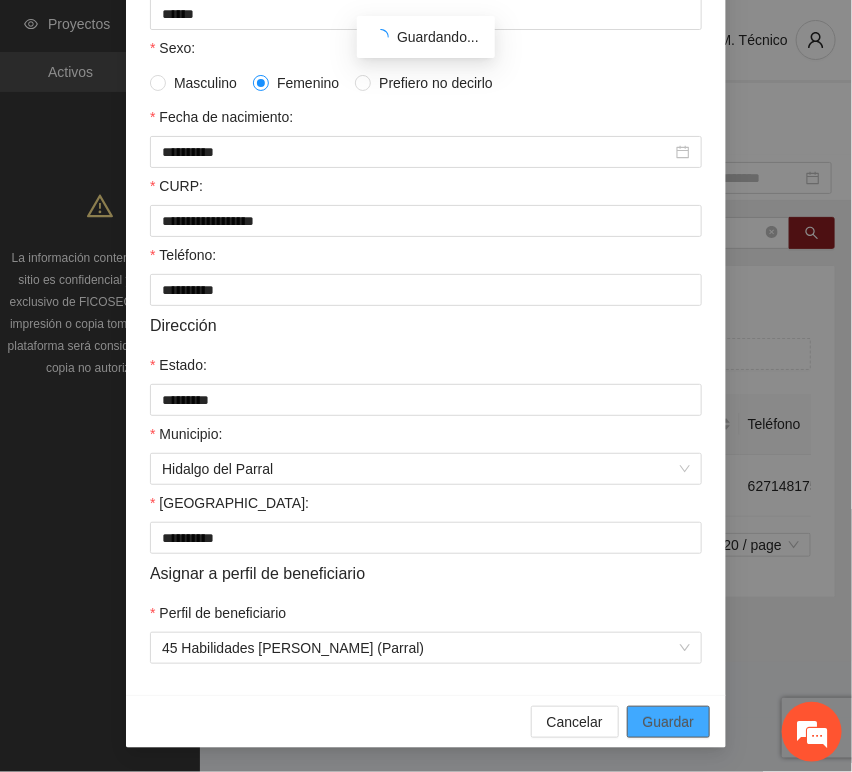 scroll, scrollTop: 294, scrollLeft: 0, axis: vertical 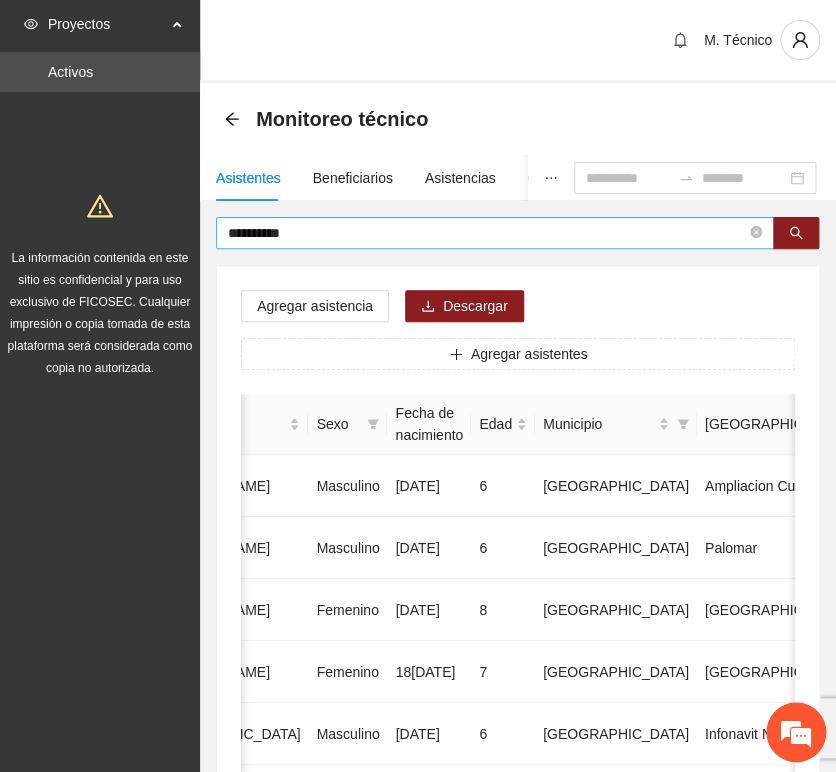 click on "**********" at bounding box center [487, 233] 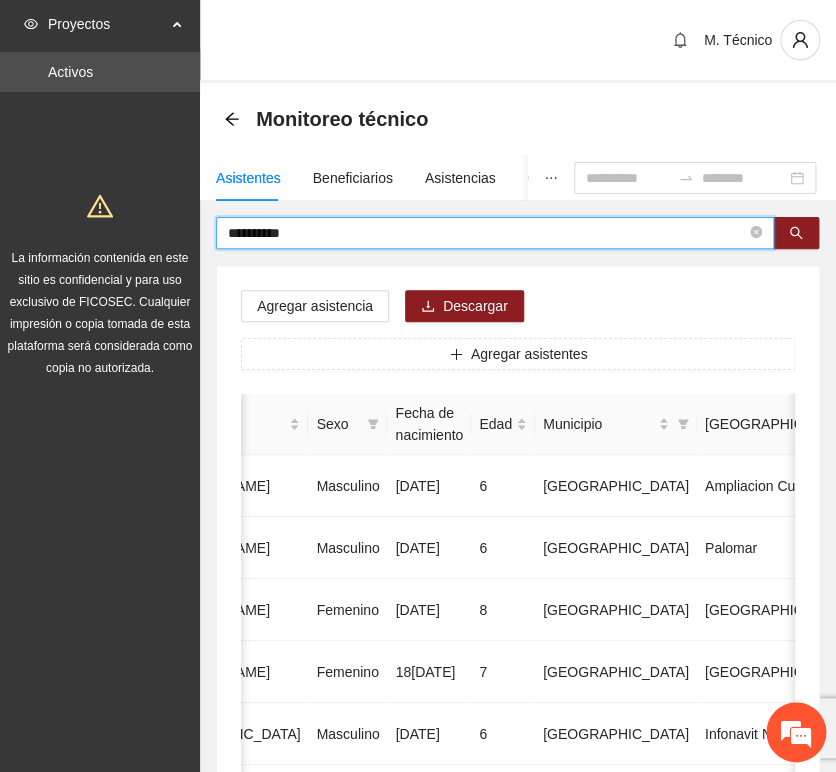 drag, startPoint x: 339, startPoint y: 238, endPoint x: 63, endPoint y: 203, distance: 278.21036 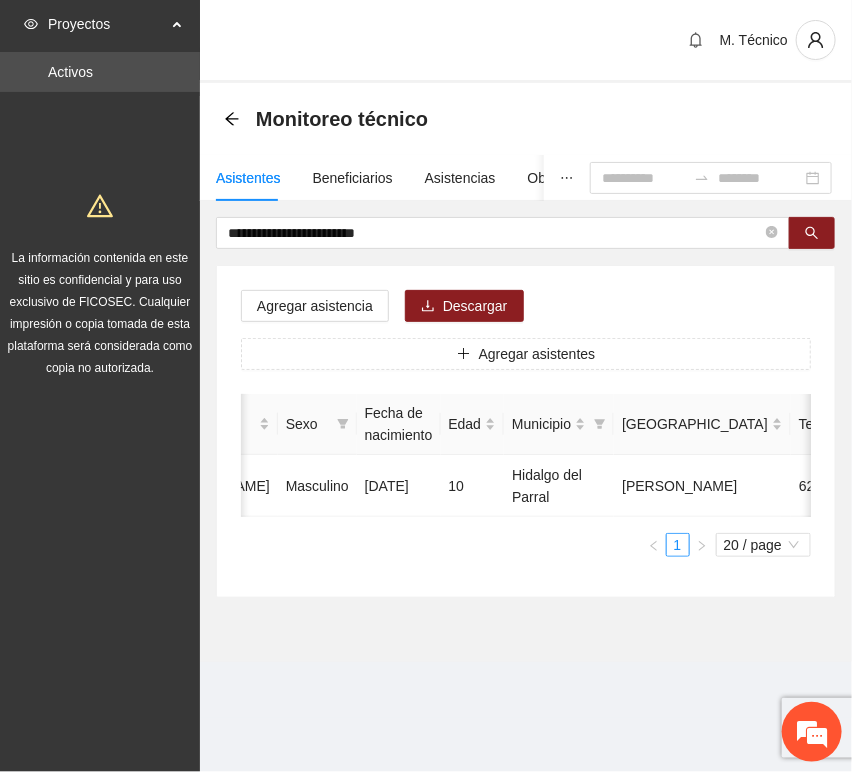 scroll, scrollTop: 0, scrollLeft: 0, axis: both 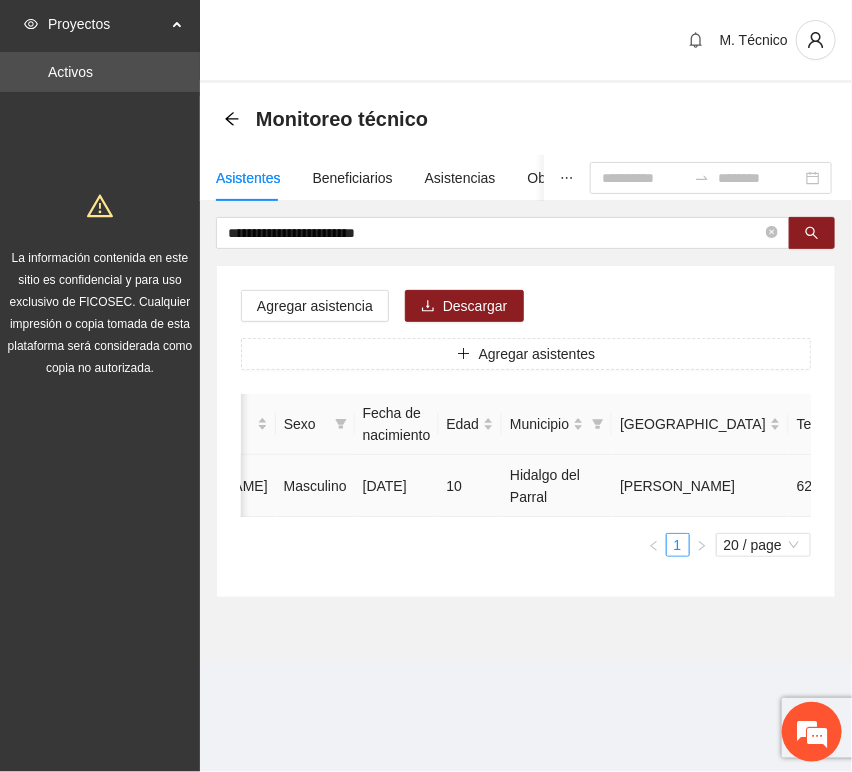 click 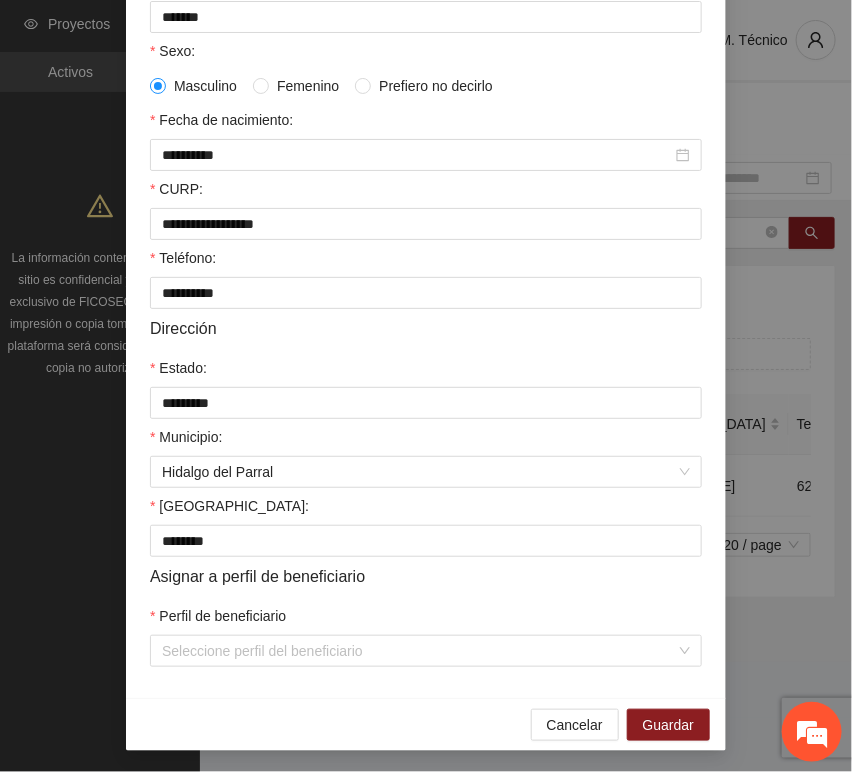 scroll, scrollTop: 394, scrollLeft: 0, axis: vertical 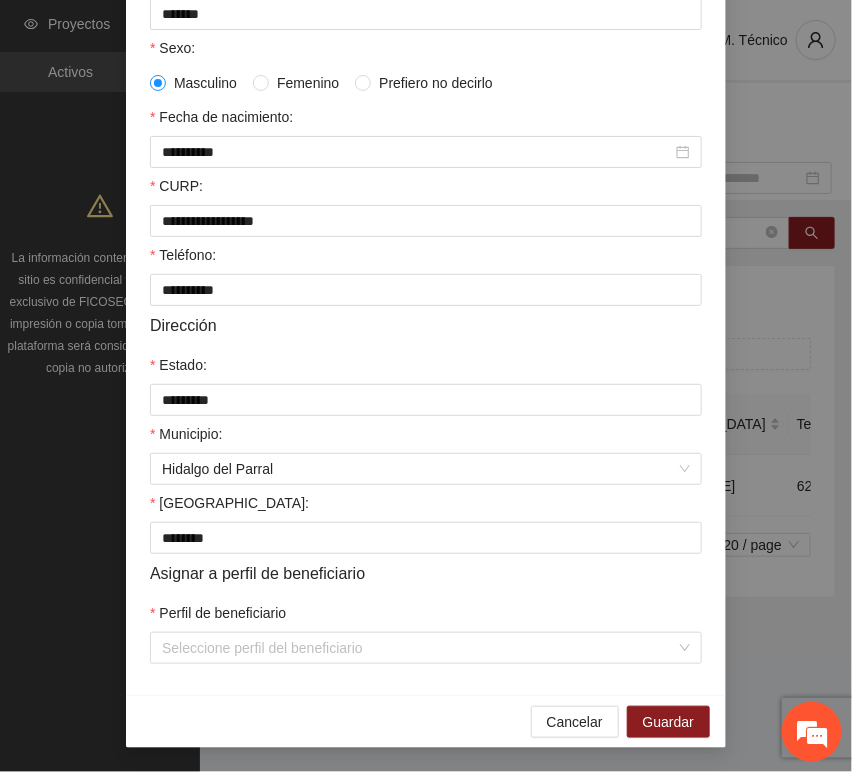 click on "Perfil de beneficiario" at bounding box center [426, 617] 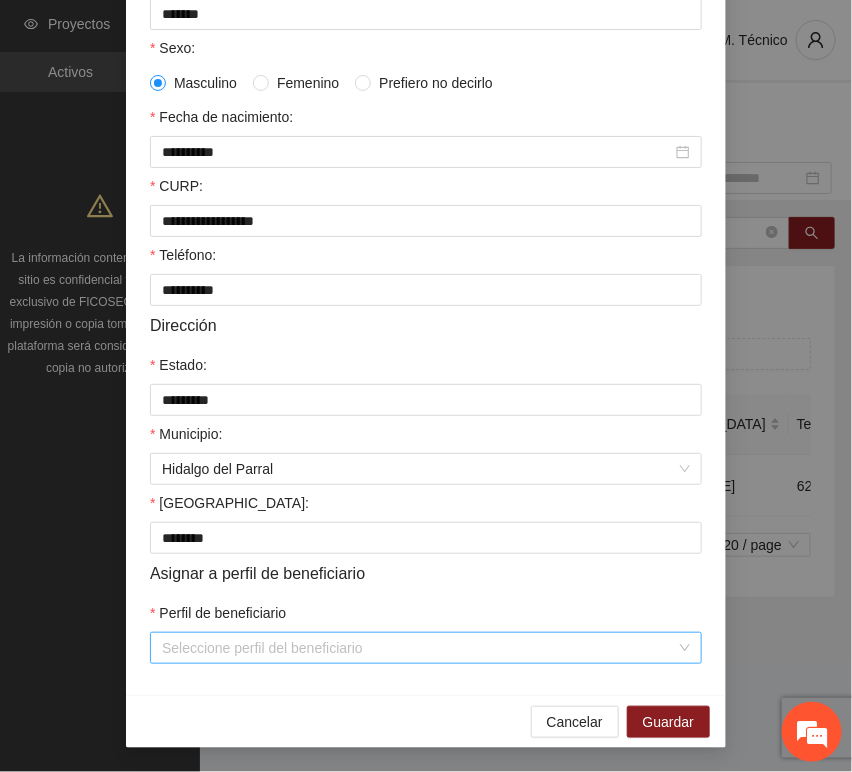 click on "Perfil de beneficiario" at bounding box center [419, 648] 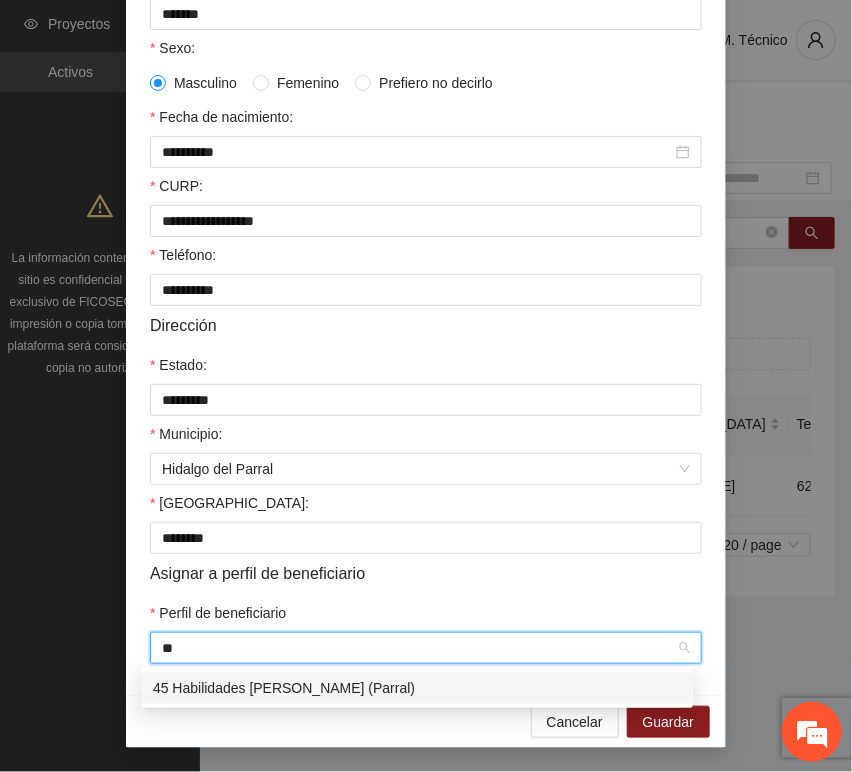 click on "45 Habilidades [PERSON_NAME] (Parral)" at bounding box center (417, 688) 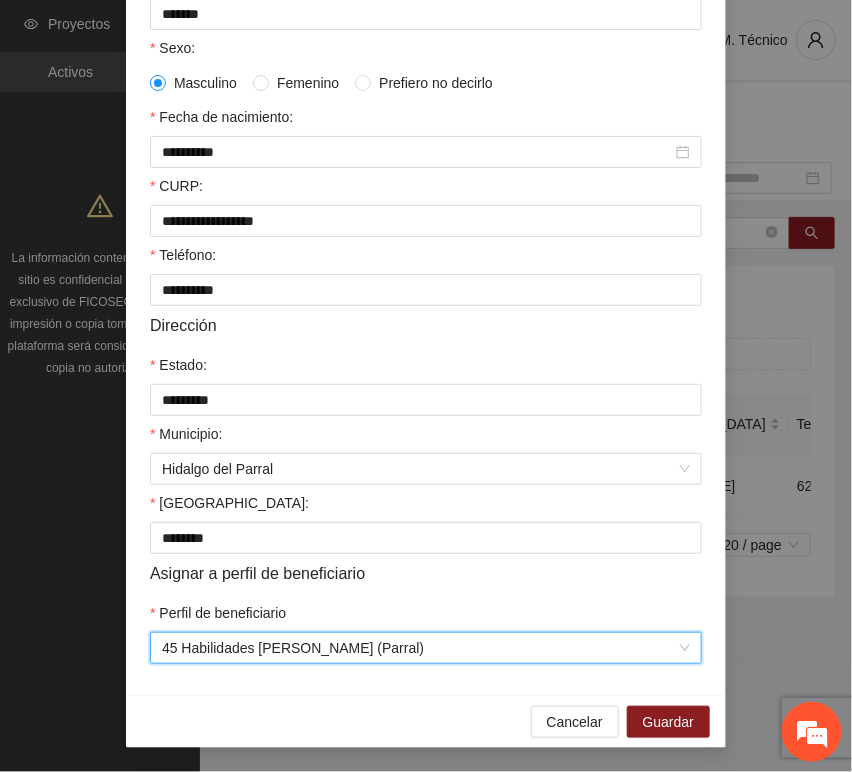 click on "Asignar a perfil de beneficiario" at bounding box center (426, 573) 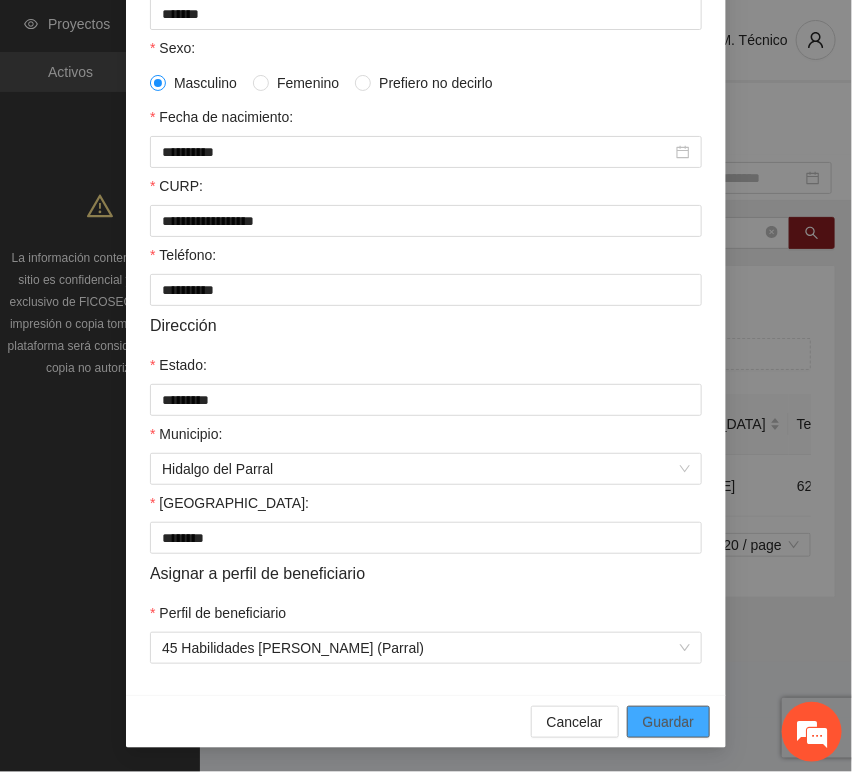 click on "Guardar" at bounding box center (668, 722) 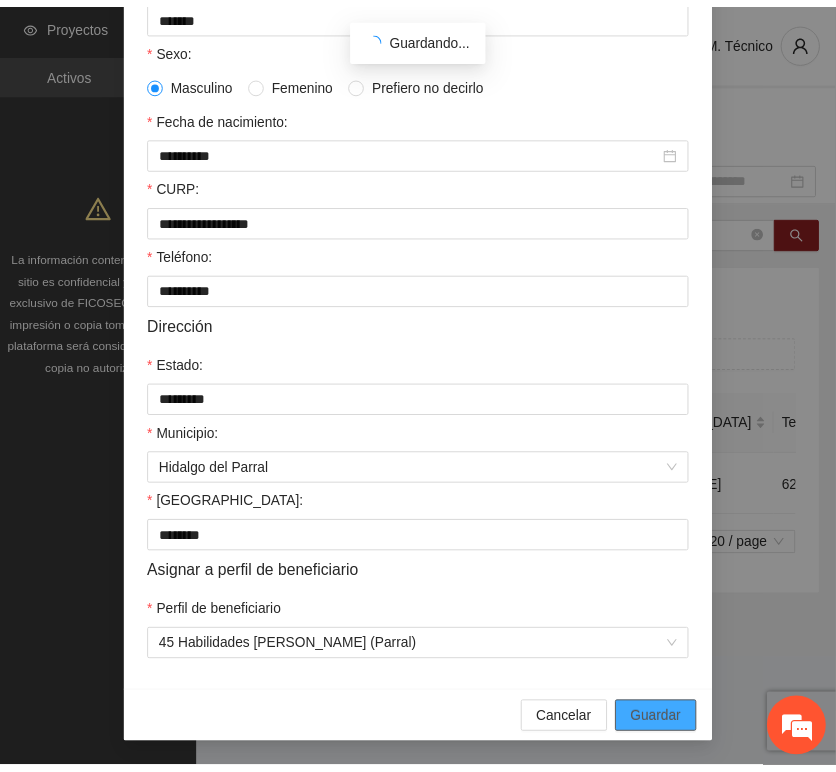 scroll, scrollTop: 294, scrollLeft: 0, axis: vertical 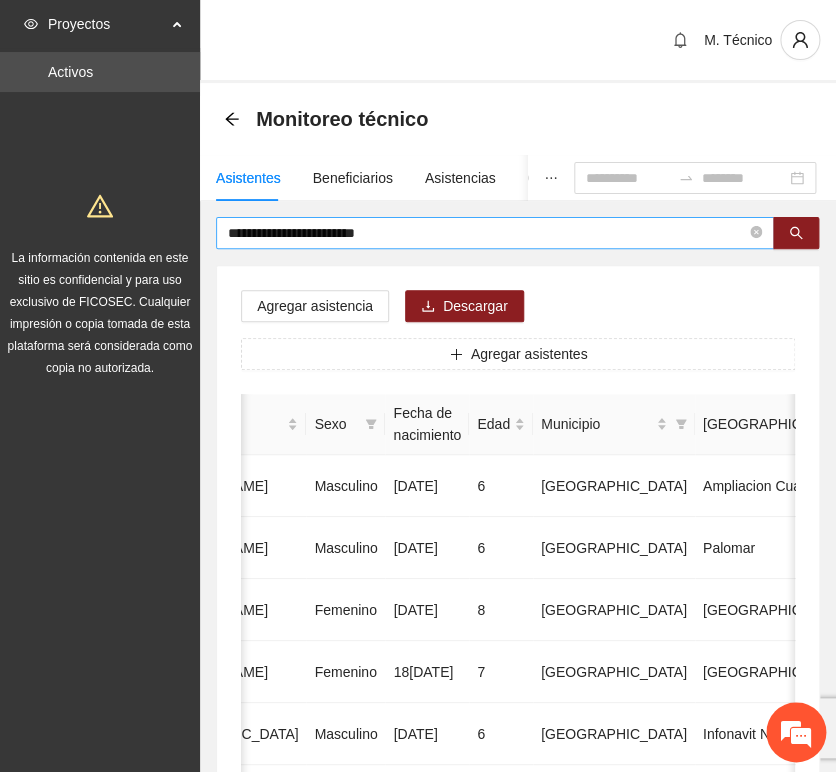 drag, startPoint x: 449, startPoint y: 254, endPoint x: 440, endPoint y: 241, distance: 15.811388 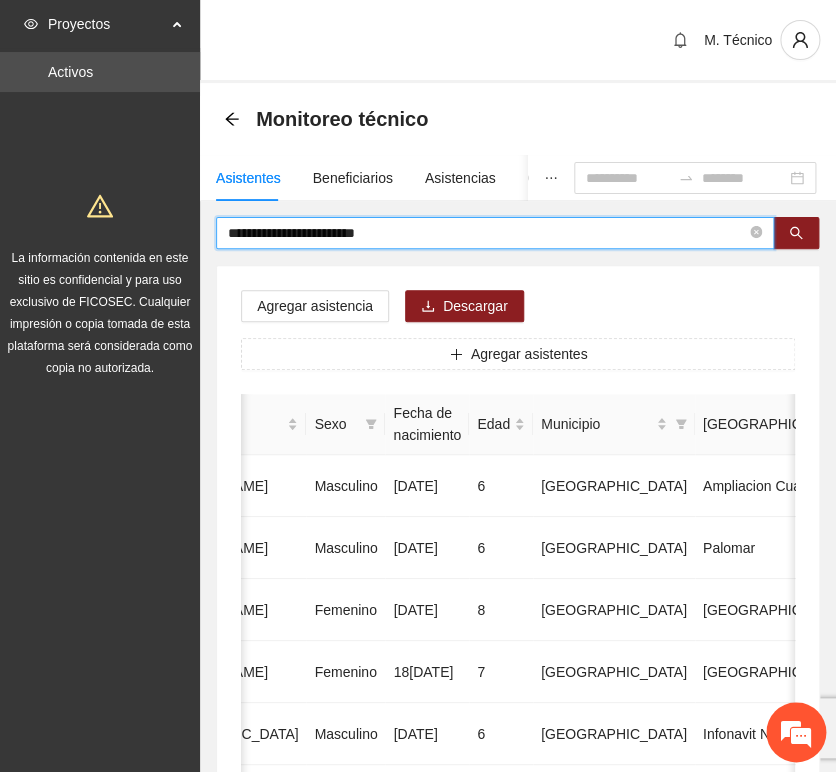 drag, startPoint x: 409, startPoint y: 222, endPoint x: -179, endPoint y: 151, distance: 592.27106 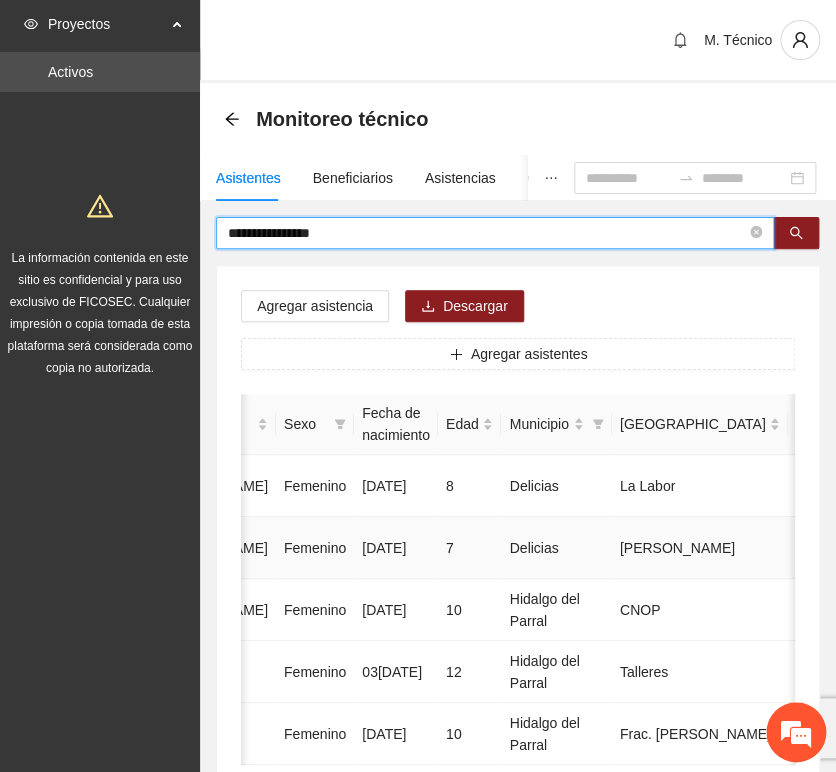 scroll, scrollTop: 111, scrollLeft: 0, axis: vertical 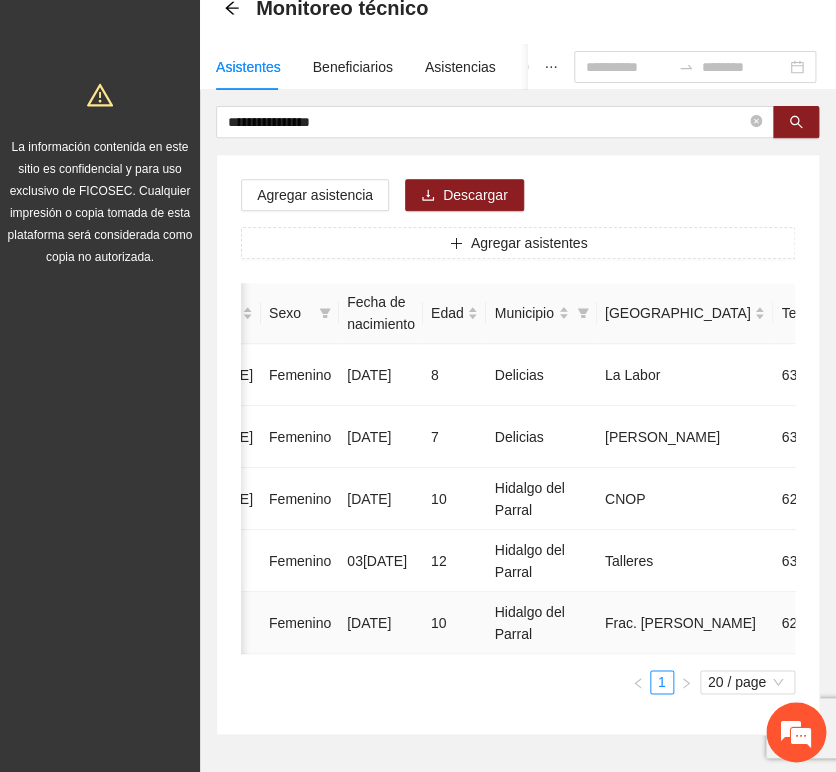 click 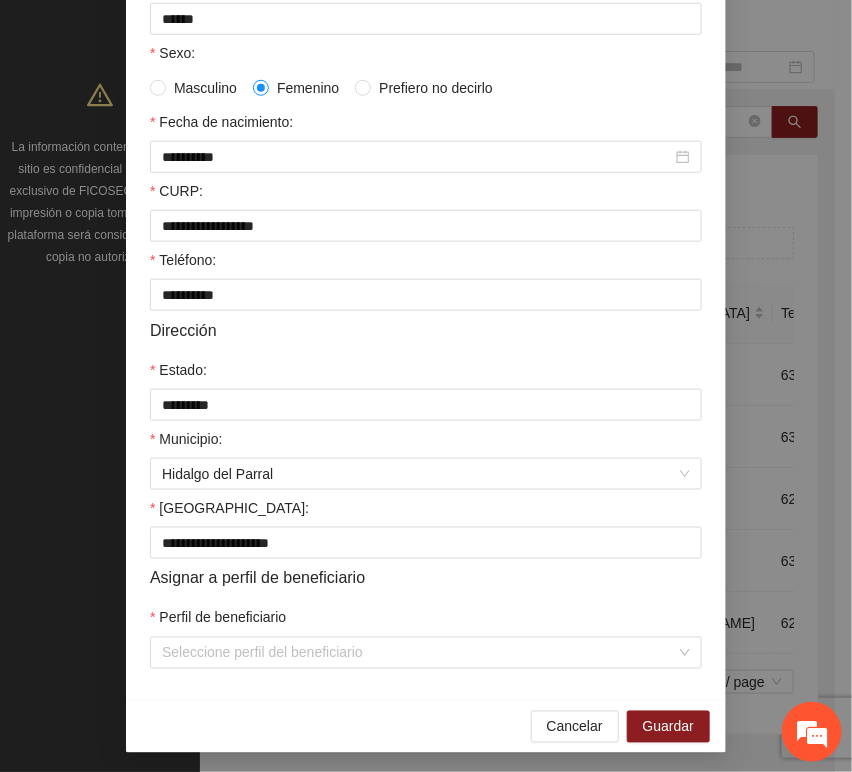 scroll, scrollTop: 394, scrollLeft: 0, axis: vertical 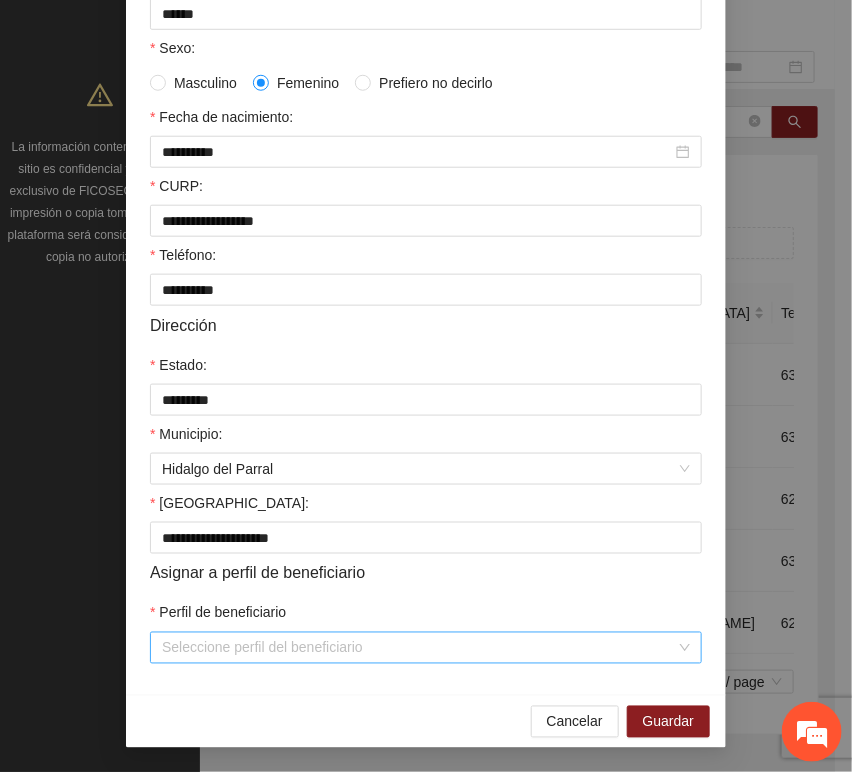 click on "Perfil de beneficiario" at bounding box center (419, 648) 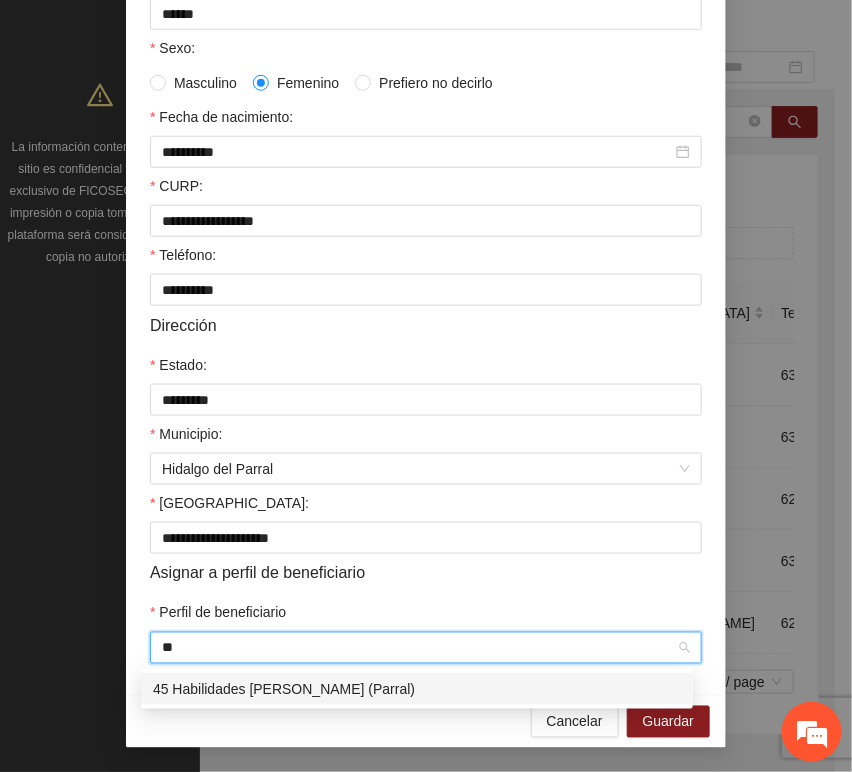 click on "45 Habilidades [PERSON_NAME] (Parral)" at bounding box center (417, 689) 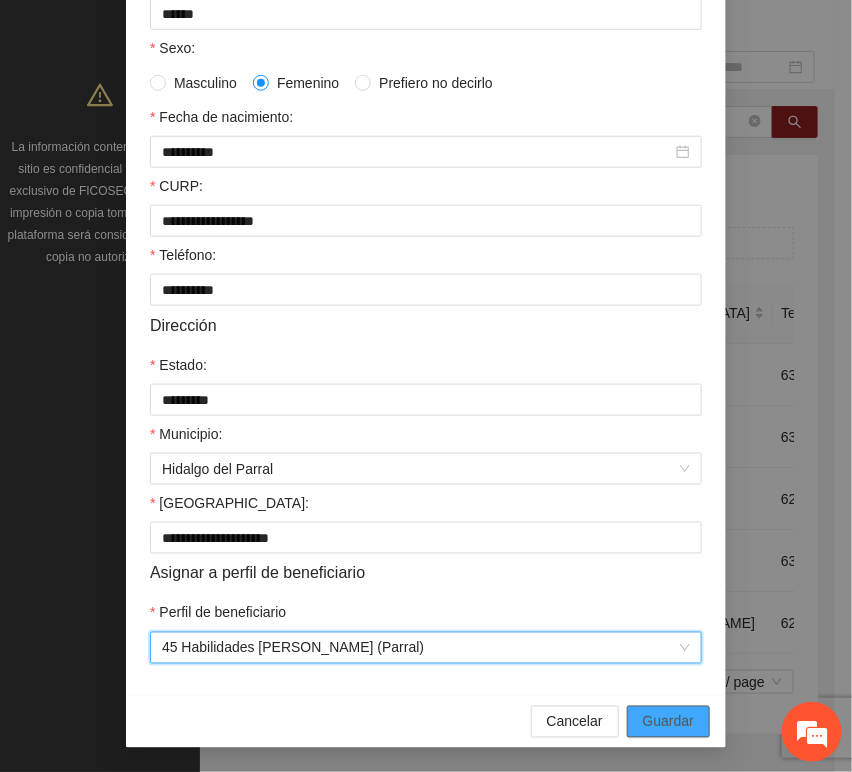 click on "Guardar" at bounding box center [668, 722] 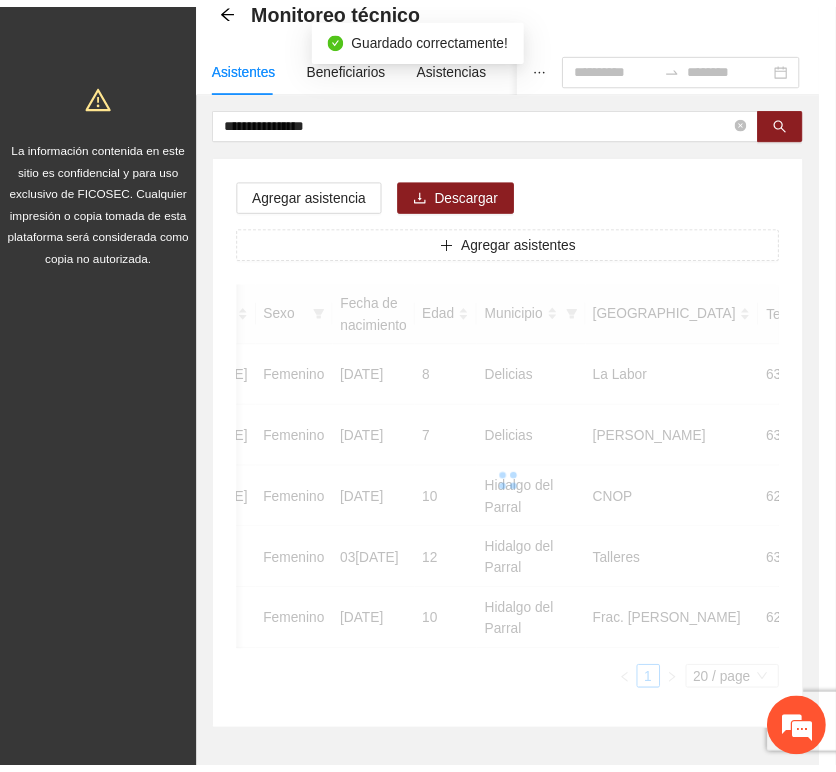 scroll, scrollTop: 294, scrollLeft: 0, axis: vertical 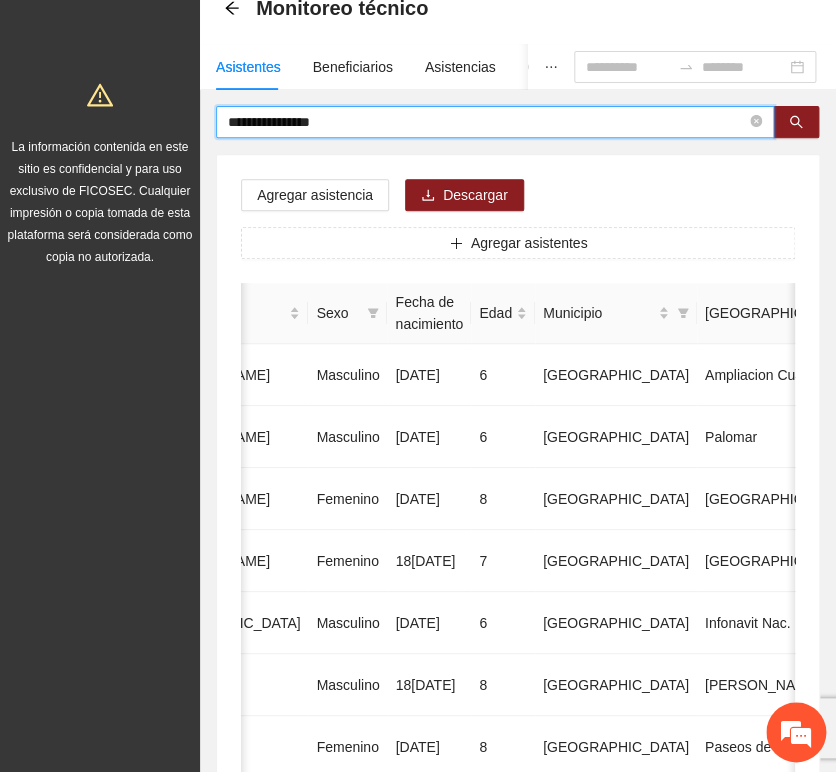 drag, startPoint x: 372, startPoint y: 117, endPoint x: -131, endPoint y: 99, distance: 503.32196 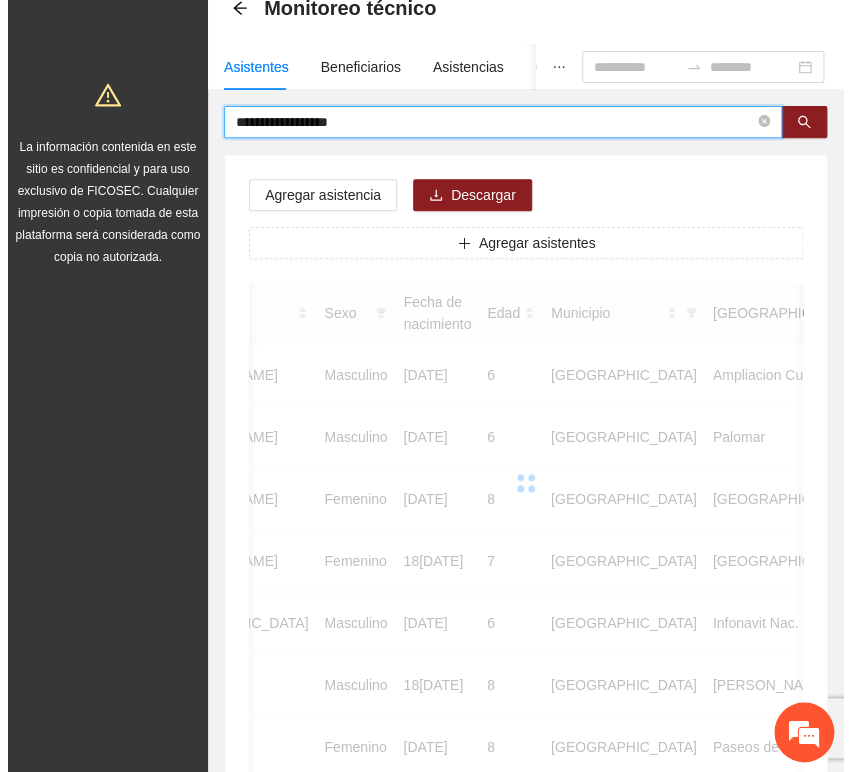 scroll, scrollTop: 0, scrollLeft: 0, axis: both 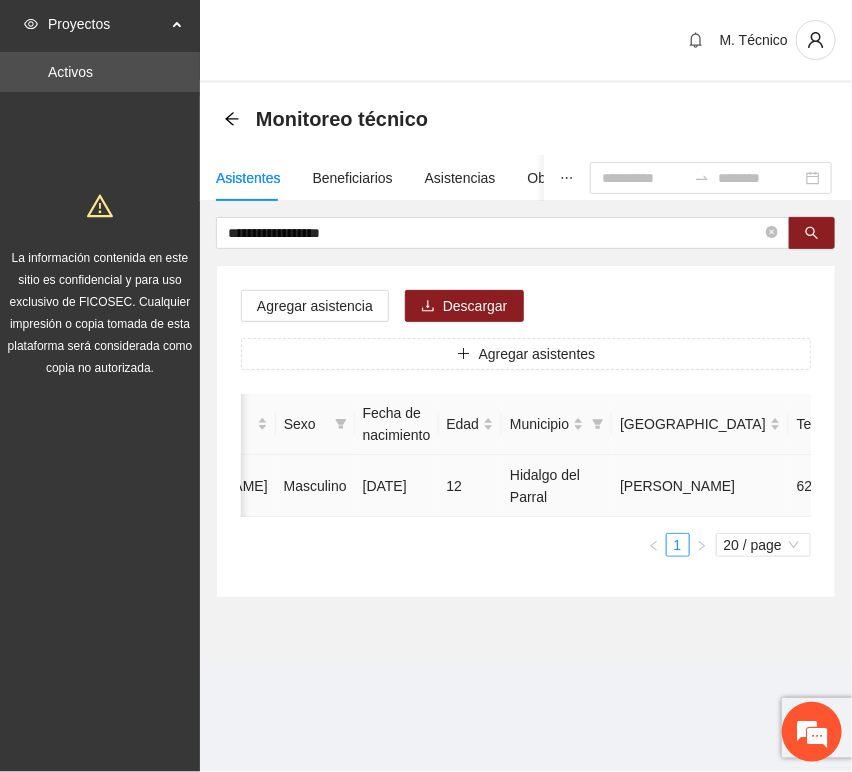 click 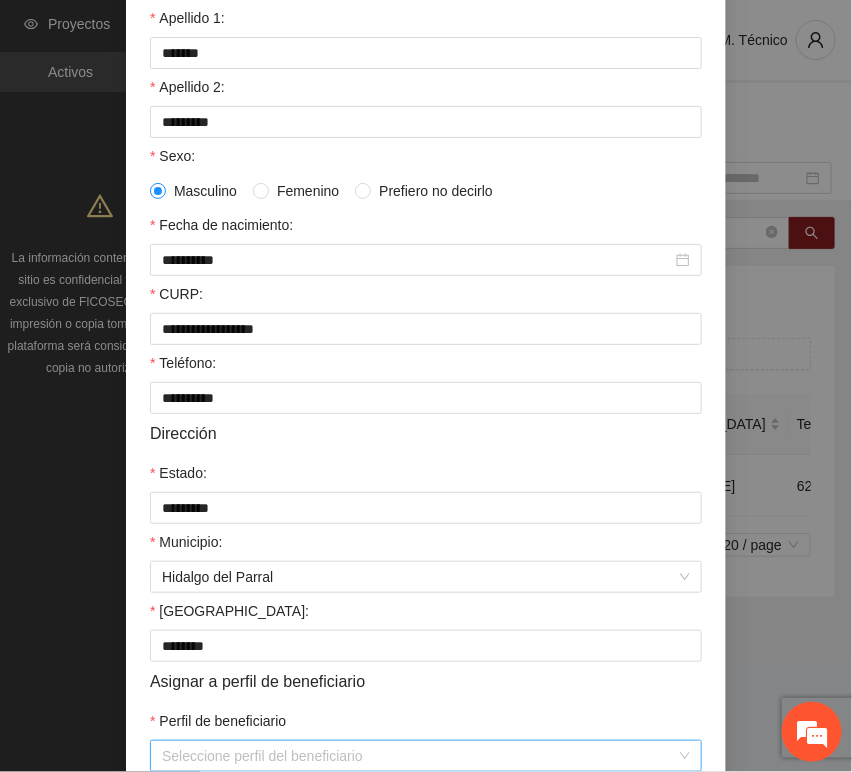 scroll, scrollTop: 394, scrollLeft: 0, axis: vertical 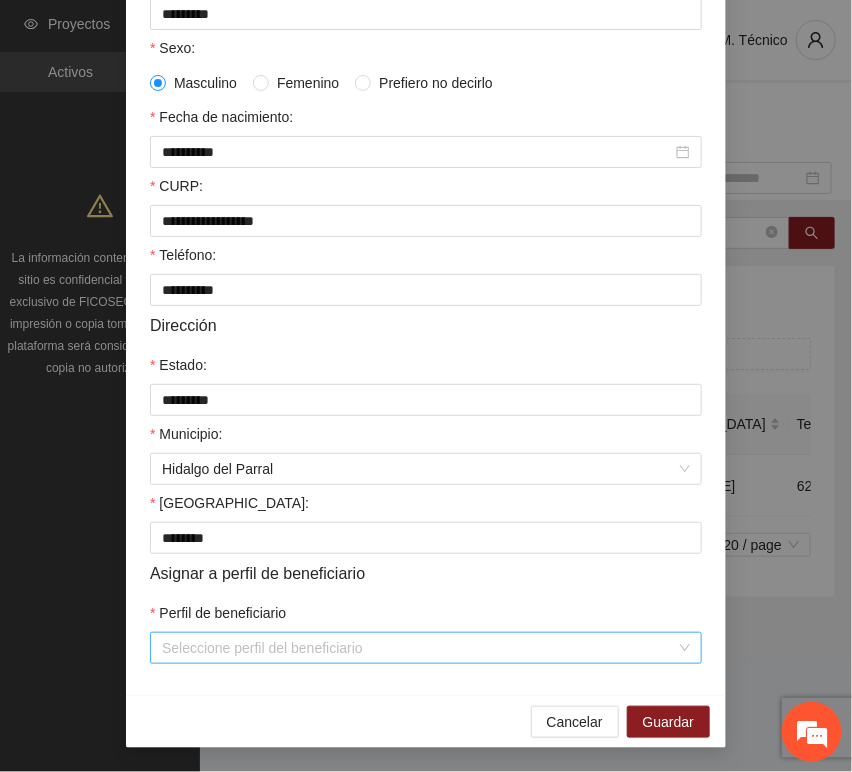 click on "Perfil de beneficiario" at bounding box center [419, 648] 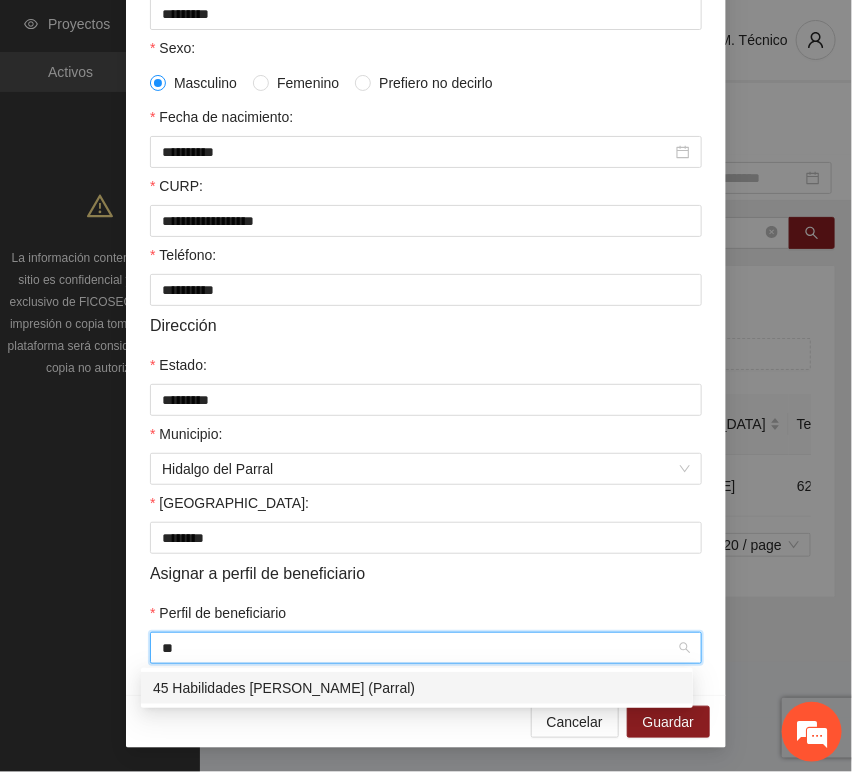 click on "45 Habilidades [PERSON_NAME] (Parral)" at bounding box center (417, 688) 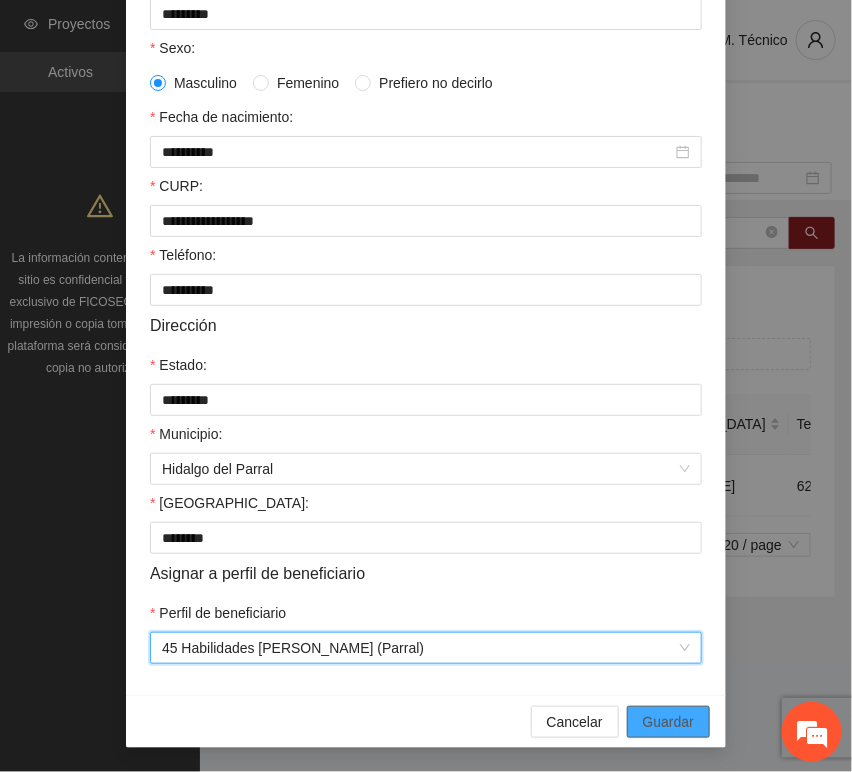 click on "Guardar" at bounding box center [668, 722] 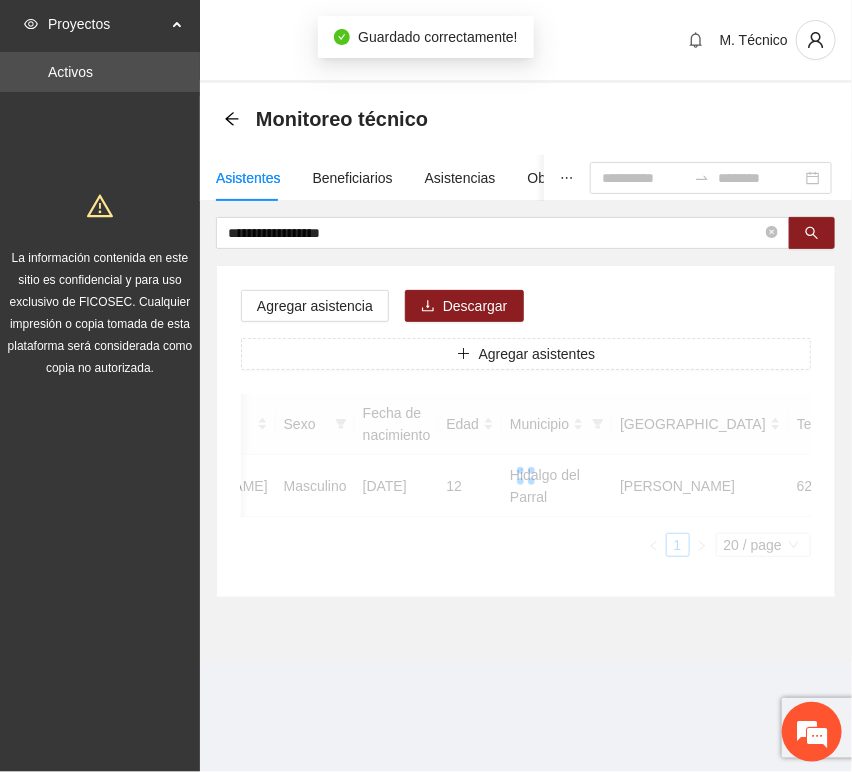 scroll, scrollTop: 294, scrollLeft: 0, axis: vertical 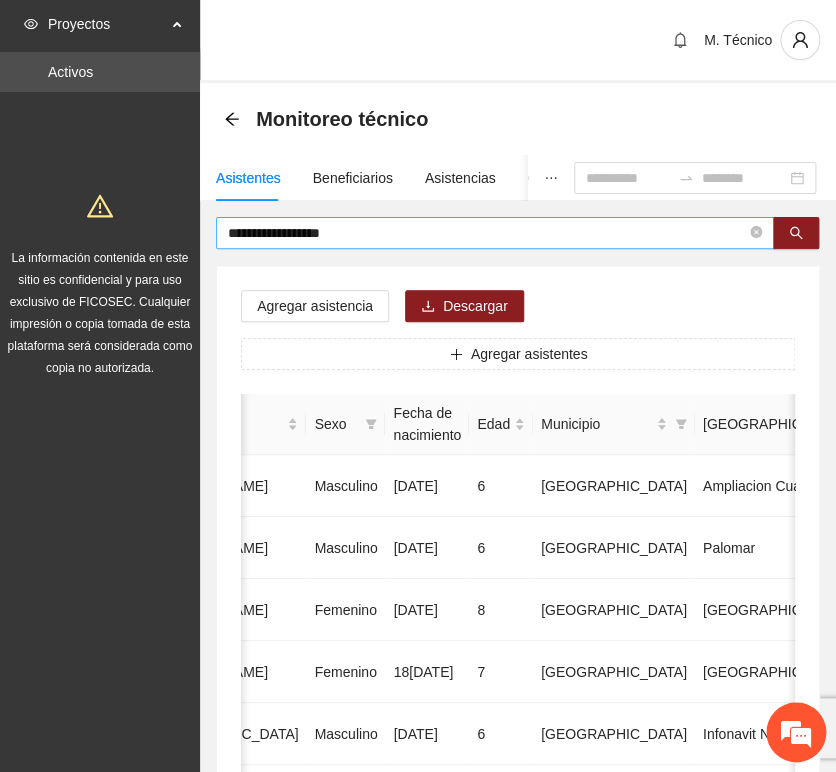 click on "**********" at bounding box center [487, 233] 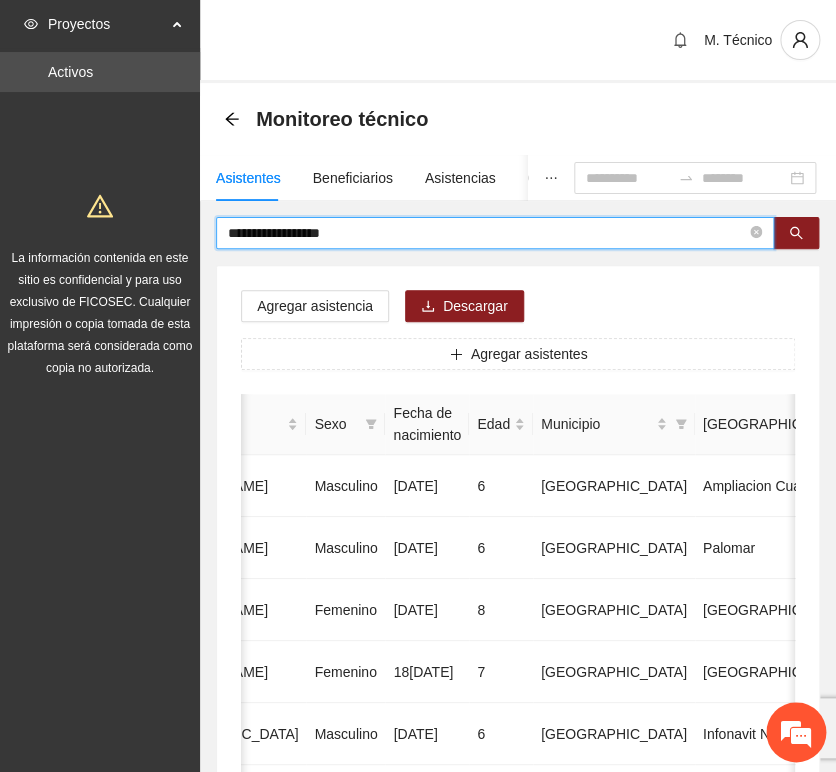 drag, startPoint x: 168, startPoint y: 216, endPoint x: -269, endPoint y: 154, distance: 441.37625 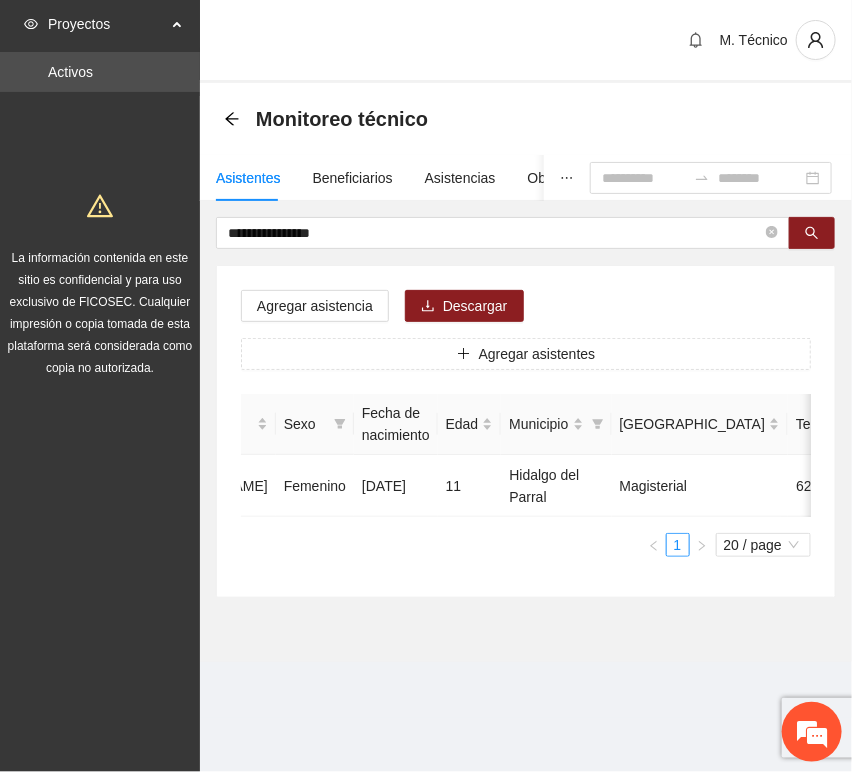 scroll, scrollTop: 0, scrollLeft: 0, axis: both 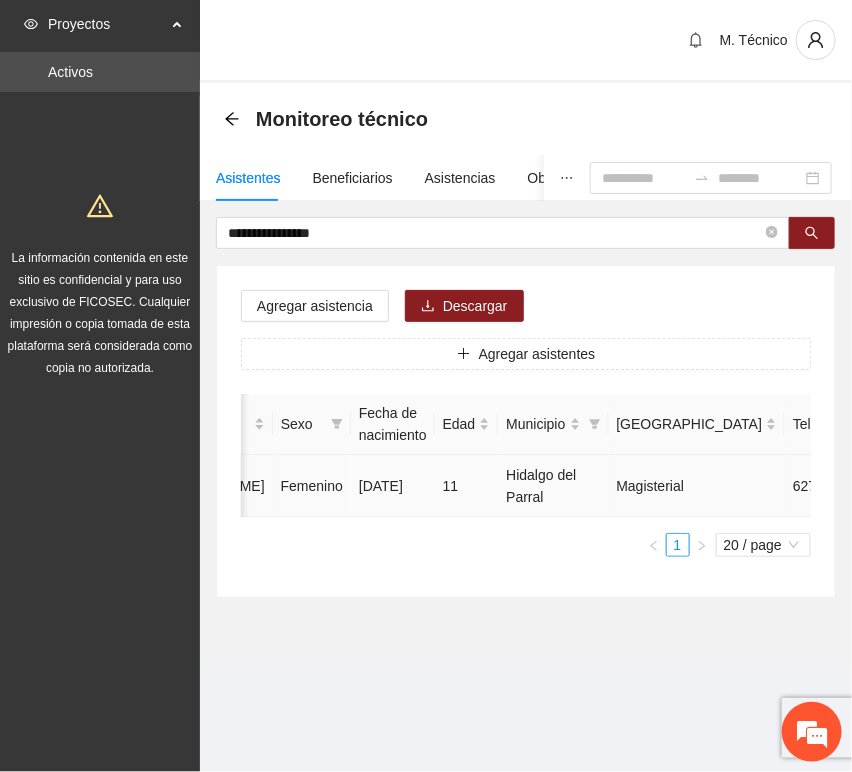 click 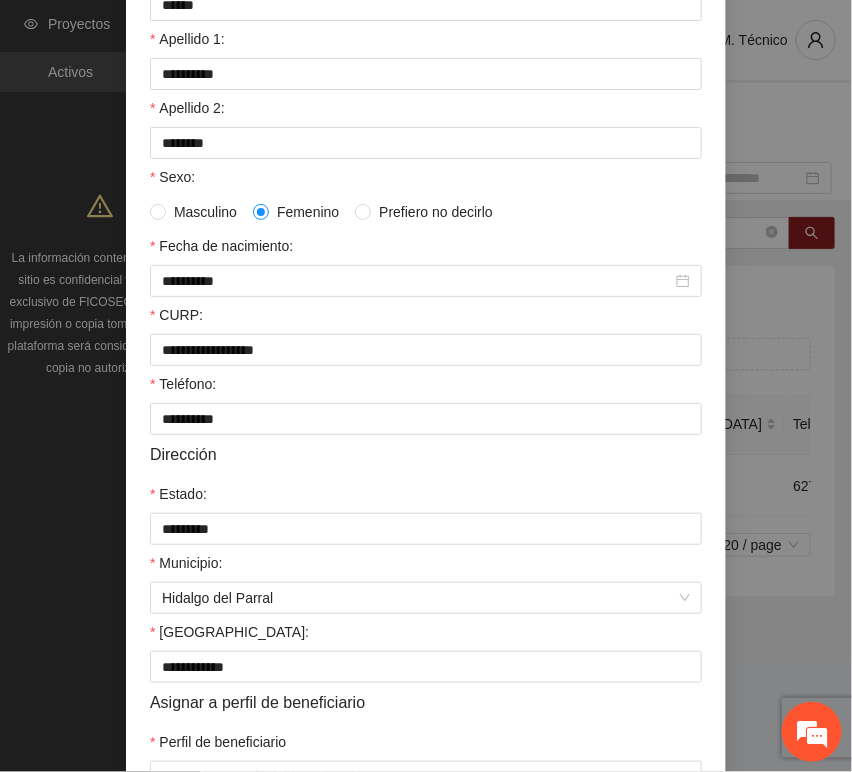 scroll, scrollTop: 394, scrollLeft: 0, axis: vertical 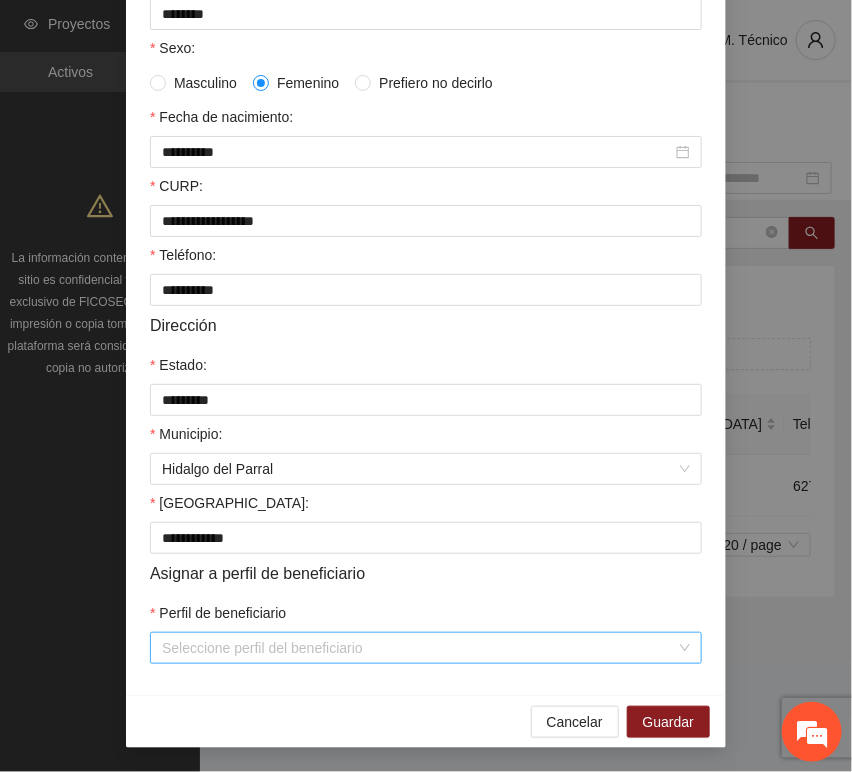 click on "Perfil de beneficiario" at bounding box center [419, 648] 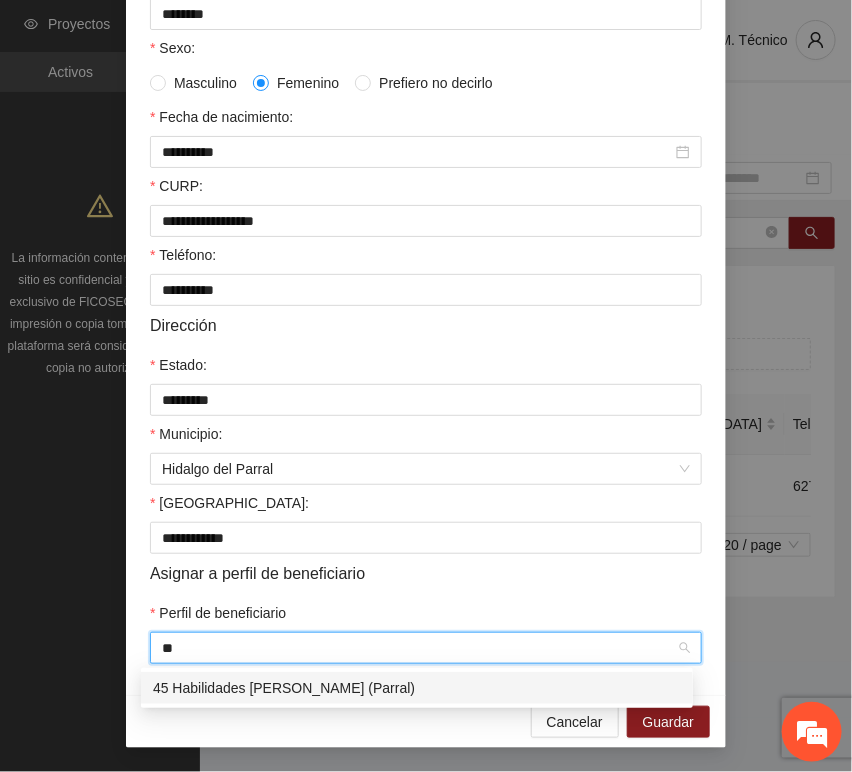 click on "45 Habilidades [PERSON_NAME] (Parral)" at bounding box center (417, 688) 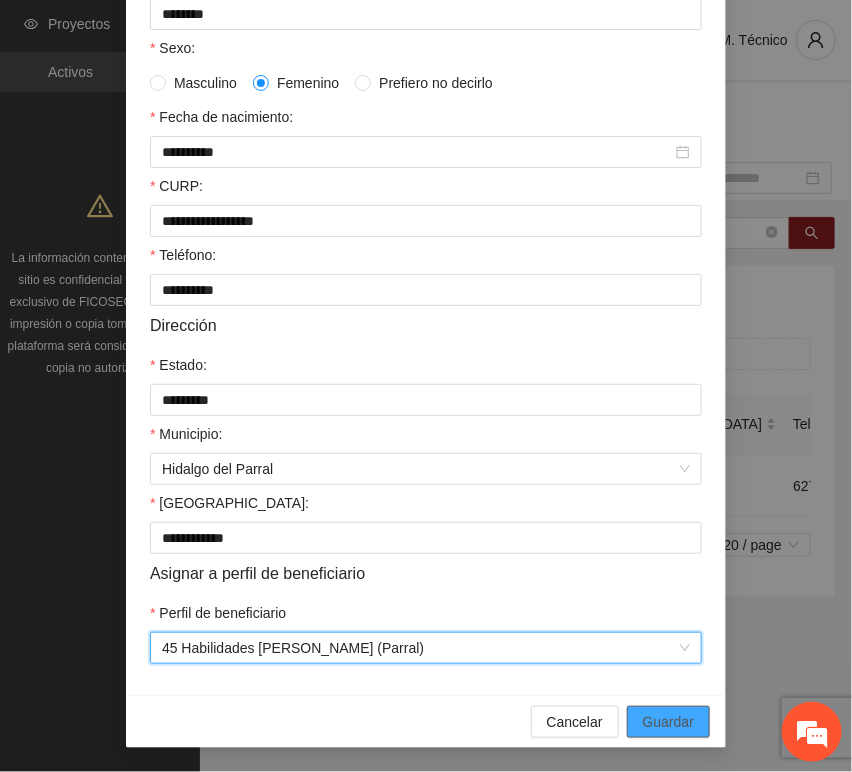 click on "Guardar" at bounding box center (668, 722) 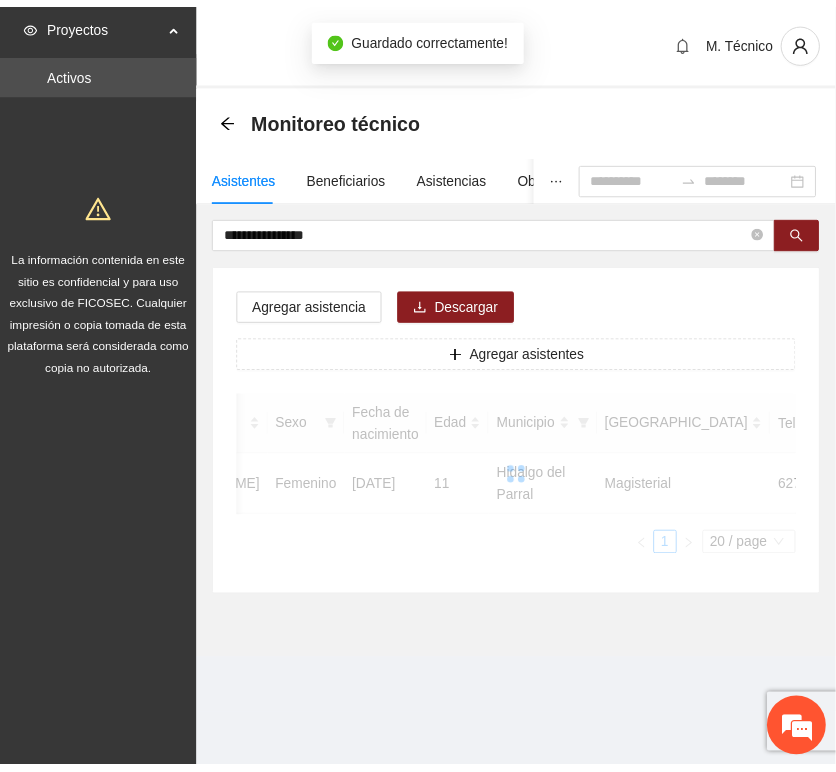 scroll, scrollTop: 294, scrollLeft: 0, axis: vertical 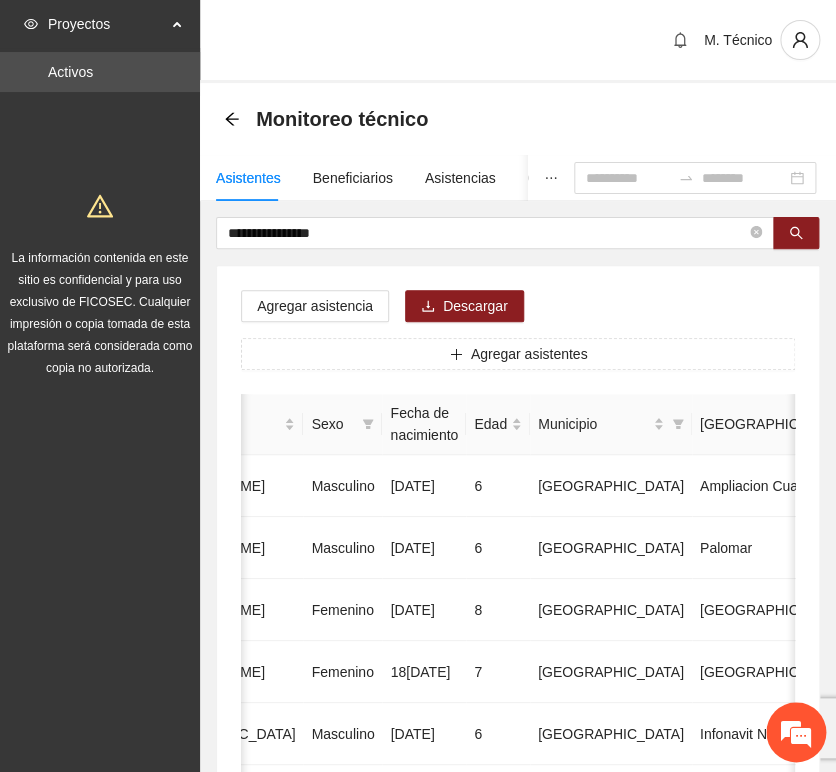 click on "**********" at bounding box center (518, 996) 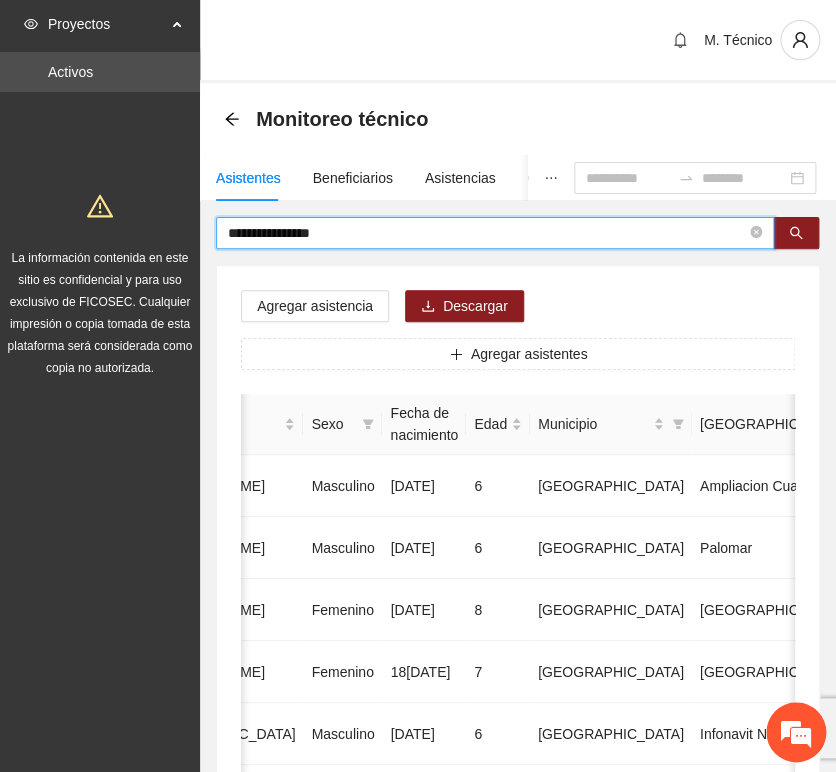 drag, startPoint x: 331, startPoint y: 230, endPoint x: 107, endPoint y: 199, distance: 226.13492 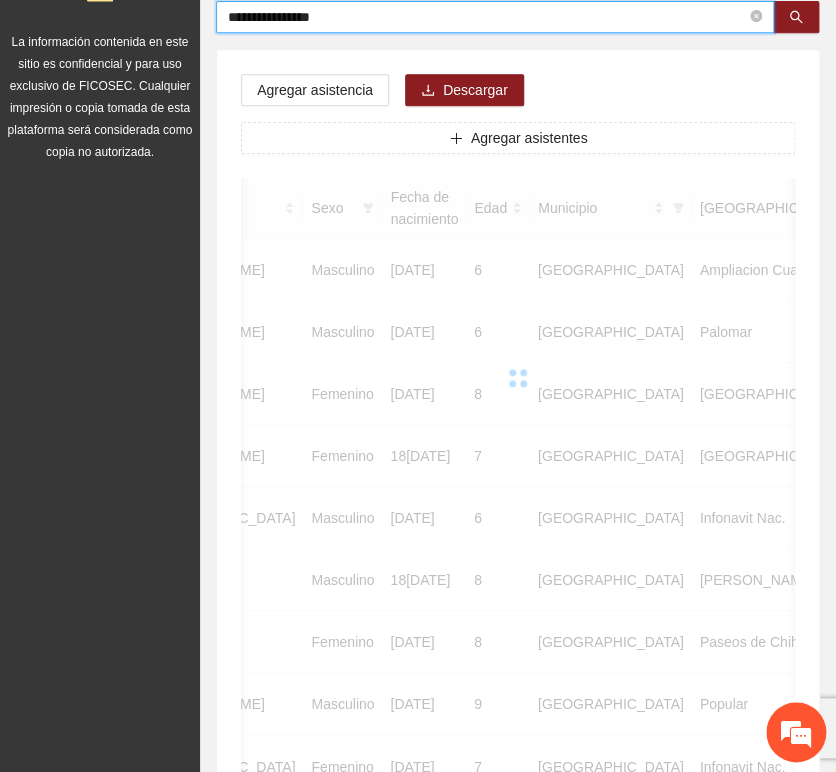scroll, scrollTop: 222, scrollLeft: 0, axis: vertical 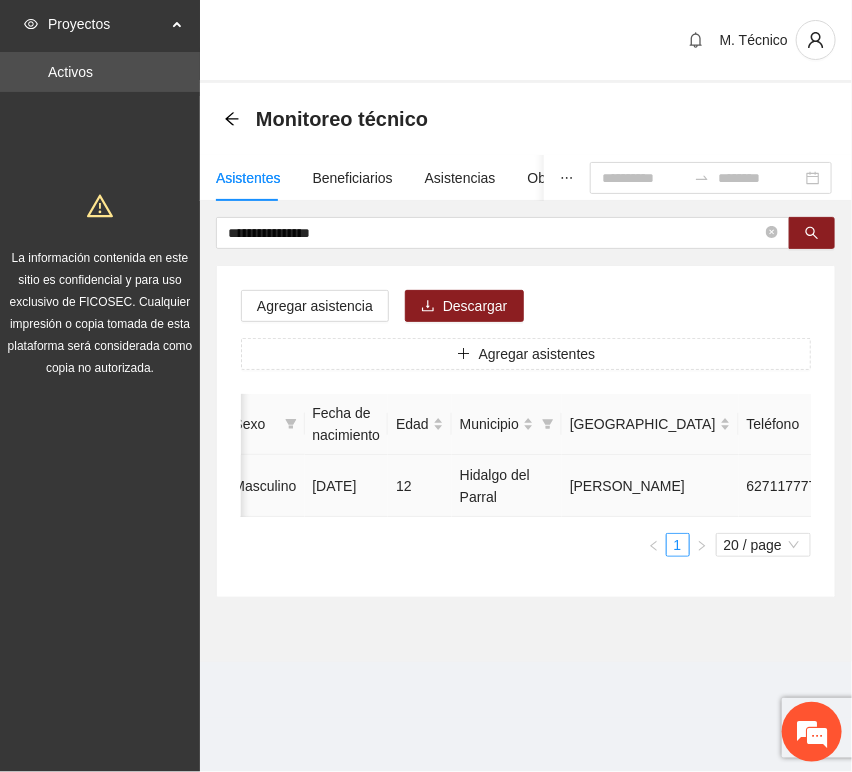 click 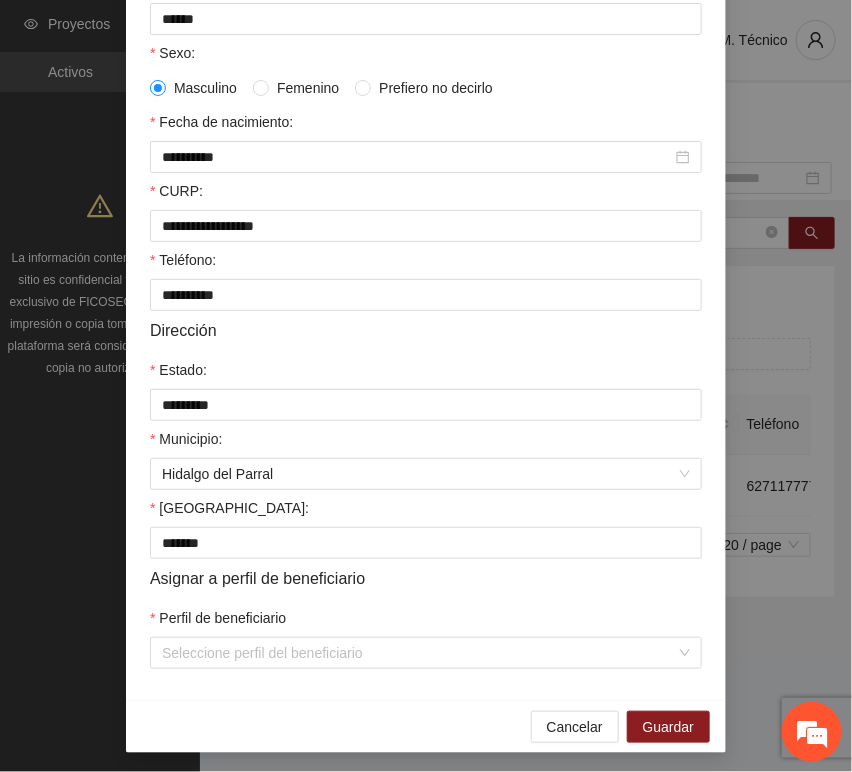 scroll, scrollTop: 394, scrollLeft: 0, axis: vertical 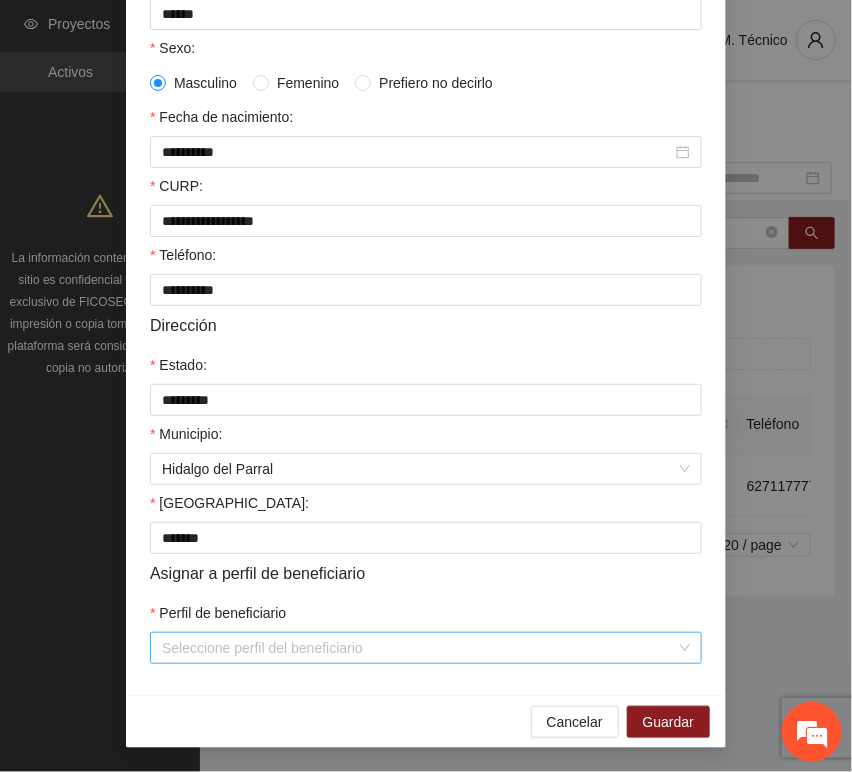 click on "Perfil de beneficiario" at bounding box center (419, 648) 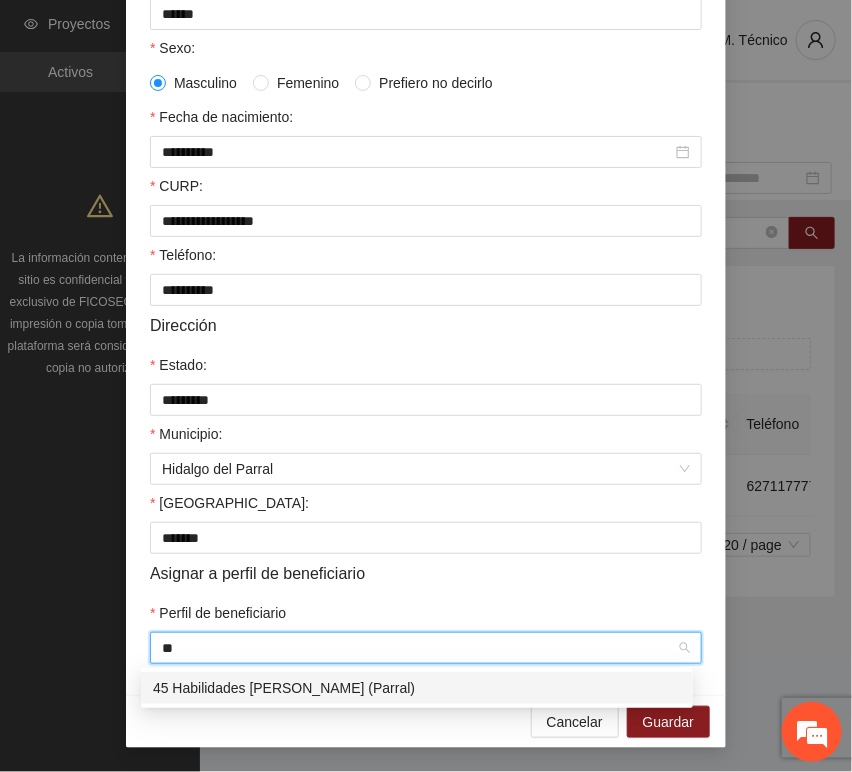 click on "45 Habilidades [PERSON_NAME] (Parral)" at bounding box center (417, 688) 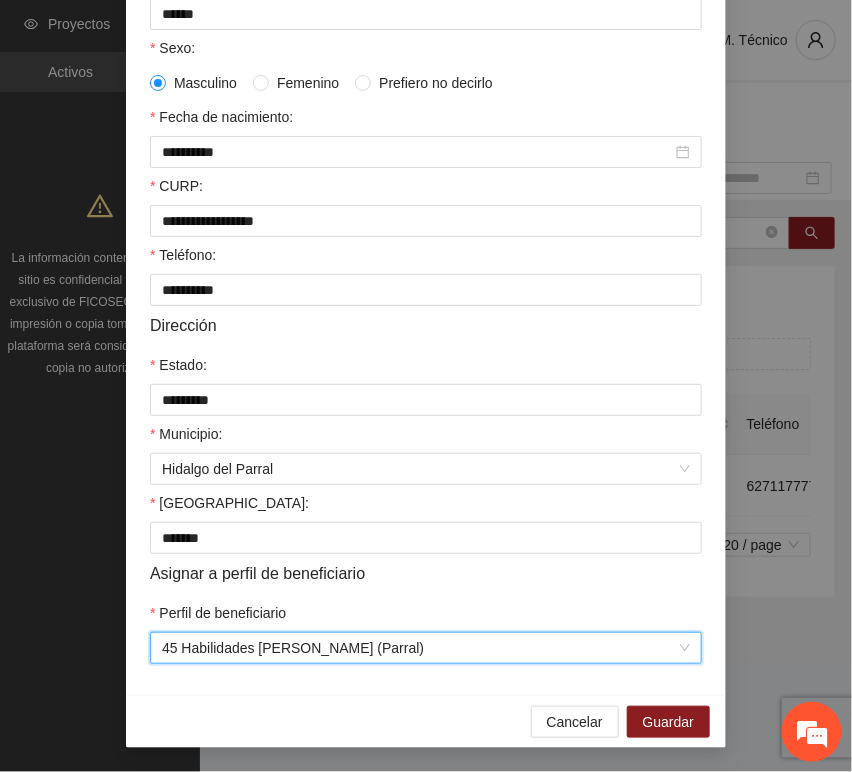 click on "Asignar a perfil de beneficiario" at bounding box center [426, 573] 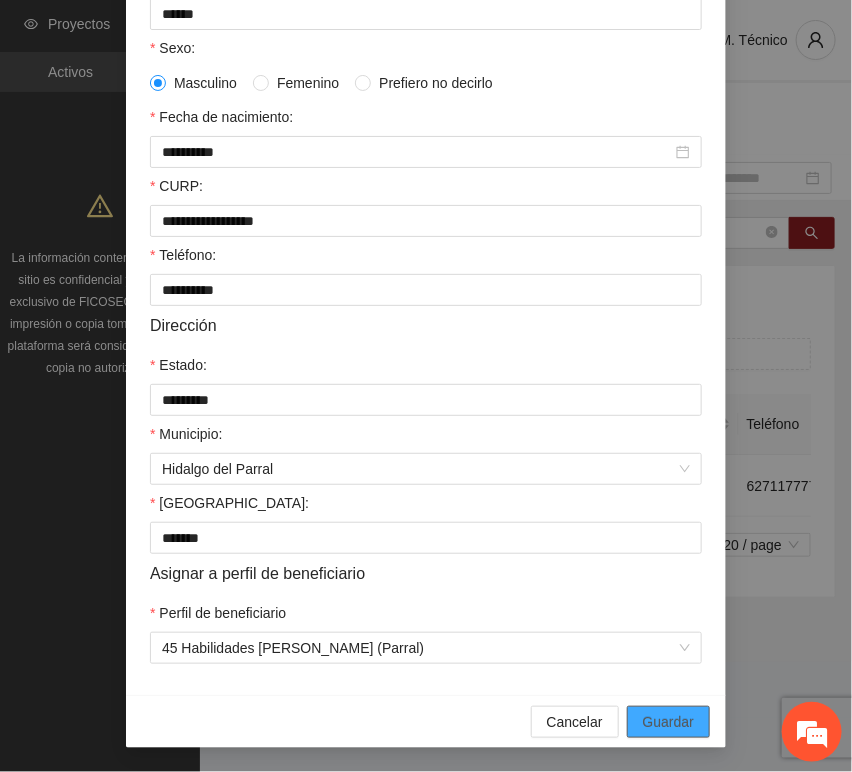 click on "Guardar" at bounding box center [668, 722] 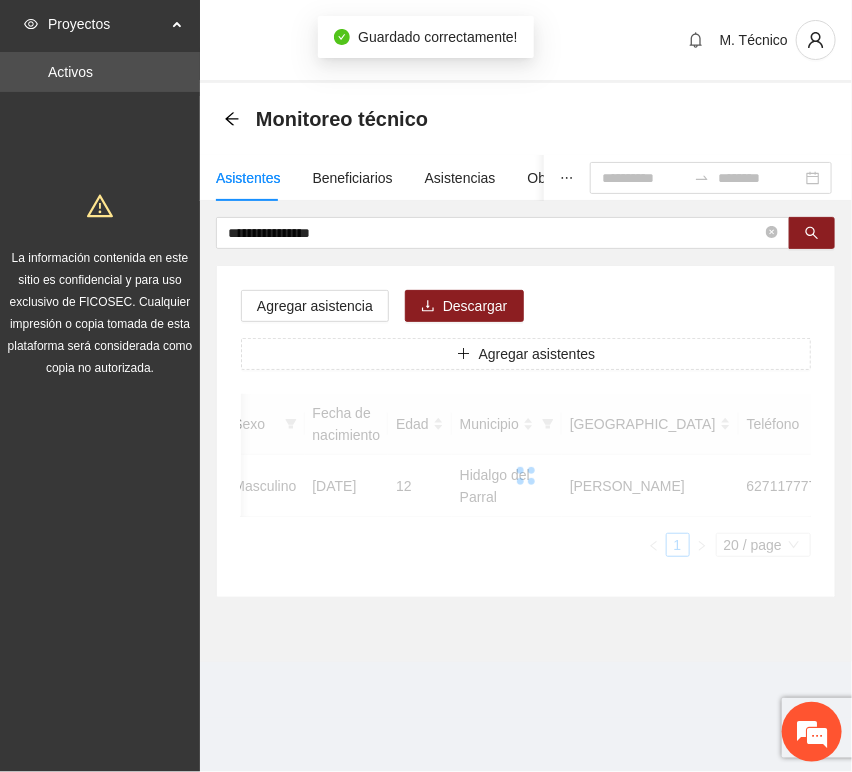 scroll, scrollTop: 294, scrollLeft: 0, axis: vertical 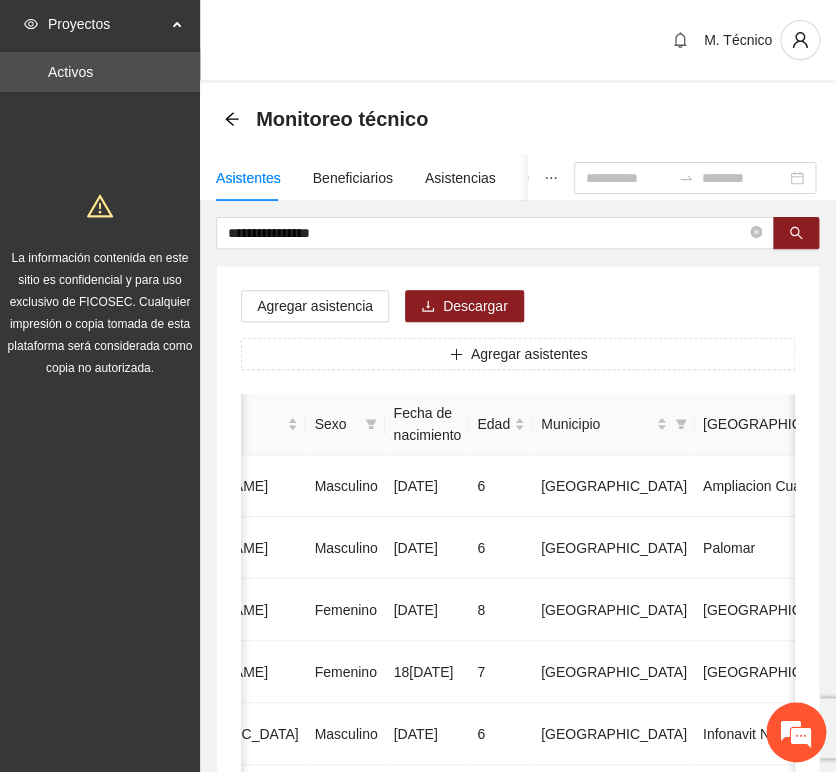 click on "**********" at bounding box center [518, 996] 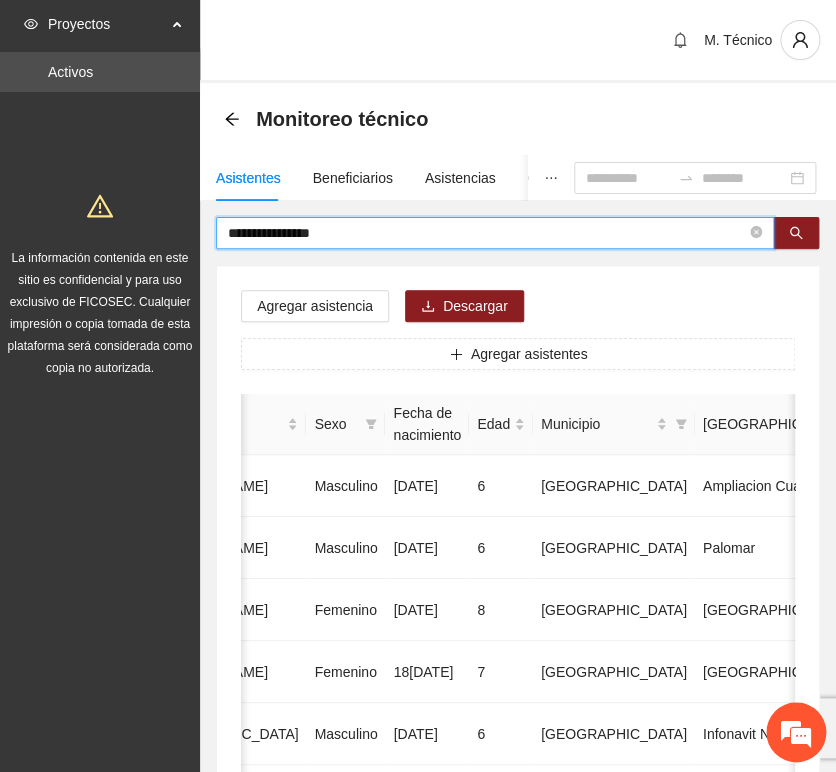 drag, startPoint x: 364, startPoint y: 220, endPoint x: 32, endPoint y: 185, distance: 333.83978 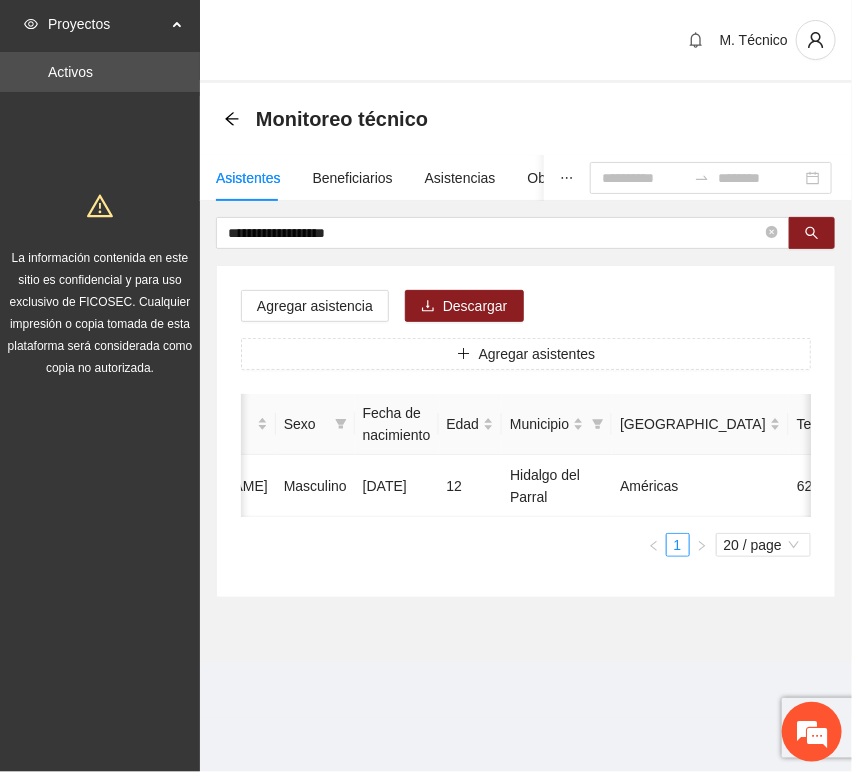 scroll, scrollTop: 0, scrollLeft: 0, axis: both 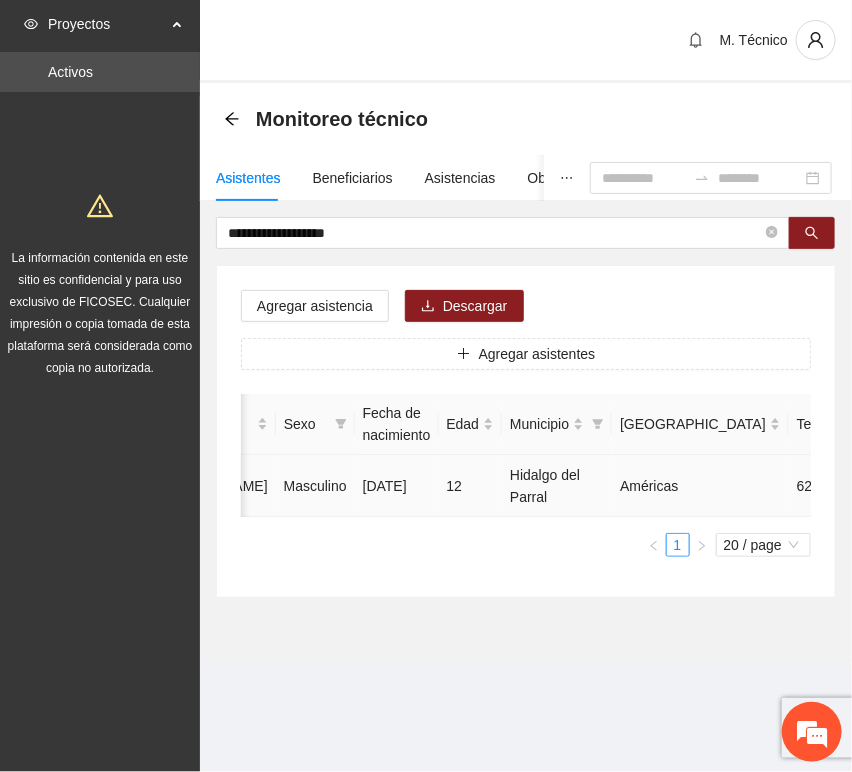 click 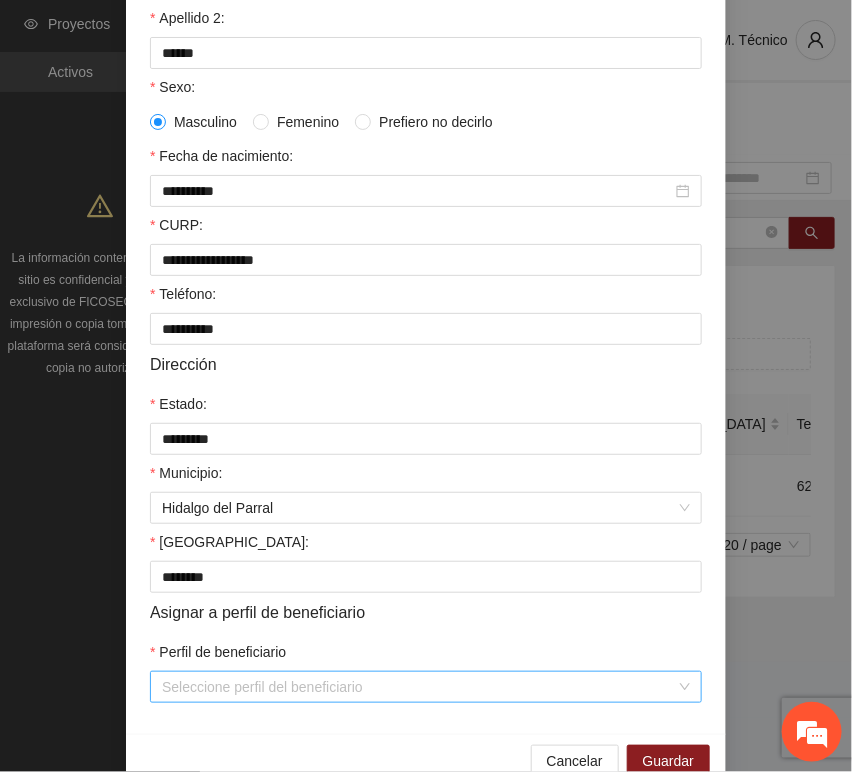 scroll, scrollTop: 394, scrollLeft: 0, axis: vertical 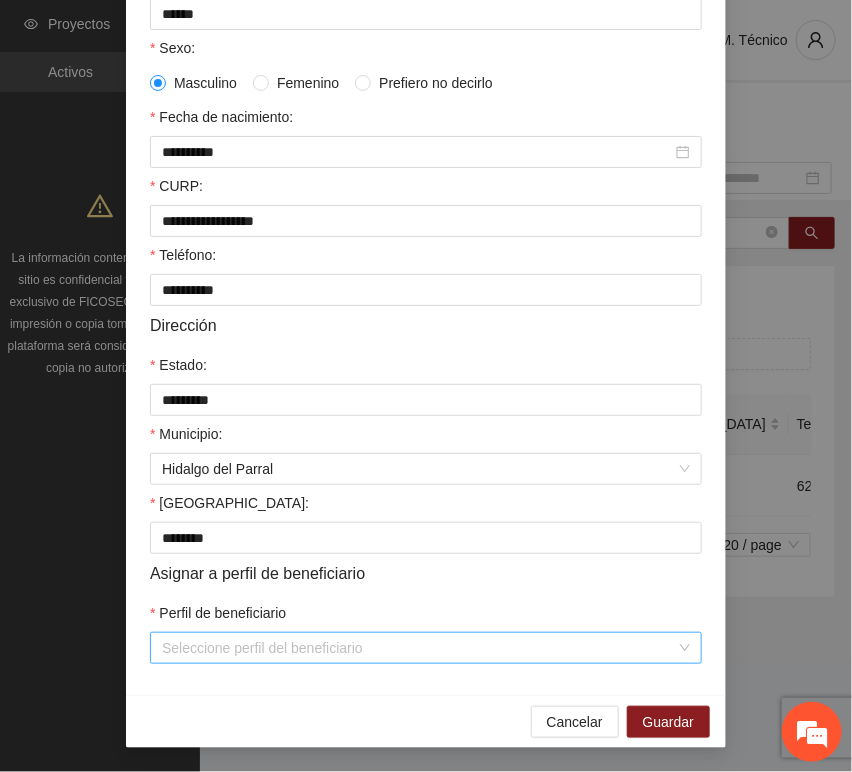 click on "Perfil de beneficiario" at bounding box center [419, 648] 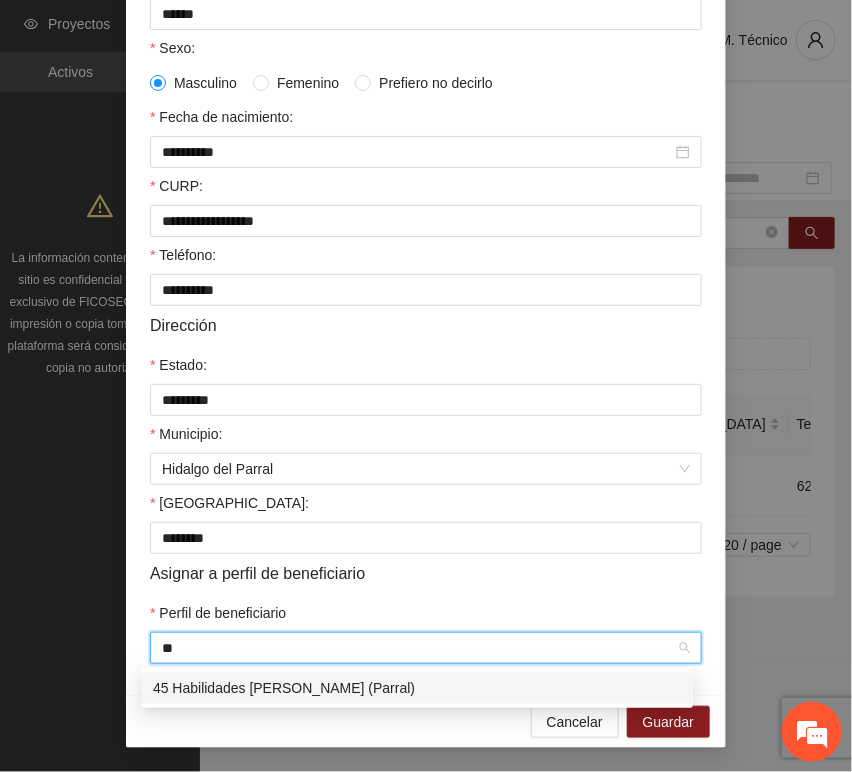 click on "45 Habilidades [PERSON_NAME] (Parral)" at bounding box center (417, 688) 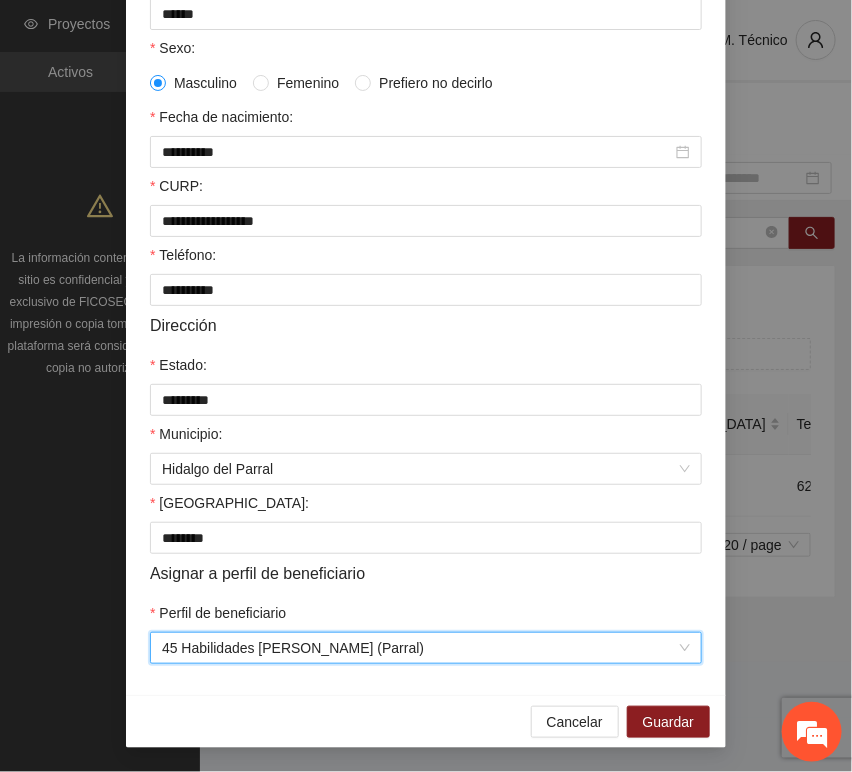 click on "Perfil de beneficiario" at bounding box center [426, 617] 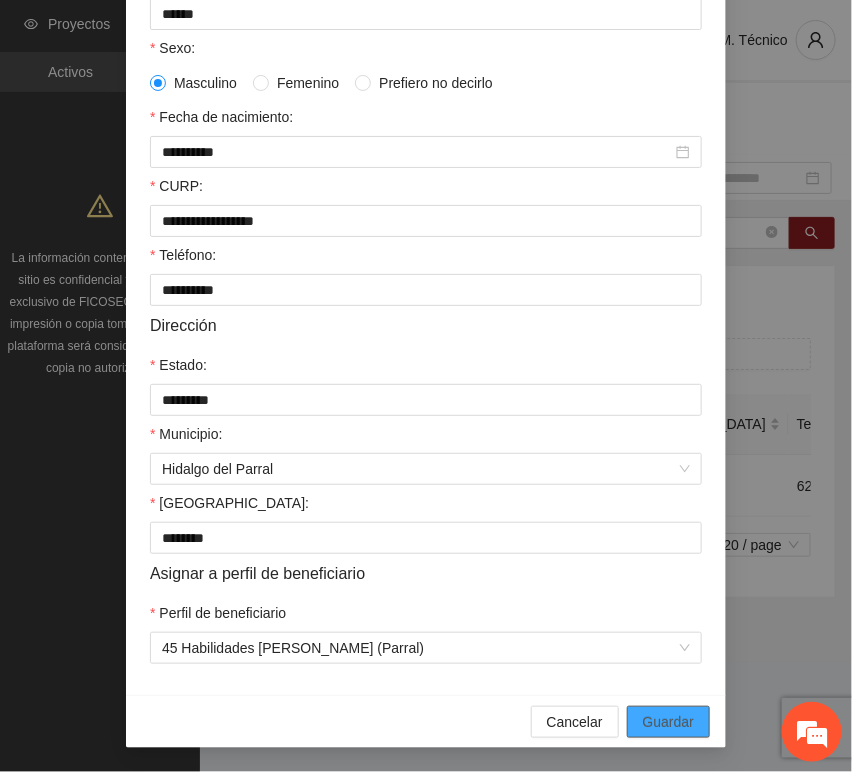click on "Guardar" at bounding box center (668, 722) 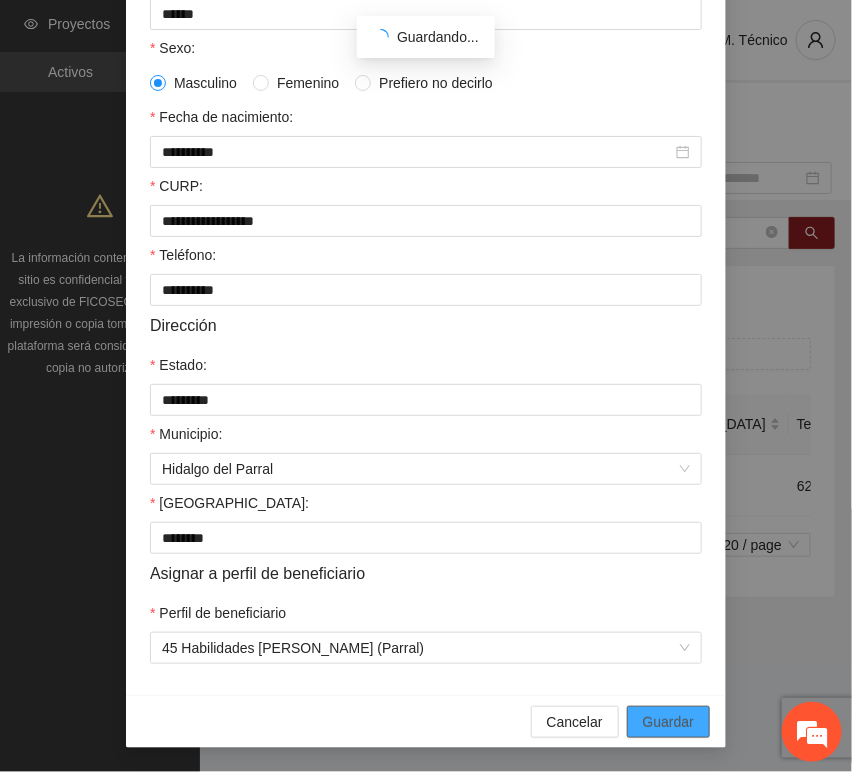 scroll, scrollTop: 294, scrollLeft: 0, axis: vertical 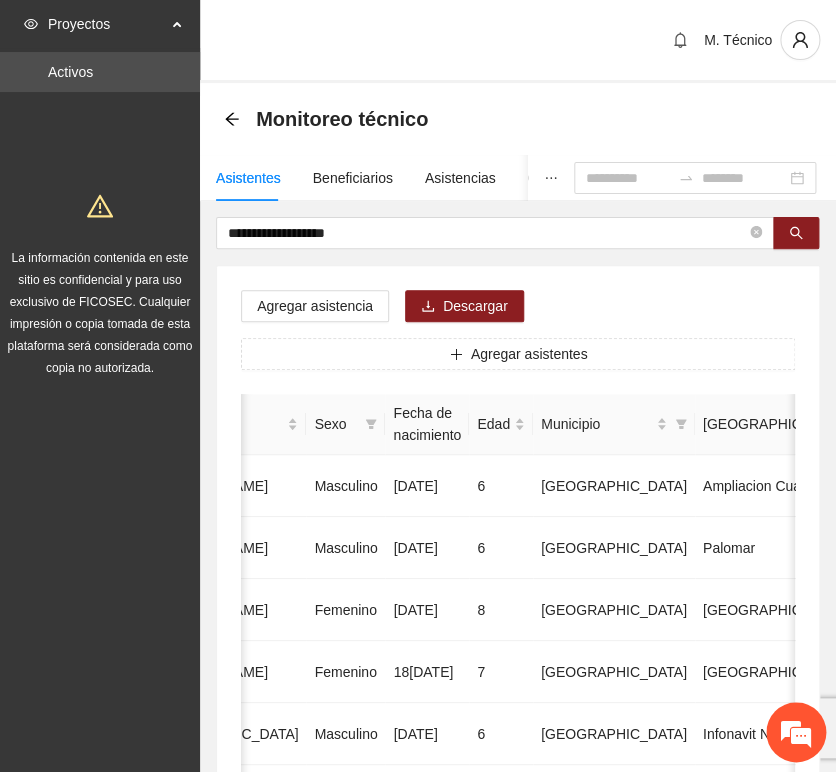 click on "**********" at bounding box center (518, 996) 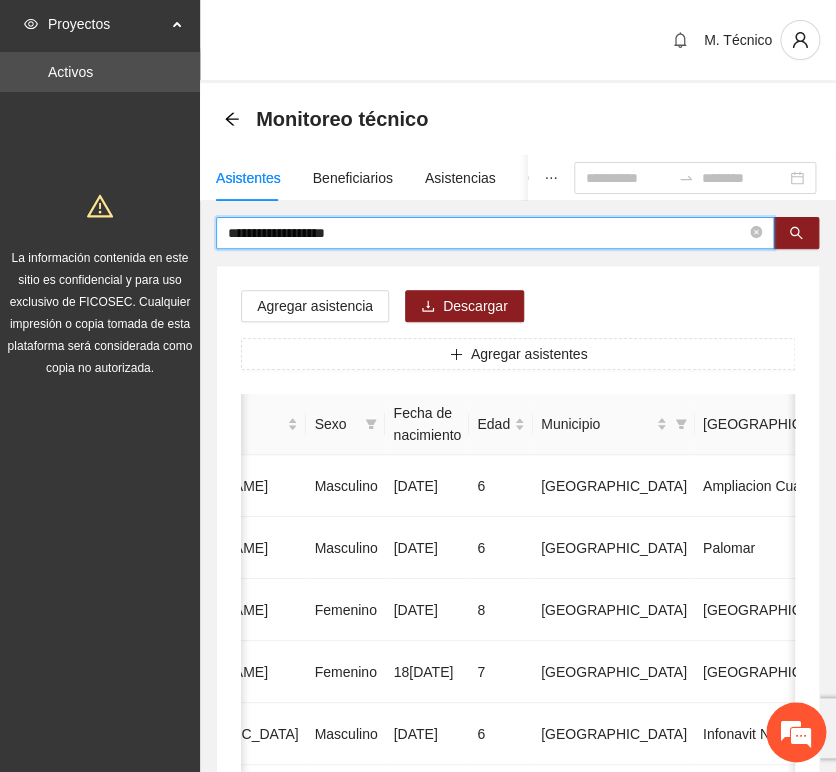 drag, startPoint x: 378, startPoint y: 234, endPoint x: -128, endPoint y: 148, distance: 513.2563 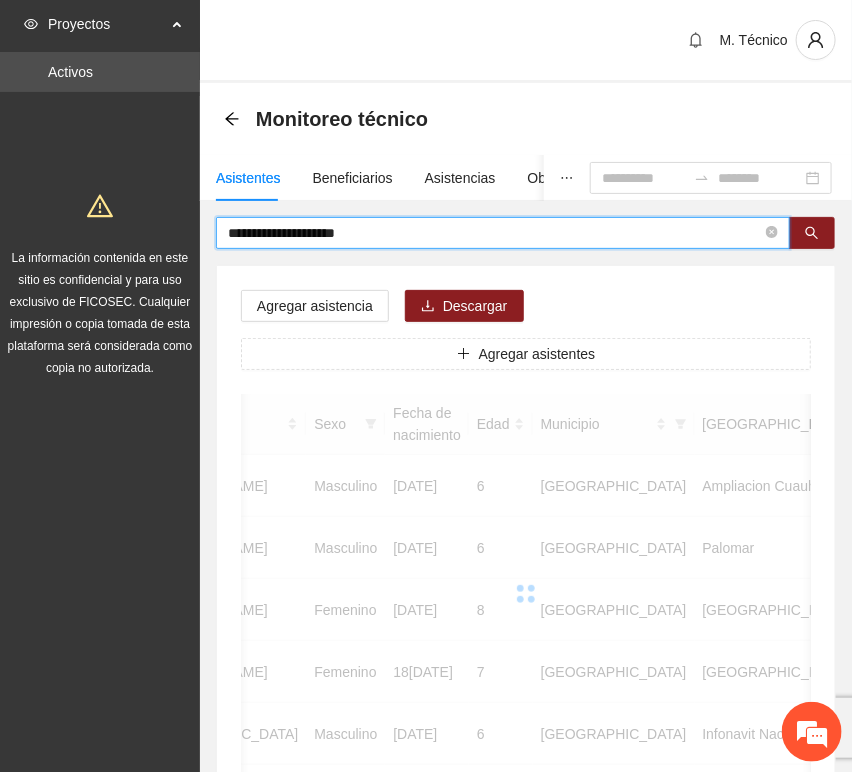 scroll, scrollTop: 0, scrollLeft: 450, axis: horizontal 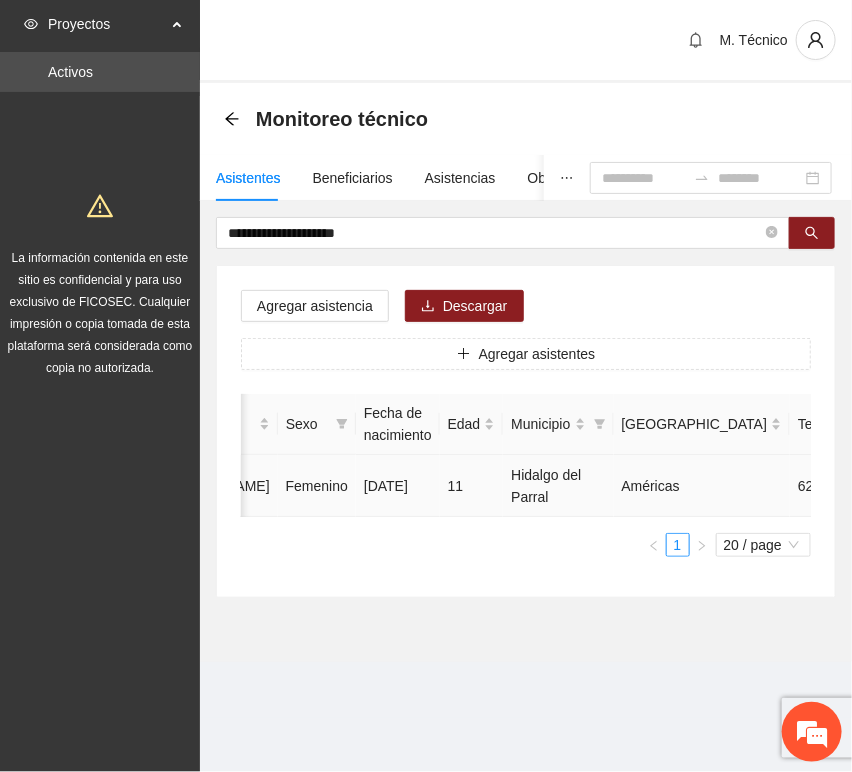 click at bounding box center [981, 486] 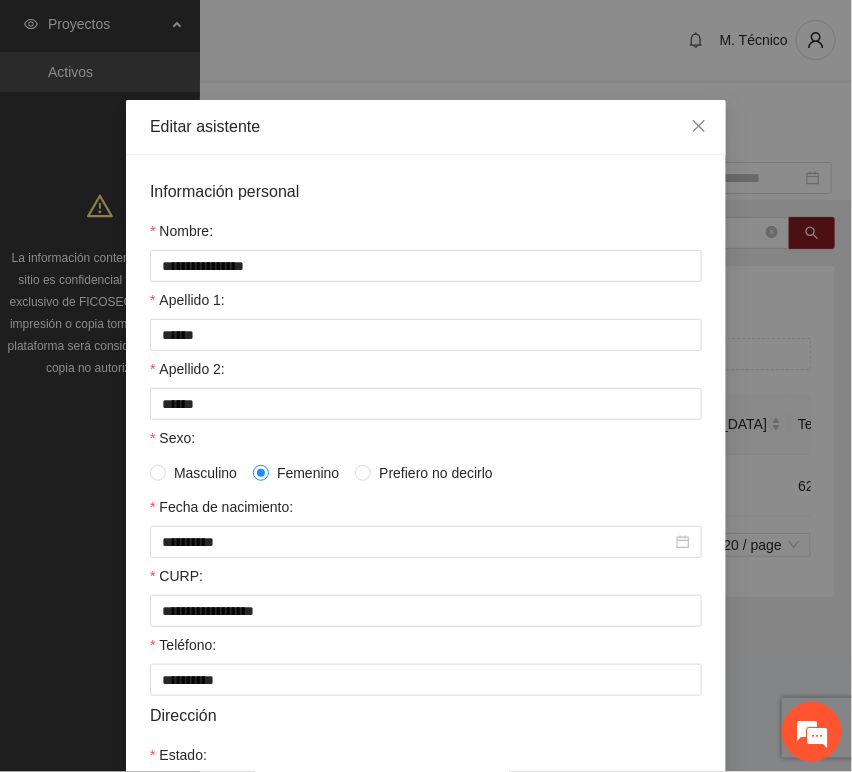 scroll, scrollTop: 394, scrollLeft: 0, axis: vertical 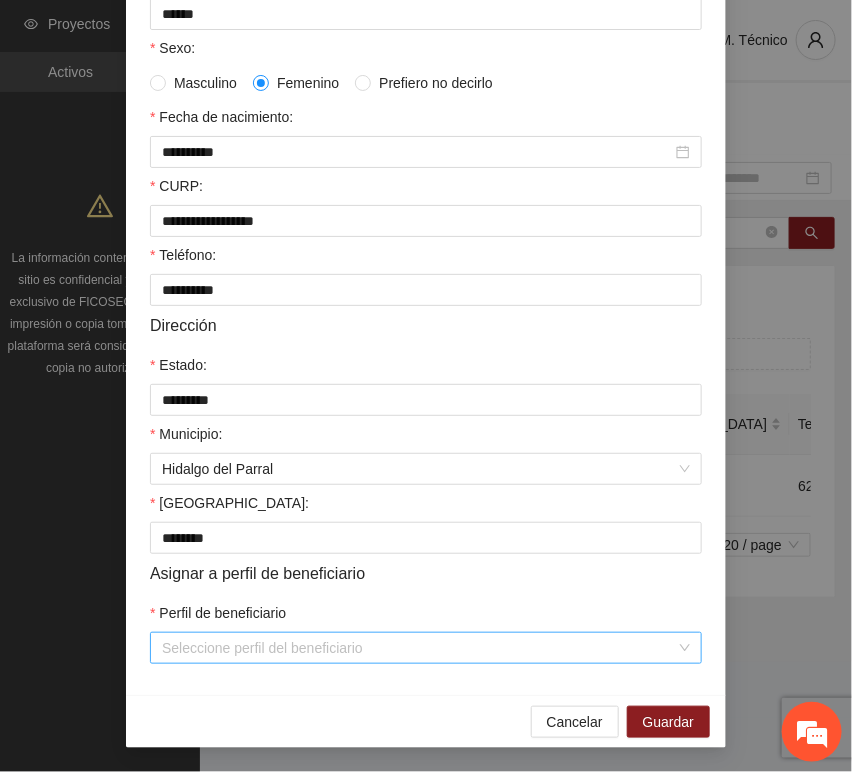 click on "Perfil de beneficiario" at bounding box center [419, 648] 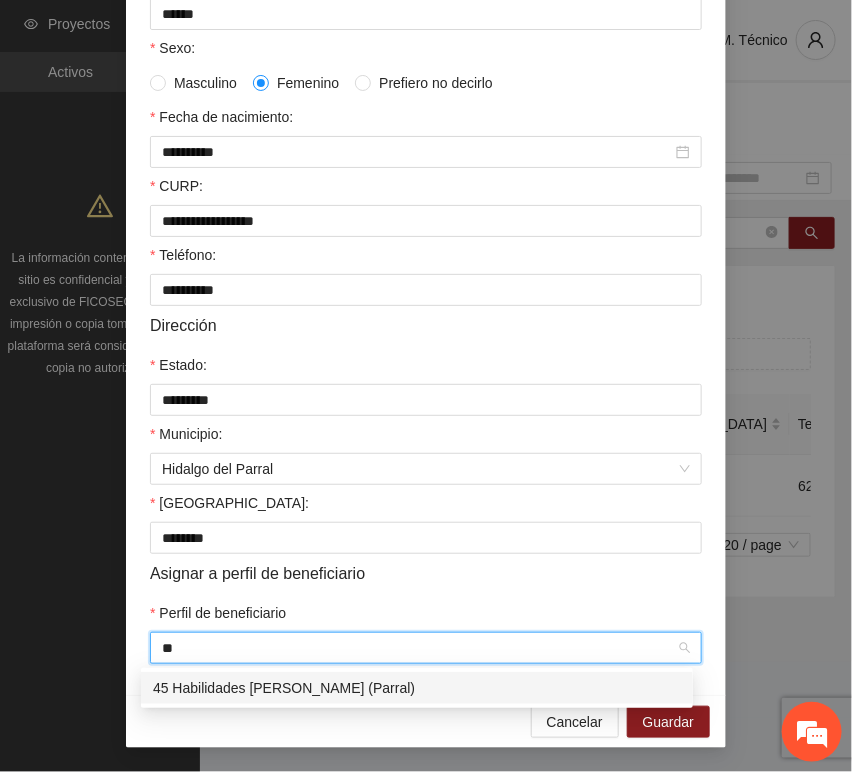 click on "45 Habilidades [PERSON_NAME] (Parral)" at bounding box center [417, 688] 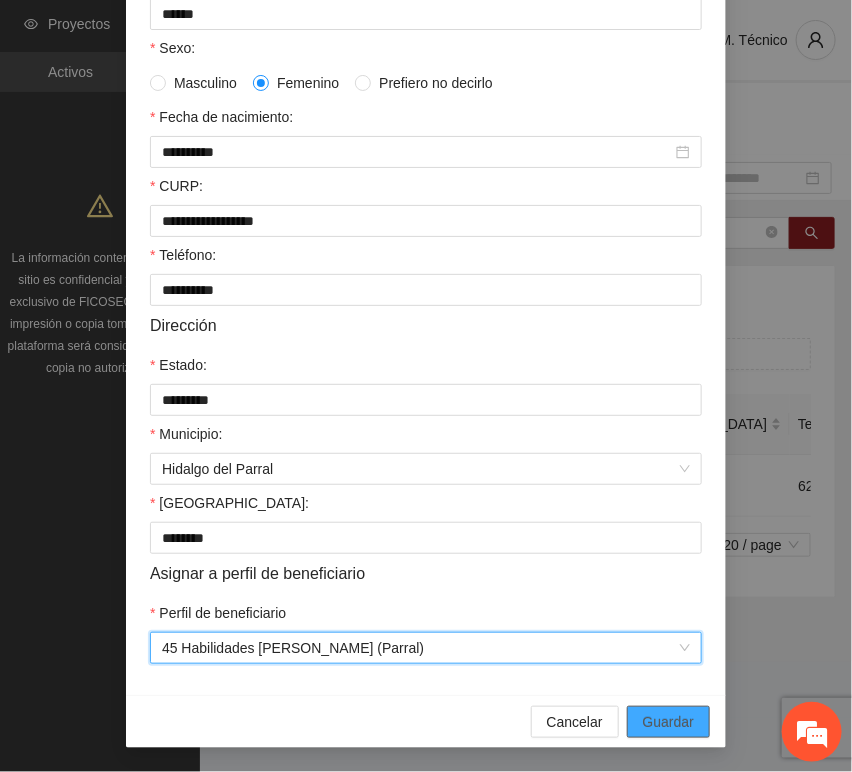 click on "Guardar" at bounding box center (668, 722) 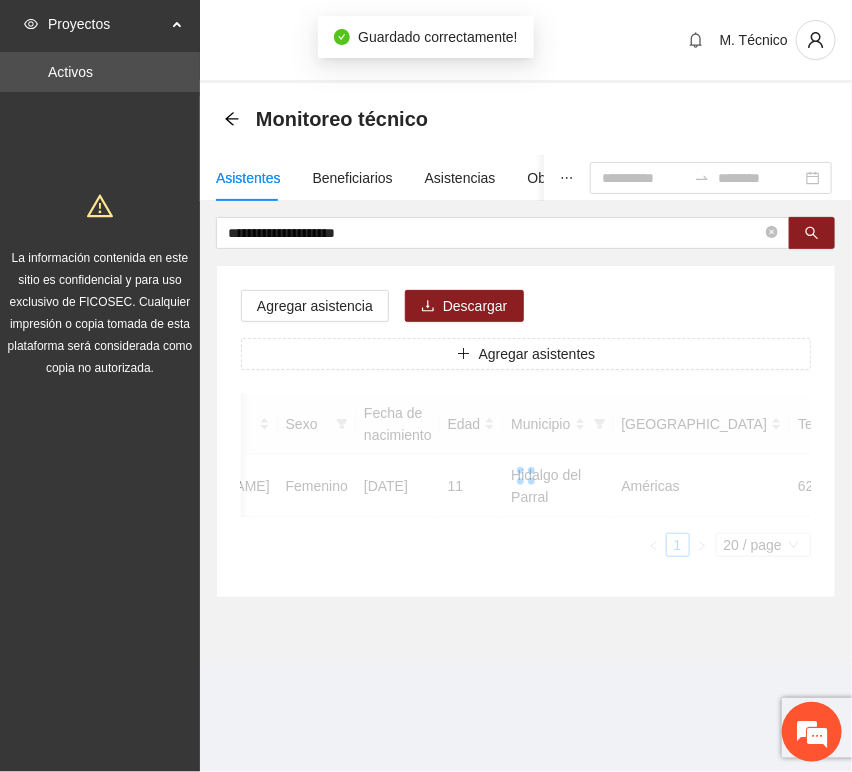 scroll, scrollTop: 294, scrollLeft: 0, axis: vertical 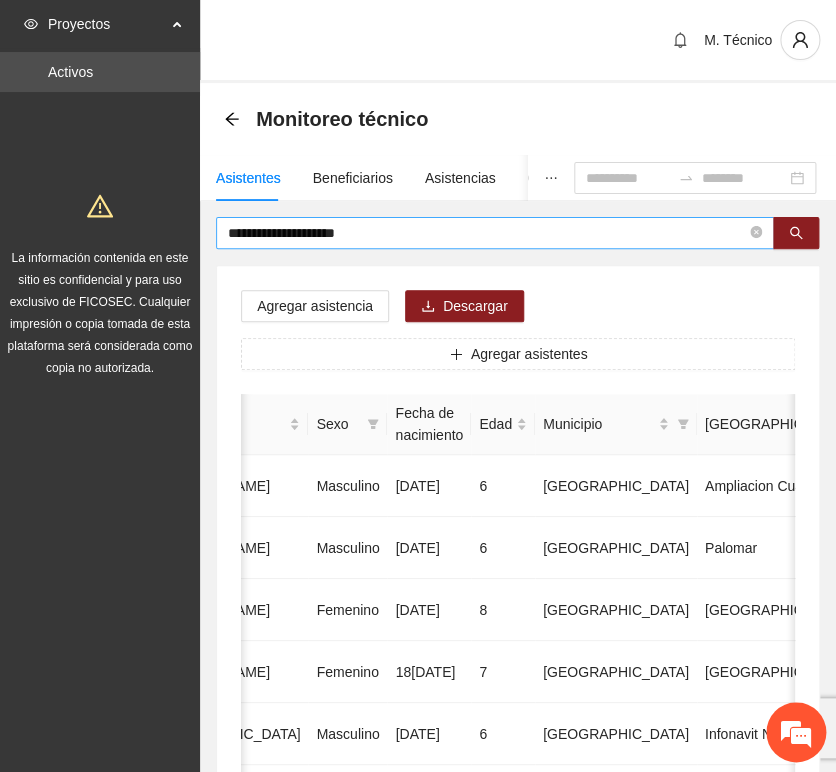 drag, startPoint x: 435, startPoint y: 262, endPoint x: 424, endPoint y: 241, distance: 23.70654 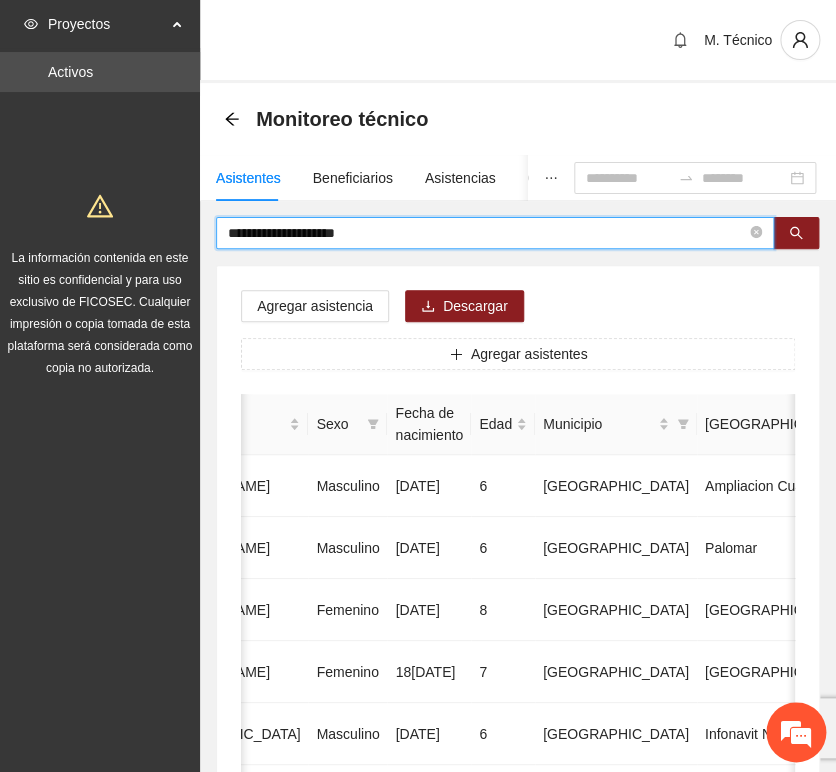 drag, startPoint x: 20, startPoint y: 166, endPoint x: -265, endPoint y: 129, distance: 287.39172 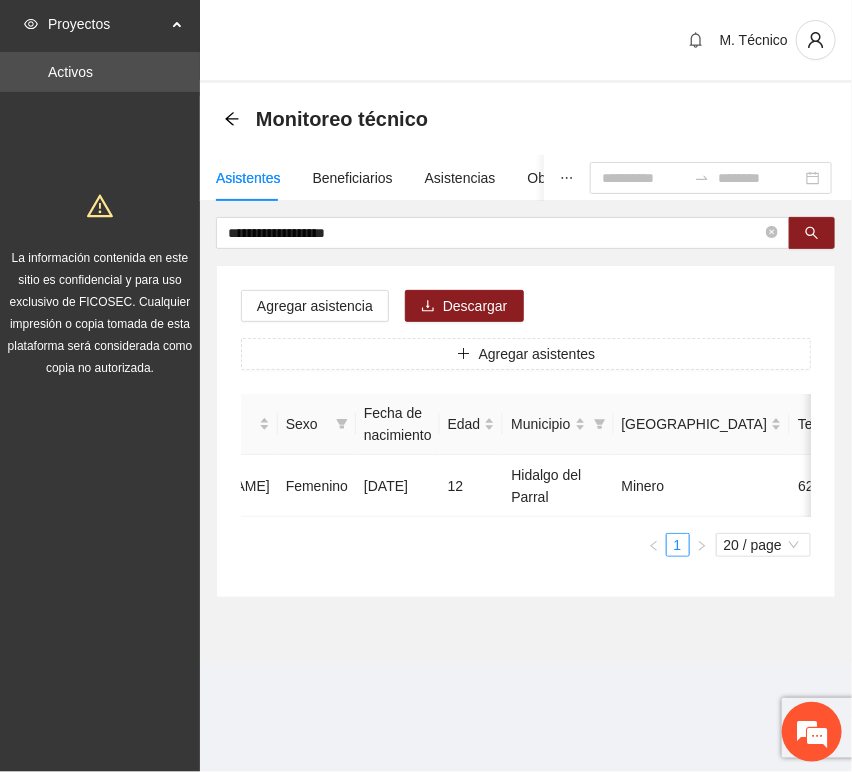 scroll, scrollTop: 0, scrollLeft: 0, axis: both 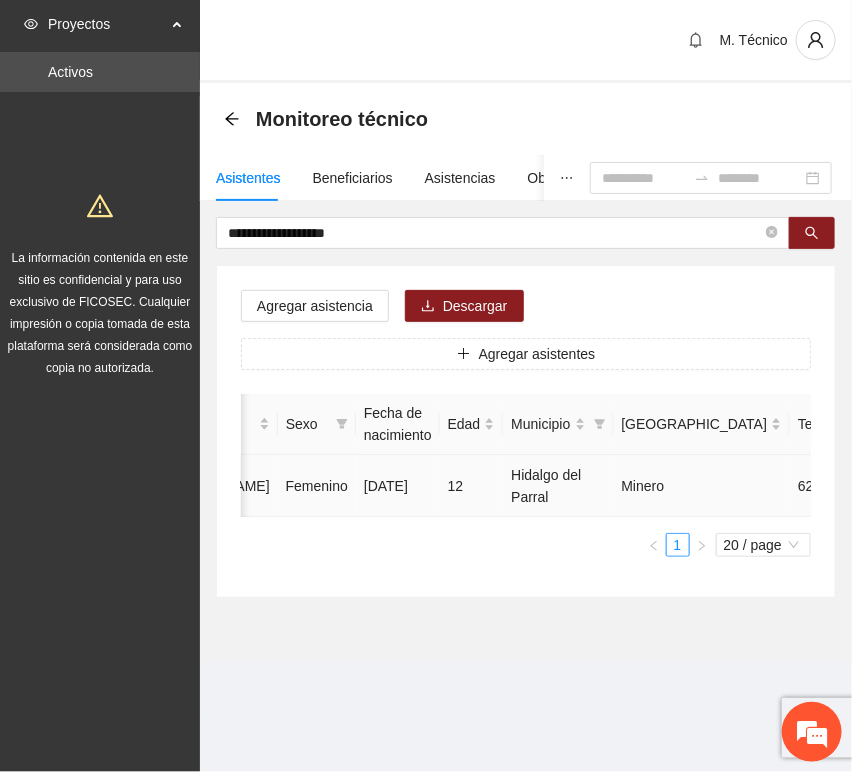 click 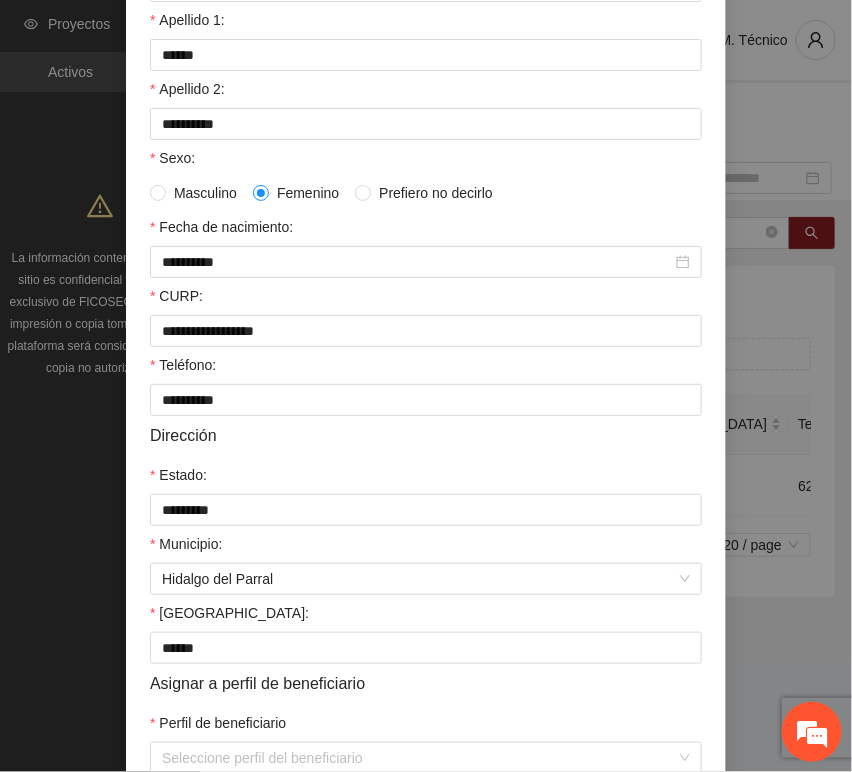 scroll, scrollTop: 394, scrollLeft: 0, axis: vertical 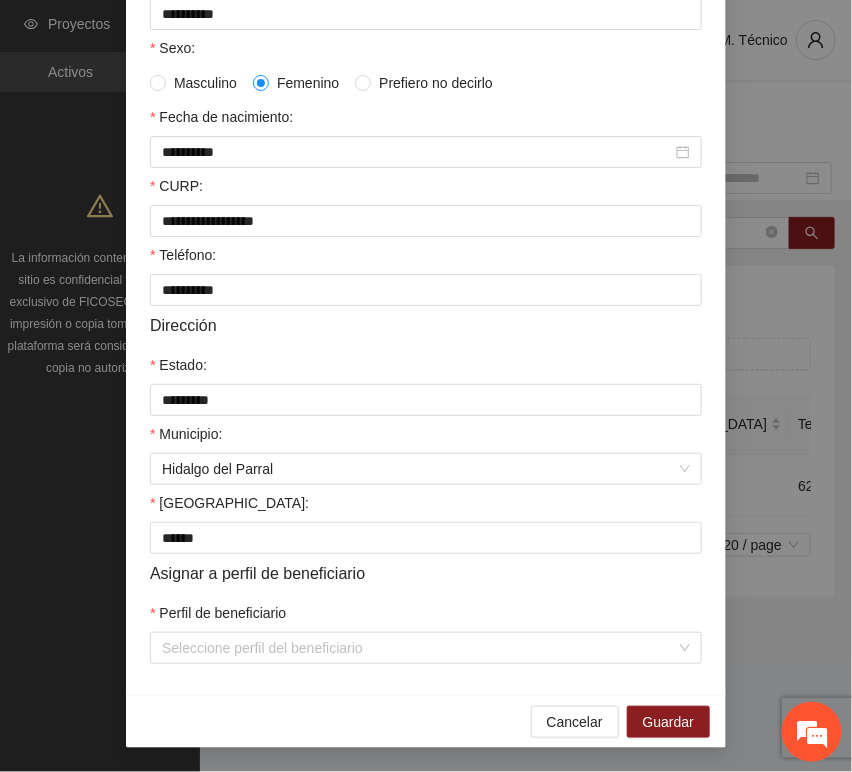 click on "**********" at bounding box center [426, 230] 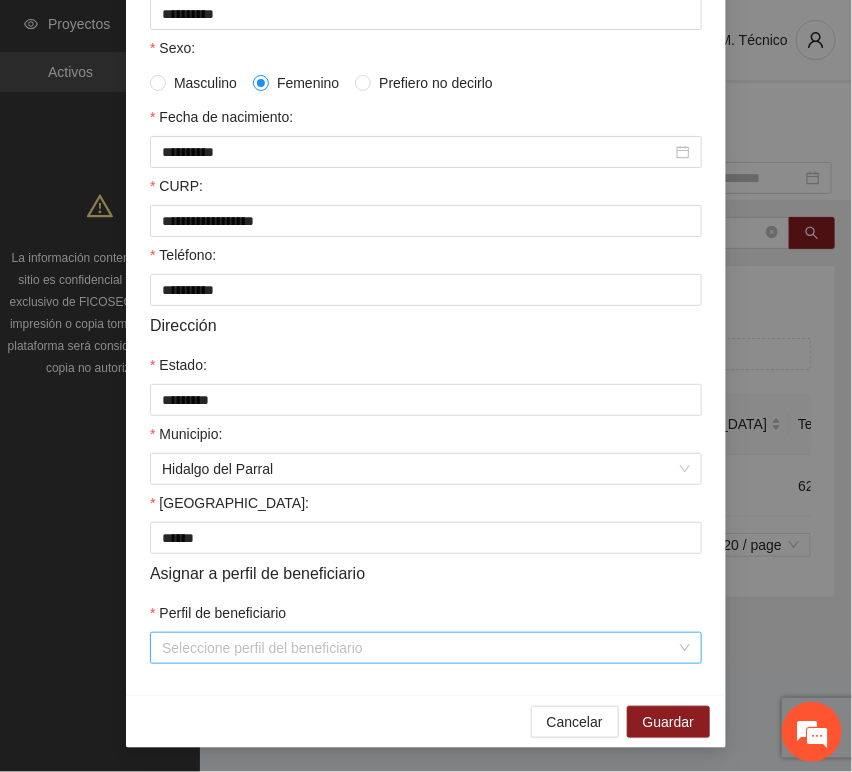 click on "Perfil de beneficiario" at bounding box center [419, 648] 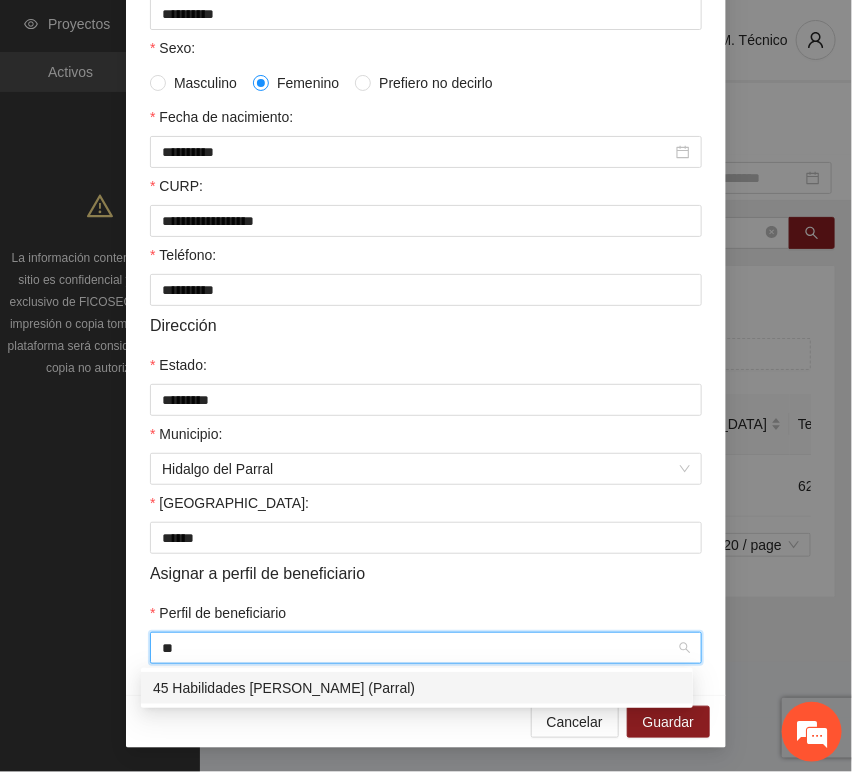 click on "45 Habilidades [PERSON_NAME] (Parral)" at bounding box center (417, 688) 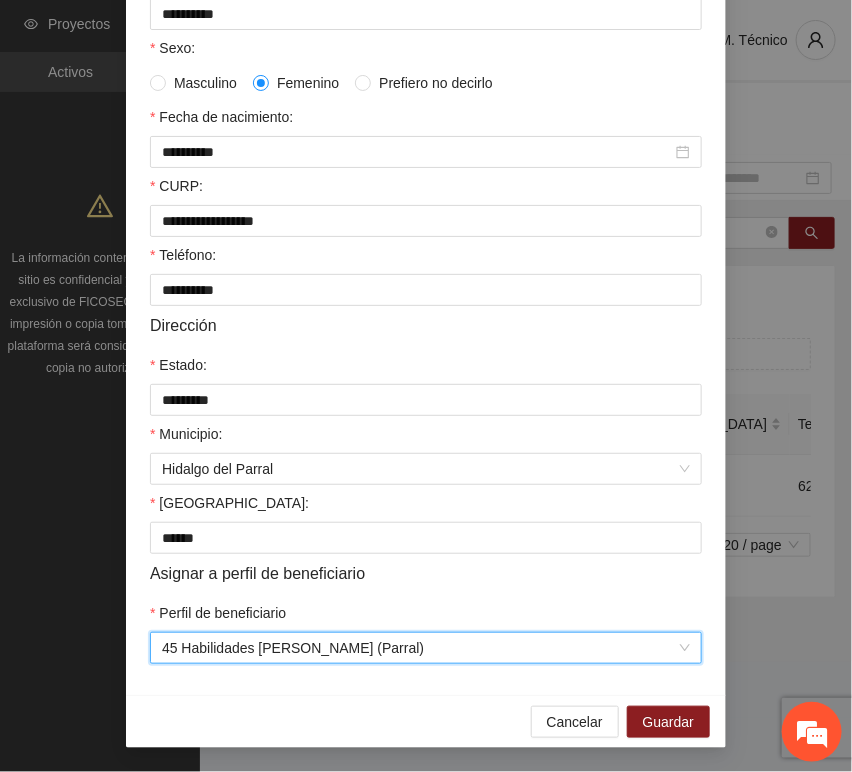 click on "Asignar a perfil de beneficiario" at bounding box center (426, 573) 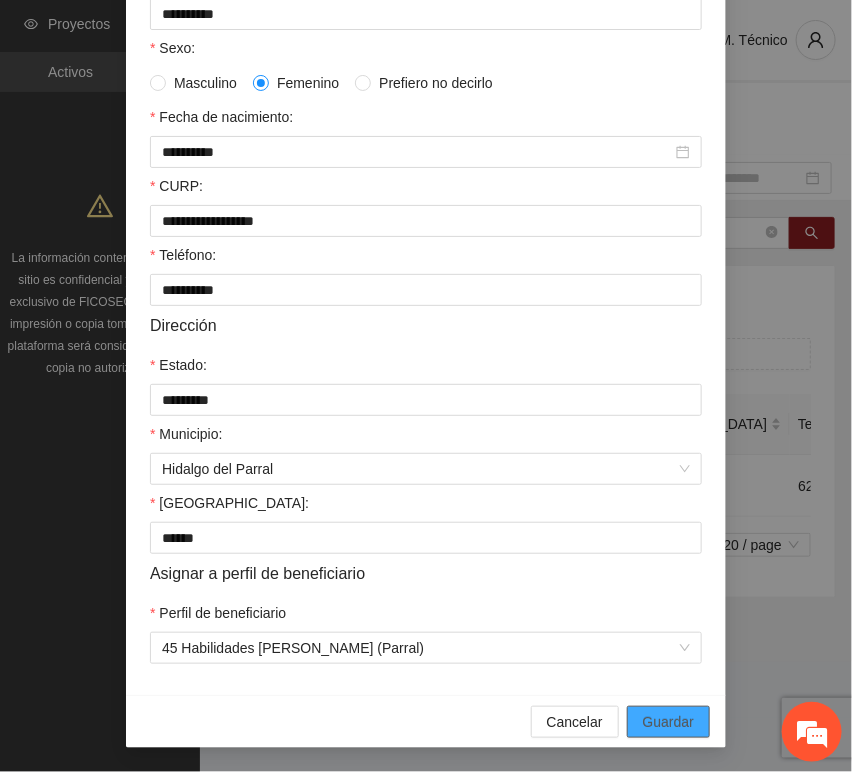 click on "Guardar" at bounding box center (668, 722) 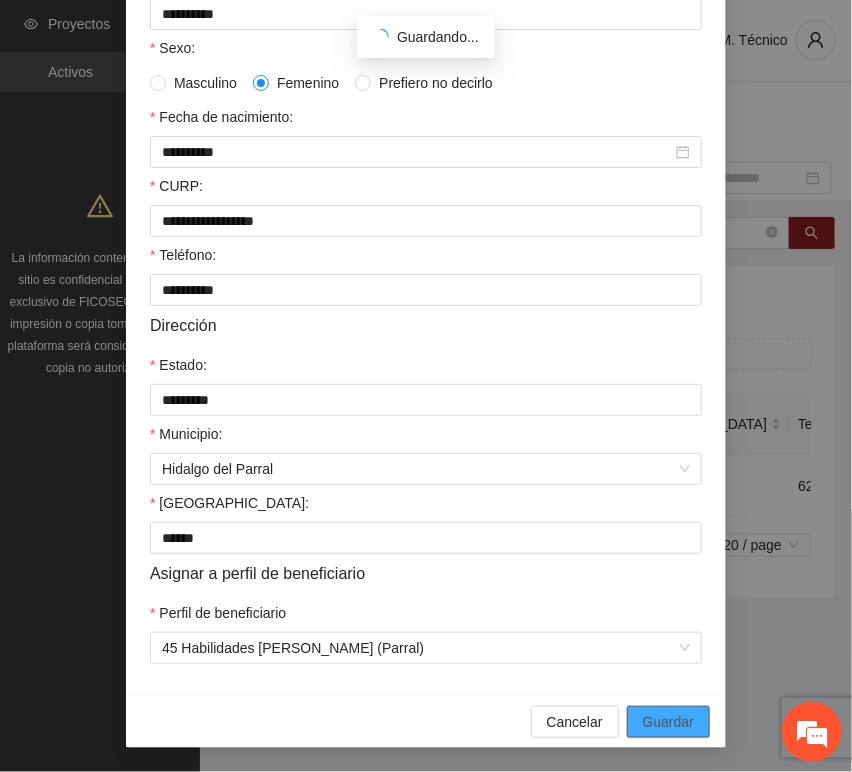 scroll, scrollTop: 294, scrollLeft: 0, axis: vertical 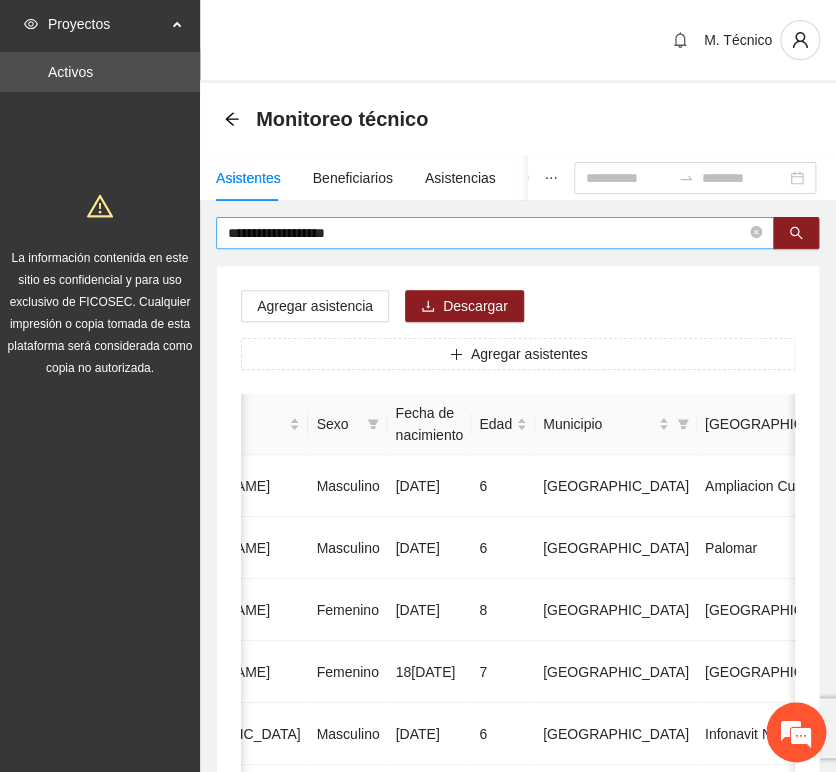 click on "**********" at bounding box center (487, 233) 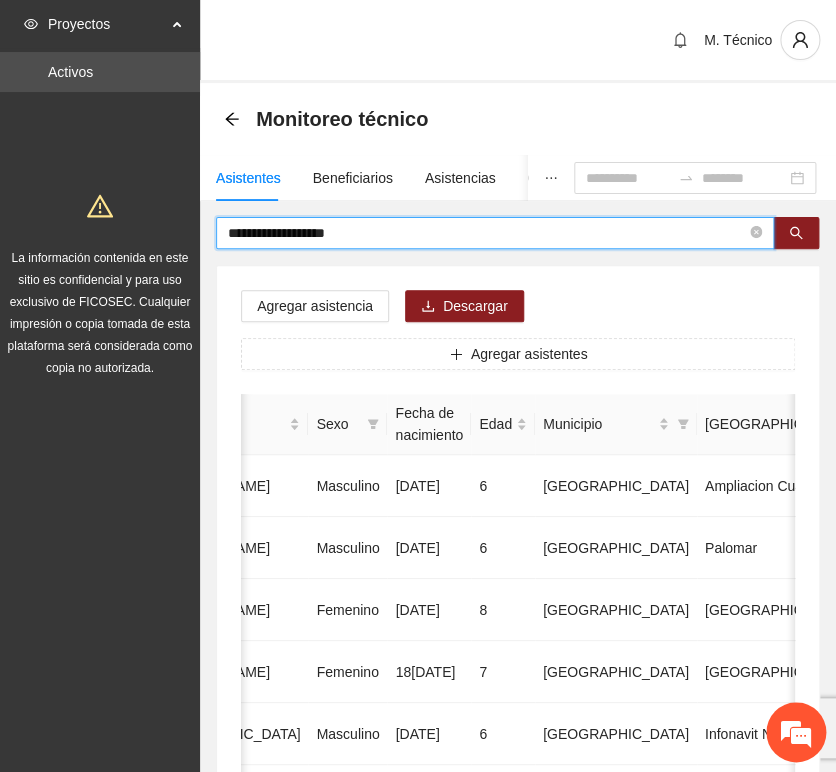drag, startPoint x: 357, startPoint y: 233, endPoint x: -104, endPoint y: 212, distance: 461.47806 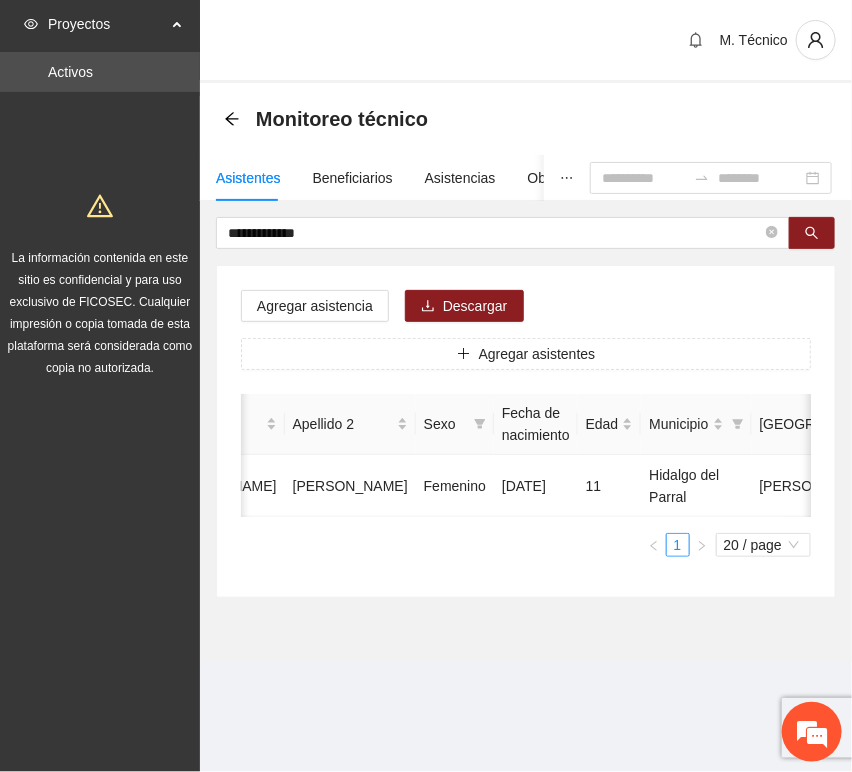 scroll, scrollTop: 0, scrollLeft: 0, axis: both 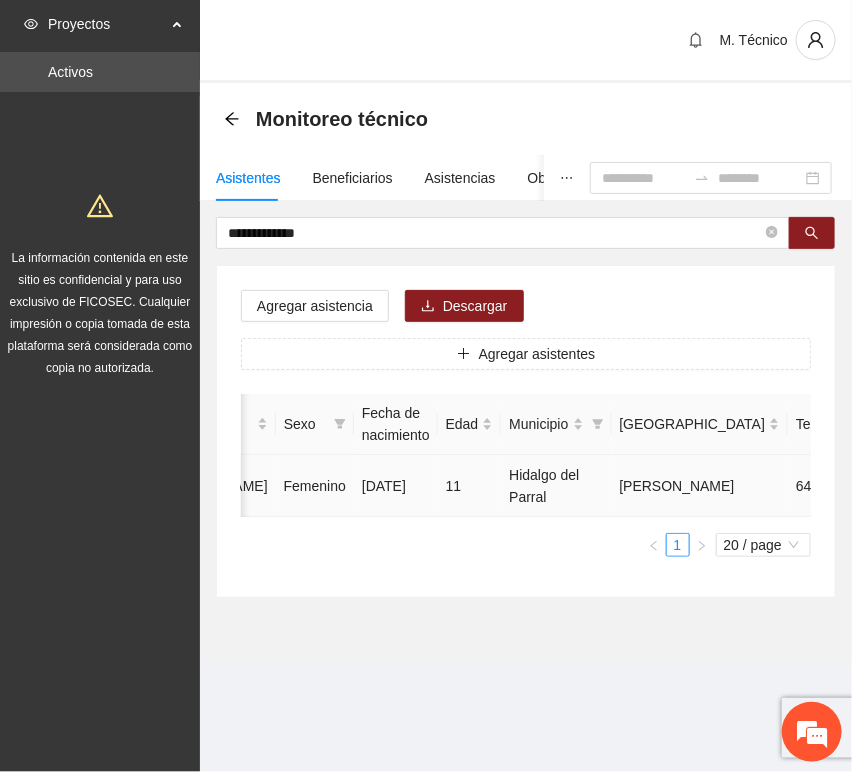 click 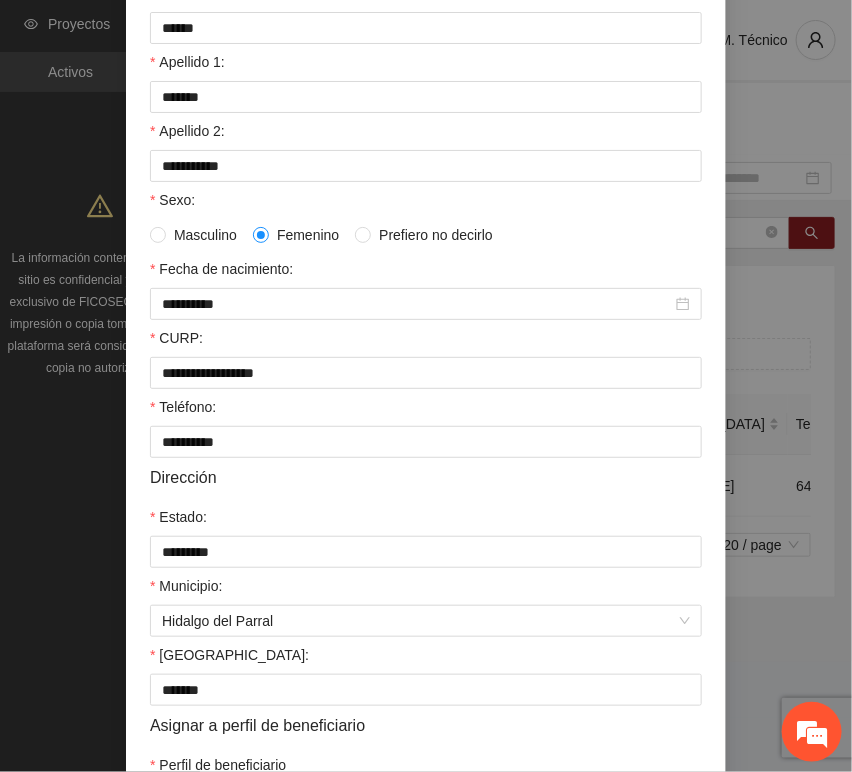 scroll, scrollTop: 394, scrollLeft: 0, axis: vertical 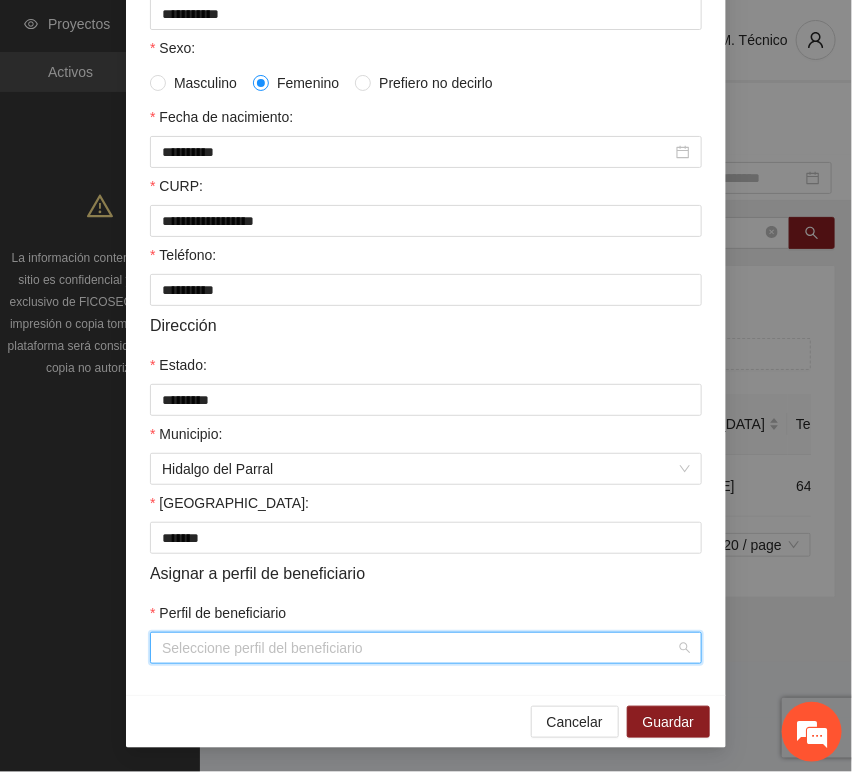 click on "Perfil de beneficiario" at bounding box center [419, 648] 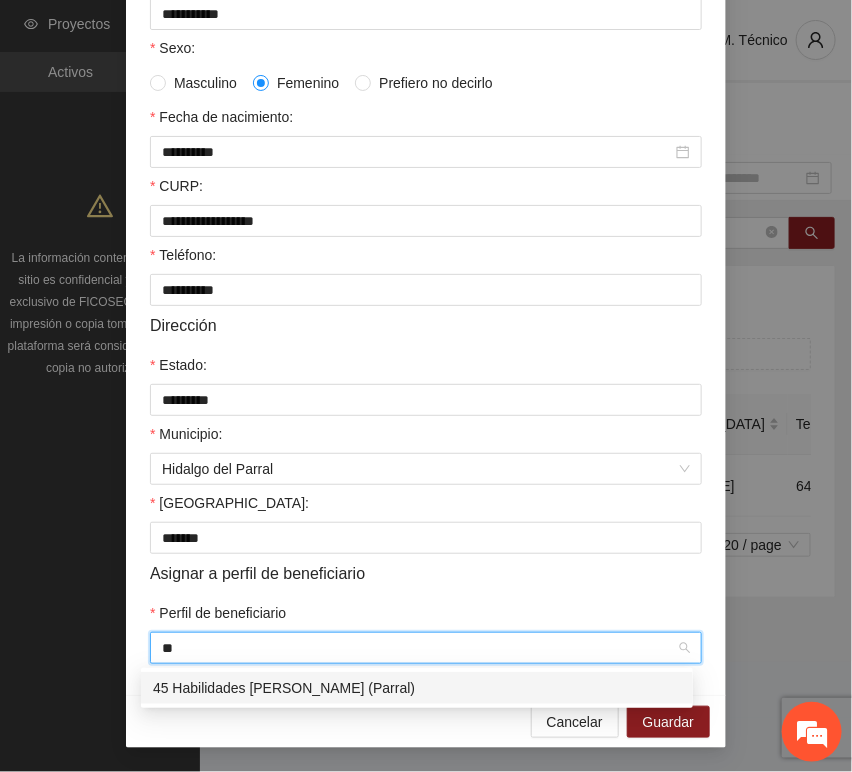 click on "45 Habilidades [PERSON_NAME] (Parral)" at bounding box center (417, 688) 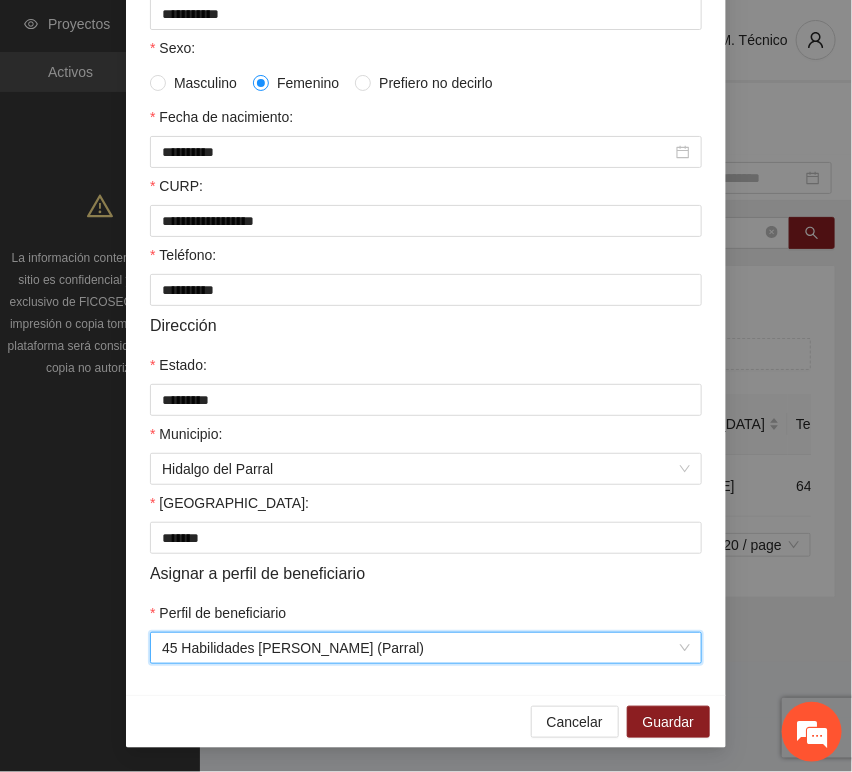 click on "Asignar a perfil de beneficiario" at bounding box center [426, 573] 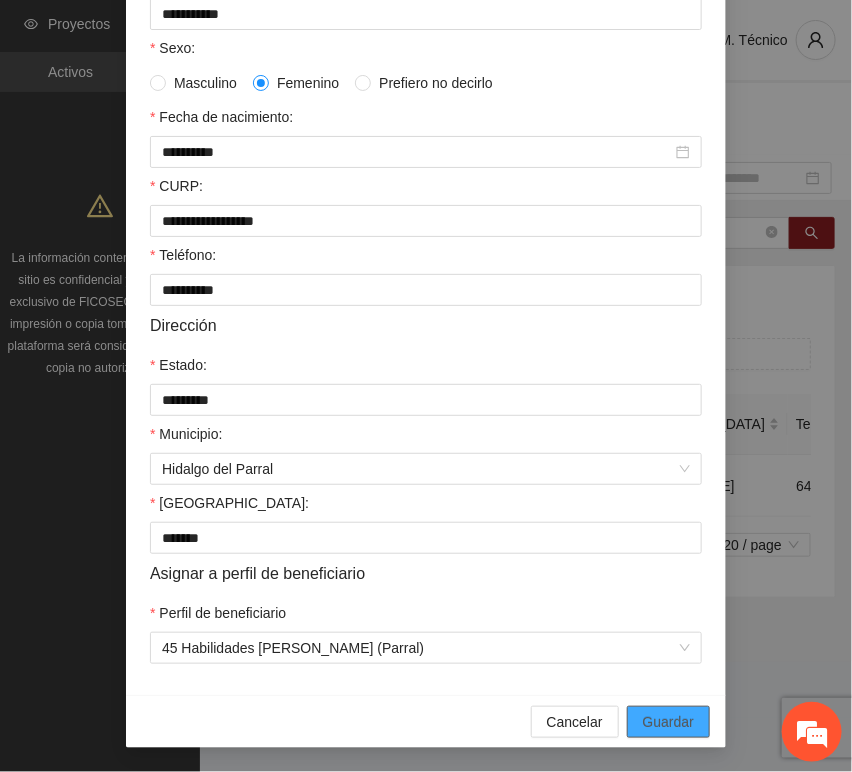 click on "Guardar" at bounding box center [668, 722] 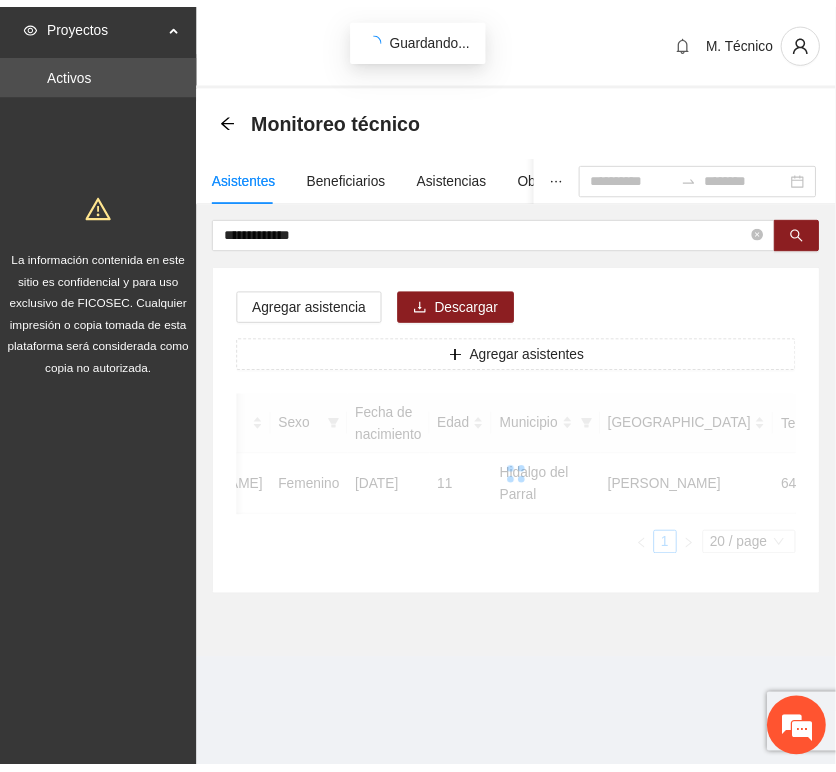 scroll, scrollTop: 294, scrollLeft: 0, axis: vertical 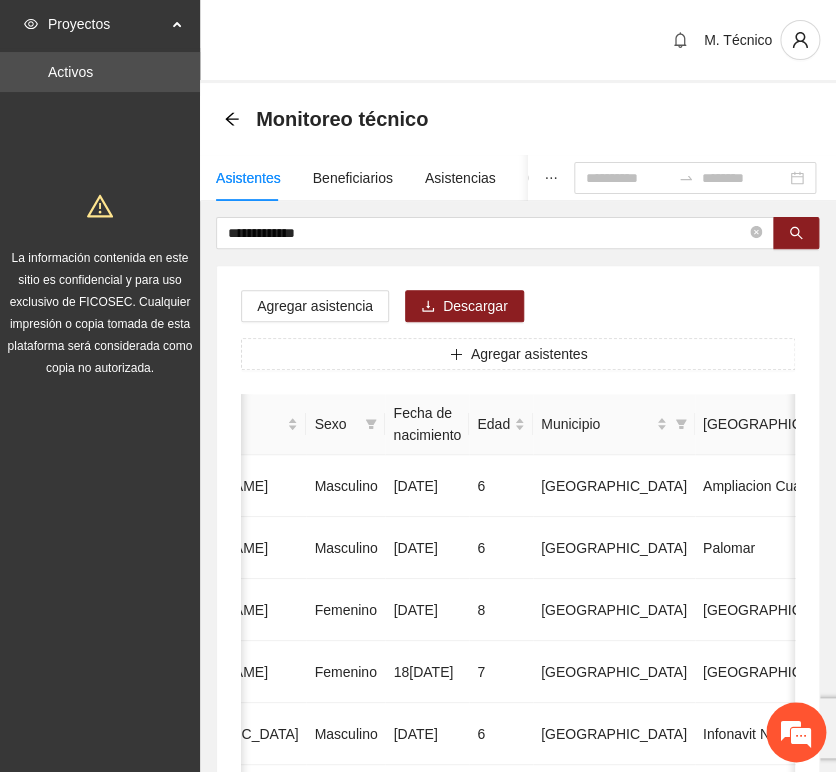 click on "**********" at bounding box center [518, 996] 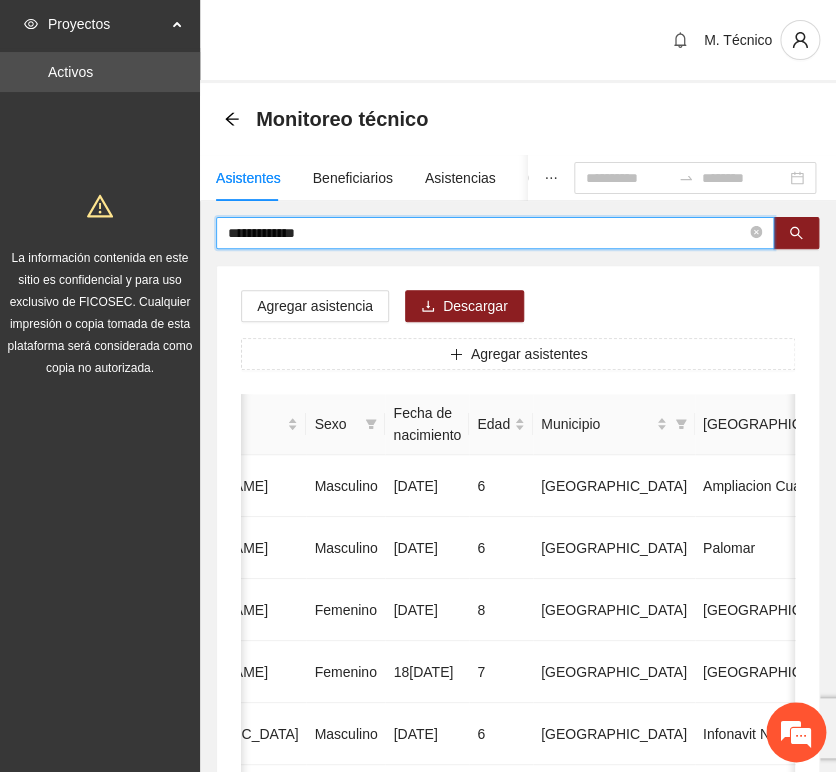 drag, startPoint x: 347, startPoint y: 217, endPoint x: 32, endPoint y: 142, distance: 323.8055 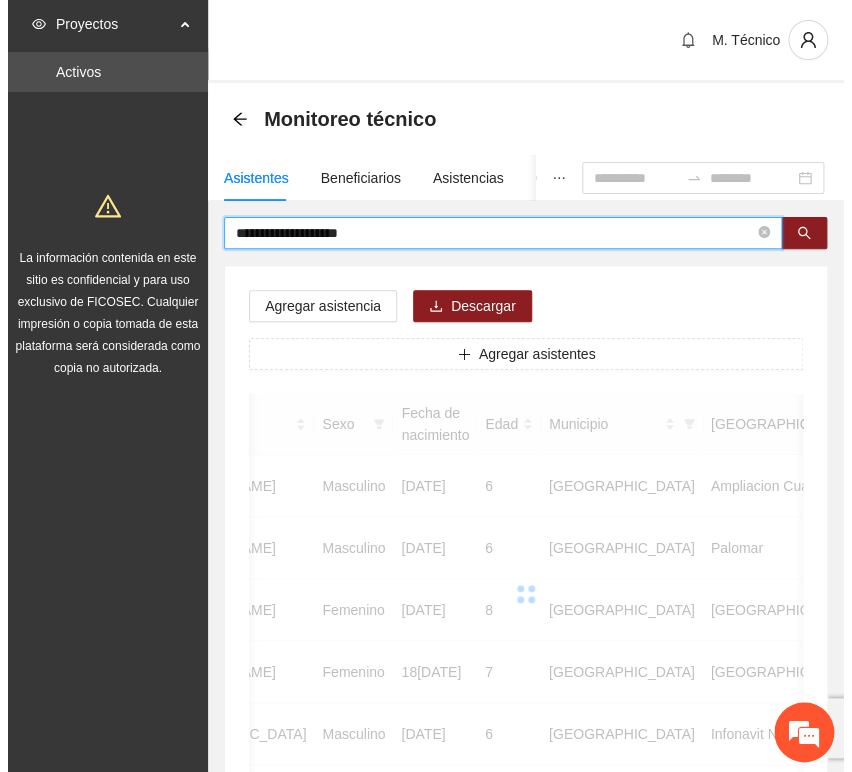 scroll, scrollTop: 0, scrollLeft: 363, axis: horizontal 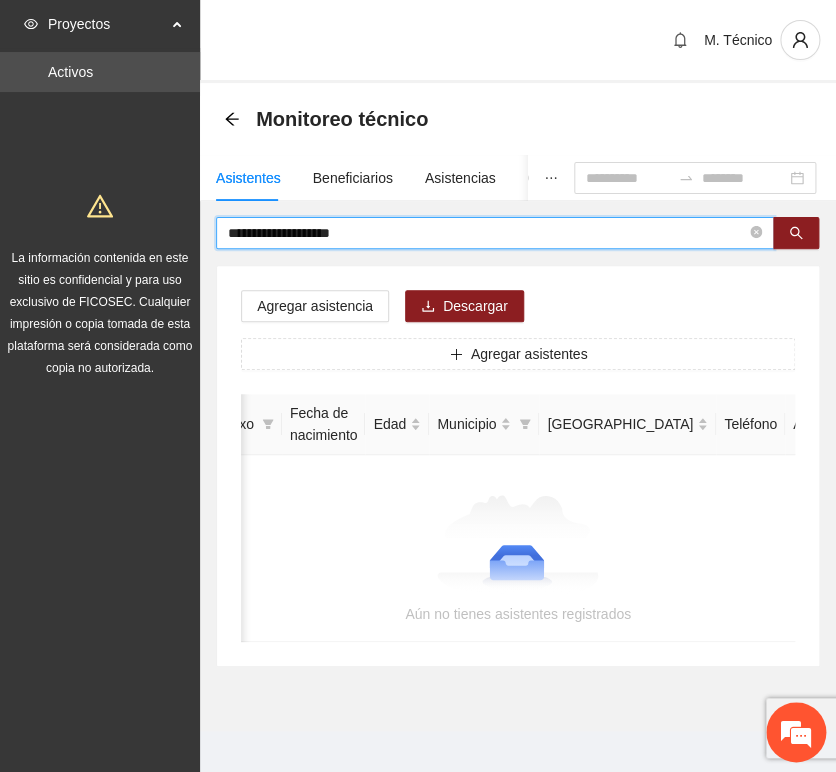 click on "**********" at bounding box center (487, 233) 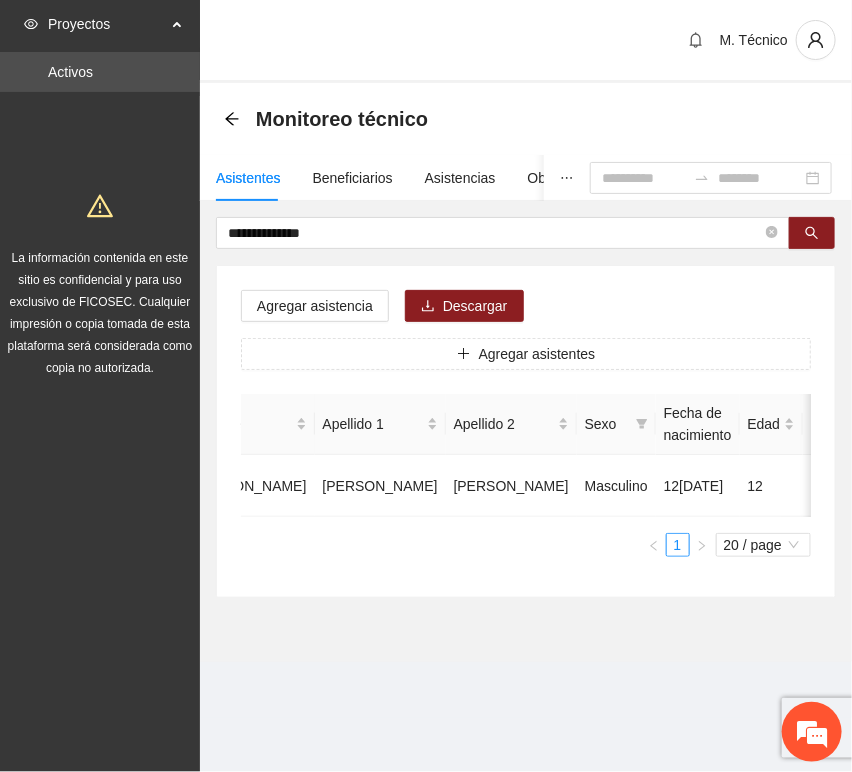 scroll, scrollTop: 0, scrollLeft: 0, axis: both 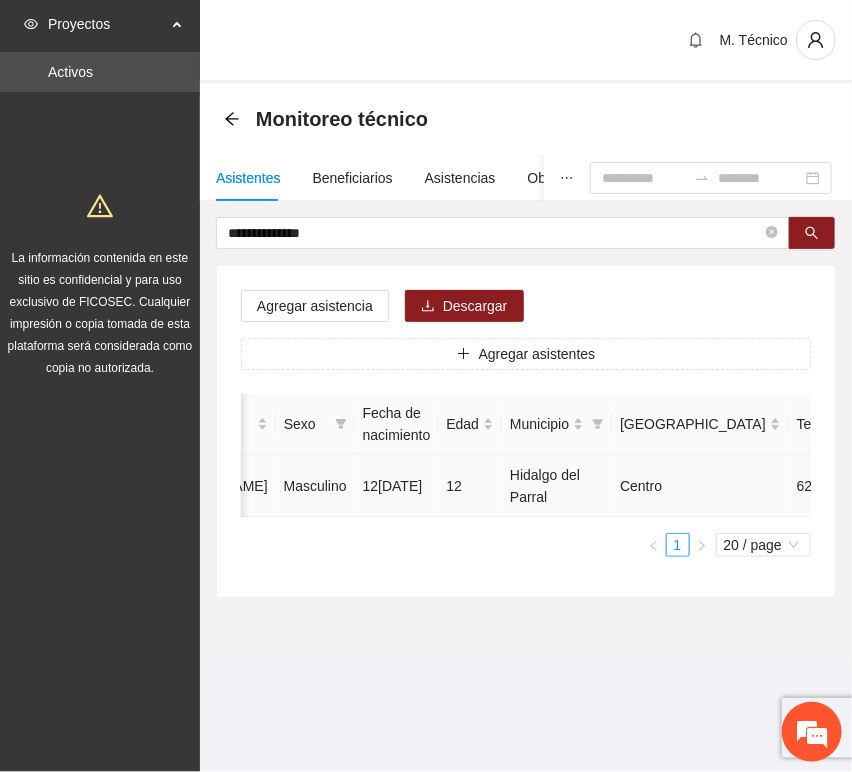 click 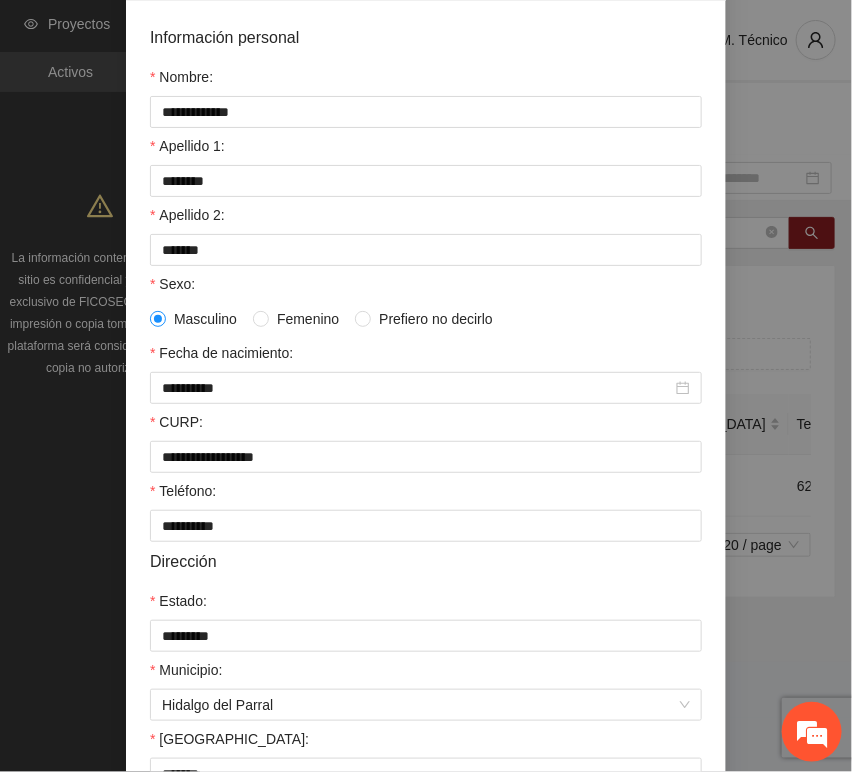 scroll, scrollTop: 394, scrollLeft: 0, axis: vertical 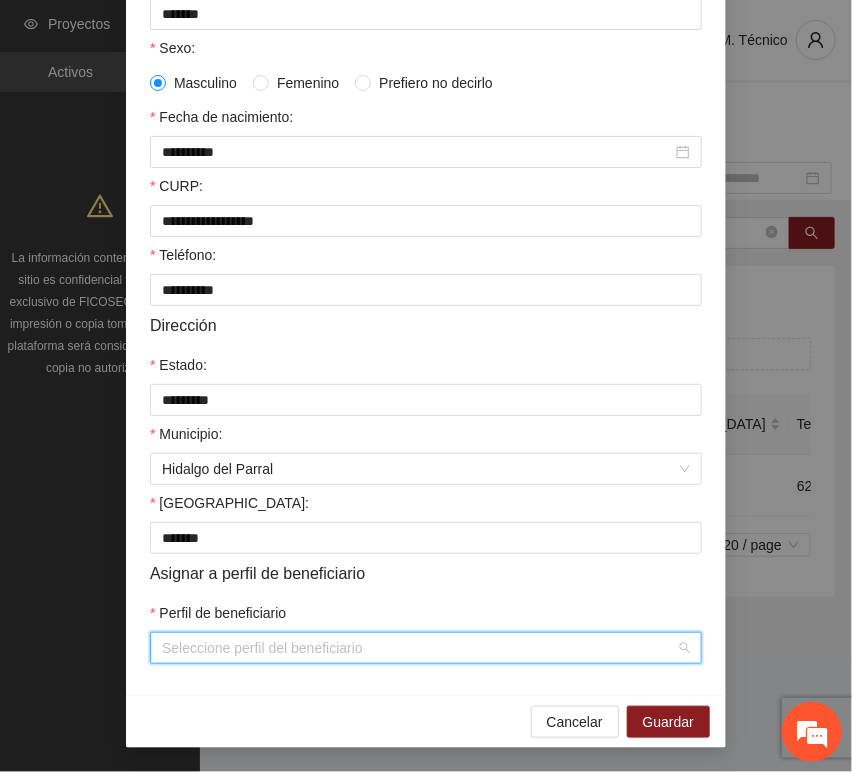 click on "Perfil de beneficiario" at bounding box center (419, 648) 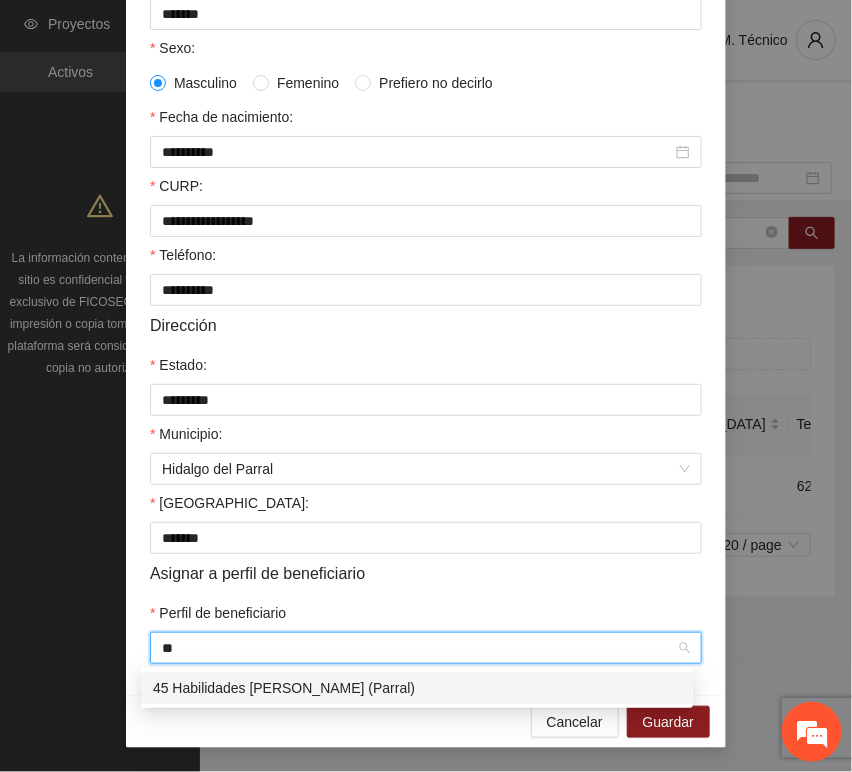 click on "45 Habilidades [PERSON_NAME] (Parral)" at bounding box center (417, 688) 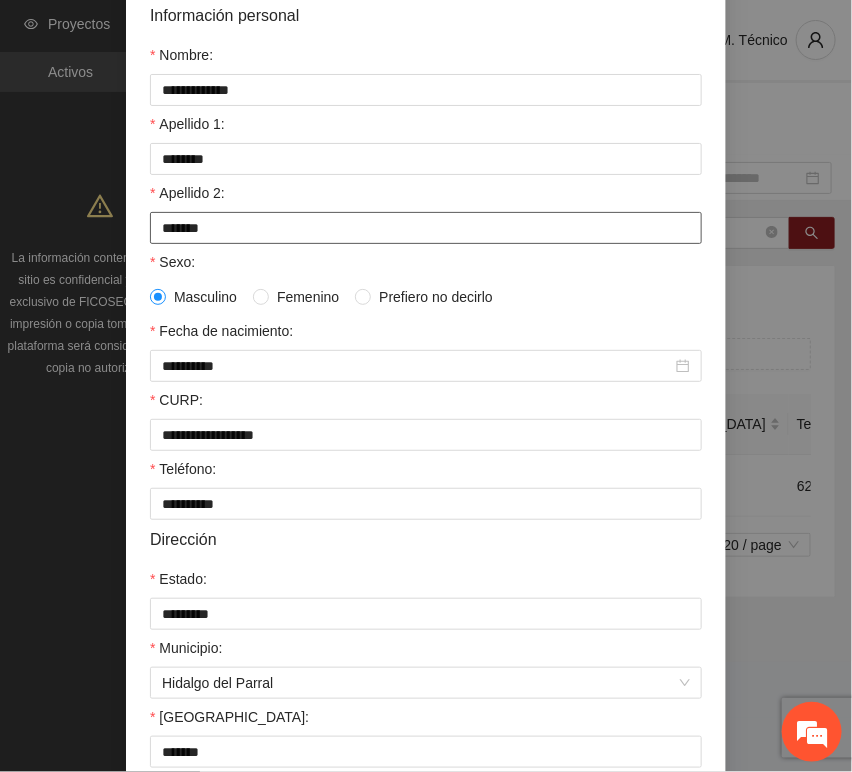 scroll, scrollTop: 0, scrollLeft: 0, axis: both 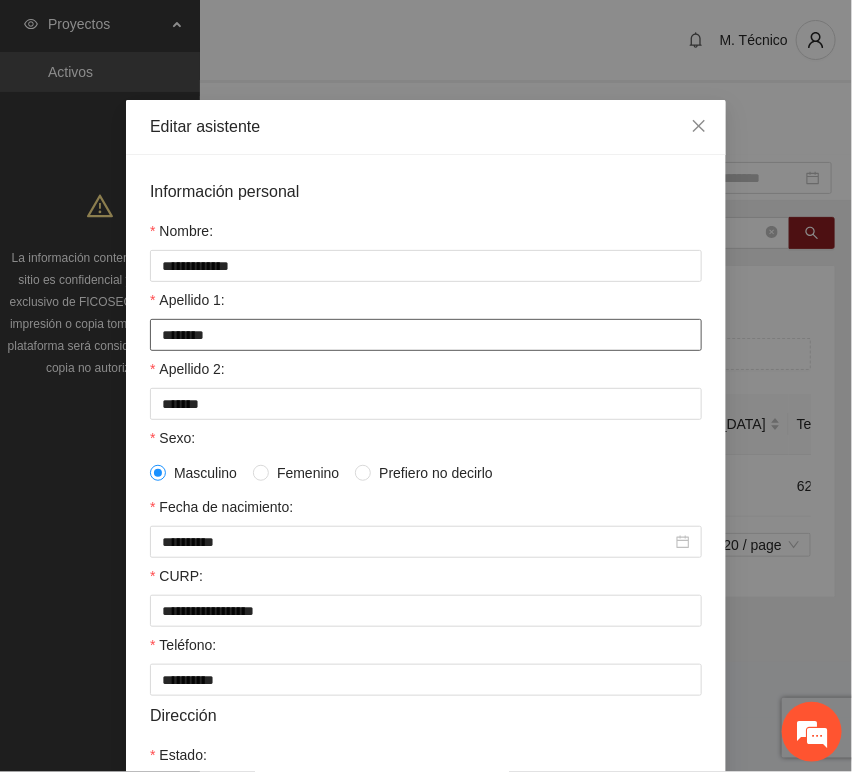 click on "*******" at bounding box center [426, 335] 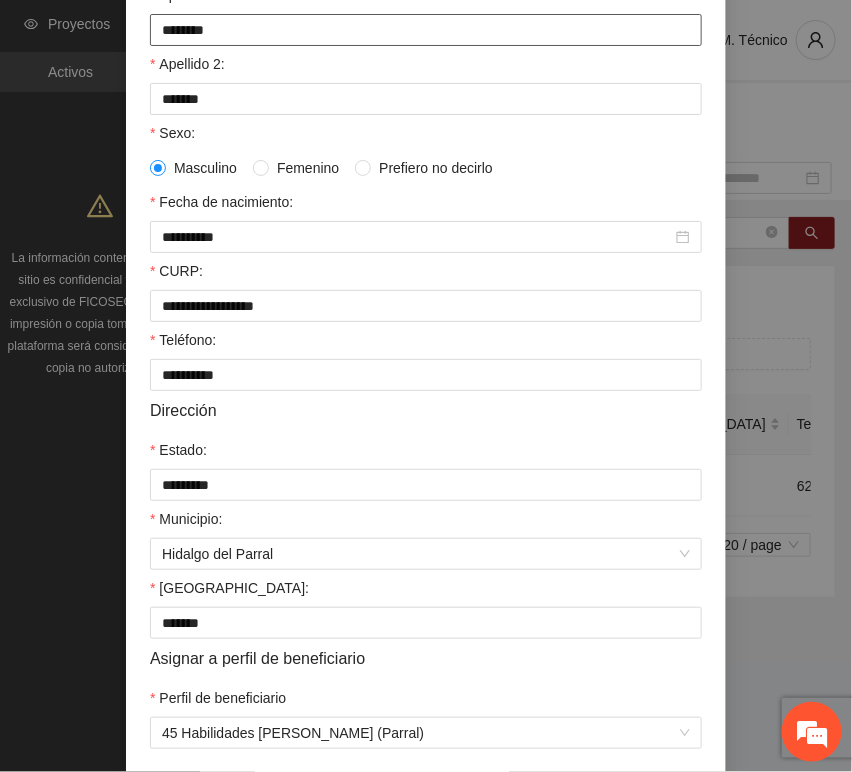 scroll, scrollTop: 394, scrollLeft: 0, axis: vertical 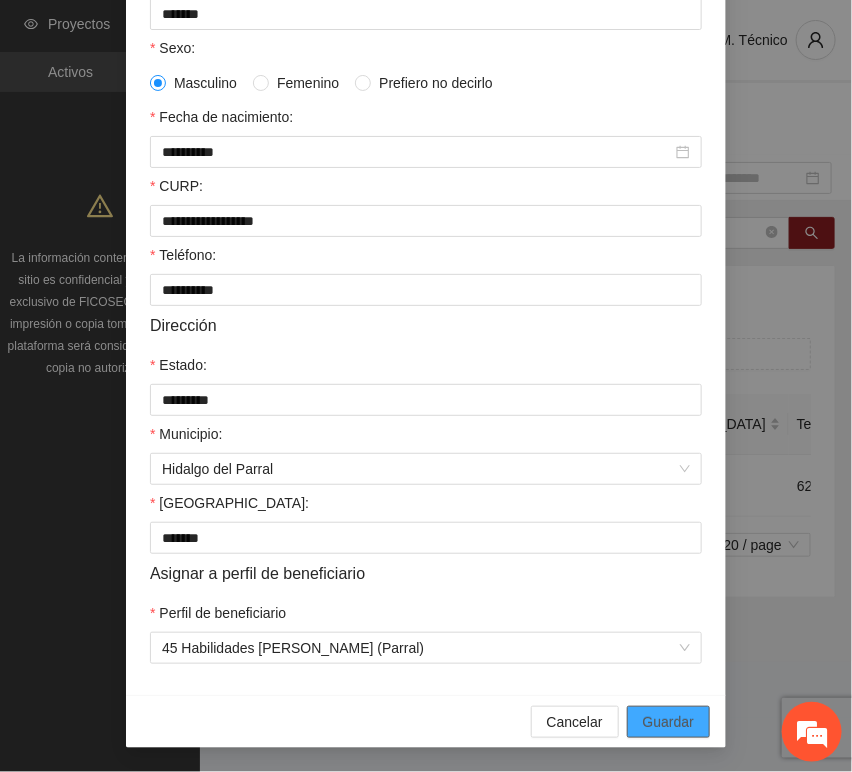 click on "Guardar" at bounding box center [668, 722] 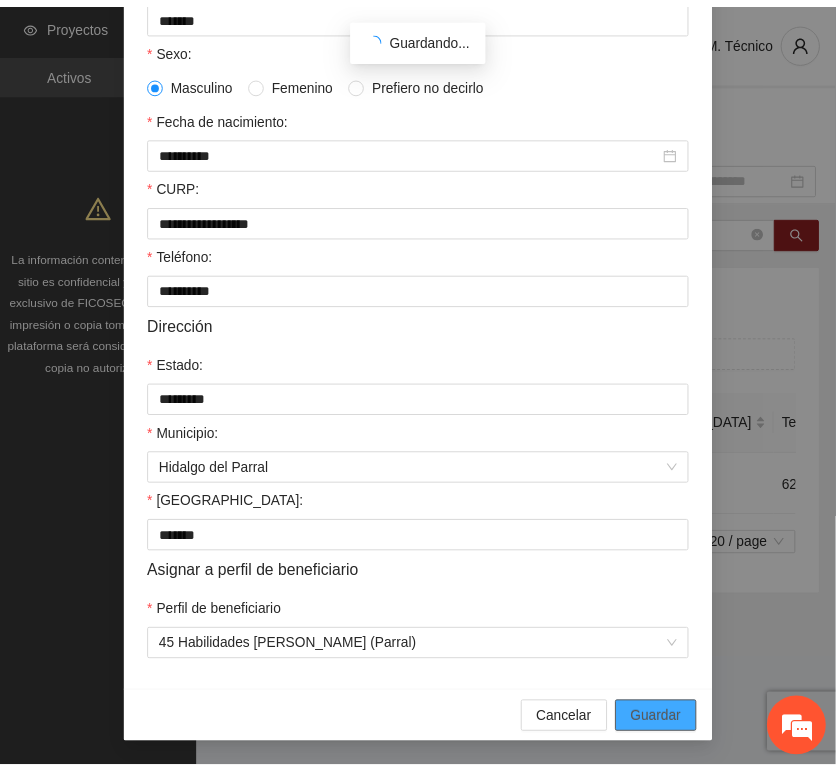 scroll, scrollTop: 294, scrollLeft: 0, axis: vertical 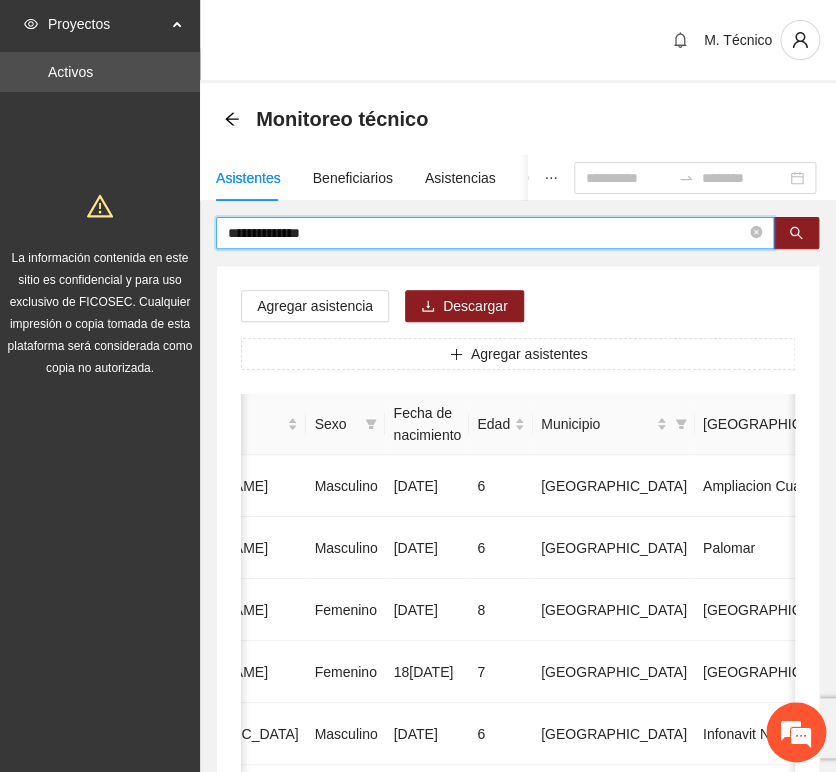 drag, startPoint x: 367, startPoint y: 224, endPoint x: -254, endPoint y: 130, distance: 628.07404 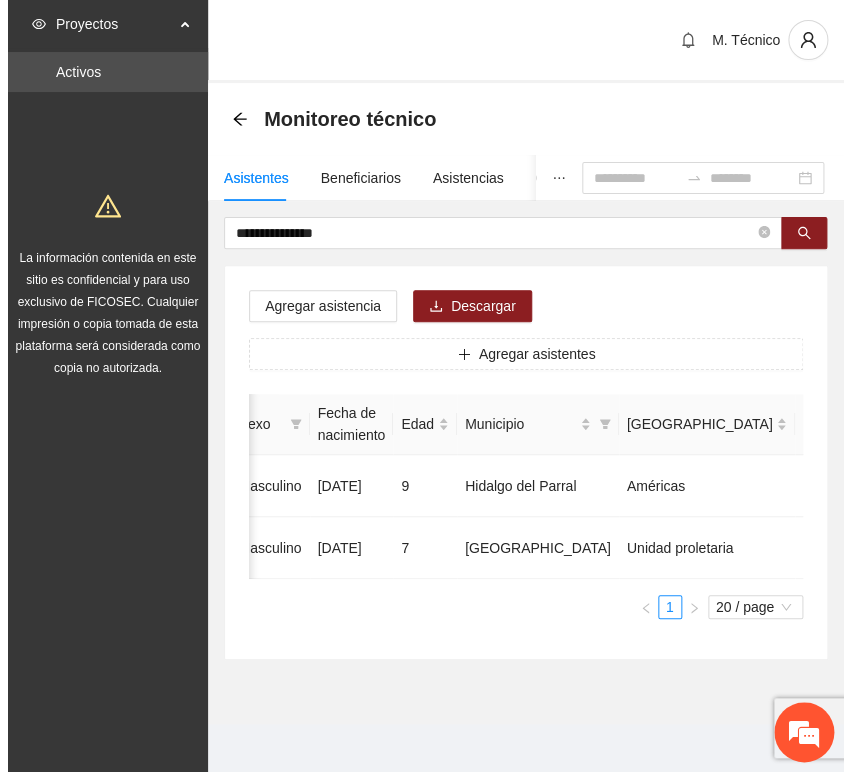 scroll, scrollTop: 0, scrollLeft: 469, axis: horizontal 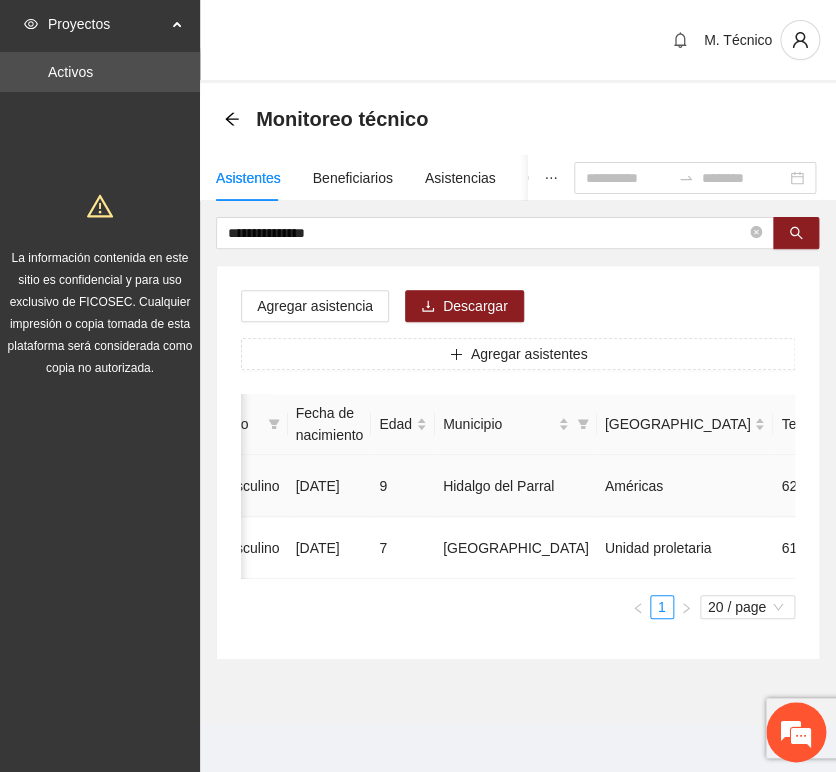 click 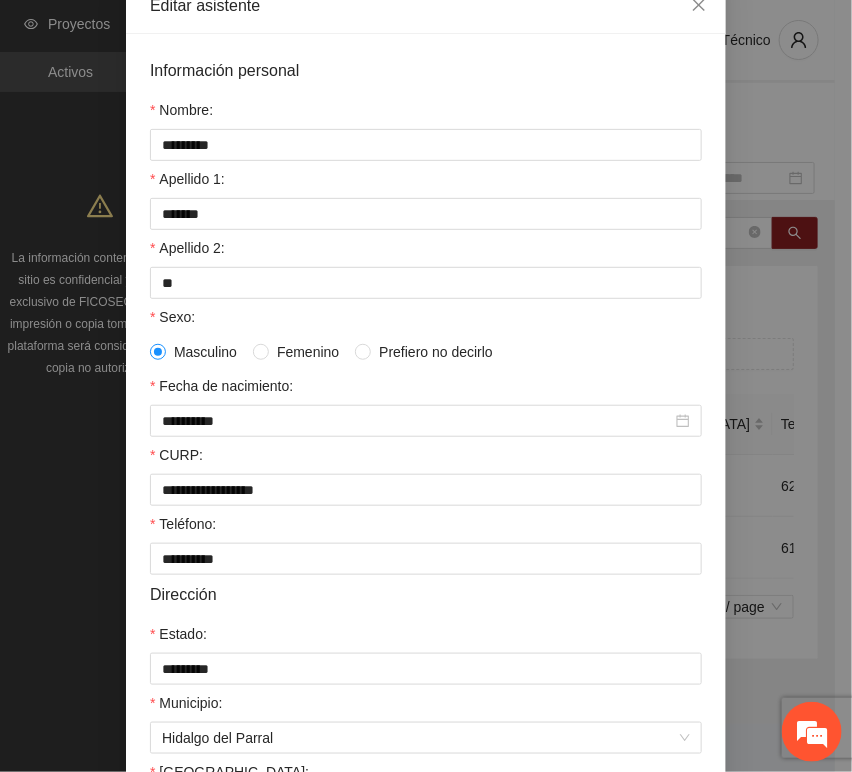 scroll, scrollTop: 394, scrollLeft: 0, axis: vertical 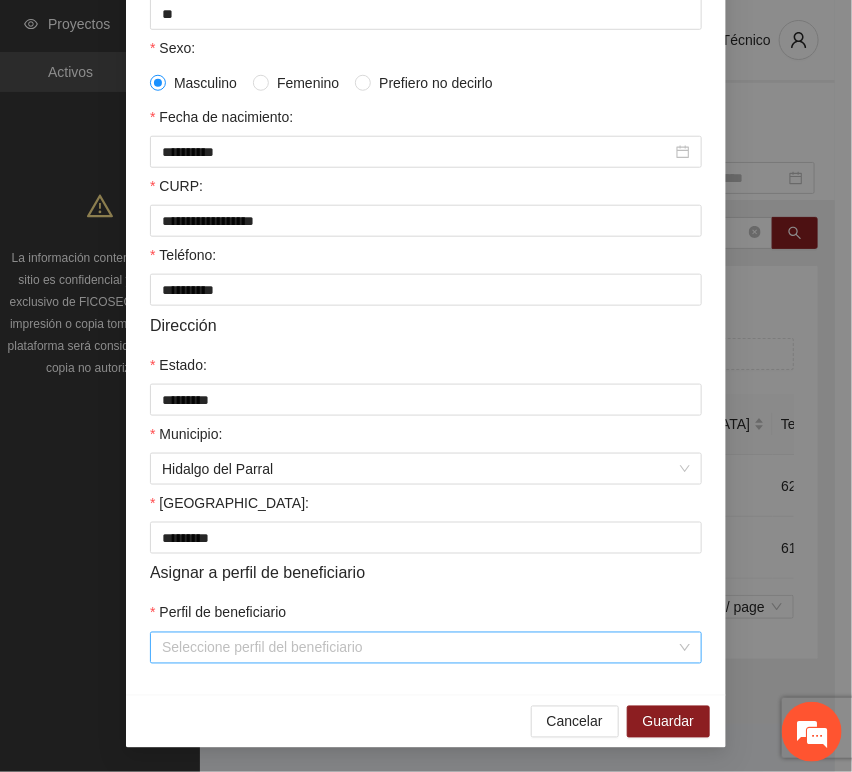 click on "Perfil de beneficiario" at bounding box center [419, 648] 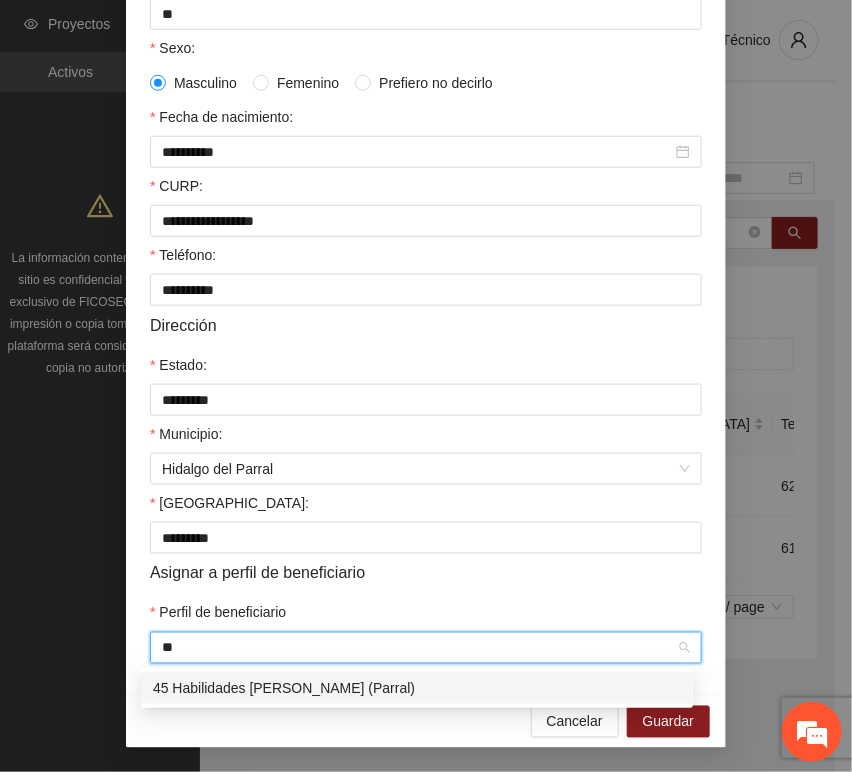click on "45 Habilidades [PERSON_NAME] (Parral)" at bounding box center [417, 688] 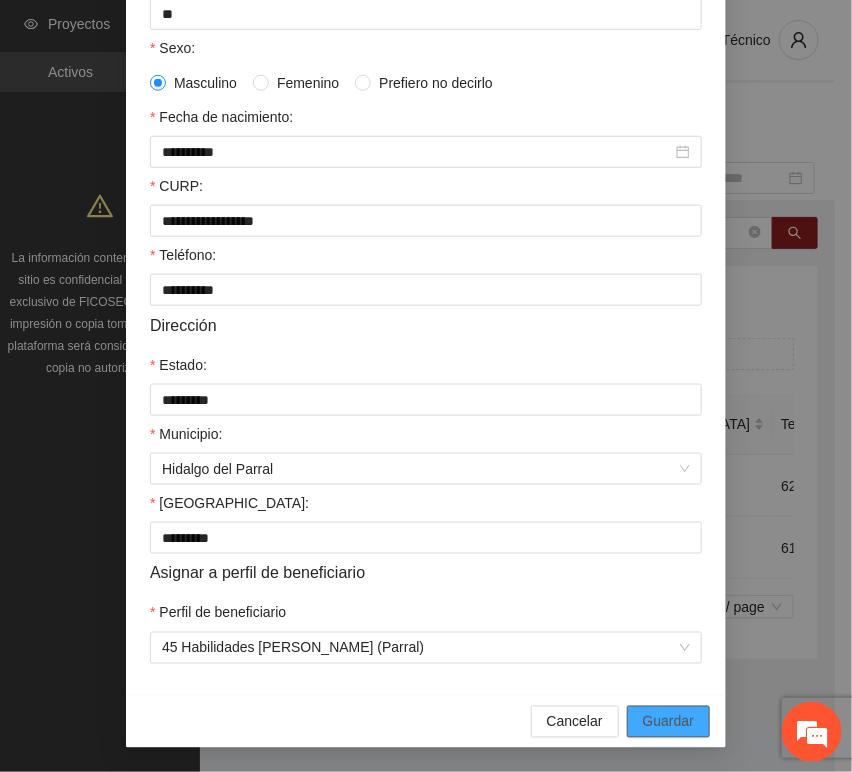 click on "Guardar" at bounding box center [668, 722] 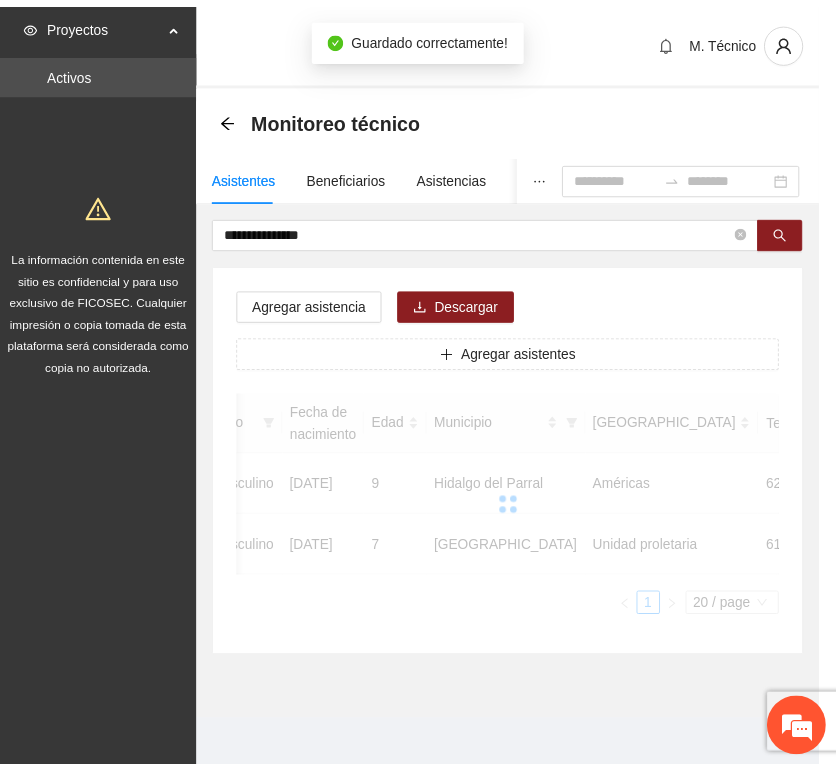 scroll, scrollTop: 294, scrollLeft: 0, axis: vertical 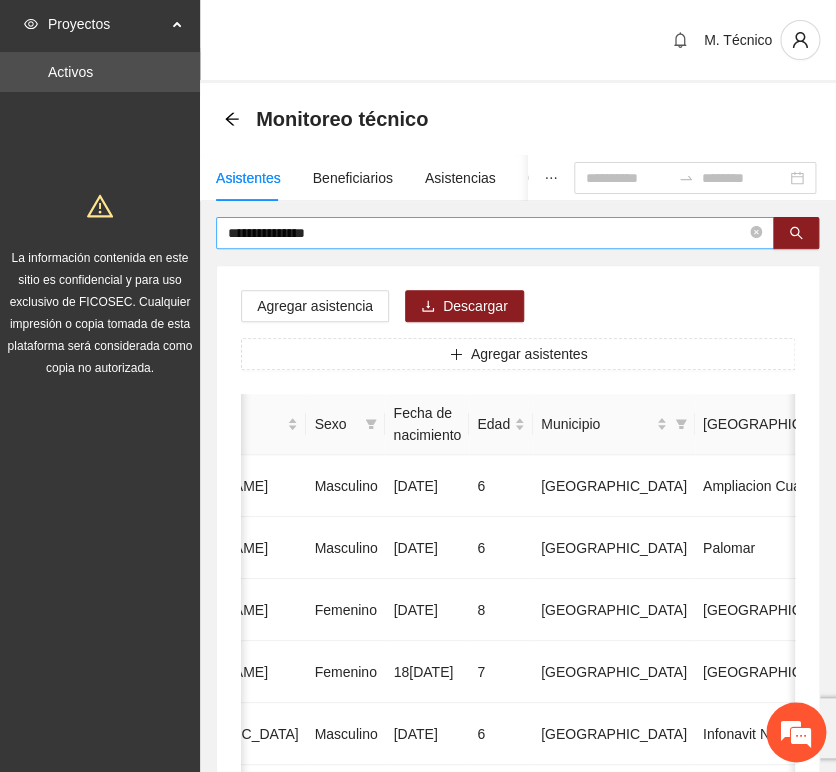 click on "**********" at bounding box center [487, 233] 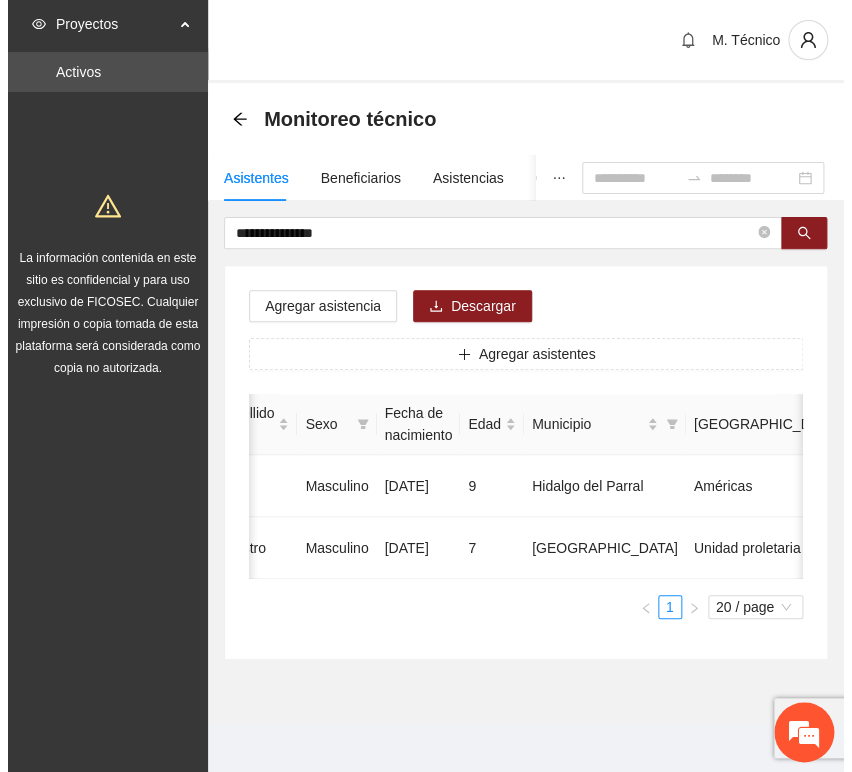 scroll, scrollTop: 0, scrollLeft: 469, axis: horizontal 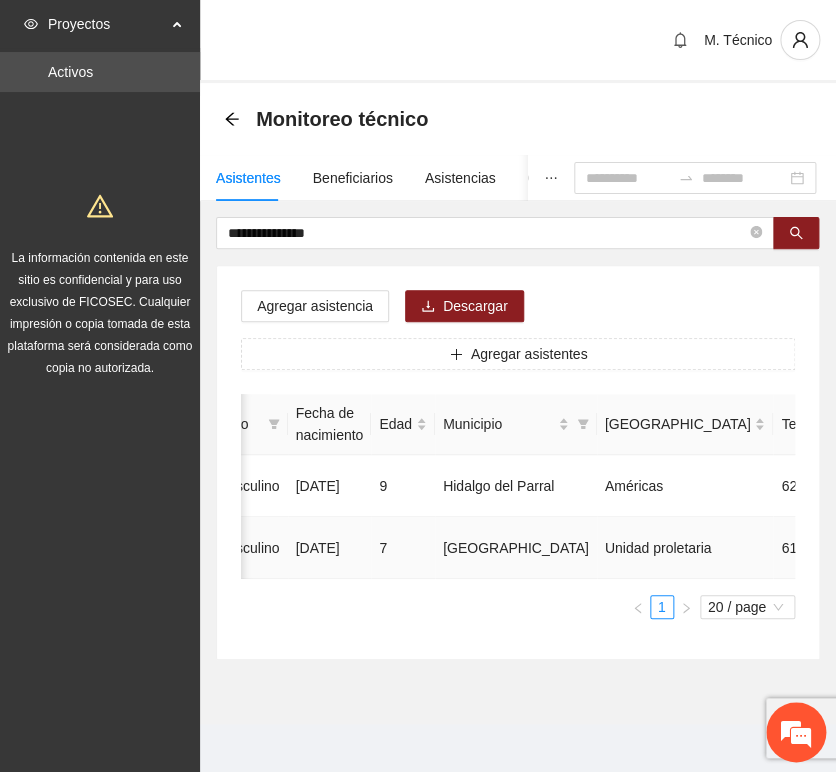 click 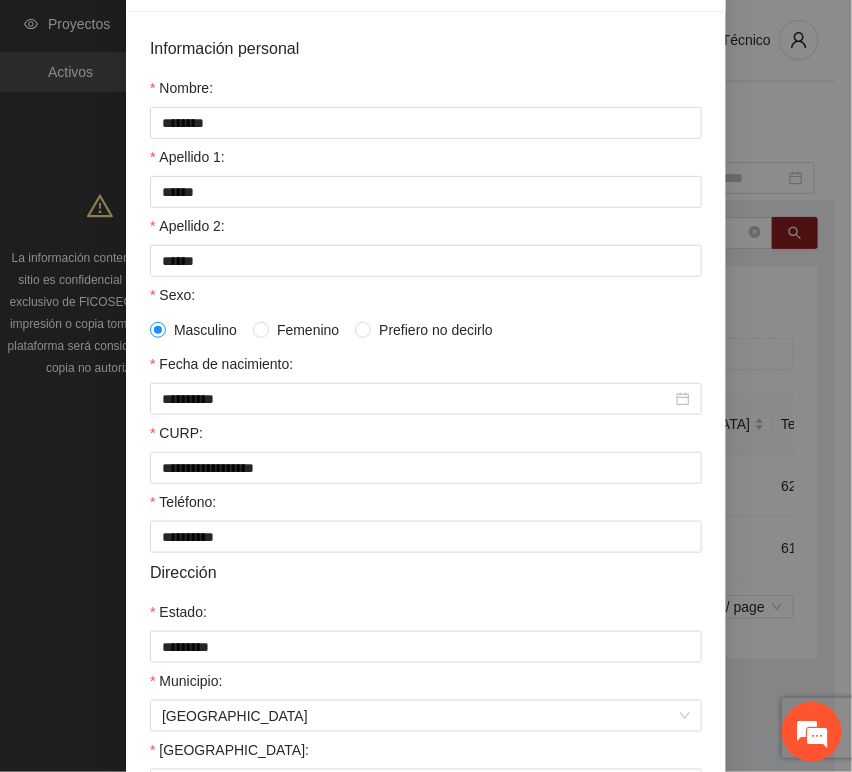 scroll, scrollTop: 394, scrollLeft: 0, axis: vertical 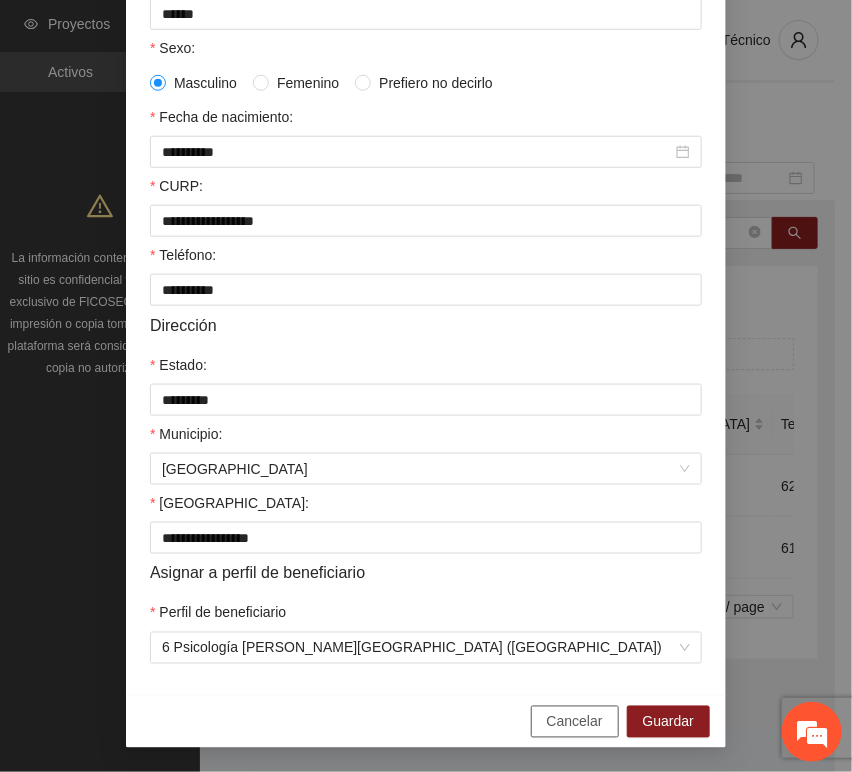 click on "Cancelar" at bounding box center (575, 722) 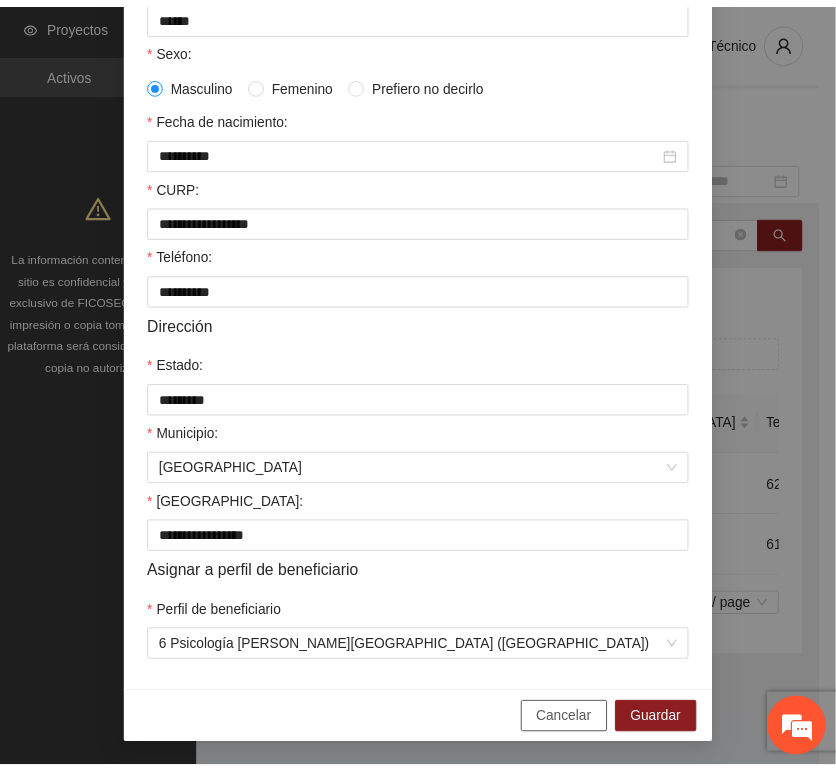 scroll, scrollTop: 294, scrollLeft: 0, axis: vertical 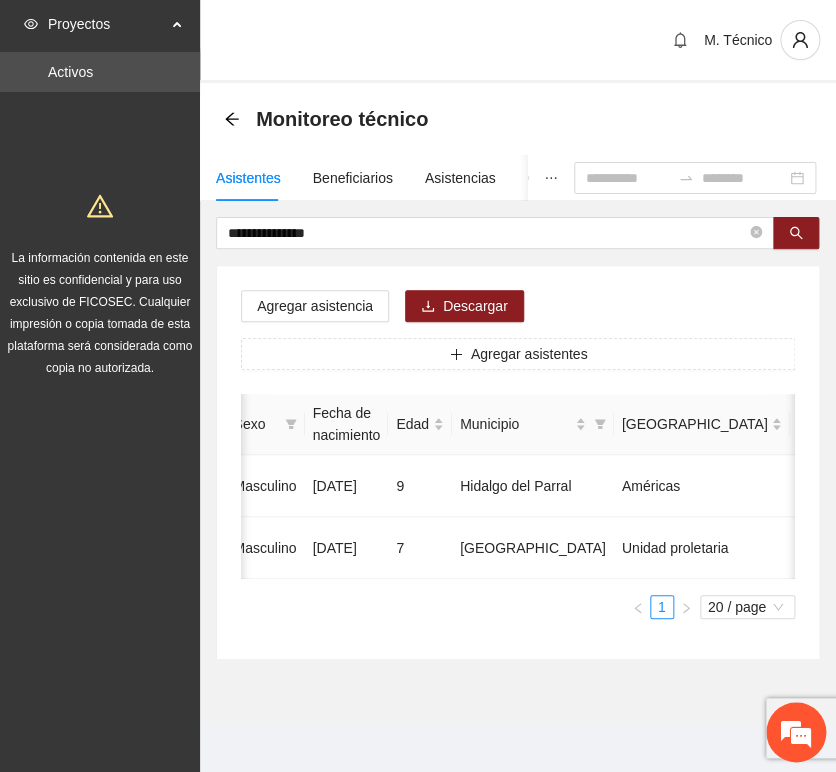 drag, startPoint x: 319, startPoint y: 218, endPoint x: -141, endPoint y: 125, distance: 469.30695 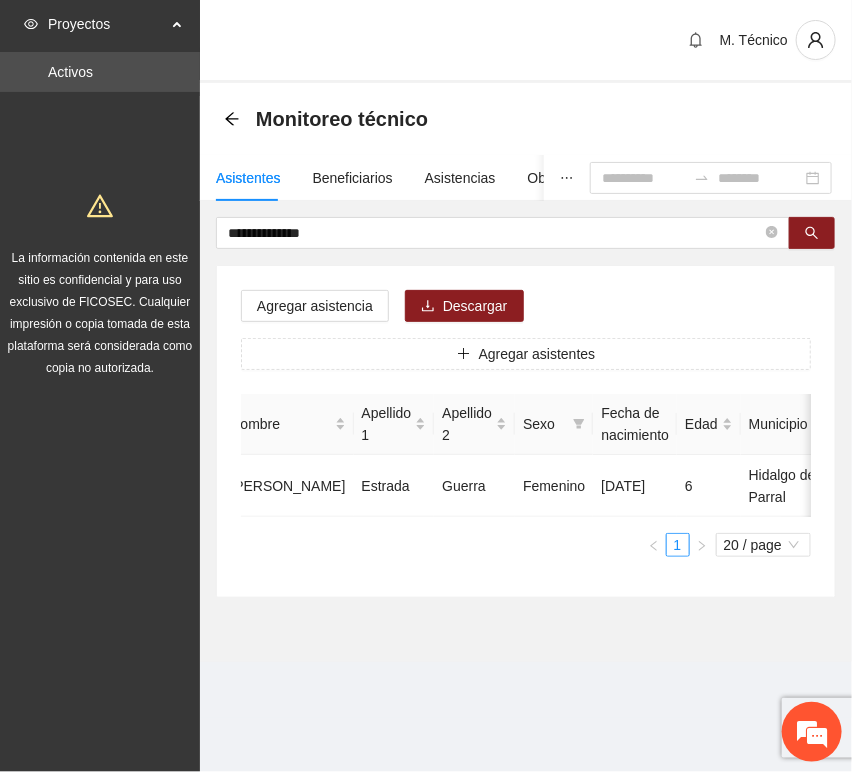 scroll, scrollTop: 0, scrollLeft: 0, axis: both 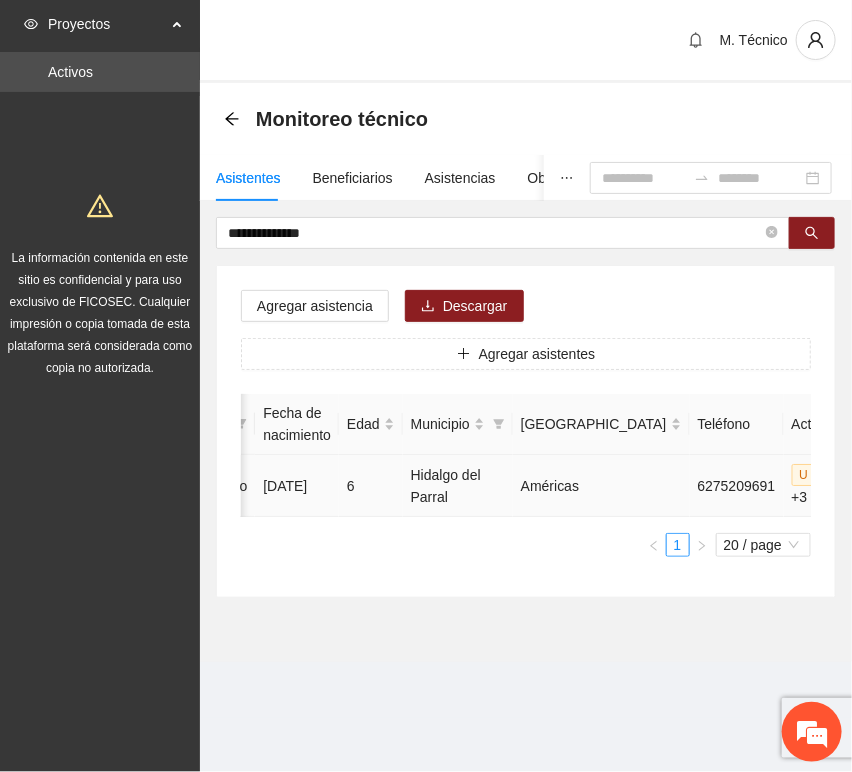 click 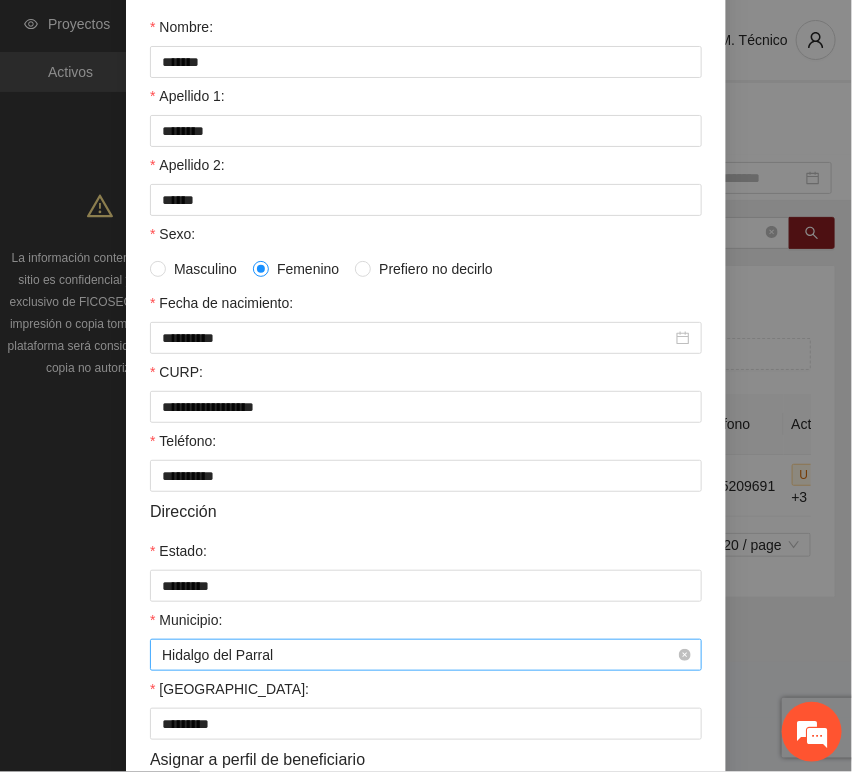 scroll, scrollTop: 394, scrollLeft: 0, axis: vertical 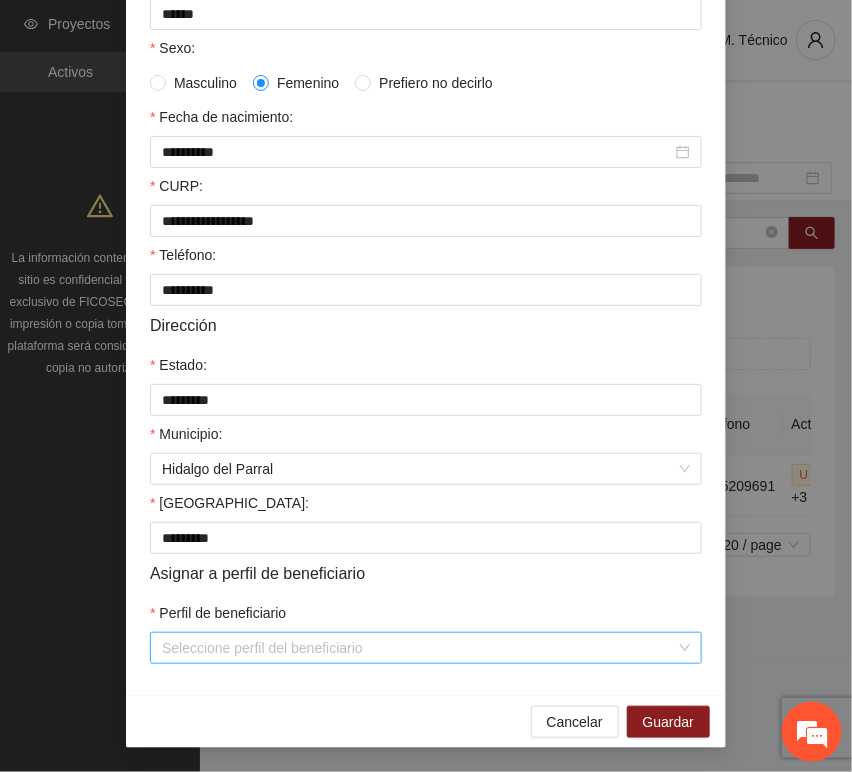 click on "Perfil de beneficiario" at bounding box center [419, 648] 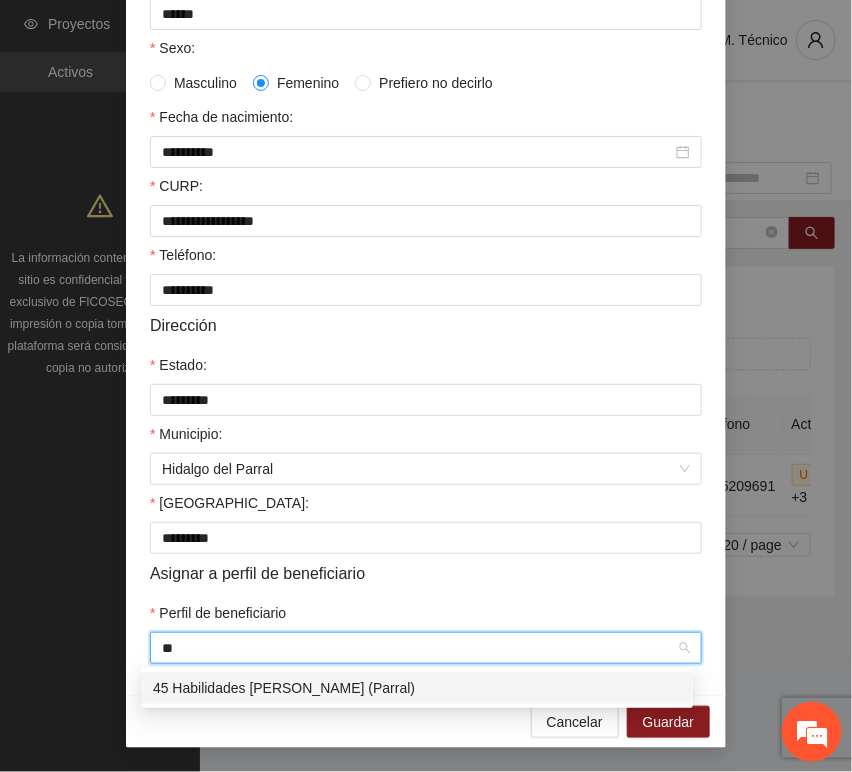 click on "45 Habilidades [PERSON_NAME] (Parral)" at bounding box center (417, 688) 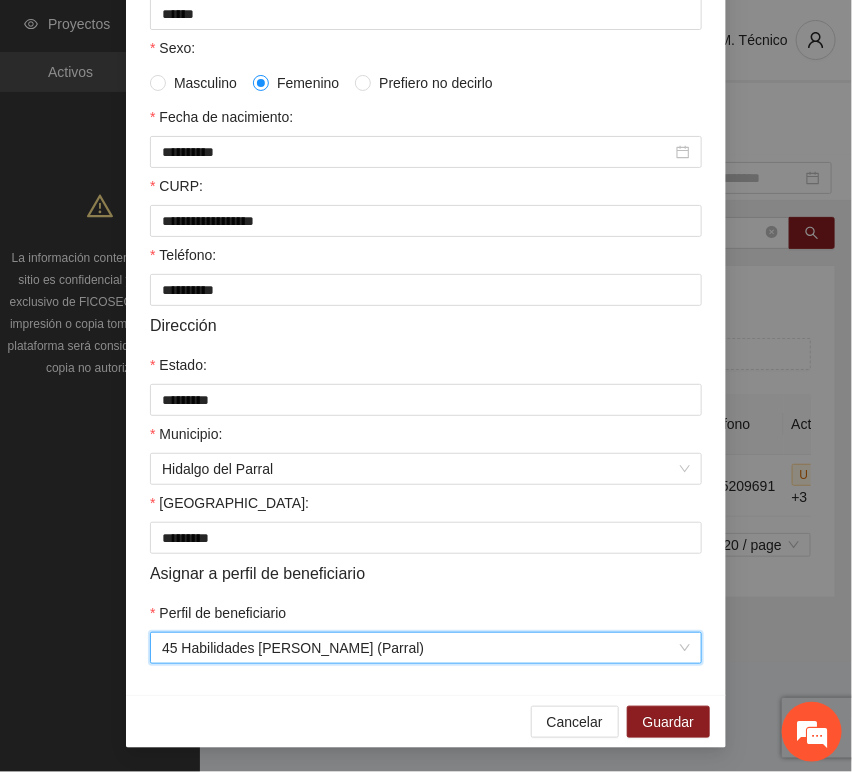 click on "**********" at bounding box center (426, 226) 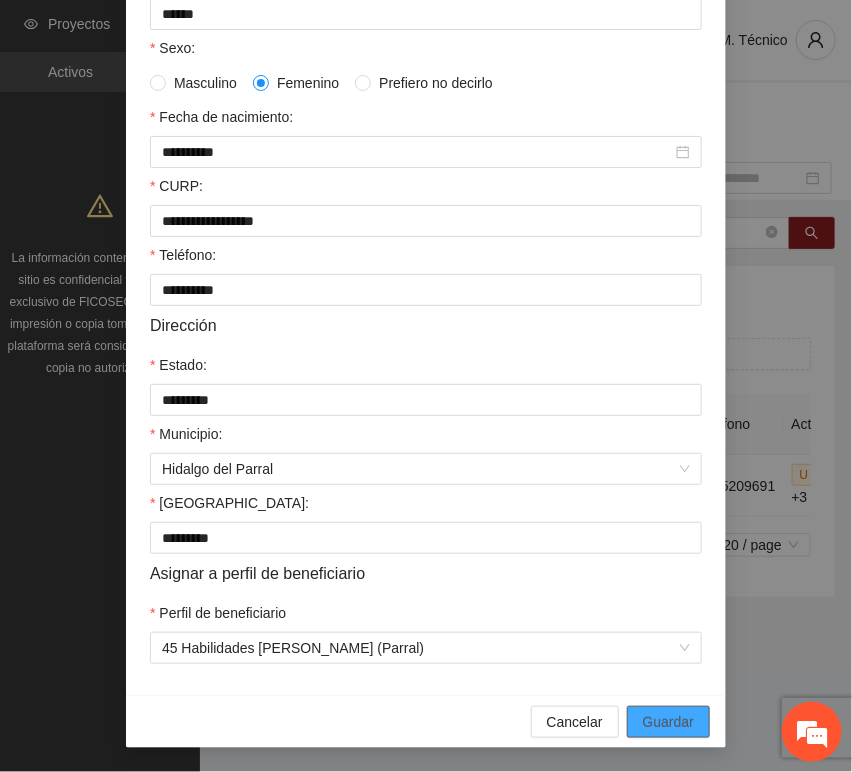 click on "Guardar" at bounding box center (668, 722) 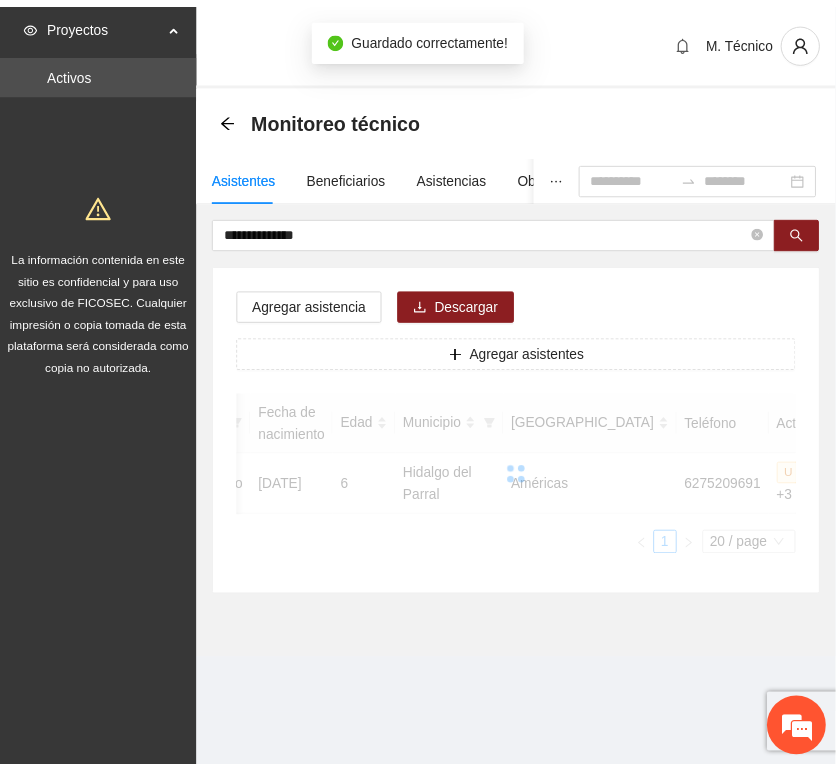 scroll, scrollTop: 294, scrollLeft: 0, axis: vertical 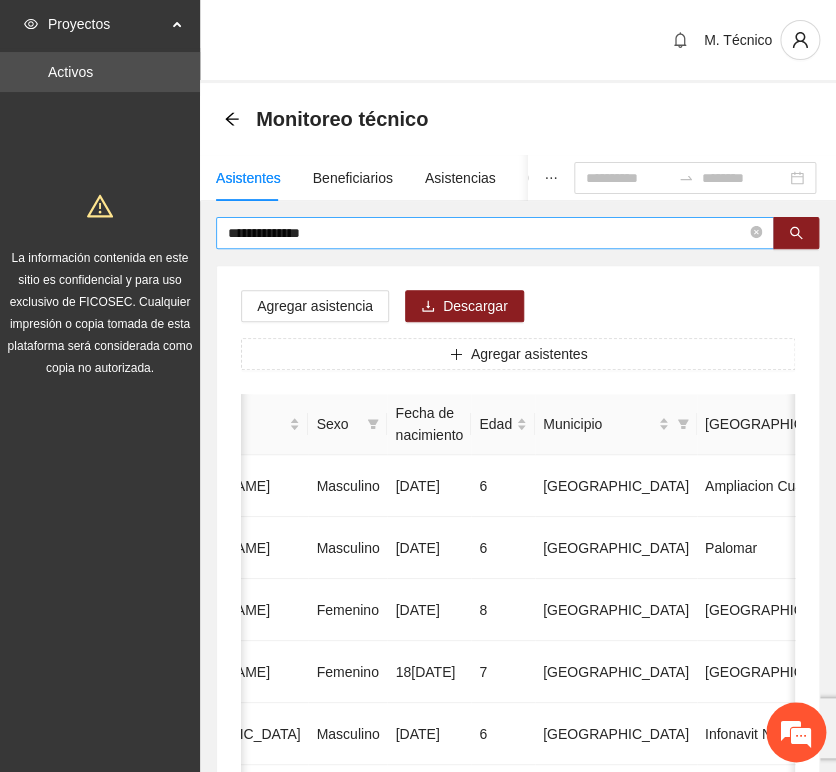 click on "**********" at bounding box center (487, 233) 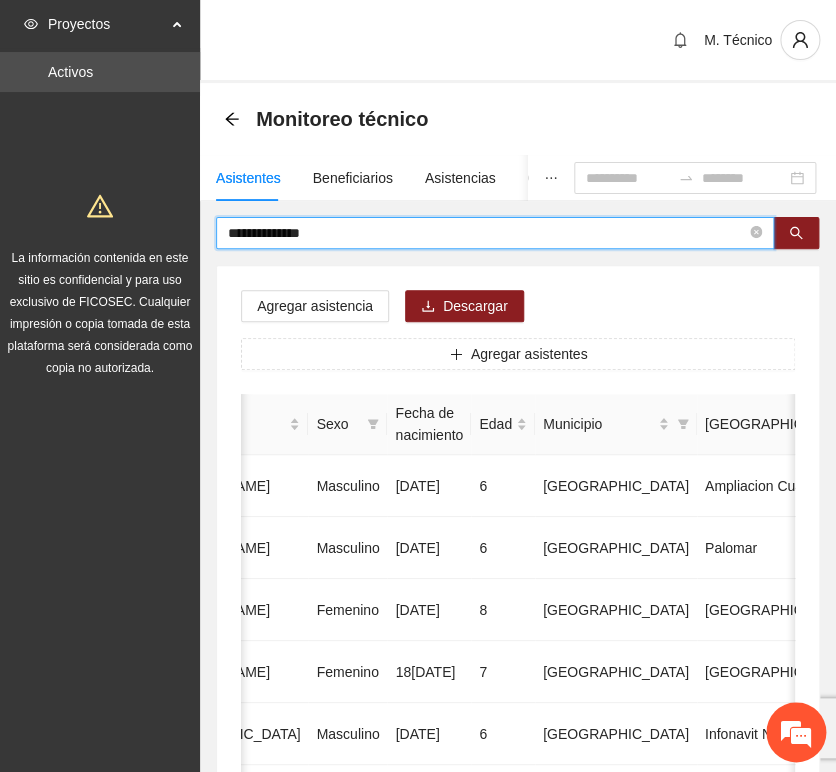 drag, startPoint x: 376, startPoint y: 230, endPoint x: -95, endPoint y: 182, distance: 473.43954 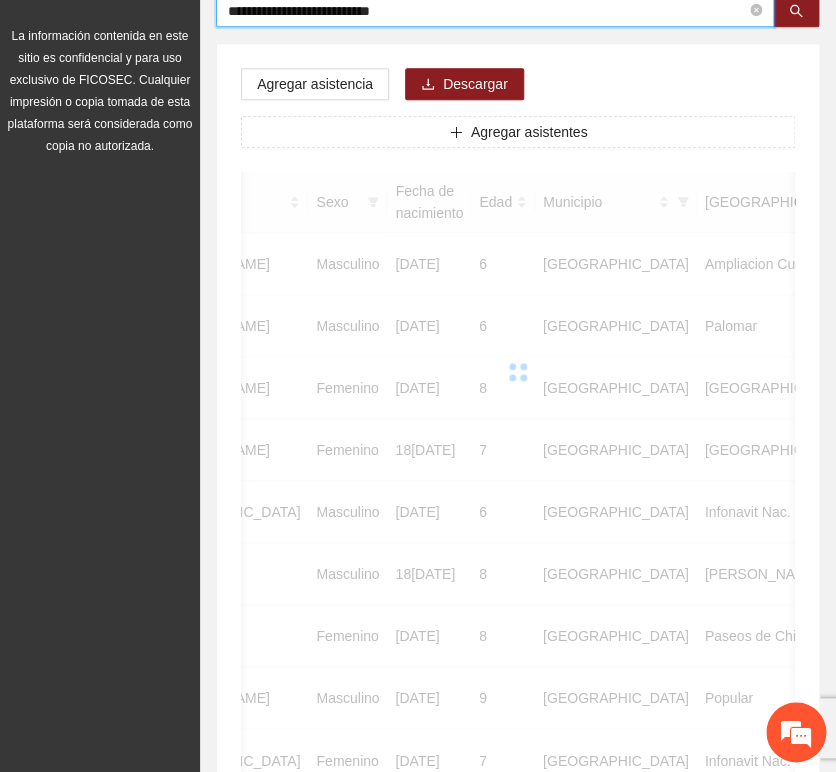 scroll, scrollTop: 26, scrollLeft: 0, axis: vertical 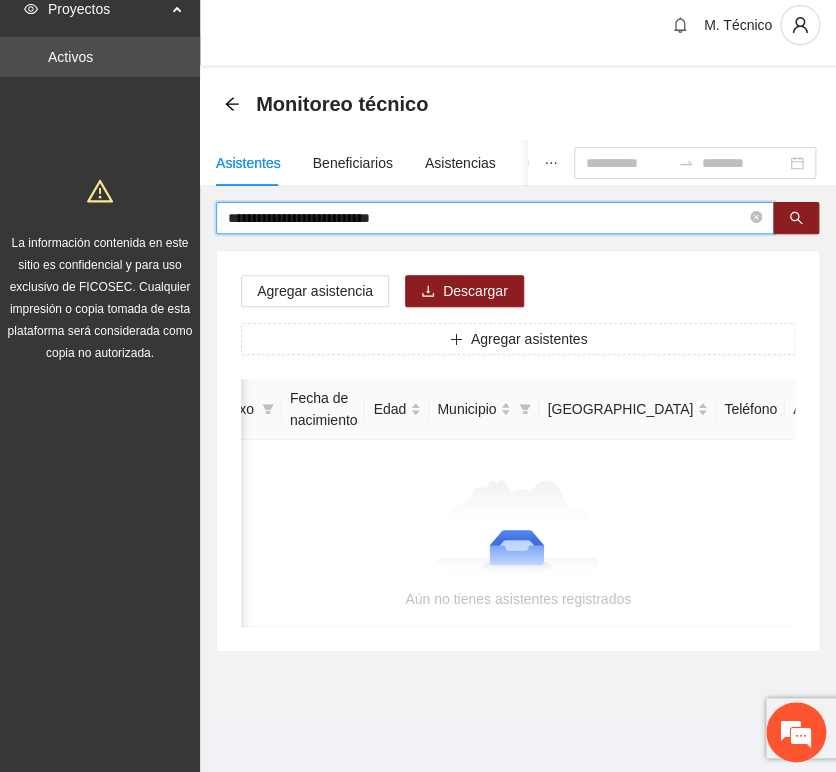 click on "**********" at bounding box center [487, 218] 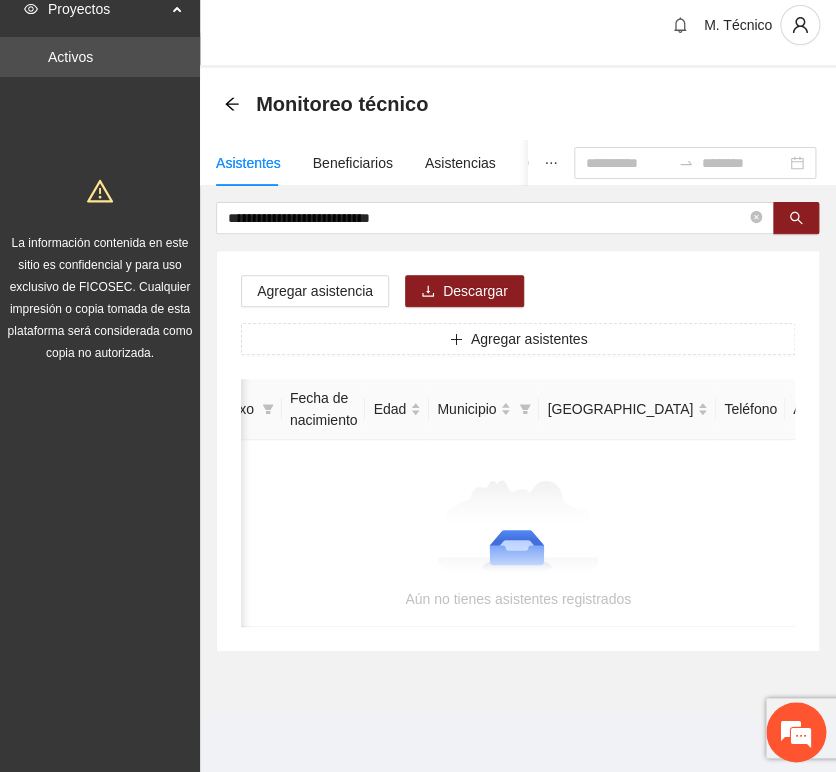 scroll, scrollTop: 0, scrollLeft: 0, axis: both 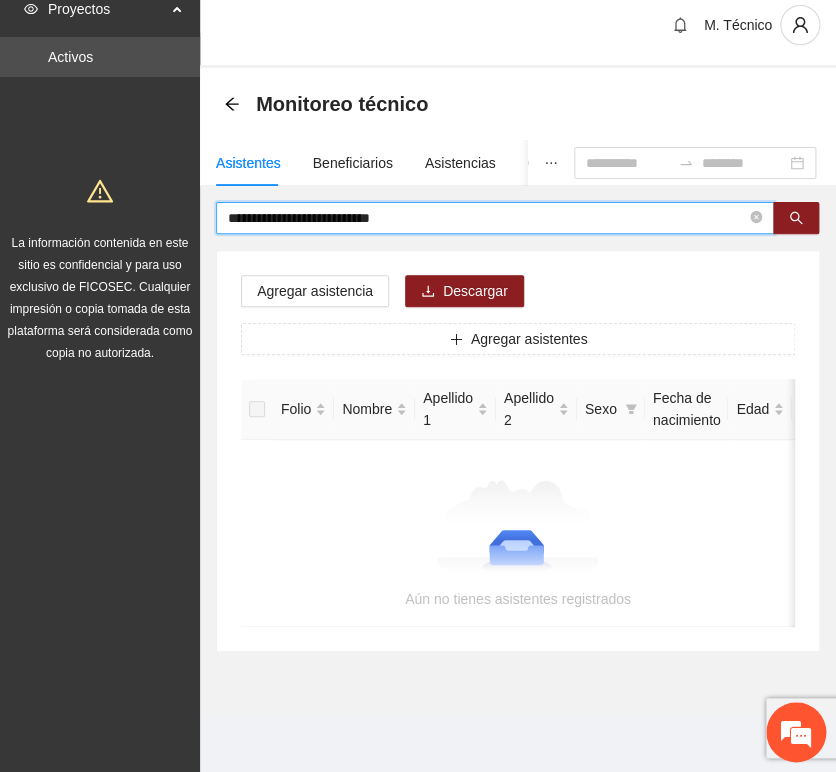 drag, startPoint x: 382, startPoint y: 208, endPoint x: 570, endPoint y: 221, distance: 188.44893 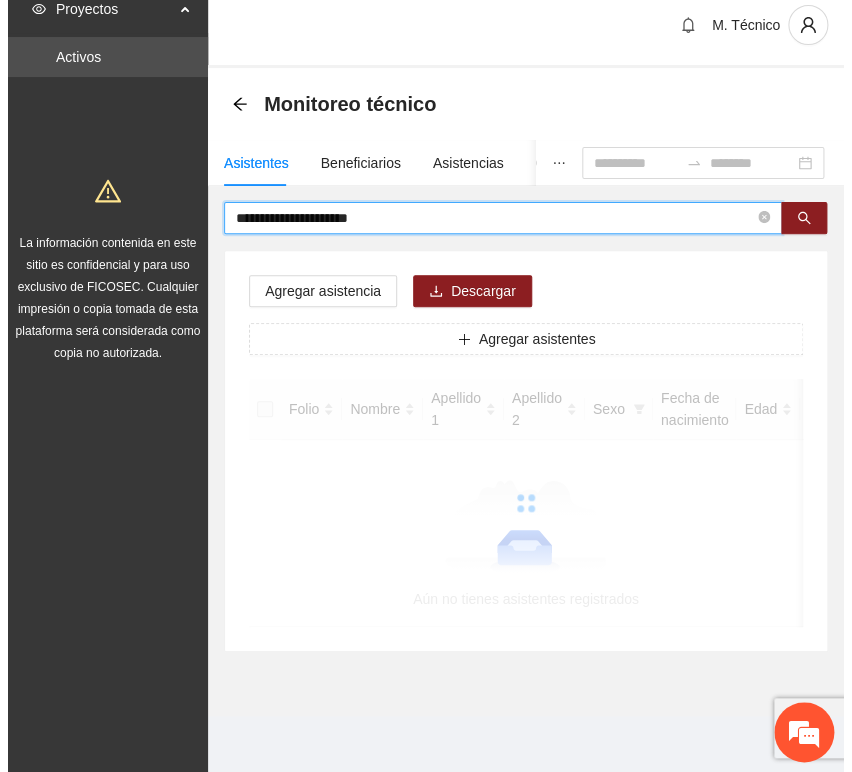 scroll, scrollTop: 0, scrollLeft: 0, axis: both 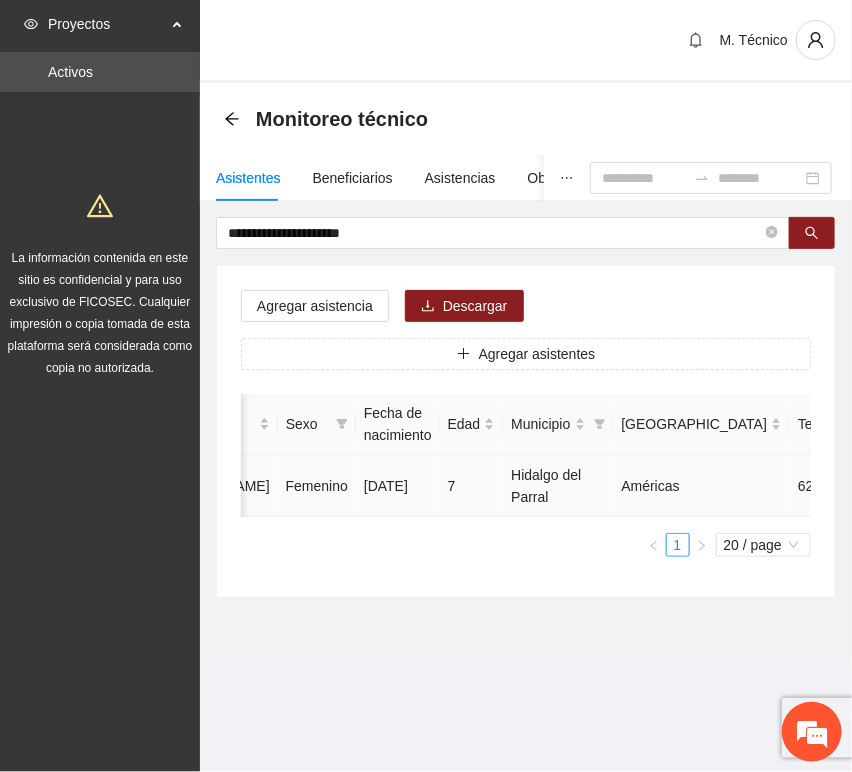 click at bounding box center [981, 486] 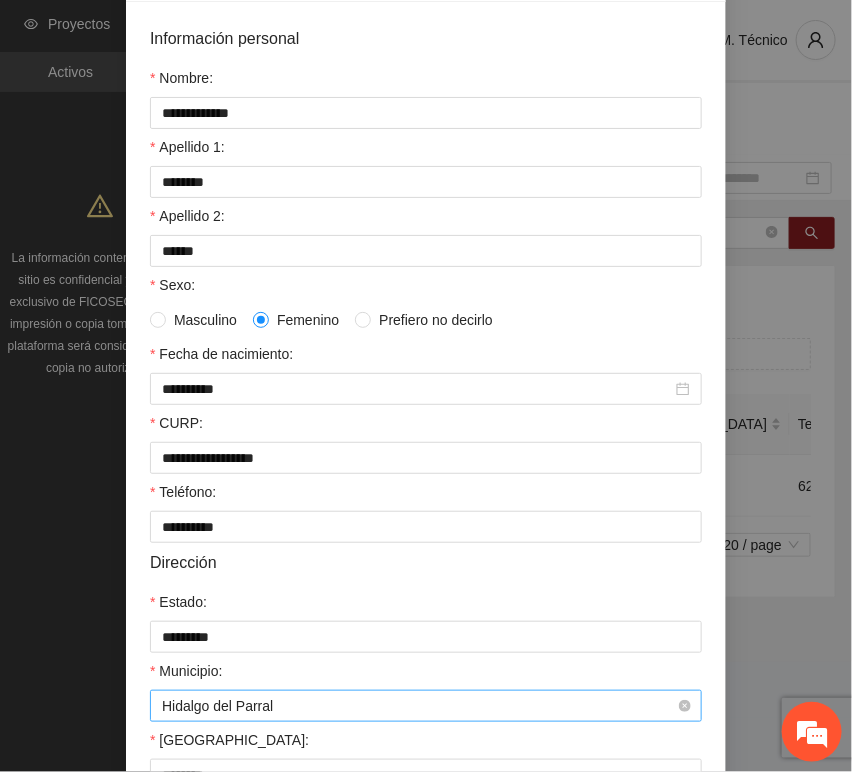 scroll, scrollTop: 394, scrollLeft: 0, axis: vertical 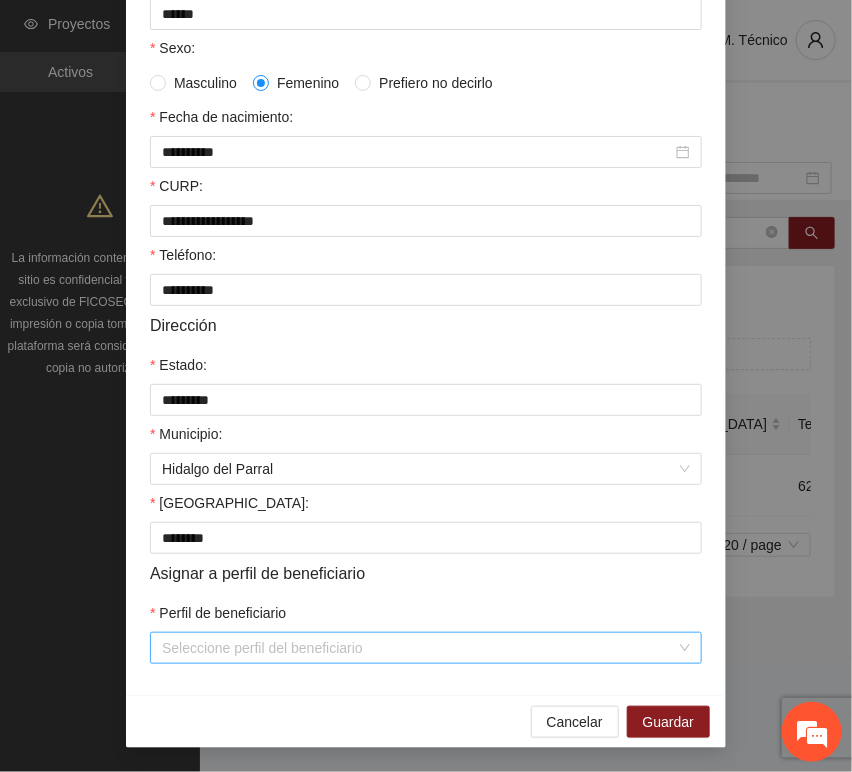 click on "Perfil de beneficiario" at bounding box center [419, 648] 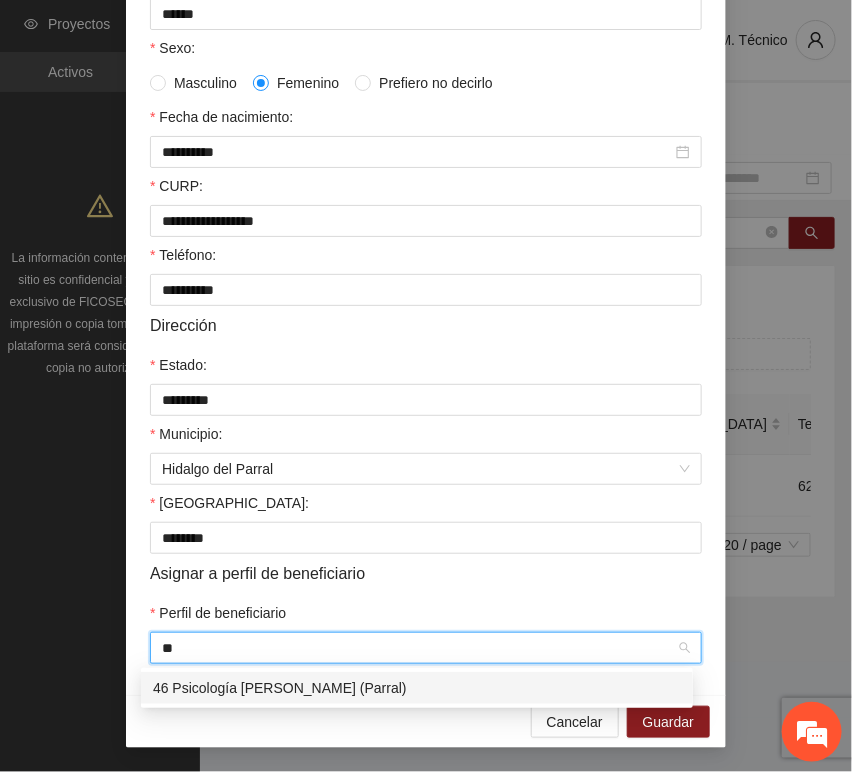 click on "46 Psicología [PERSON_NAME] (Parral)" at bounding box center (417, 688) 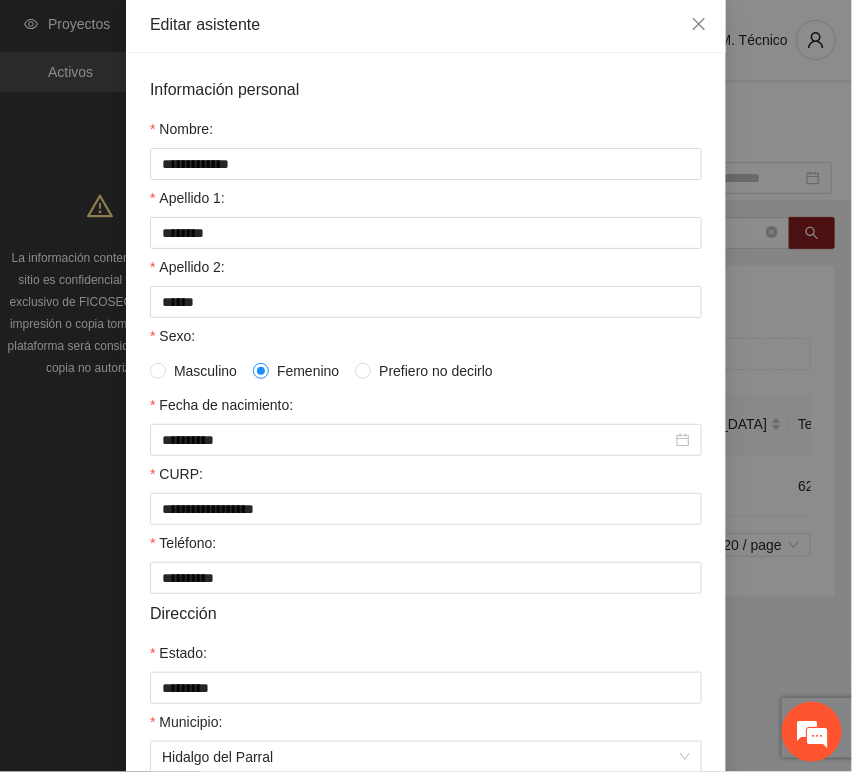 scroll, scrollTop: 0, scrollLeft: 0, axis: both 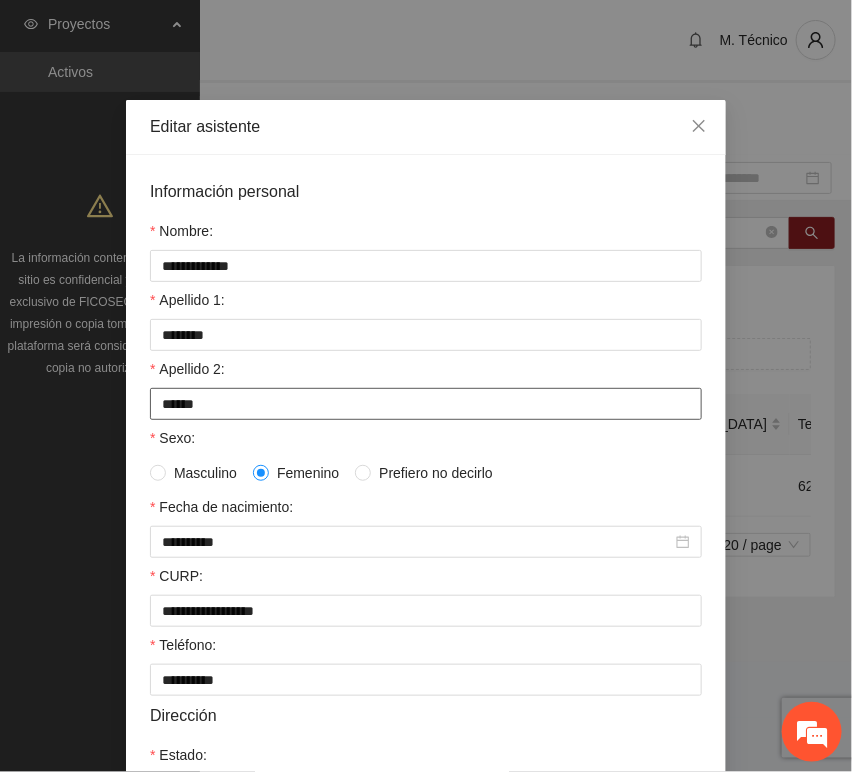 click on "******" at bounding box center (426, 404) 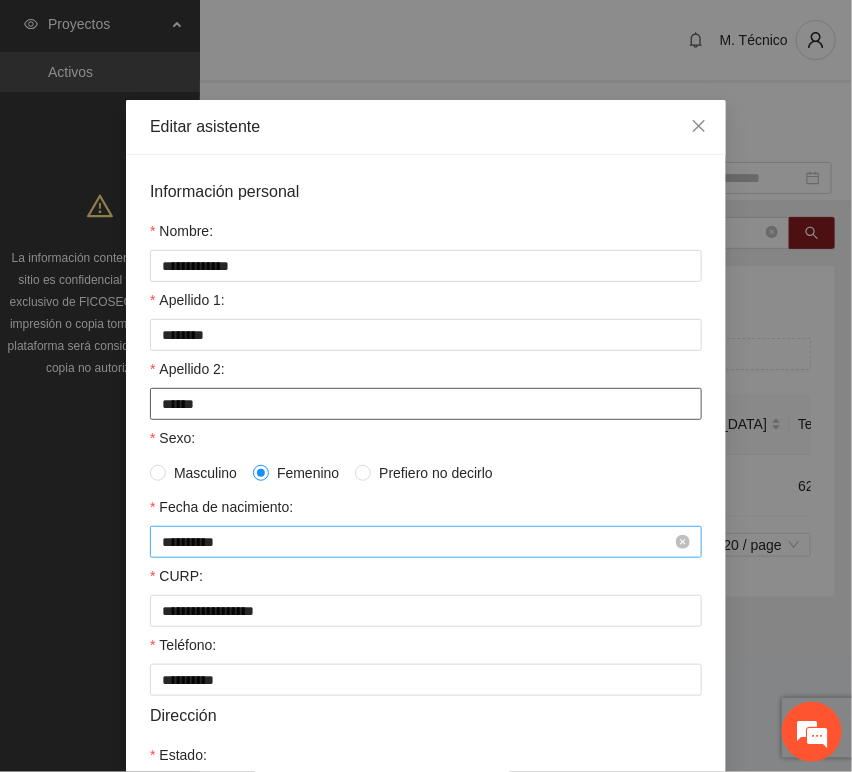 scroll, scrollTop: 394, scrollLeft: 0, axis: vertical 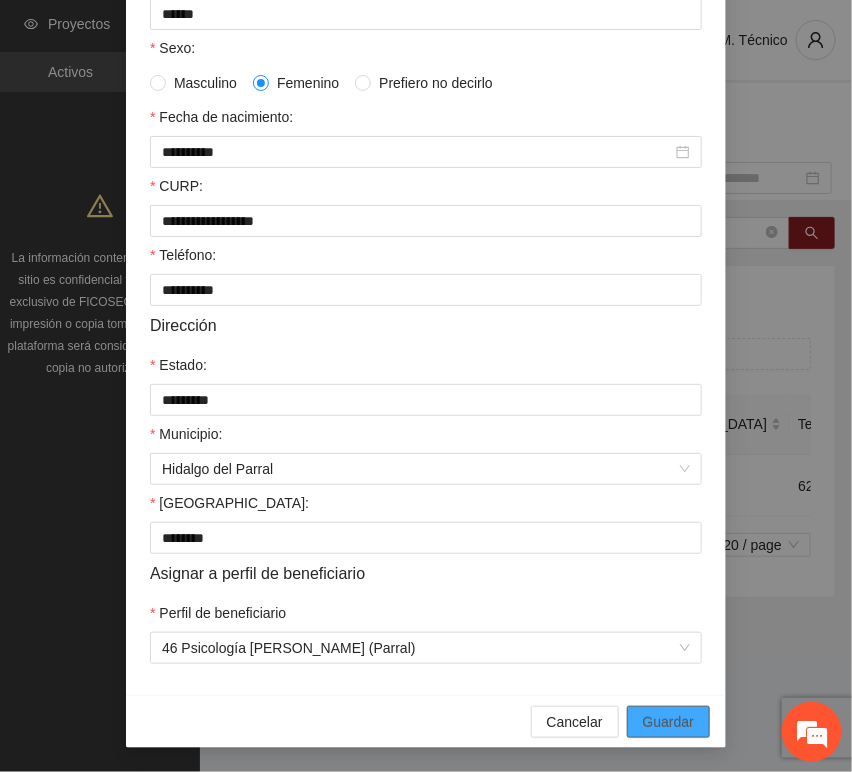 click on "Guardar" at bounding box center (668, 722) 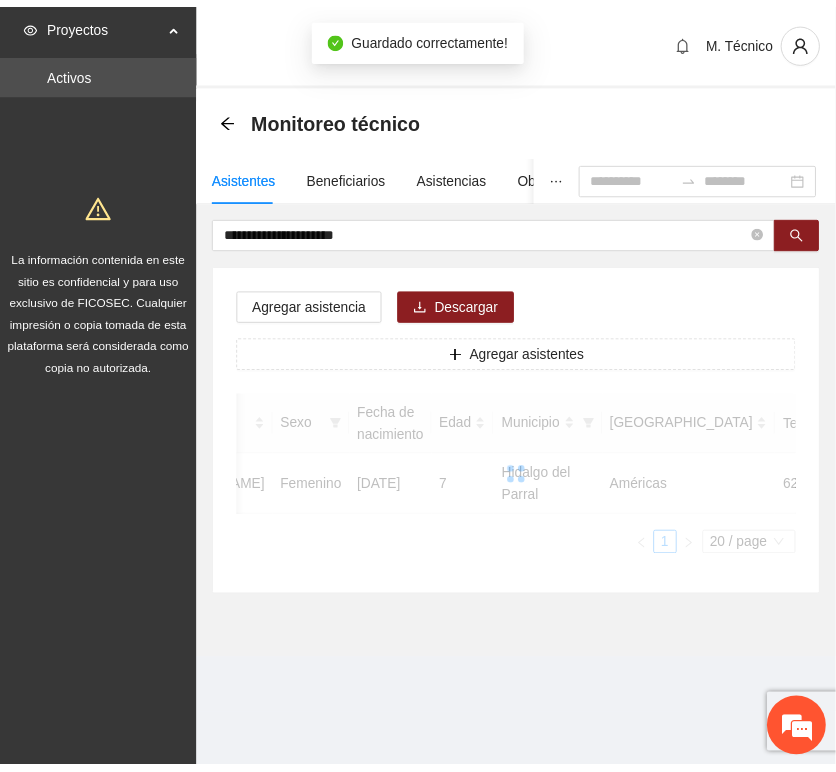 scroll, scrollTop: 294, scrollLeft: 0, axis: vertical 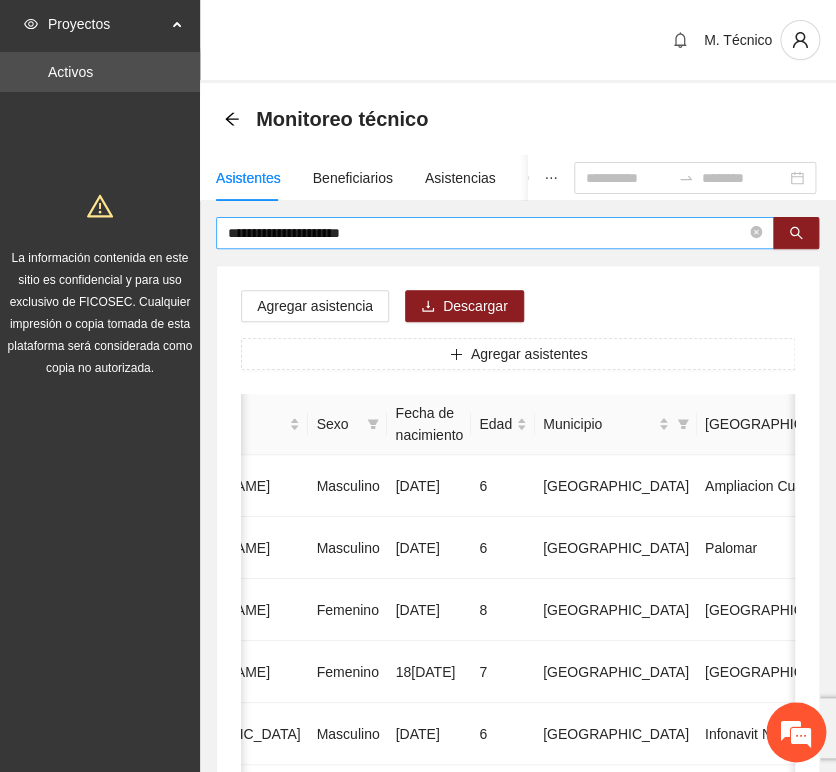 click on "**********" at bounding box center [487, 233] 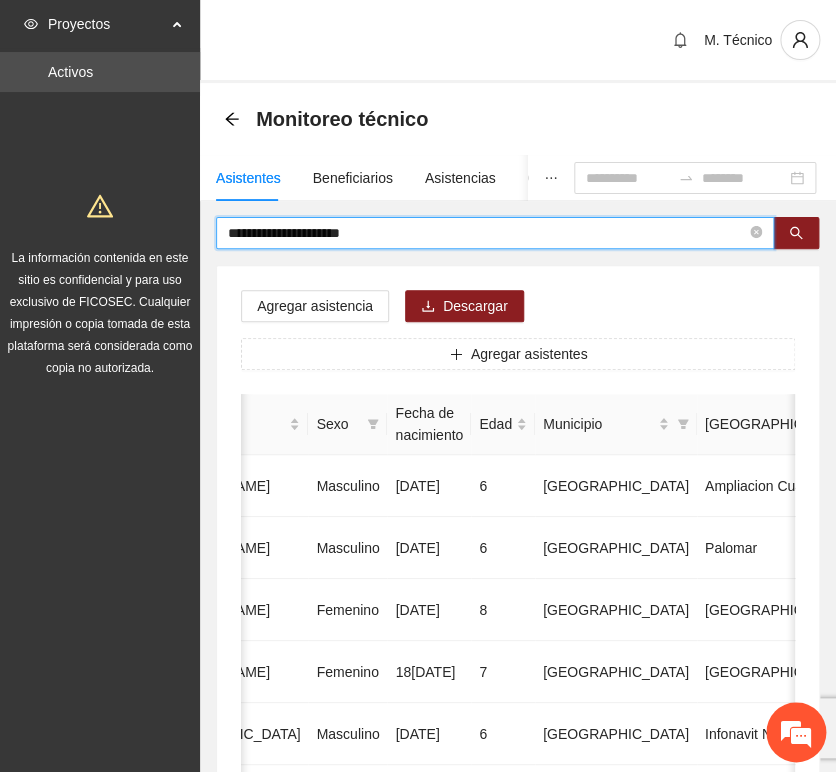 drag, startPoint x: 383, startPoint y: 227, endPoint x: -49, endPoint y: 151, distance: 438.63425 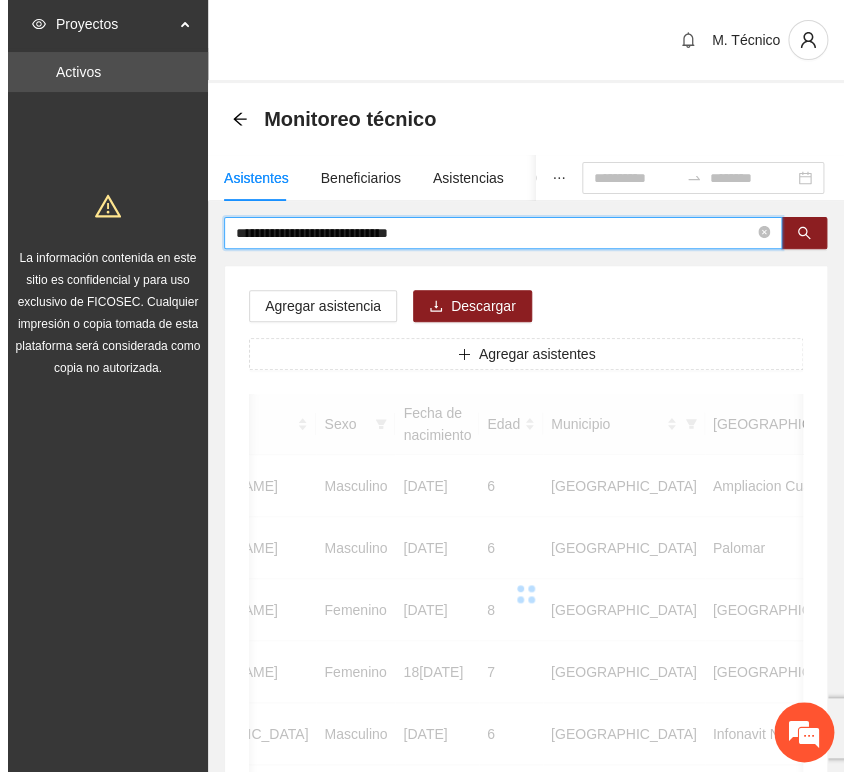 scroll, scrollTop: 0, scrollLeft: 363, axis: horizontal 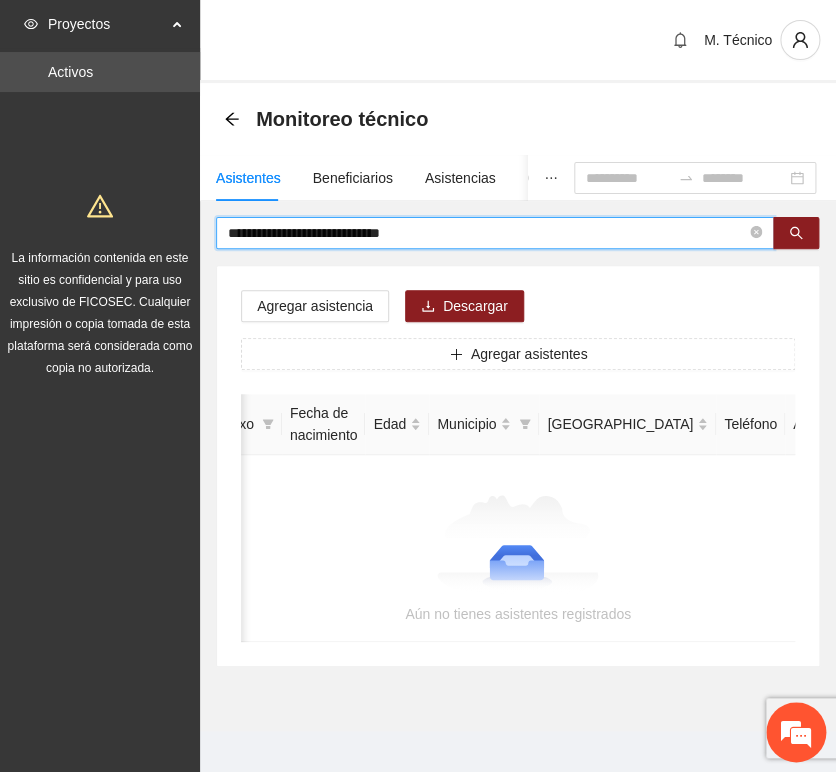 click on "**********" at bounding box center (487, 233) 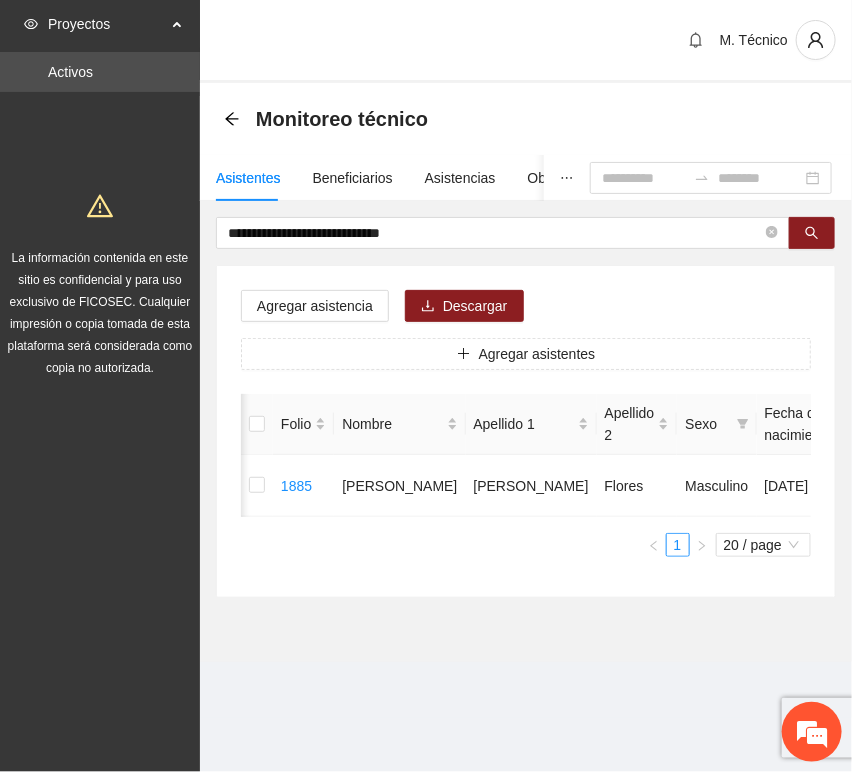 scroll, scrollTop: 0, scrollLeft: 452, axis: horizontal 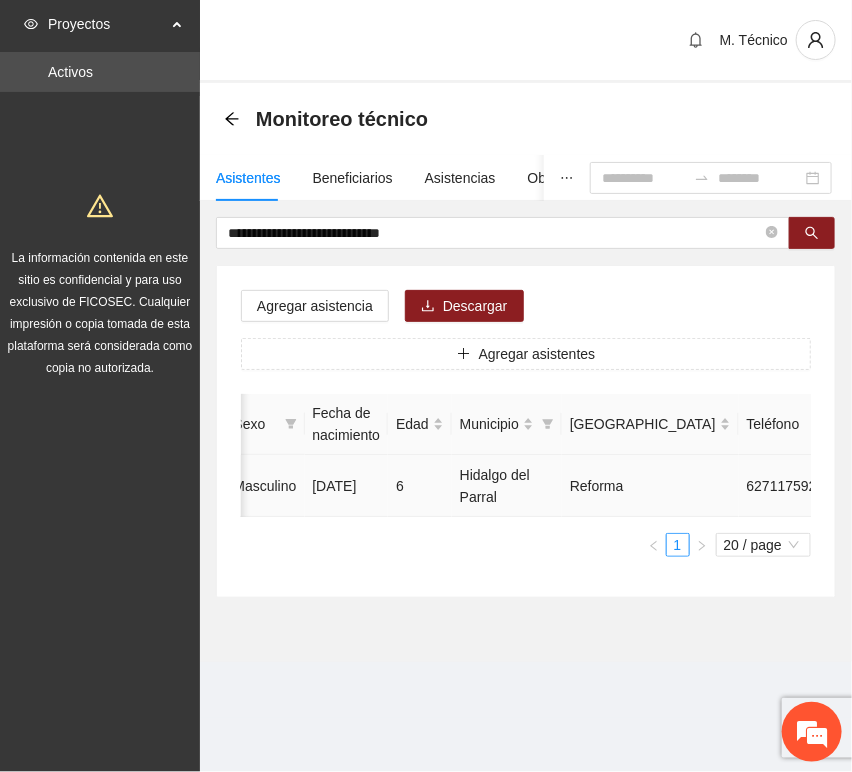 click at bounding box center [929, 486] 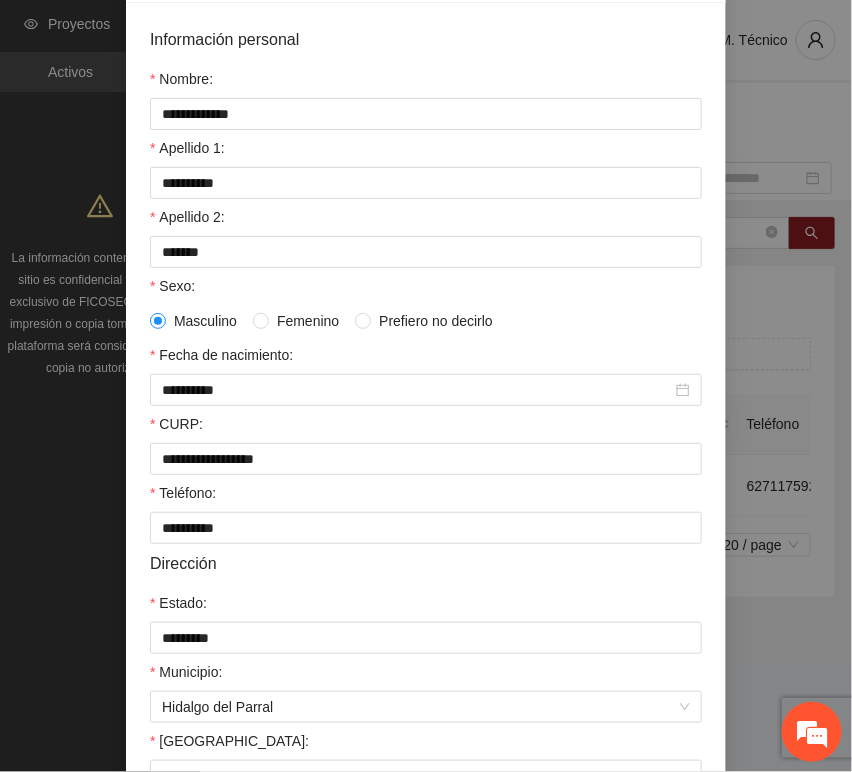 scroll, scrollTop: 394, scrollLeft: 0, axis: vertical 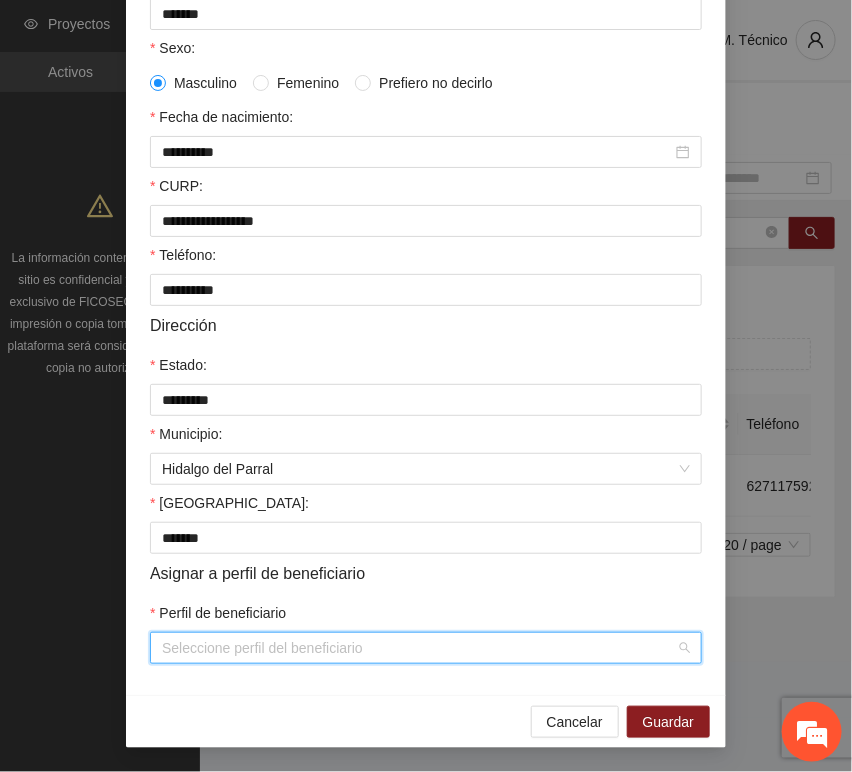 click on "Perfil de beneficiario" at bounding box center [419, 648] 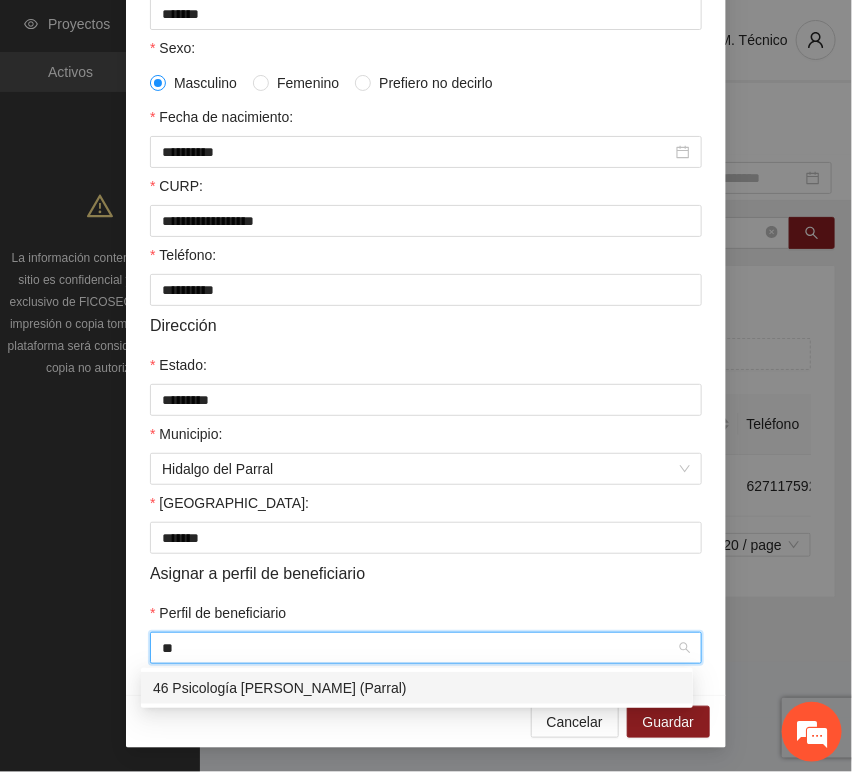 click on "46 Psicología [PERSON_NAME] (Parral)" at bounding box center [417, 688] 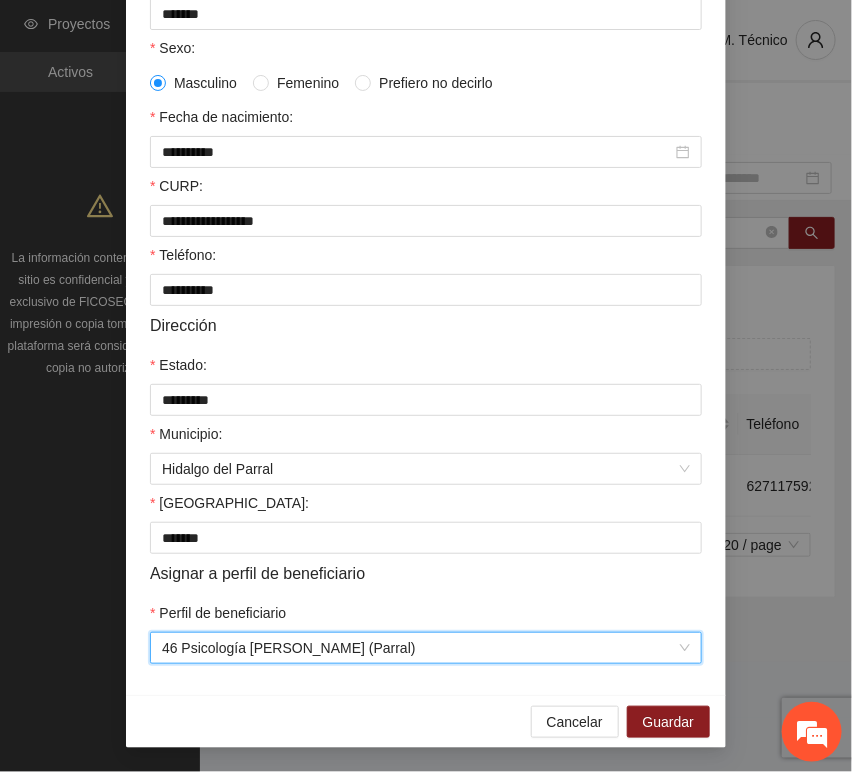 click on "Asignar a perfil de beneficiario" at bounding box center [426, 573] 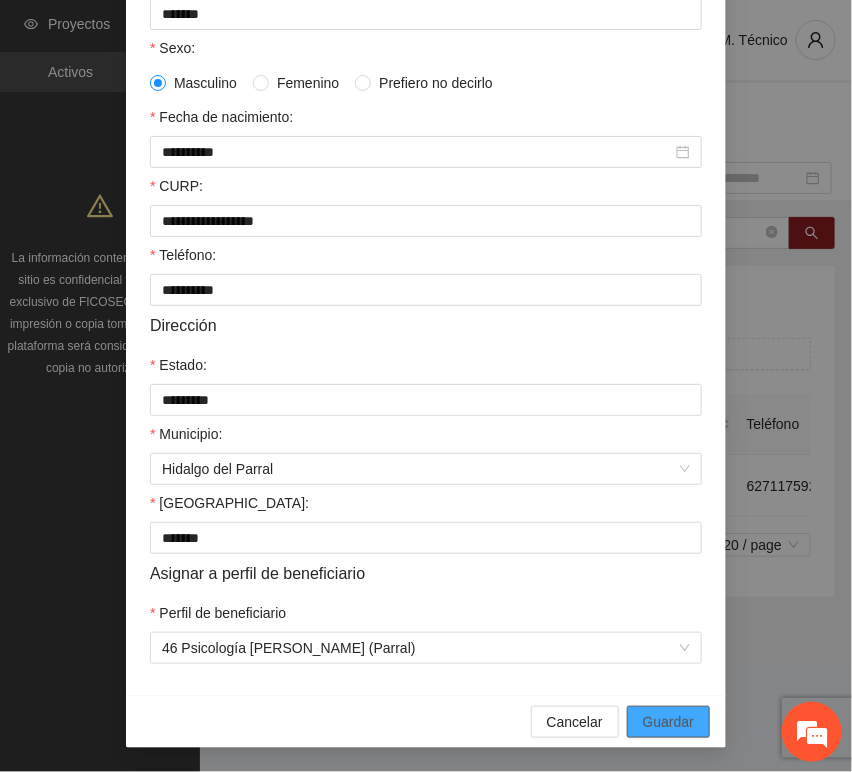 click on "Guardar" at bounding box center (668, 722) 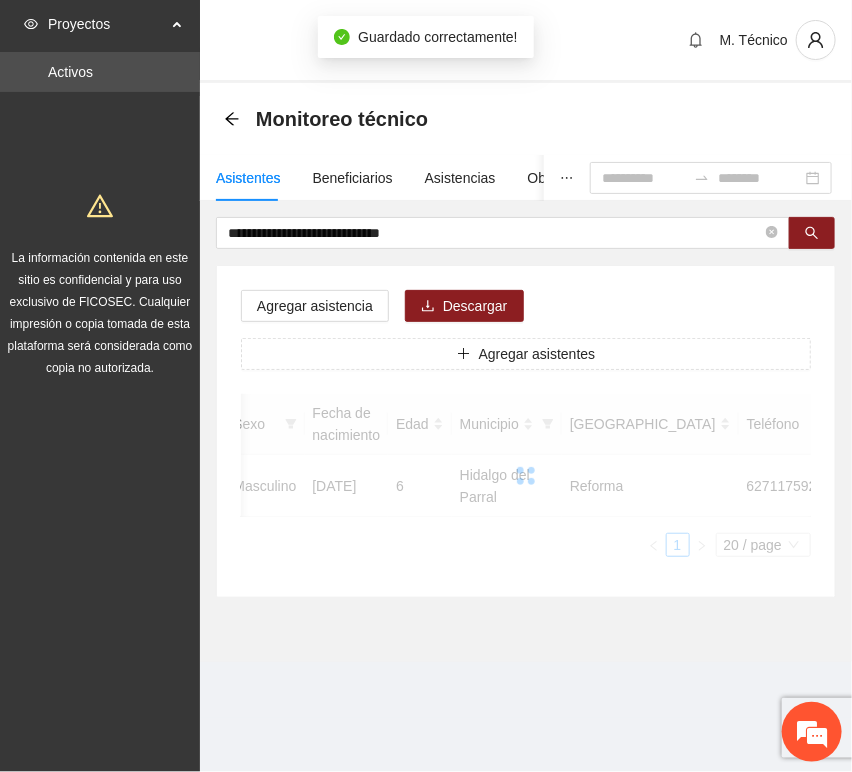 scroll, scrollTop: 294, scrollLeft: 0, axis: vertical 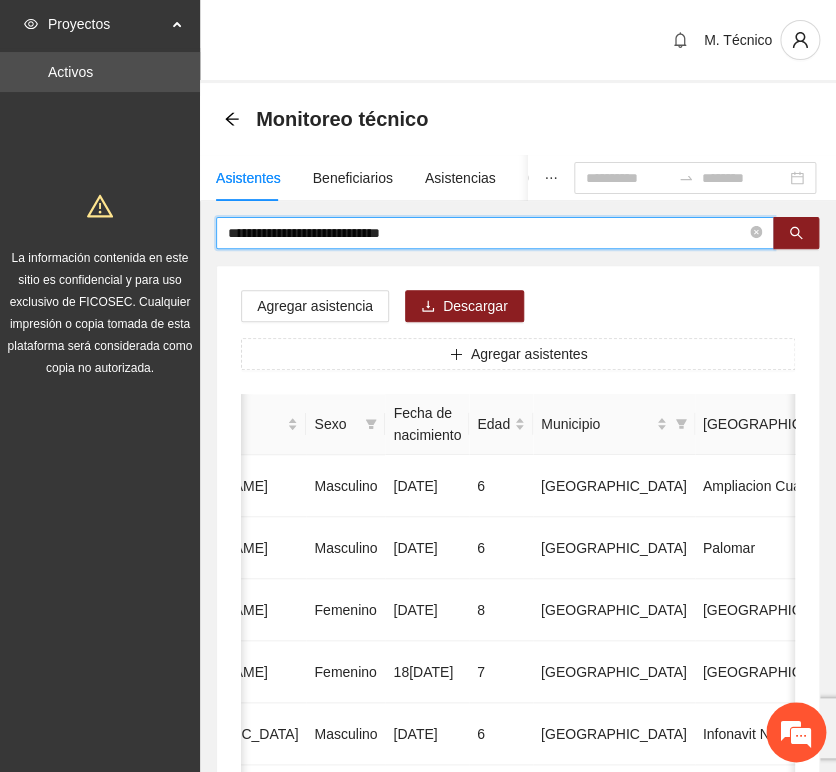click on "**********" at bounding box center (487, 233) 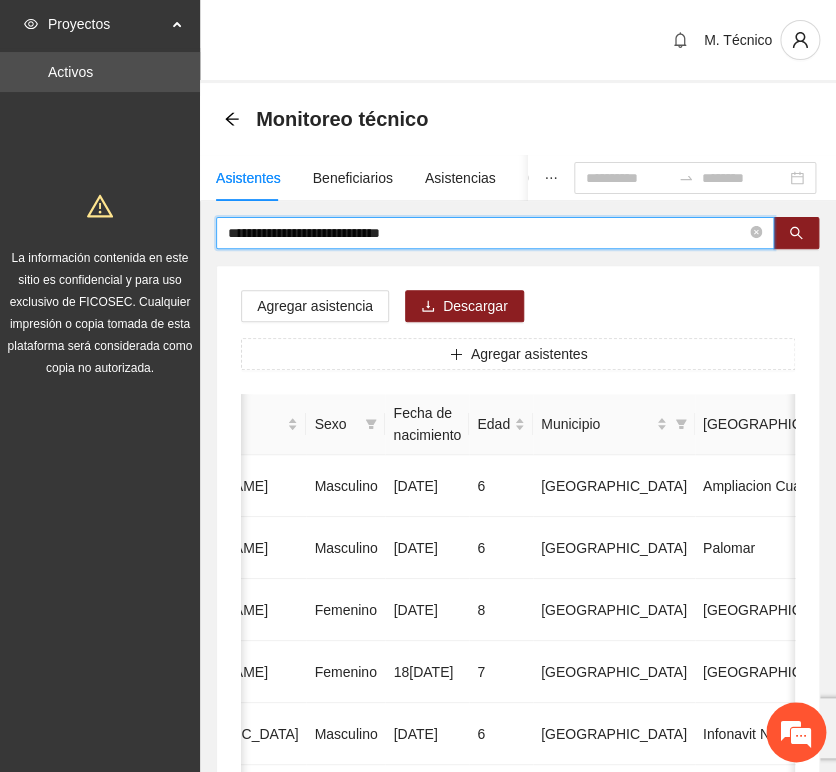 drag, startPoint x: 437, startPoint y: 235, endPoint x: -112, endPoint y: 147, distance: 556.0081 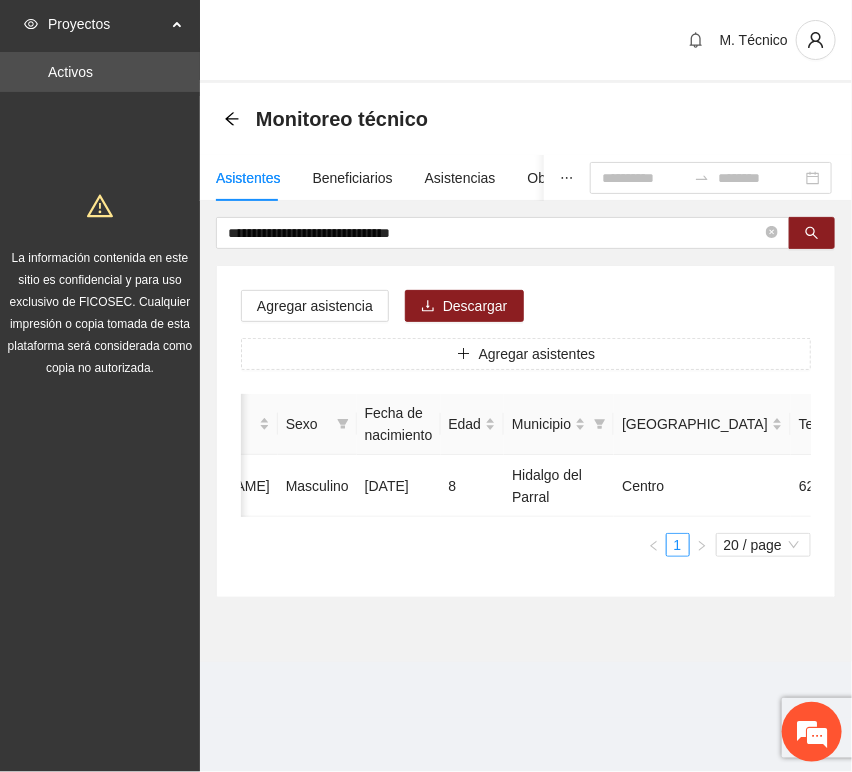 scroll, scrollTop: 0, scrollLeft: 456, axis: horizontal 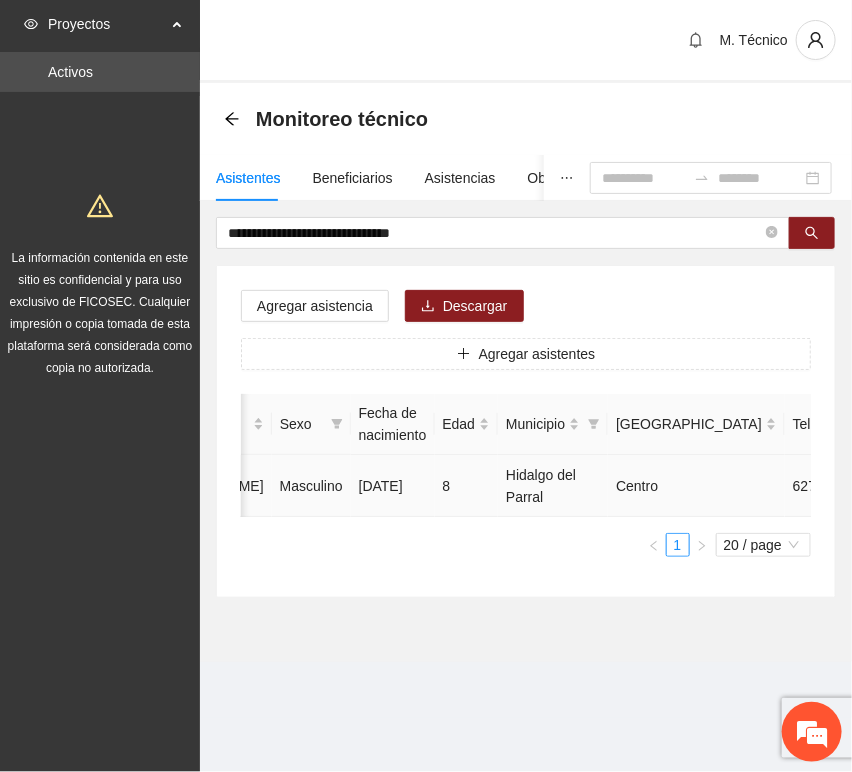 click 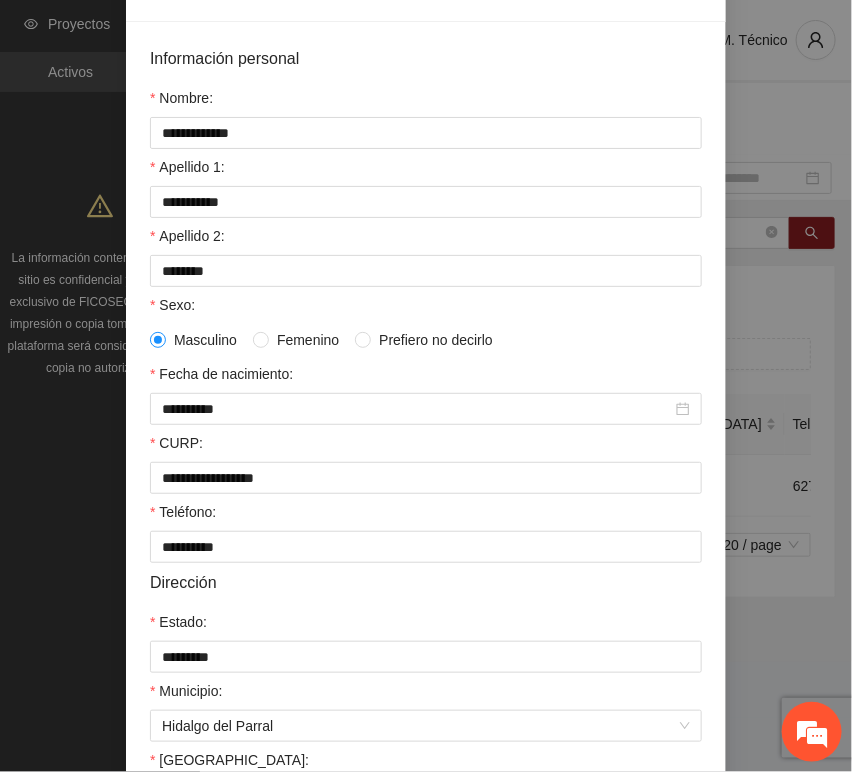 scroll, scrollTop: 394, scrollLeft: 0, axis: vertical 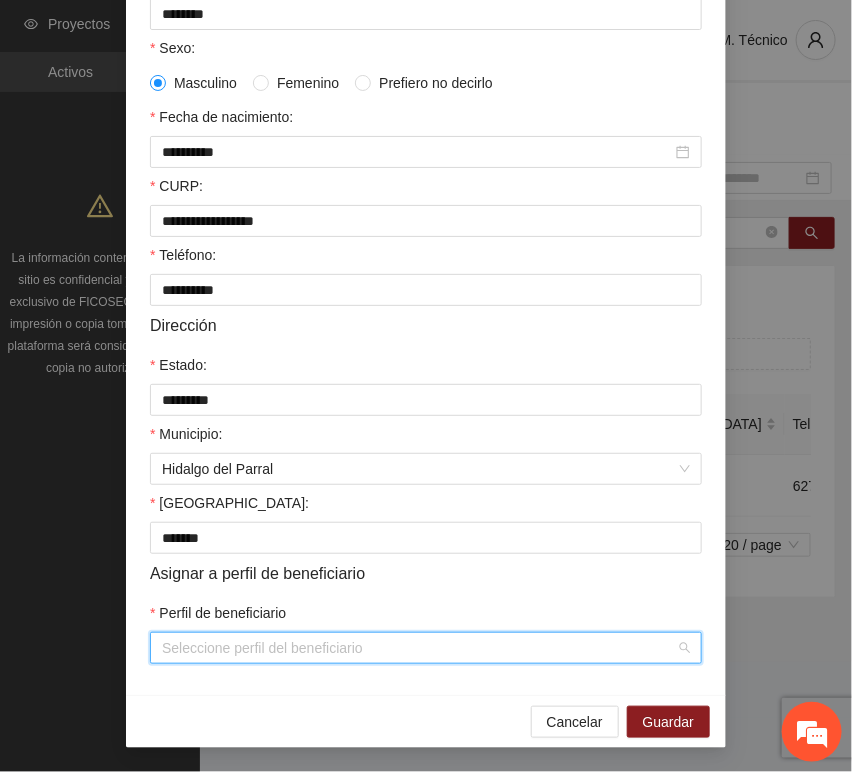 click on "Perfil de beneficiario" at bounding box center (419, 648) 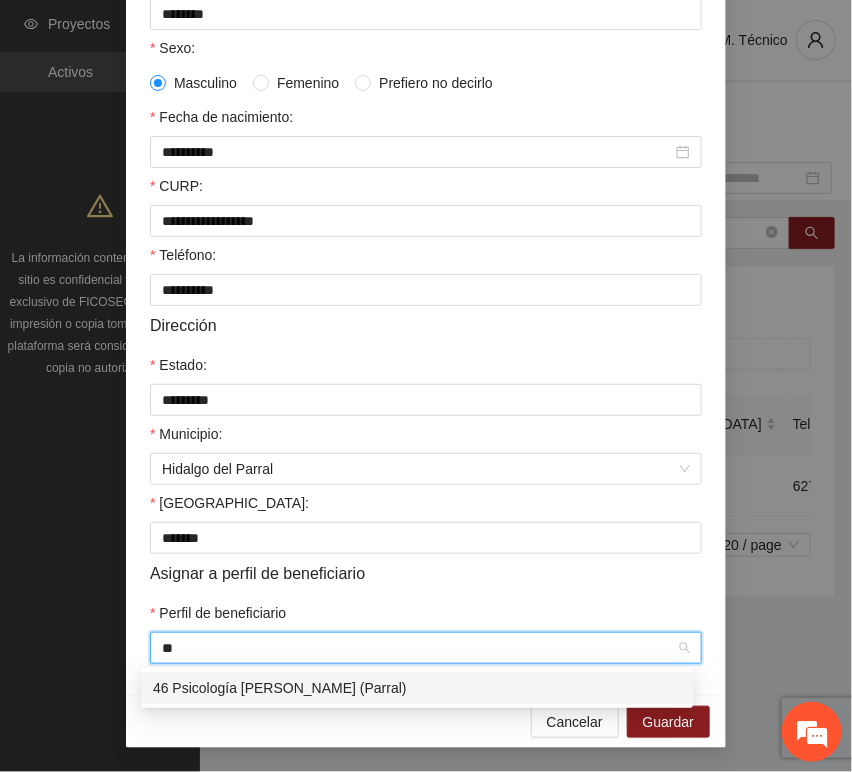 click on "46 Psicología [PERSON_NAME] (Parral)" at bounding box center (417, 688) 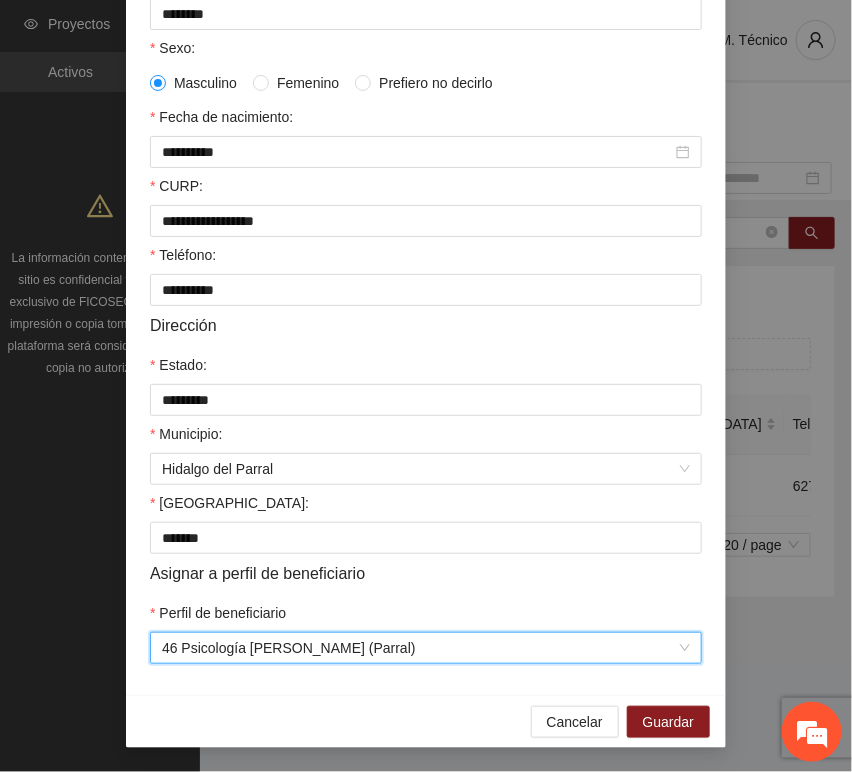 click on "**********" at bounding box center [426, 226] 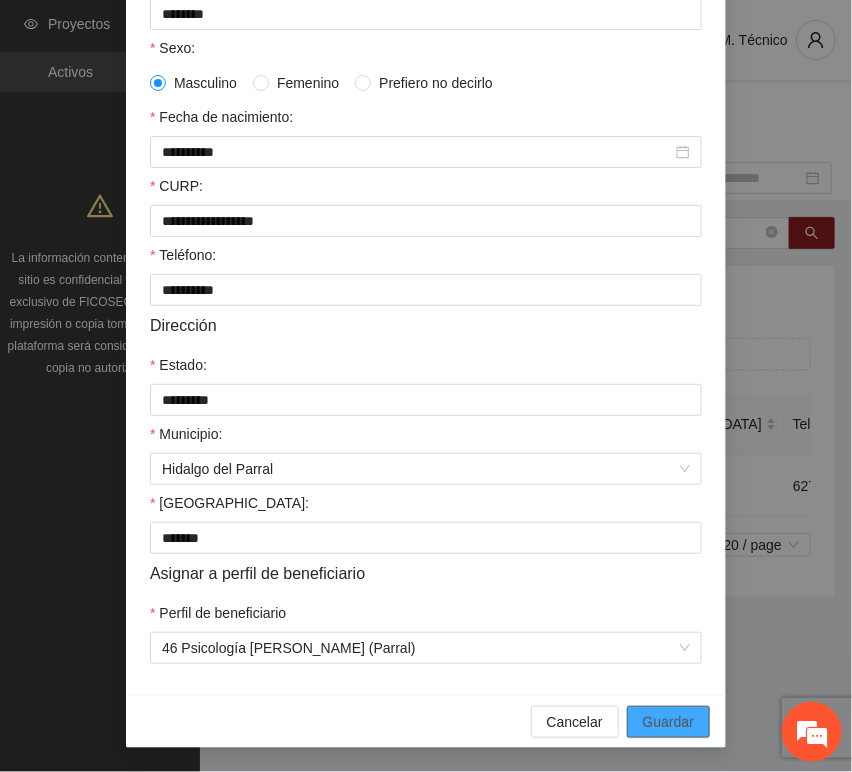 click on "Guardar" at bounding box center [668, 722] 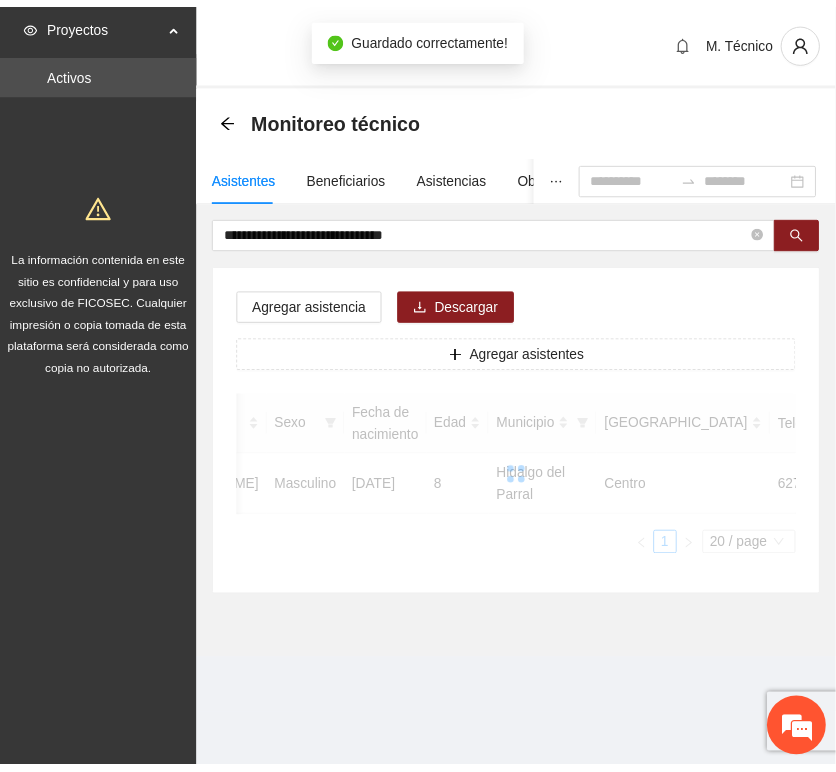 scroll, scrollTop: 294, scrollLeft: 0, axis: vertical 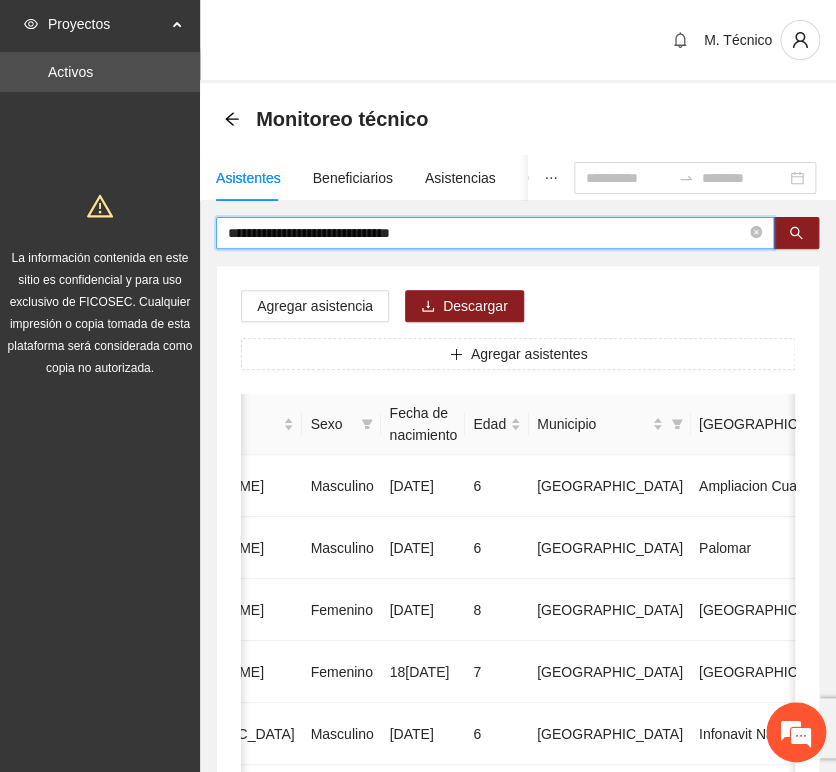 drag, startPoint x: 501, startPoint y: 224, endPoint x: -381, endPoint y: 141, distance: 885.8967 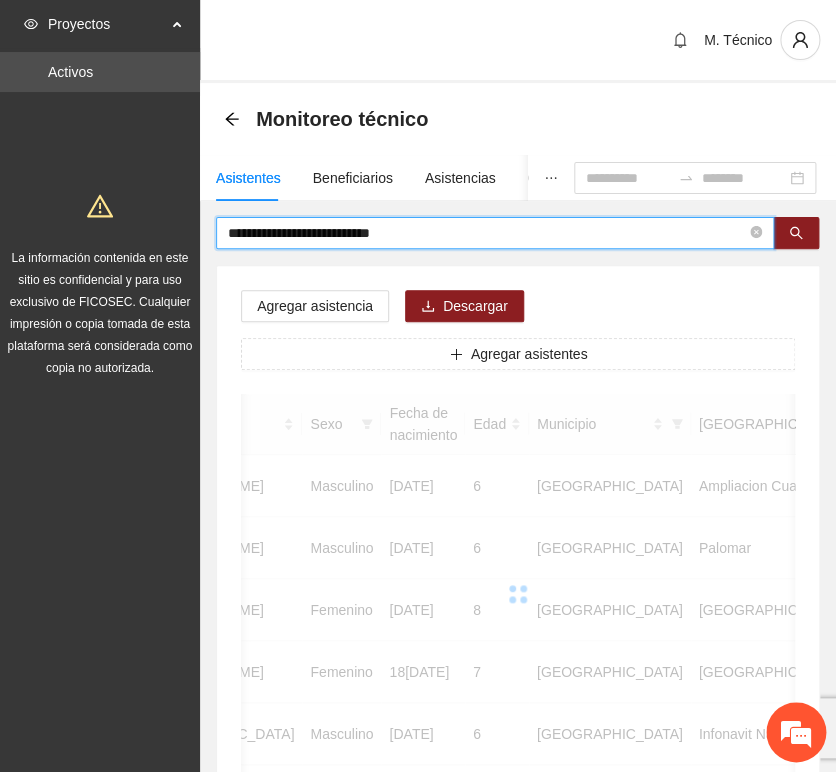 scroll, scrollTop: 0, scrollLeft: 363, axis: horizontal 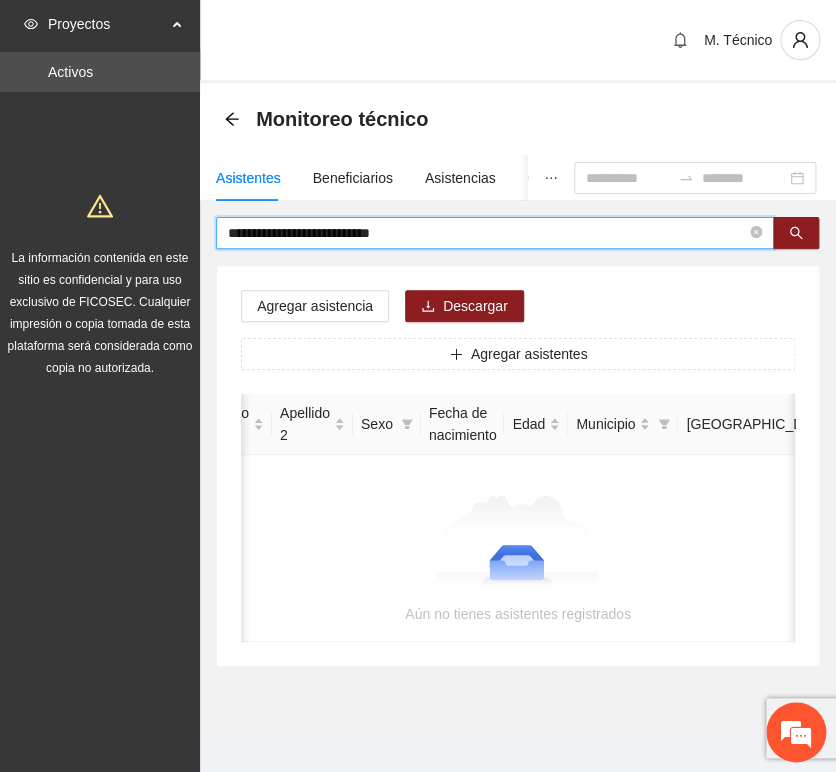 drag, startPoint x: 368, startPoint y: 233, endPoint x: 576, endPoint y: 237, distance: 208.03845 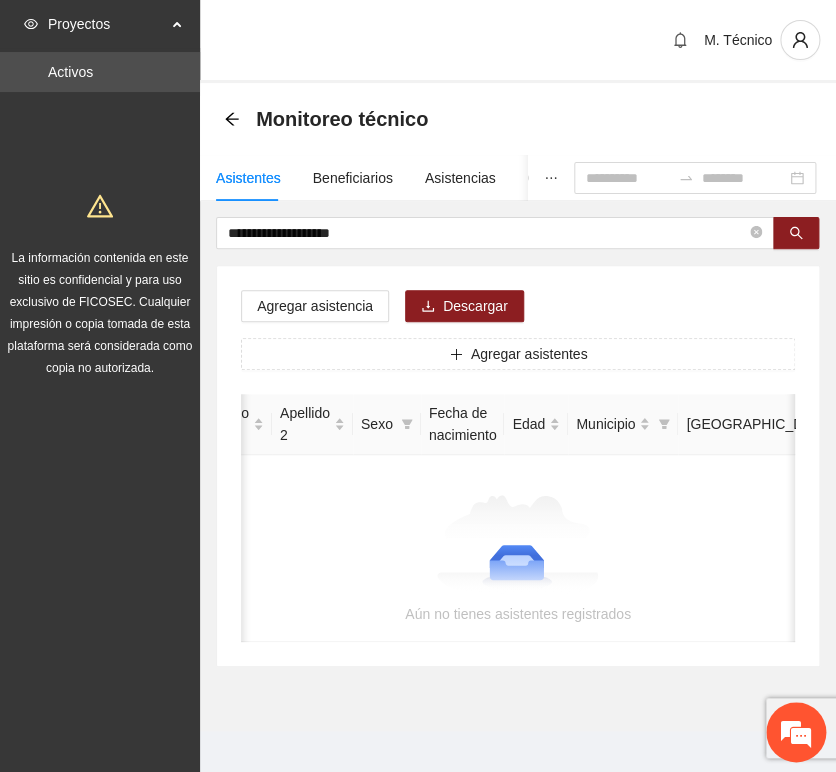 drag, startPoint x: 453, startPoint y: 662, endPoint x: 264, endPoint y: 647, distance: 189.5943 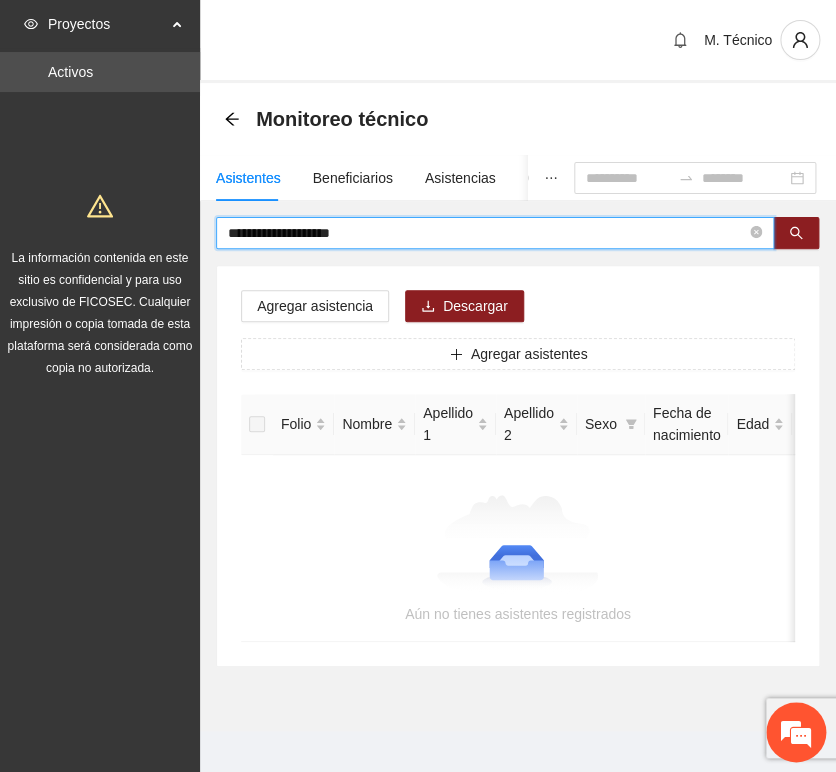 drag, startPoint x: 161, startPoint y: 191, endPoint x: -64, endPoint y: 161, distance: 226.9912 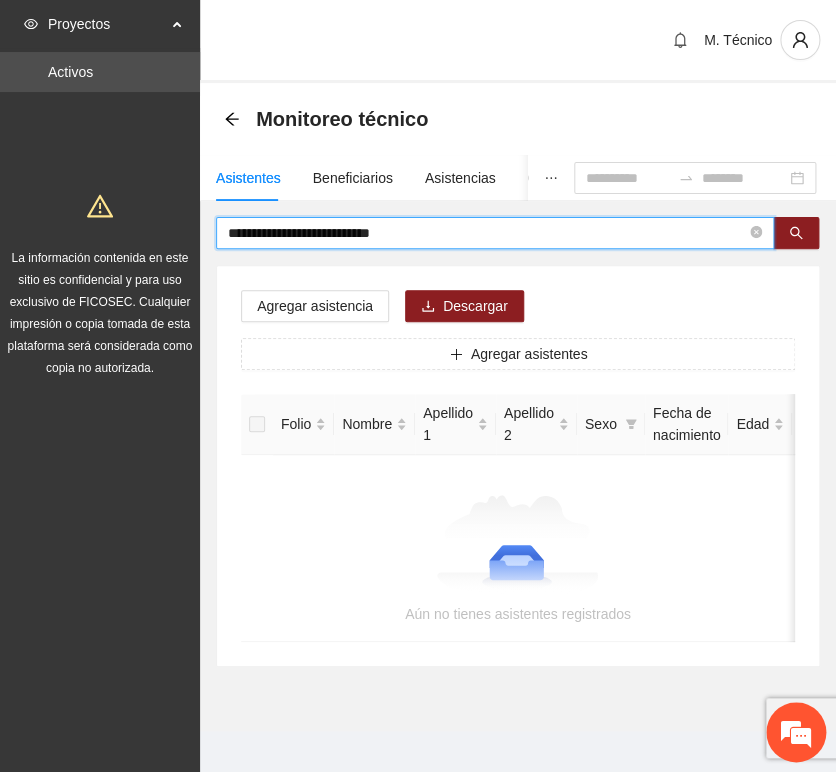 drag, startPoint x: 296, startPoint y: 233, endPoint x: 22, endPoint y: 165, distance: 282.3119 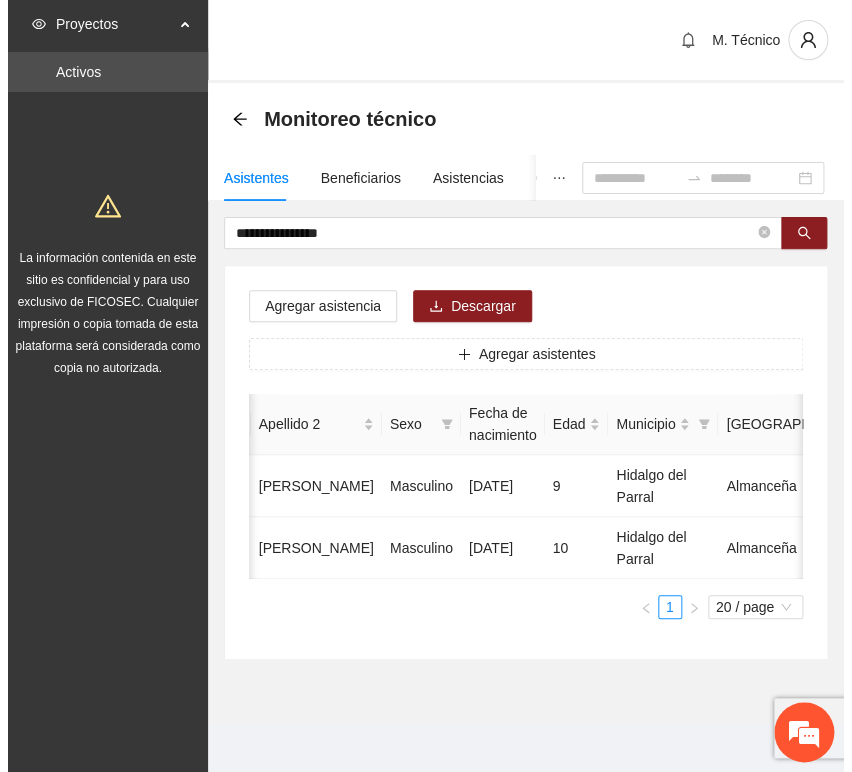 scroll, scrollTop: 0, scrollLeft: 474, axis: horizontal 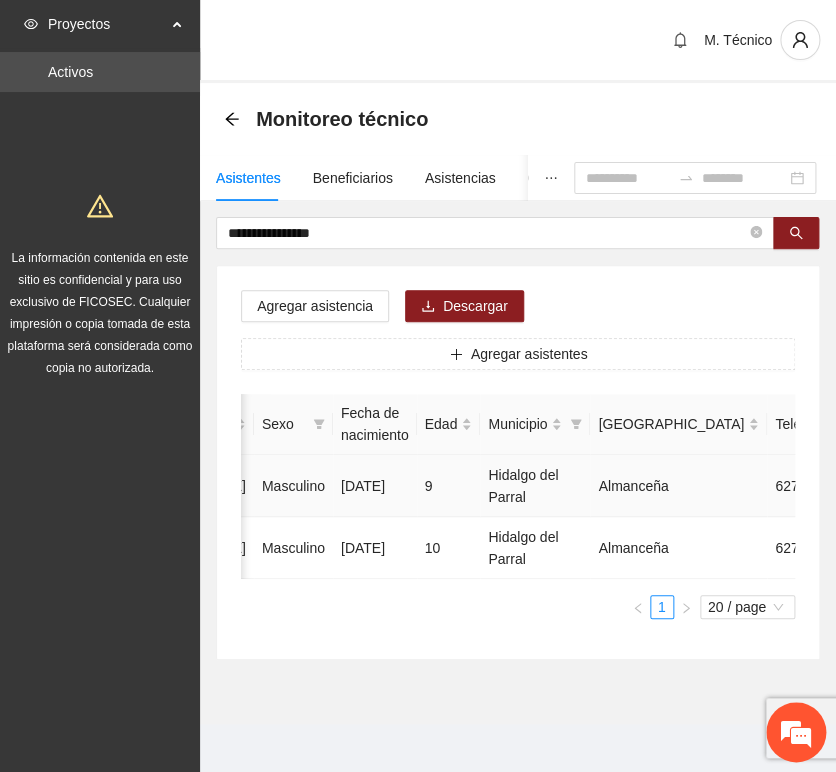 click 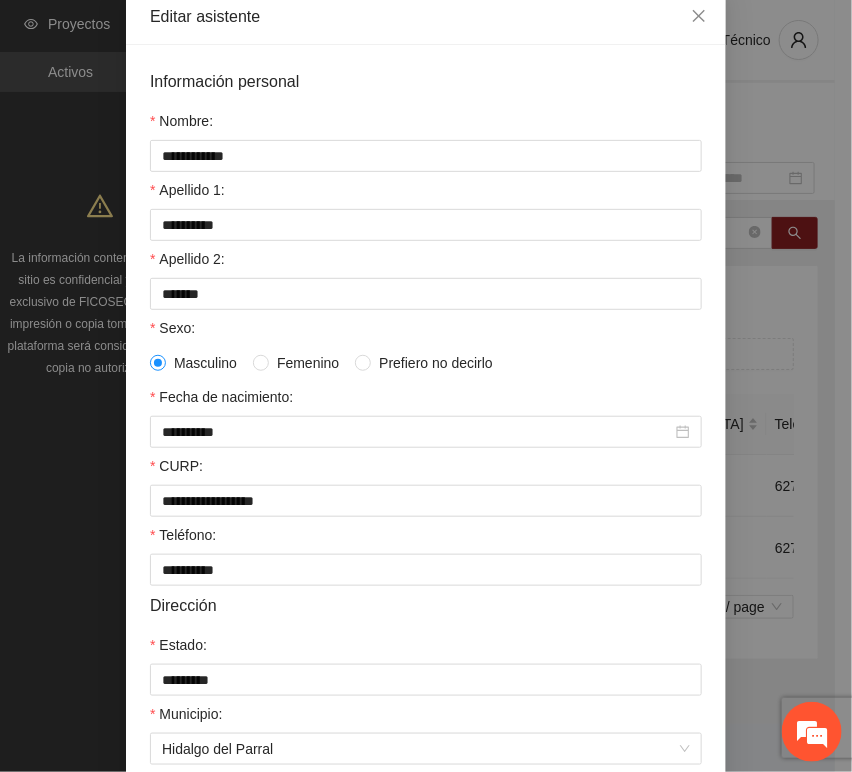 scroll, scrollTop: 394, scrollLeft: 0, axis: vertical 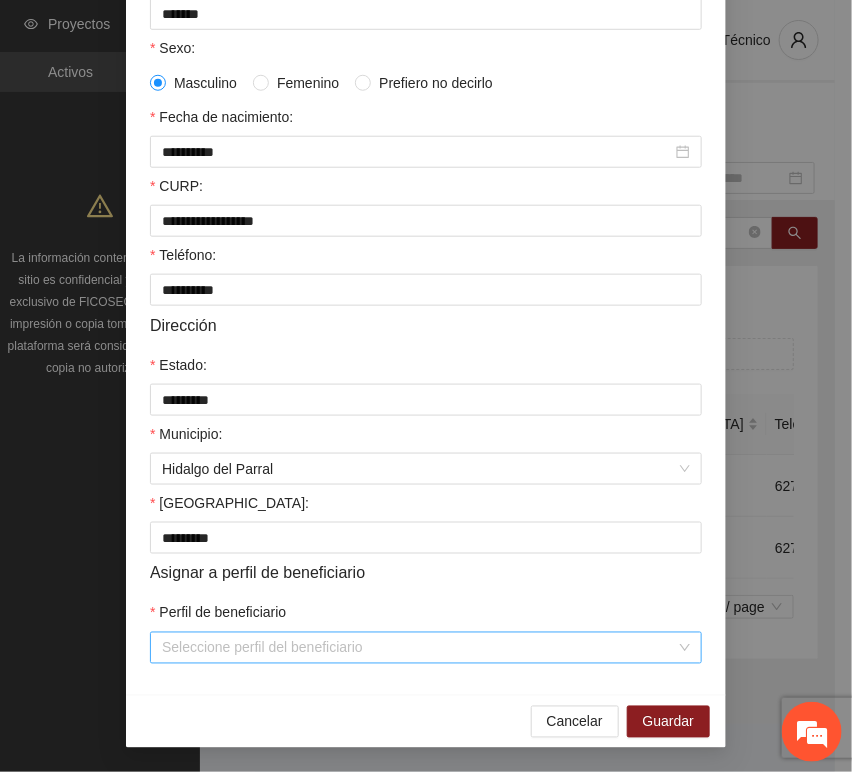 click on "Perfil de beneficiario" at bounding box center (419, 648) 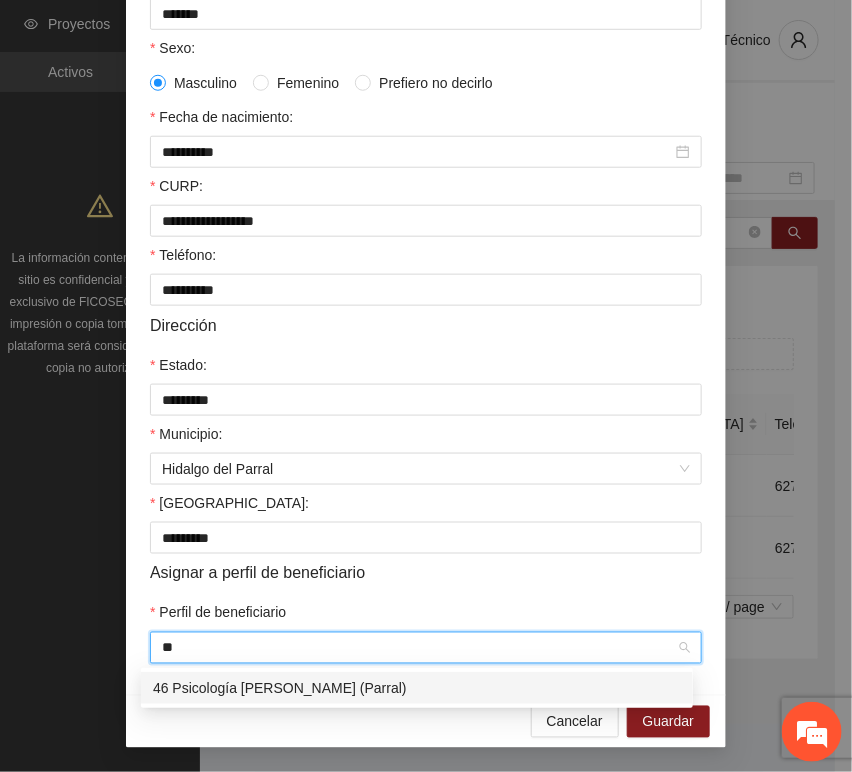 click on "46 Psicología [PERSON_NAME] (Parral)" at bounding box center [417, 688] 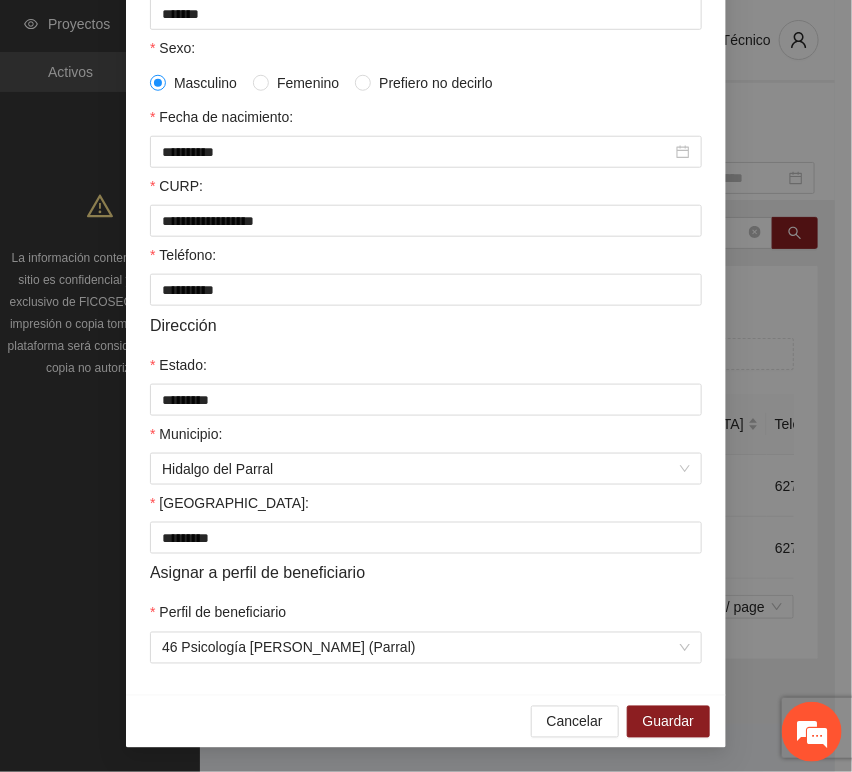 click on "**********" at bounding box center (426, 226) 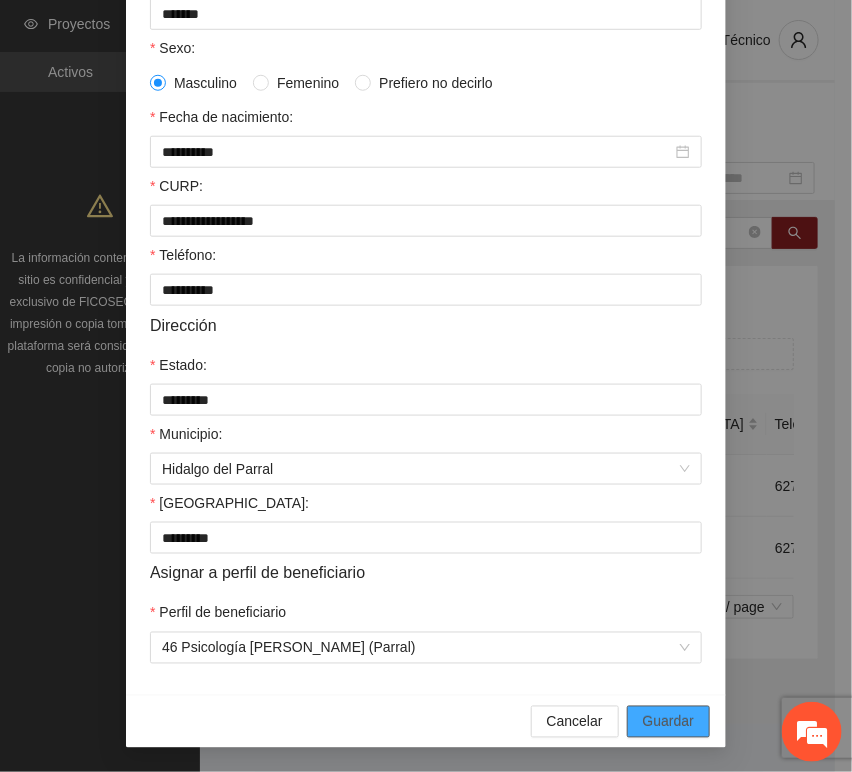 click on "Guardar" at bounding box center (668, 722) 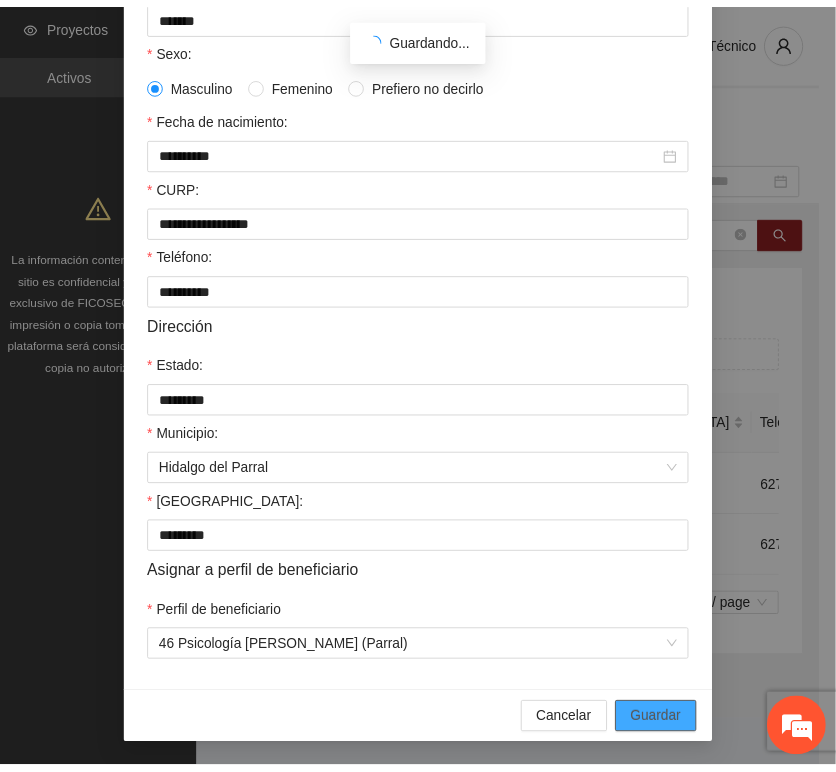 scroll, scrollTop: 294, scrollLeft: 0, axis: vertical 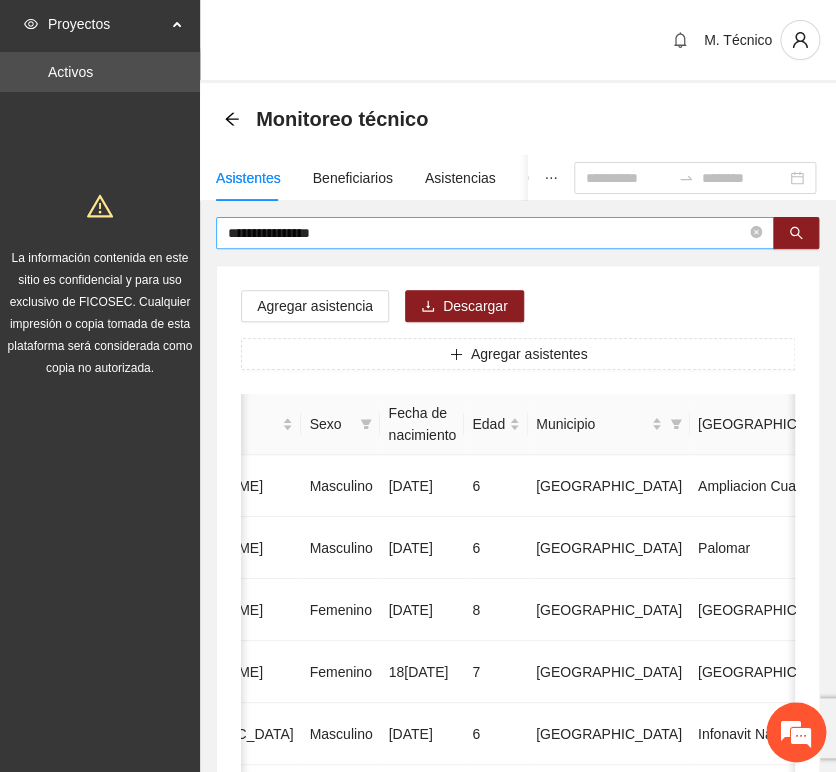 drag, startPoint x: 348, startPoint y: 264, endPoint x: 363, endPoint y: 246, distance: 23.43075 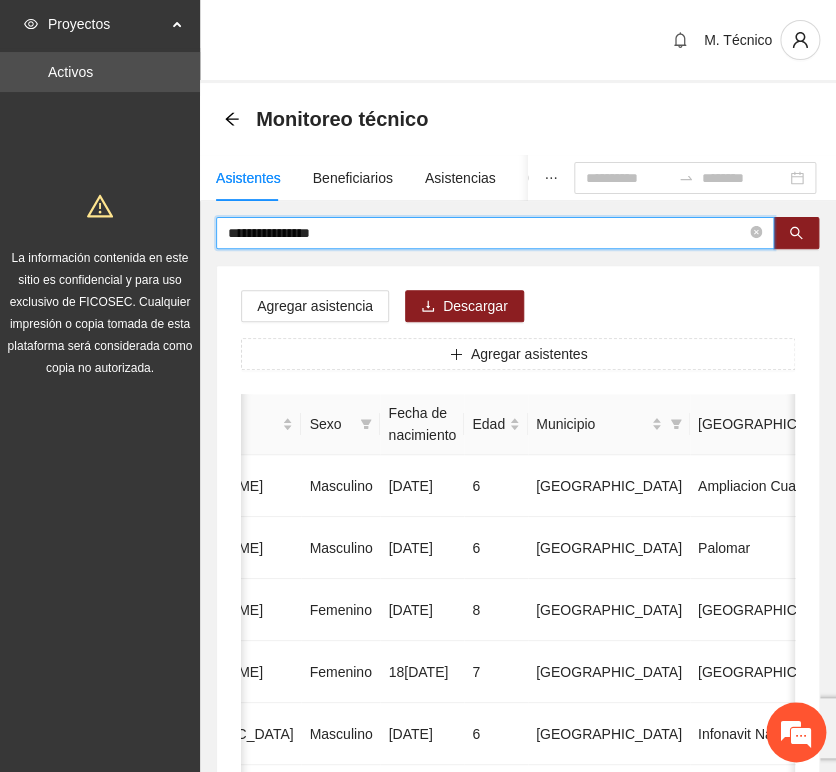 drag, startPoint x: 360, startPoint y: 238, endPoint x: -84, endPoint y: 158, distance: 451.14963 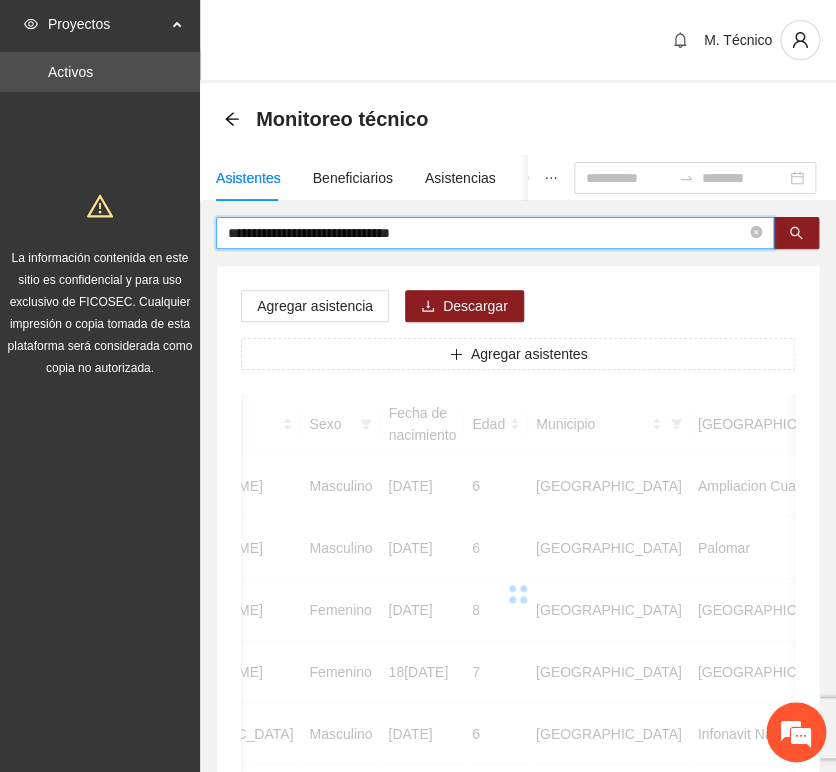 scroll, scrollTop: 0, scrollLeft: 363, axis: horizontal 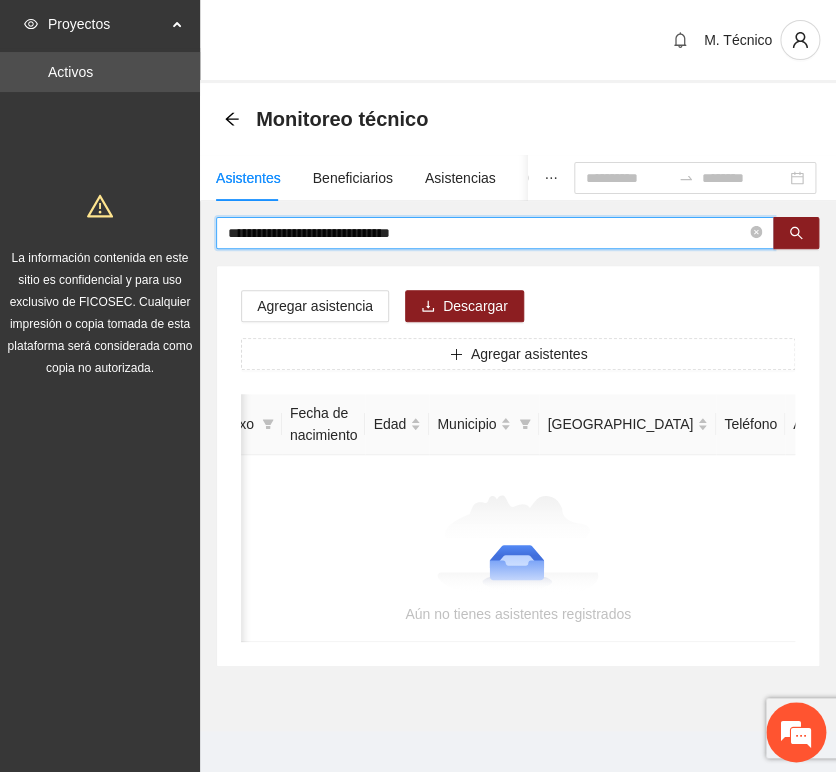 click on "**********" at bounding box center (487, 233) 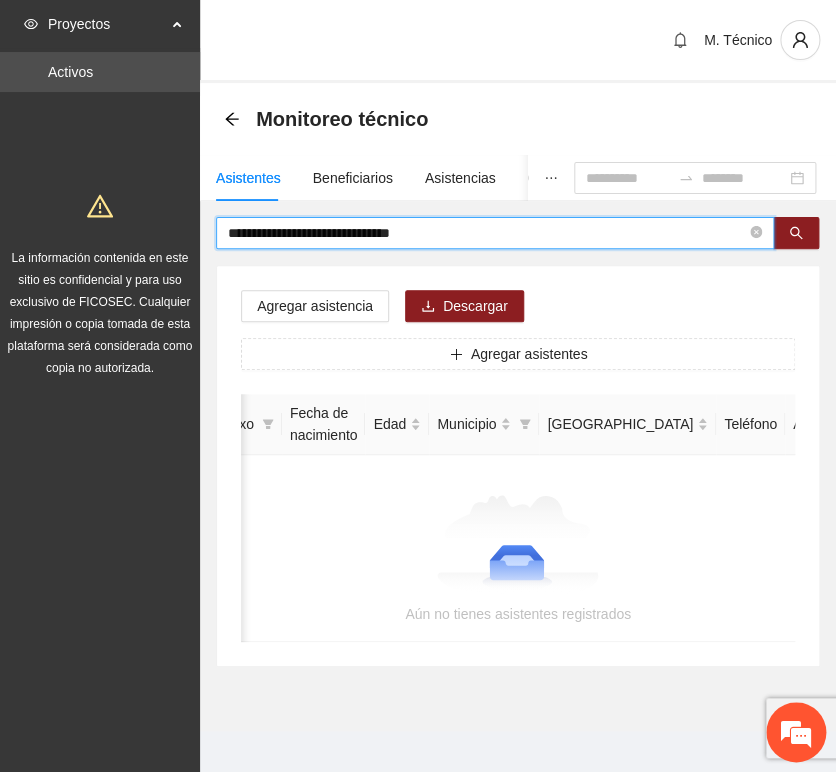 drag, startPoint x: 333, startPoint y: 232, endPoint x: 60, endPoint y: 194, distance: 275.632 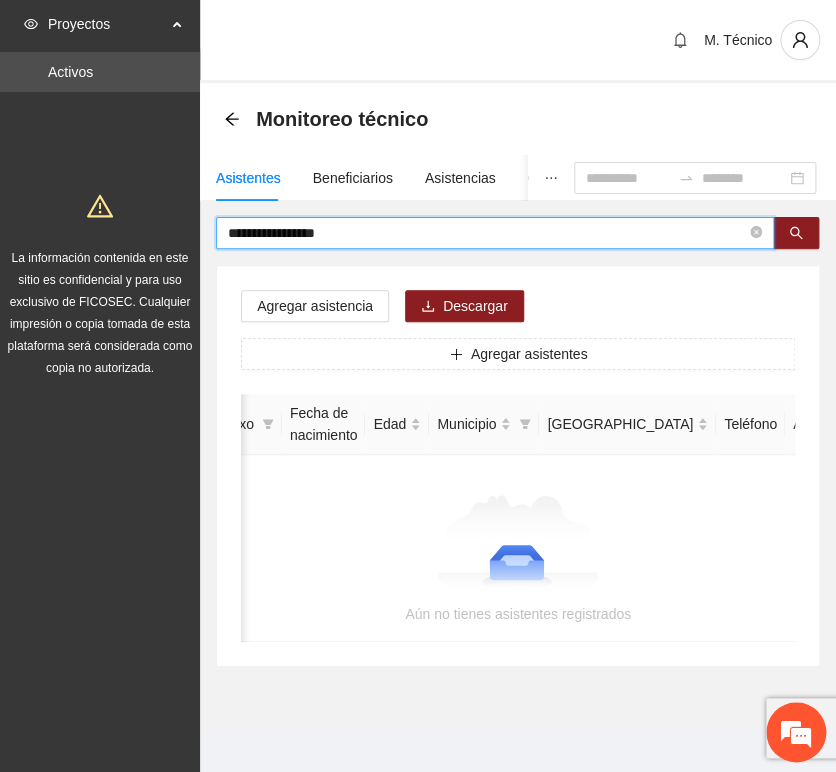 scroll, scrollTop: 0, scrollLeft: 0, axis: both 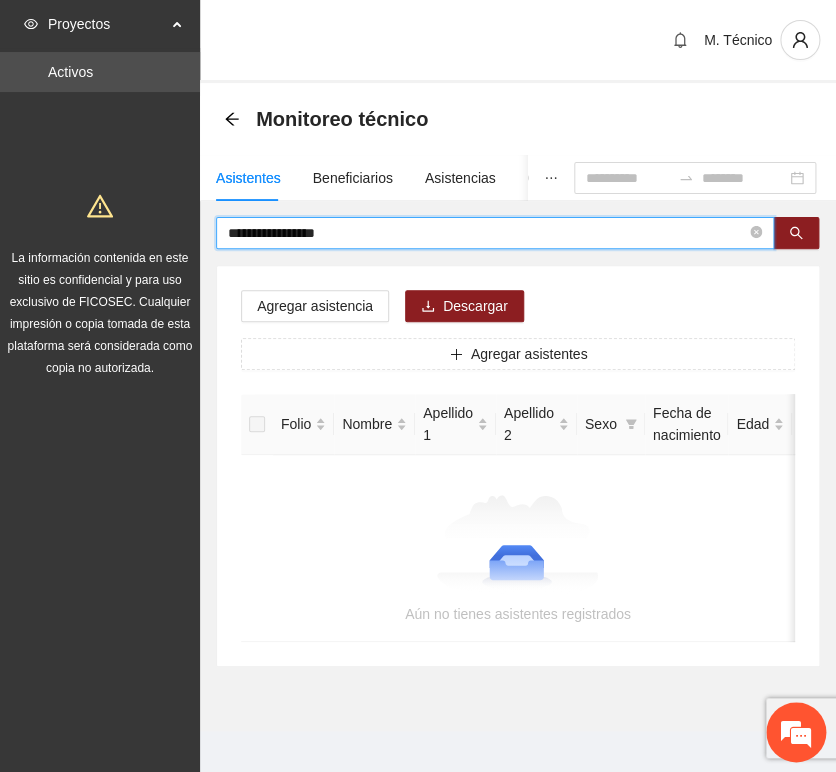 drag, startPoint x: 371, startPoint y: 242, endPoint x: -49, endPoint y: 186, distance: 423.7169 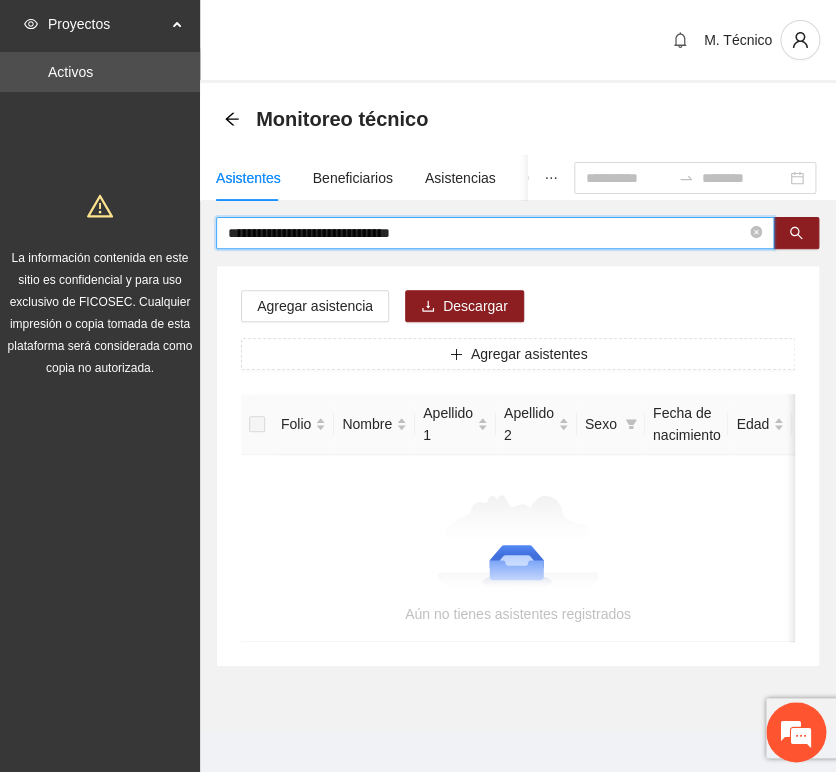 drag, startPoint x: 336, startPoint y: 230, endPoint x: 649, endPoint y: 252, distance: 313.77222 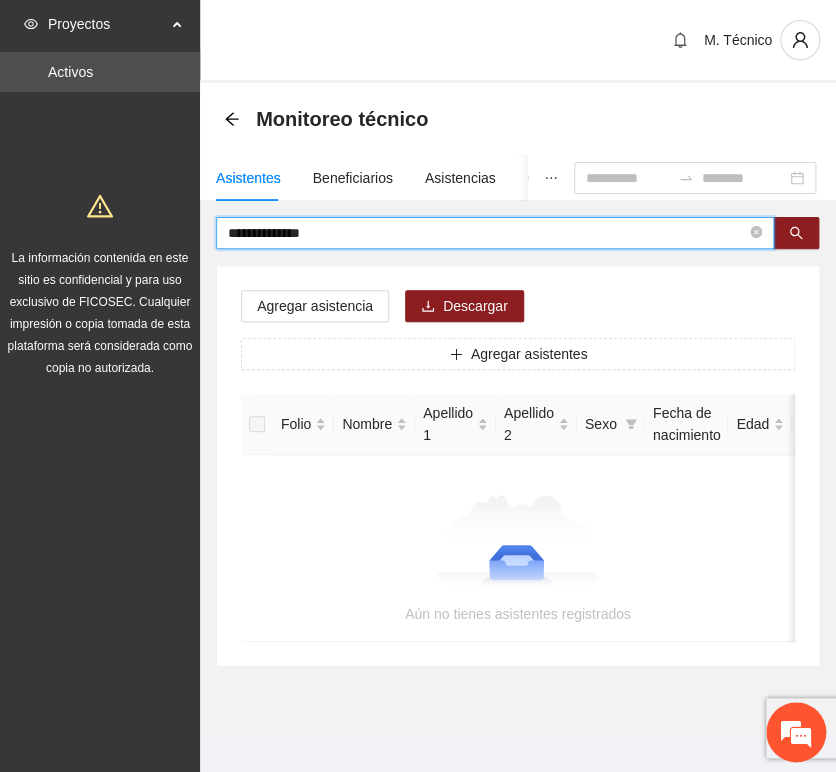 drag, startPoint x: 243, startPoint y: 214, endPoint x: 88, endPoint y: 206, distance: 155.20631 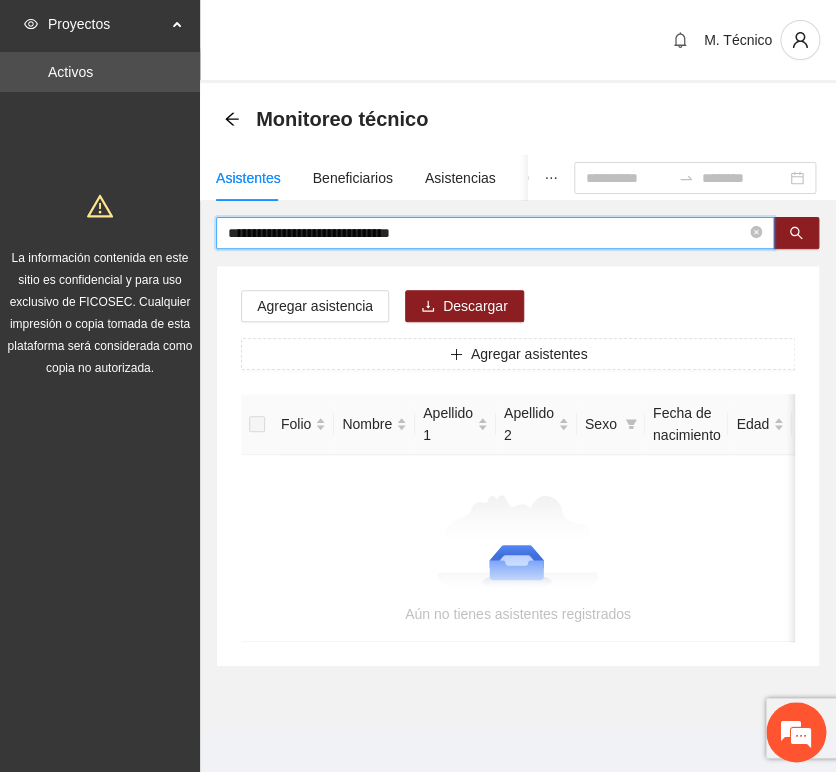 drag, startPoint x: 282, startPoint y: 233, endPoint x: 73, endPoint y: 202, distance: 211.28653 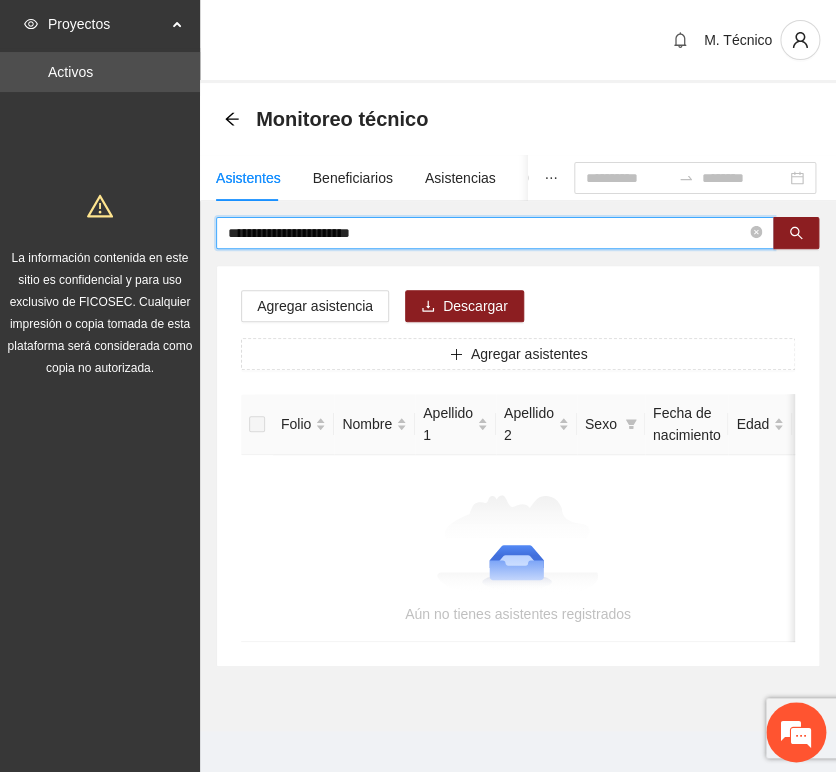 click on "**********" at bounding box center (487, 233) 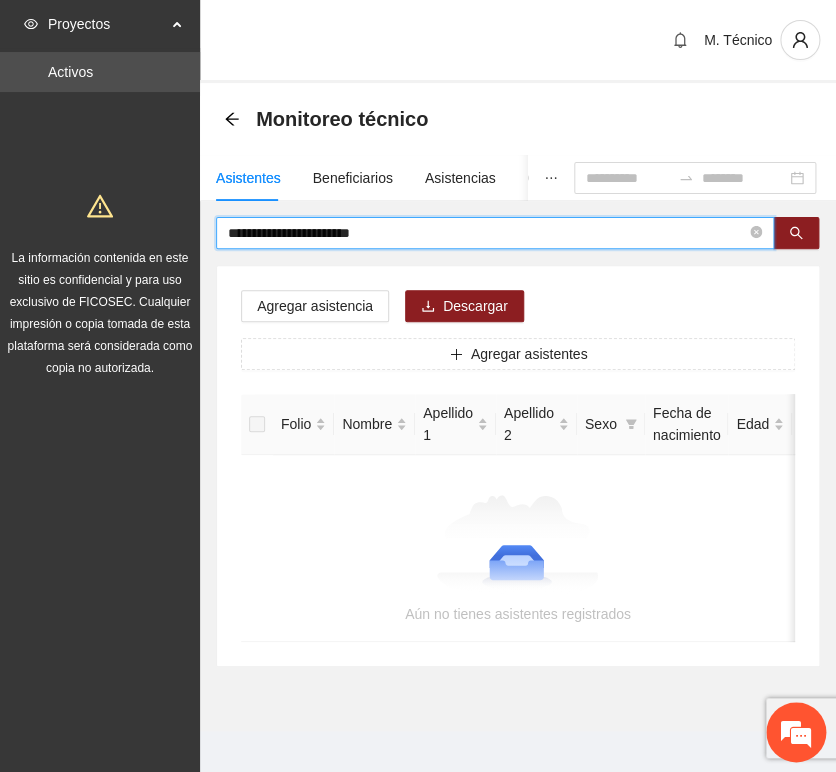 drag, startPoint x: 272, startPoint y: 229, endPoint x: 125, endPoint y: 206, distance: 148.78844 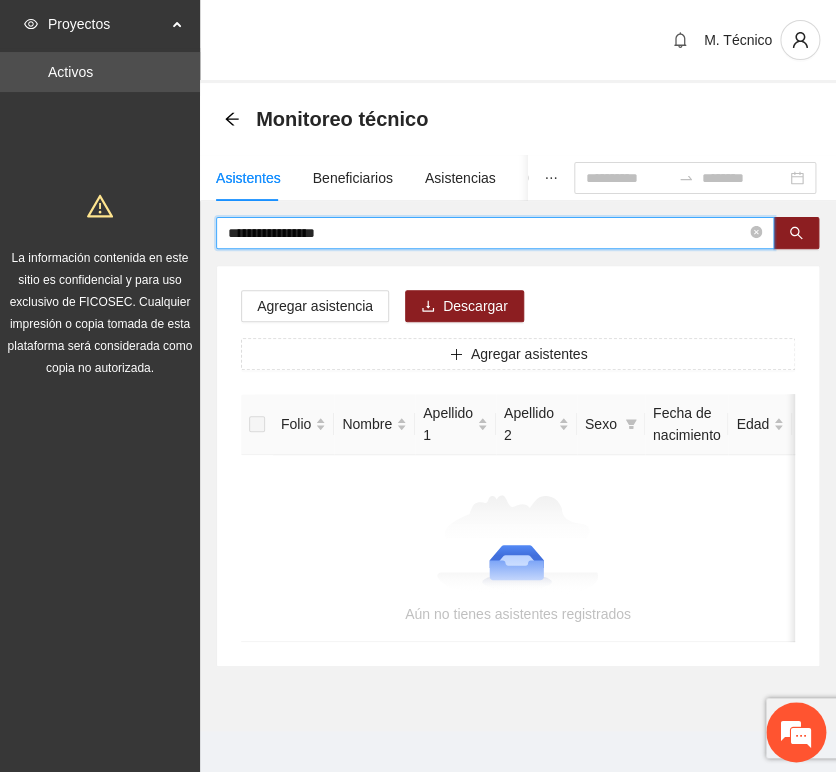drag, startPoint x: 367, startPoint y: 226, endPoint x: 16, endPoint y: 214, distance: 351.20508 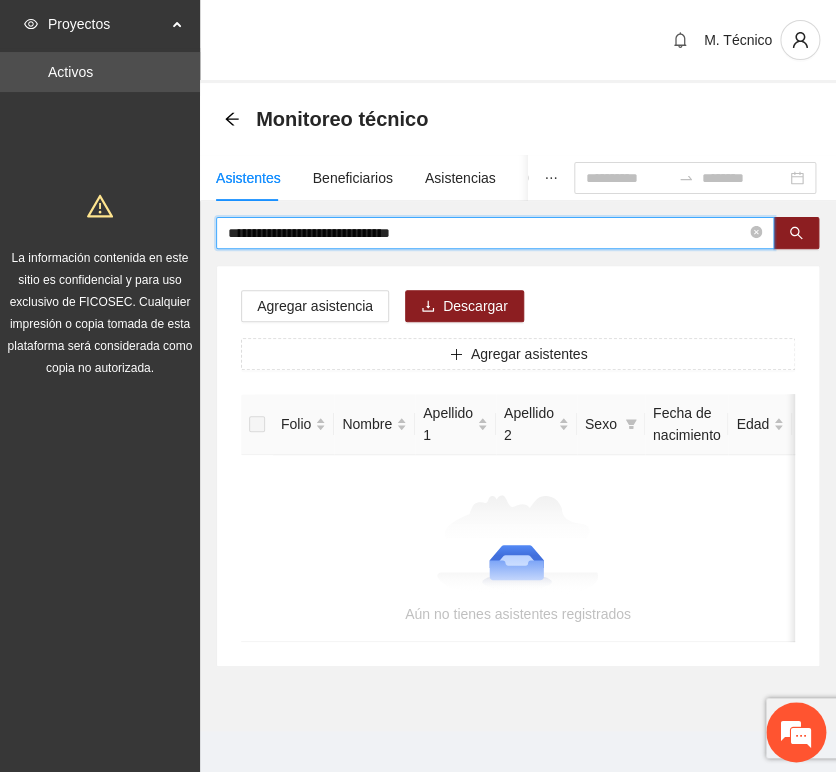 drag, startPoint x: 282, startPoint y: 235, endPoint x: 70, endPoint y: 234, distance: 212.00237 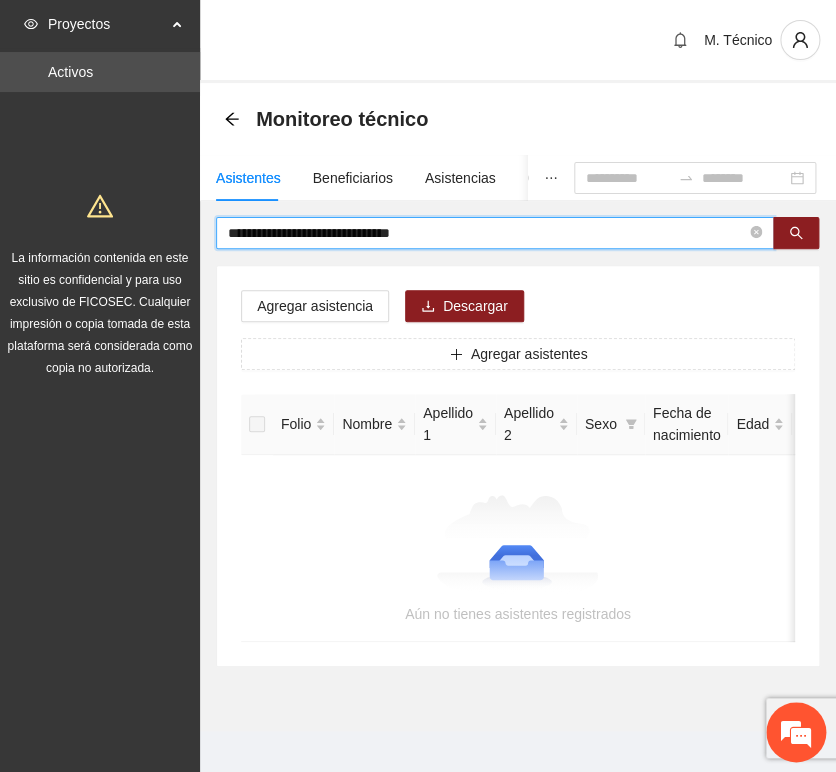 click on "**********" at bounding box center [487, 233] 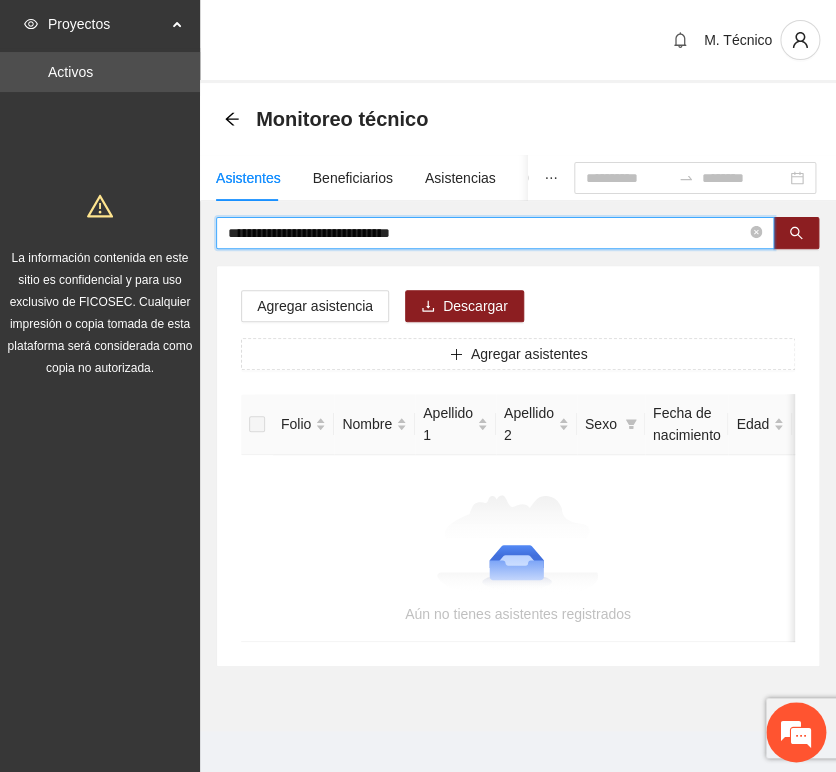 drag, startPoint x: 282, startPoint y: 235, endPoint x: -146, endPoint y: 152, distance: 435.97363 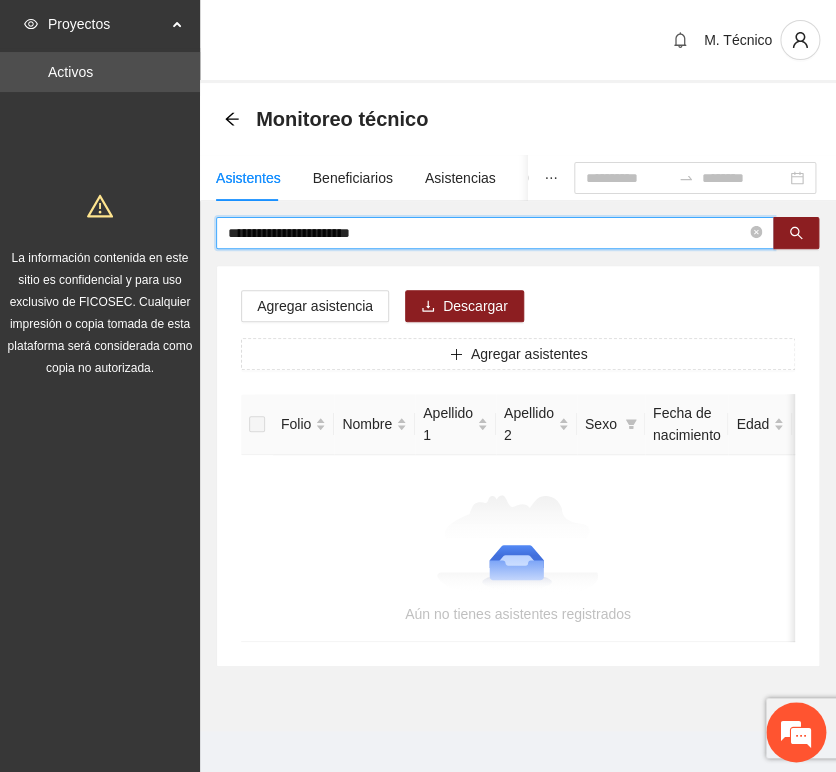 click on "**********" at bounding box center [487, 233] 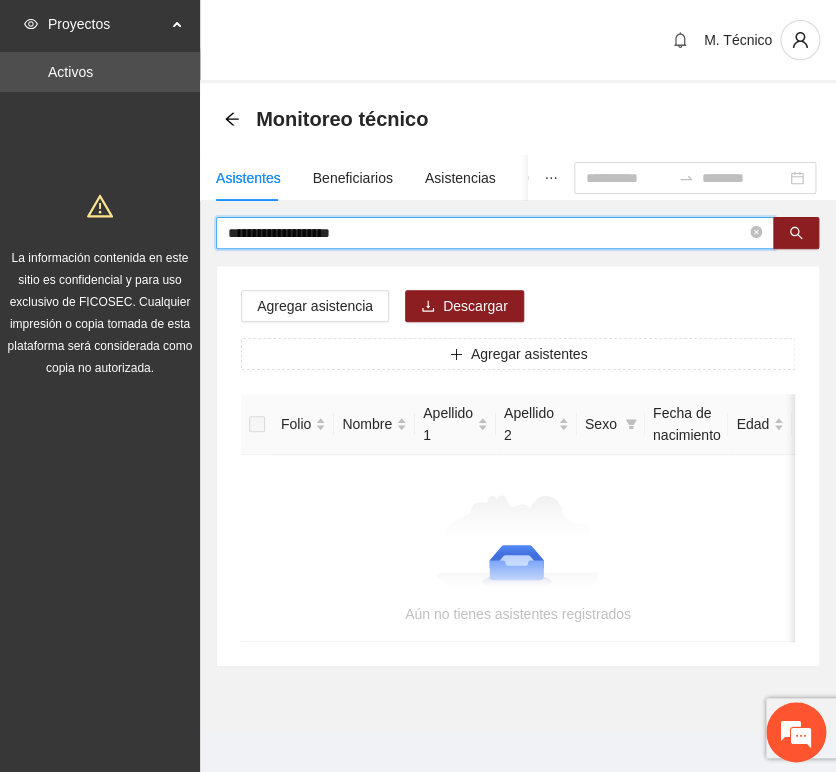 drag, startPoint x: 310, startPoint y: 231, endPoint x: 437, endPoint y: 238, distance: 127.192764 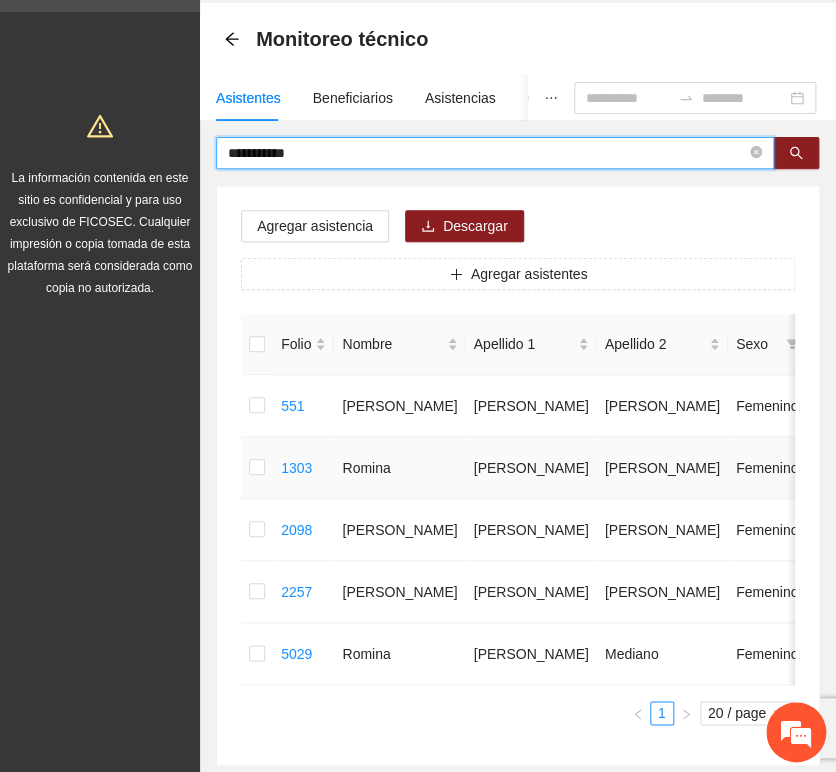 scroll, scrollTop: 222, scrollLeft: 0, axis: vertical 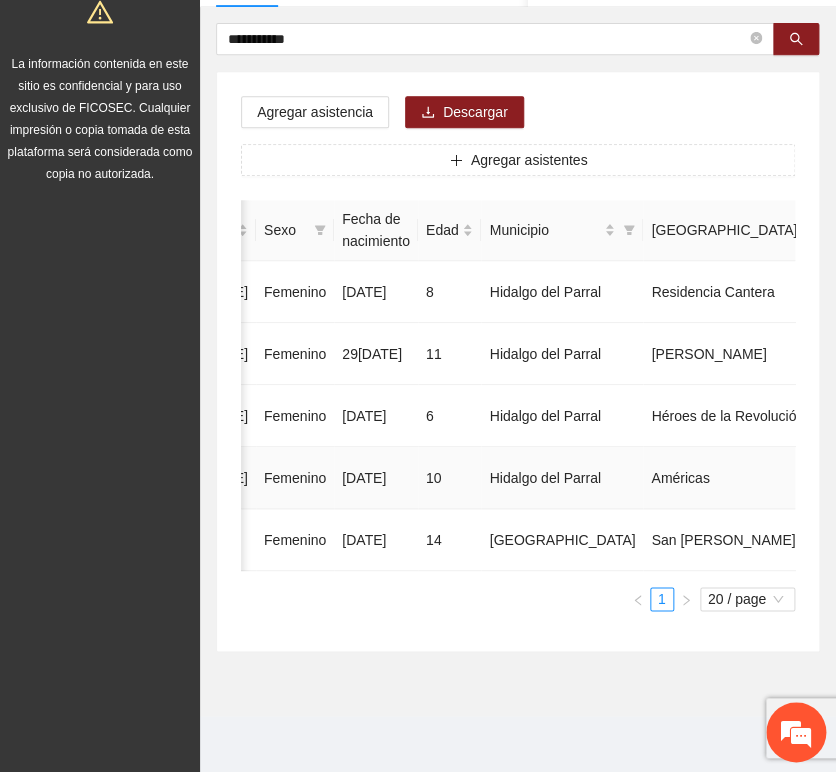 click at bounding box center (1011, 478) 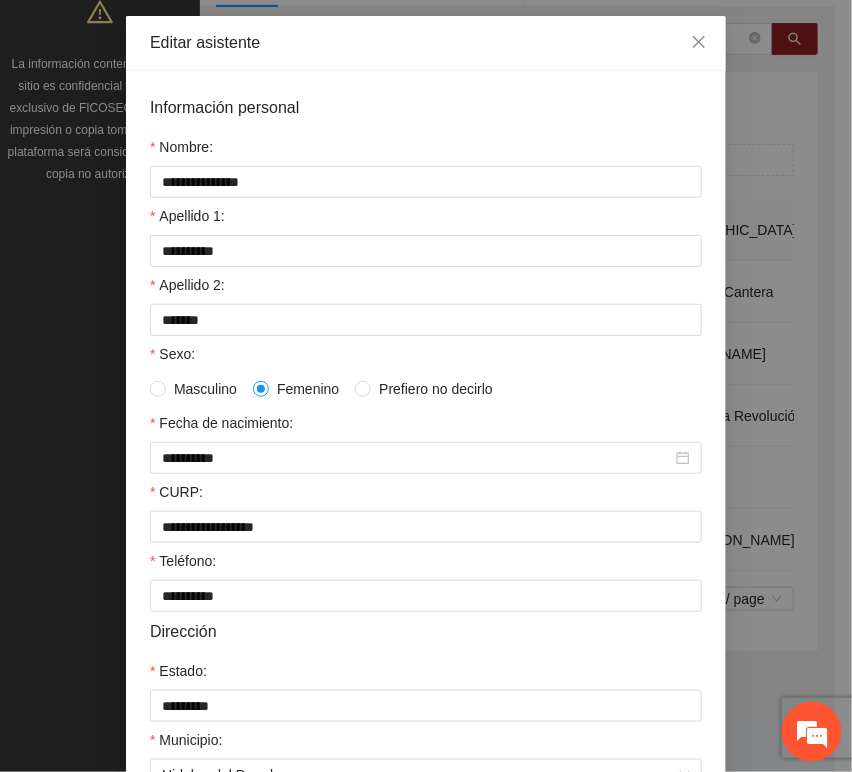 scroll, scrollTop: 394, scrollLeft: 0, axis: vertical 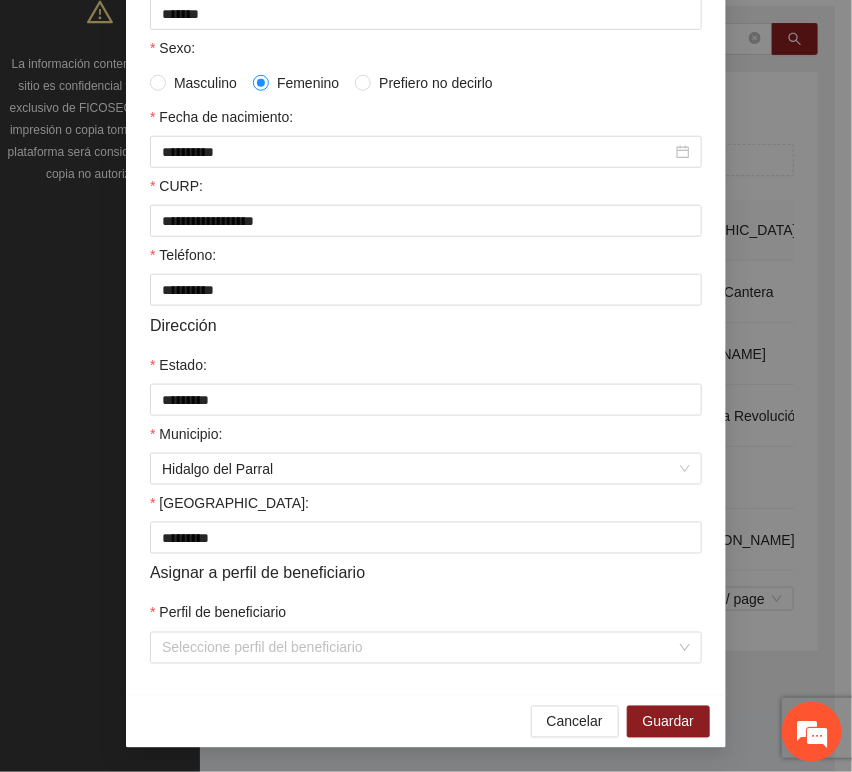 click on "**********" at bounding box center [426, 230] 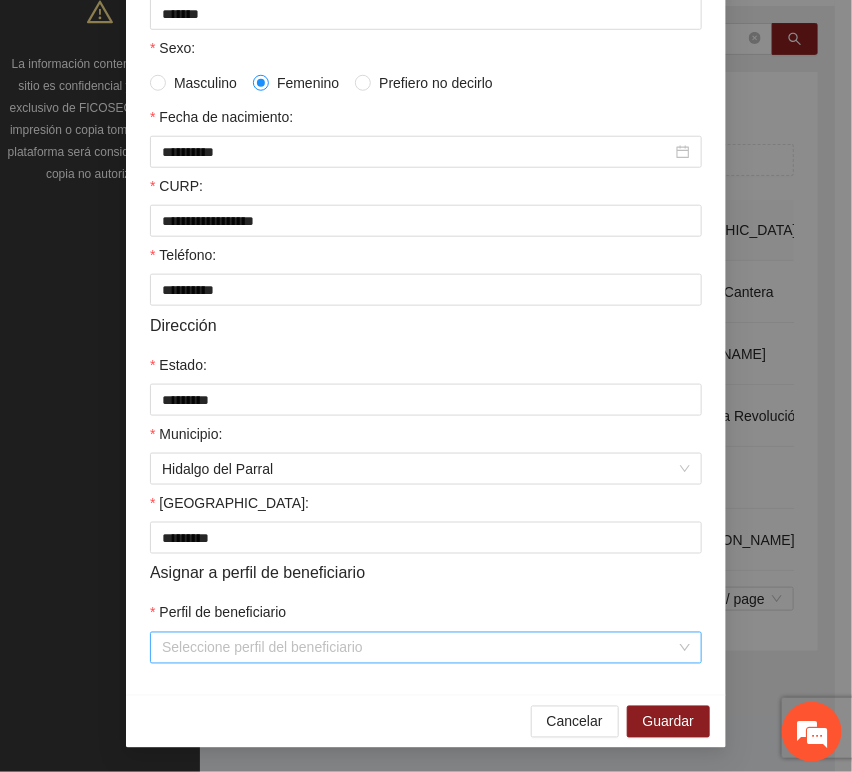 click on "Perfil de beneficiario" at bounding box center [419, 648] 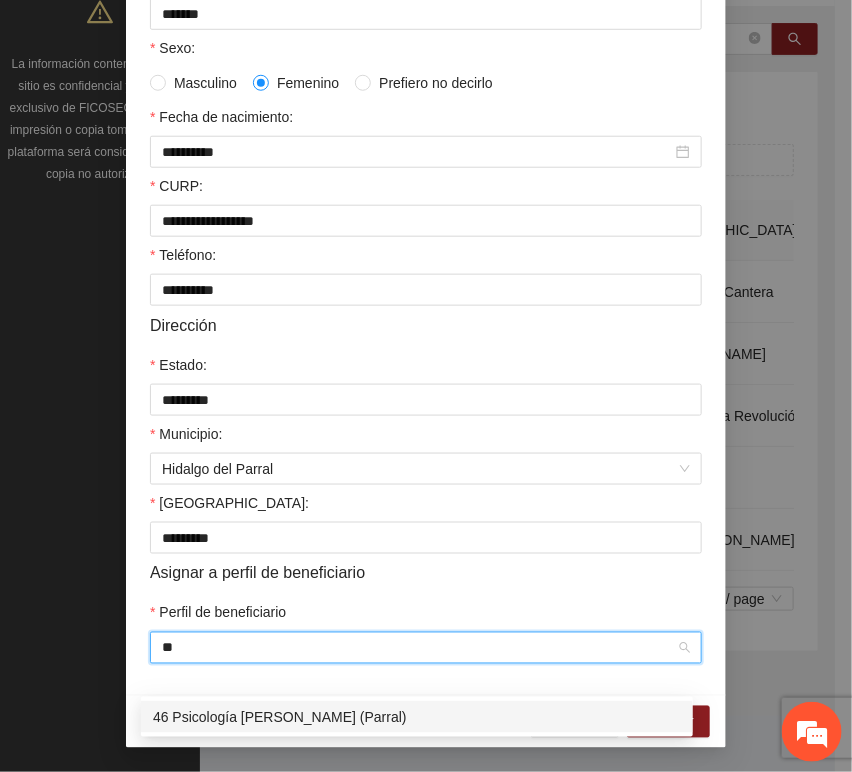 click on "46 Psicología [PERSON_NAME] (Parral)" at bounding box center [417, 717] 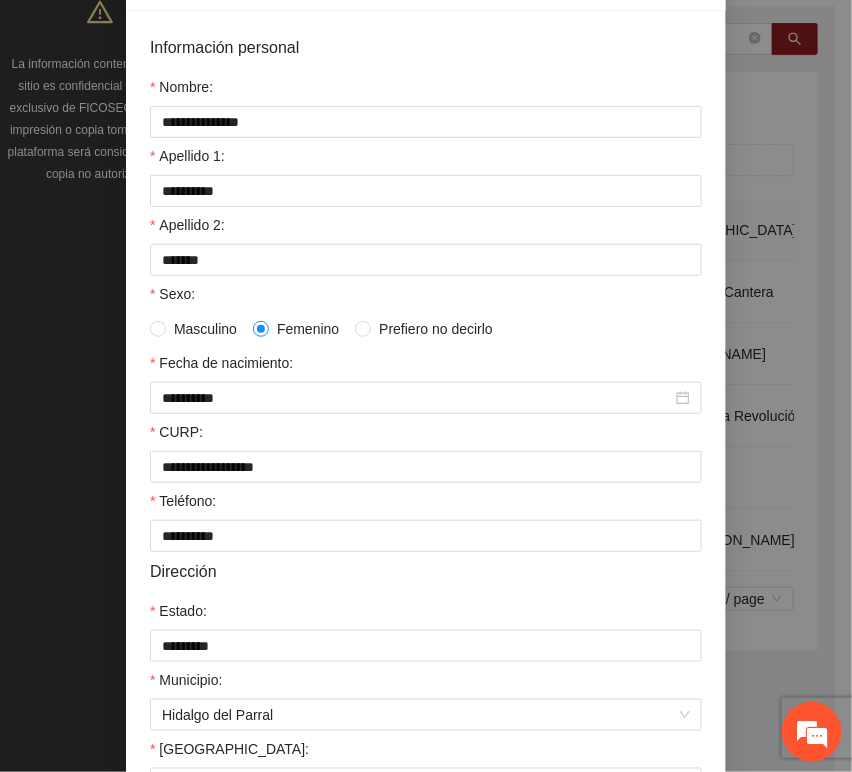 scroll, scrollTop: 394, scrollLeft: 0, axis: vertical 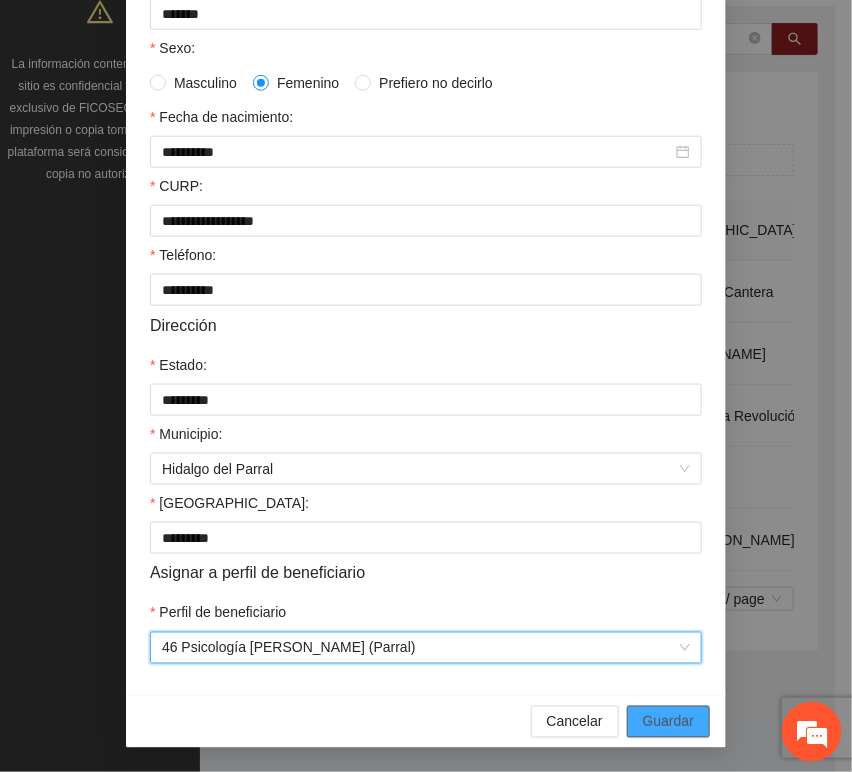 click on "Guardar" at bounding box center (668, 722) 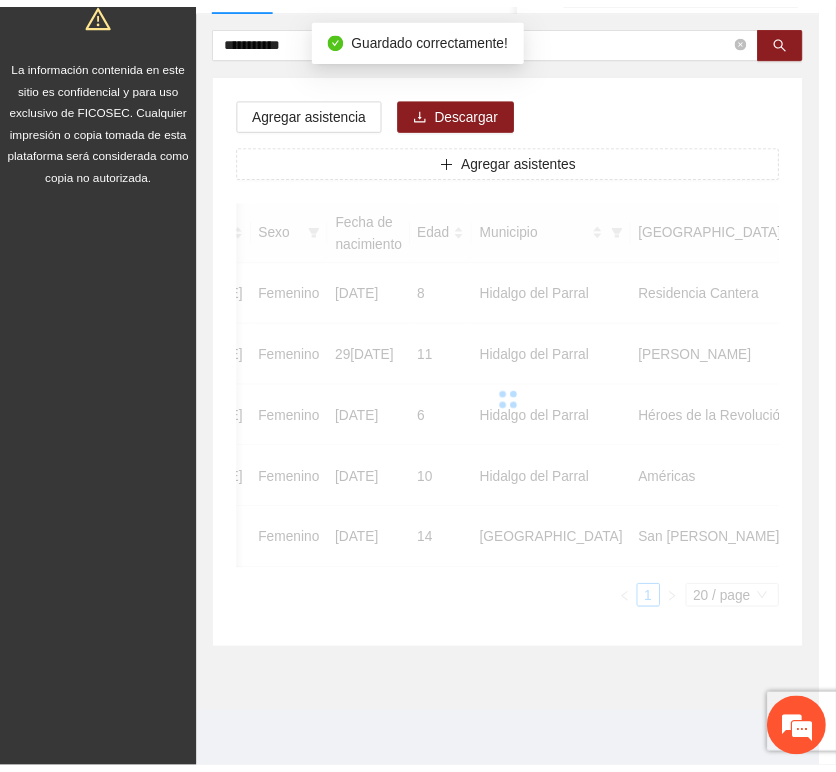 scroll, scrollTop: 294, scrollLeft: 0, axis: vertical 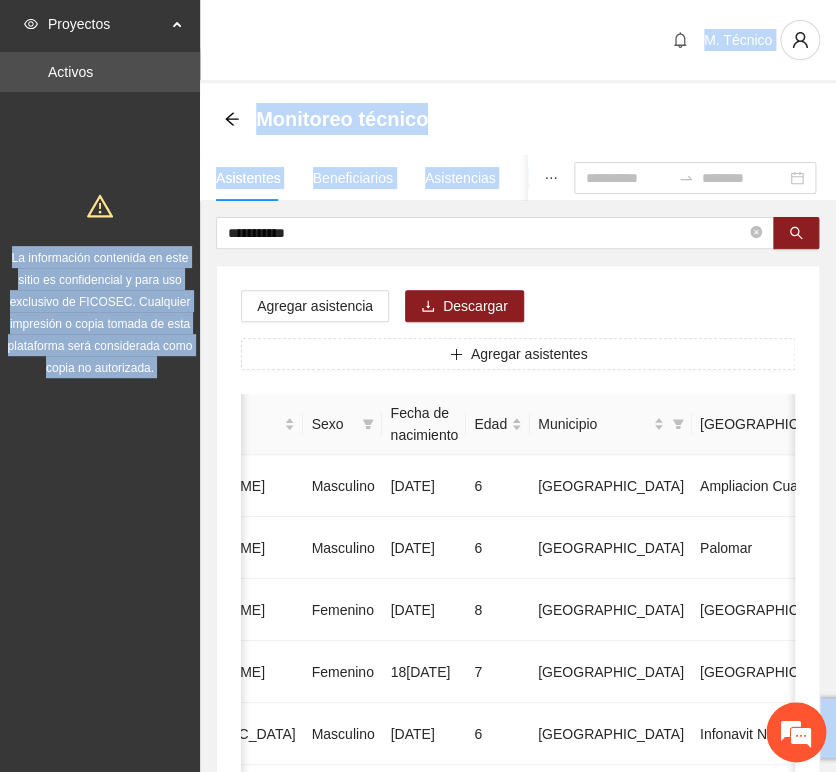 drag, startPoint x: 331, startPoint y: 243, endPoint x: -130, endPoint y: 192, distance: 463.81247 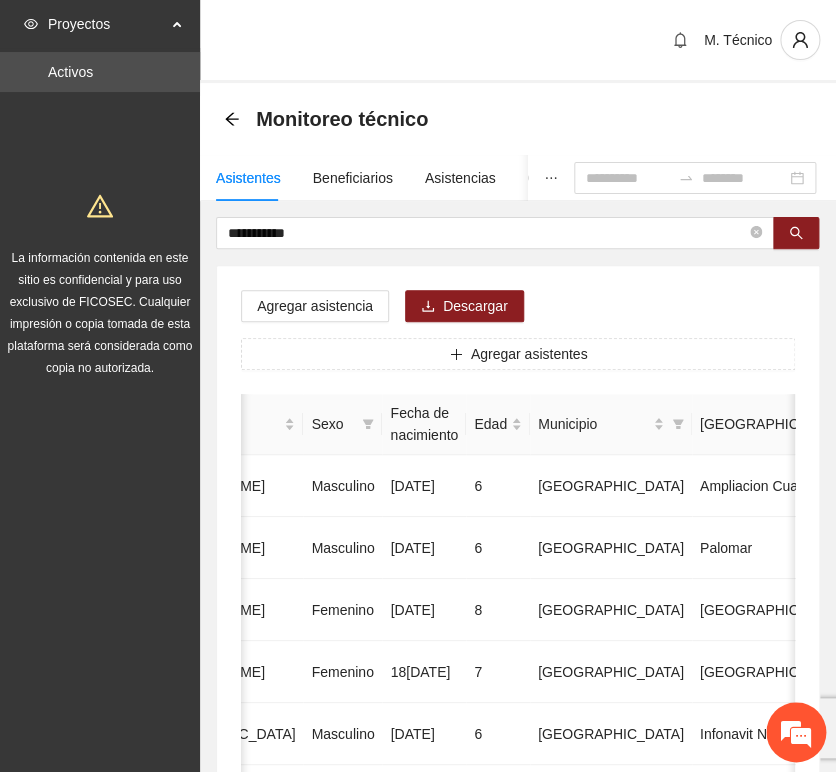 click on "**********" at bounding box center (518, 996) 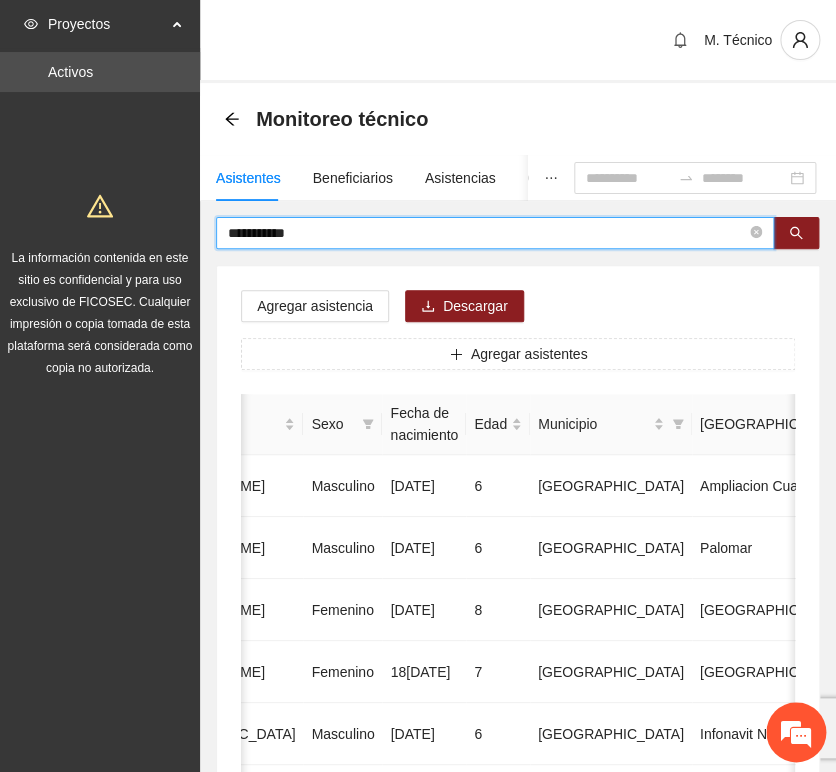 drag, startPoint x: 331, startPoint y: 216, endPoint x: -87, endPoint y: 152, distance: 422.87112 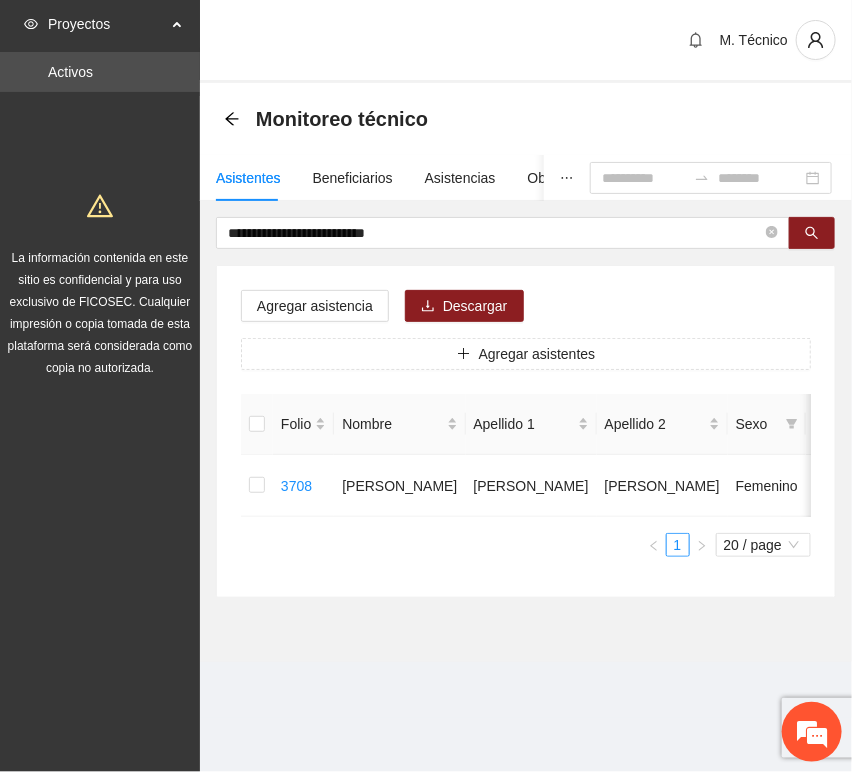 scroll, scrollTop: 0, scrollLeft: 450, axis: horizontal 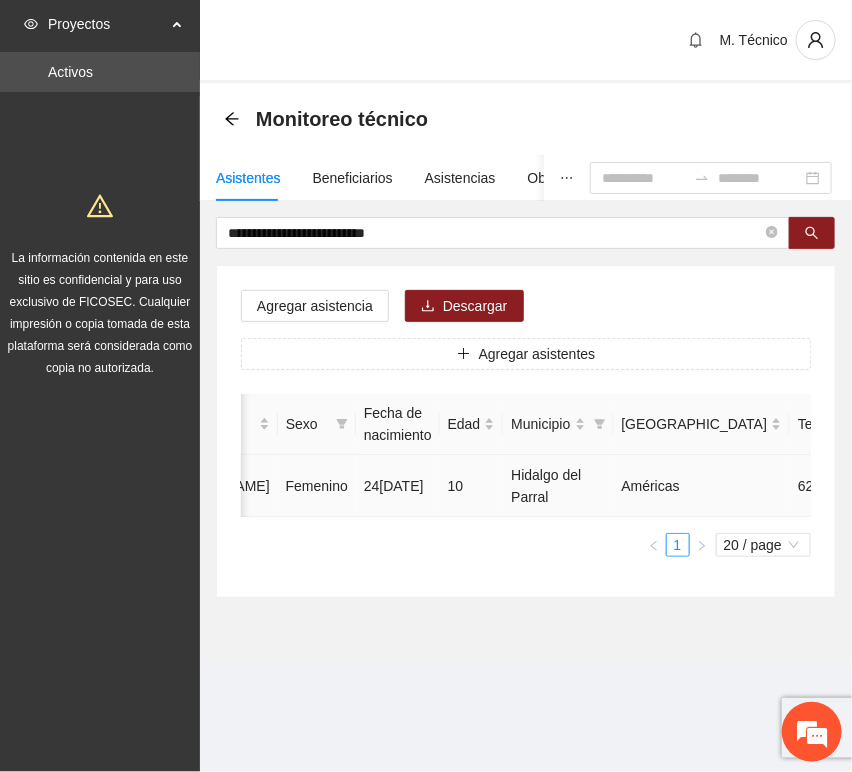 click at bounding box center (981, 486) 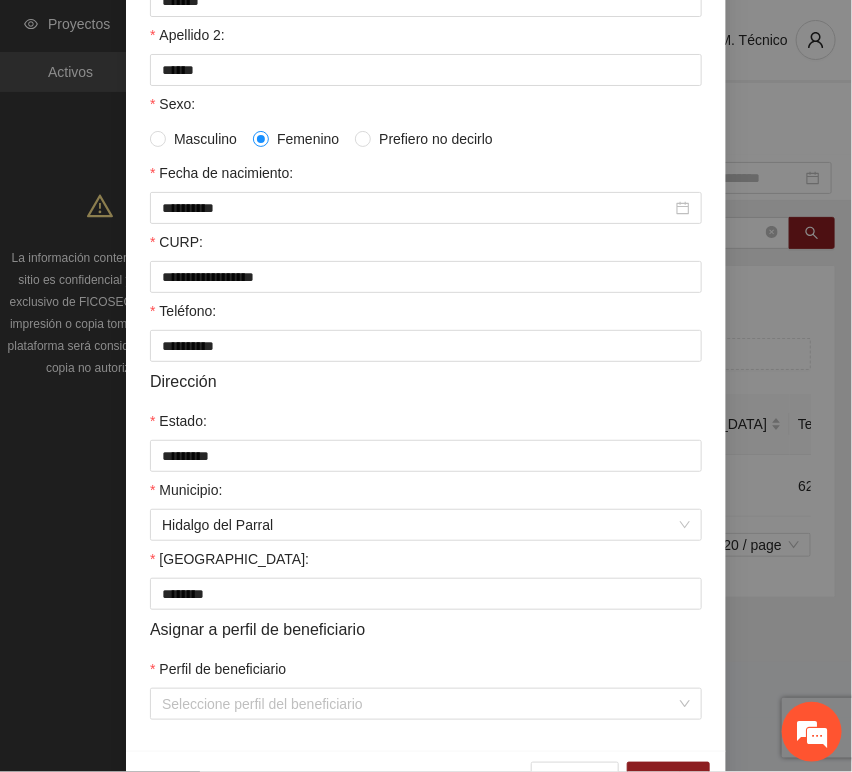 scroll, scrollTop: 394, scrollLeft: 0, axis: vertical 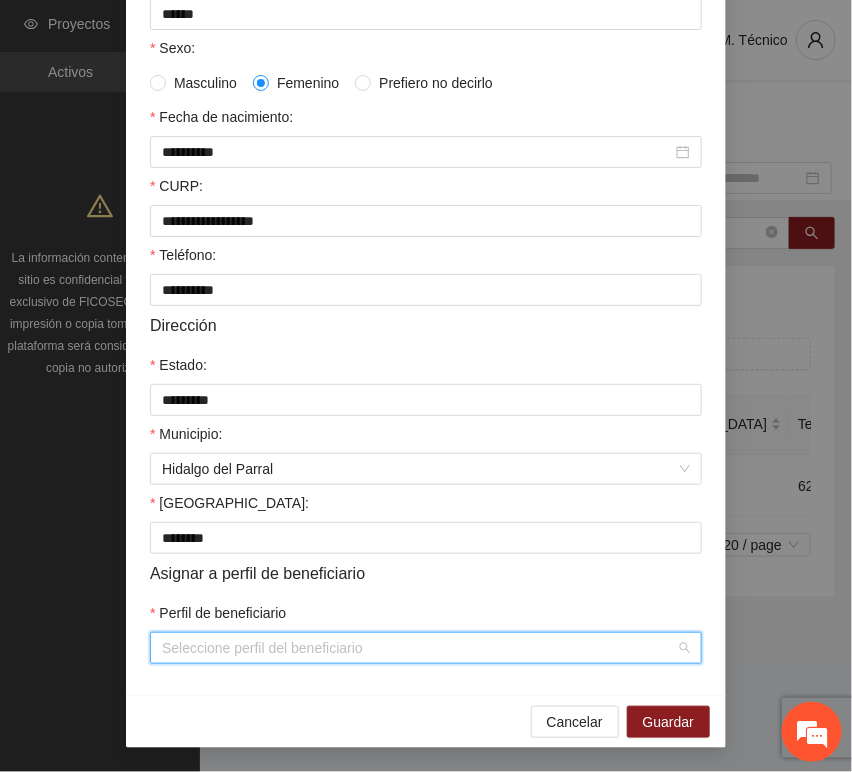 click on "Perfil de beneficiario" at bounding box center (419, 648) 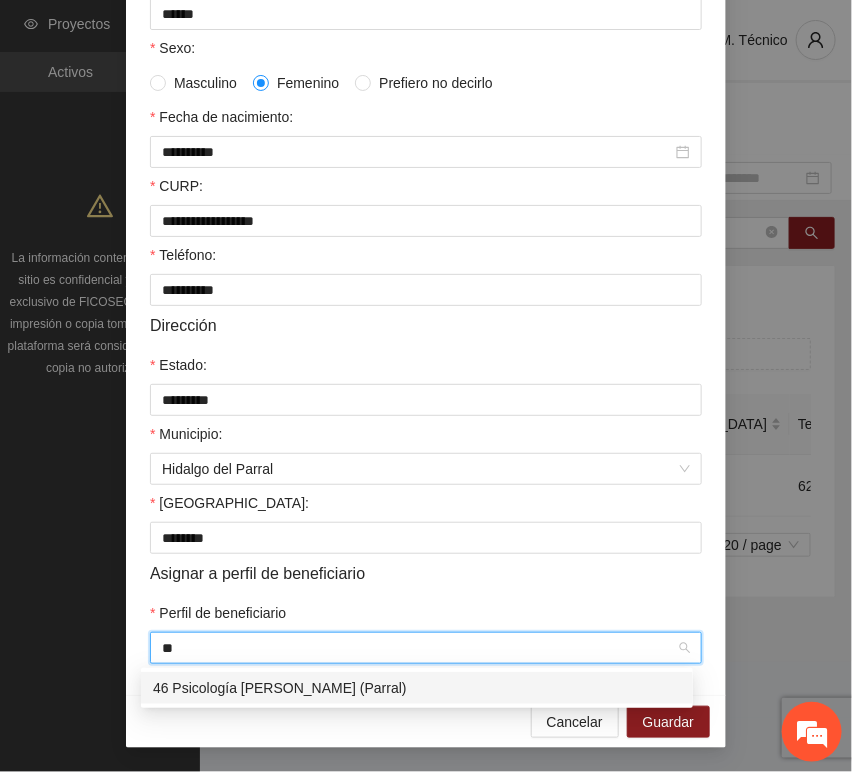 click on "46 Psicología [PERSON_NAME] (Parral)" at bounding box center (417, 688) 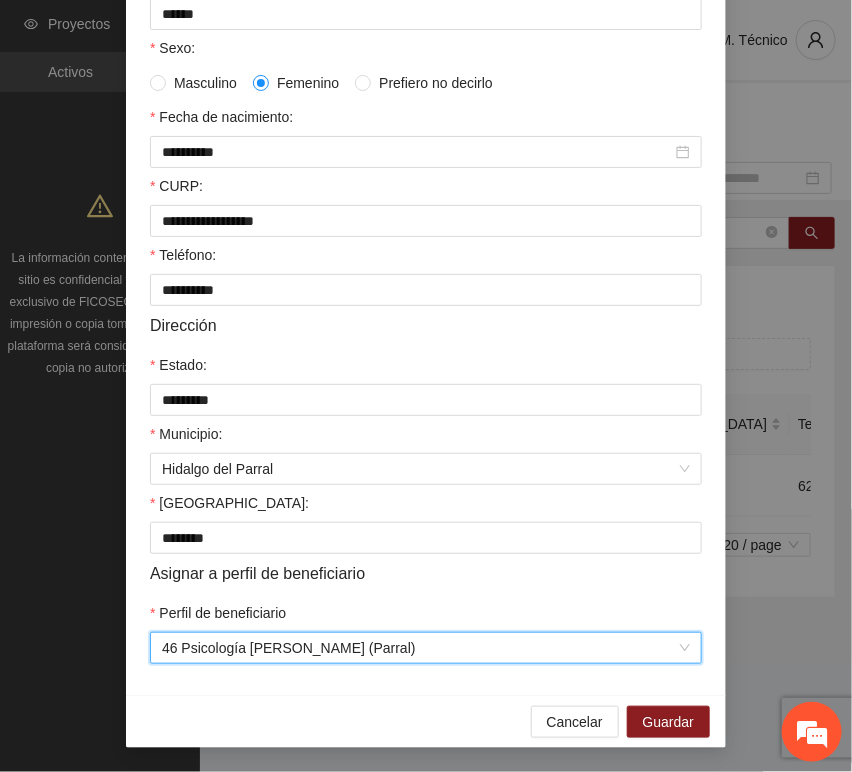 click on "Perfil de beneficiario" at bounding box center [426, 617] 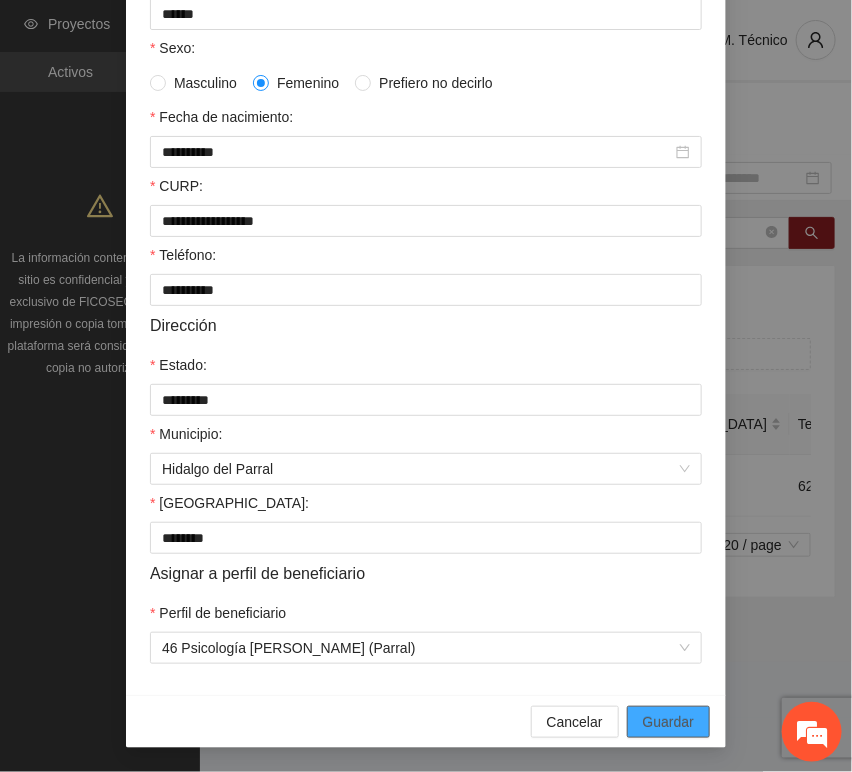 click on "Guardar" at bounding box center (668, 722) 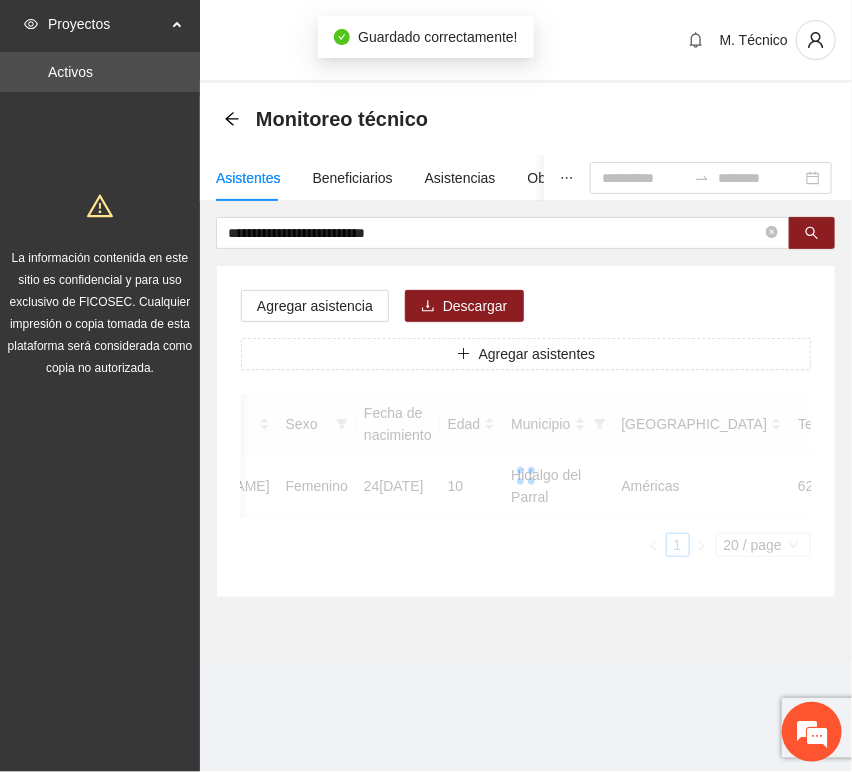 scroll, scrollTop: 294, scrollLeft: 0, axis: vertical 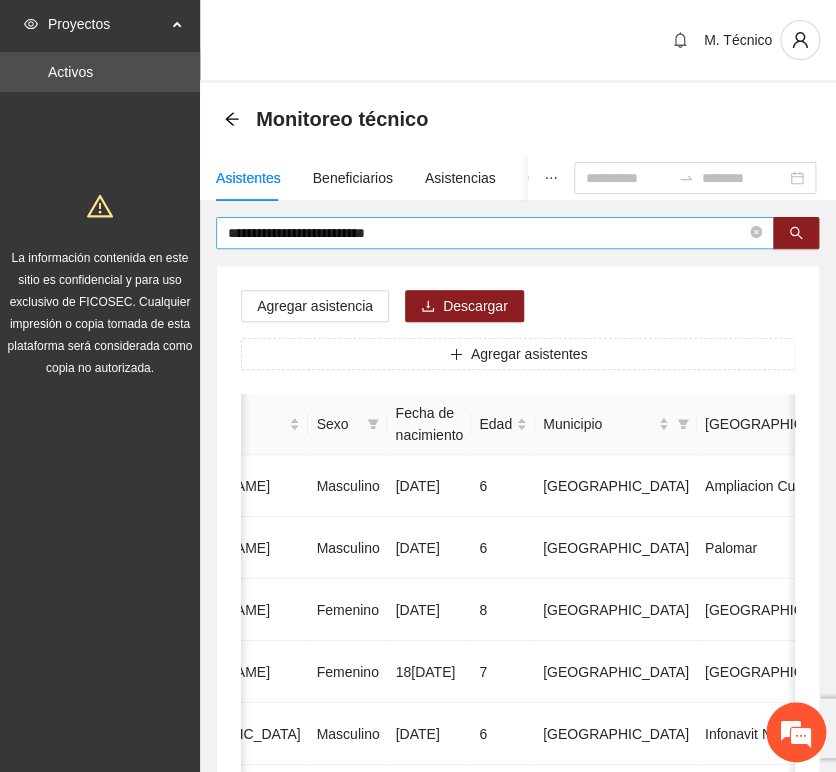 drag, startPoint x: 337, startPoint y: 260, endPoint x: 426, endPoint y: 243, distance: 90.60905 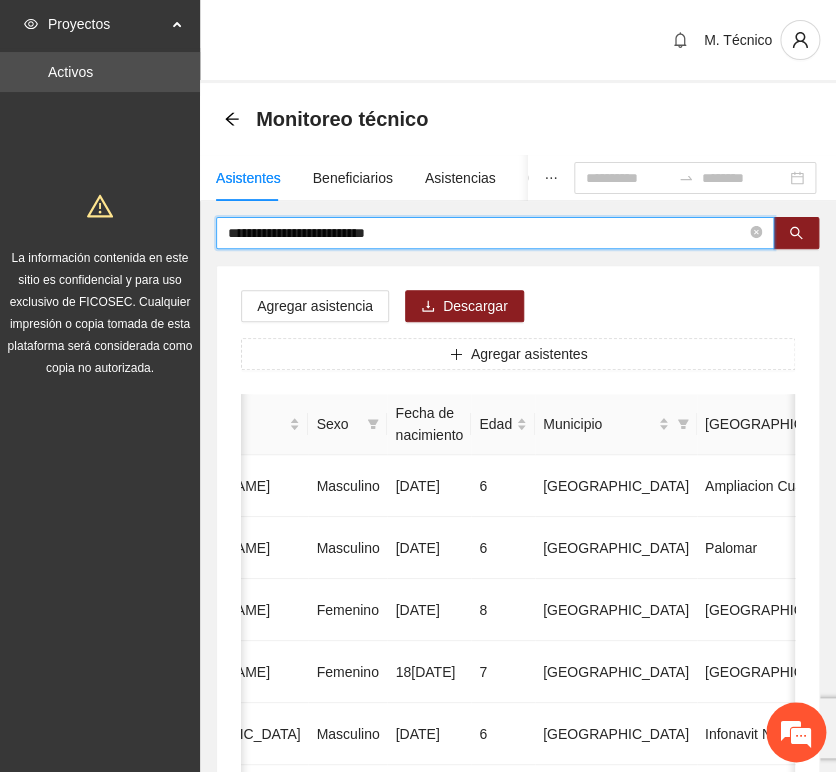 drag, startPoint x: 428, startPoint y: 241, endPoint x: -152, endPoint y: 199, distance: 581.5187 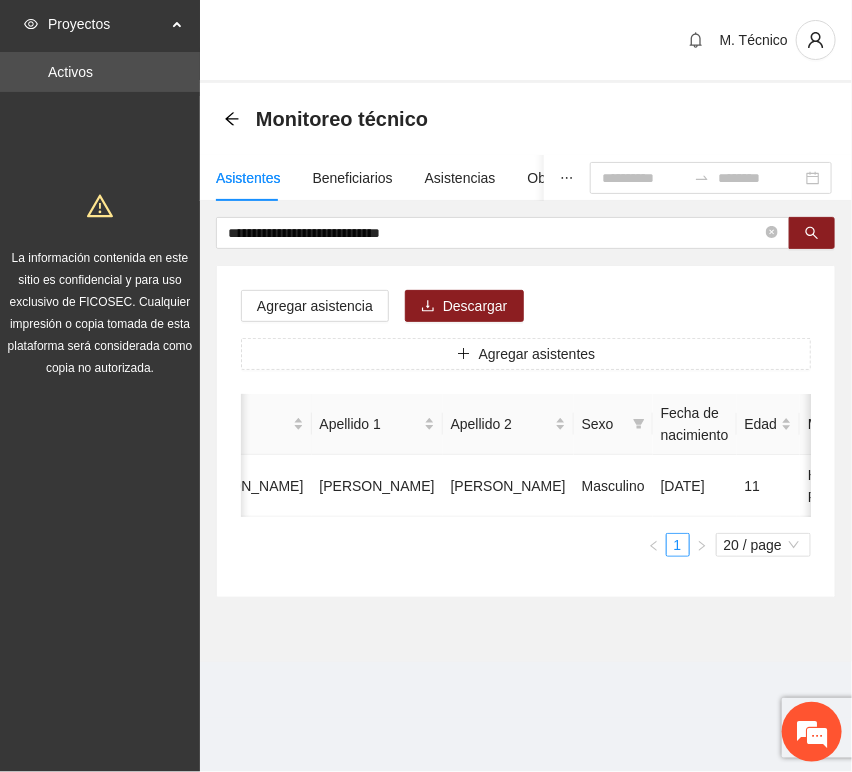 scroll, scrollTop: 0, scrollLeft: 452, axis: horizontal 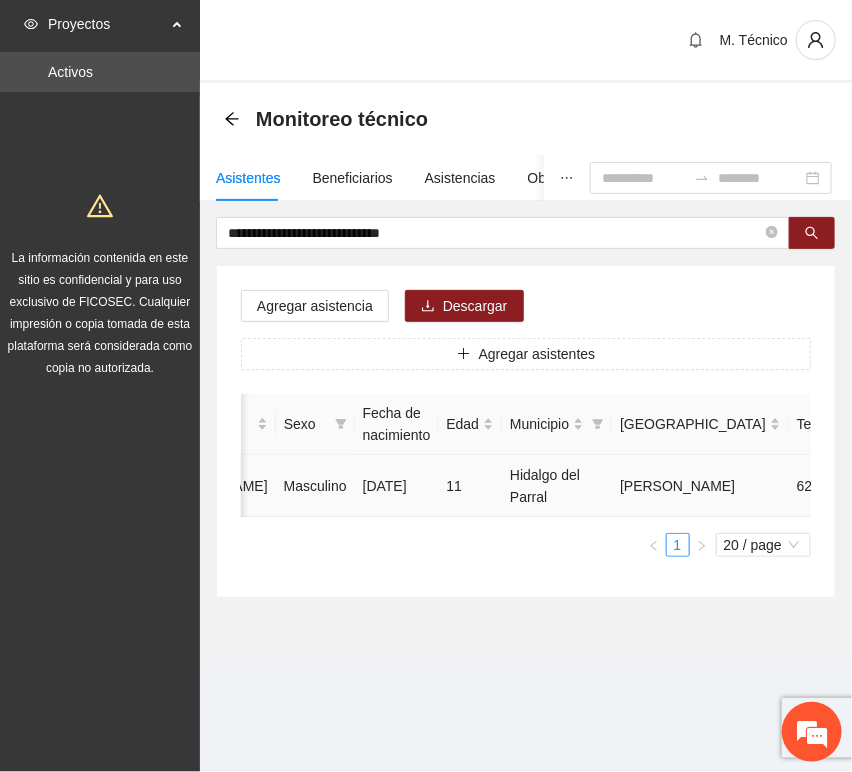 click 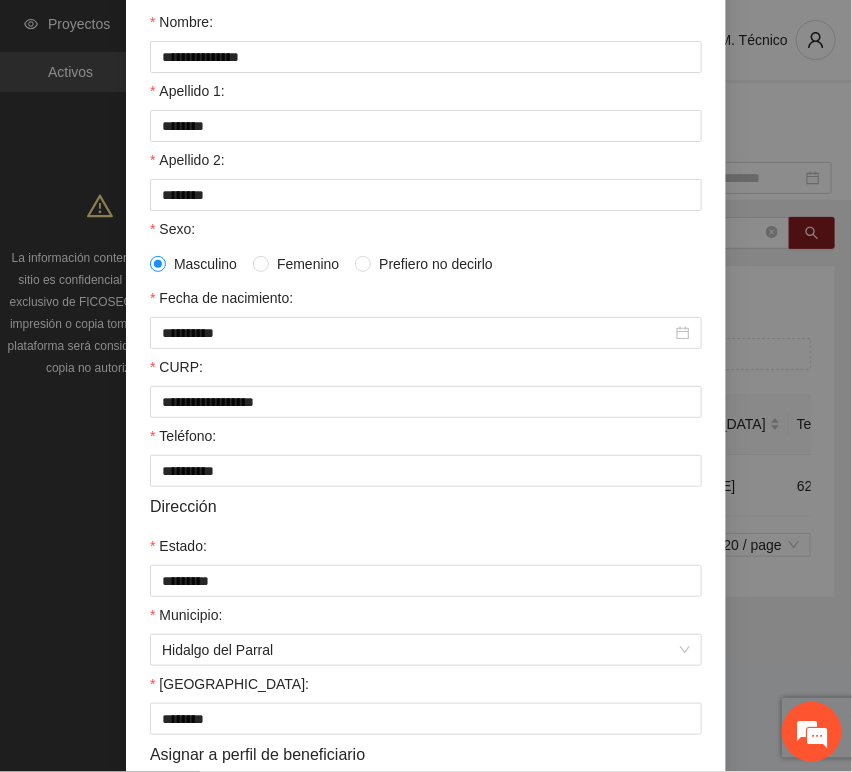 scroll, scrollTop: 394, scrollLeft: 0, axis: vertical 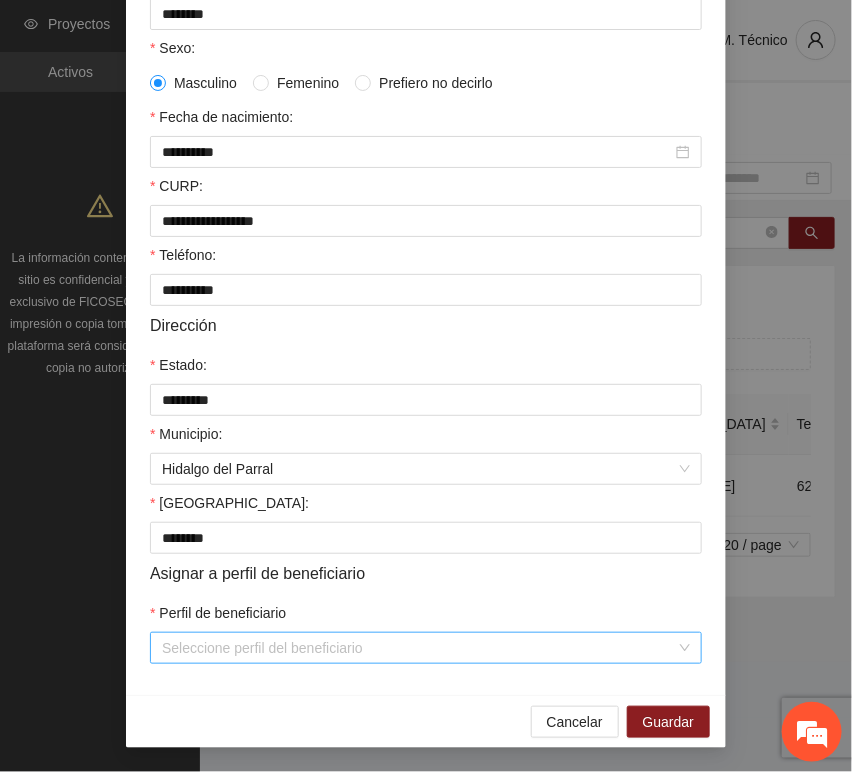 click on "Perfil de beneficiario" at bounding box center (419, 648) 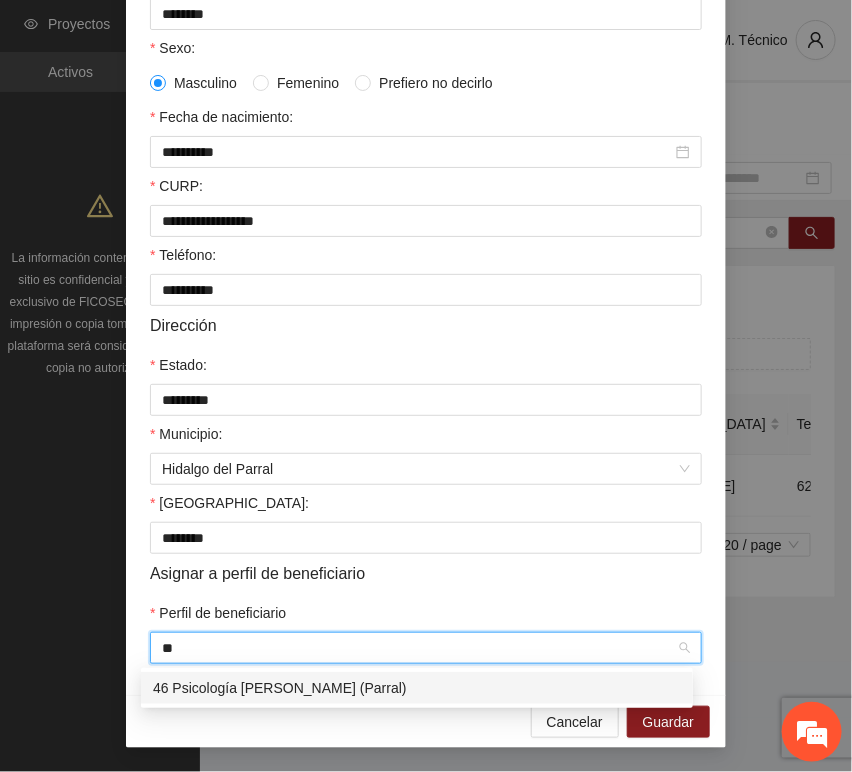 click on "46 Psicología [PERSON_NAME] (Parral)" at bounding box center (417, 688) 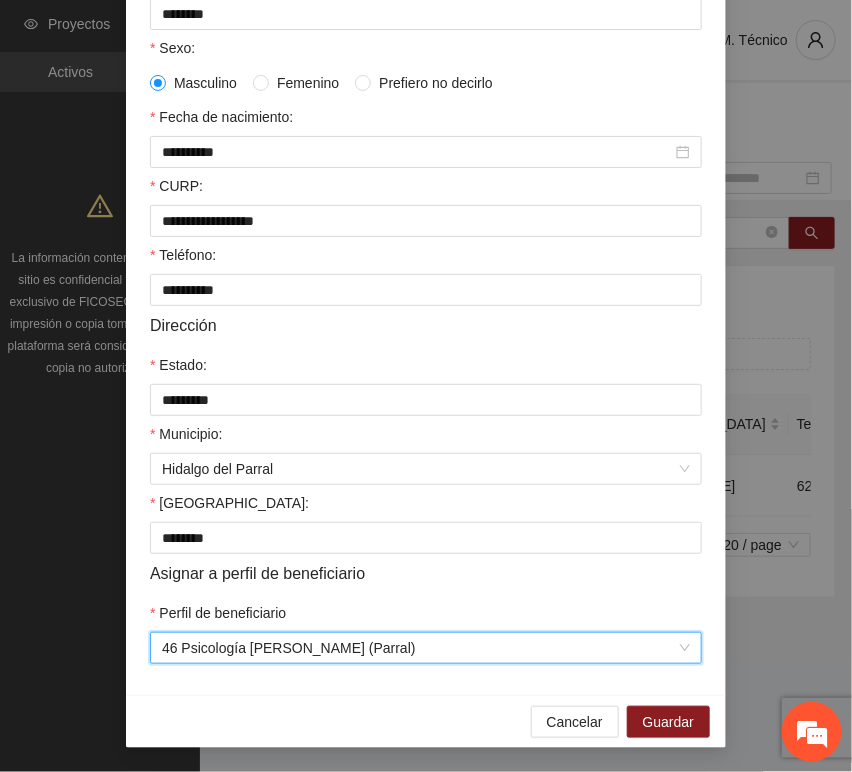 click on "**********" at bounding box center (426, 226) 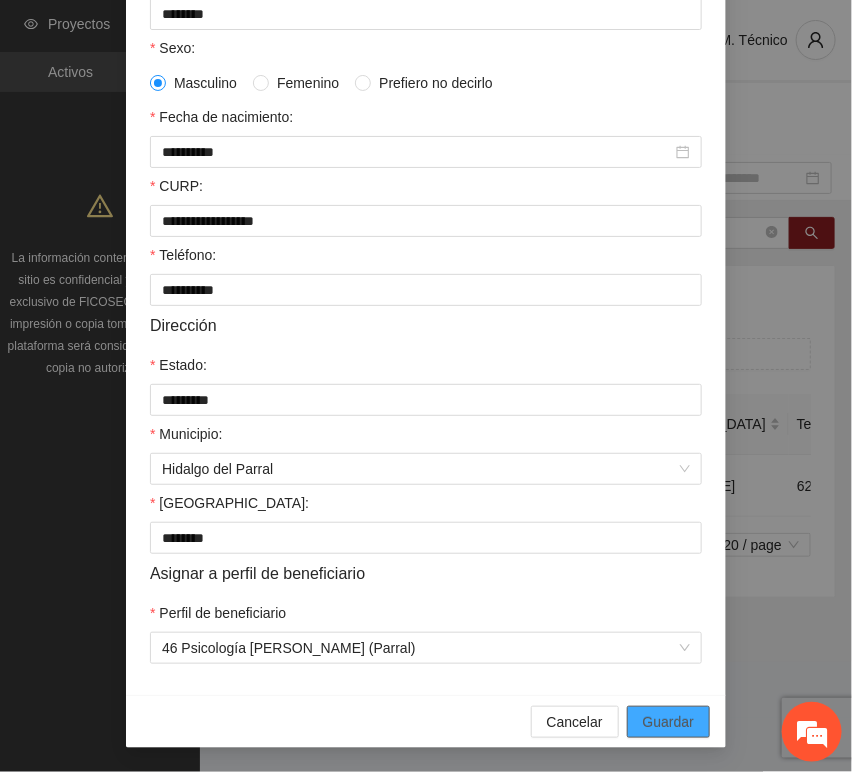click on "Guardar" at bounding box center [668, 722] 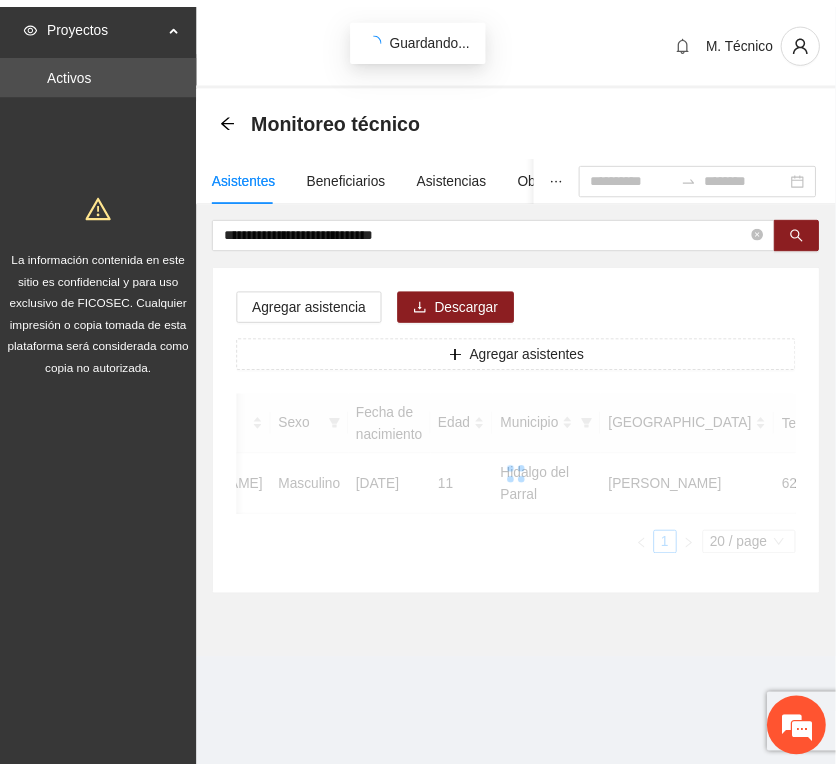 scroll, scrollTop: 294, scrollLeft: 0, axis: vertical 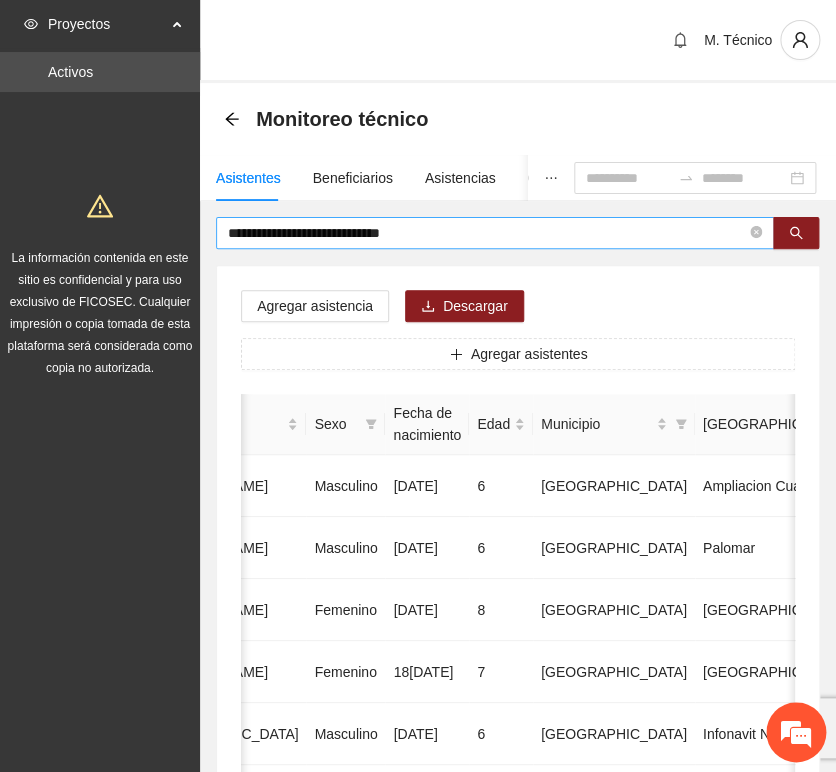 drag, startPoint x: 334, startPoint y: 266, endPoint x: 438, endPoint y: 239, distance: 107.44766 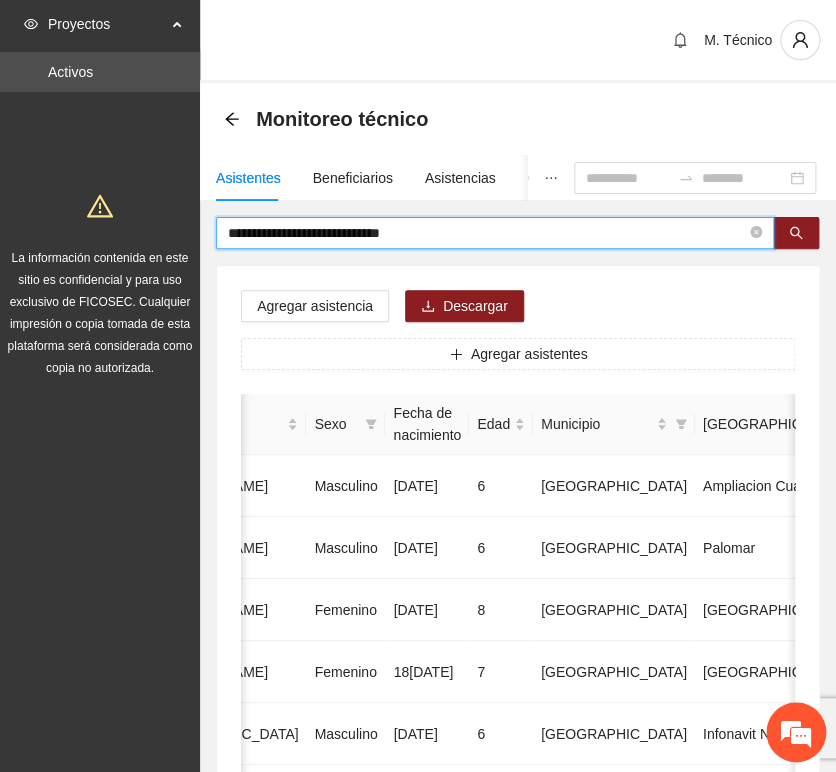 drag, startPoint x: 438, startPoint y: 239, endPoint x: -108, endPoint y: 159, distance: 551.8297 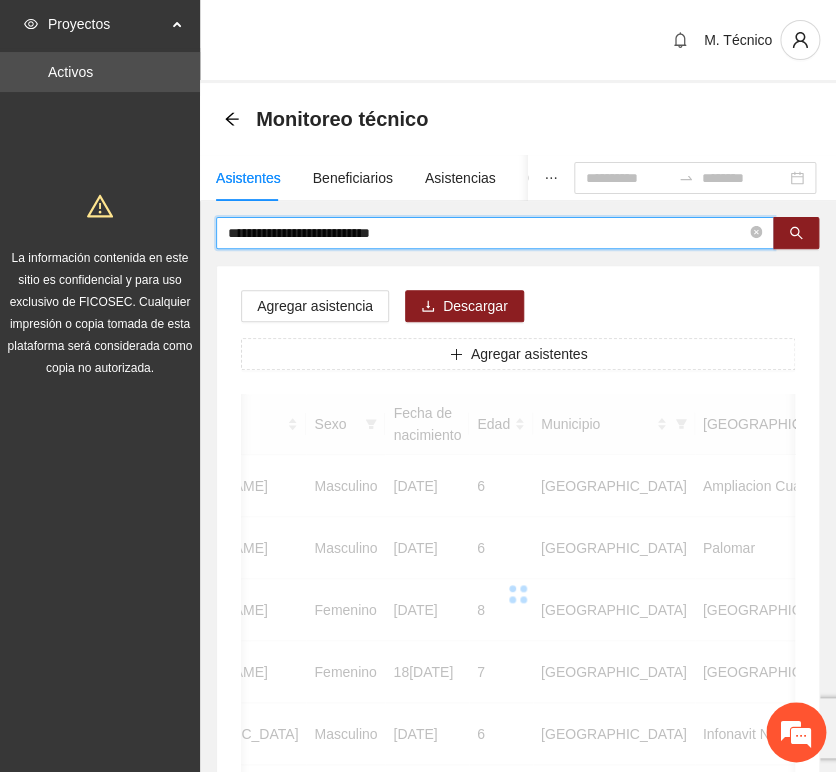 drag, startPoint x: 408, startPoint y: 229, endPoint x: 483, endPoint y: 241, distance: 75.95393 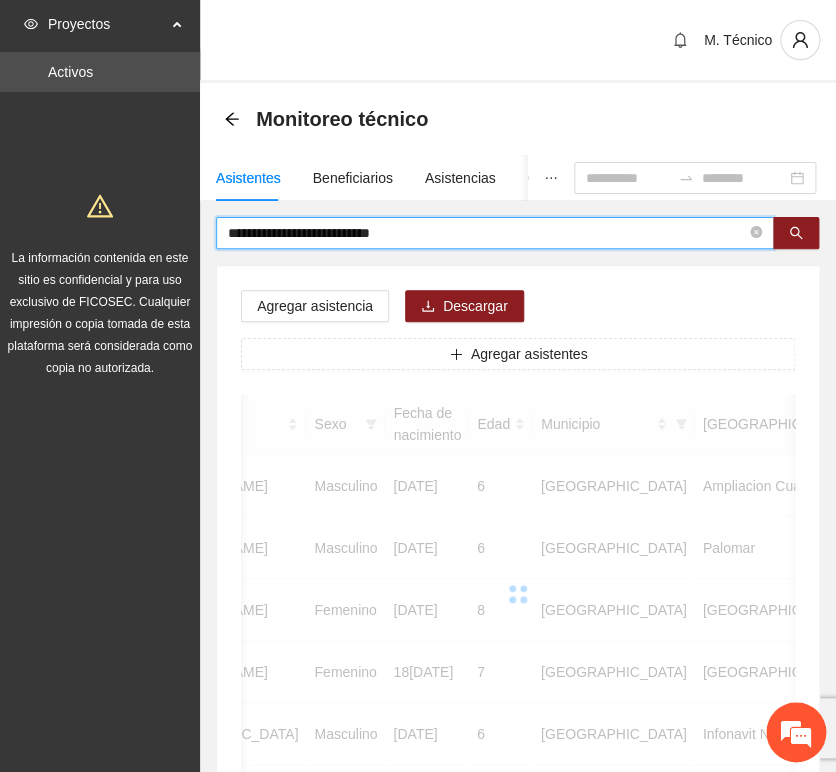 click on "**********" at bounding box center (487, 233) 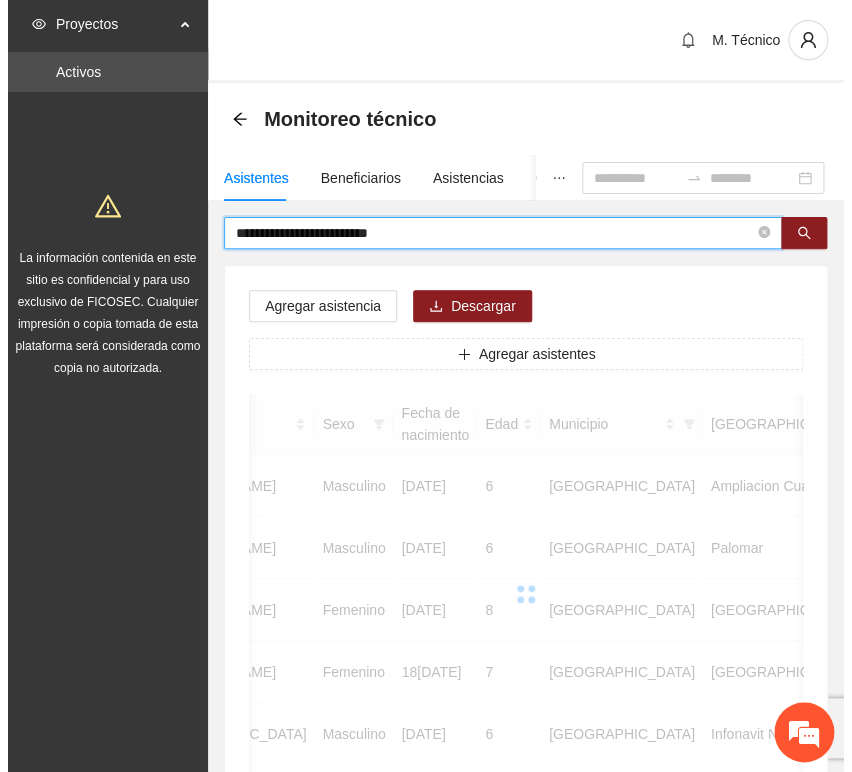 scroll, scrollTop: 0, scrollLeft: 363, axis: horizontal 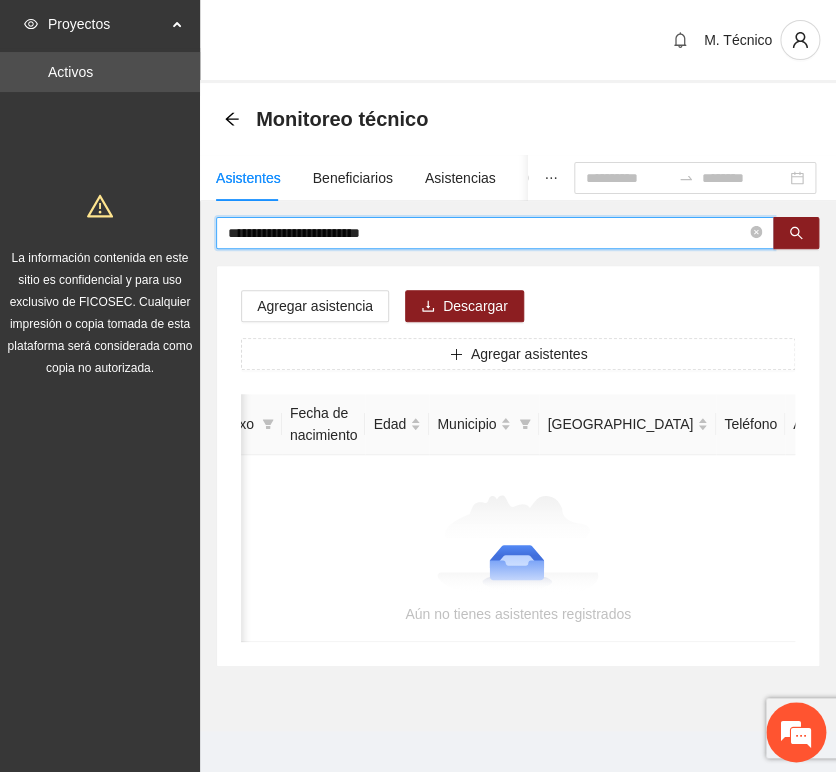 click on "**********" at bounding box center [487, 233] 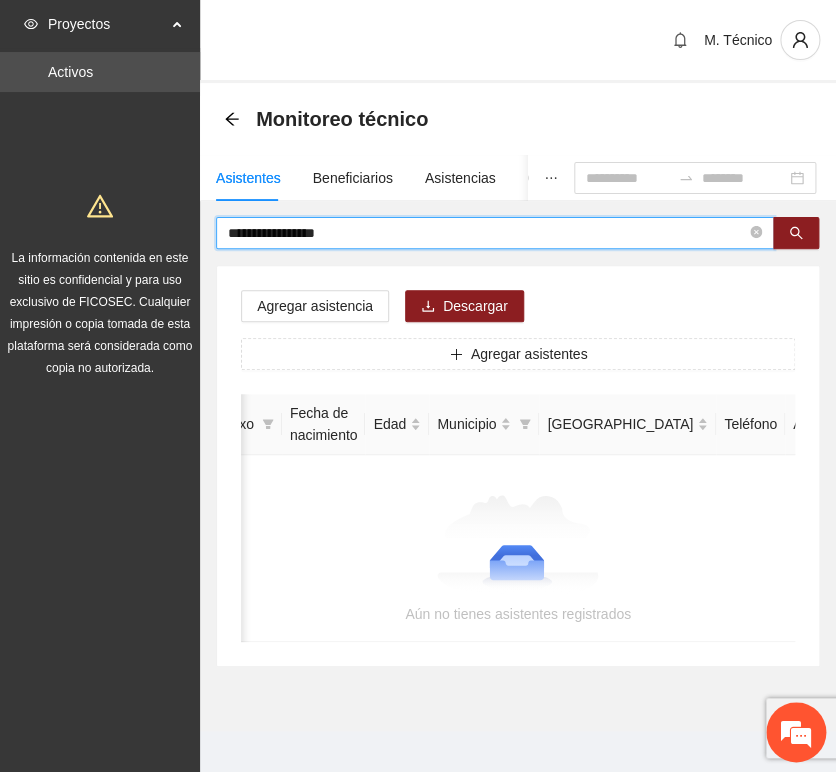 drag, startPoint x: 334, startPoint y: 230, endPoint x: 421, endPoint y: 225, distance: 87.14356 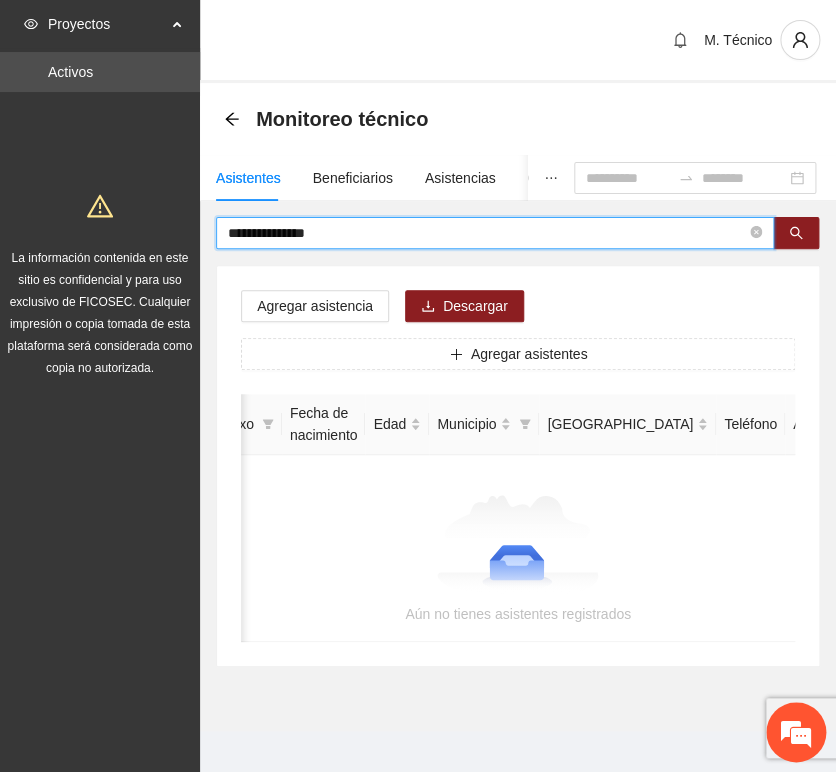 drag, startPoint x: 171, startPoint y: 198, endPoint x: 72, endPoint y: 186, distance: 99.724625 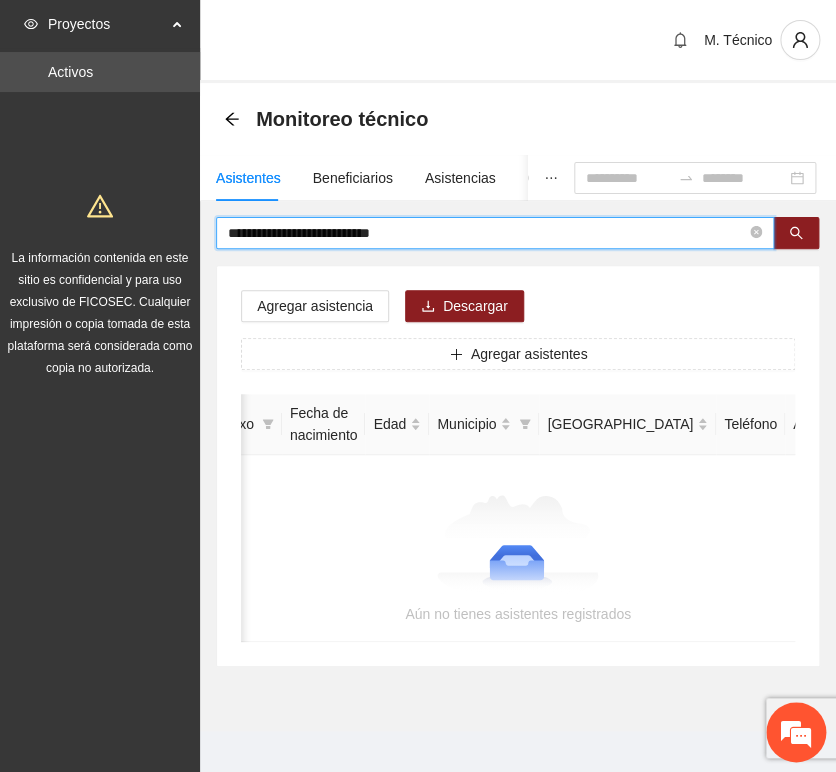 drag, startPoint x: 322, startPoint y: 222, endPoint x: 170, endPoint y: 202, distance: 153.31015 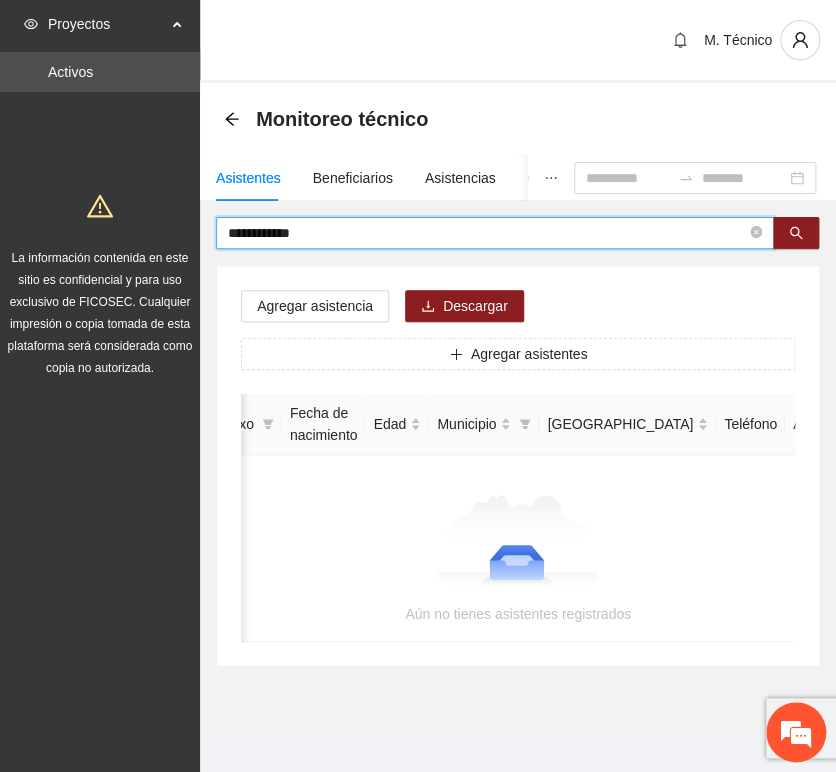 click on "**********" at bounding box center (487, 233) 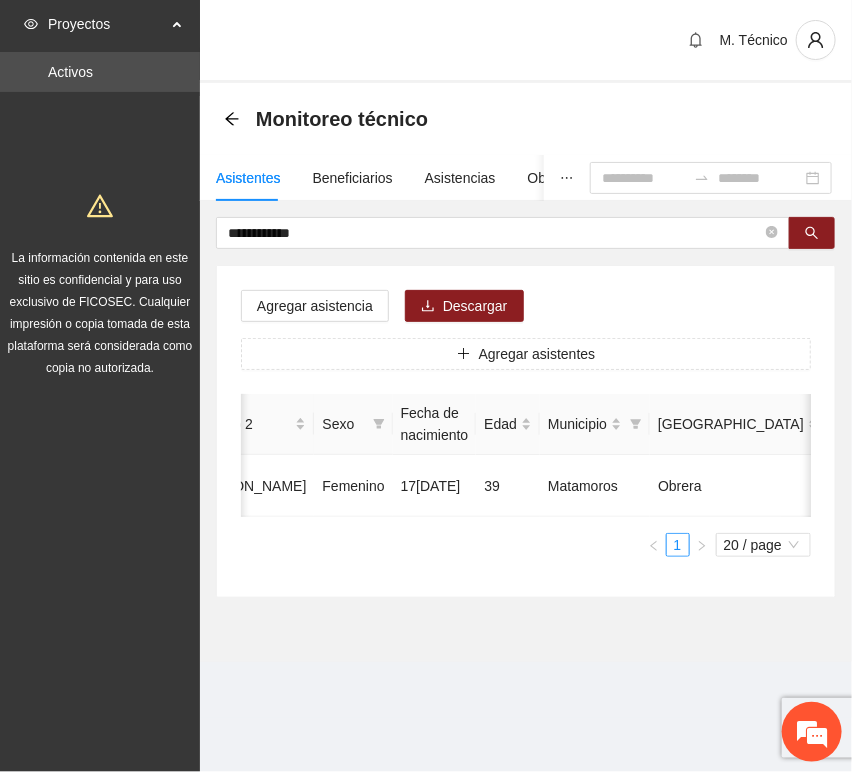 scroll, scrollTop: 0, scrollLeft: 0, axis: both 